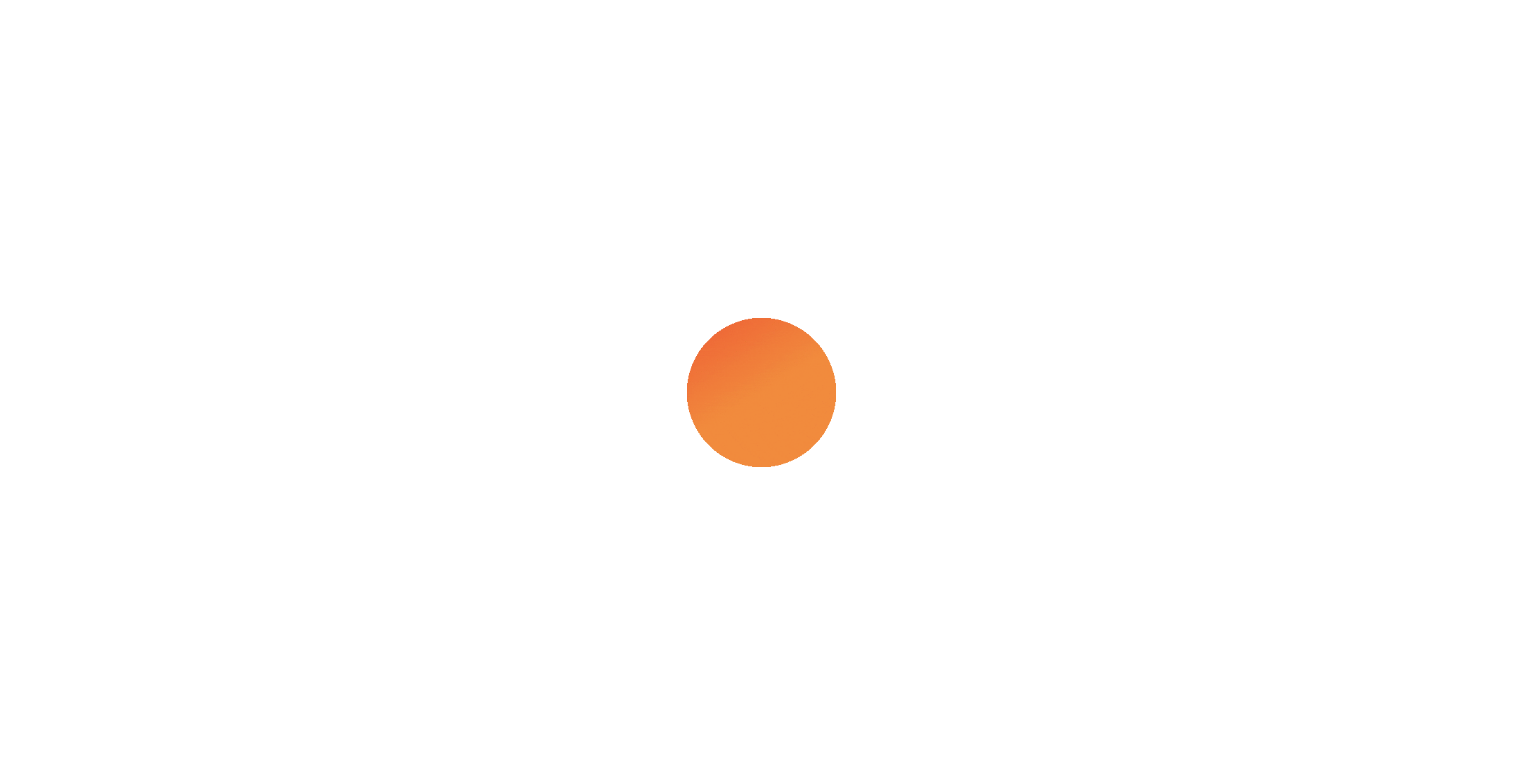 scroll, scrollTop: 0, scrollLeft: 0, axis: both 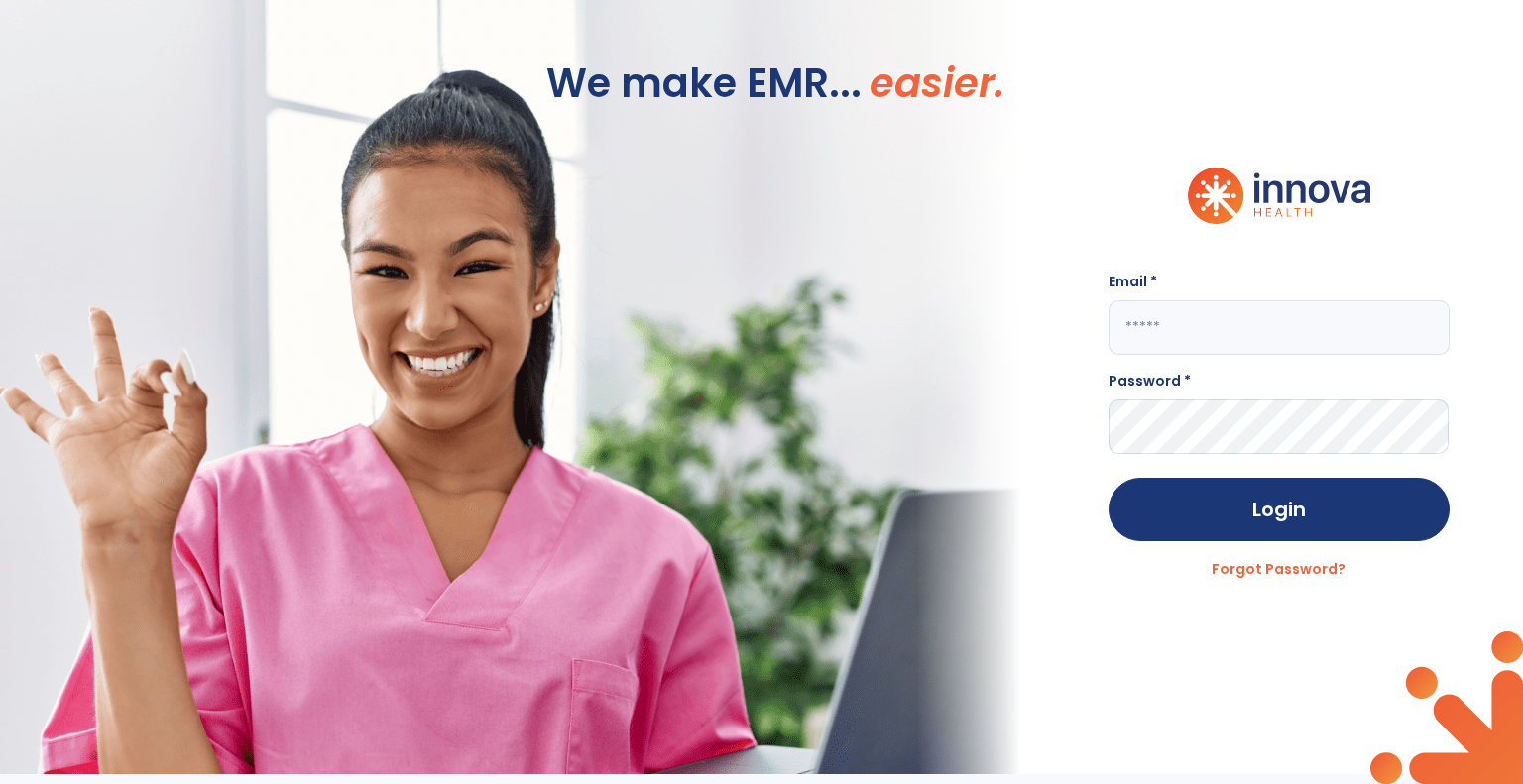click 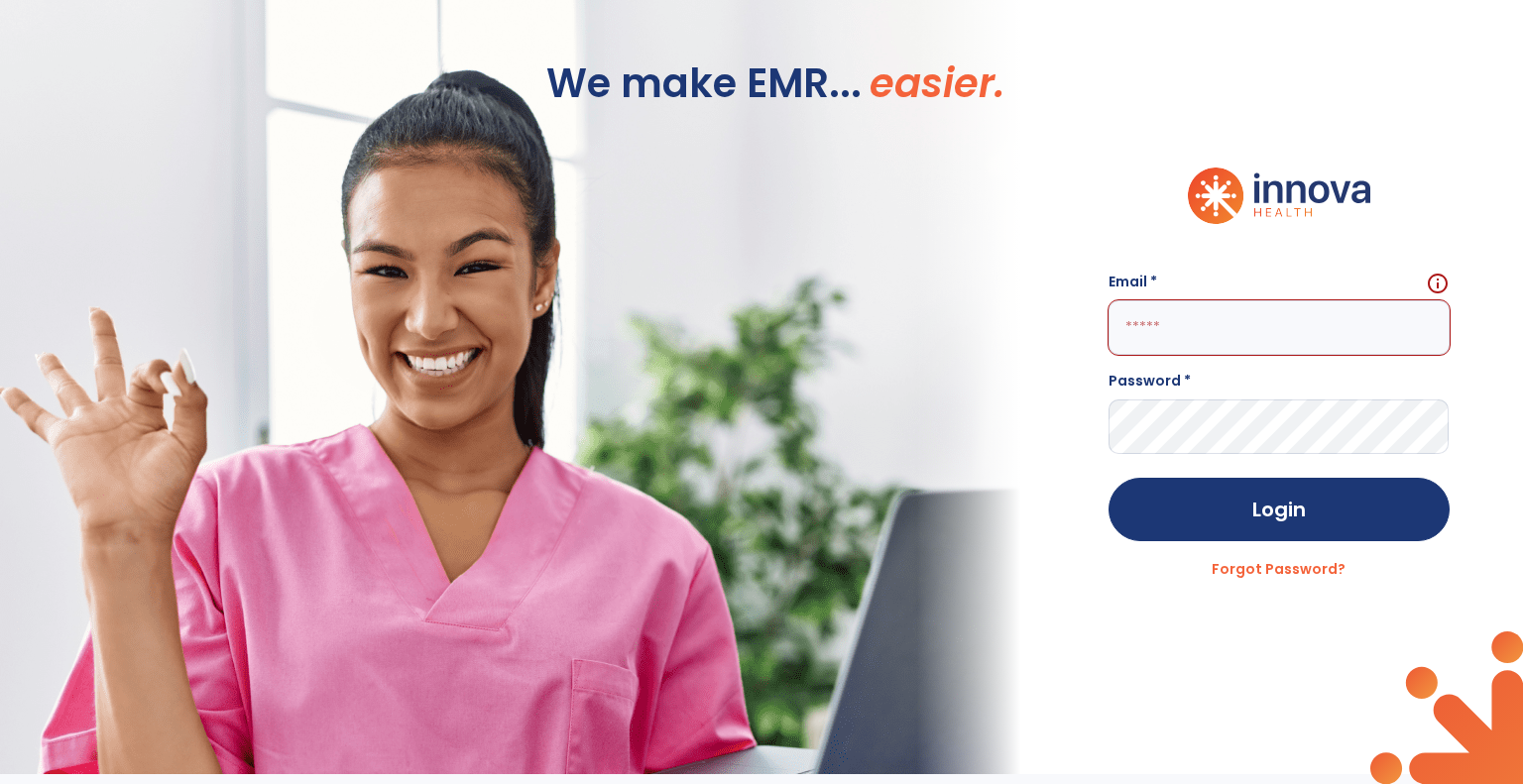 click 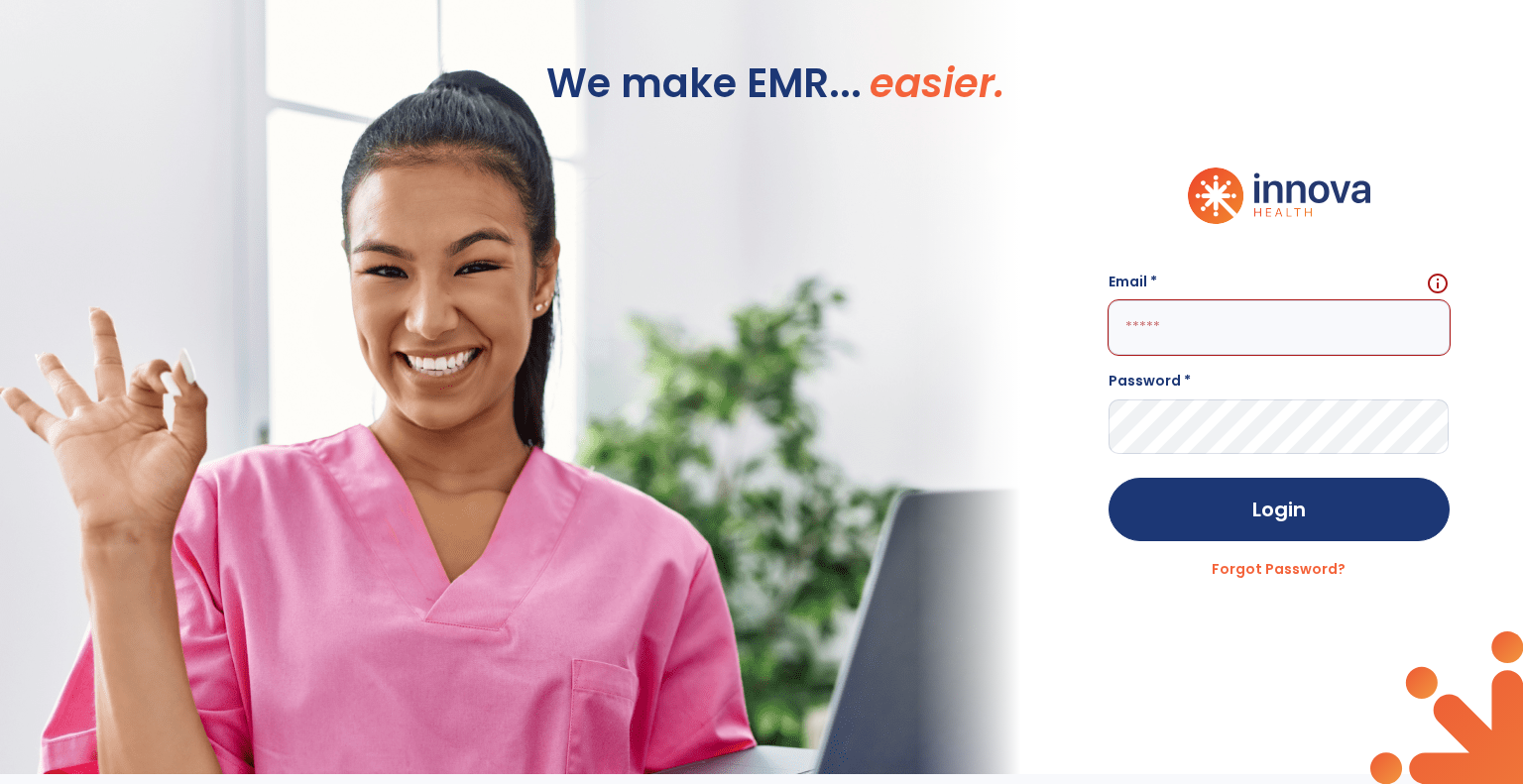 click 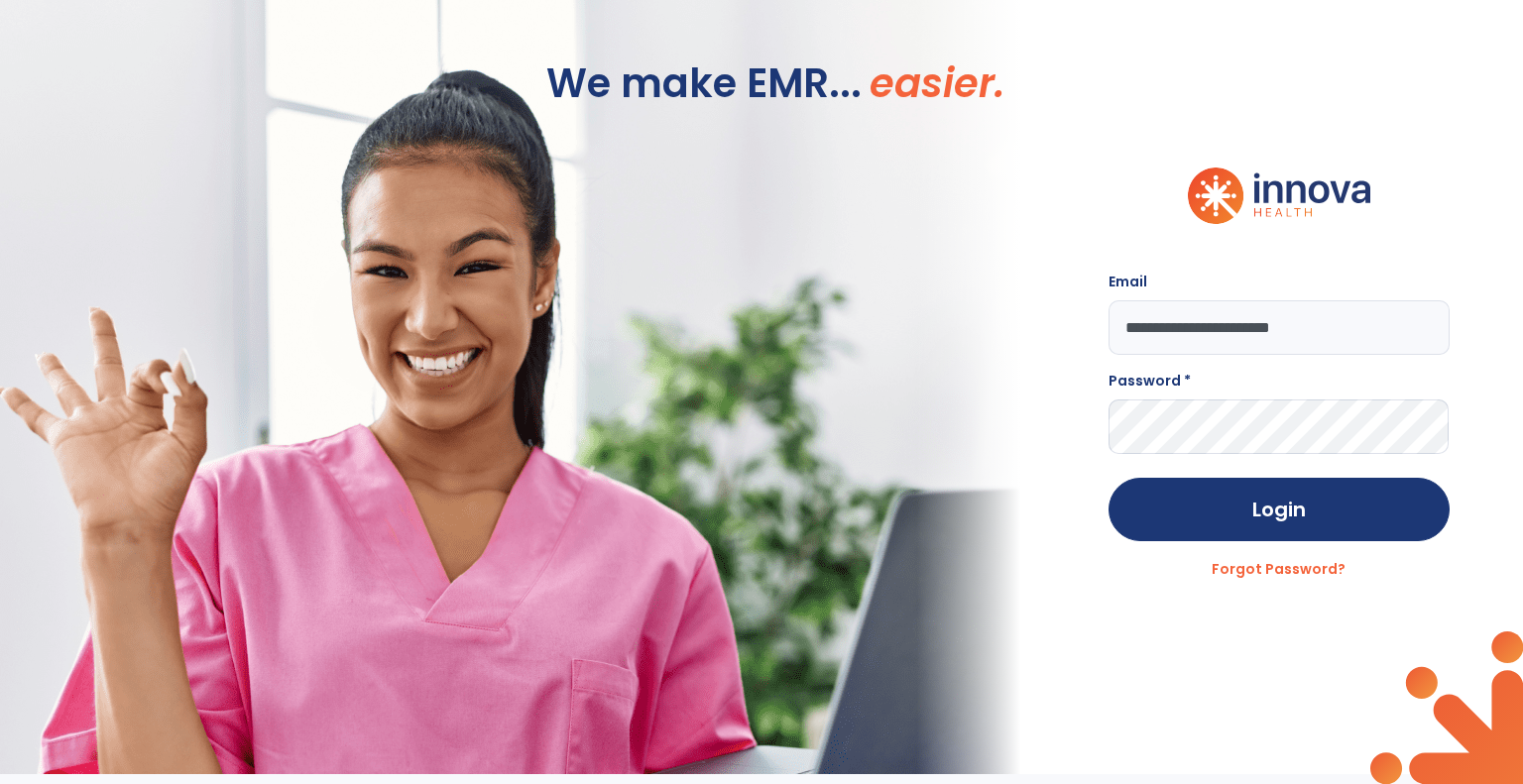 type on "**********" 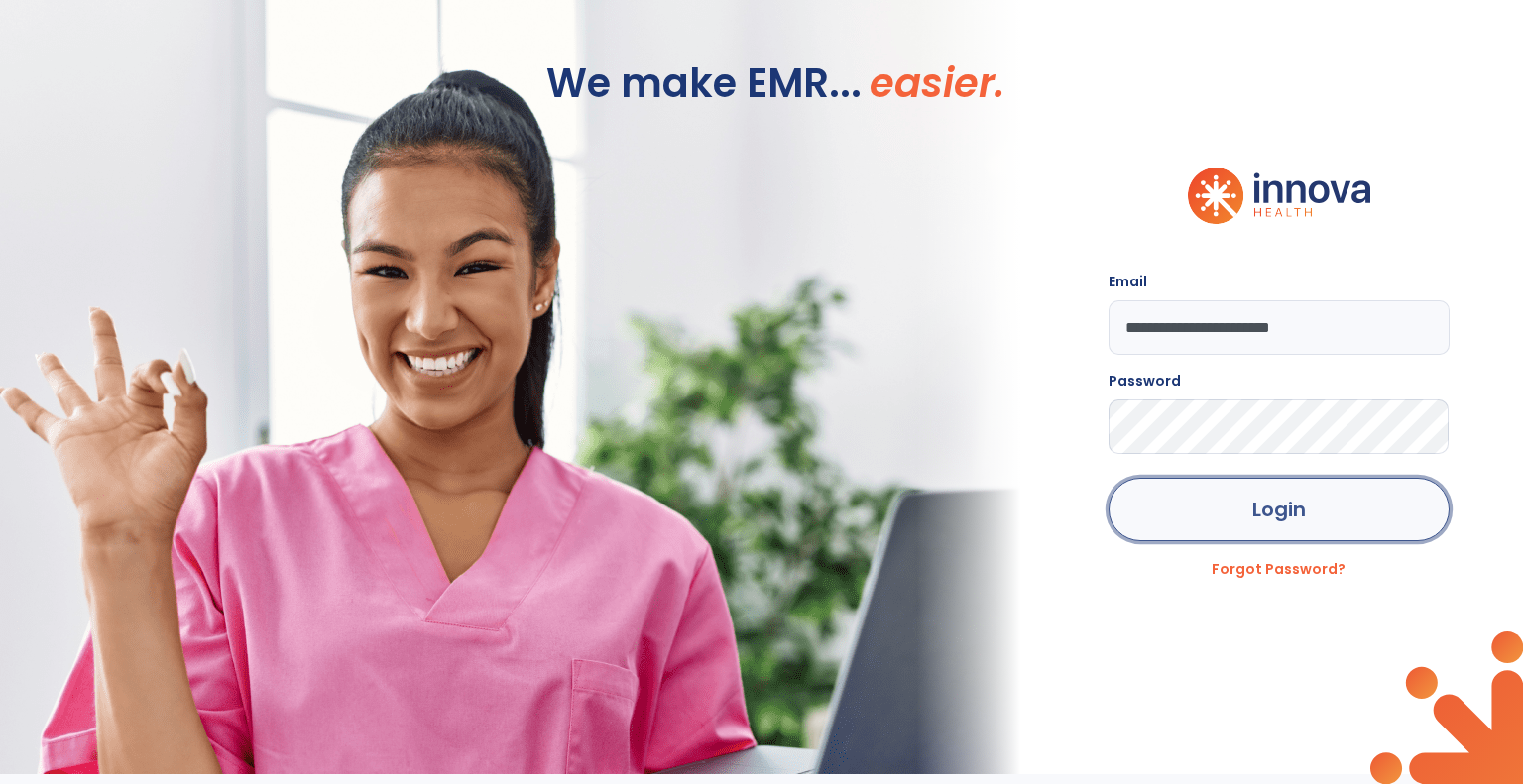 click on "Login" 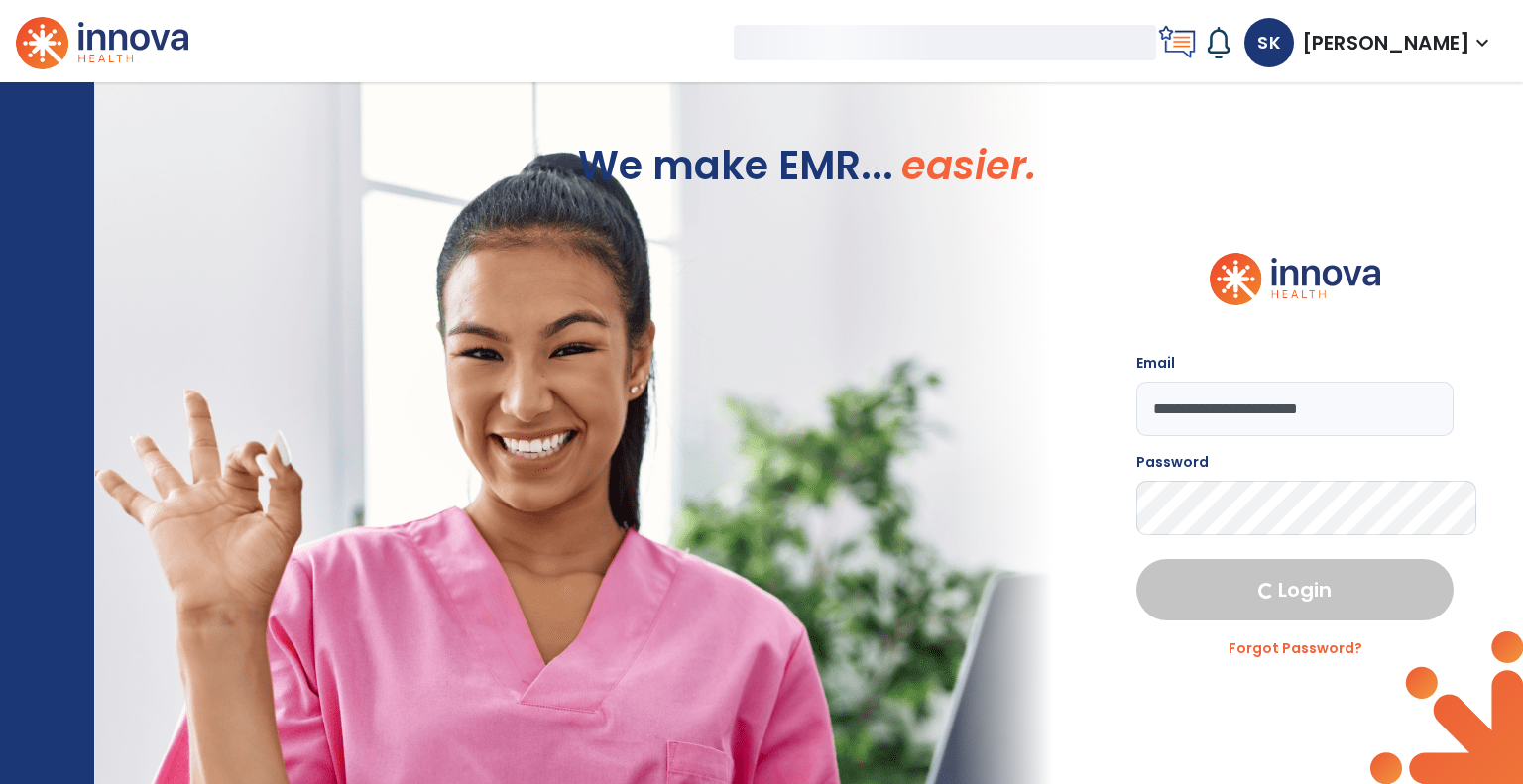 select on "****" 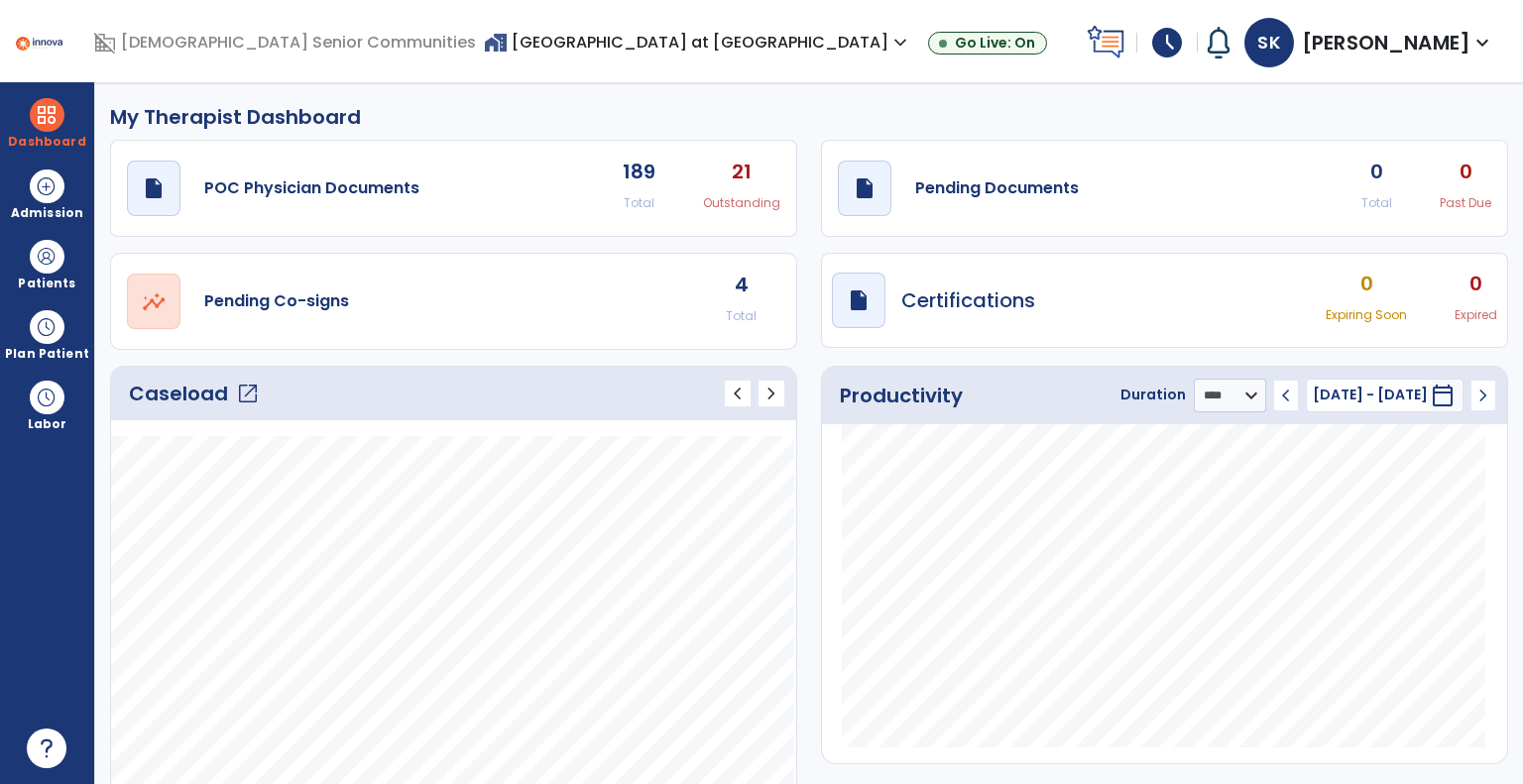 click on "open_in_new" 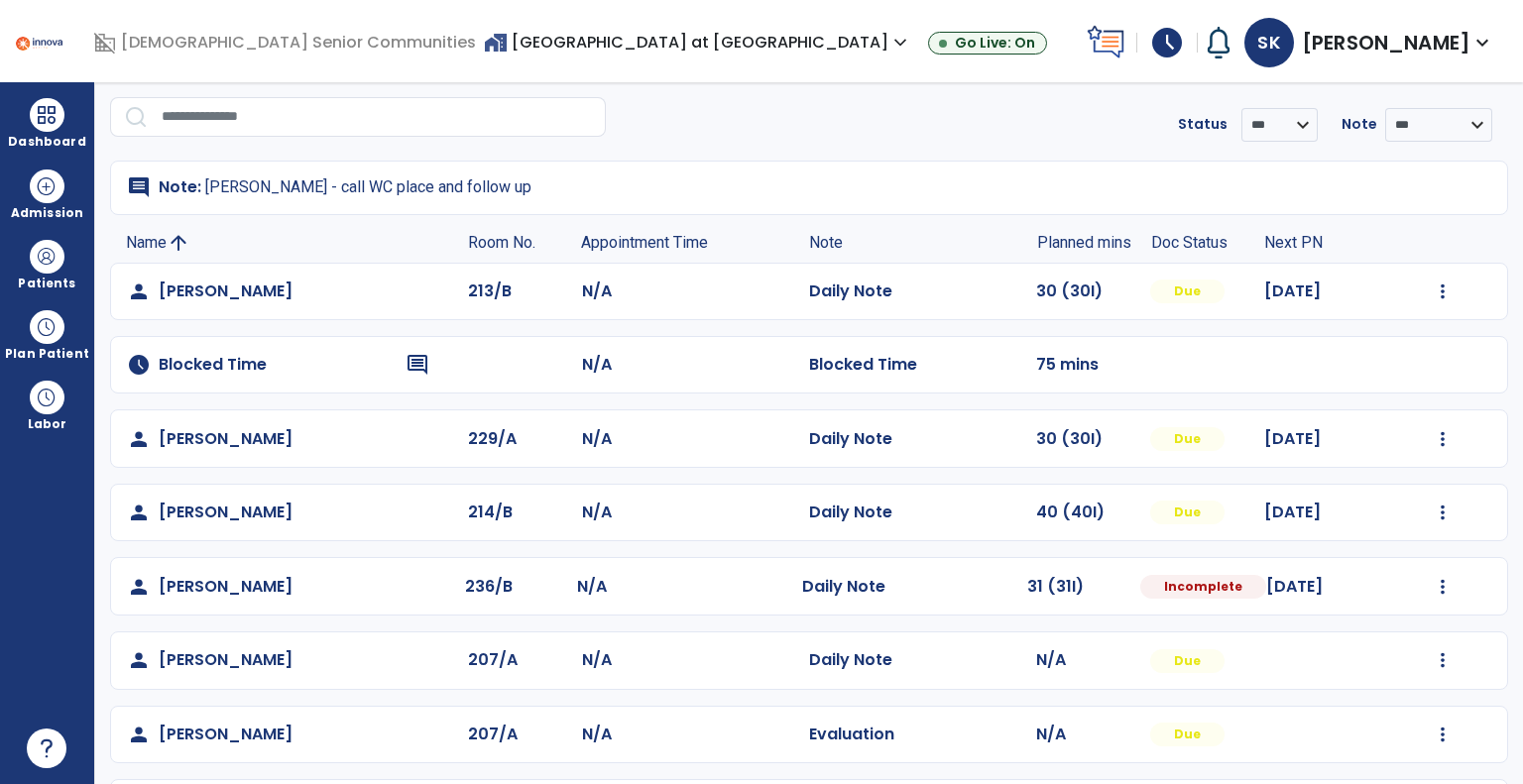 scroll, scrollTop: 99, scrollLeft: 0, axis: vertical 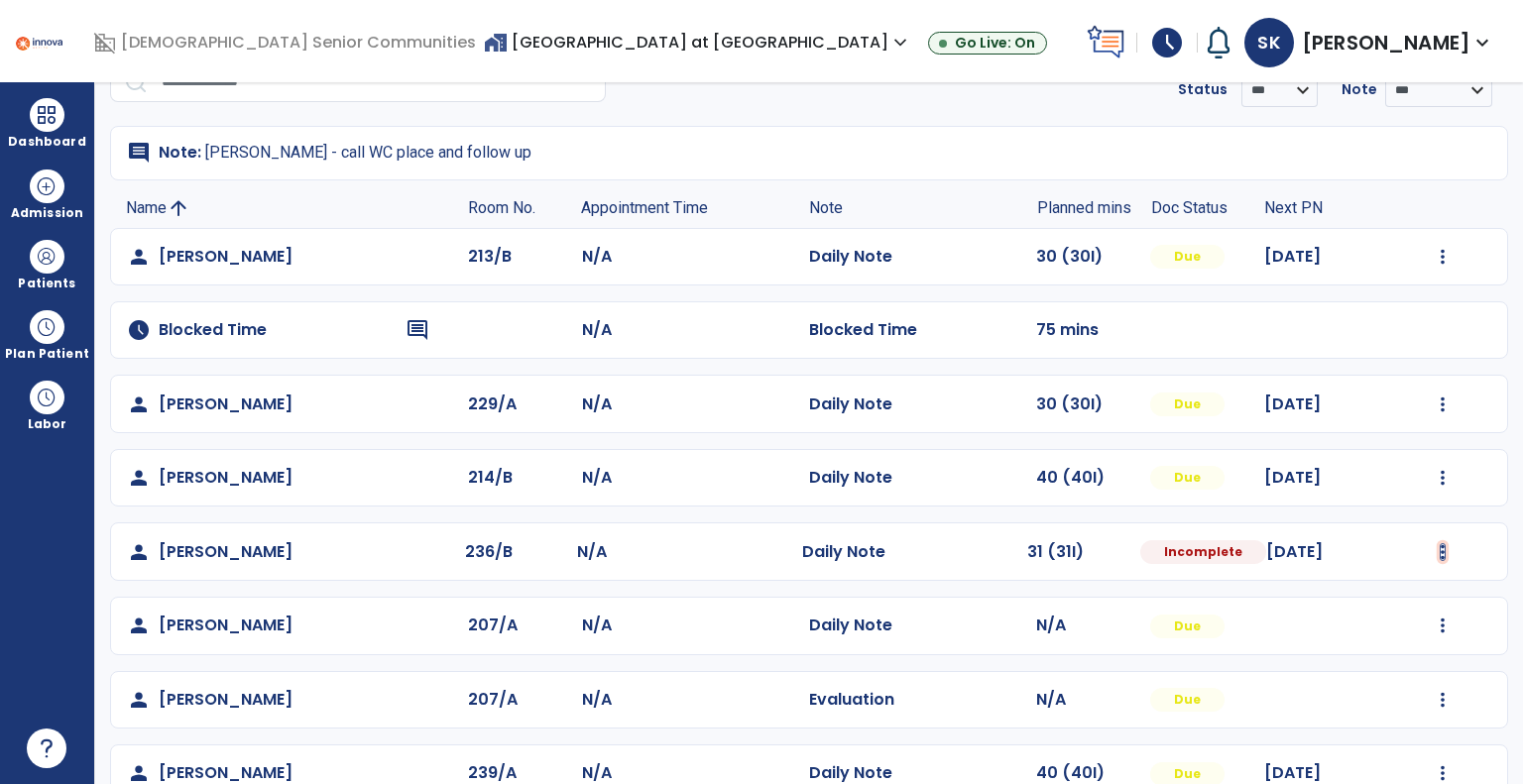click at bounding box center [1443, 257] 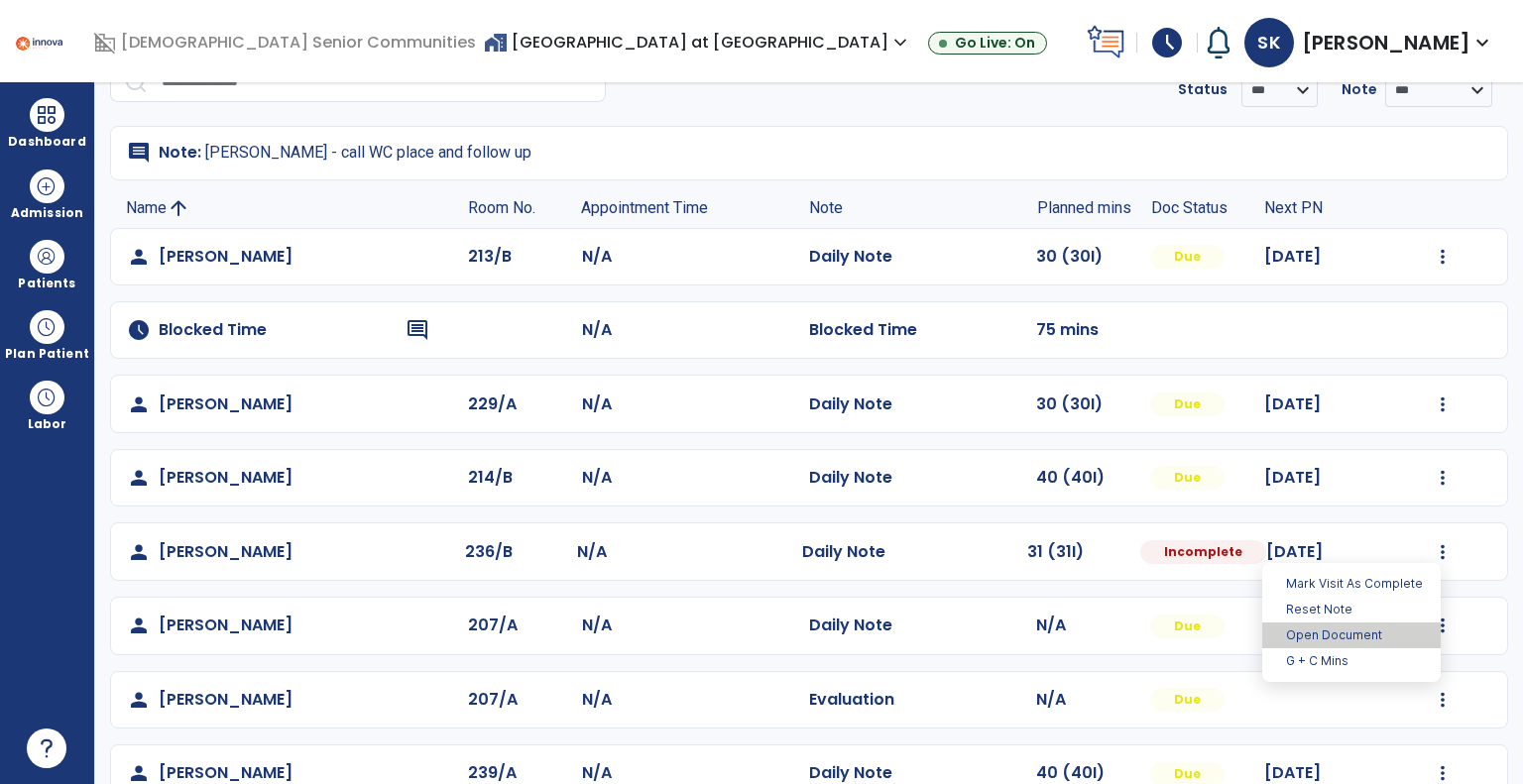 click on "Open Document" at bounding box center (1351, 635) 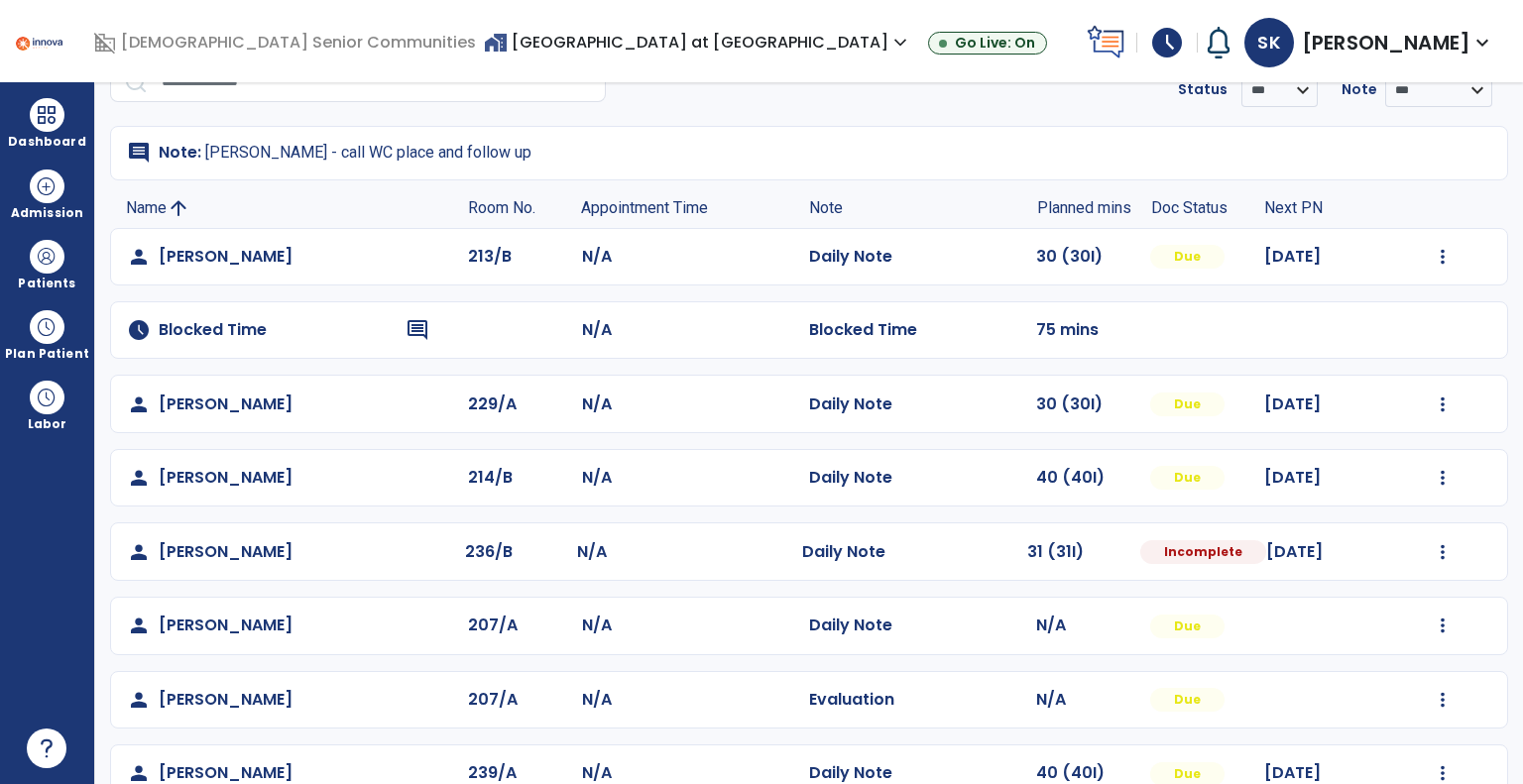 select on "*" 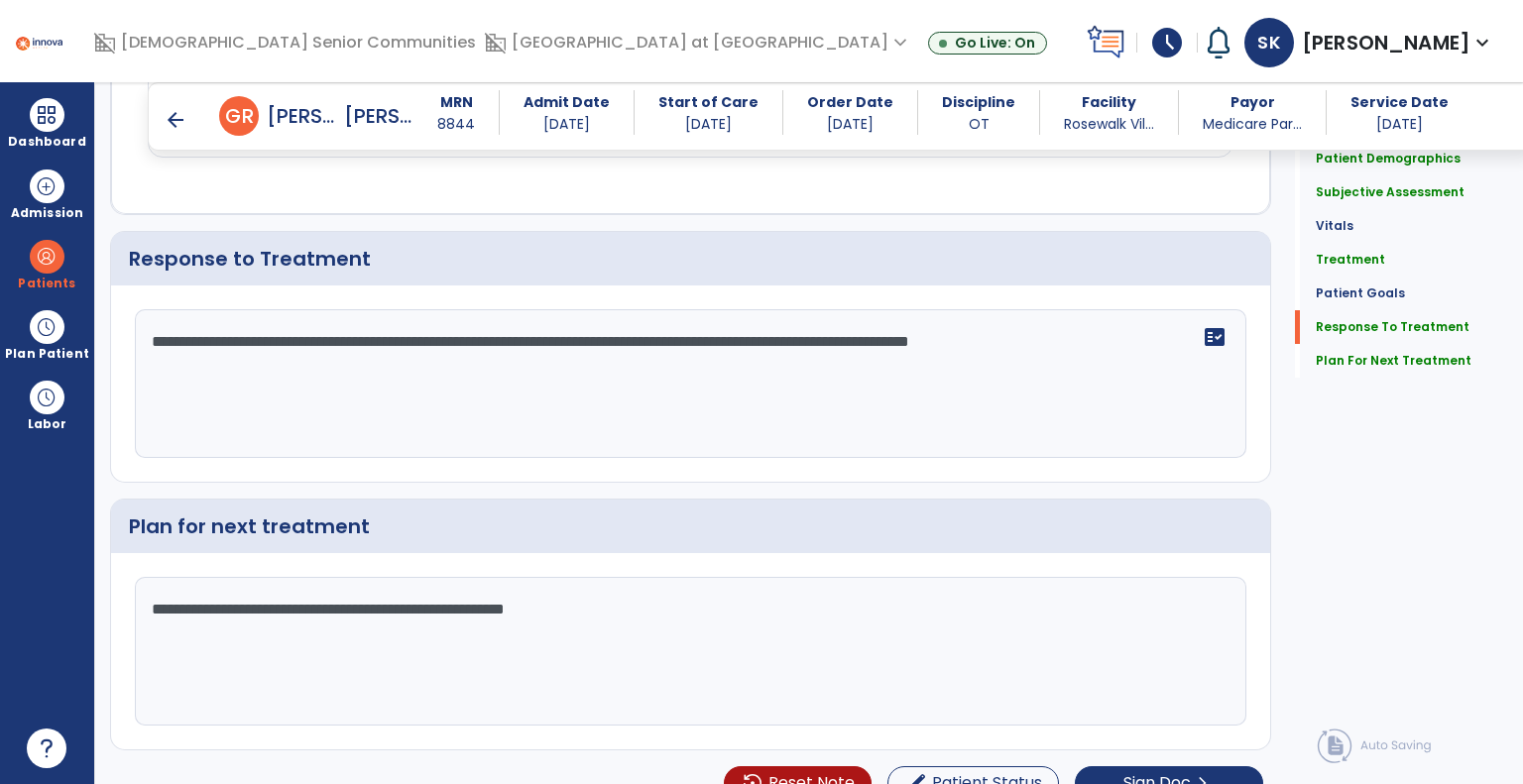 scroll, scrollTop: 3289, scrollLeft: 0, axis: vertical 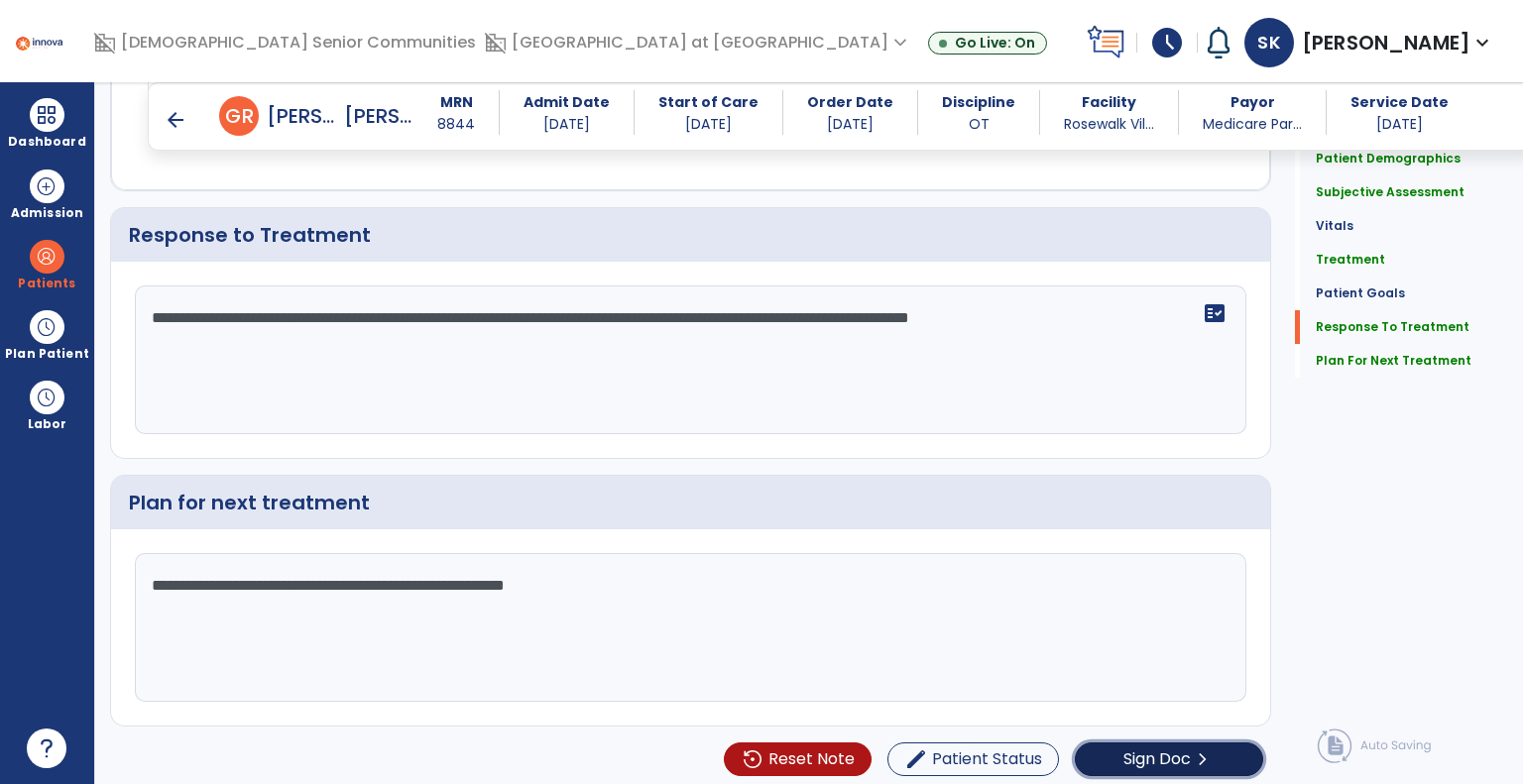 click on "Sign Doc" 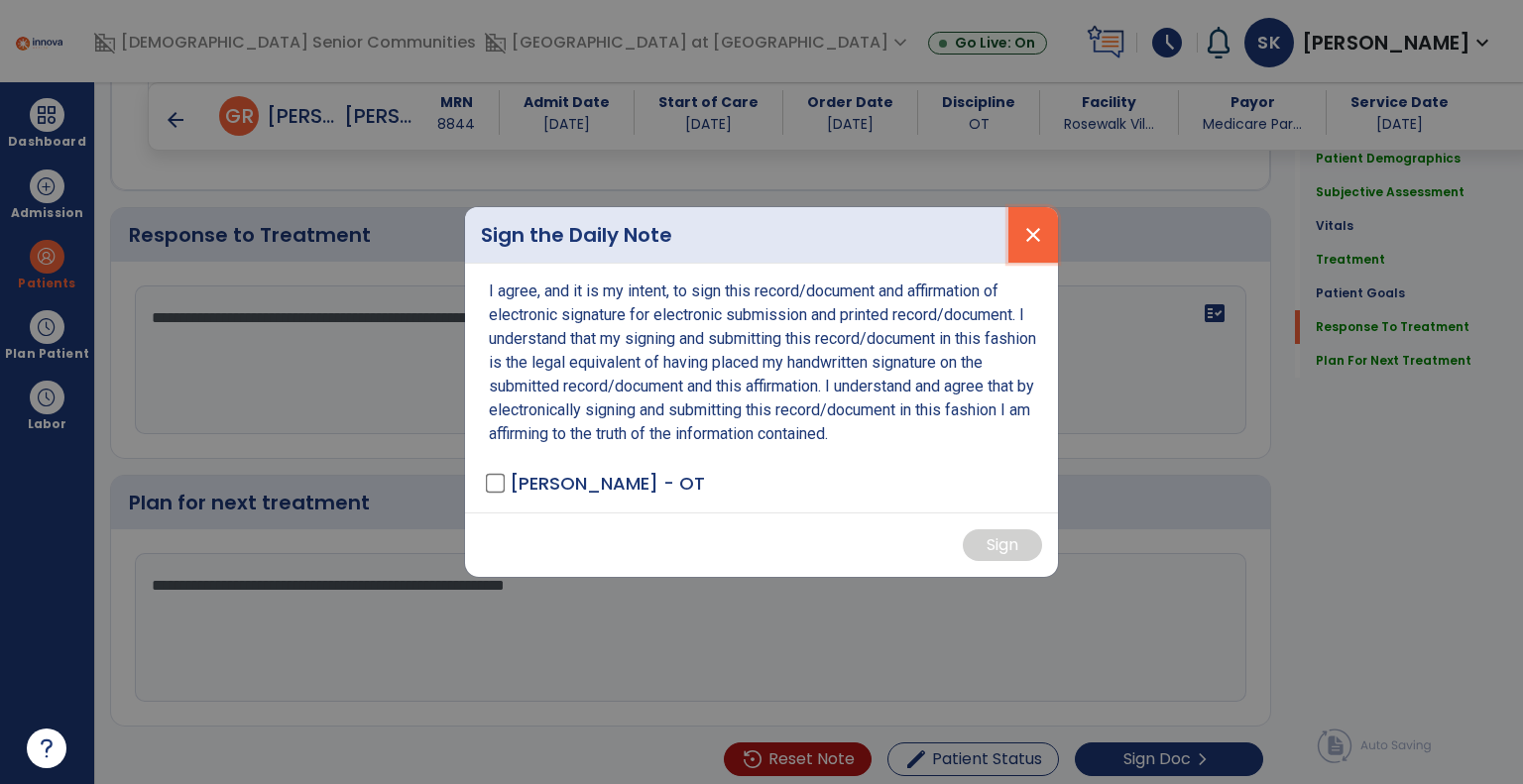 click on "close" at bounding box center [1033, 235] 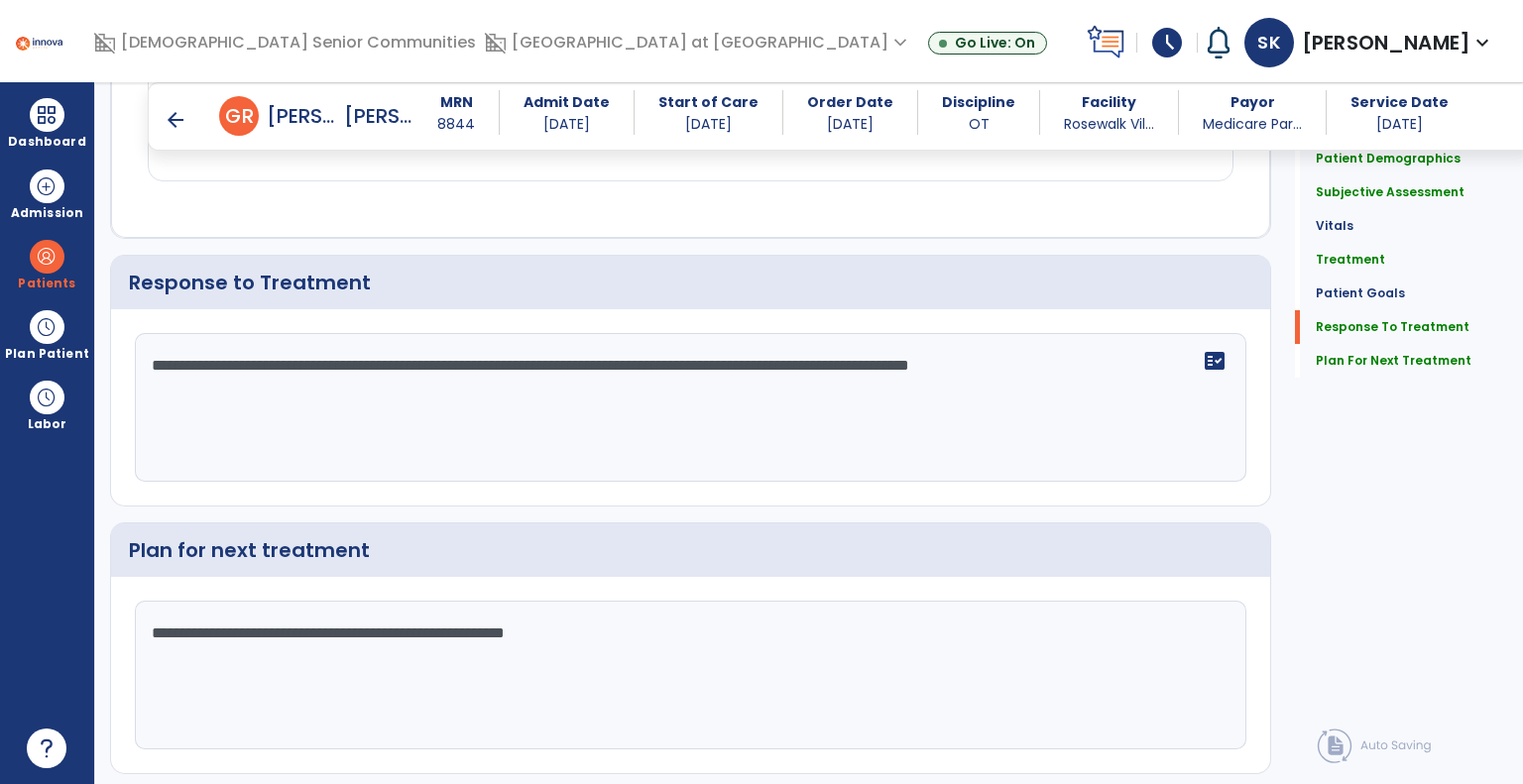 scroll, scrollTop: 3289, scrollLeft: 0, axis: vertical 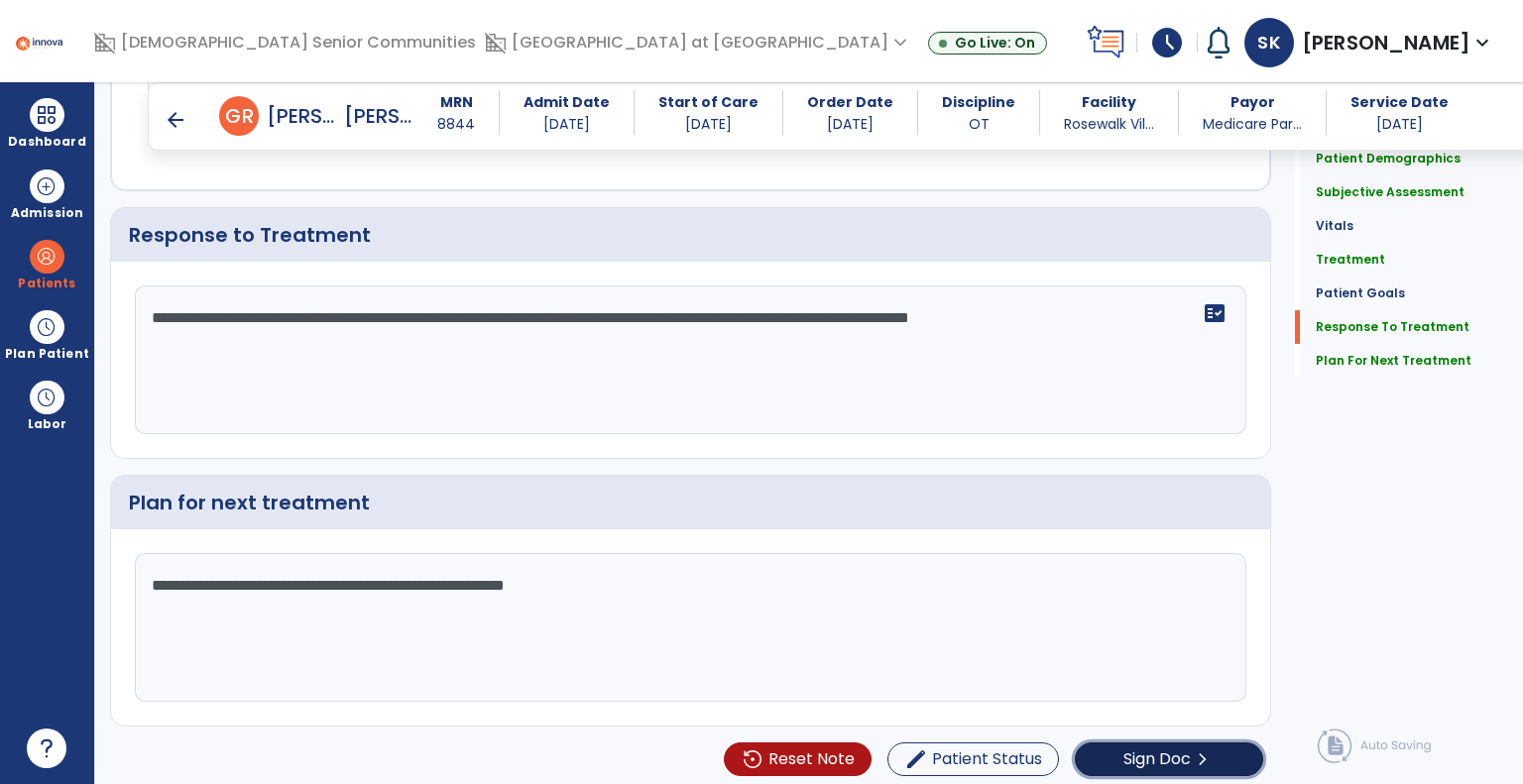 click on "Sign Doc" 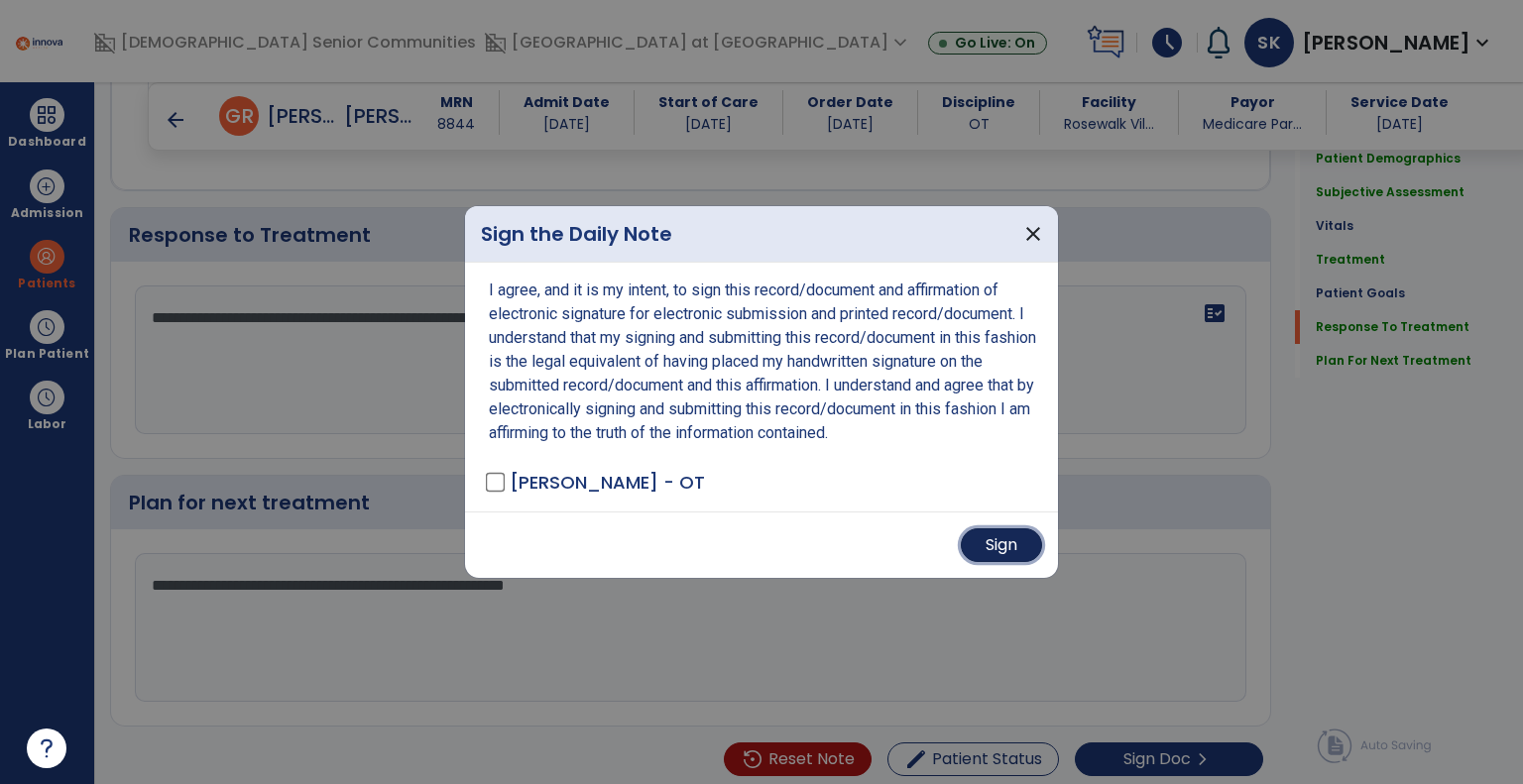 click on "Sign" at bounding box center (1001, 545) 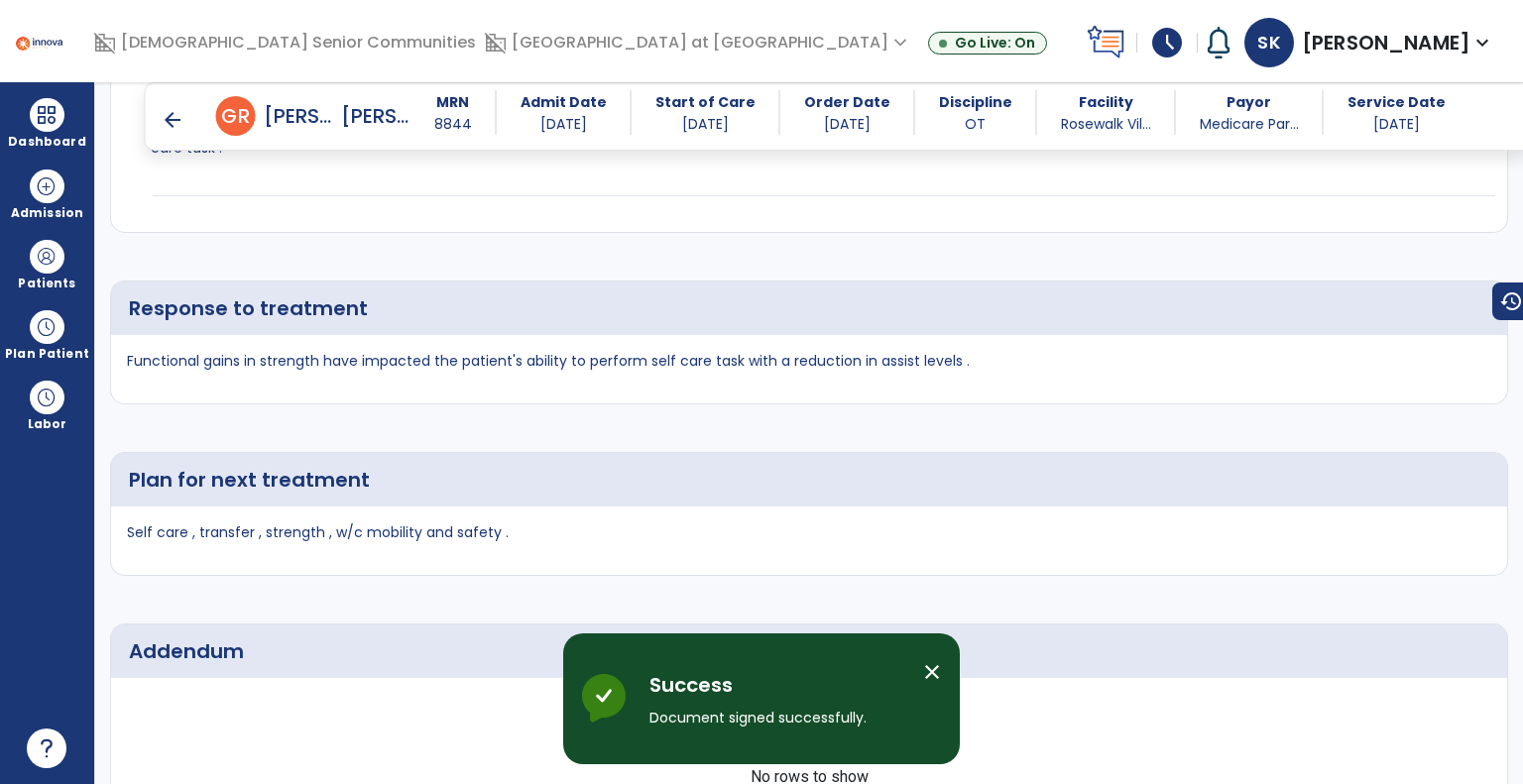 scroll, scrollTop: 4703, scrollLeft: 0, axis: vertical 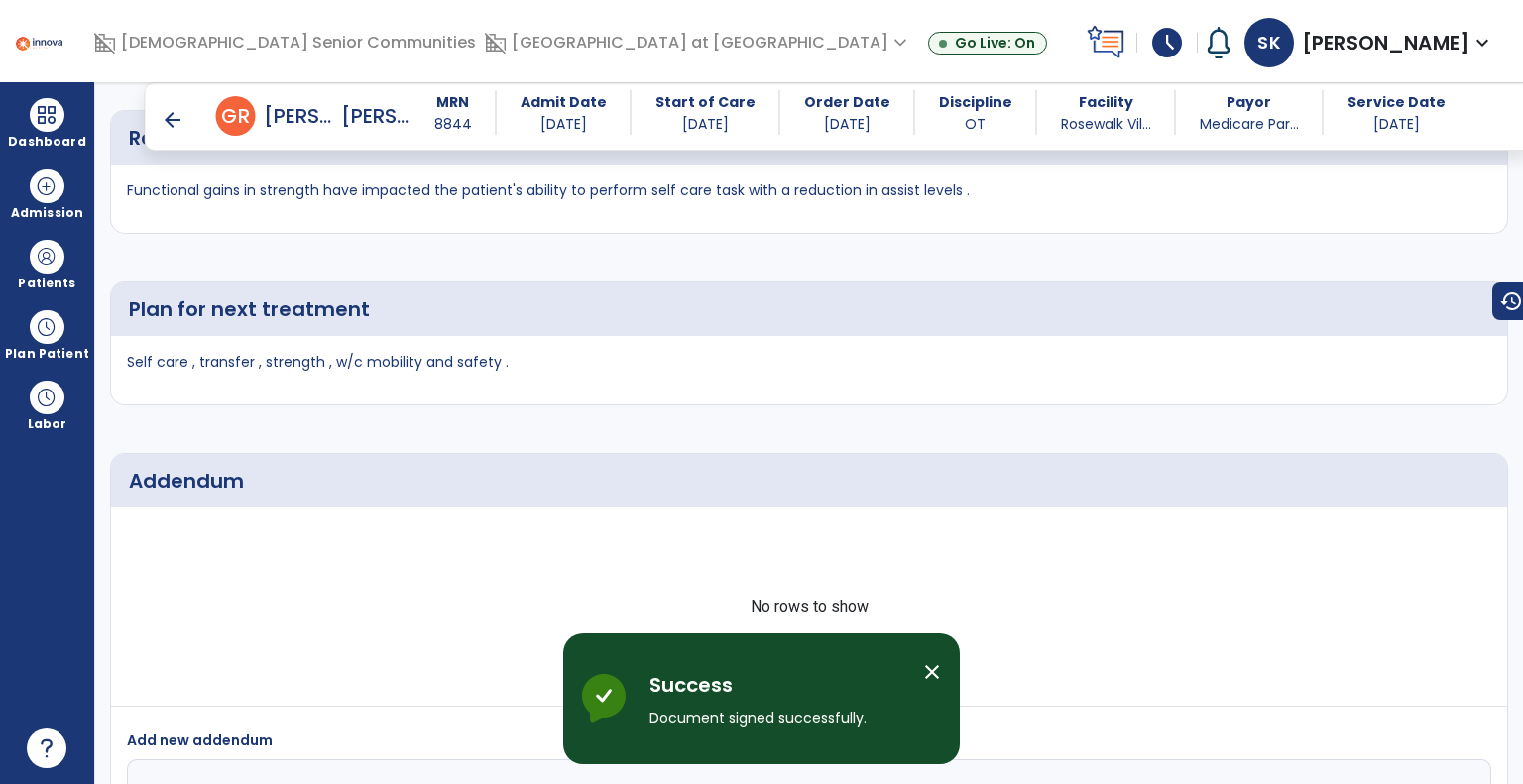 click on "arrow_back" at bounding box center (173, 120) 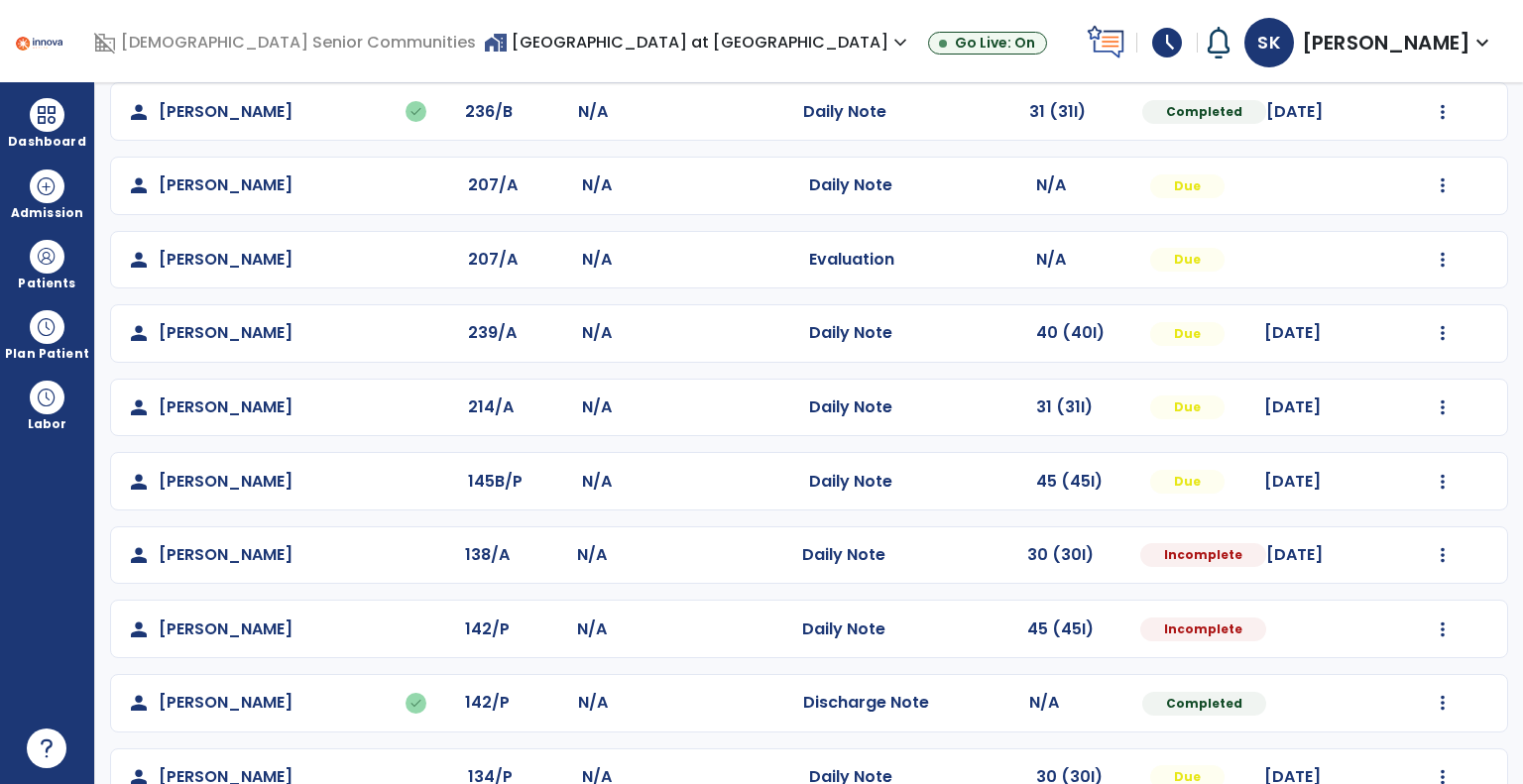 scroll, scrollTop: 734, scrollLeft: 0, axis: vertical 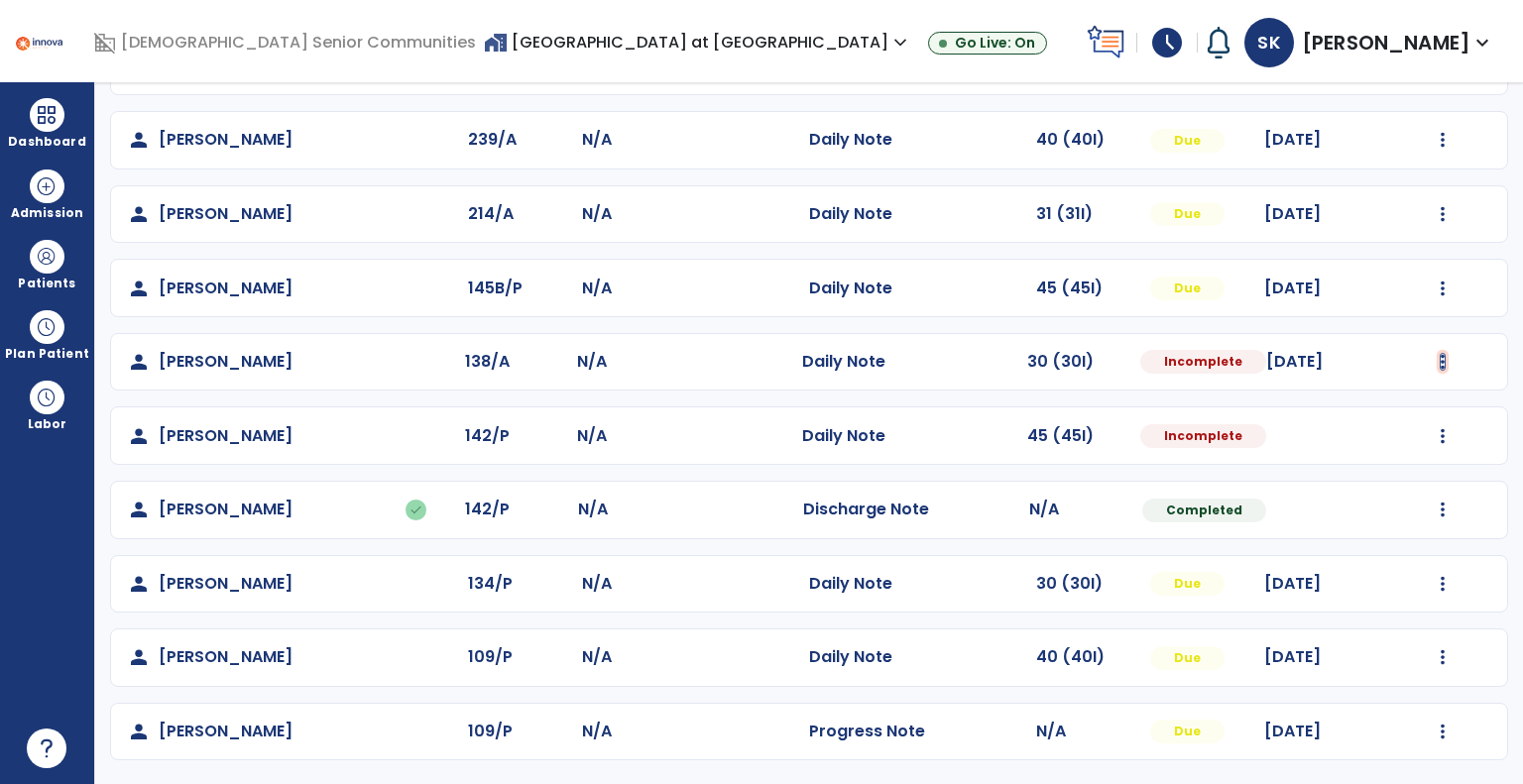 click at bounding box center (1443, -377) 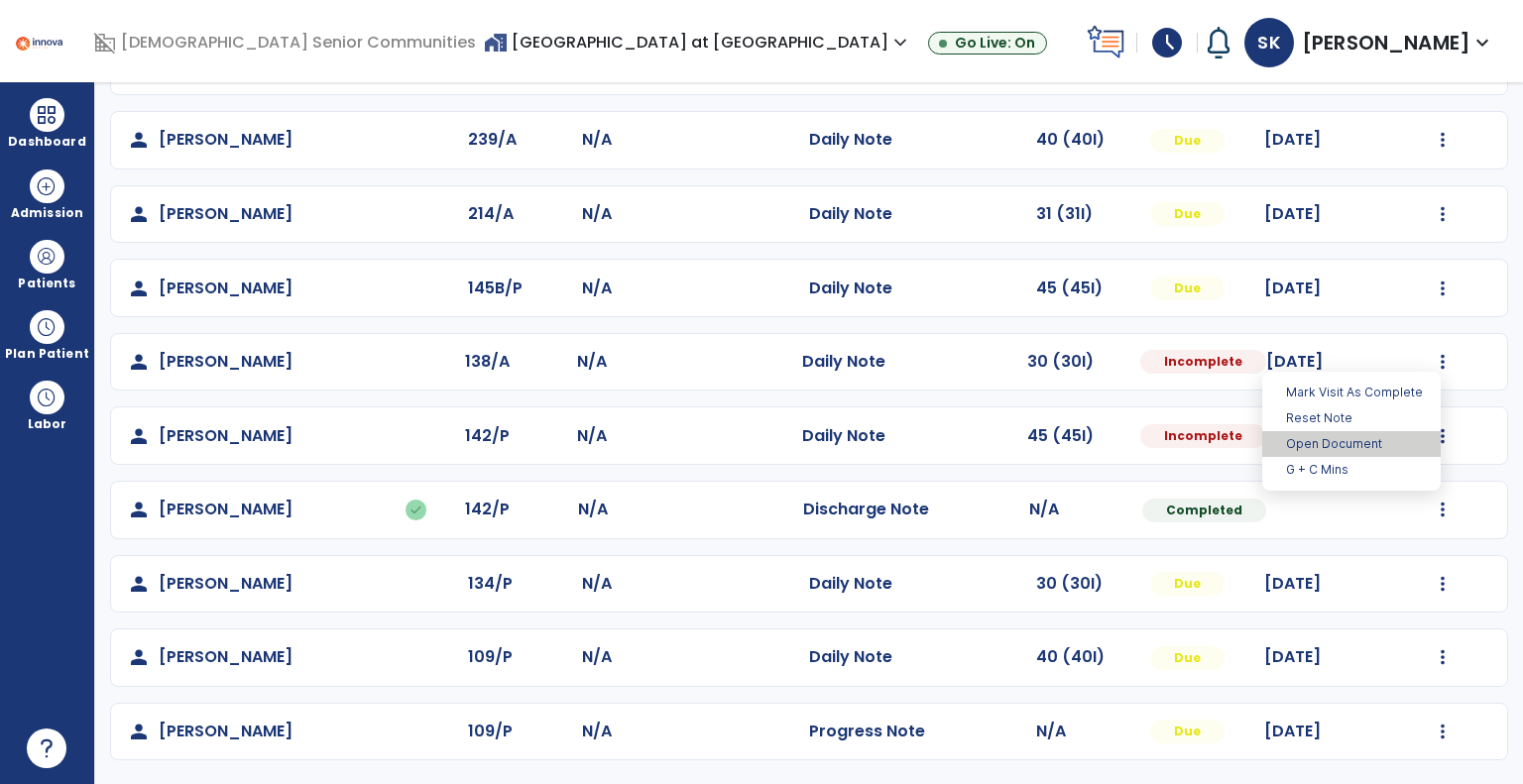 click on "Open Document" at bounding box center [1351, 444] 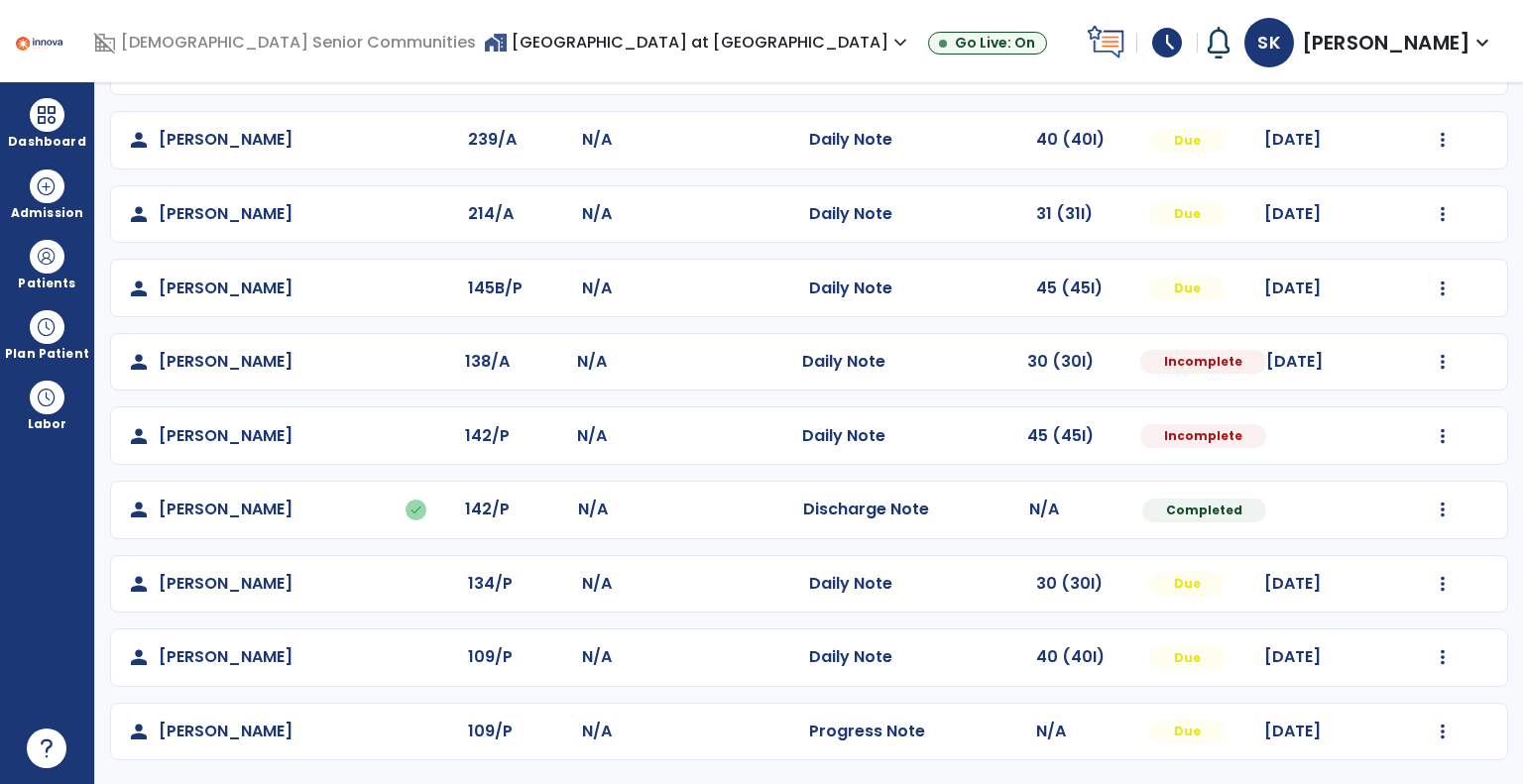 select on "*" 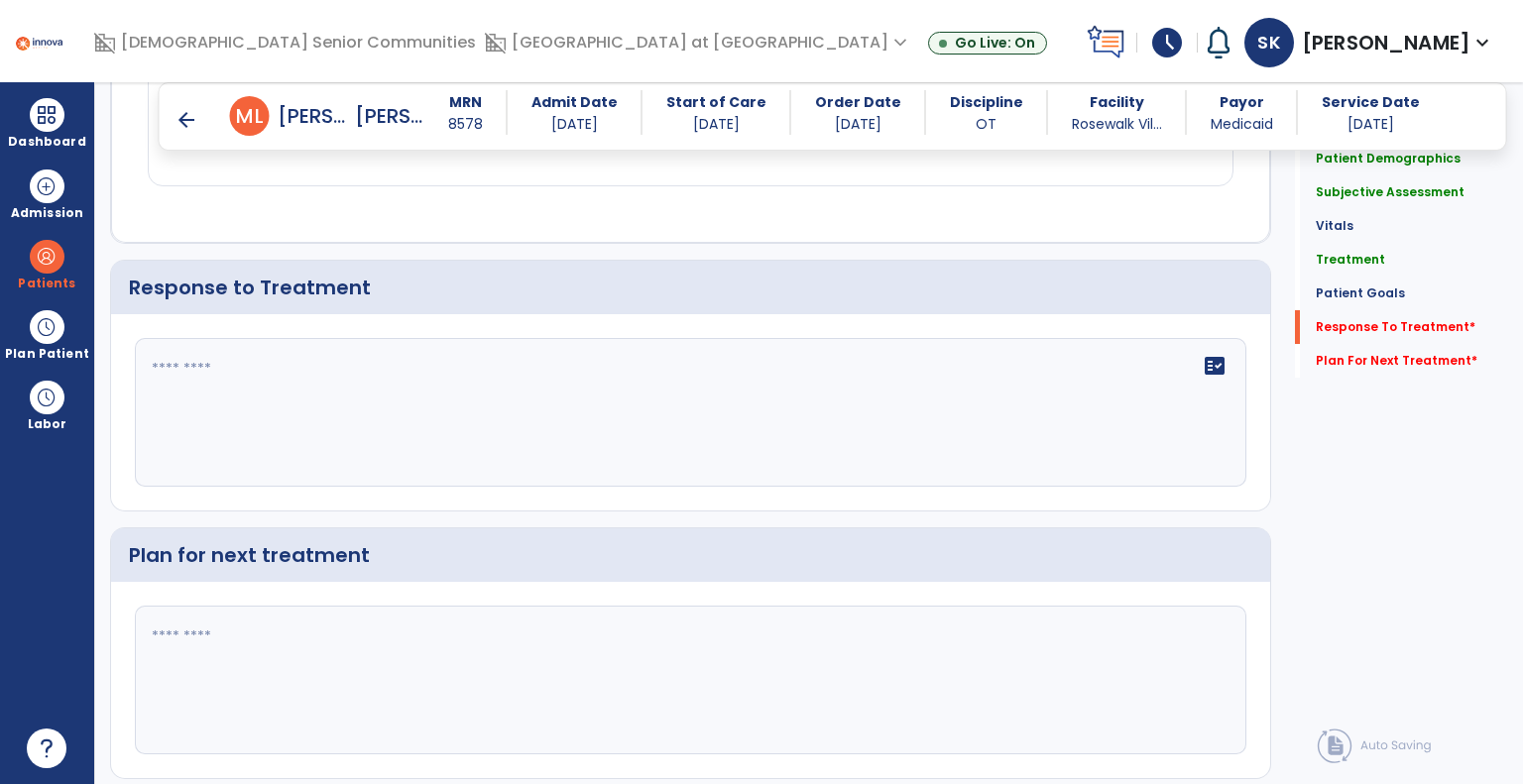 scroll, scrollTop: 3009, scrollLeft: 0, axis: vertical 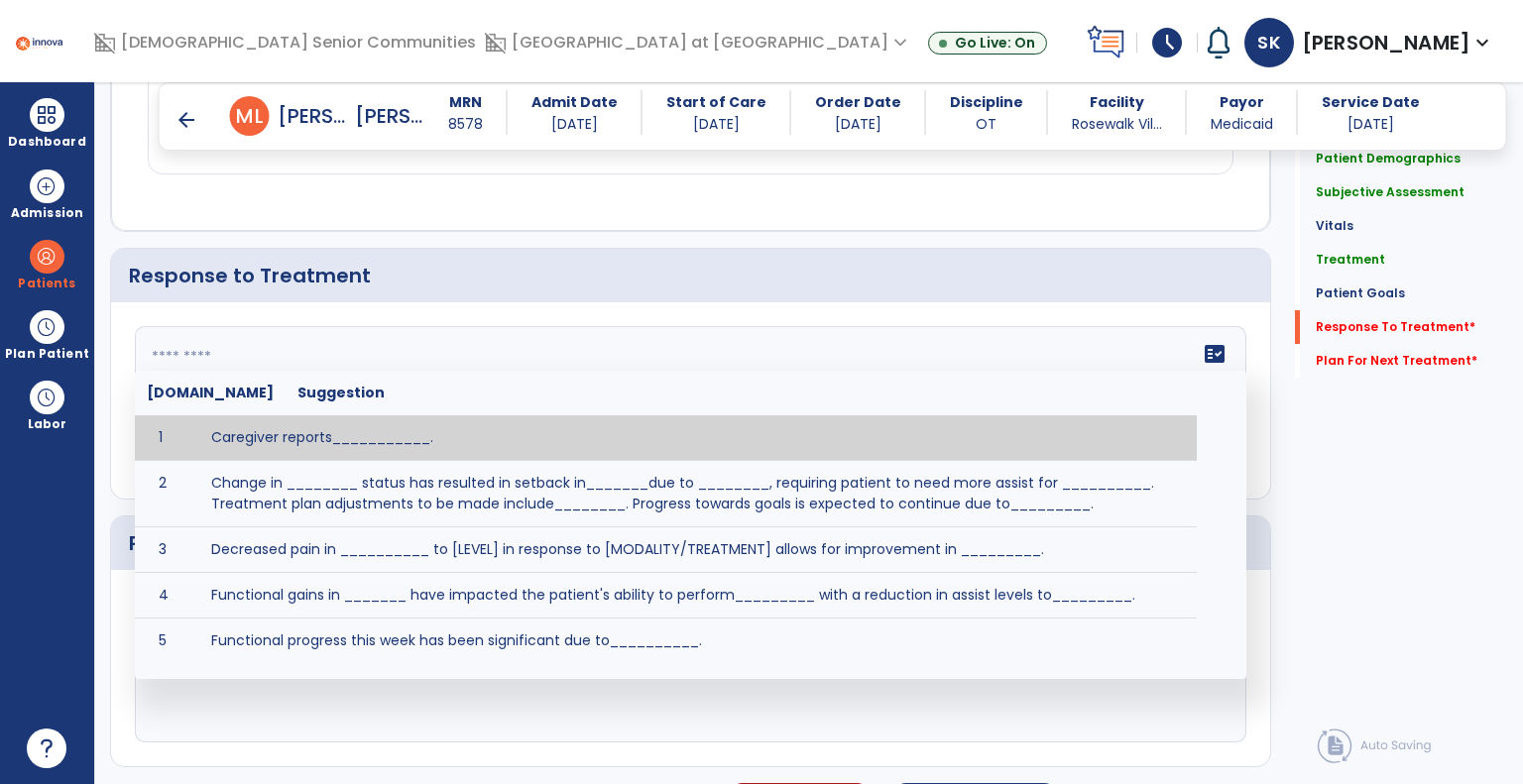 click on "fact_check  [DOMAIN_NAME] Suggestion 1 Caregiver reports___________. 2 Change in ________ status has resulted in setback in_______due to ________, requiring patient to need more assist for __________.   Treatment plan adjustments to be made include________.  Progress towards goals is expected to continue due to_________. 3 Decreased pain in __________ to [LEVEL] in response to [MODALITY/TREATMENT] allows for improvement in _________. 4 Functional gains in _______ have impacted the patient's ability to perform_________ with a reduction in assist levels to_________. 5 Functional progress this week has been significant due to__________. 6 Gains in ________ have improved the patient's ability to perform ______with decreased levels of assist to___________. 7 Improvement in ________allows patient to tolerate higher levels of challenges in_________. 8 Pain in [AREA] has decreased to [LEVEL] in response to [TREATMENT/MODALITY], allowing fore ease in completing__________. 9 10 11 12 13 14 15 16 17 18 19 20 21" 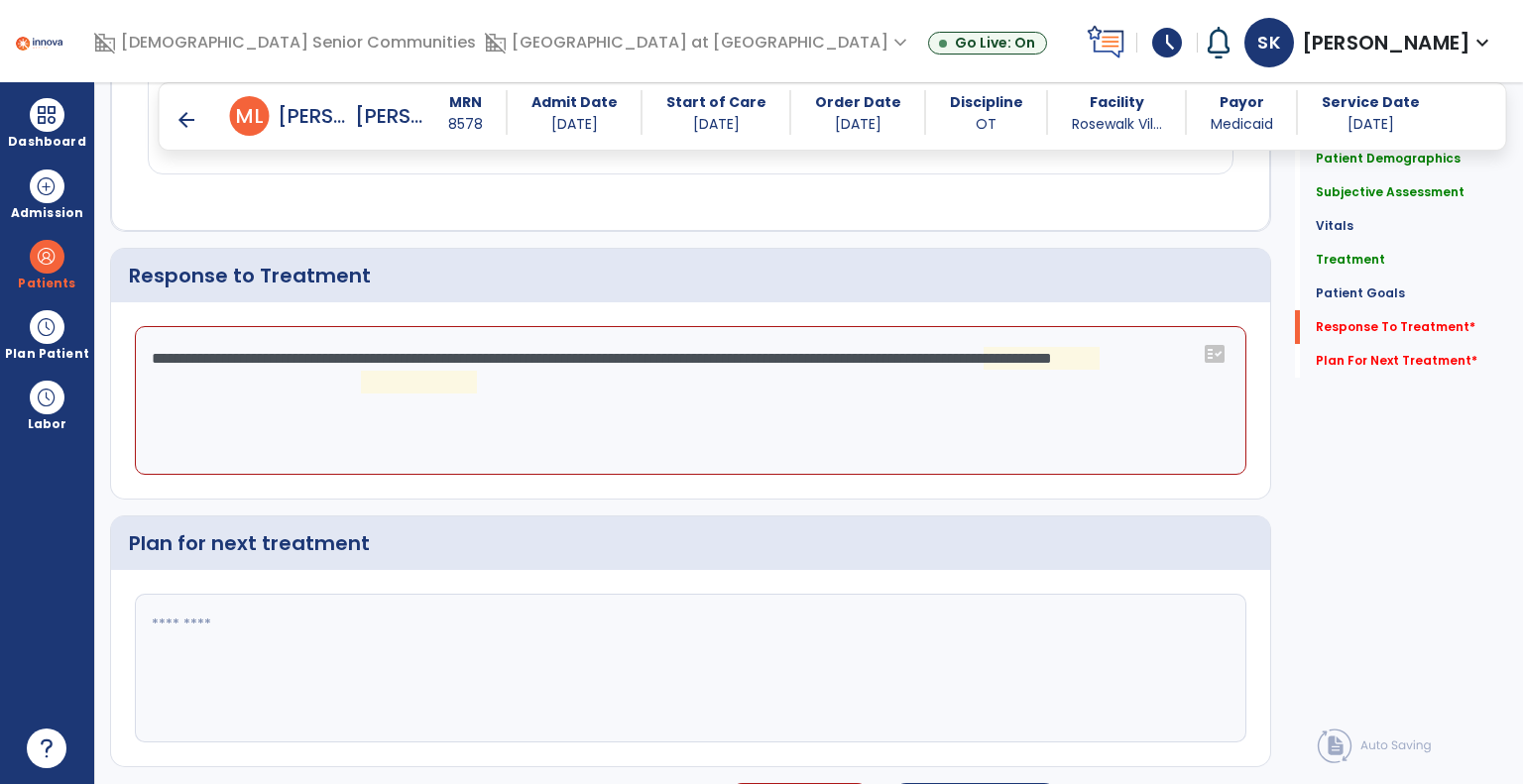 click on "**********" 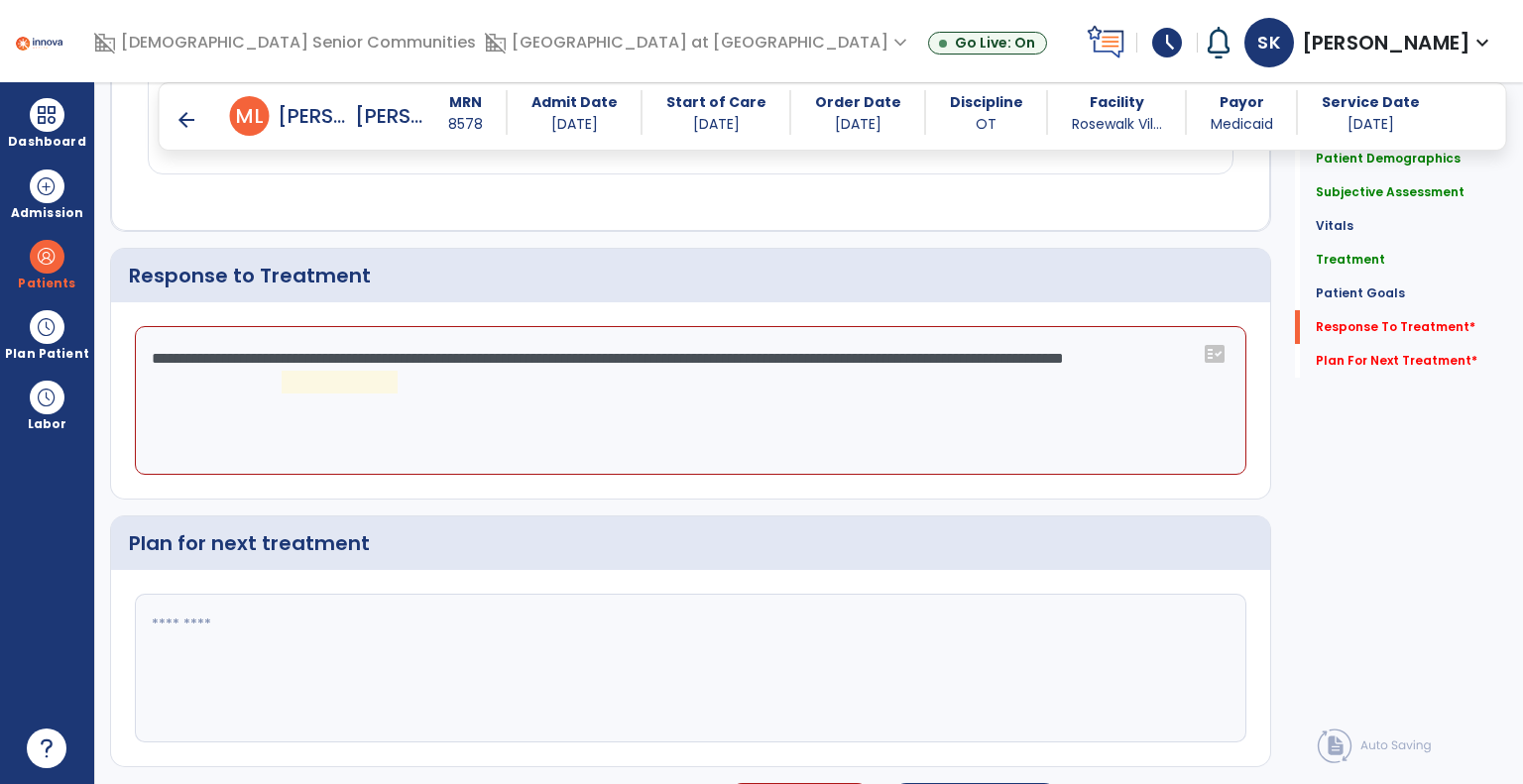 click on "**********" 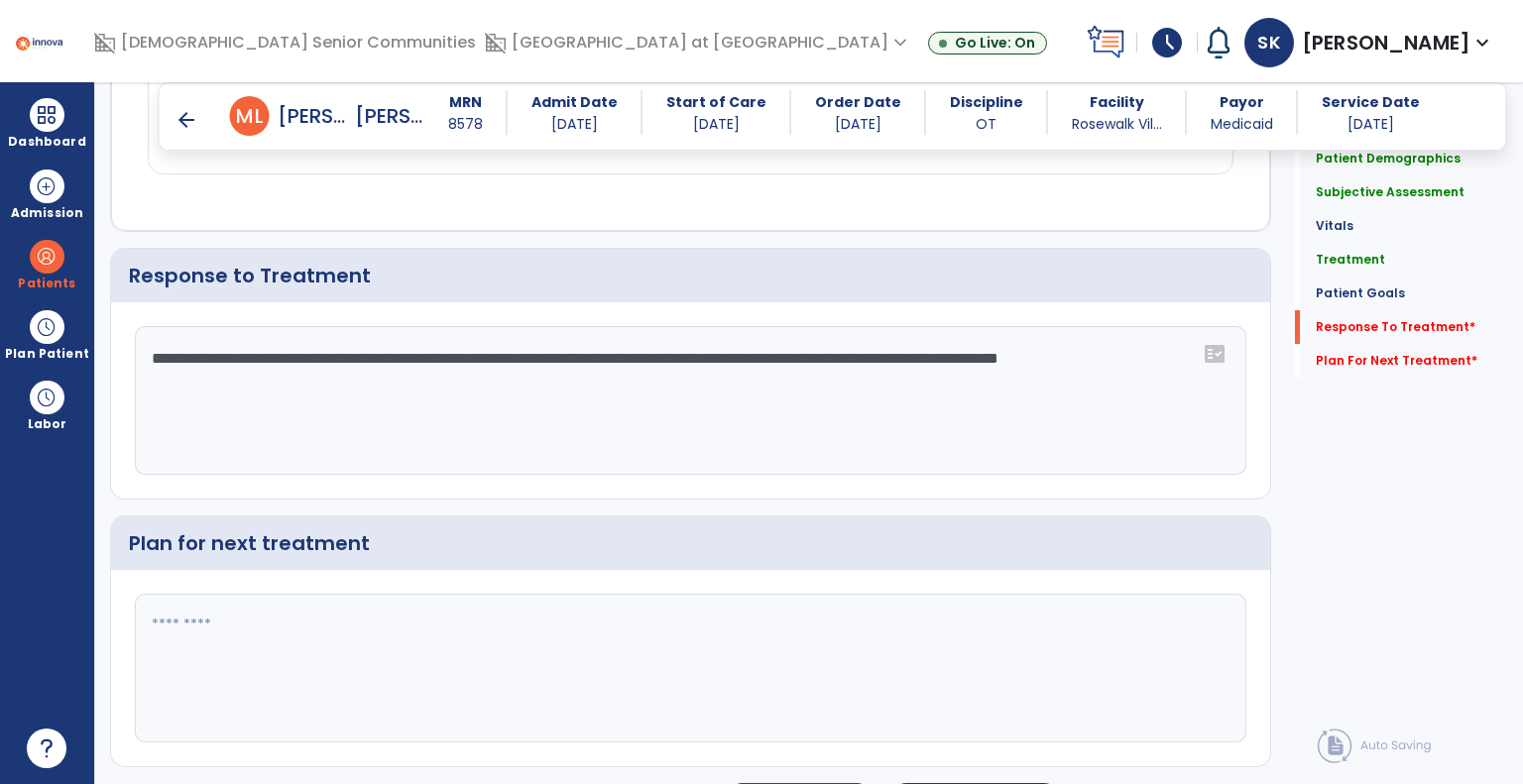 type on "**********" 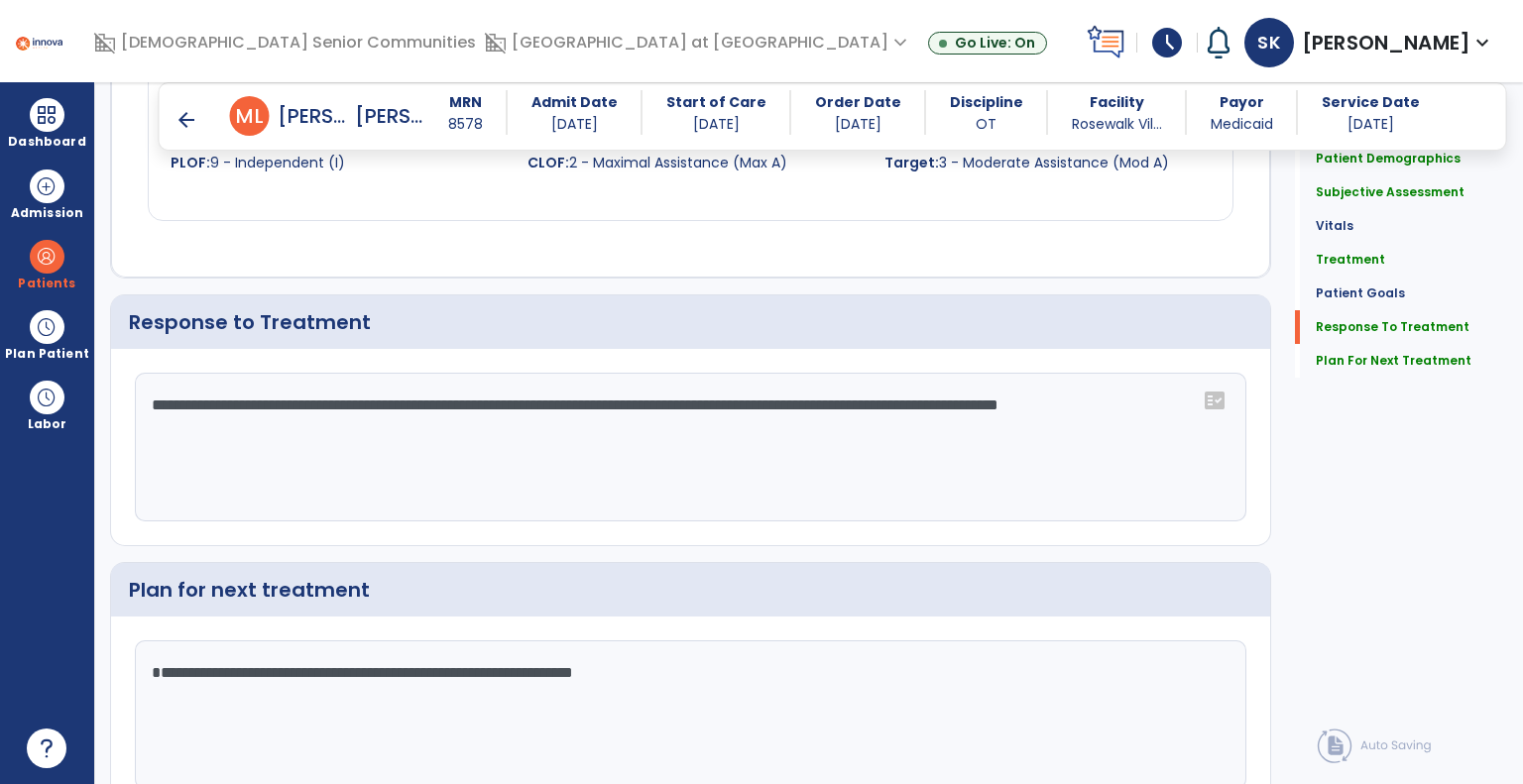 scroll, scrollTop: 3008, scrollLeft: 0, axis: vertical 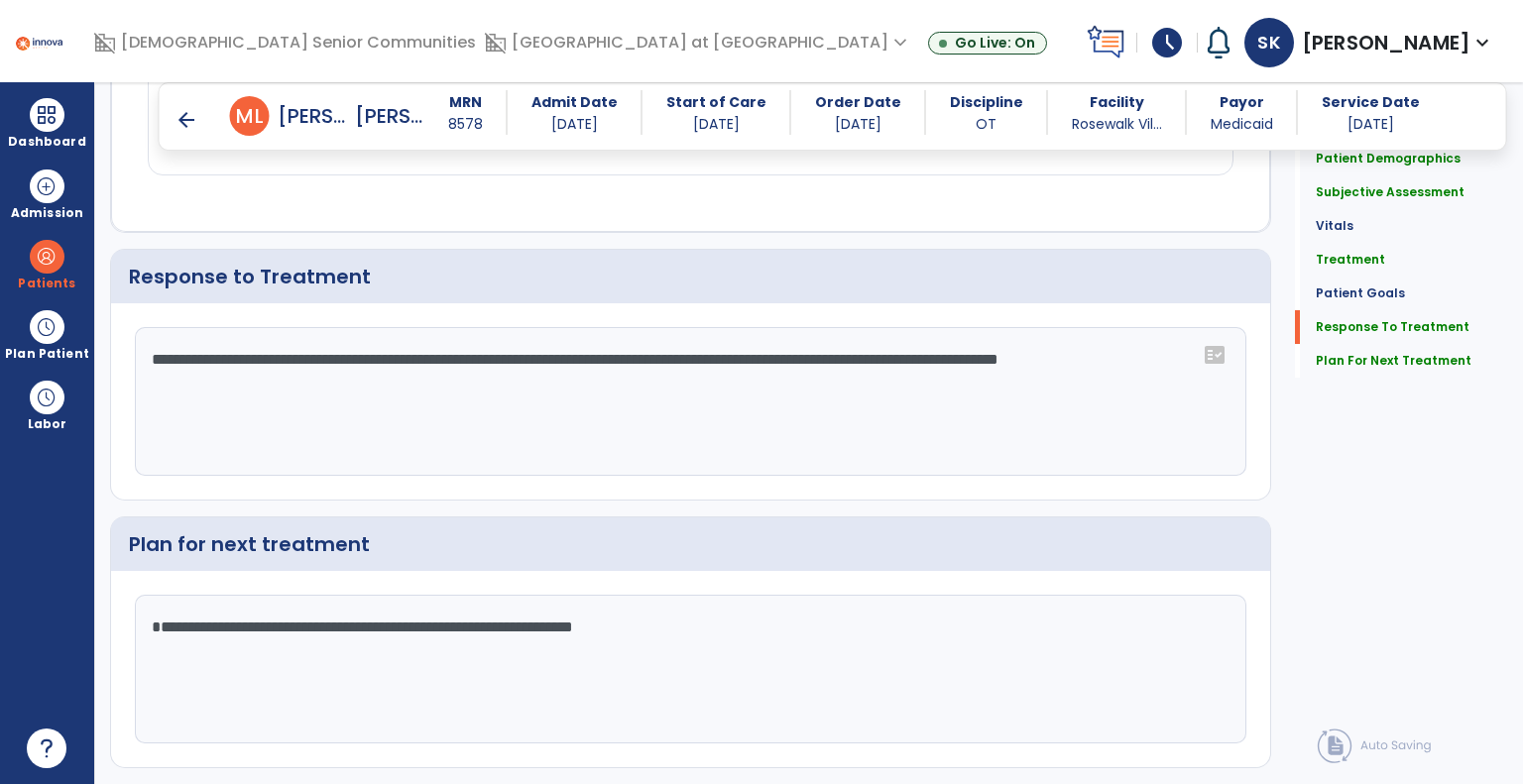 type on "**********" 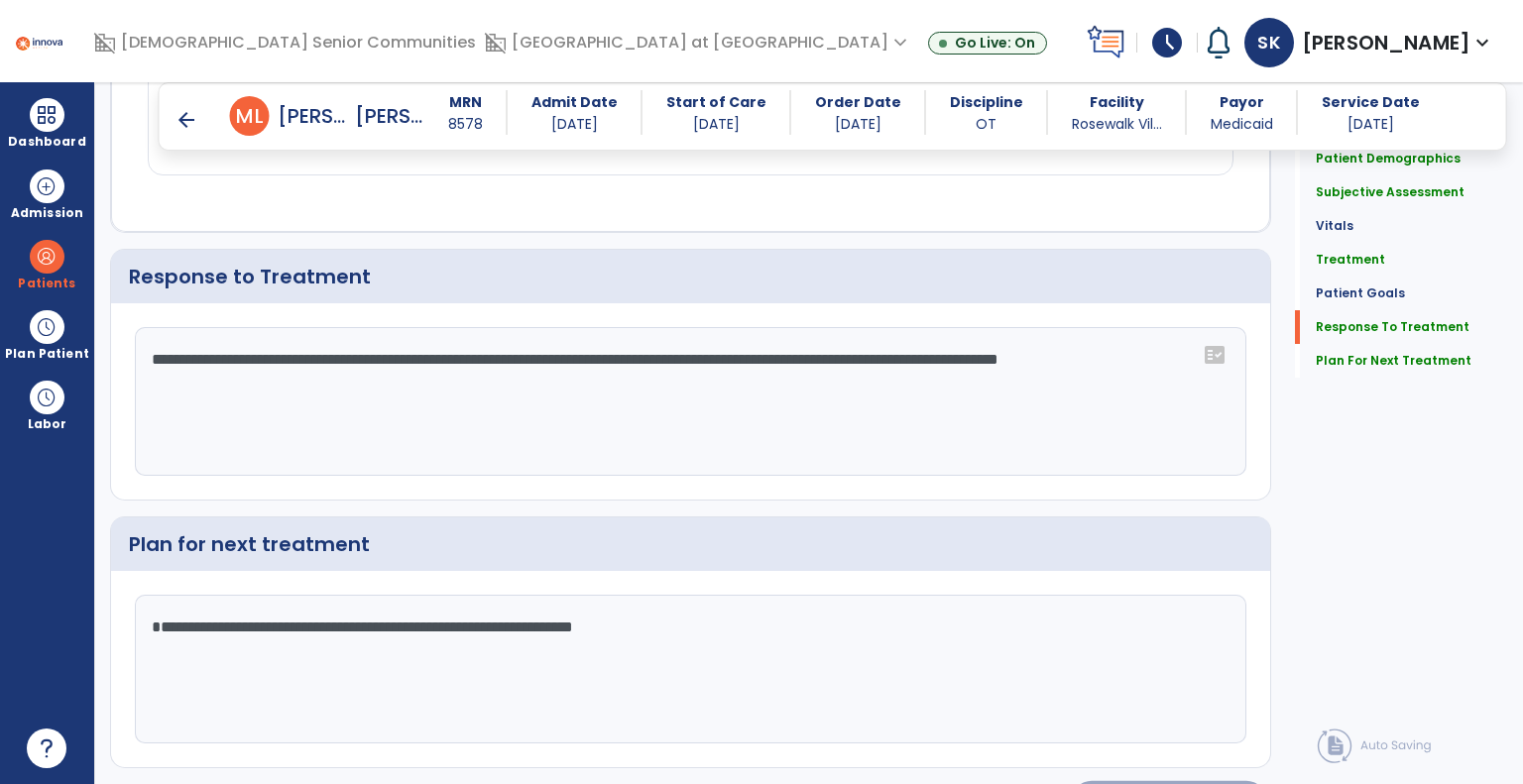 click on "Sign Doc" 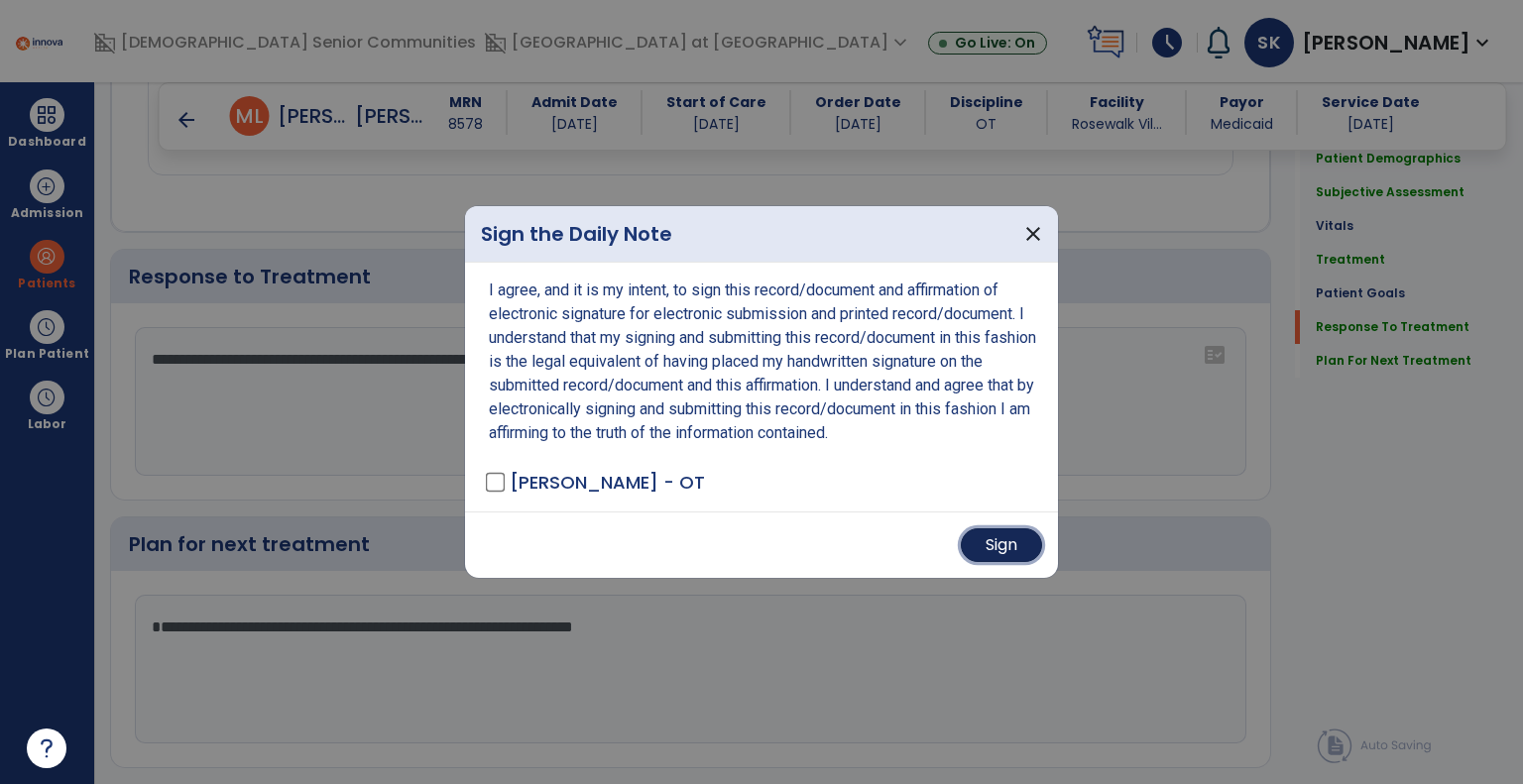 click on "Sign" at bounding box center [1001, 545] 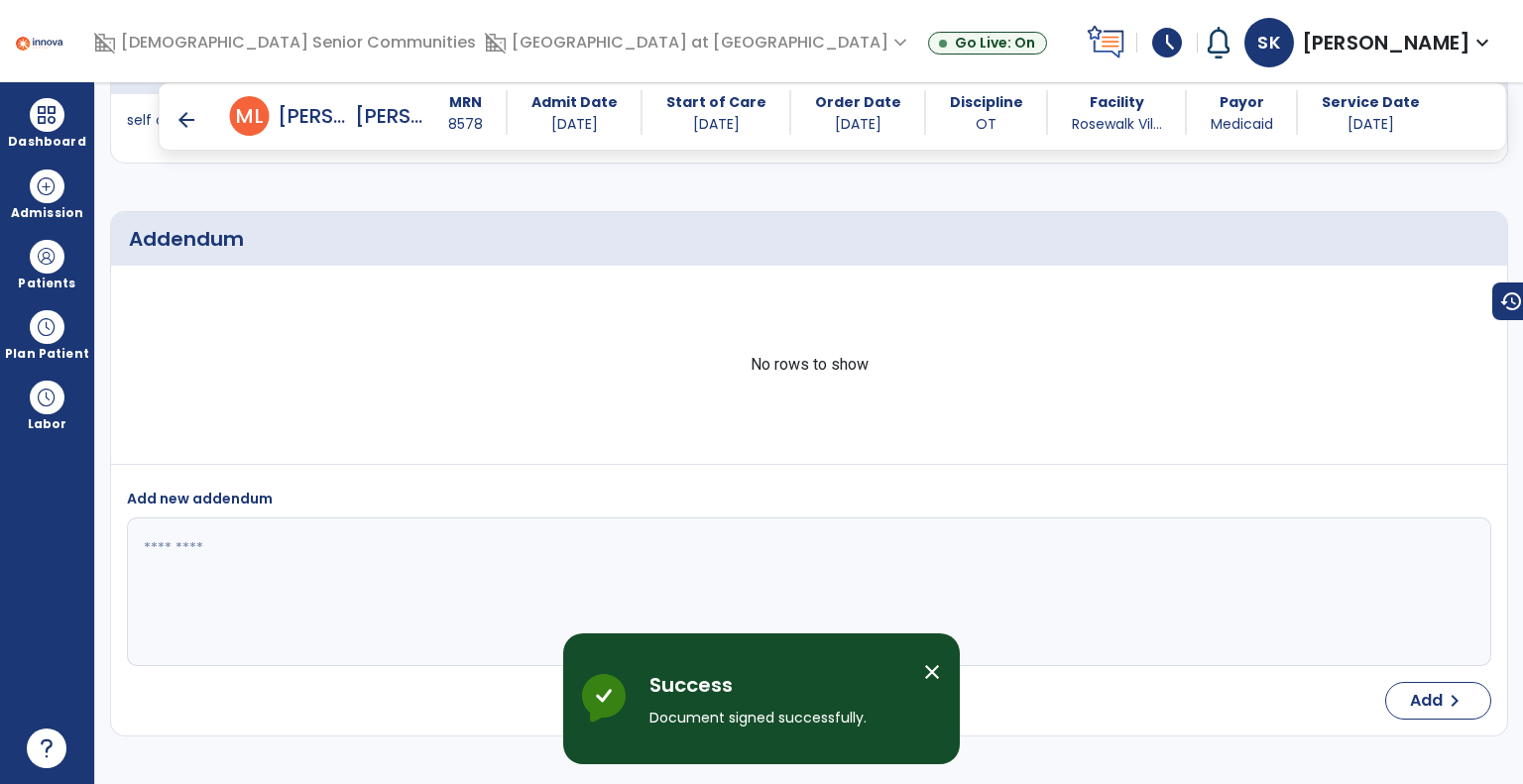 scroll, scrollTop: 4491, scrollLeft: 0, axis: vertical 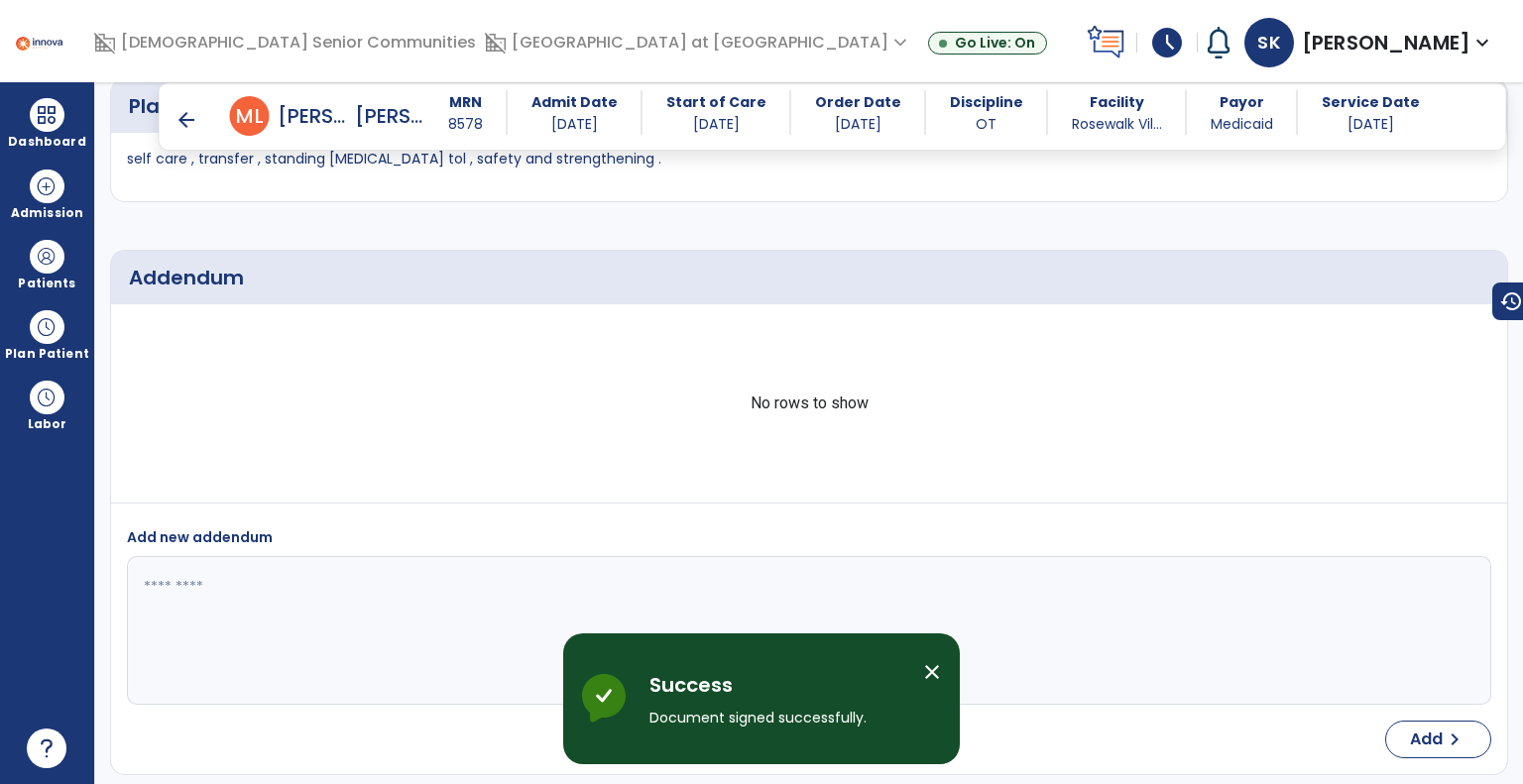 click on "arrow_back" at bounding box center [186, 120] 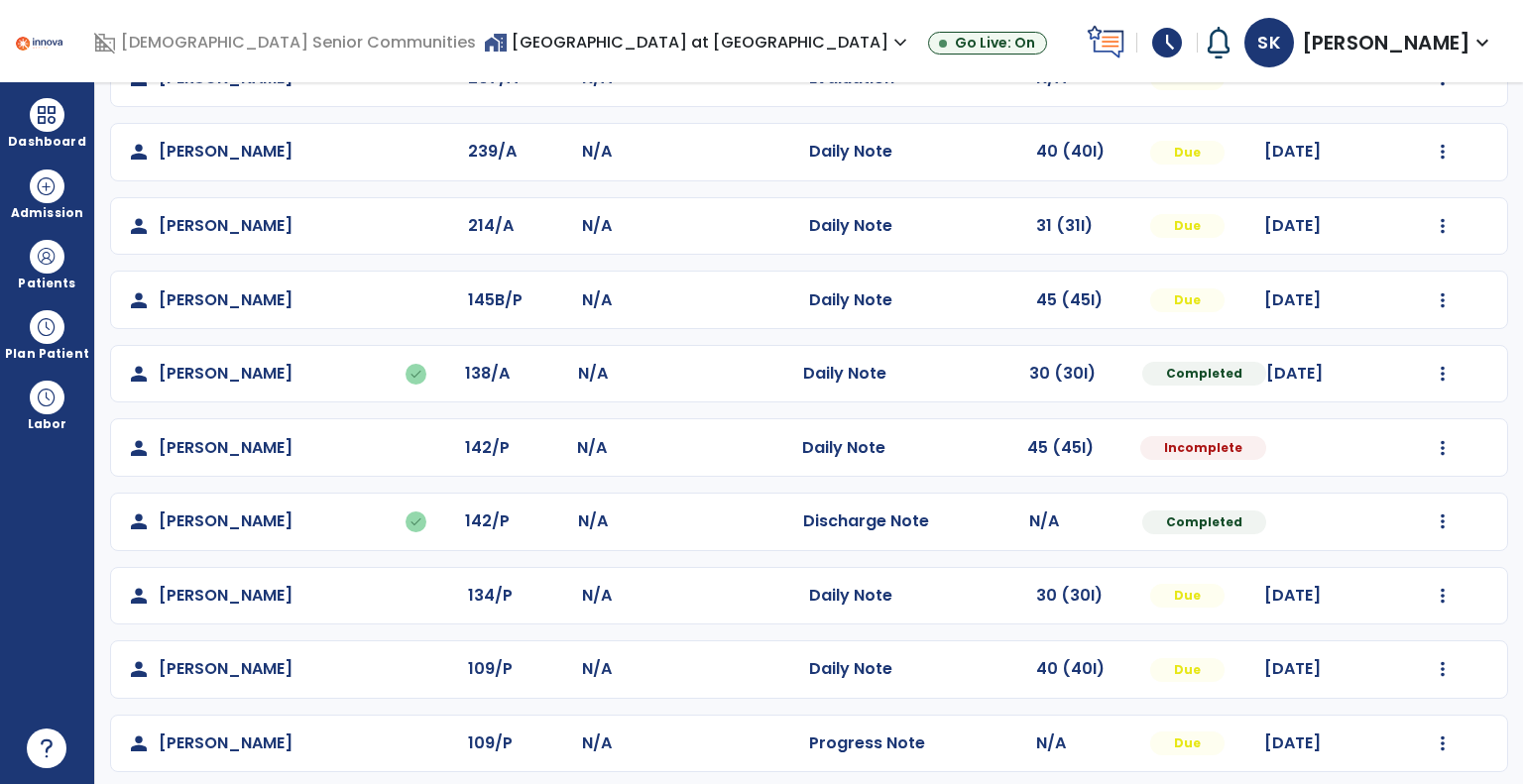 scroll, scrollTop: 734, scrollLeft: 0, axis: vertical 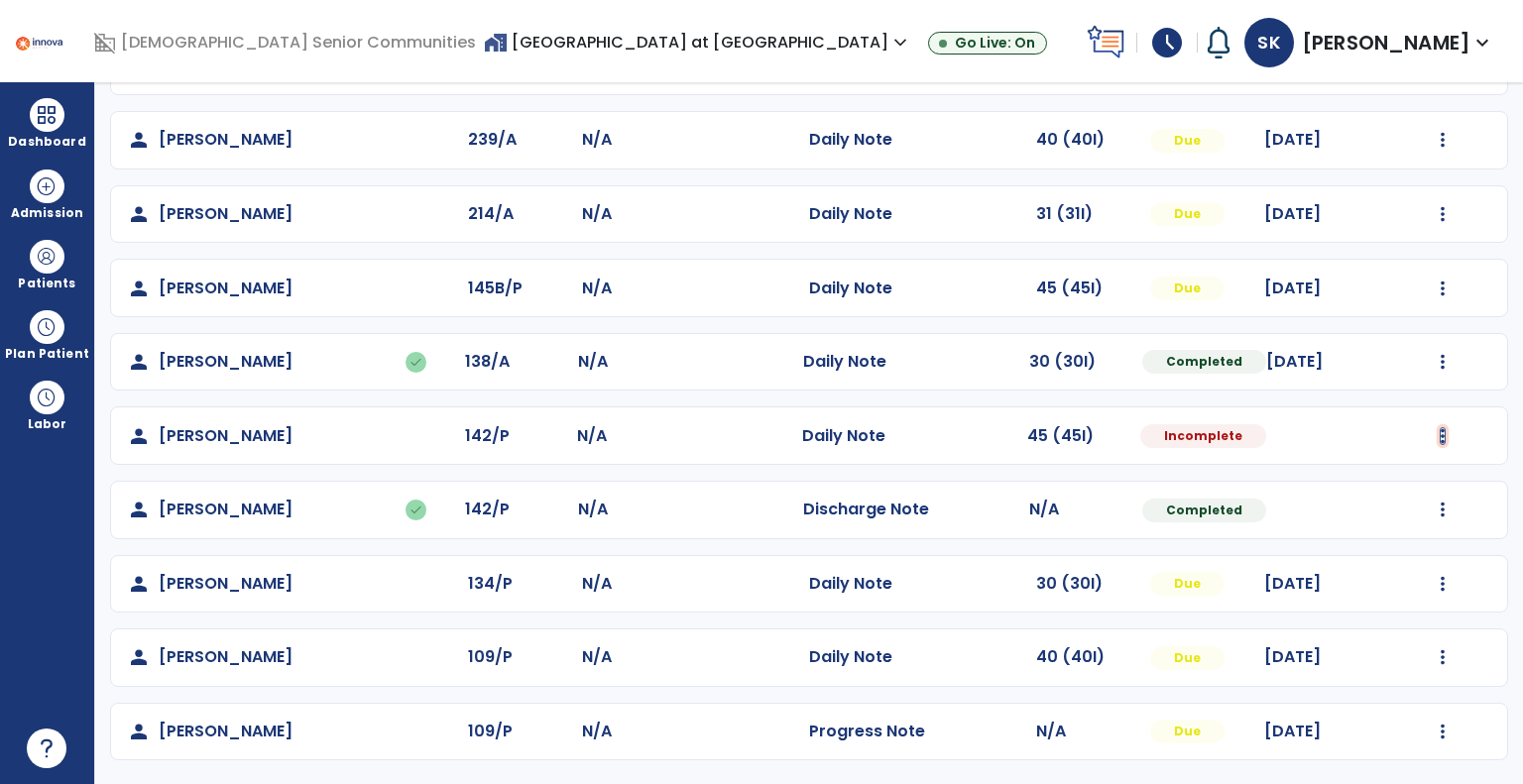 click at bounding box center [1443, -377] 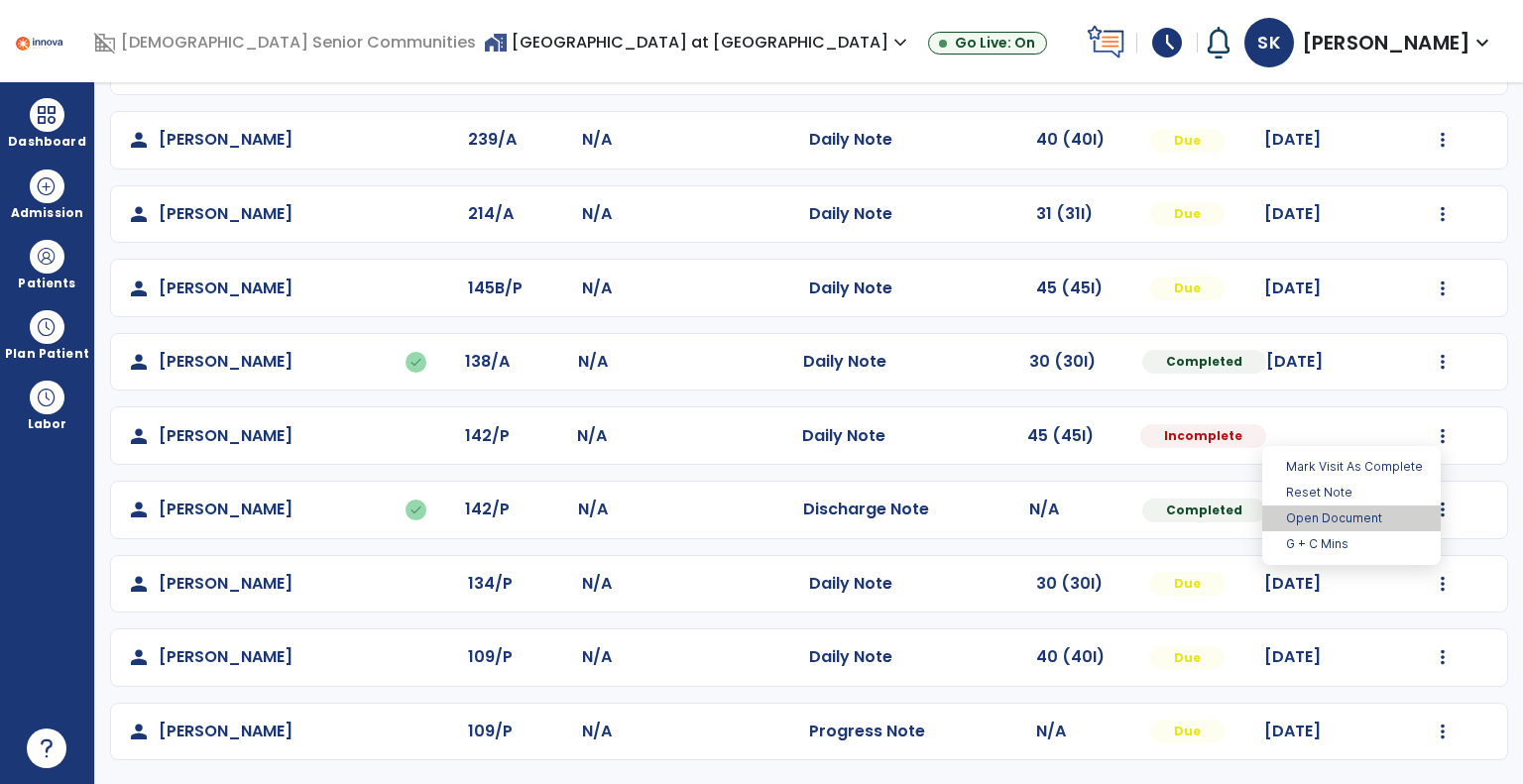 click on "Open Document" at bounding box center [1351, 518] 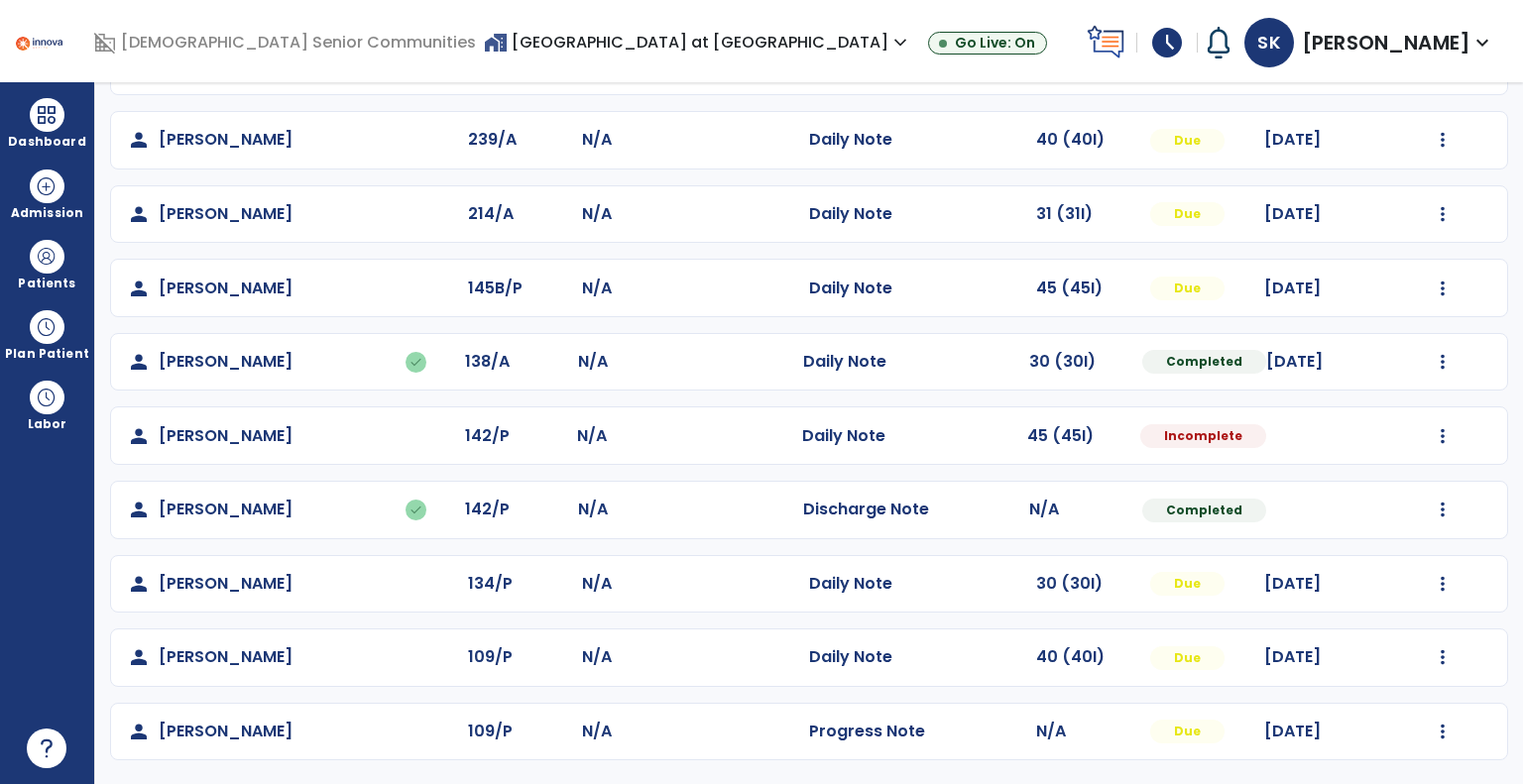 select on "*" 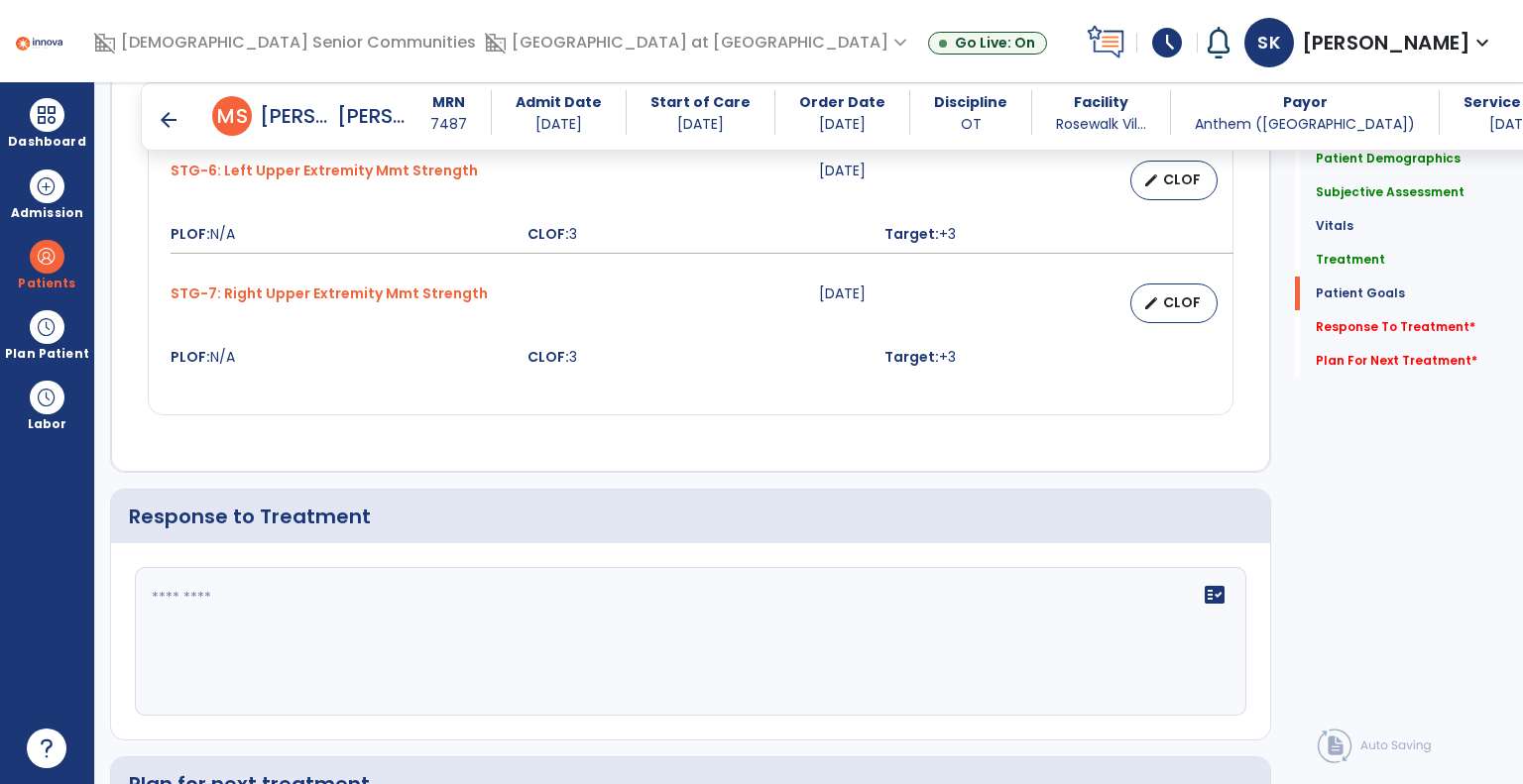 scroll, scrollTop: 2801, scrollLeft: 0, axis: vertical 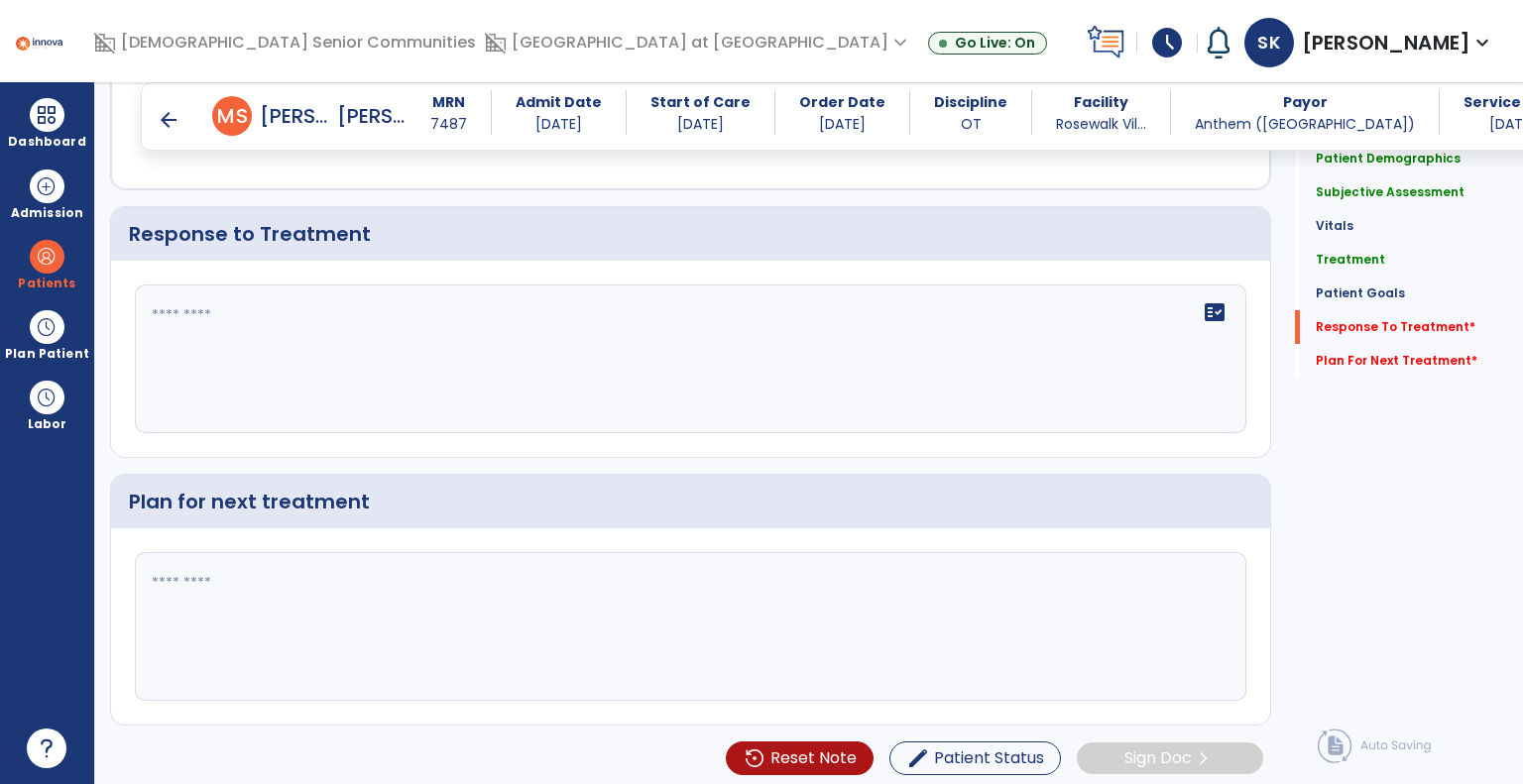 click on "fact_check" 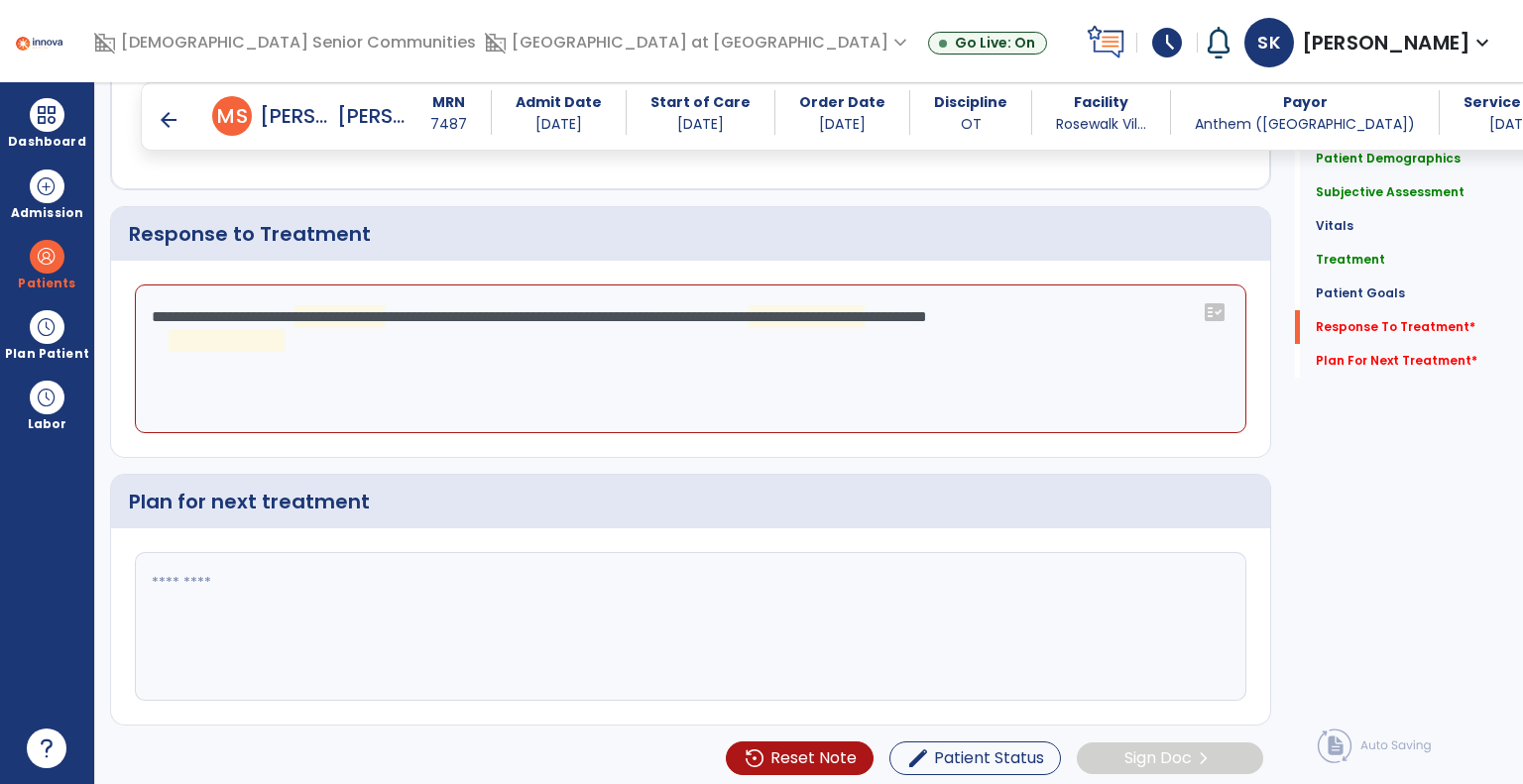 click on "**********" 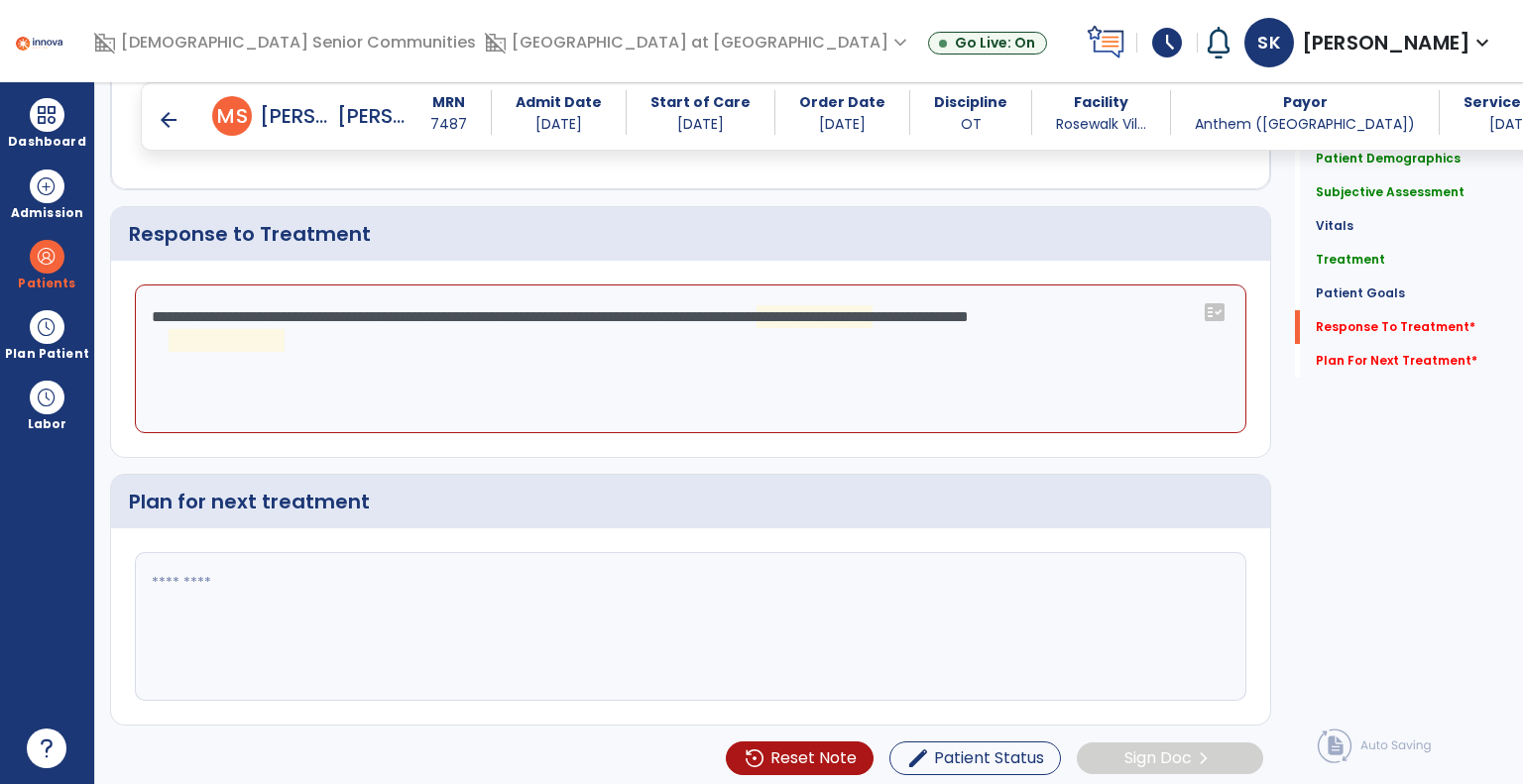 click on "**********" 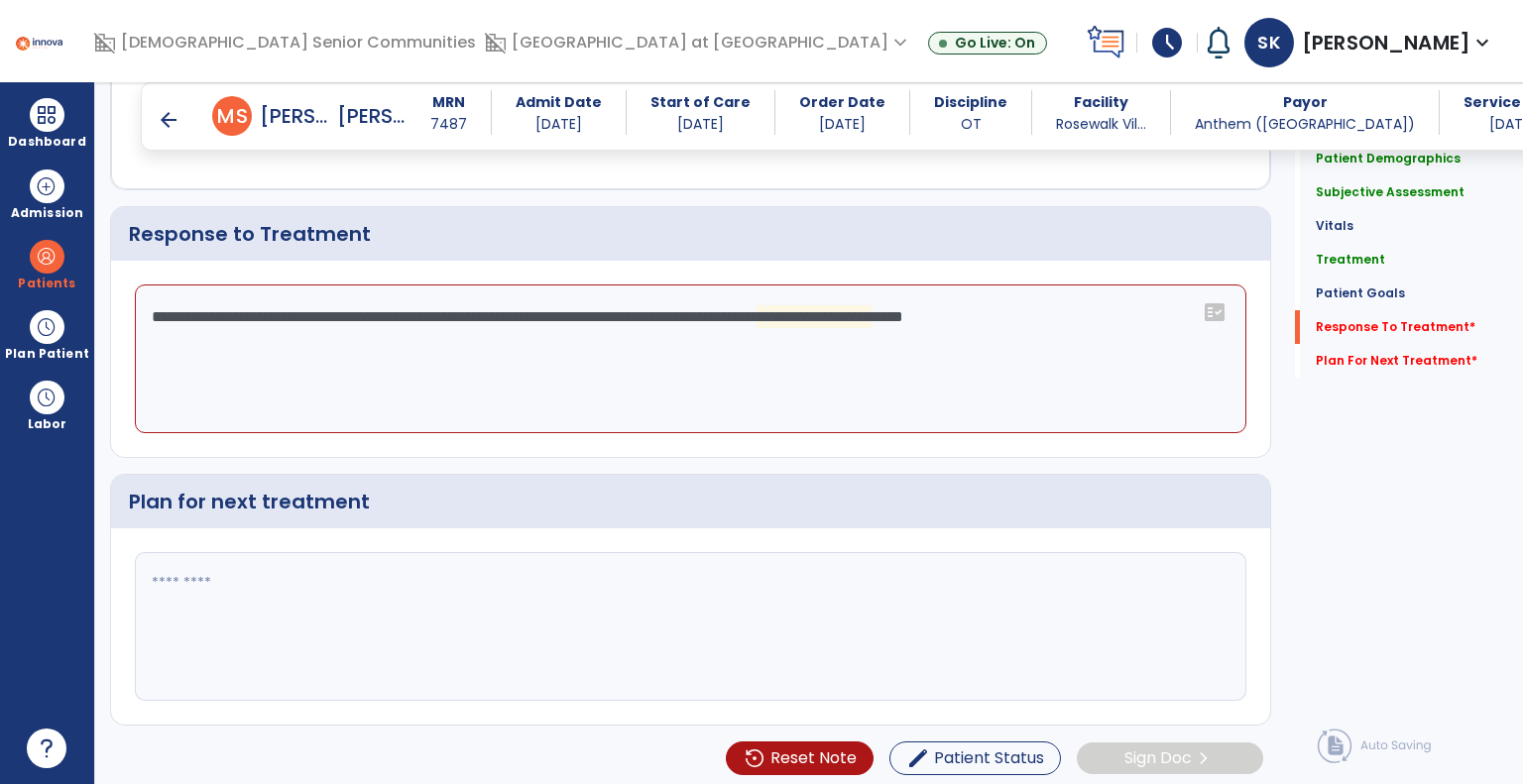click on "**********" 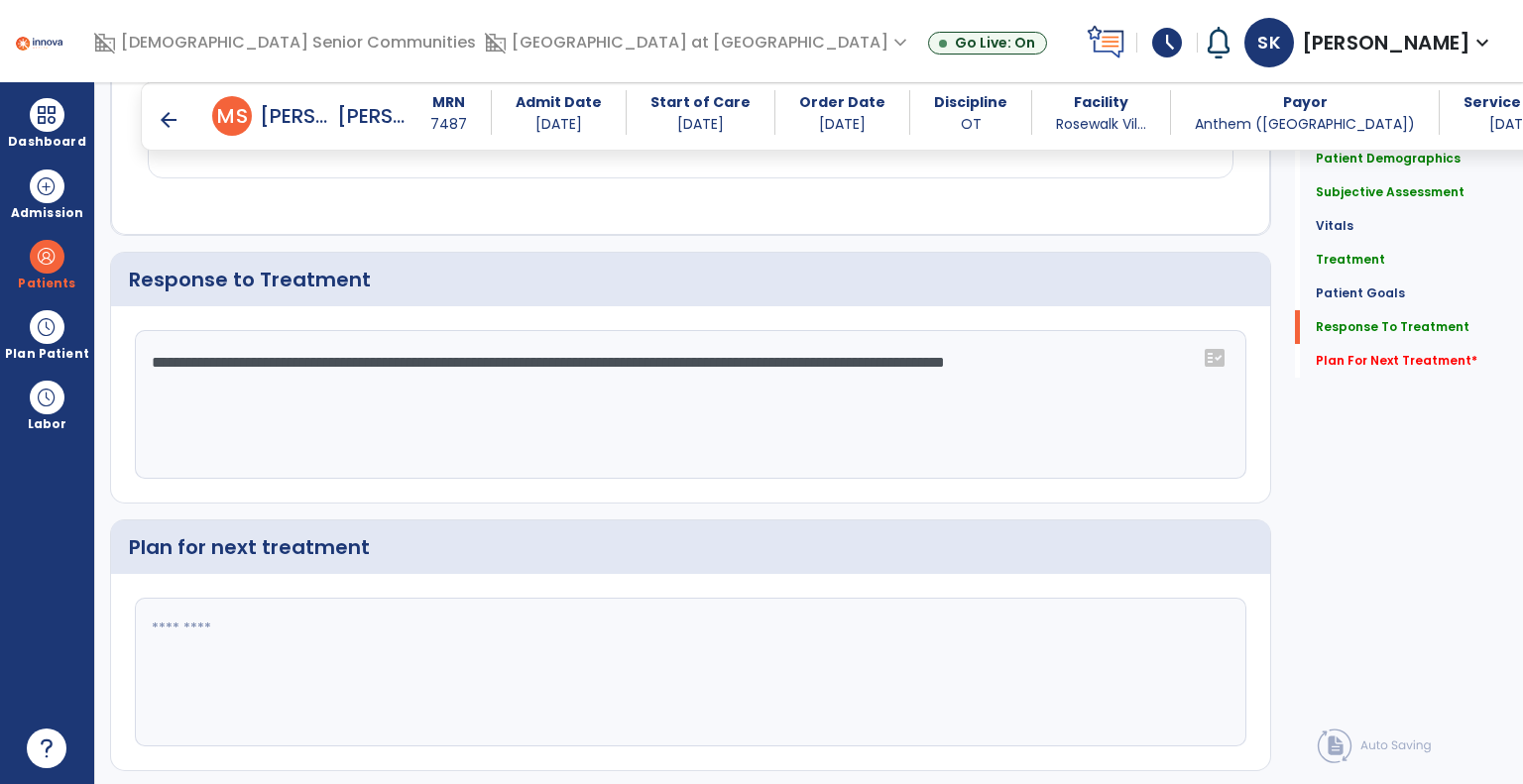 scroll, scrollTop: 2800, scrollLeft: 0, axis: vertical 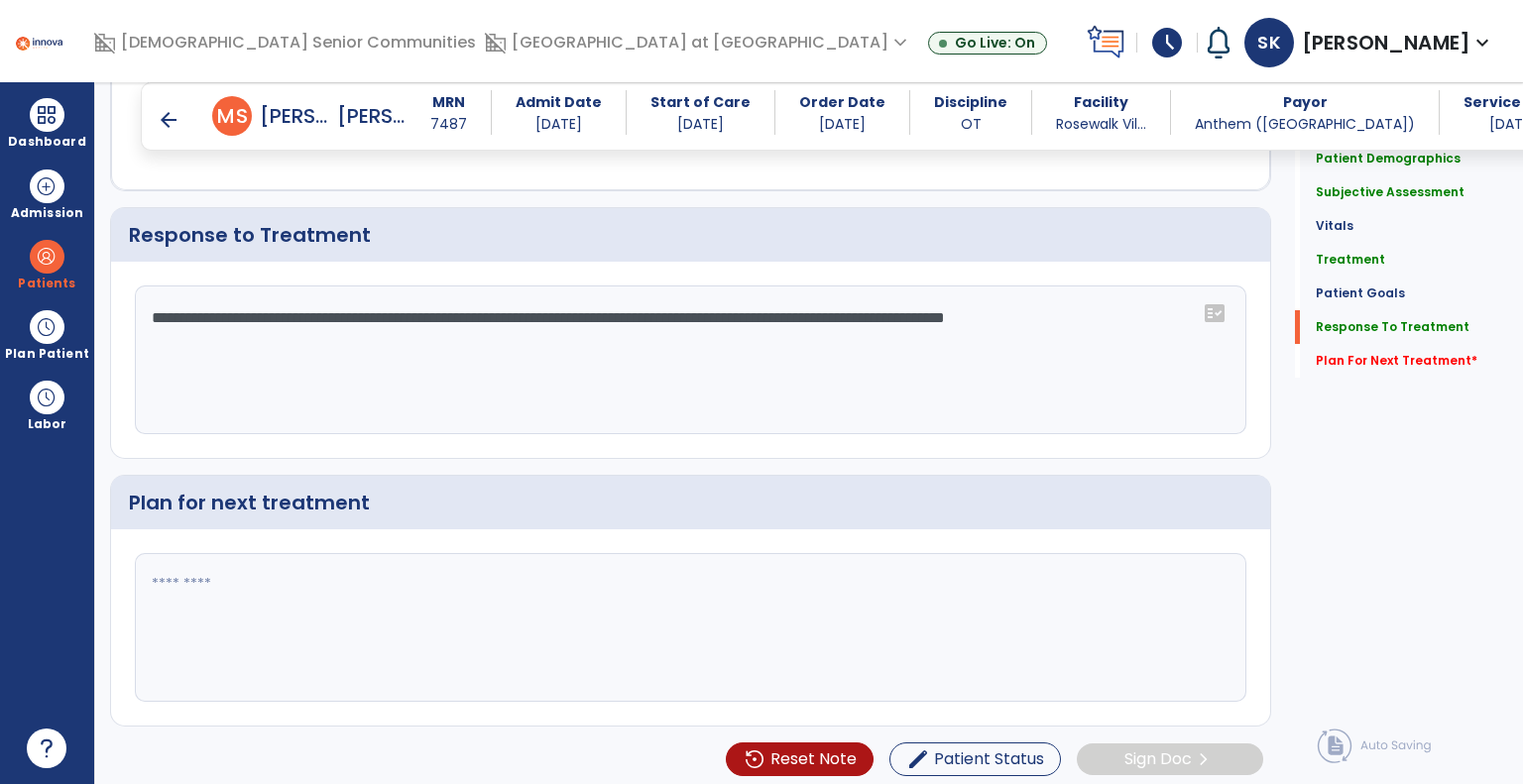 type on "**********" 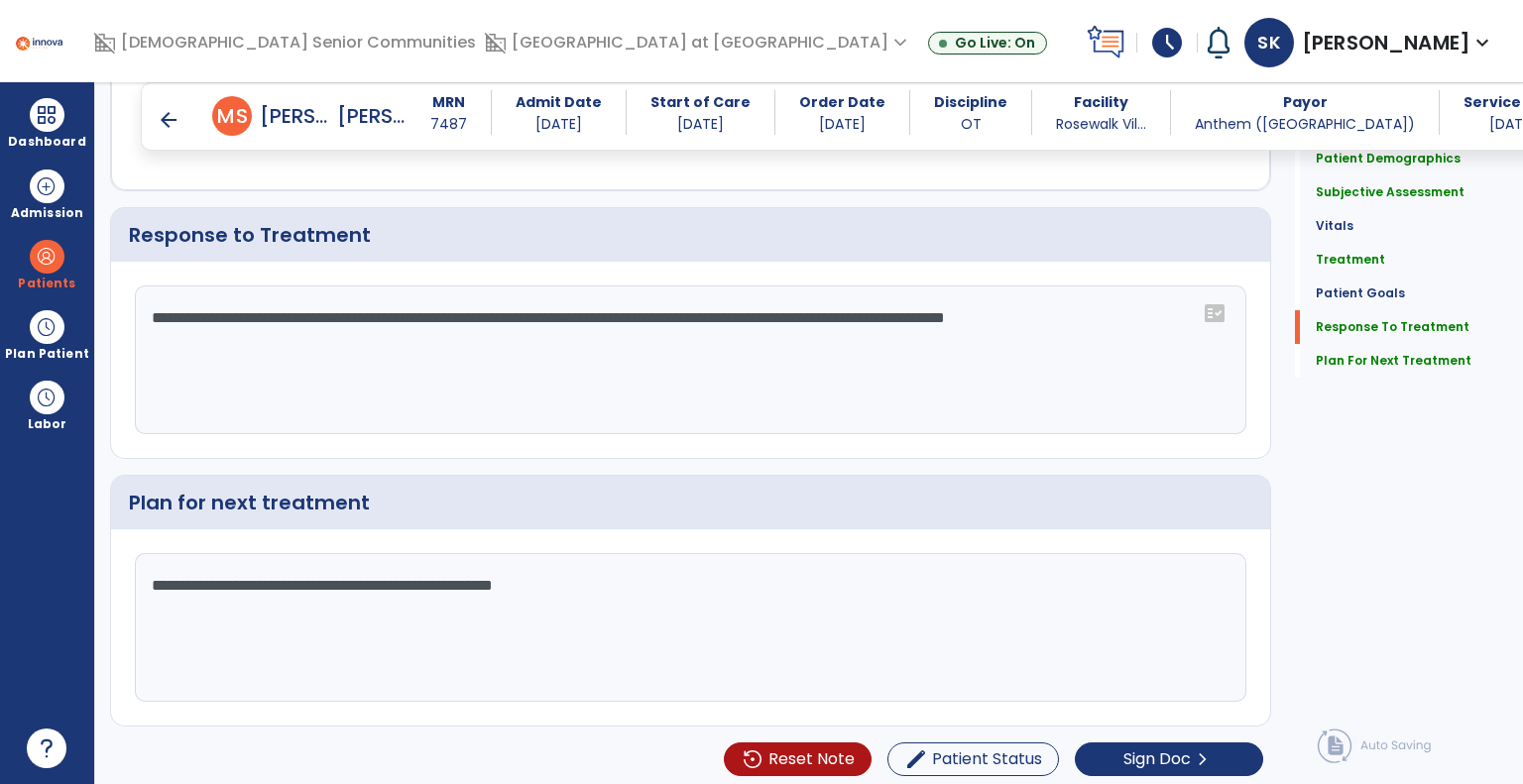 scroll, scrollTop: 2799, scrollLeft: 0, axis: vertical 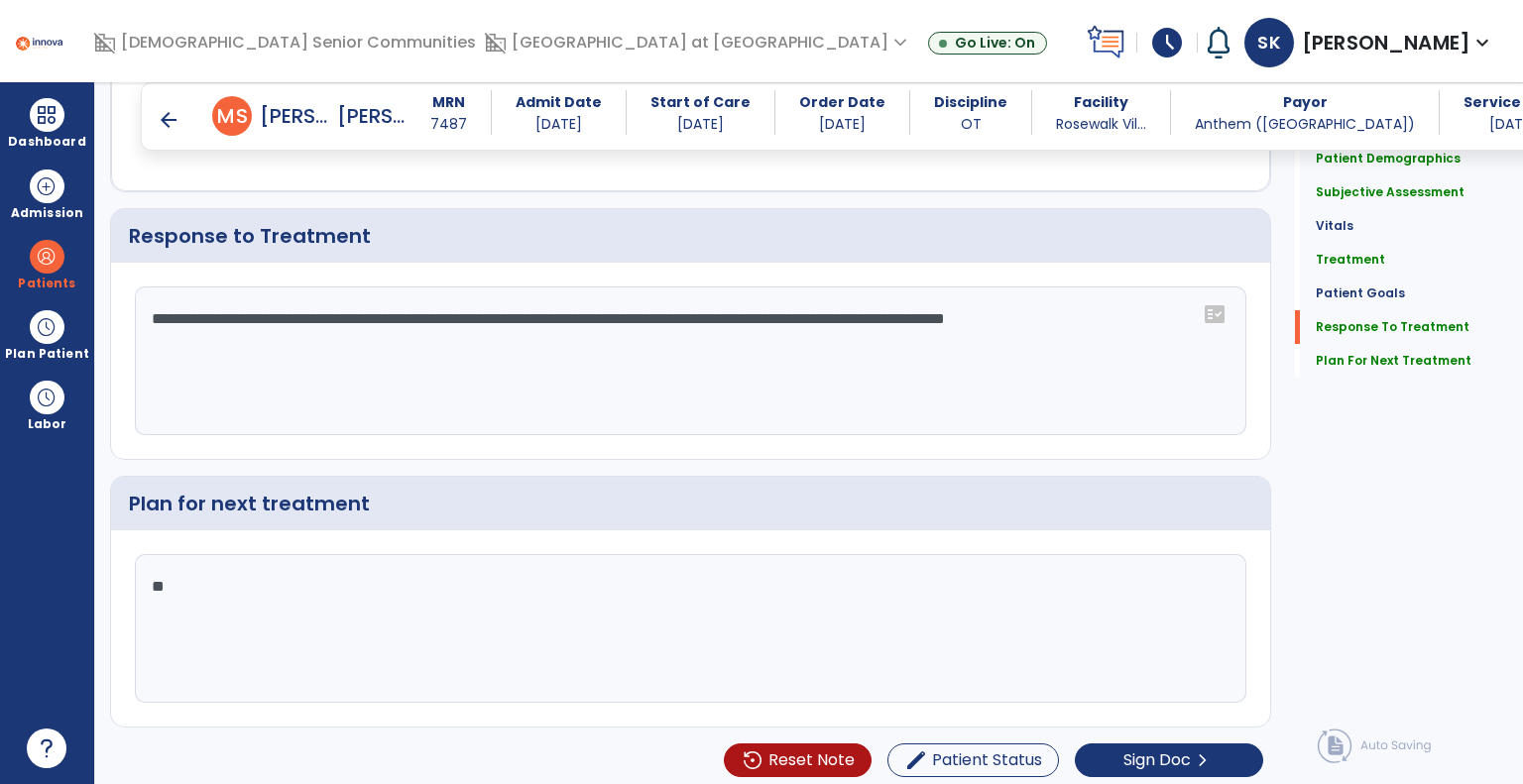 type on "*" 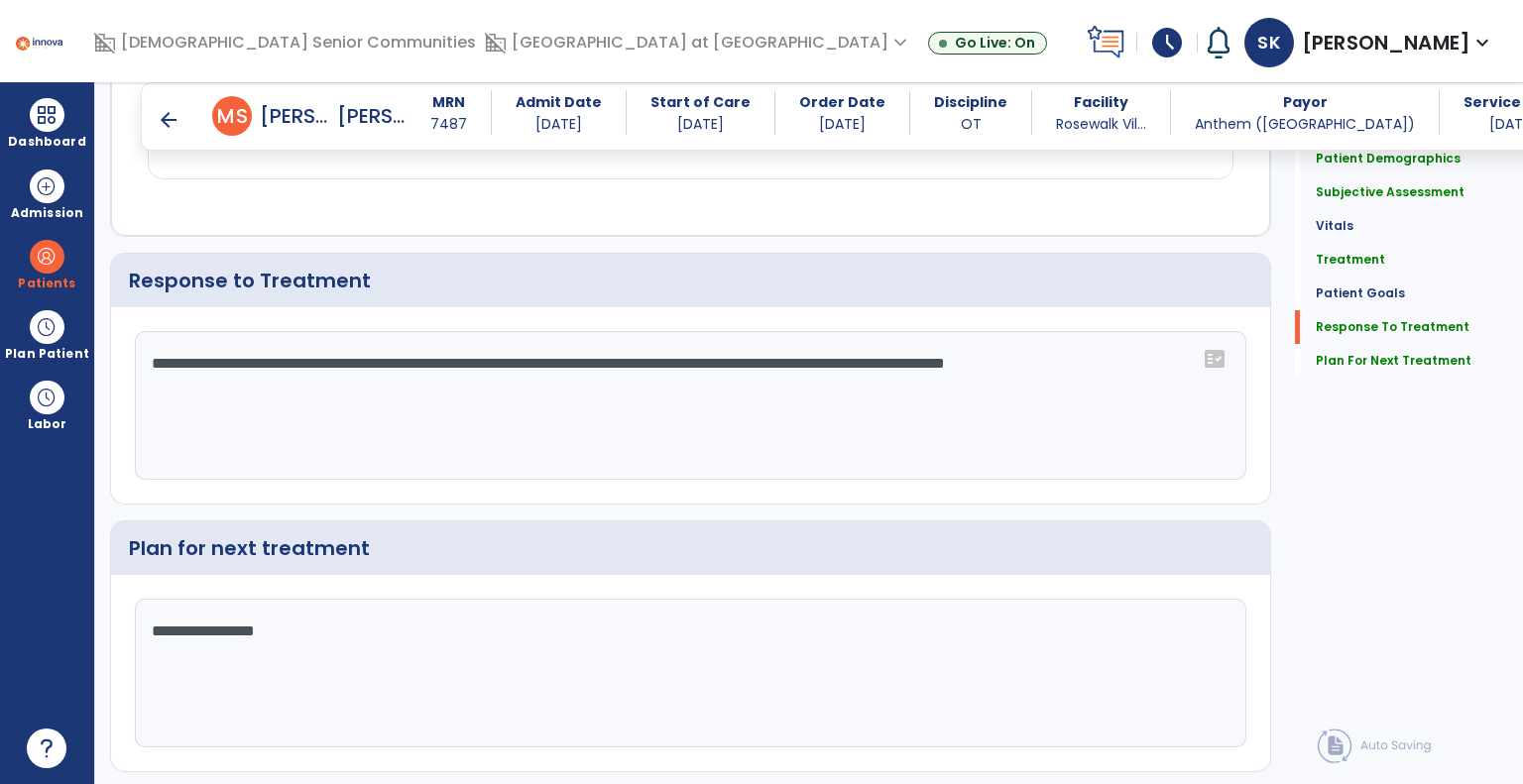 scroll, scrollTop: 2799, scrollLeft: 0, axis: vertical 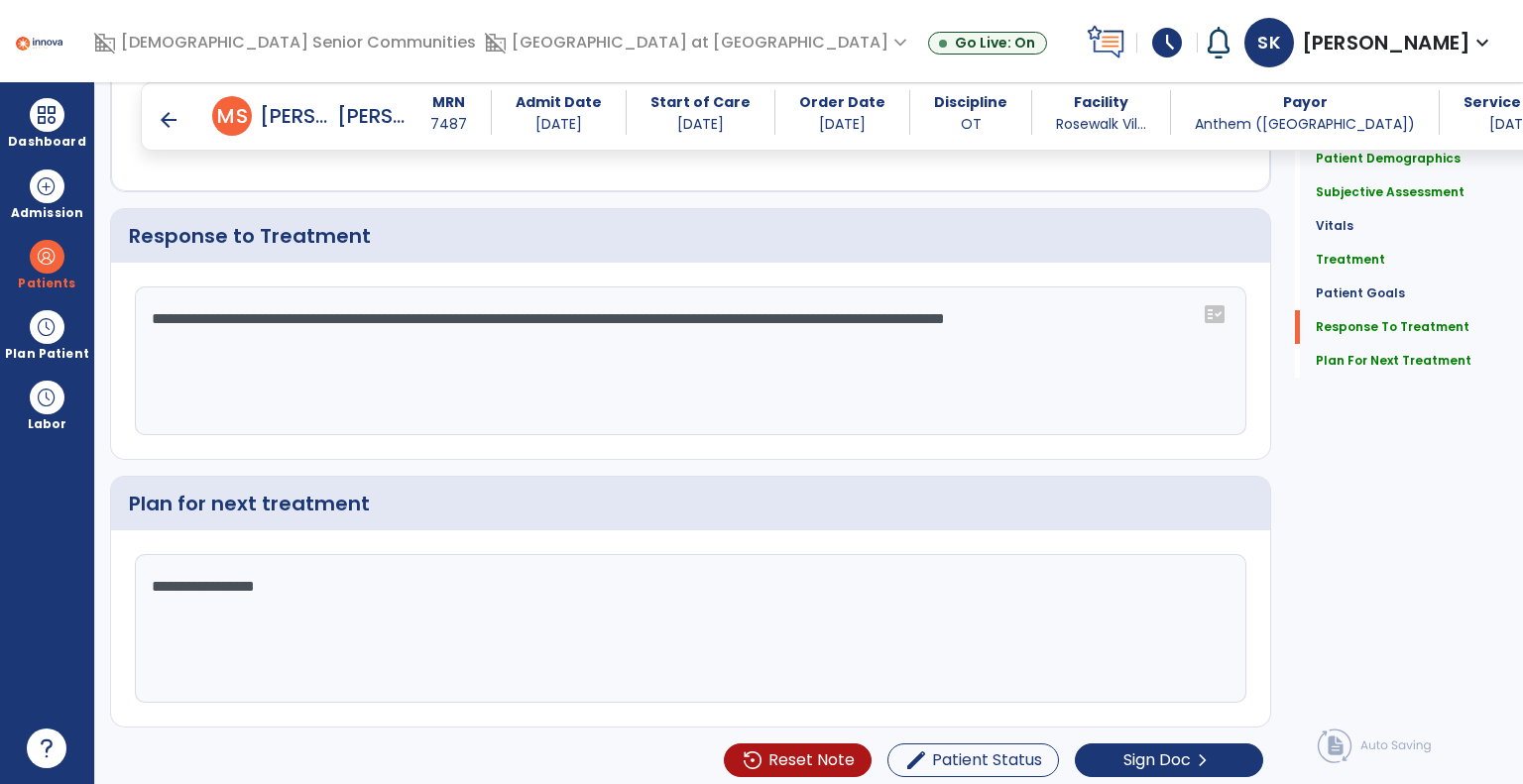 click on "**********" 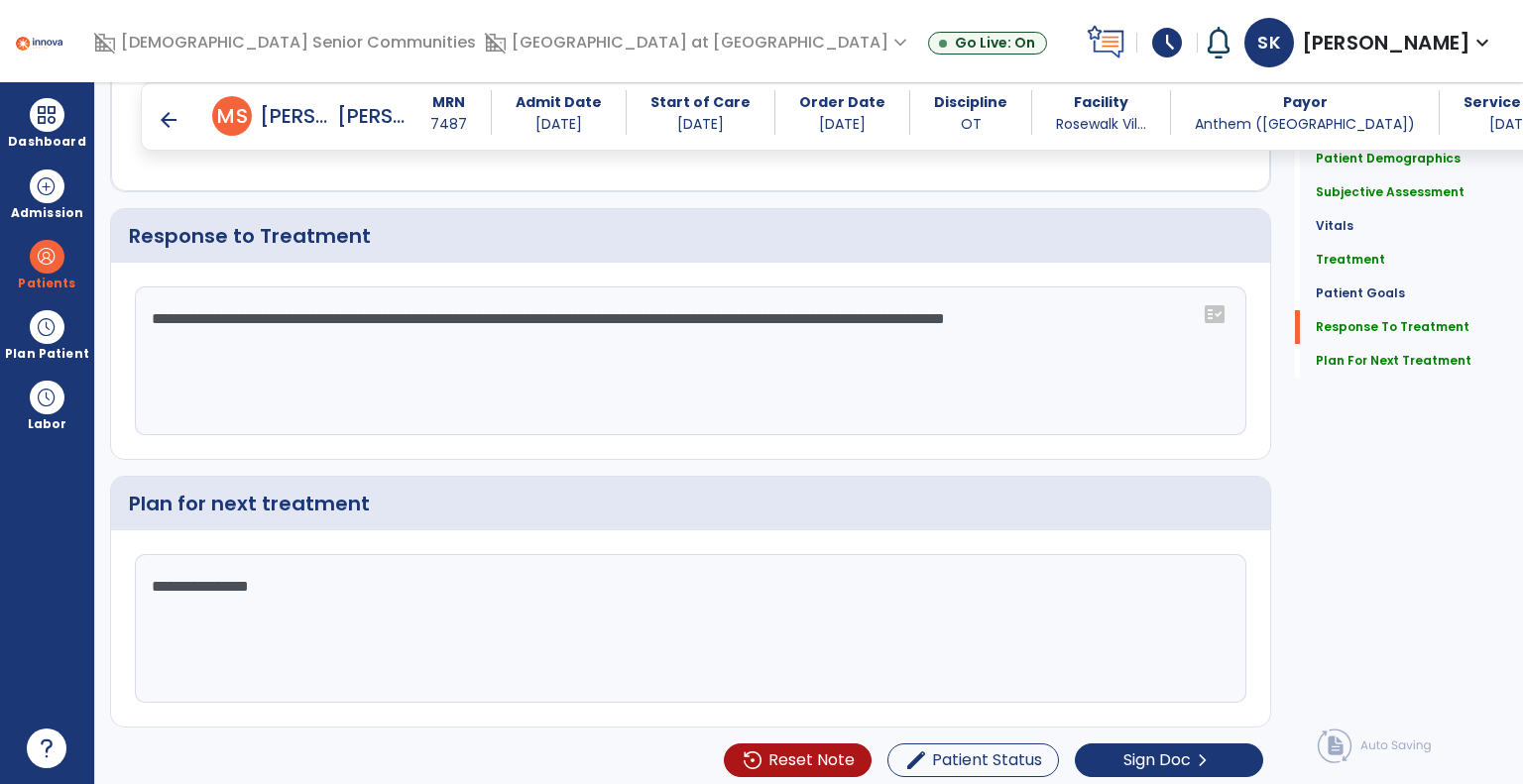 click on "**********" 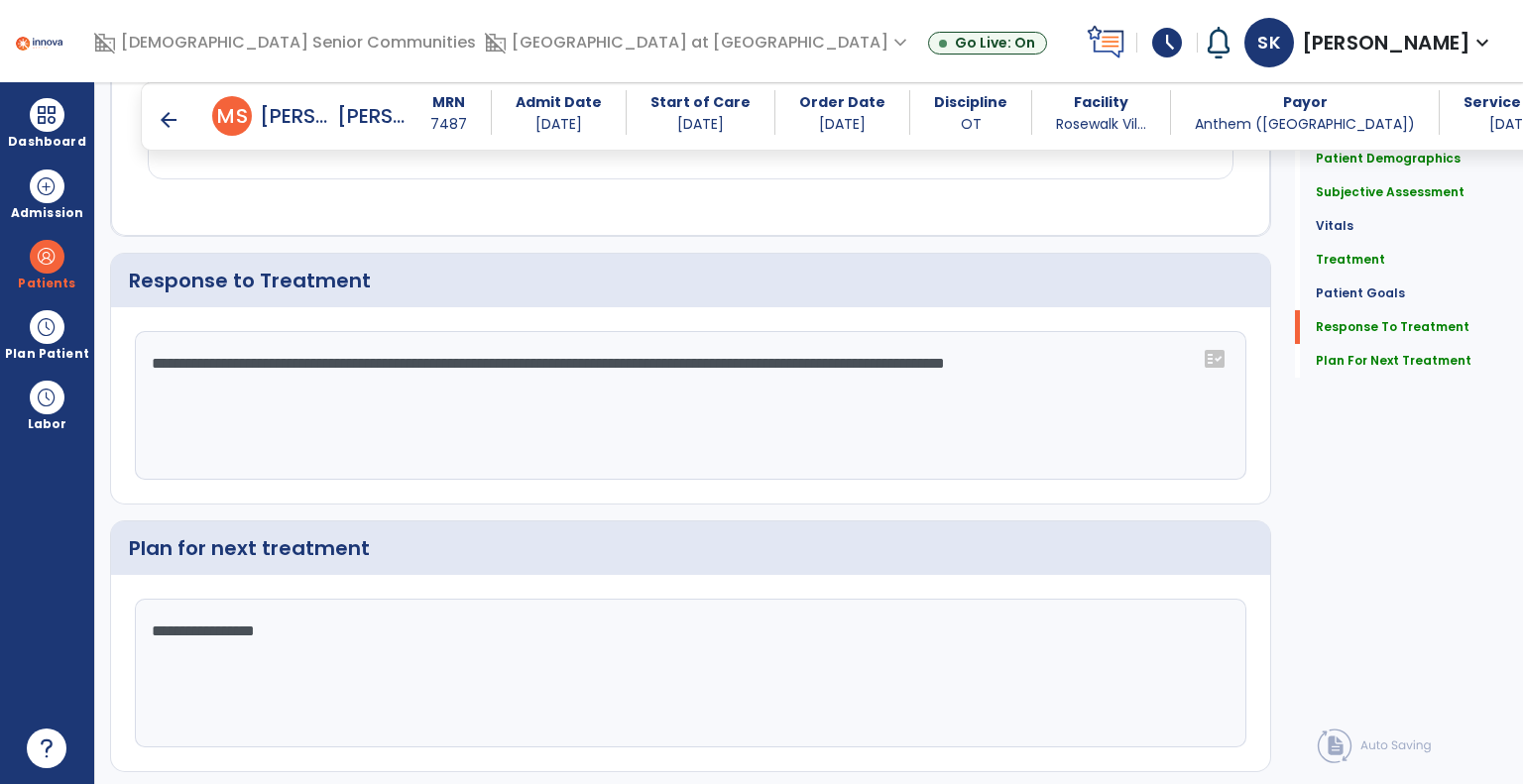 scroll, scrollTop: 2799, scrollLeft: 0, axis: vertical 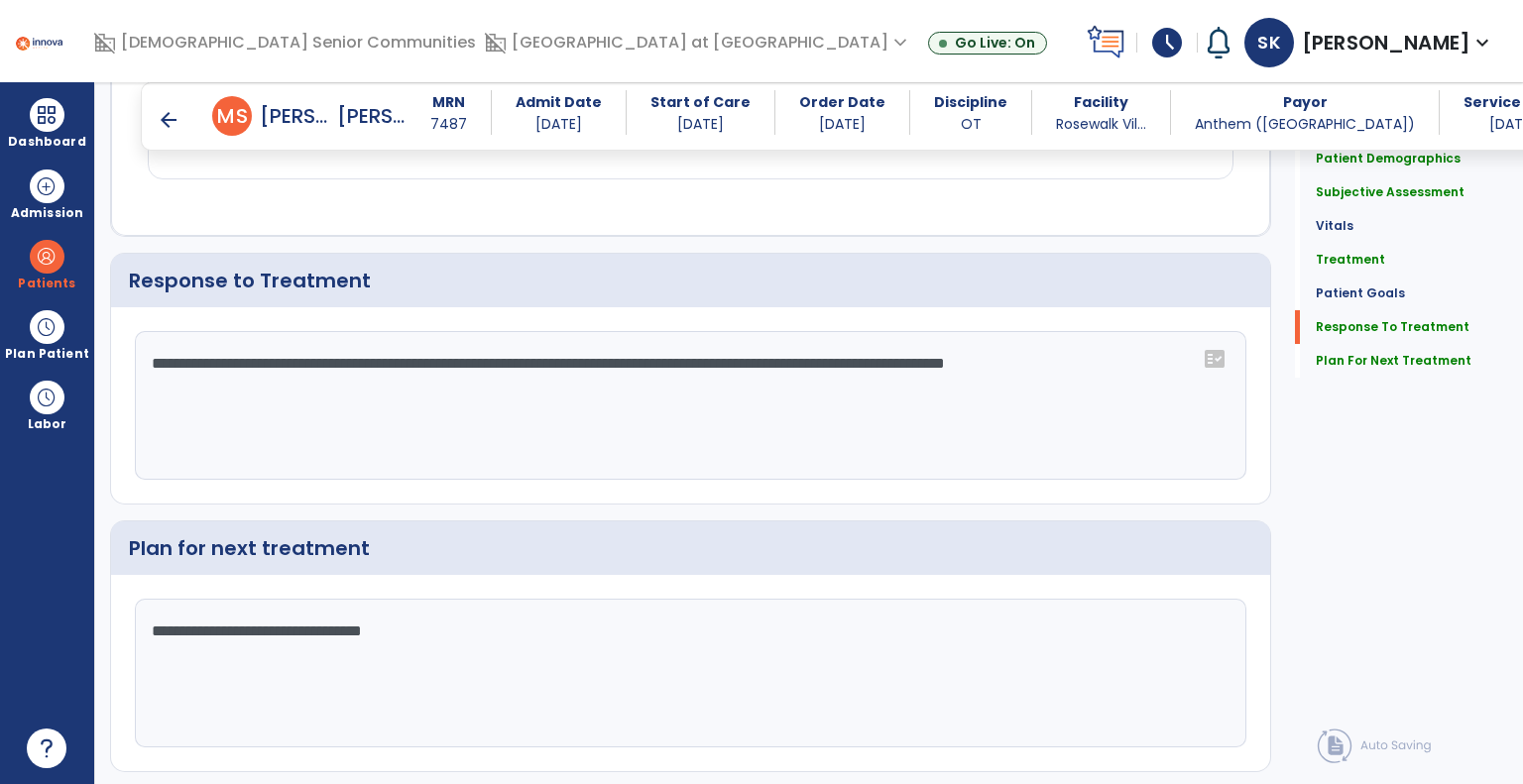 type on "**********" 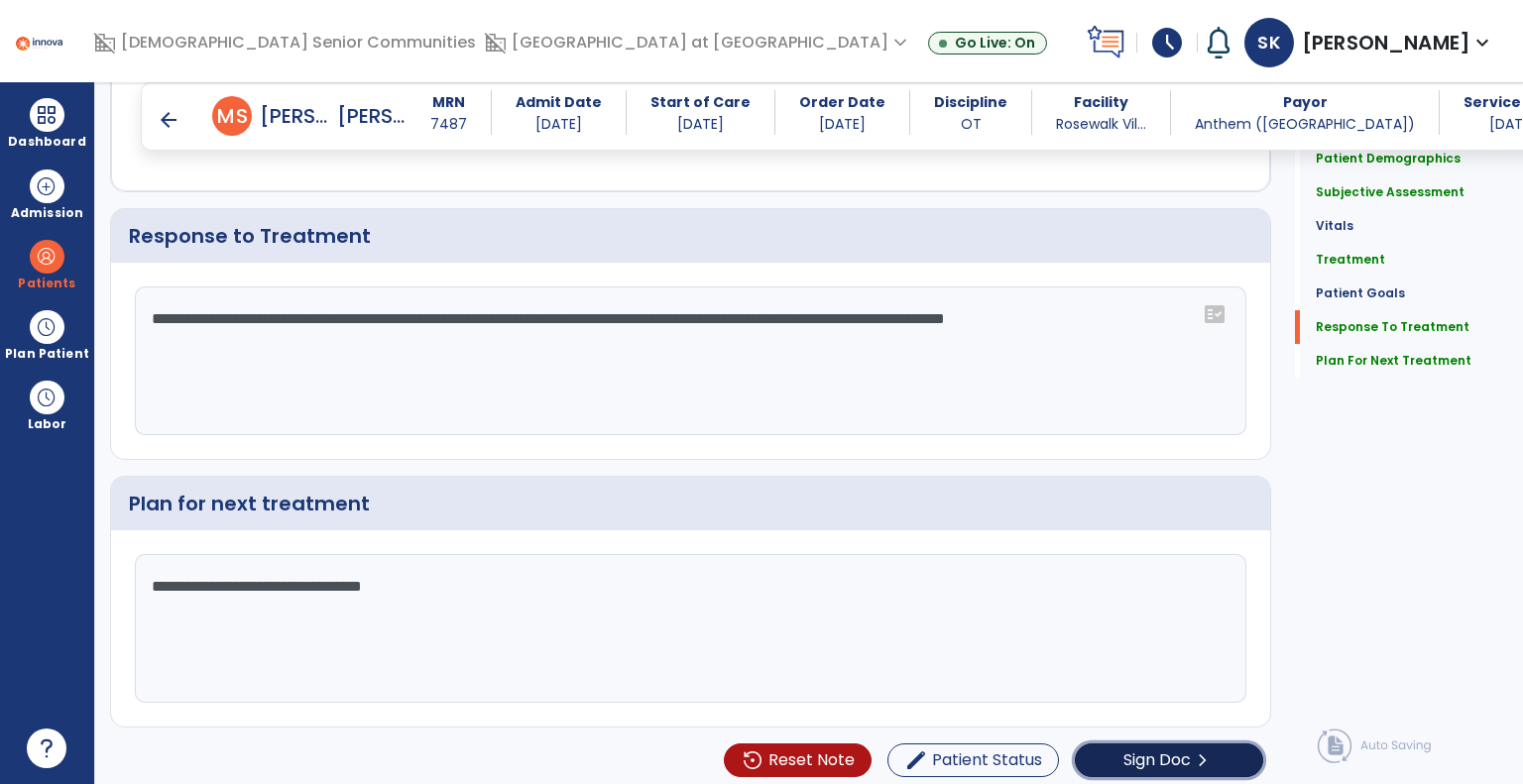 click on "Sign Doc" 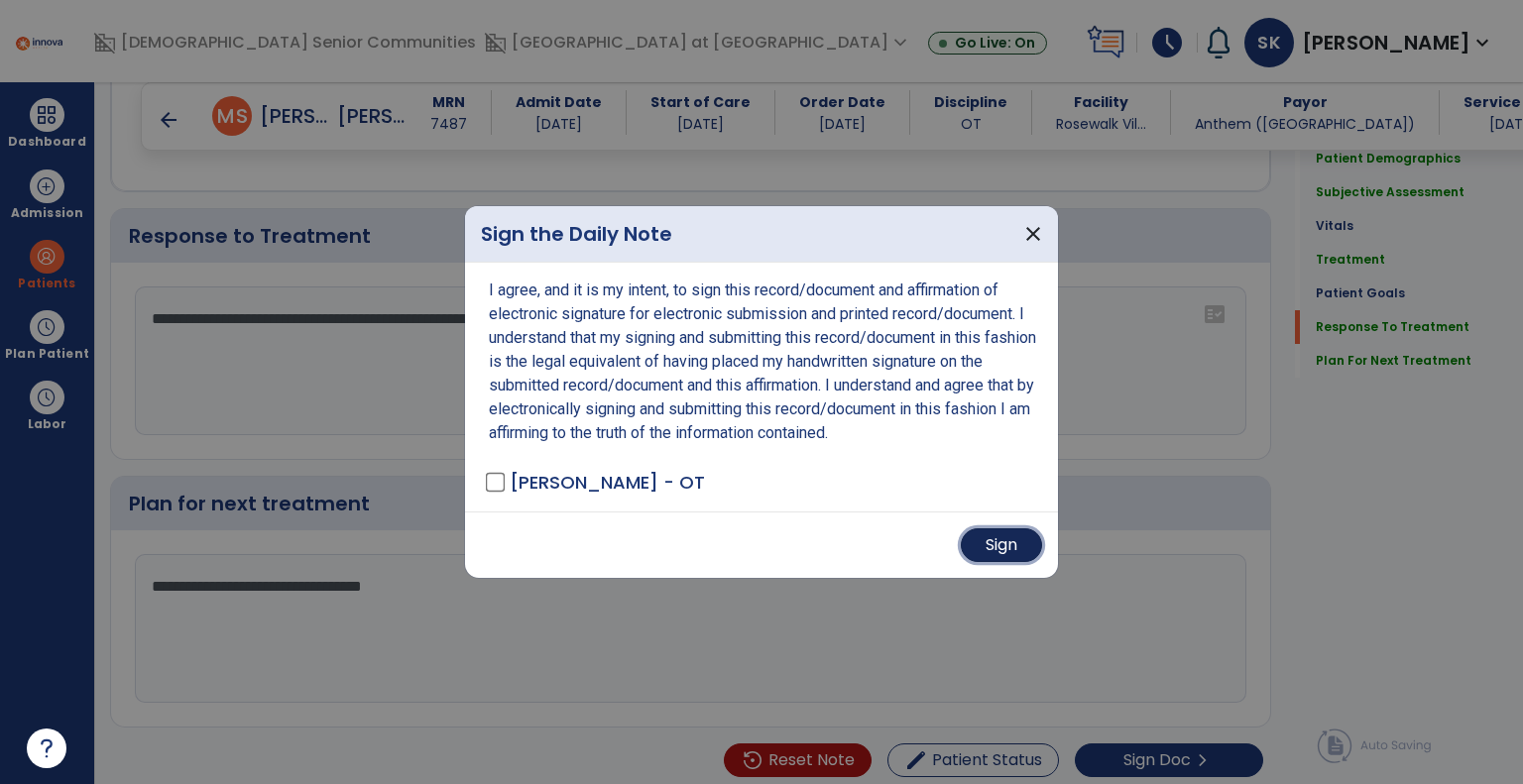 click on "Sign" at bounding box center [1001, 545] 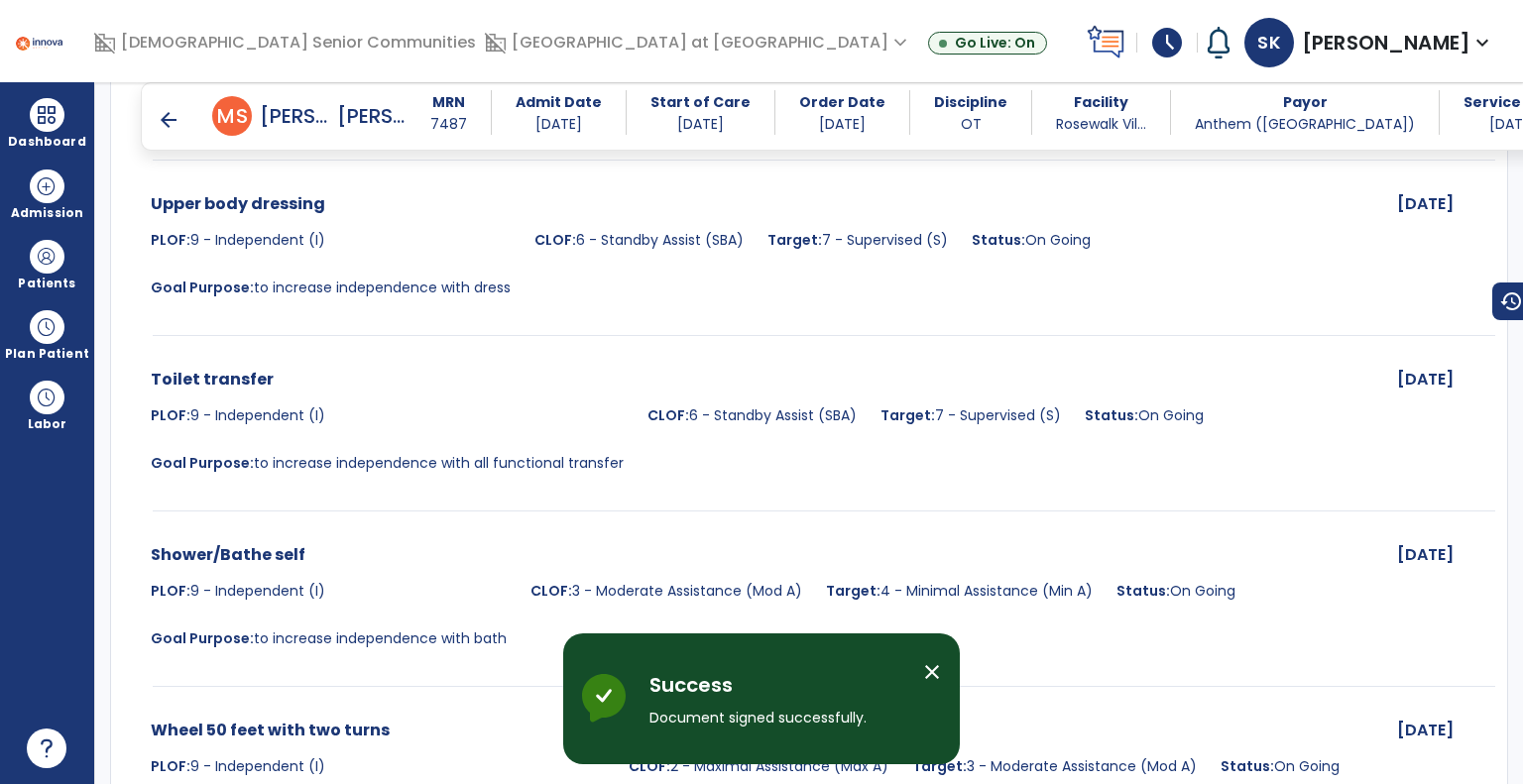 scroll, scrollTop: 4143, scrollLeft: 0, axis: vertical 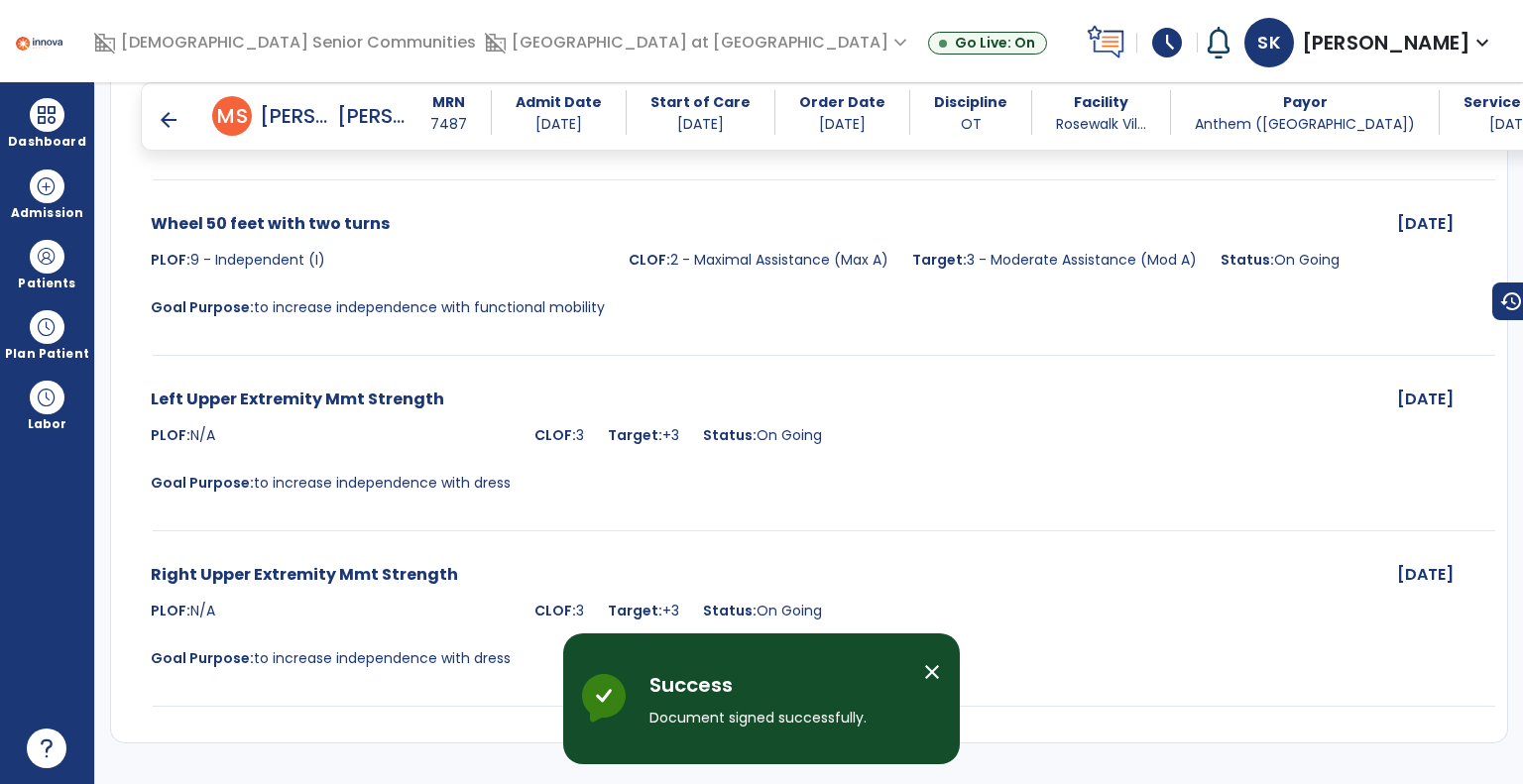 click on "arrow_back" at bounding box center [169, 120] 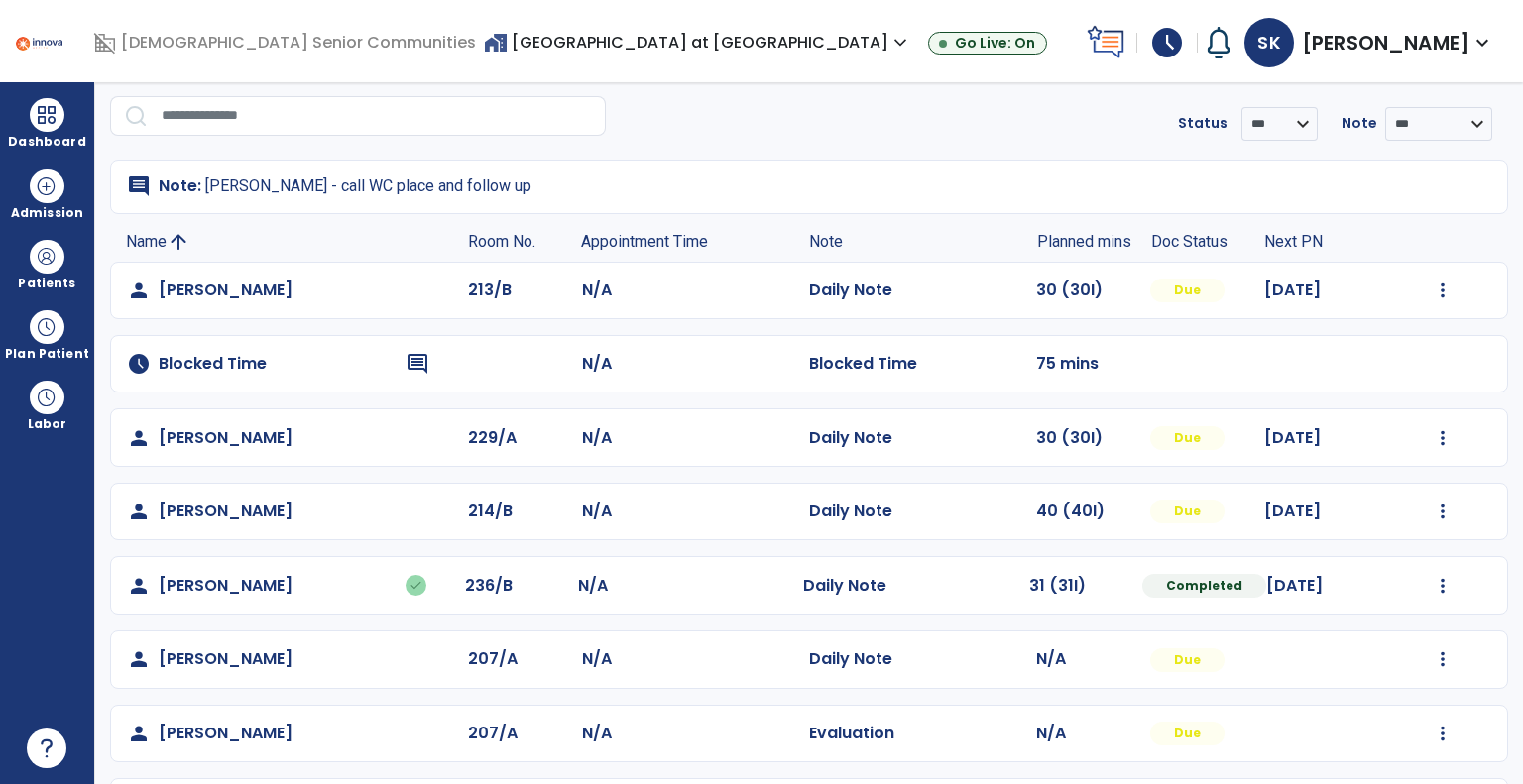 scroll, scrollTop: 99, scrollLeft: 0, axis: vertical 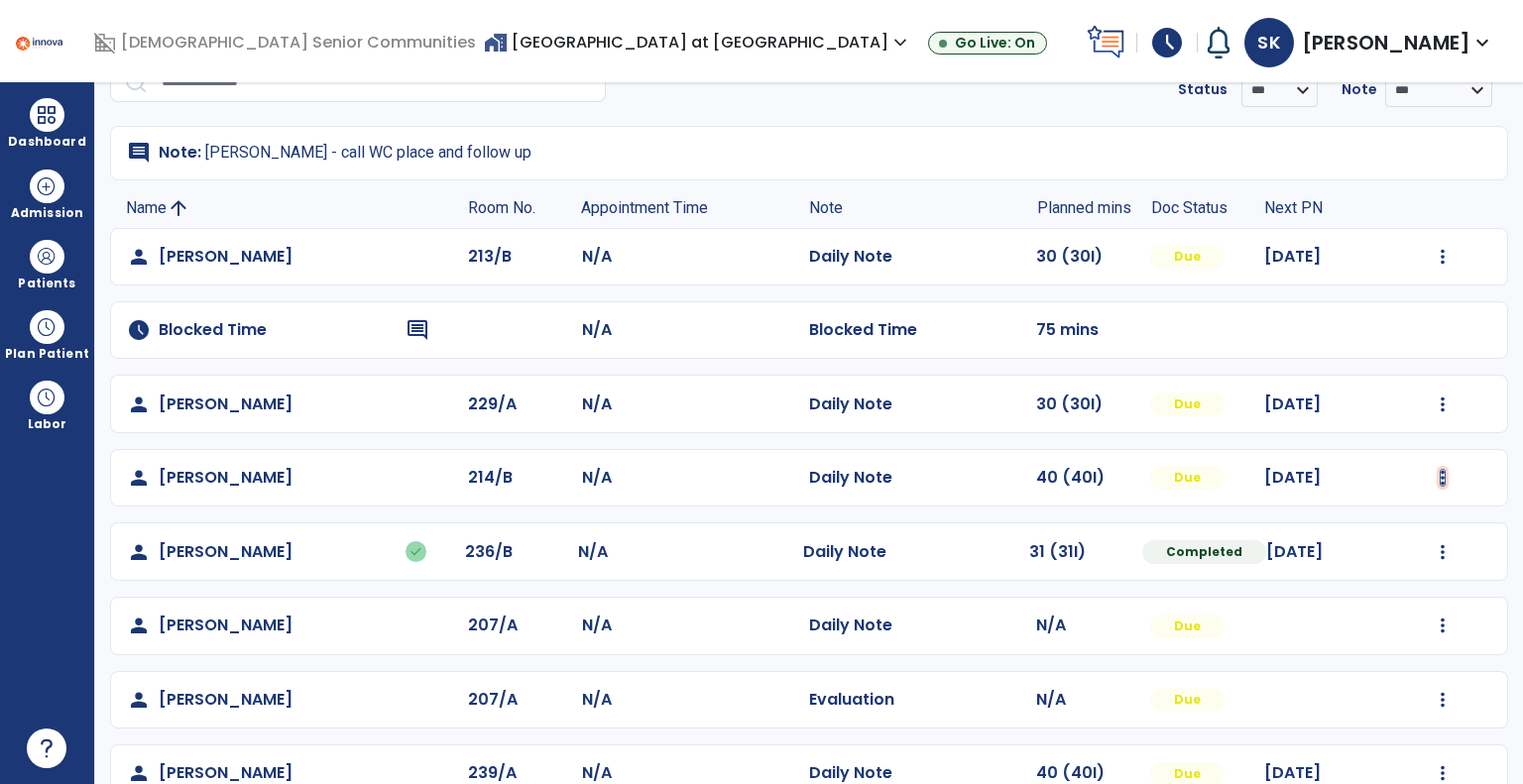 click at bounding box center (1443, 257) 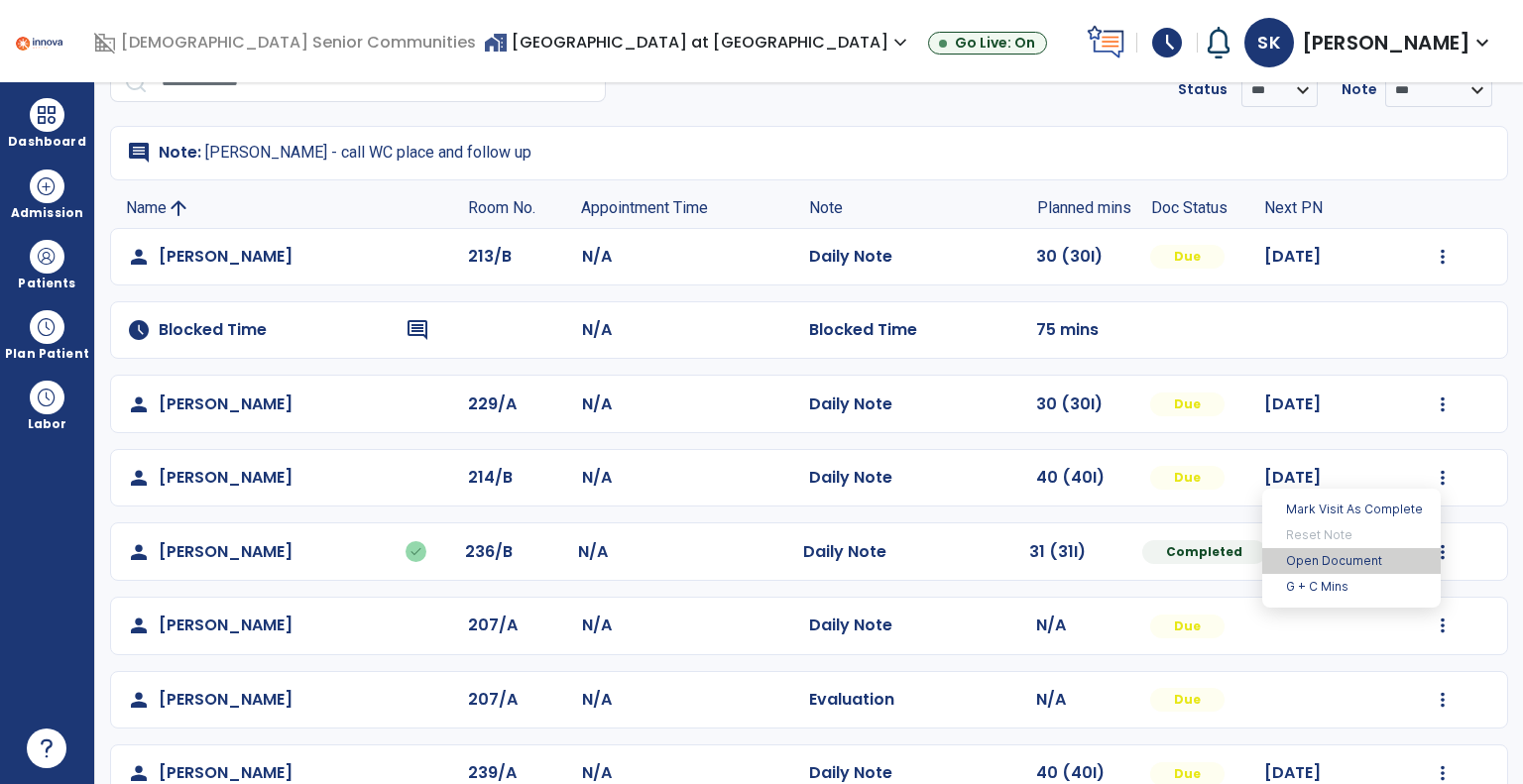 click on "Open Document" at bounding box center [1351, 561] 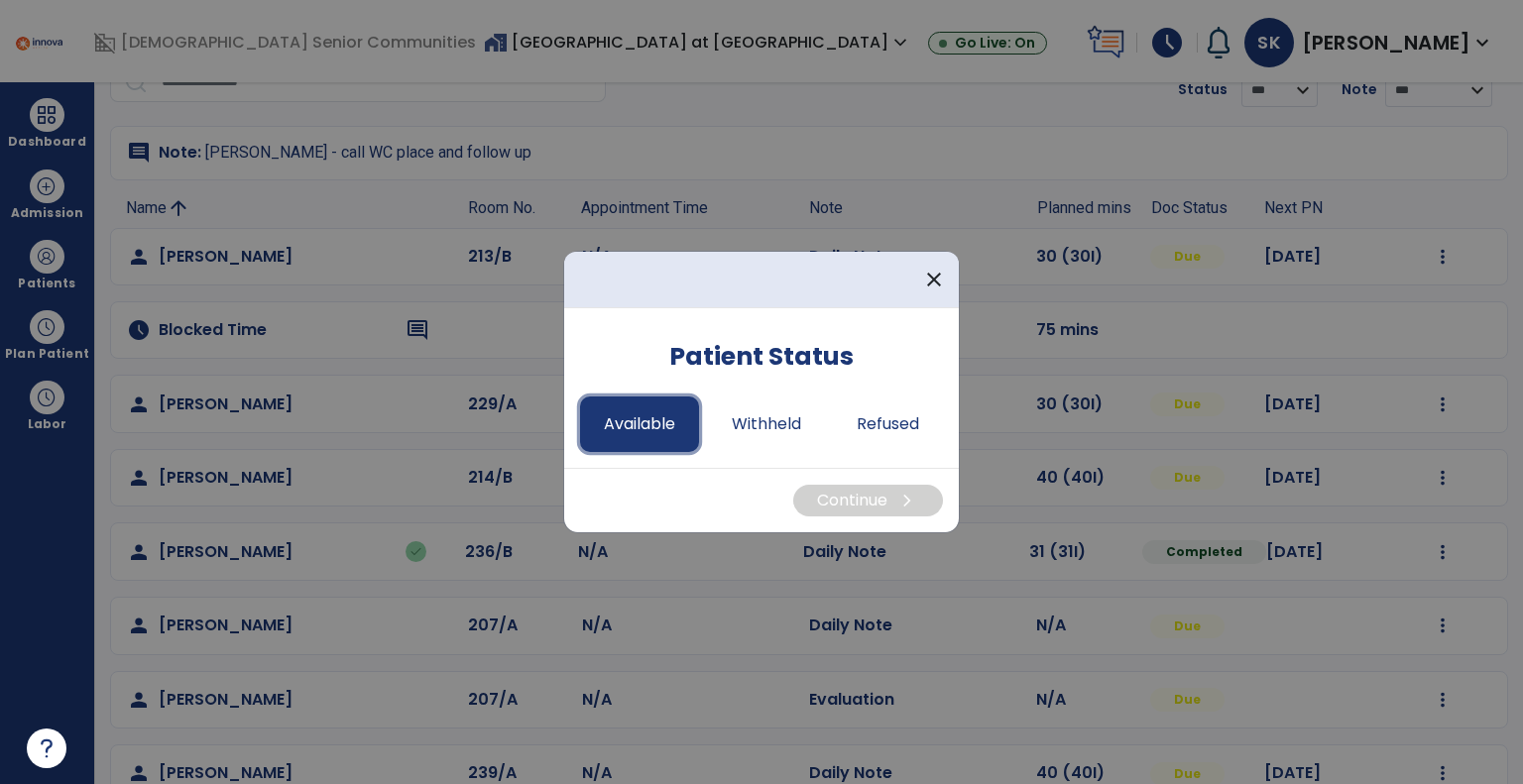 click on "Available" at bounding box center (640, 424) 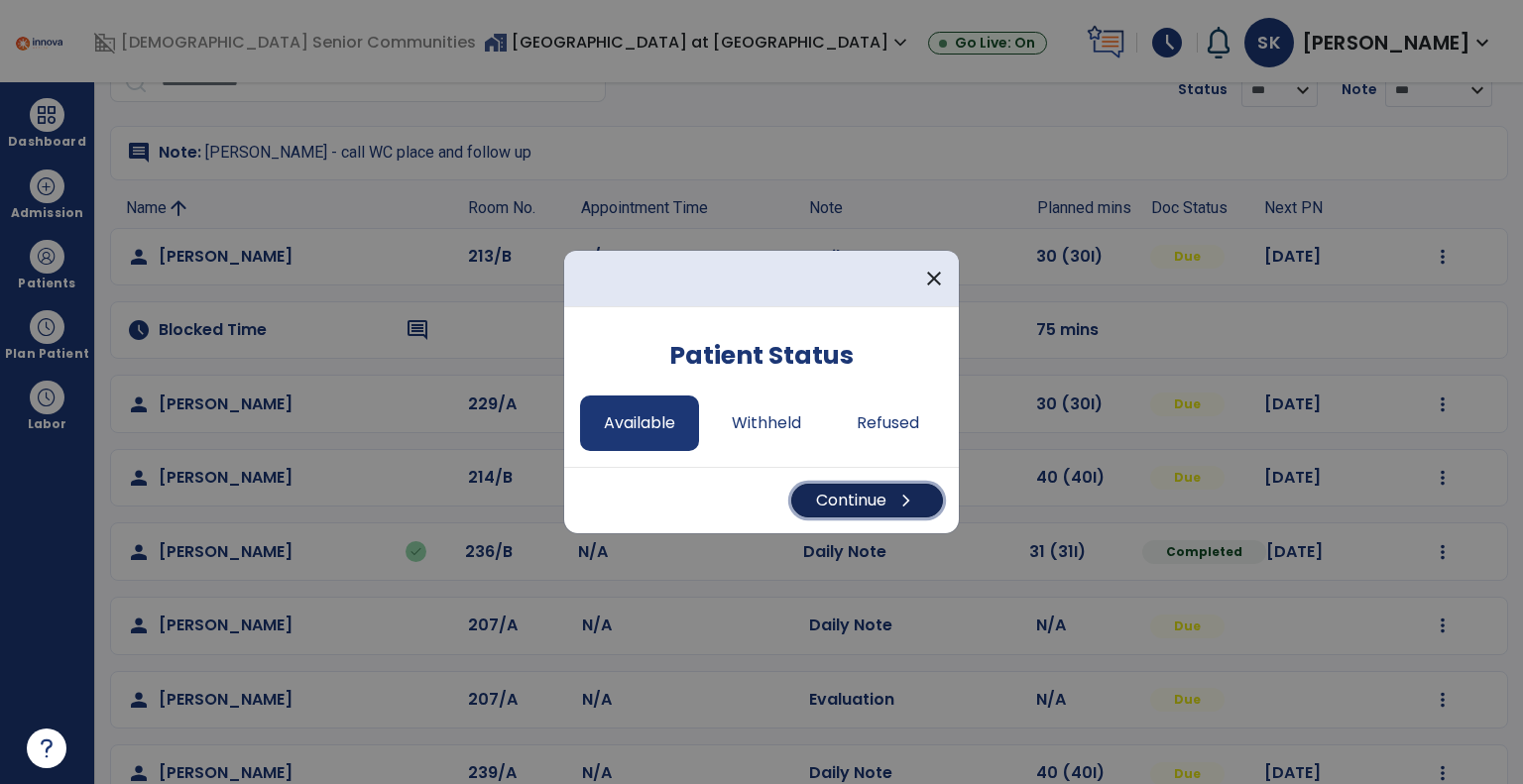 click on "Continue   chevron_right" at bounding box center [867, 501] 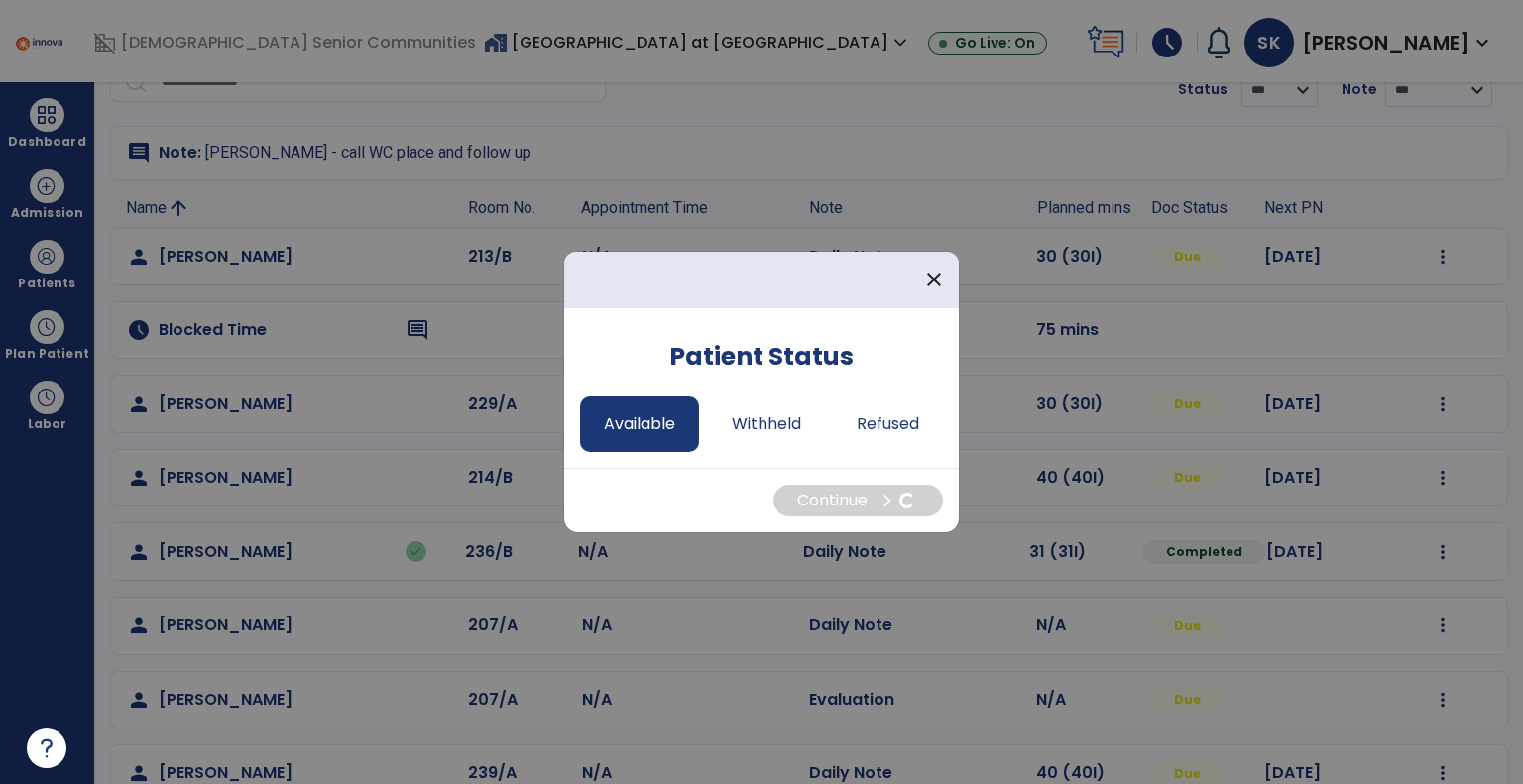 select on "*" 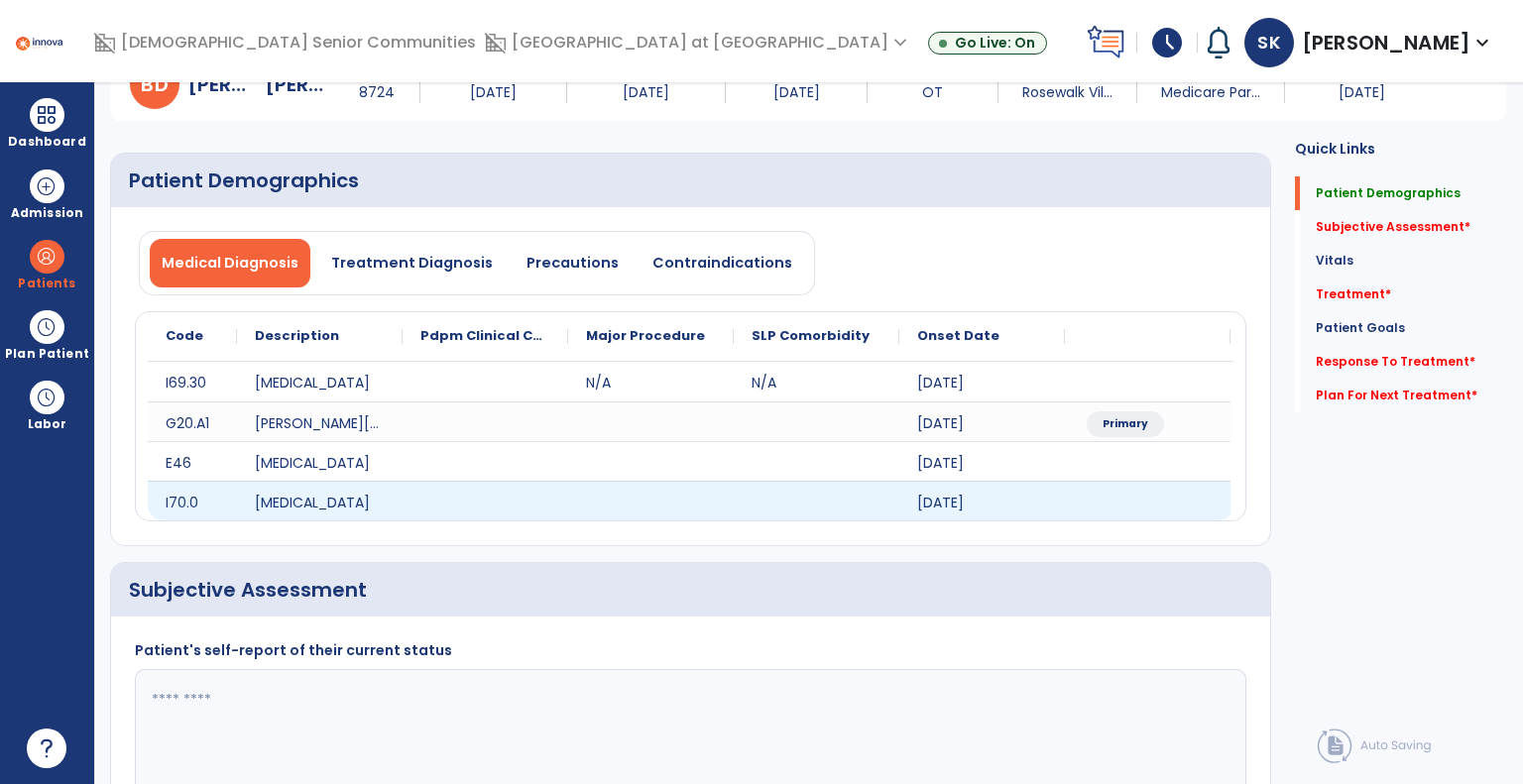 scroll, scrollTop: 496, scrollLeft: 0, axis: vertical 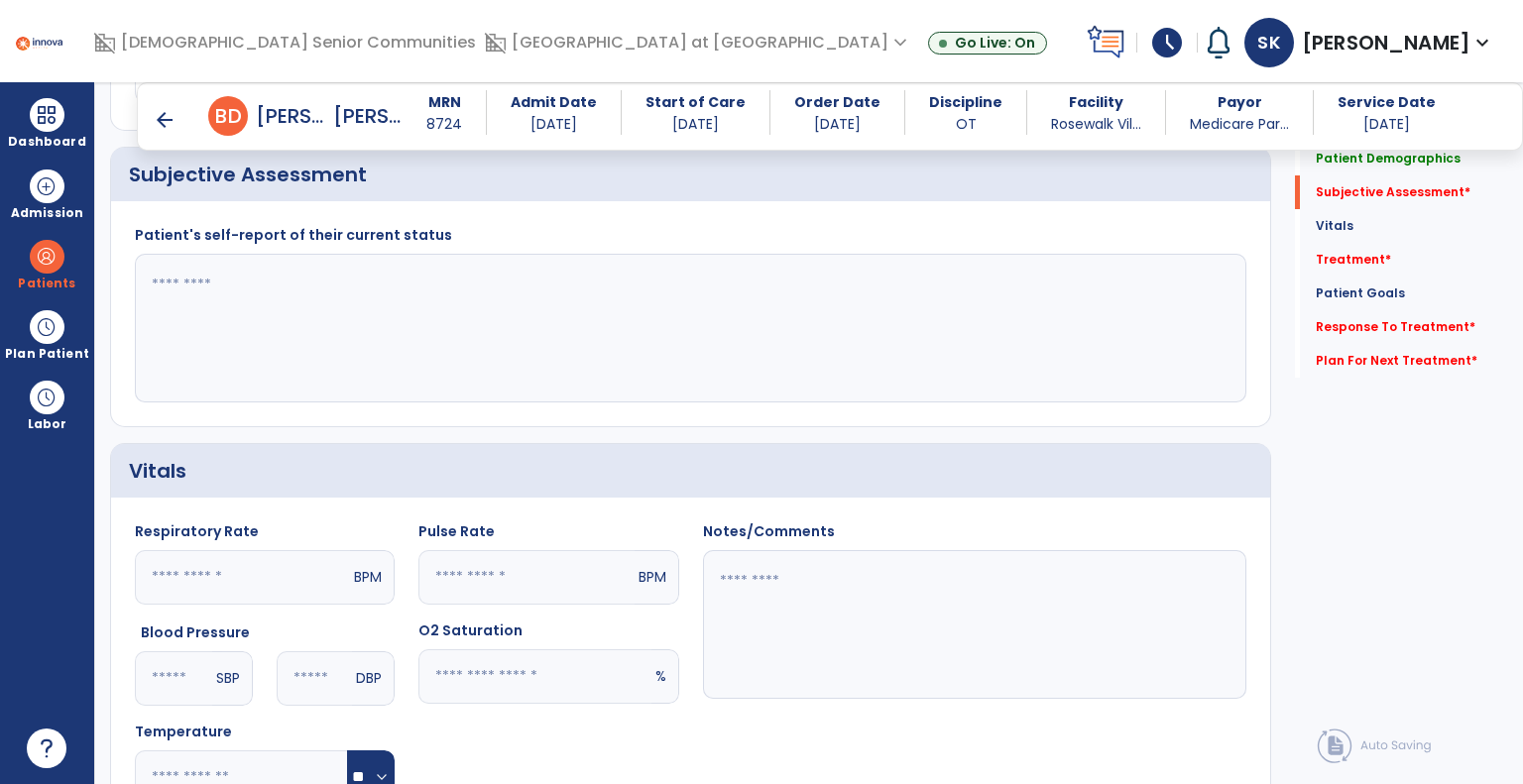click 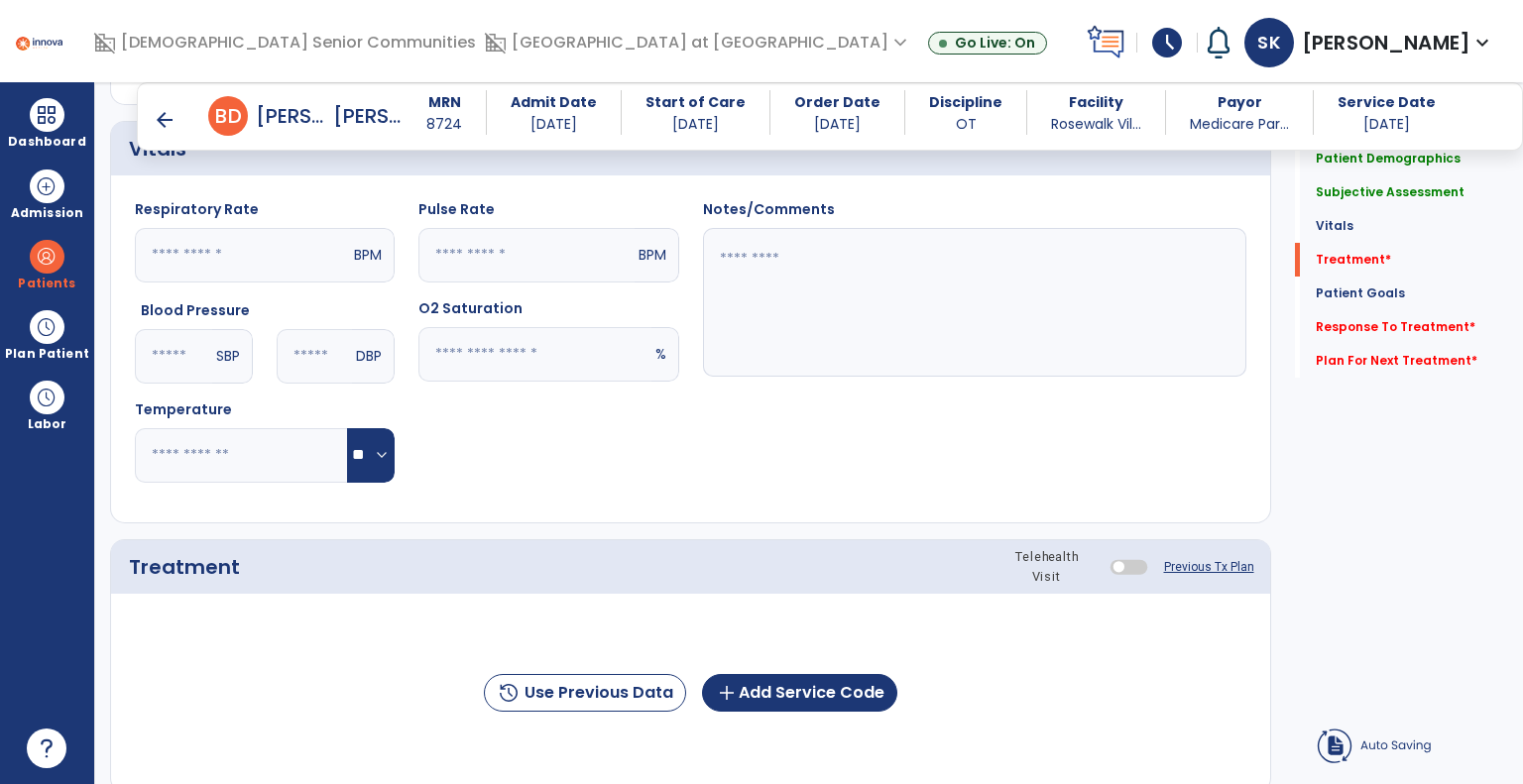 scroll, scrollTop: 1189, scrollLeft: 0, axis: vertical 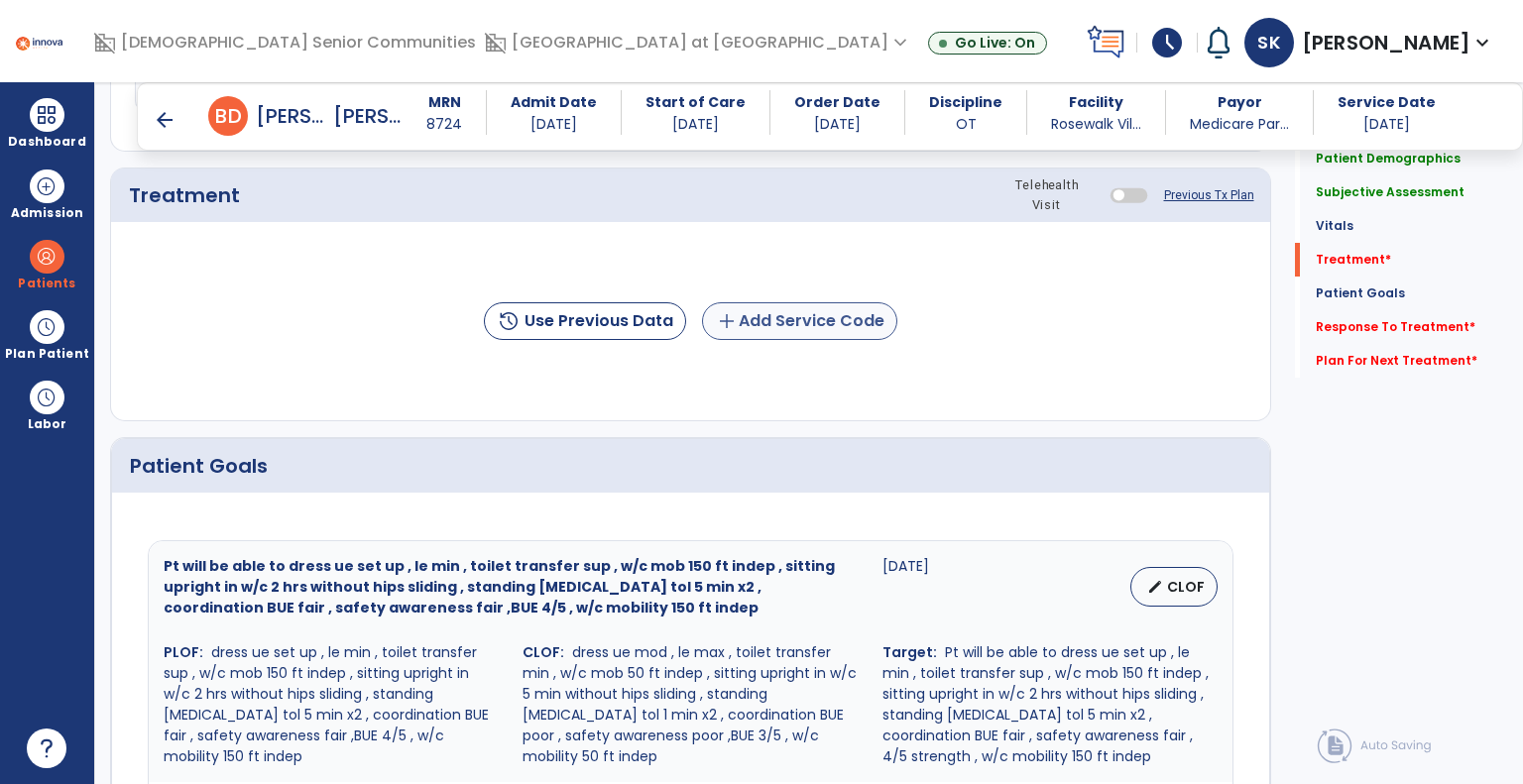 type on "**********" 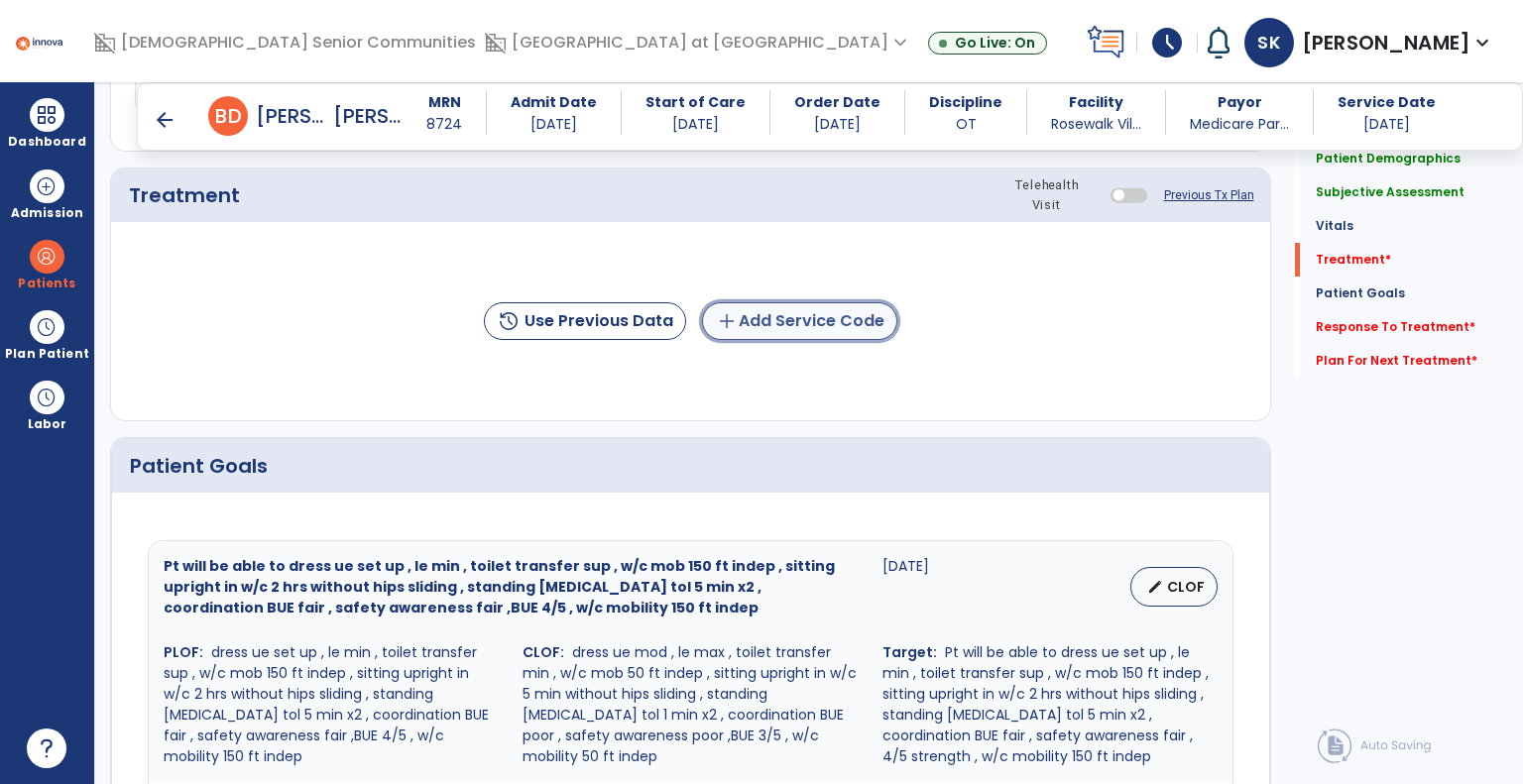 click on "add" 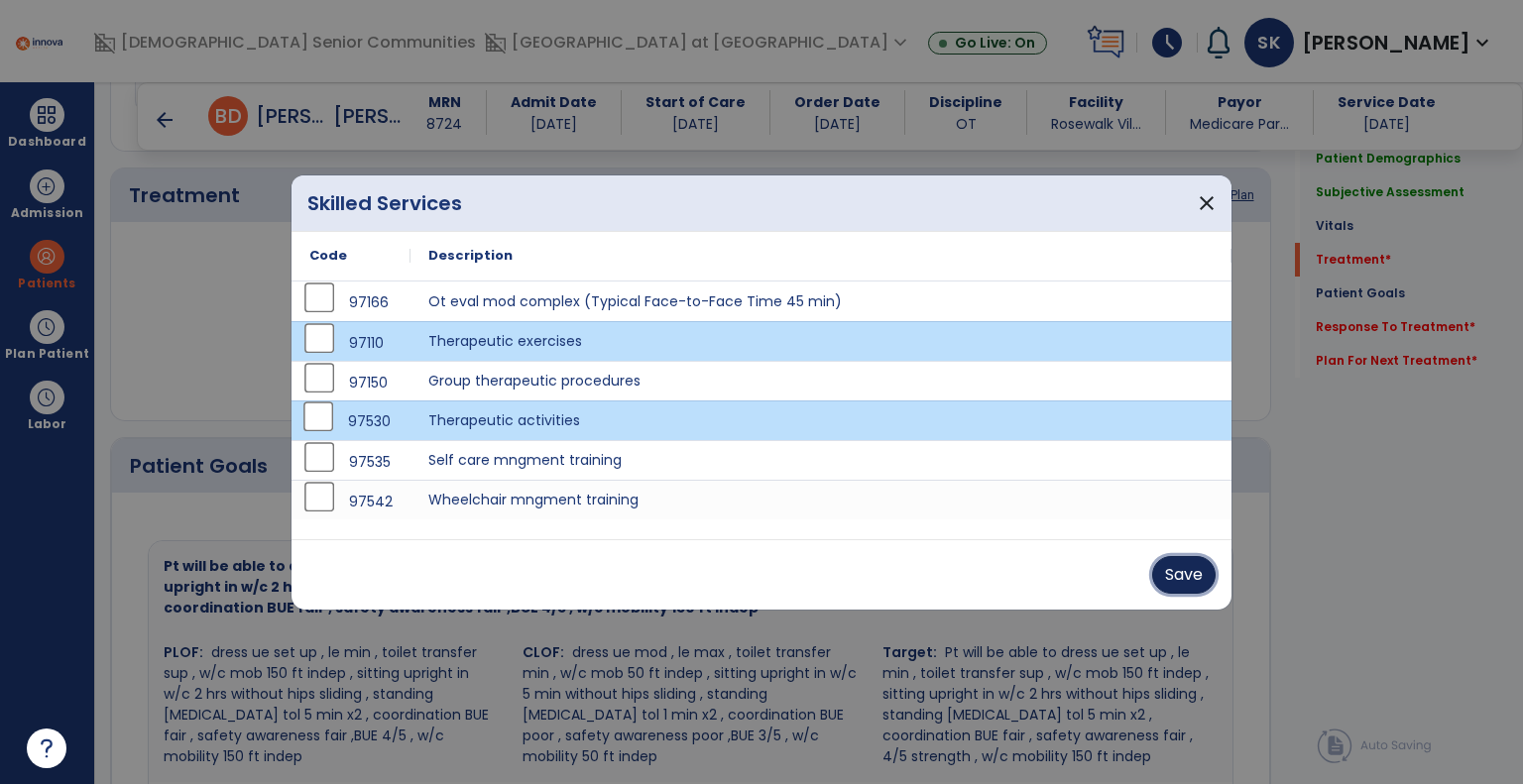 click on "Save" at bounding box center (1184, 575) 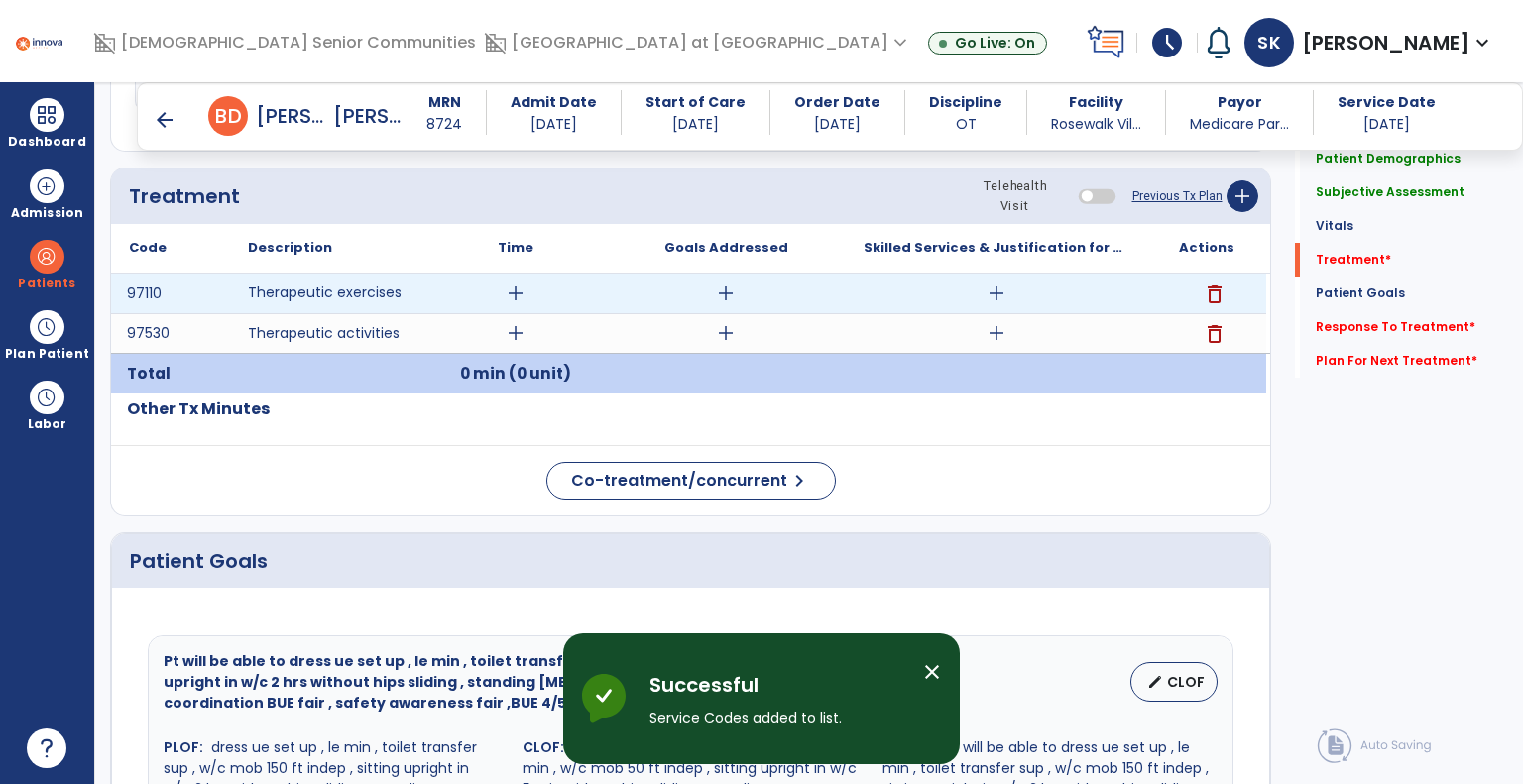 click on "add" at bounding box center [516, 293] 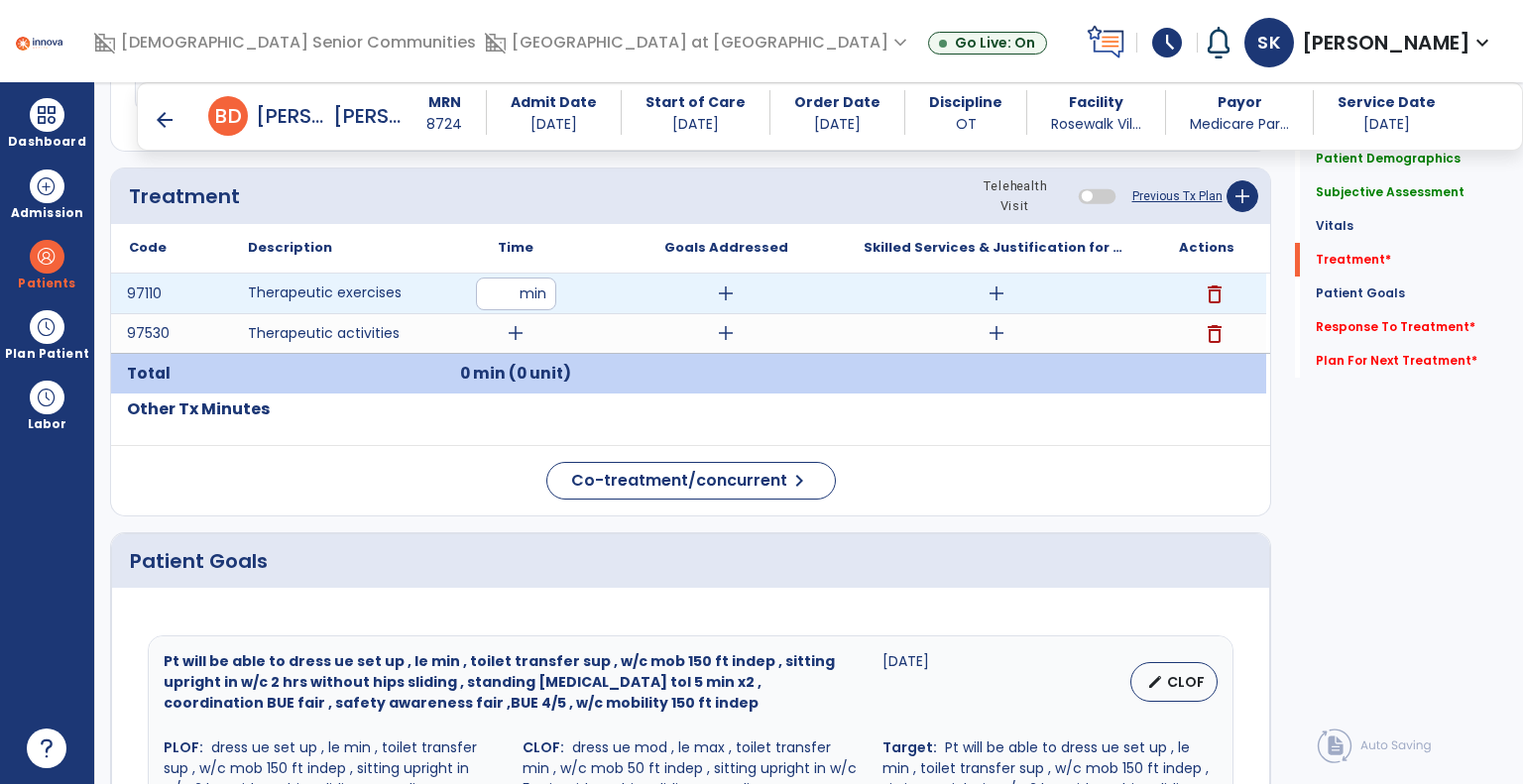 type on "**" 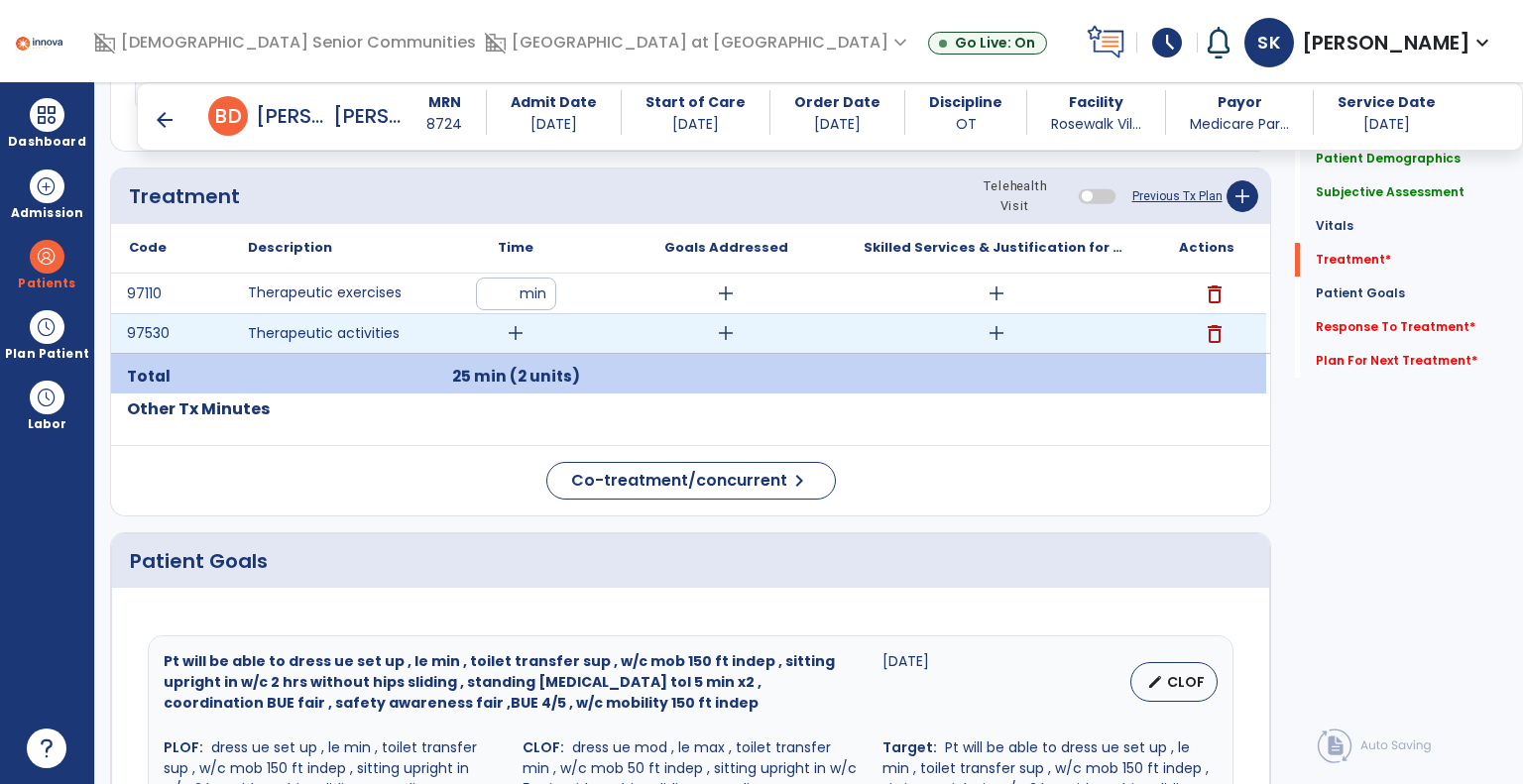 click on "add" at bounding box center [516, 333] 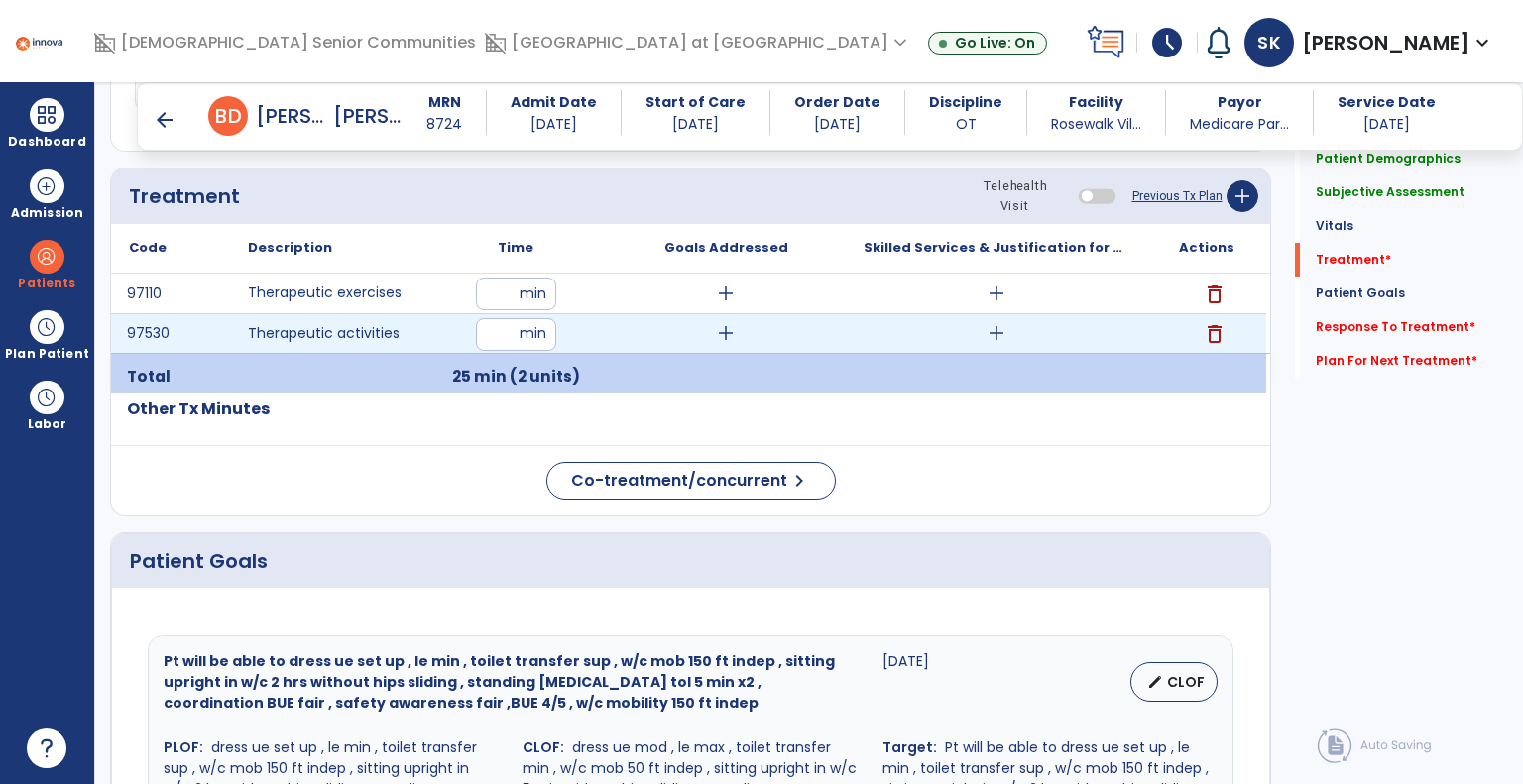 type on "**" 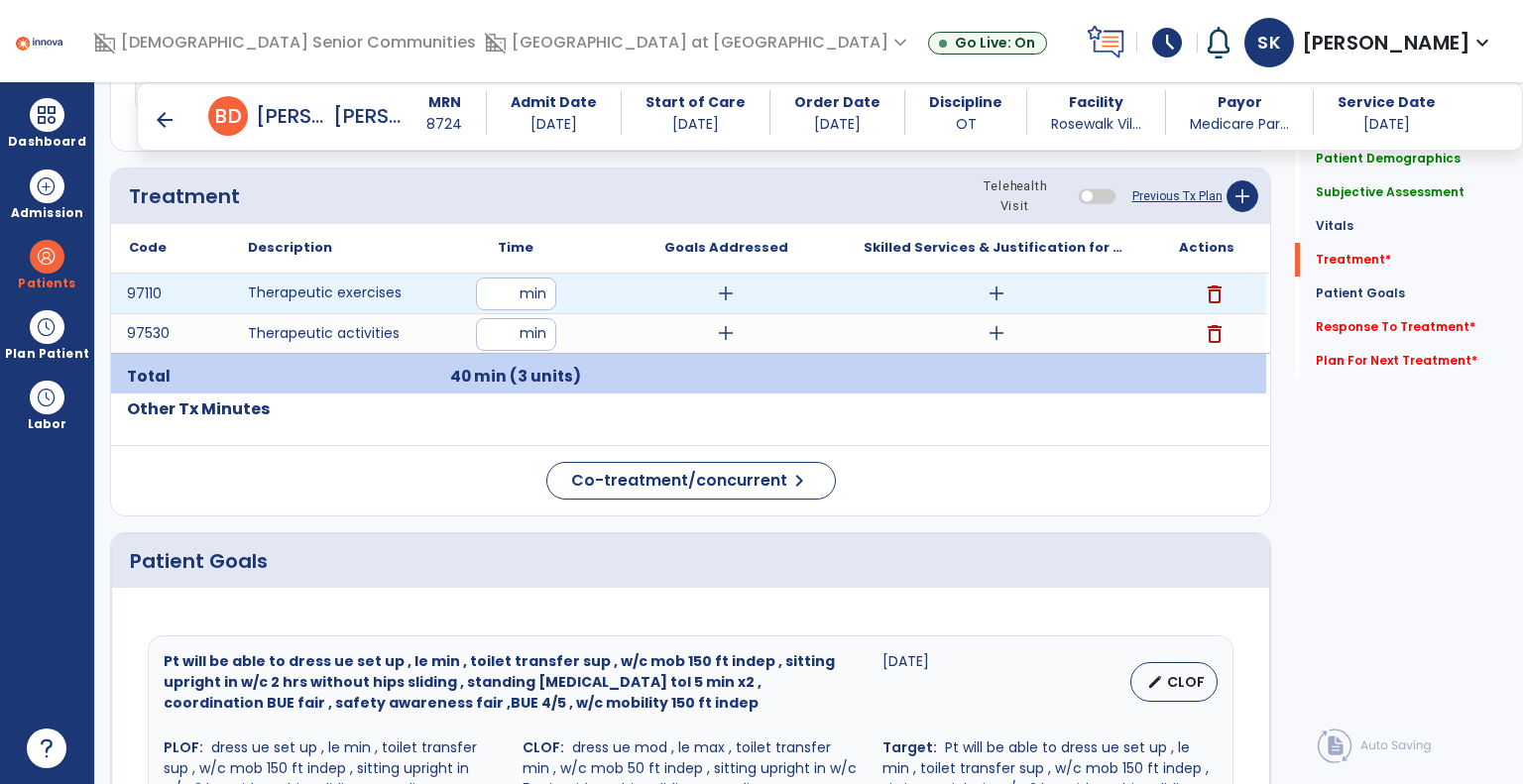 click on "add" at bounding box center (996, 293) 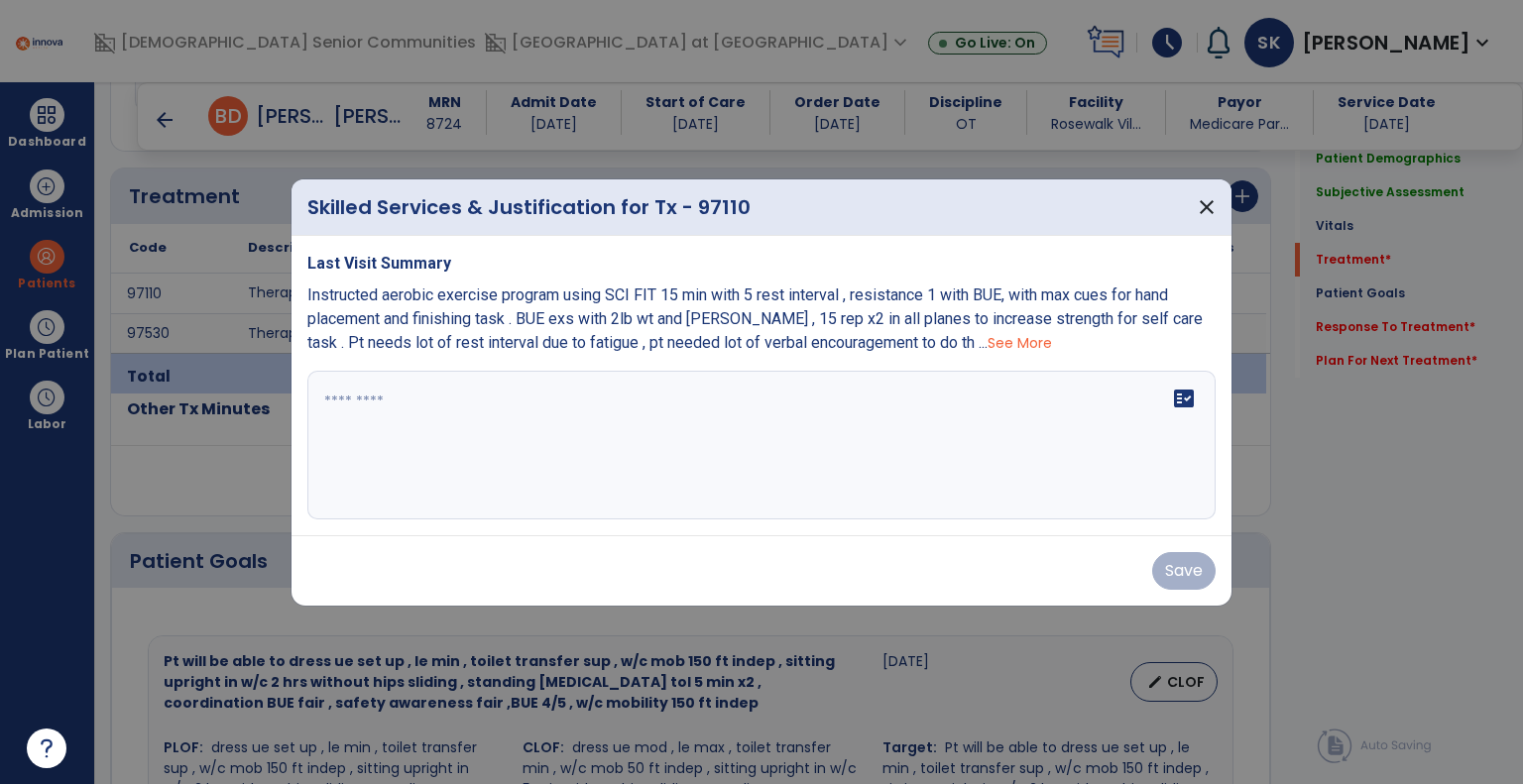 click on "See More" at bounding box center [1019, 343] 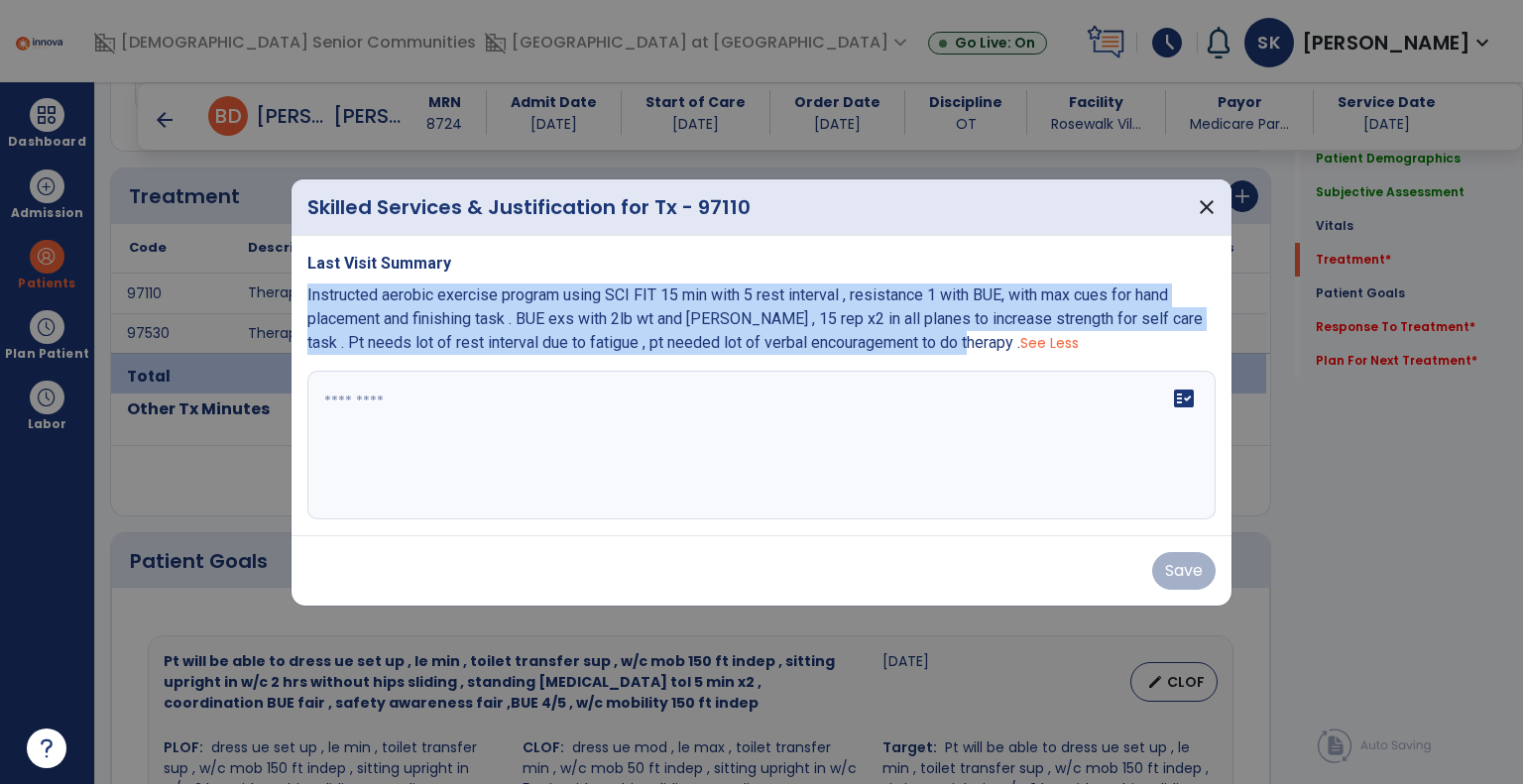 drag, startPoint x: 300, startPoint y: 285, endPoint x: 881, endPoint y: 314, distance: 581.7233 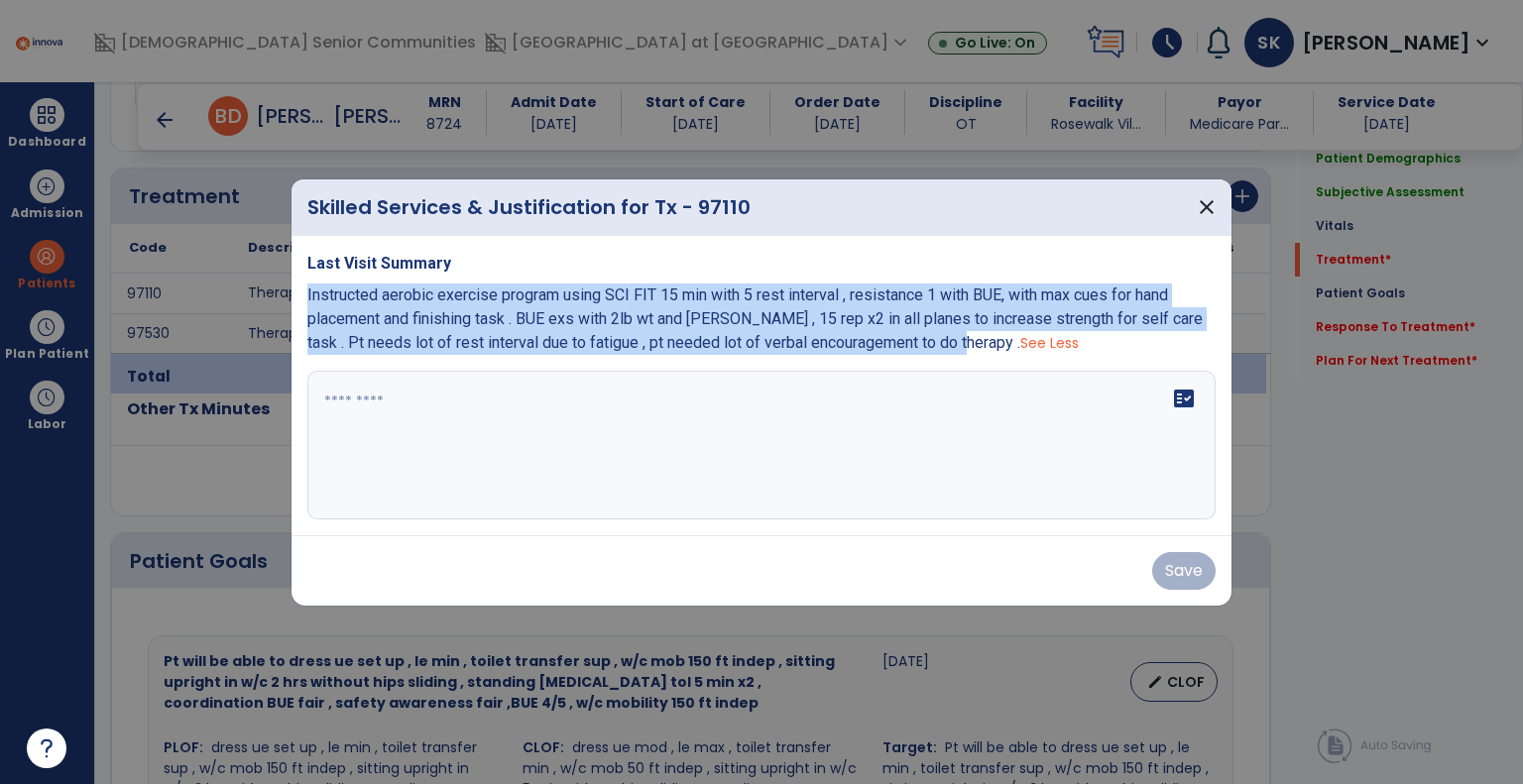 click on "Last Visit Summary Instructed aerobic exercise program using SCI FIT 15 min with 5 rest interval , resistance 1 with BUE, with max cues for hand placement and finishing task . BUE exs with 2lb wt and [PERSON_NAME] , 15 rep x2 in all planes to increase strength for self care task . Pt needs lot of rest interval due to fatigue , pt needed lot of verbal encouragement to do therapy .  See Less   fact_check" at bounding box center (762, 386) 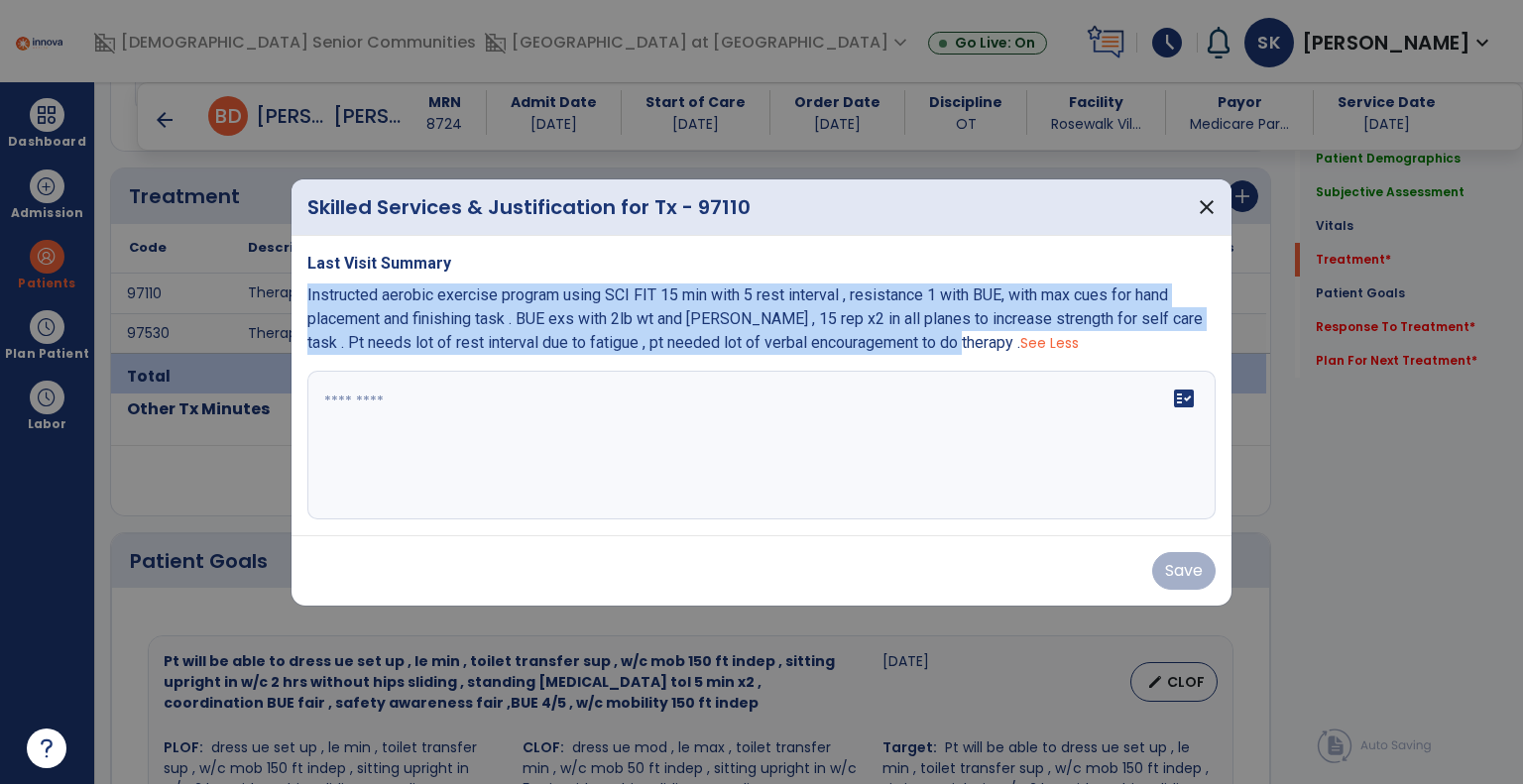 copy on "Instructed aerobic exercise program using SCI FIT 15 min with 5 rest interval , resistance 1 with BUE, with max cues for hand placement and finishing task . BUE exs with 2lb wt and [PERSON_NAME] , 15 rep x2 in all planes to increase strength for self care task . Pt needs lot of rest interval due to fatigue , pt needed lot of verbal encouragement to do therap" 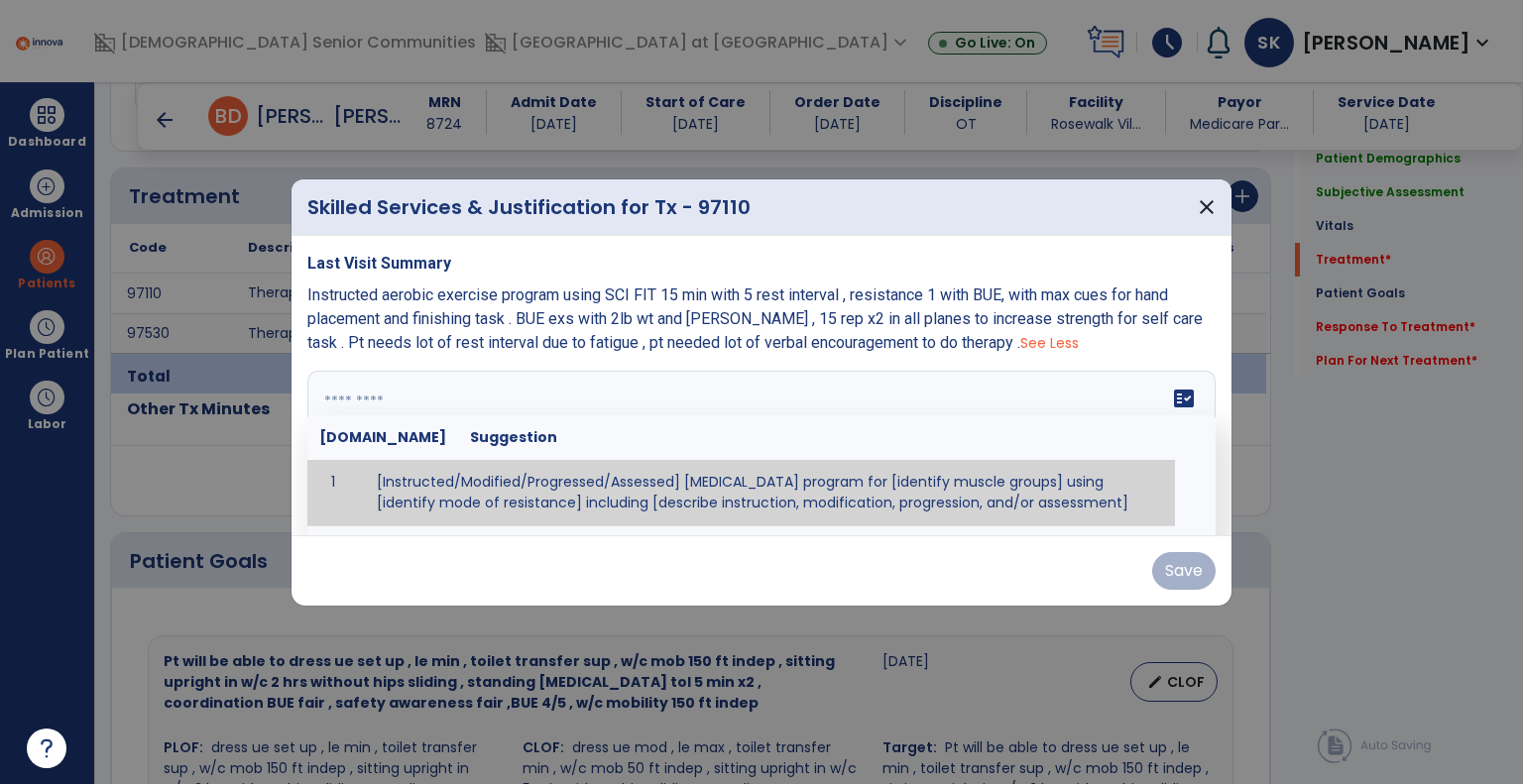 click at bounding box center [760, 445] 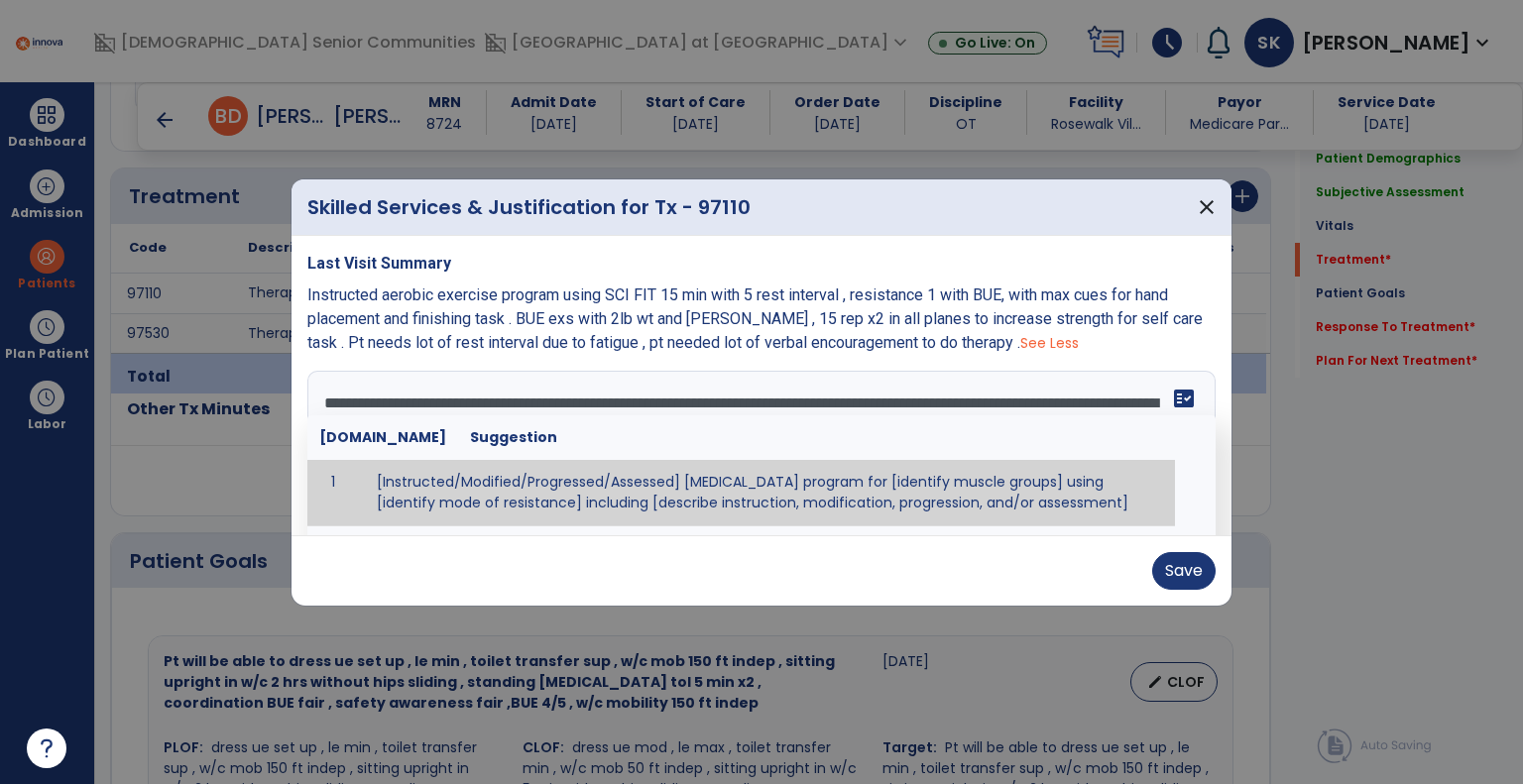 click at bounding box center (762, 392) 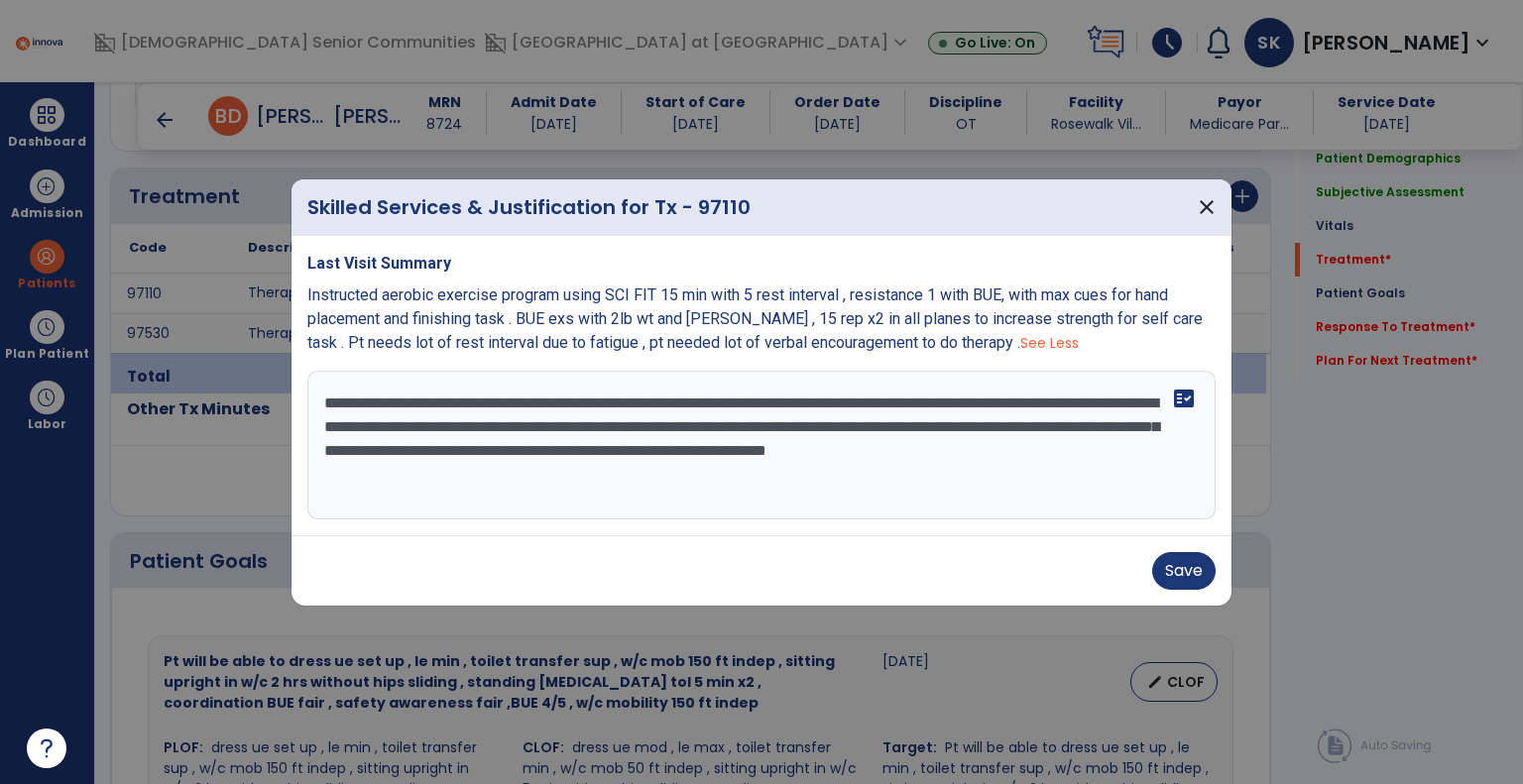 click on "**********" at bounding box center (762, 445) 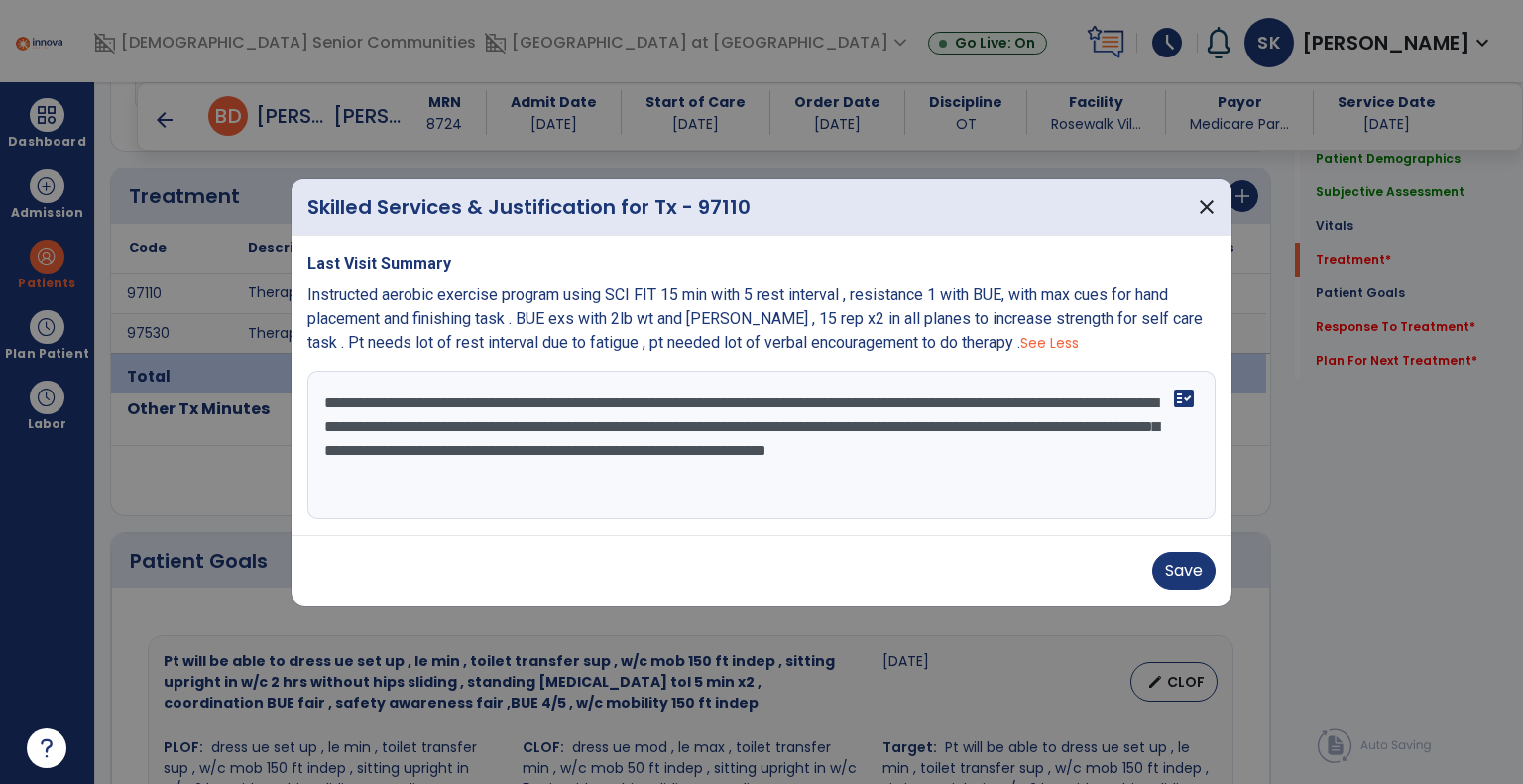 click on "**********" at bounding box center [762, 445] 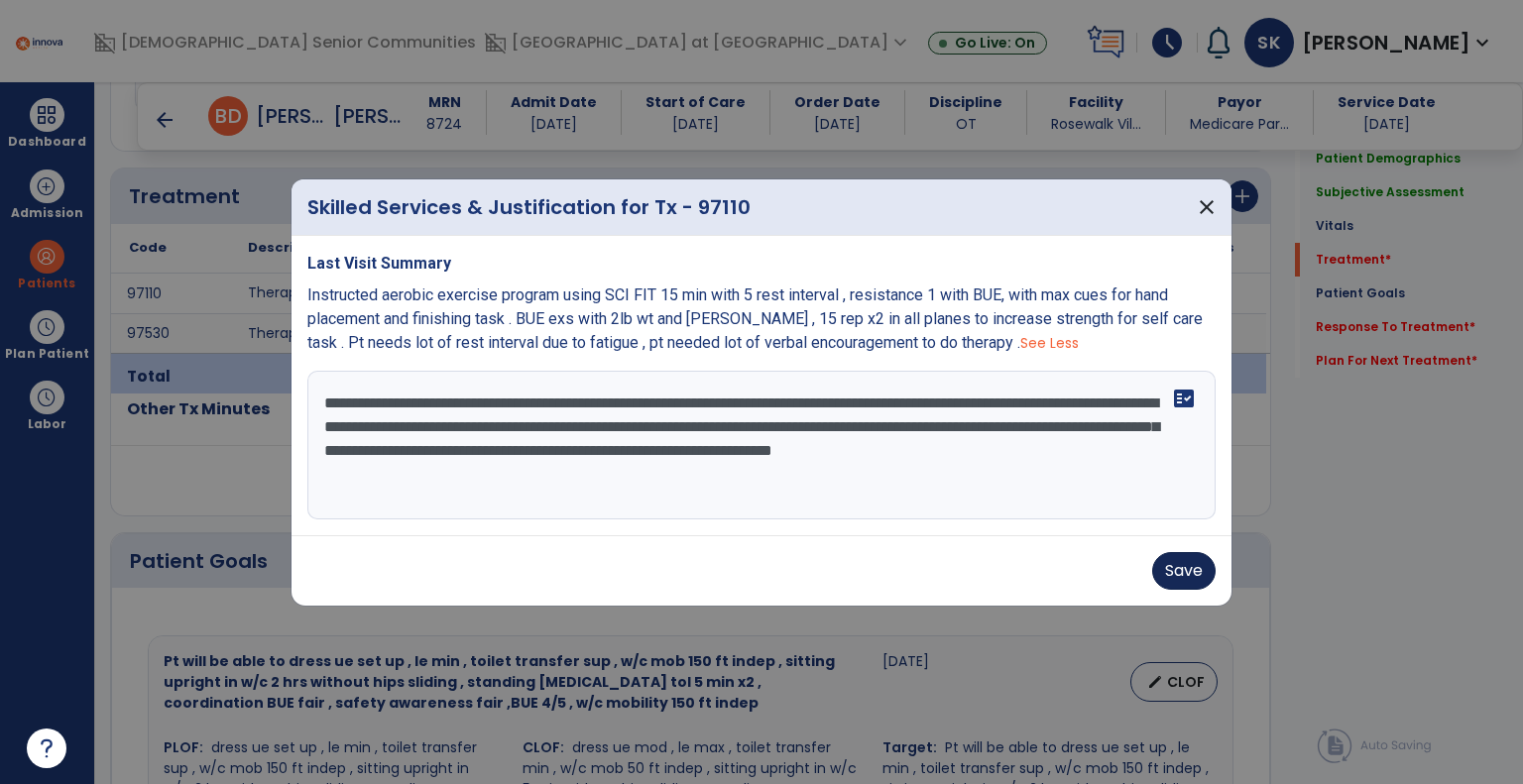 type on "**********" 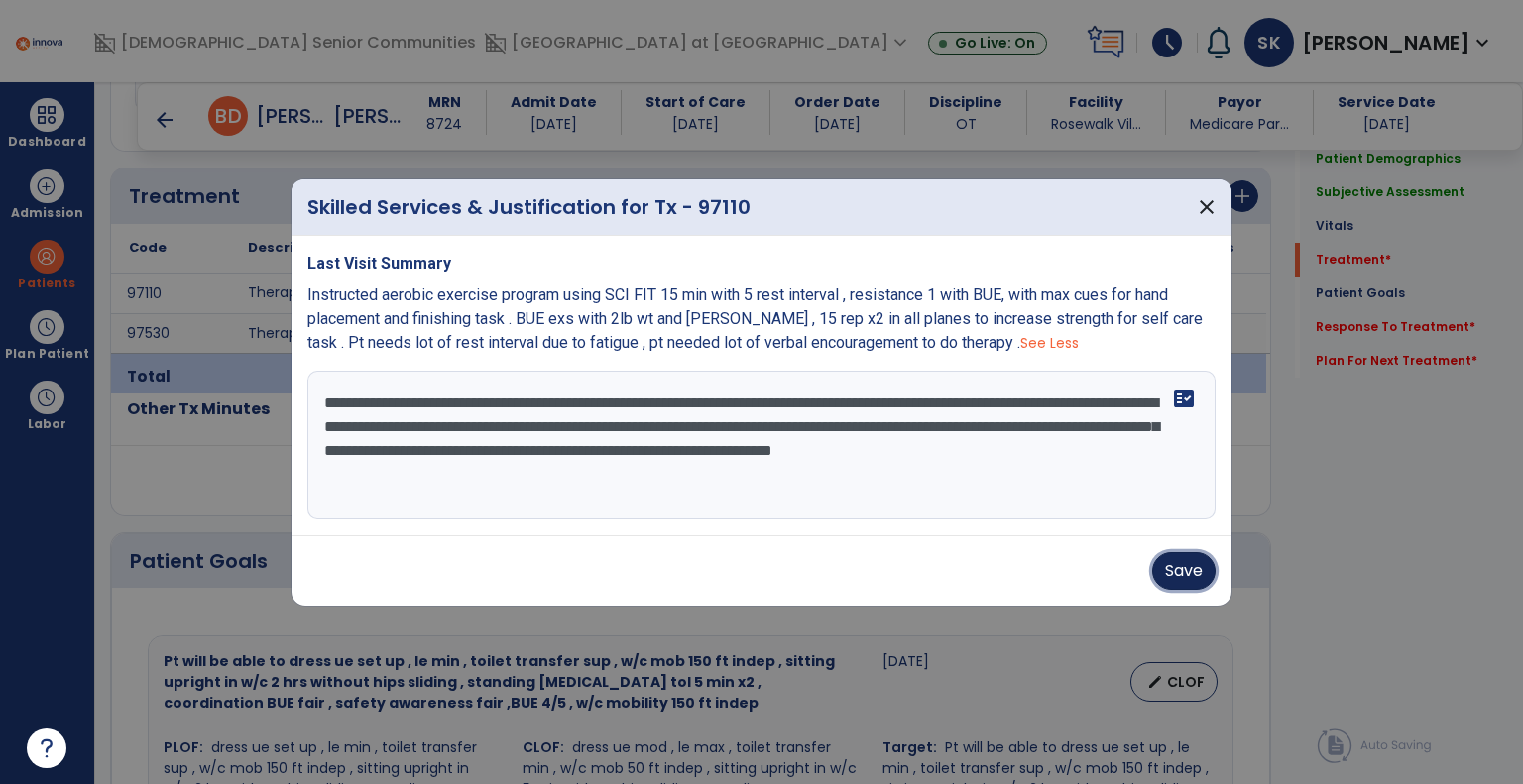 click on "Save" at bounding box center [1184, 571] 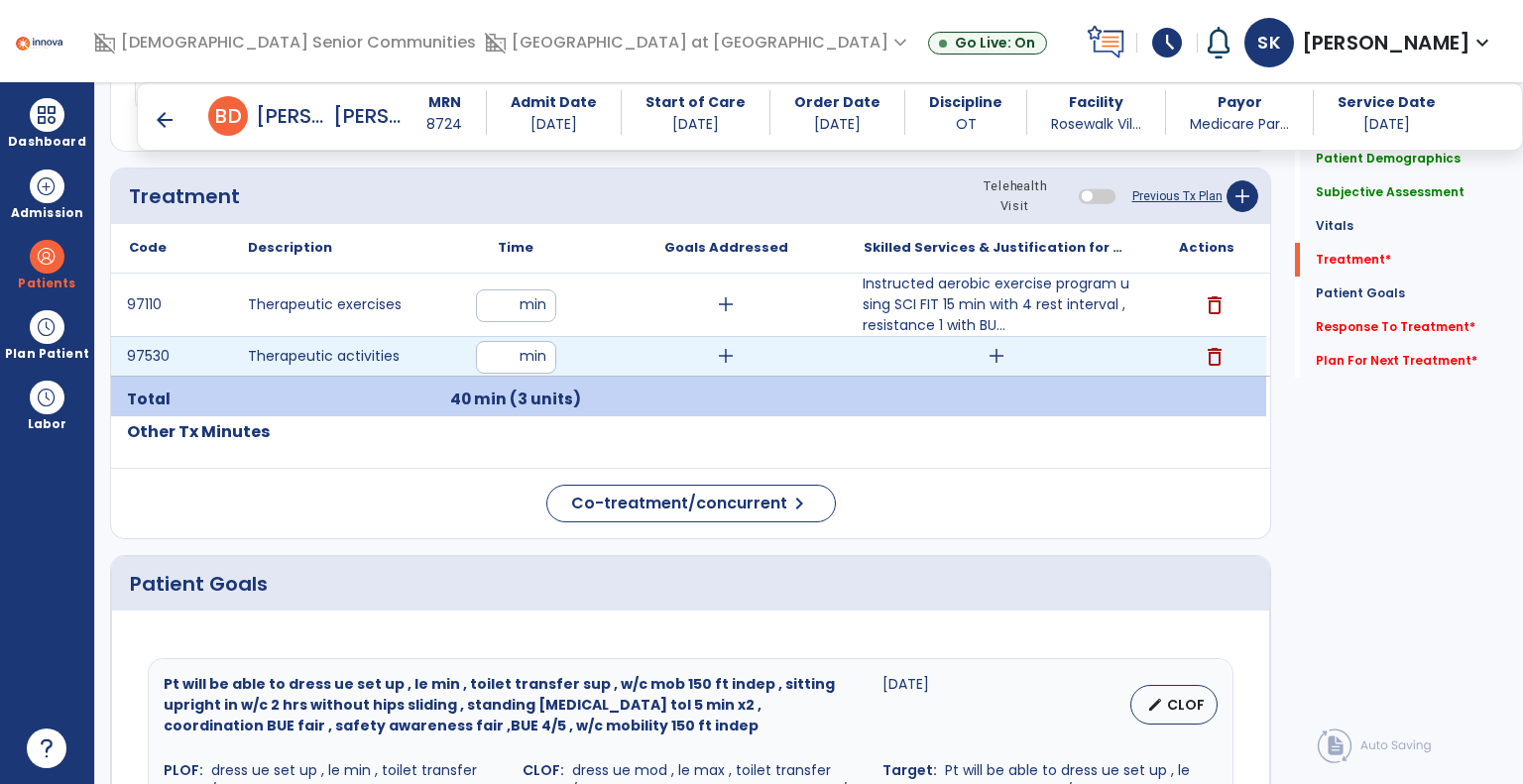 click on "add" at bounding box center [996, 356] 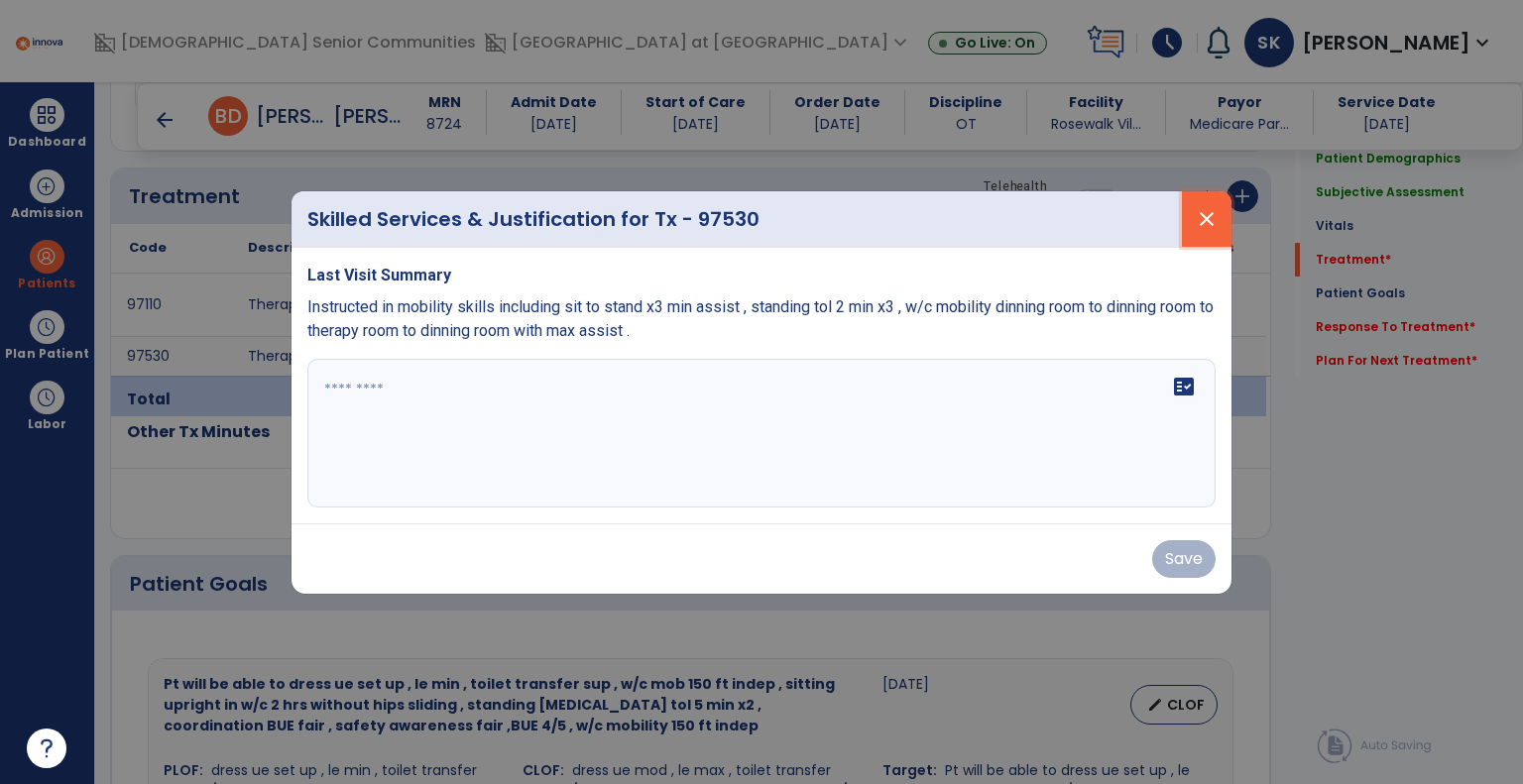 click on "close" at bounding box center (1207, 219) 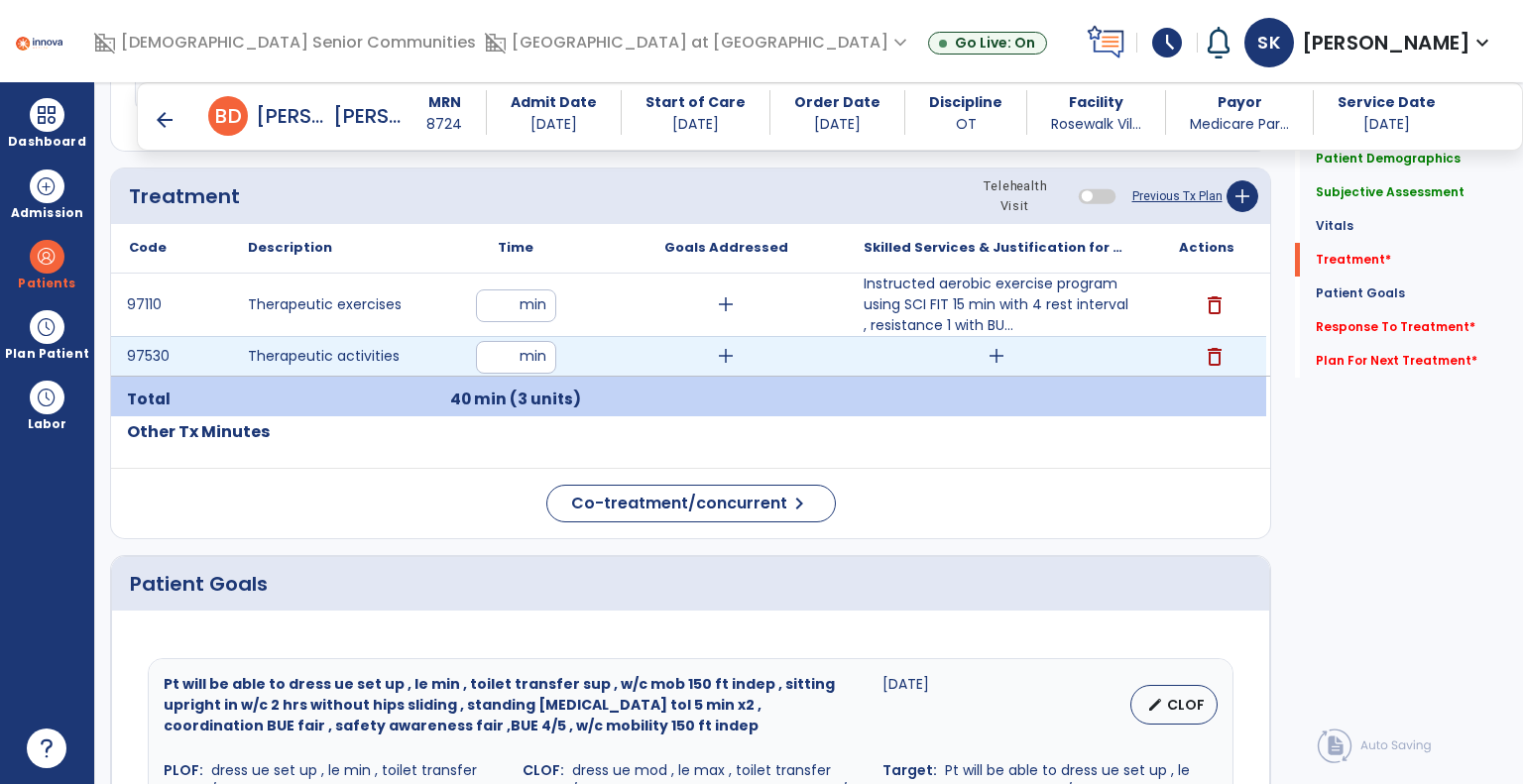 click on "add" at bounding box center (996, 356) 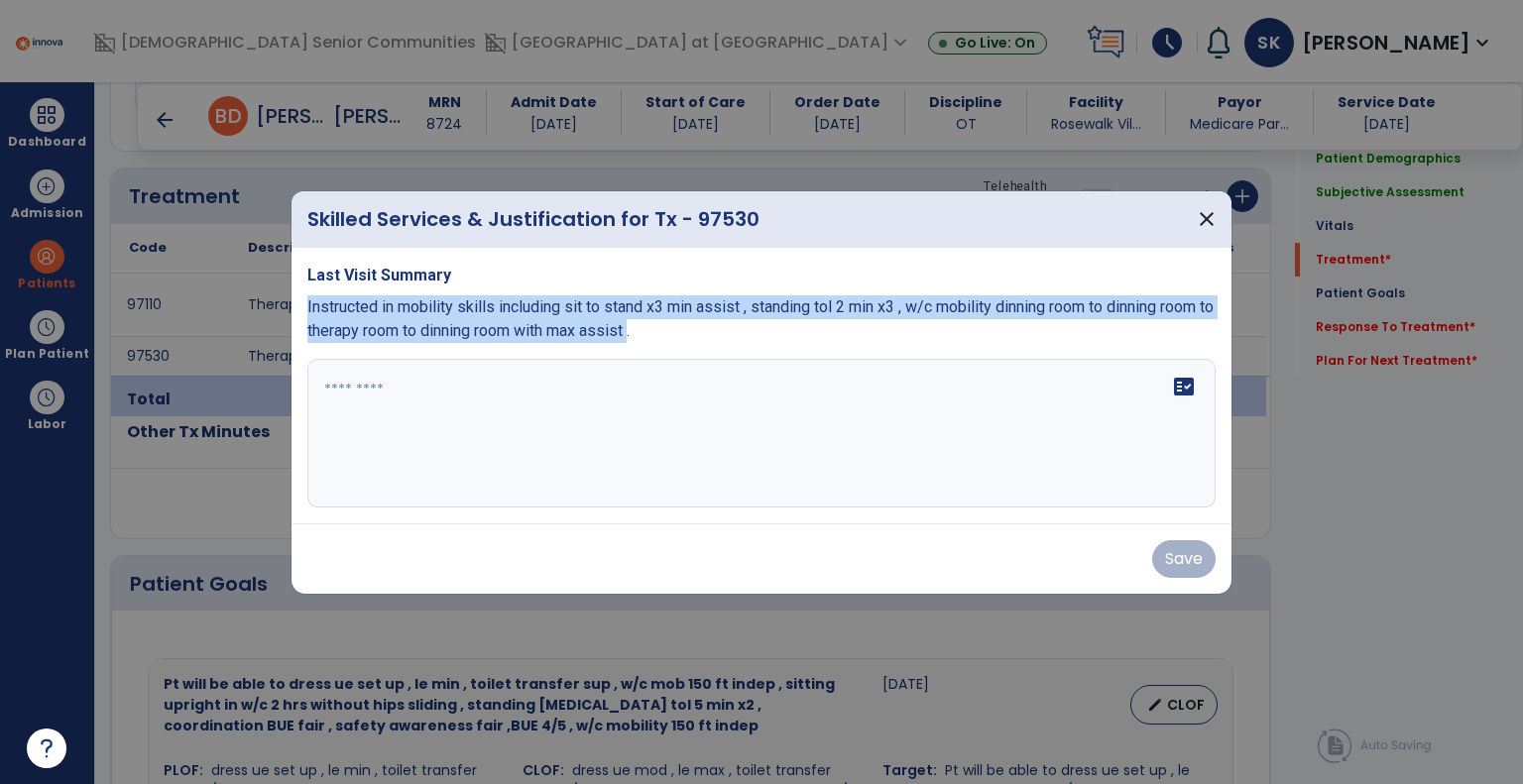 drag, startPoint x: 308, startPoint y: 300, endPoint x: 654, endPoint y: 339, distance: 348.19104 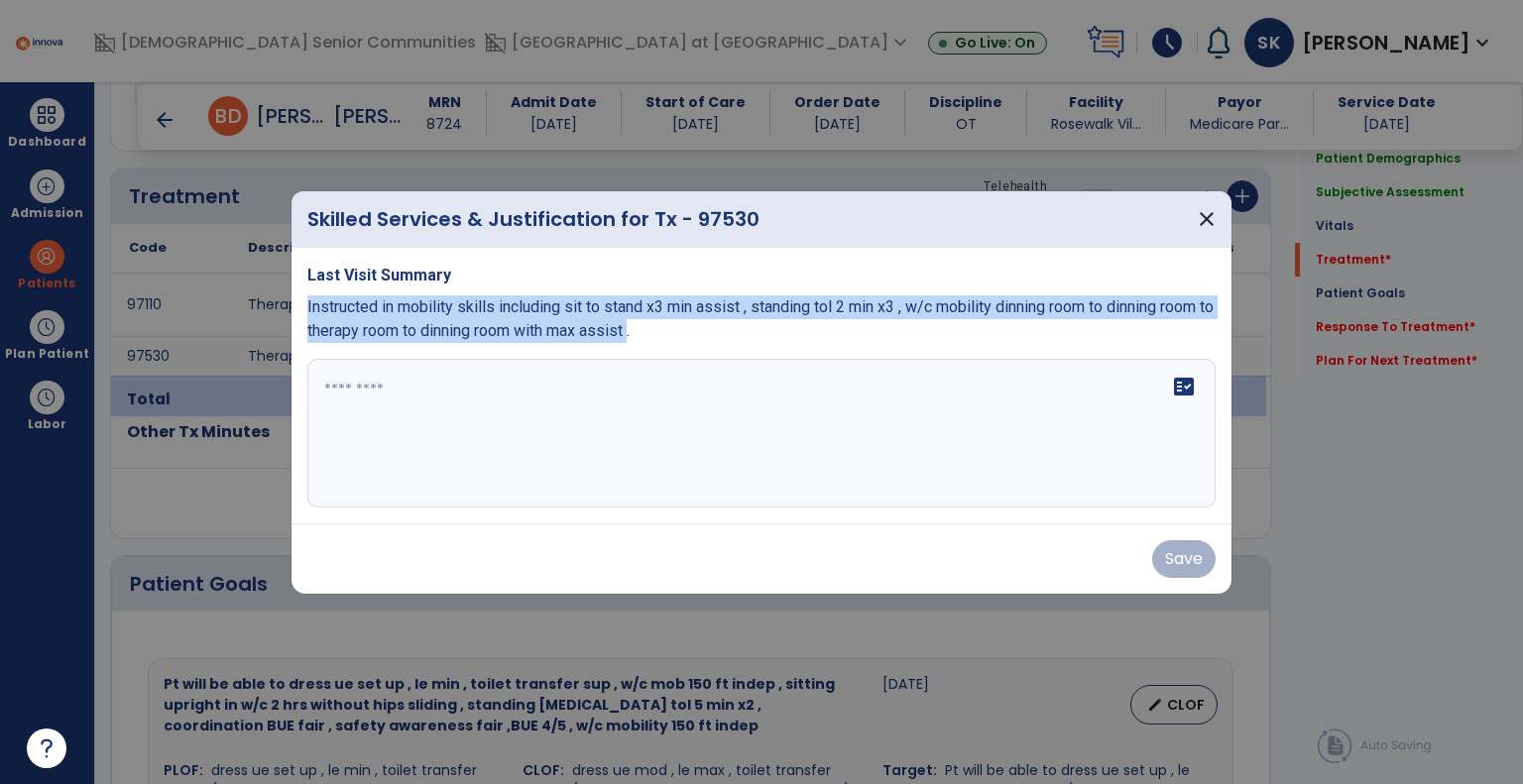 click on "Instructed in mobility skills including sit to stand x3 min assist , standing tol 2 min x3 , w/c mobility dinning room to dinning room to therapy room to dinning room with max assist ." at bounding box center (761, 318) 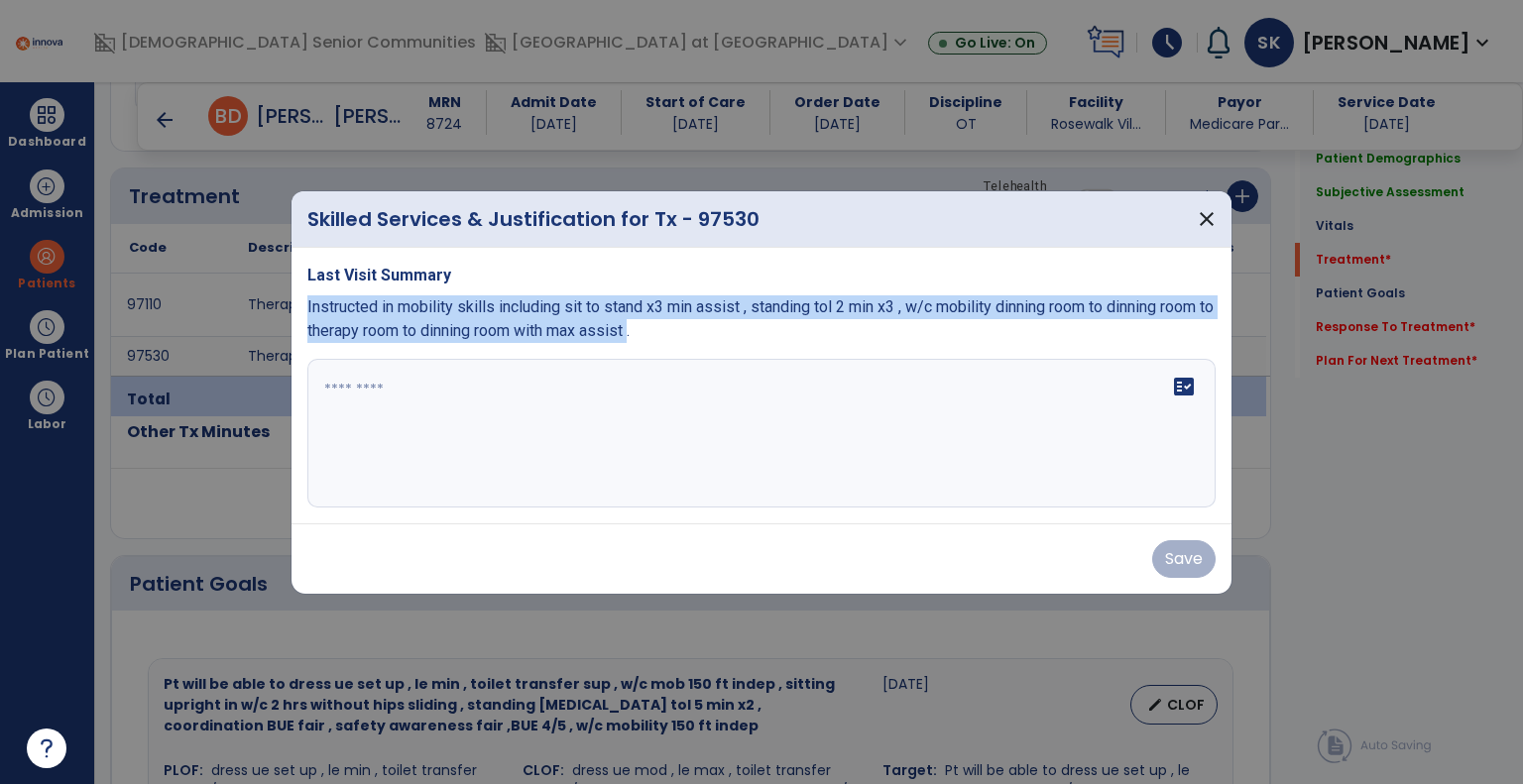 copy on "Instructed in mobility skills including sit to stand x3 min assist , standing tol 2 min x3 , w/c mobility dinning room to dinning room to therapy room to dinning room with max assist" 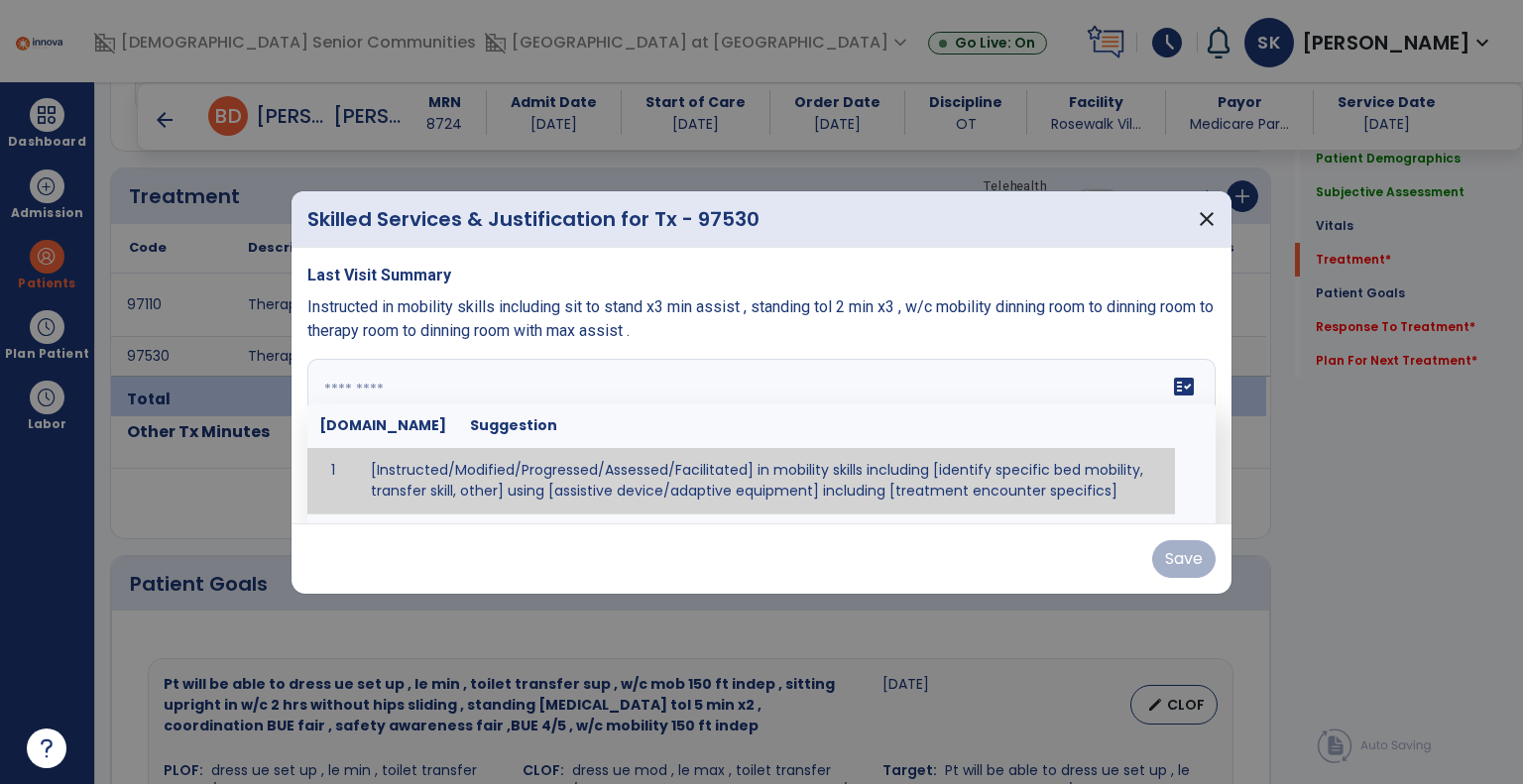 click at bounding box center (760, 433) 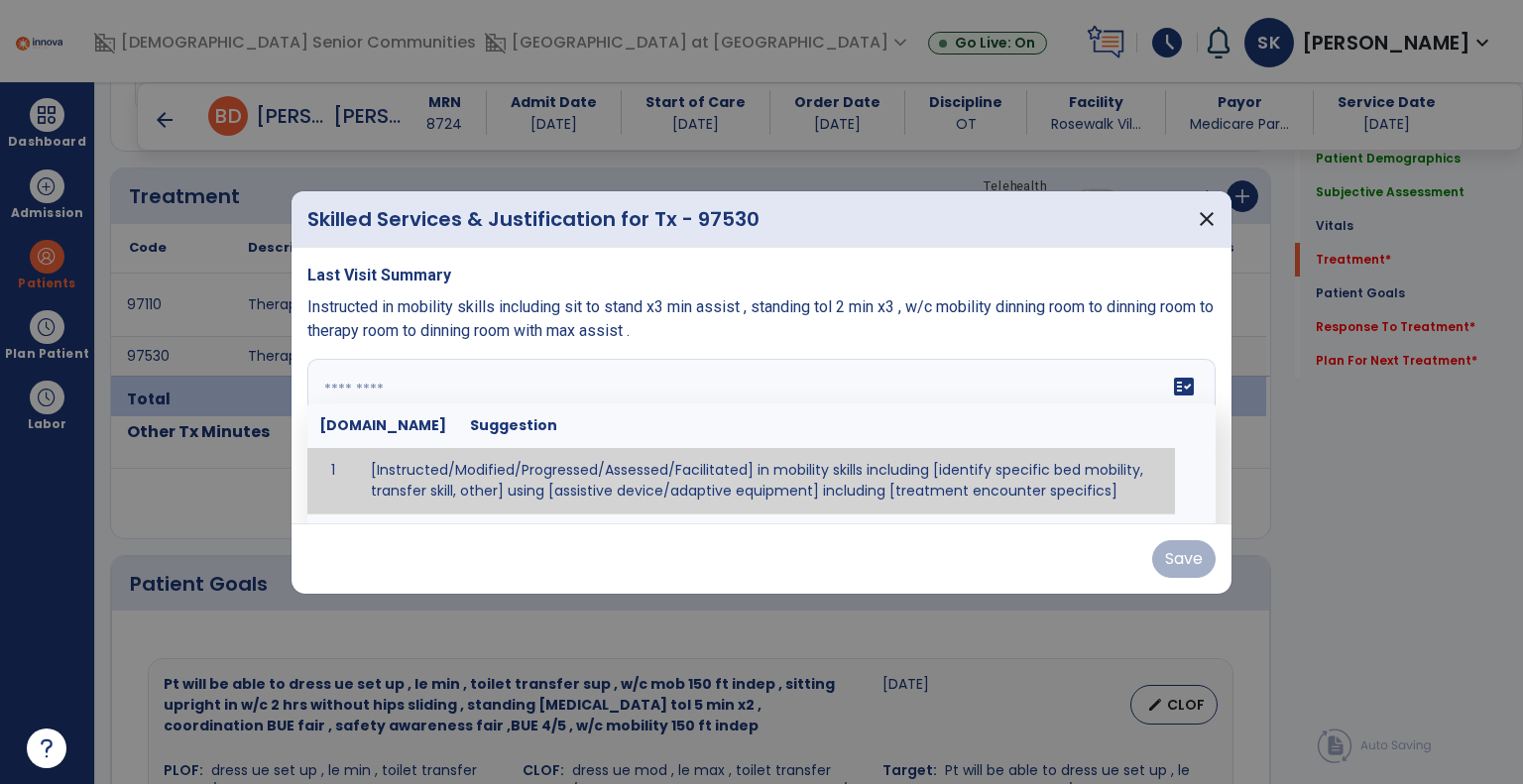 paste on "**********" 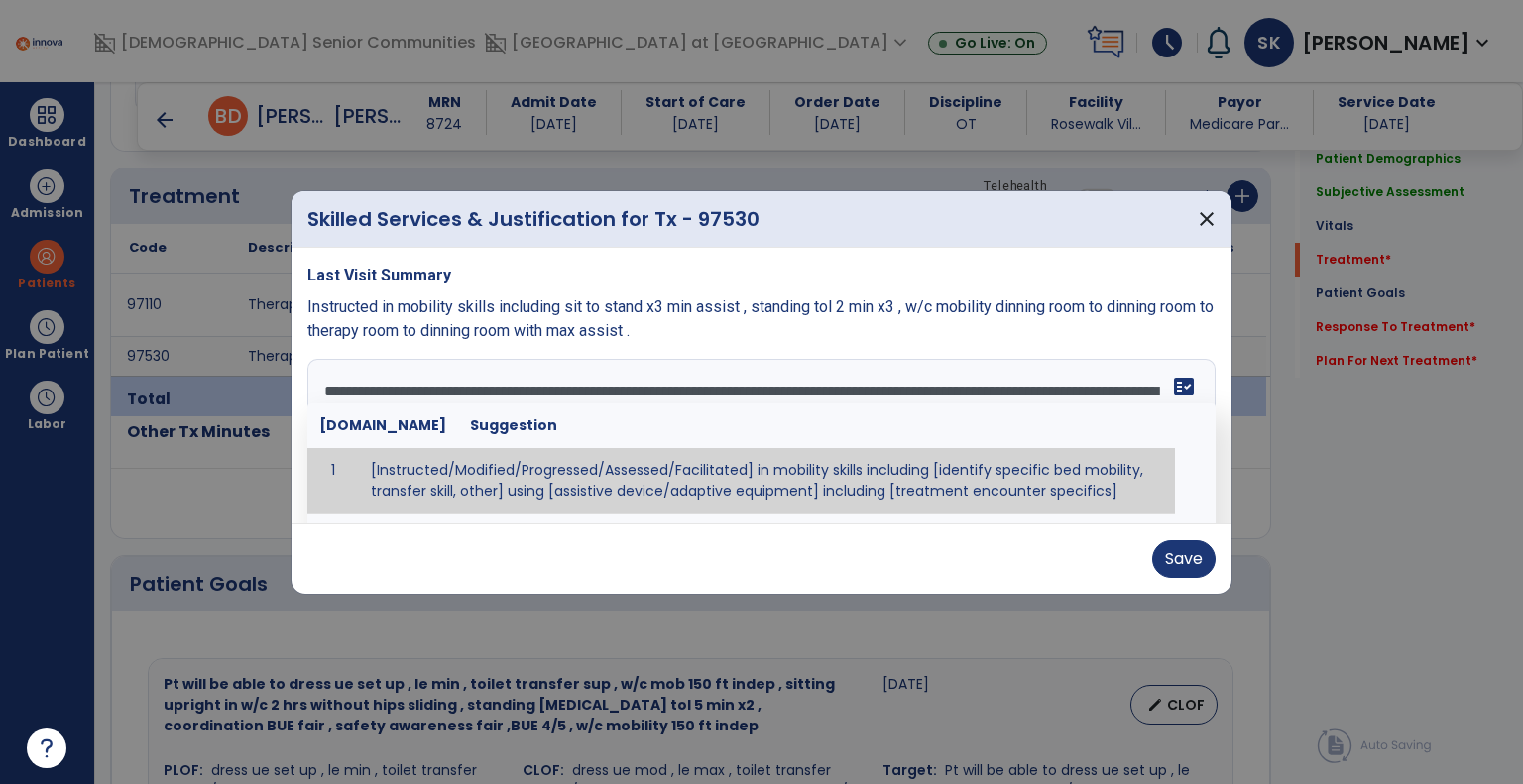drag, startPoint x: 1325, startPoint y: 571, endPoint x: 1323, endPoint y: 553, distance: 18.11077 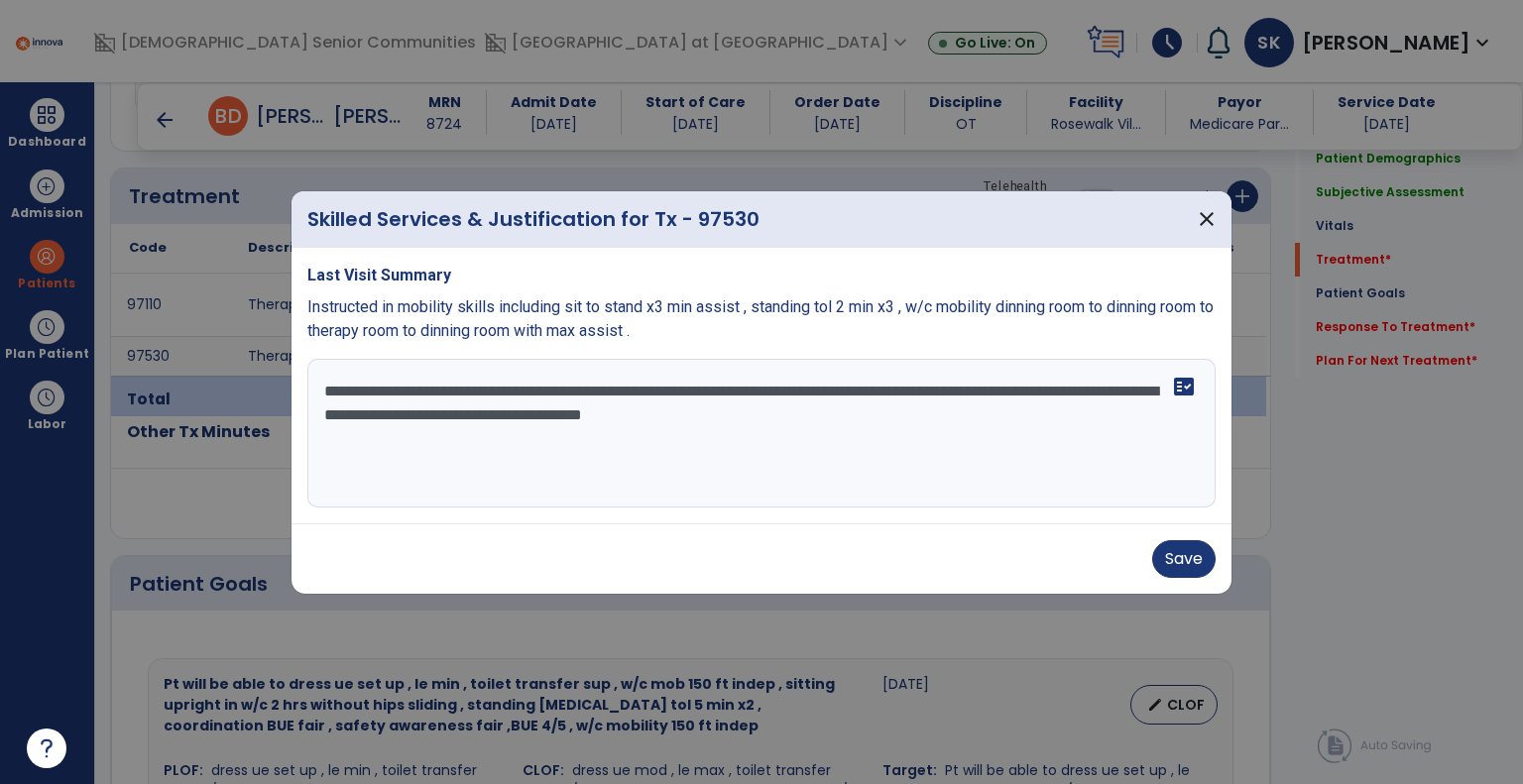 click on "**********" at bounding box center [762, 433] 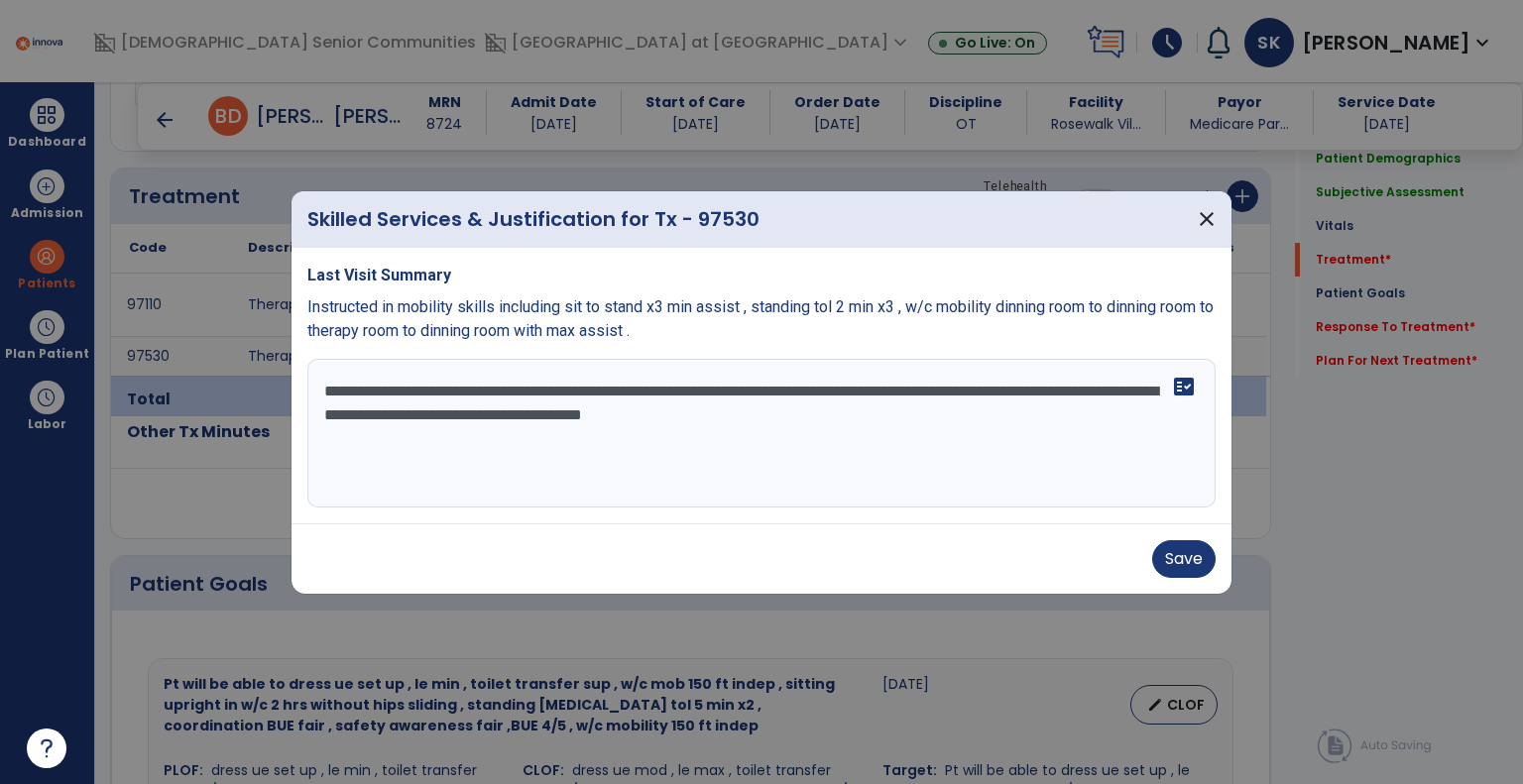 click on "**********" at bounding box center (762, 433) 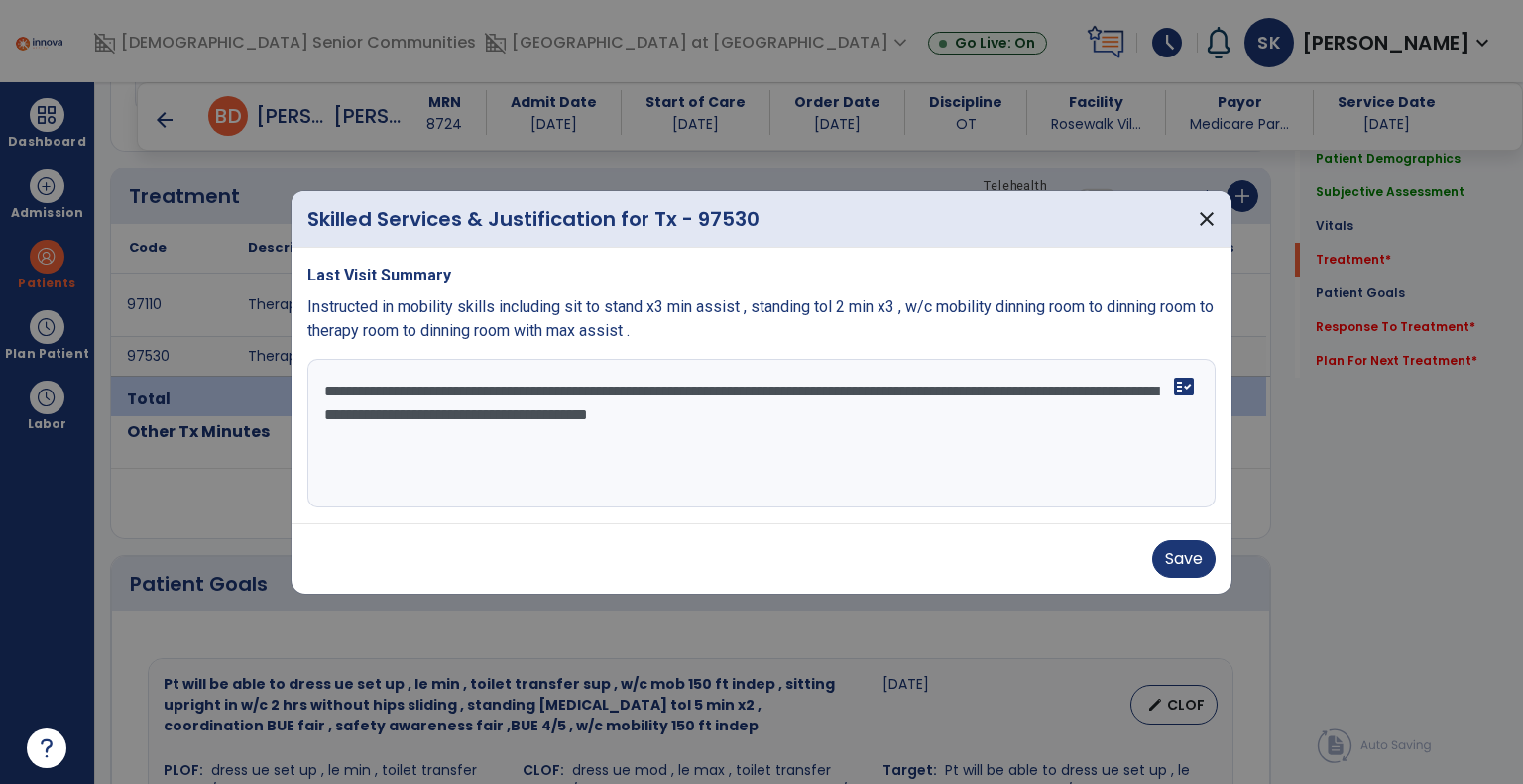 click on "**********" at bounding box center [762, 433] 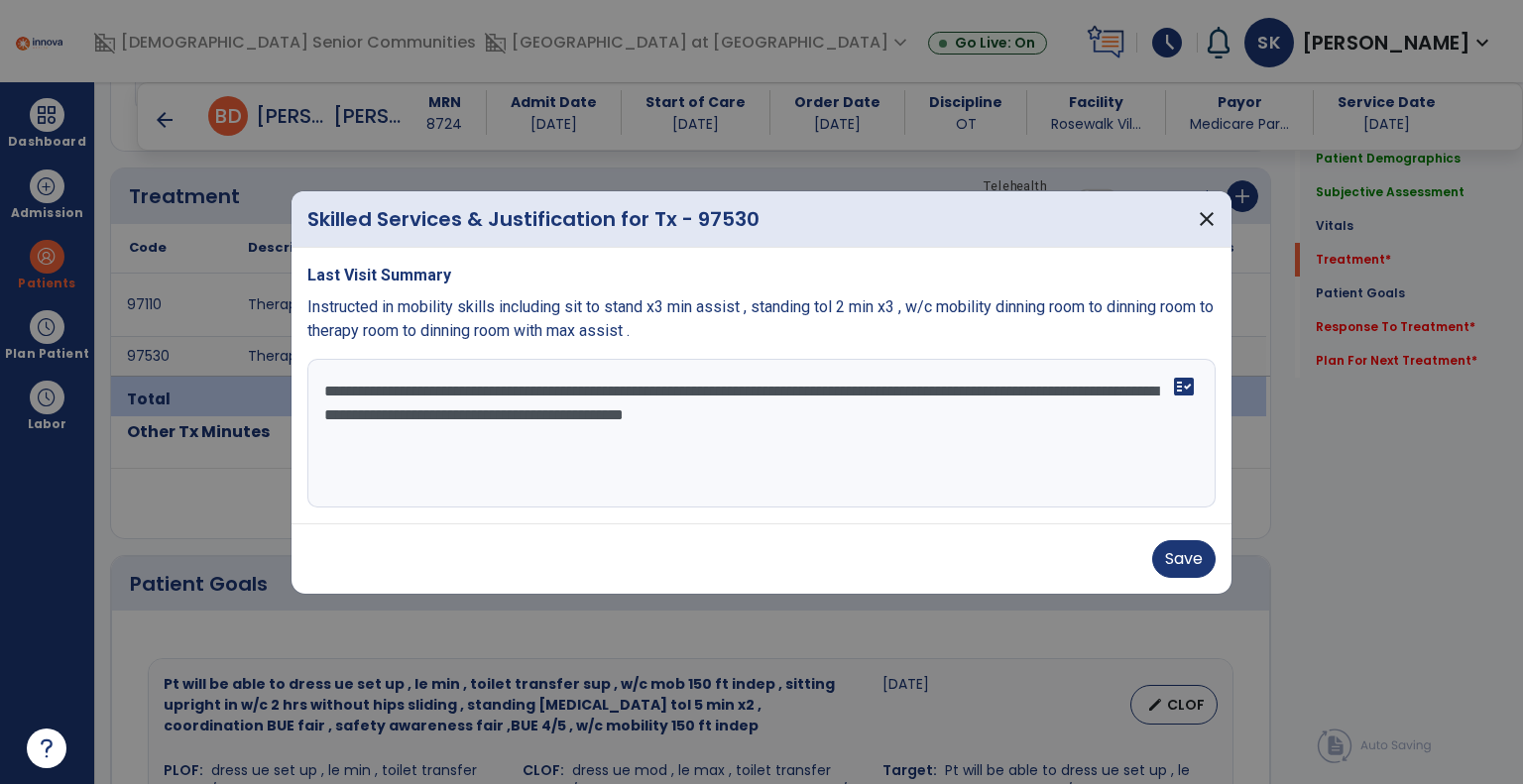 click on "**********" at bounding box center (762, 433) 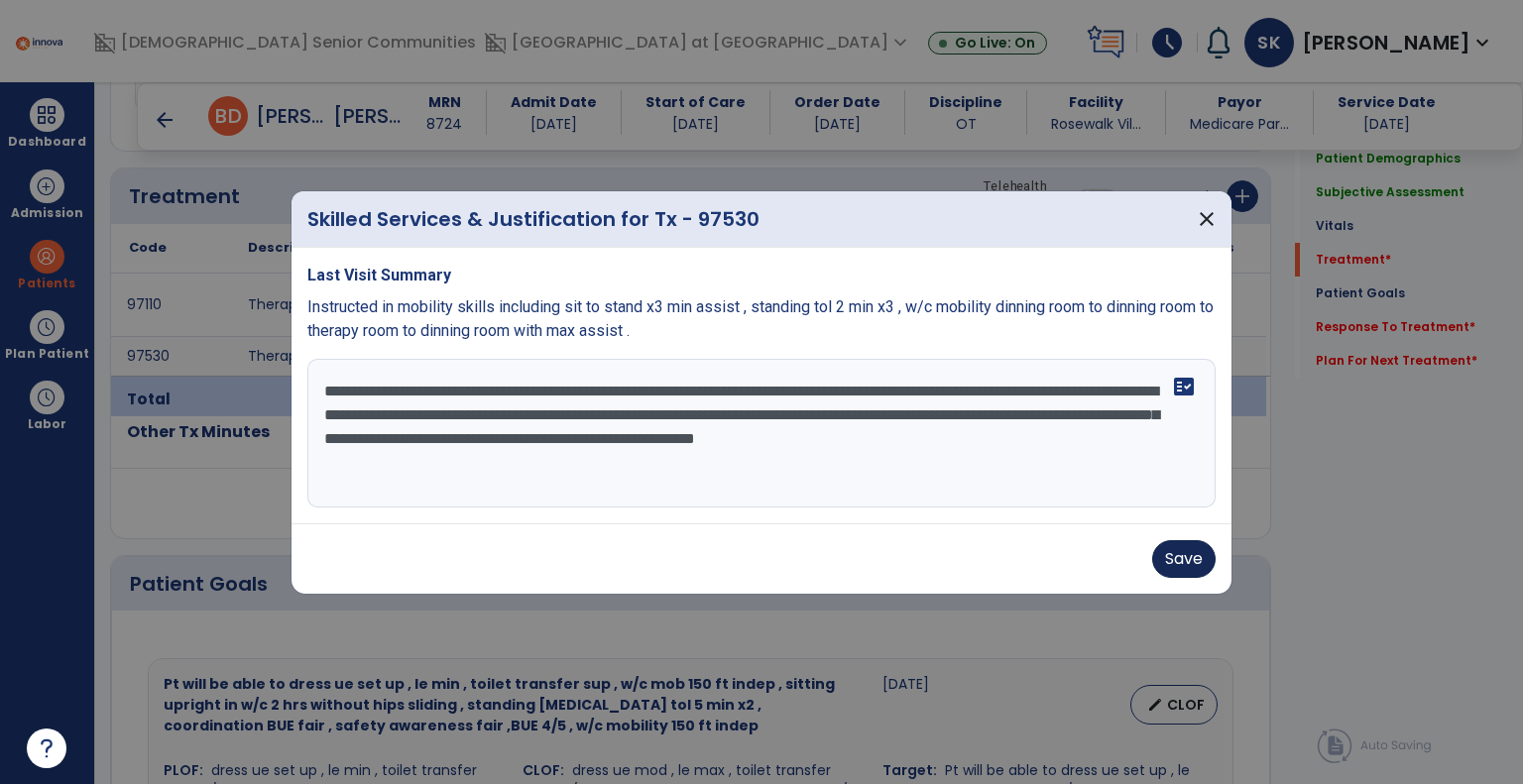 type on "**********" 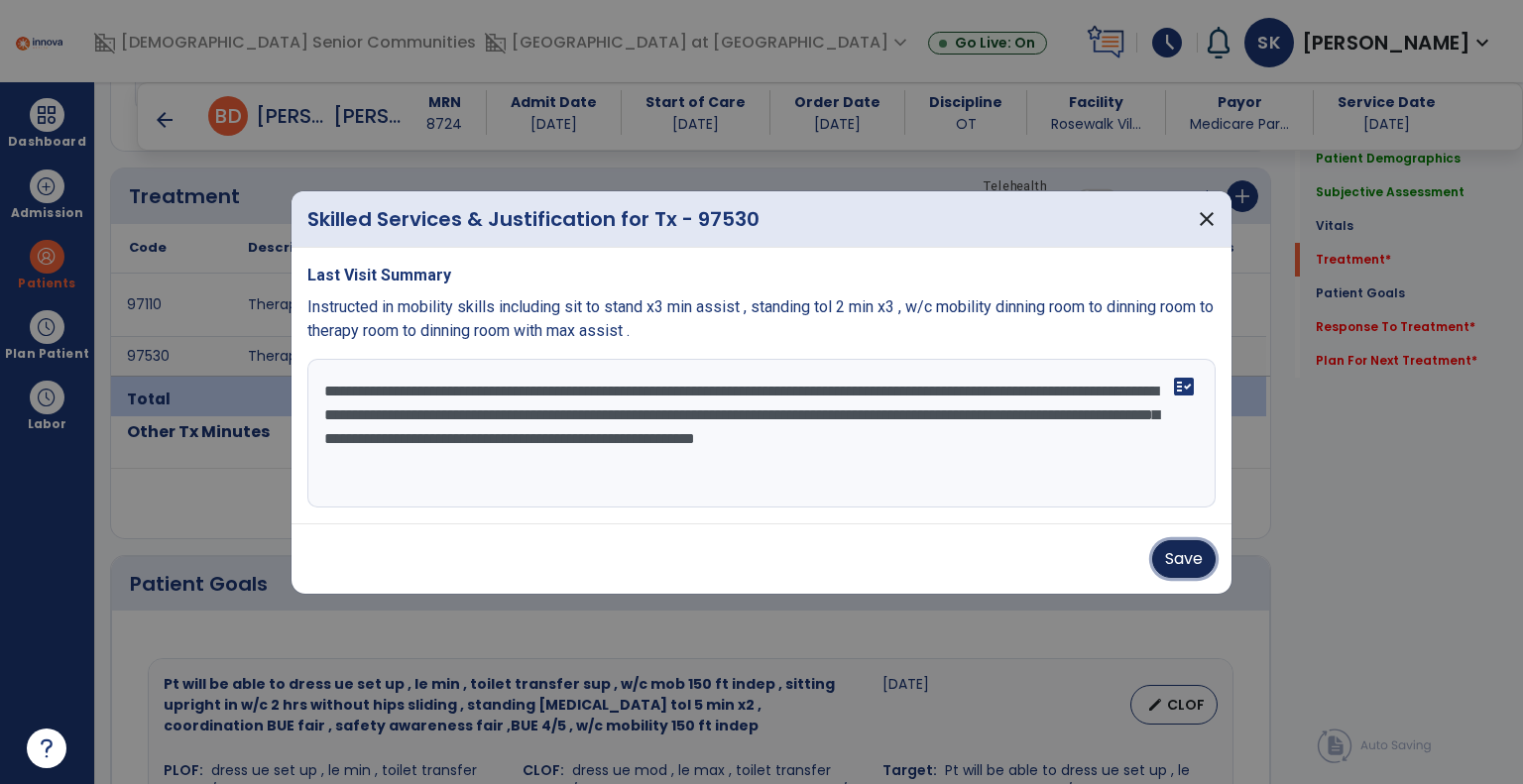 click on "Save" at bounding box center [1184, 559] 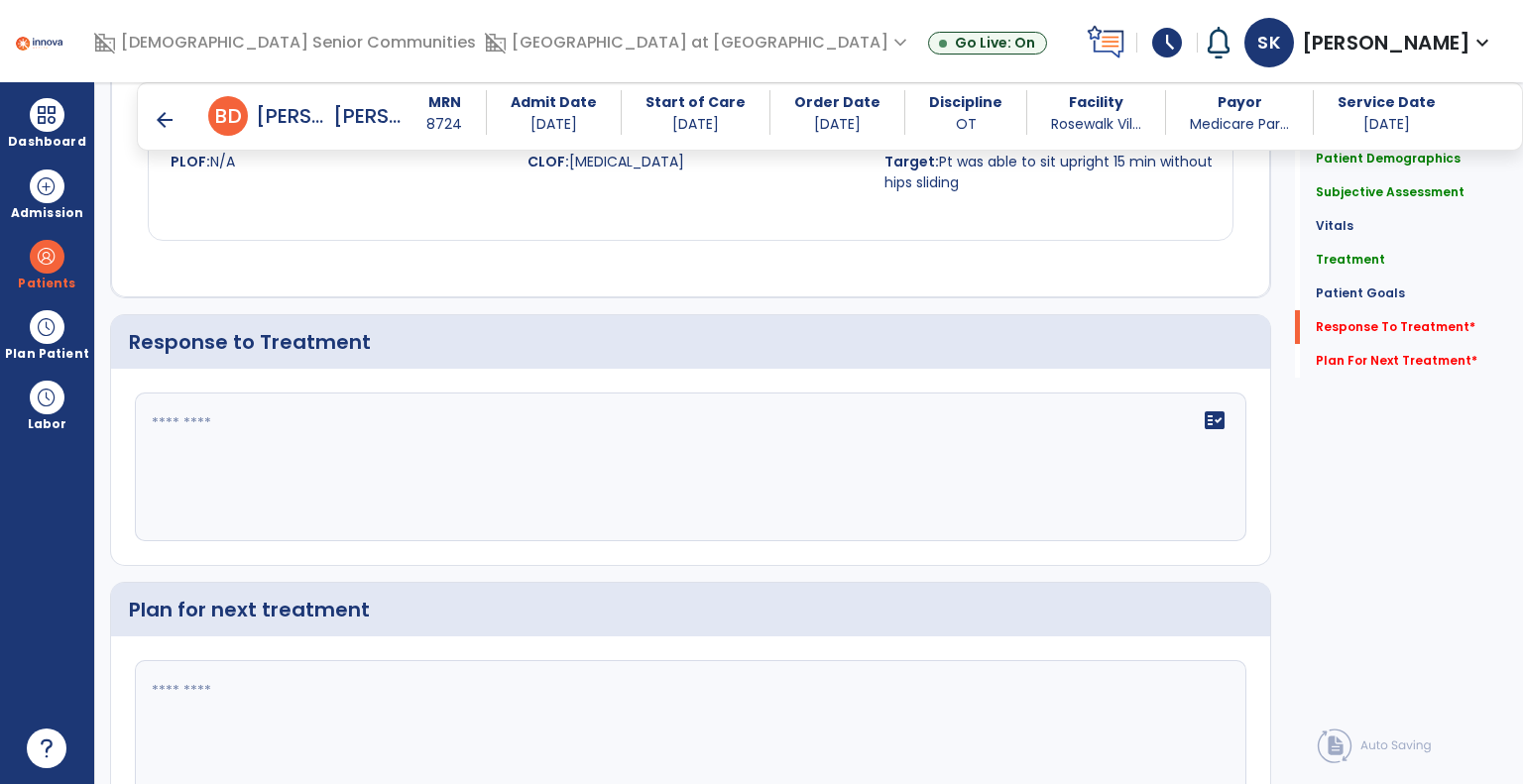 scroll, scrollTop: 2874, scrollLeft: 0, axis: vertical 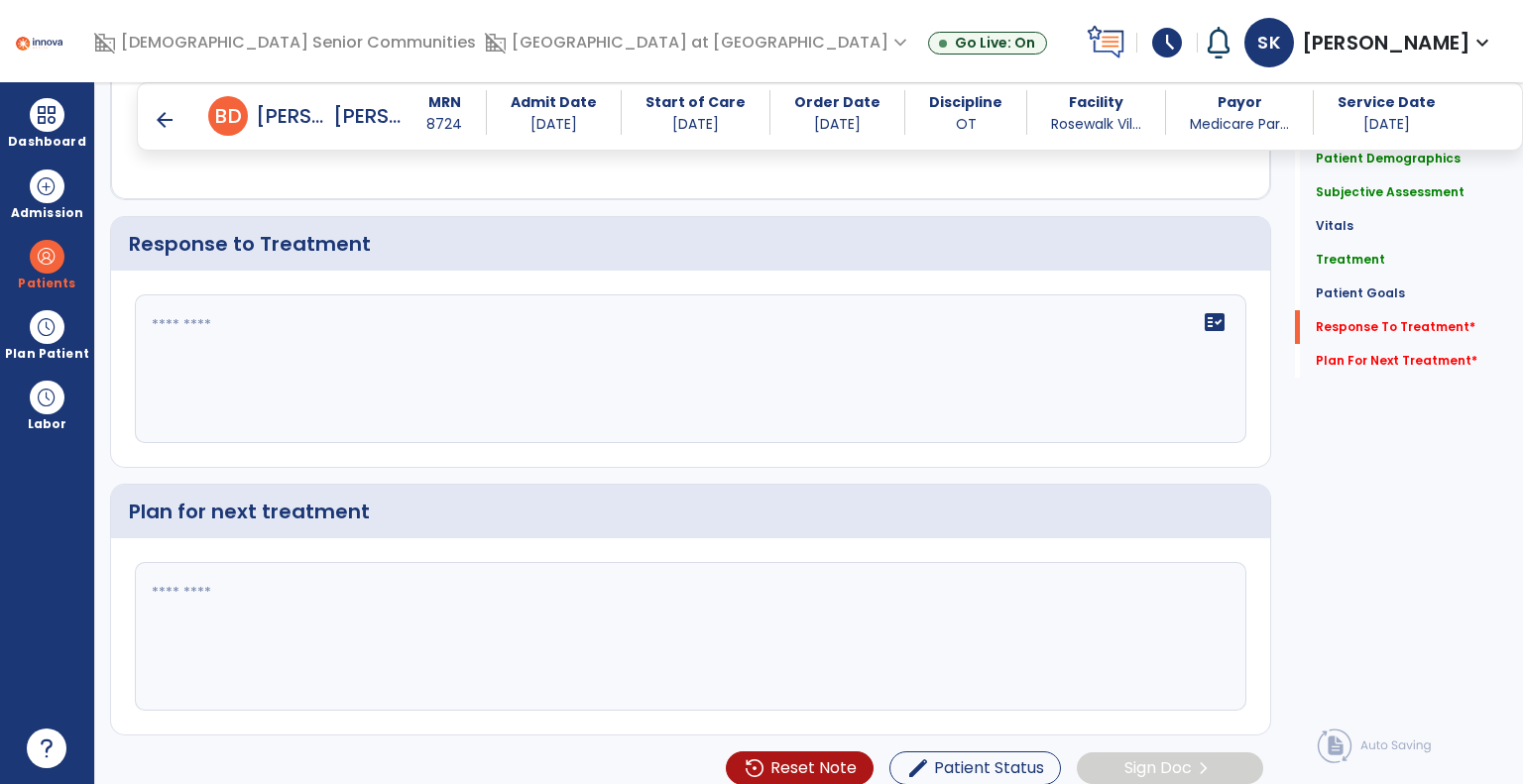 click on "fact_check" 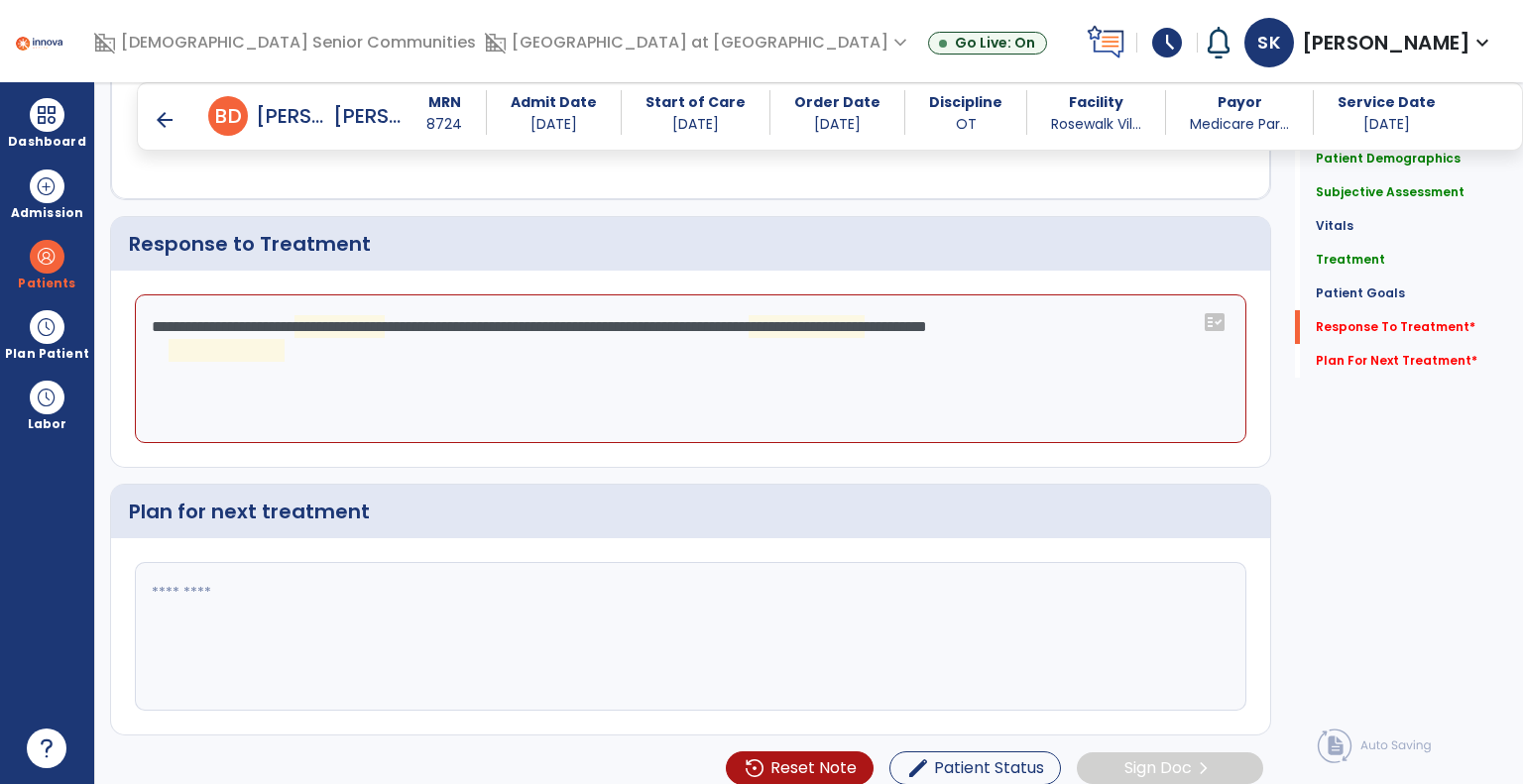 click on "**********" 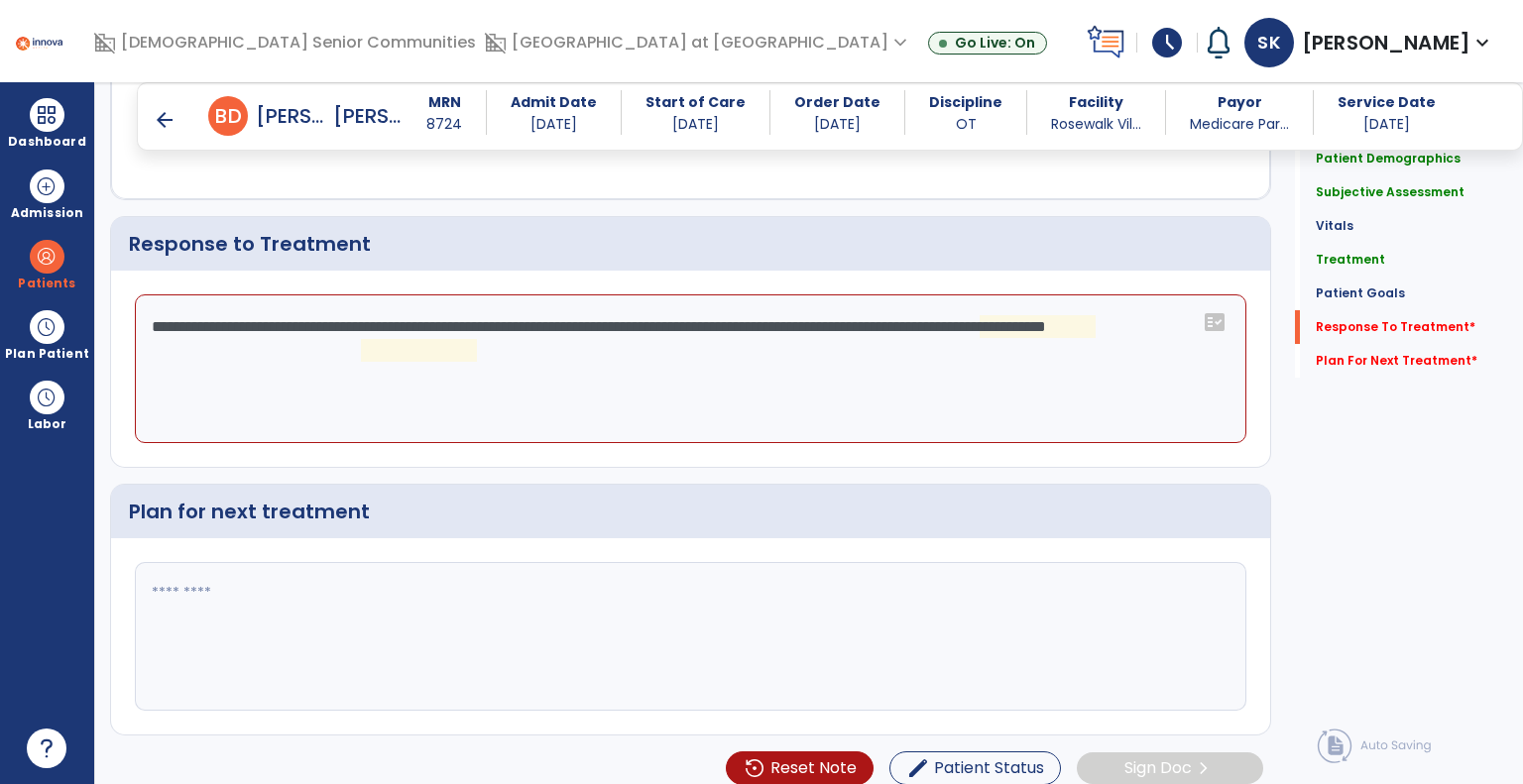 click on "**********" 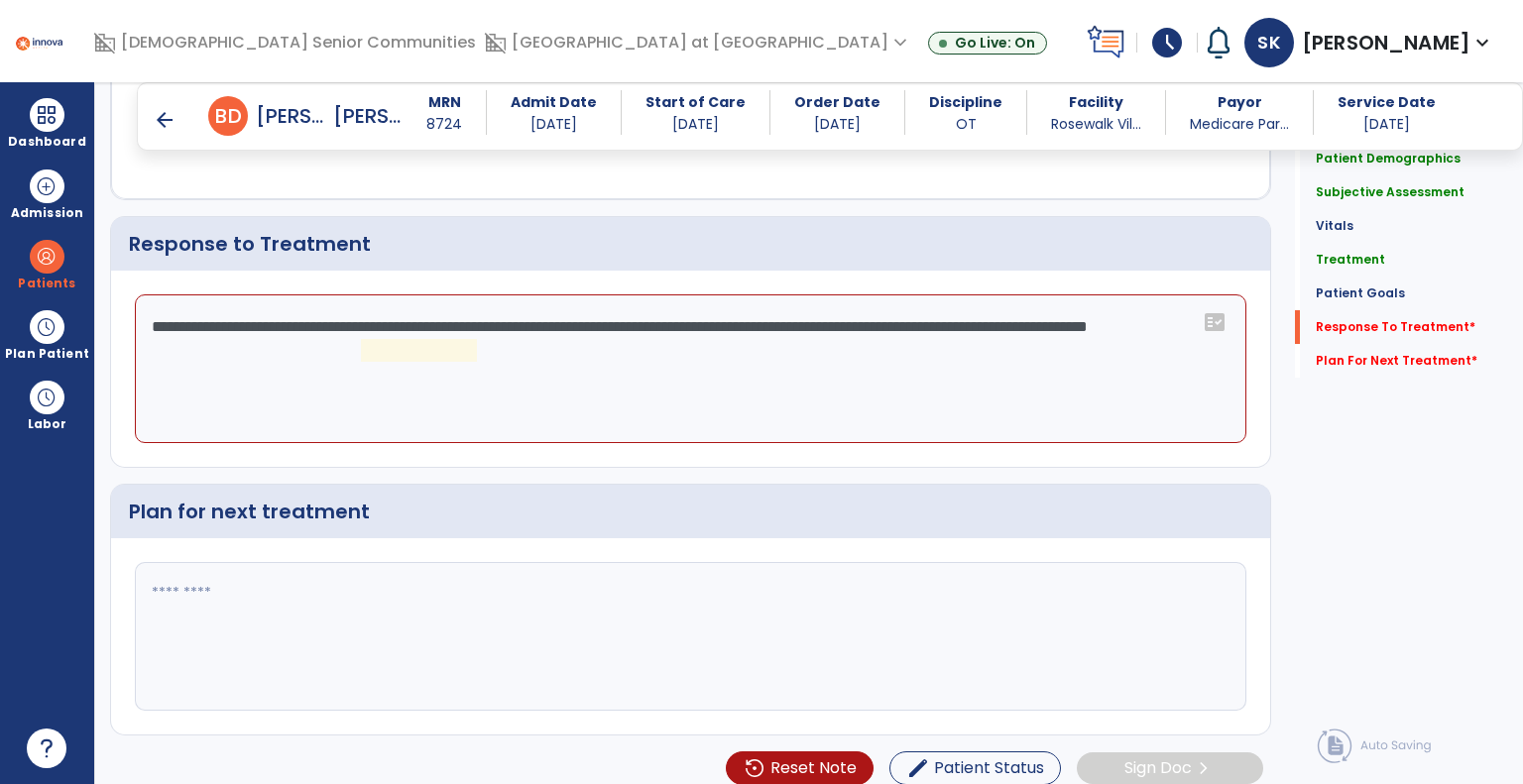 click on "**********" 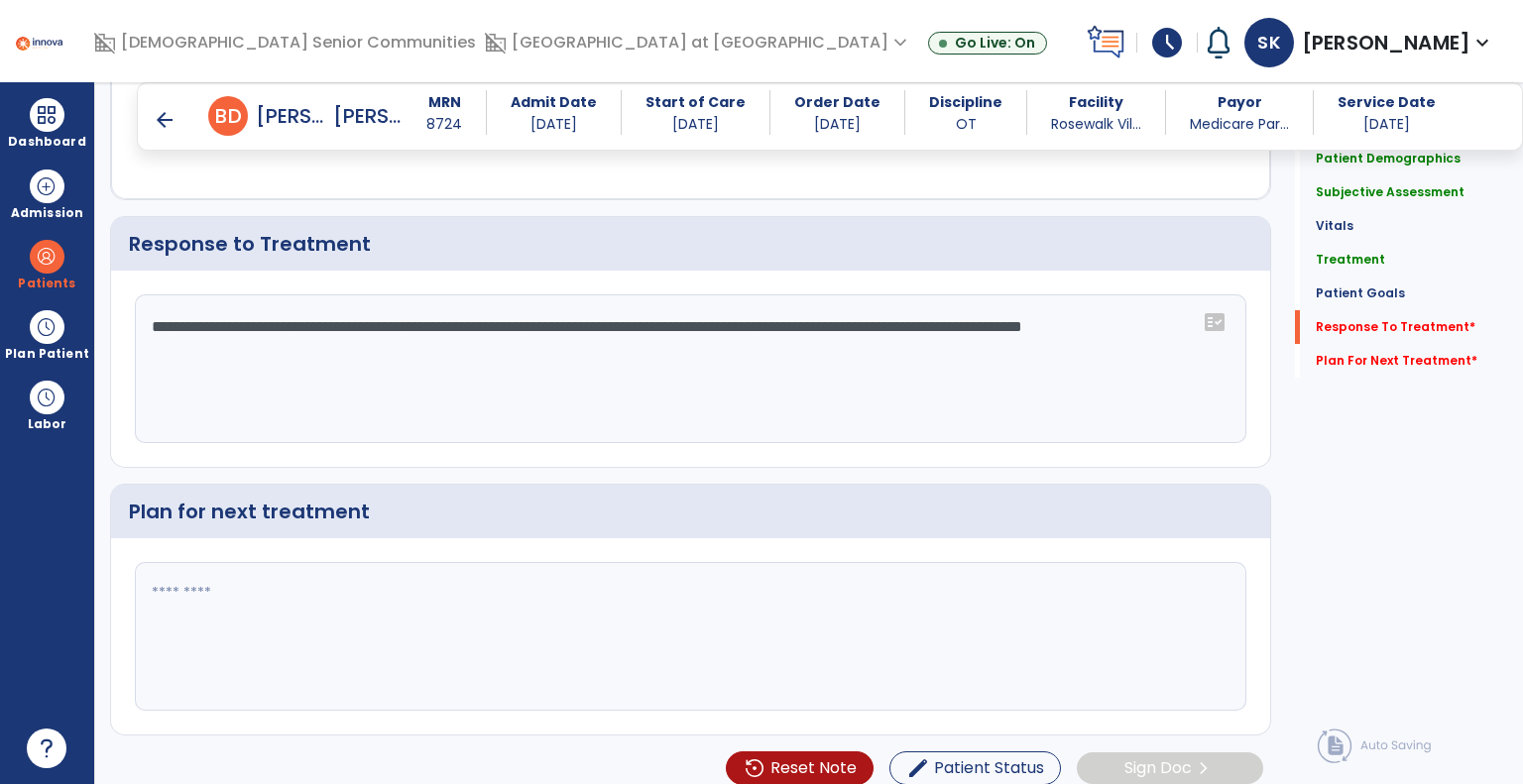 type on "**********" 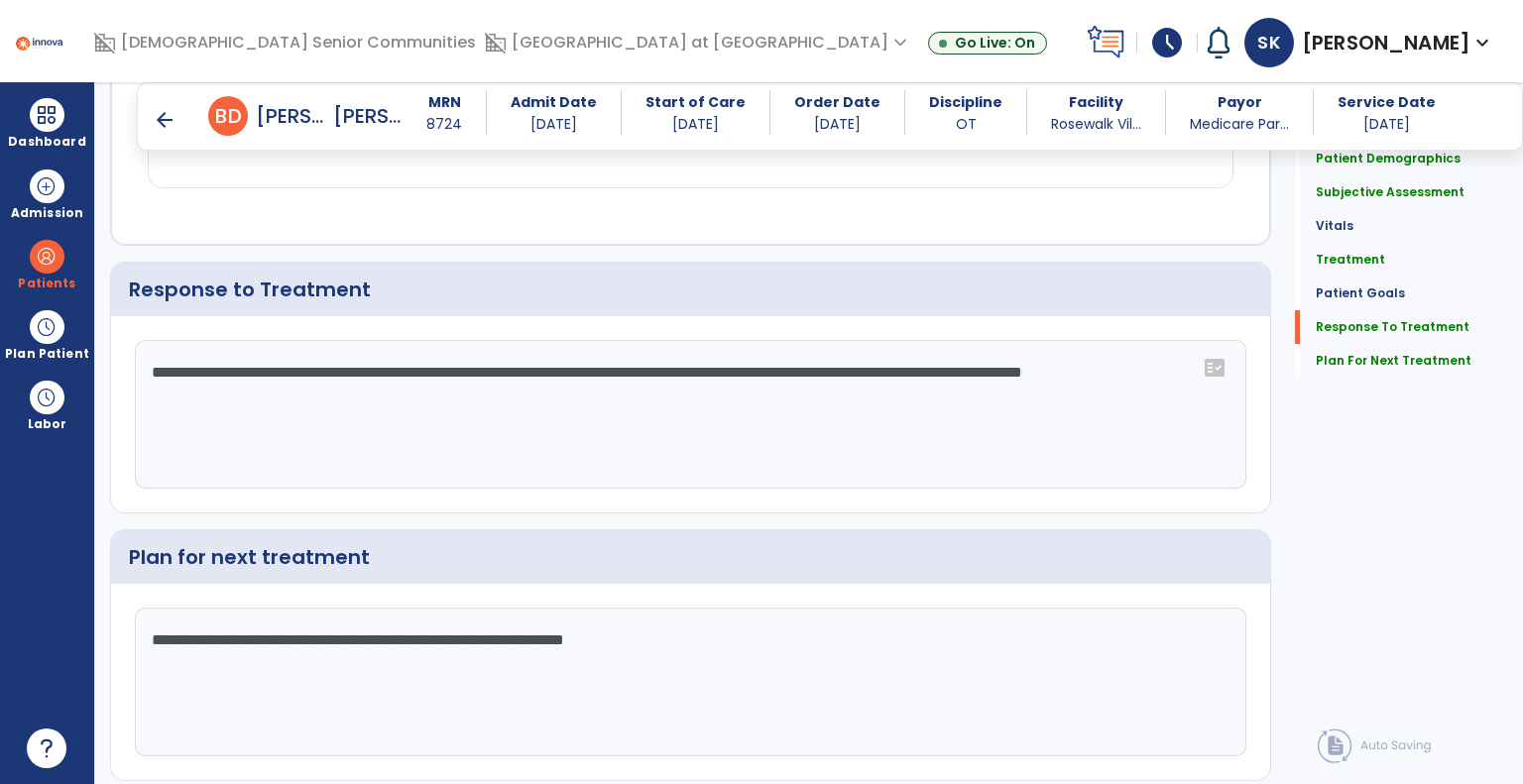 scroll, scrollTop: 2874, scrollLeft: 0, axis: vertical 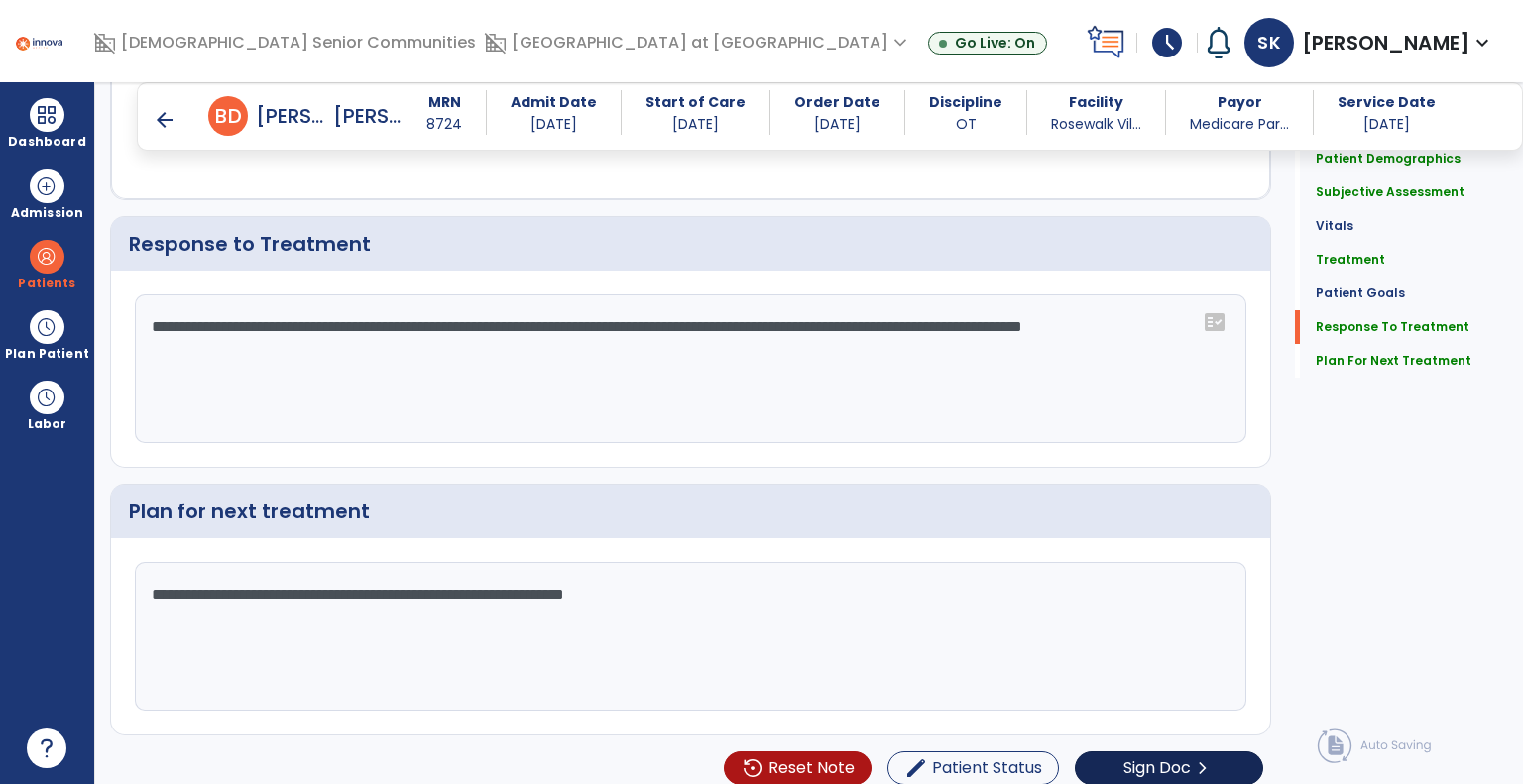 type on "**********" 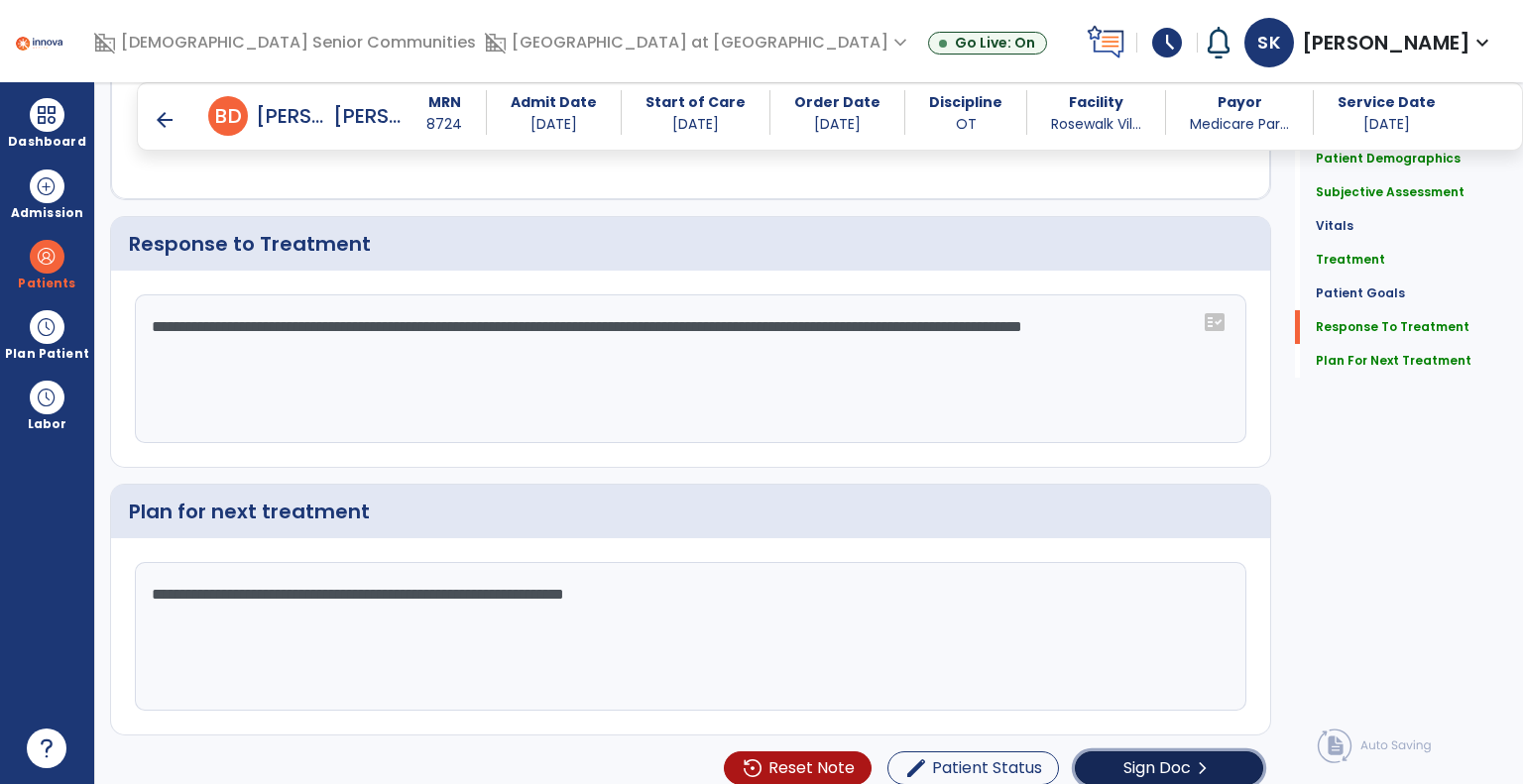 click on "Sign Doc" 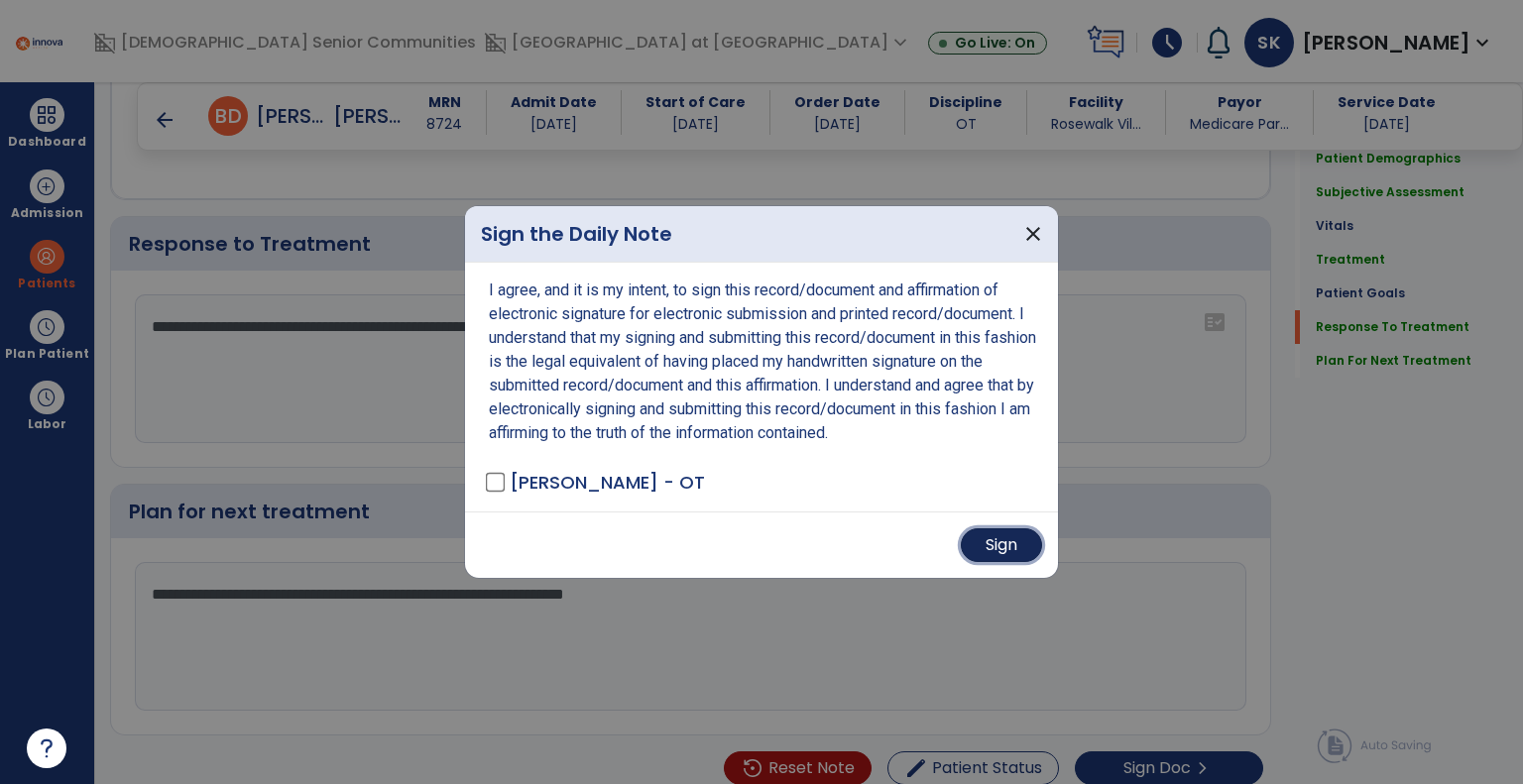 click on "Sign" at bounding box center [1001, 545] 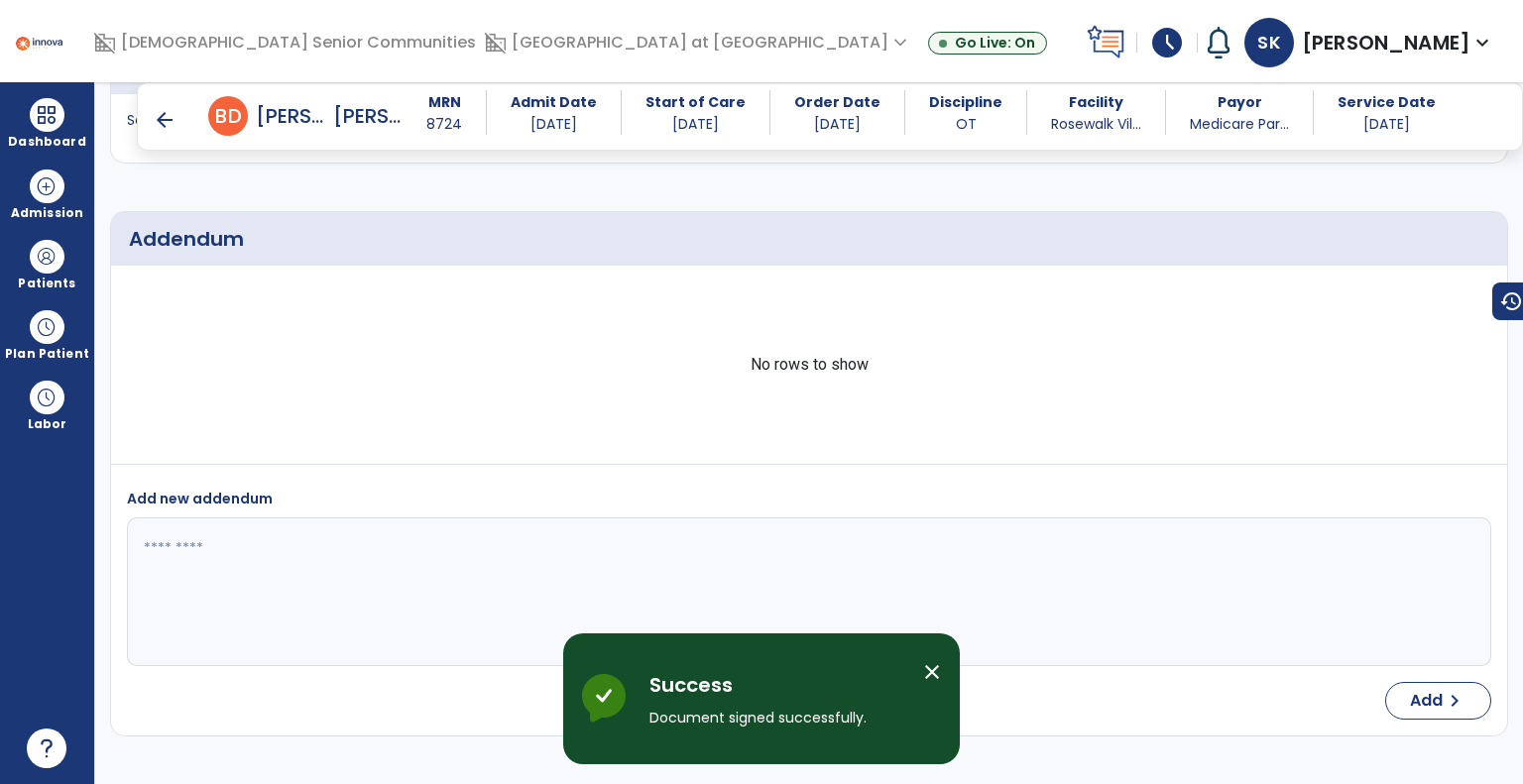 scroll, scrollTop: 4352, scrollLeft: 0, axis: vertical 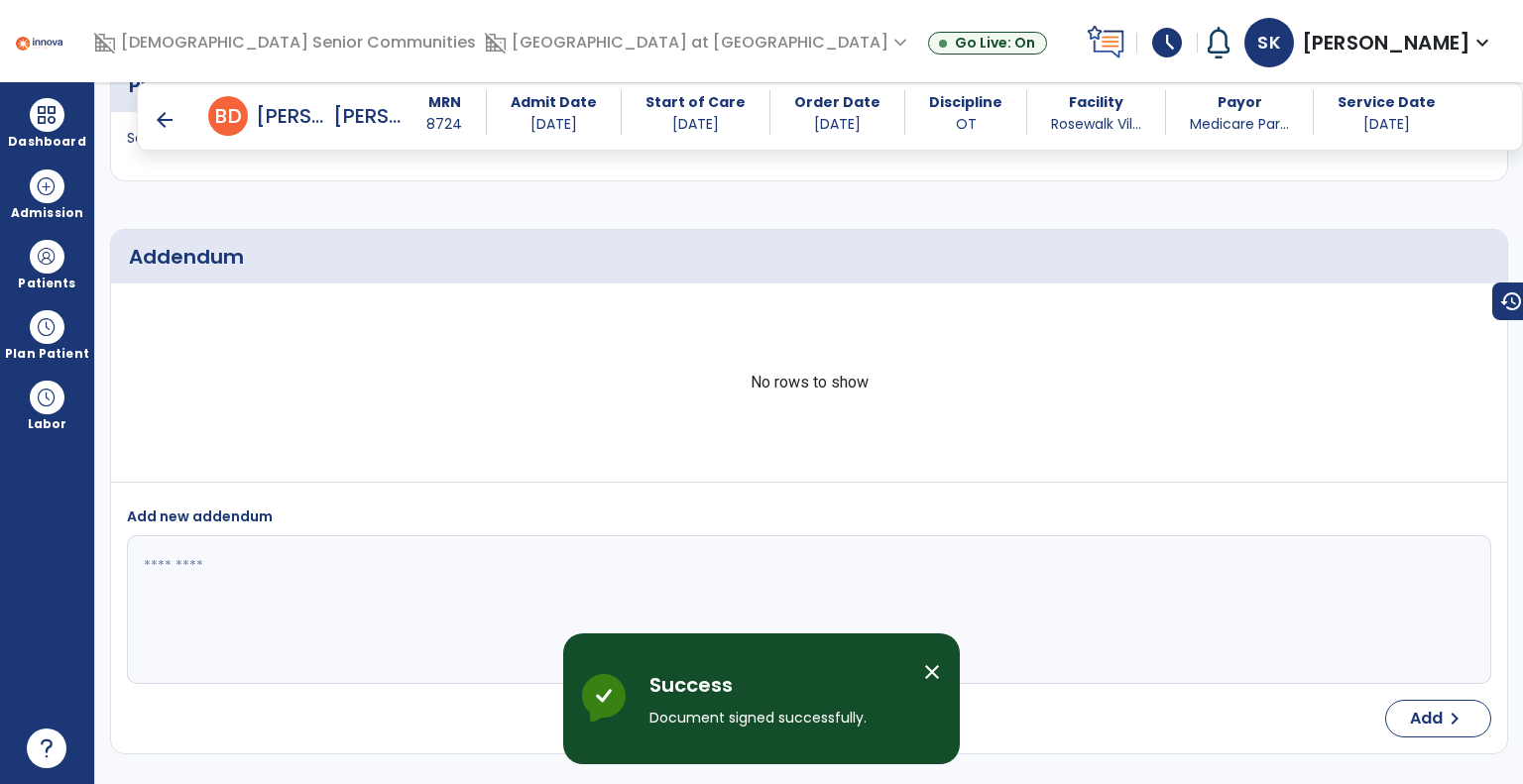 click on "arrow_back" at bounding box center [165, 120] 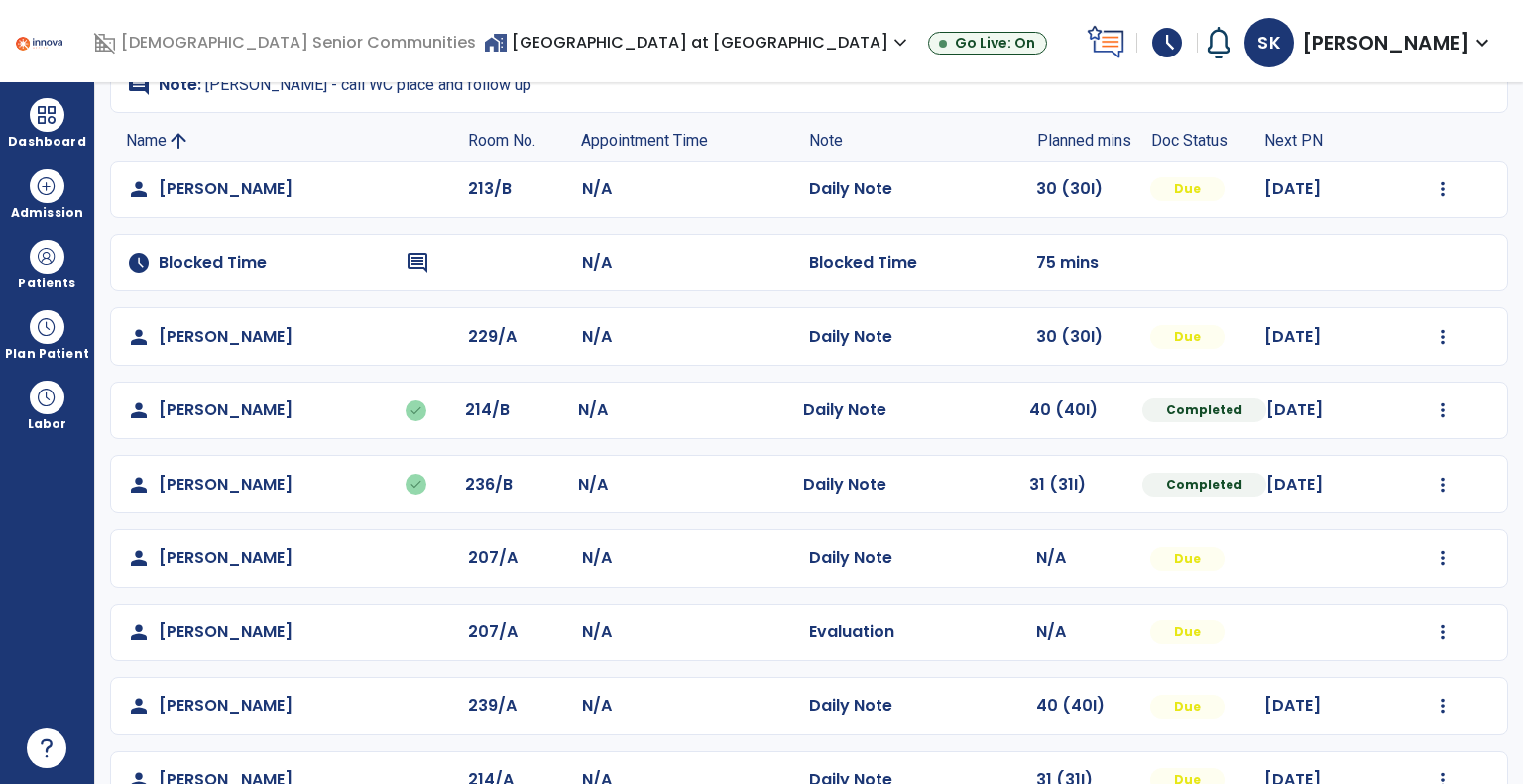 scroll, scrollTop: 198, scrollLeft: 0, axis: vertical 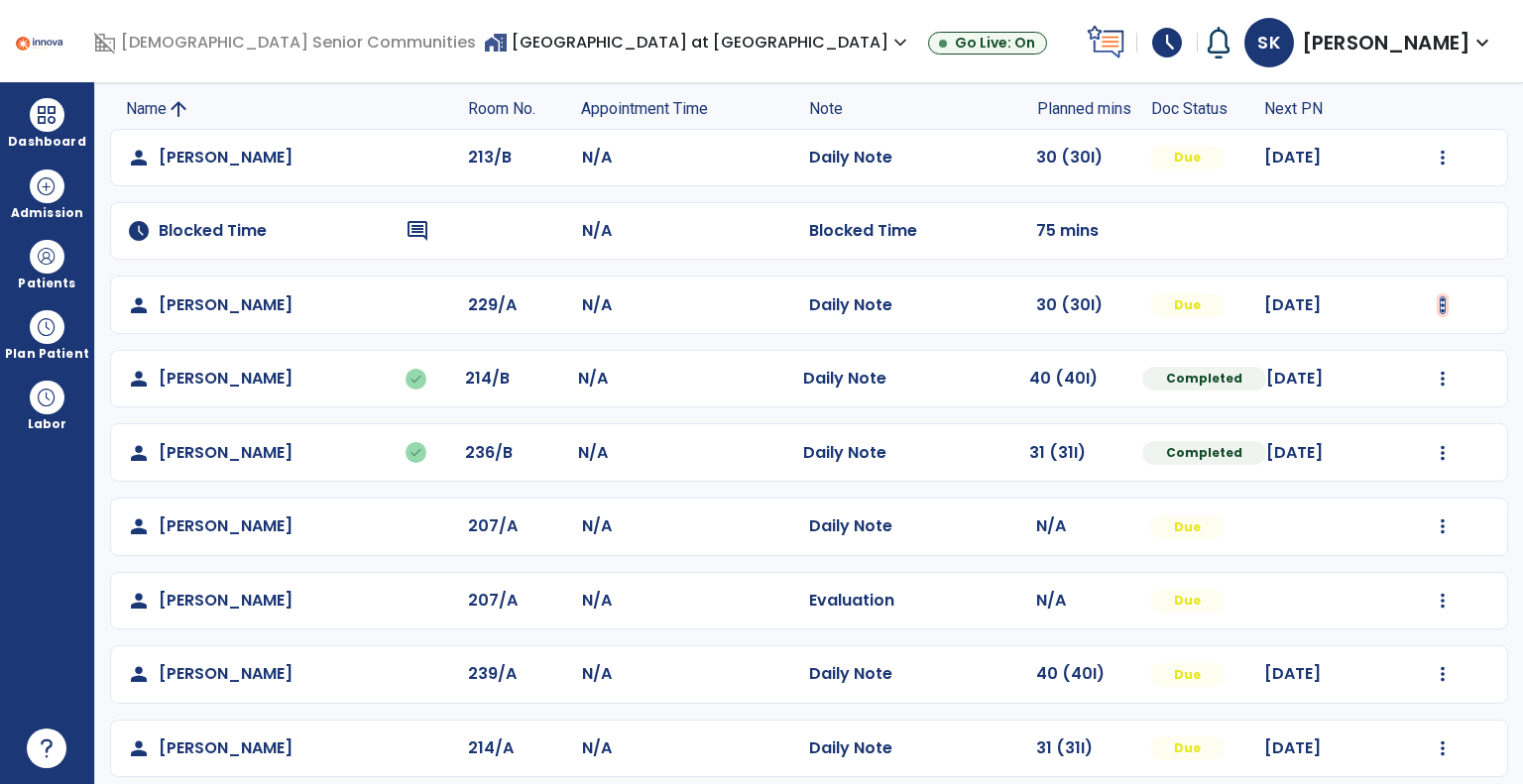 click at bounding box center [1443, 158] 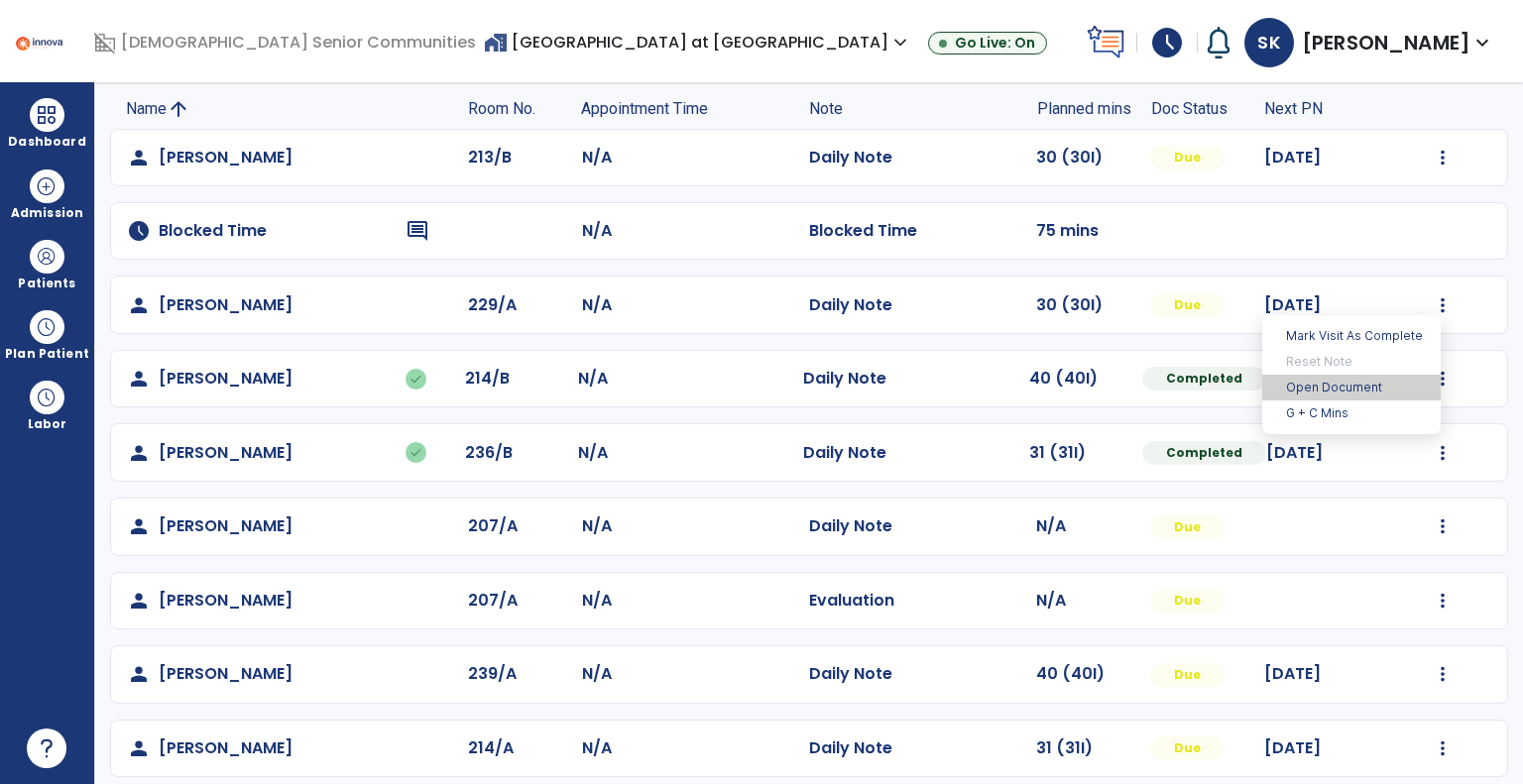 click on "Open Document" at bounding box center [1351, 388] 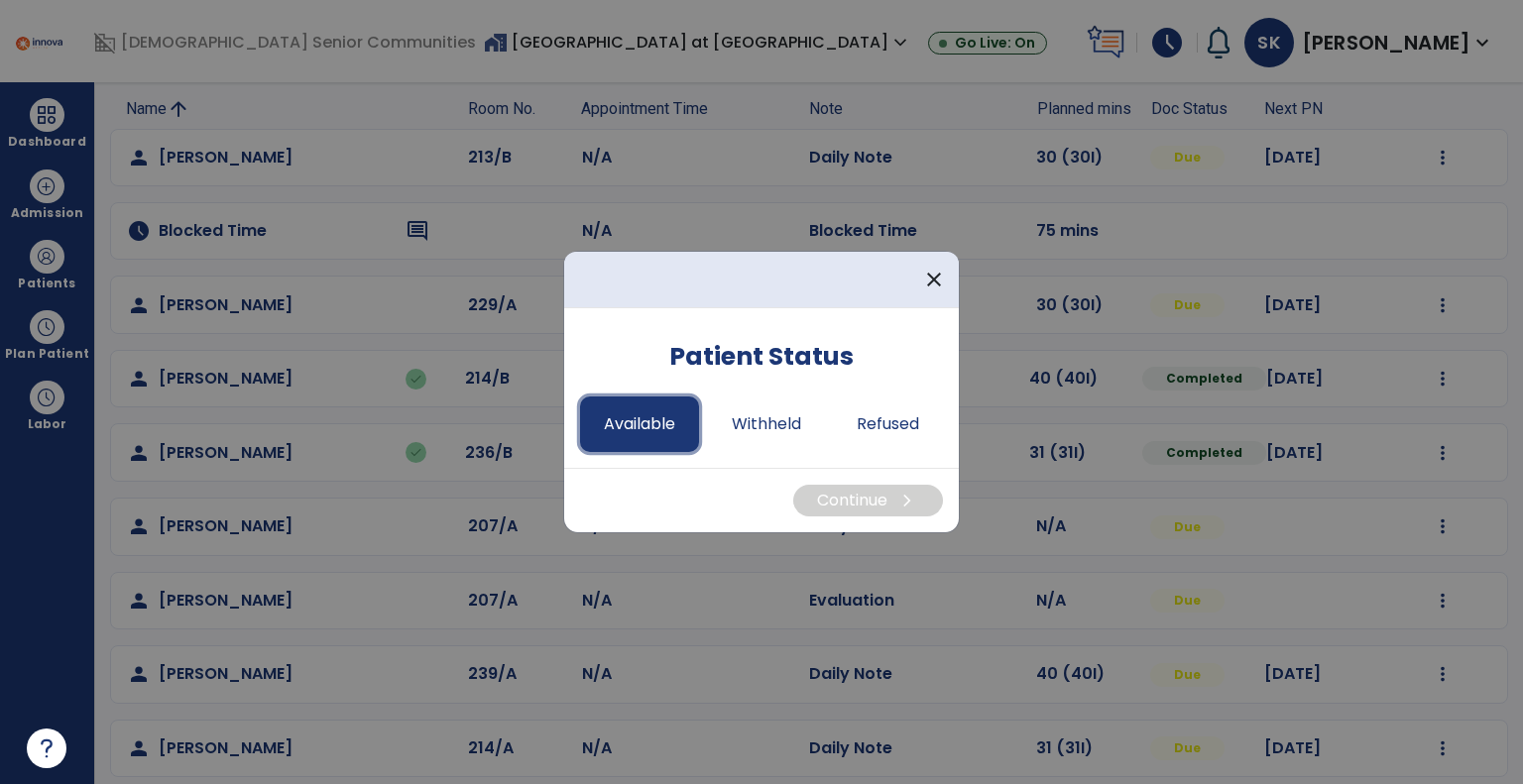 drag, startPoint x: 637, startPoint y: 427, endPoint x: 658, endPoint y: 443, distance: 26.400758 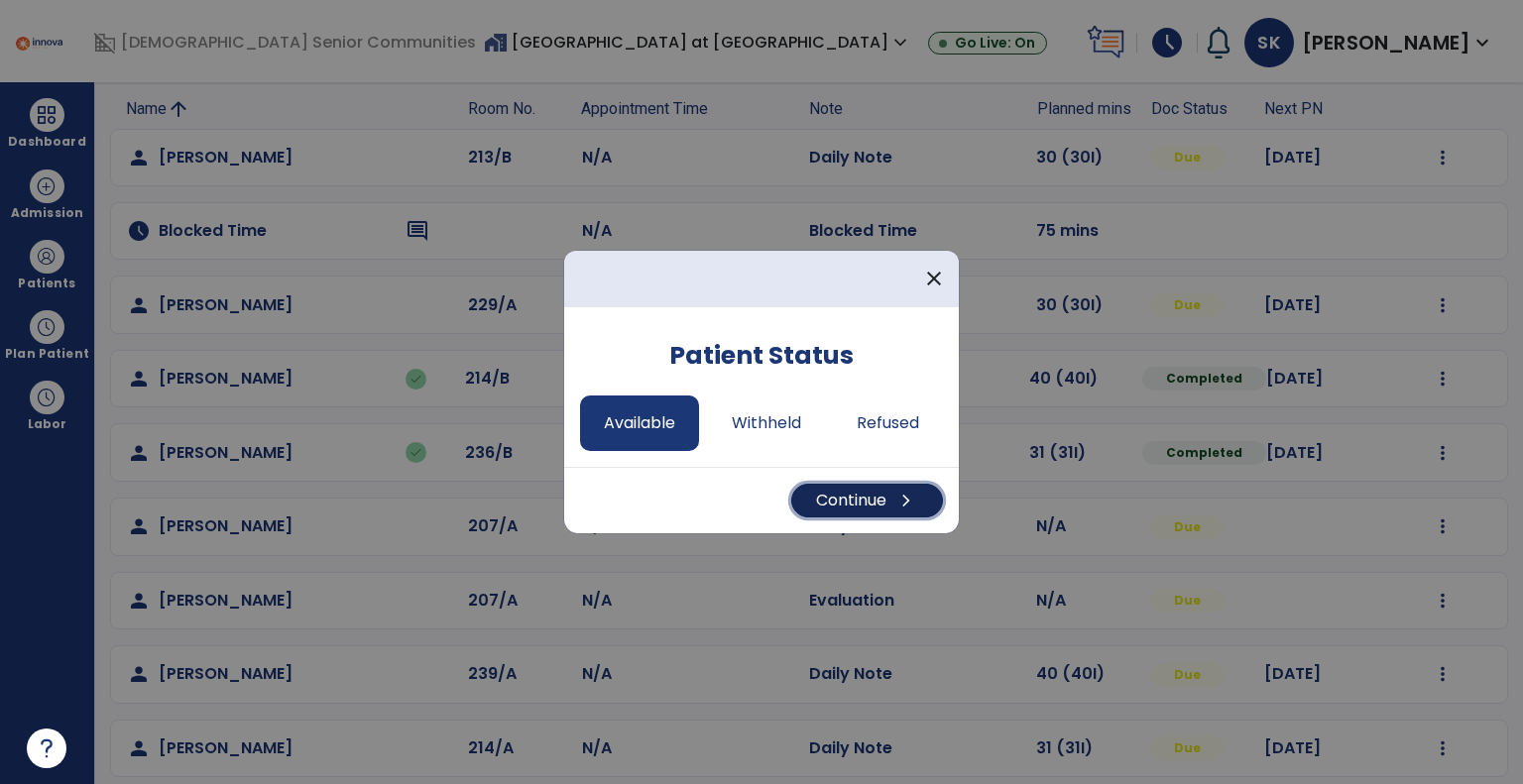 click on "Continue   chevron_right" at bounding box center (867, 501) 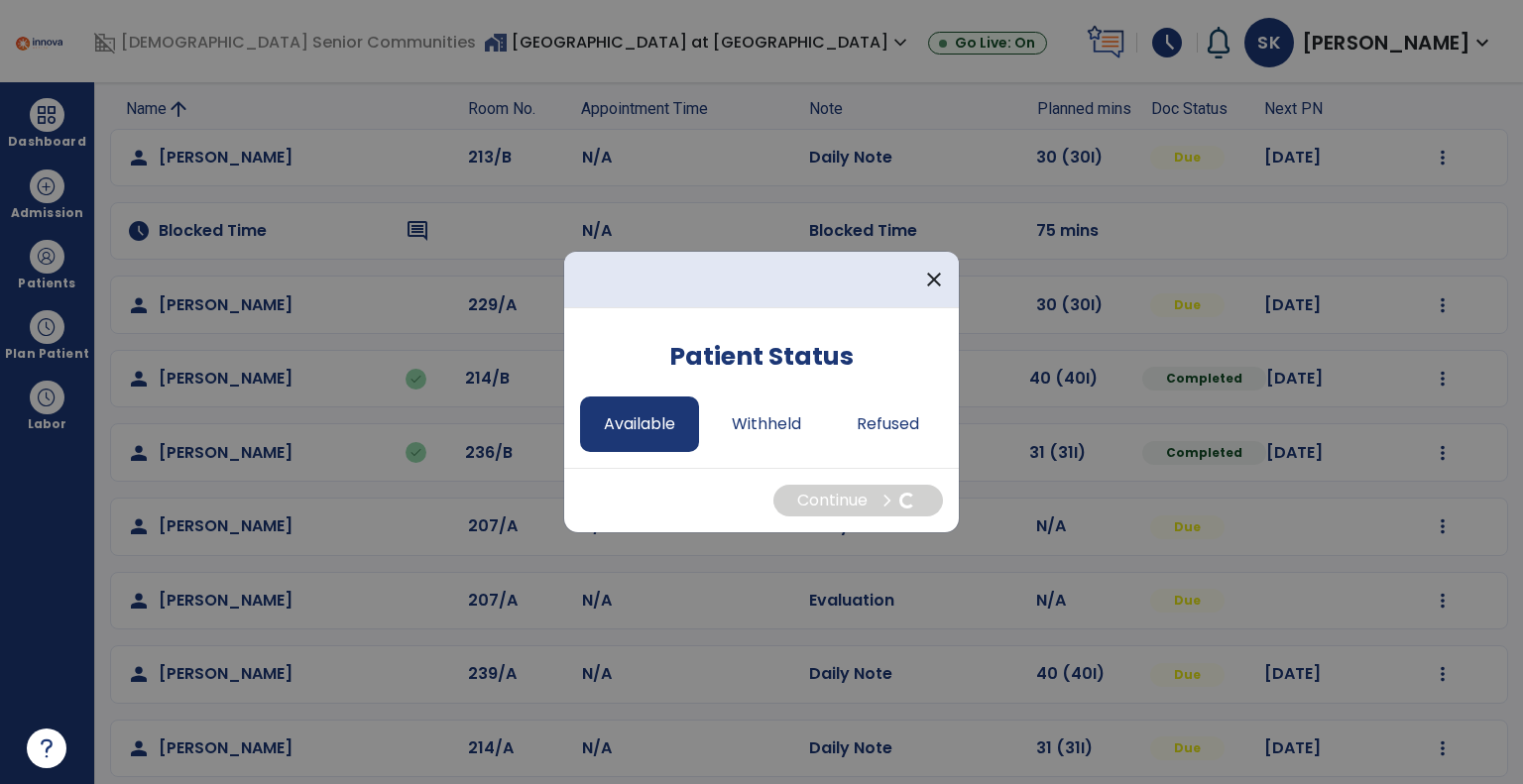 select on "*" 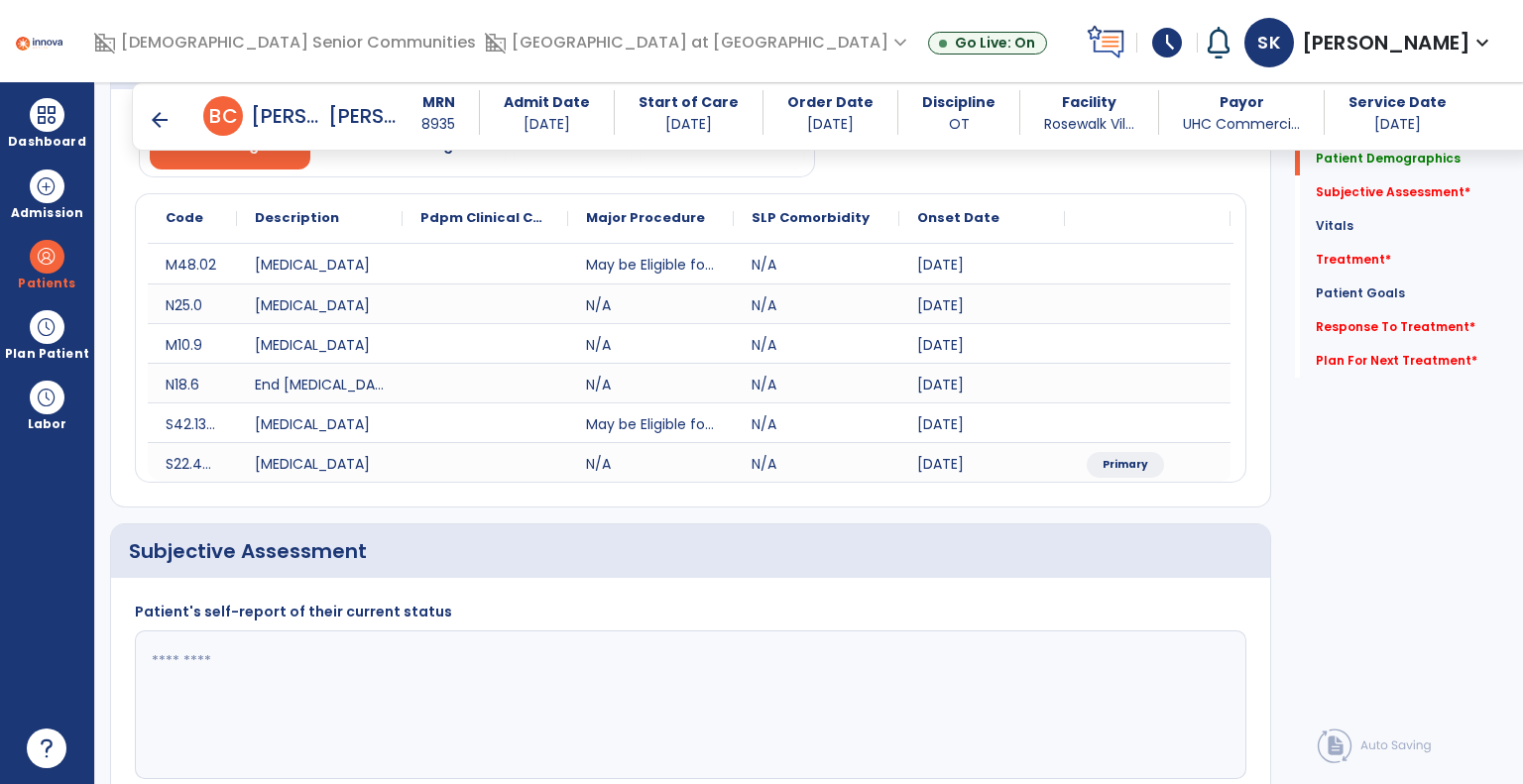 scroll, scrollTop: 496, scrollLeft: 0, axis: vertical 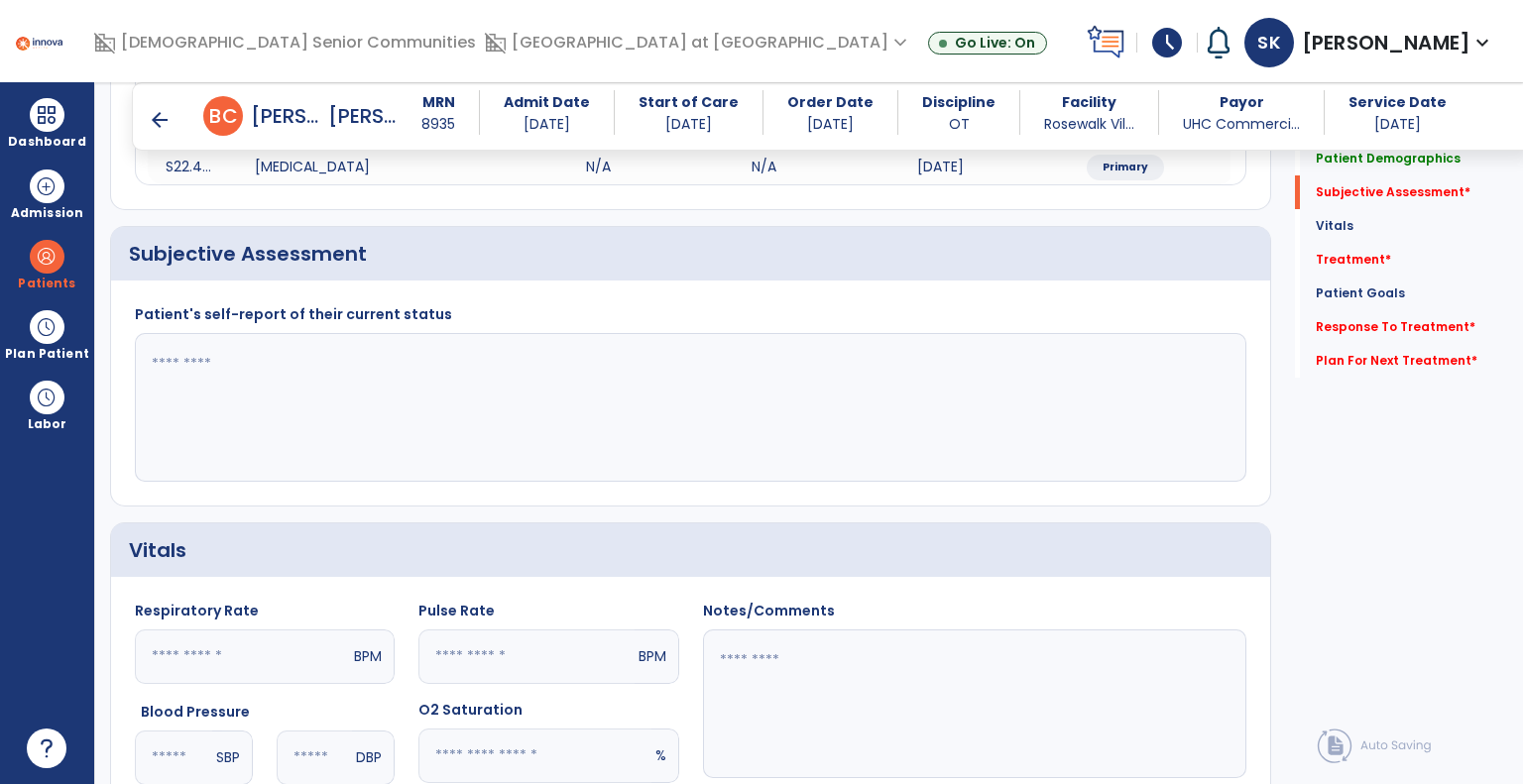 click 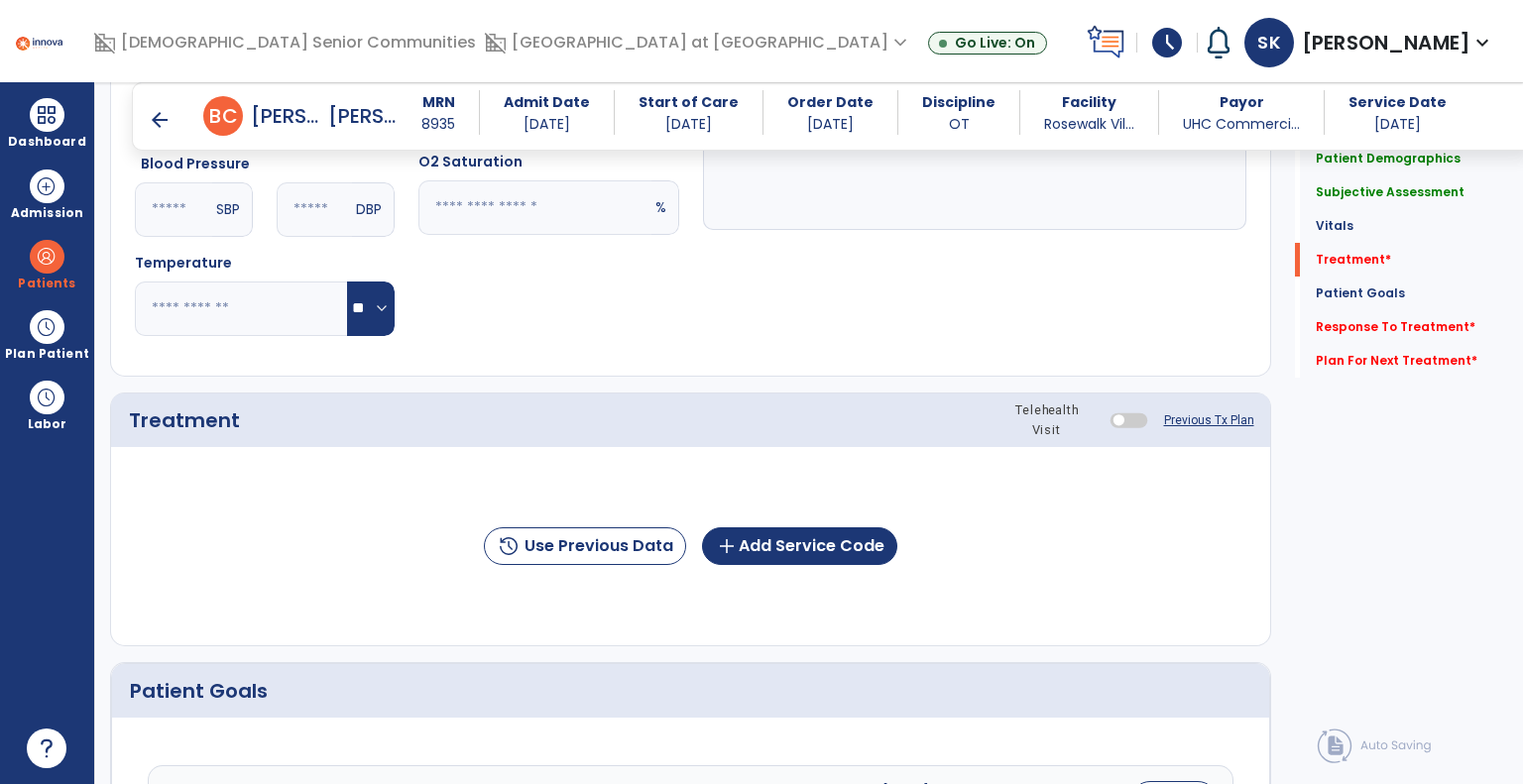 scroll, scrollTop: 1189, scrollLeft: 0, axis: vertical 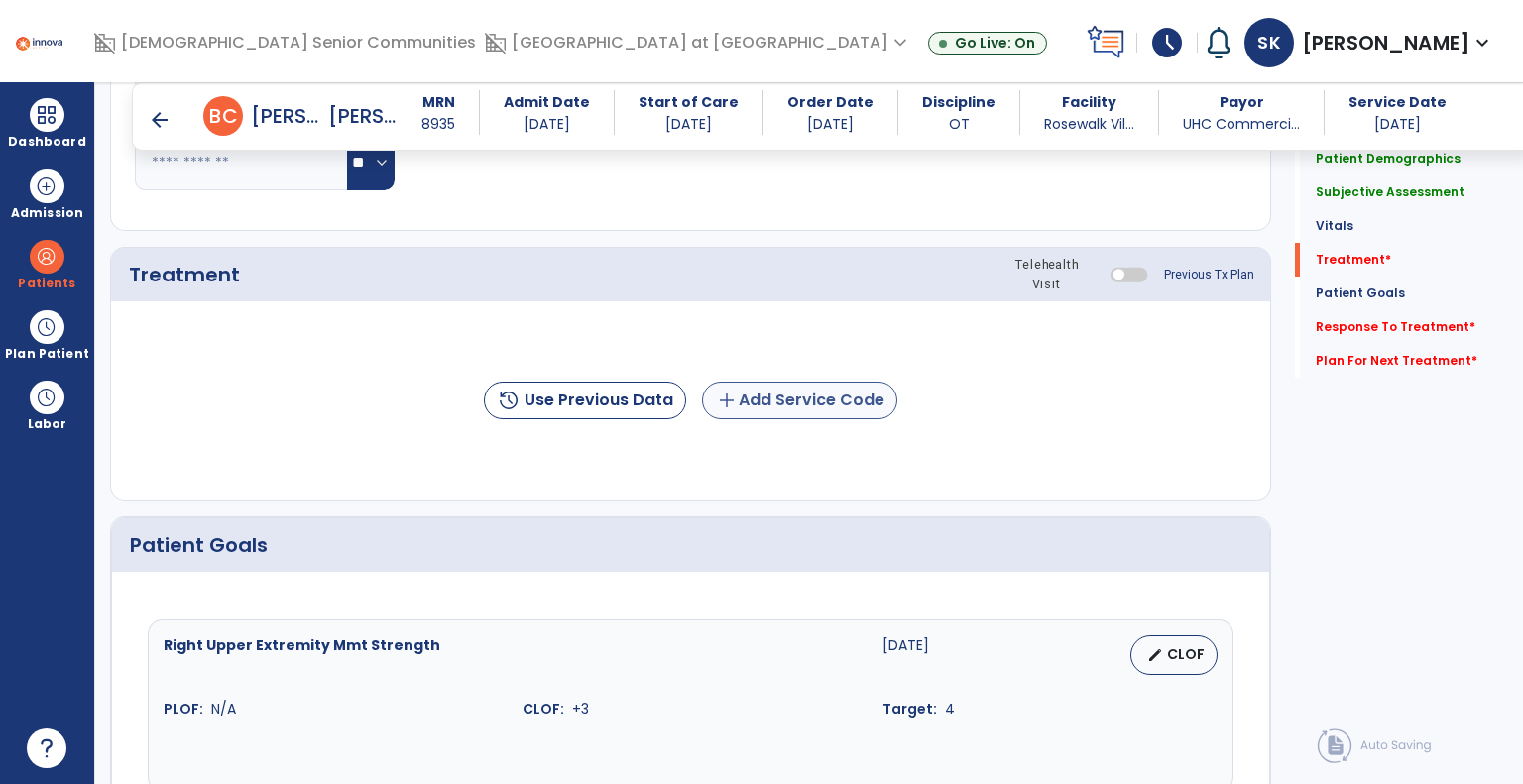 type on "**********" 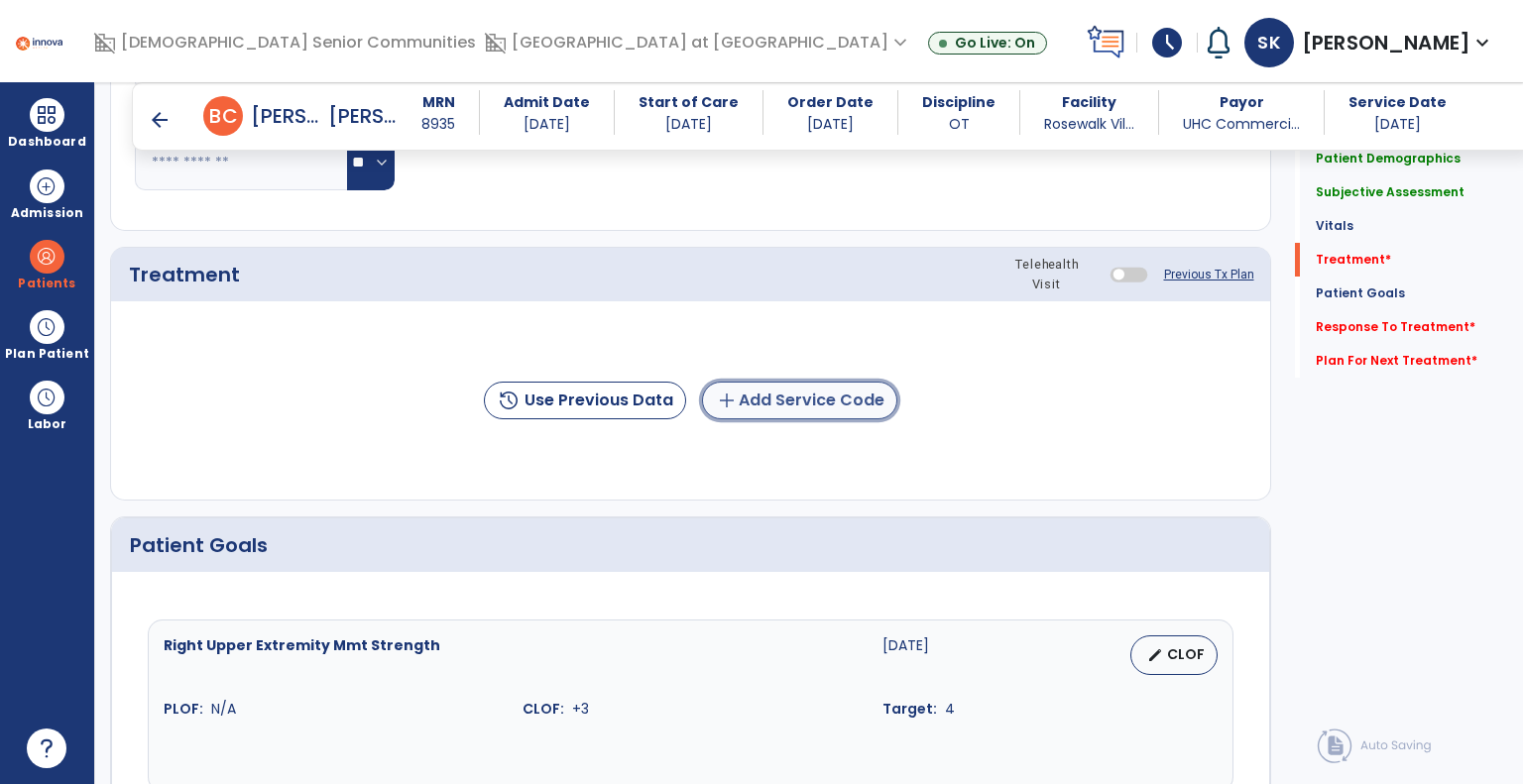 click on "add" 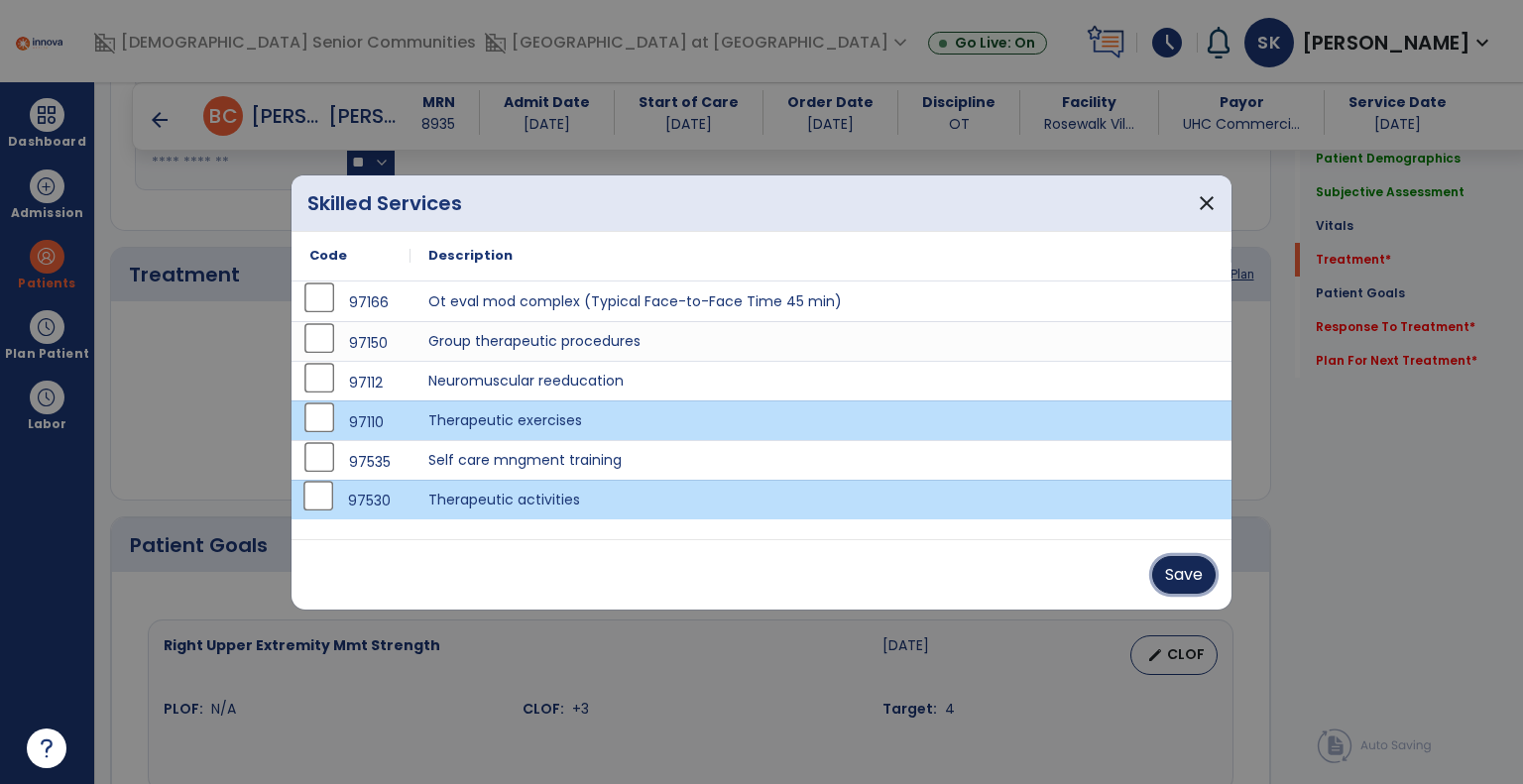 click on "Save" at bounding box center [1184, 575] 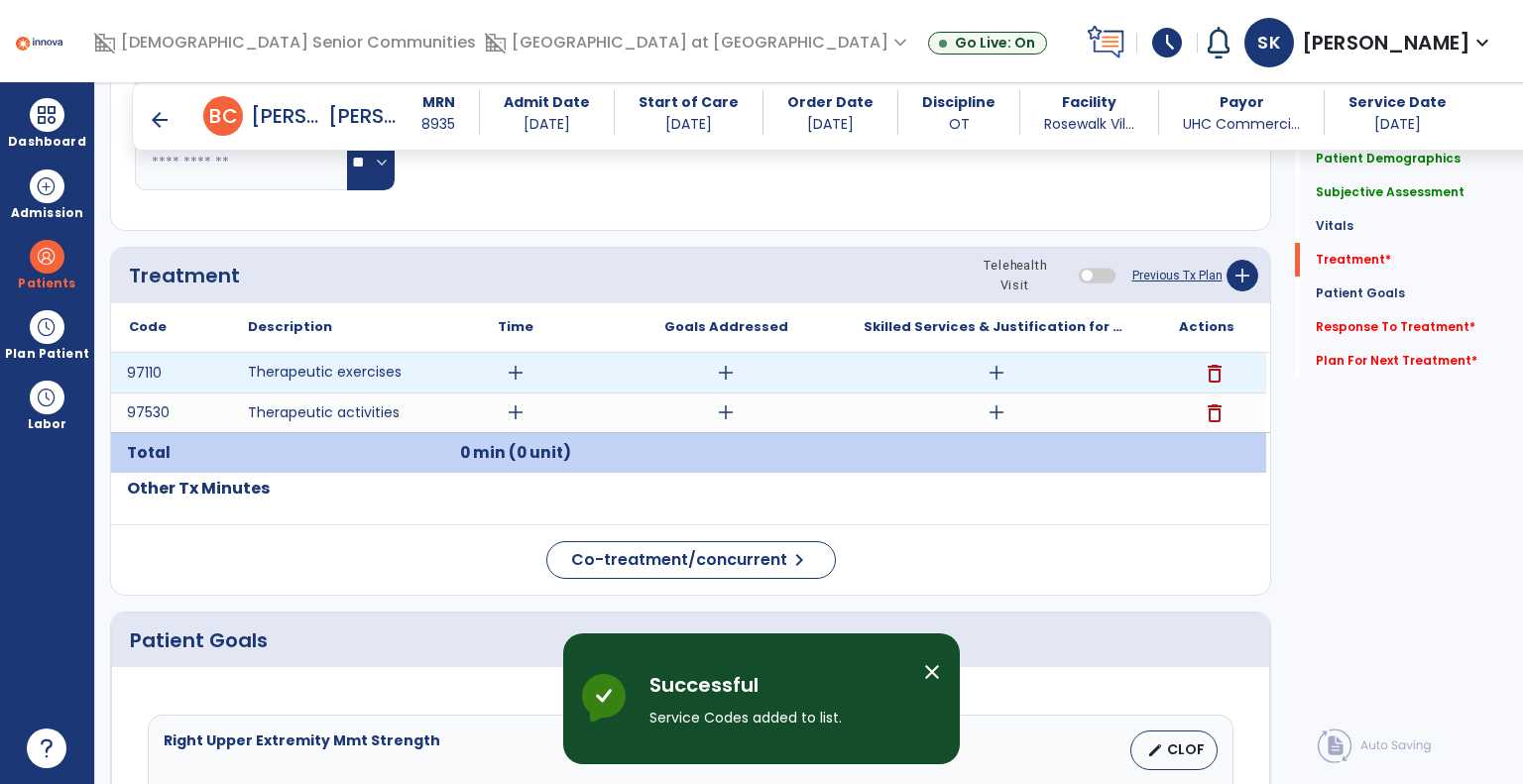 click on "add" at bounding box center [516, 373] 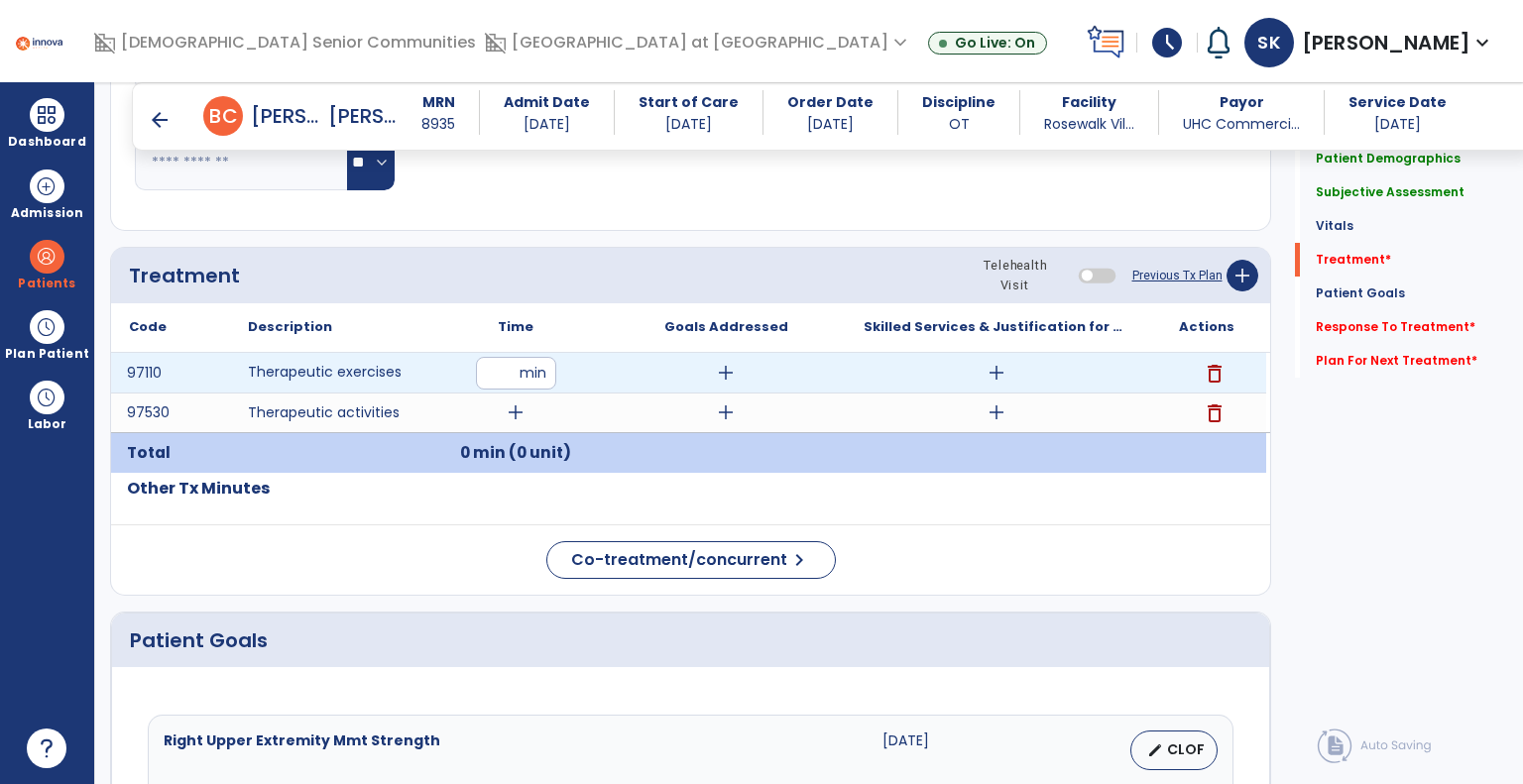 type on "**" 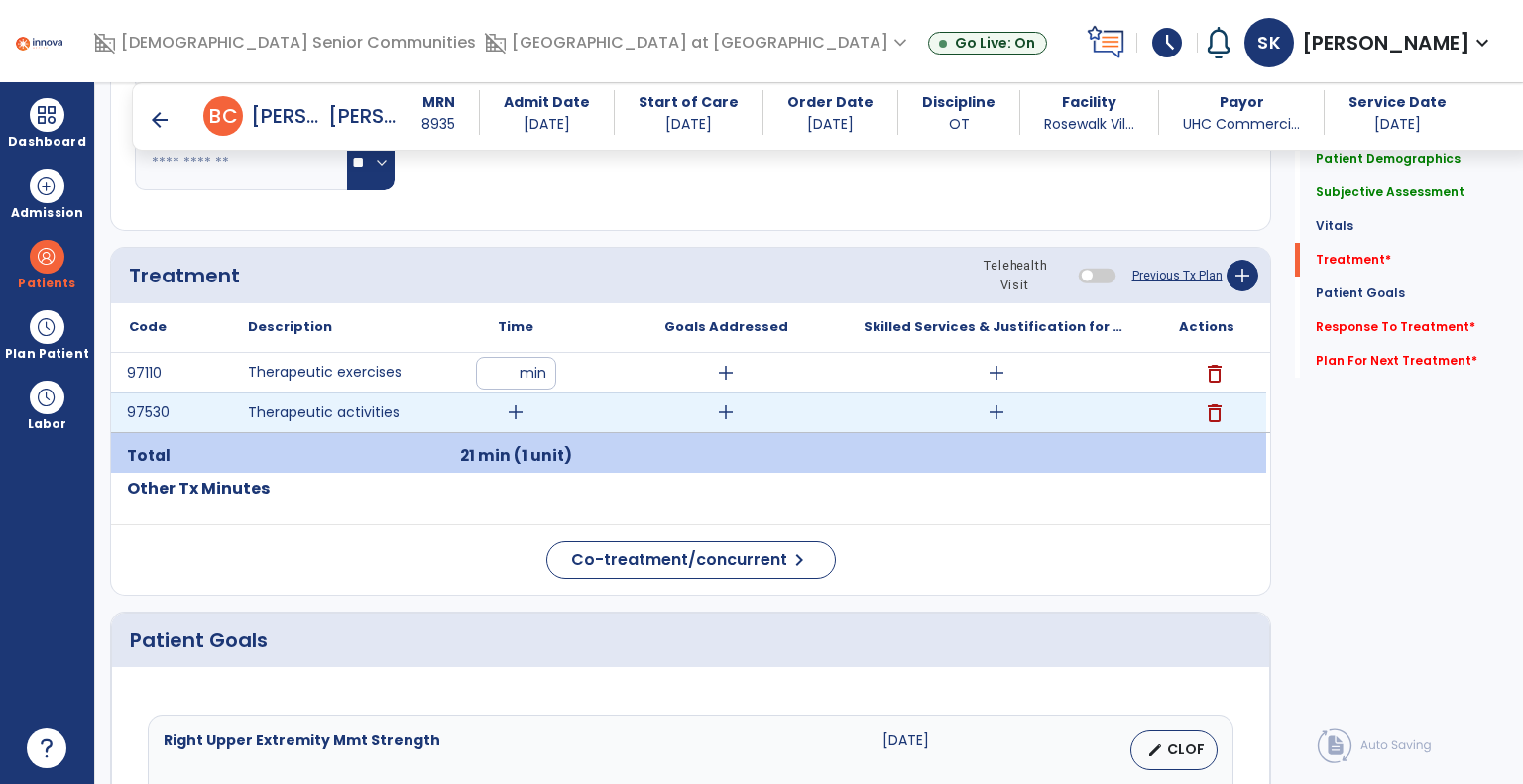 click on "add" at bounding box center [516, 412] 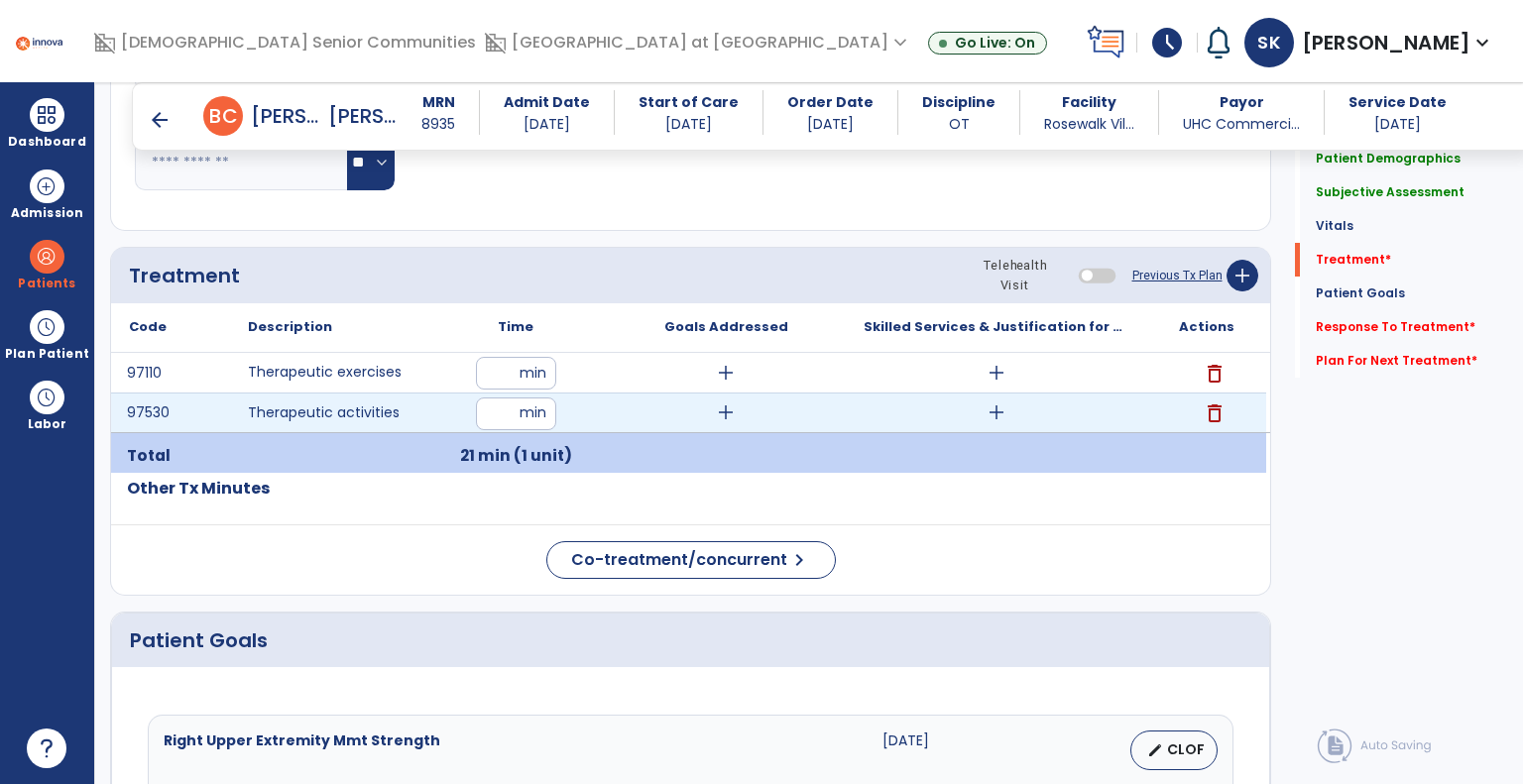 type on "*" 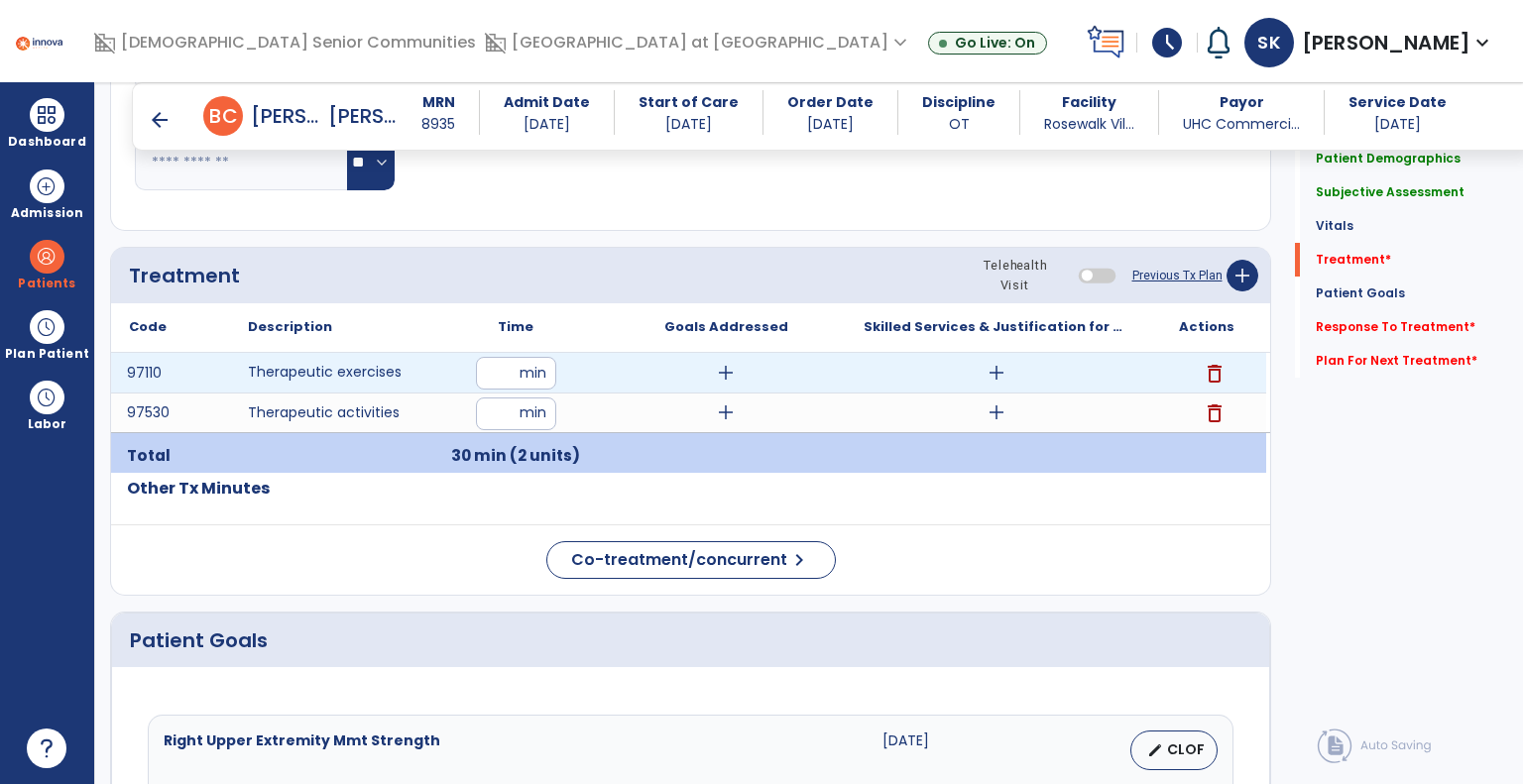 click on "add" at bounding box center [996, 373] 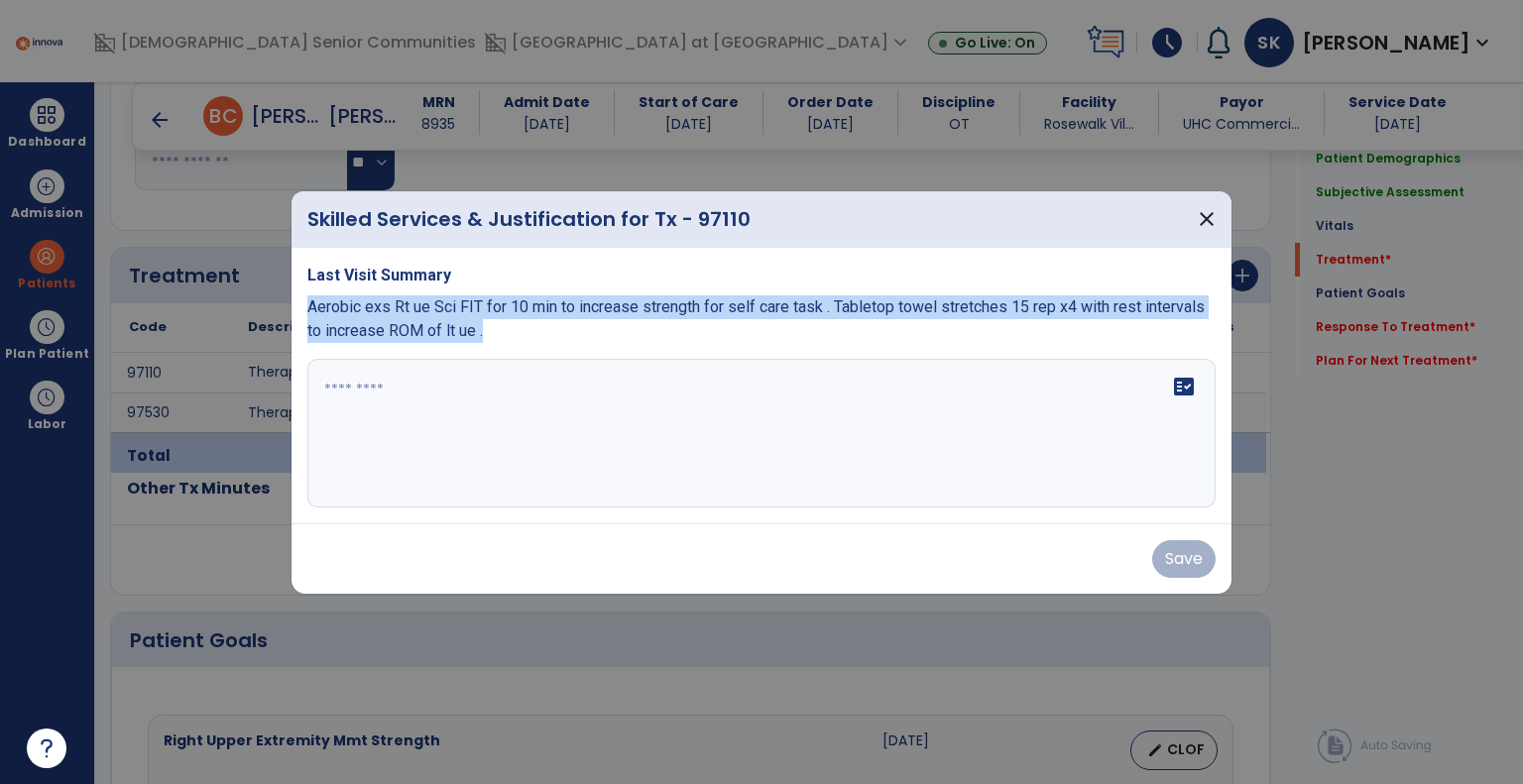 drag, startPoint x: 302, startPoint y: 296, endPoint x: 482, endPoint y: 326, distance: 182.48288 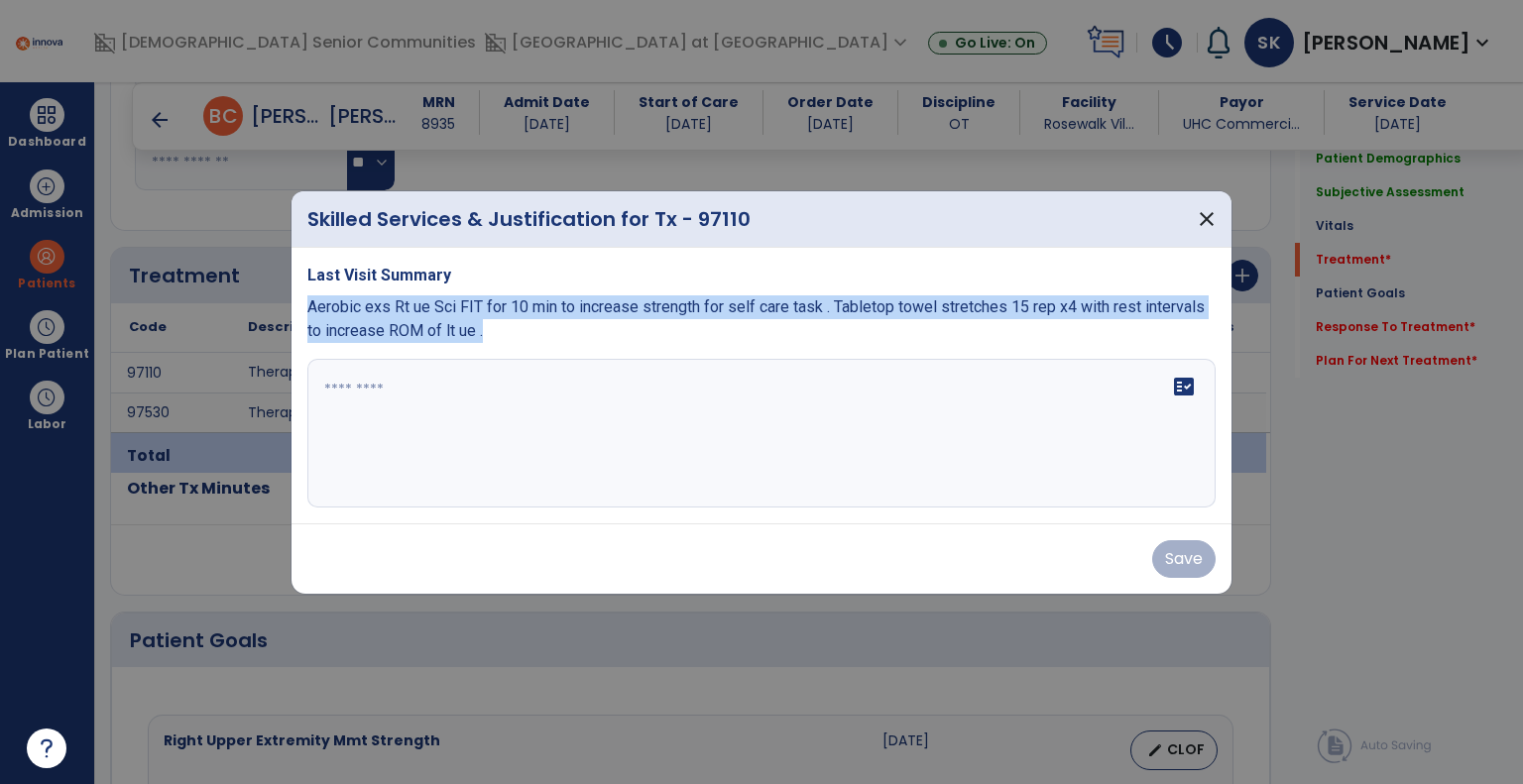 click on "Last Visit Summary Aerobic exs Rt ue Sci FIT for 10 min to increase strength for self care task . Tabletop towel stretches 15 rep x4  with rest intervals to increase ROM of lt ue .    fact_check" at bounding box center (762, 386) 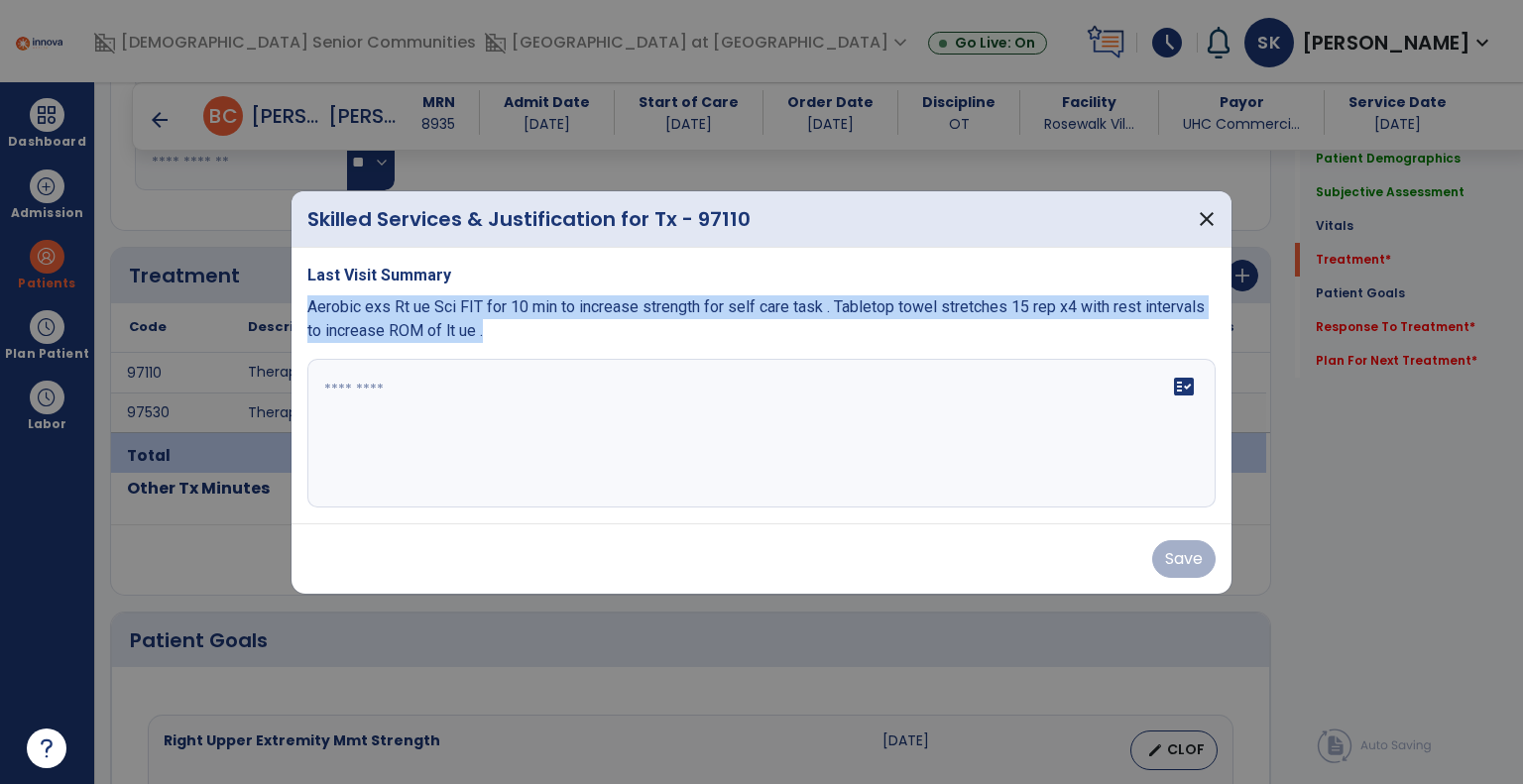 copy on "Aerobic exs Rt ue Sci FIT for 10 min to increase strength for self care task . Tabletop towel stretches 15 rep x4  with rest intervals to increase ROM of lt ue ." 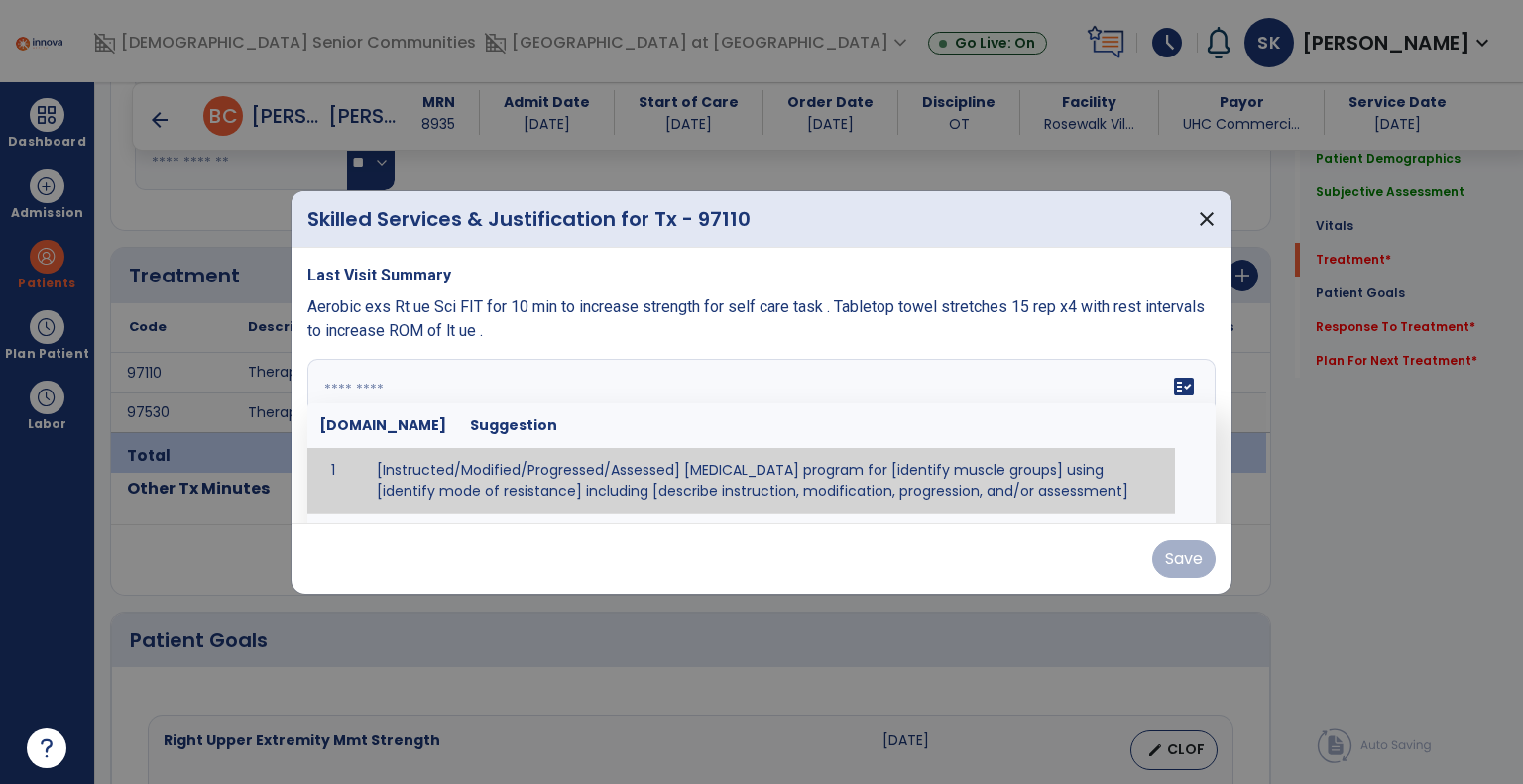 click at bounding box center (760, 433) 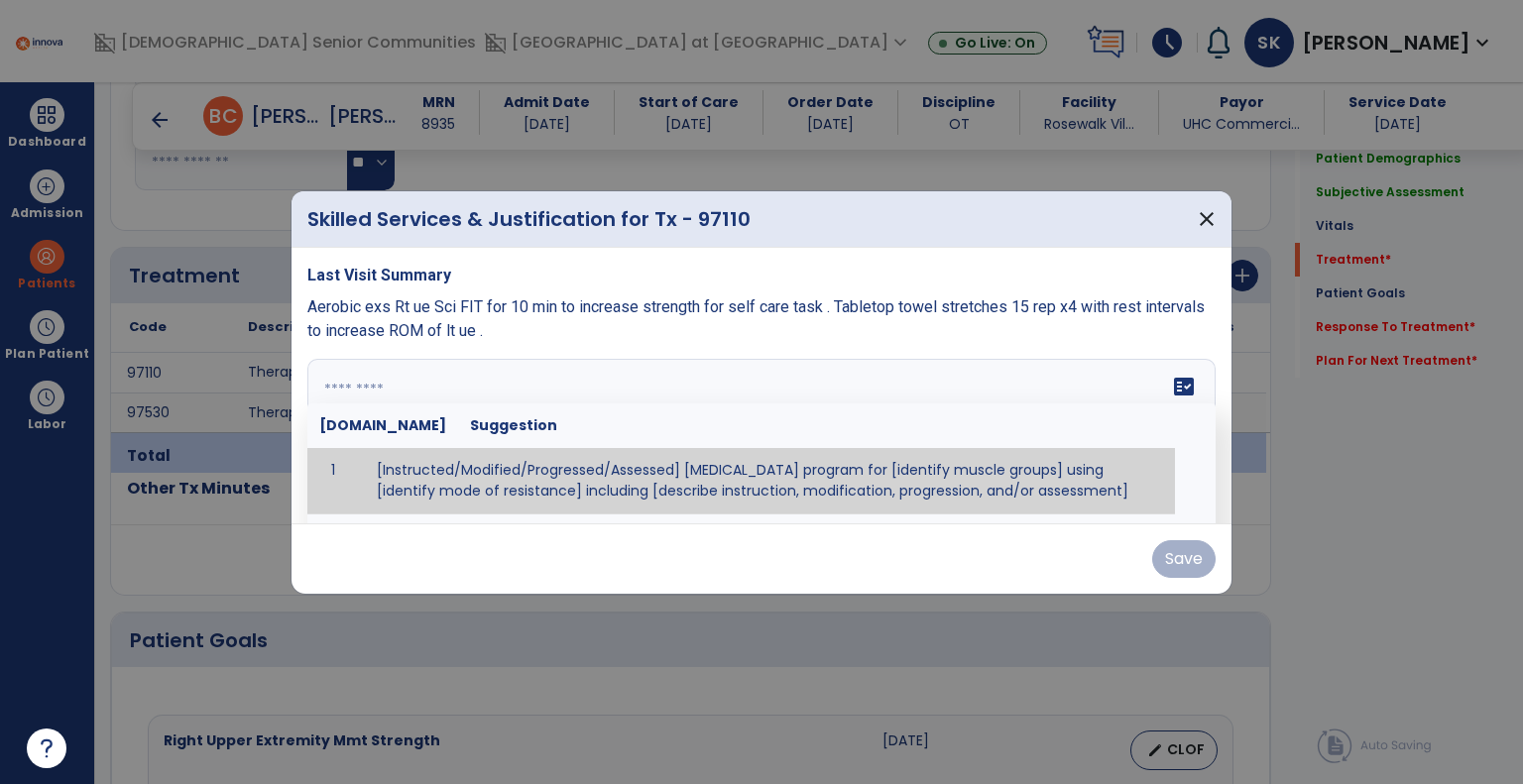 paste on "**********" 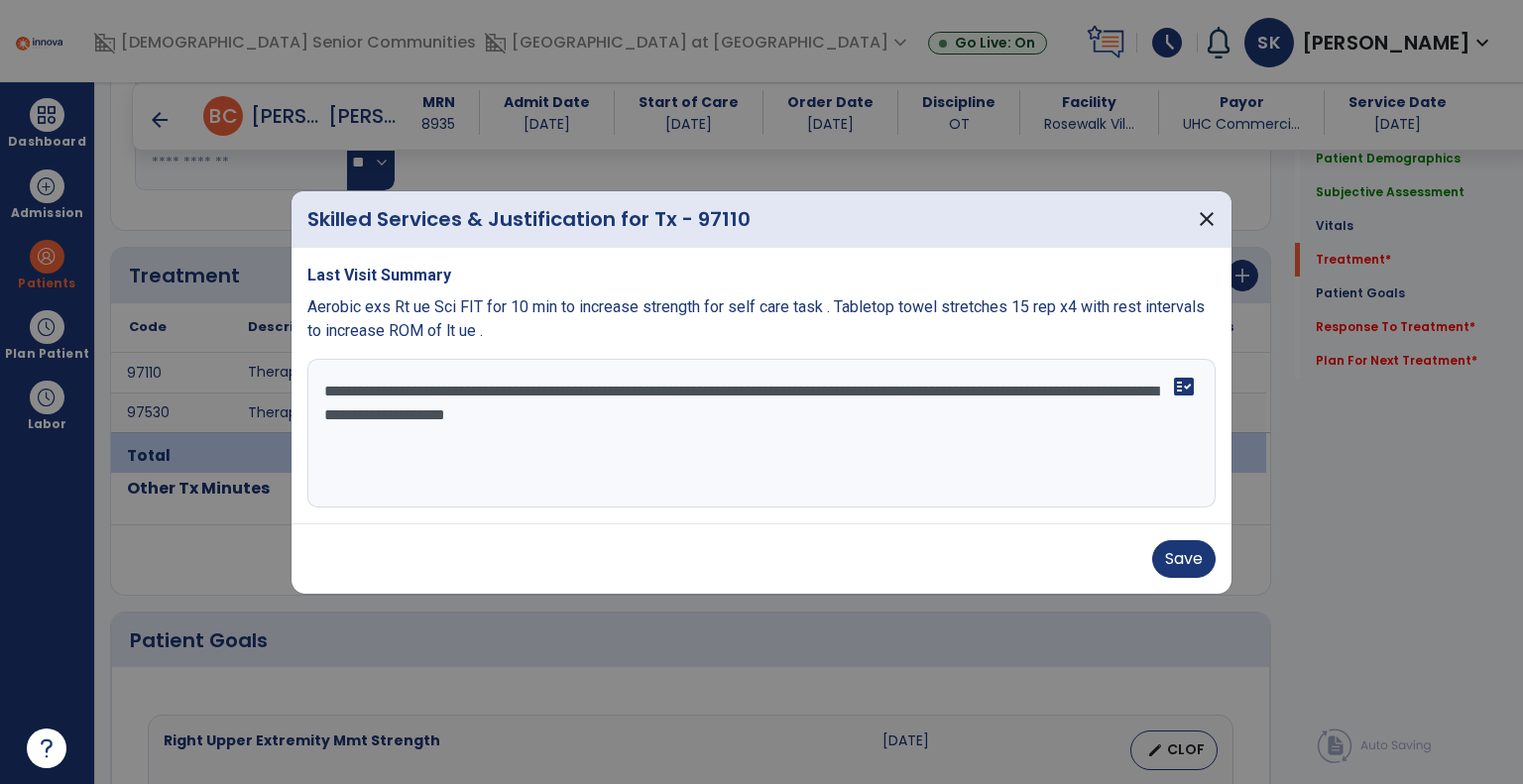 click at bounding box center [762, 392] 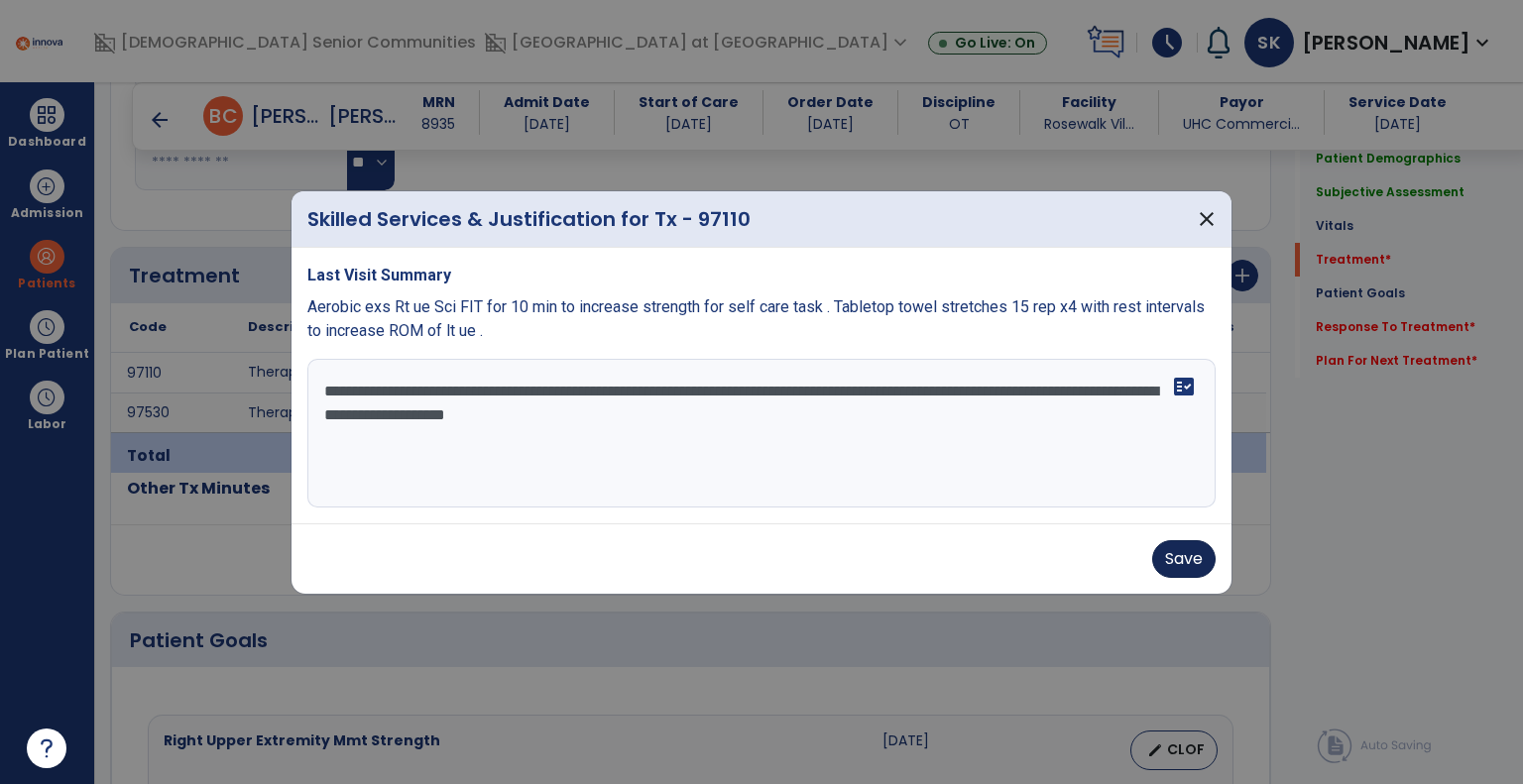 type on "**********" 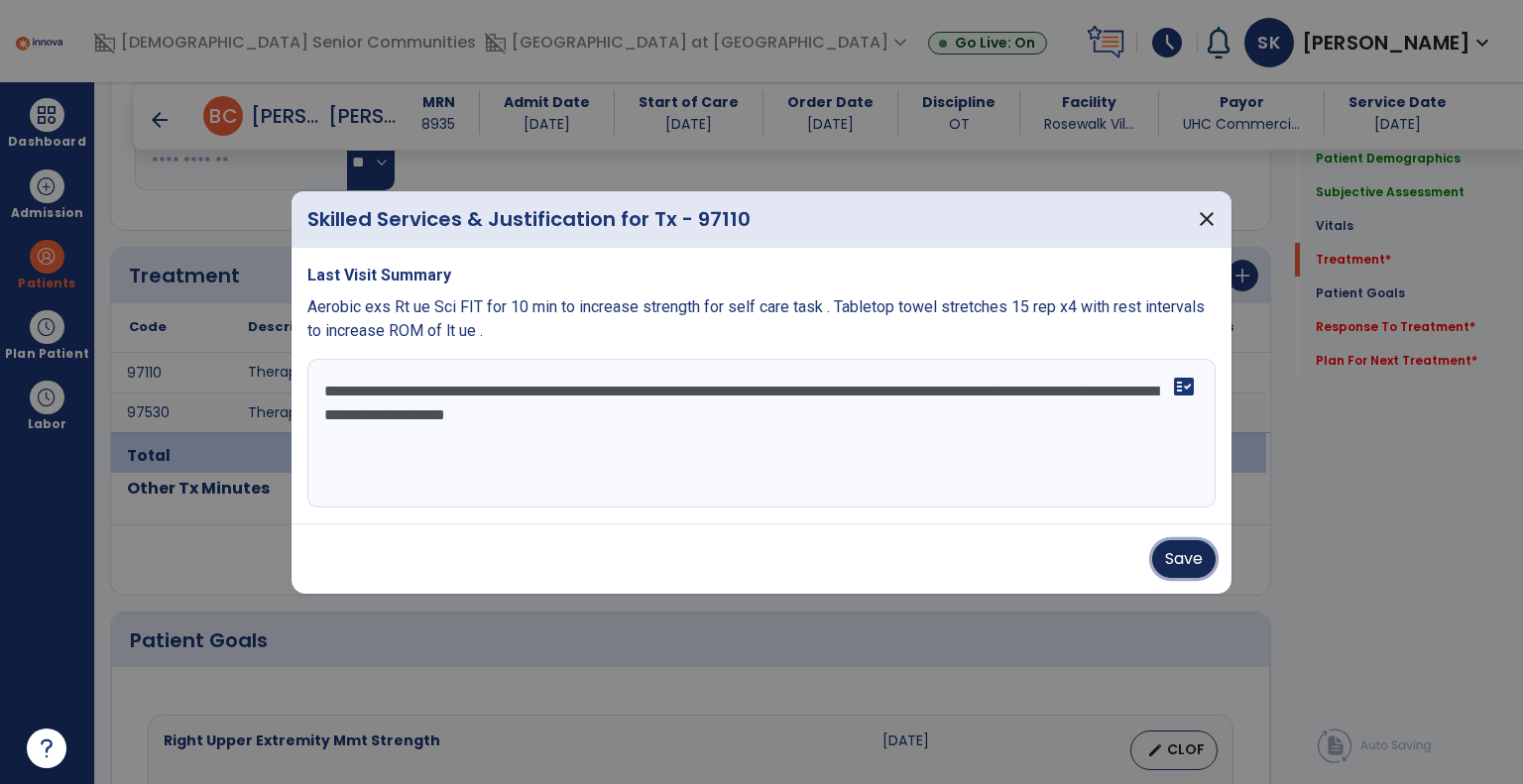 click on "Save" at bounding box center [1184, 559] 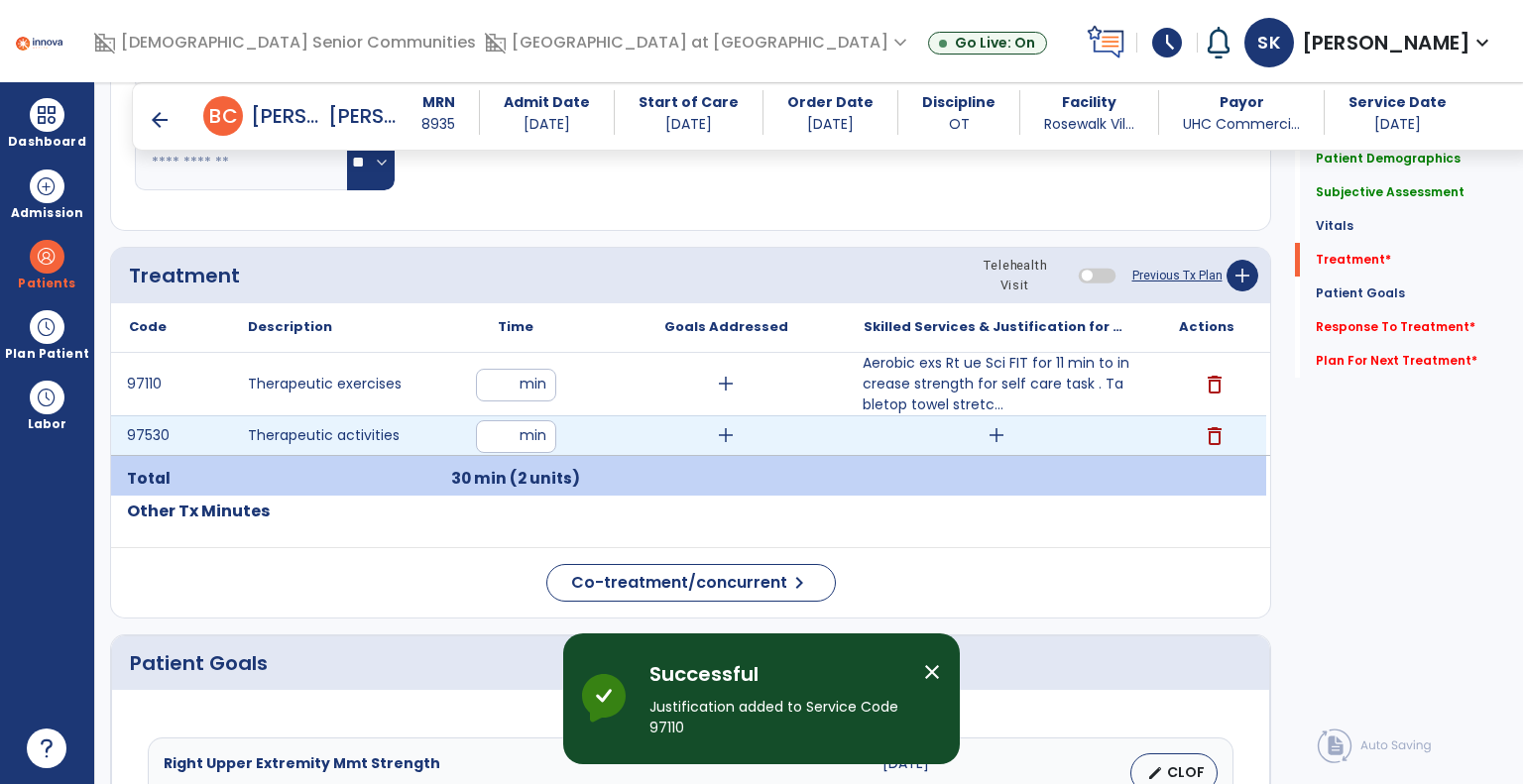 click on "add" at bounding box center [996, 435] 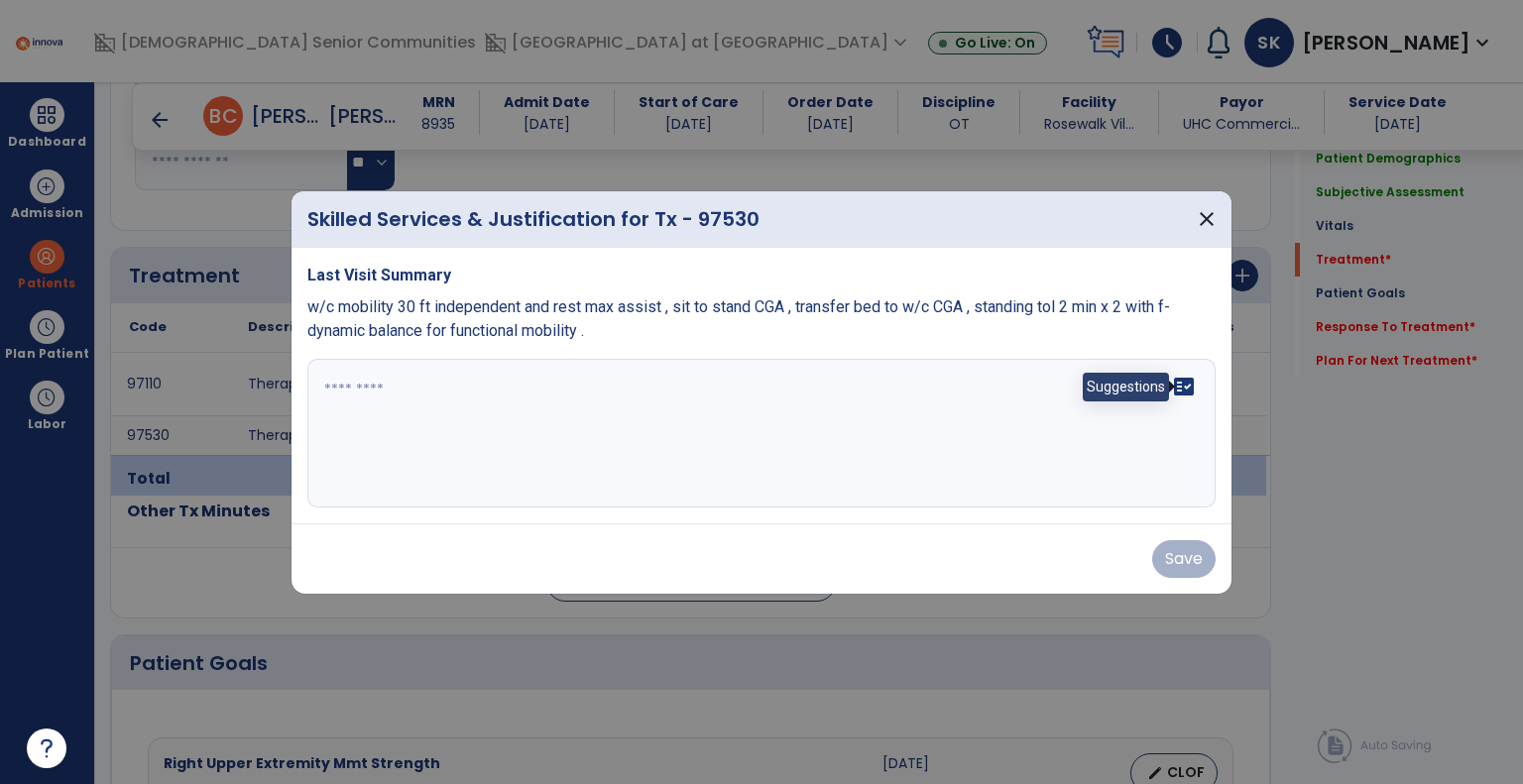 click on "fact_check" at bounding box center (1184, 387) 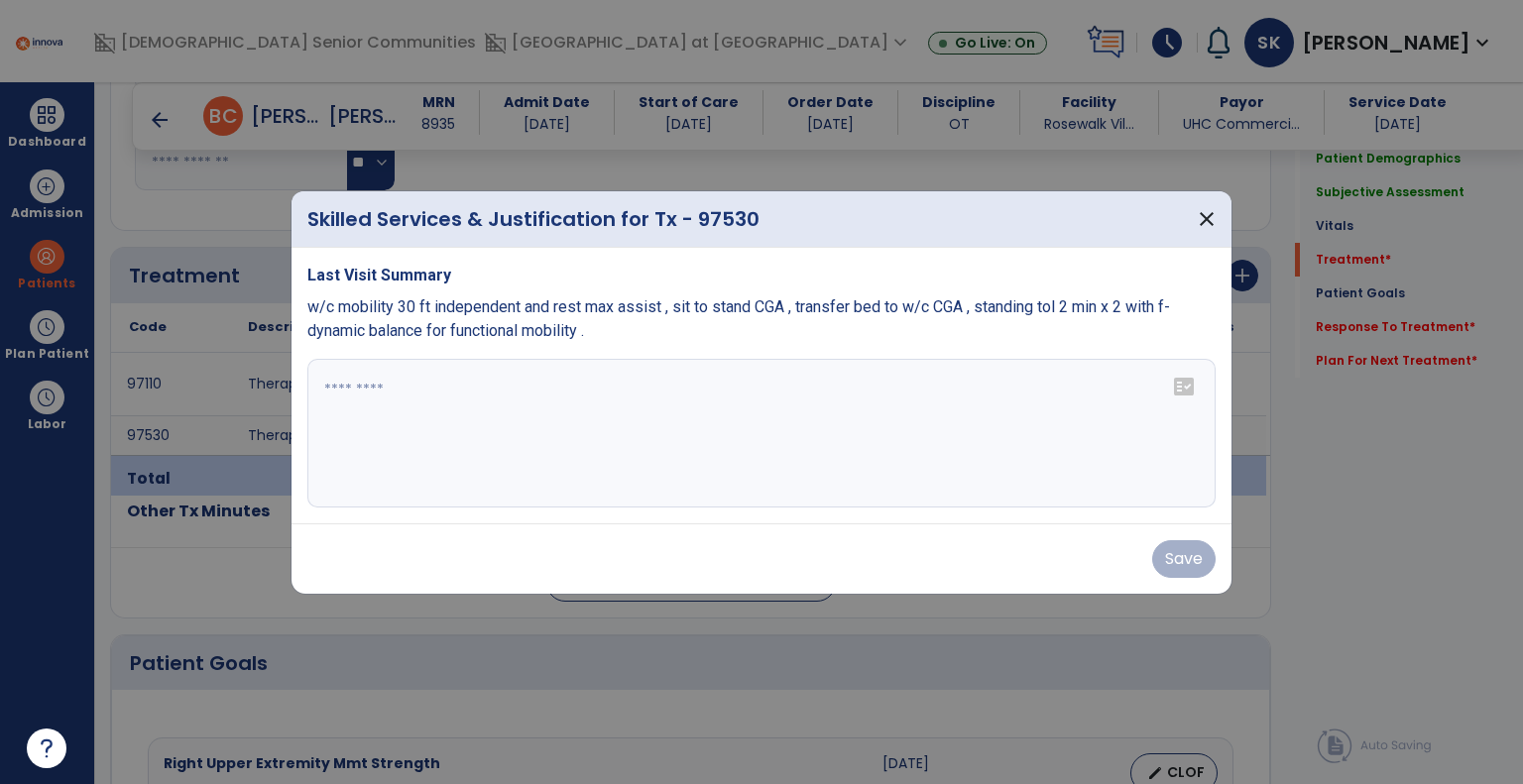 click on "fact_check" at bounding box center [1184, 387] 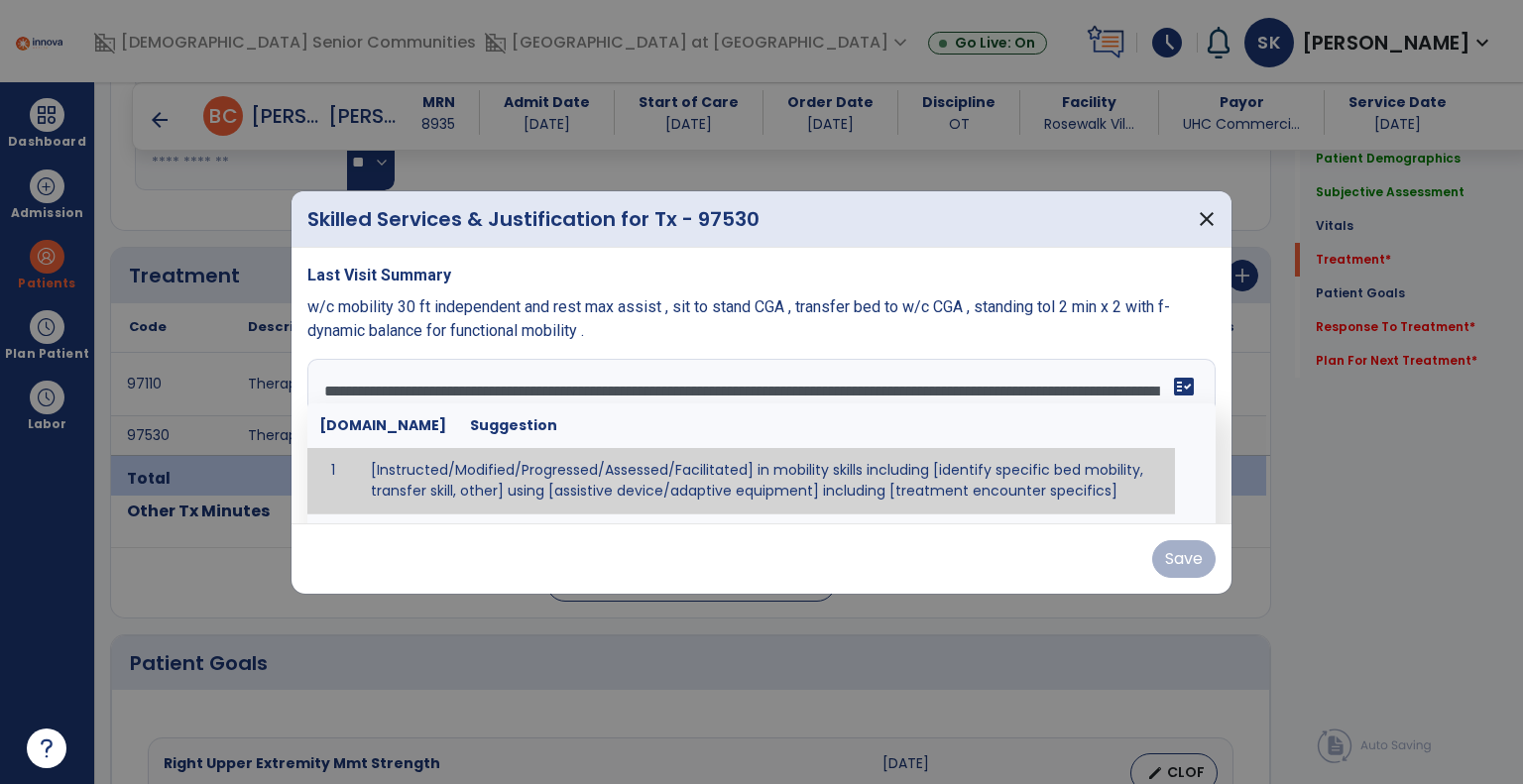 drag, startPoint x: 865, startPoint y: 487, endPoint x: 789, endPoint y: 458, distance: 81.34494 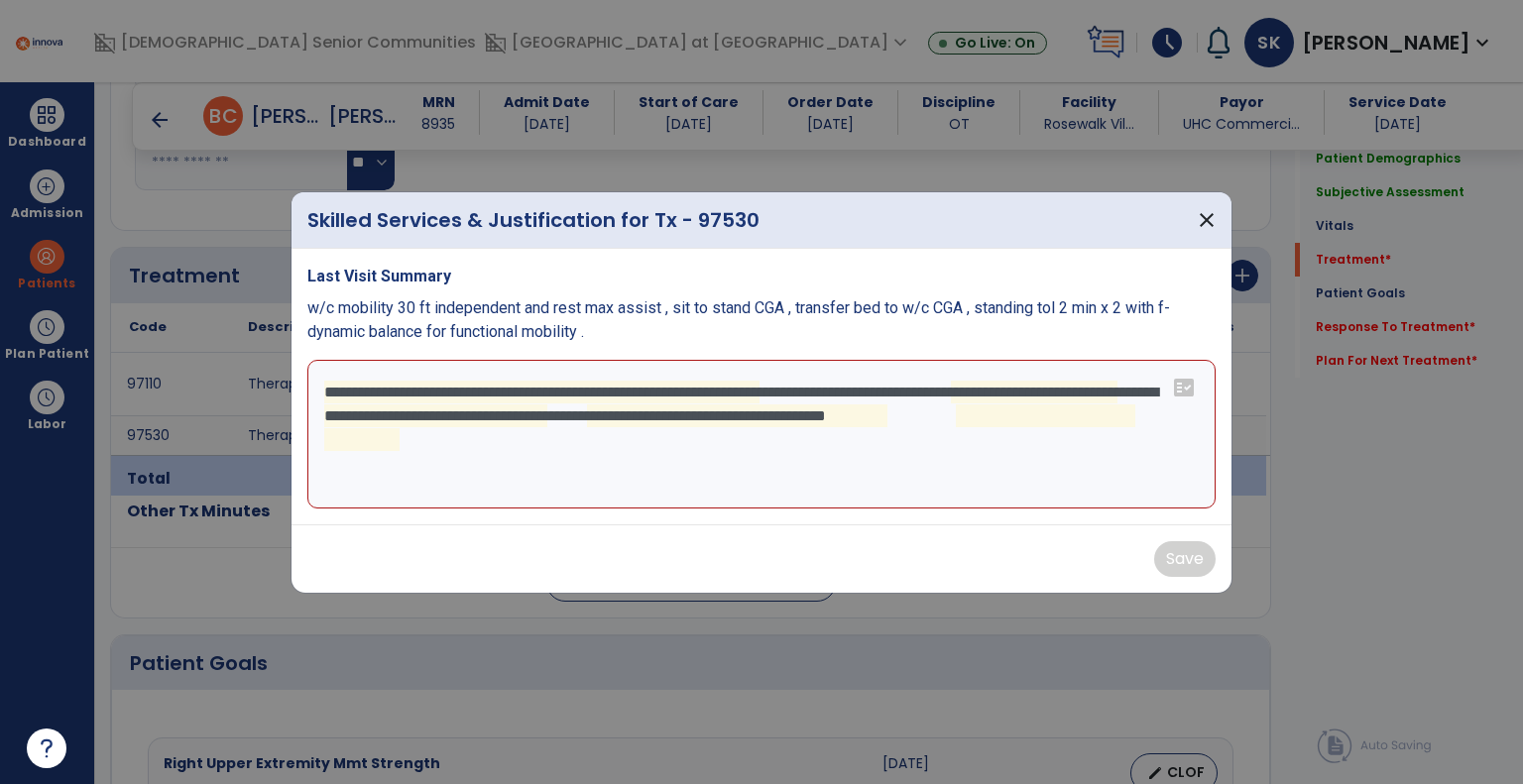 click on "**********" at bounding box center (762, 434) 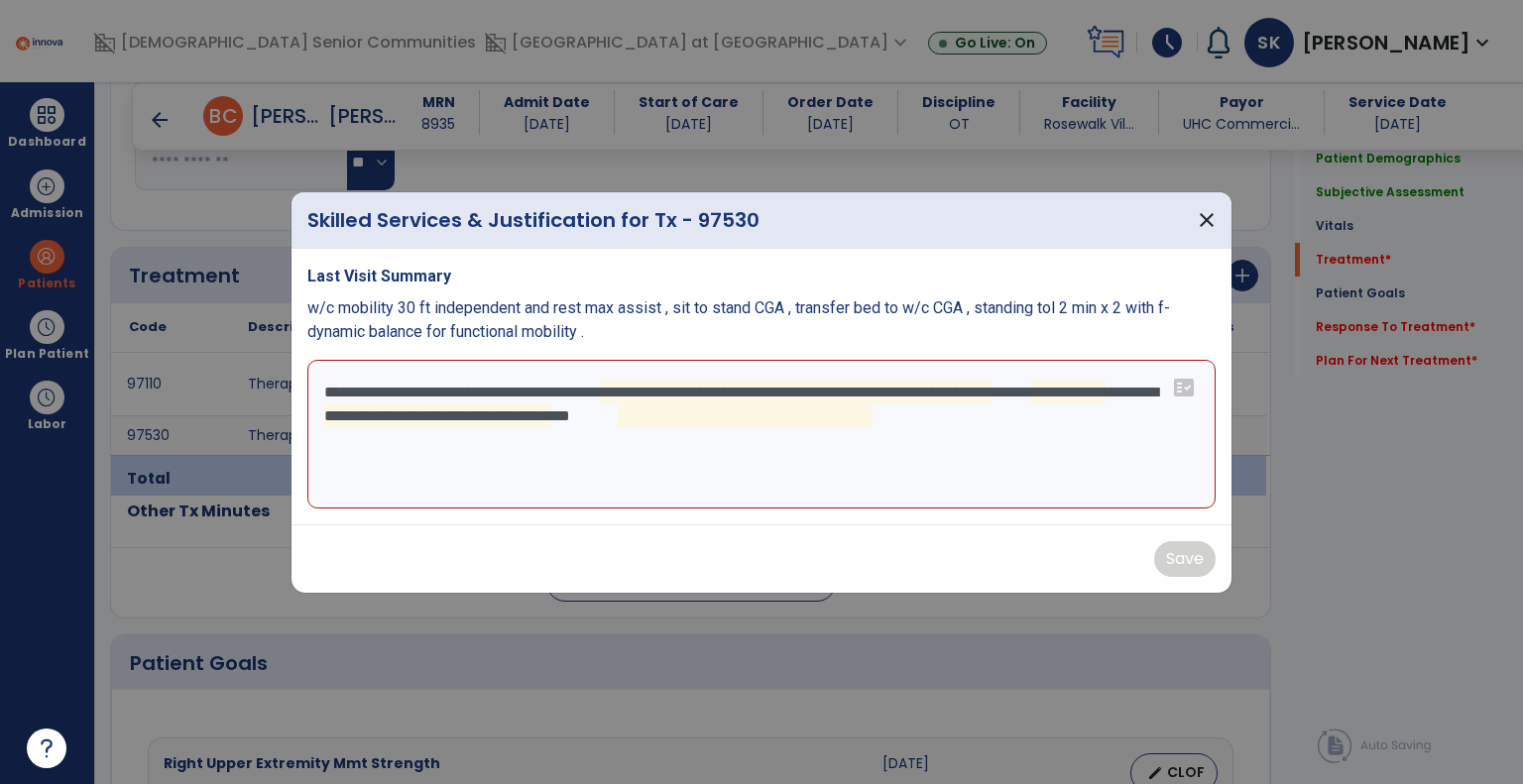click on "**********" at bounding box center (762, 434) 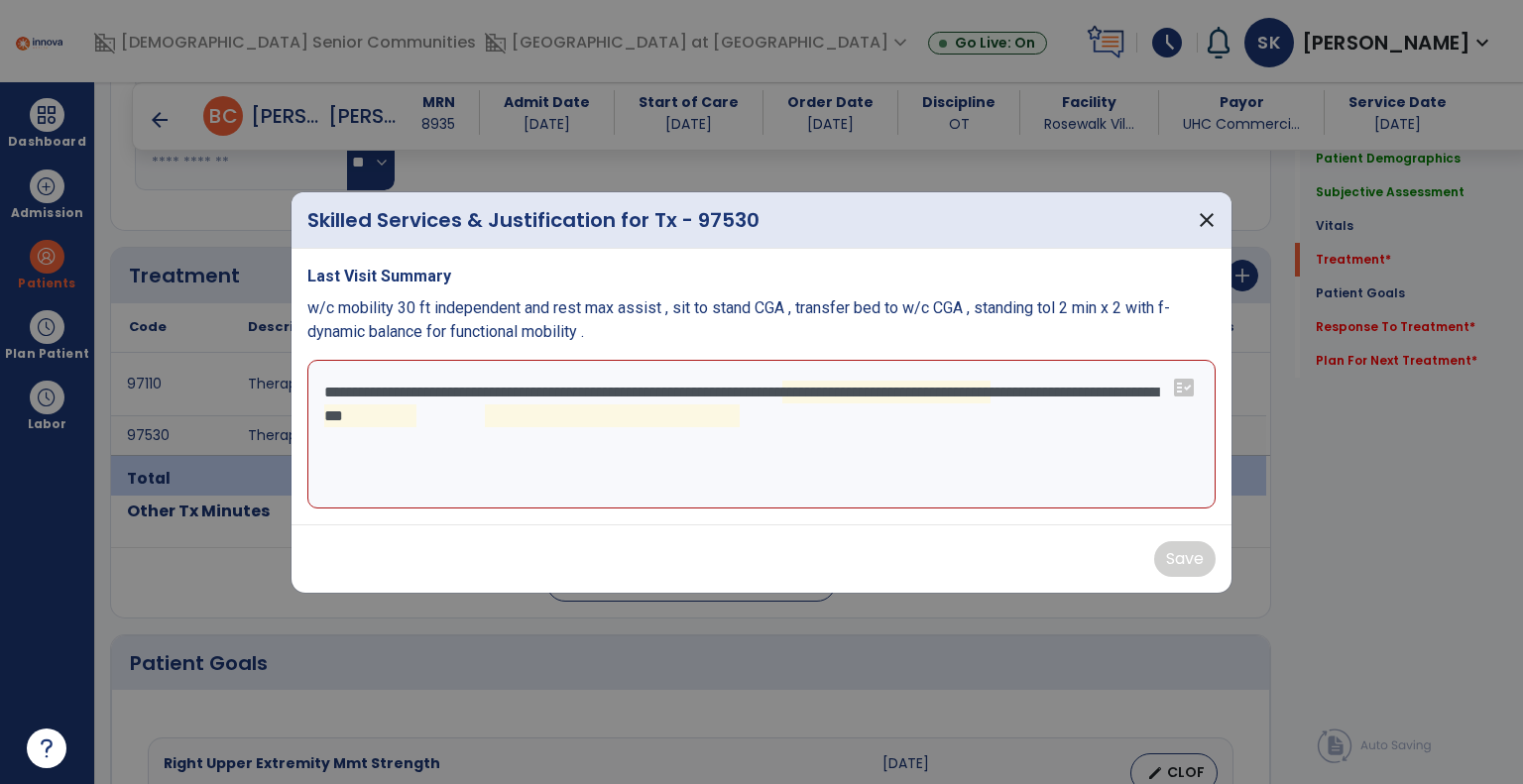 click on "**********" at bounding box center [762, 434] 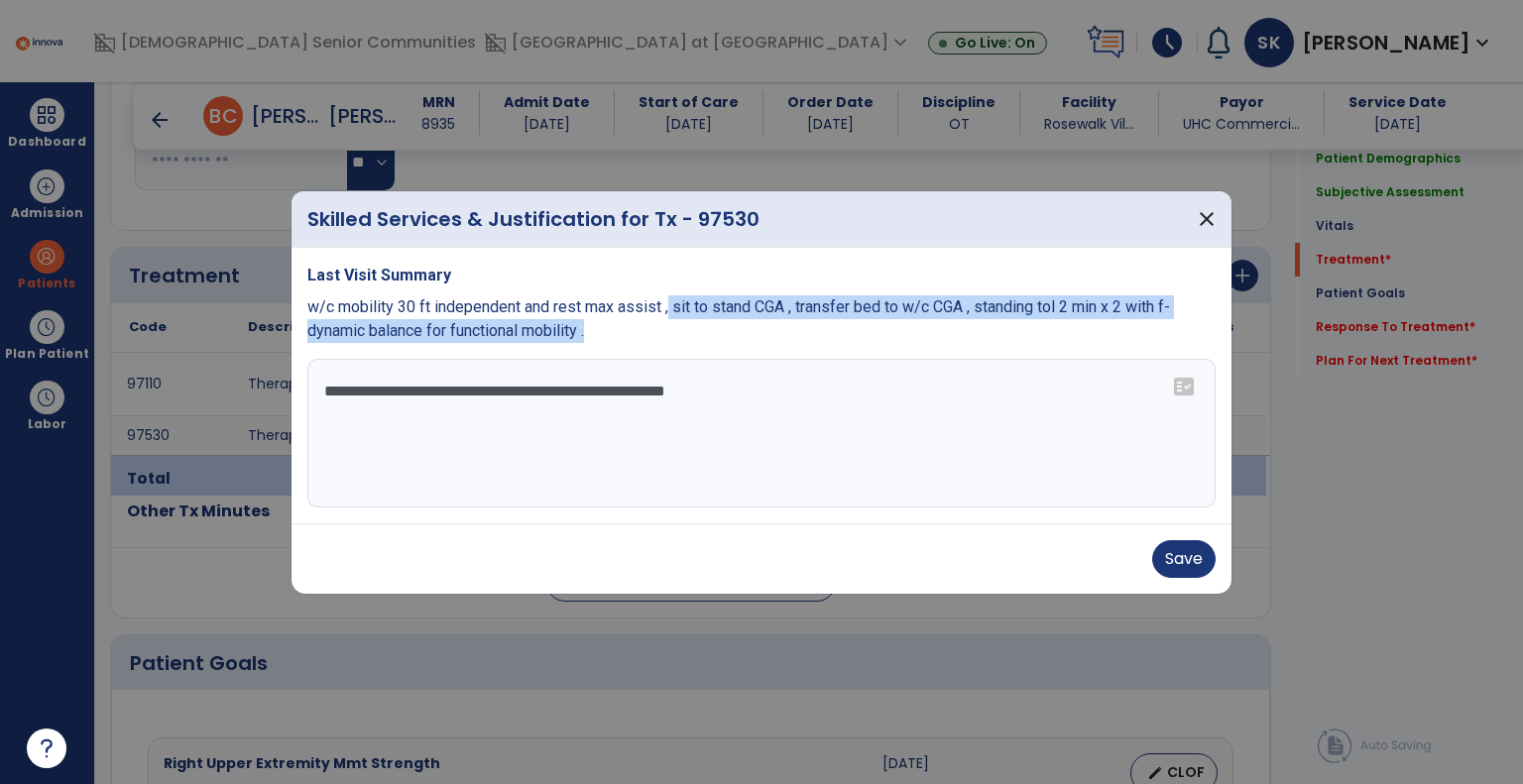 drag, startPoint x: 667, startPoint y: 302, endPoint x: 1023, endPoint y: 308, distance: 356.05056 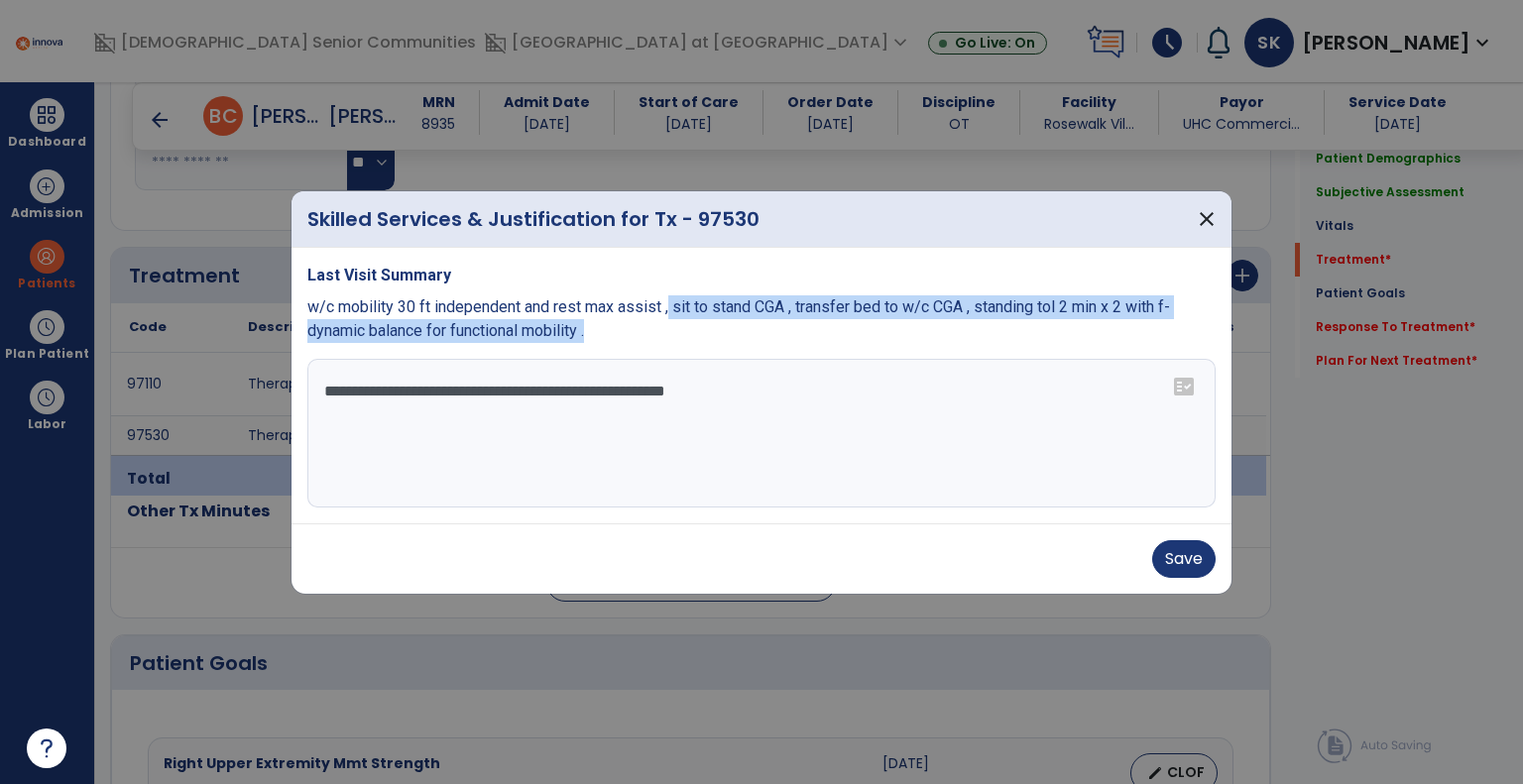 click on "w/c mobility 30 ft independent and rest max assist , sit to stand CGA , transfer bed to w/c CGA  , standing  tol 2 min x 2 with f- dynamic balance  for functional mobility ." at bounding box center (762, 319) 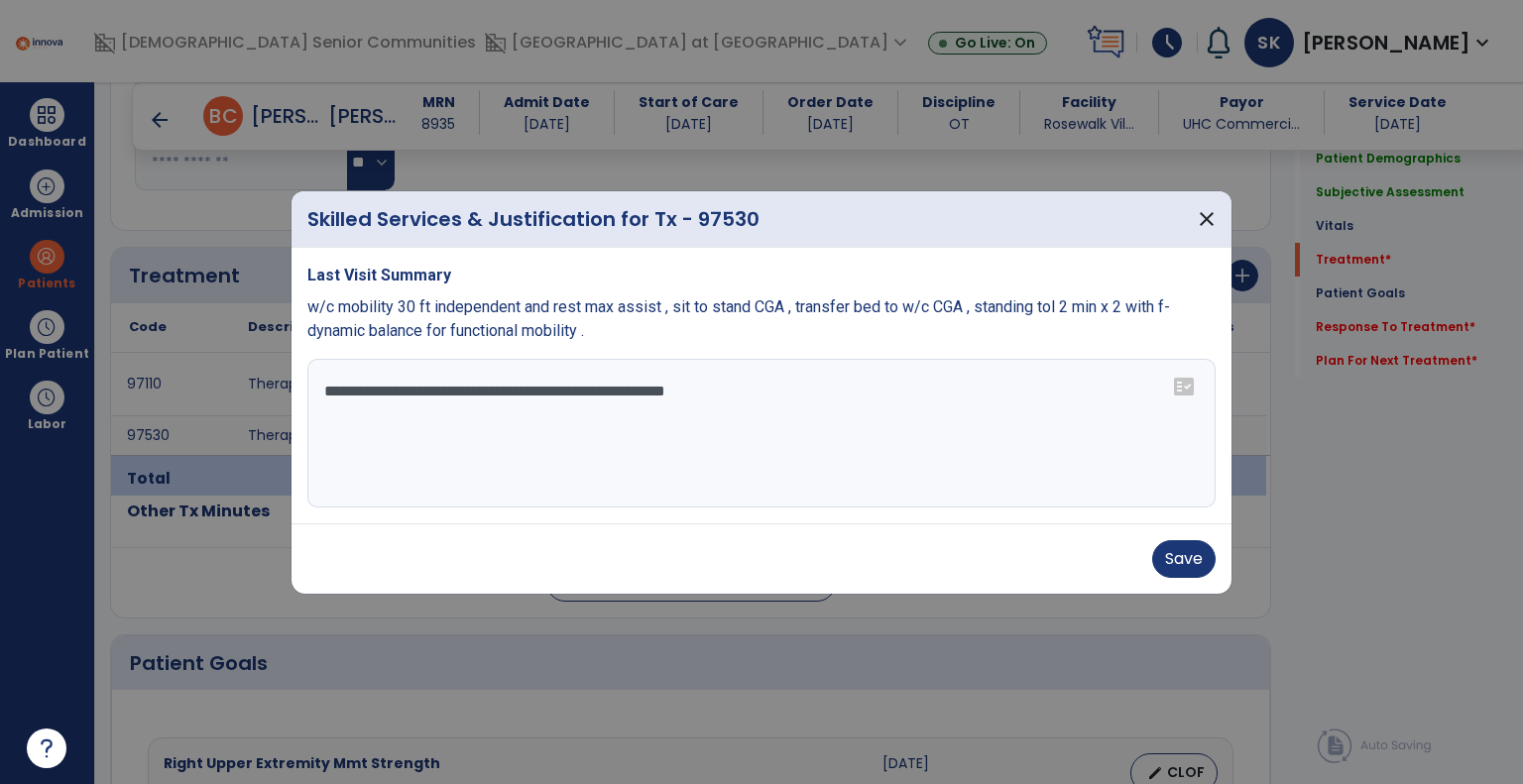 click on "**********" at bounding box center (762, 433) 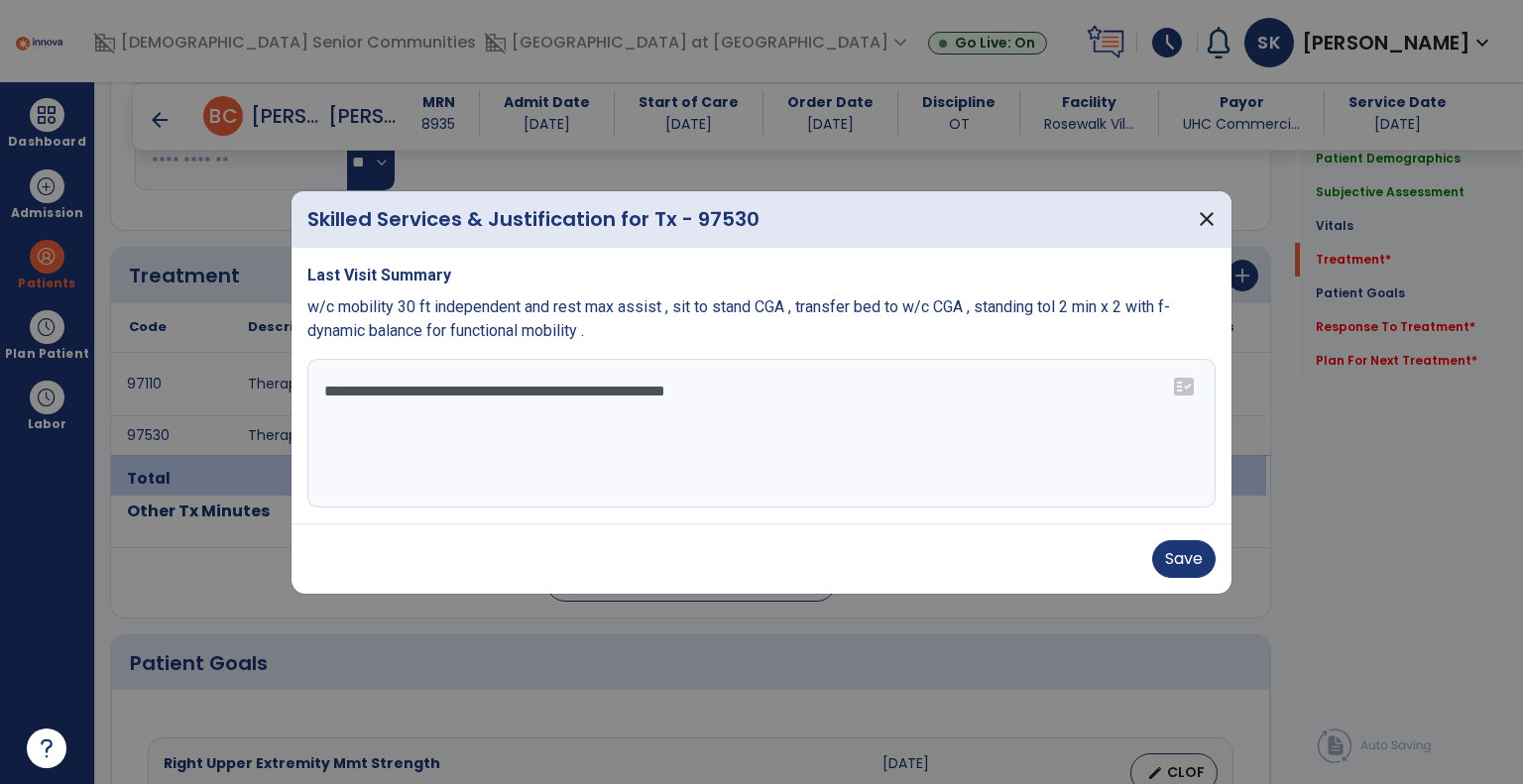 paste on "**********" 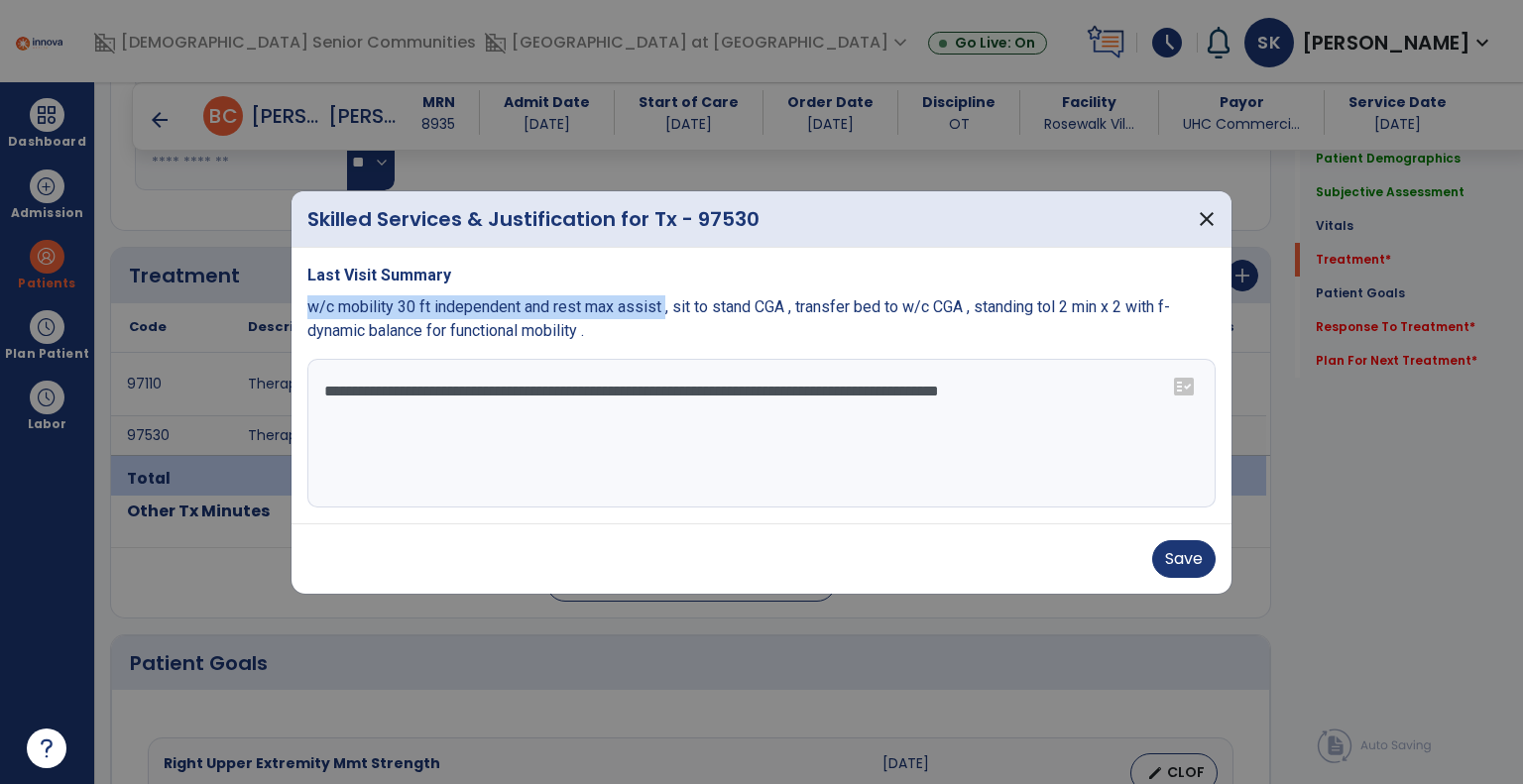 drag, startPoint x: 305, startPoint y: 304, endPoint x: 662, endPoint y: 315, distance: 357.16943 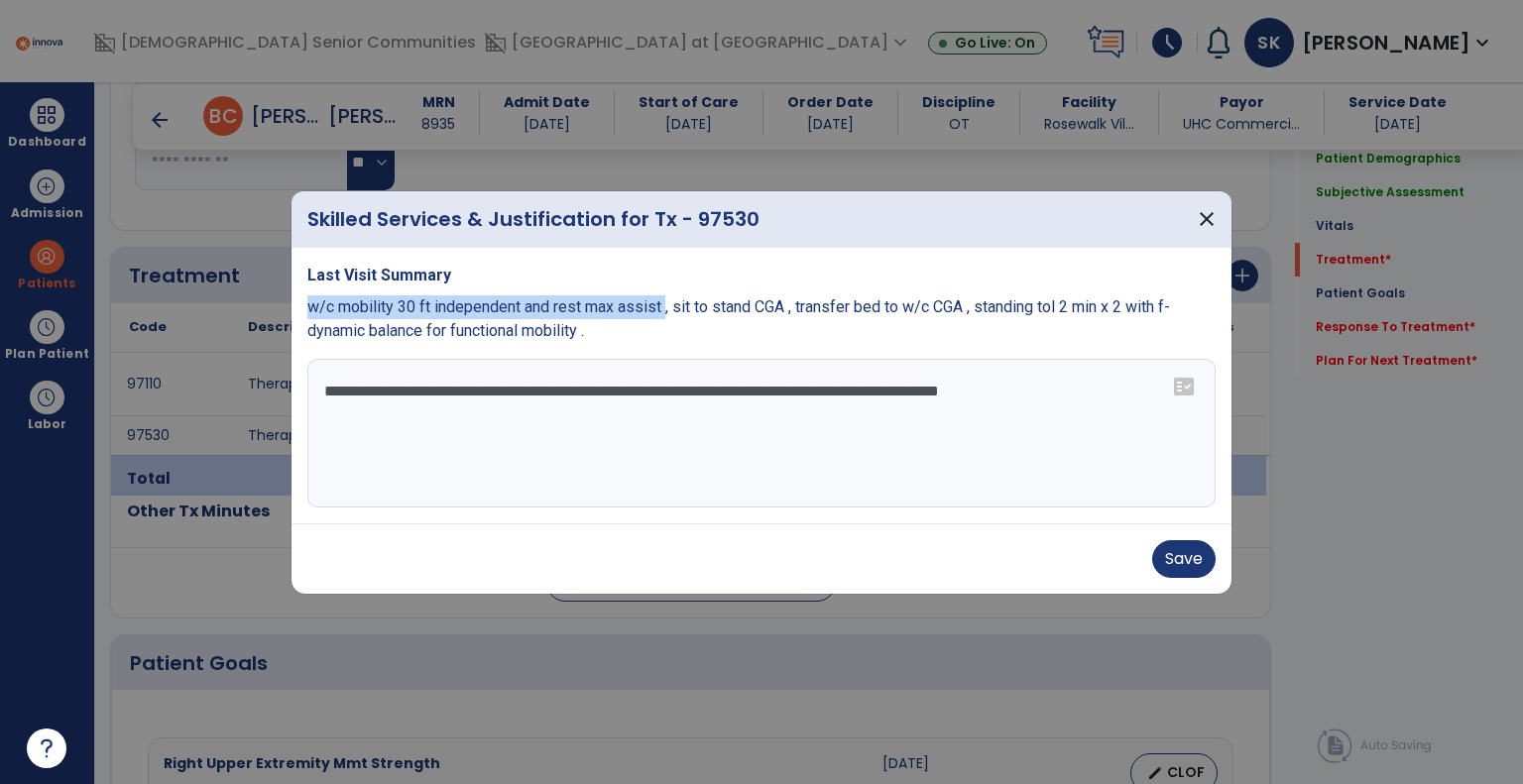 click on "**********" at bounding box center (762, 386) 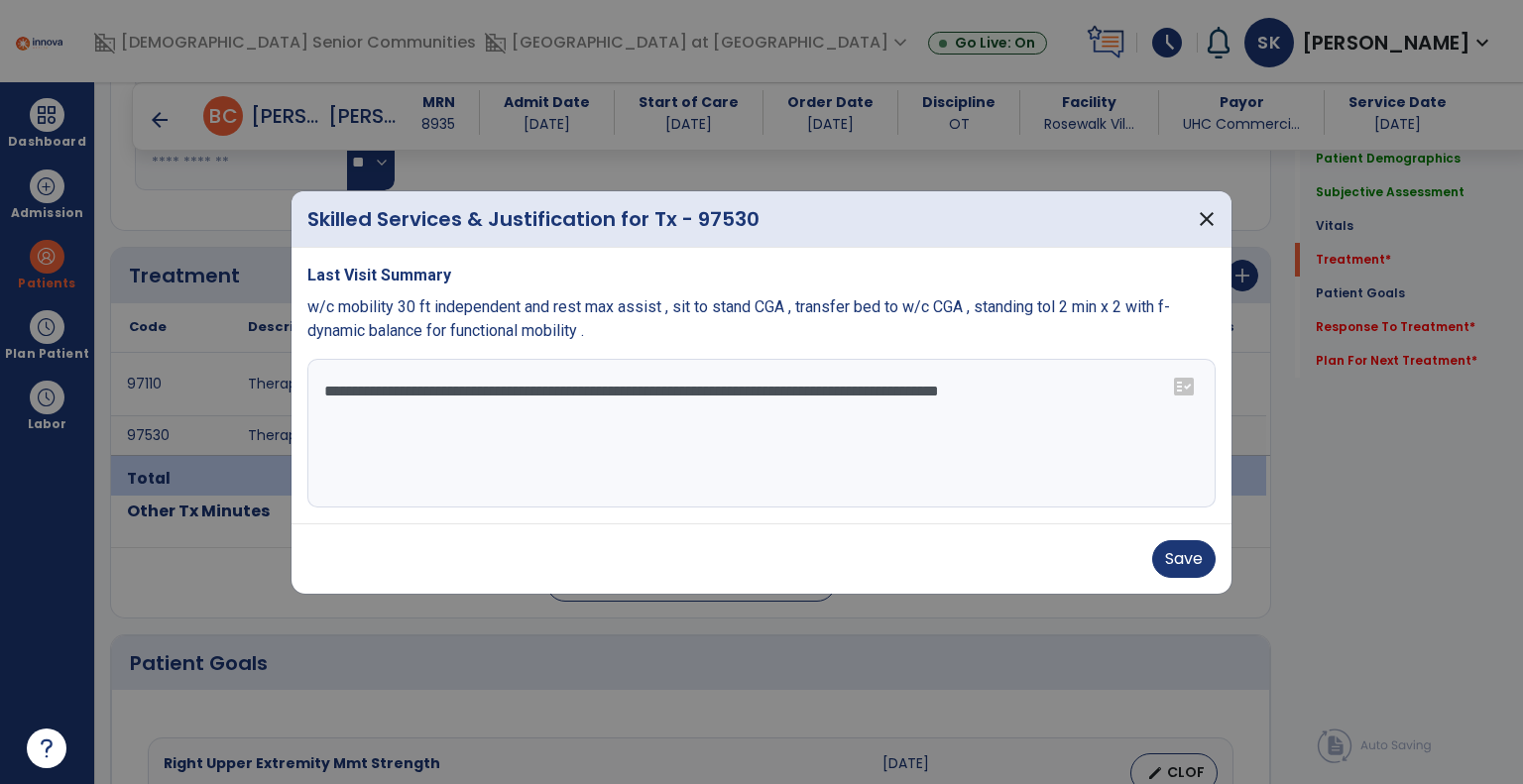 click on "**********" at bounding box center (762, 433) 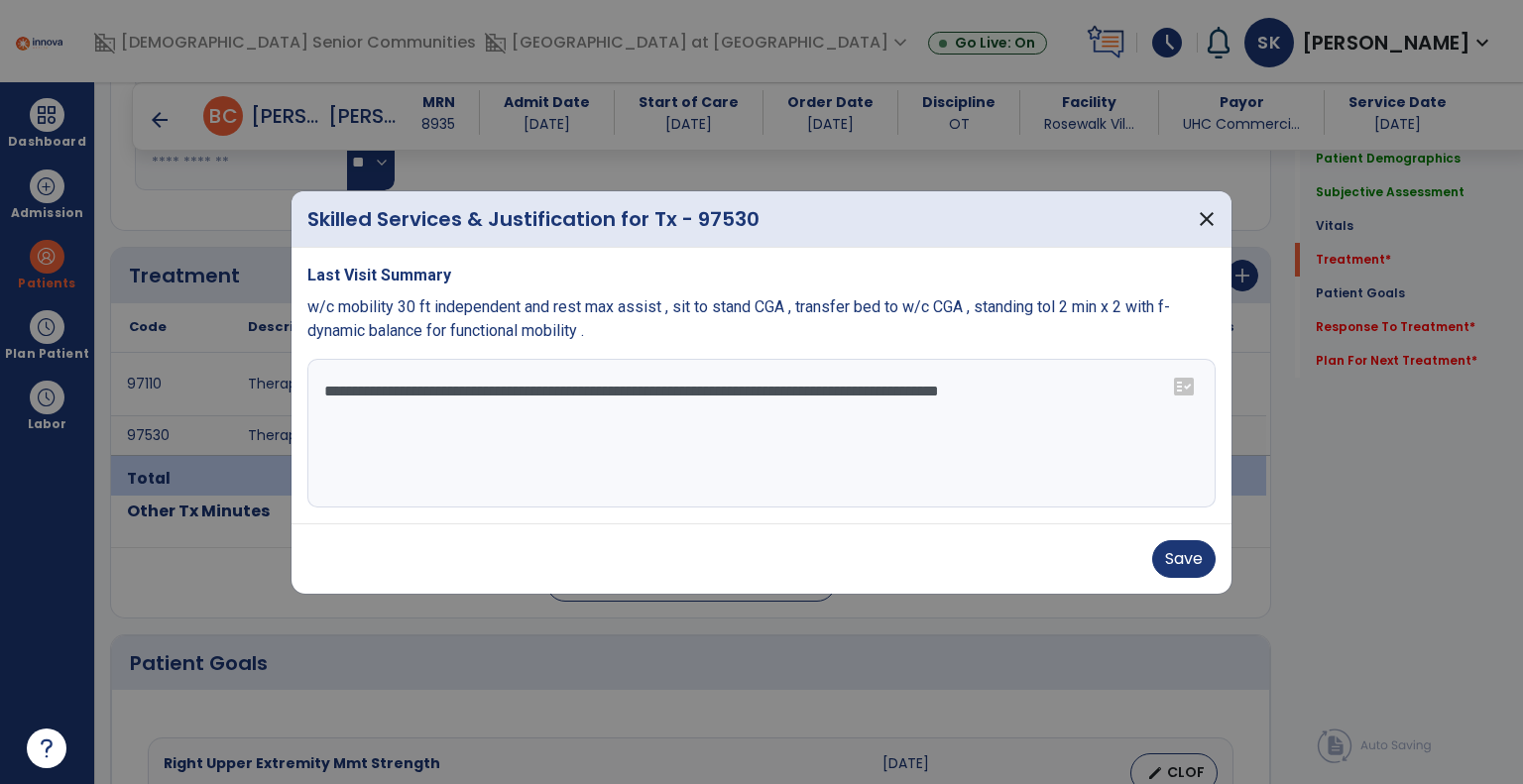 paste on "**********" 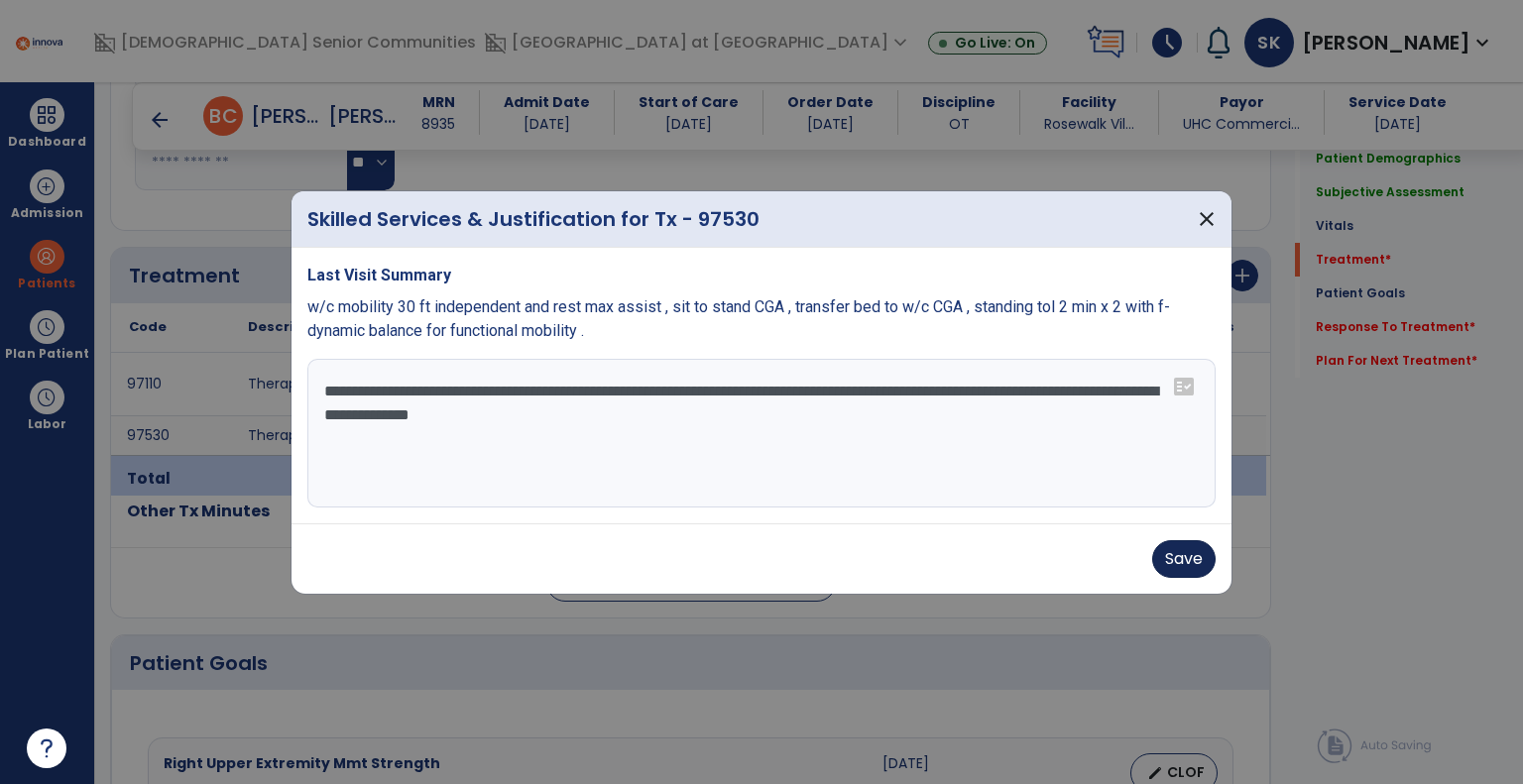 type on "**********" 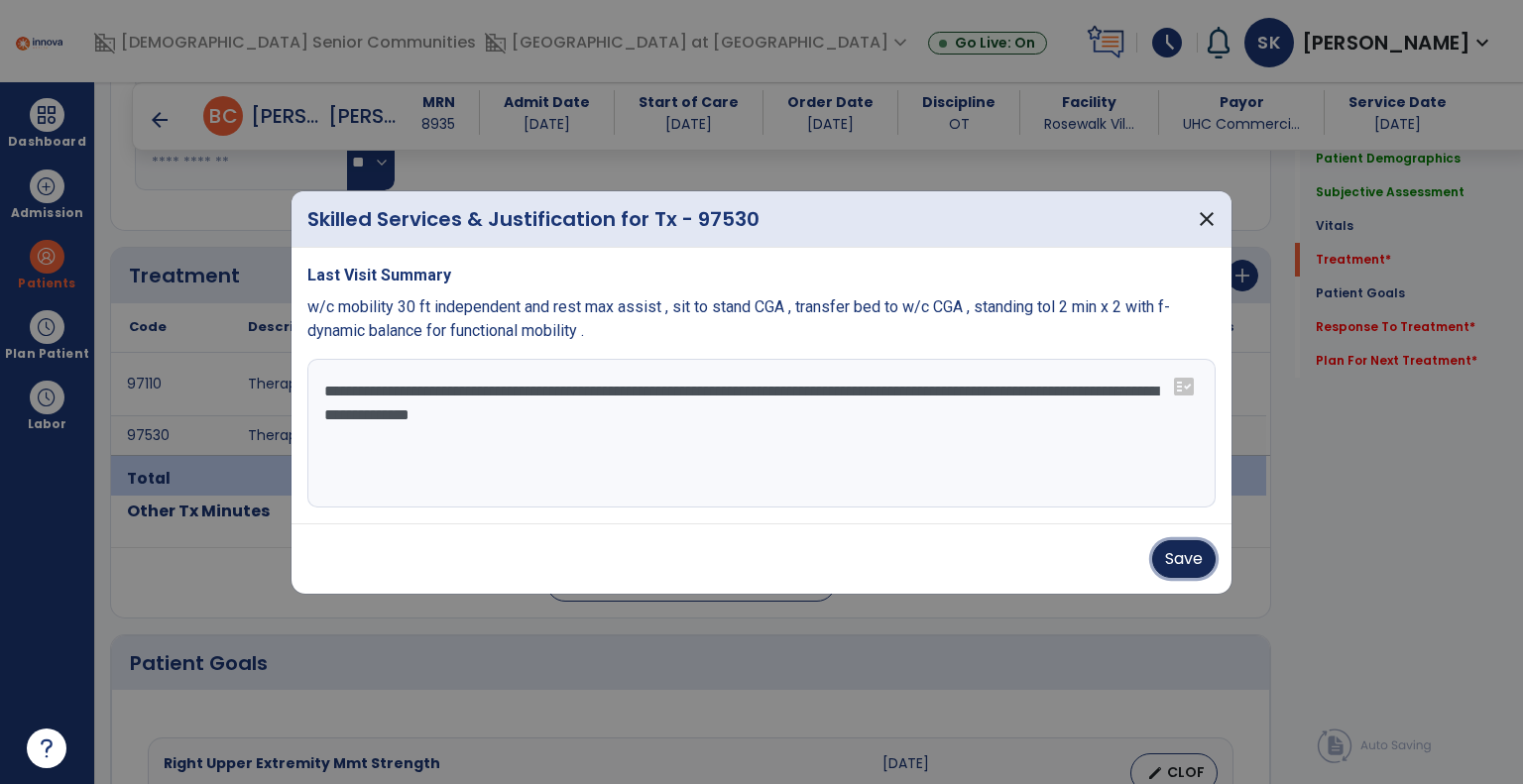 click on "Save" at bounding box center (1184, 559) 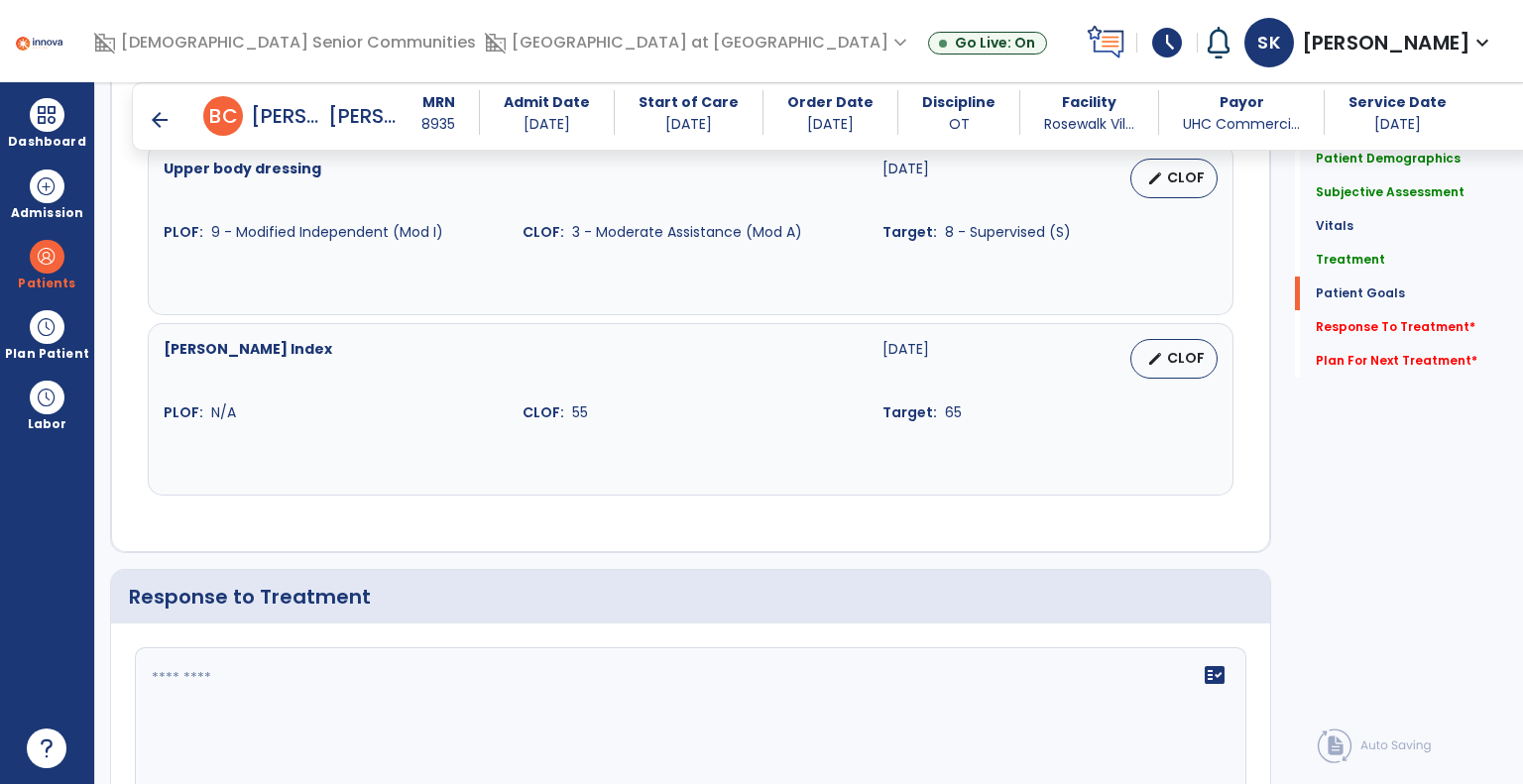 scroll, scrollTop: 2799, scrollLeft: 0, axis: vertical 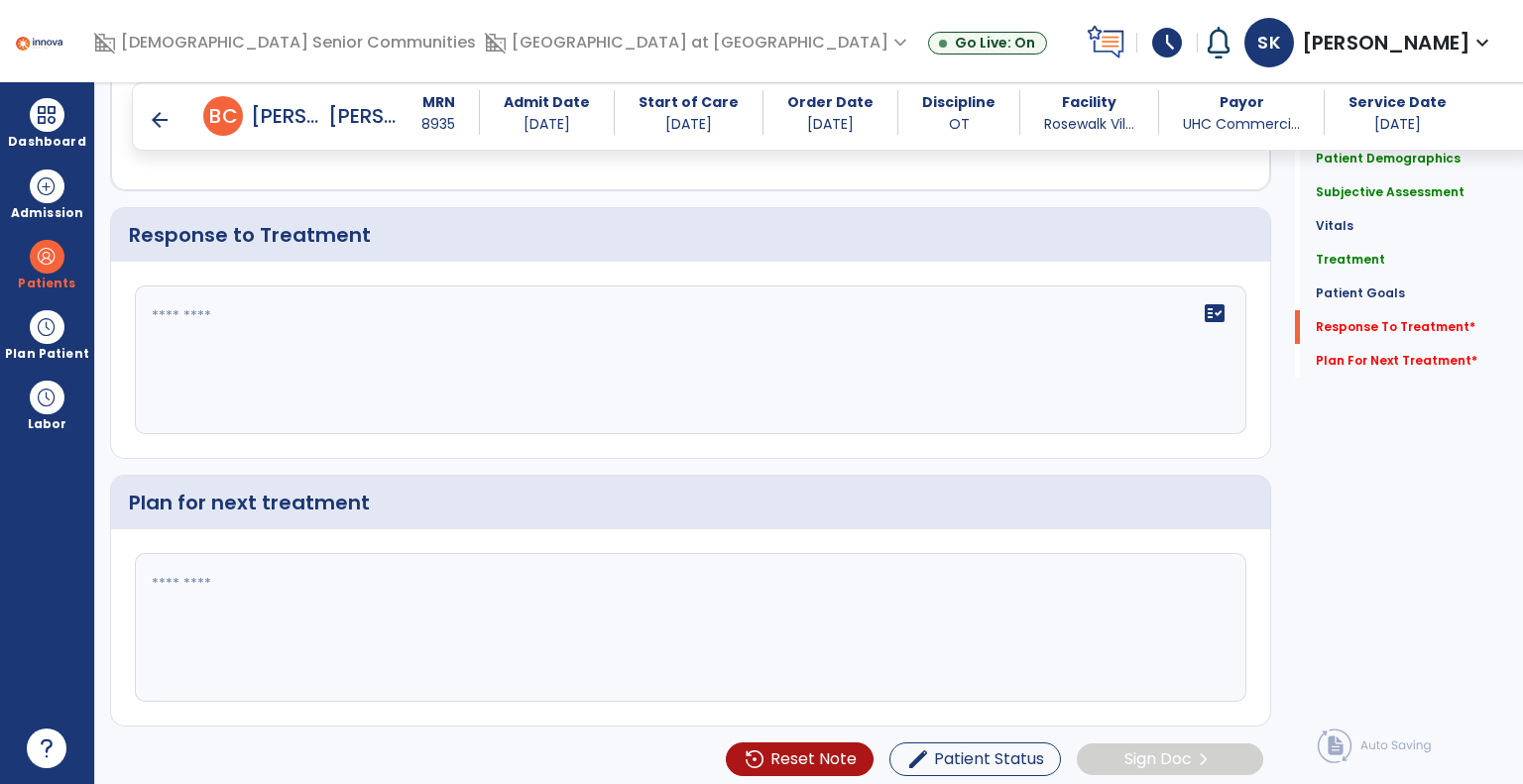 click on "fact_check" 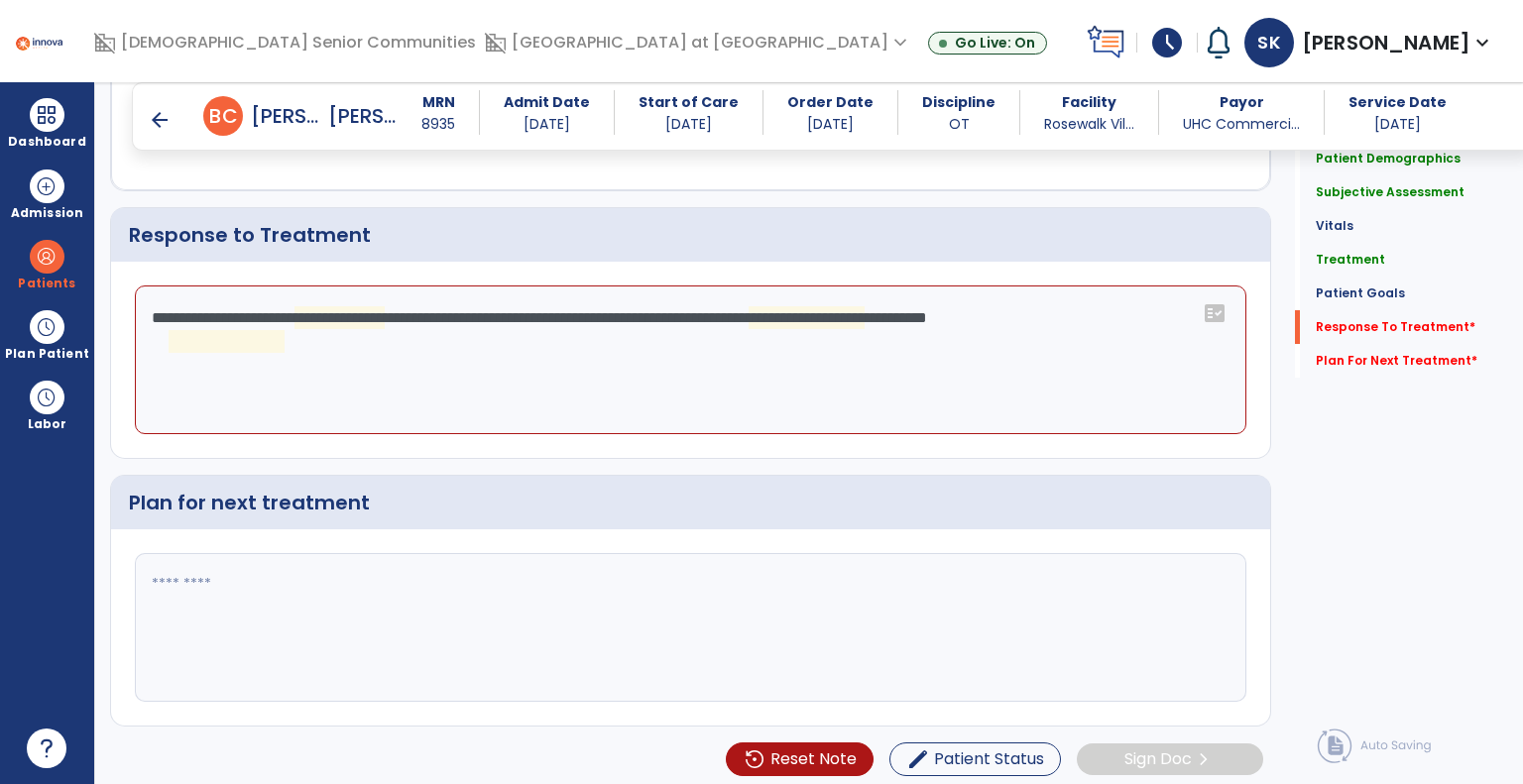 drag, startPoint x: 350, startPoint y: 296, endPoint x: 349, endPoint y: 314, distance: 18.027756 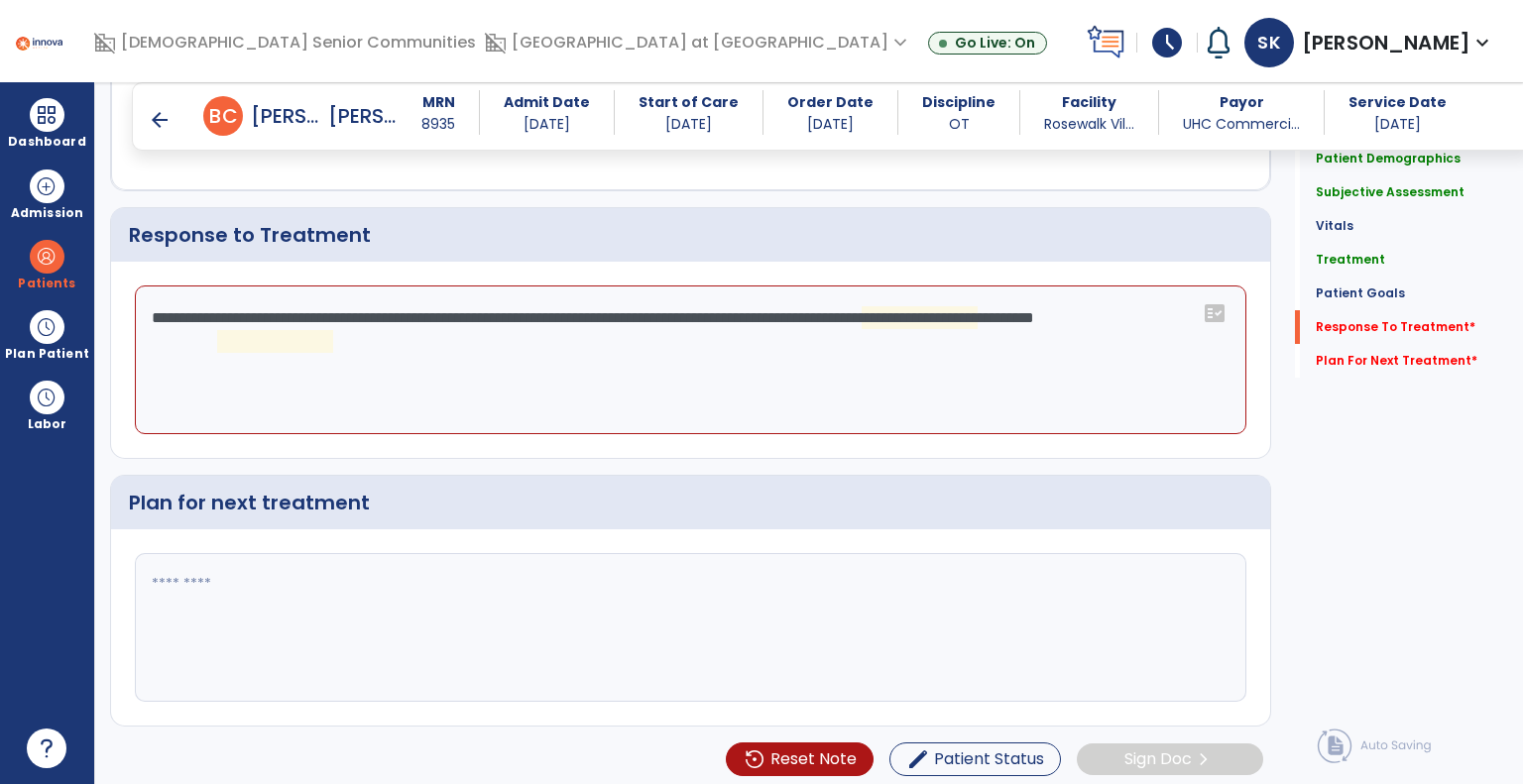 click on "**********" 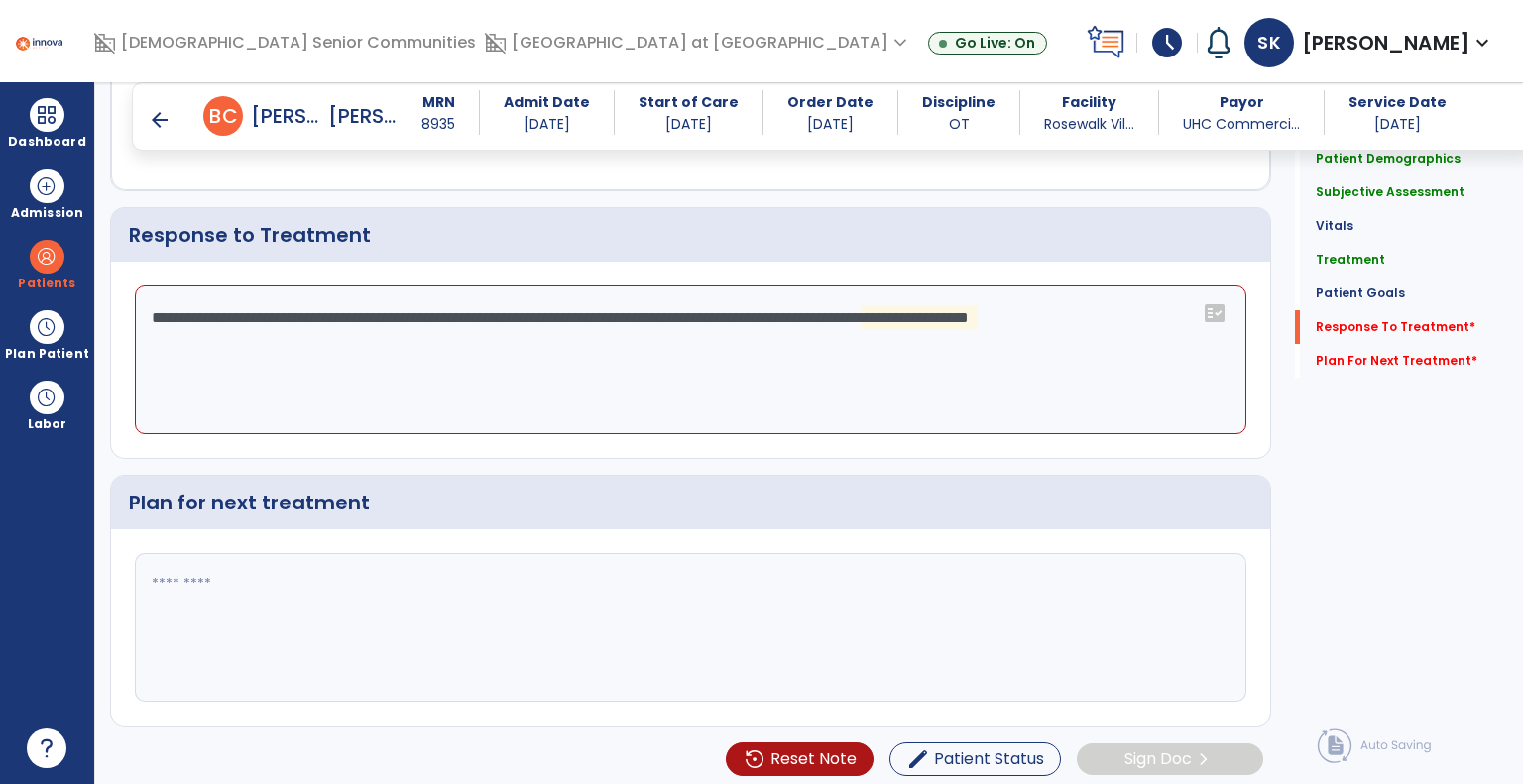 click on "**********" 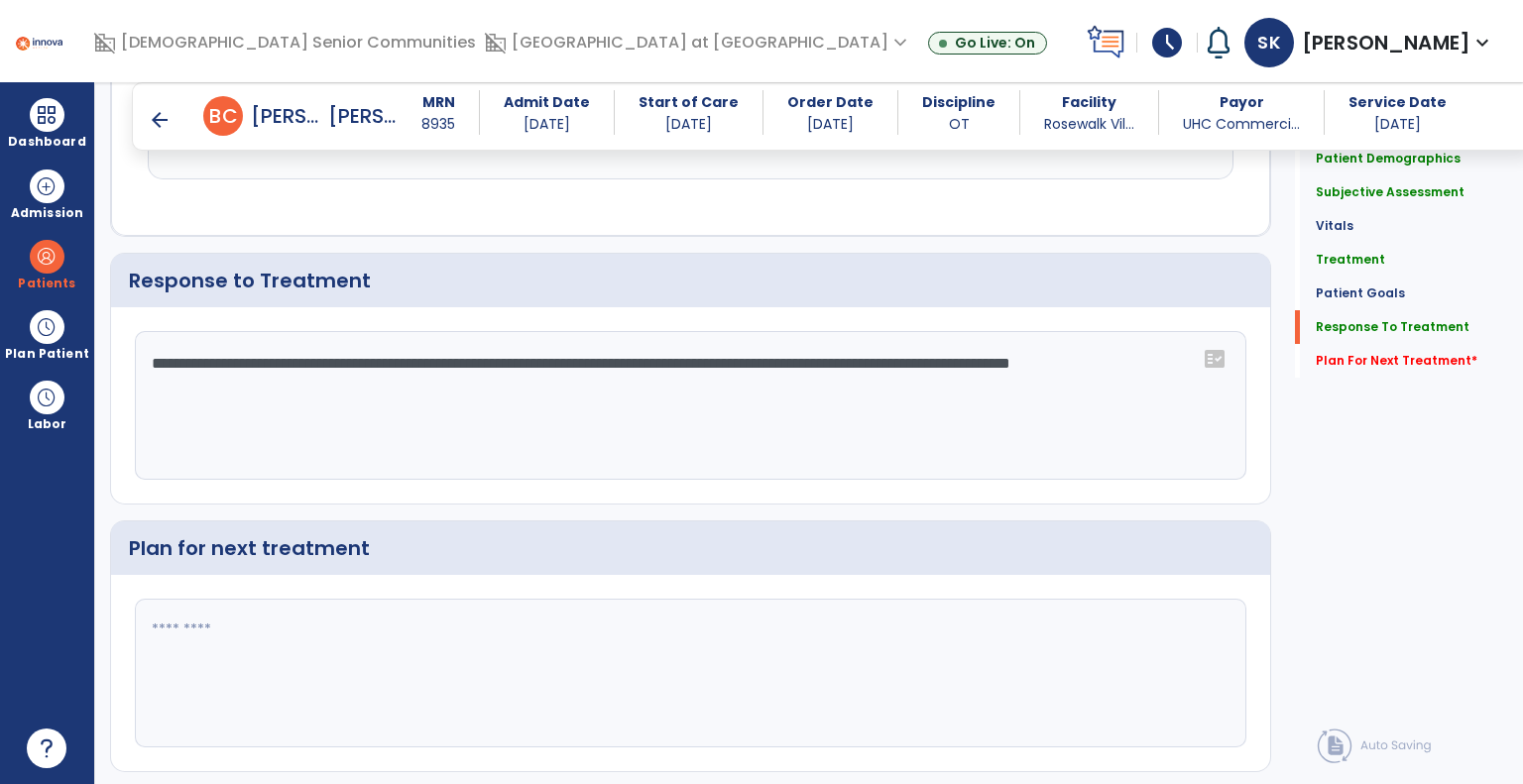 scroll, scrollTop: 2799, scrollLeft: 0, axis: vertical 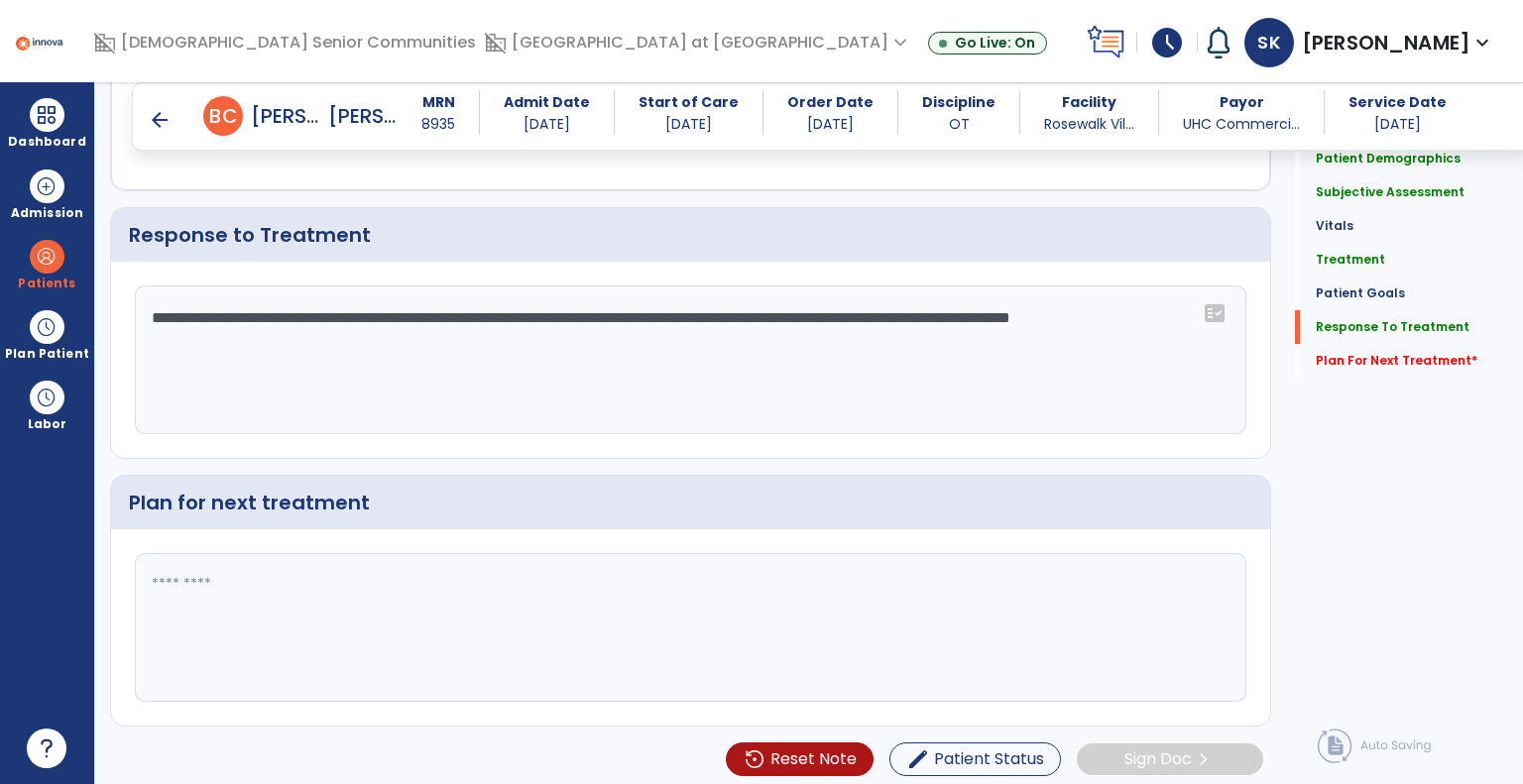type on "**********" 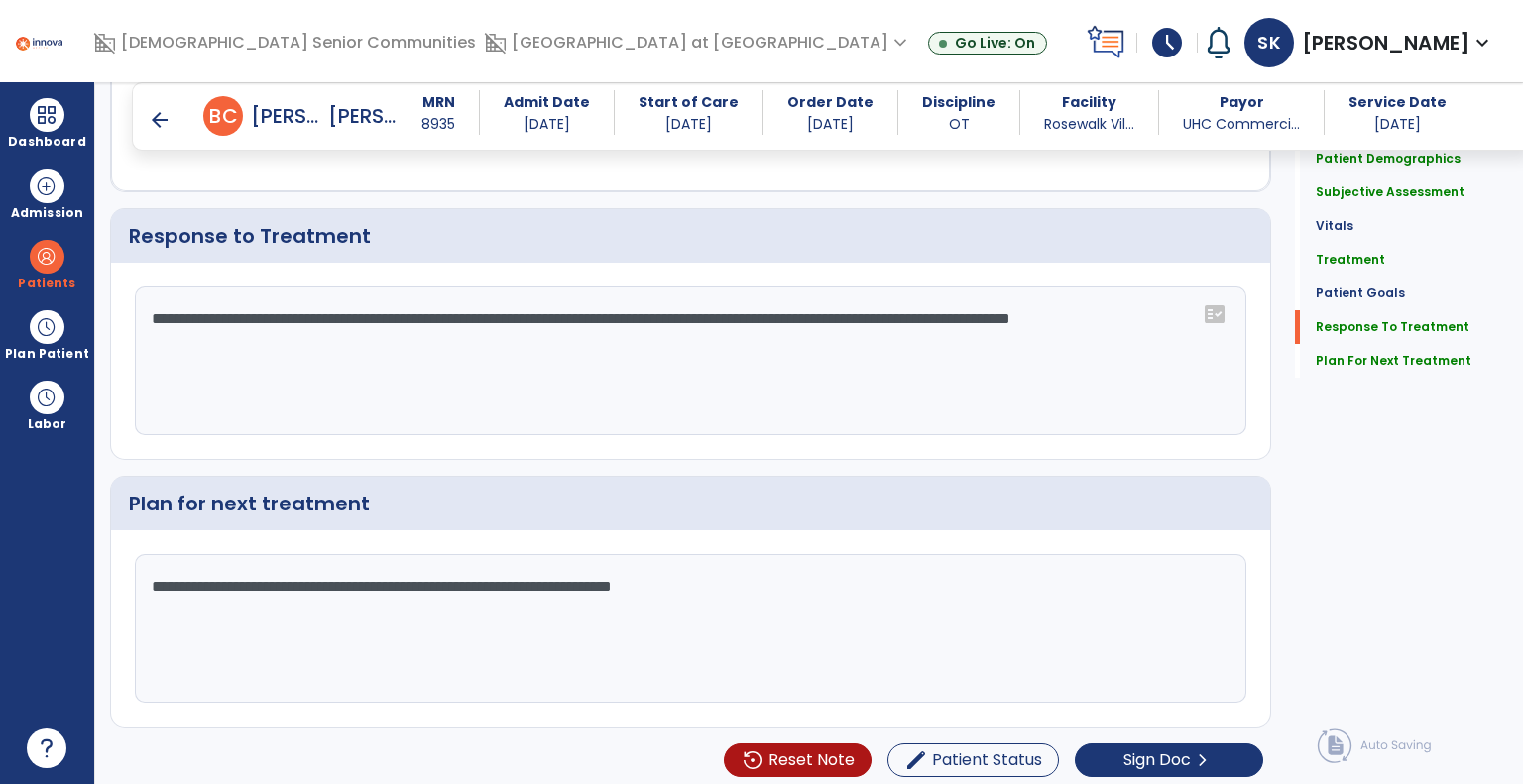 scroll, scrollTop: 2798, scrollLeft: 0, axis: vertical 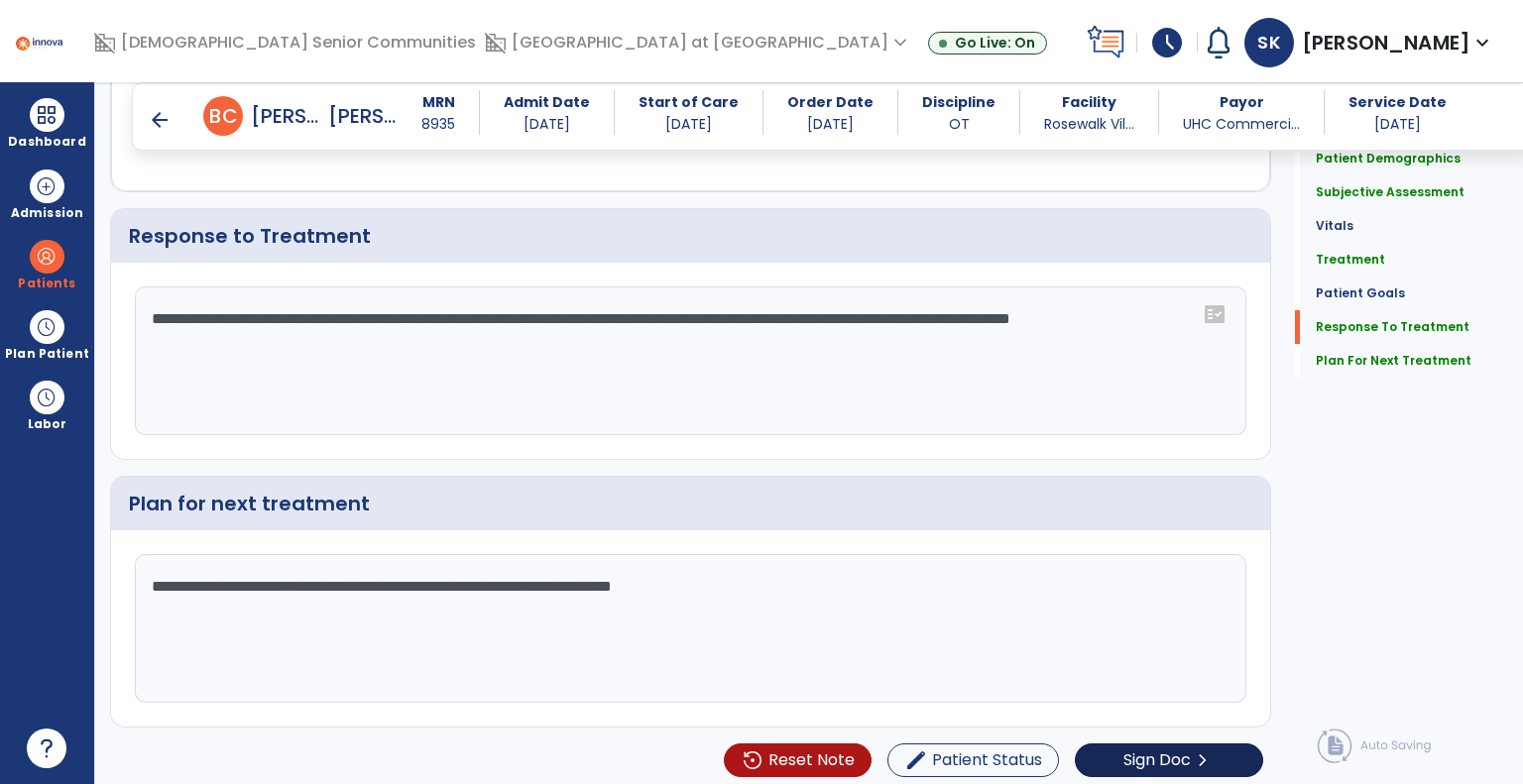 type on "**********" 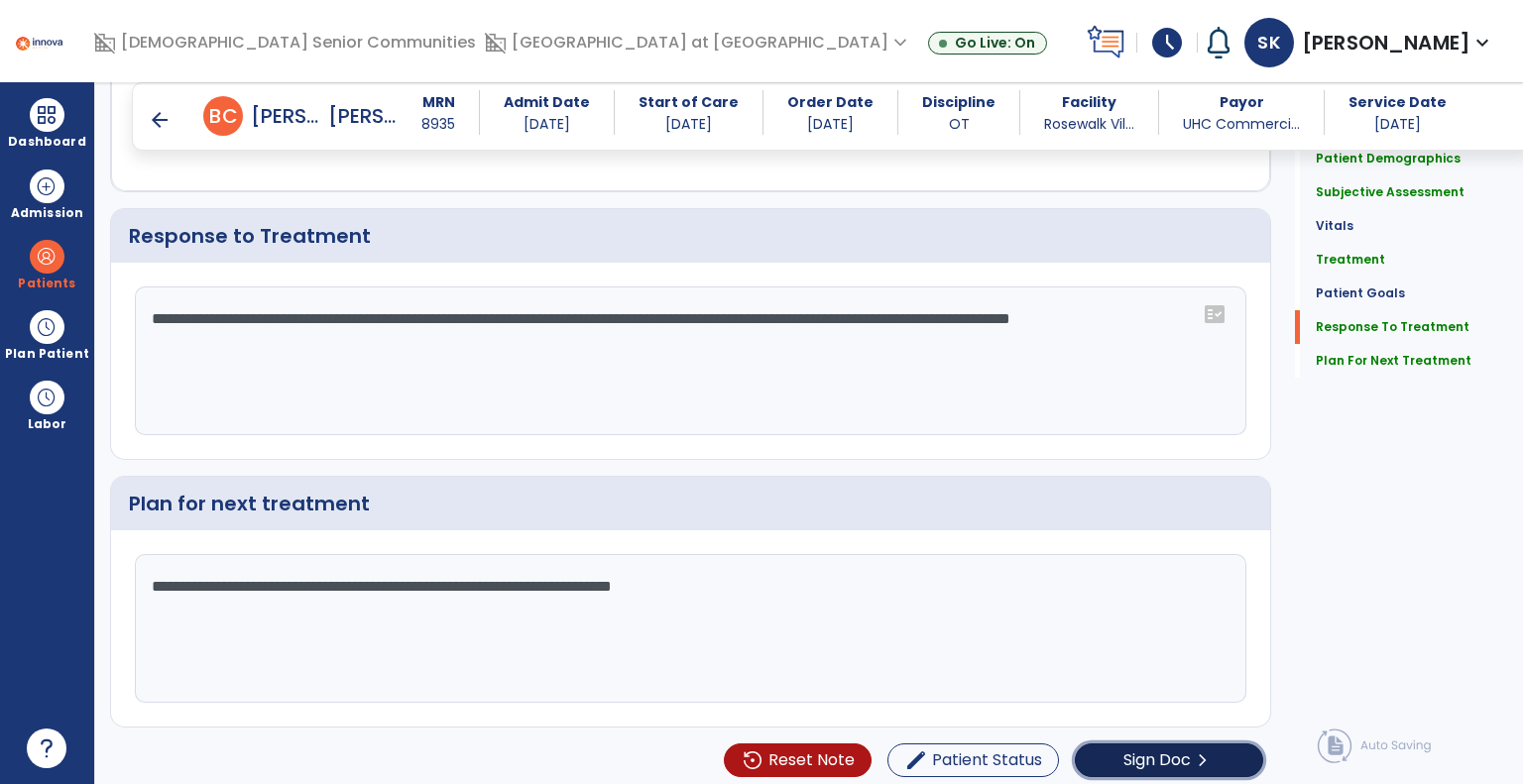 click on "Sign Doc" 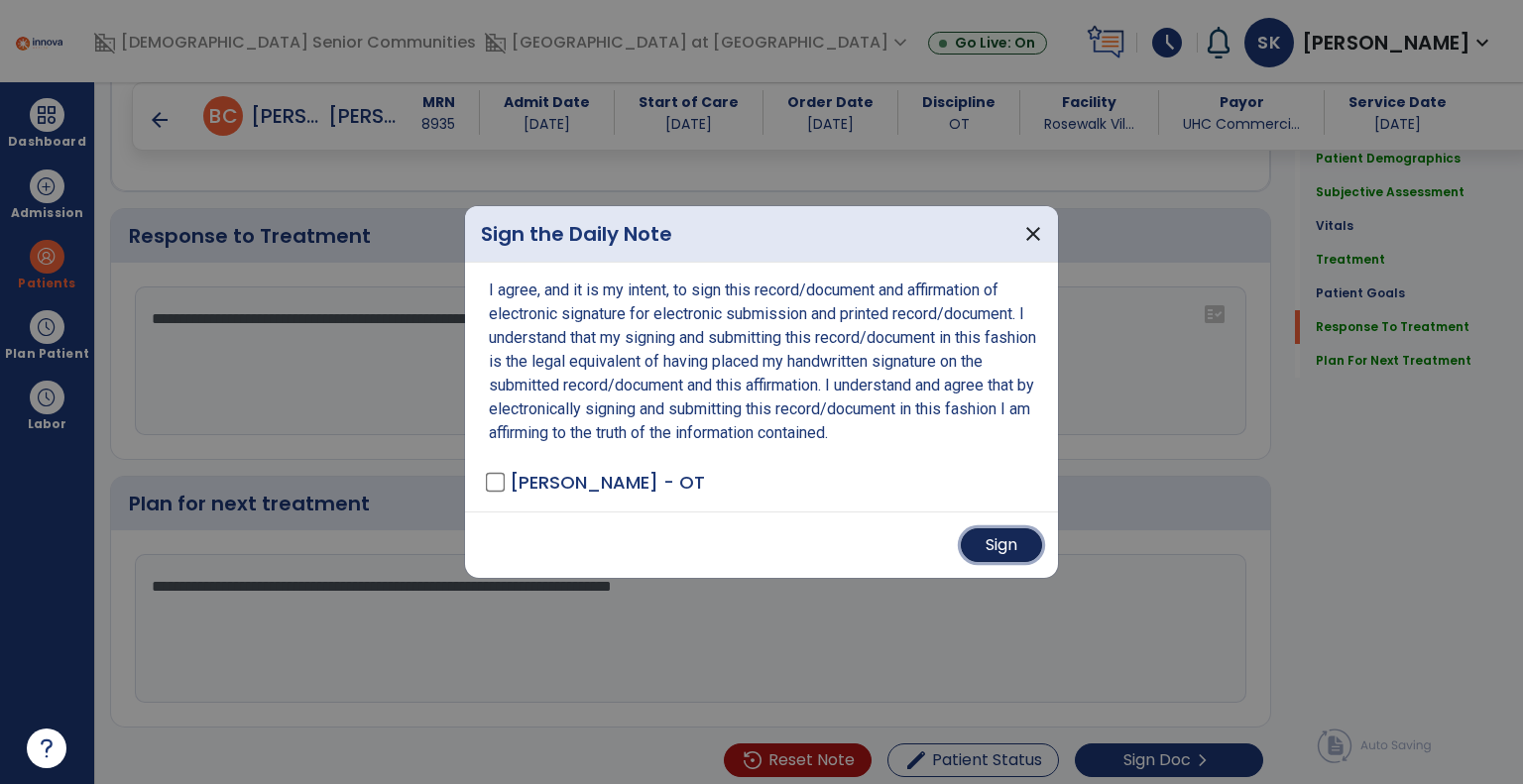 click on "Sign" at bounding box center [1001, 545] 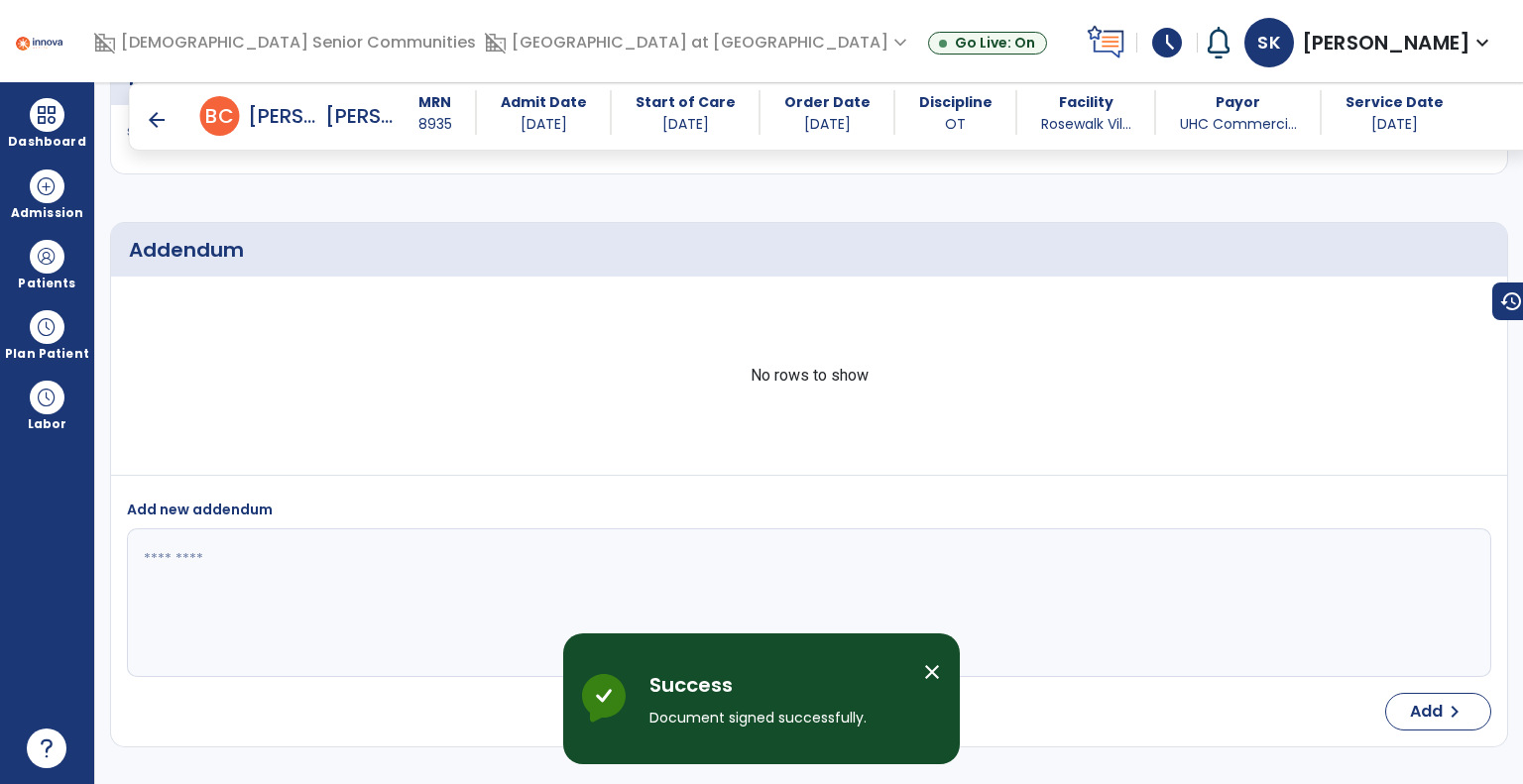 scroll, scrollTop: 3746, scrollLeft: 0, axis: vertical 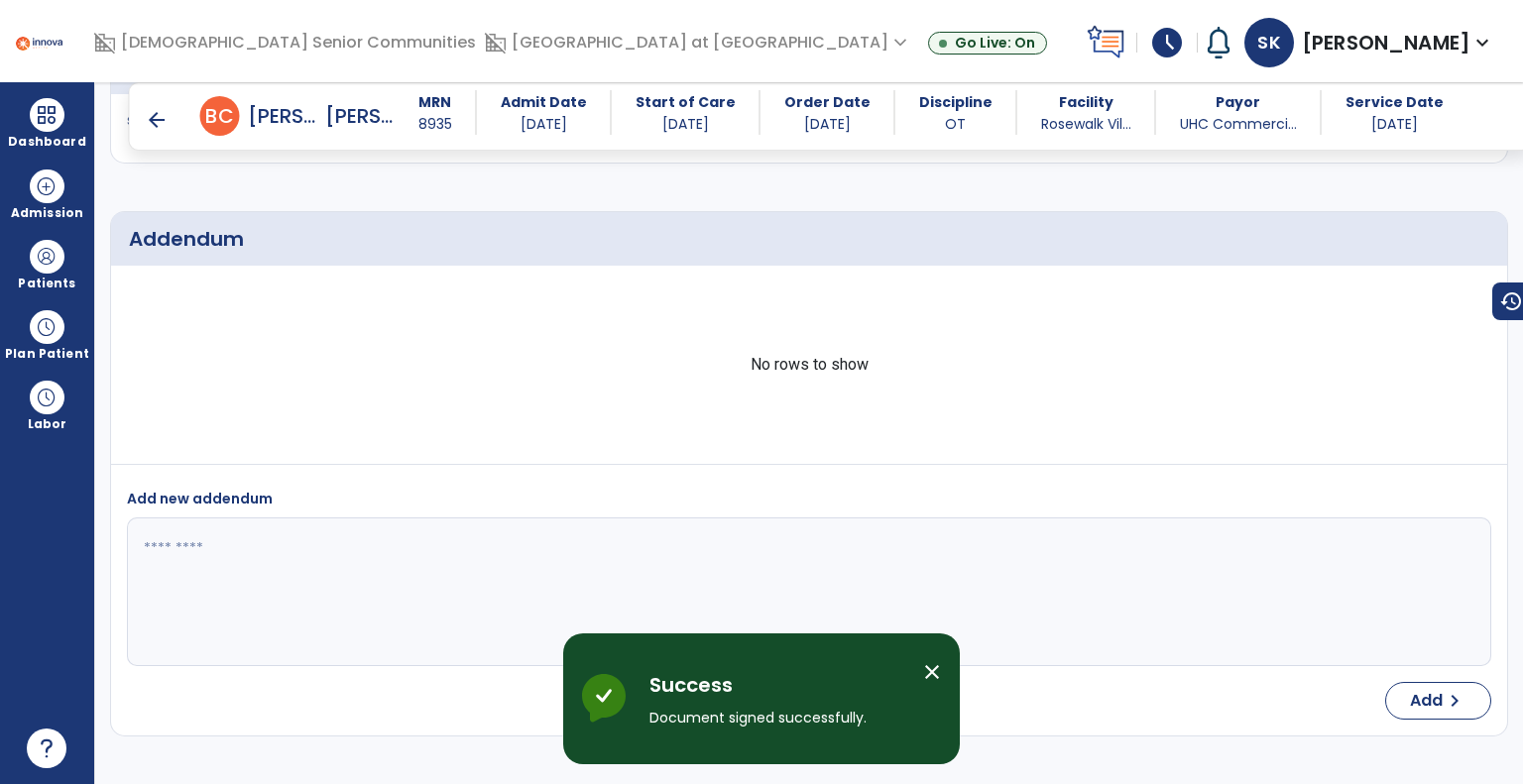 click on "arrow_back" at bounding box center (157, 120) 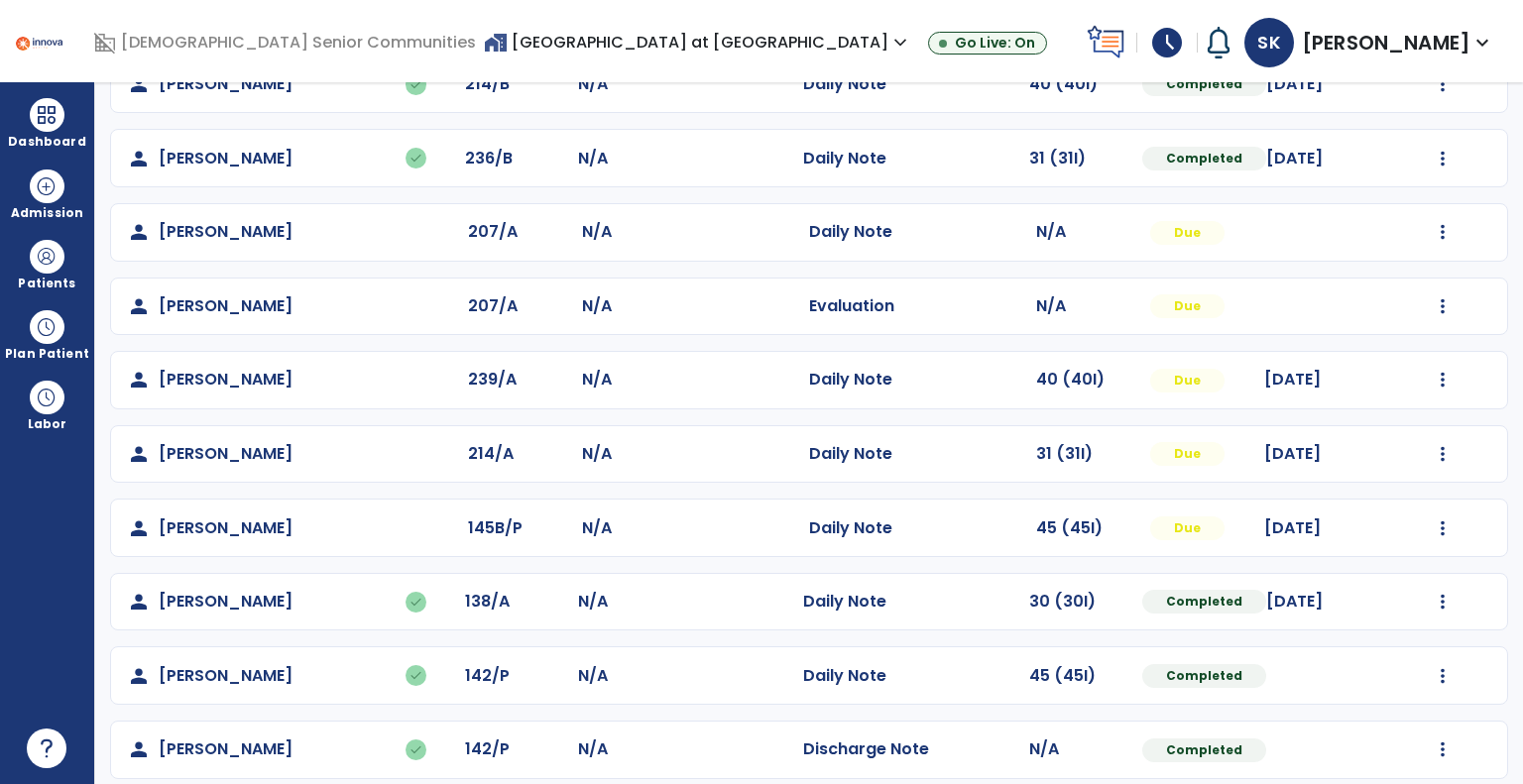 scroll, scrollTop: 239, scrollLeft: 0, axis: vertical 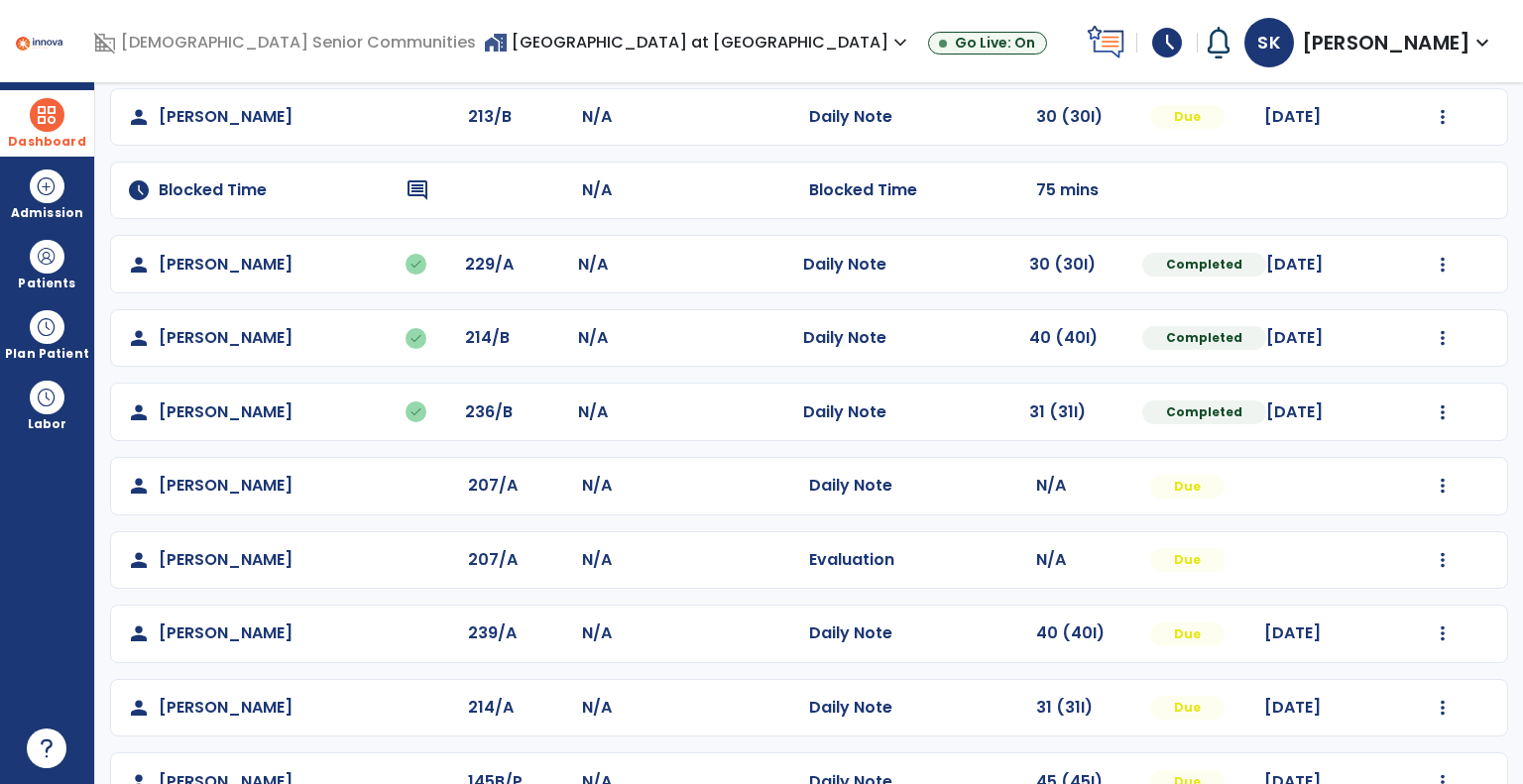 click at bounding box center (47, 115) 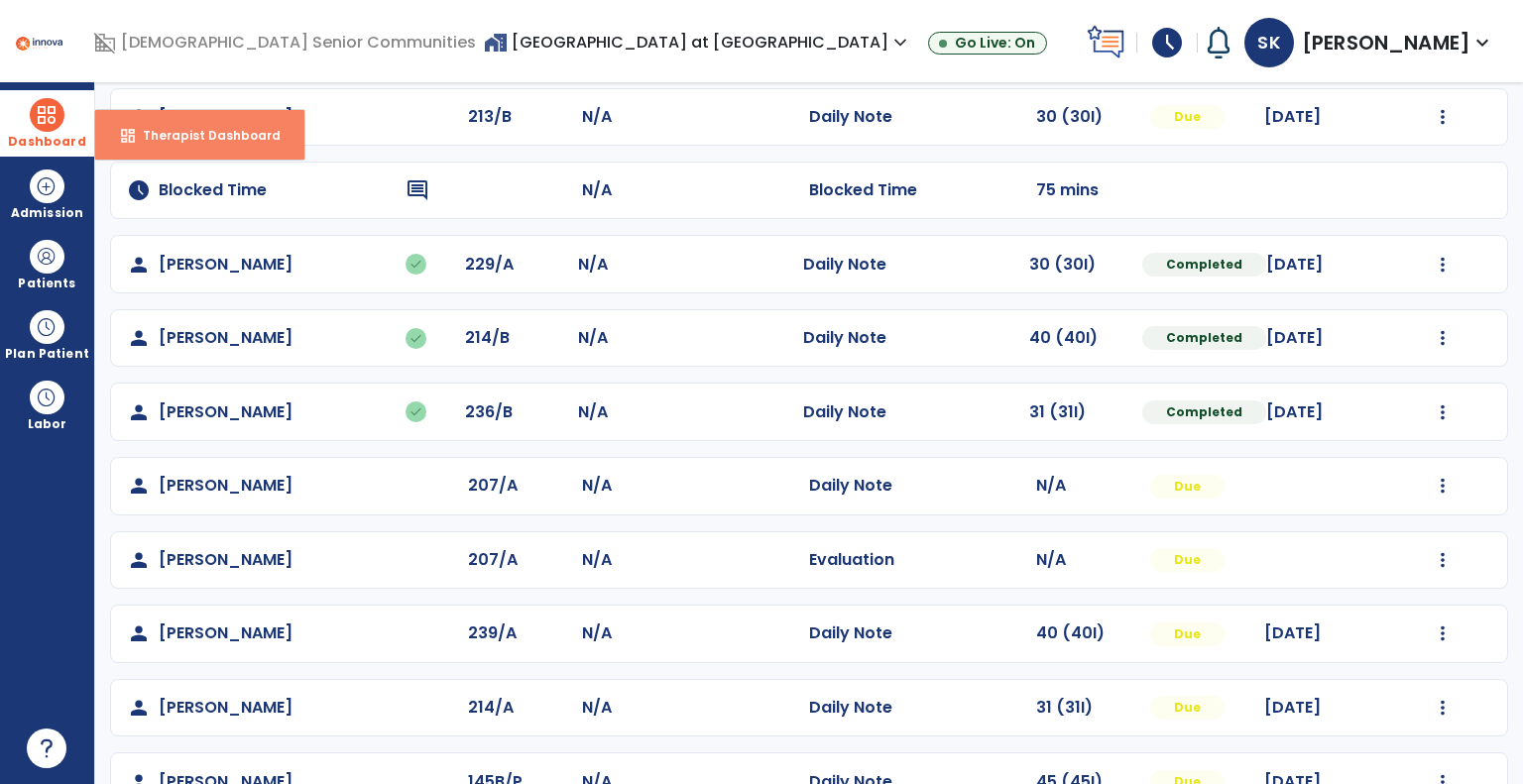 click on "dashboard" at bounding box center (128, 136) 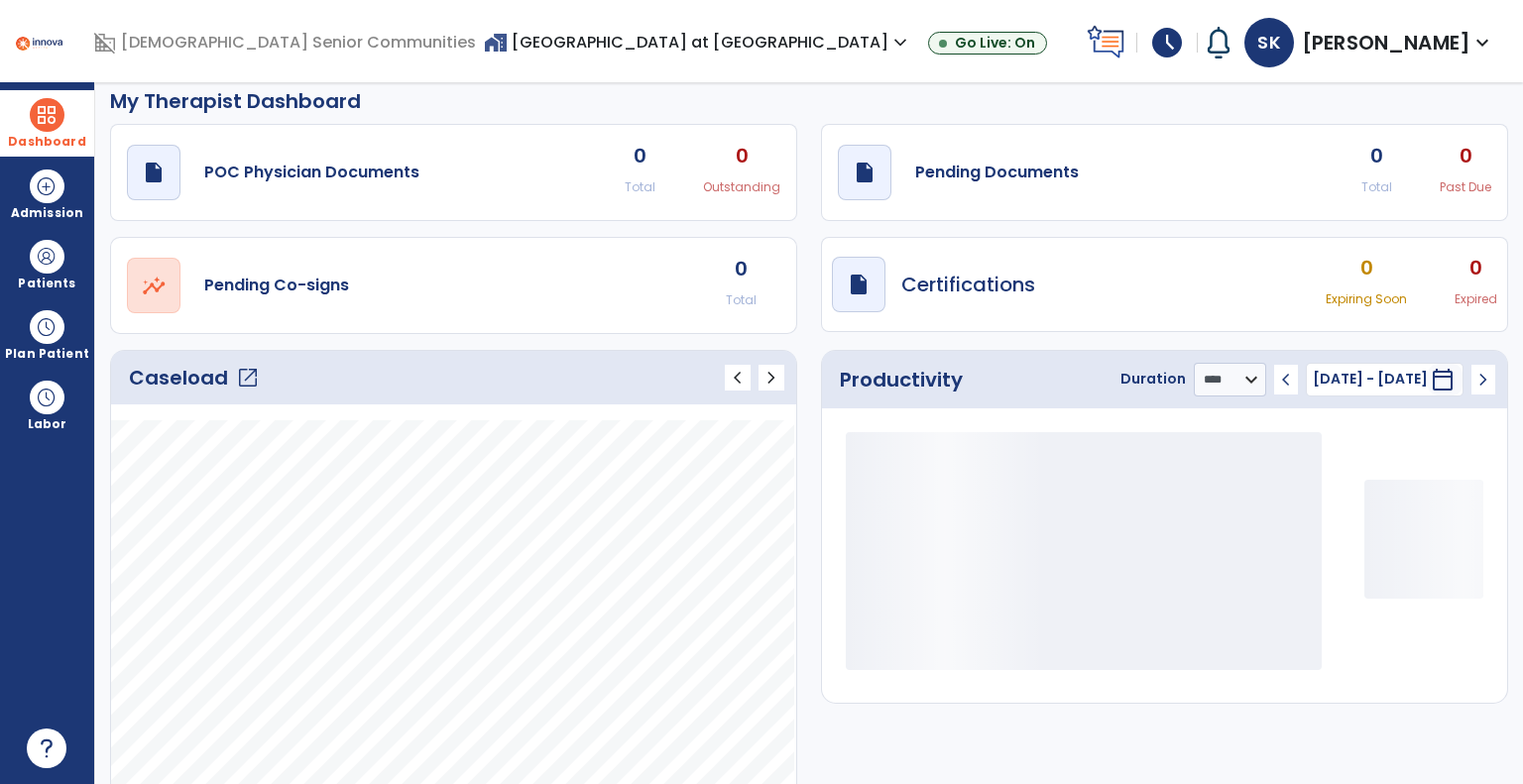 scroll, scrollTop: 0, scrollLeft: 0, axis: both 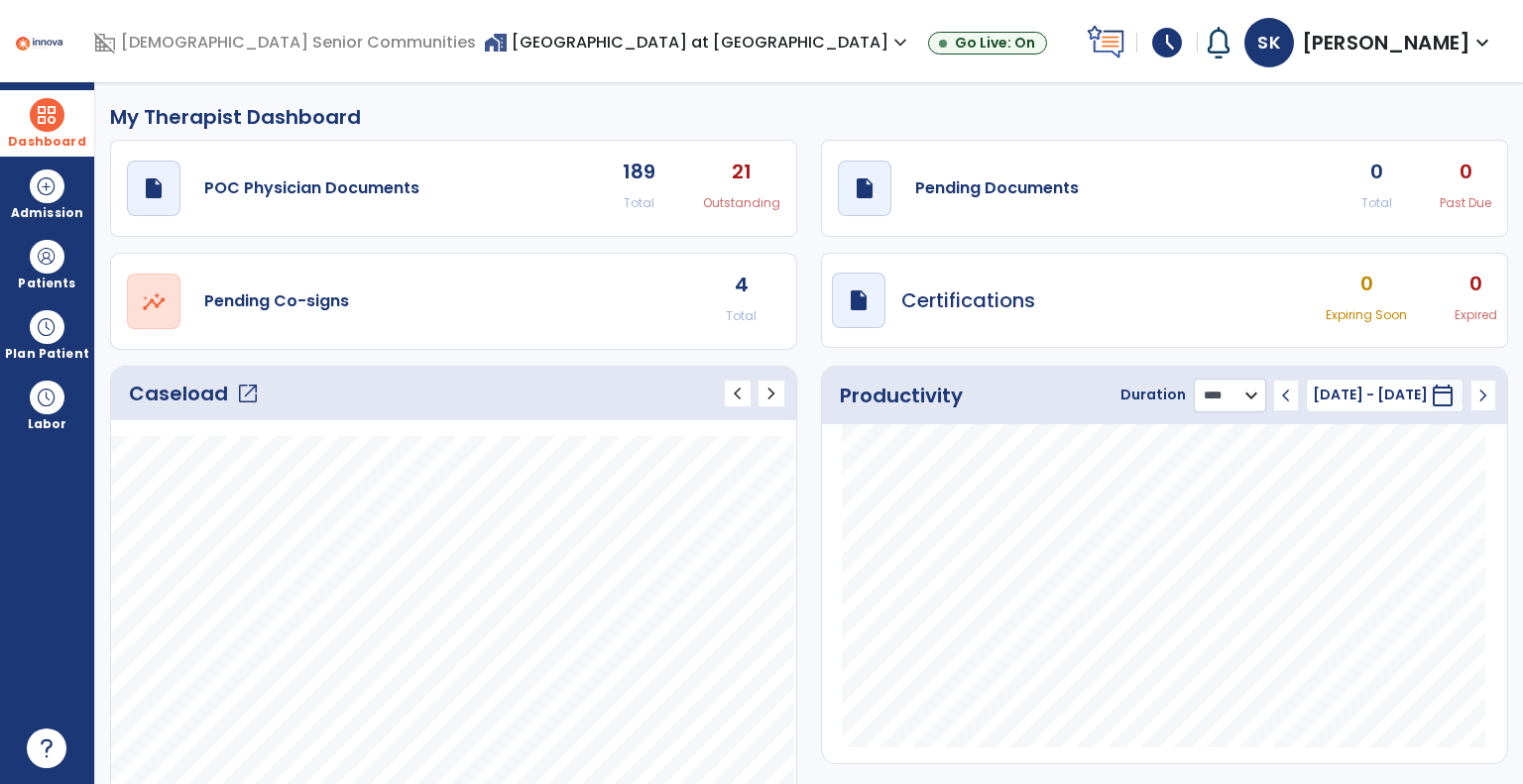 click on "******** **** ***" 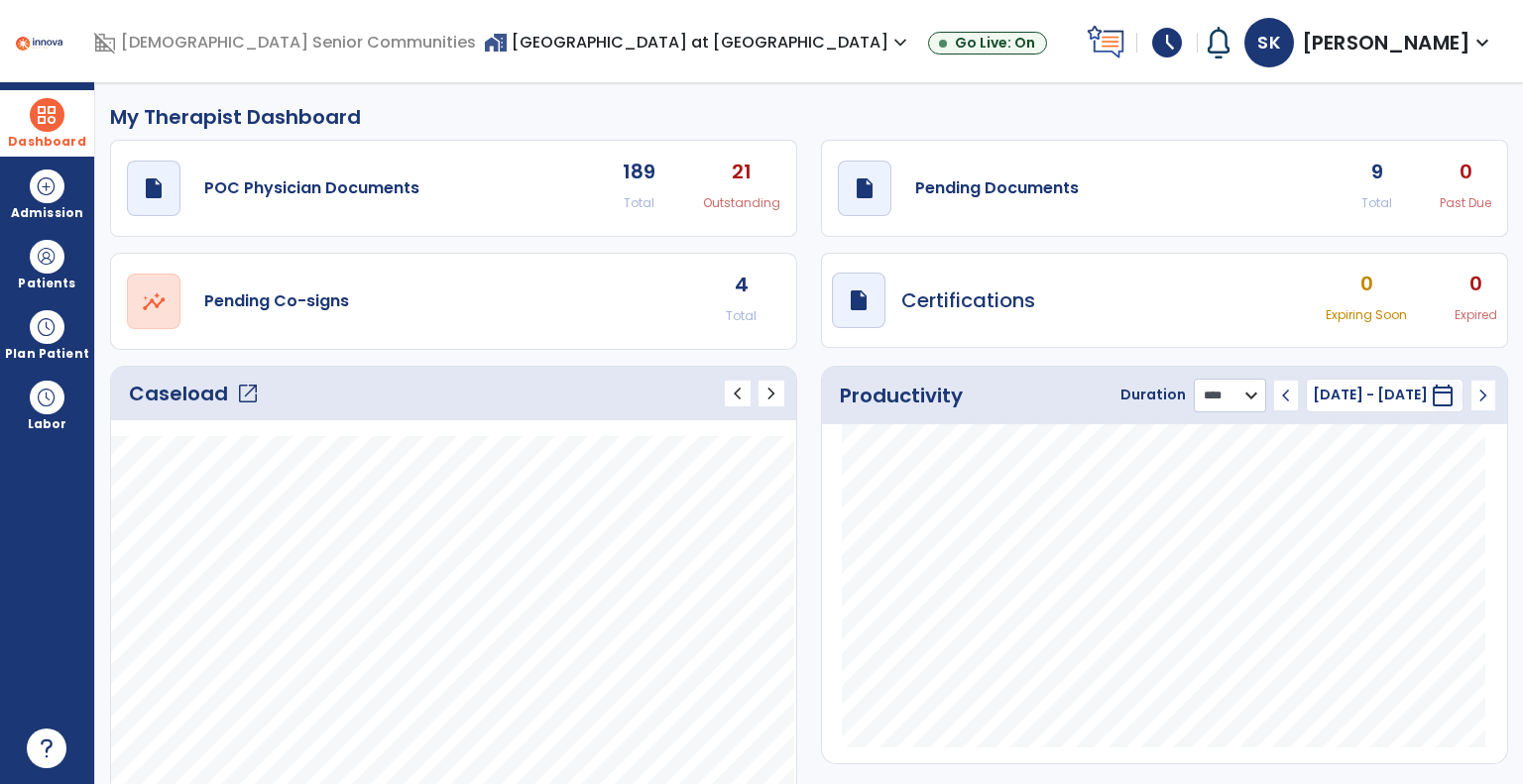 select on "***" 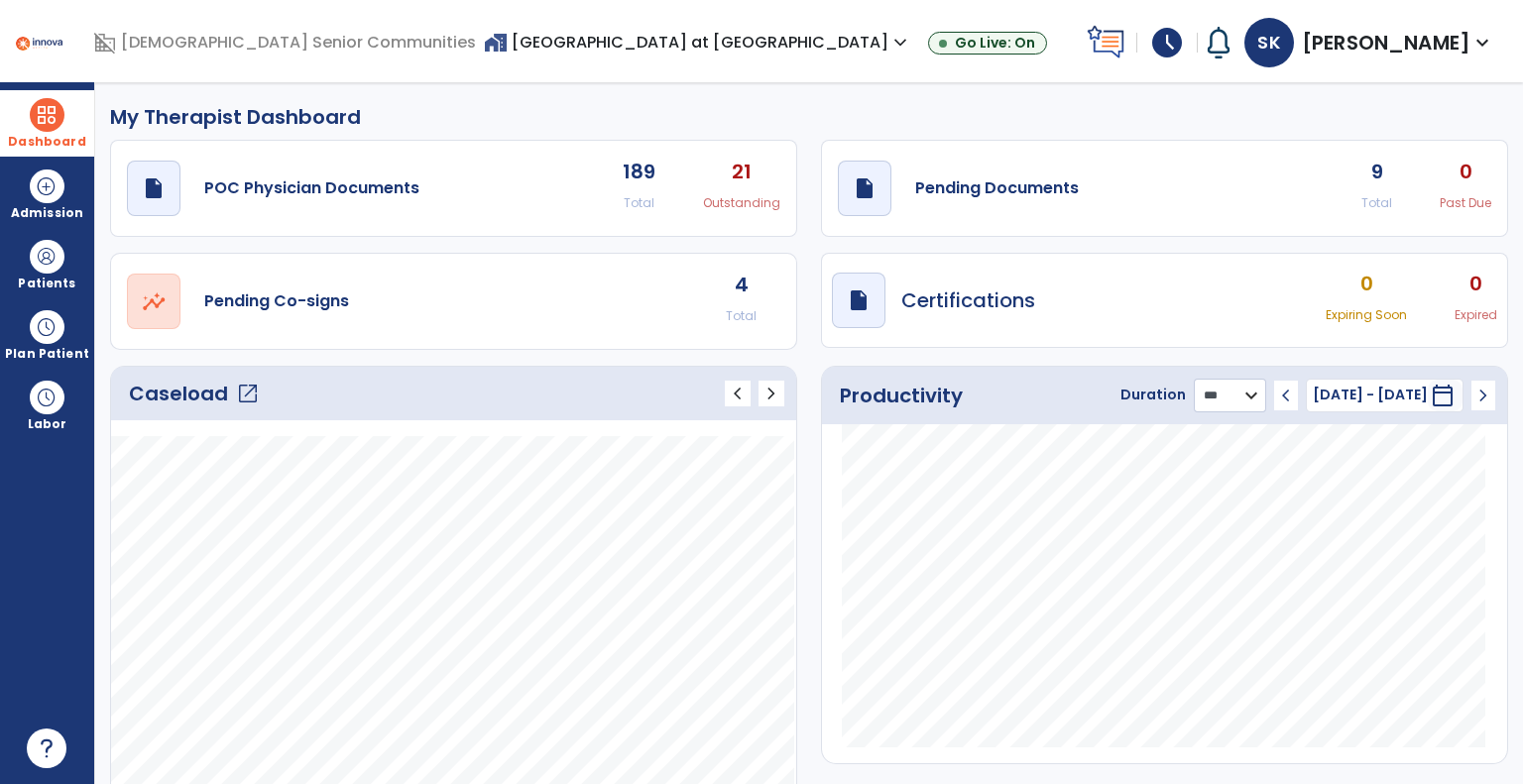 click on "******** **** ***" 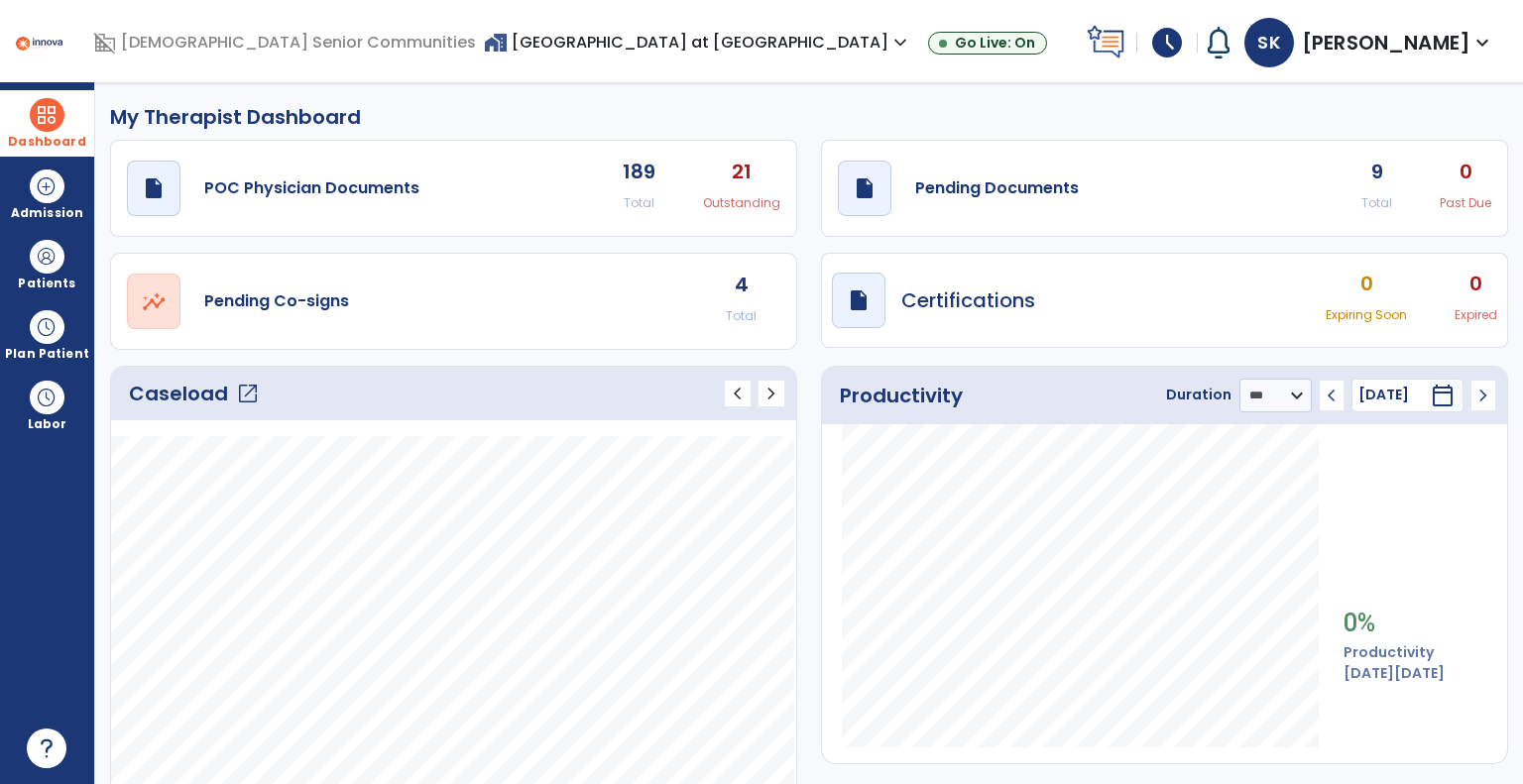click on "Caseload   open_in_new" 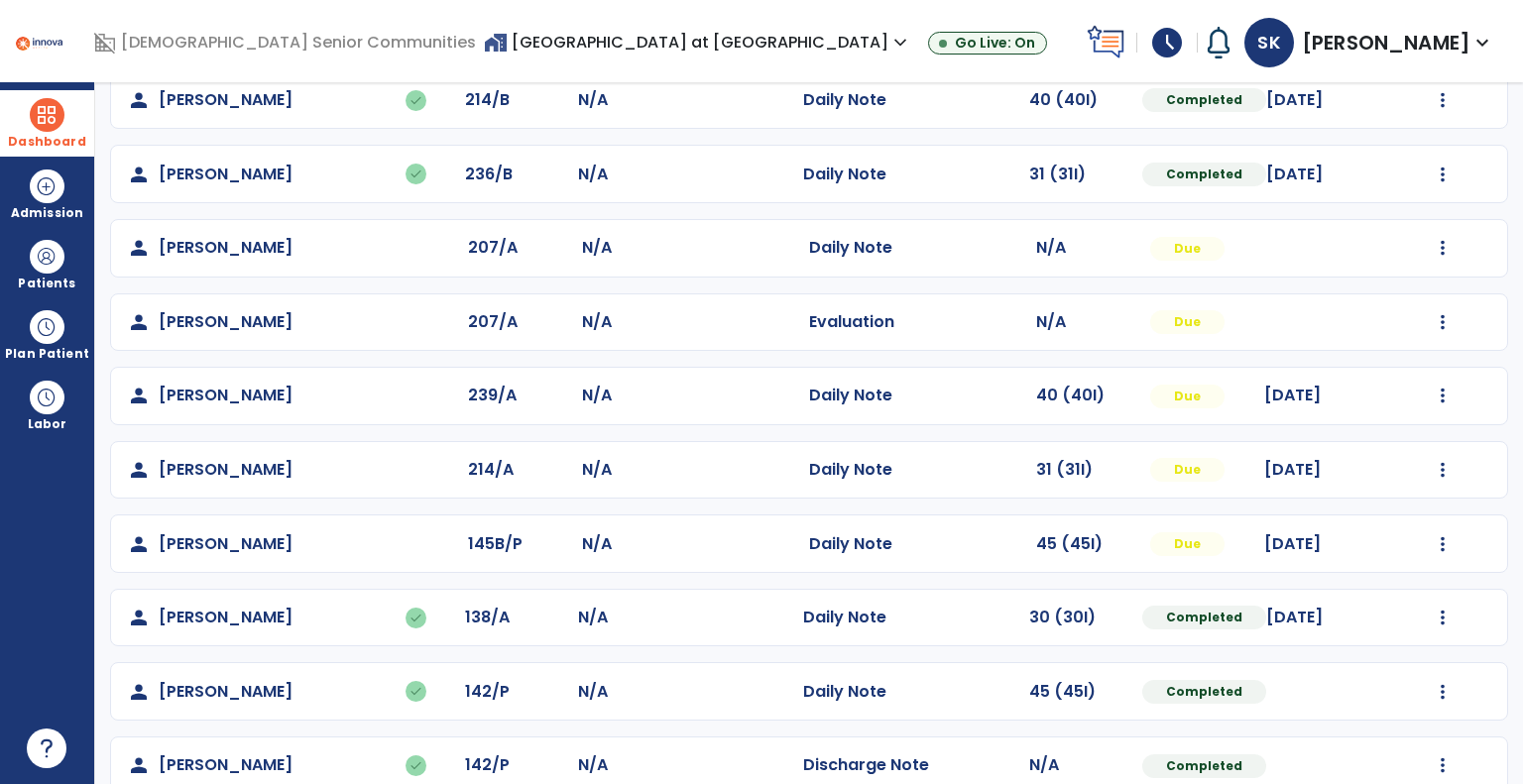 scroll, scrollTop: 496, scrollLeft: 0, axis: vertical 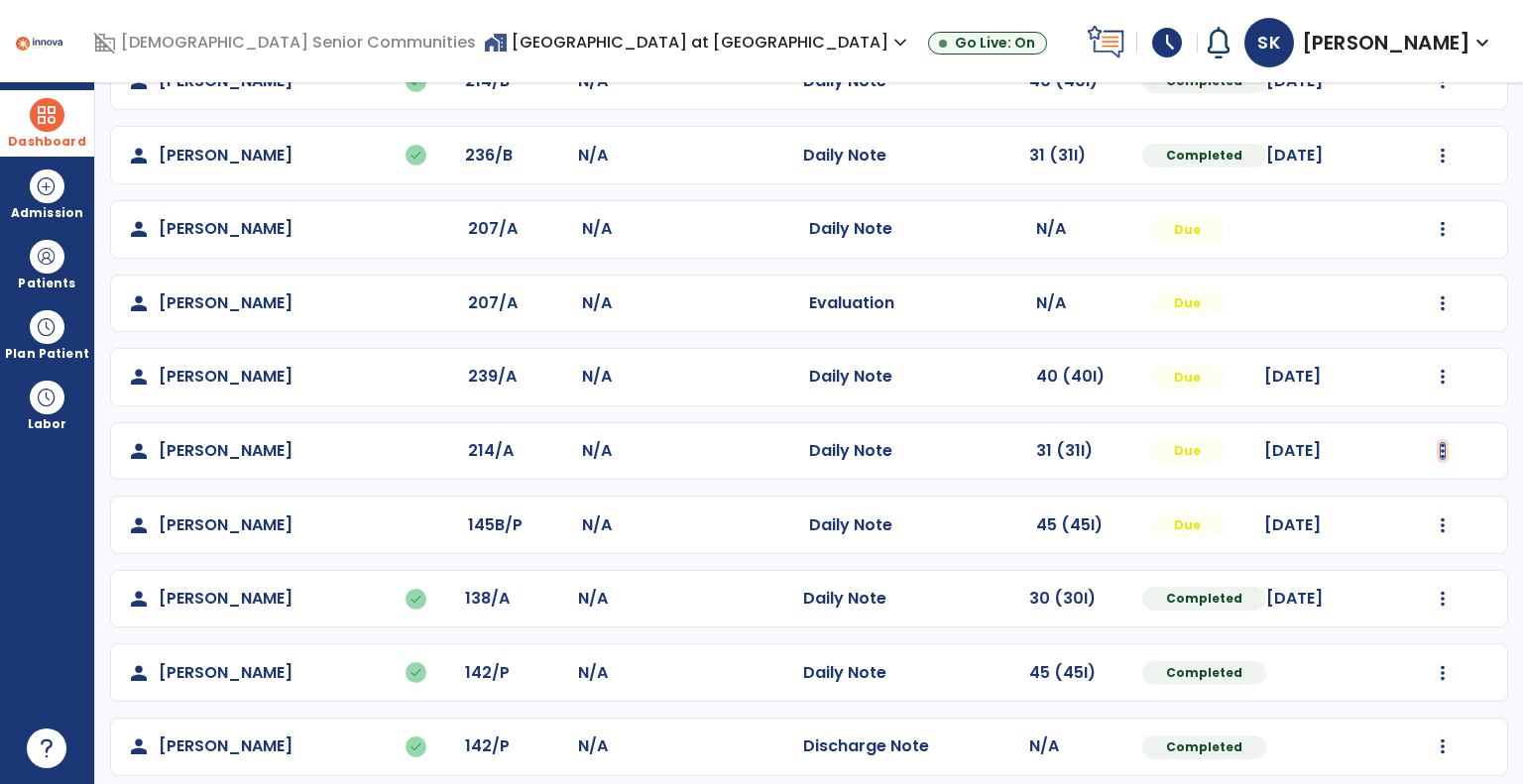 click at bounding box center (1443, -140) 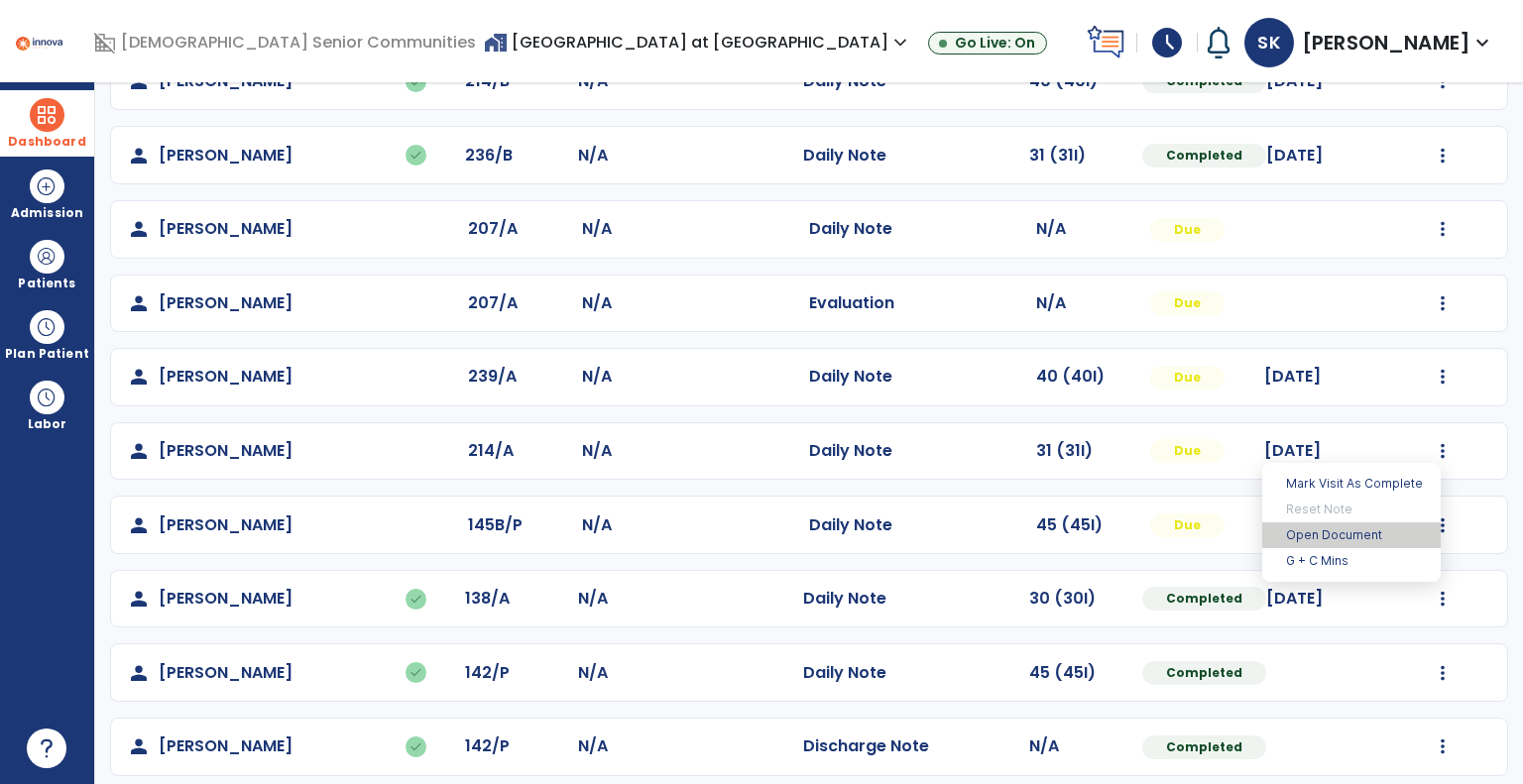 click on "Open Document" at bounding box center [1351, 535] 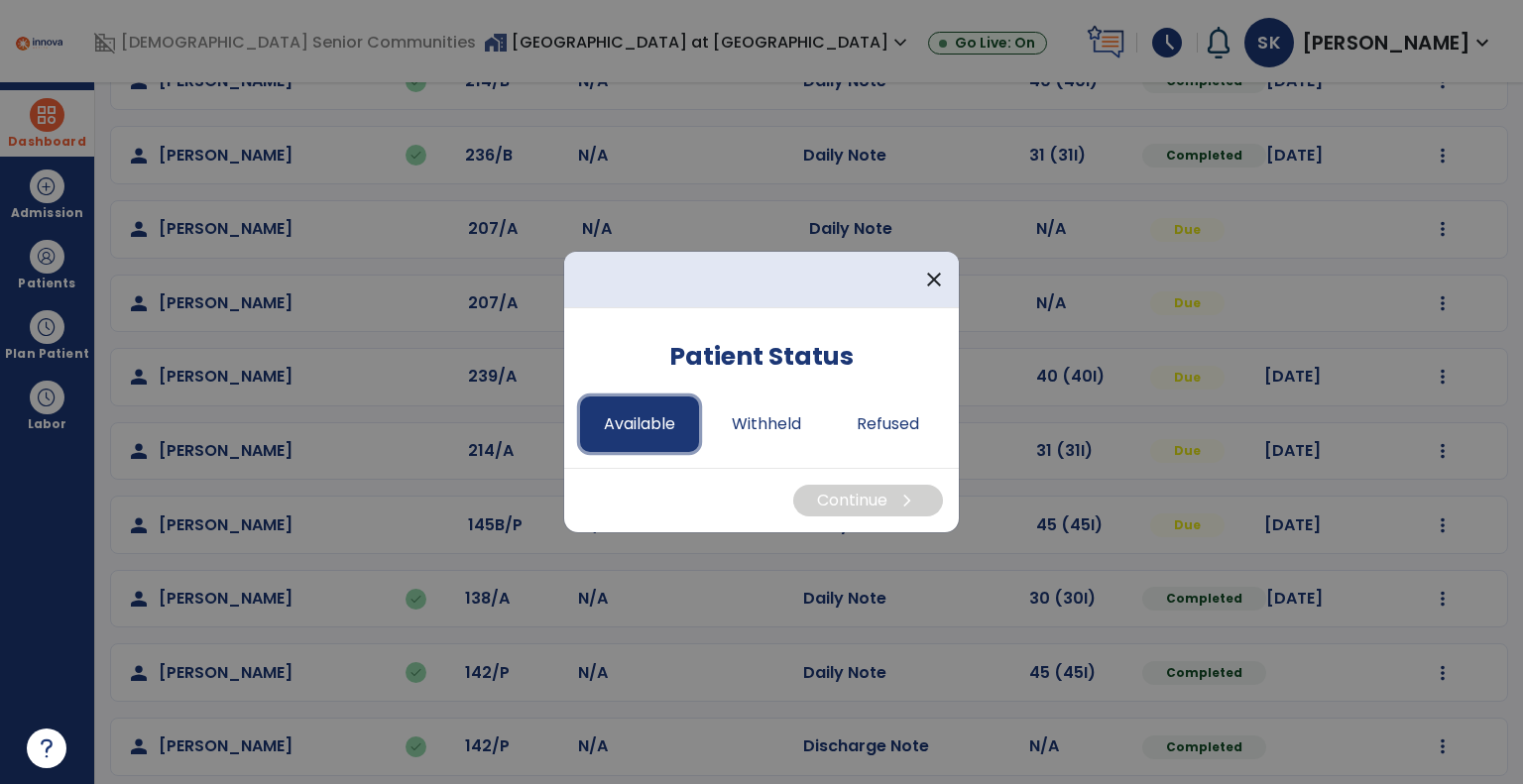 click on "Available" at bounding box center [640, 424] 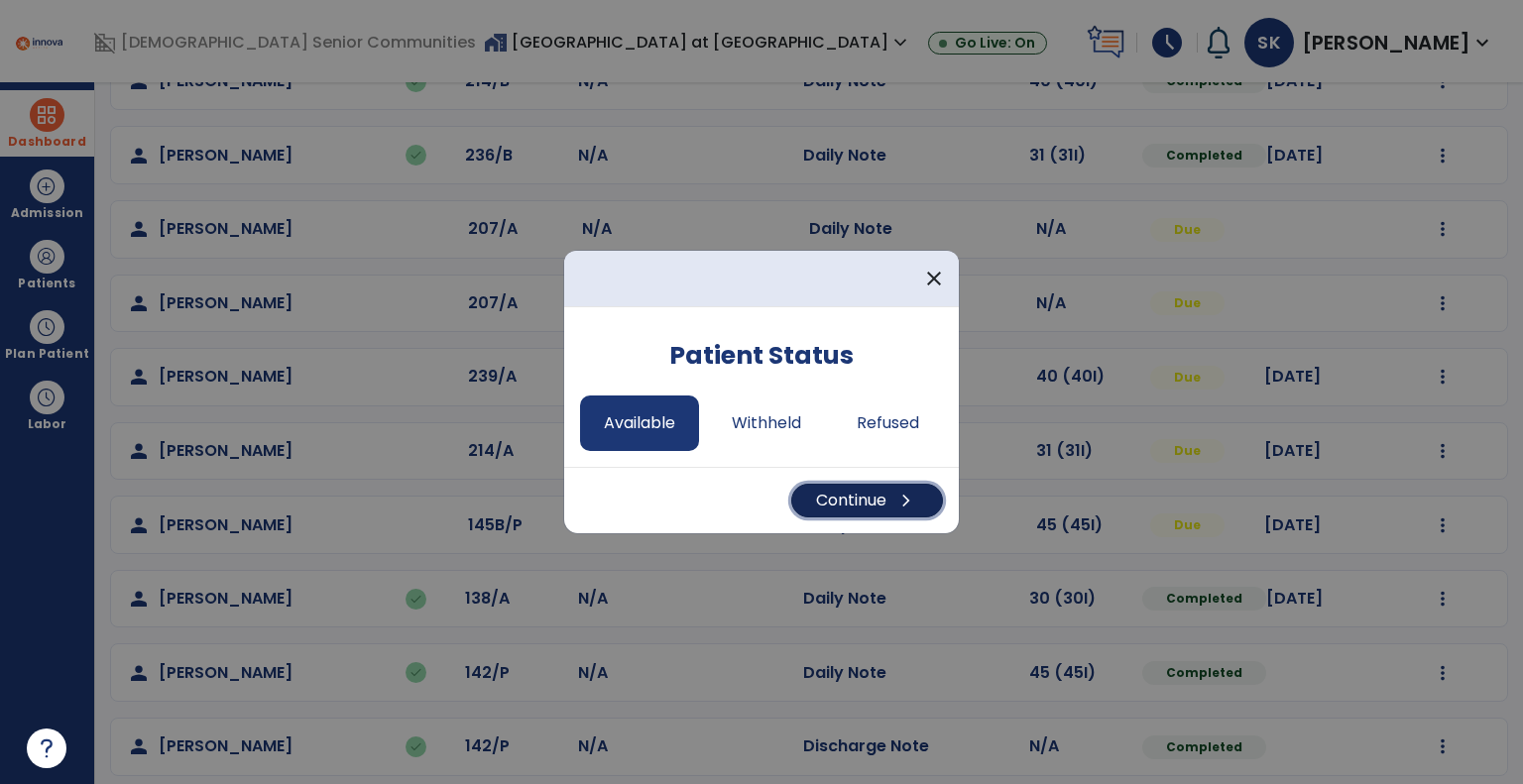 click on "Continue   chevron_right" at bounding box center [867, 501] 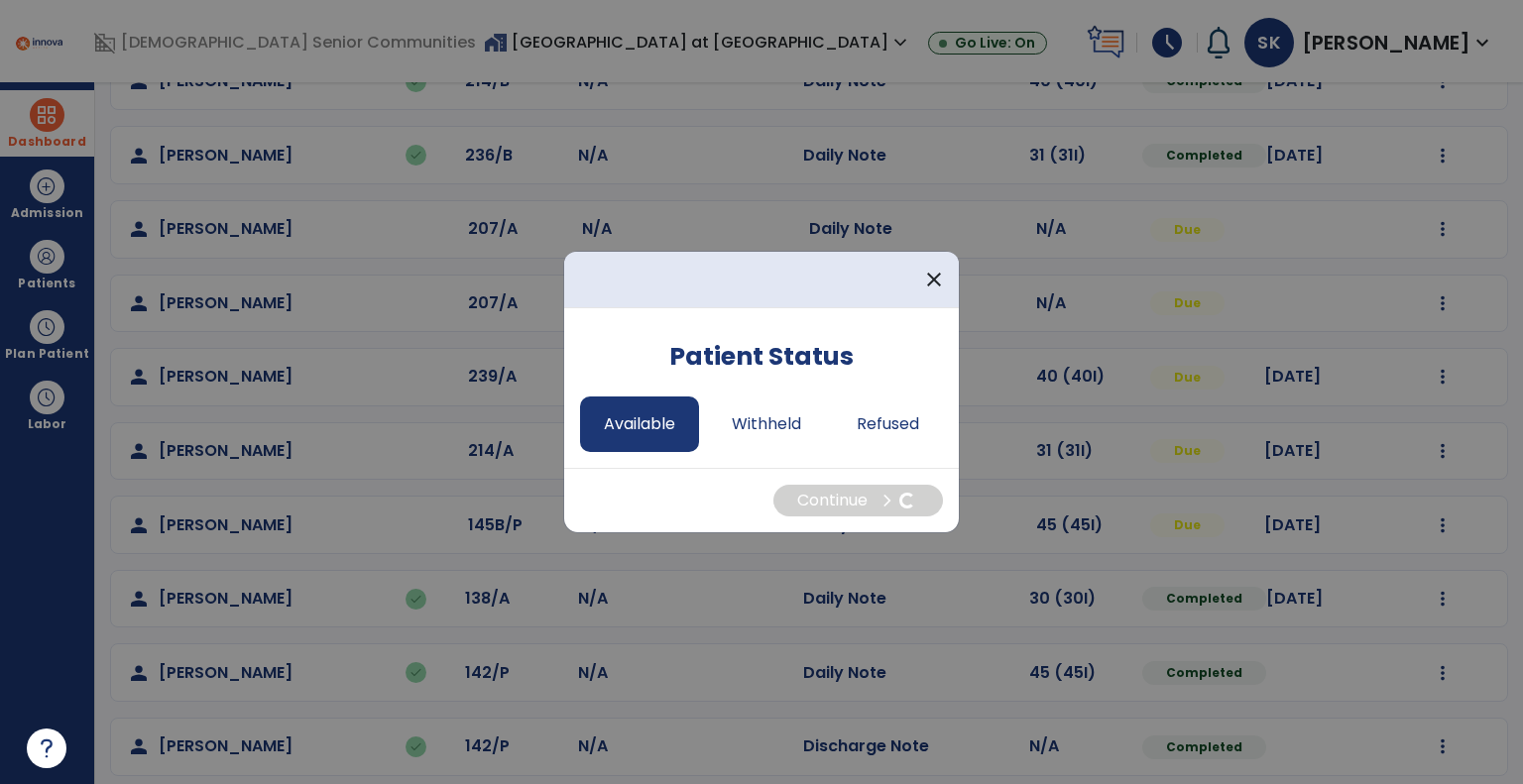 select on "*" 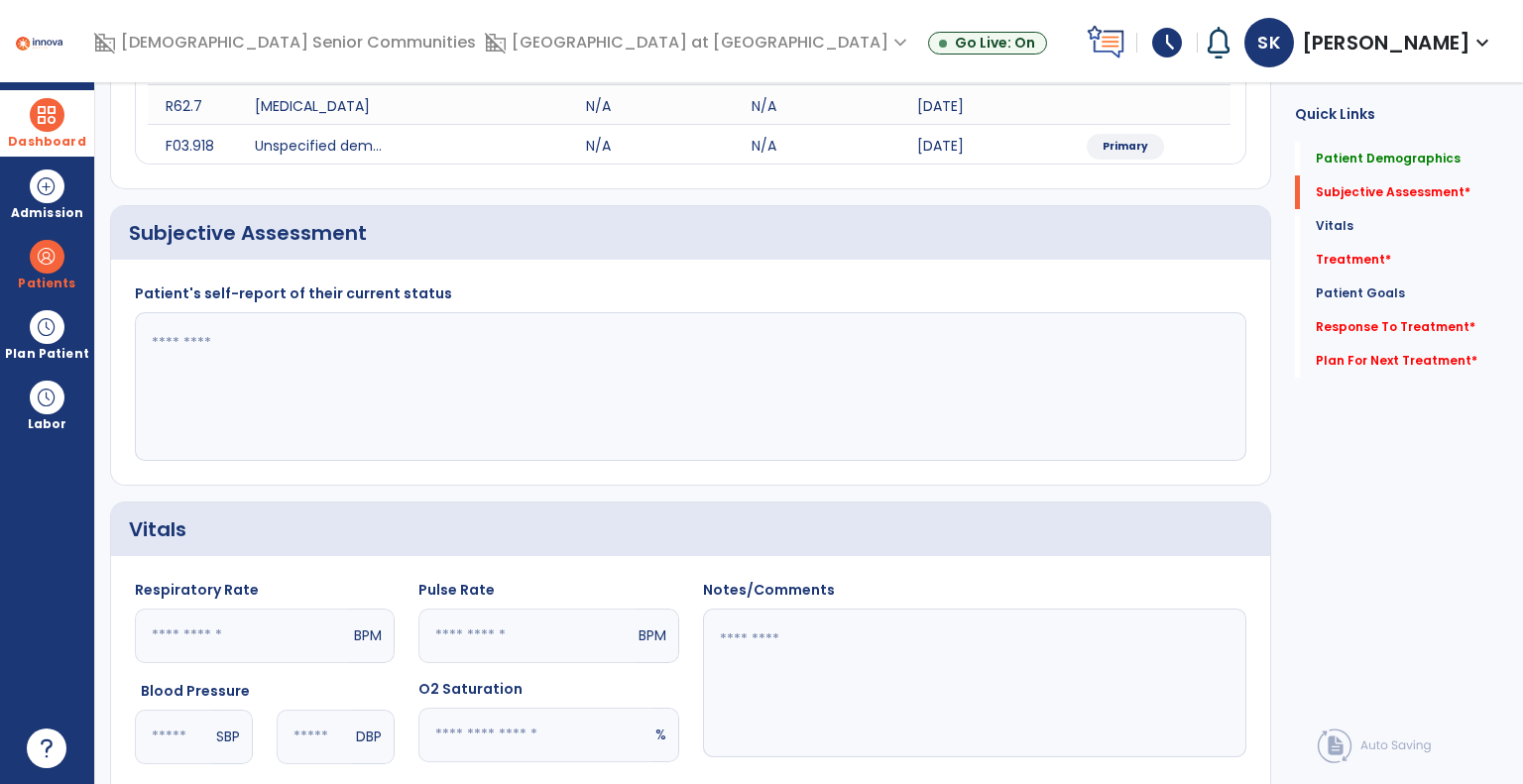 drag, startPoint x: 344, startPoint y: 389, endPoint x: 343, endPoint y: 376, distance: 13.038405 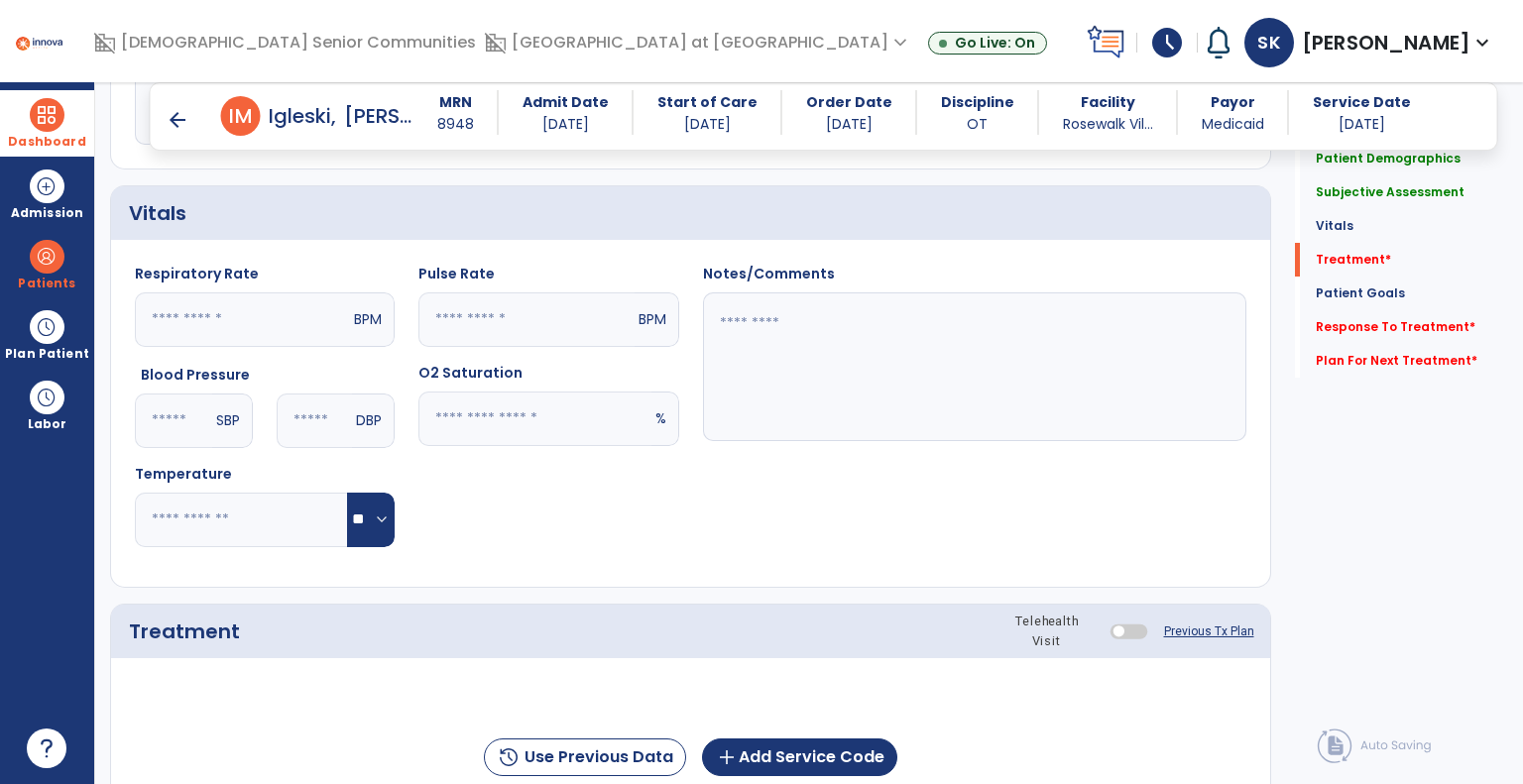 scroll, scrollTop: 1090, scrollLeft: 0, axis: vertical 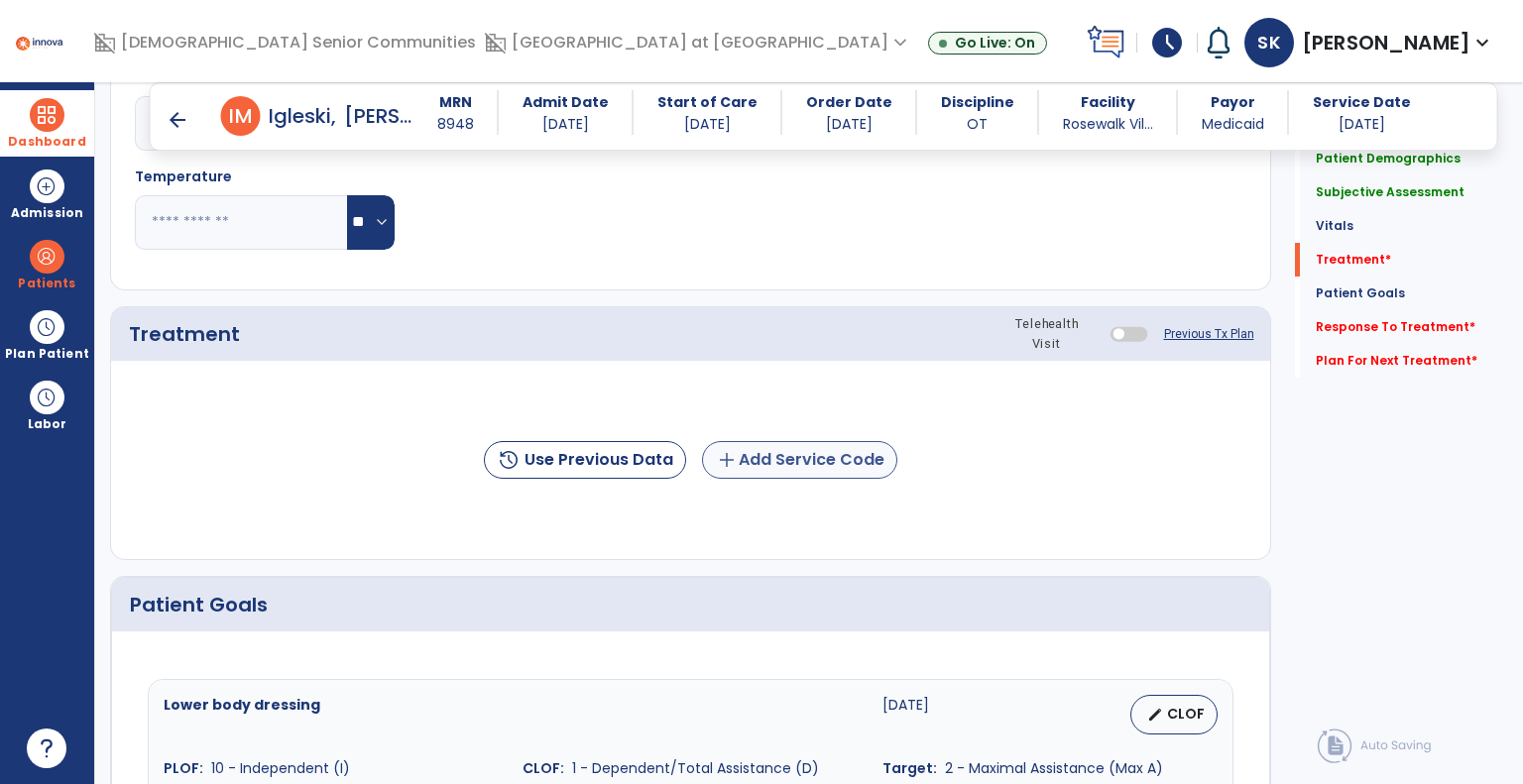 type on "*********" 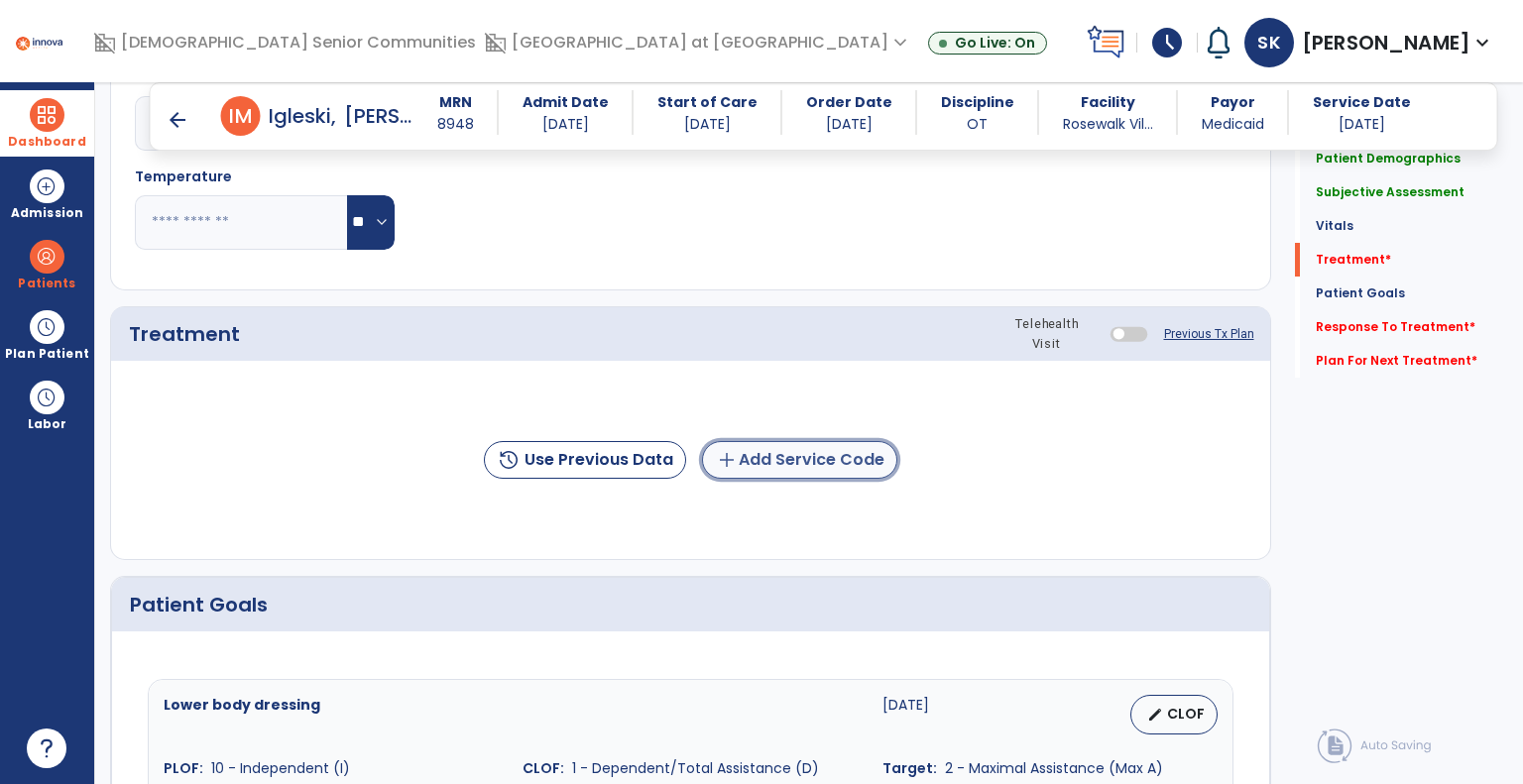 click on "add" 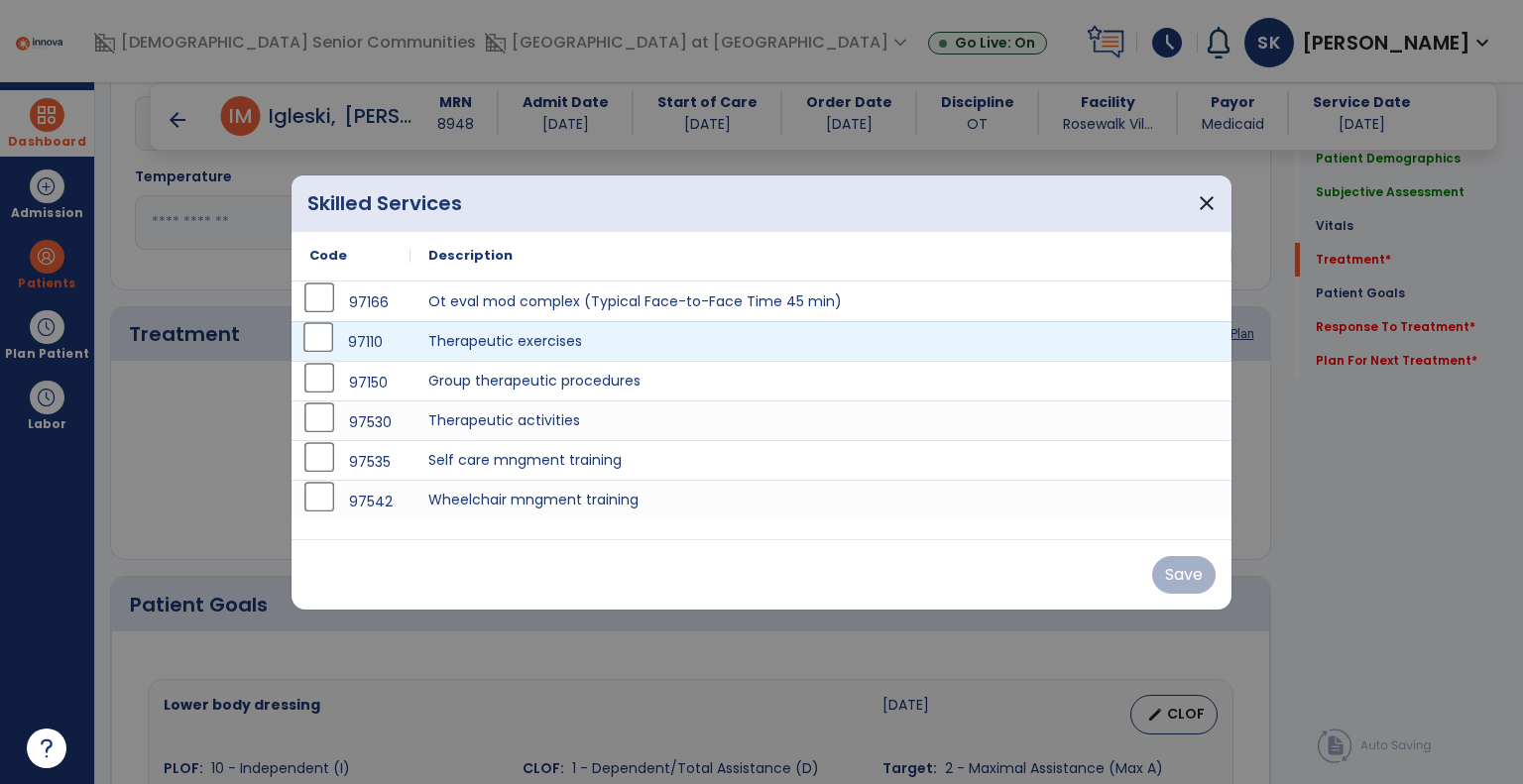 click on "97110" at bounding box center (351, 342) 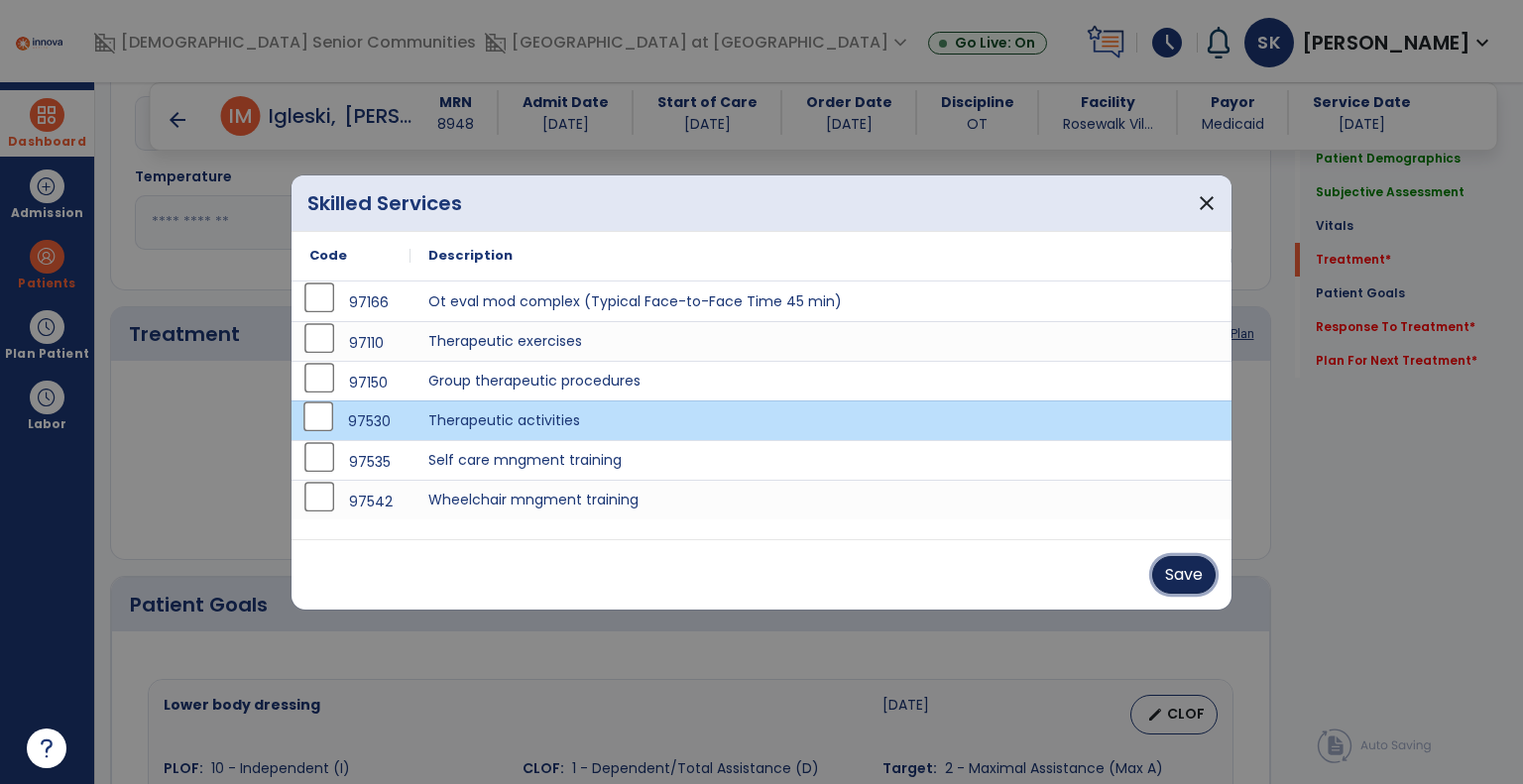 click on "Save" at bounding box center [1184, 575] 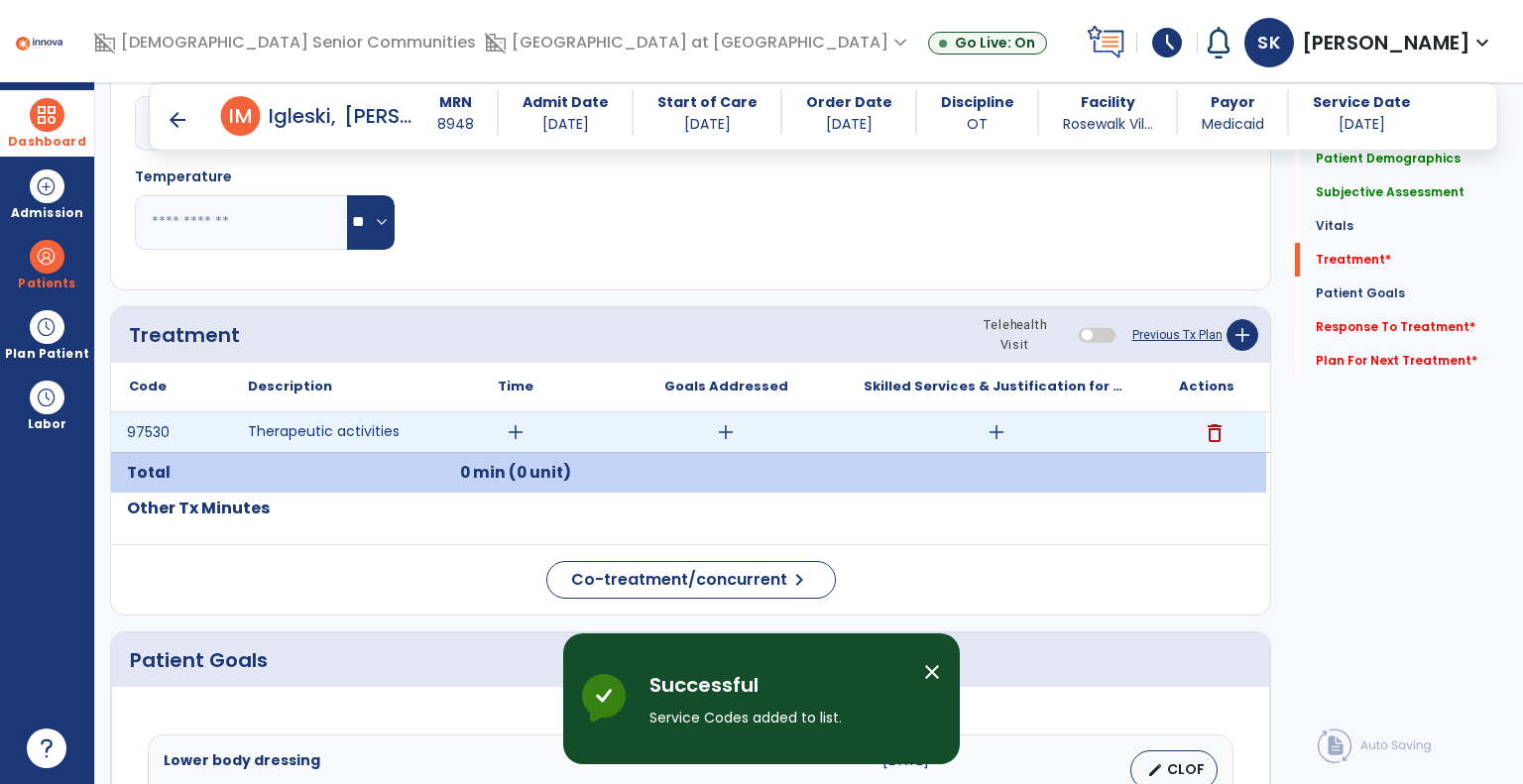click on "add" at bounding box center [516, 432] 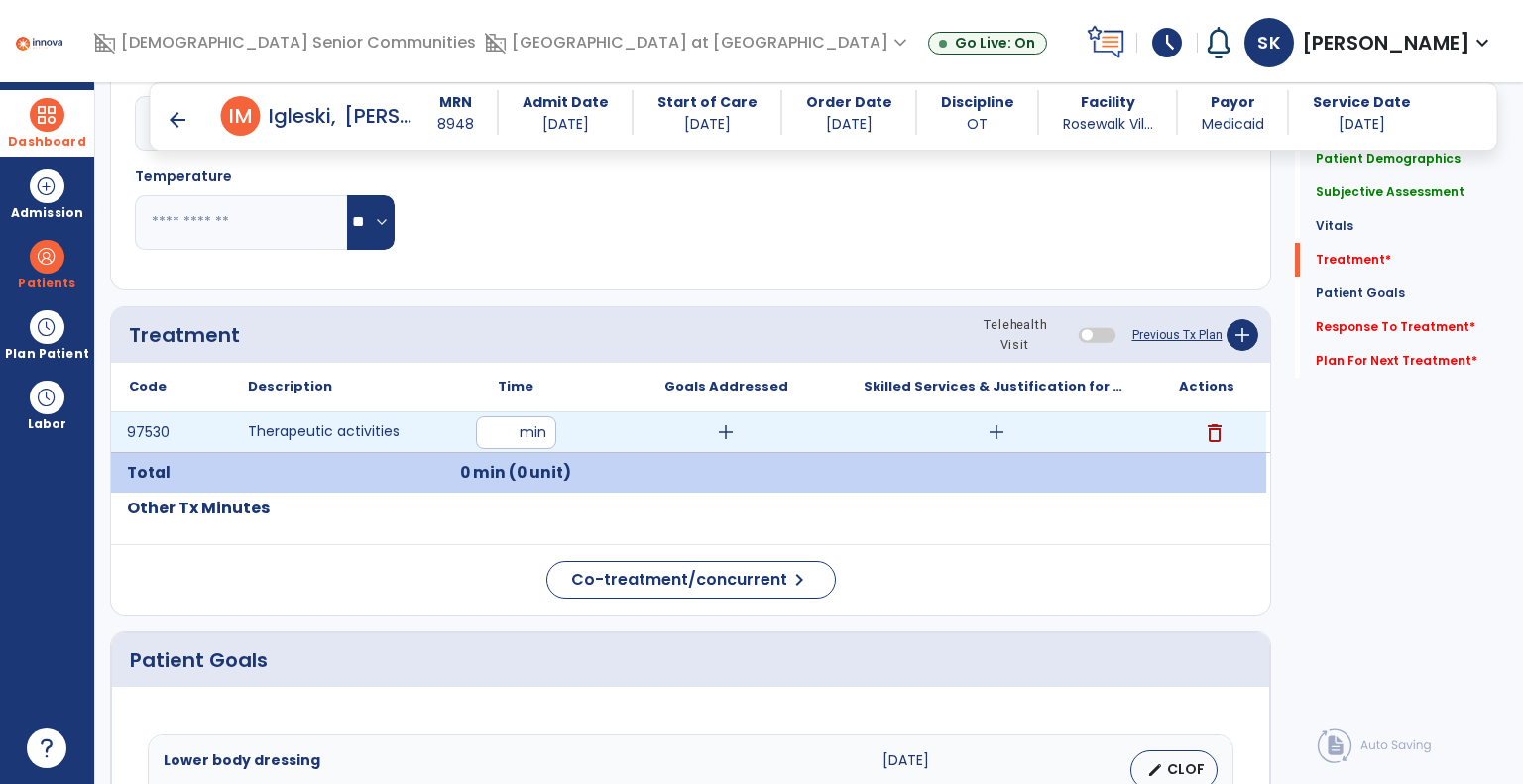 type on "**" 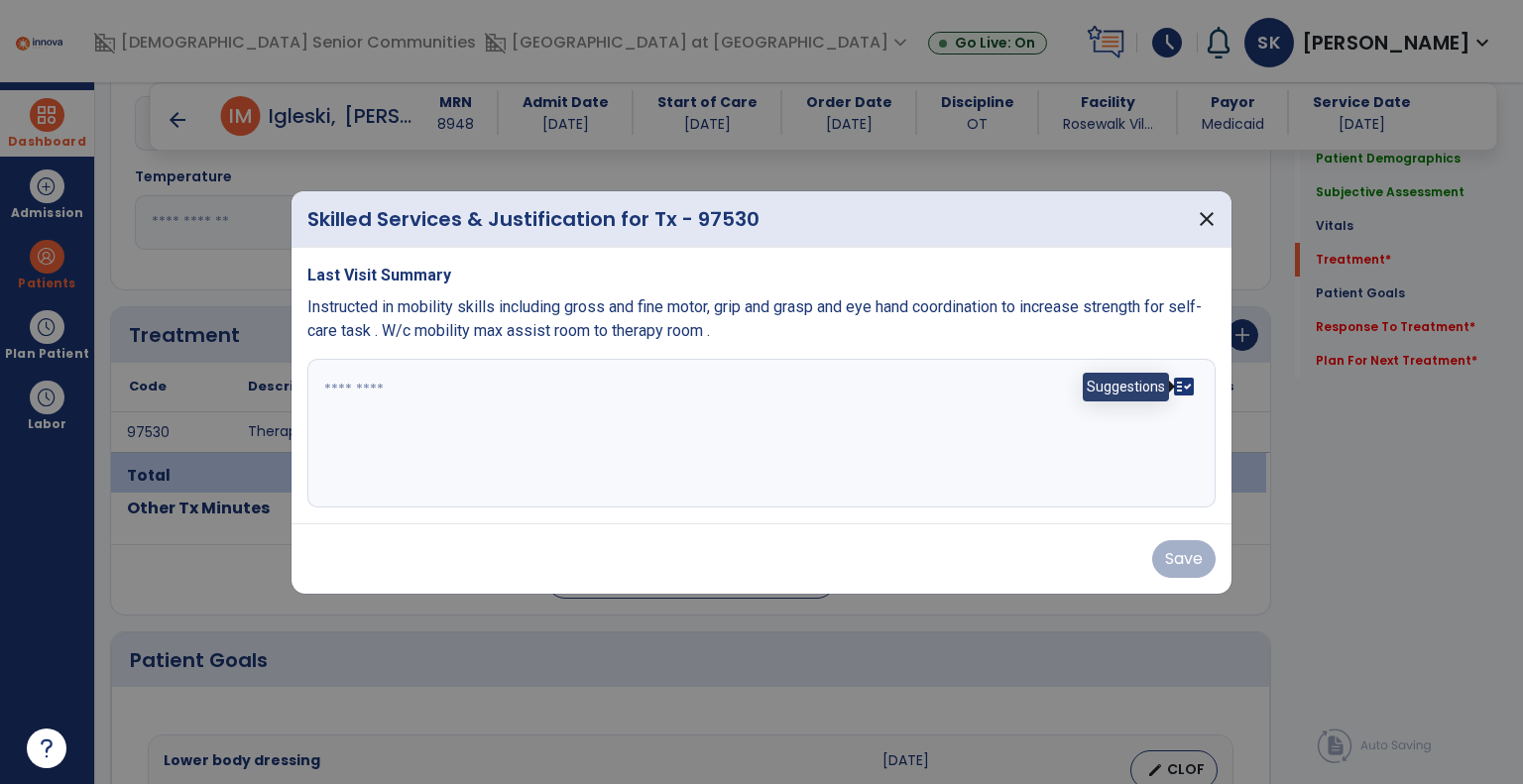 click on "fact_check" at bounding box center (1184, 387) 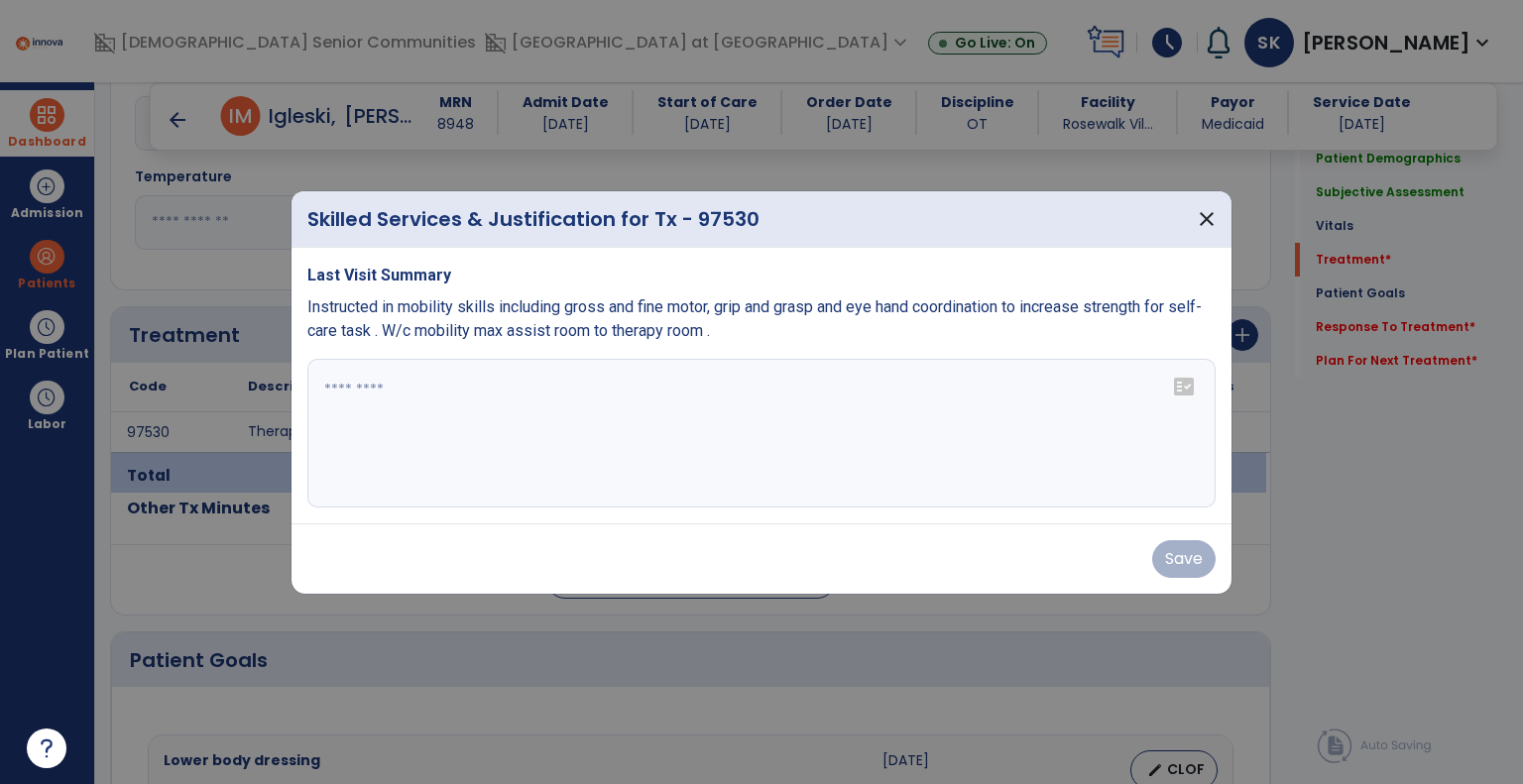 click on "fact_check" at bounding box center [1184, 387] 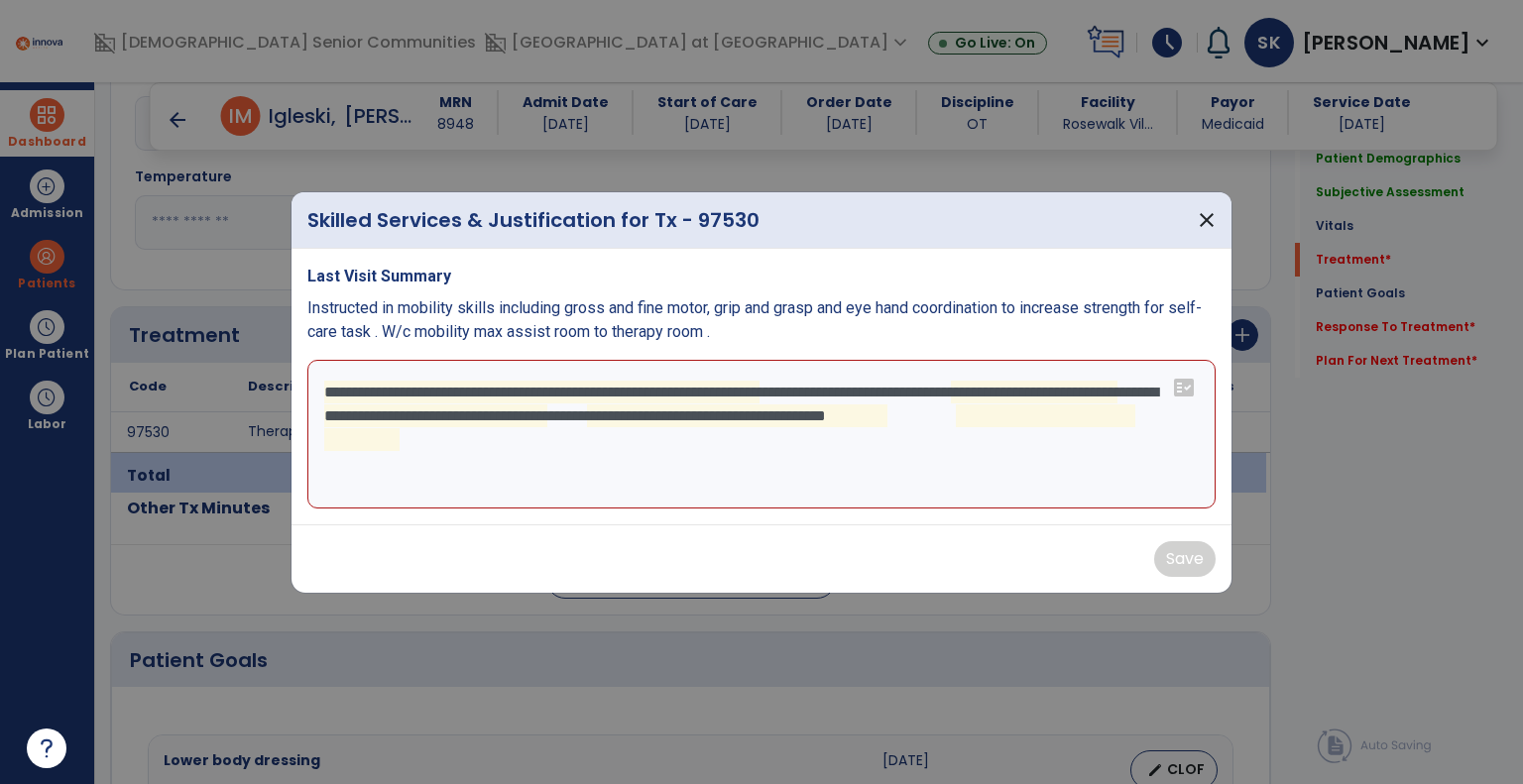click on "**********" at bounding box center (762, 434) 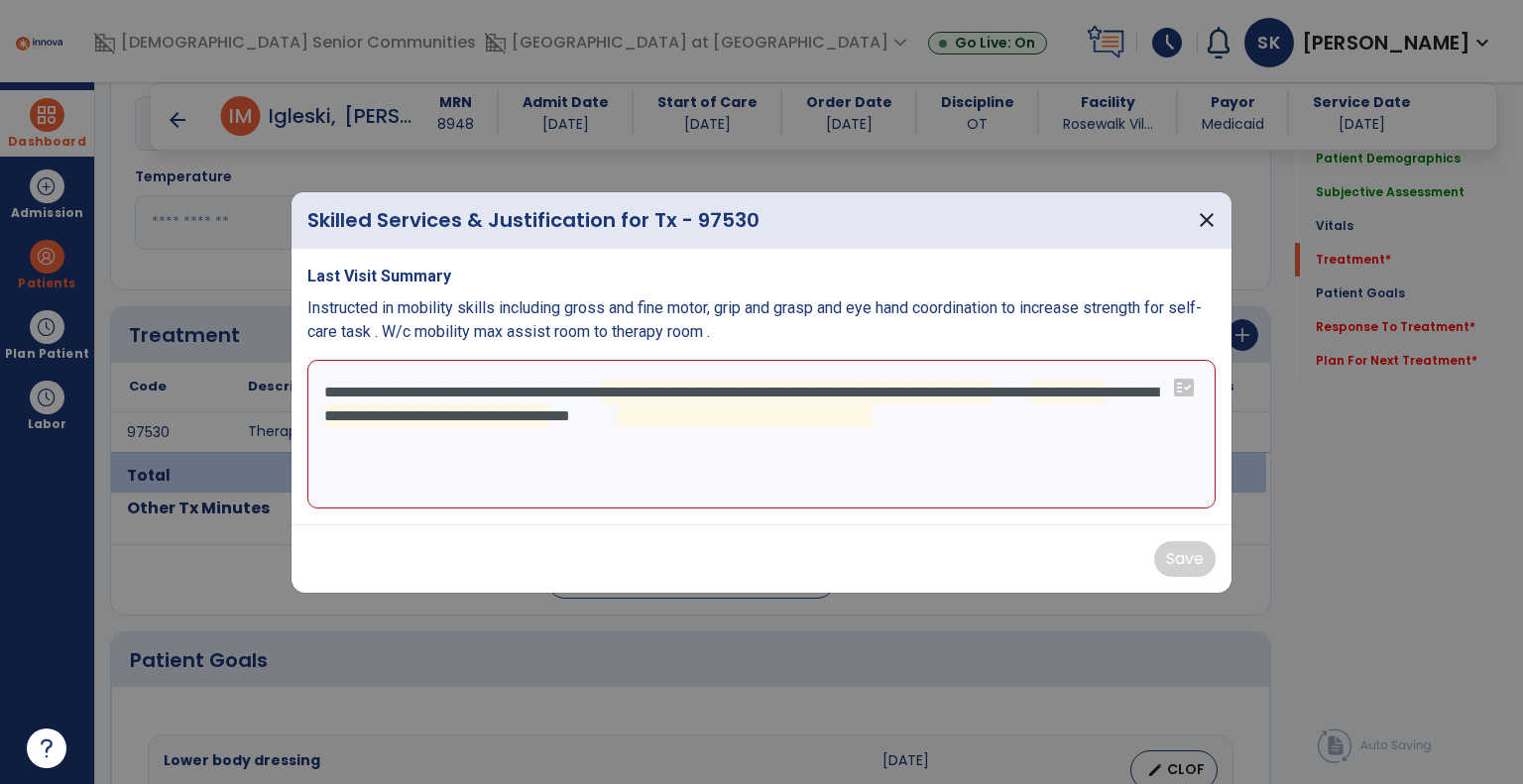 click on "**********" at bounding box center (762, 434) 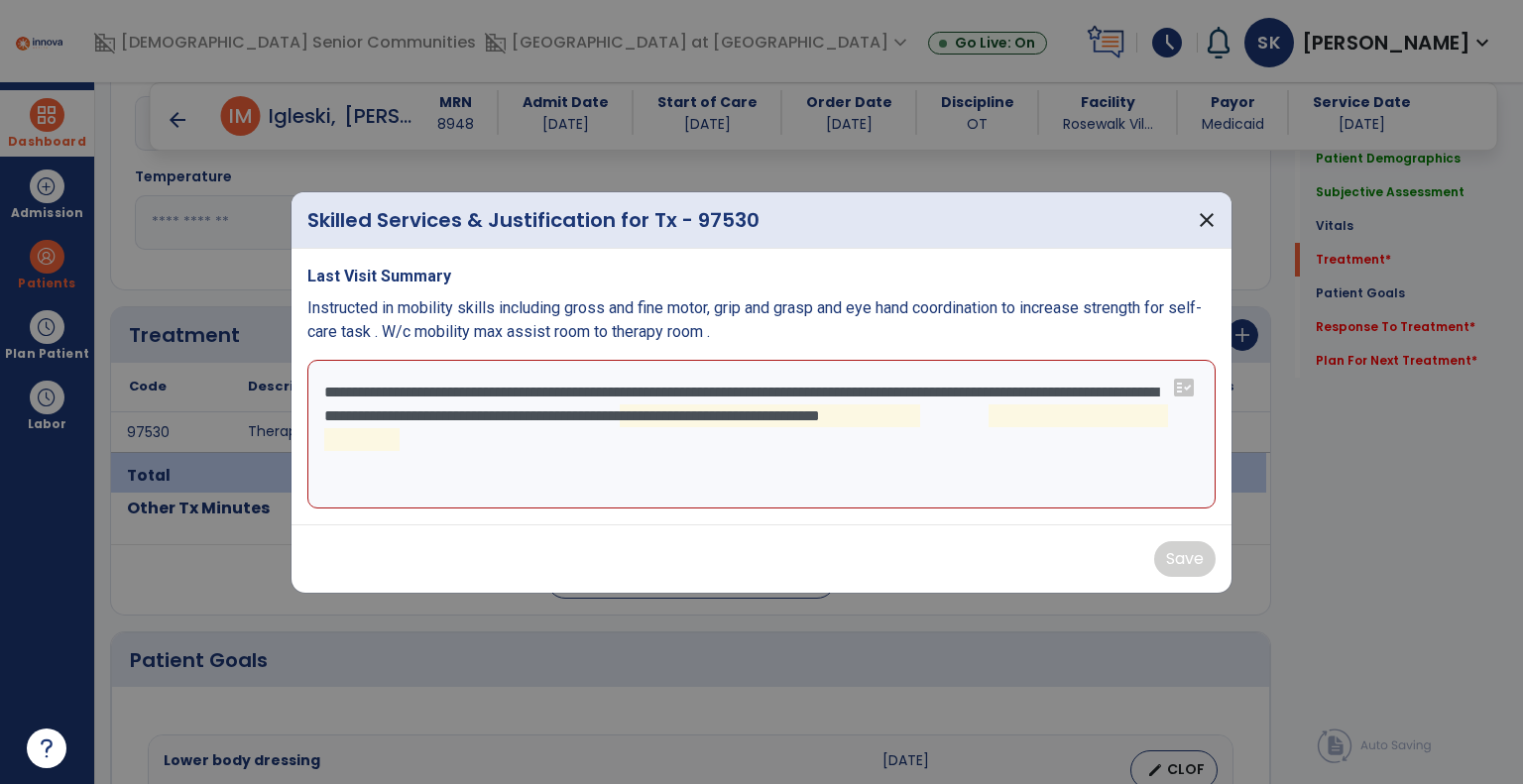 click on "**********" at bounding box center (762, 434) 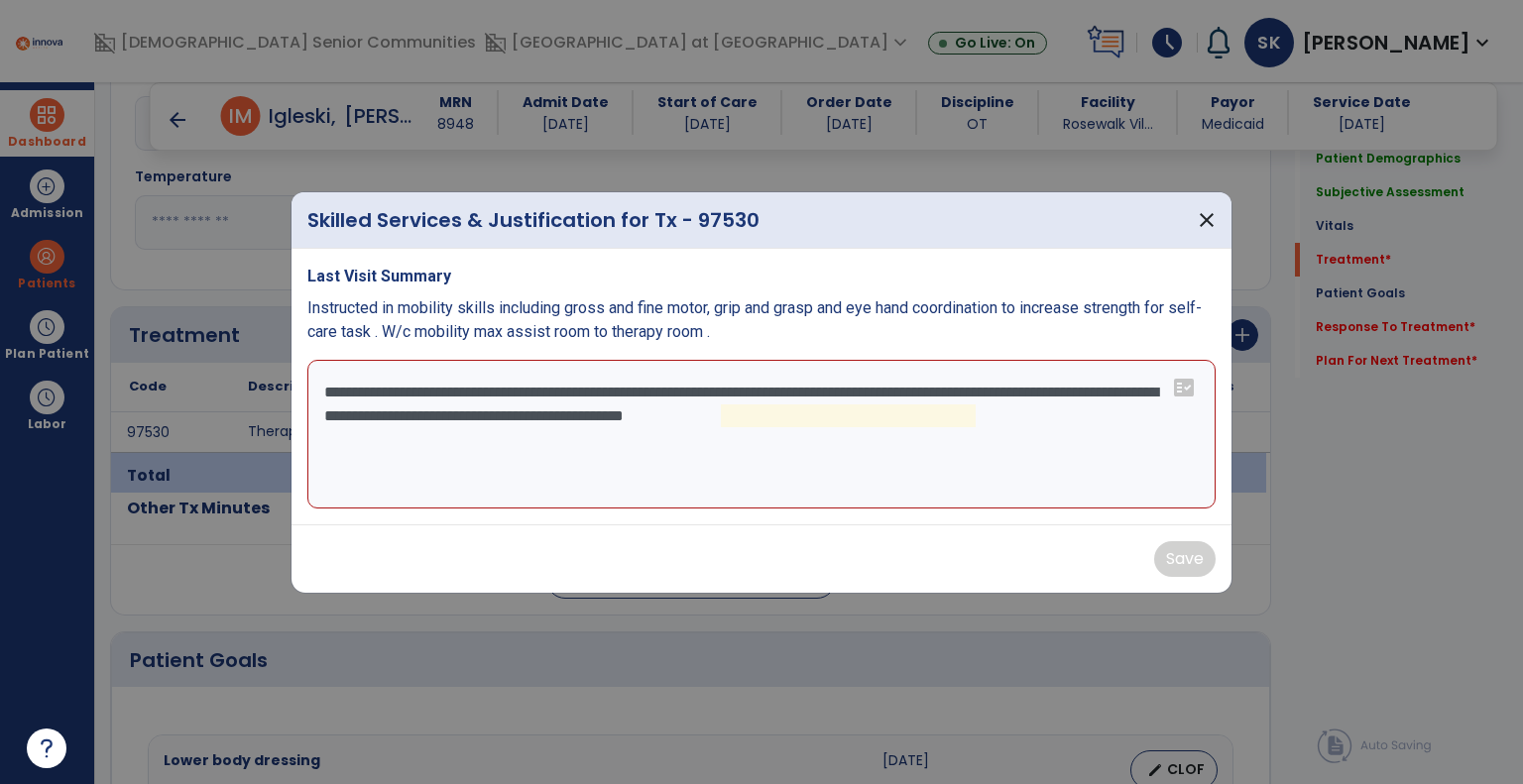 click on "**********" at bounding box center [762, 434] 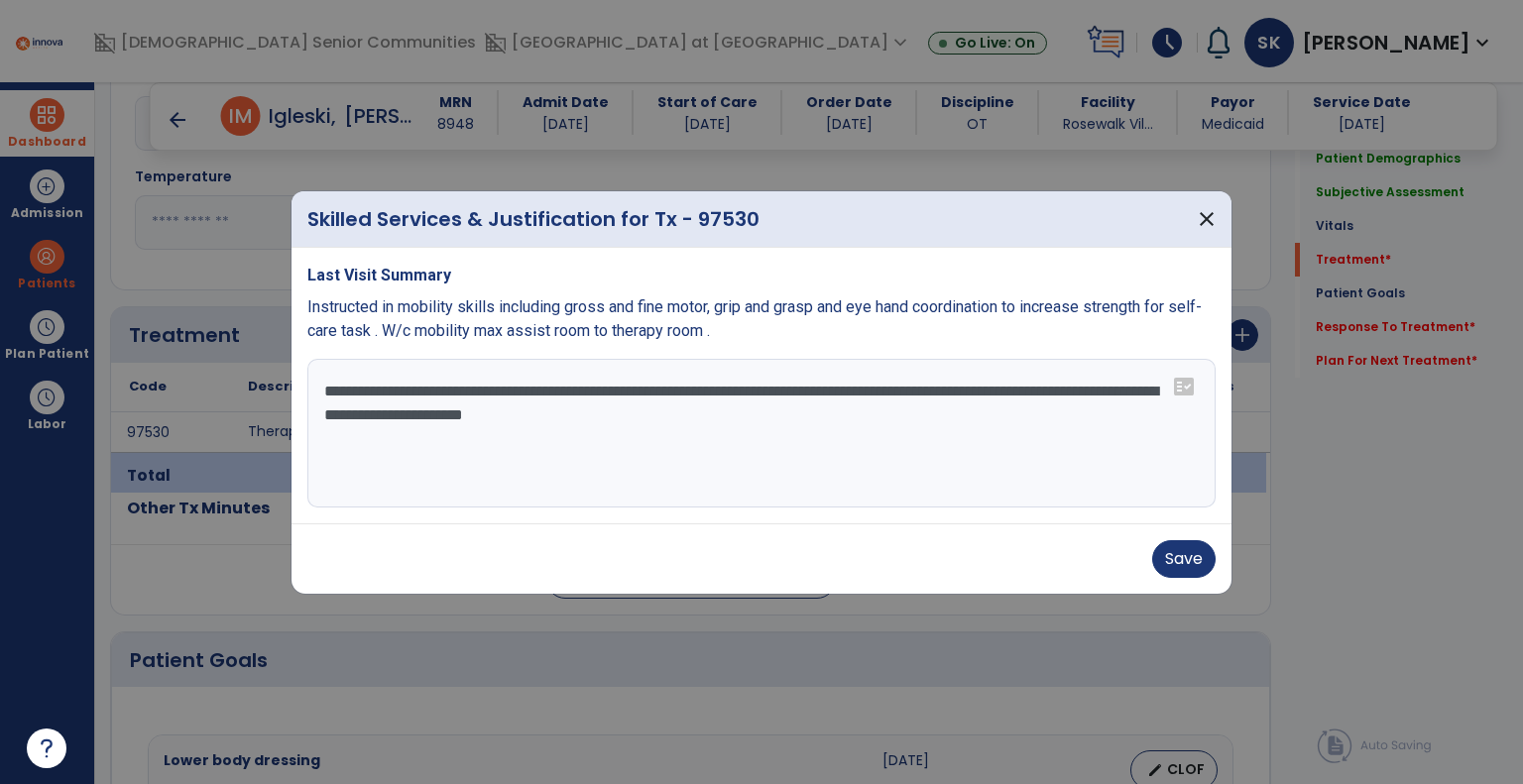 click on "**********" at bounding box center [762, 433] 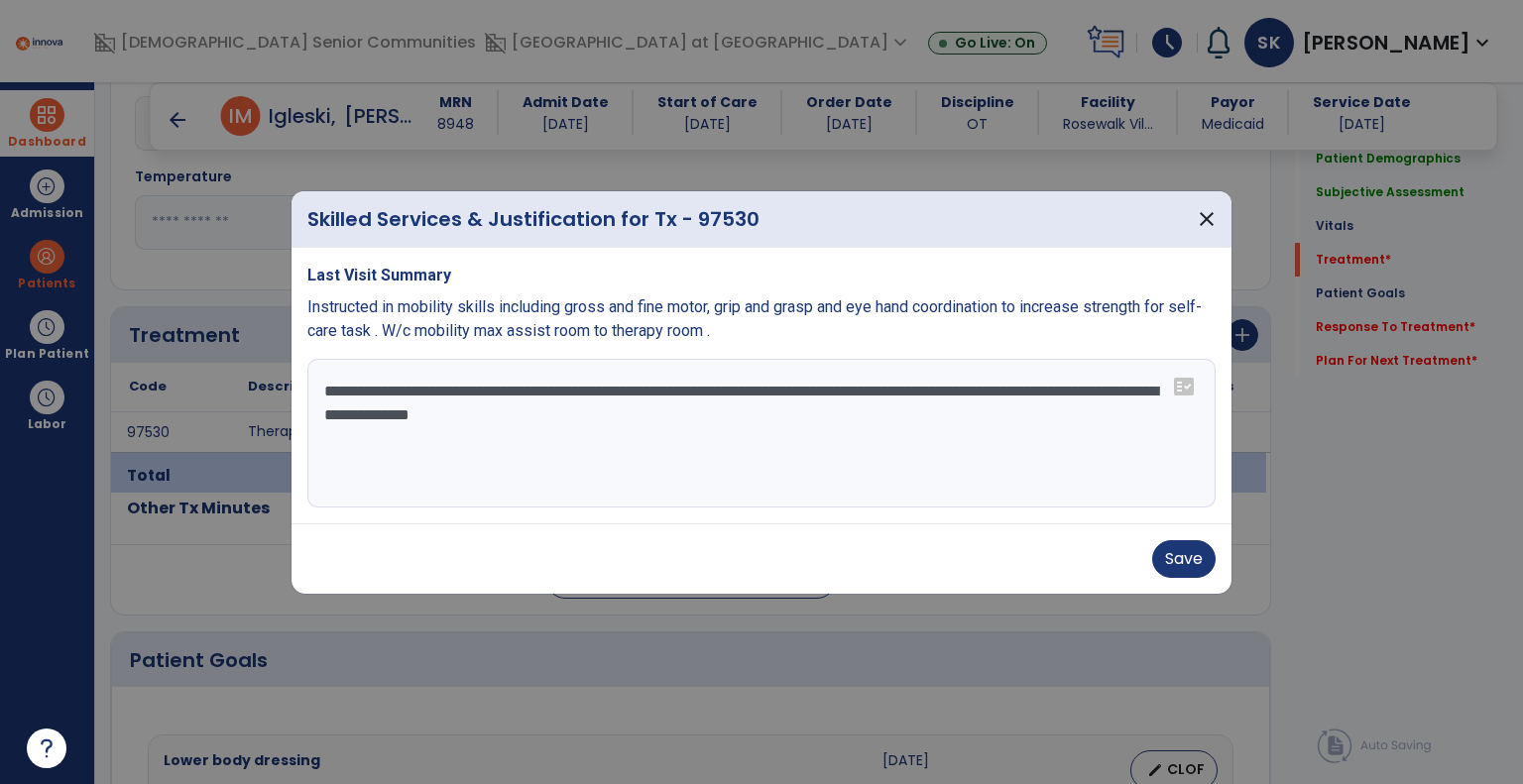 click on "**********" at bounding box center [762, 433] 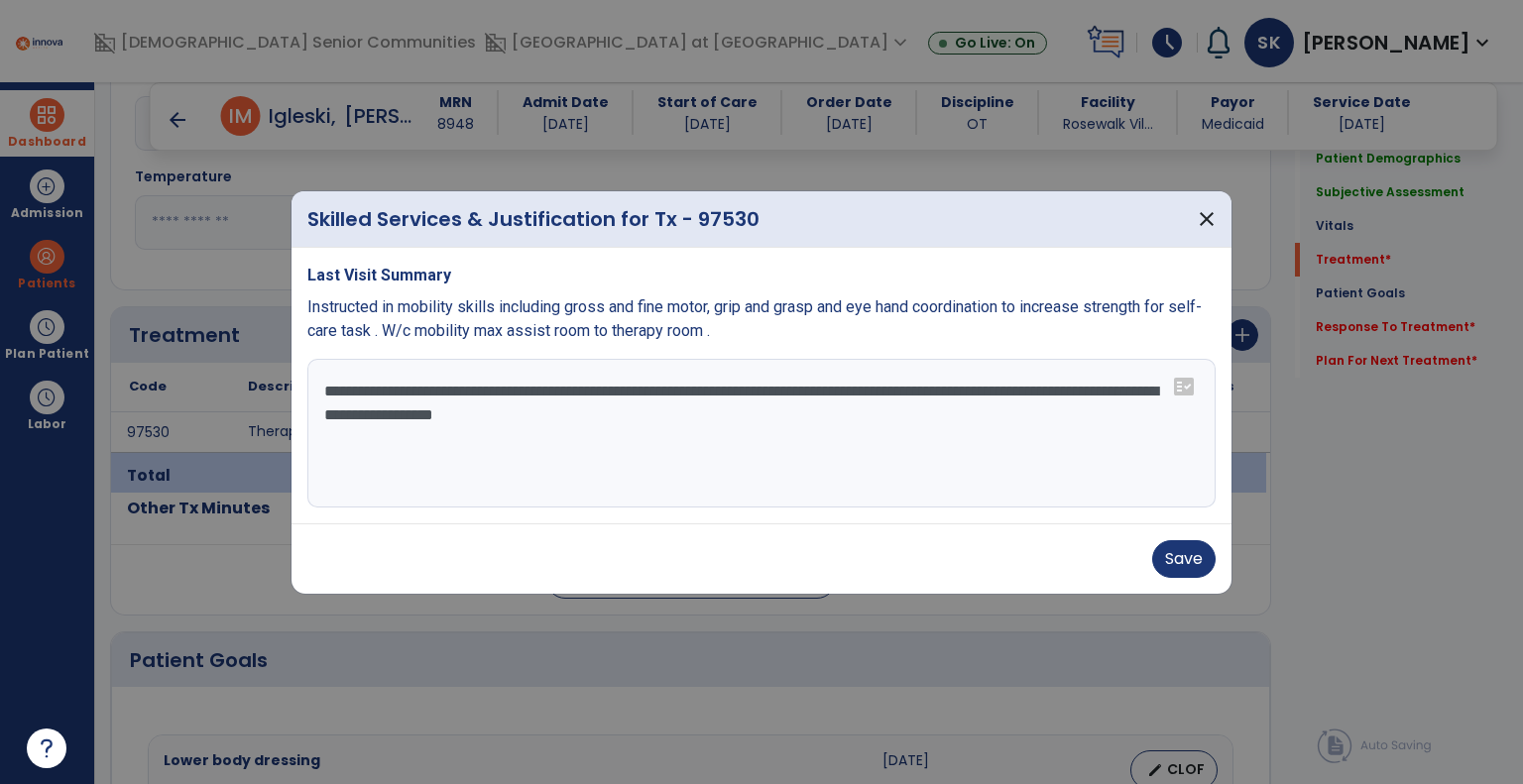 click on "**********" at bounding box center [762, 433] 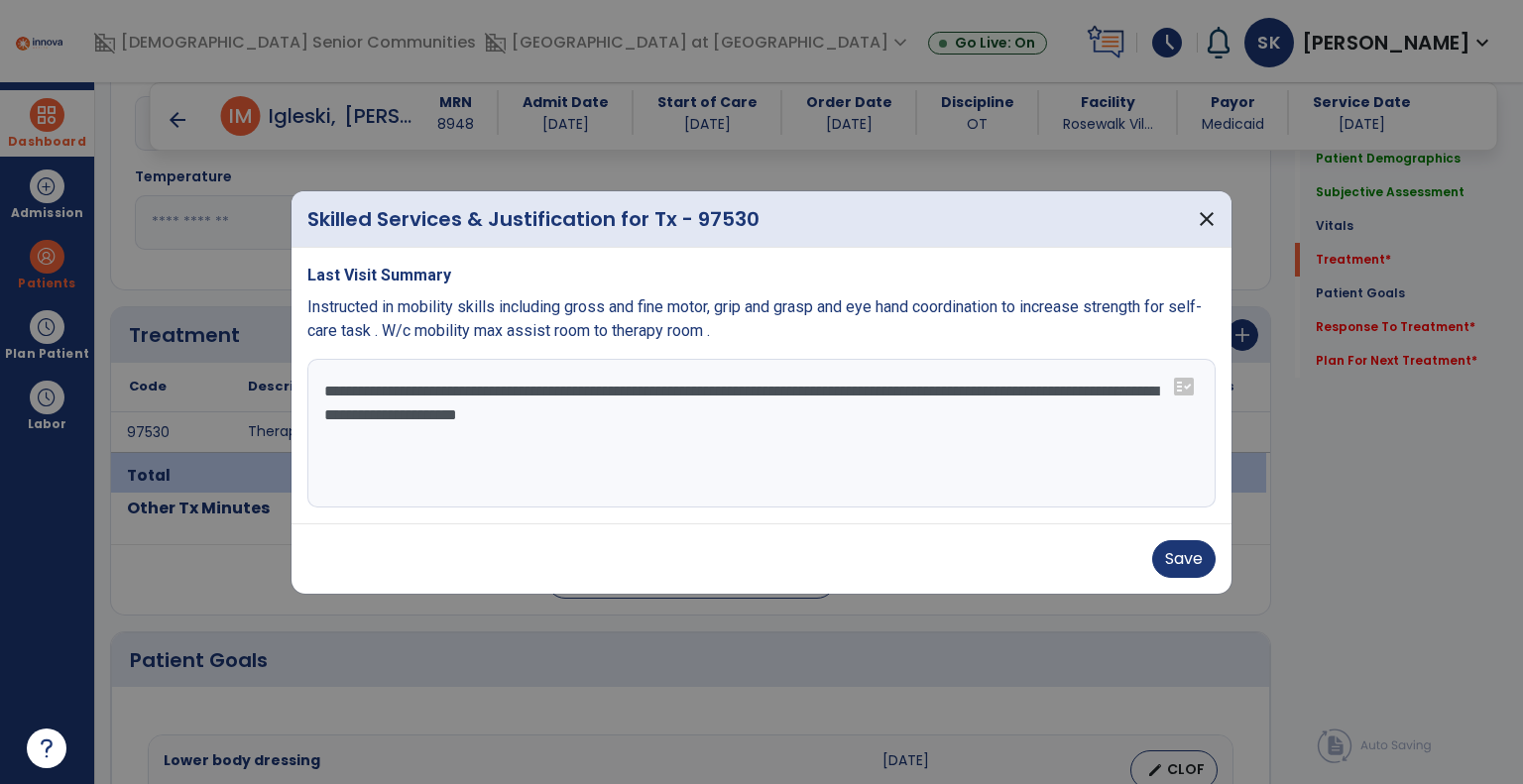 click on "**********" at bounding box center [762, 433] 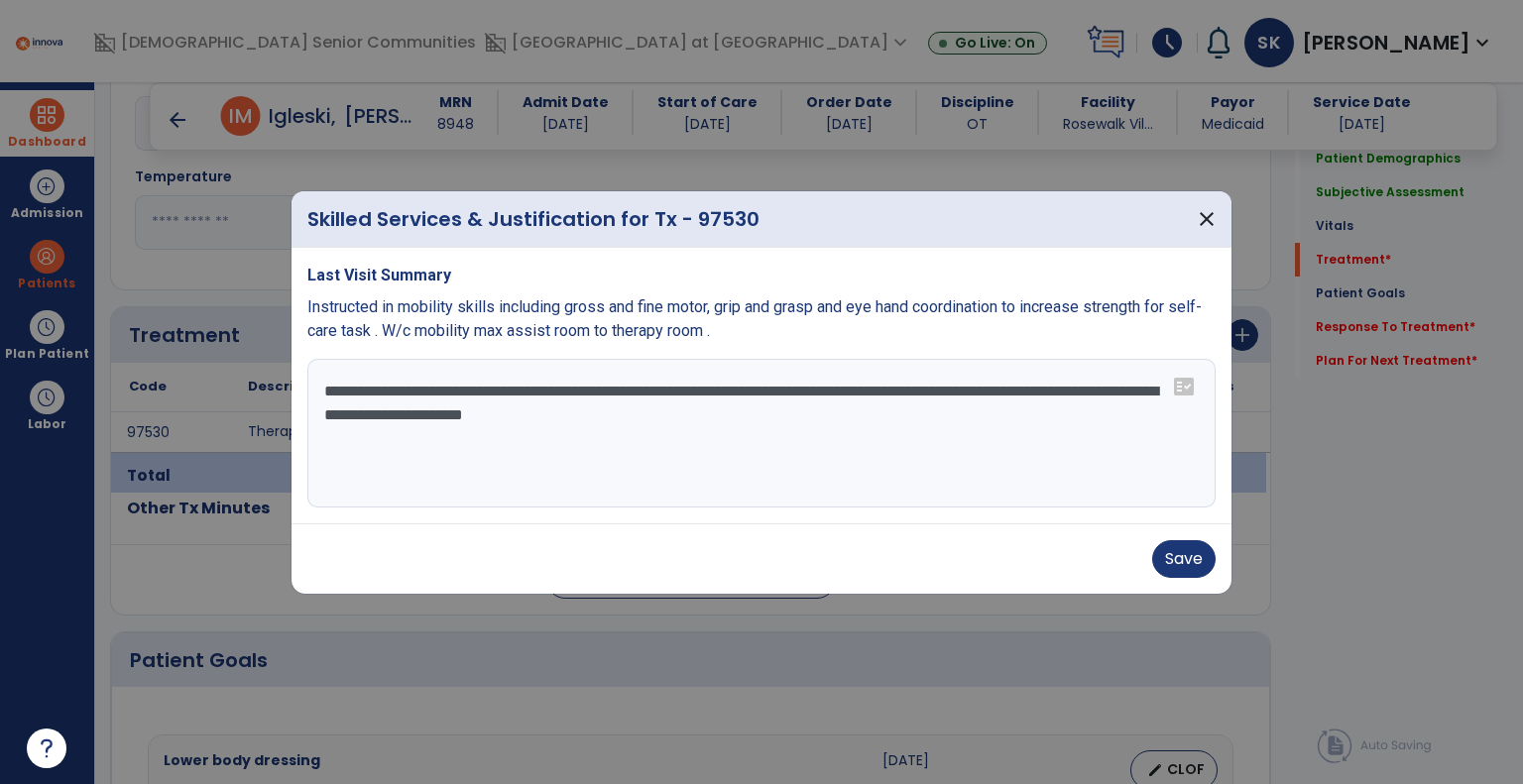 click on "**********" at bounding box center [762, 433] 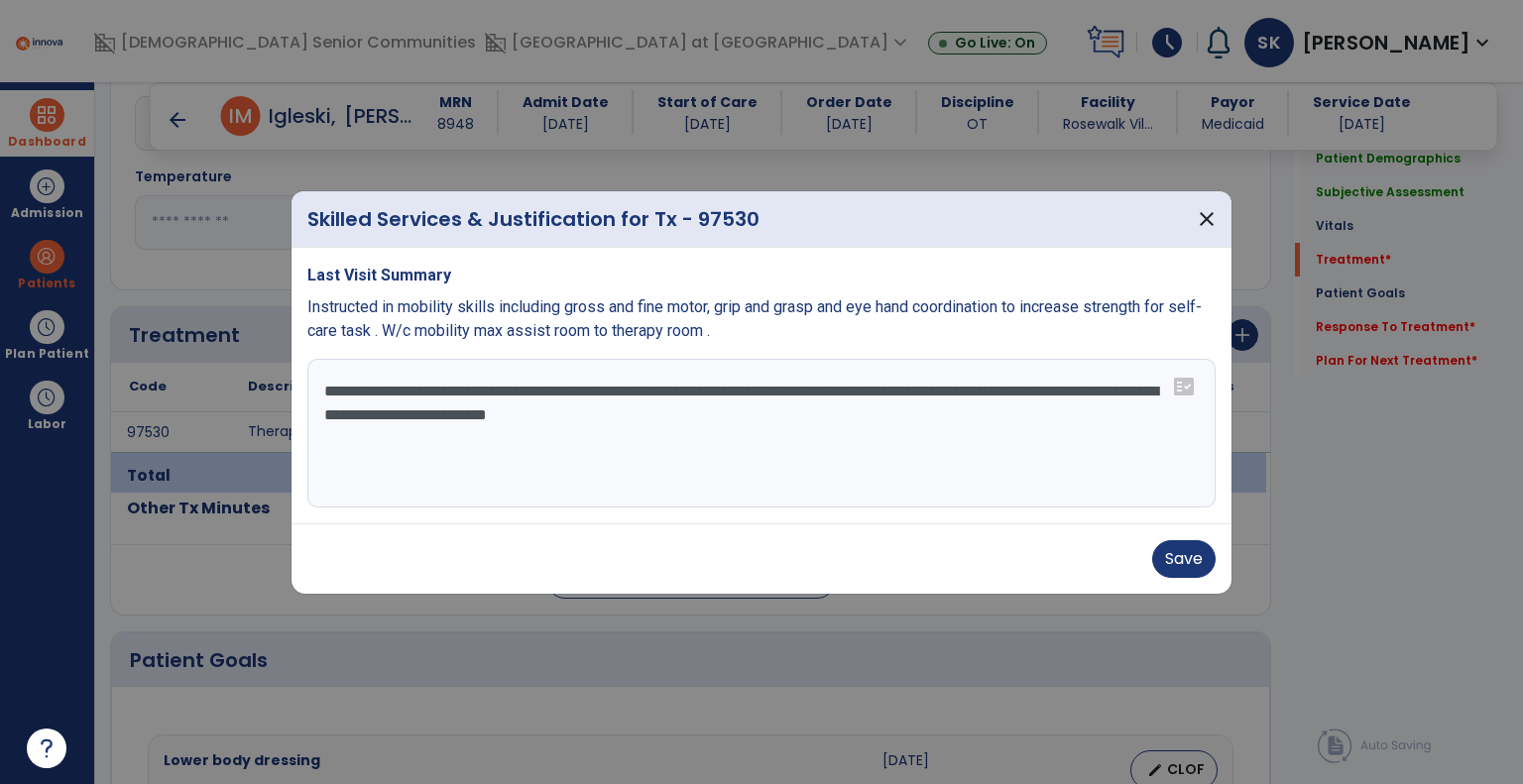 click on "**********" at bounding box center (762, 433) 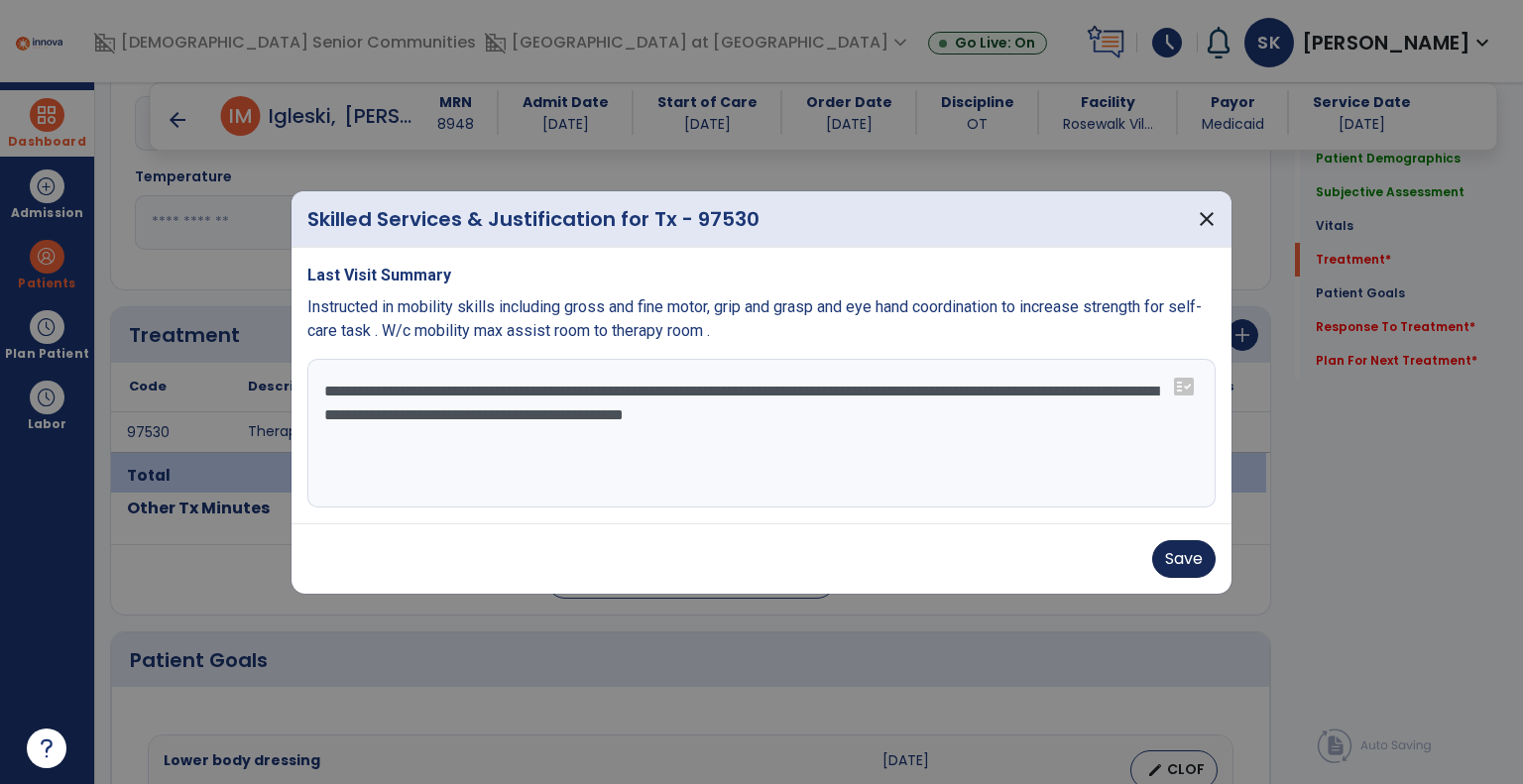 type on "**********" 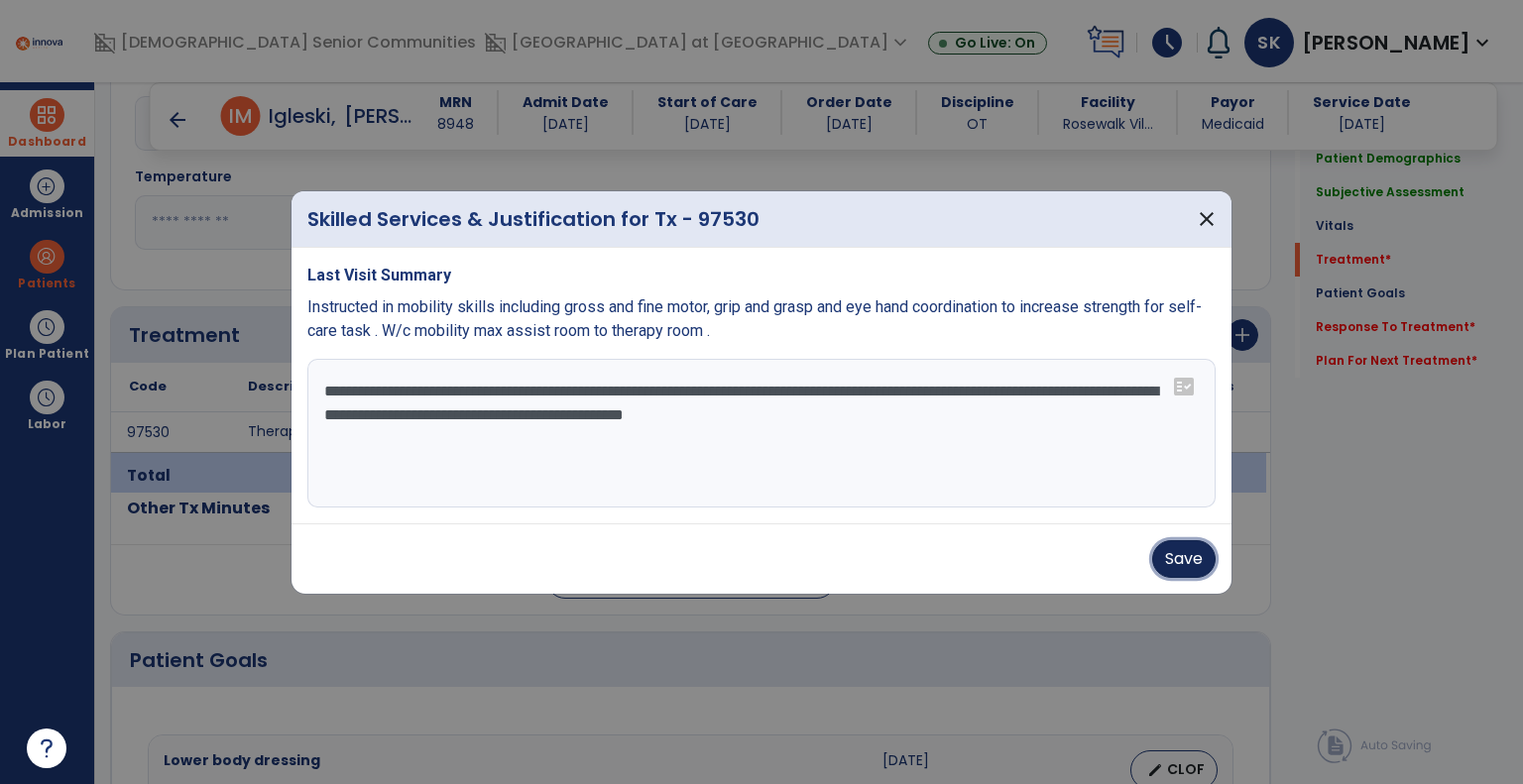 click on "Save" at bounding box center (1184, 559) 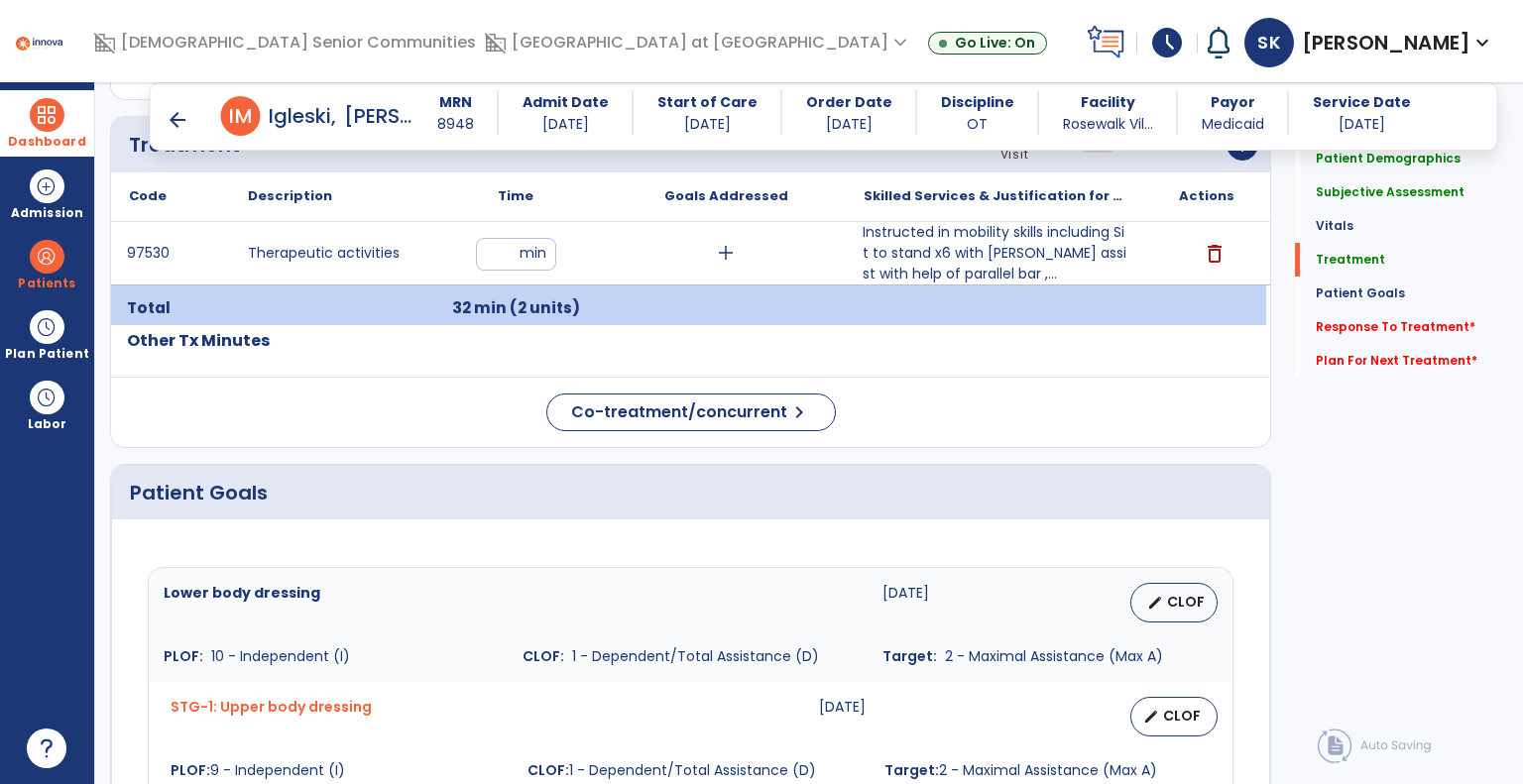 scroll, scrollTop: 1124, scrollLeft: 0, axis: vertical 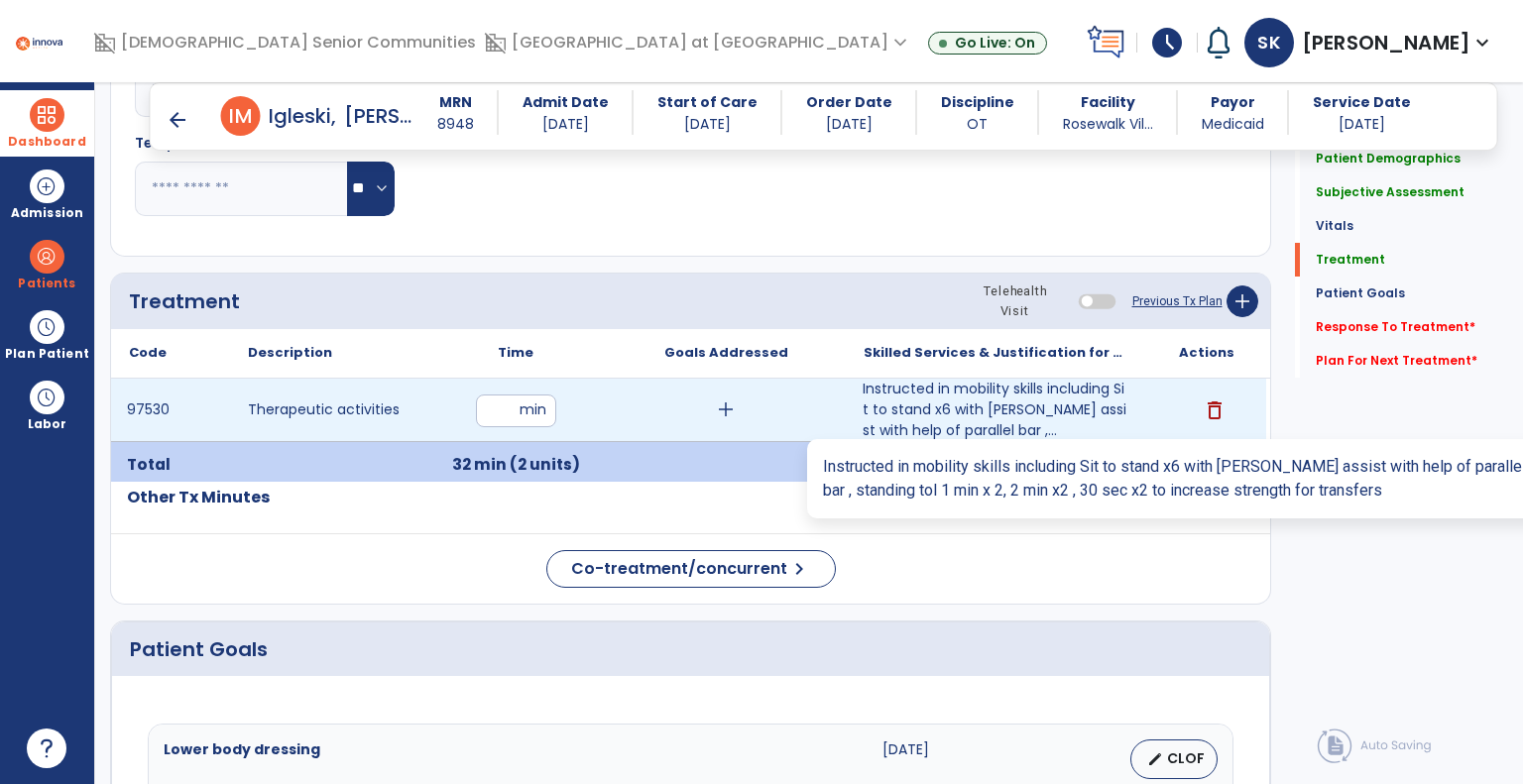 click on "Instructed in mobility skills including Sit to stand x6 with [PERSON_NAME] assist with help of parallel bar  ,..." at bounding box center (996, 409) 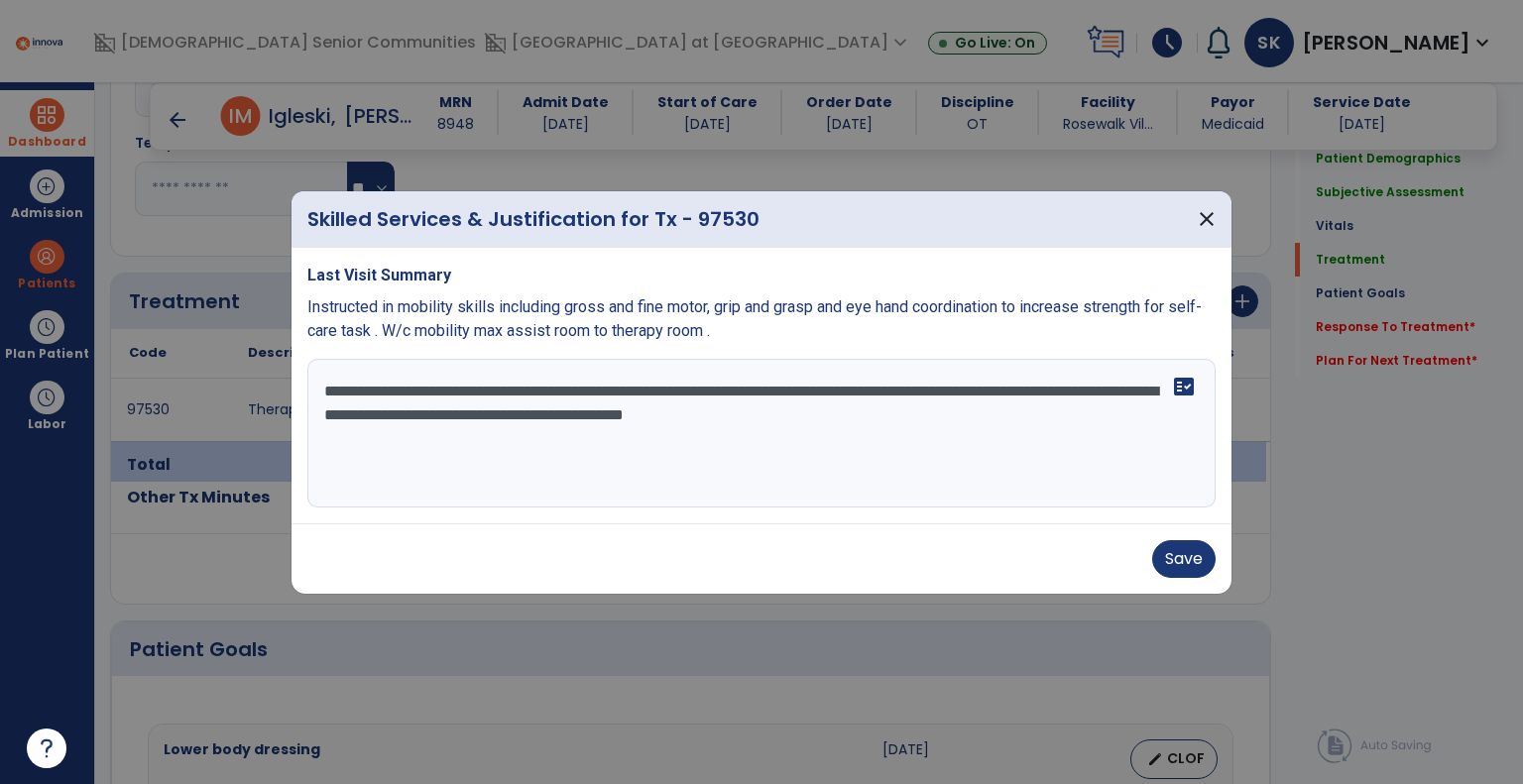 click on "**********" at bounding box center (762, 433) 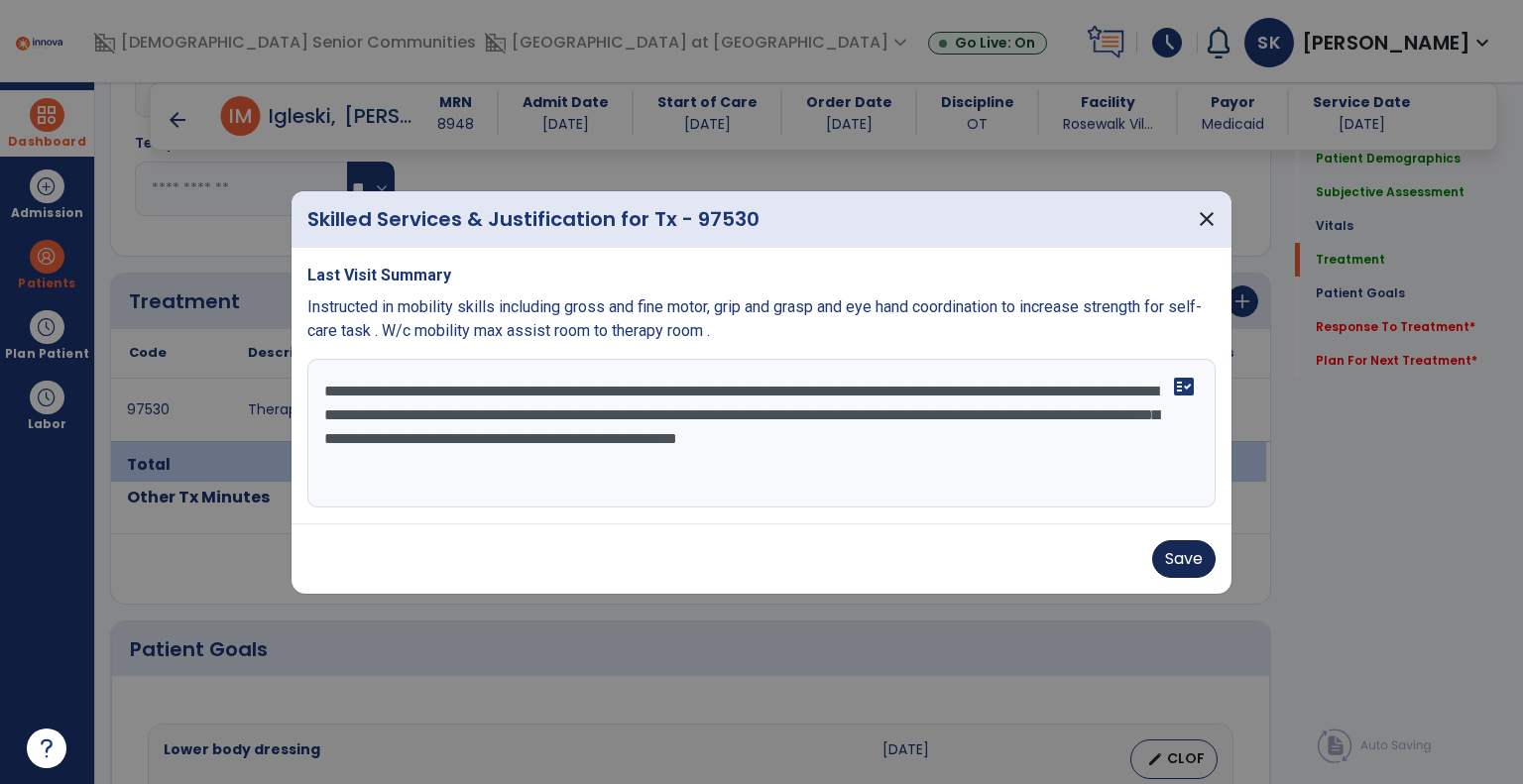 type on "**********" 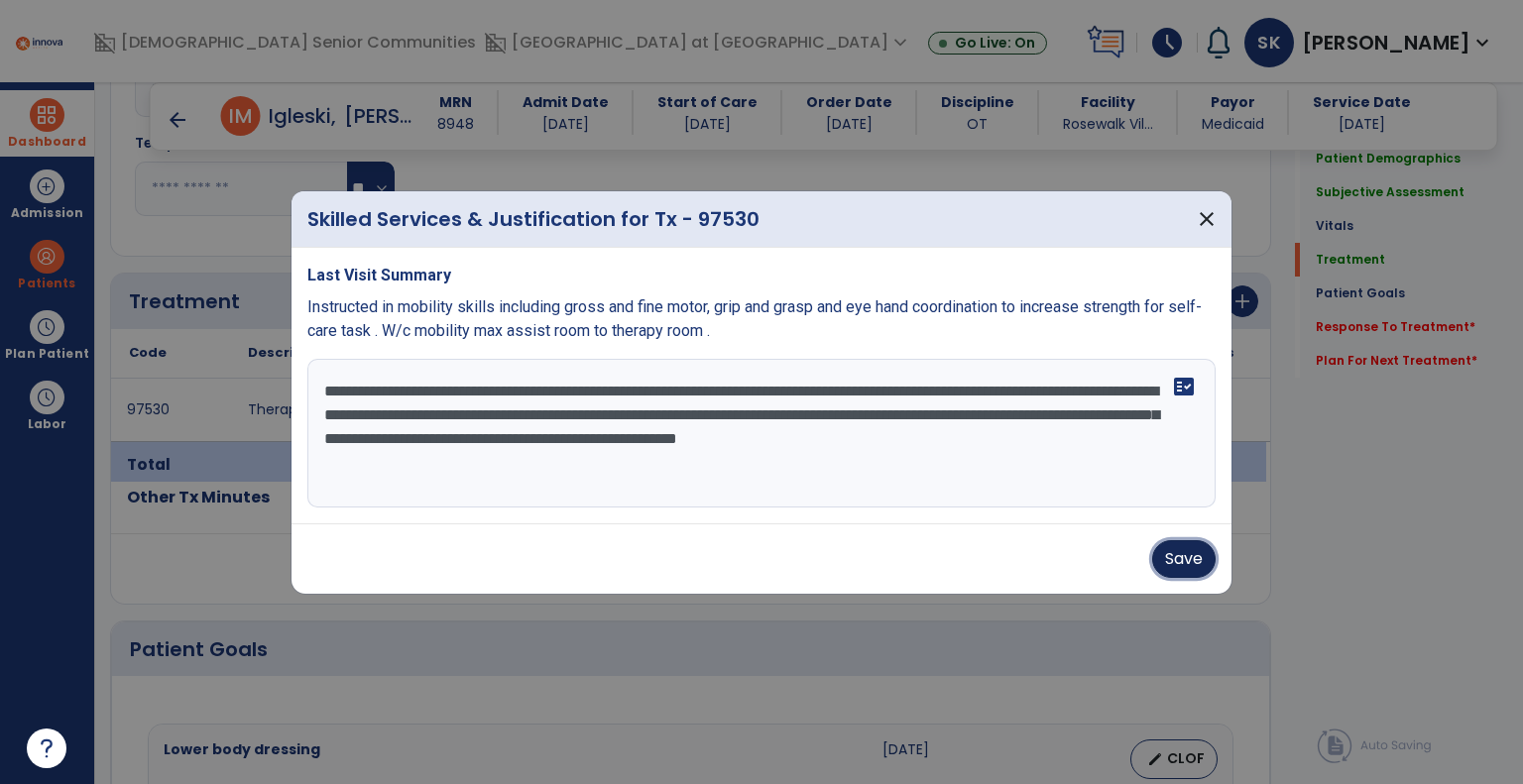 click on "Save" at bounding box center (1184, 559) 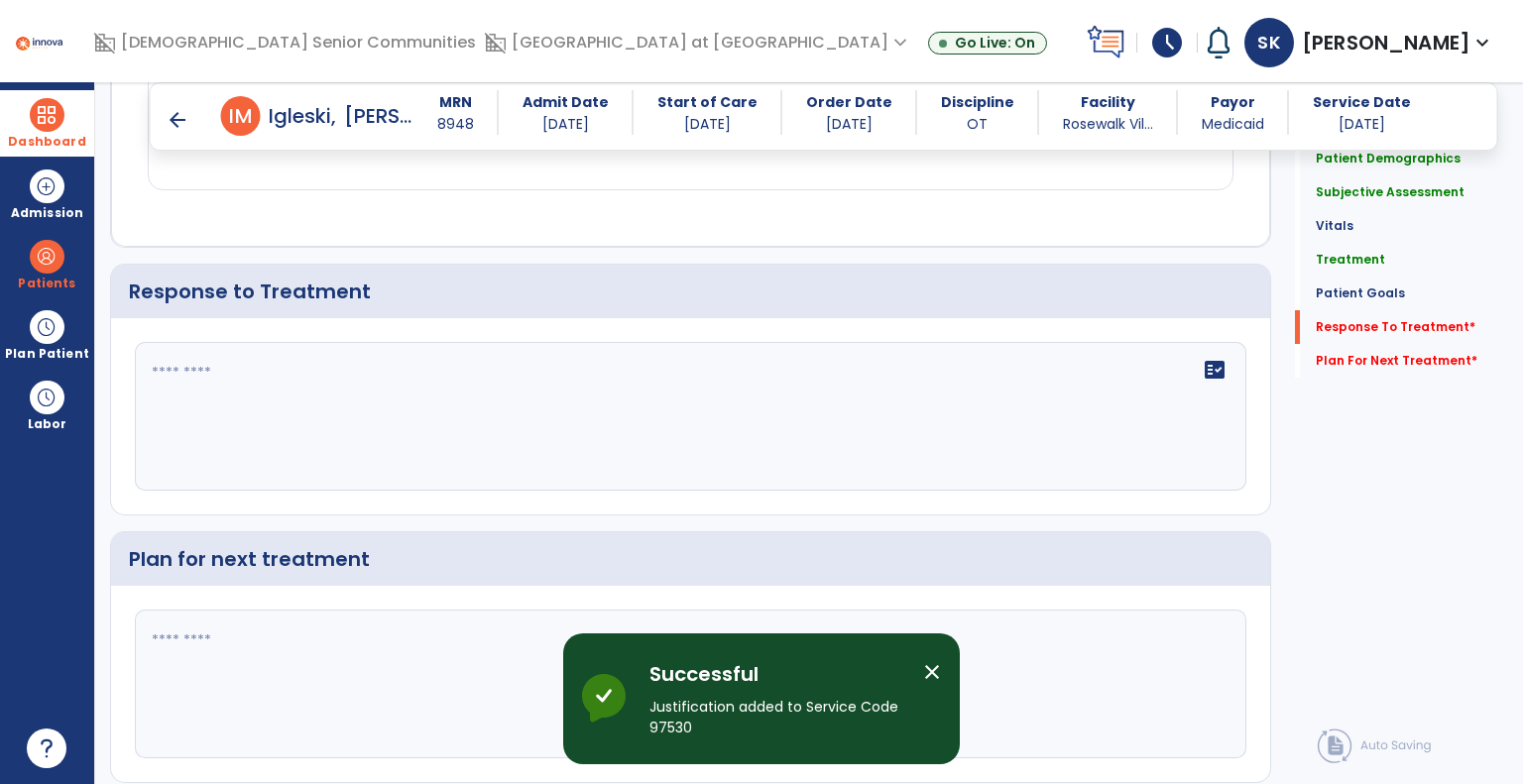 scroll, scrollTop: 3006, scrollLeft: 0, axis: vertical 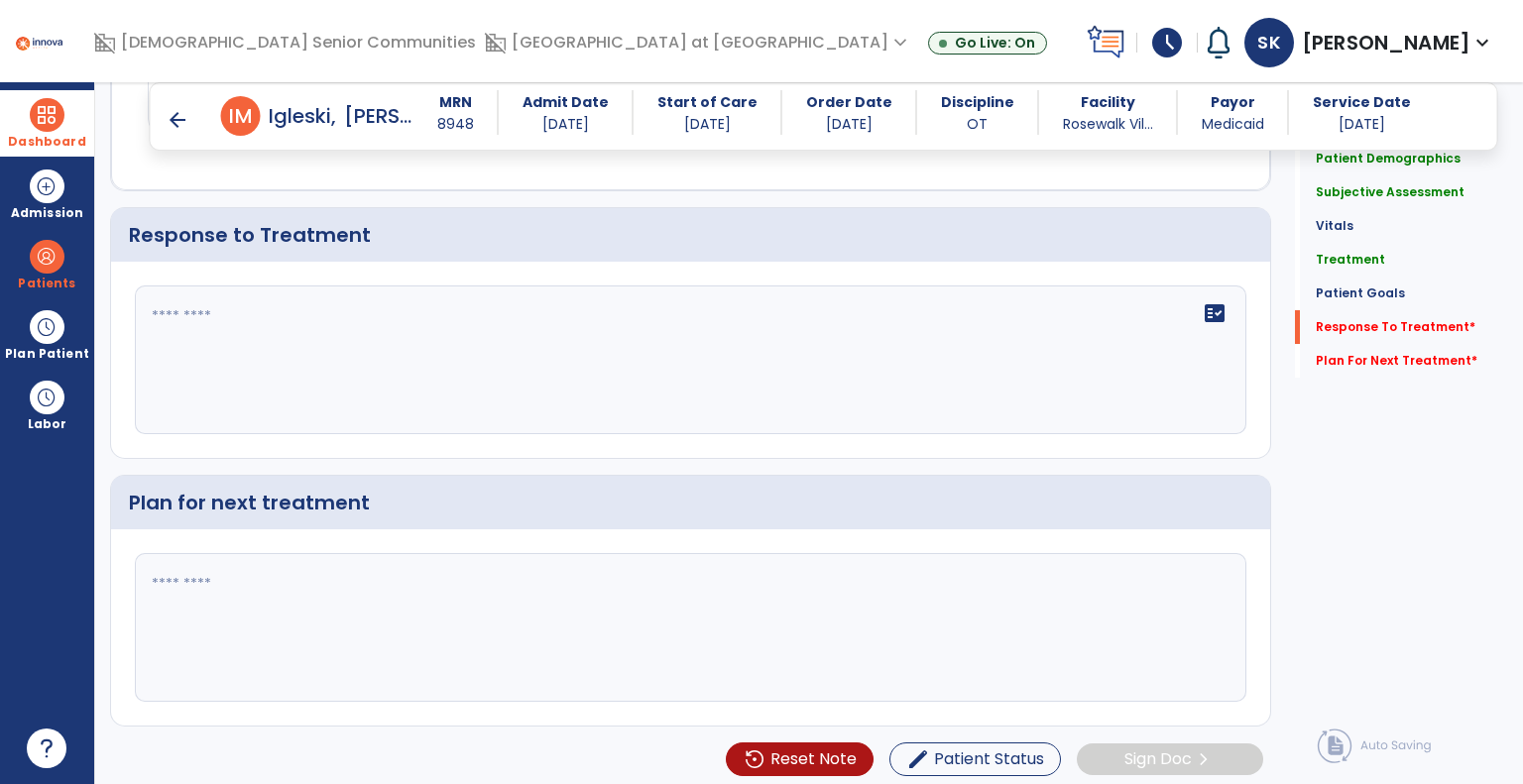 click 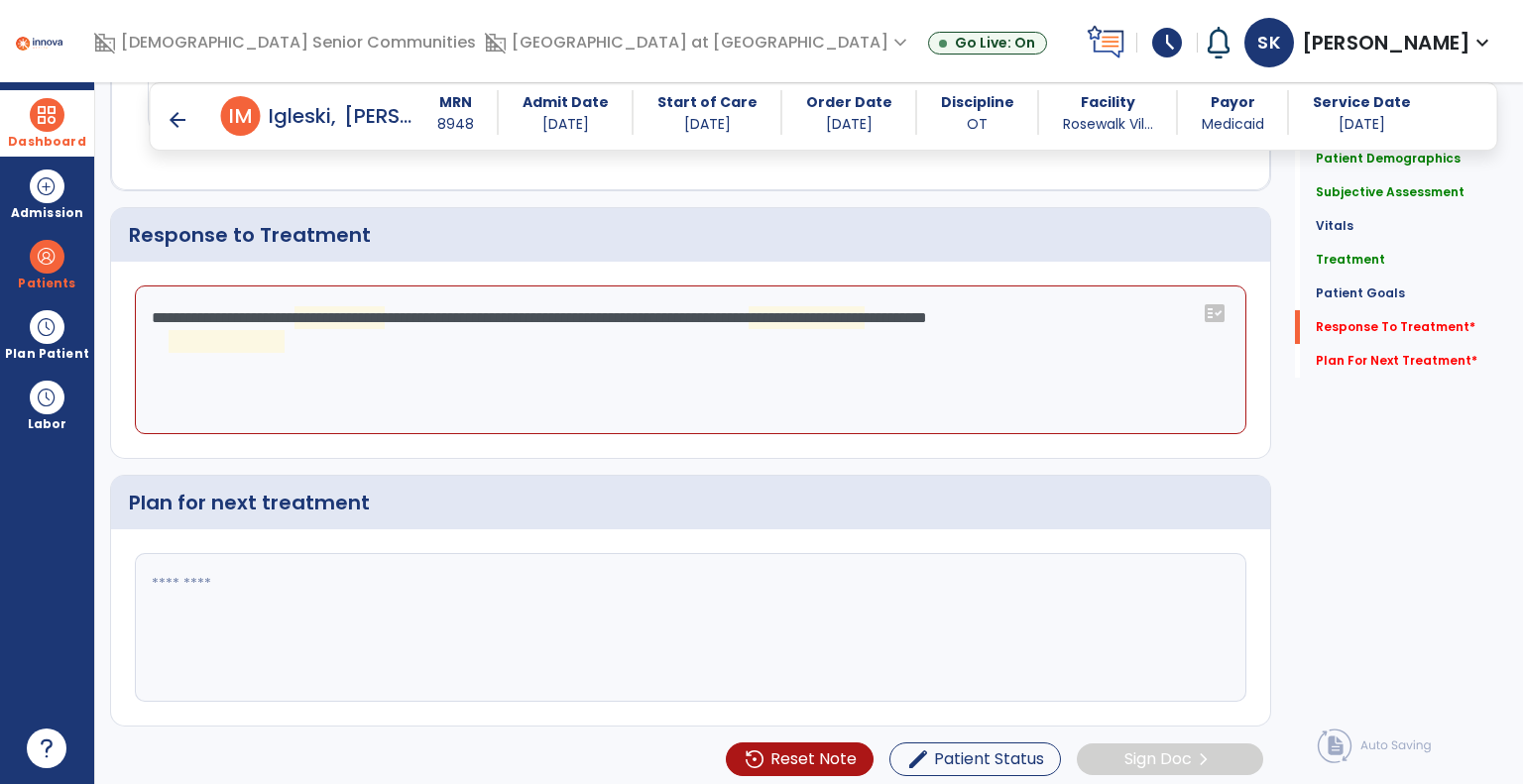 click on "**********" 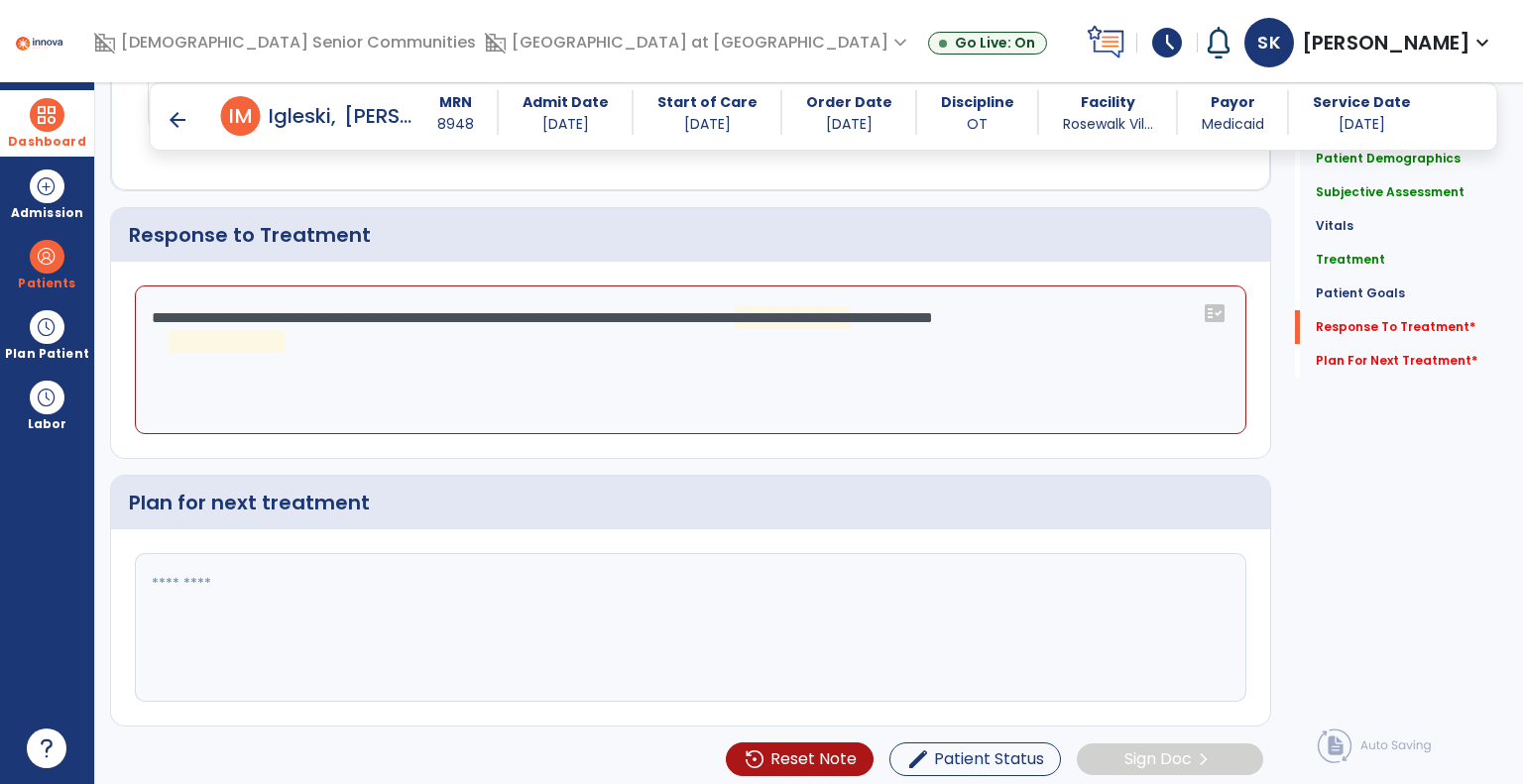 click on "**********" 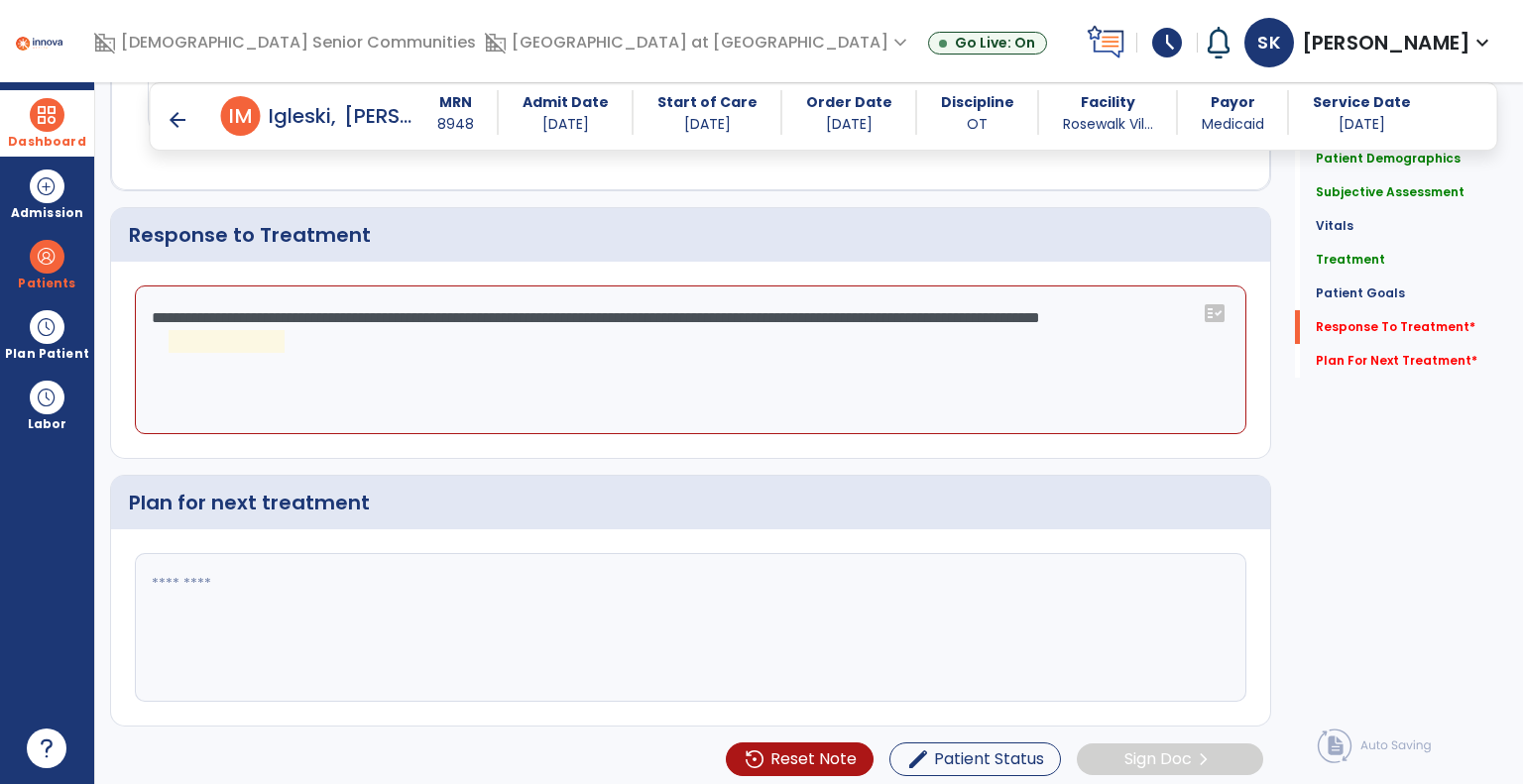 click on "**********" 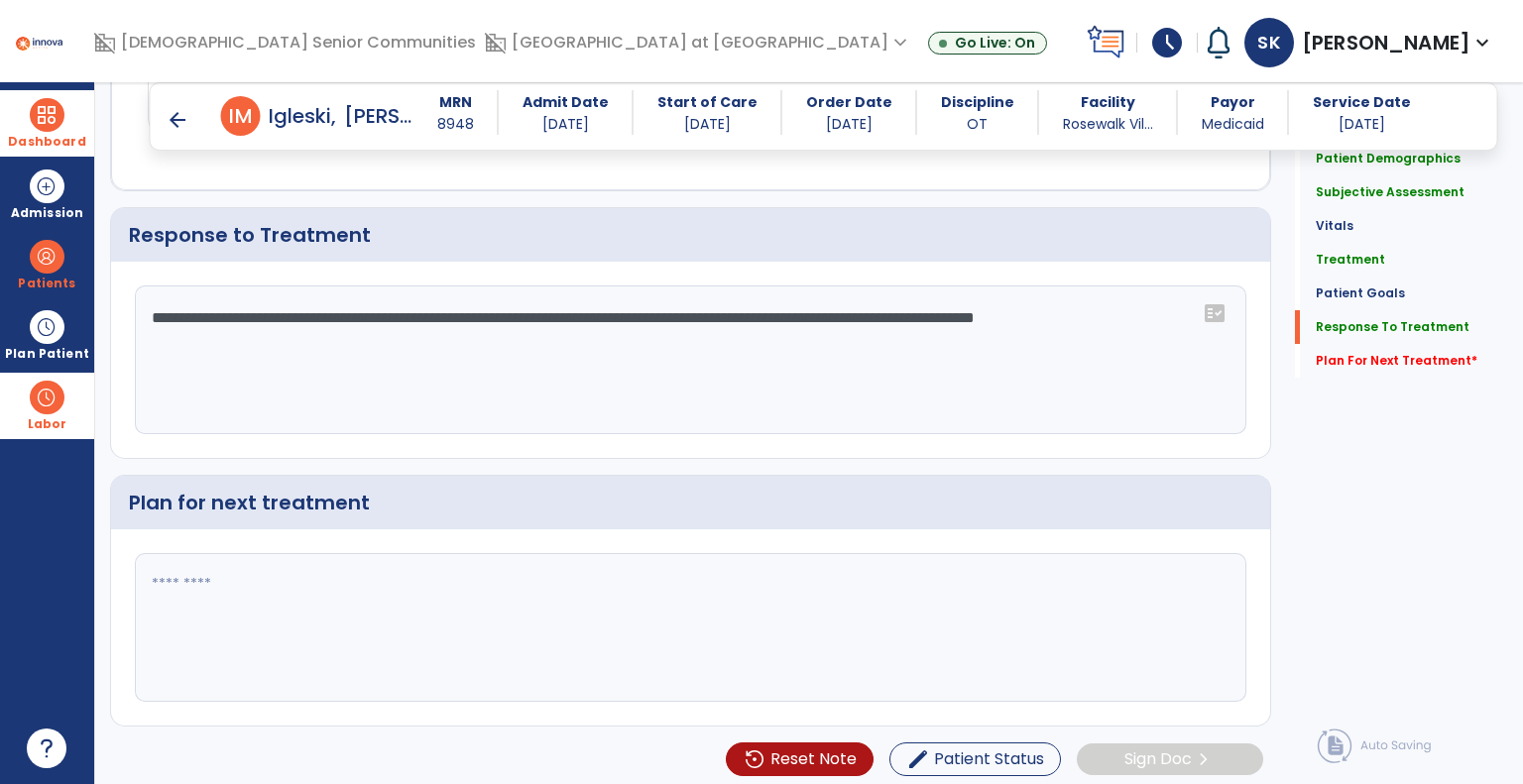 scroll, scrollTop: 3006, scrollLeft: 0, axis: vertical 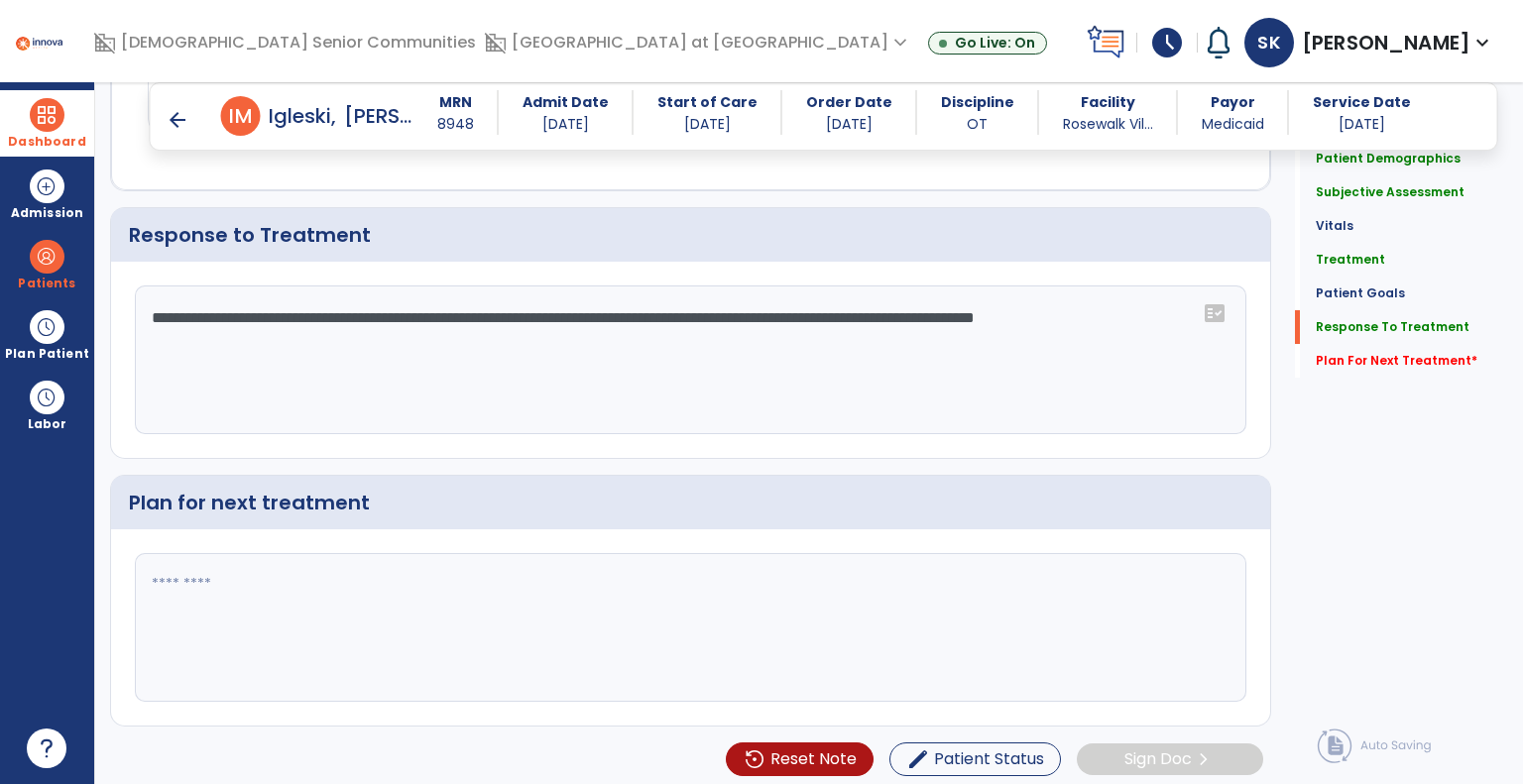 type on "**********" 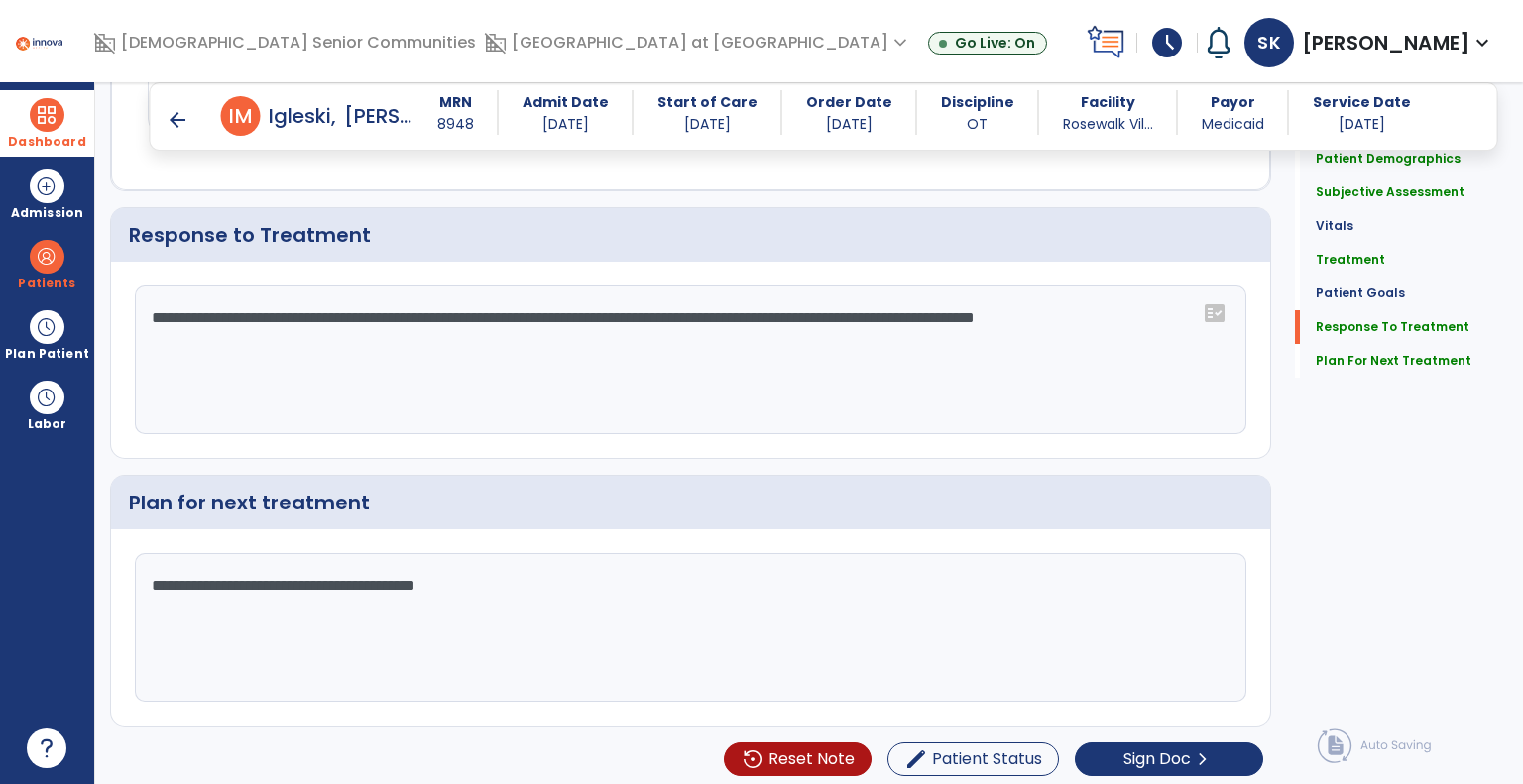 scroll, scrollTop: 3006, scrollLeft: 0, axis: vertical 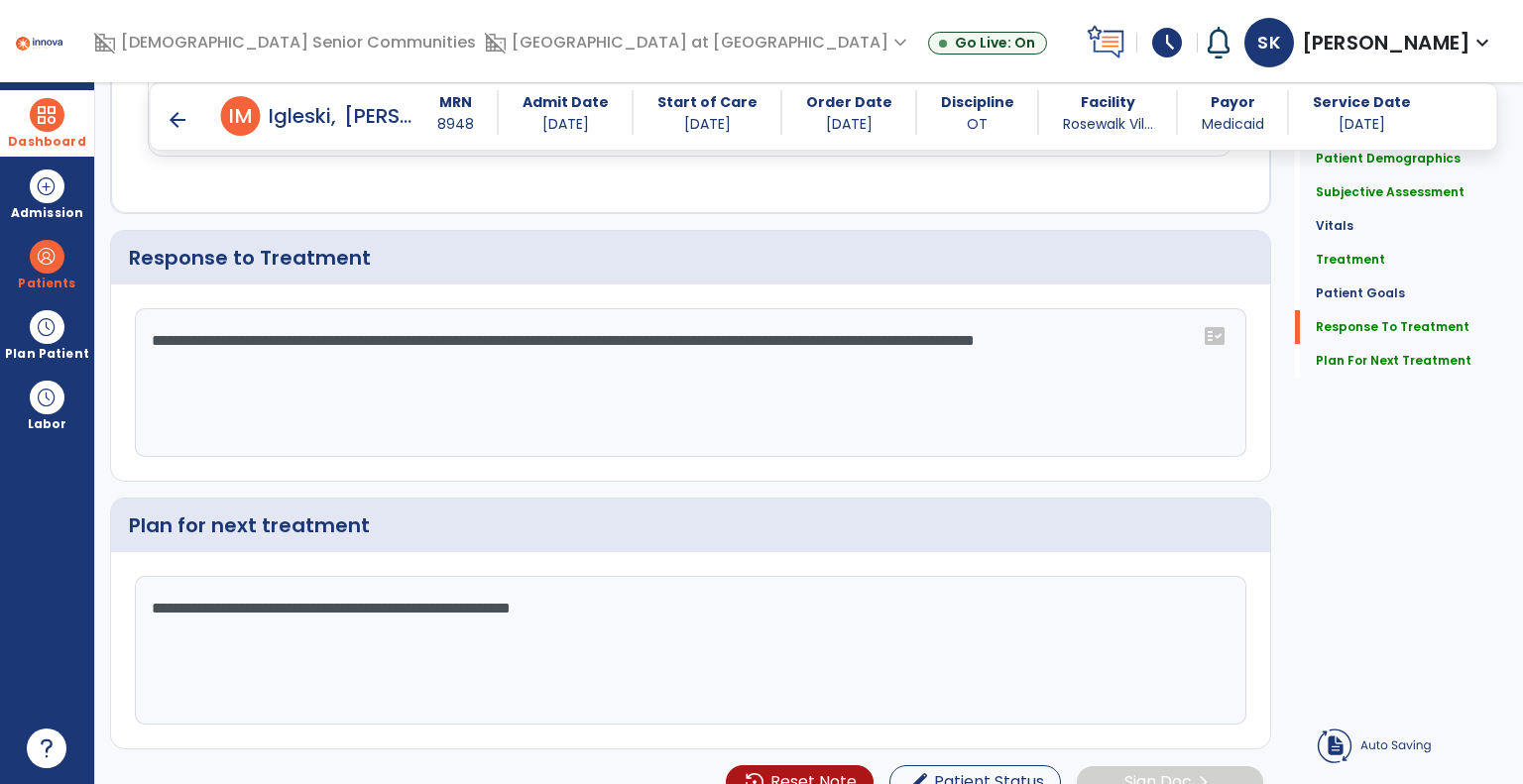 type on "**********" 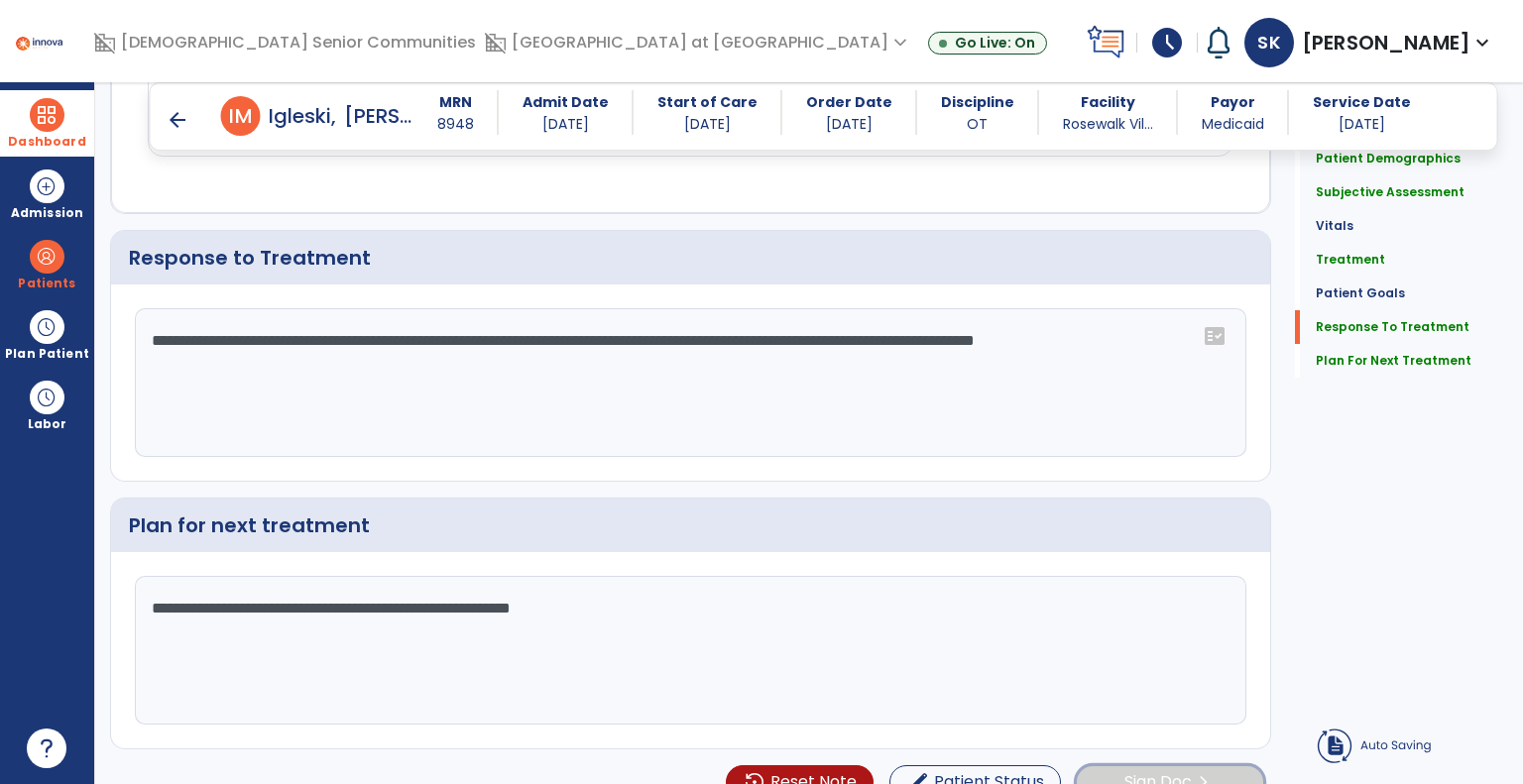 click on "Sign Doc" 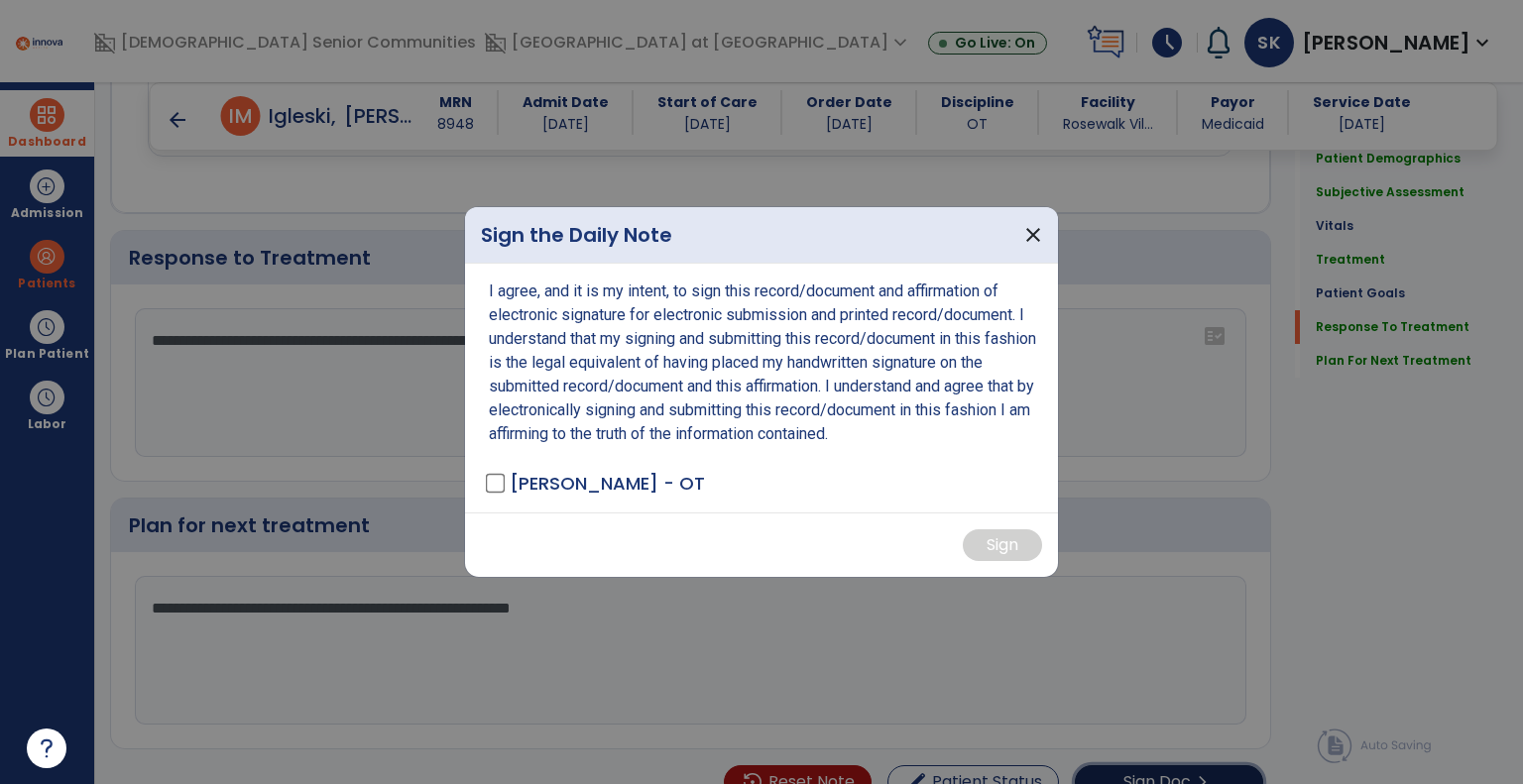 scroll, scrollTop: 3005, scrollLeft: 0, axis: vertical 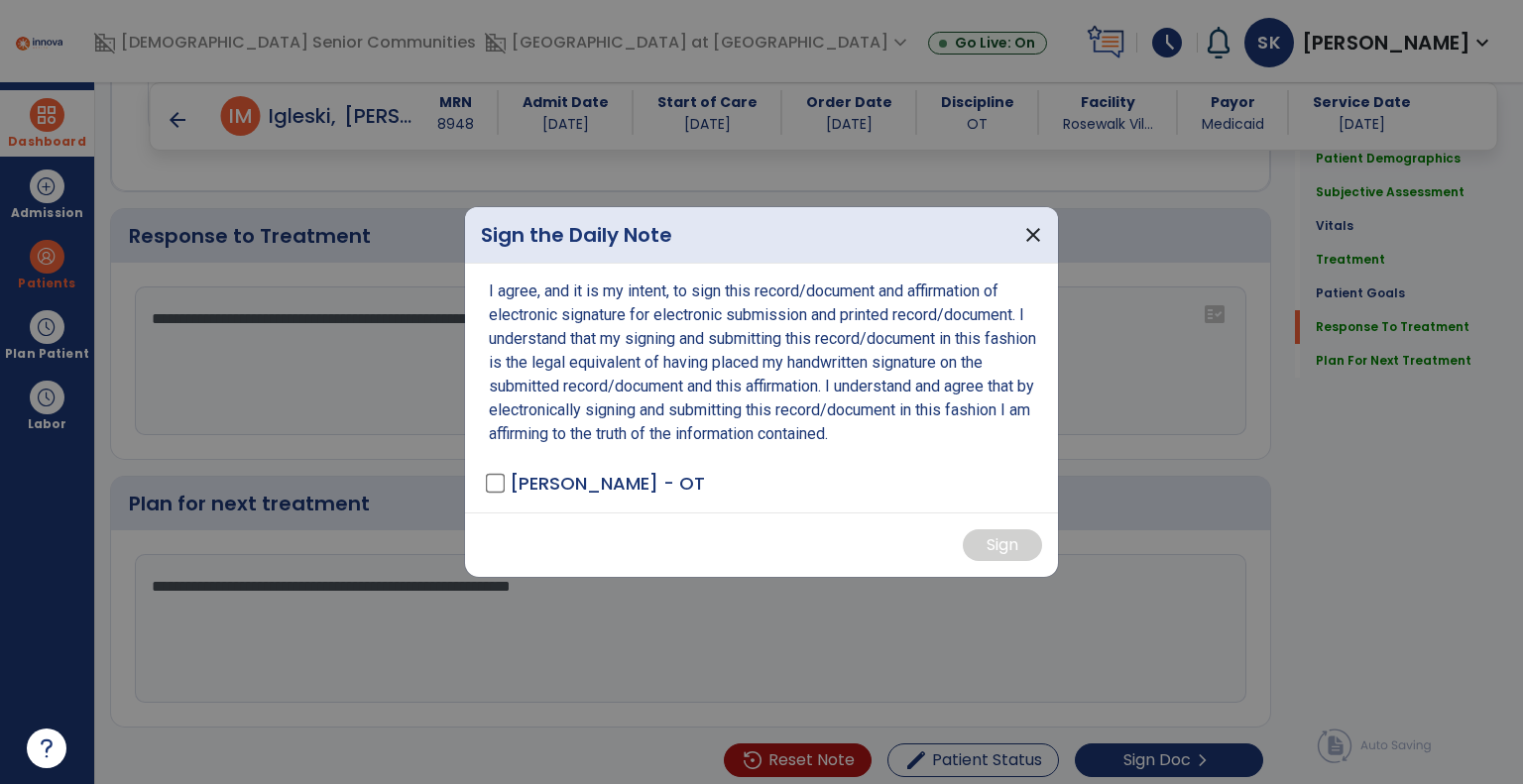 click on "[PERSON_NAME]  - OT" at bounding box center [597, 483] 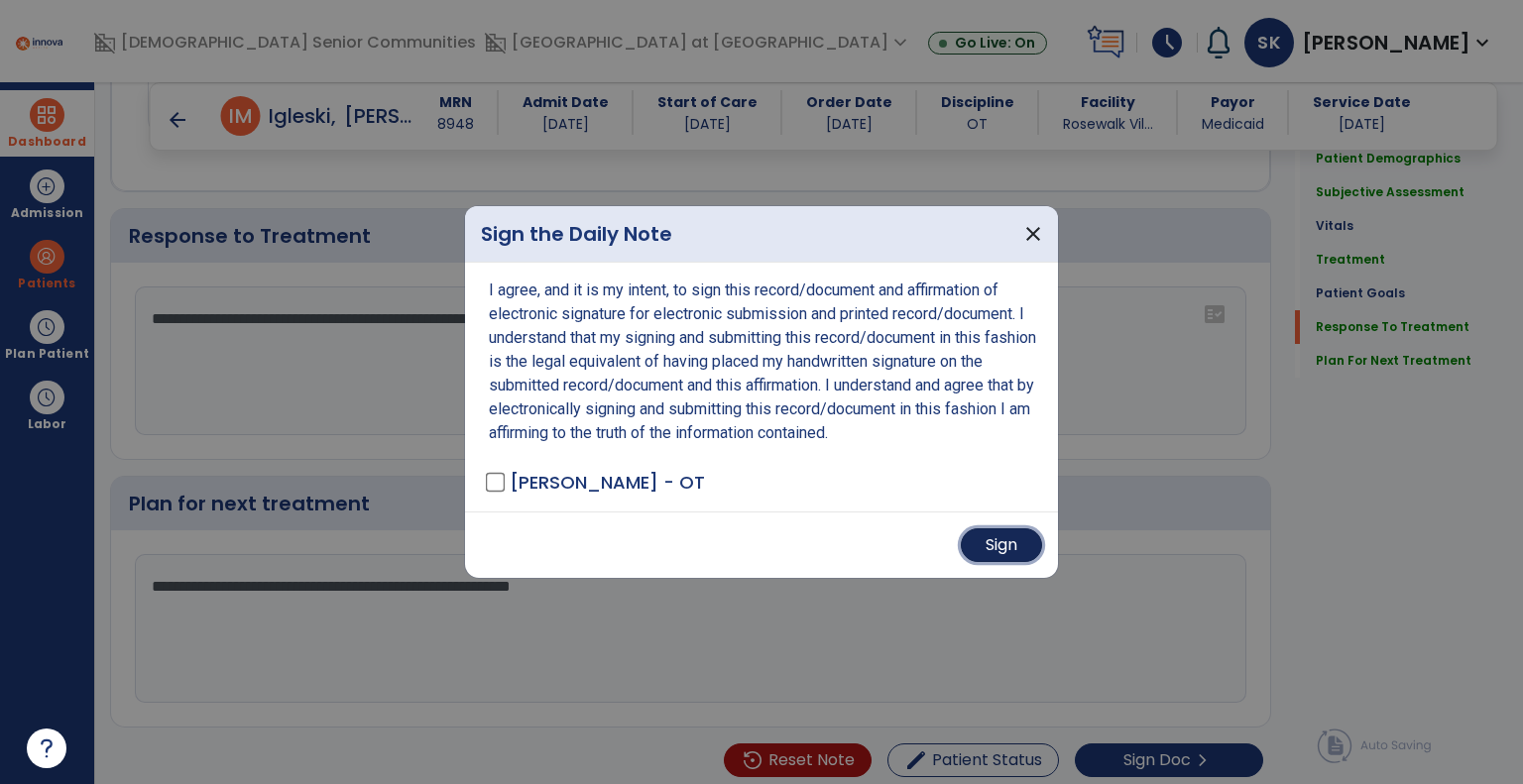 click on "Sign" at bounding box center (1001, 545) 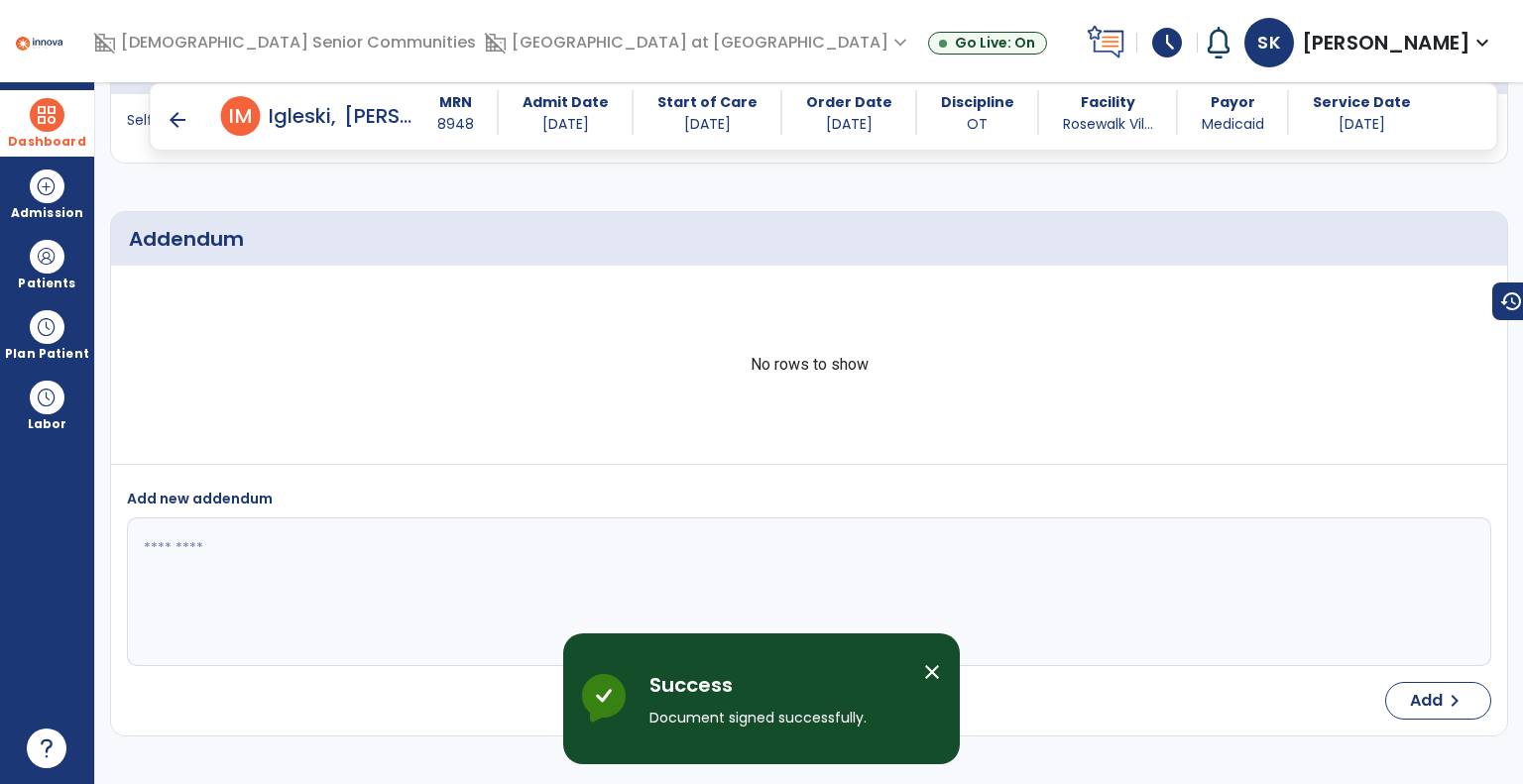 scroll, scrollTop: 4384, scrollLeft: 0, axis: vertical 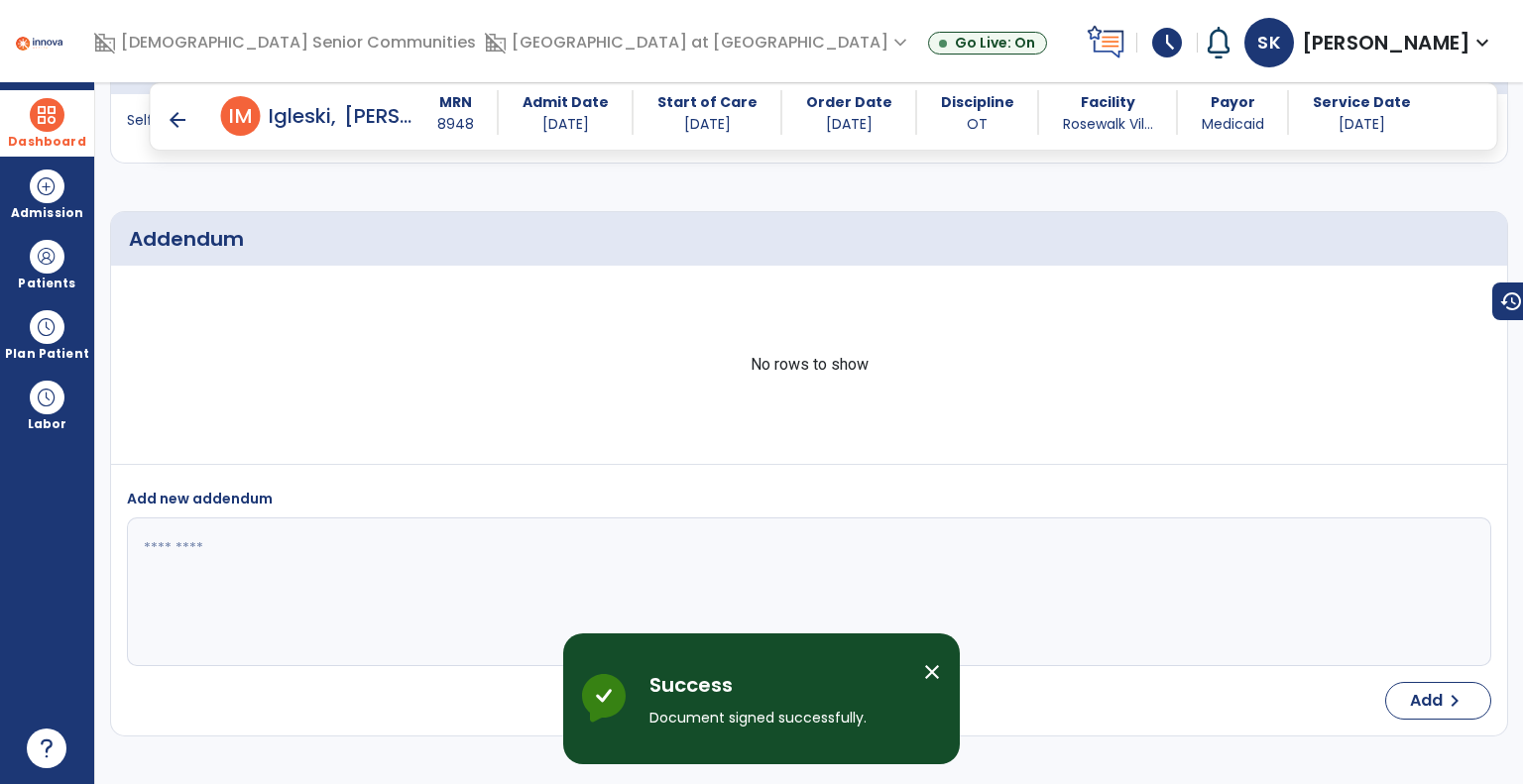 click on "arrow_back      I  M  [PERSON_NAME]  MRN 8948 Admit Date [DATE] Start of Care [DATE] Order Date [DATE] Discipline OT Facility Rosewalk Vil... Payor Medicaid Service Date [DATE]" at bounding box center [824, 116] 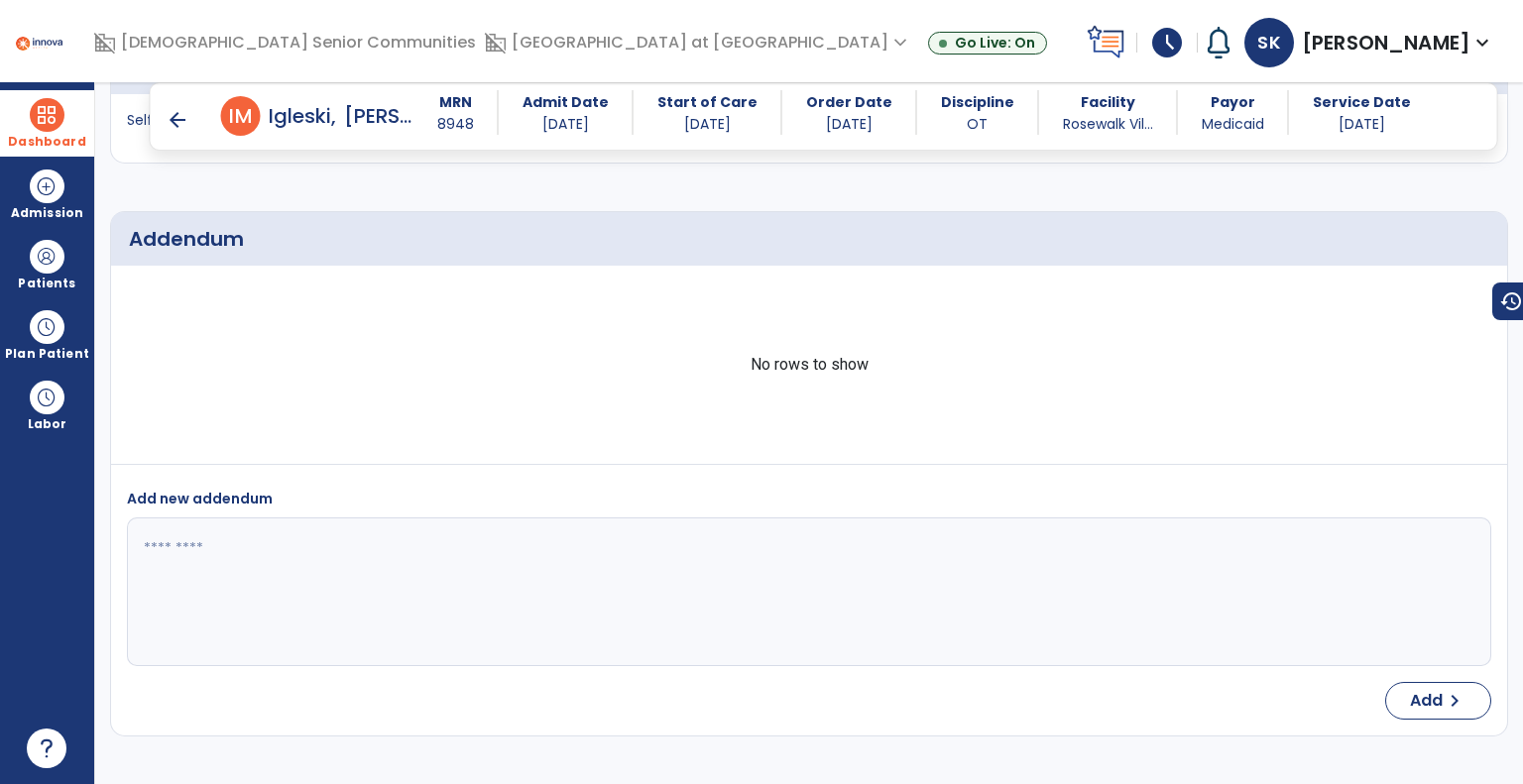 click on "arrow_back" at bounding box center (177, 120) 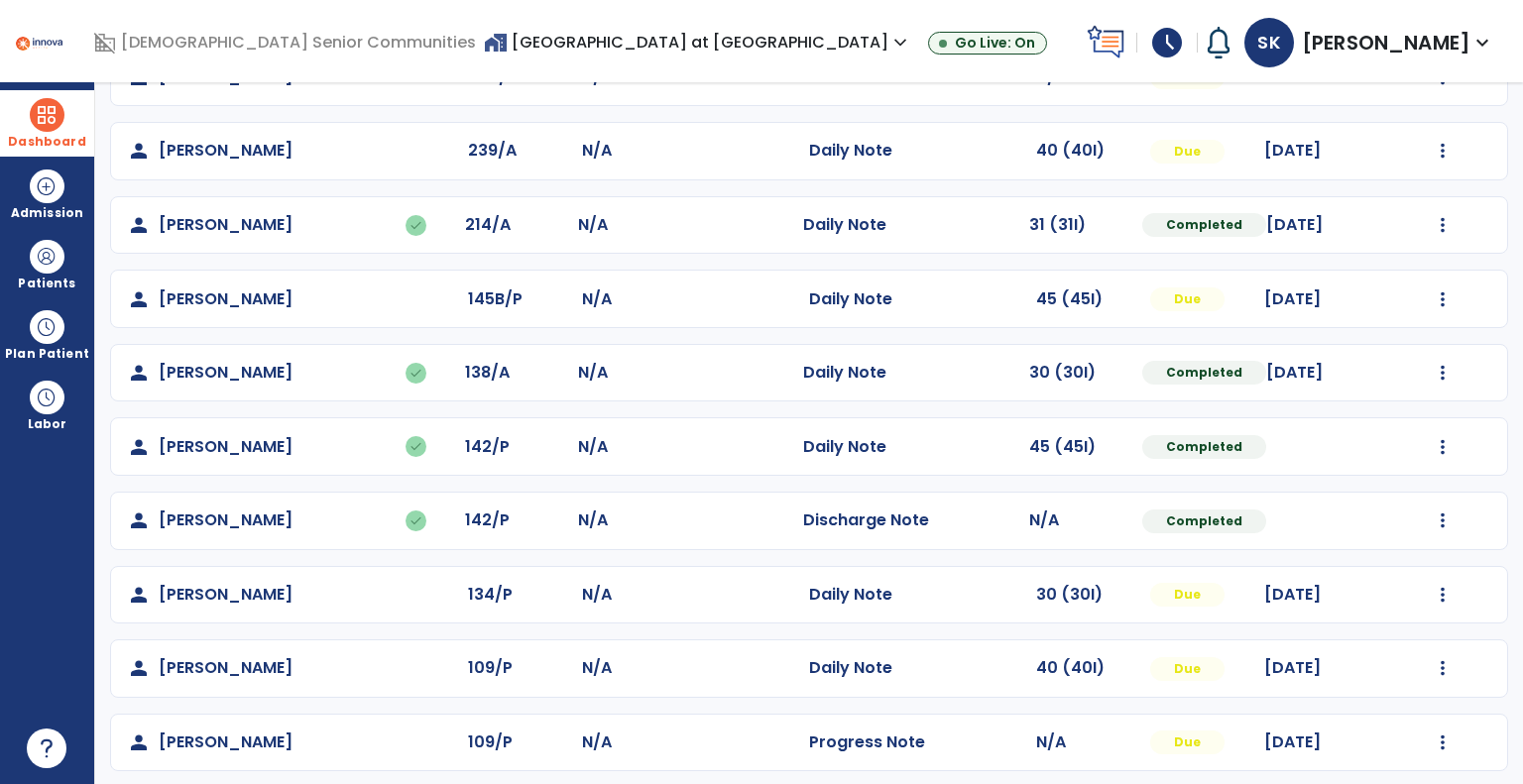 scroll, scrollTop: 734, scrollLeft: 0, axis: vertical 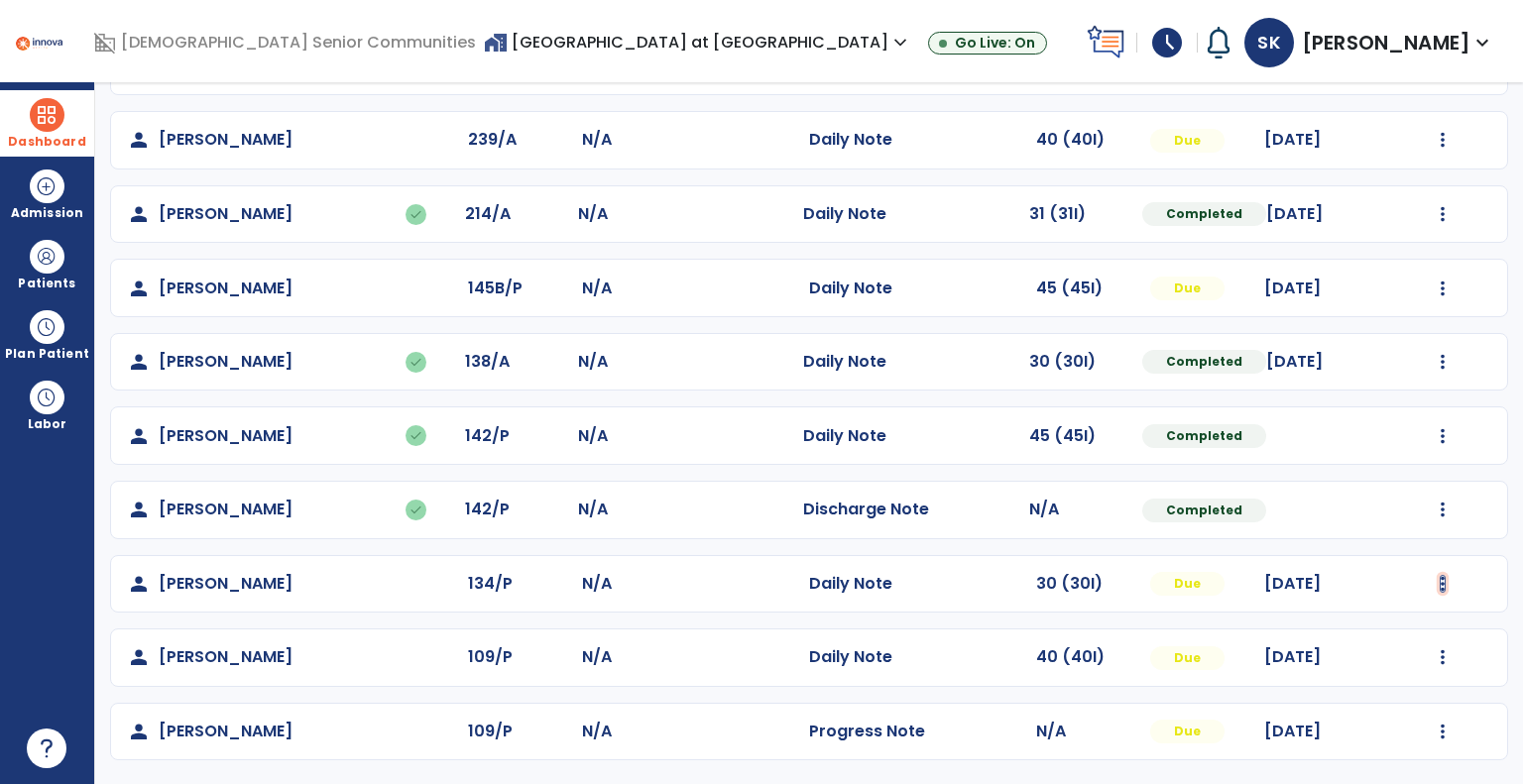 click at bounding box center [1443, -377] 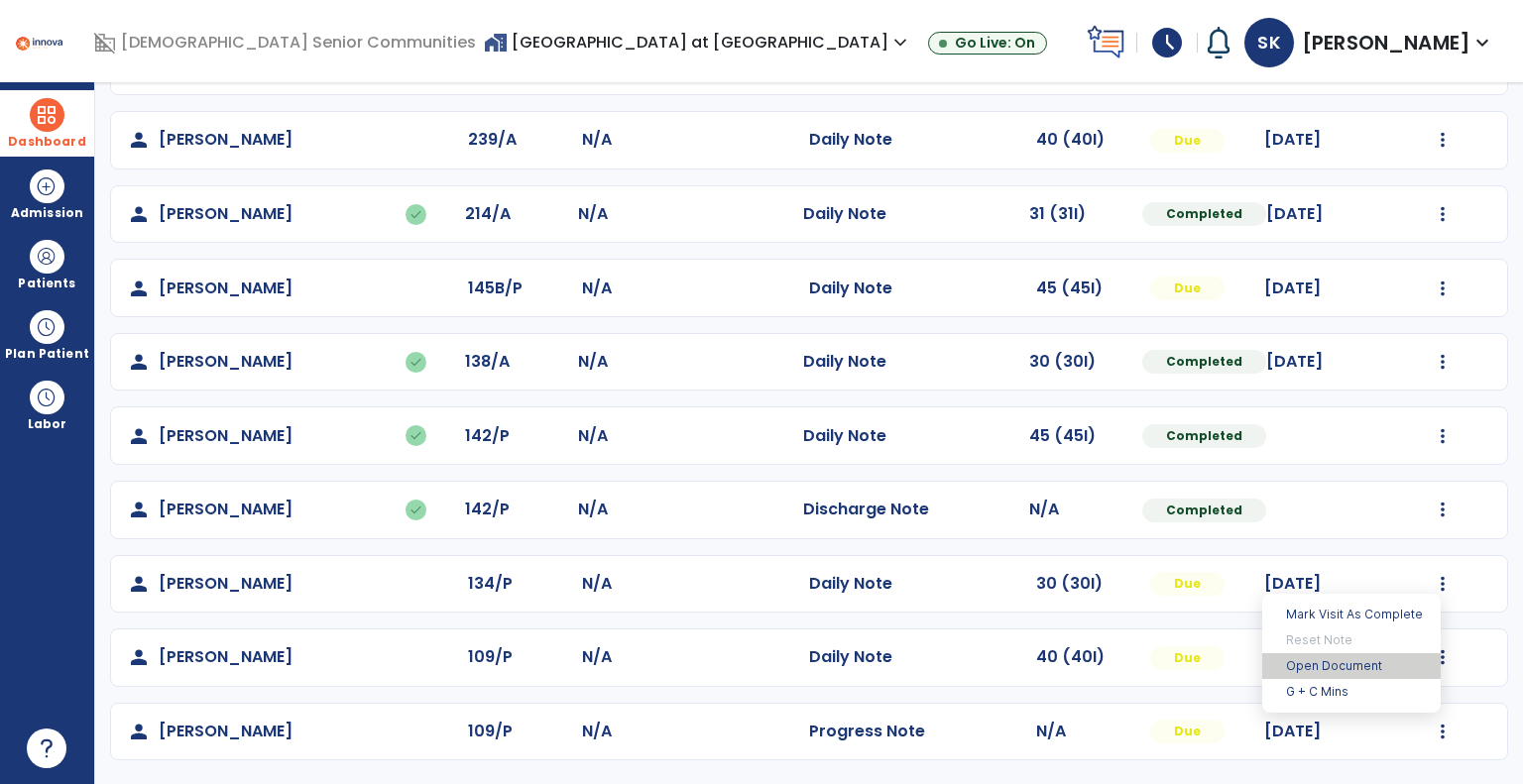 click on "Open Document" at bounding box center [1351, 666] 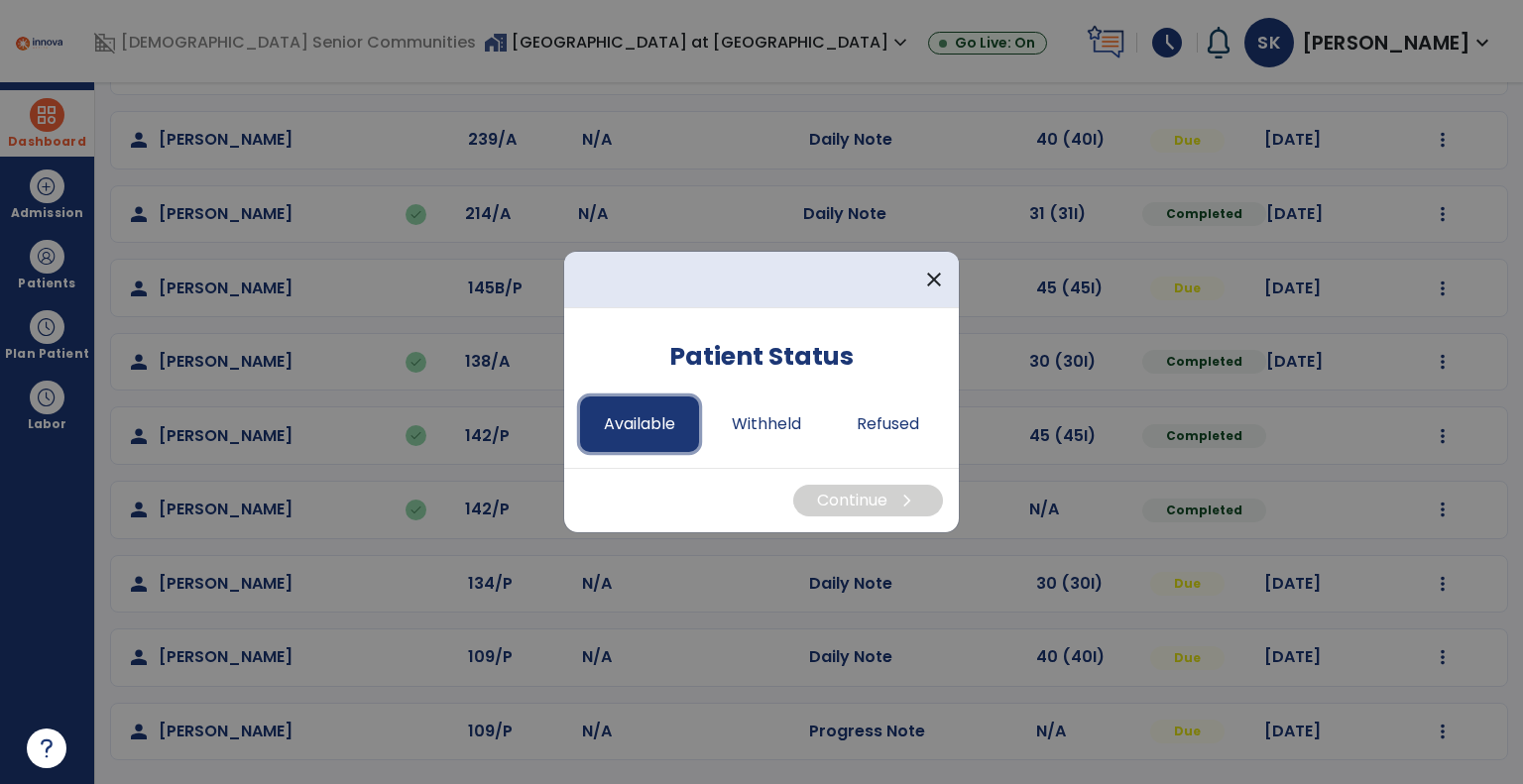 drag, startPoint x: 641, startPoint y: 411, endPoint x: 665, endPoint y: 434, distance: 33.24154 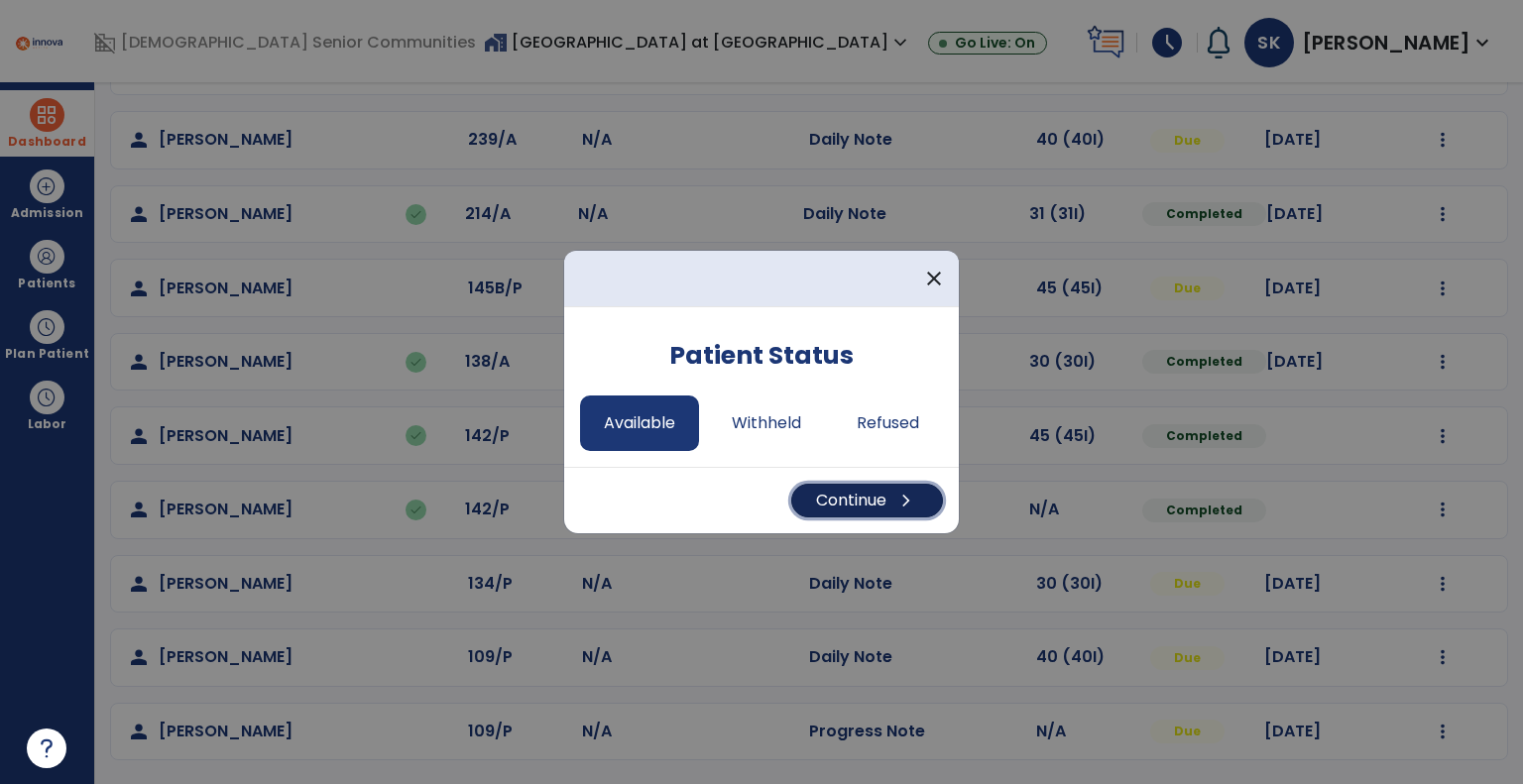 click on "Continue   chevron_right" at bounding box center (867, 501) 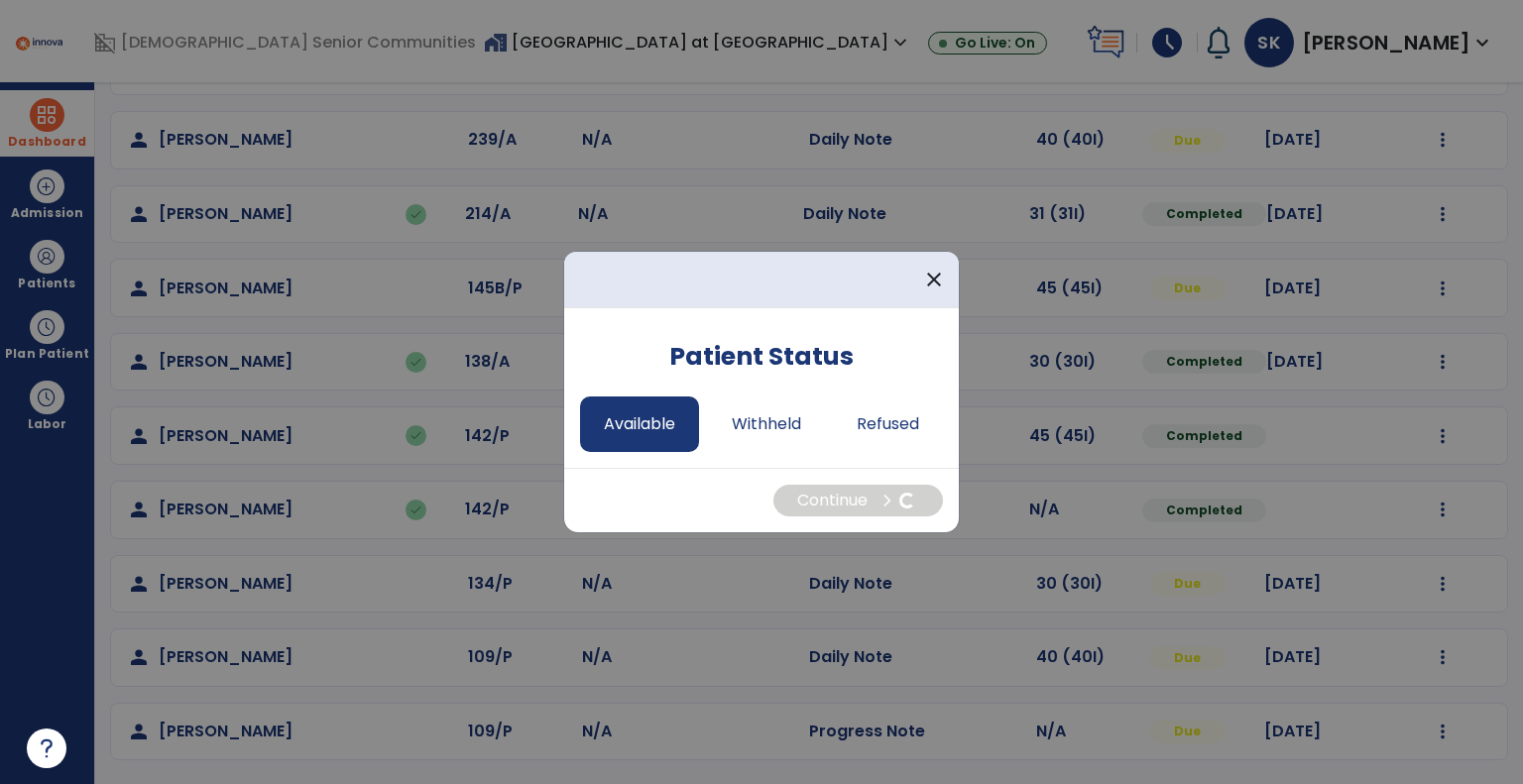 select on "*" 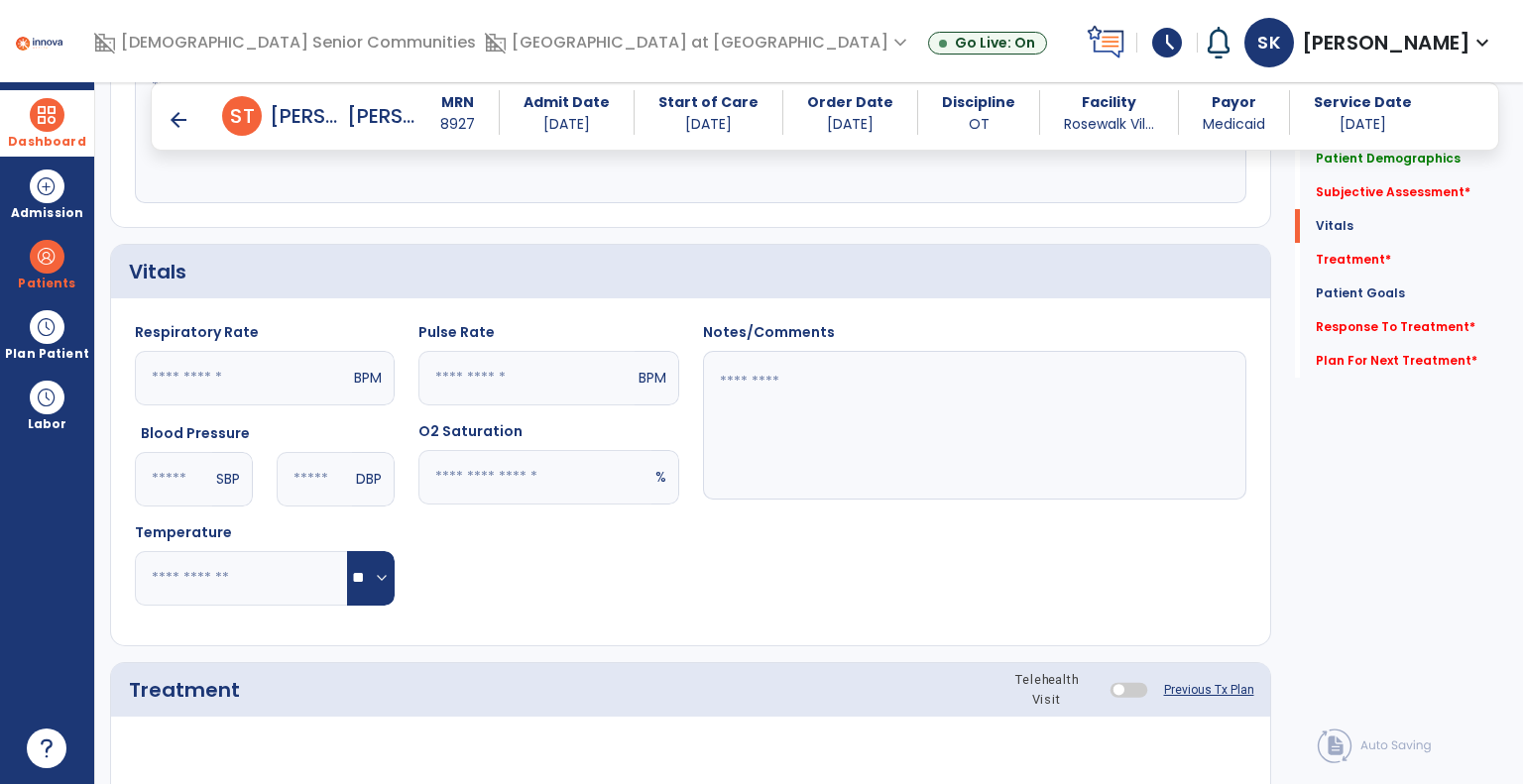 scroll, scrollTop: 536, scrollLeft: 0, axis: vertical 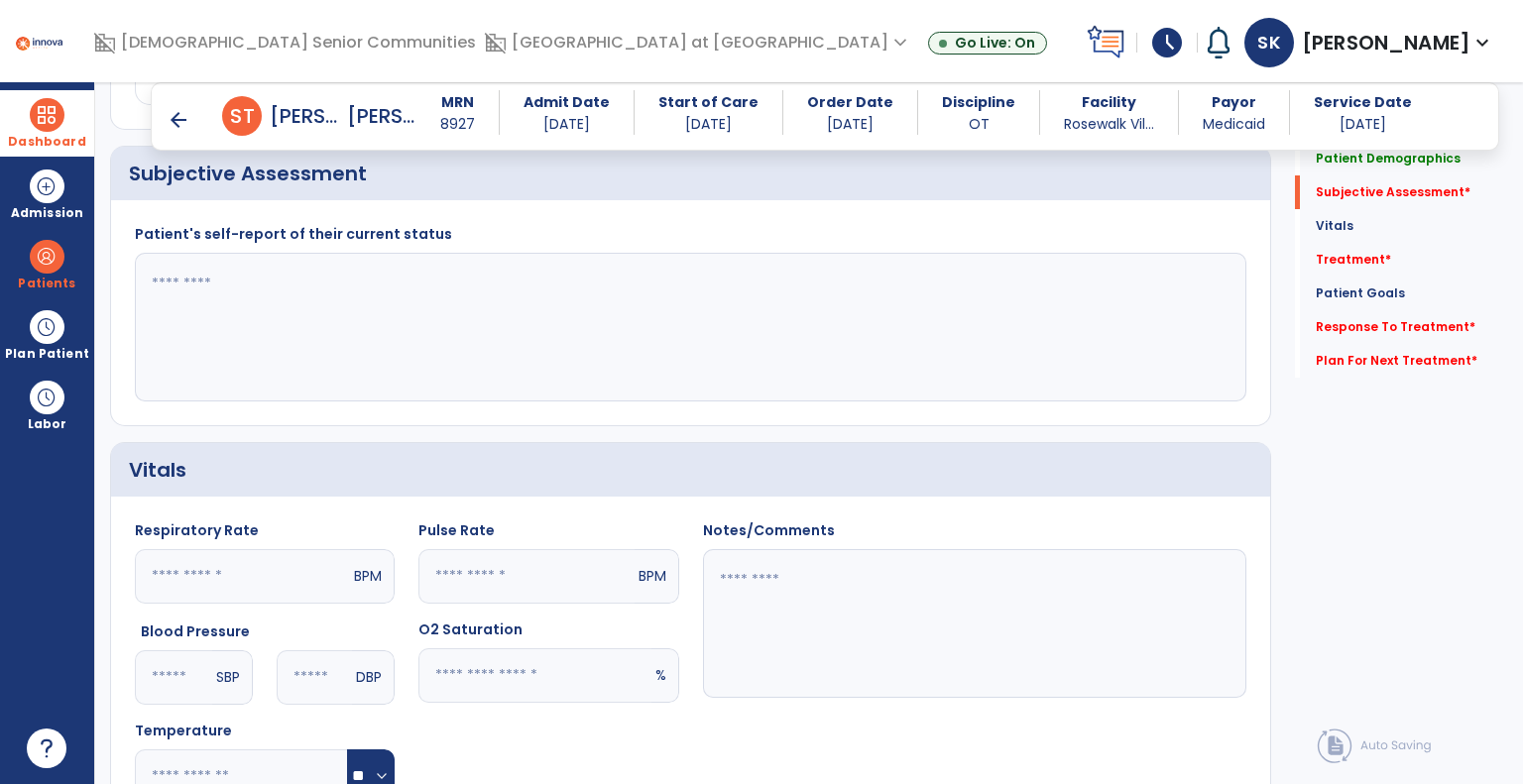 click 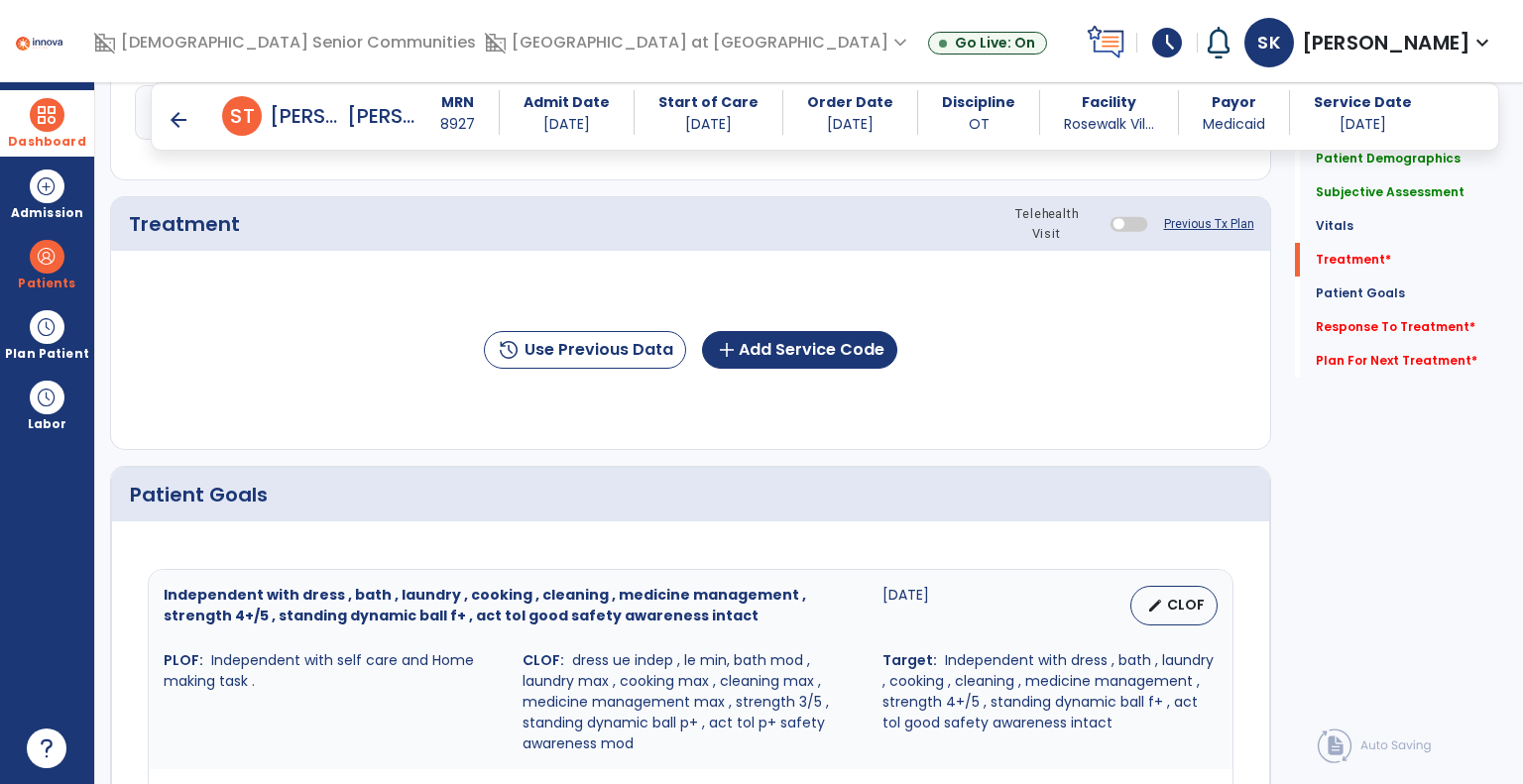 scroll, scrollTop: 1329, scrollLeft: 0, axis: vertical 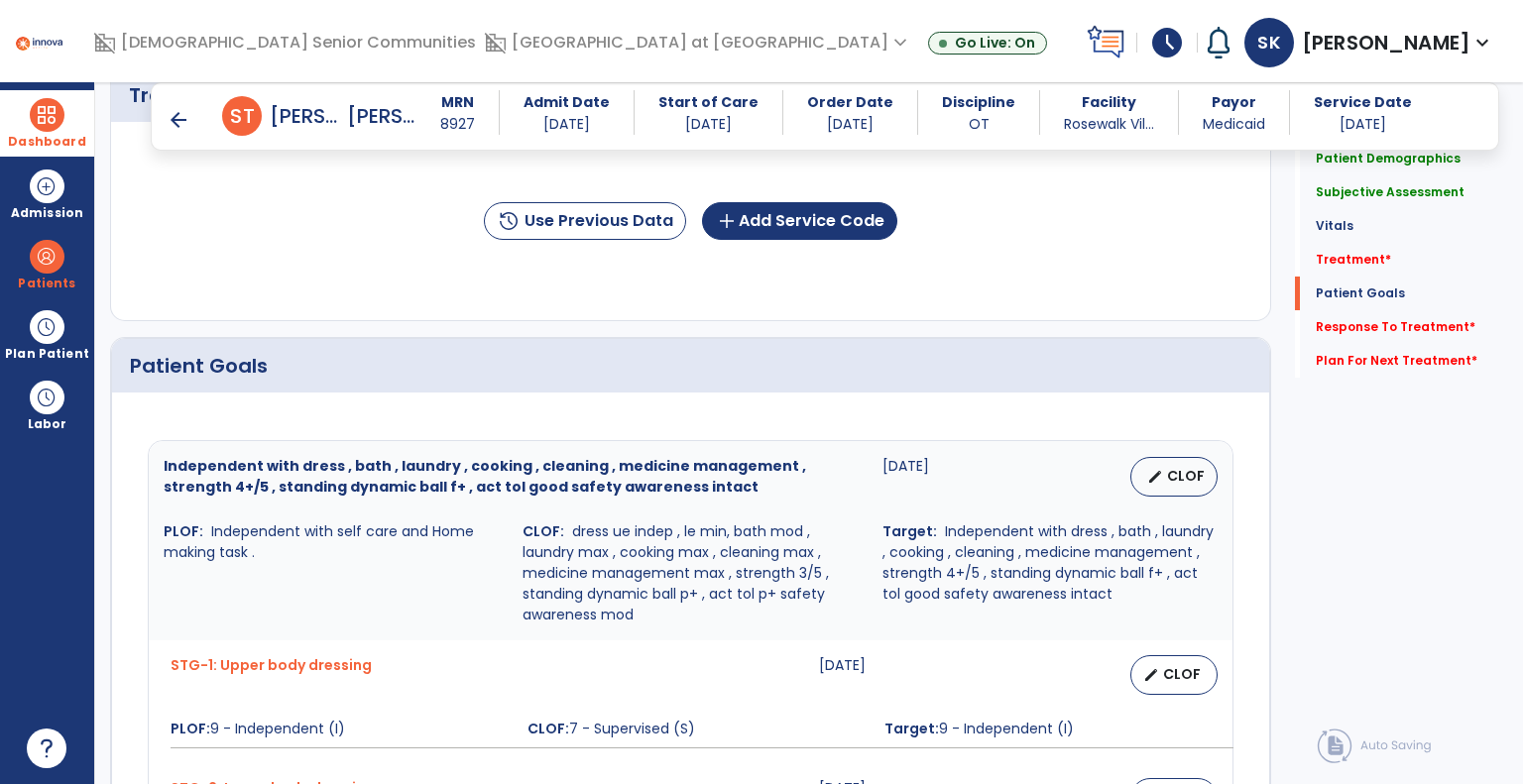 type on "**********" 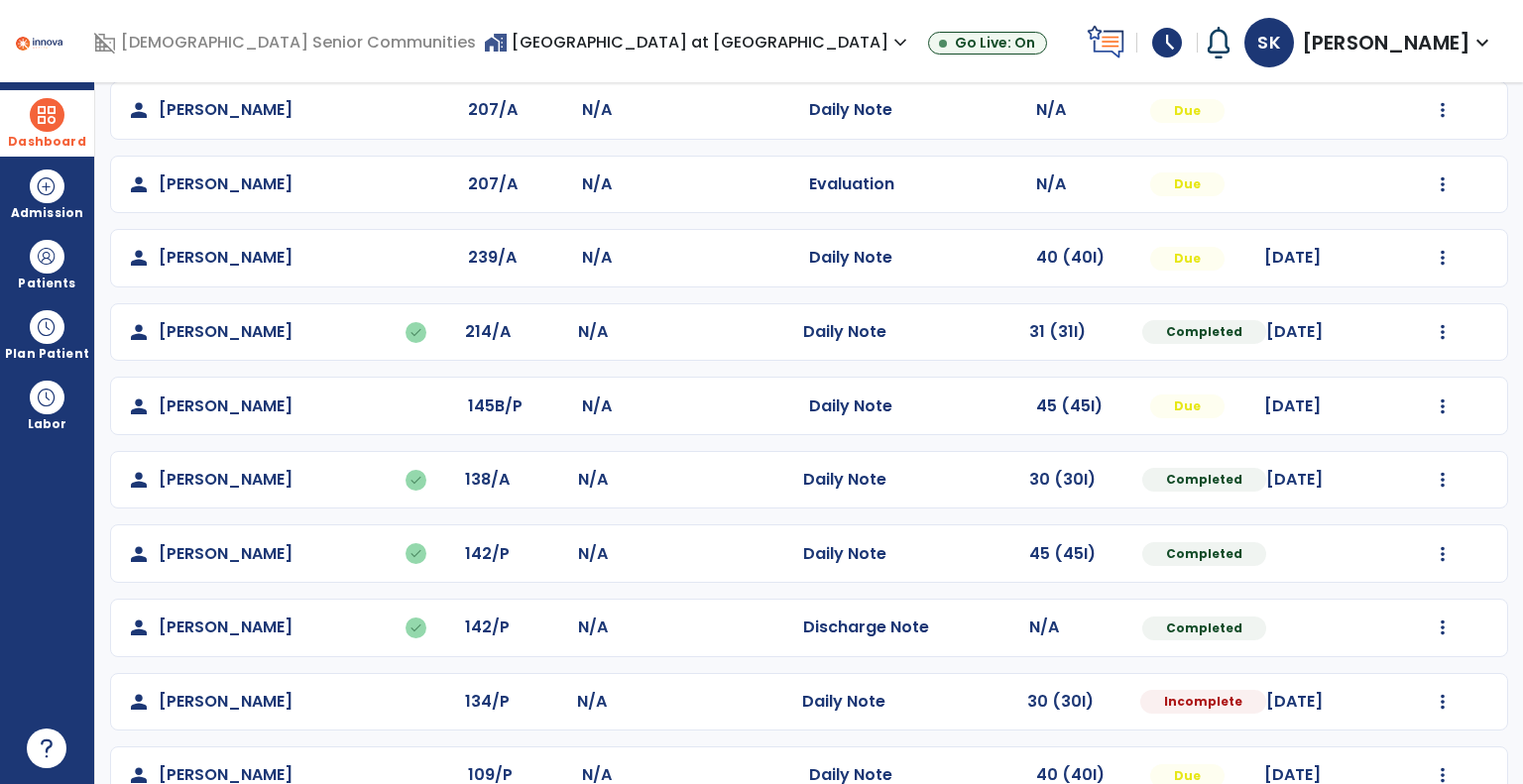 scroll, scrollTop: 694, scrollLeft: 0, axis: vertical 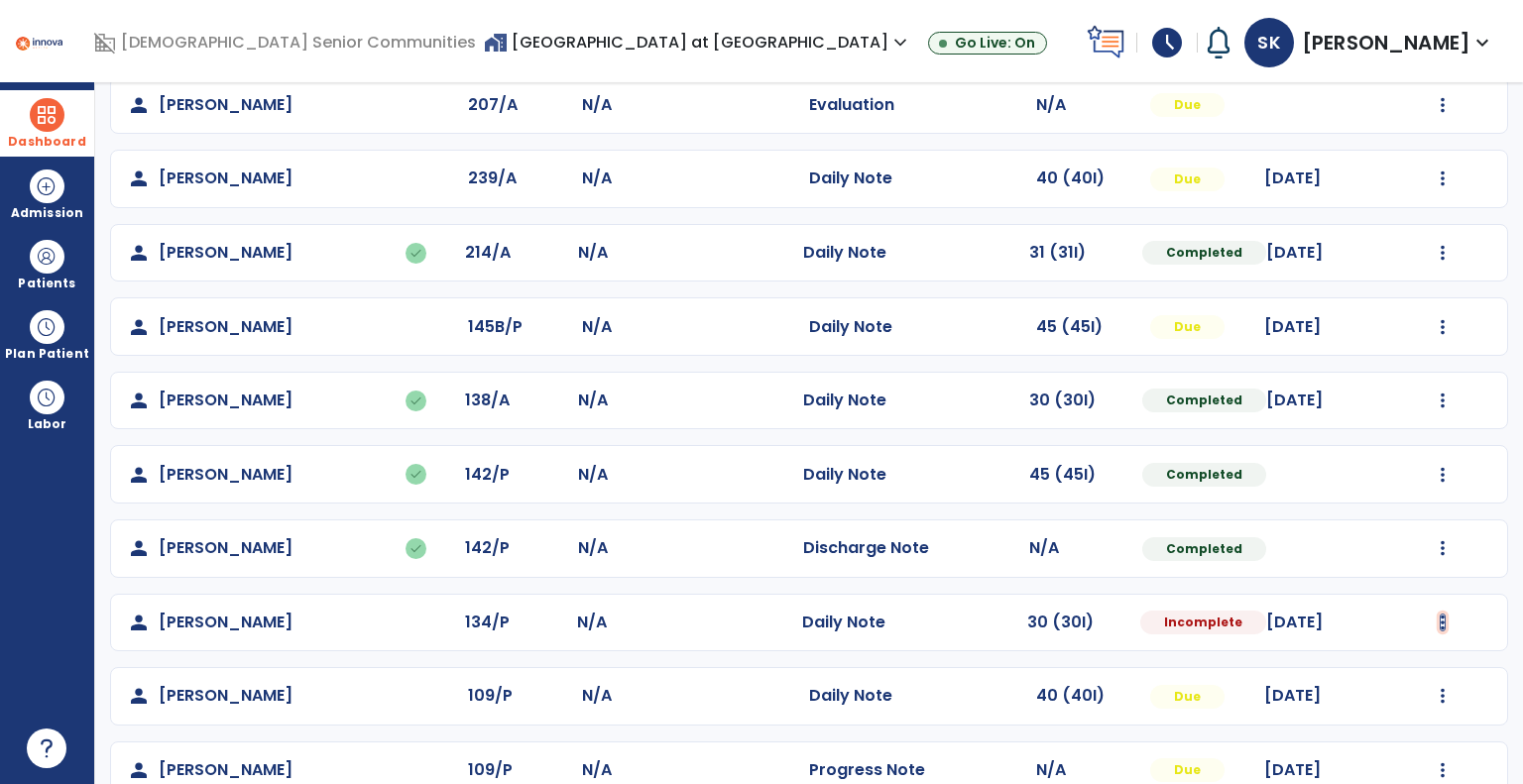 click at bounding box center (1443, -338) 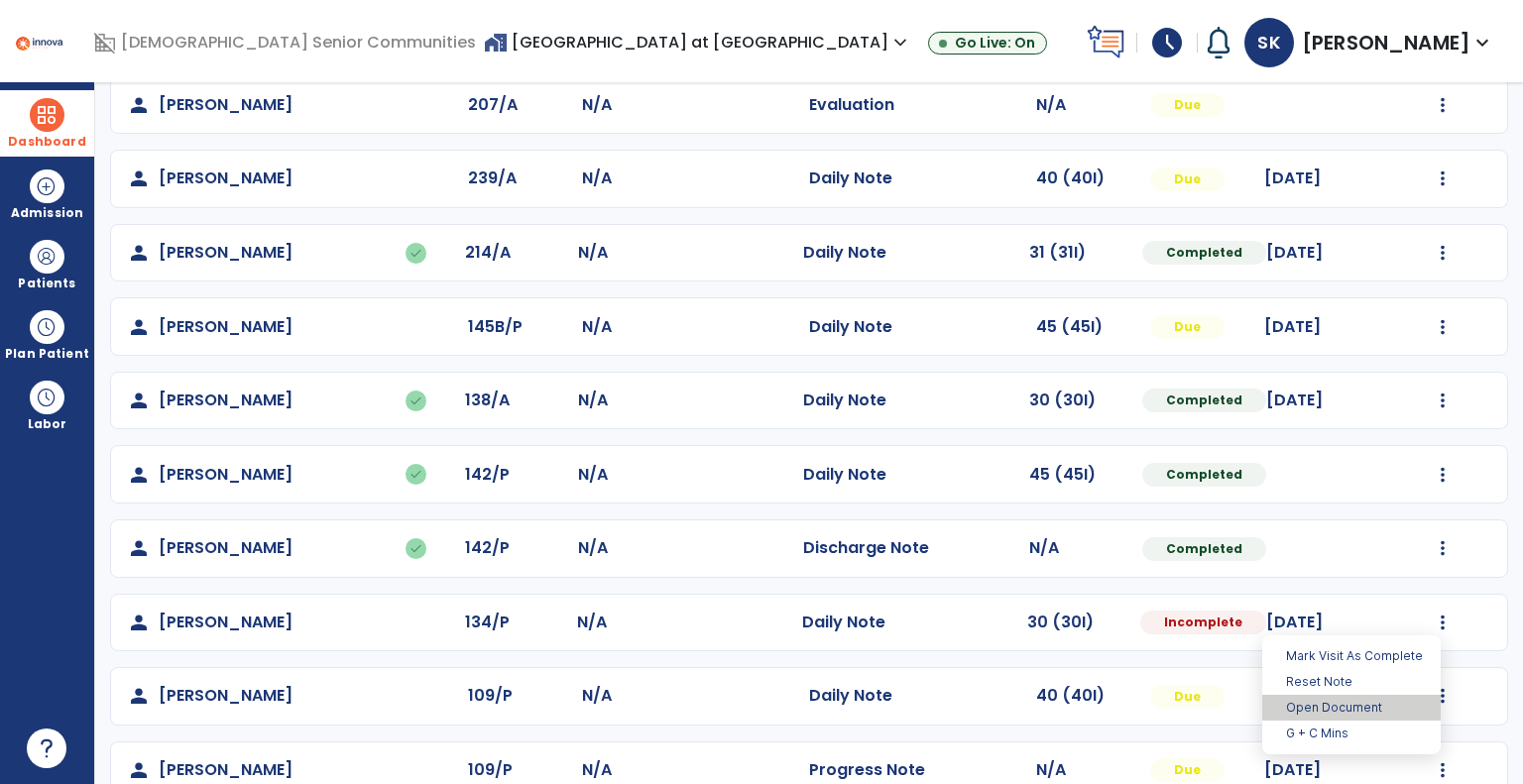 click on "Open Document" at bounding box center [1351, 708] 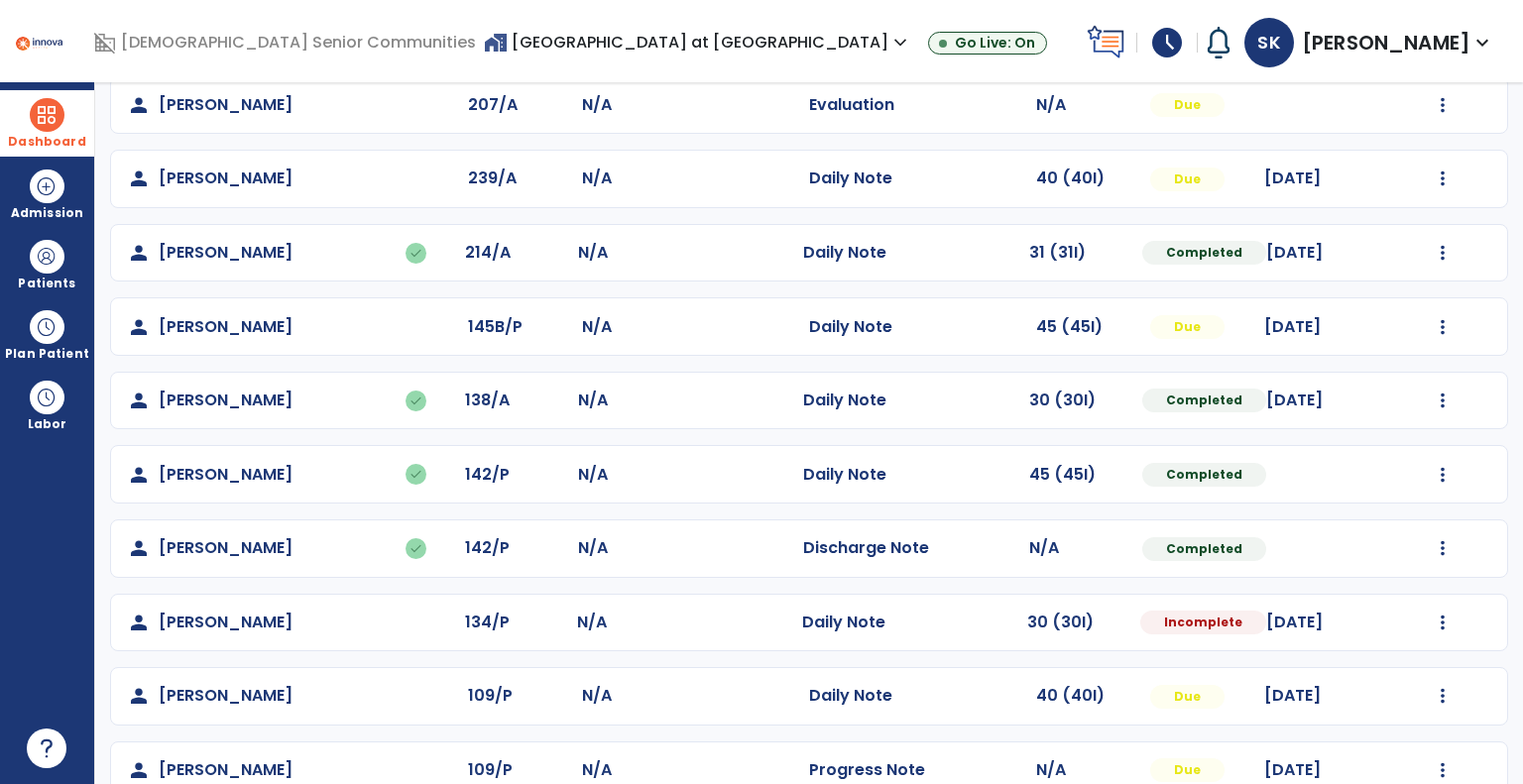 select on "*" 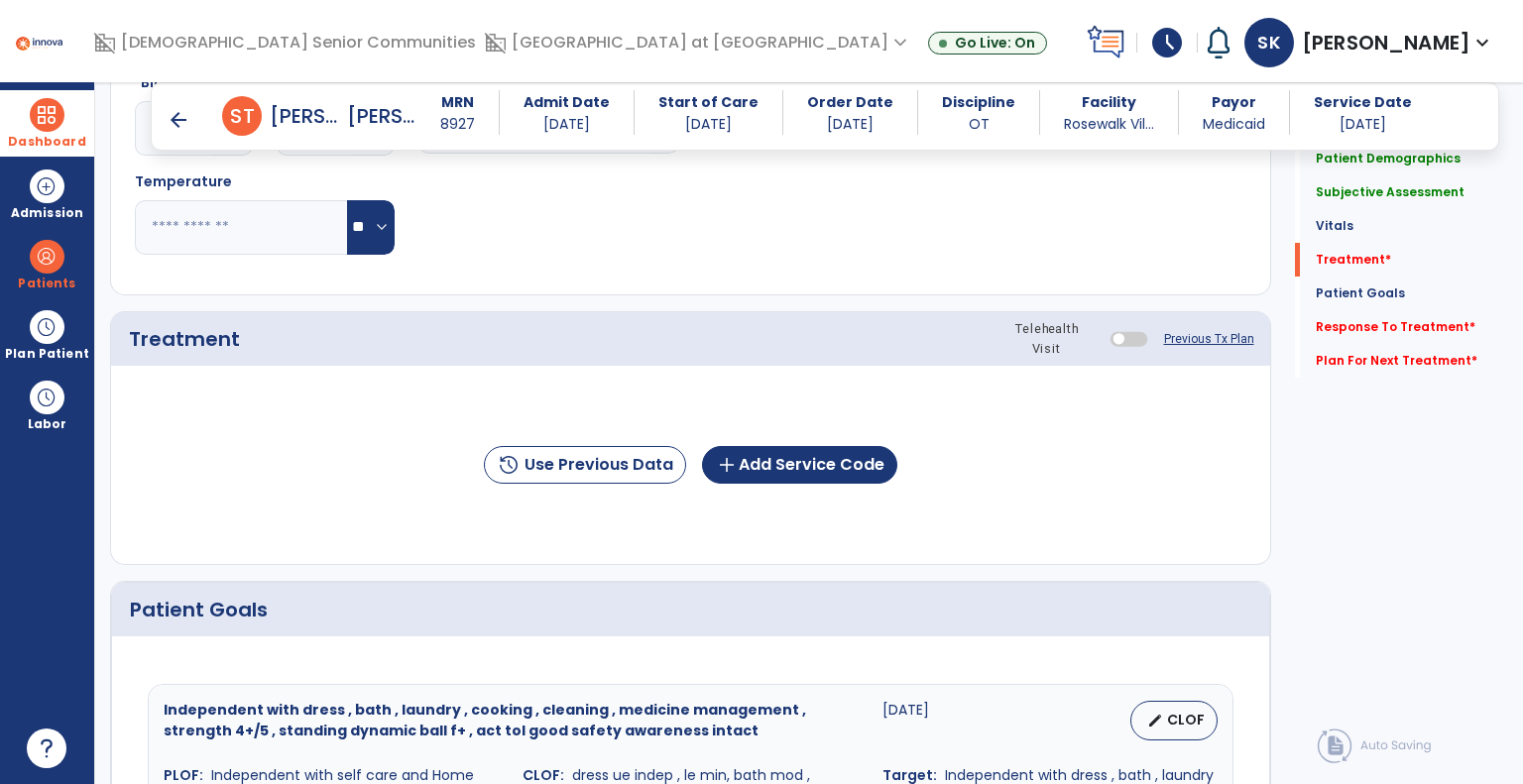 scroll, scrollTop: 1189, scrollLeft: 0, axis: vertical 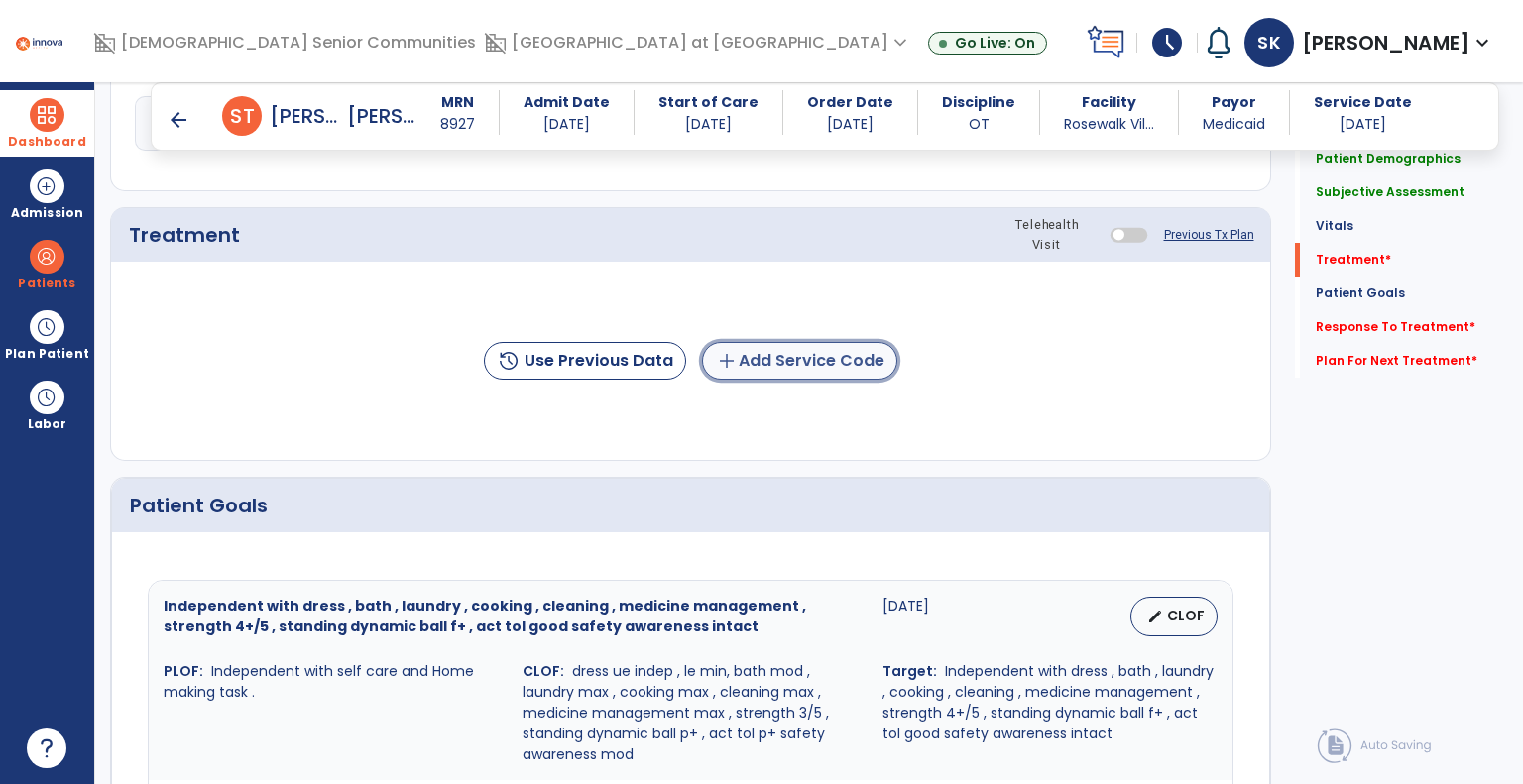 click on "add" 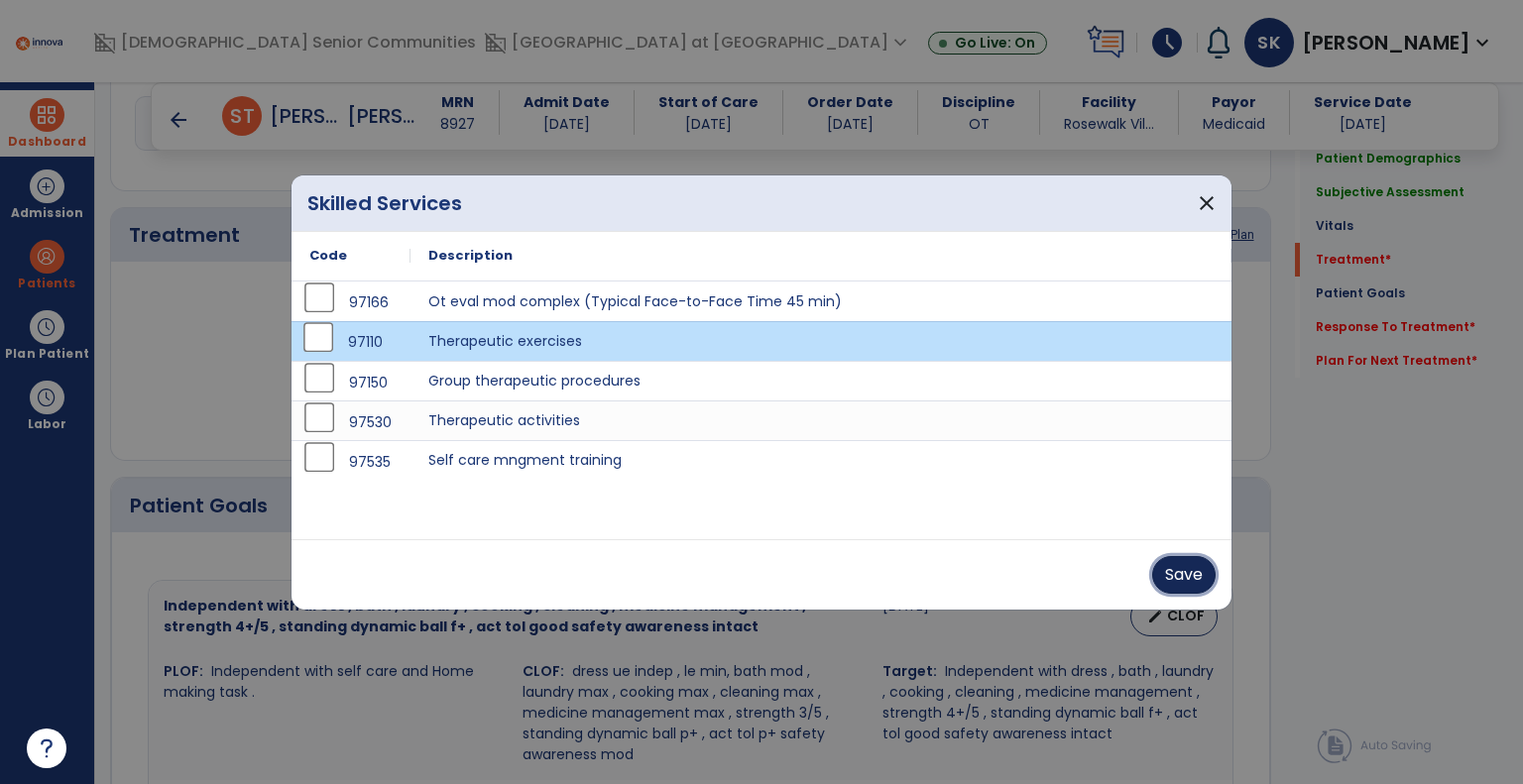 click on "Save" at bounding box center [1184, 575] 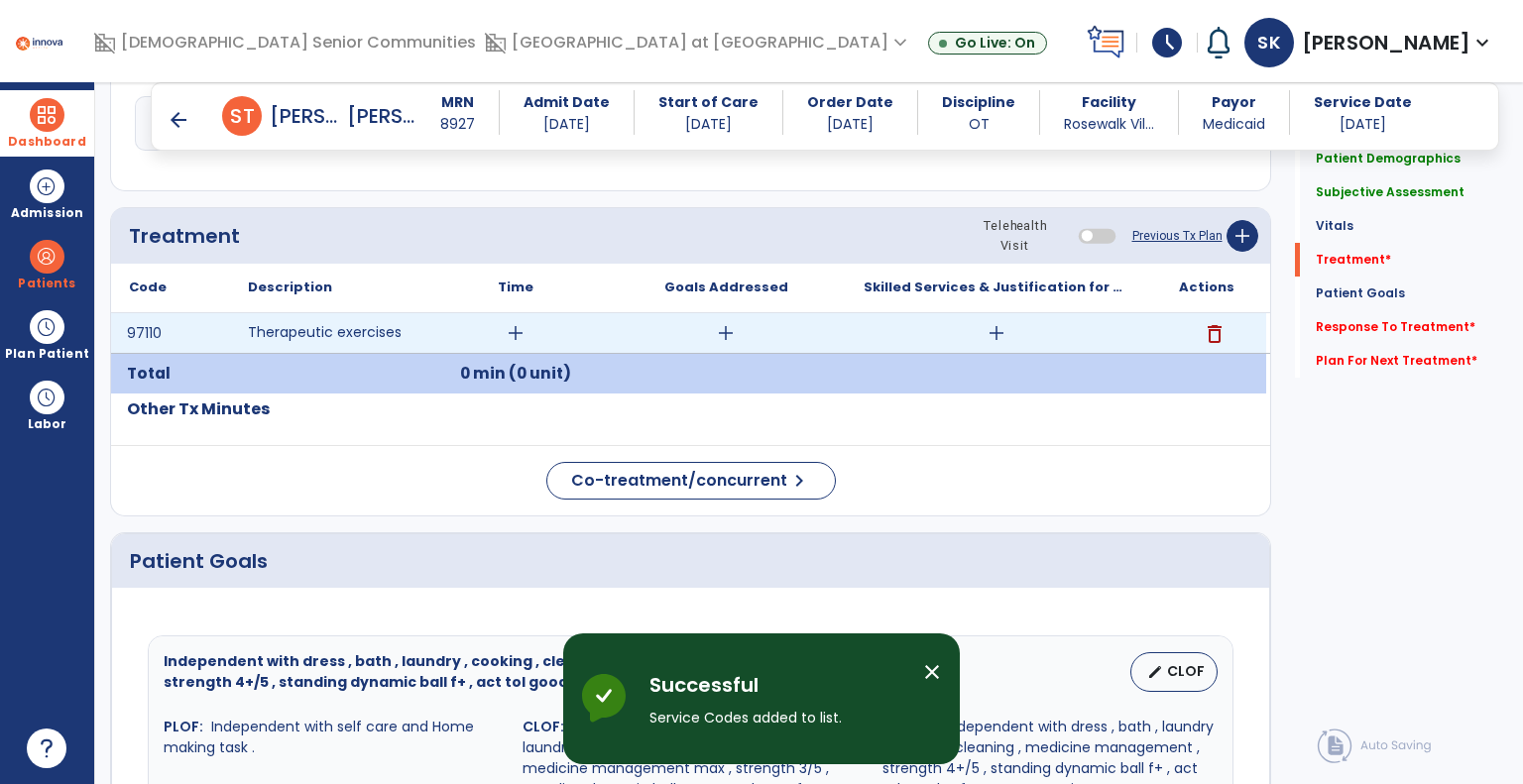 click on "add" at bounding box center [516, 333] 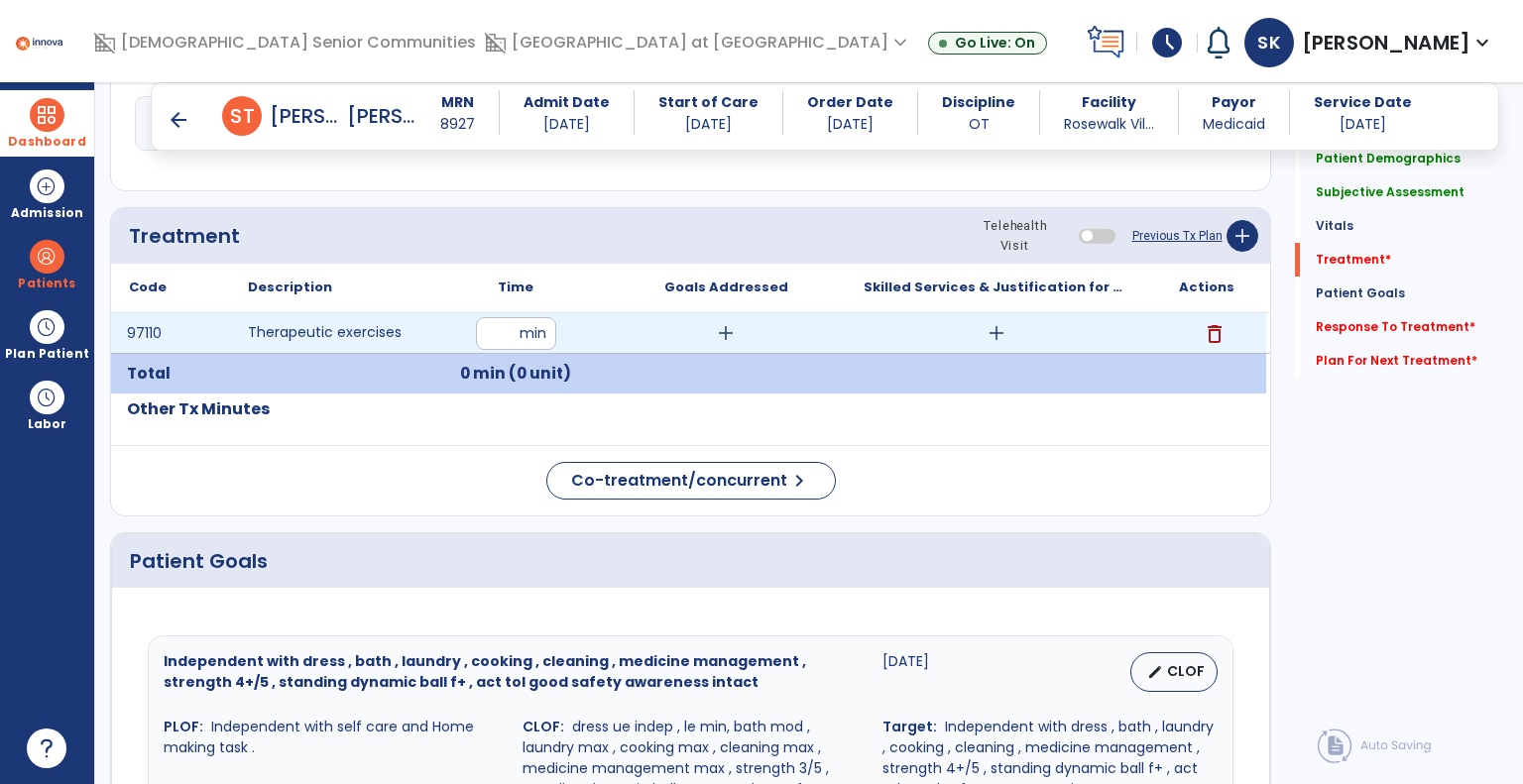 type on "**" 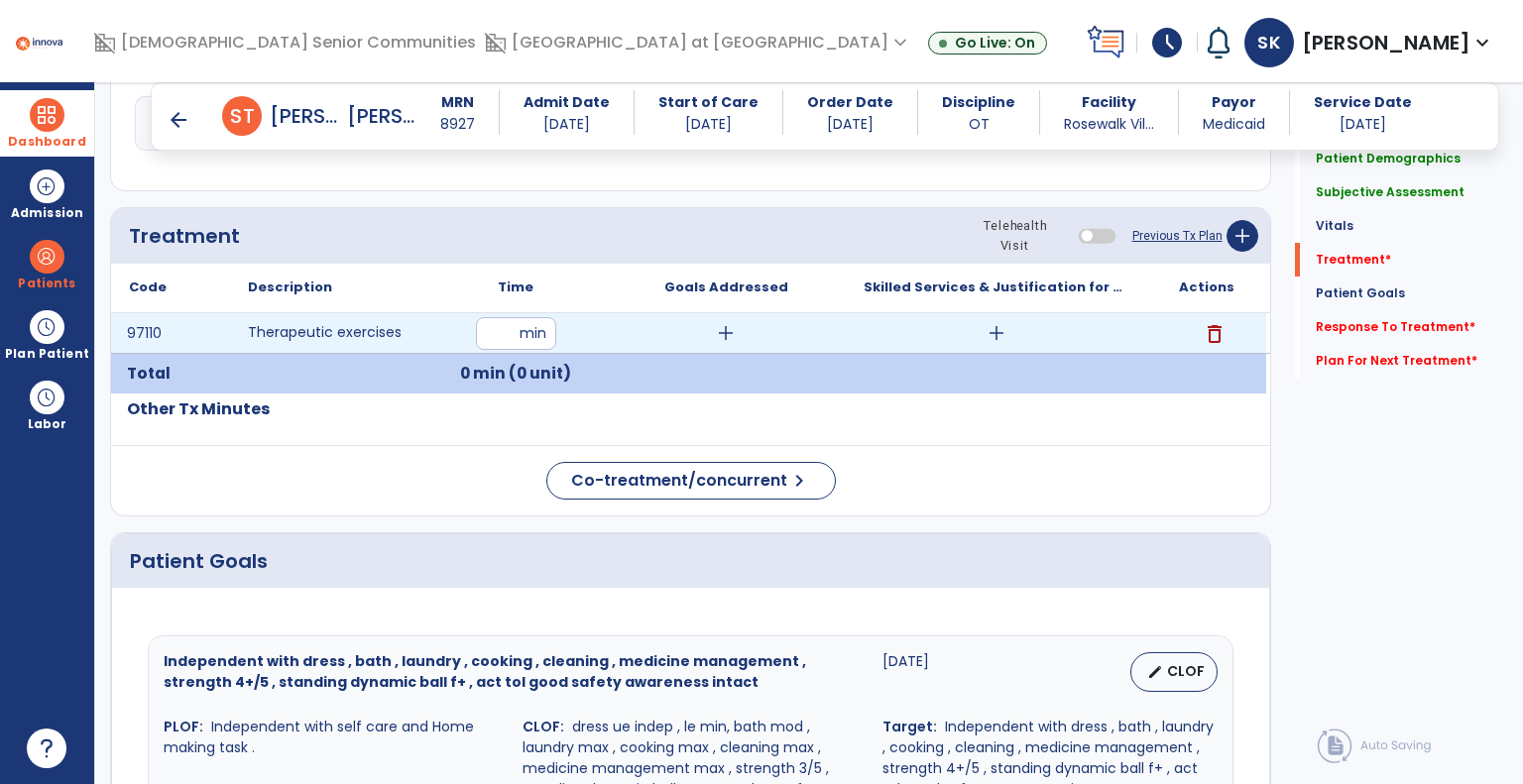 scroll, scrollTop: 1090, scrollLeft: 0, axis: vertical 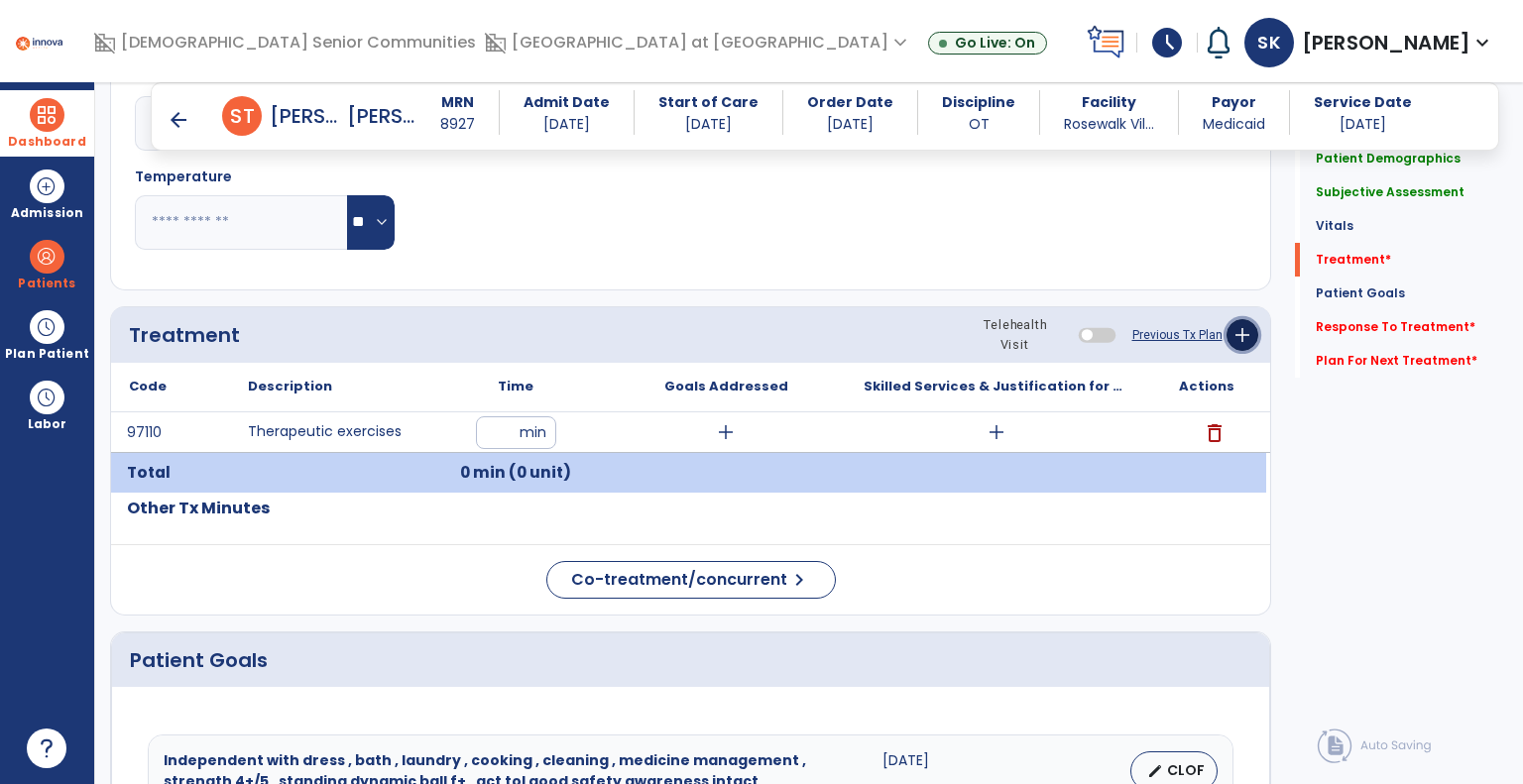 click on "add" 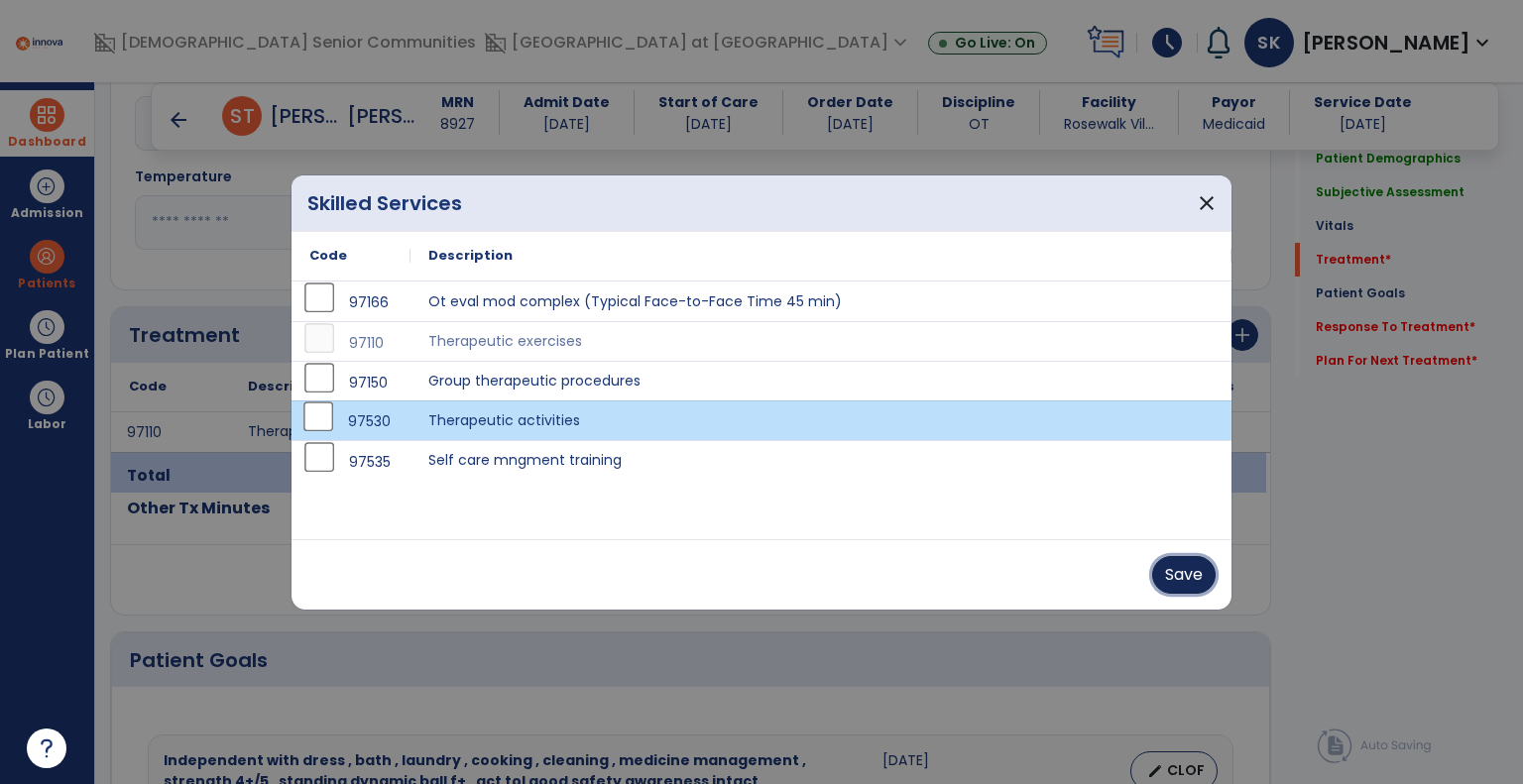click on "Save" at bounding box center (1184, 575) 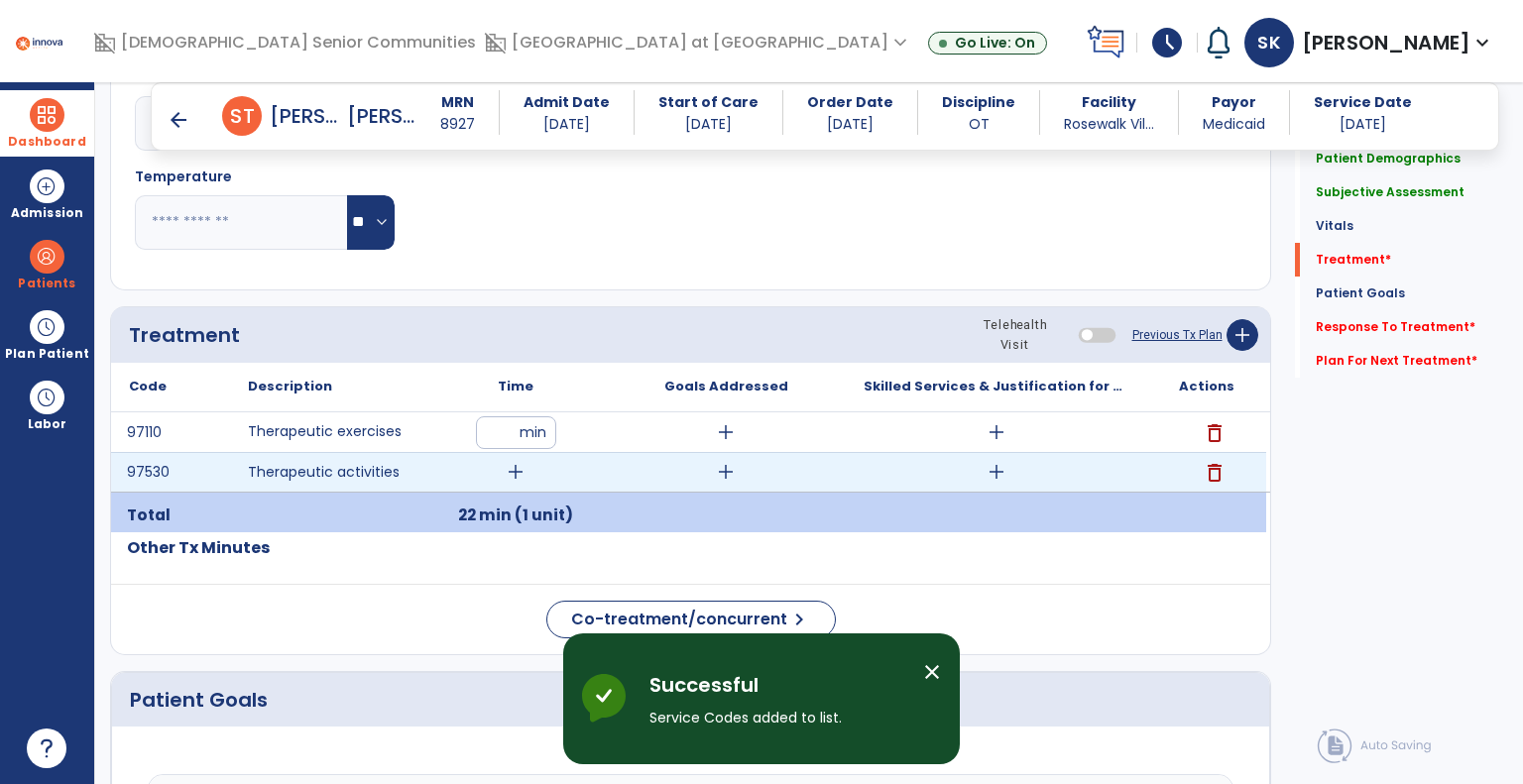 click on "add" at bounding box center [516, 472] 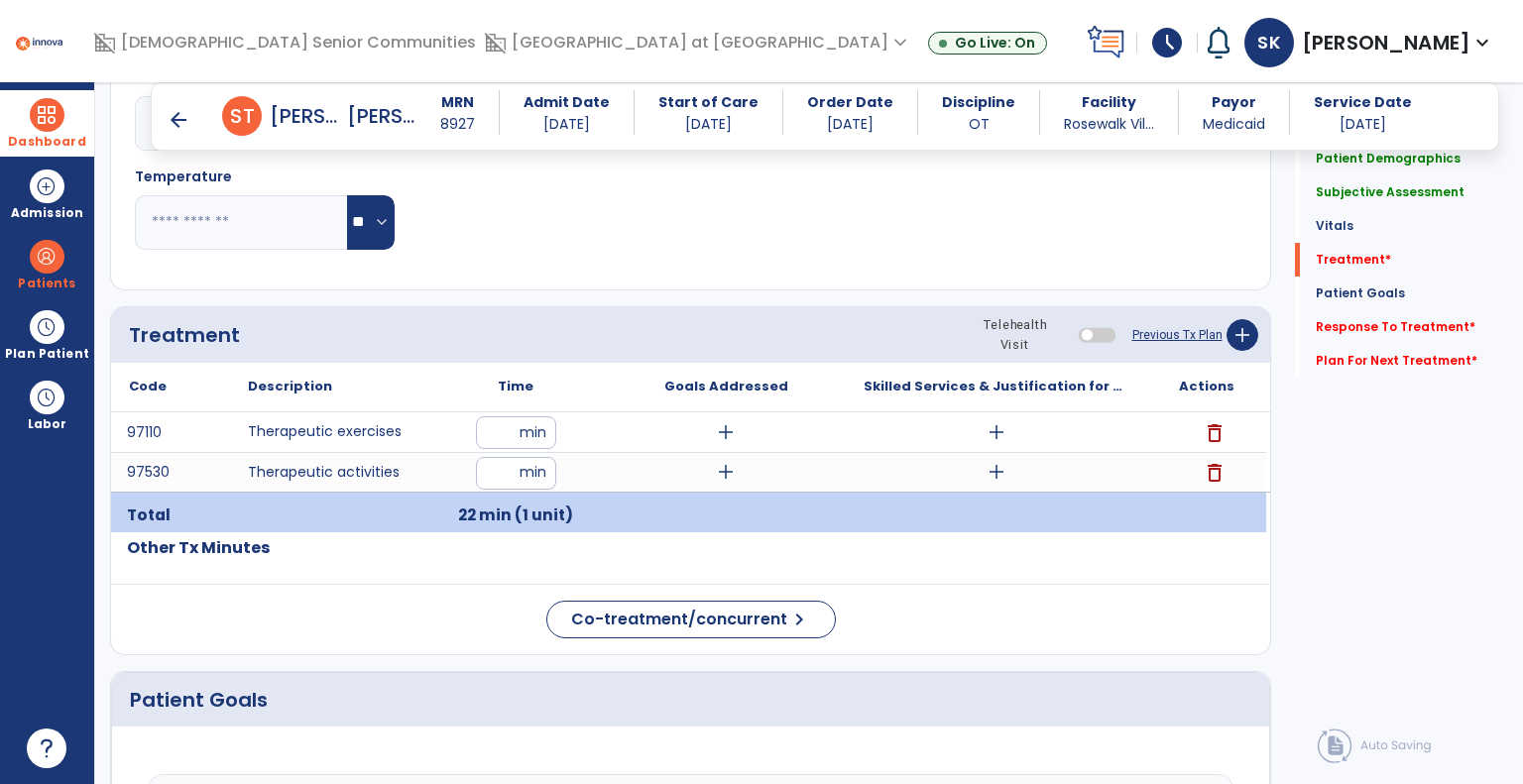 type on "*" 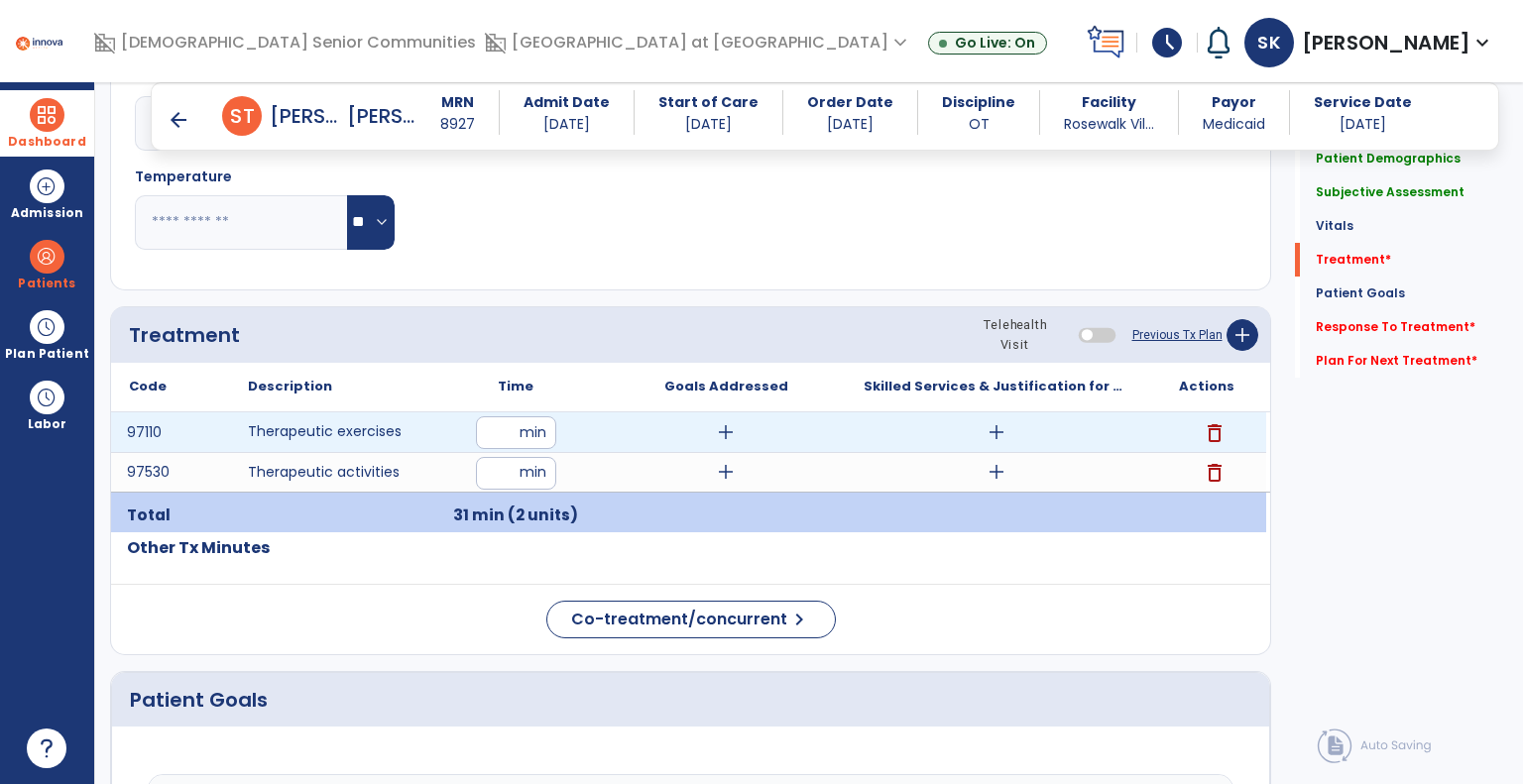 click on "add" at bounding box center (996, 432) 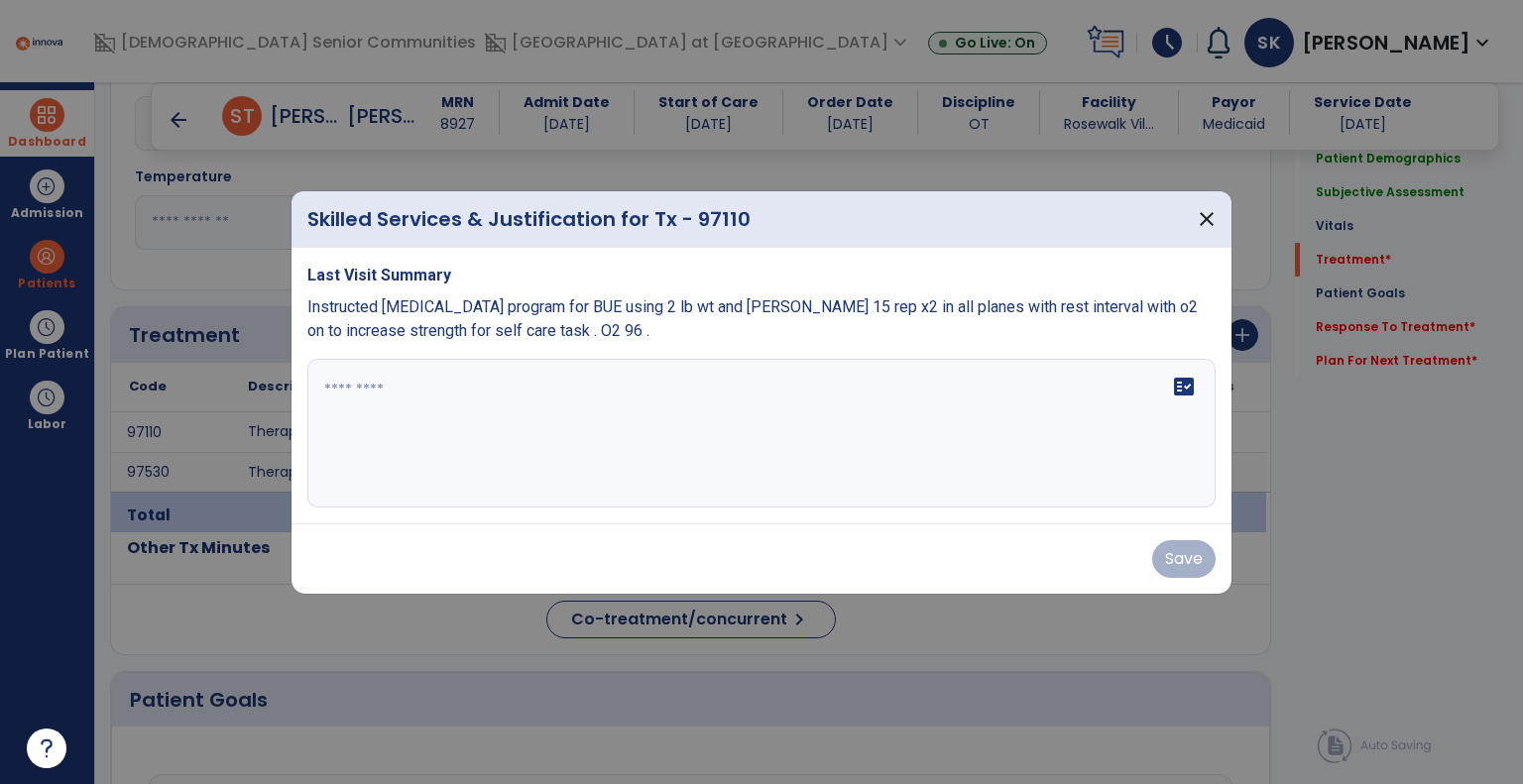 click on "Last Visit Summary Instructed [MEDICAL_DATA] program for BUE using 2 lb wt and [PERSON_NAME]  15 rep x2 in all planes with rest interval with o2 on  to increase strength for self care task . O2 96 .   fact_check" at bounding box center [762, 386] 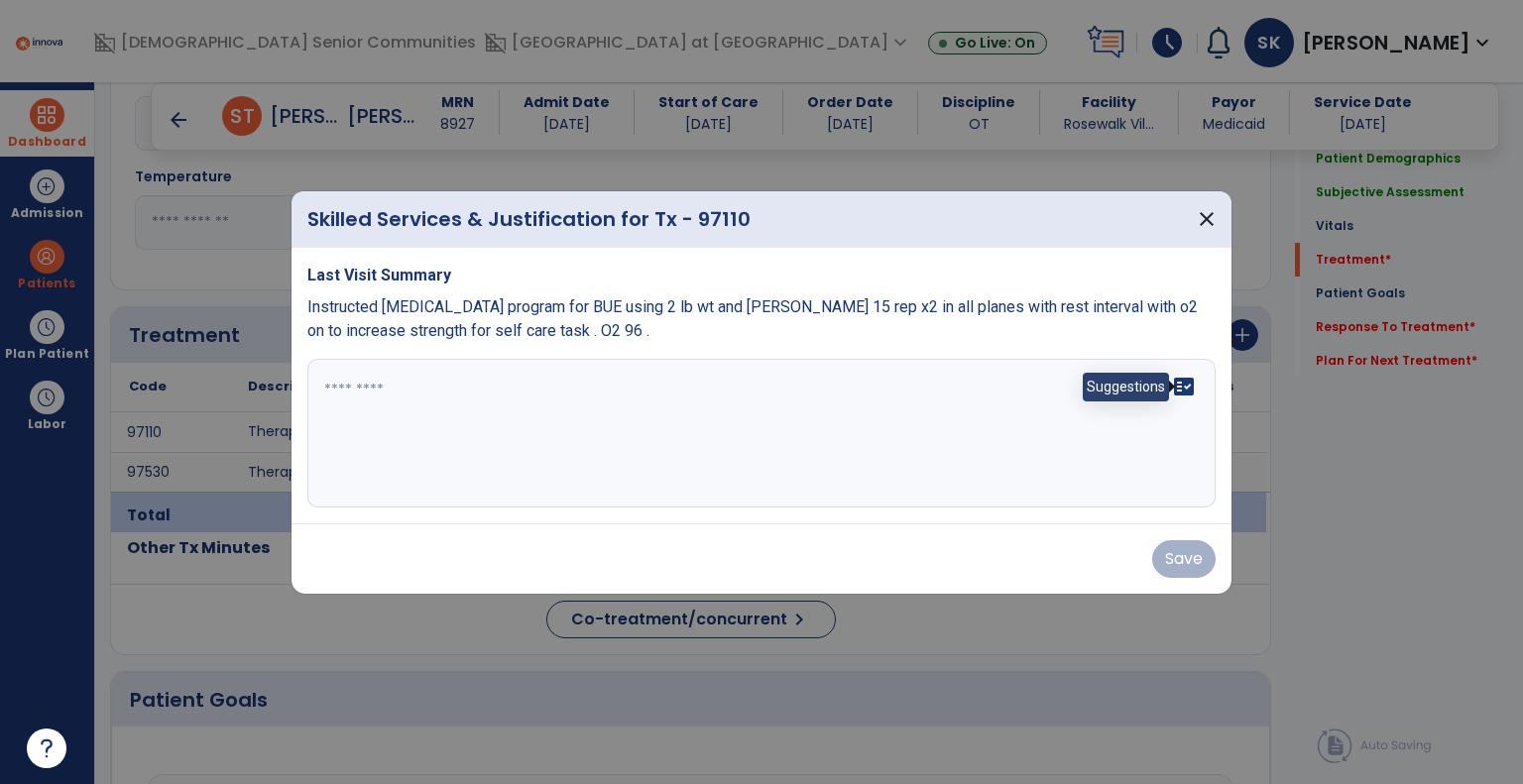 click on "fact_check" at bounding box center (1184, 387) 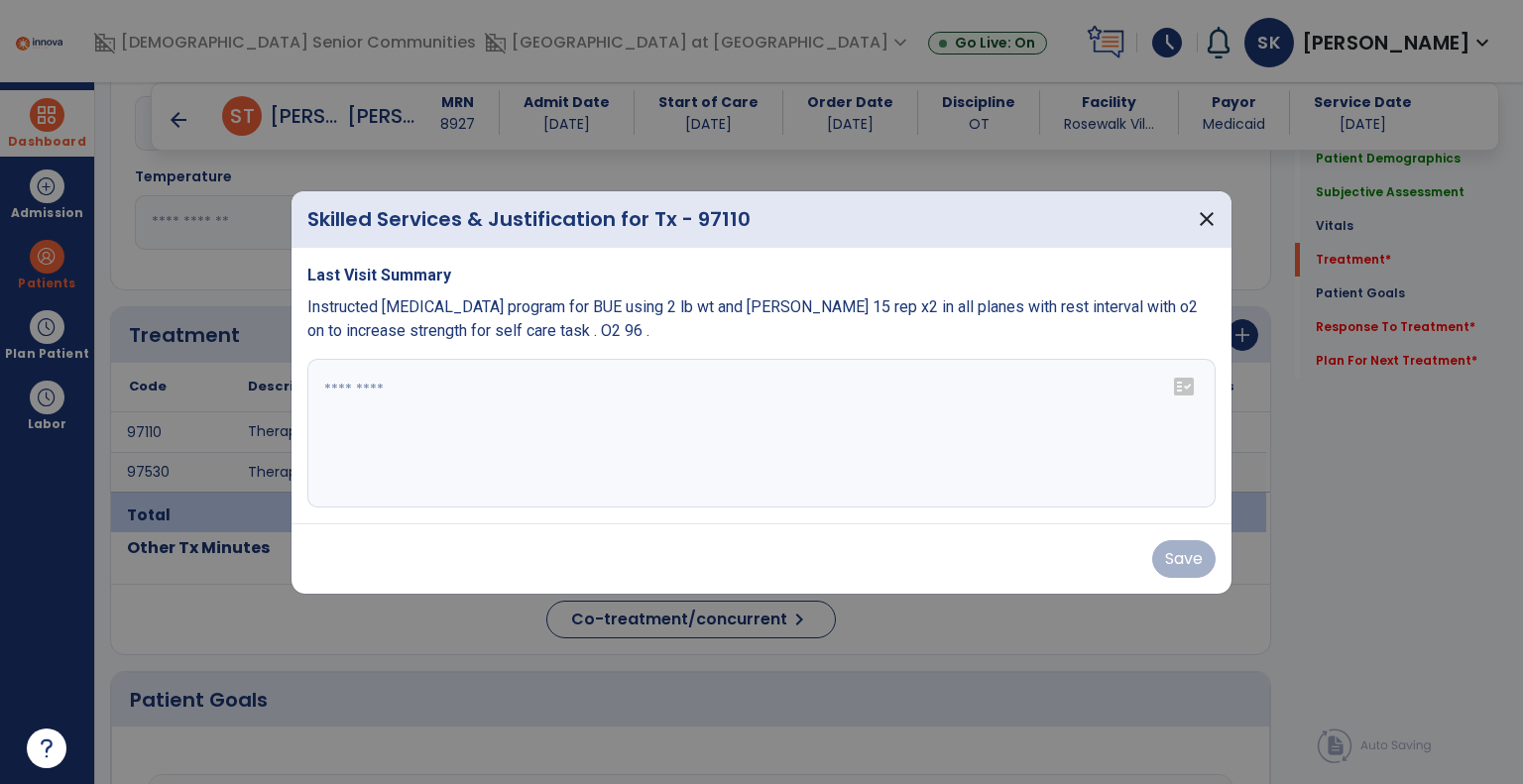 click on "fact_check" at bounding box center [1184, 387] 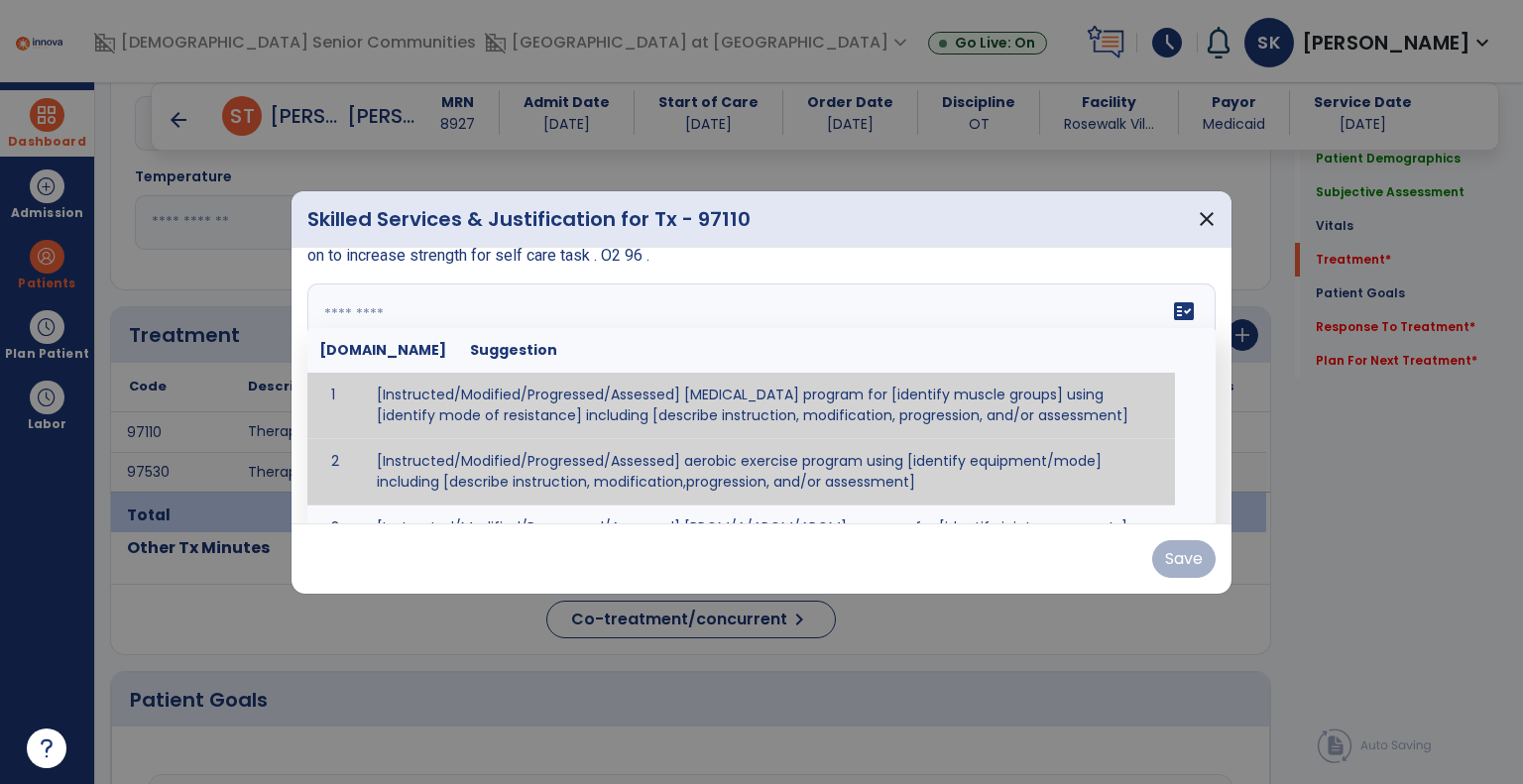 scroll, scrollTop: 99, scrollLeft: 0, axis: vertical 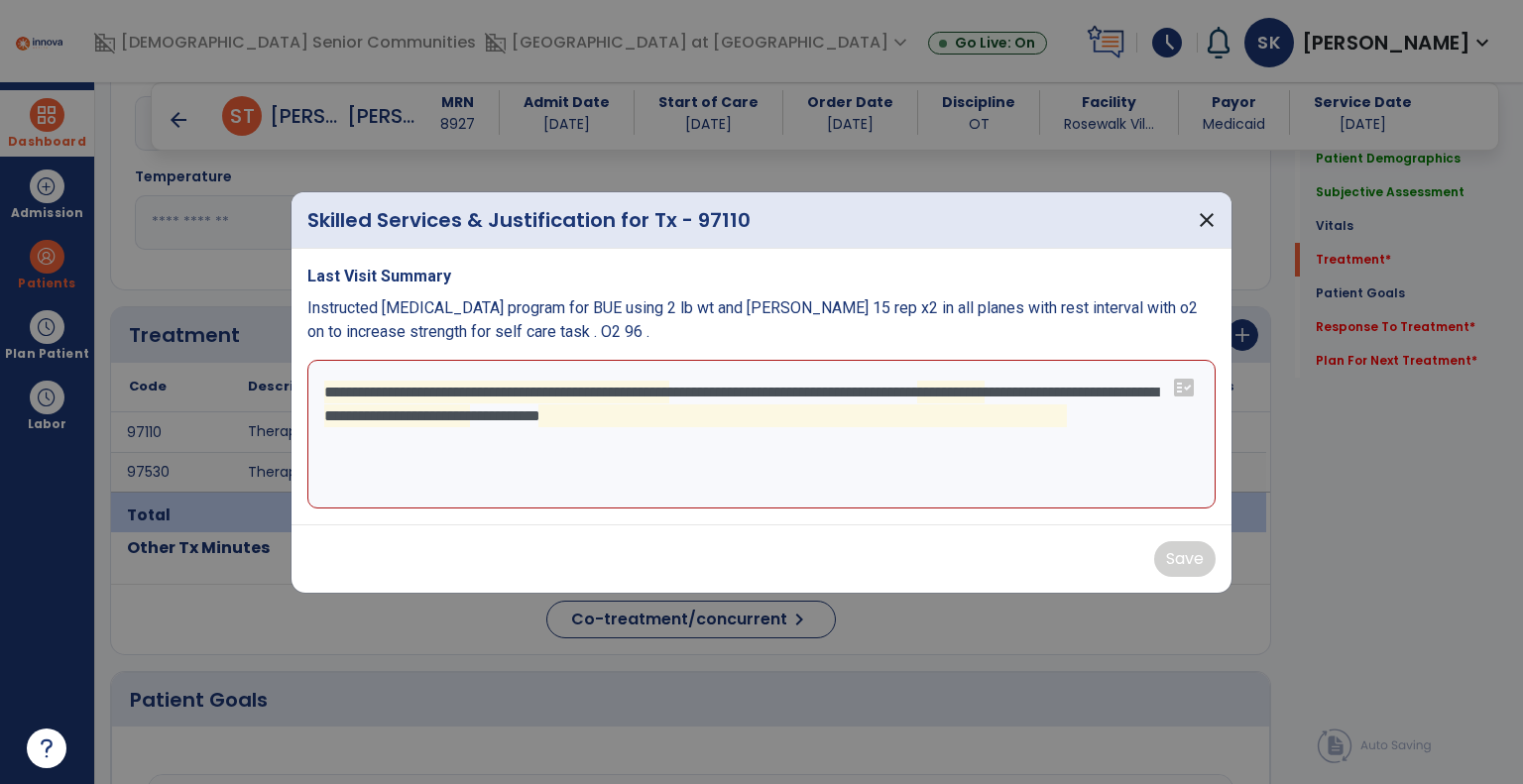 click on "**********" at bounding box center [762, 434] 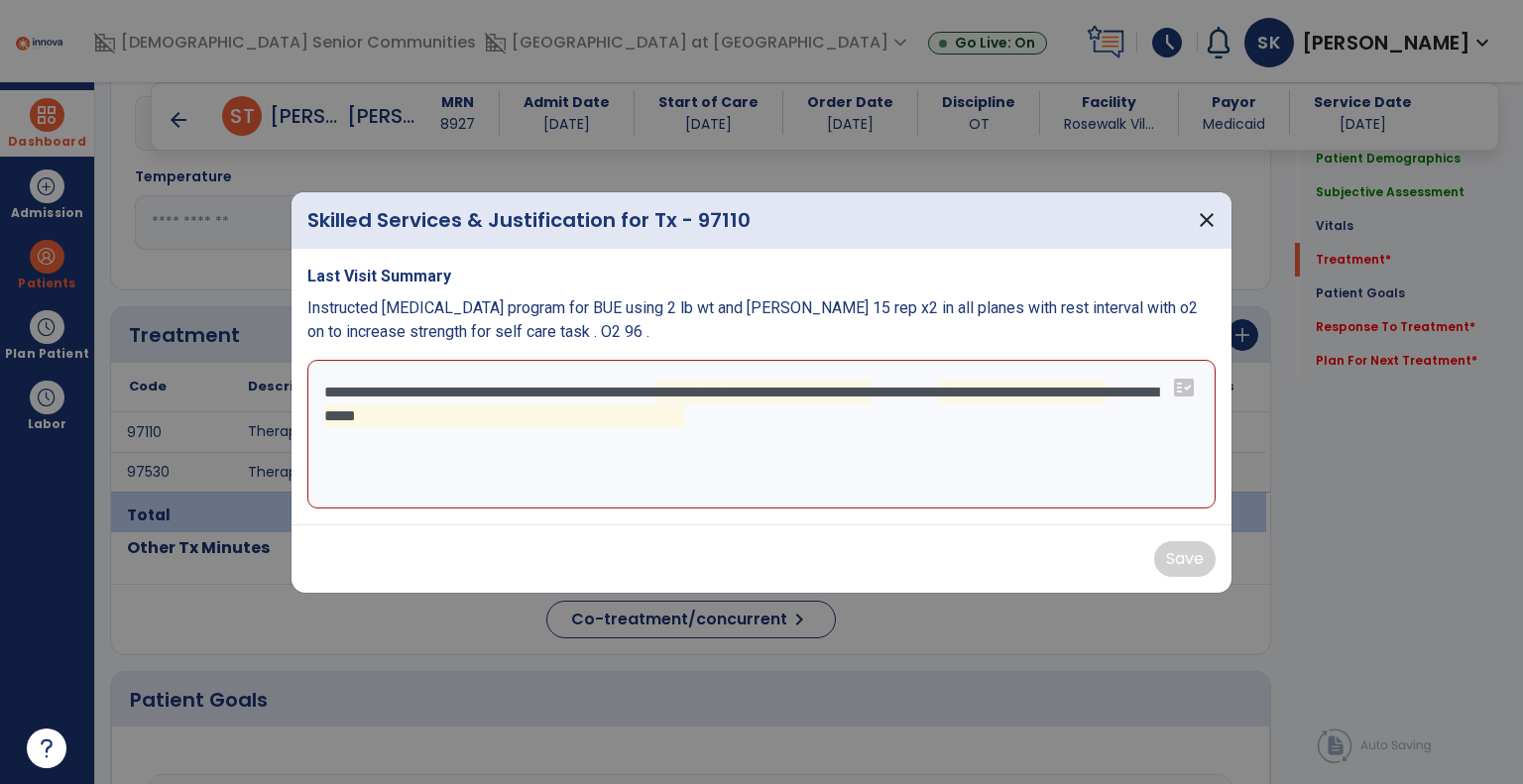 click on "**********" at bounding box center (762, 434) 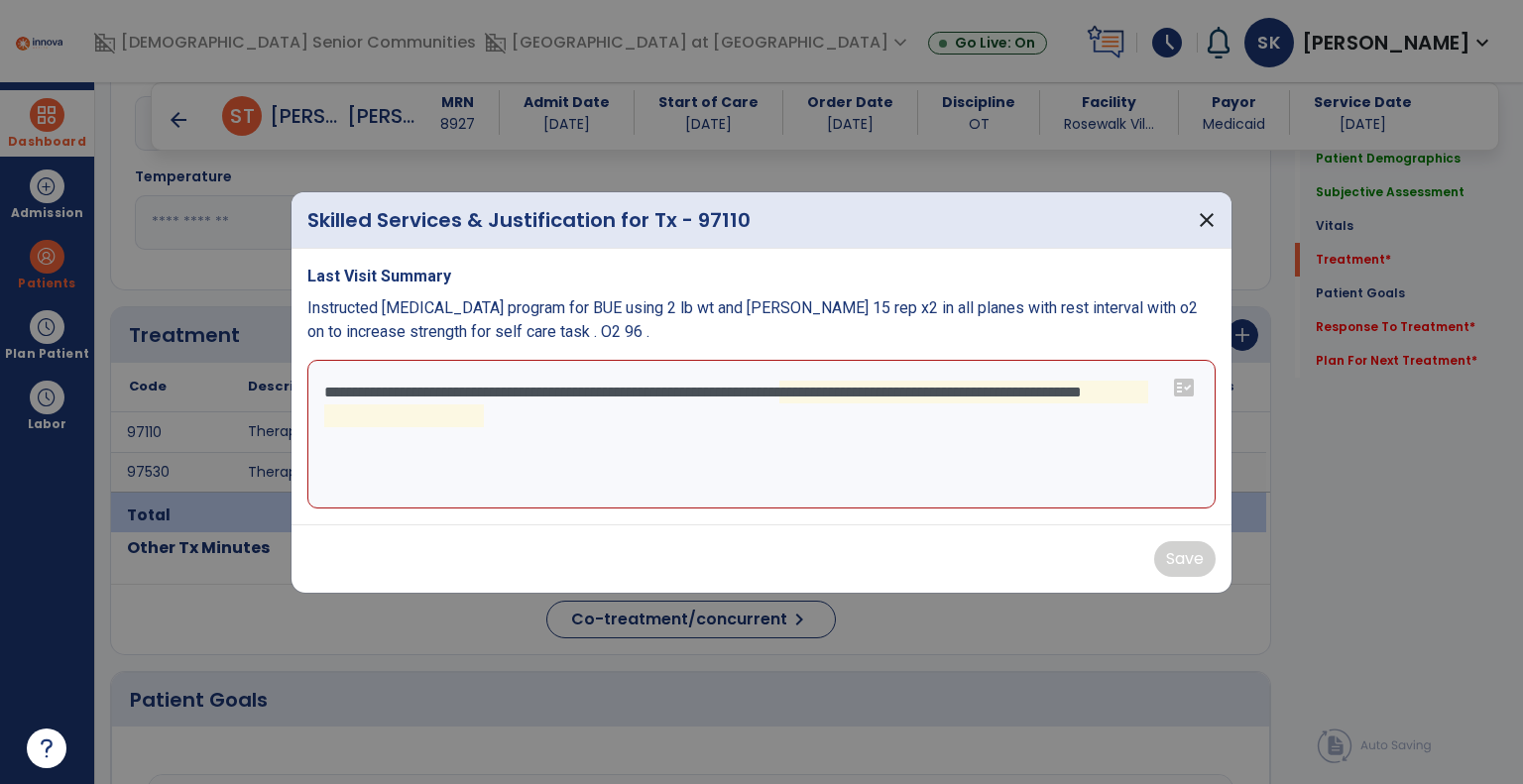 click on "**********" at bounding box center [762, 434] 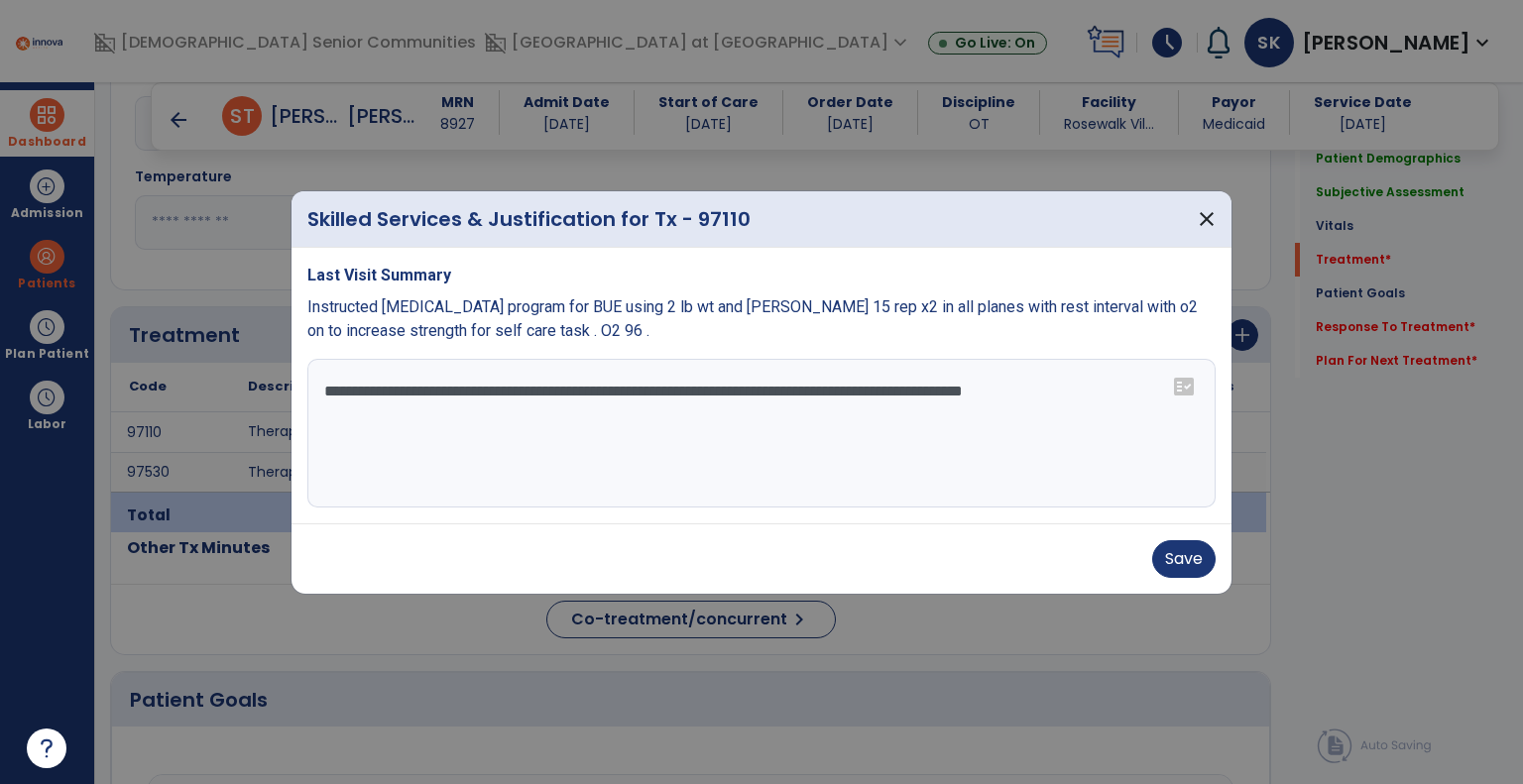 click on "**********" at bounding box center [762, 433] 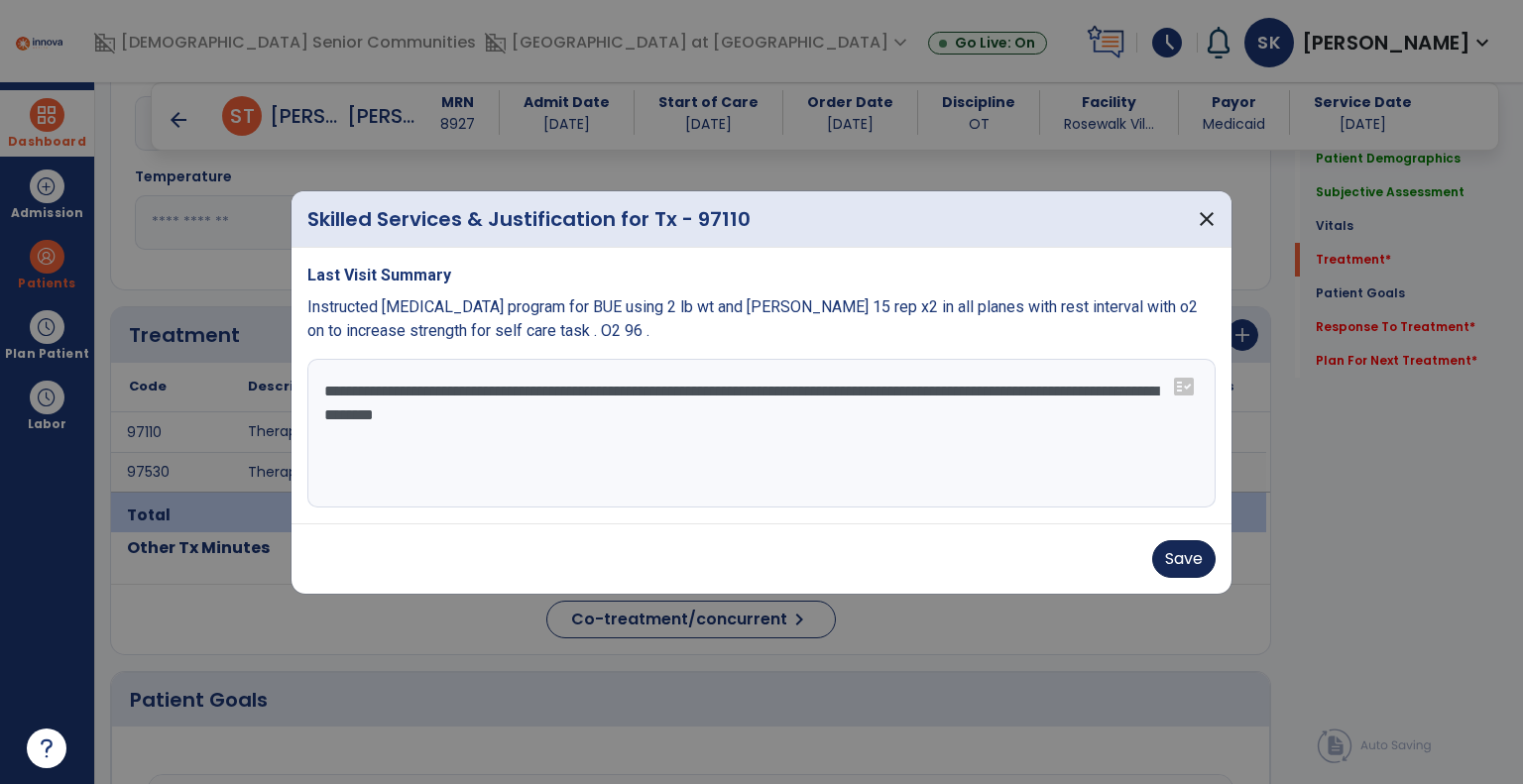 type on "**********" 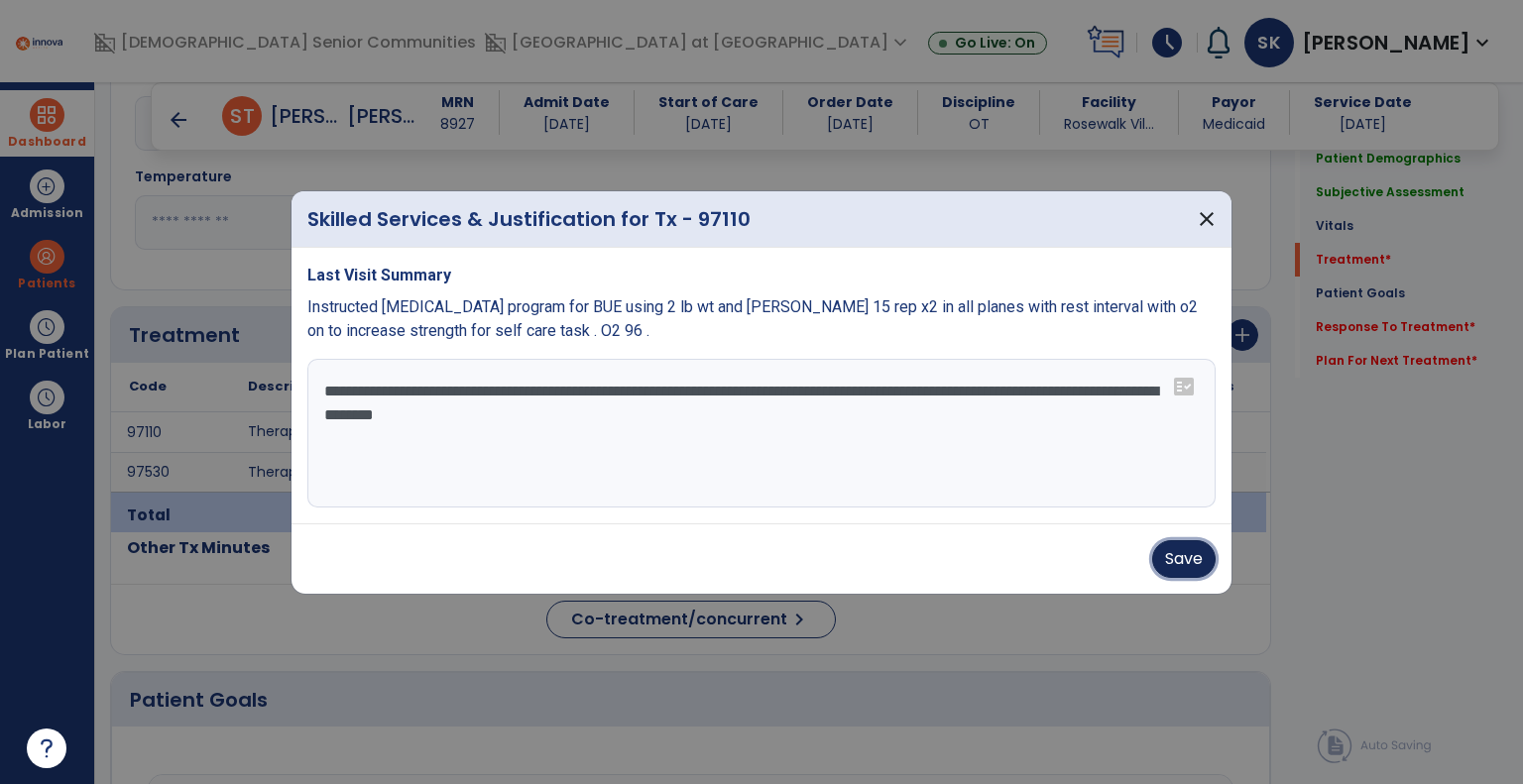 click on "Save" at bounding box center [1184, 559] 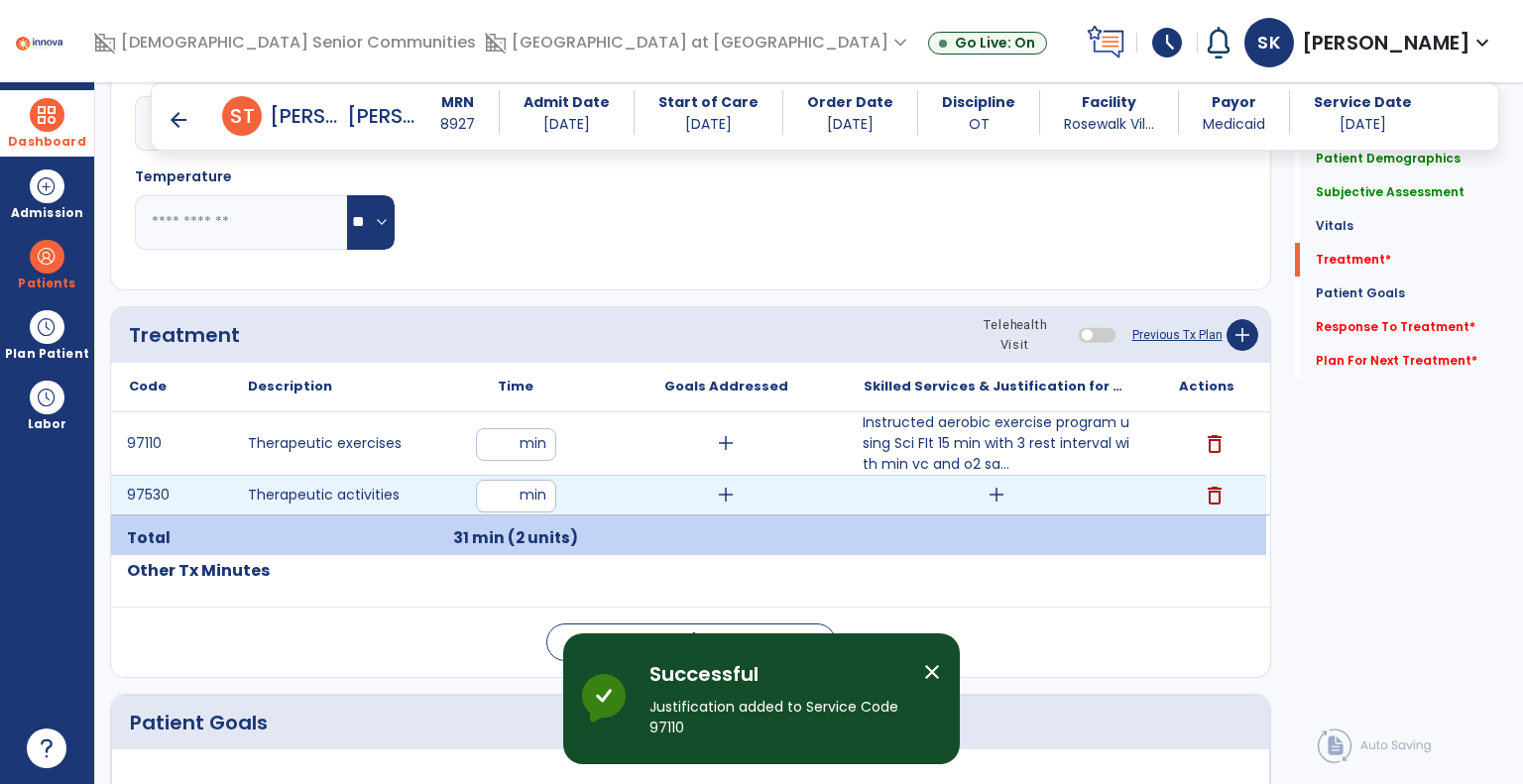 click on "add" at bounding box center (996, 495) 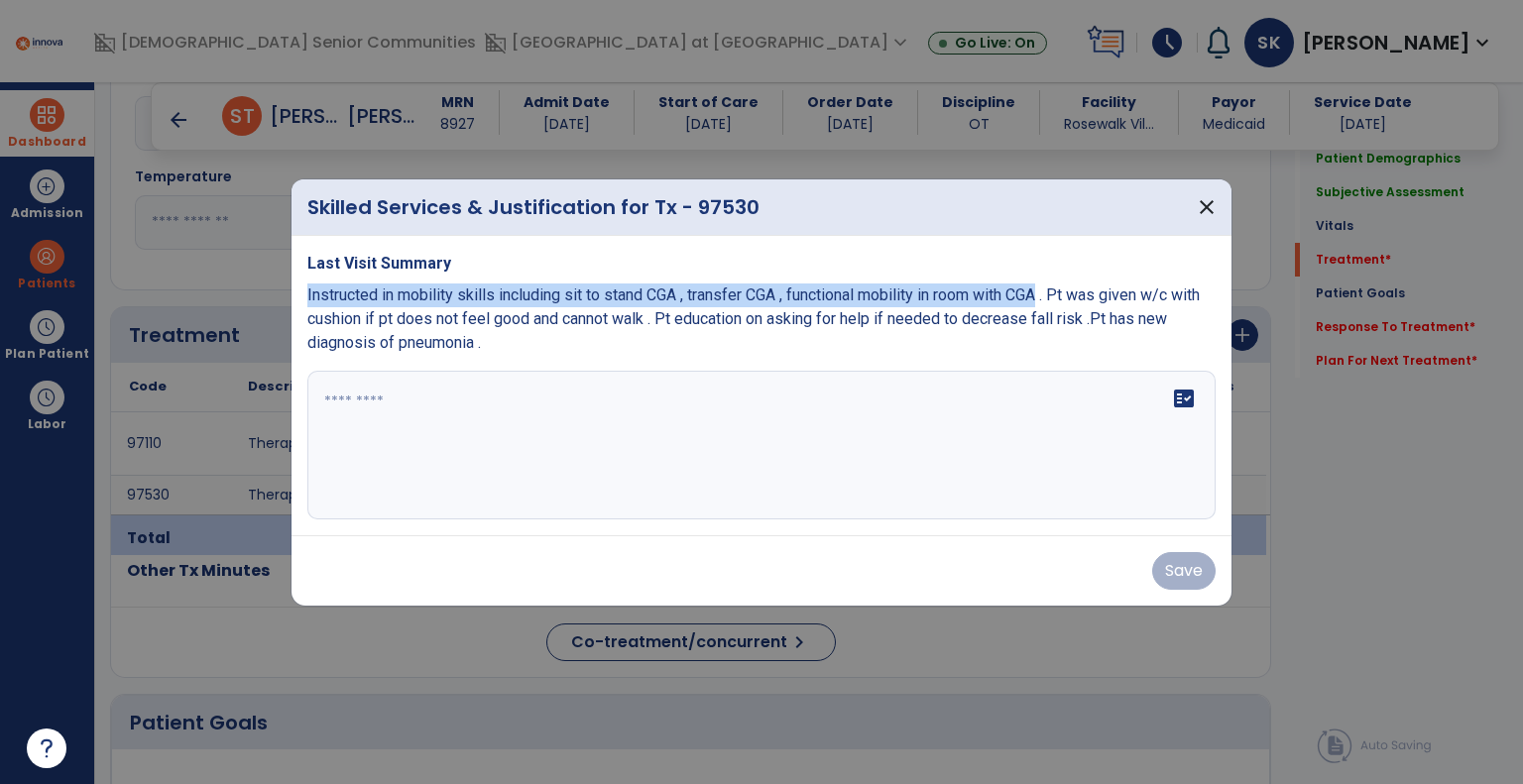 drag, startPoint x: 308, startPoint y: 287, endPoint x: 1051, endPoint y: 290, distance: 743.006 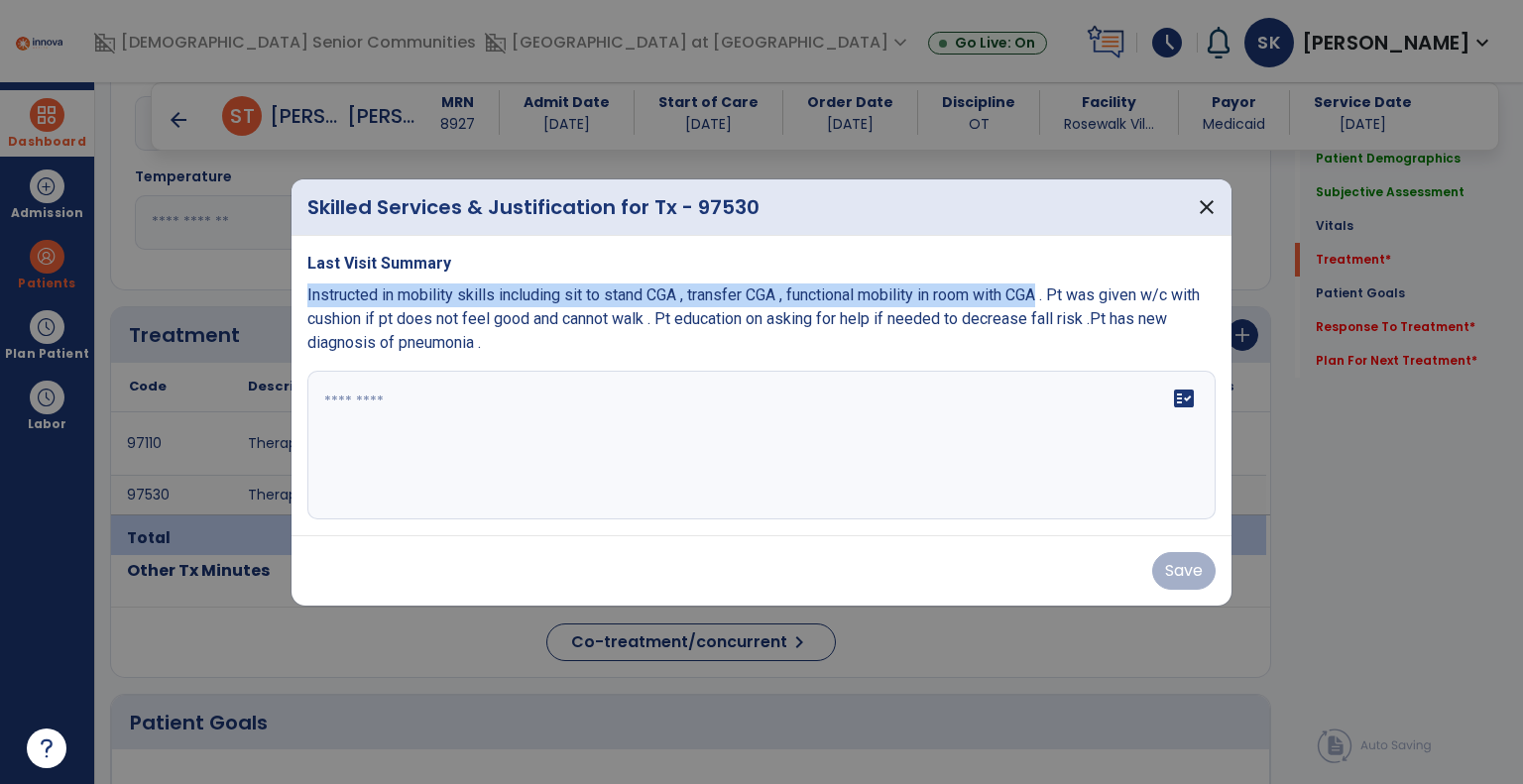 click on "Instructed in mobility skills including sit to stand CGA , transfer CGA , functional mobility in room  with CGA . Pt was given w/c with cushion if pt does not feel good and cannot walk . Pt education on asking for help if needed to decrease fall risk .Pt has new diagnosis of  pneumonia ." at bounding box center [754, 318] 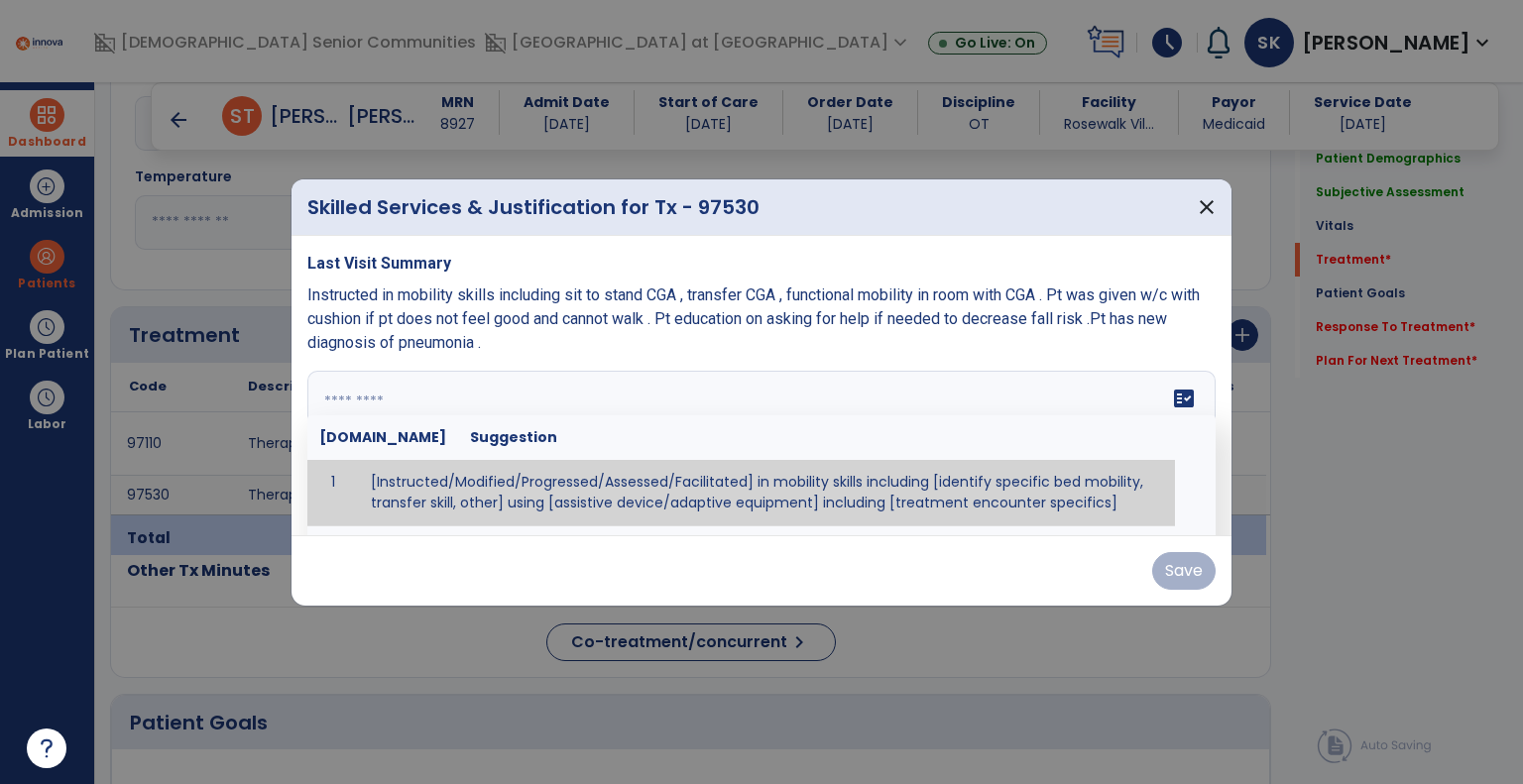 click at bounding box center [760, 445] 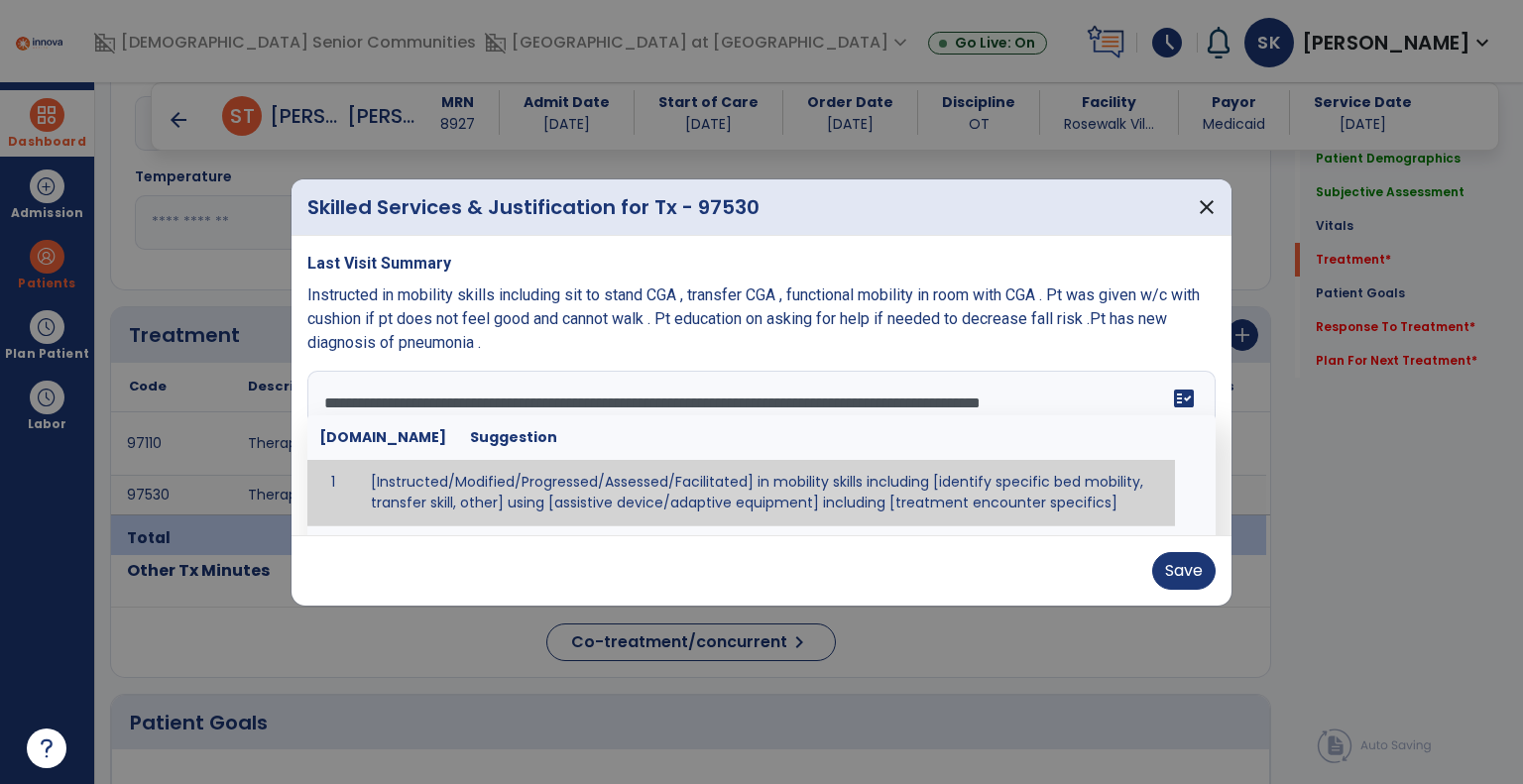 drag, startPoint x: 1327, startPoint y: 473, endPoint x: 1080, endPoint y: 457, distance: 247.51768 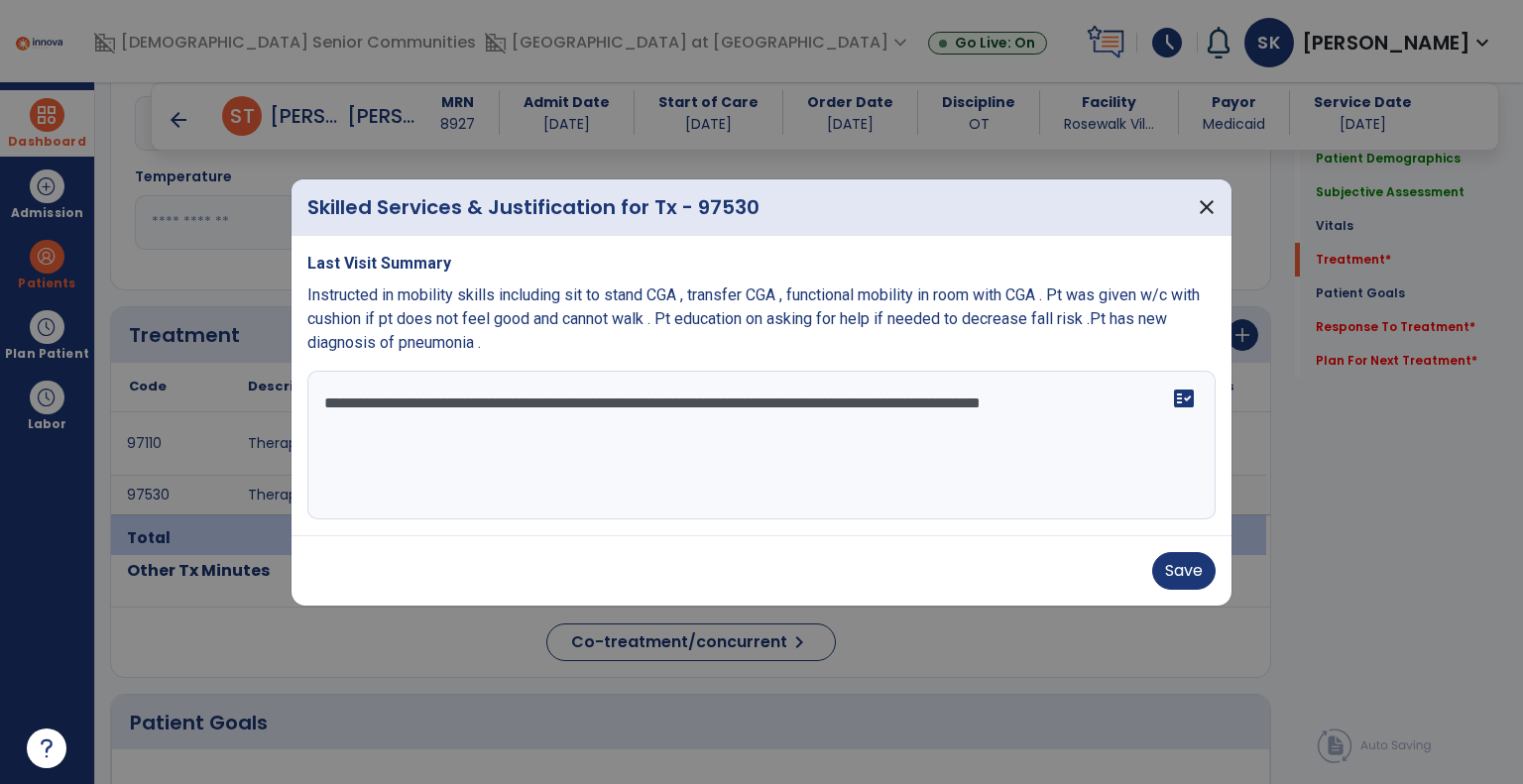 click on "**********" at bounding box center (762, 445) 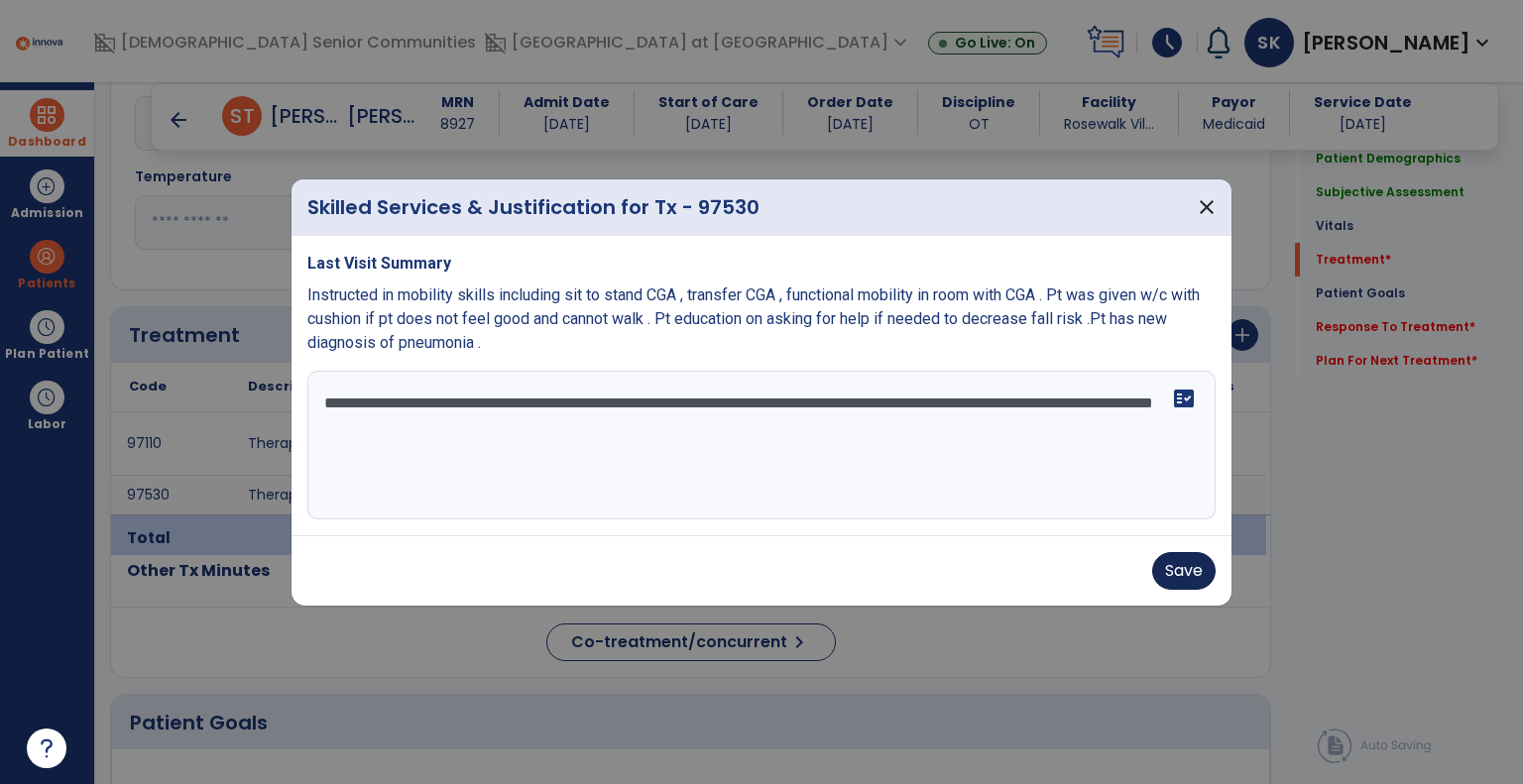 type on "**********" 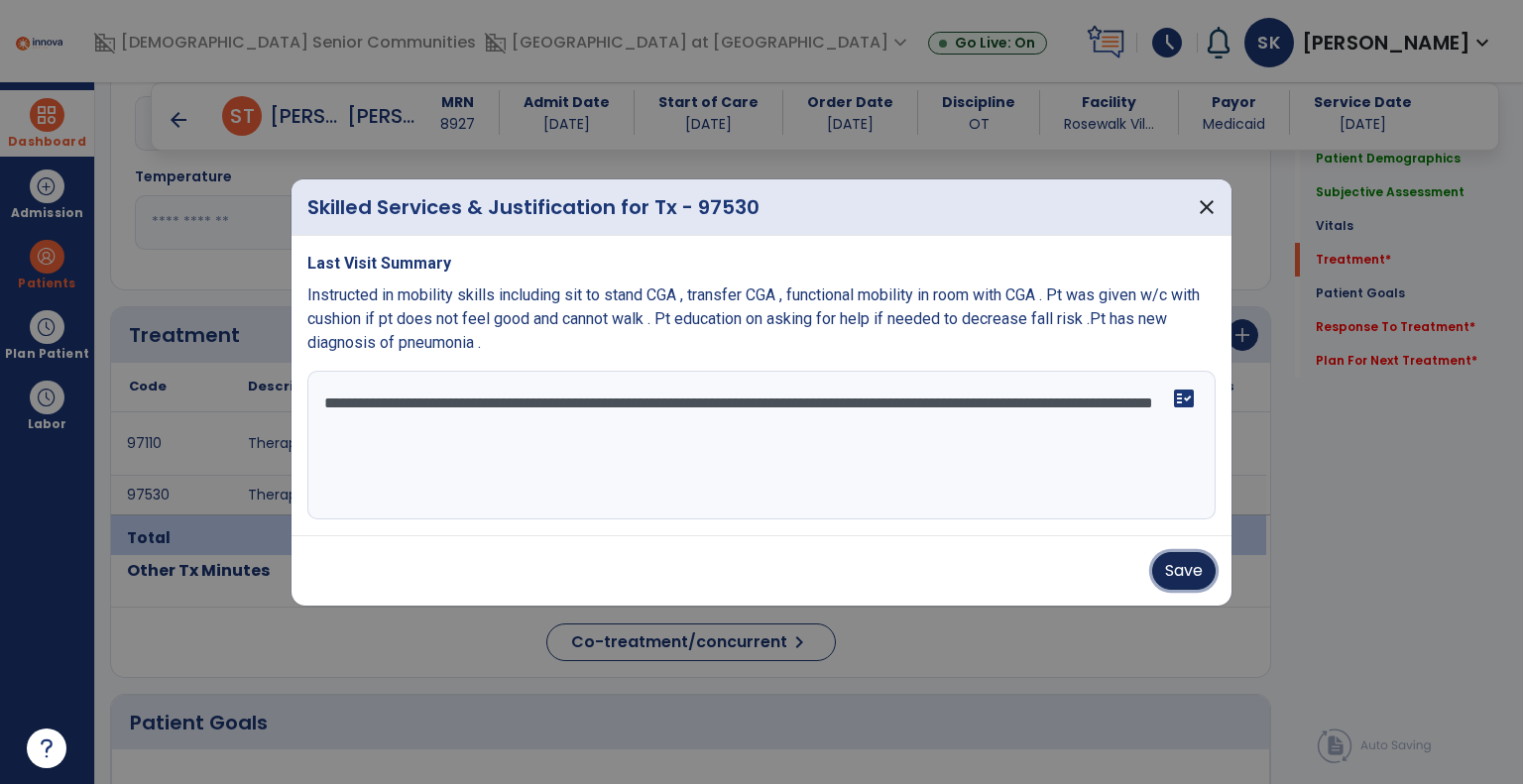 click on "Save" at bounding box center [1184, 571] 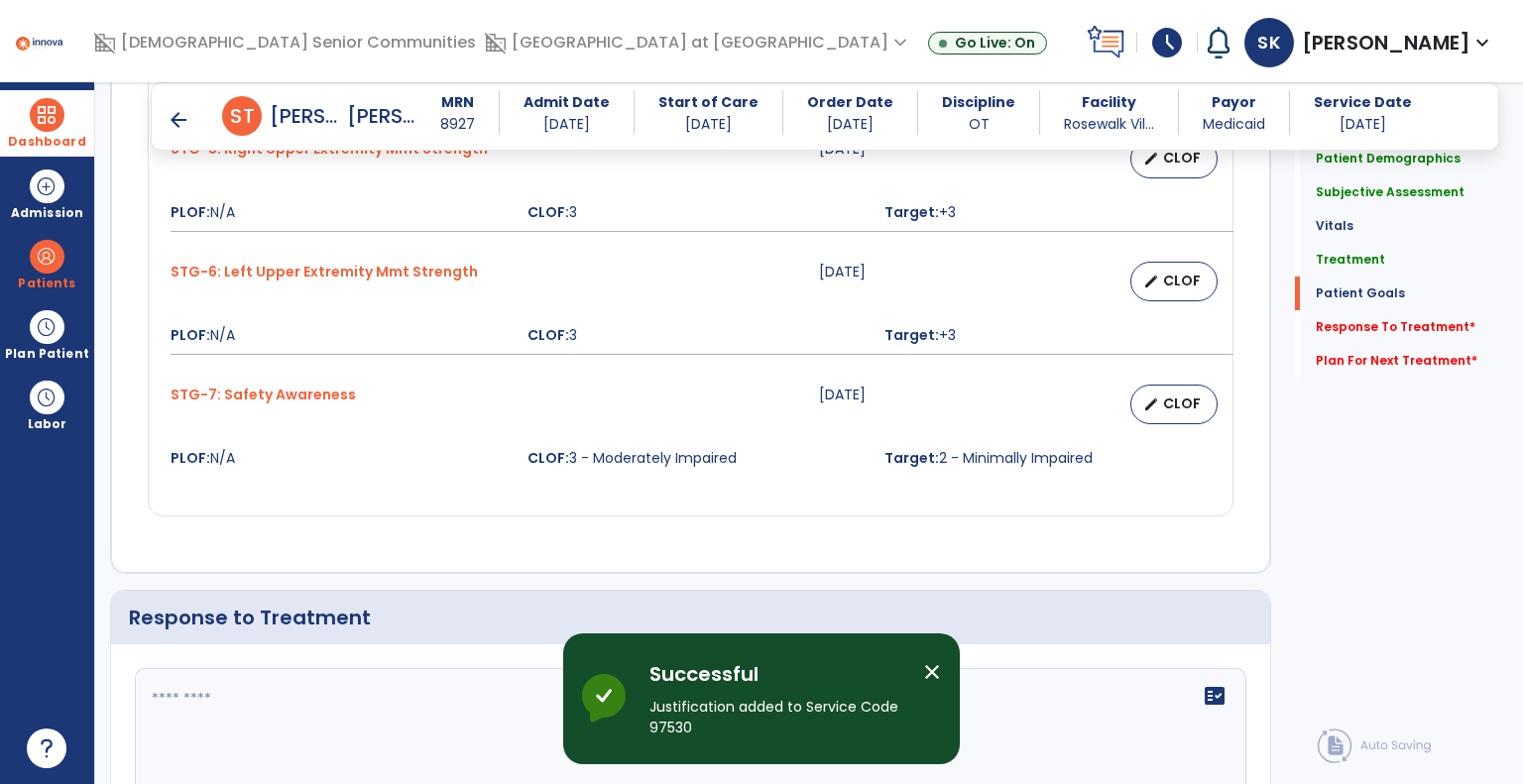 scroll, scrollTop: 2861, scrollLeft: 0, axis: vertical 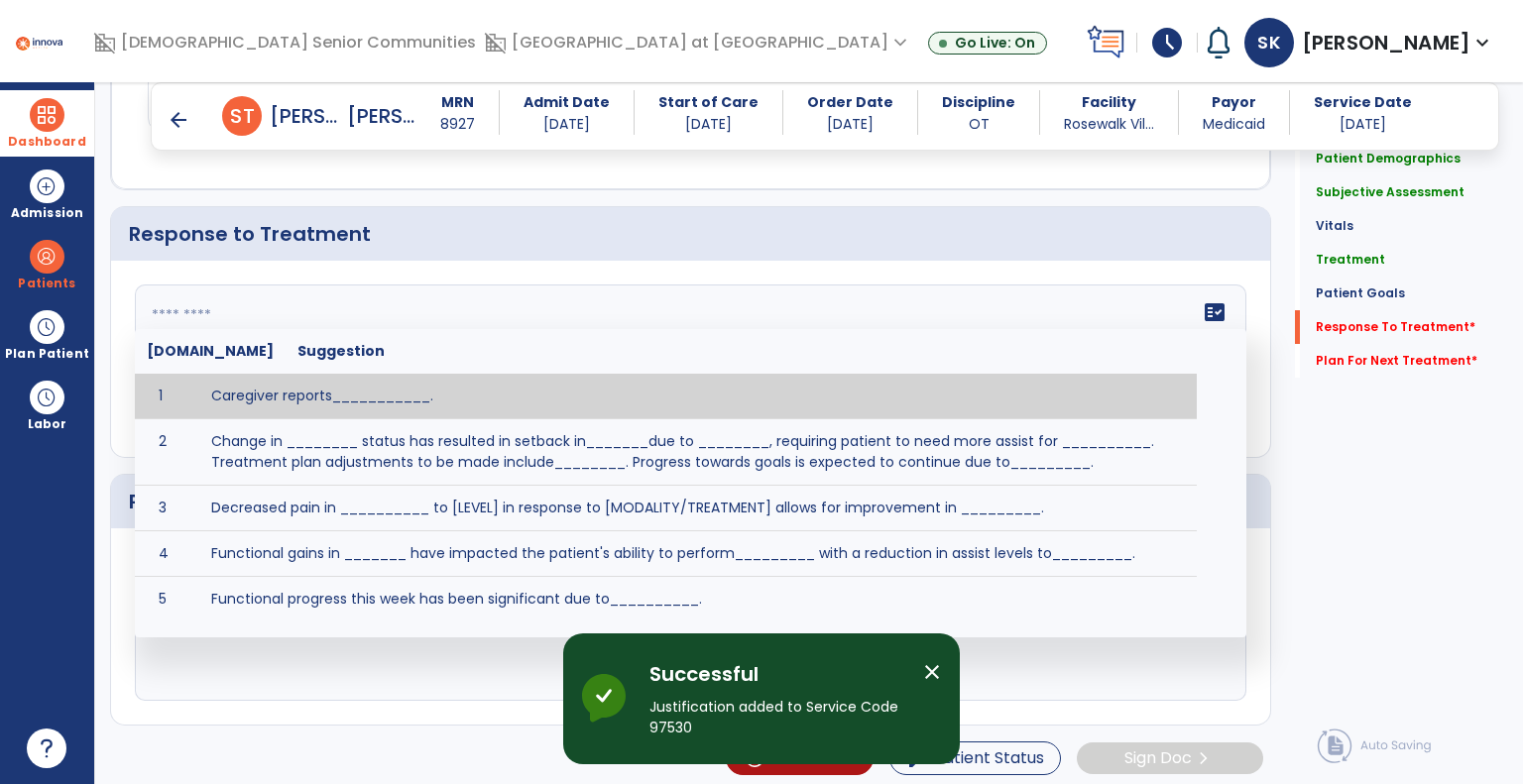 click 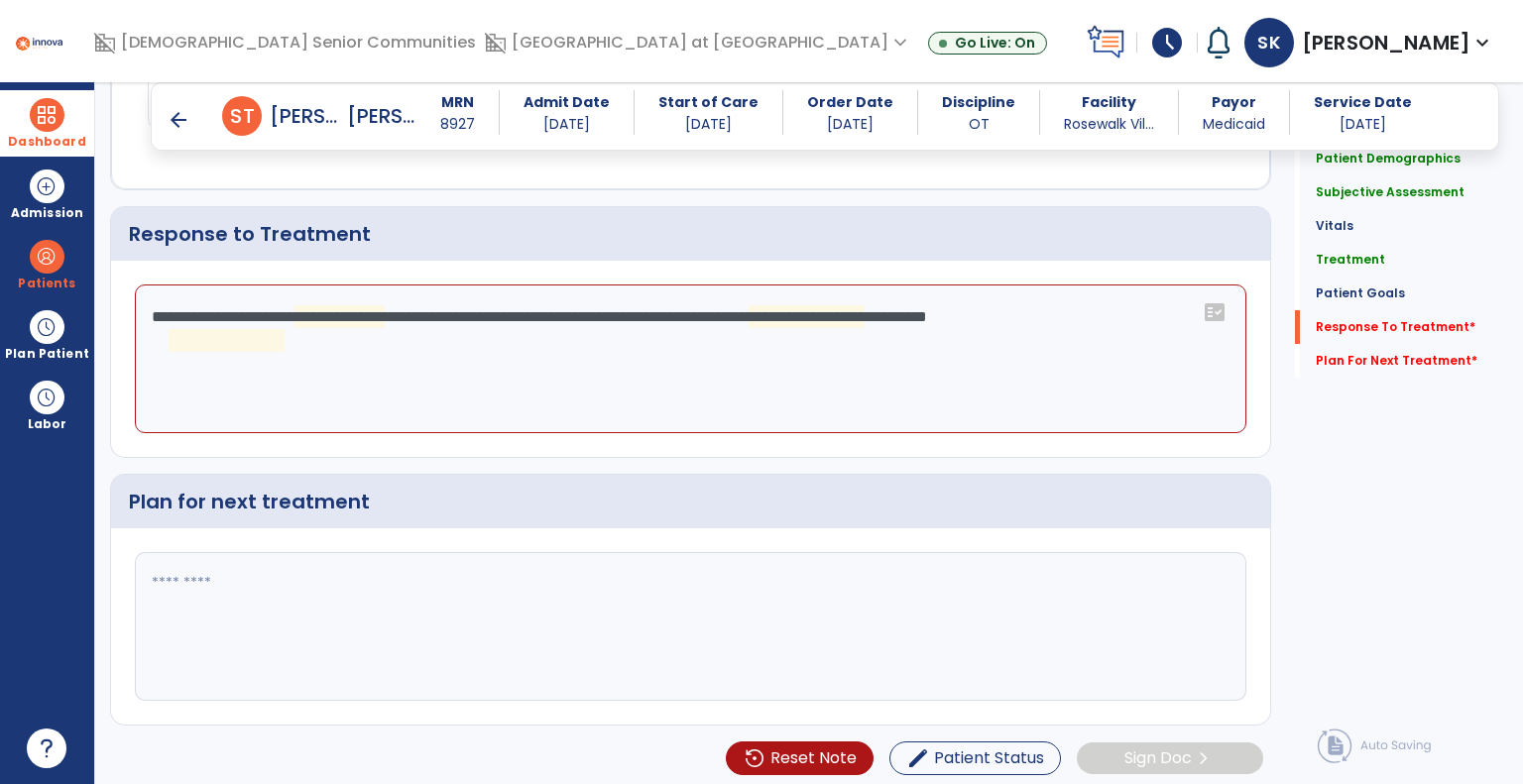 click on "**********" 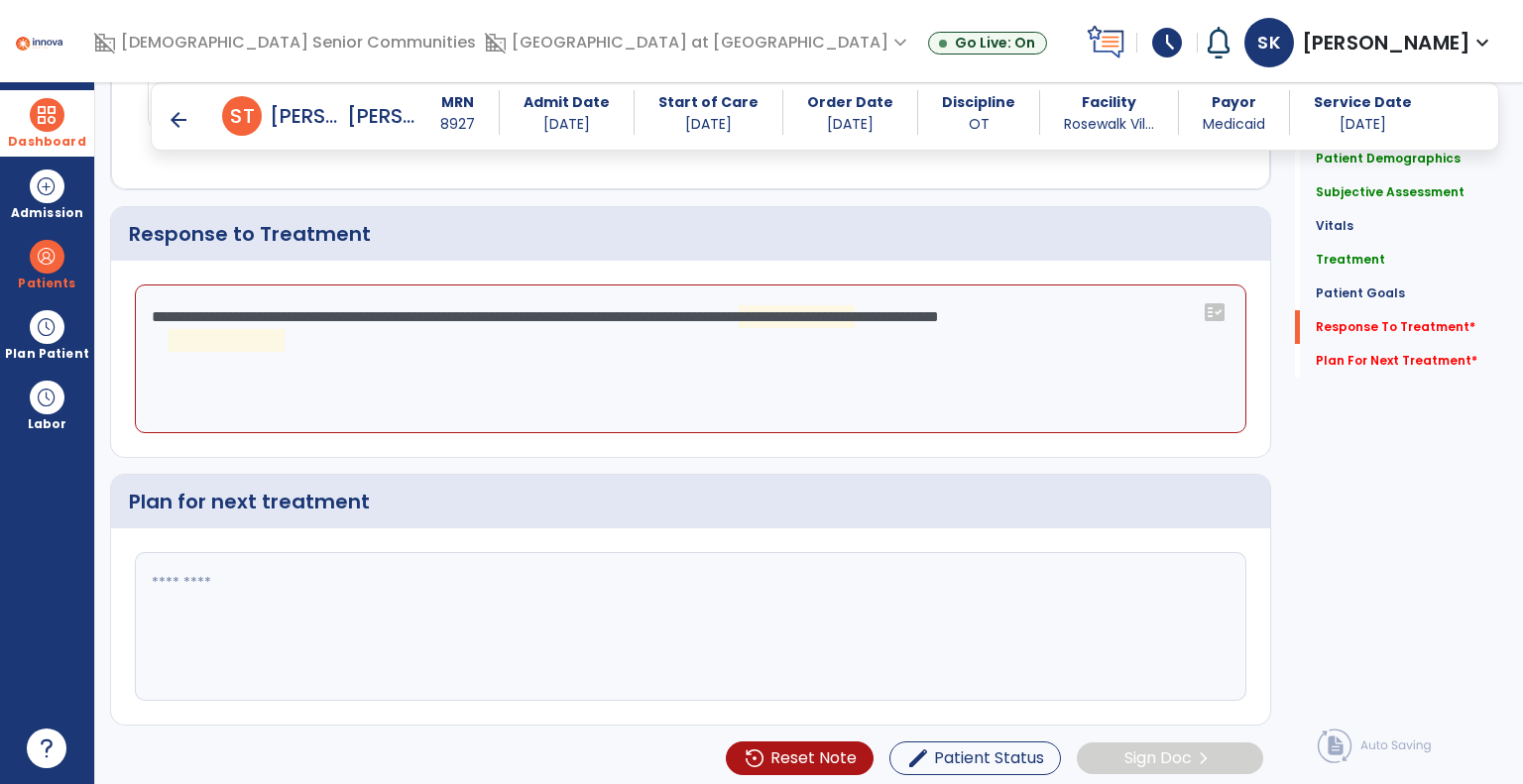 click on "**********" 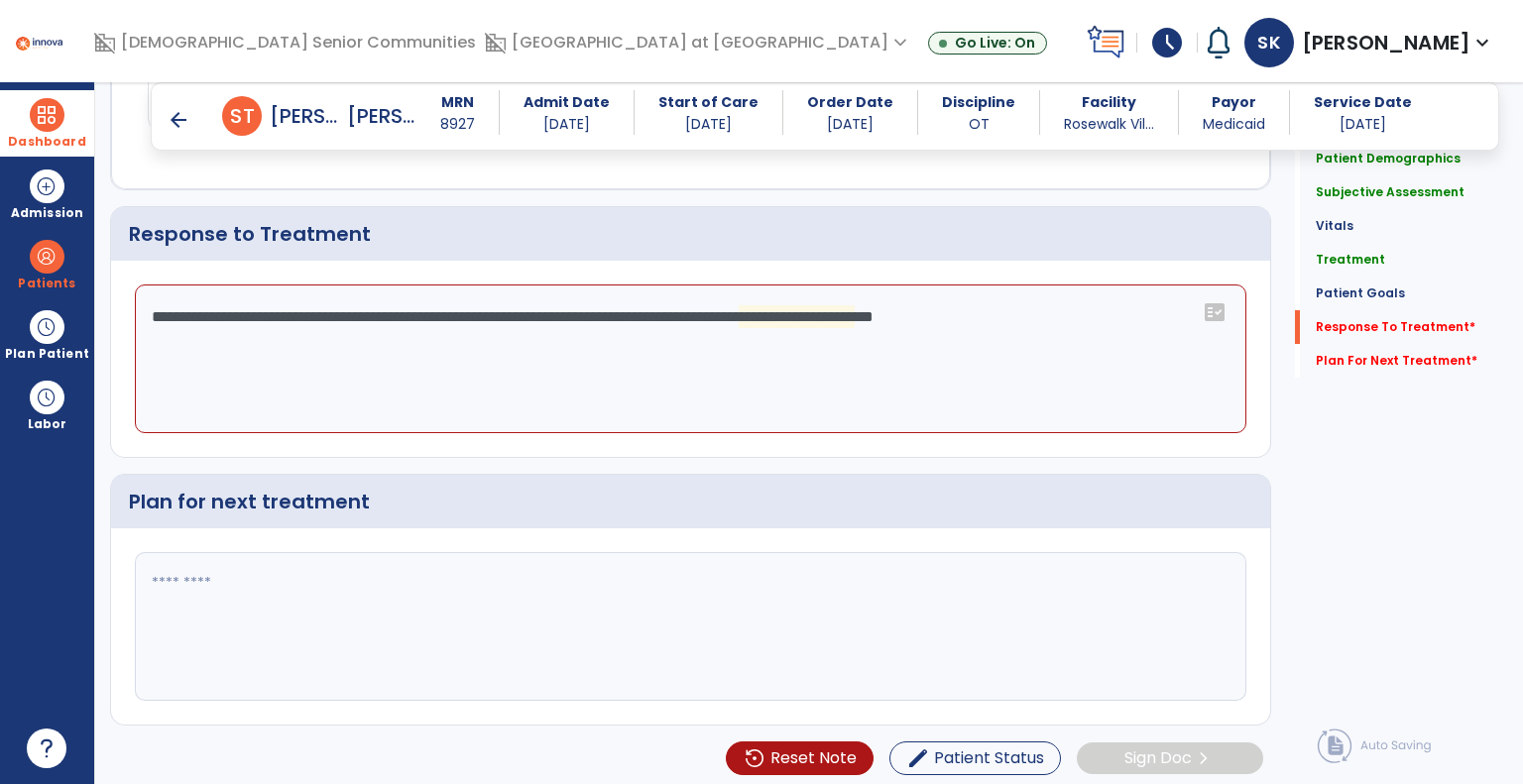 click on "**********" 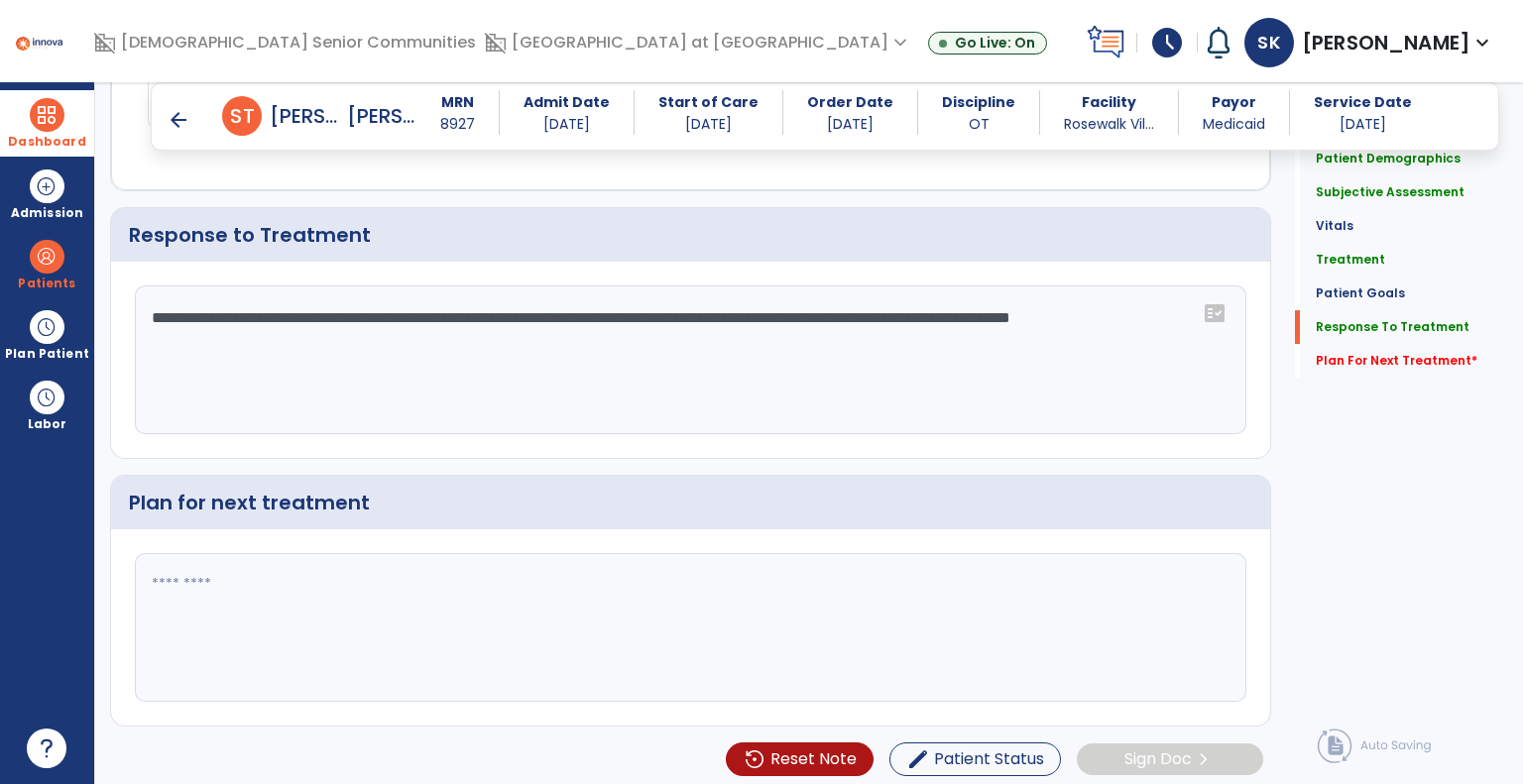 scroll, scrollTop: 2860, scrollLeft: 0, axis: vertical 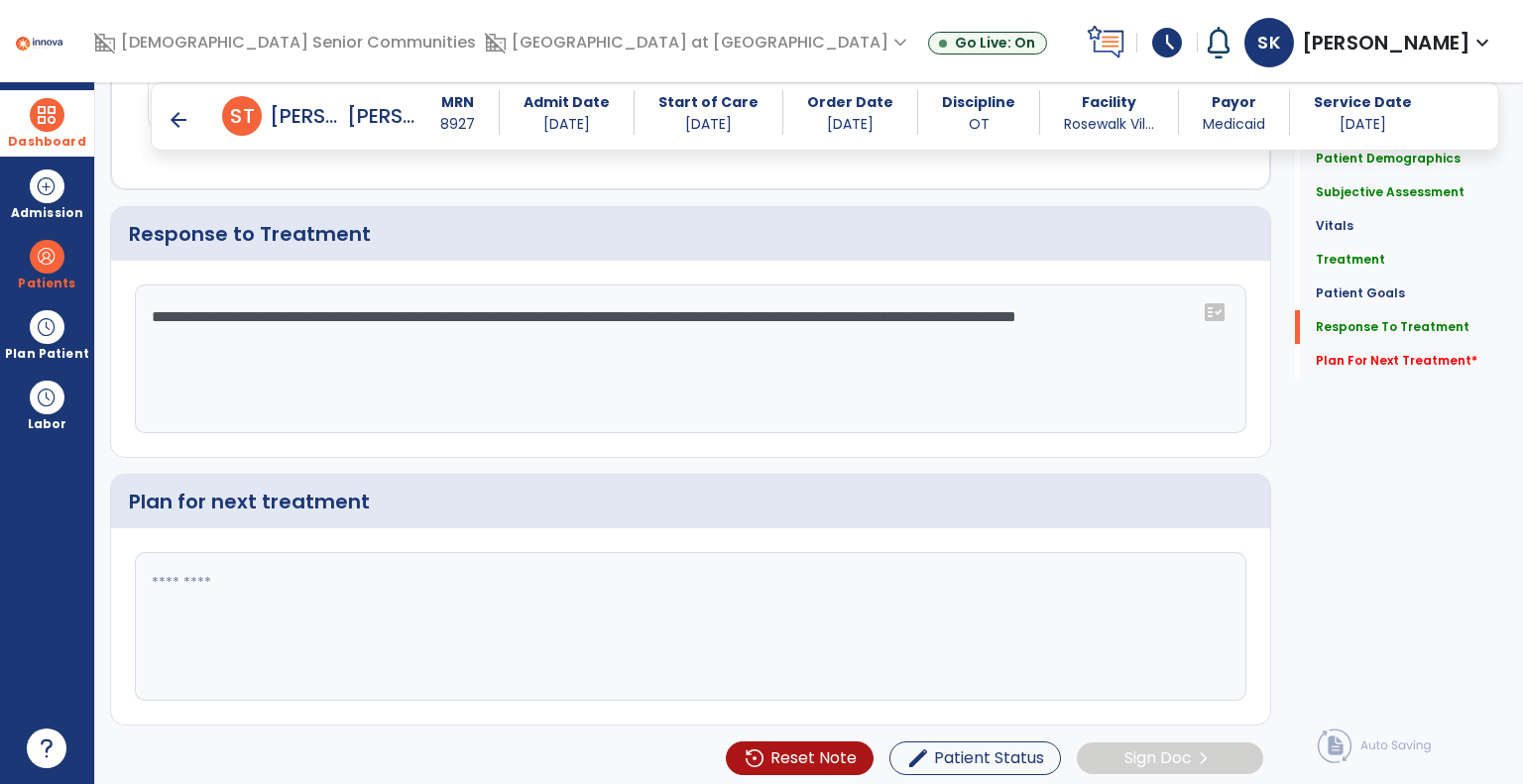 type on "**********" 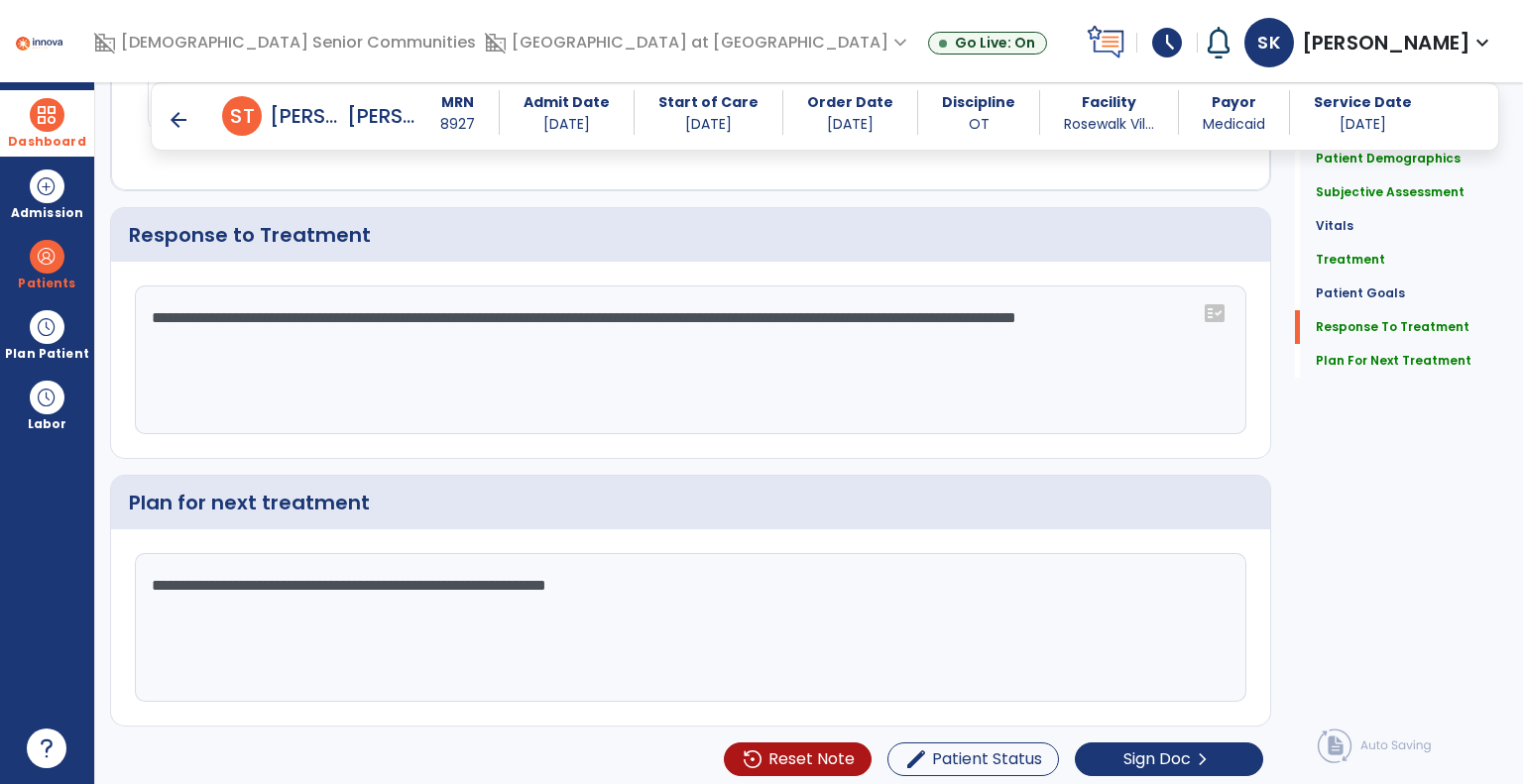scroll, scrollTop: 2860, scrollLeft: 0, axis: vertical 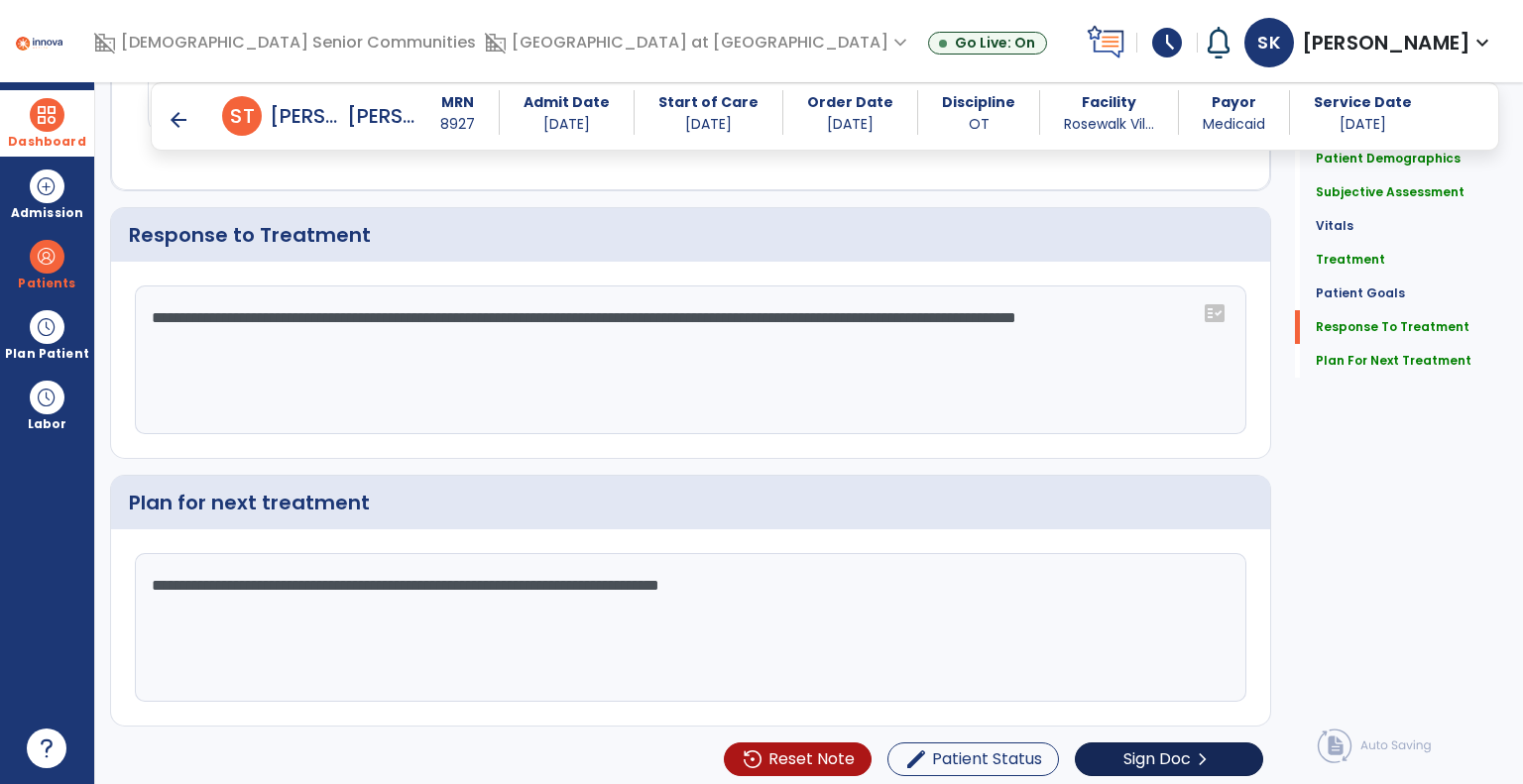 type on "**********" 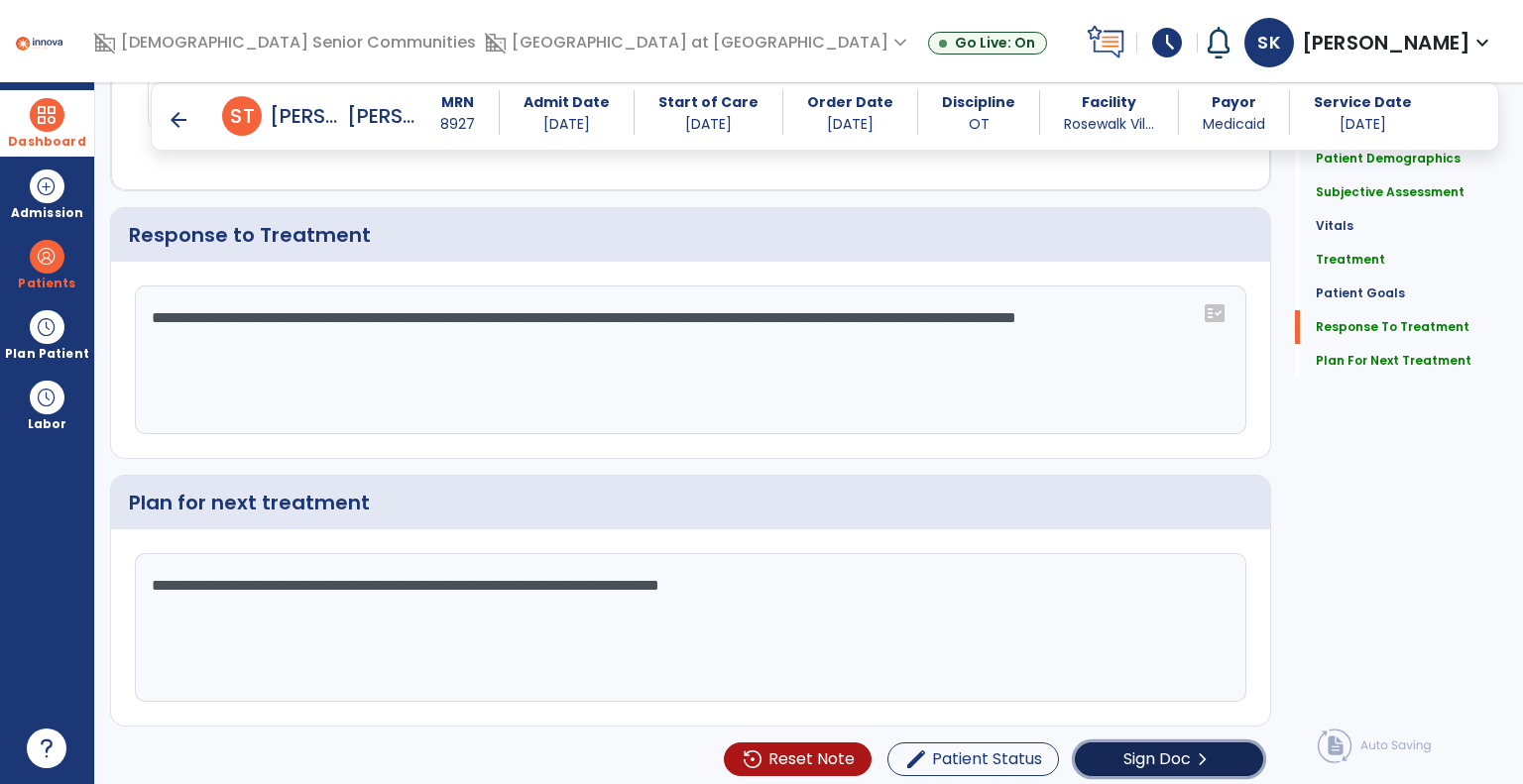 scroll, scrollTop: 2860, scrollLeft: 0, axis: vertical 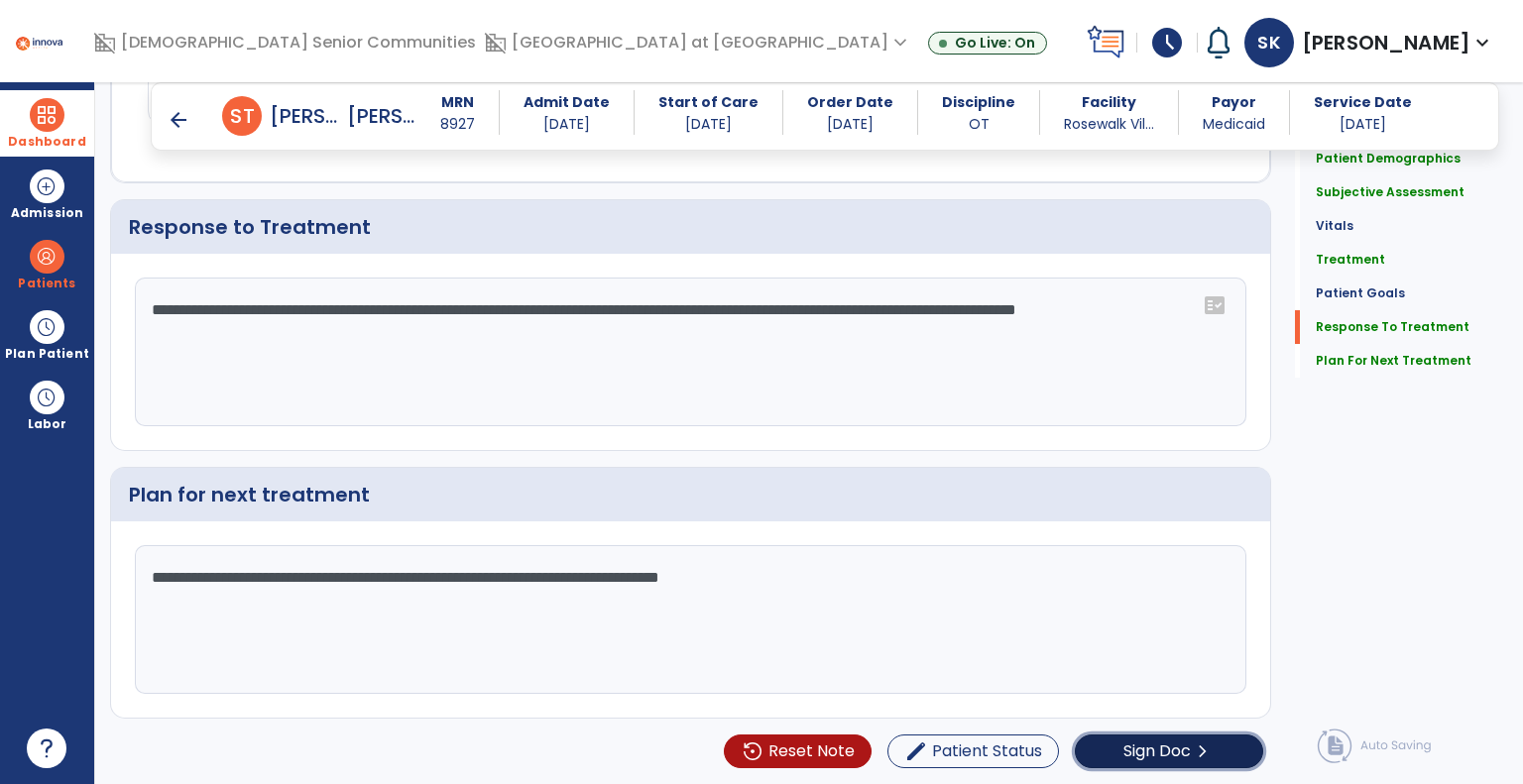 click on "Sign Doc" 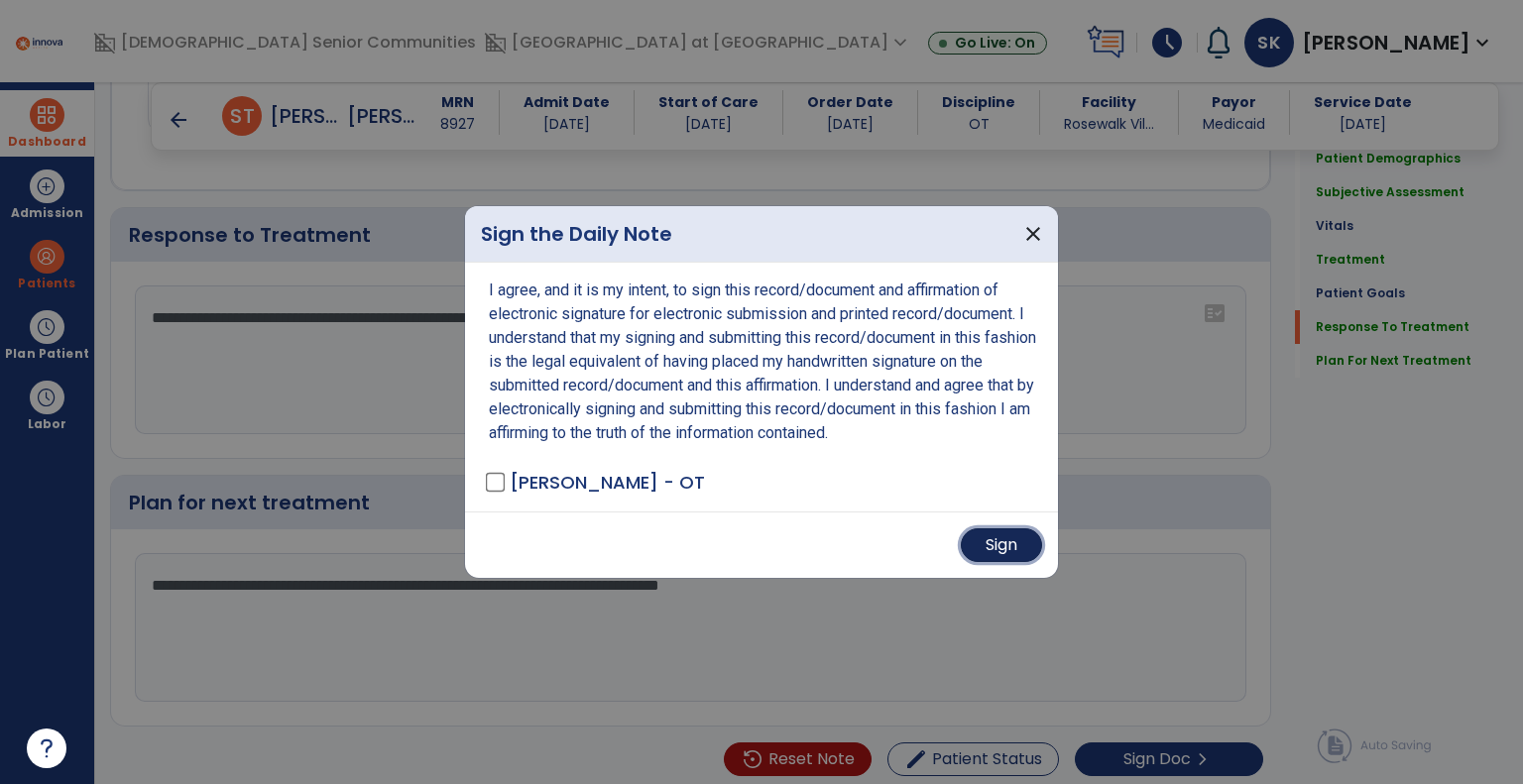 click on "Sign" at bounding box center (1001, 545) 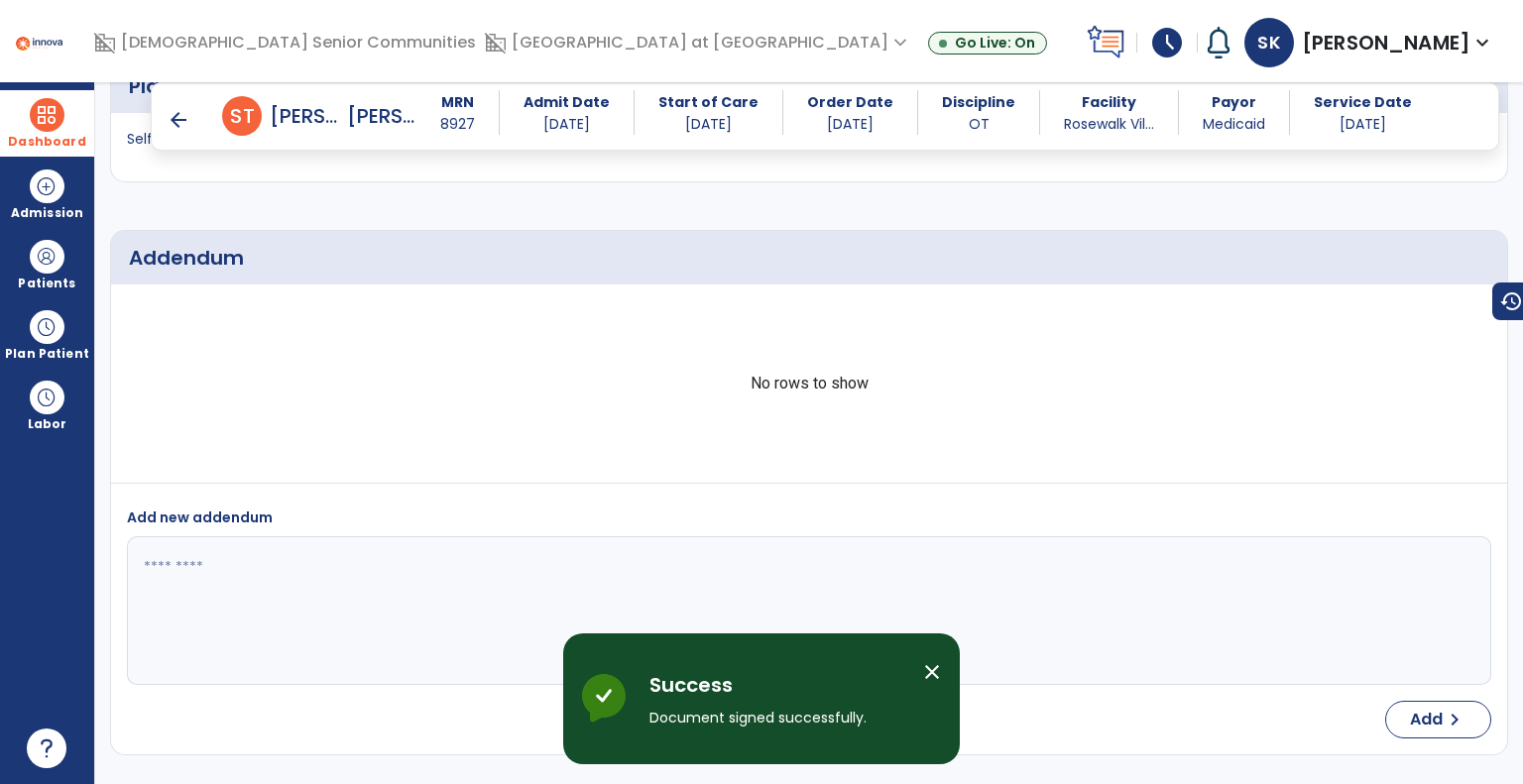 scroll, scrollTop: 4107, scrollLeft: 0, axis: vertical 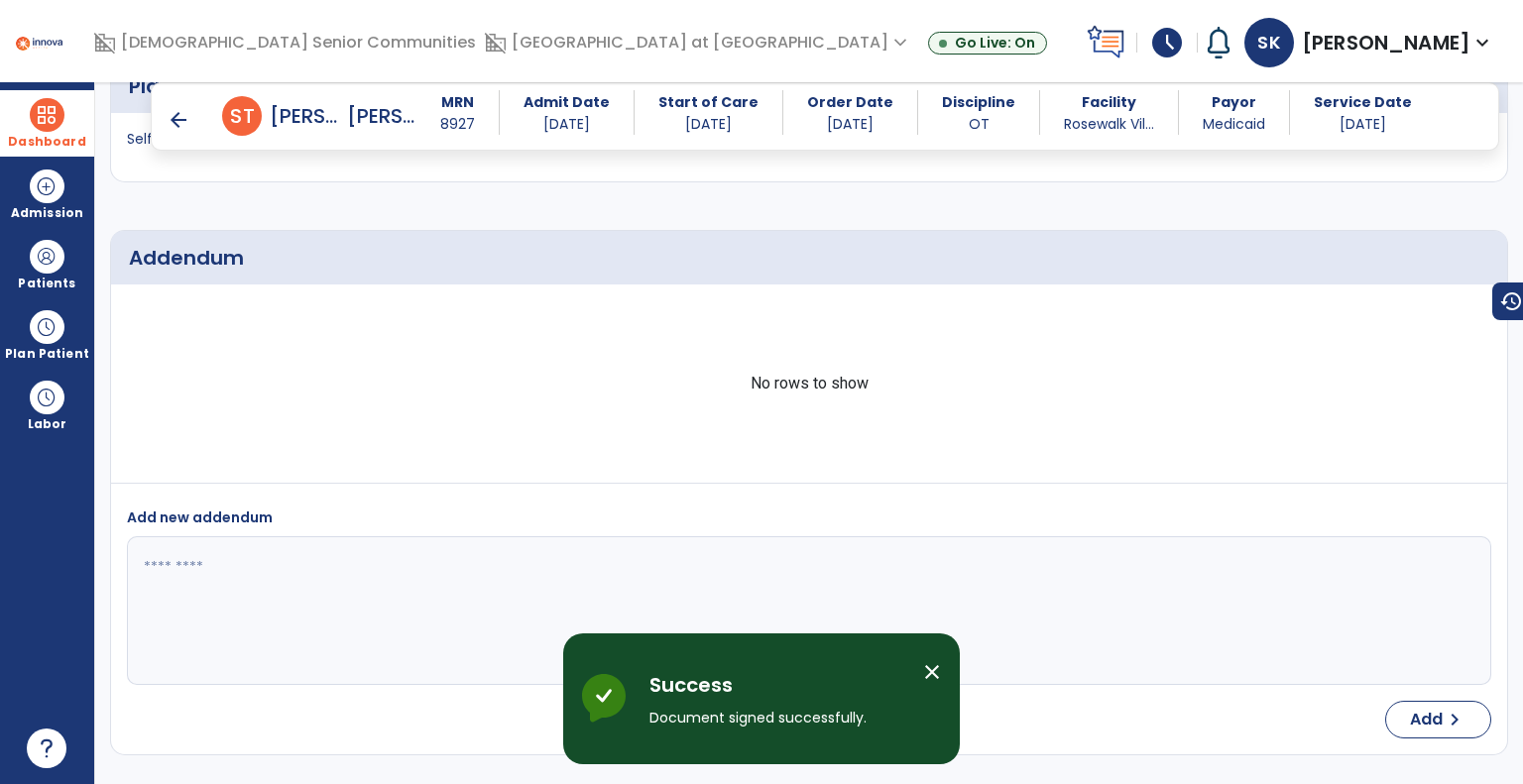 click on "arrow_back" at bounding box center (178, 120) 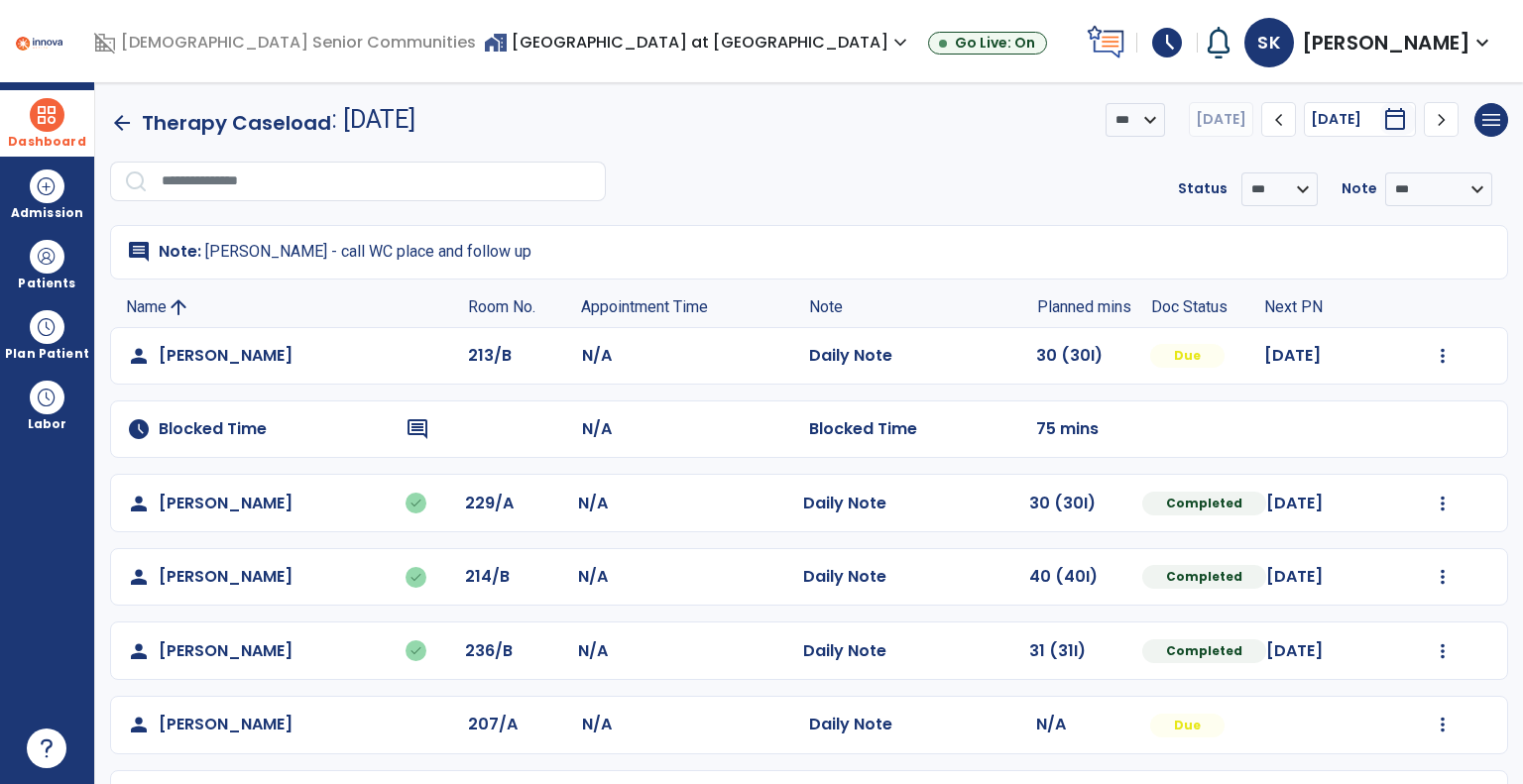 click on "arrow_back" 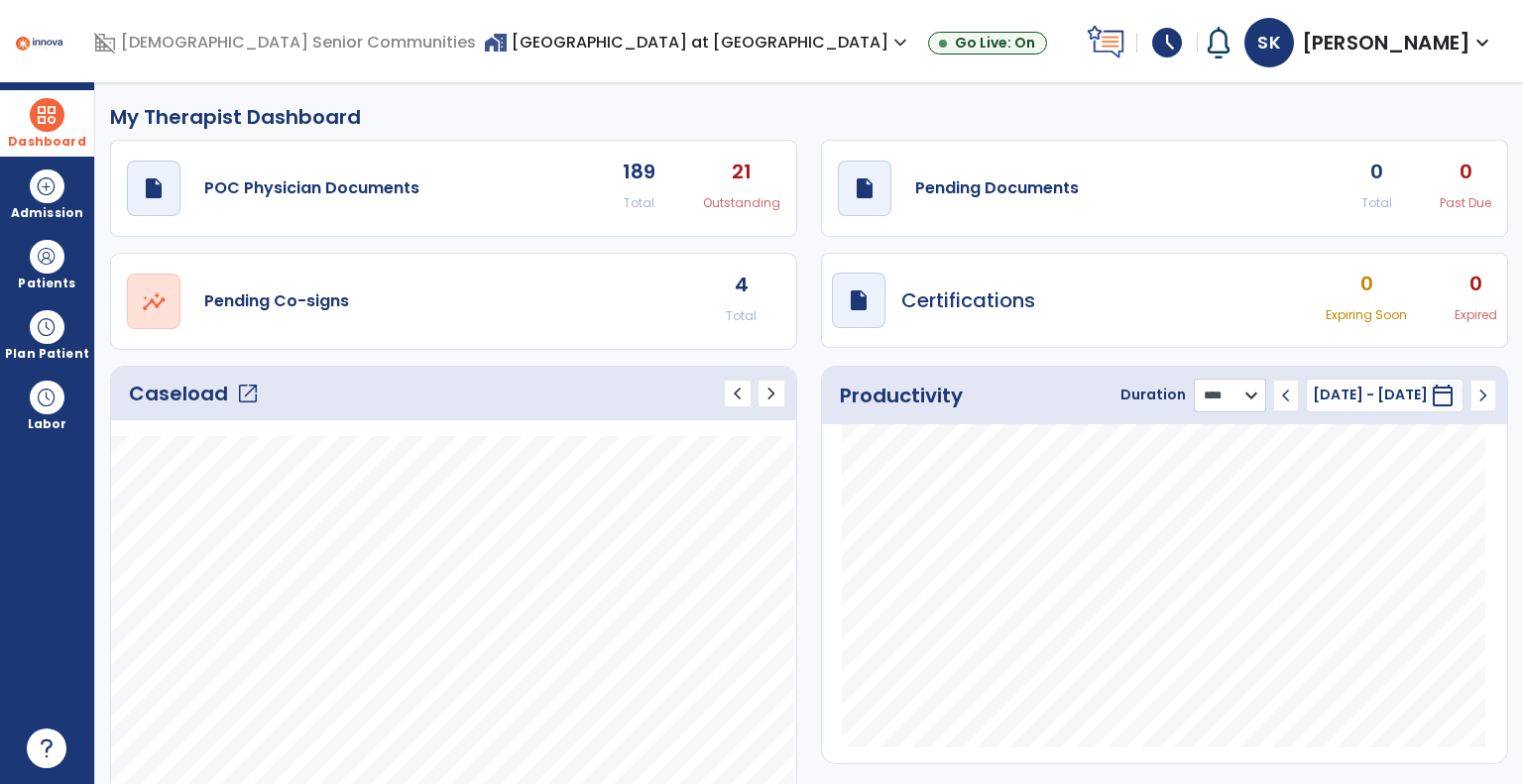 click on "******** **** ***" 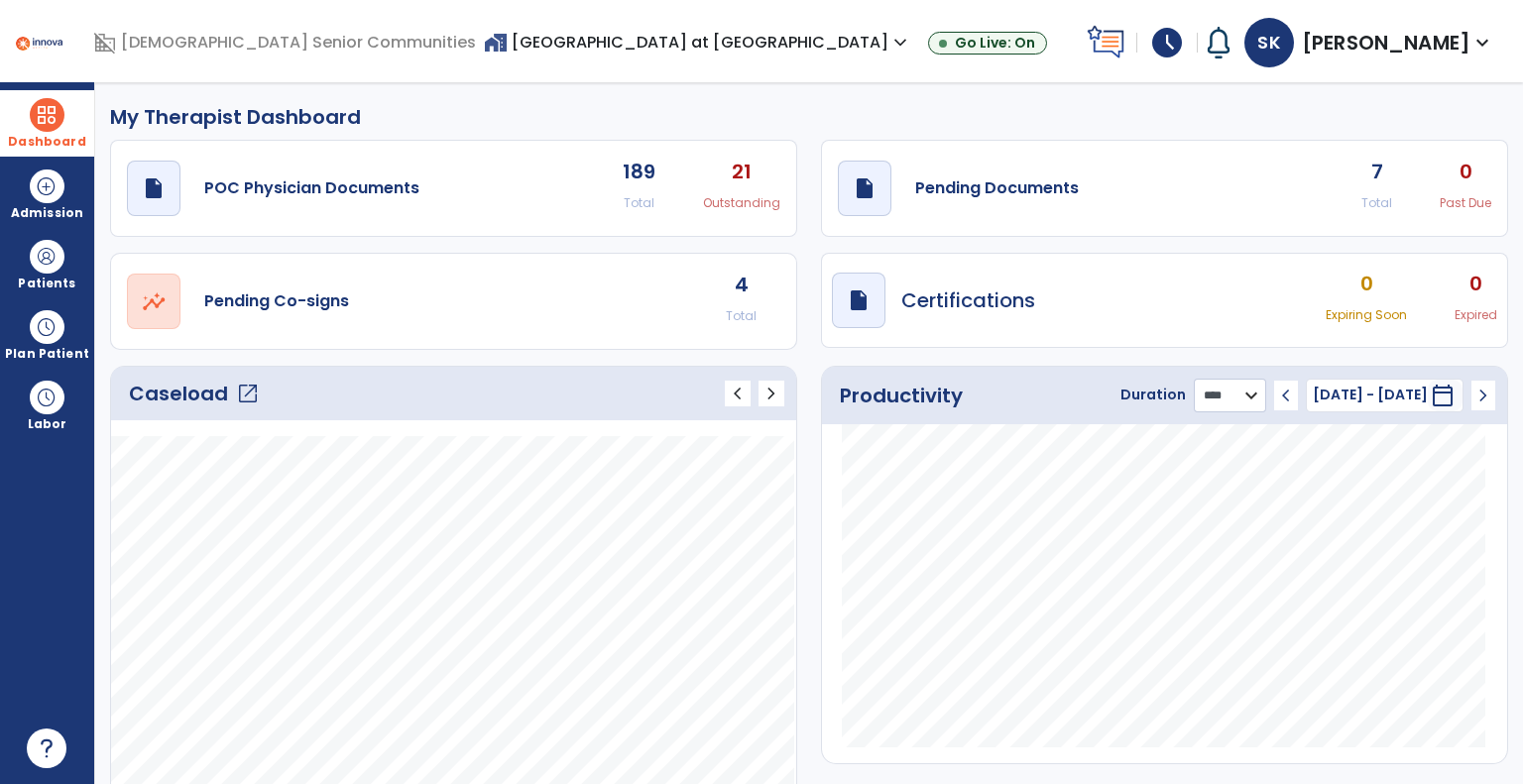 select on "***" 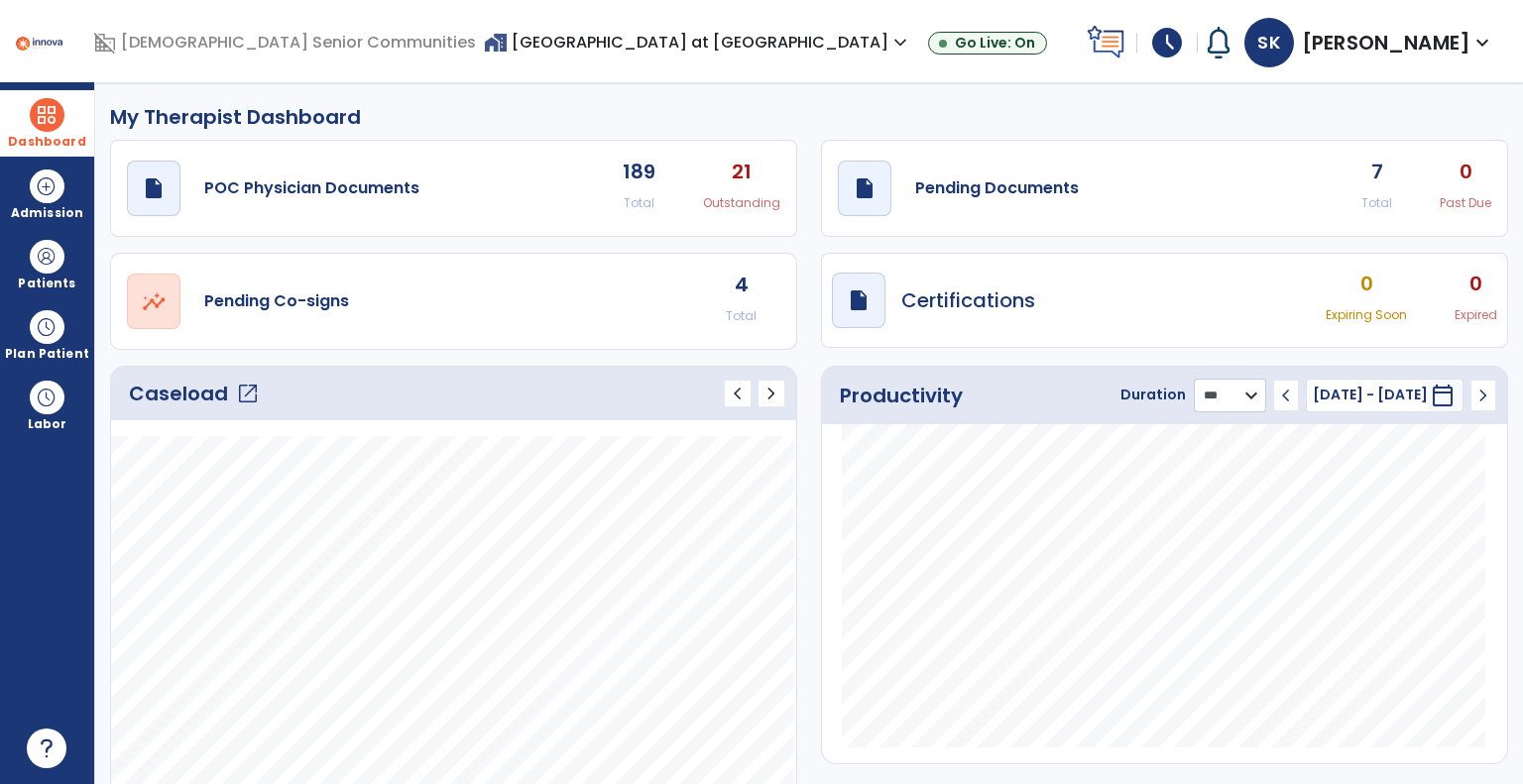 click on "******** **** ***" 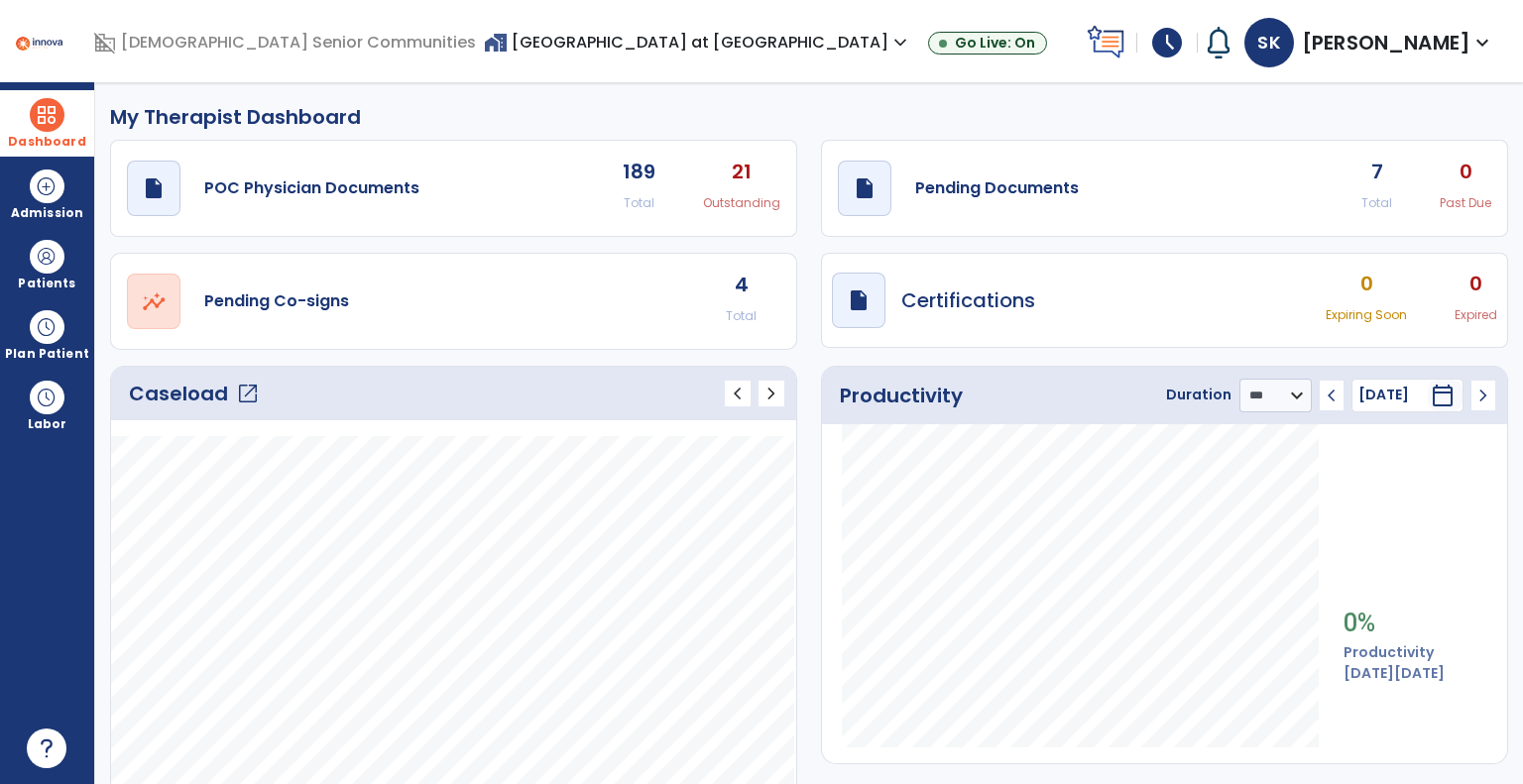 click on "open_in_new" 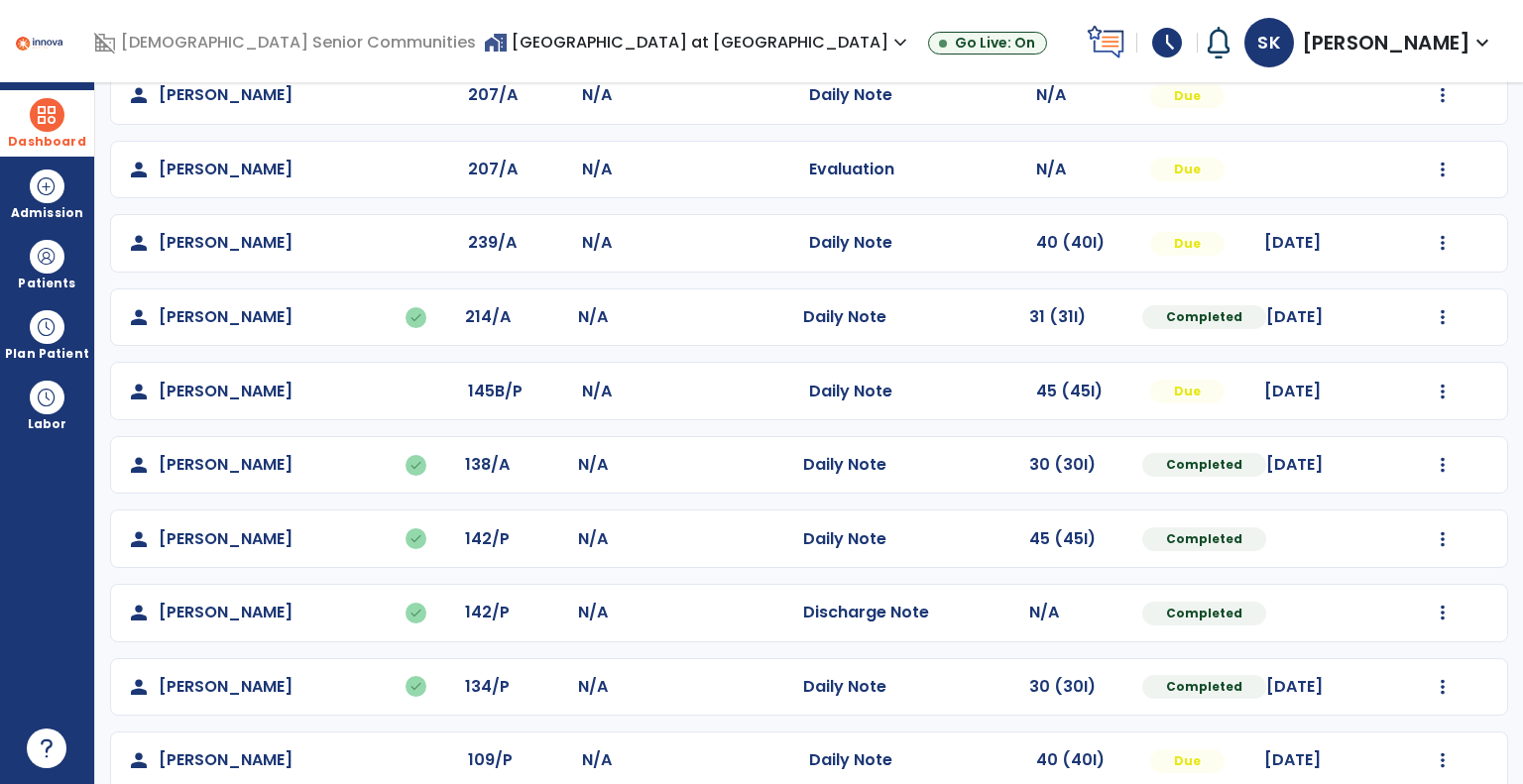 scroll, scrollTop: 734, scrollLeft: 0, axis: vertical 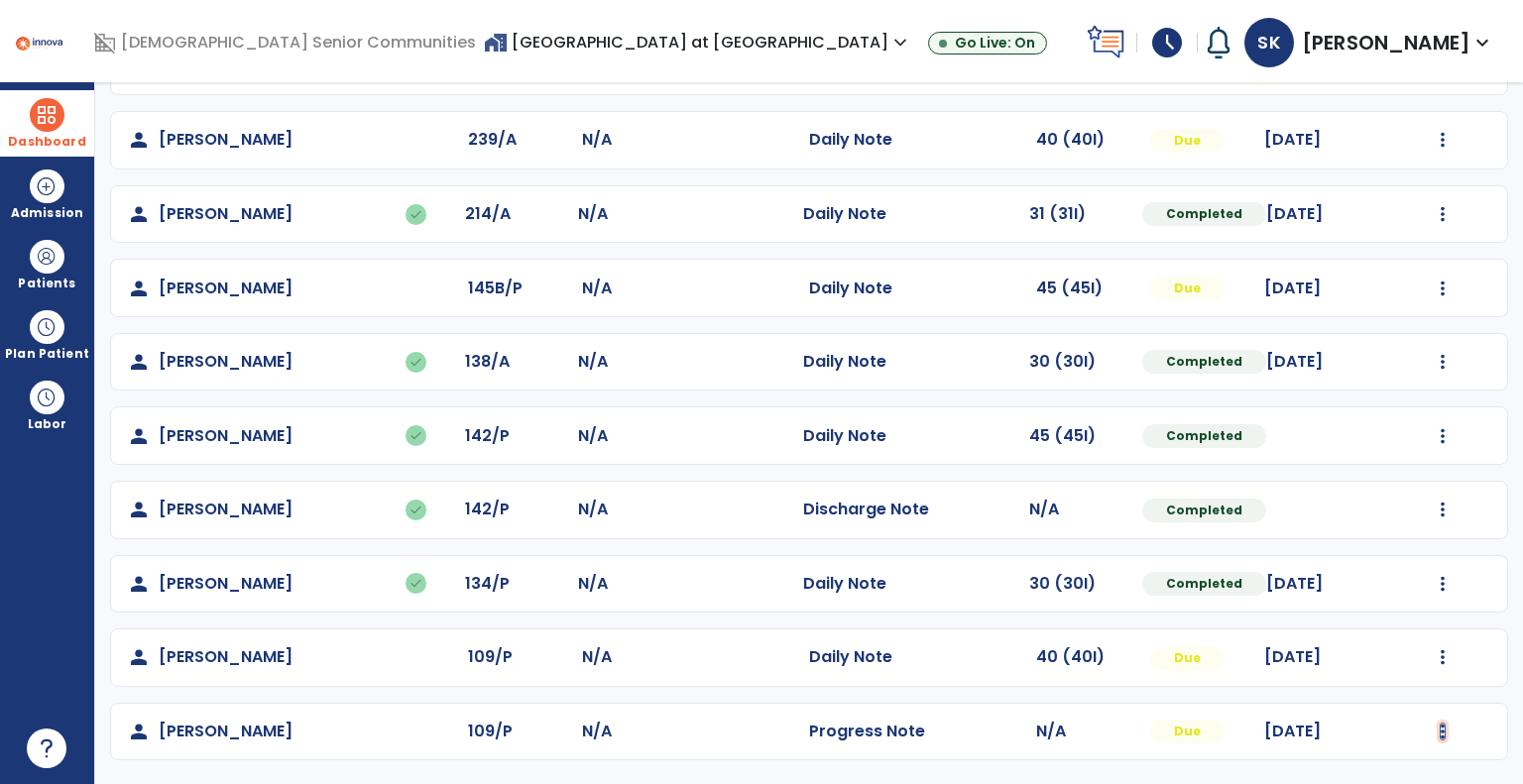 click at bounding box center (1443, -377) 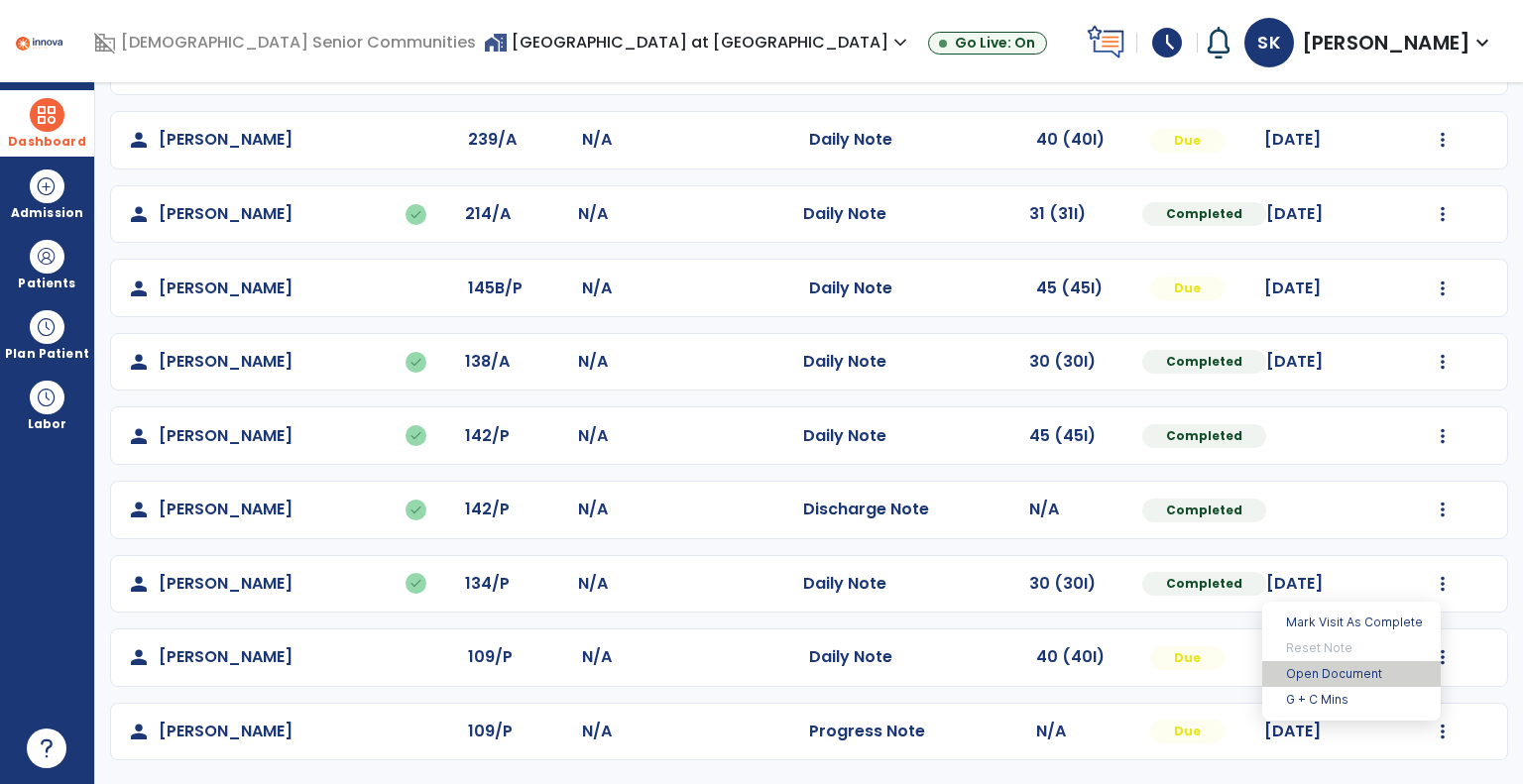 click on "Open Document" at bounding box center [1351, 674] 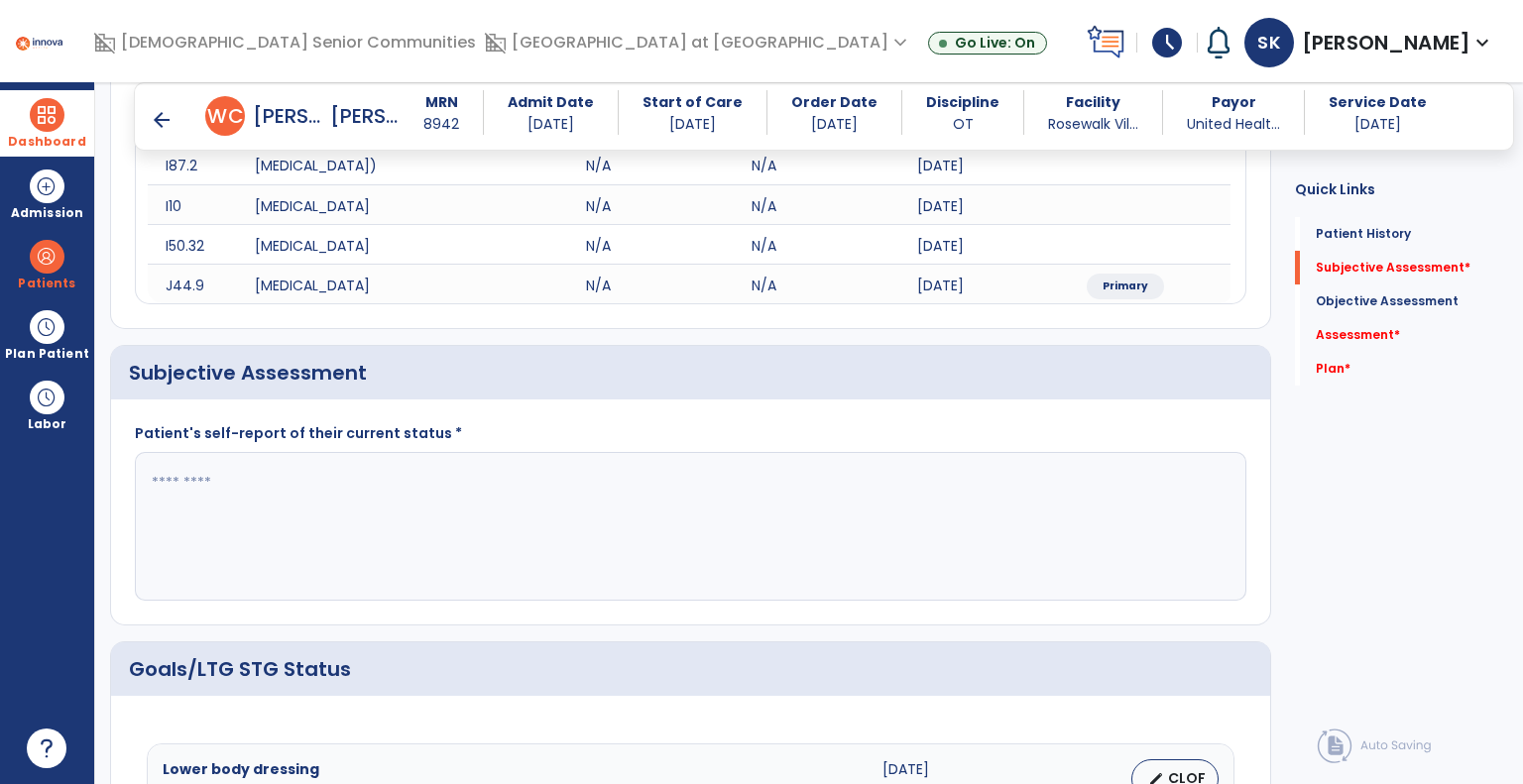 scroll, scrollTop: 496, scrollLeft: 0, axis: vertical 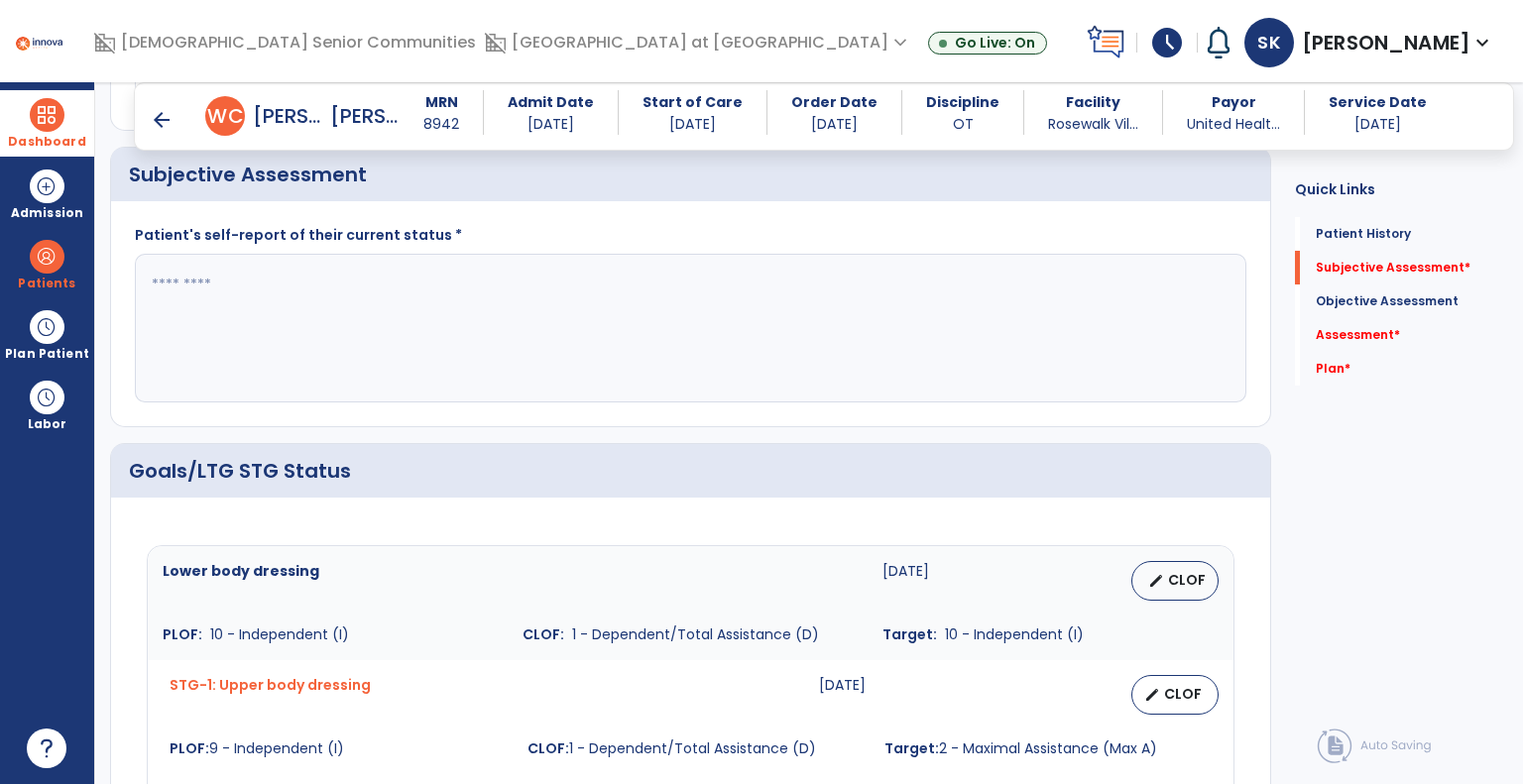 click 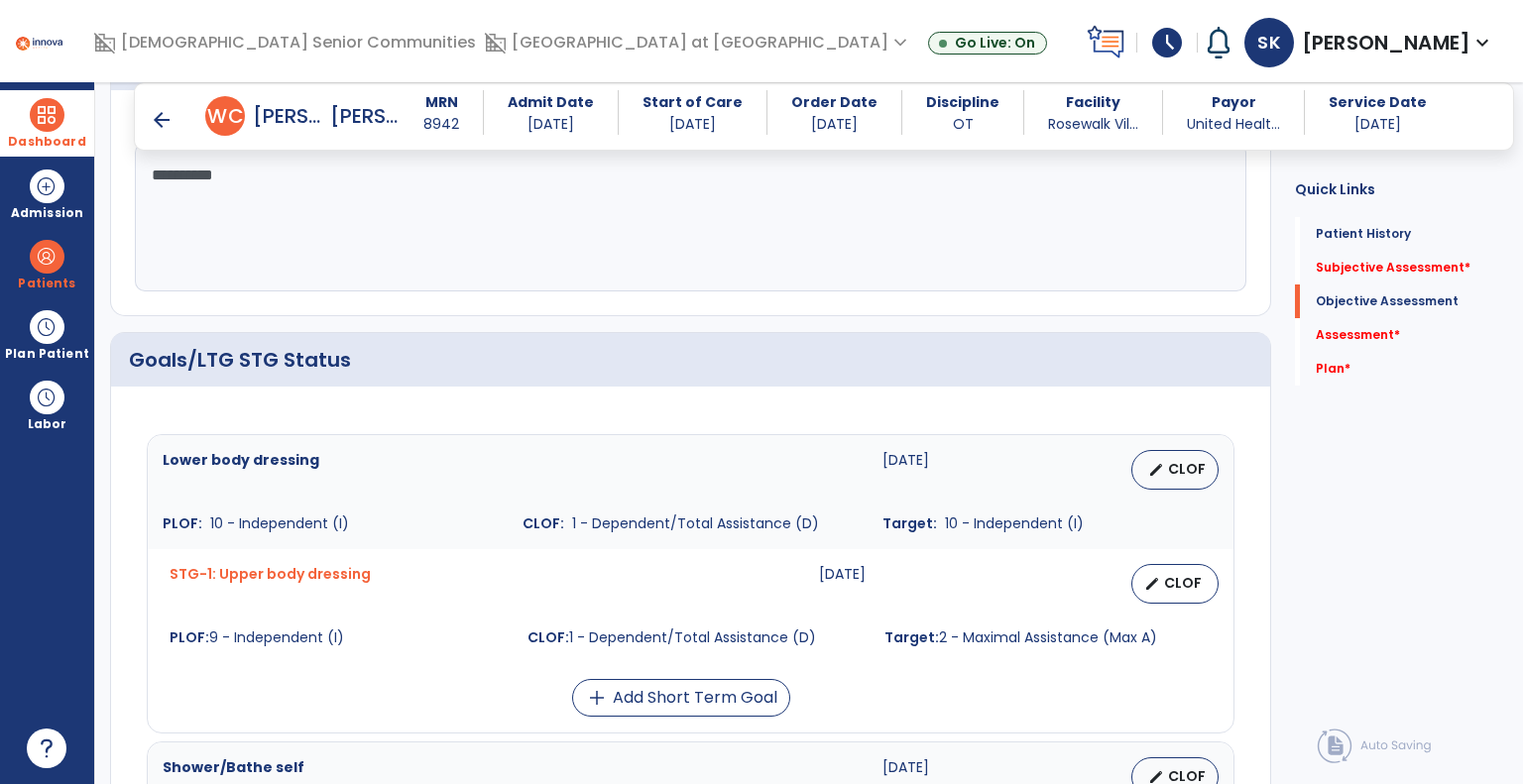 scroll, scrollTop: 694, scrollLeft: 0, axis: vertical 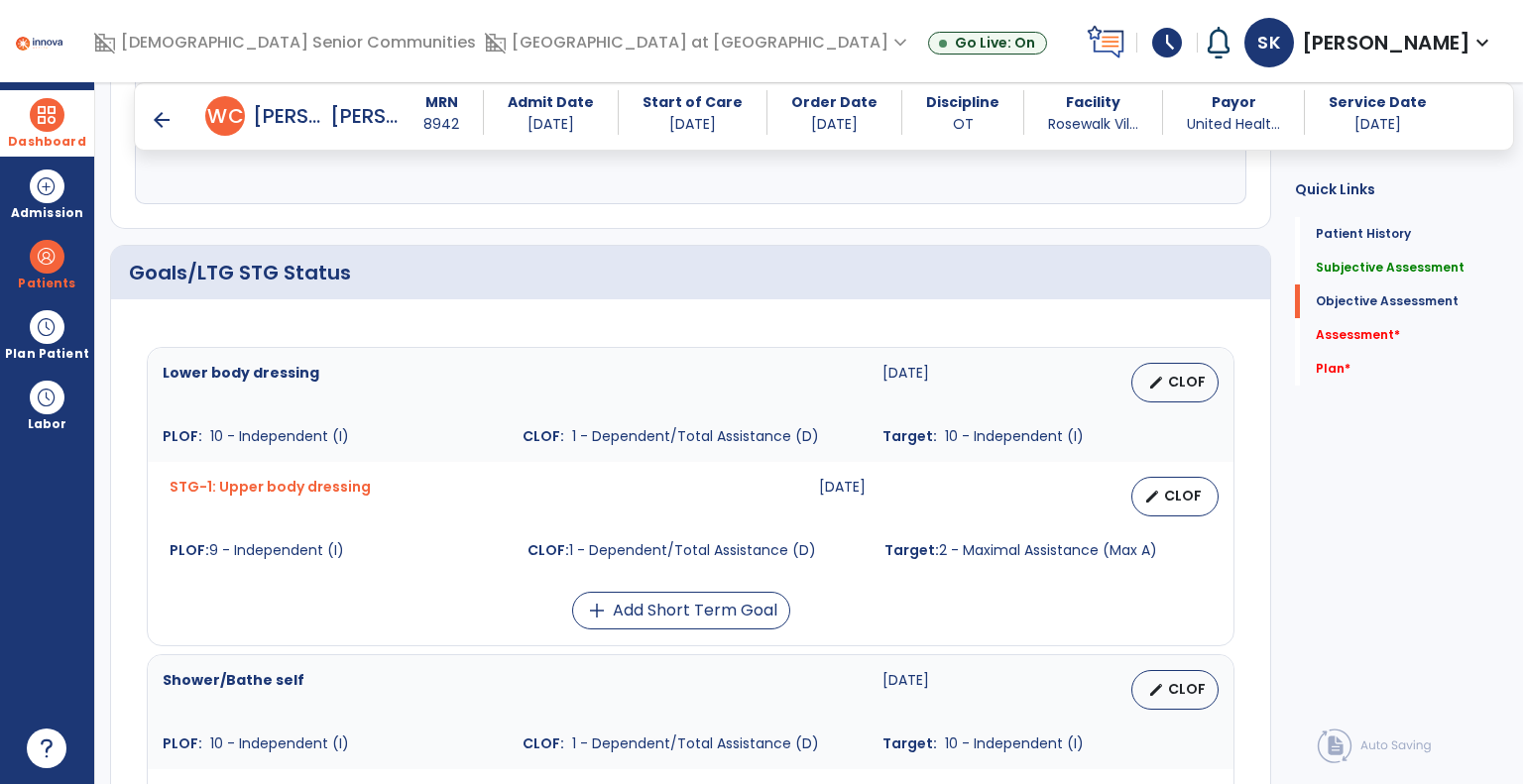 type on "**********" 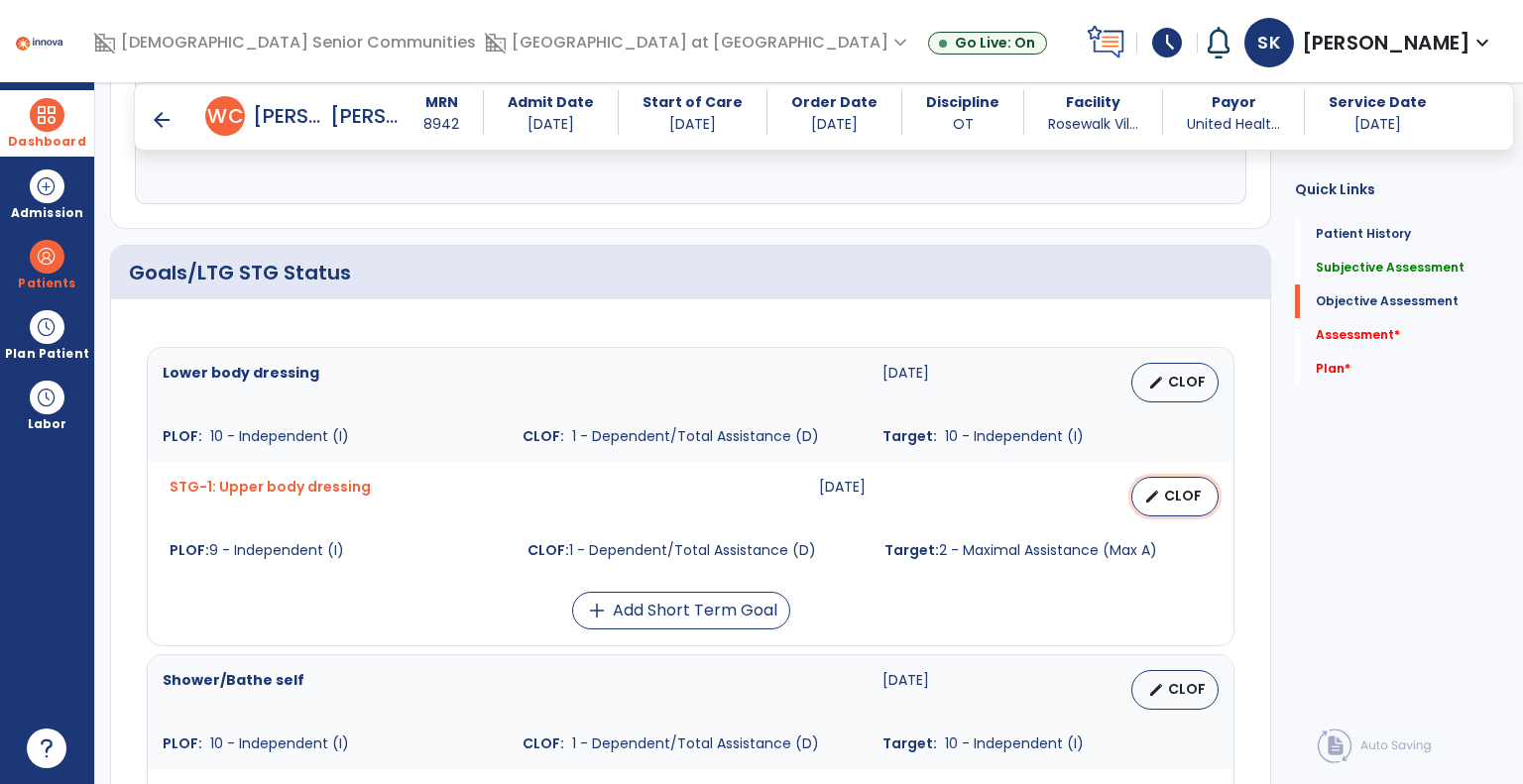 click on "edit" at bounding box center [1152, 497] 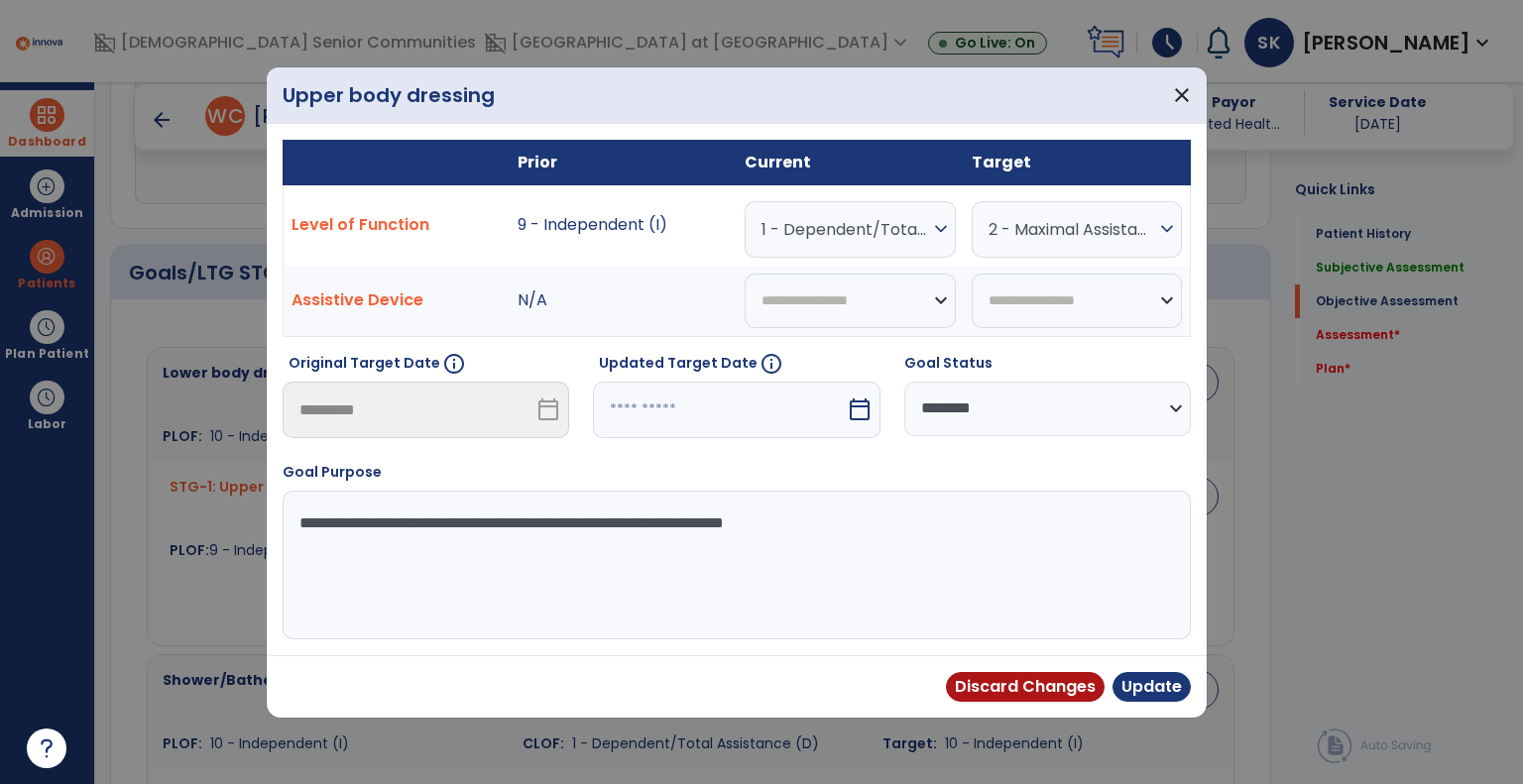 click on "1 - Dependent/Total Assistance (D)" at bounding box center [845, 229] 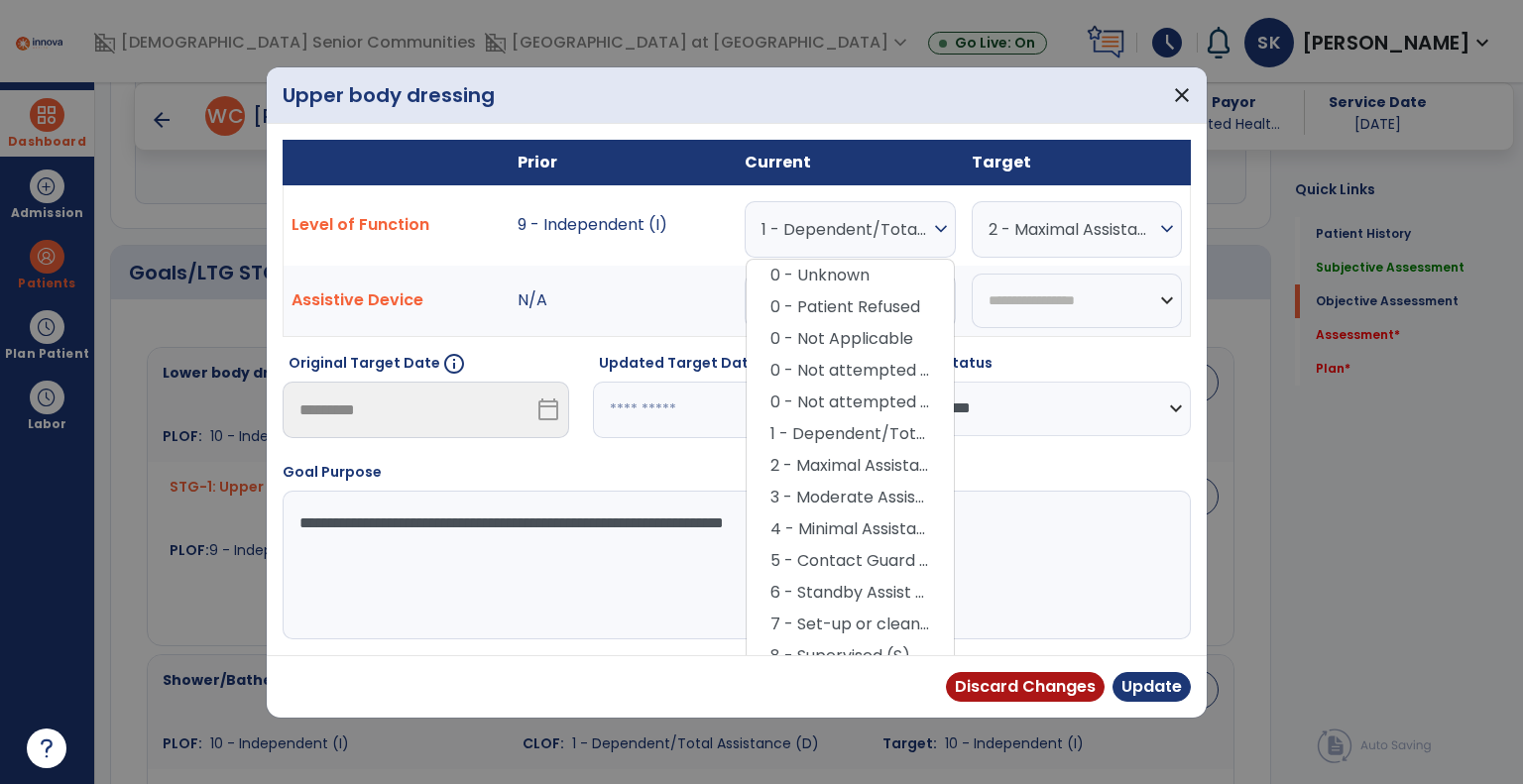 click on "2 - Maximal Assistance (Max A)" at bounding box center [850, 466] 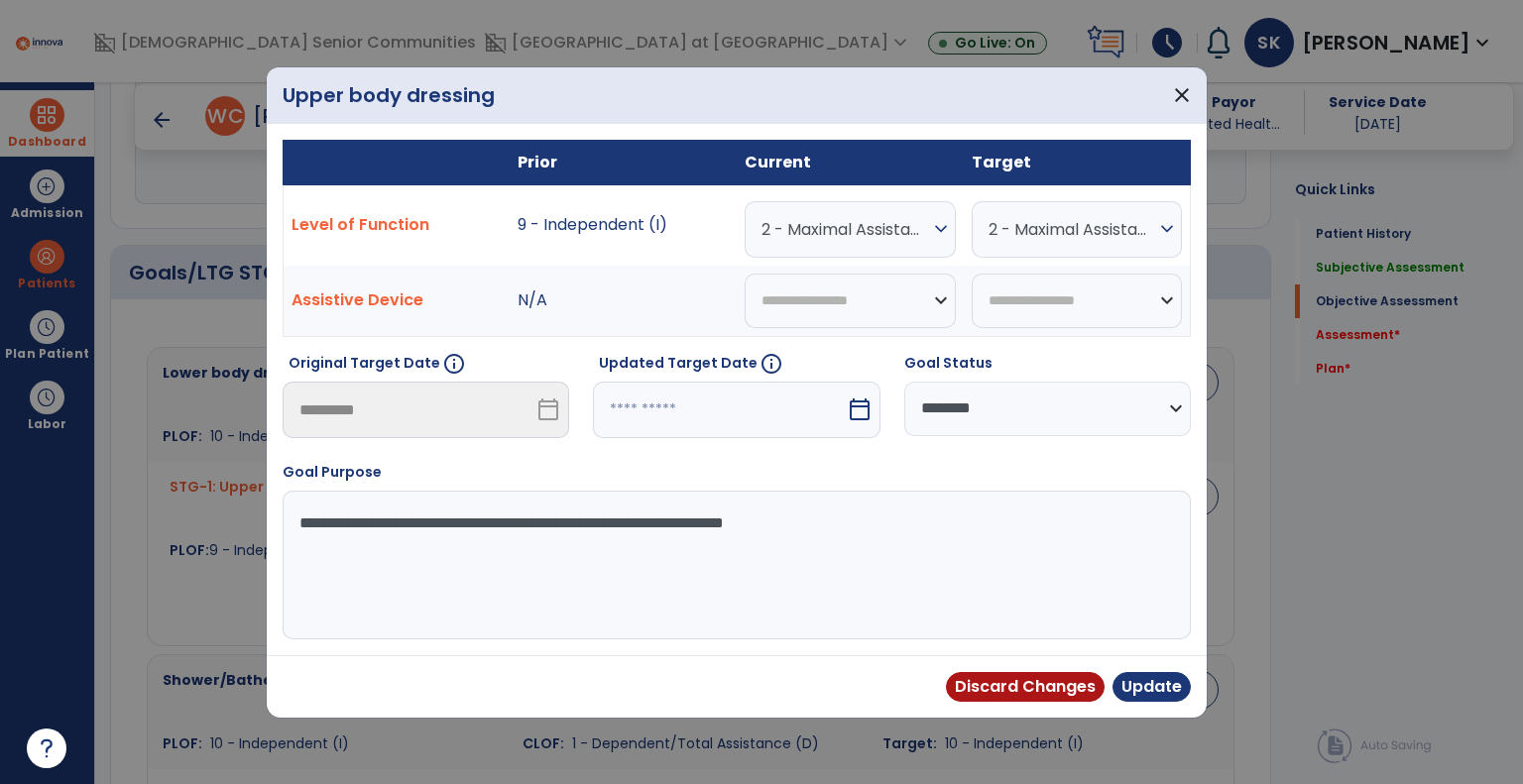 click on "2 - Maximal Assistance (Max A)" at bounding box center (1072, 229) 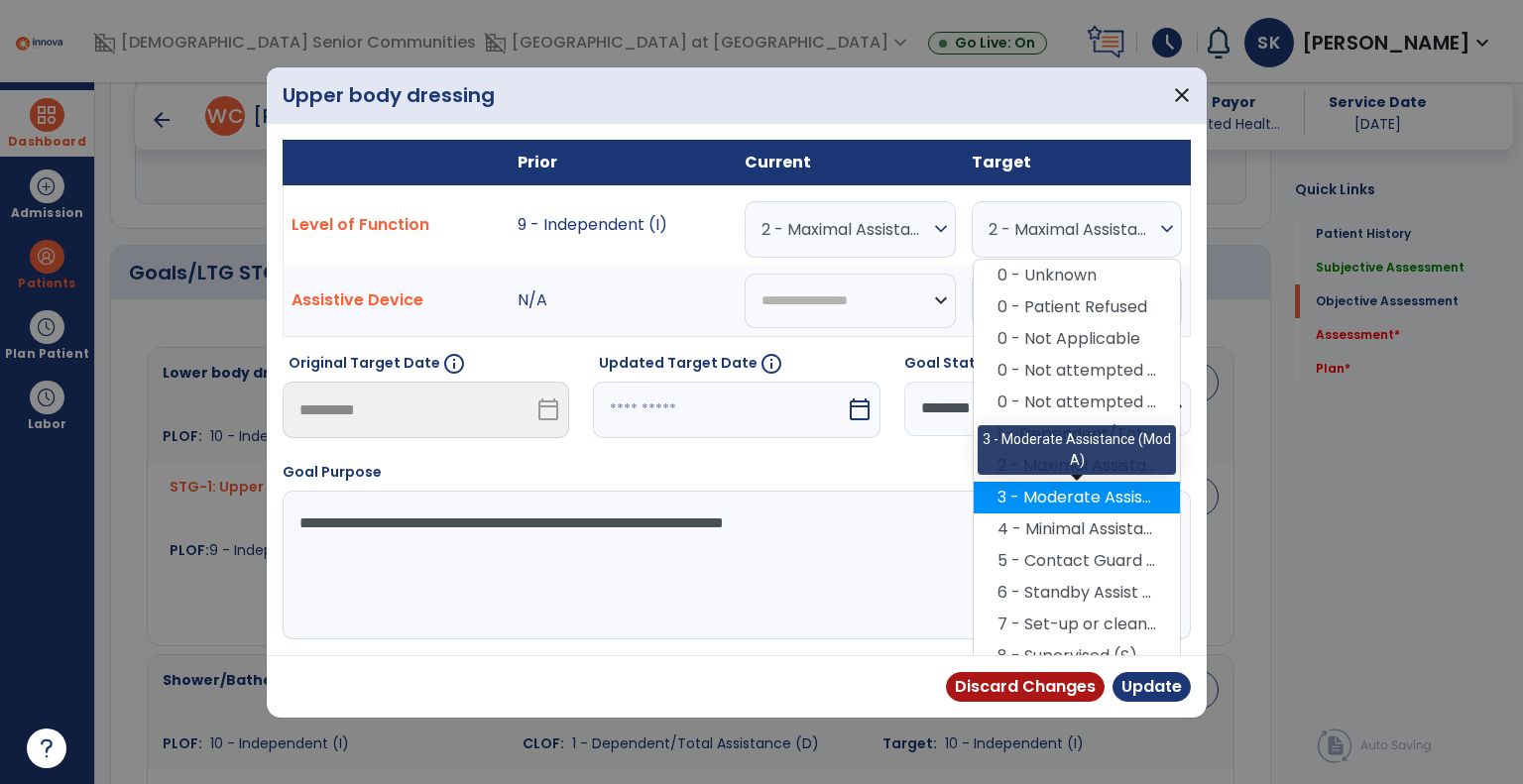 click on "3 - Moderate Assistance (Mod A)" at bounding box center (1077, 498) 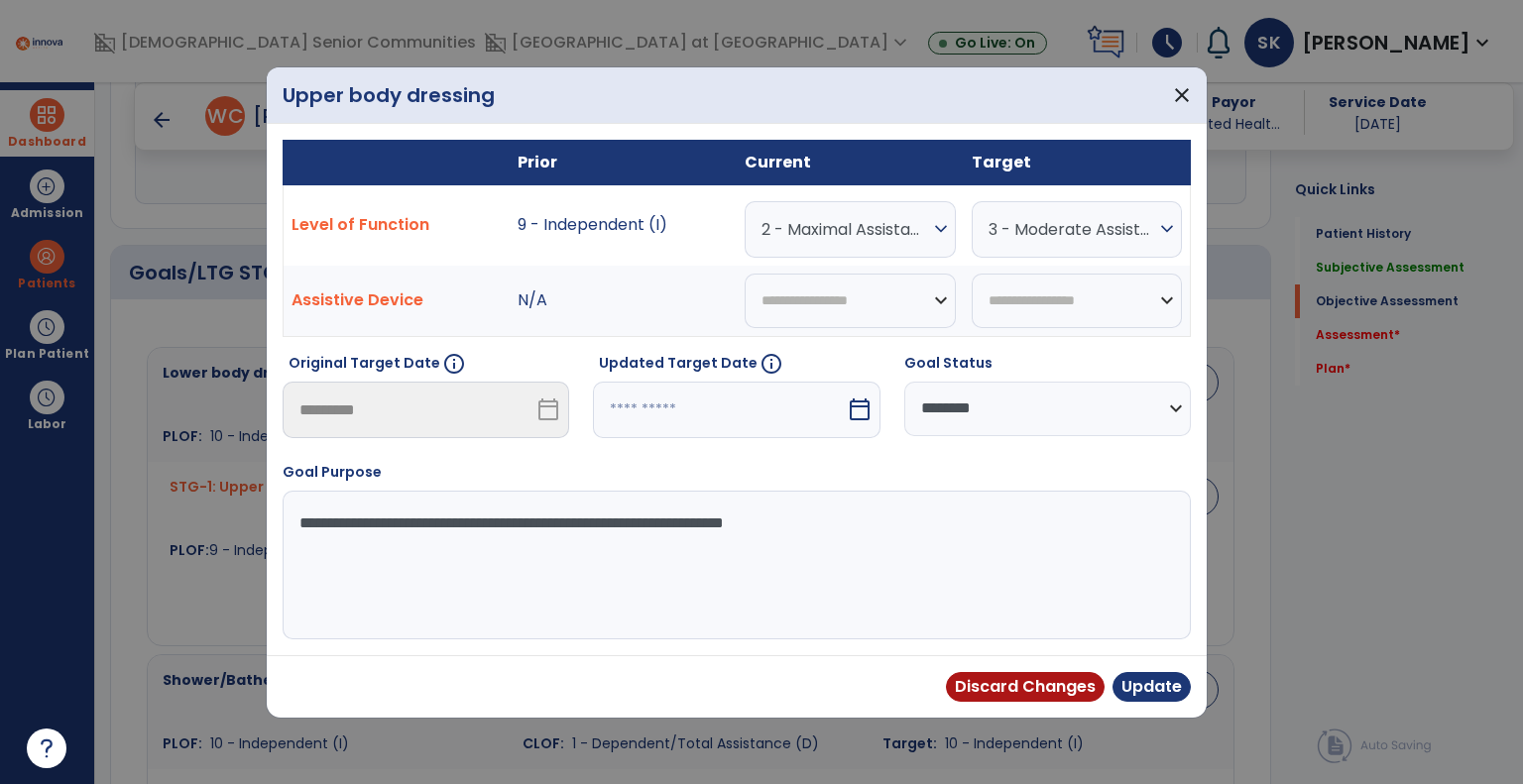 click on "calendar_today" at bounding box center (860, 409) 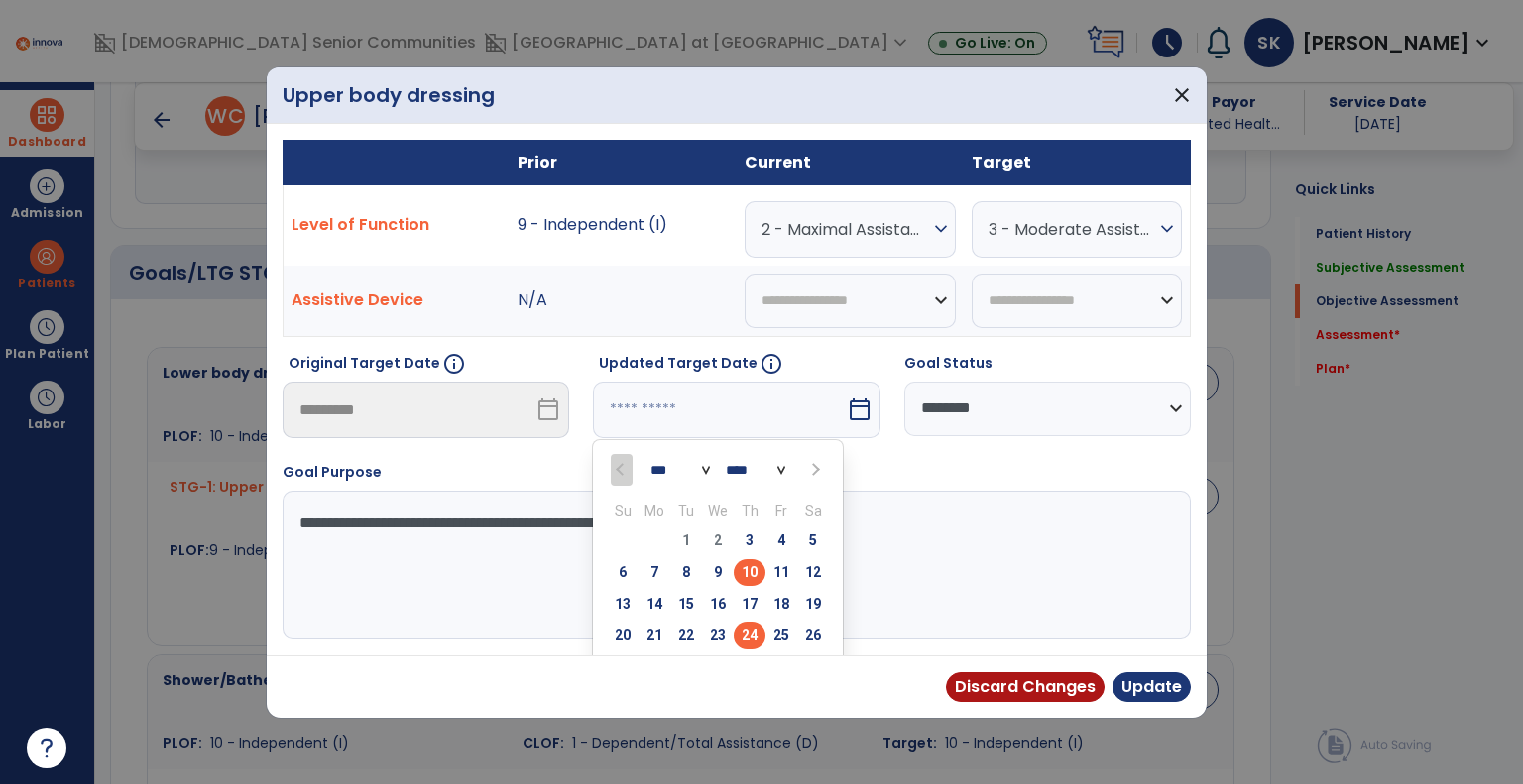 click on "24" at bounding box center (750, 635) 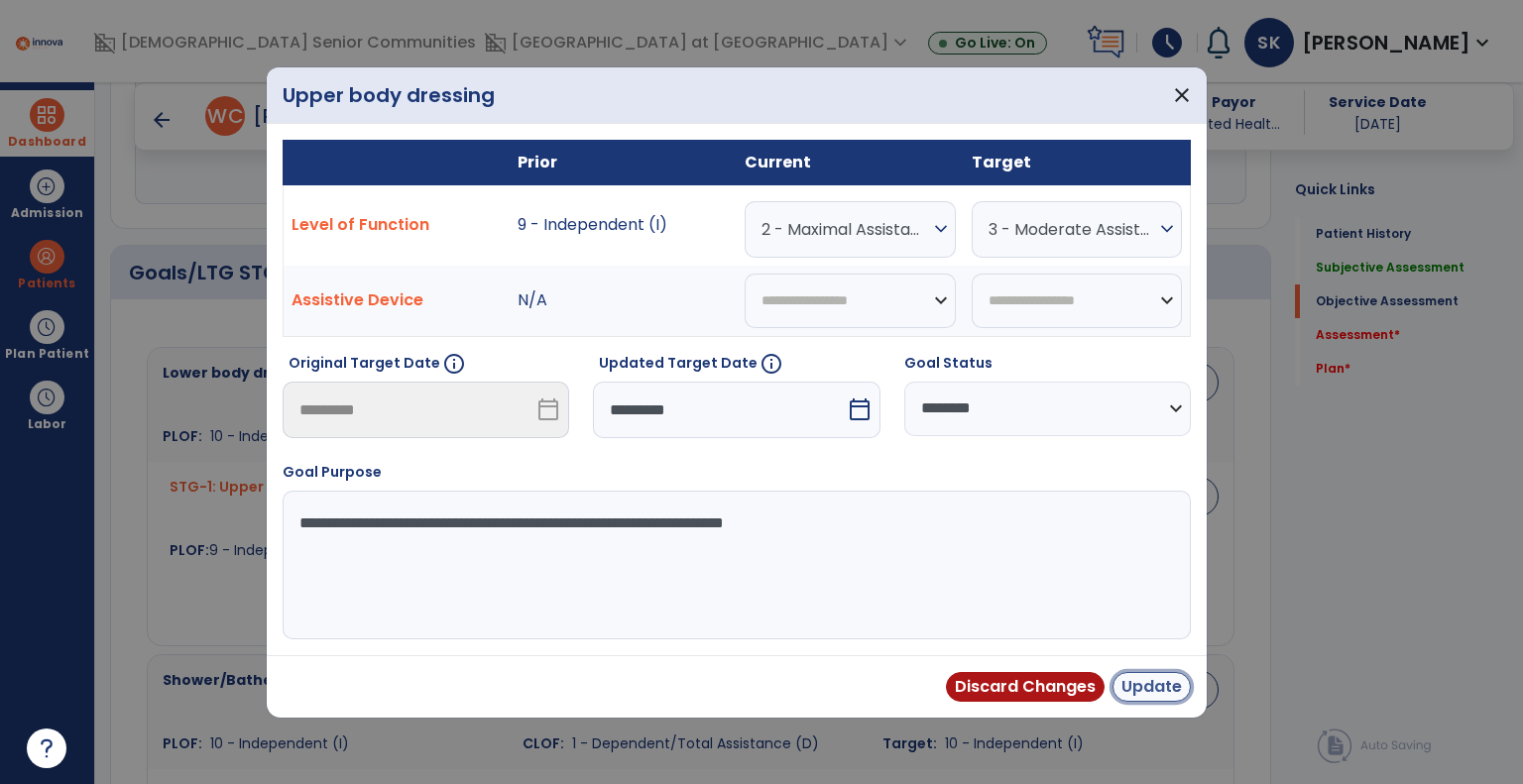 click on "Update" at bounding box center (1151, 687) 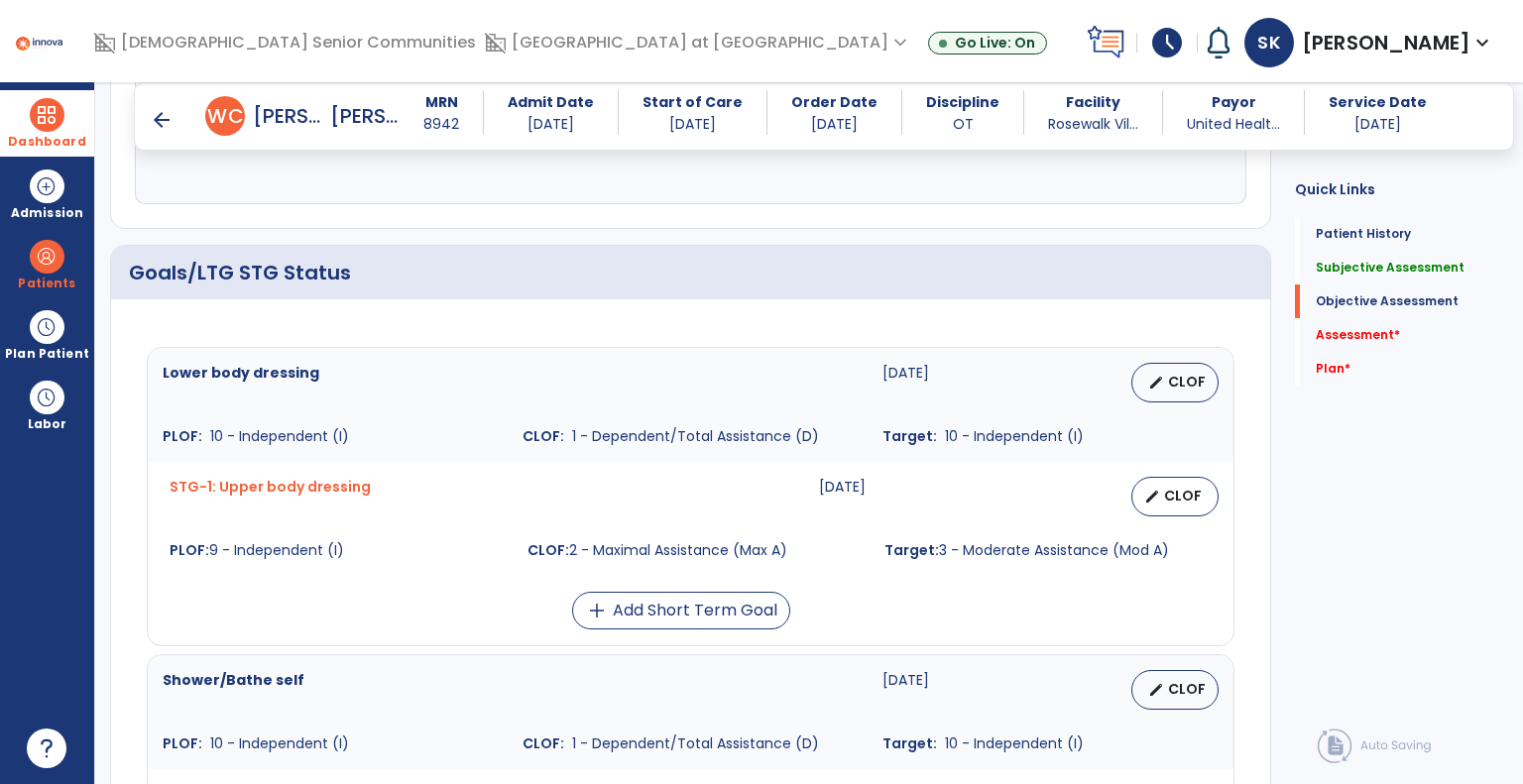 scroll, scrollTop: 991, scrollLeft: 0, axis: vertical 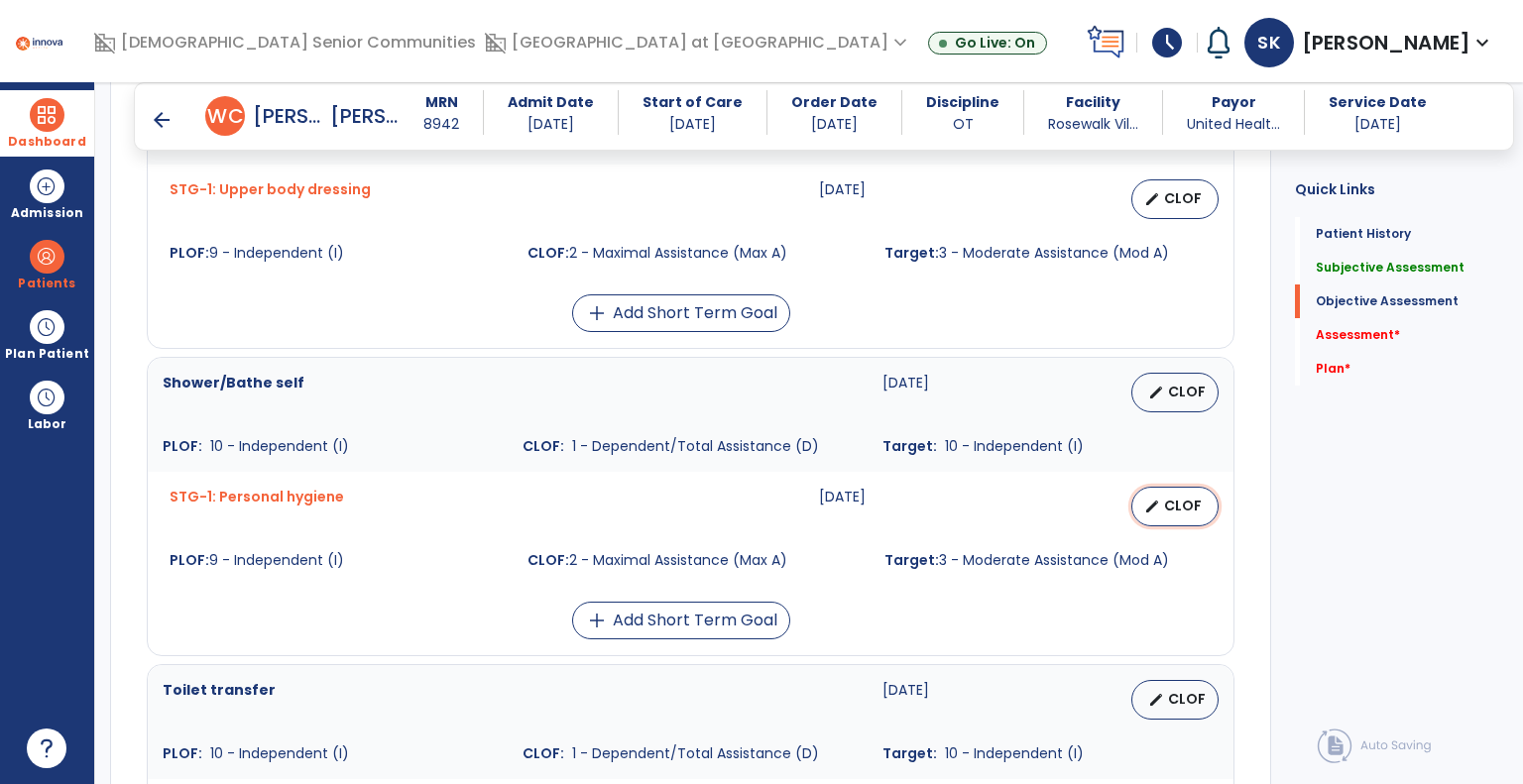 click on "CLOF" at bounding box center [1183, 505] 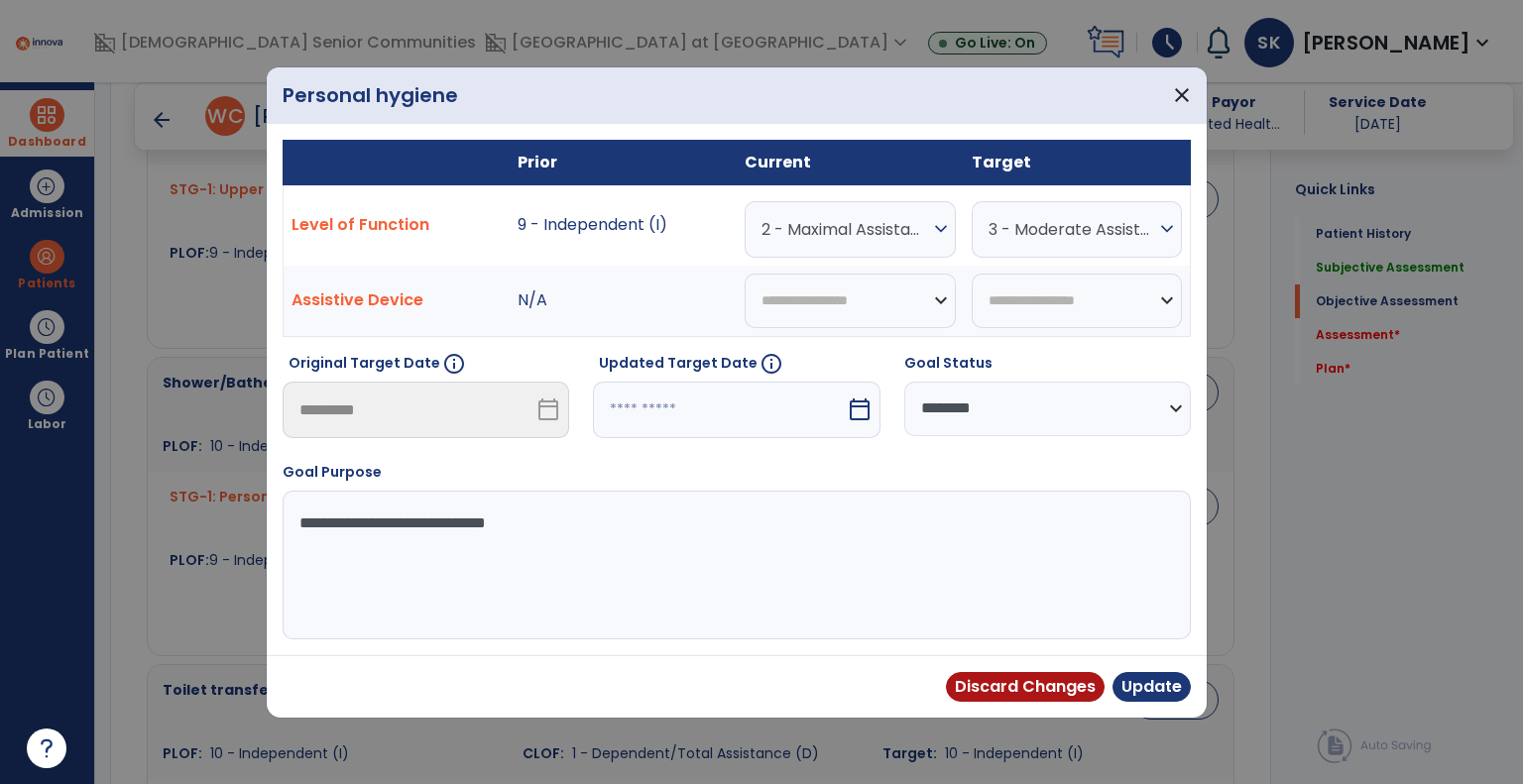 click on "2 - Maximal Assistance (Max A)" at bounding box center (845, 229) 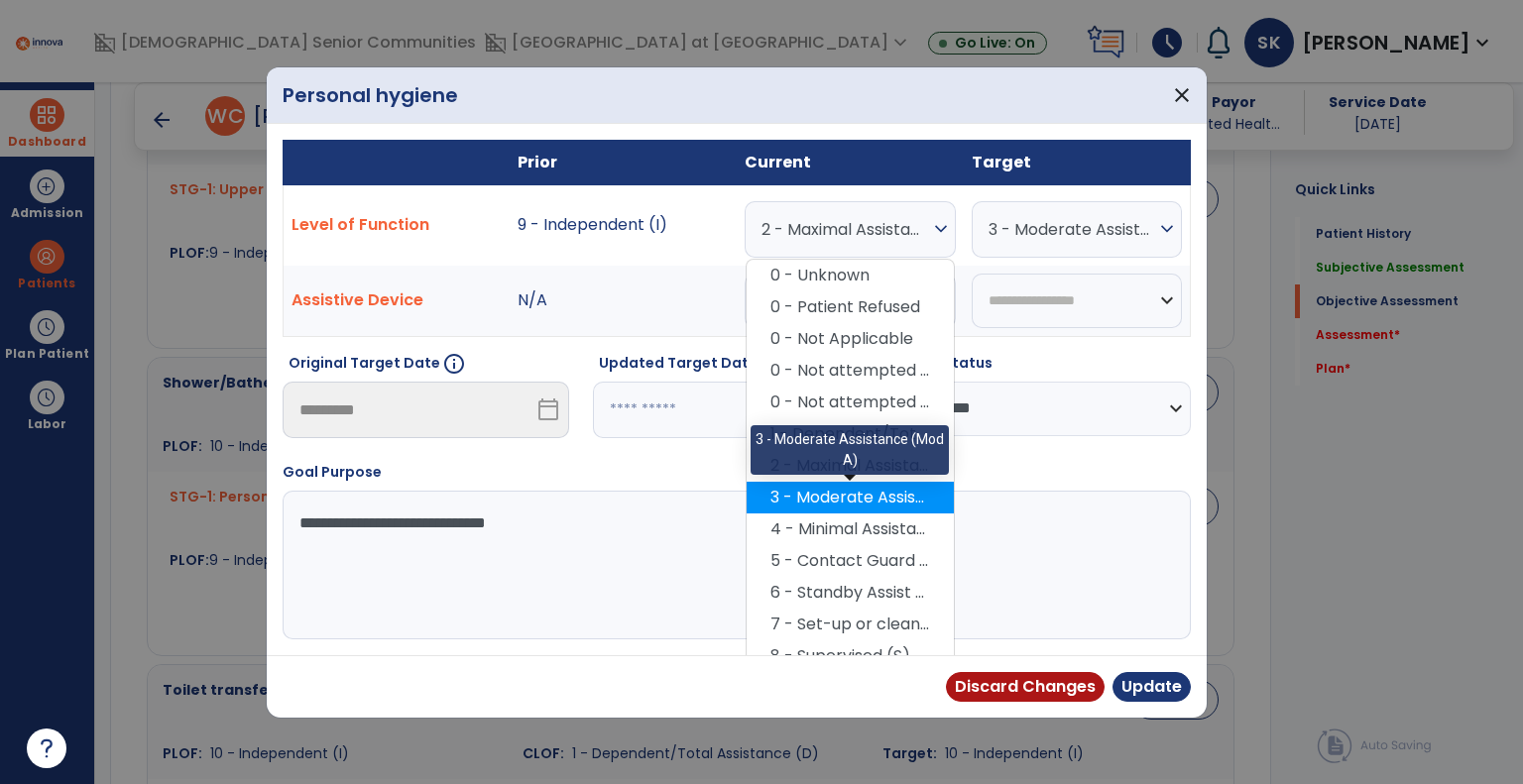 click on "3 - Moderate Assistance (Mod A)" at bounding box center (850, 498) 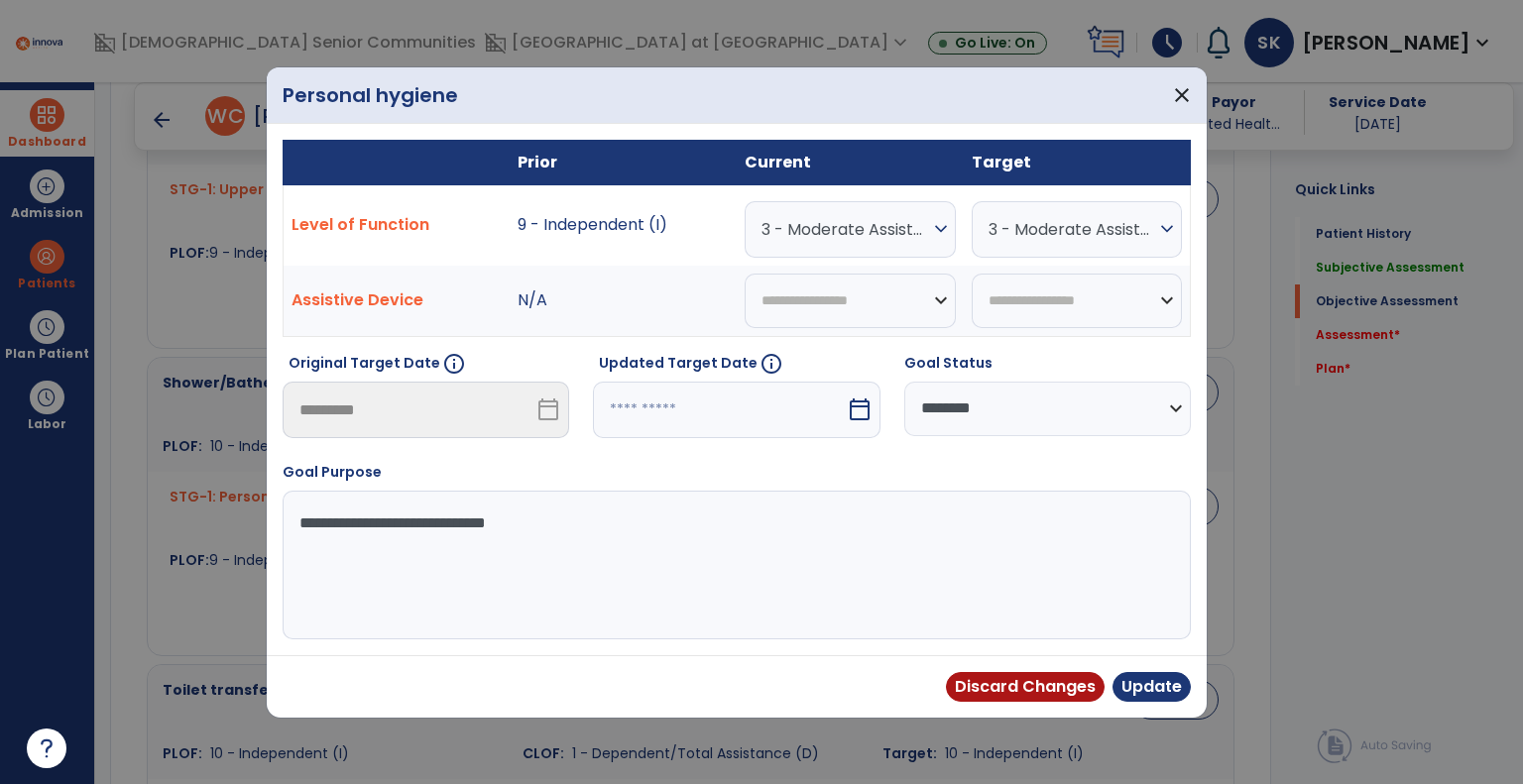 click on "3 - Moderate Assistance (Mod A)" at bounding box center [1072, 229] 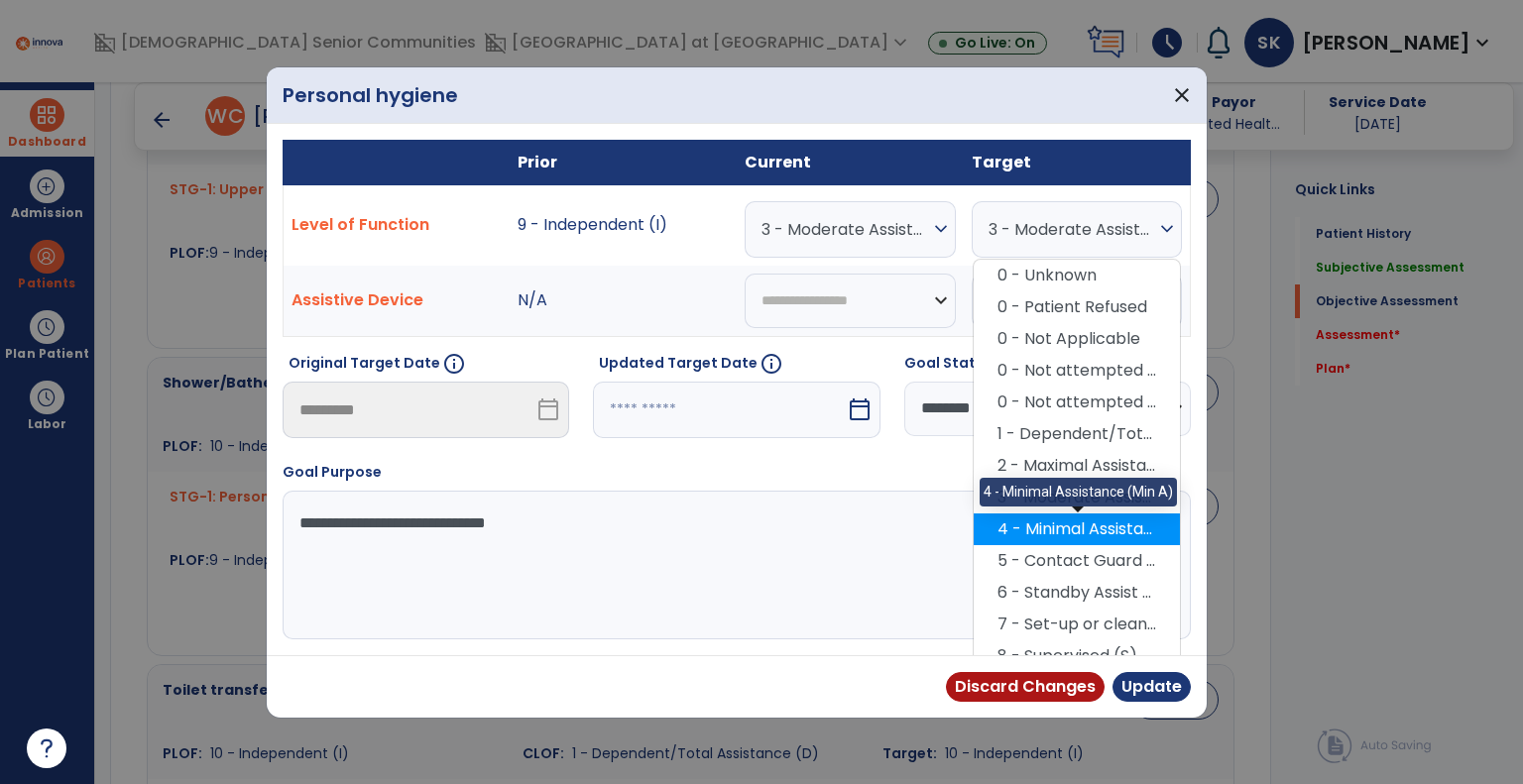 click on "4 - Minimal Assistance (Min A)" at bounding box center [1077, 529] 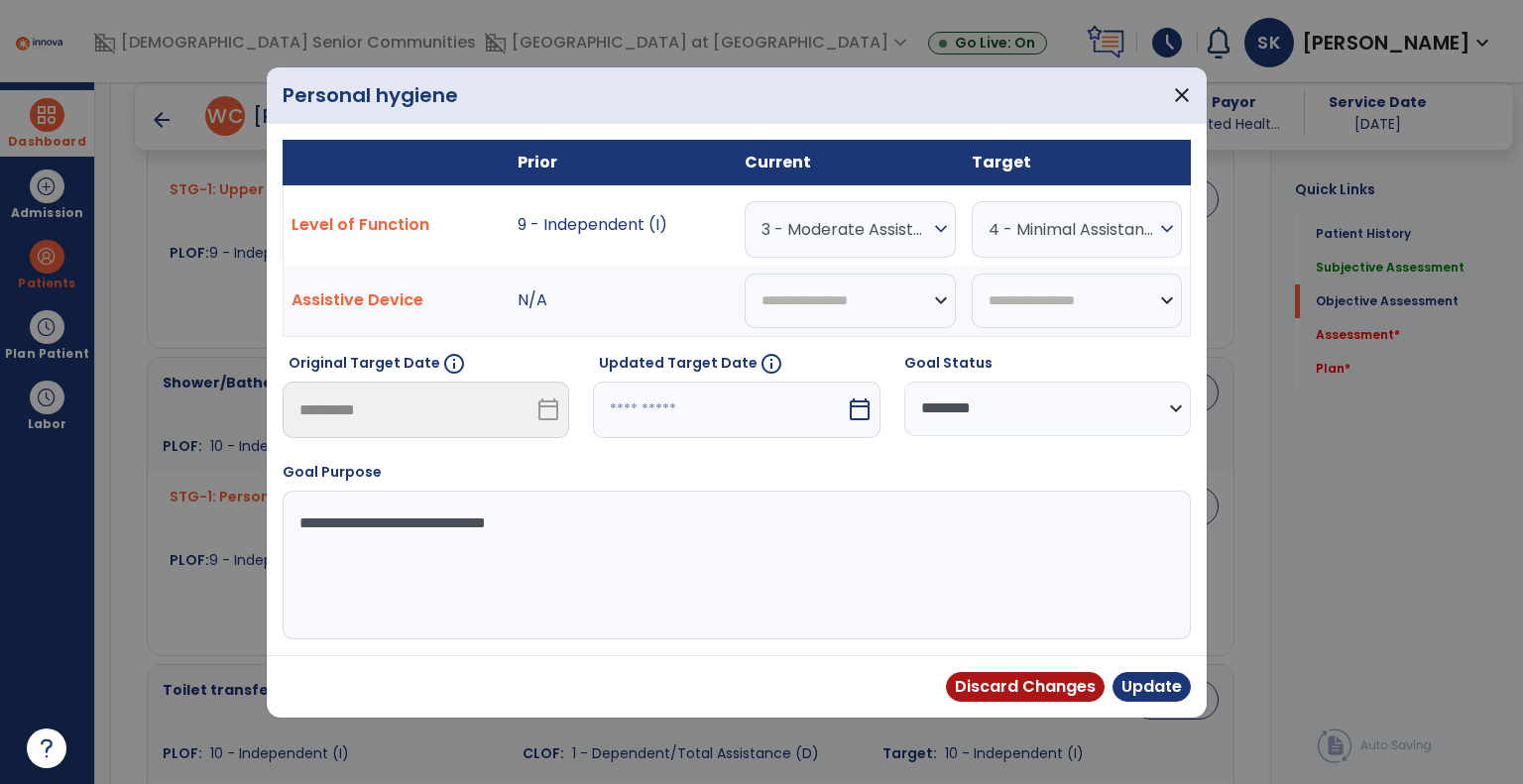 click on "calendar_today" at bounding box center [860, 409] 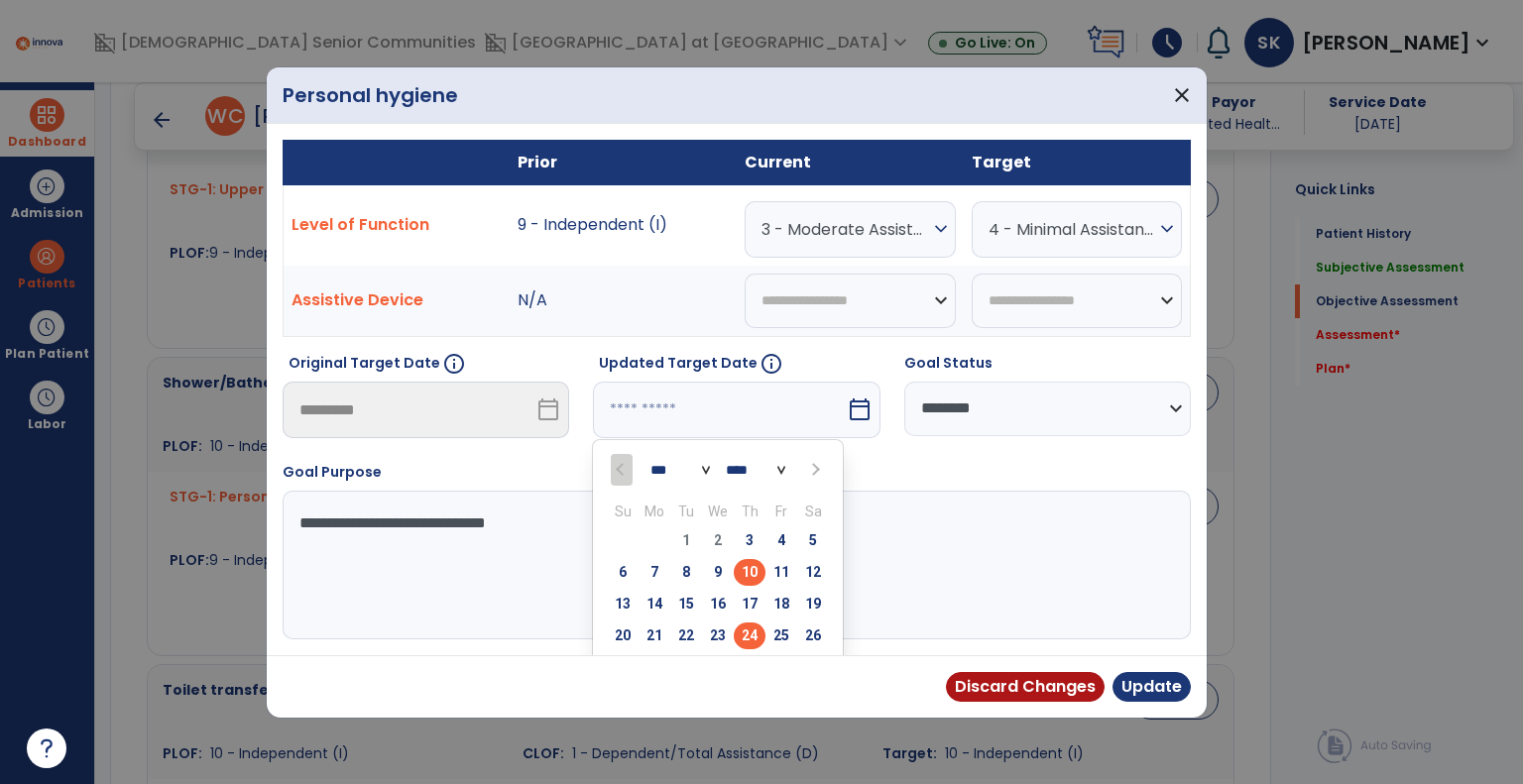 click on "24" at bounding box center [750, 635] 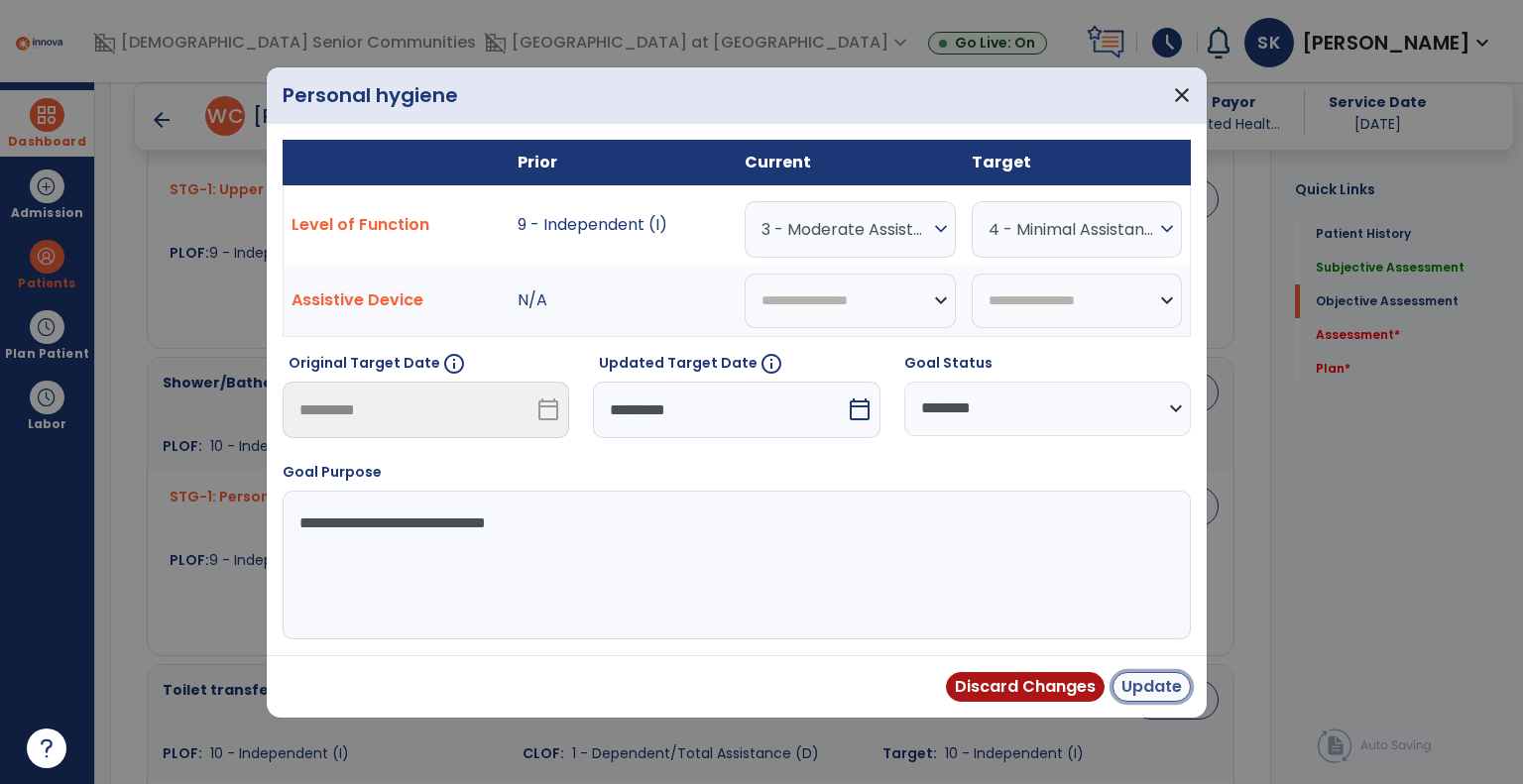 click on "Update" at bounding box center (1151, 687) 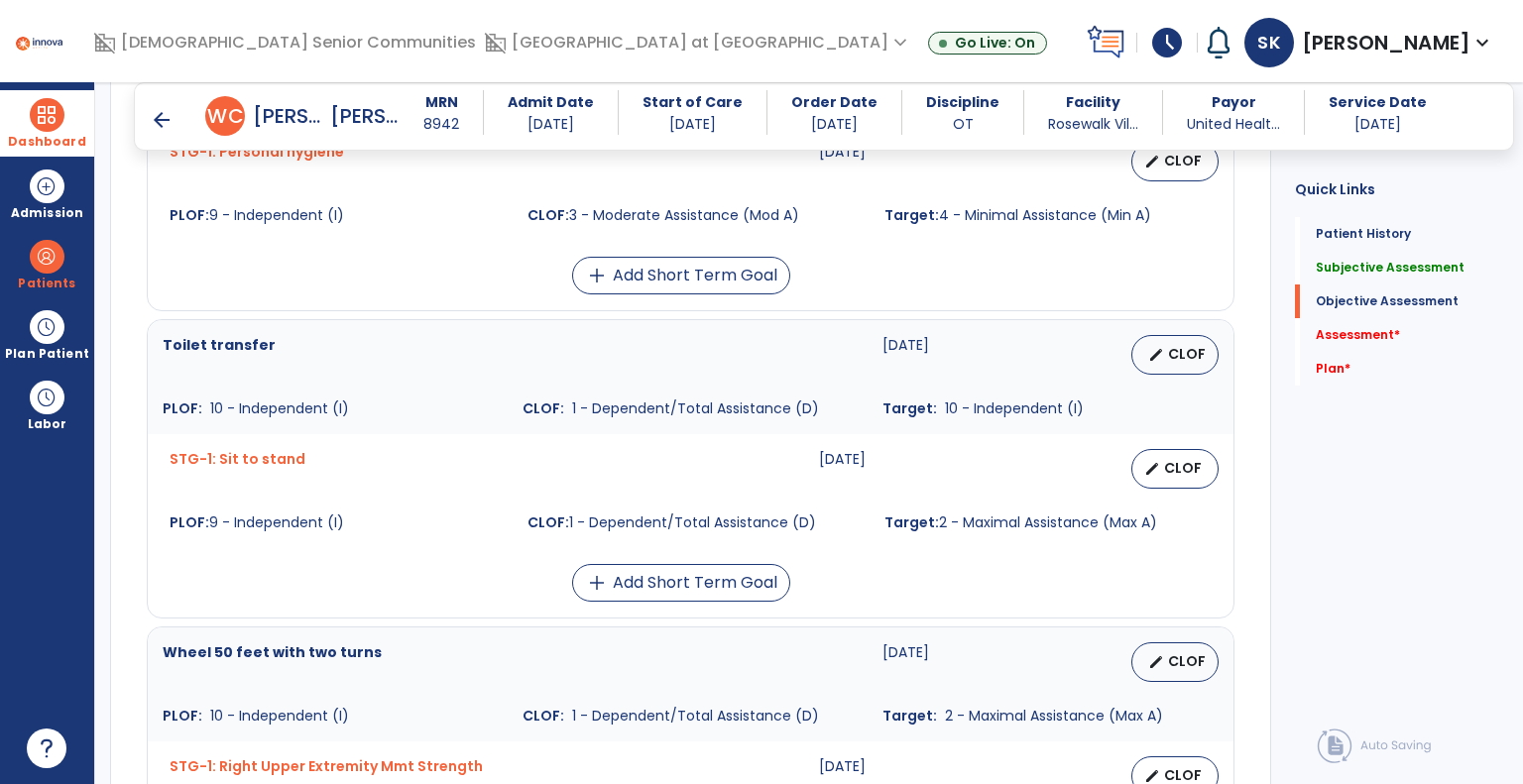 scroll, scrollTop: 1388, scrollLeft: 0, axis: vertical 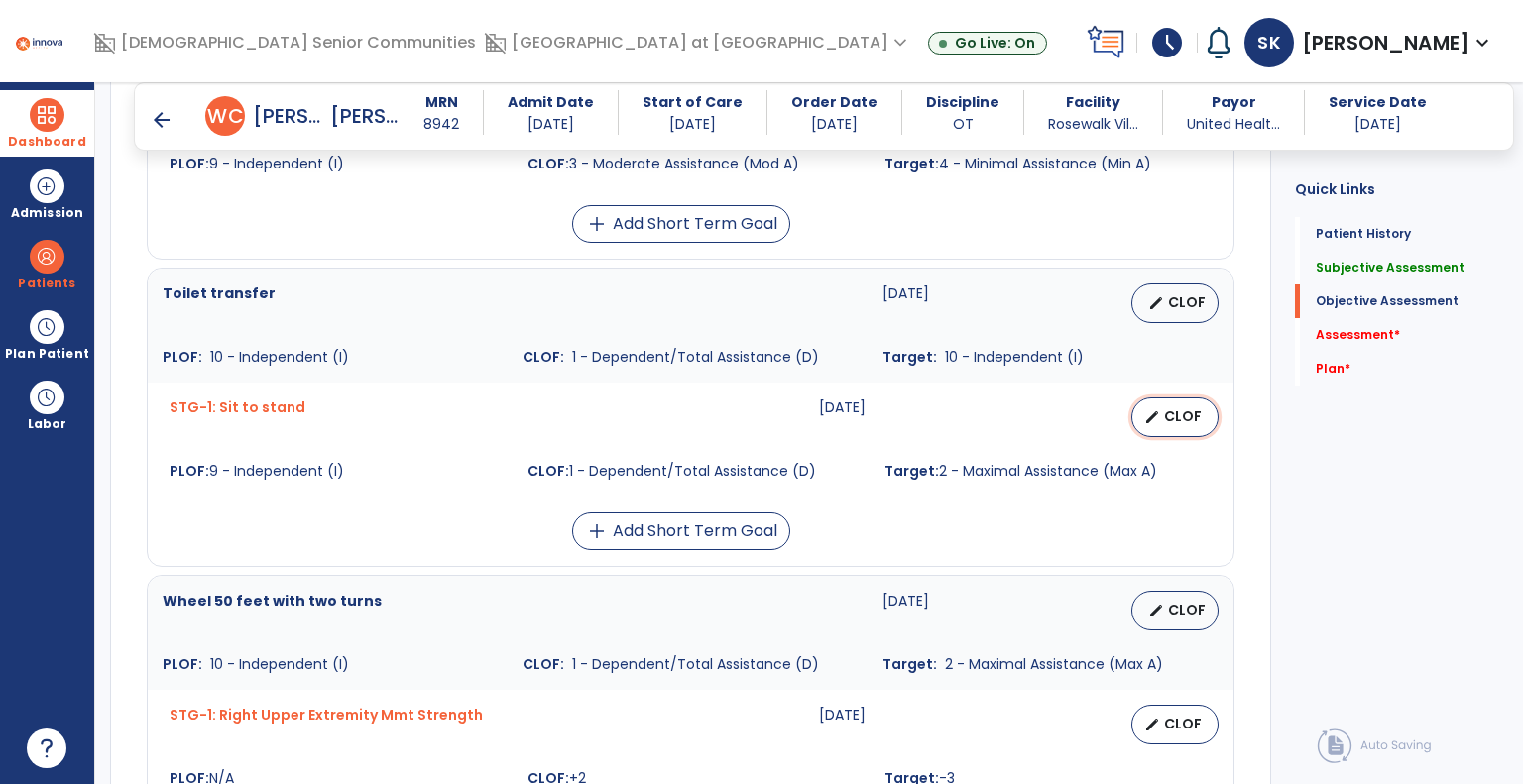click on "edit" at bounding box center [1152, 417] 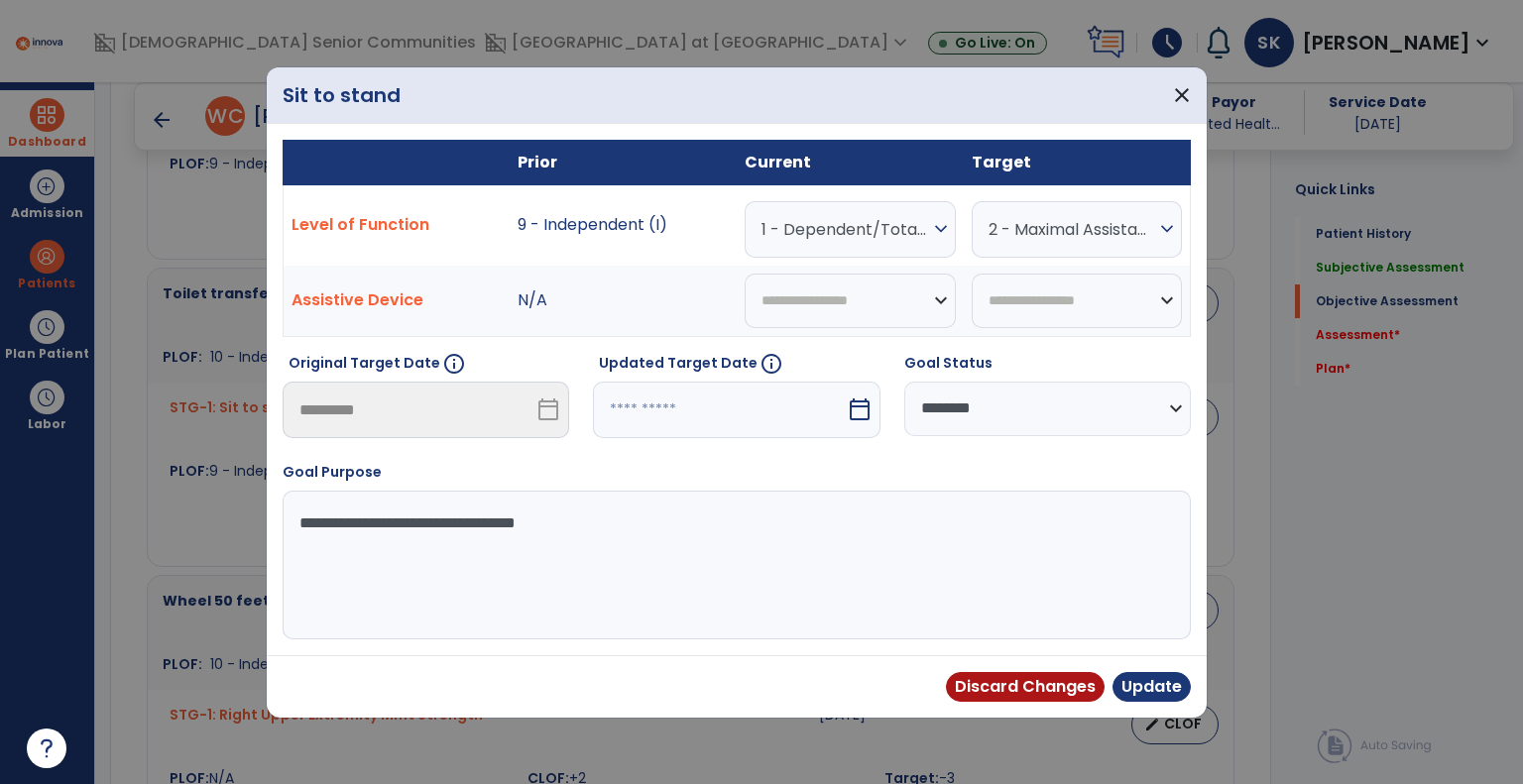 click on "1 - Dependent/Total Assistance (D)" at bounding box center [845, 229] 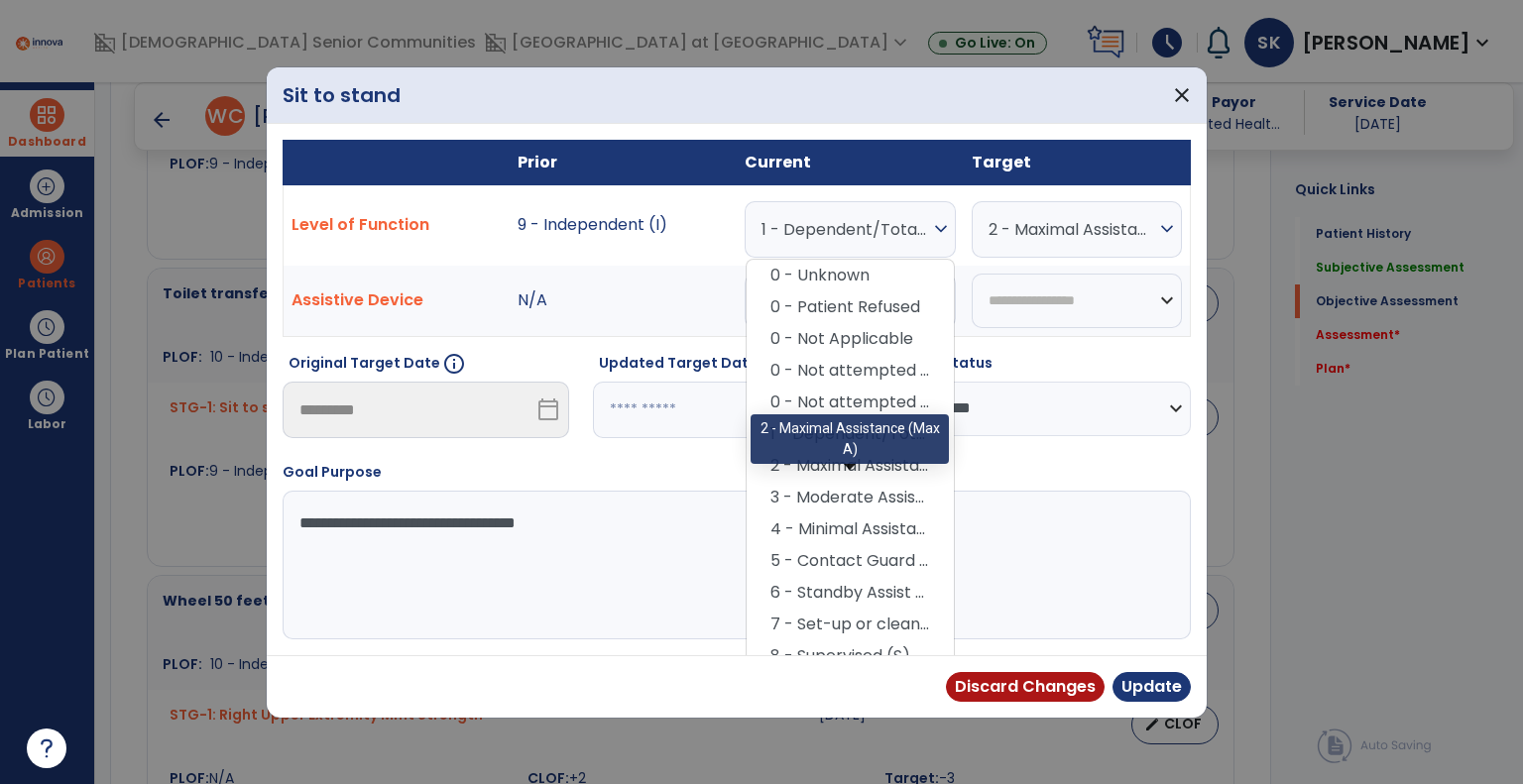 click on "2 - Maximal Assistance (Max A)" at bounding box center (850, 466) 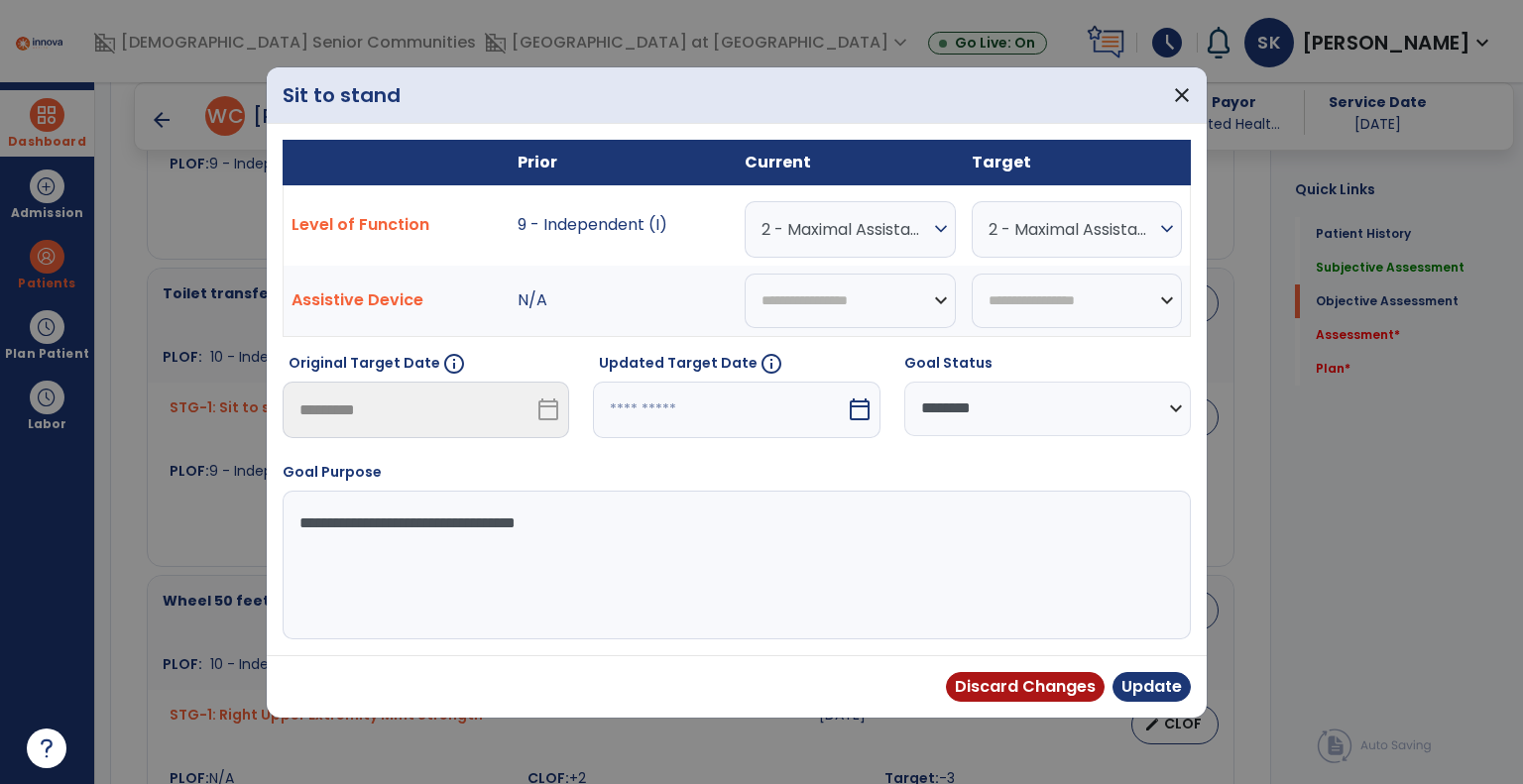 click on "2 - Maximal Assistance (Max A)" at bounding box center [1072, 229] 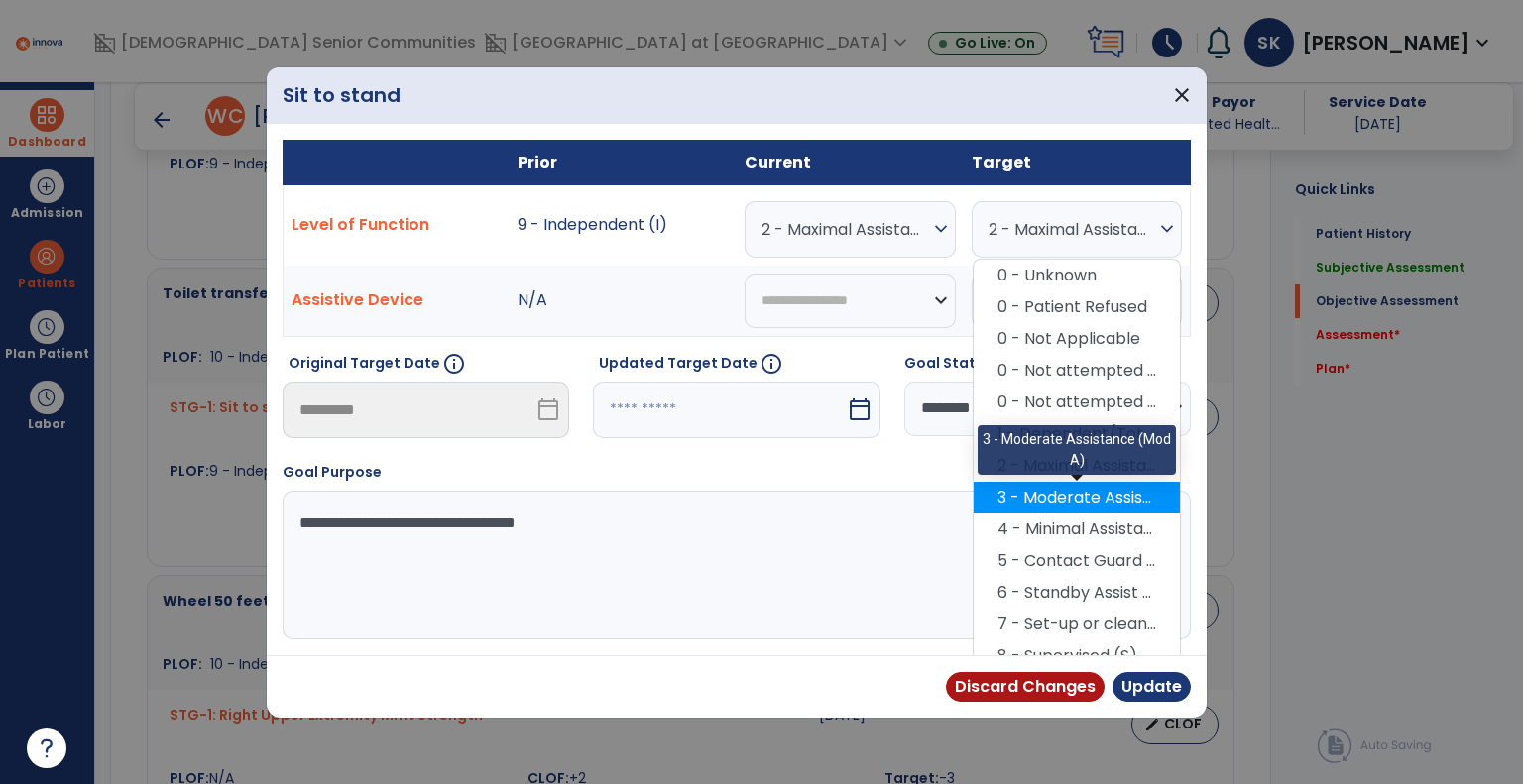 click on "3 - Moderate Assistance (Mod A)" at bounding box center [1077, 498] 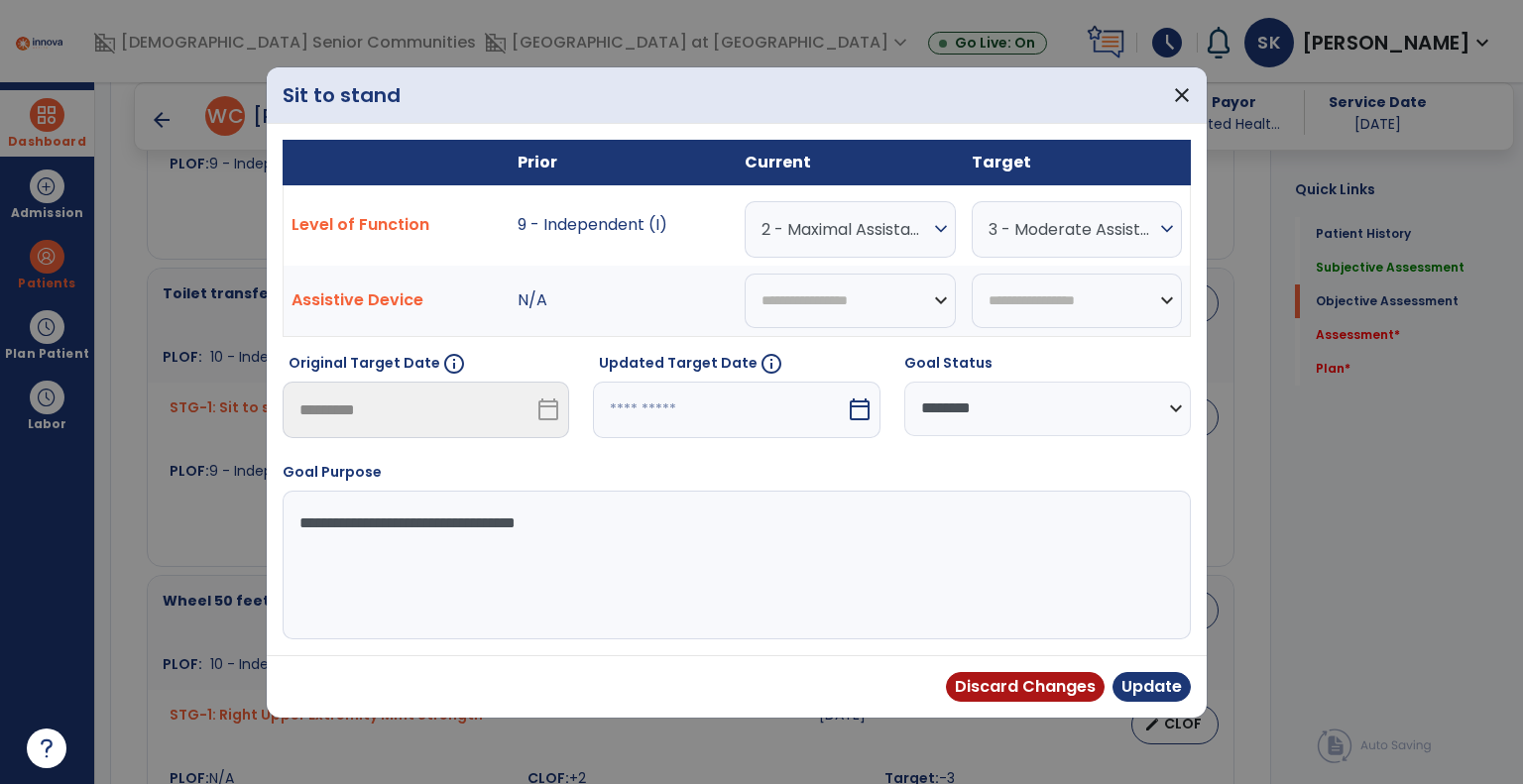 click on "calendar_today" at bounding box center [860, 409] 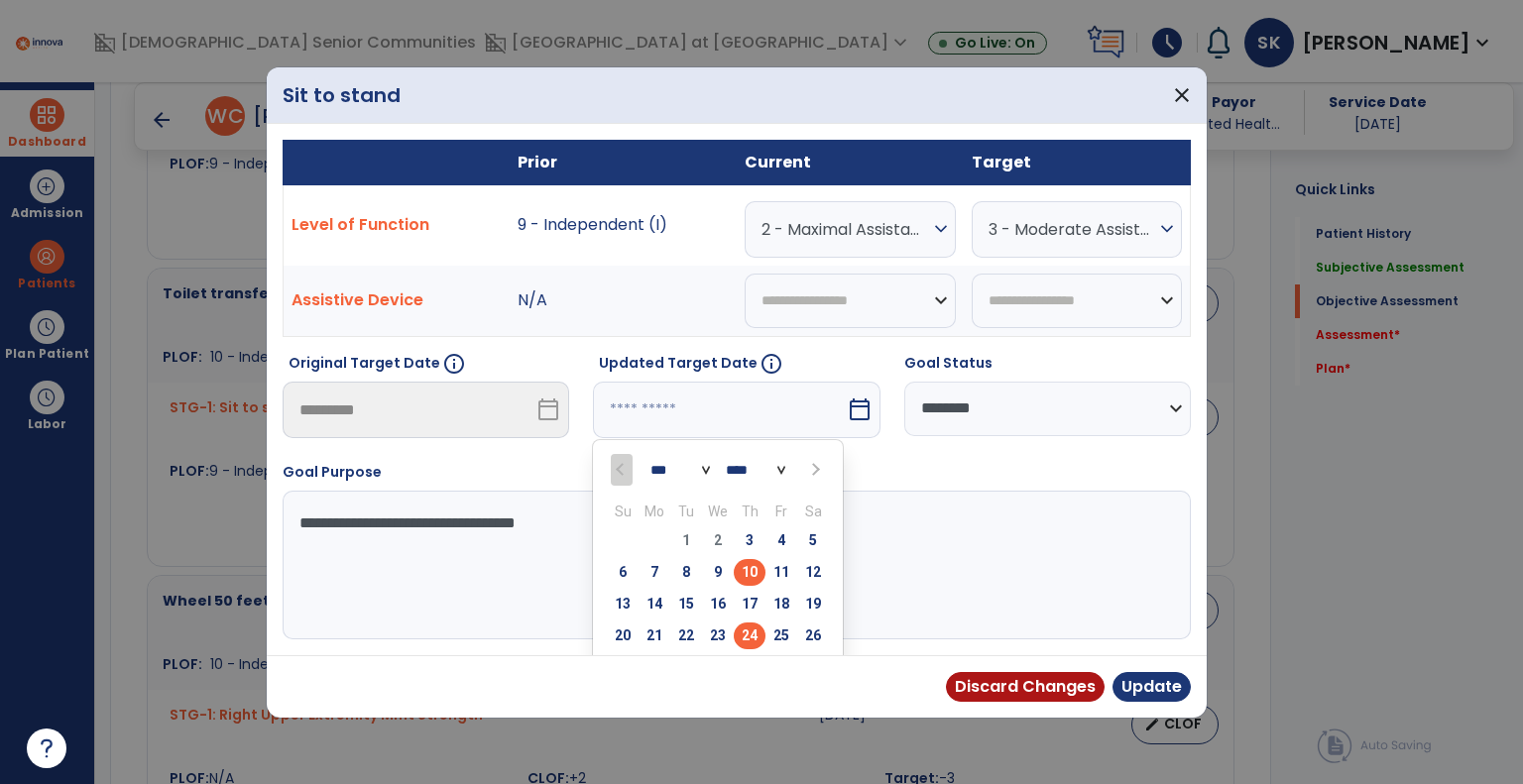 click on "24" at bounding box center (750, 635) 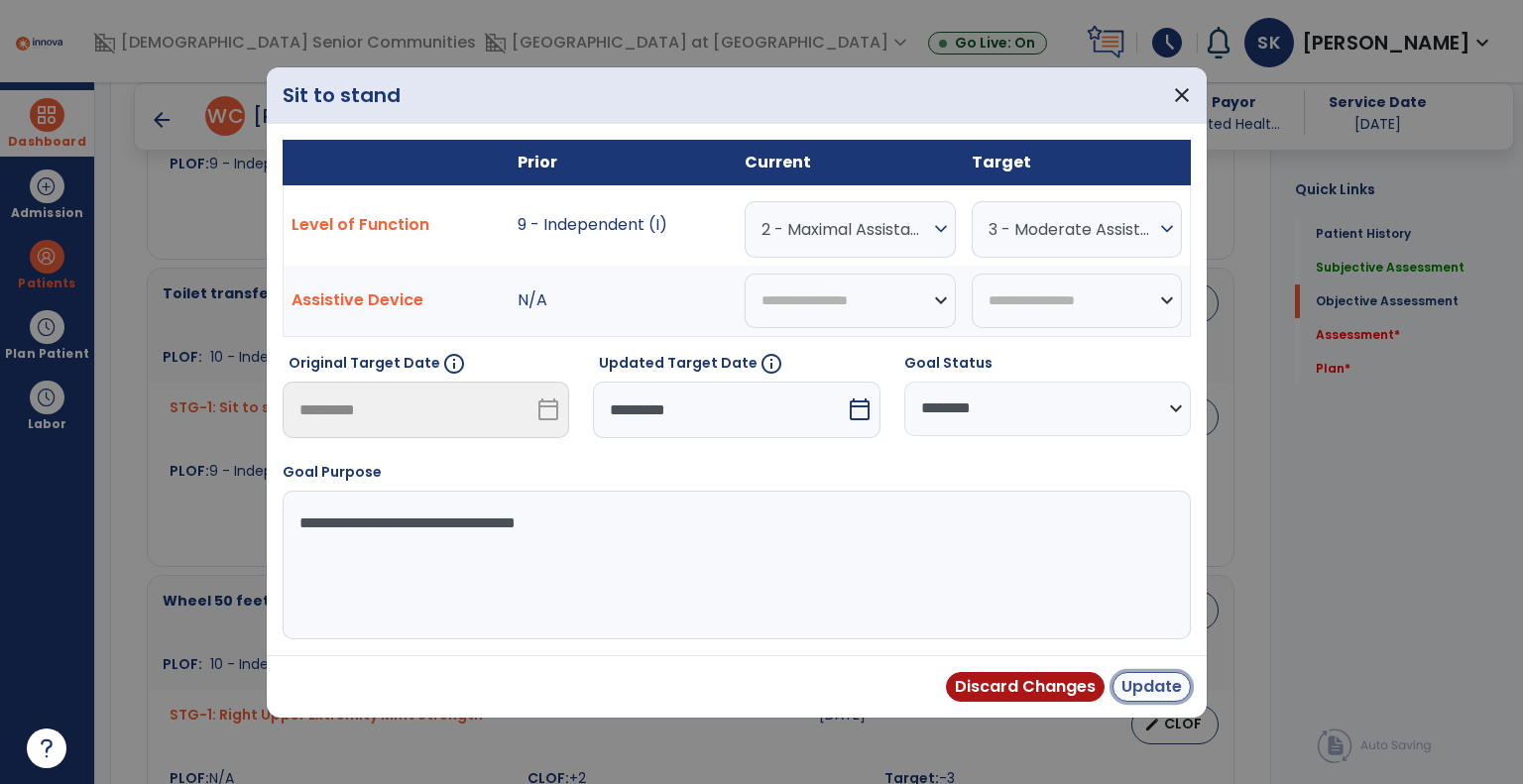 click on "Update" at bounding box center (1151, 687) 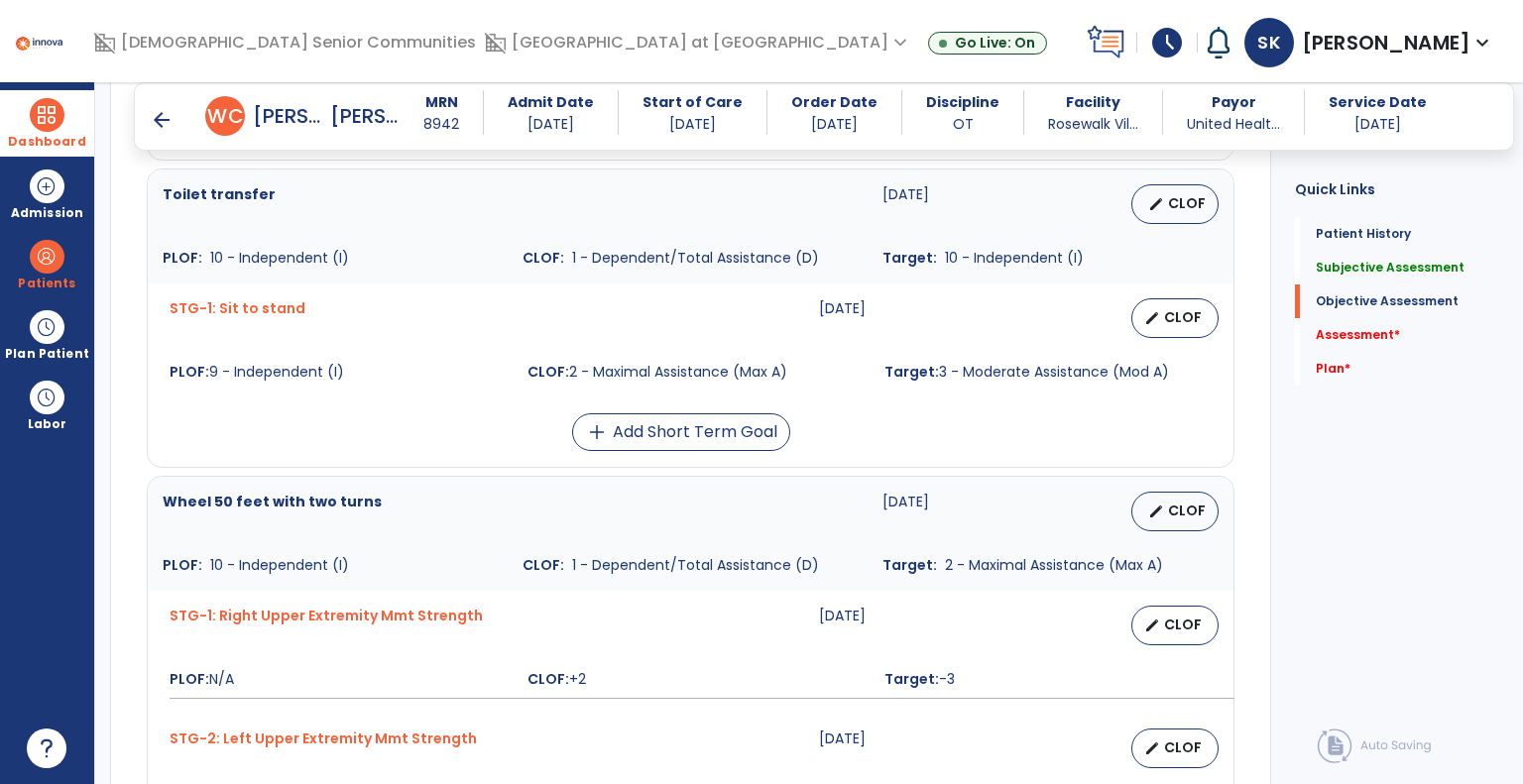 scroll, scrollTop: 1586, scrollLeft: 0, axis: vertical 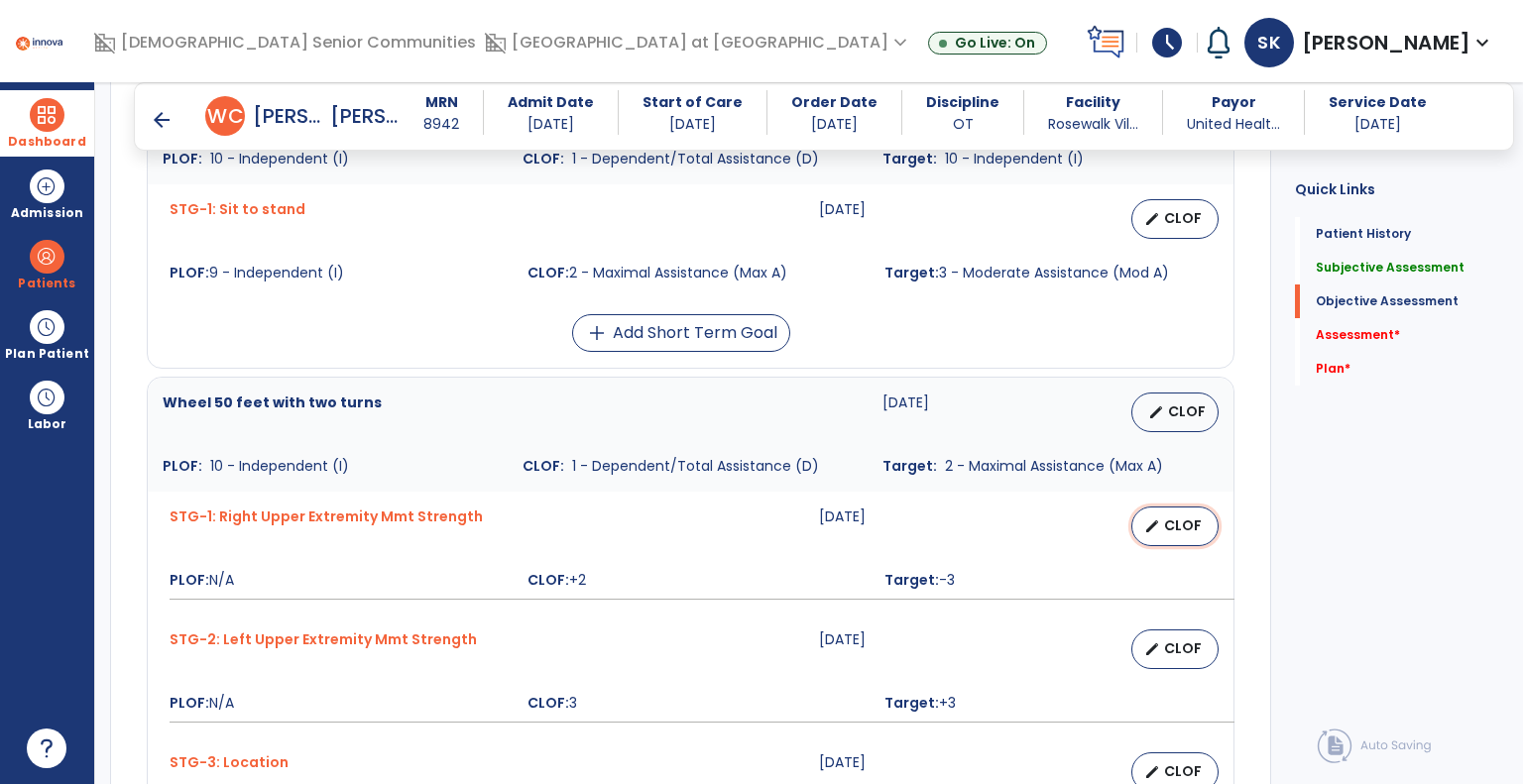 click on "edit" at bounding box center [1152, 526] 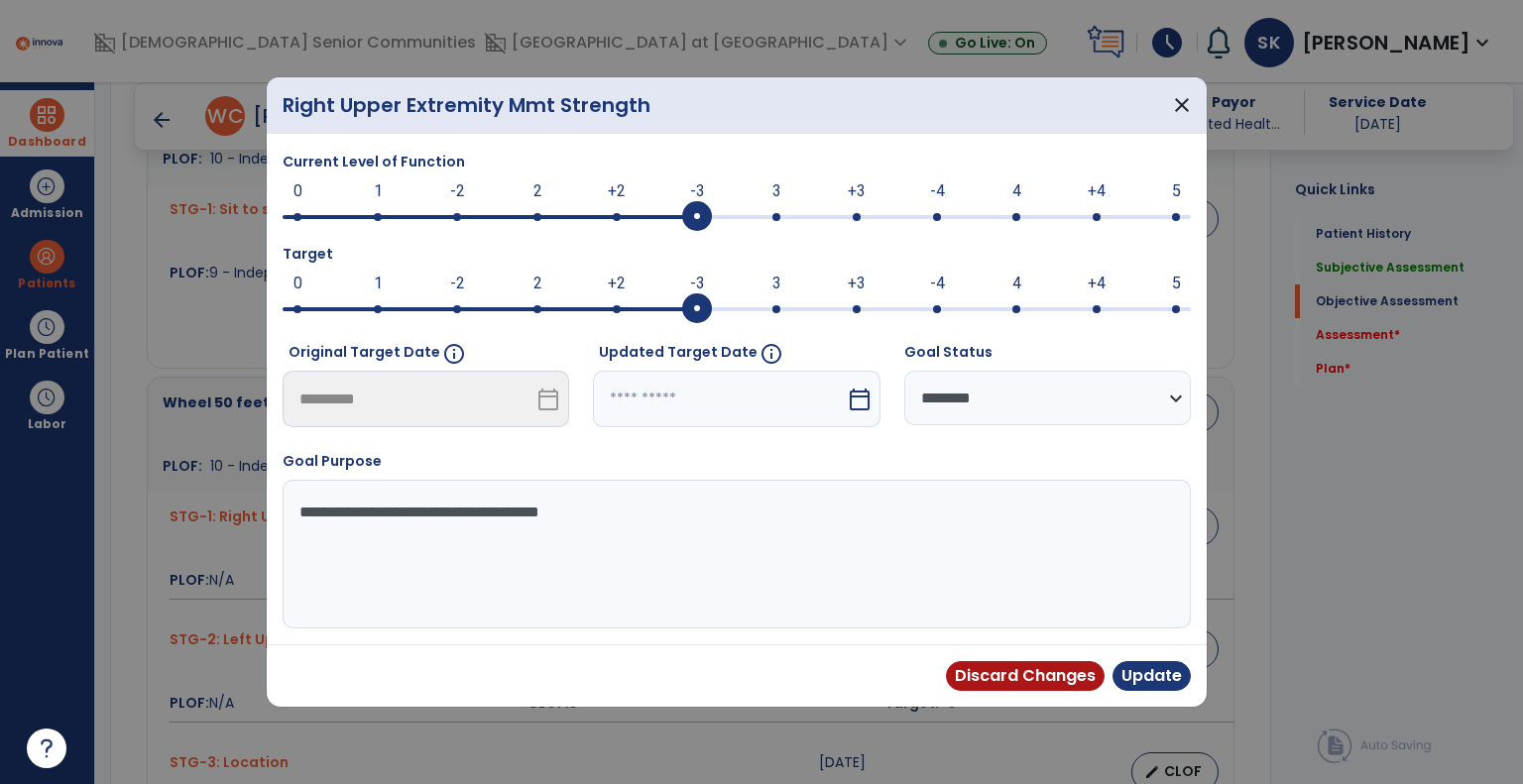 click at bounding box center (737, 217) 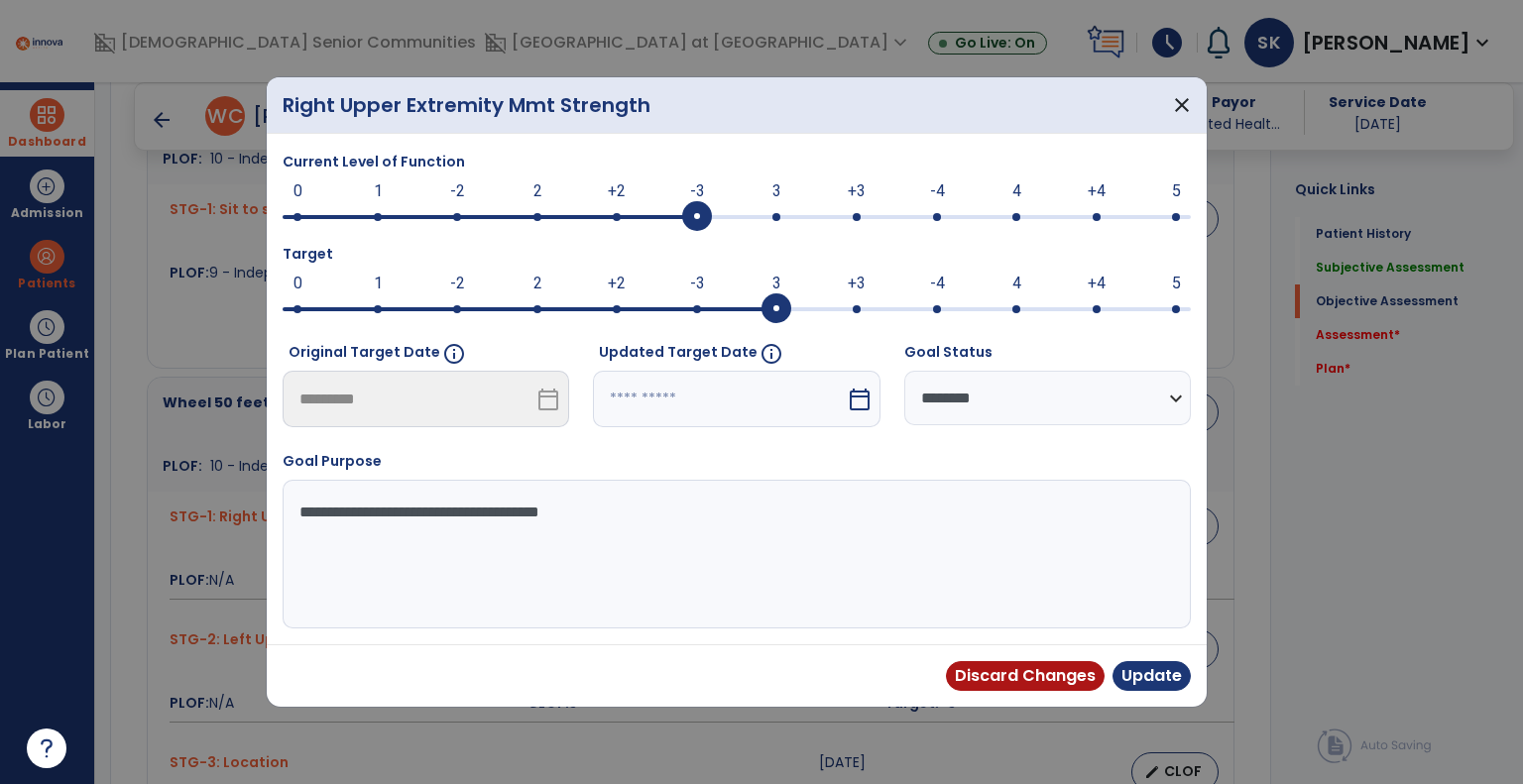 click at bounding box center [737, 307] 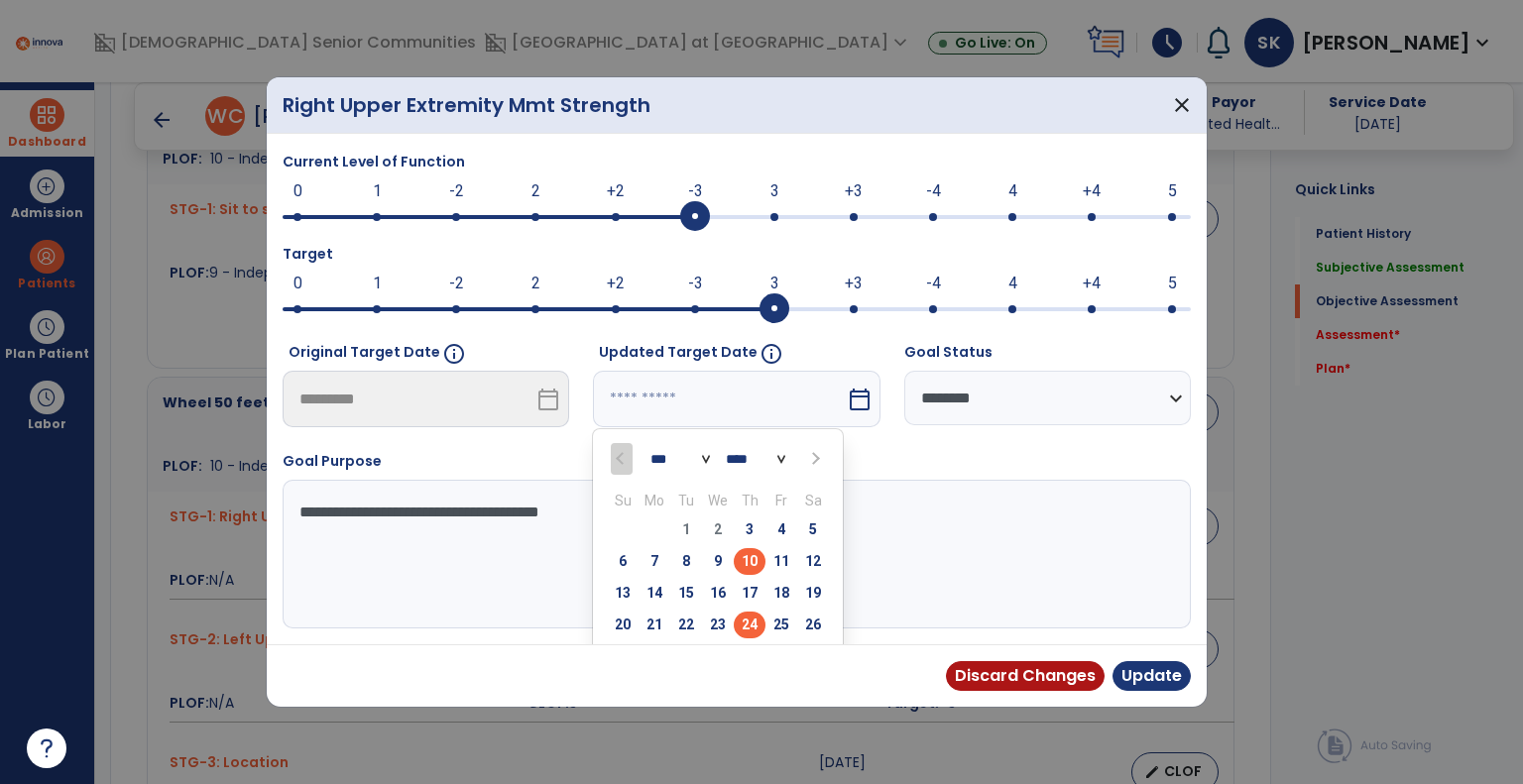 click on "24" at bounding box center (750, 624) 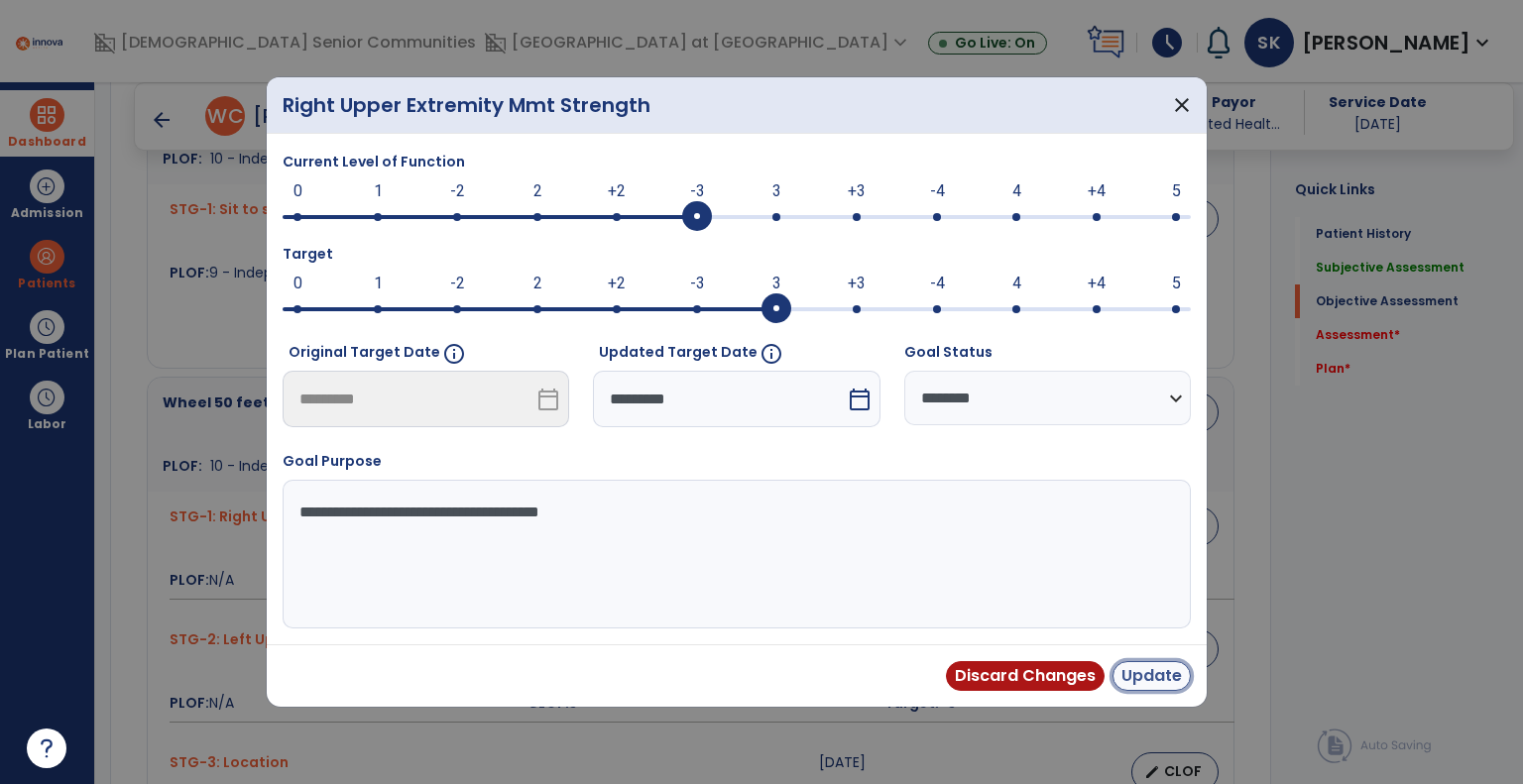 click on "Update" at bounding box center [1151, 676] 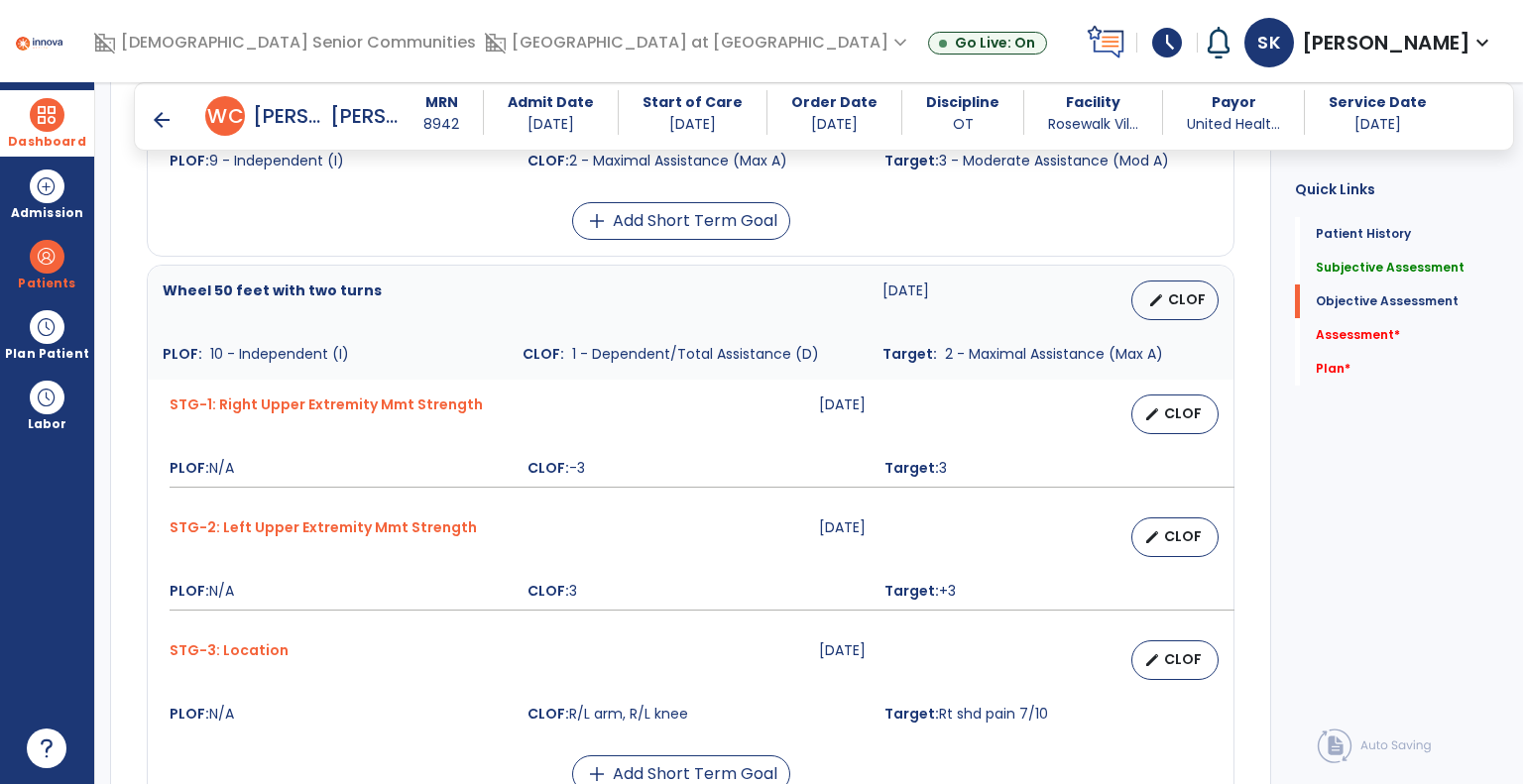 scroll, scrollTop: 1784, scrollLeft: 0, axis: vertical 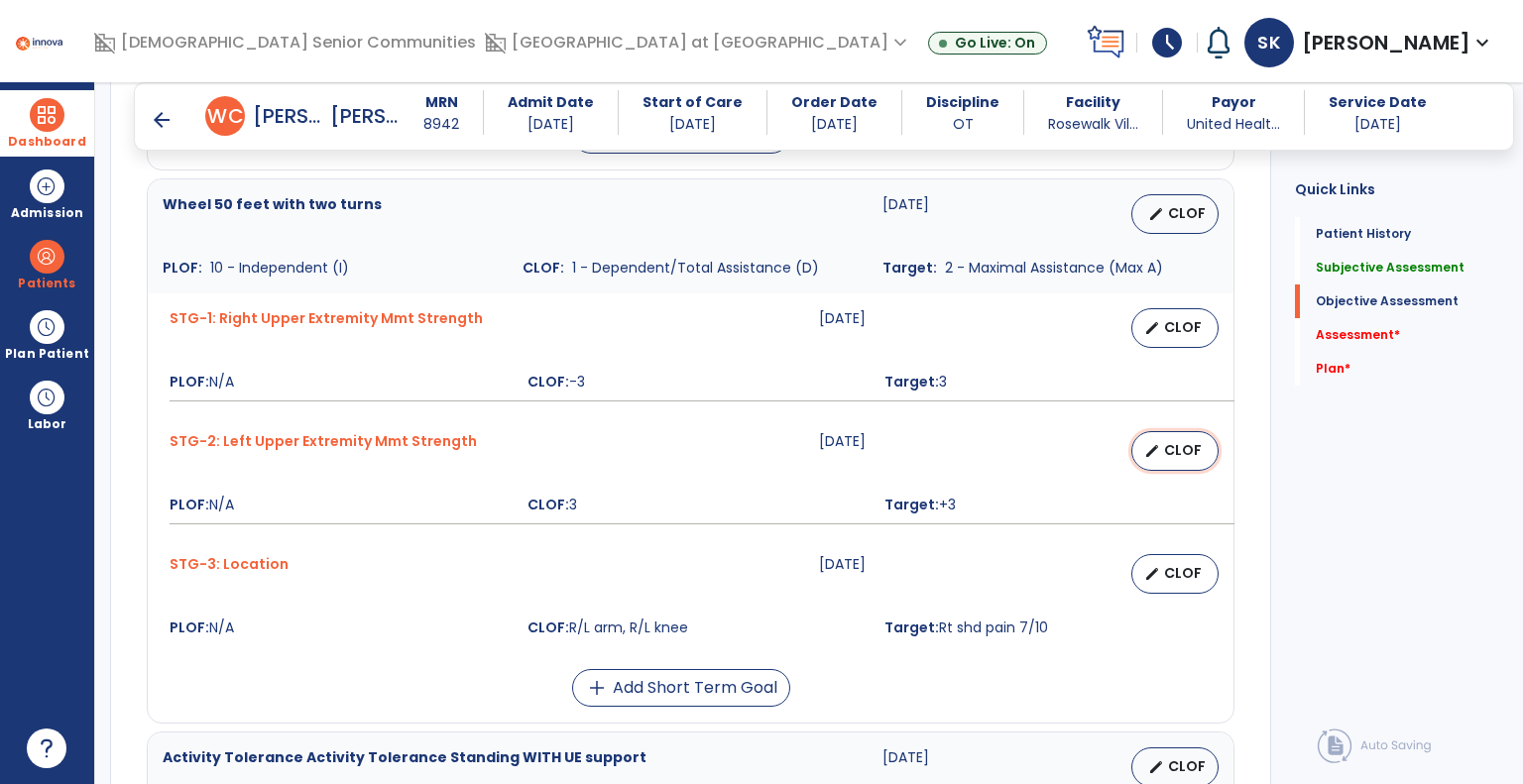 click on "edit   CLOF" at bounding box center (1175, 451) 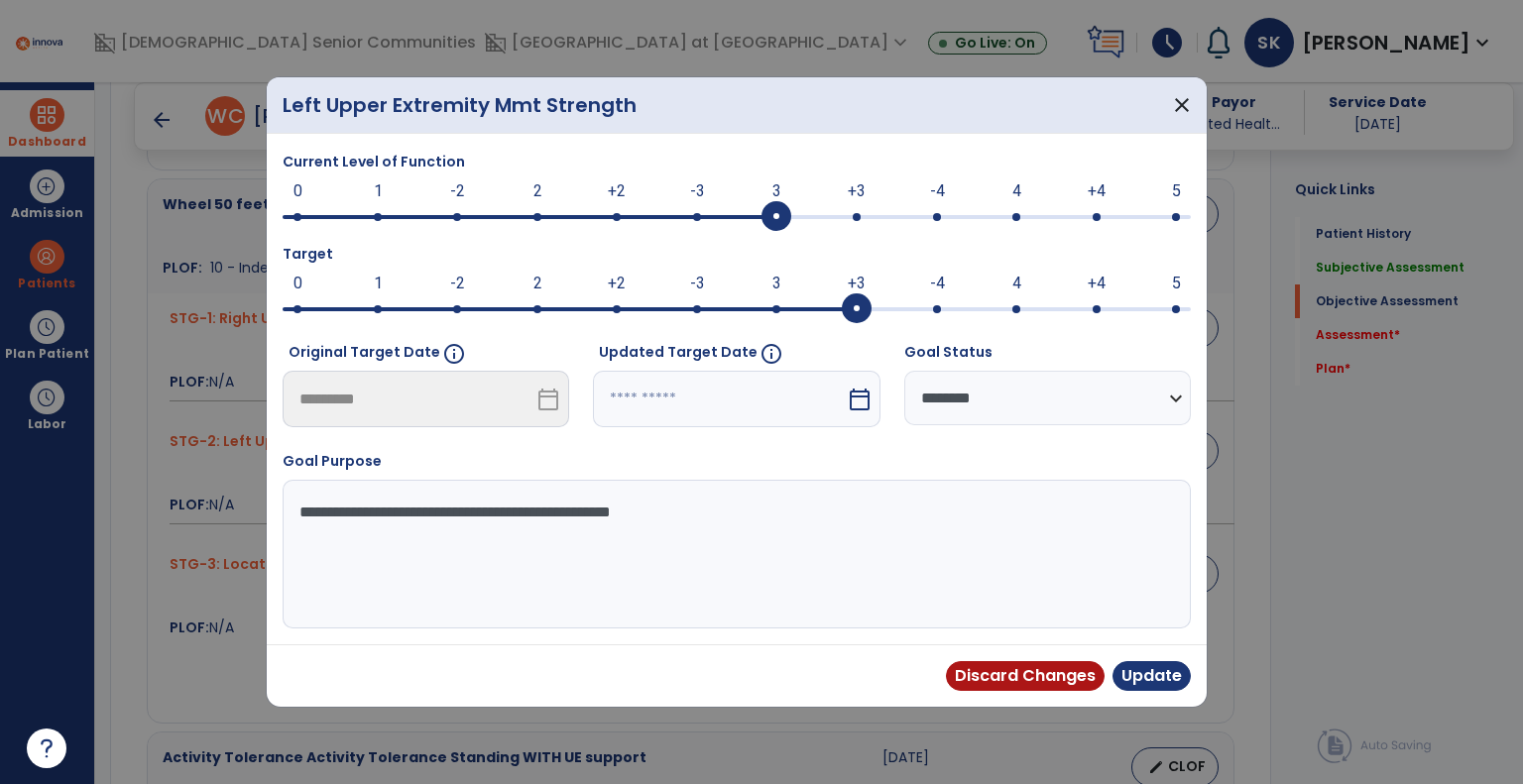 click at bounding box center (737, 215) 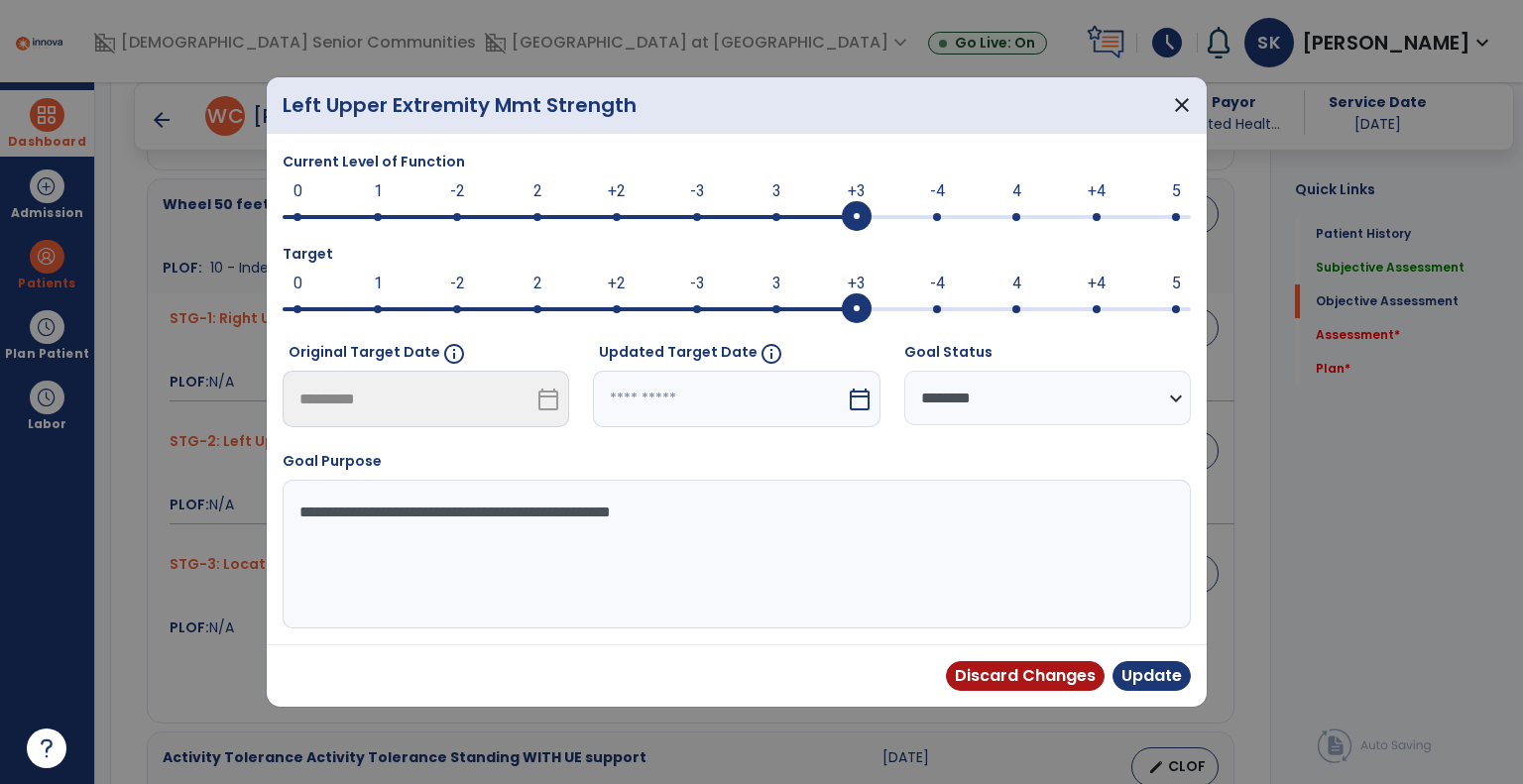 click at bounding box center (937, 309) 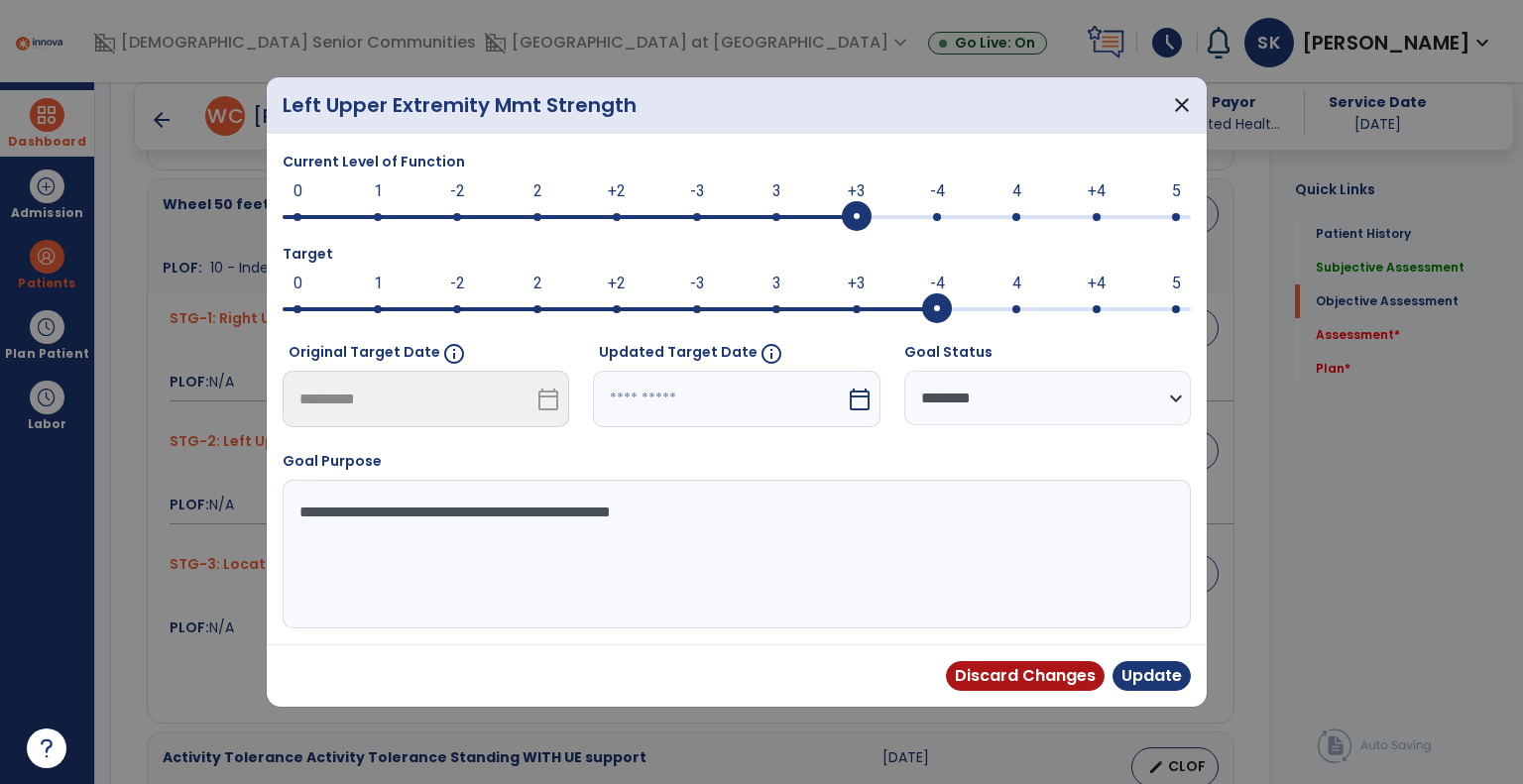 click on "calendar_today" at bounding box center [860, 399] 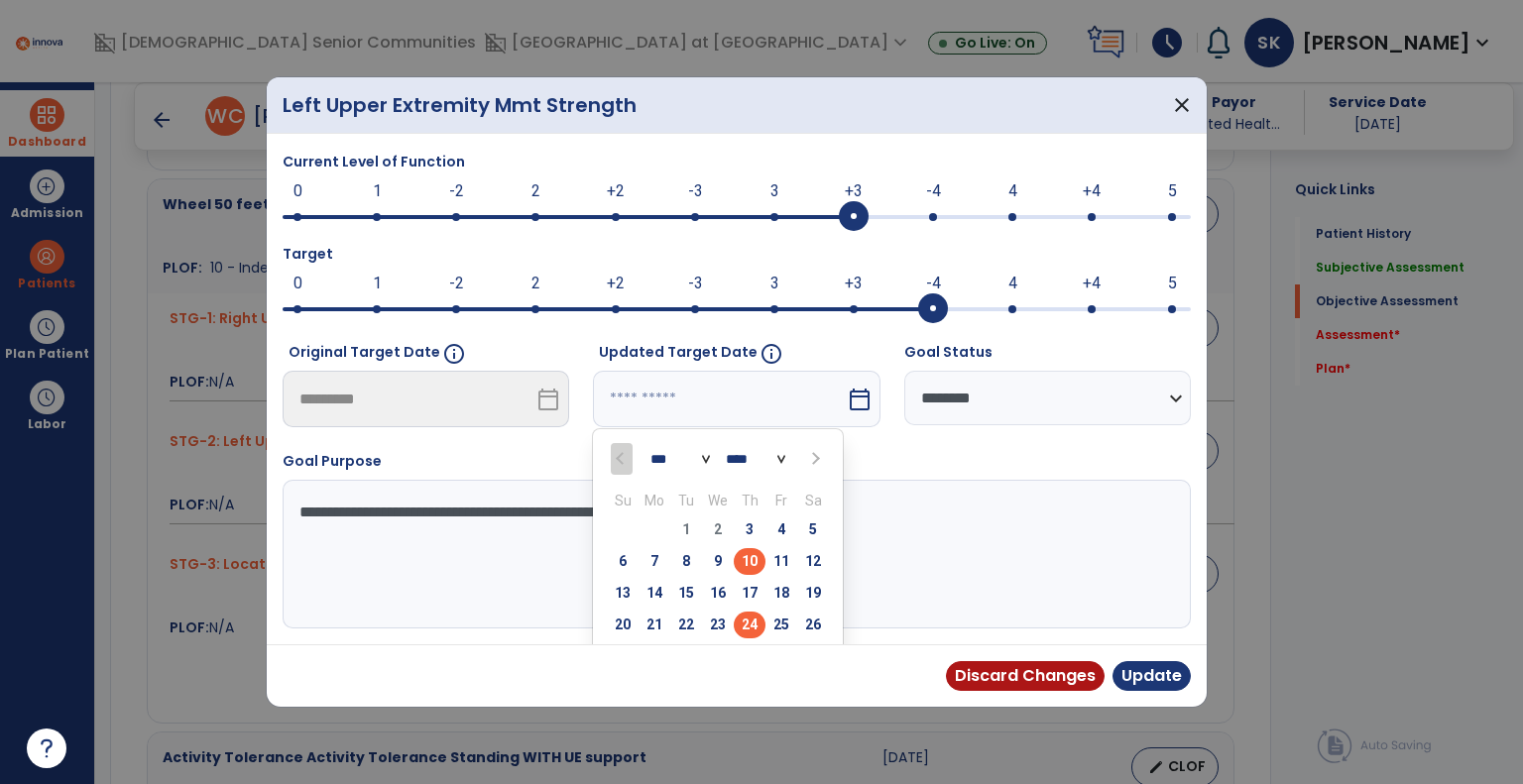 click on "24" at bounding box center (750, 624) 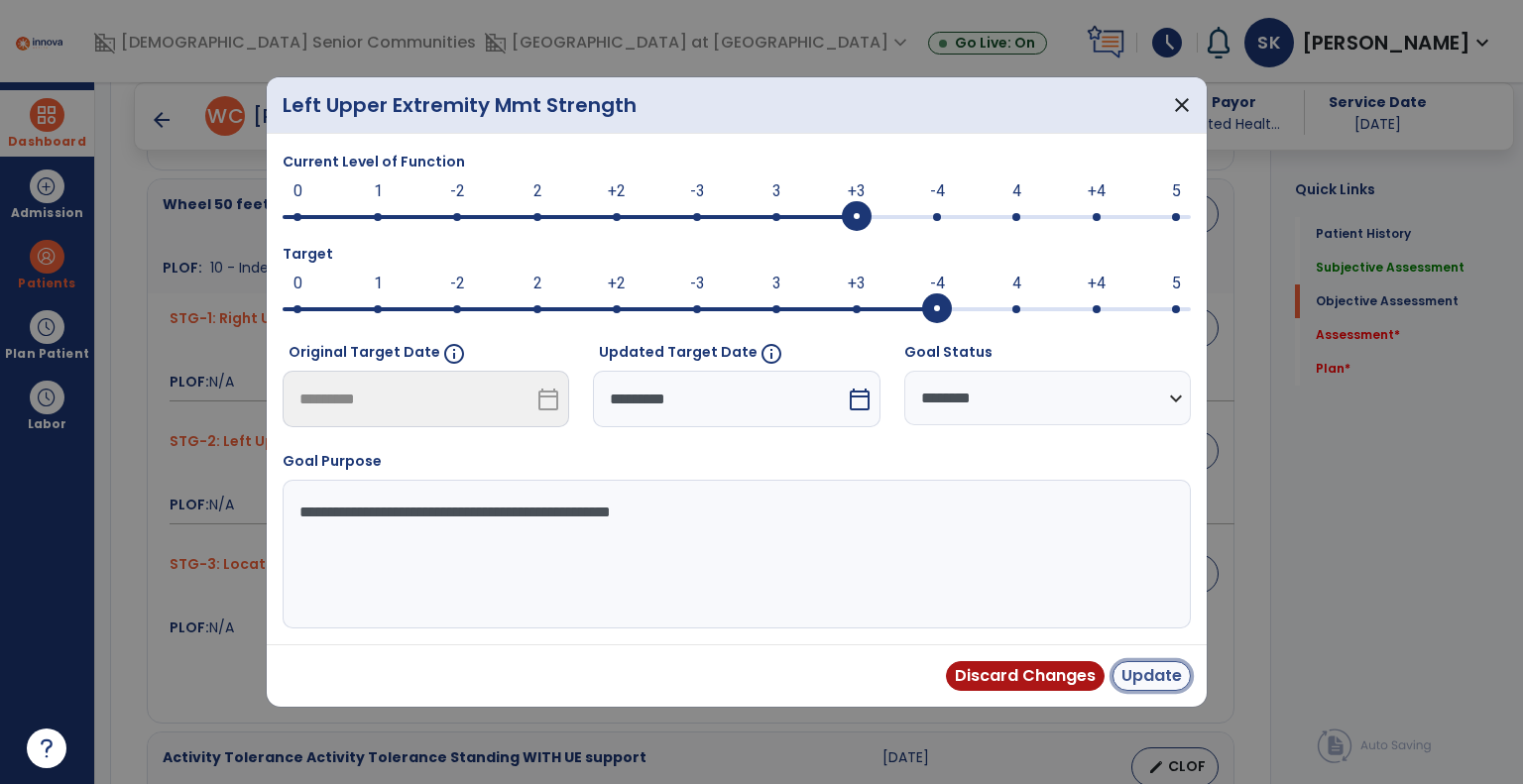 click on "Update" at bounding box center [1151, 676] 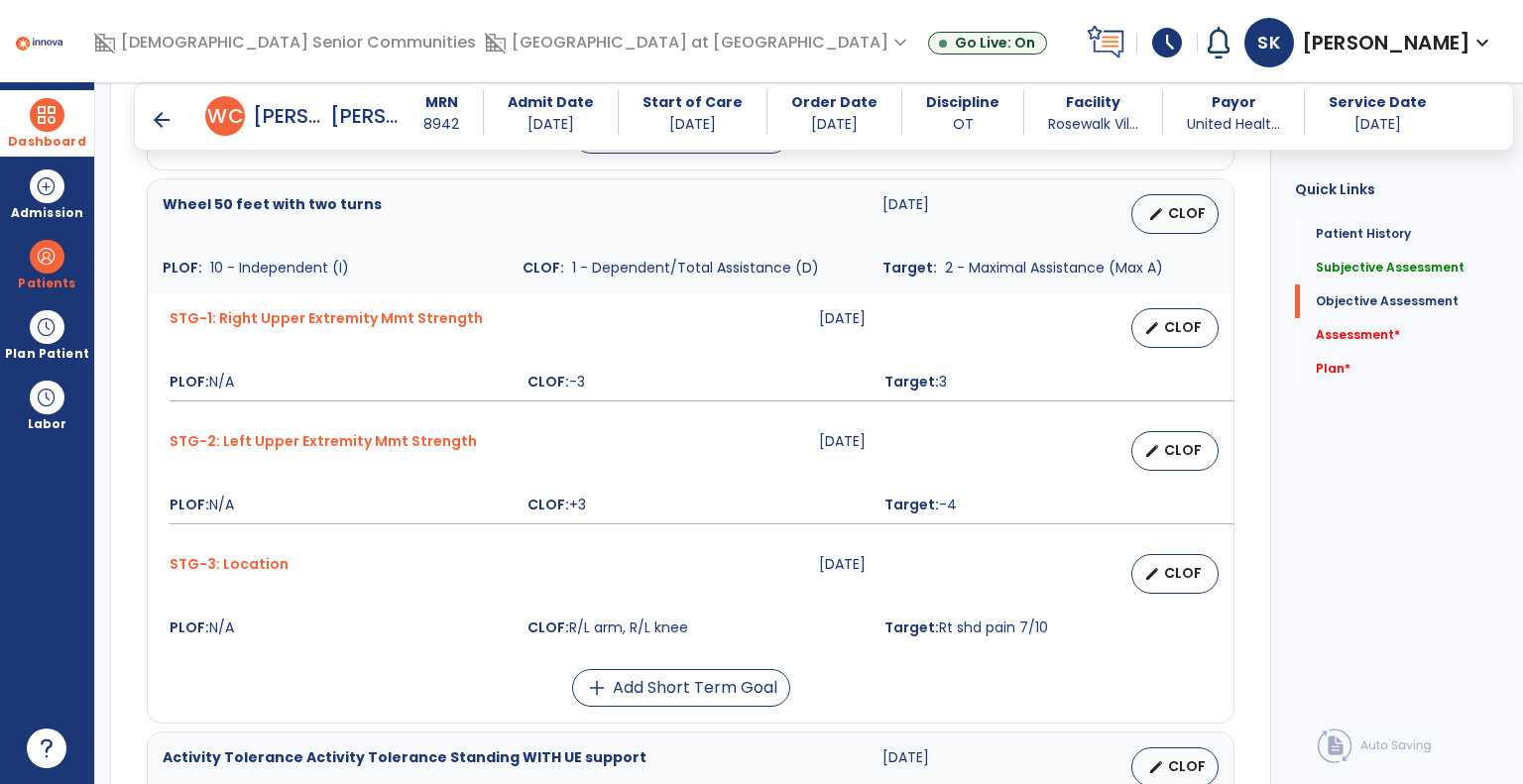 scroll, scrollTop: 1982, scrollLeft: 0, axis: vertical 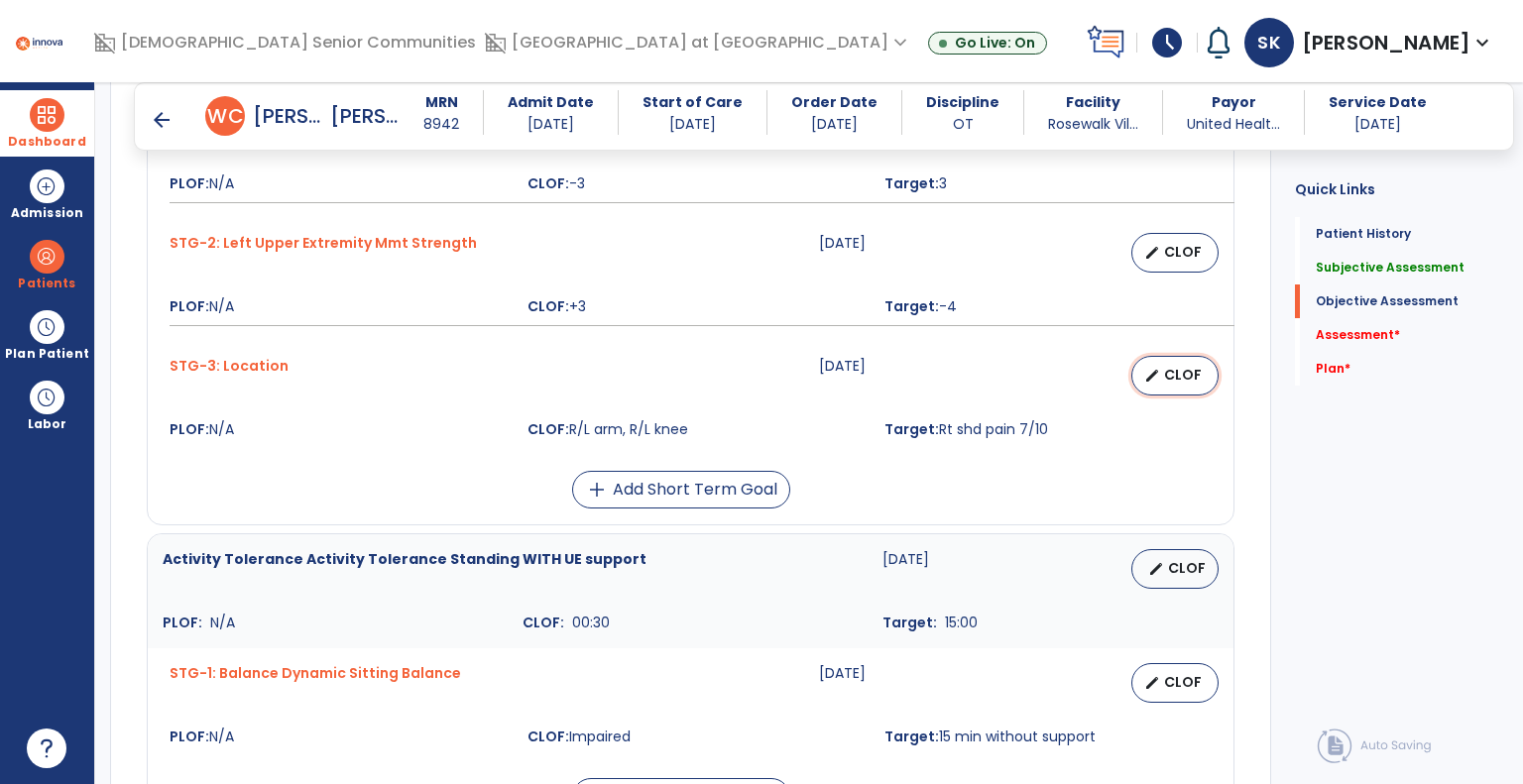 click on "edit   CLOF" at bounding box center (1175, 376) 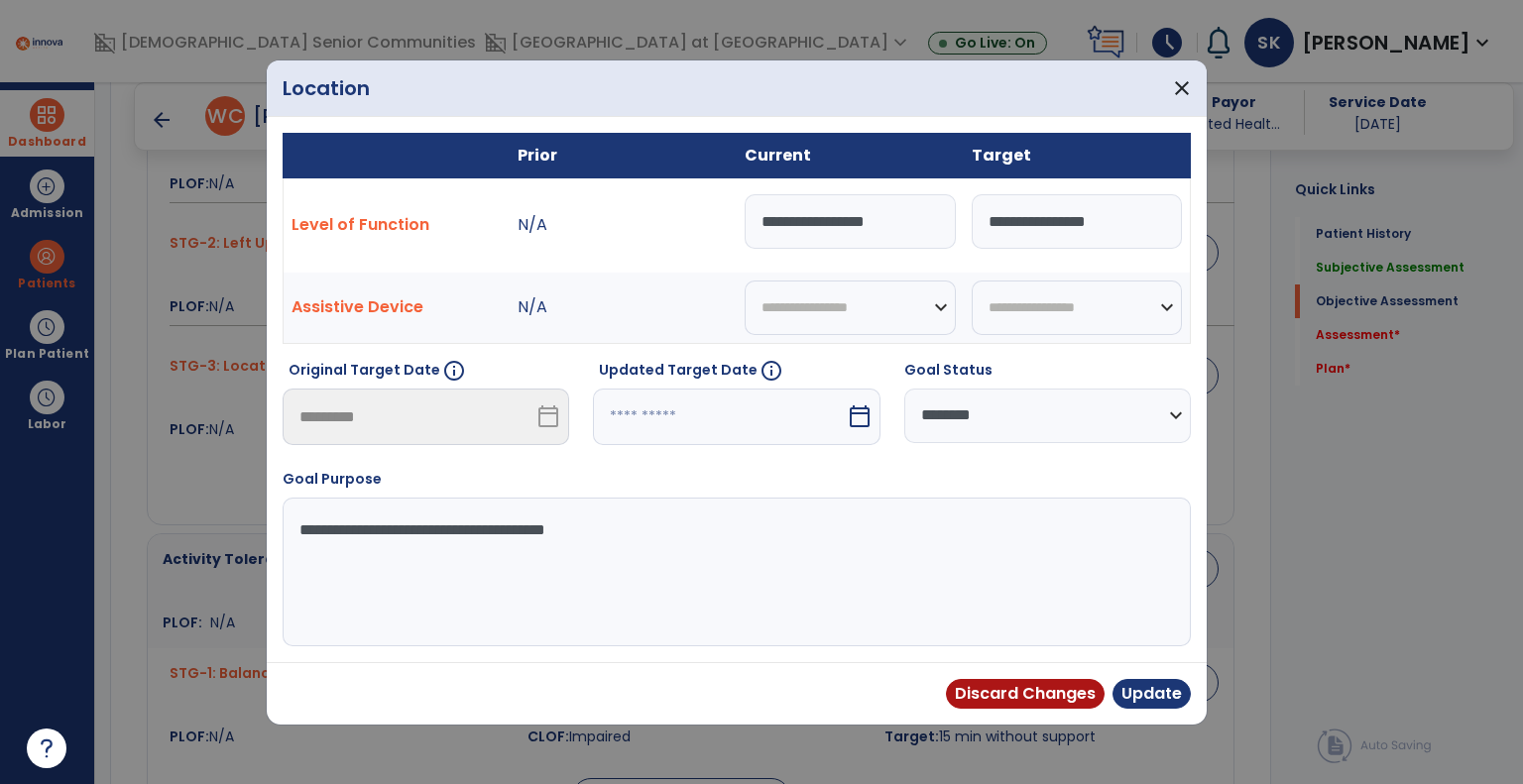 drag, startPoint x: 904, startPoint y: 219, endPoint x: 1000, endPoint y: 226, distance: 96.25487 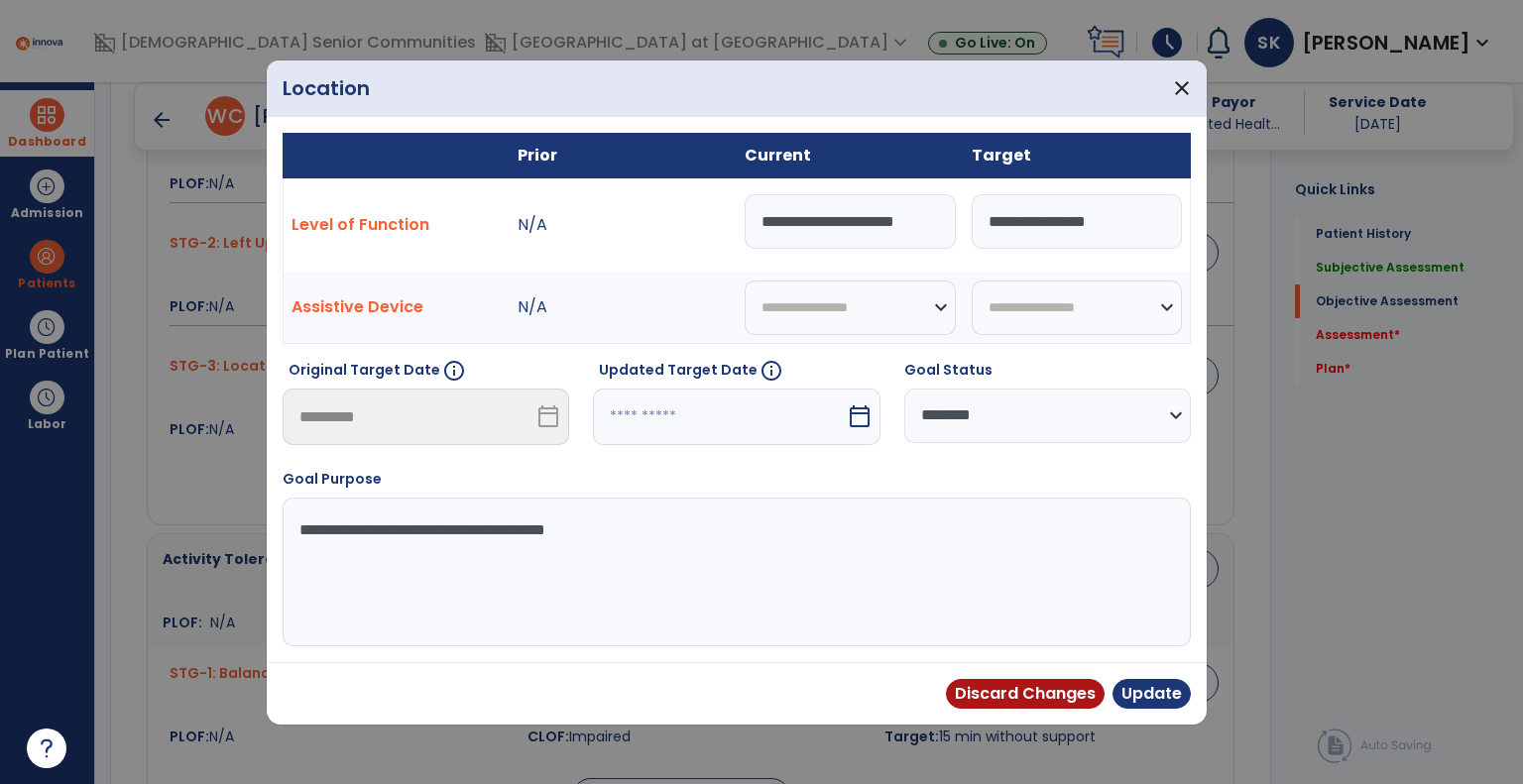 type on "**********" 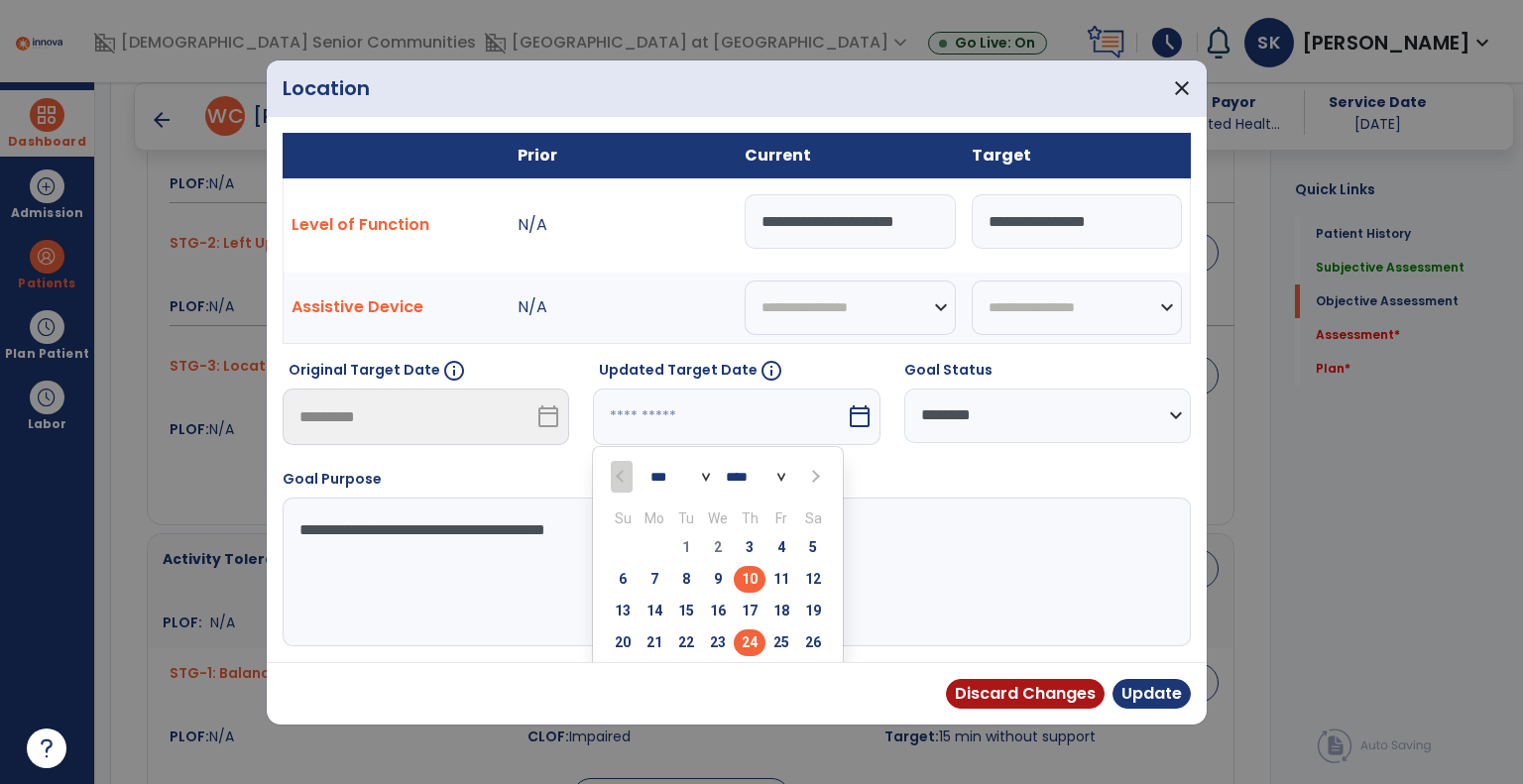 click on "24" at bounding box center [750, 642] 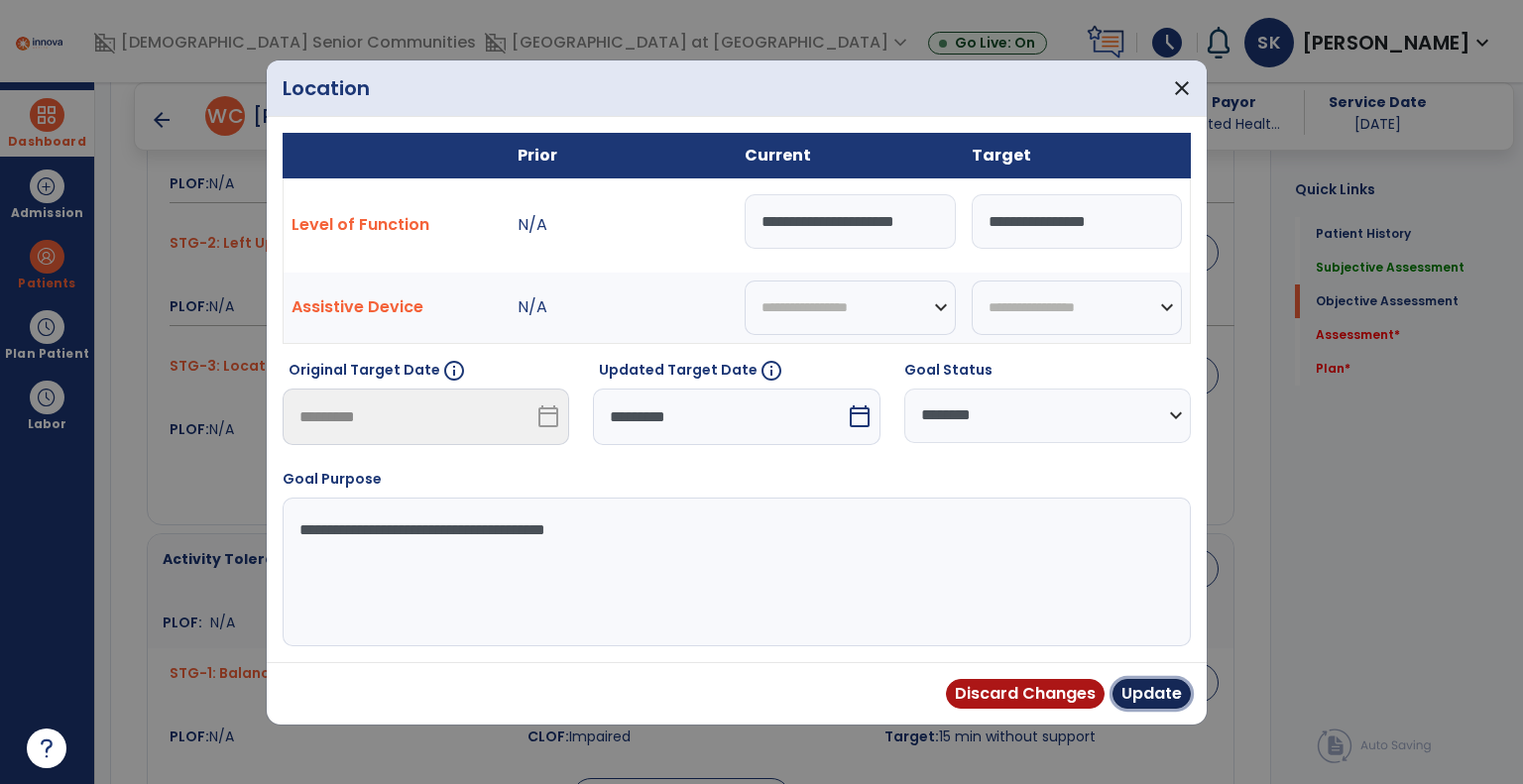 click on "Update" at bounding box center (1151, 694) 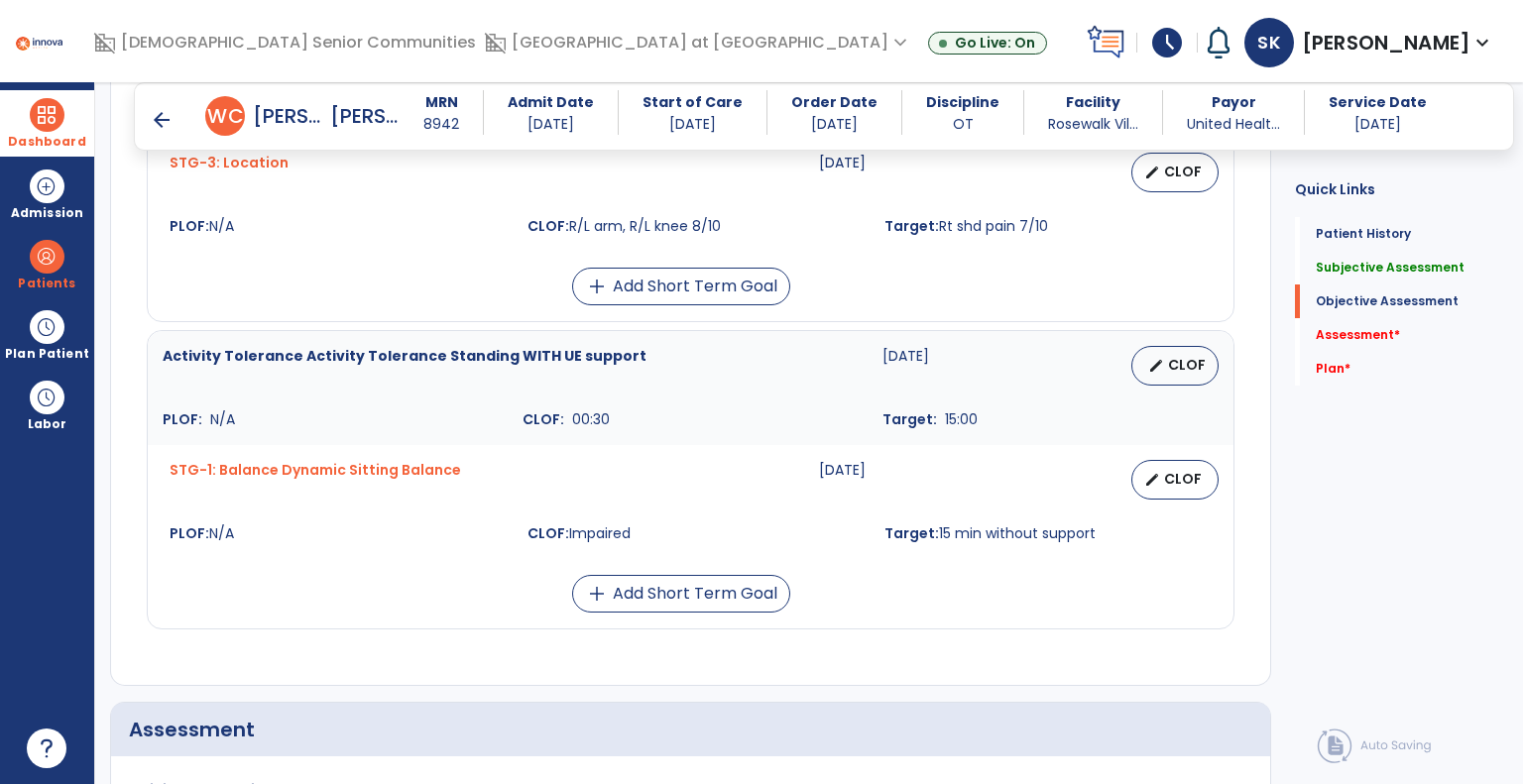 scroll, scrollTop: 2280, scrollLeft: 0, axis: vertical 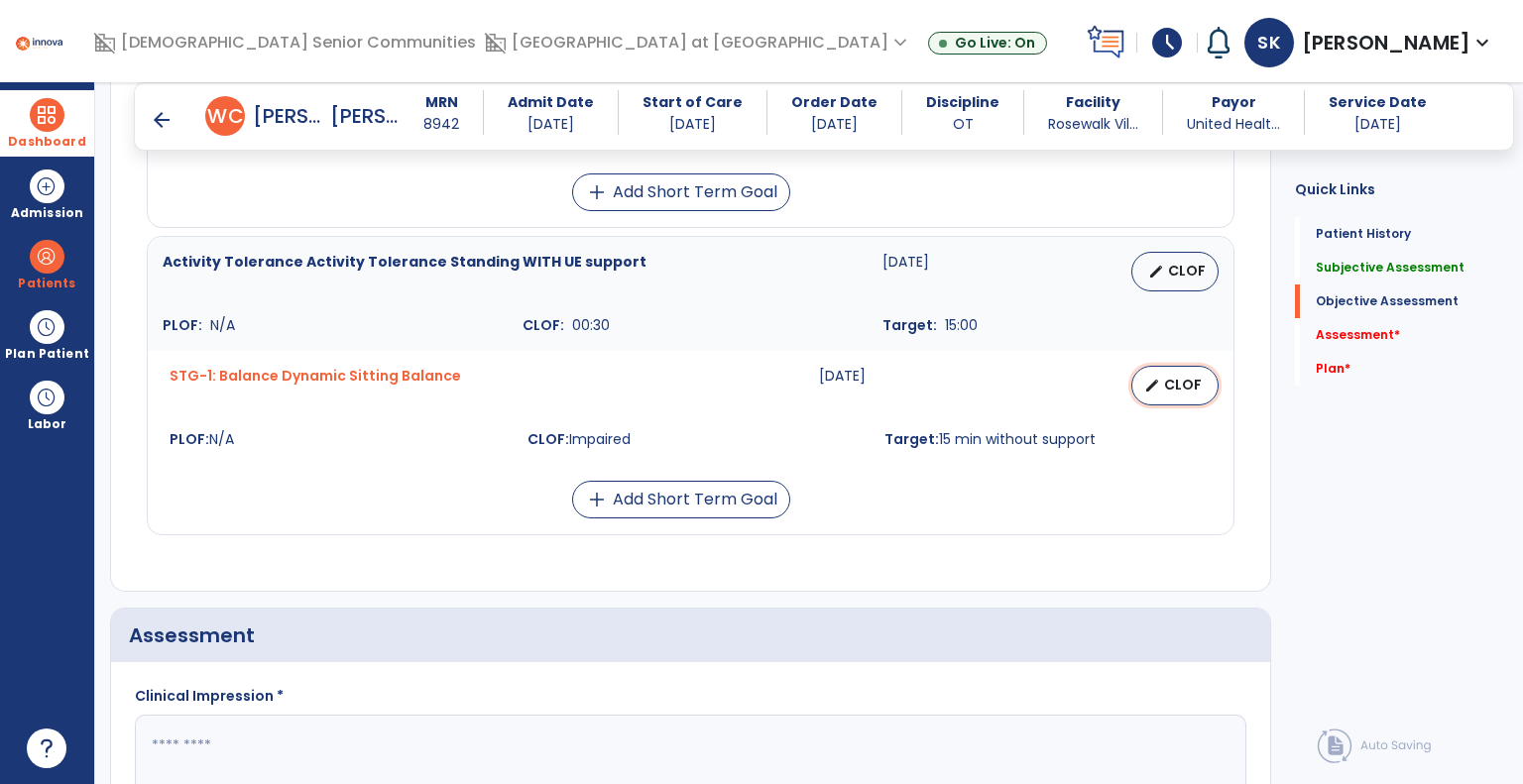 click on "CLOF" at bounding box center (1183, 385) 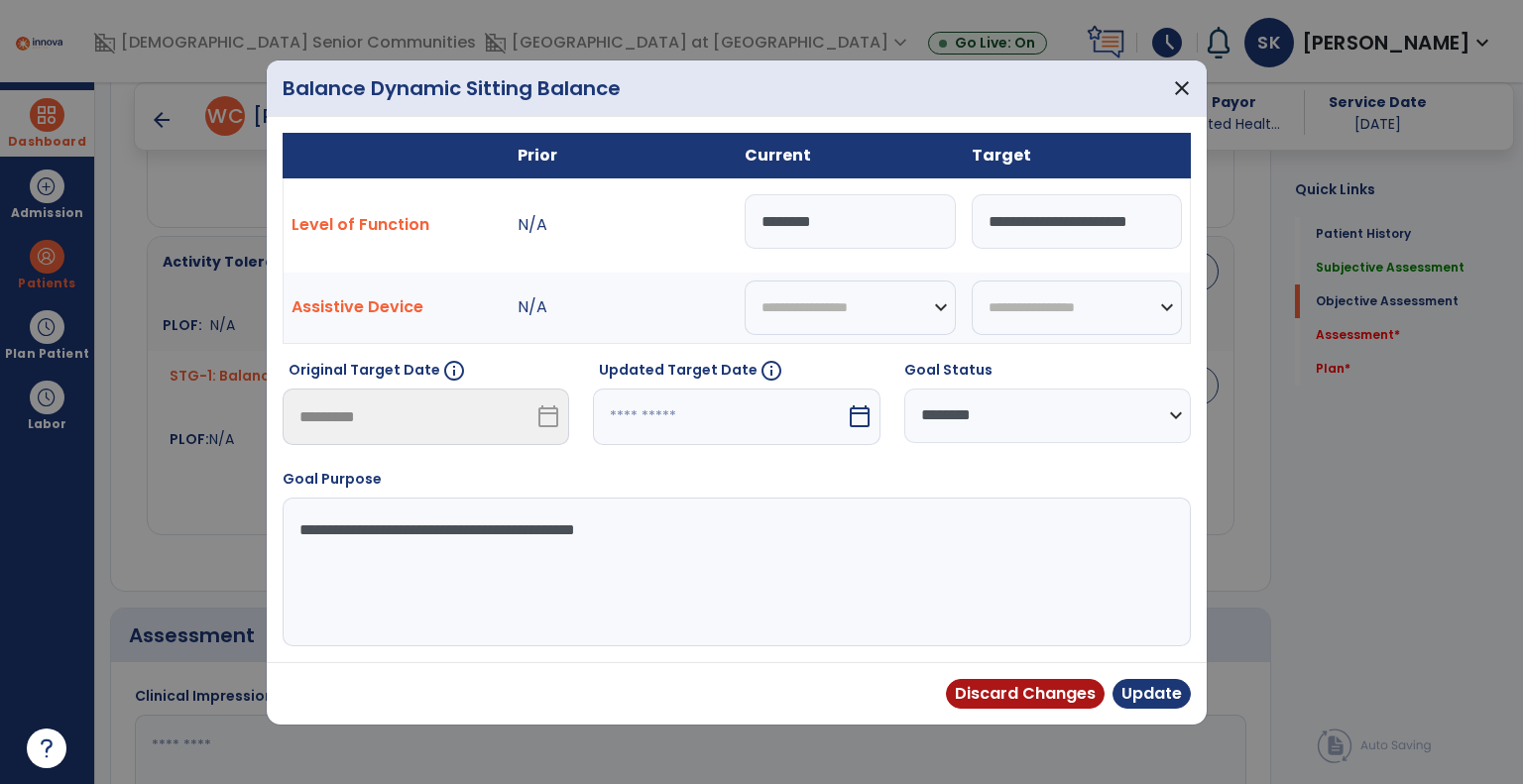 click on "********" at bounding box center (850, 221) 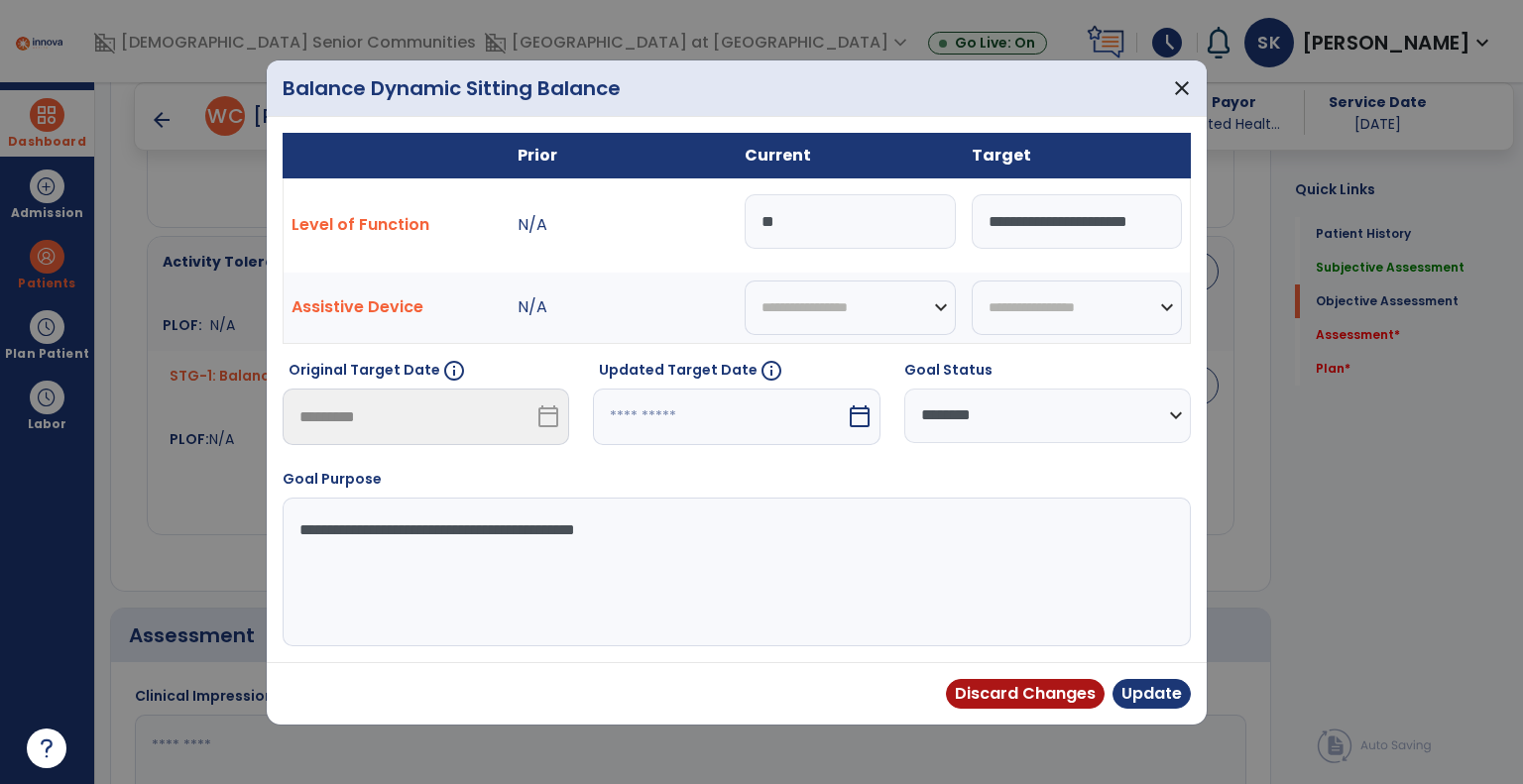 type on "*" 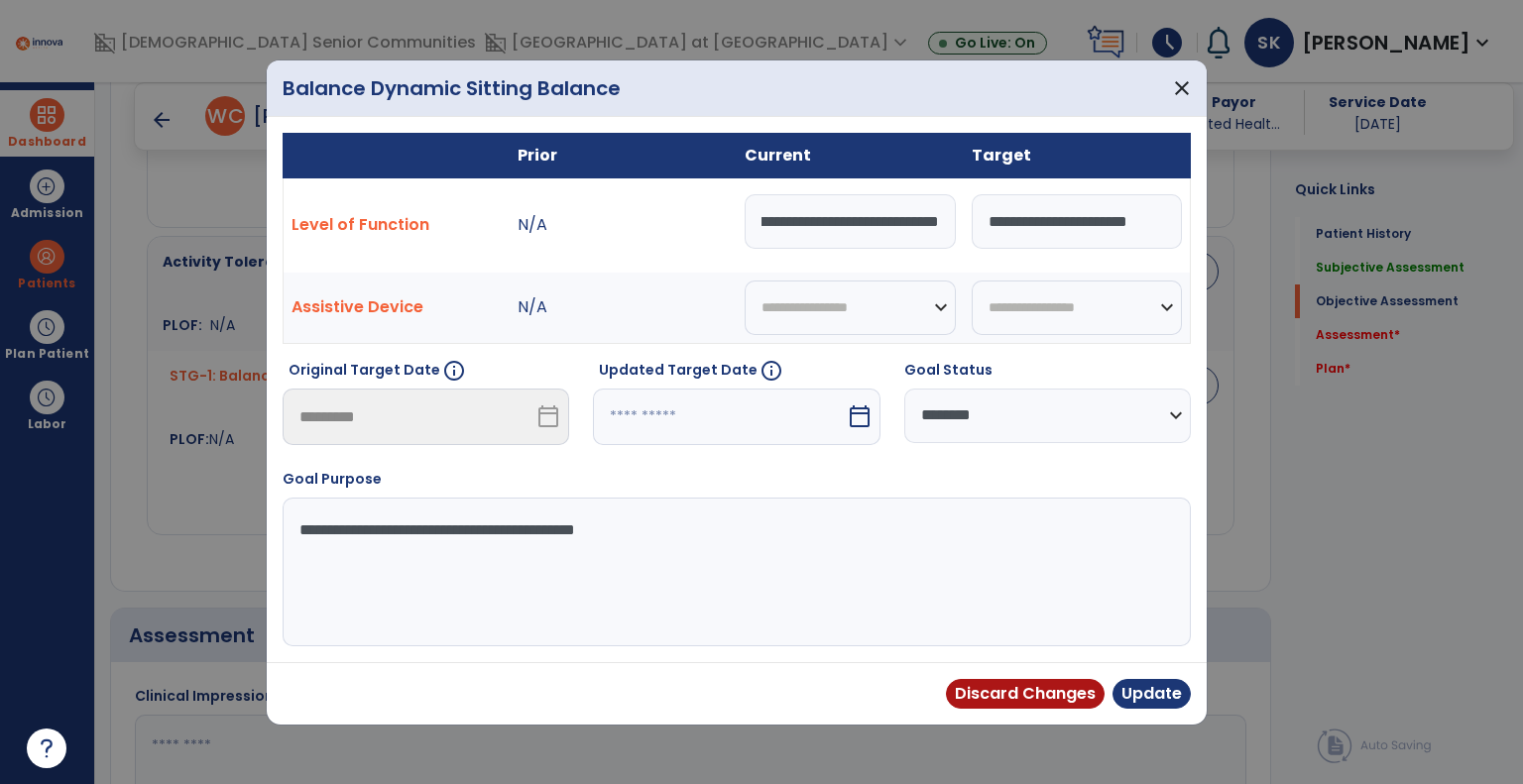 scroll, scrollTop: 0, scrollLeft: 161, axis: horizontal 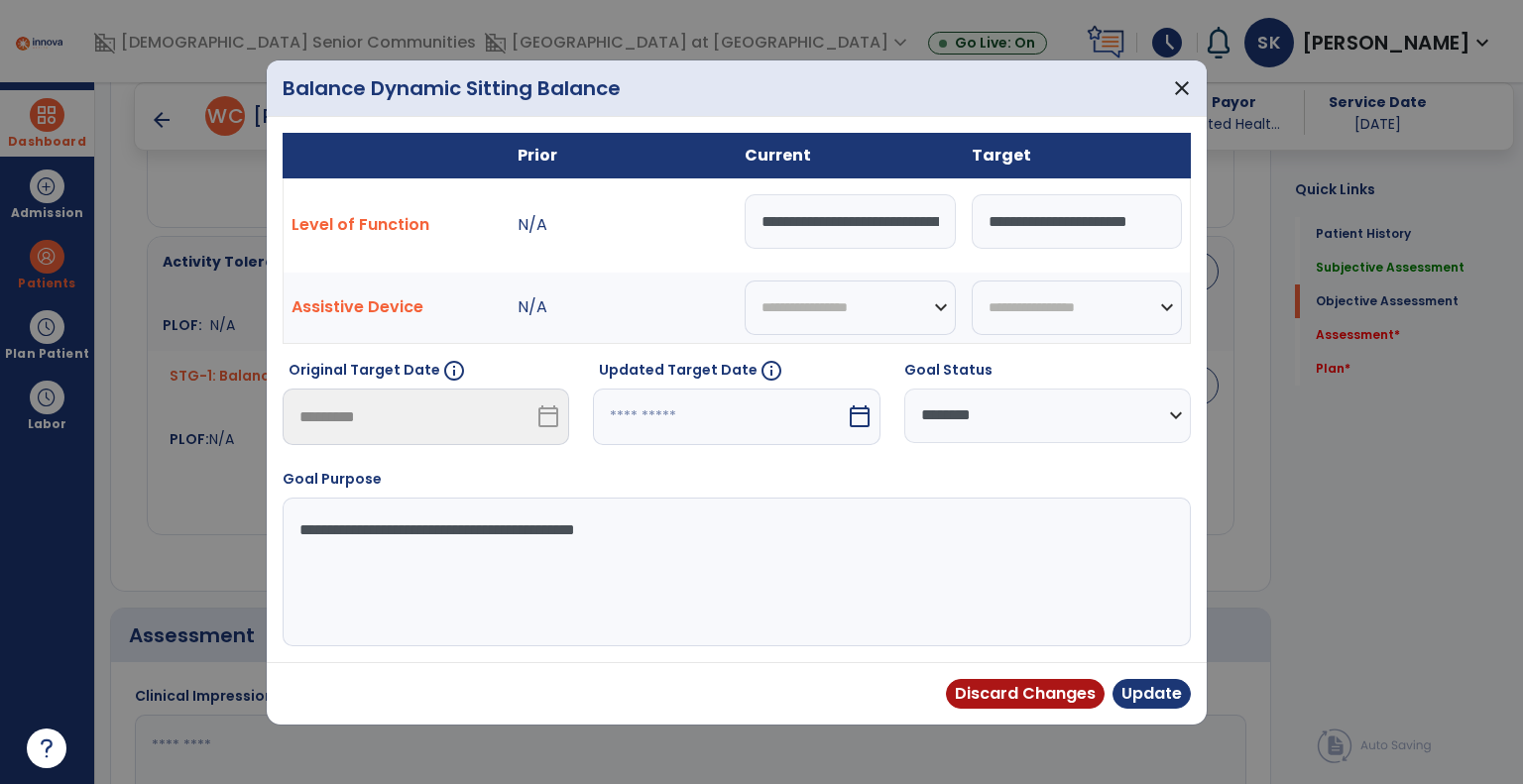 click on "**********" at bounding box center [1077, 221] 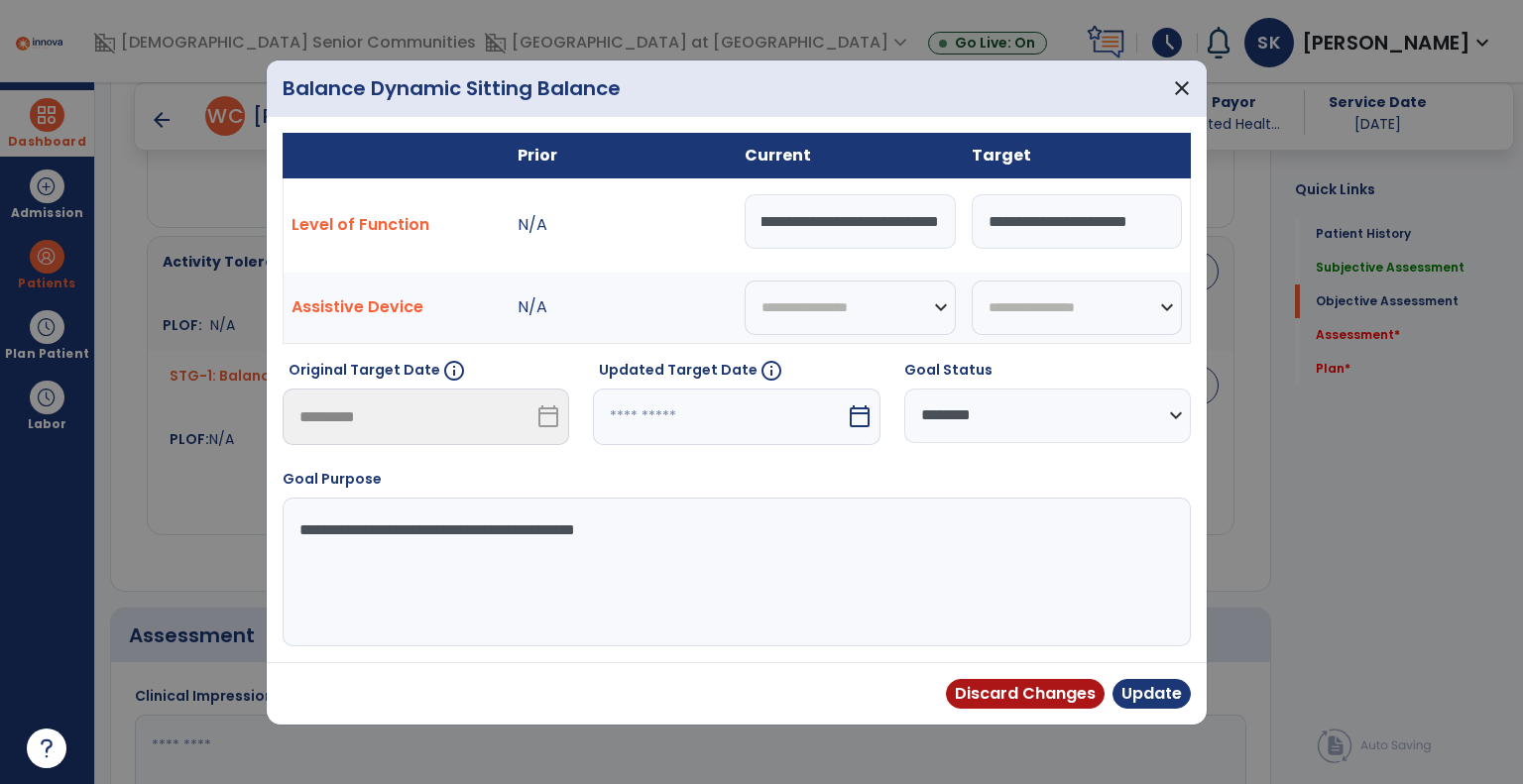 click on "**********" at bounding box center [850, 221] 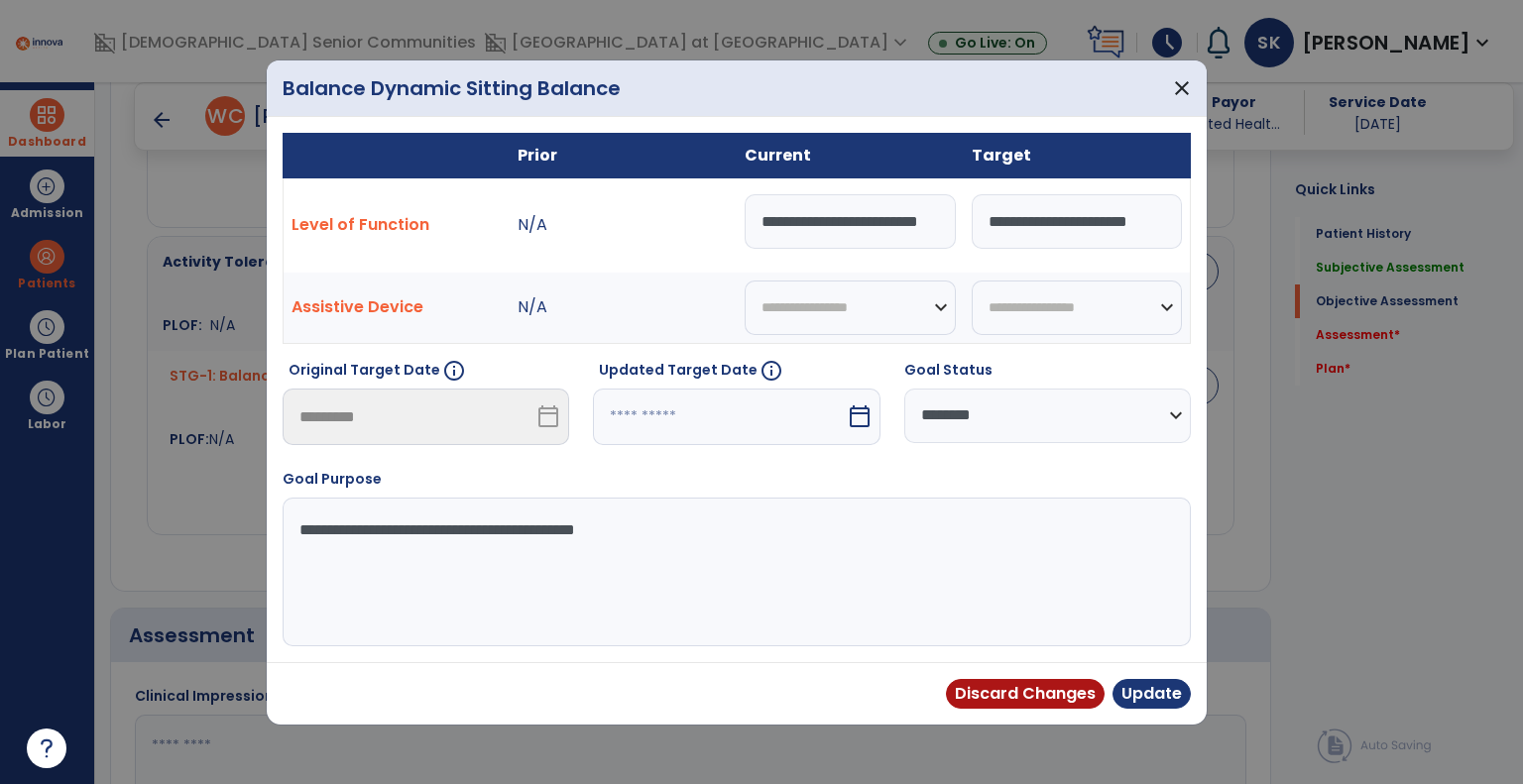 scroll, scrollTop: 0, scrollLeft: 25, axis: horizontal 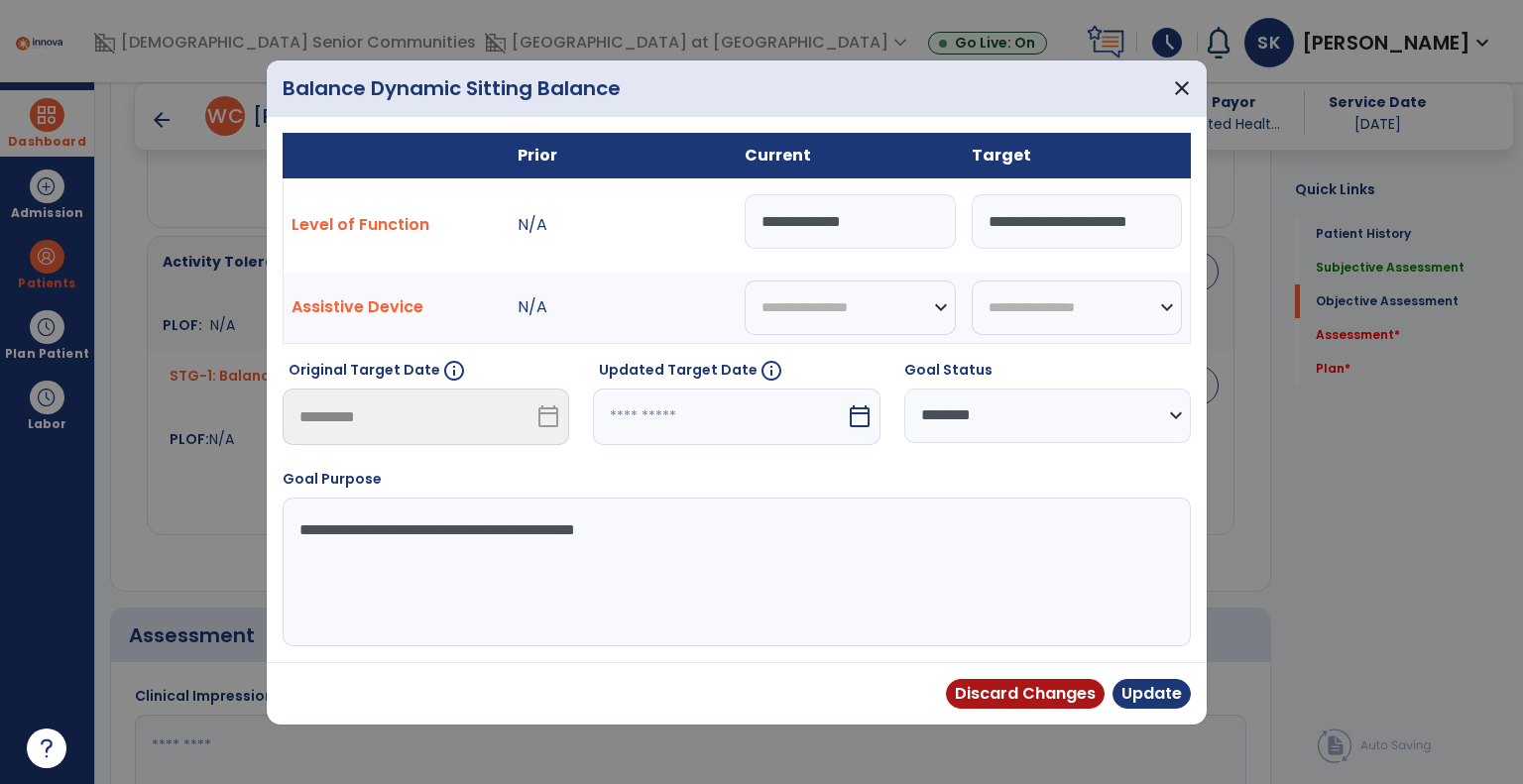 type on "**********" 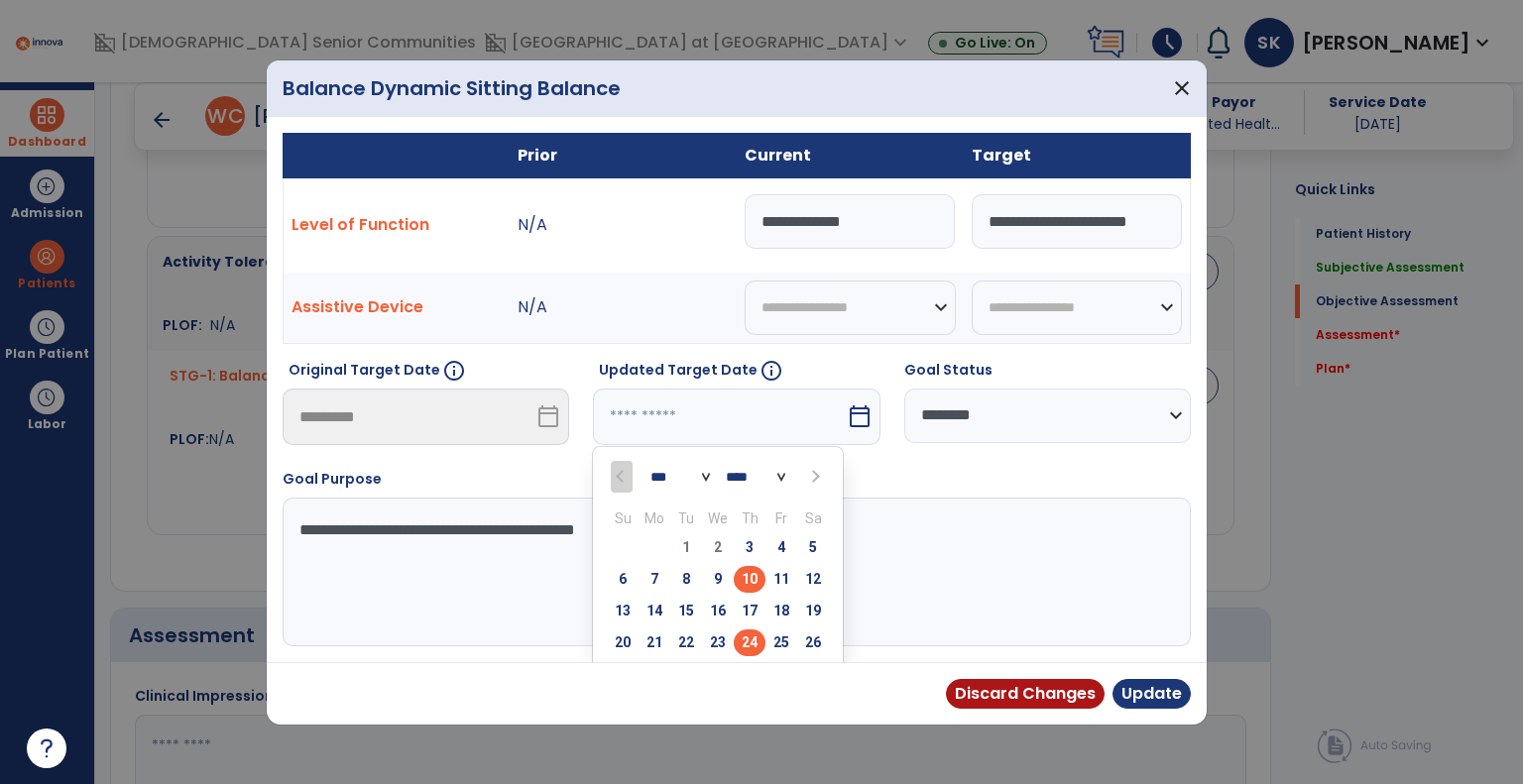 click on "24" at bounding box center (750, 642) 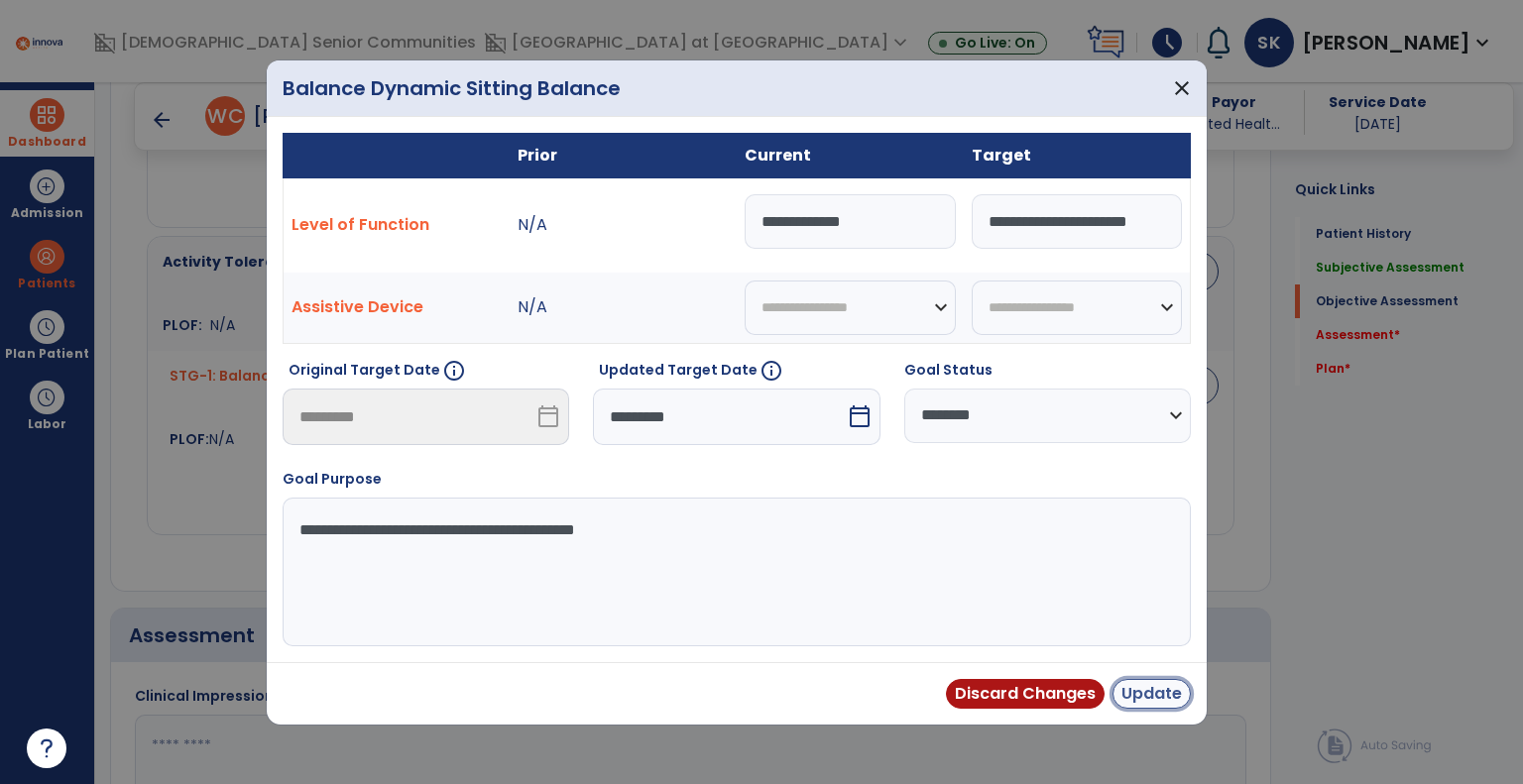 click on "Update" at bounding box center (1151, 694) 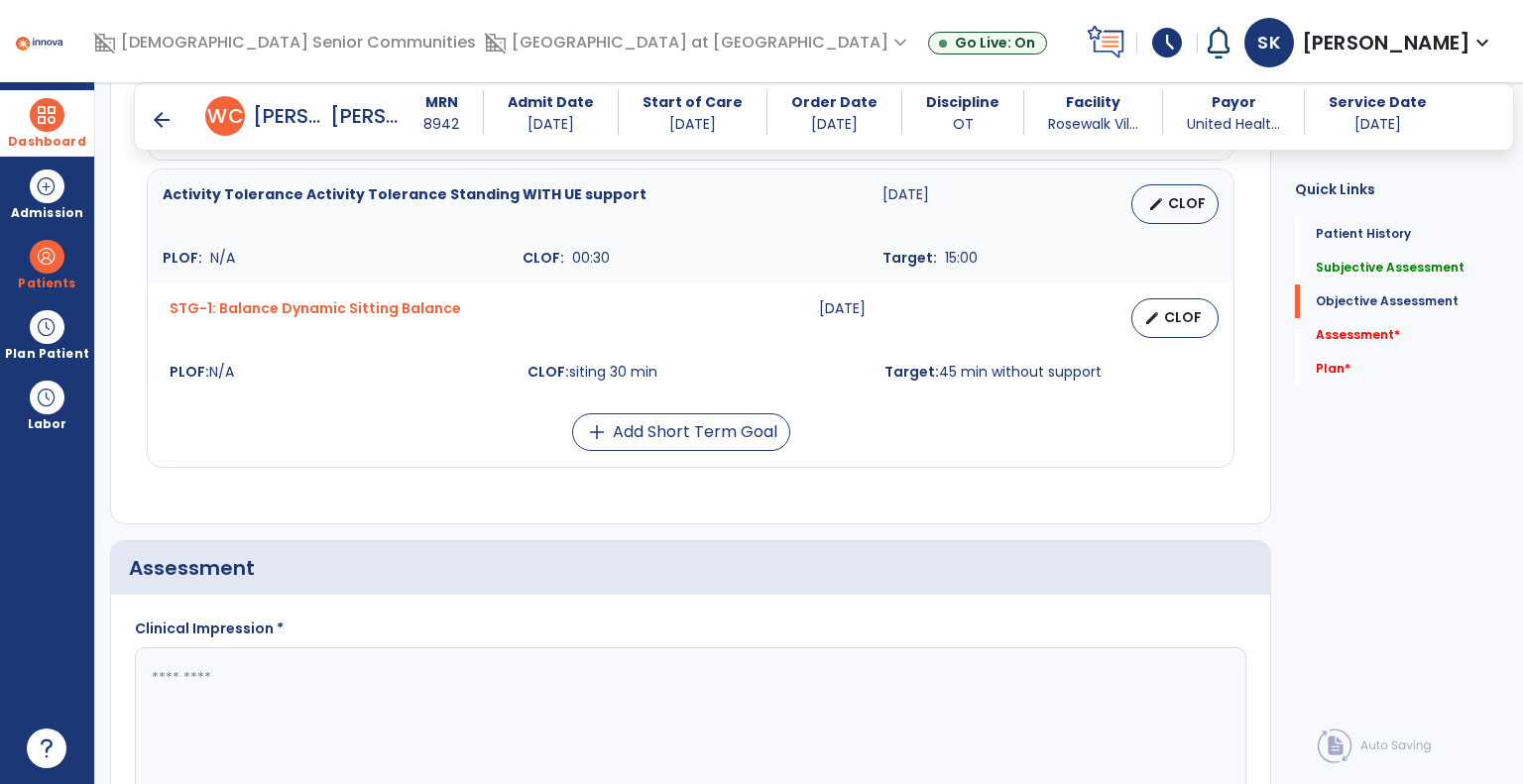 scroll, scrollTop: 2644, scrollLeft: 0, axis: vertical 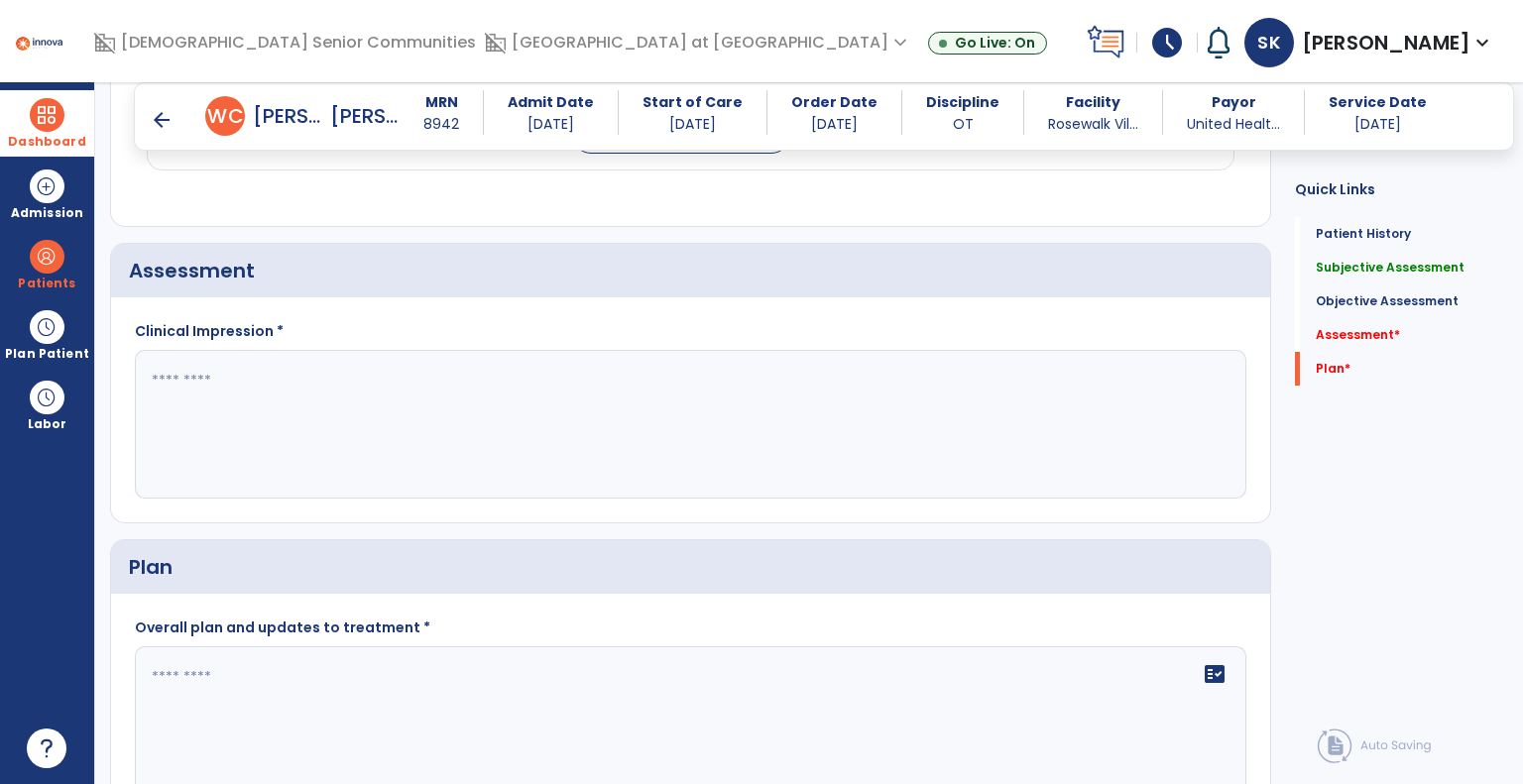 click 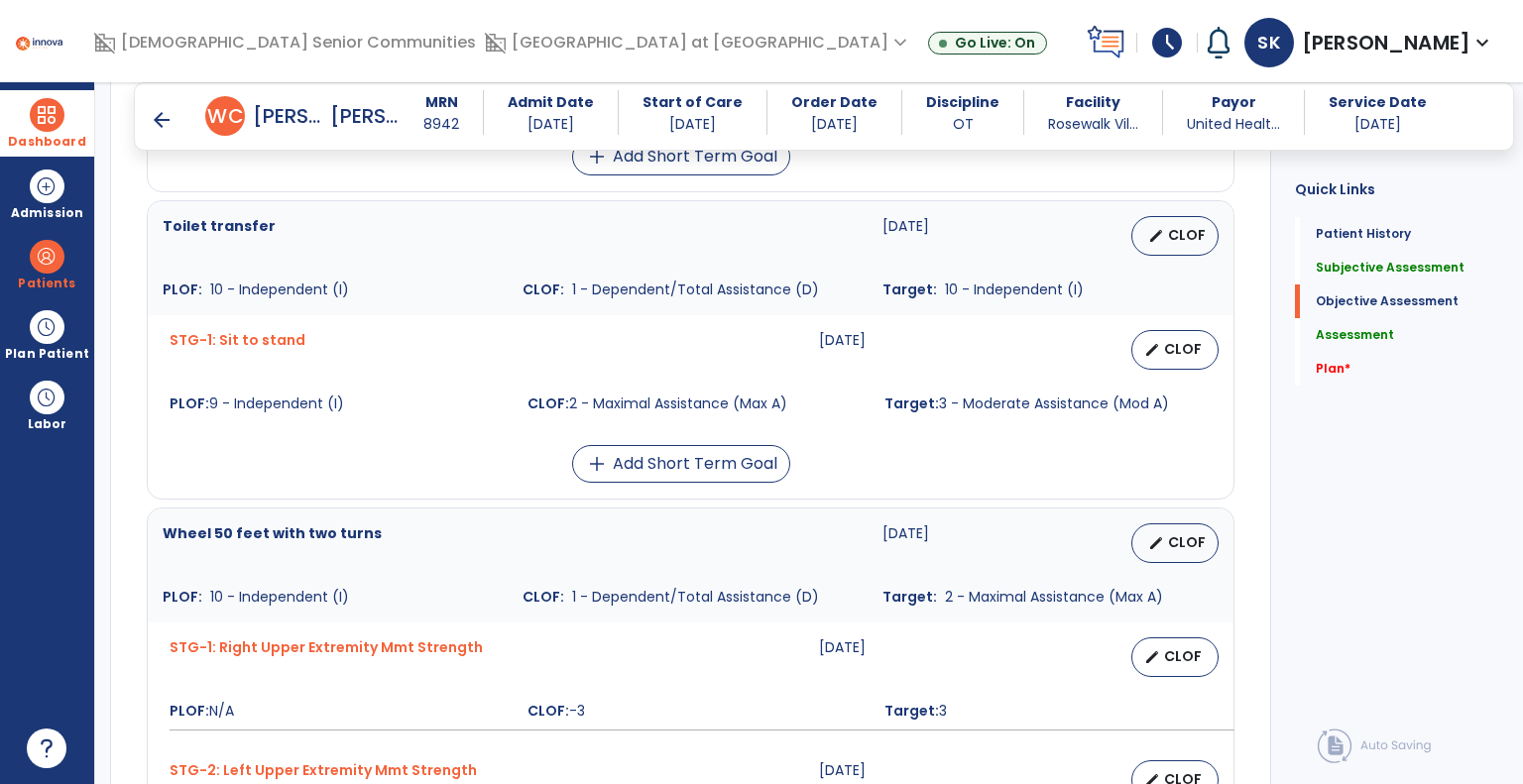 scroll, scrollTop: 1158, scrollLeft: 0, axis: vertical 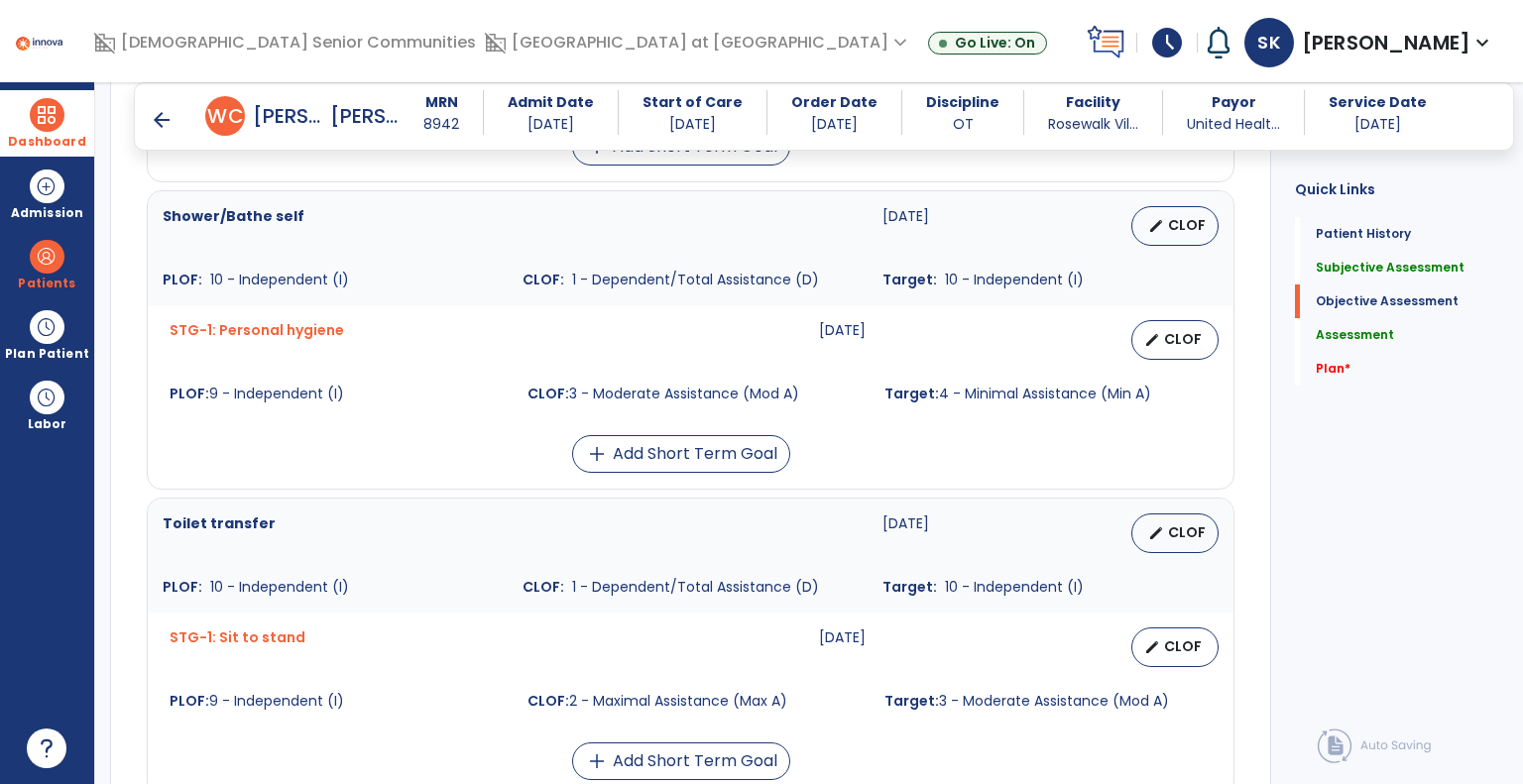 type on "**********" 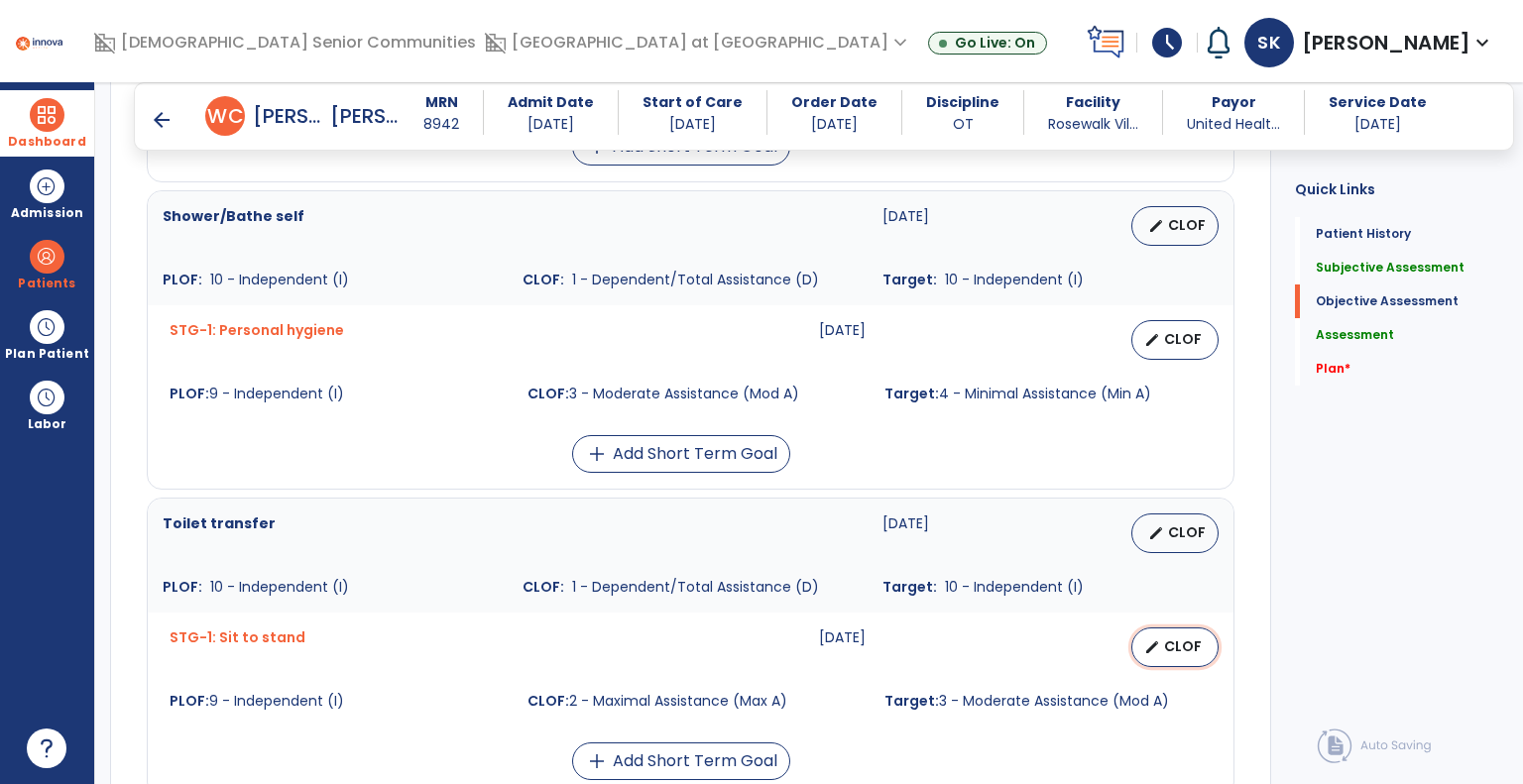 click on "CLOF" at bounding box center [1183, 646] 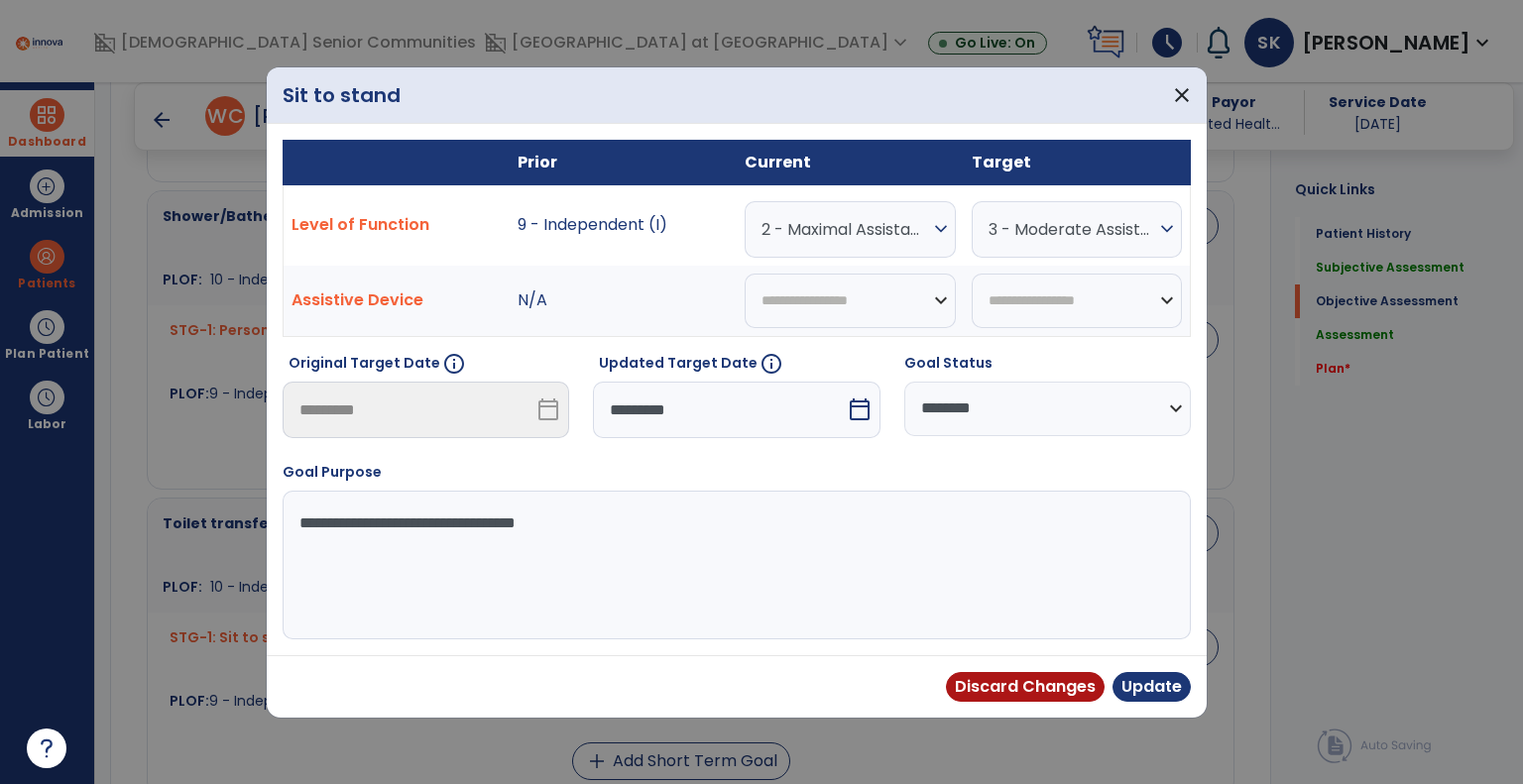 click on "3 - Moderate Assistance (Mod A)" at bounding box center (845, 229) 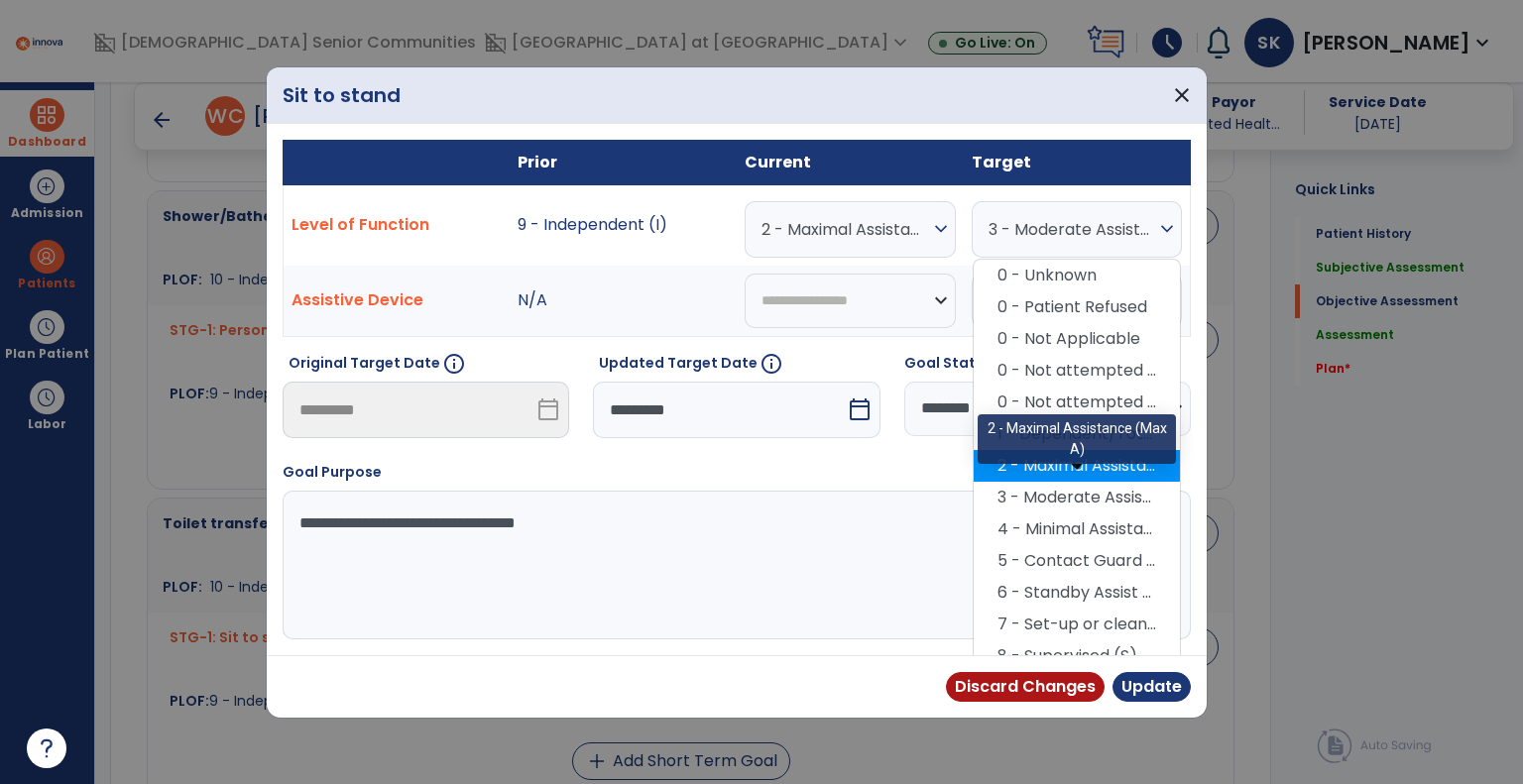 click on "2 - Maximal Assistance (Max A)" at bounding box center [1077, 466] 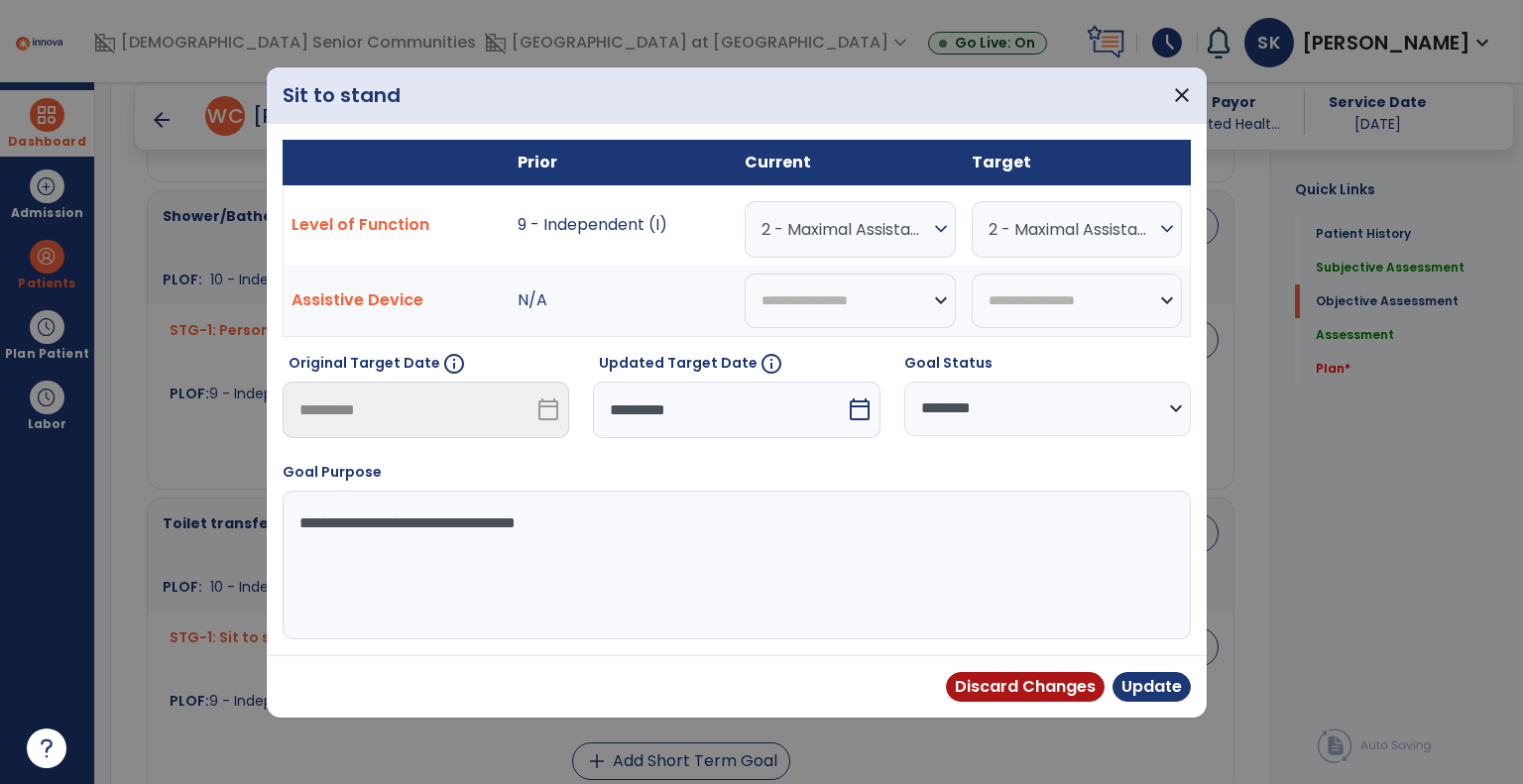 click on "2 - Maximal Assistance (Max A)" at bounding box center (845, 229) 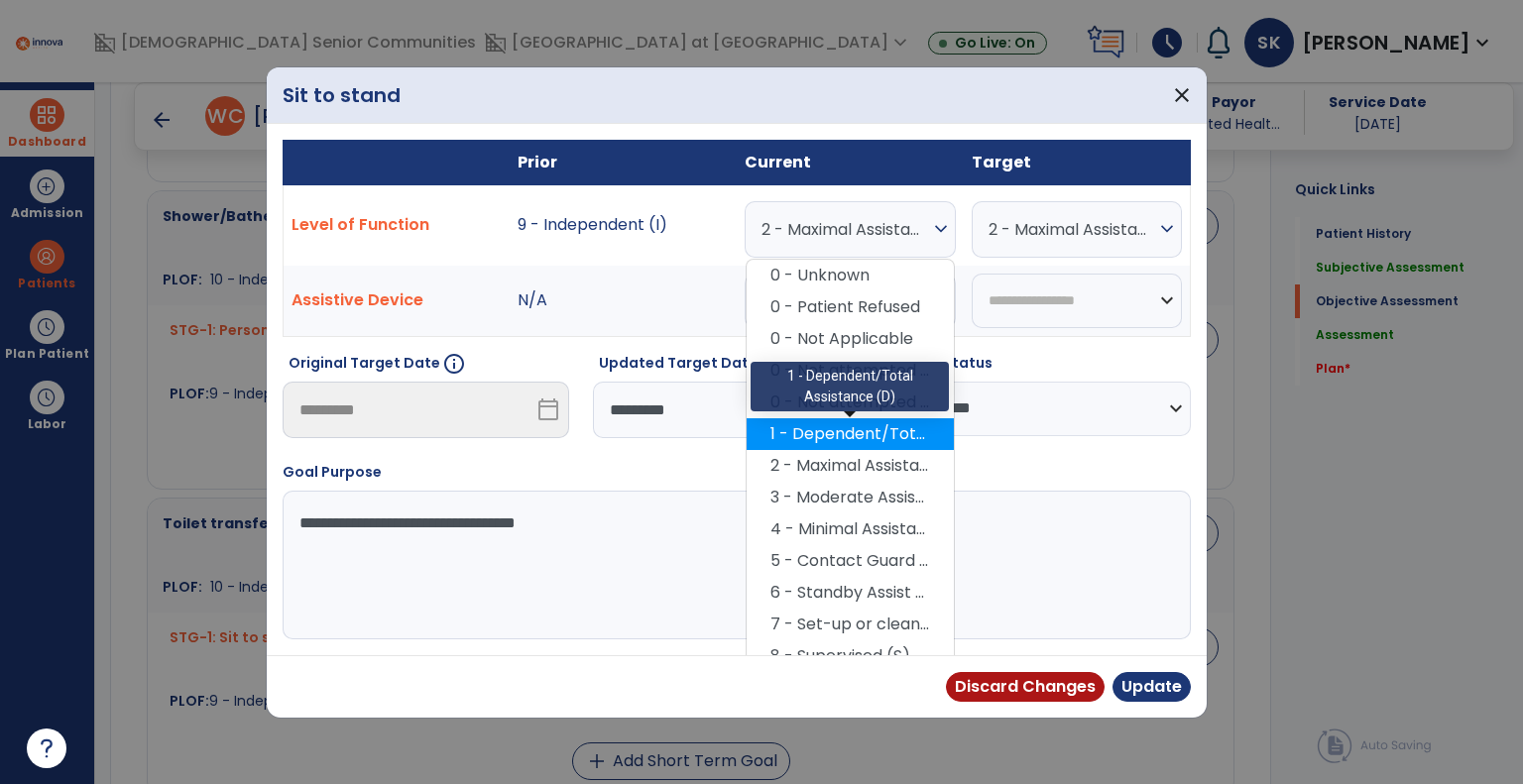 click on "1 - Dependent/Total Assistance (D)" at bounding box center (850, 434) 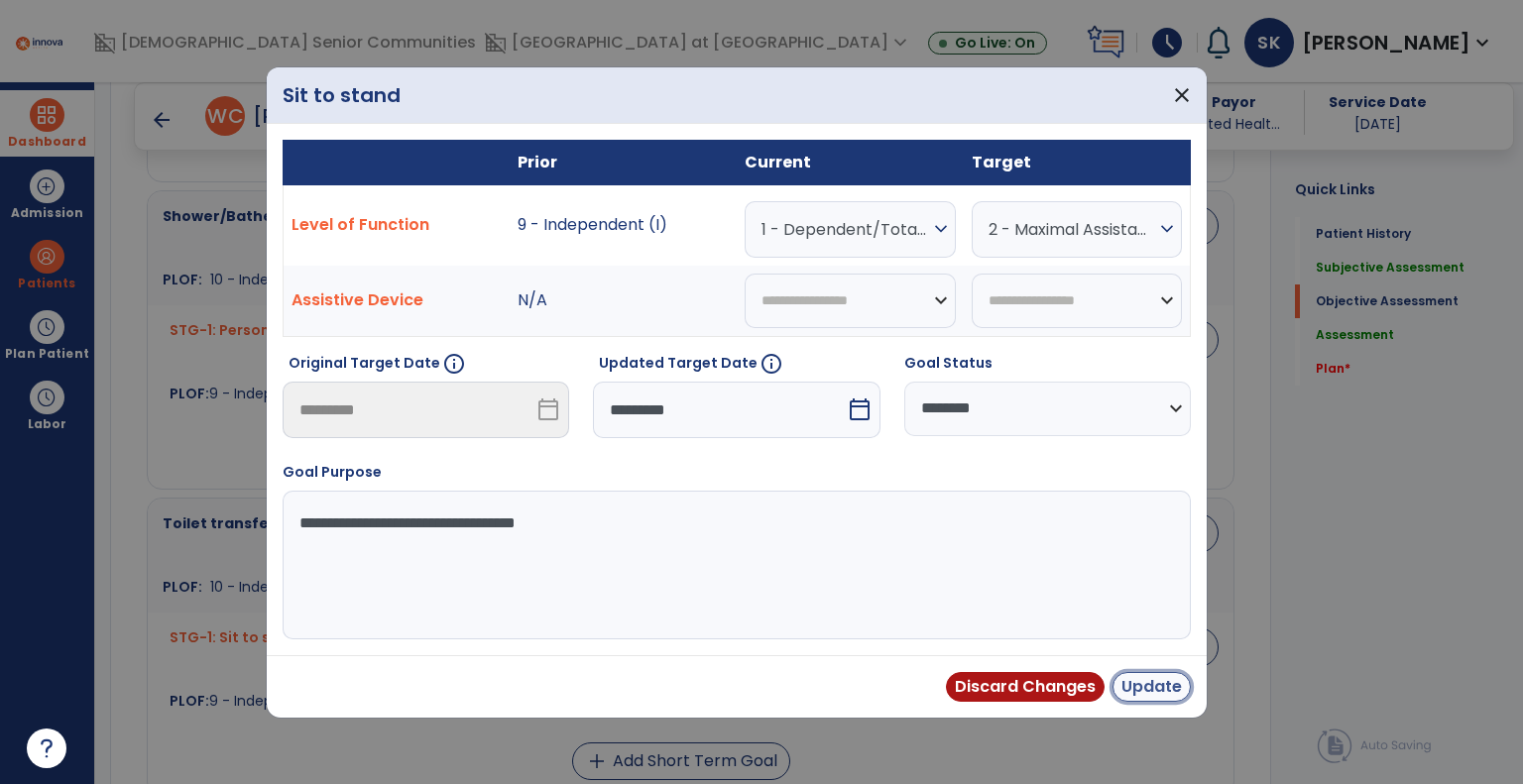 click on "Update" at bounding box center (1151, 687) 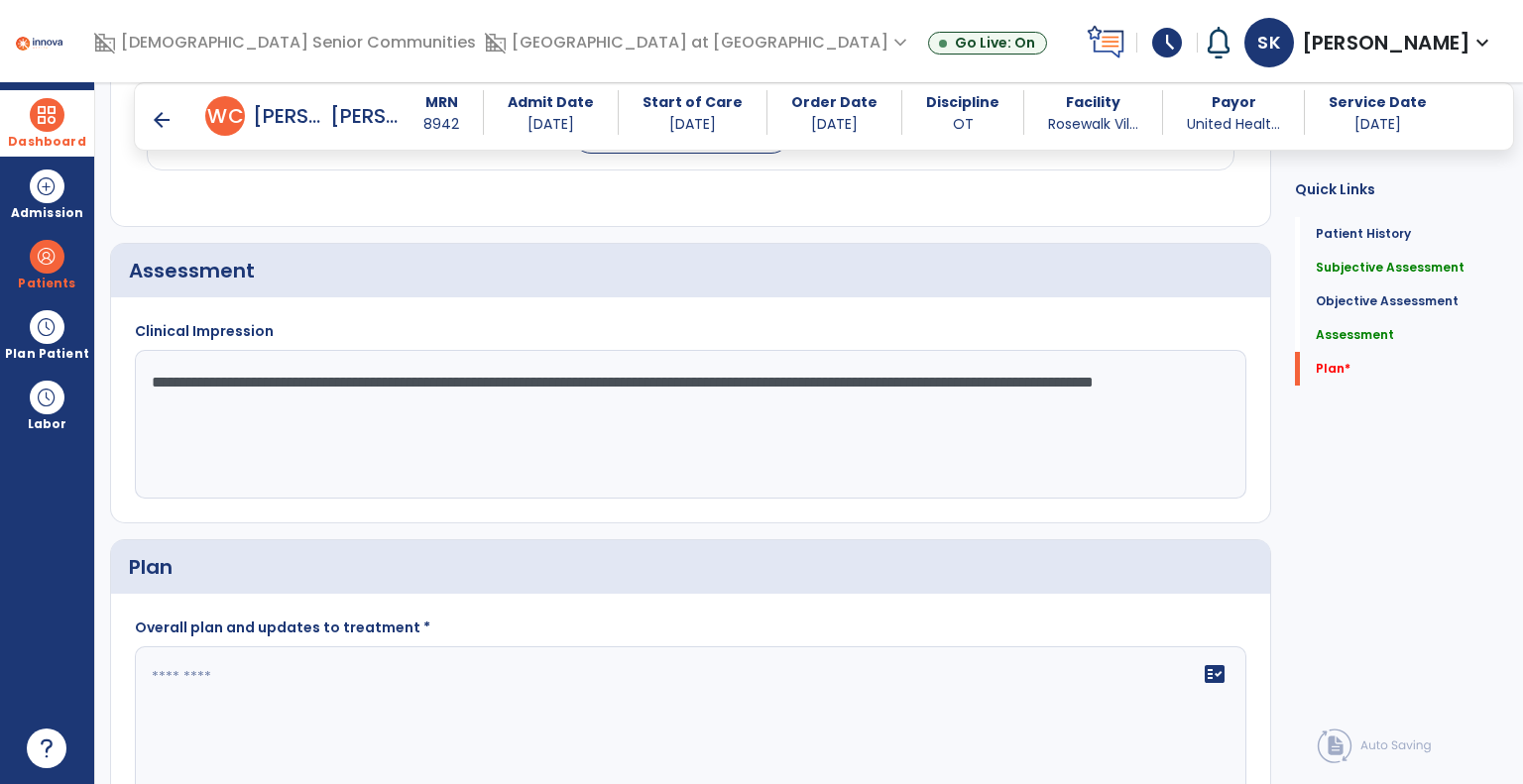 scroll, scrollTop: 2743, scrollLeft: 0, axis: vertical 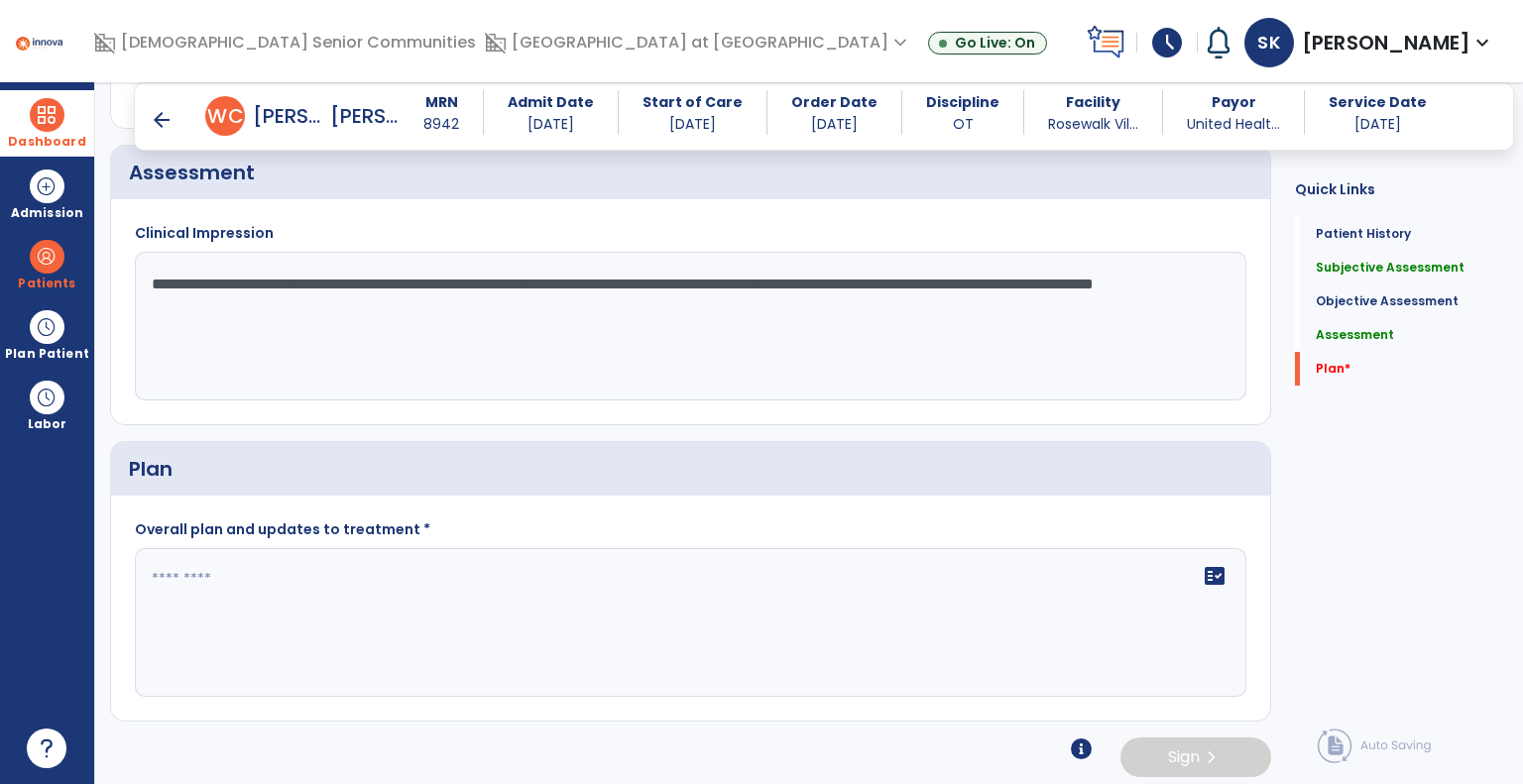 click on "**********" 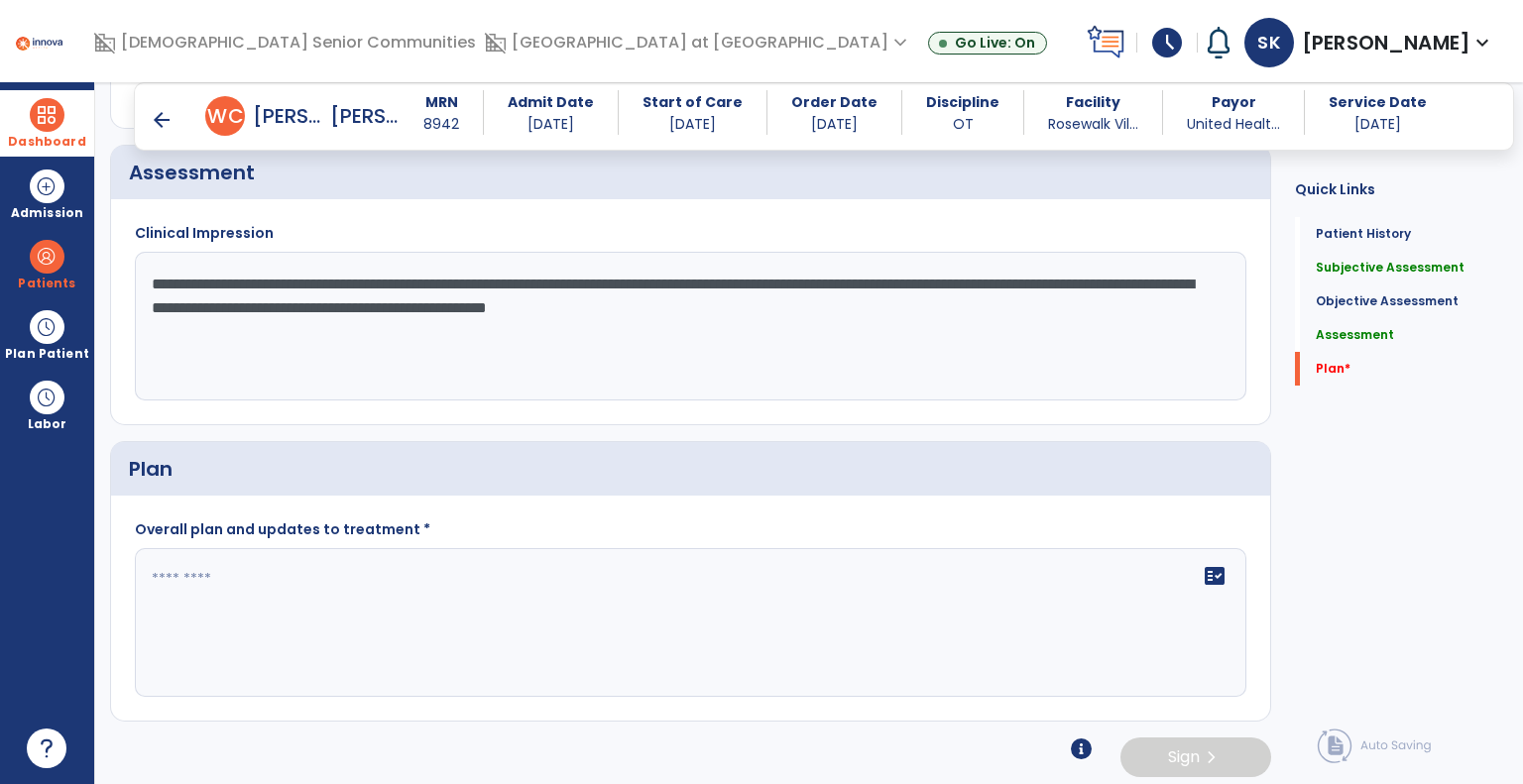 click on "**********" 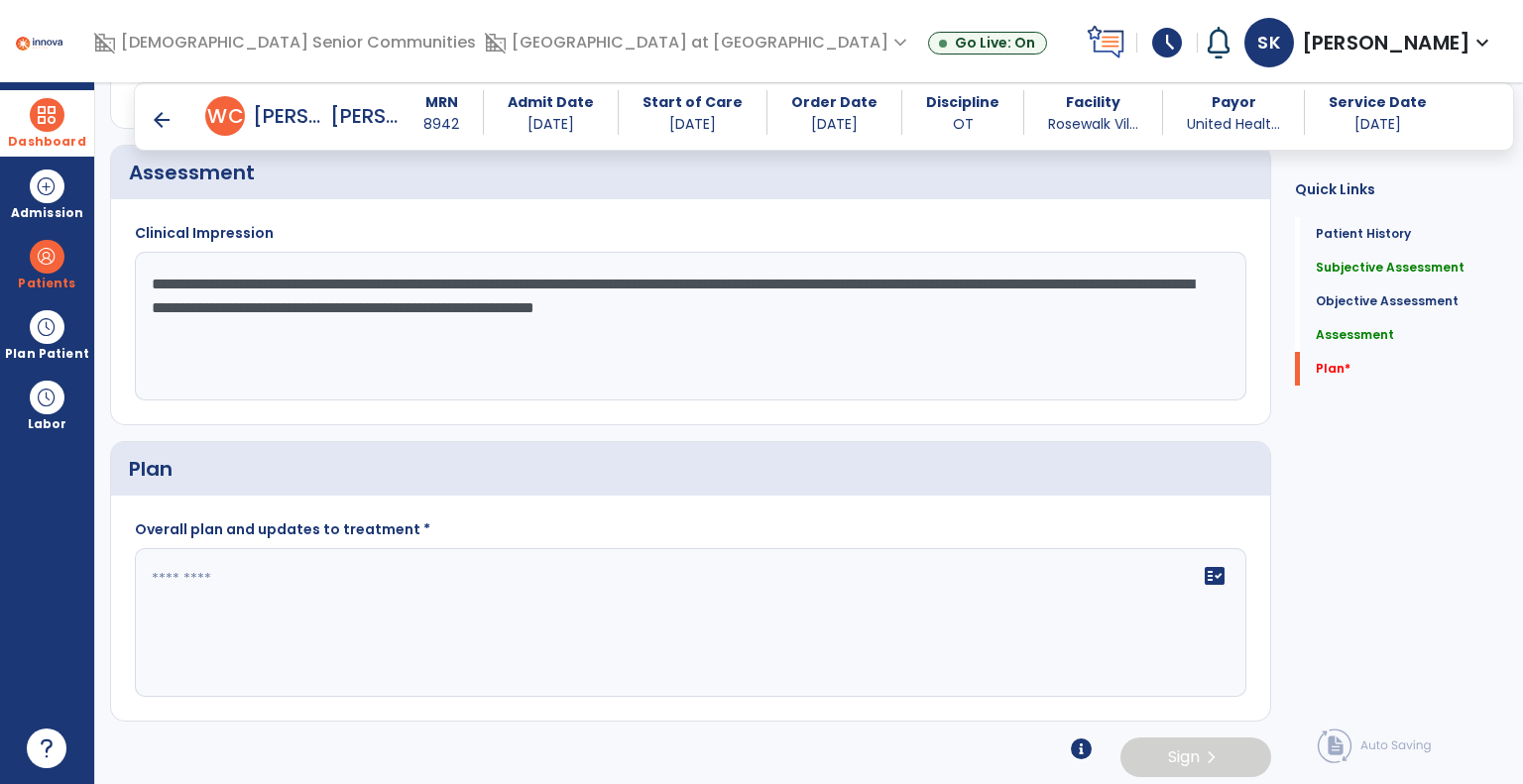 type on "**********" 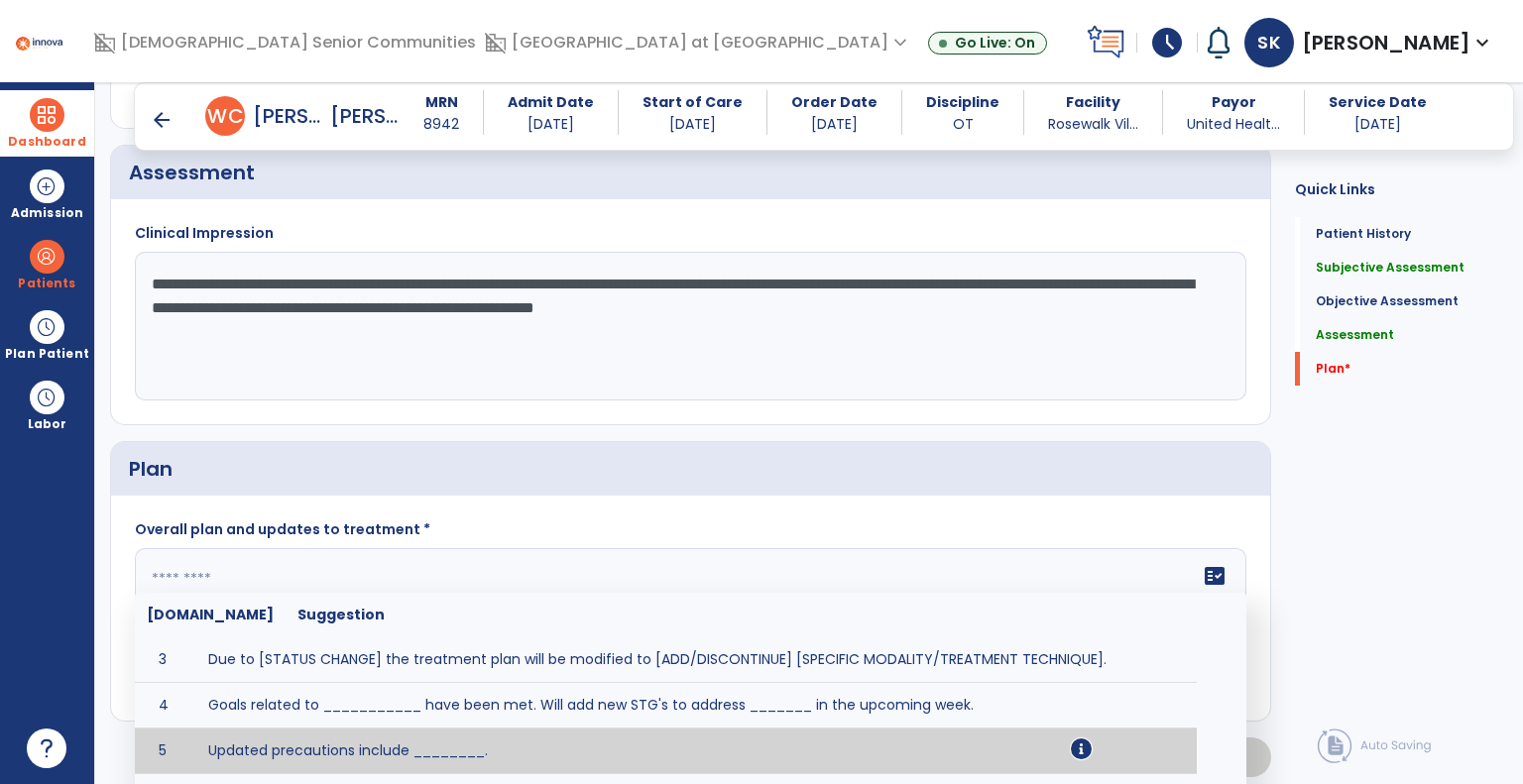 scroll, scrollTop: 198, scrollLeft: 0, axis: vertical 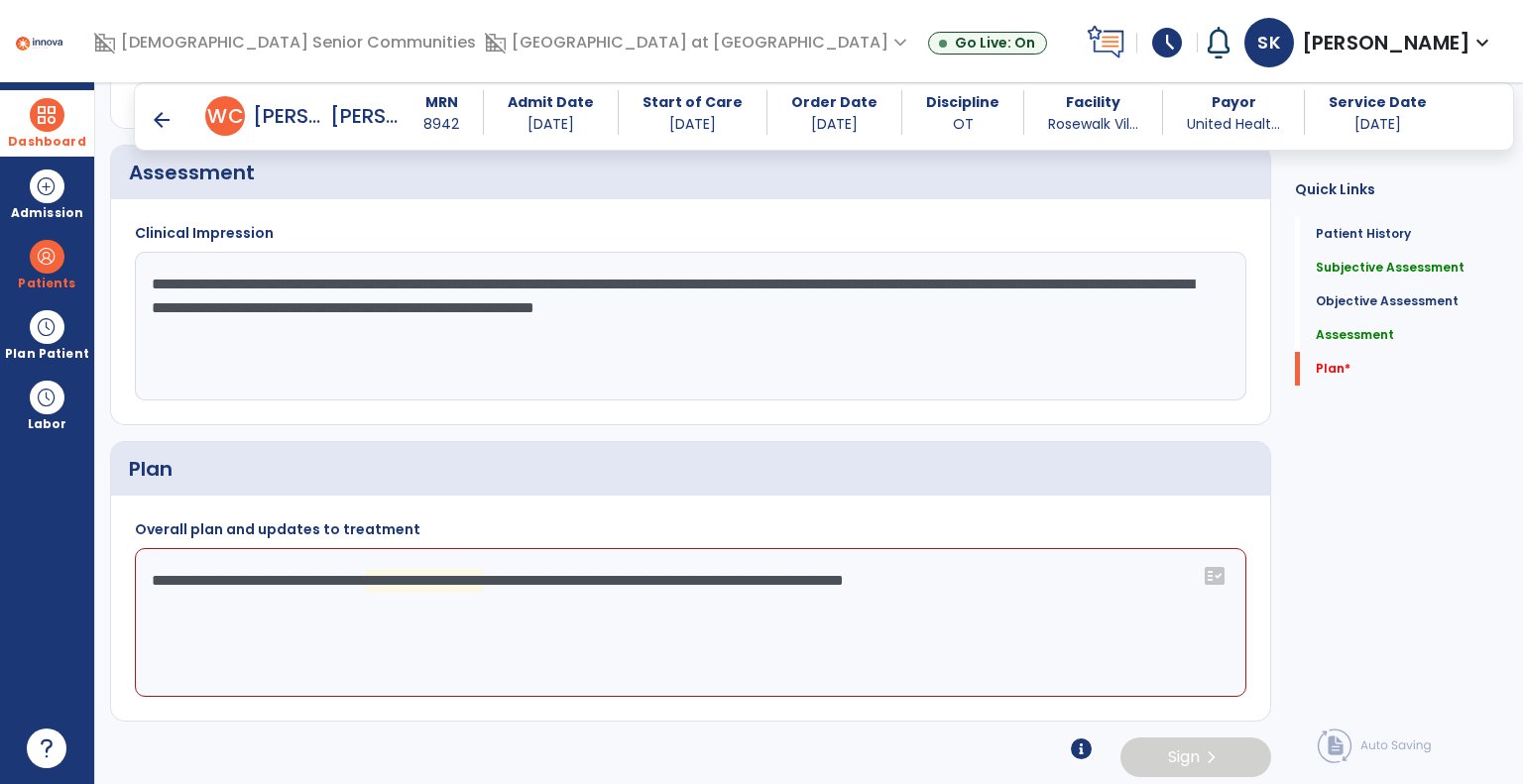click on "**********" 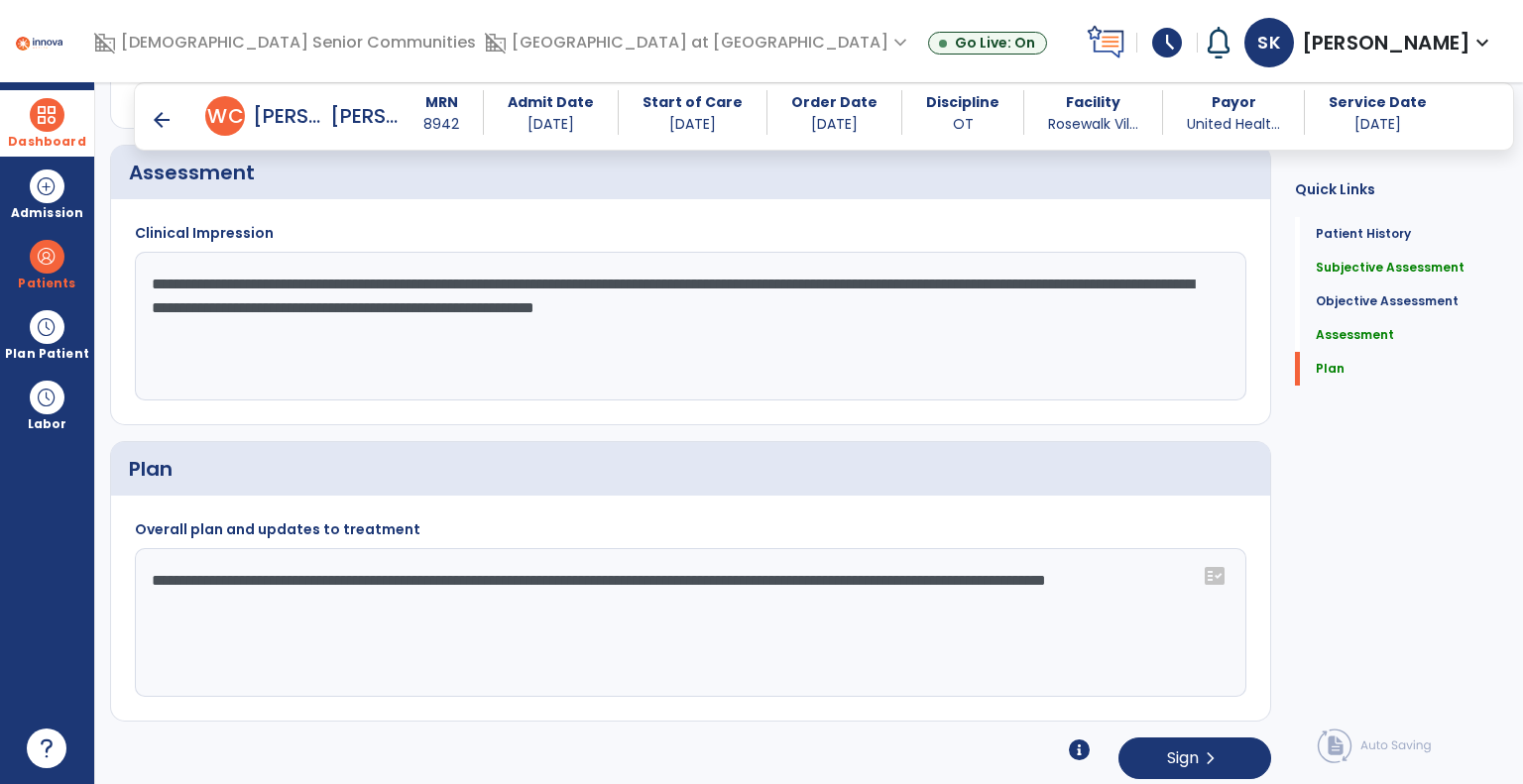 click on "**********" 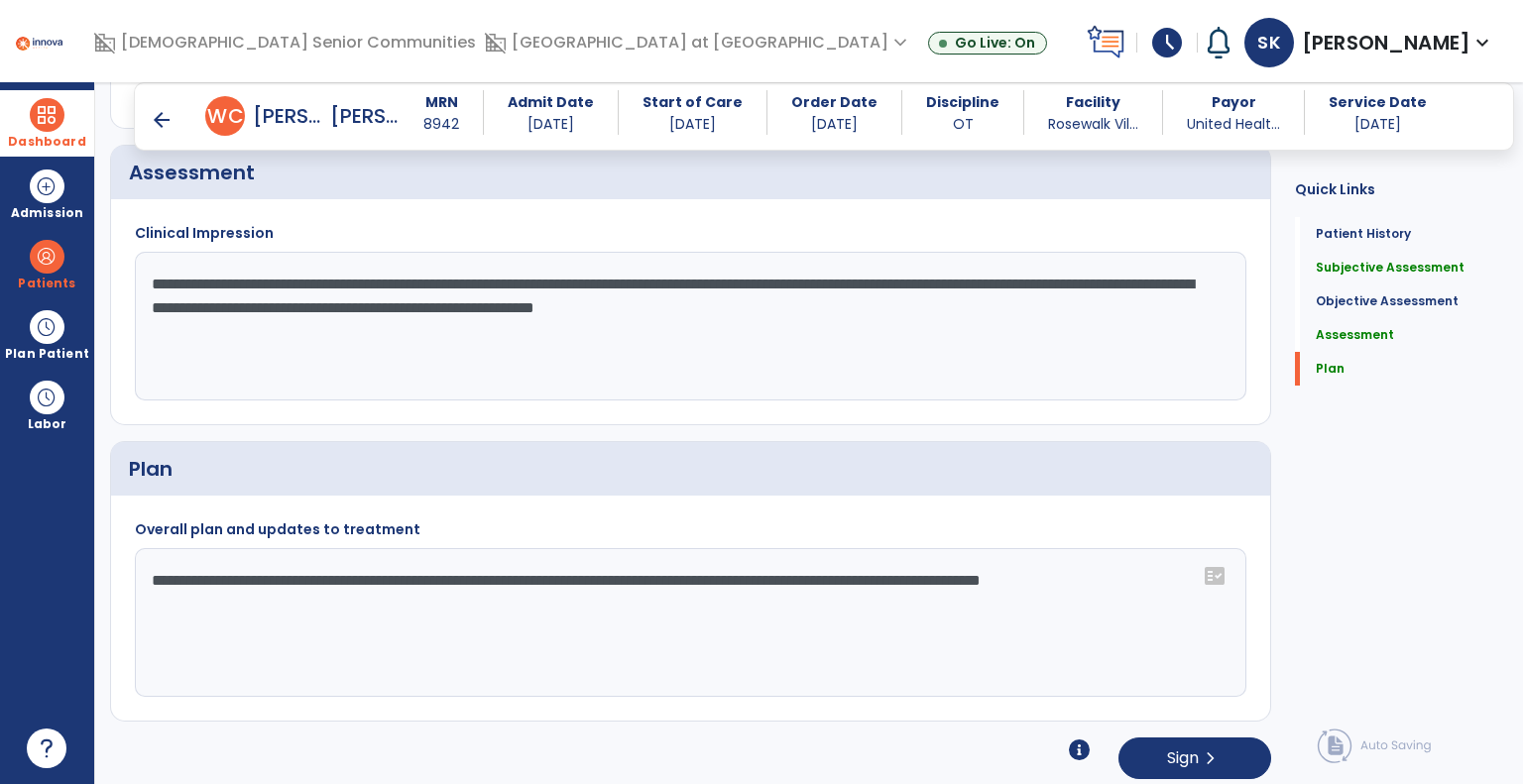 click on "**********" 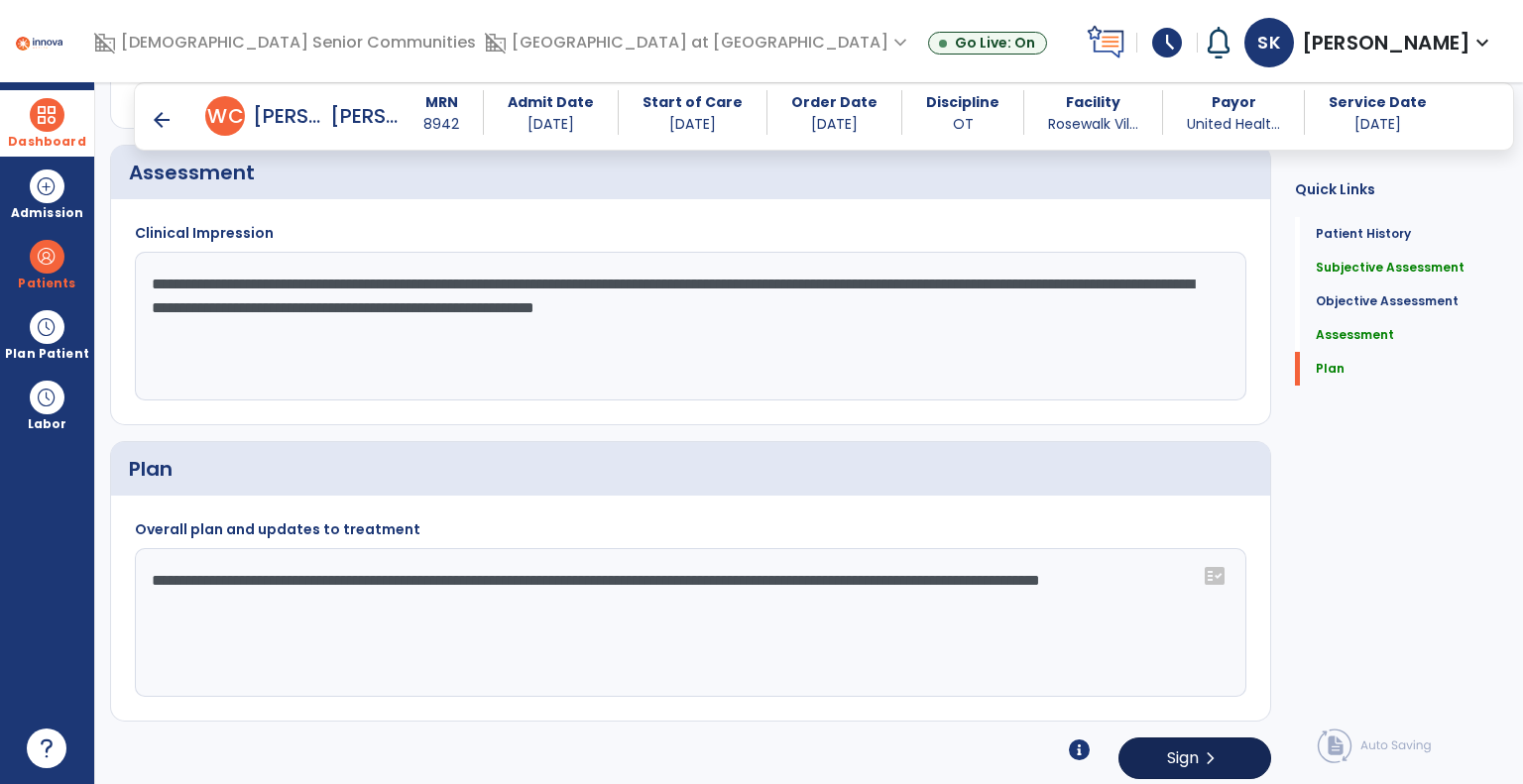type on "**********" 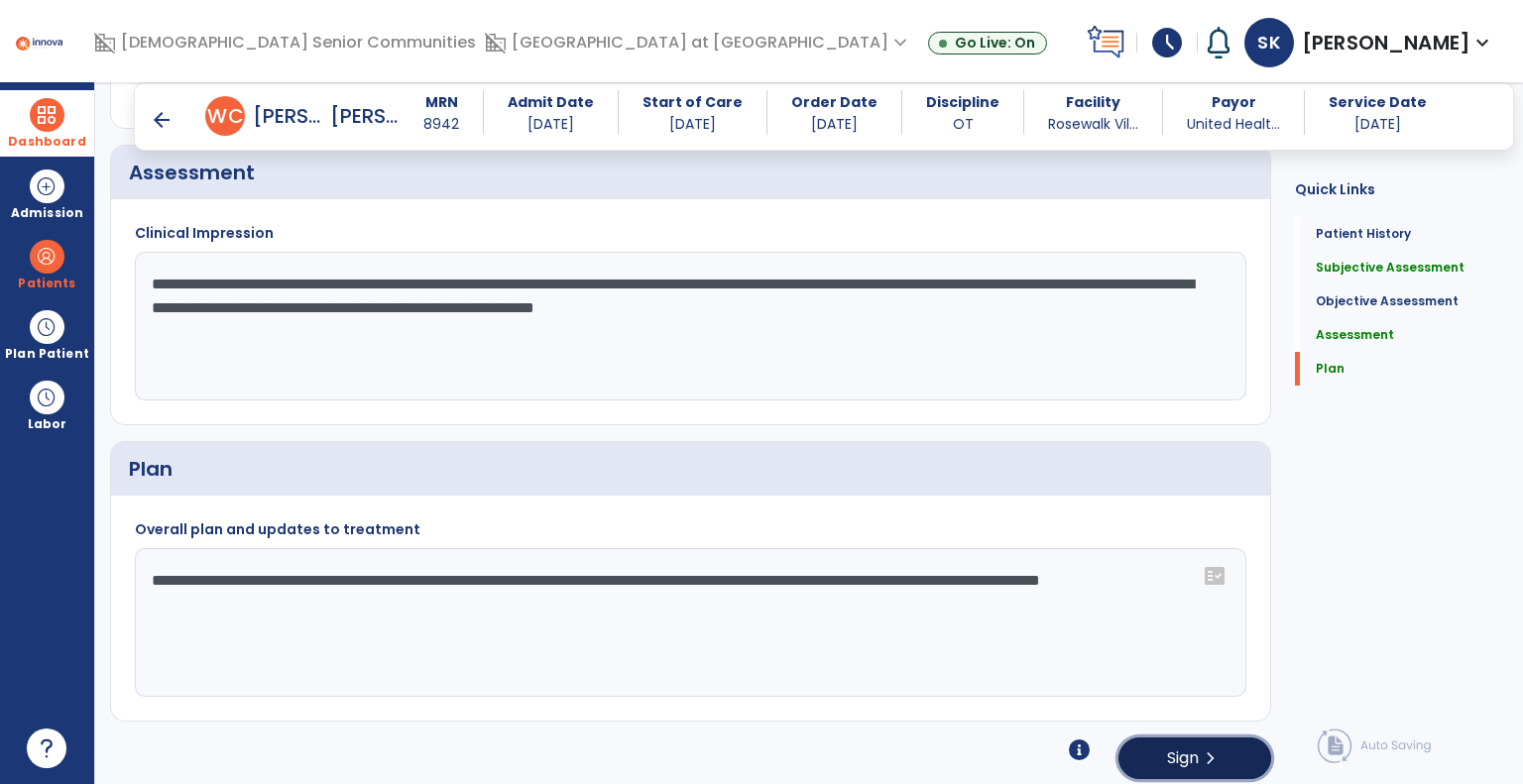 click on "chevron_right" 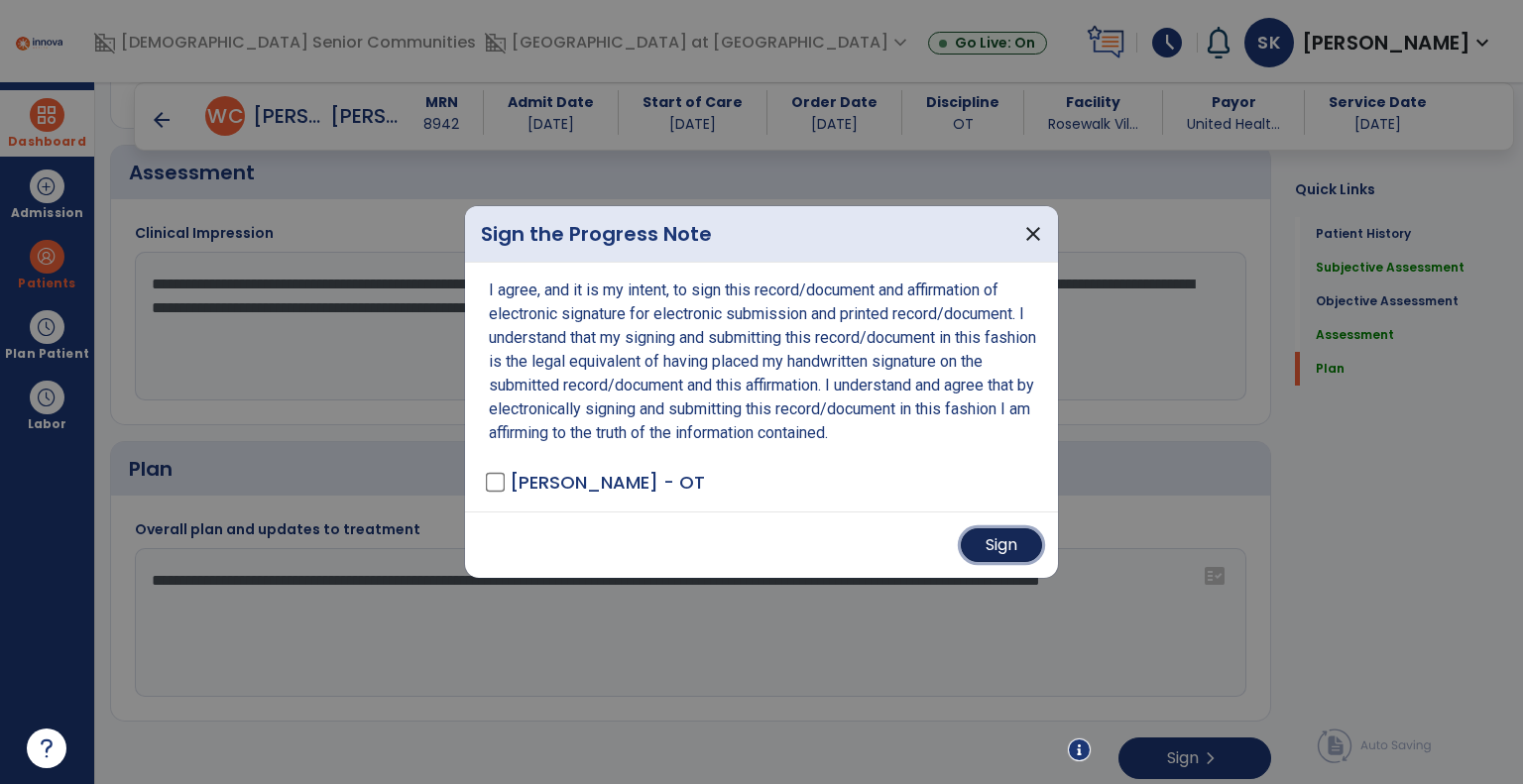 click on "Sign" at bounding box center (1001, 545) 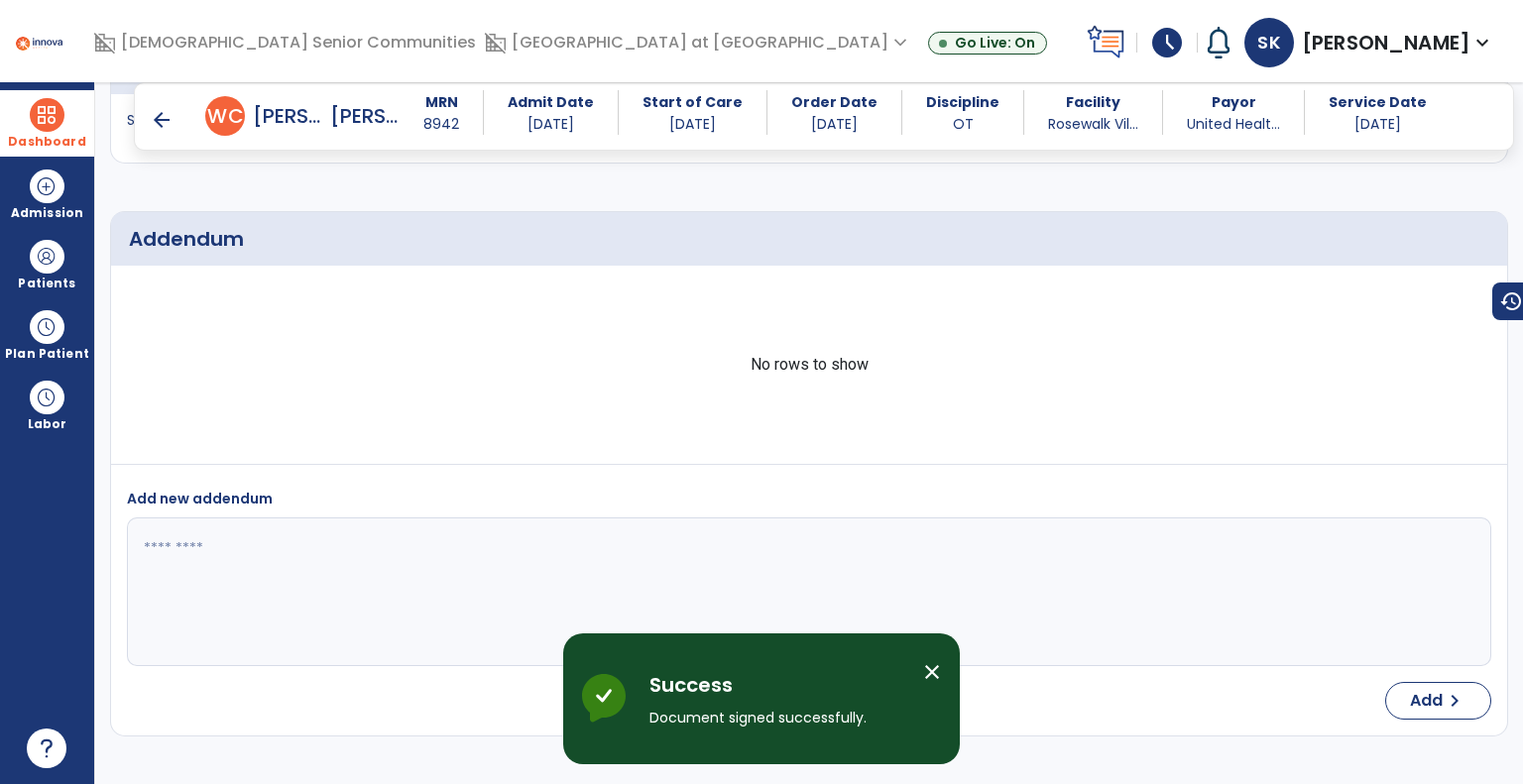 scroll, scrollTop: 3686, scrollLeft: 0, axis: vertical 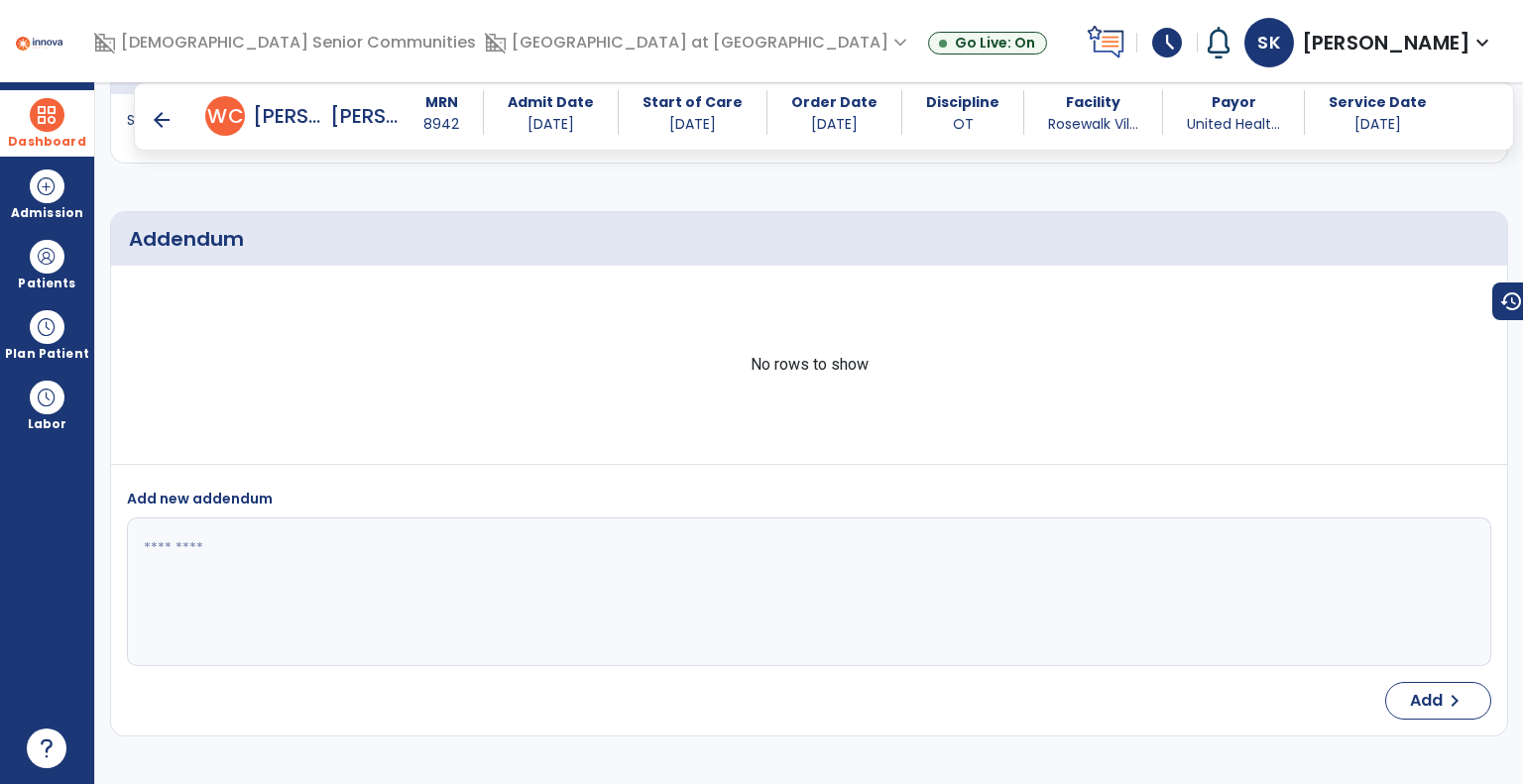 click on "arrow_back      [PERSON_NAME],   [PERSON_NAME]" at bounding box center [275, 116] 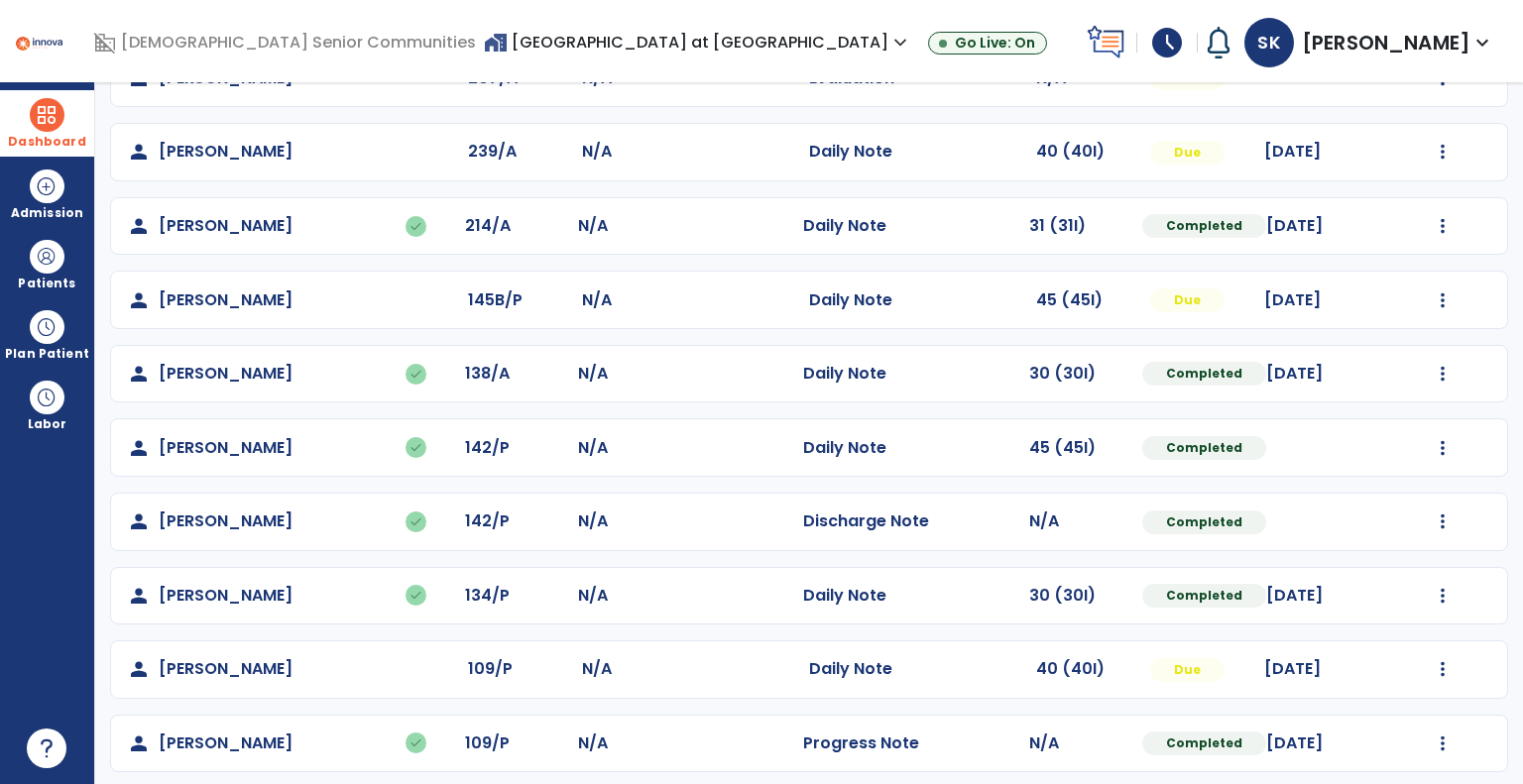 scroll, scrollTop: 734, scrollLeft: 0, axis: vertical 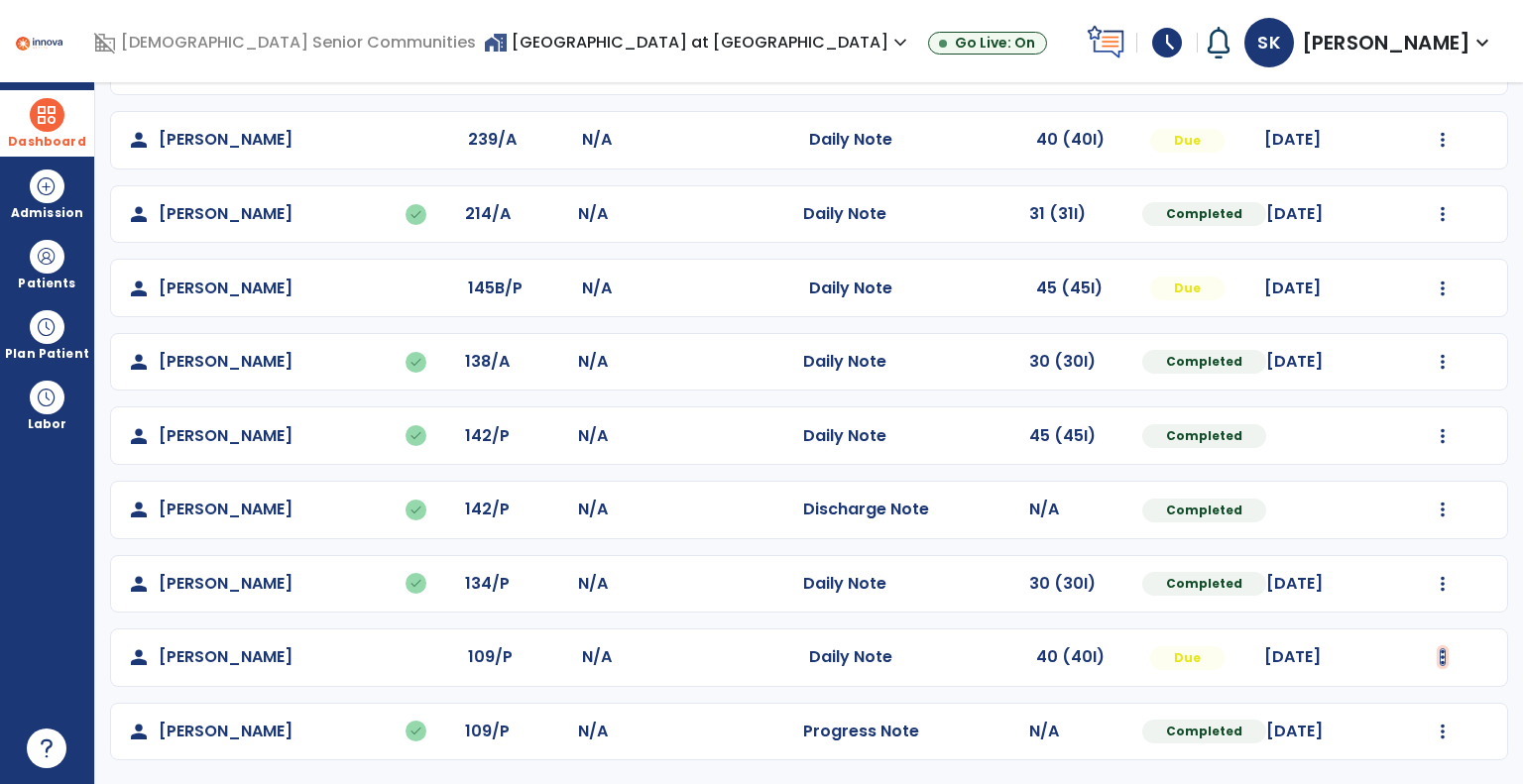 click at bounding box center [1443, -377] 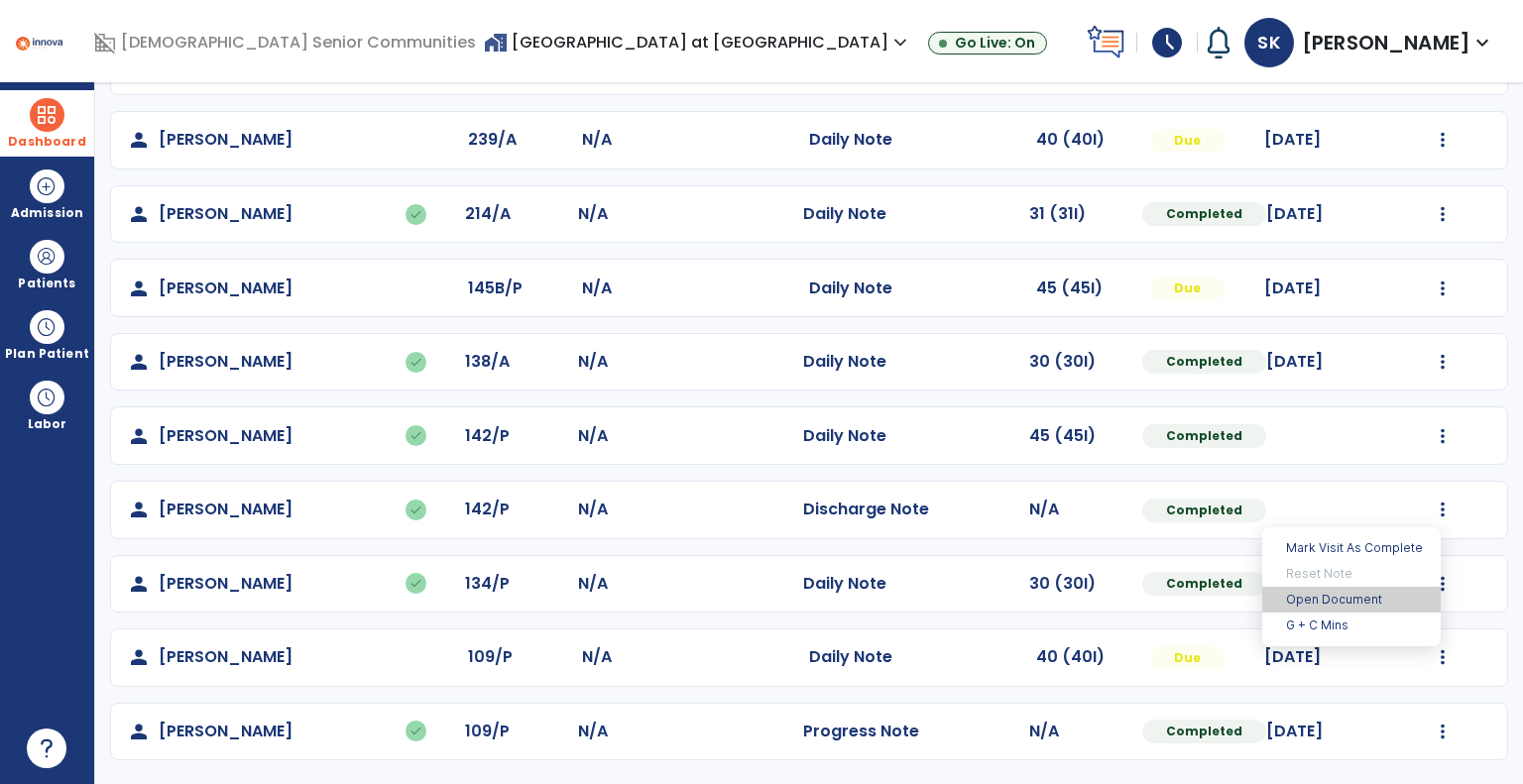click on "Open Document" at bounding box center (1351, 600) 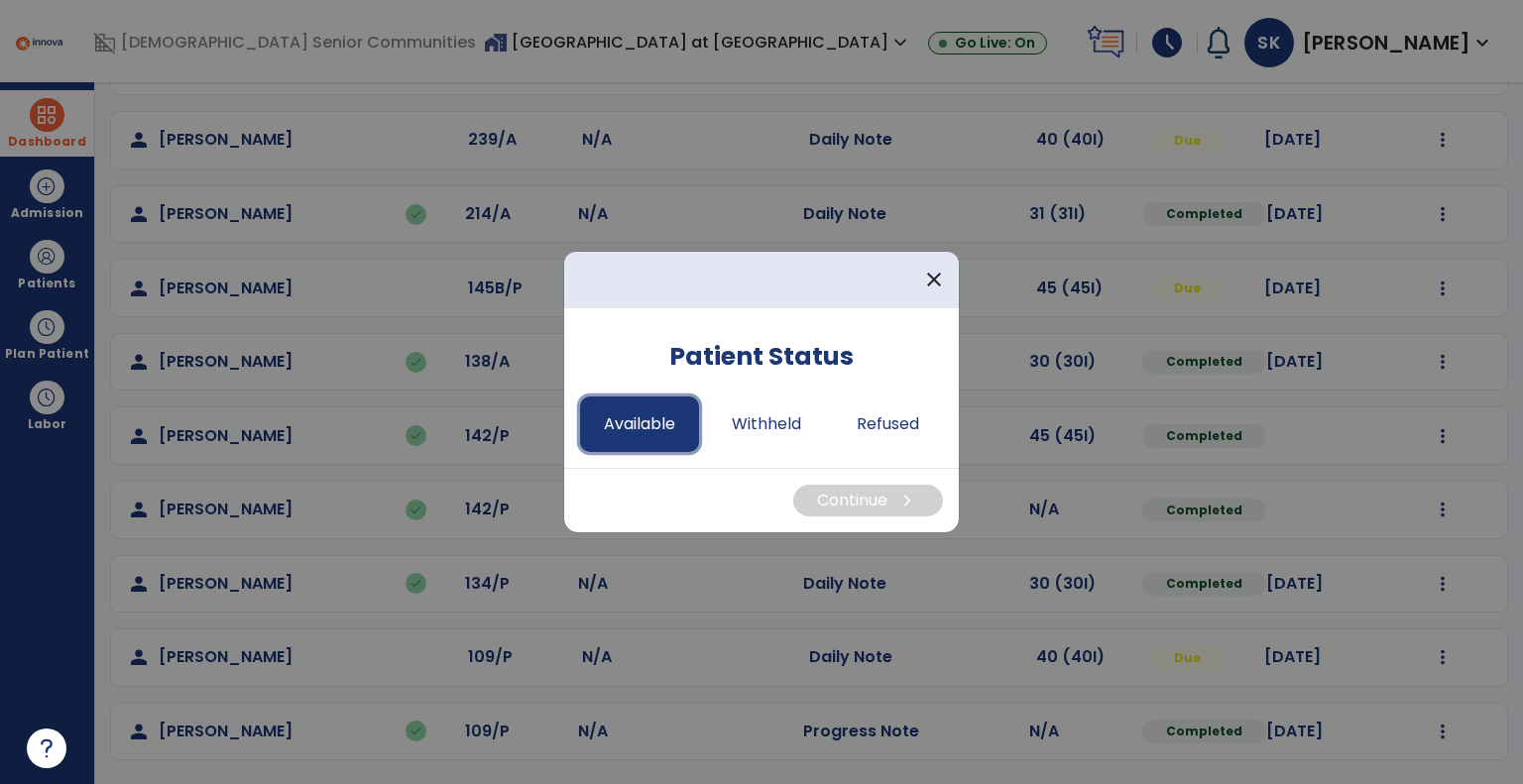 drag, startPoint x: 635, startPoint y: 419, endPoint x: 686, endPoint y: 435, distance: 53.450912 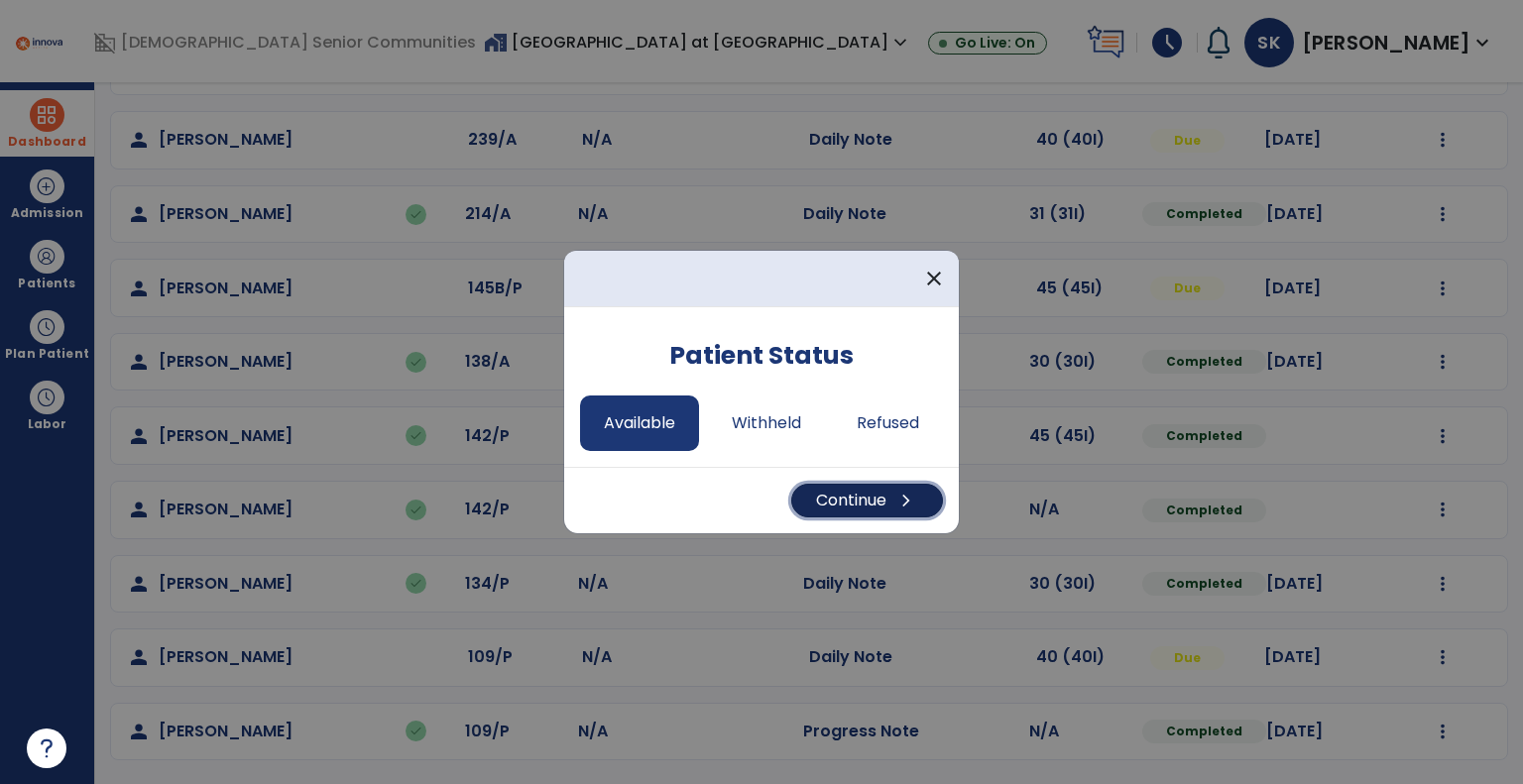 click on "Continue   chevron_right" at bounding box center (867, 501) 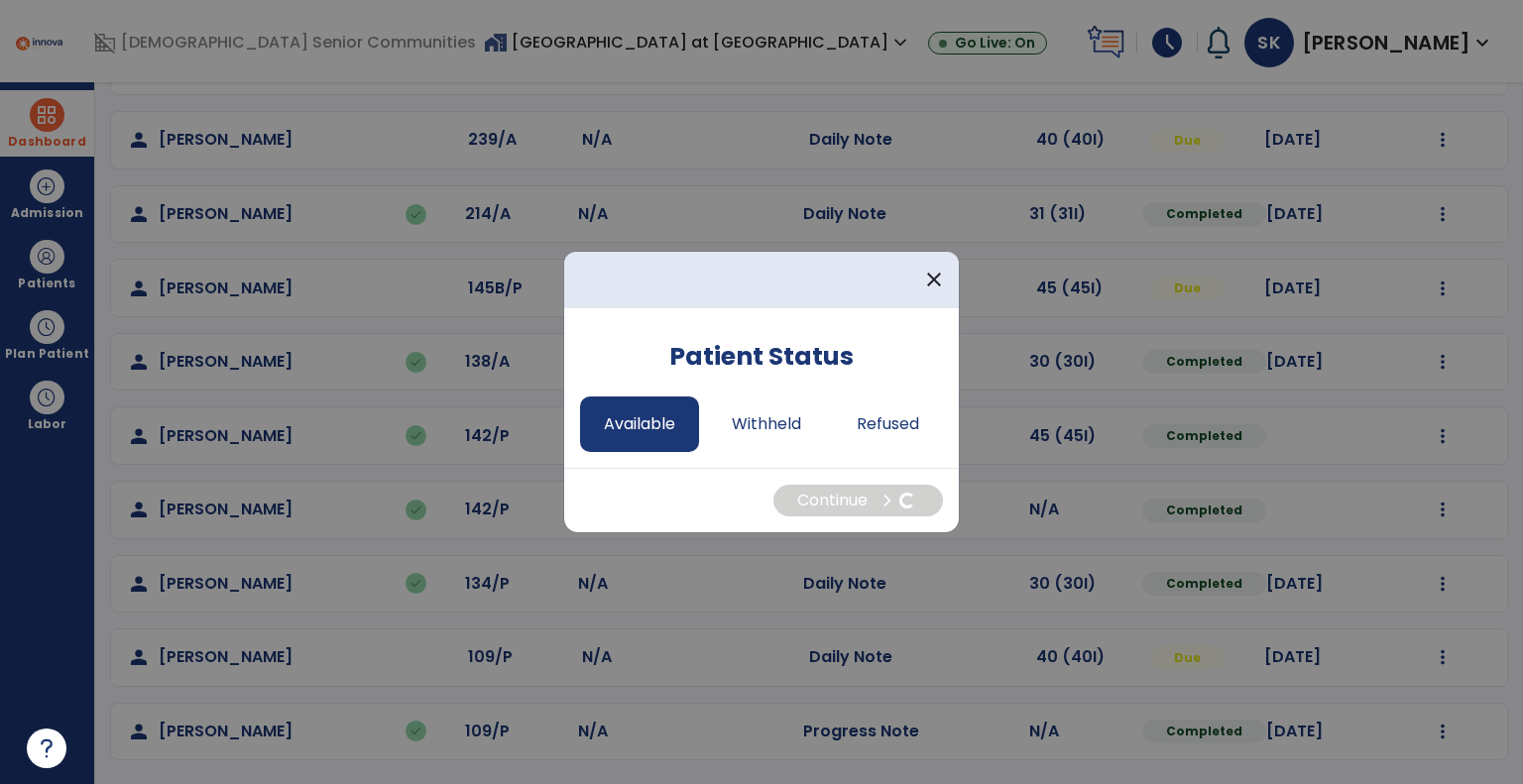select on "*" 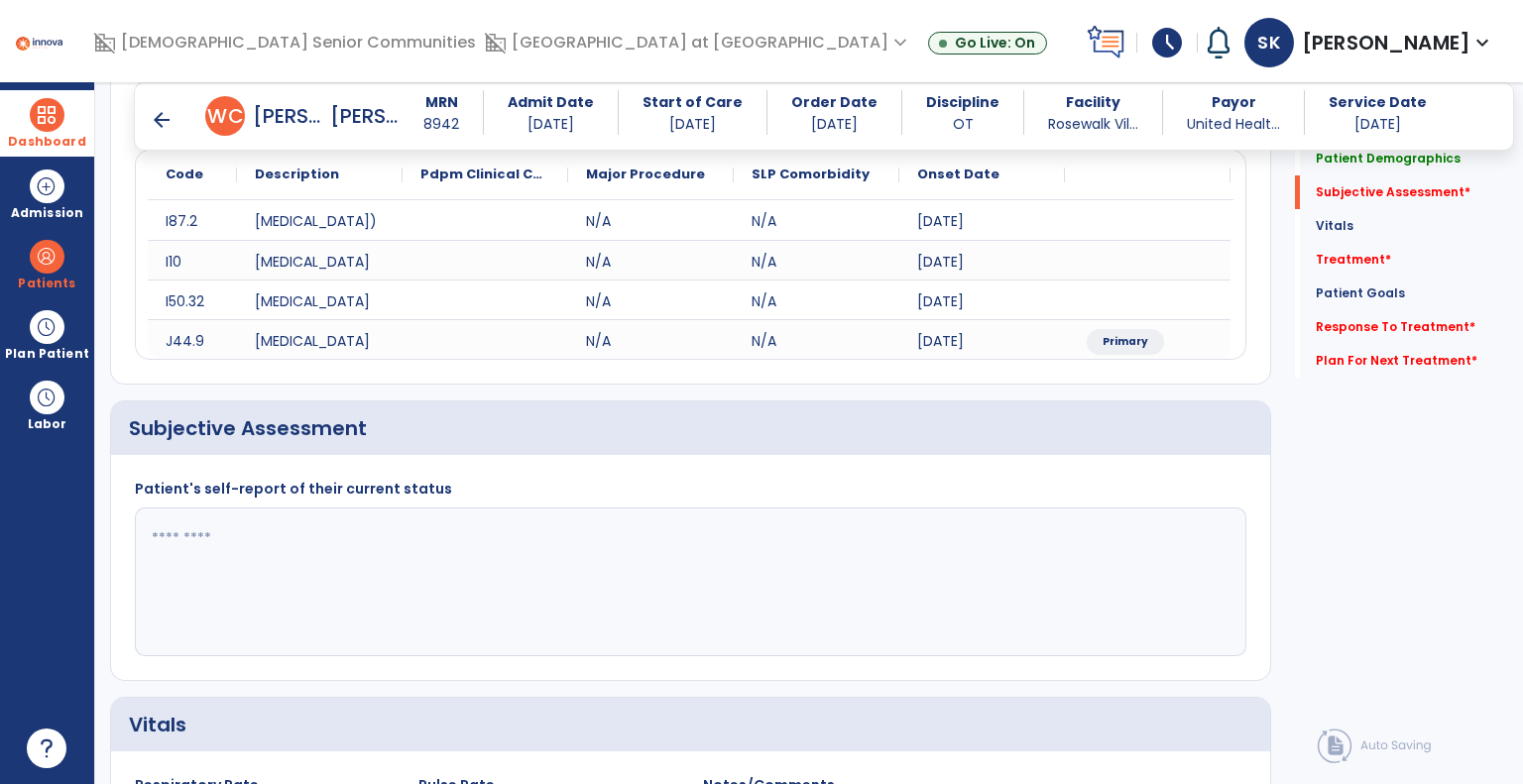 scroll, scrollTop: 239, scrollLeft: 0, axis: vertical 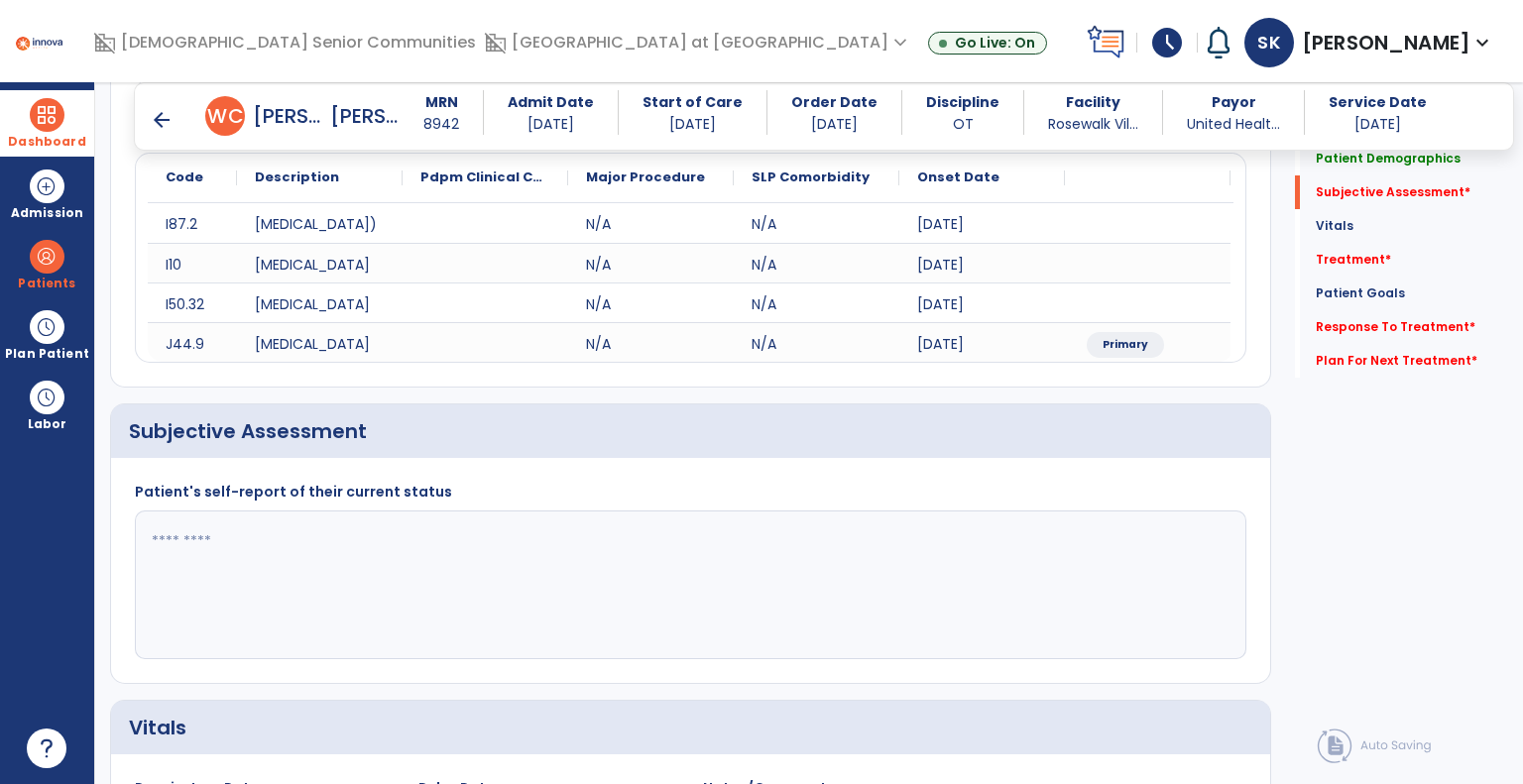 click 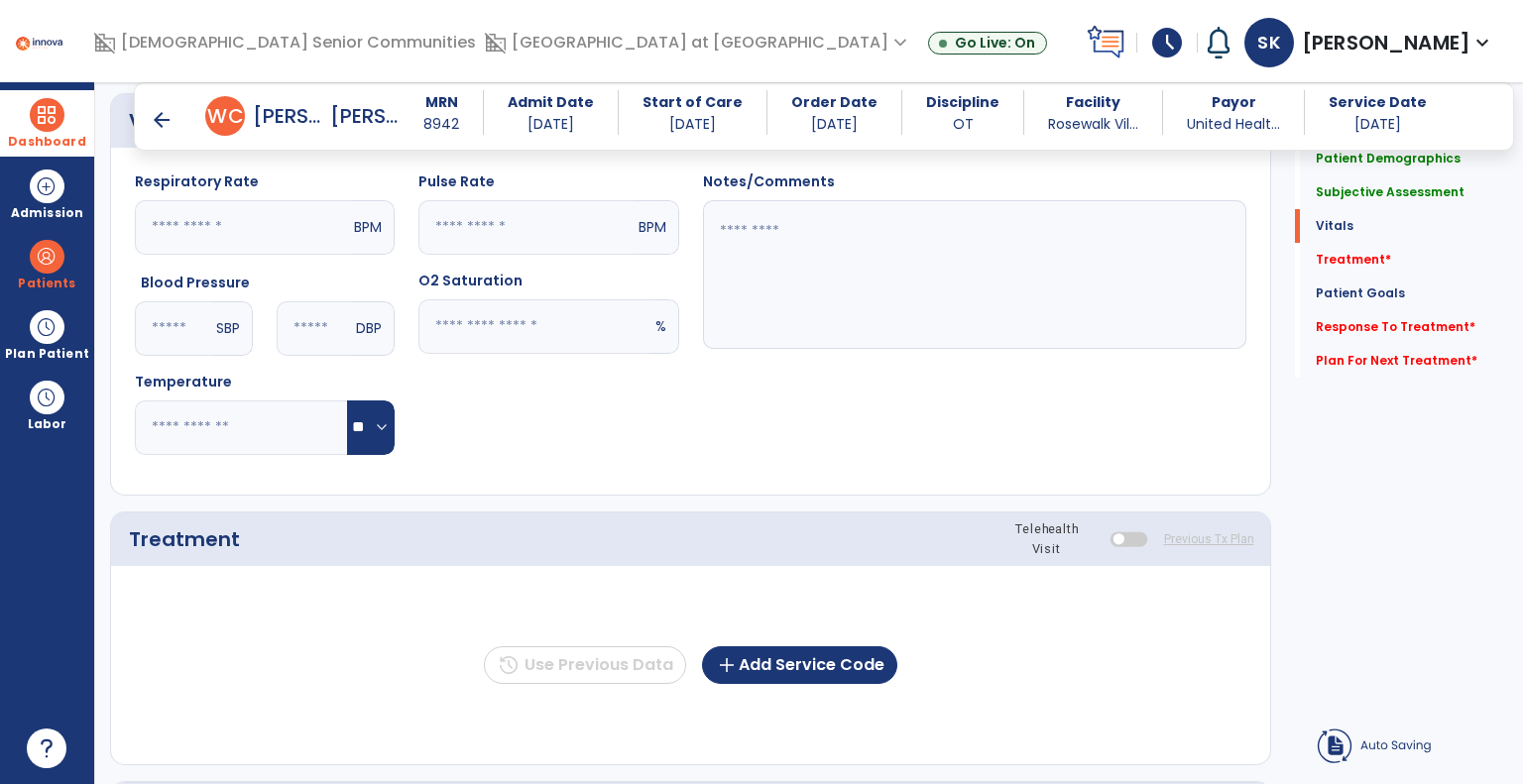 scroll, scrollTop: 1032, scrollLeft: 0, axis: vertical 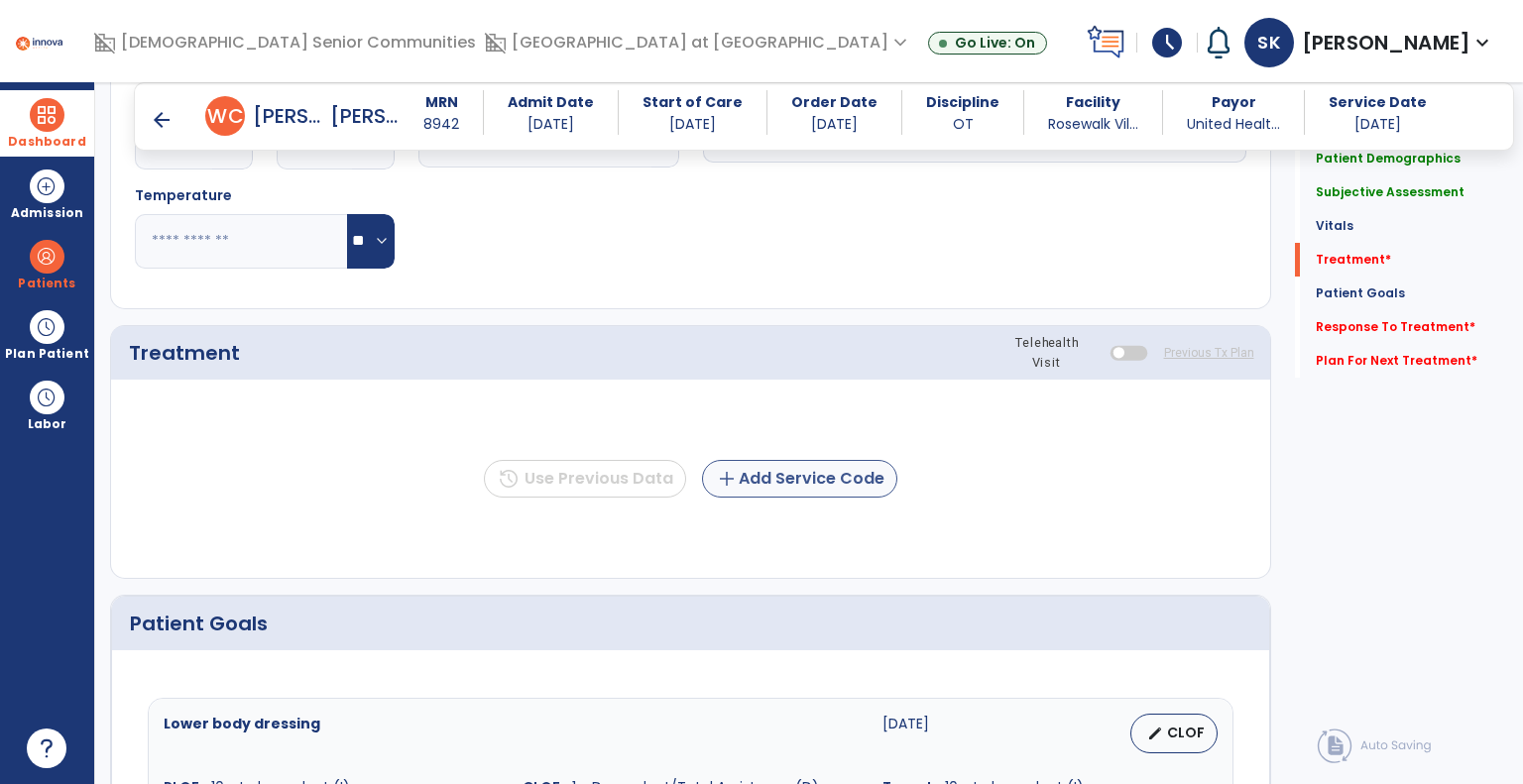 type on "**********" 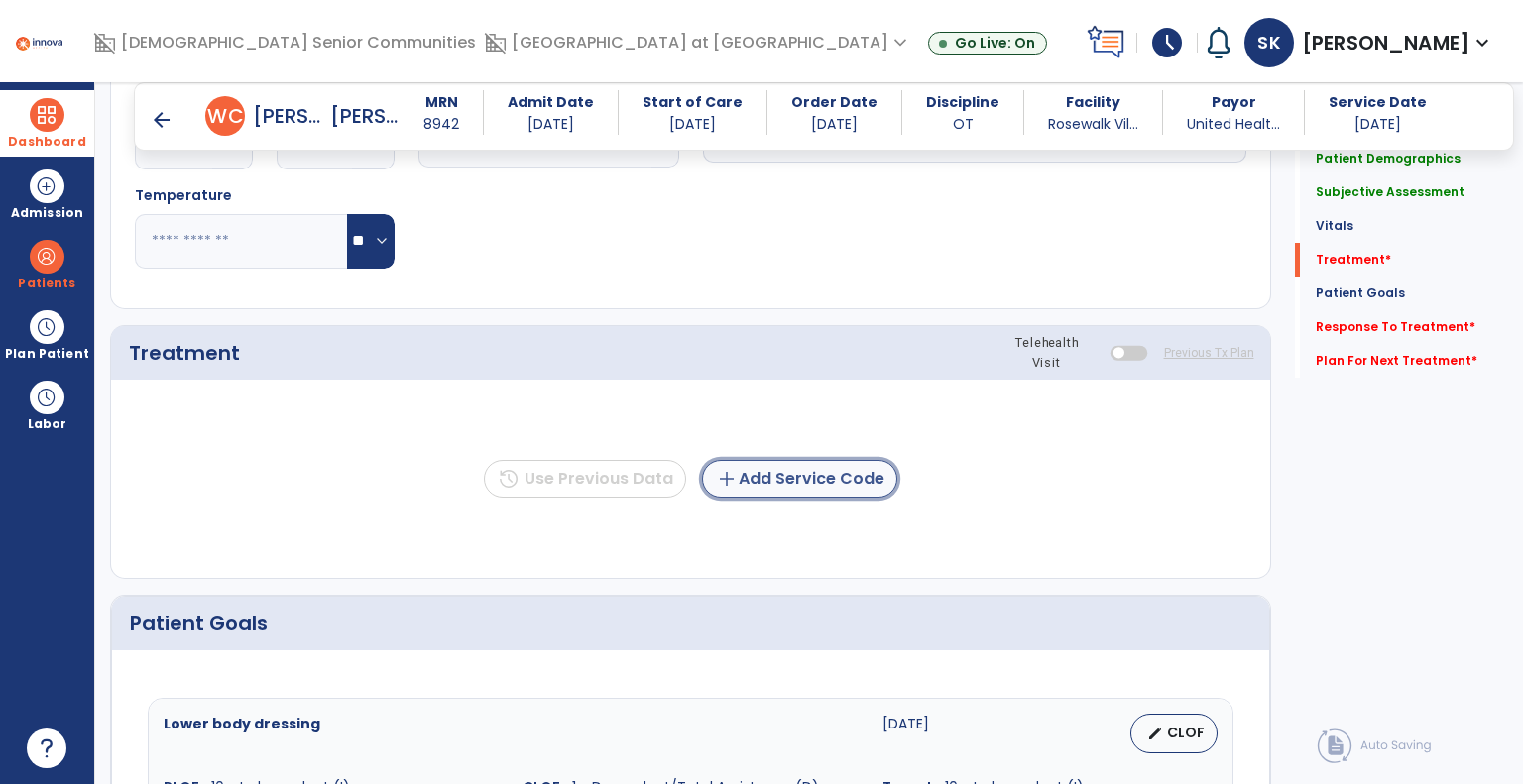 click on "add" 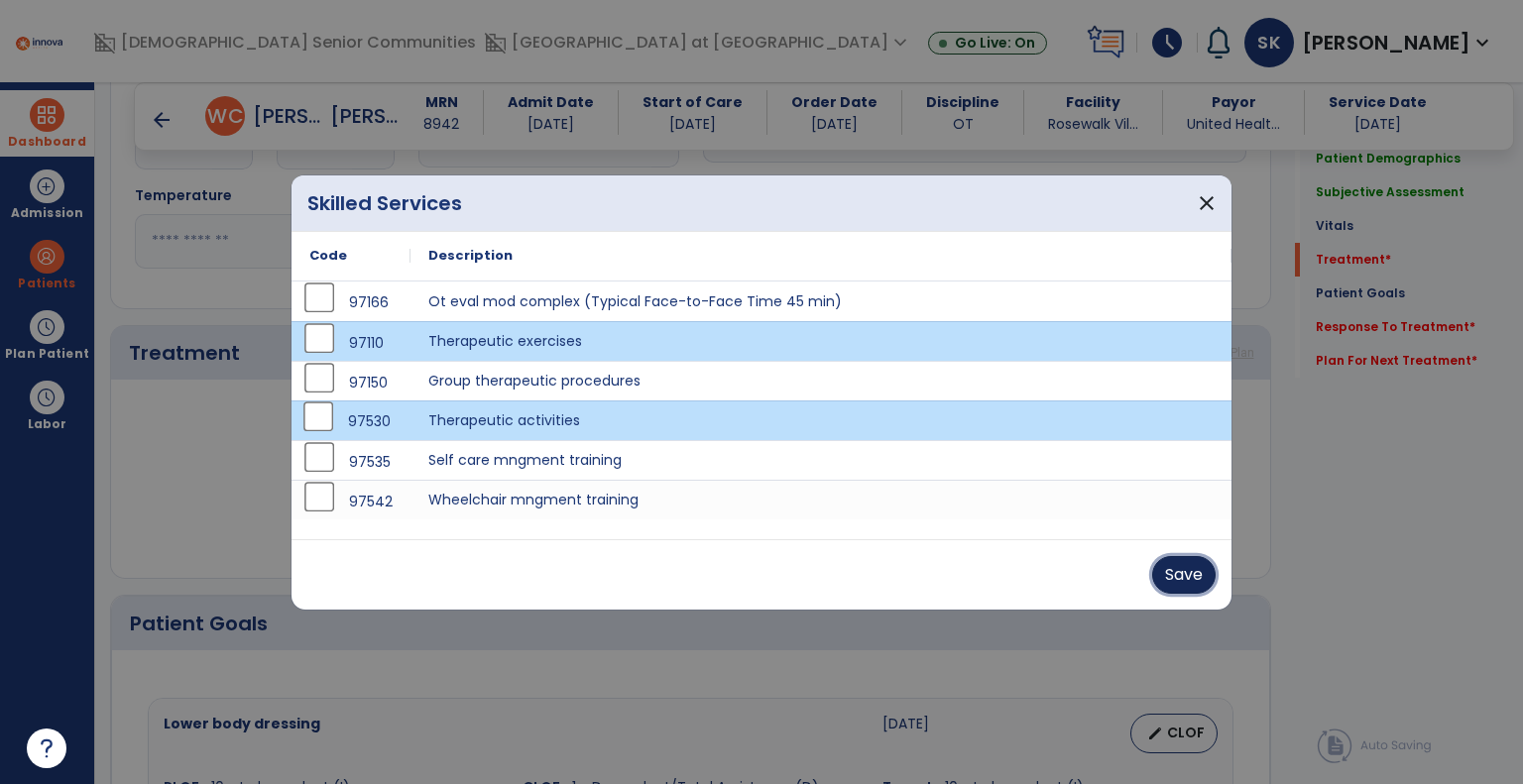 click on "Save" at bounding box center (1184, 575) 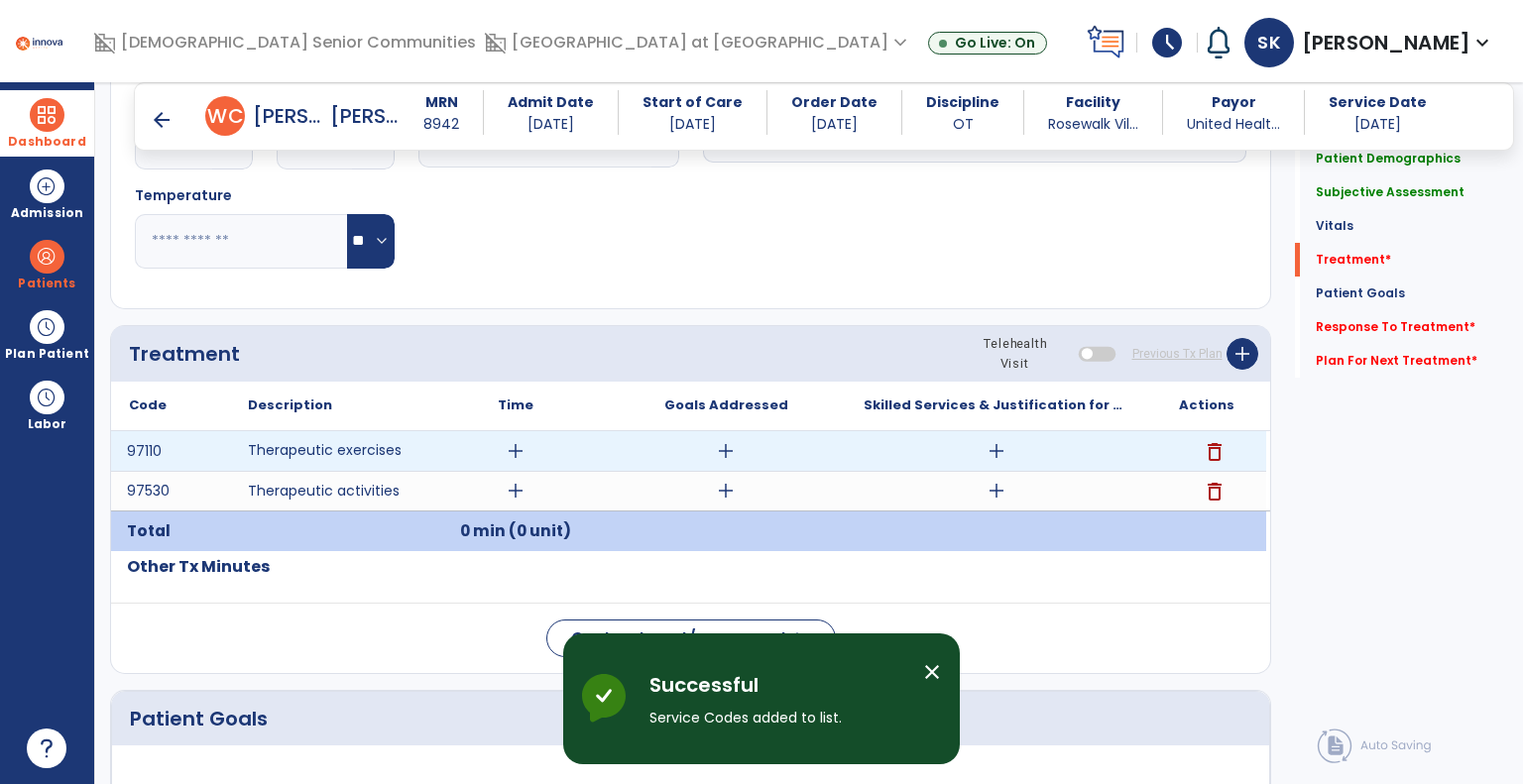 click on "add" at bounding box center (516, 451) 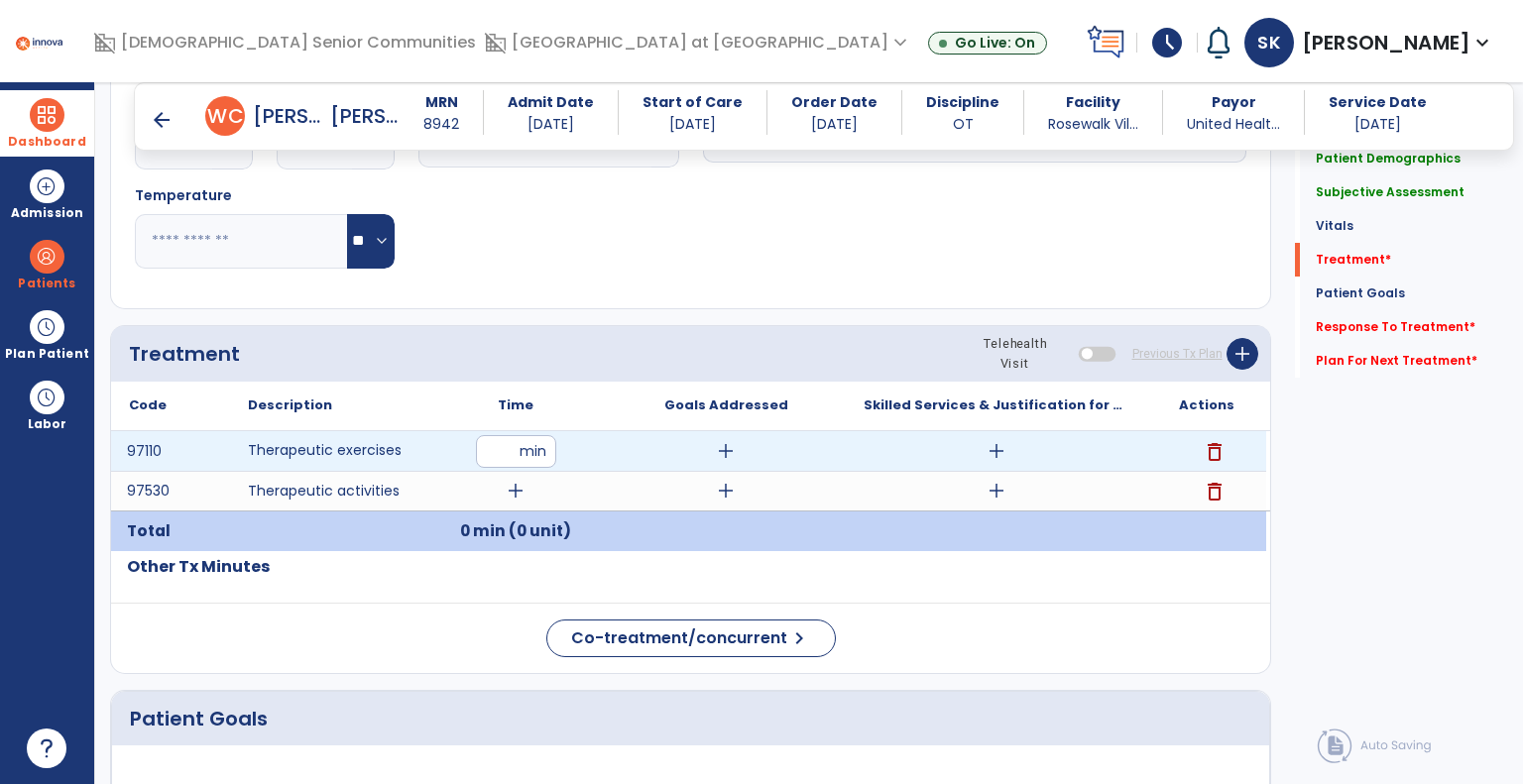 type on "**" 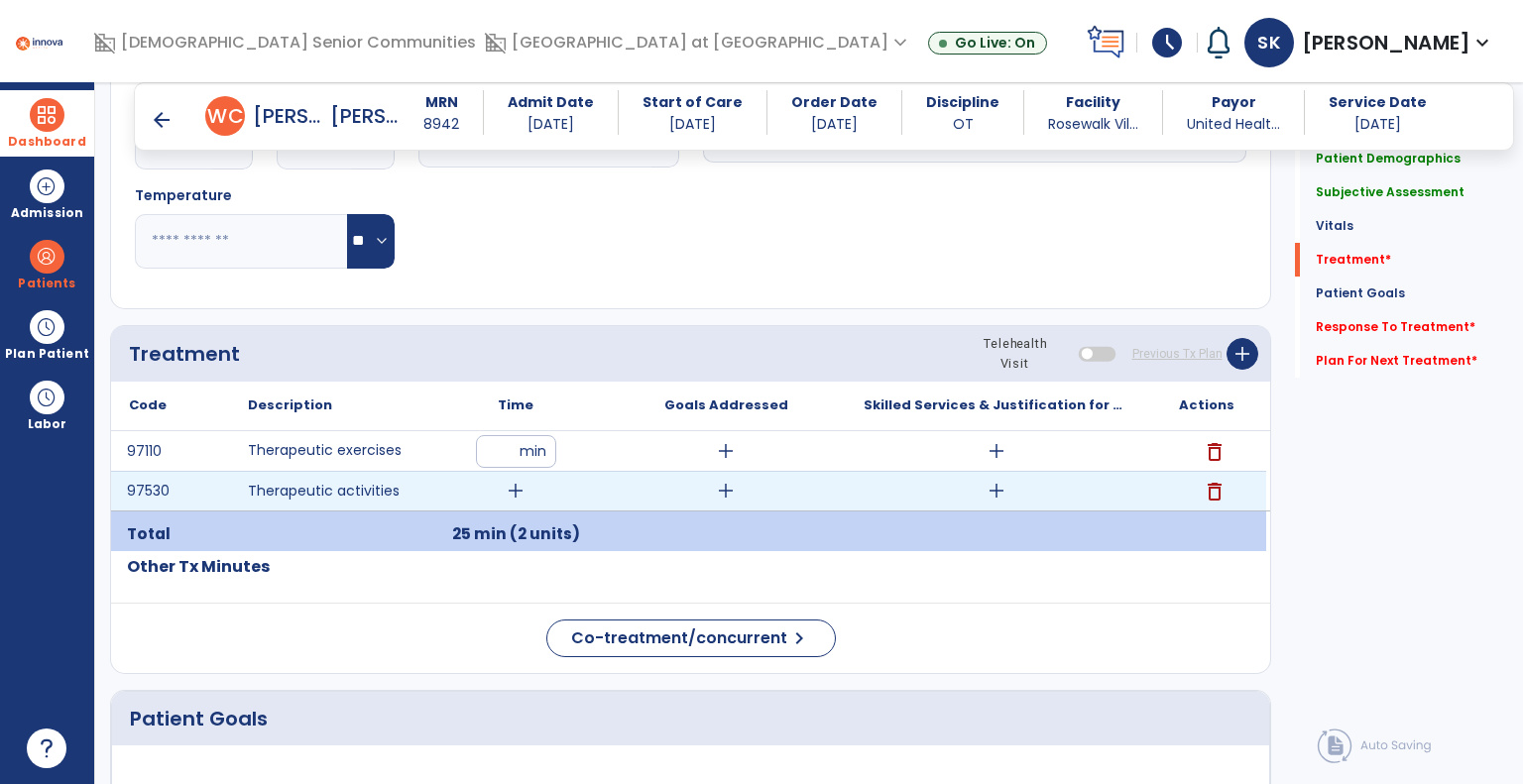 click on "add" at bounding box center (516, 491) 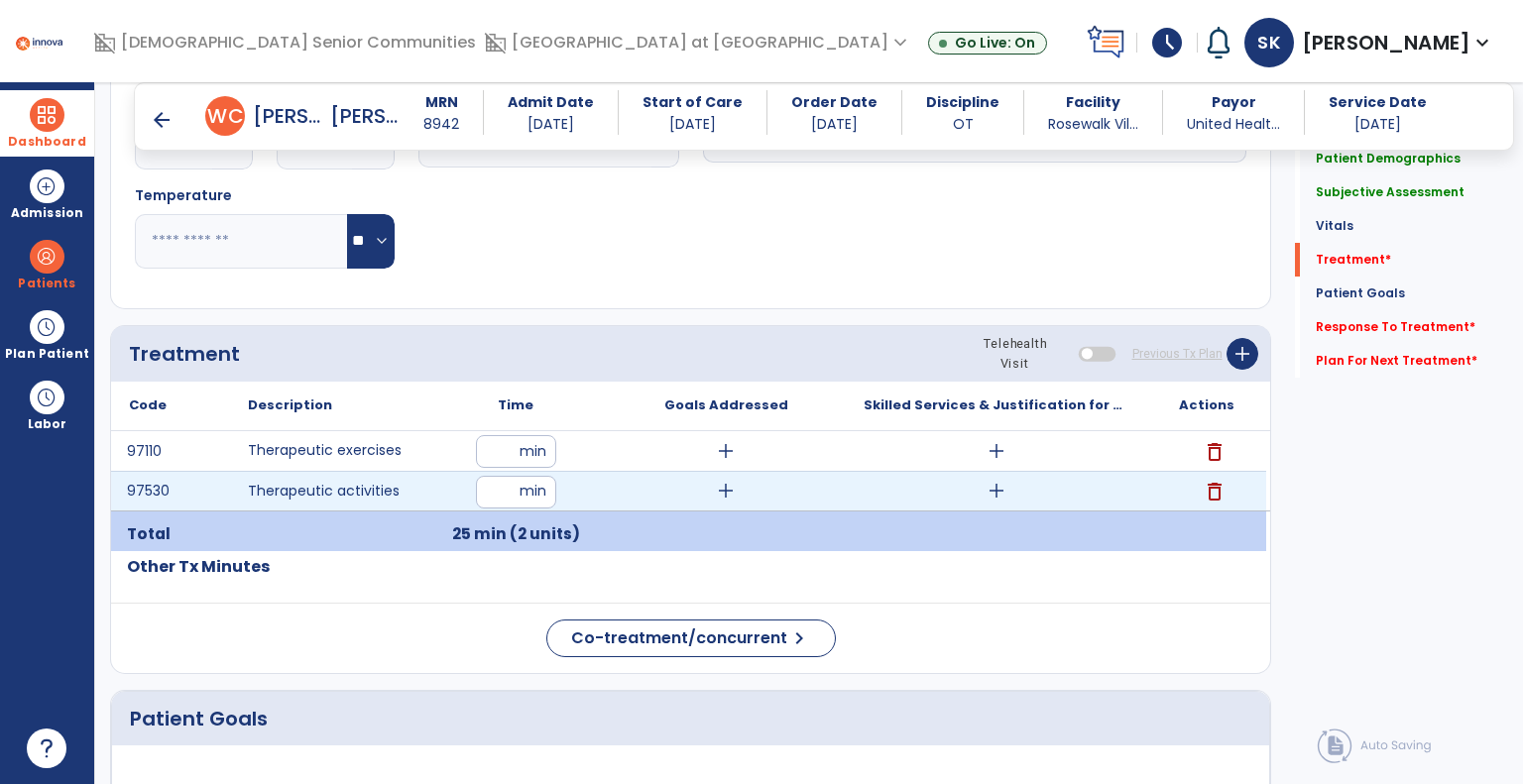 type on "**" 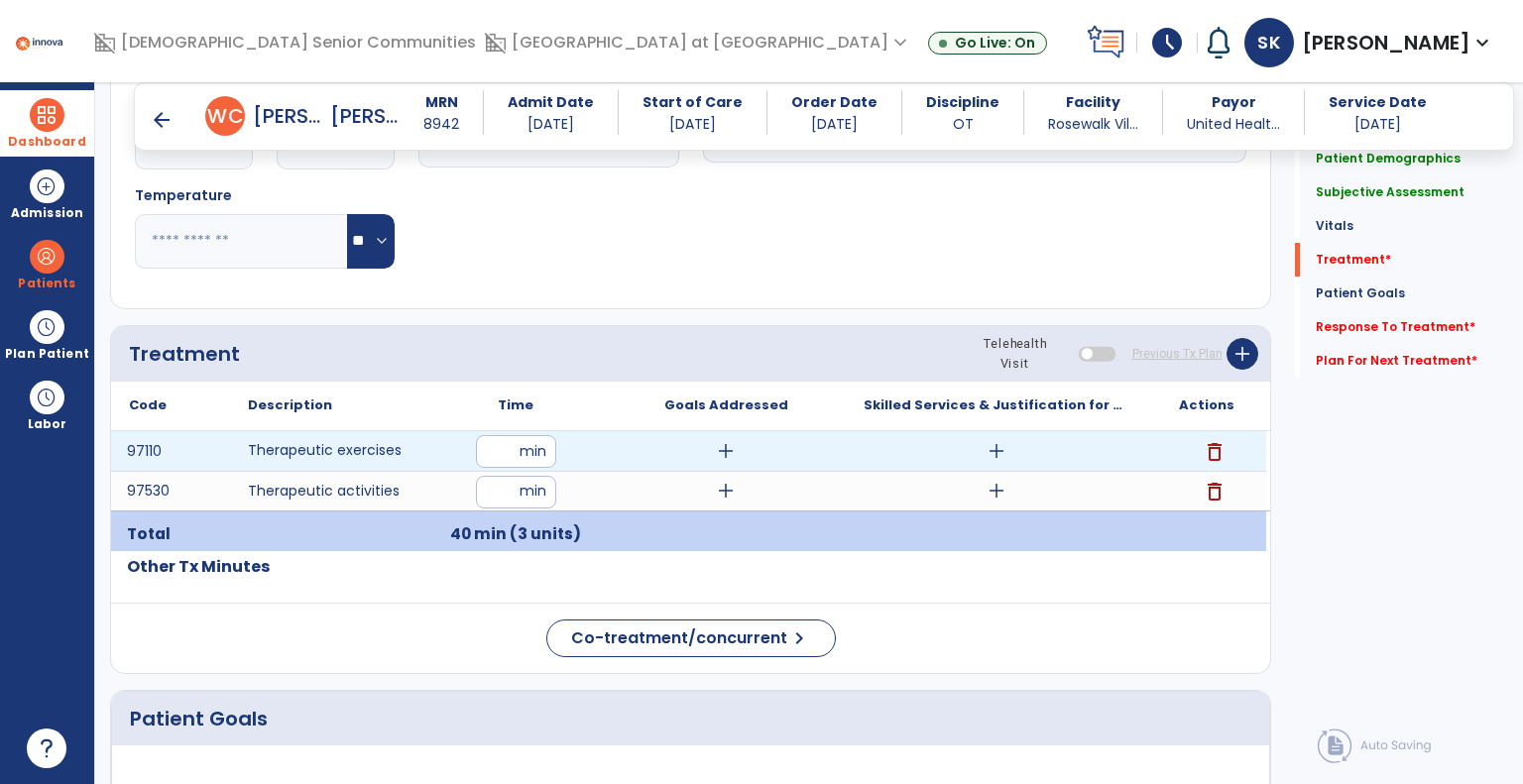 click on "add" at bounding box center [996, 451] 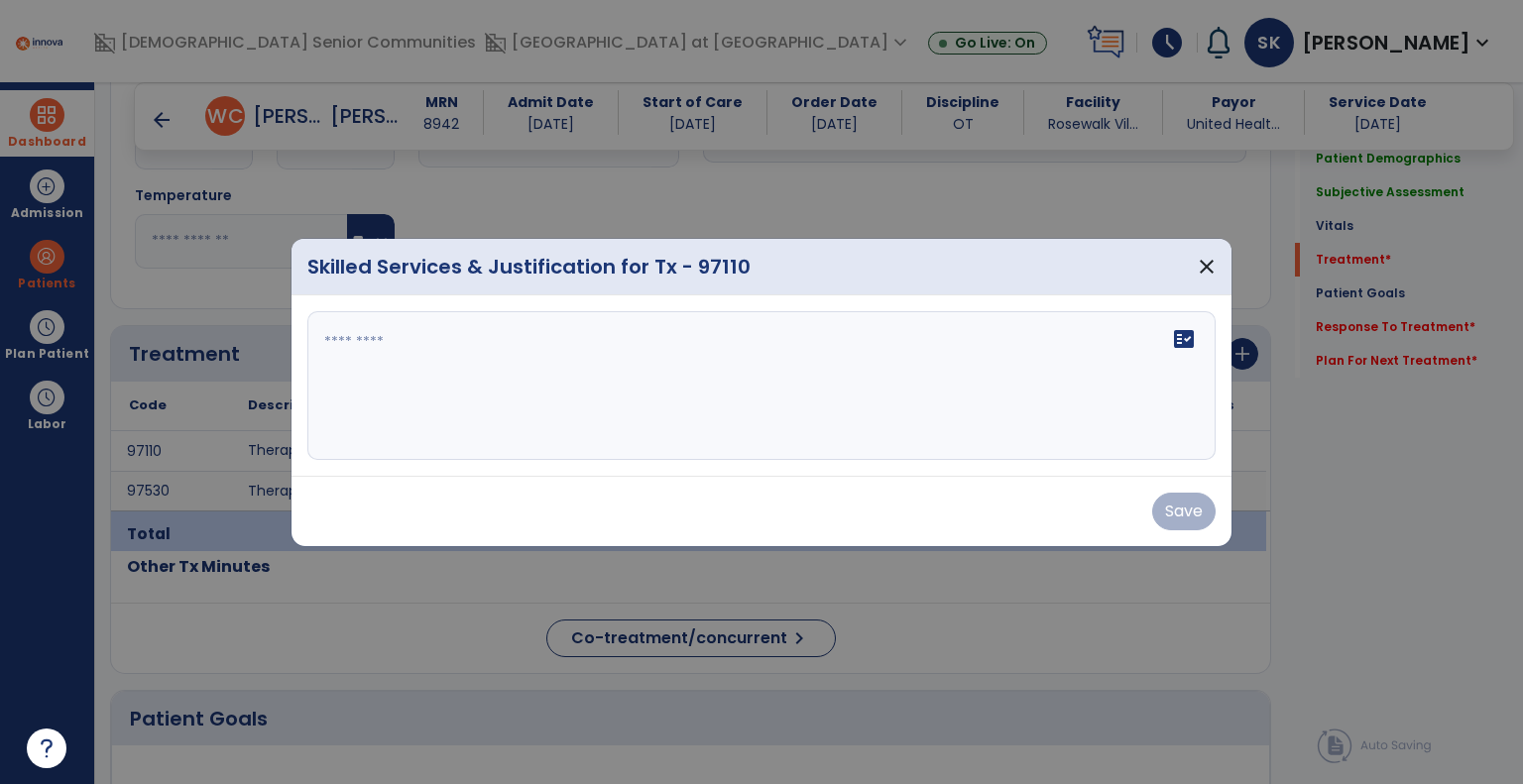 click at bounding box center (762, 386) 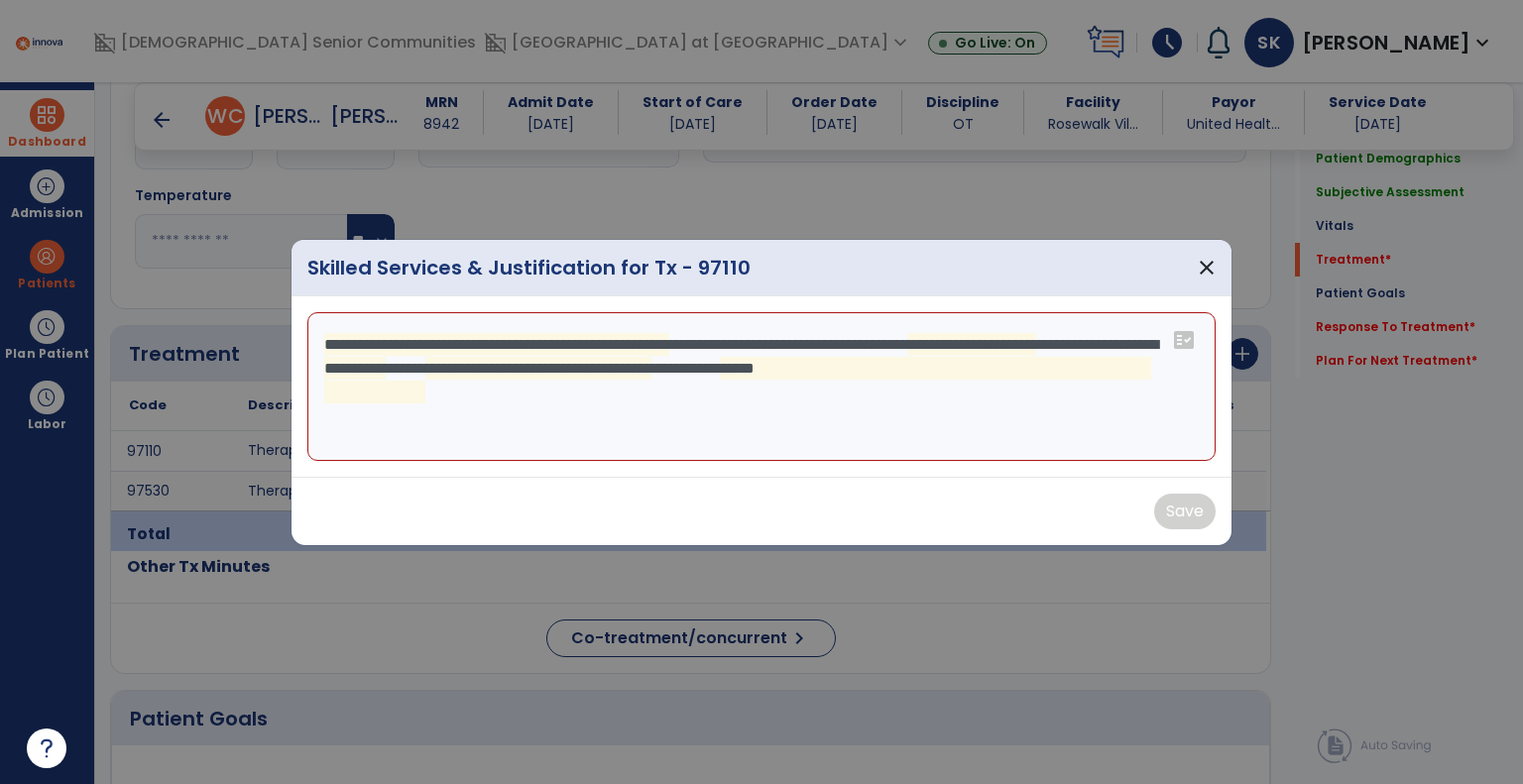 click on "**********" at bounding box center (762, 387) 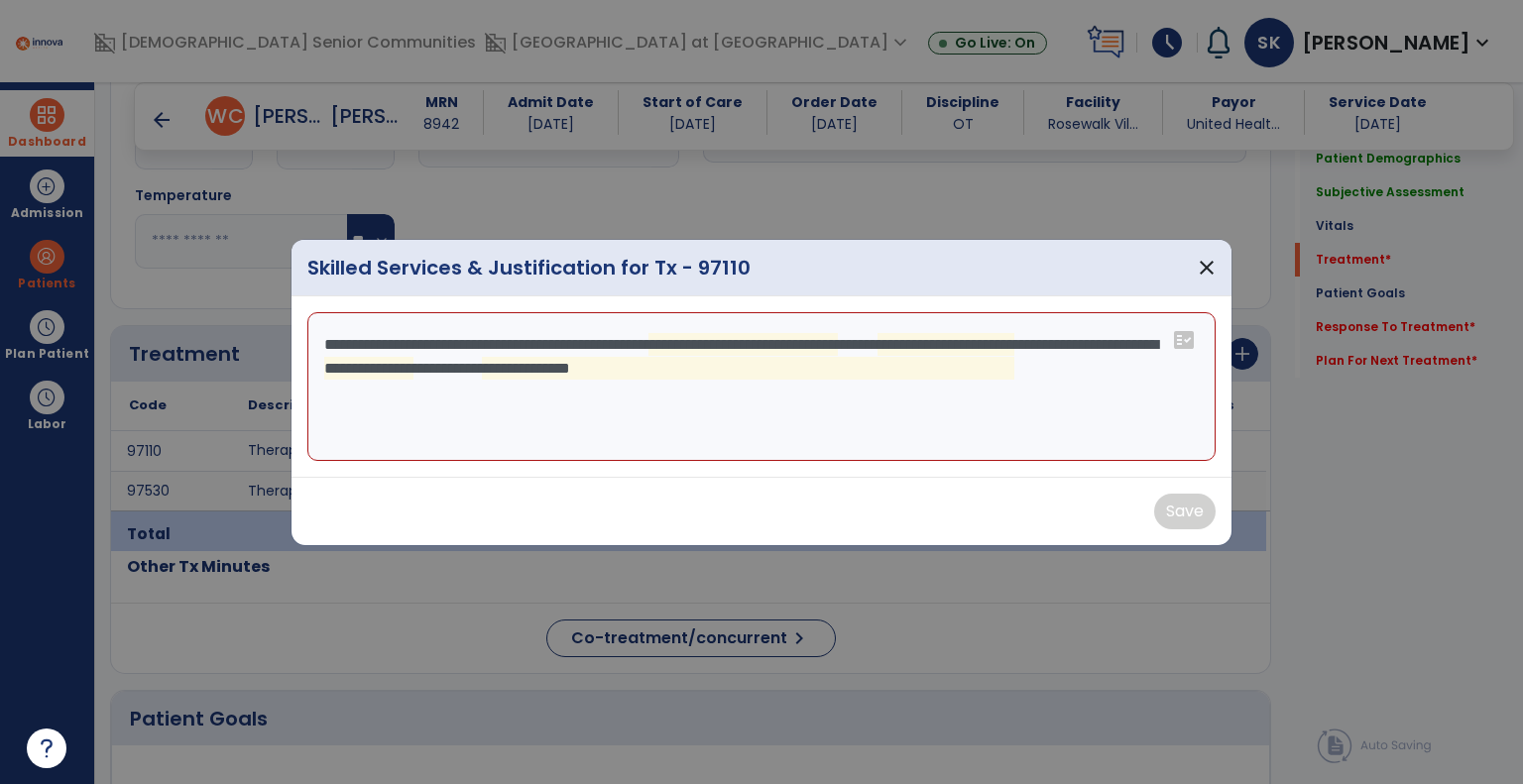 click on "**********" at bounding box center (762, 387) 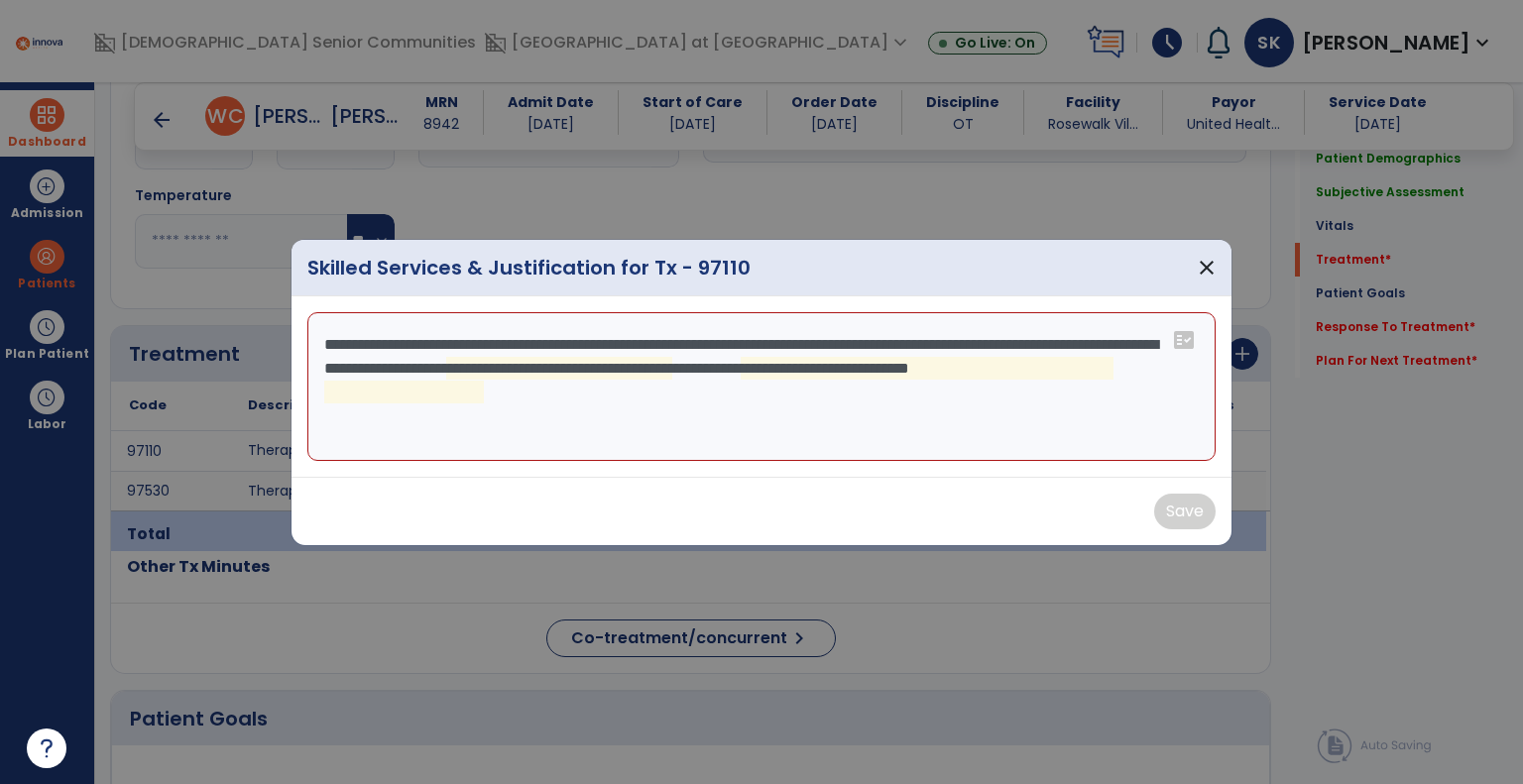 click on "**********" at bounding box center (762, 387) 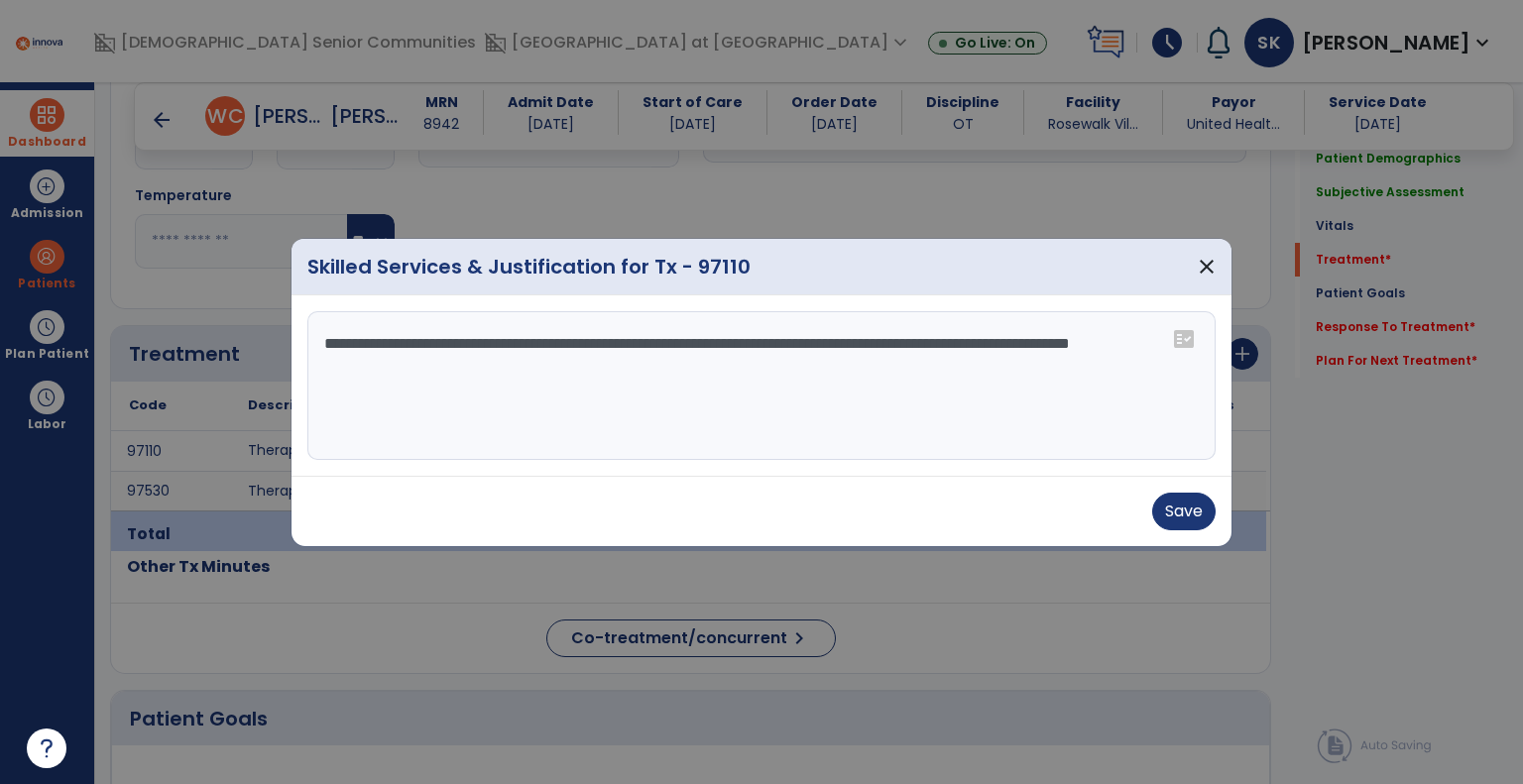 click on "**********" at bounding box center (762, 386) 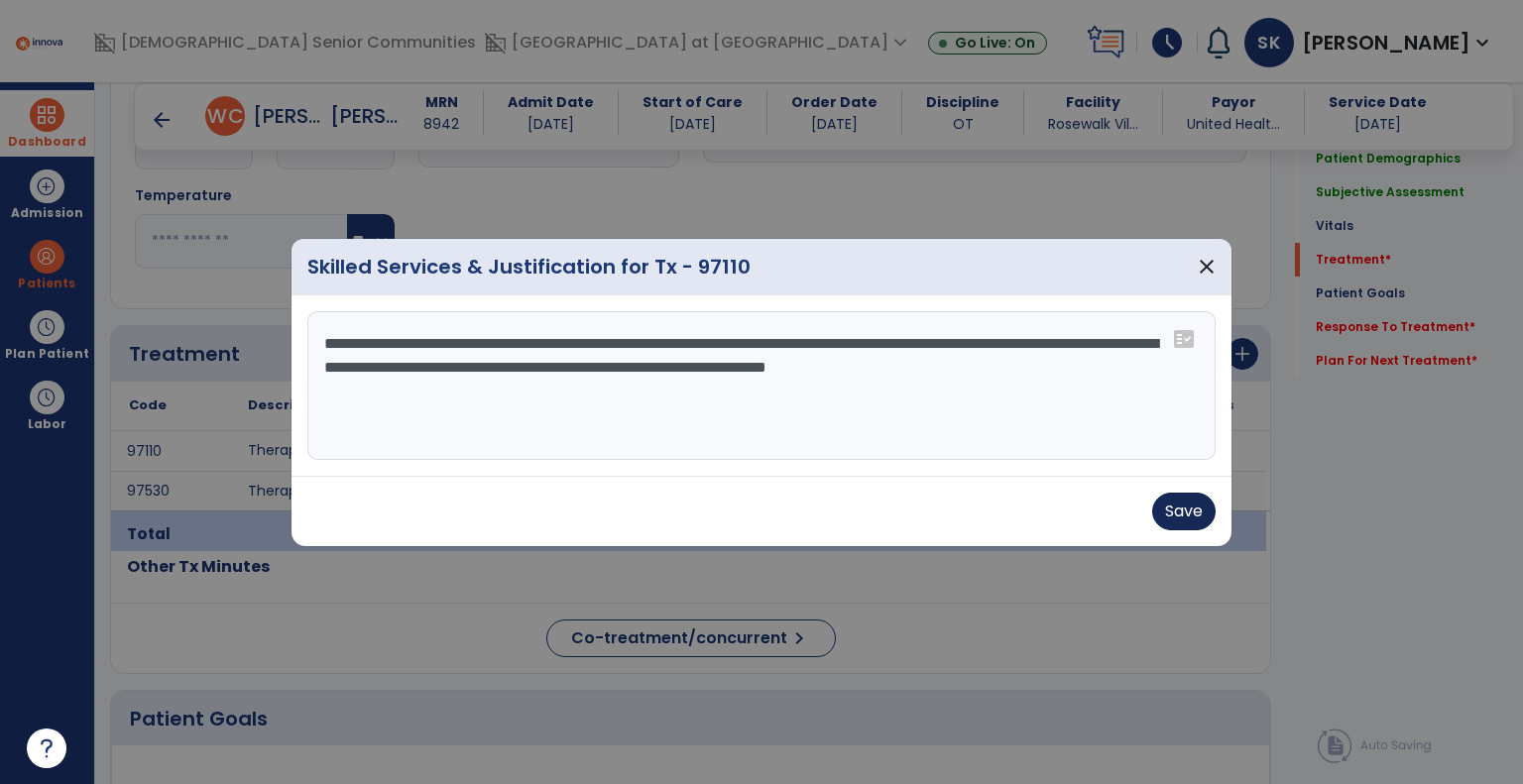 type on "**********" 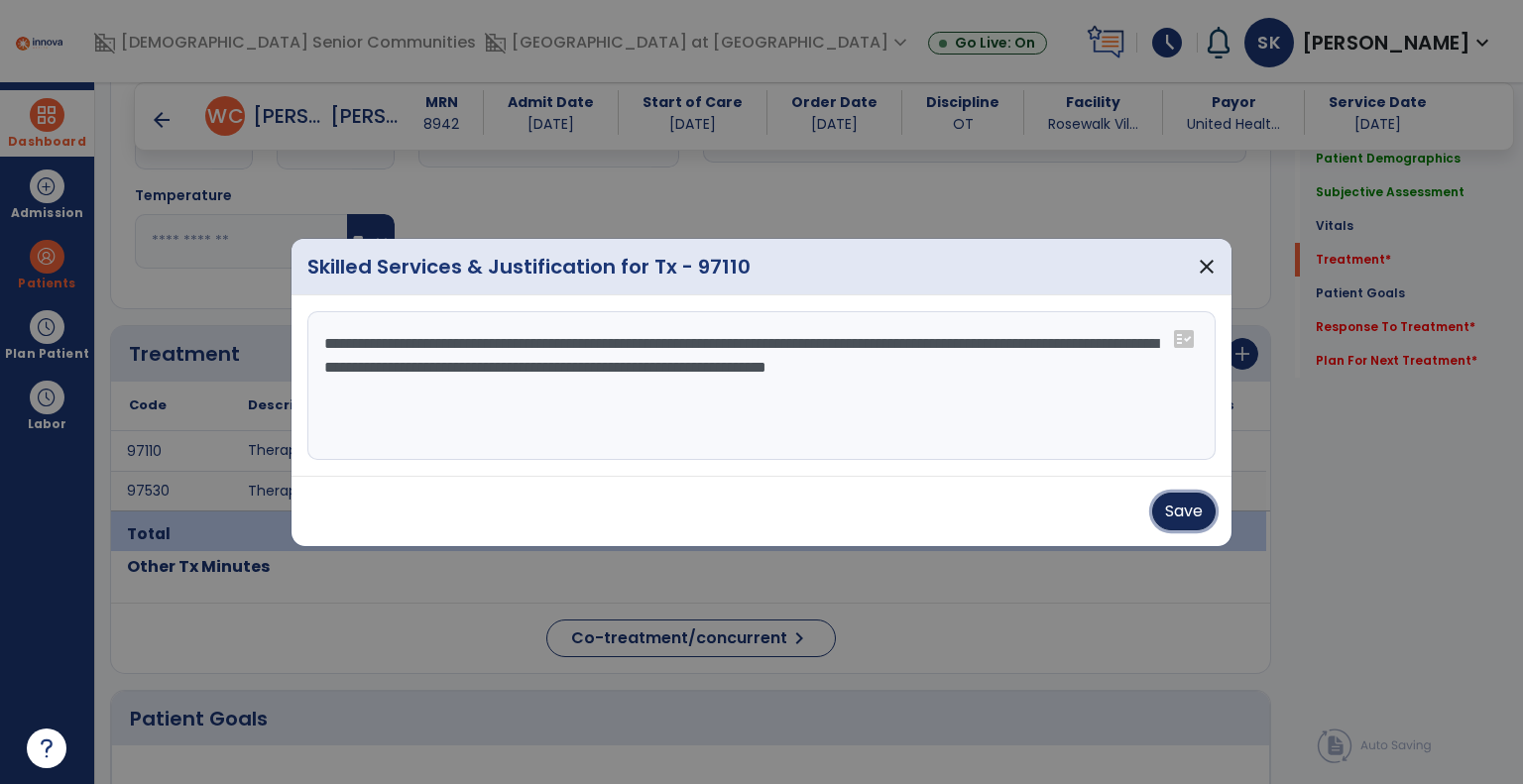 click on "Save" at bounding box center [1184, 511] 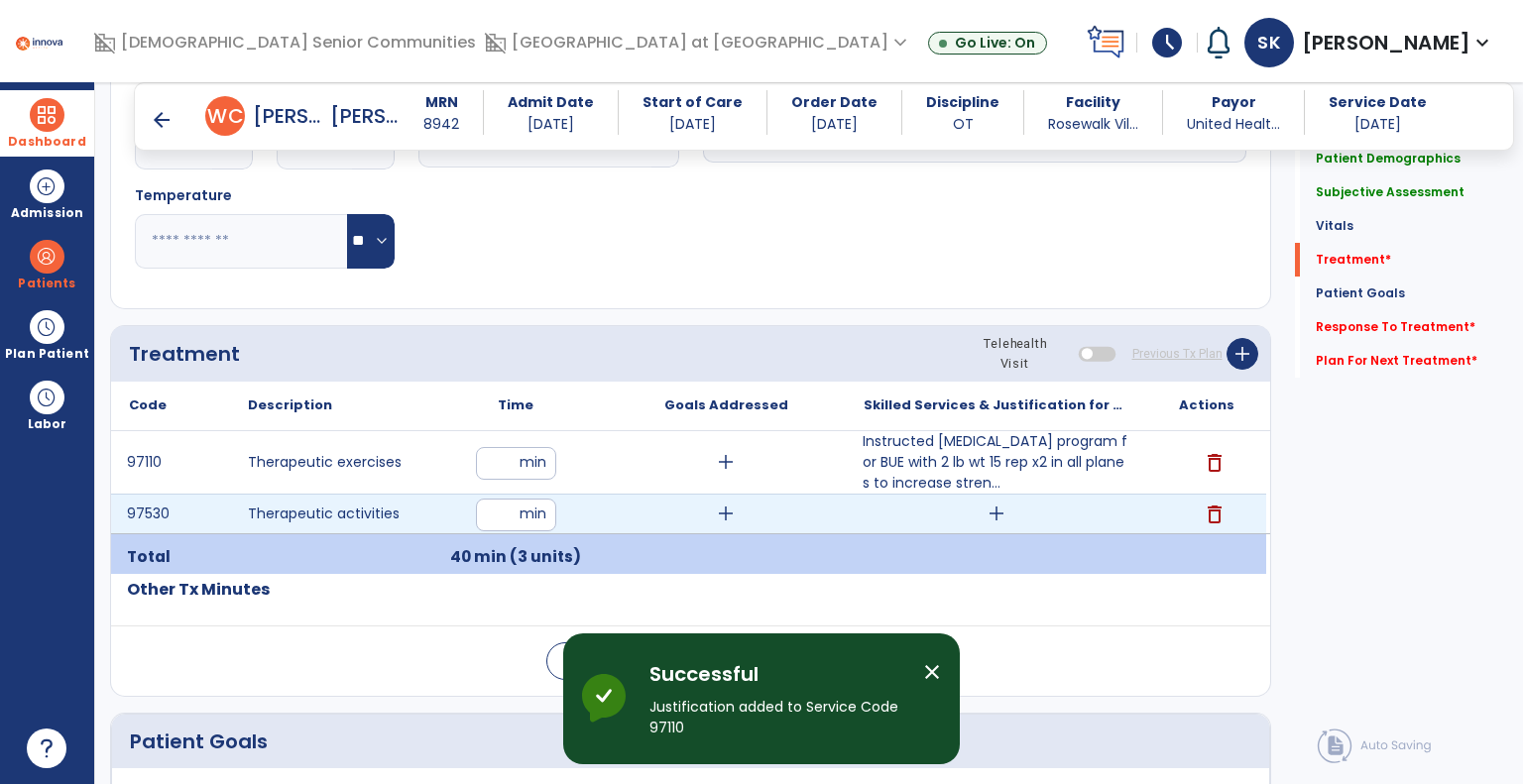 click on "add" at bounding box center [996, 513] 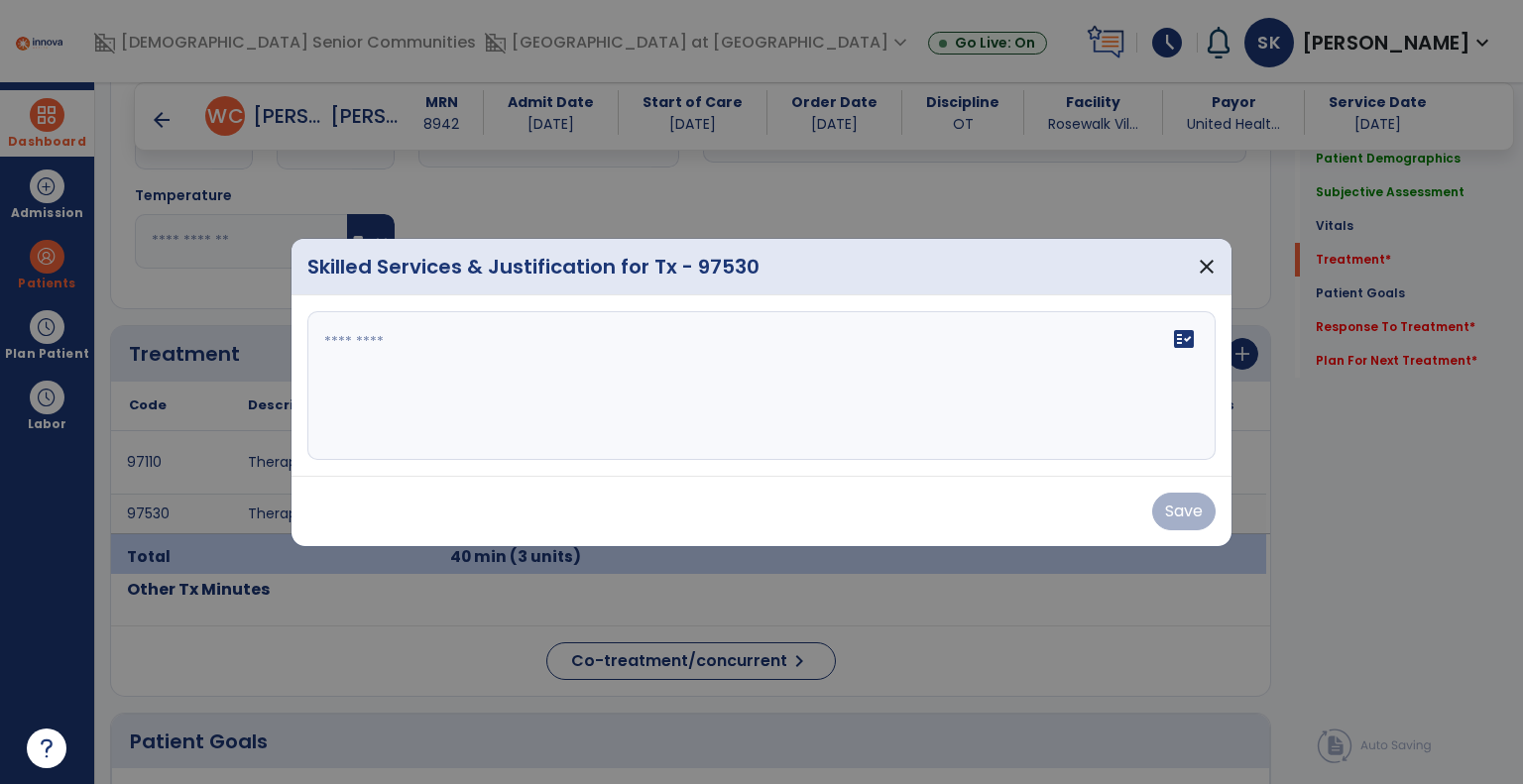 click on "fact_check" at bounding box center (762, 386) 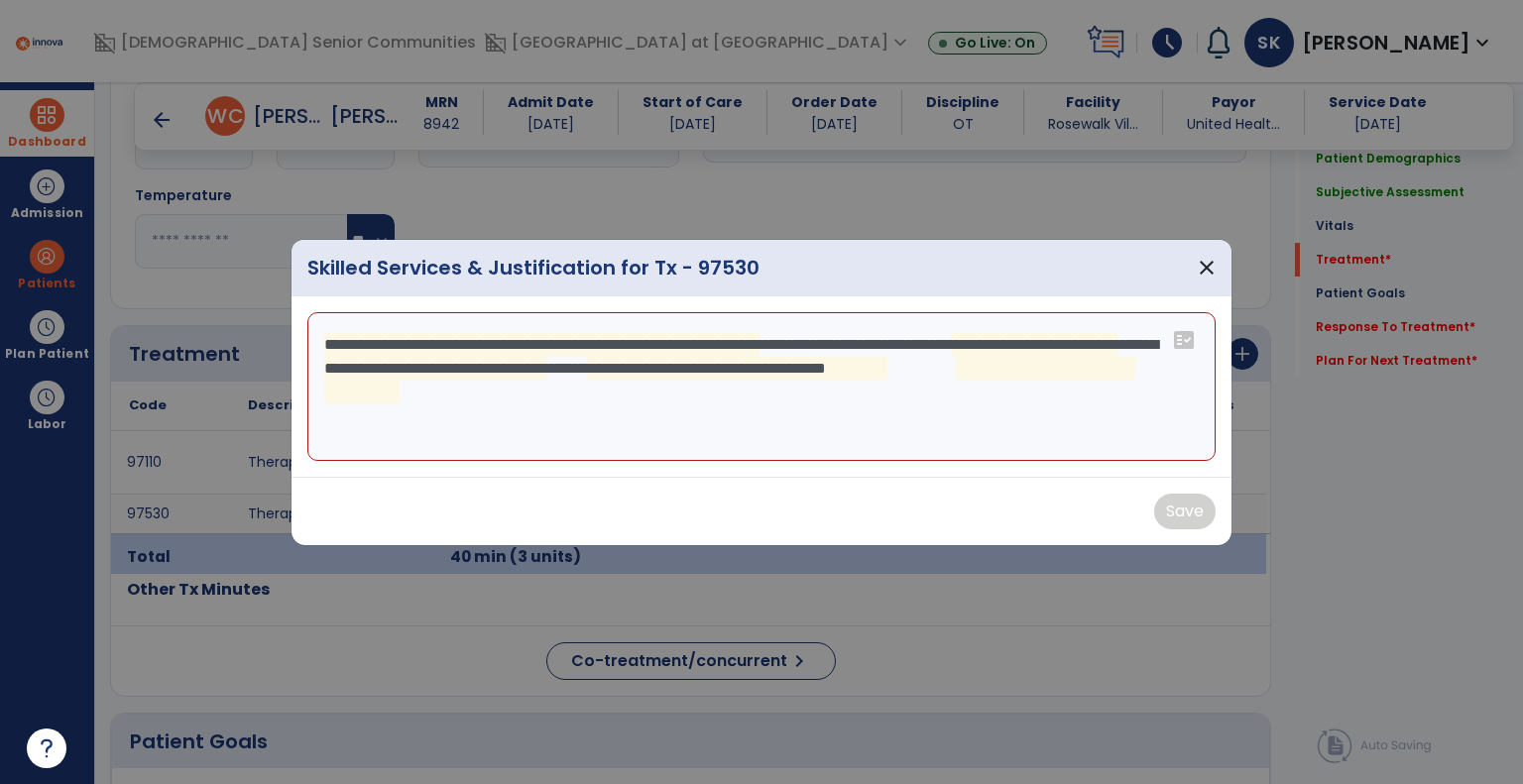 click on "**********" at bounding box center [762, 387] 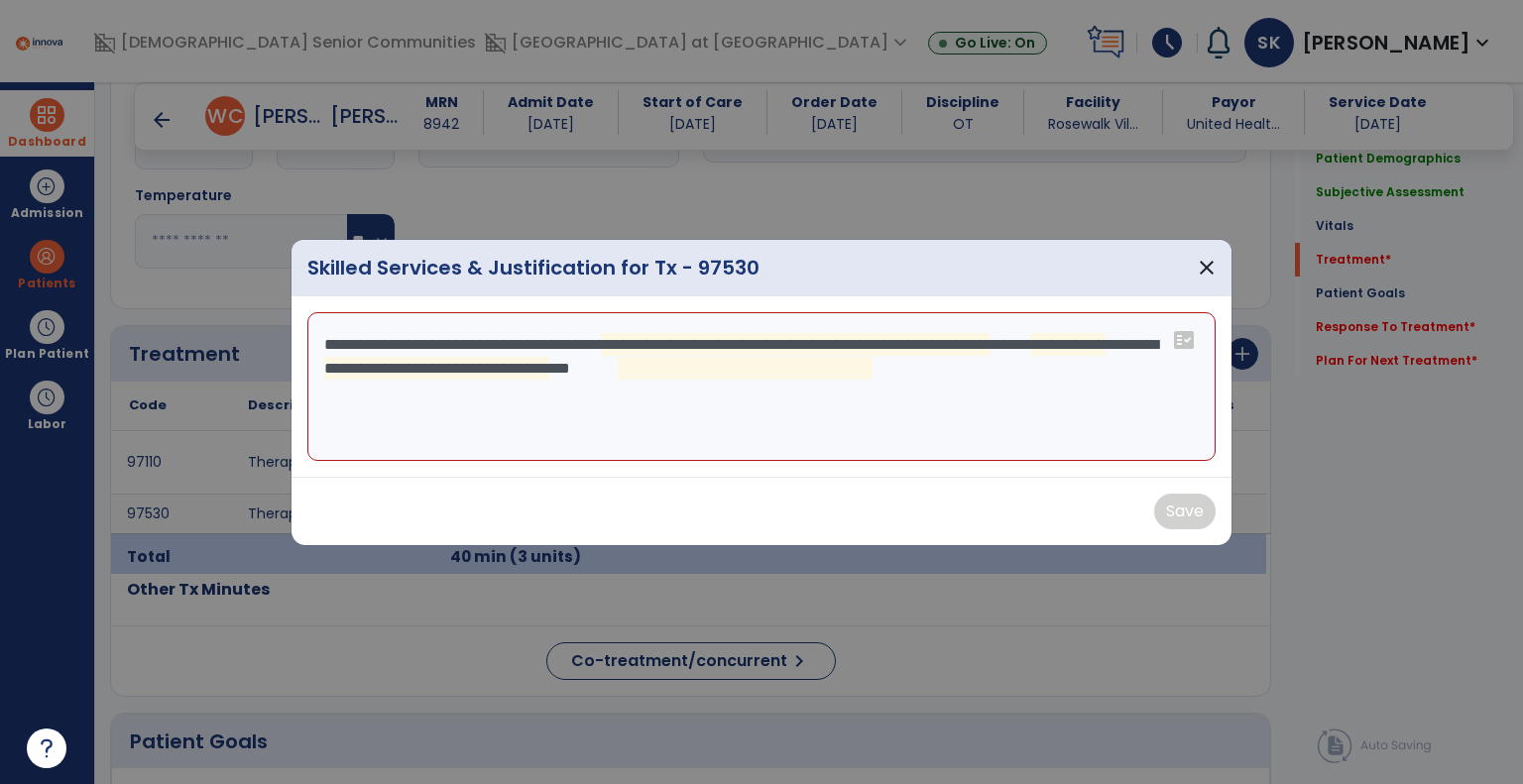 click on "**********" at bounding box center (762, 387) 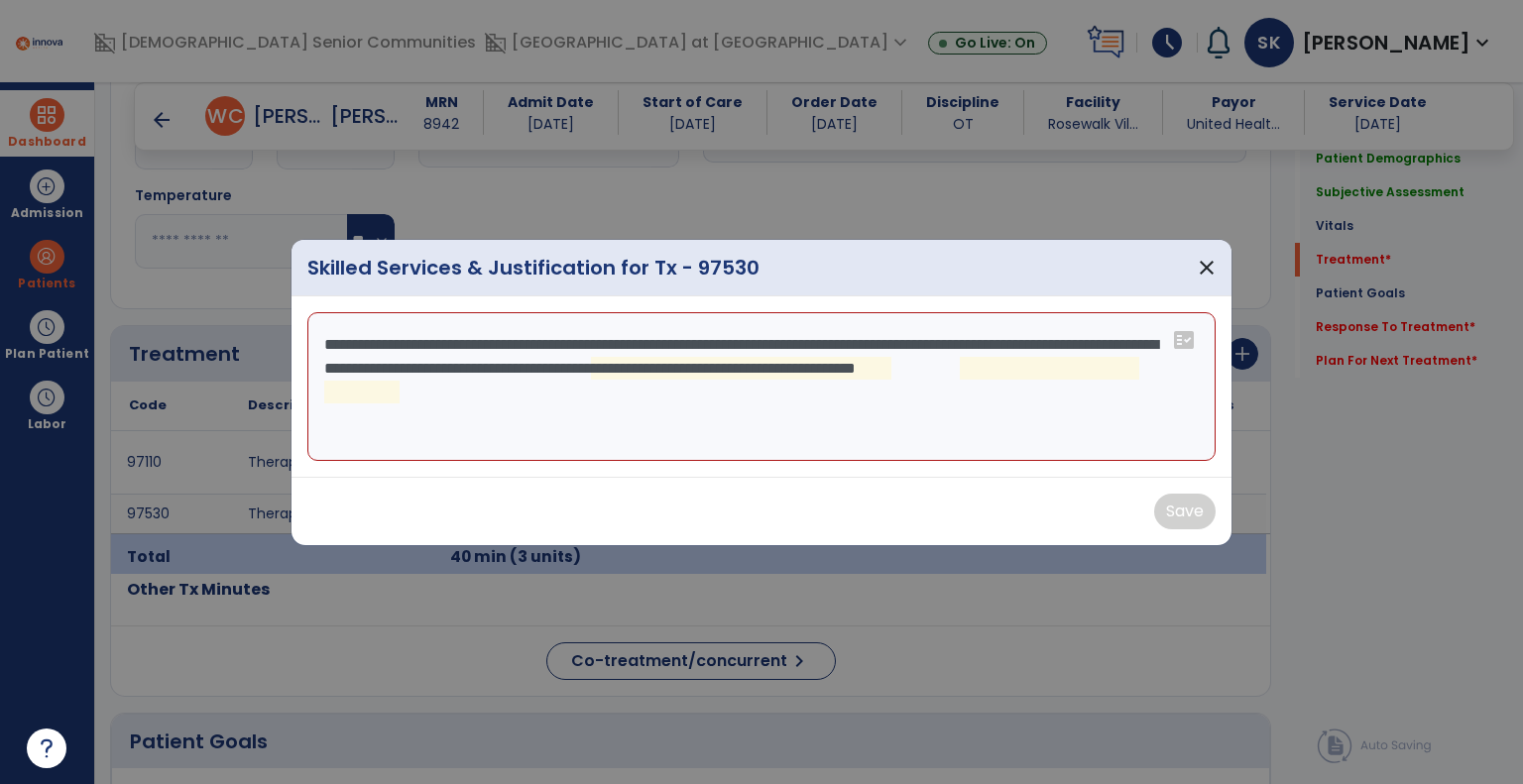 click on "**********" at bounding box center (762, 387) 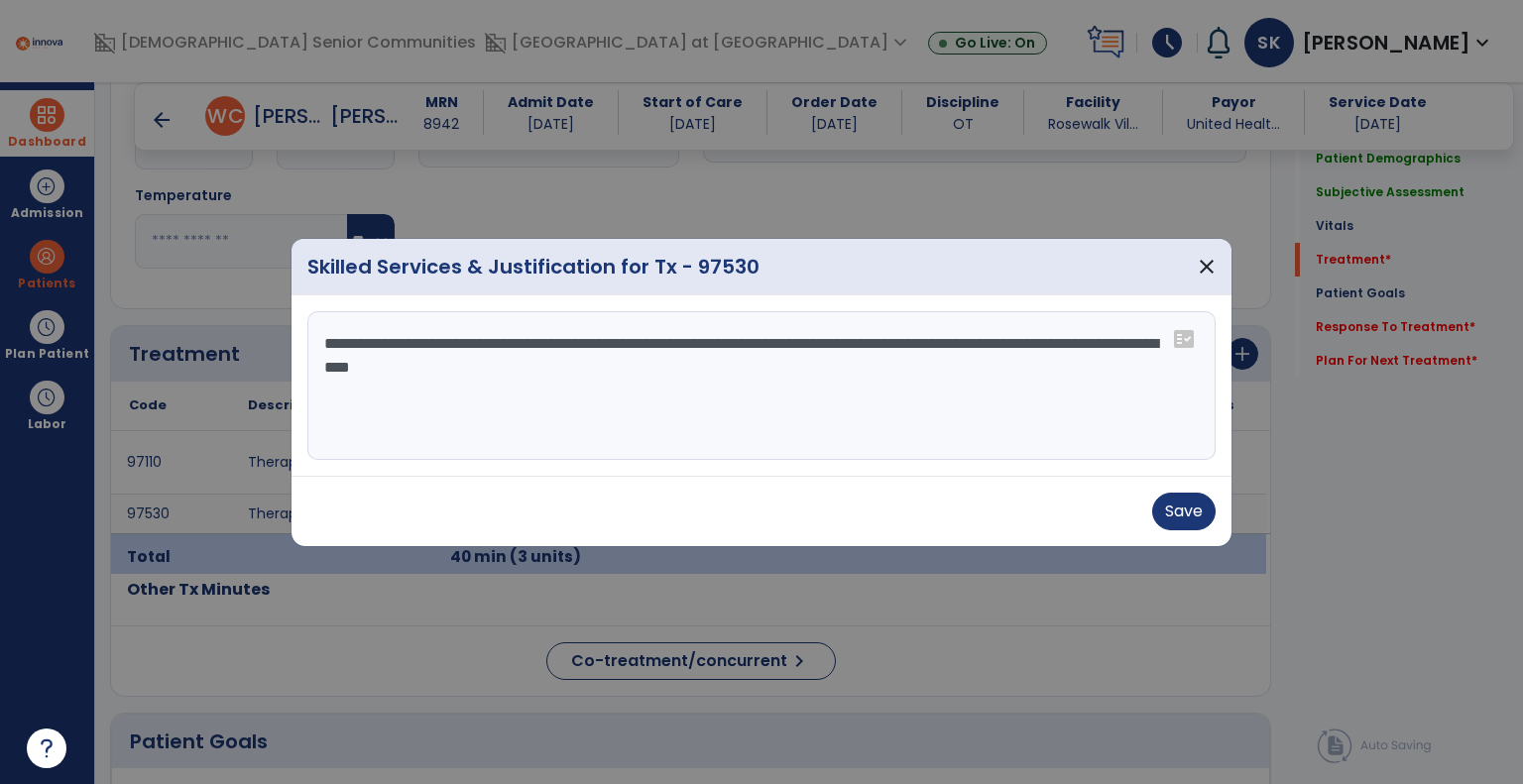 click on "**********" at bounding box center [762, 386] 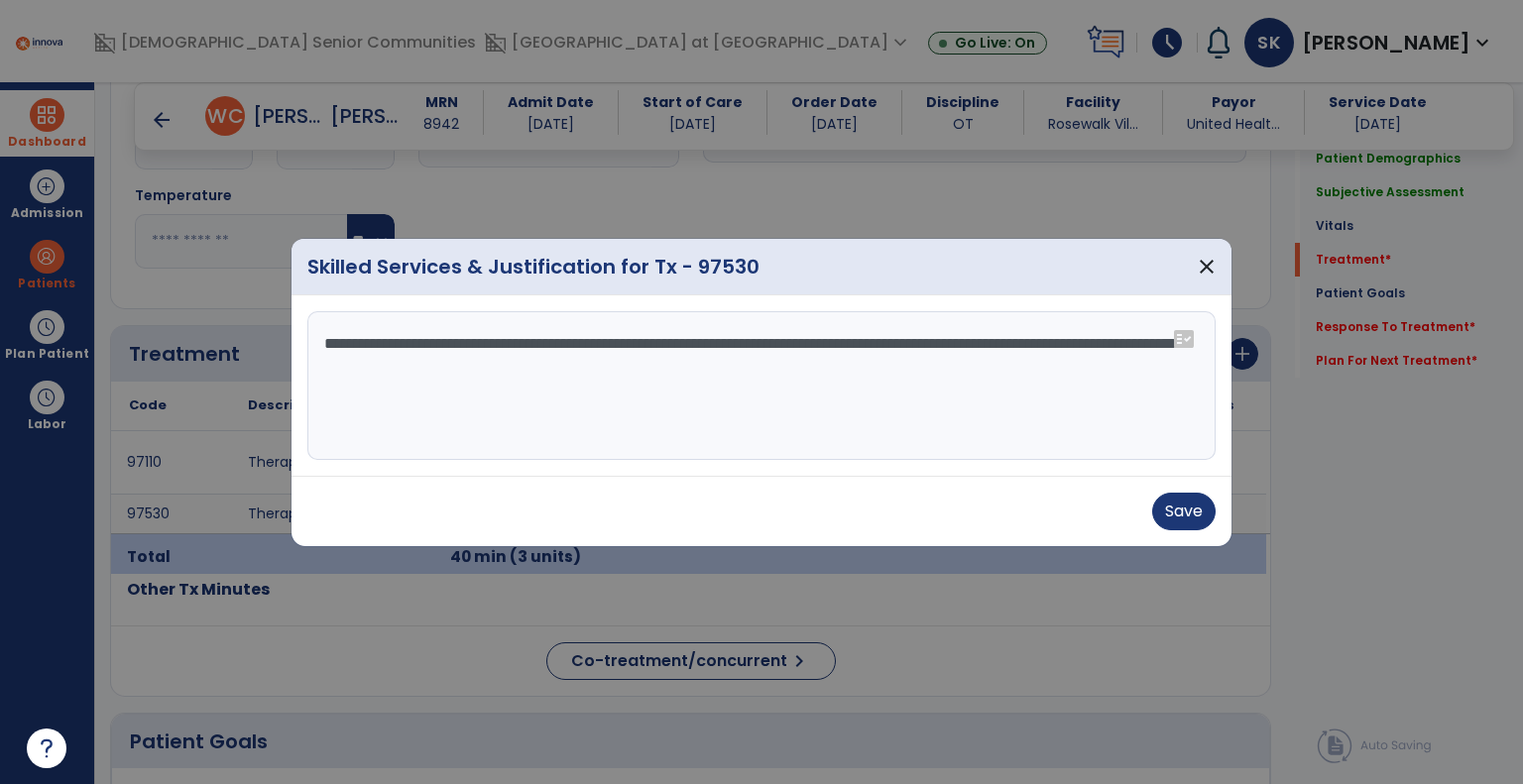 click on "**********" at bounding box center (762, 386) 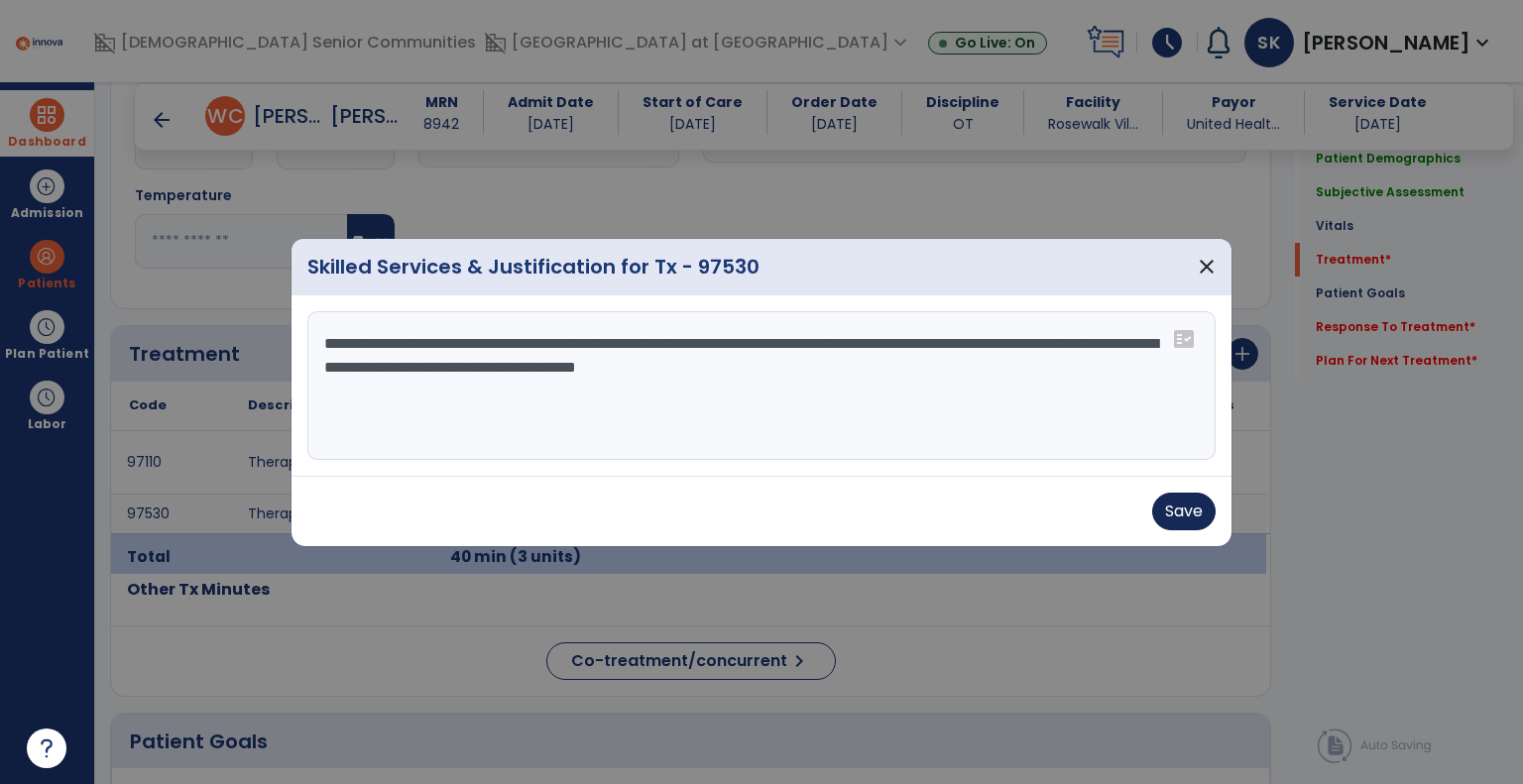 type on "**********" 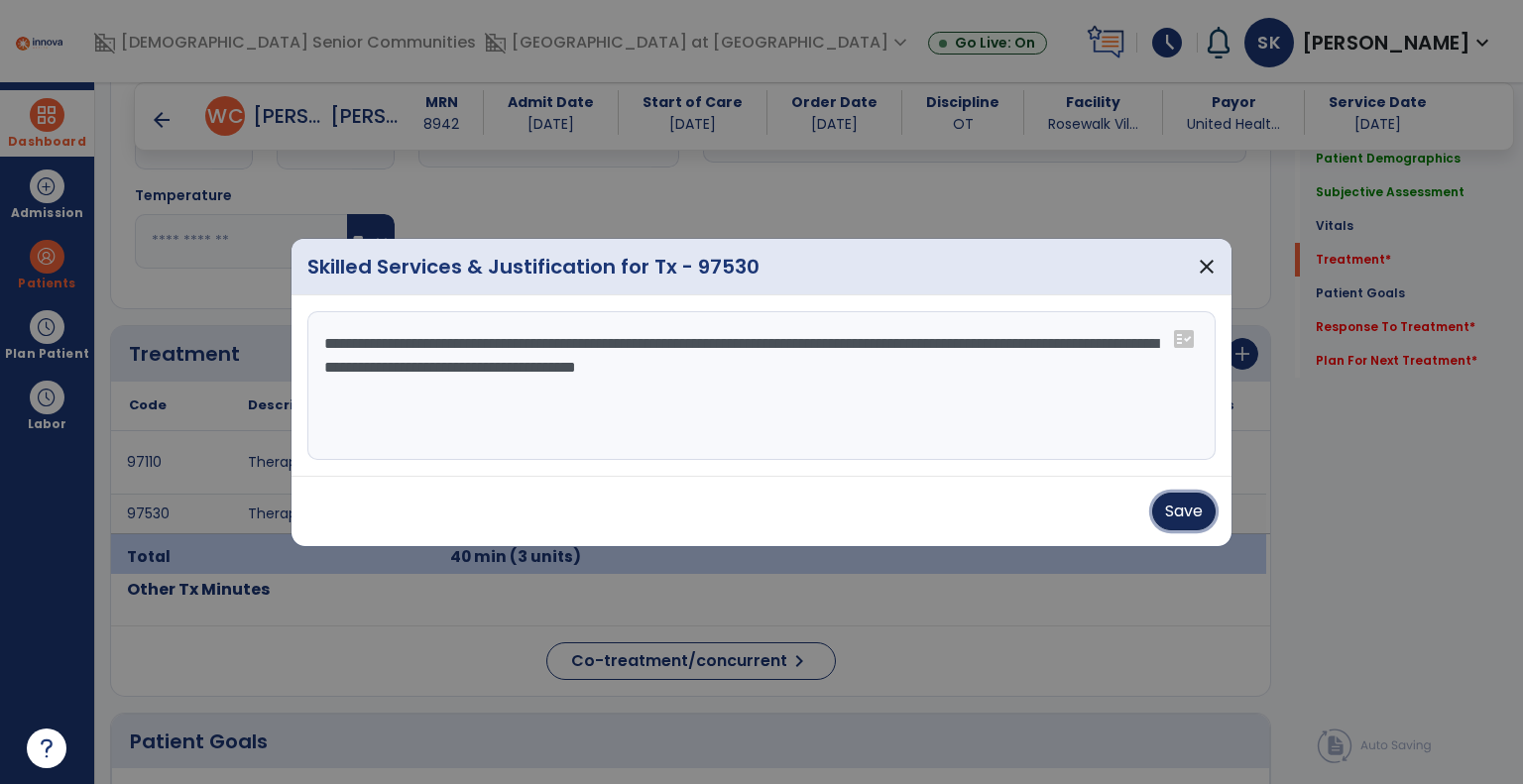 click on "Save" at bounding box center (1184, 511) 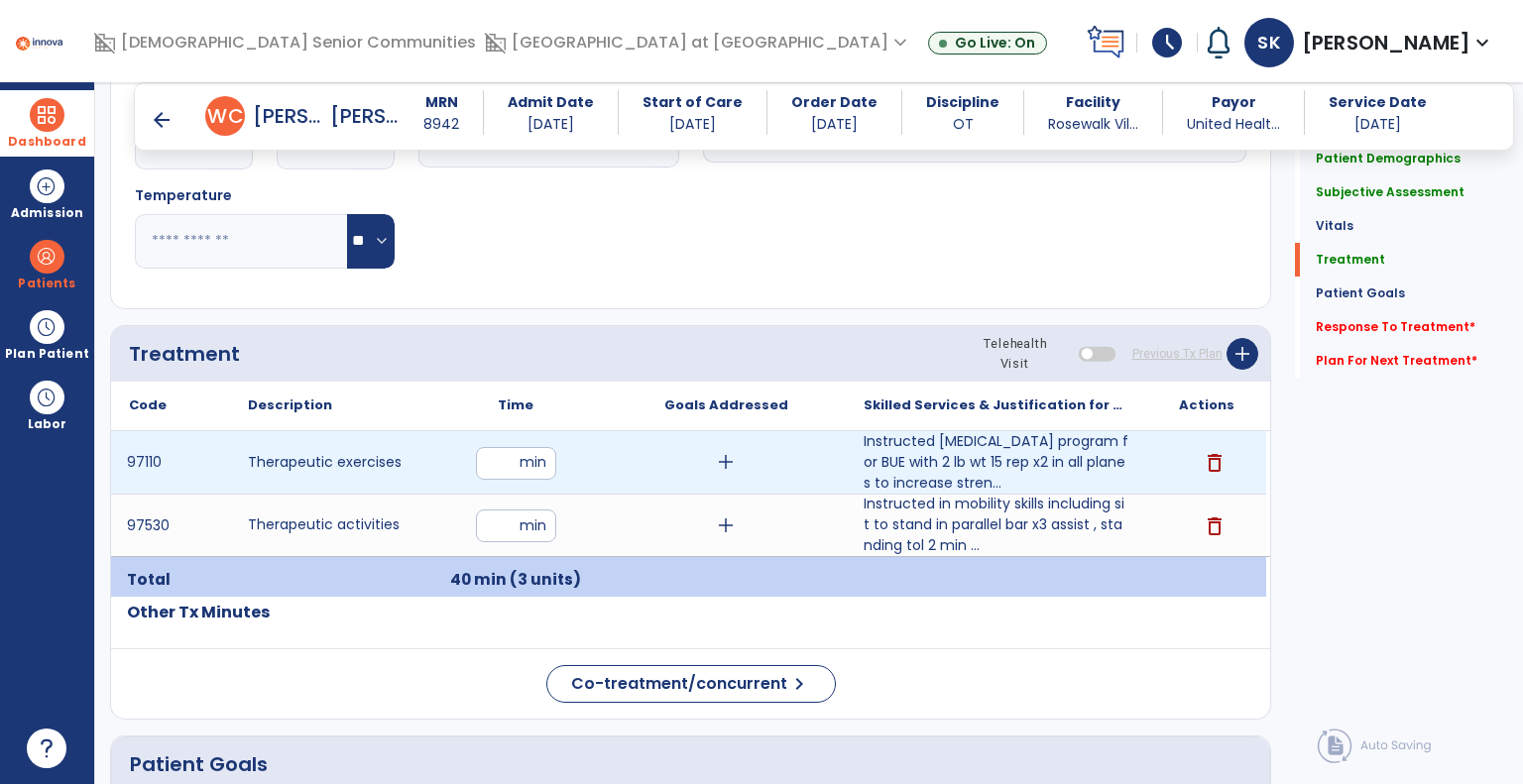 click on "**" at bounding box center [516, 463] 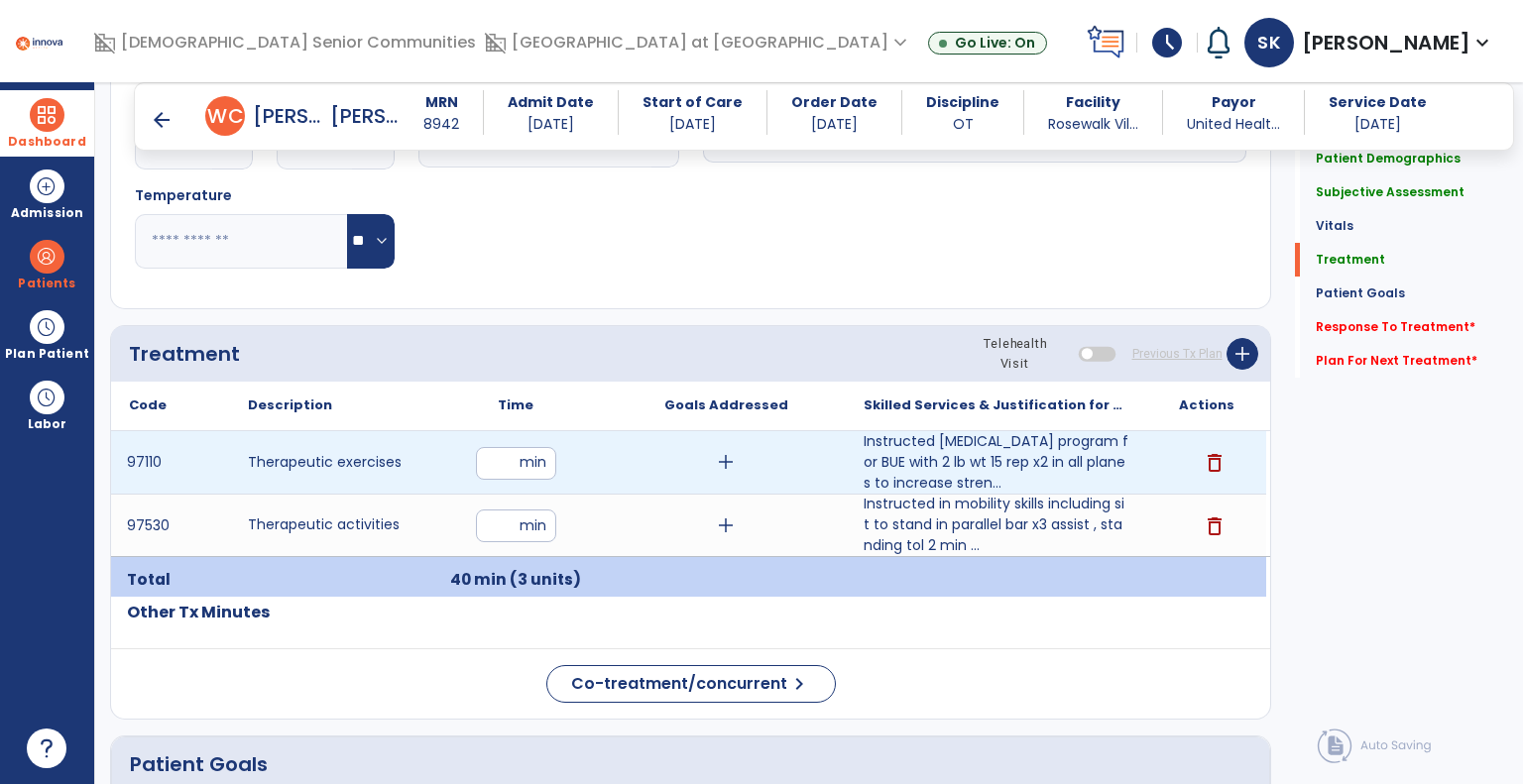 type on "**" 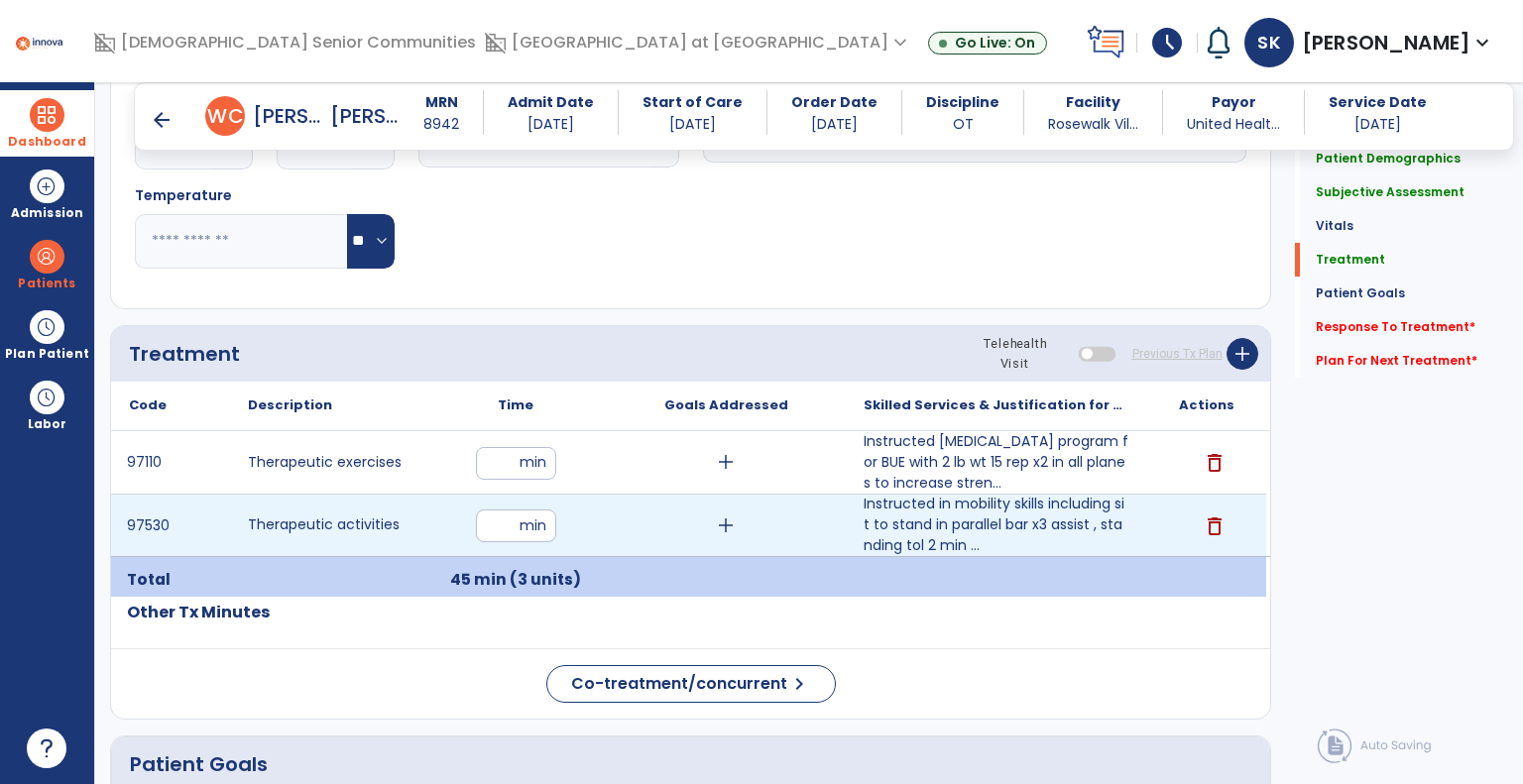 click on "**" at bounding box center [516, 525] 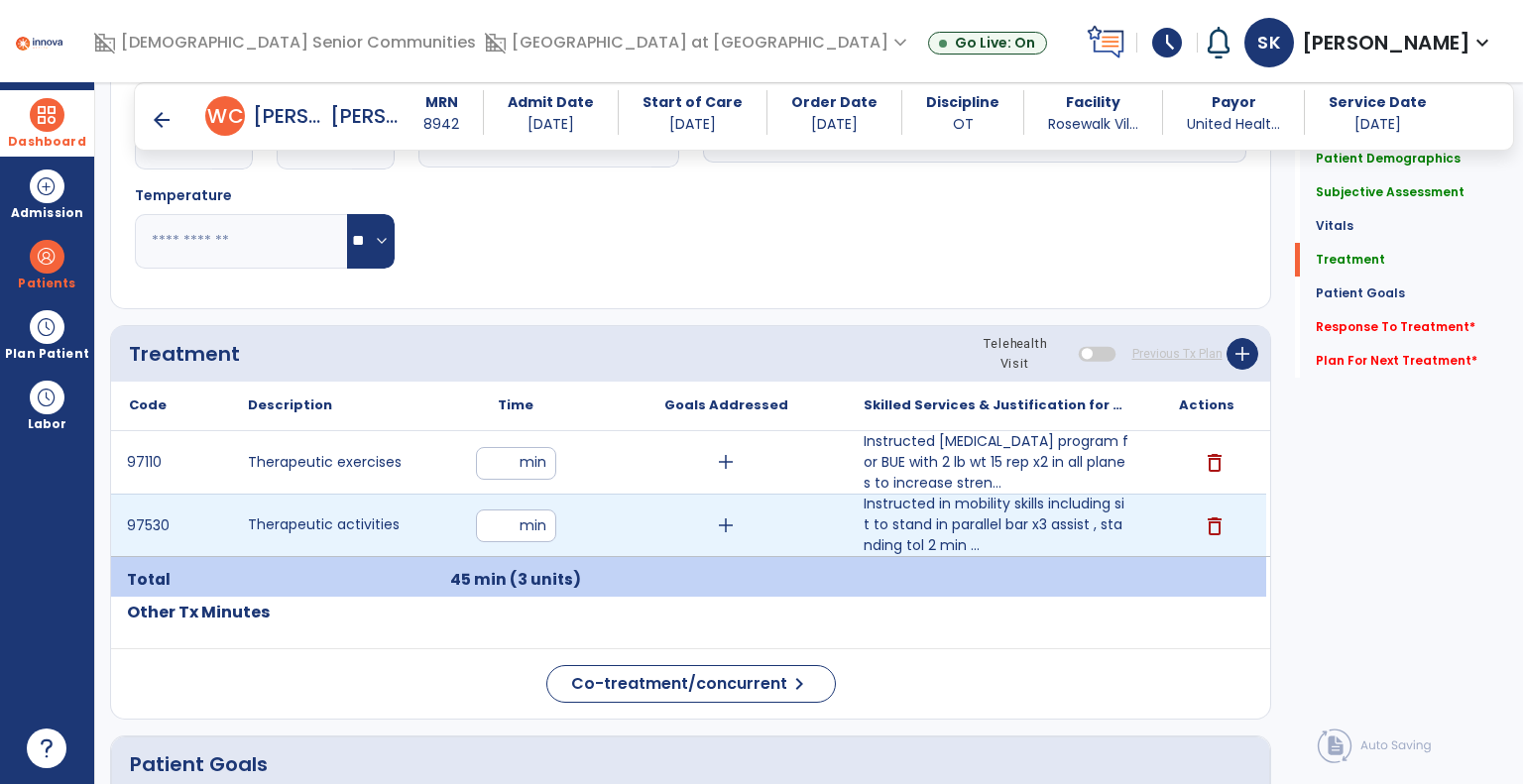 type on "**" 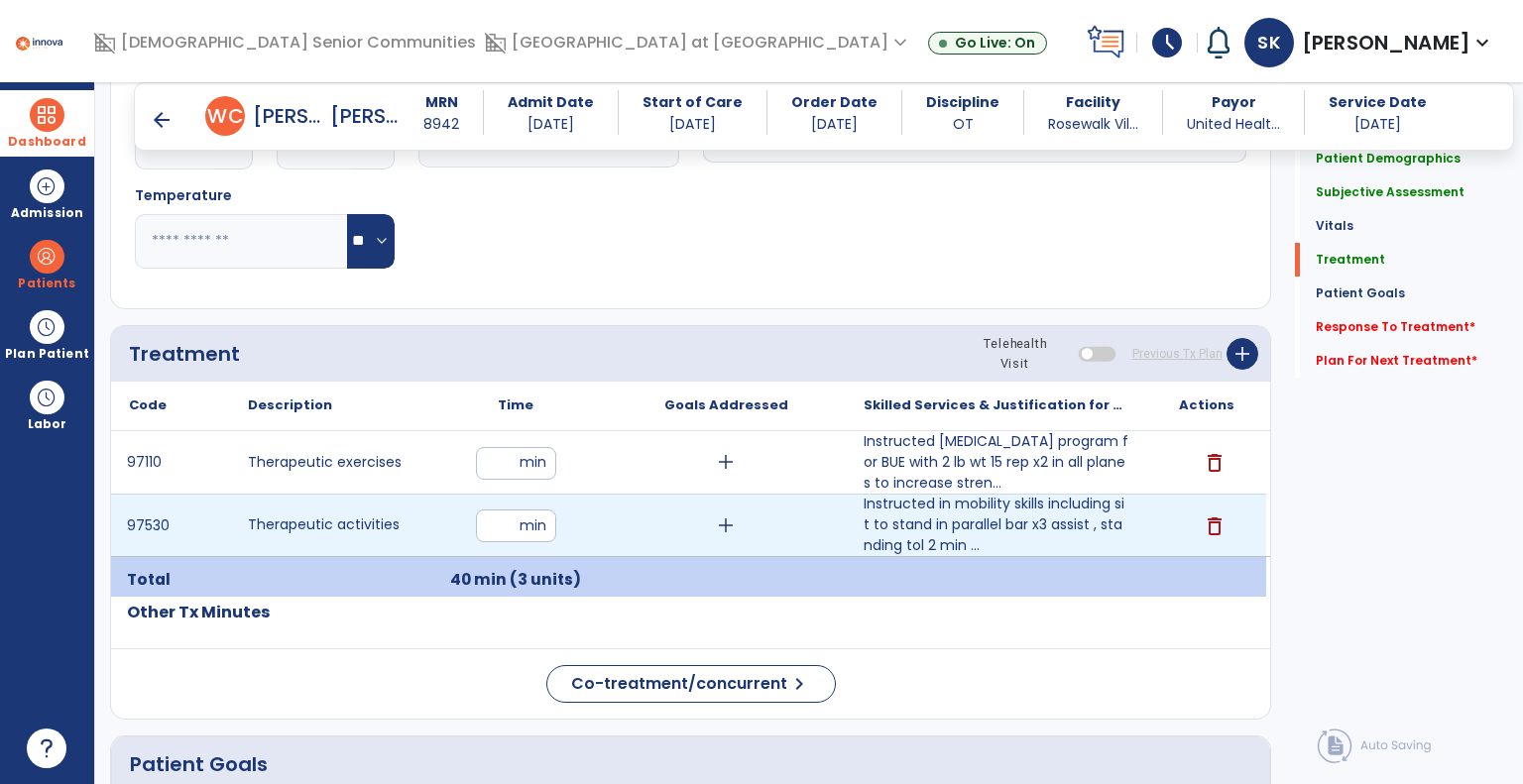 click on "**" at bounding box center [516, 525] 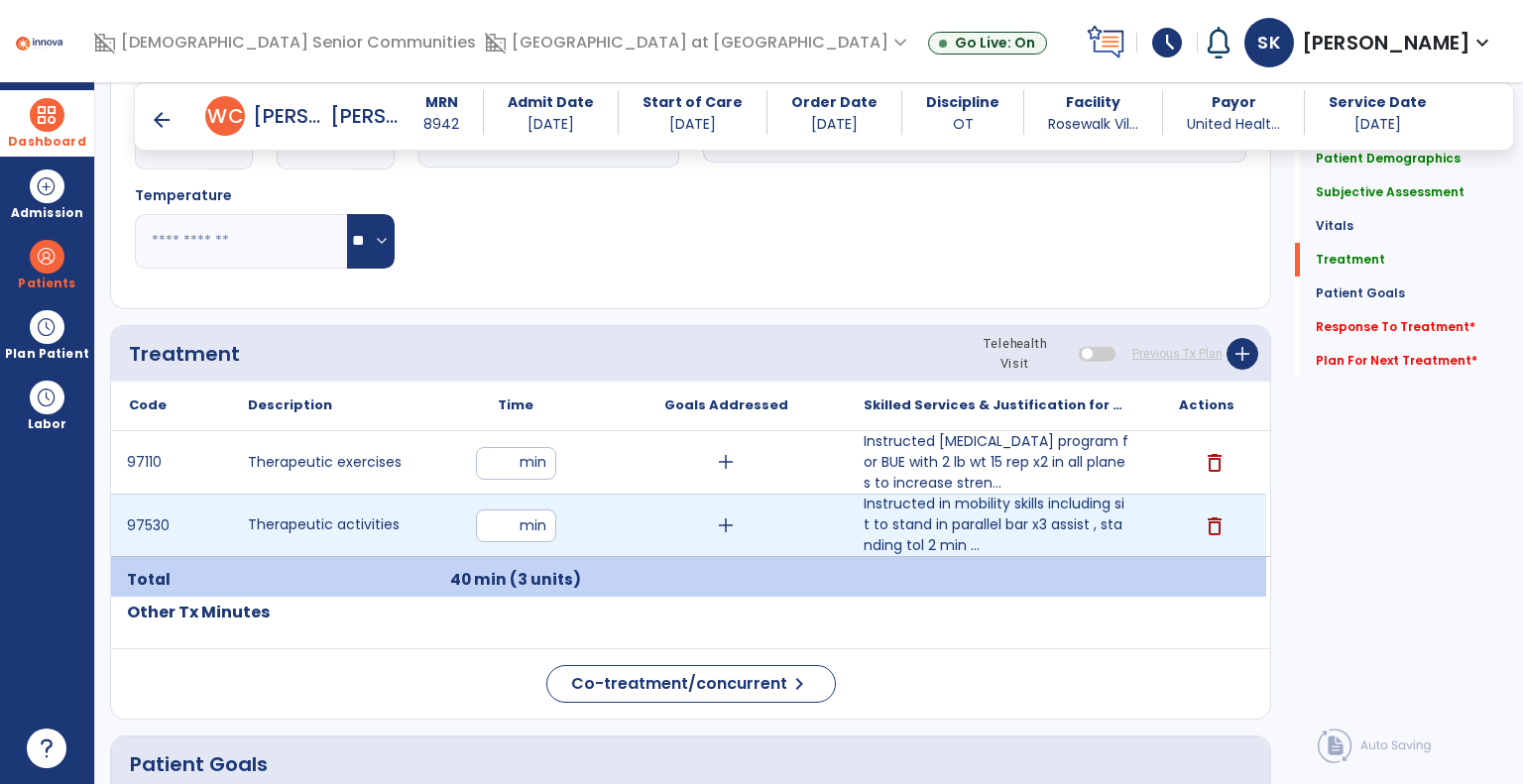type on "**" 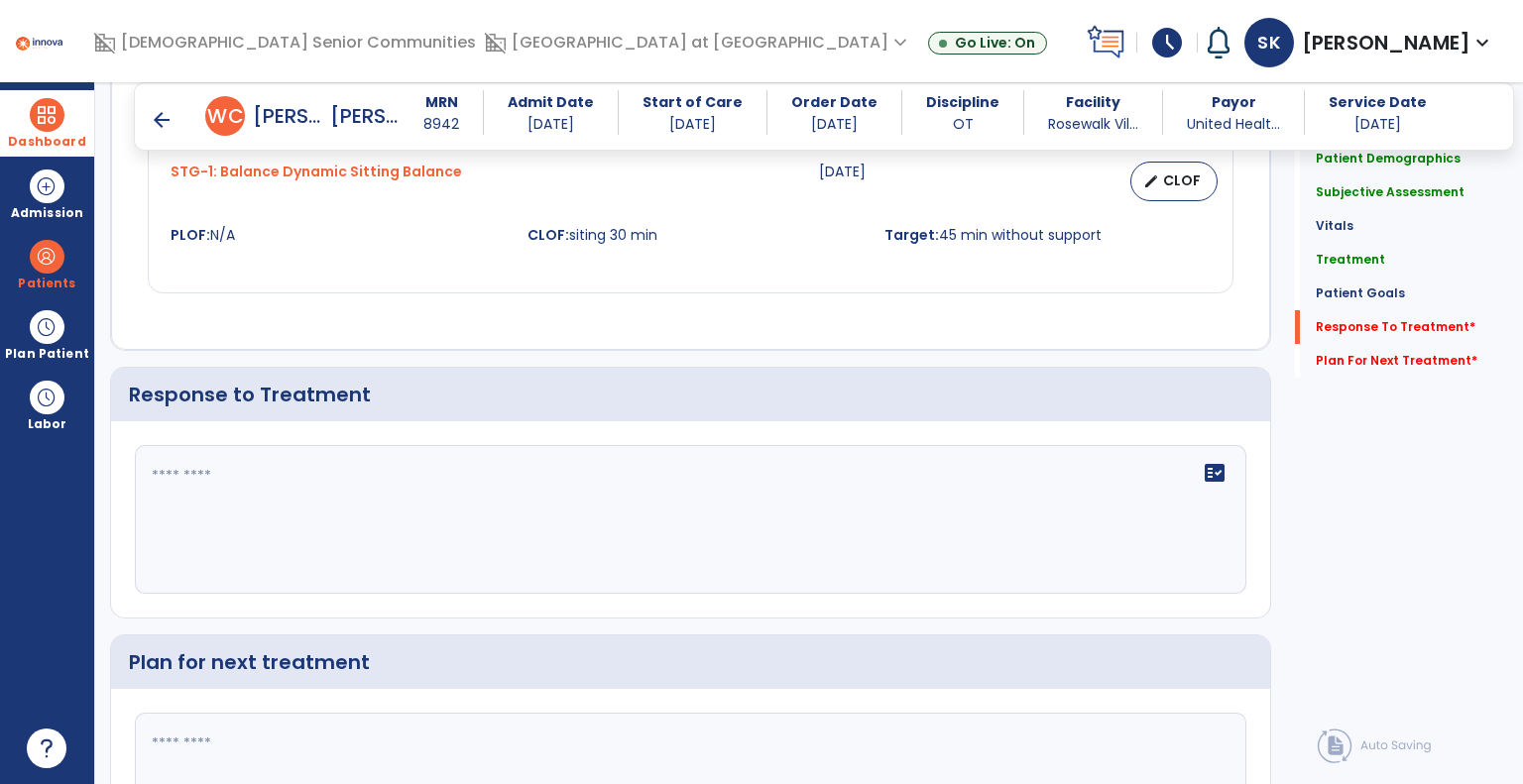 scroll, scrollTop: 3311, scrollLeft: 0, axis: vertical 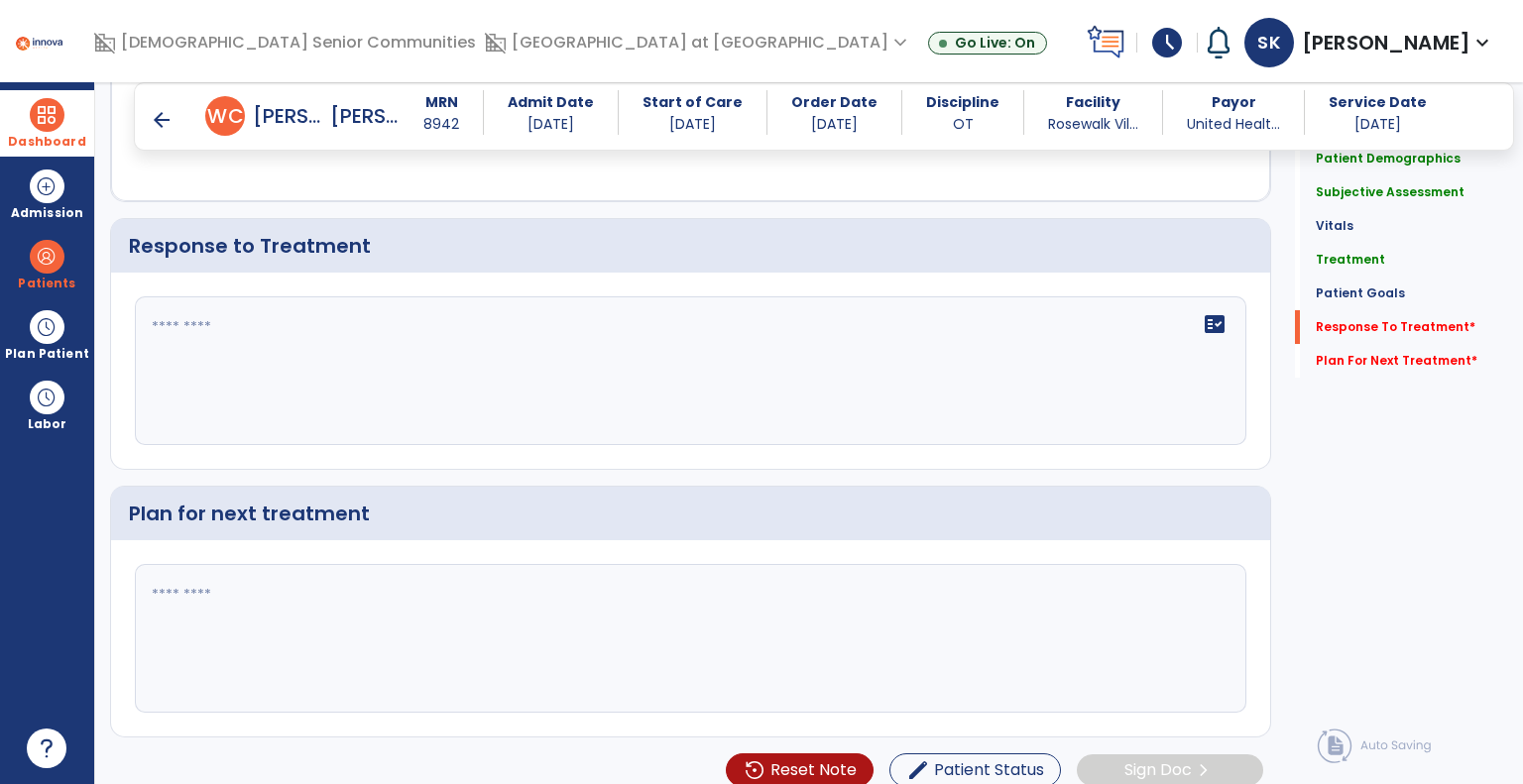 click on "fact_check" 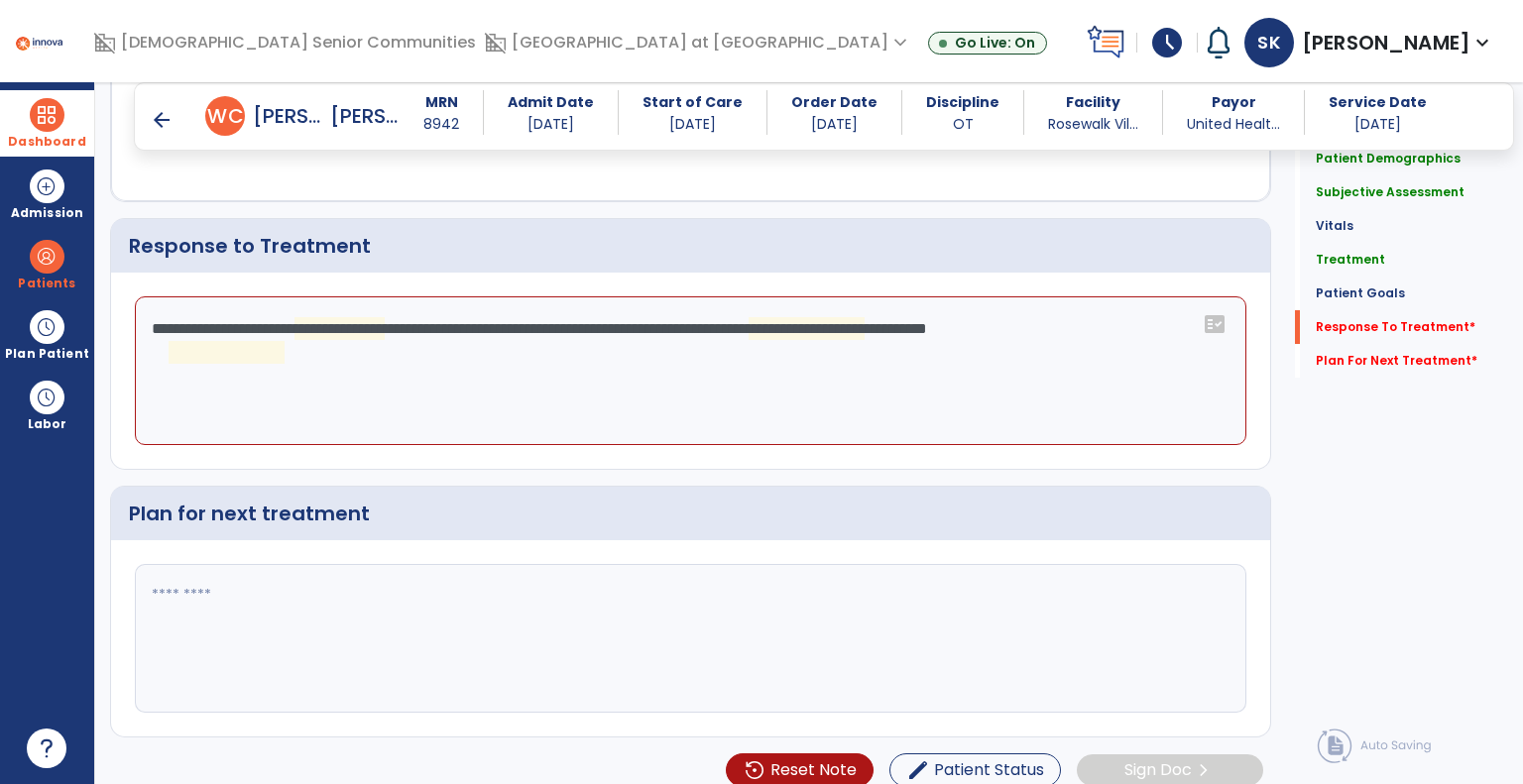 click on "**********" 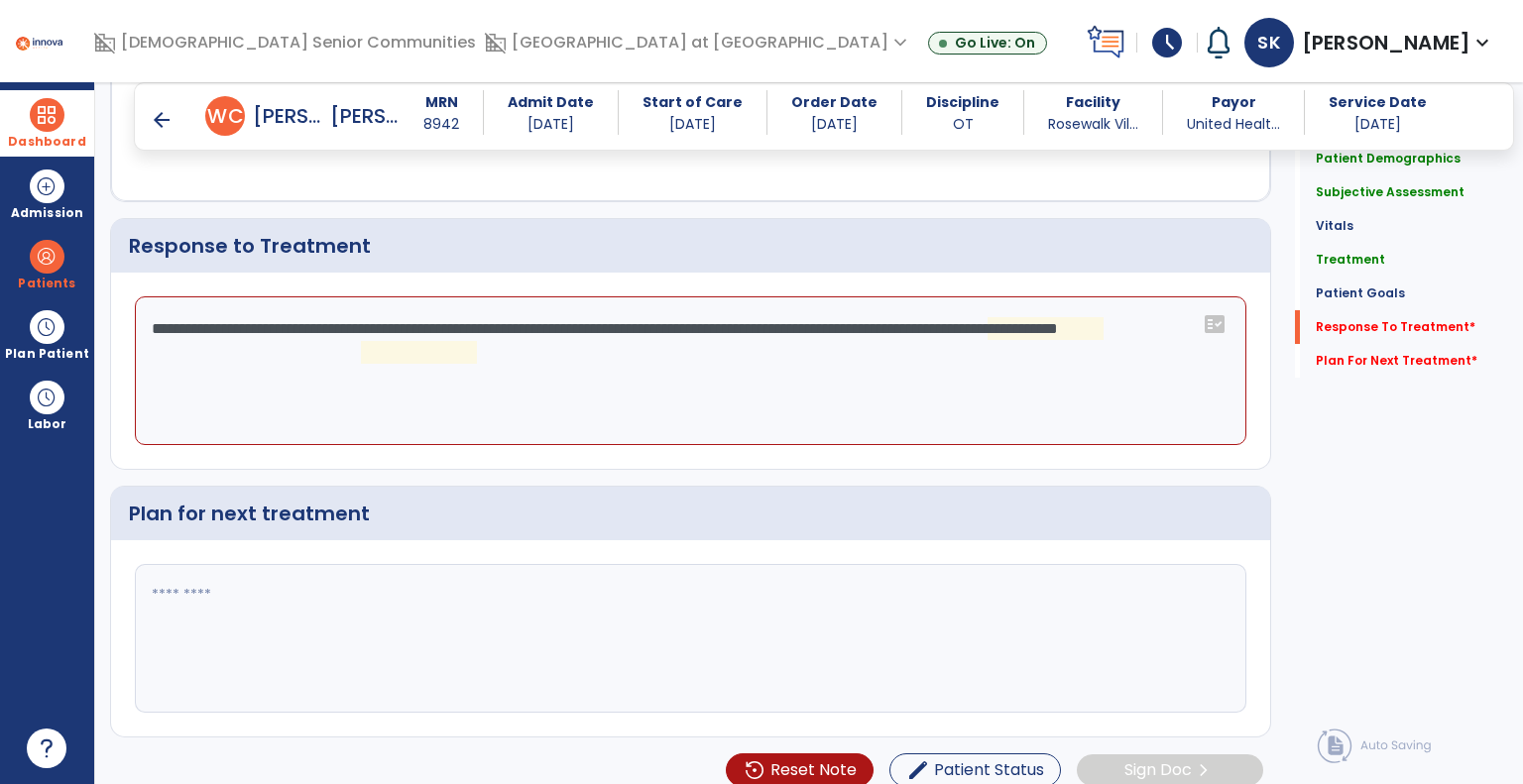 click on "**********" 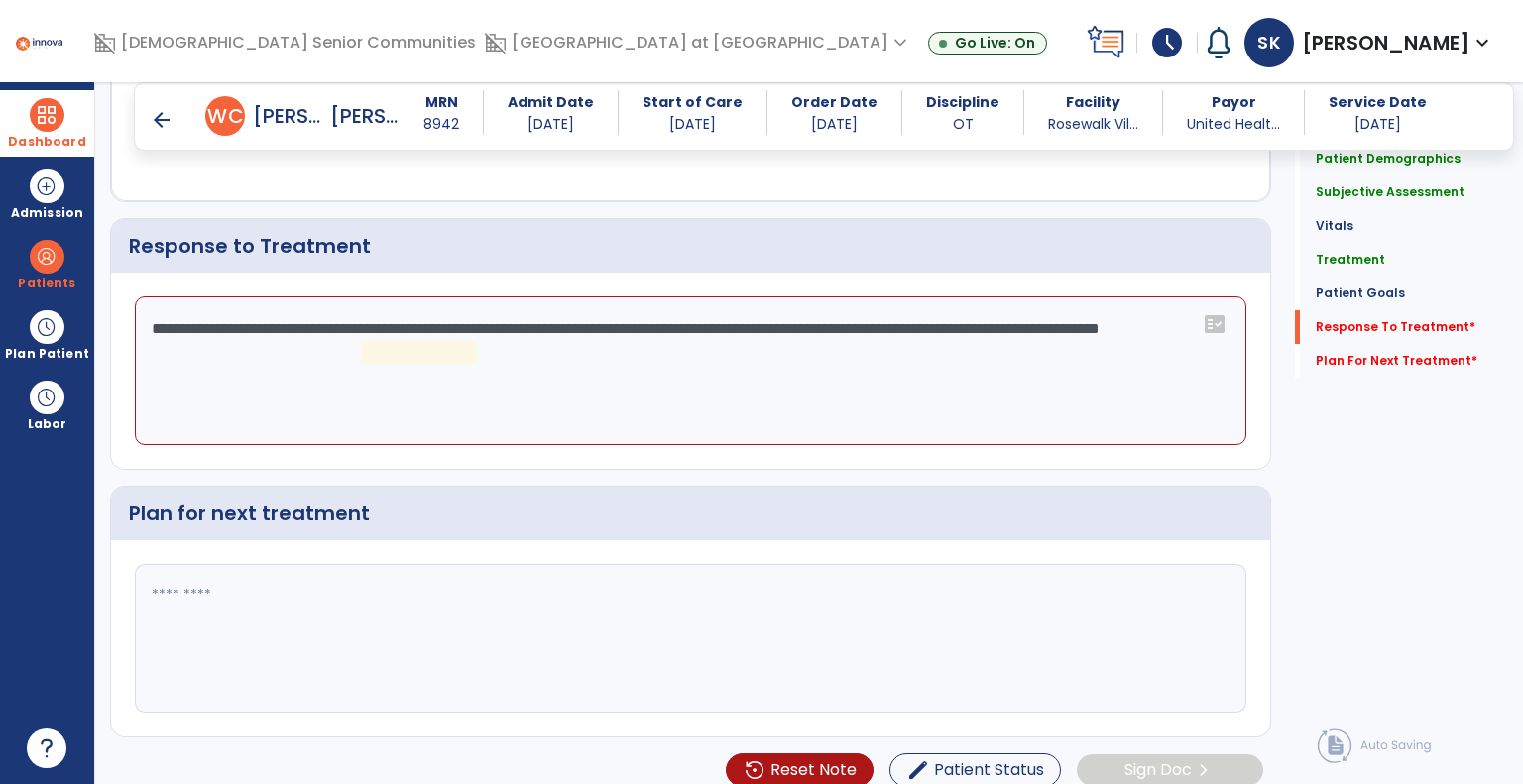 click on "**********" 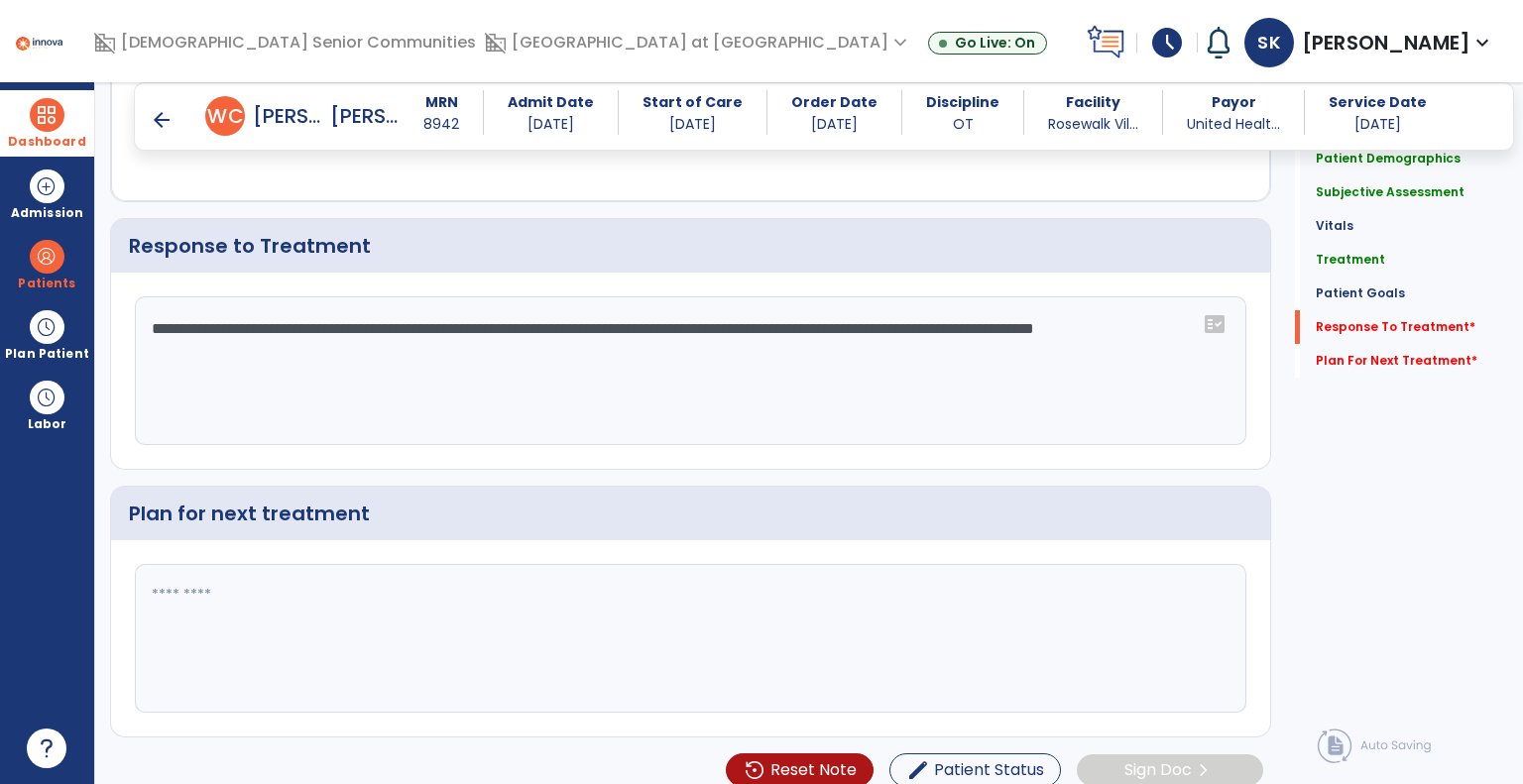 type on "**********" 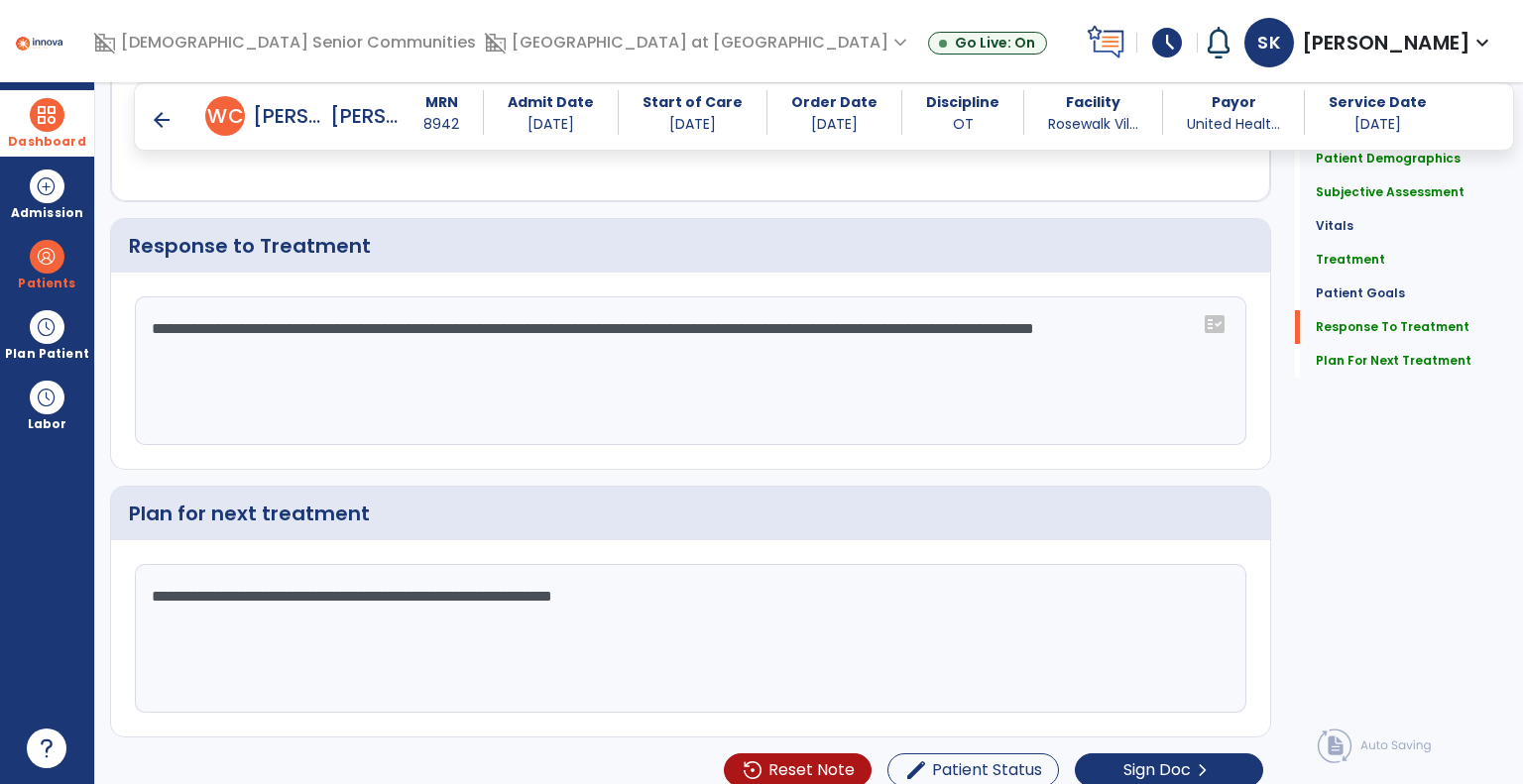 scroll, scrollTop: 3311, scrollLeft: 0, axis: vertical 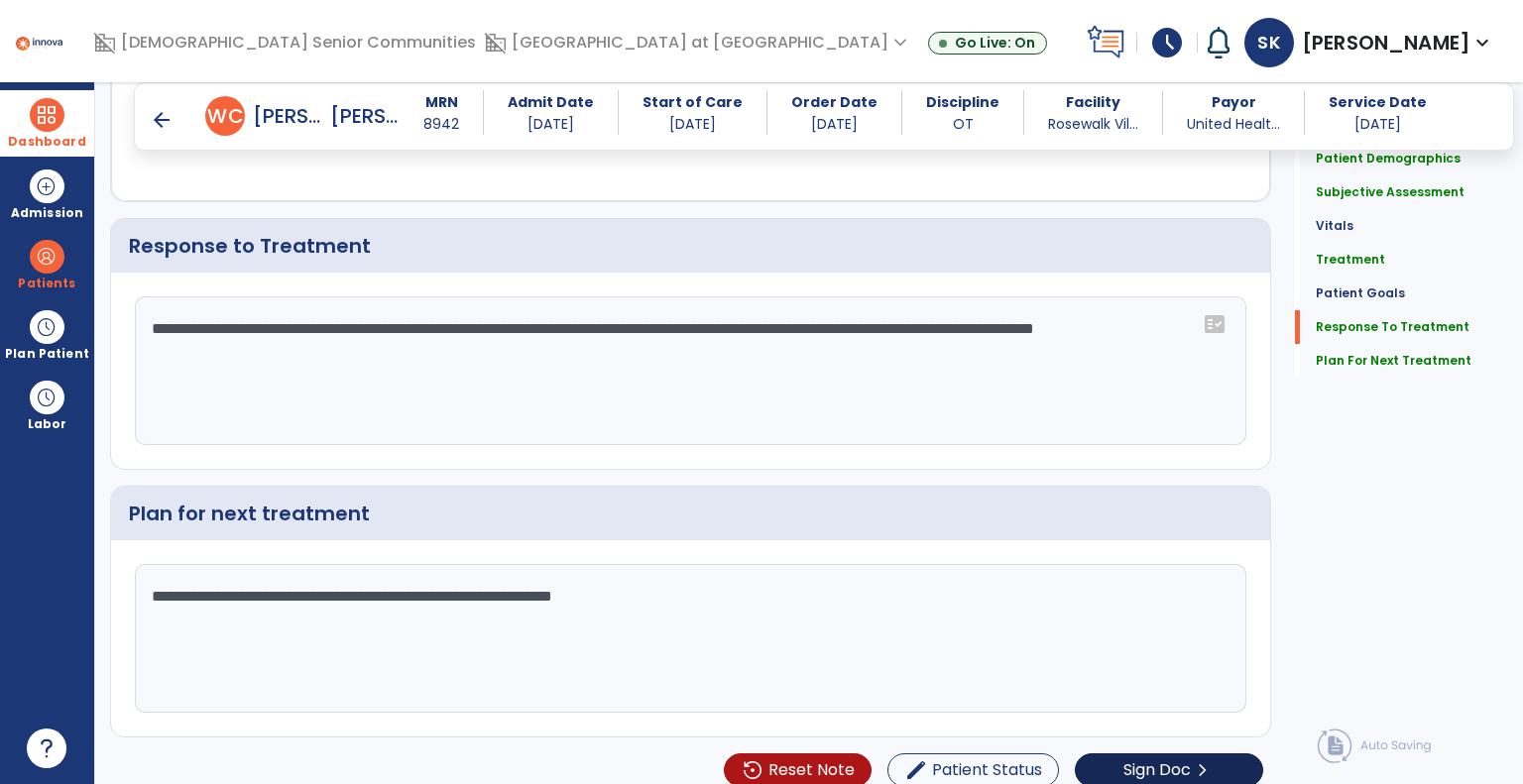 type on "**********" 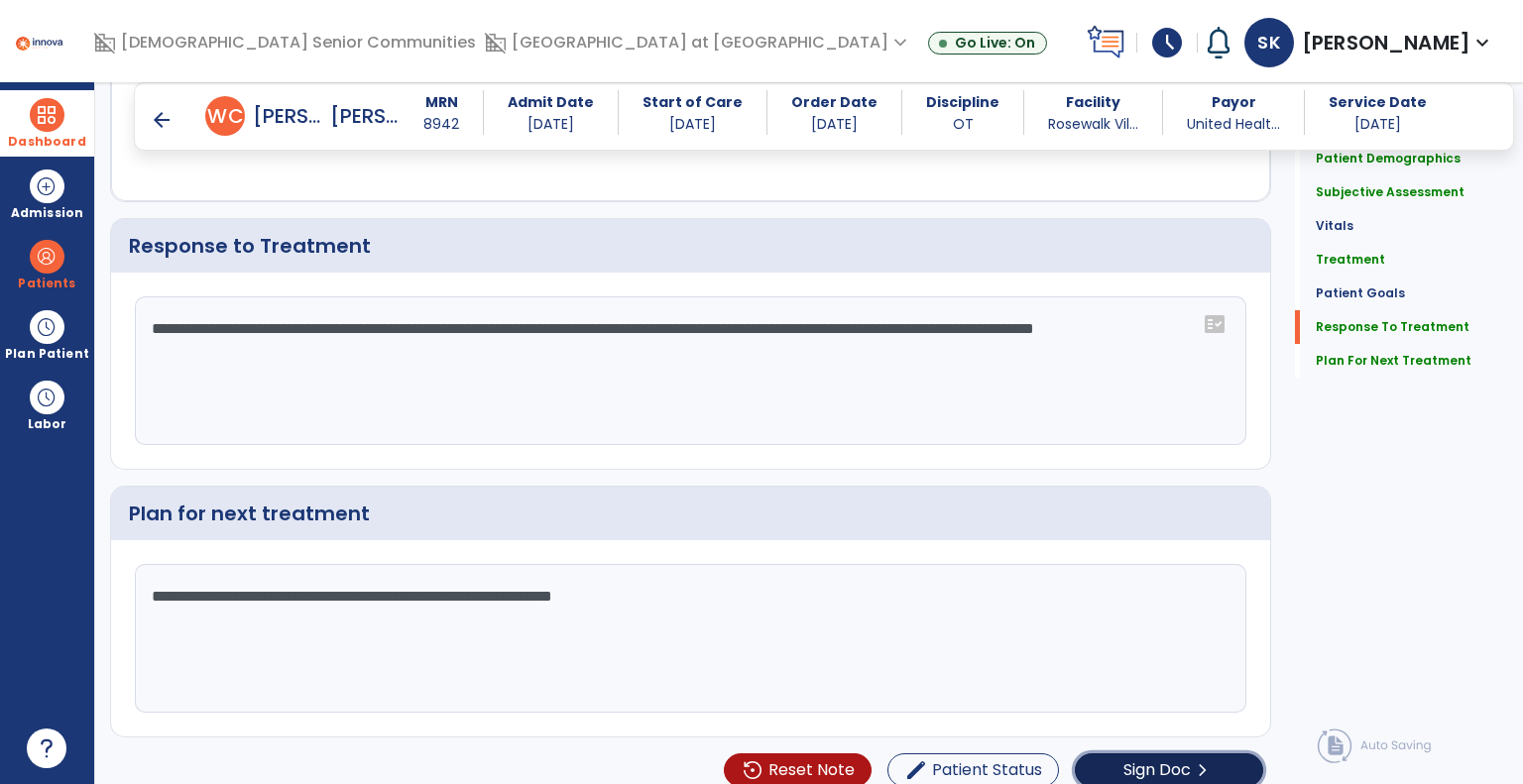 click on "Sign Doc" 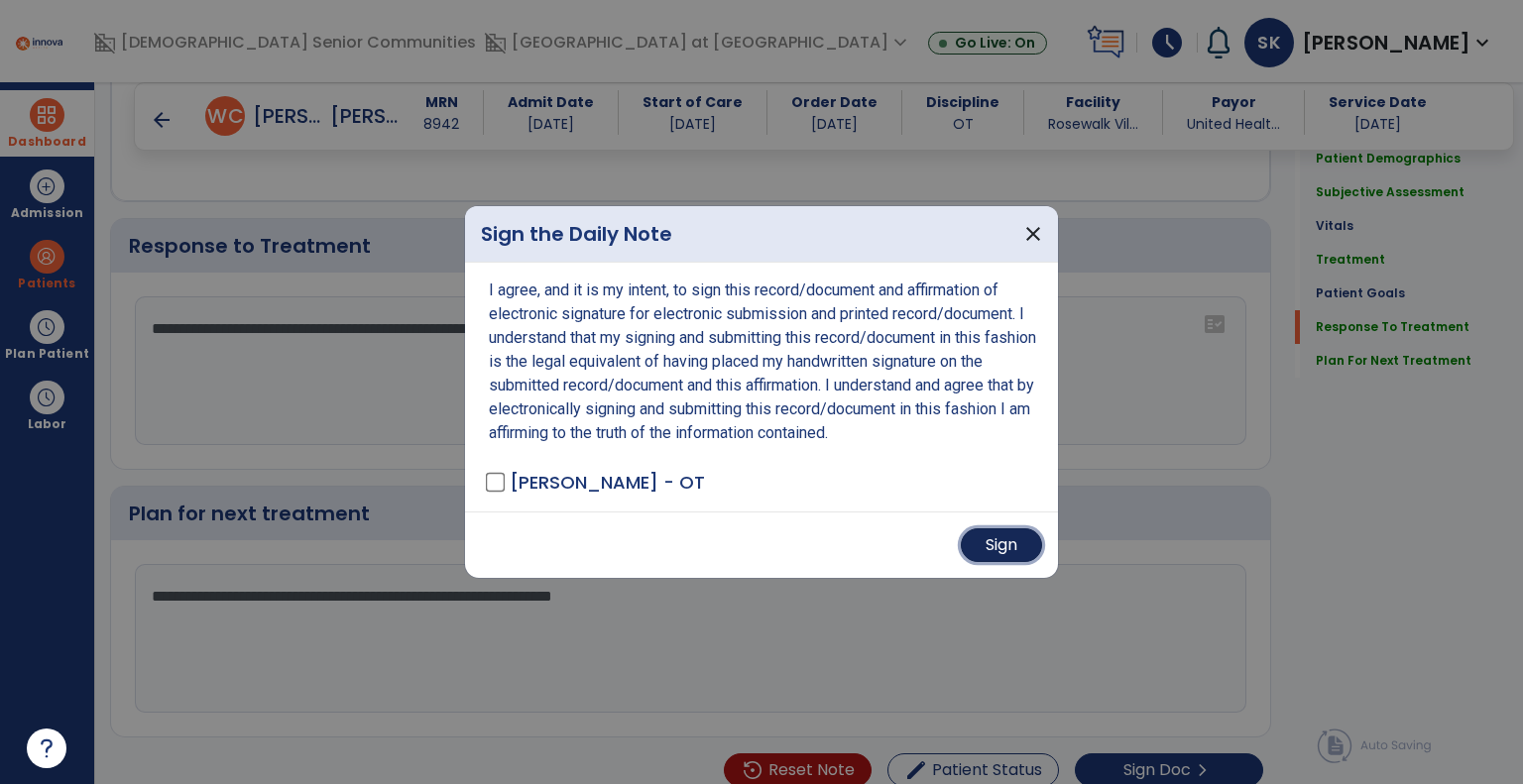 click on "Sign" at bounding box center [1001, 545] 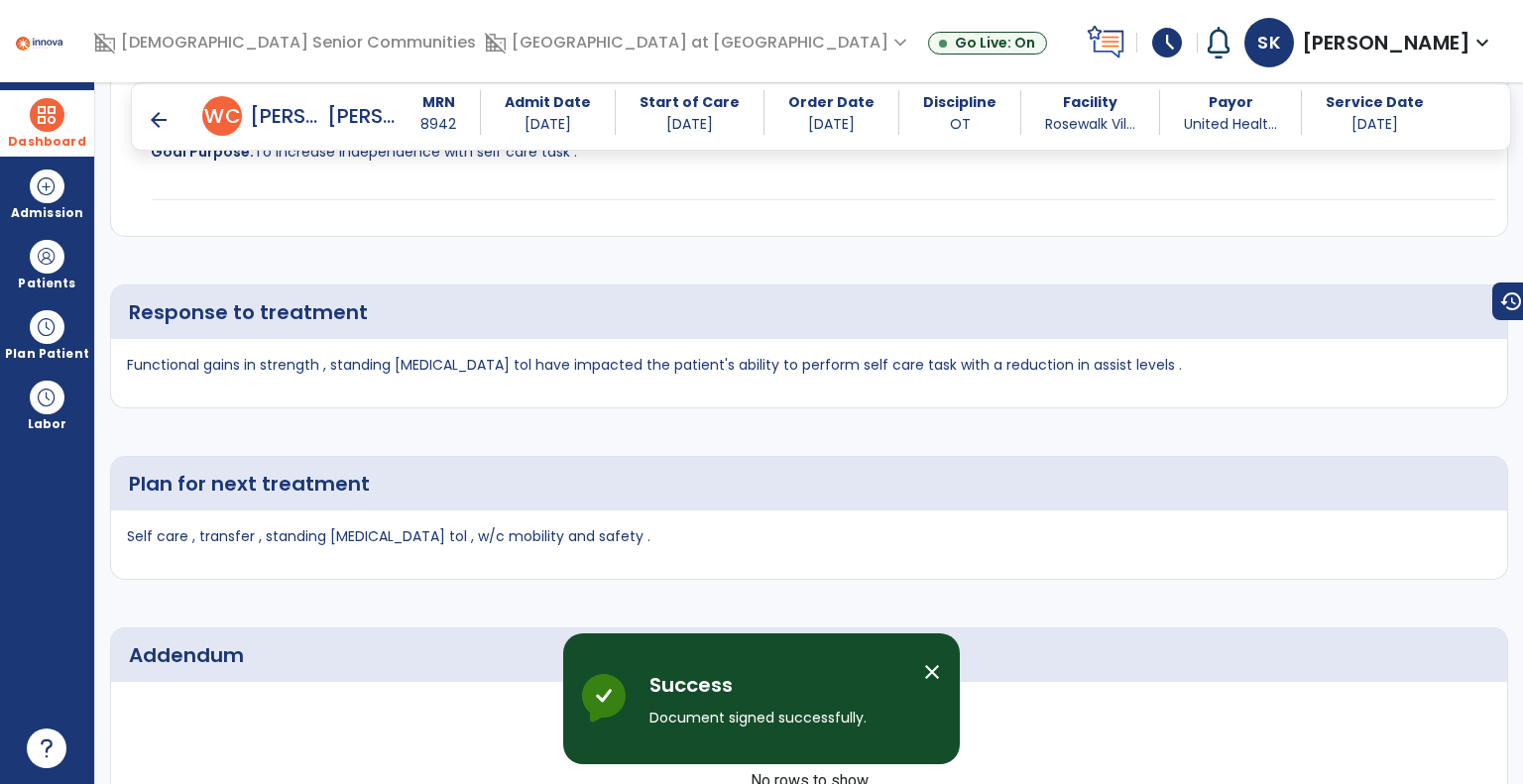 scroll, scrollTop: 4749, scrollLeft: 0, axis: vertical 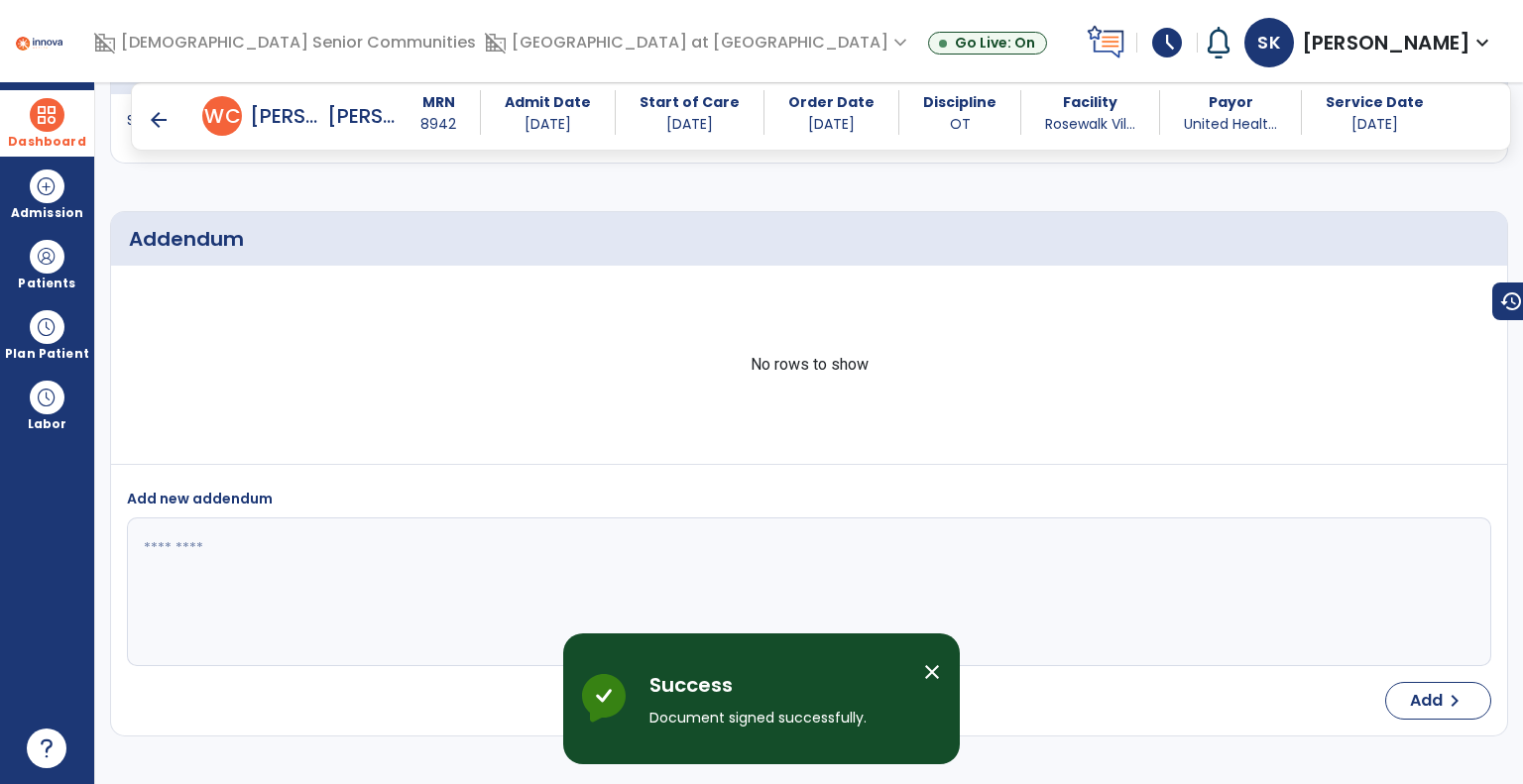 click on "arrow_back" at bounding box center [159, 120] 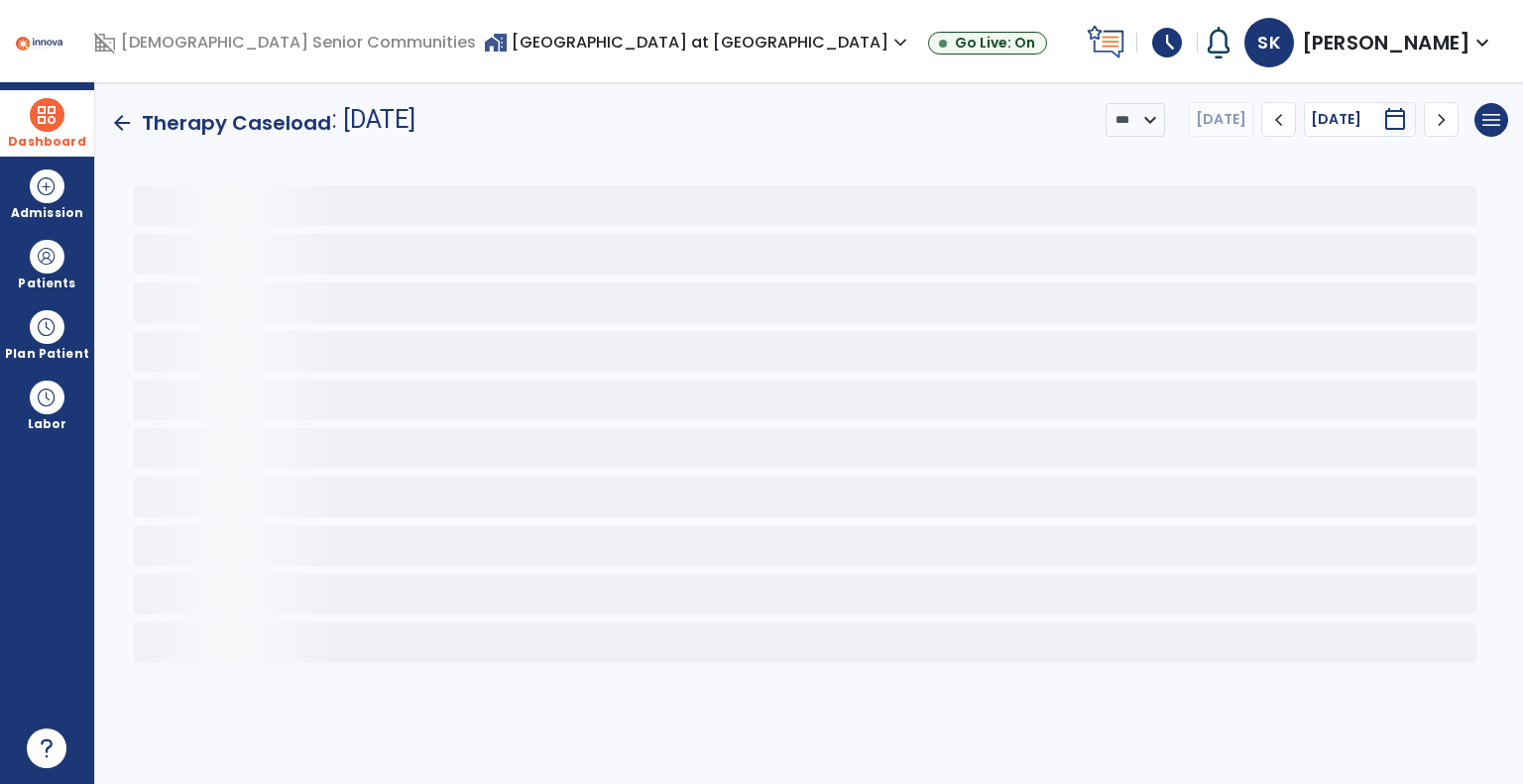scroll, scrollTop: 0, scrollLeft: 0, axis: both 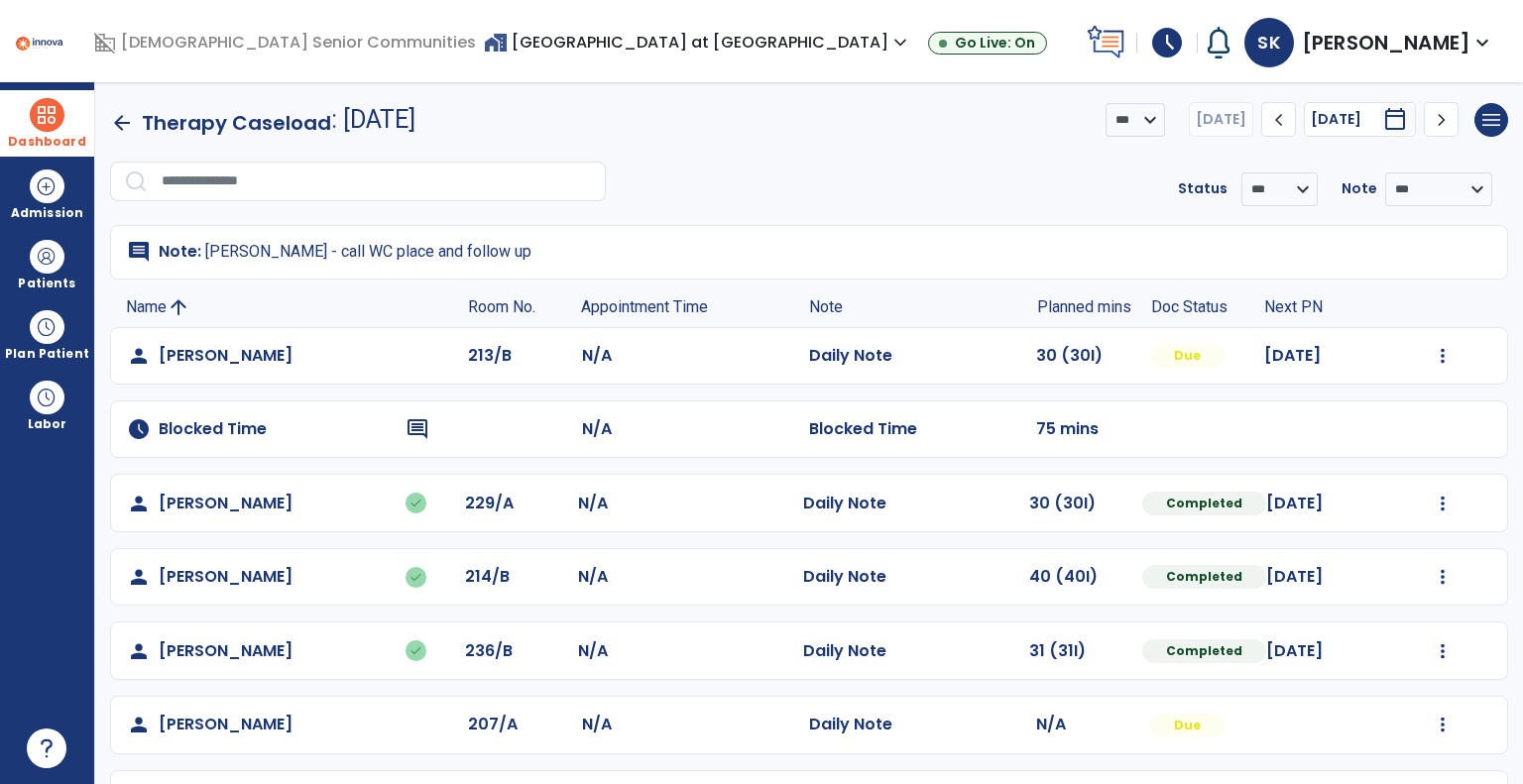 click at bounding box center [47, 115] 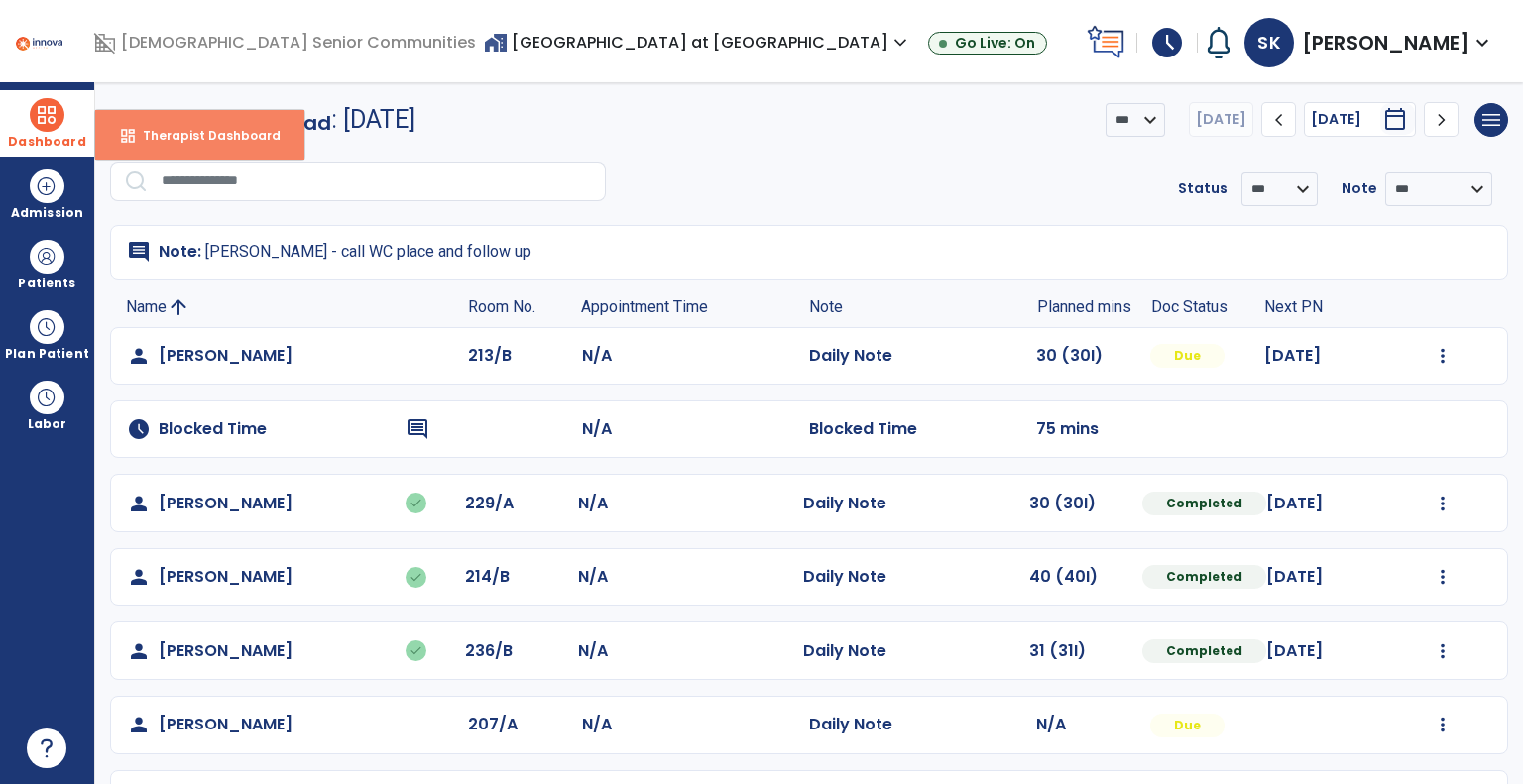 click on "dashboard" at bounding box center [128, 136] 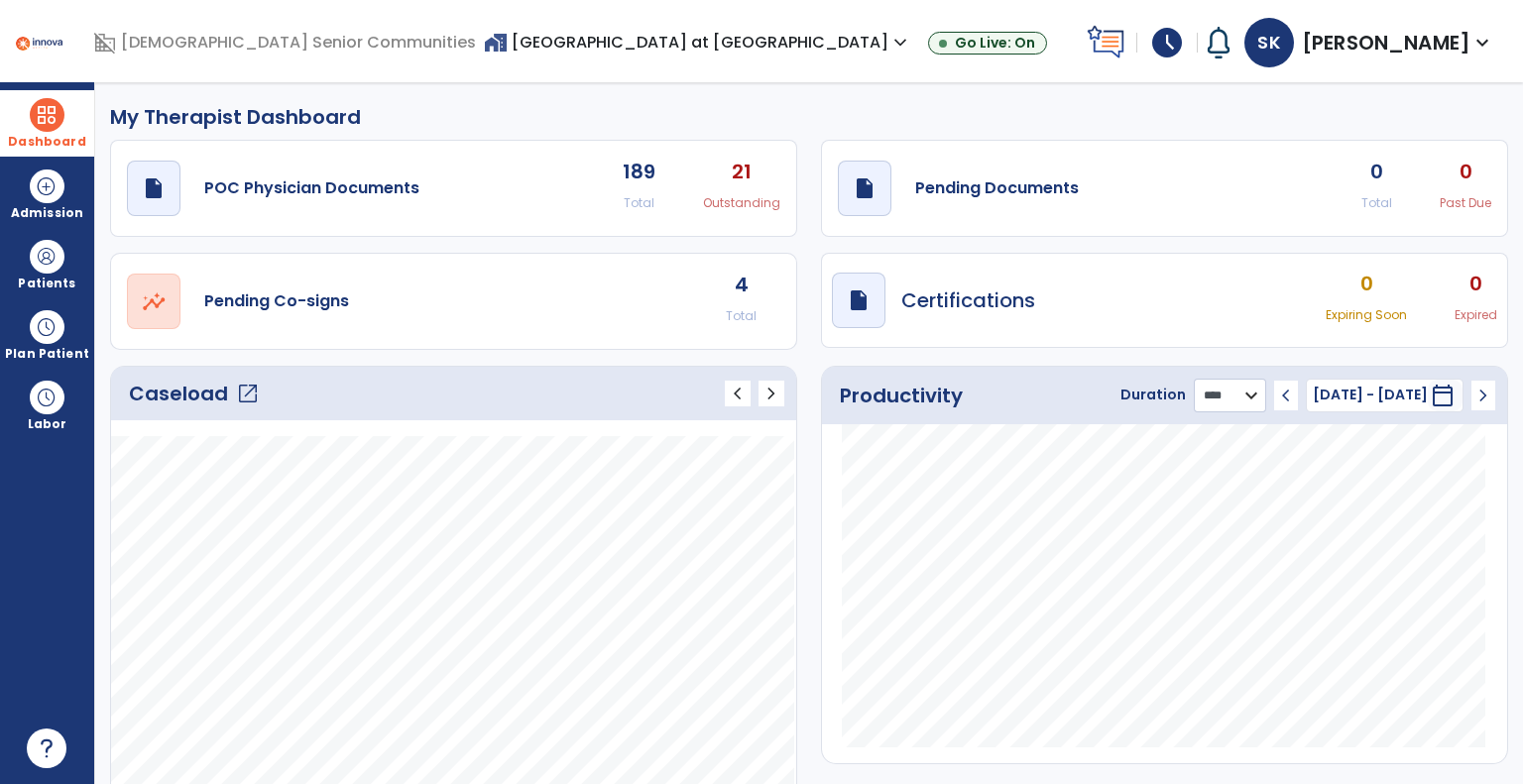 click on "******** **** ***" 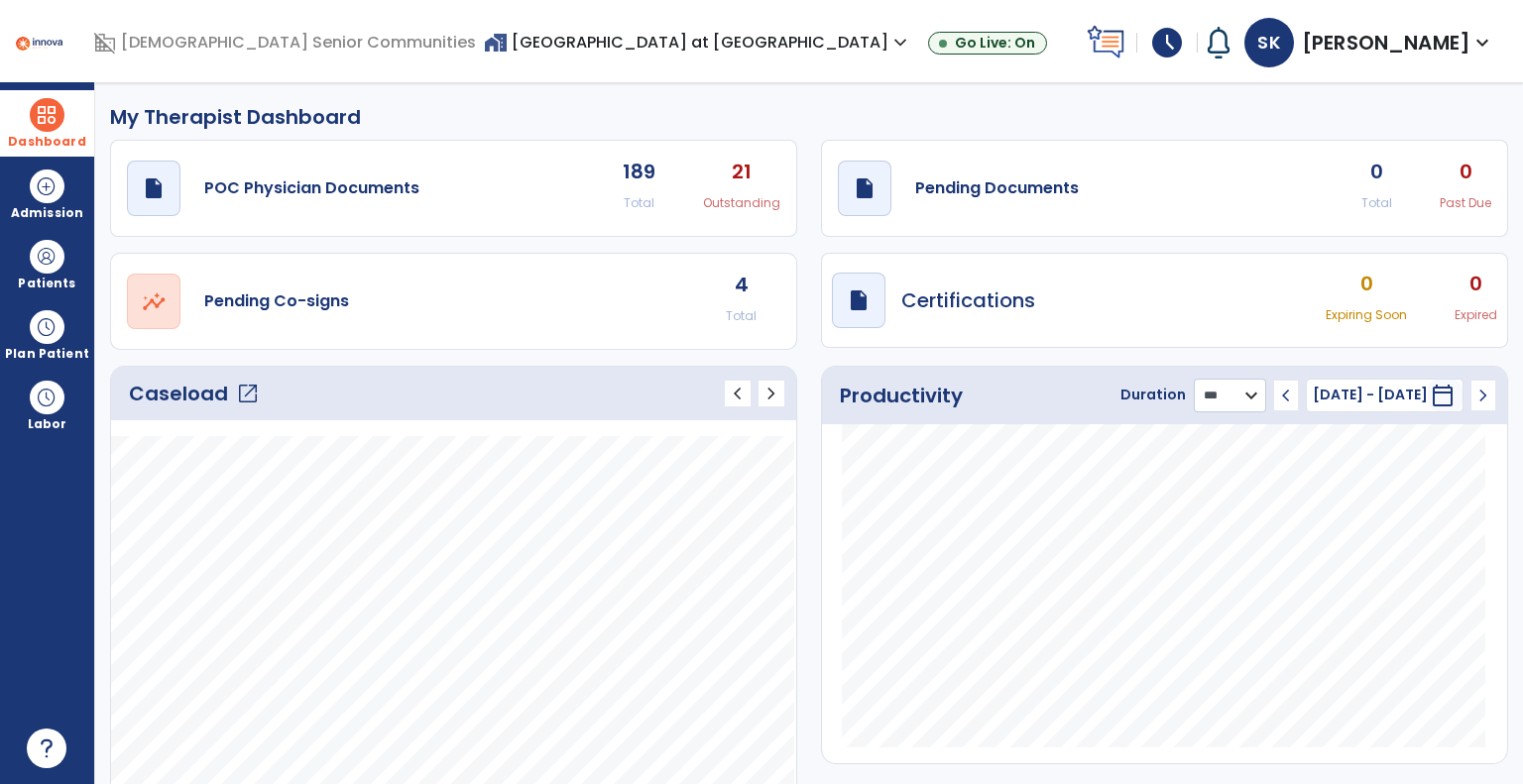 click on "******** **** ***" 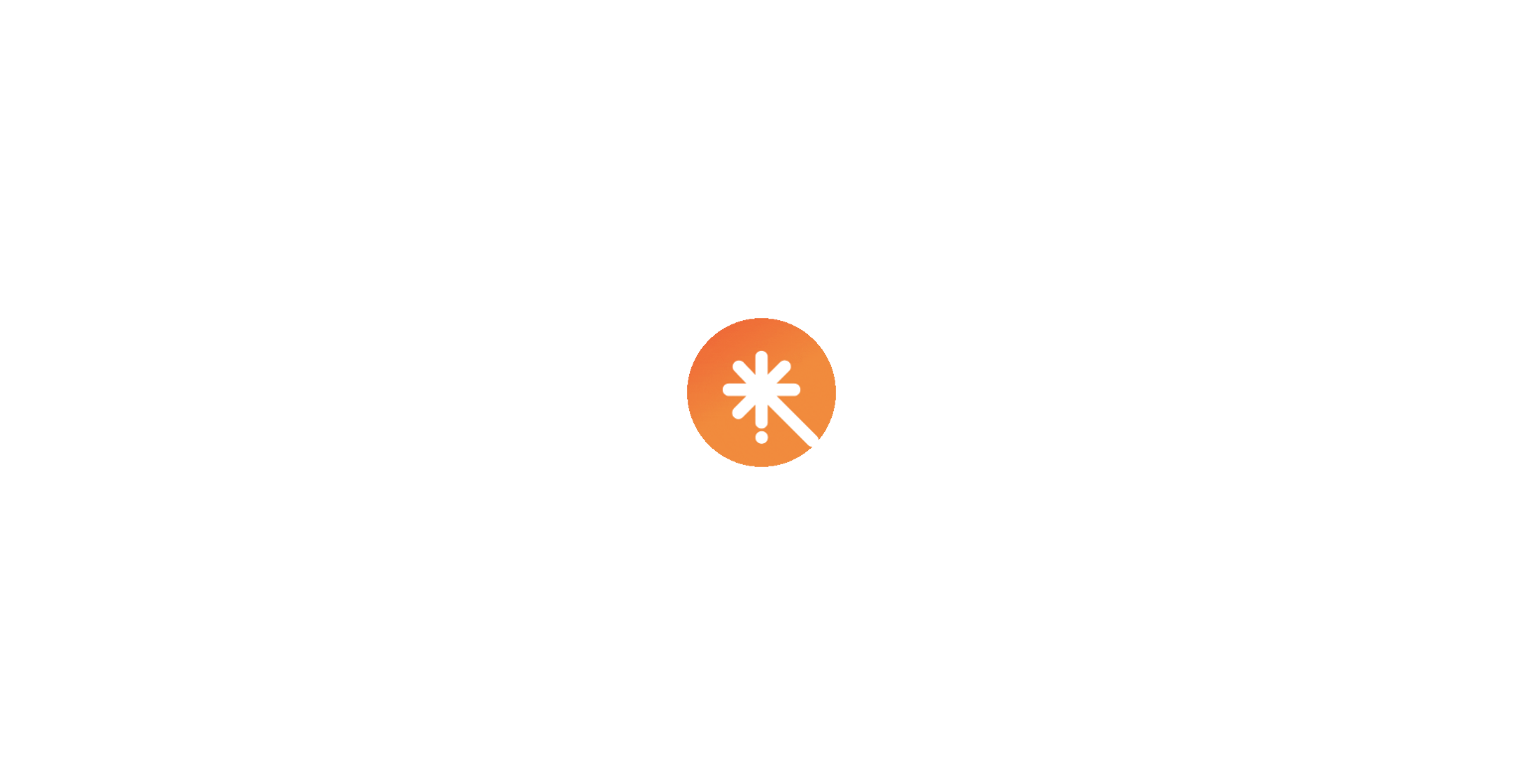 scroll, scrollTop: 0, scrollLeft: 0, axis: both 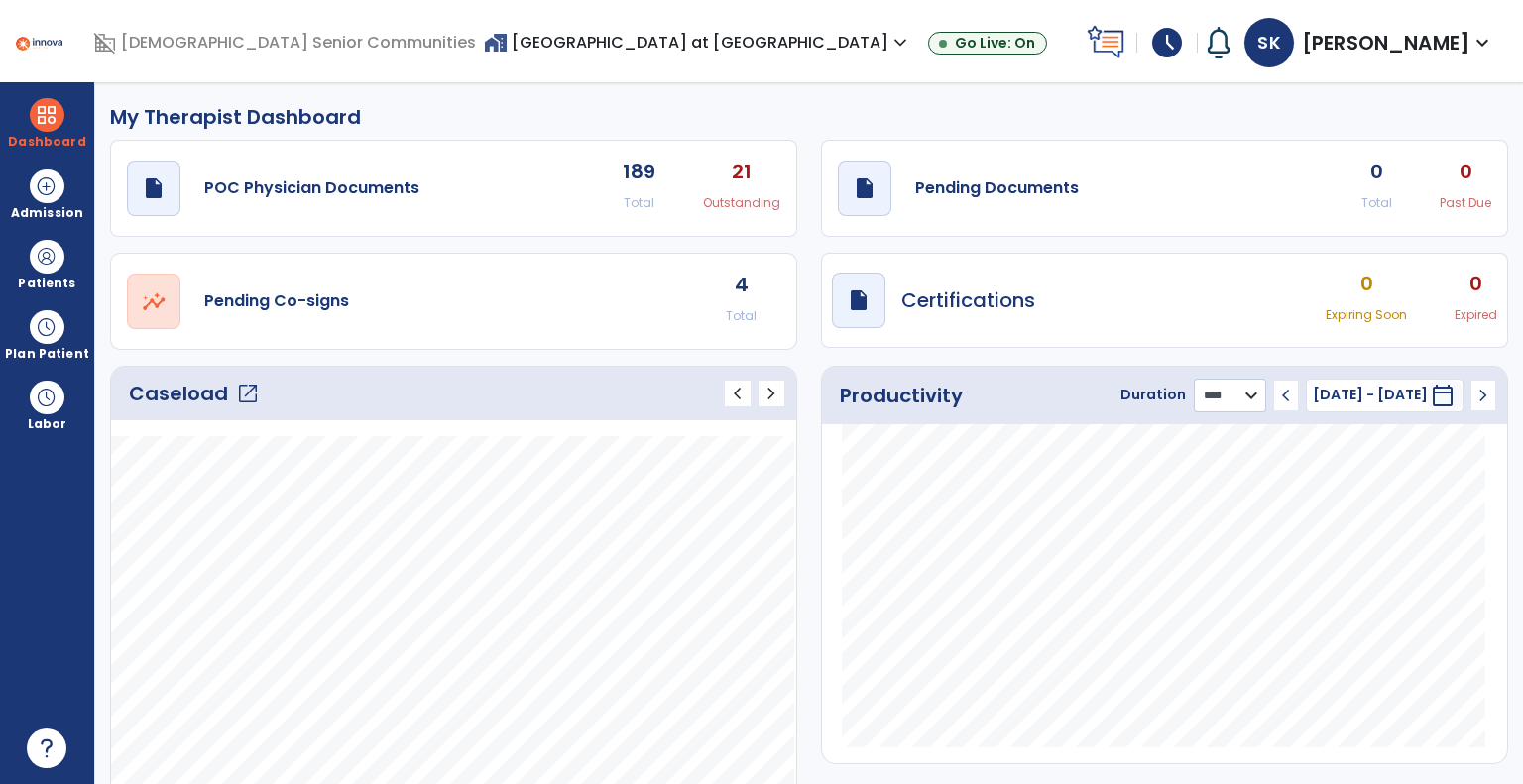click on "******** **** ***" 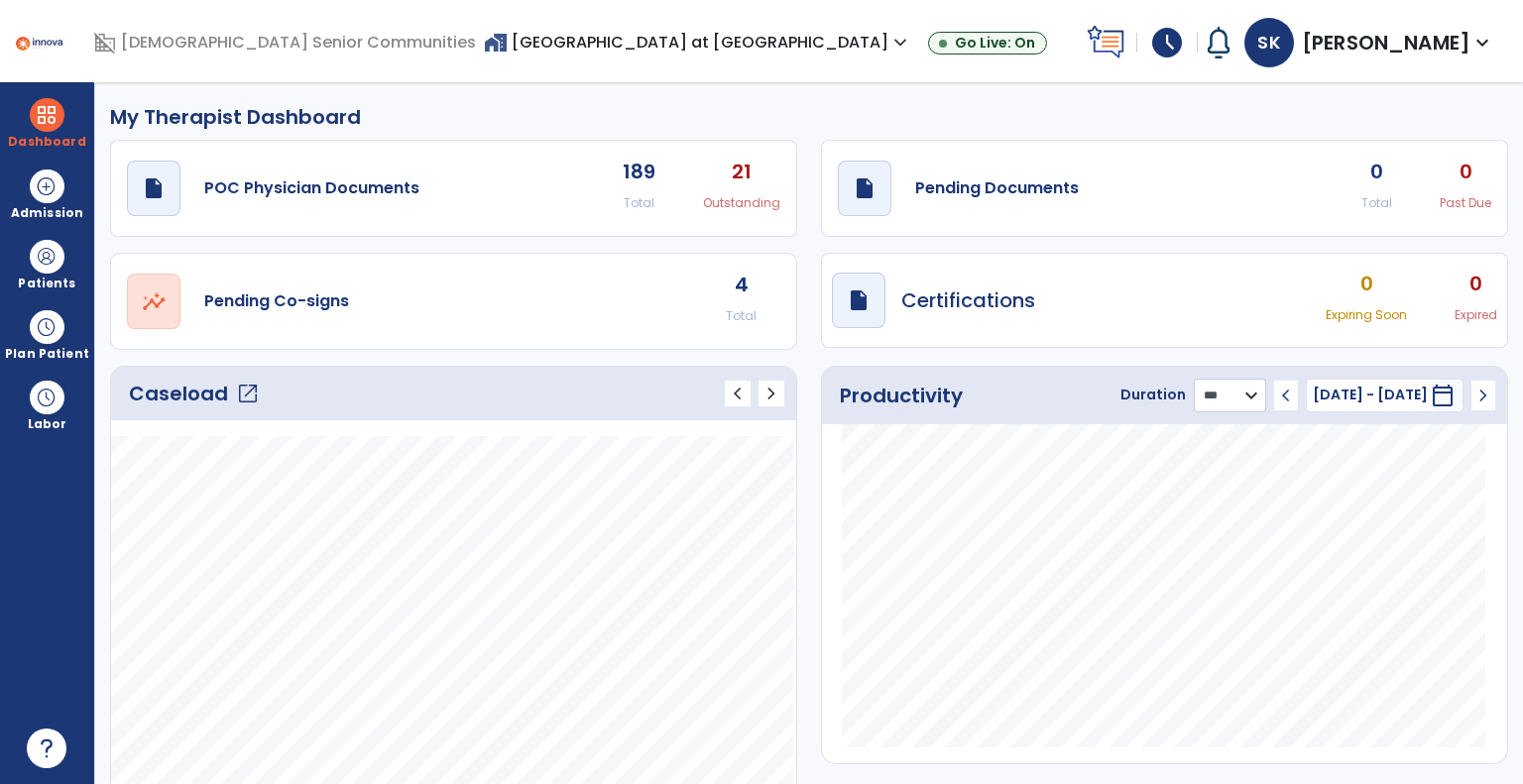 click on "******** **** ***" 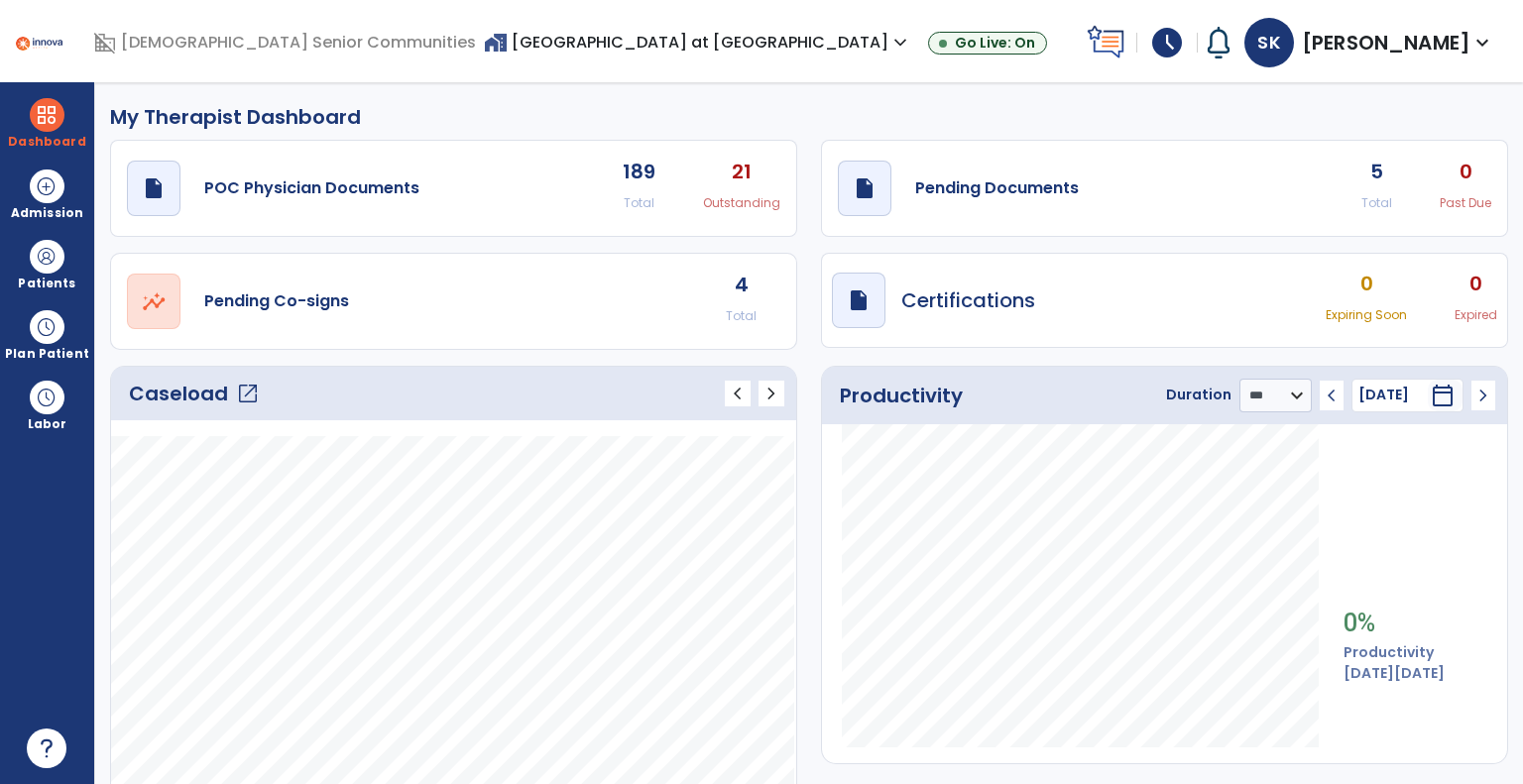 click on "open_in_new" 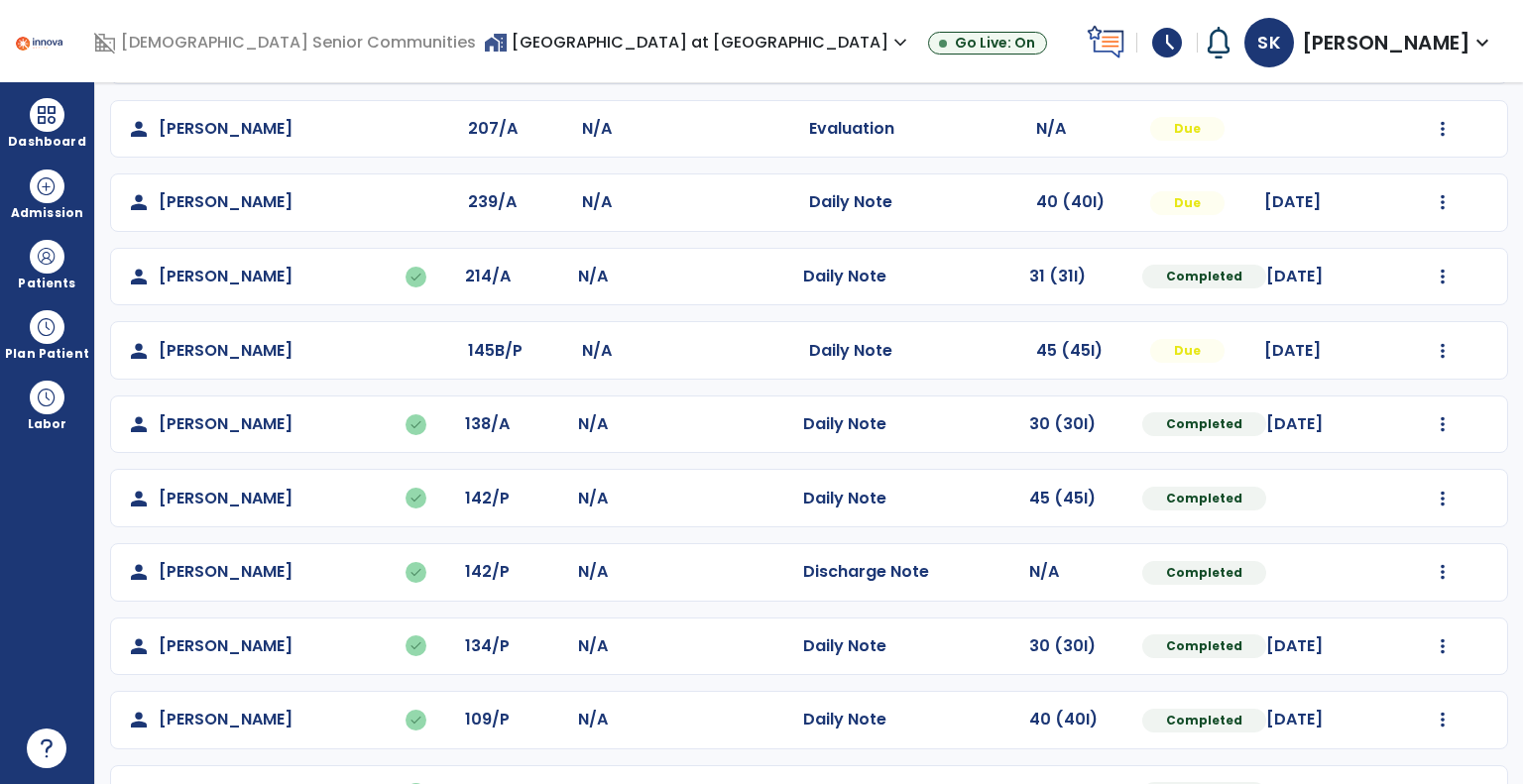 scroll, scrollTop: 635, scrollLeft: 0, axis: vertical 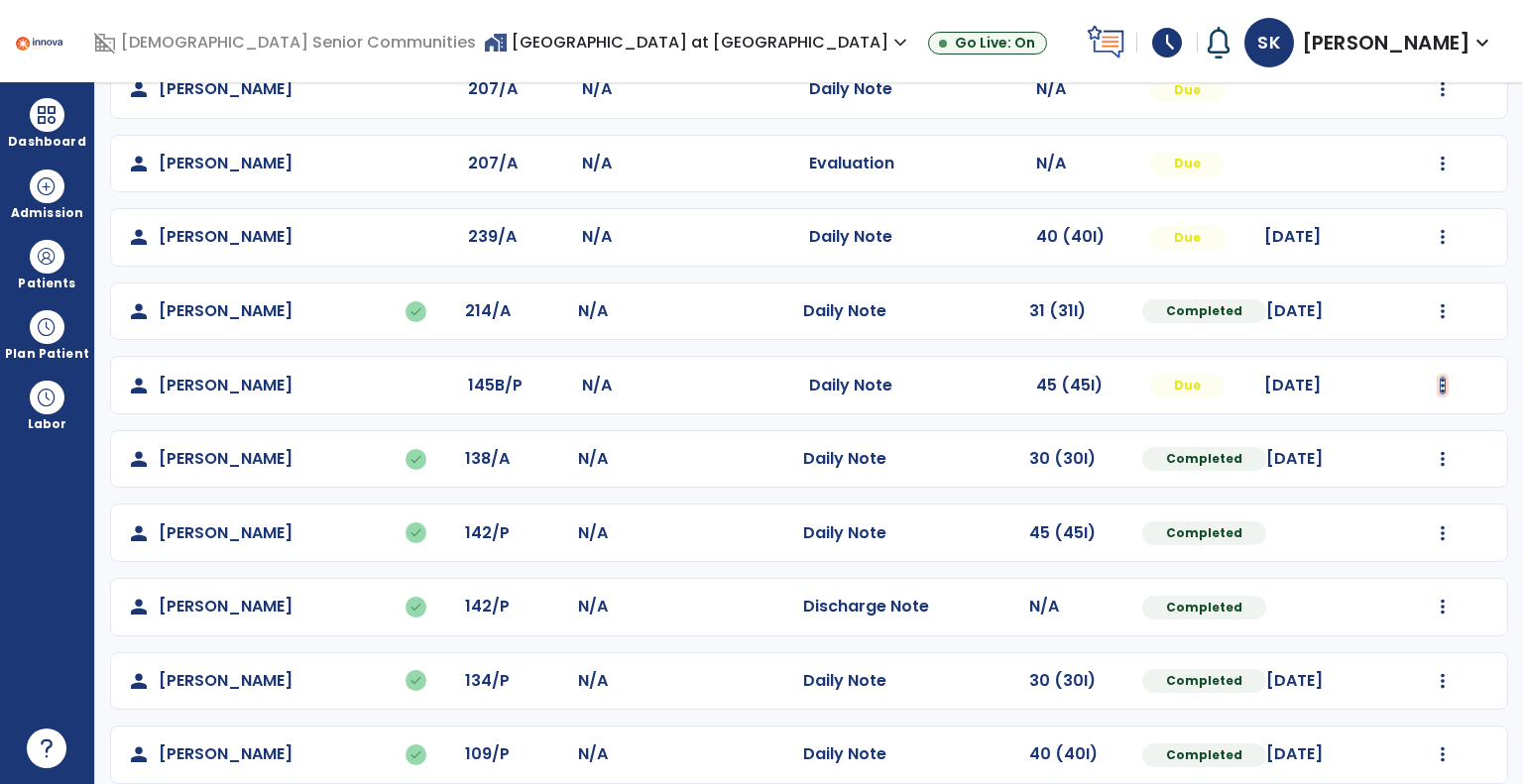 click at bounding box center [1443, -280] 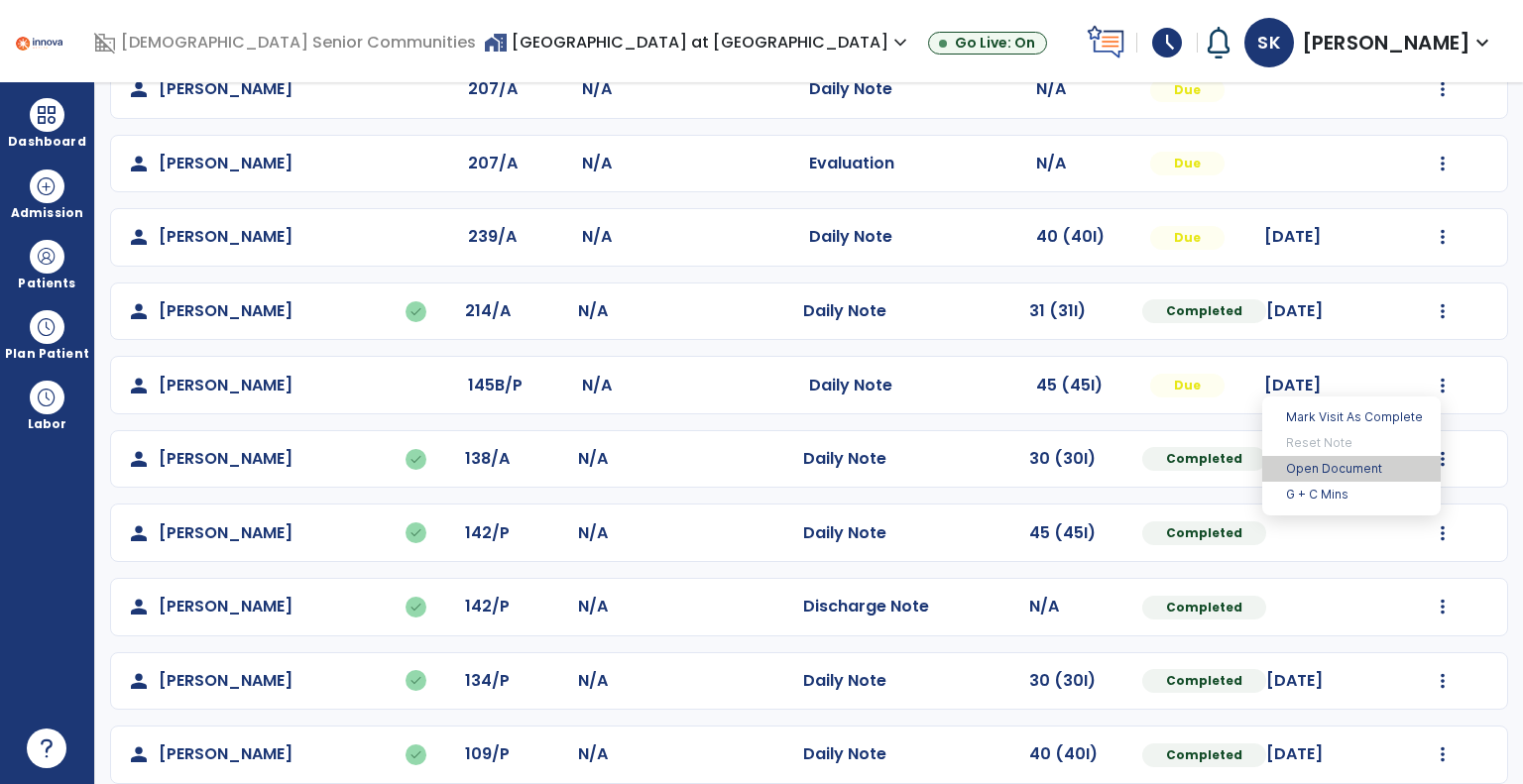 click on "Open Document" at bounding box center [1351, 469] 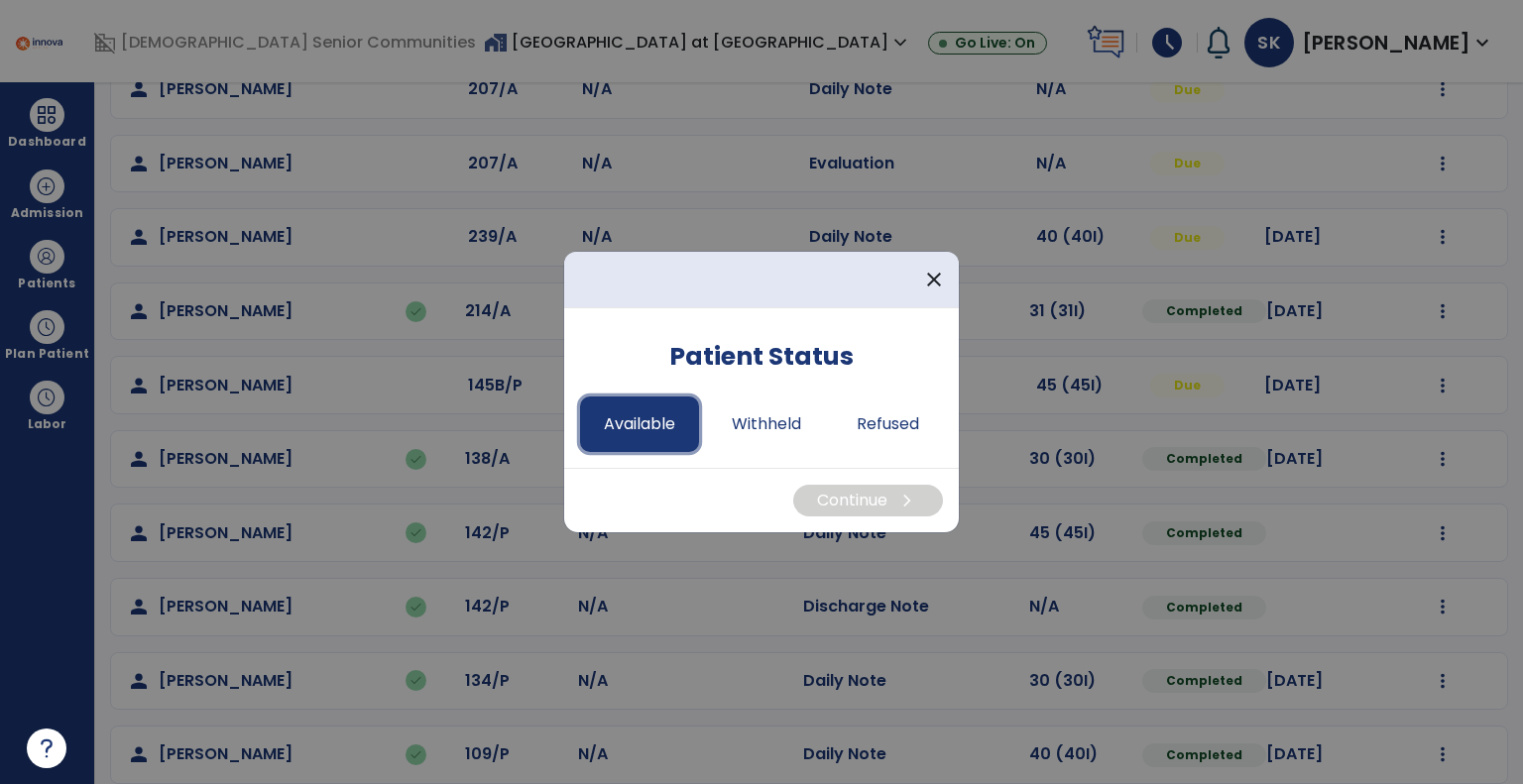 click on "Available" at bounding box center (640, 424) 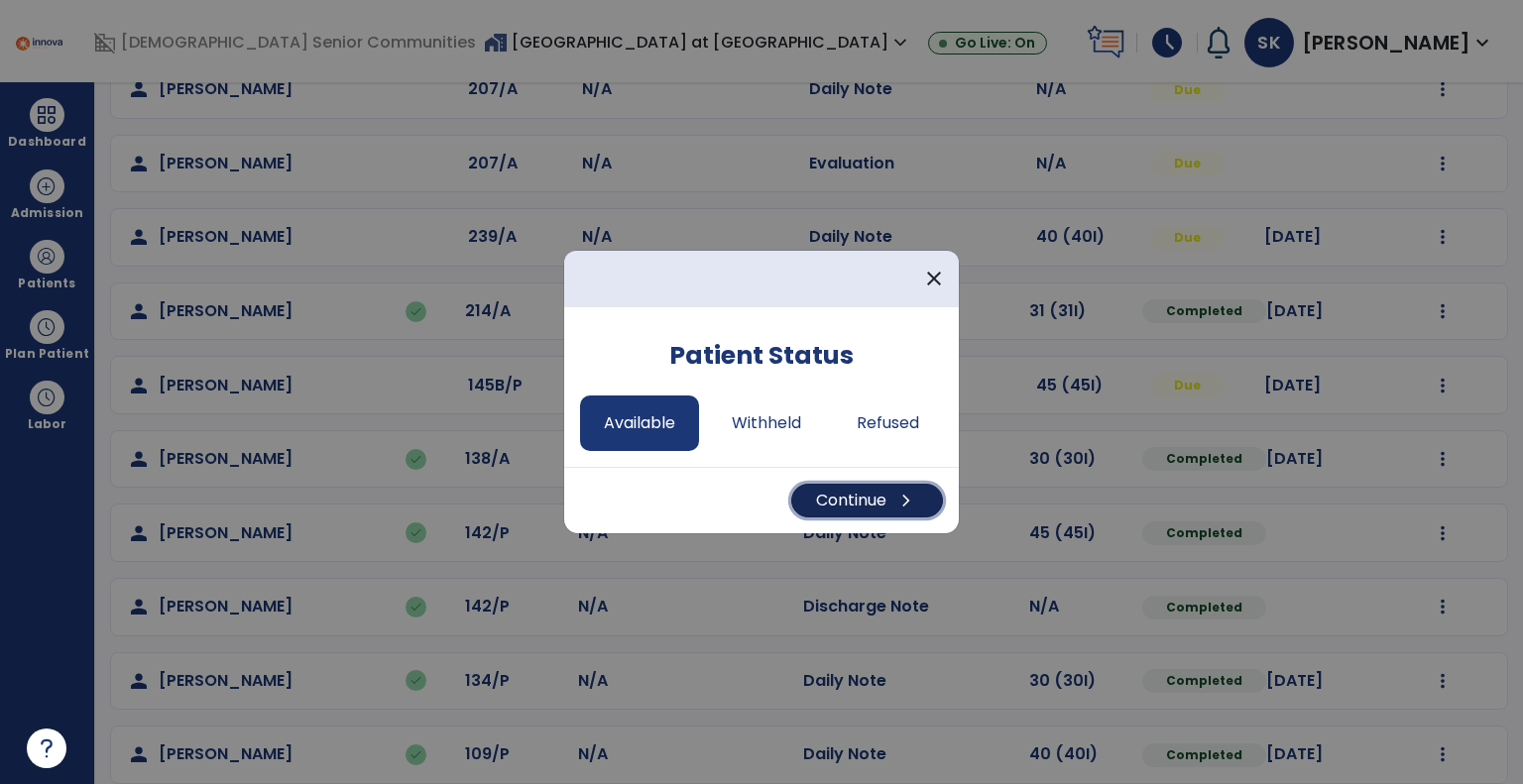drag, startPoint x: 835, startPoint y: 494, endPoint x: 816, endPoint y: 473, distance: 28.319605 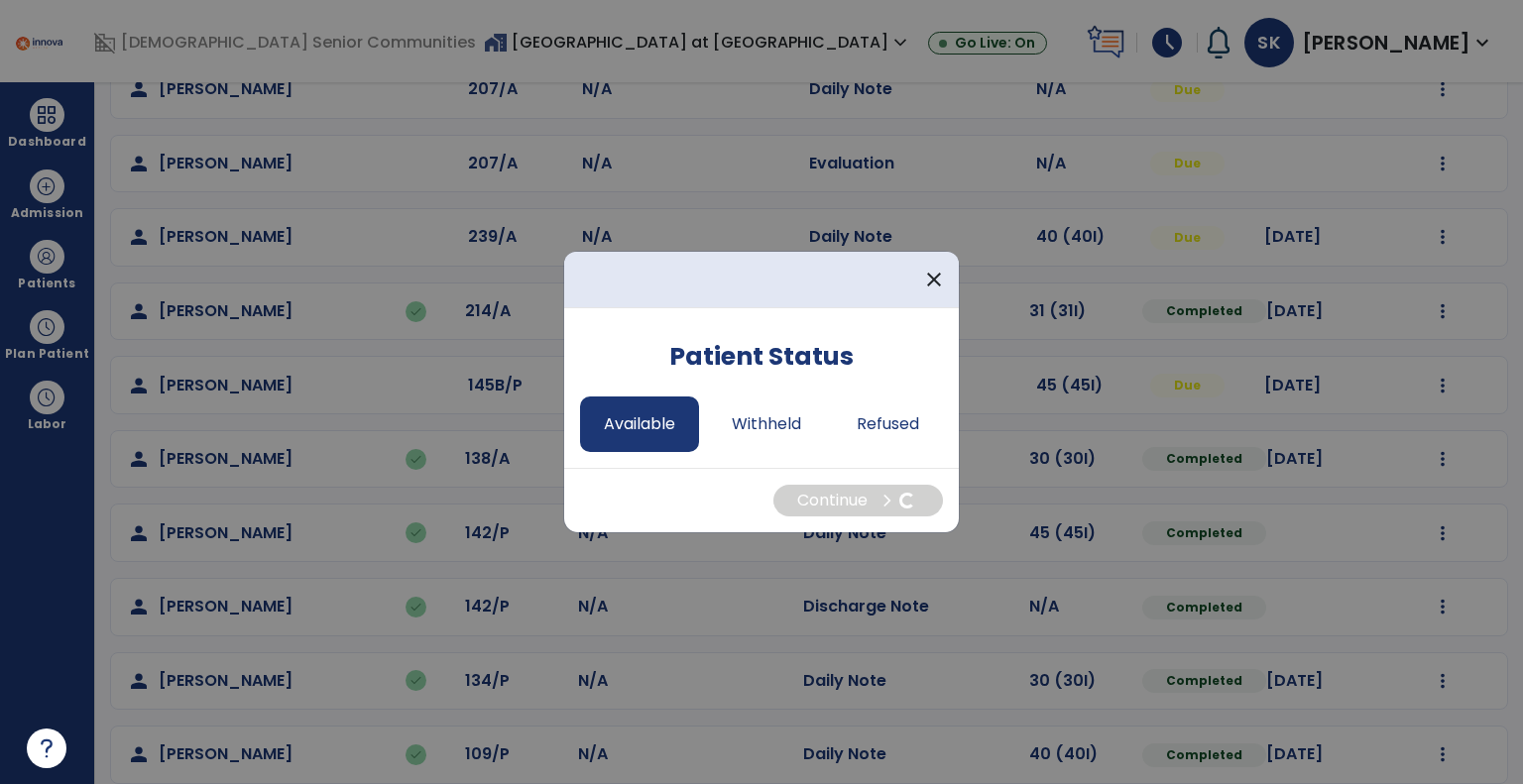select on "*" 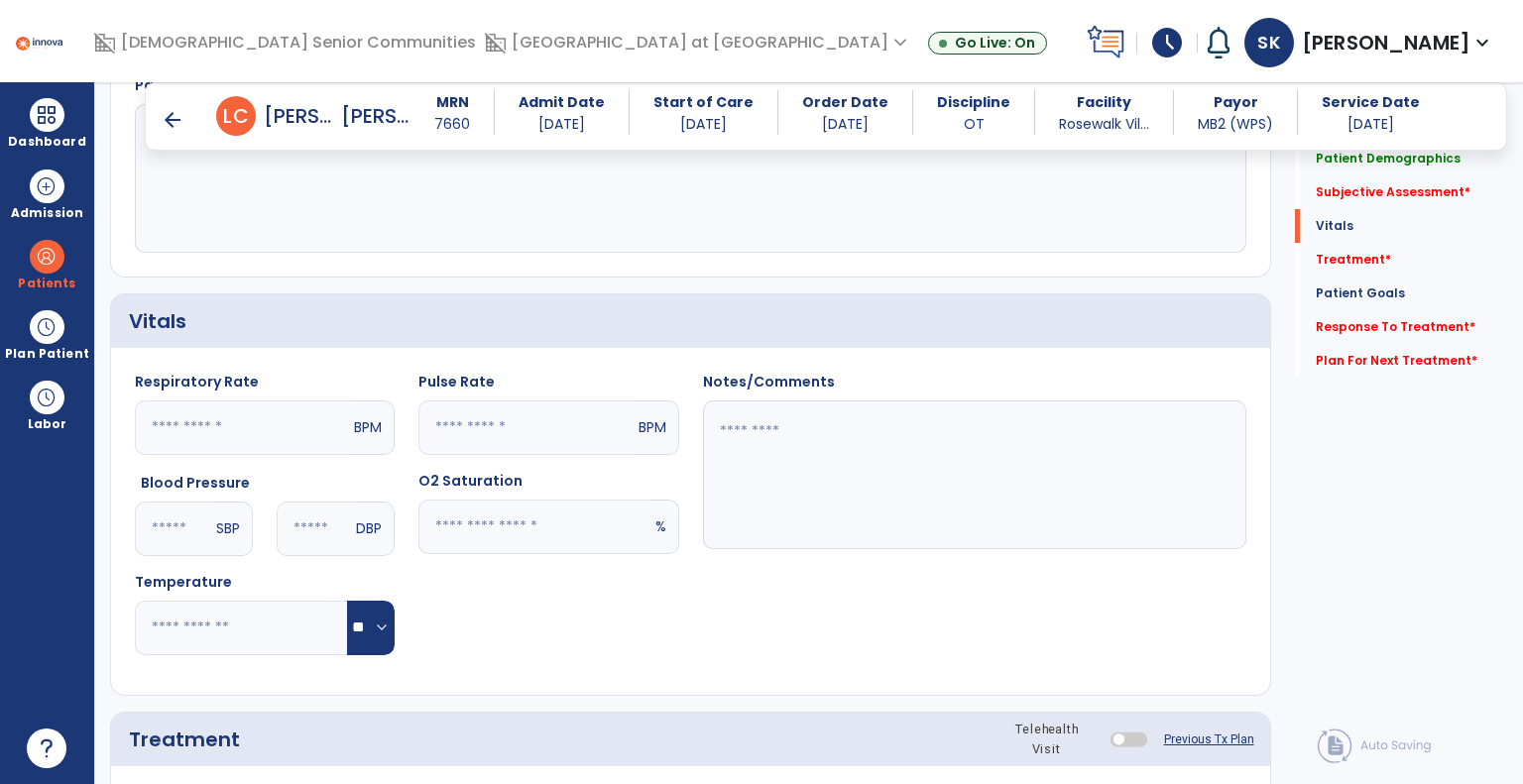 scroll, scrollTop: 536, scrollLeft: 0, axis: vertical 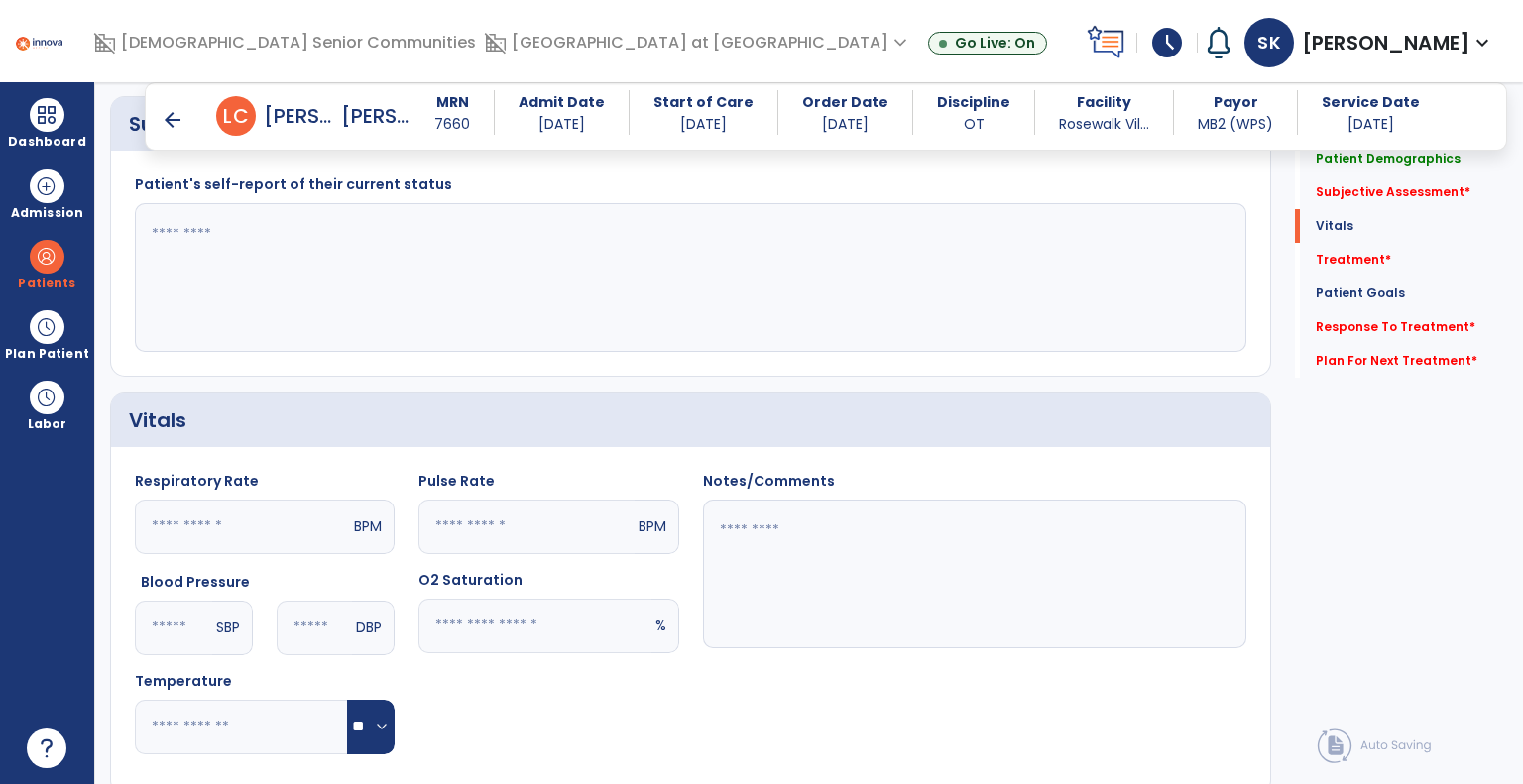 click 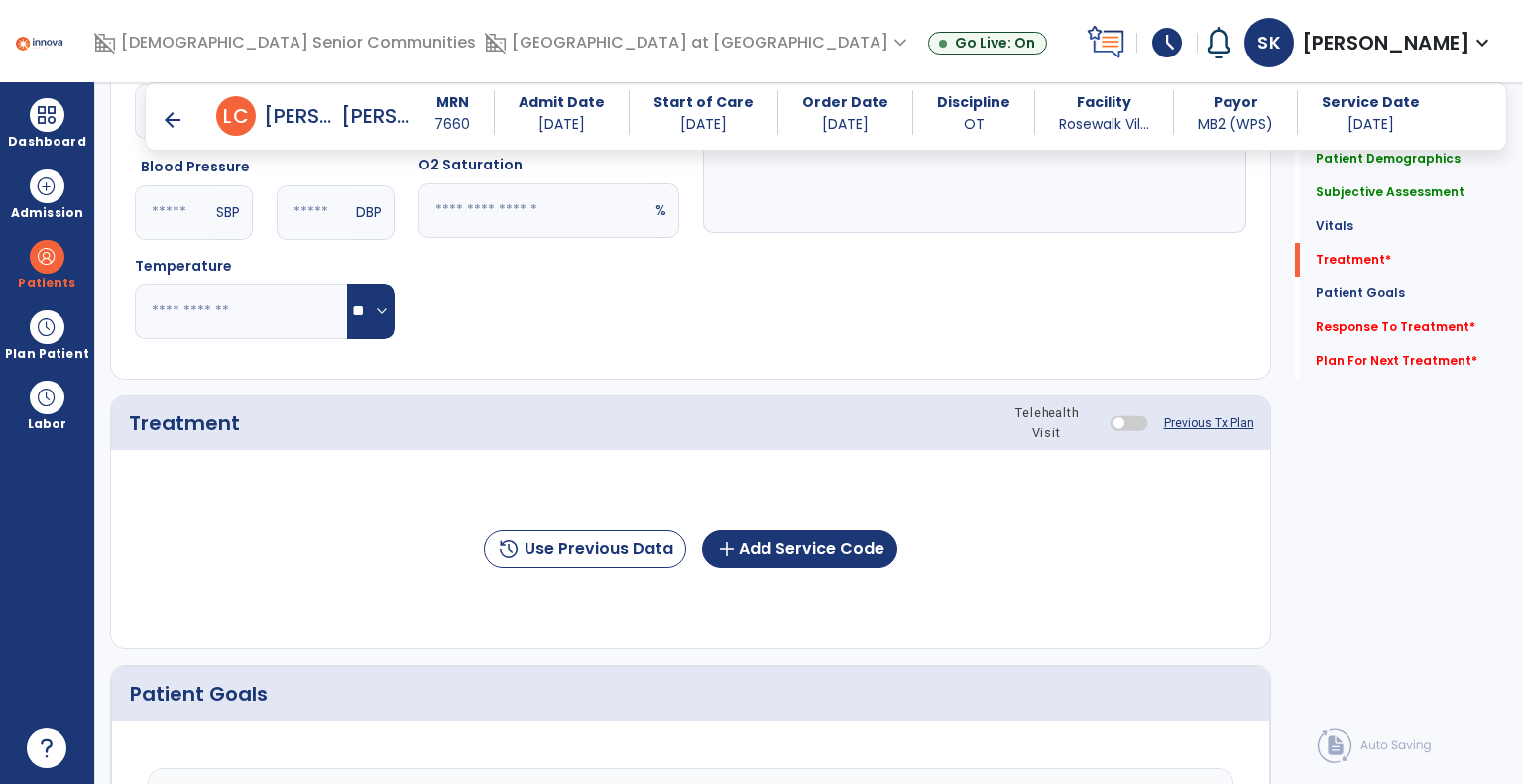 scroll, scrollTop: 1131, scrollLeft: 0, axis: vertical 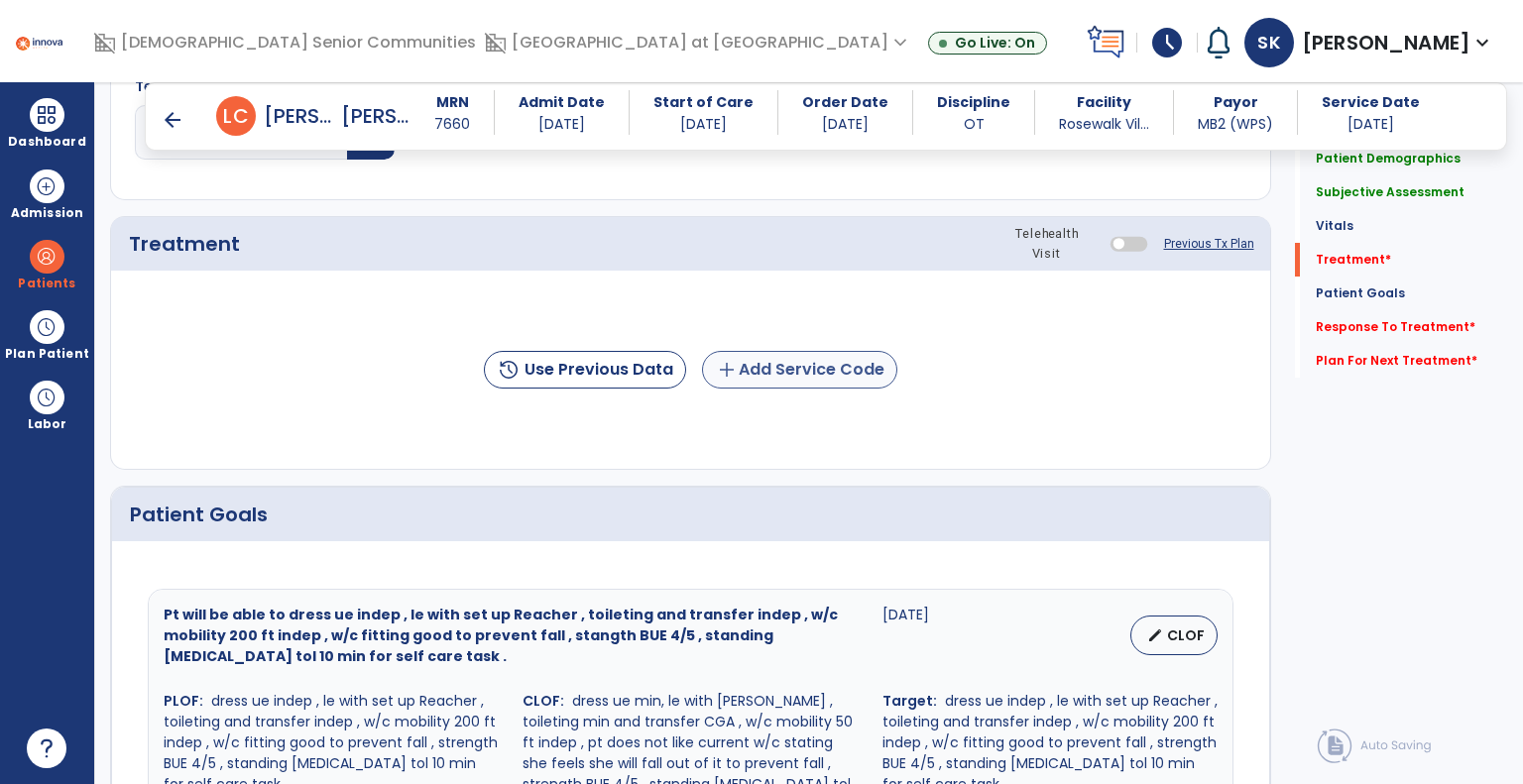 type on "**********" 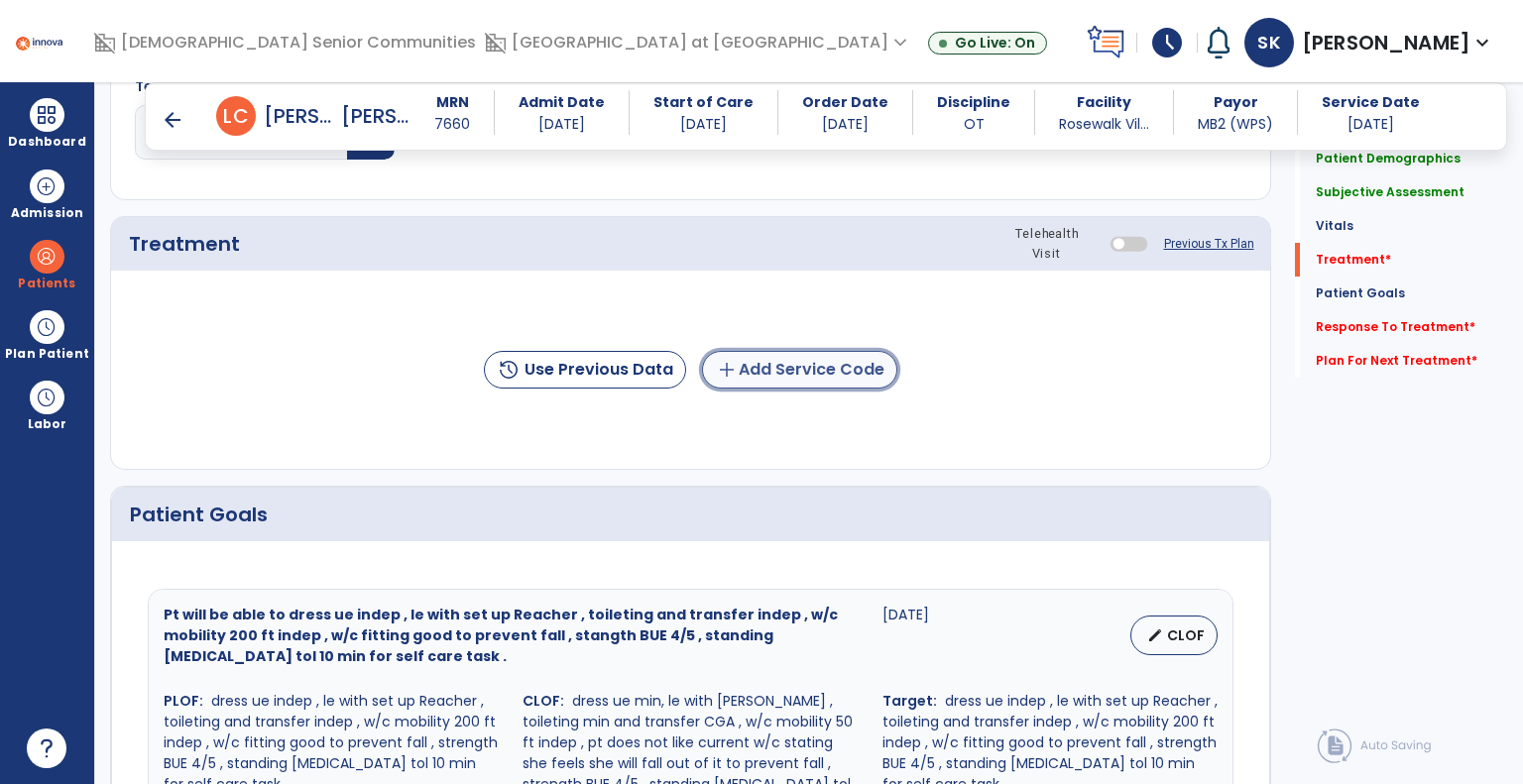 click on "add" 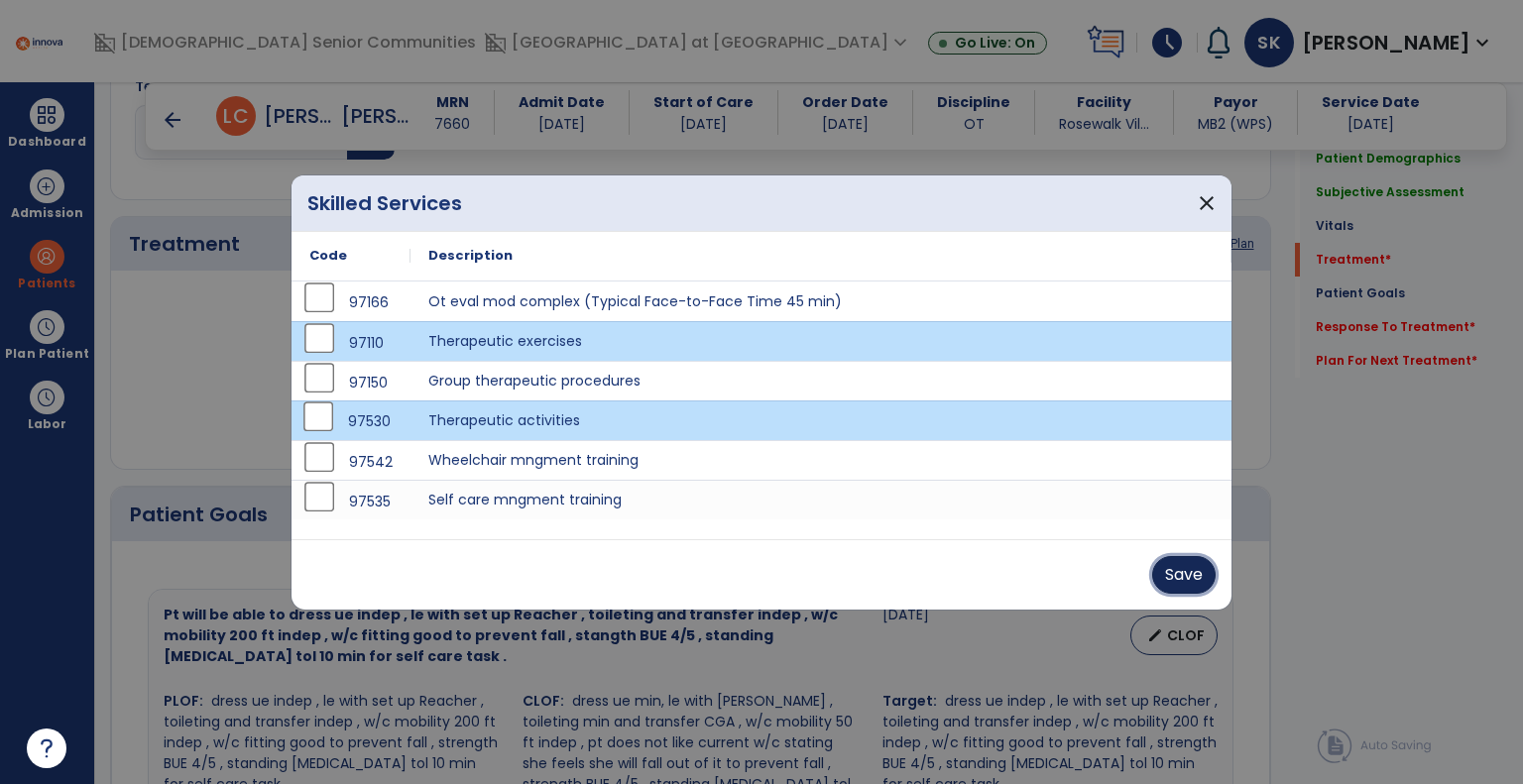 click on "Save" at bounding box center (1184, 575) 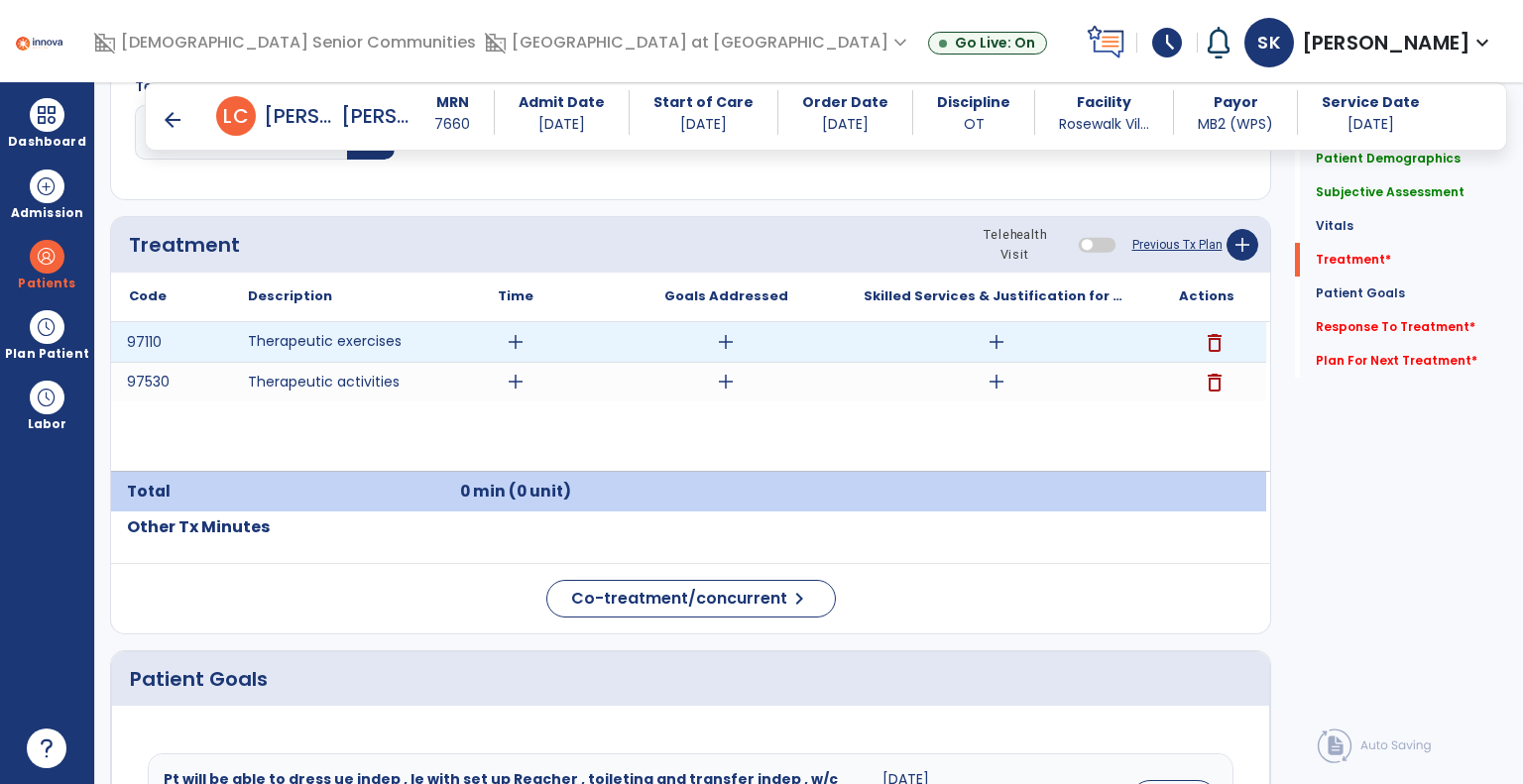 click on "add" at bounding box center [516, 342] 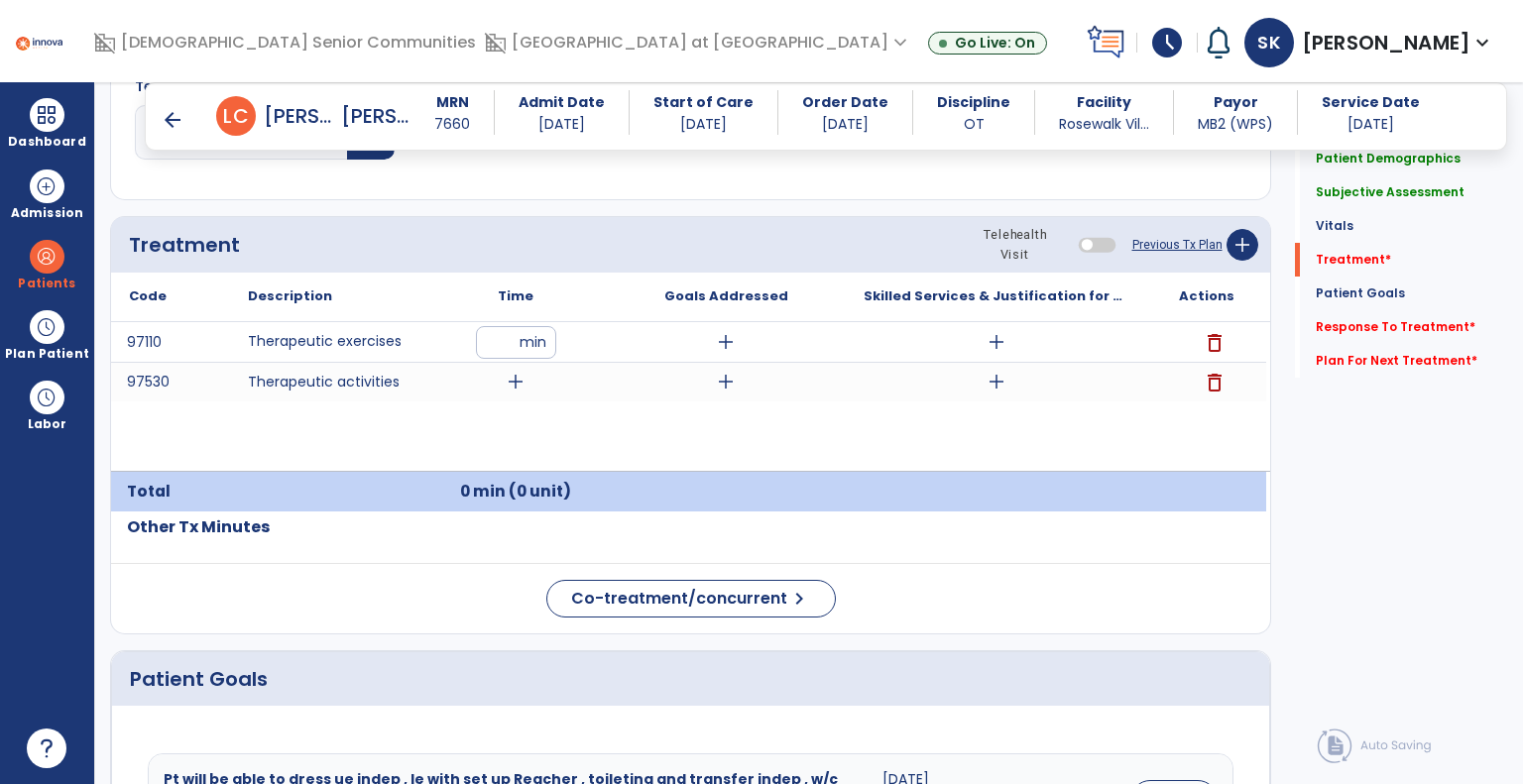 type on "**" 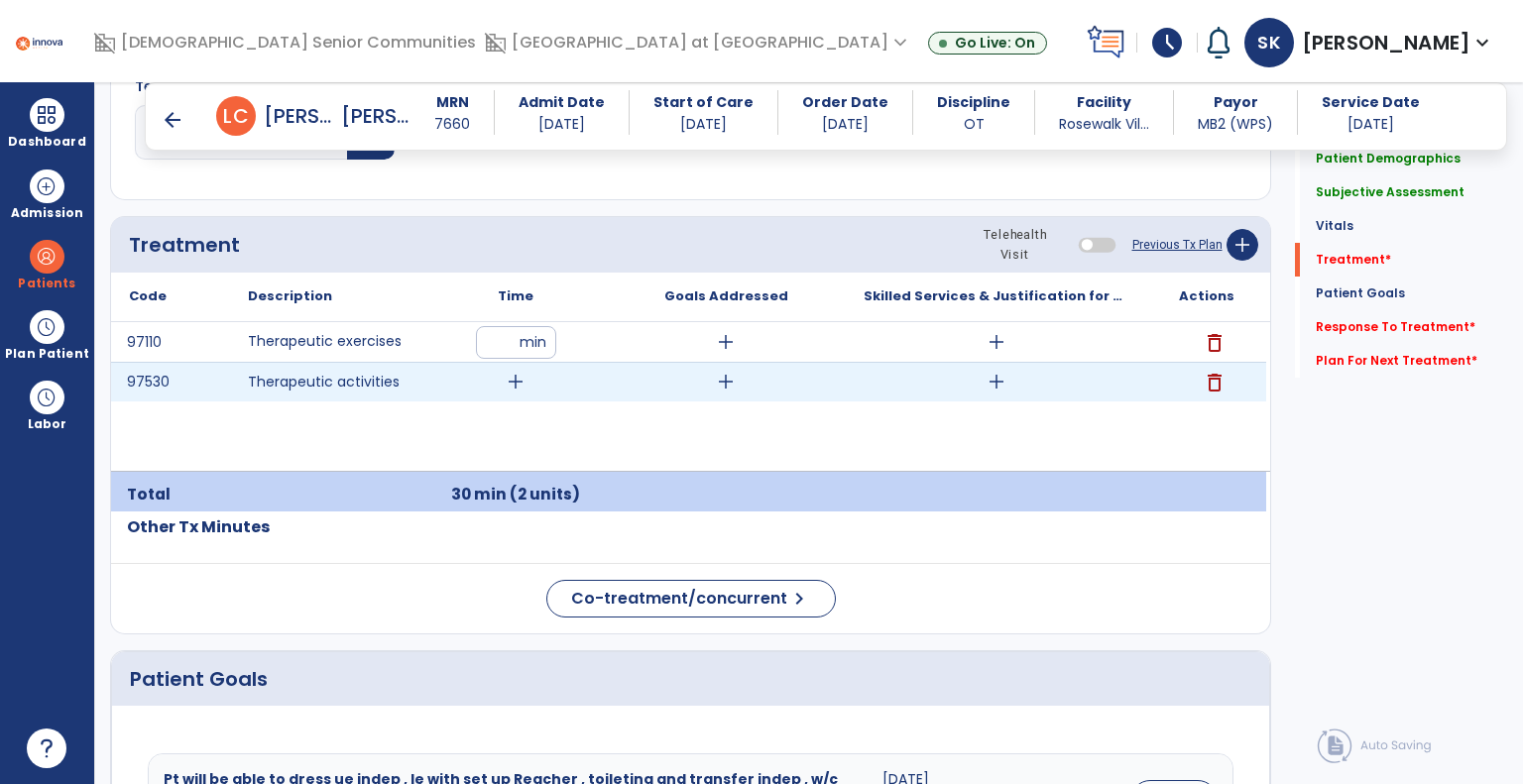 click on "add" at bounding box center [516, 382] 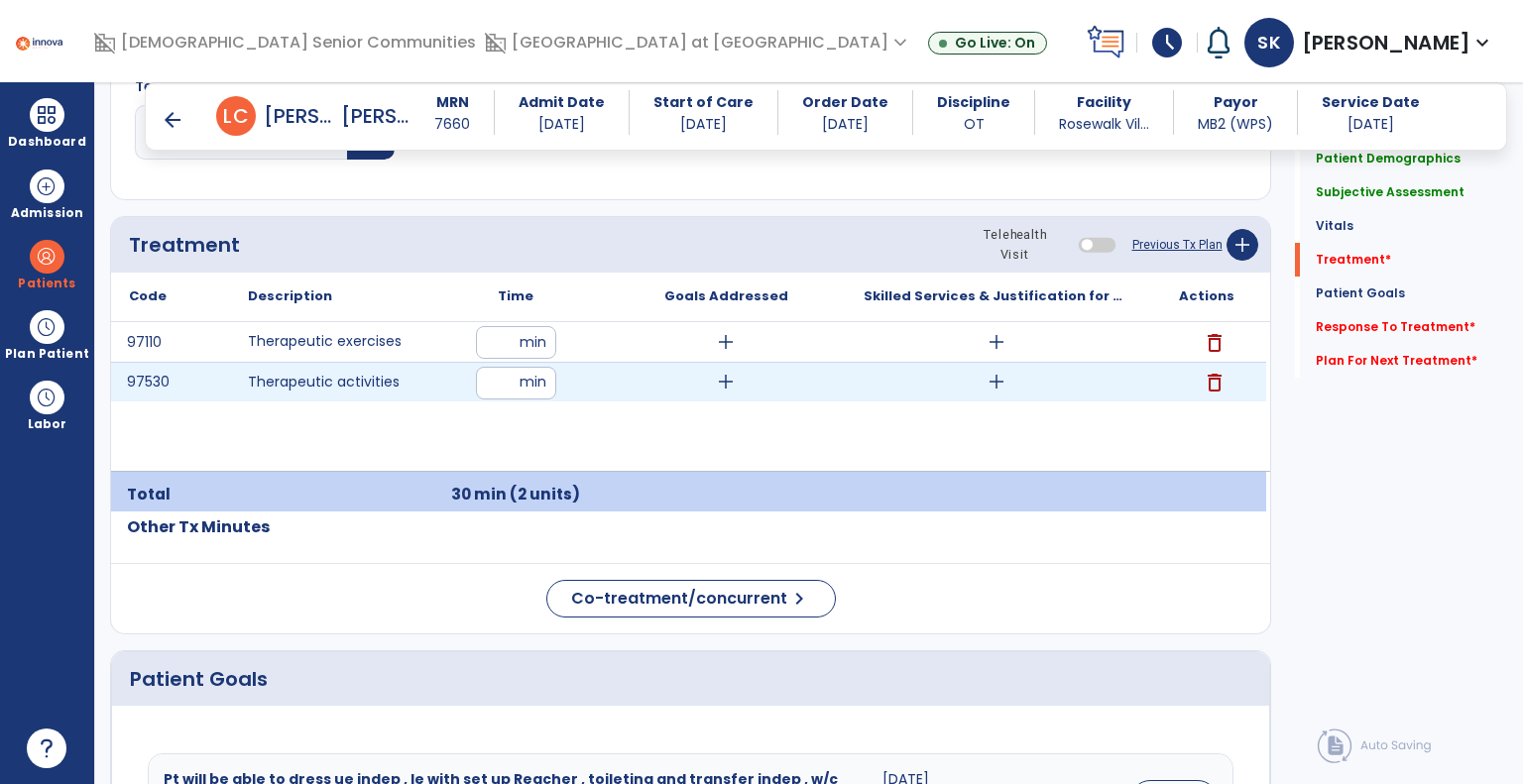 type on "**" 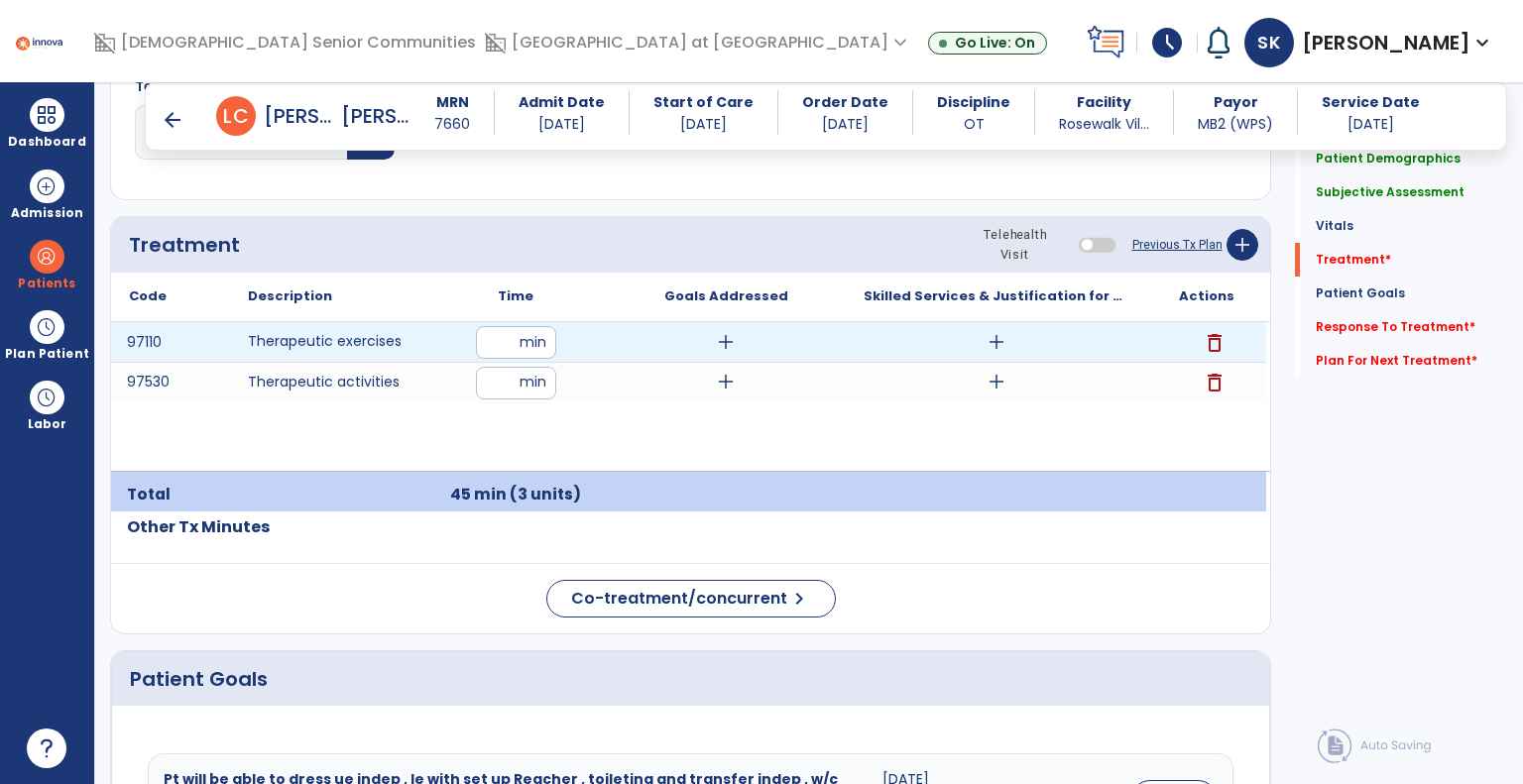 click on "add" at bounding box center (996, 342) 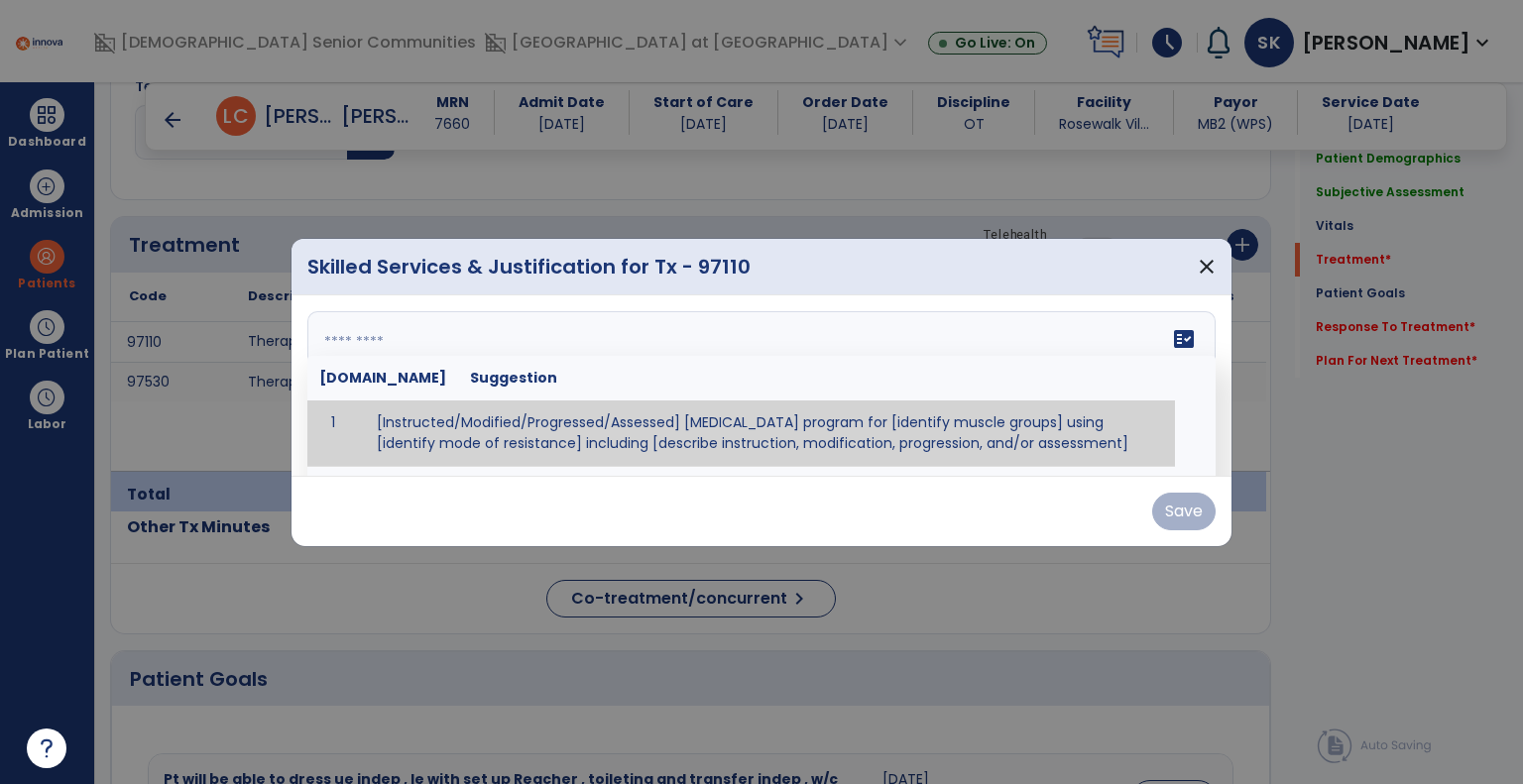 click on "fact_check  Sr.No Suggestion 1 [Instructed/Modified/Progressed/Assessed] resistive exercise program for [identify muscle groups] using [identify mode of resistance] including [describe instruction, modification, progression, and/or assessment] 2 [Instructed/Modified/Progressed/Assessed] aerobic exercise program using [identify equipment/mode] including [describe instruction, modification,progression, and/or assessment] 3 [Instructed/Modified/Progressed/Assessed] [PROM/A/AROM/AROM] program for [identify joint movements] using [contract-relax, over-pressure, inhibitory techniques, other] 4 [Assessed/Tested] aerobic capacity with administration of [aerobic capacity test]" at bounding box center (762, 386) 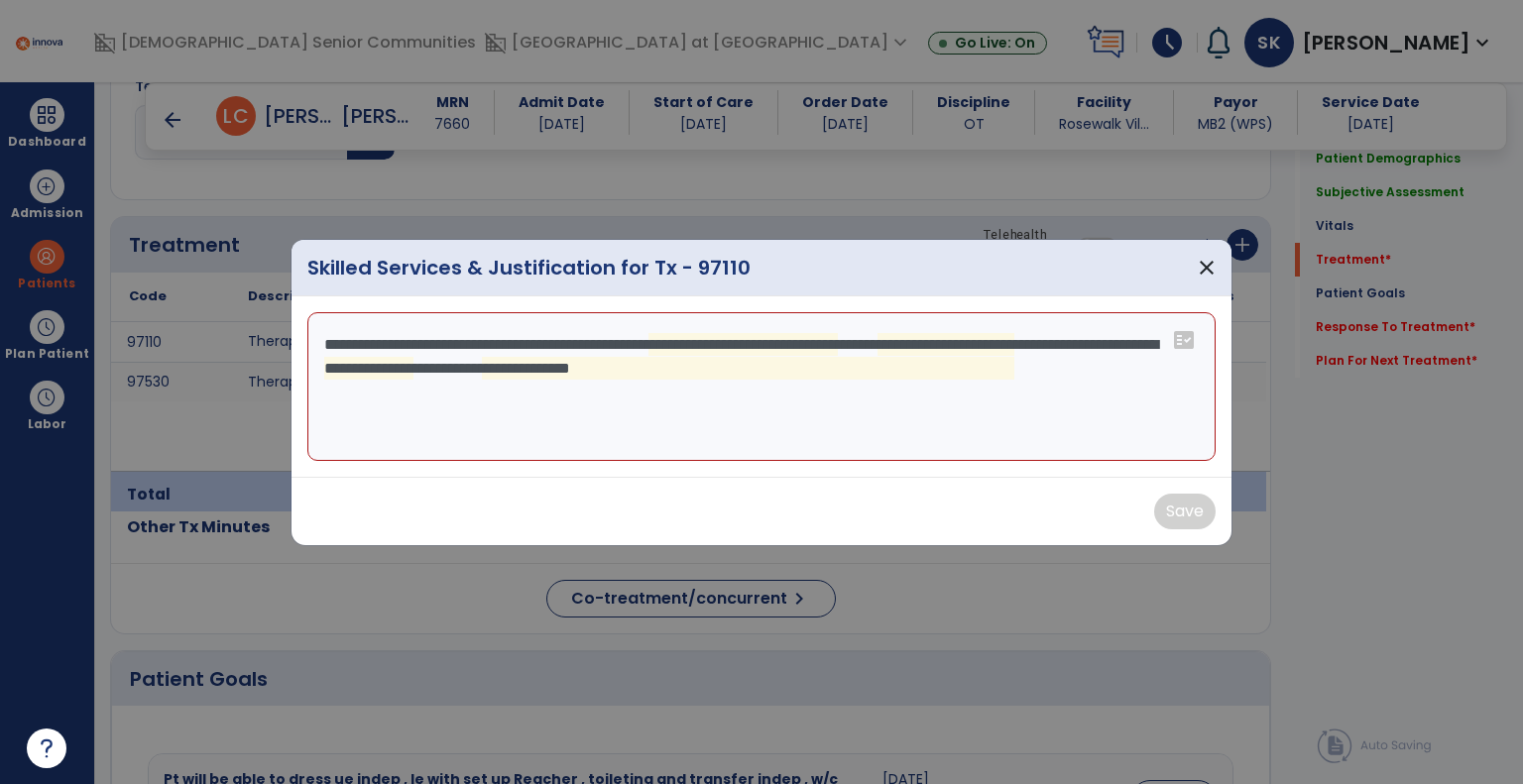 click on "**********" at bounding box center [762, 387] 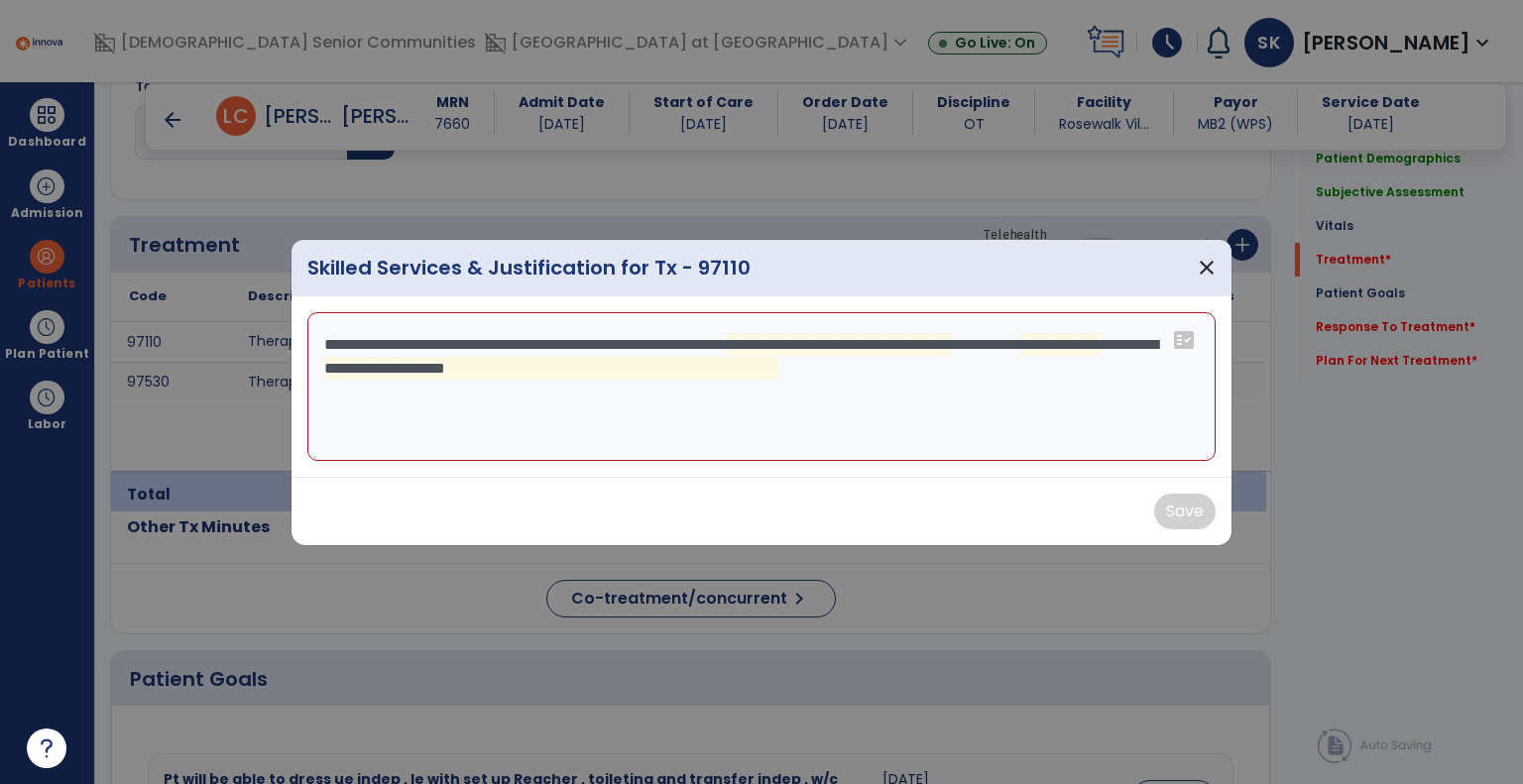 click on "**********" at bounding box center (762, 387) 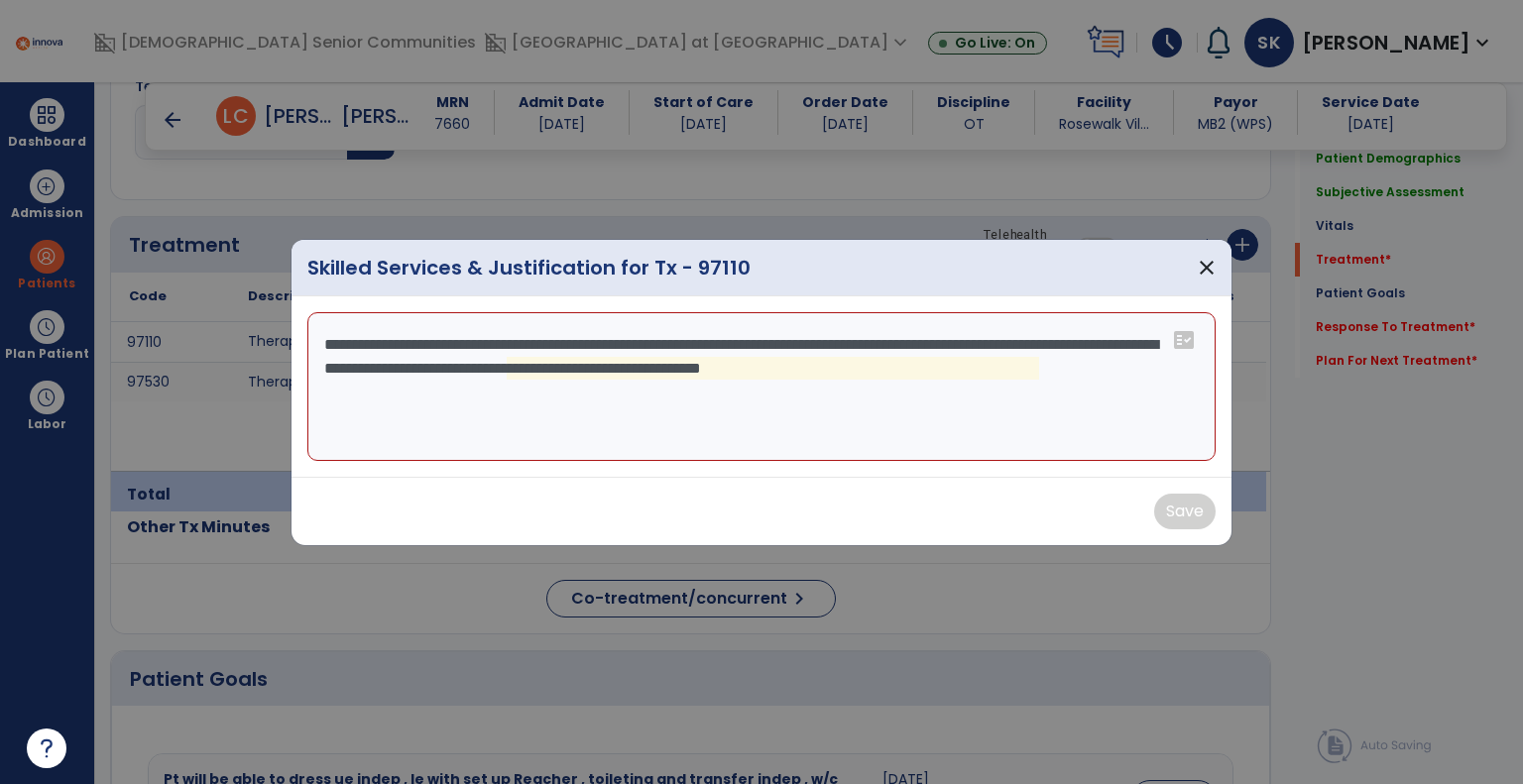click on "**********" at bounding box center (762, 387) 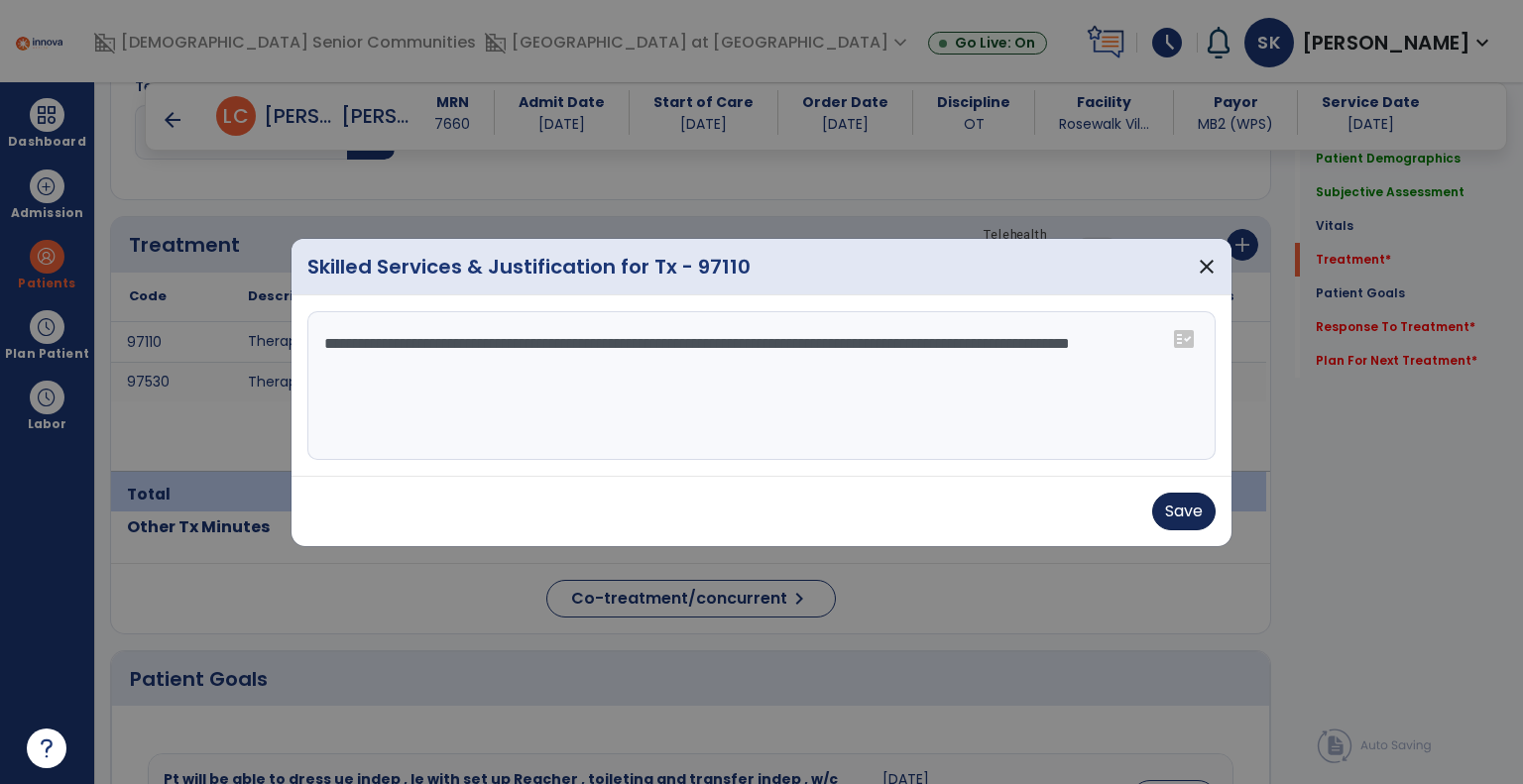 type on "**********" 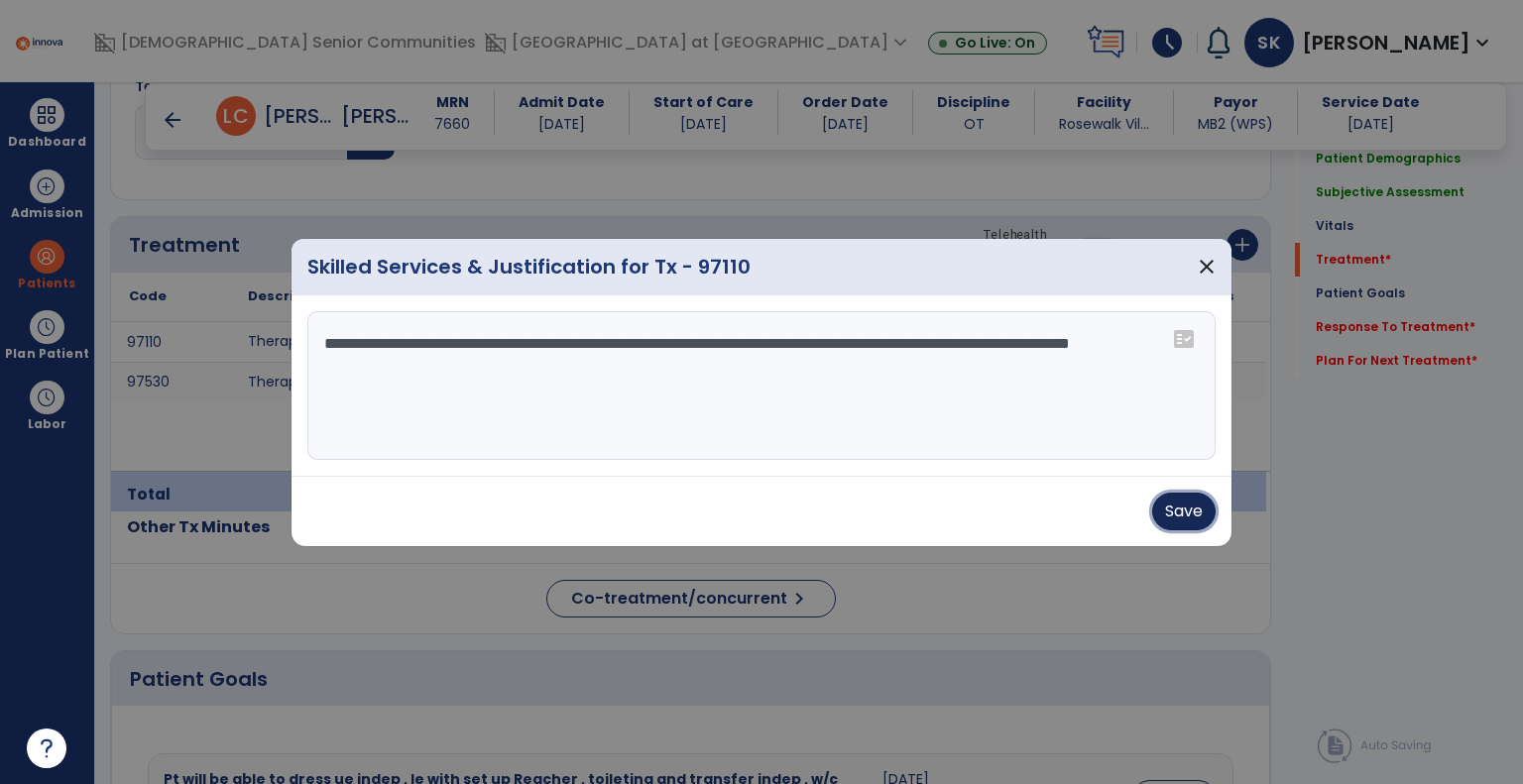 click on "Save" at bounding box center [1184, 511] 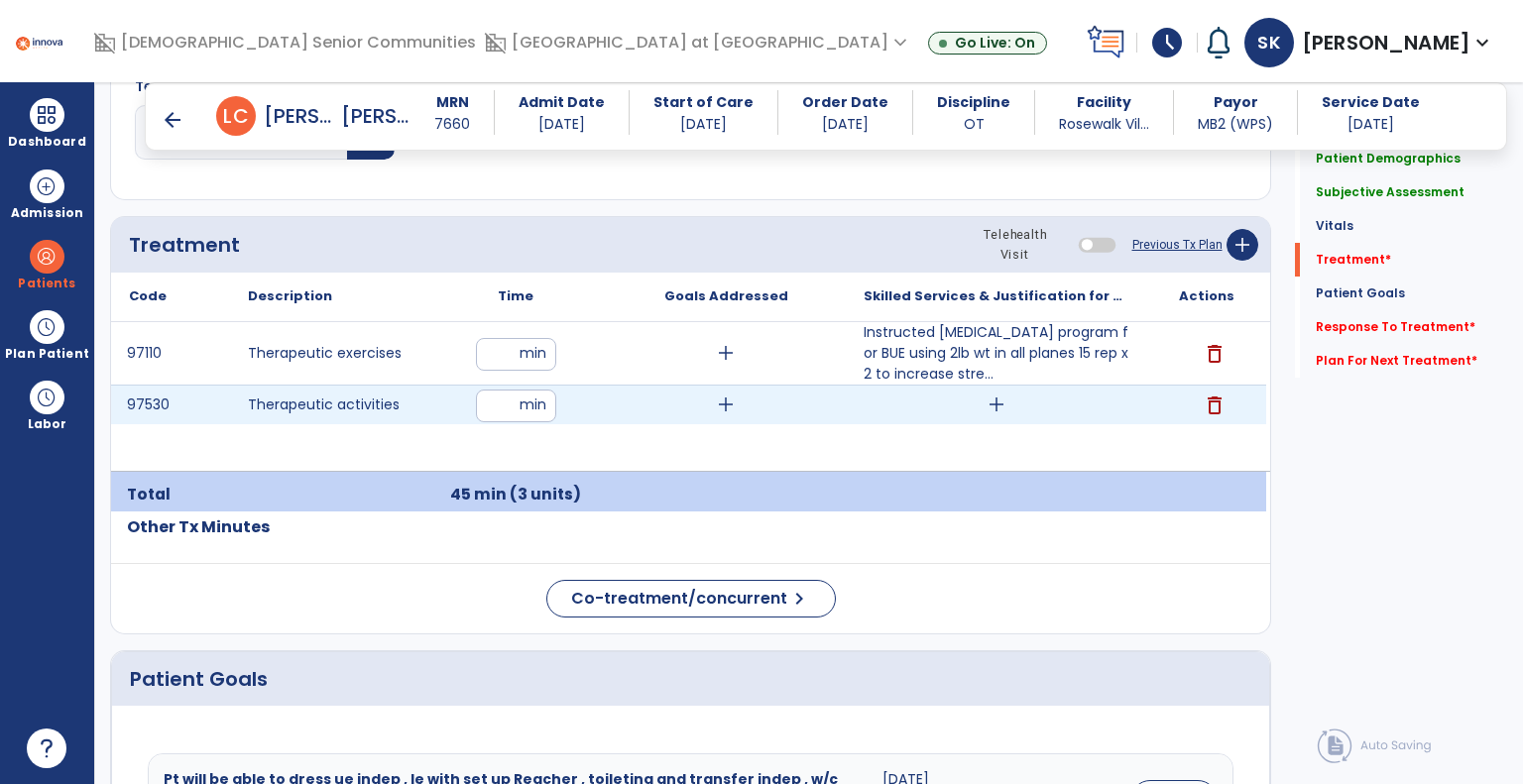 click on "add" at bounding box center [996, 404] 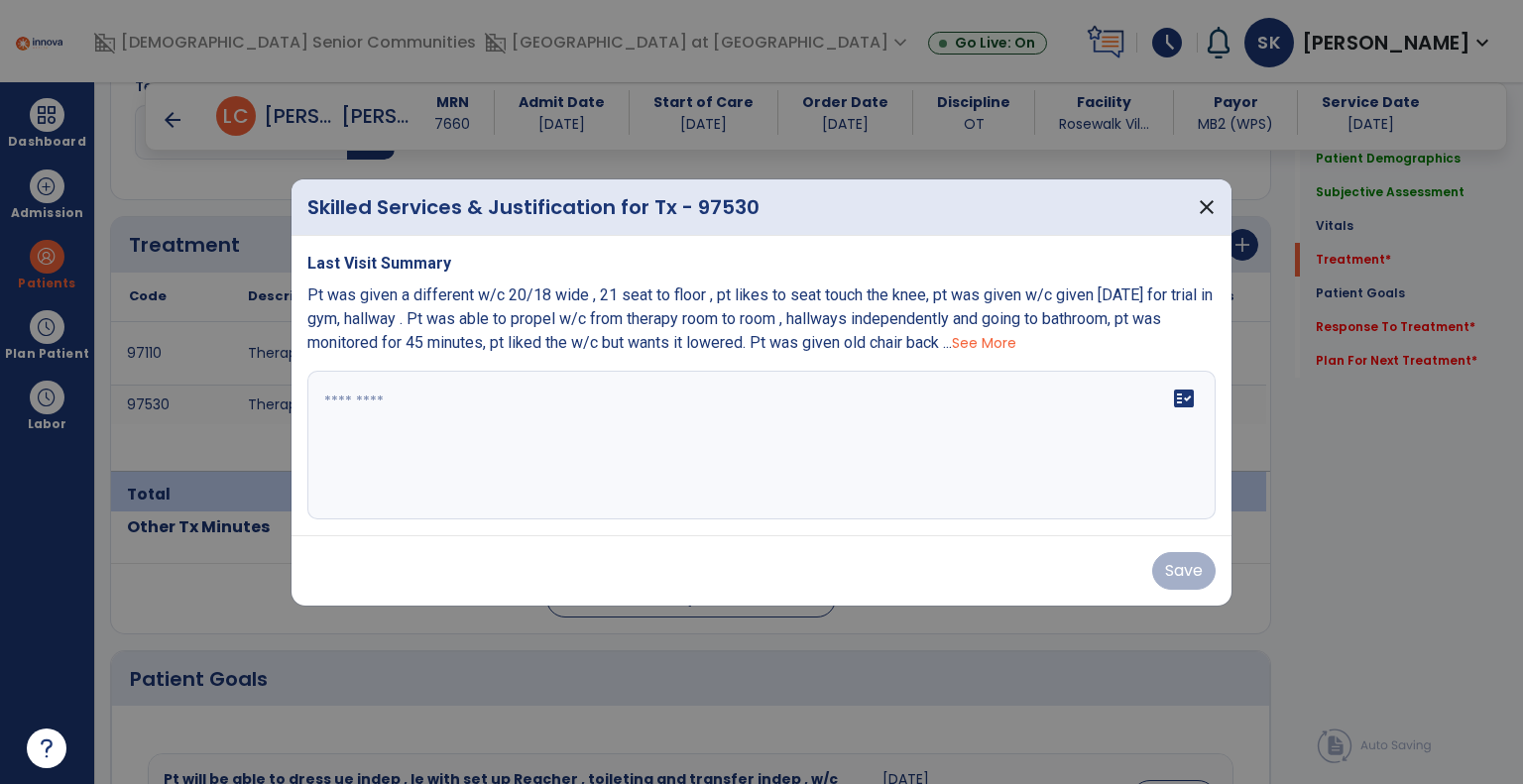 click on "Last Visit Summary Pt was given a different w/c 20/18 wide , 21 seat to floor , pt likes to seat touch the knee, pt was given w/c given today for trial in gym, hallway . Pt was able to propel w/c from therapy room to room , hallways independently and going to bathroom, pt was monitored for 45 minutes, pt liked the w/c but wants it lowered. Pt was given old chair back ...  See More   fact_check" at bounding box center [762, 386] 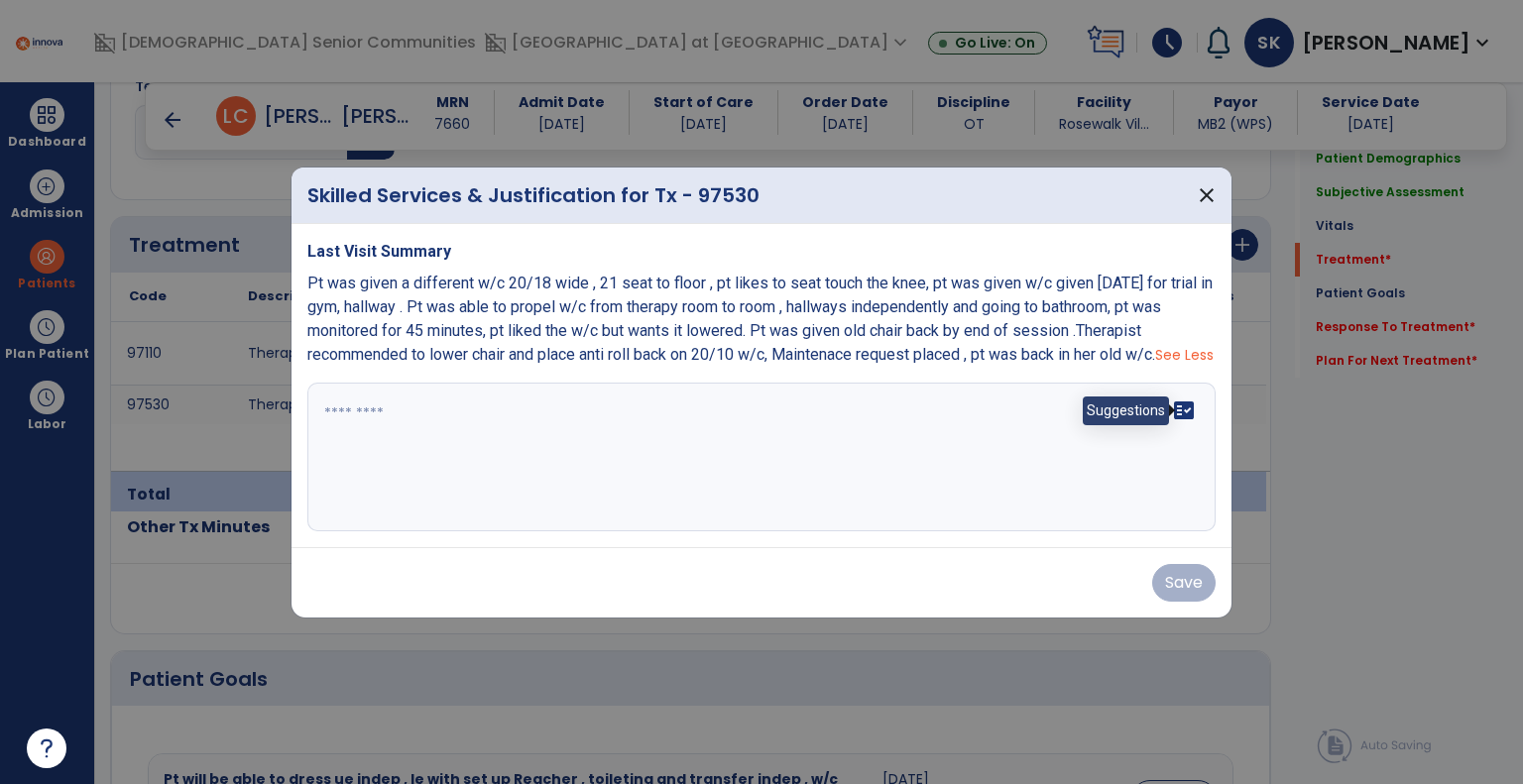 click on "fact_check" at bounding box center (1184, 410) 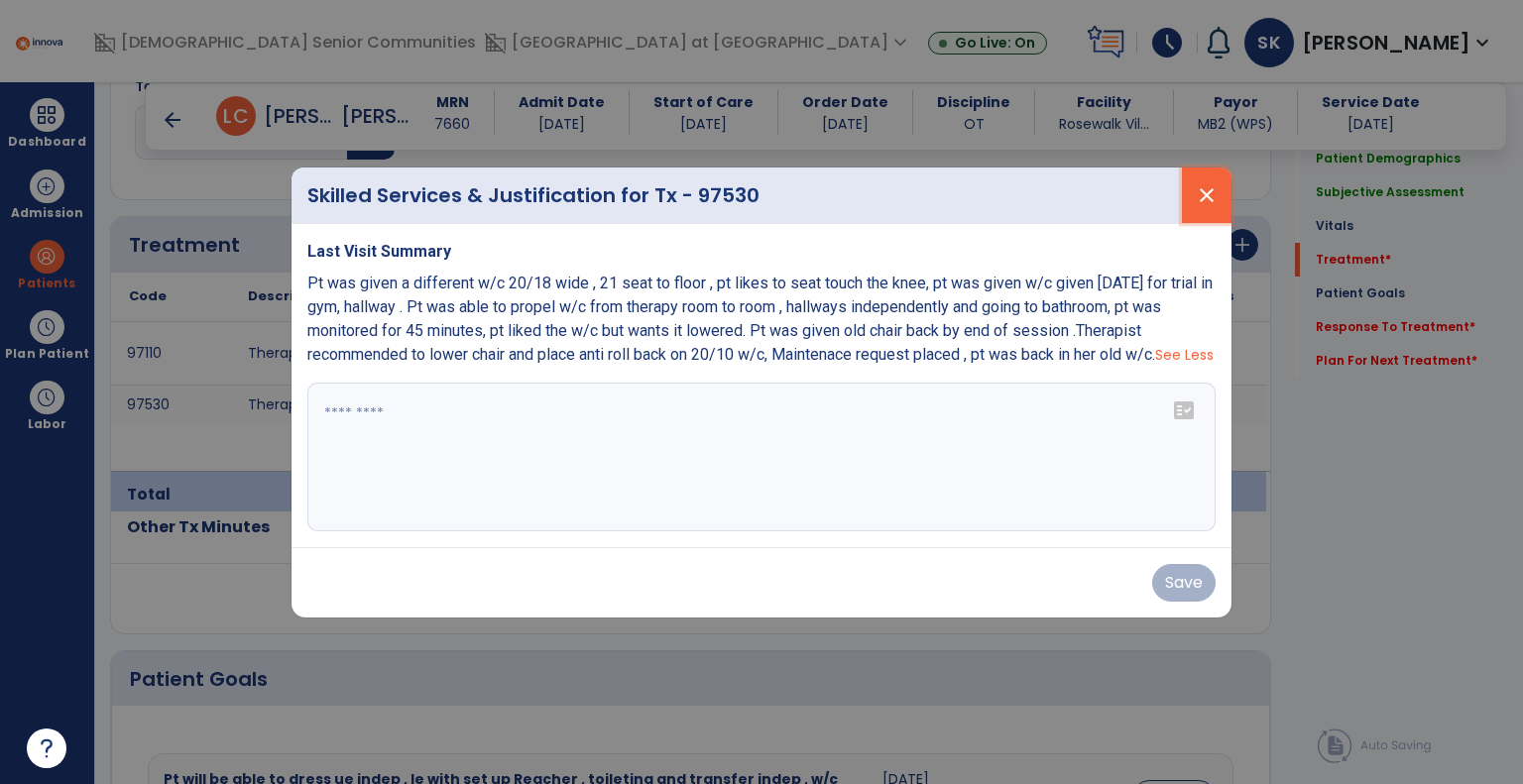 click on "close" at bounding box center [1207, 195] 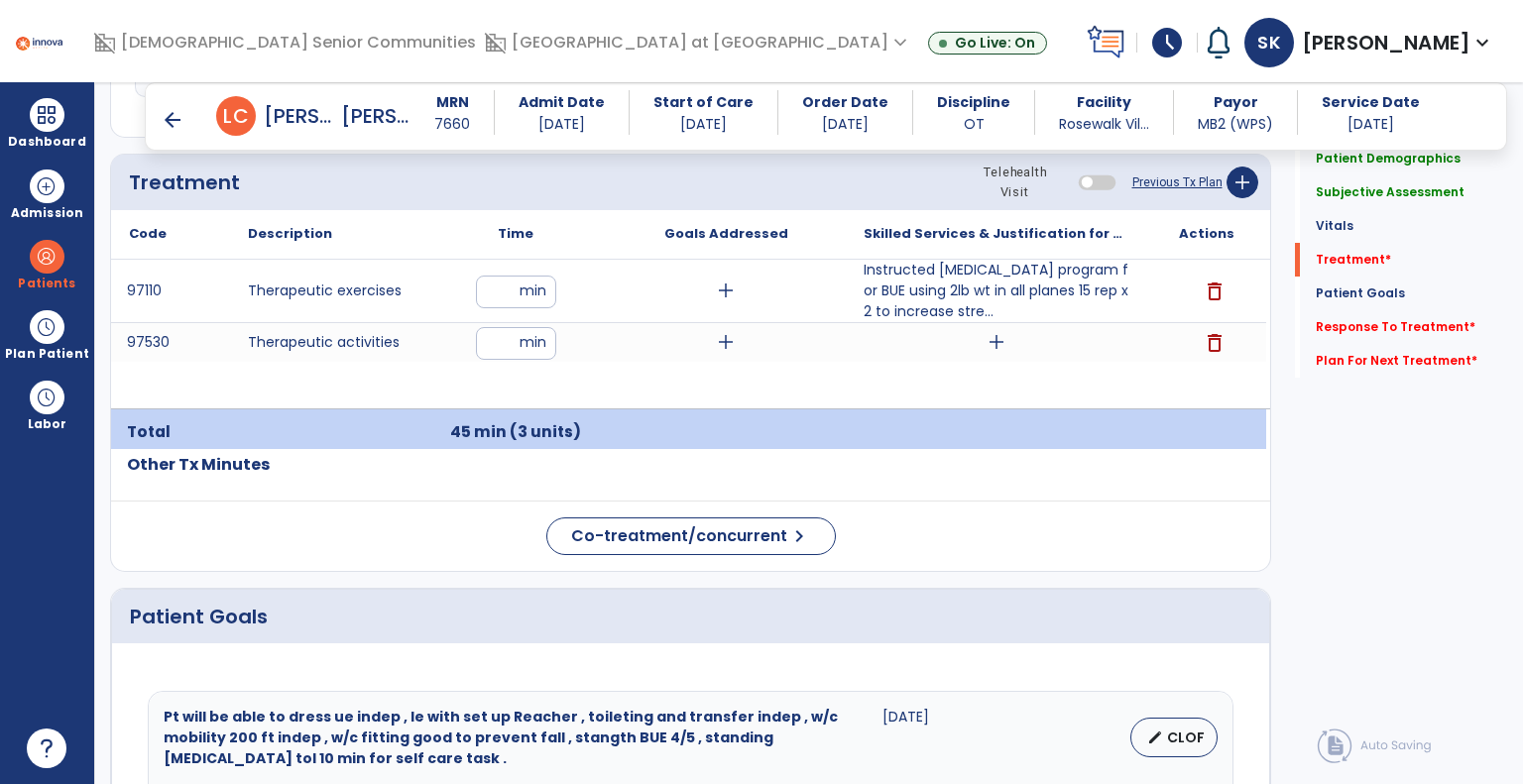 scroll, scrollTop: 1032, scrollLeft: 0, axis: vertical 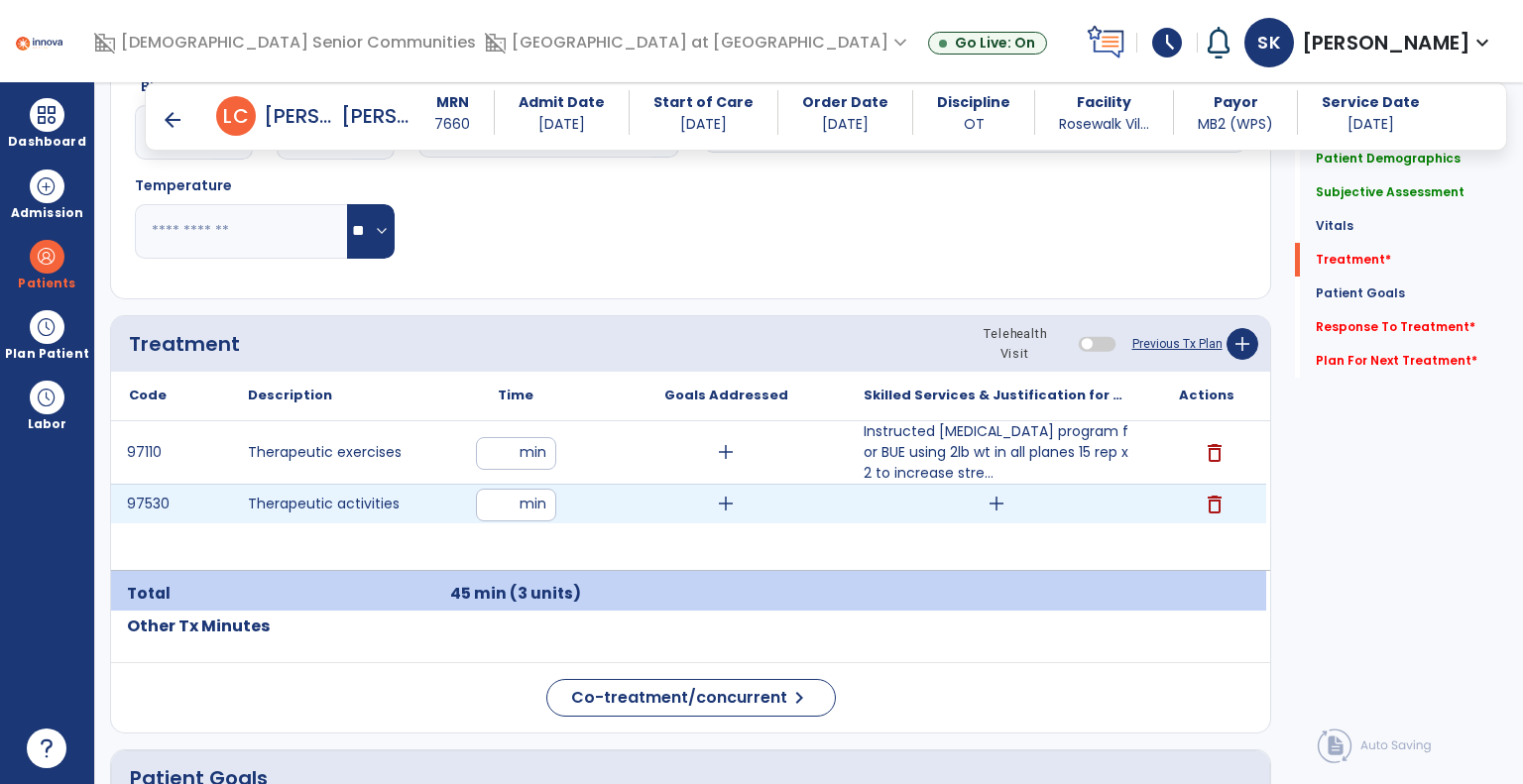 click on "add" at bounding box center [996, 504] 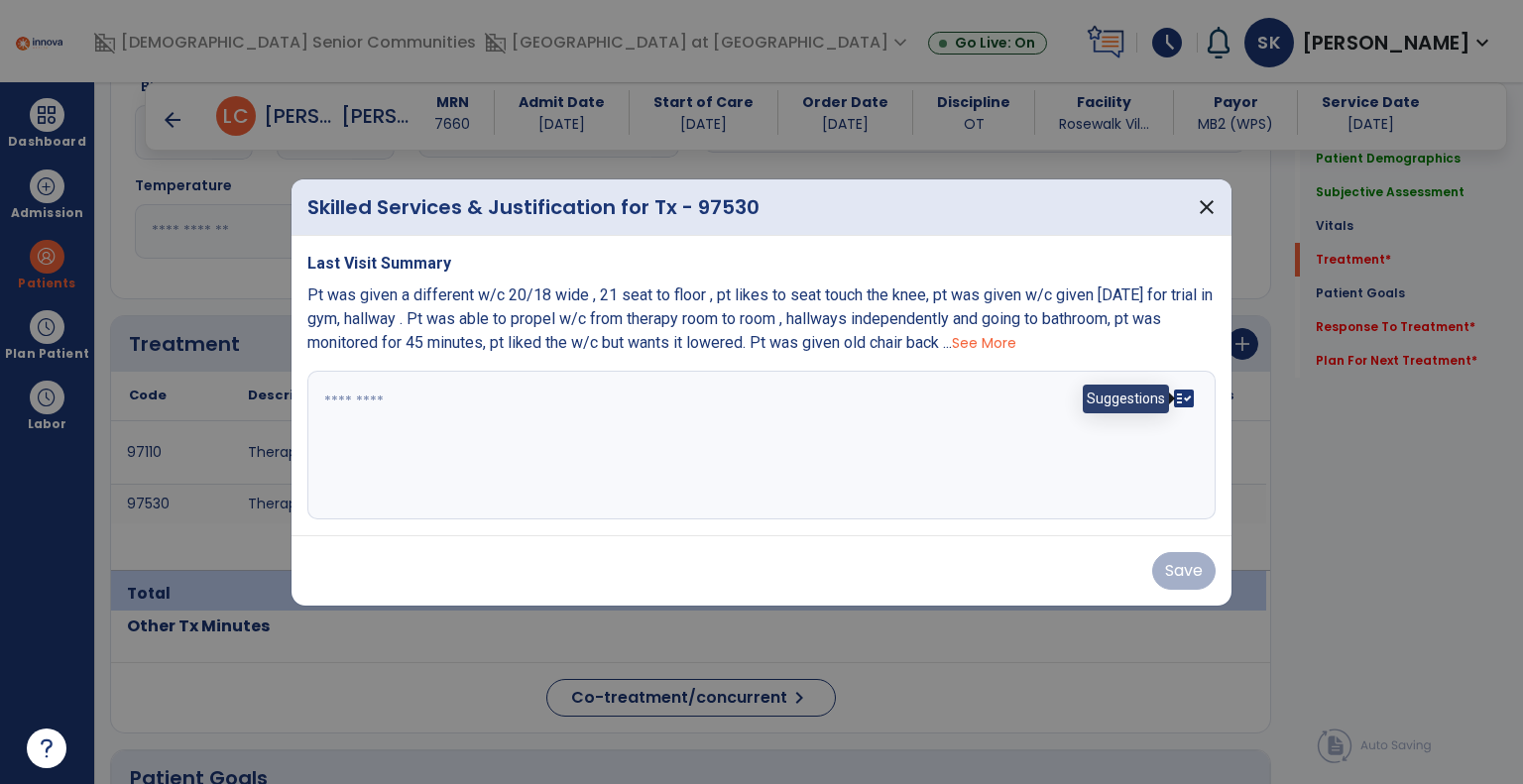 click on "fact_check" at bounding box center [1184, 398] 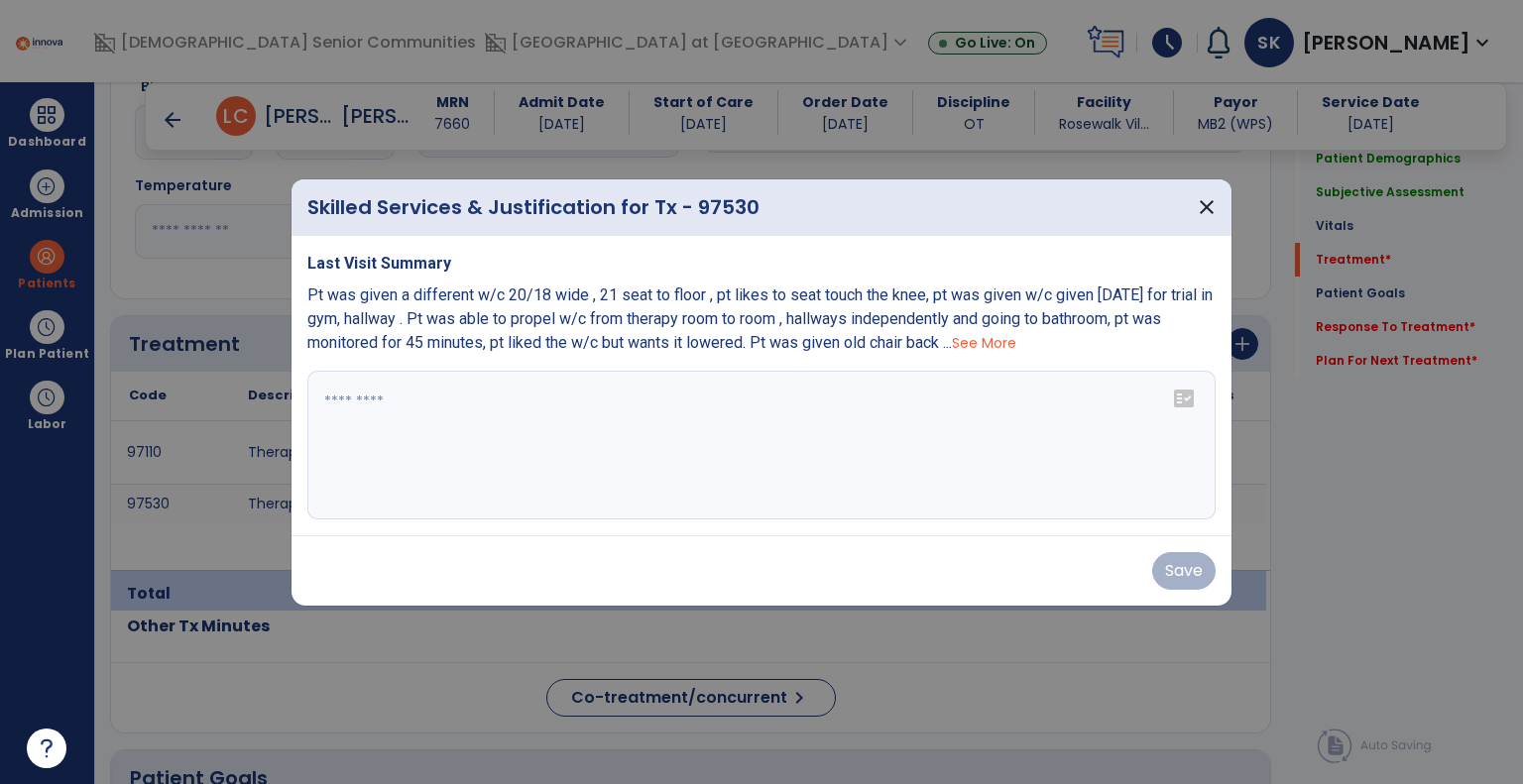click on "fact_check" at bounding box center (1184, 398) 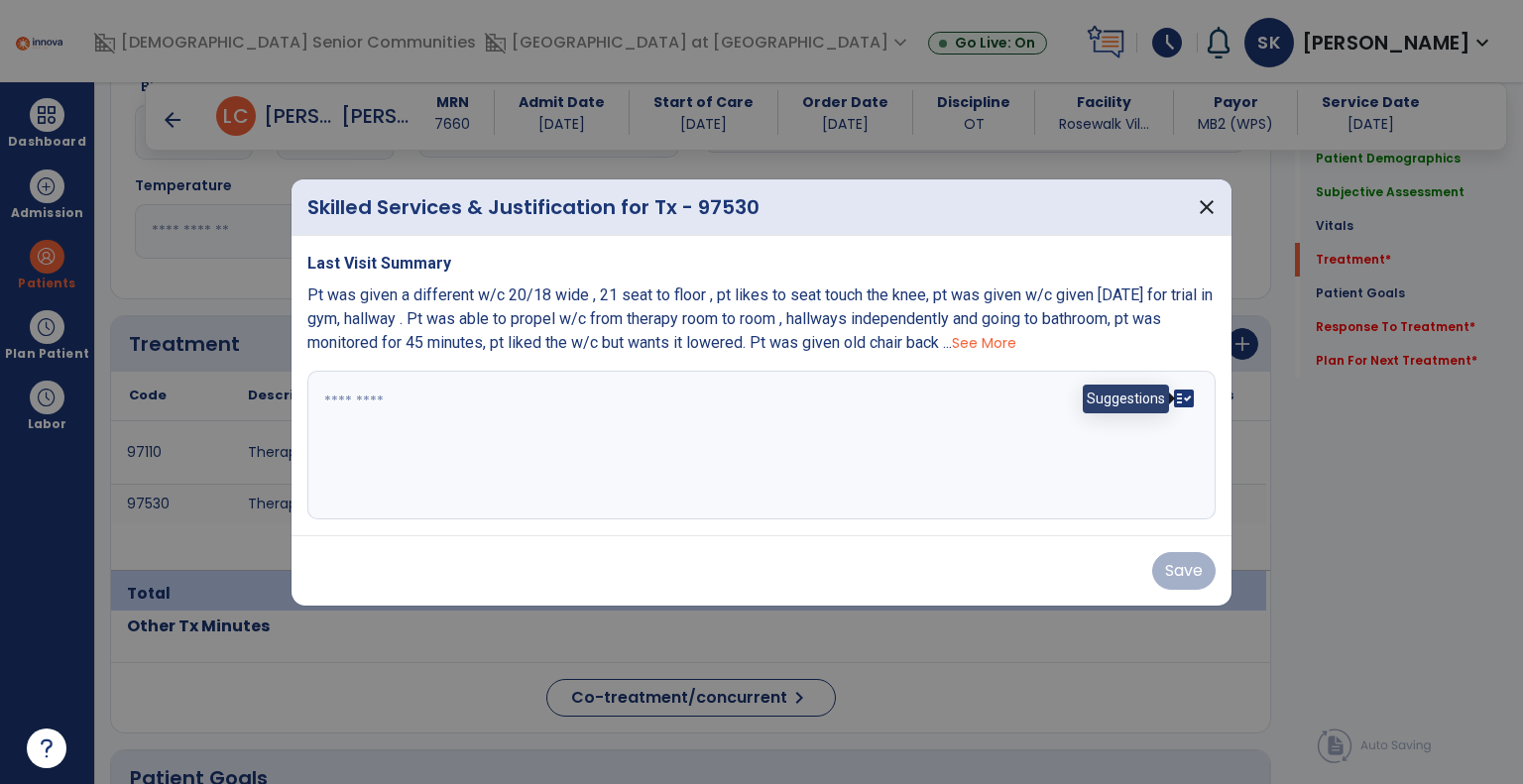 click on "fact_check" at bounding box center [1184, 398] 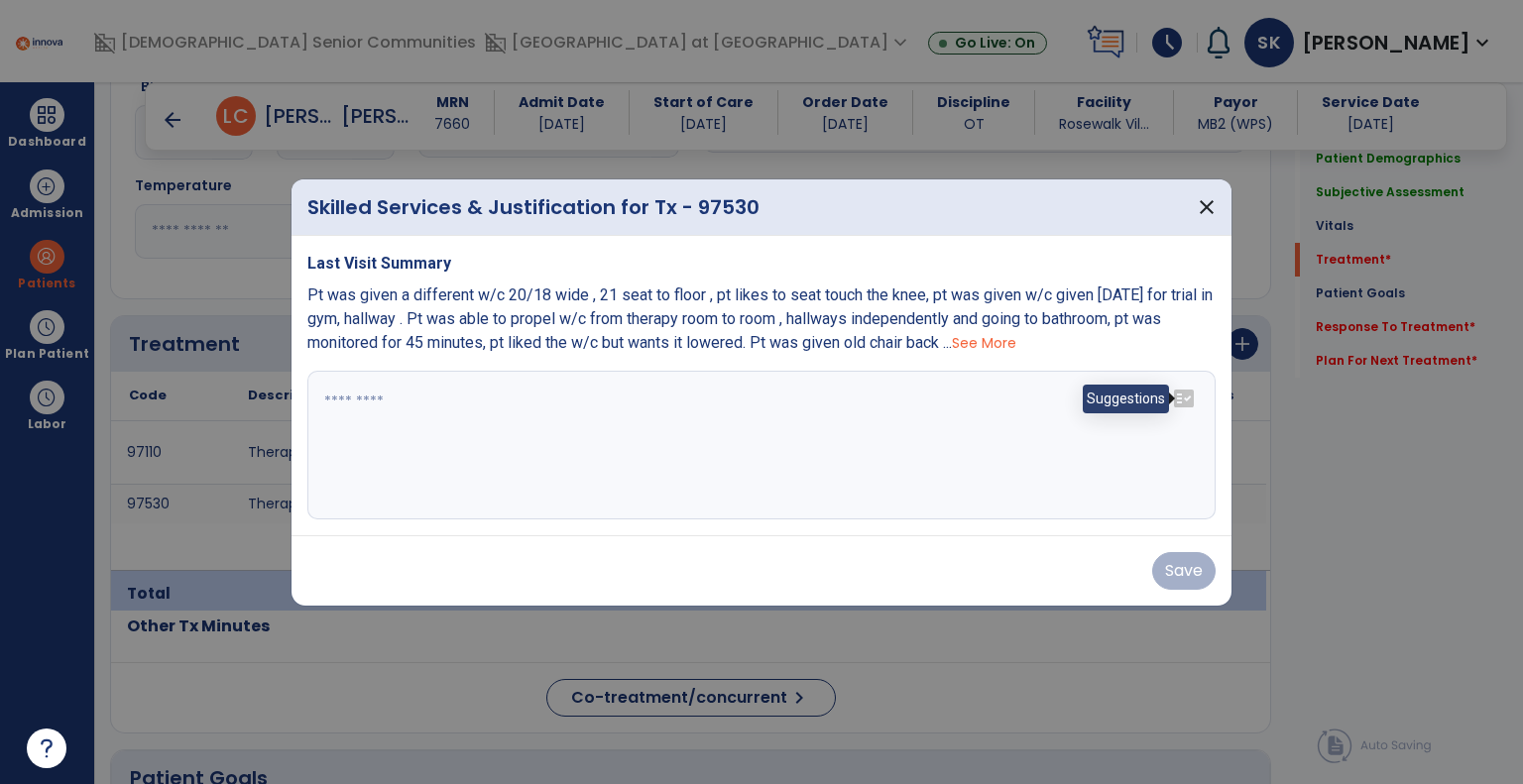 click on "fact_check" at bounding box center (1184, 398) 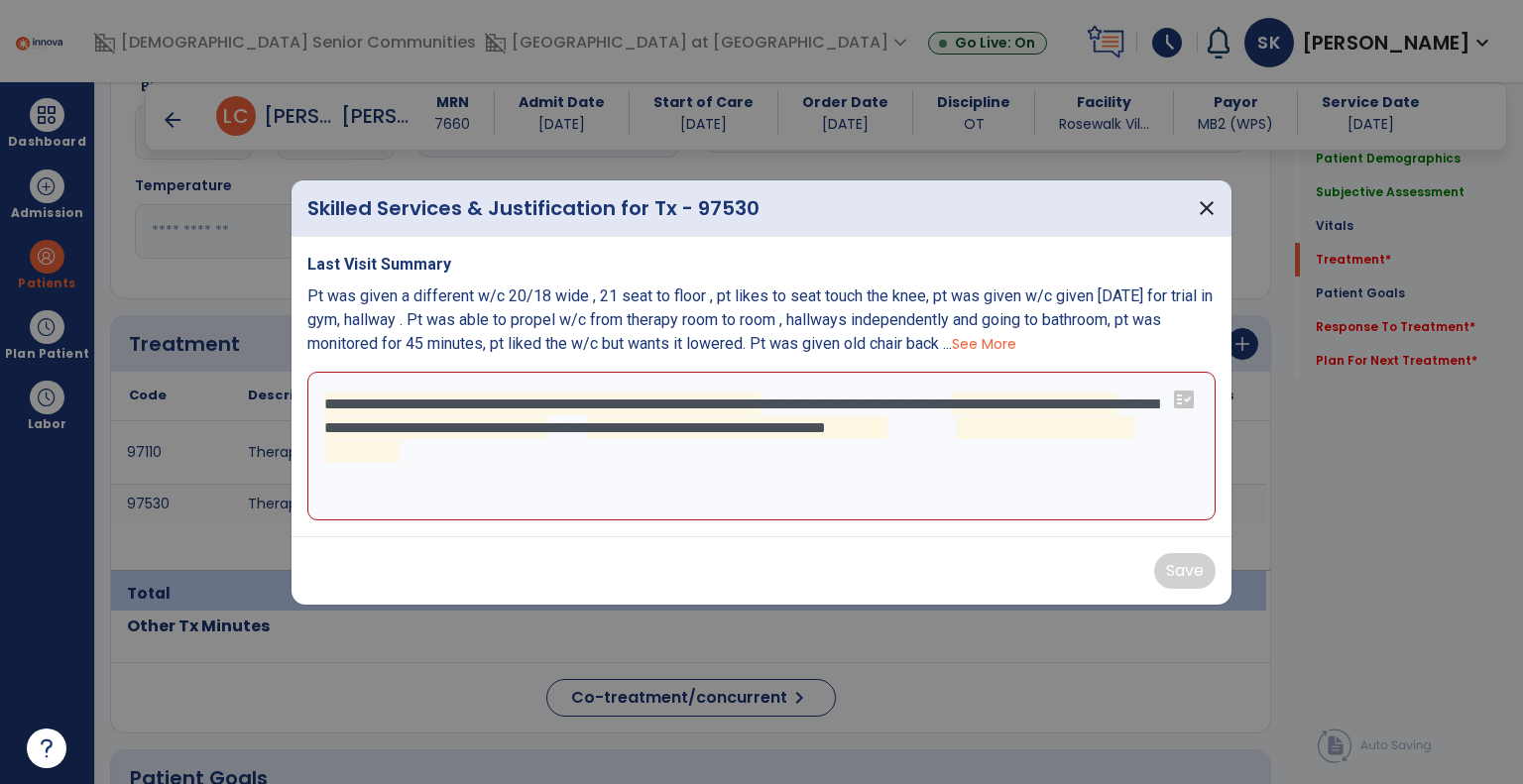 click on "**********" at bounding box center [762, 446] 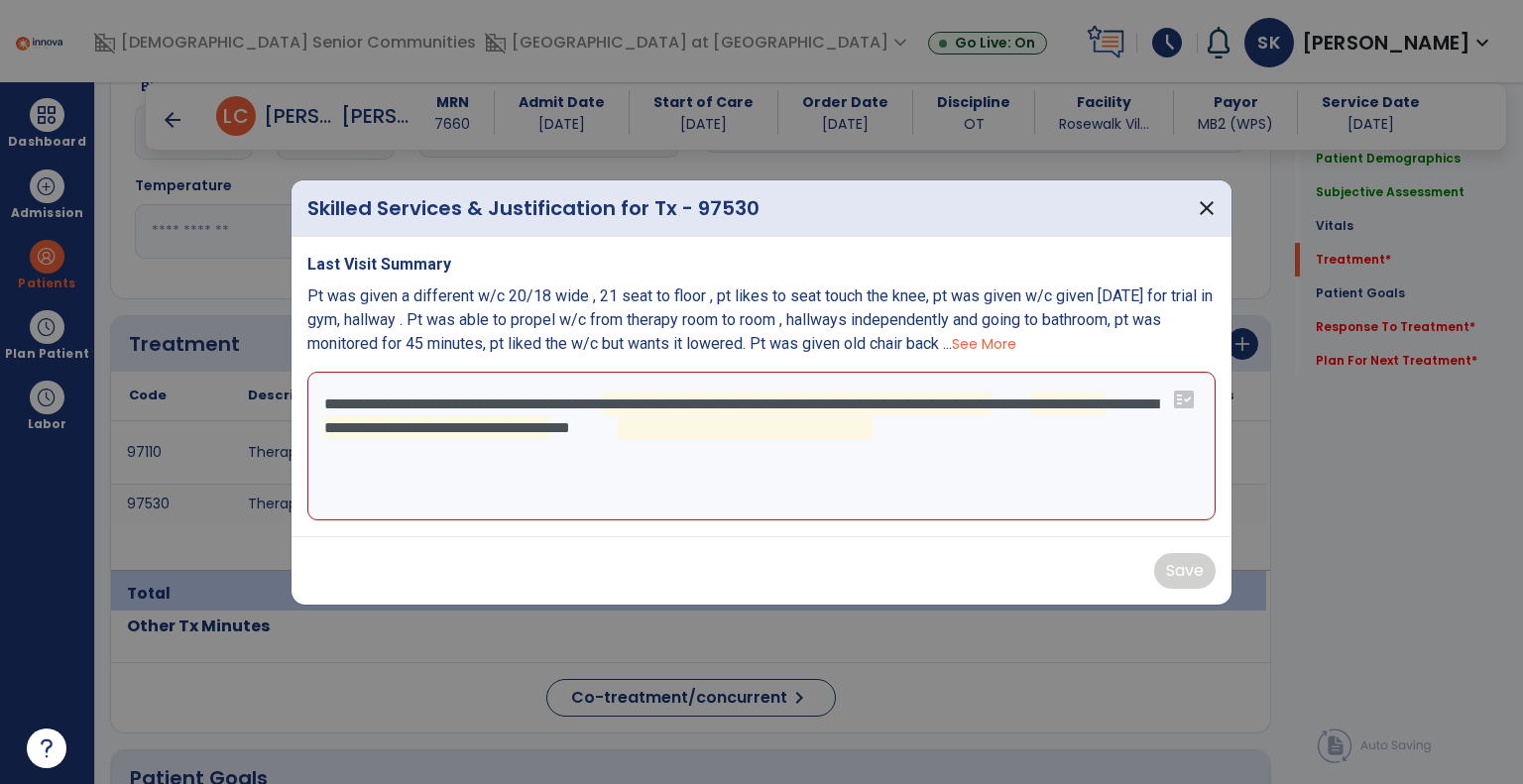click on "**********" at bounding box center (762, 446) 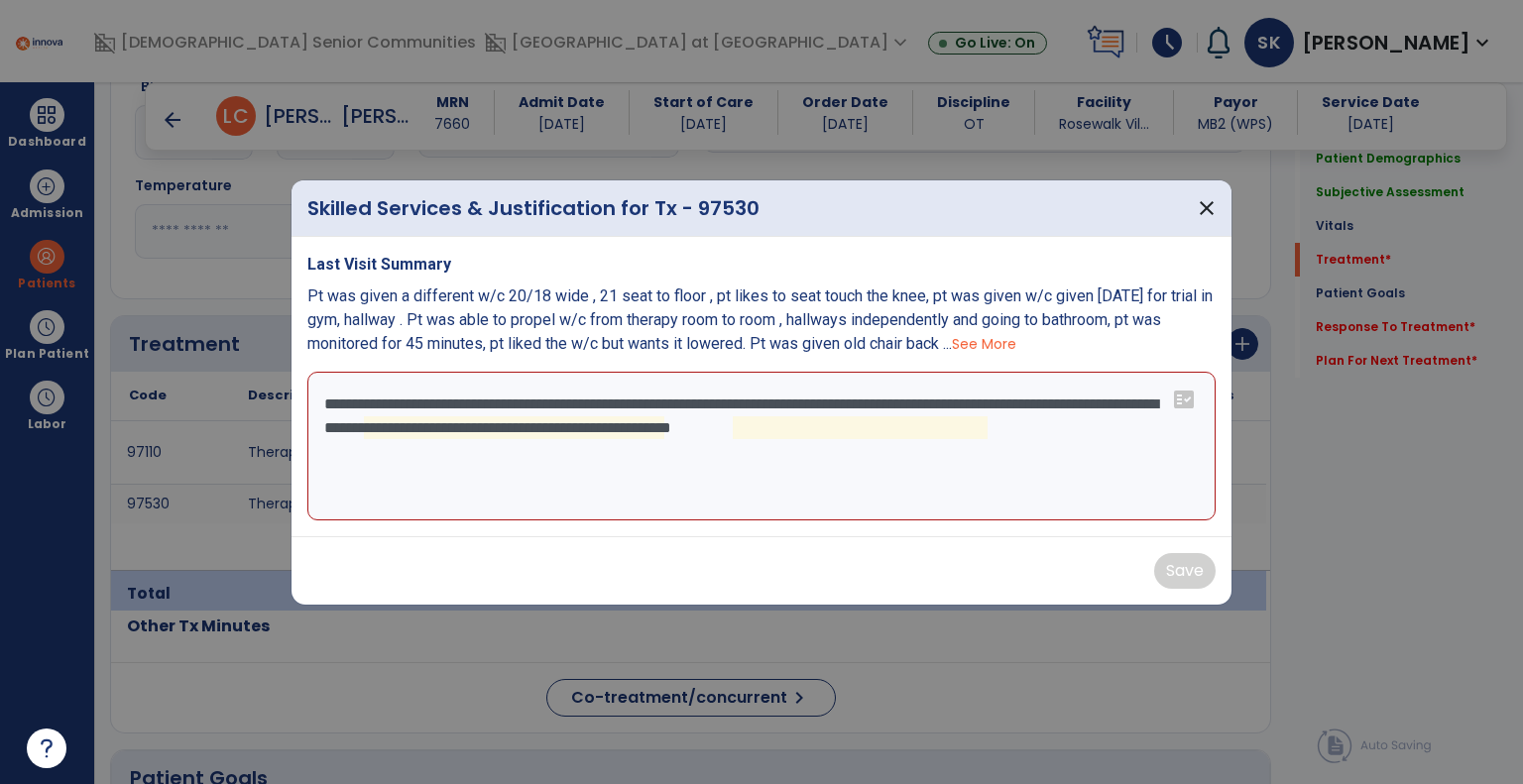 click on "**********" at bounding box center [762, 446] 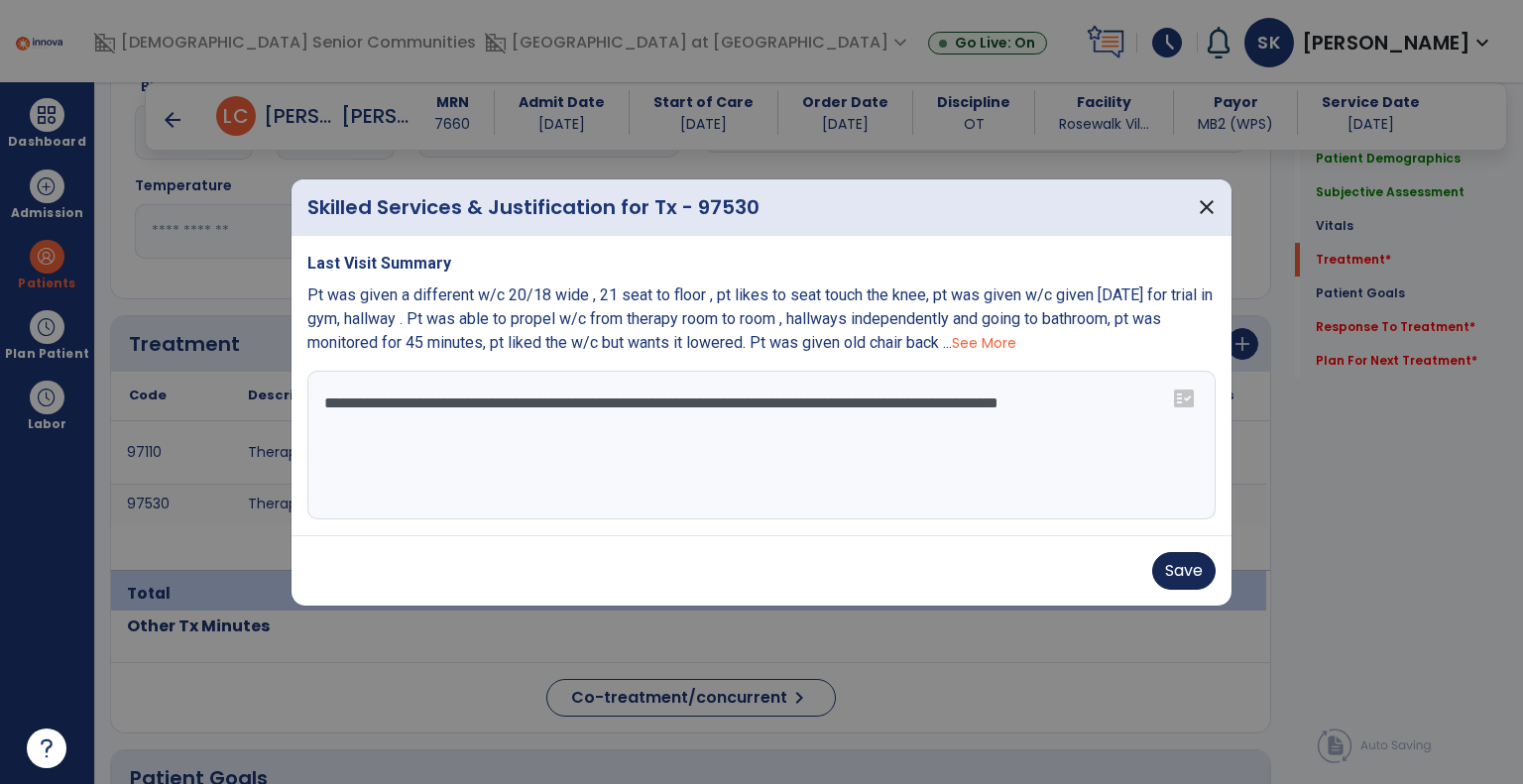 type on "**********" 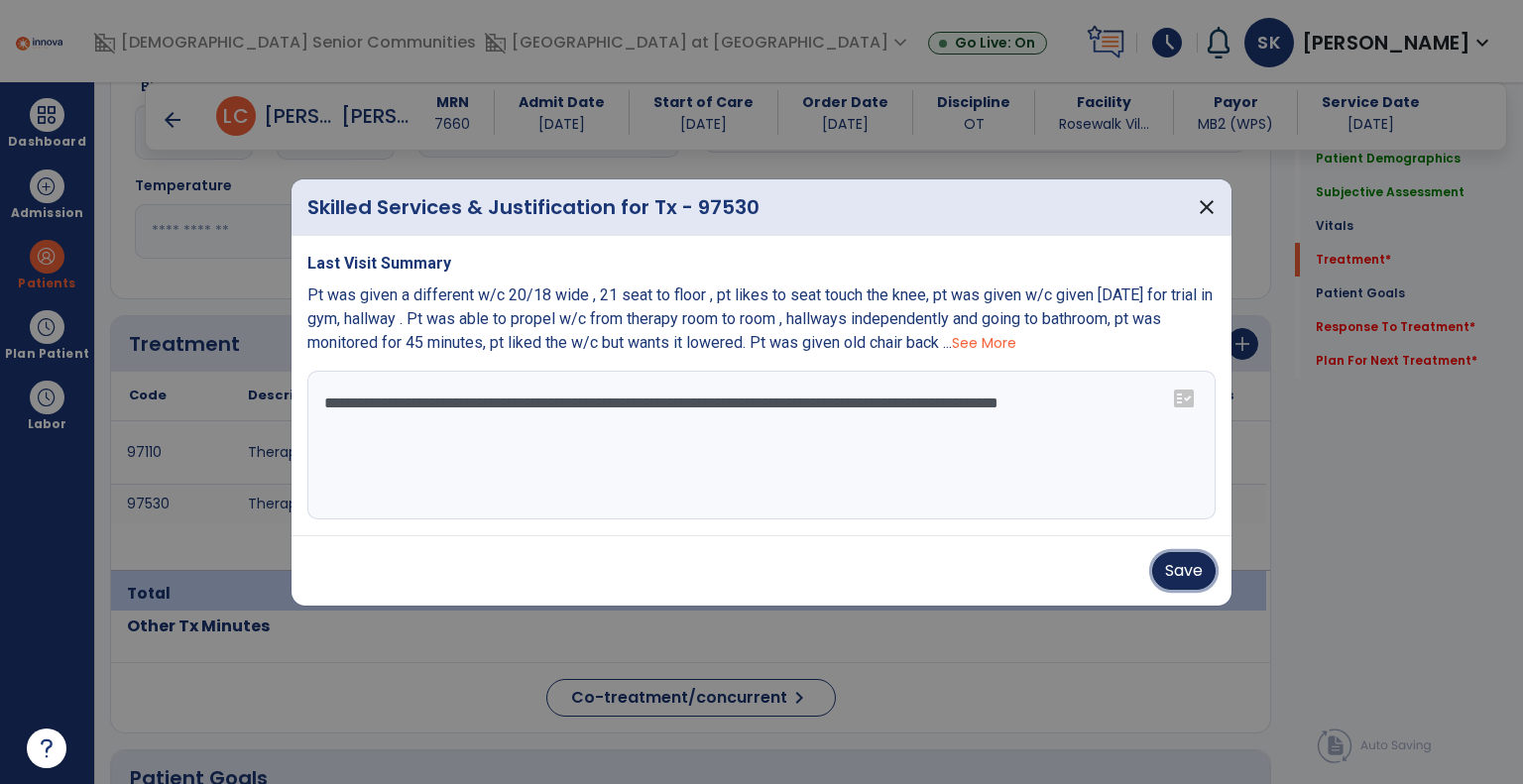 click on "Save" at bounding box center [1184, 571] 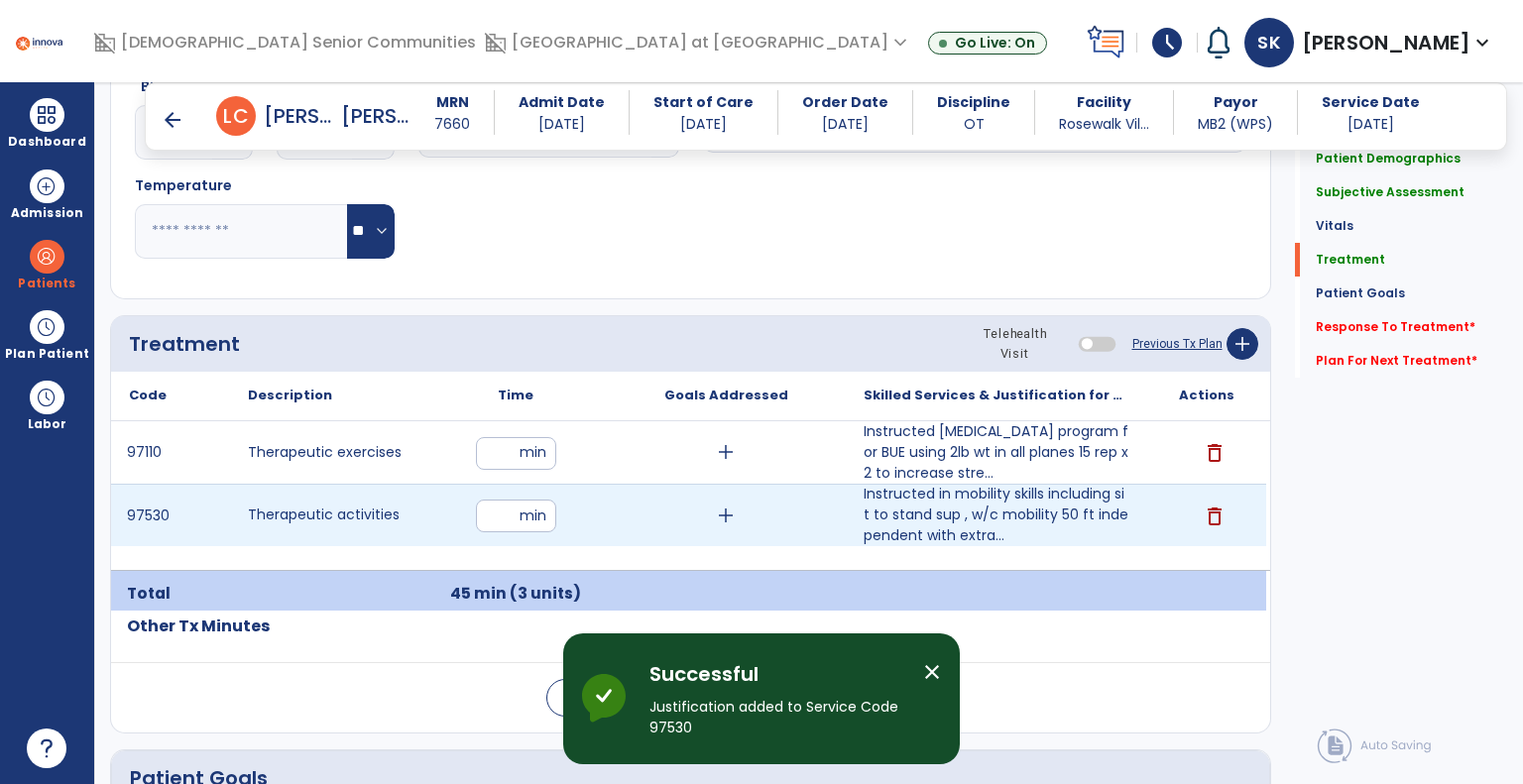 click on "**" at bounding box center (516, 515) 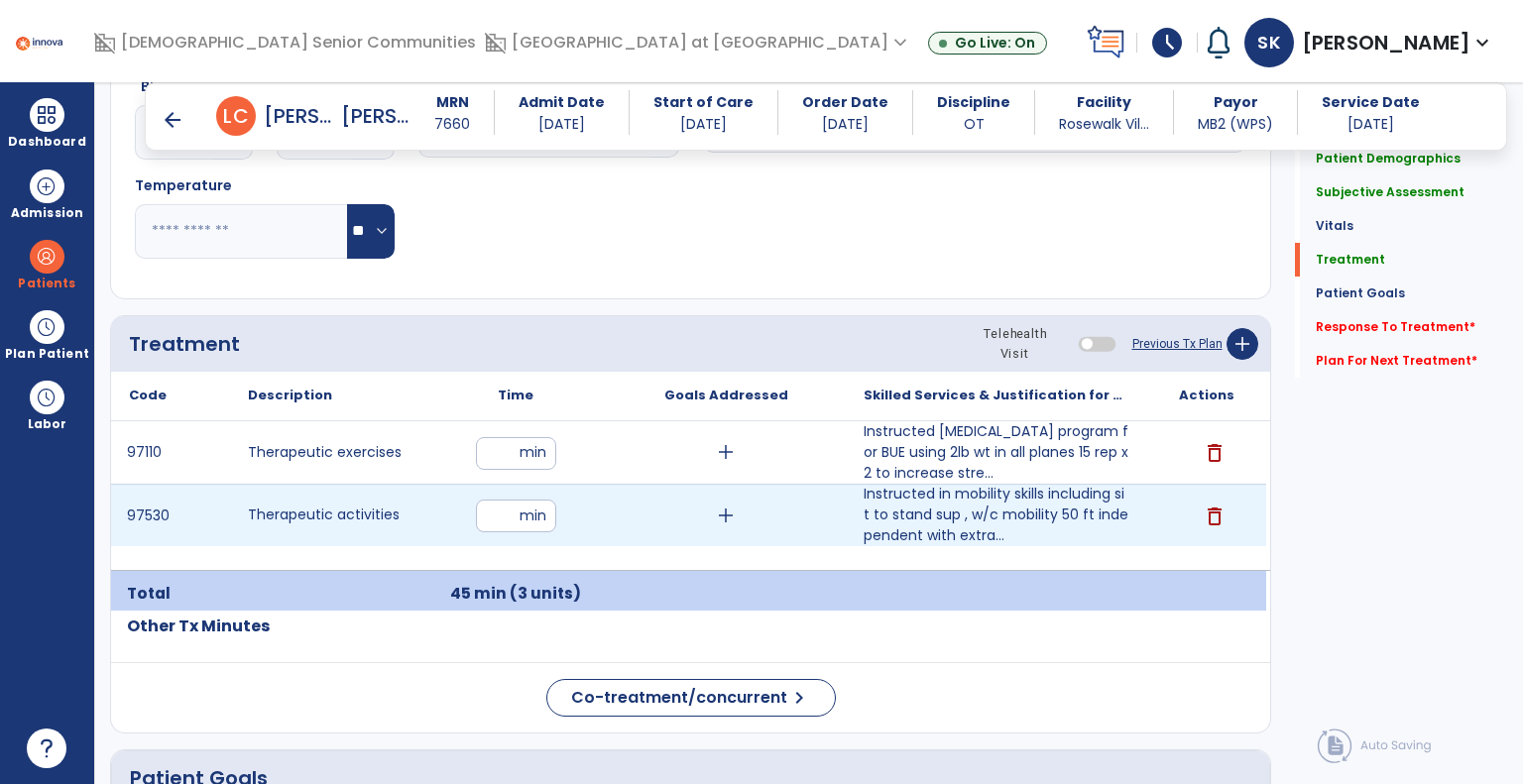 type on "**" 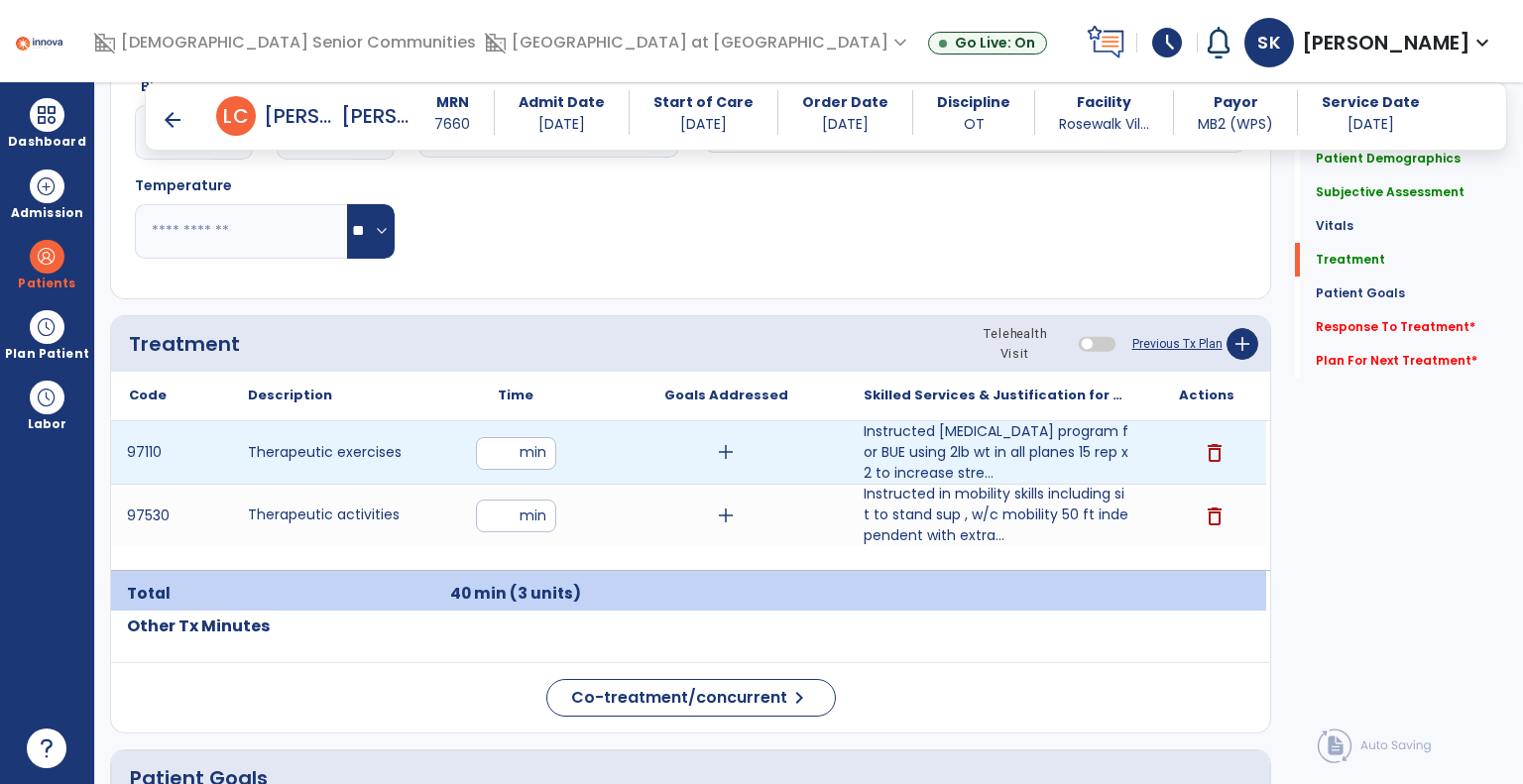 click on "**" at bounding box center [516, 453] 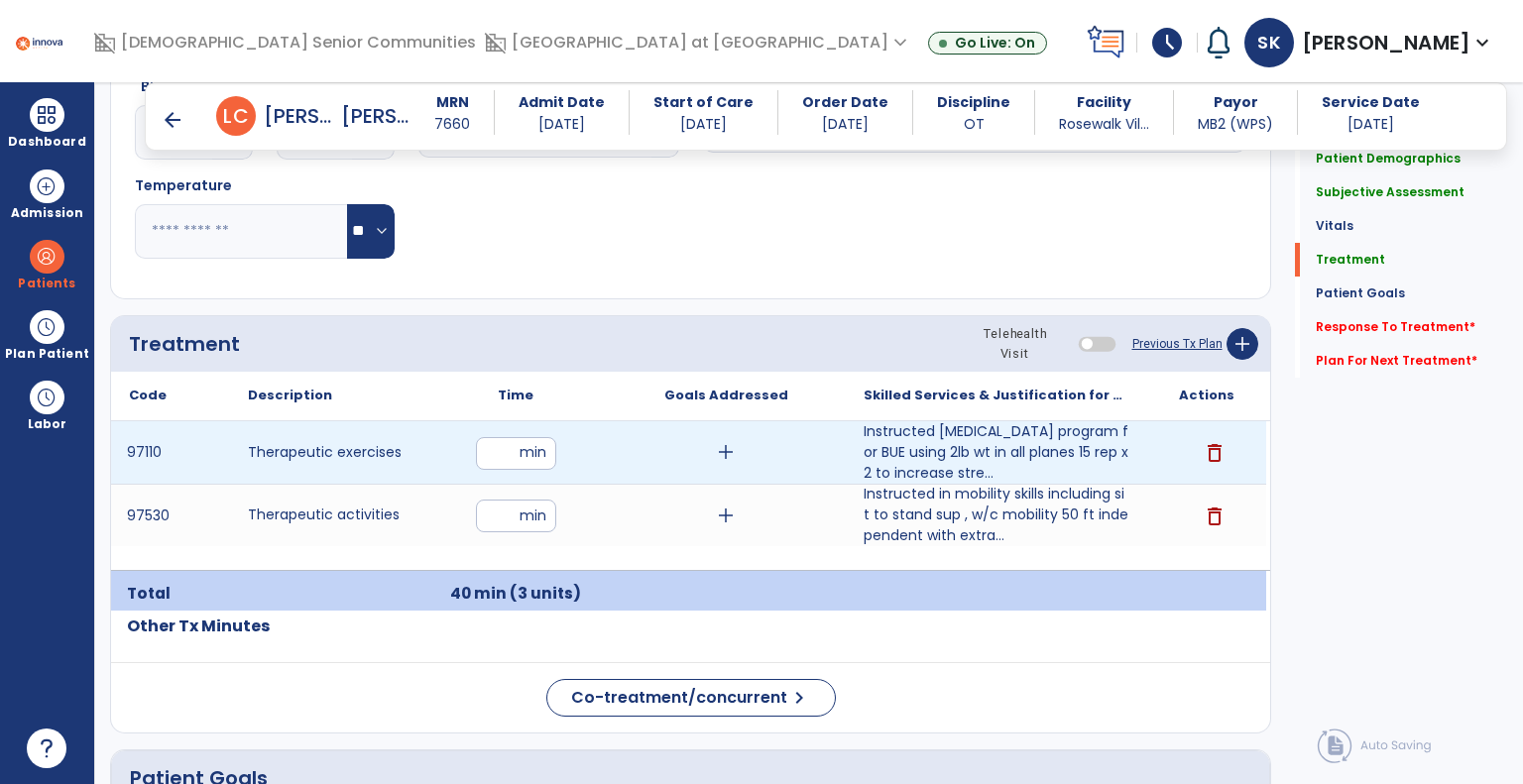 type on "**" 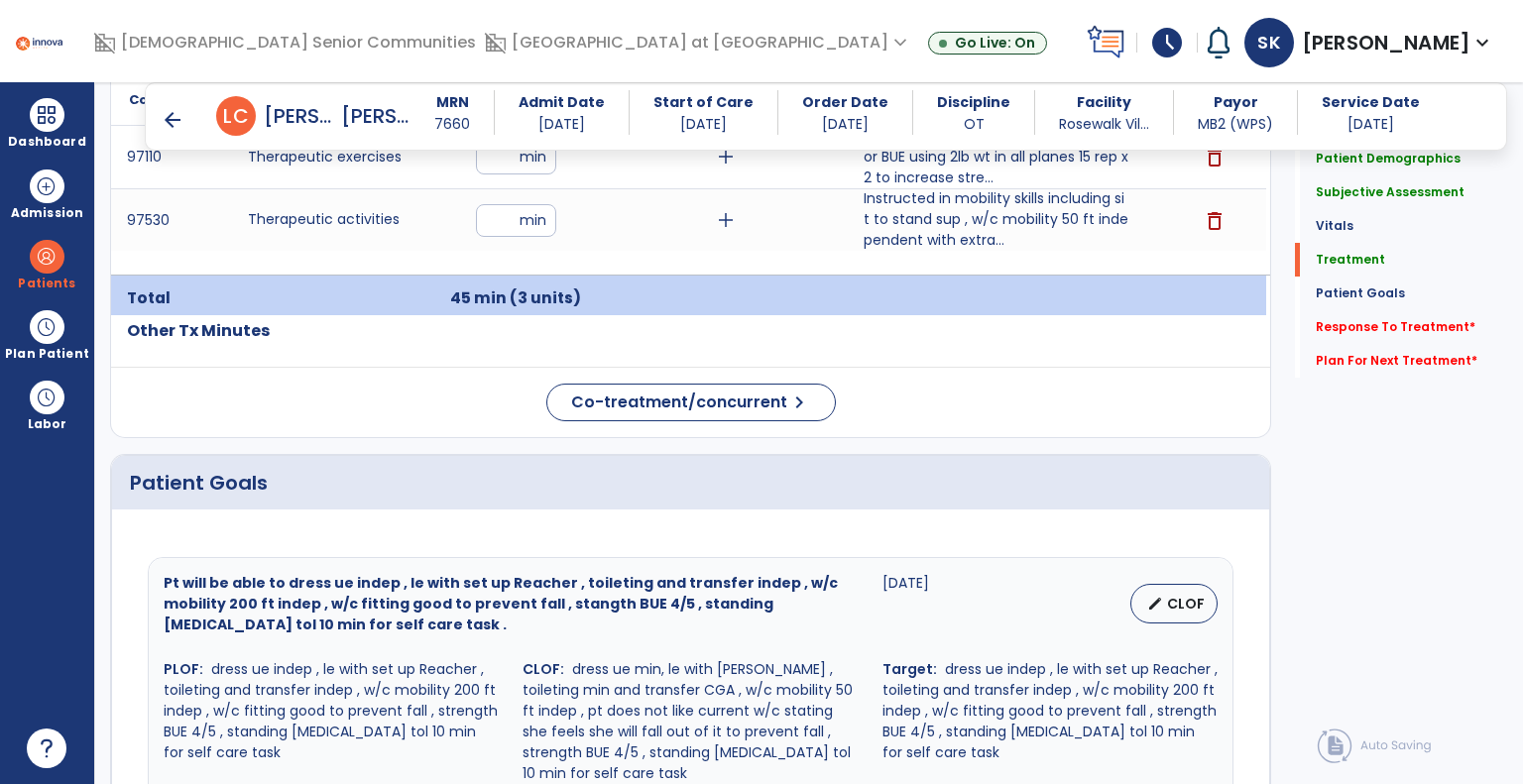scroll, scrollTop: 1131, scrollLeft: 0, axis: vertical 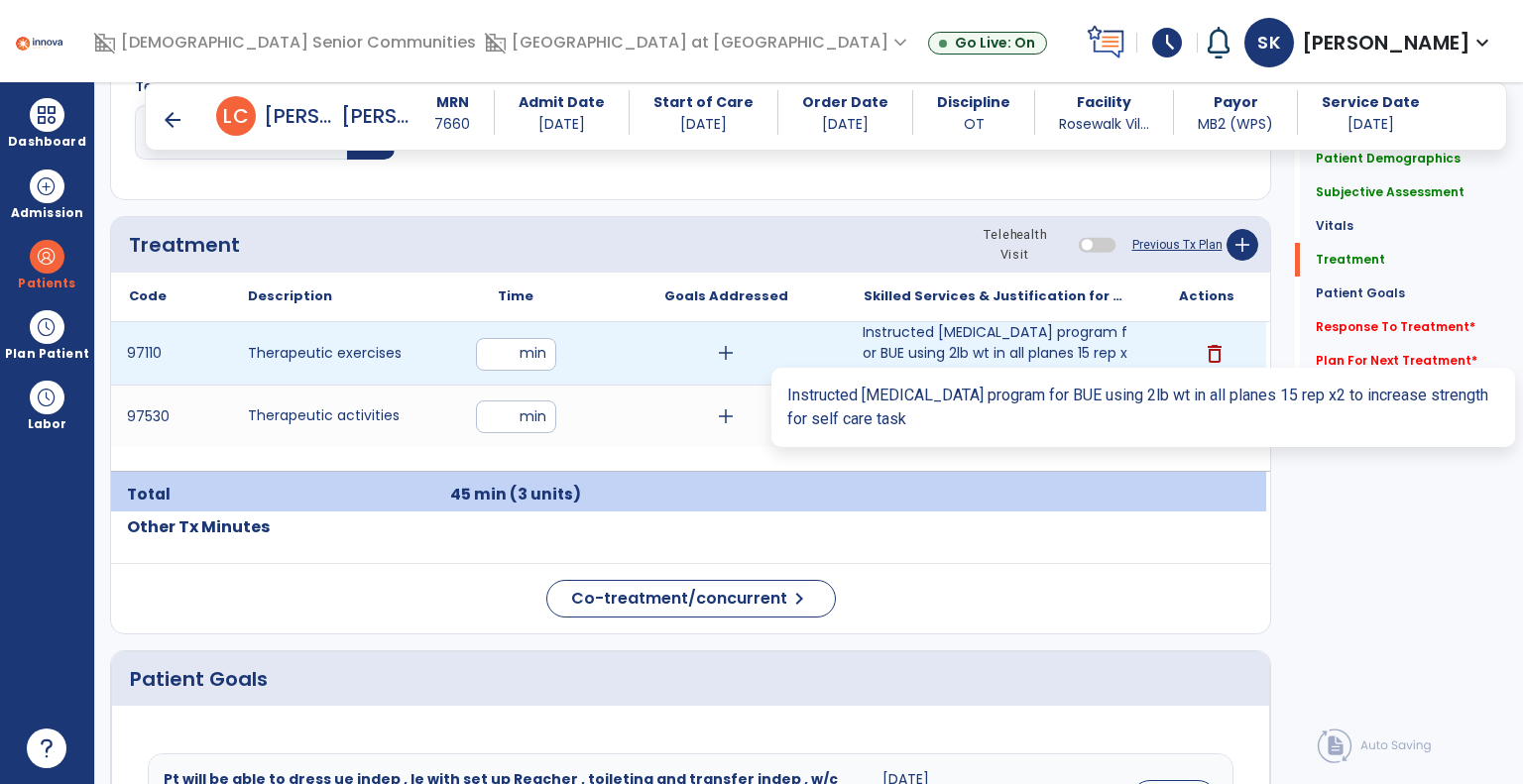 click on "Instructed resistive exercise program for BUE using 2lb wt in all planes 15 rep x2  to increase stre..." at bounding box center [996, 353] 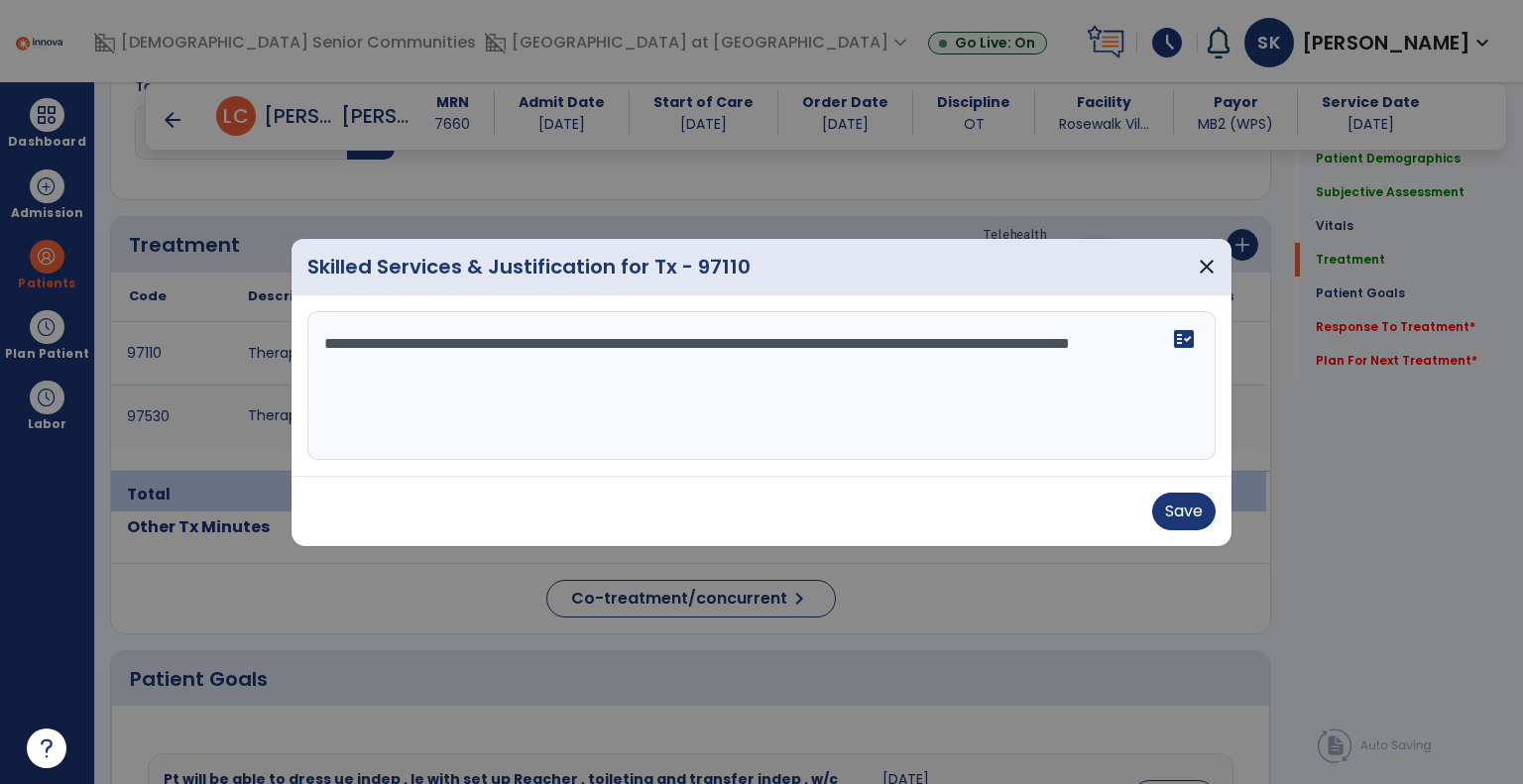 click on "**********" at bounding box center (762, 386) 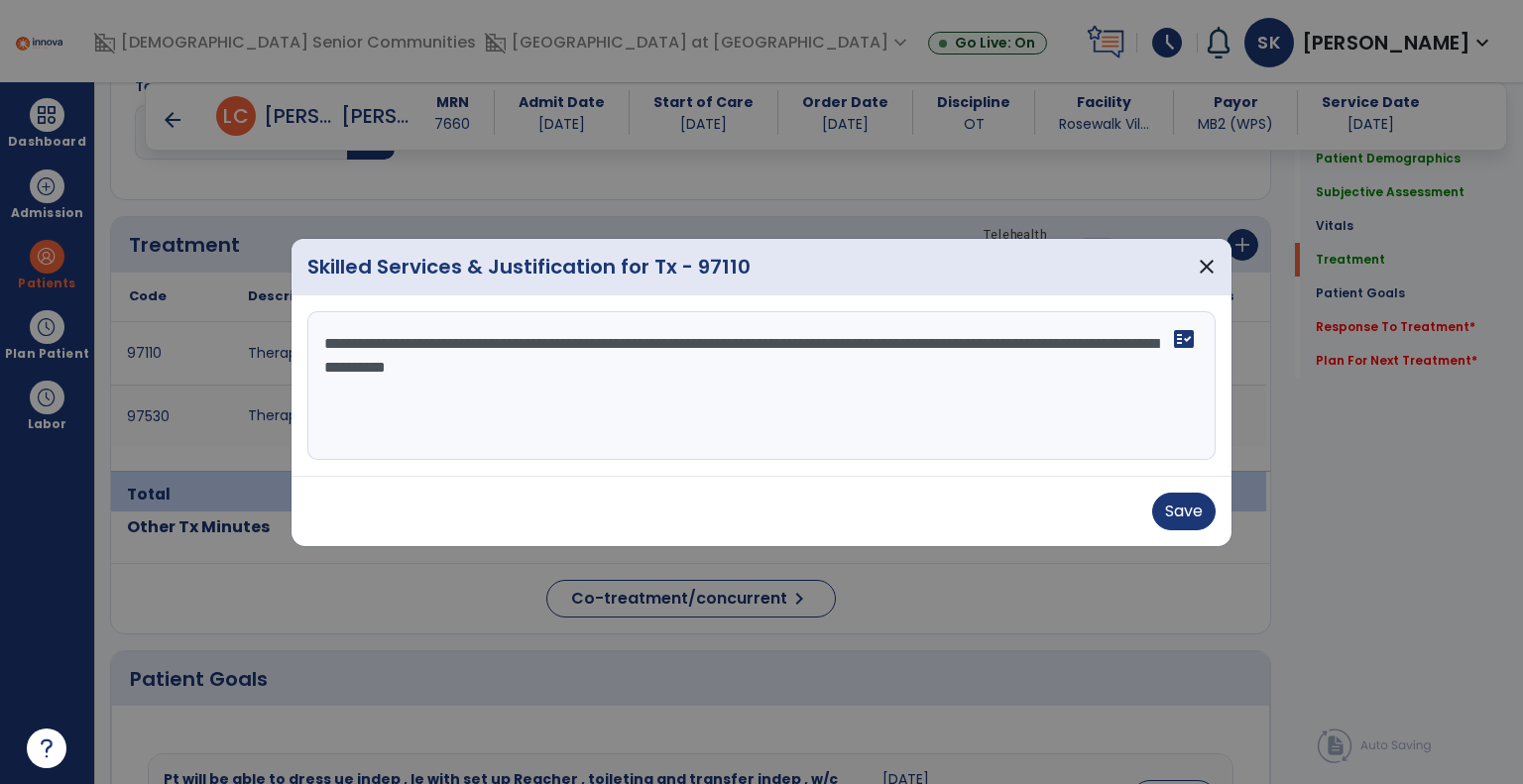 click on "**********" at bounding box center (762, 386) 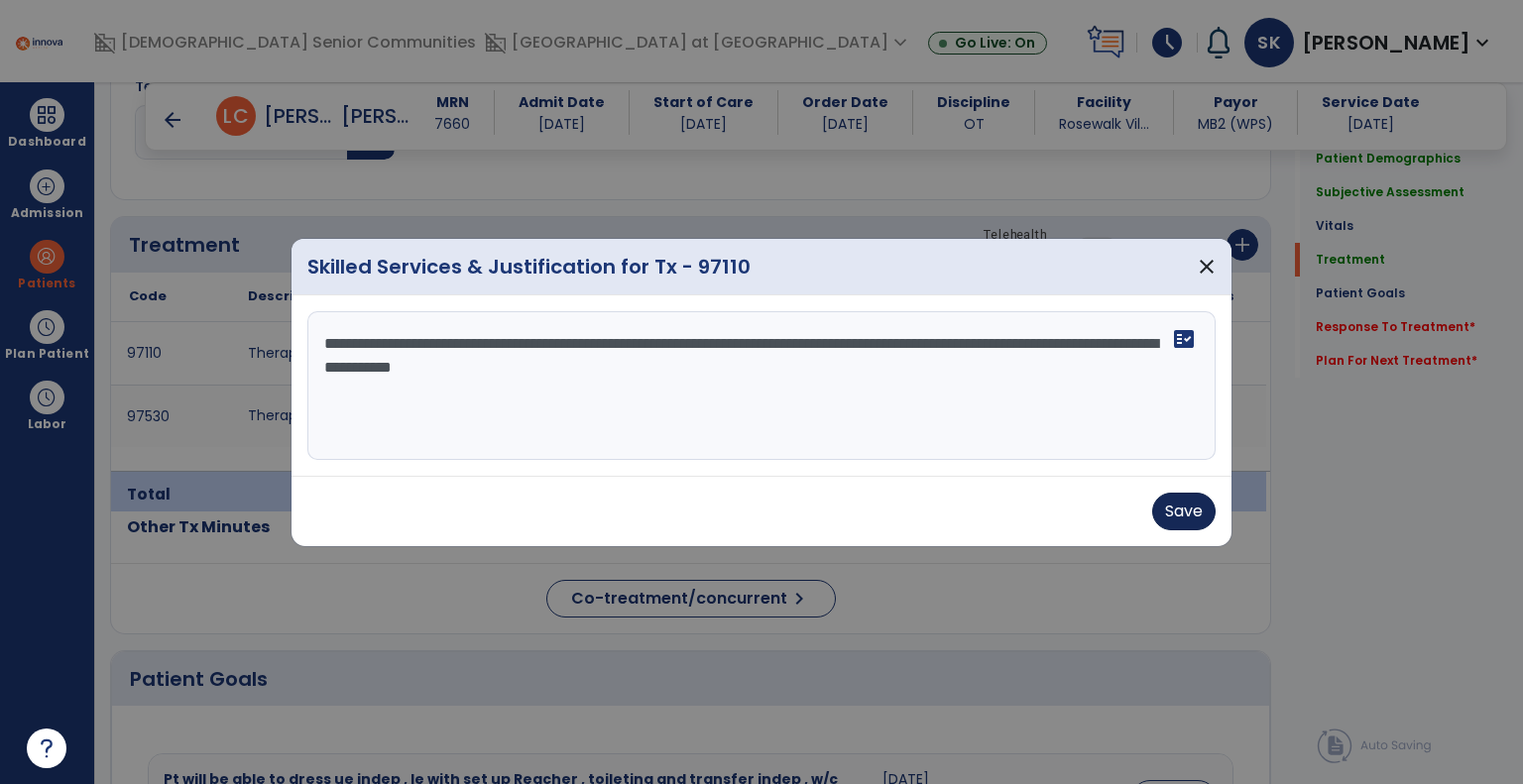 type on "**********" 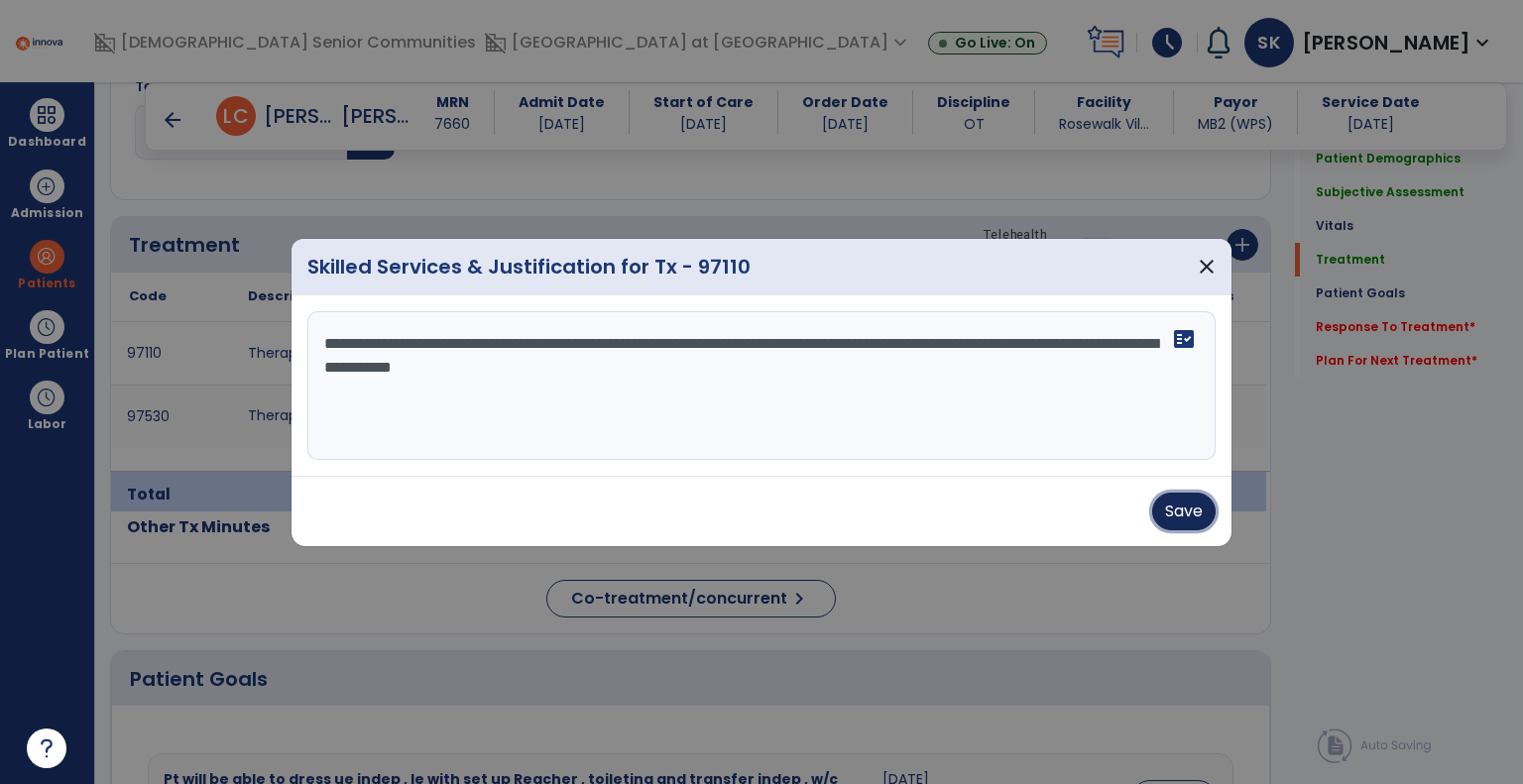 click on "Save" at bounding box center (1184, 511) 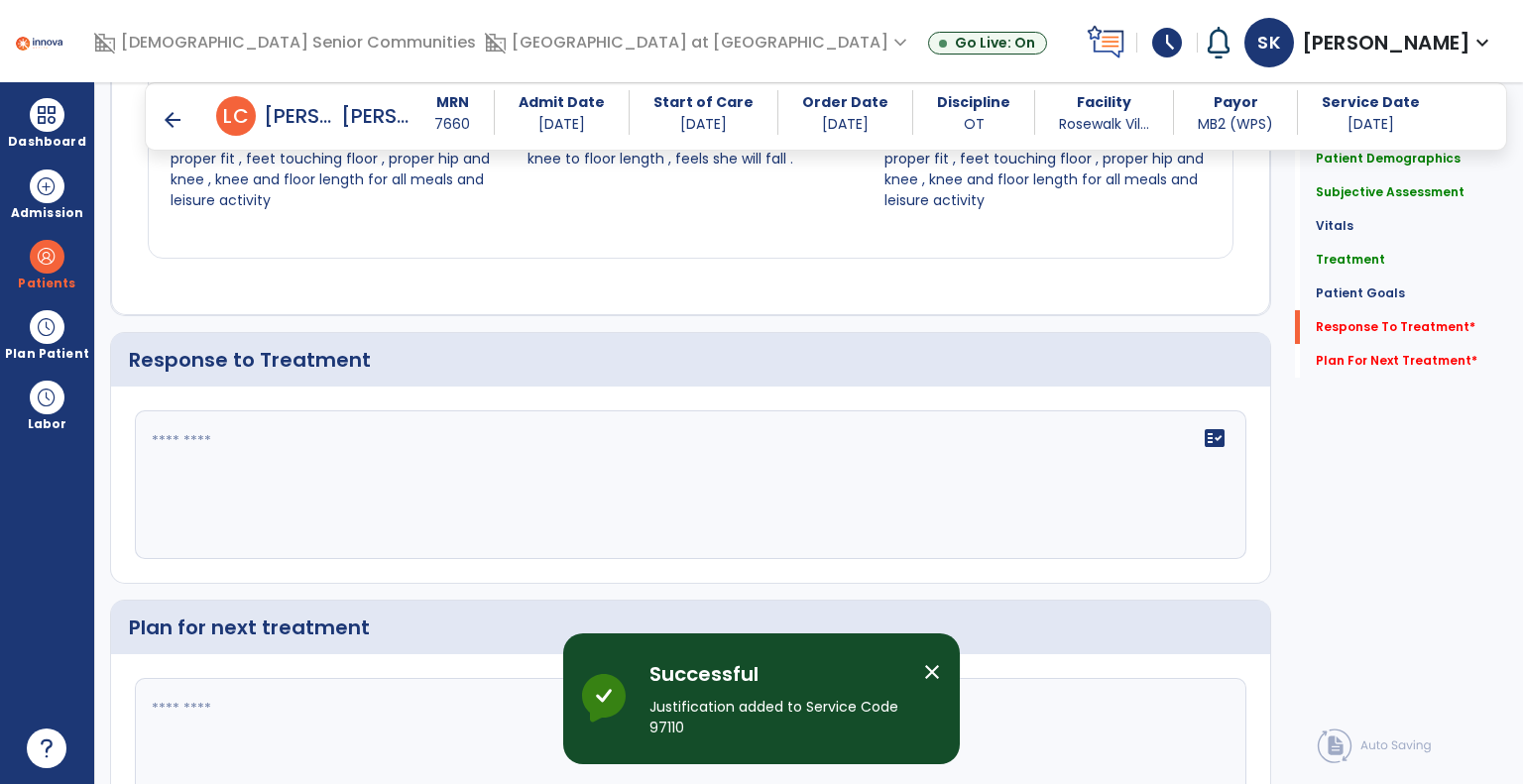 scroll, scrollTop: 2942, scrollLeft: 0, axis: vertical 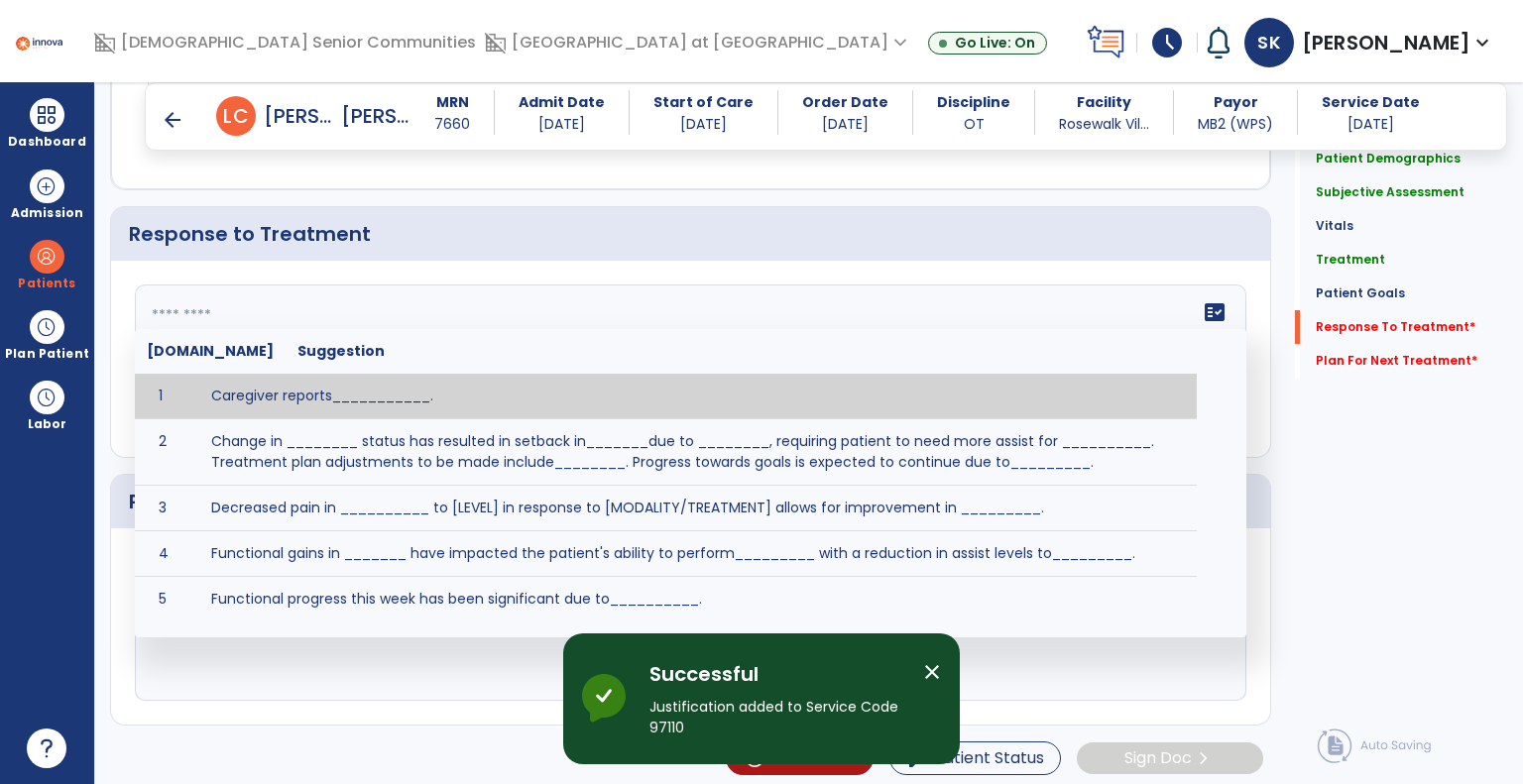 click on "fact_check  [DOMAIN_NAME] Suggestion 1 Caregiver reports___________. 2 Change in ________ status has resulted in setback in_______due to ________, requiring patient to need more assist for __________.   Treatment plan adjustments to be made include________.  Progress towards goals is expected to continue due to_________. 3 Decreased pain in __________ to [LEVEL] in response to [MODALITY/TREATMENT] allows for improvement in _________. 4 Functional gains in _______ have impacted the patient's ability to perform_________ with a reduction in assist levels to_________. 5 Functional progress this week has been significant due to__________. 6 Gains in ________ have improved the patient's ability to perform ______with decreased levels of assist to___________. 7 Improvement in ________allows patient to tolerate higher levels of challenges in_________. 8 Pain in [AREA] has decreased to [LEVEL] in response to [TREATMENT/MODALITY], allowing fore ease in completing__________. 9 10 11 12 13 14 15 16 17 18 19 20 21" 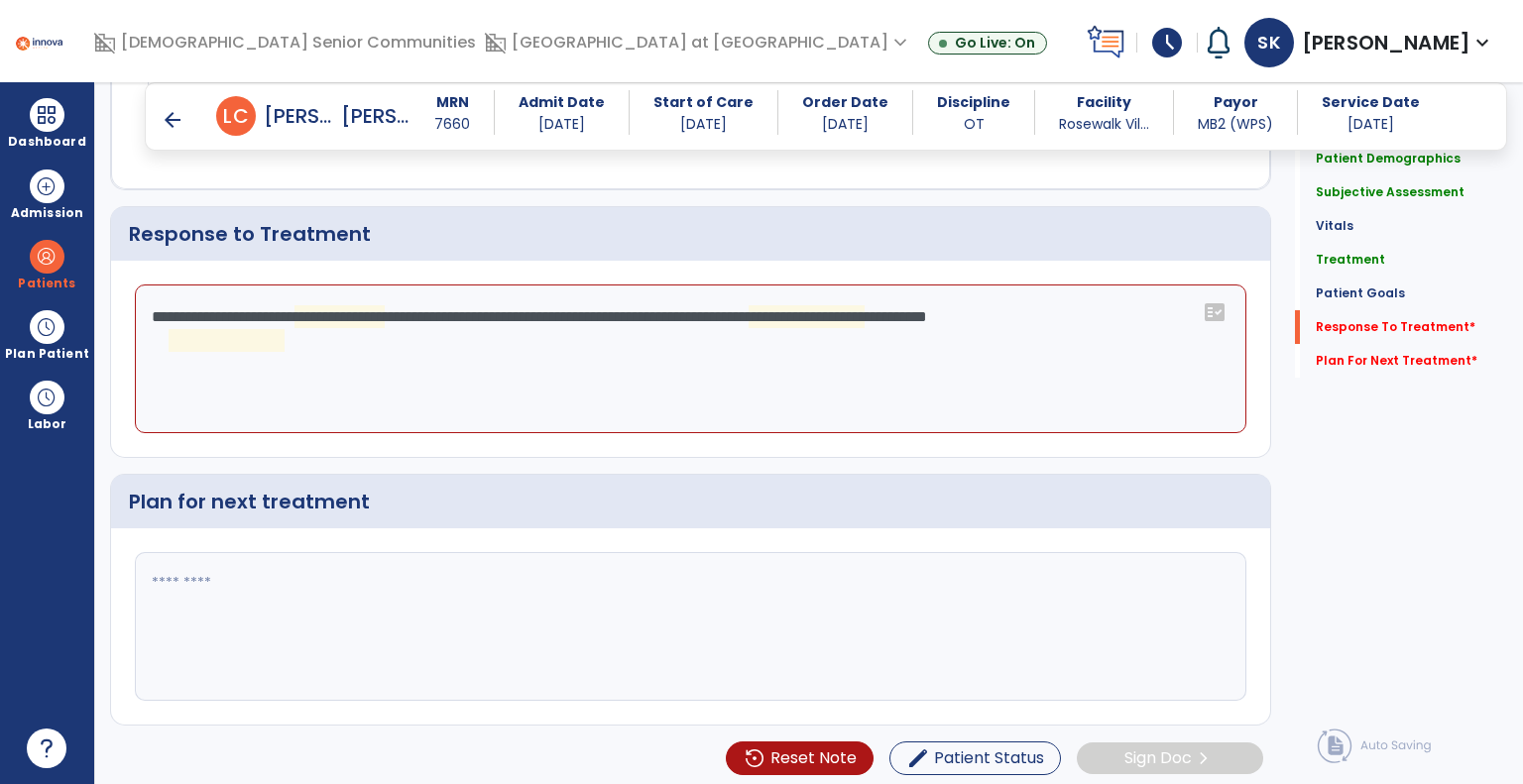 click on "**********" 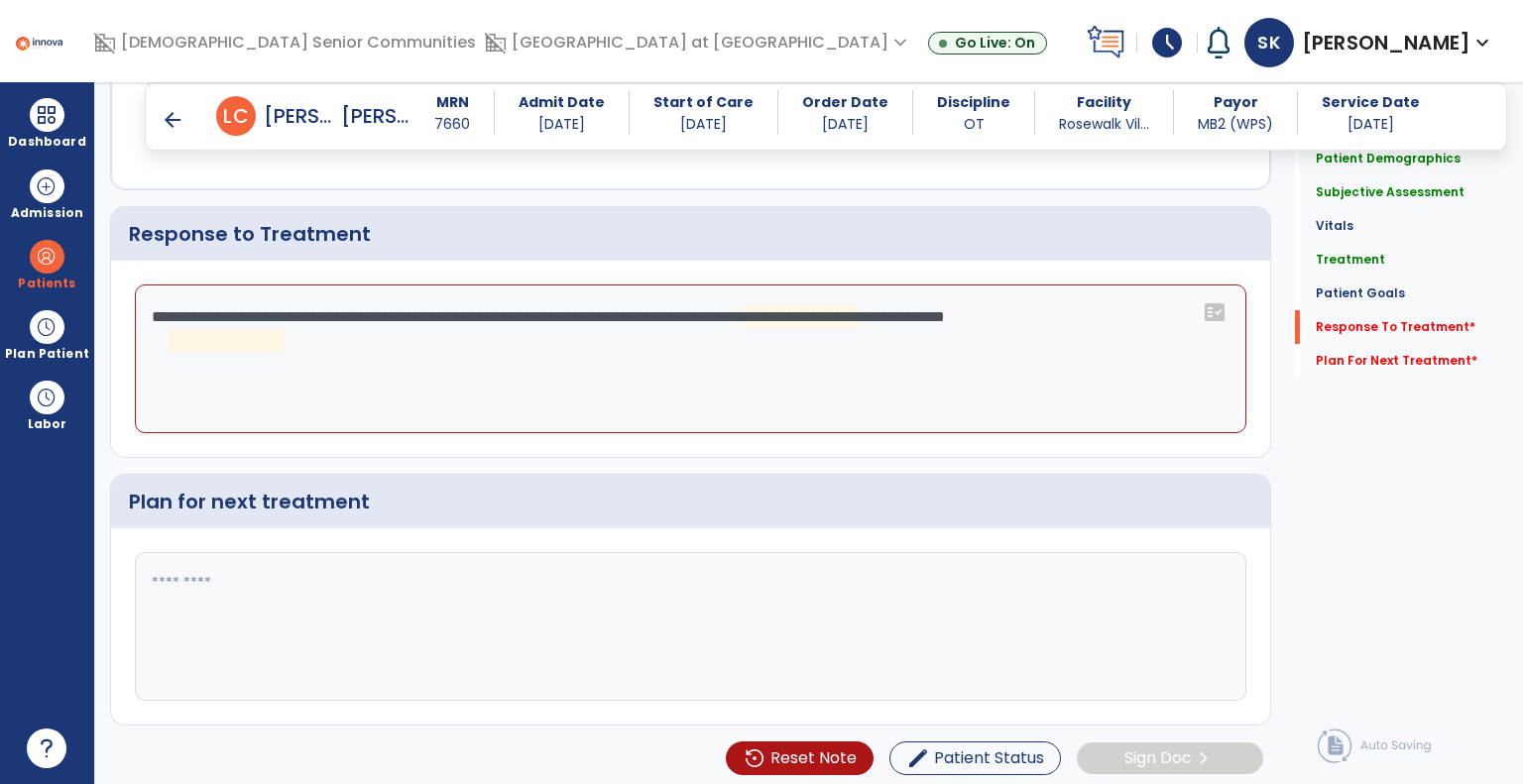 click on "**********" 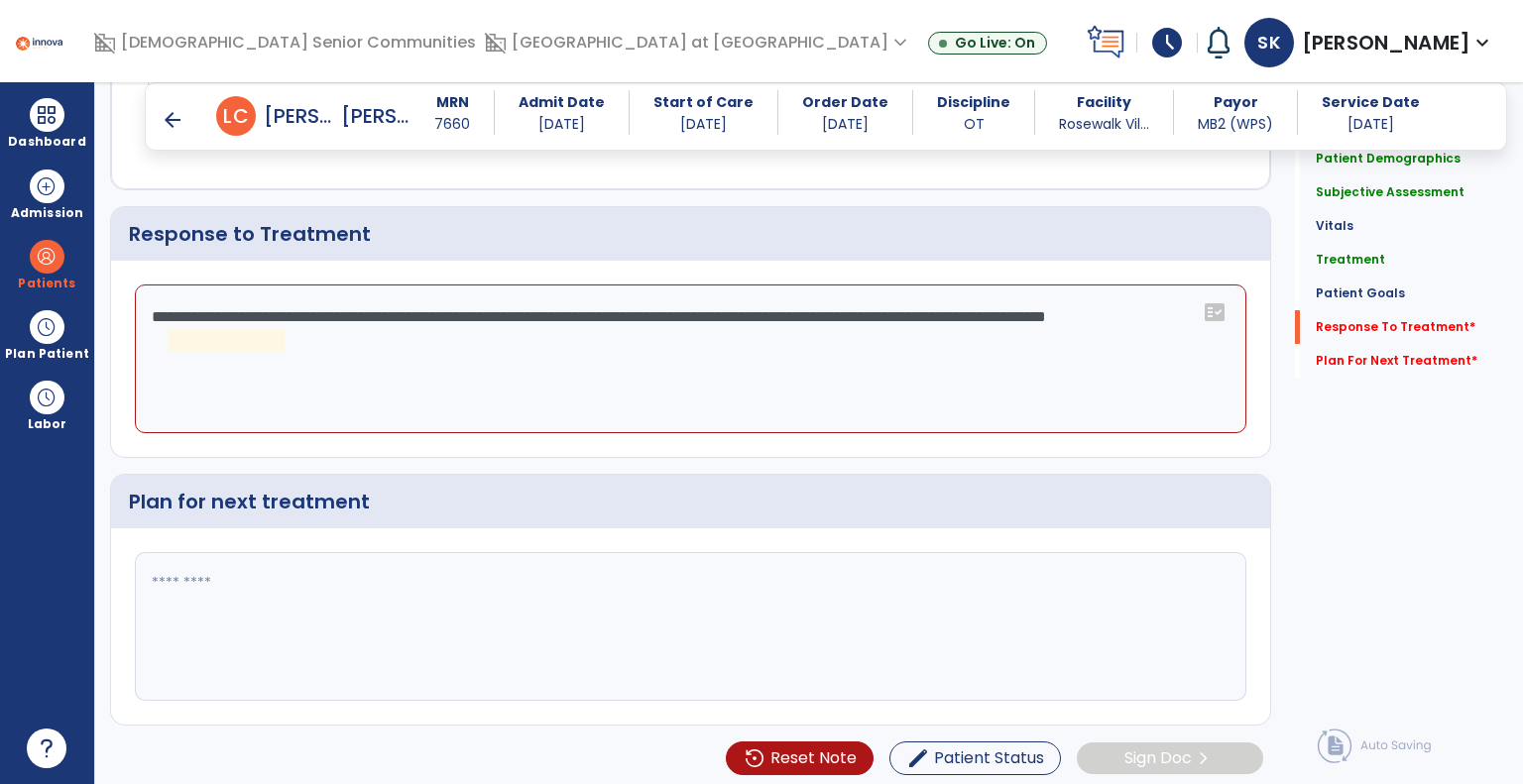 click on "**********" 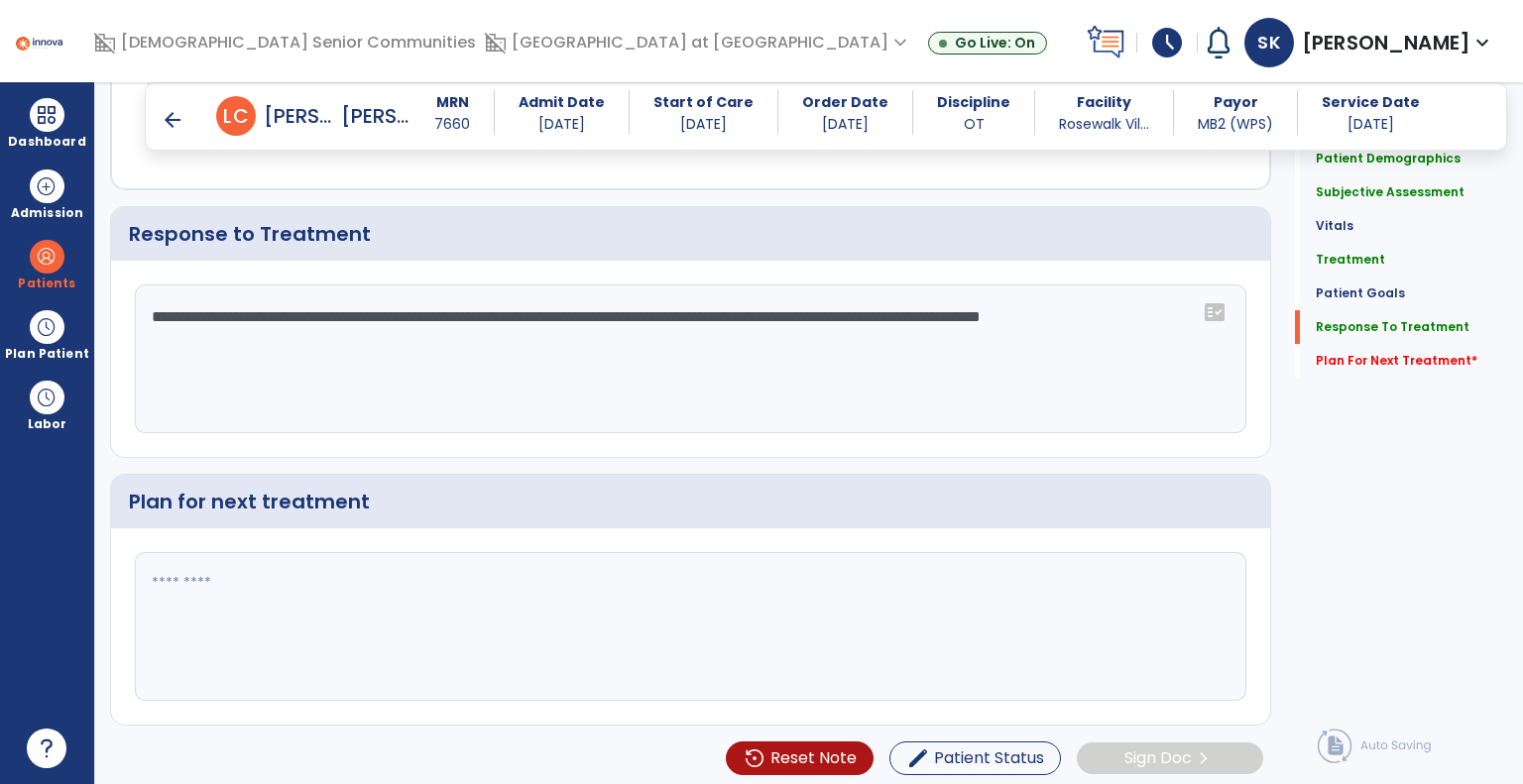 type on "**********" 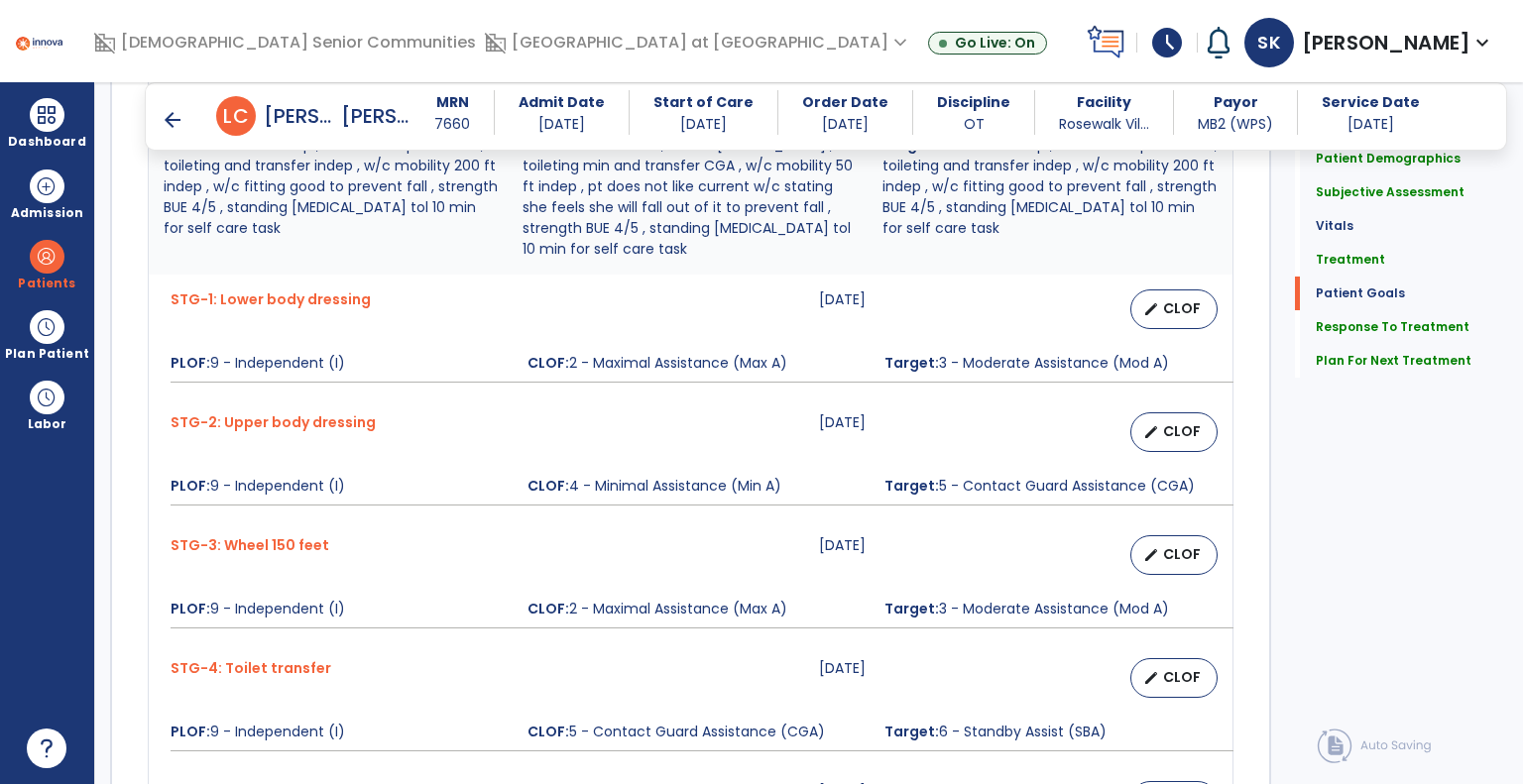 scroll, scrollTop: 1356, scrollLeft: 0, axis: vertical 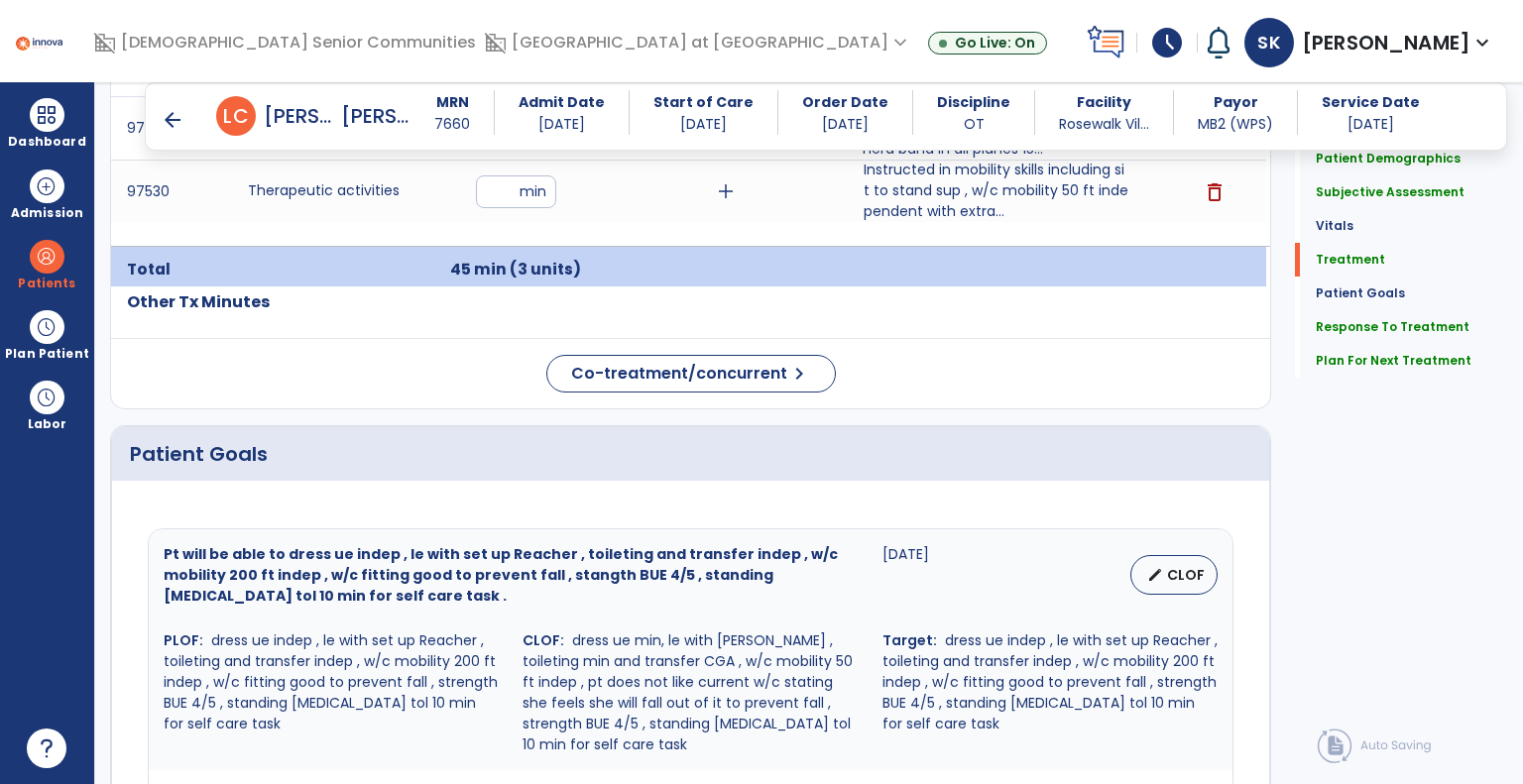 type on "**********" 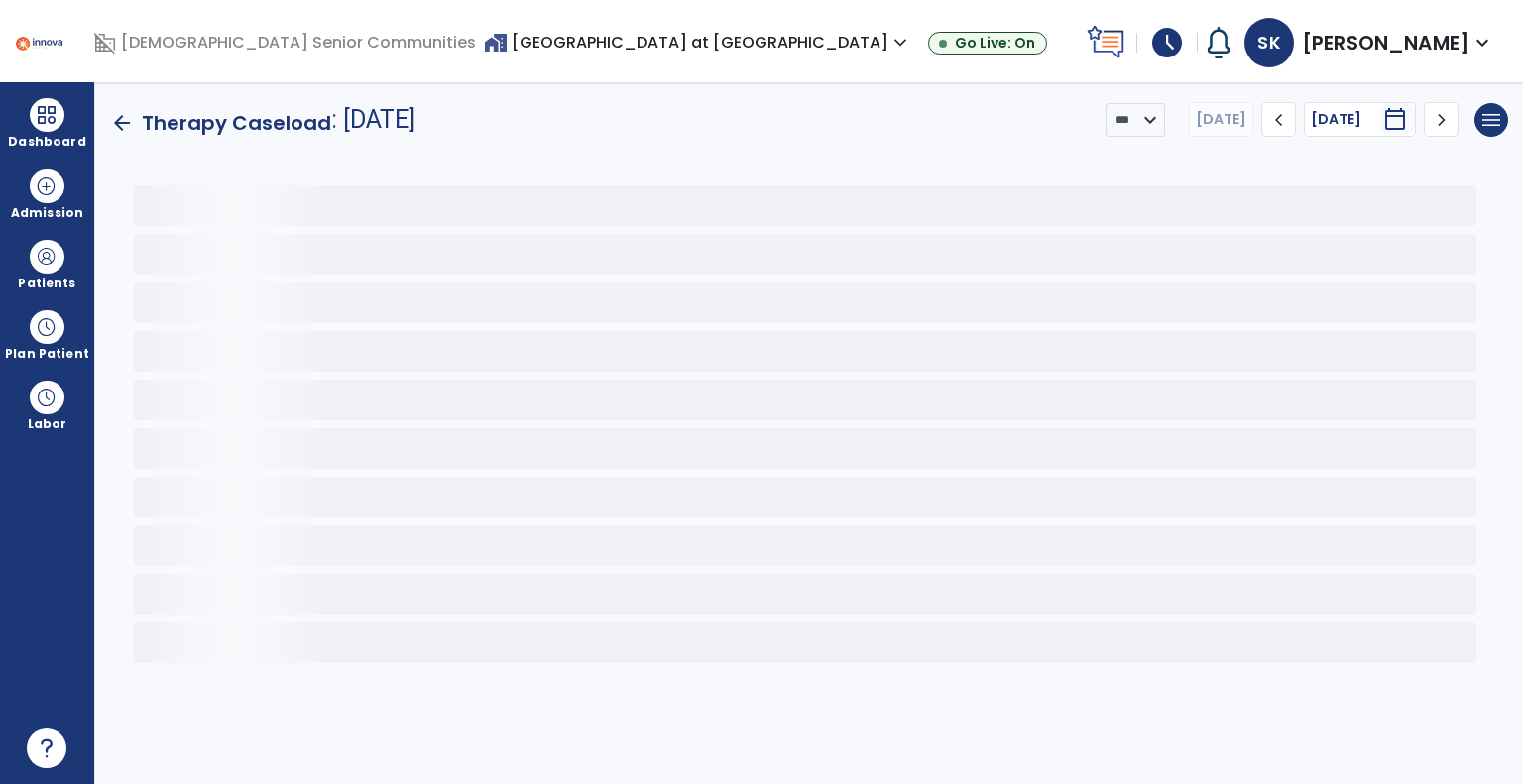 scroll, scrollTop: 0, scrollLeft: 0, axis: both 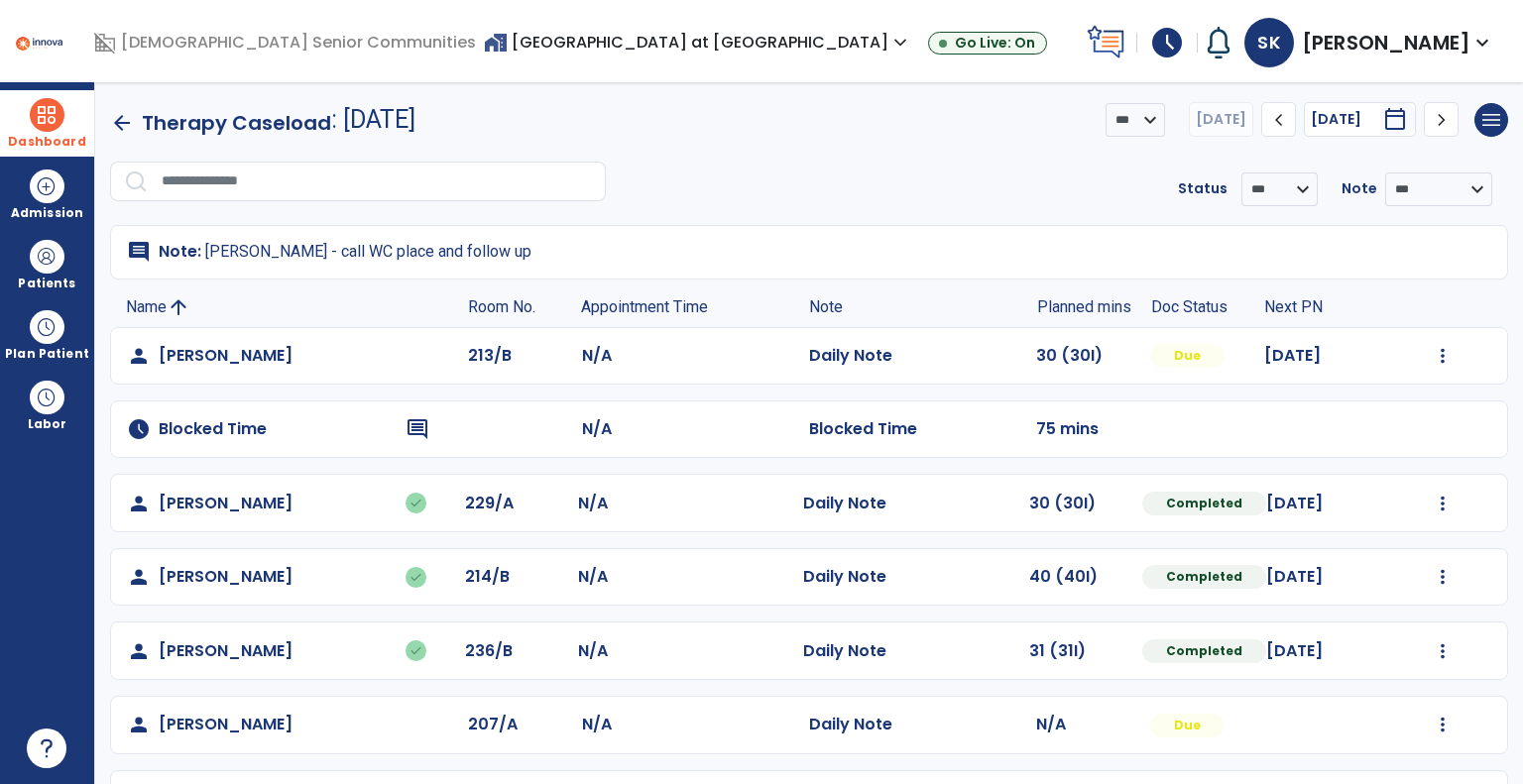 click at bounding box center [47, 115] 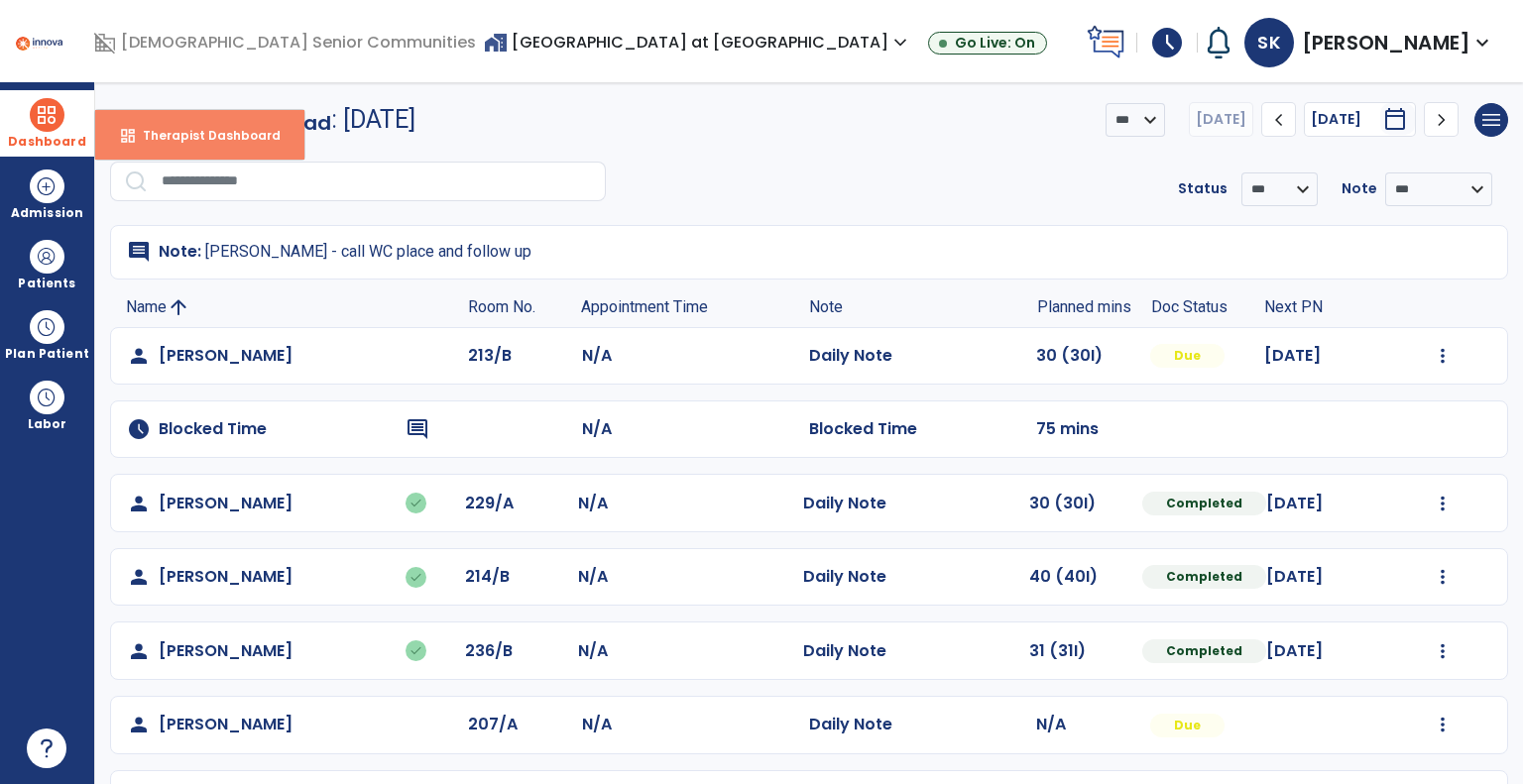 click on "Therapist Dashboard" at bounding box center (203, 135) 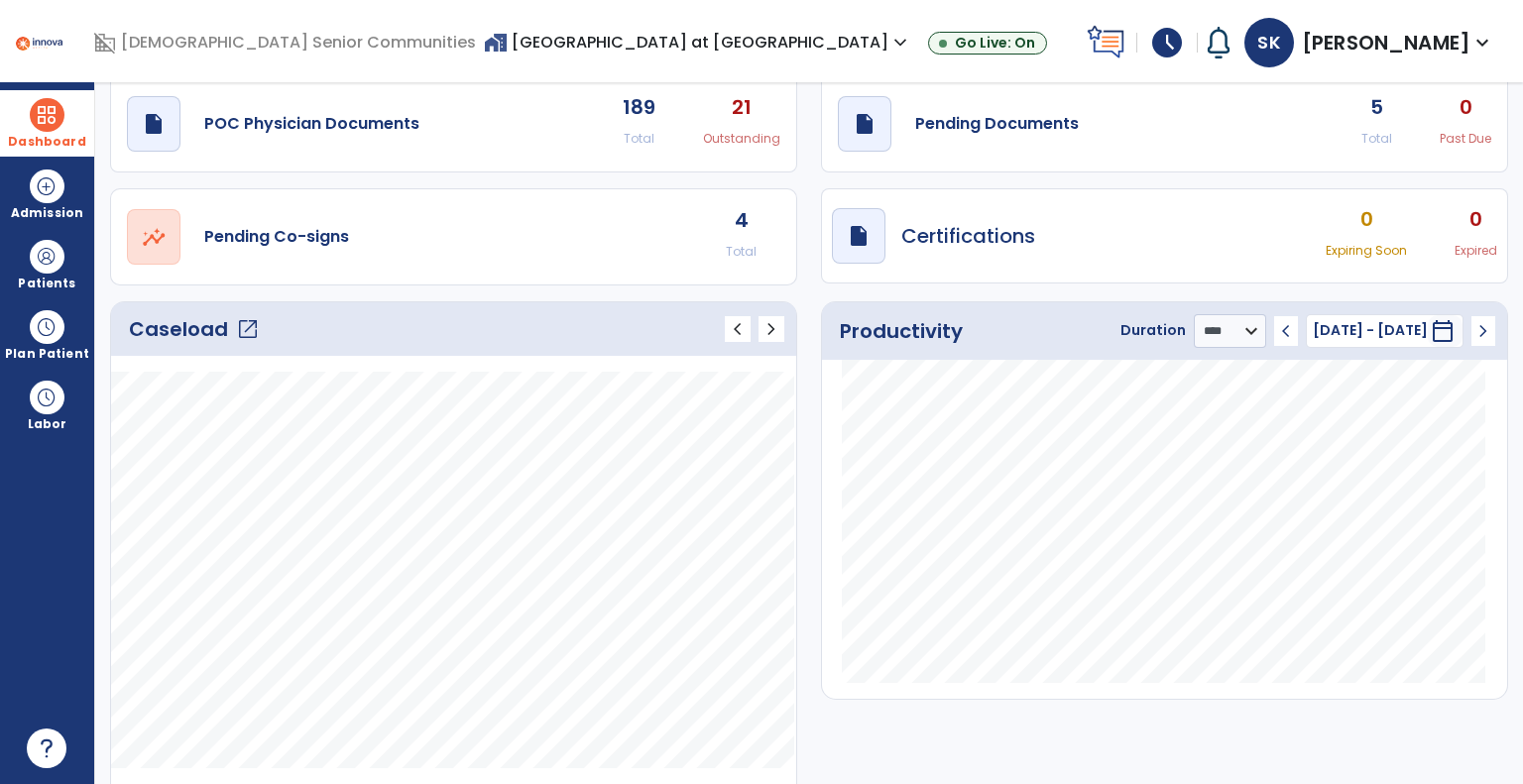 scroll, scrollTop: 0, scrollLeft: 0, axis: both 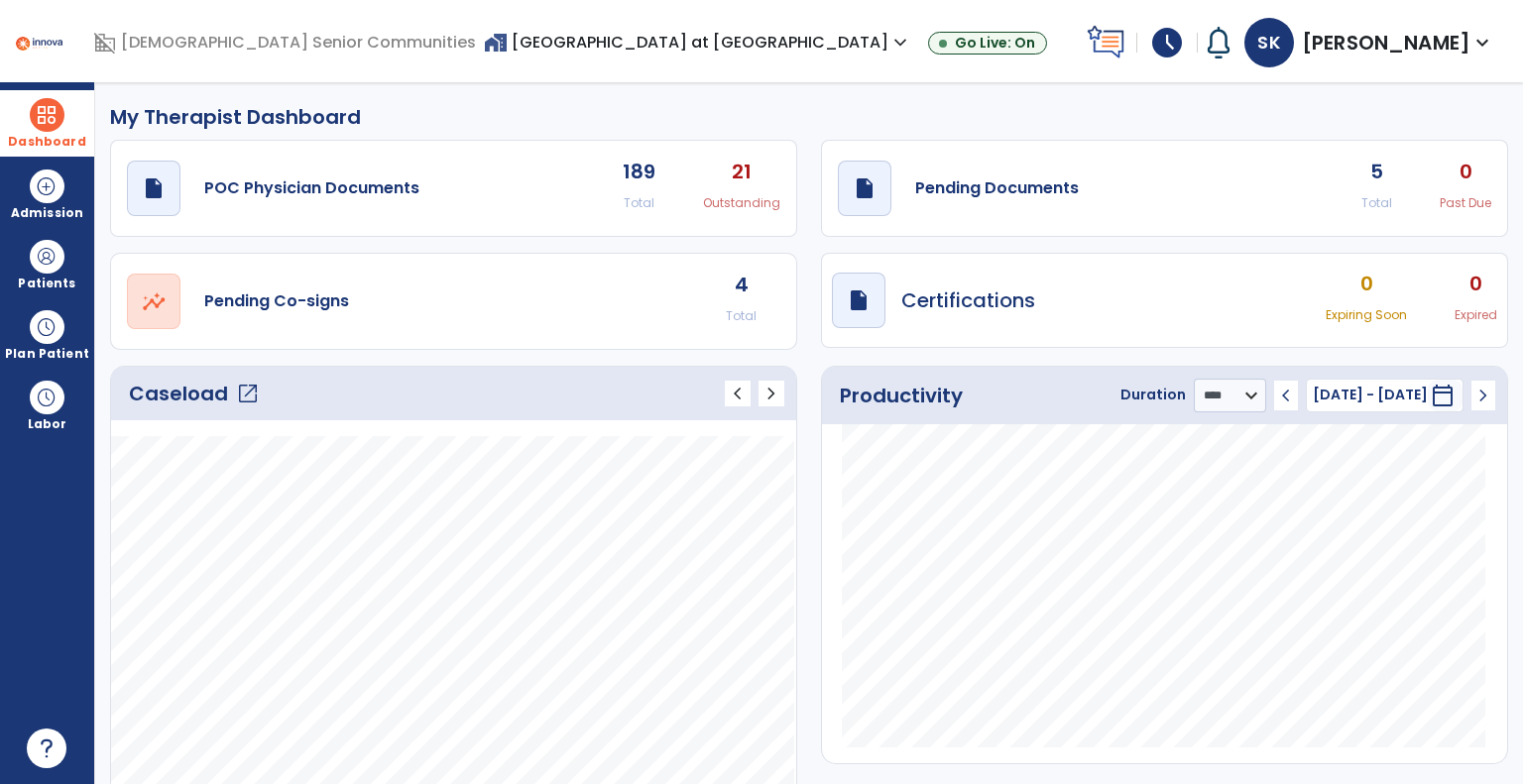click on "open_in_new" 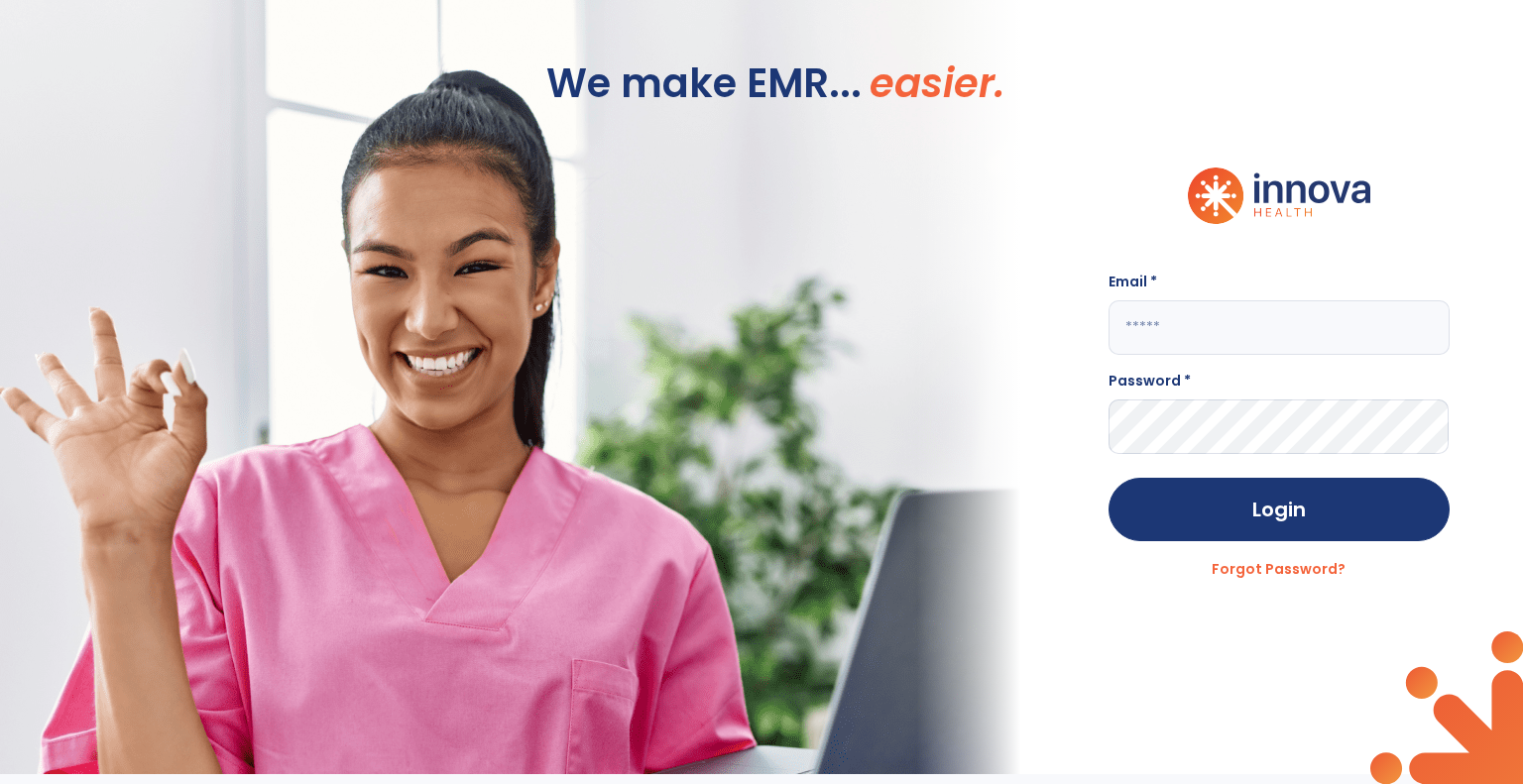 click 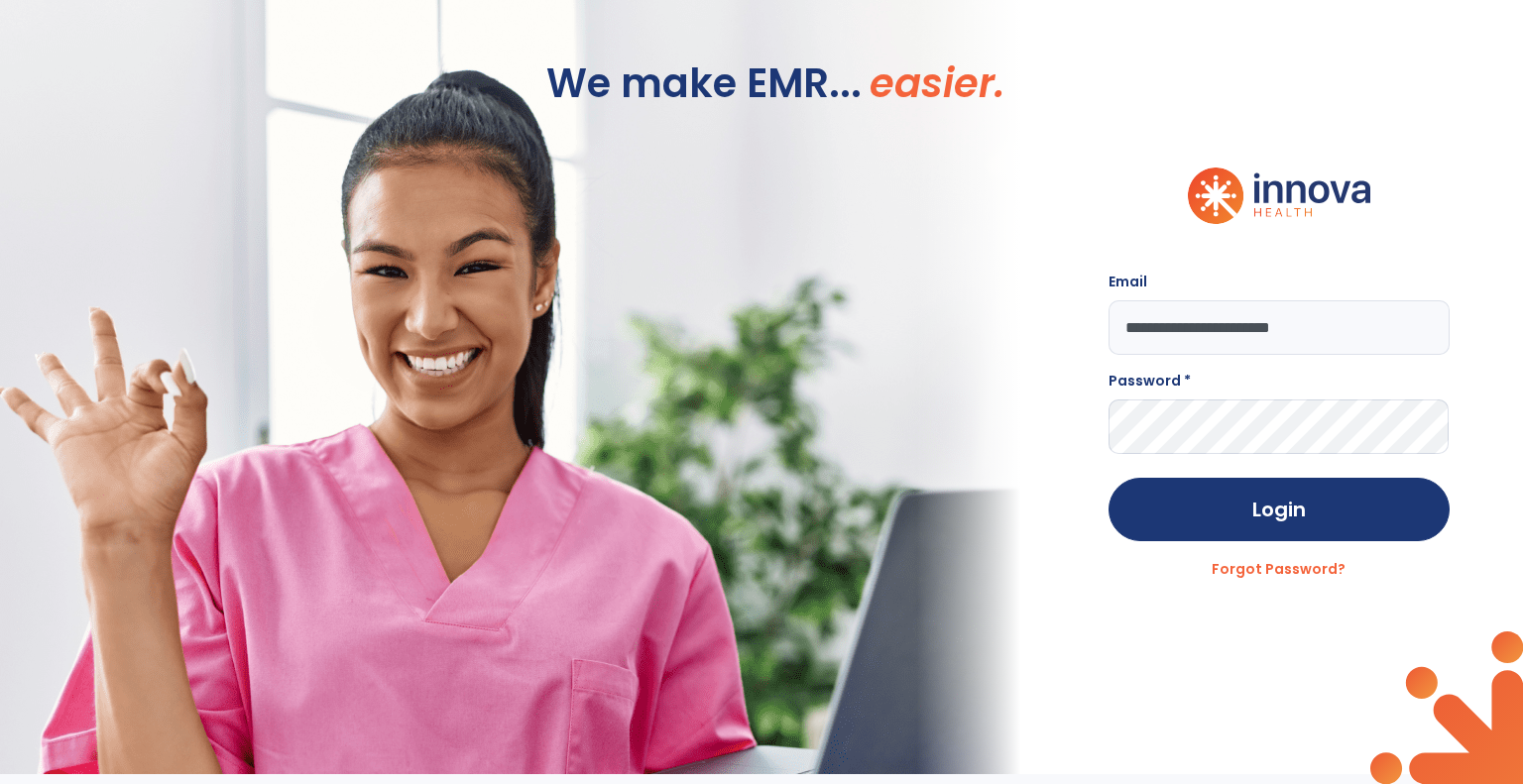 type on "**********" 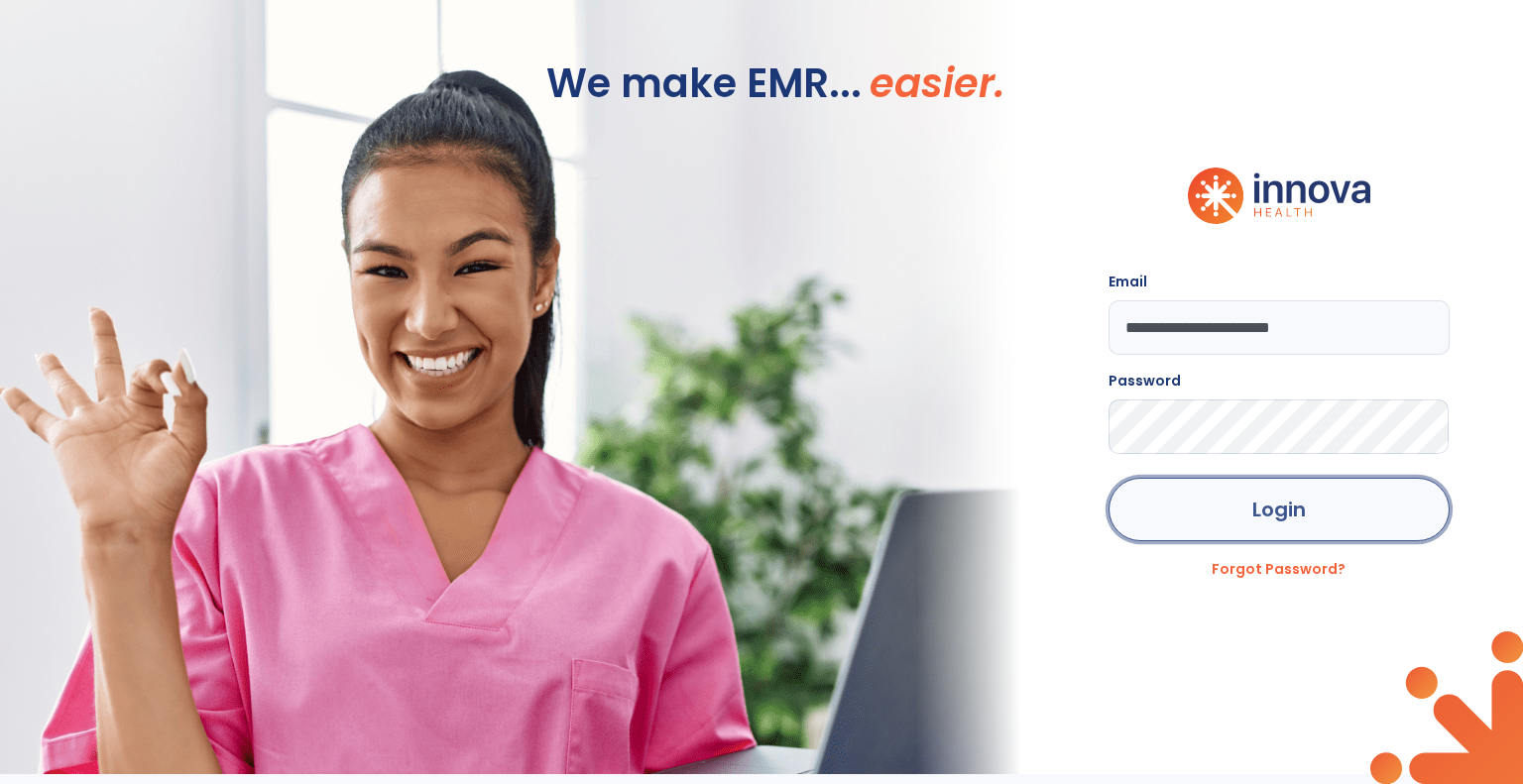 click on "Login" 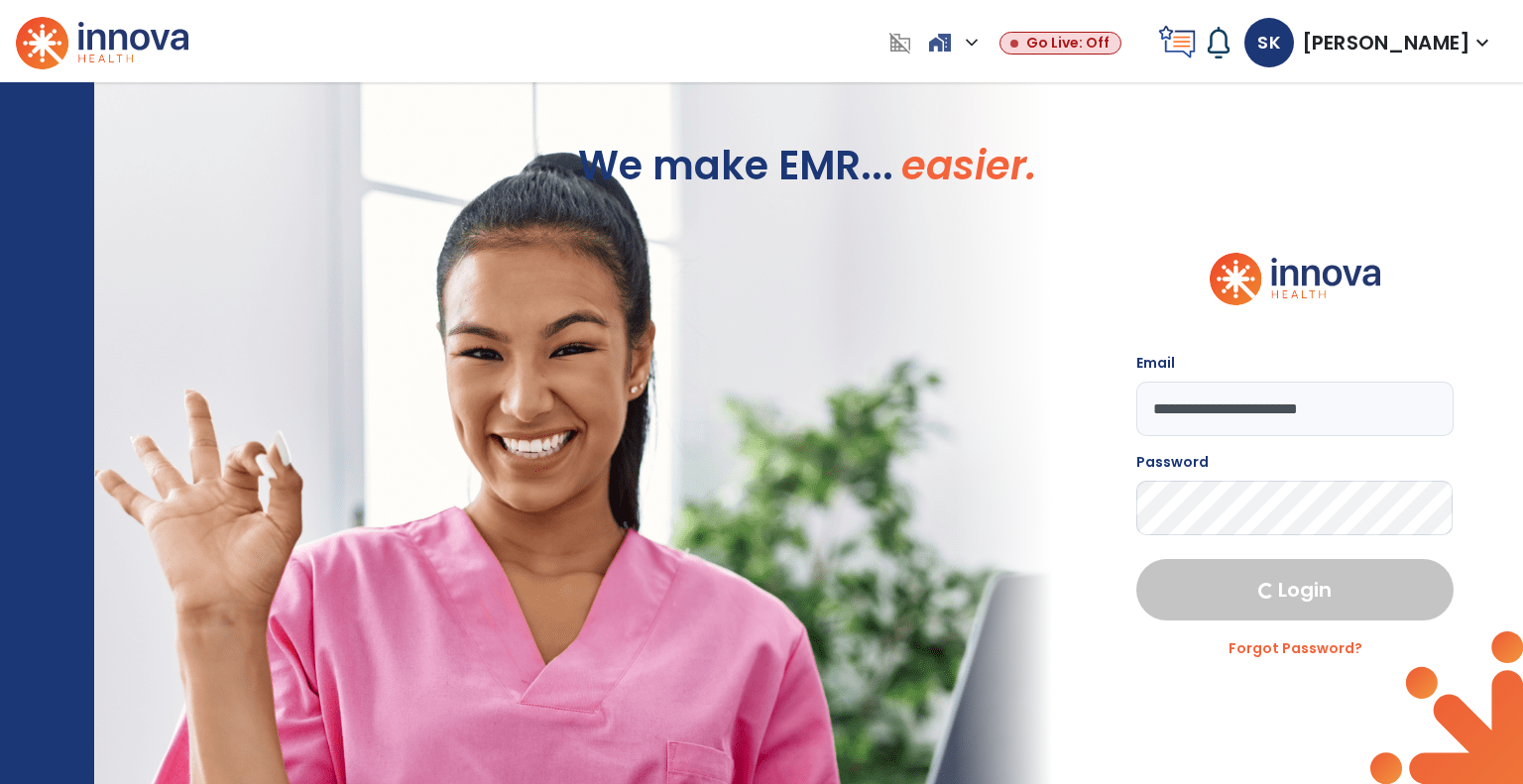 select on "****" 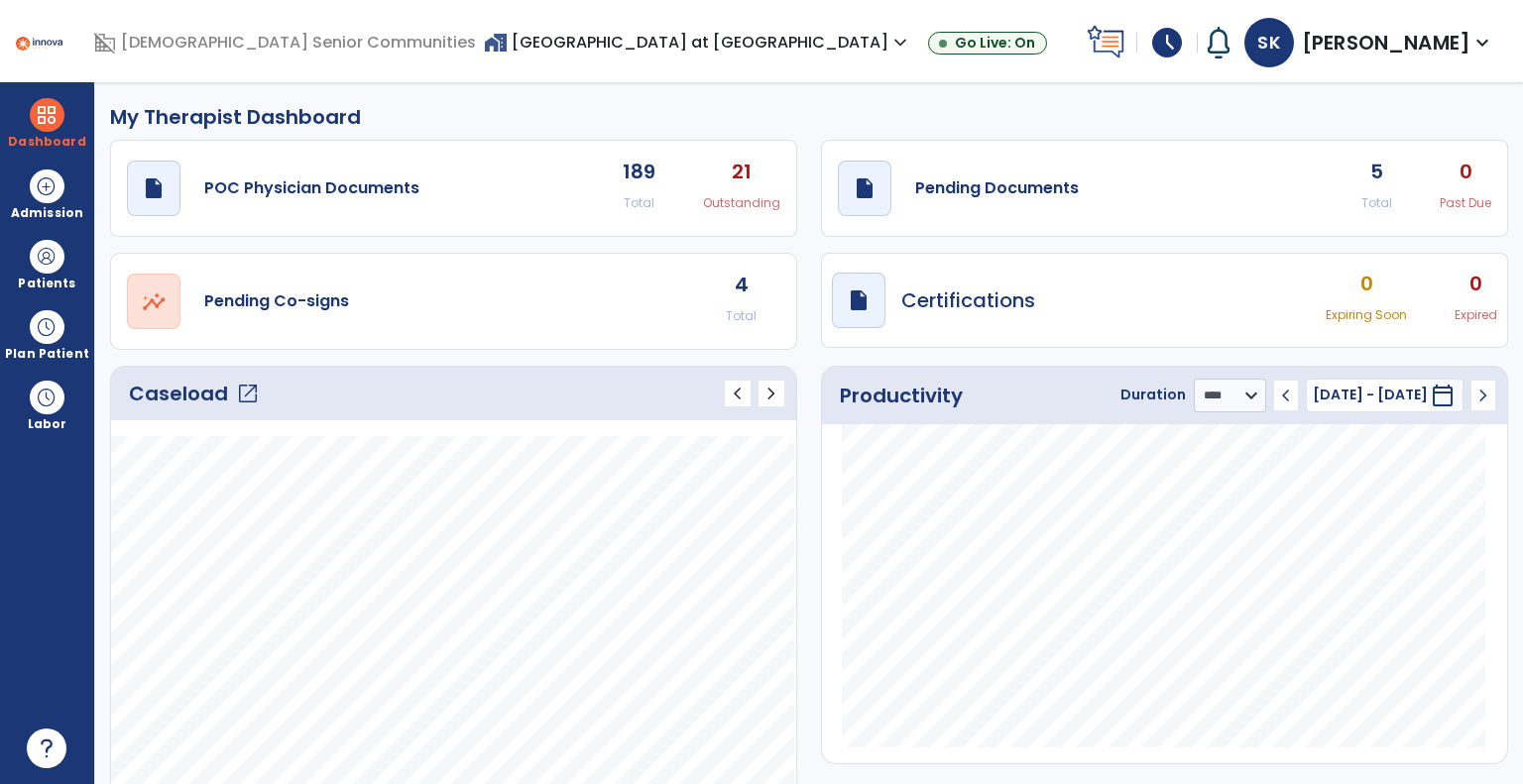 click on "open_in_new" 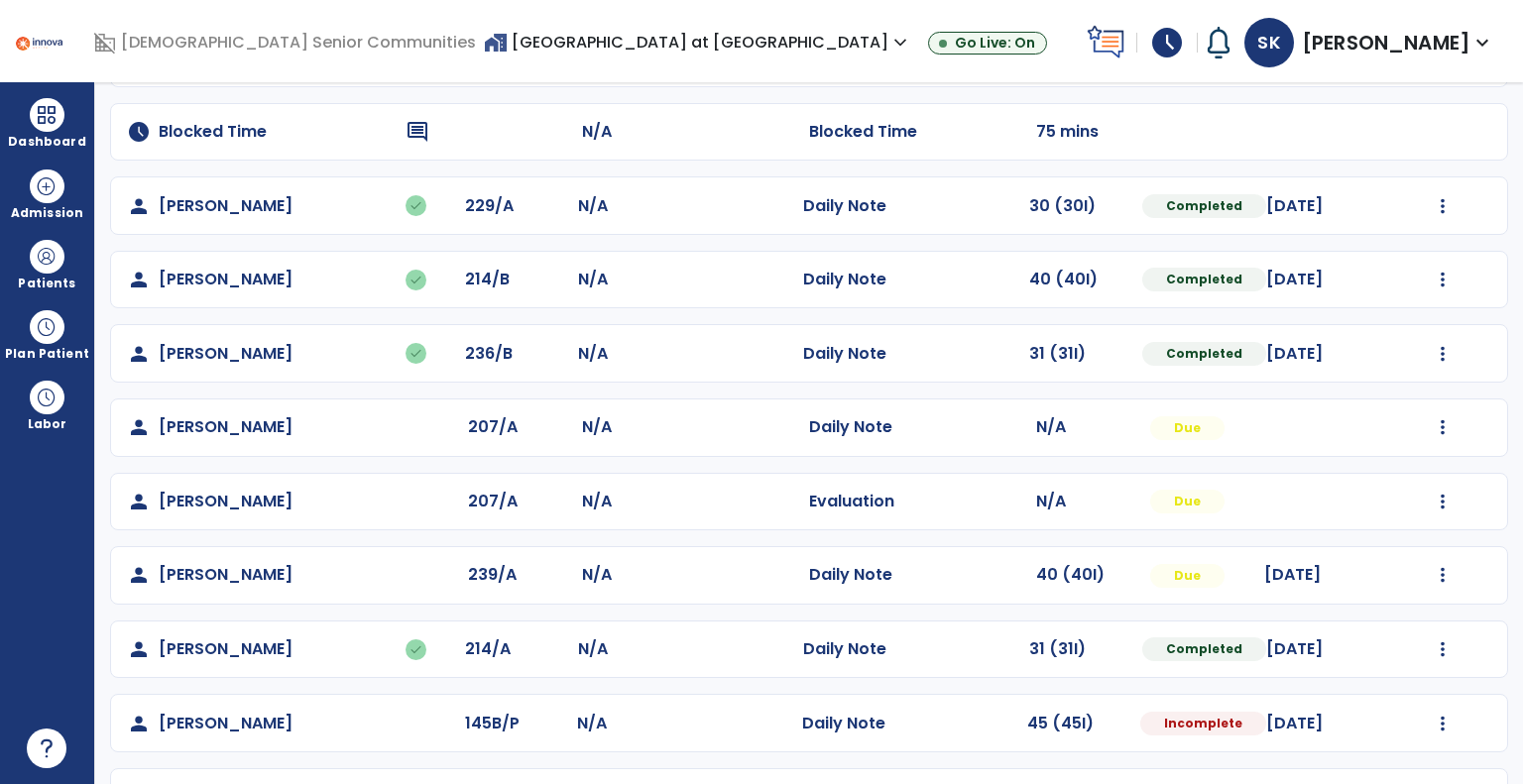 scroll, scrollTop: 734, scrollLeft: 0, axis: vertical 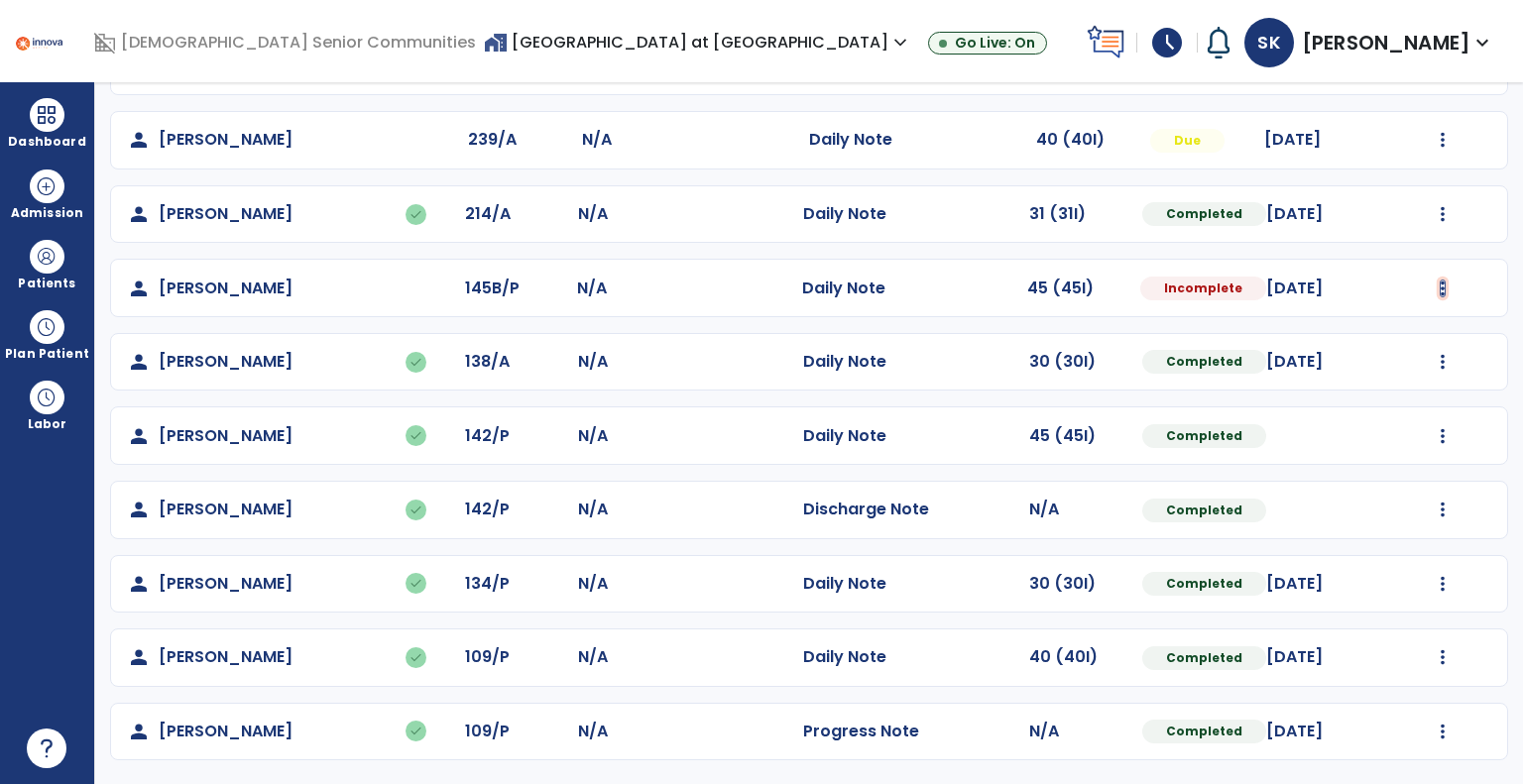 click at bounding box center (1443, -377) 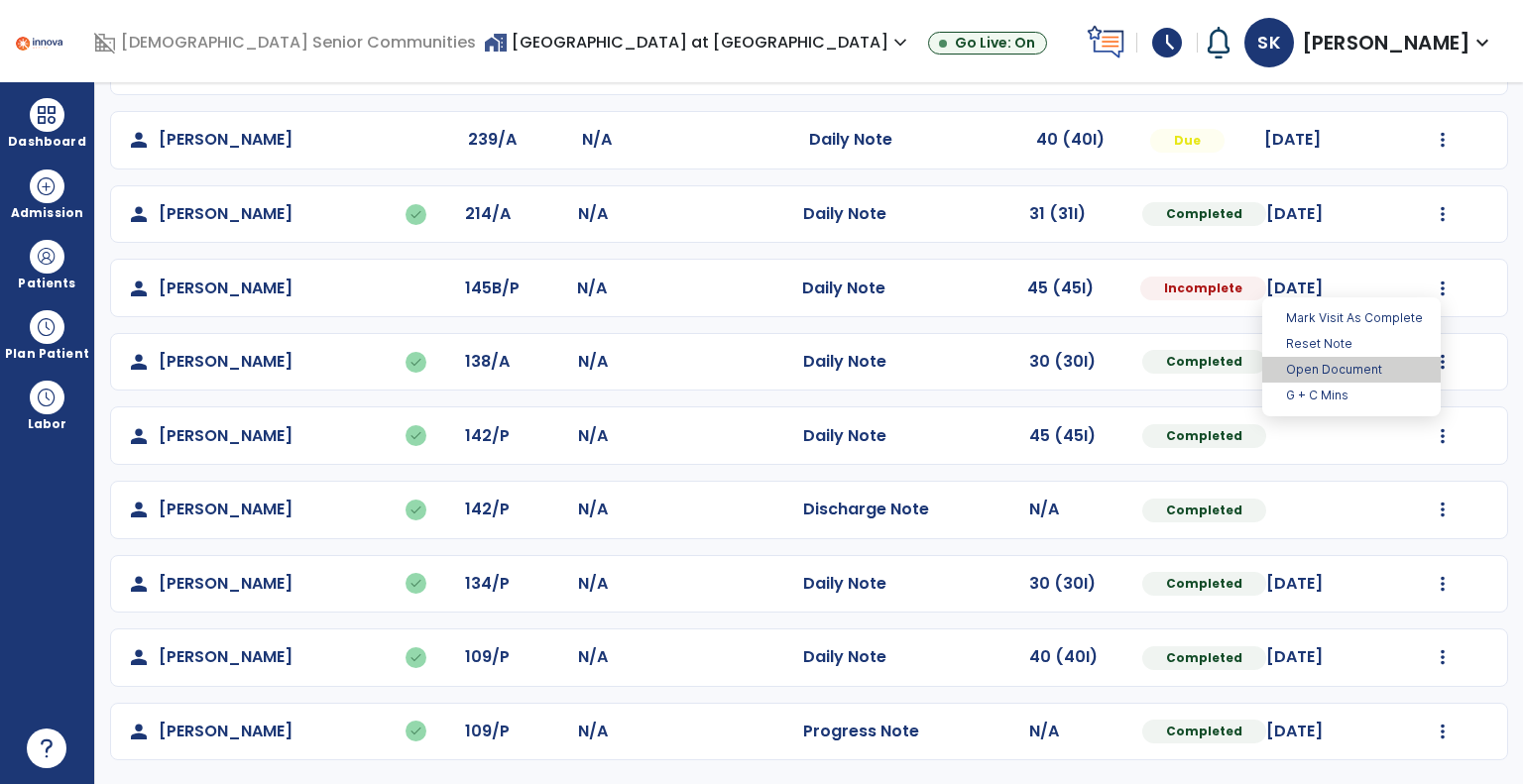 click on "Open Document" at bounding box center (1351, 370) 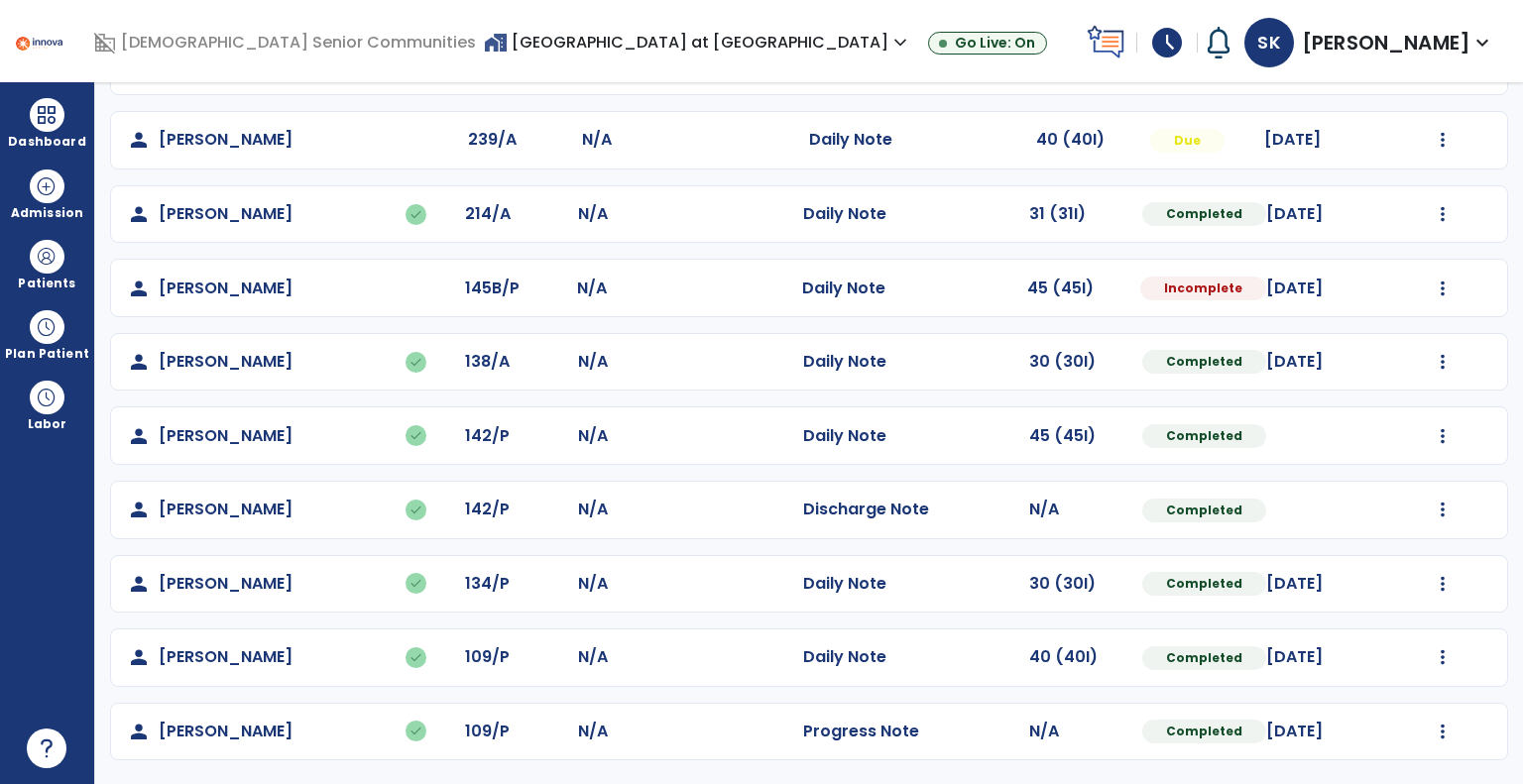 select on "*" 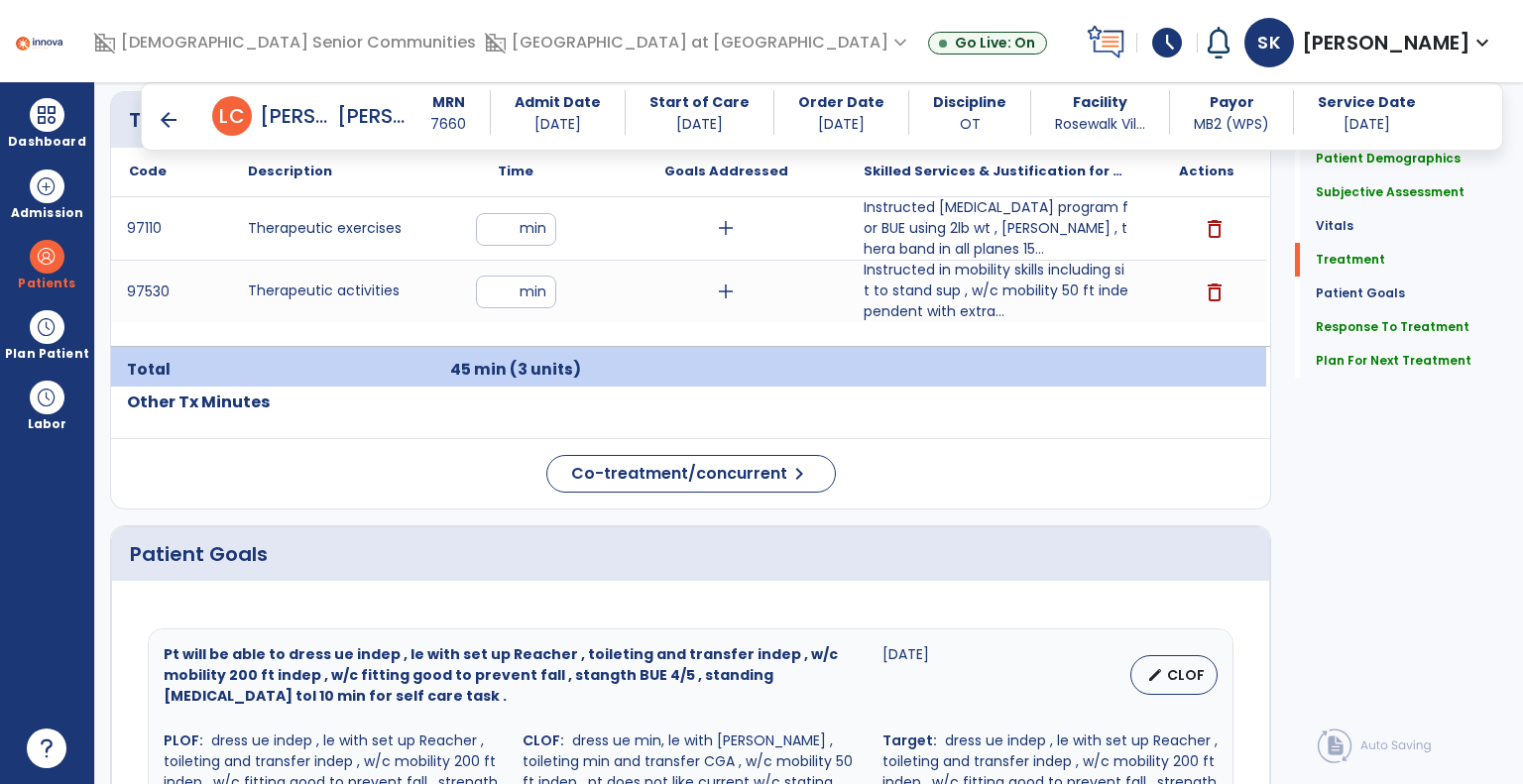scroll, scrollTop: 1131, scrollLeft: 0, axis: vertical 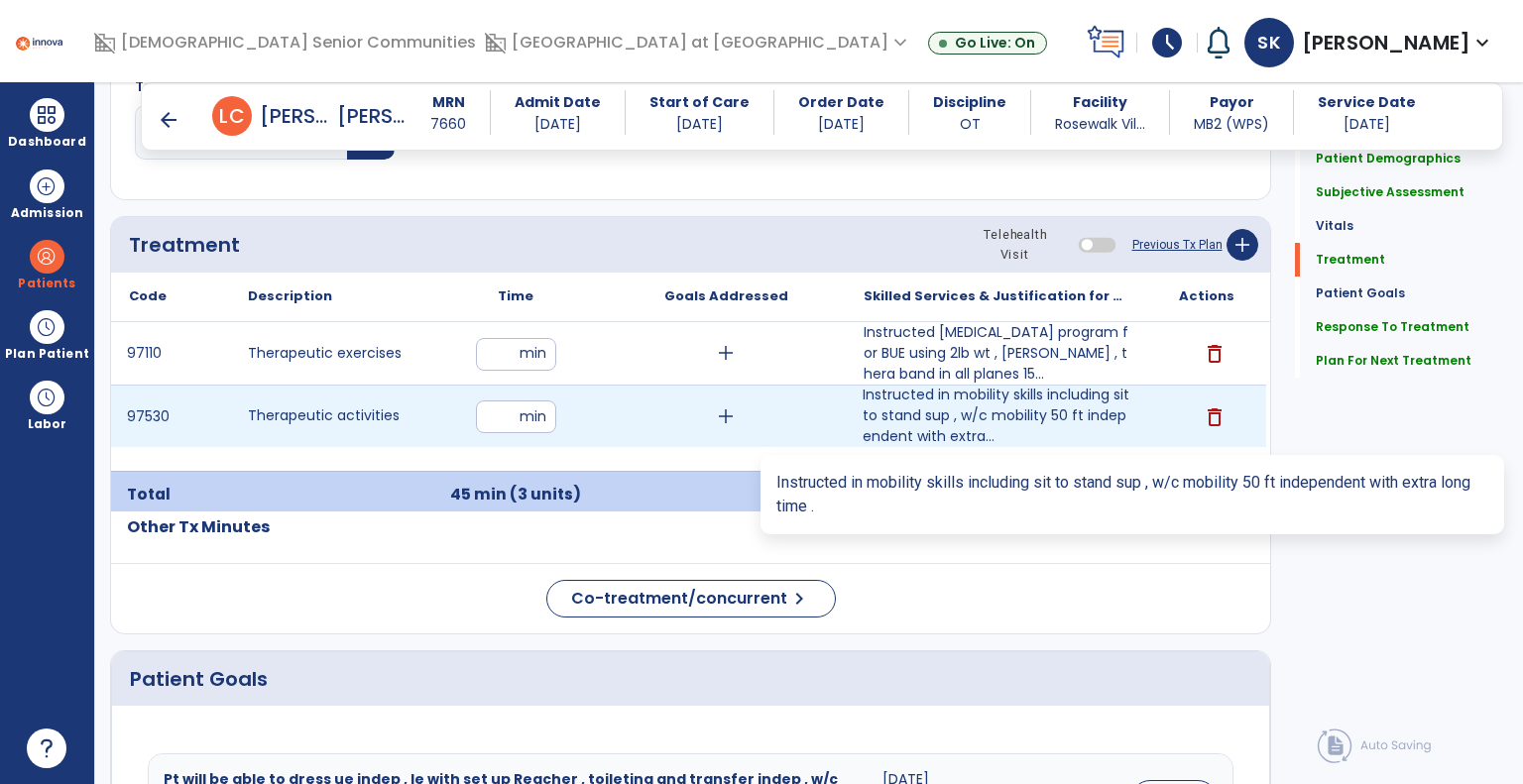 click on "Instructed in mobility skills including sit to stand sup , w/c mobility 50 ft independent with extra..." at bounding box center (996, 415) 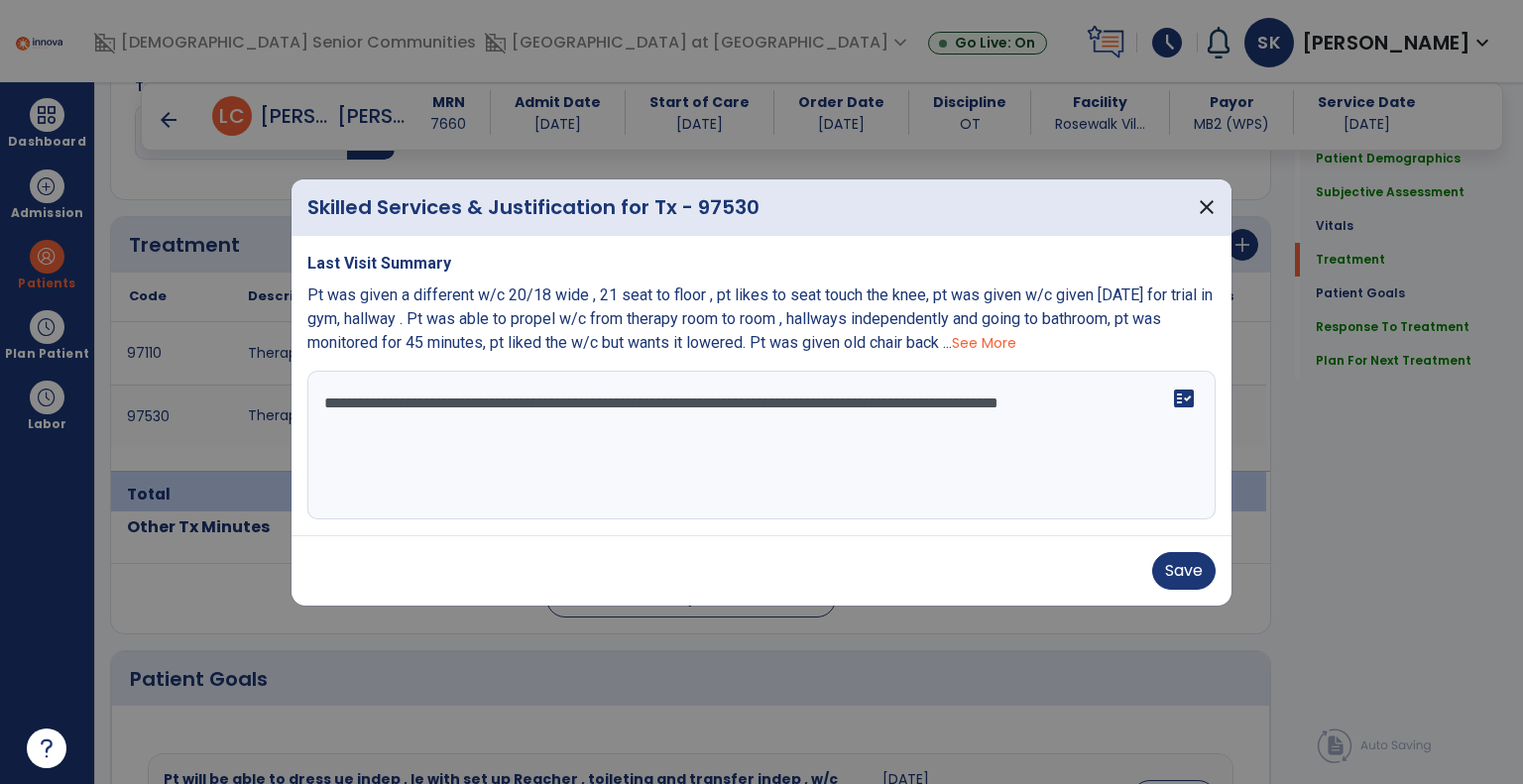 click on "**********" at bounding box center [762, 445] 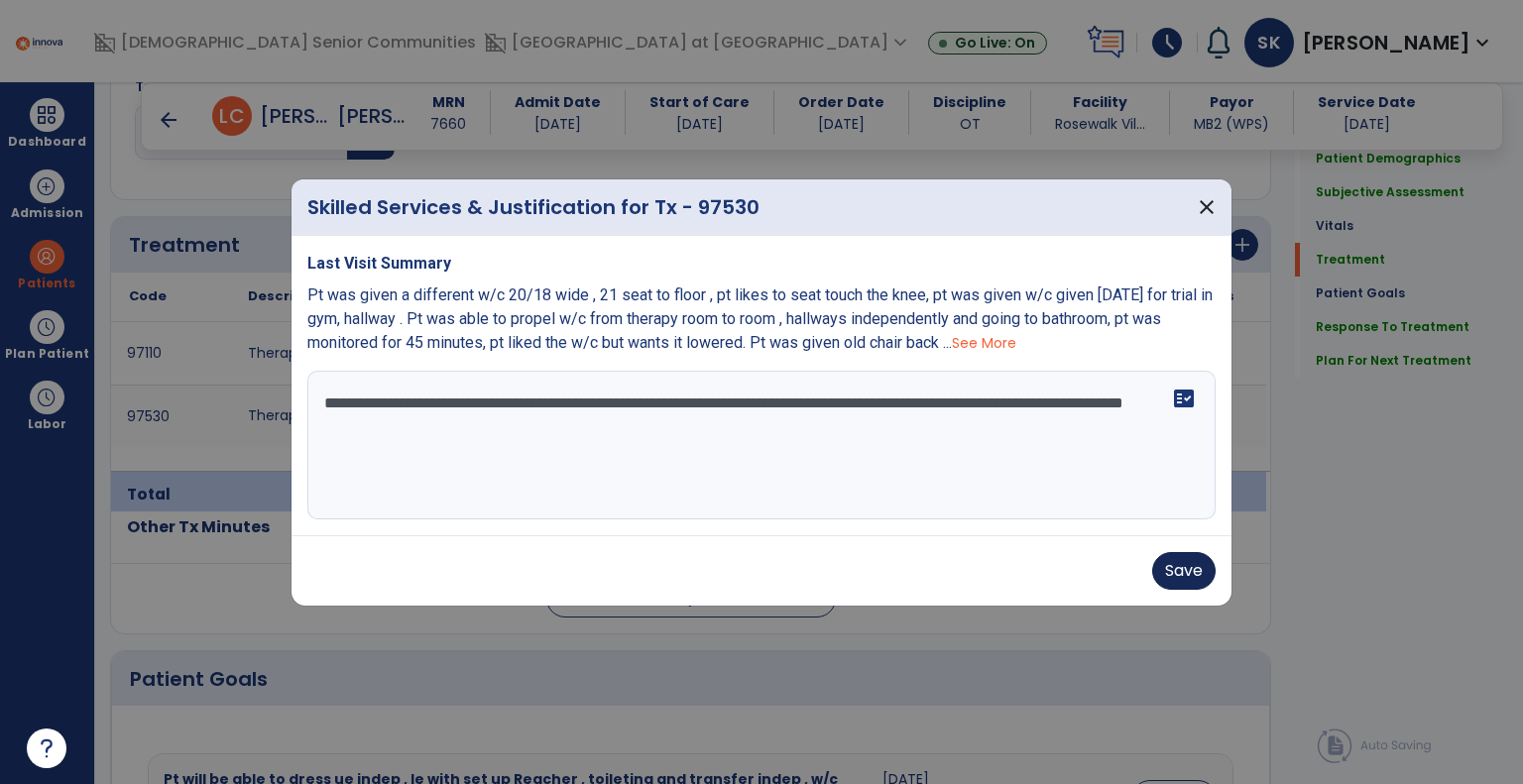 type on "**********" 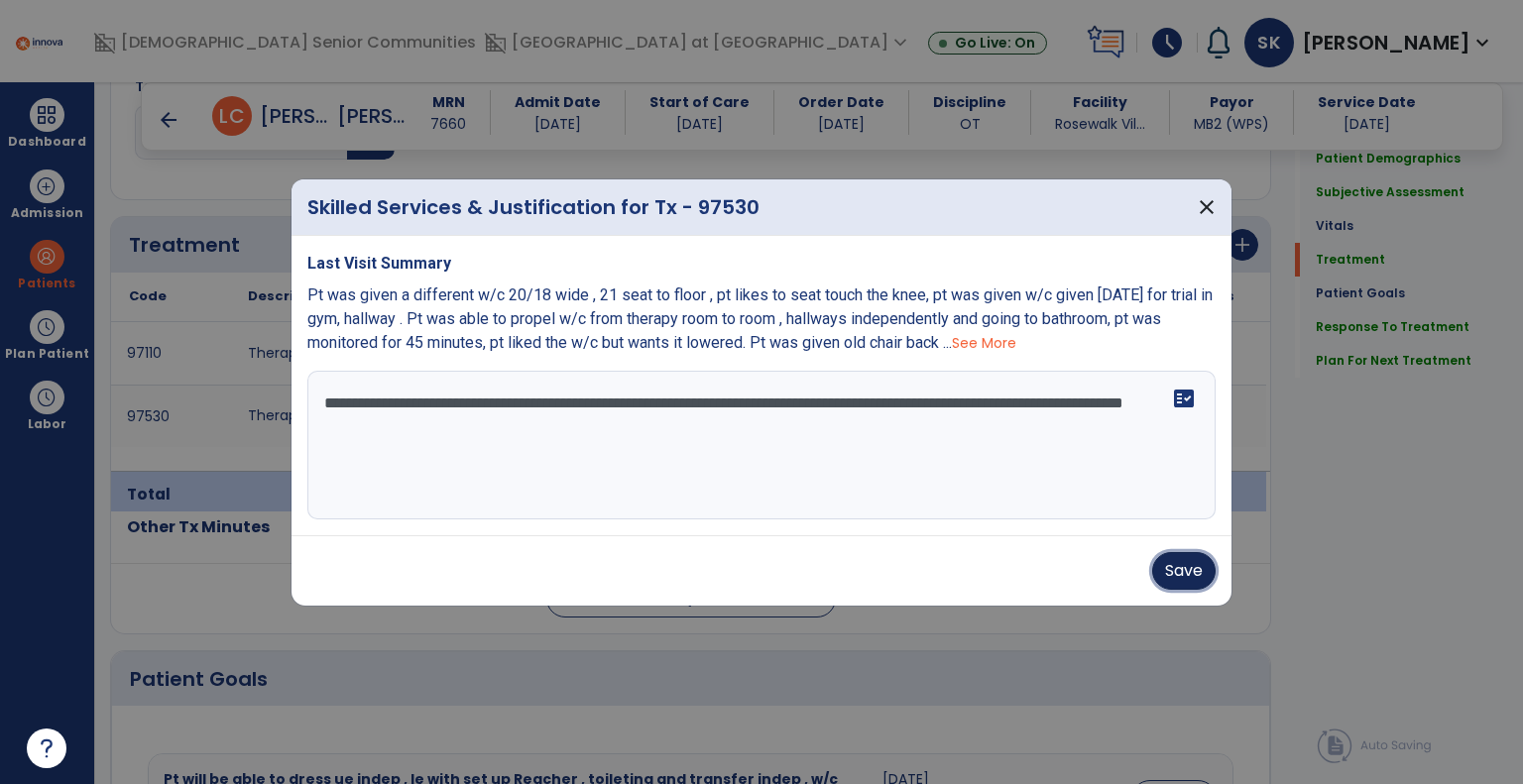 click on "Save" at bounding box center [1184, 571] 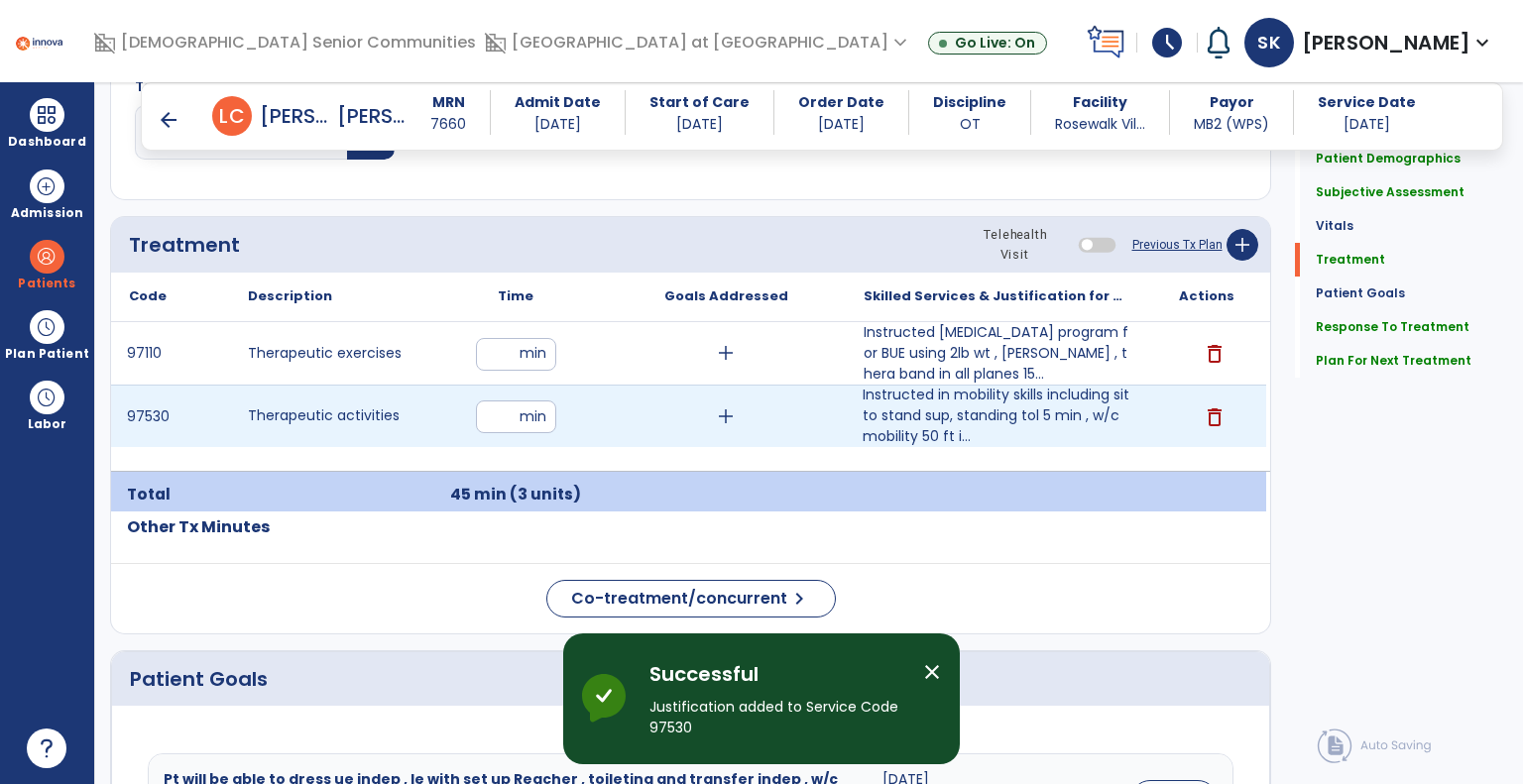 click on "**" at bounding box center (516, 416) 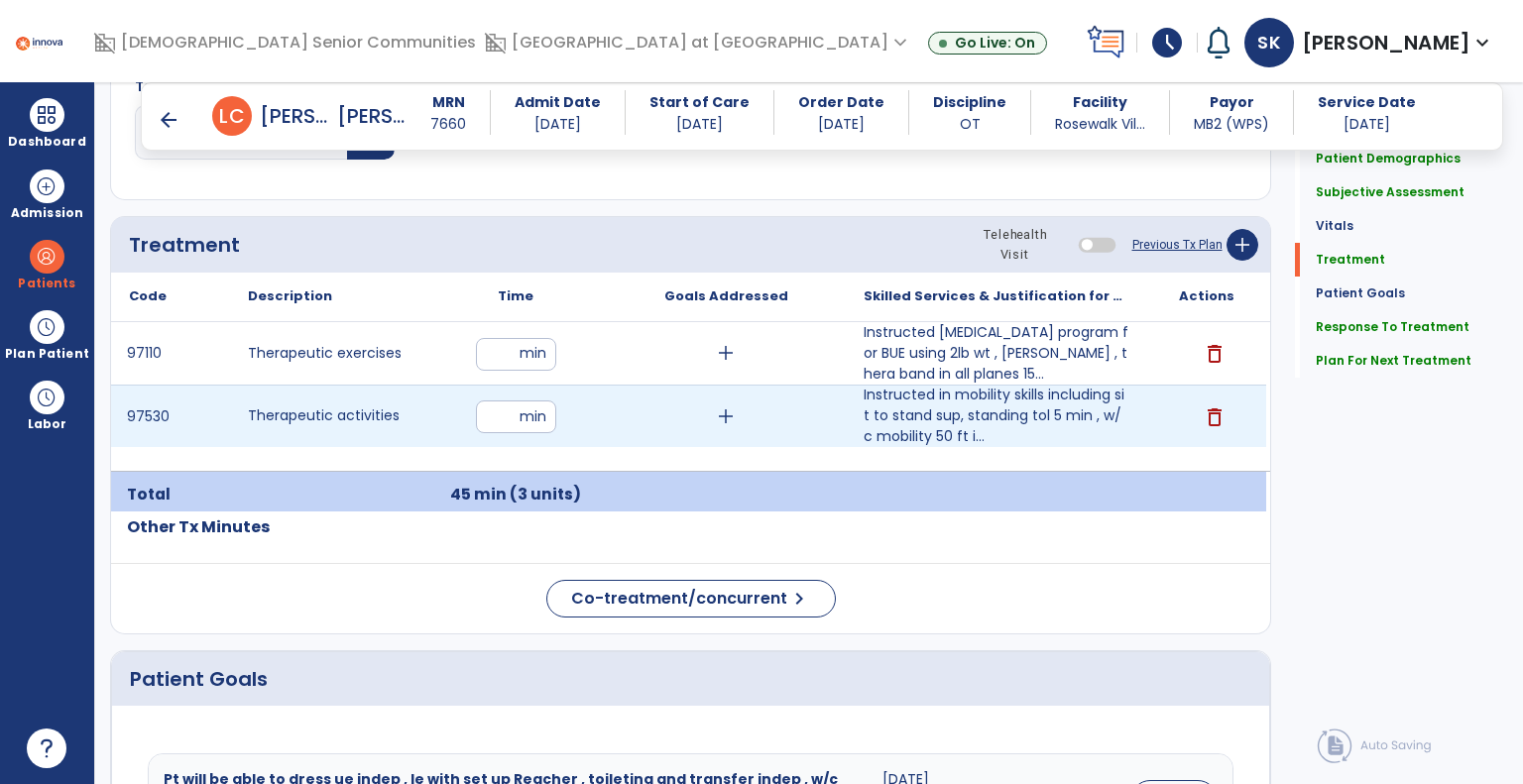 type on "**" 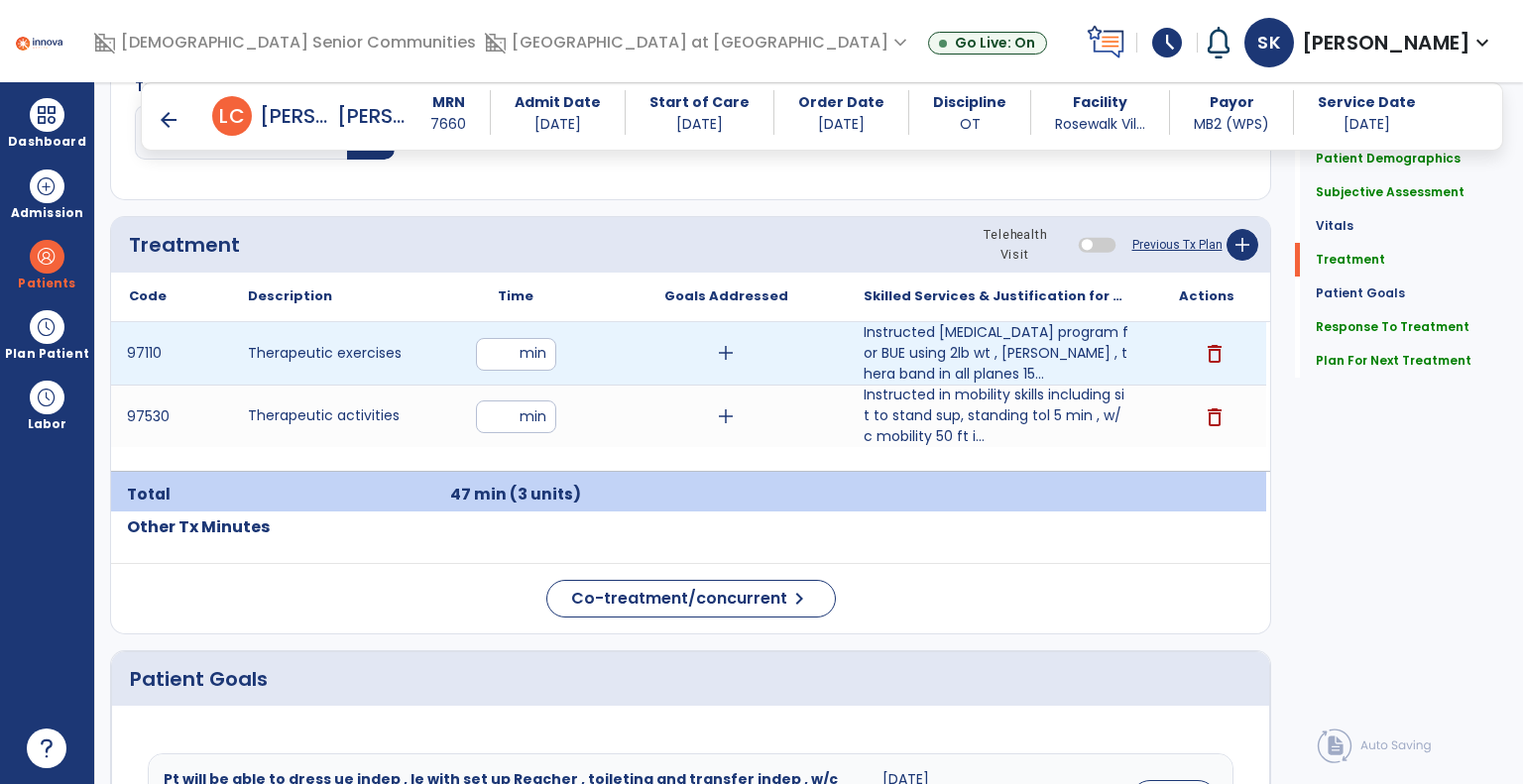 click on "**" at bounding box center [516, 354] 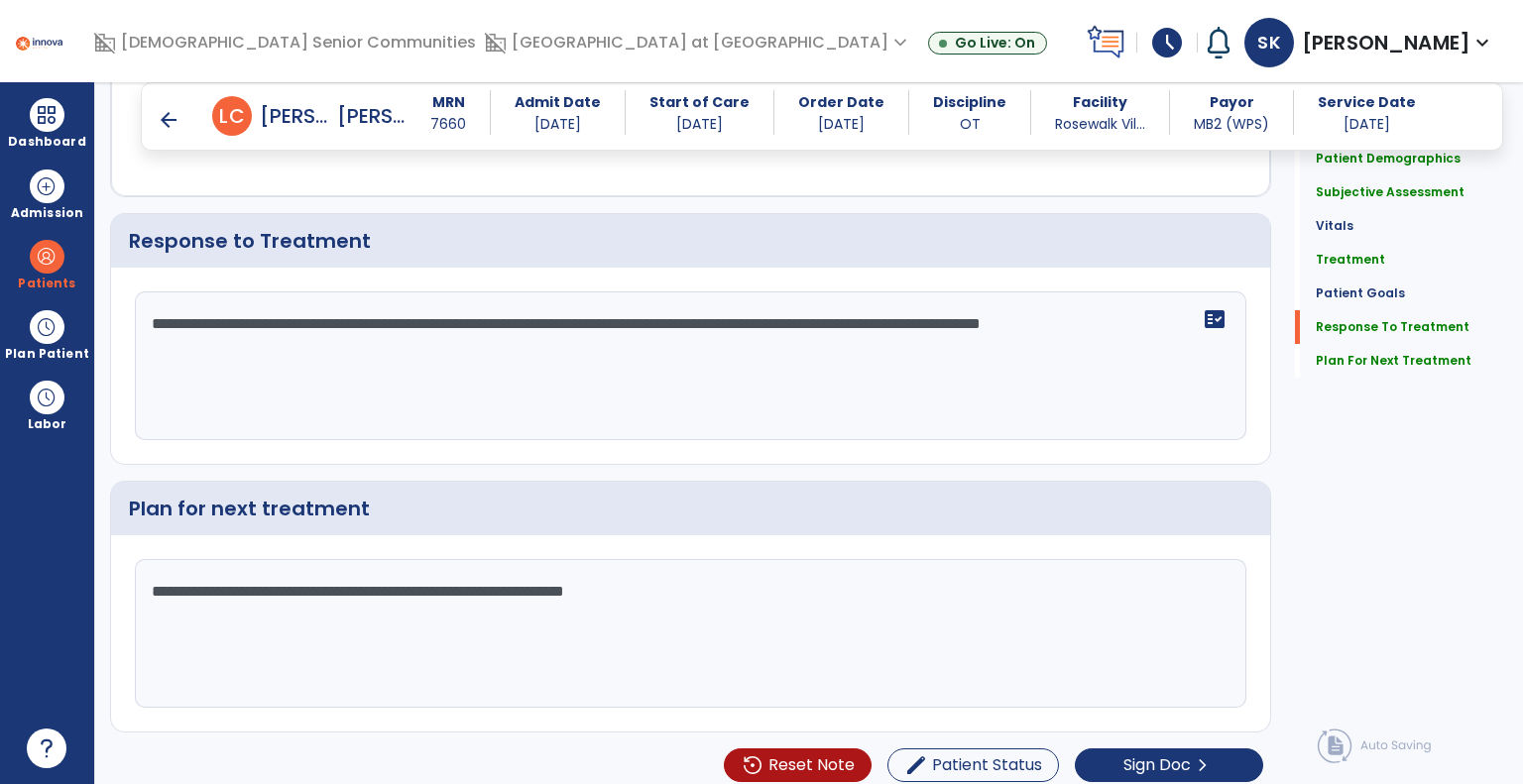 scroll, scrollTop: 2942, scrollLeft: 0, axis: vertical 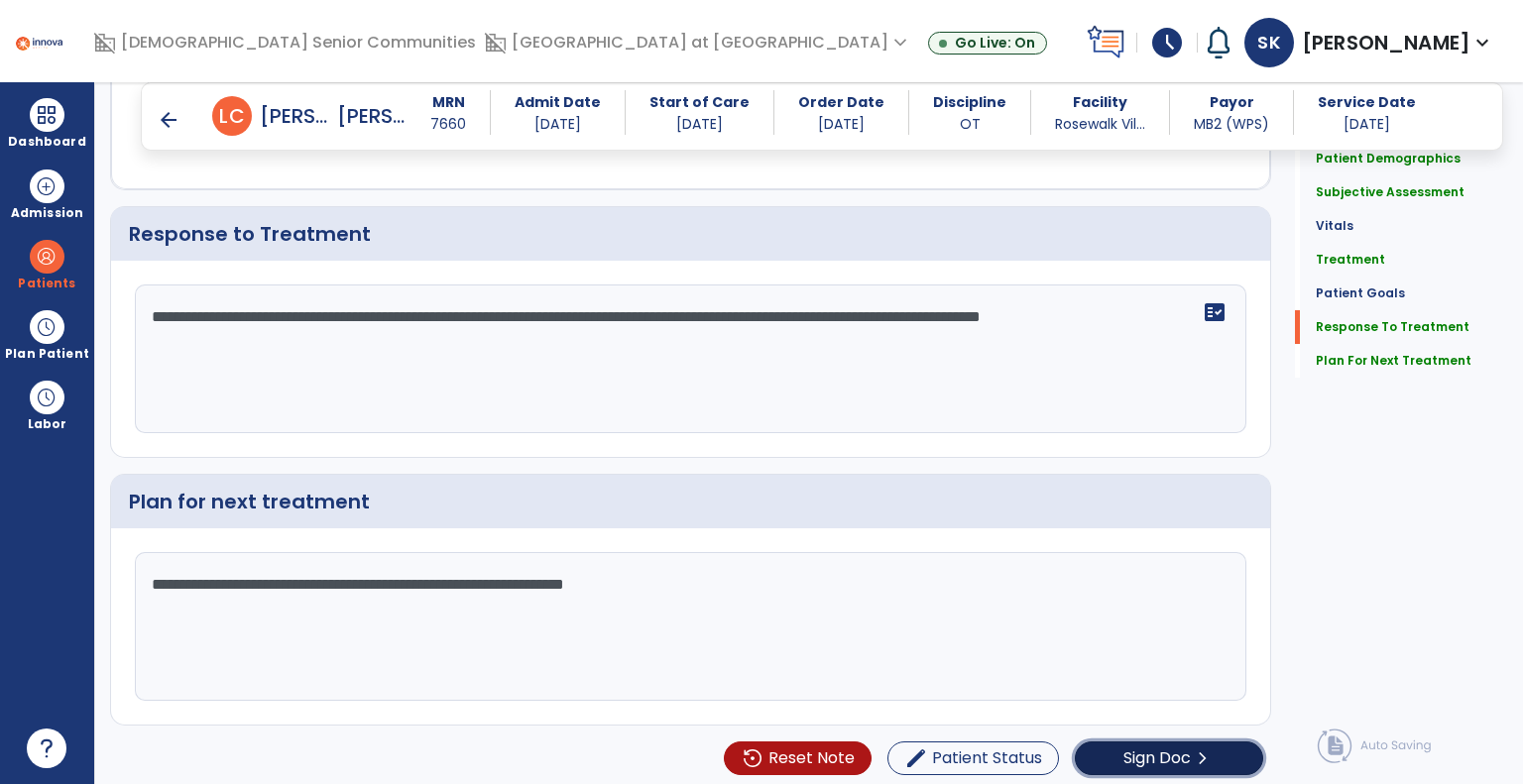 click on "Sign Doc" 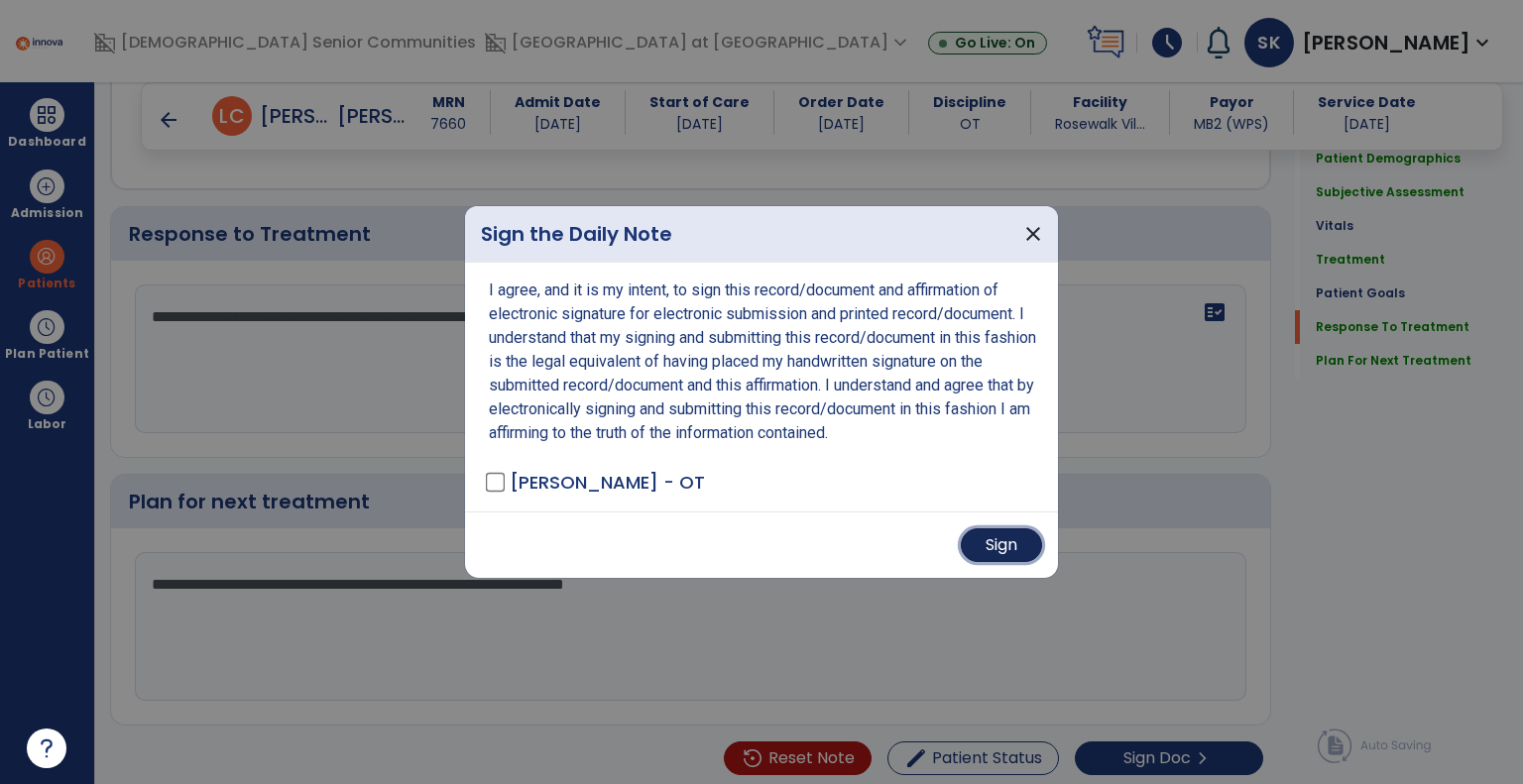click on "Sign" at bounding box center (1001, 545) 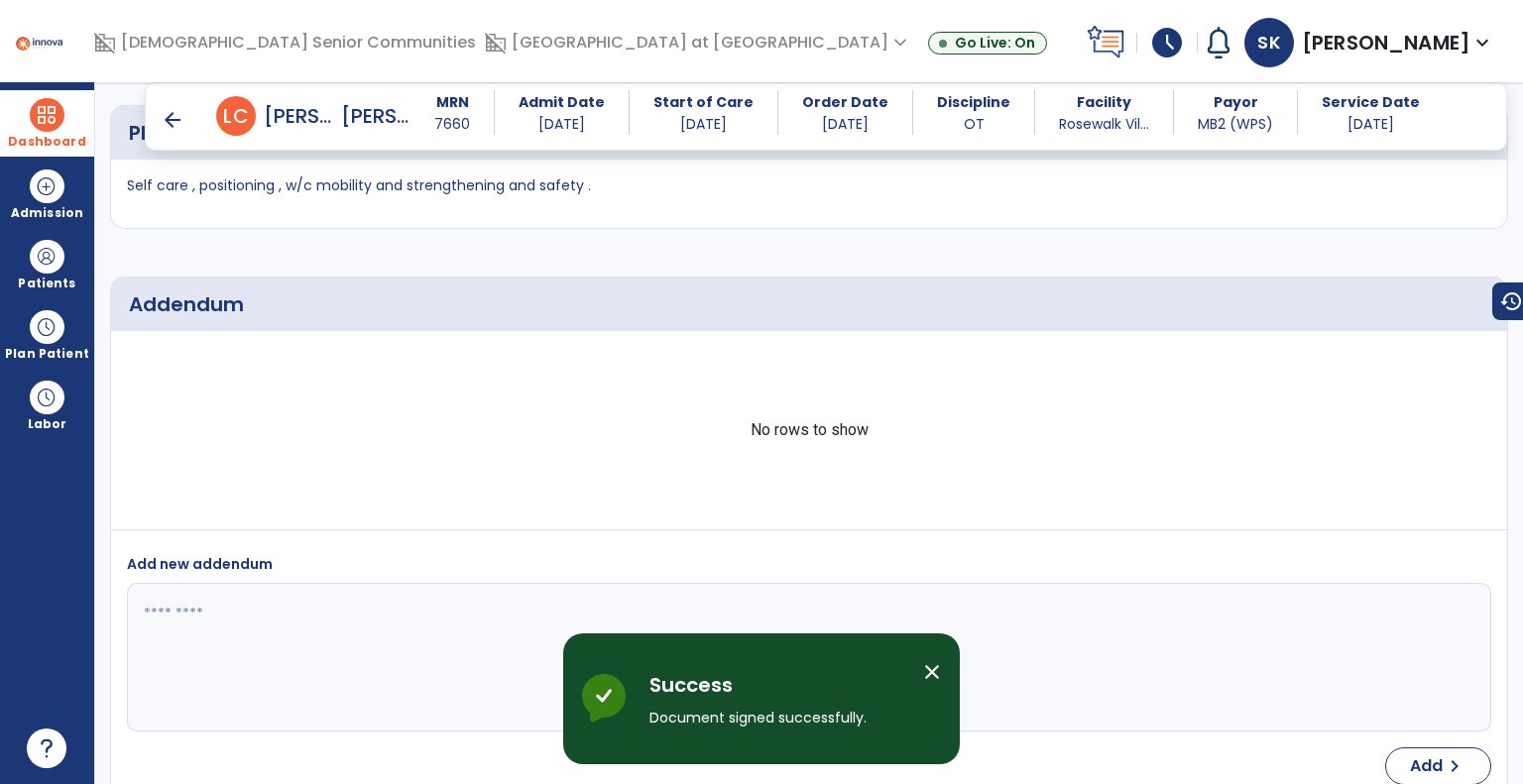 scroll, scrollTop: 3942, scrollLeft: 0, axis: vertical 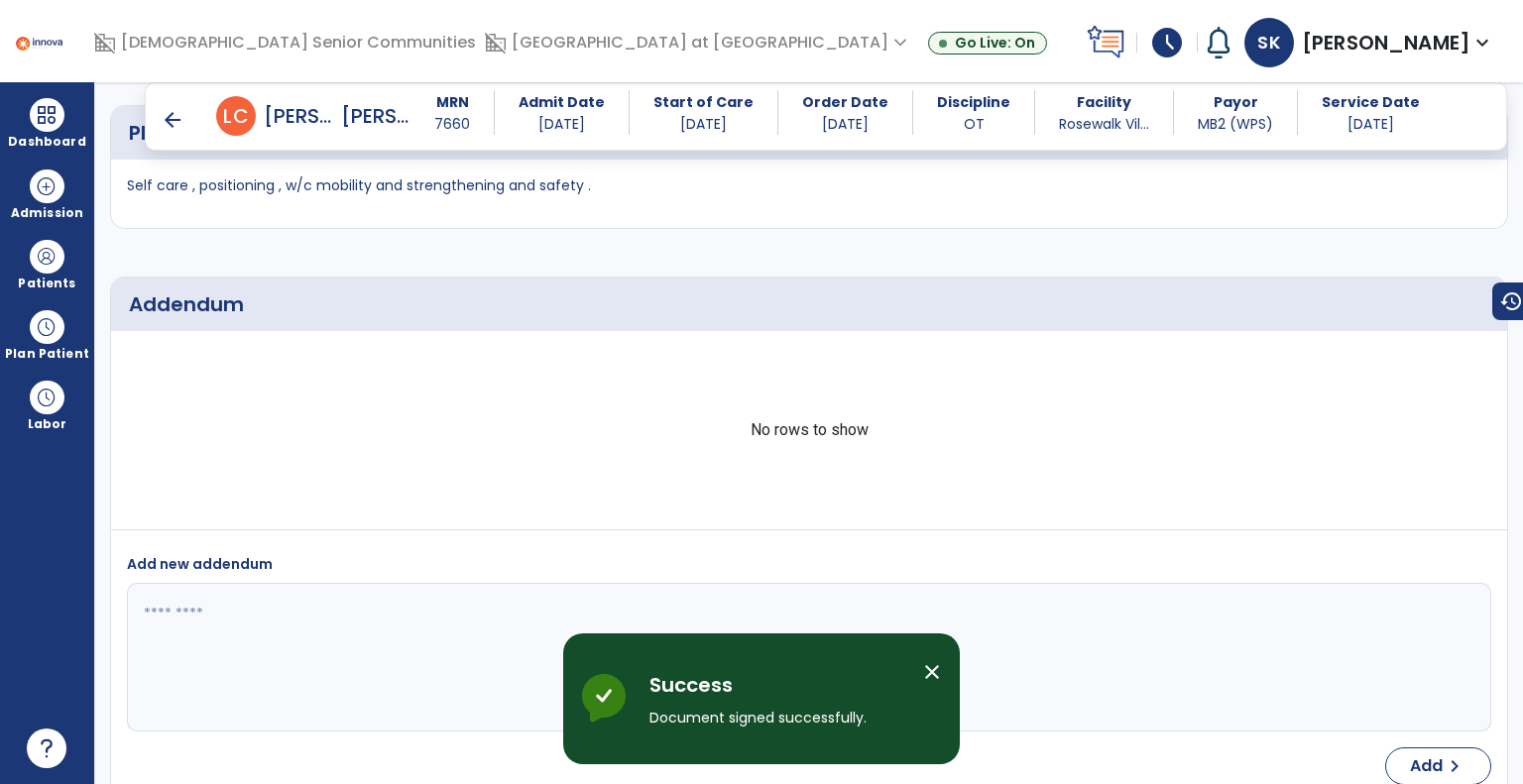 click on "arrow_back" at bounding box center (173, 120) 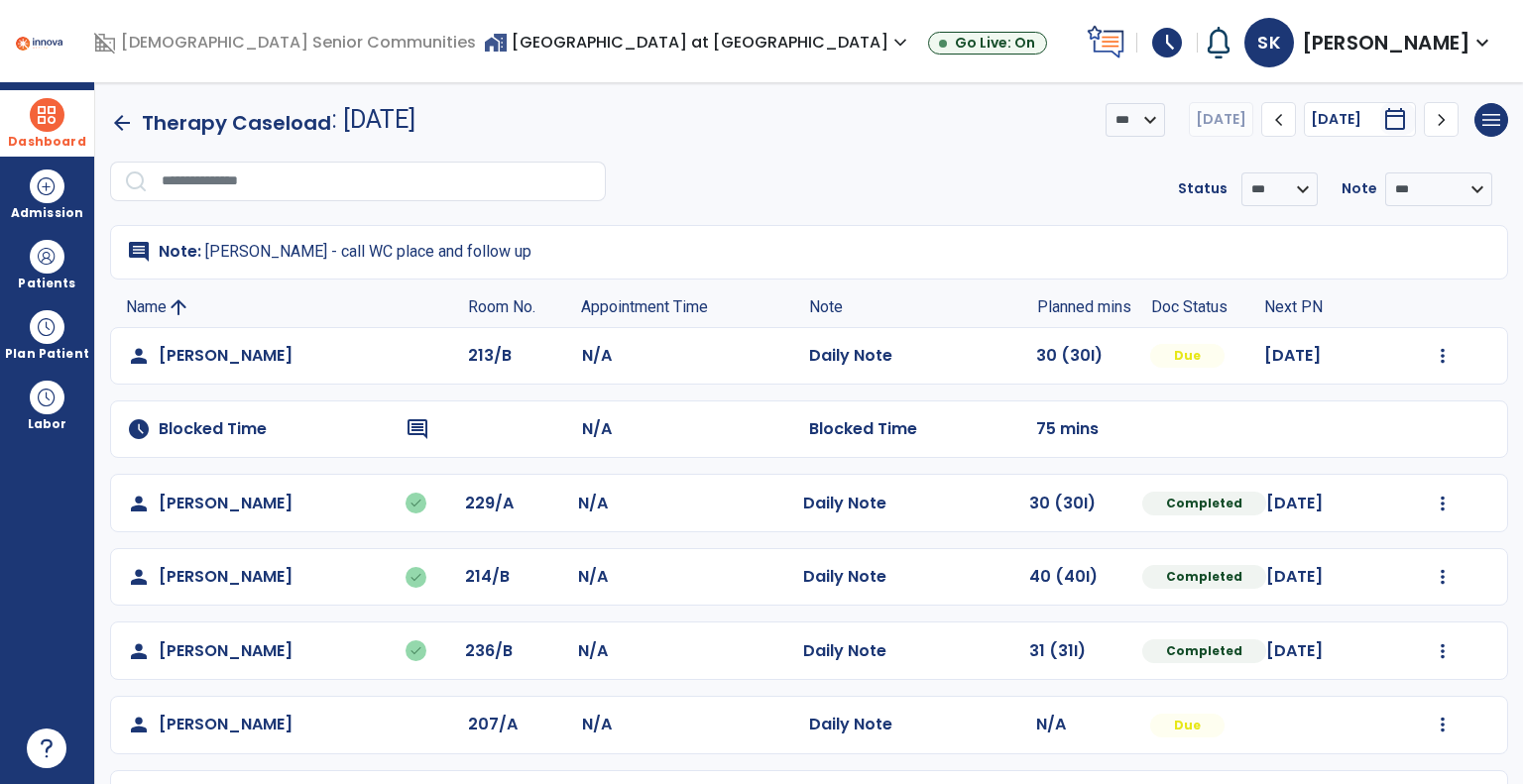 click at bounding box center (47, 115) 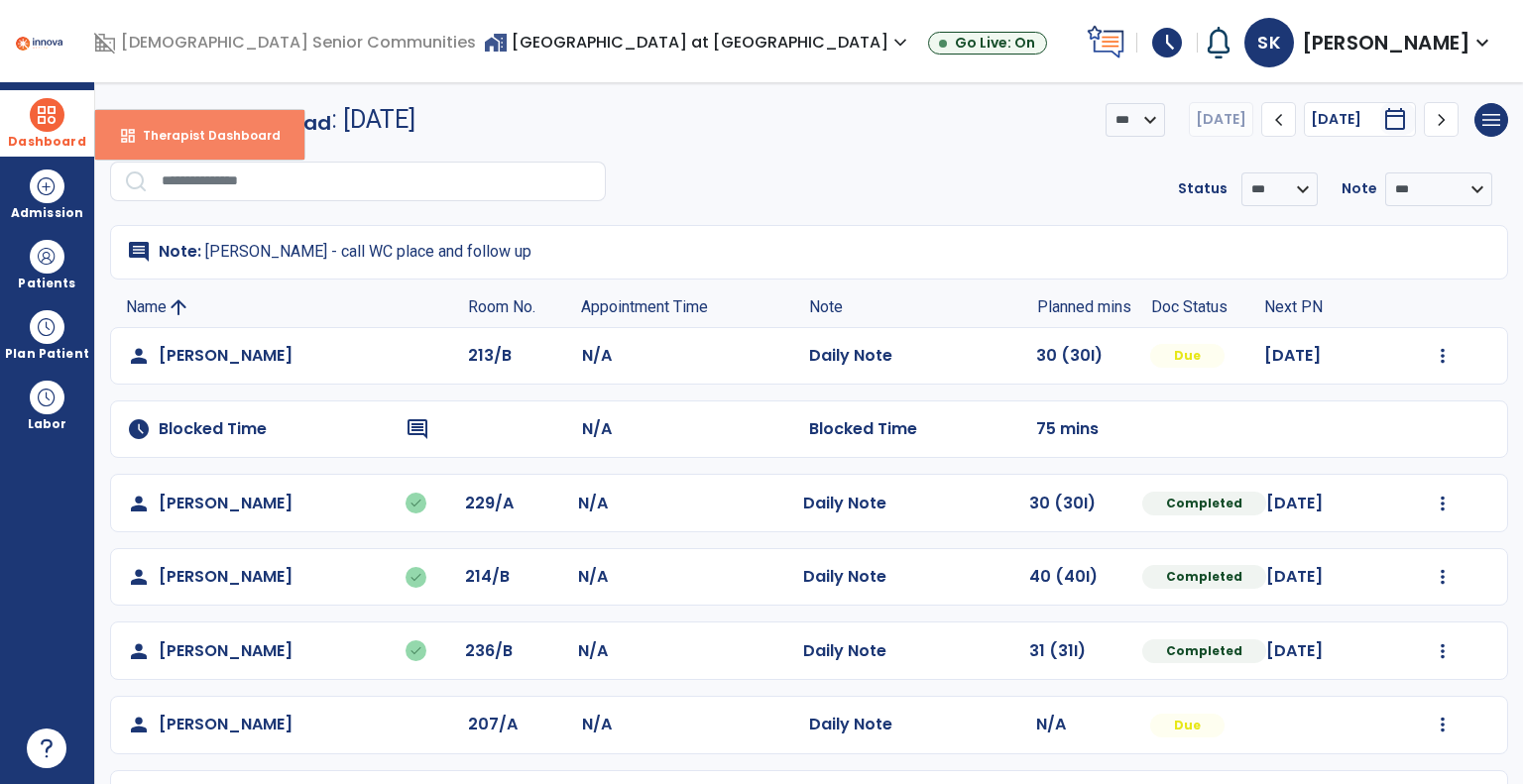 click on "dashboard  Therapist Dashboard" at bounding box center [199, 135] 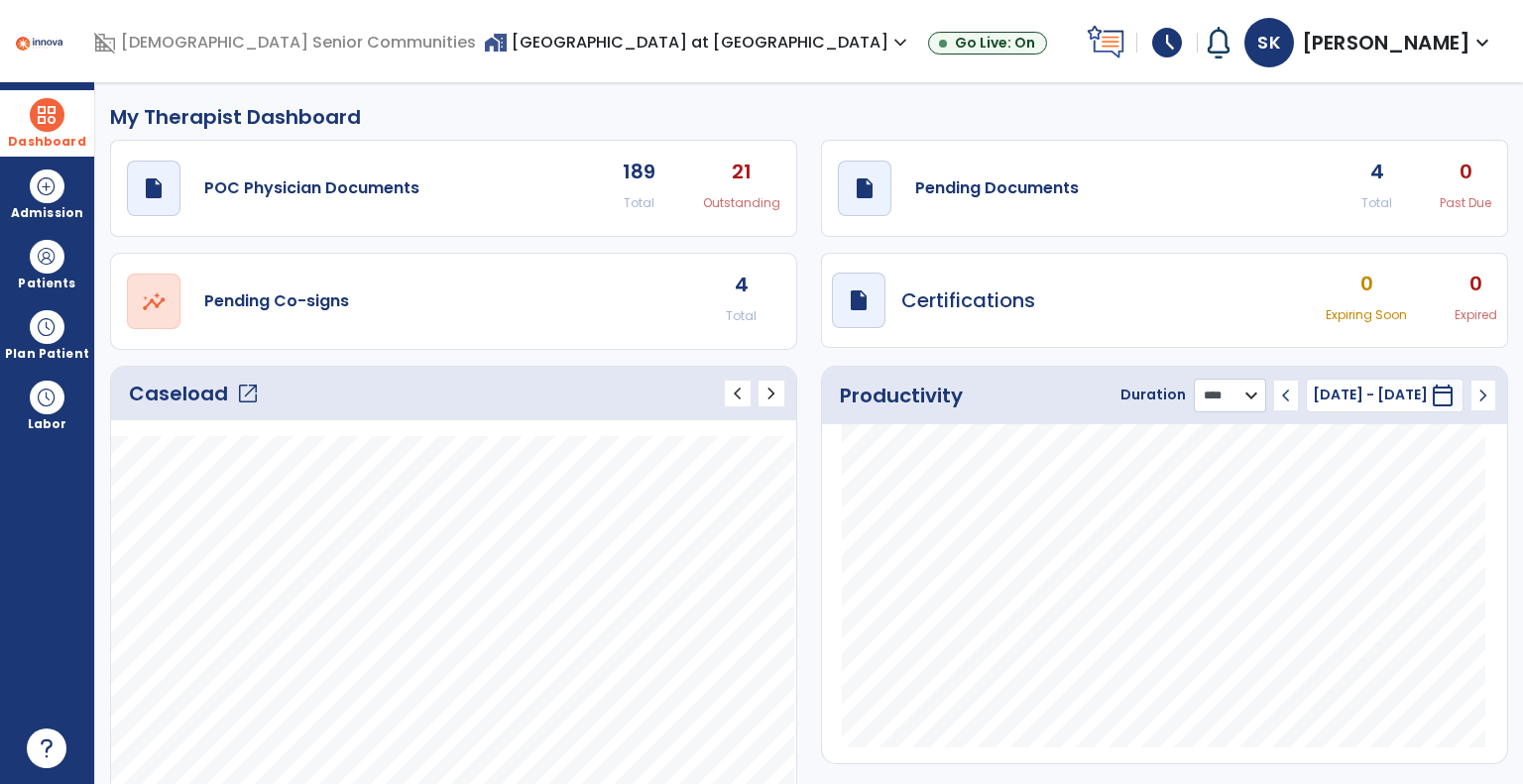 click on "******** **** ***" 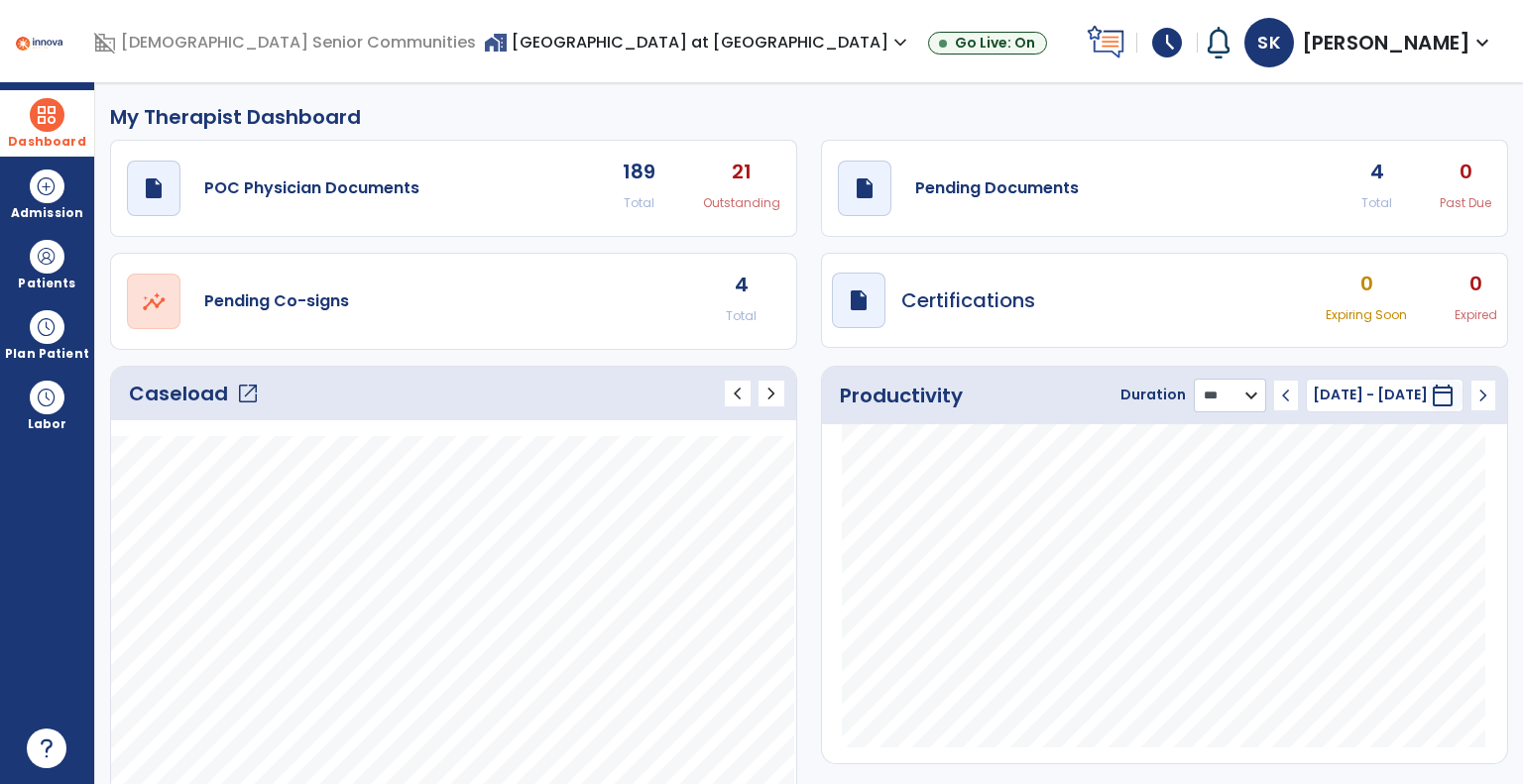 click on "******** **** ***" 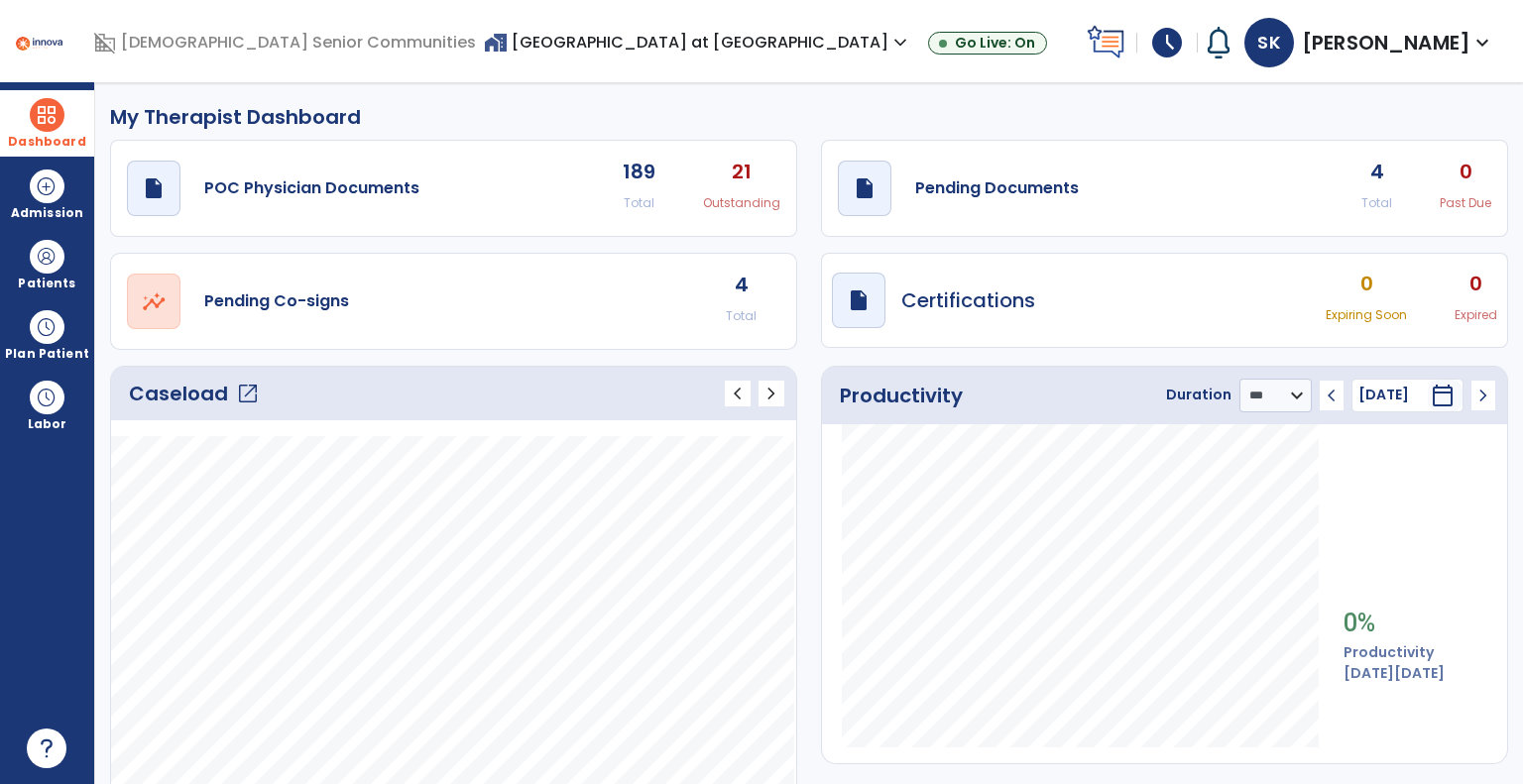 click on "Caseload   open_in_new   chevron_left   chevron_right" 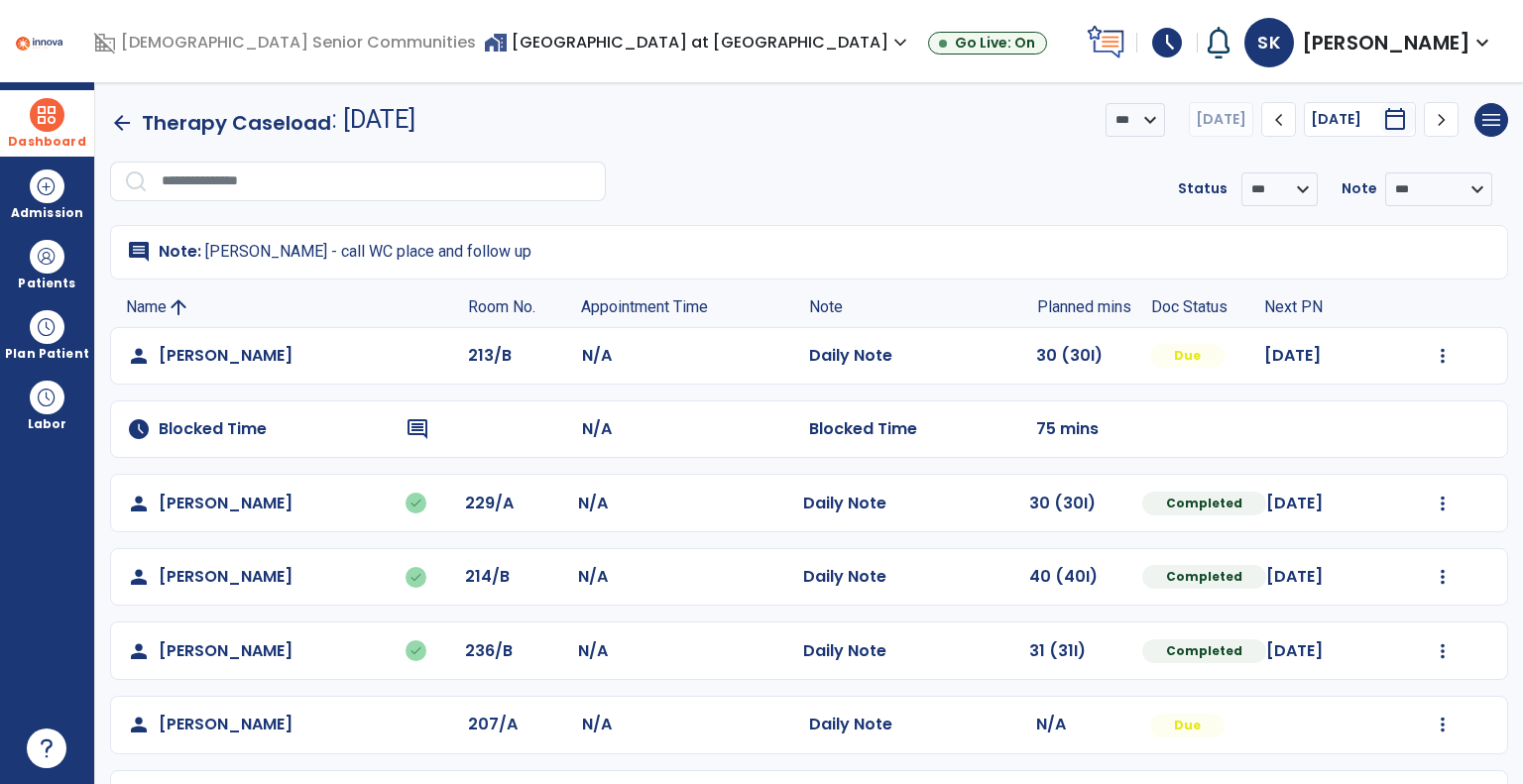 scroll, scrollTop: 297, scrollLeft: 0, axis: vertical 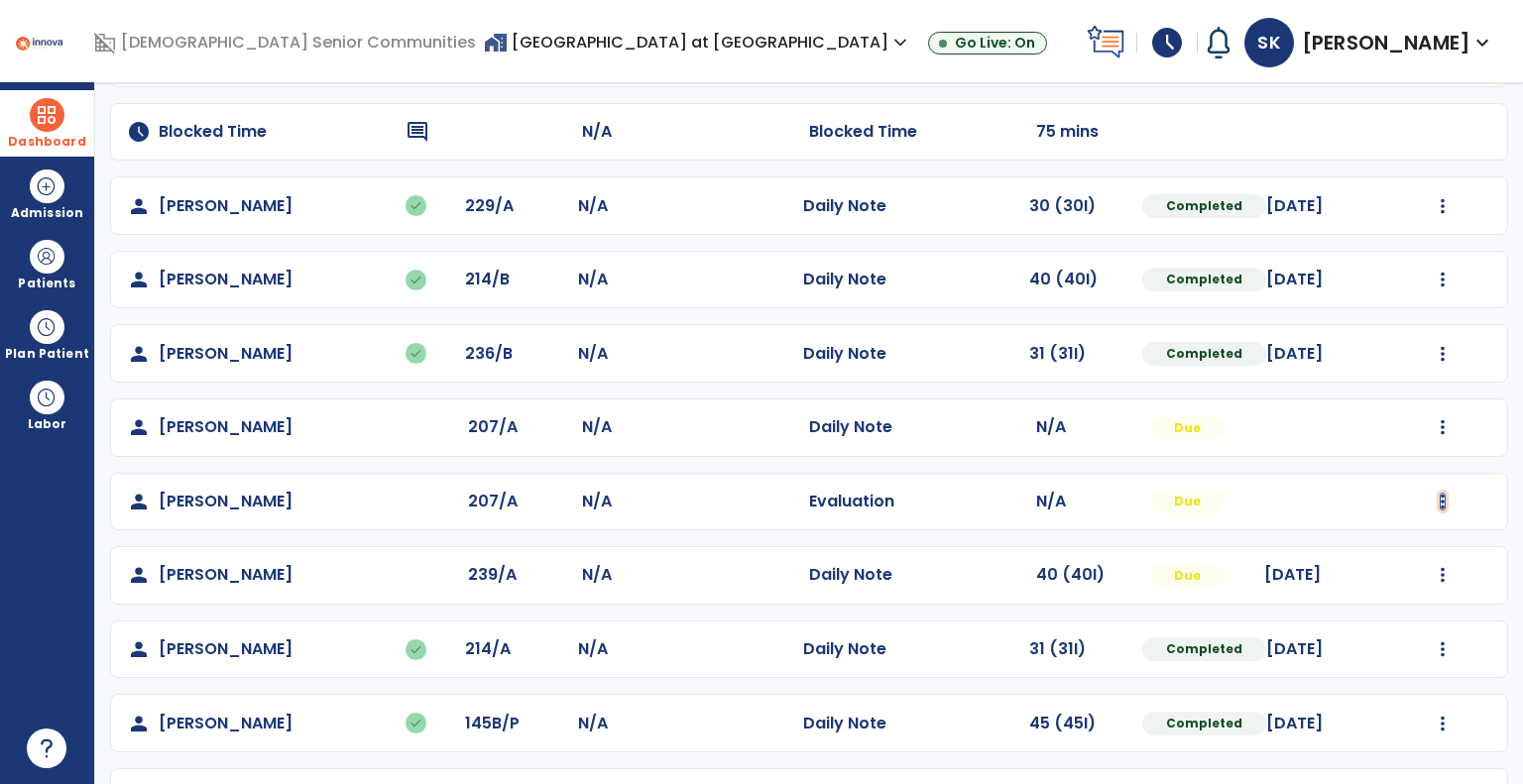 click at bounding box center [1443, 58] 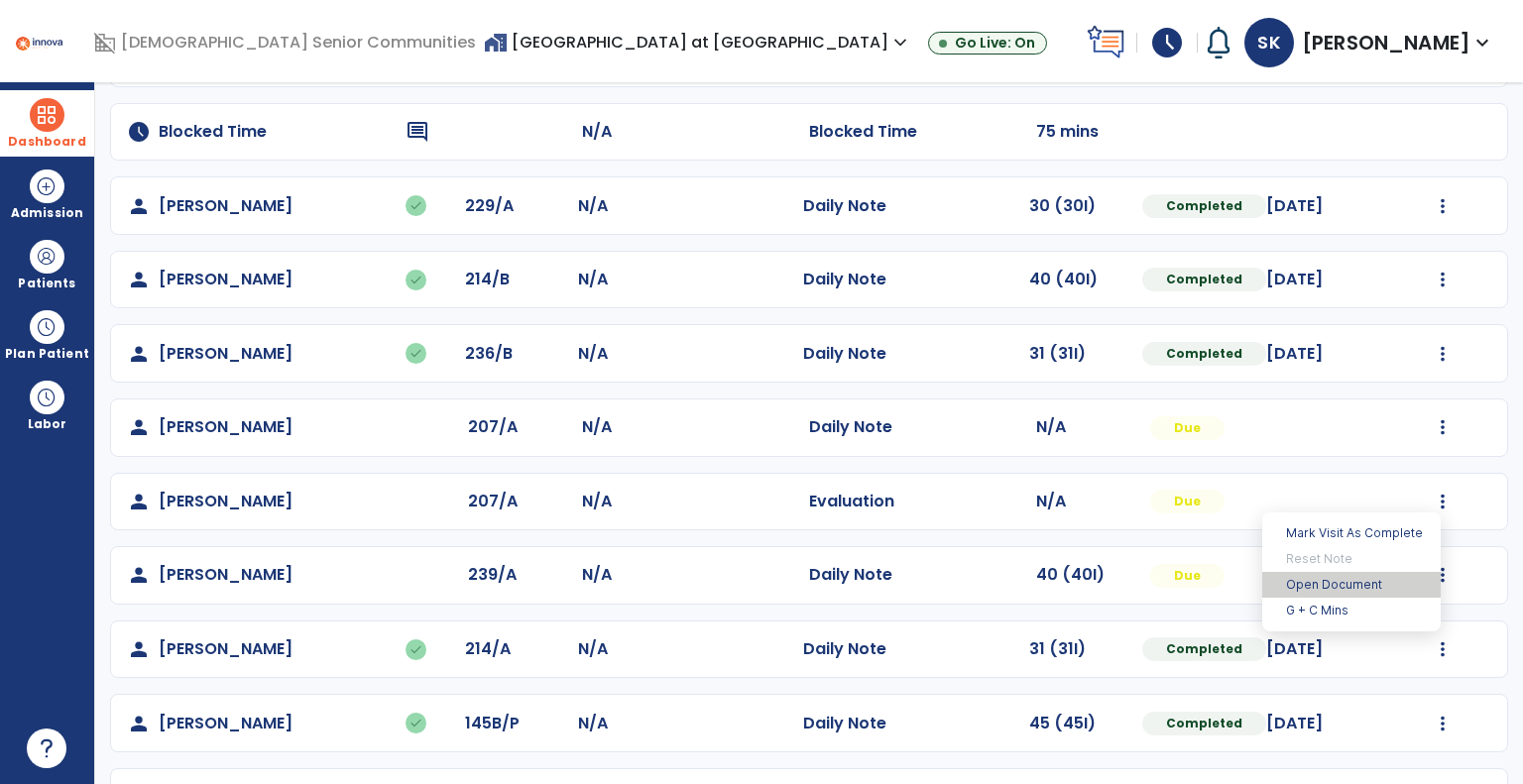 click on "Open Document" at bounding box center [1351, 585] 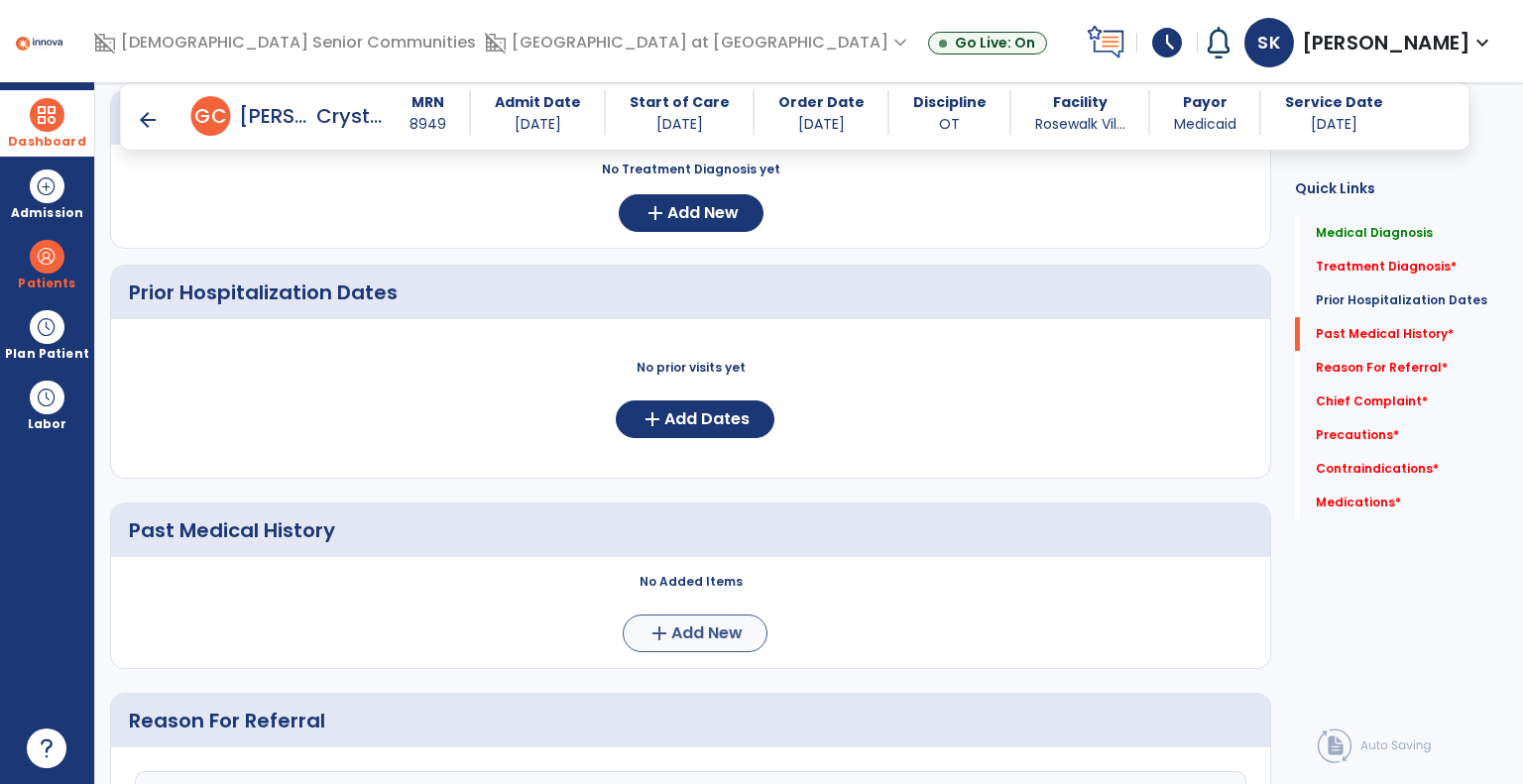 scroll, scrollTop: 607, scrollLeft: 0, axis: vertical 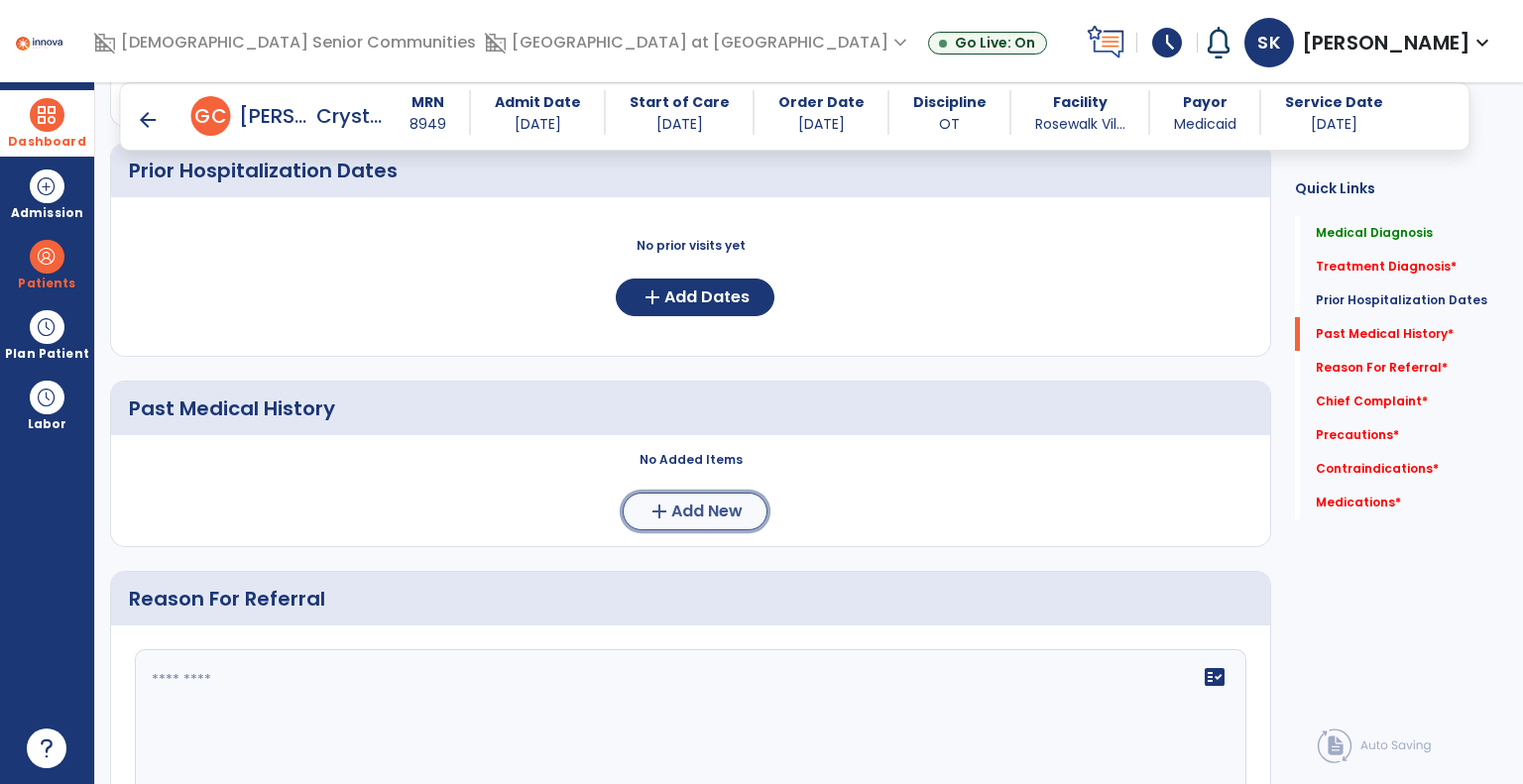click on "add" 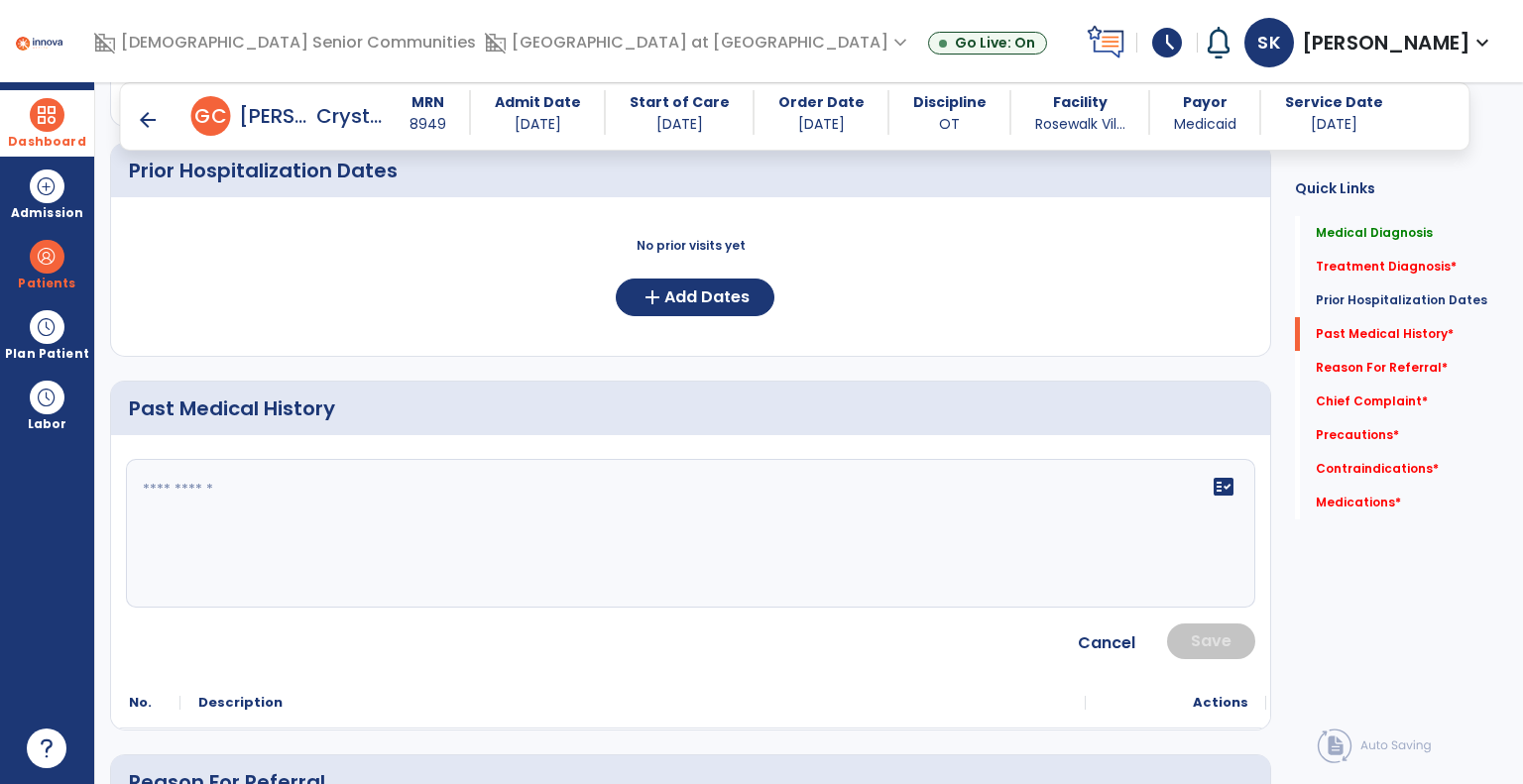 click 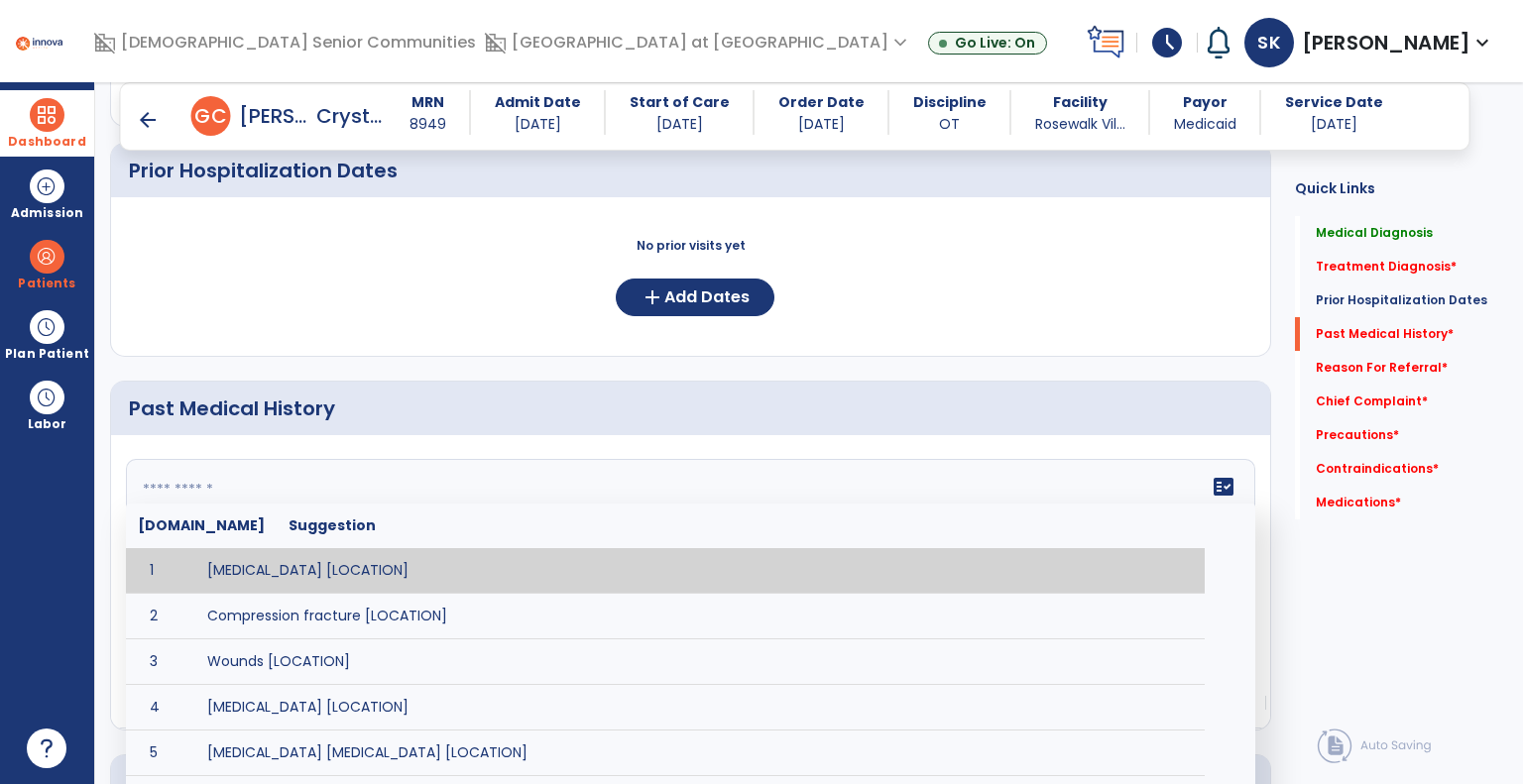 paste on "**********" 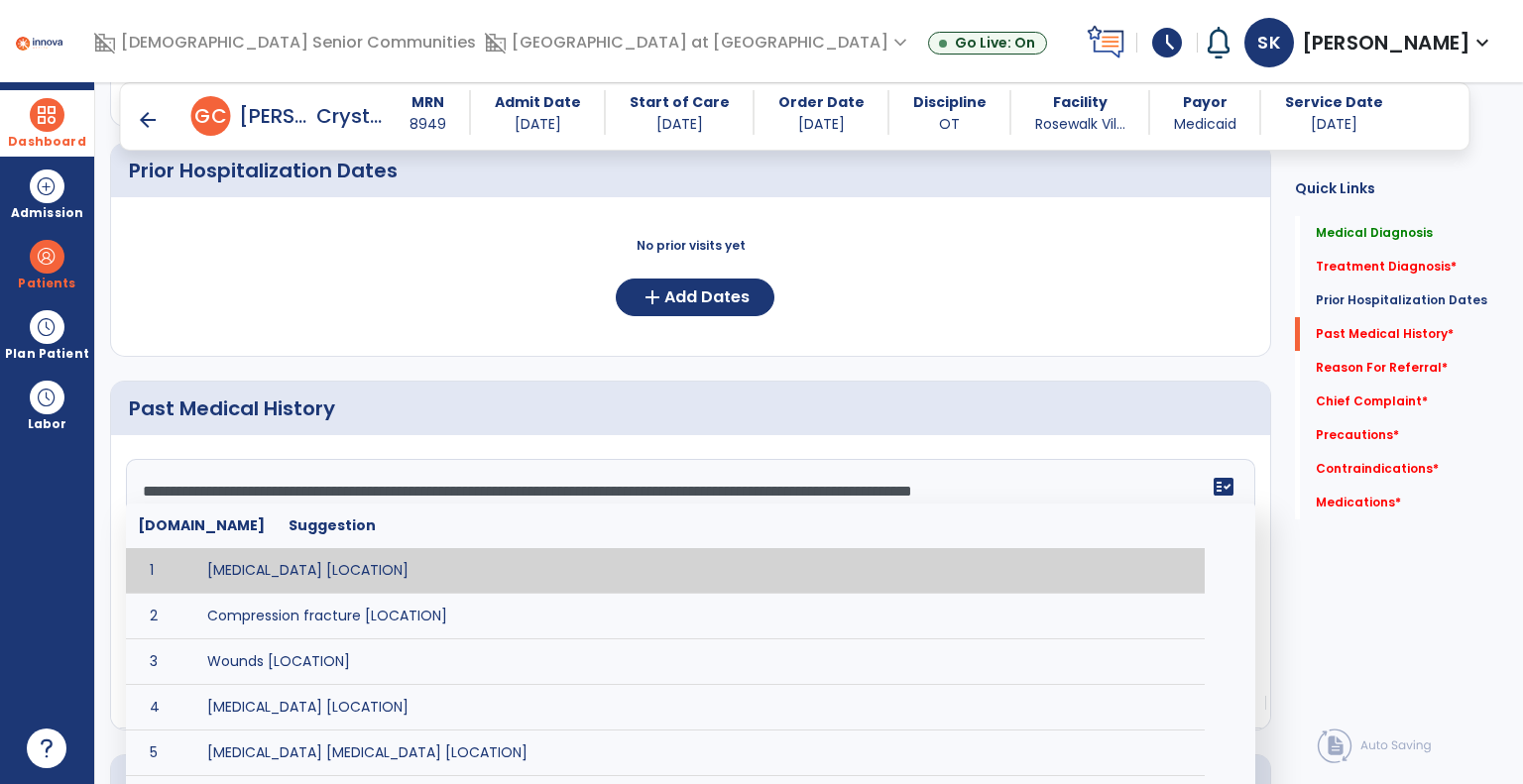 type on "**********" 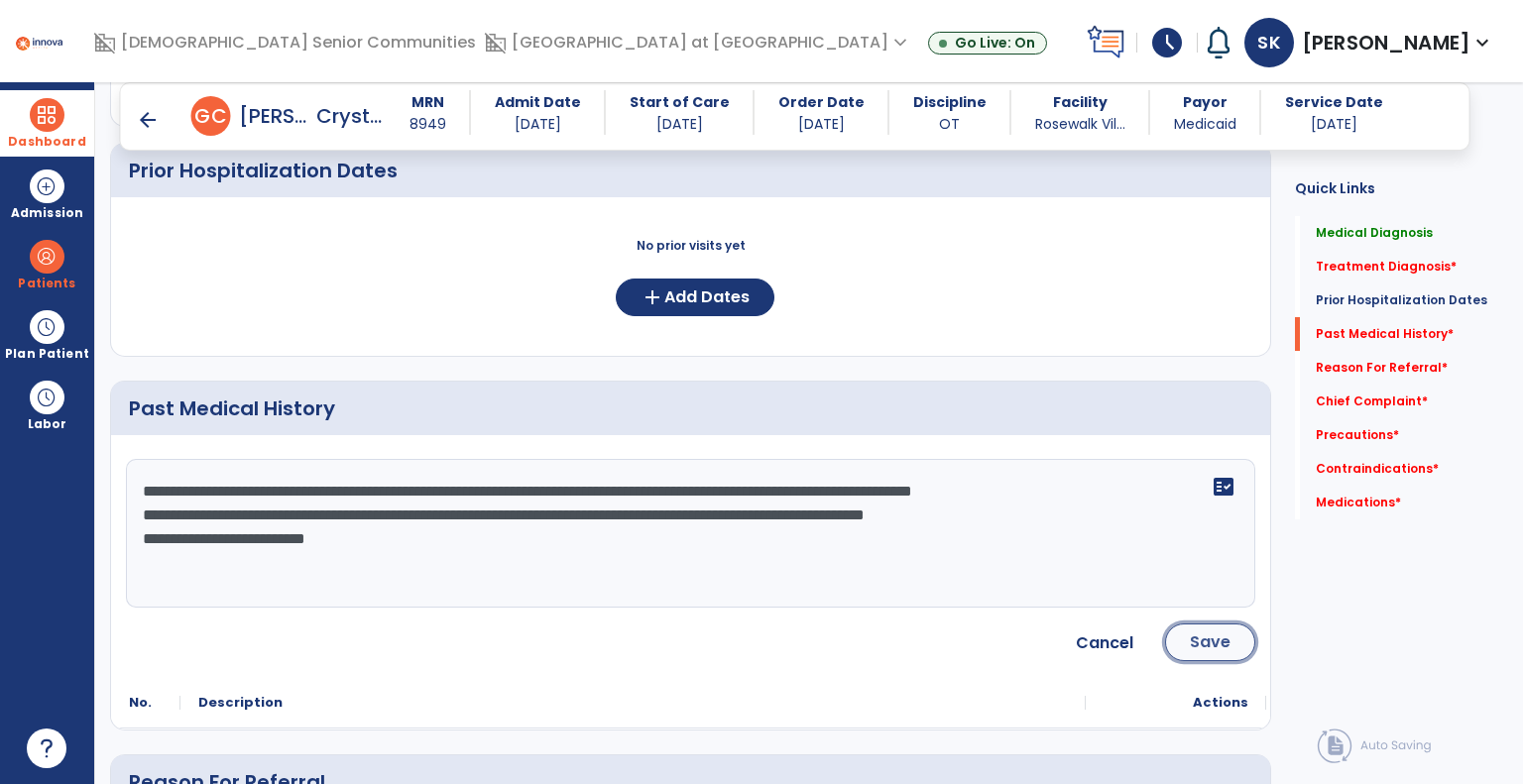 click on "Save" 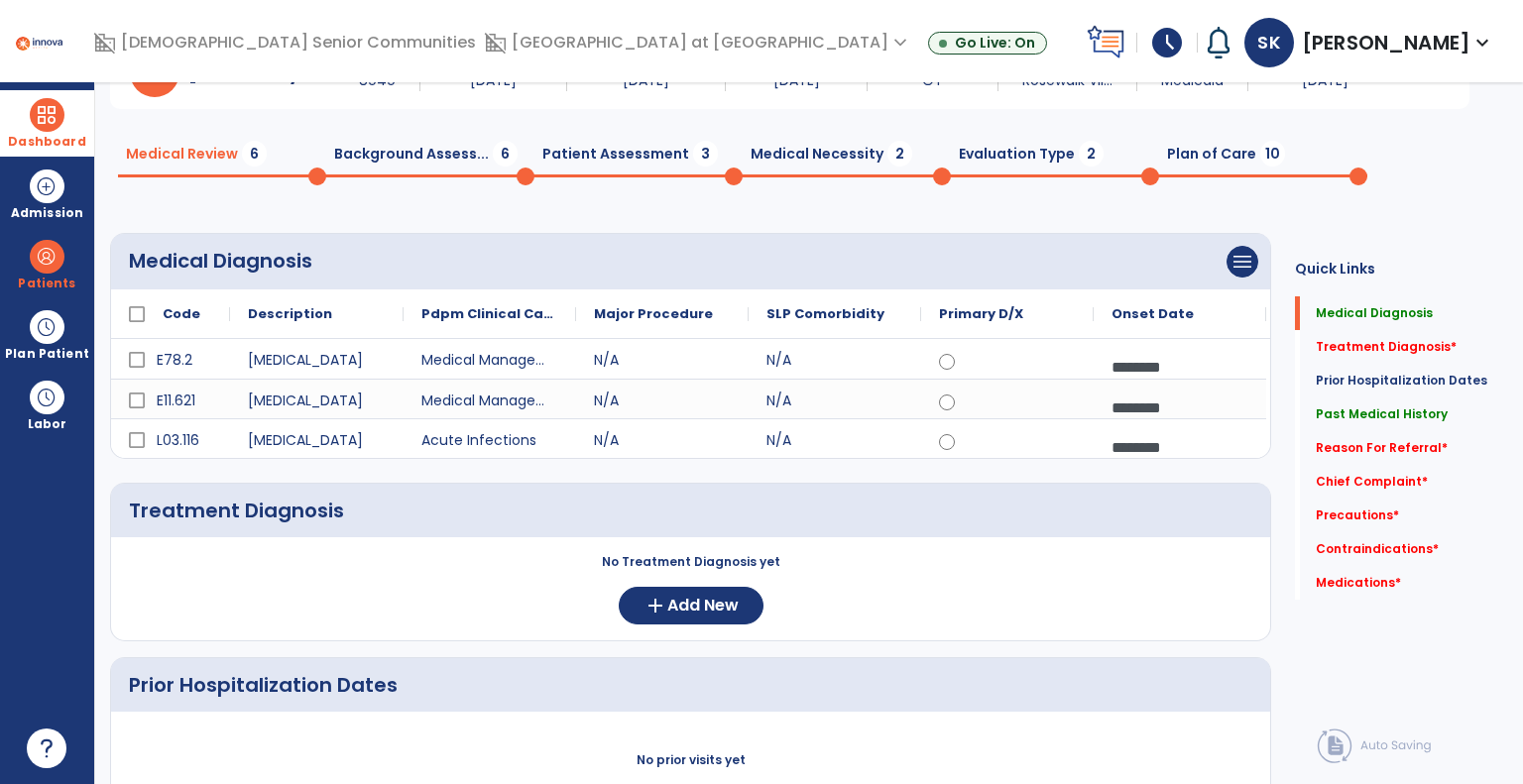 scroll, scrollTop: 198, scrollLeft: 0, axis: vertical 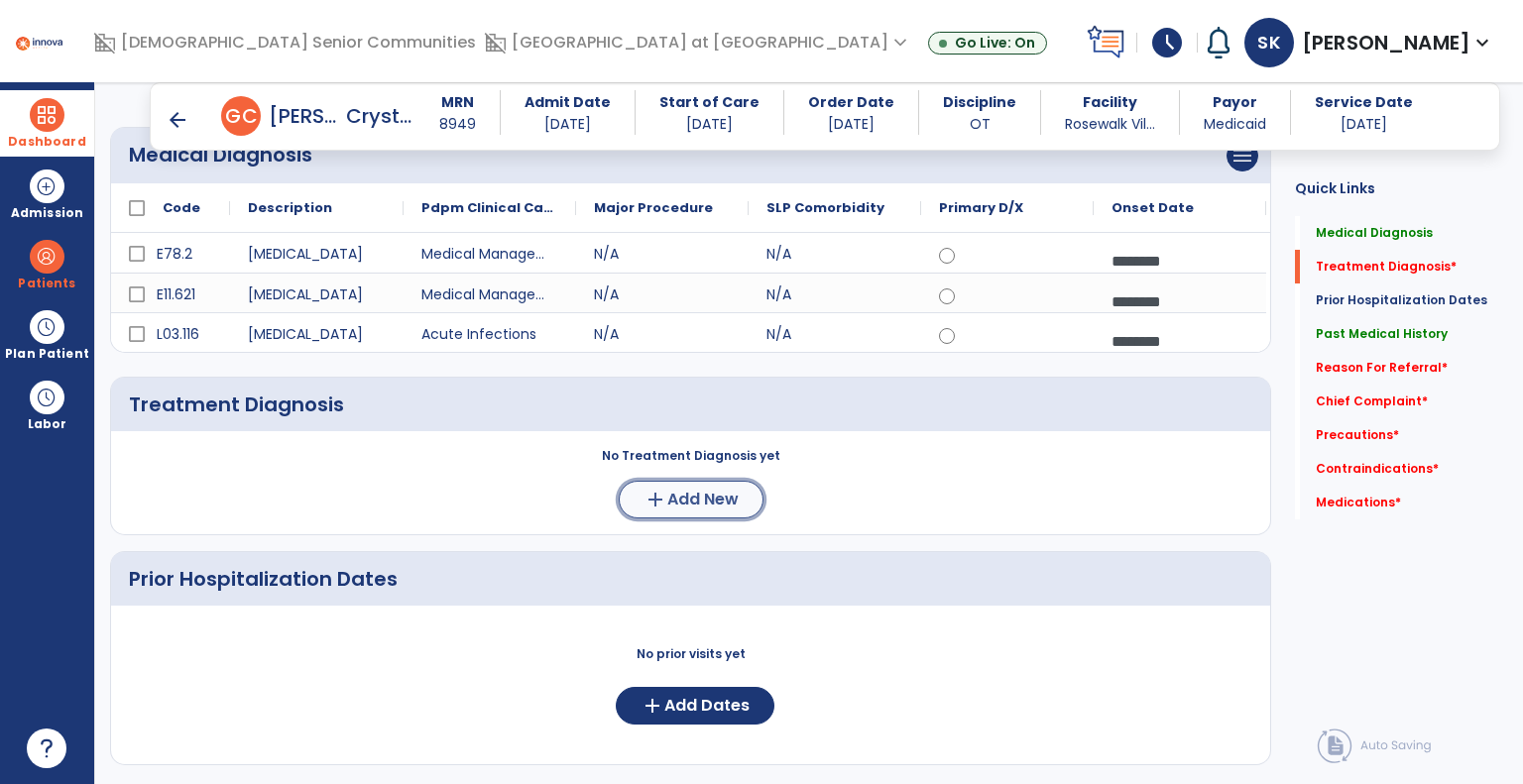 click on "add" 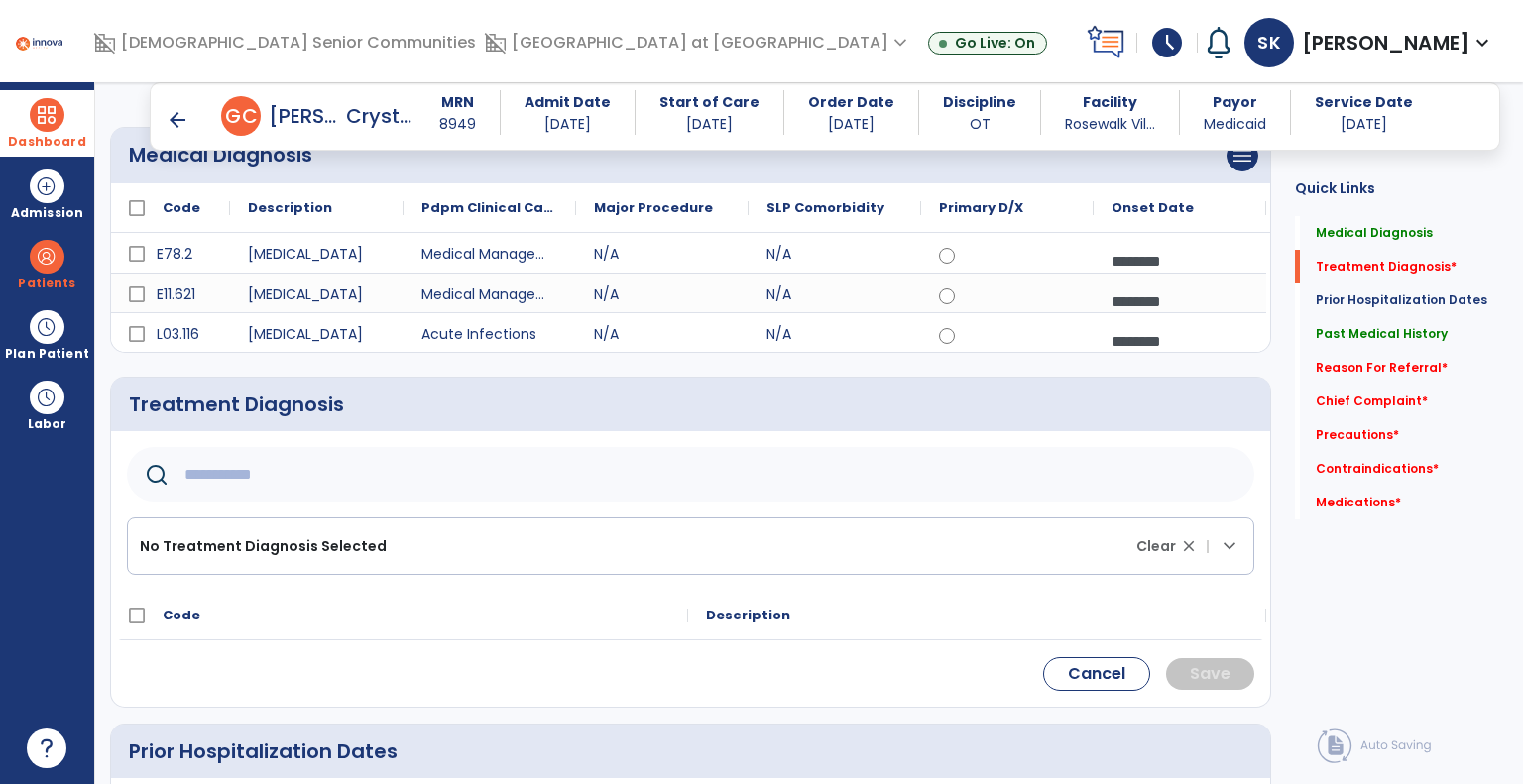 click 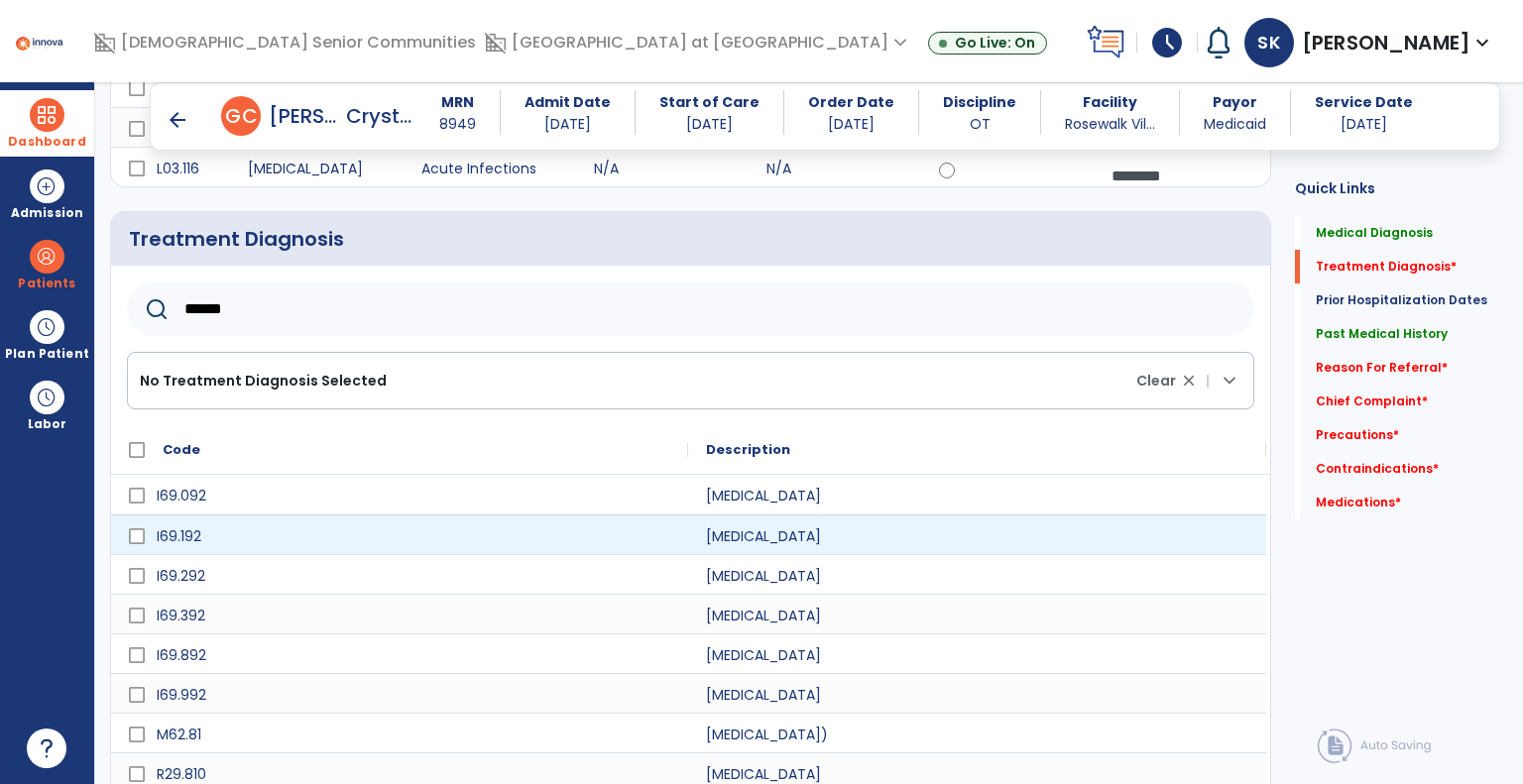 scroll, scrollTop: 496, scrollLeft: 0, axis: vertical 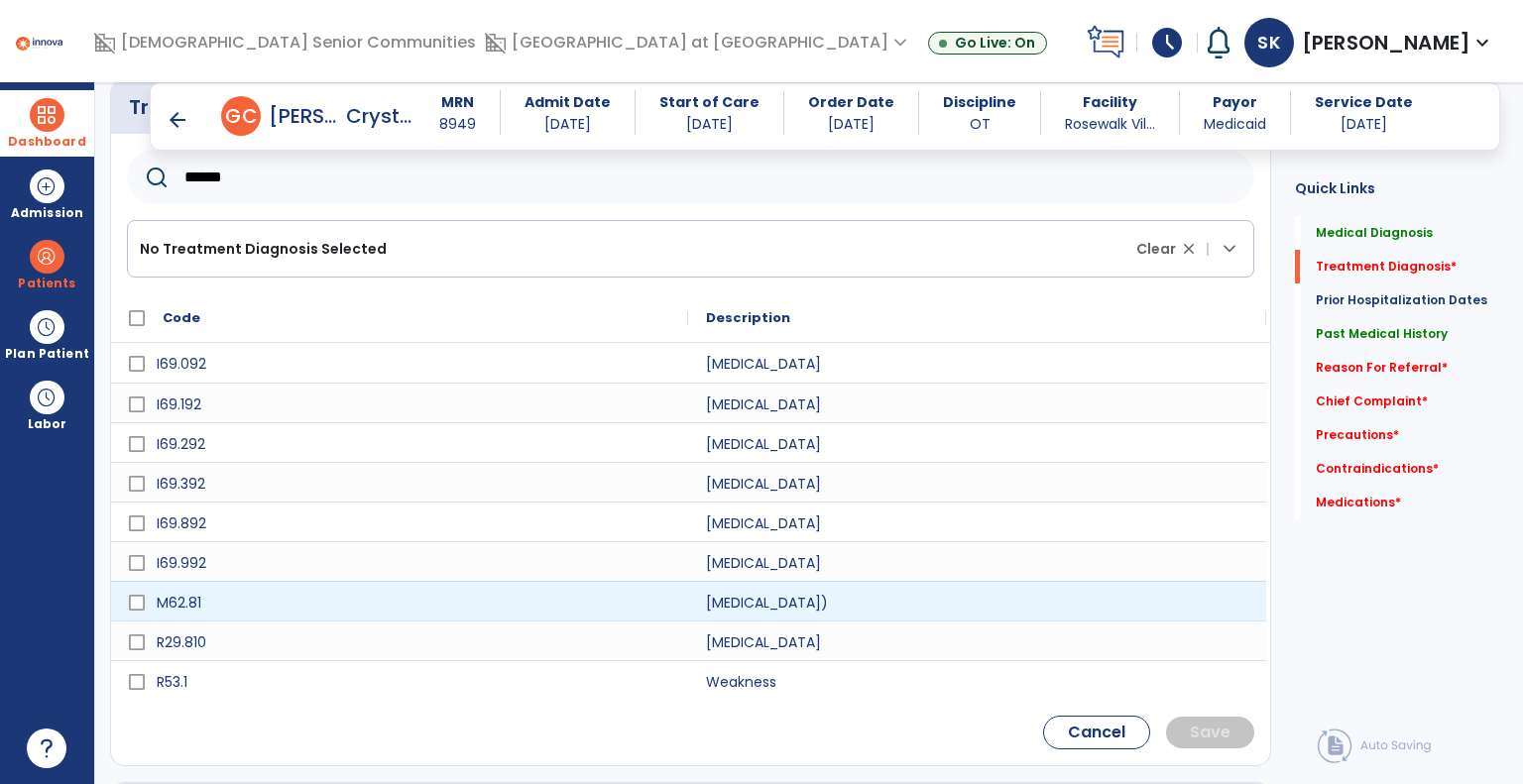 type on "******" 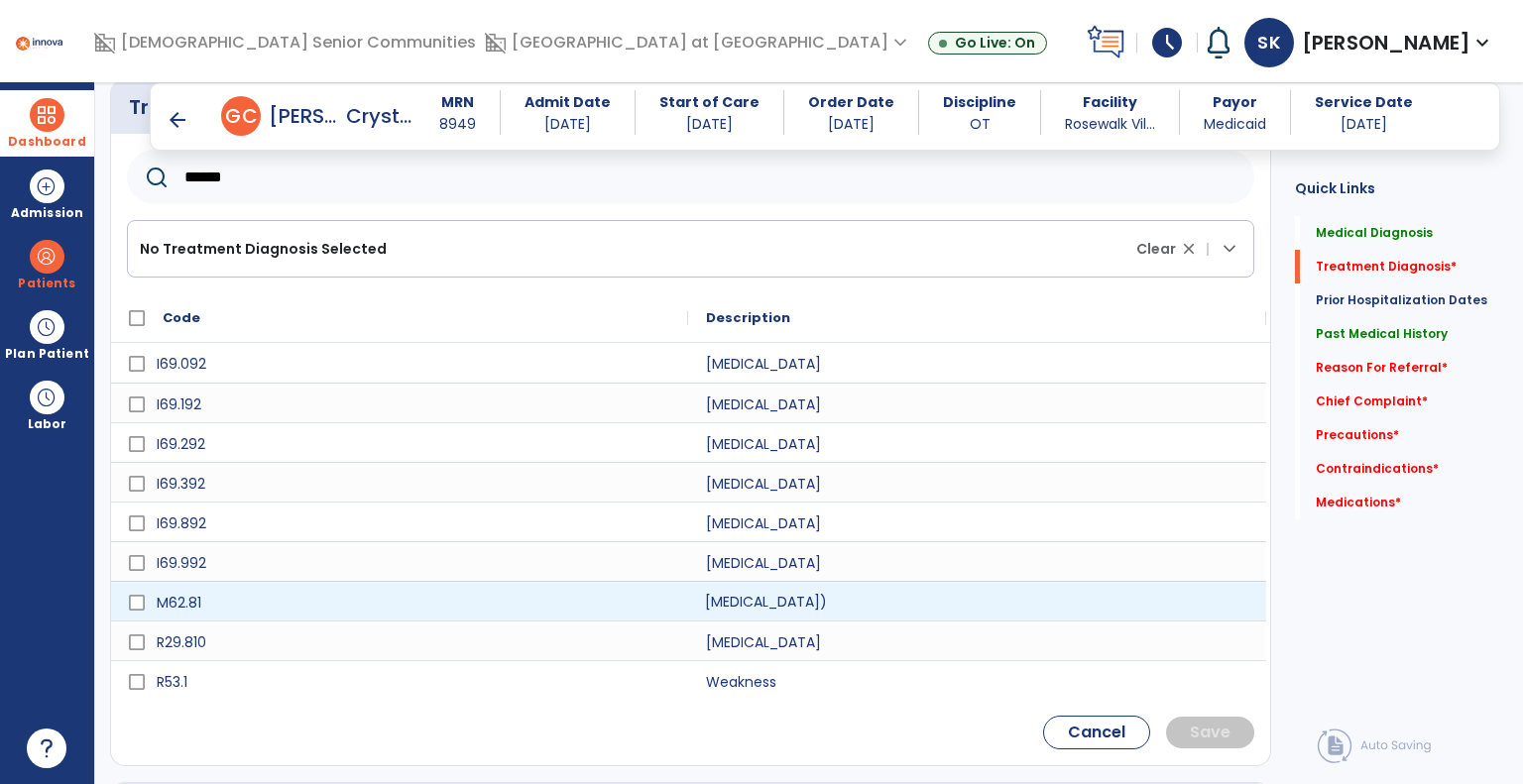 click on "[MEDICAL_DATA])" 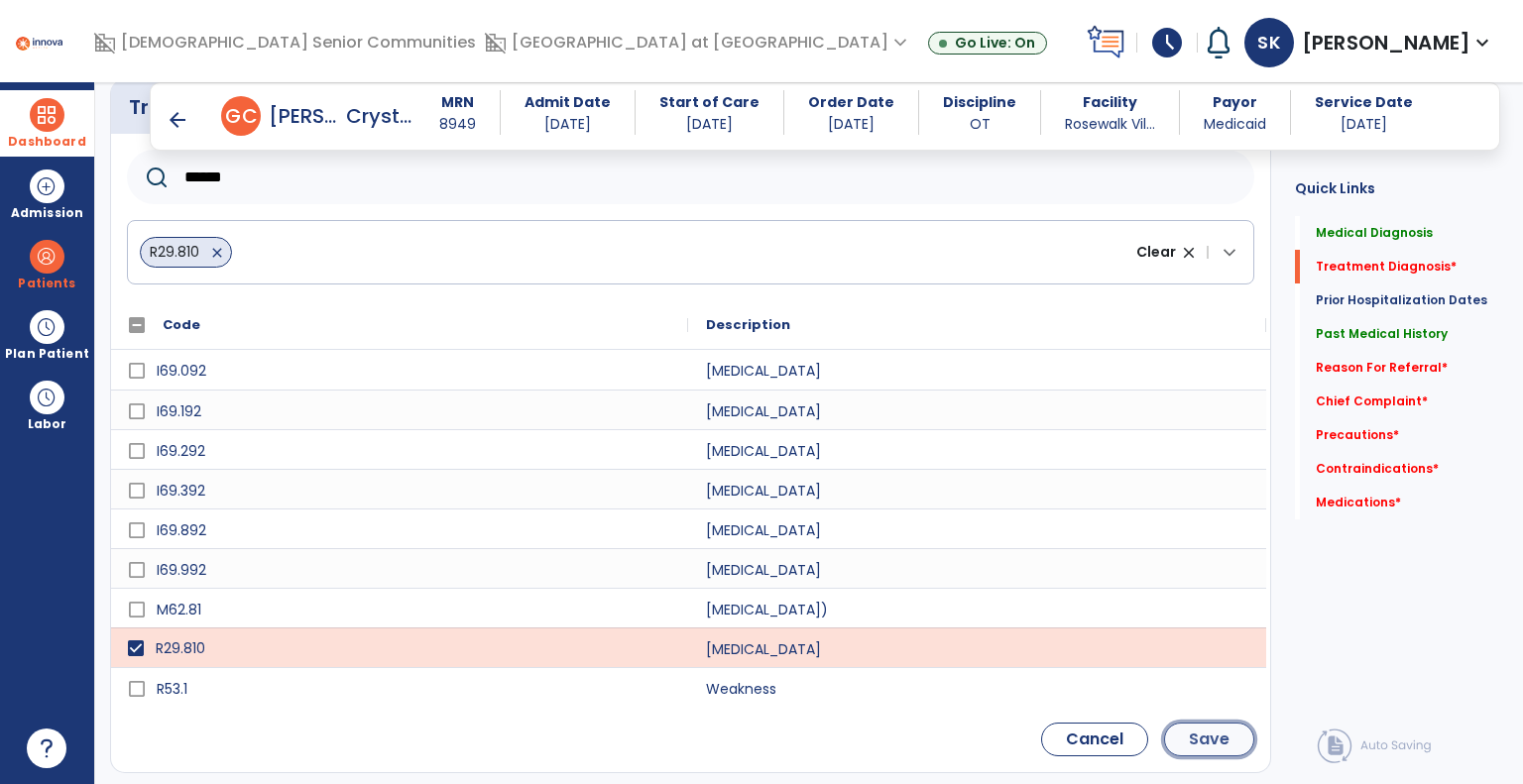 click on "Save" 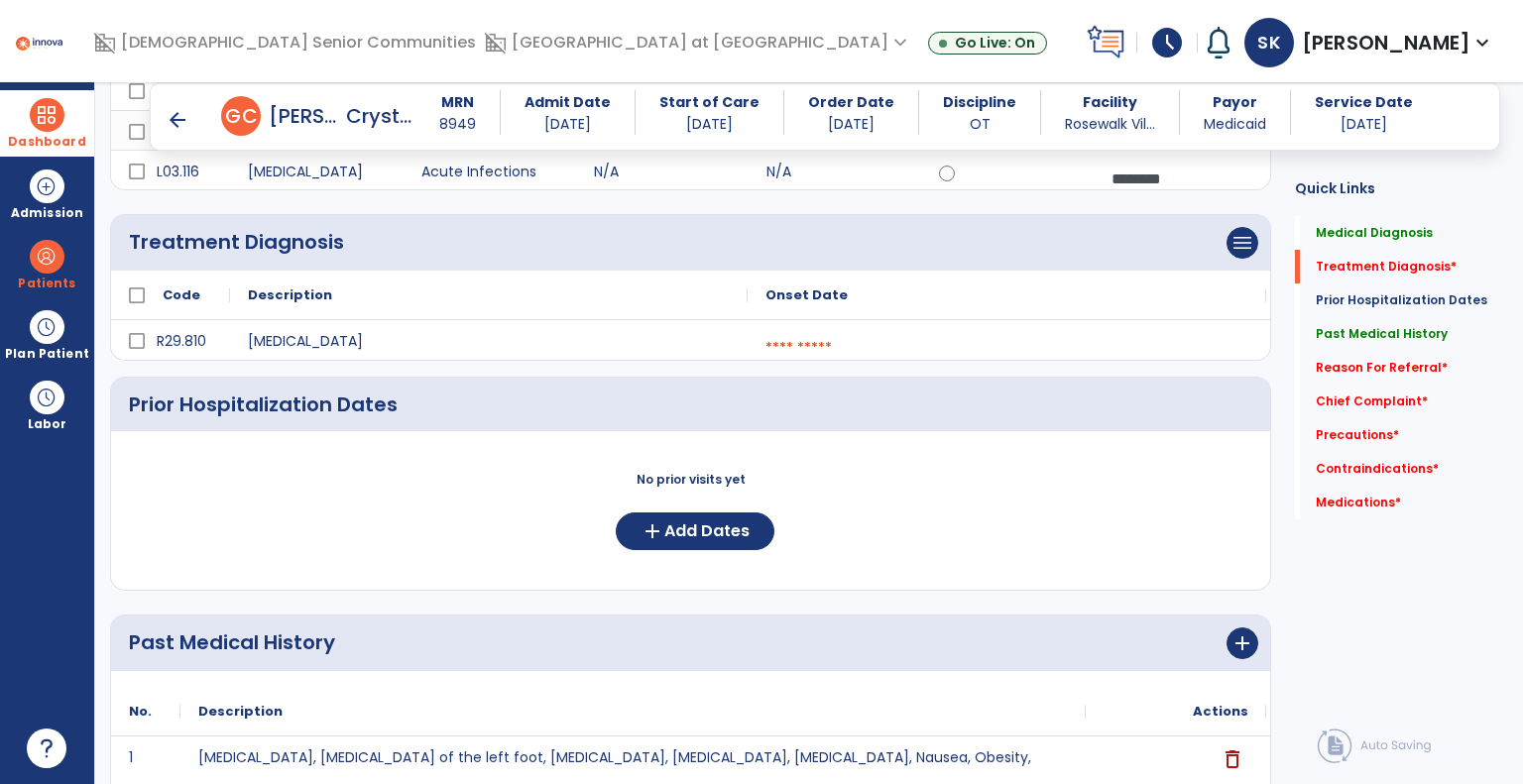 scroll, scrollTop: 297, scrollLeft: 0, axis: vertical 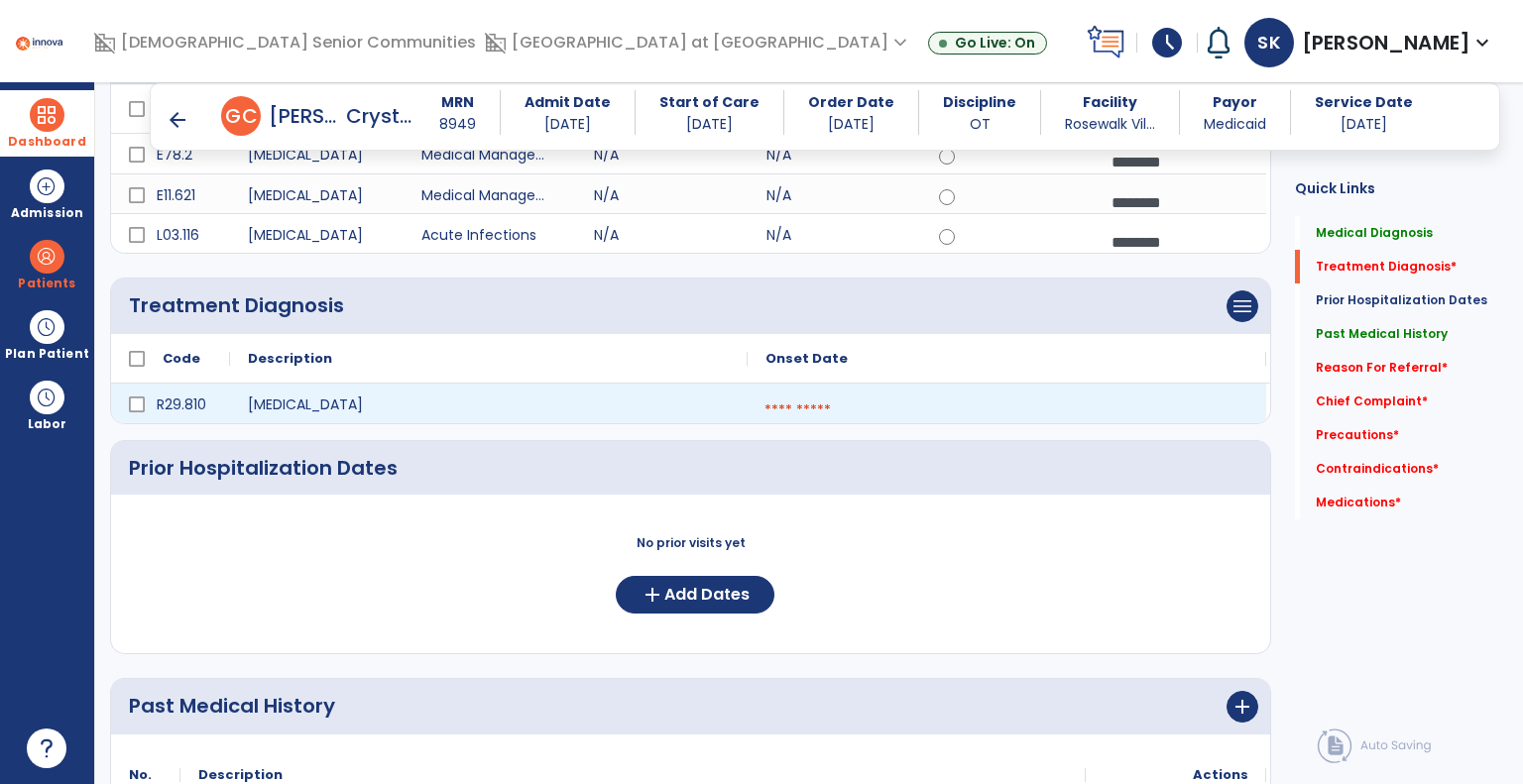 click at bounding box center [1006, 410] 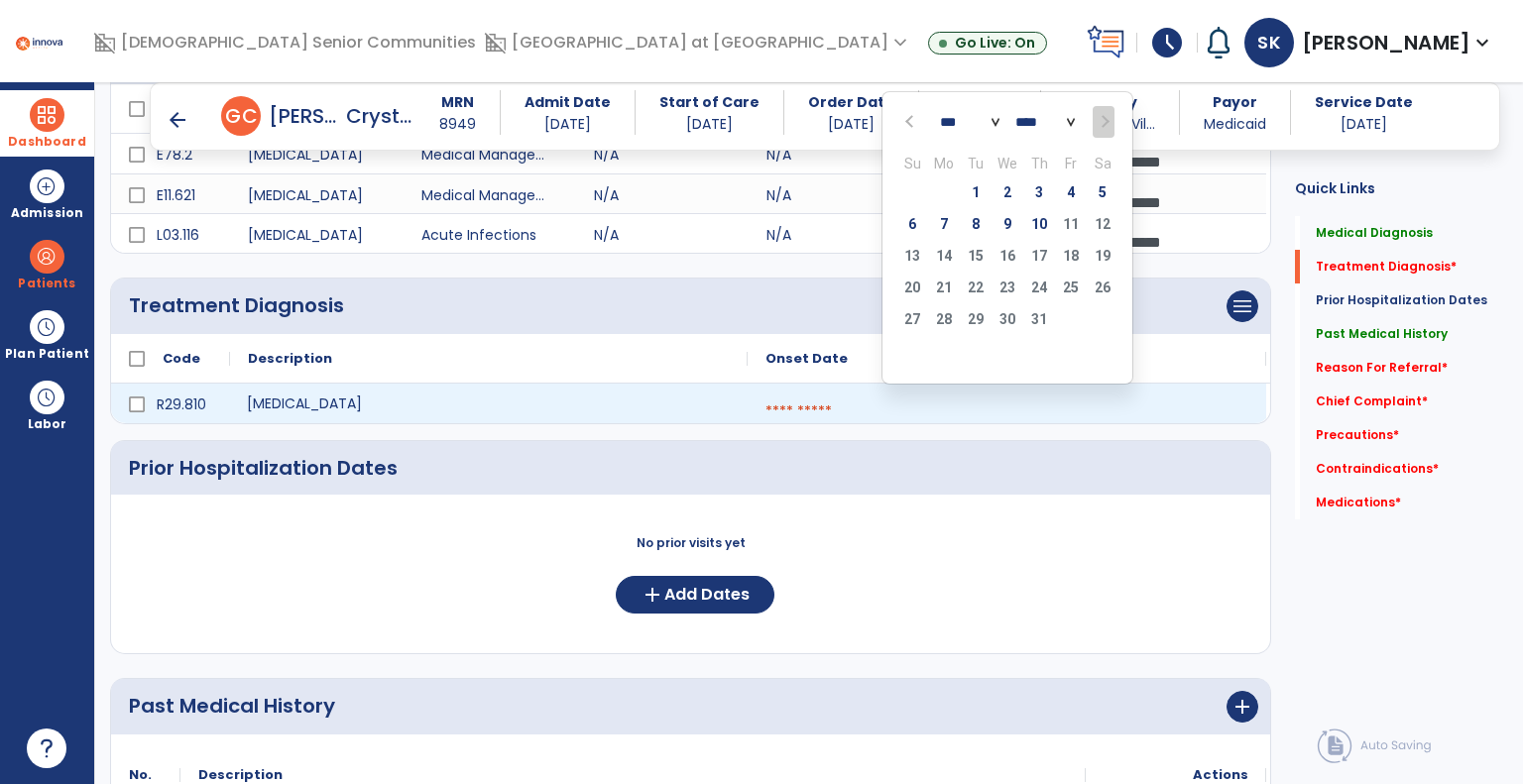 click on "Facial weakness" 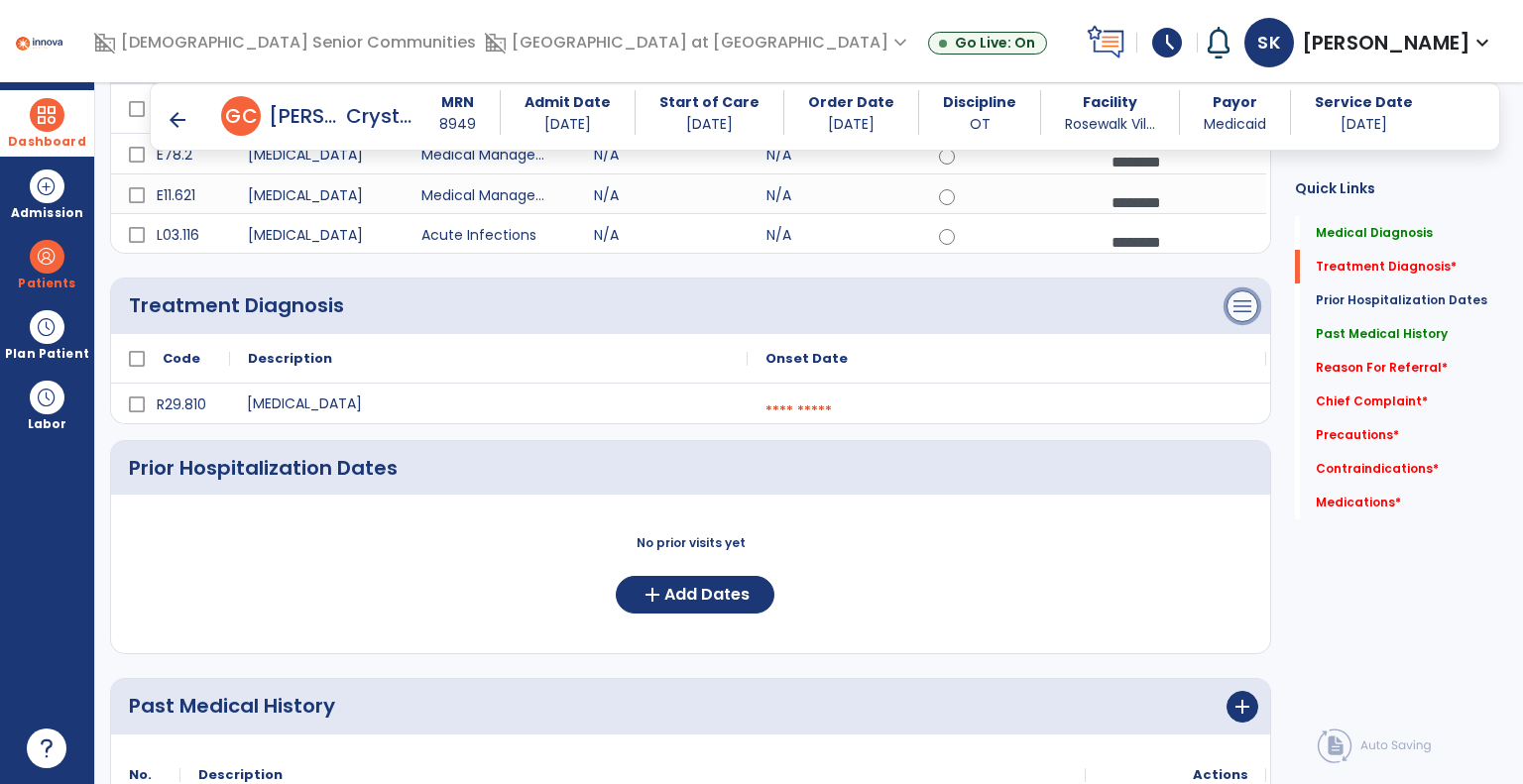 click on "menu" at bounding box center (1242, 56) 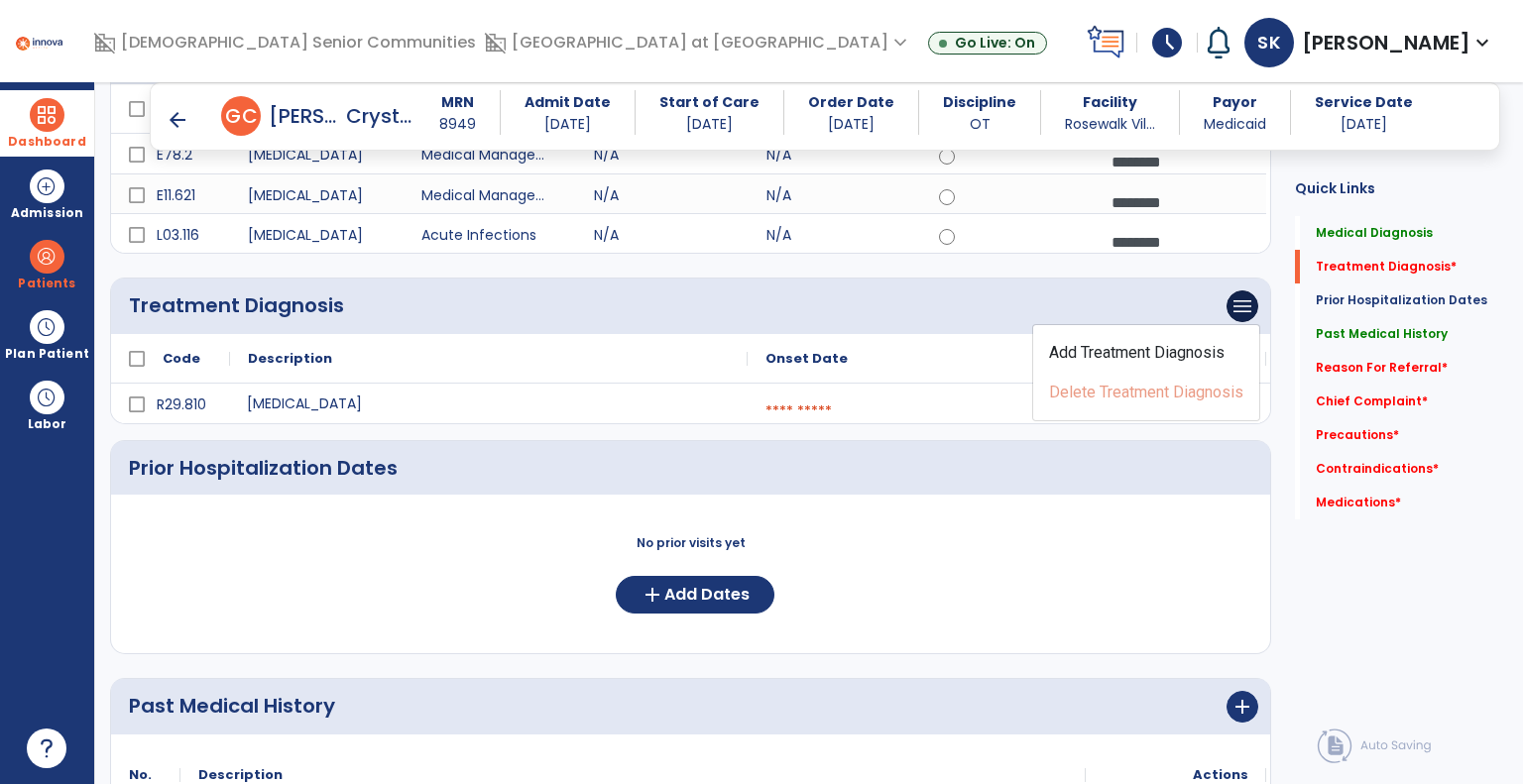 click on "Add Treatment Diagnosis   Delete Treatment Diagnosis" 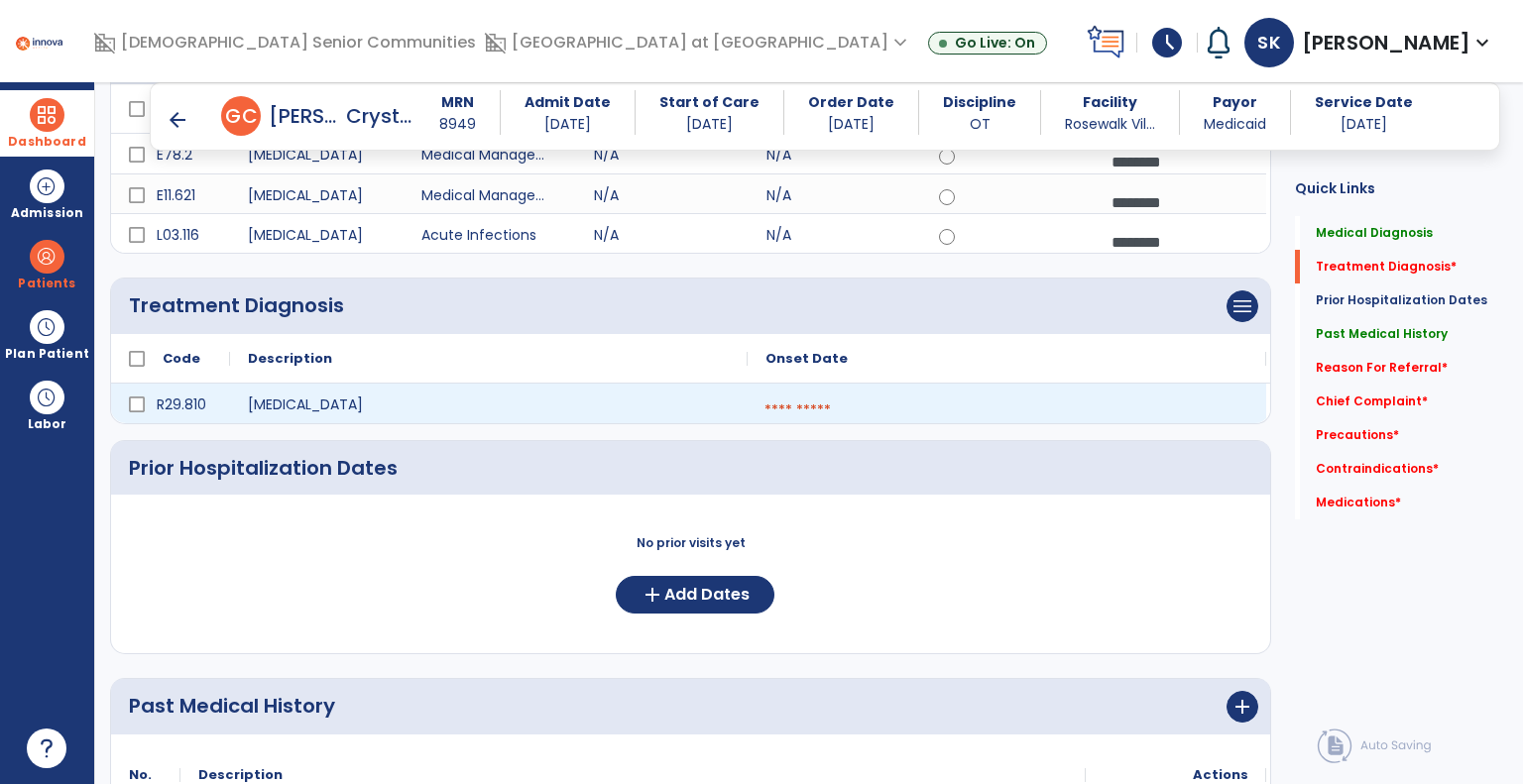 click at bounding box center [1006, 410] 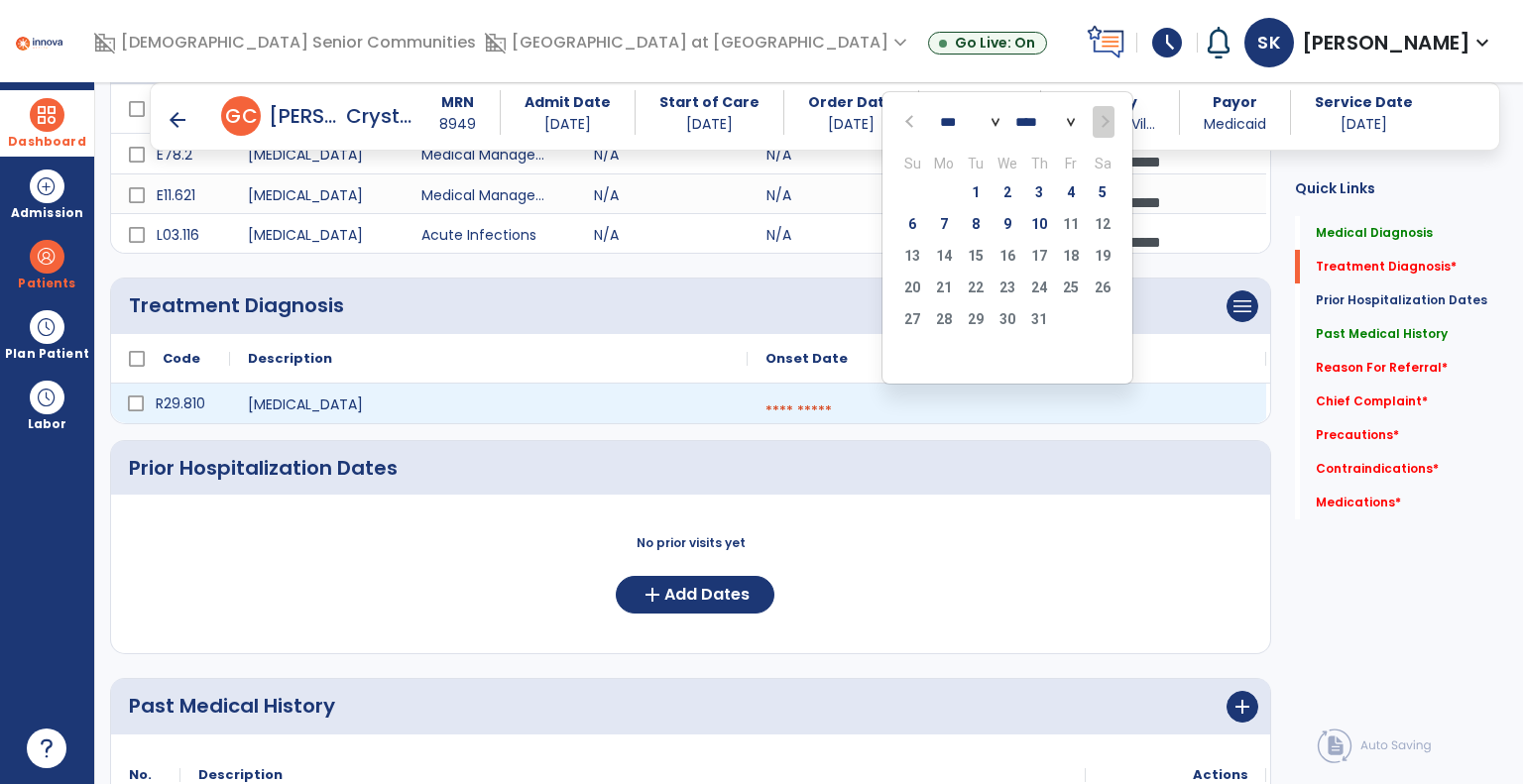 scroll, scrollTop: 0, scrollLeft: 0, axis: both 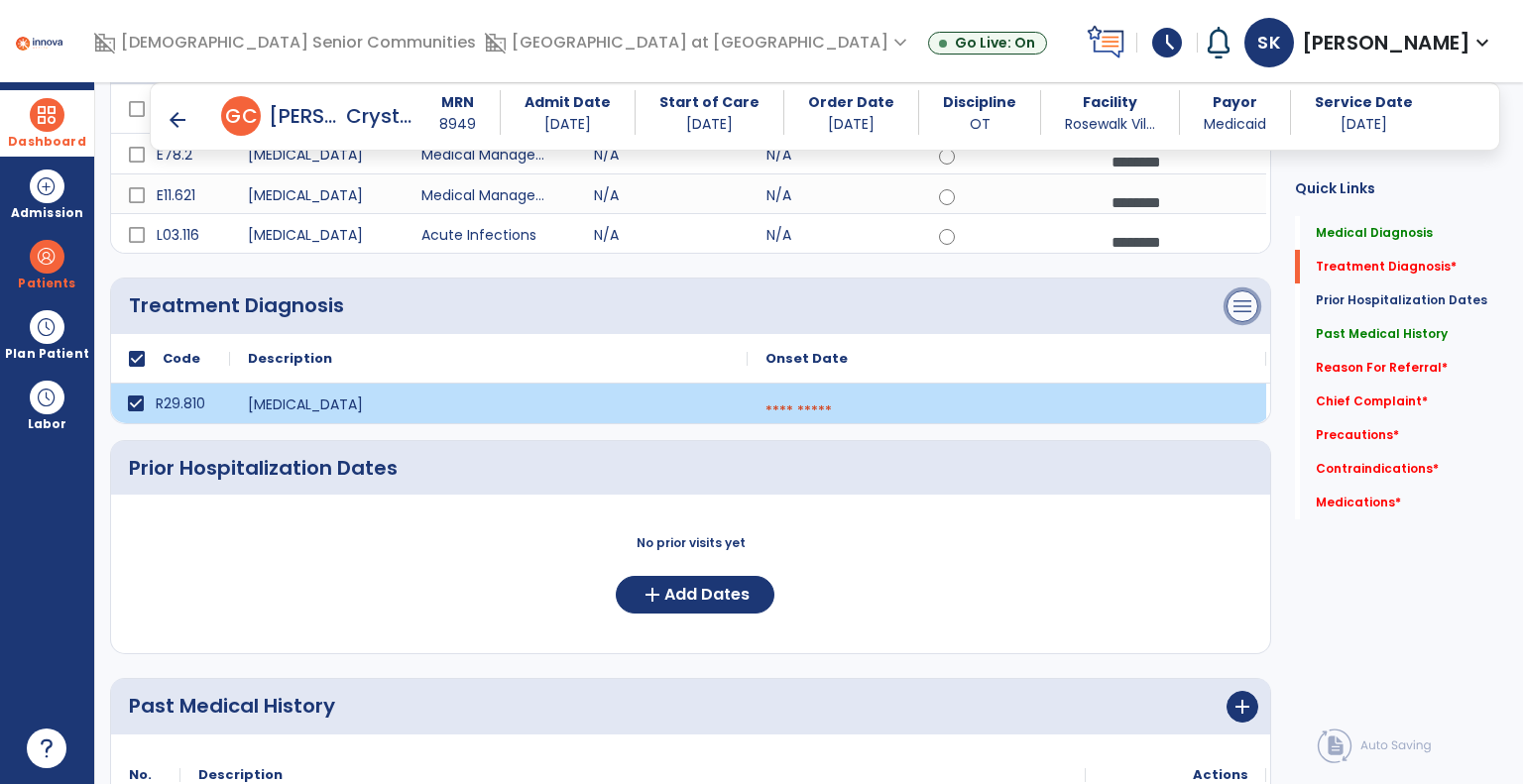 click on "menu" at bounding box center [1242, 56] 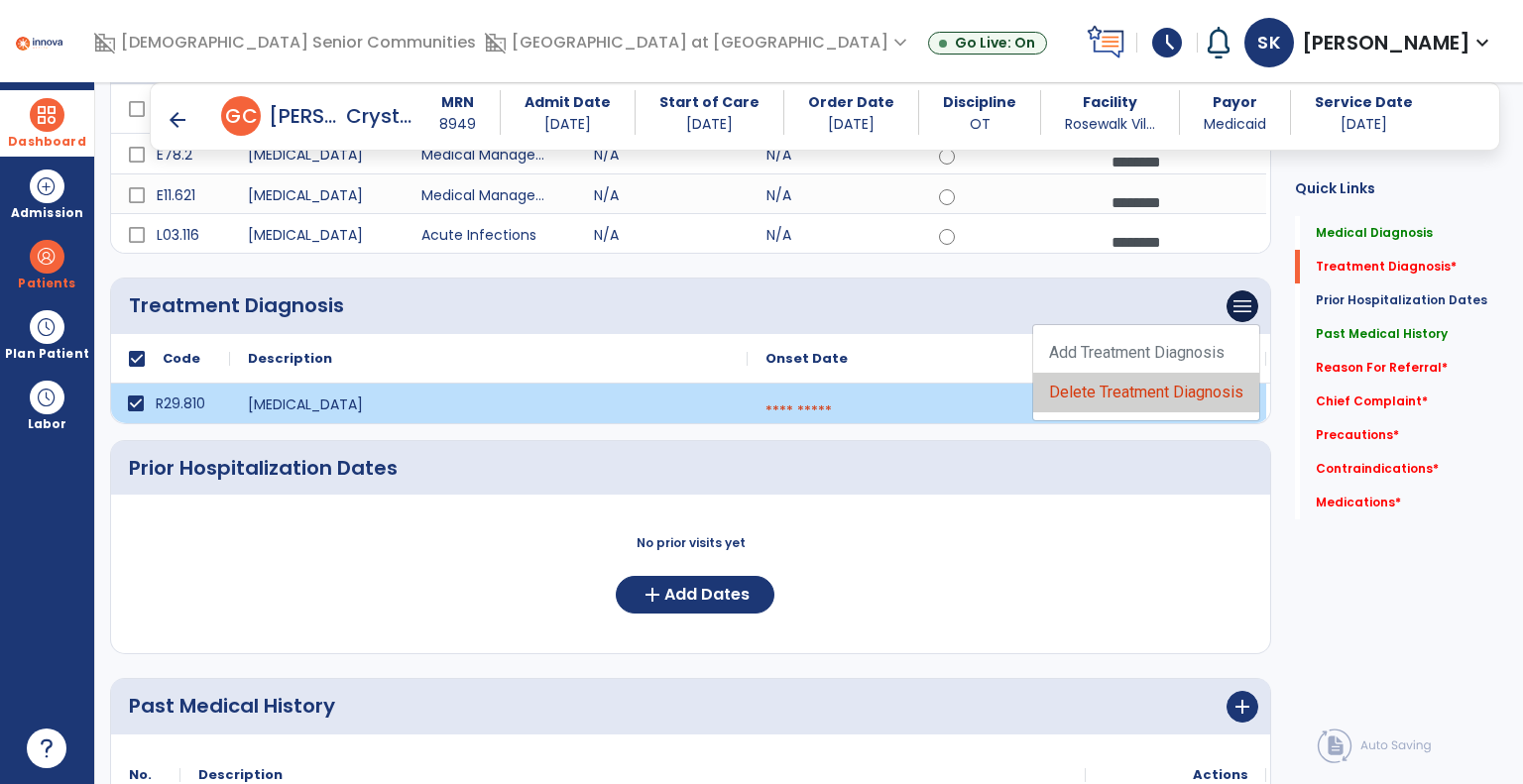 click on "Delete Treatment Diagnosis" 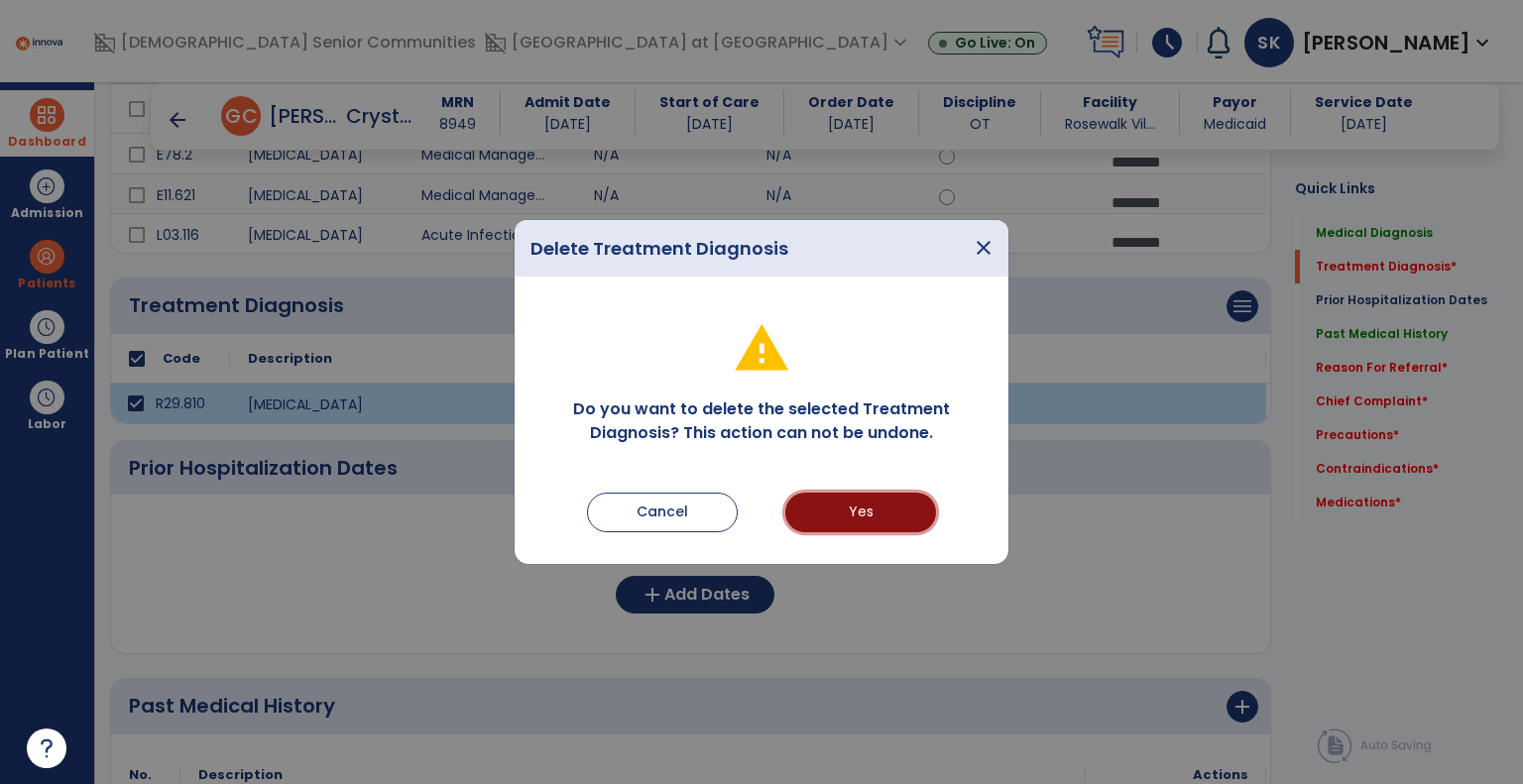 click on "Yes" at bounding box center (861, 512) 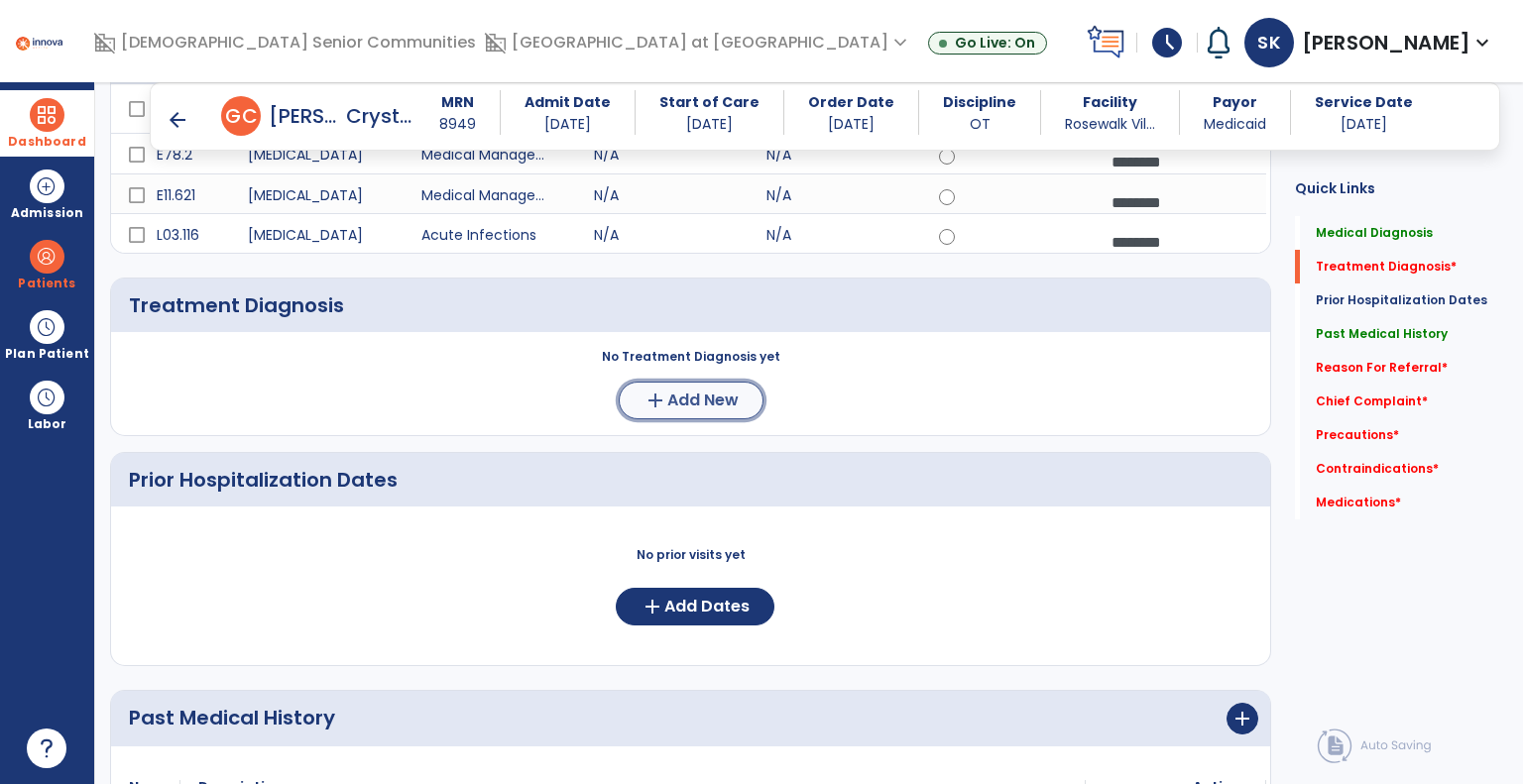 click on "add  Add New" 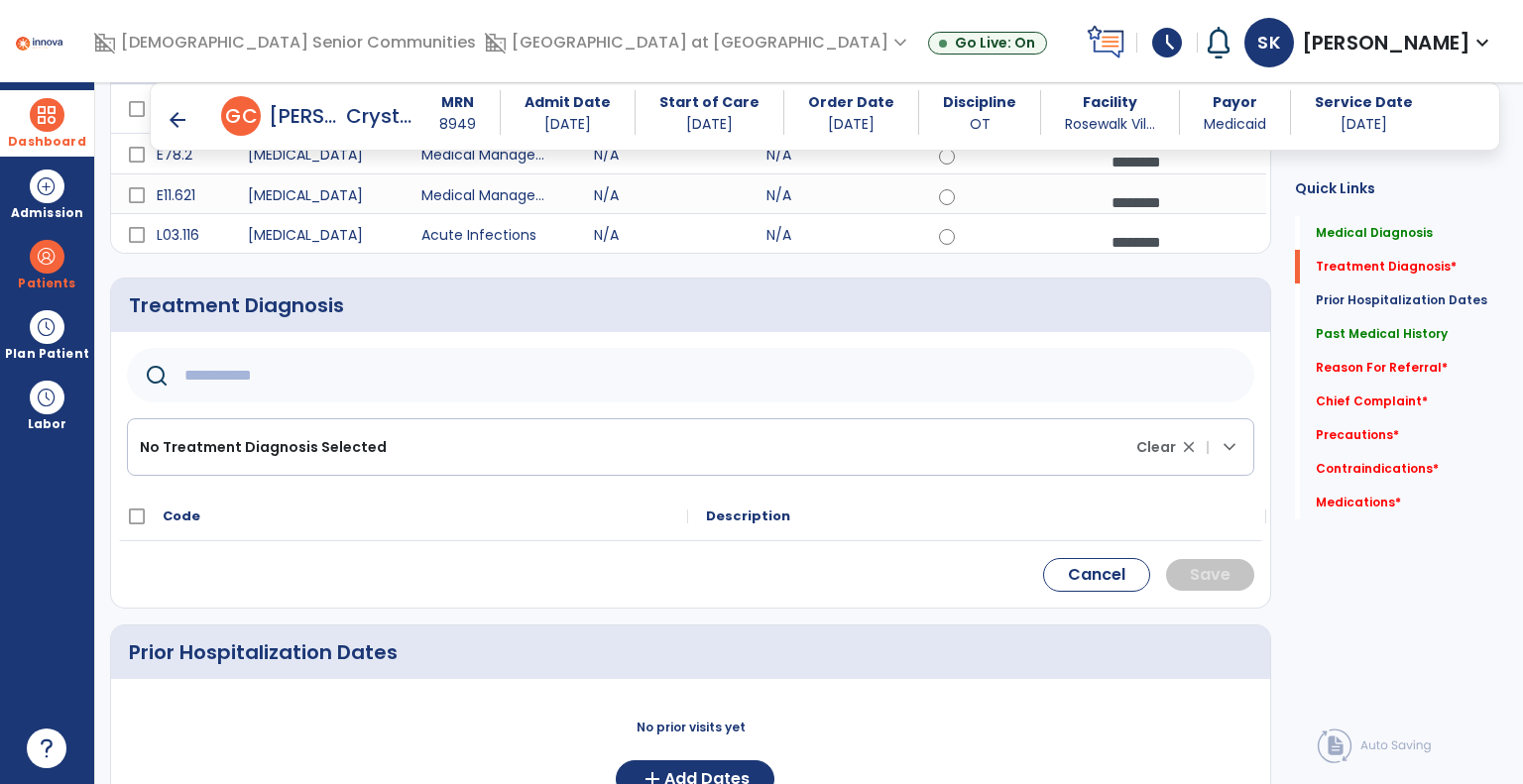 click 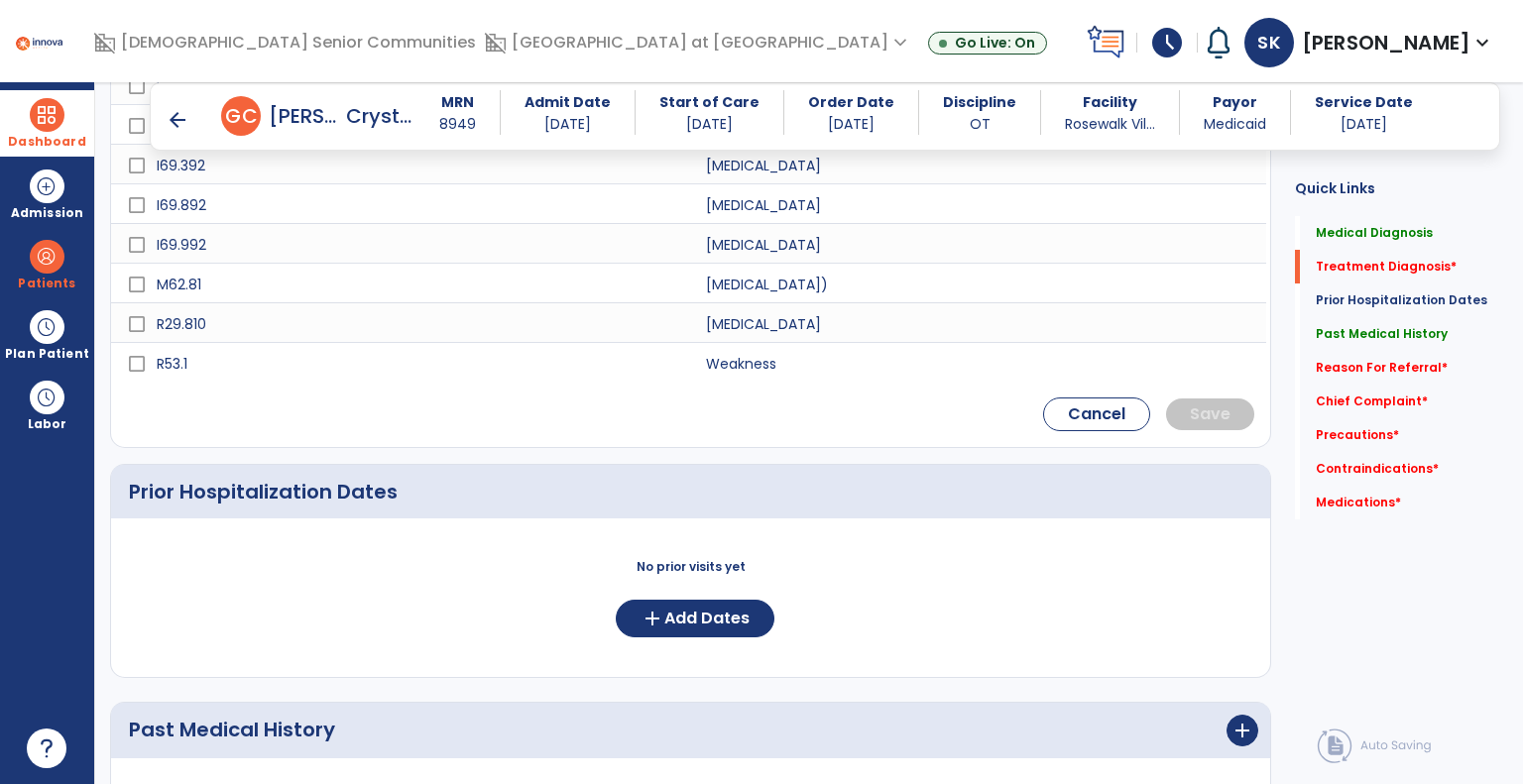 scroll, scrollTop: 694, scrollLeft: 0, axis: vertical 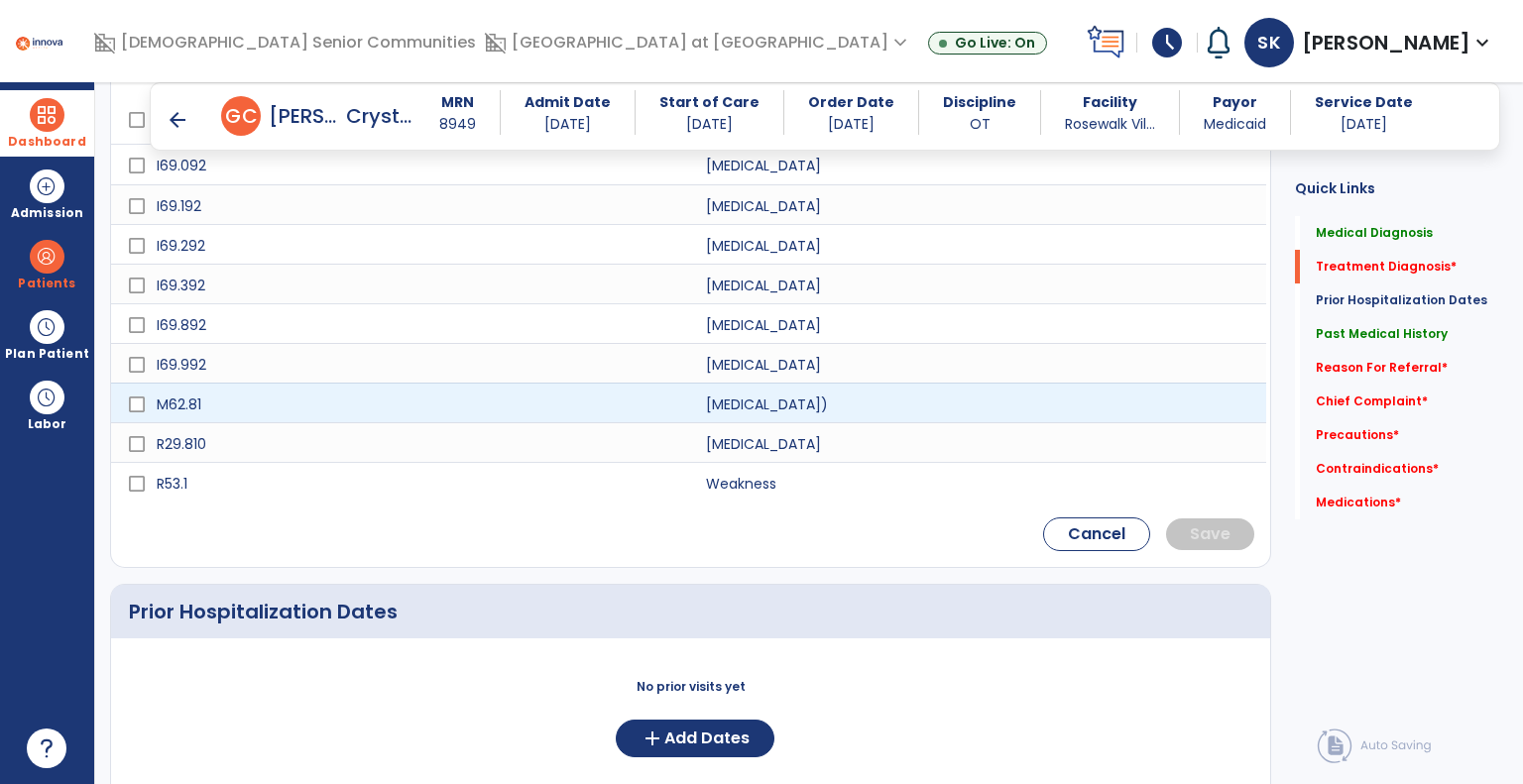 type on "********" 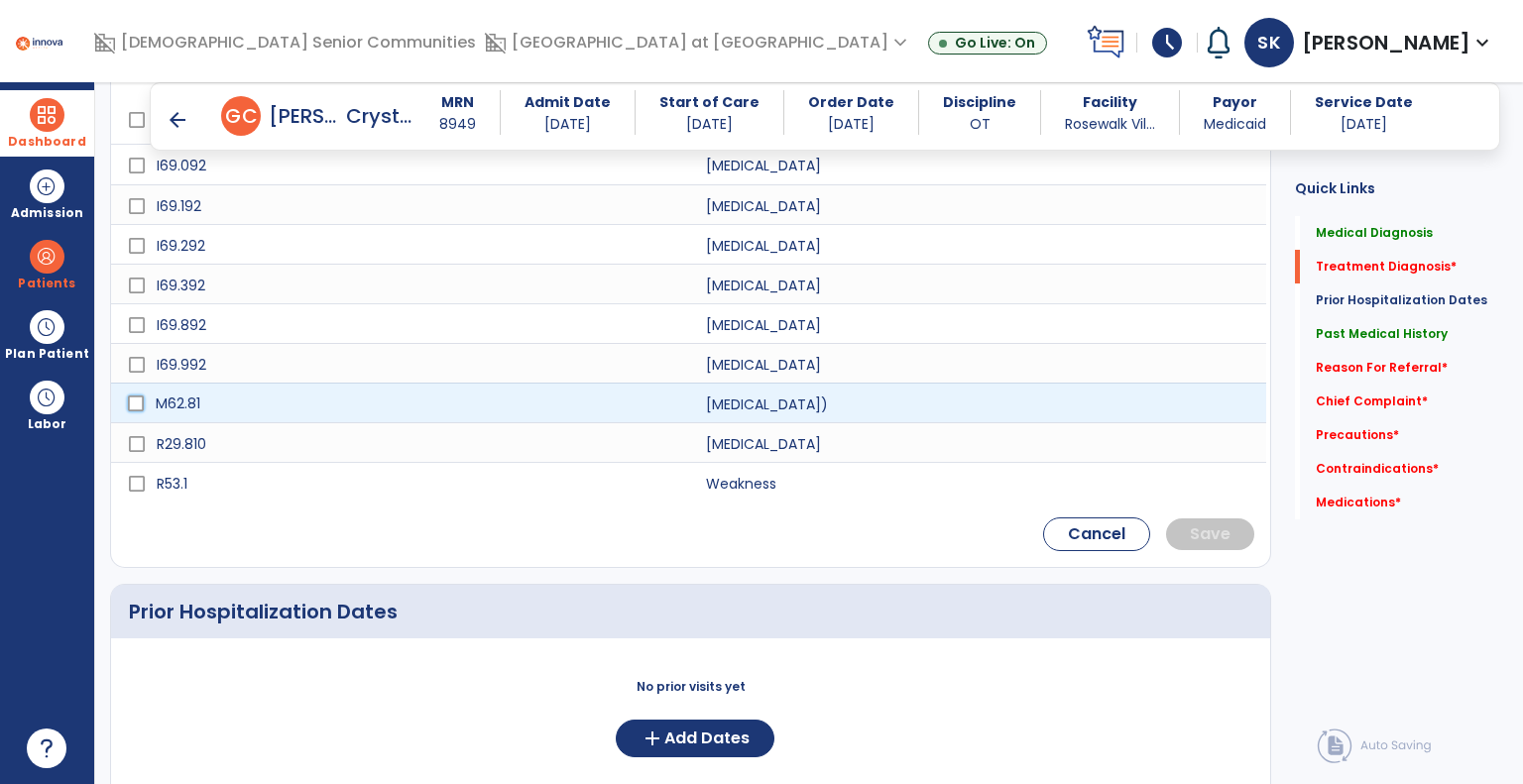 click on "M62.81" 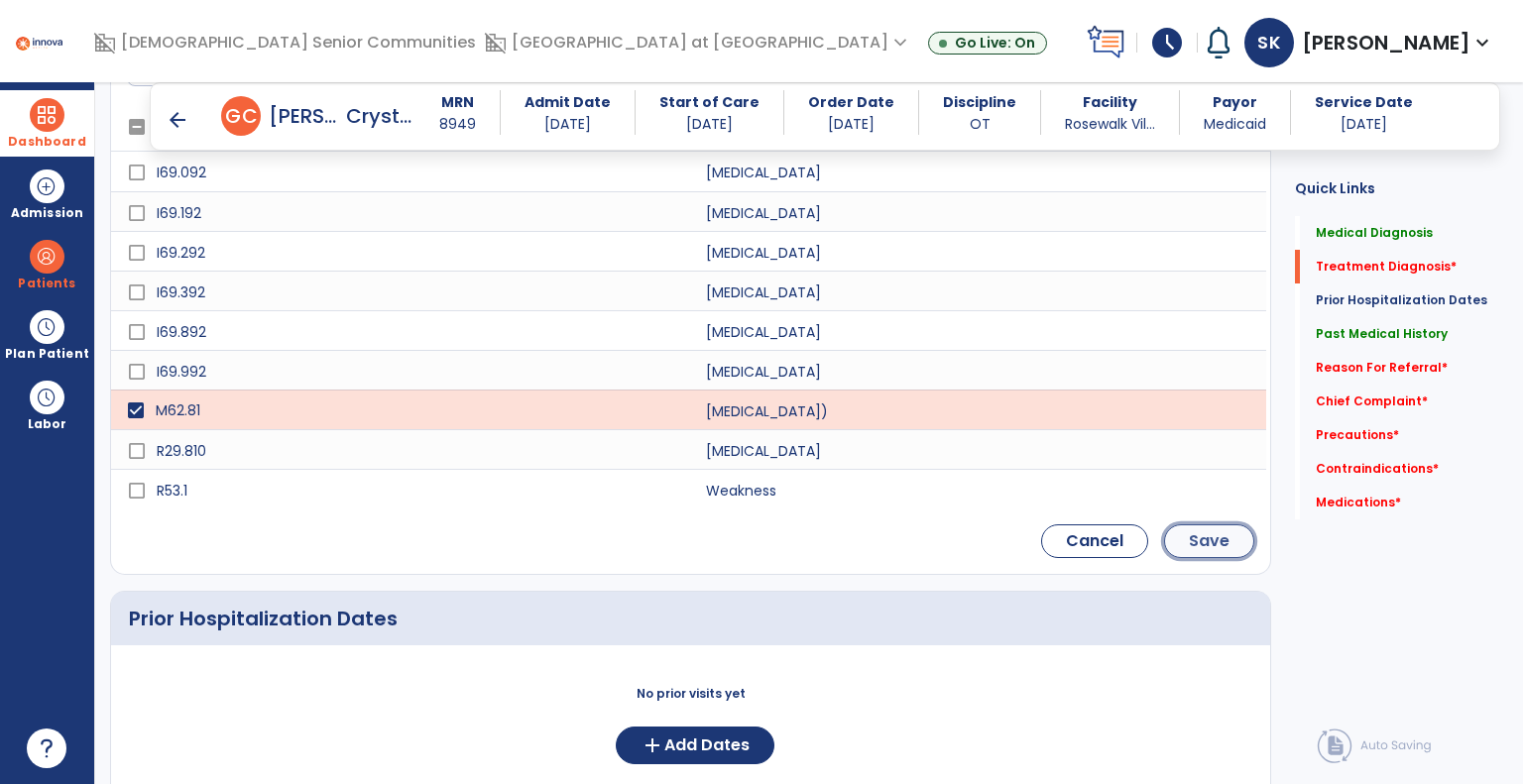 click on "Save" 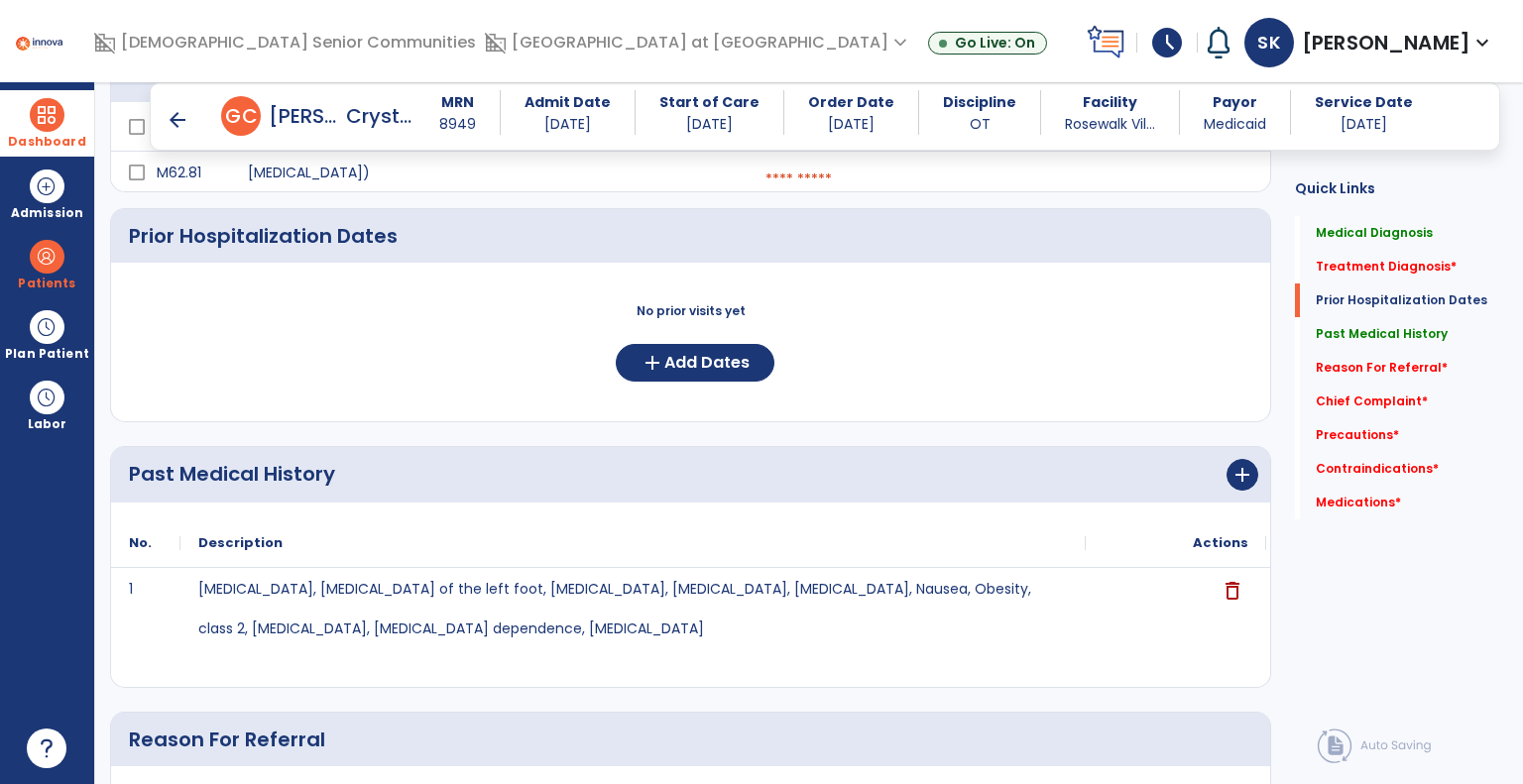 scroll, scrollTop: 232, scrollLeft: 0, axis: vertical 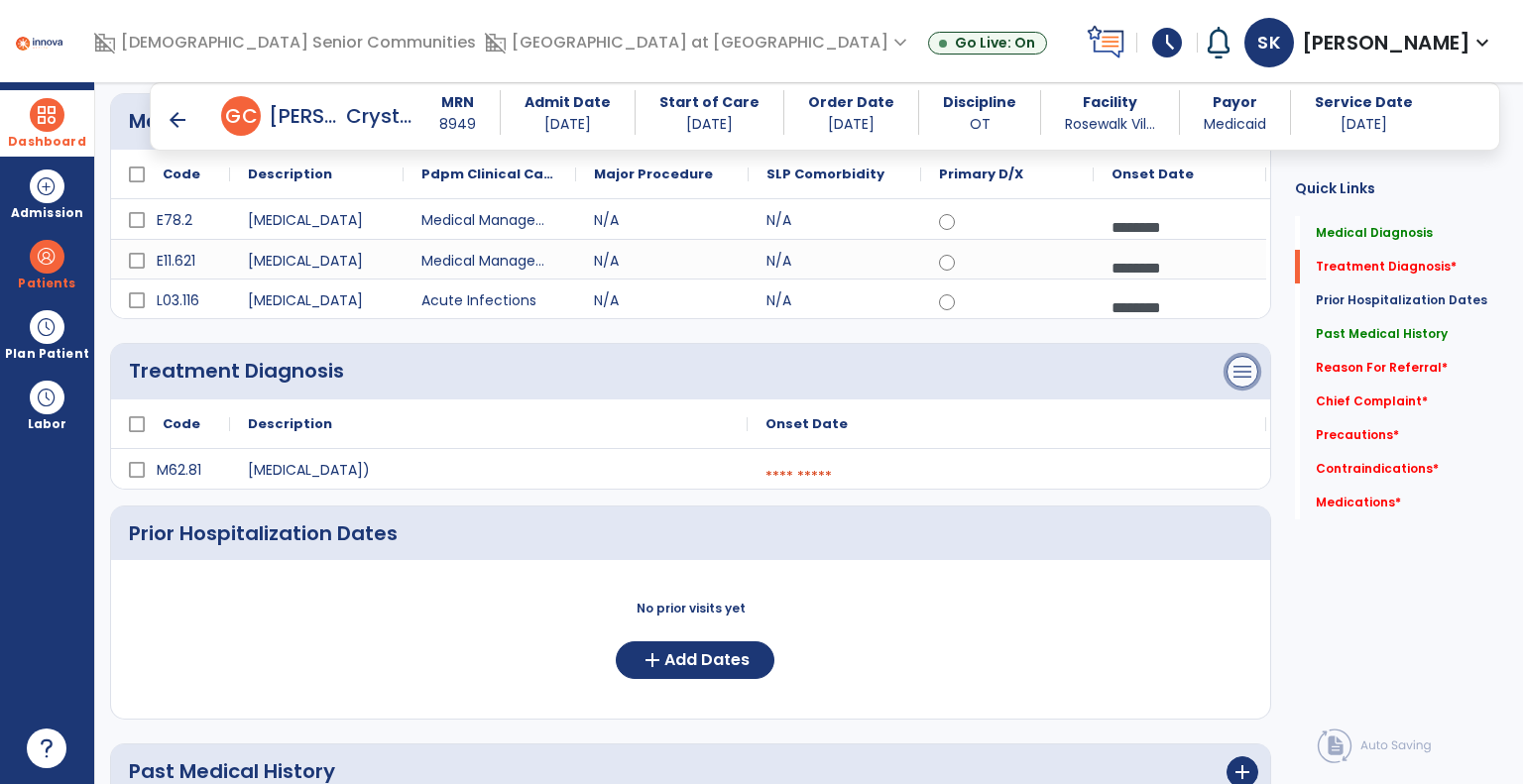 click on "menu" at bounding box center [1242, 122] 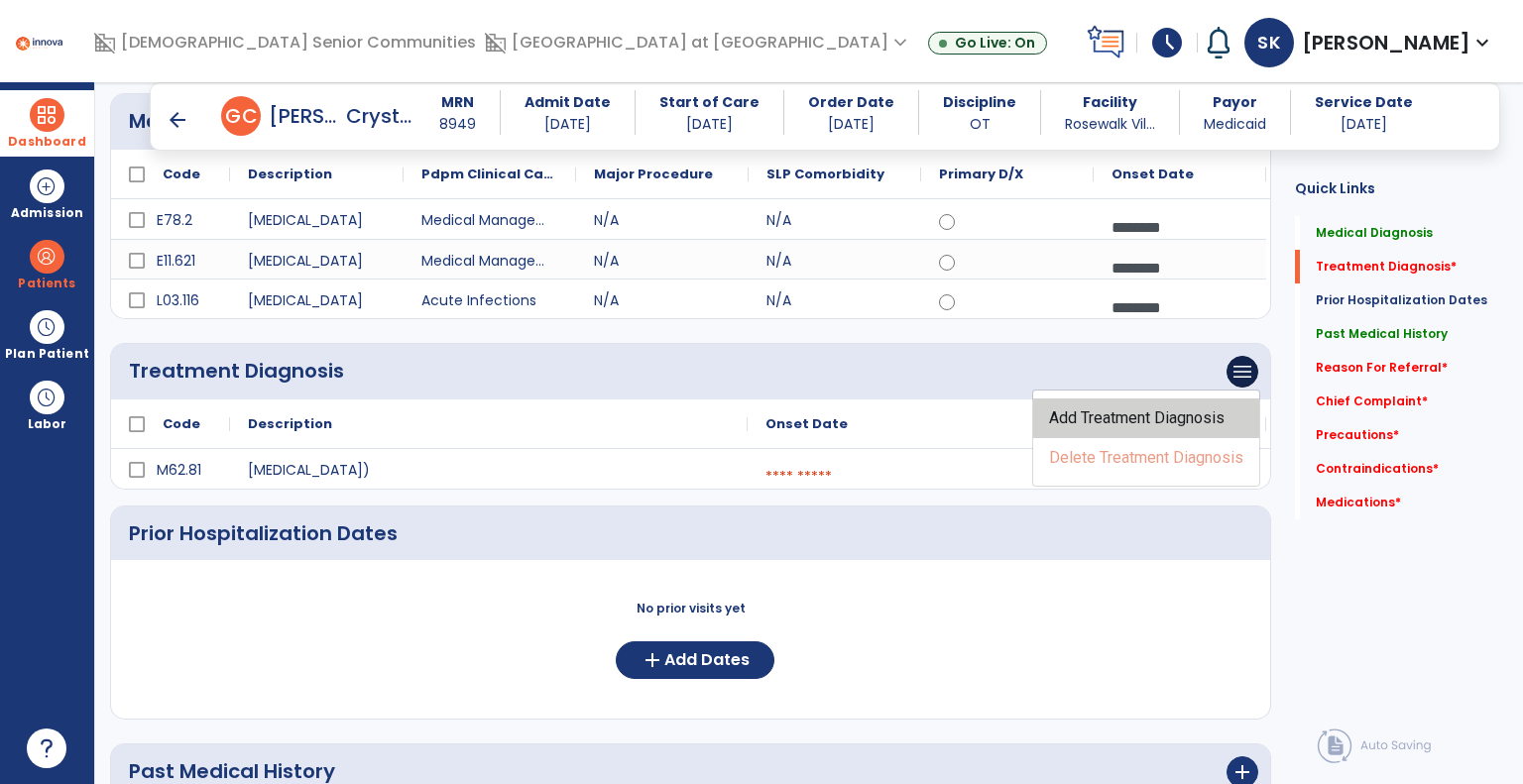 click on "Add Treatment Diagnosis" 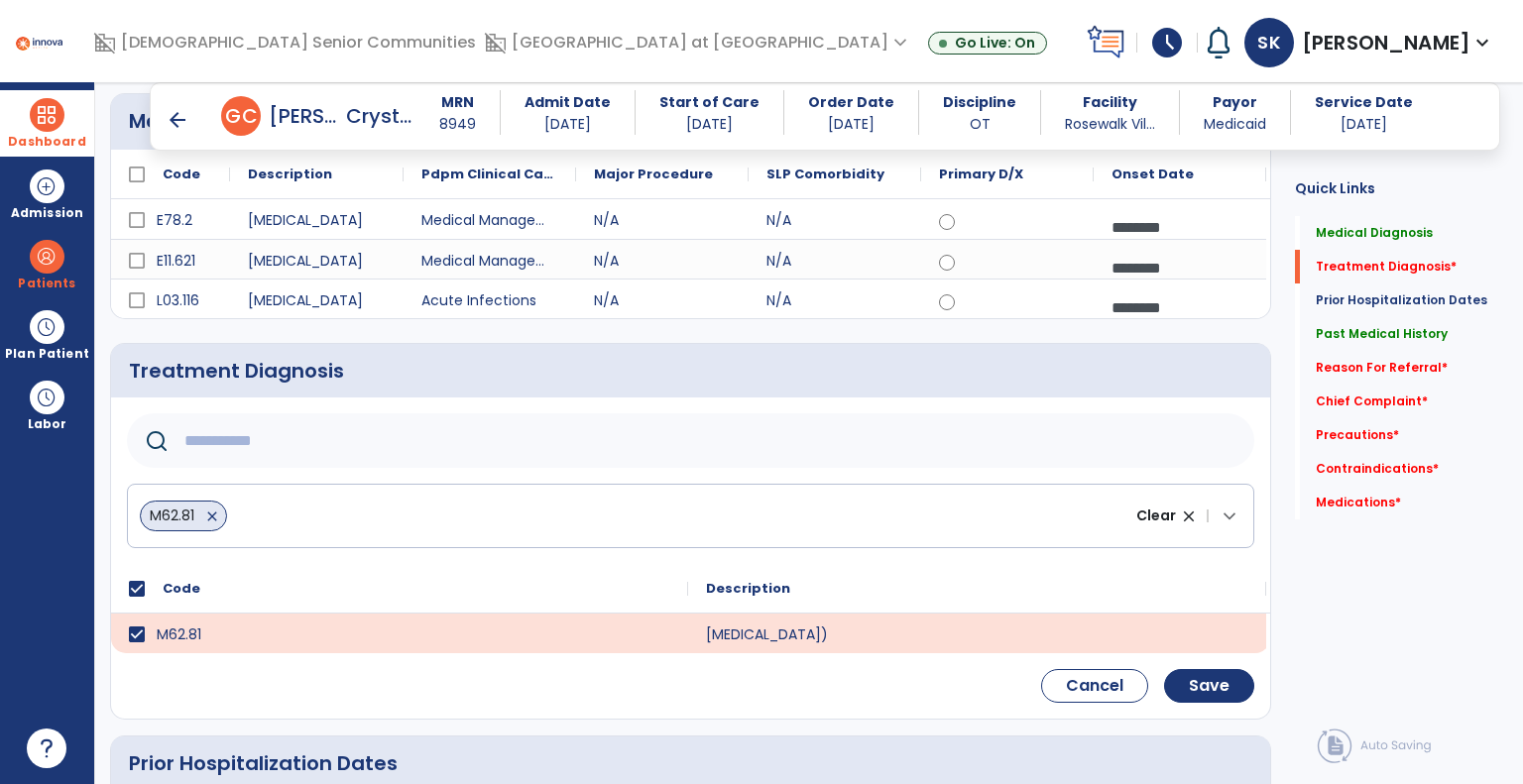 click 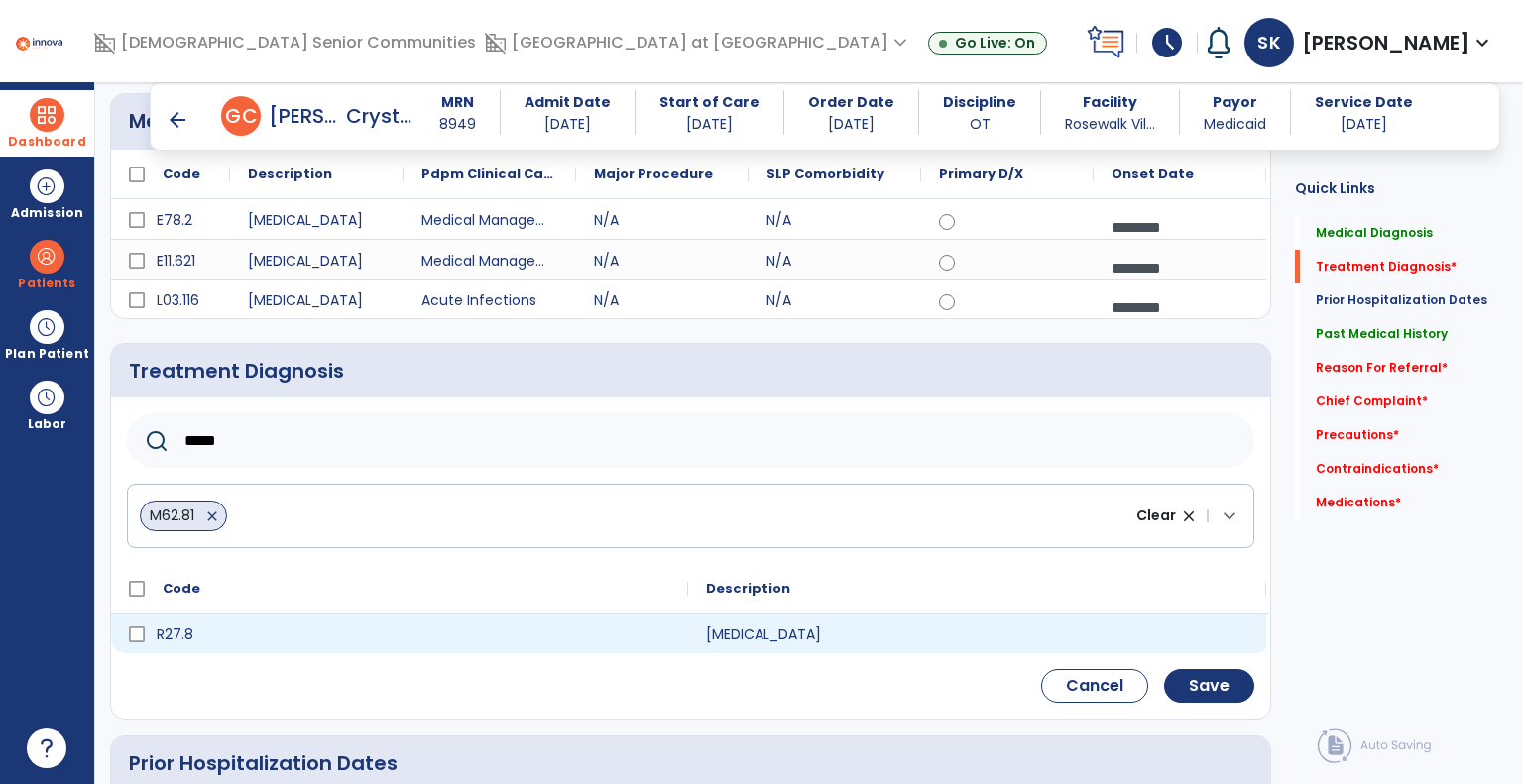 type on "*****" 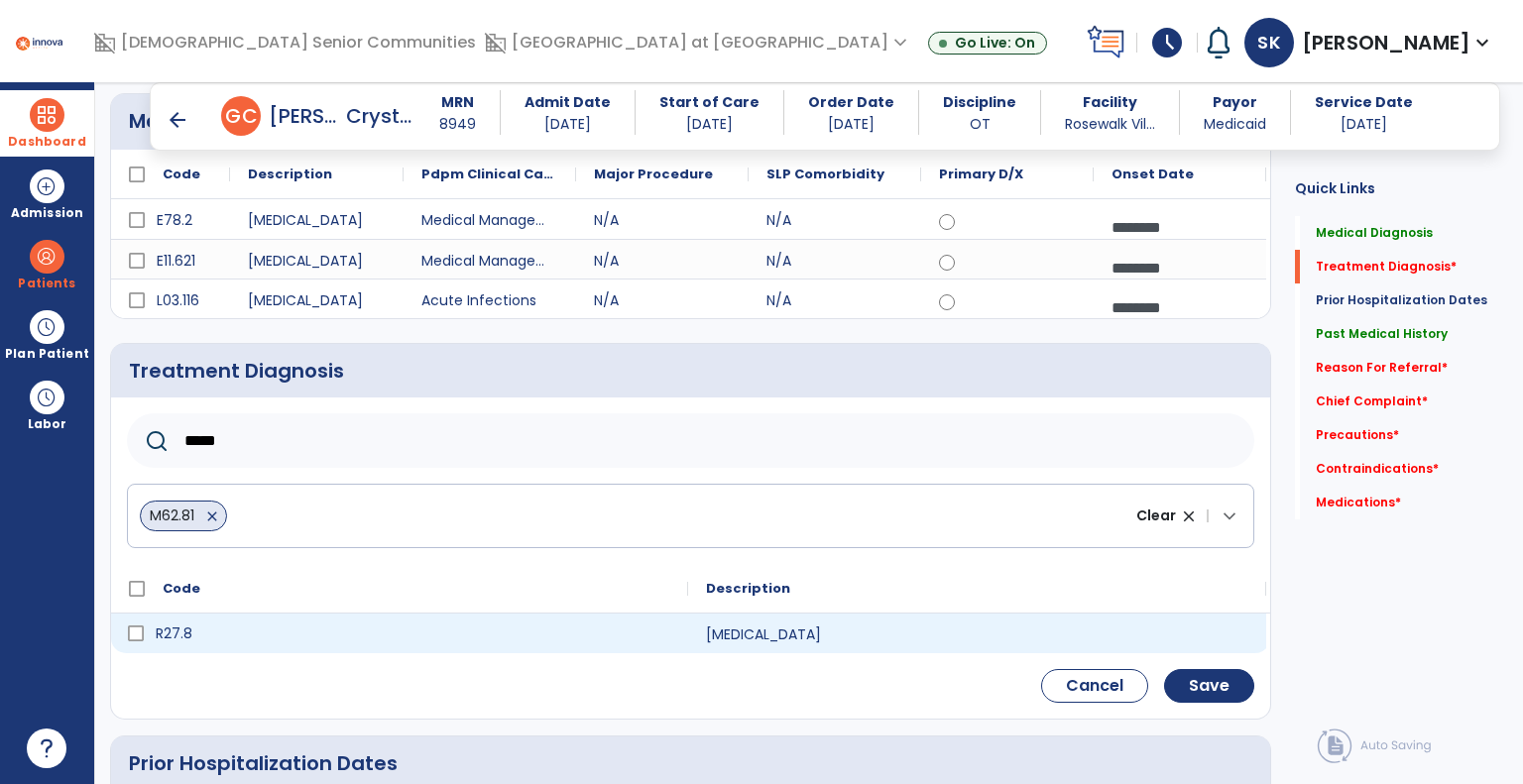 click on "R27.8" 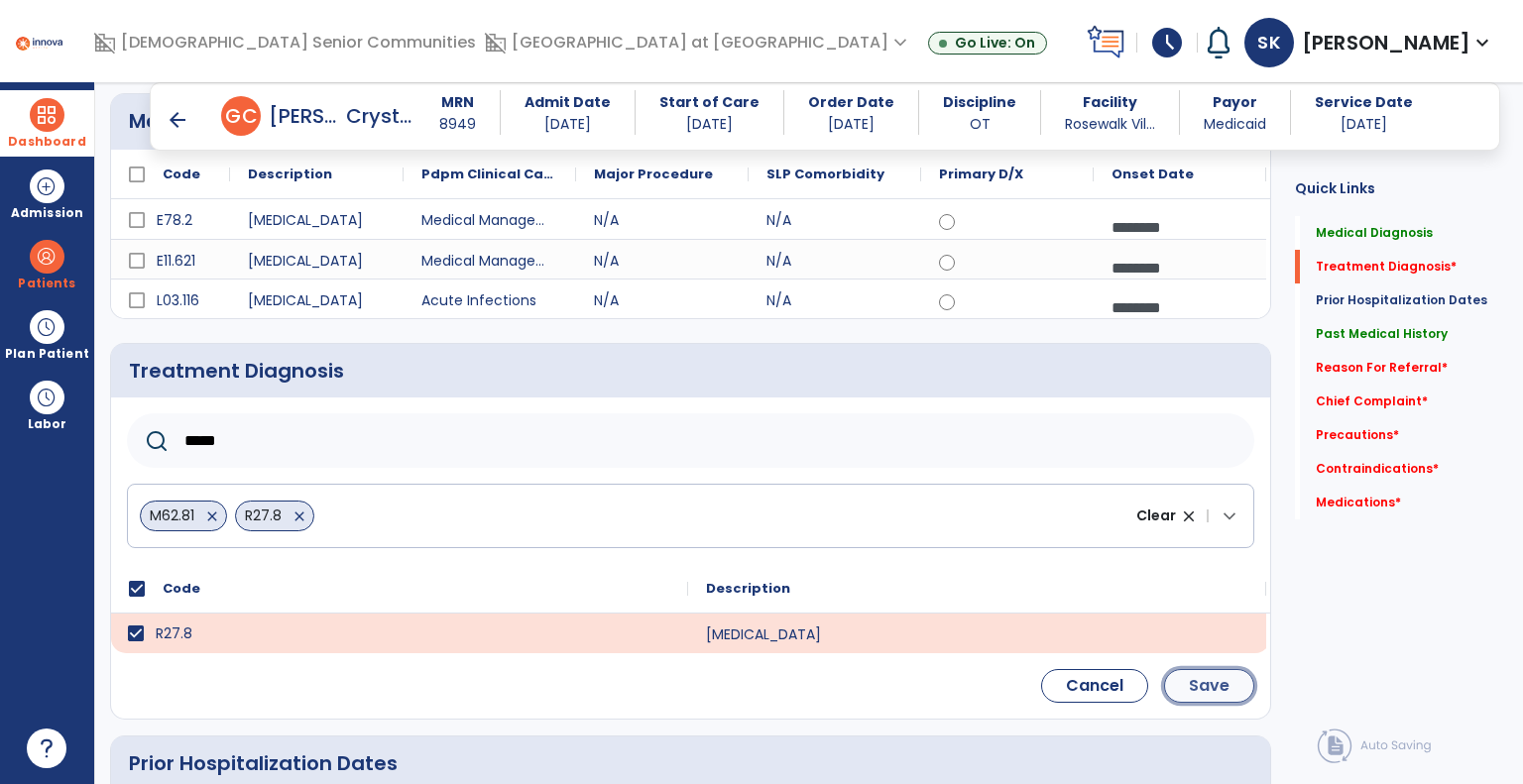 click on "Save" 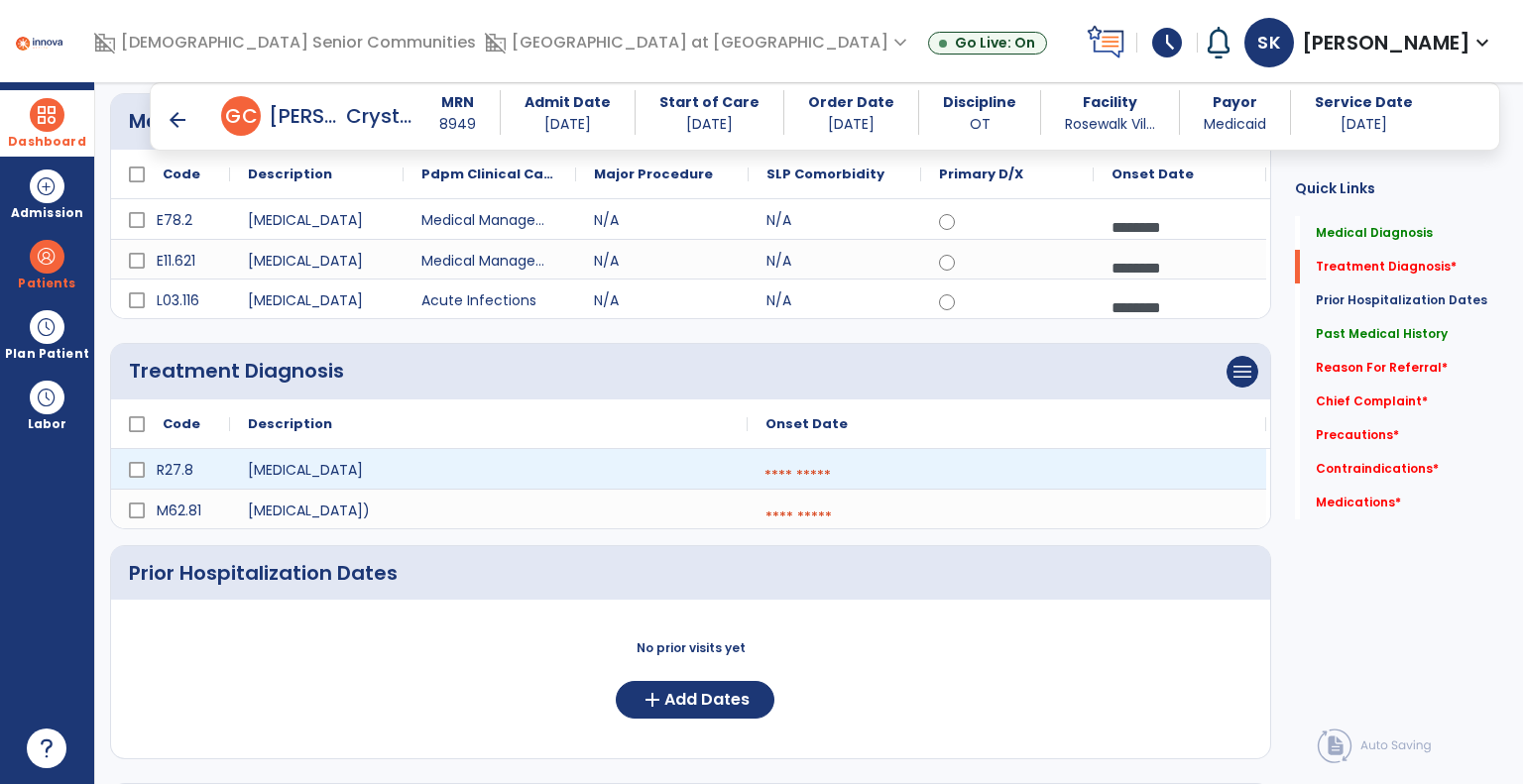click at bounding box center (1006, 476) 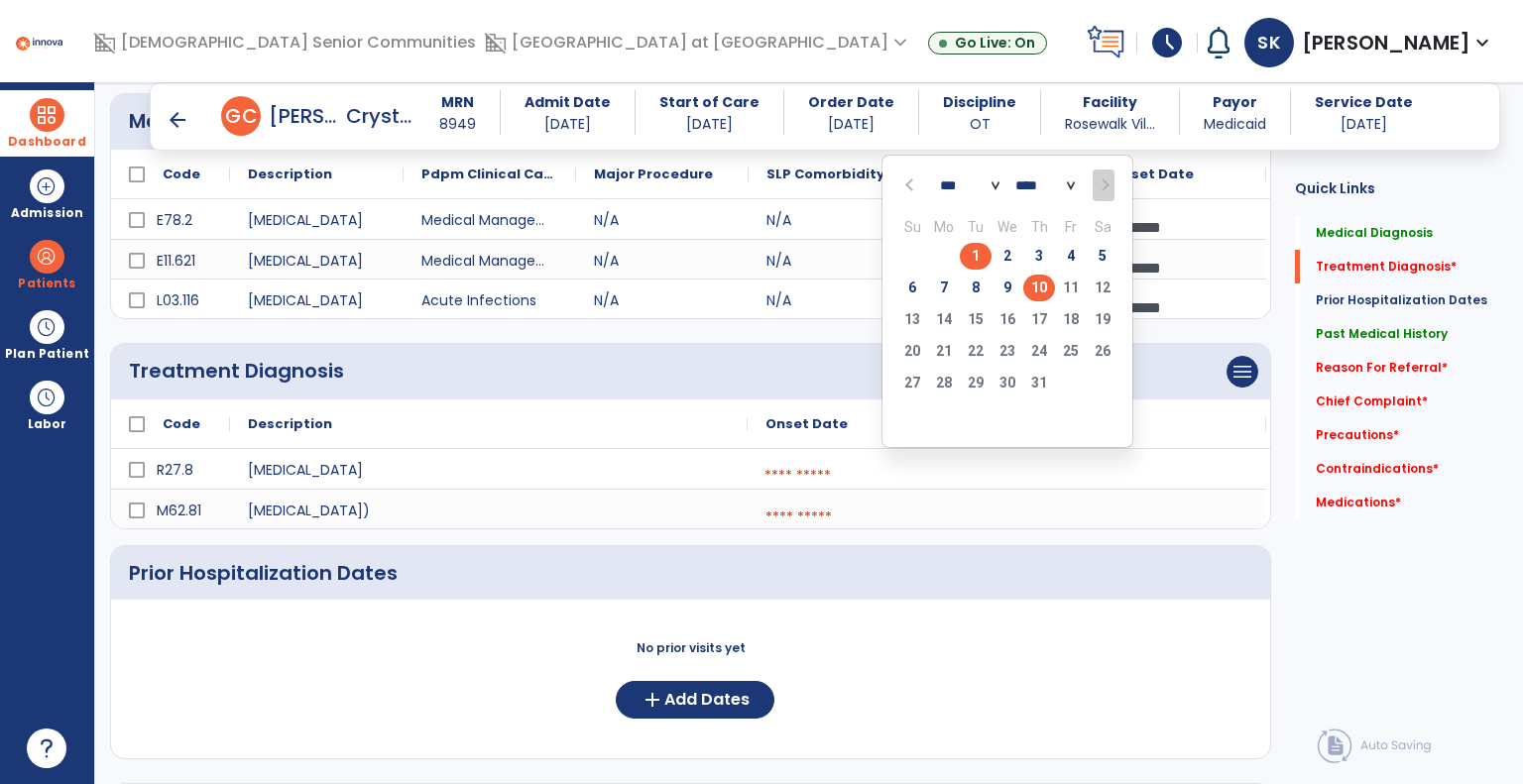 click on "1" 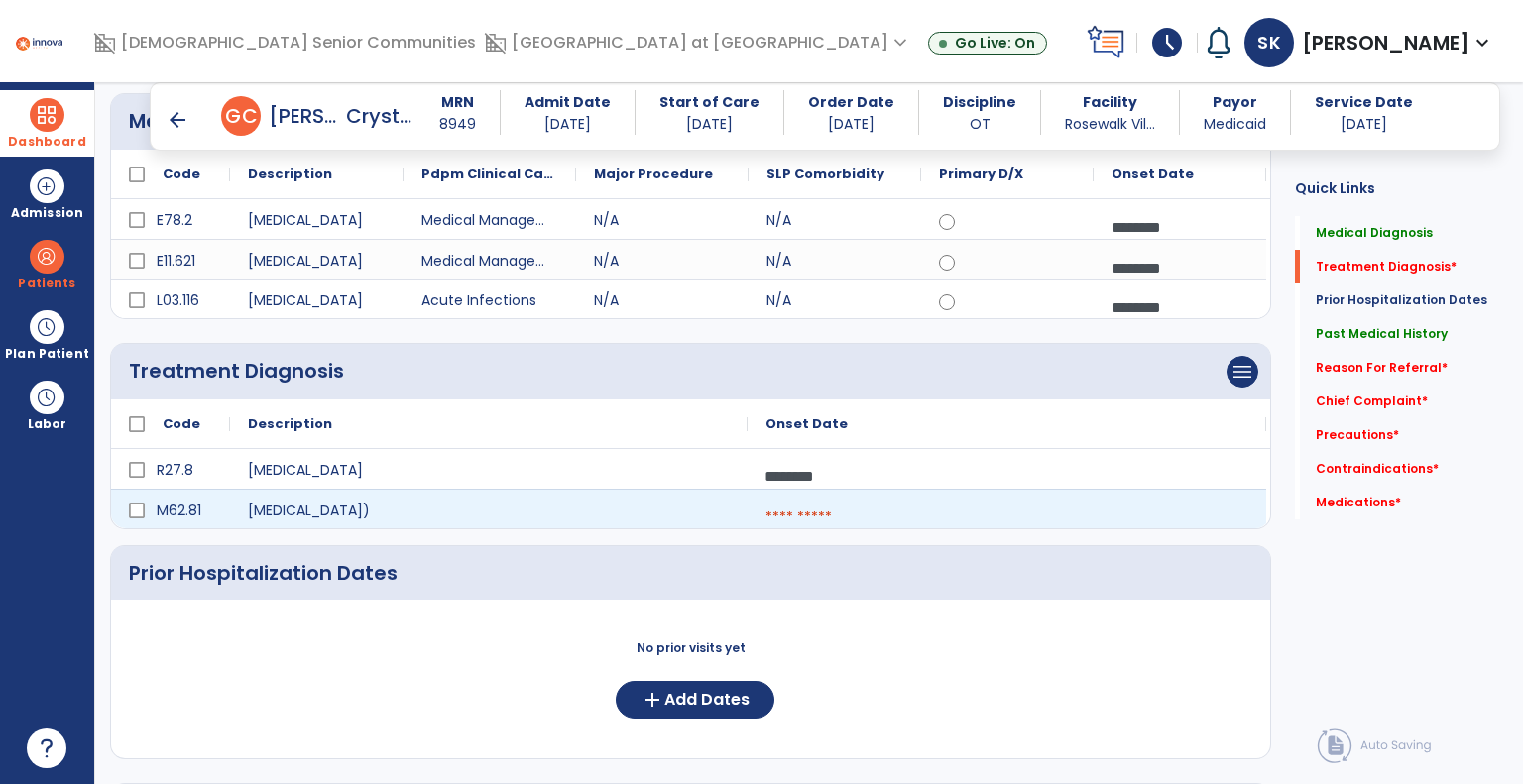 click at bounding box center [1006, 517] 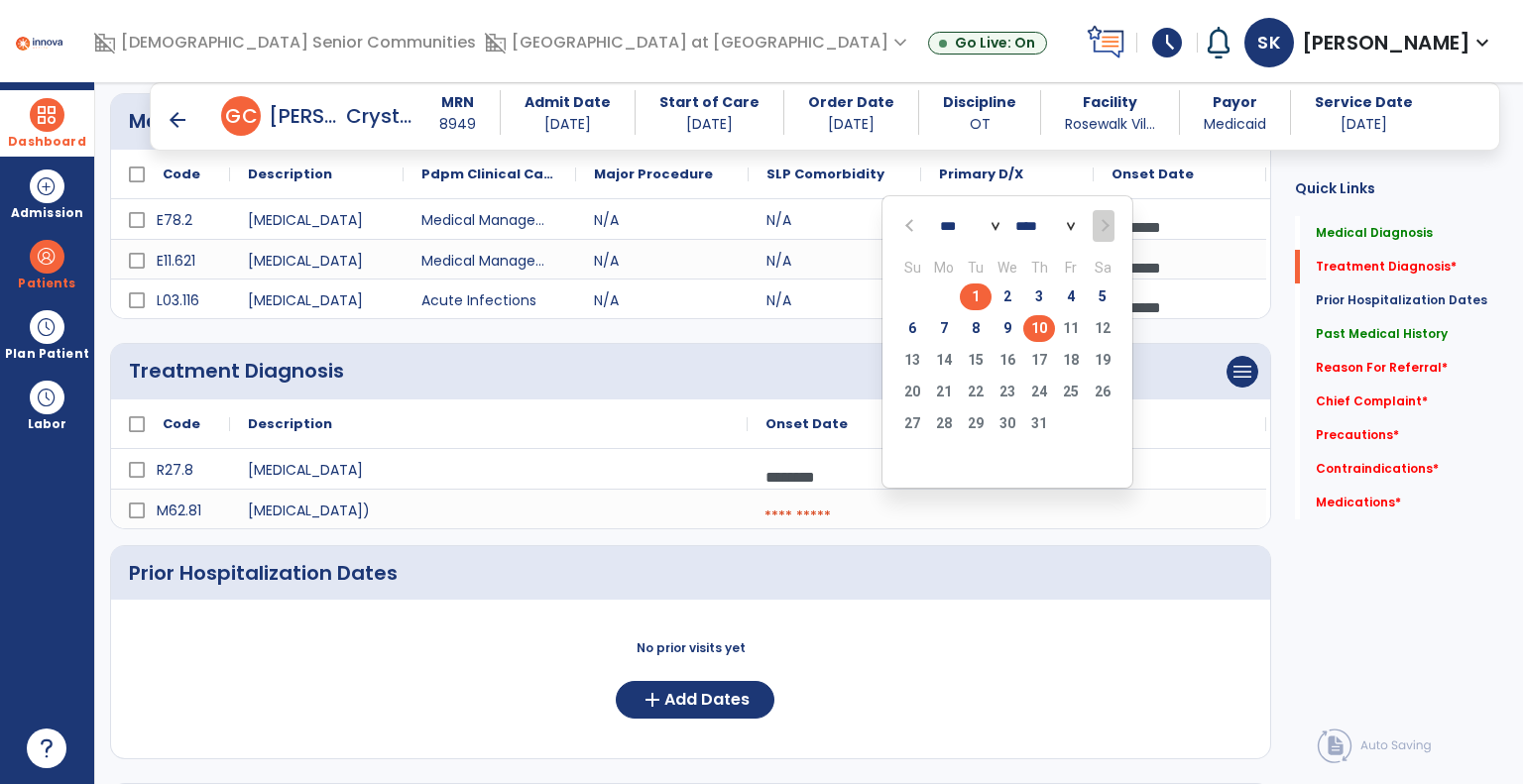 click on "1" 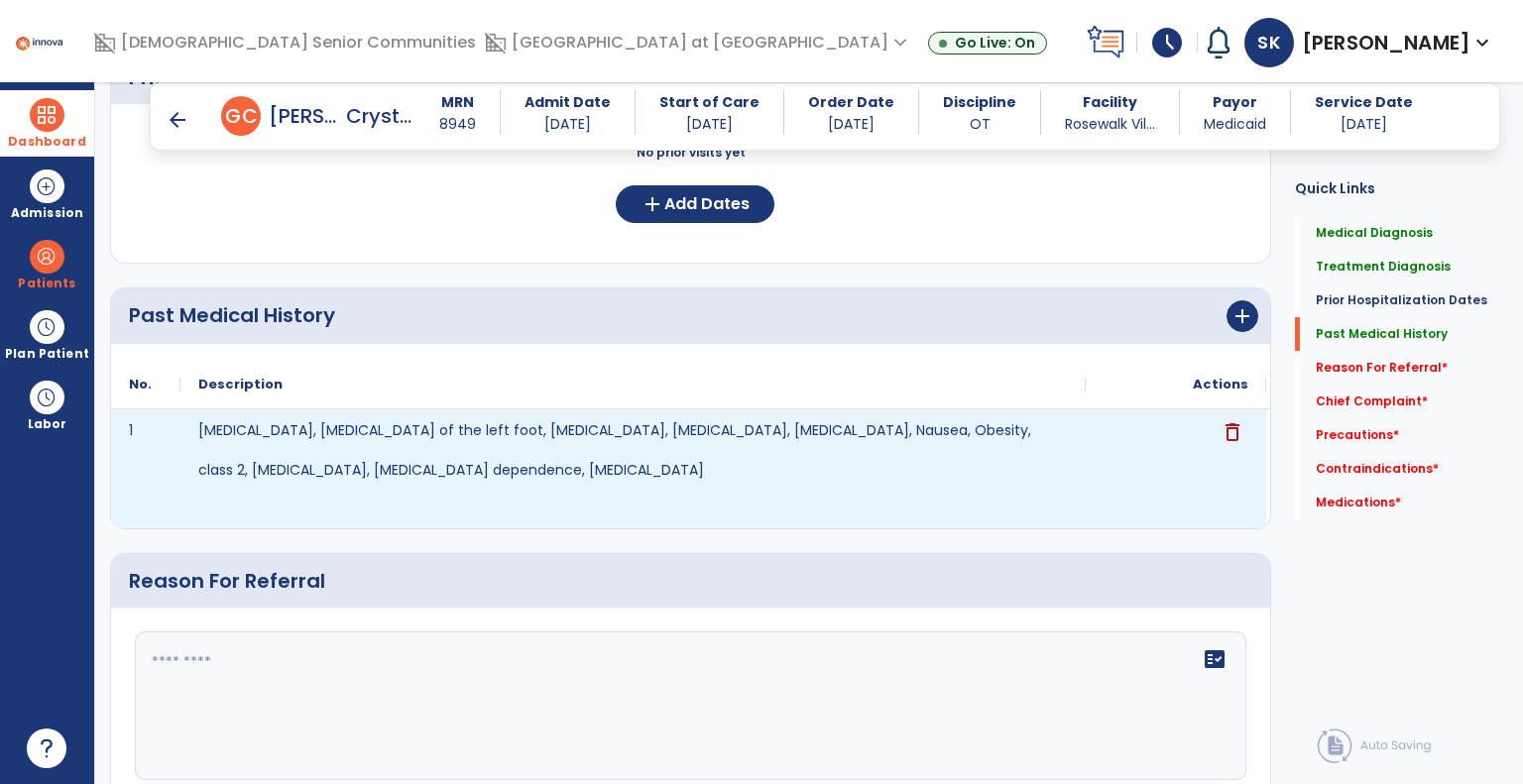 scroll, scrollTop: 331, scrollLeft: 0, axis: vertical 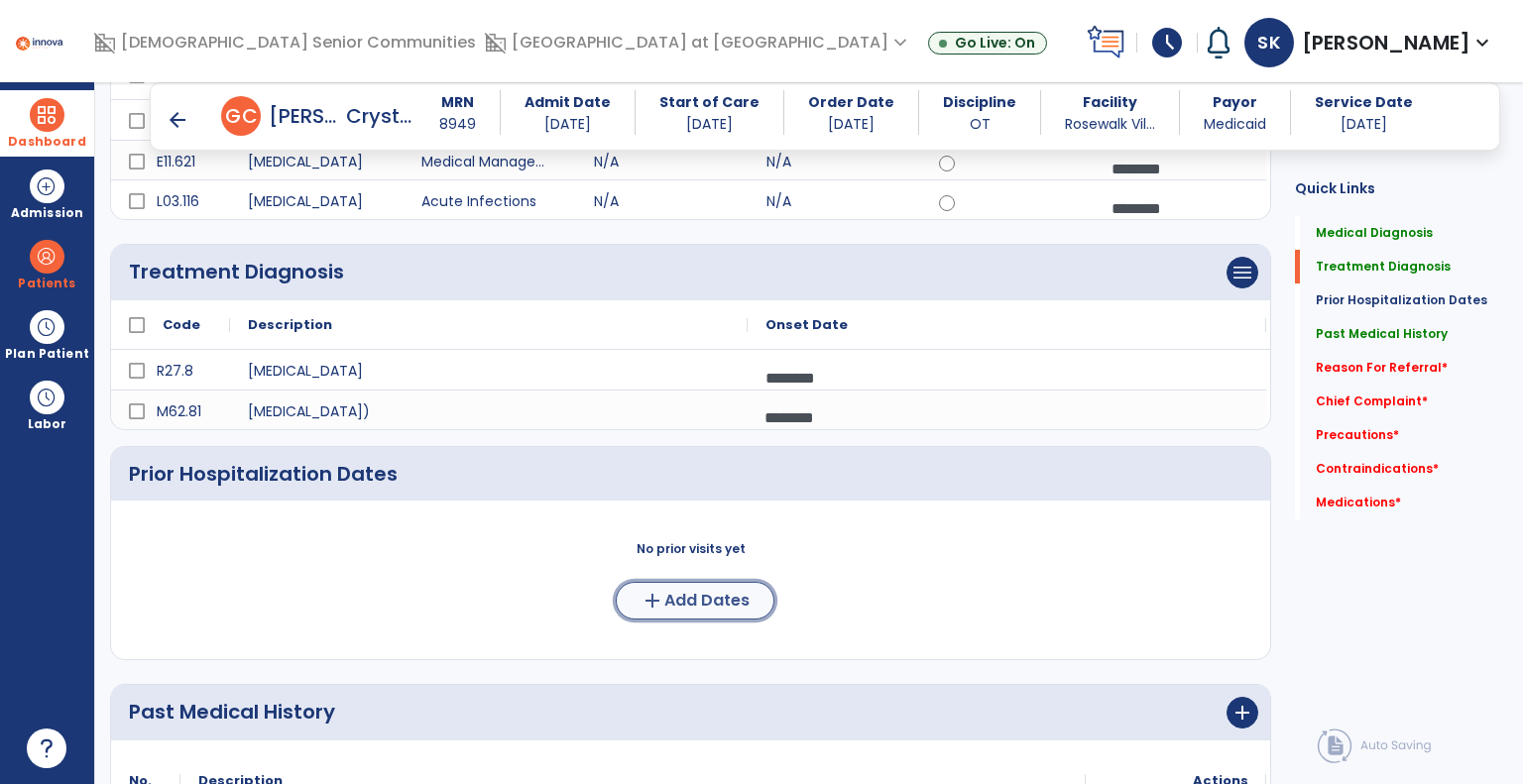 click on "add" 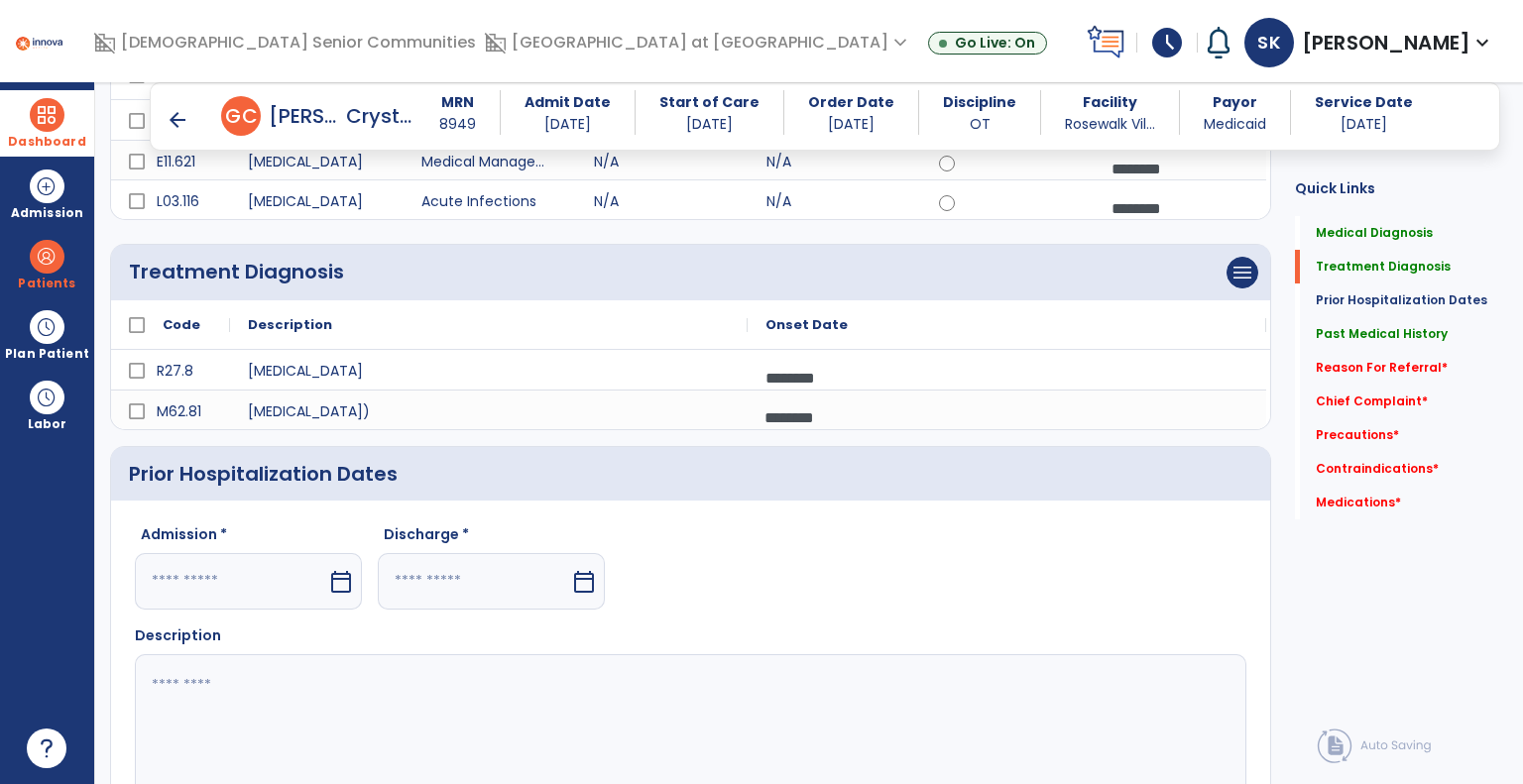 click on "calendar_today" at bounding box center (341, 582) 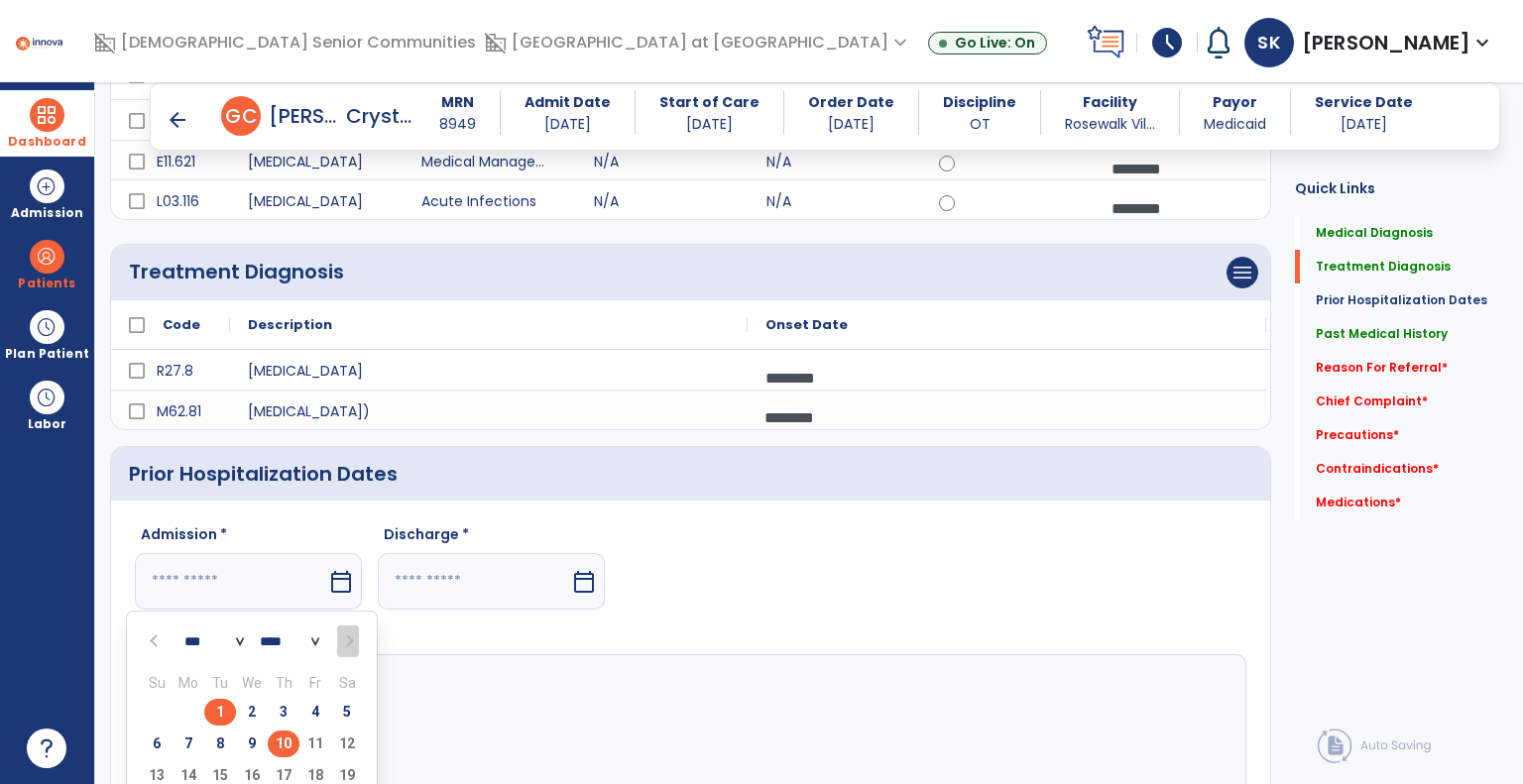 click on "1" at bounding box center (220, 712) 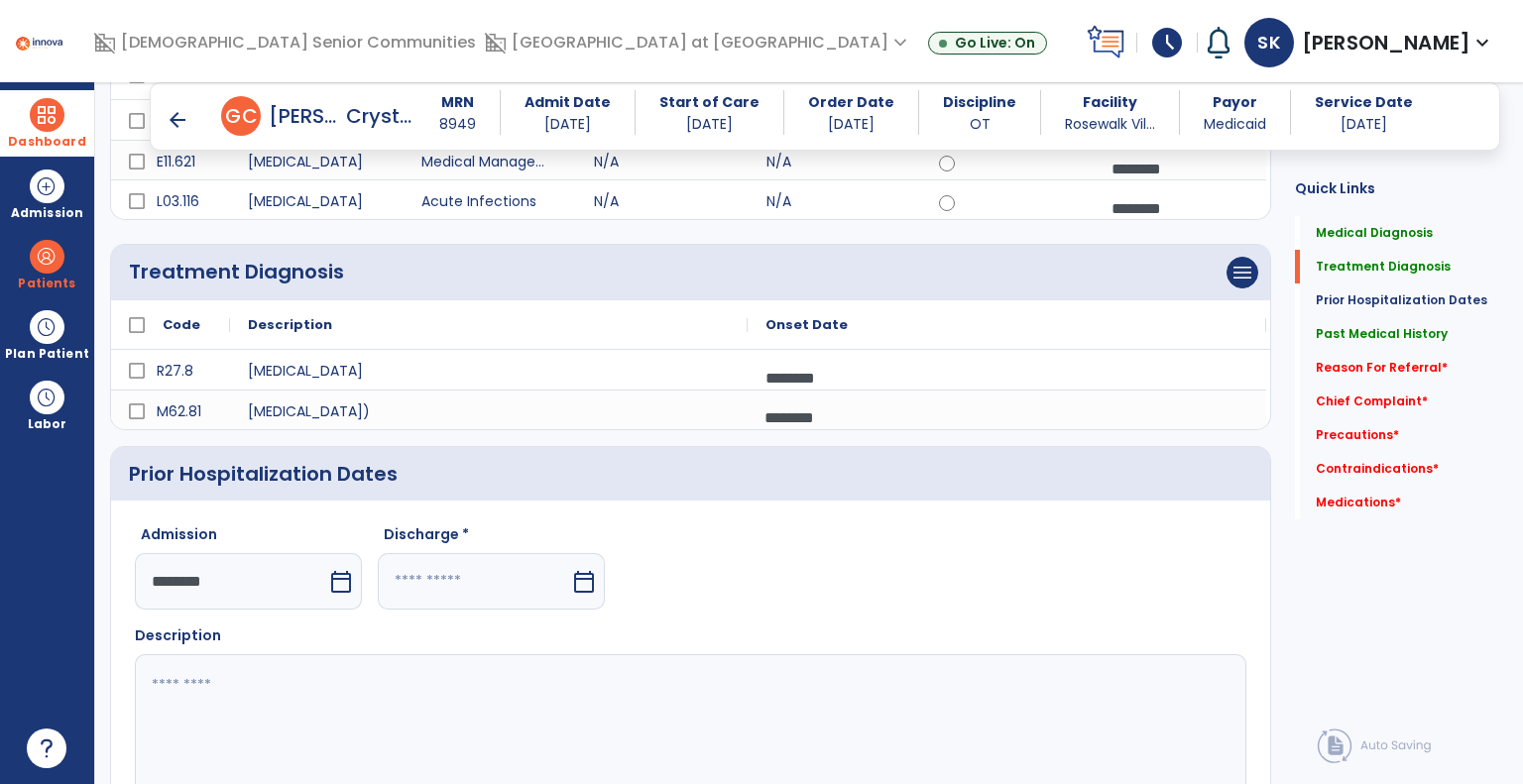 click on "calendar_today" at bounding box center [584, 582] 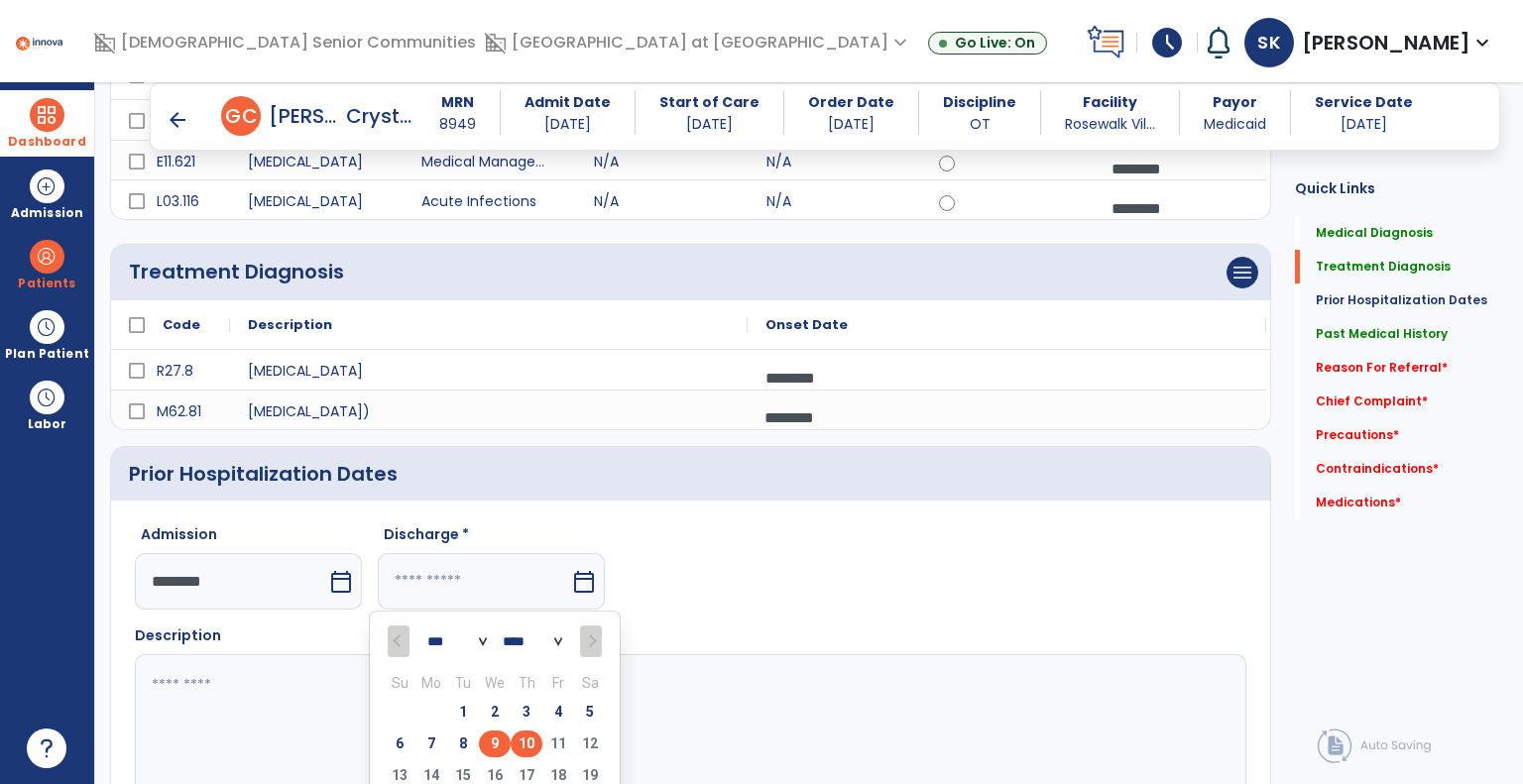 click on "9" at bounding box center (495, 743) 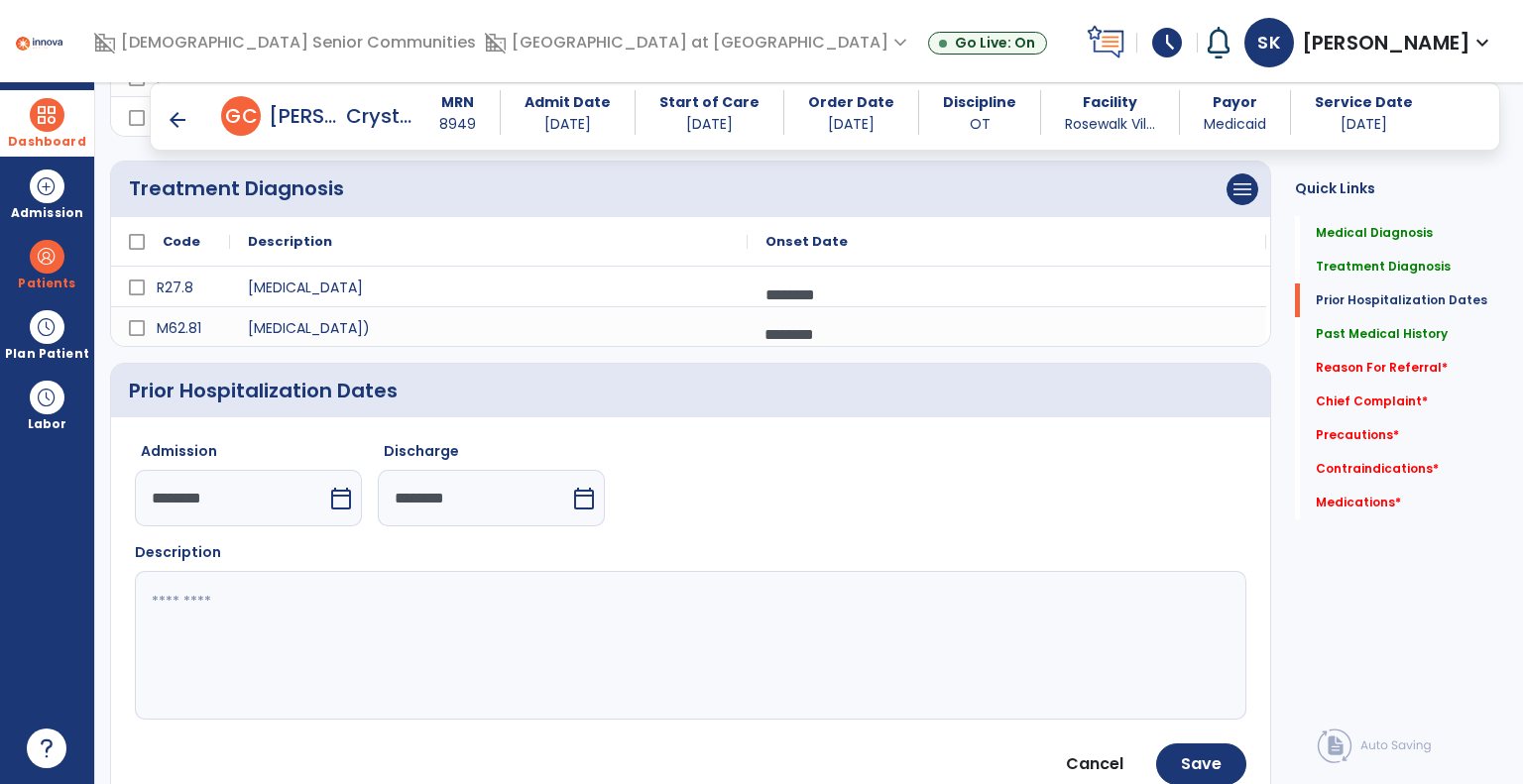 scroll, scrollTop: 529, scrollLeft: 0, axis: vertical 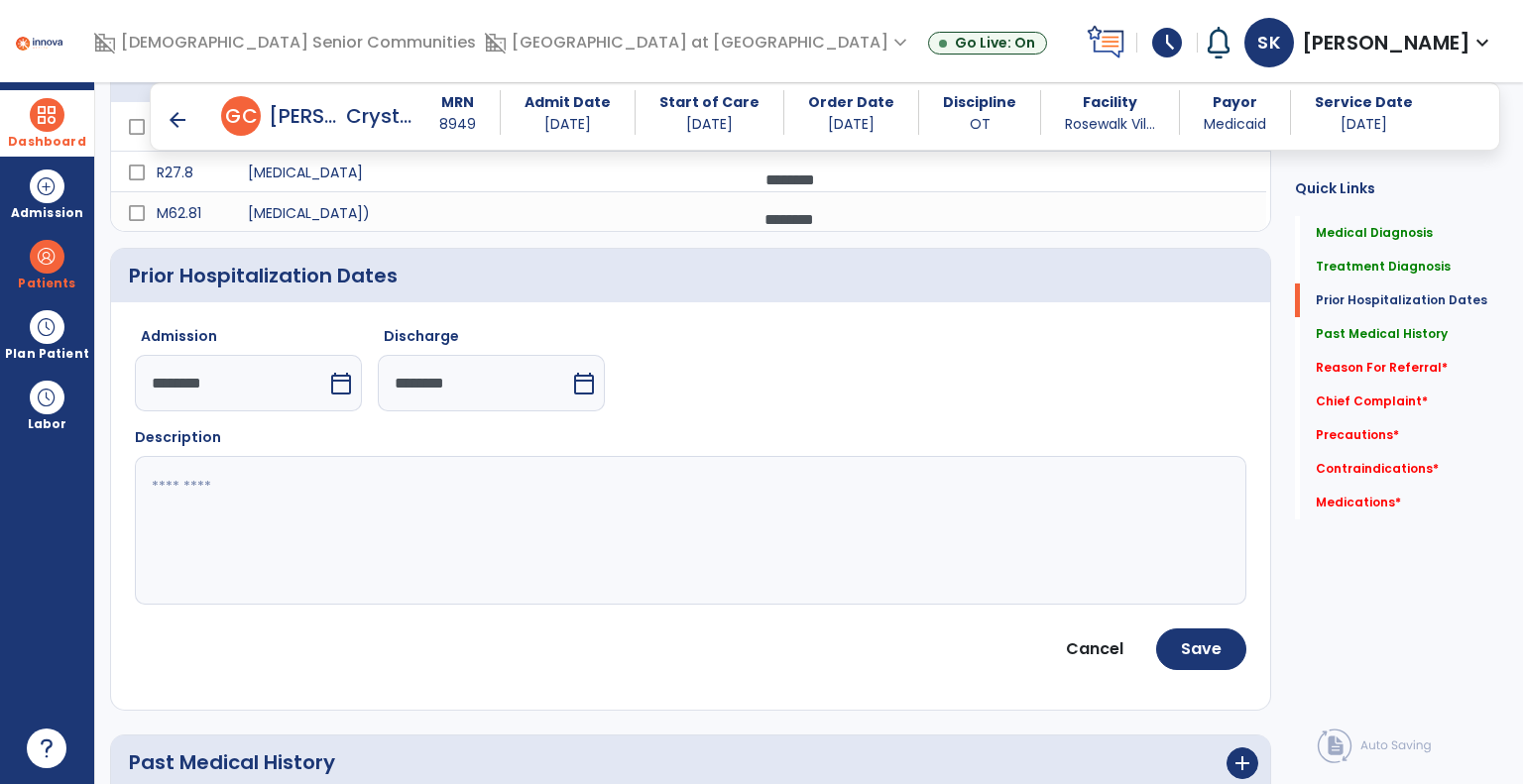 click 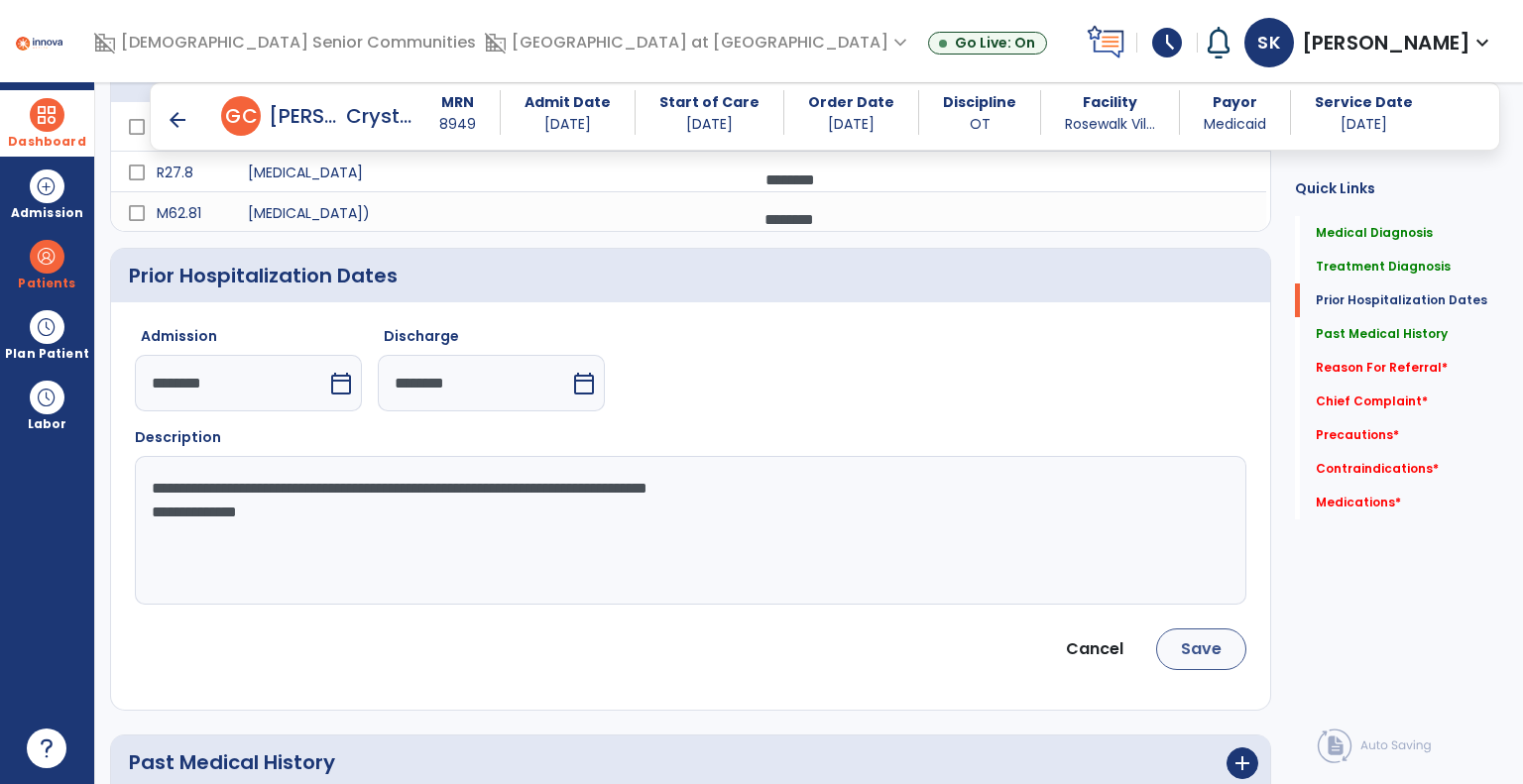 type on "**********" 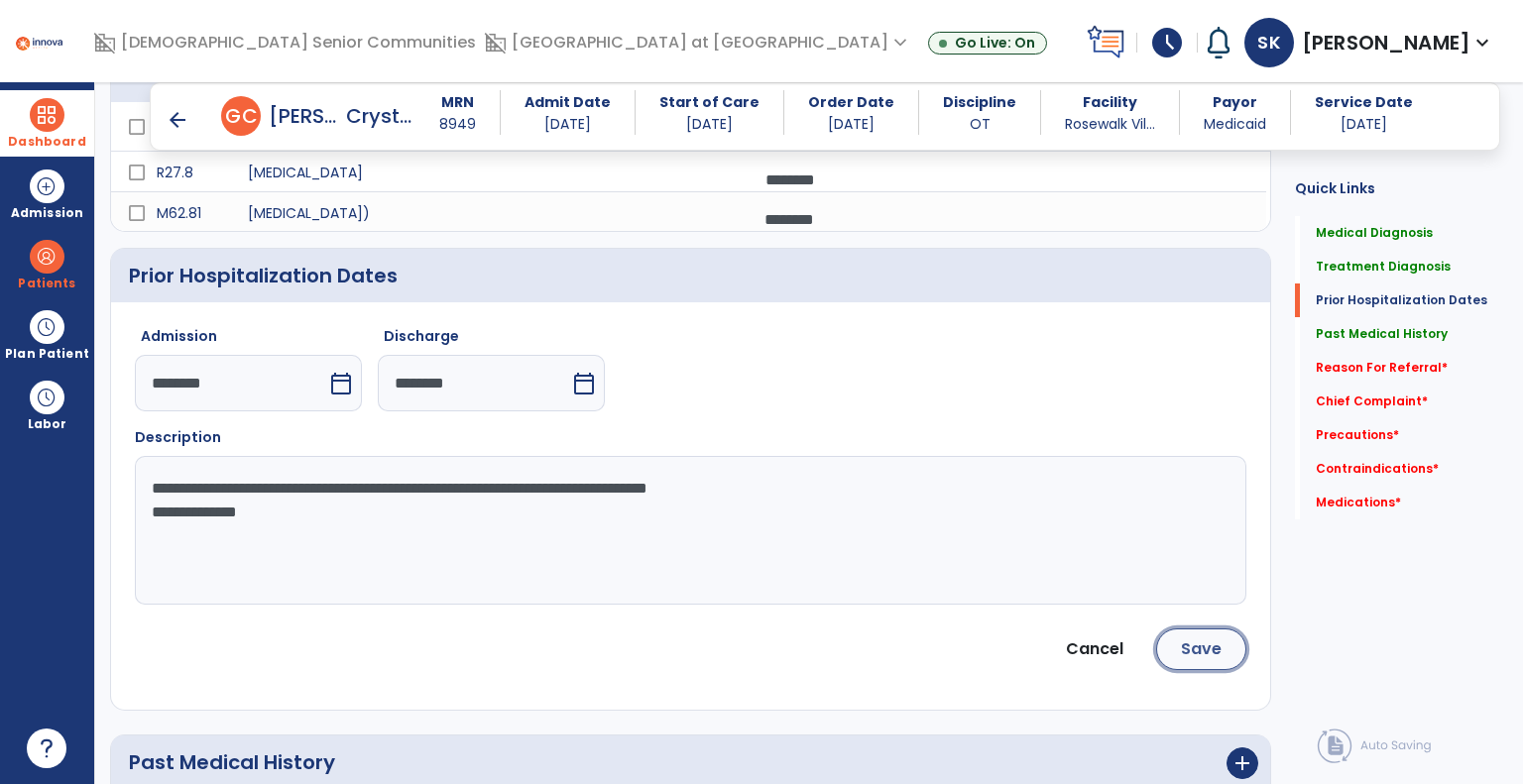 click on "Save" 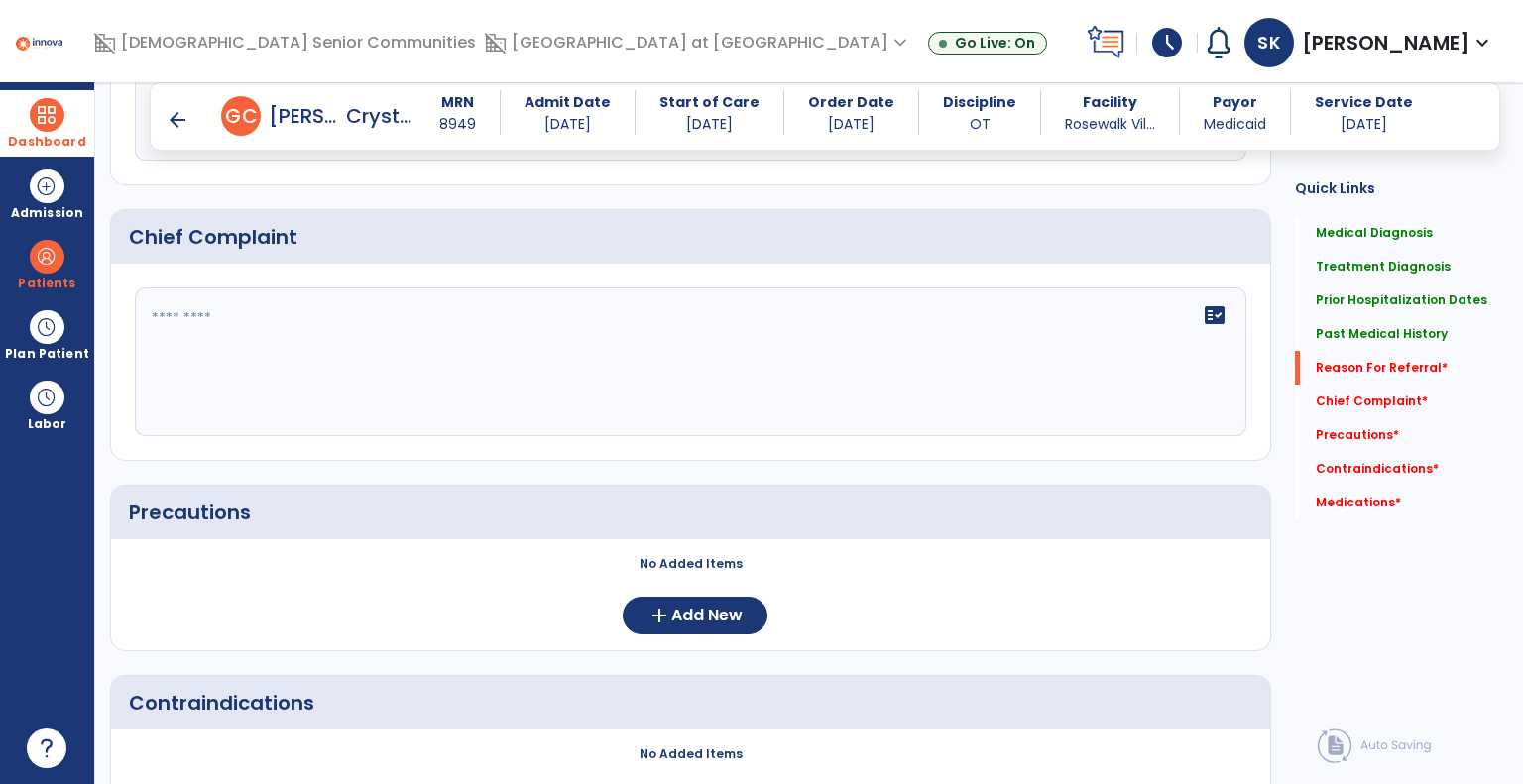 scroll, scrollTop: 1388, scrollLeft: 0, axis: vertical 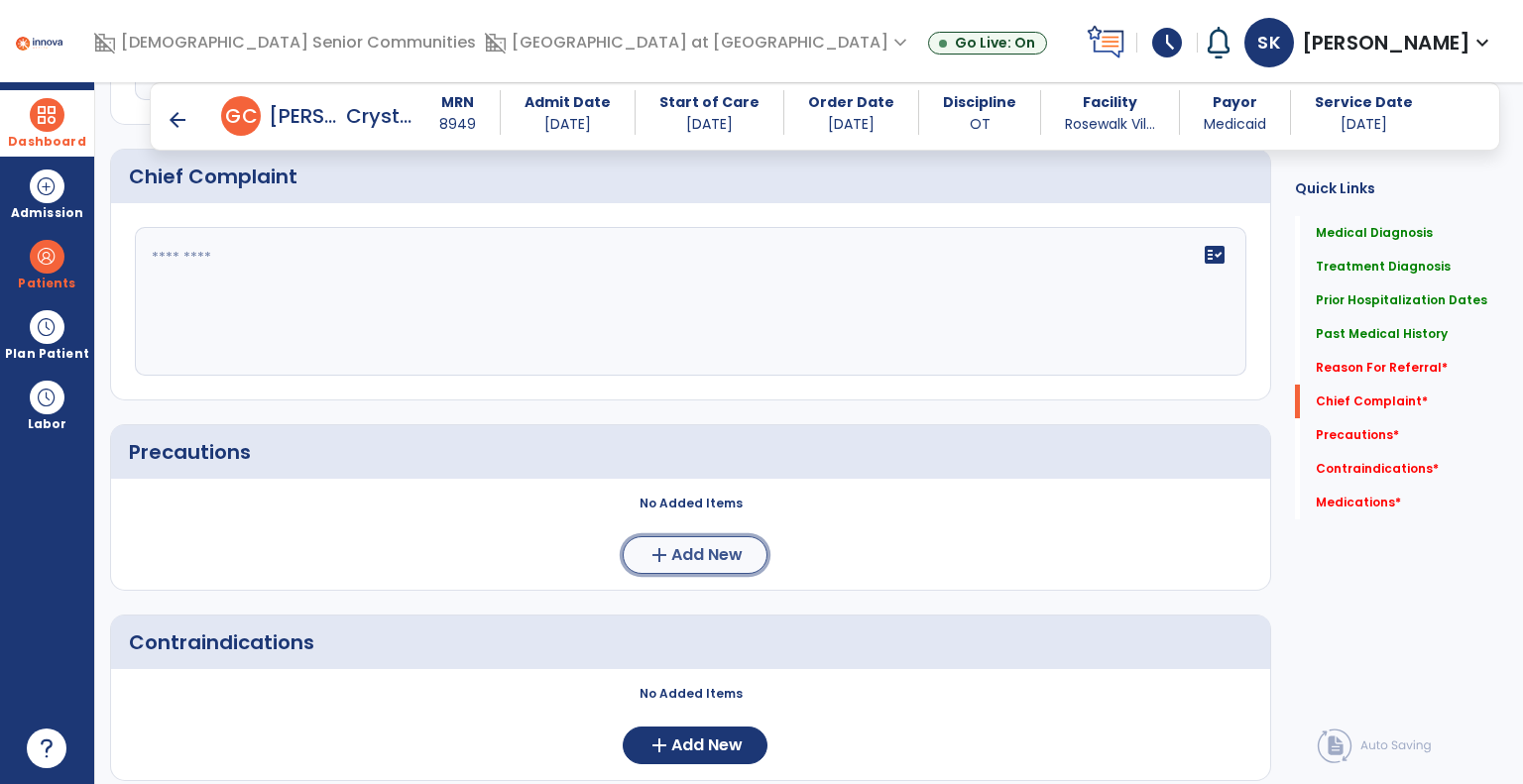 click on "add" 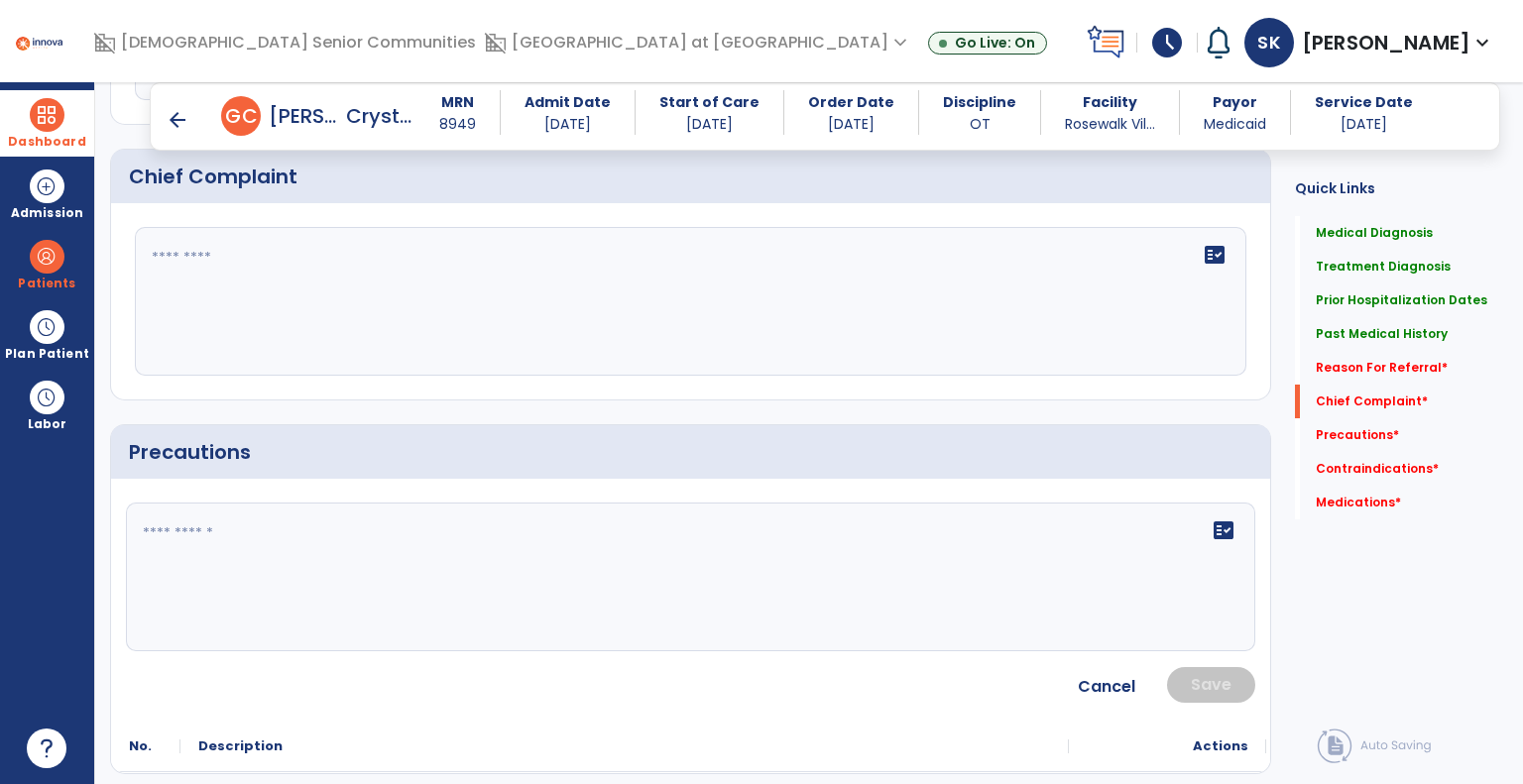 click 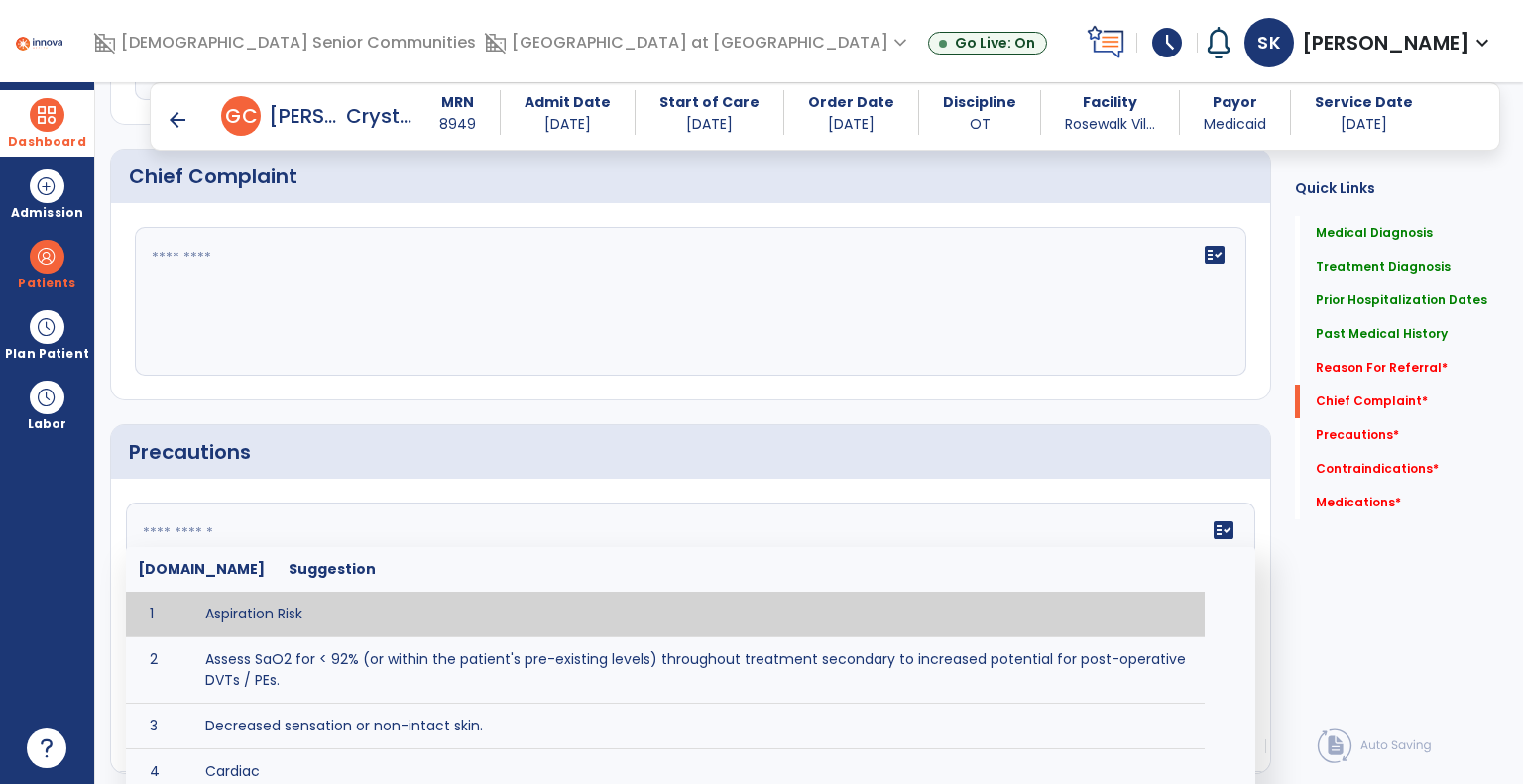 paste on "**********" 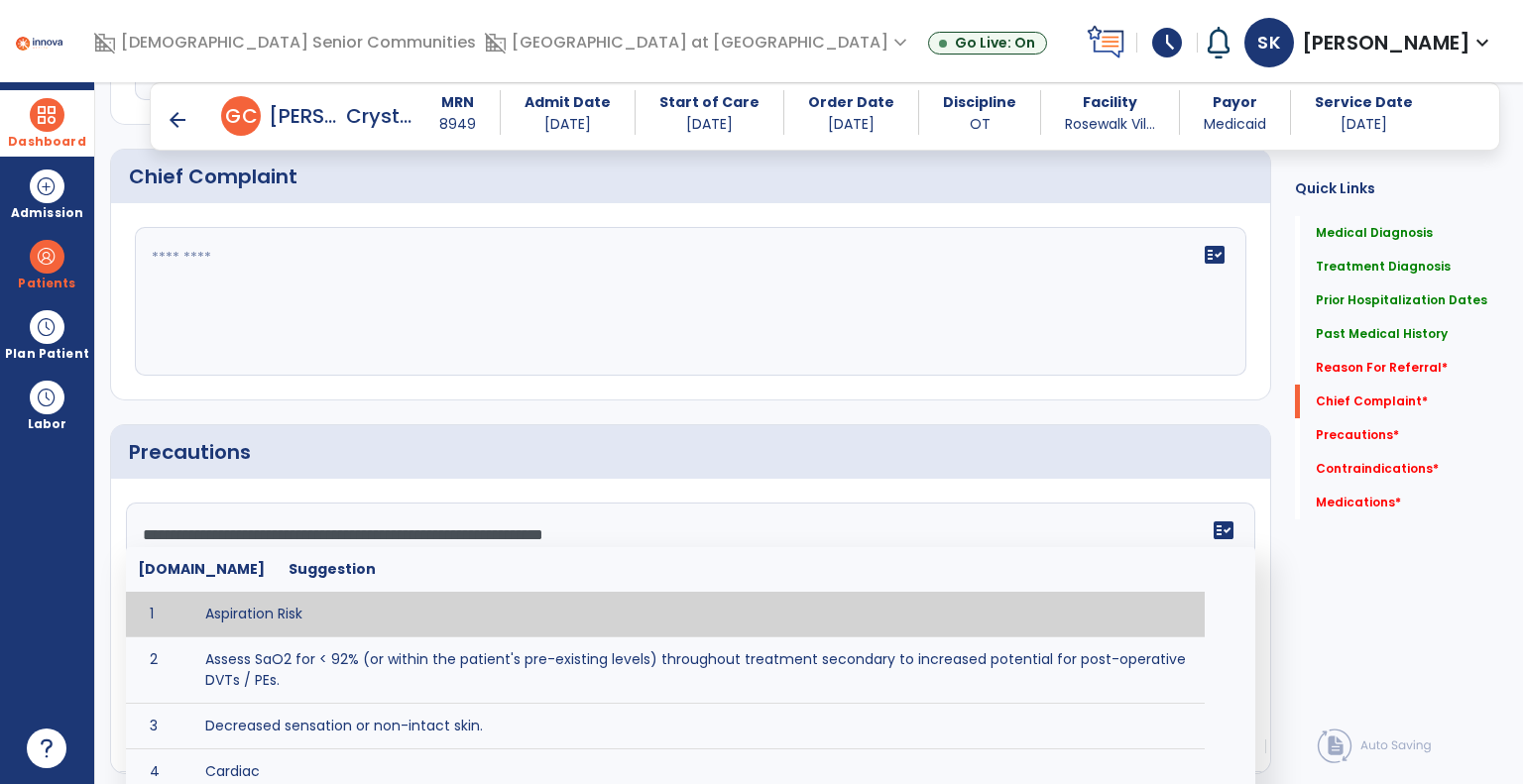 type on "**********" 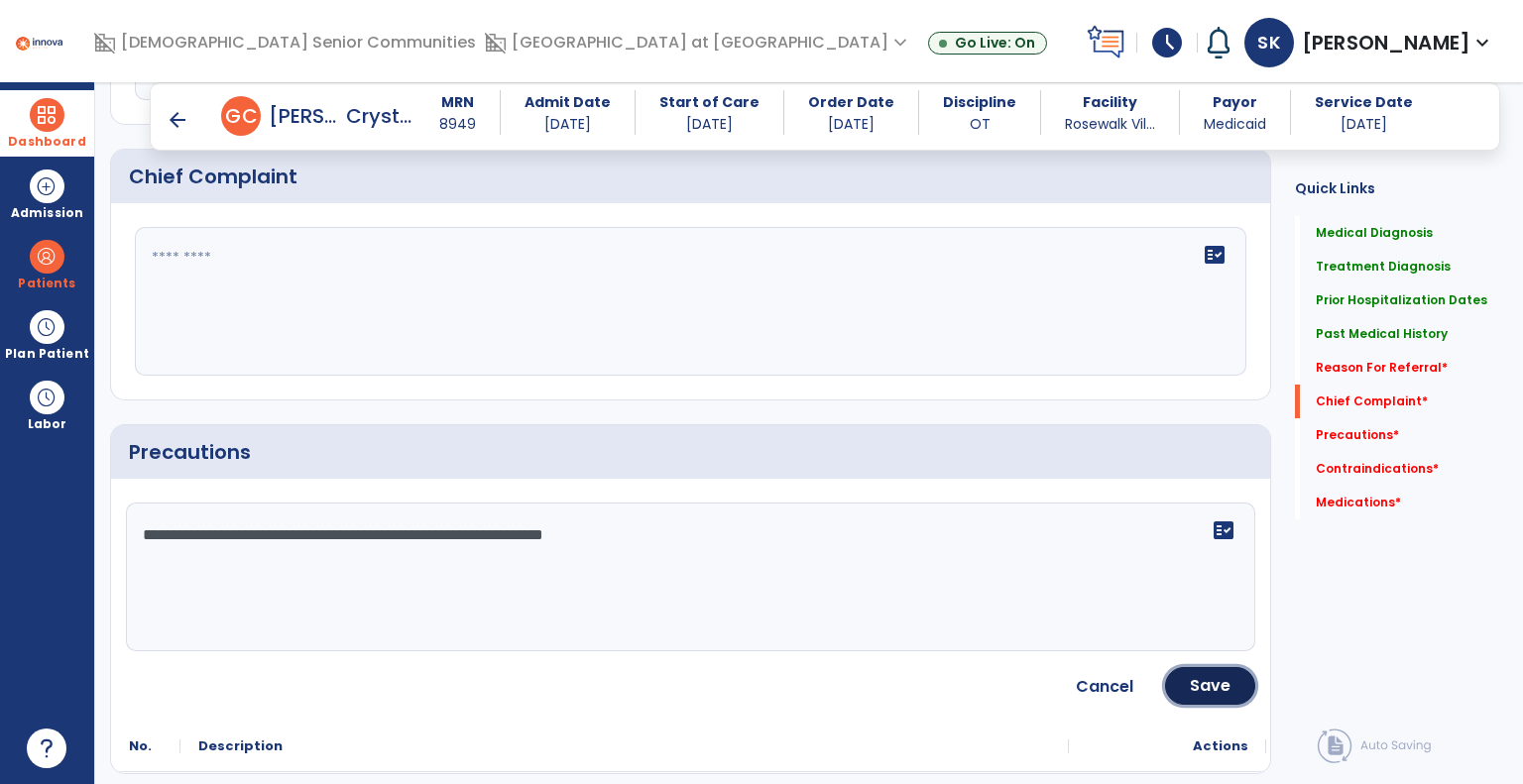 drag, startPoint x: 1213, startPoint y: 693, endPoint x: 1189, endPoint y: 692, distance: 24.020824 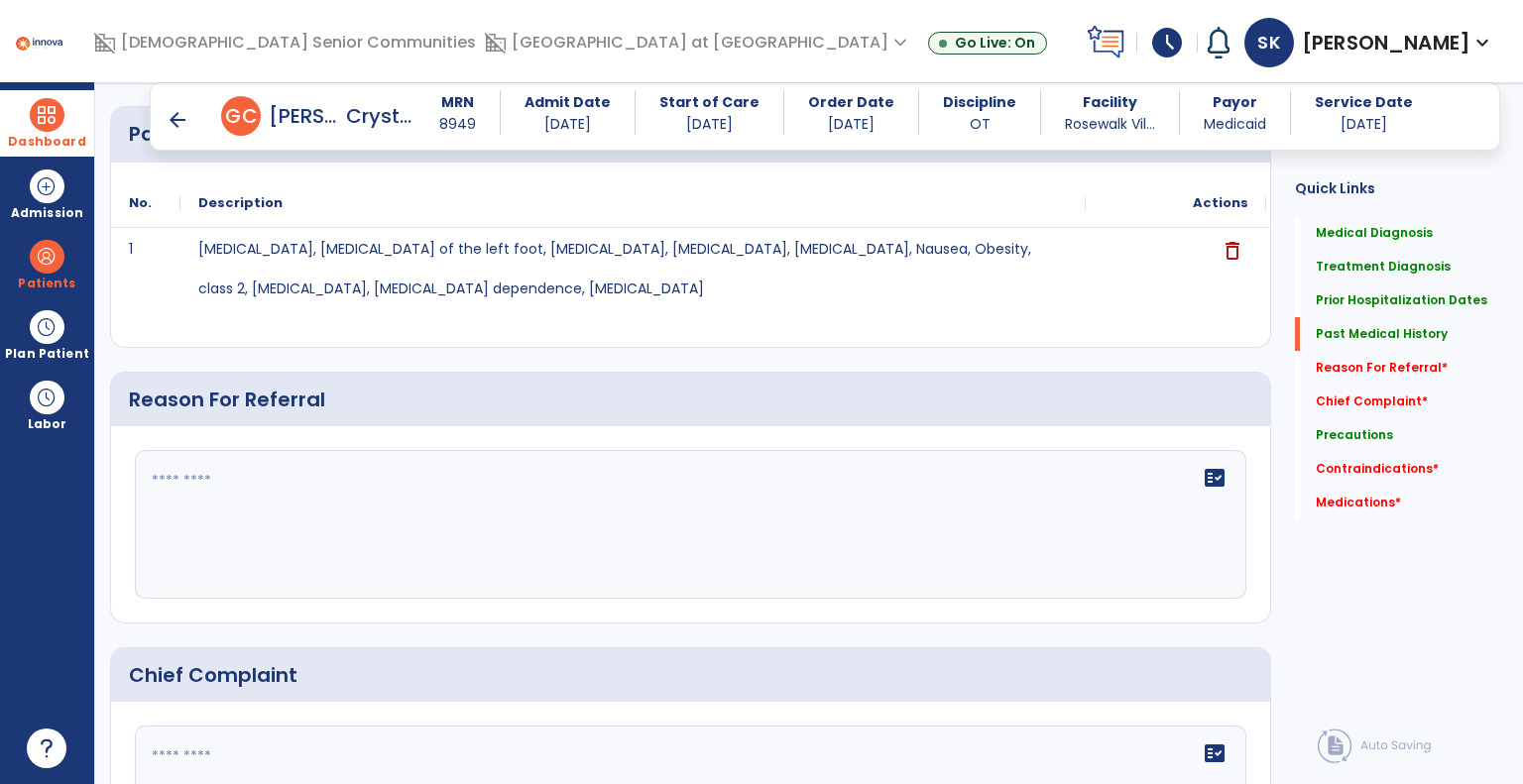 scroll, scrollTop: 991, scrollLeft: 0, axis: vertical 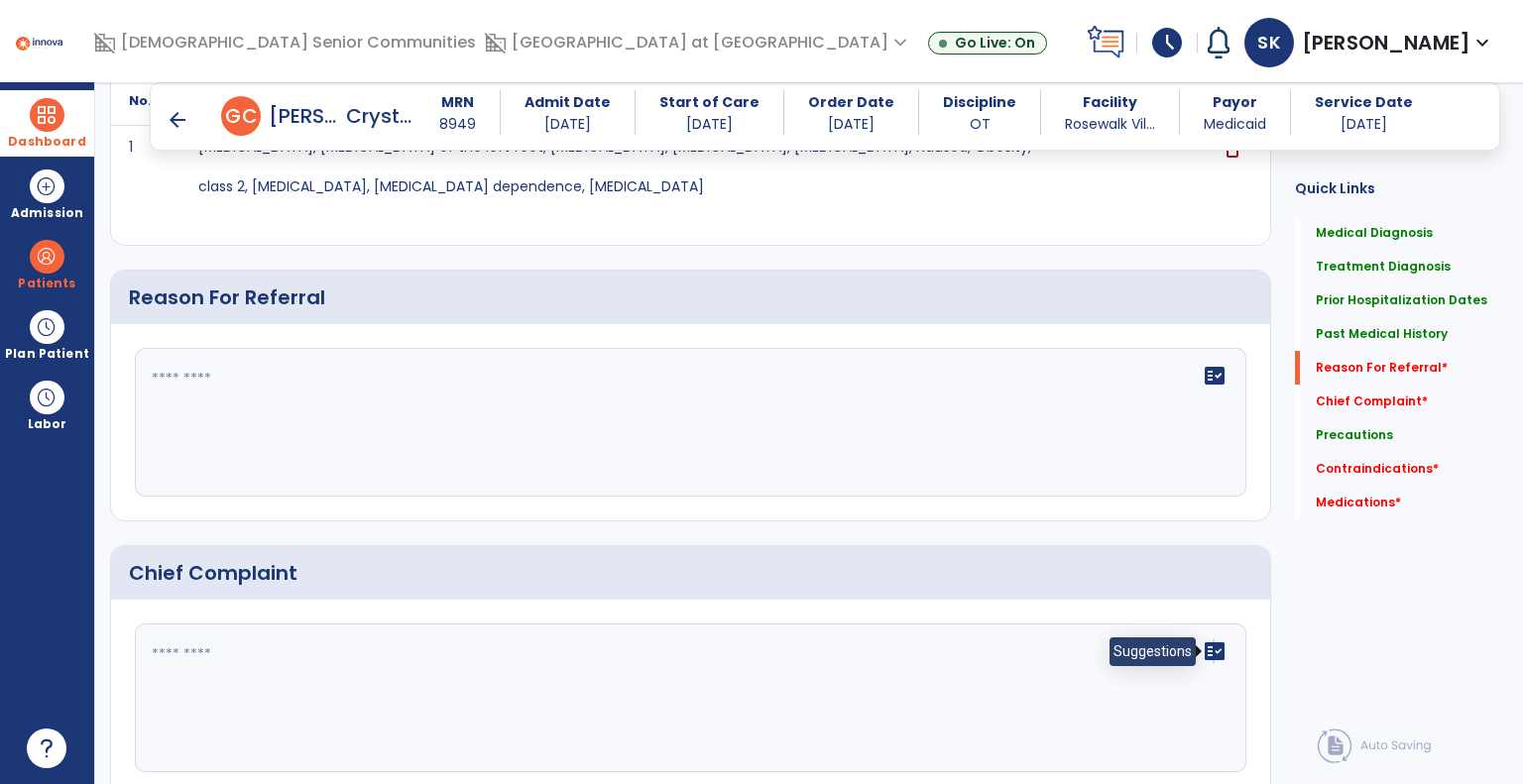click on "fact_check" 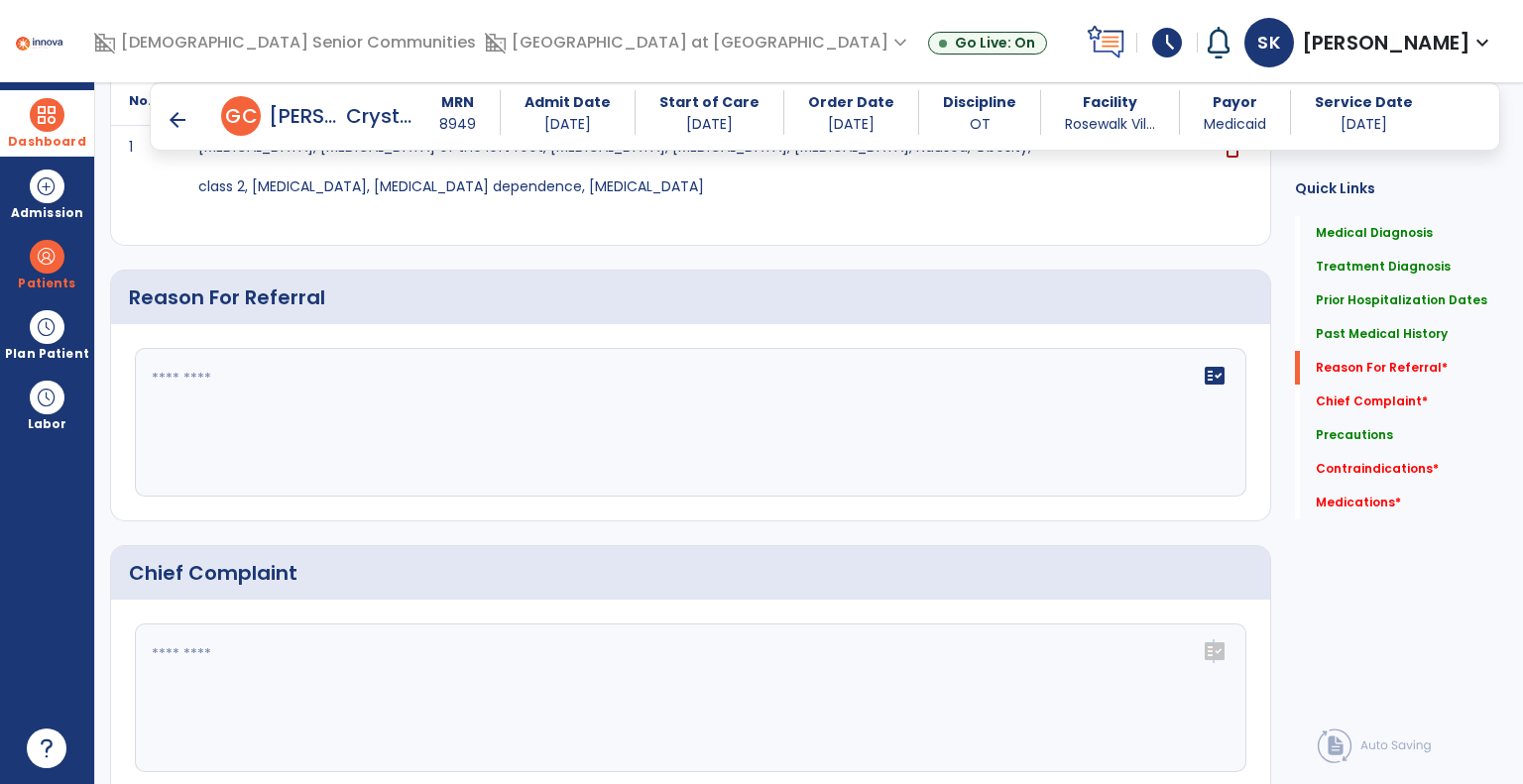 click on "fact_check" 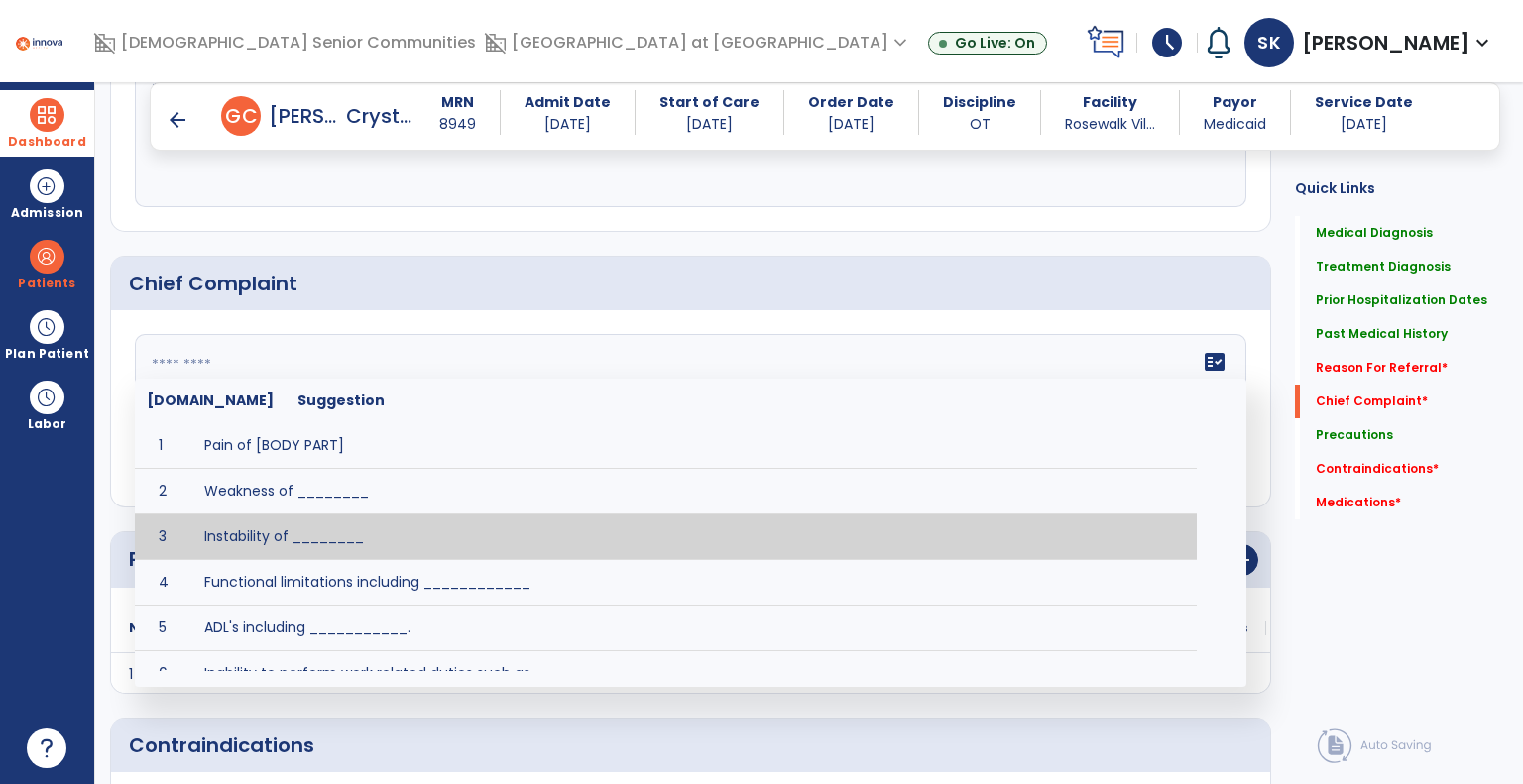 scroll, scrollTop: 1288, scrollLeft: 0, axis: vertical 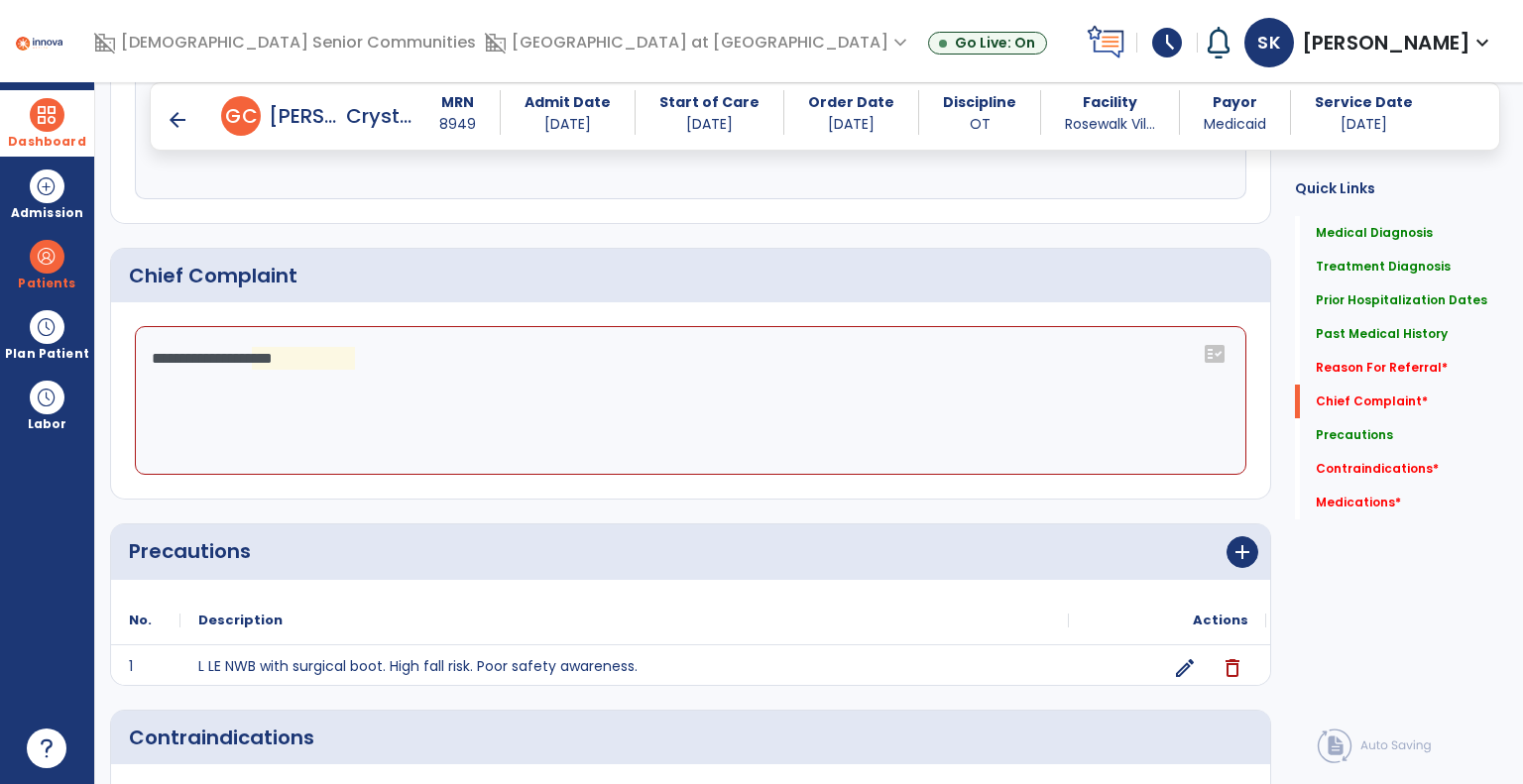 click on "**********" 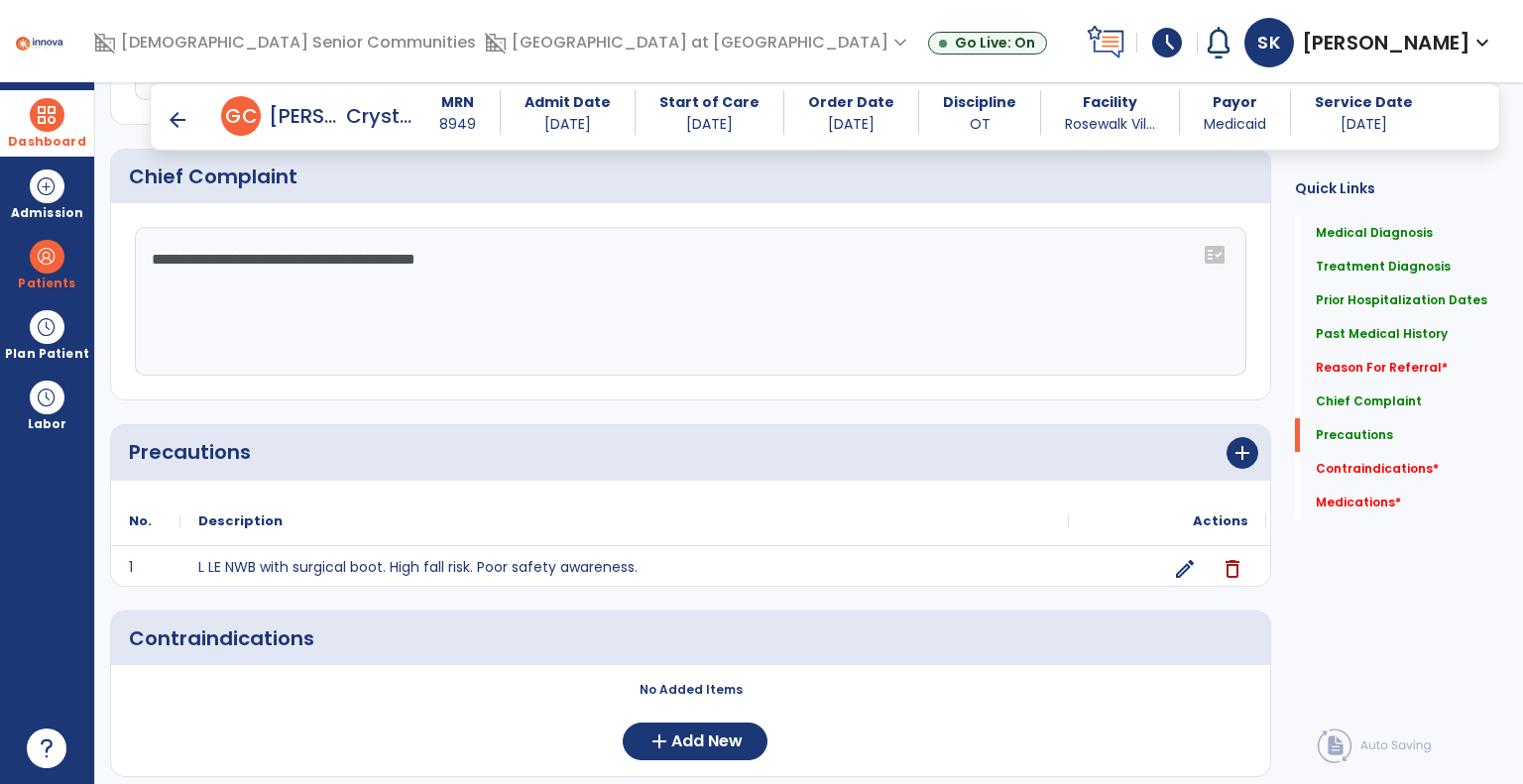 scroll, scrollTop: 1634, scrollLeft: 0, axis: vertical 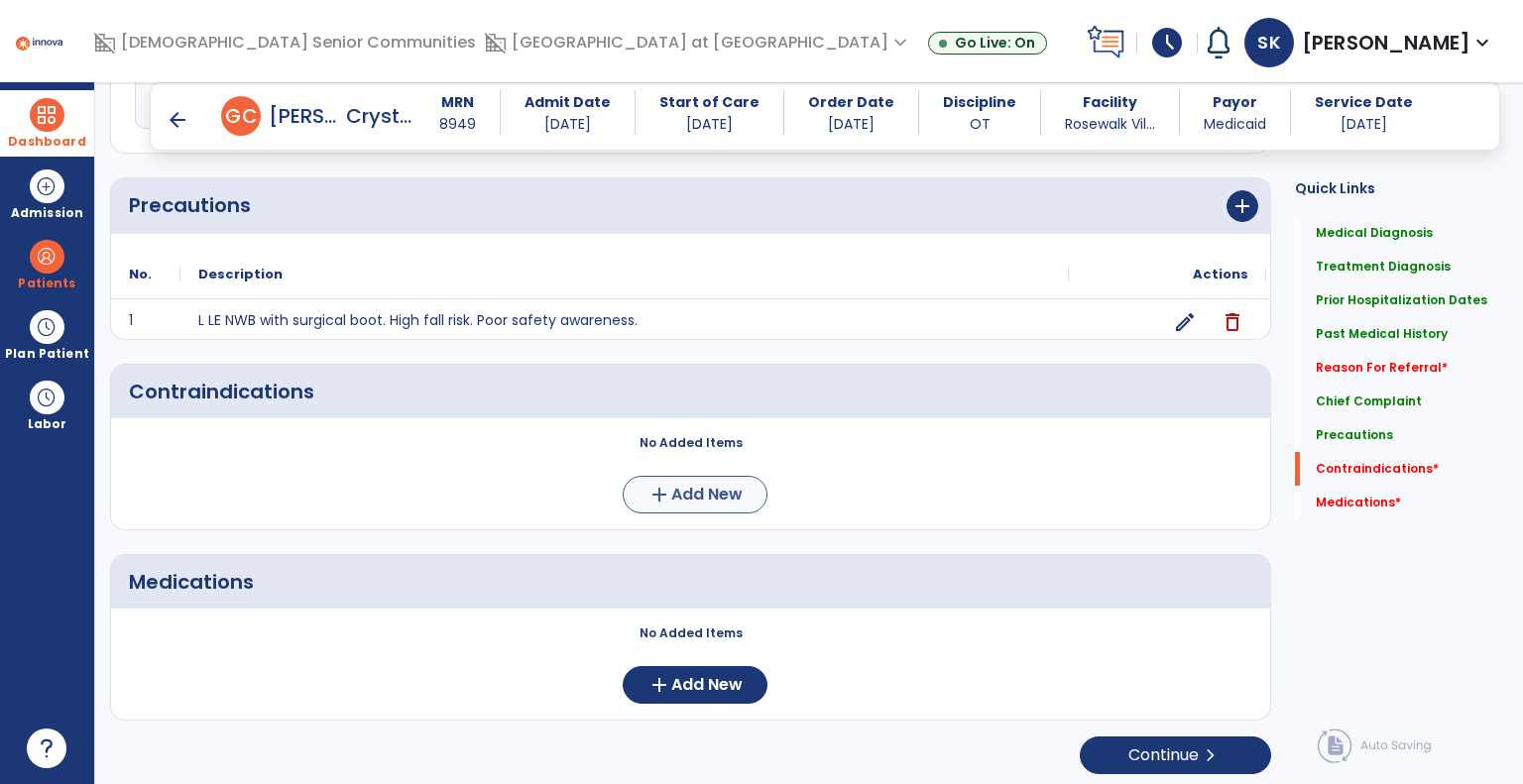 type on "**********" 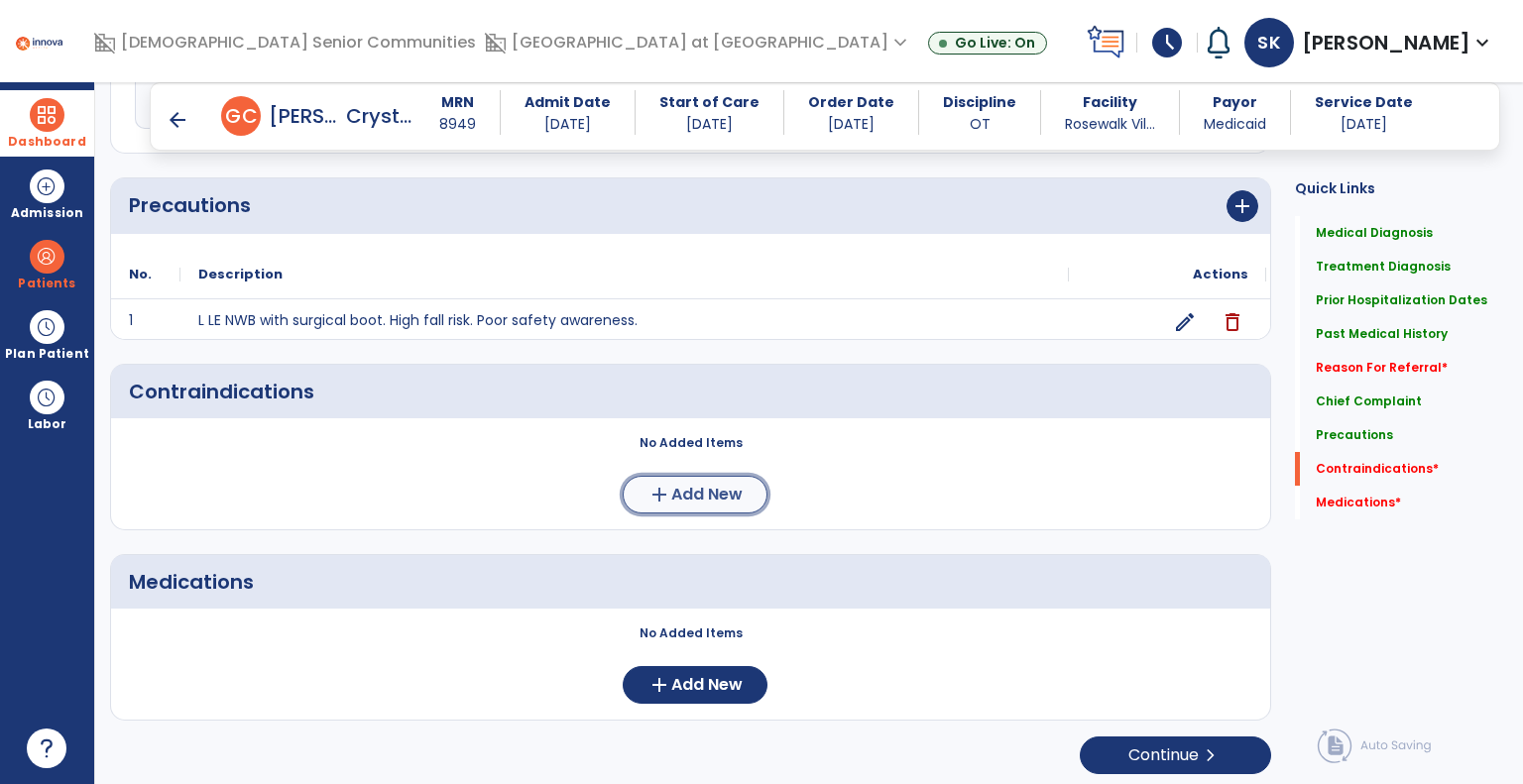 click on "add" 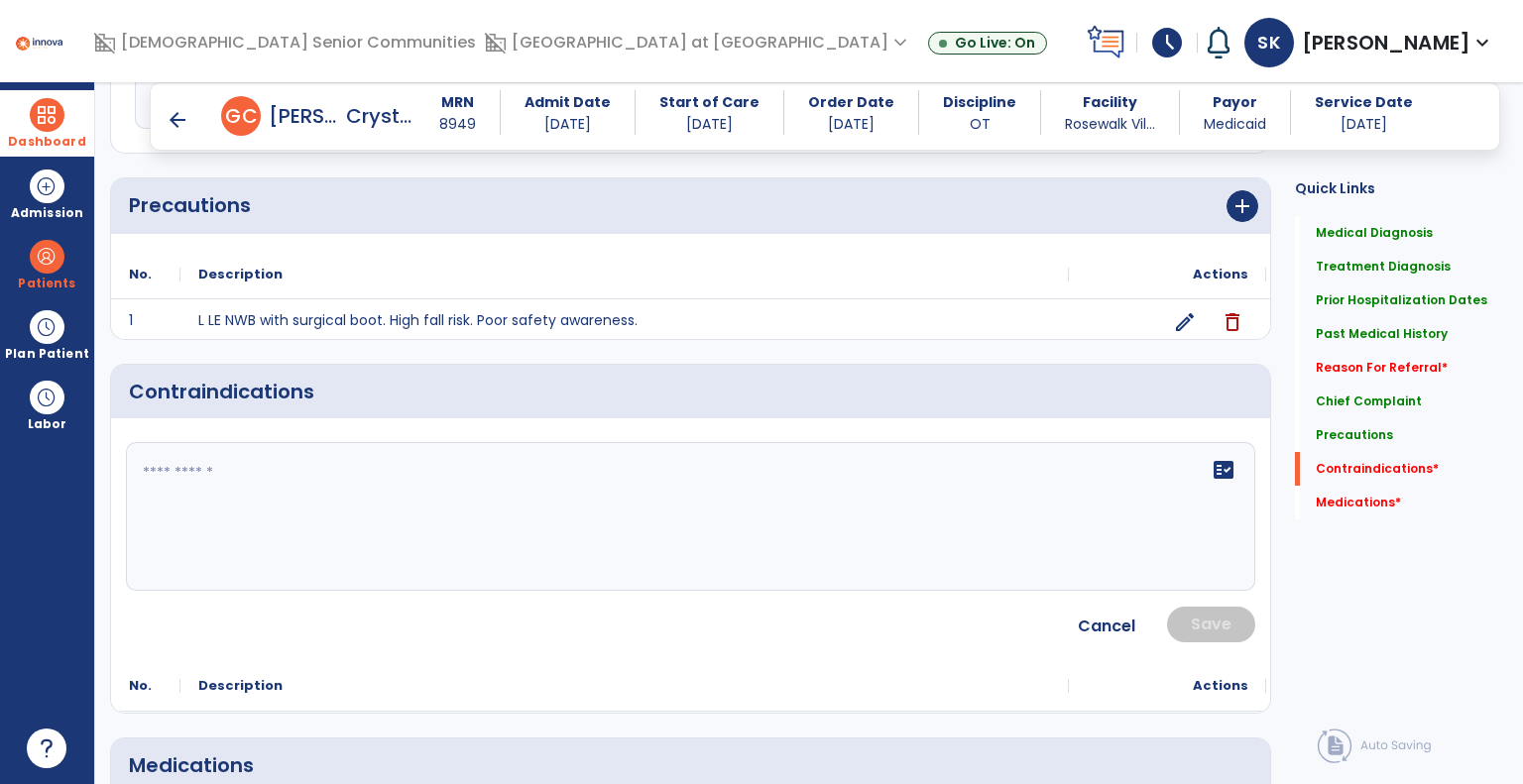 click on "fact_check" 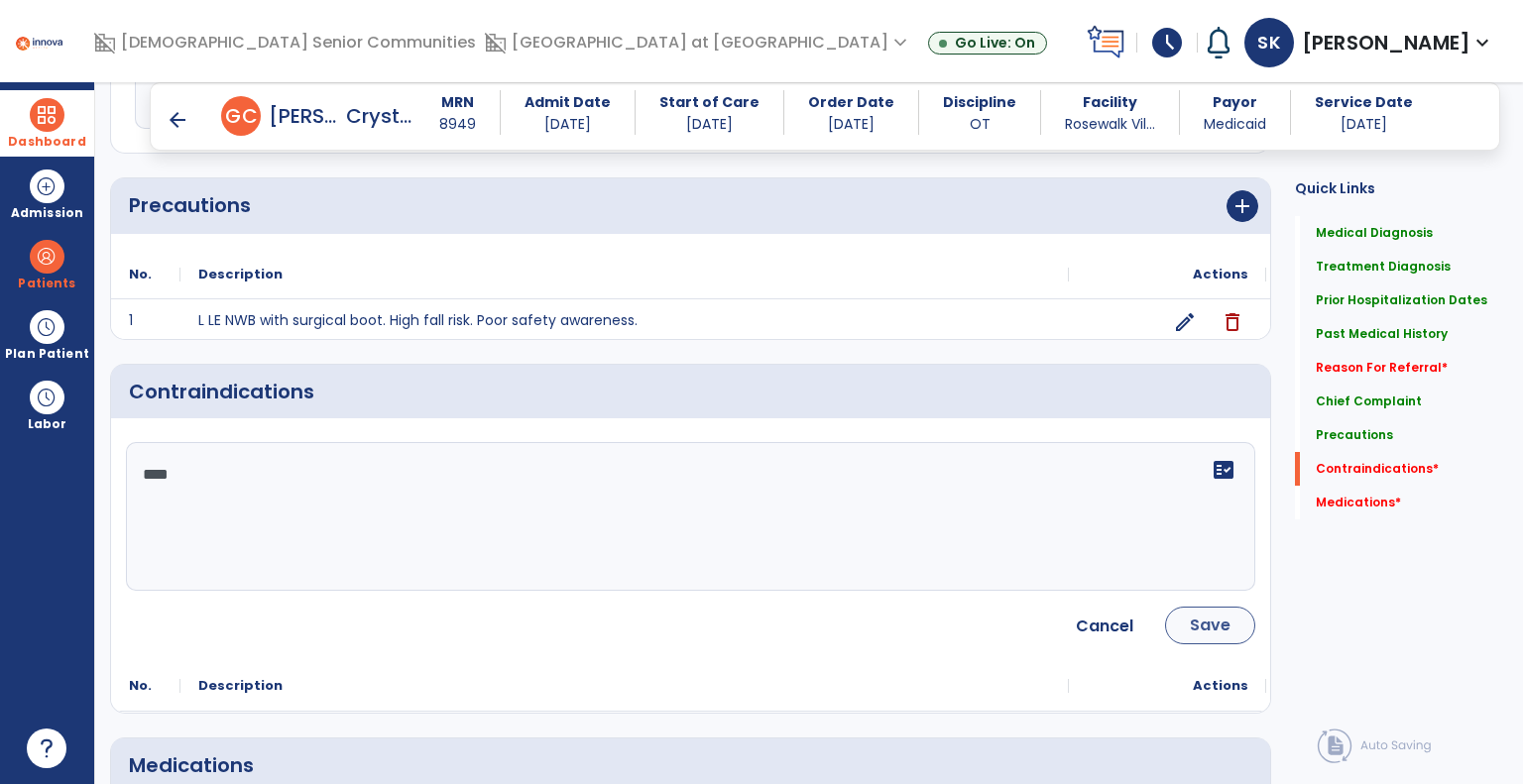 type on "****" 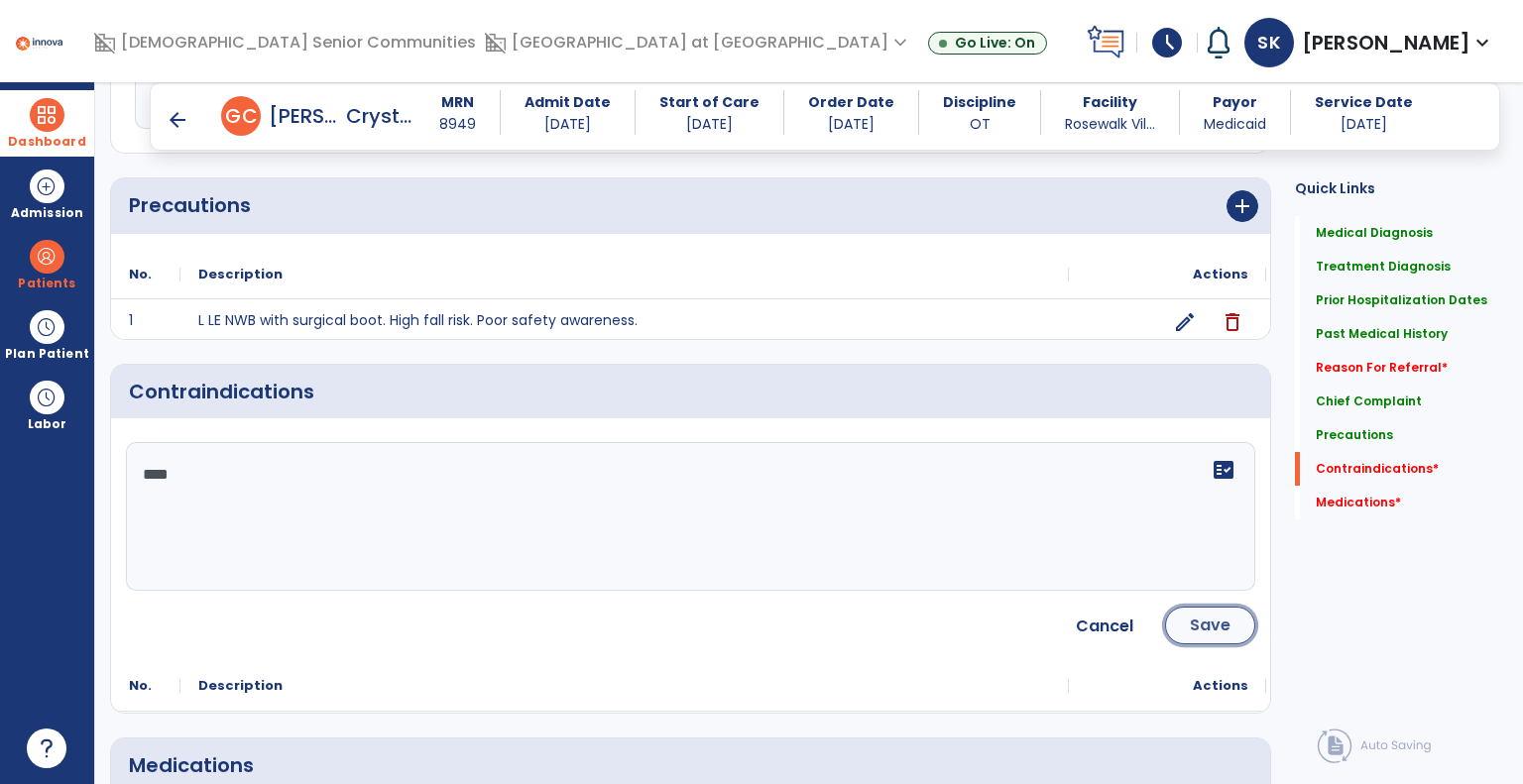 click on "Save" 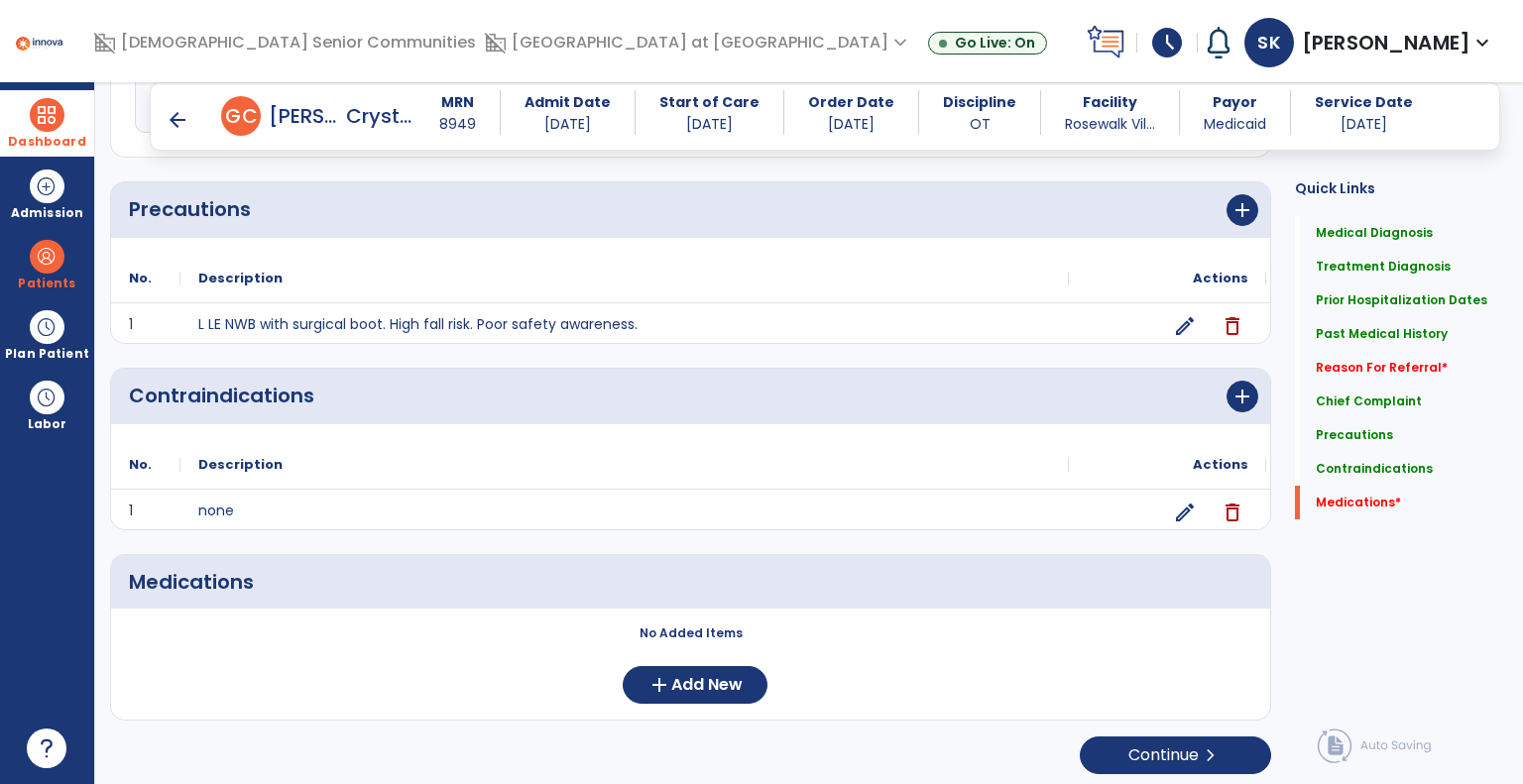 scroll, scrollTop: 1630, scrollLeft: 0, axis: vertical 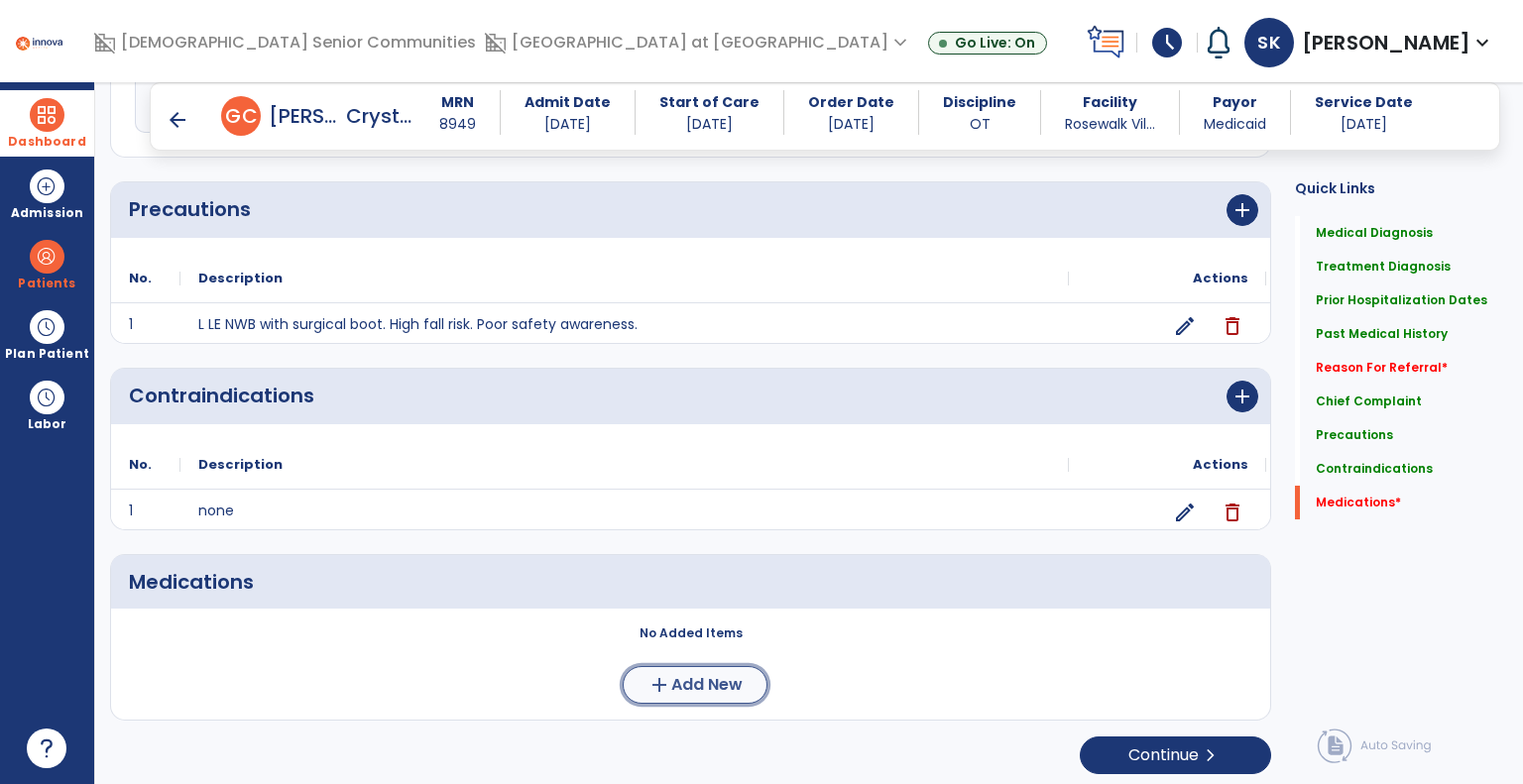 click on "add" 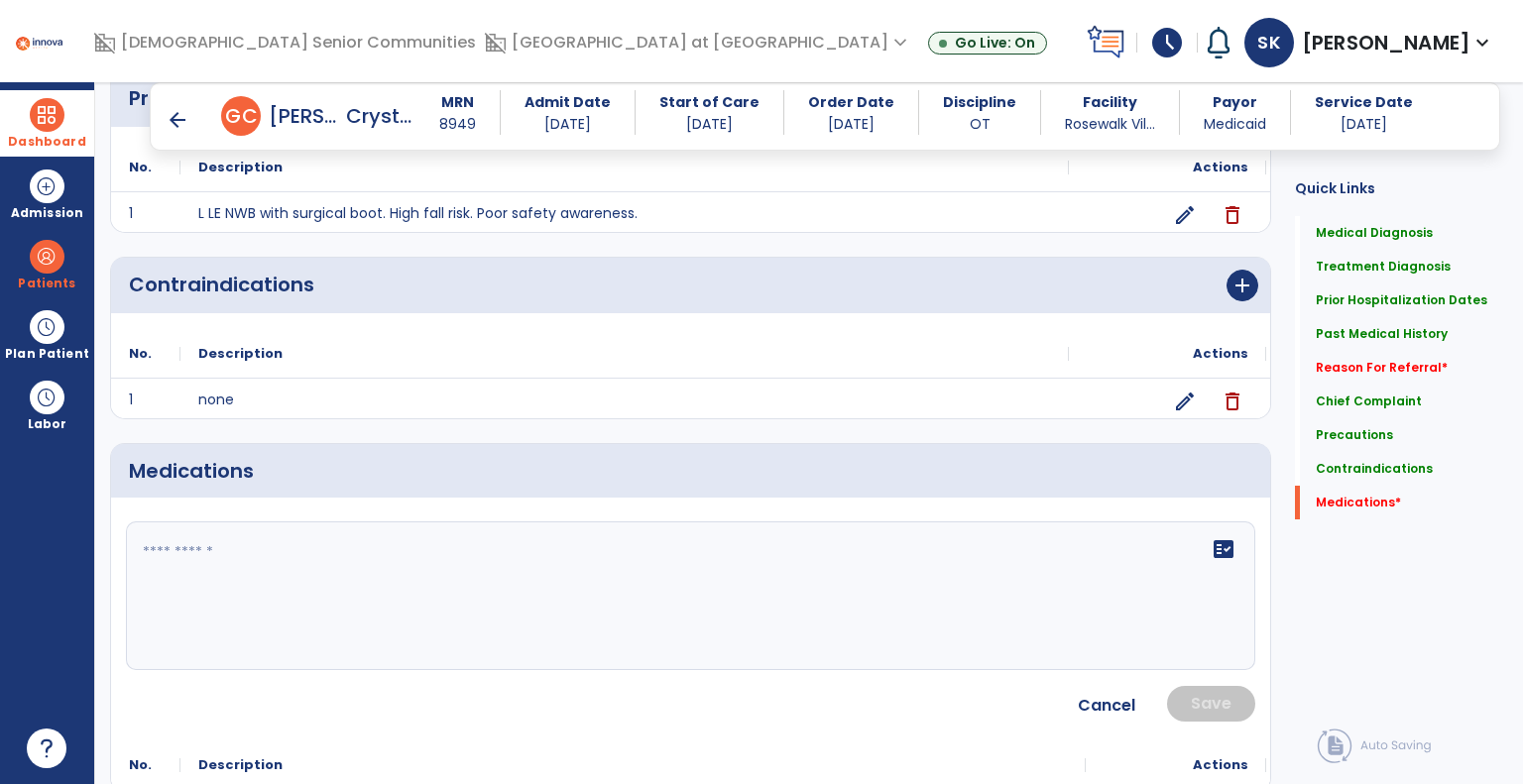 scroll, scrollTop: 1813, scrollLeft: 0, axis: vertical 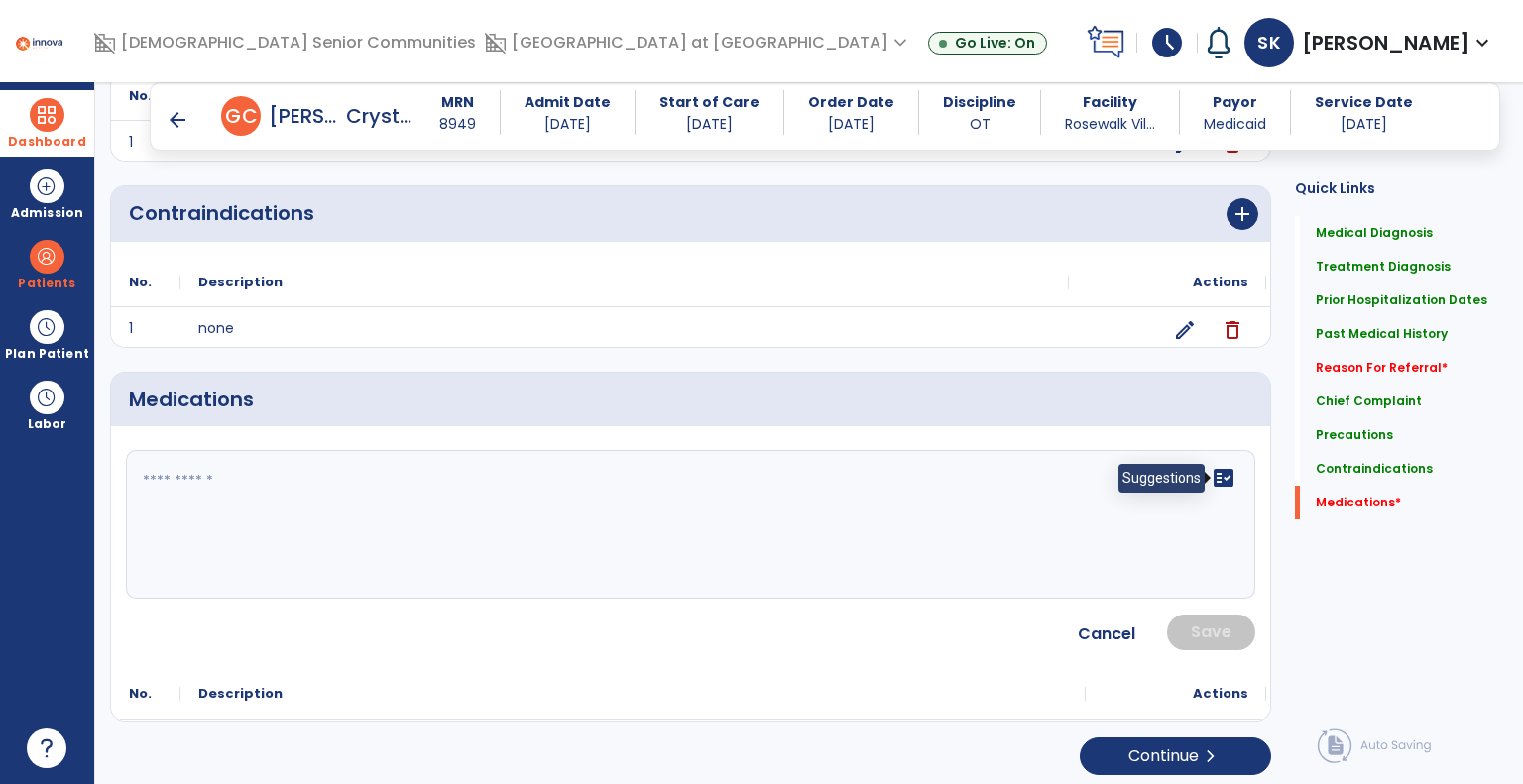 click on "fact_check" 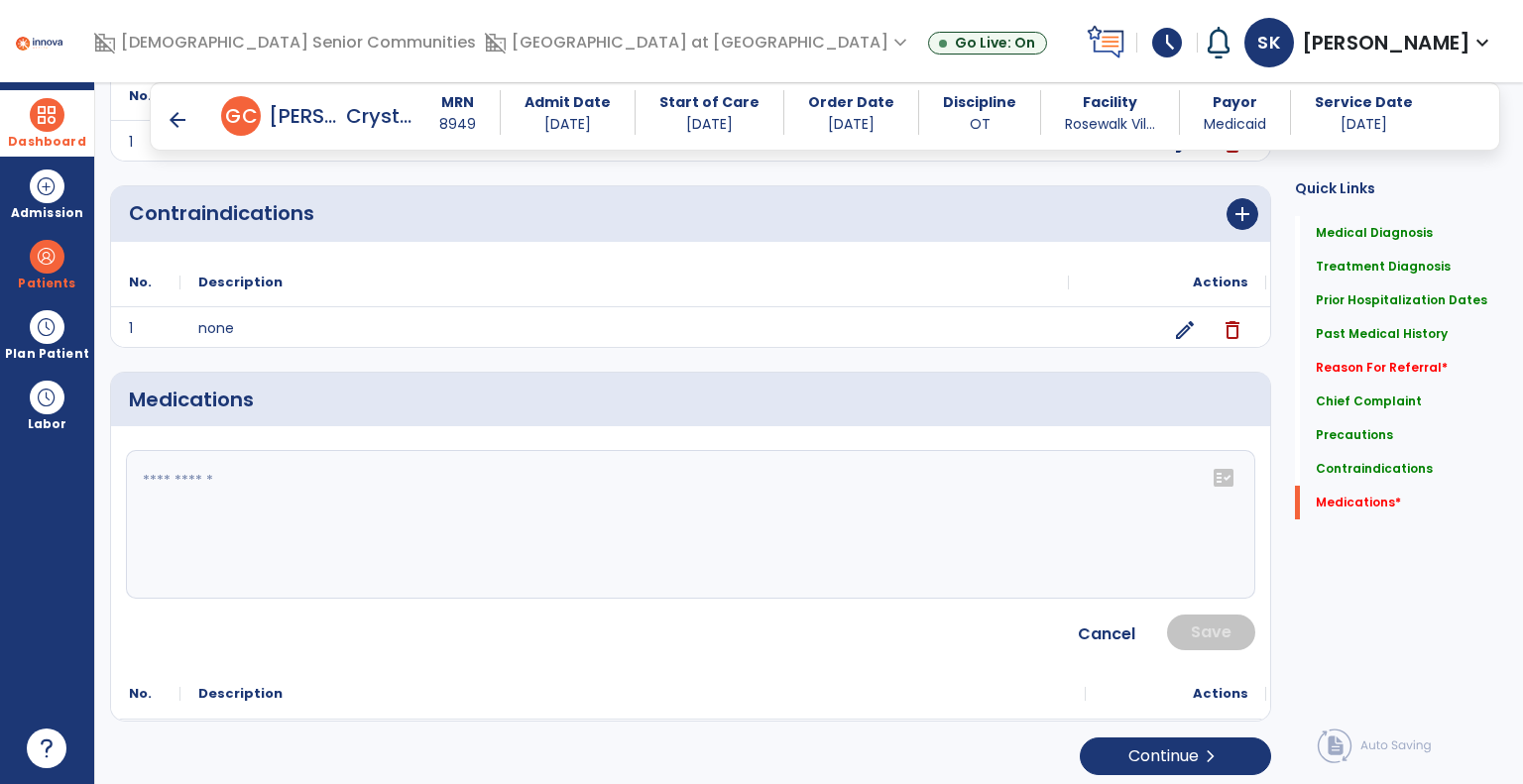 click on "fact_check" 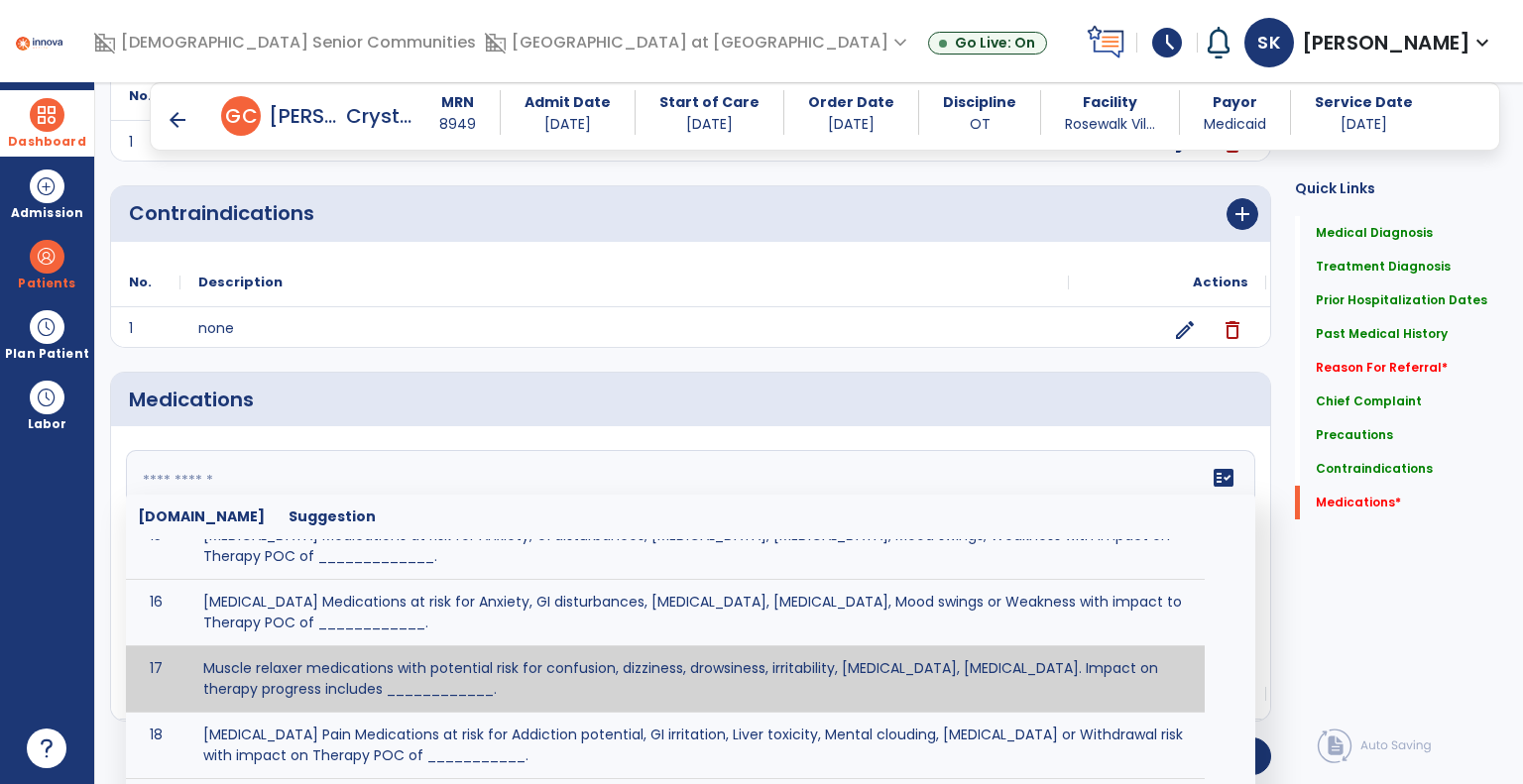 scroll, scrollTop: 991, scrollLeft: 0, axis: vertical 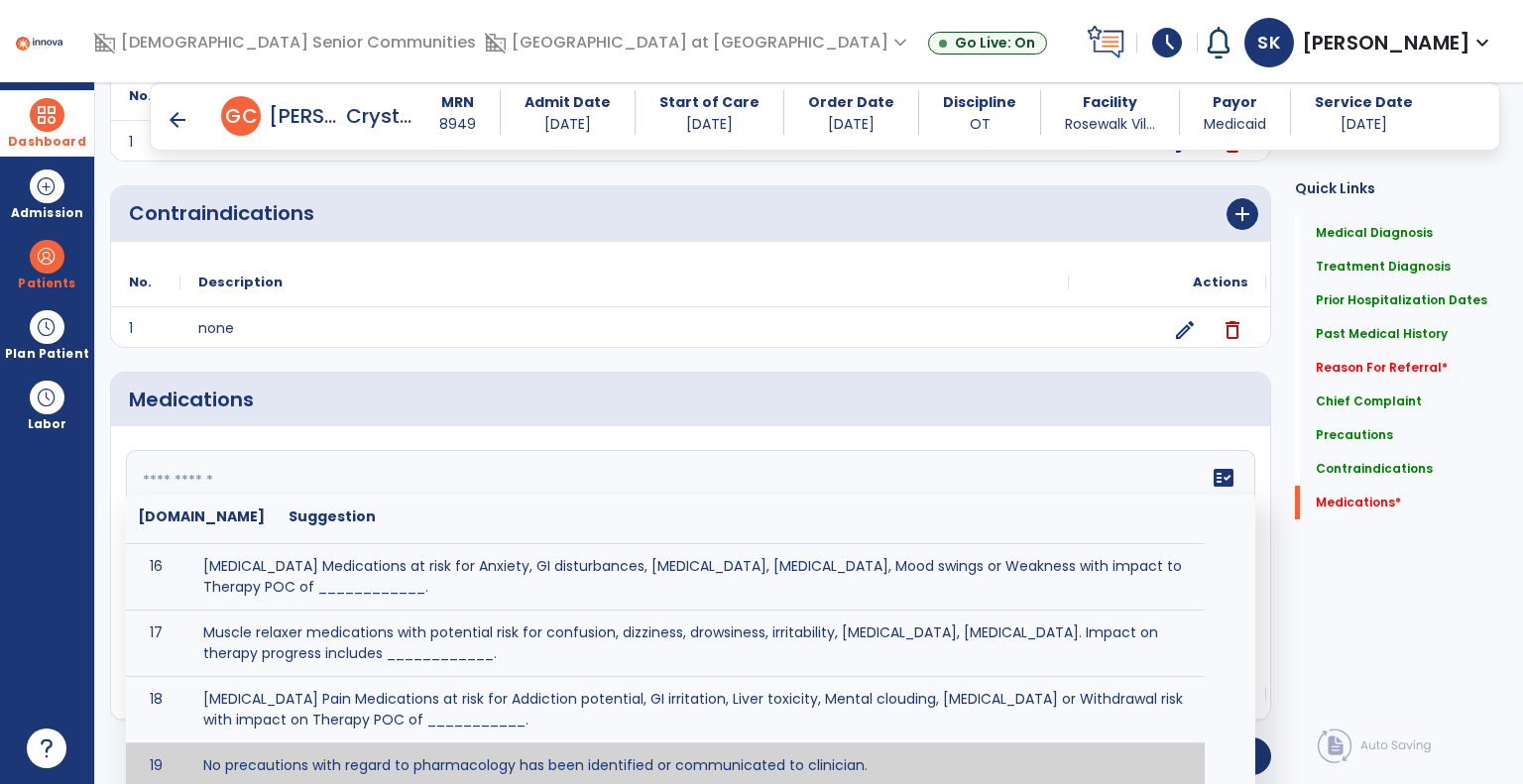 type on "**********" 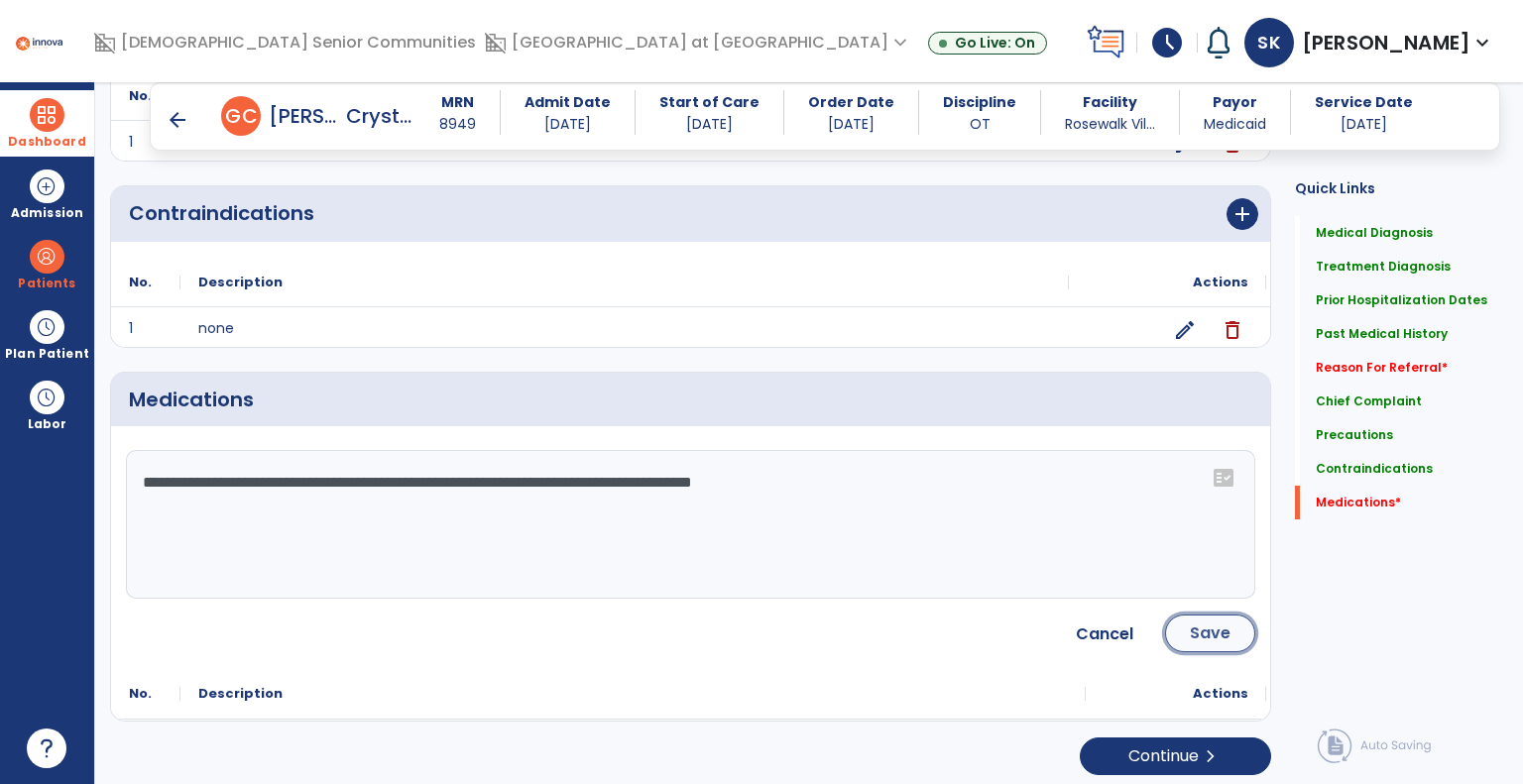 click on "Save" 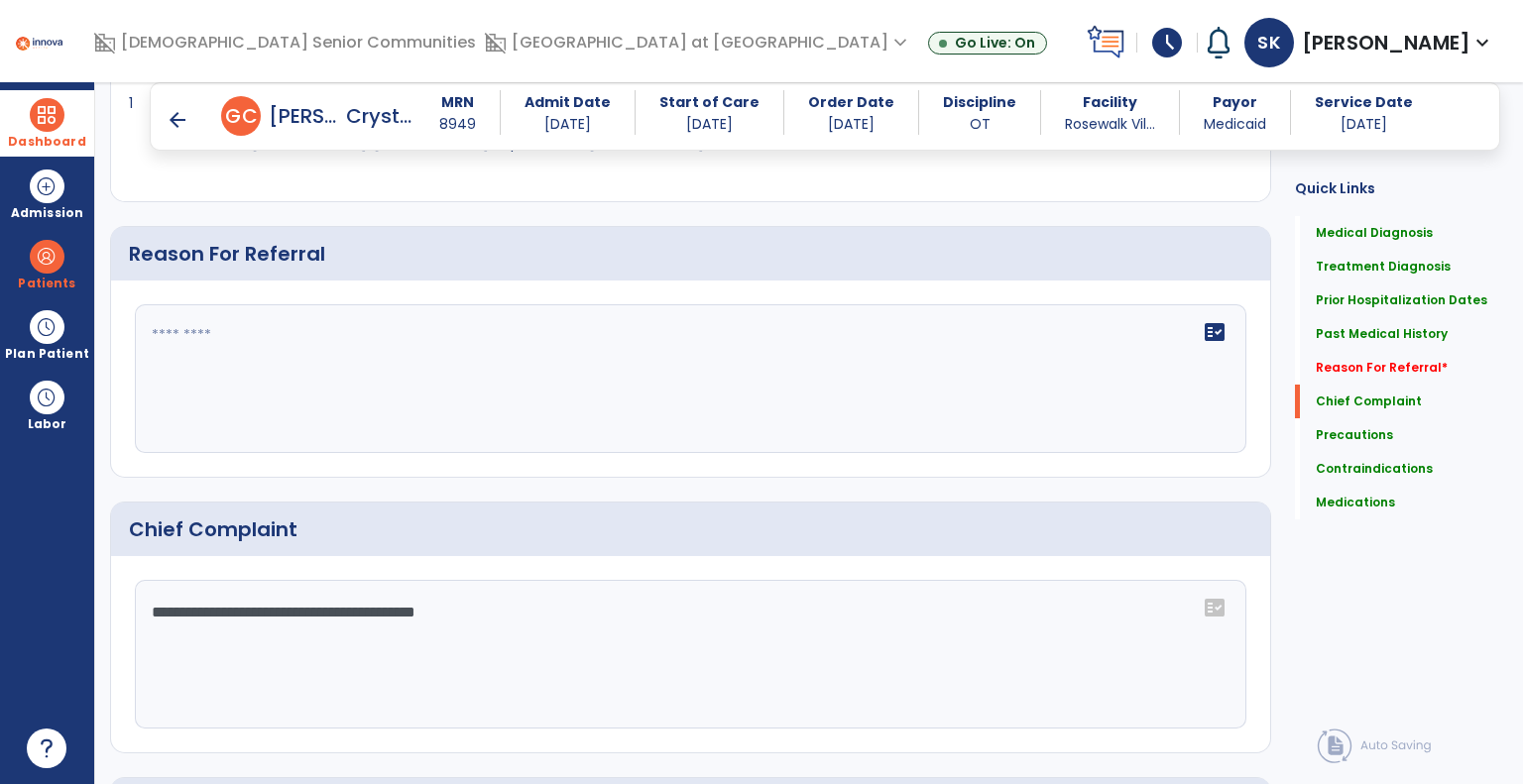 scroll, scrollTop: 835, scrollLeft: 0, axis: vertical 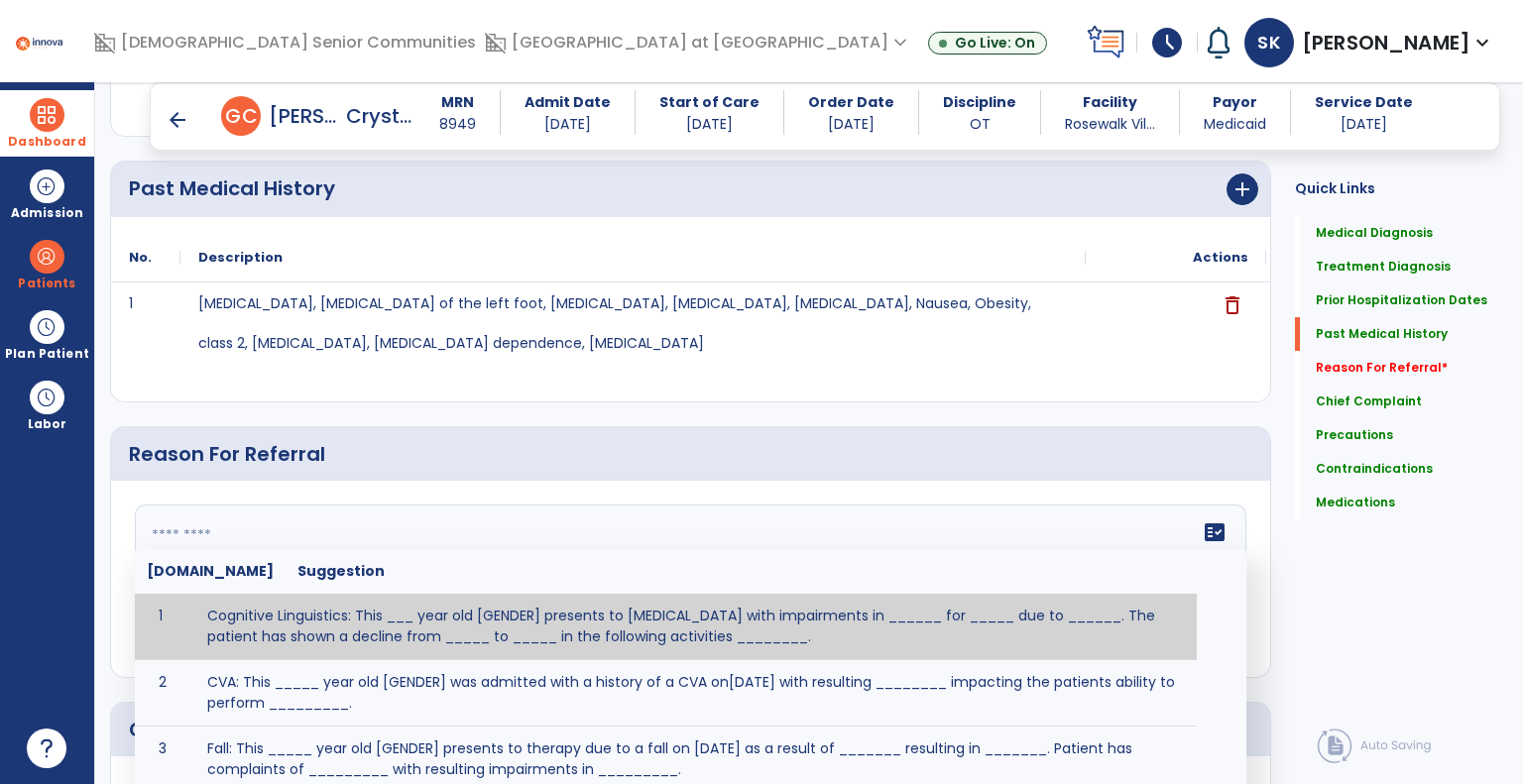 click 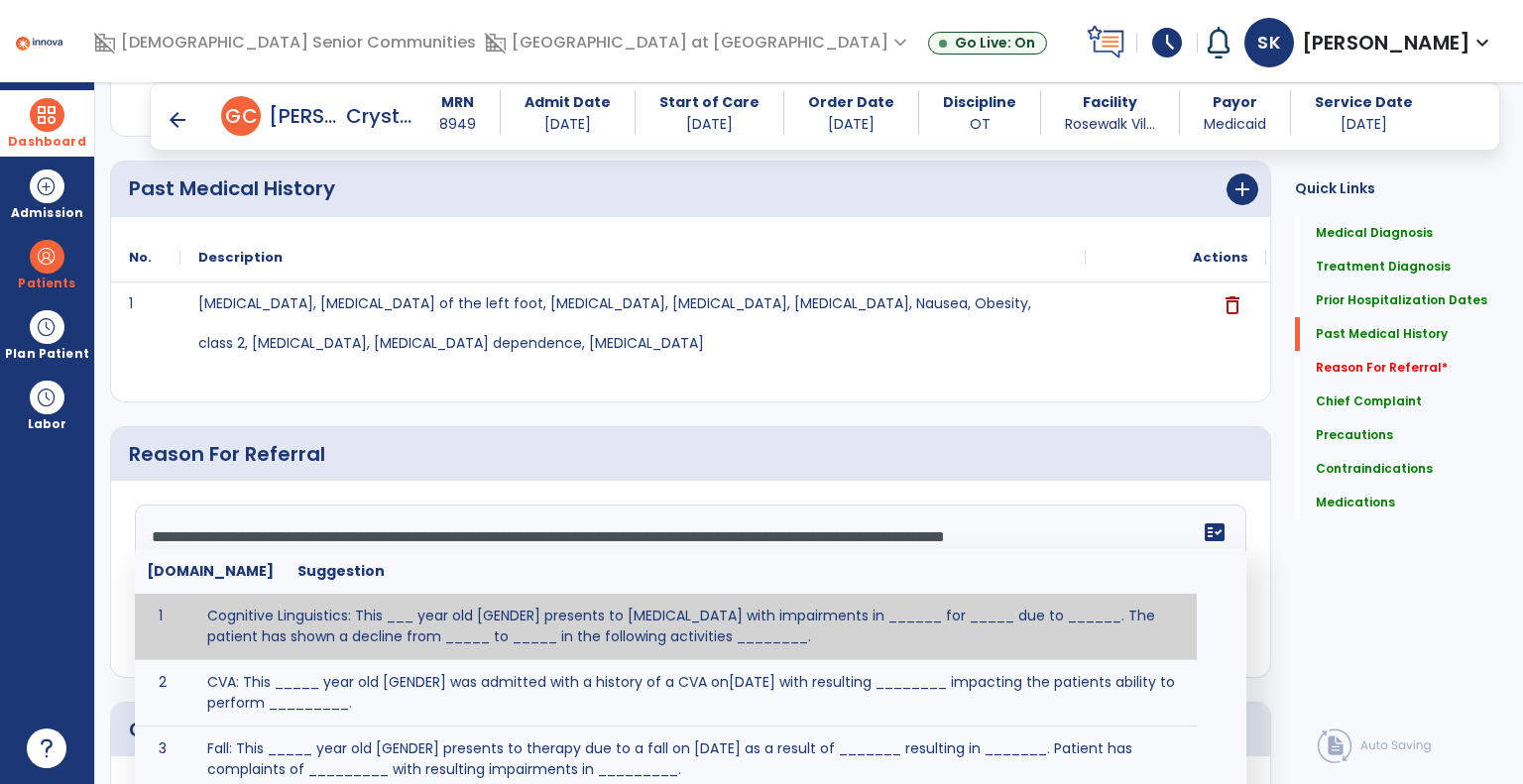 drag, startPoint x: 1351, startPoint y: 584, endPoint x: 1359, endPoint y: 591, distance: 10.630146 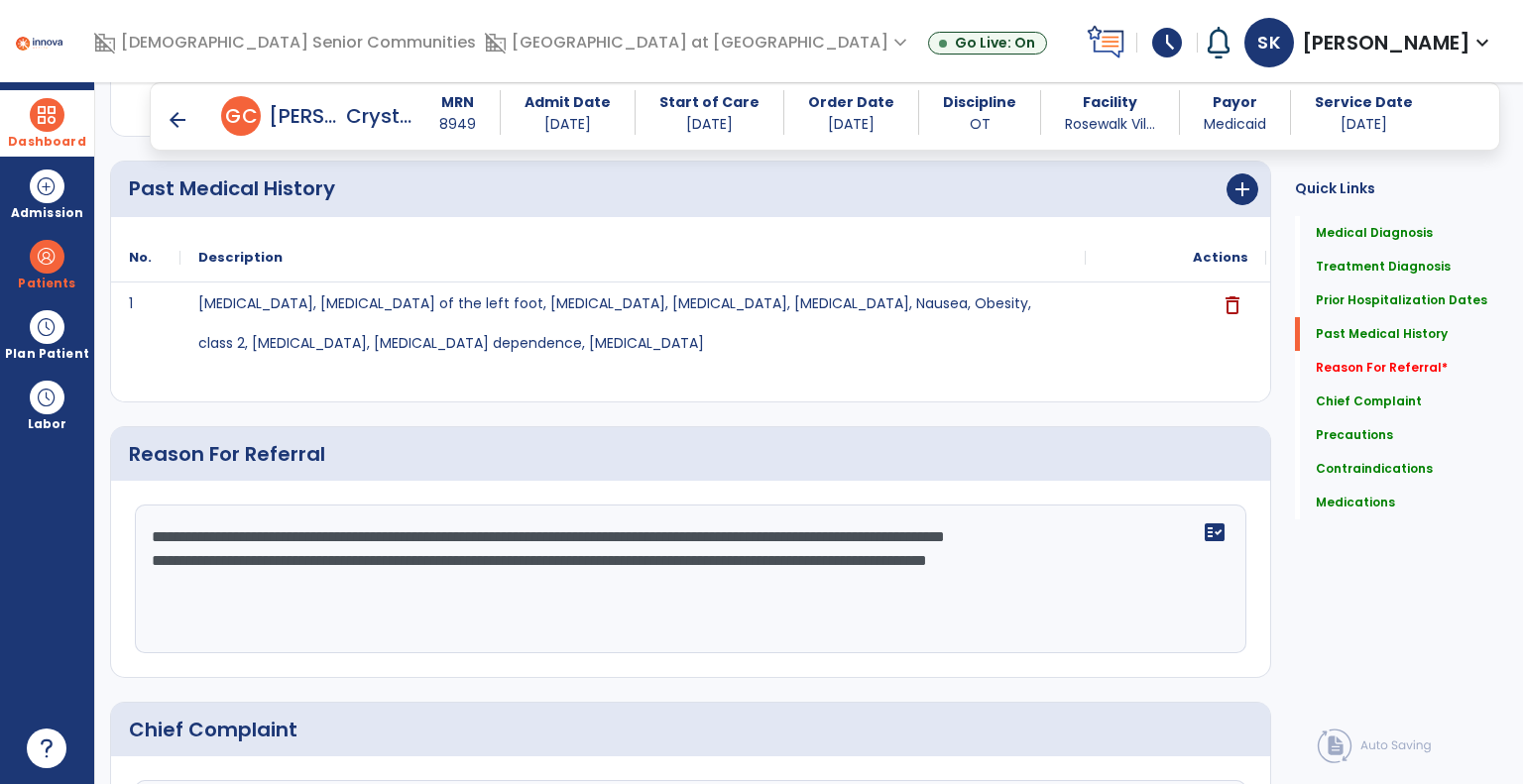 drag, startPoint x: 325, startPoint y: 557, endPoint x: 352, endPoint y: 566, distance: 28.460499 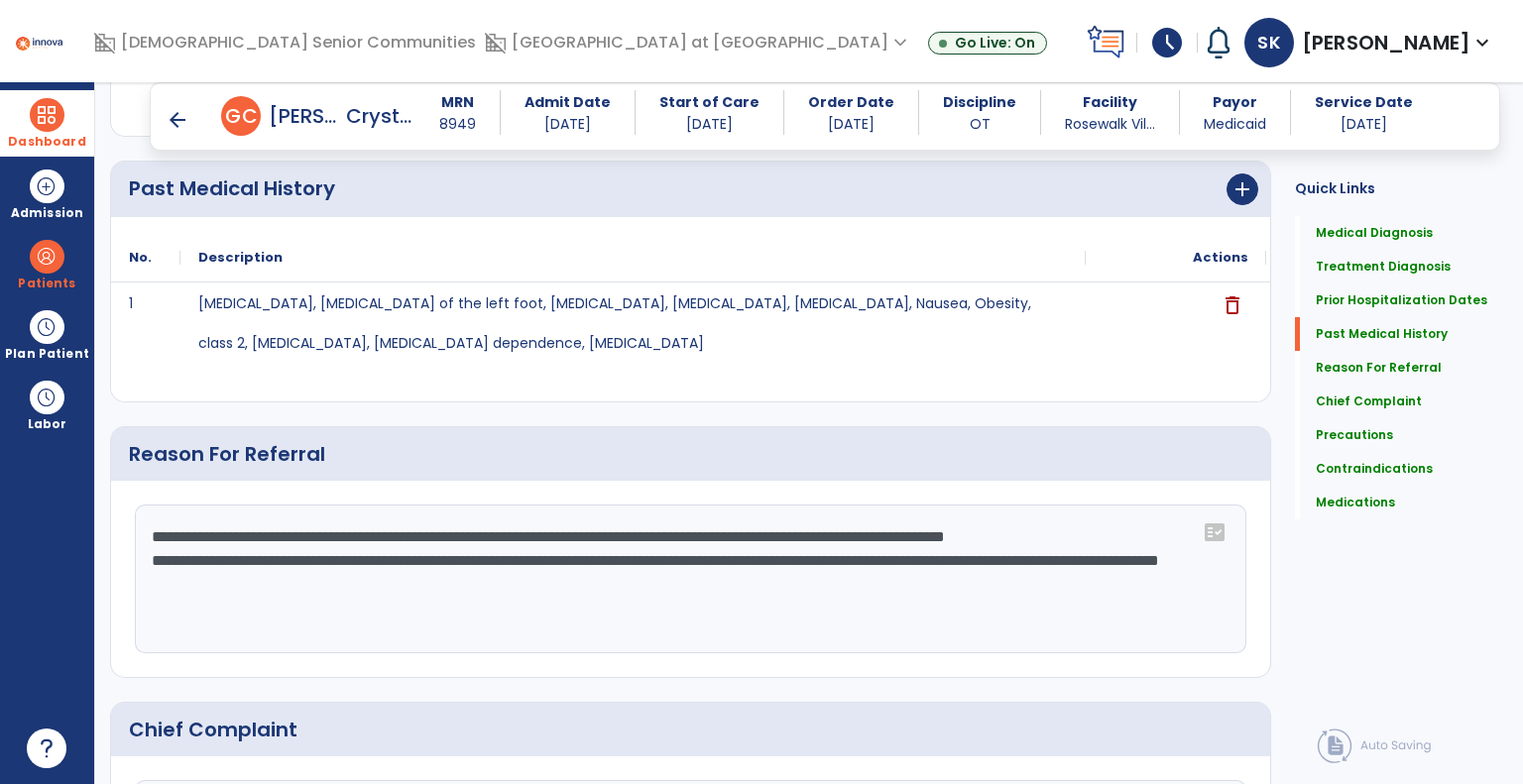 click on "**********" 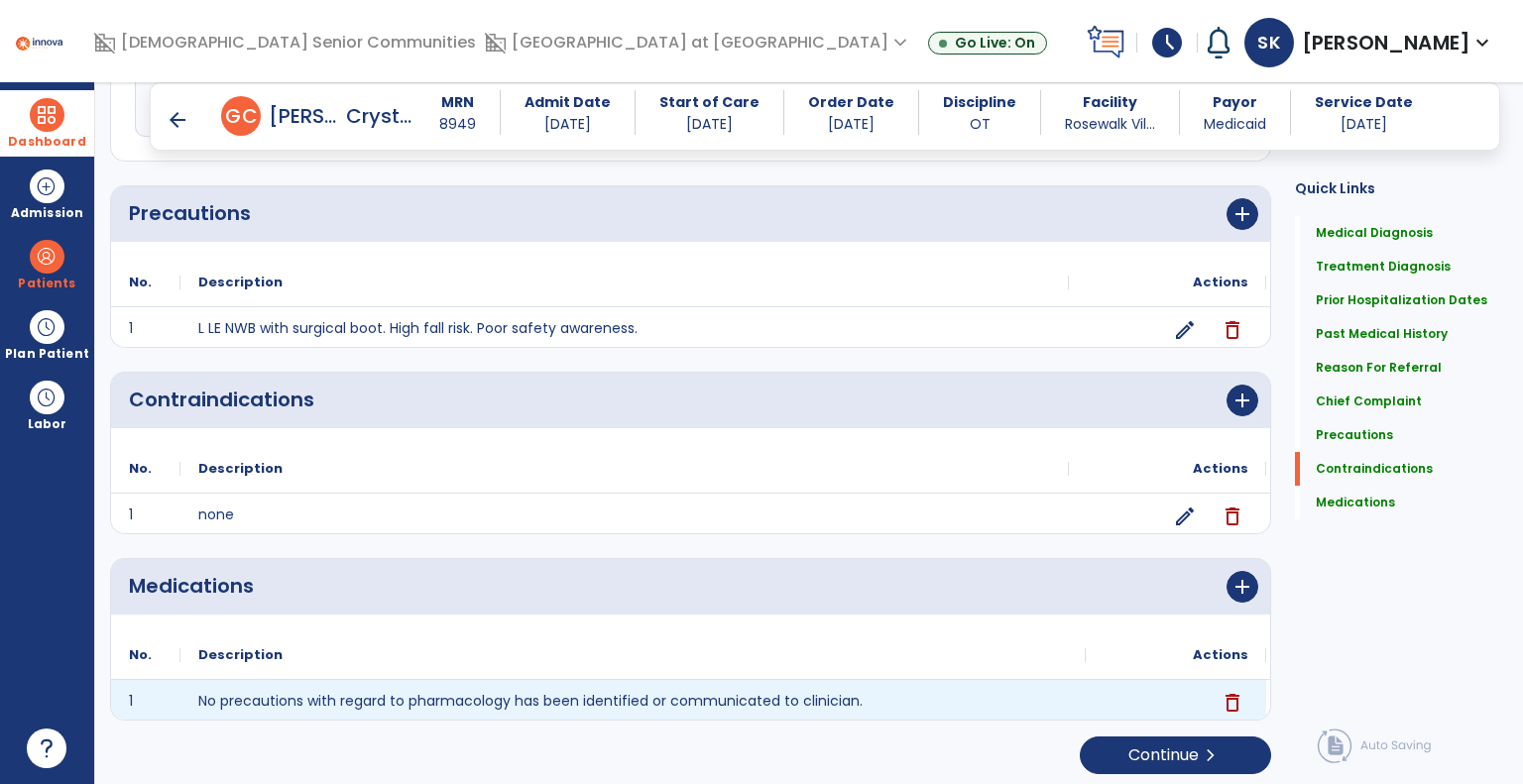 scroll, scrollTop: 1627, scrollLeft: 0, axis: vertical 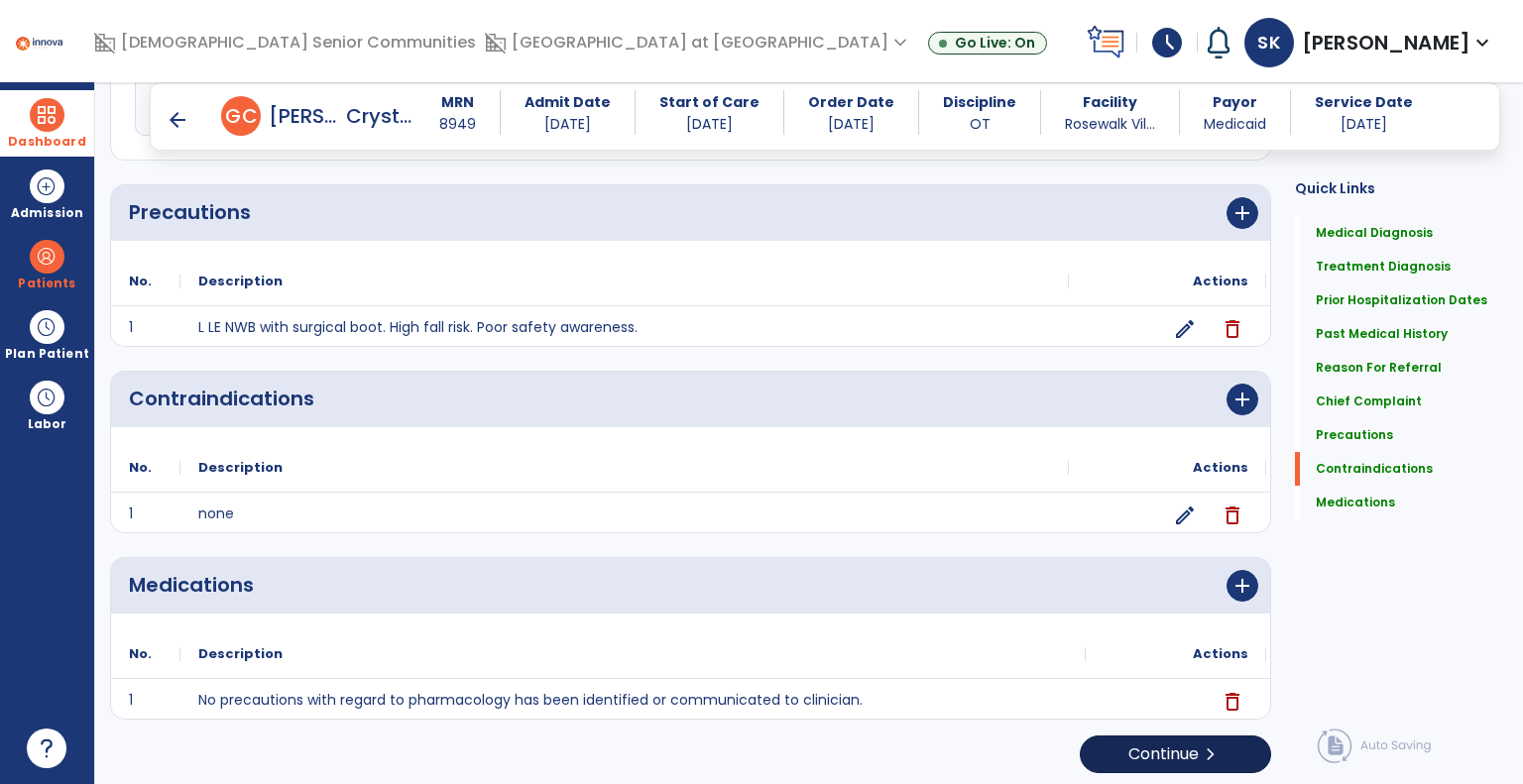 type on "**********" 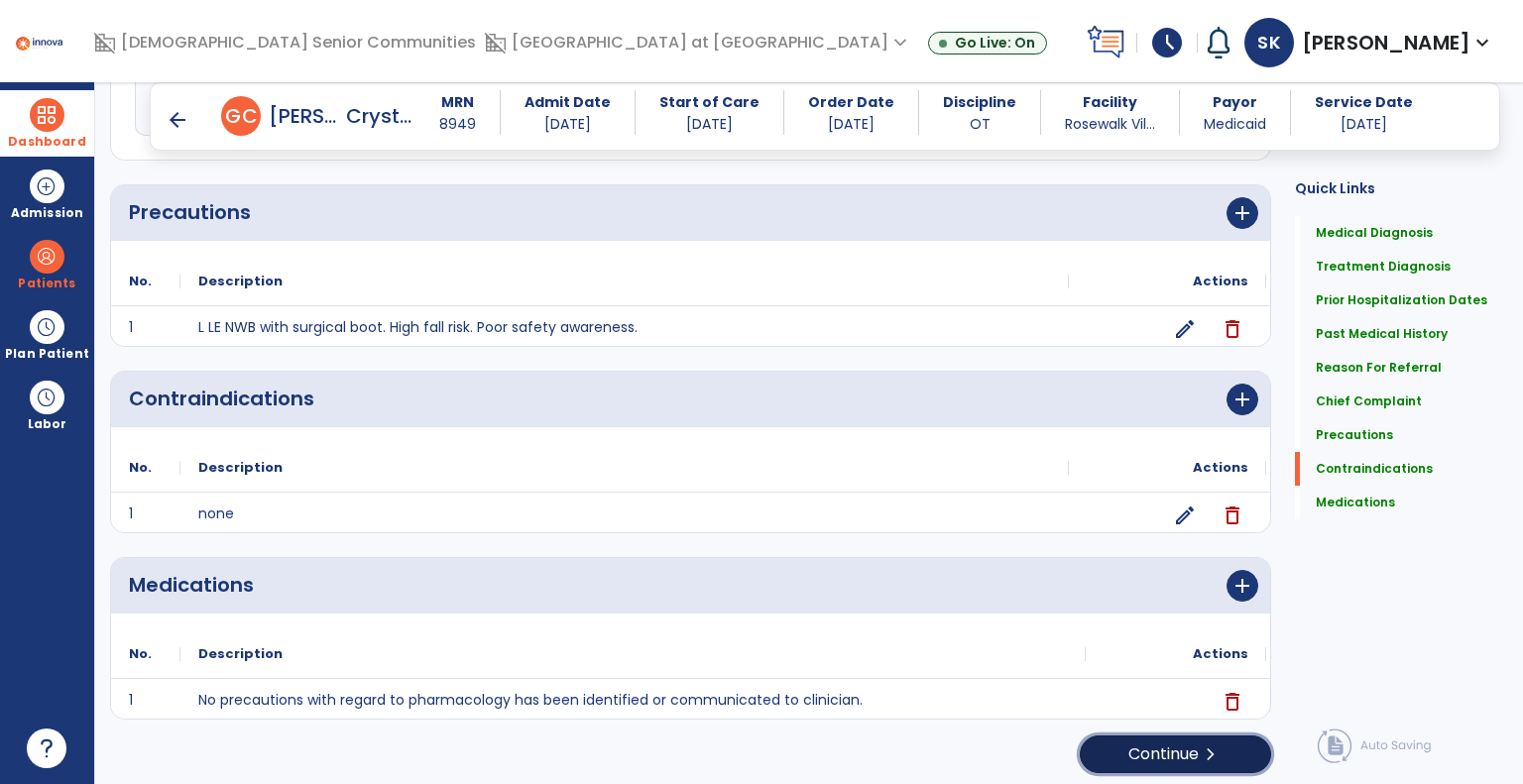 click on "Continue  chevron_right" 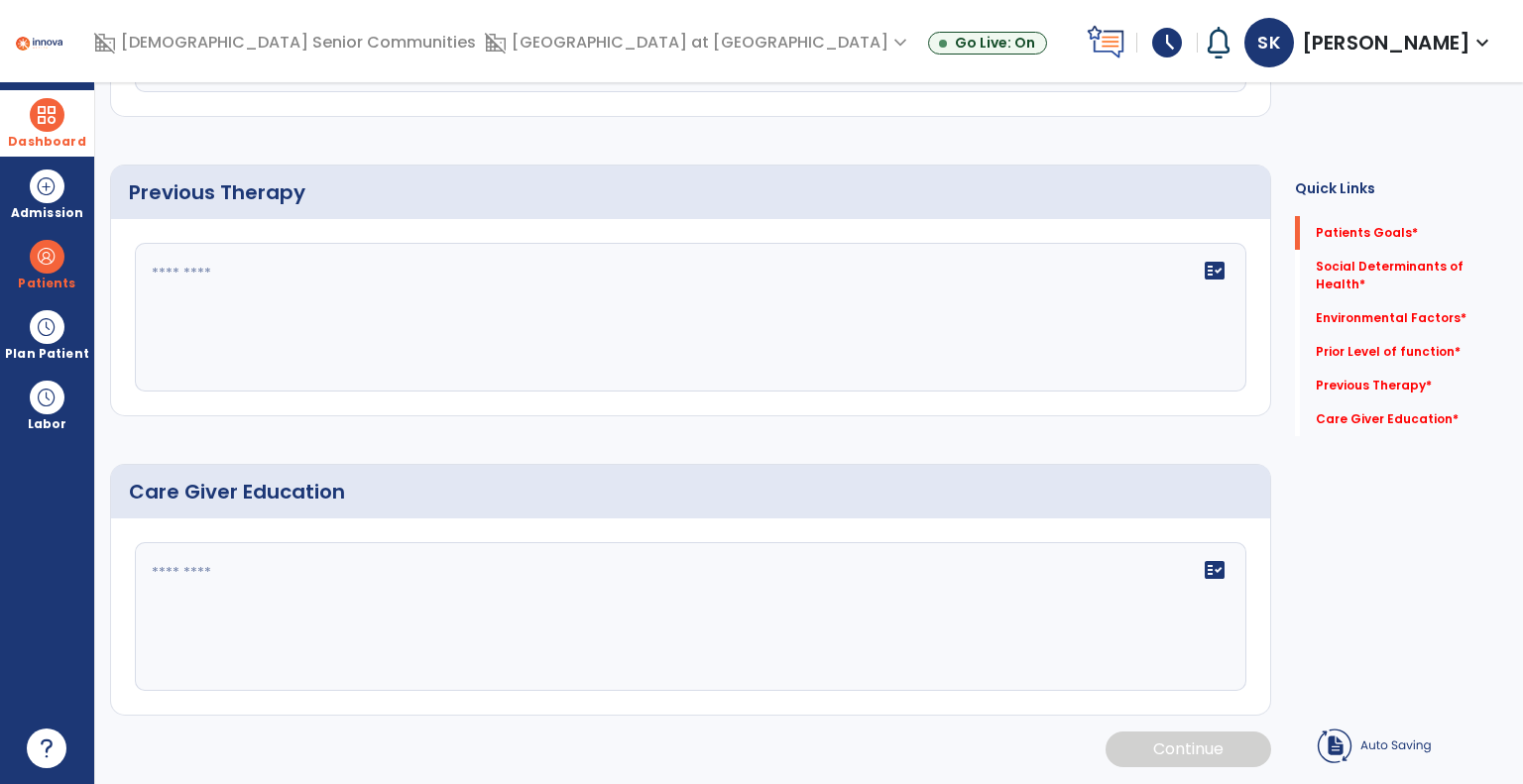 scroll, scrollTop: 0, scrollLeft: 0, axis: both 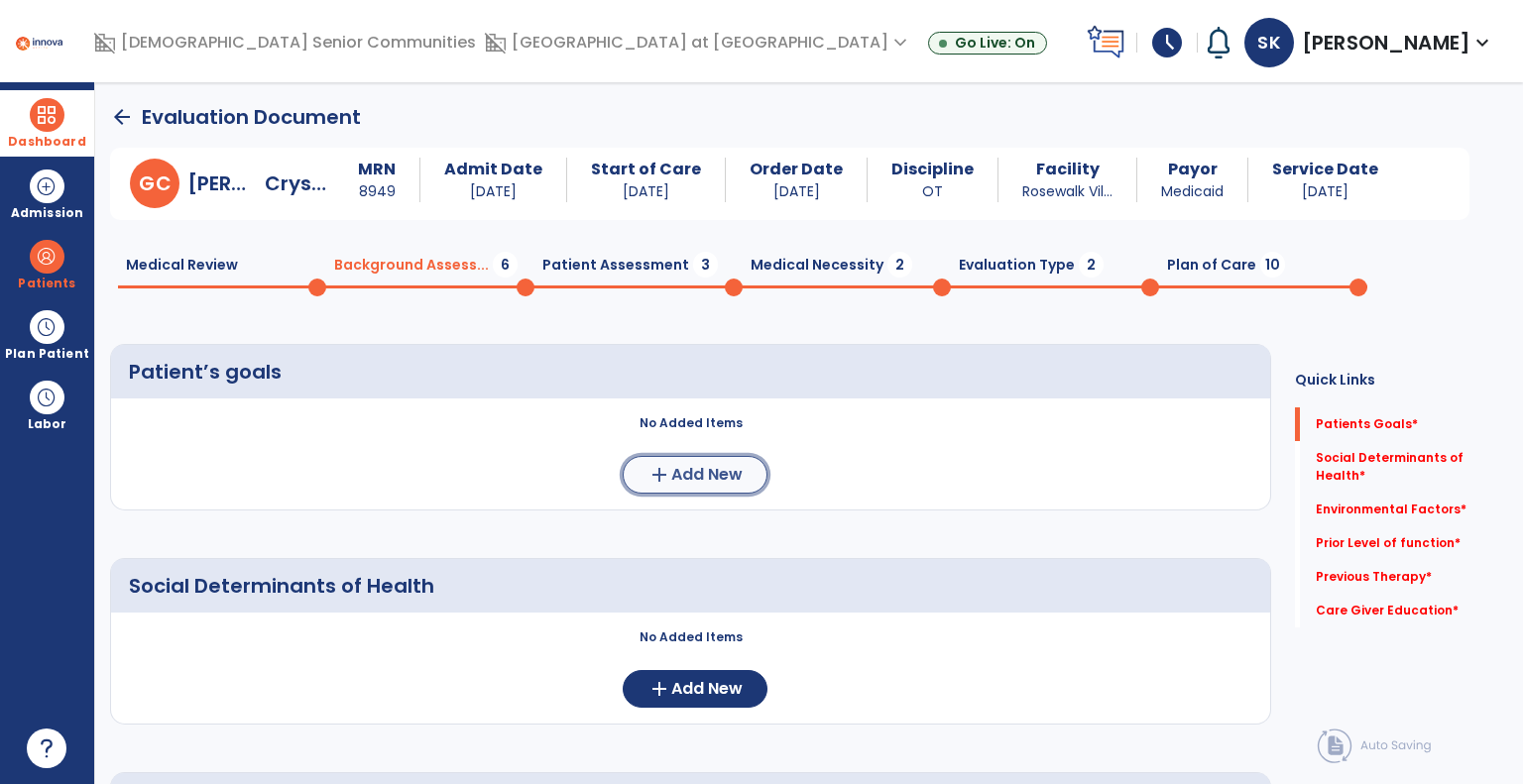 click on "add" 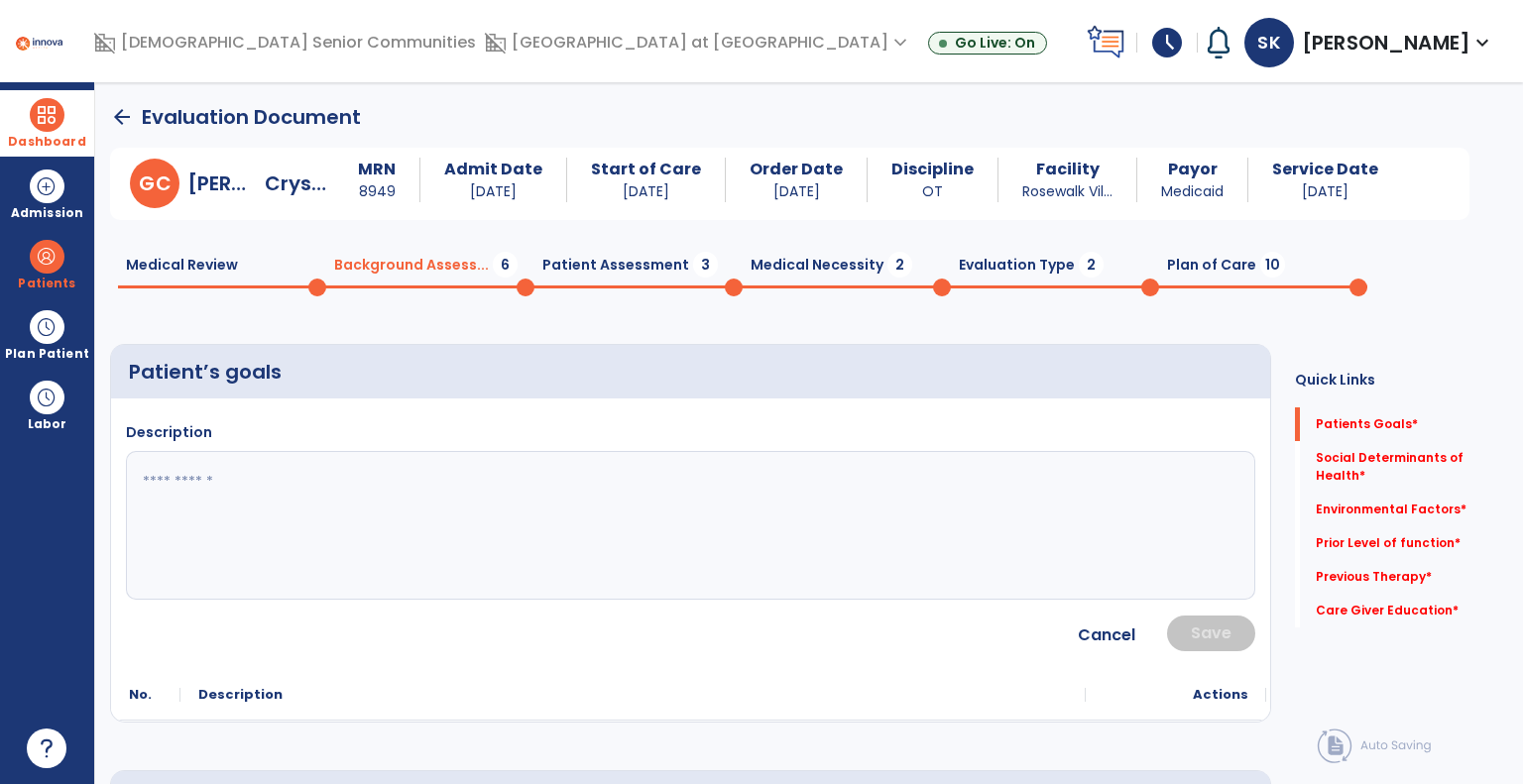 click 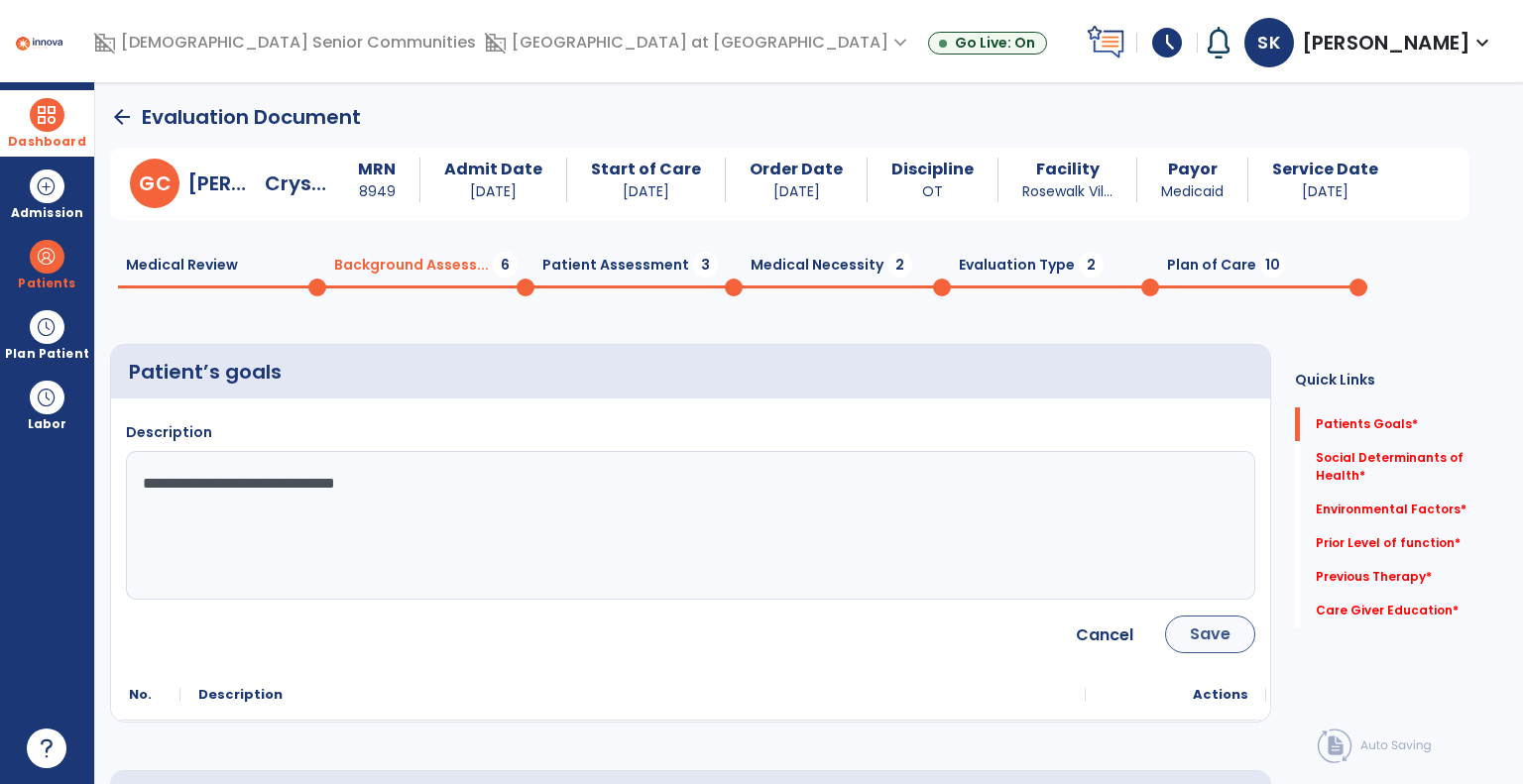 type on "**********" 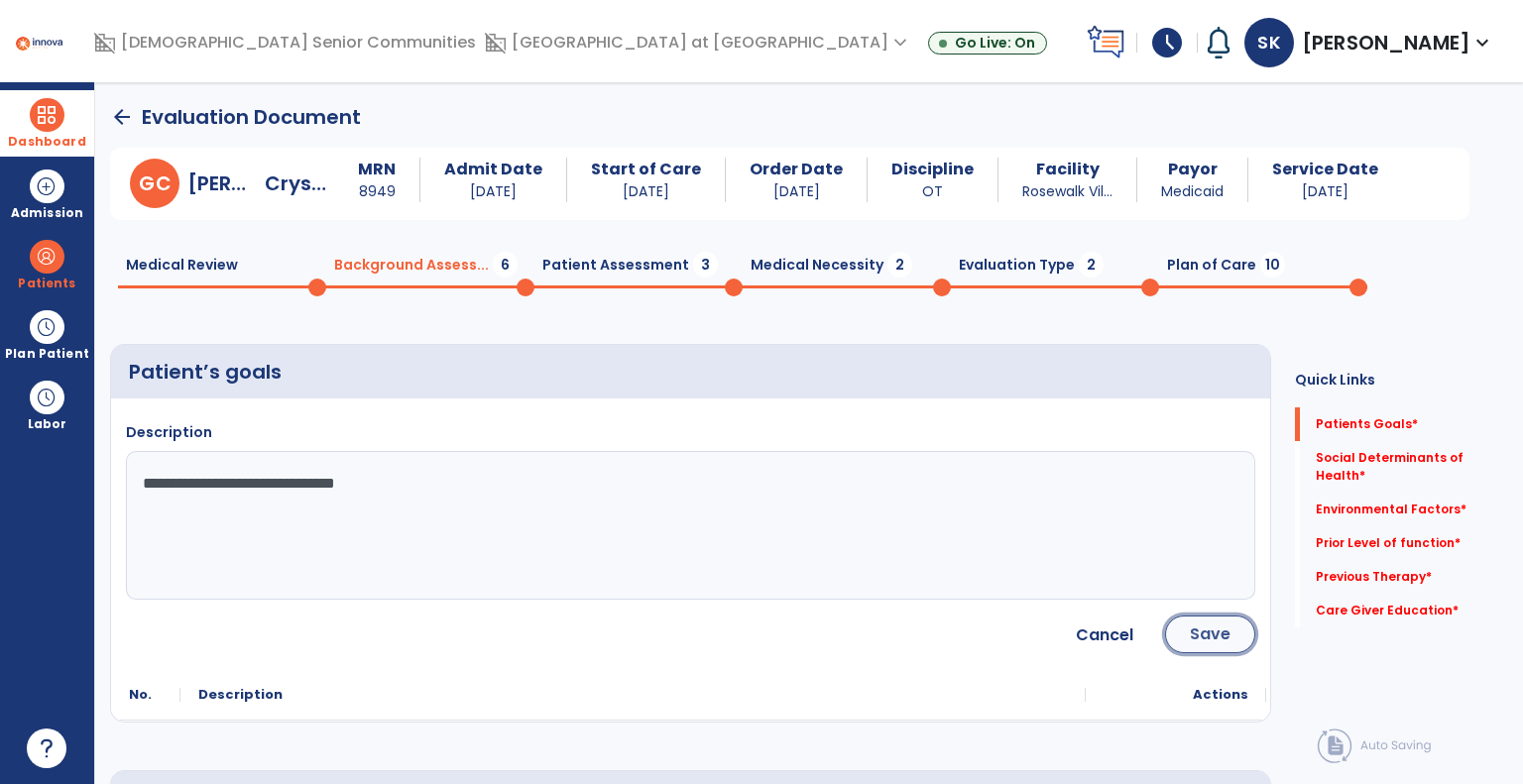 click on "Save" 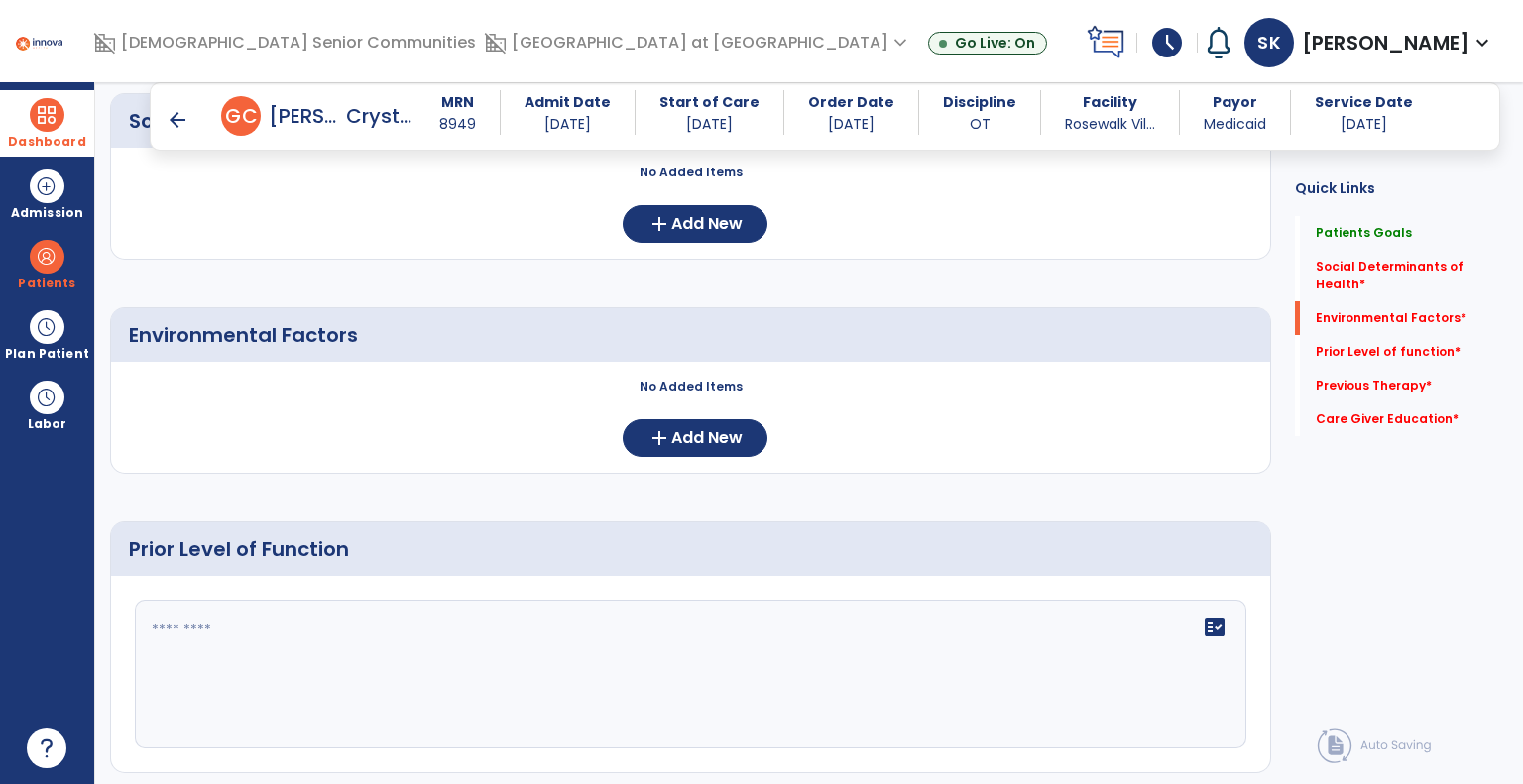 scroll, scrollTop: 595, scrollLeft: 0, axis: vertical 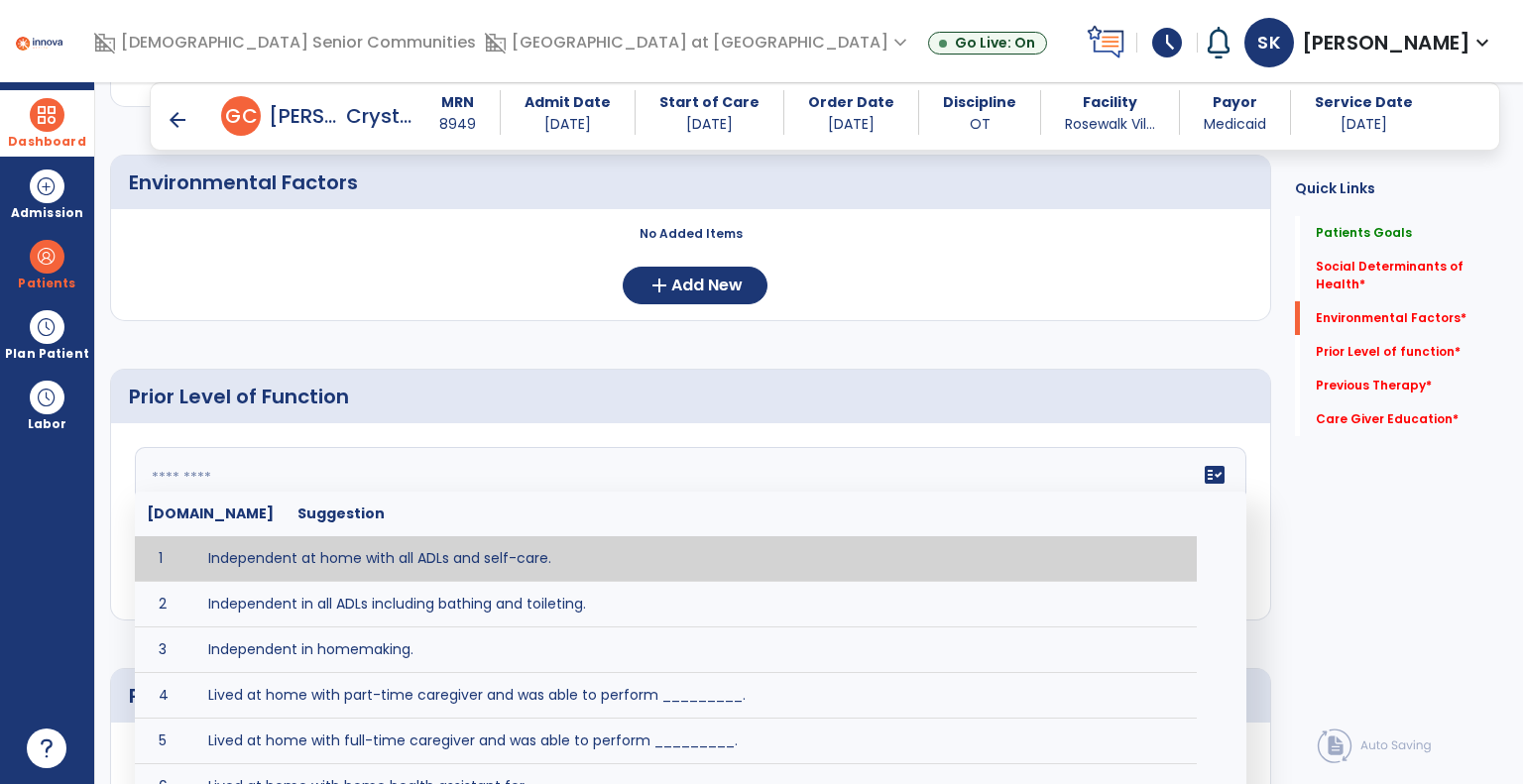 click 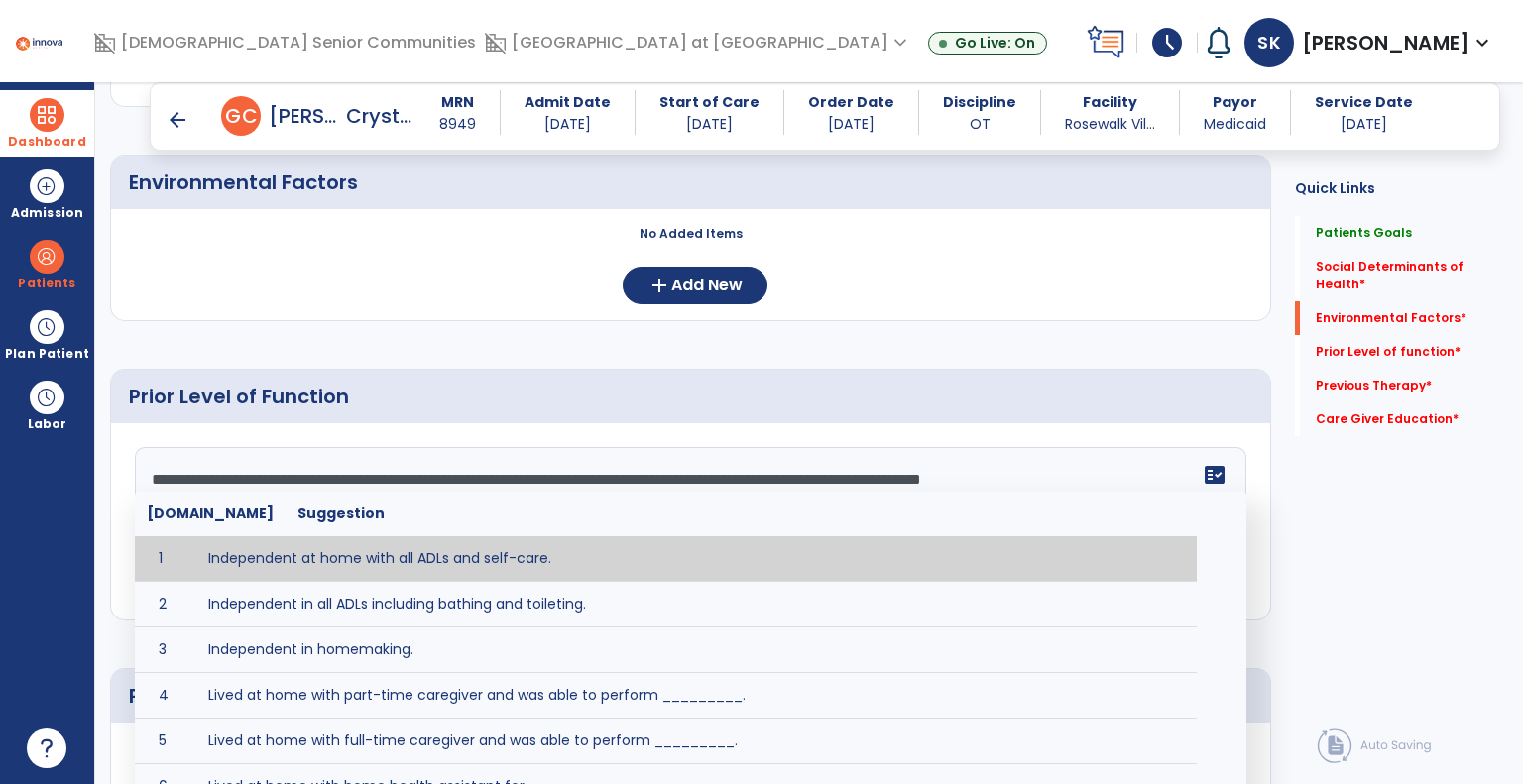 type on "**********" 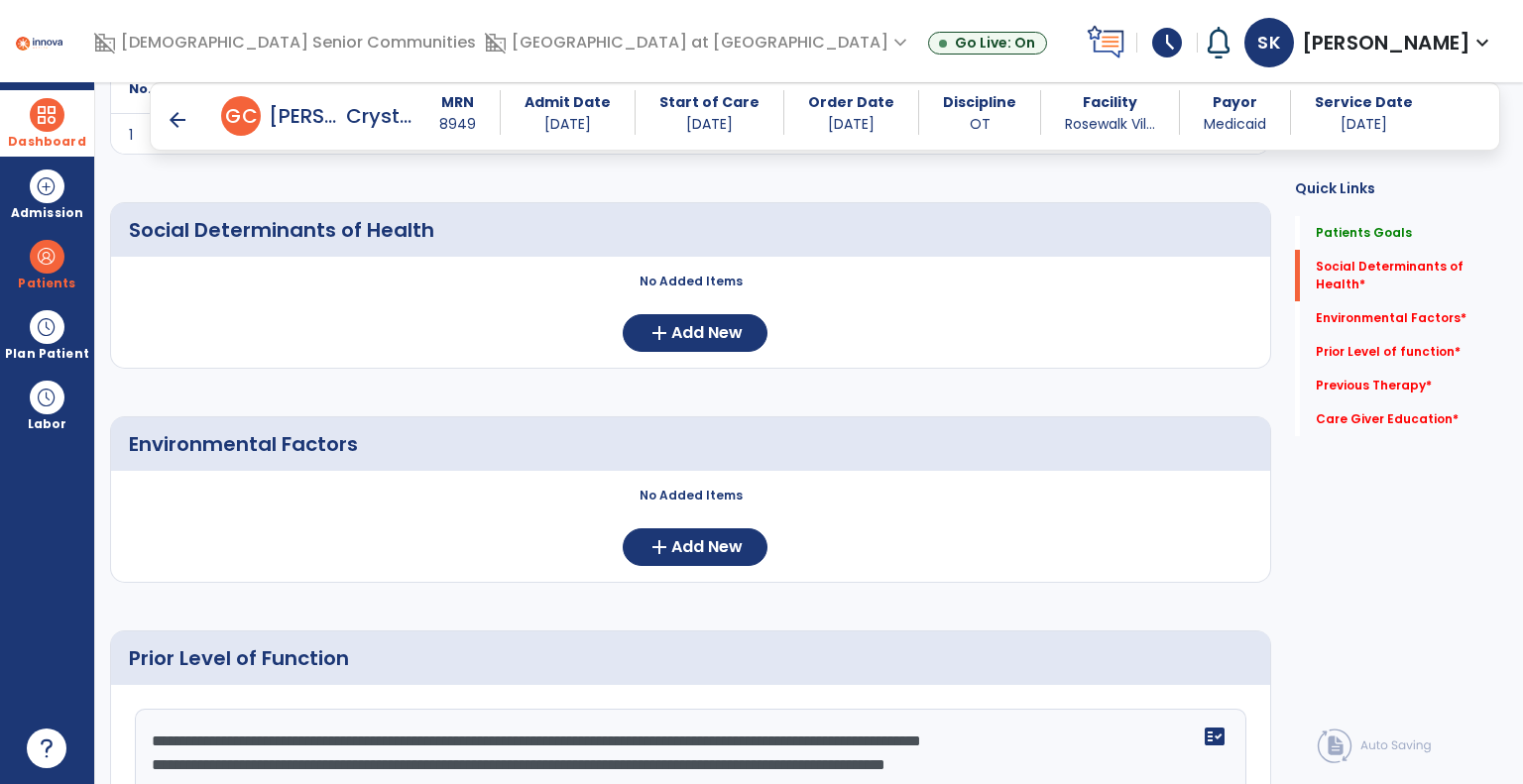 scroll, scrollTop: 99, scrollLeft: 0, axis: vertical 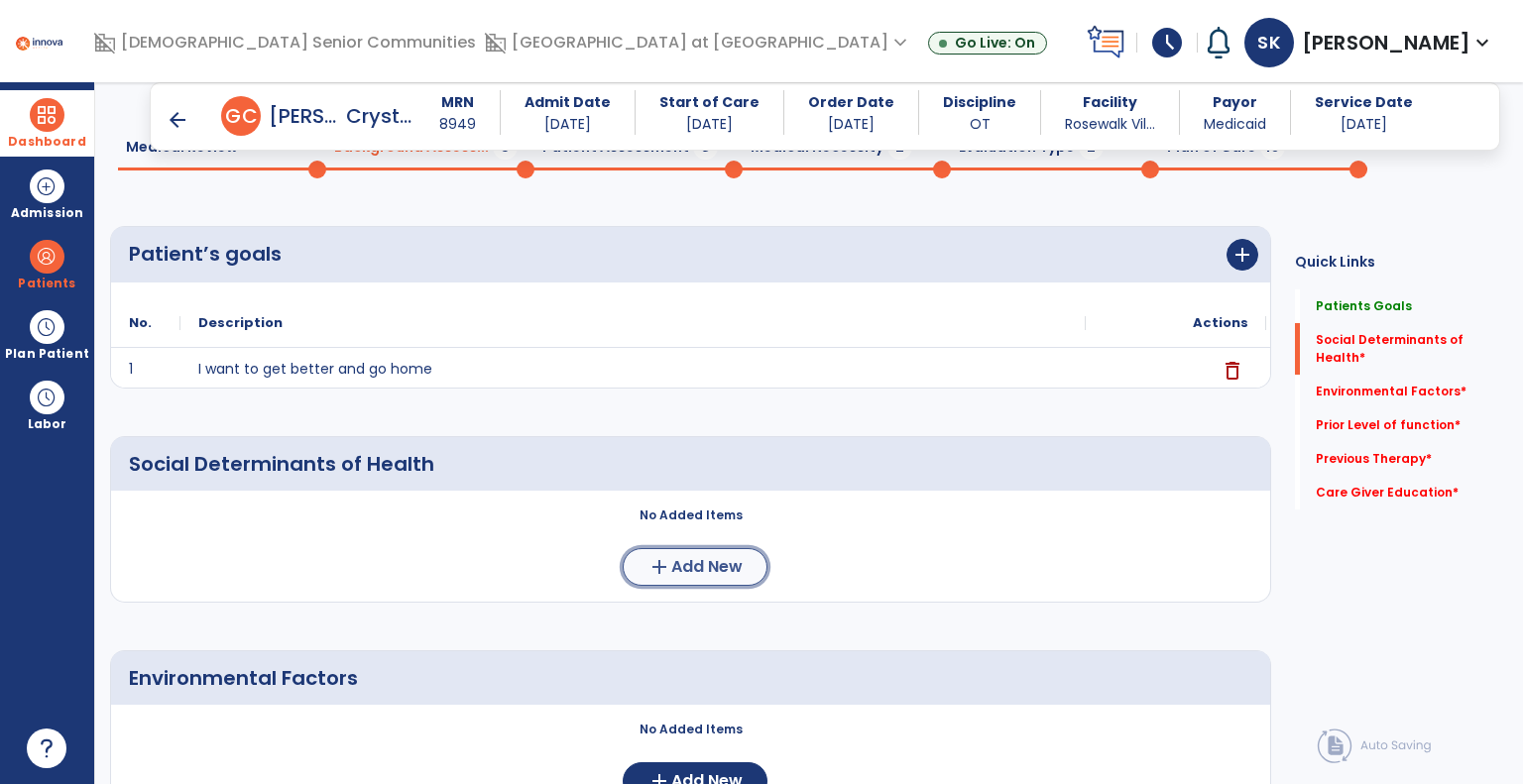 click on "add" 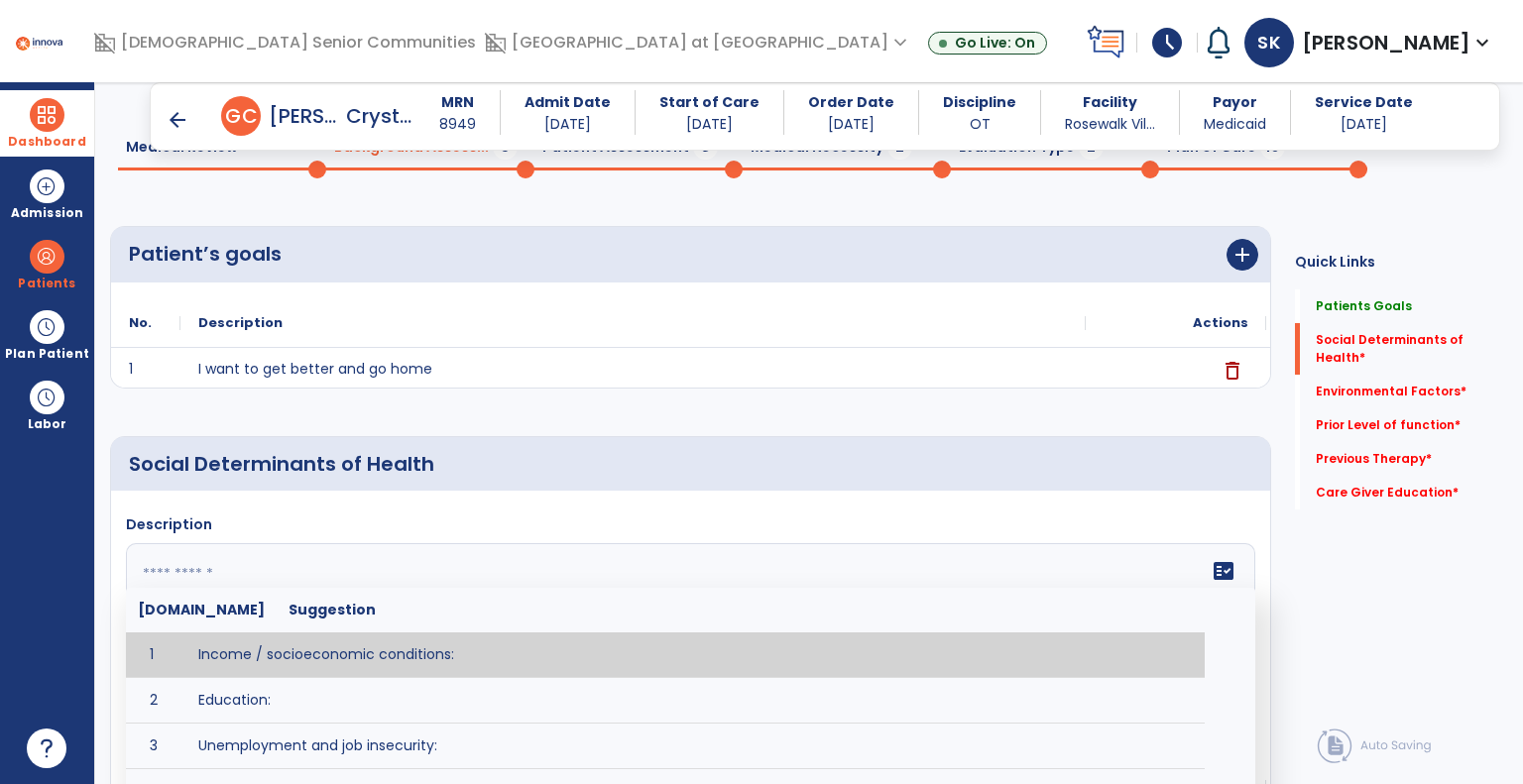click 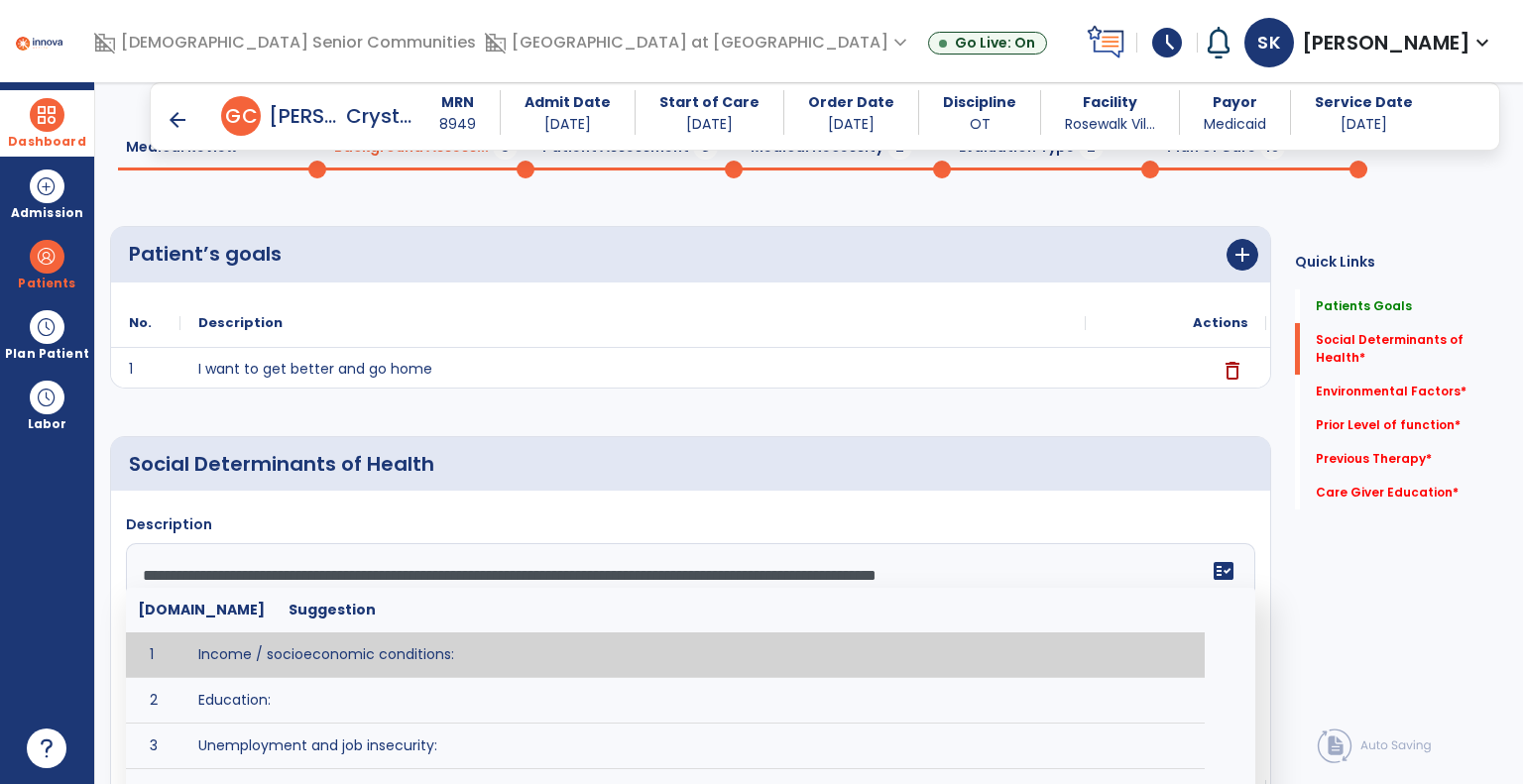 type on "**********" 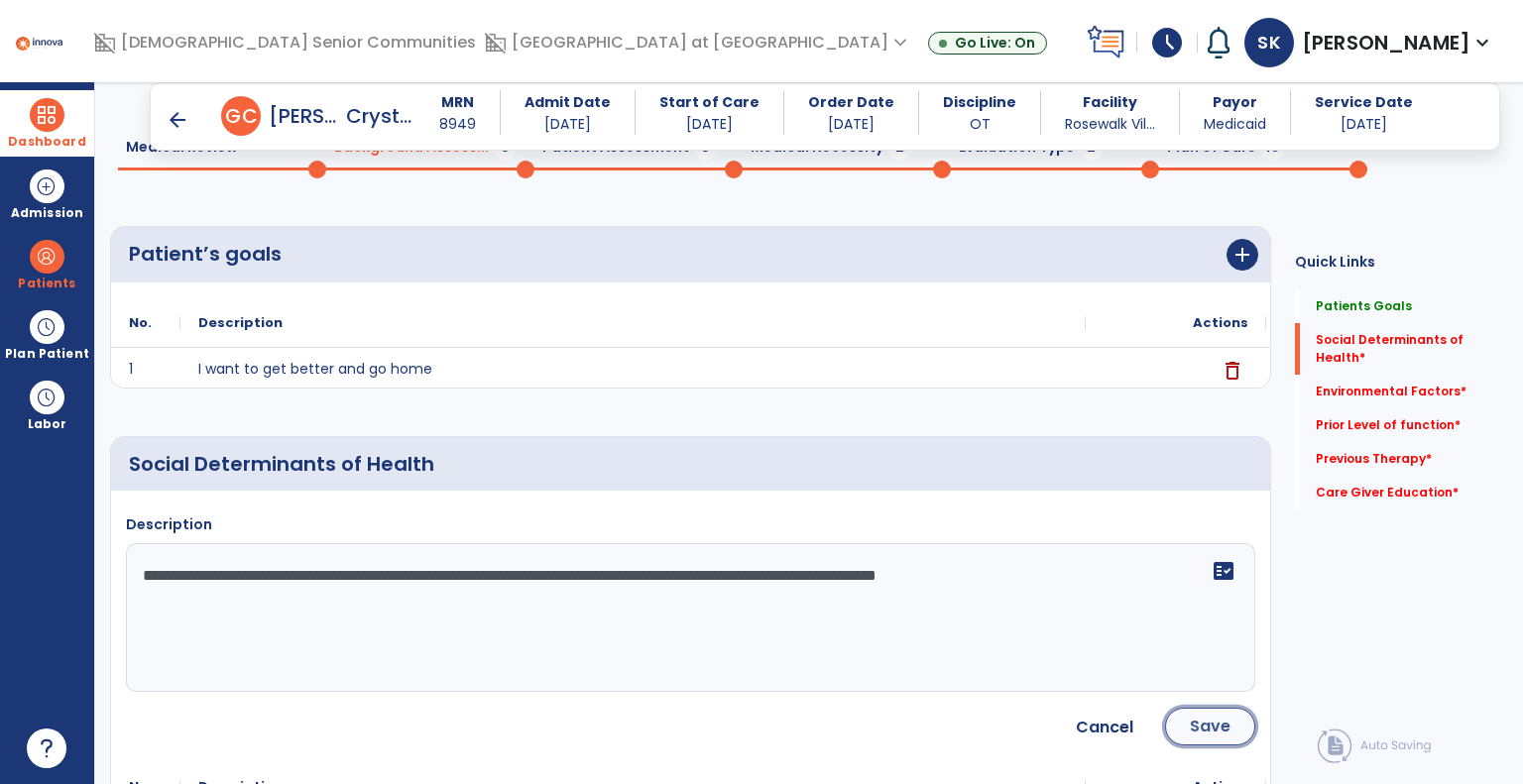 click on "Save" 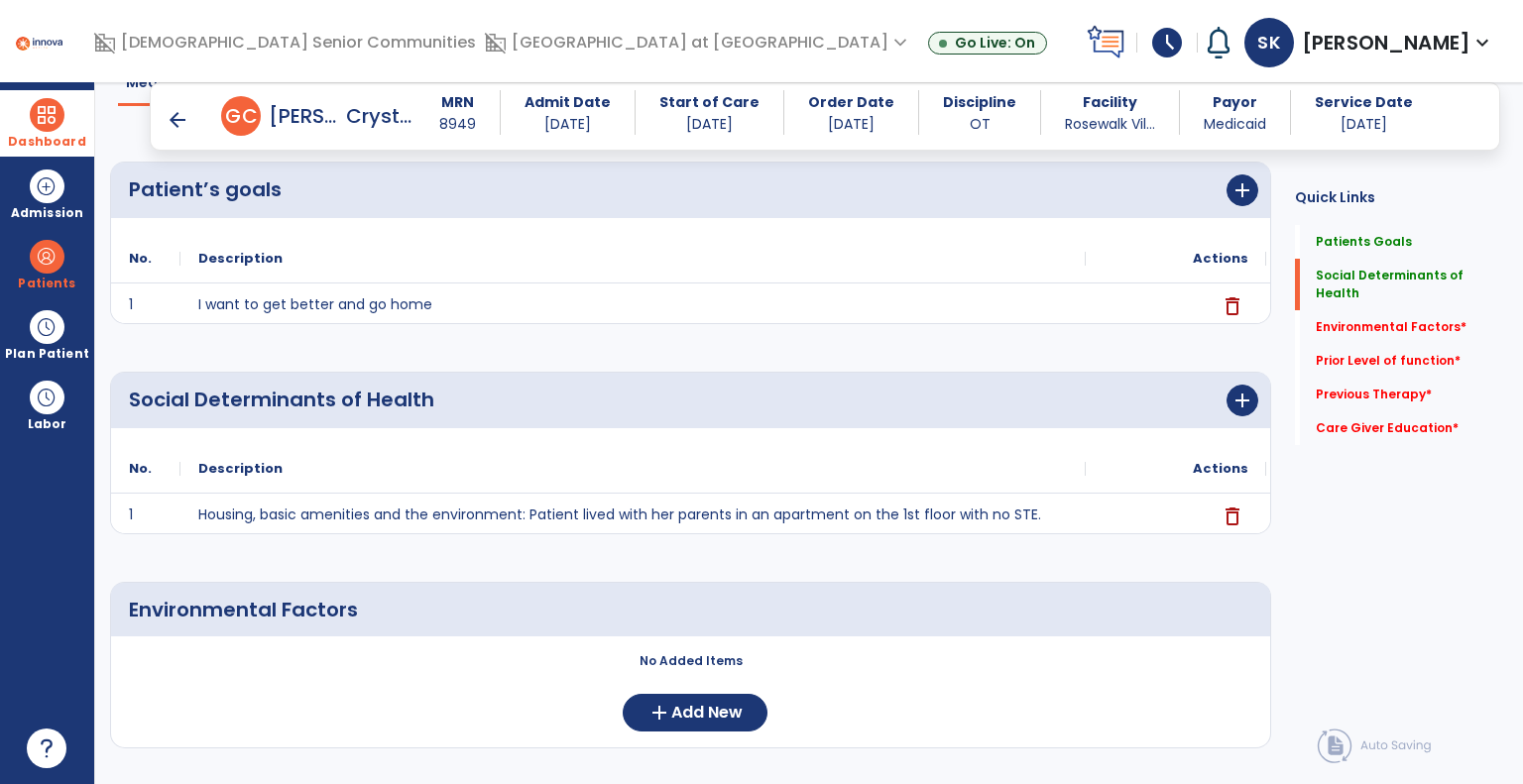 scroll, scrollTop: 198, scrollLeft: 0, axis: vertical 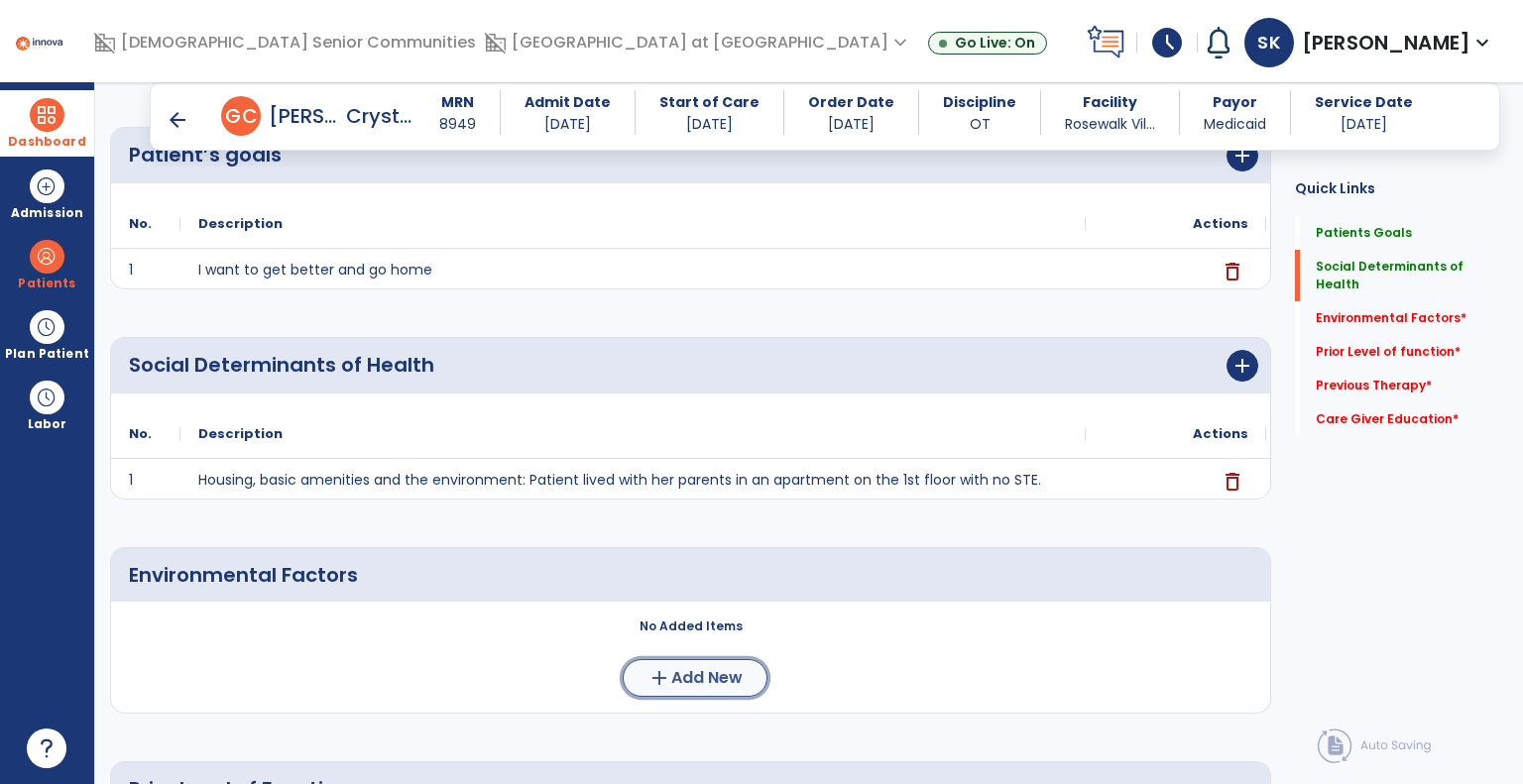 click on "add" 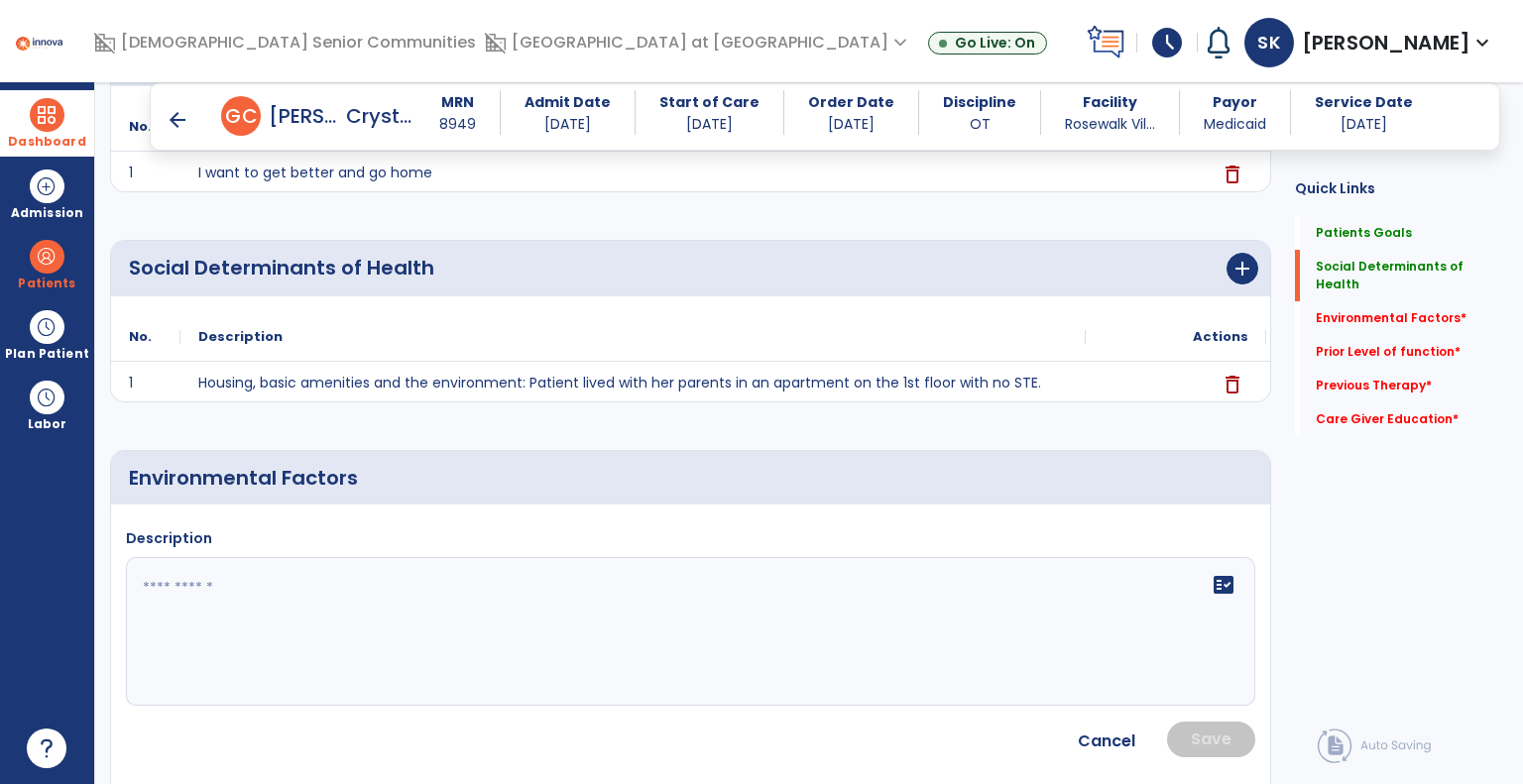 scroll, scrollTop: 396, scrollLeft: 0, axis: vertical 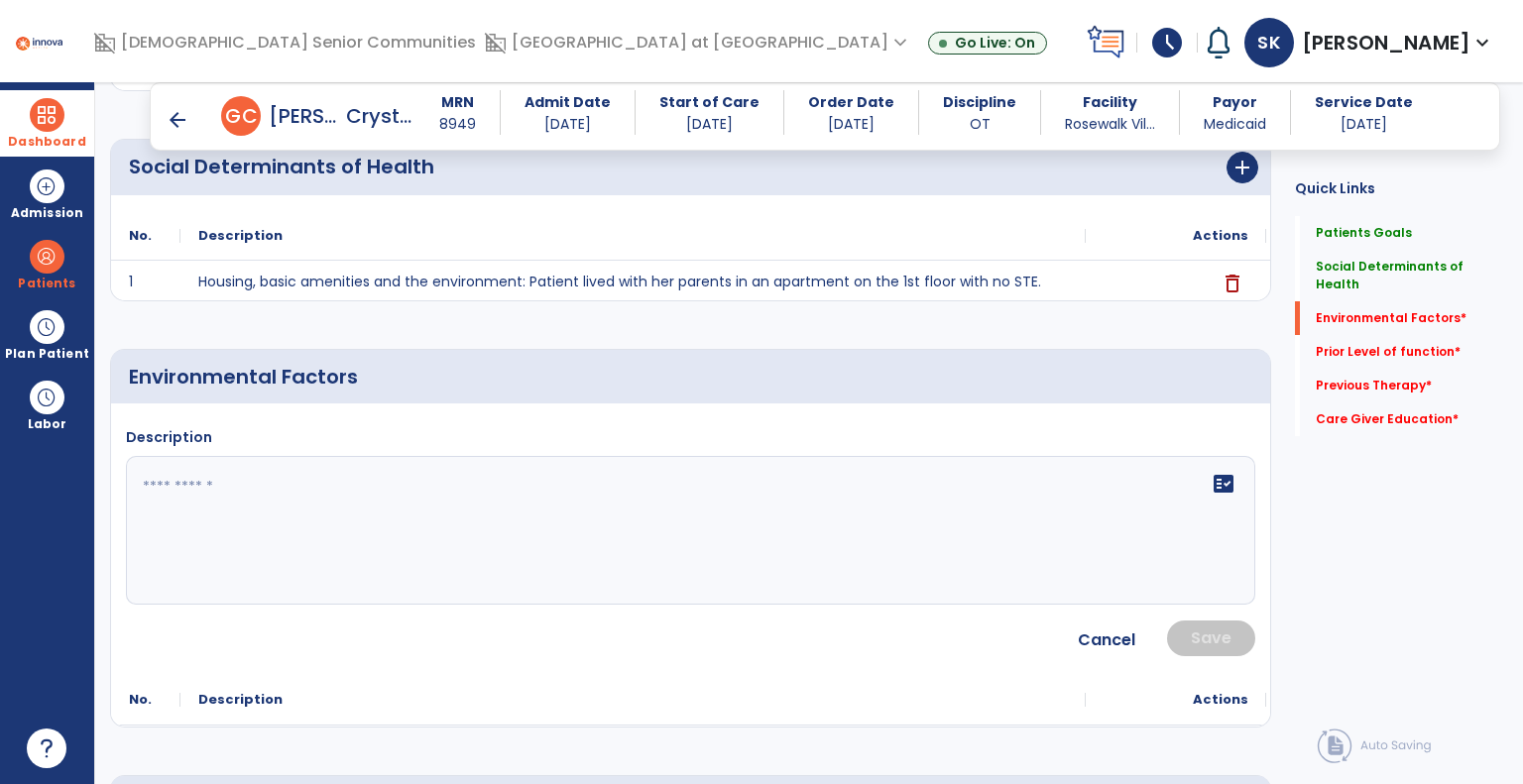 click 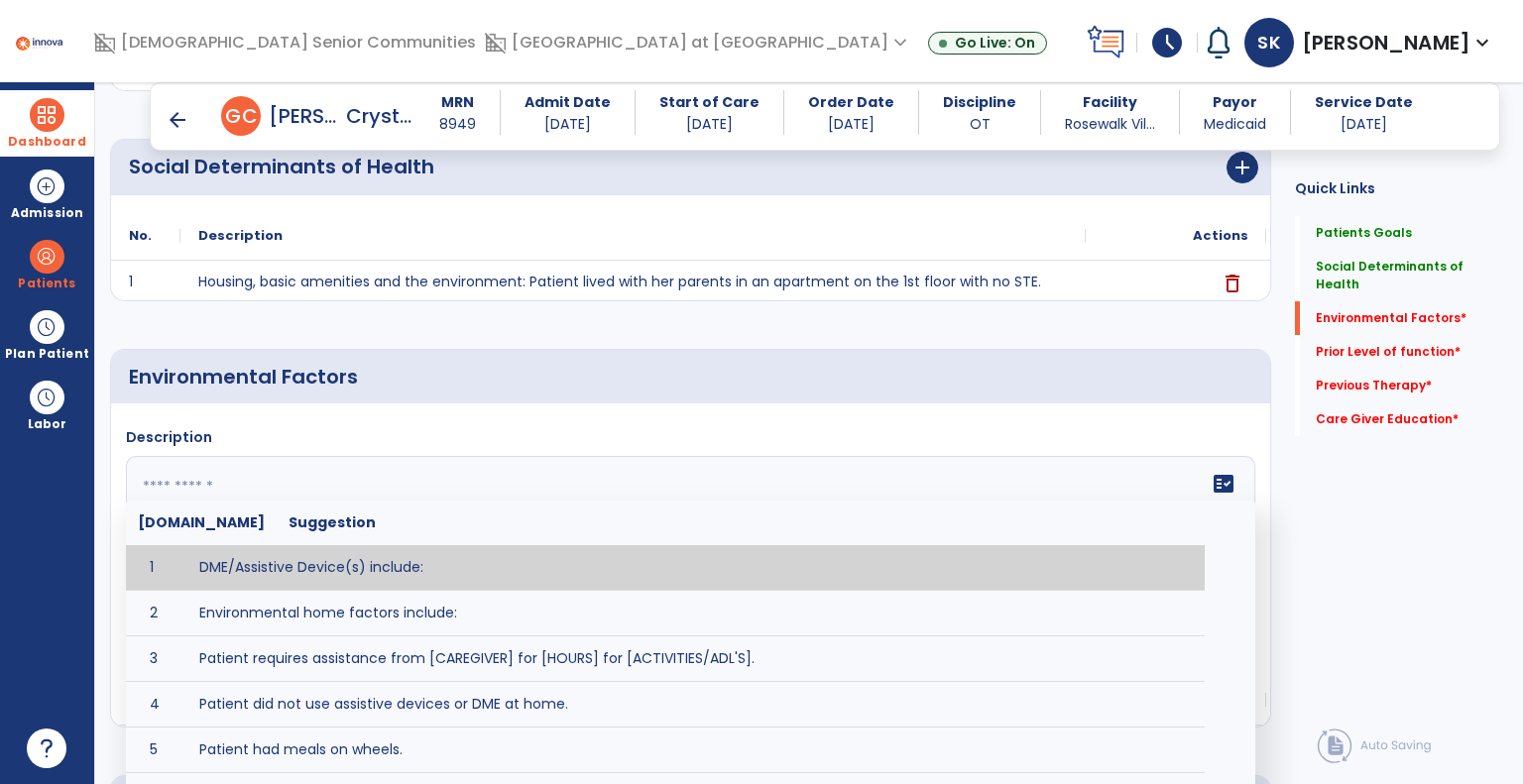 paste on "**********" 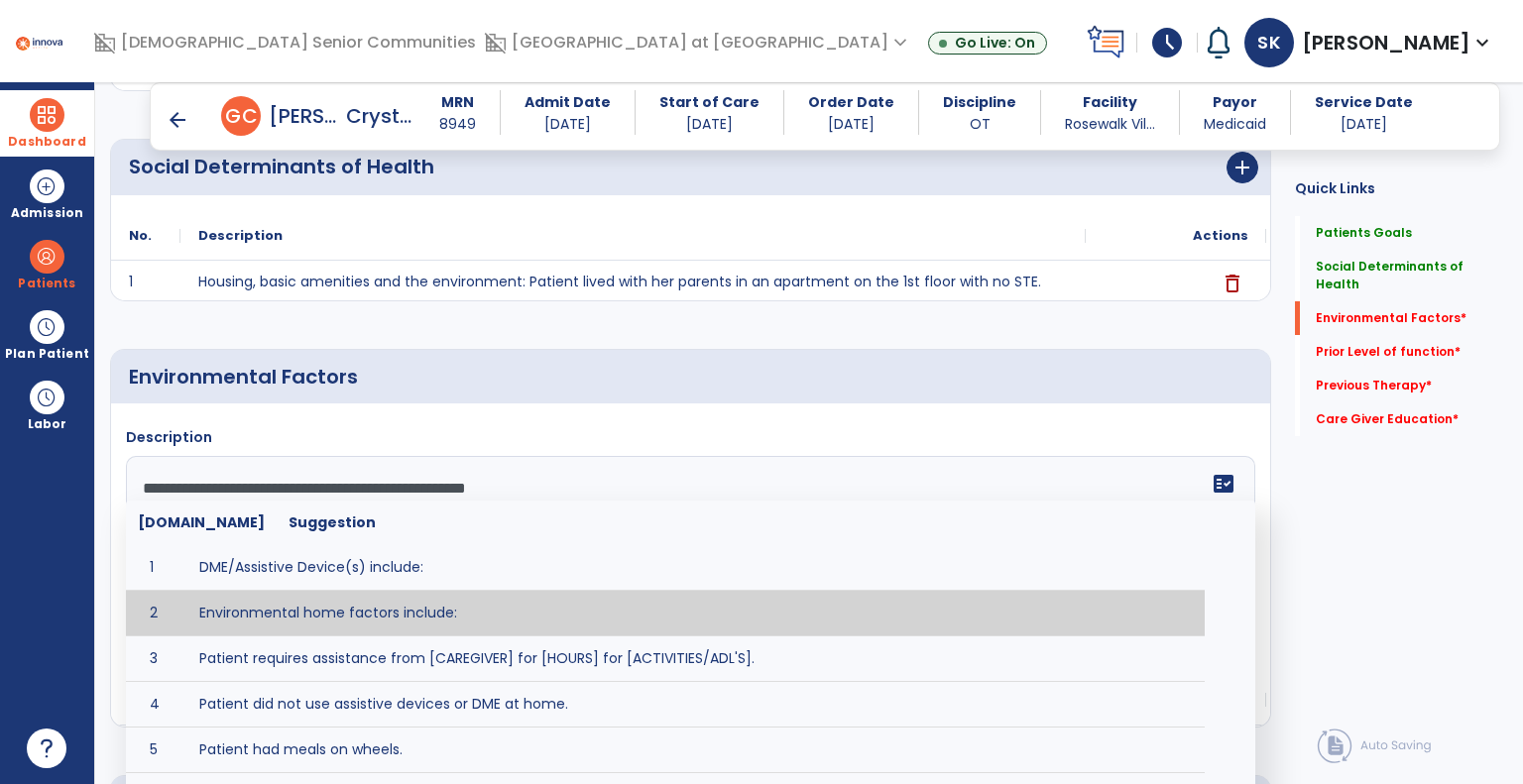 type on "**********" 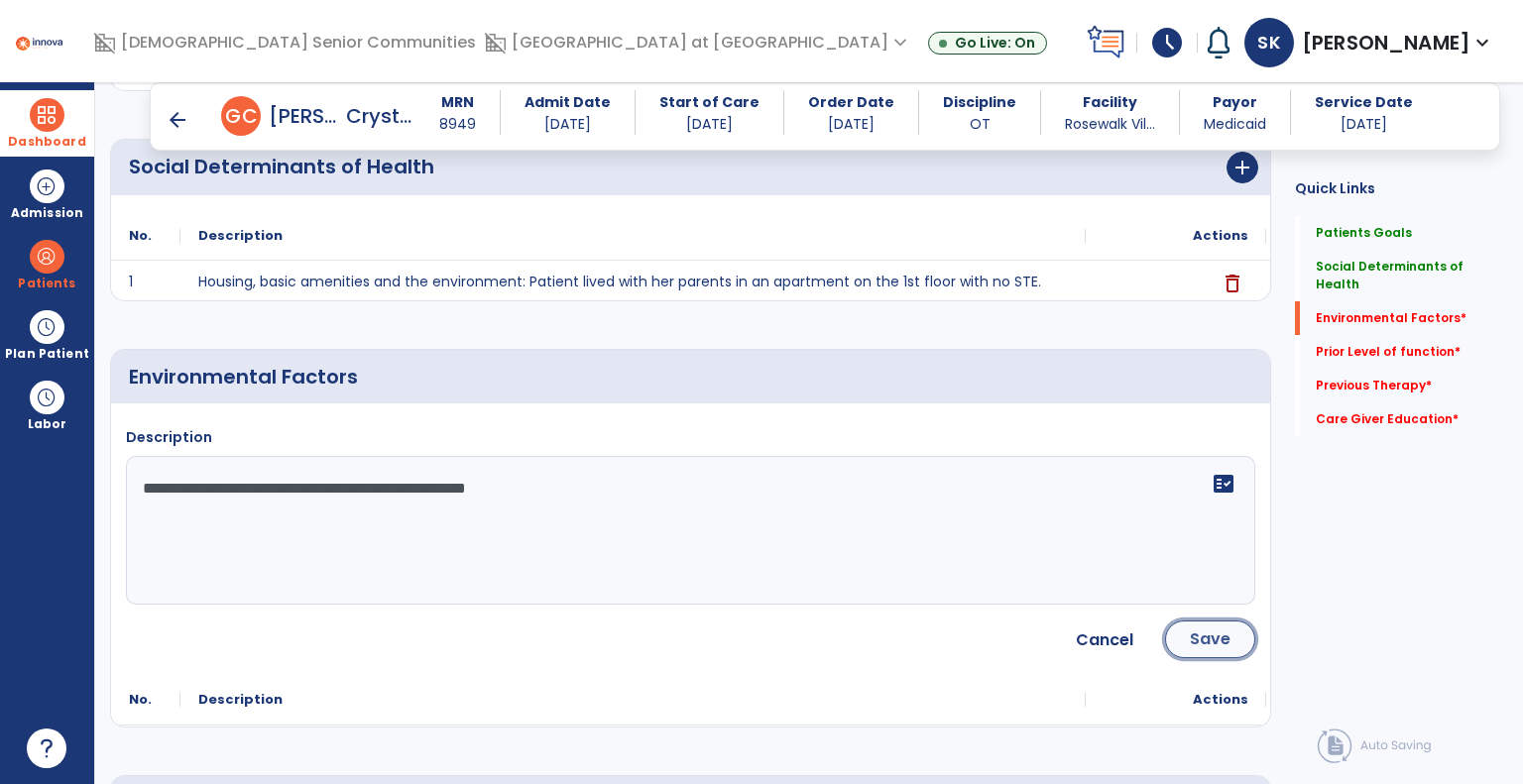 click on "Save" 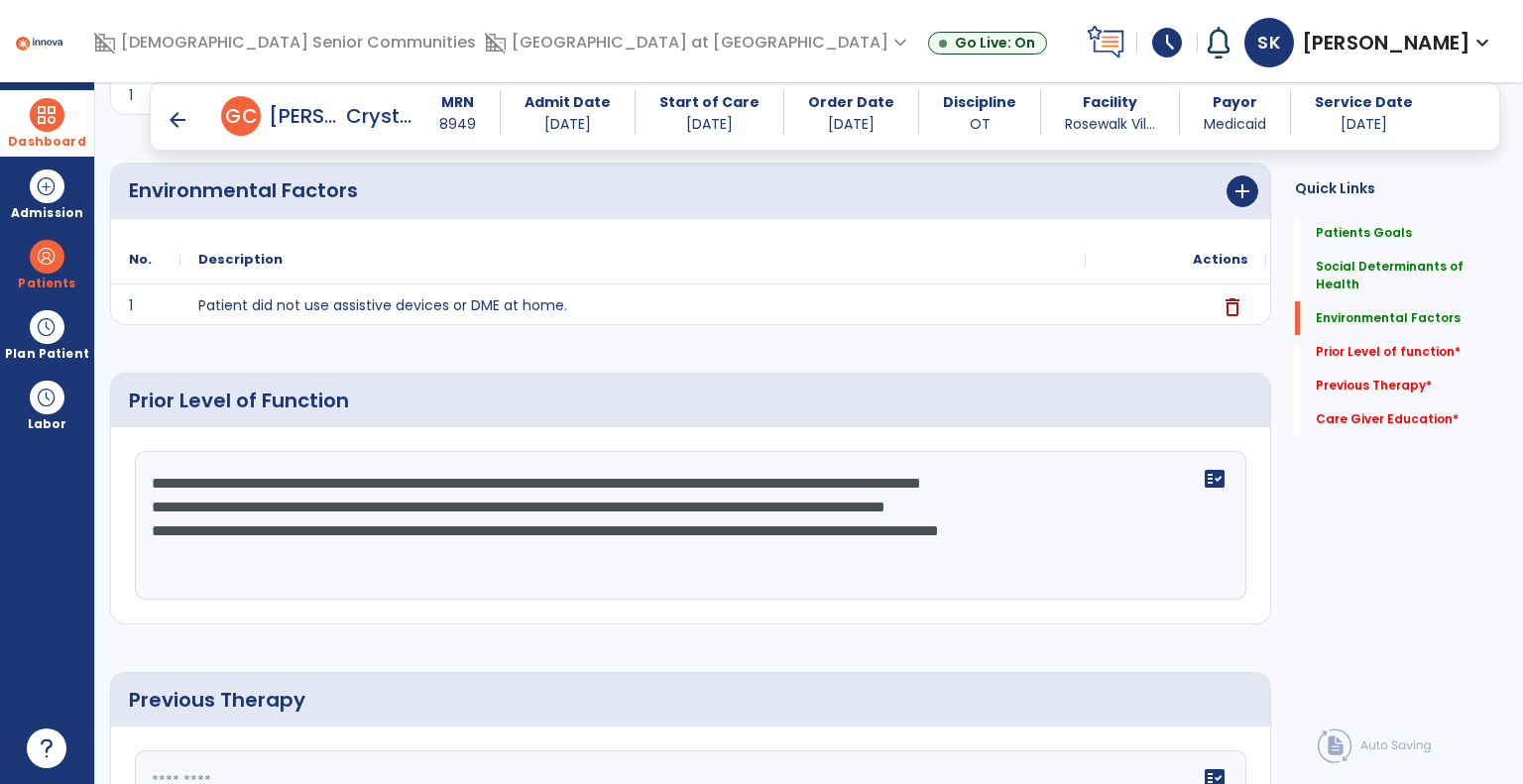 scroll, scrollTop: 691, scrollLeft: 0, axis: vertical 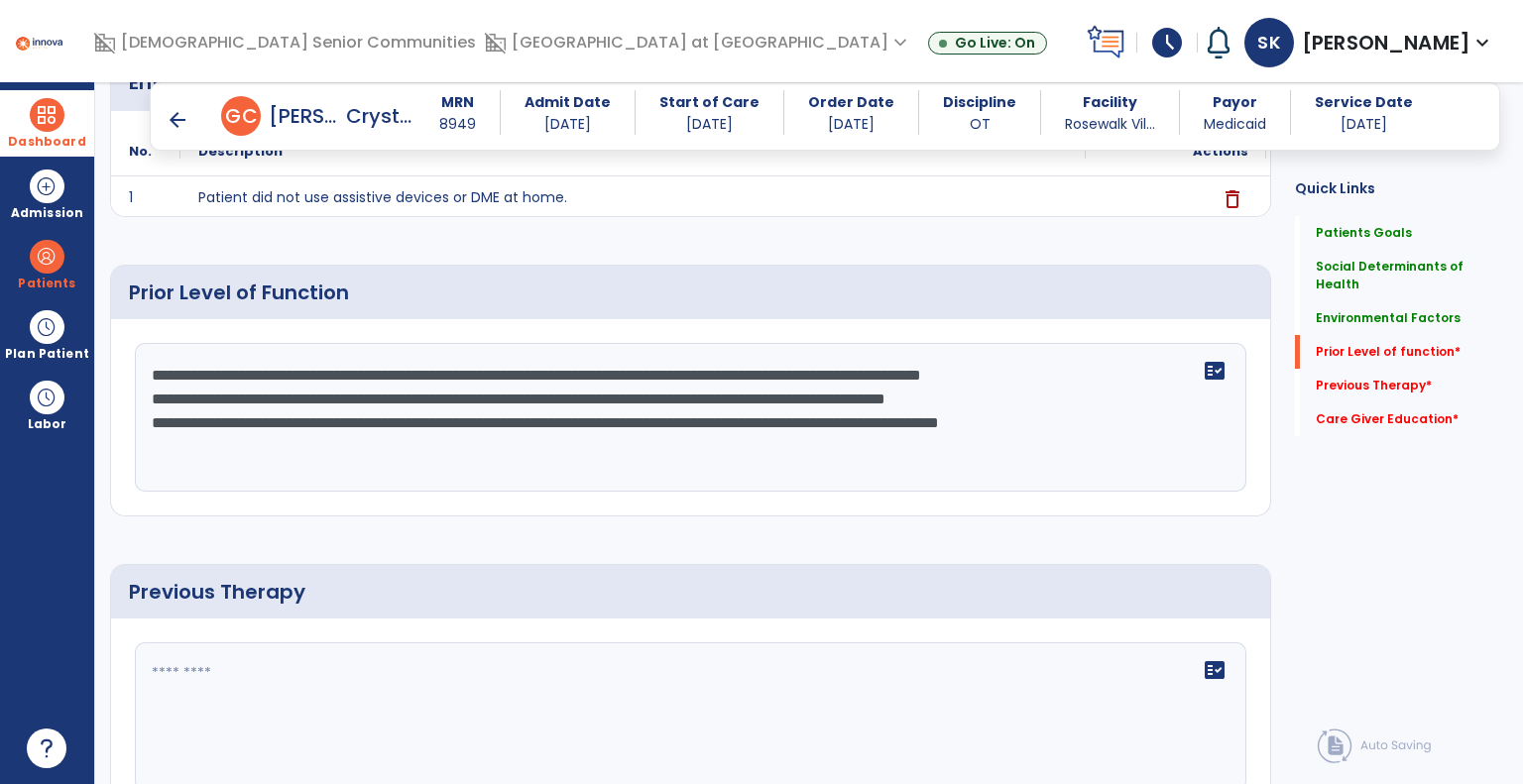 click on "**********" 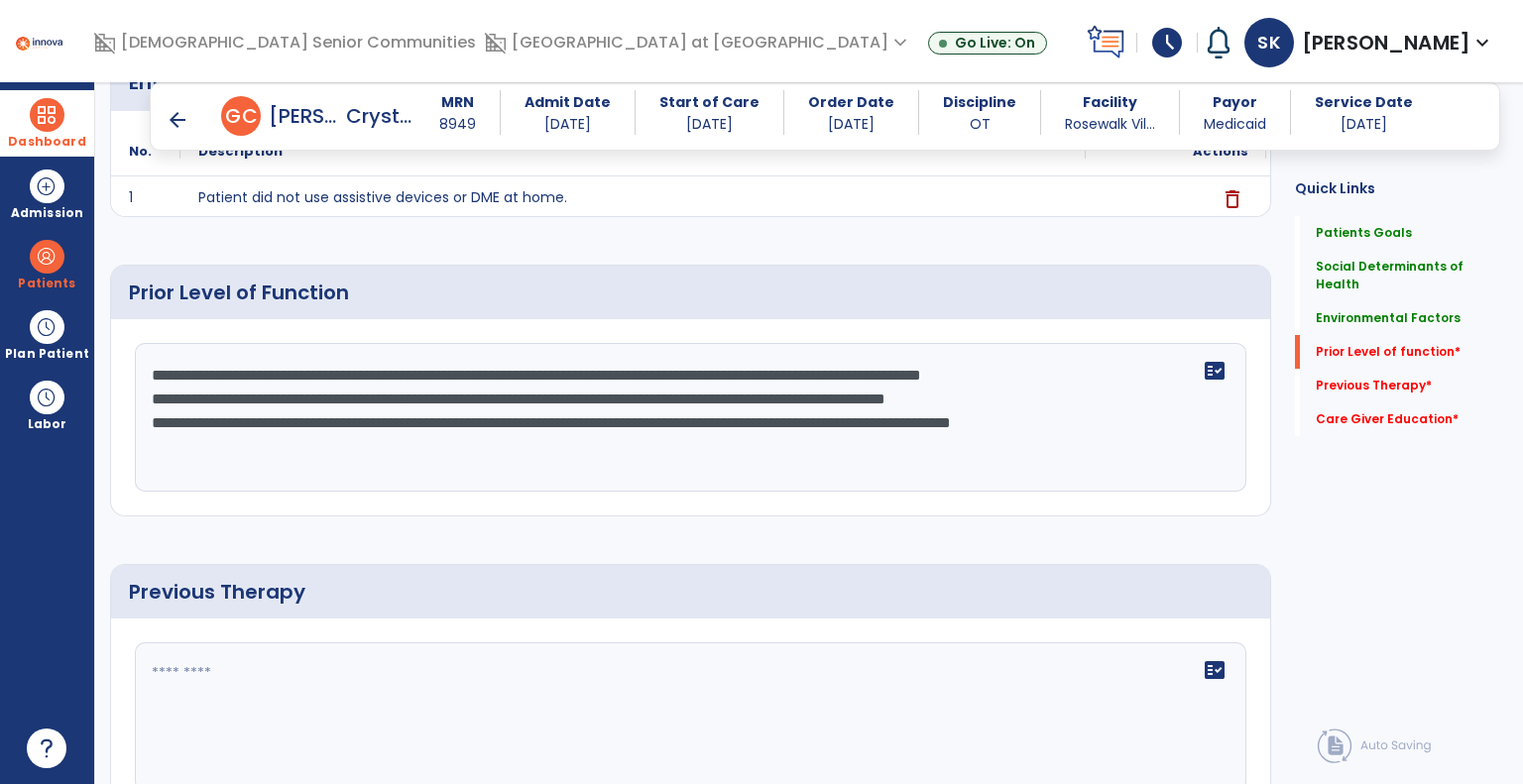 type on "**********" 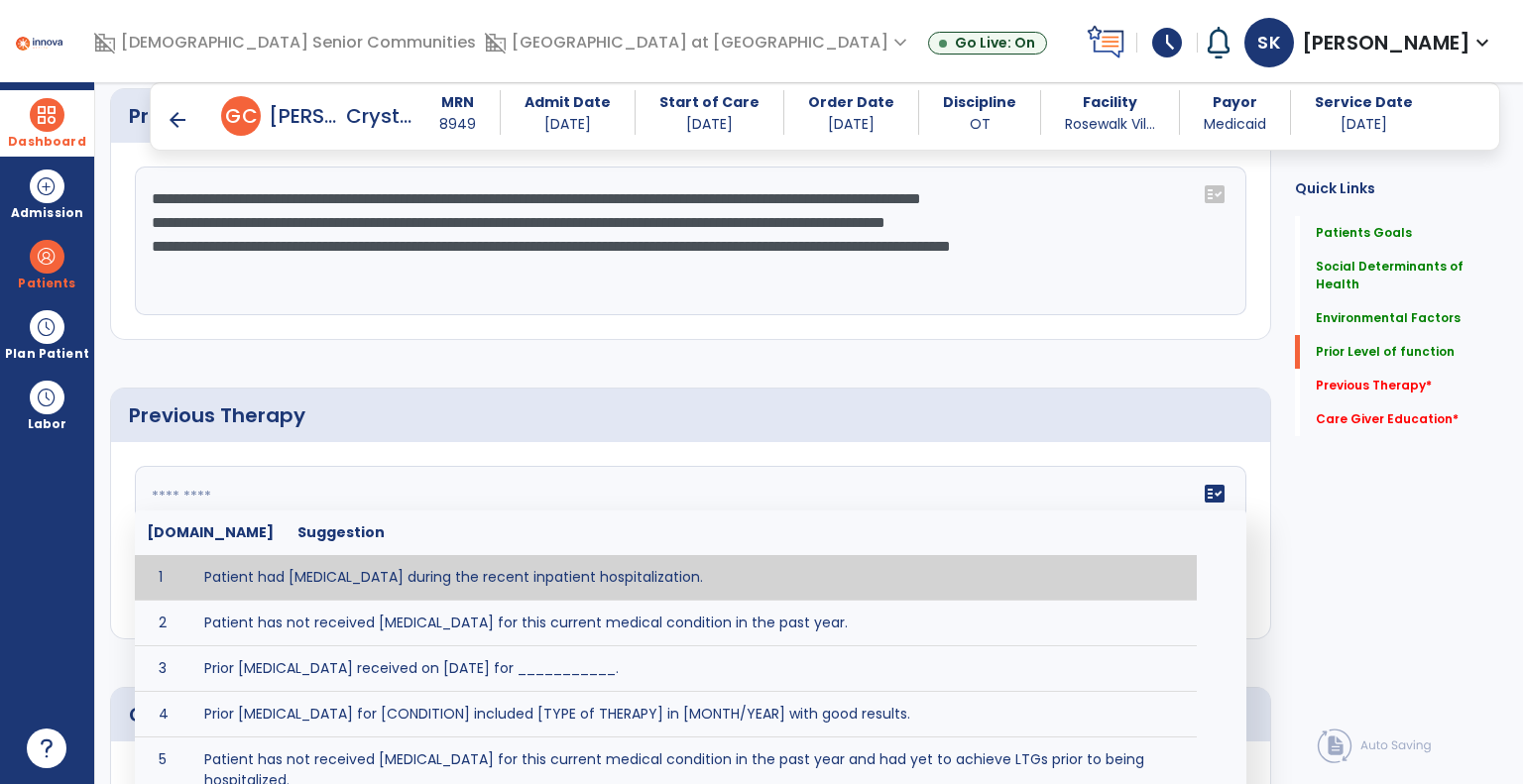 scroll, scrollTop: 988, scrollLeft: 0, axis: vertical 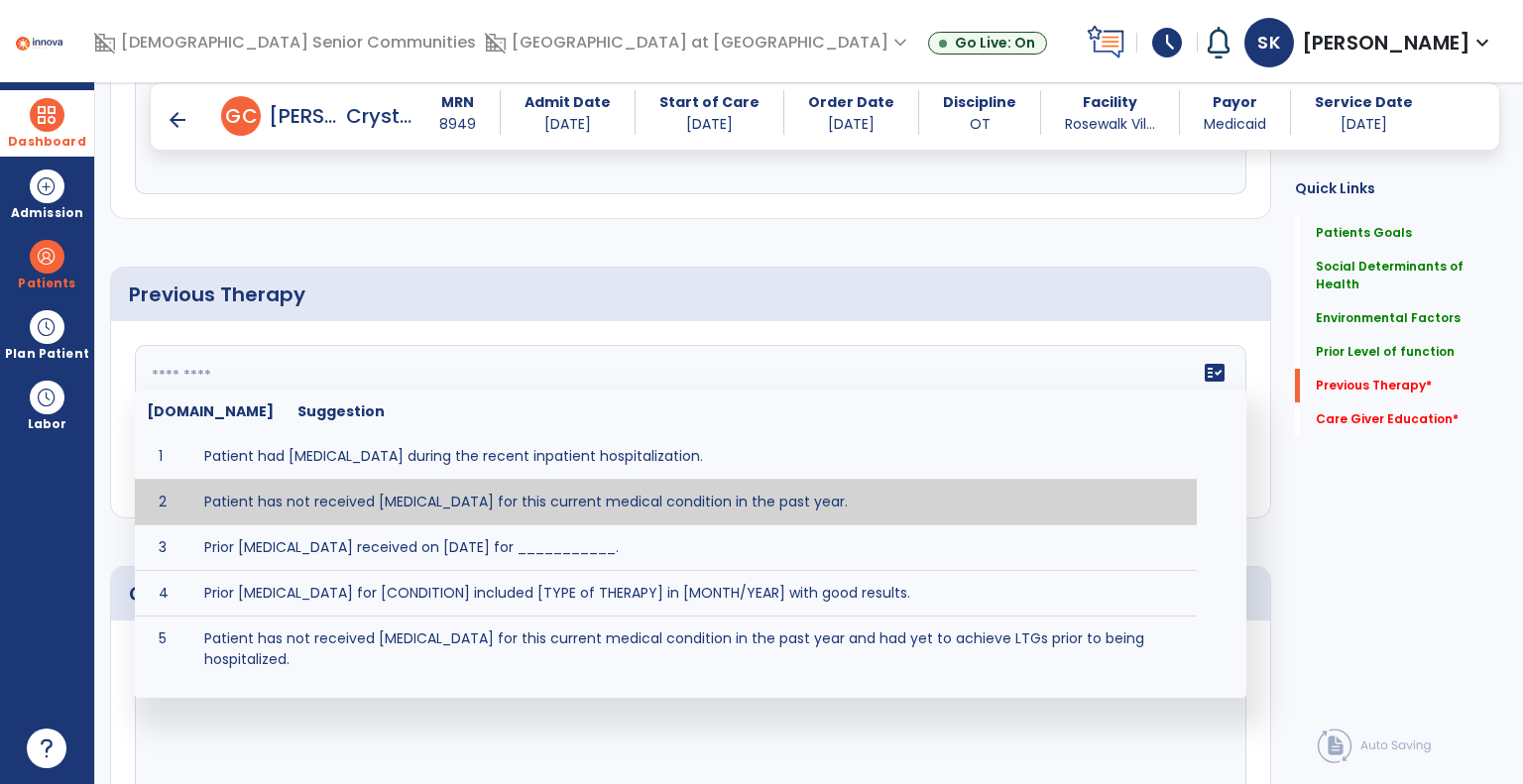 click on "Quick Links  Patients Goals   Patients Goals   Social Determinants of Health   Social Determinants of Health   Environmental Factors   Environmental Factors   Prior Level of function   Prior Level of function   Previous Therapy   *  Previous Therapy   *  Care Giver Education   *  Care Giver Education   *" 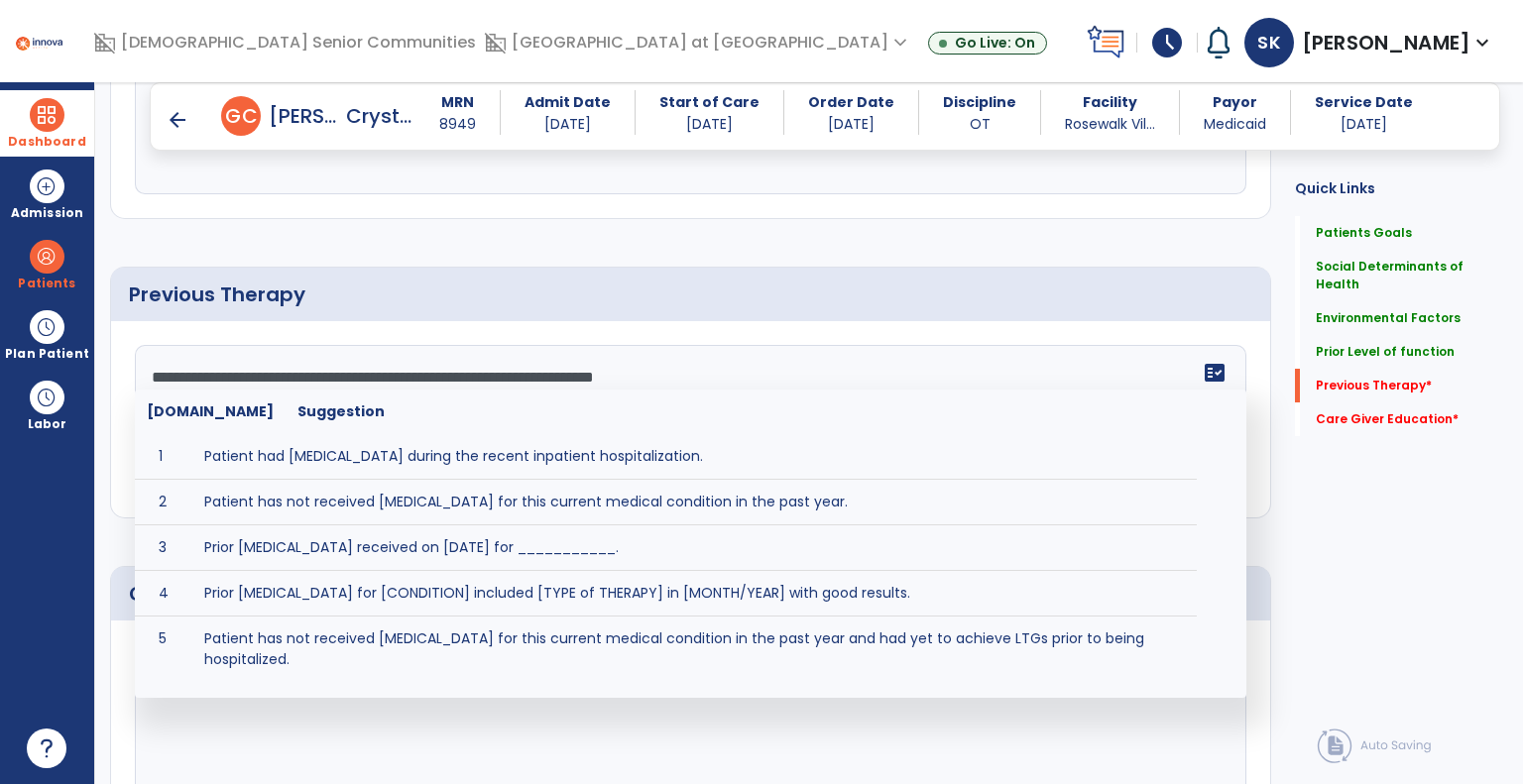 type on "**********" 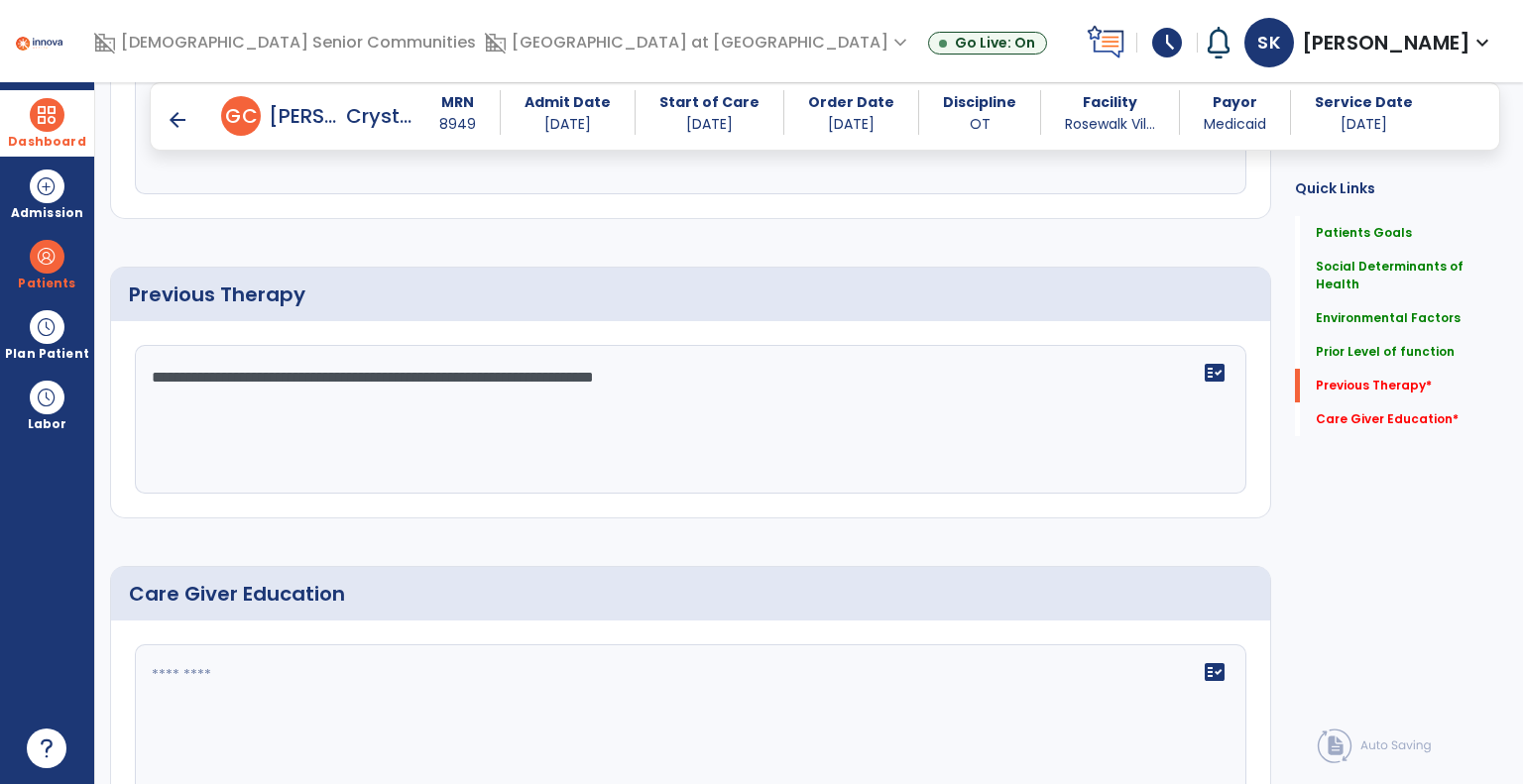 drag, startPoint x: 1379, startPoint y: 561, endPoint x: 1216, endPoint y: 551, distance: 163.30646 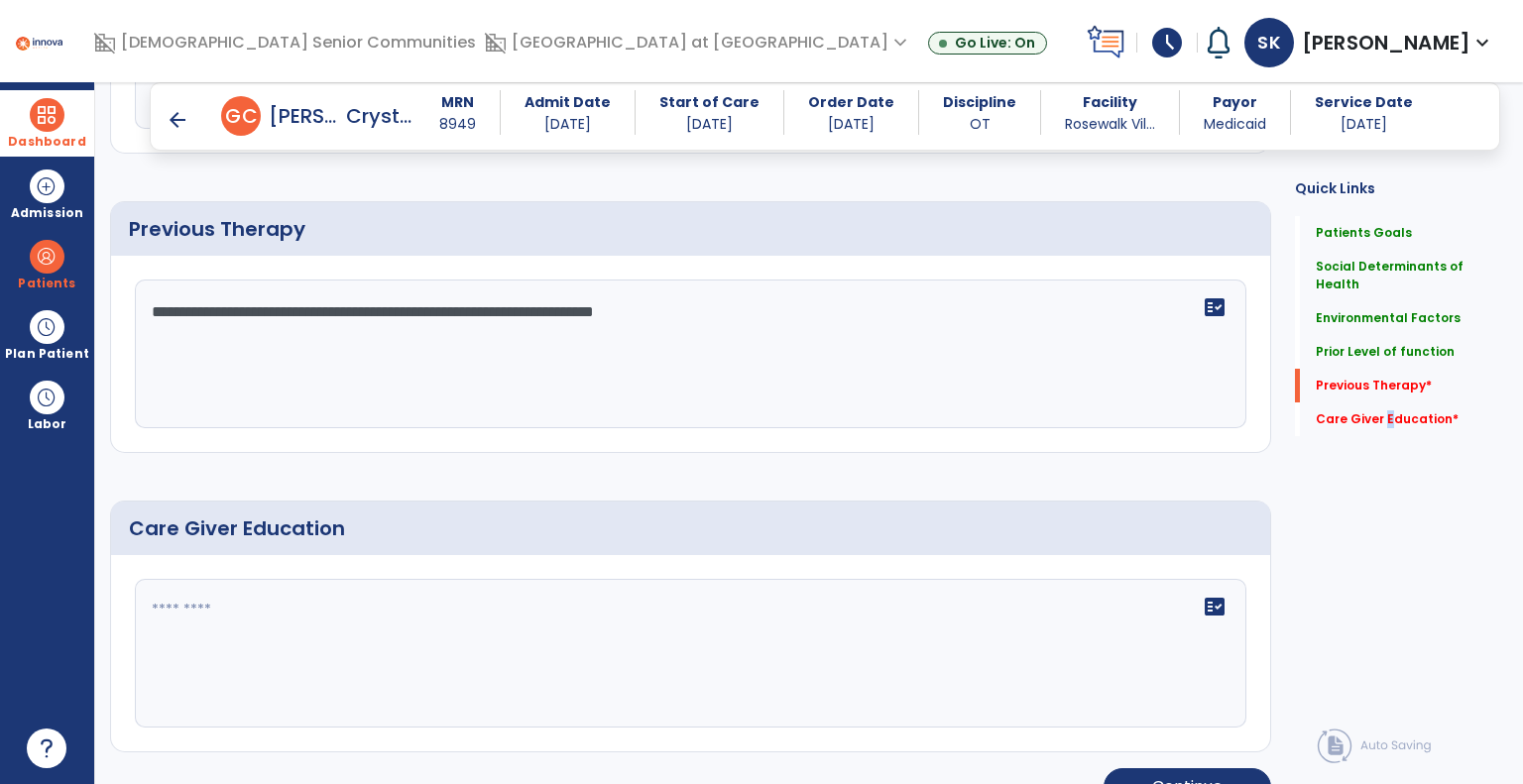 scroll, scrollTop: 1086, scrollLeft: 0, axis: vertical 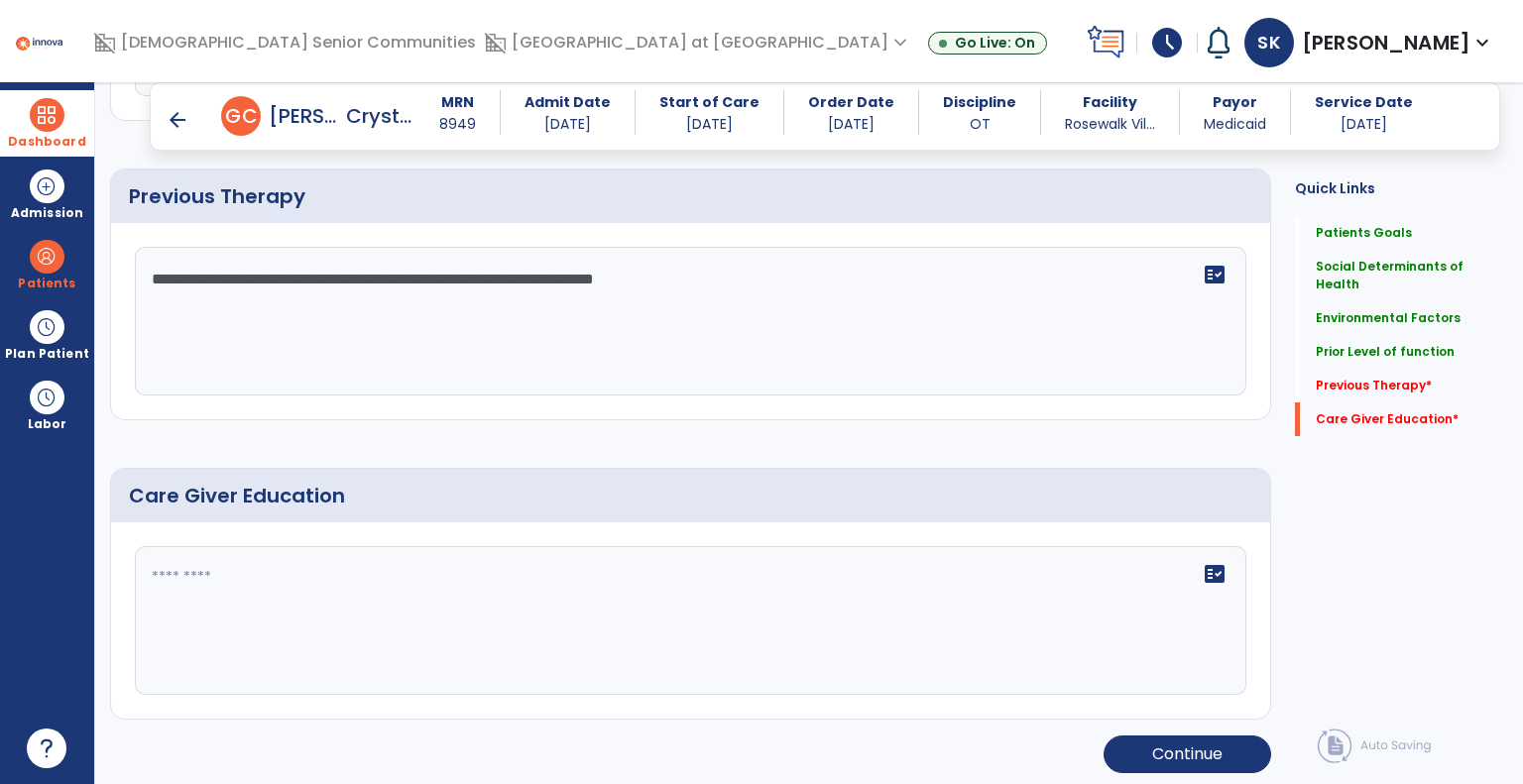 click 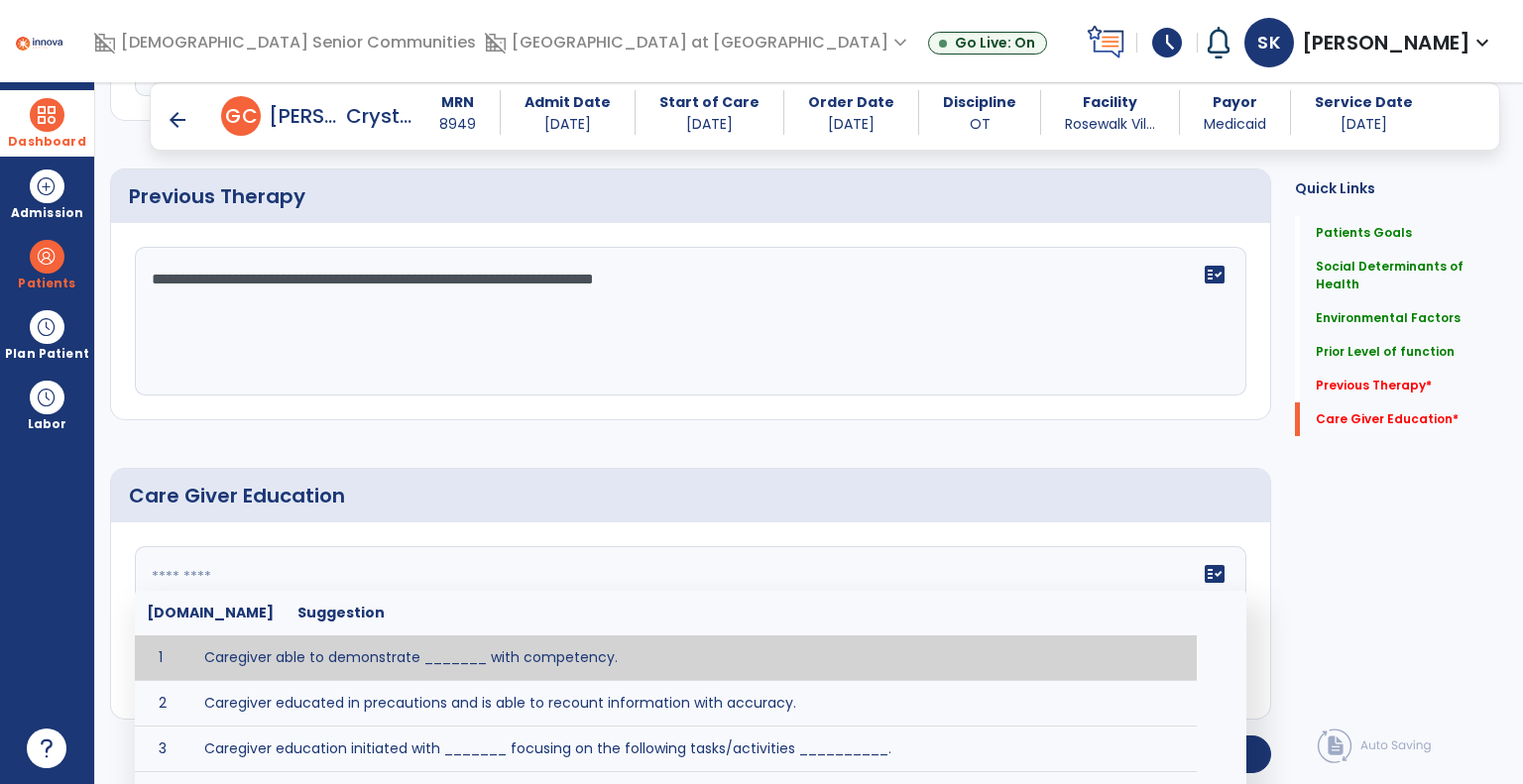 paste on "**********" 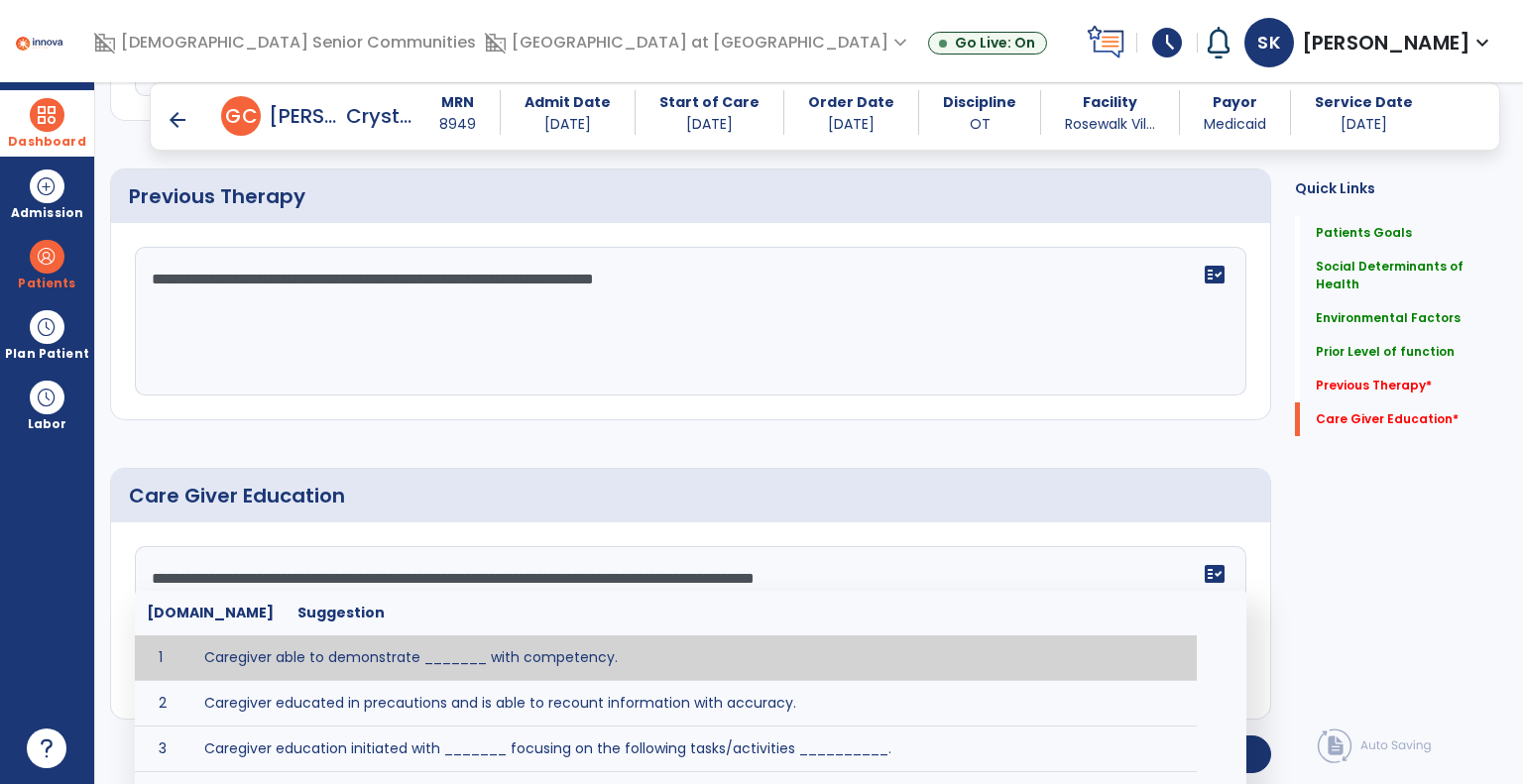 type on "**********" 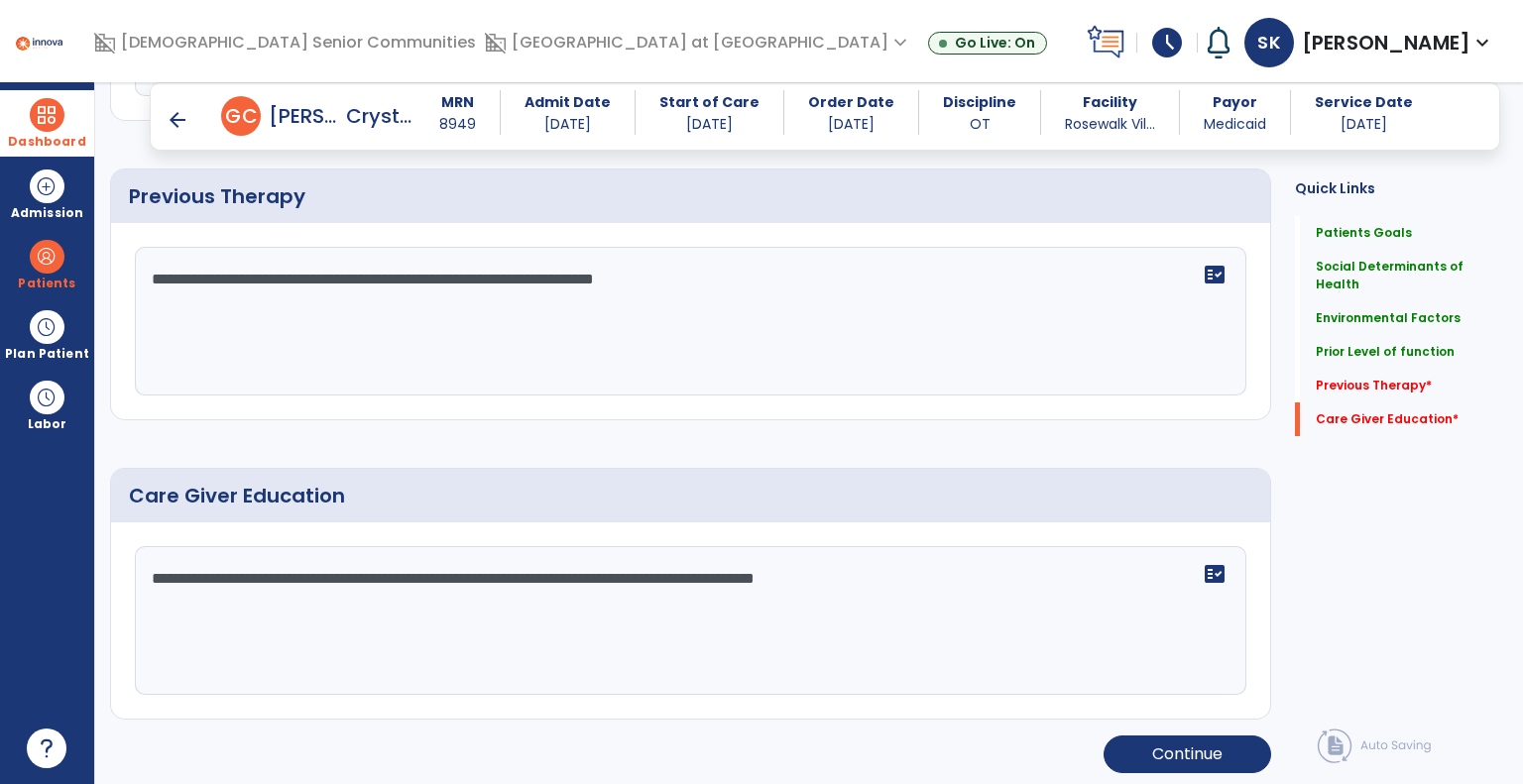 click on "Quick Links  Patients Goals   Patients Goals   Social Determinants of Health   Social Determinants of Health   Environmental Factors   Environmental Factors   Prior Level of function   Prior Level of function   Previous Therapy   *  Previous Therapy   *  Care Giver Education   *  Care Giver Education   *" 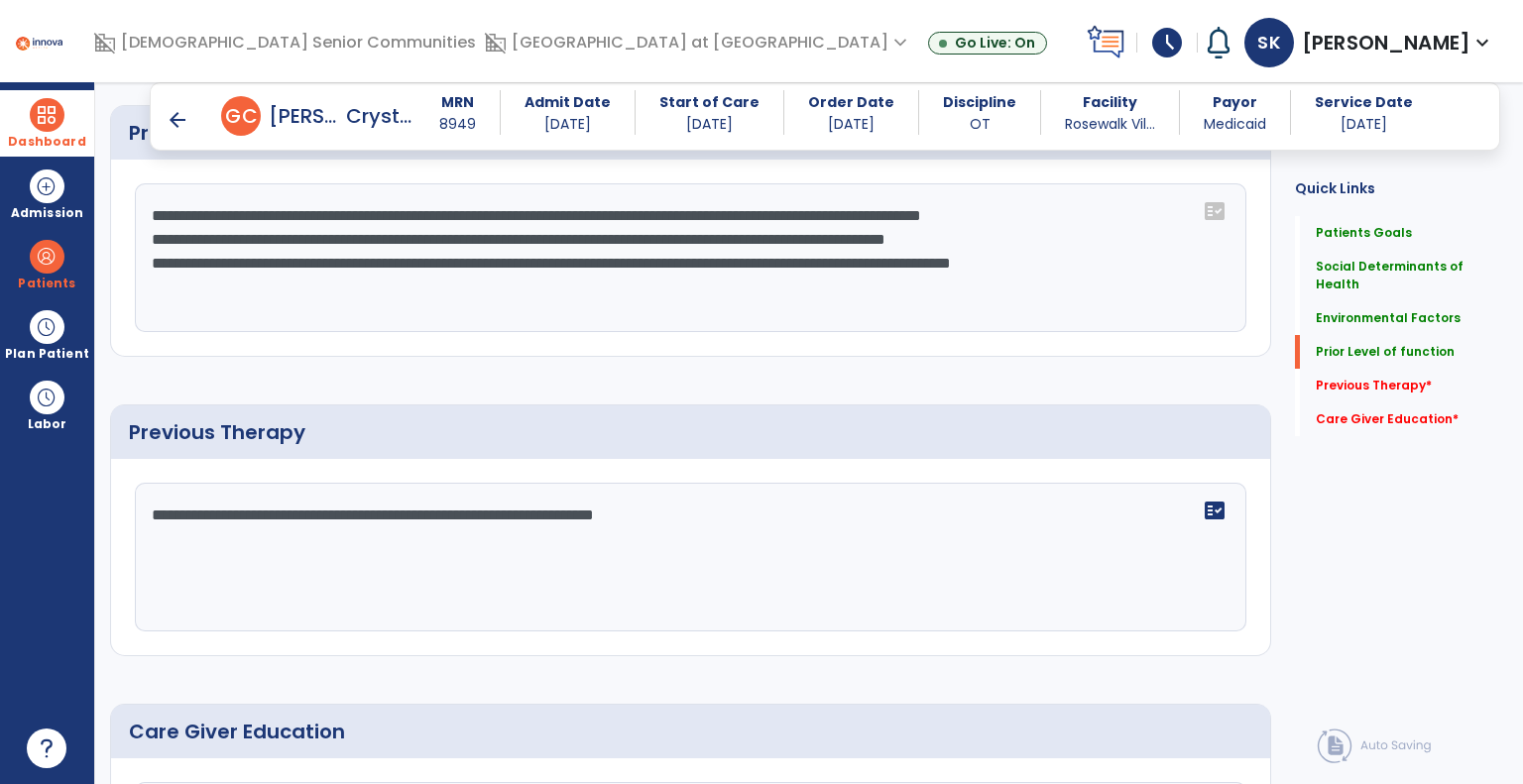 scroll, scrollTop: 987, scrollLeft: 0, axis: vertical 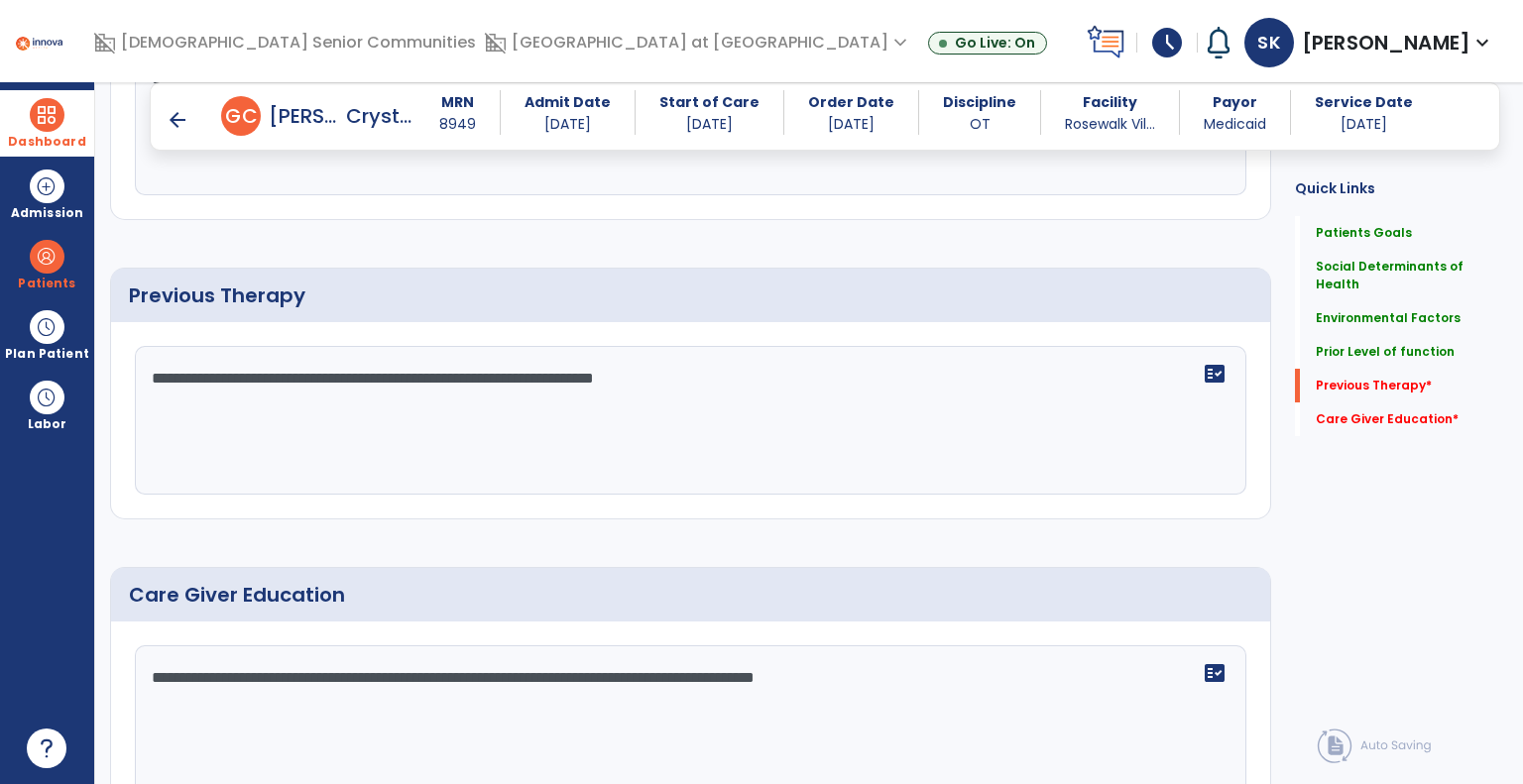 click on "arrow_back" at bounding box center [177, 120] 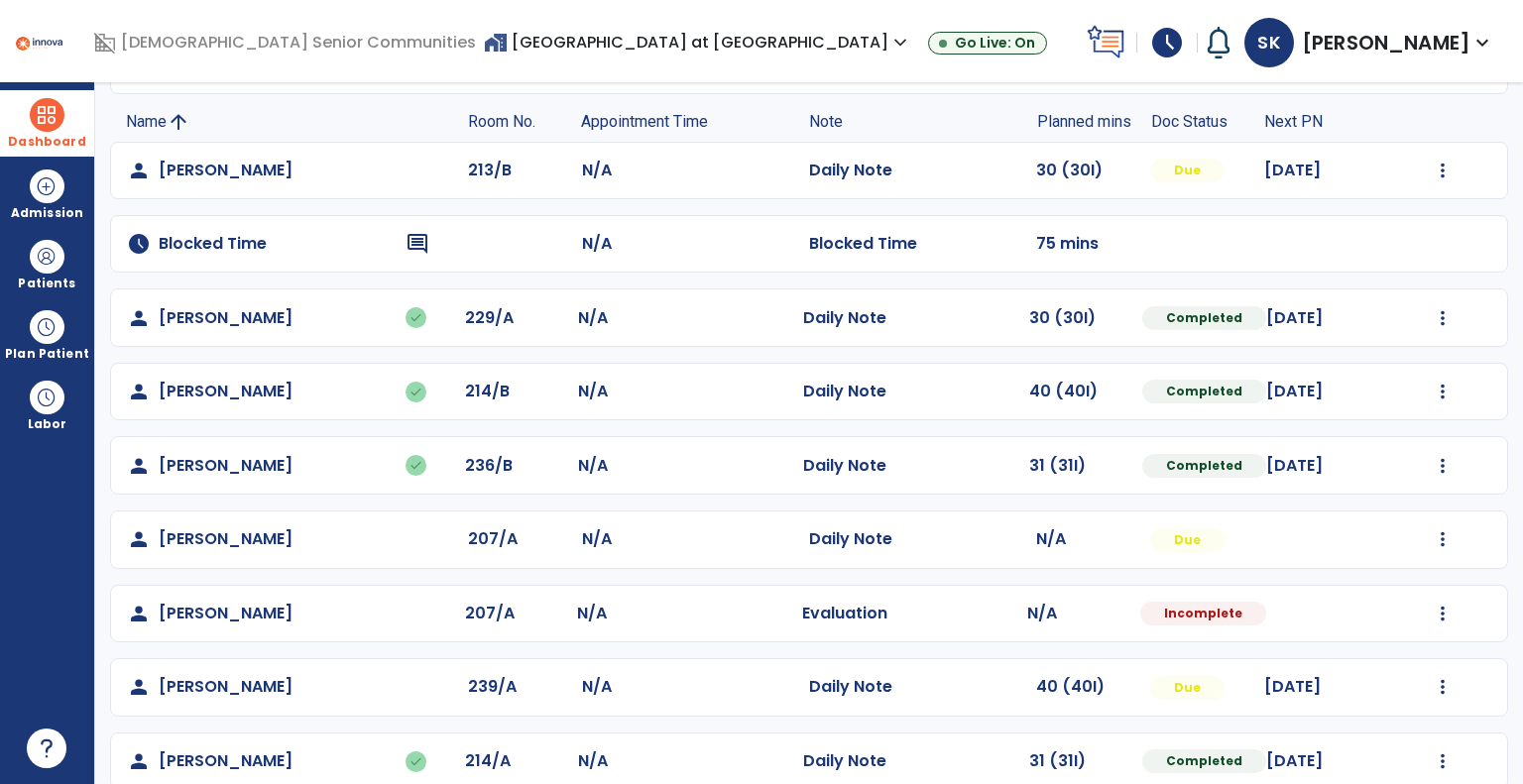 scroll, scrollTop: 396, scrollLeft: 0, axis: vertical 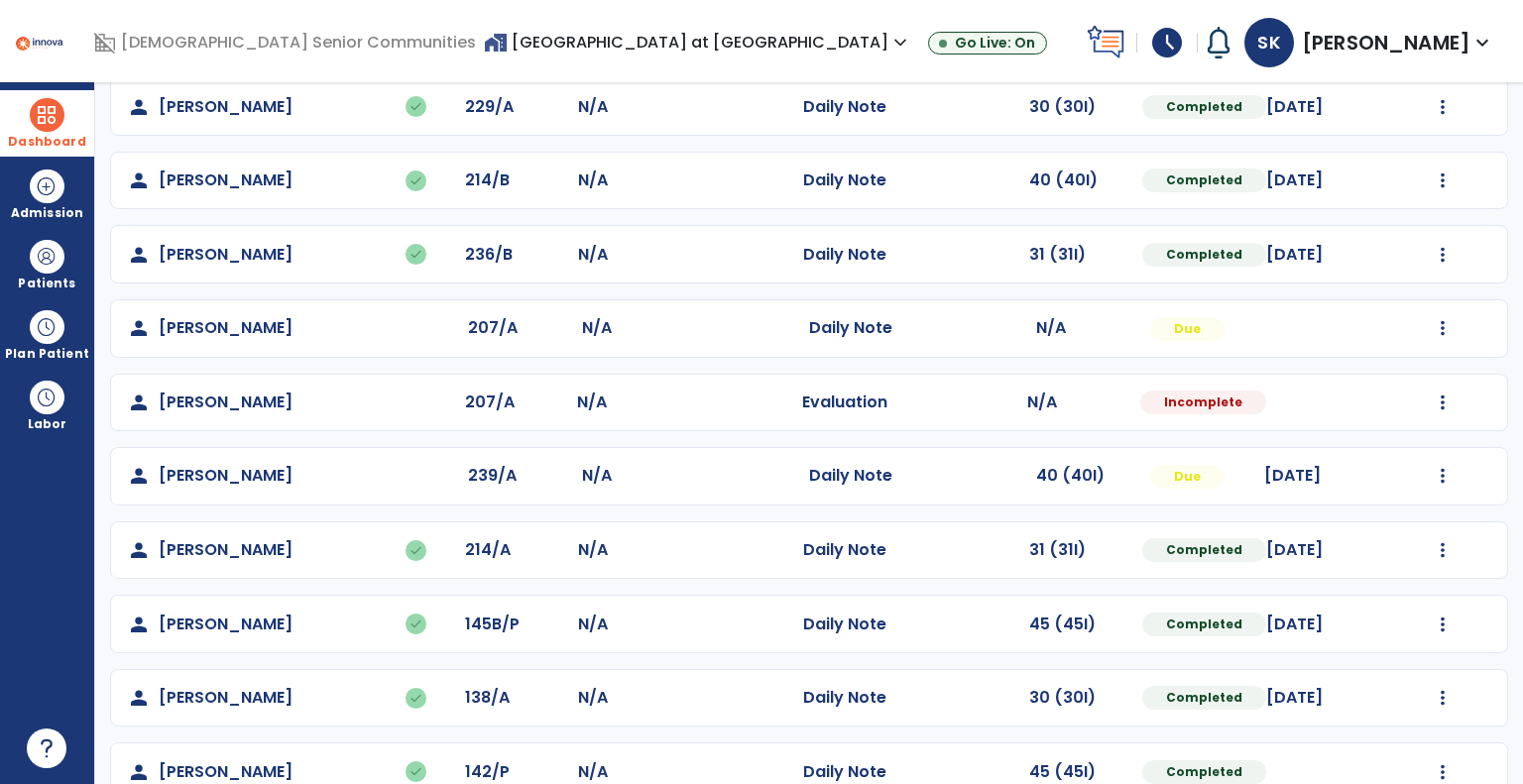 click on "Mark Visit As Complete   Reset Note   Open Document   G + C Mins" 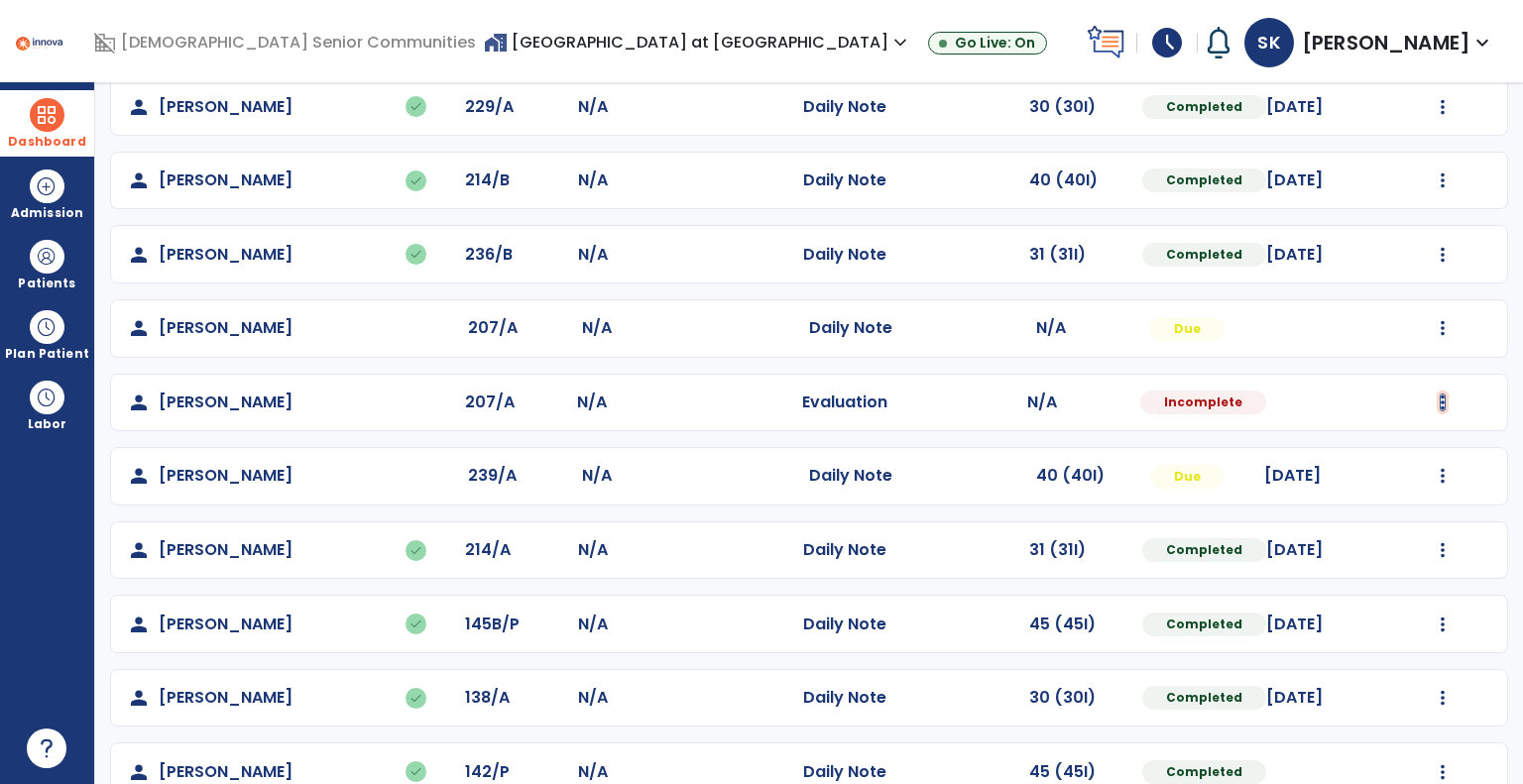 click at bounding box center (1443, -41) 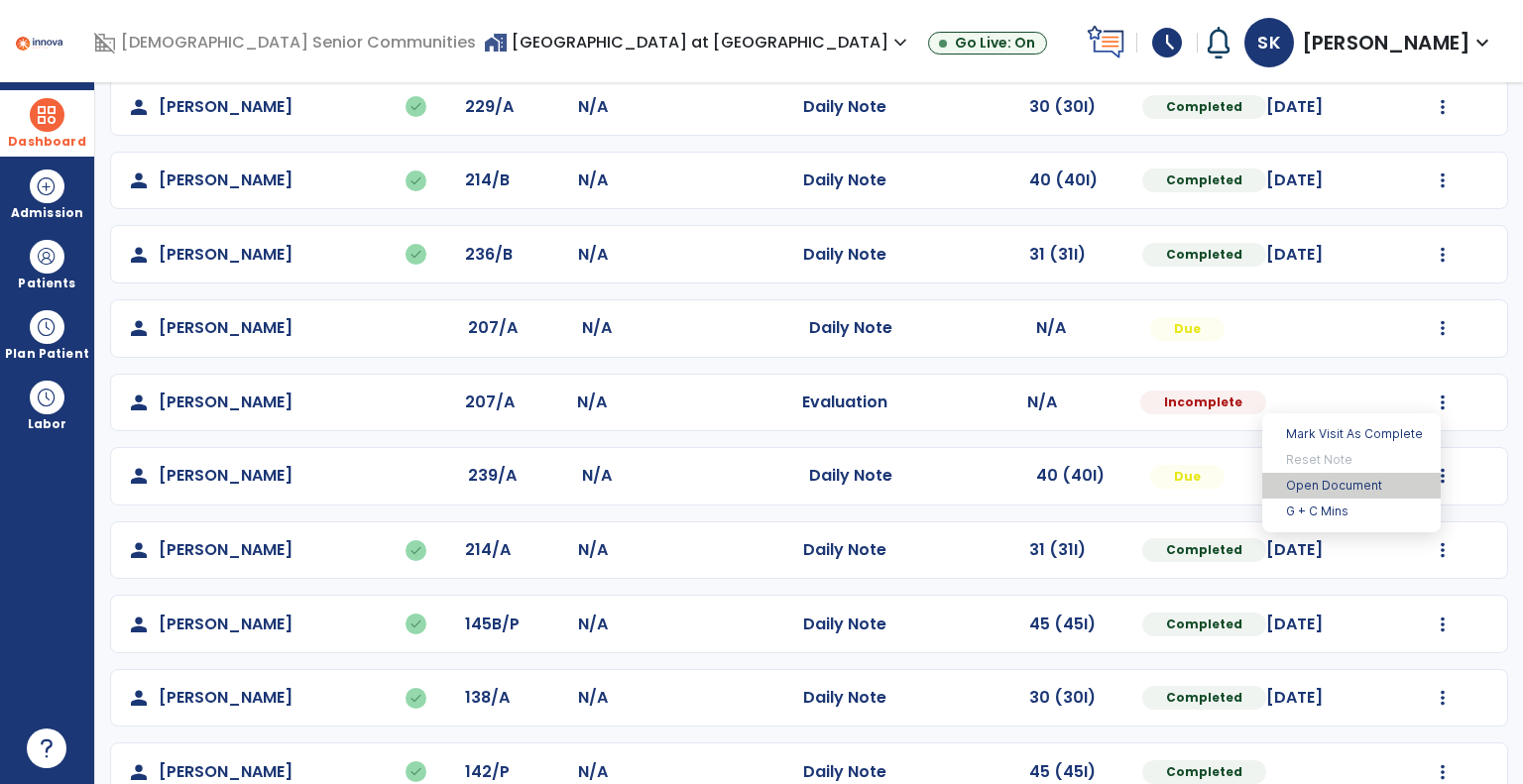 click on "Open Document" at bounding box center [1351, 486] 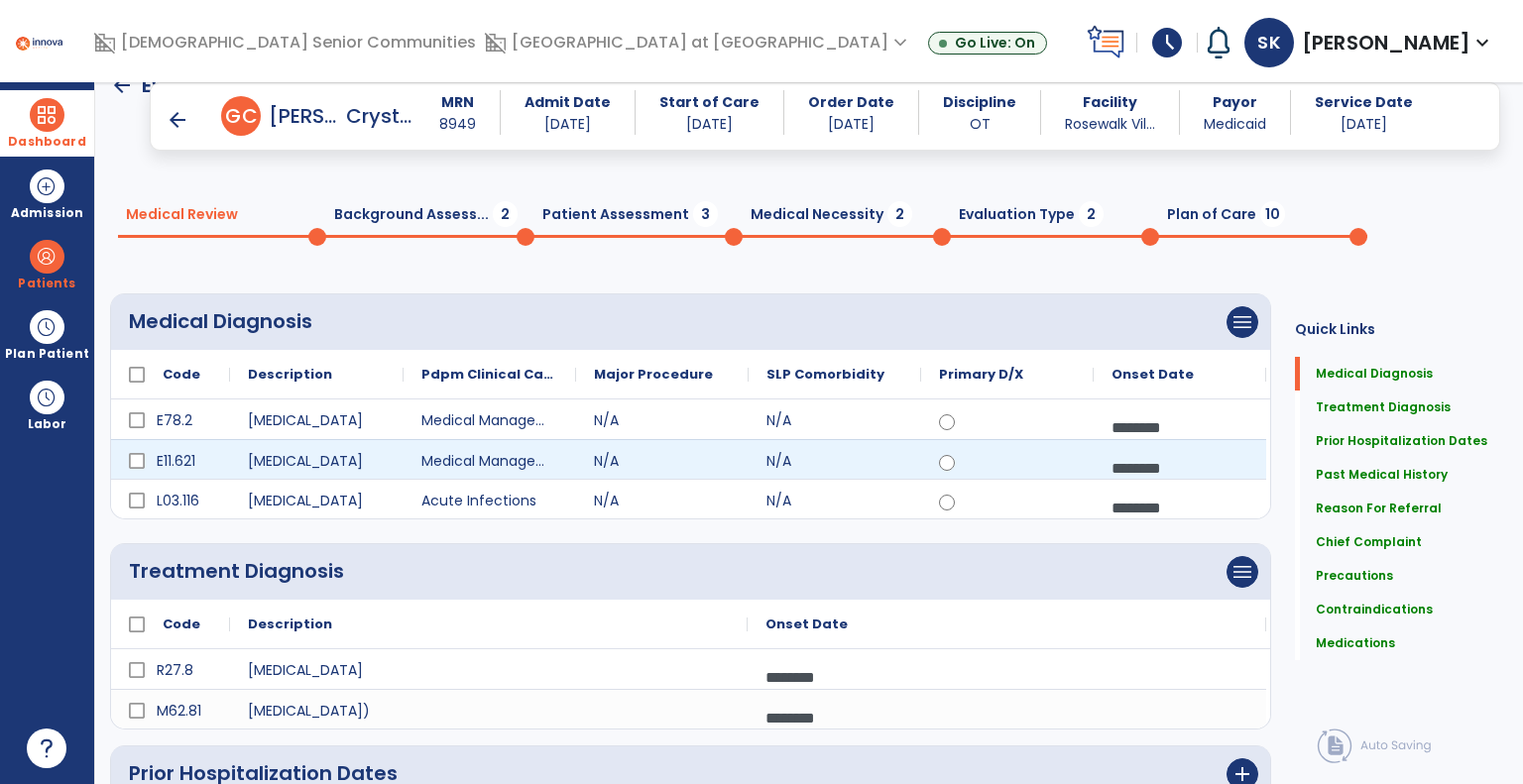 scroll, scrollTop: 0, scrollLeft: 0, axis: both 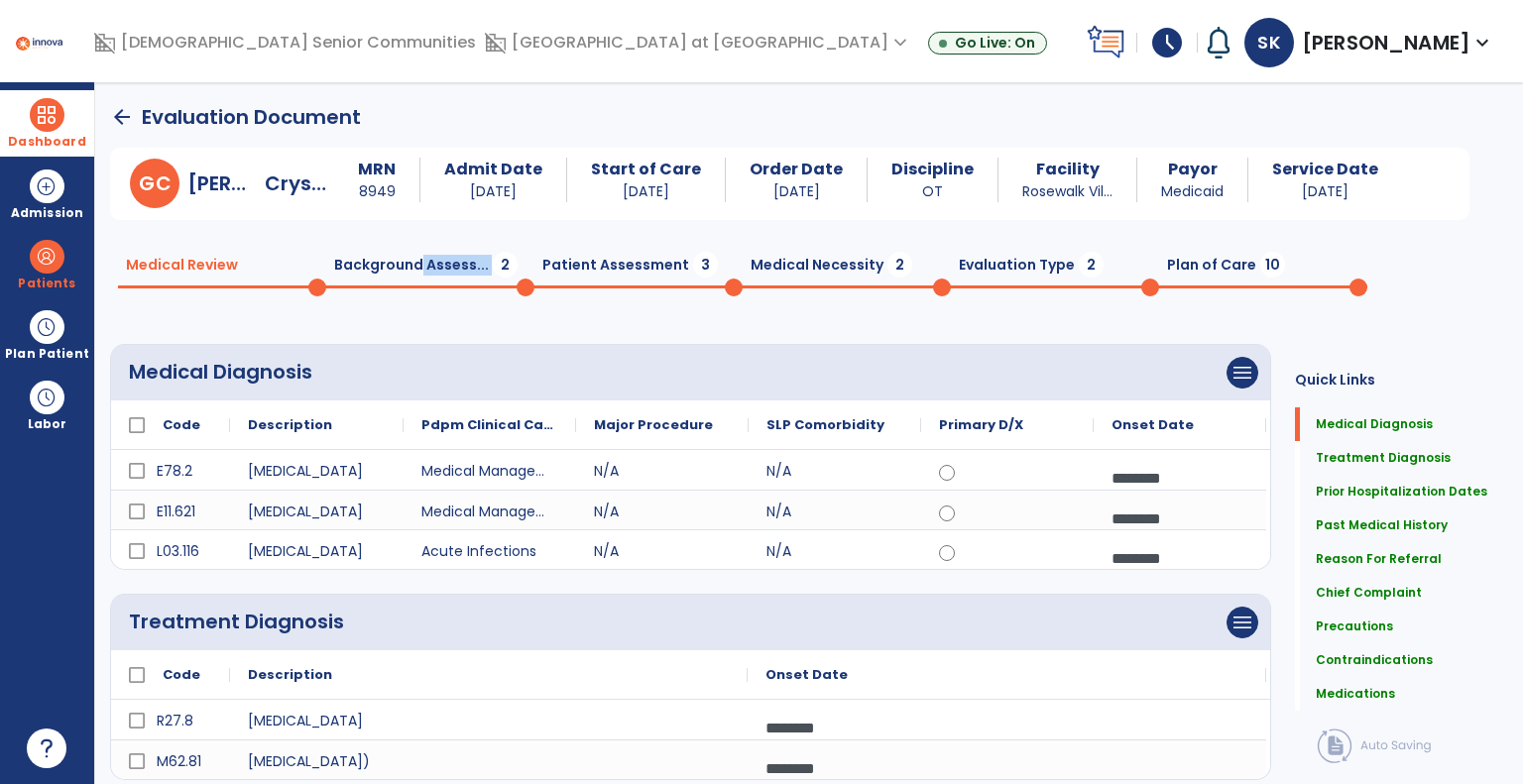 click on "Background Assess...  2" 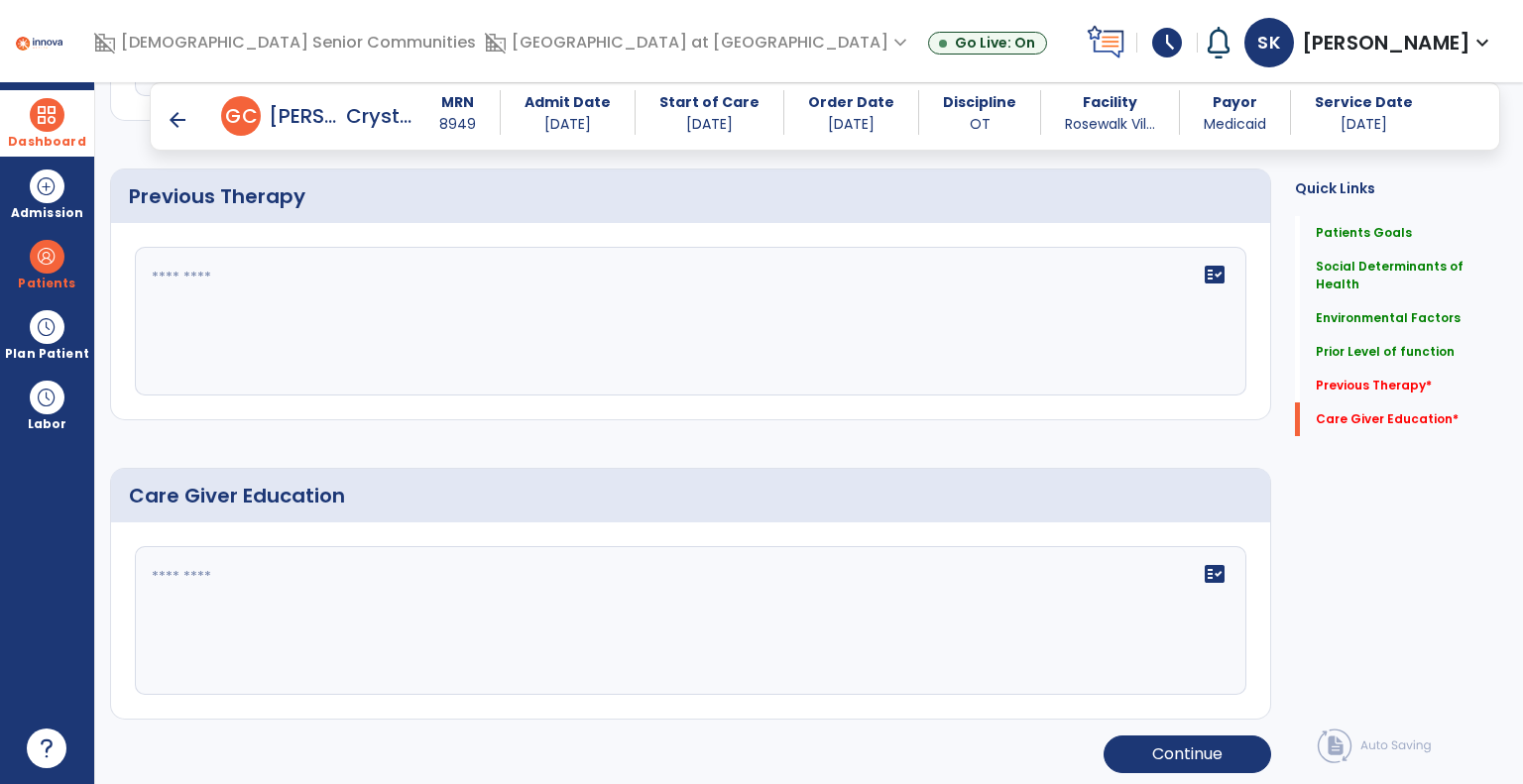 scroll, scrollTop: 888, scrollLeft: 0, axis: vertical 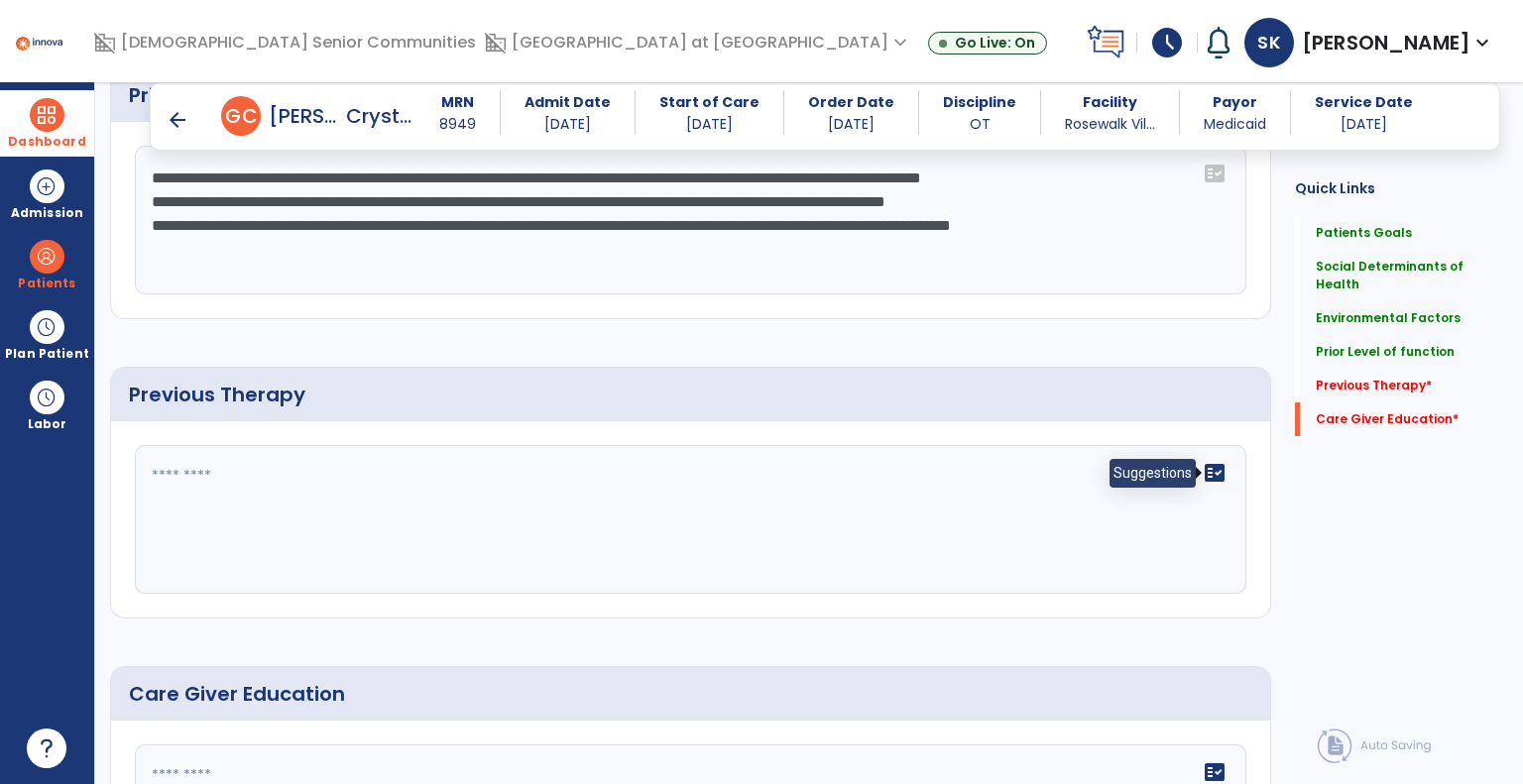 click on "fact_check" 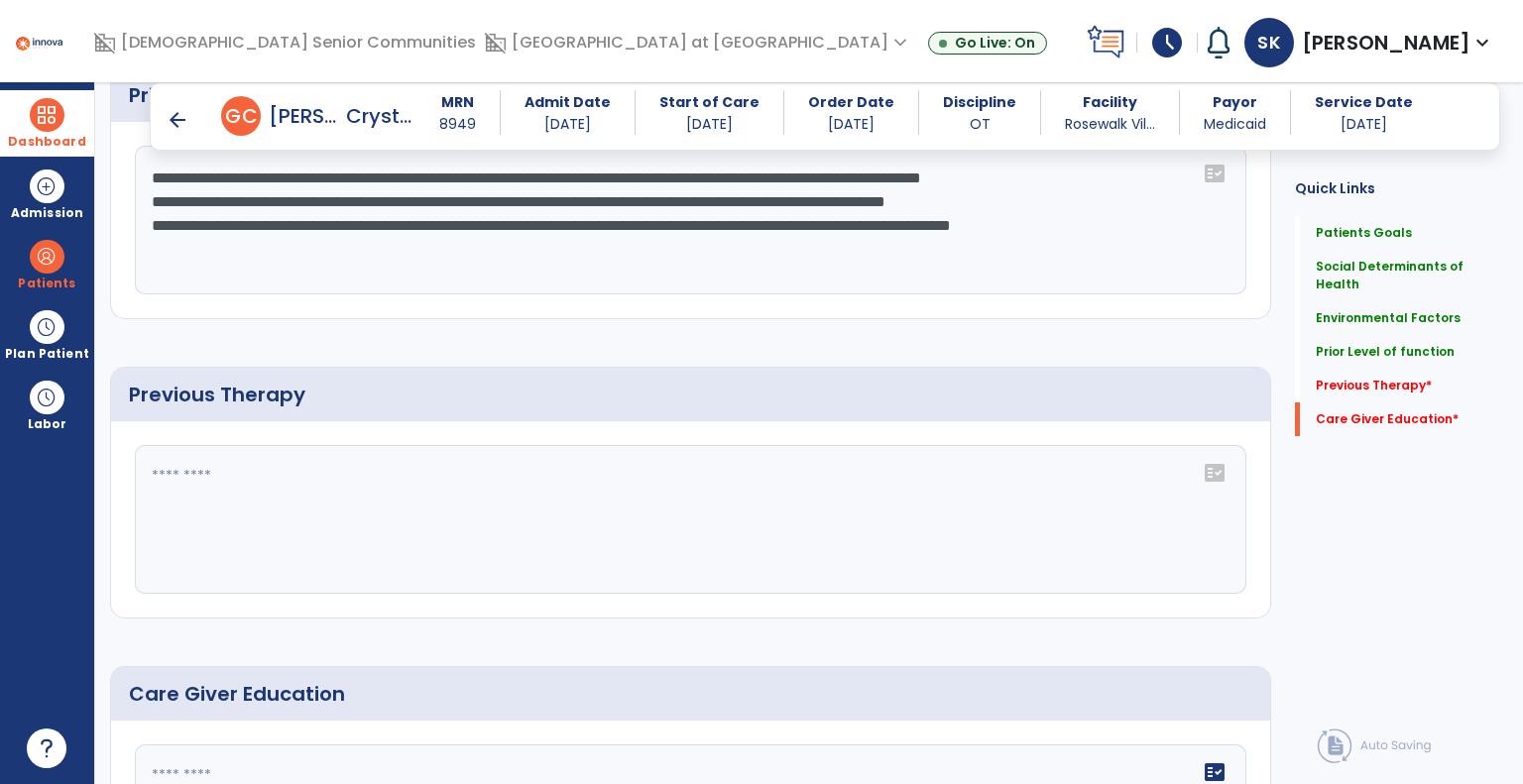 click on "fact_check" 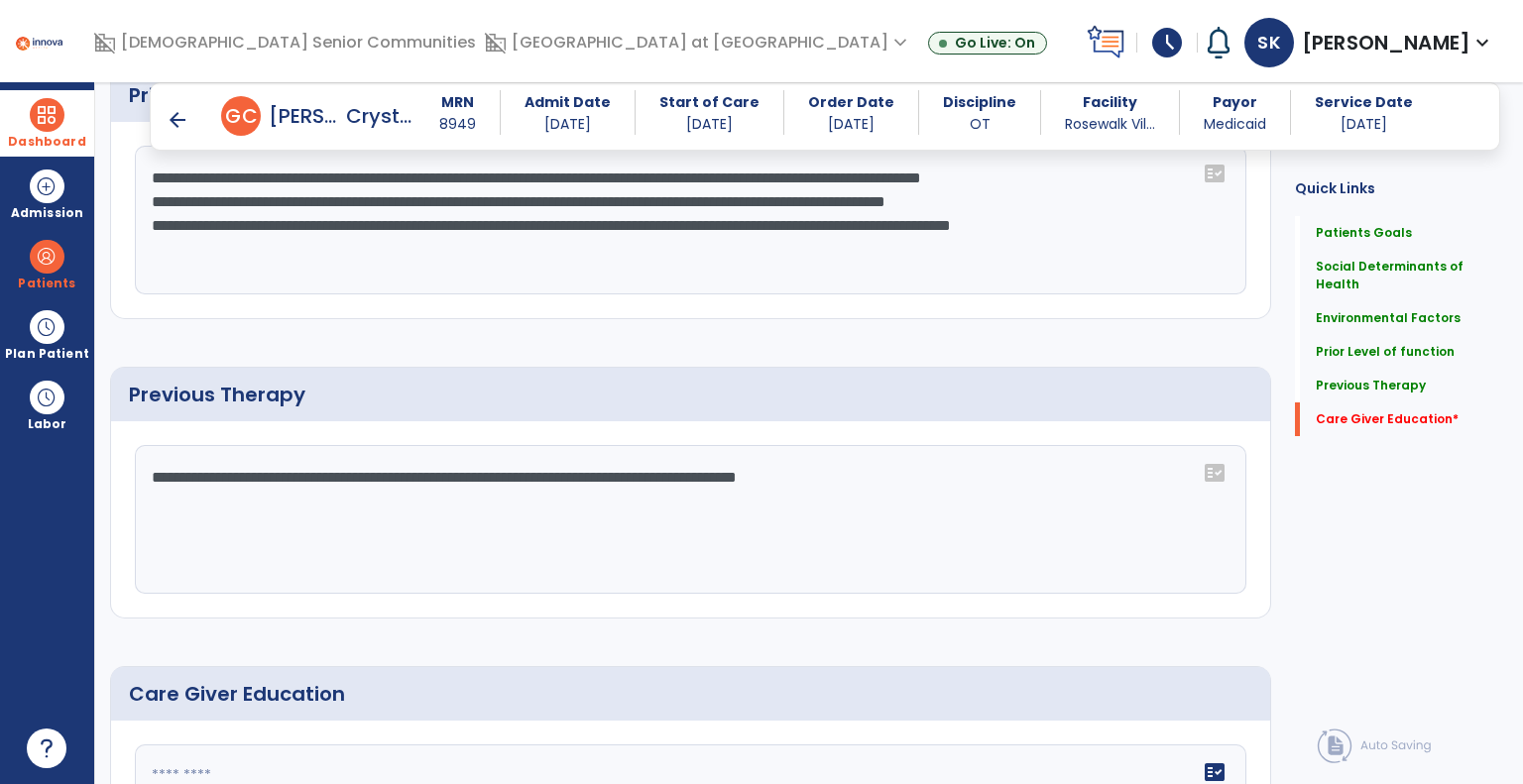 click on "**********" 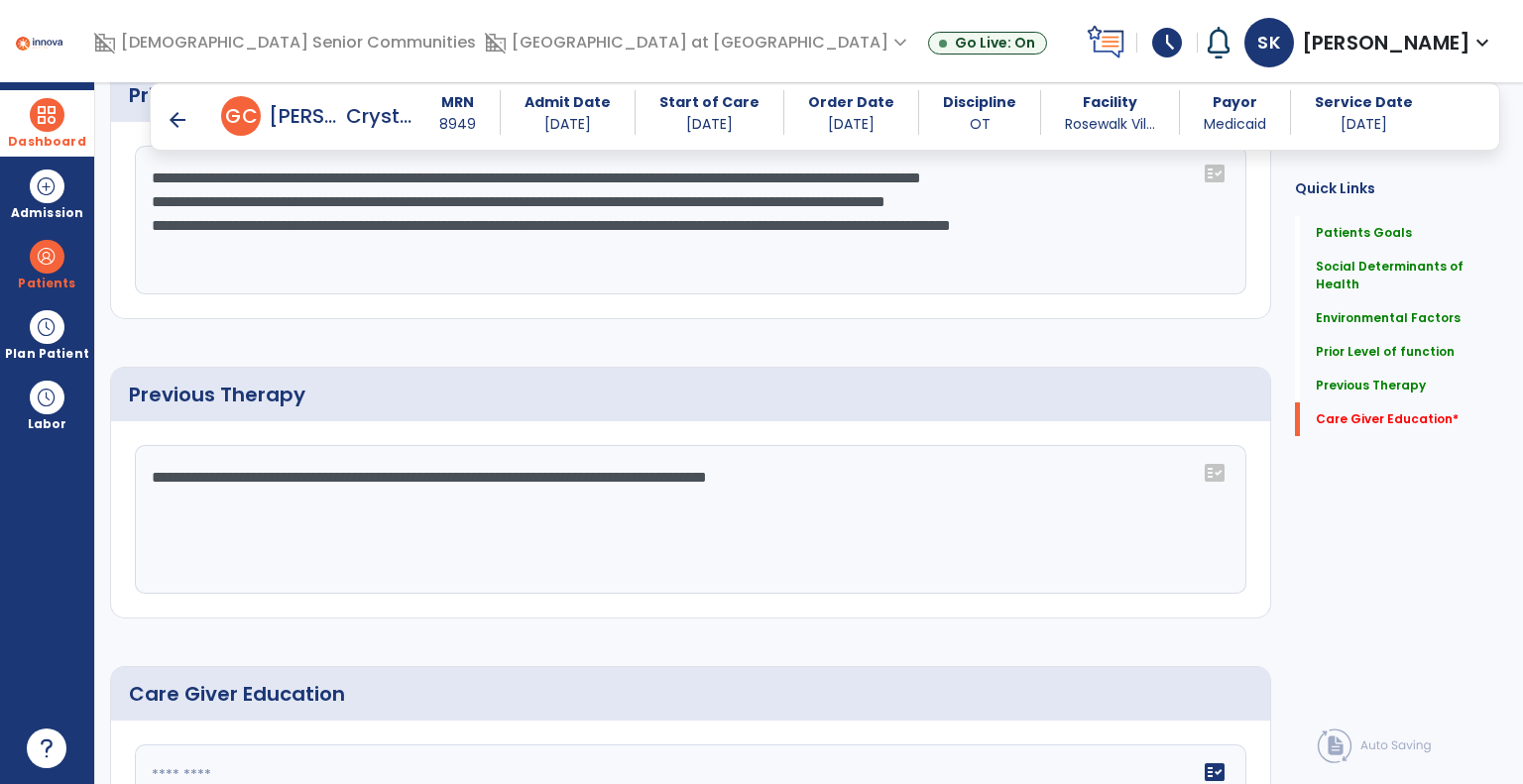 click on "**********" 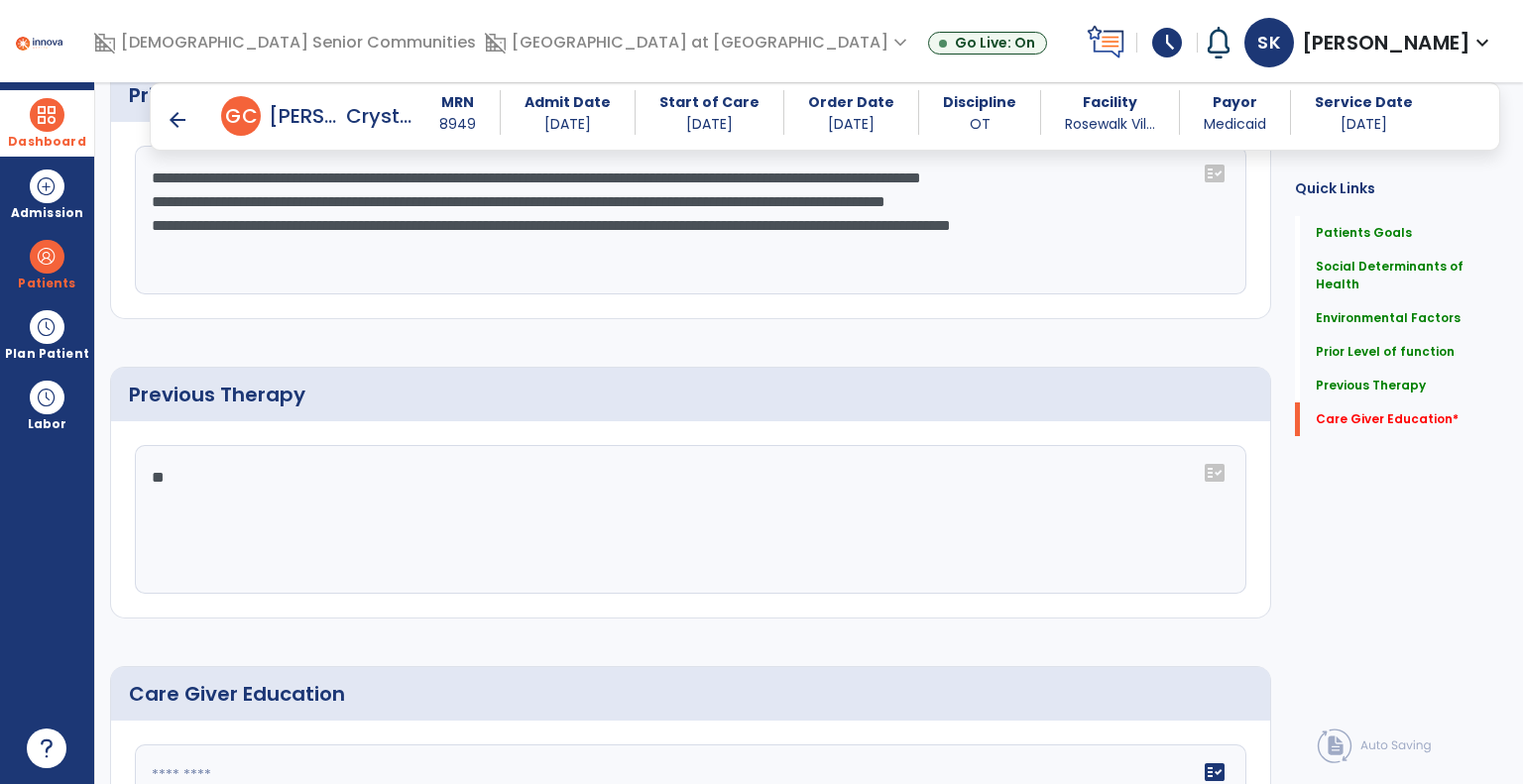 type on "*" 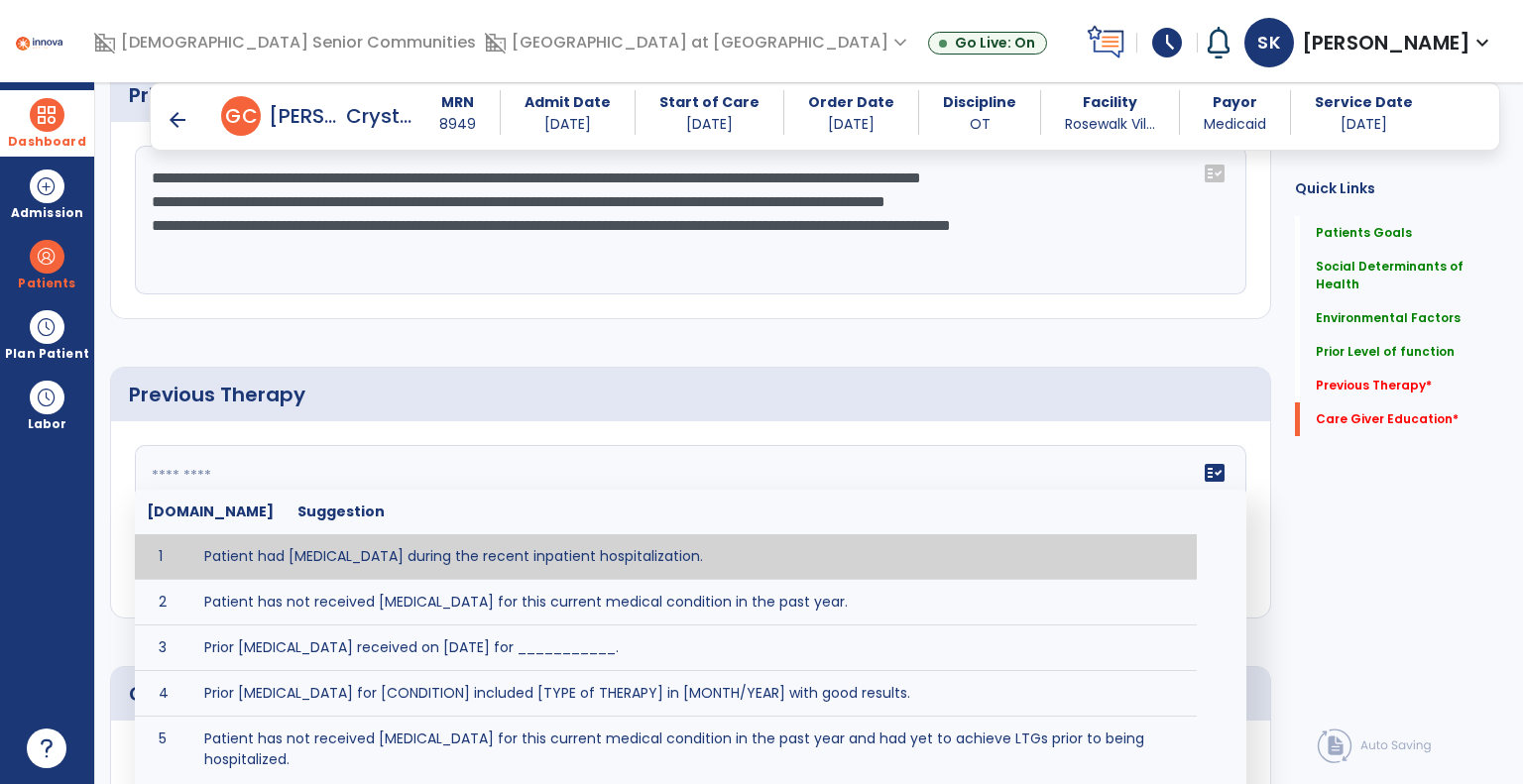 type on "**********" 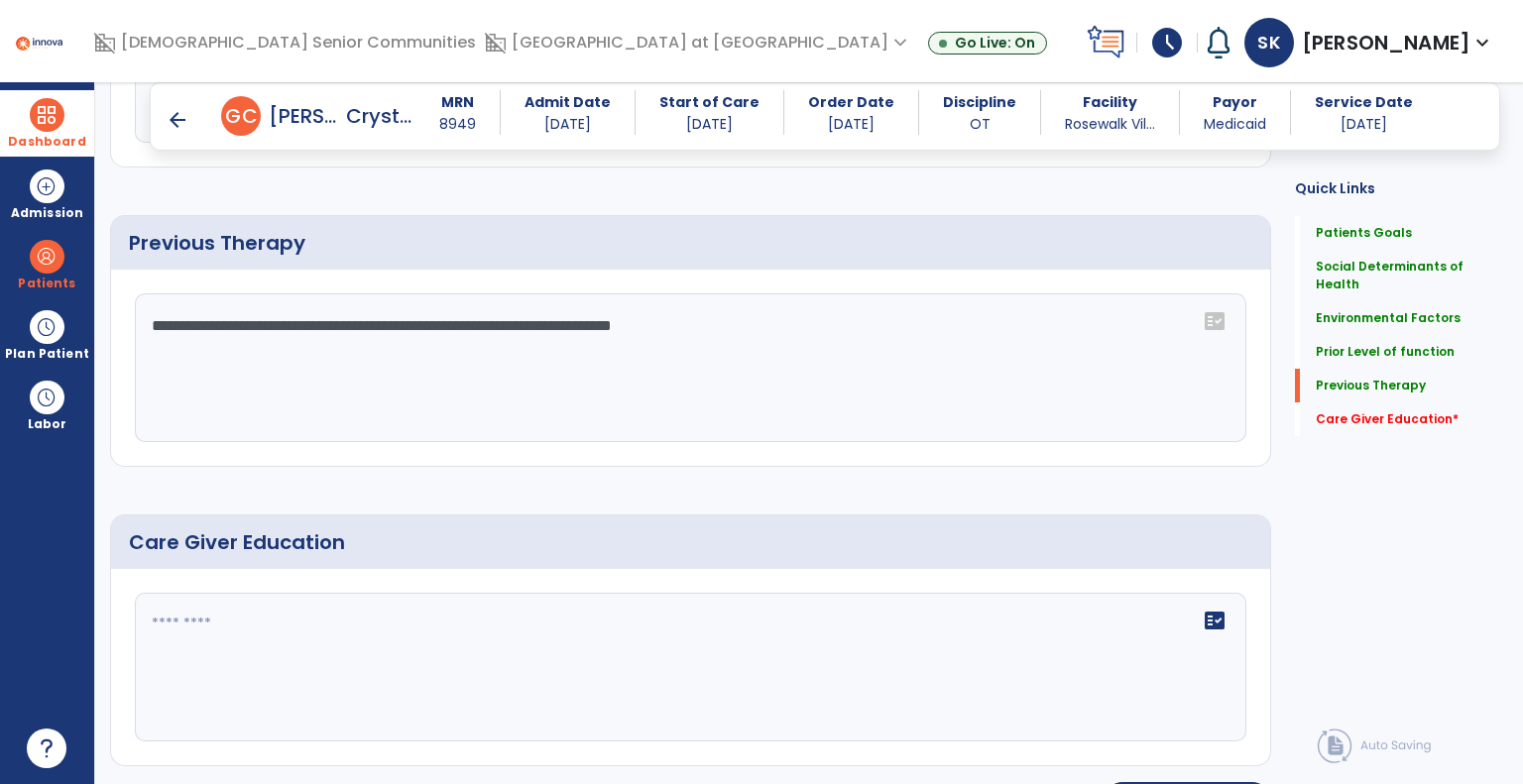 scroll, scrollTop: 1086, scrollLeft: 0, axis: vertical 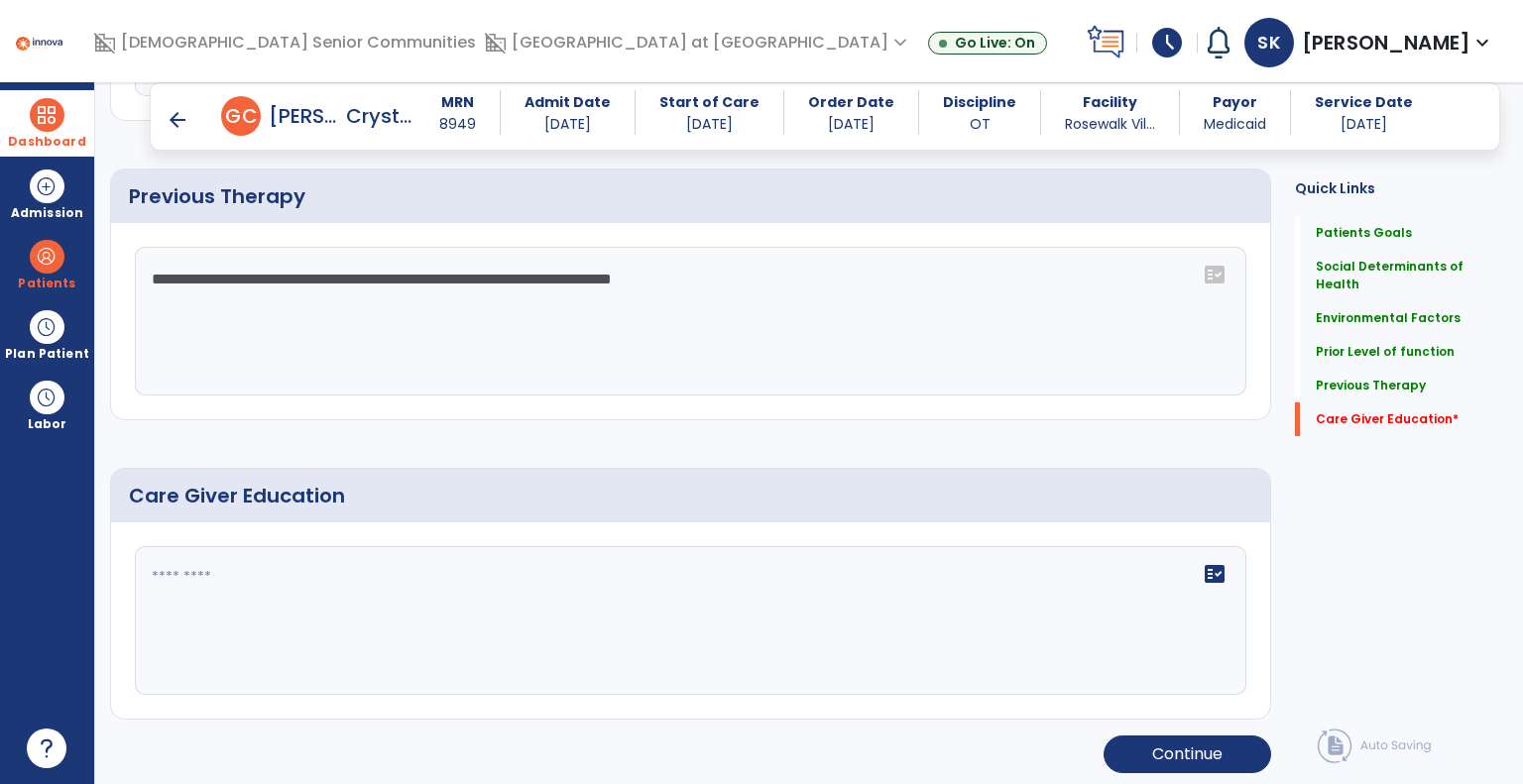 click 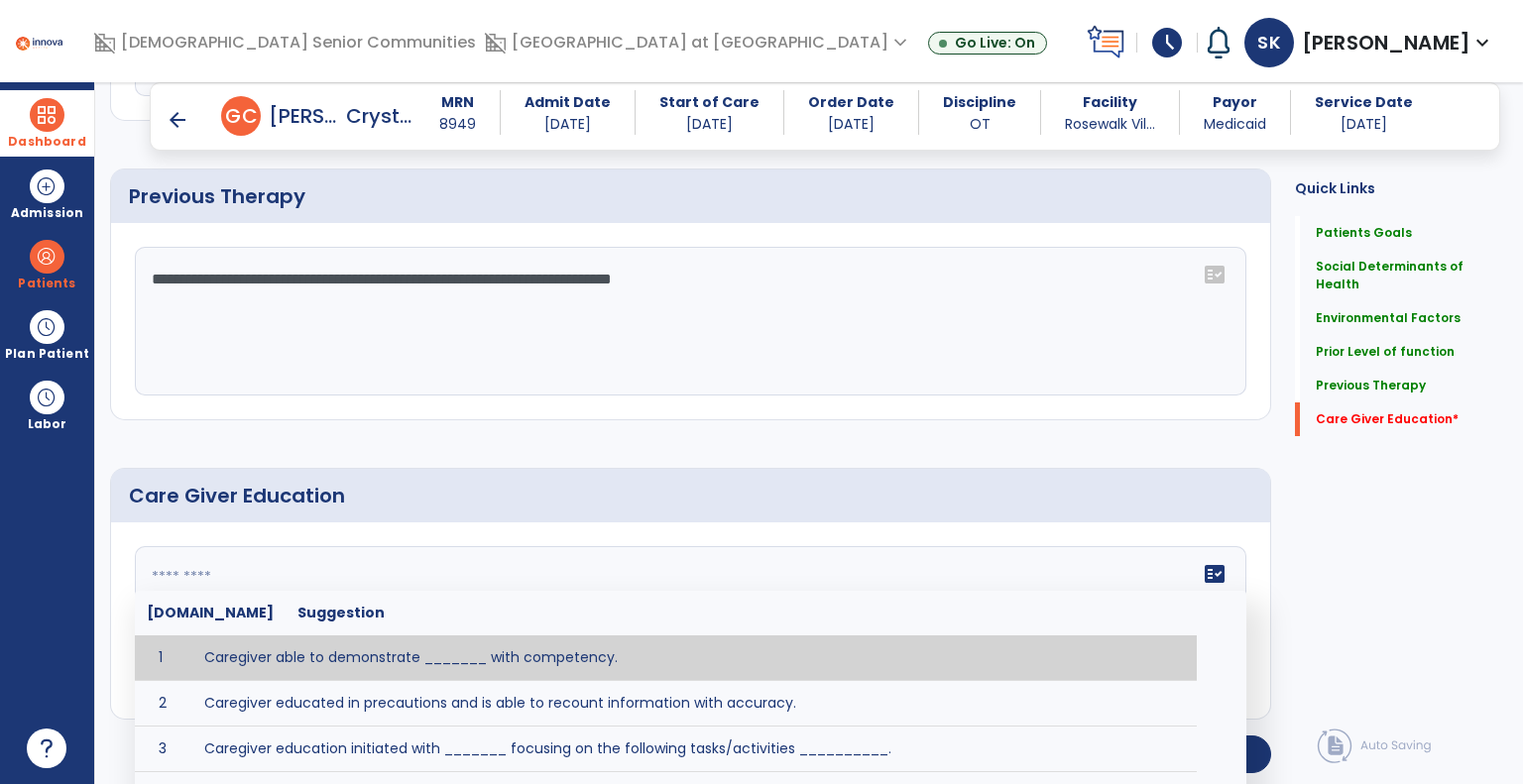 paste on "**********" 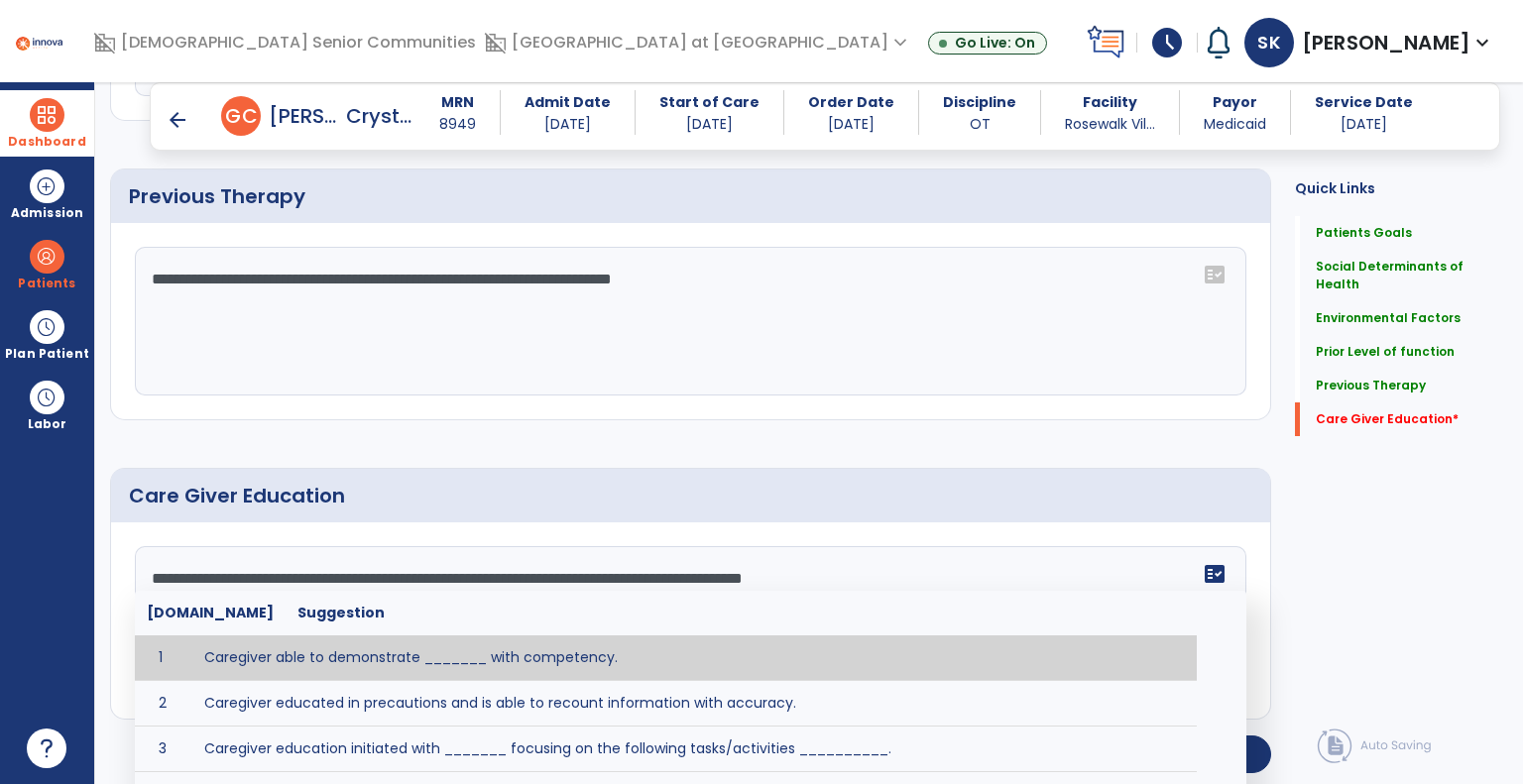 type on "**********" 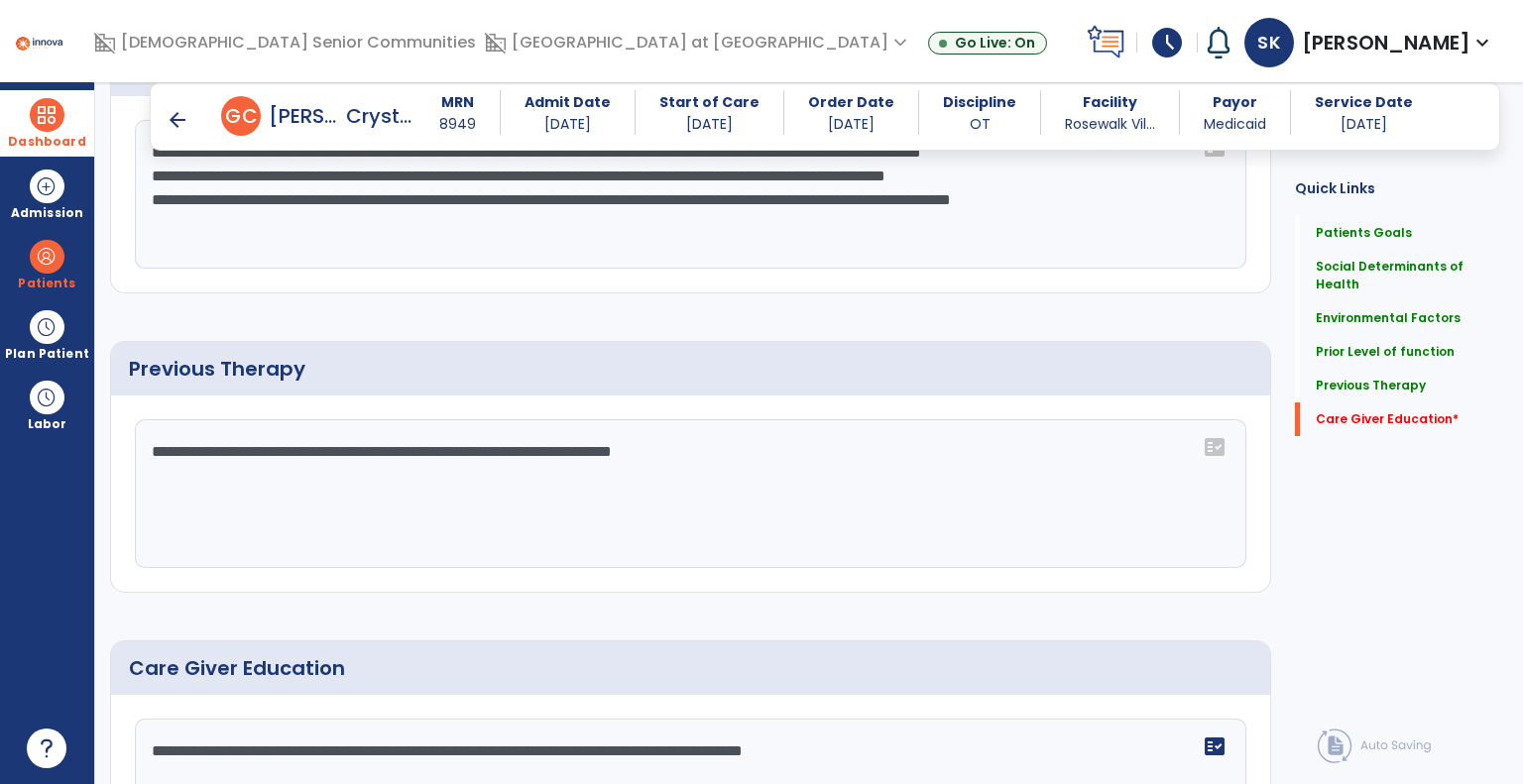 scroll, scrollTop: 789, scrollLeft: 0, axis: vertical 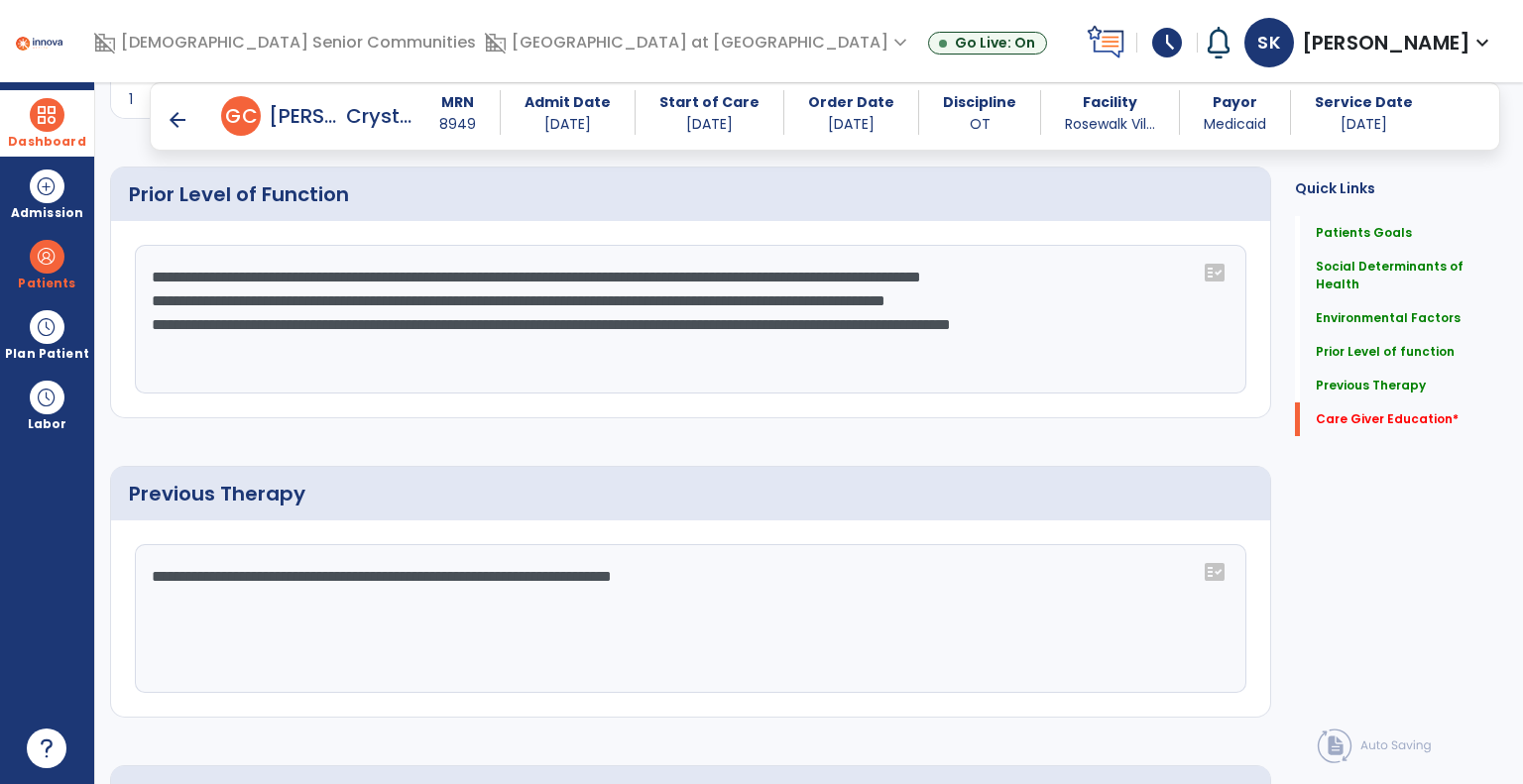 click on "**********" 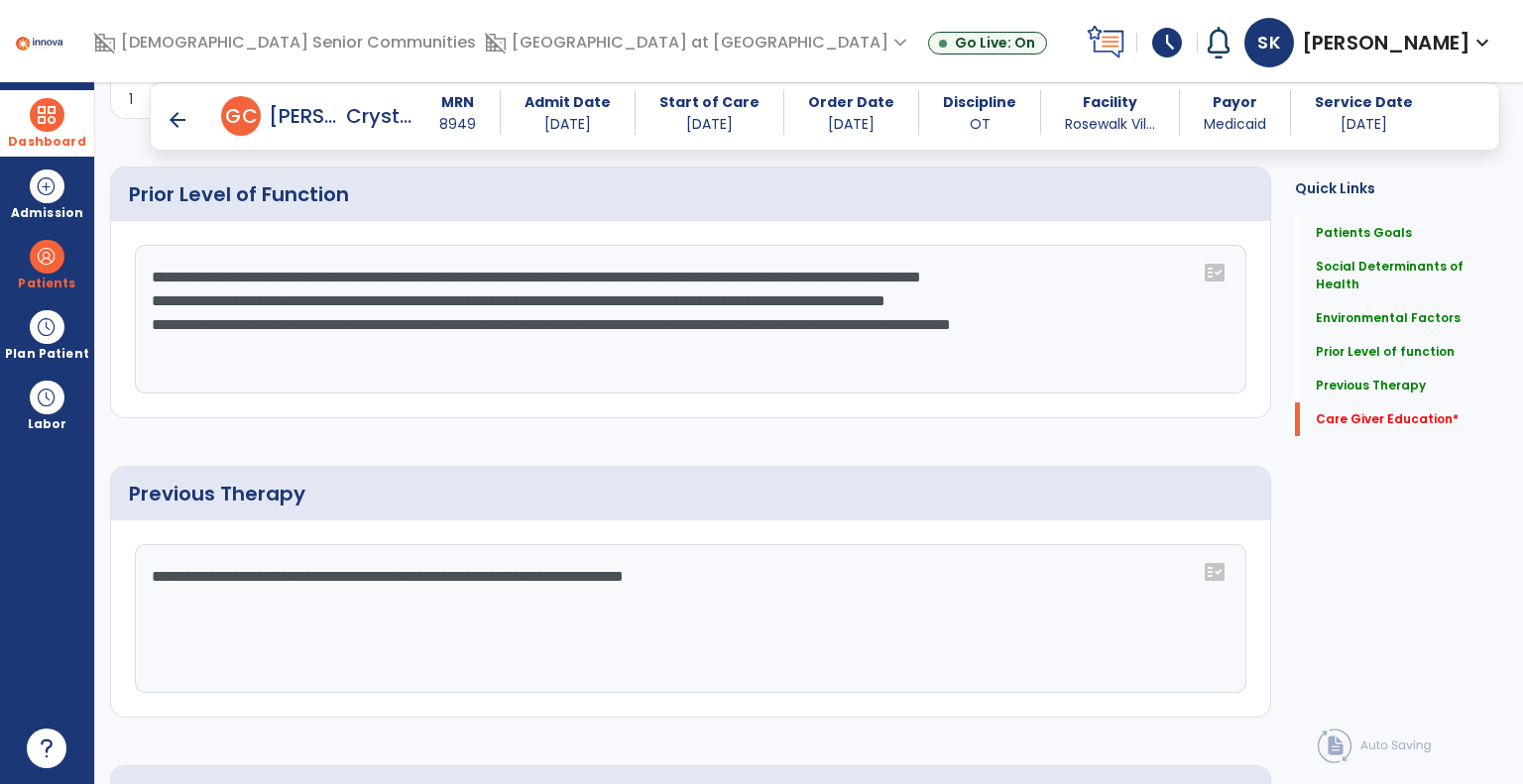 click on "**********" 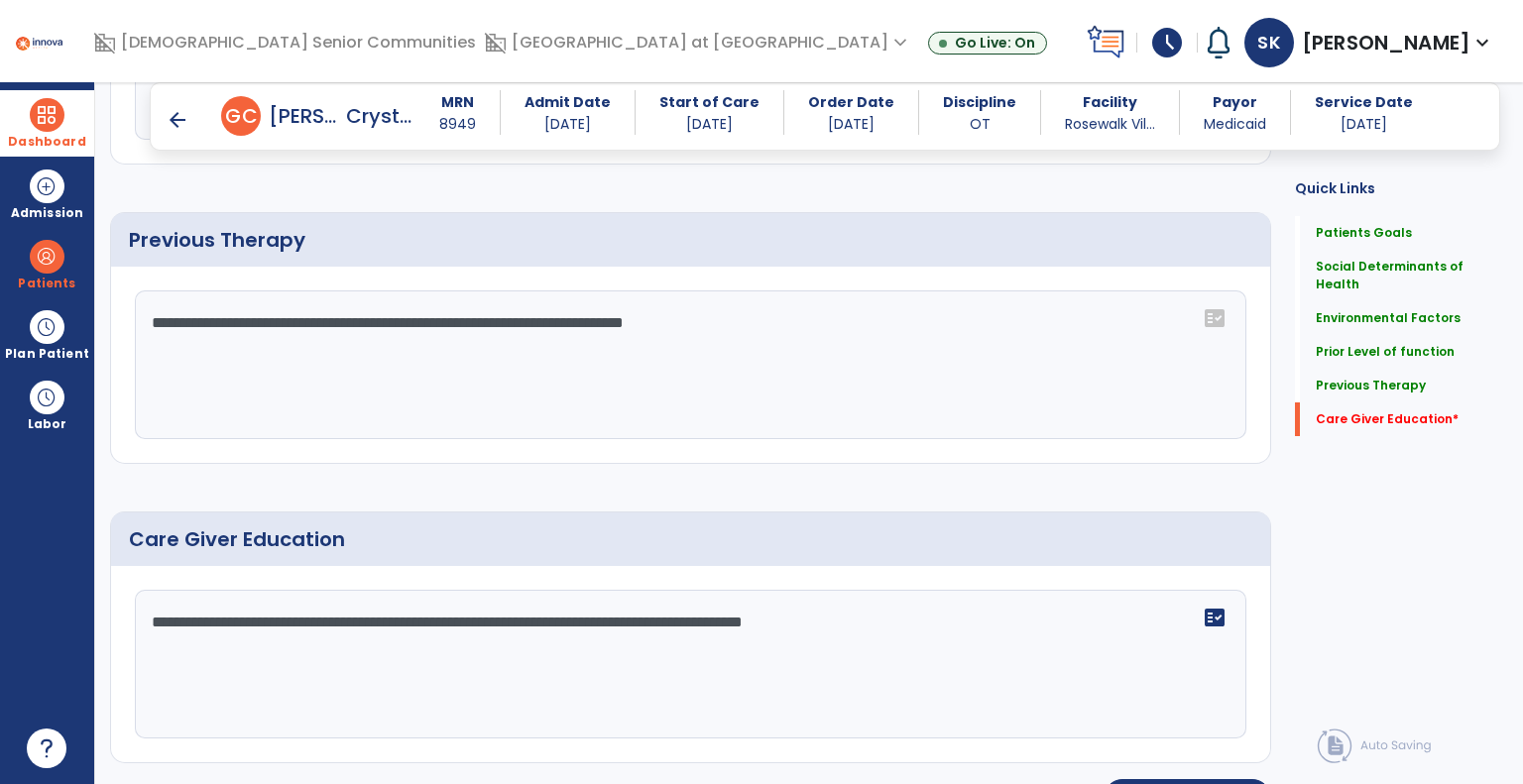 scroll, scrollTop: 1086, scrollLeft: 0, axis: vertical 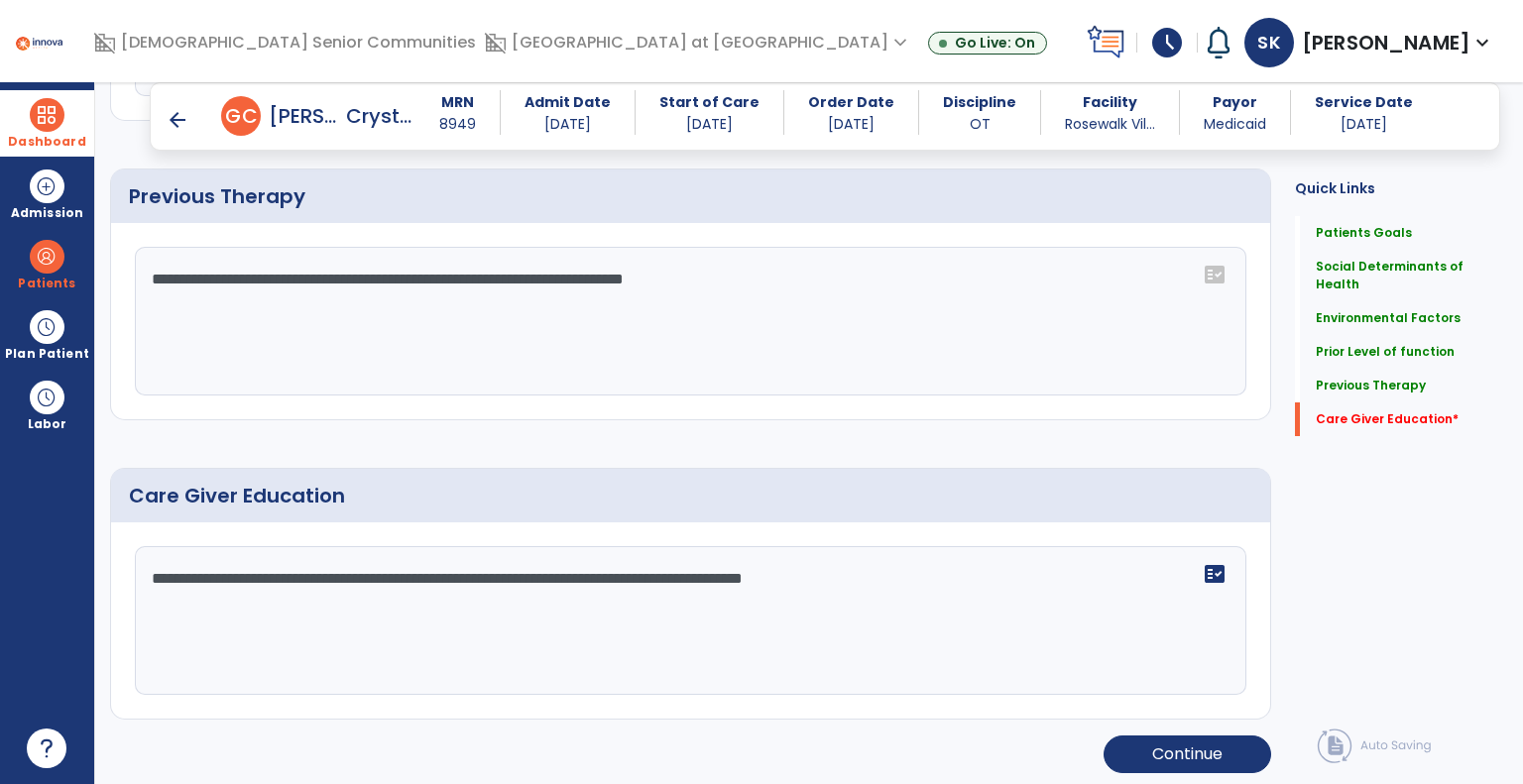 type on "**********" 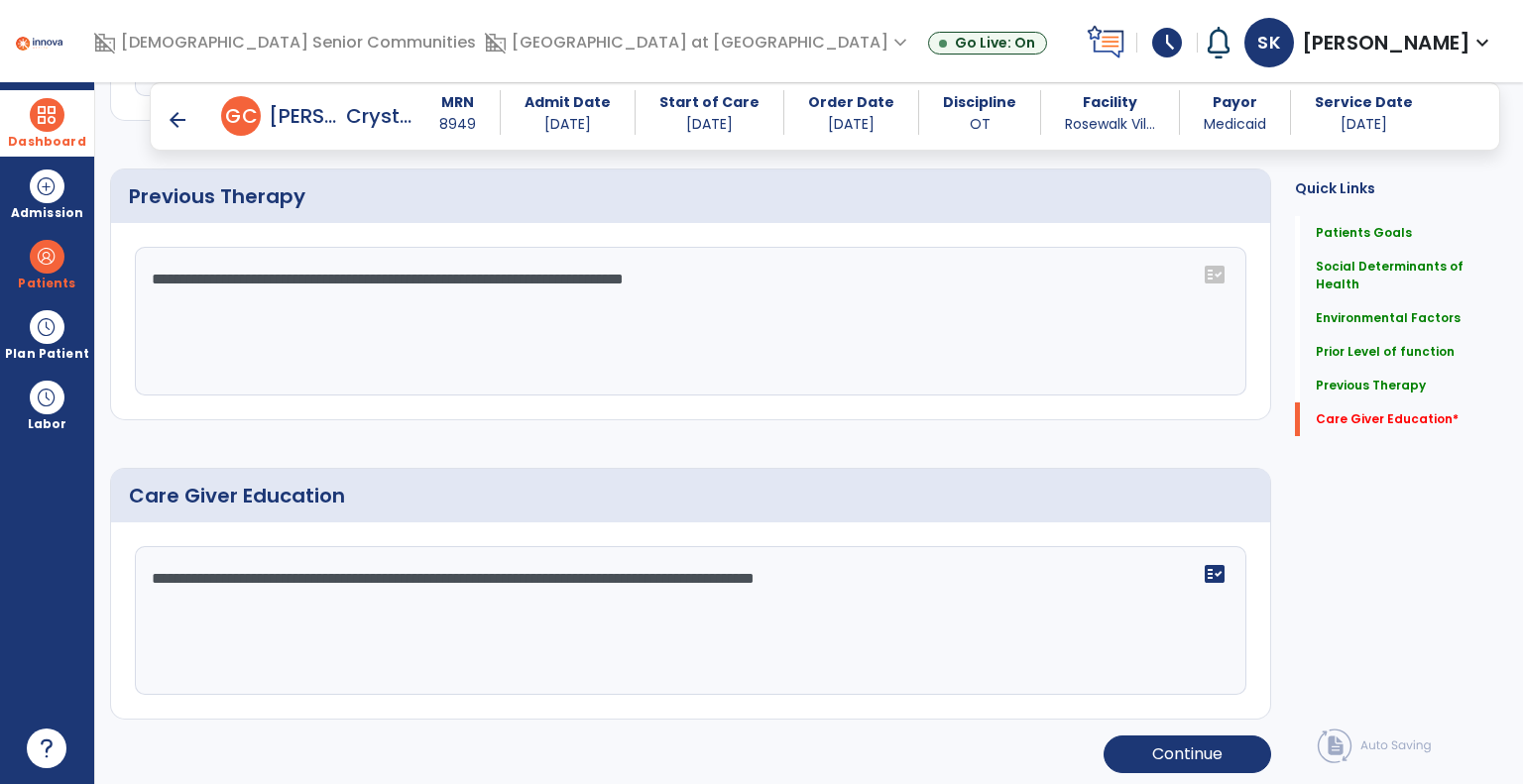 type on "**********" 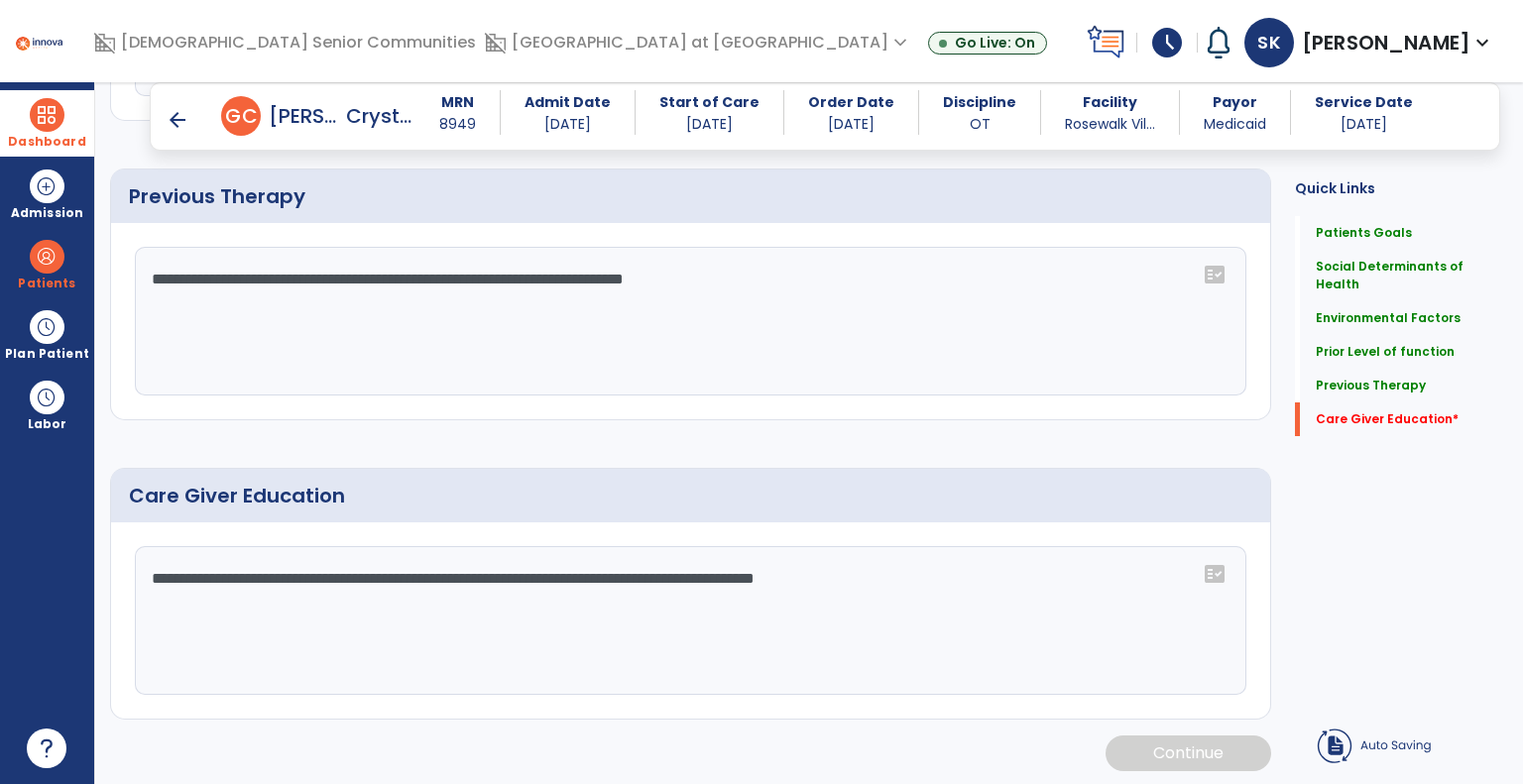 click on "**********" 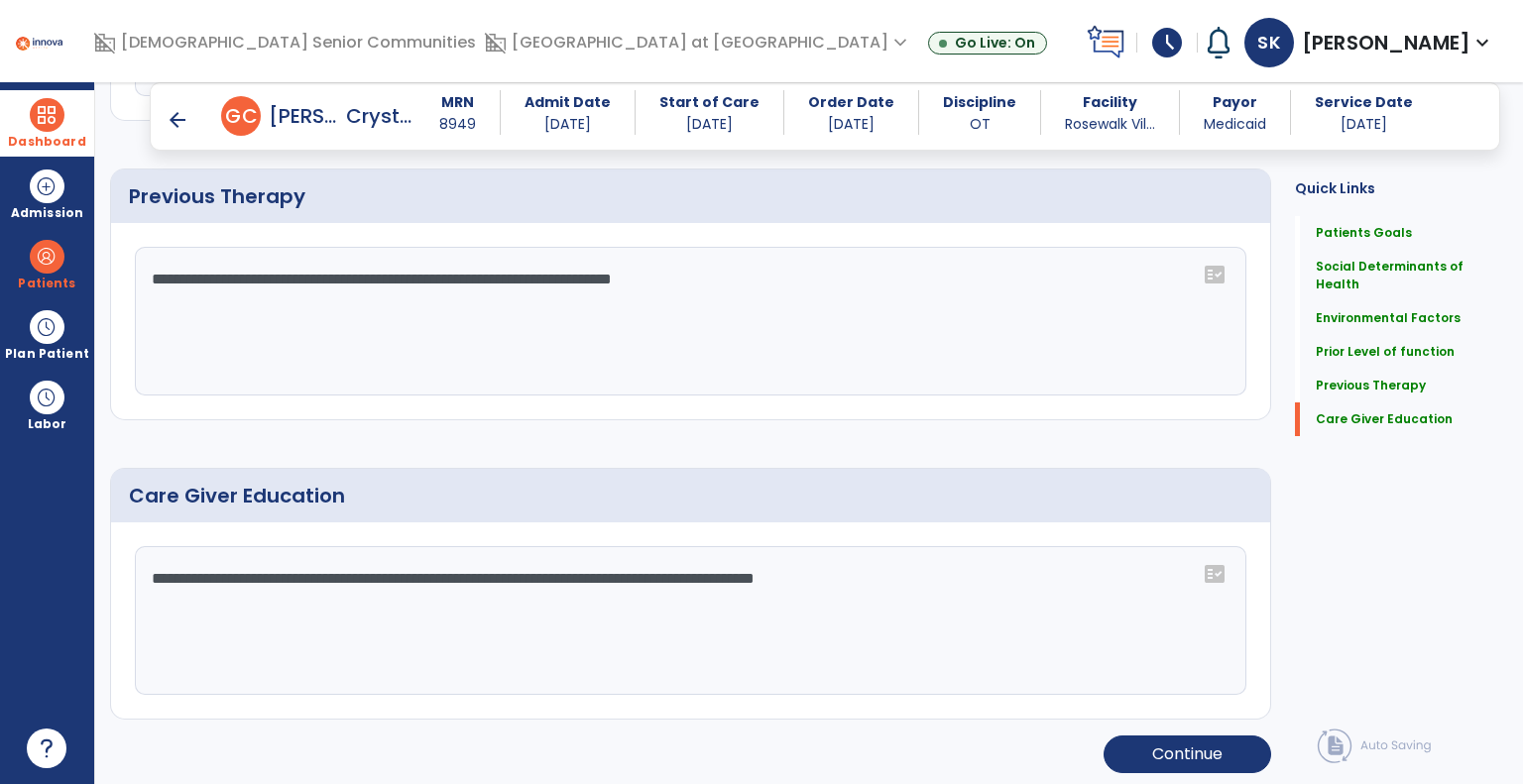 type on "**********" 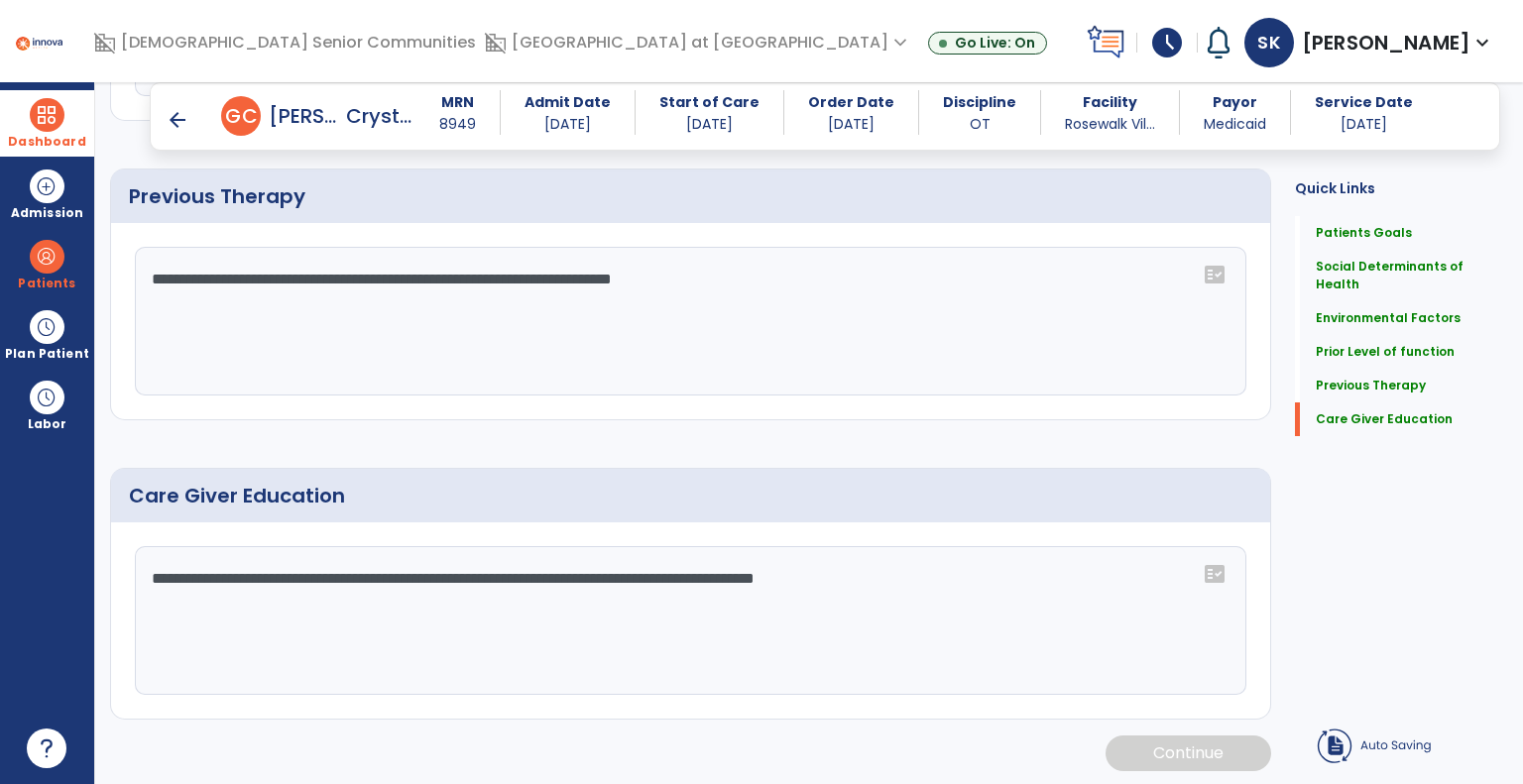 scroll, scrollTop: 1085, scrollLeft: 0, axis: vertical 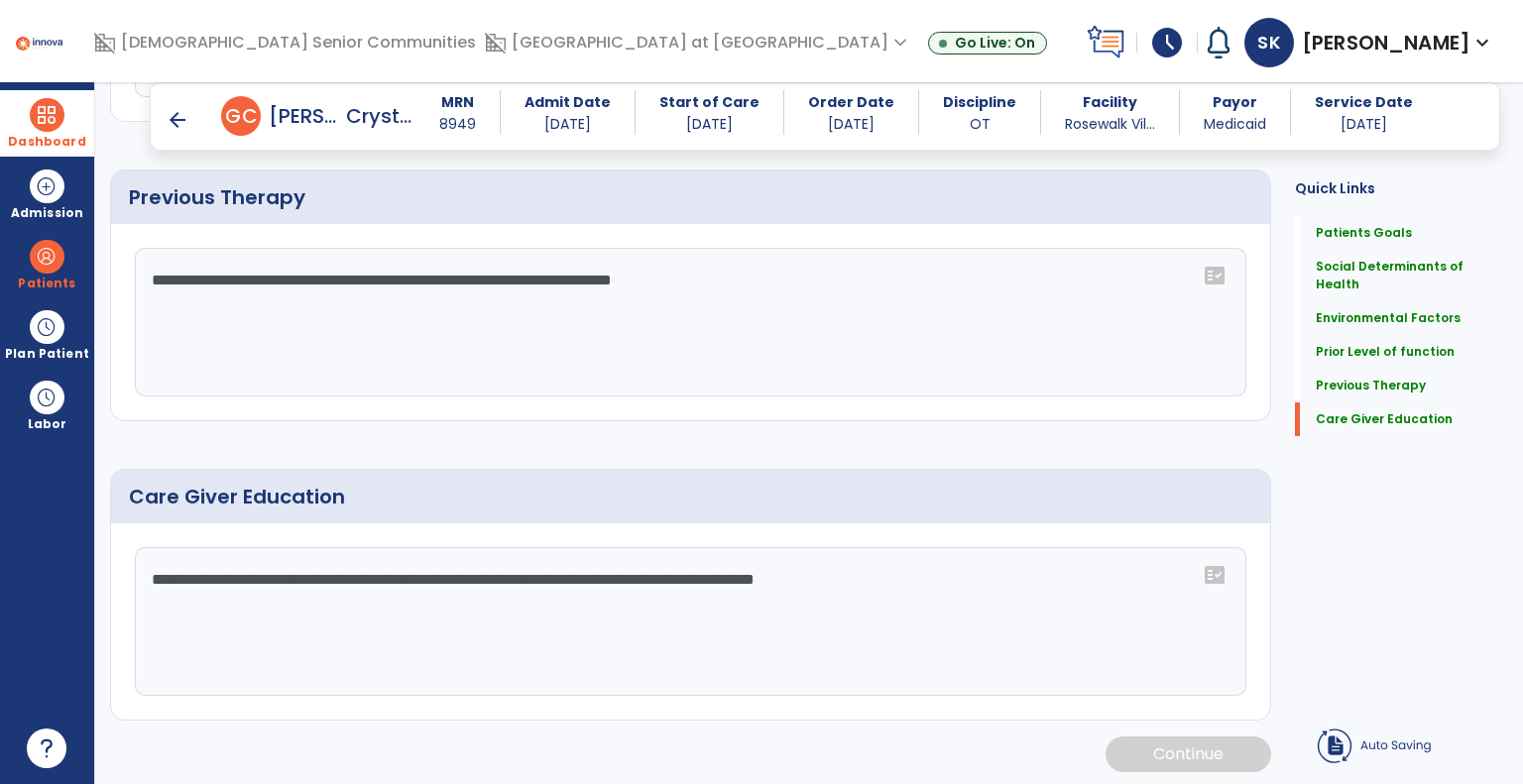 click on "**********" 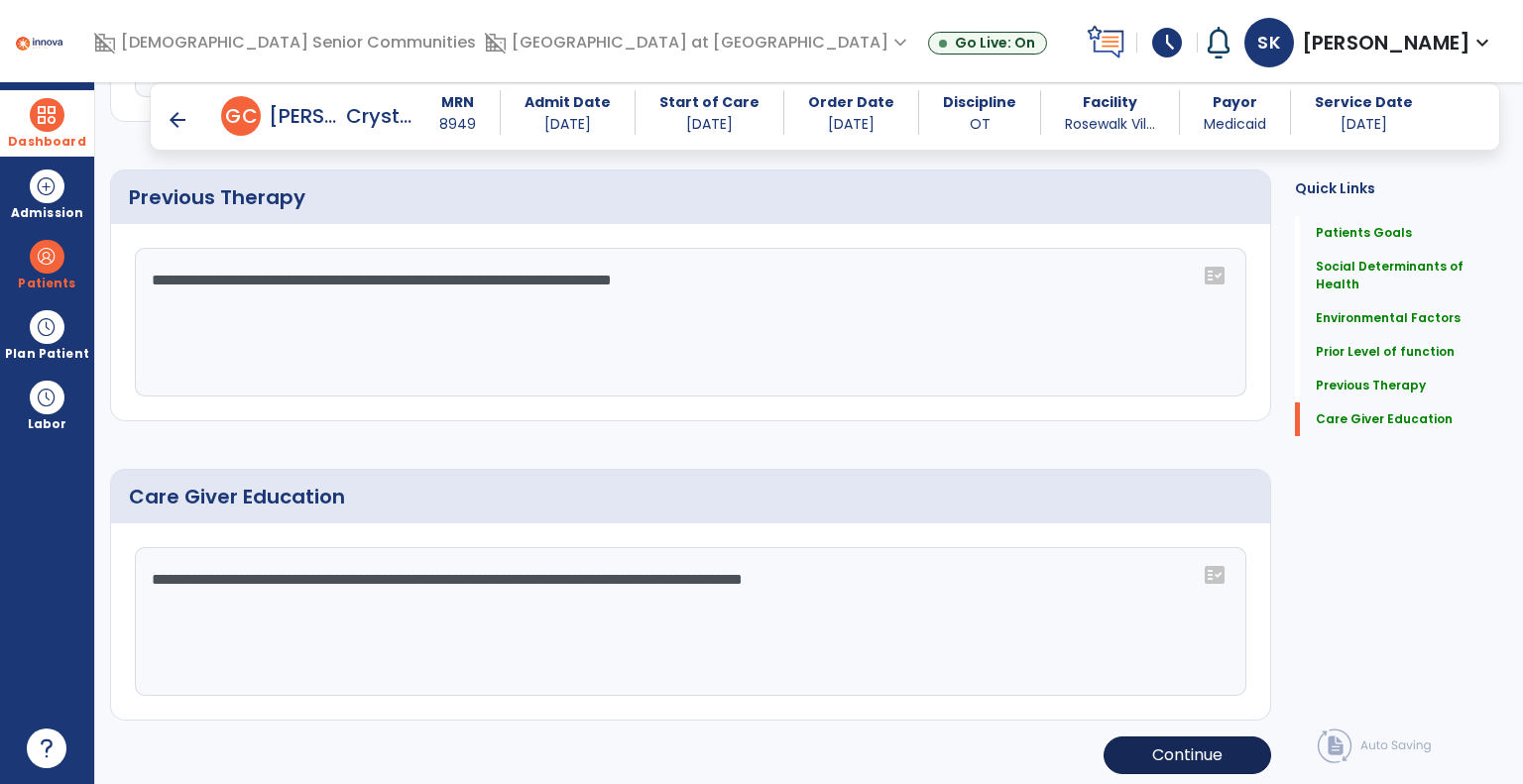 type on "**********" 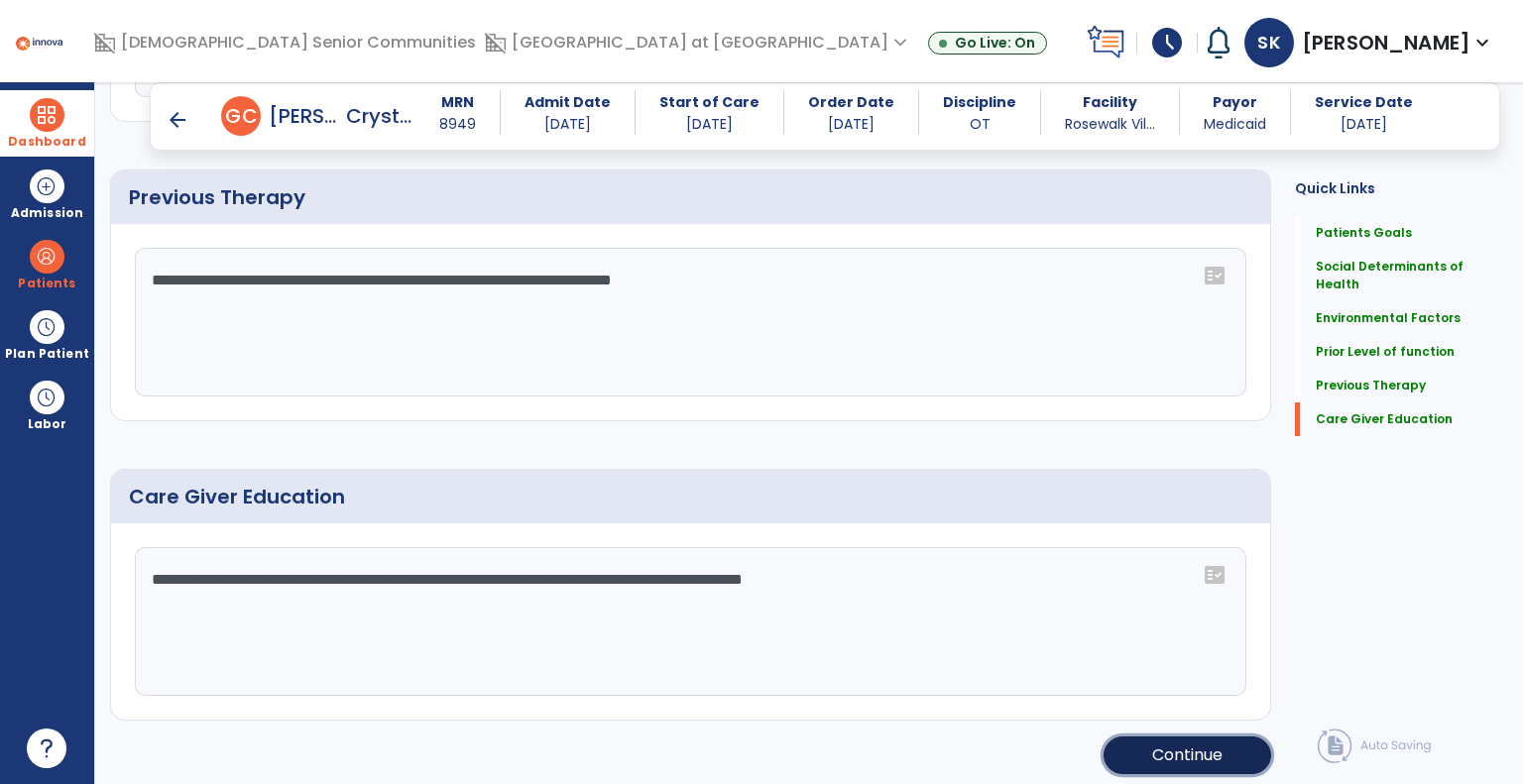 click on "Continue" 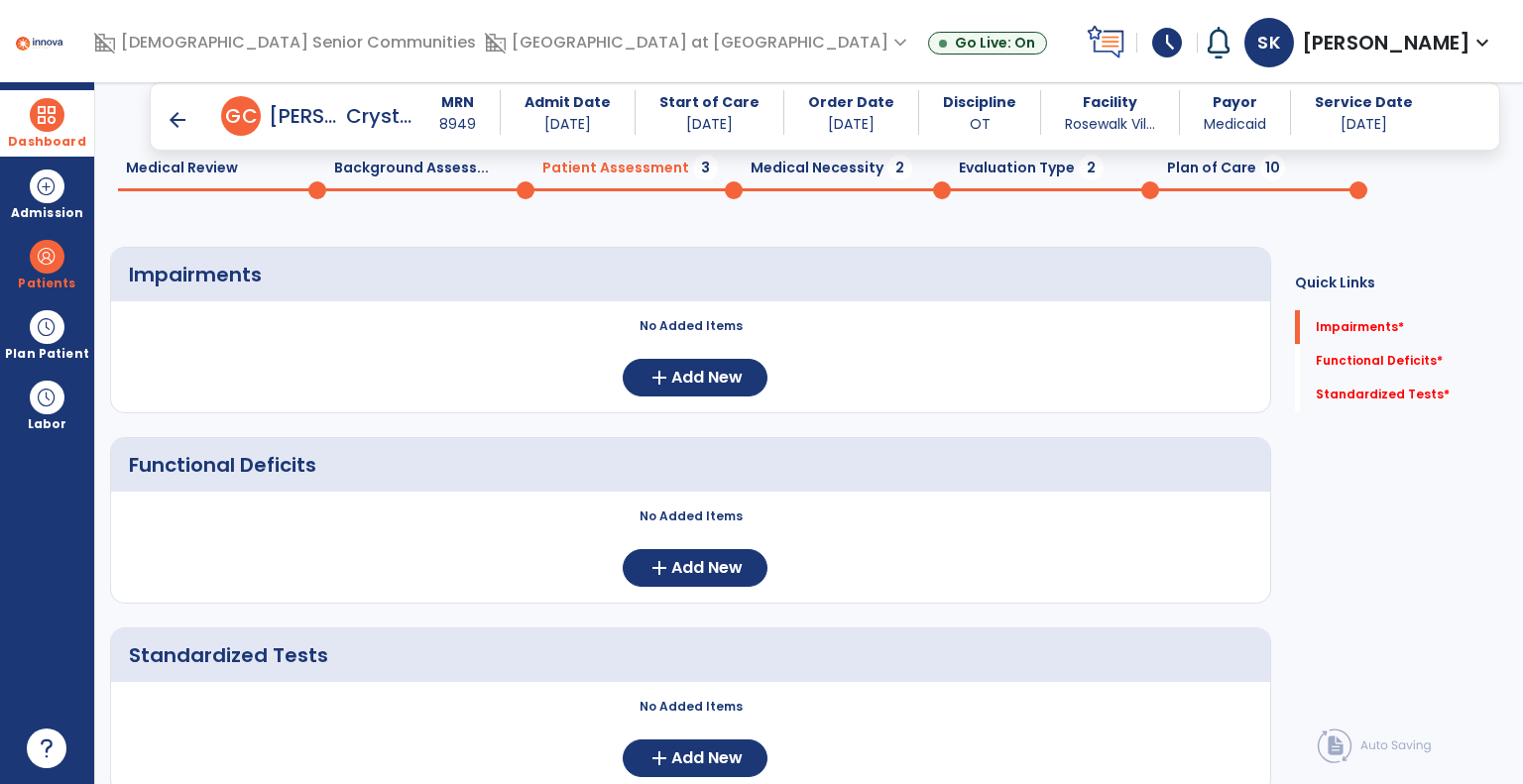 scroll, scrollTop: 0, scrollLeft: 0, axis: both 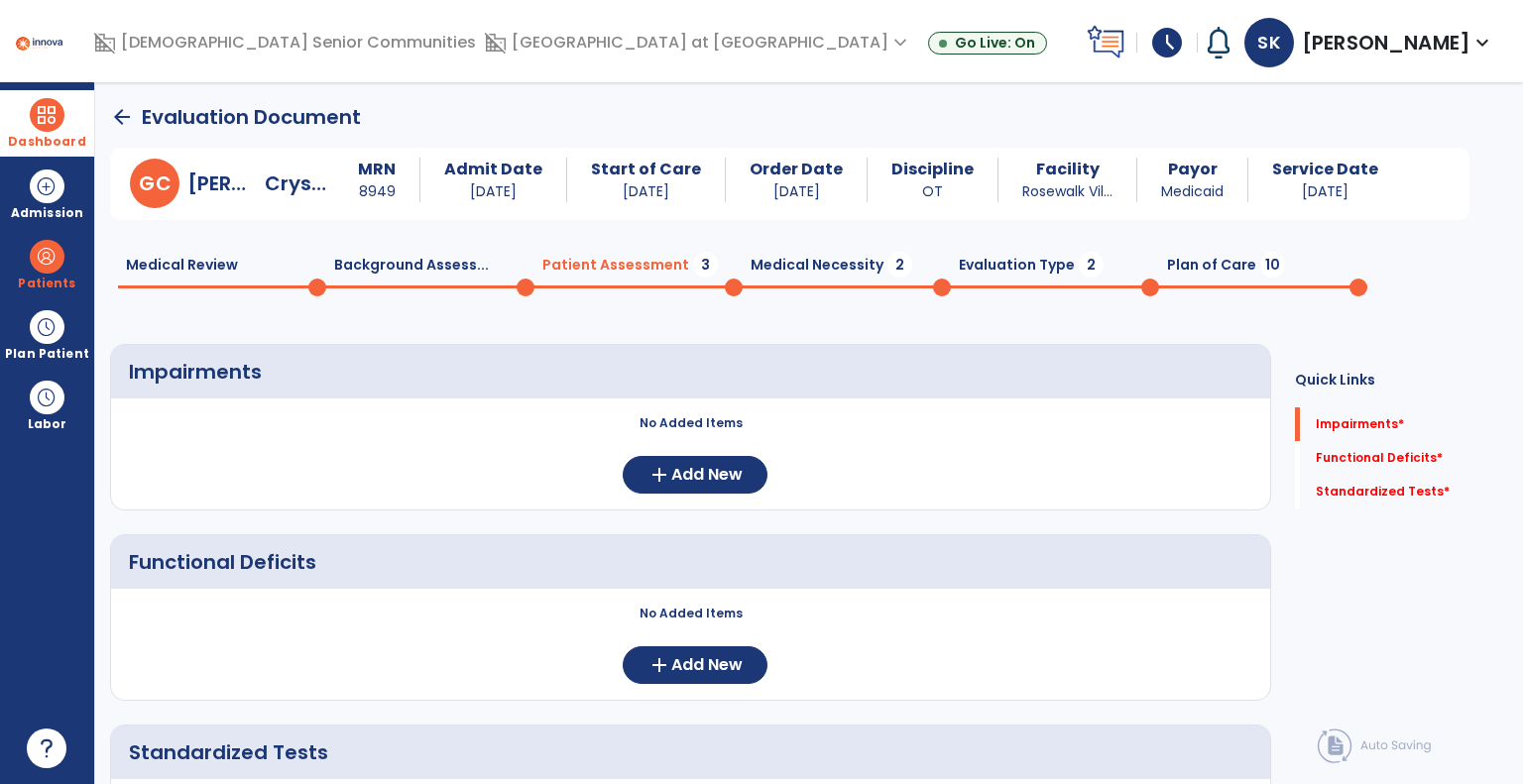 click on "Medical Necessity  2" 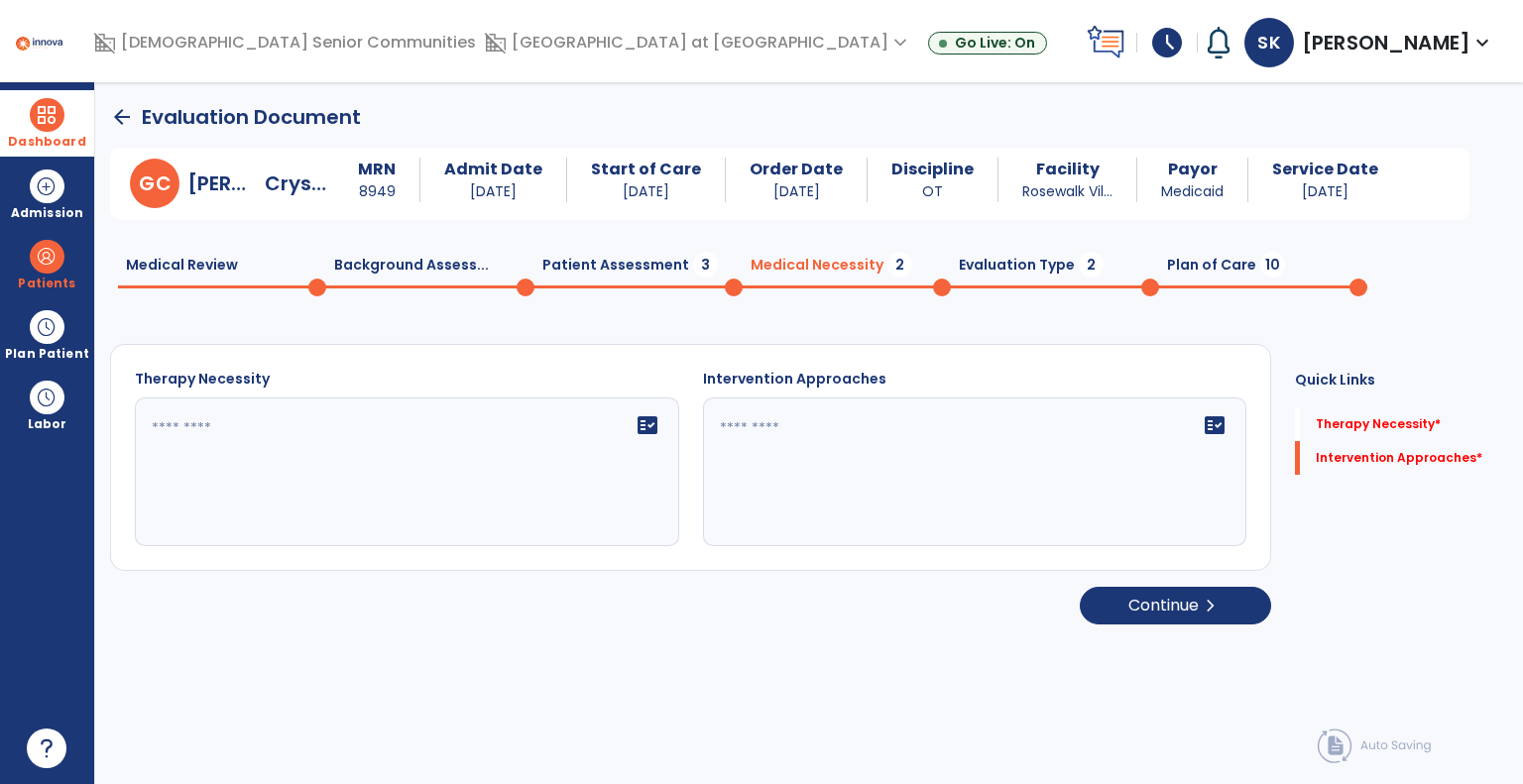 click 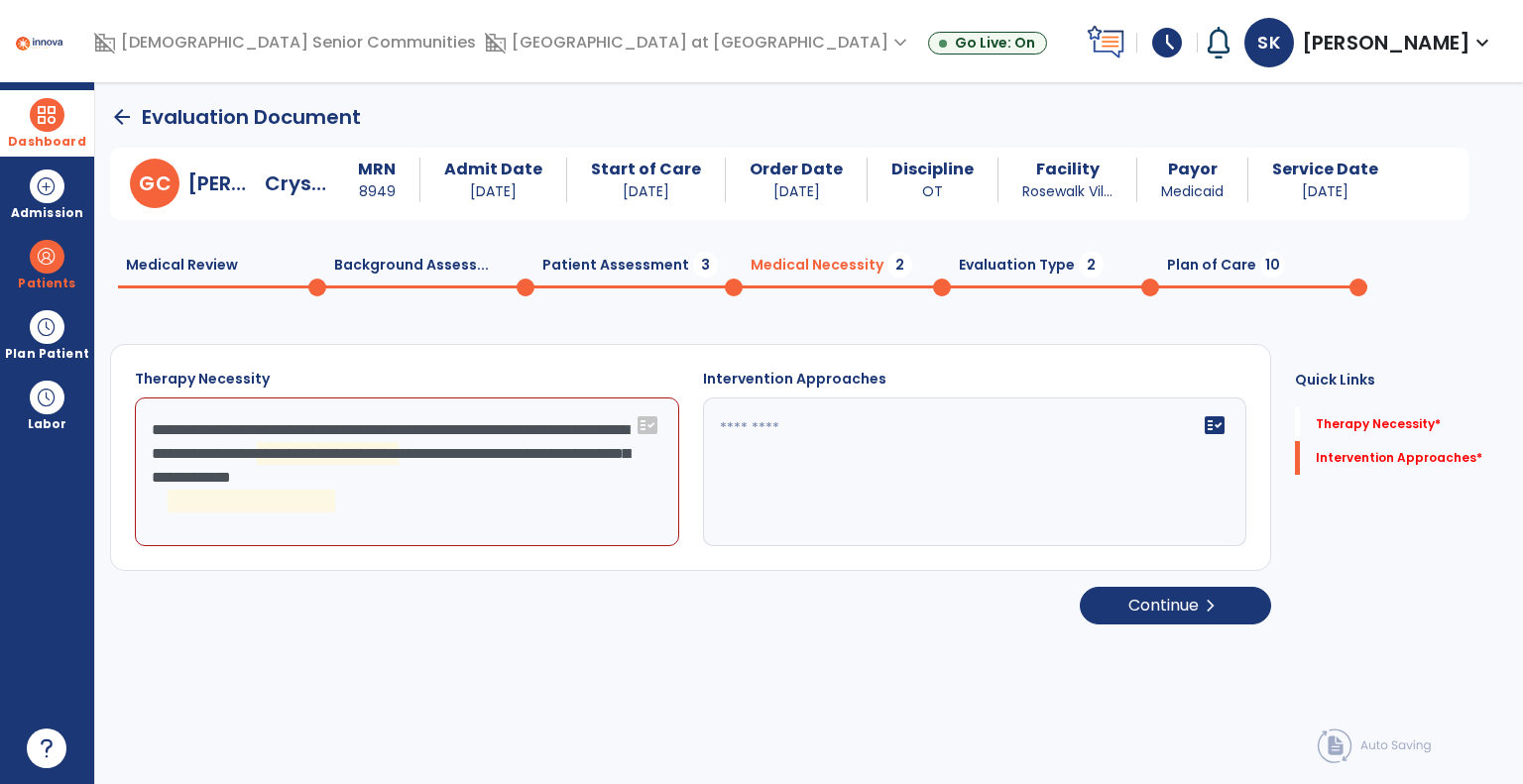 click on "**********" 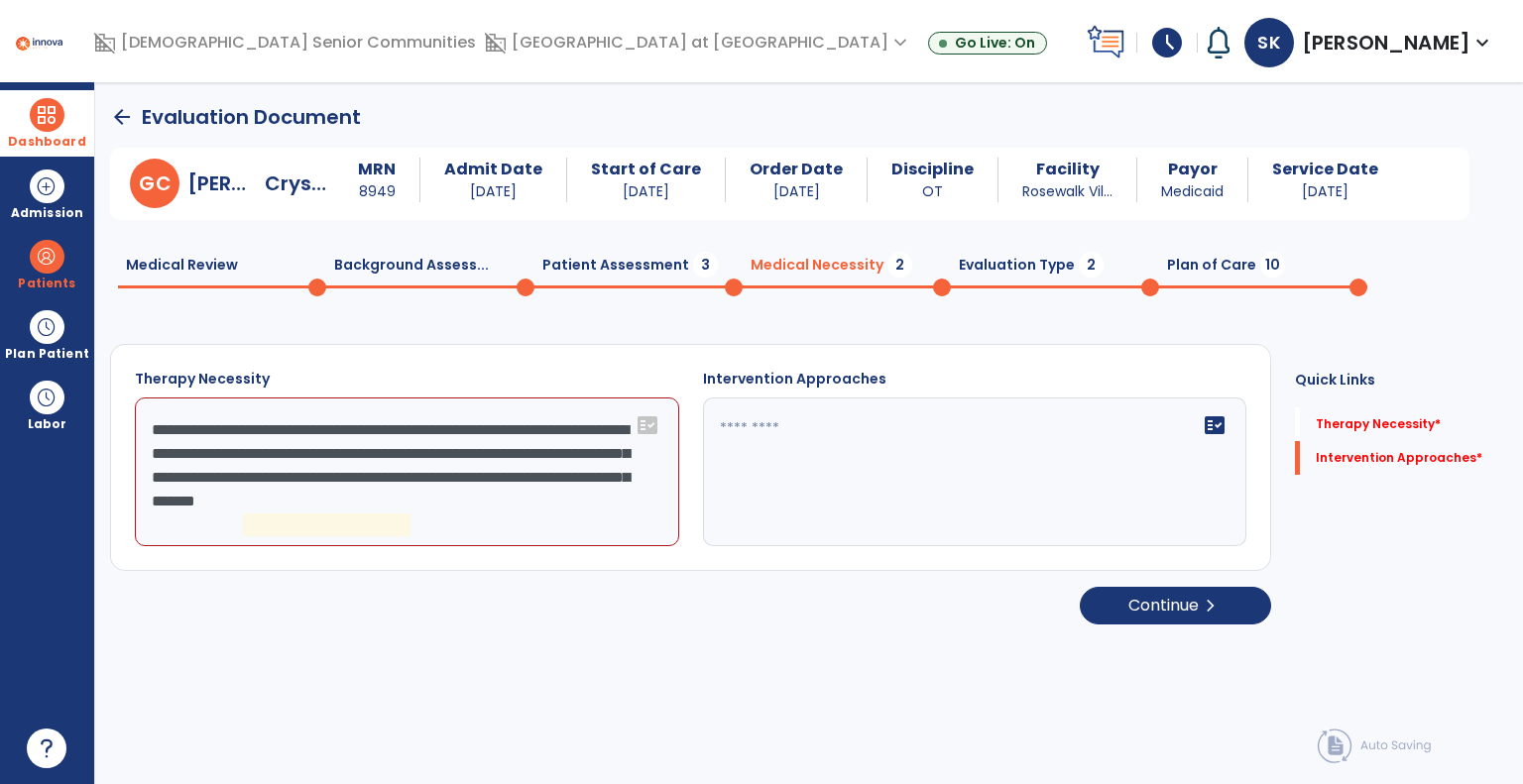click on "**********" 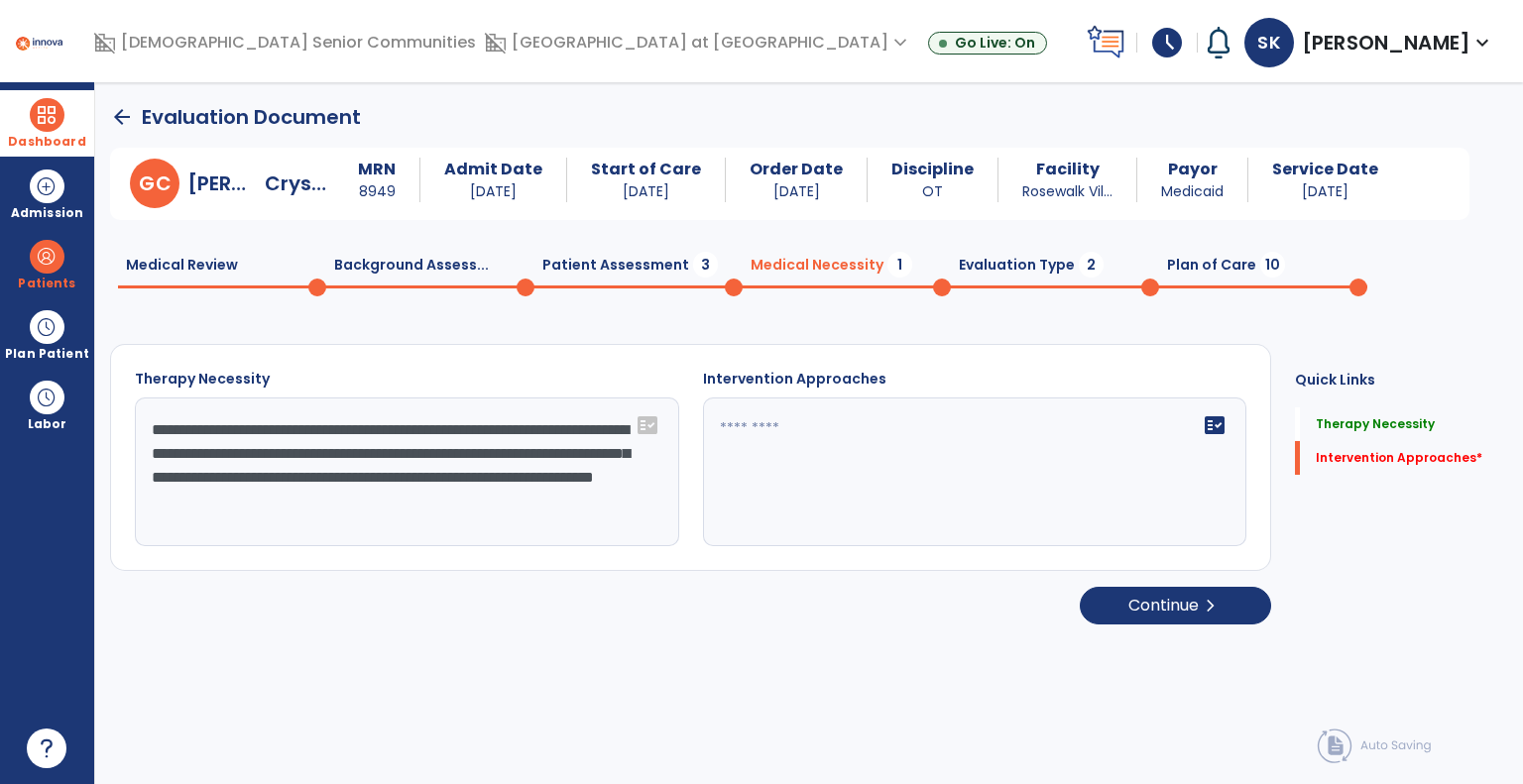 paste on "**********" 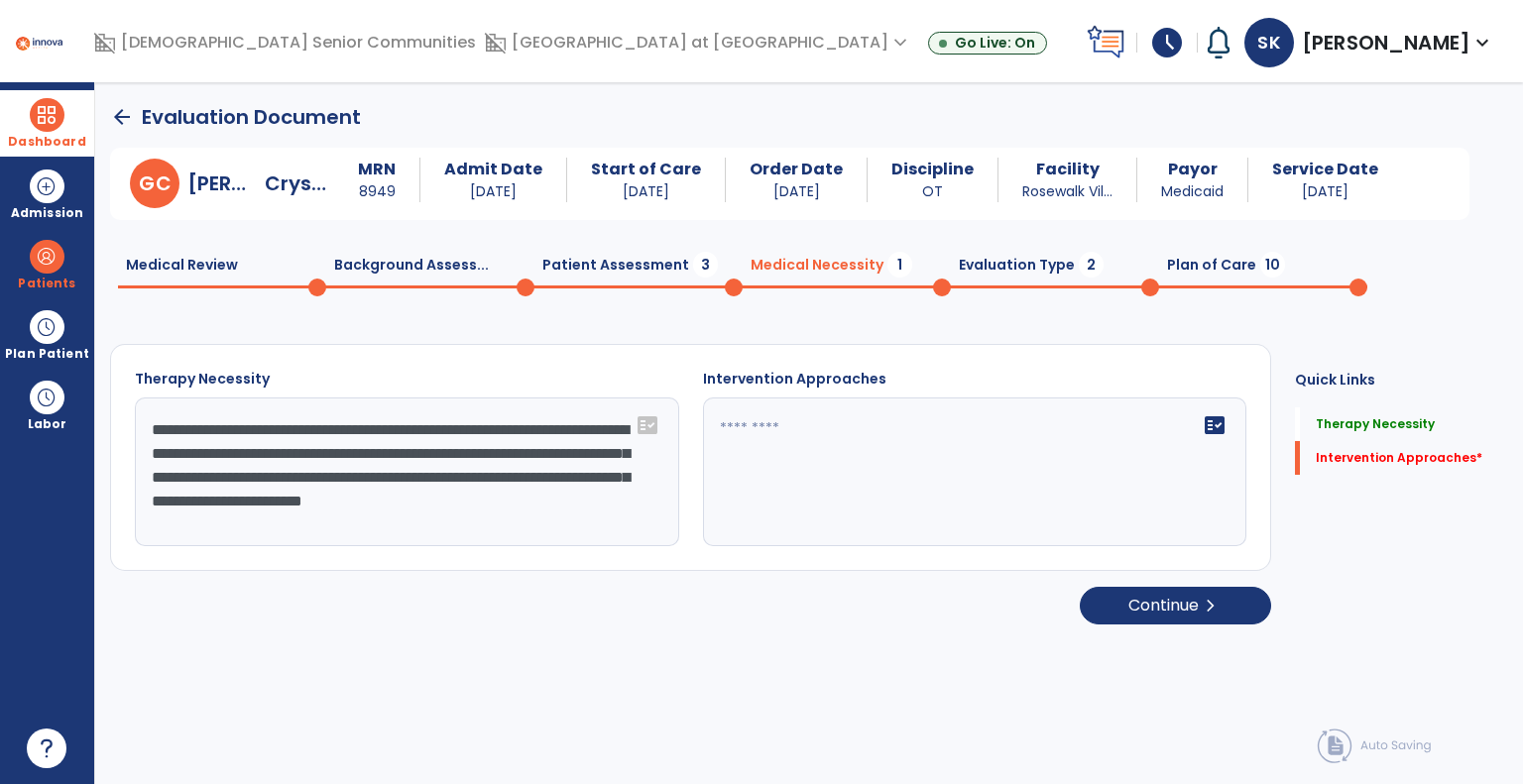 click on "**********" 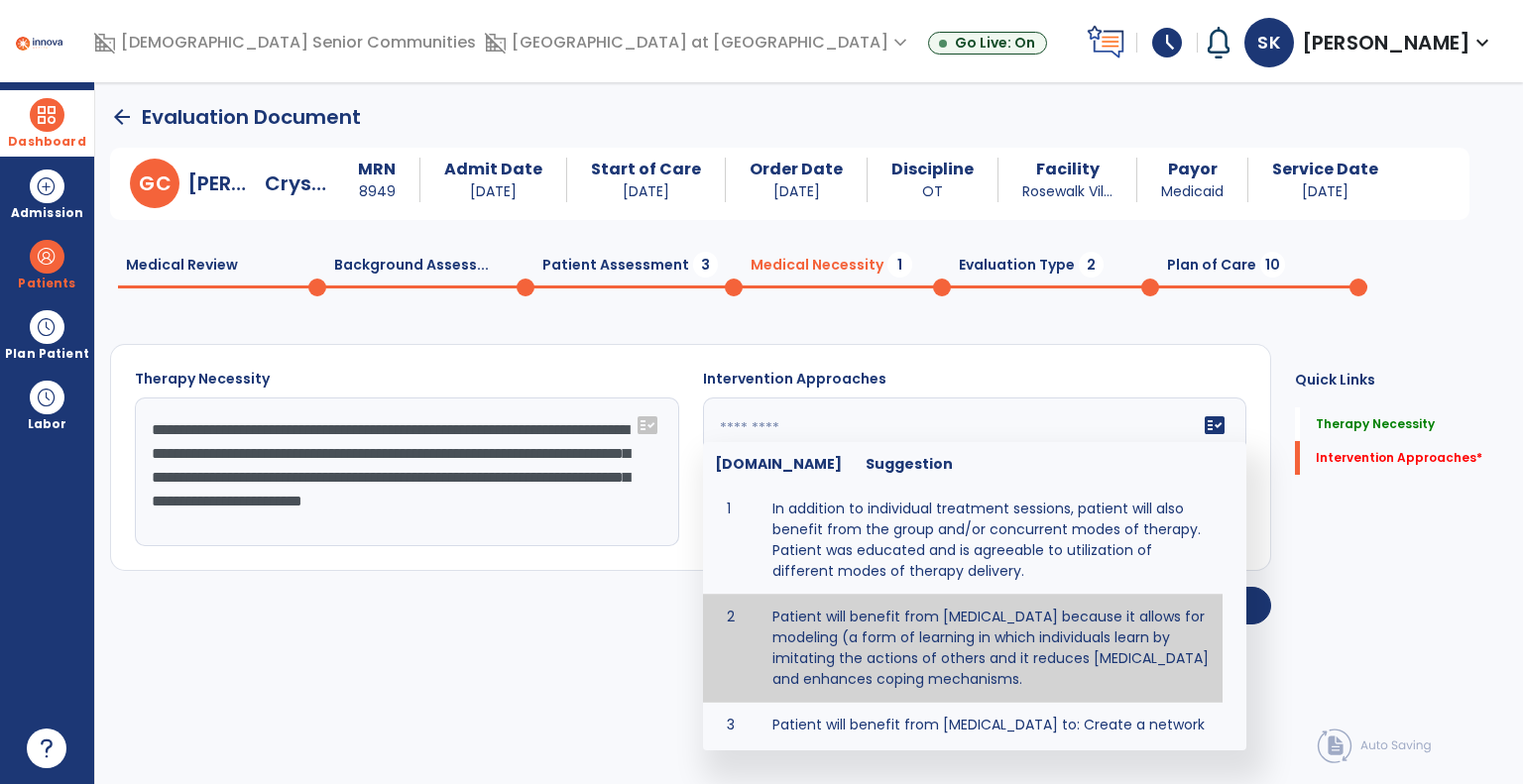 type on "**********" 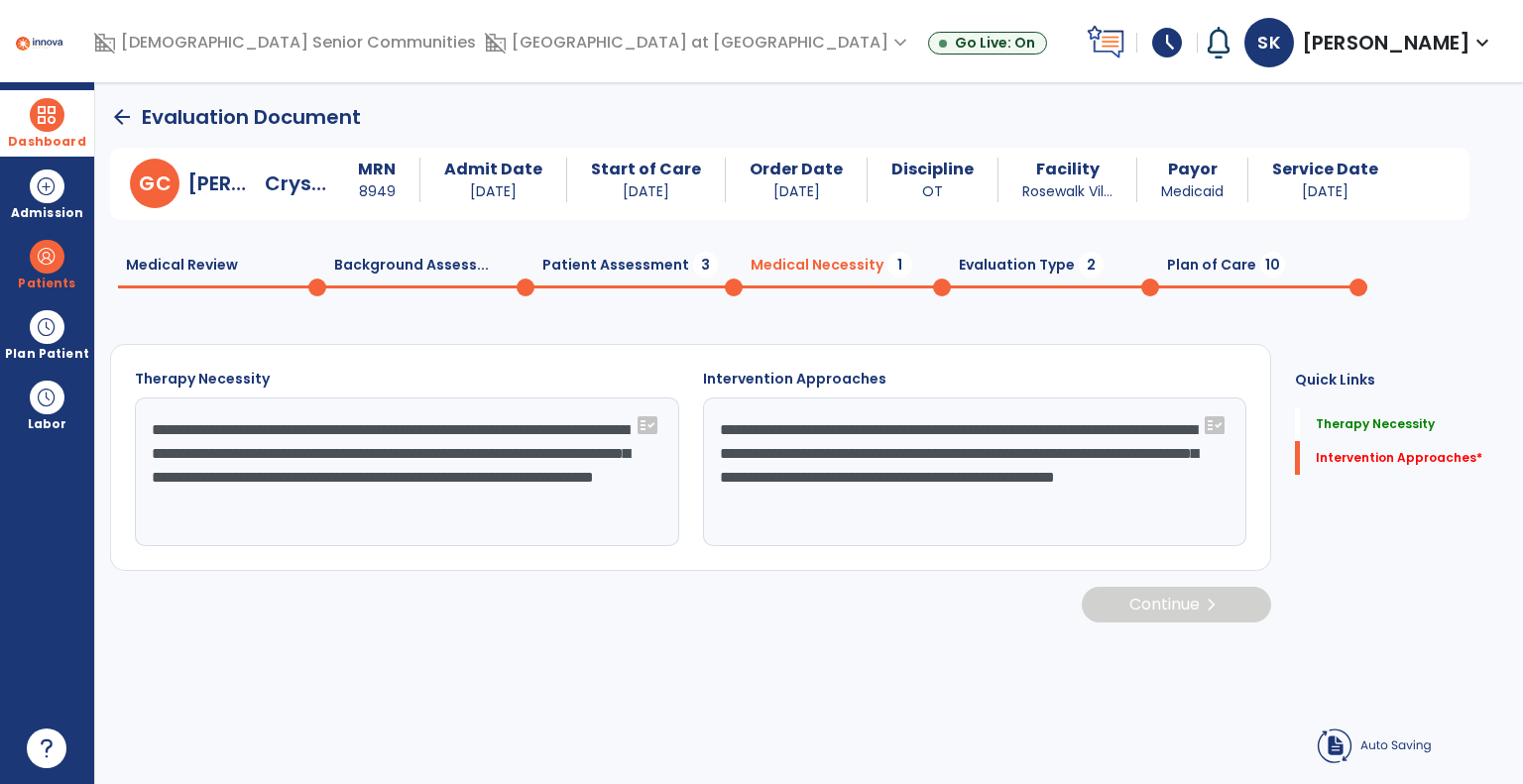 type on "**********" 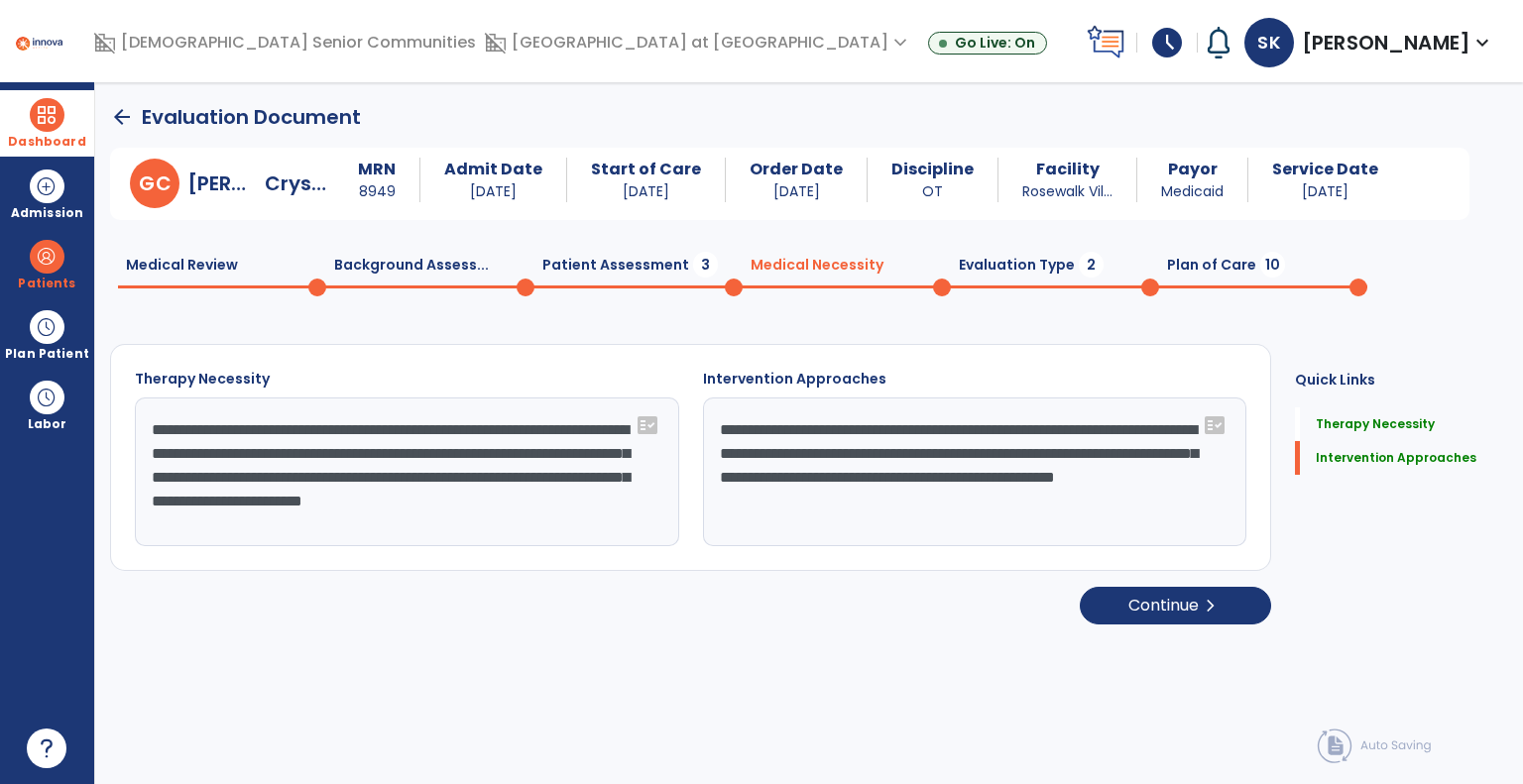 click on "Evaluation Type  2" 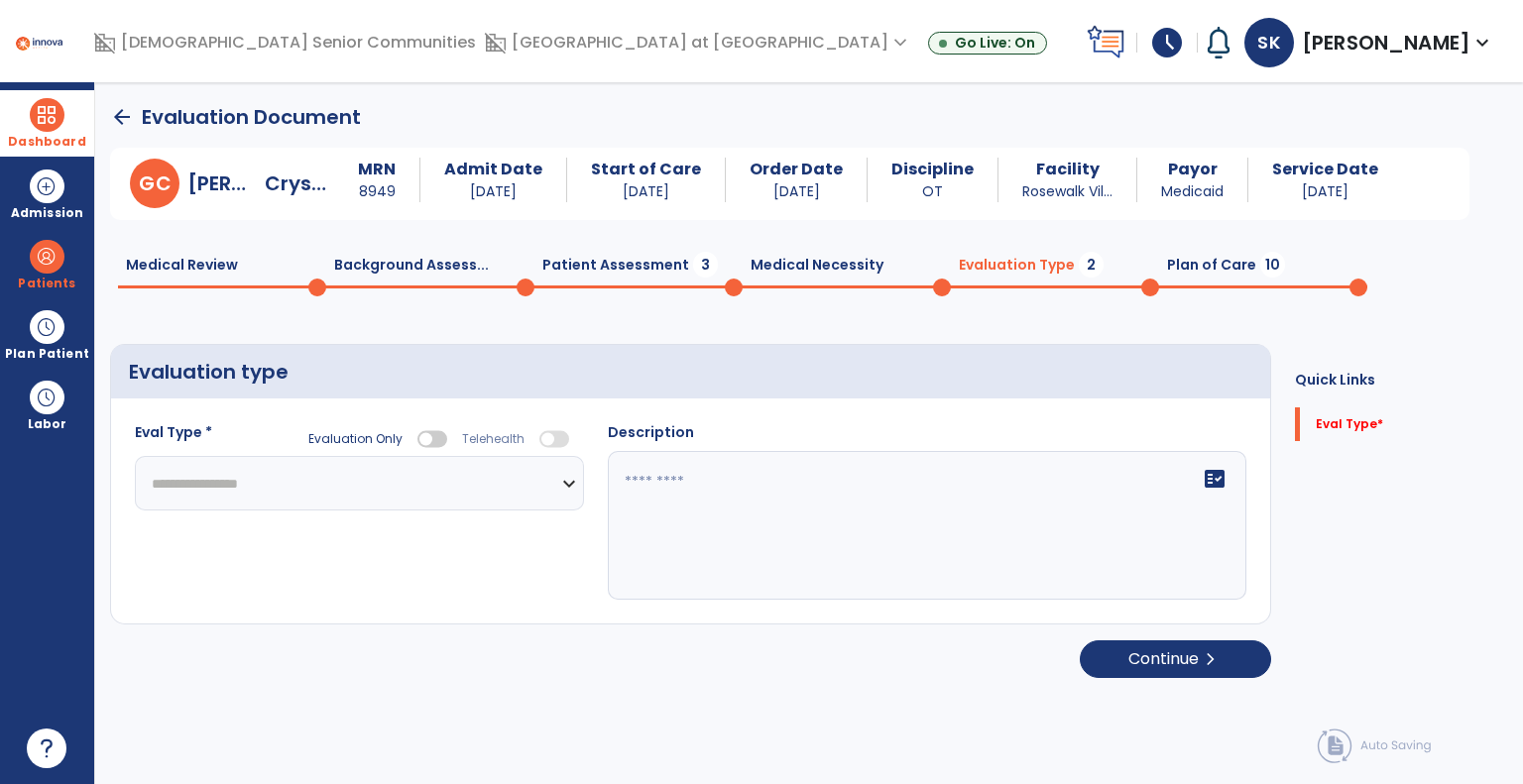 drag, startPoint x: 420, startPoint y: 474, endPoint x: 406, endPoint y: 505, distance: 34.014703 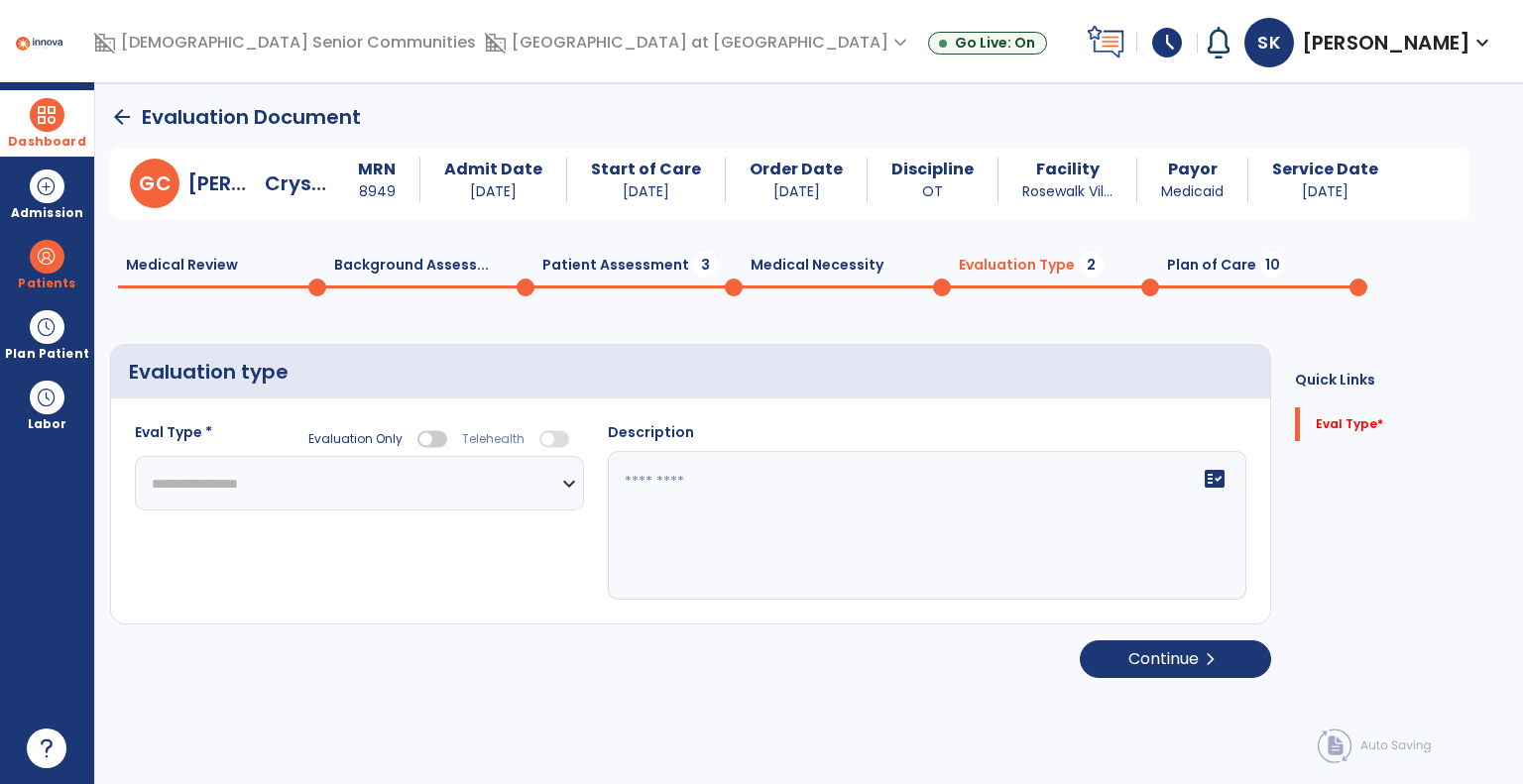 select on "**********" 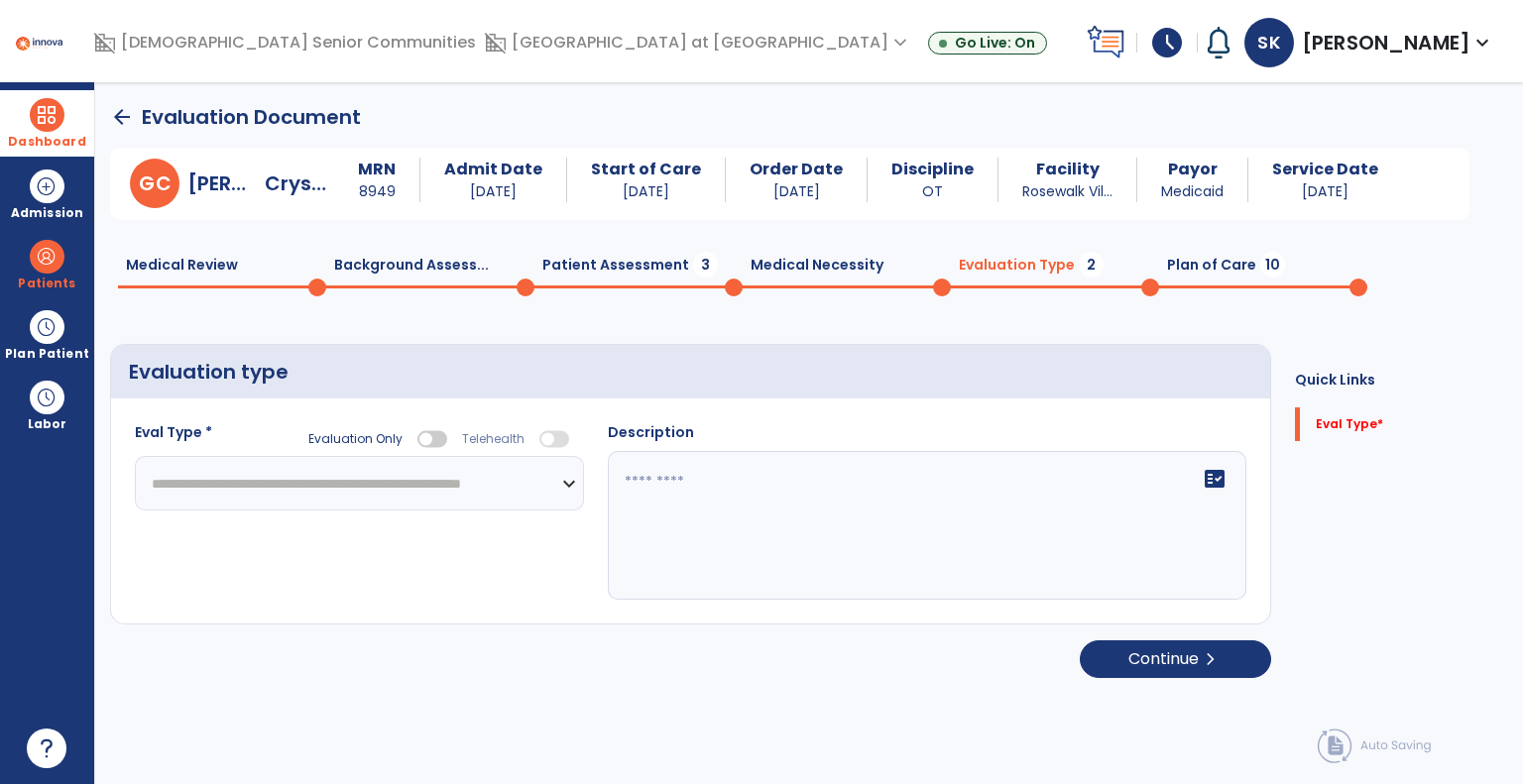 click on "**********" 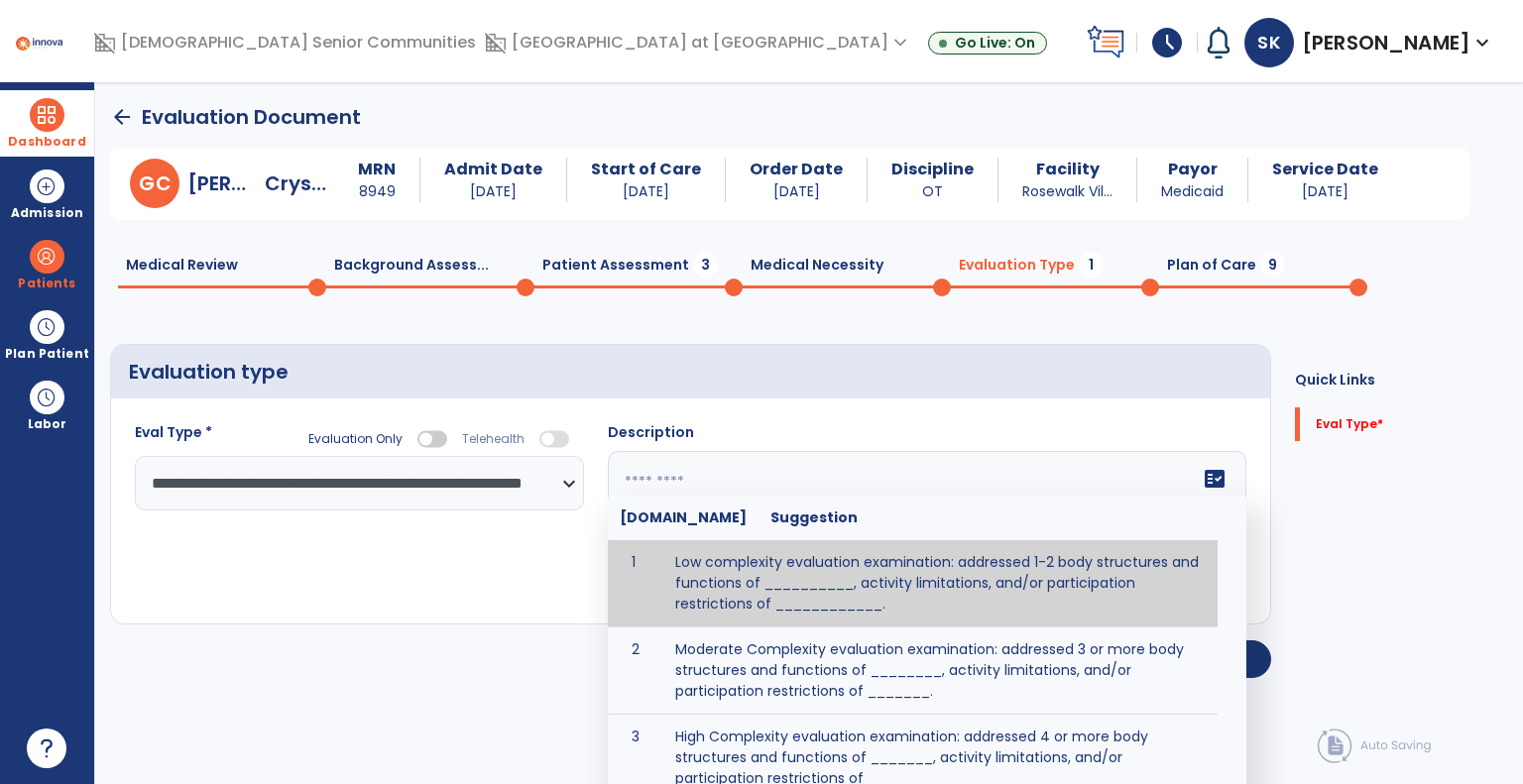click on "fact_check  Sr.No Suggestion 1 Low complexity evaluation examination: addressed 1-2 body structures and functions of __________, activity limitations, and/or participation restrictions of ____________. 2 Moderate Complexity evaluation examination: addressed 3 or more body structures and functions of ________, activity limitations, and/or participation restrictions of _______. 3 High Complexity evaluation examination: addressed 4 or more body structures and functions of _______, activity limitations, and/or participation restrictions of _________" 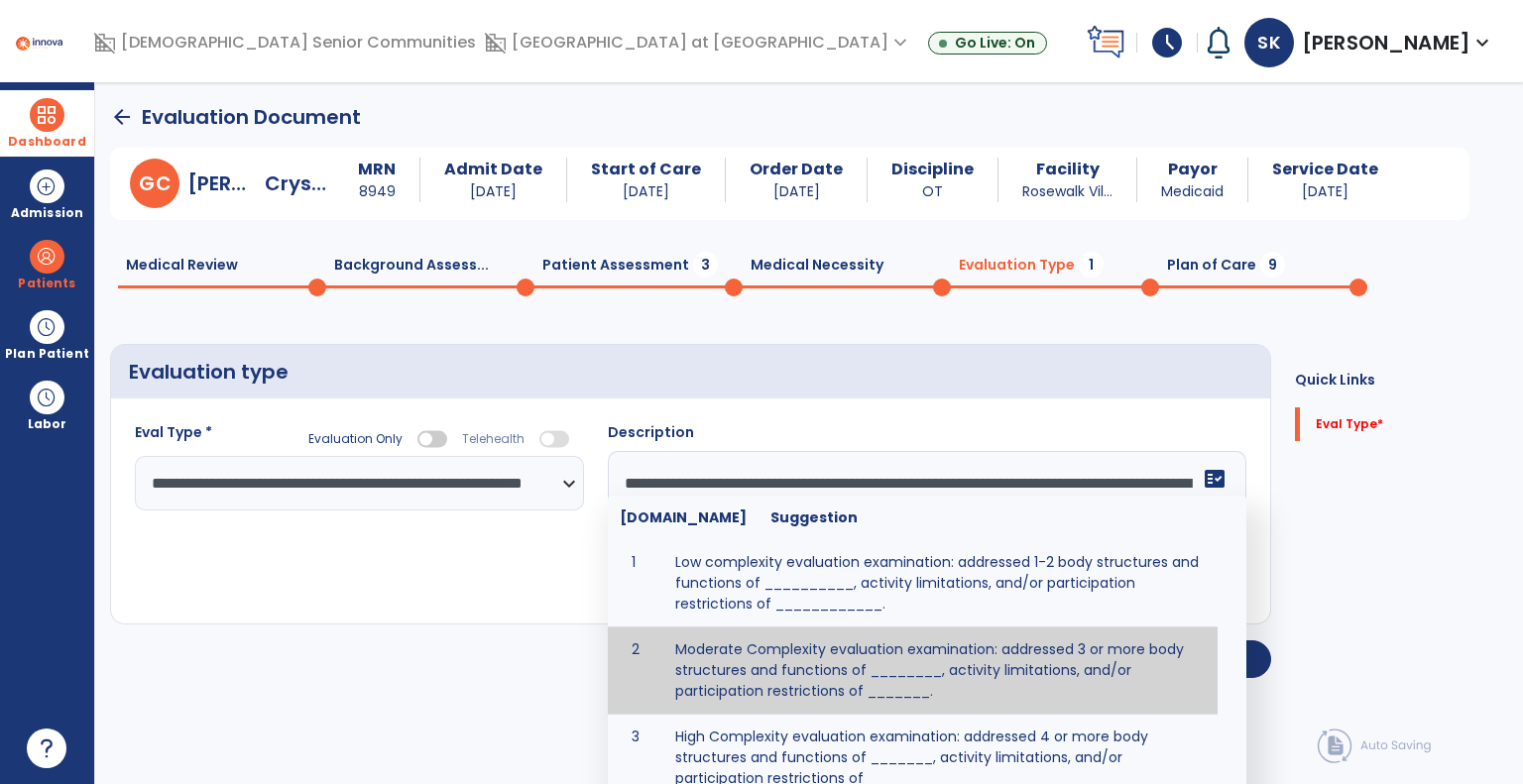 drag, startPoint x: 817, startPoint y: 681, endPoint x: 798, endPoint y: 636, distance: 48.8467 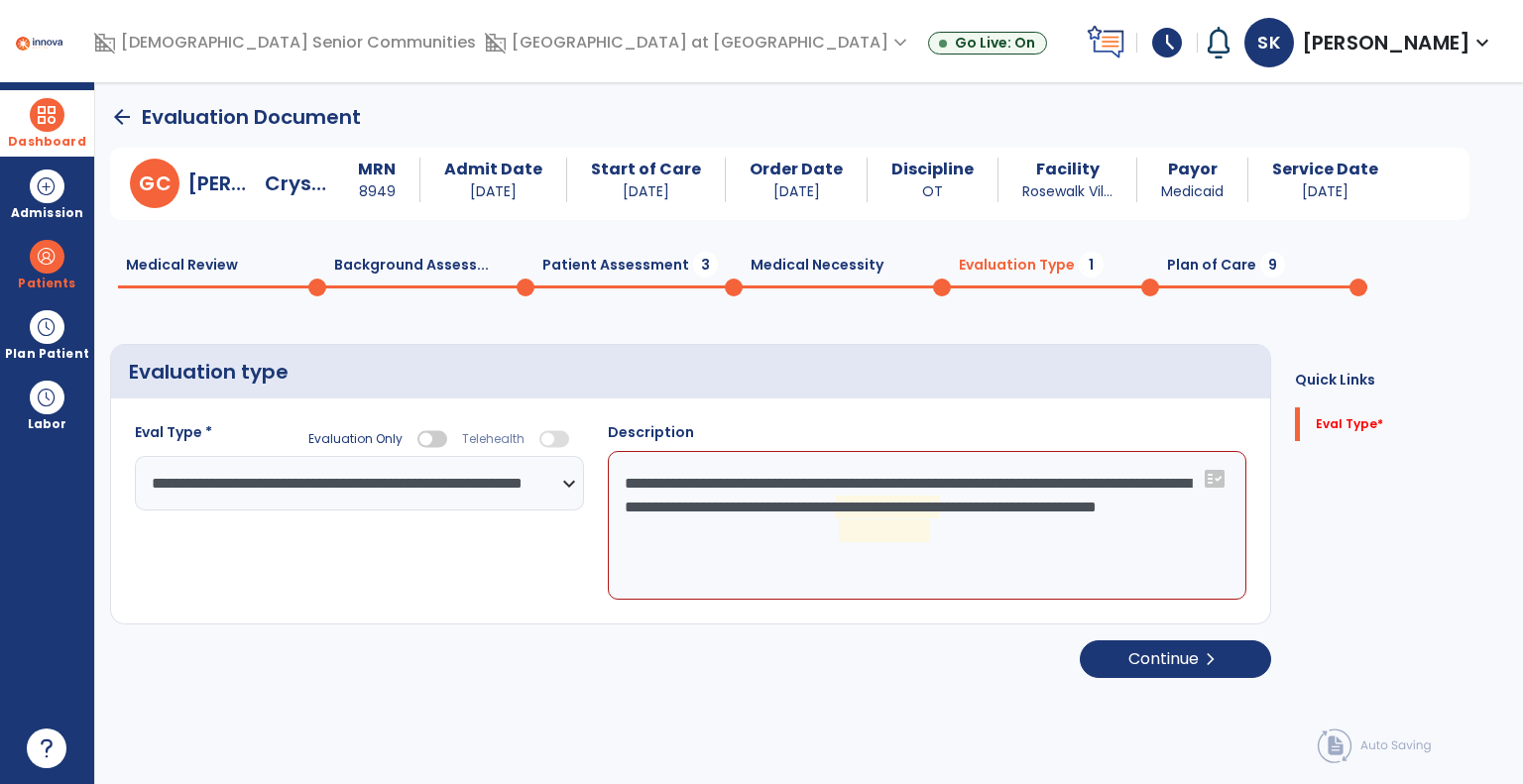 click on "**********" 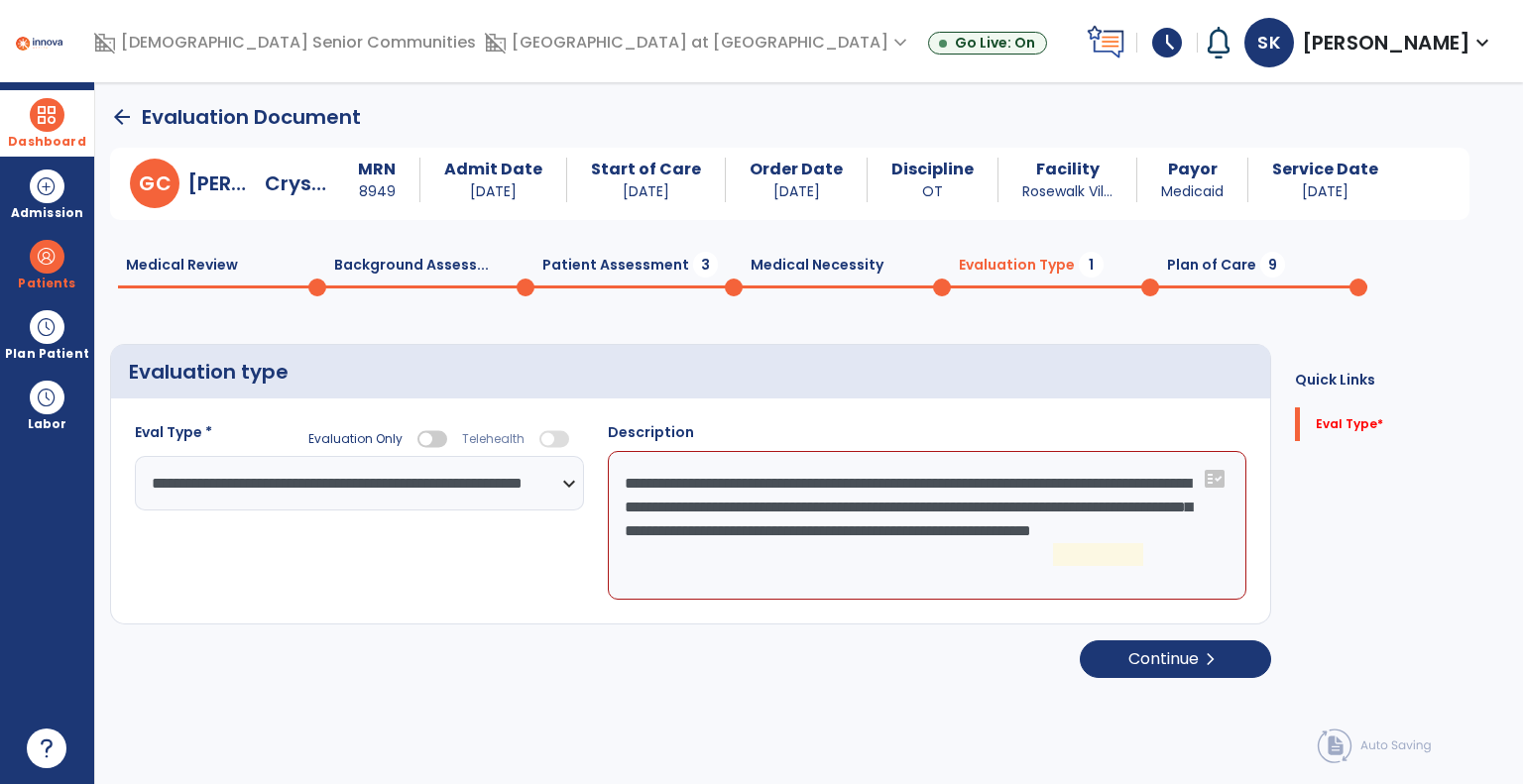 click on "**********" 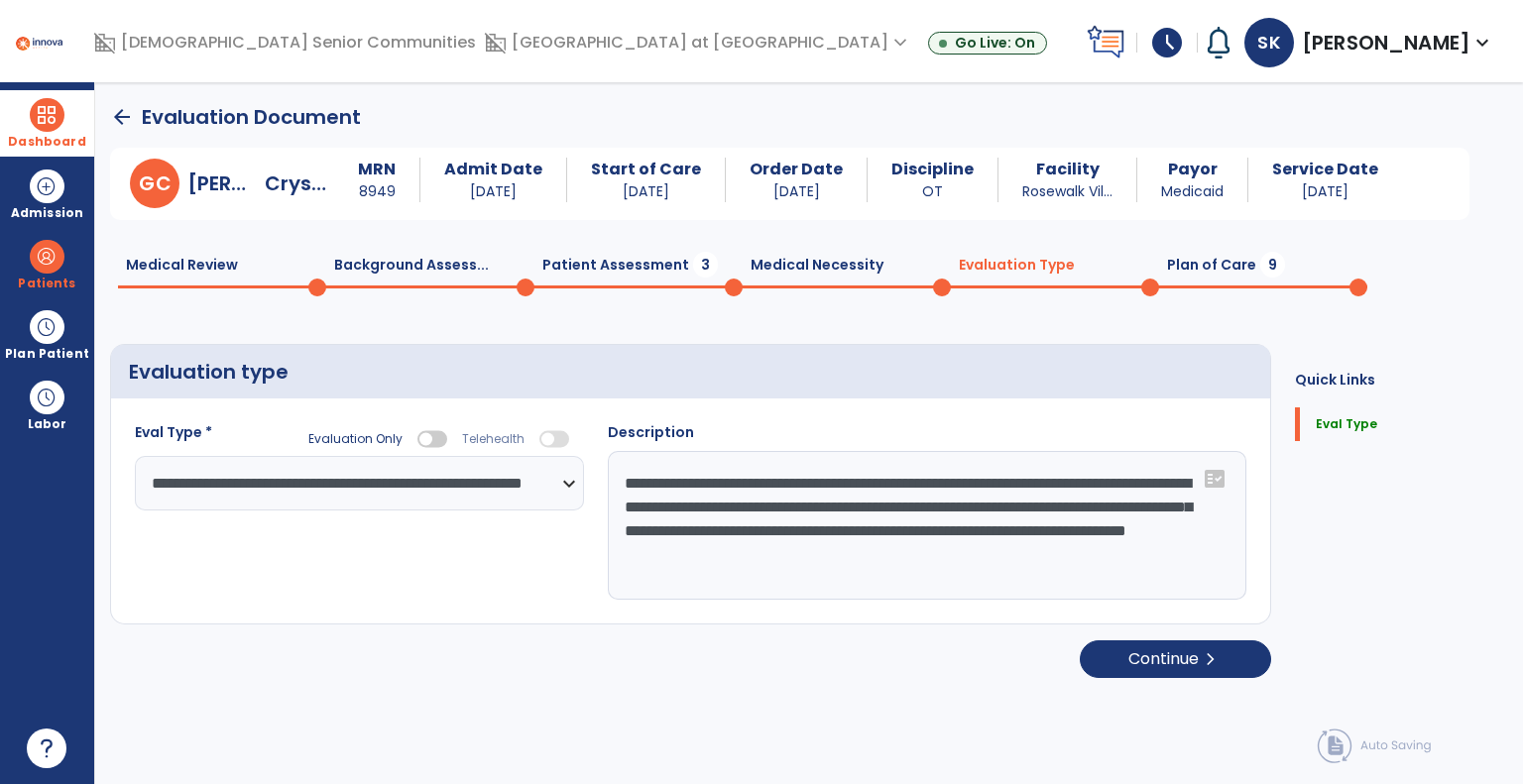 type on "**********" 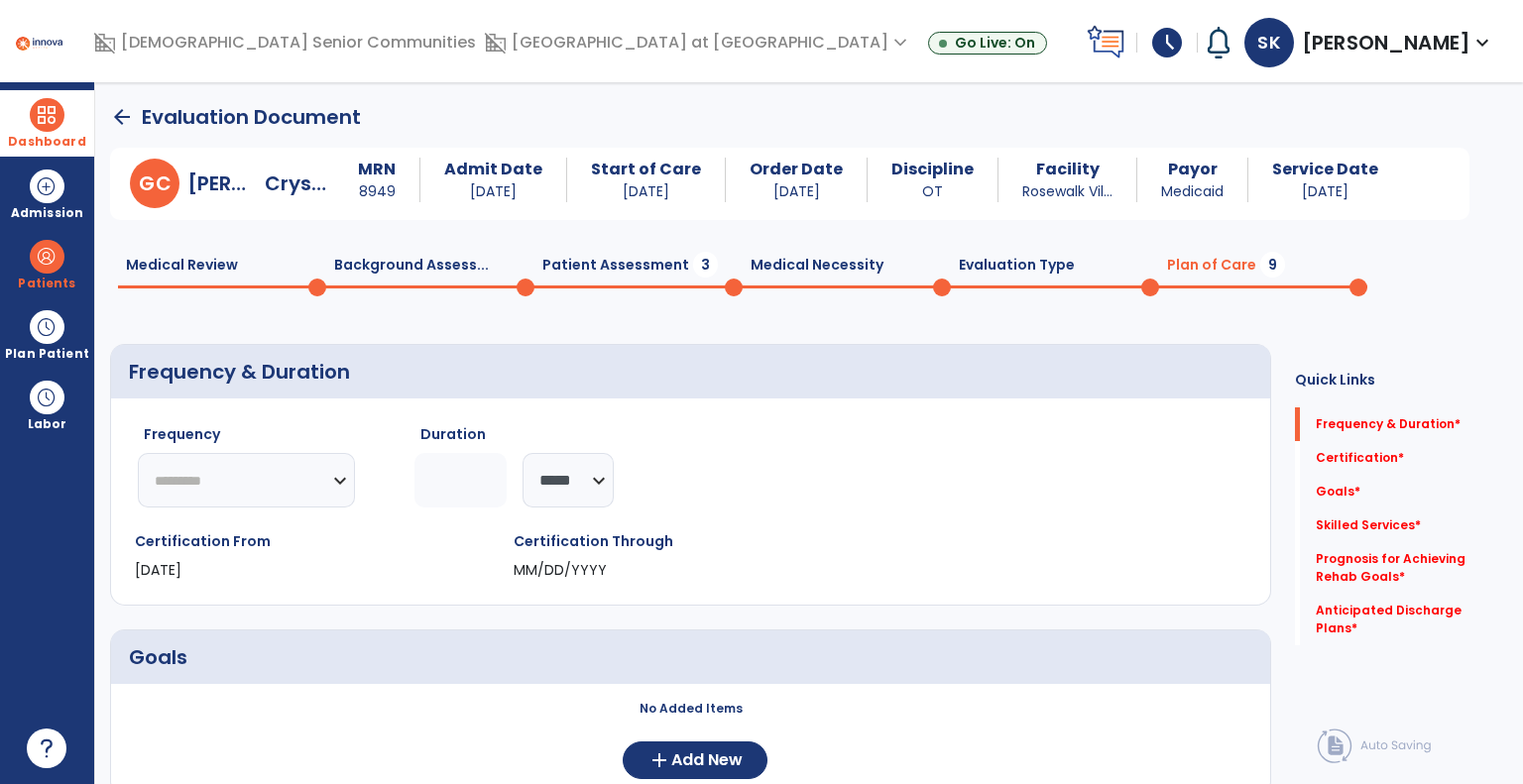 click on "********* ** ** ** ** ** ** **" 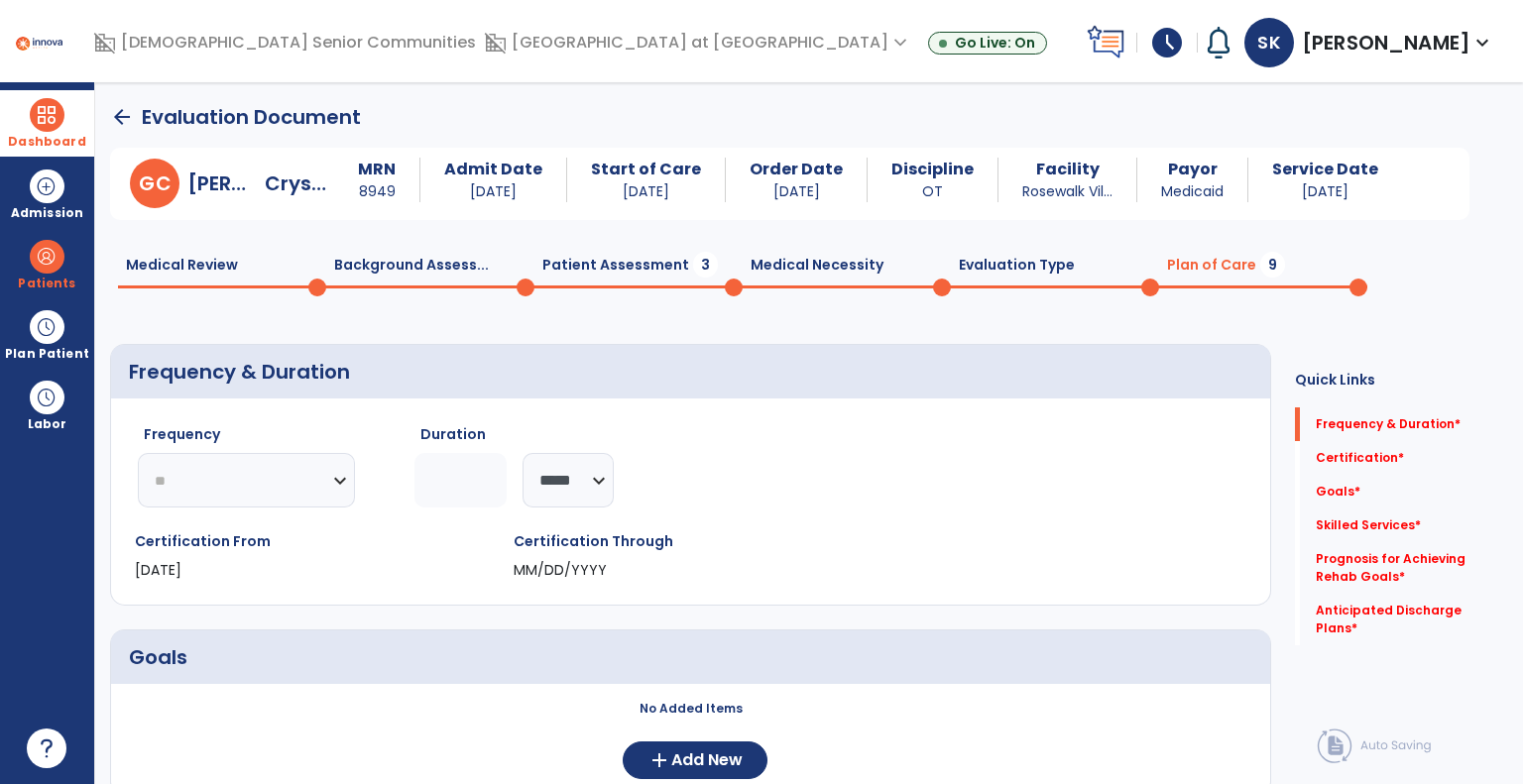 click on "********* ** ** ** ** ** ** **" 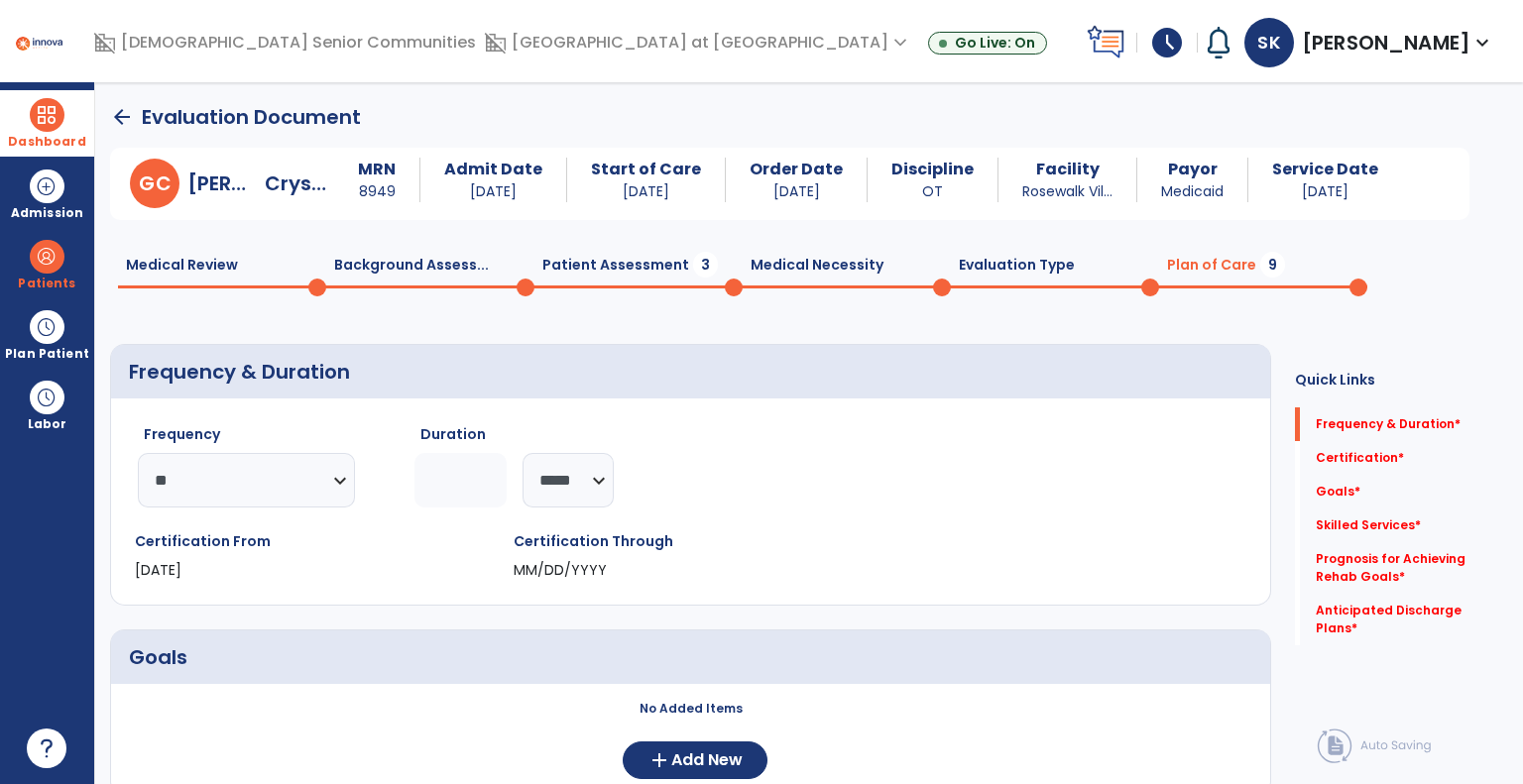 click 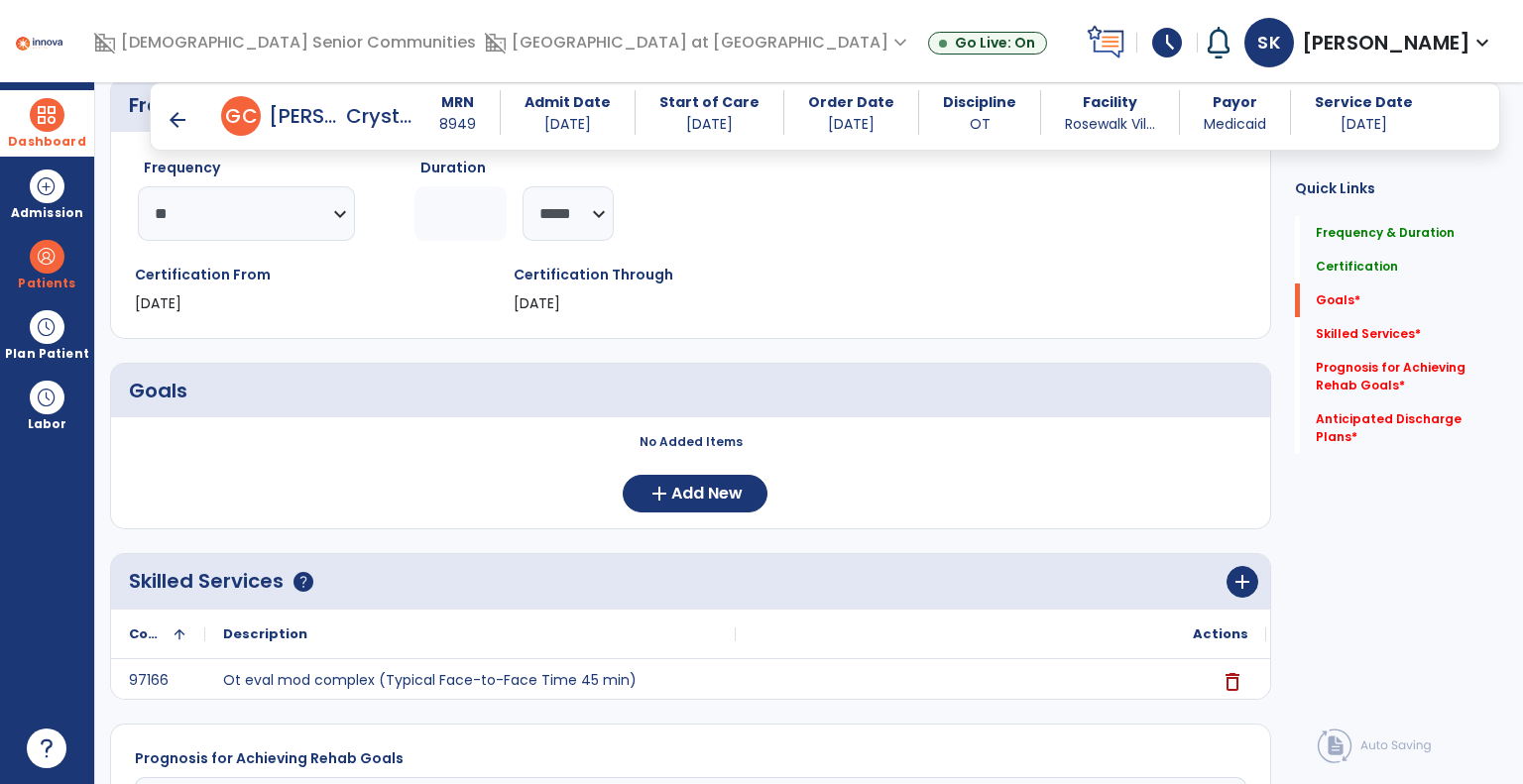 scroll, scrollTop: 396, scrollLeft: 0, axis: vertical 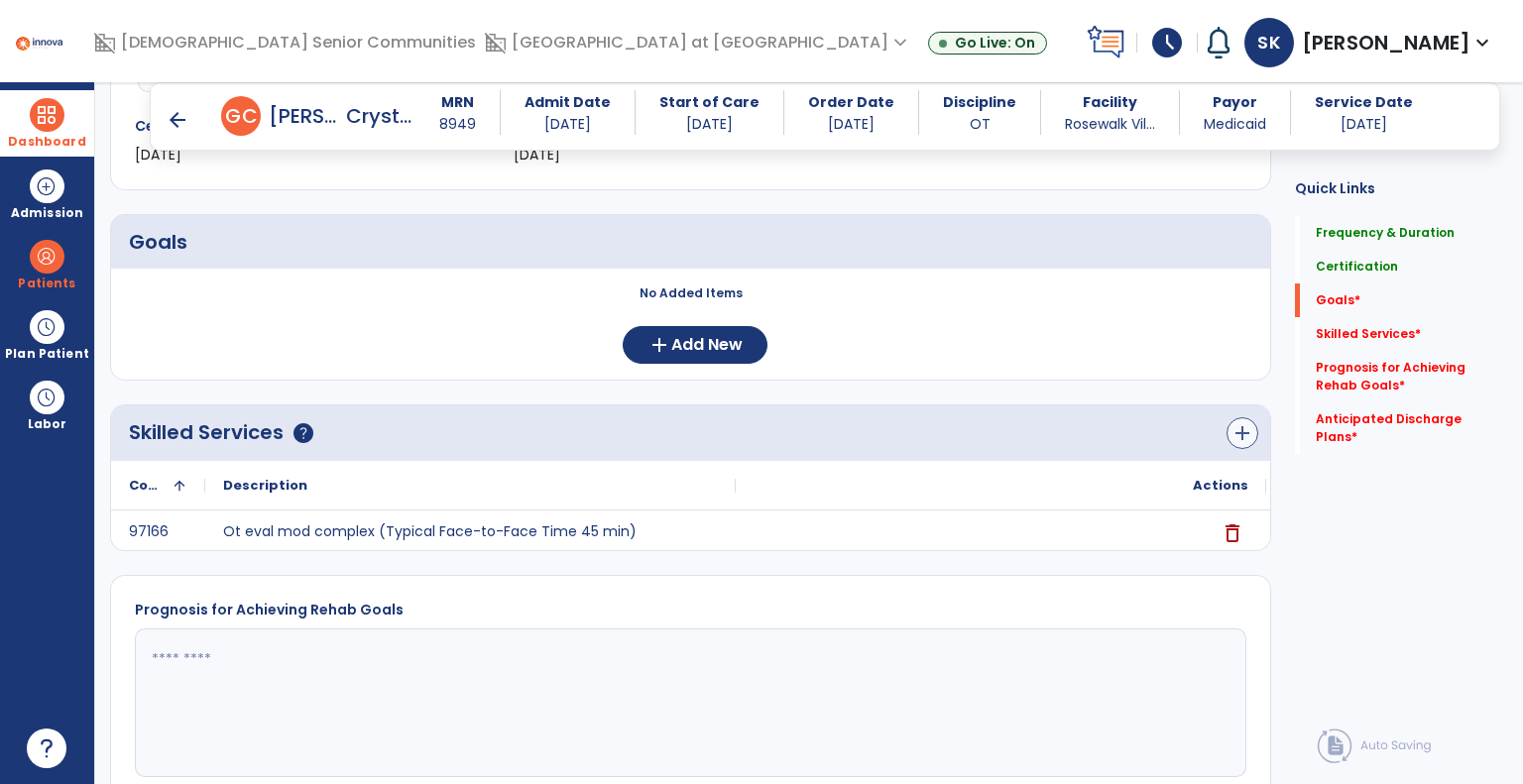 type on "*" 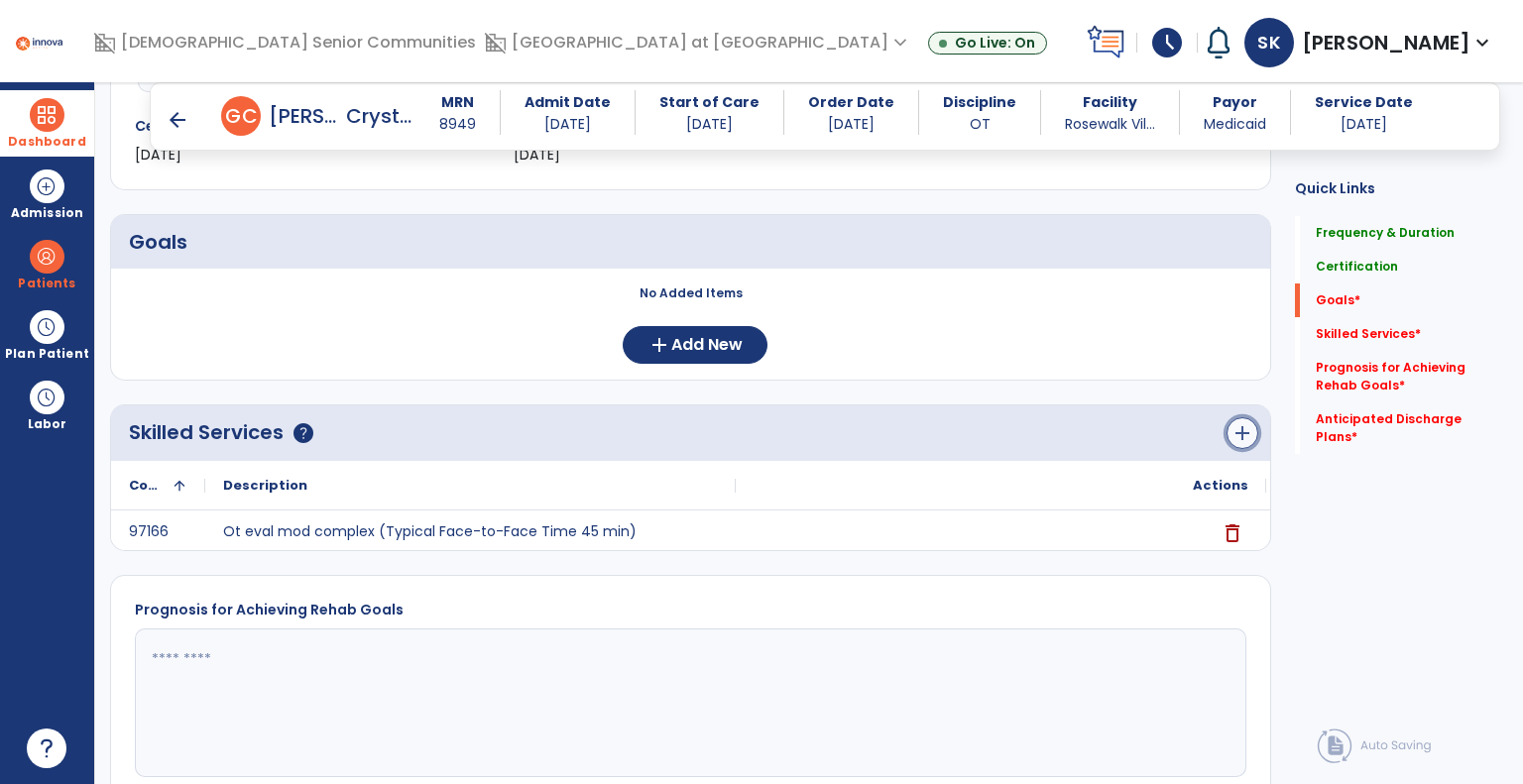 click on "add" 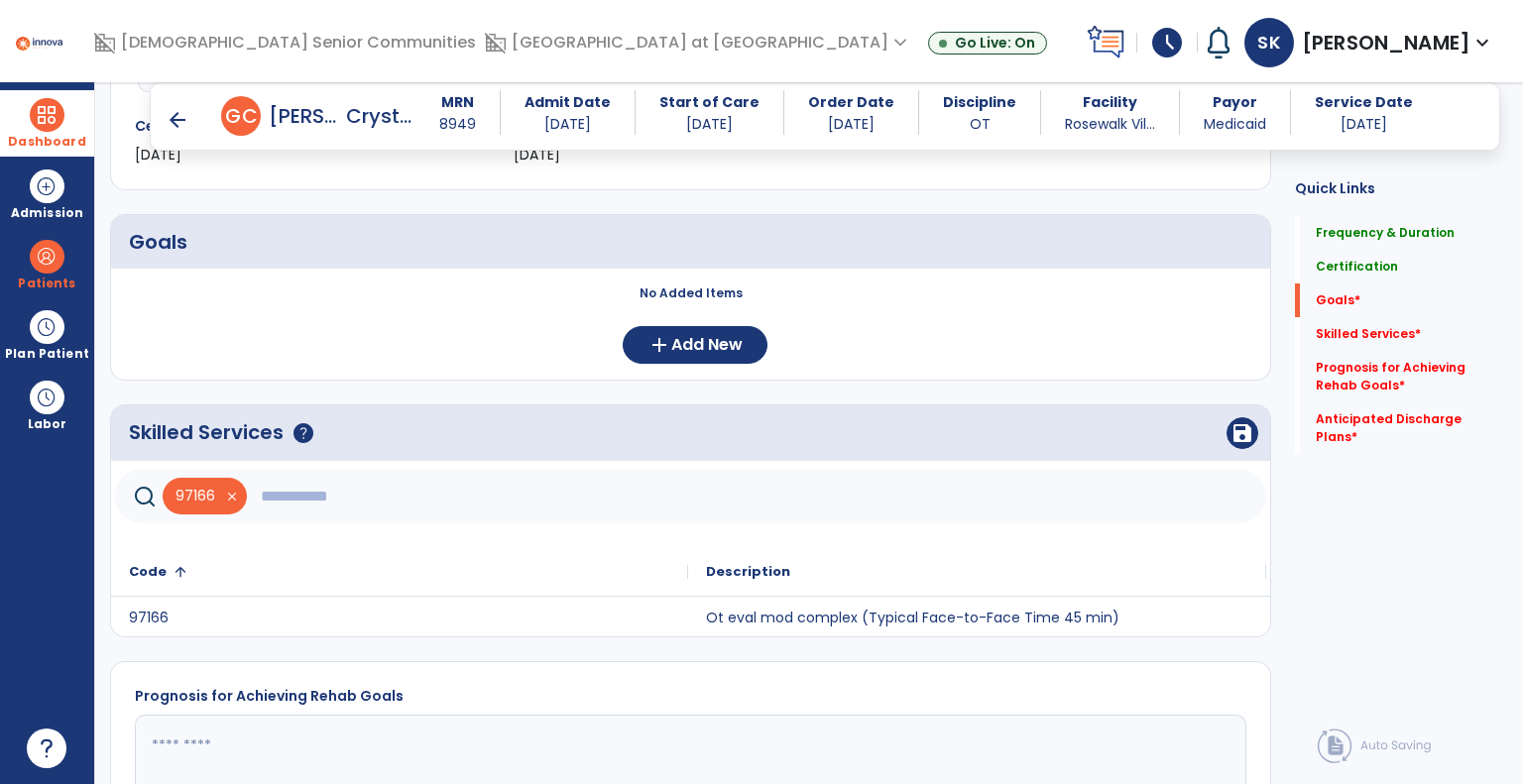click 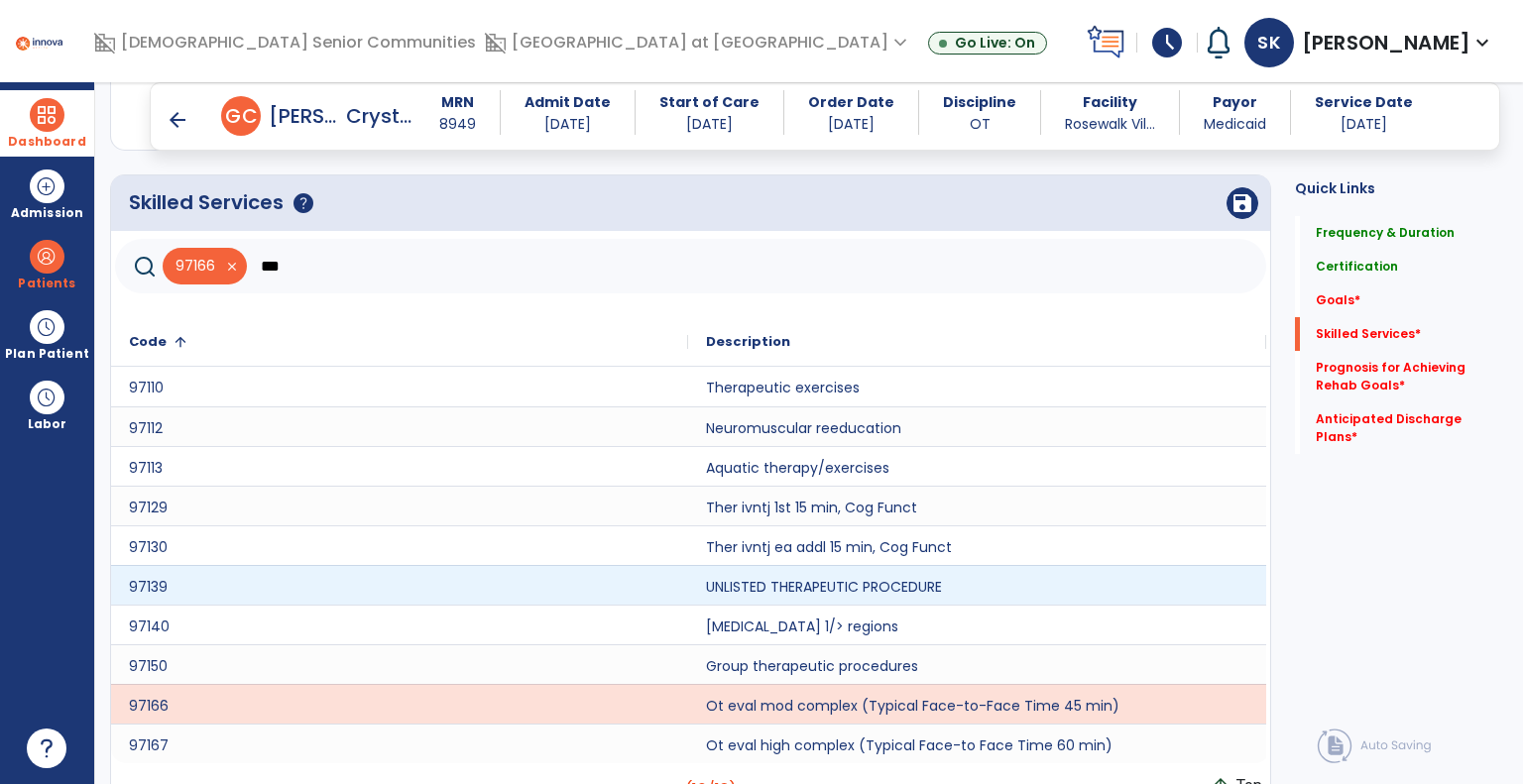 scroll, scrollTop: 650, scrollLeft: 0, axis: vertical 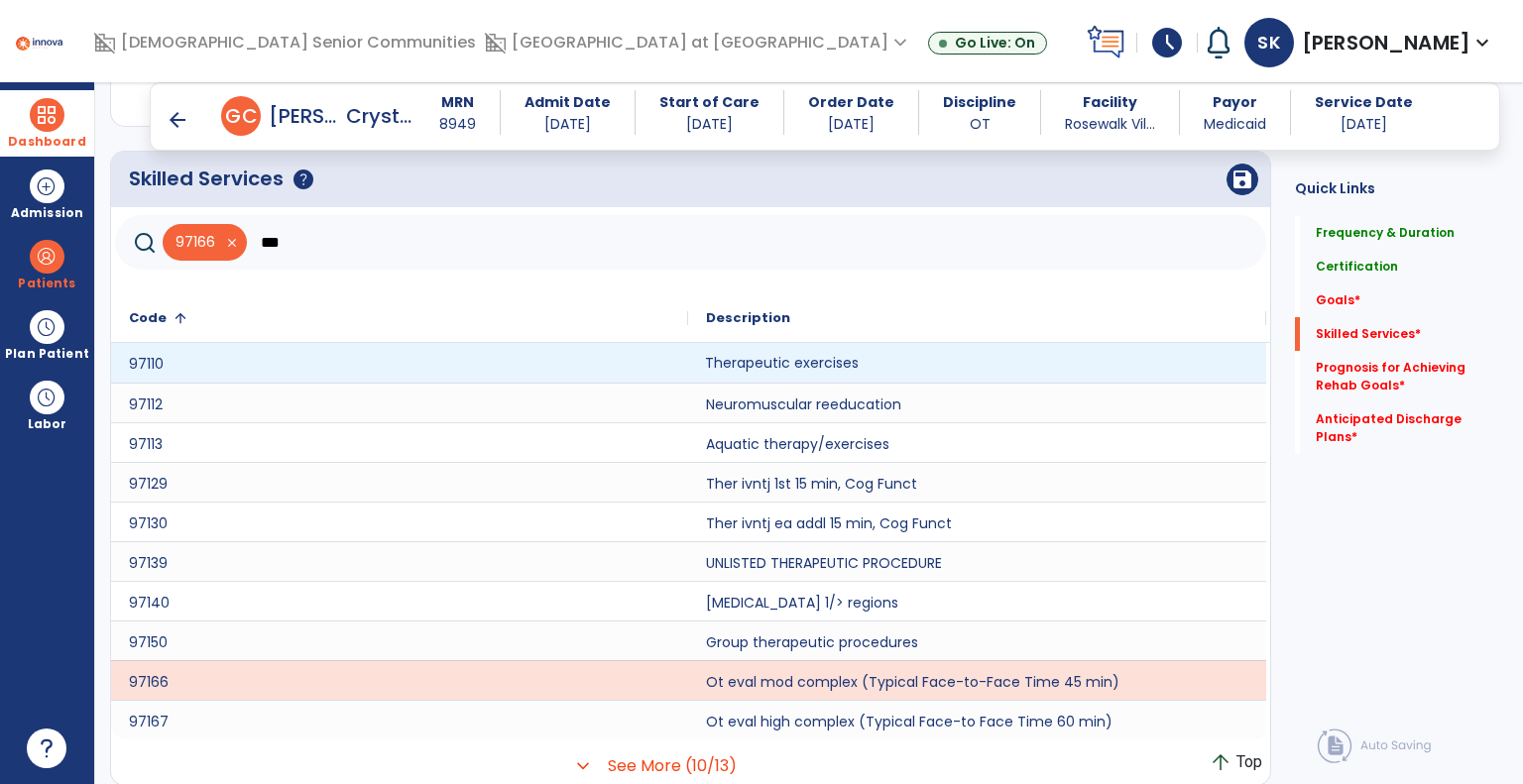 click on "Therapeutic exercises" 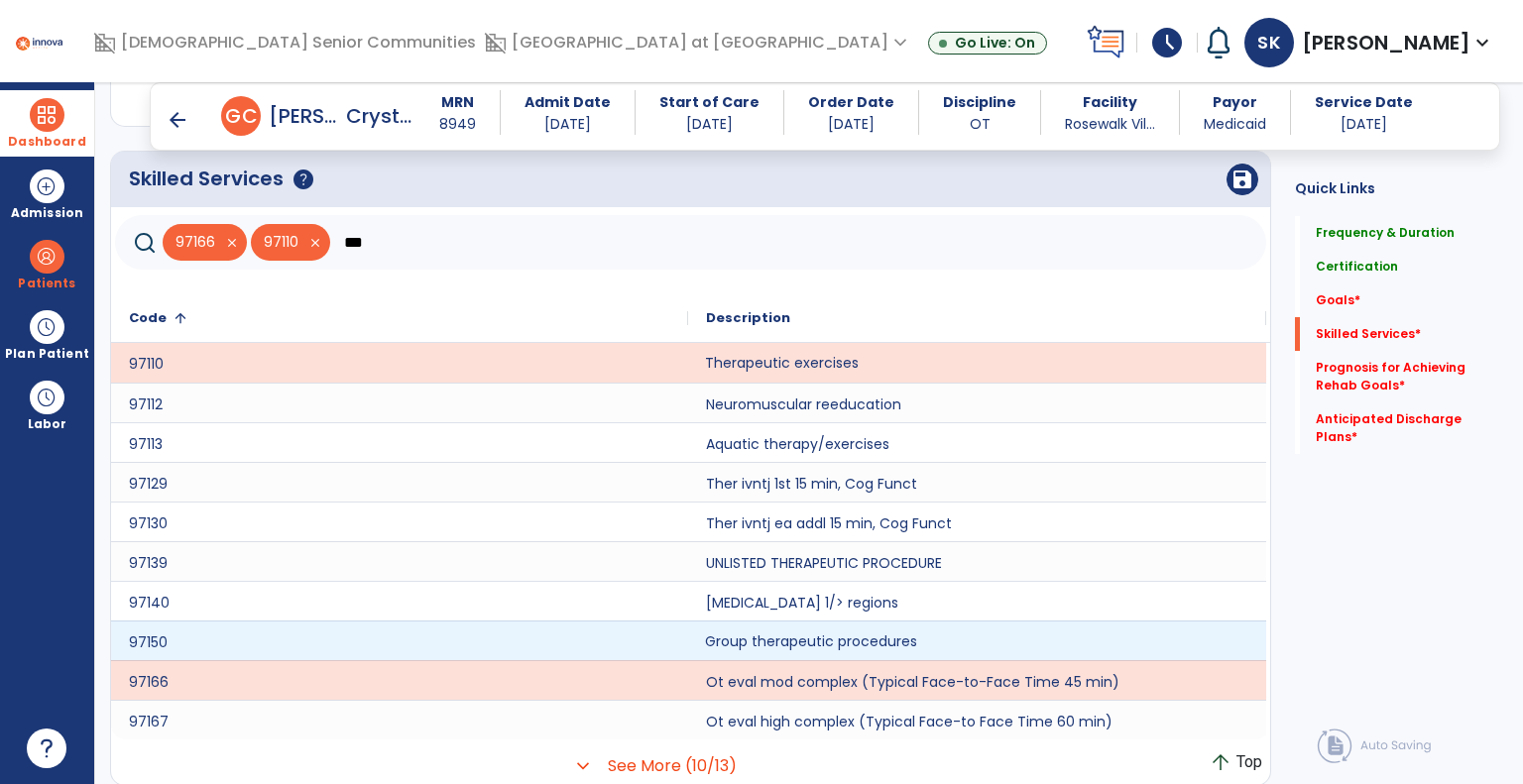 click on "Group therapeutic procedures" 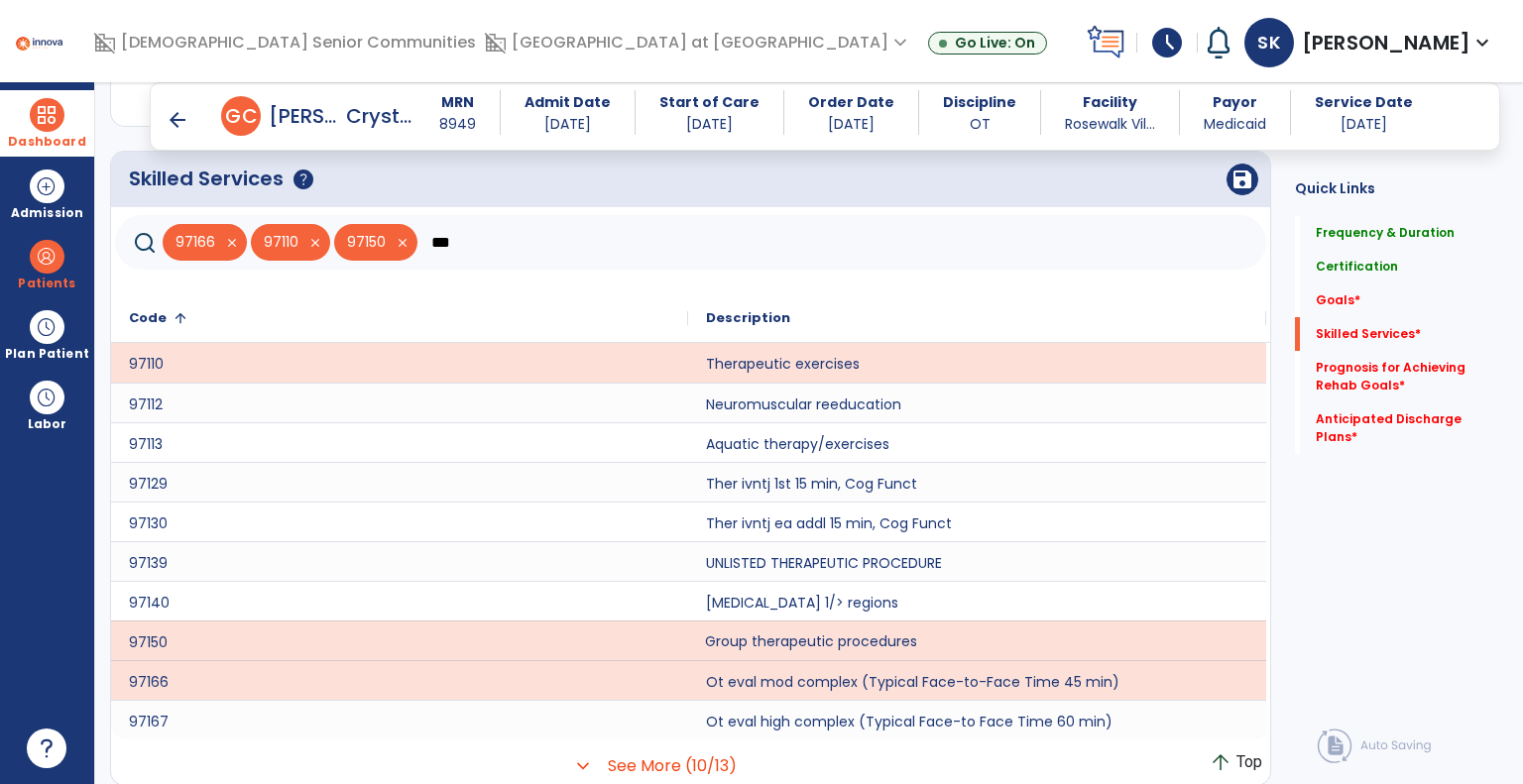 click on "***" 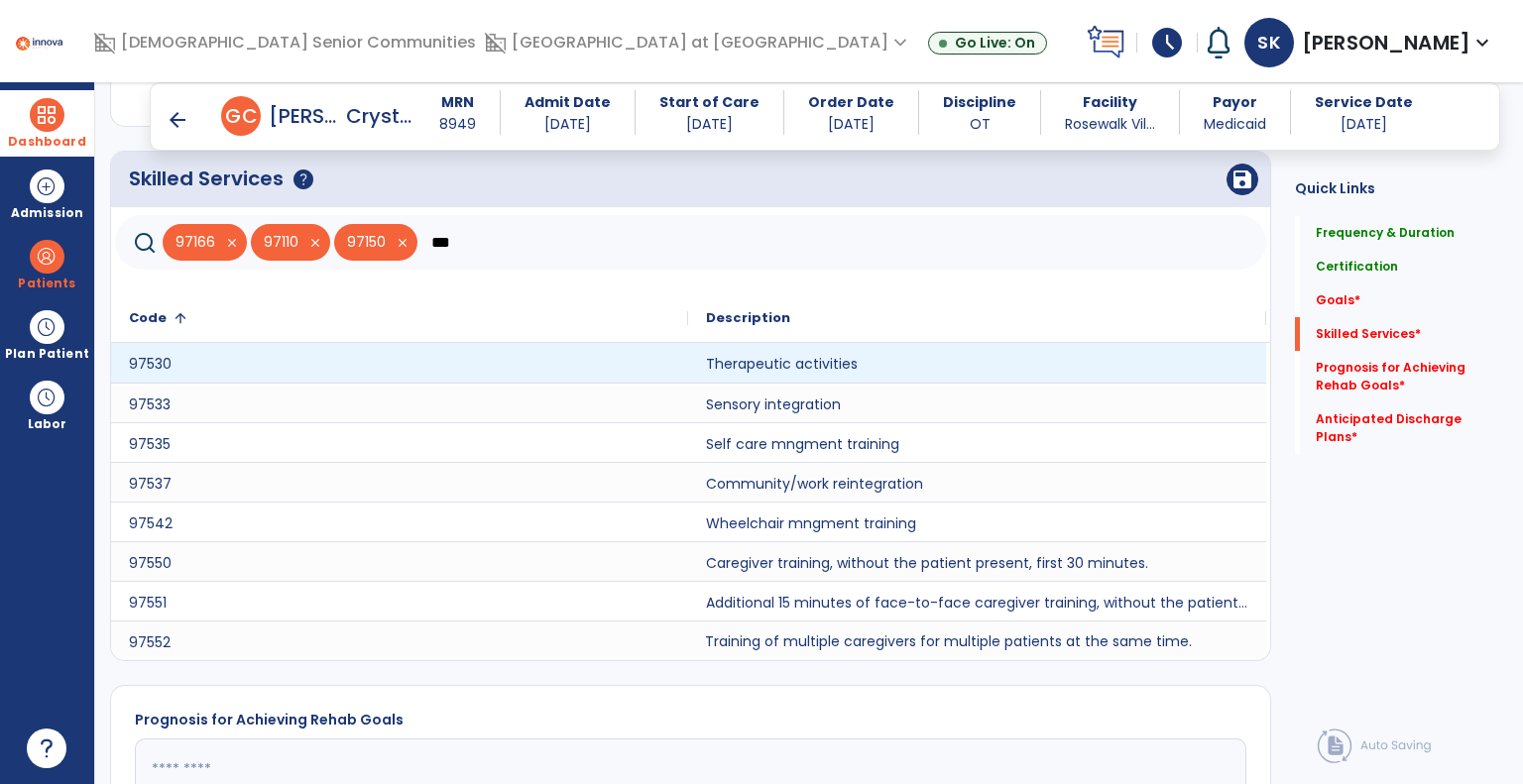 type on "***" 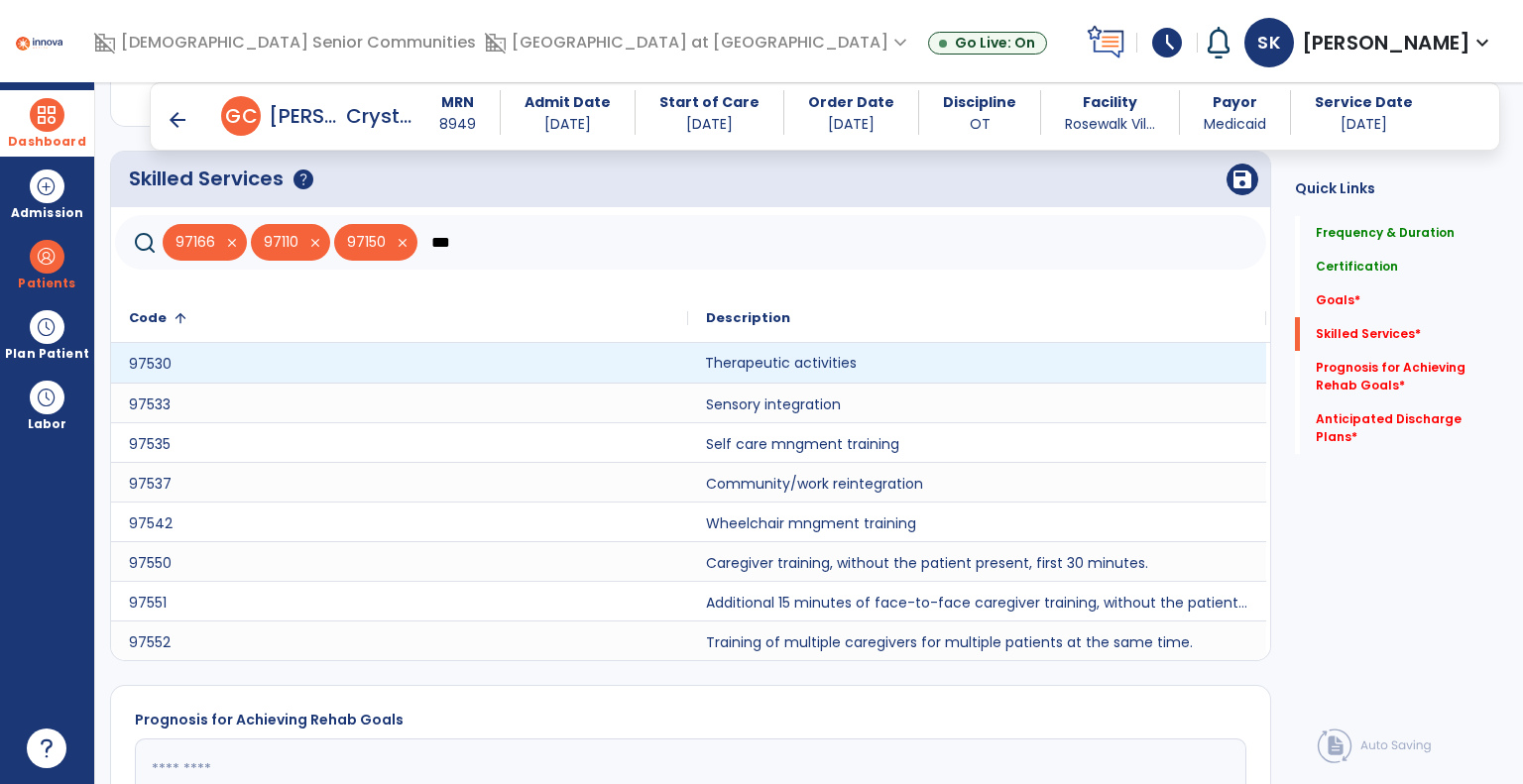 click on "Therapeutic activities" 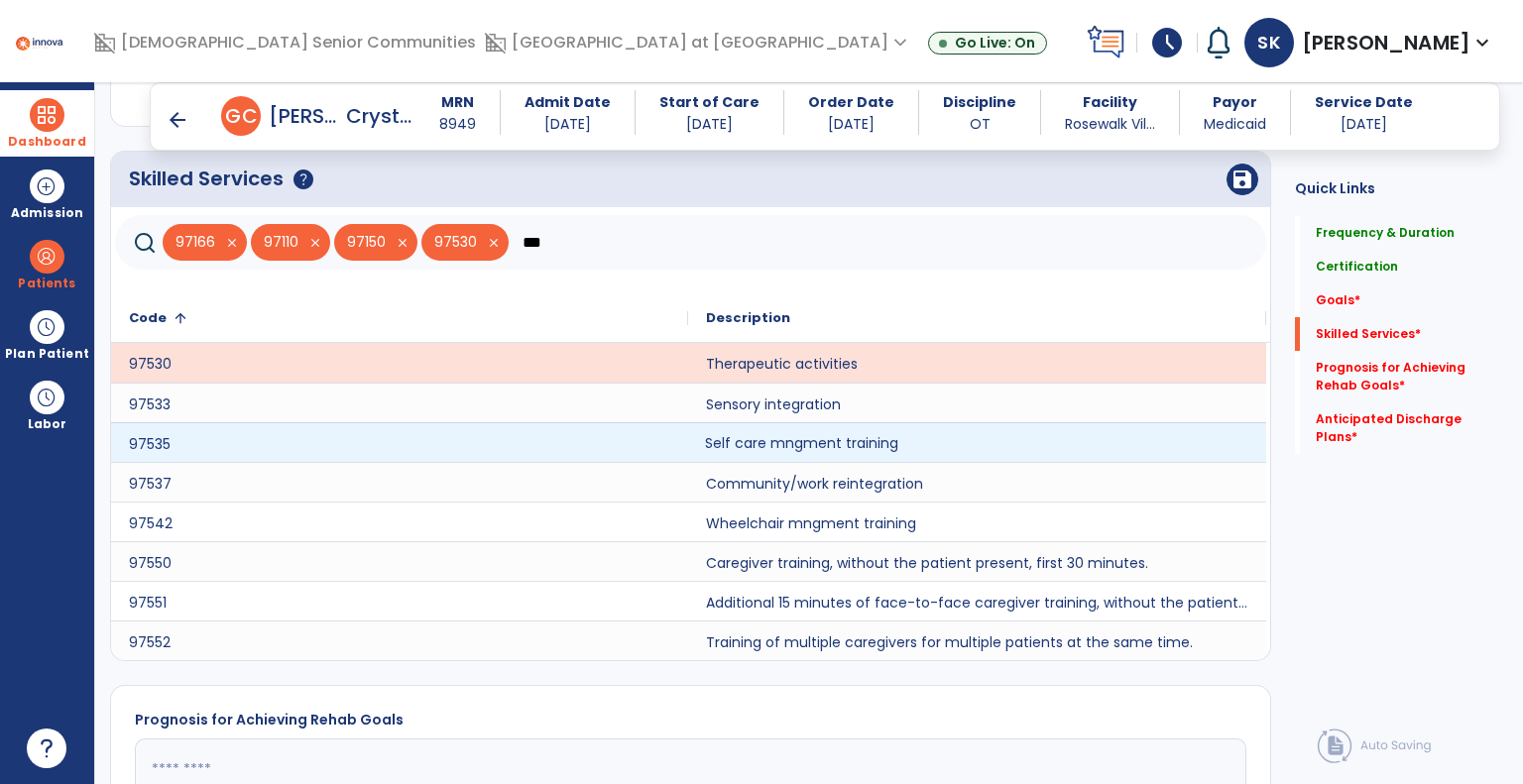 click on "Self care mngment training" 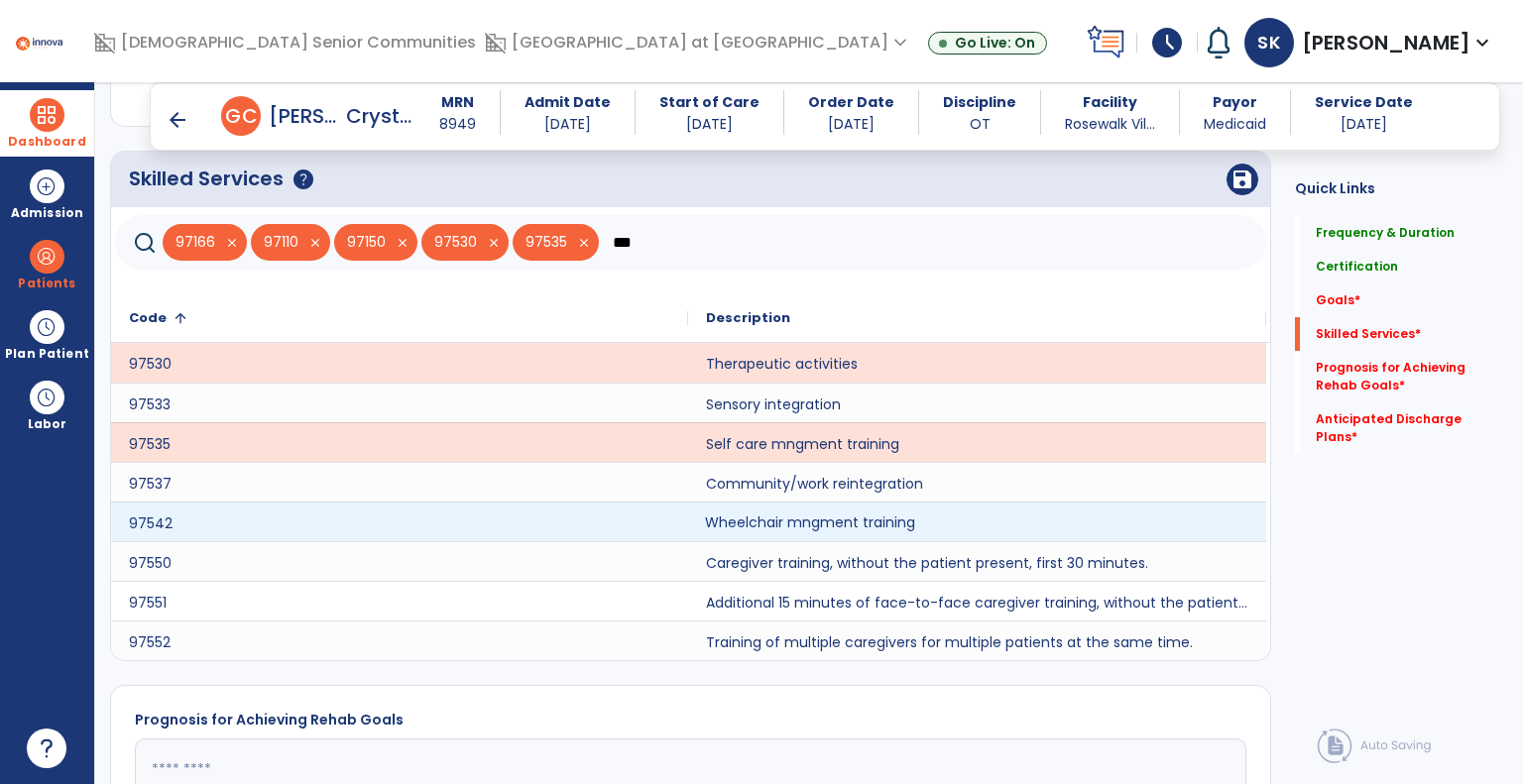 click on "Wheelchair mngment training" 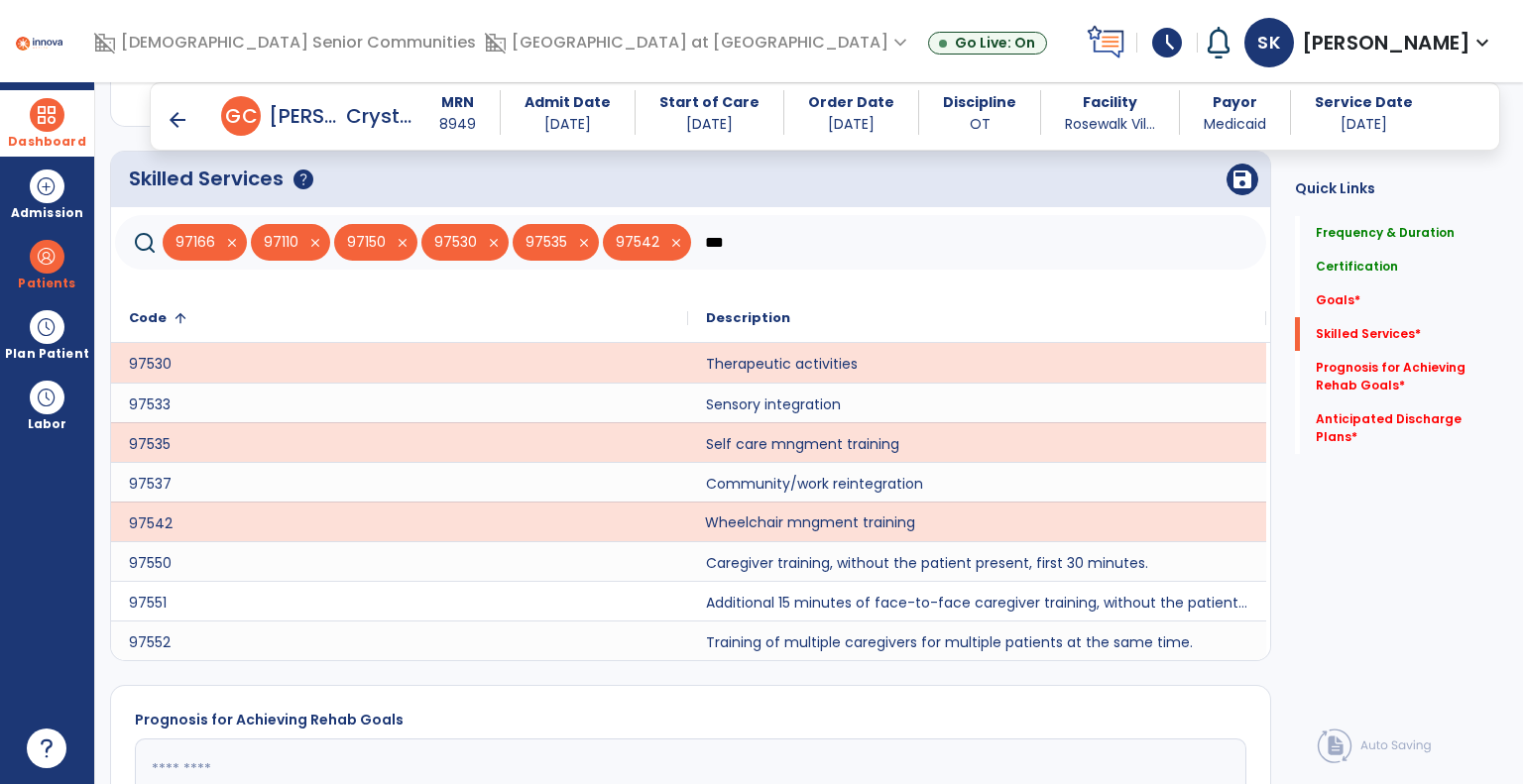 click on "Skilled Services      help   save" 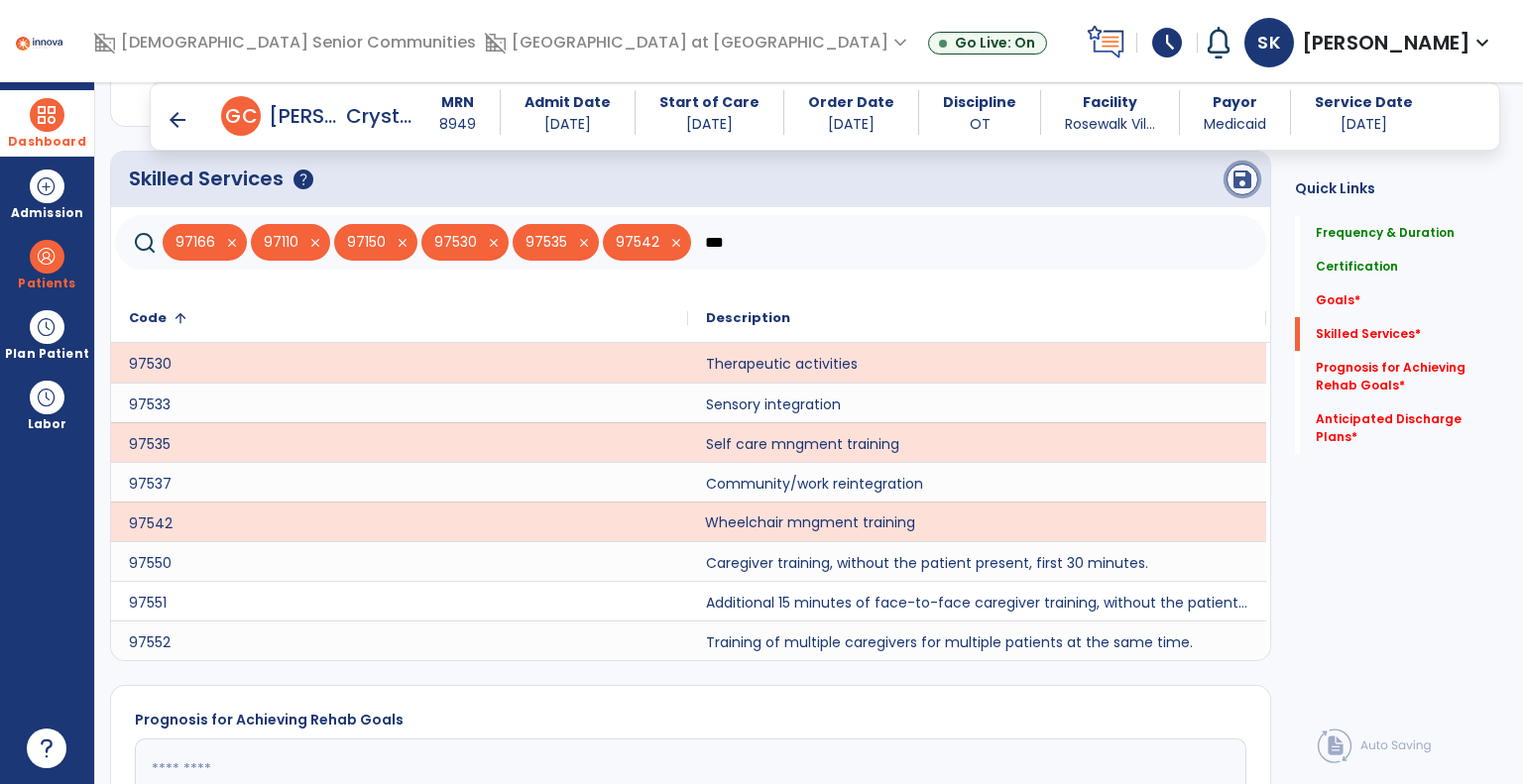 click on "save" 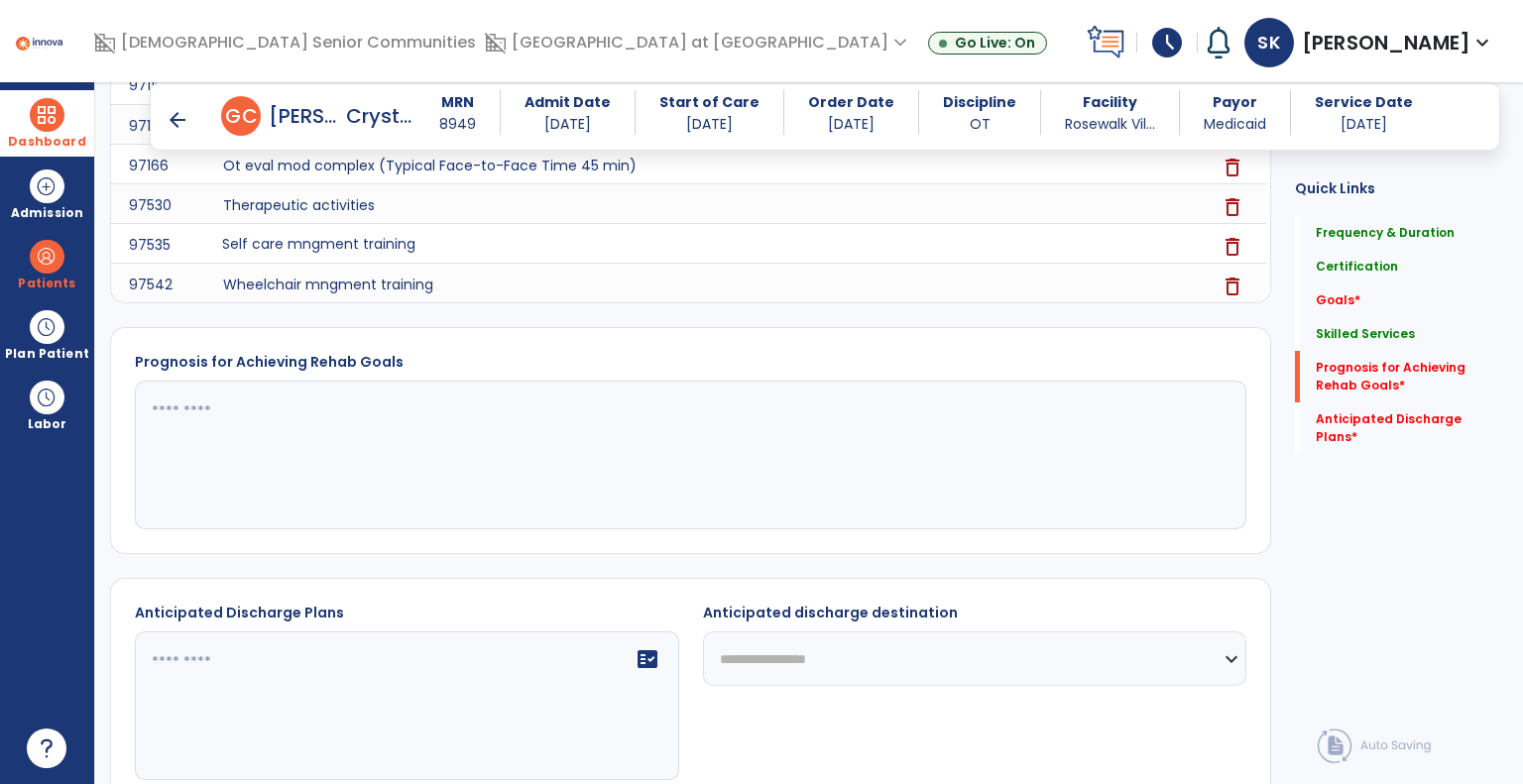 scroll, scrollTop: 848, scrollLeft: 0, axis: vertical 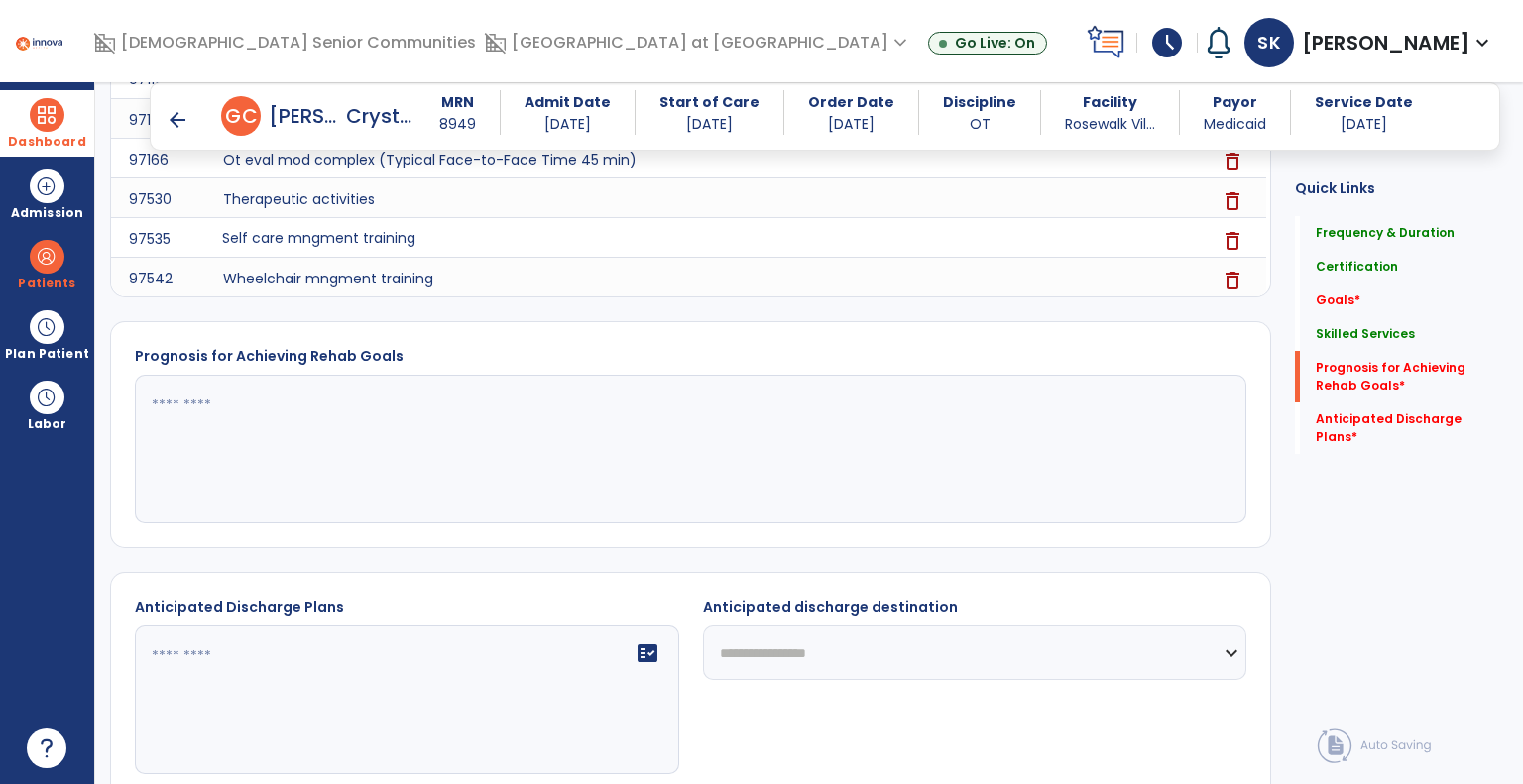 click 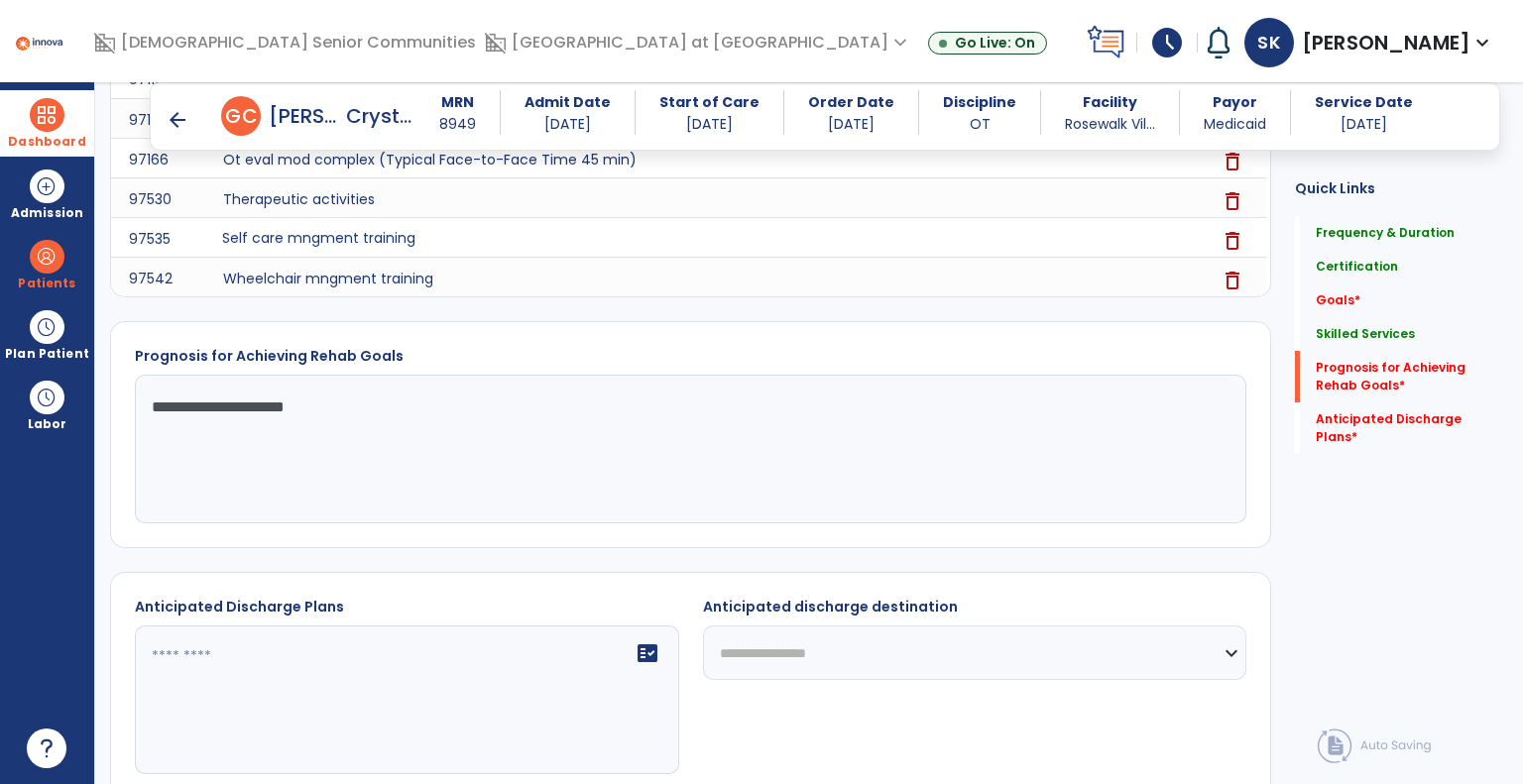 type on "**********" 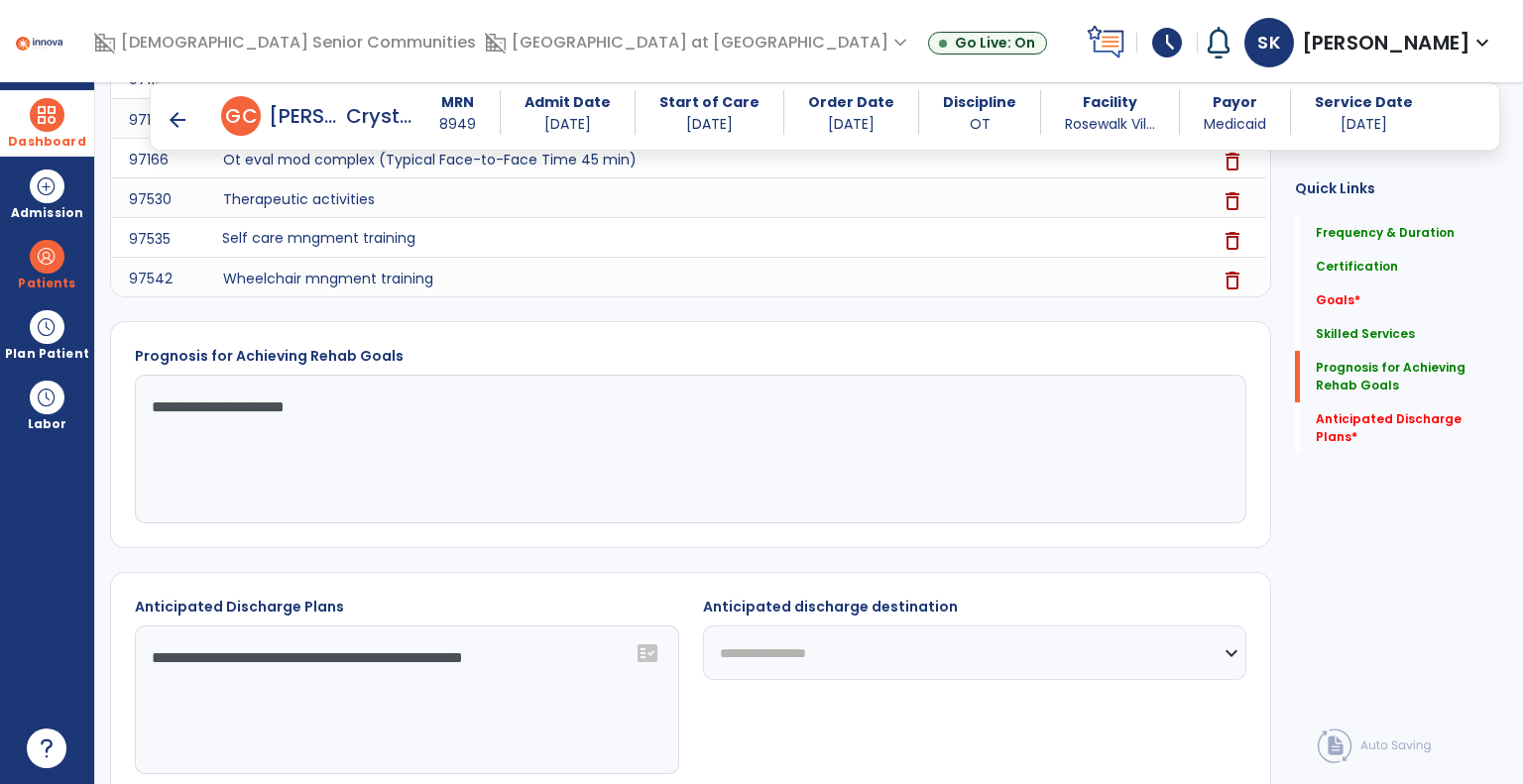 click on "**********" 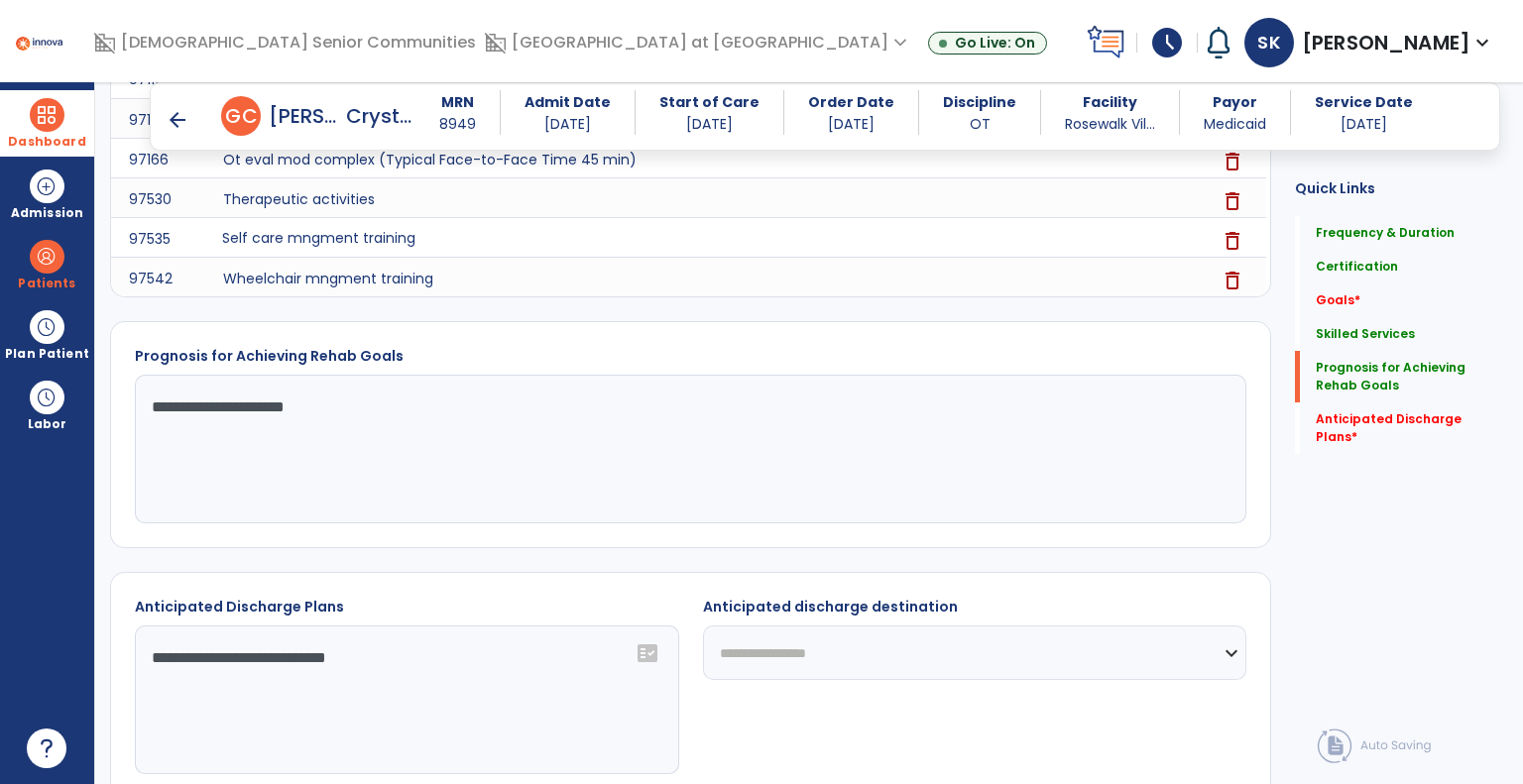 type on "**********" 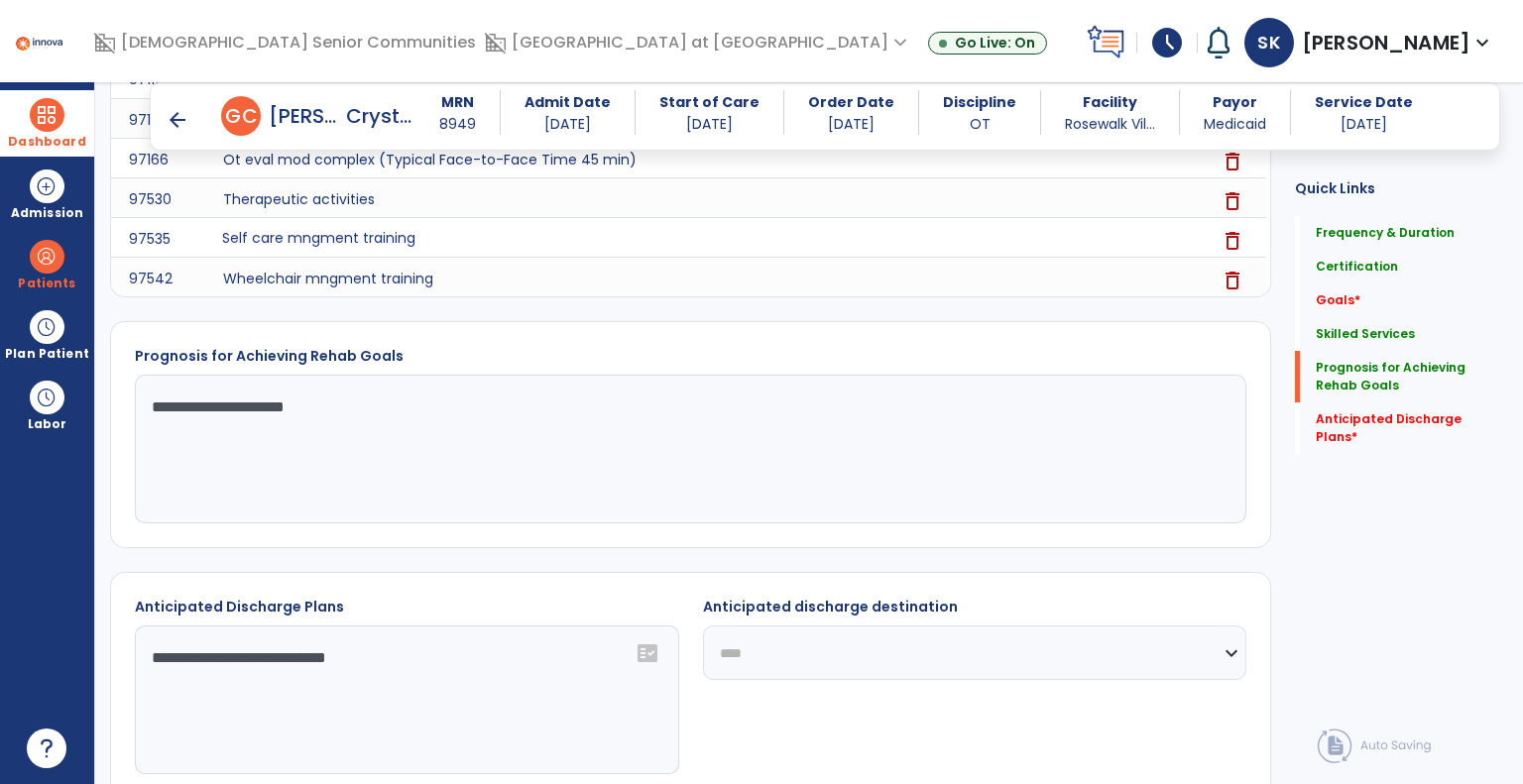 click on "**********" 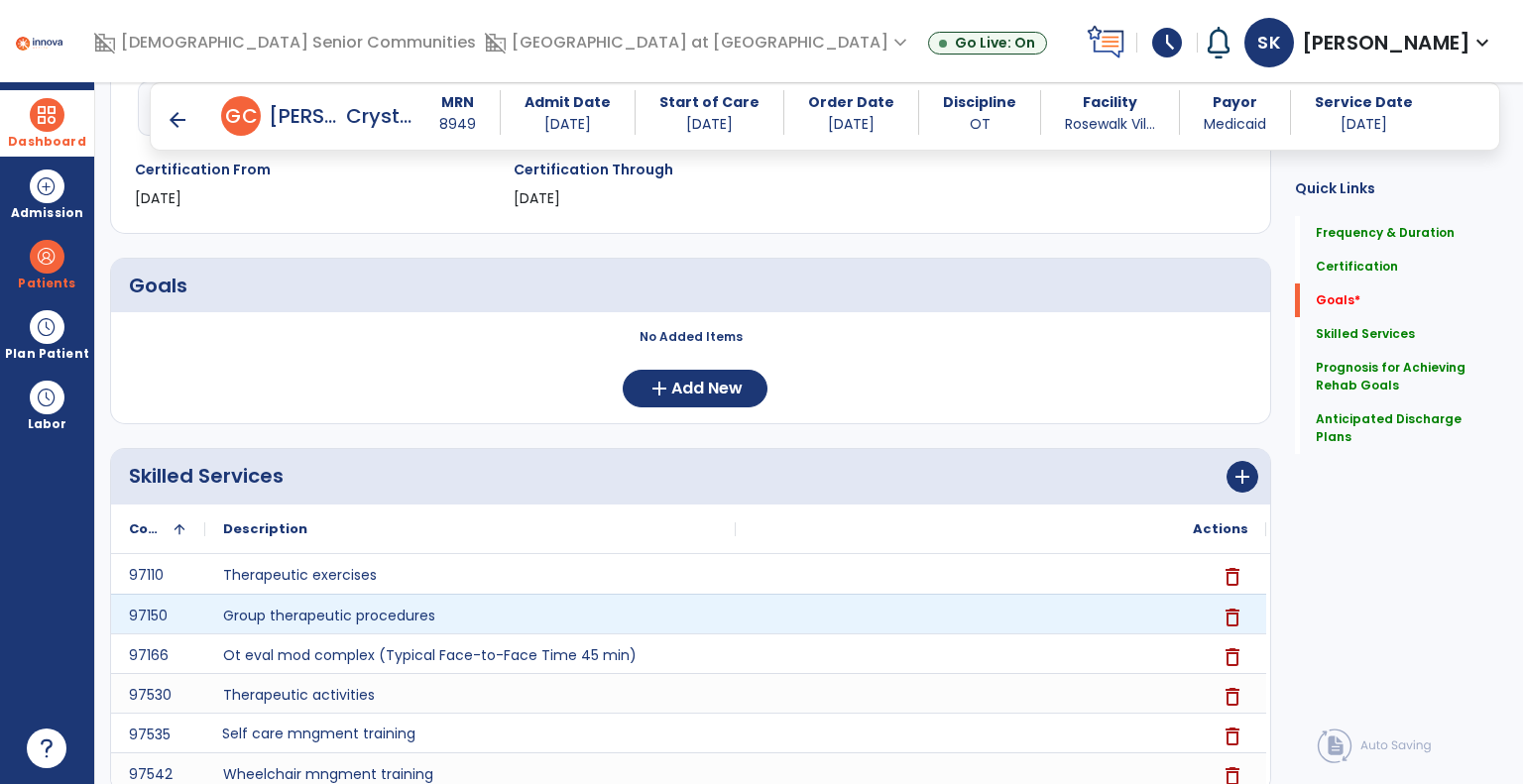 scroll, scrollTop: 0, scrollLeft: 0, axis: both 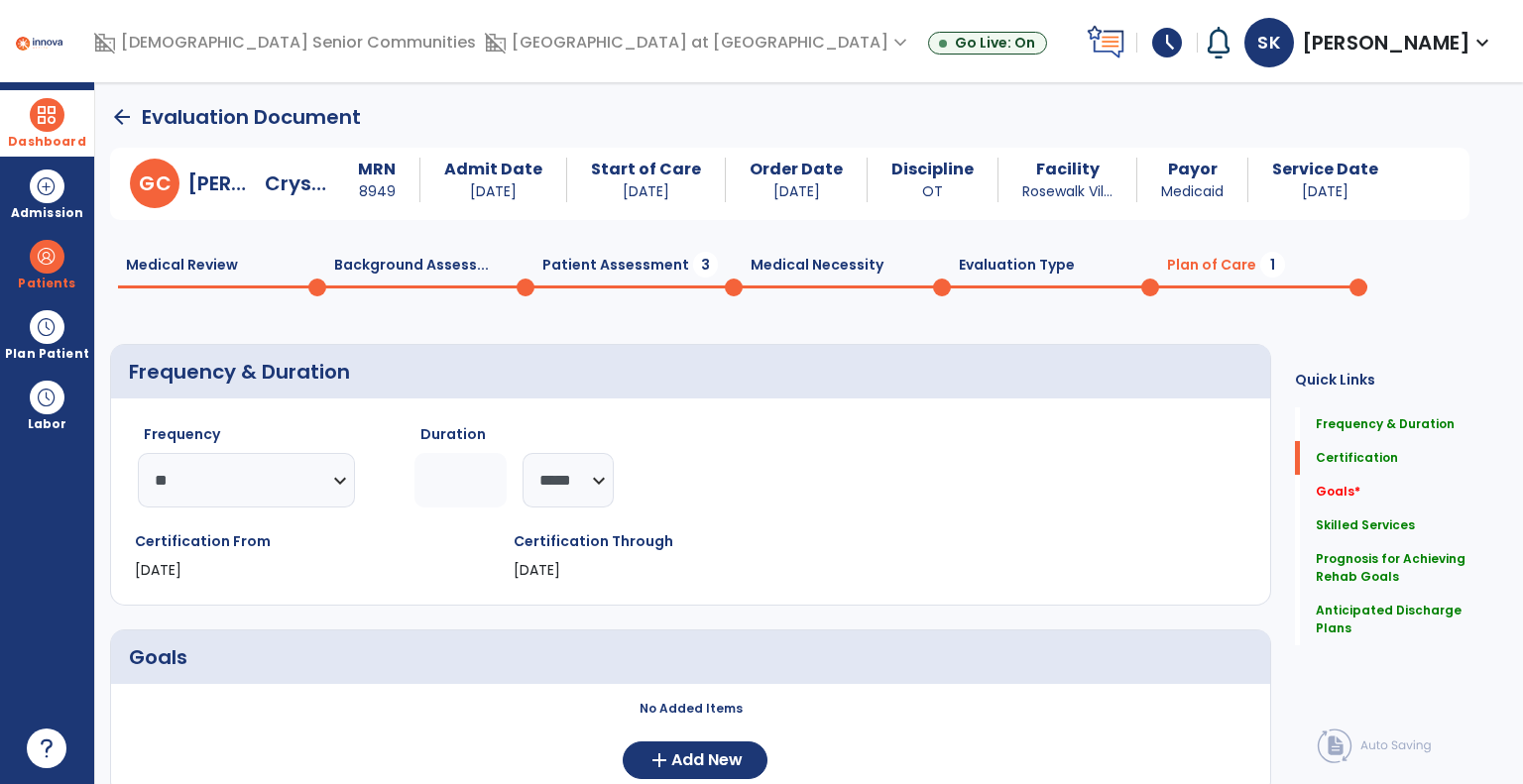 click on "Medical Necessity  0" 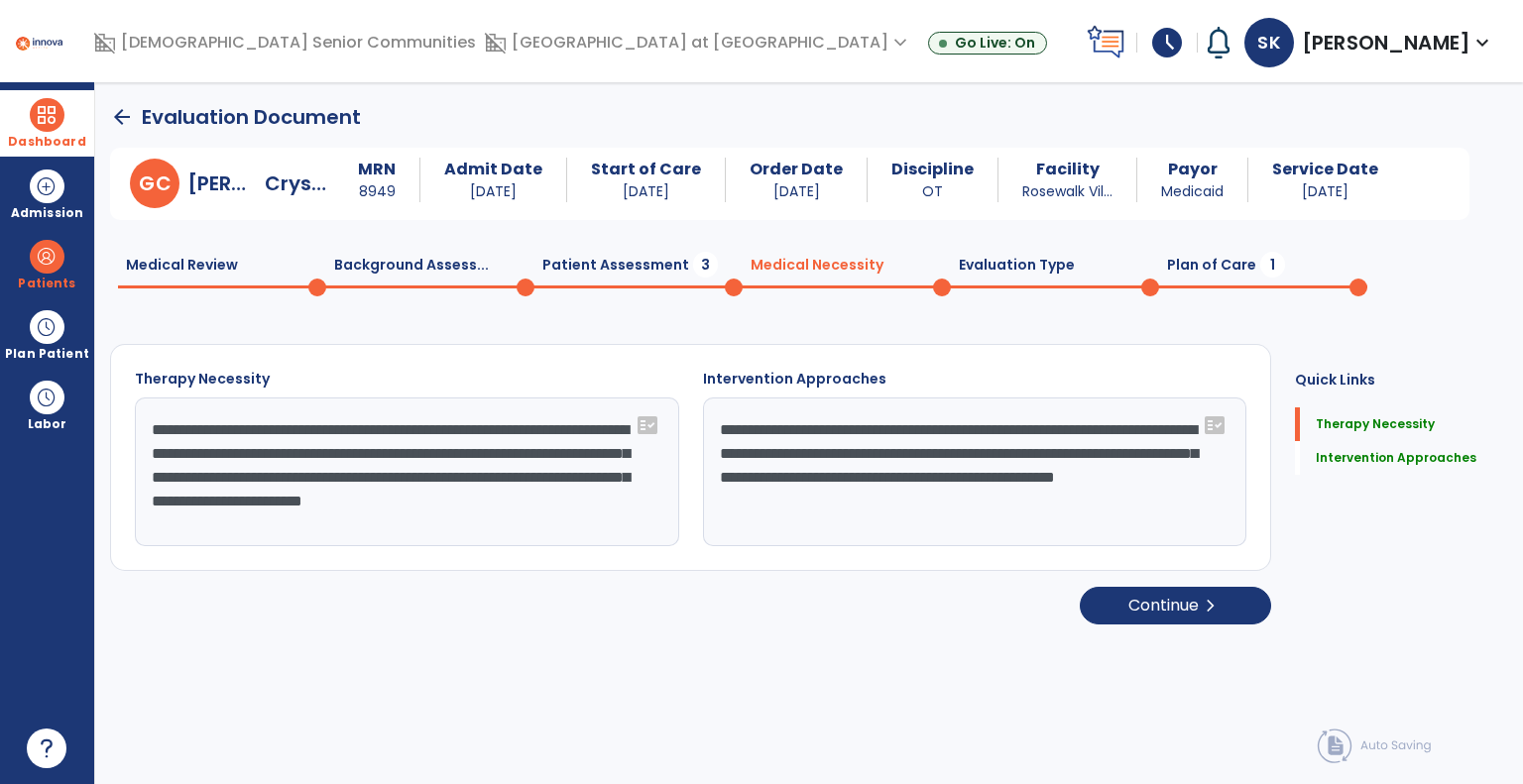 click on "Patient Assessment  3" 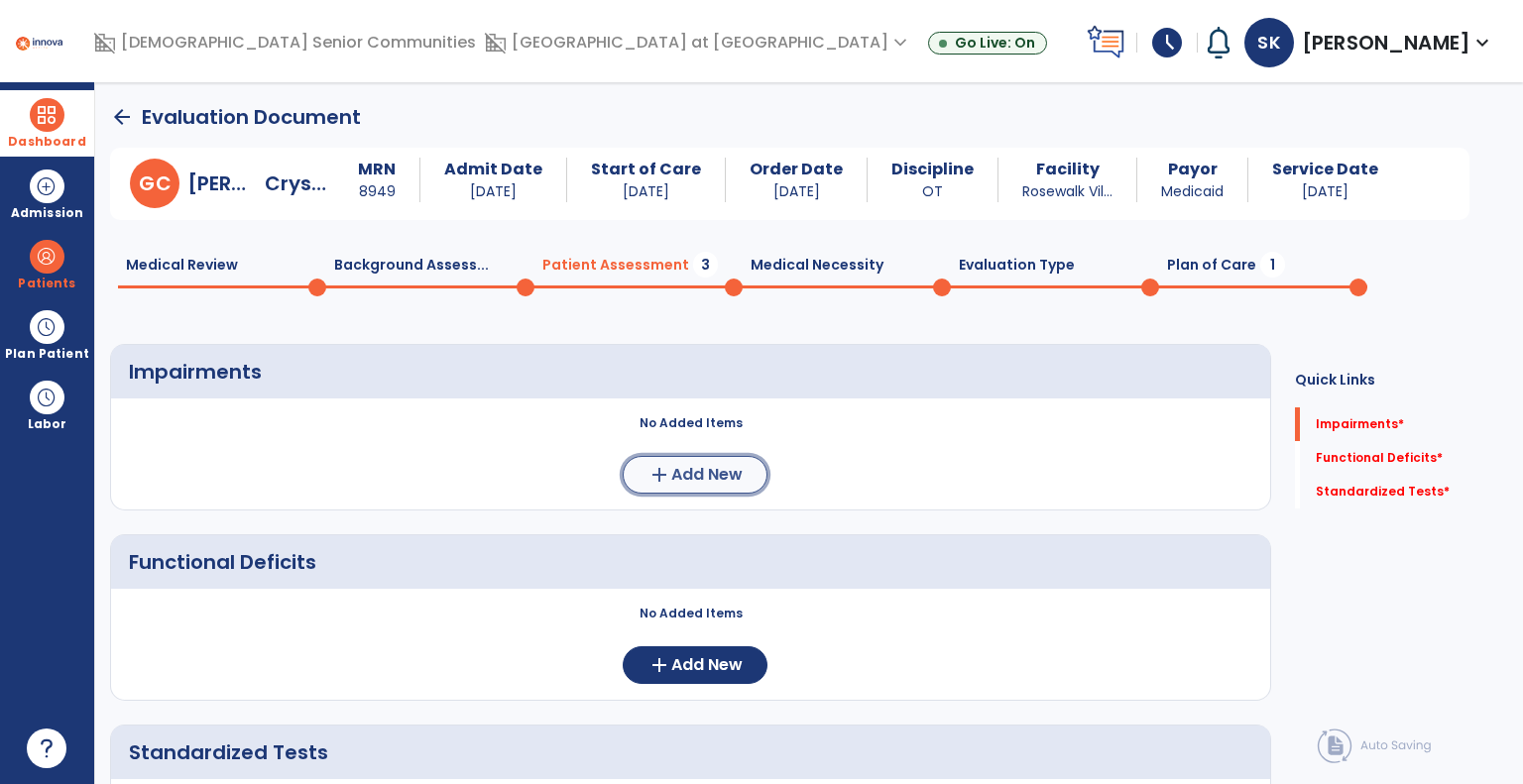 click on "add" 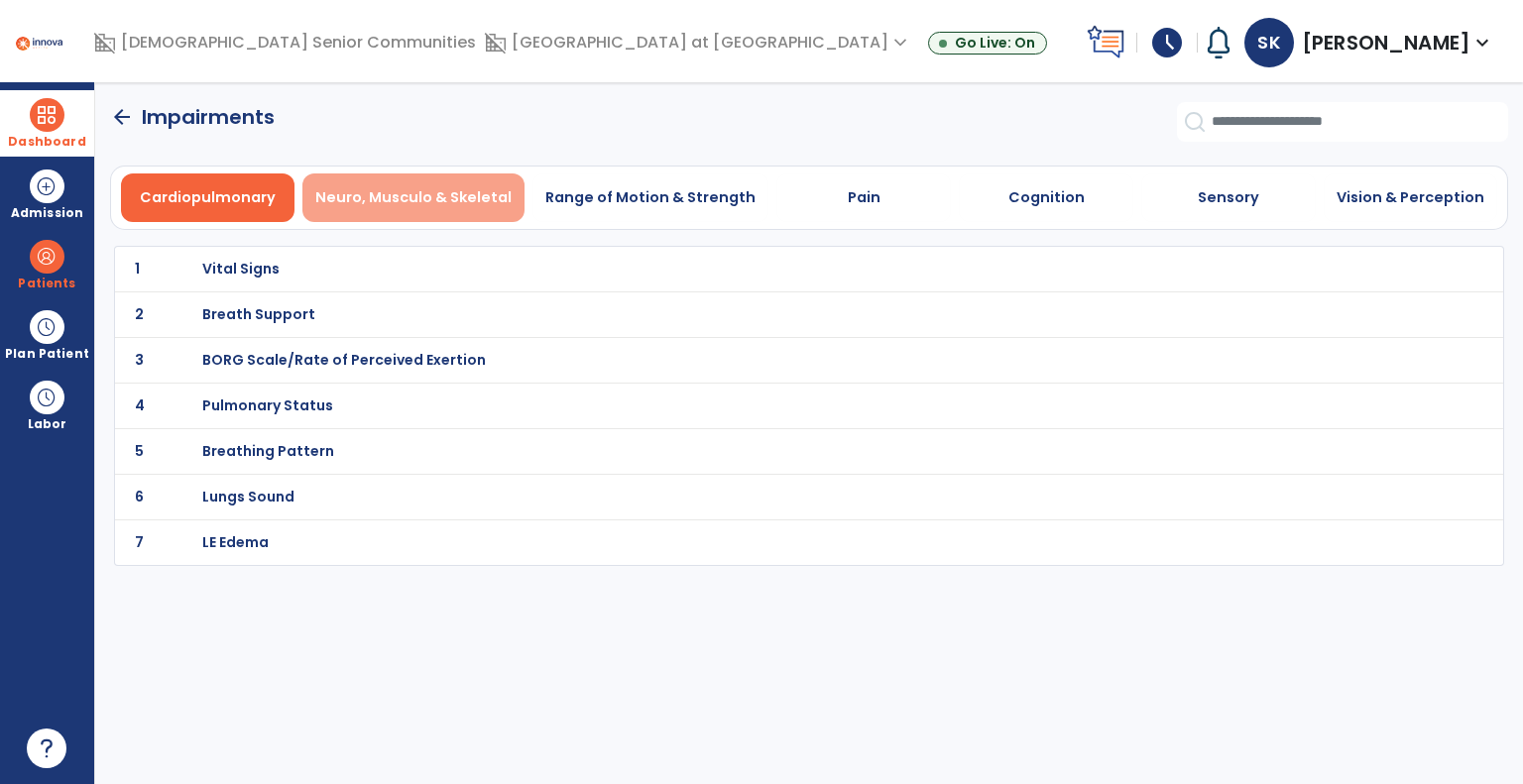 click on "Neuro, Musculo & Skeletal" at bounding box center [413, 197] 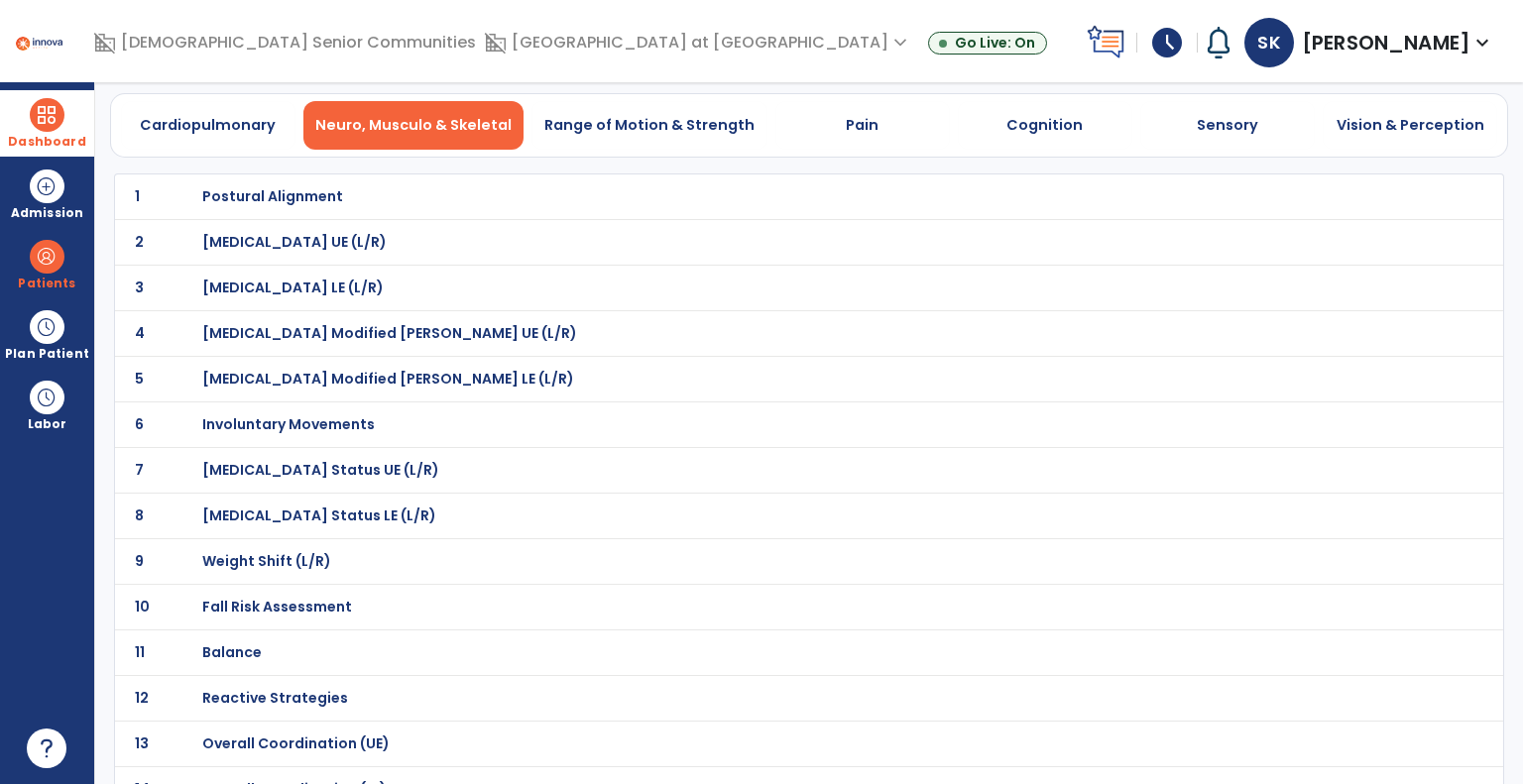 scroll, scrollTop: 99, scrollLeft: 0, axis: vertical 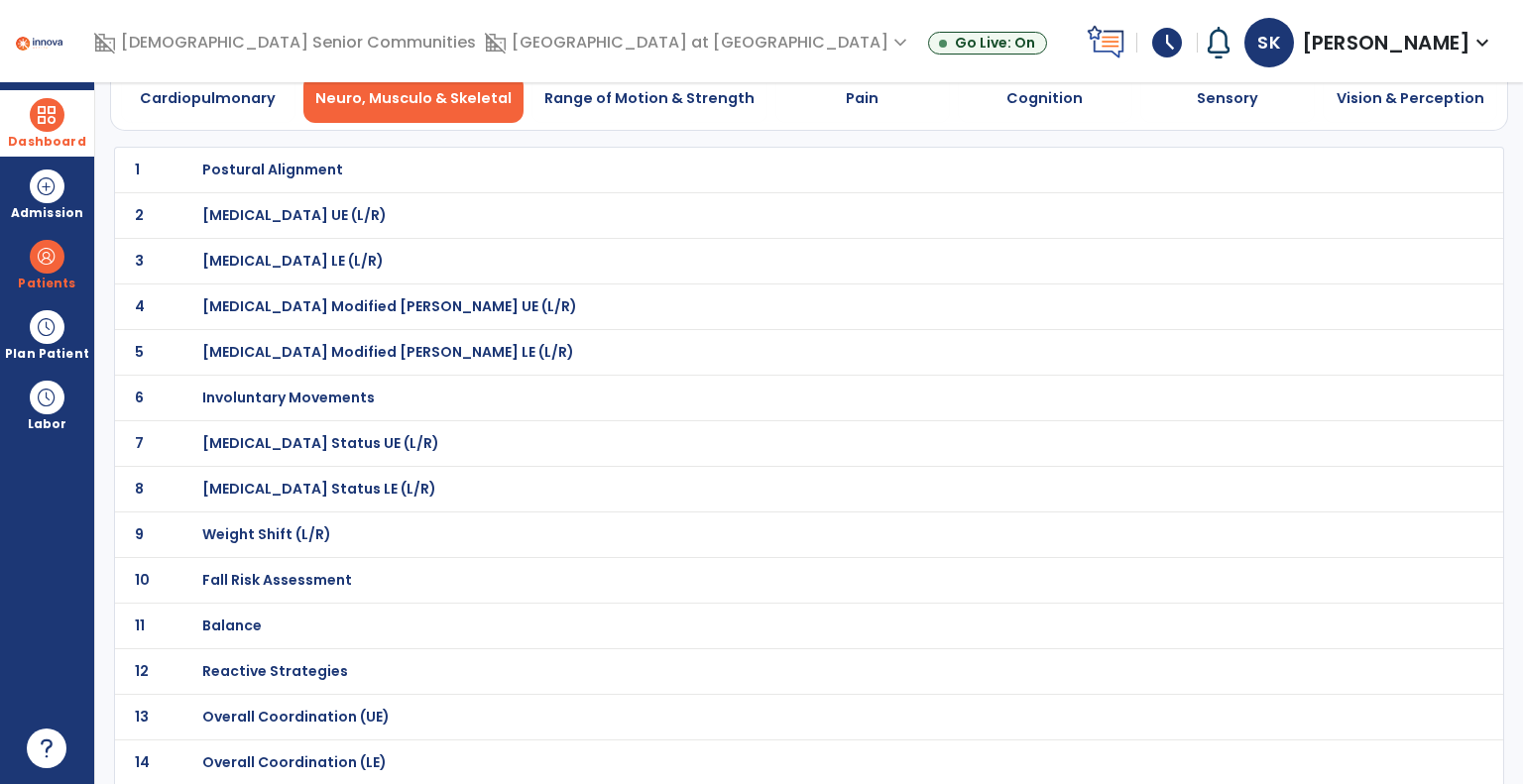 click on "Balance" at bounding box center [273, 169] 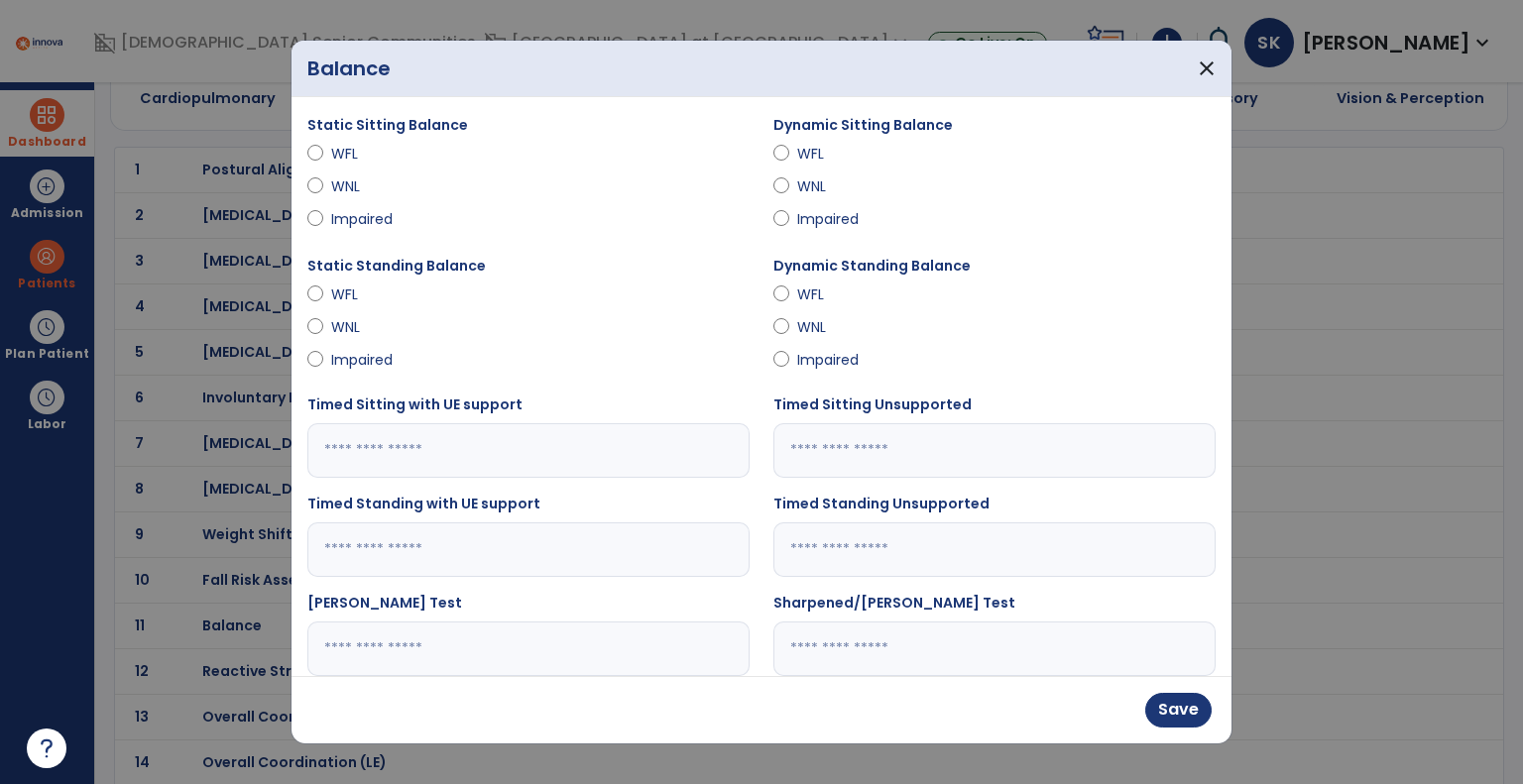 click on "Dynamic Standing Balance WFL WNL Impaired" at bounding box center (995, 324) 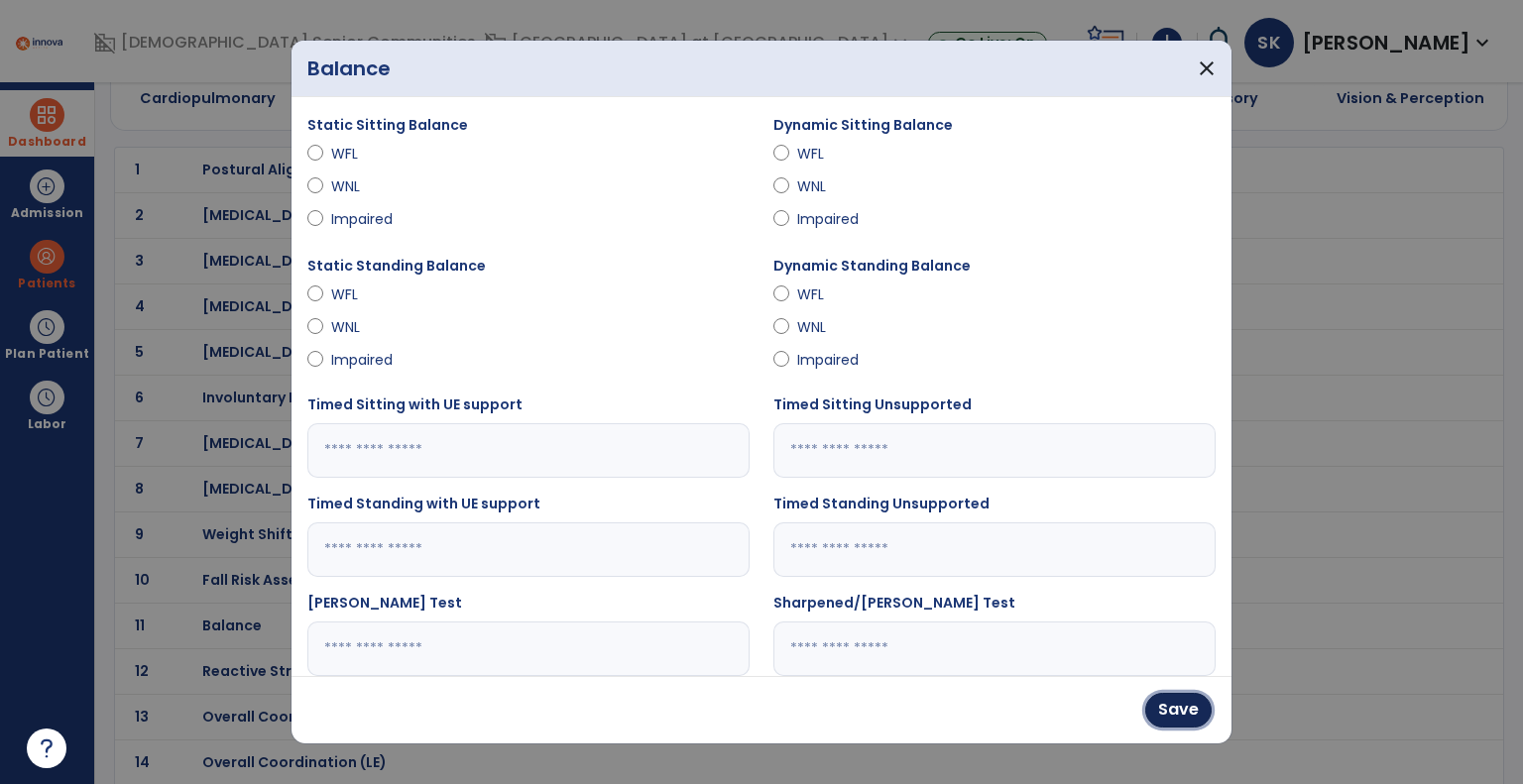 drag, startPoint x: 1178, startPoint y: 714, endPoint x: 941, endPoint y: 623, distance: 253.87005 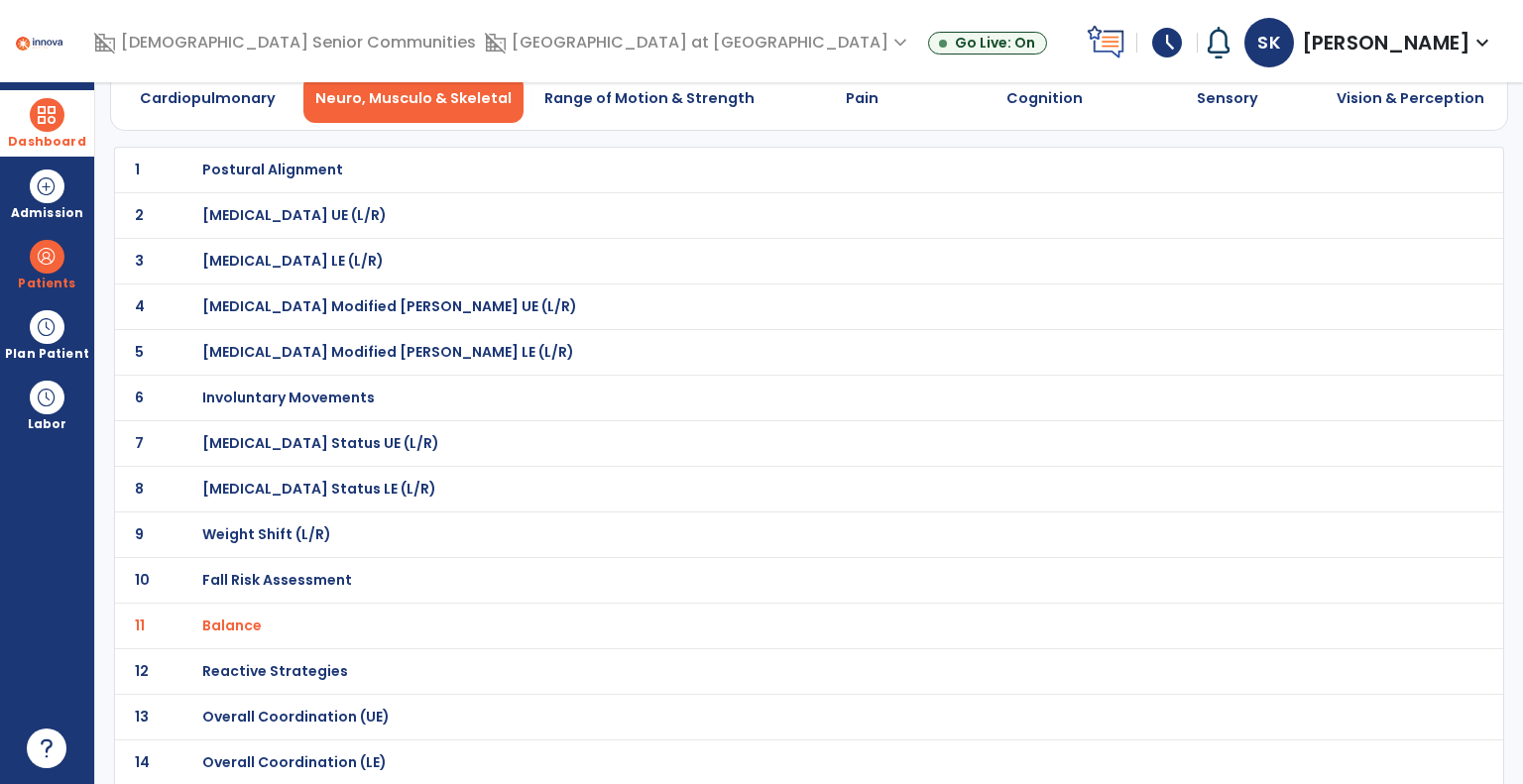 scroll, scrollTop: 0, scrollLeft: 0, axis: both 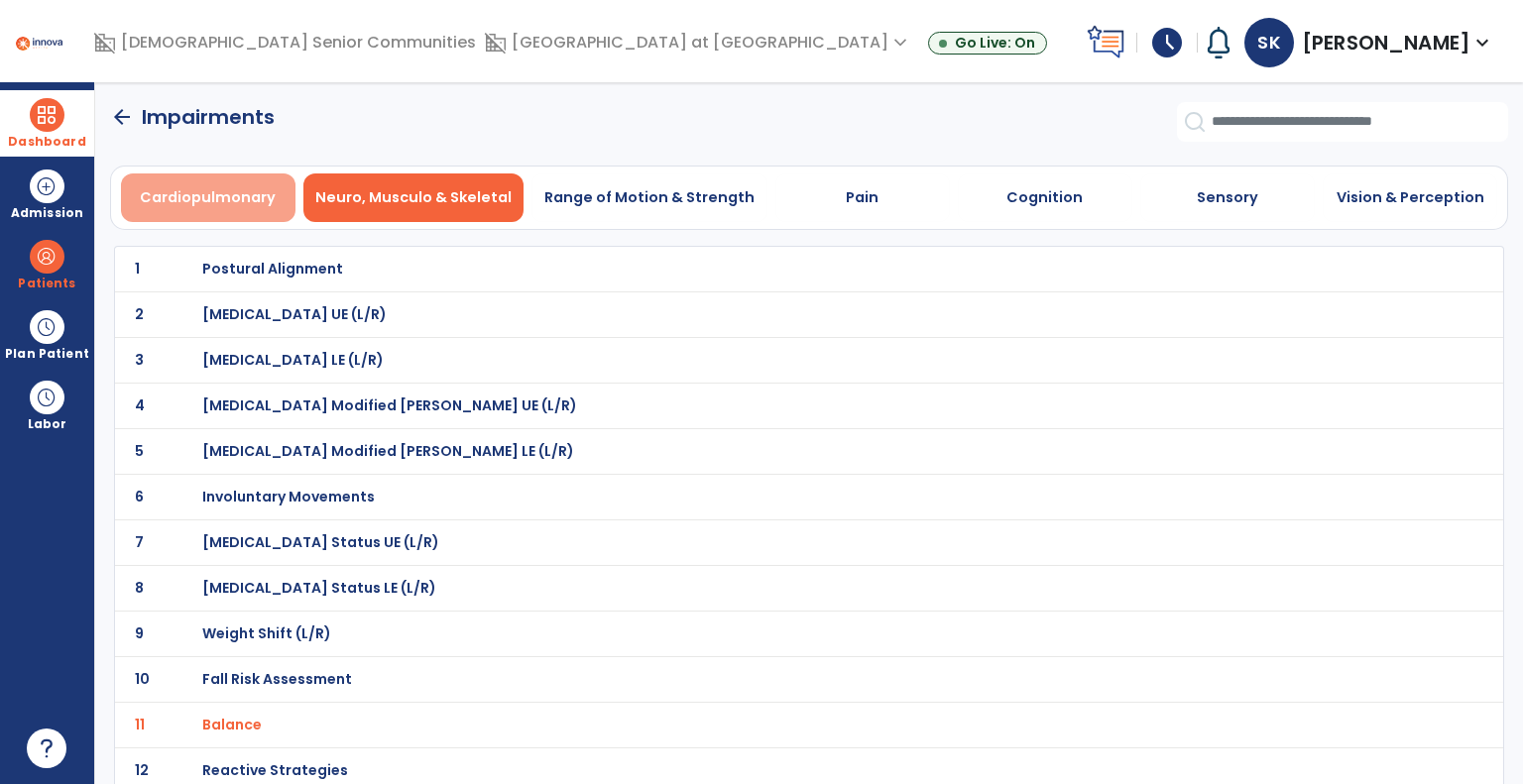 drag, startPoint x: 240, startPoint y: 201, endPoint x: 291, endPoint y: 214, distance: 52.63079 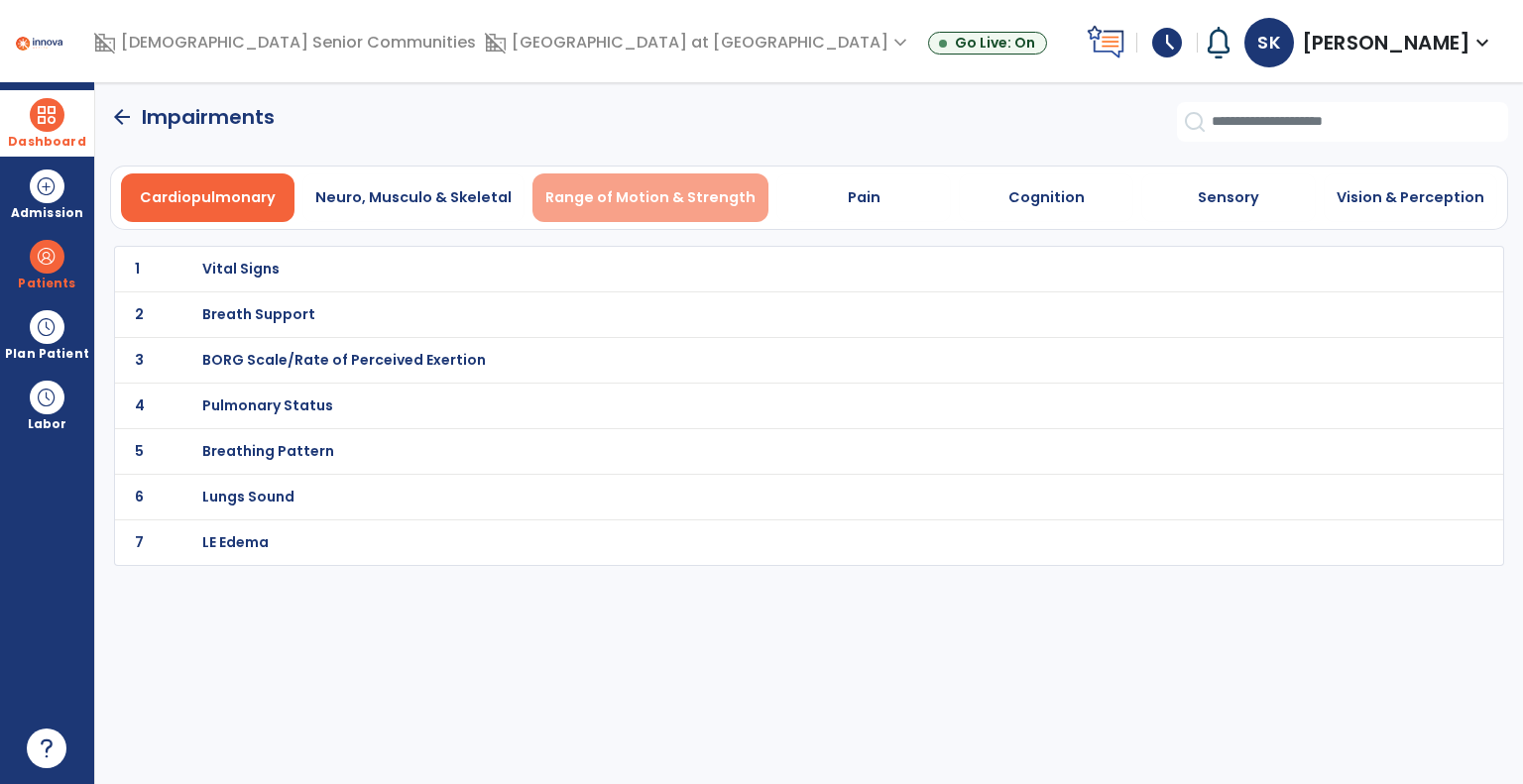 click on "Range of Motion & Strength" at bounding box center (650, 197) 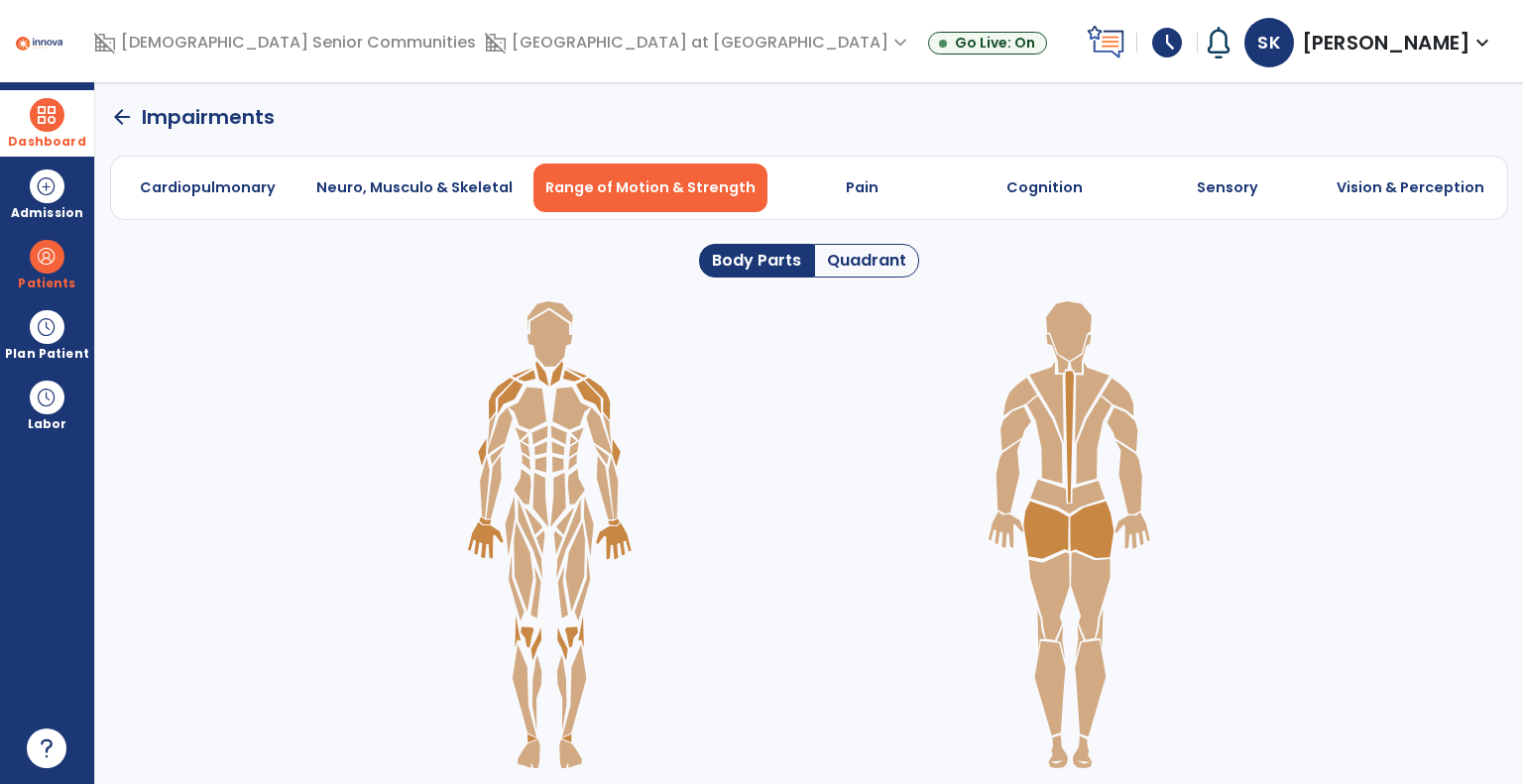 click on "Quadrant" 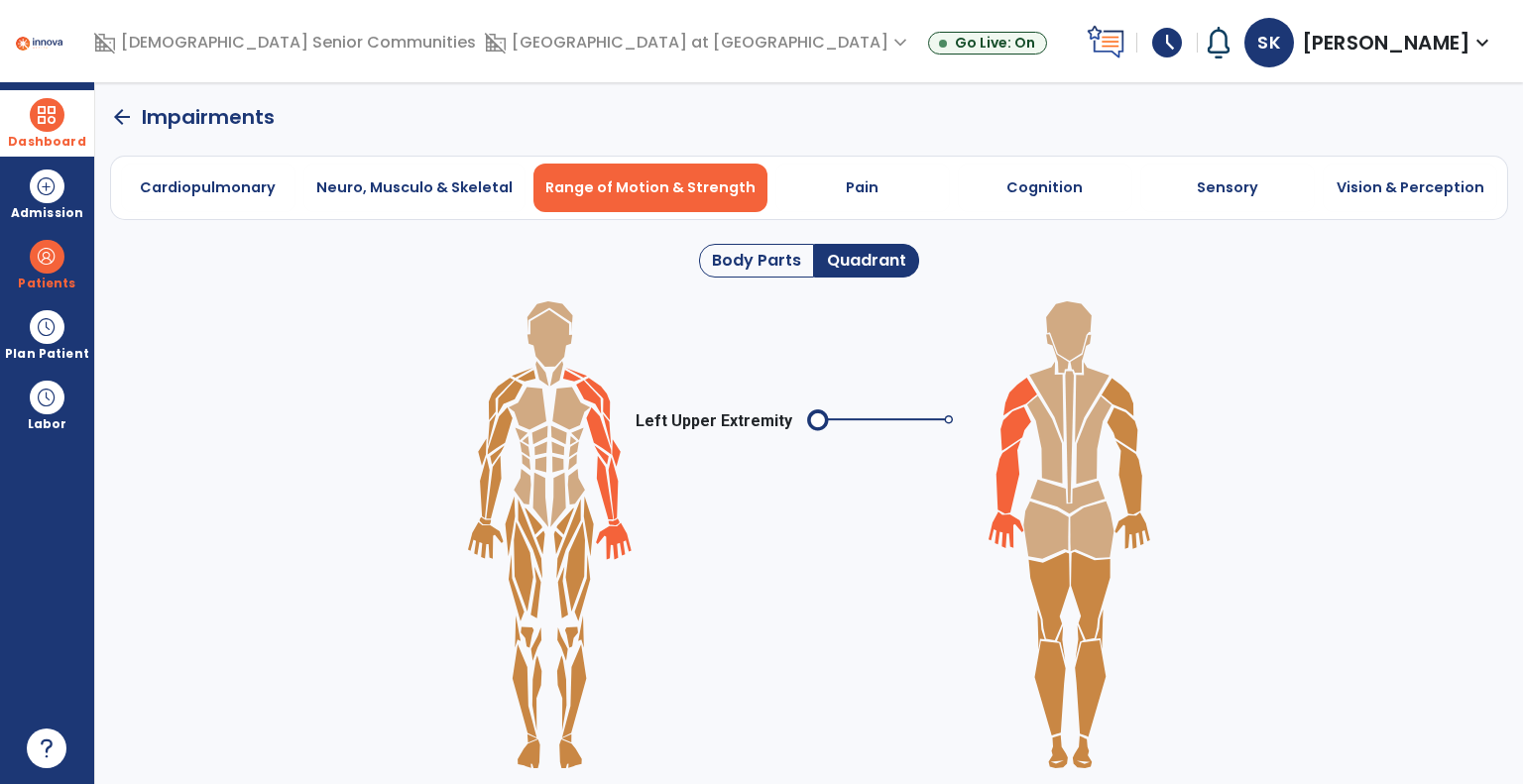 click 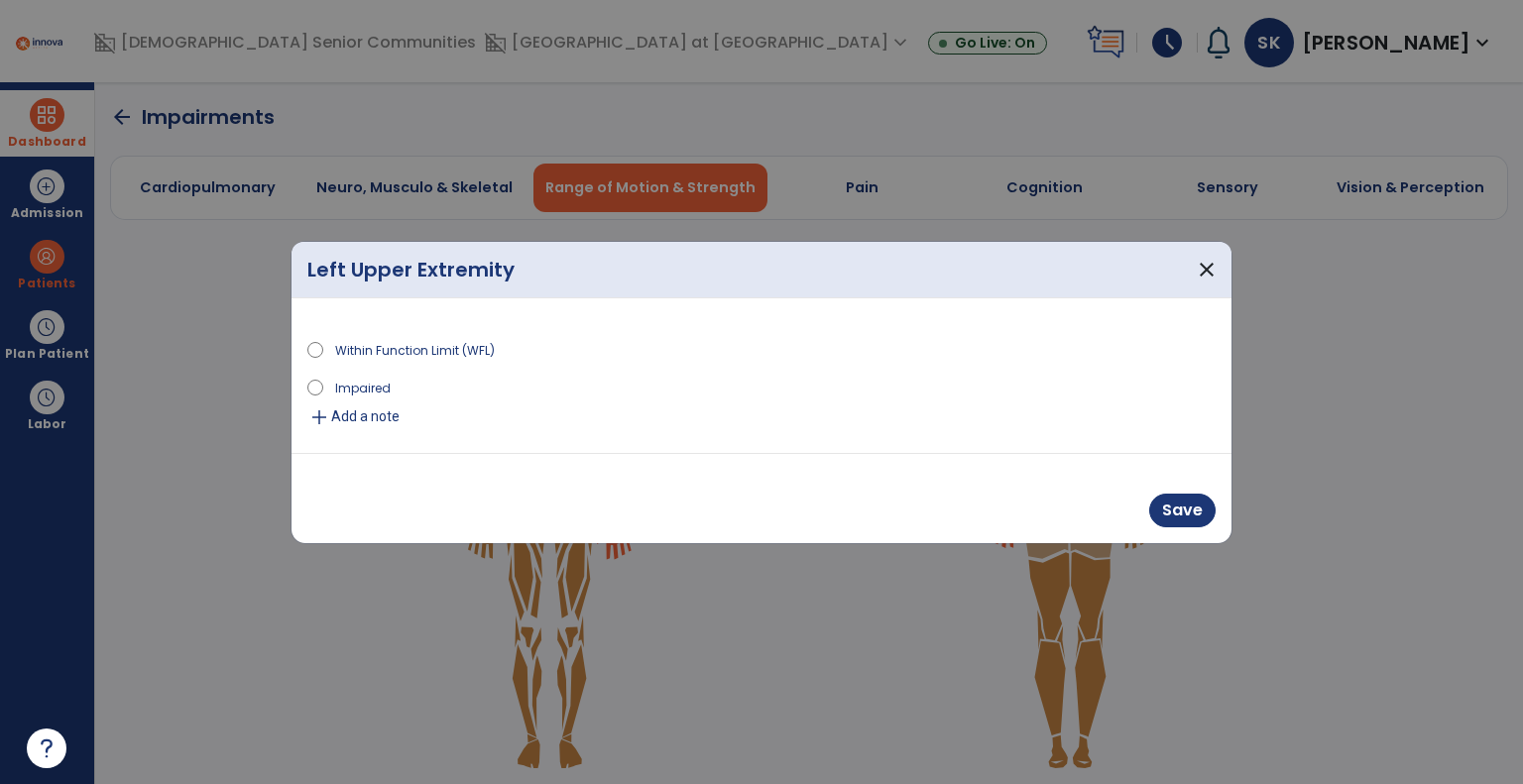 click on "Impaired" at bounding box center [762, 391] 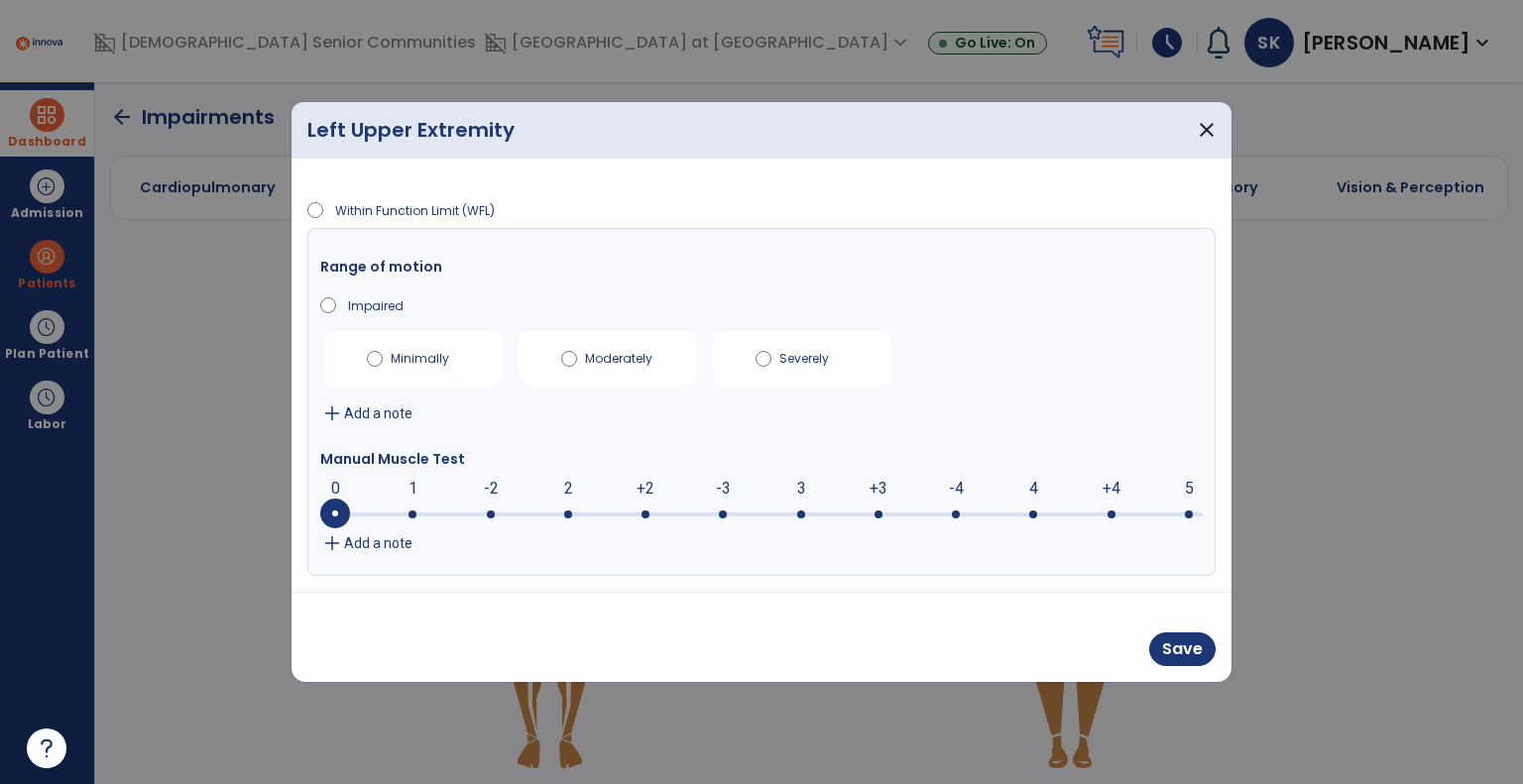 click at bounding box center [762, 514] 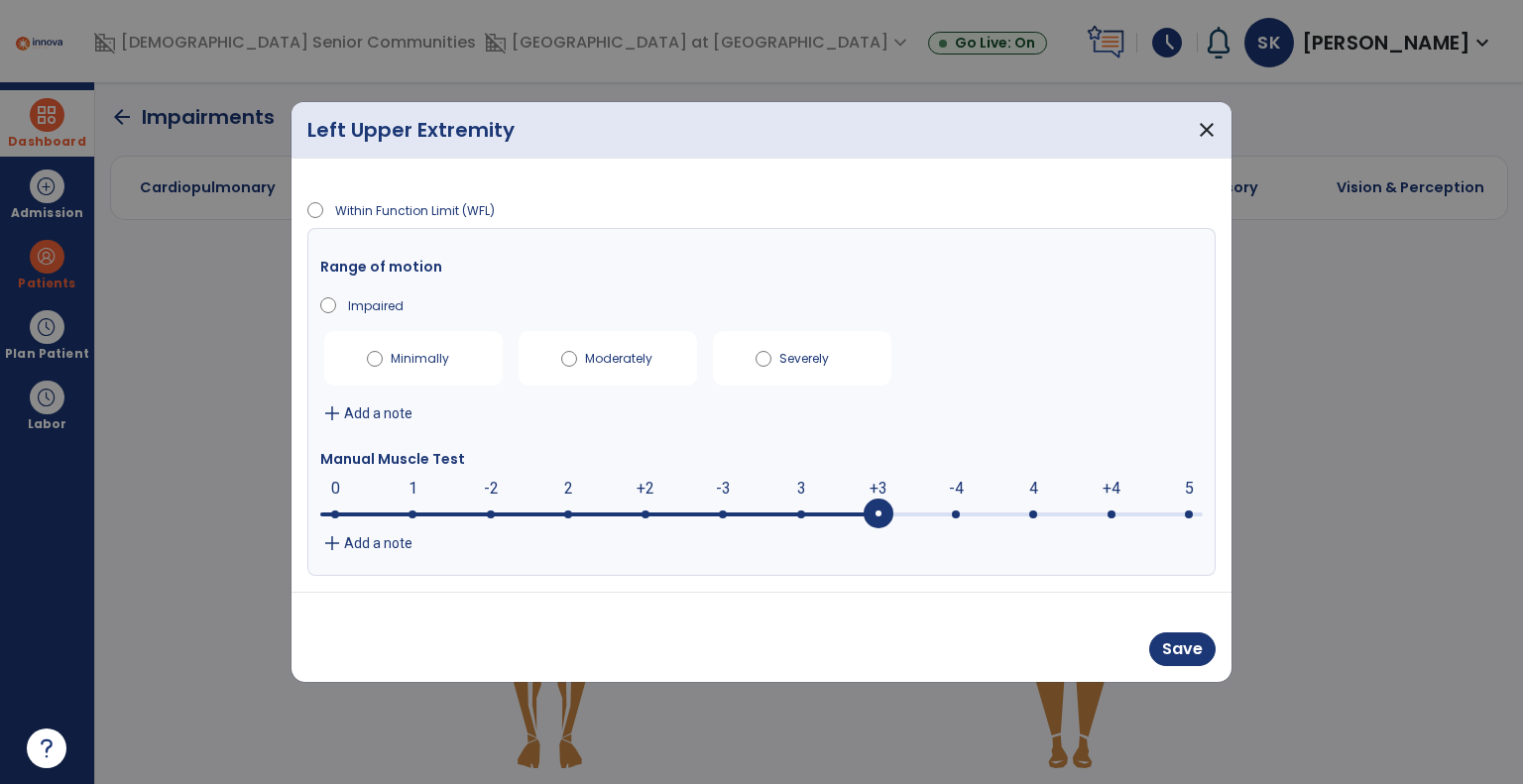 click at bounding box center (762, 512) 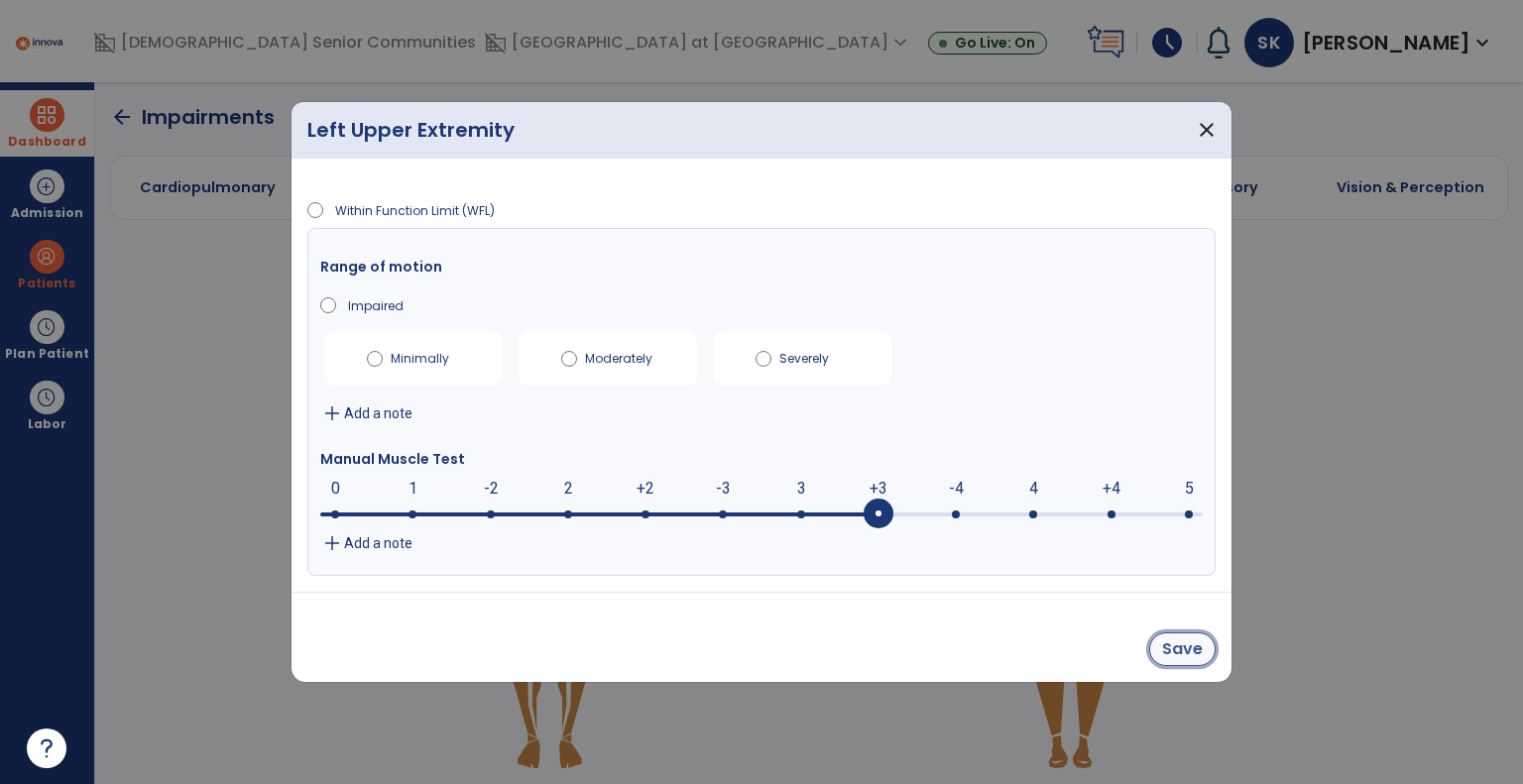 click on "Save" at bounding box center (1182, 649) 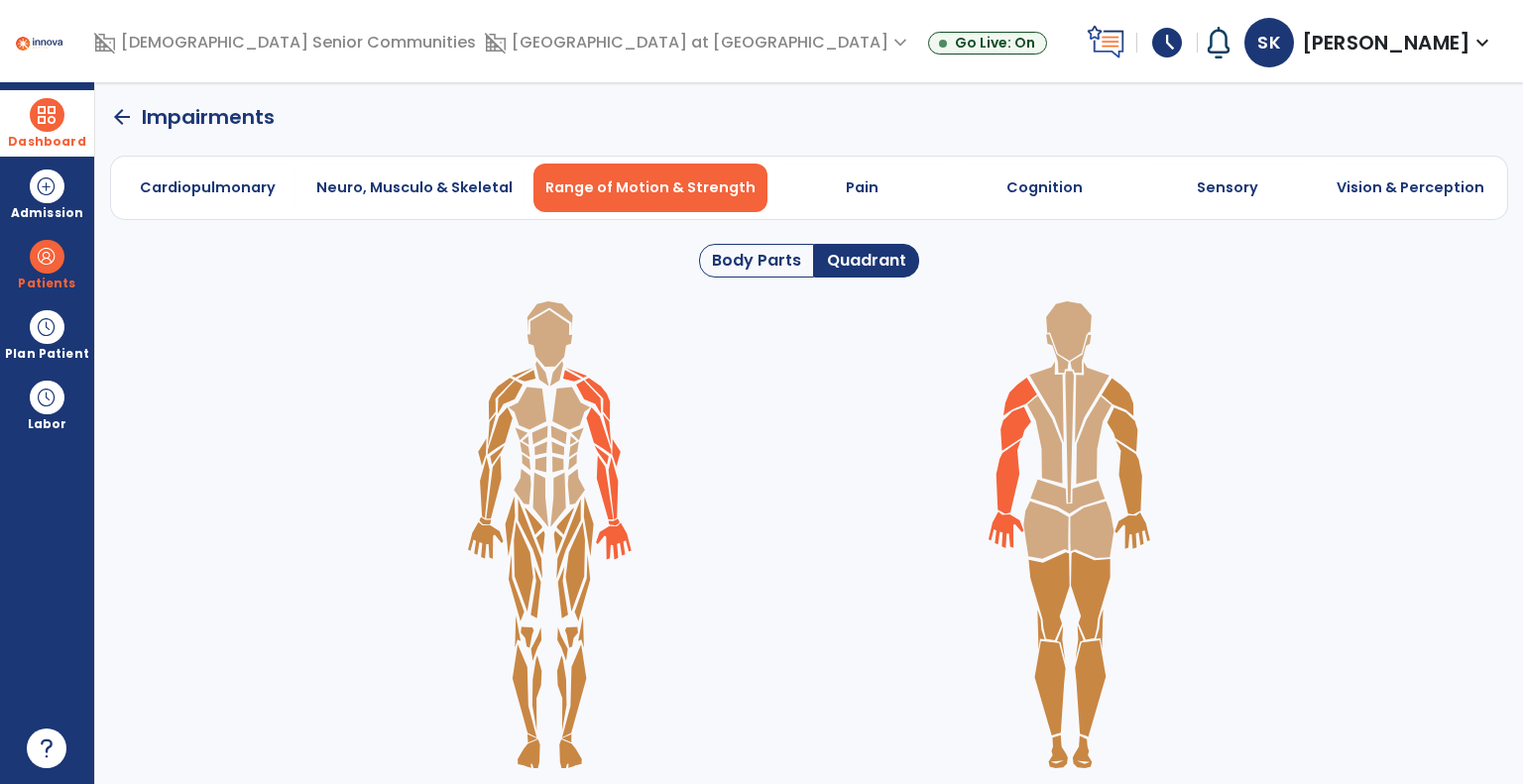 click 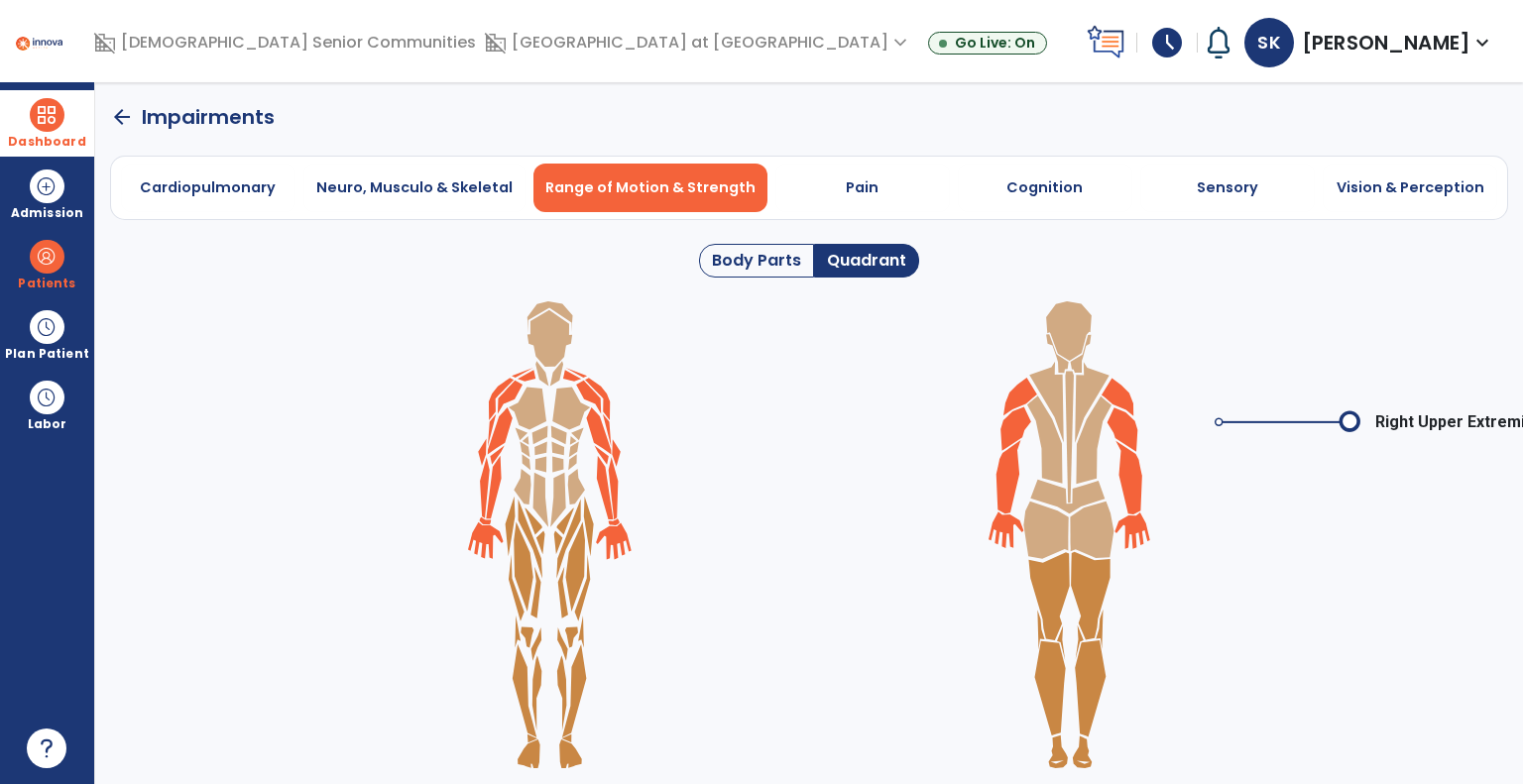 click 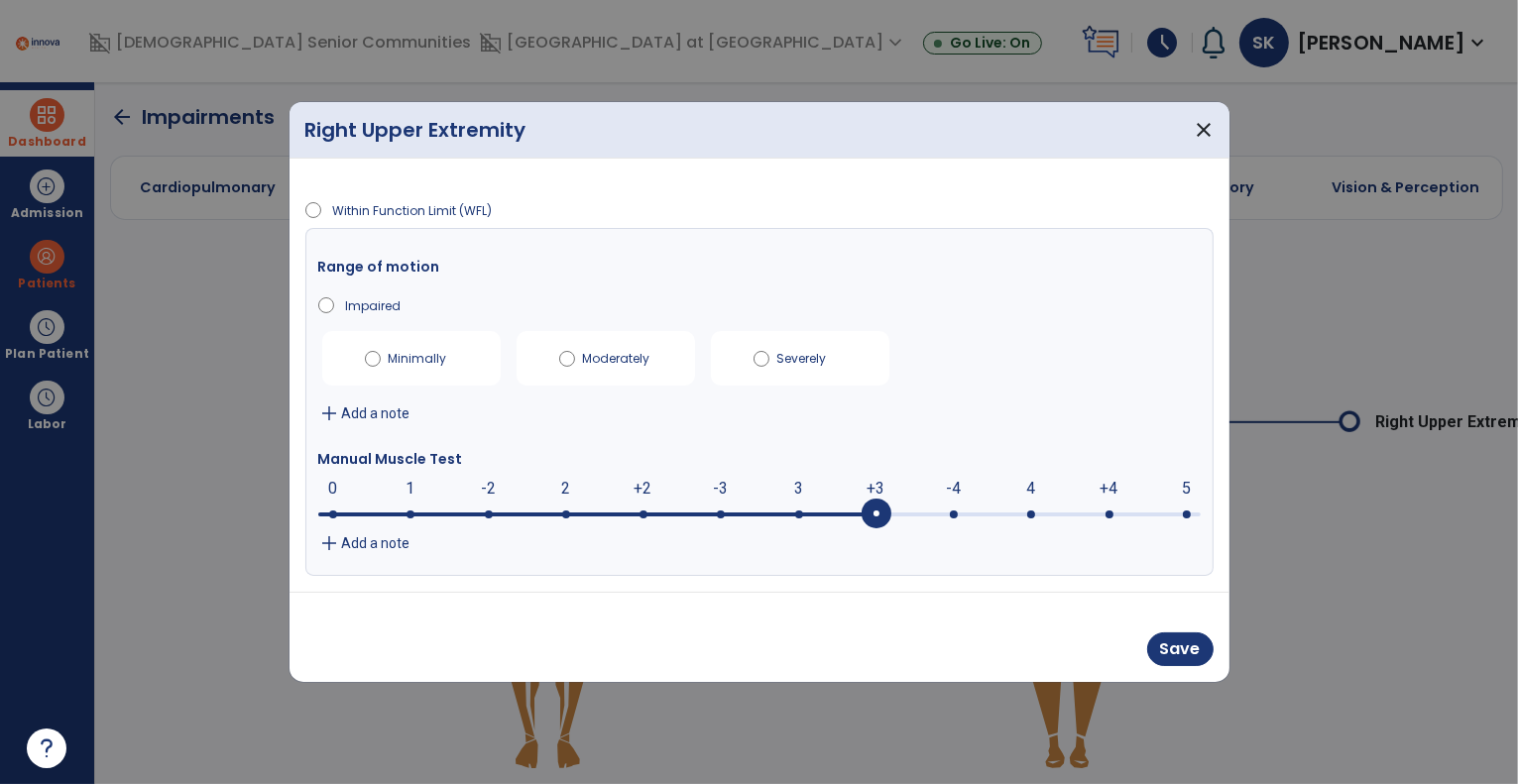 click at bounding box center (759, 514) 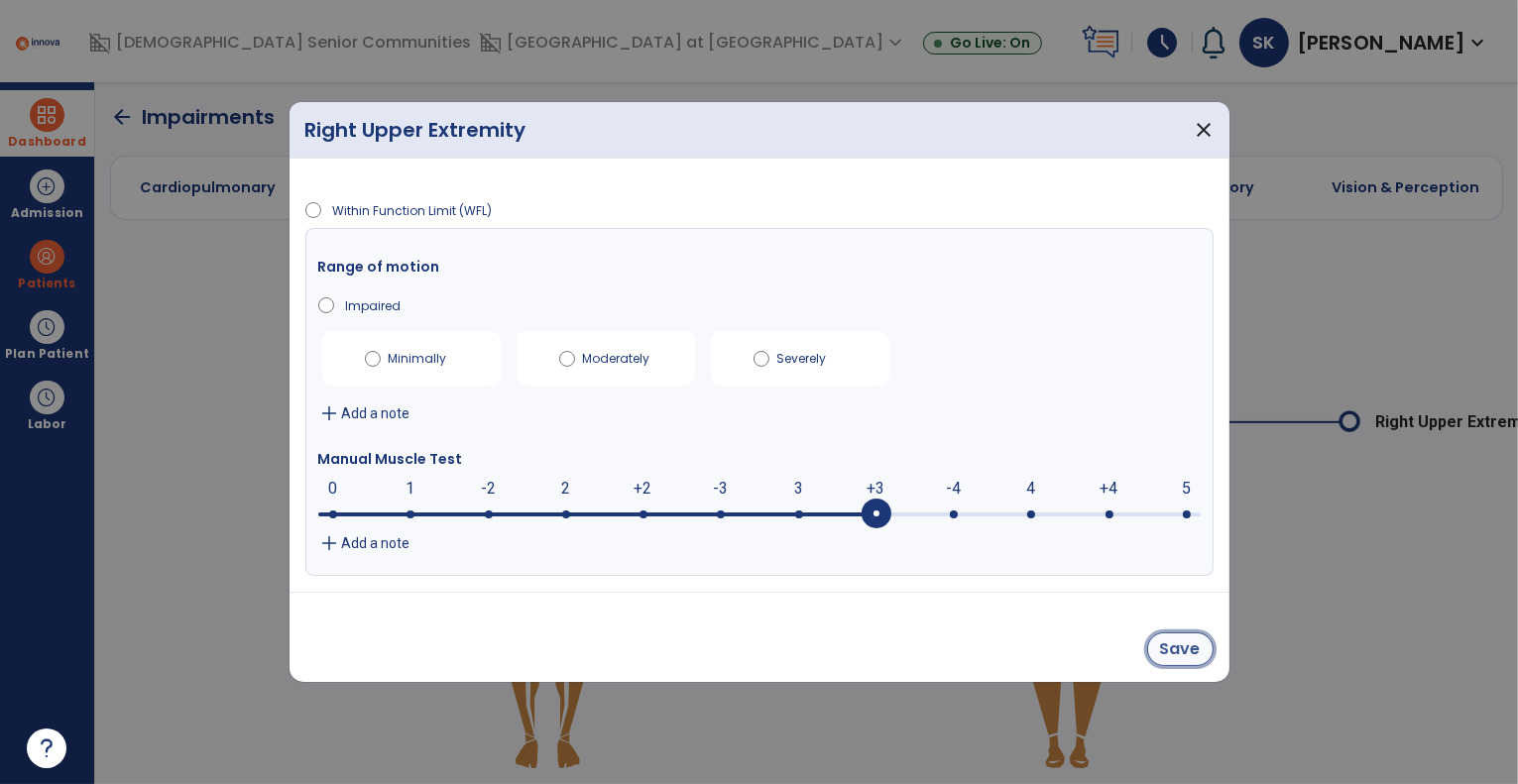 click on "Save" at bounding box center (1180, 649) 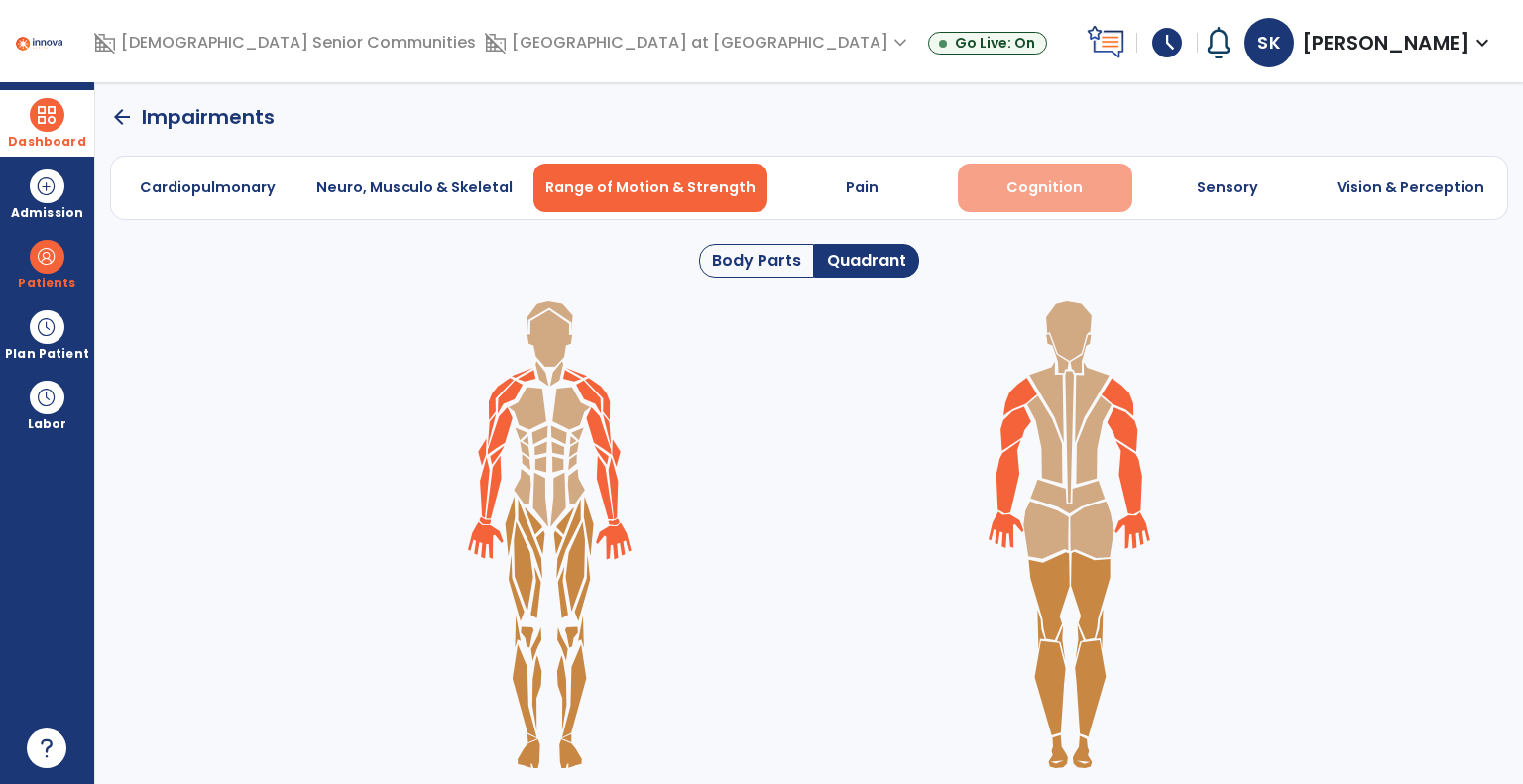 click on "Cognition" at bounding box center [1044, 187] 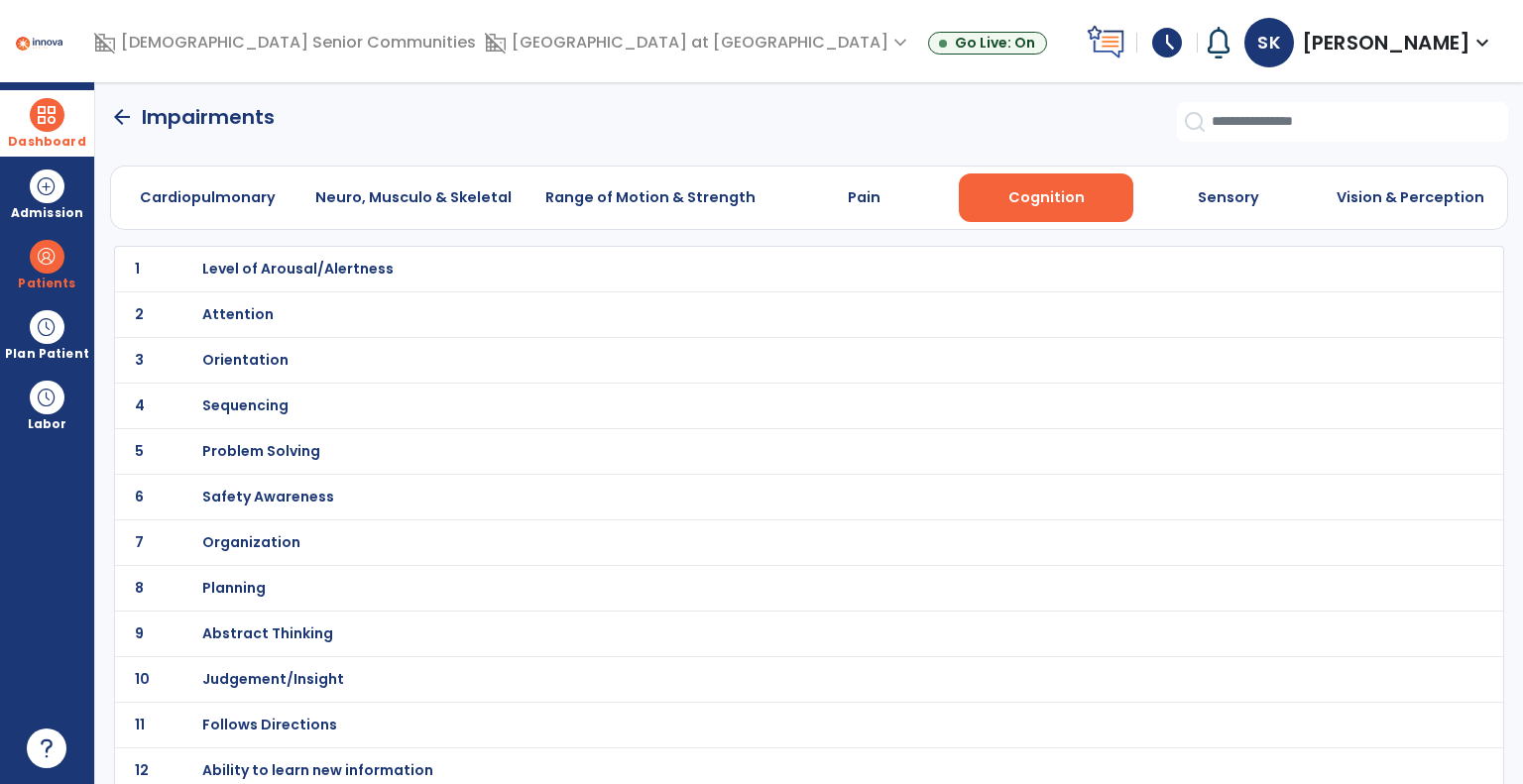click on "Orientation" at bounding box center [297, 269] 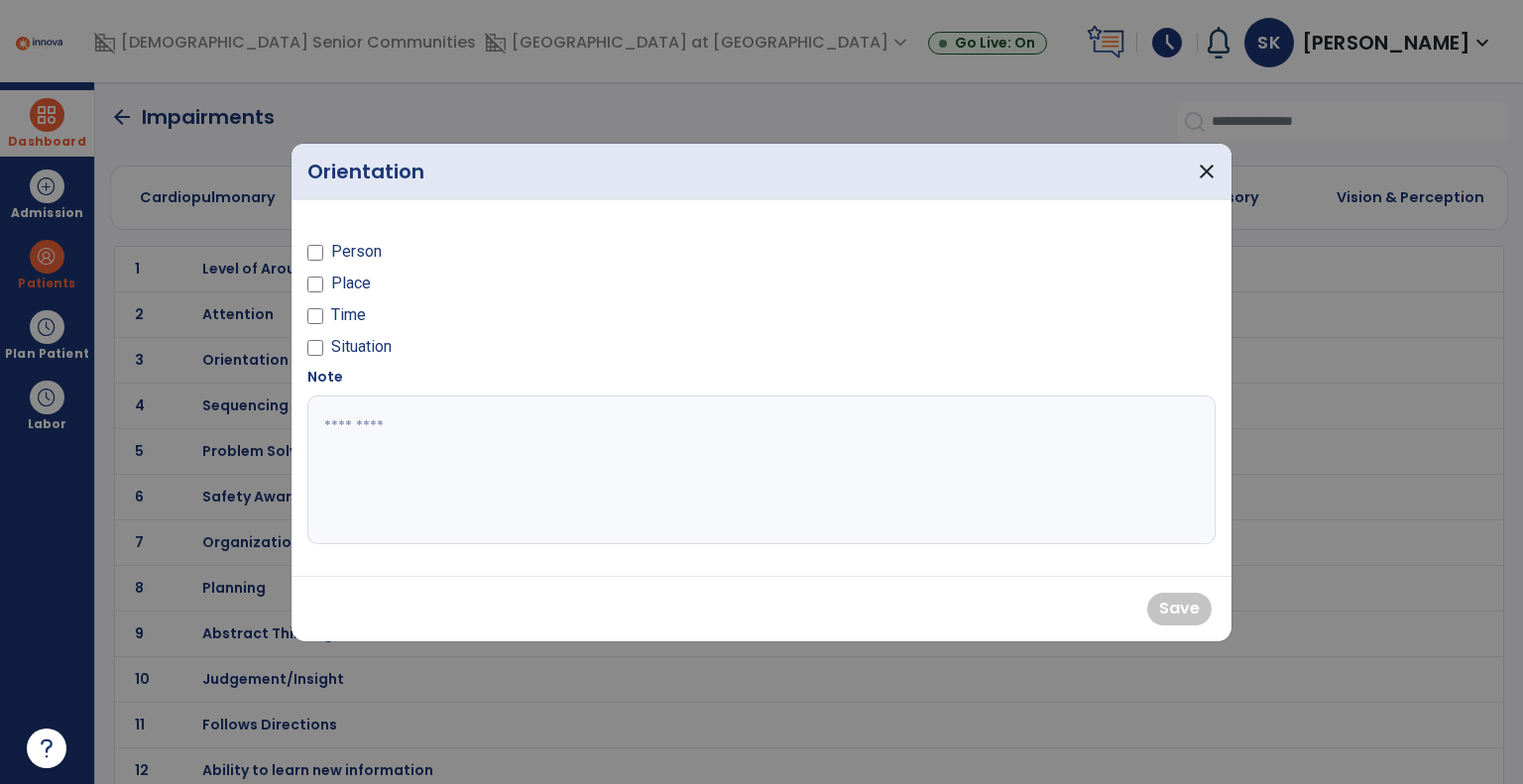 click on "Person      Place      Time      Situation" at bounding box center [528, 291] 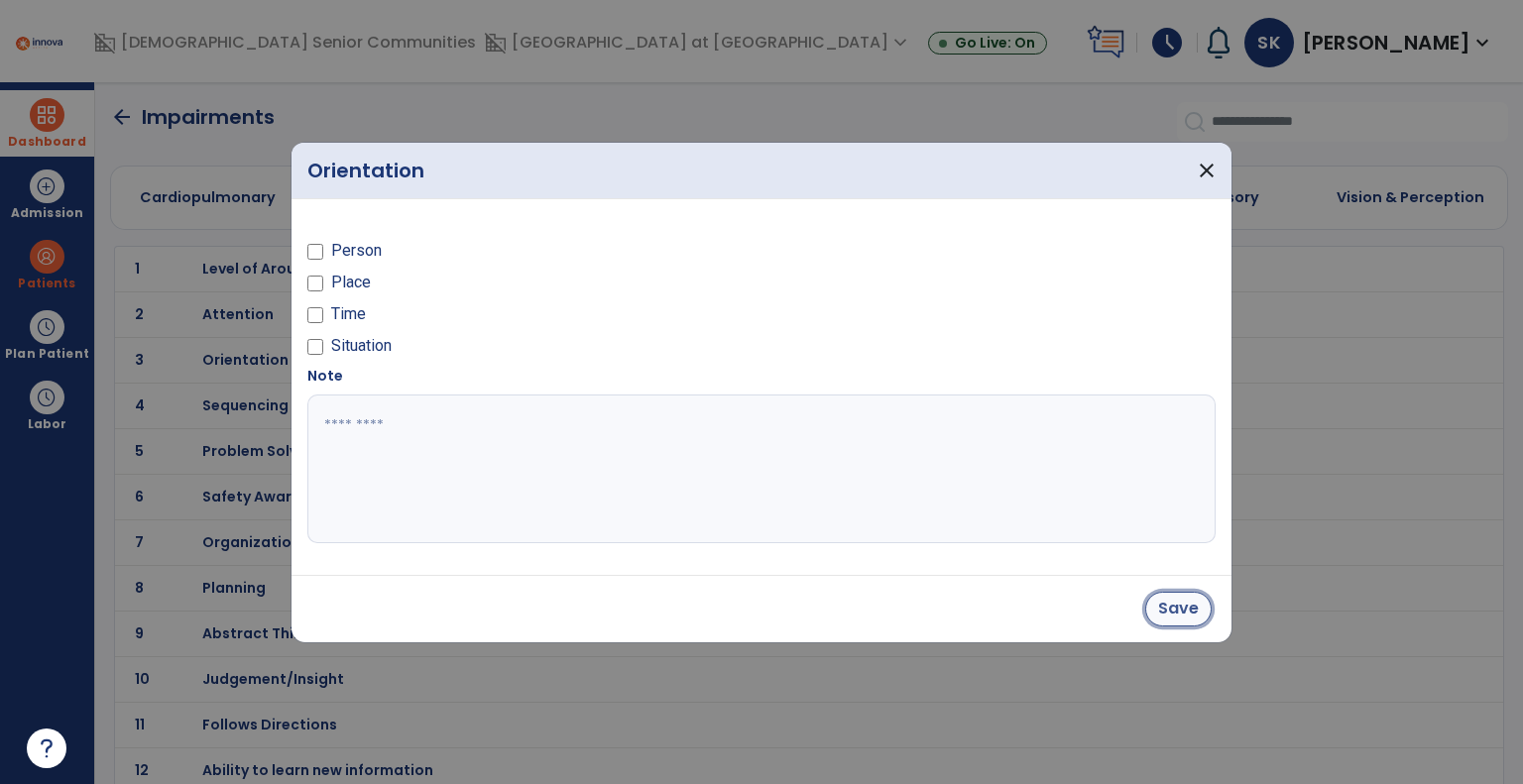 click on "Save" at bounding box center [1178, 609] 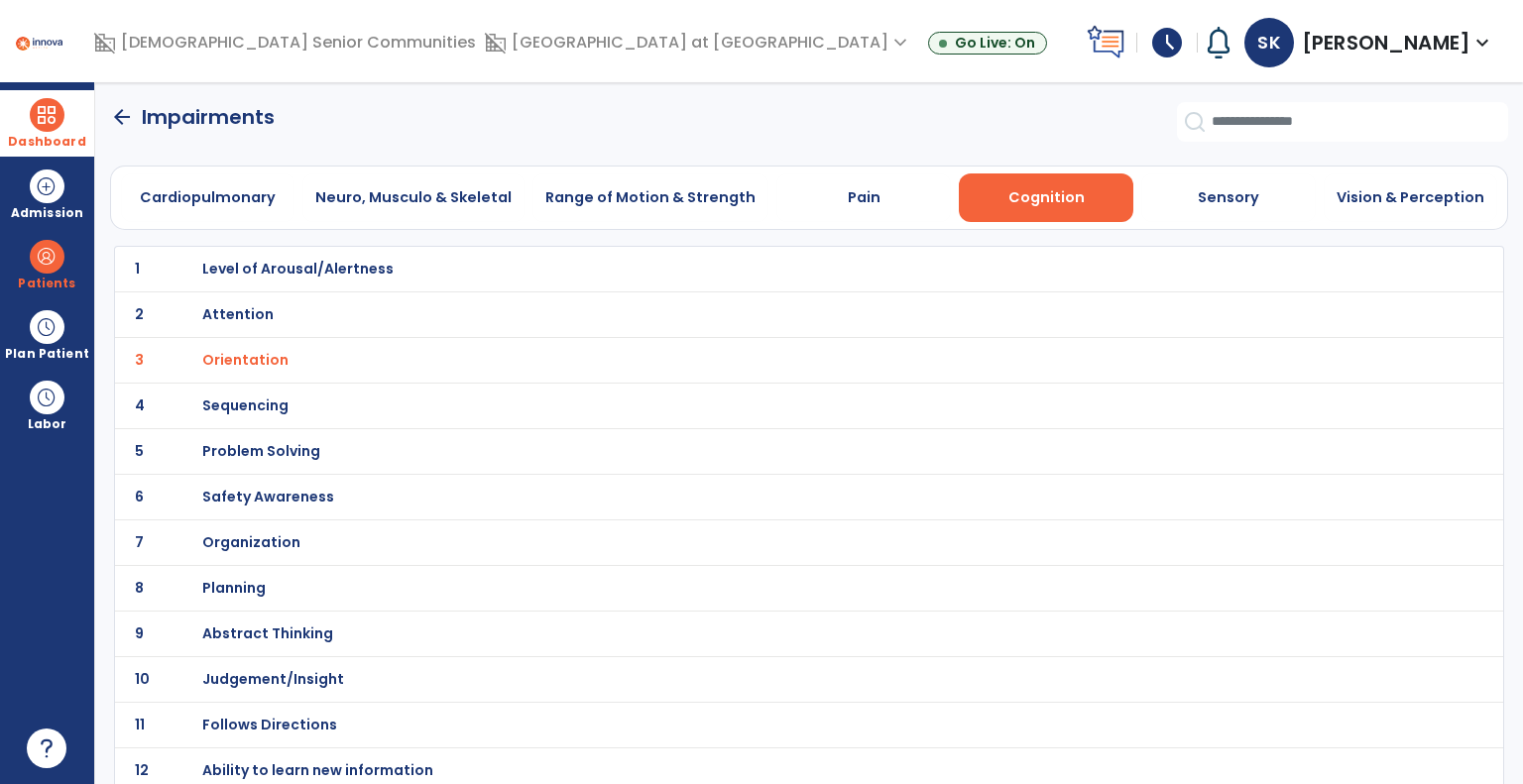 click on "Cognition" at bounding box center (1046, 197) 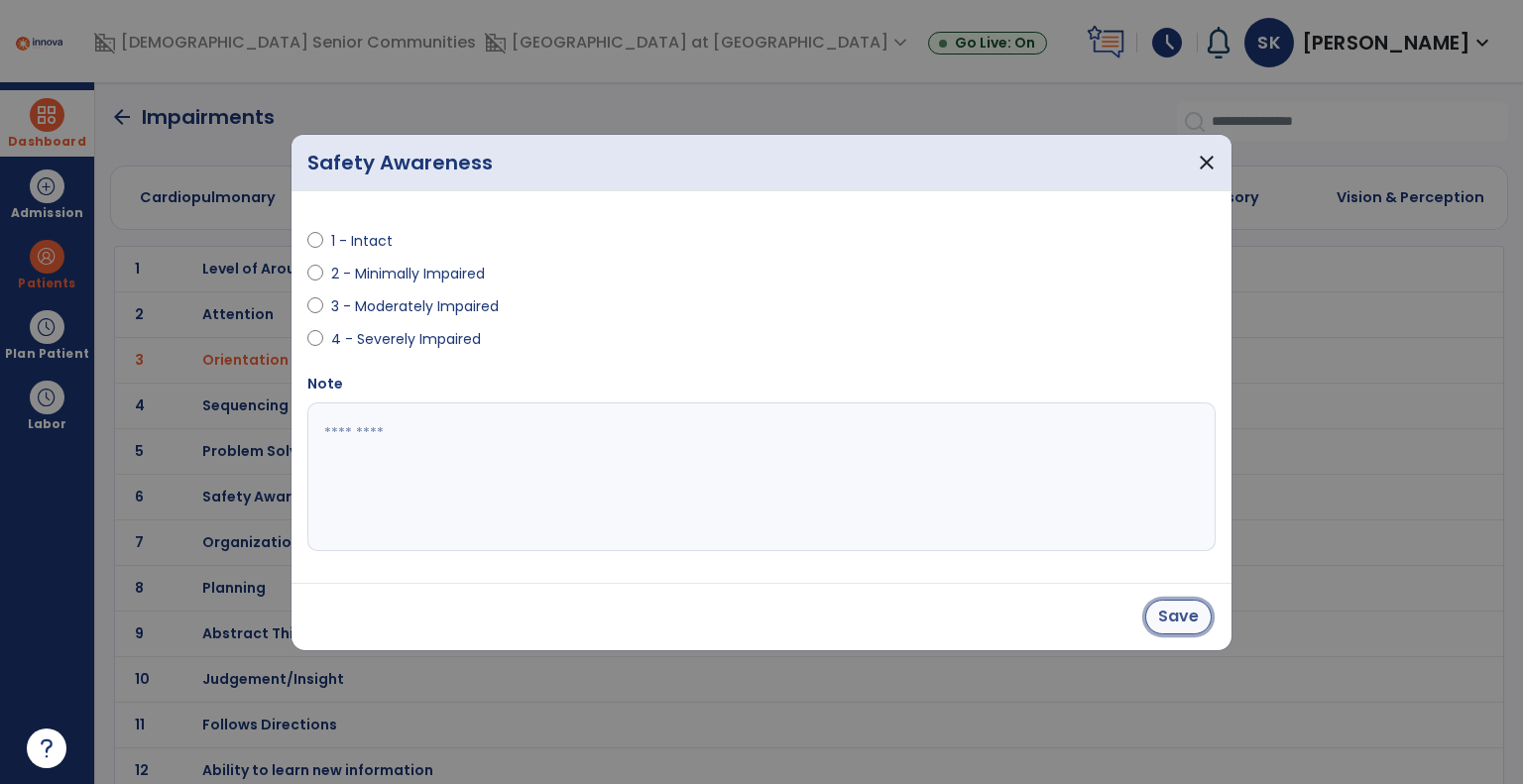 click on "Save" at bounding box center [1178, 616] 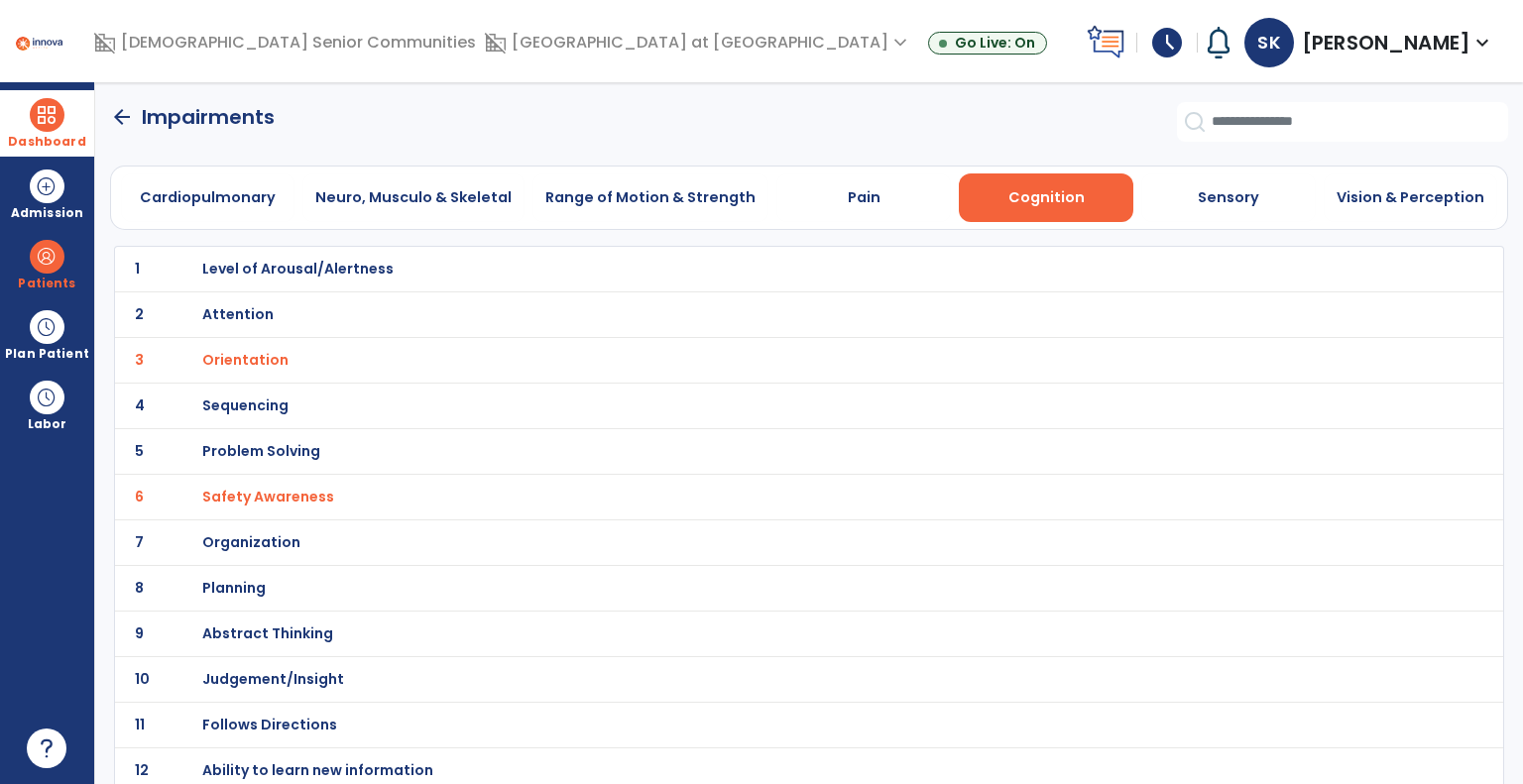 click on "arrow_back" 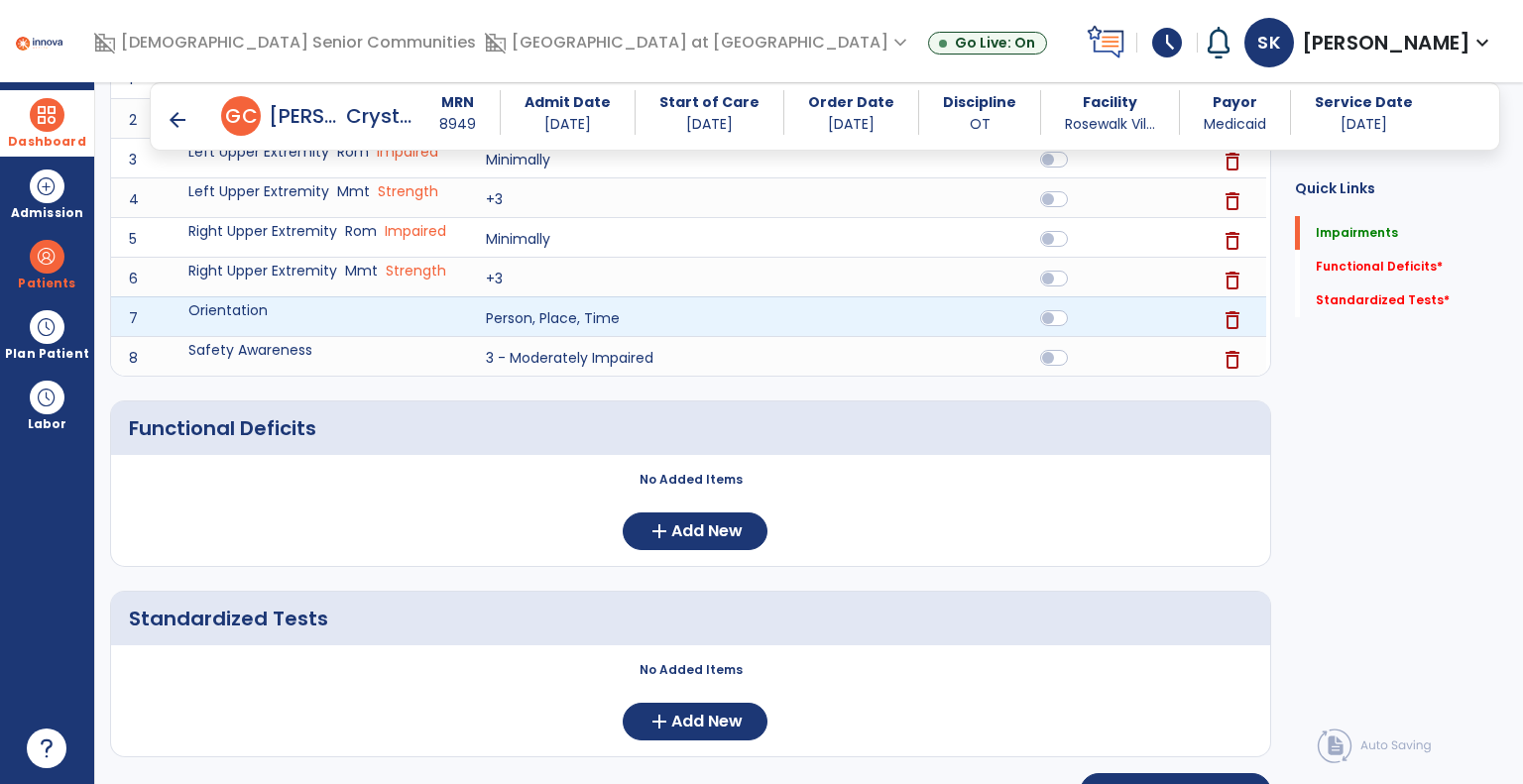 scroll, scrollTop: 420, scrollLeft: 0, axis: vertical 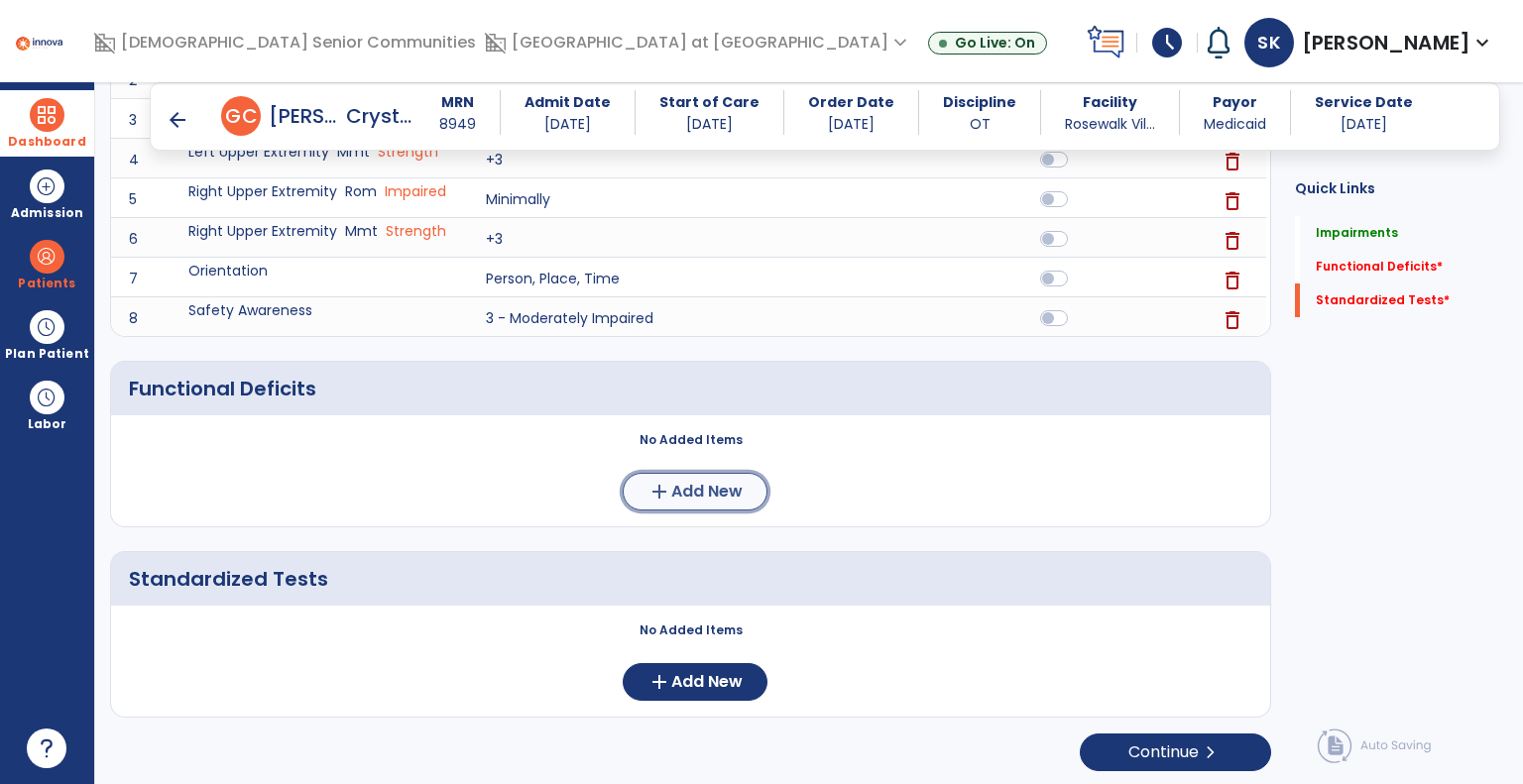 click on "add  Add New" 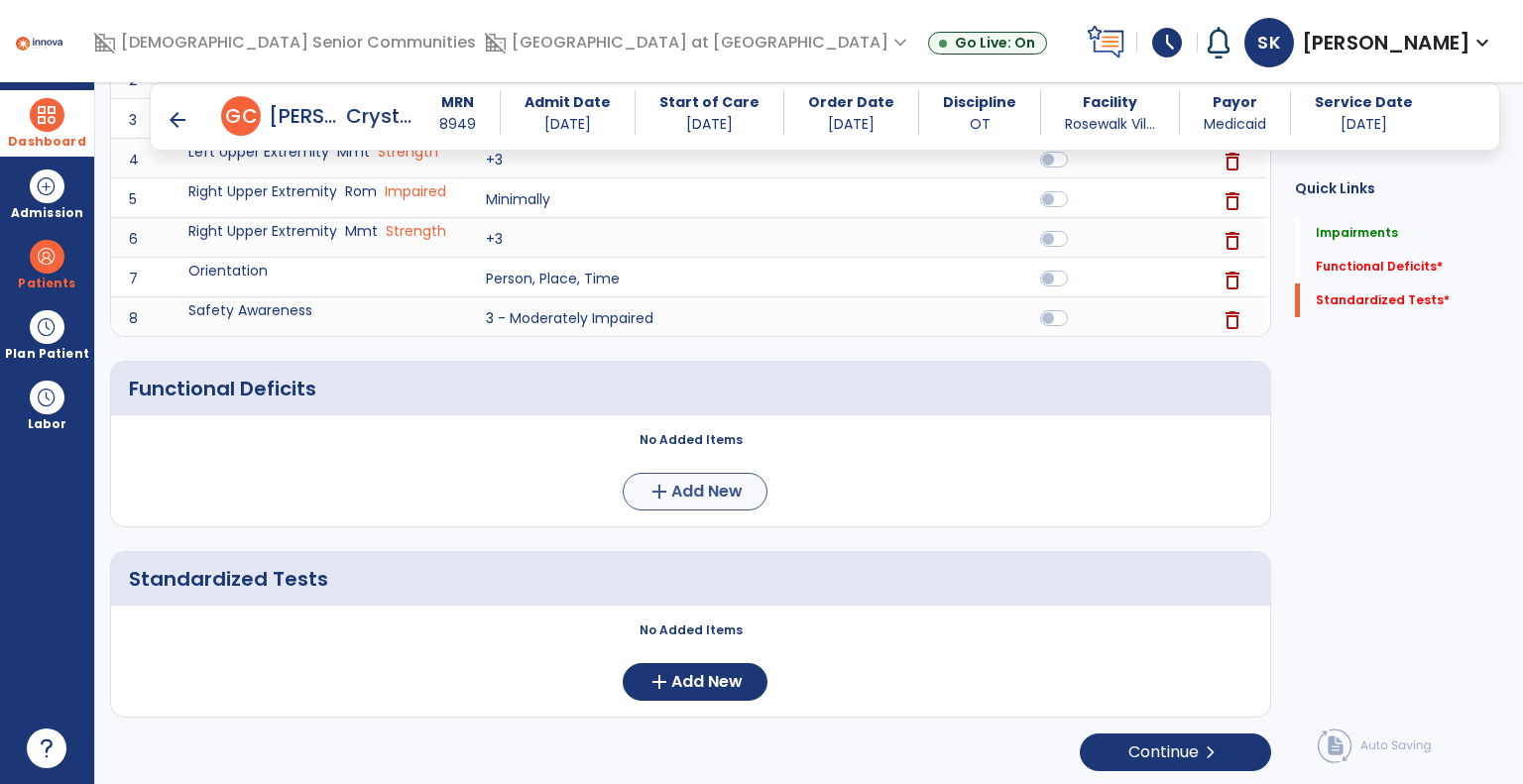 scroll, scrollTop: 0, scrollLeft: 0, axis: both 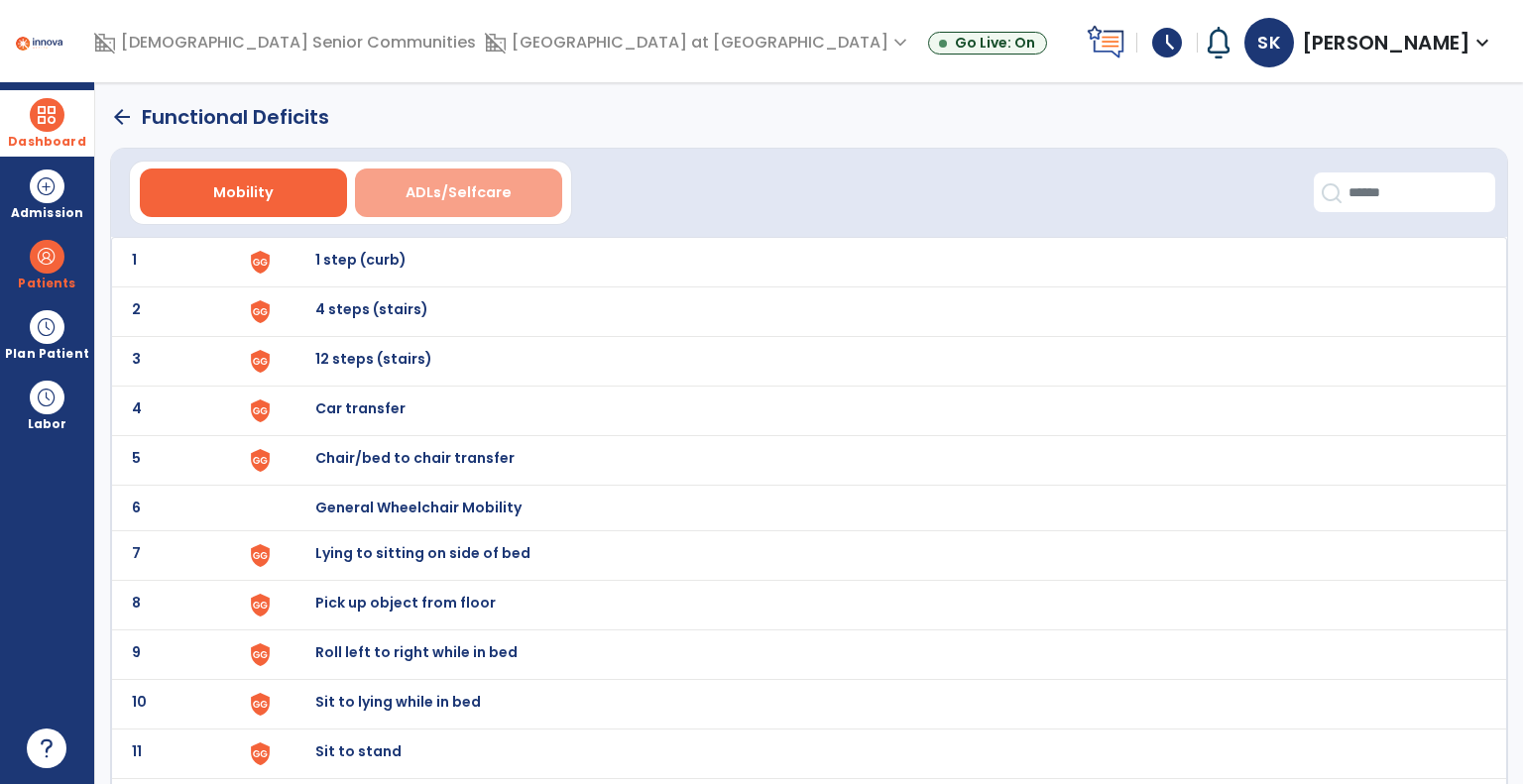 click on "ADLs/Selfcare" at bounding box center [458, 192] 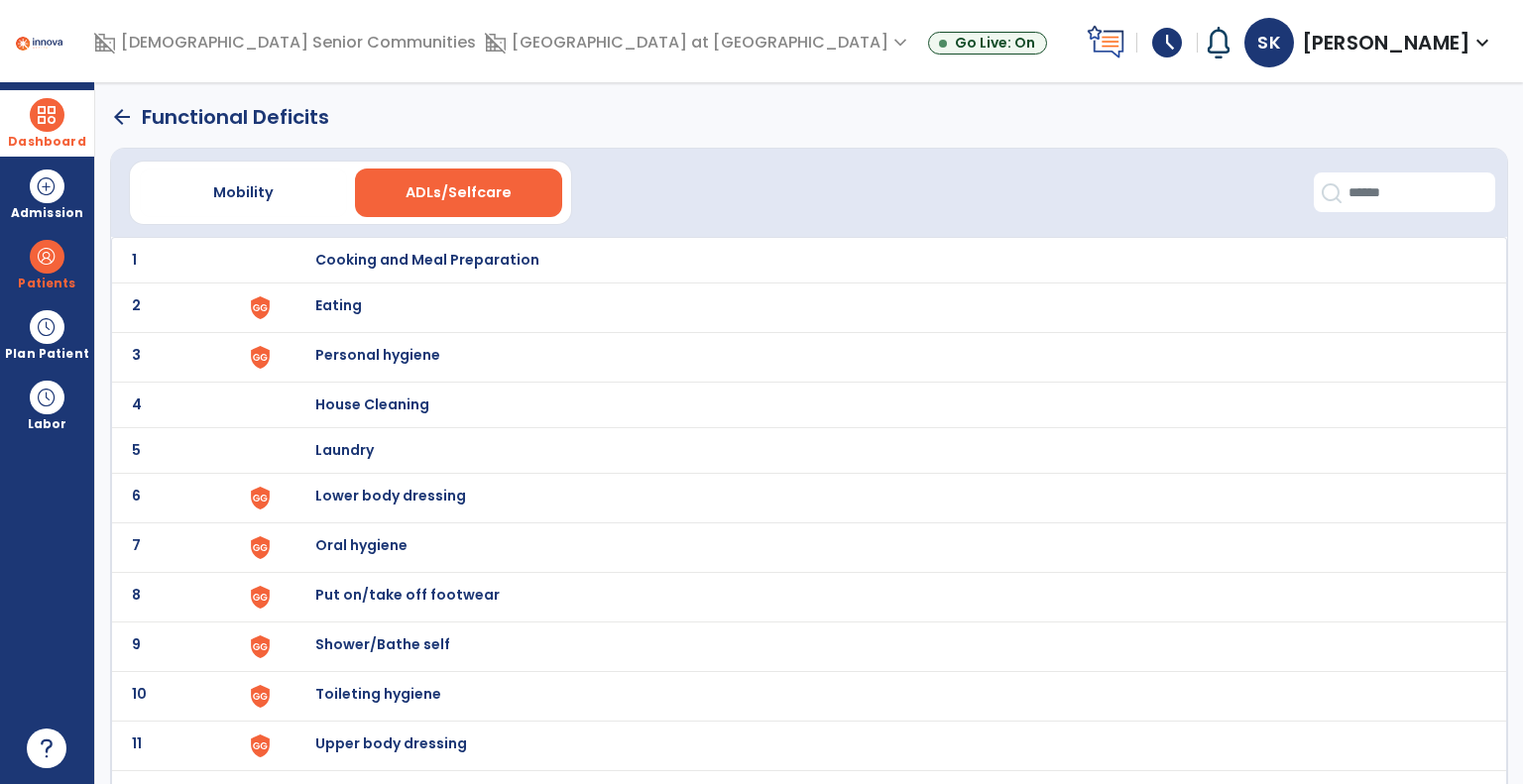 click on "Upper body dressing" at bounding box center (427, 260) 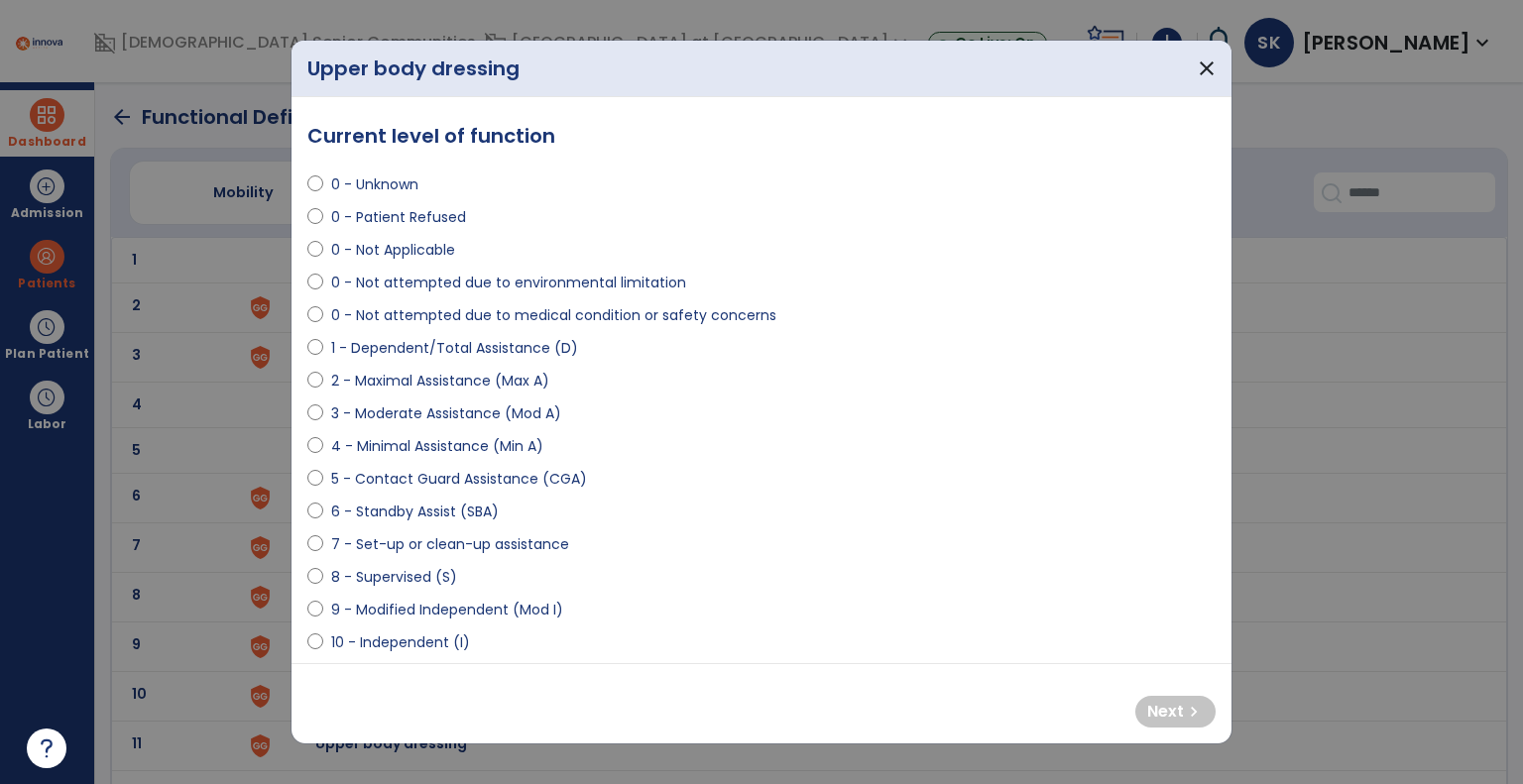 select on "**********" 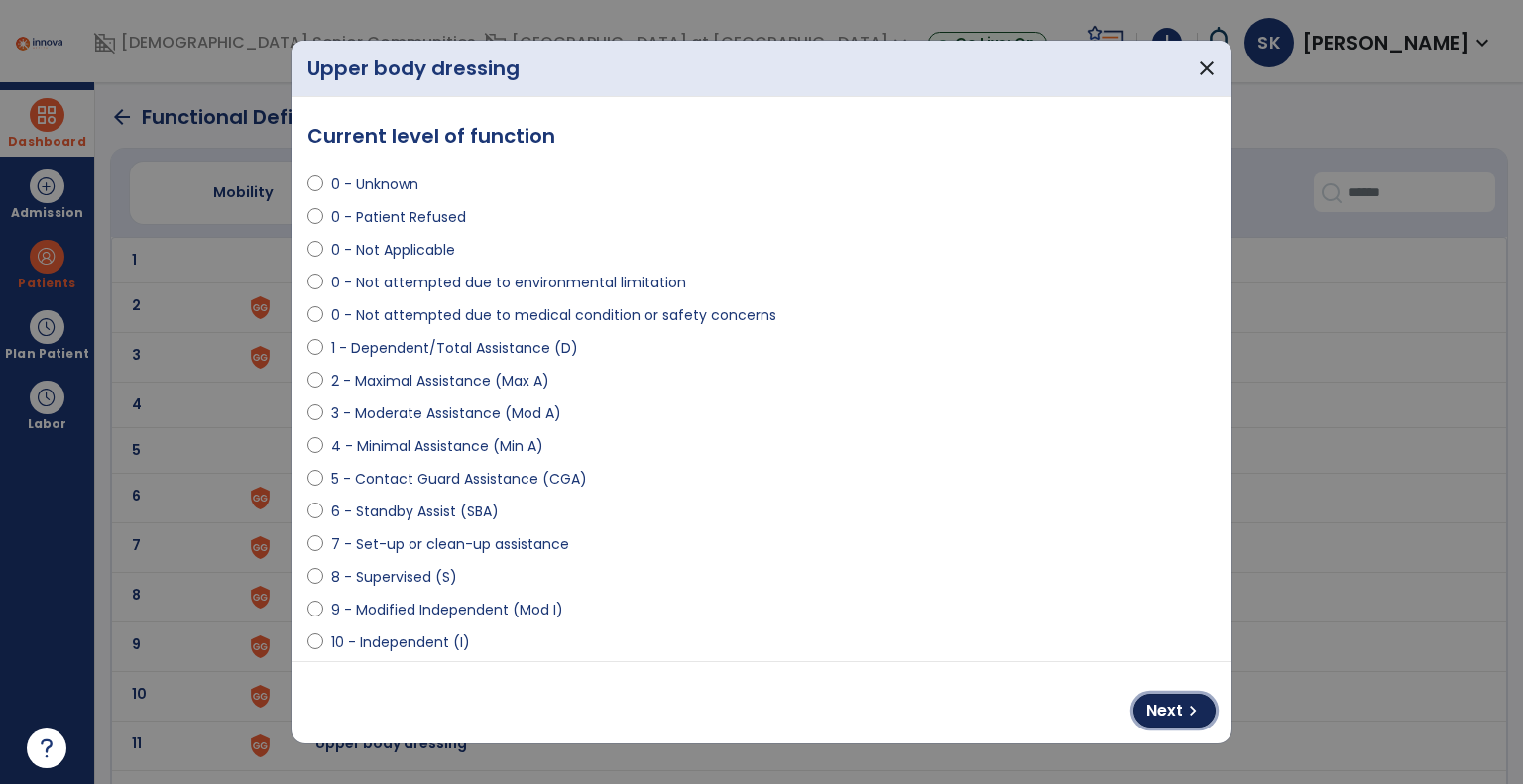drag, startPoint x: 1162, startPoint y: 701, endPoint x: 1092, endPoint y: 669, distance: 76.96753 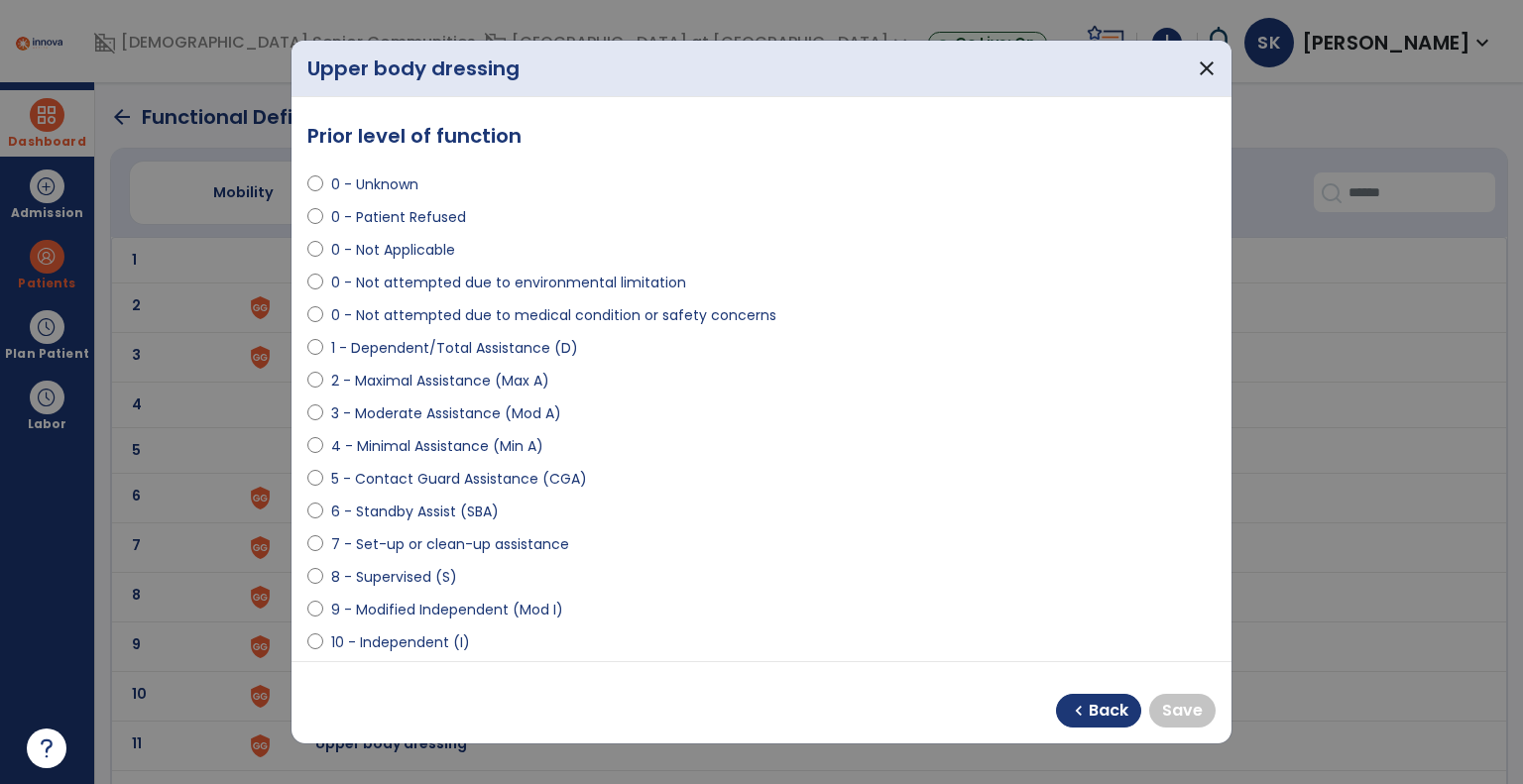 select on "**********" 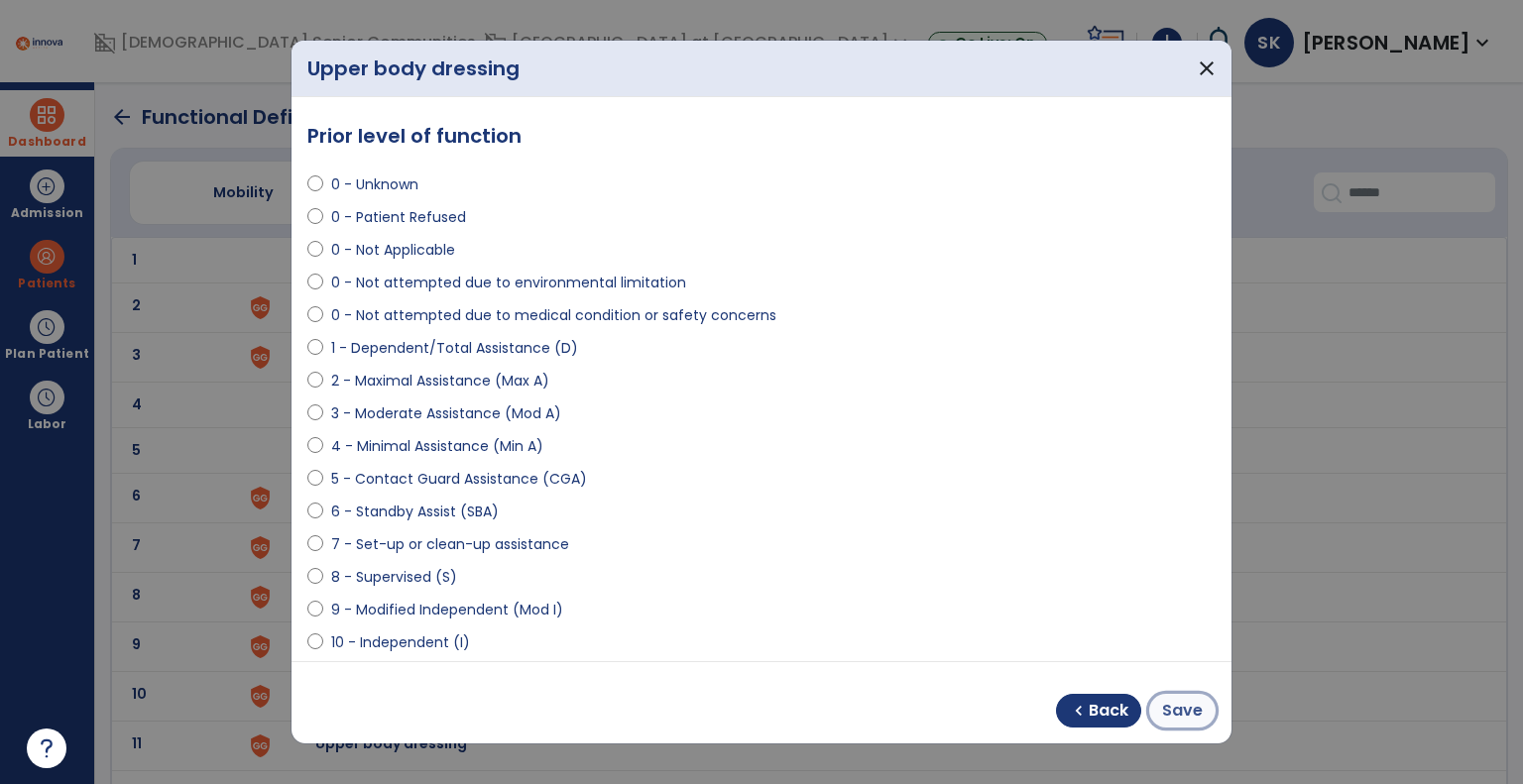 click on "Save" at bounding box center [1182, 711] 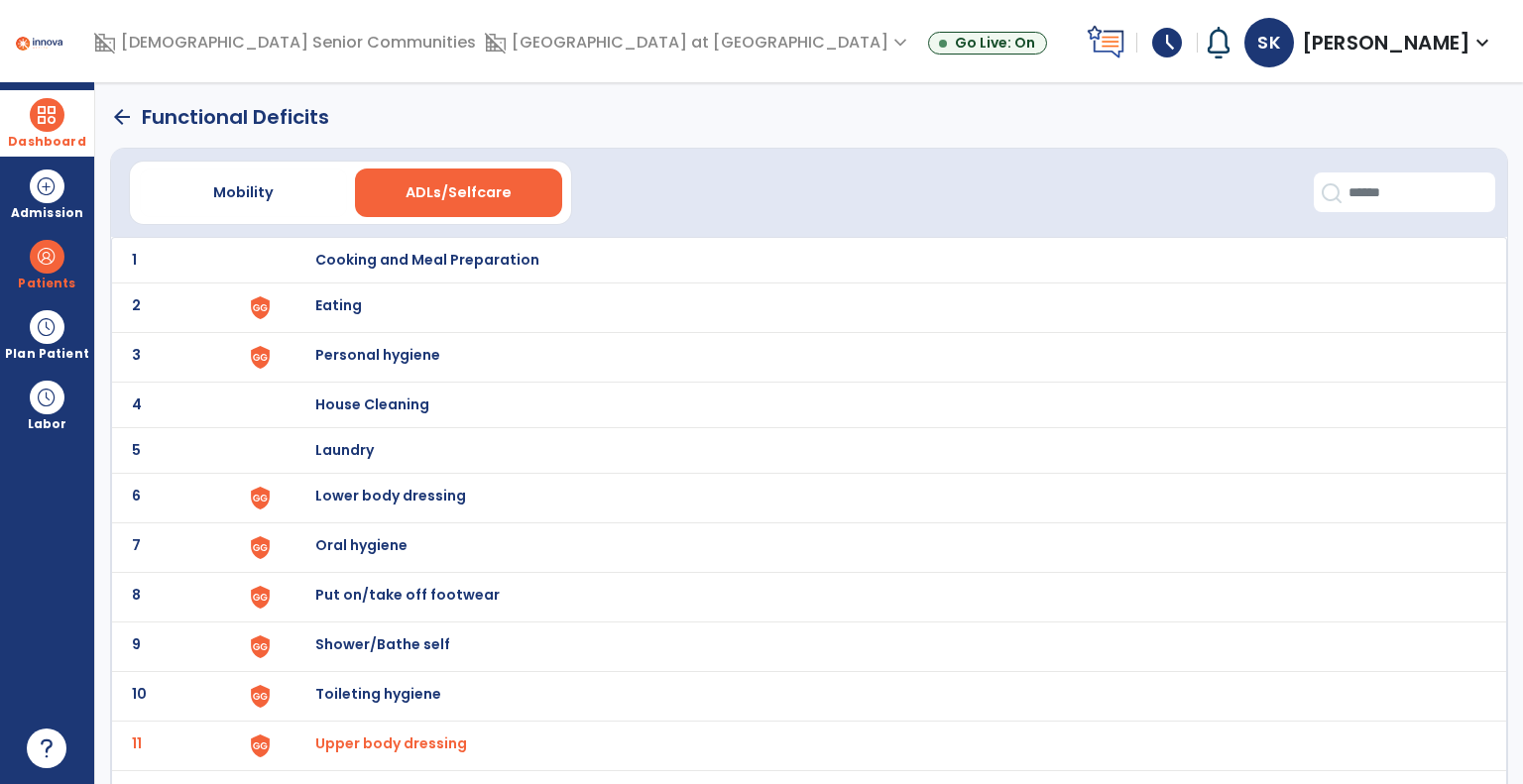 click on "Lower body dressing" at bounding box center (880, 260) 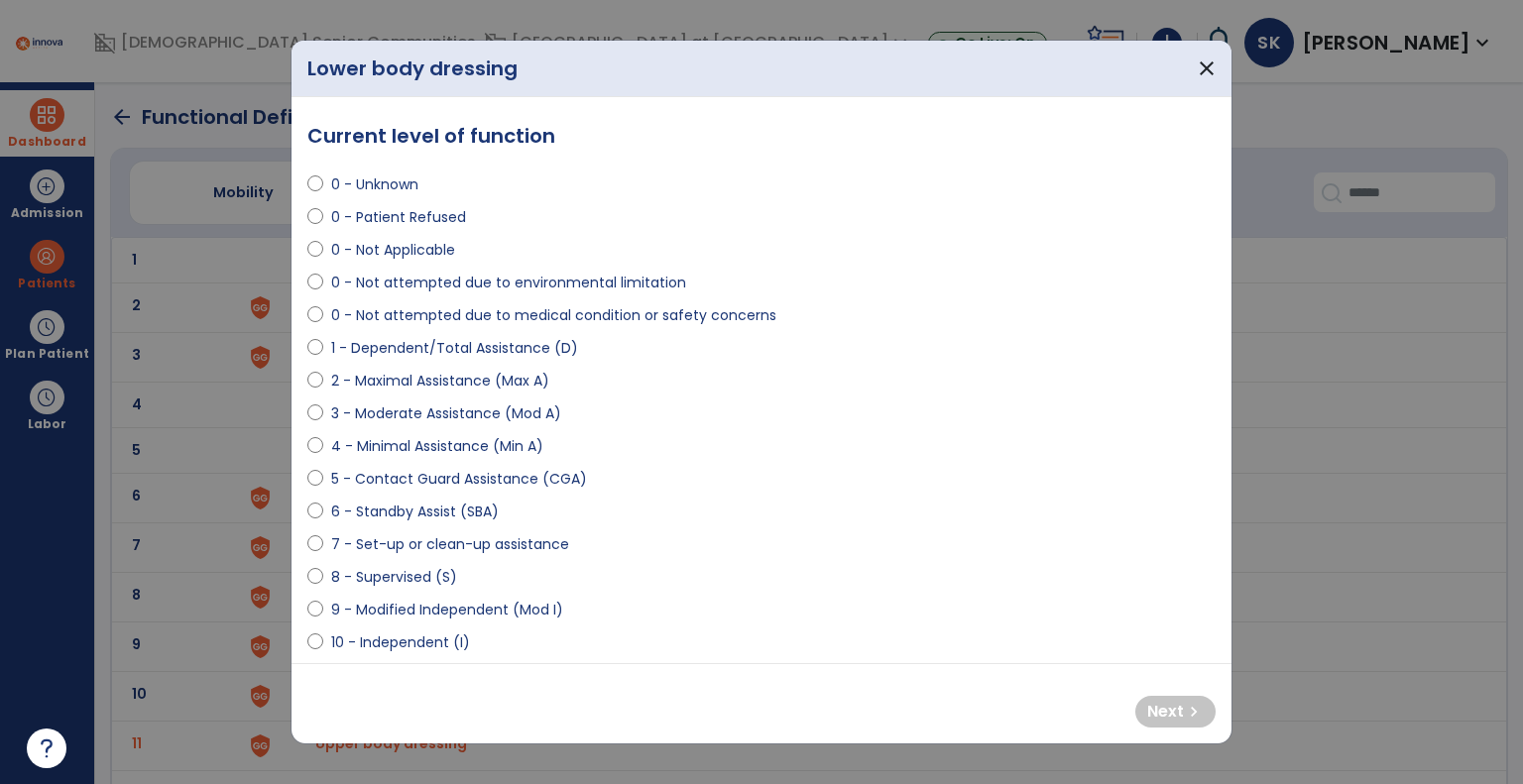 select on "**********" 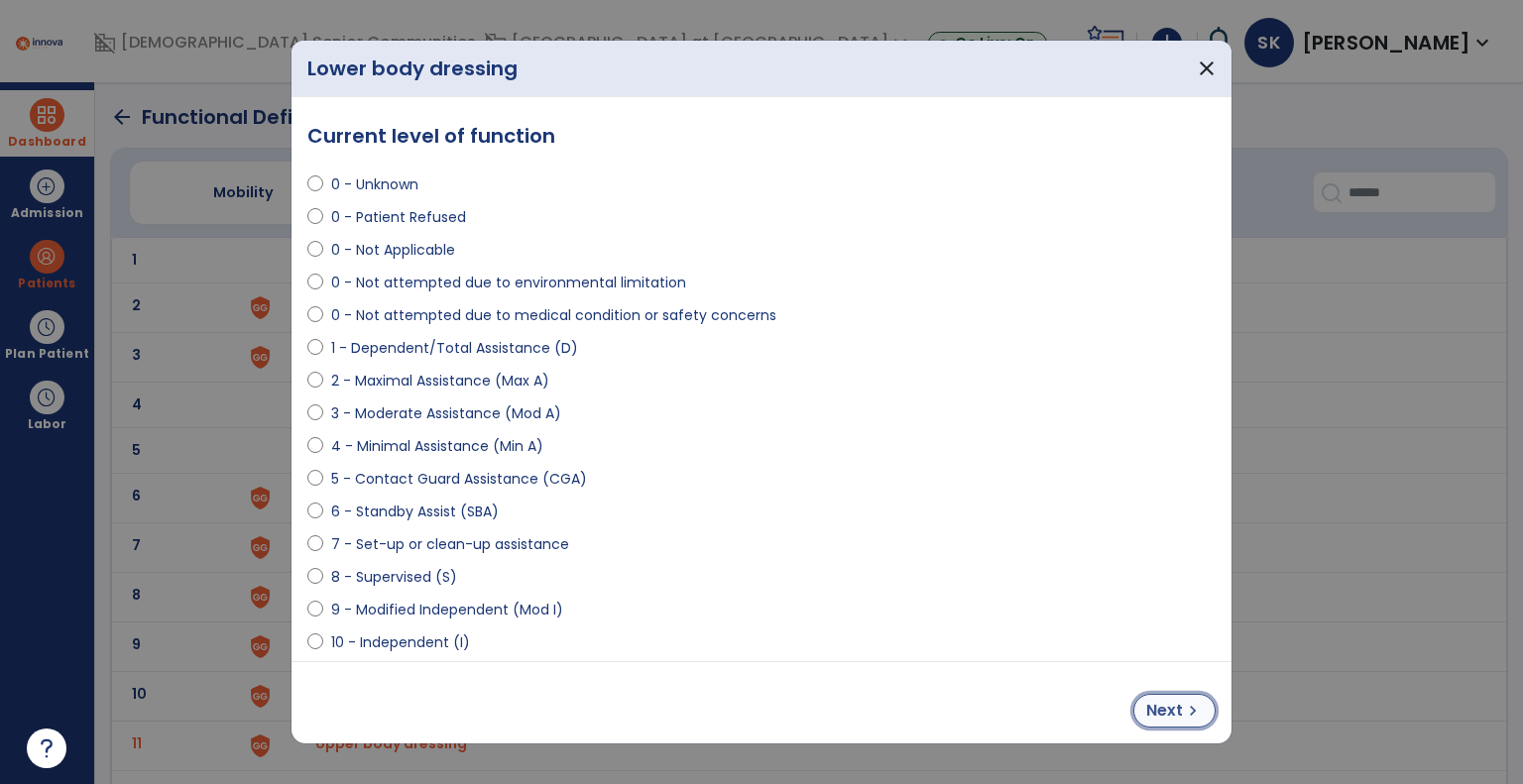 click on "Next" at bounding box center [1164, 711] 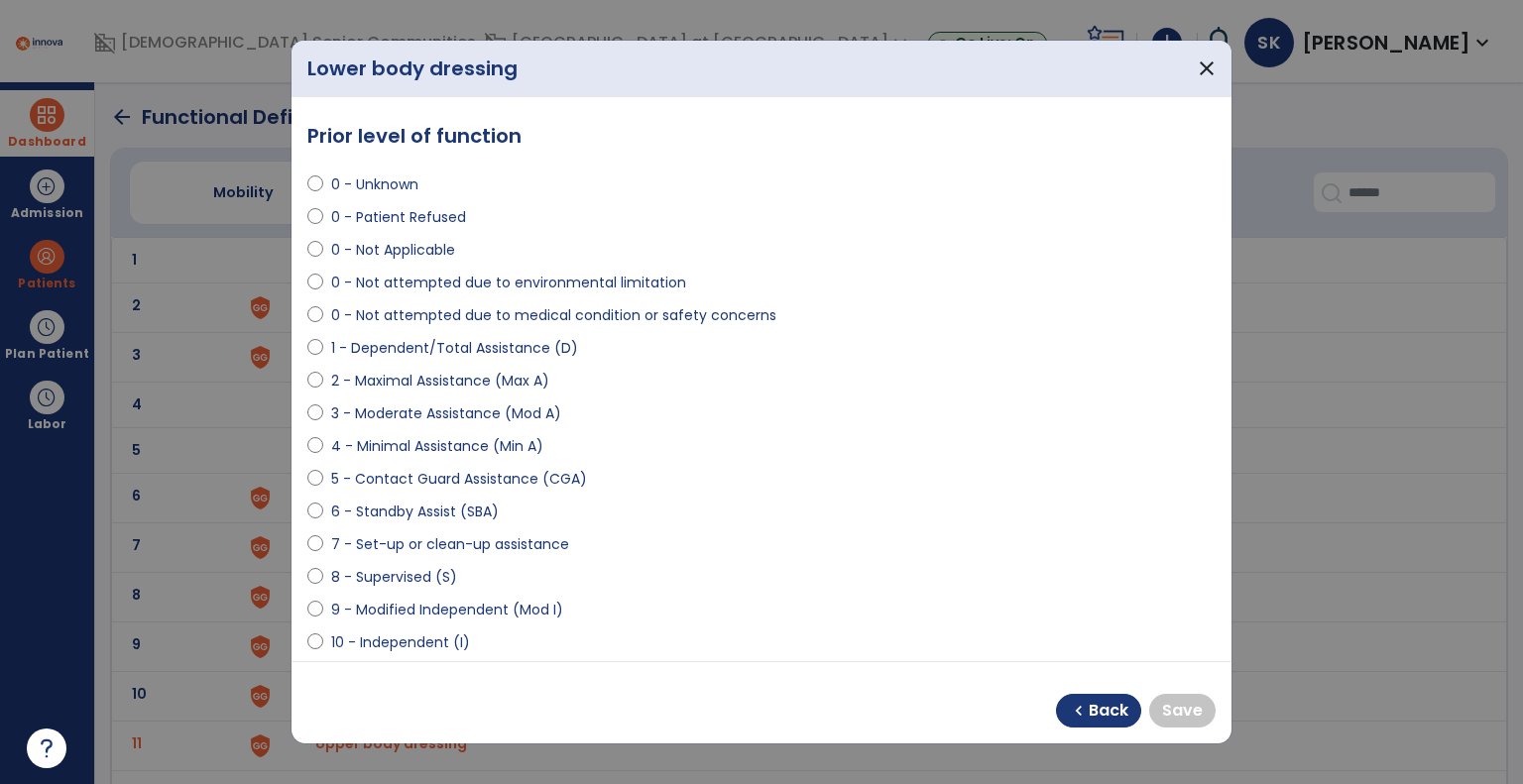 select on "**********" 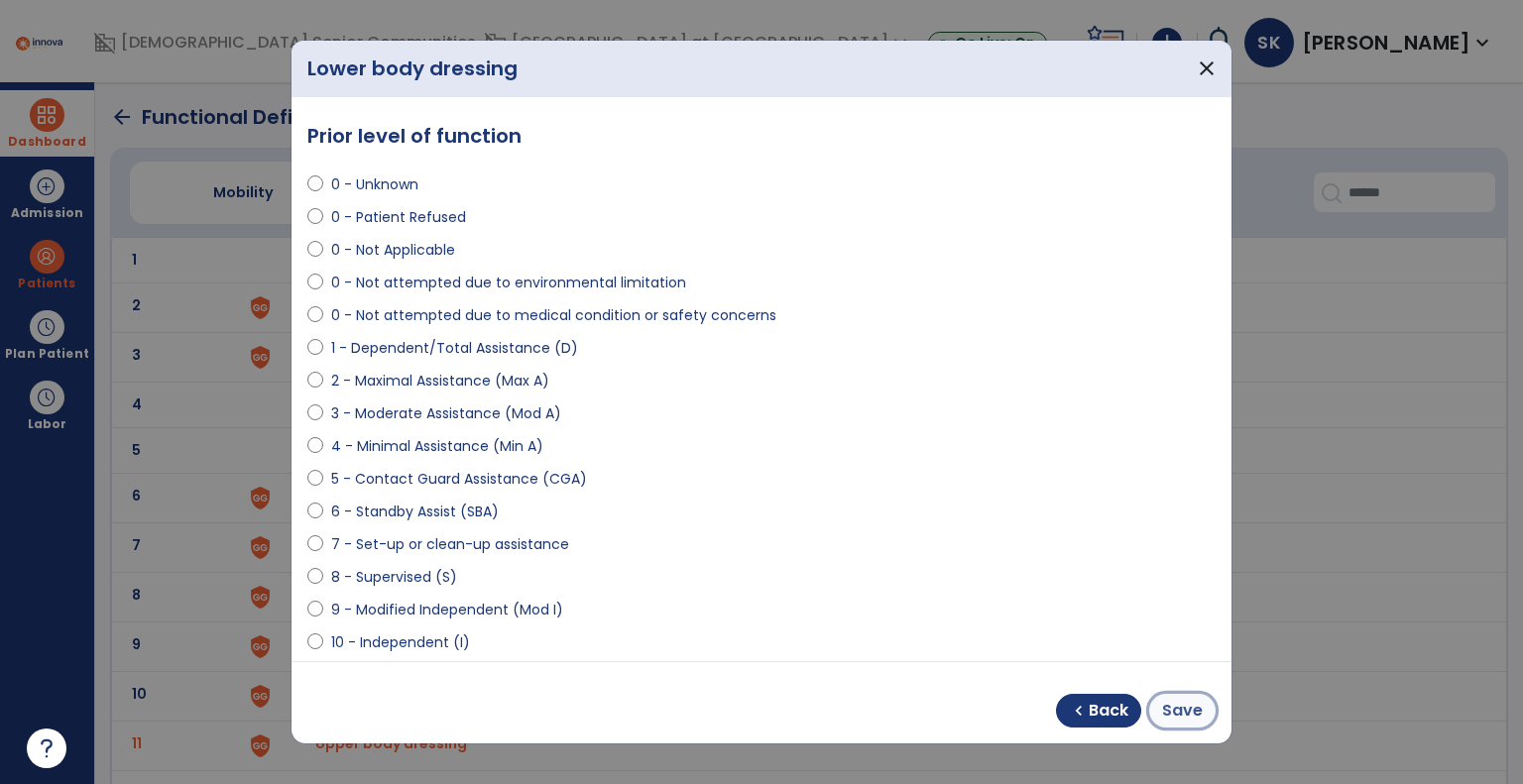 click on "Save" at bounding box center (1182, 711) 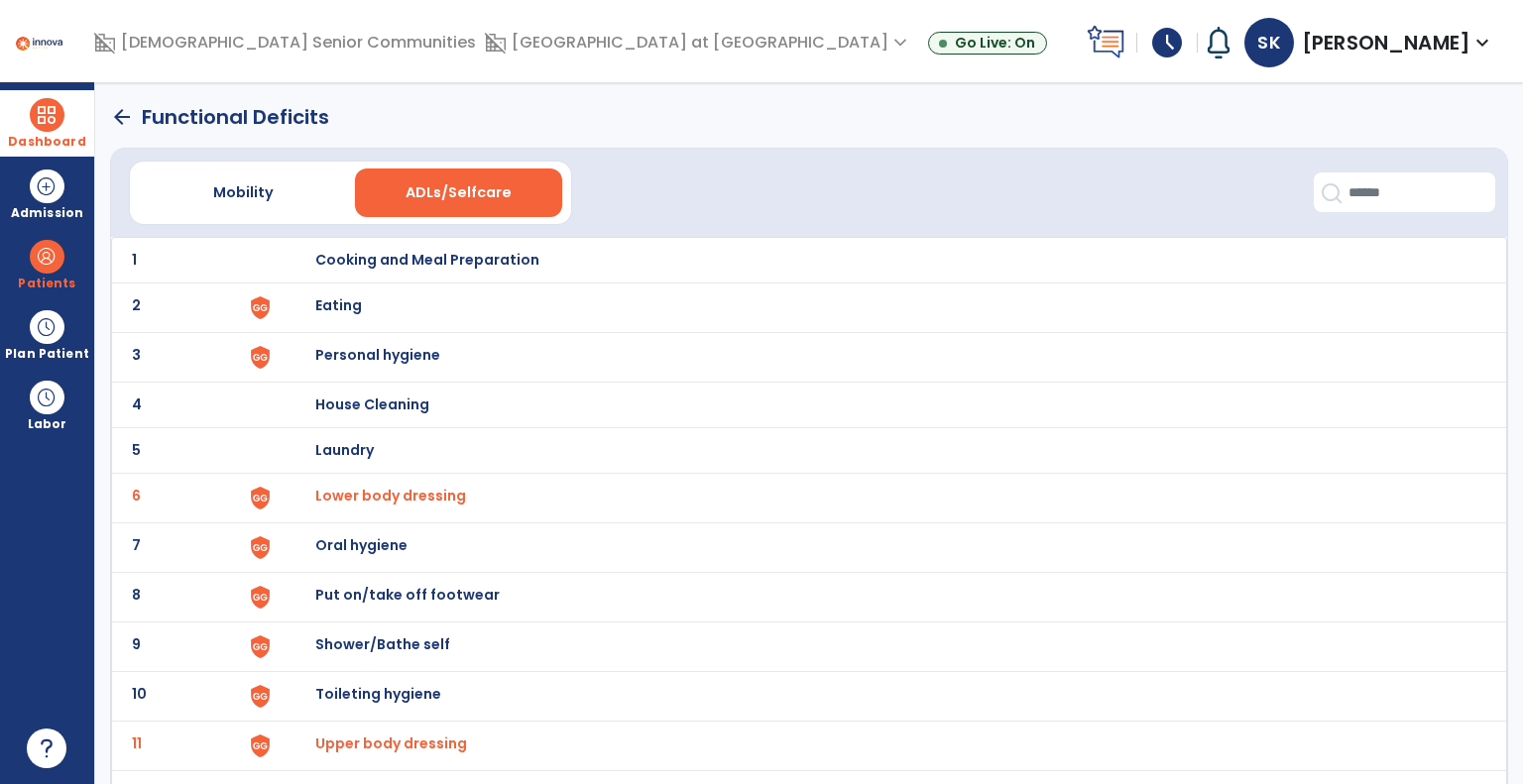 click on "Shower/Bathe self" at bounding box center [427, 260] 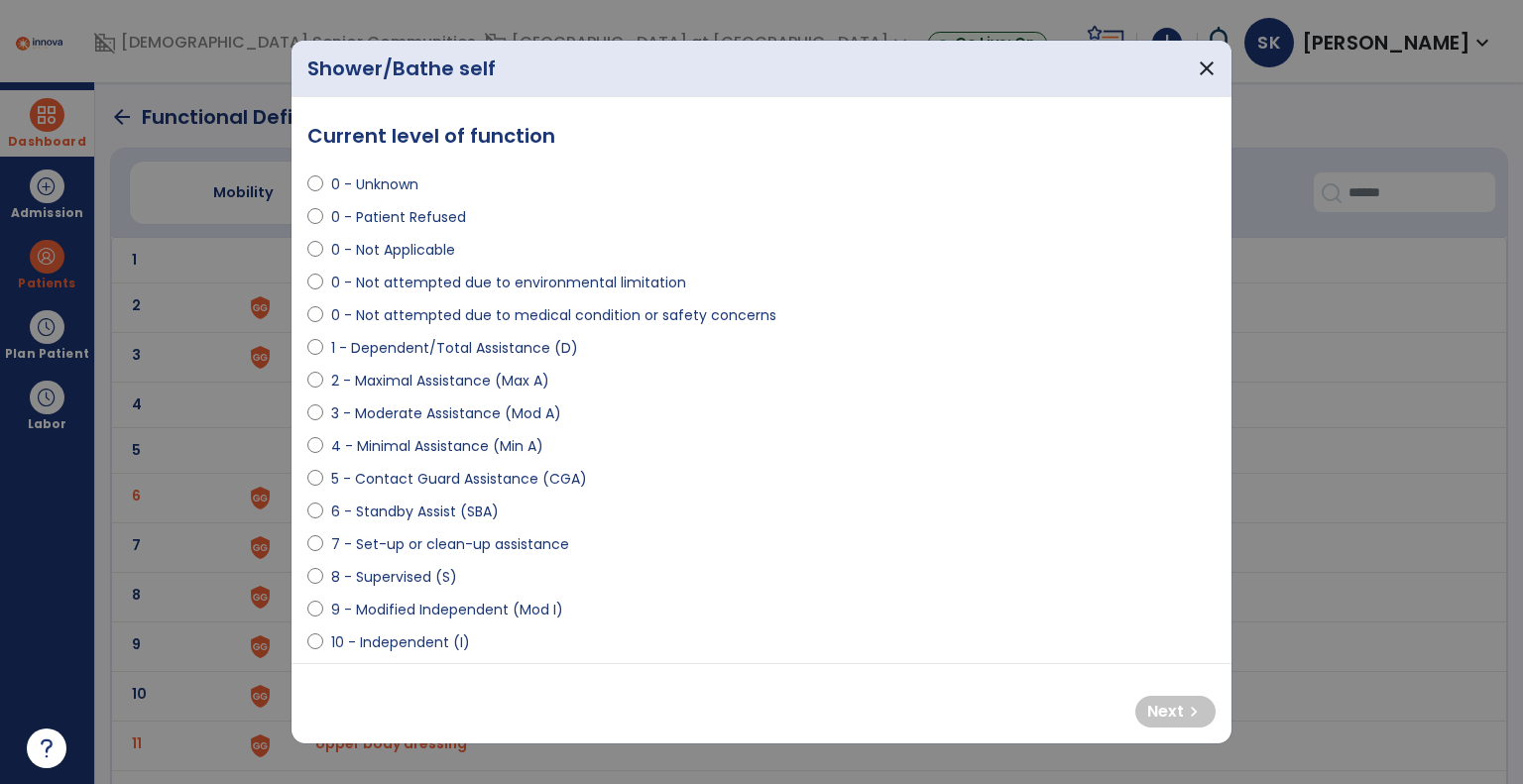 select on "**********" 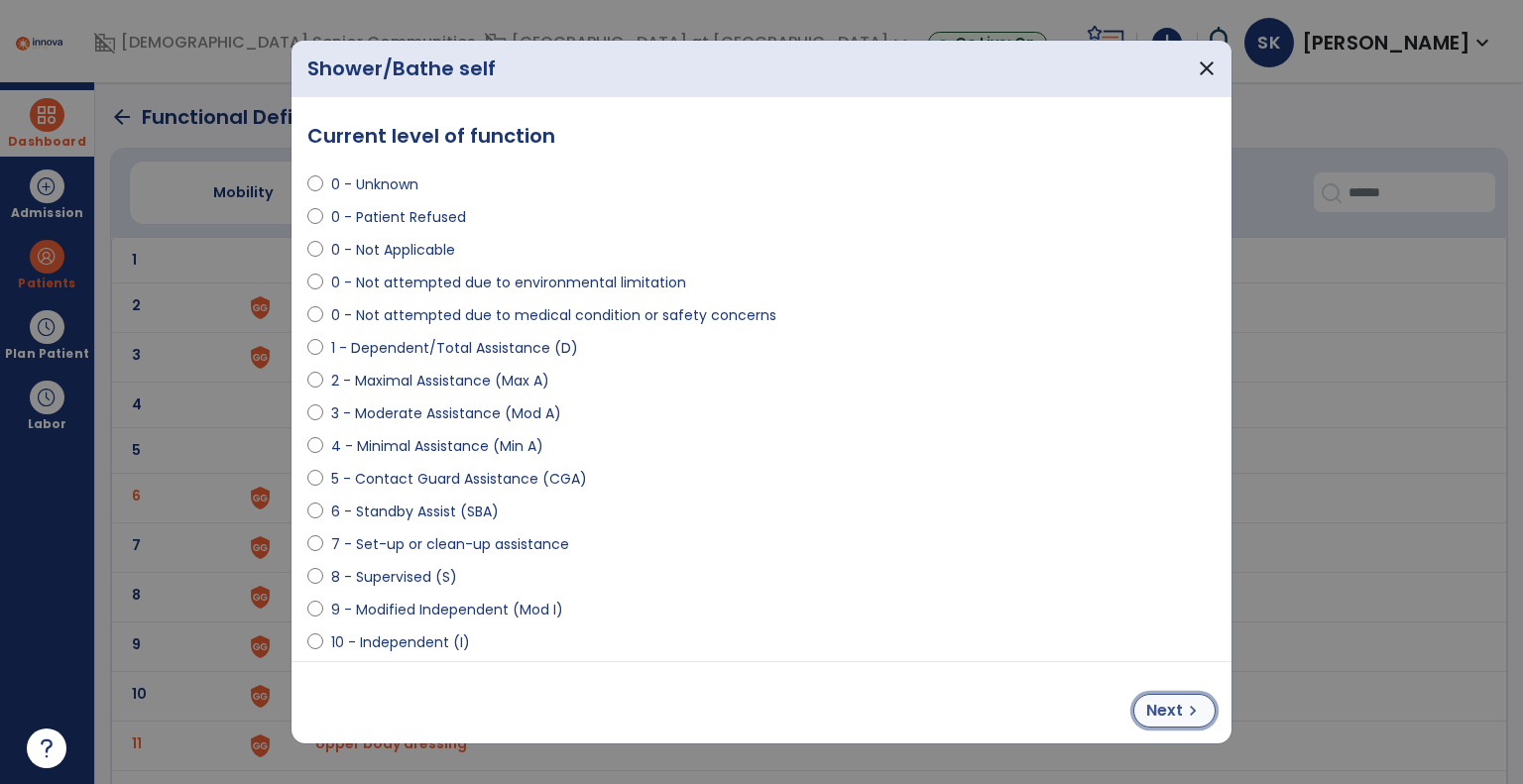 click on "chevron_right" at bounding box center (1193, 711) 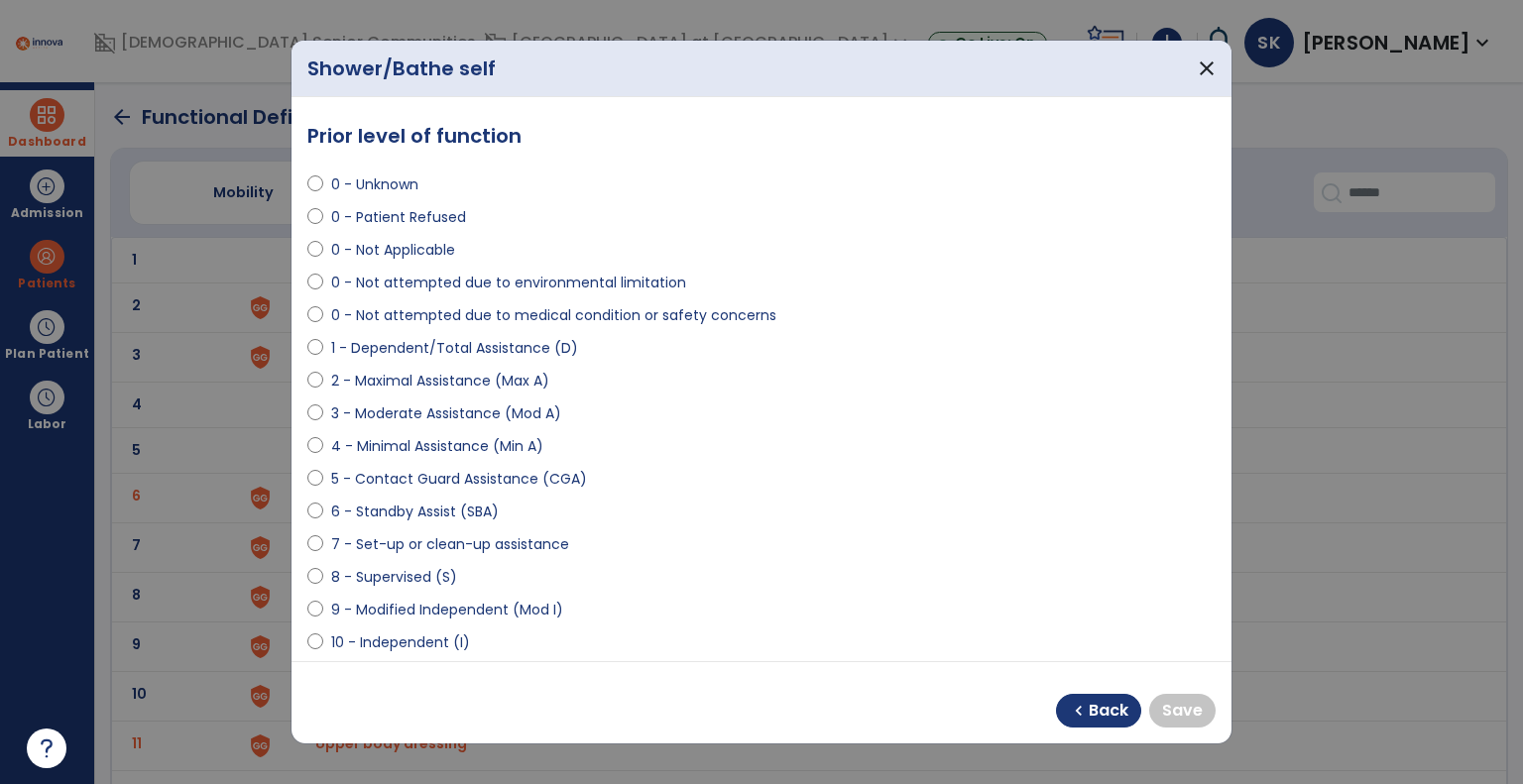 select on "**********" 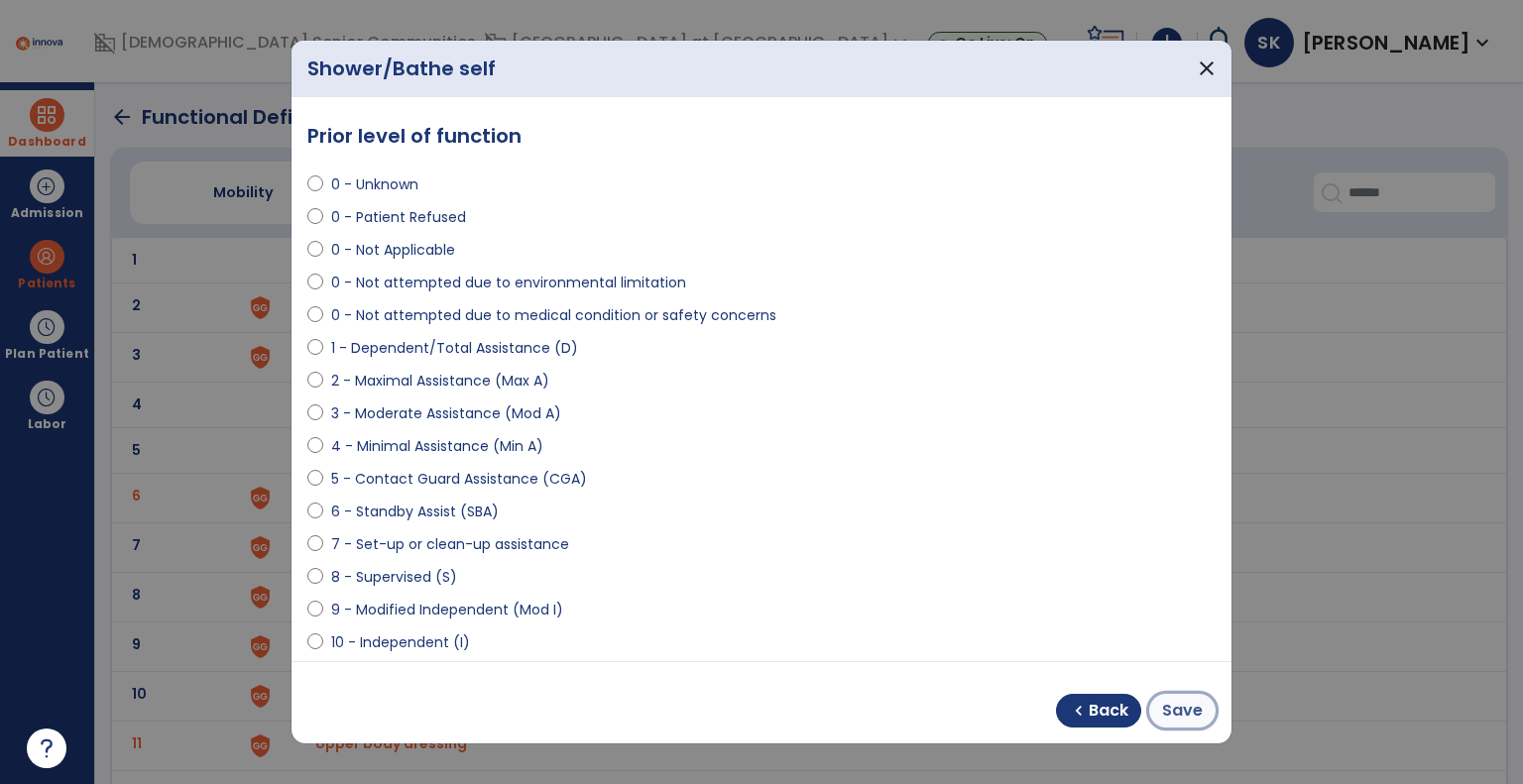 click on "Save" at bounding box center [1182, 711] 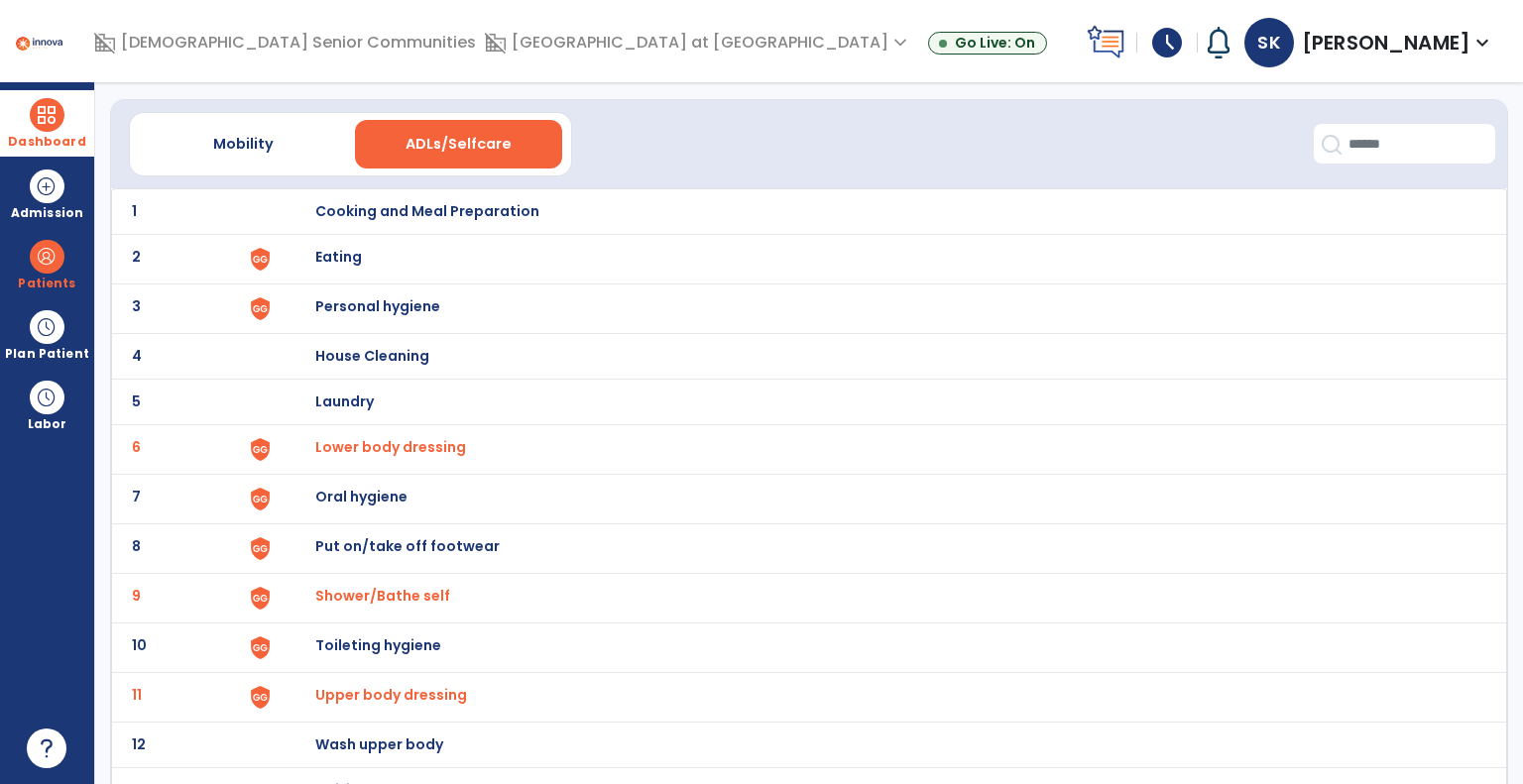 scroll, scrollTop: 75, scrollLeft: 0, axis: vertical 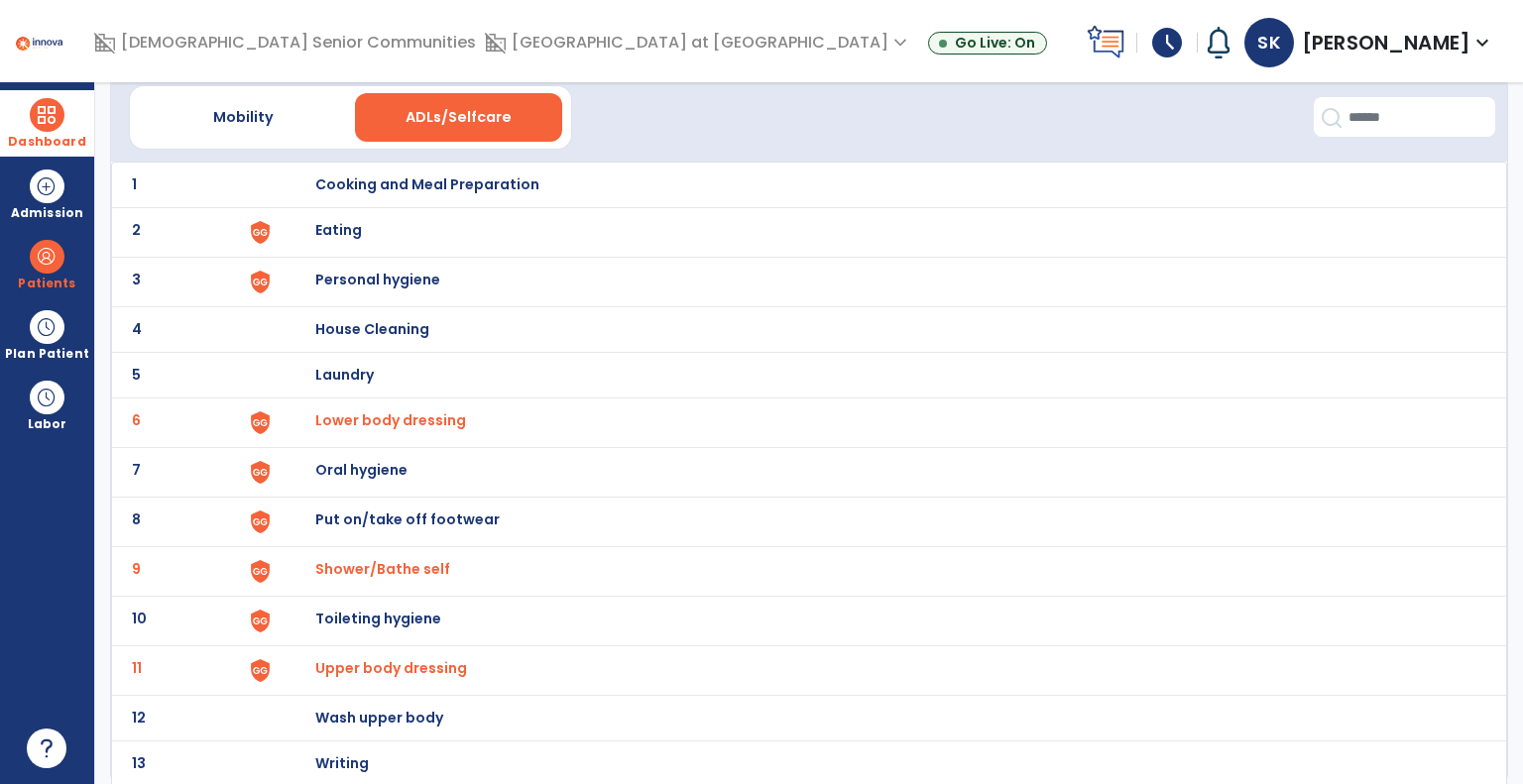 click on "Wash upper body" at bounding box center [427, 184] 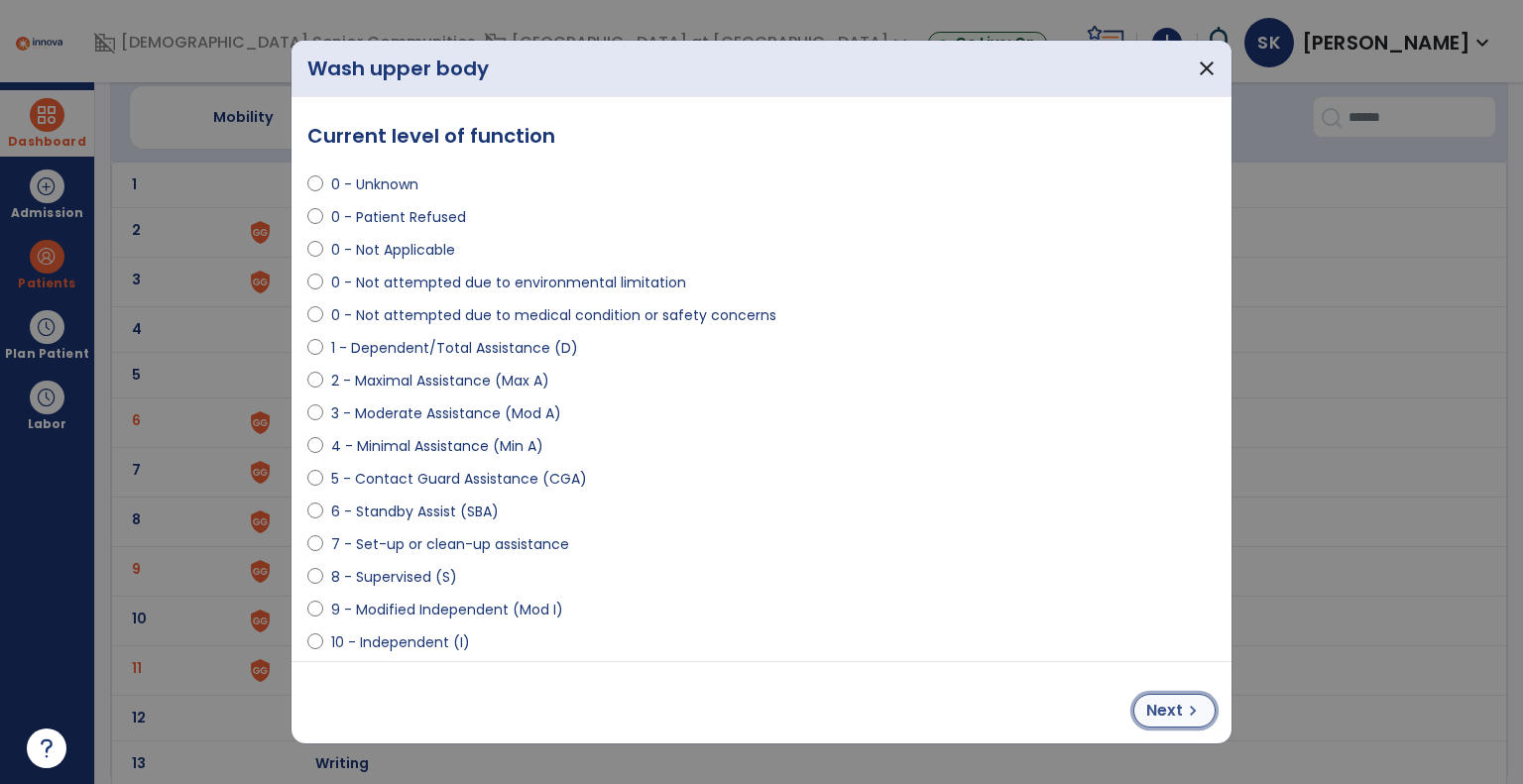 click on "chevron_right" at bounding box center [1193, 711] 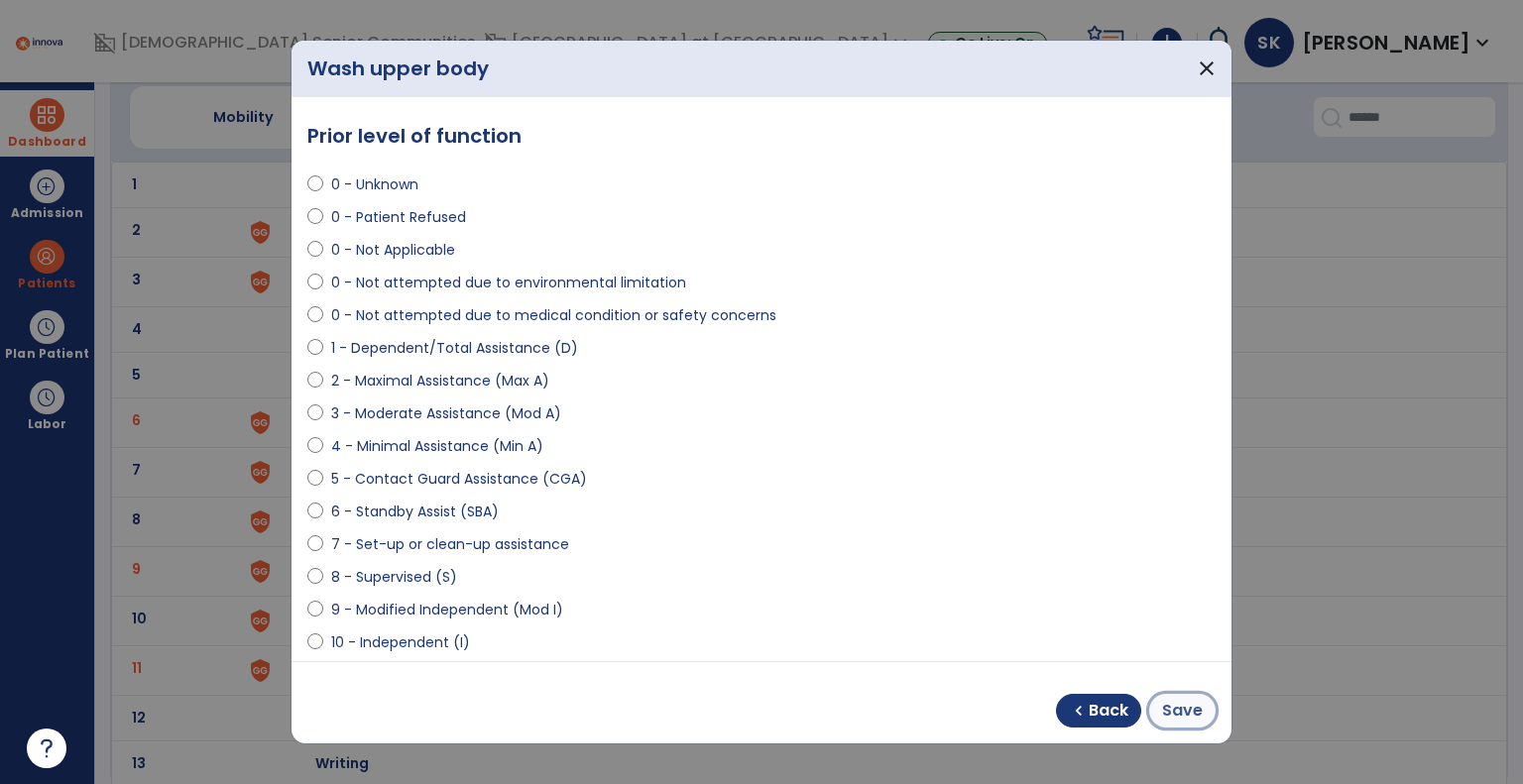 click on "Save" at bounding box center [1182, 711] 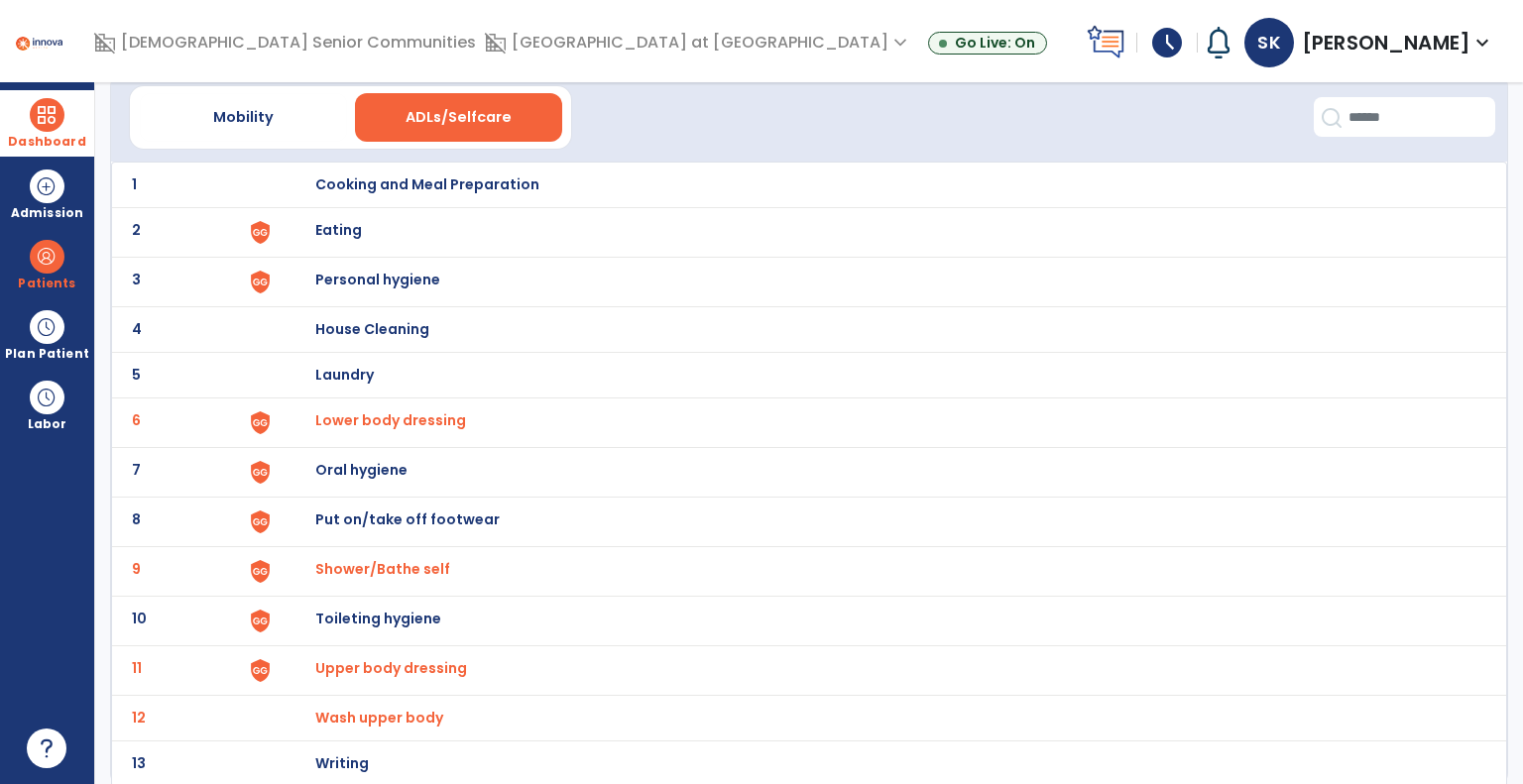 click on "Laundry" at bounding box center [427, 184] 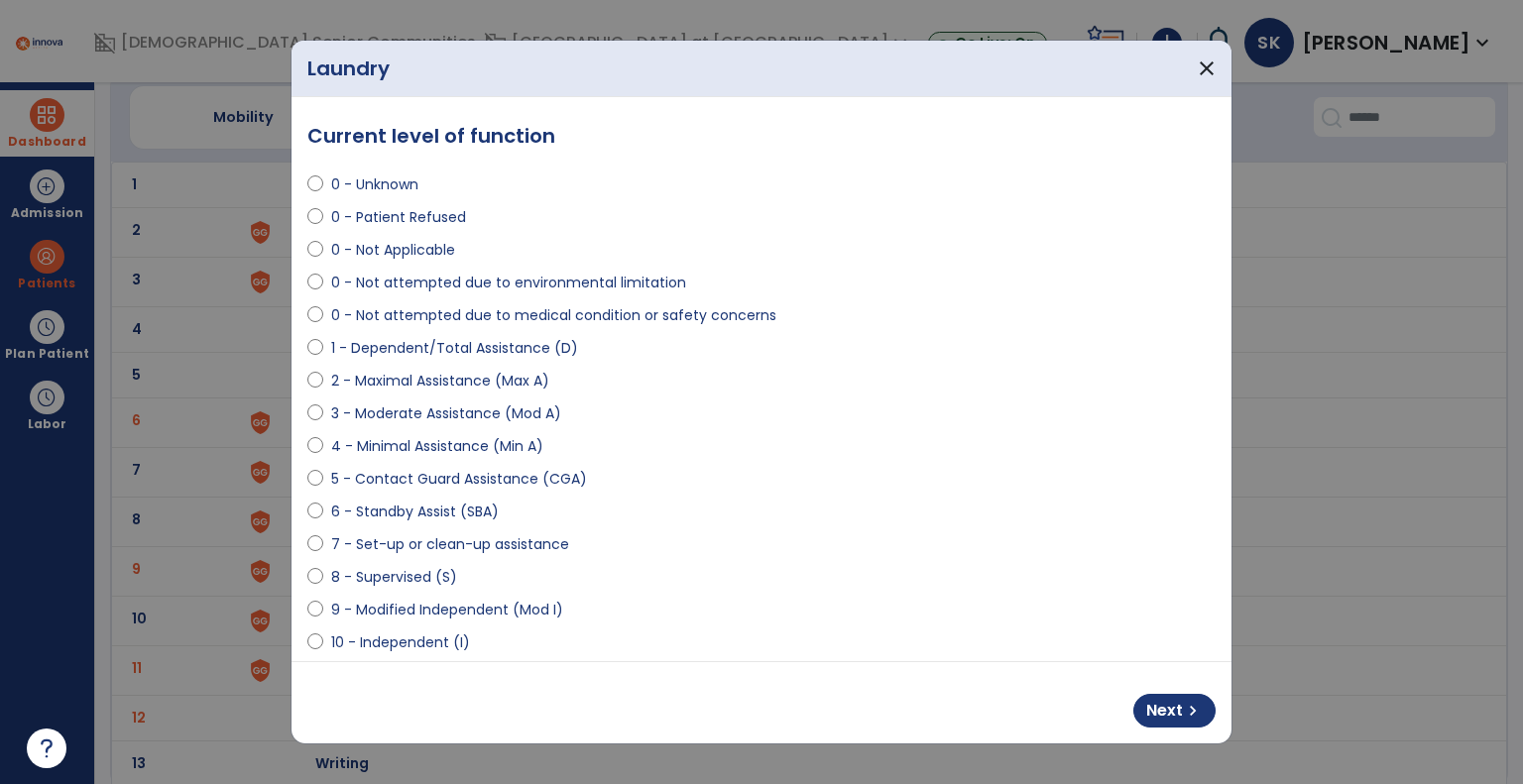 click on "Next  chevron_right" at bounding box center [762, 703] 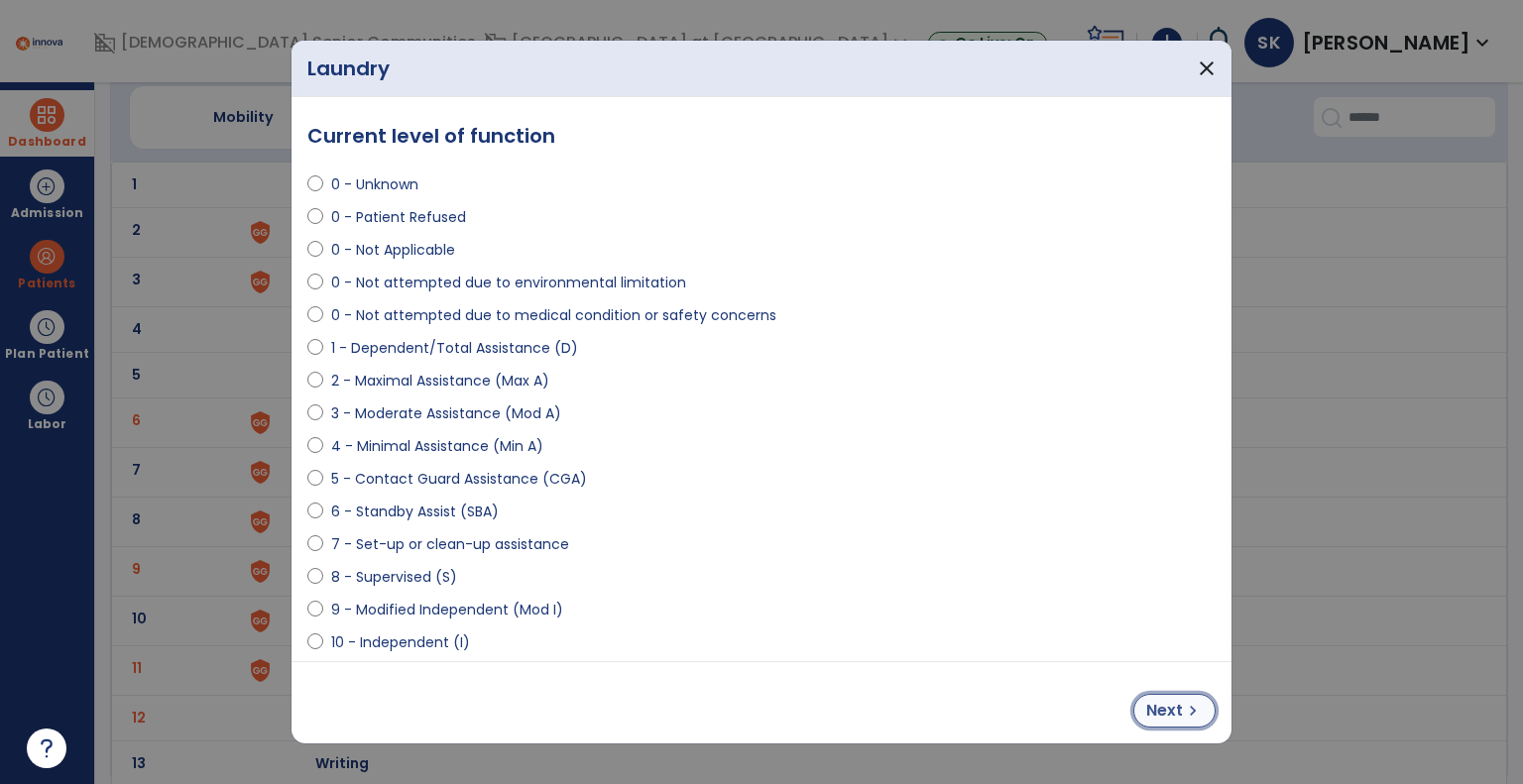 click on "Next" at bounding box center [1164, 711] 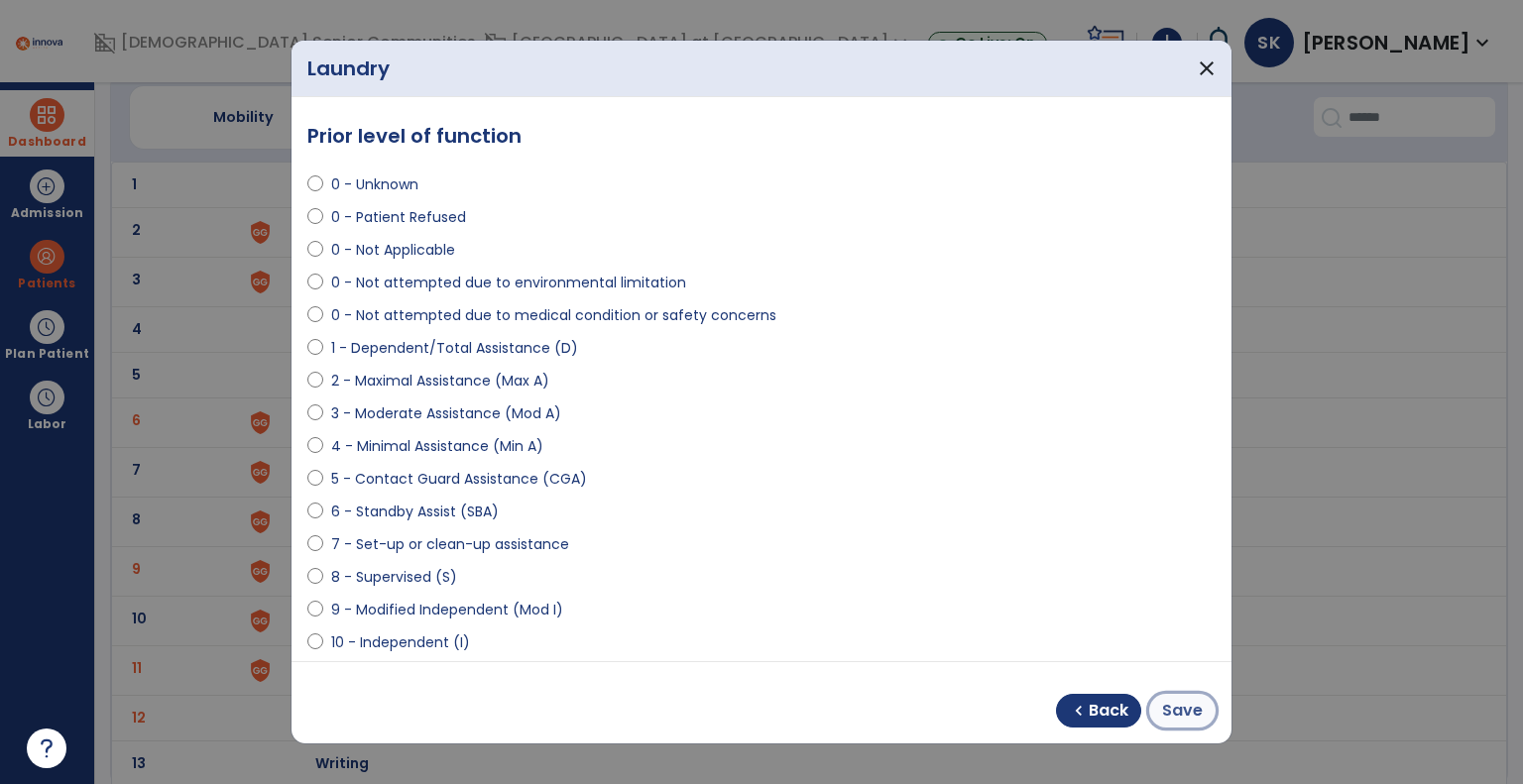 click on "Save" at bounding box center [1182, 711] 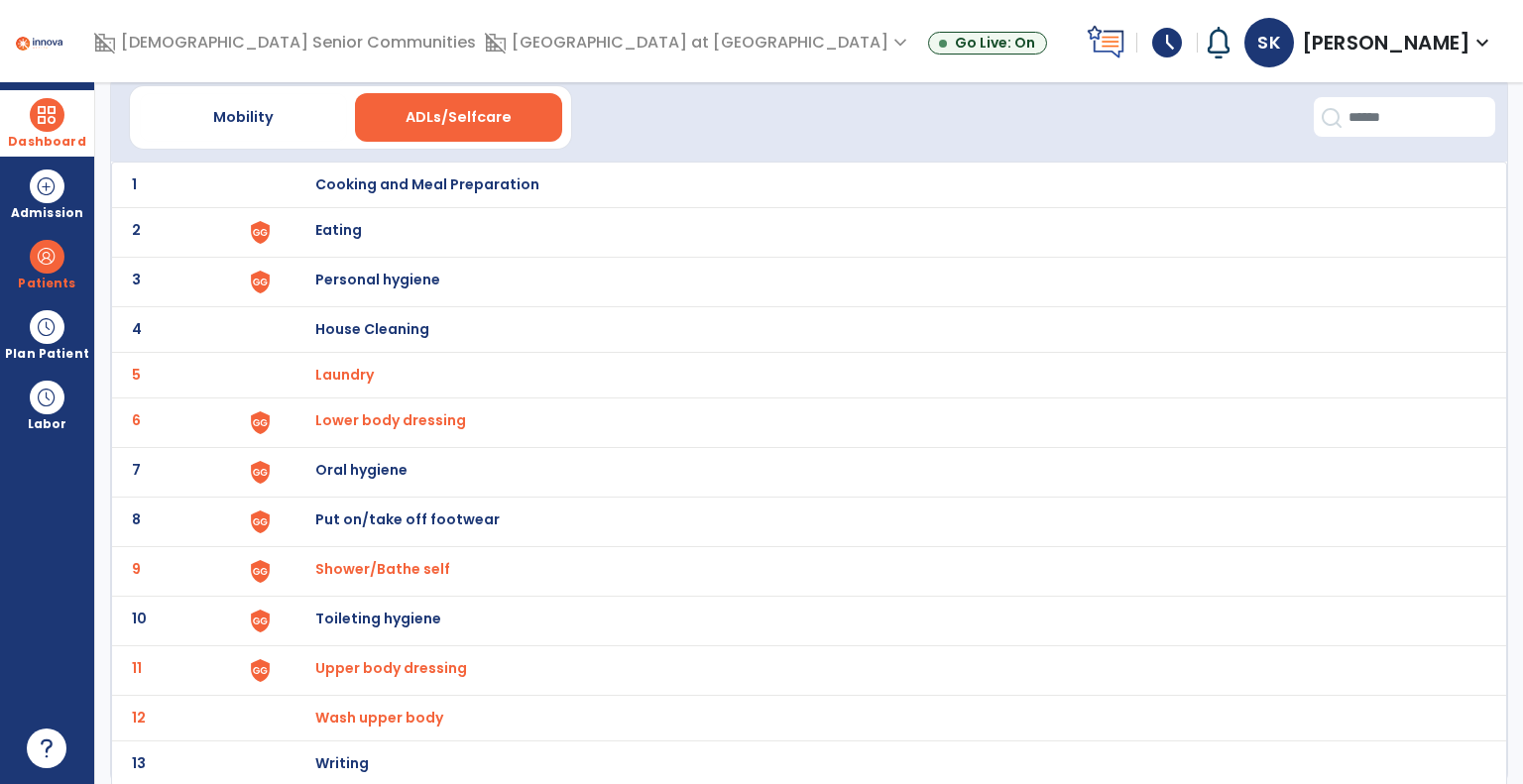 click on "House Cleaning" at bounding box center (427, 184) 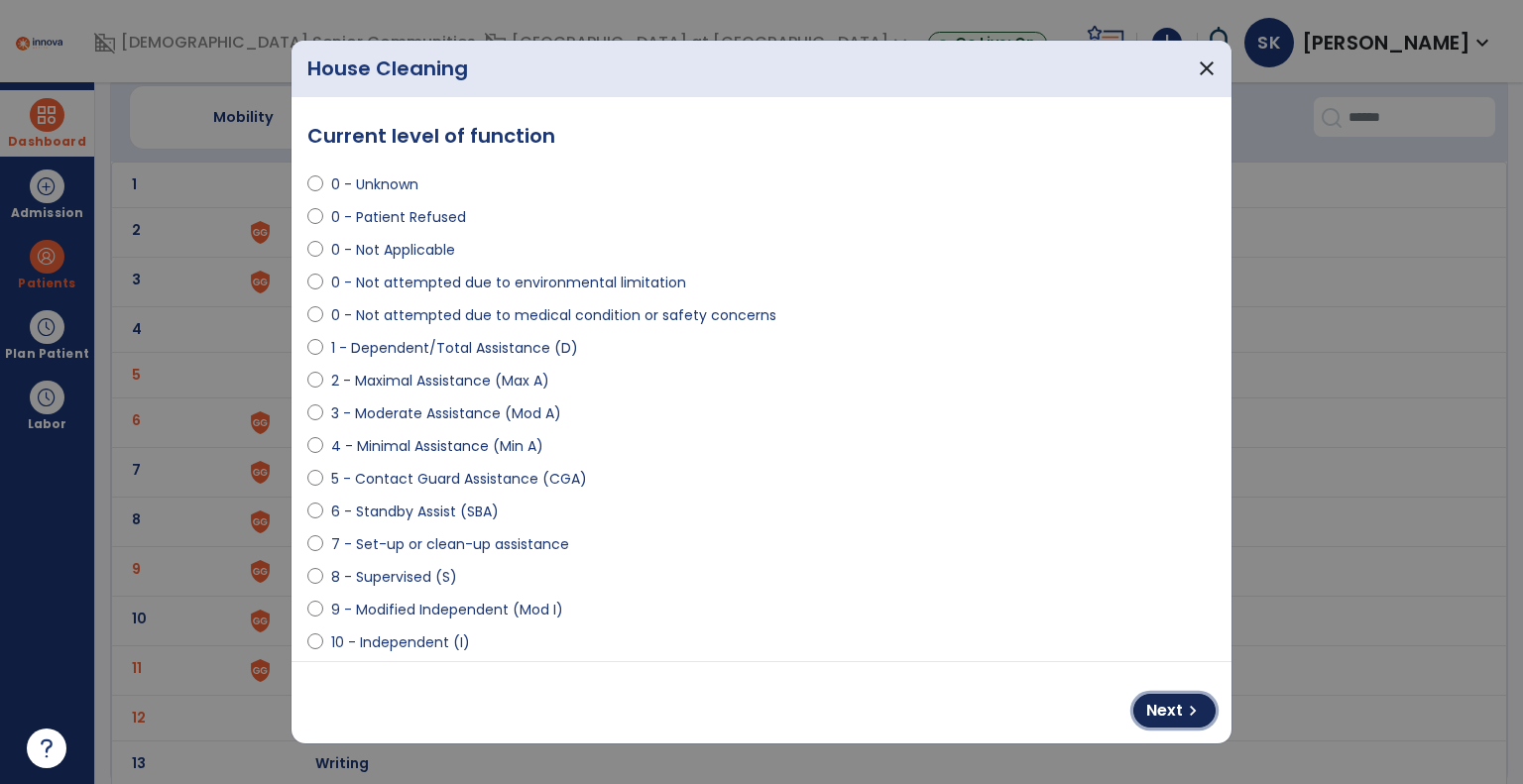 drag, startPoint x: 1178, startPoint y: 711, endPoint x: 873, endPoint y: 708, distance: 305.01475 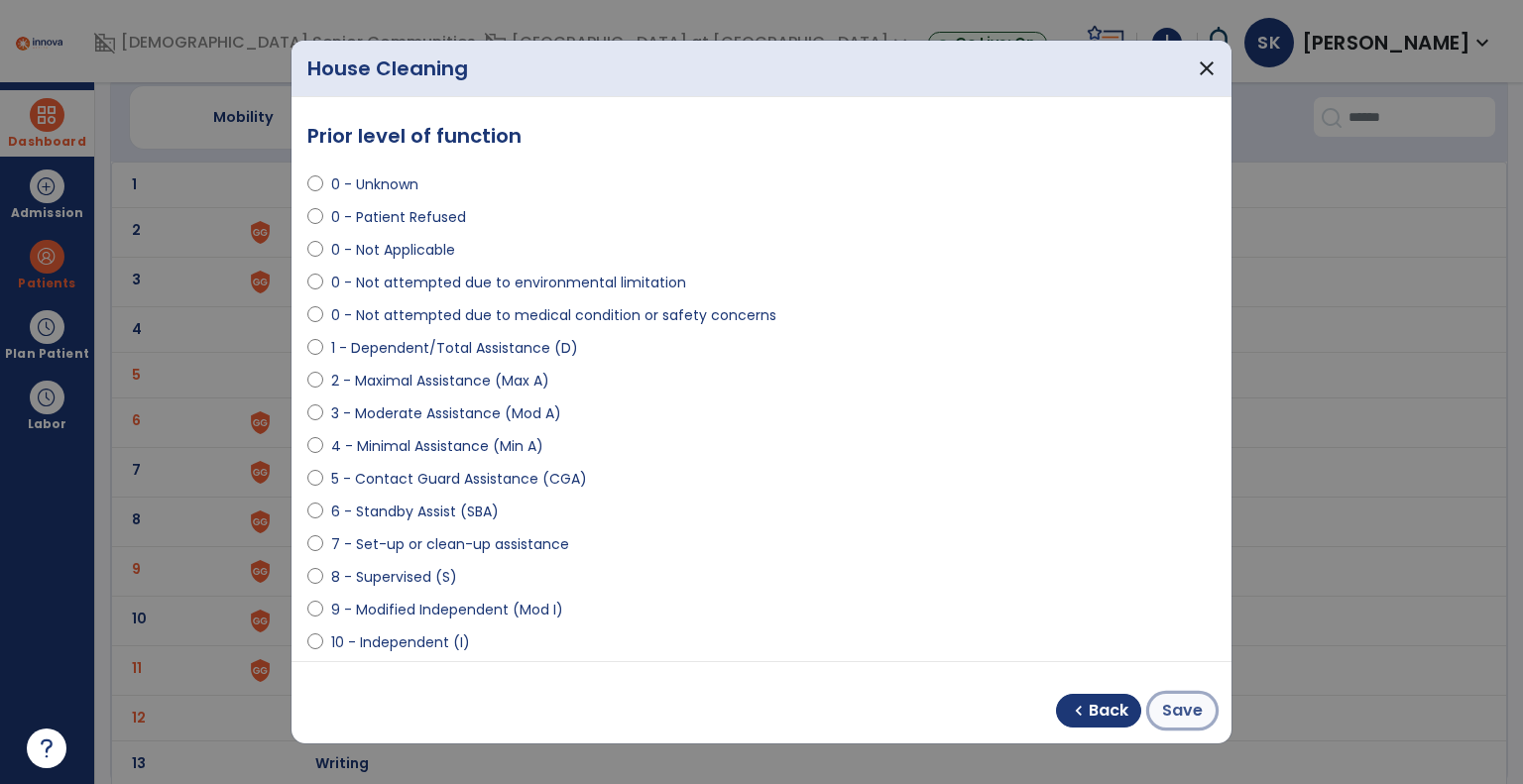click on "Save" at bounding box center (1182, 711) 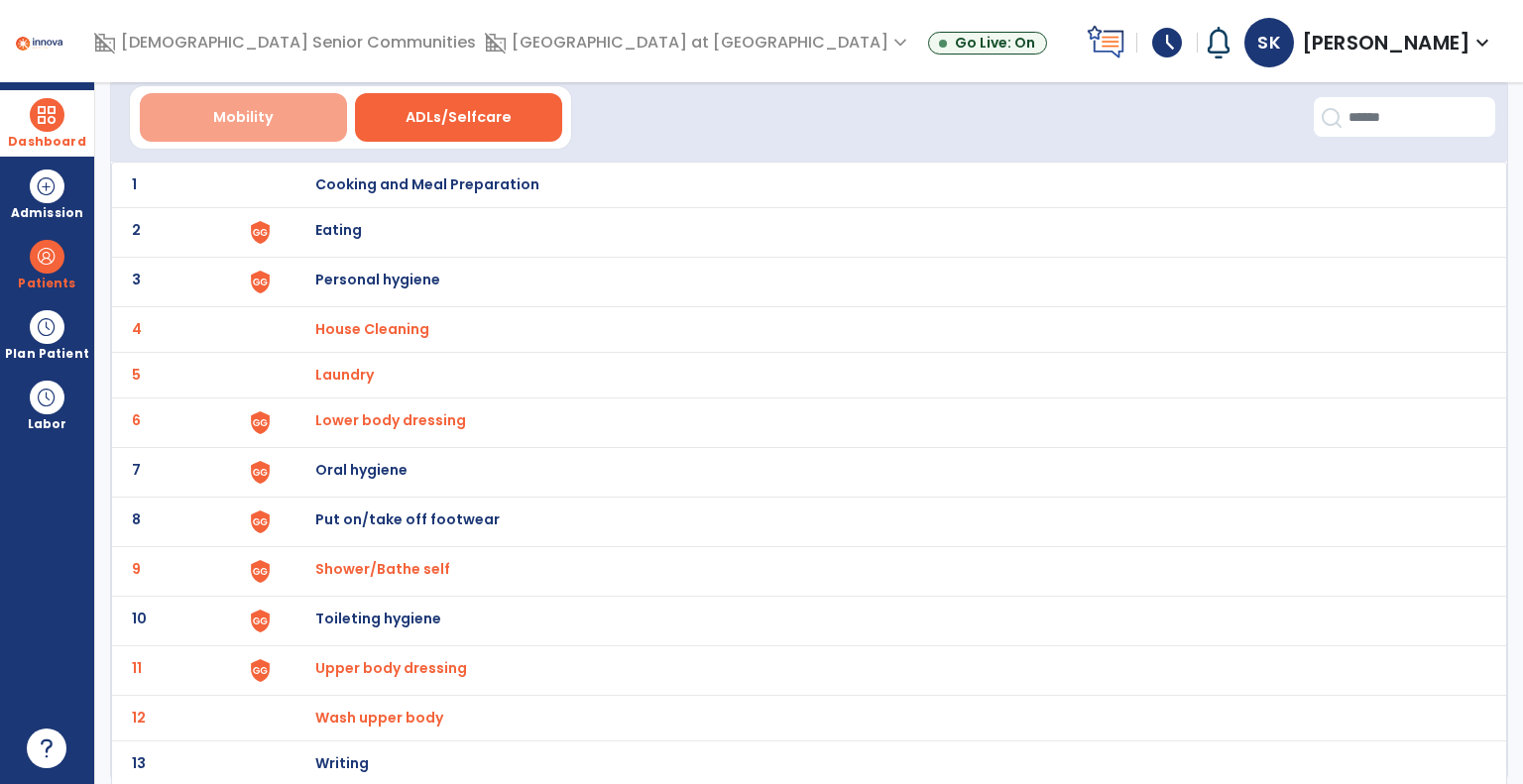 click on "Mobility" at bounding box center [243, 117] 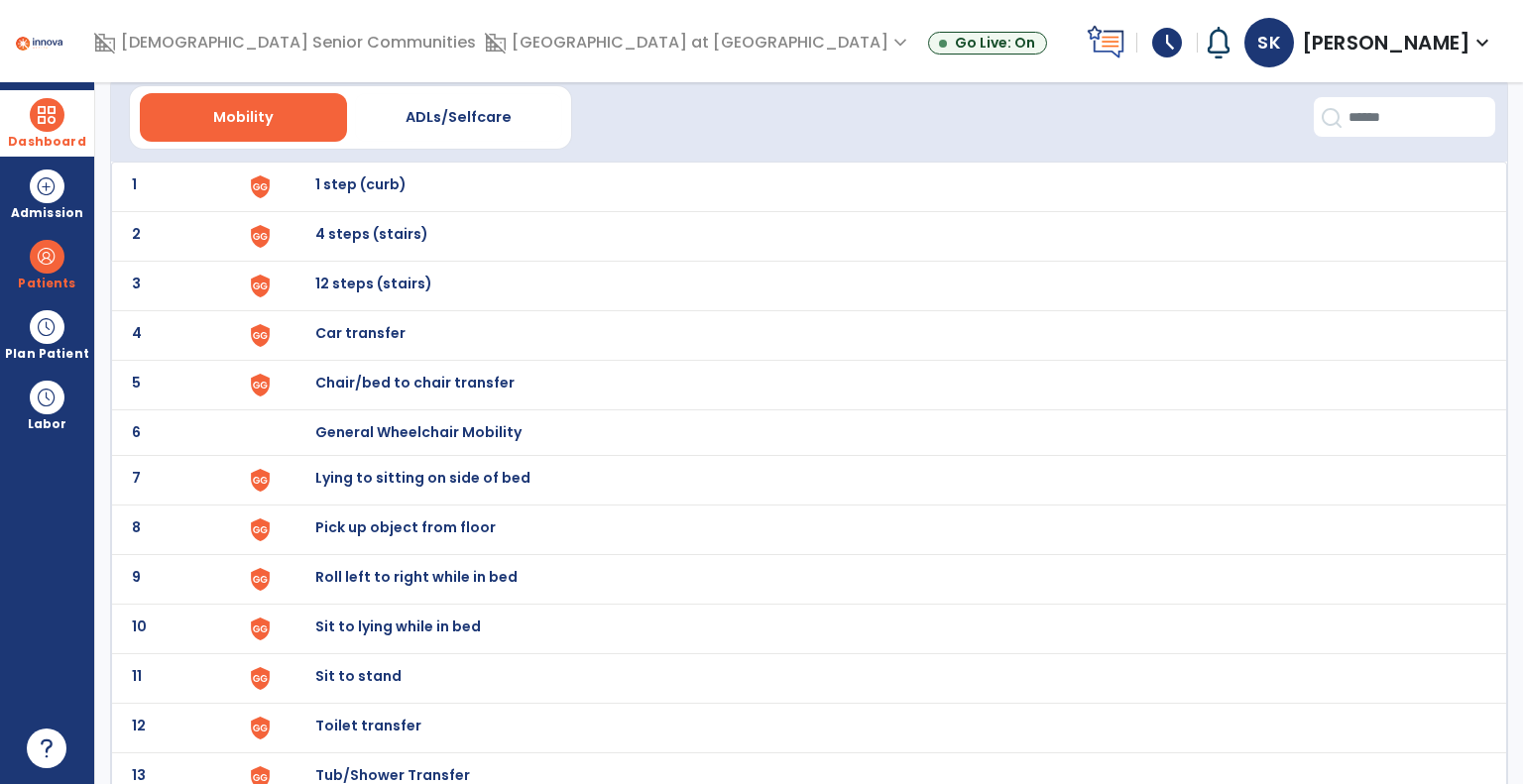 click on "Toilet transfer" at bounding box center (361, 184) 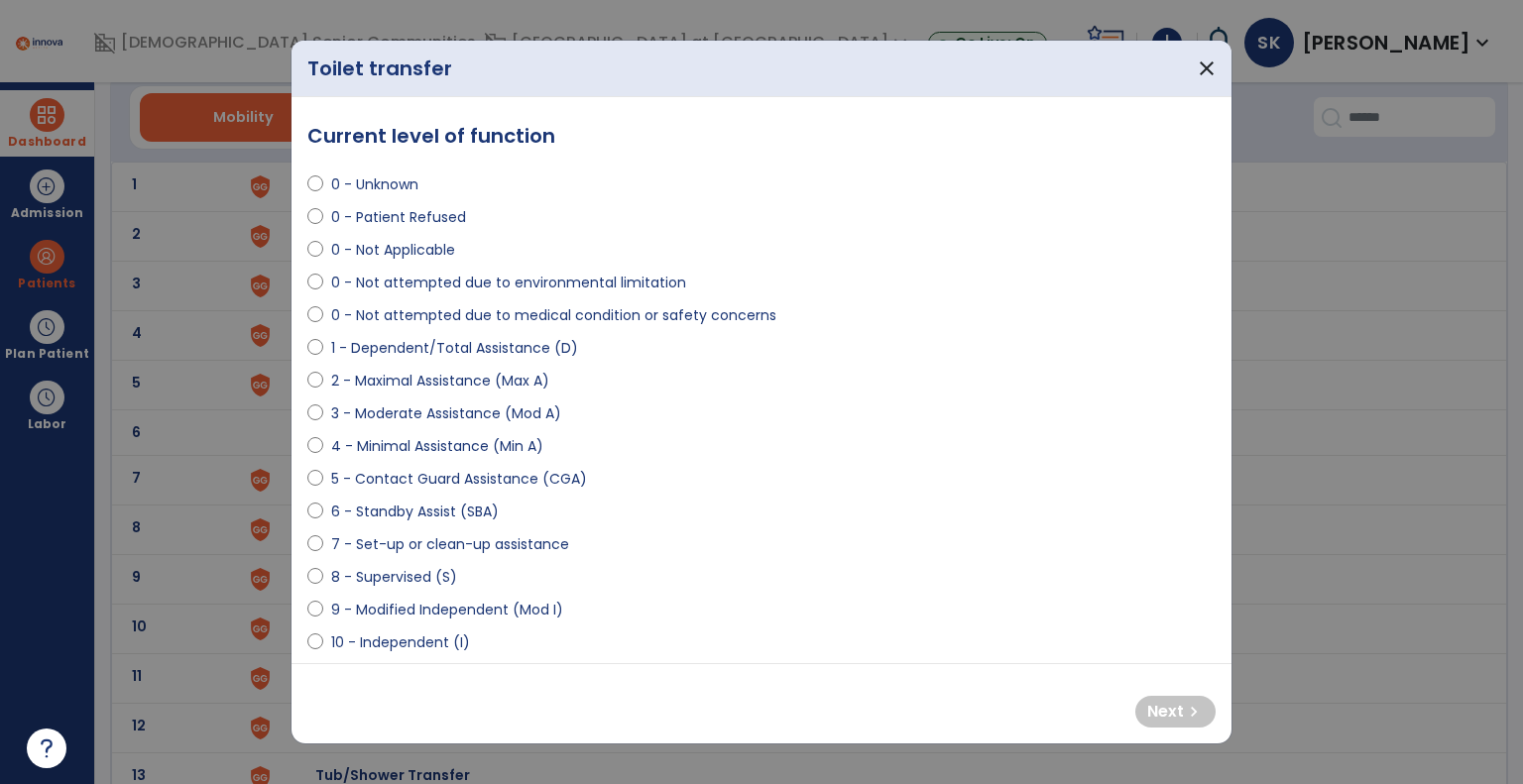 select on "**********" 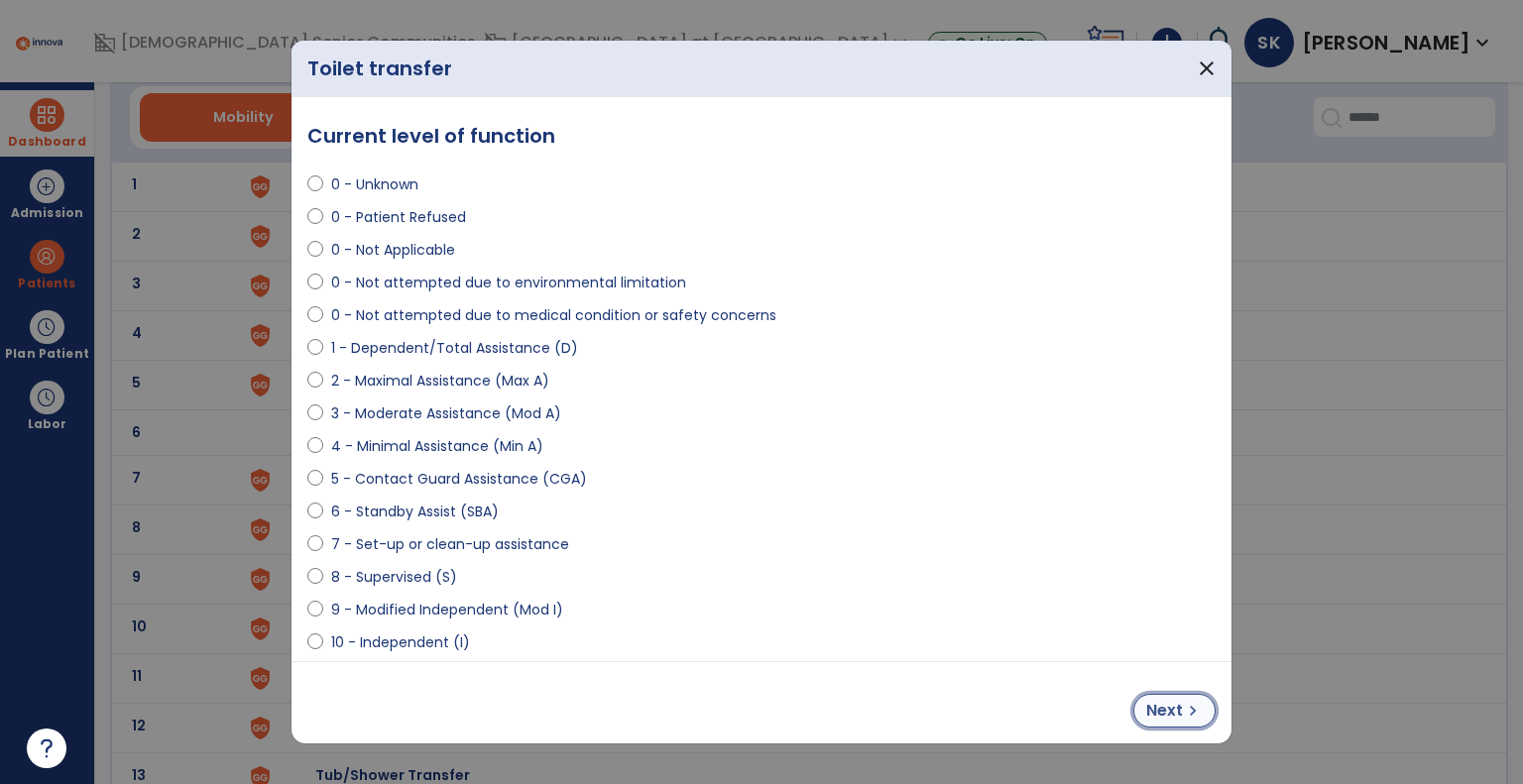 click on "Next" at bounding box center (1164, 711) 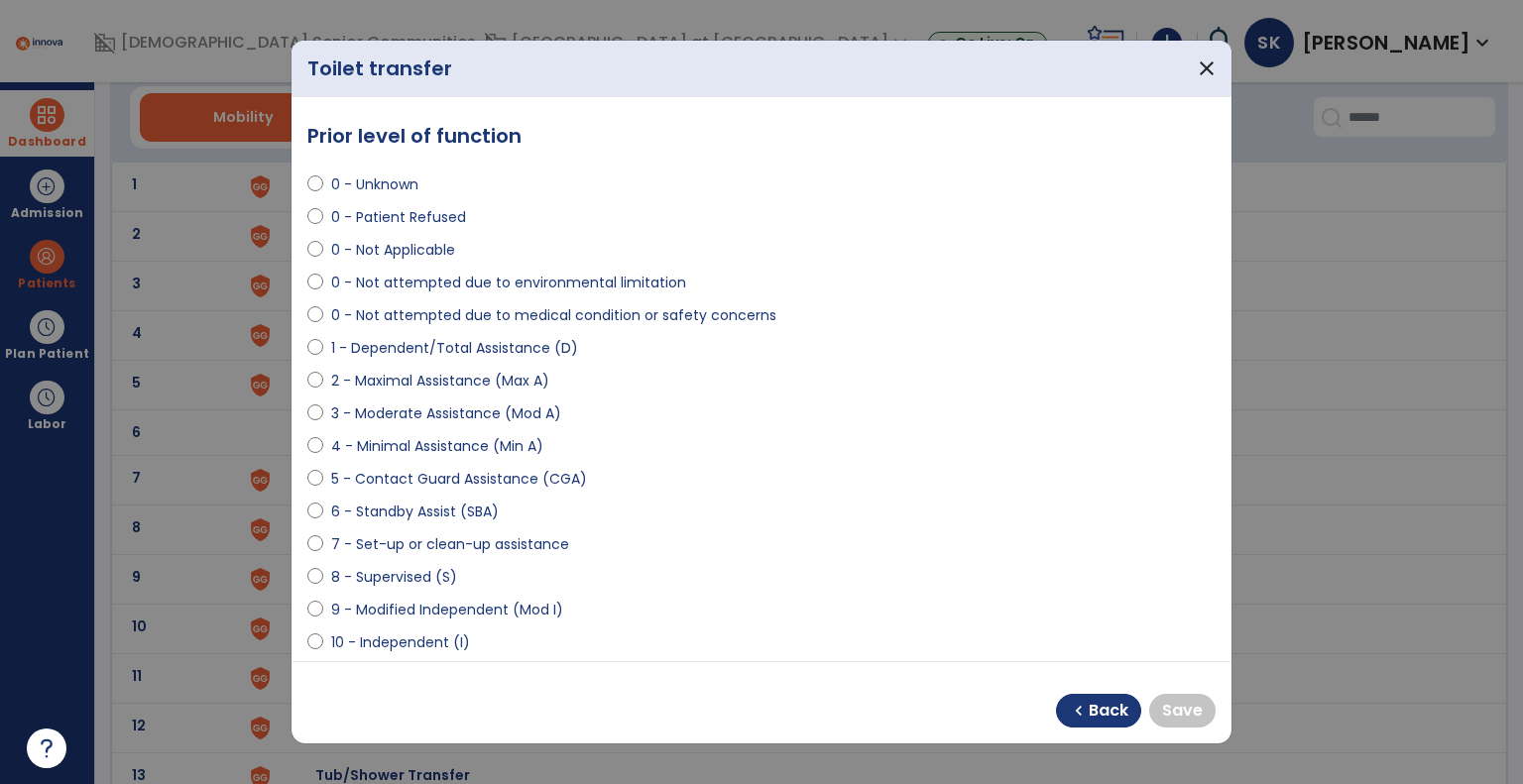 select on "**********" 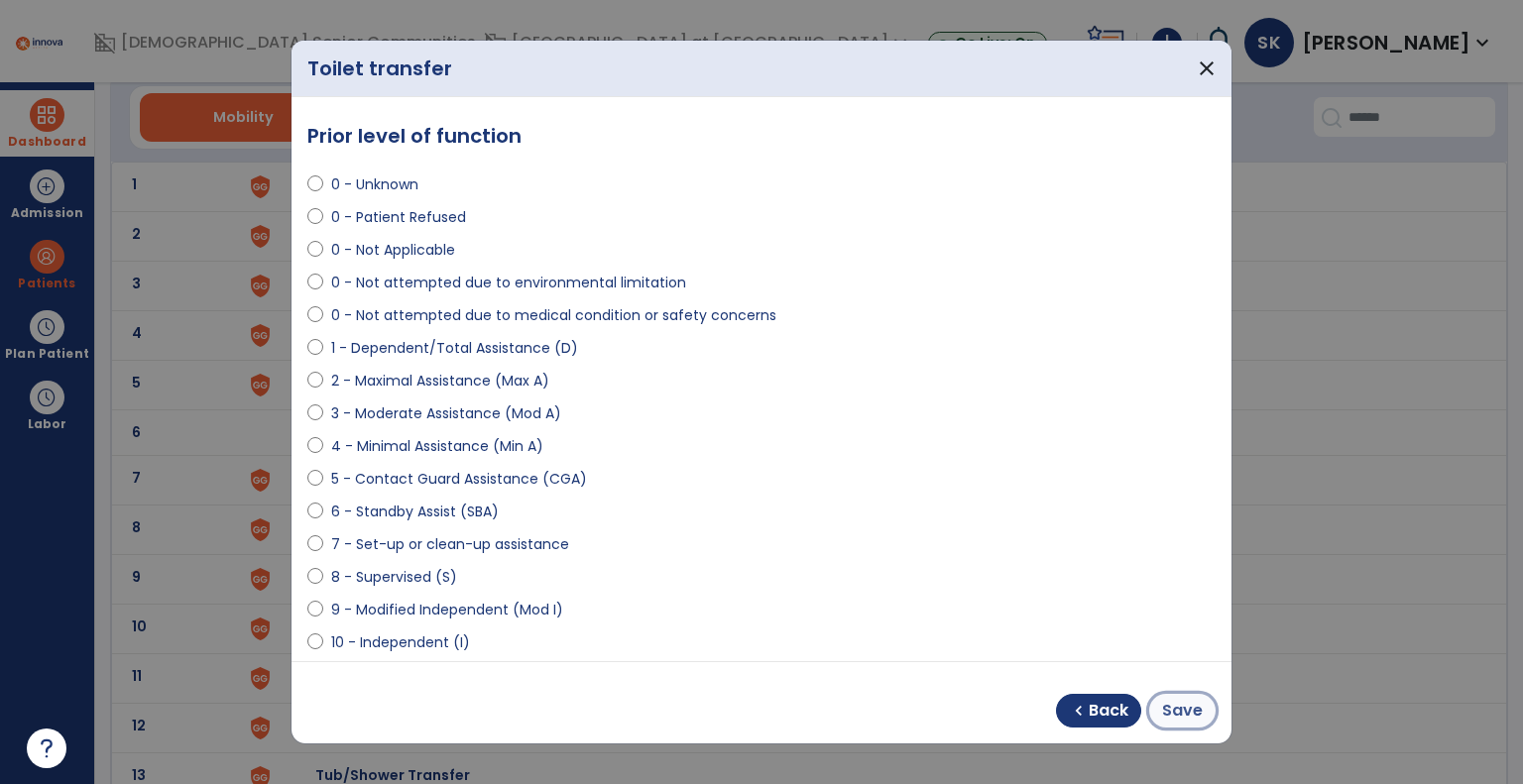 click on "Save" at bounding box center (1182, 711) 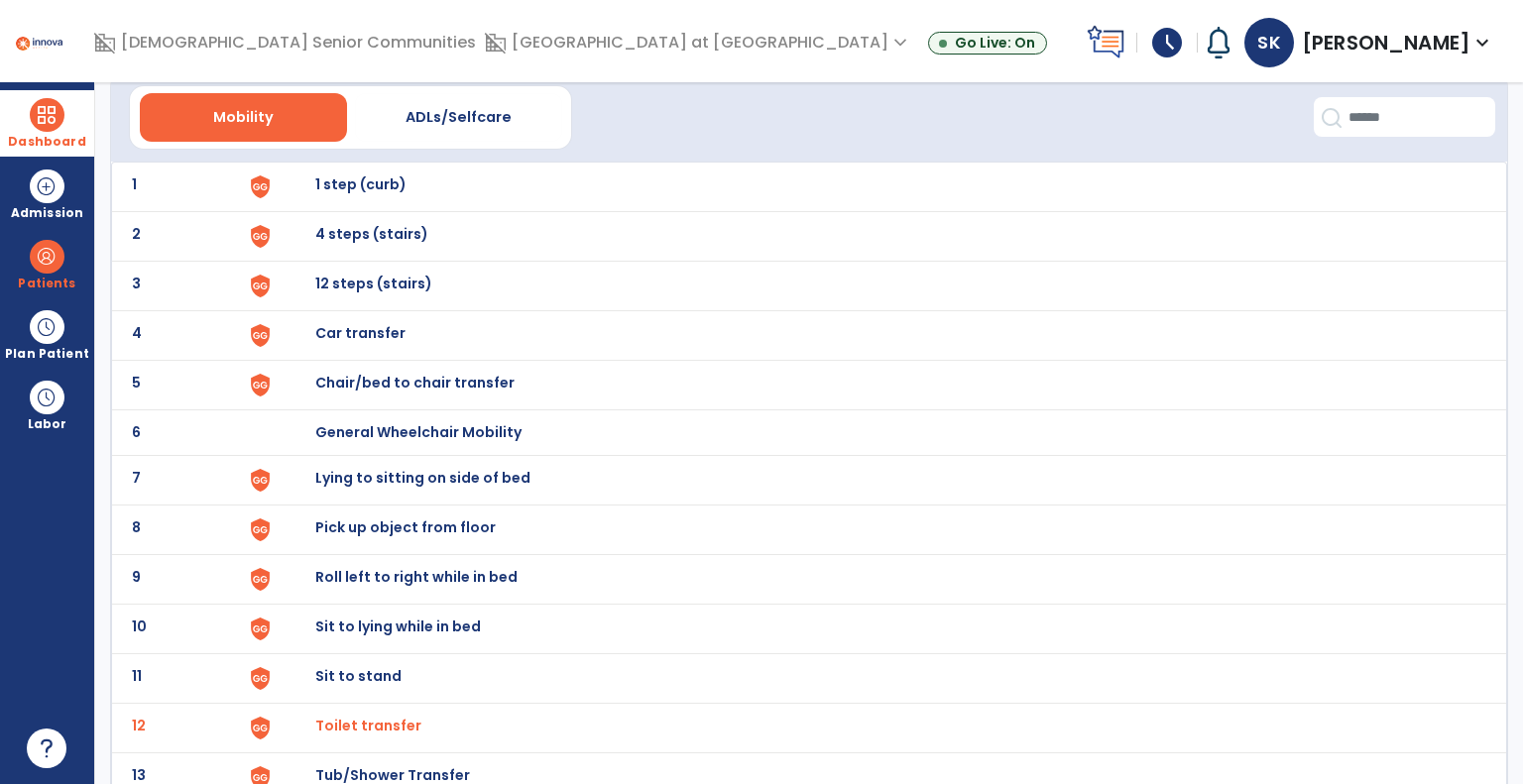 click on "Sit to stand" at bounding box center [361, 184] 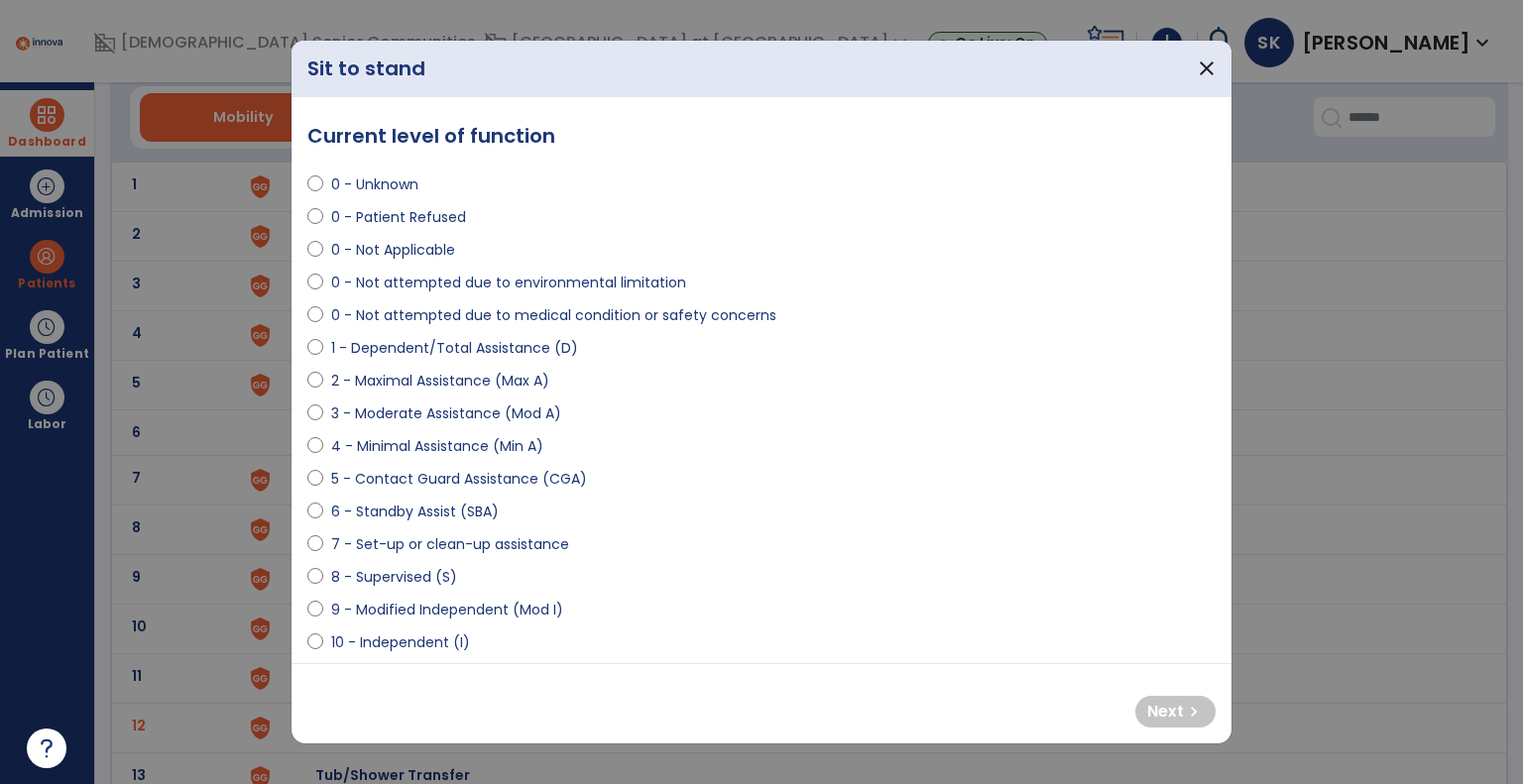 select on "**********" 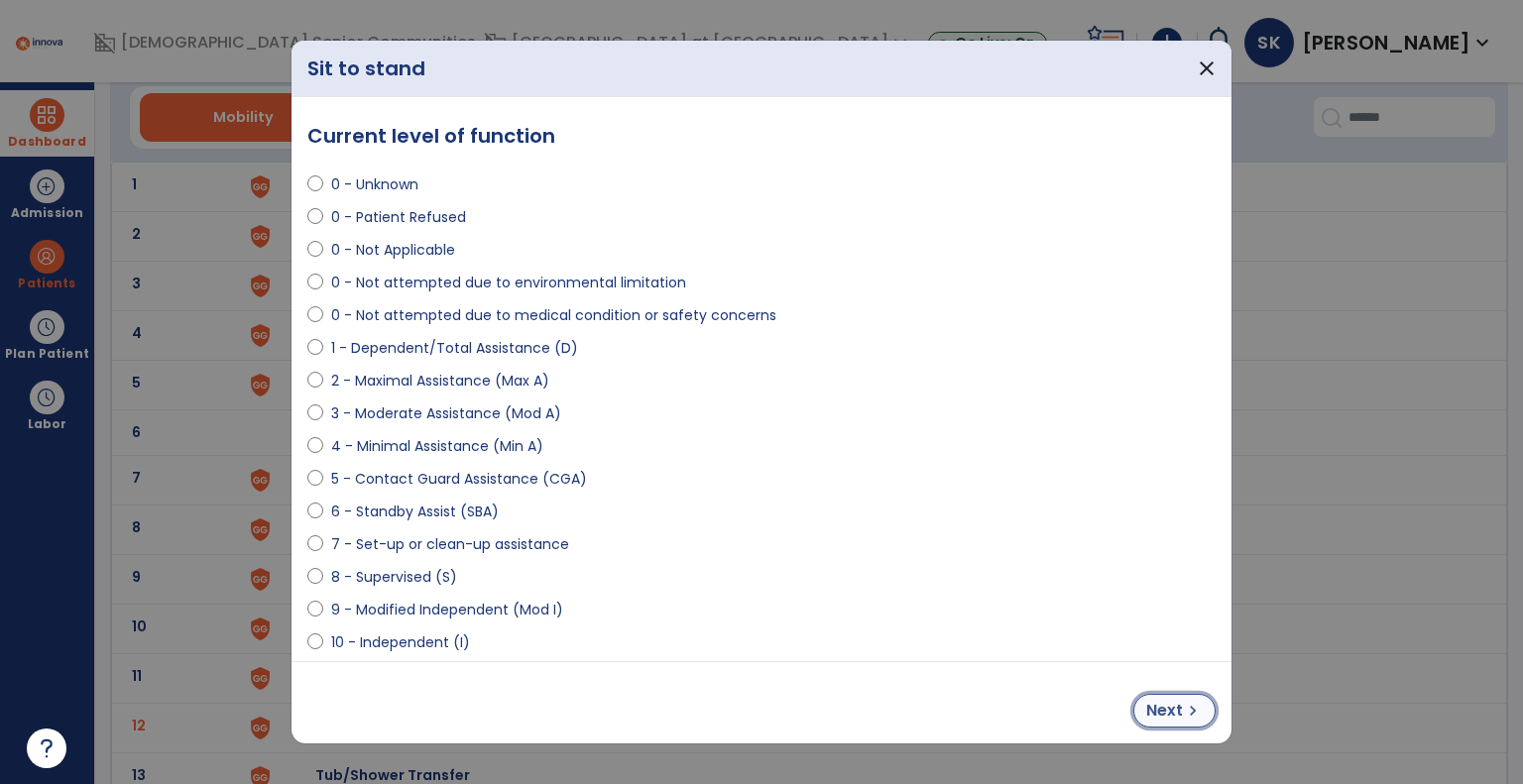 click on "Next" at bounding box center (1164, 711) 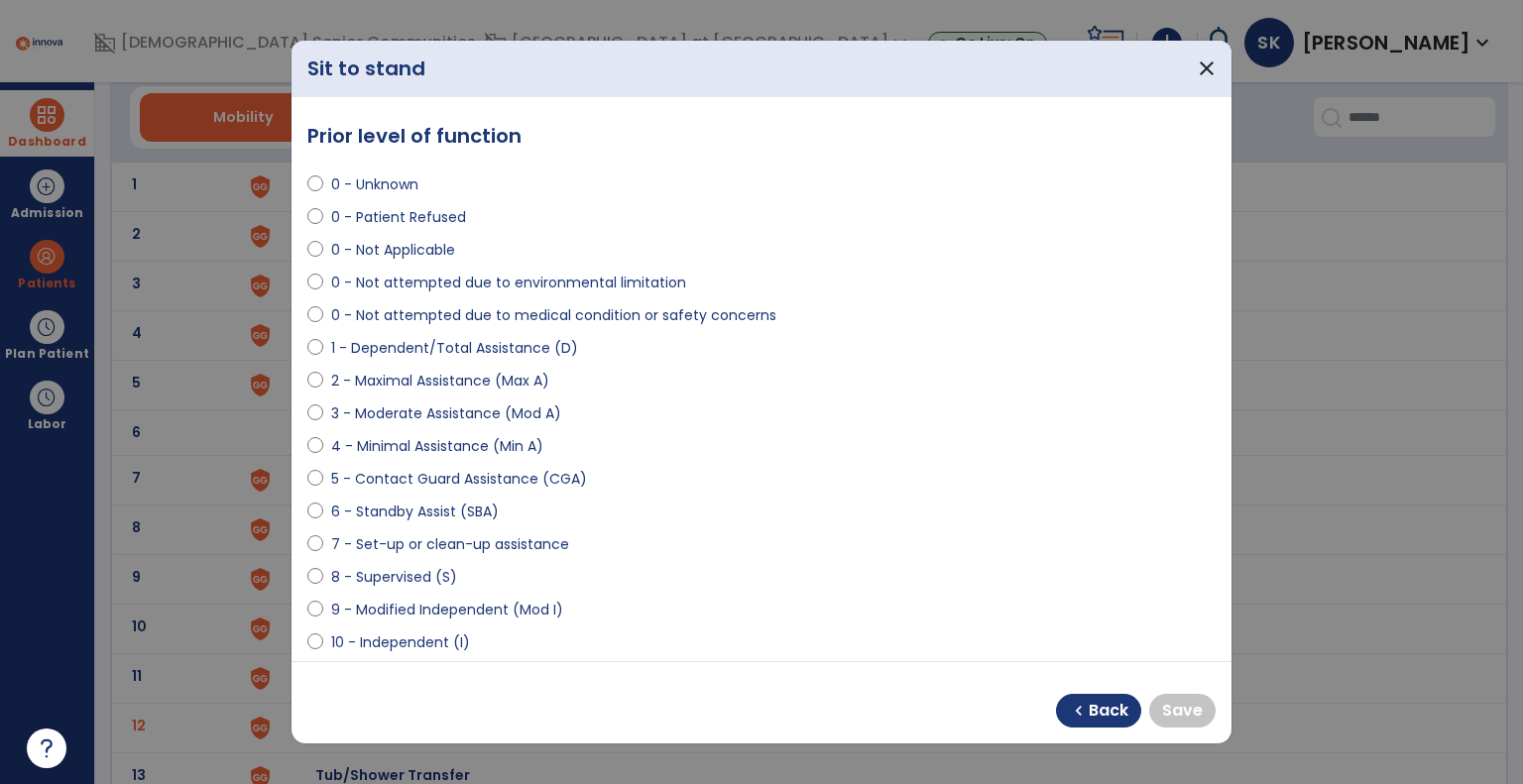 select on "**********" 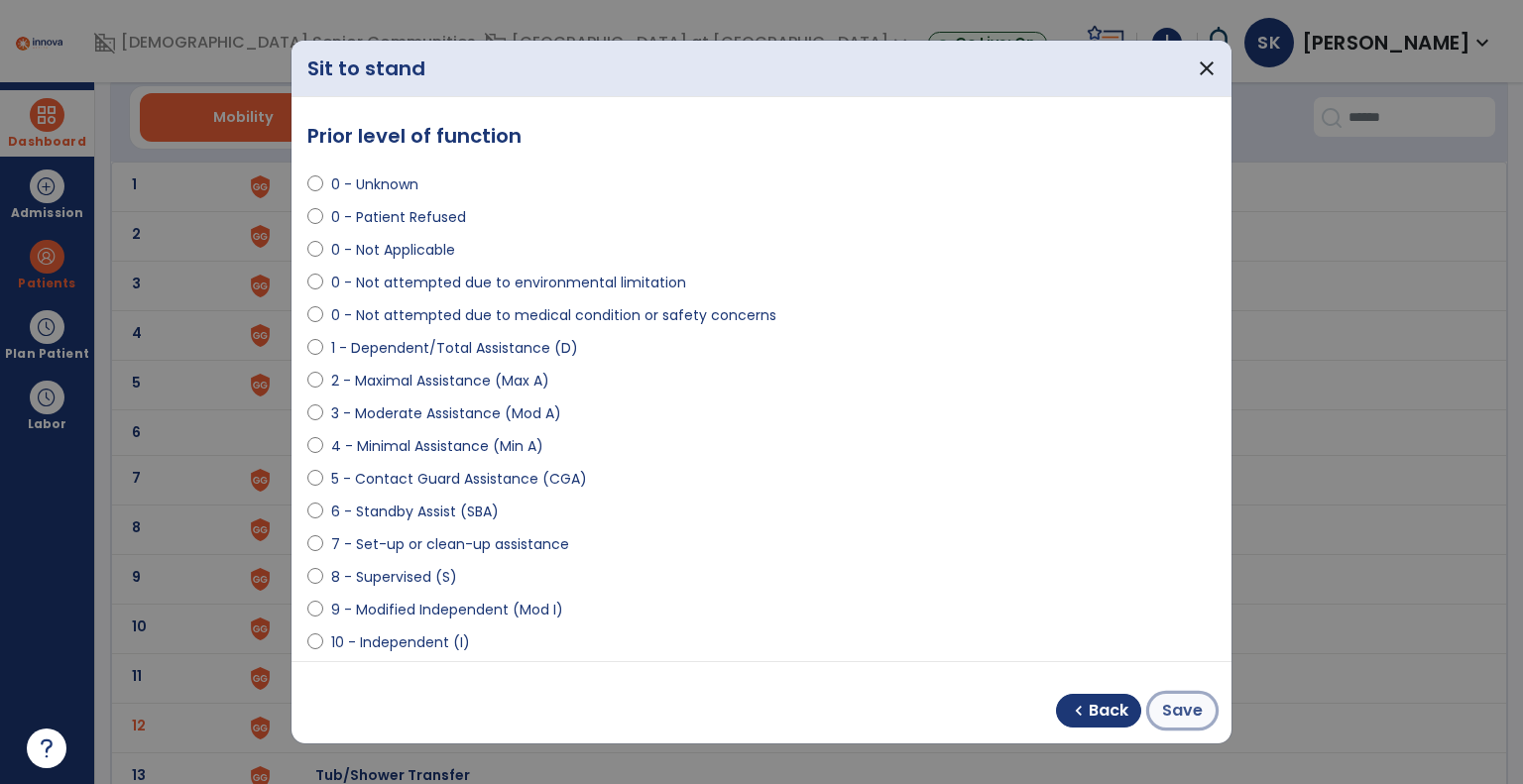 click on "Save" at bounding box center (1182, 711) 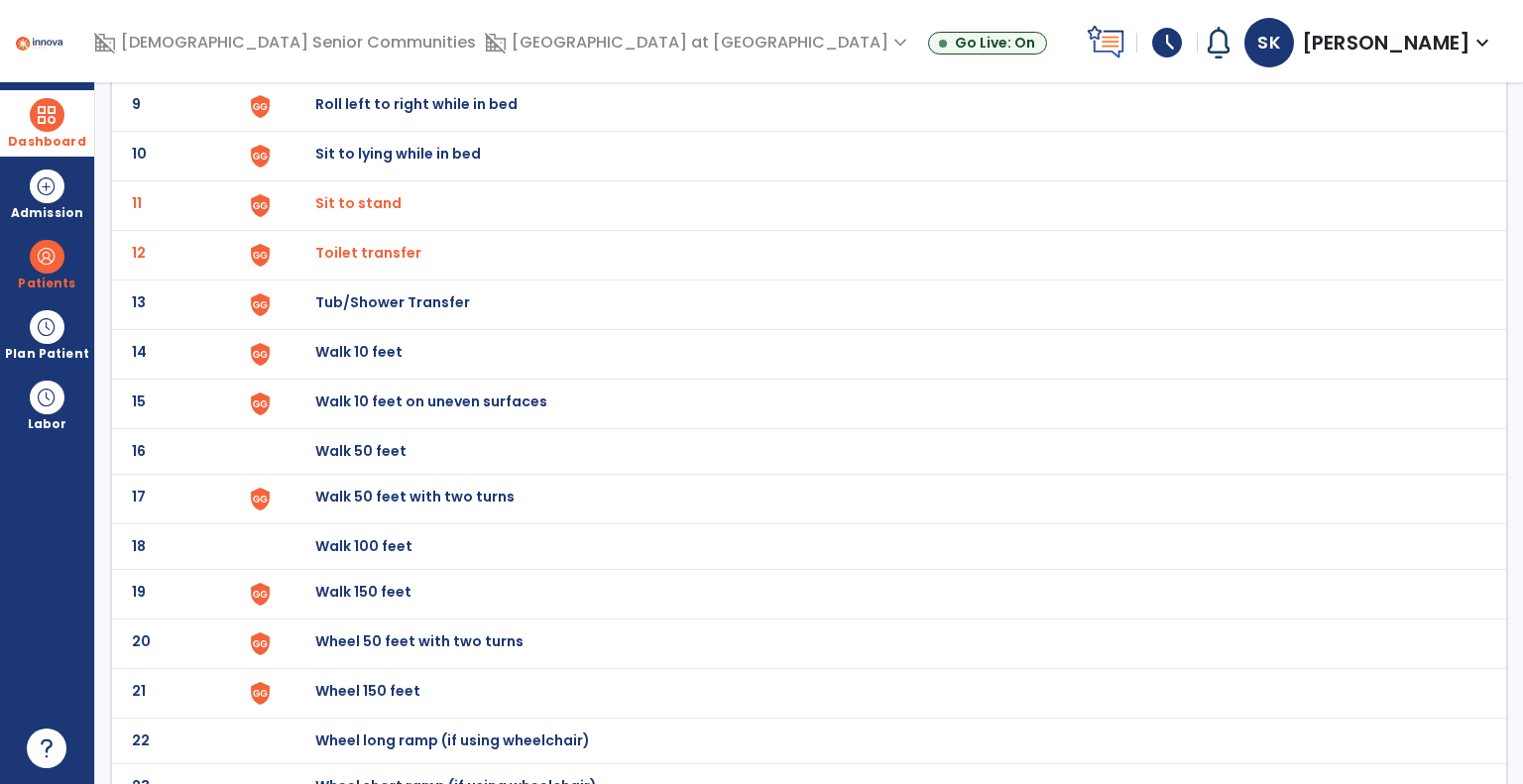 scroll, scrollTop: 569, scrollLeft: 0, axis: vertical 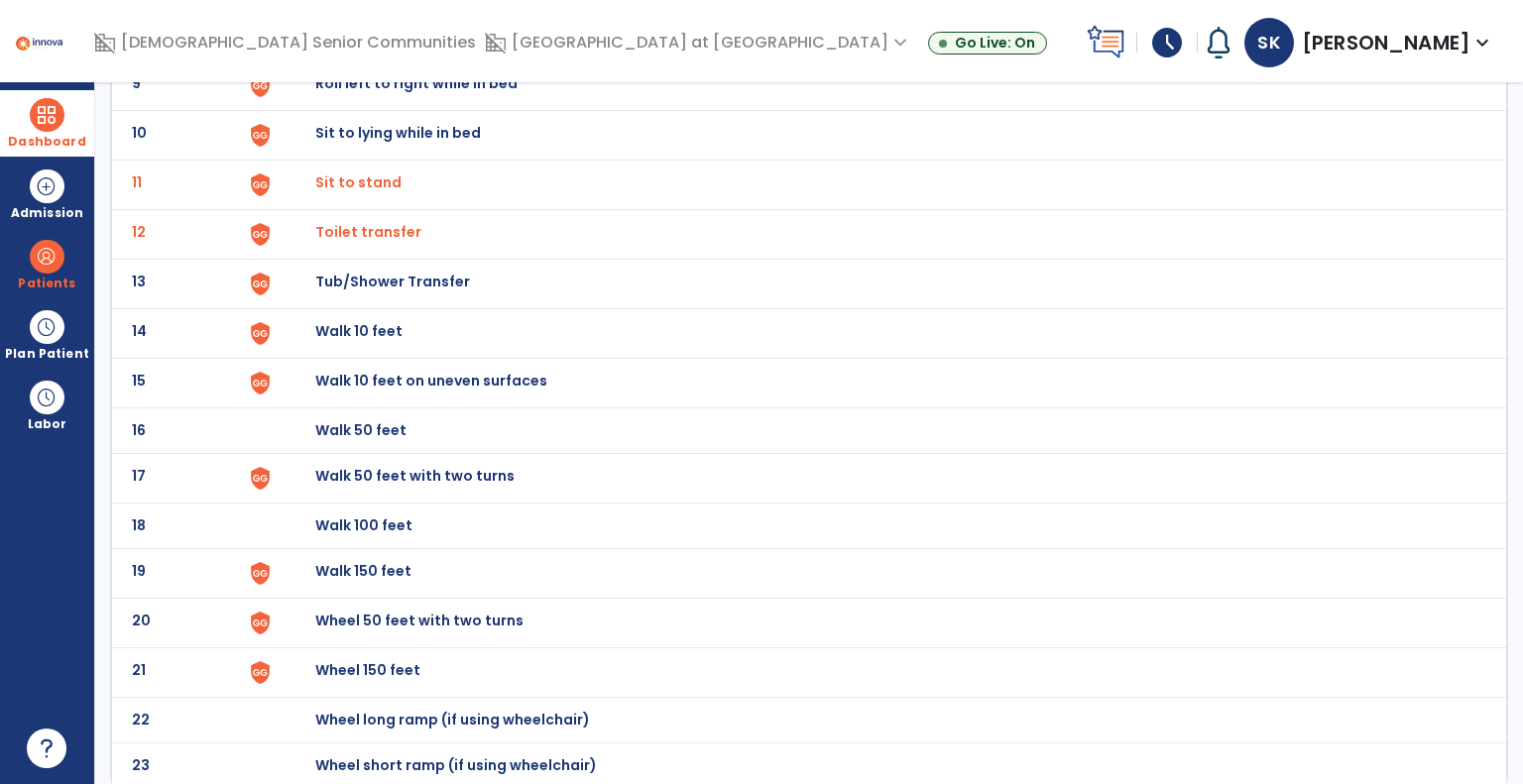 click on "Wheel 50 feet with two turns" at bounding box center [880, -307] 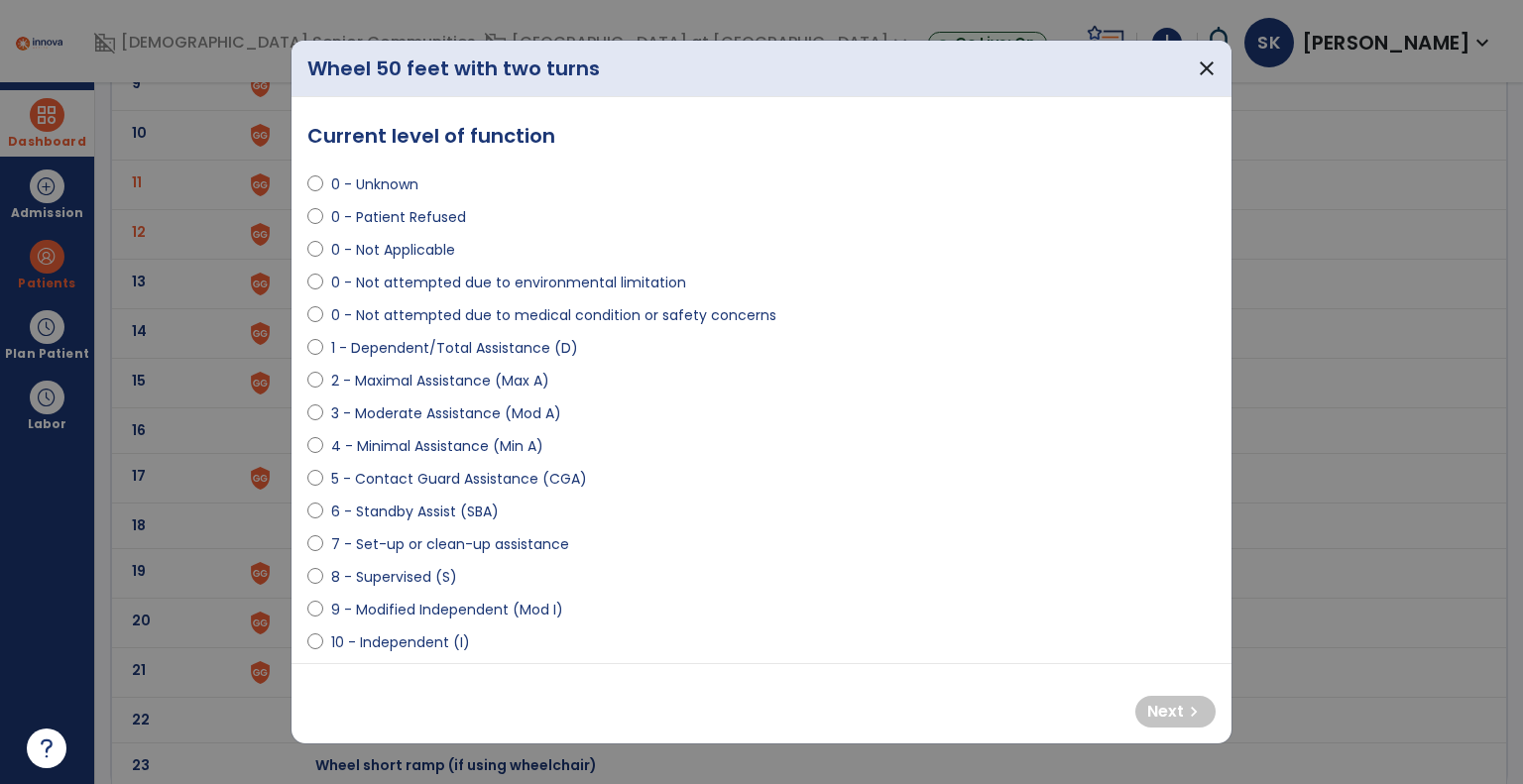 select on "**********" 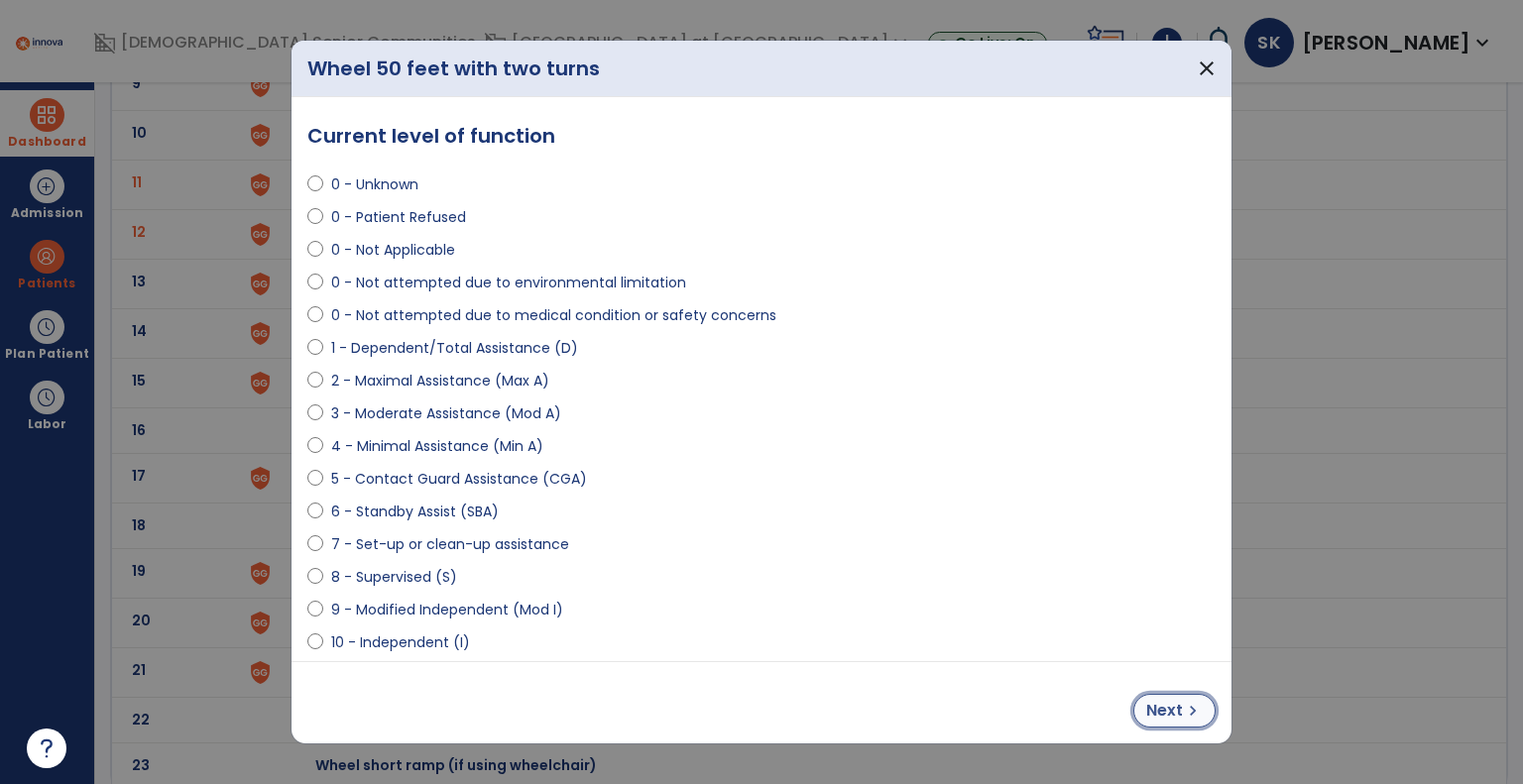 click on "Next" at bounding box center [1164, 711] 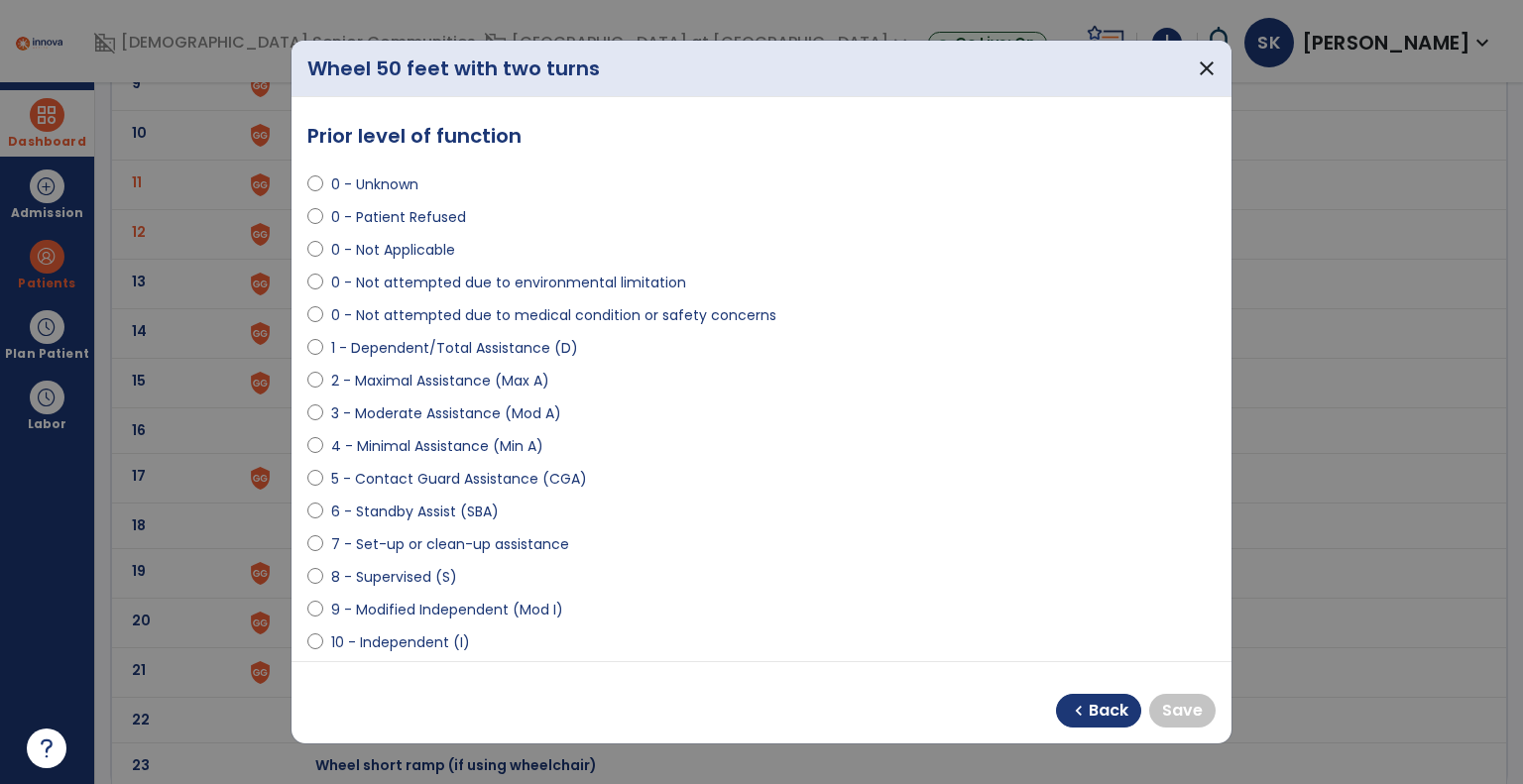 select on "**********" 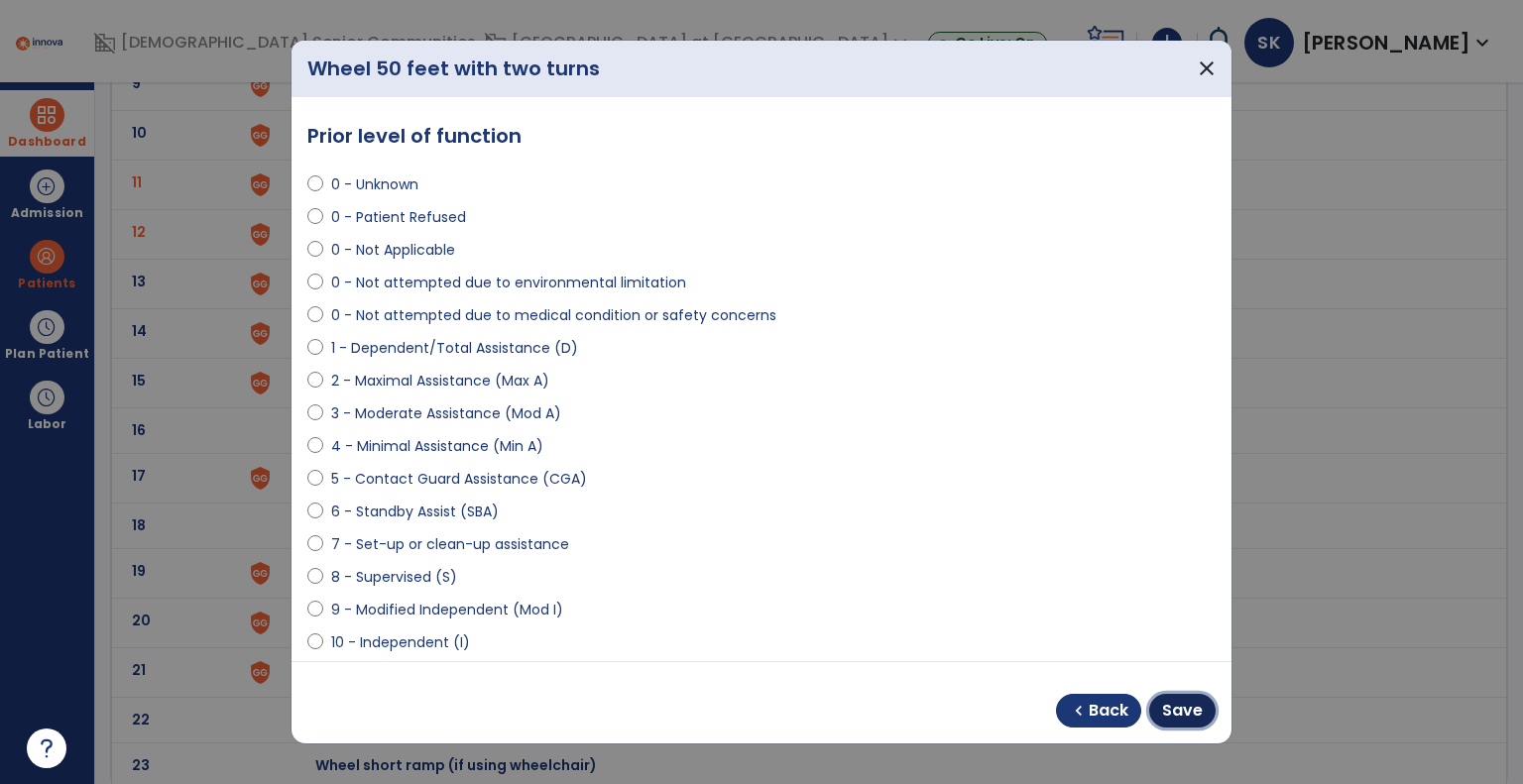 click on "Save" at bounding box center (1182, 711) 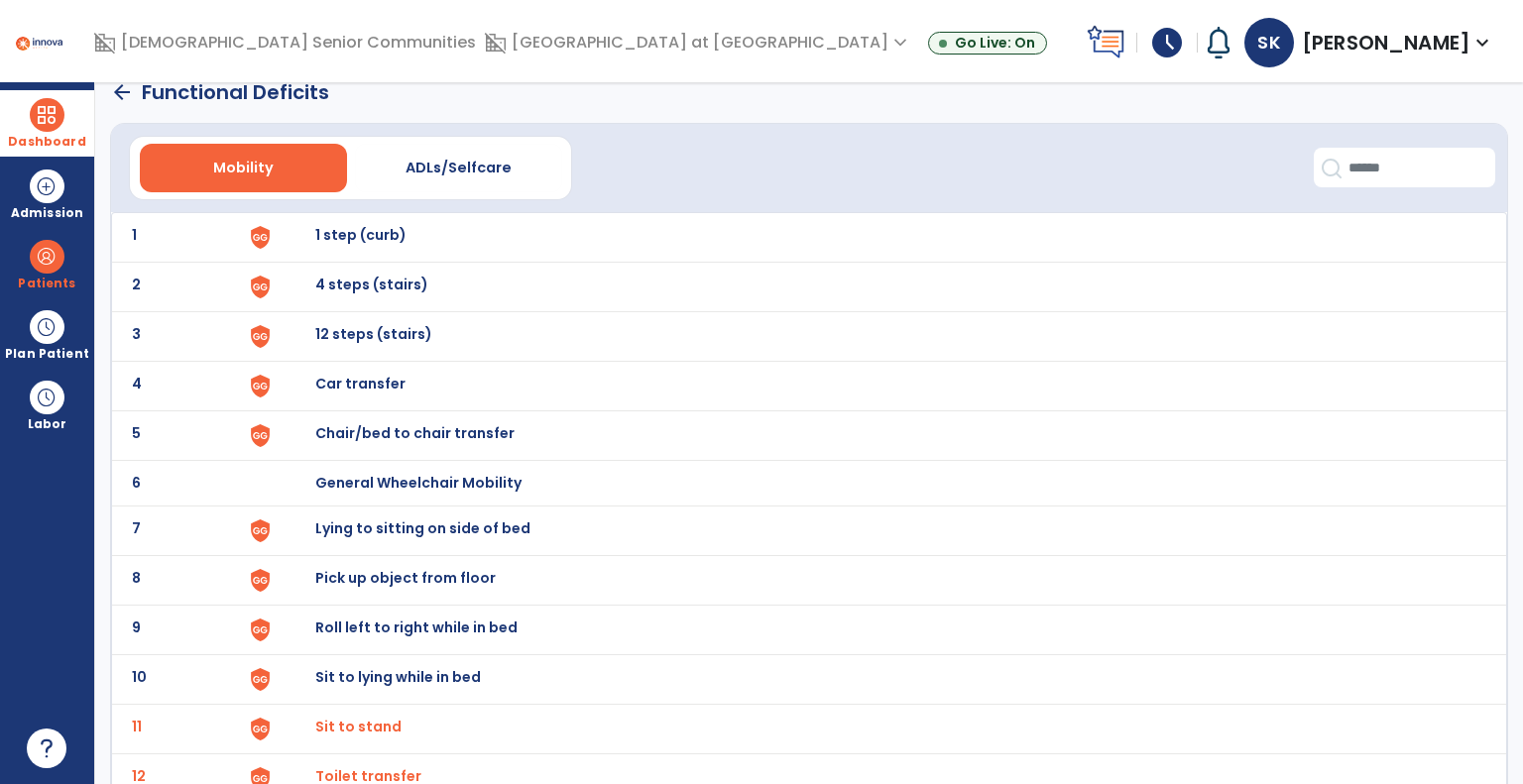 scroll, scrollTop: 0, scrollLeft: 0, axis: both 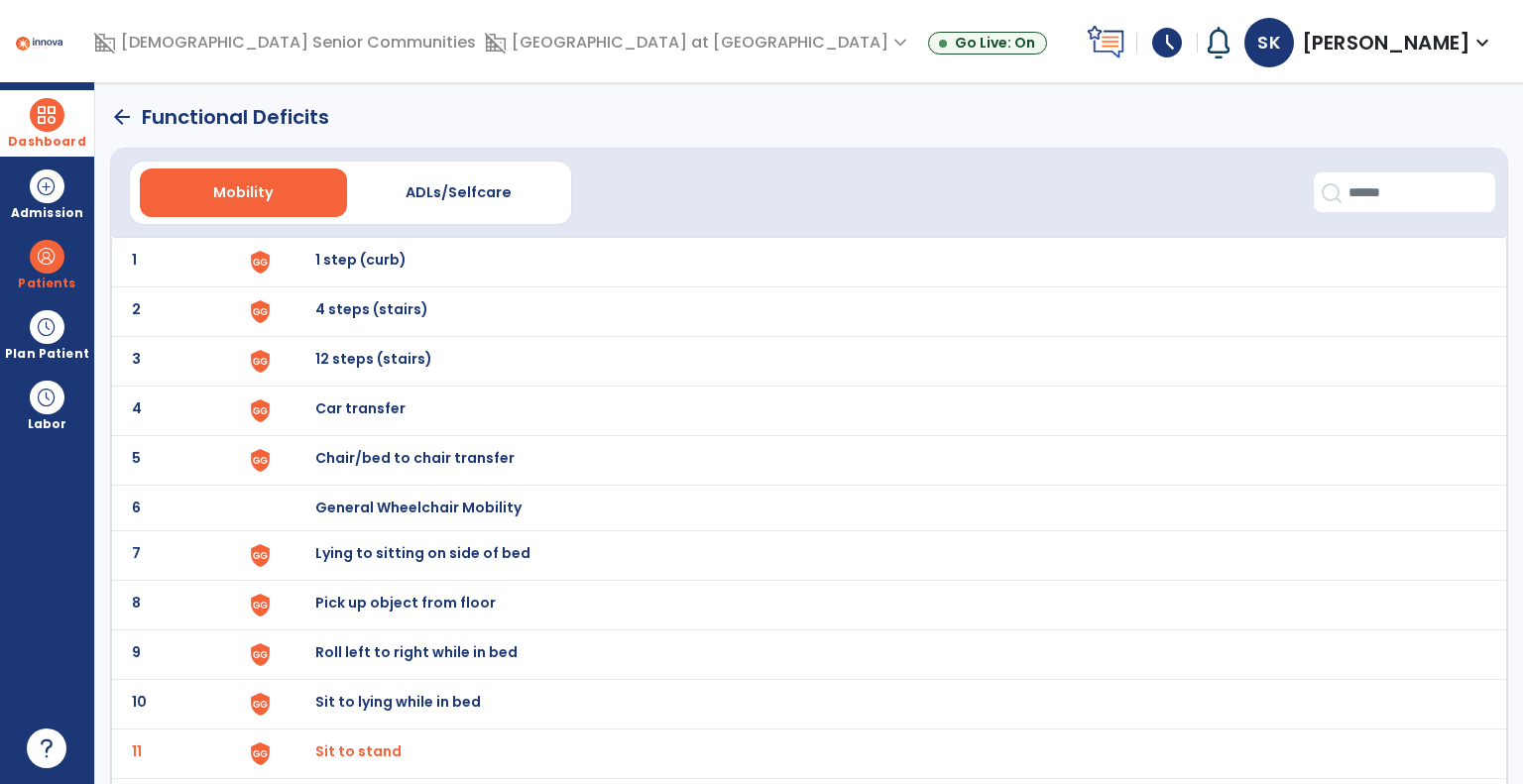 click on "arrow_back" 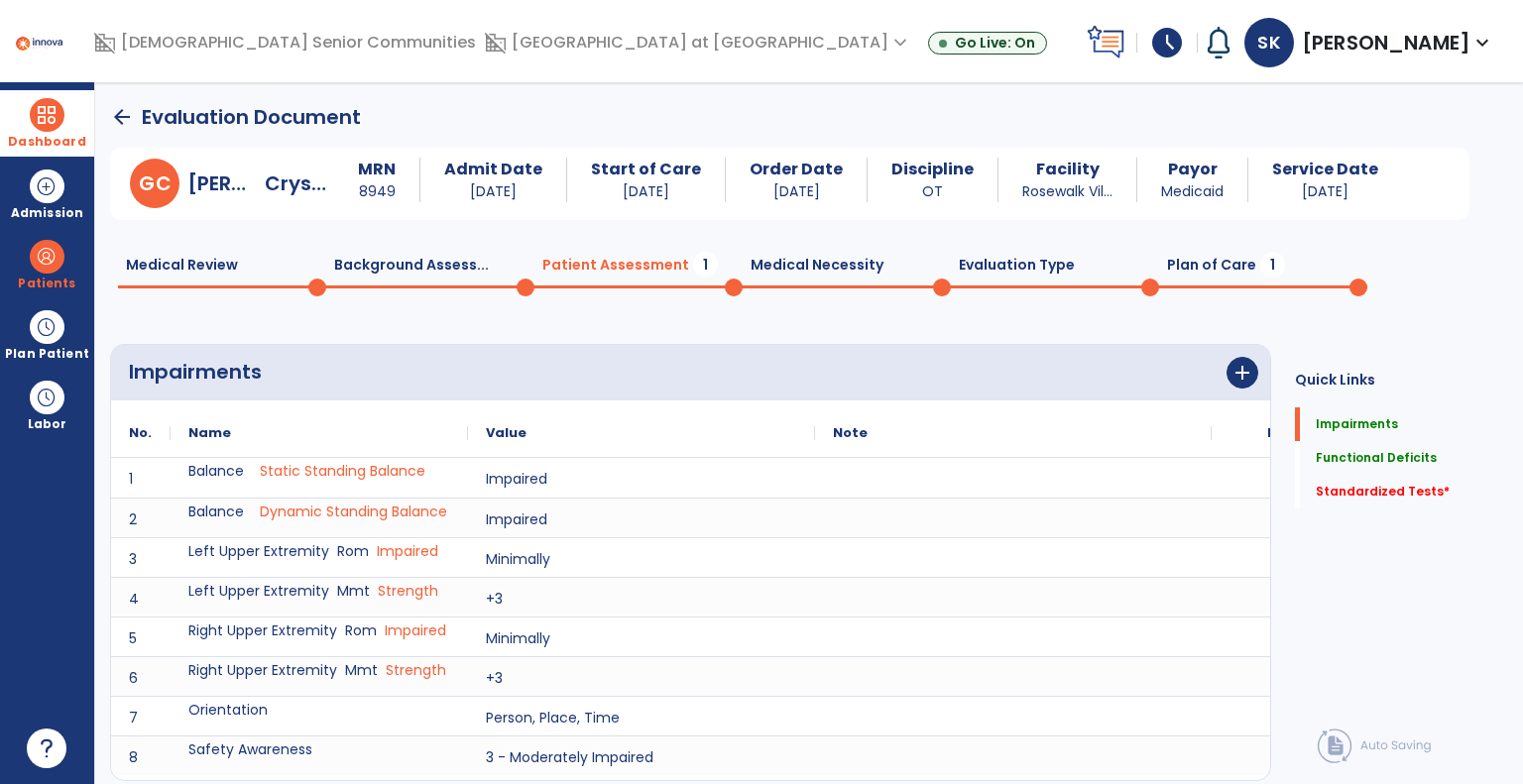 scroll, scrollTop: 0, scrollLeft: 0, axis: both 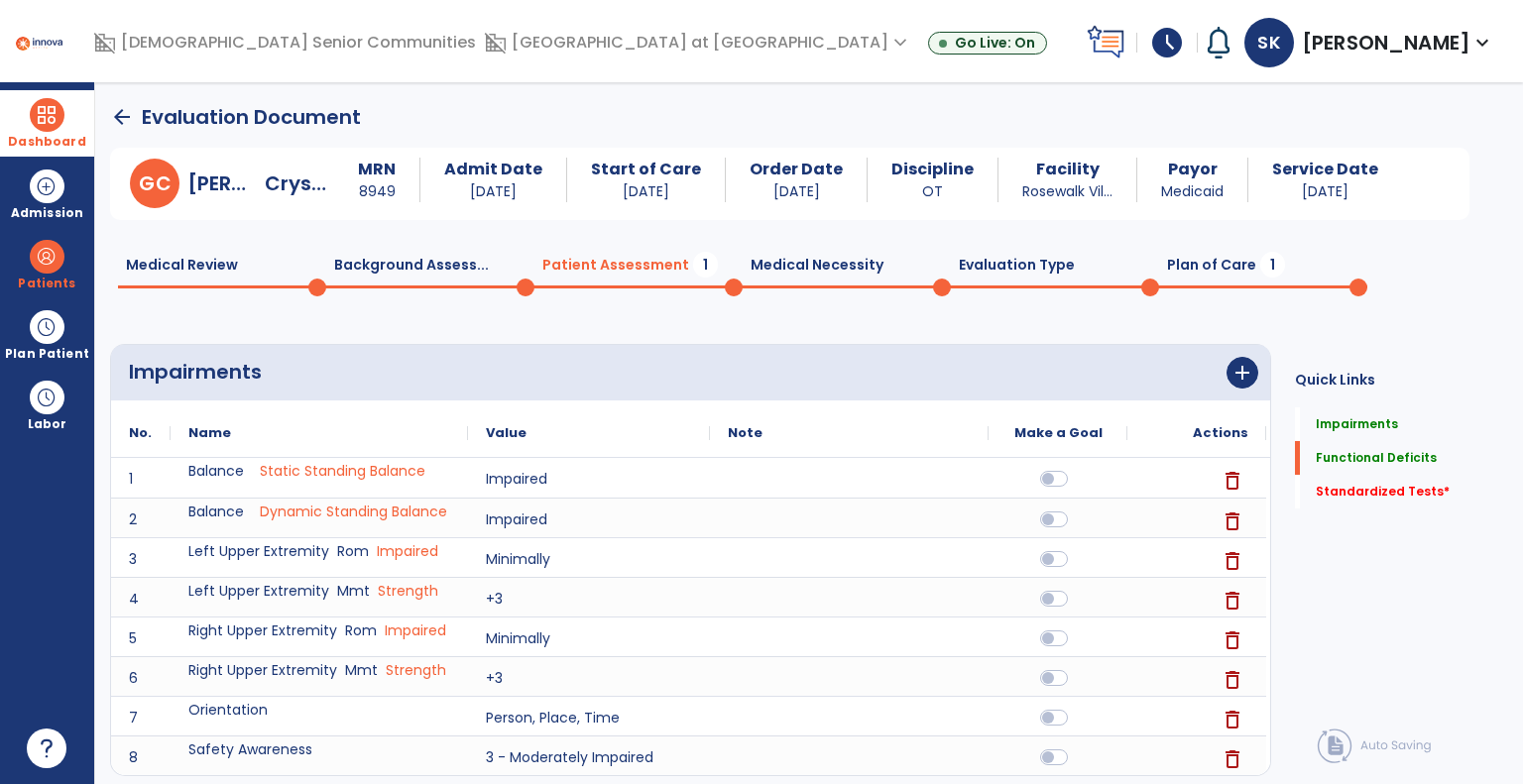 click on "Background Assess...  0" 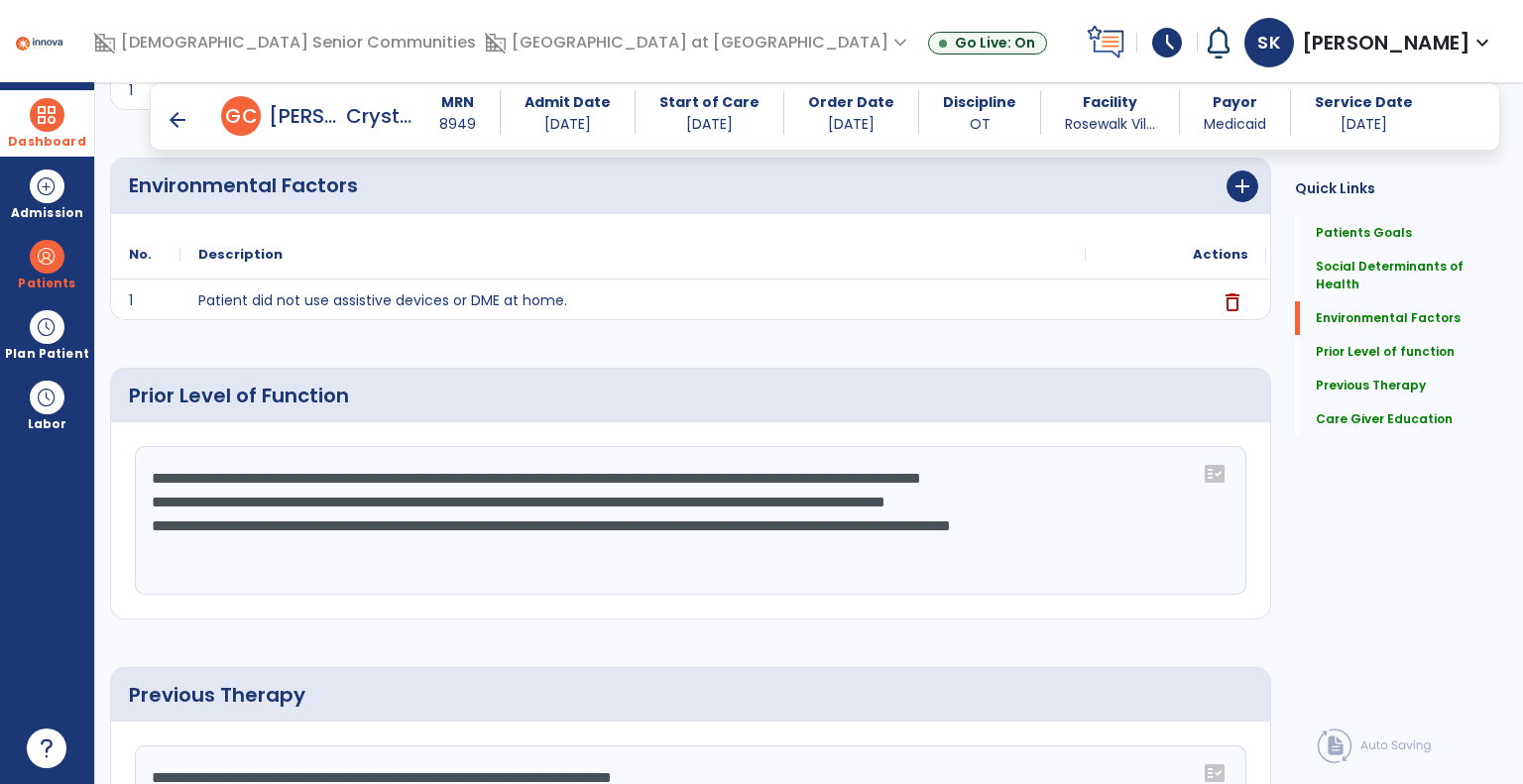 scroll, scrollTop: 595, scrollLeft: 0, axis: vertical 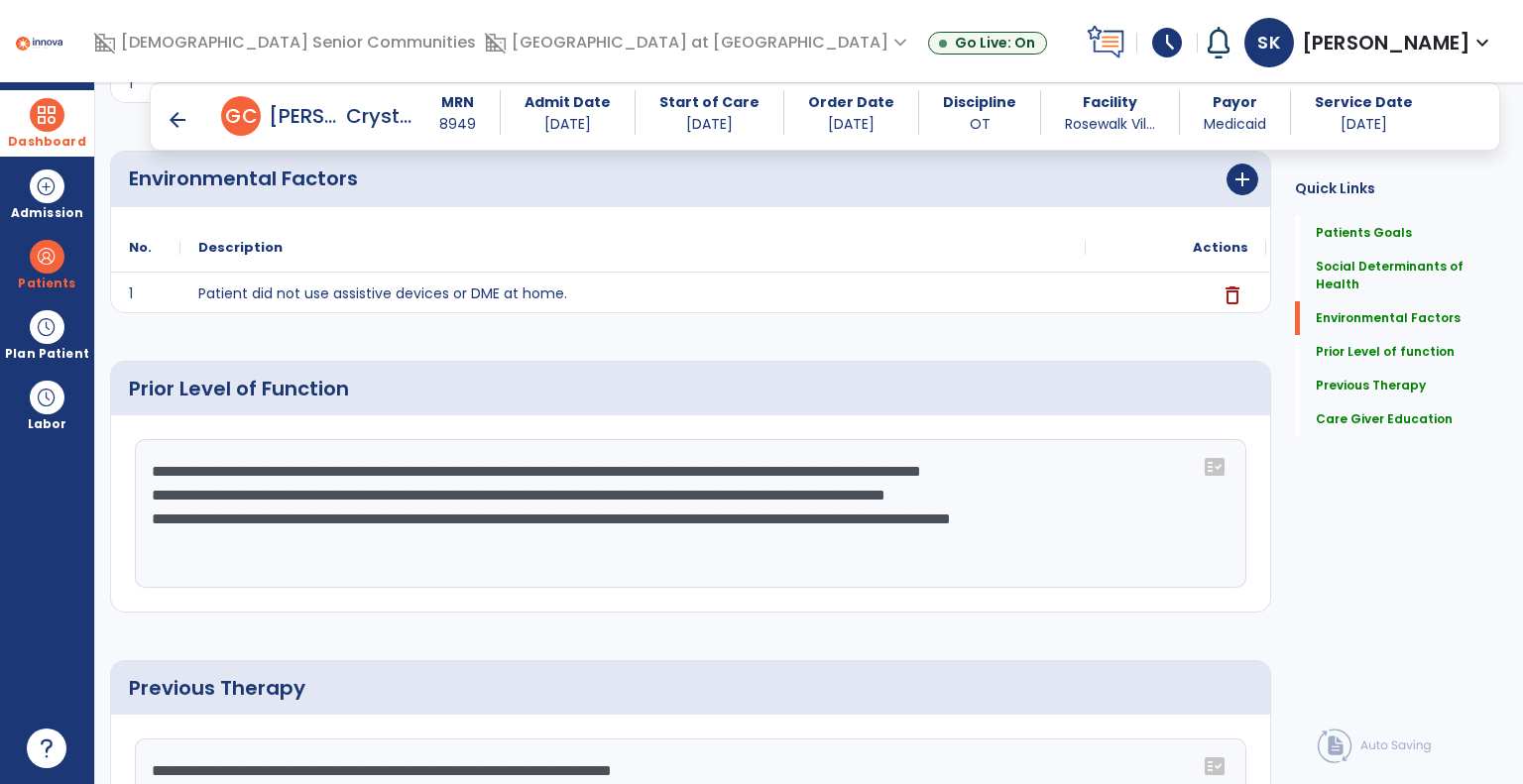 click on "**********" 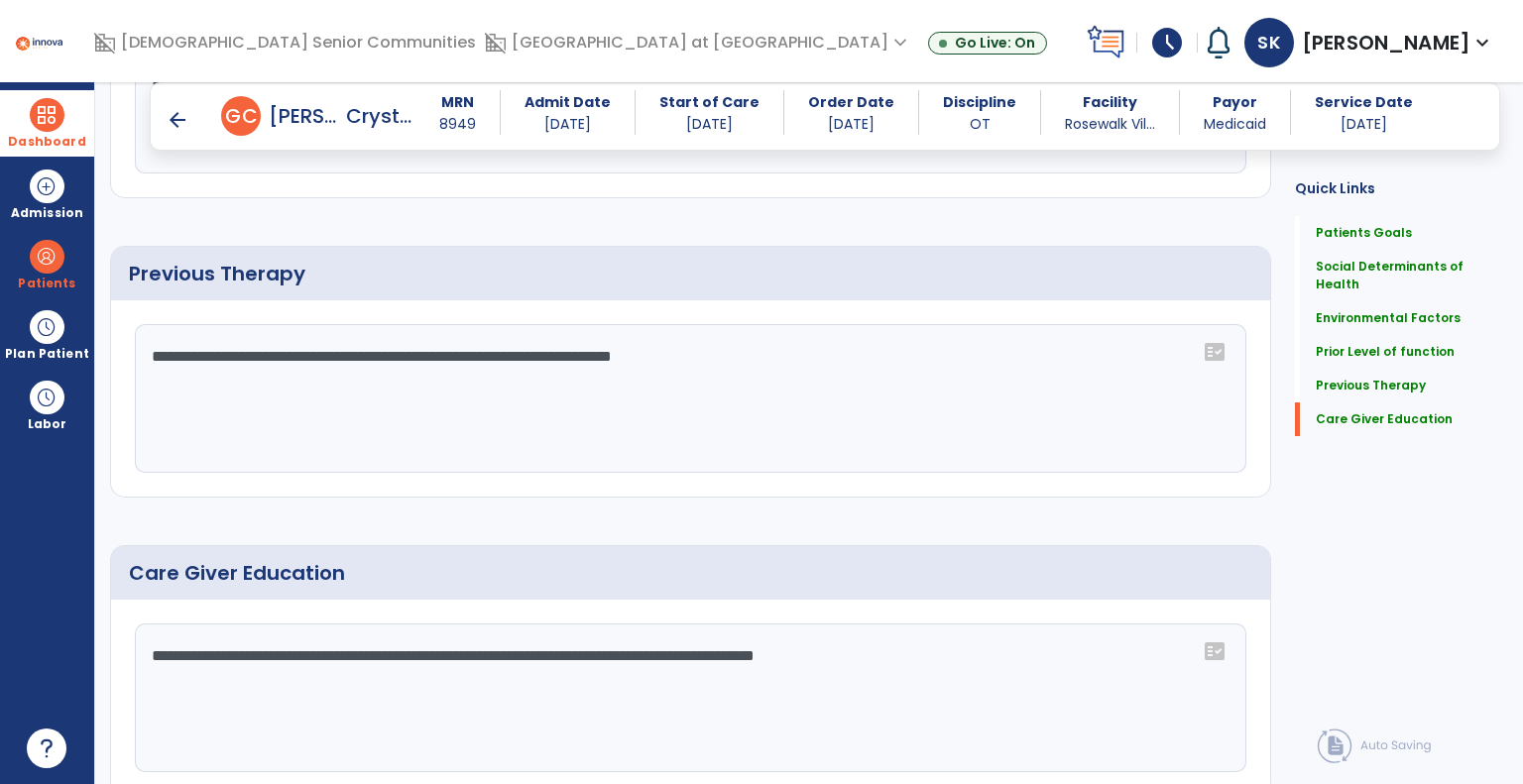 scroll, scrollTop: 1086, scrollLeft: 0, axis: vertical 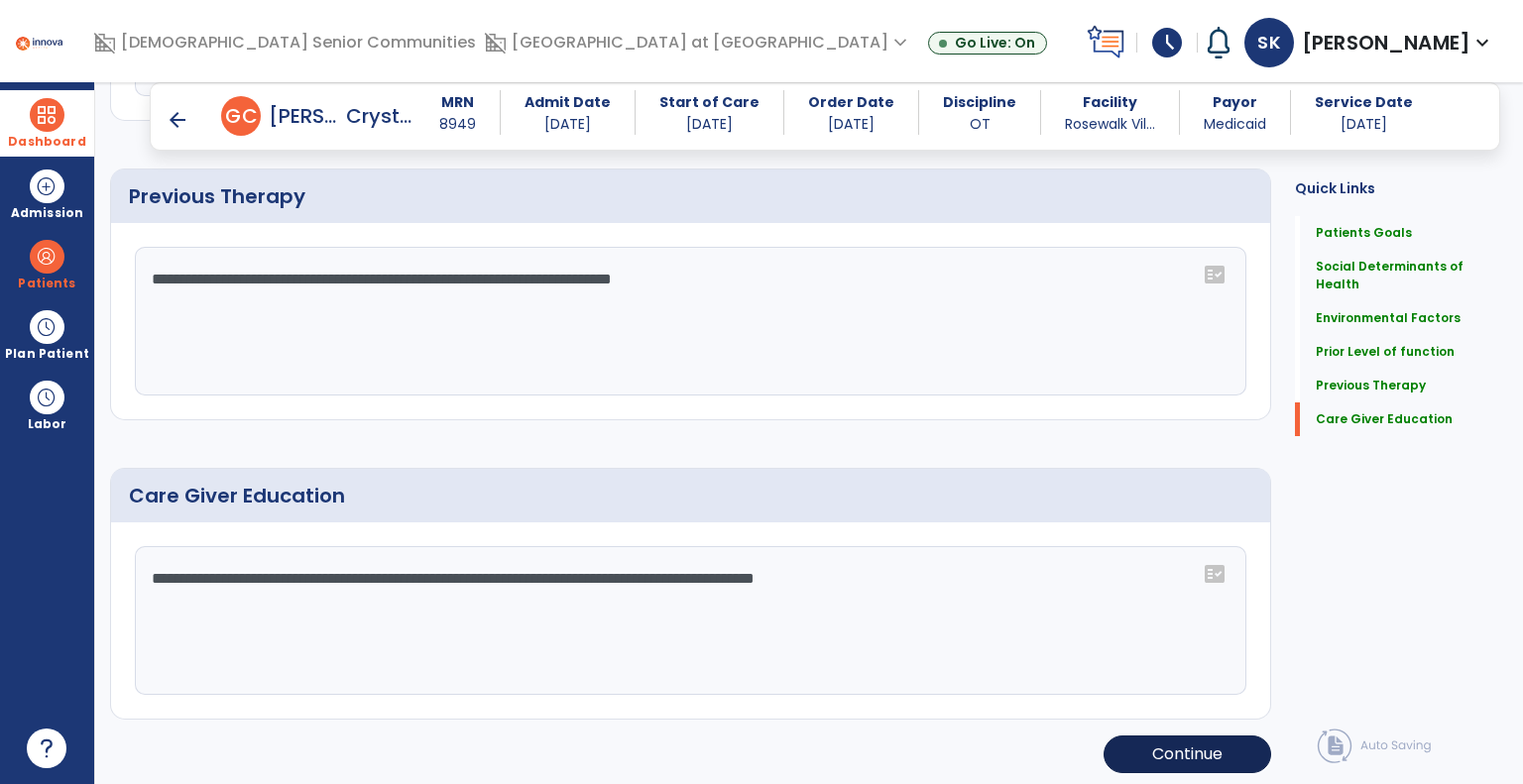 type on "**********" 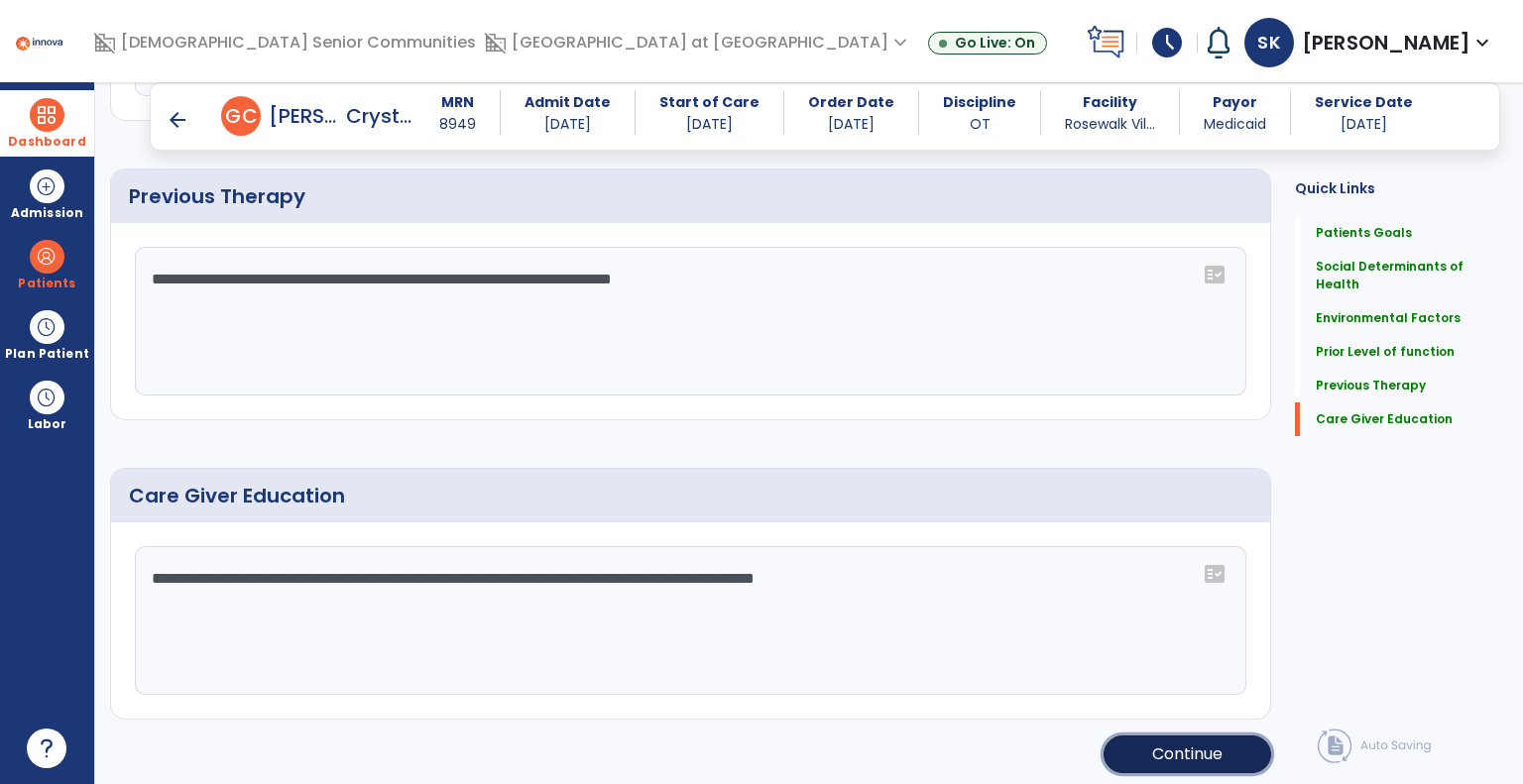 click on "Continue" 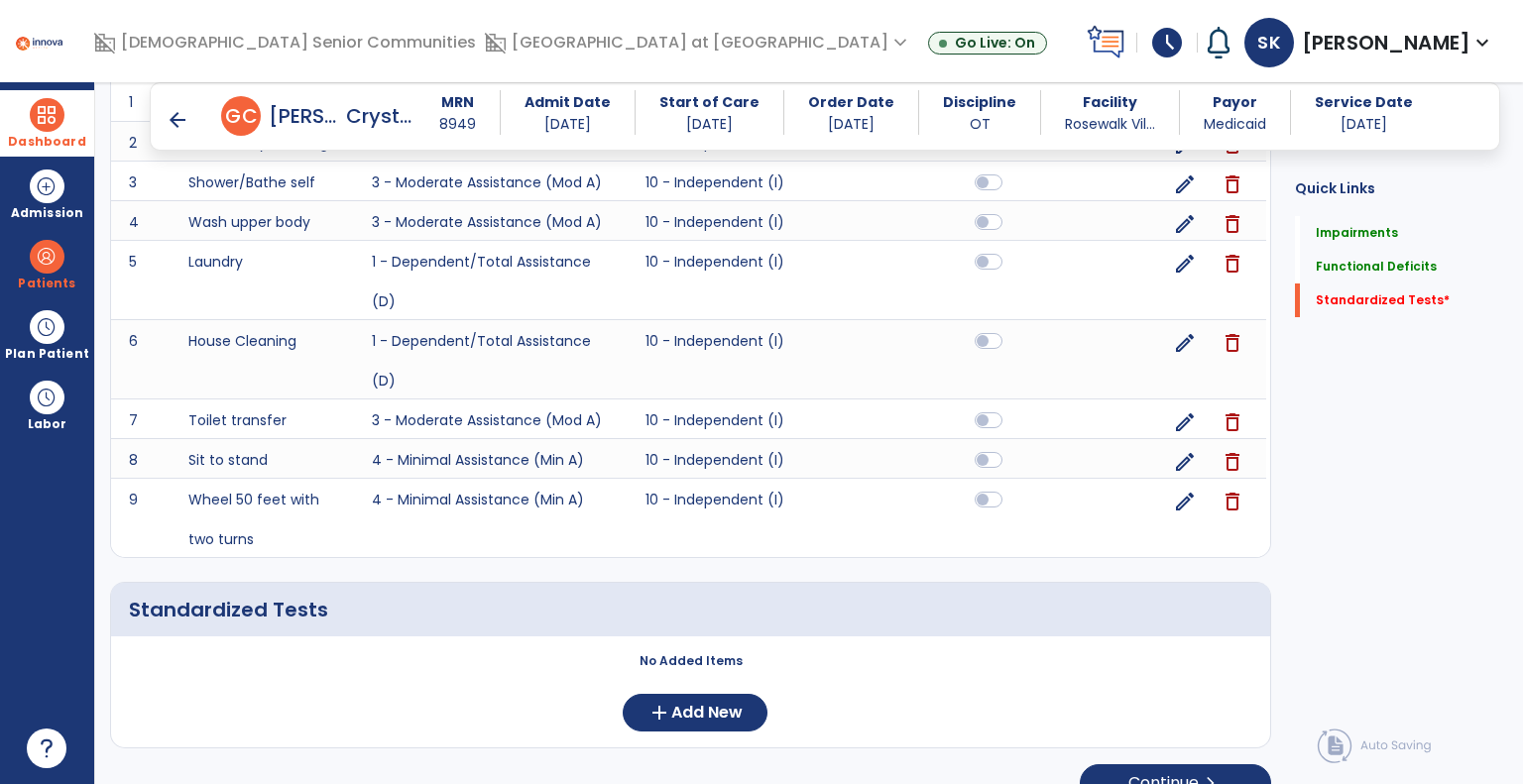scroll, scrollTop: 844, scrollLeft: 0, axis: vertical 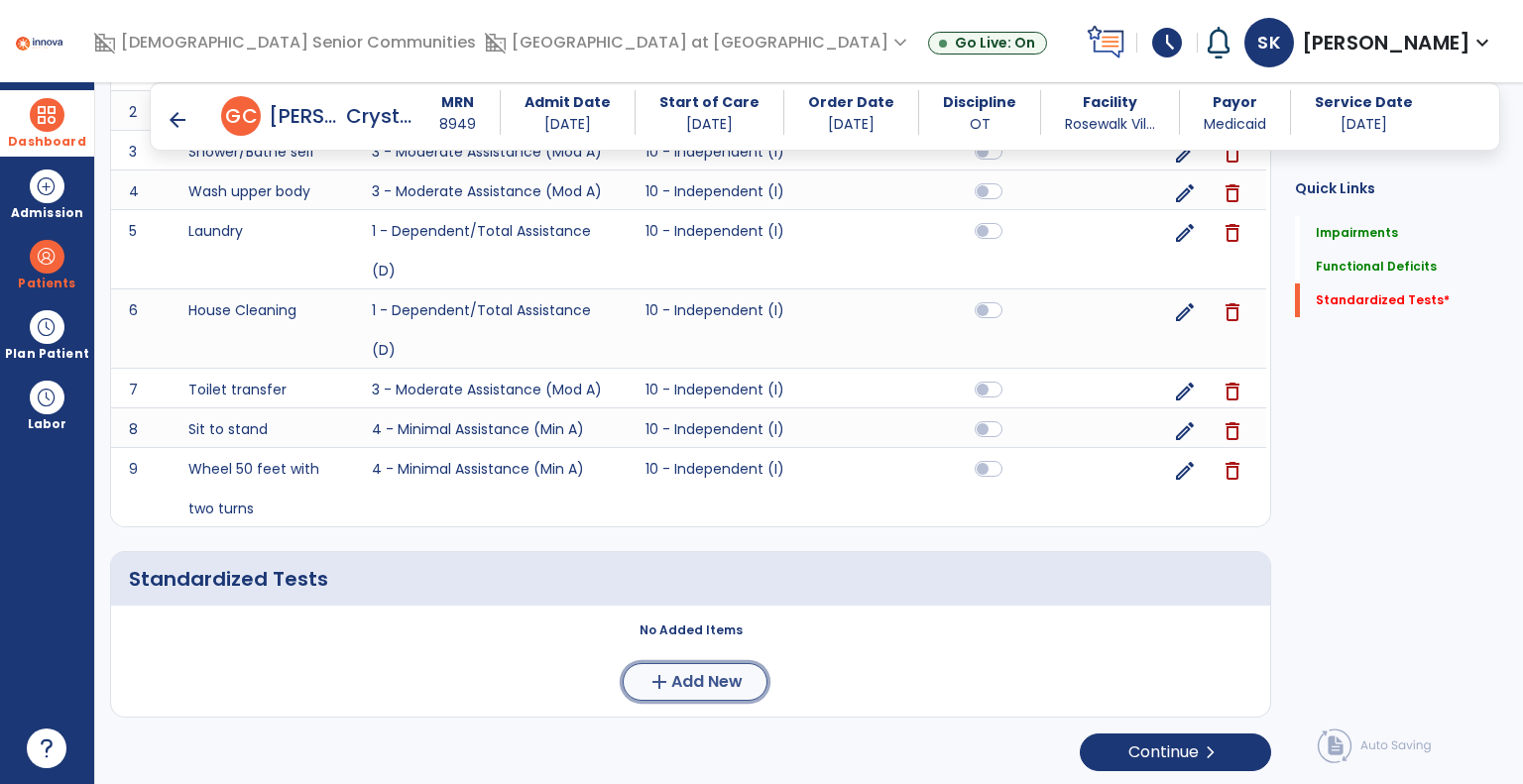 click on "add" 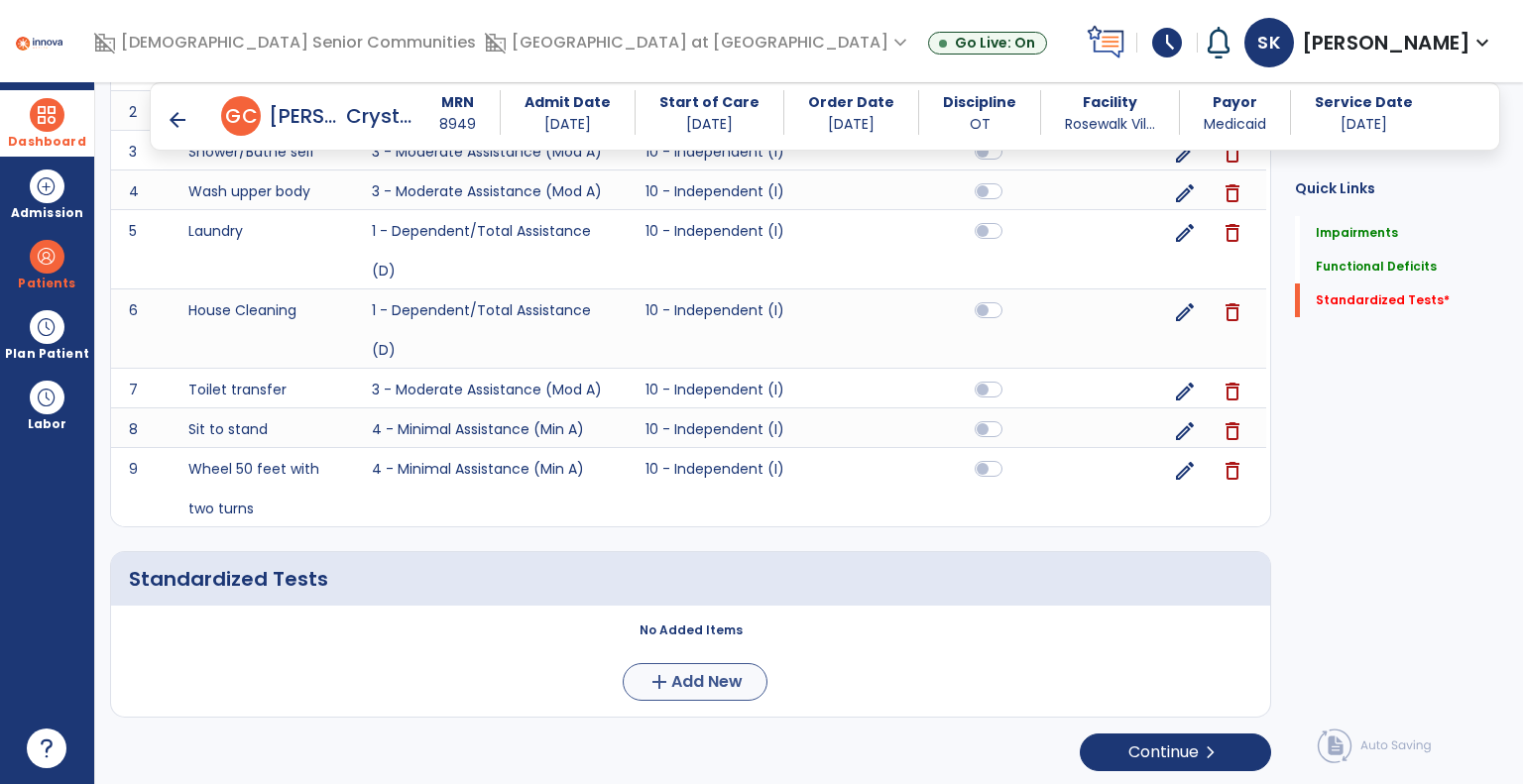 scroll, scrollTop: 0, scrollLeft: 0, axis: both 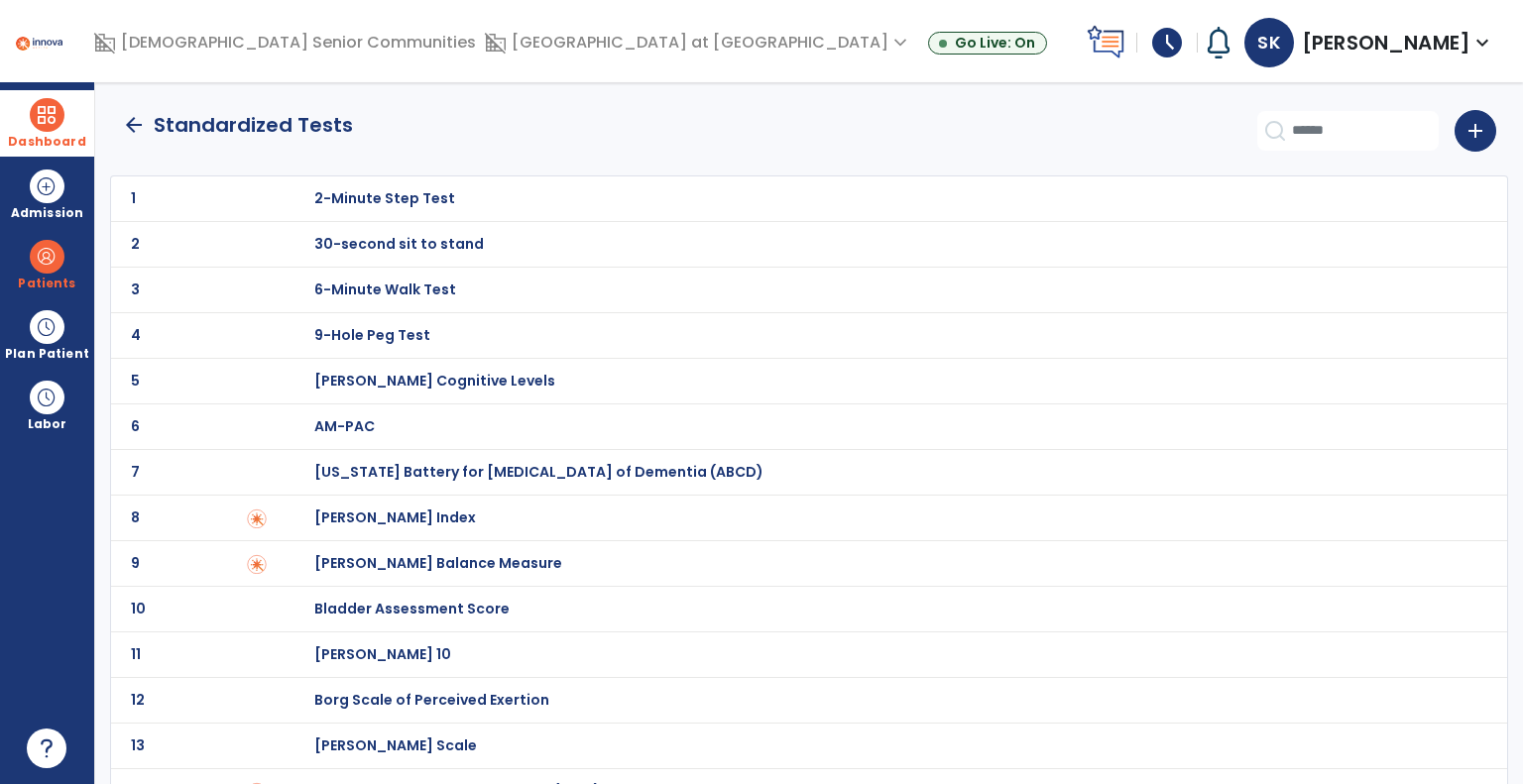 click on "[PERSON_NAME] Index" at bounding box center [385, 198] 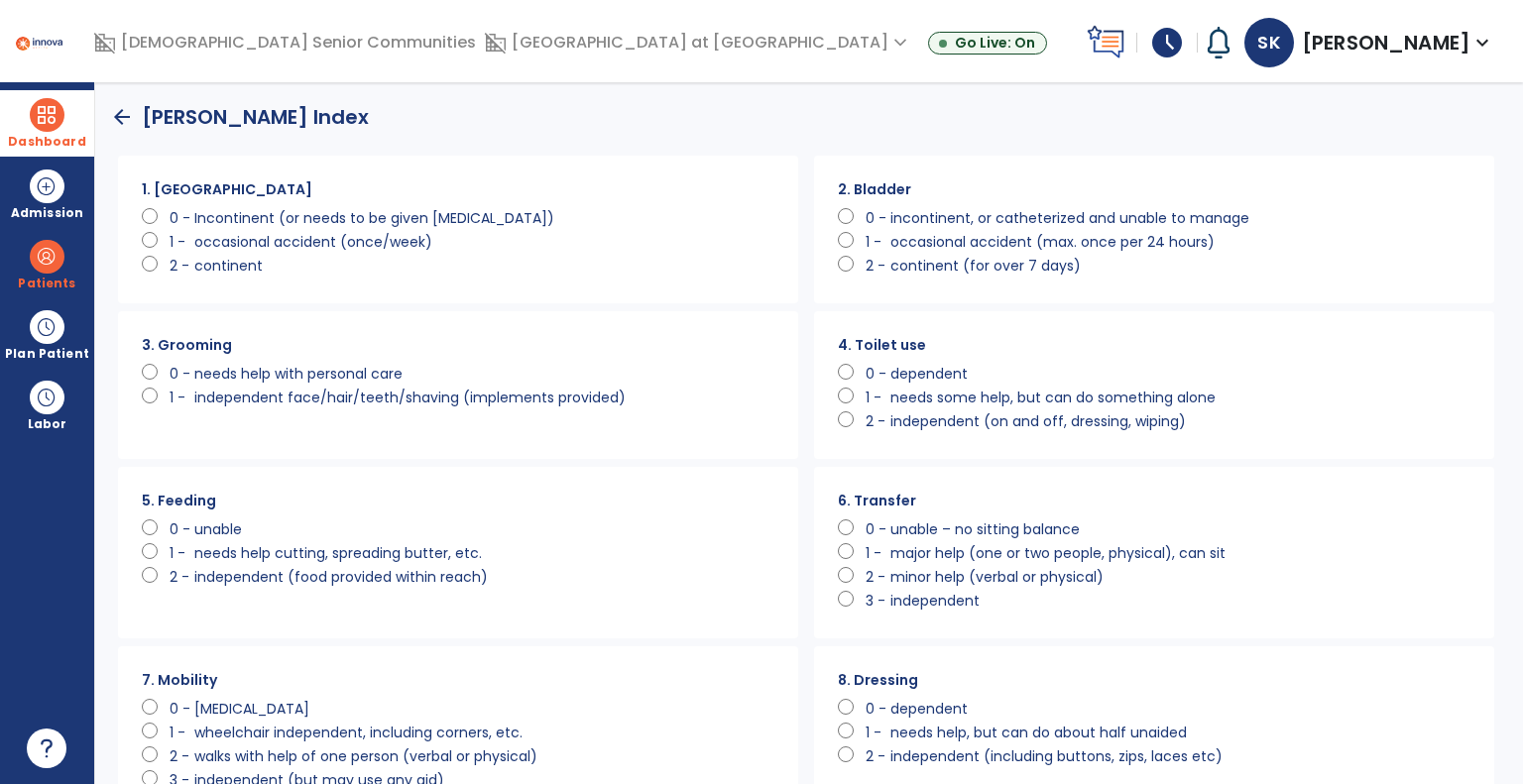 scroll, scrollTop: 0, scrollLeft: 0, axis: both 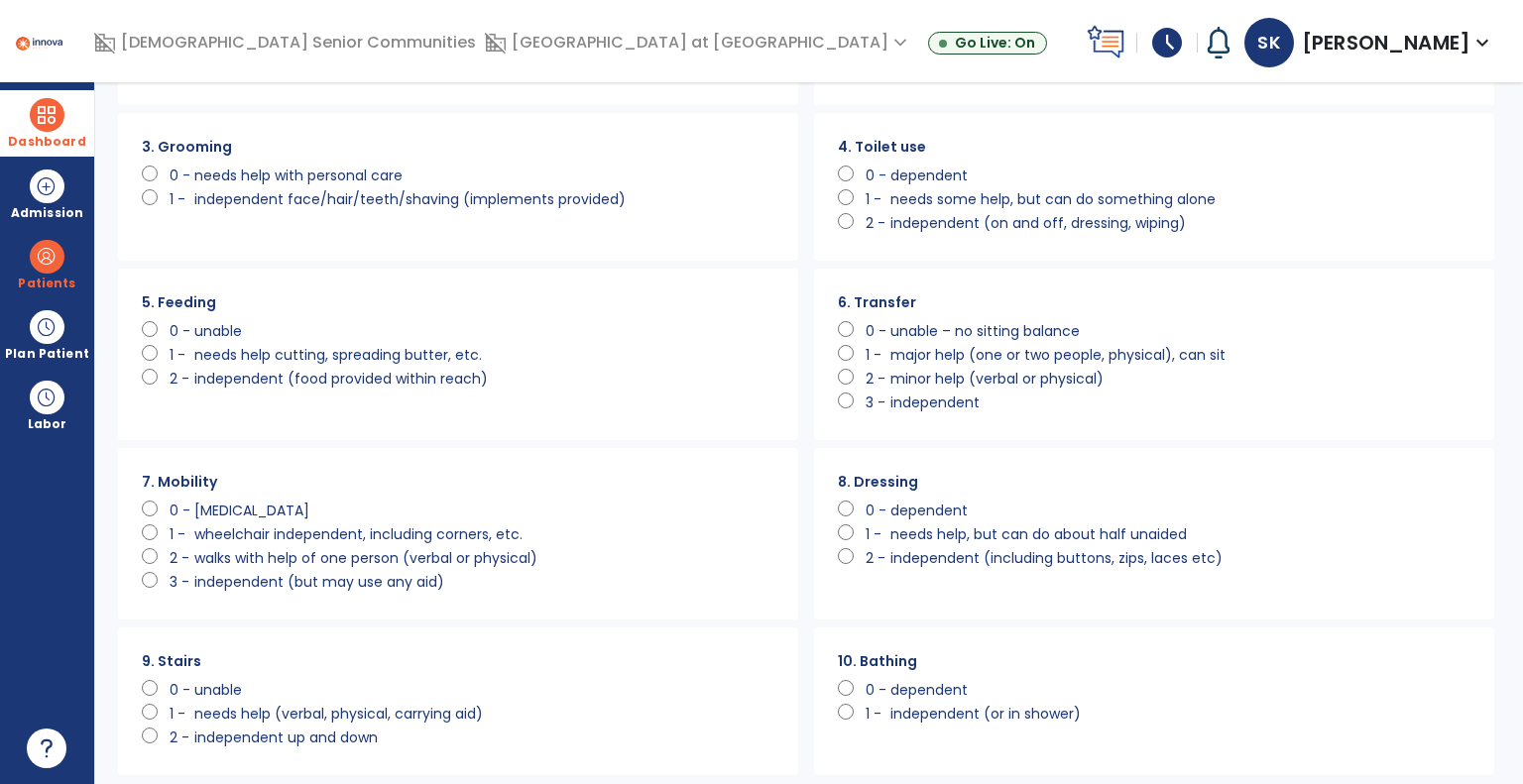 click on "1 -   wheelchair independent, including corners, etc." 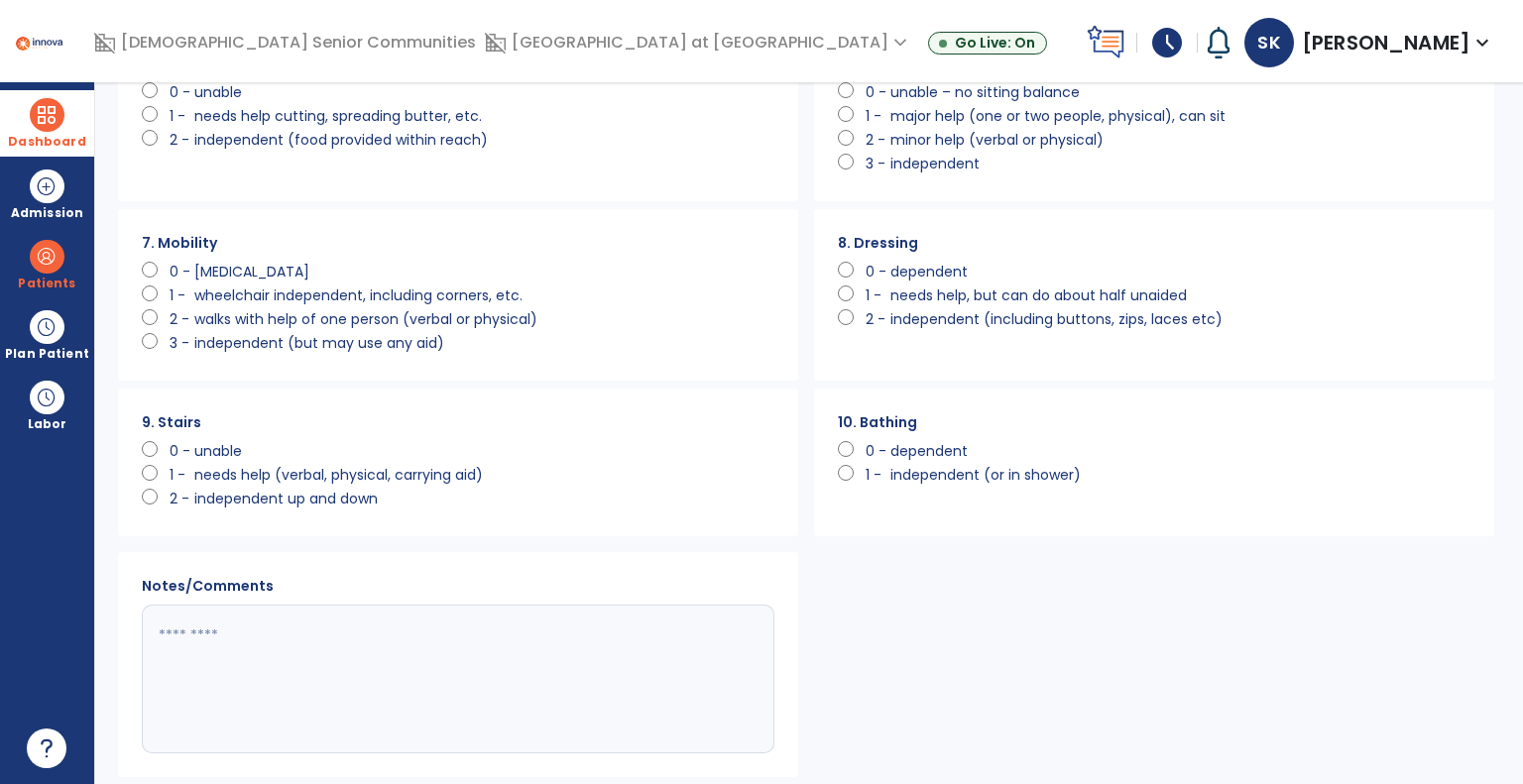 scroll, scrollTop: 511, scrollLeft: 0, axis: vertical 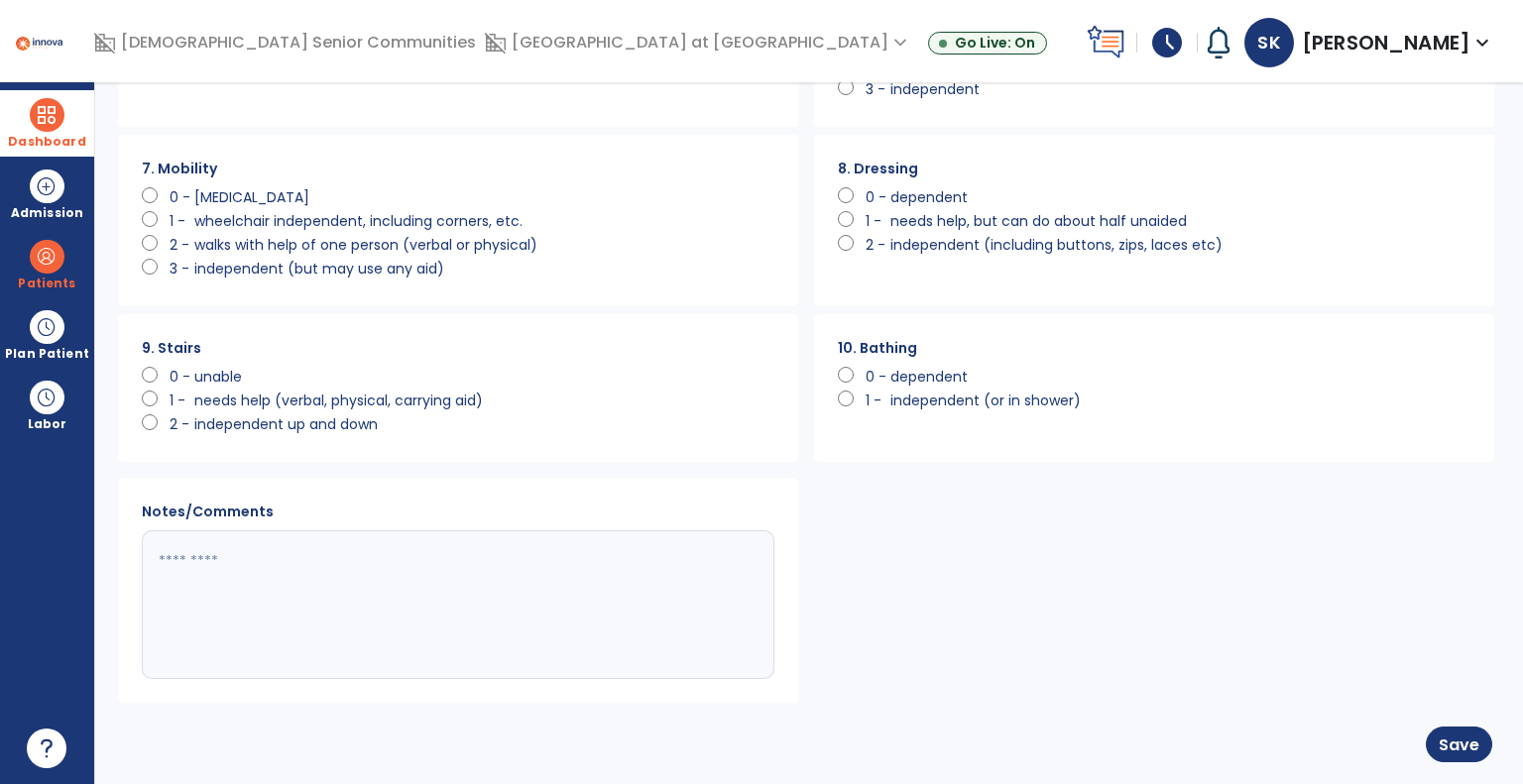 click 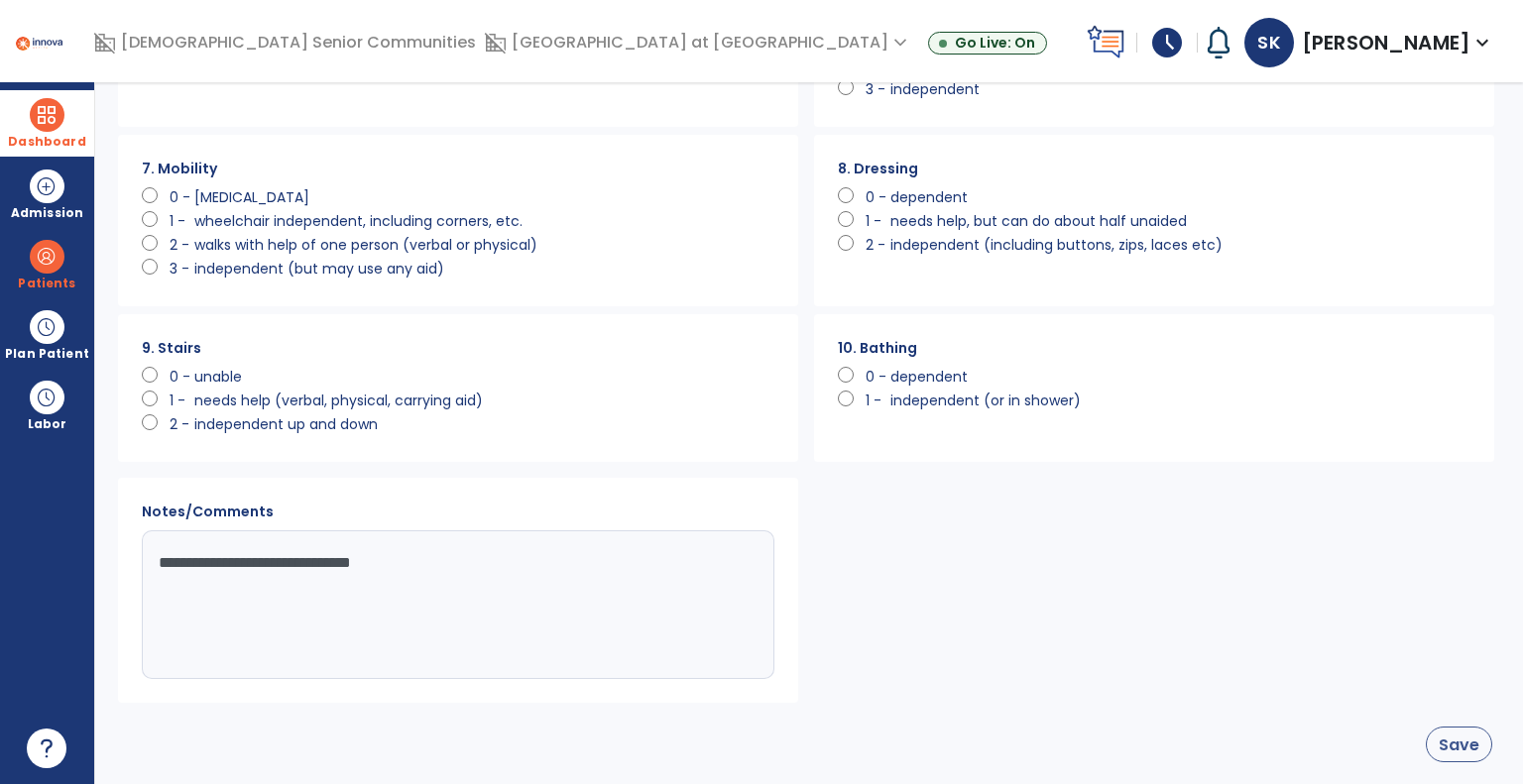 type on "**********" 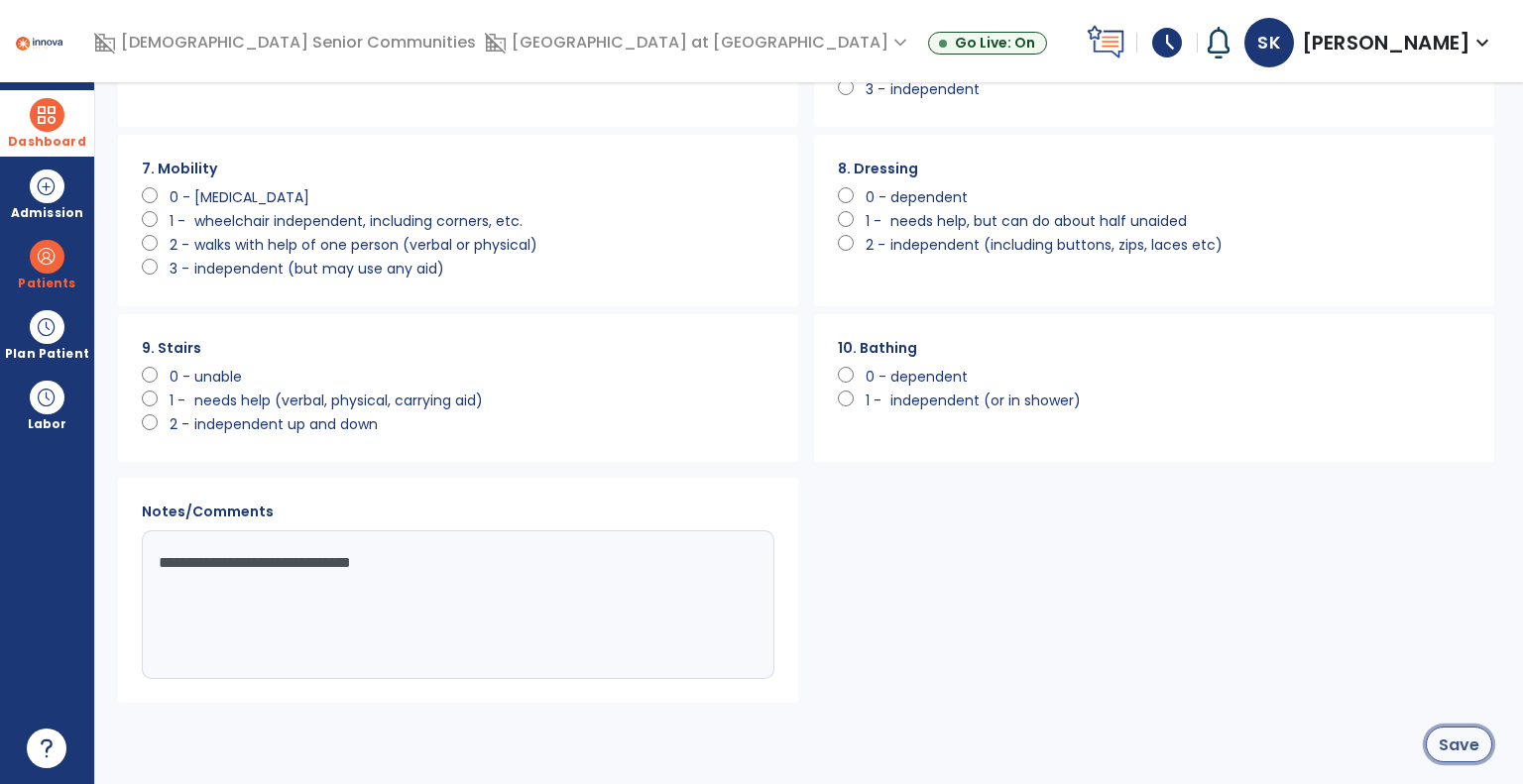 click on "Save" 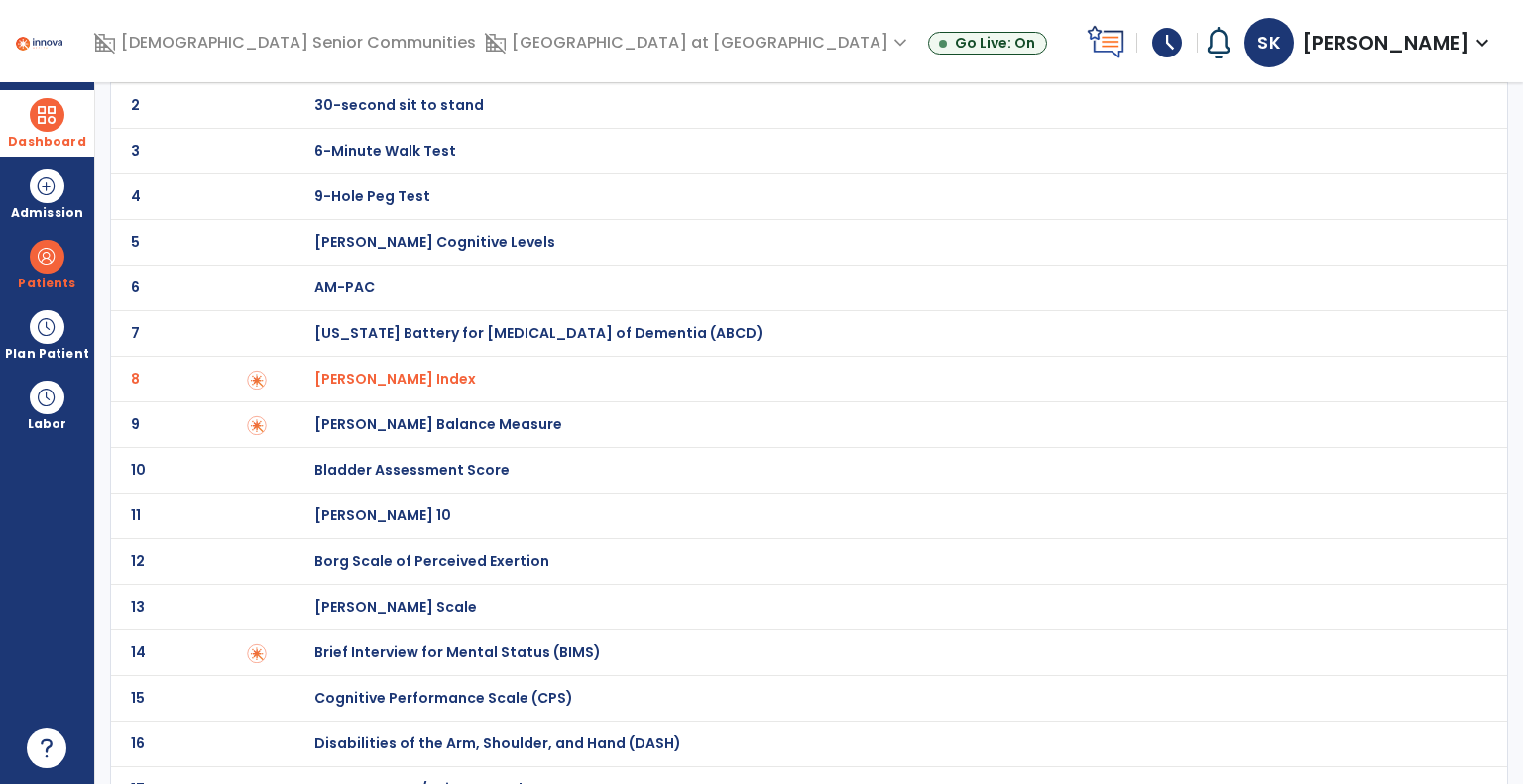 scroll, scrollTop: 0, scrollLeft: 0, axis: both 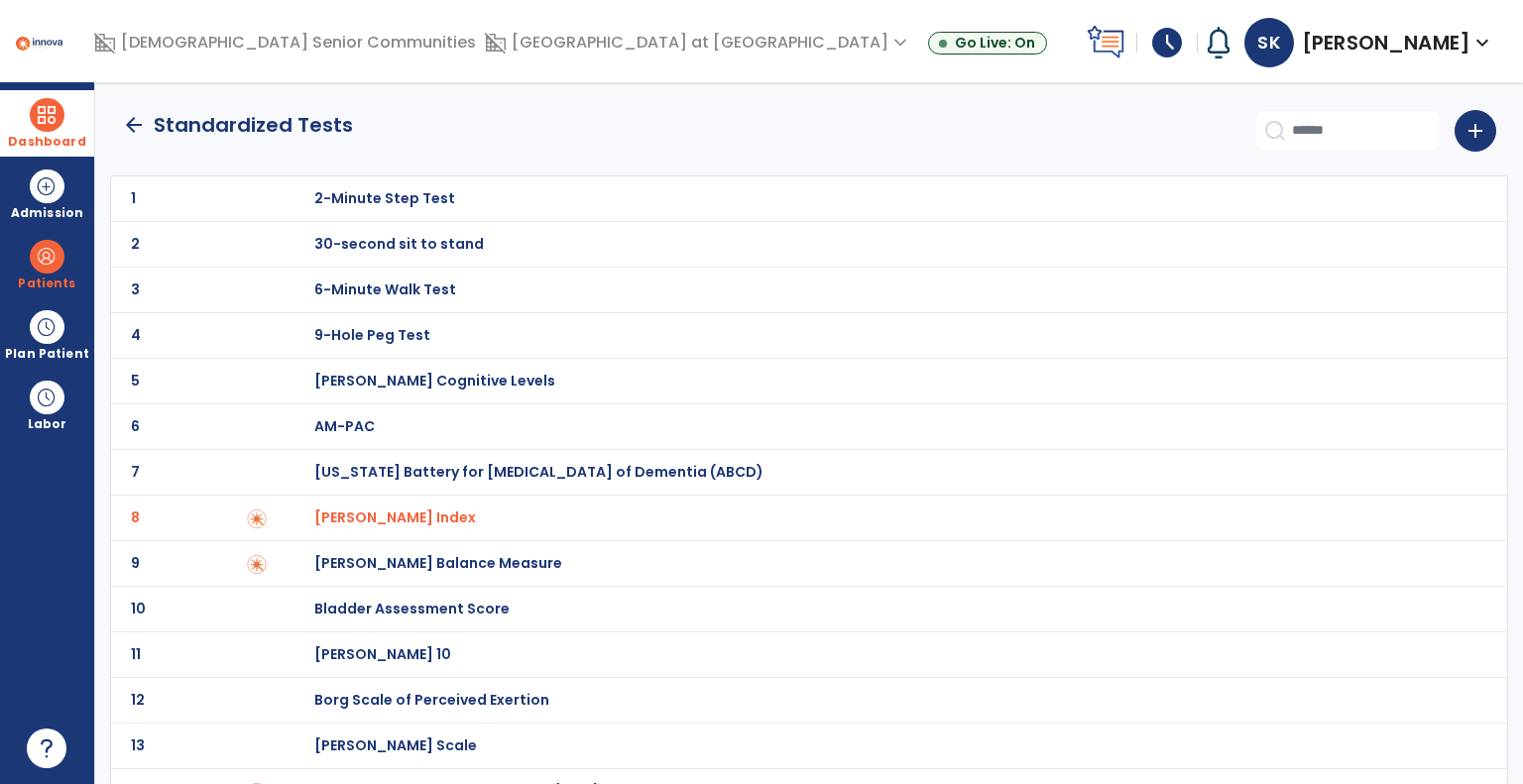 click on "arrow_back" 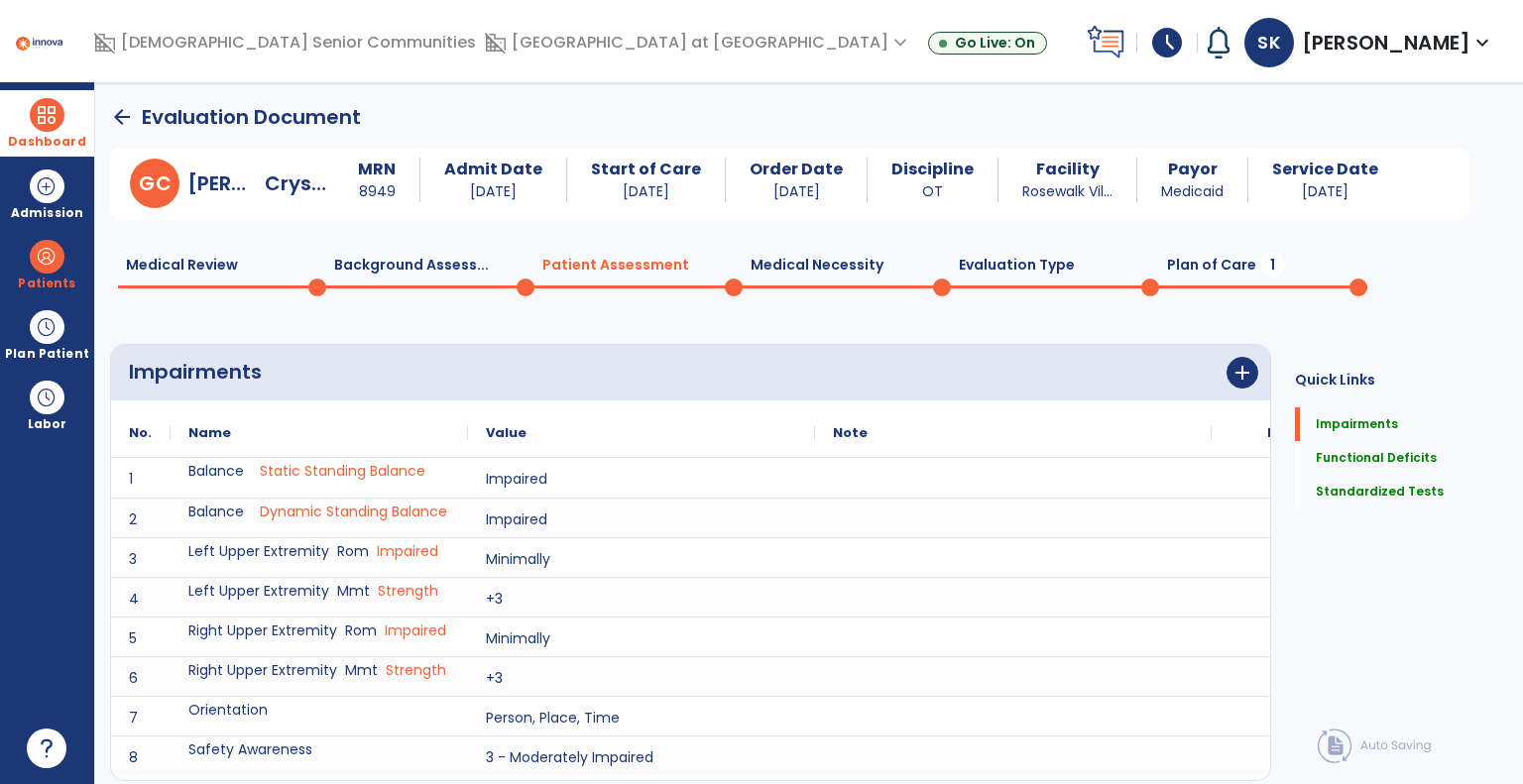 scroll, scrollTop: 0, scrollLeft: 0, axis: both 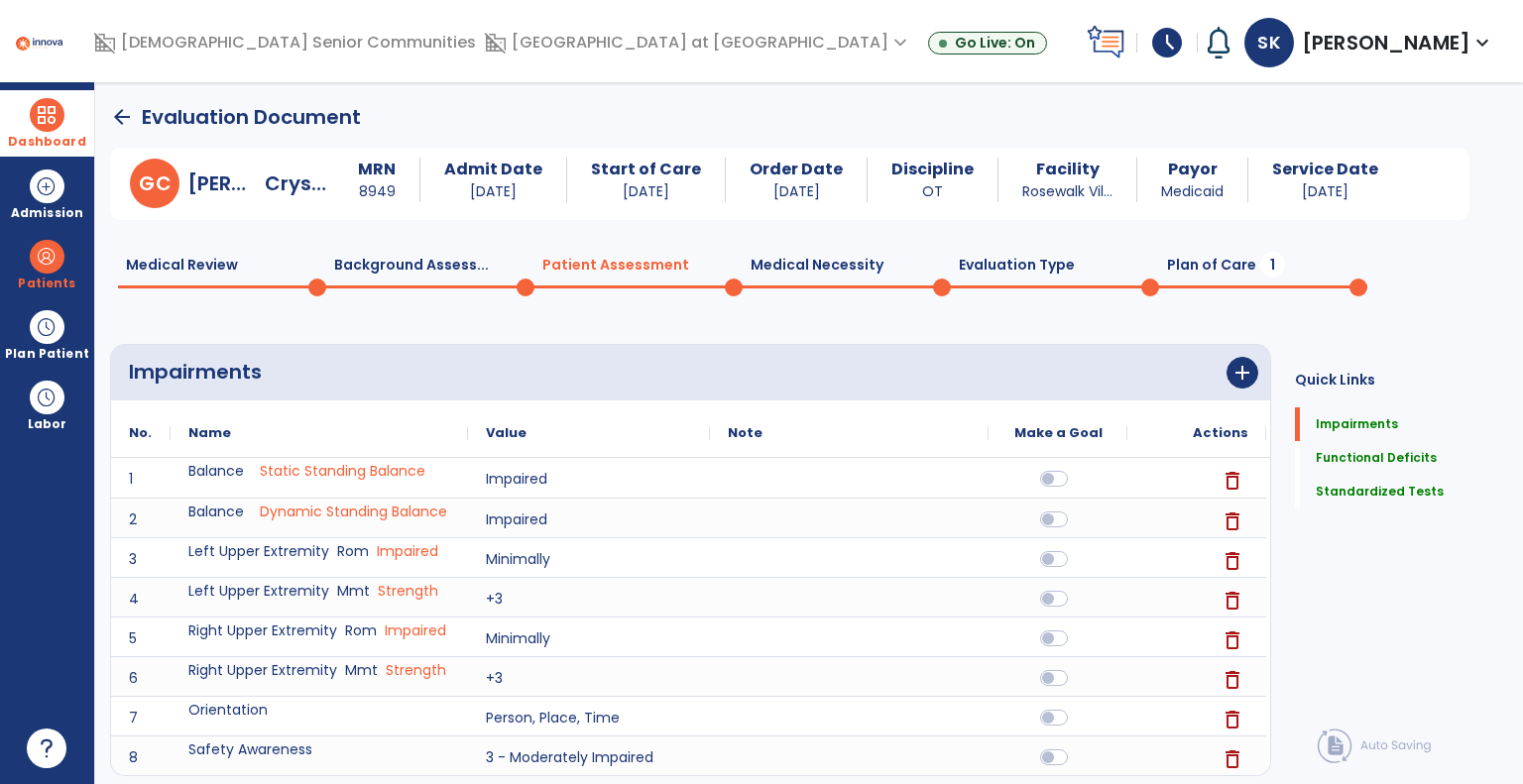 click on "Medical Review  0" 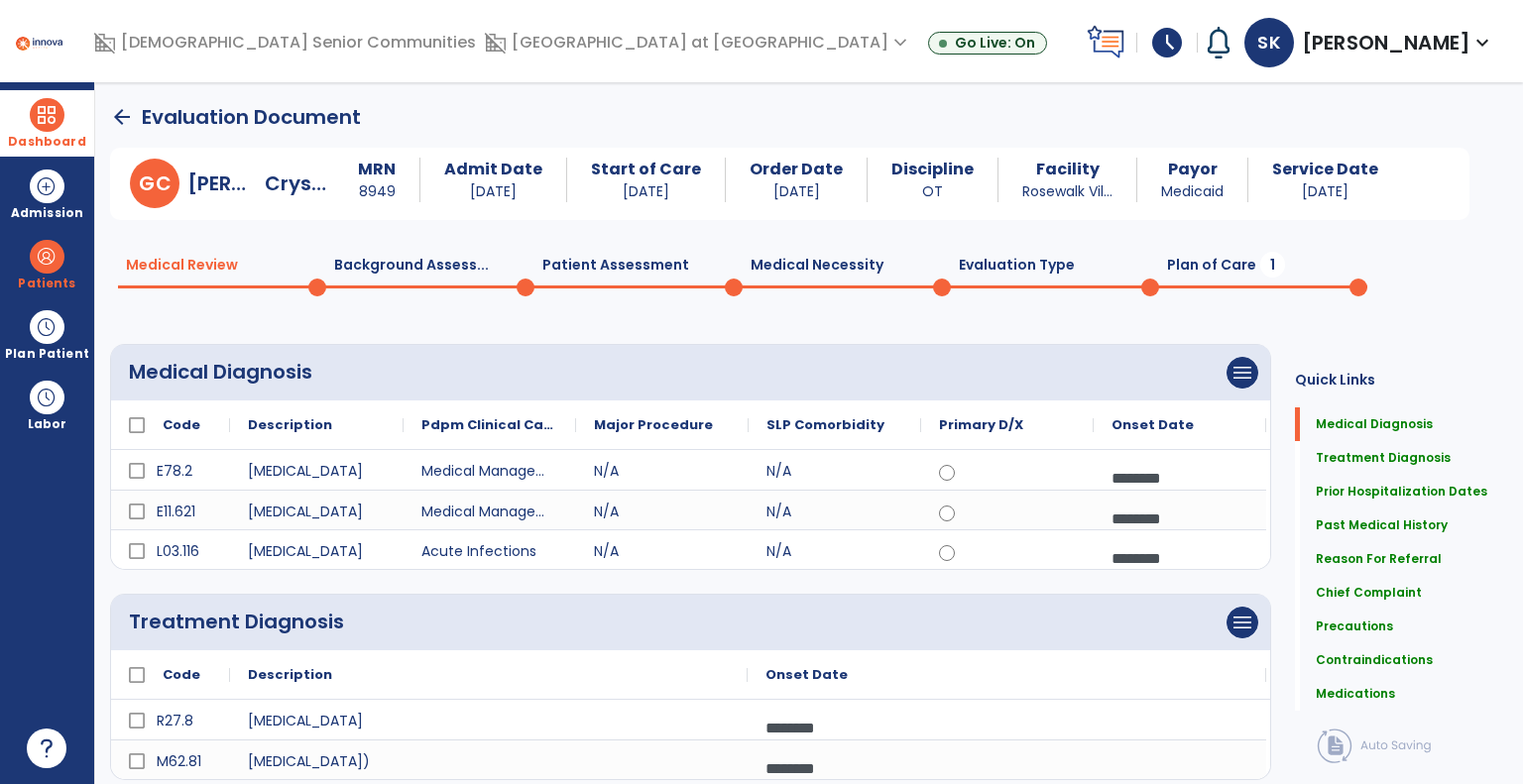 click on "Background Assess...  0" 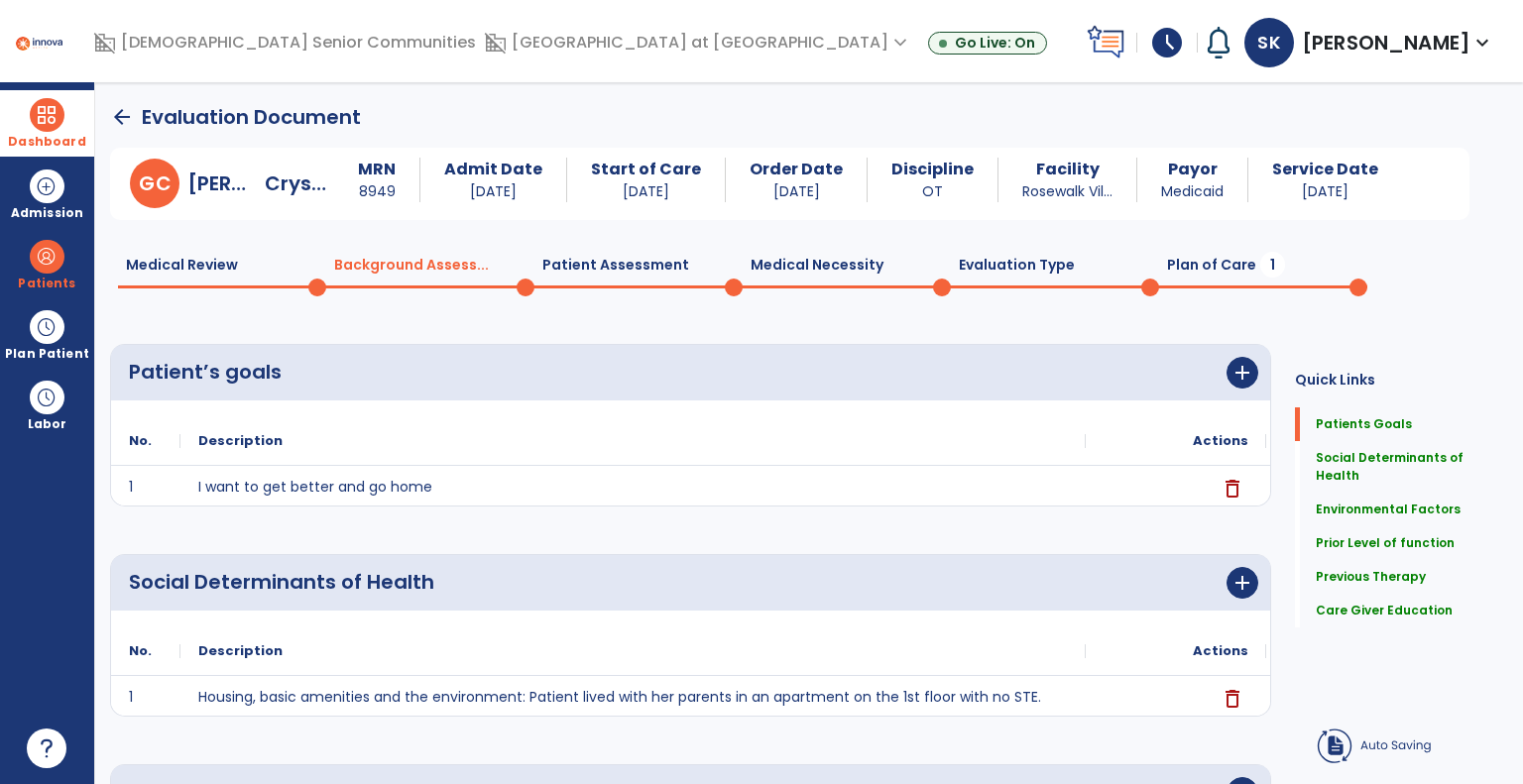 click on "Patient Assessment  0" 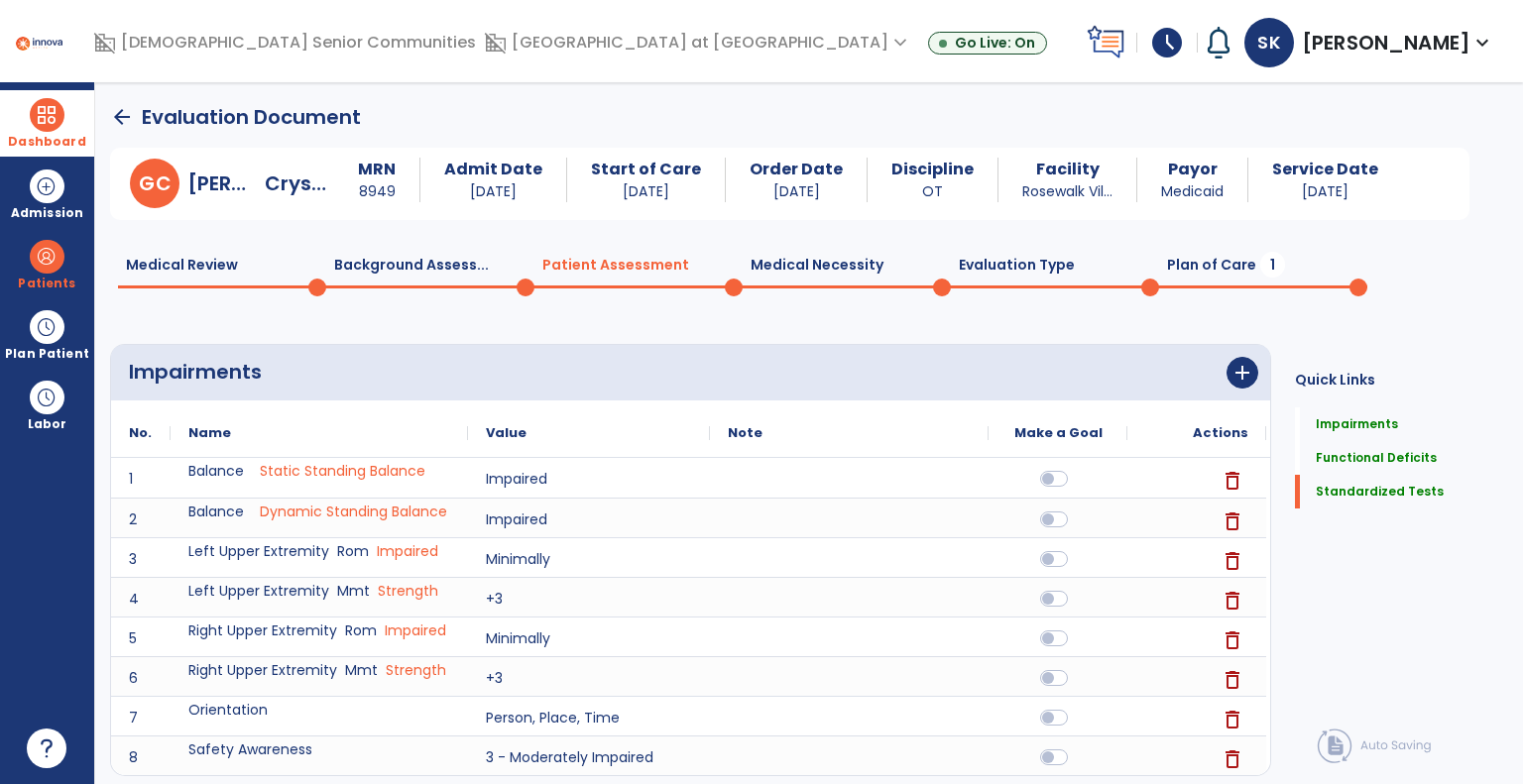 click on "Medical Necessity  0" 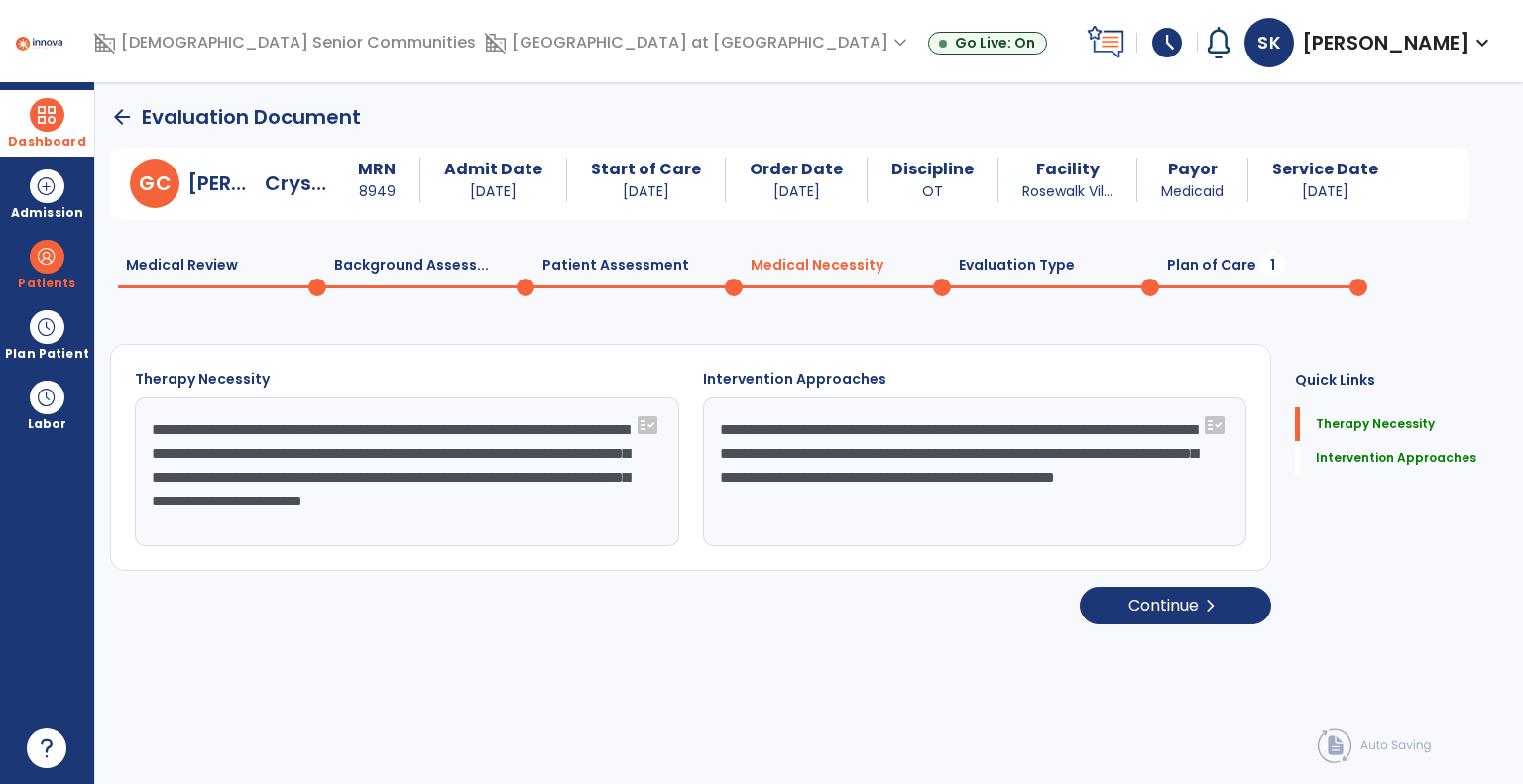 click on "Evaluation Type  0" 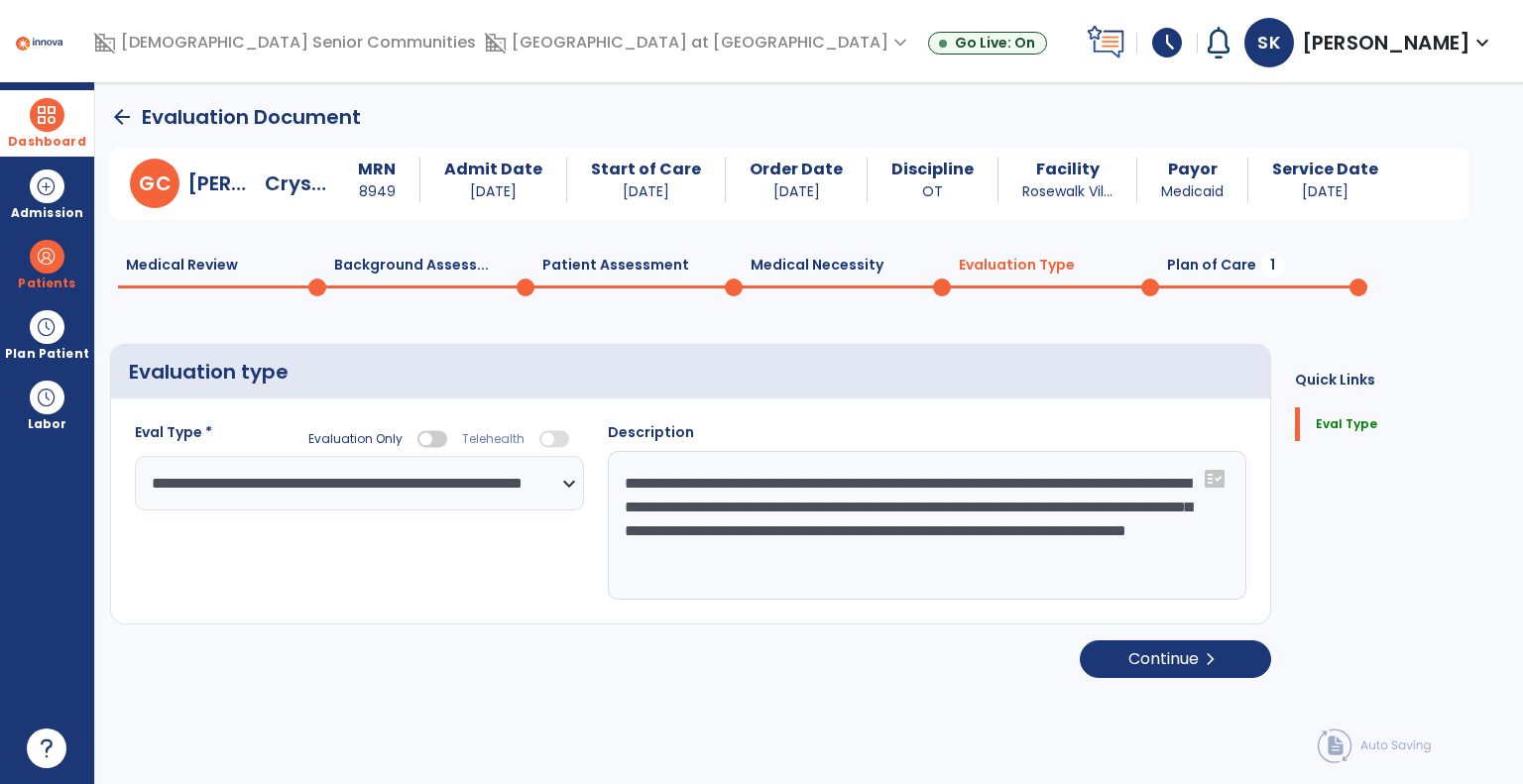 click on "Plan of Care  1" 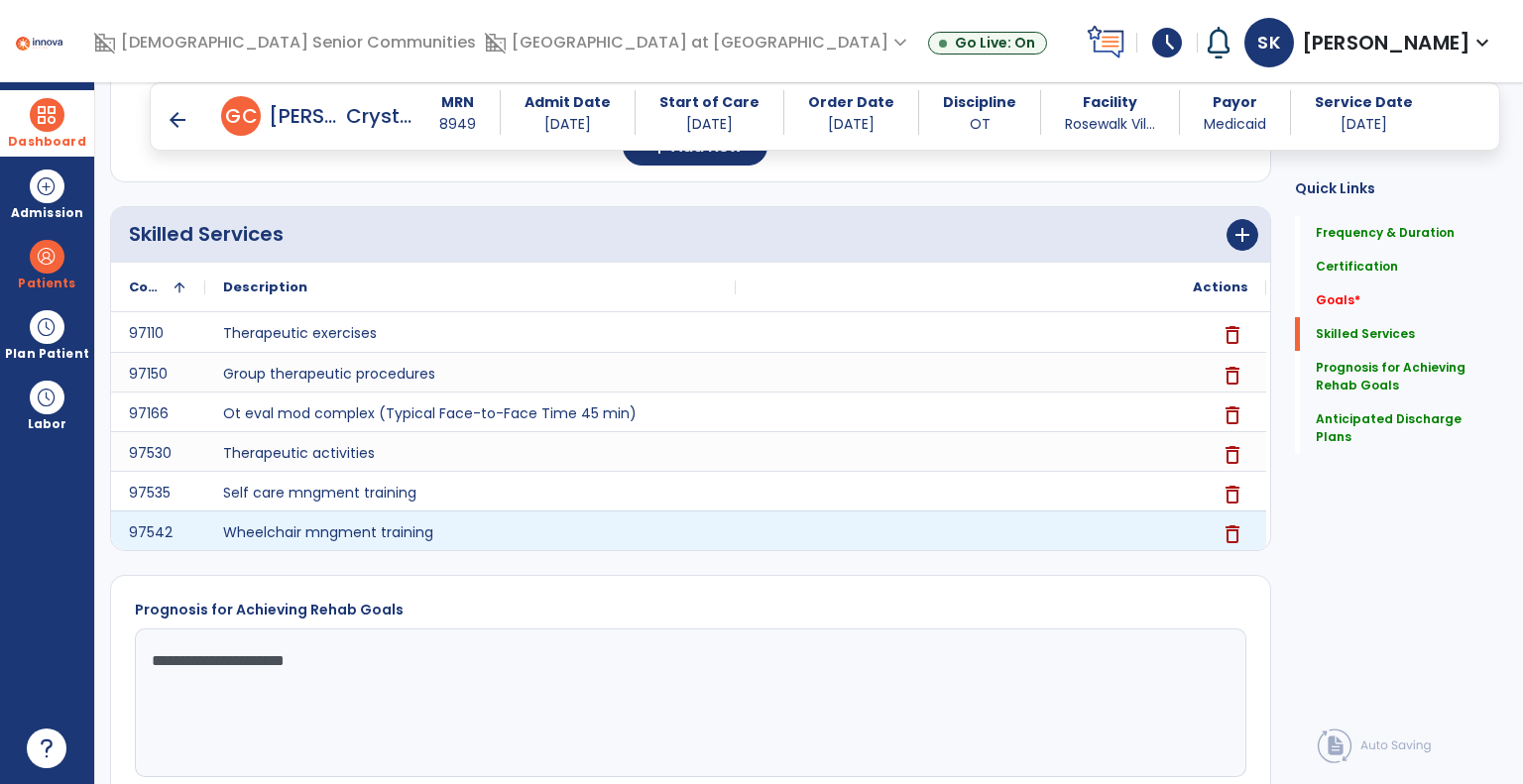 scroll, scrollTop: 297, scrollLeft: 0, axis: vertical 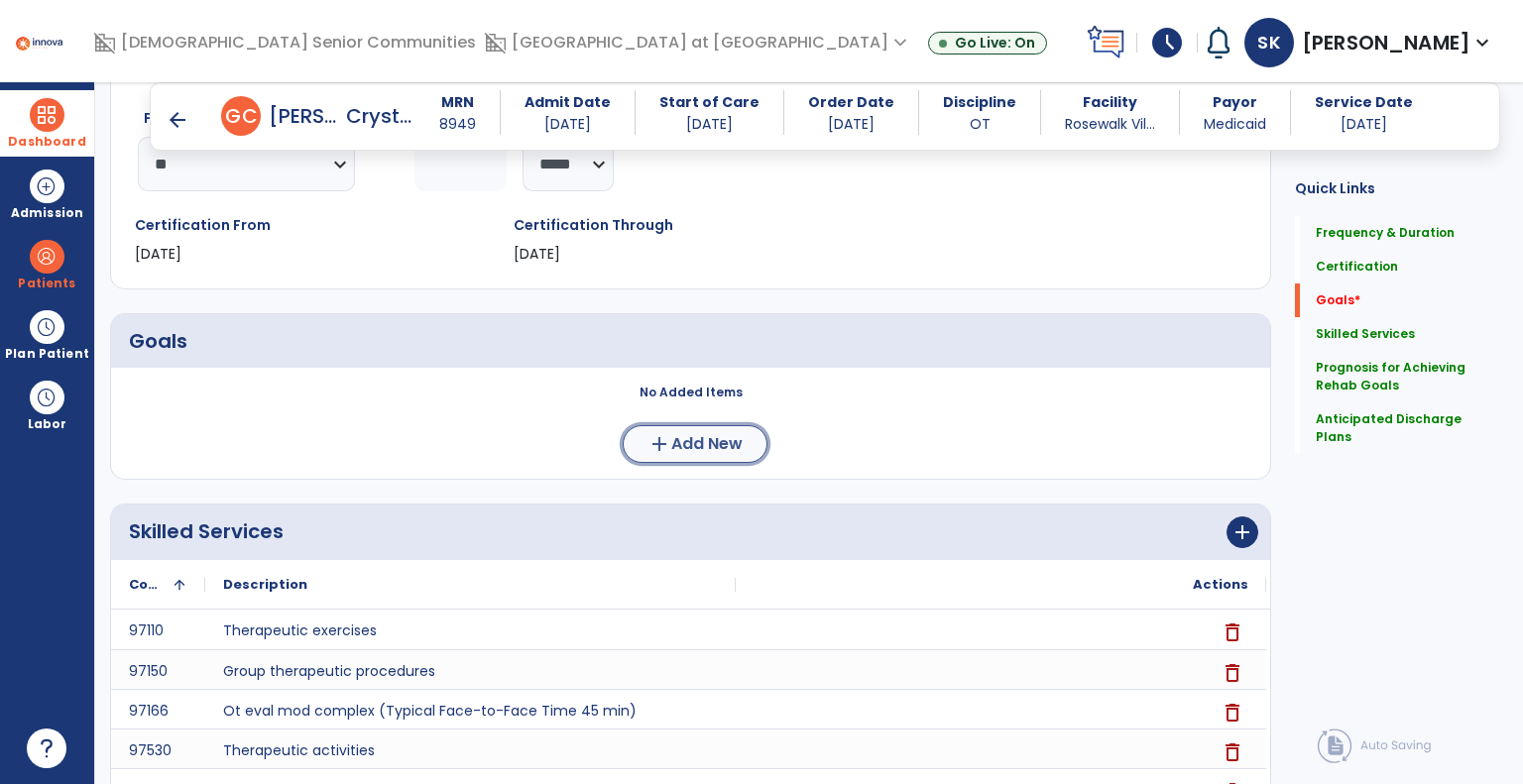 click on "add" at bounding box center [659, 444] 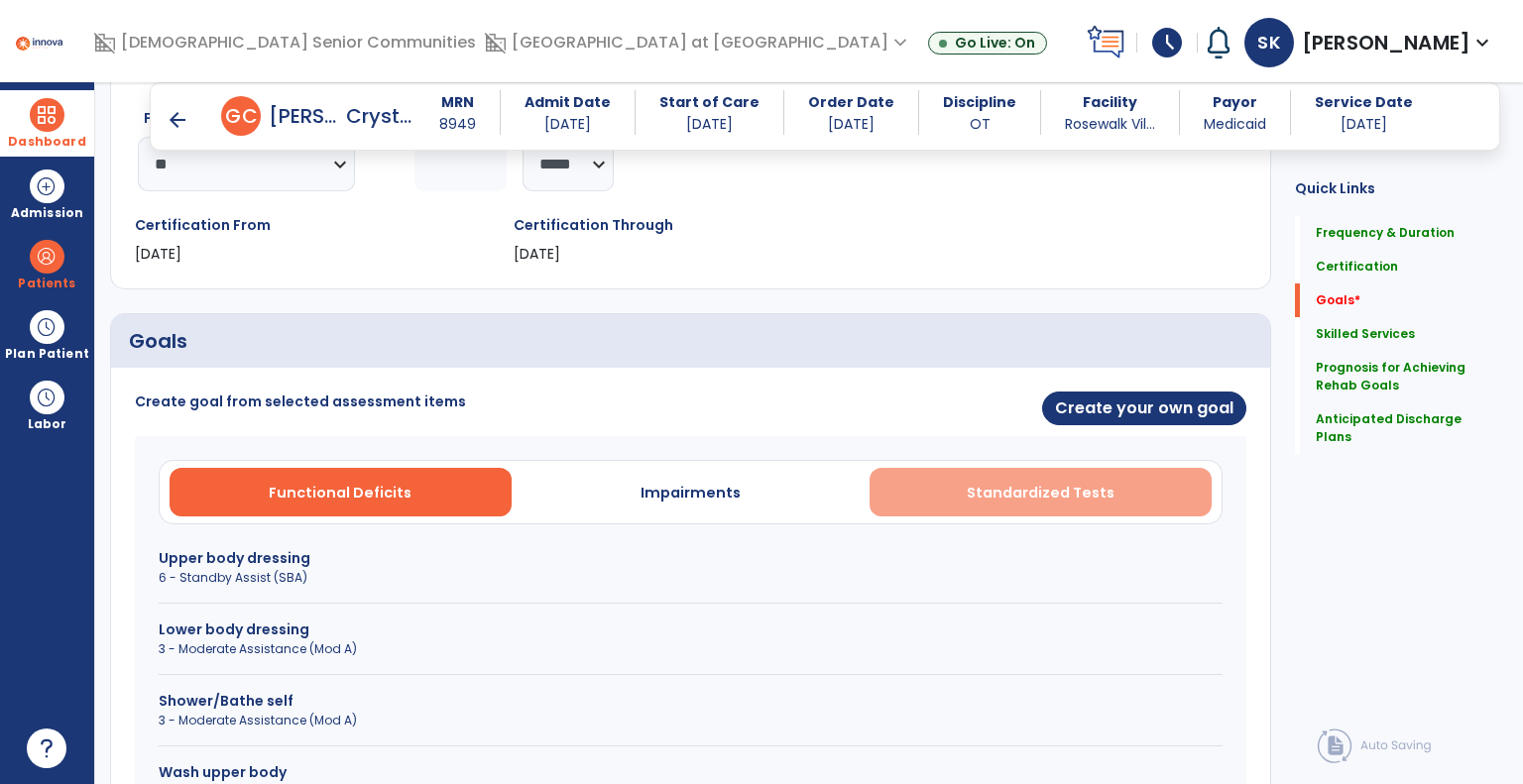 scroll, scrollTop: 396, scrollLeft: 0, axis: vertical 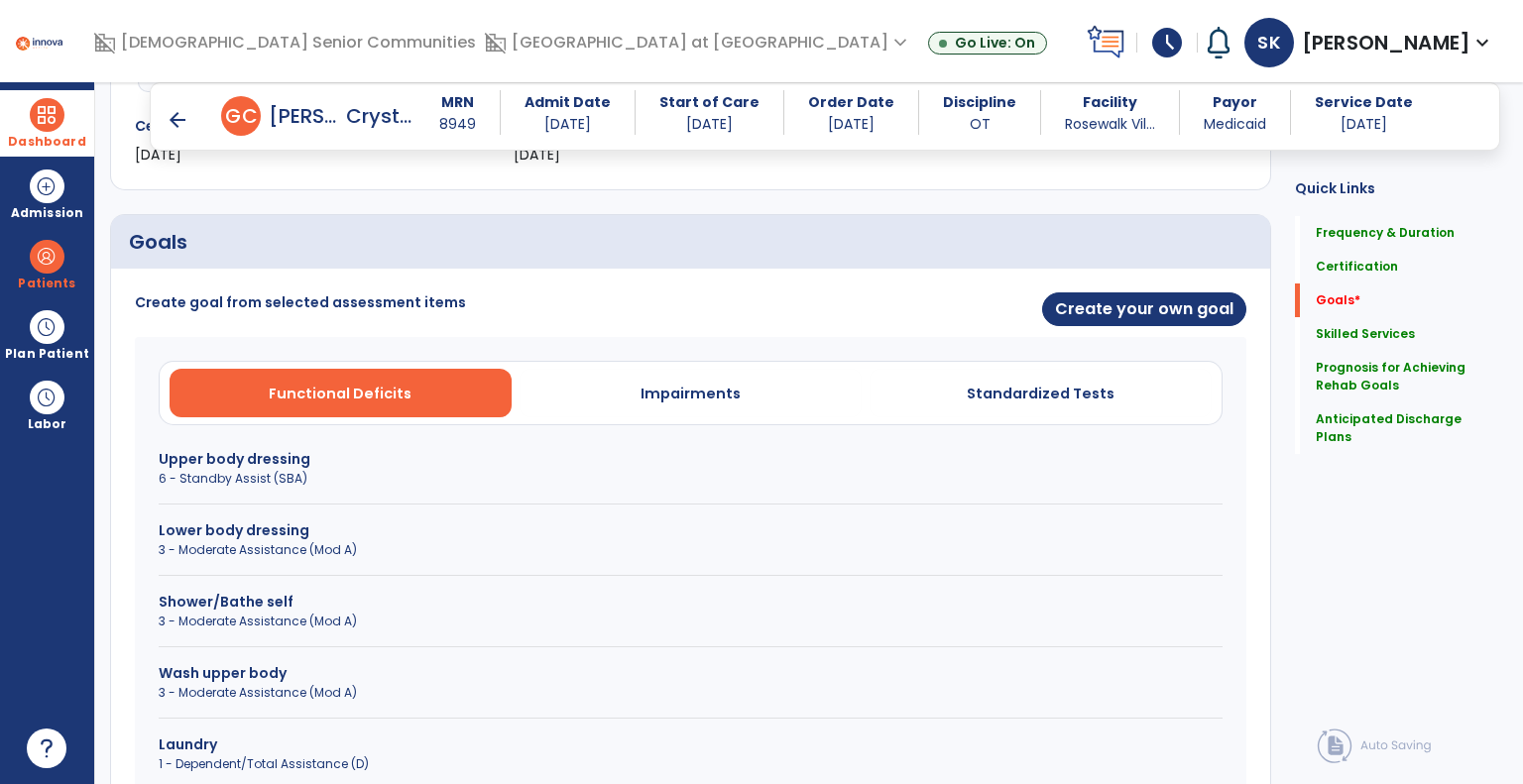 click on "3 - Moderate Assistance (Mod A)" at bounding box center [690, 550] 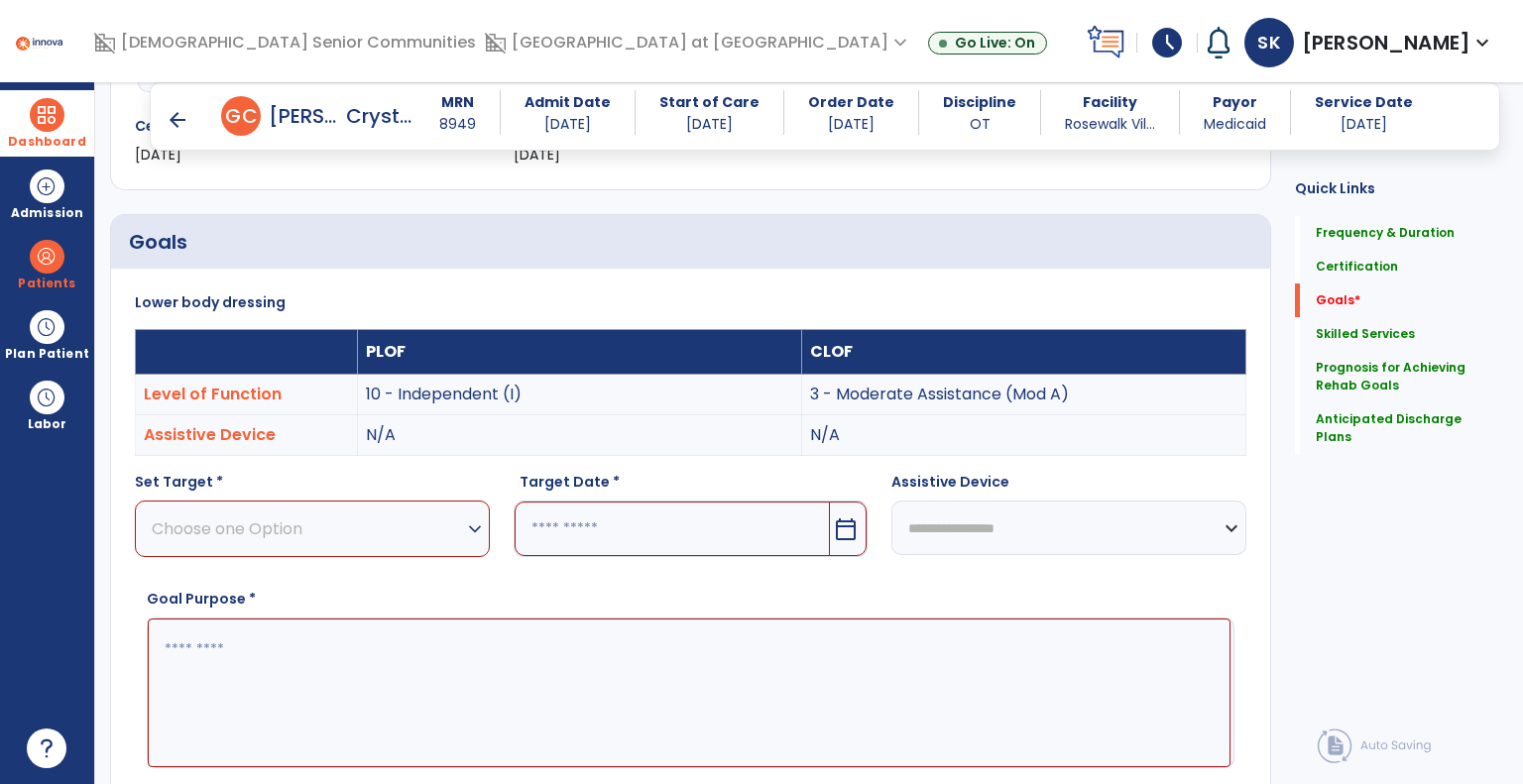 click on "Choose one Option" at bounding box center [307, 528] 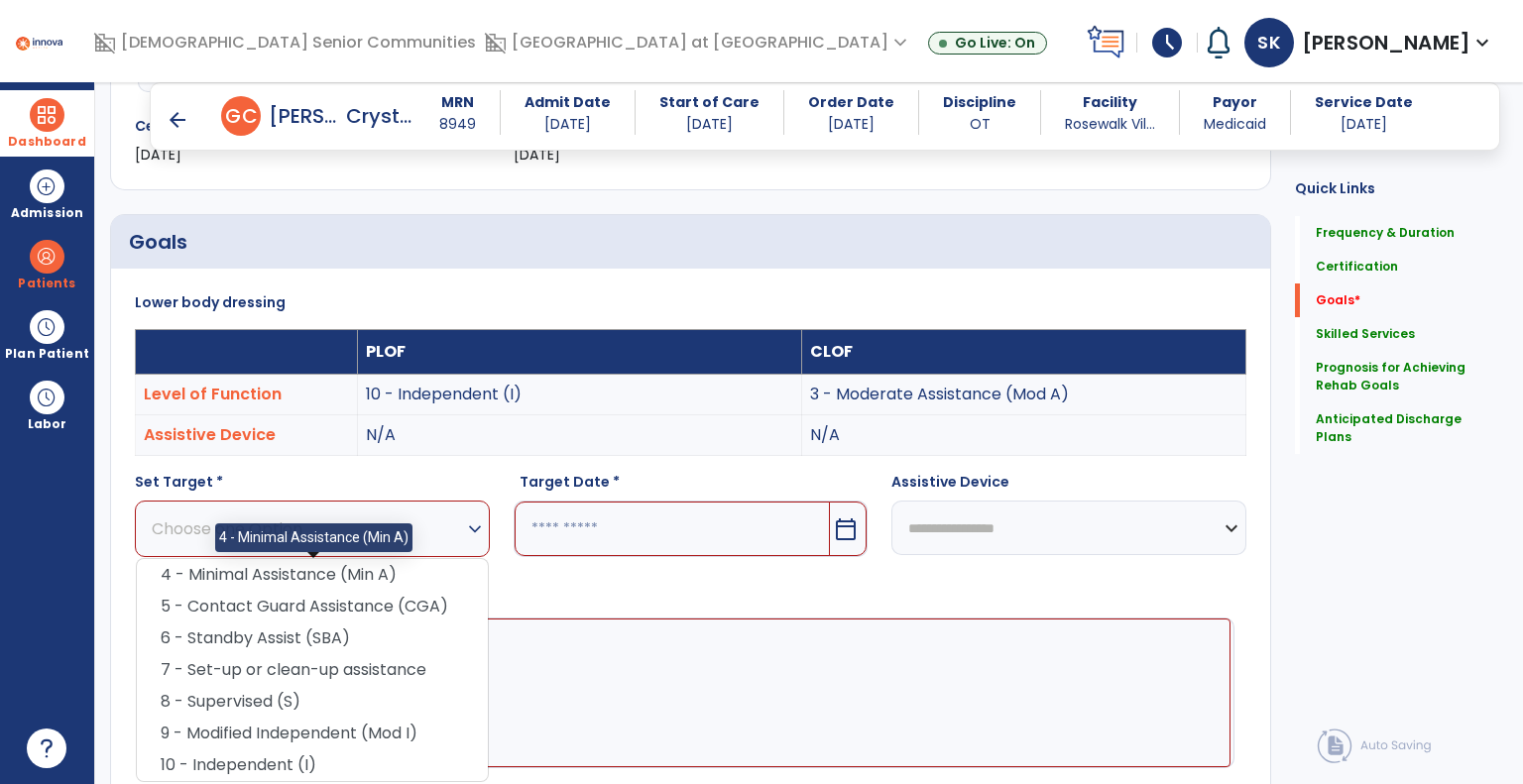 drag, startPoint x: 226, startPoint y: 574, endPoint x: 251, endPoint y: 574, distance: 25 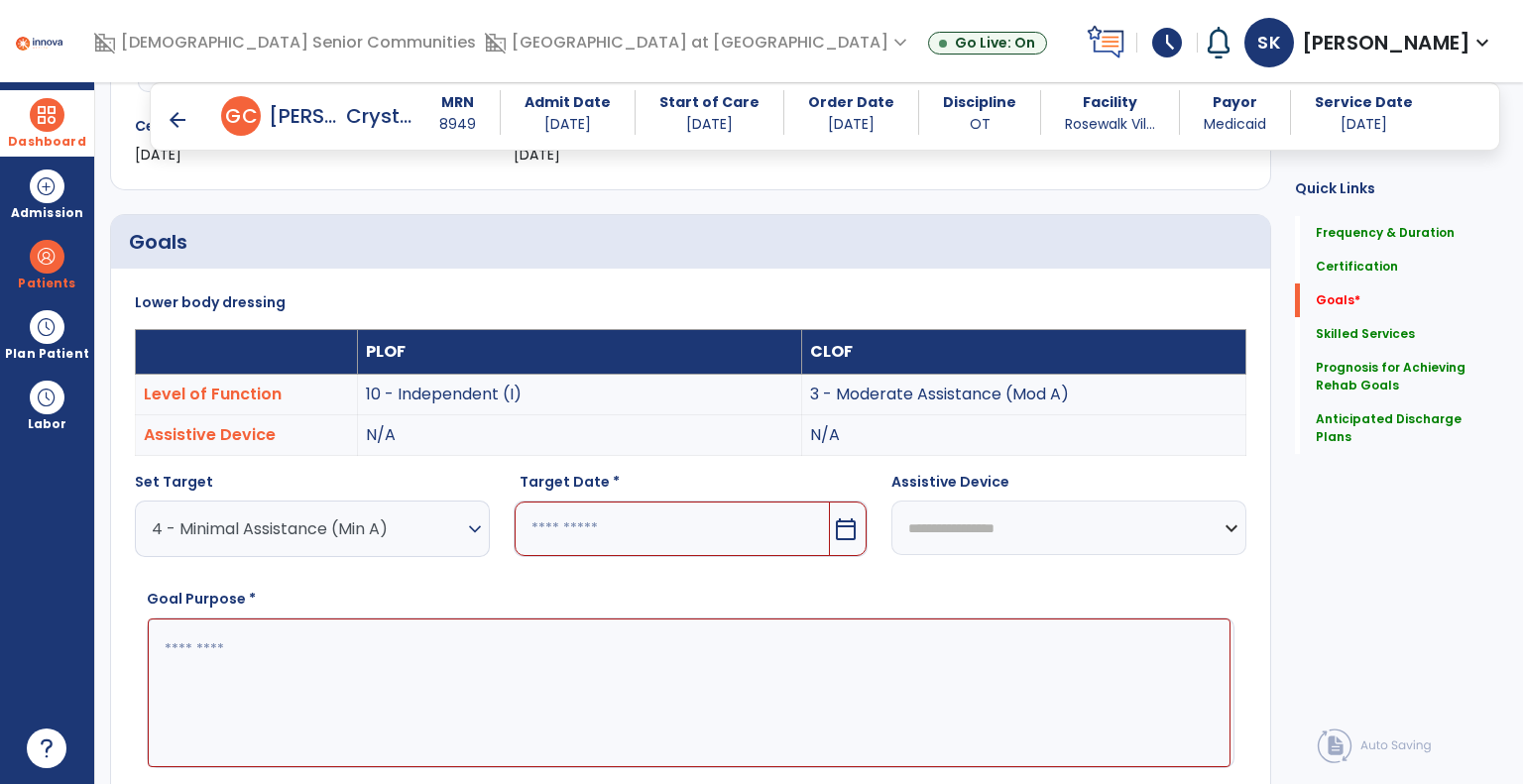 click on "**********" at bounding box center [1069, 527] 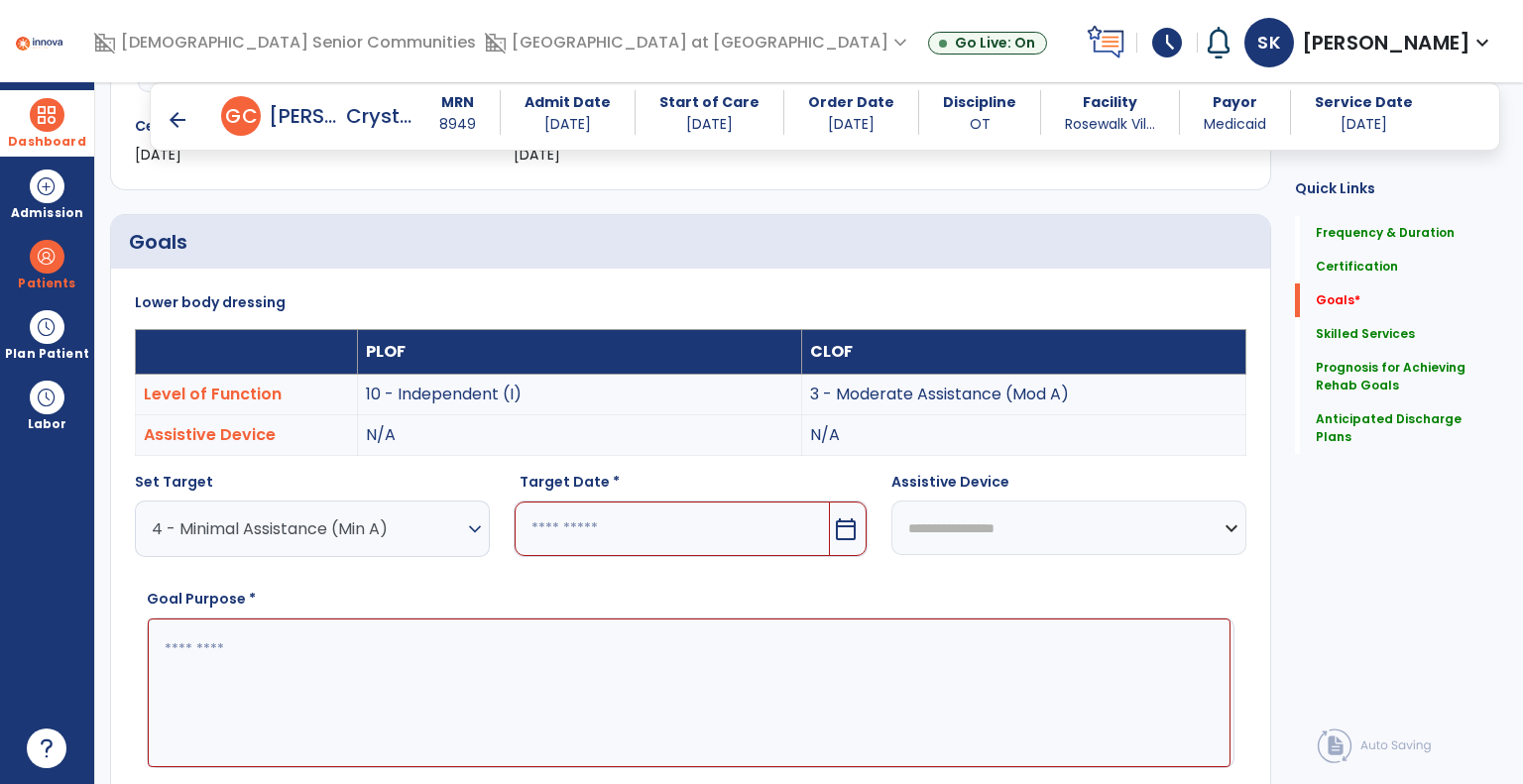 select on "*******" 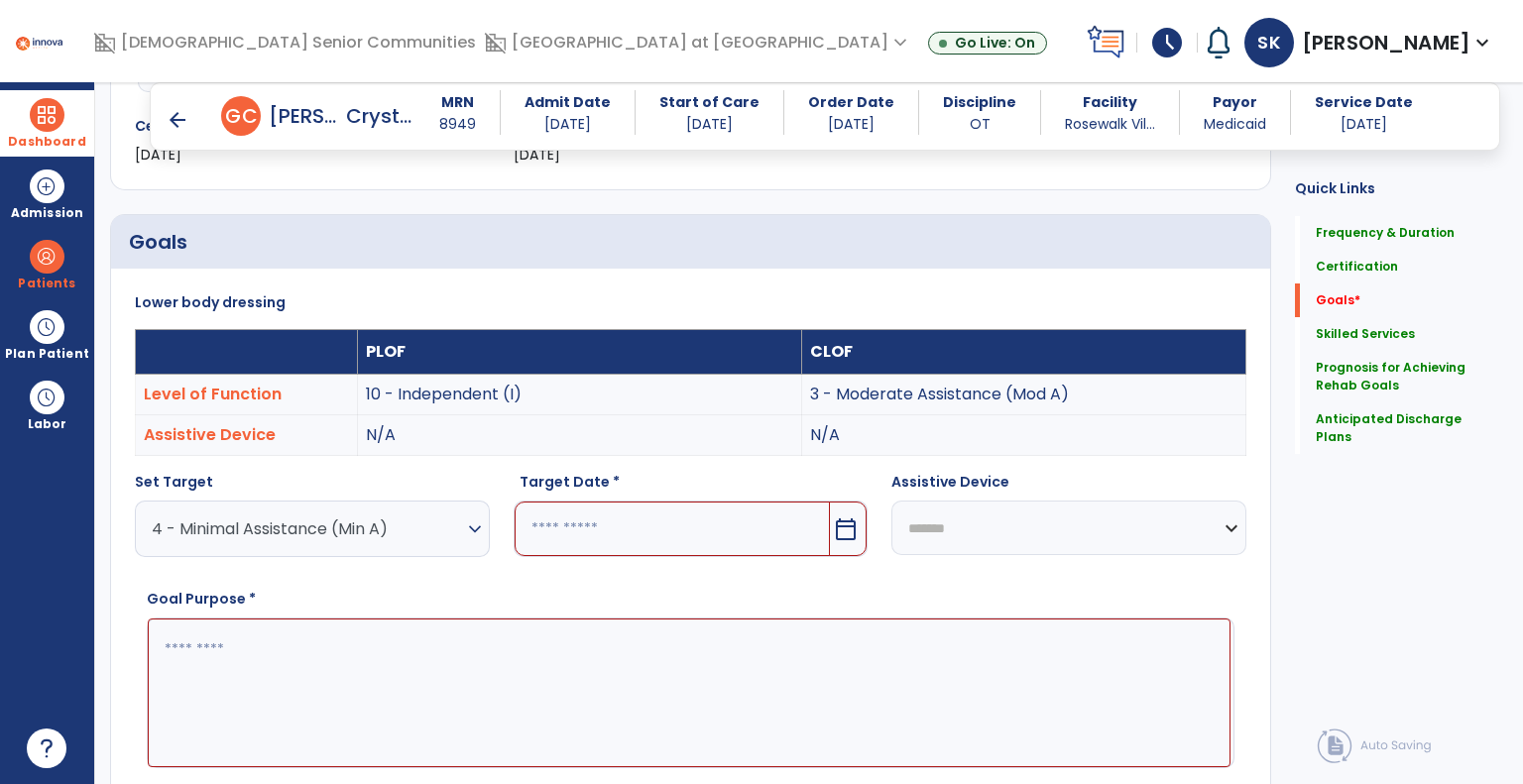 click on "**********" at bounding box center (1069, 527) 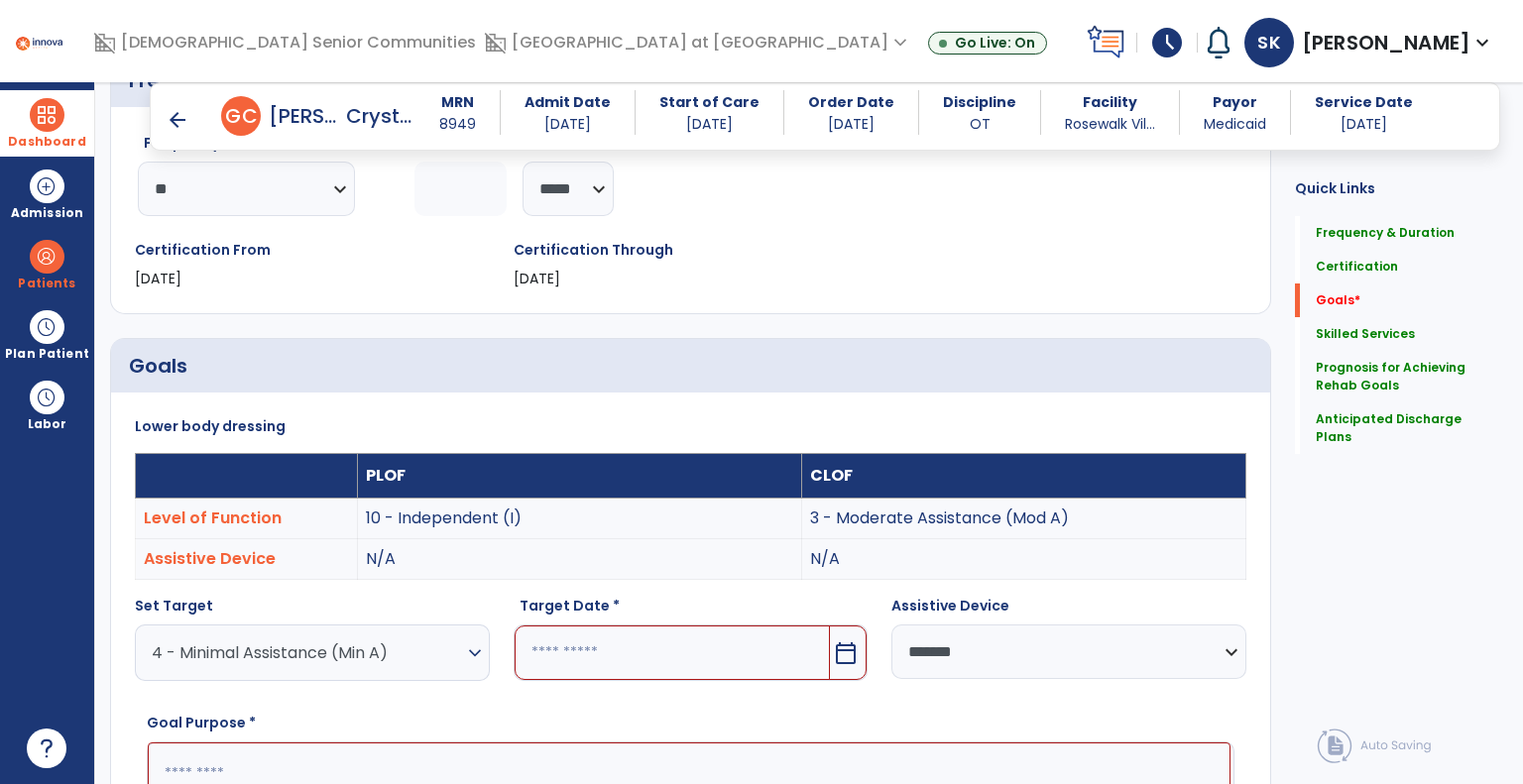 scroll, scrollTop: 496, scrollLeft: 0, axis: vertical 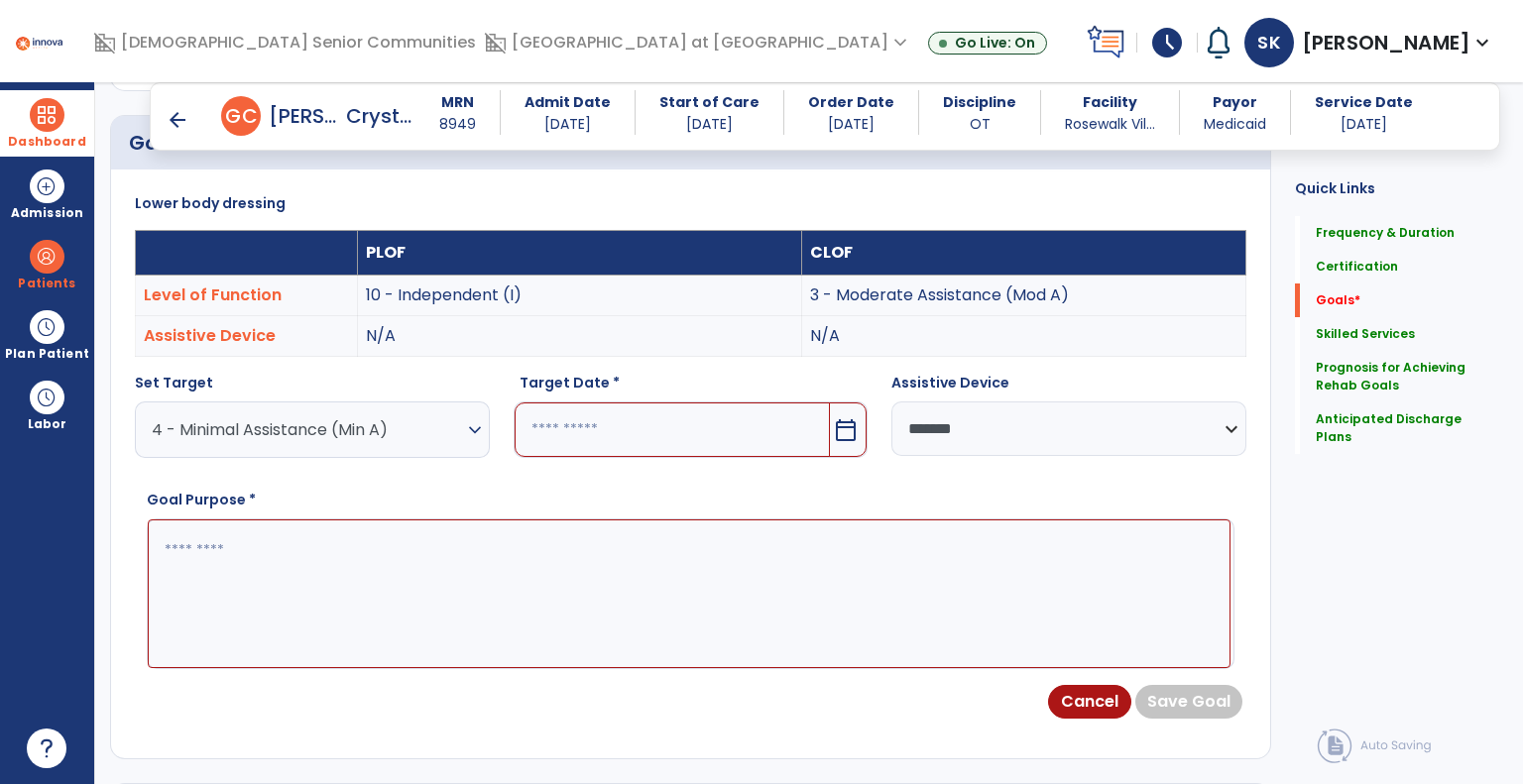 click on "calendar_today" at bounding box center [846, 430] 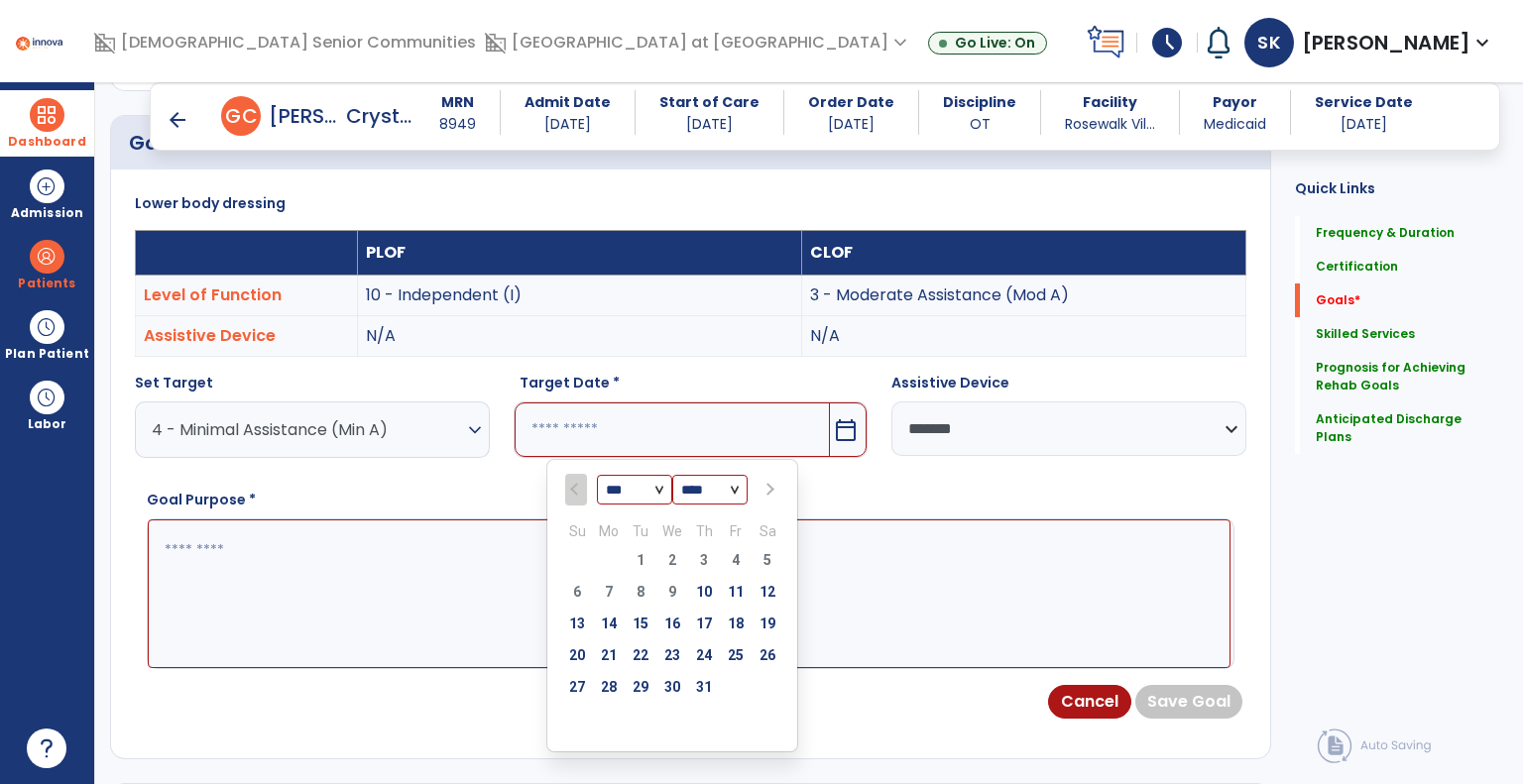 click at bounding box center (767, 490) 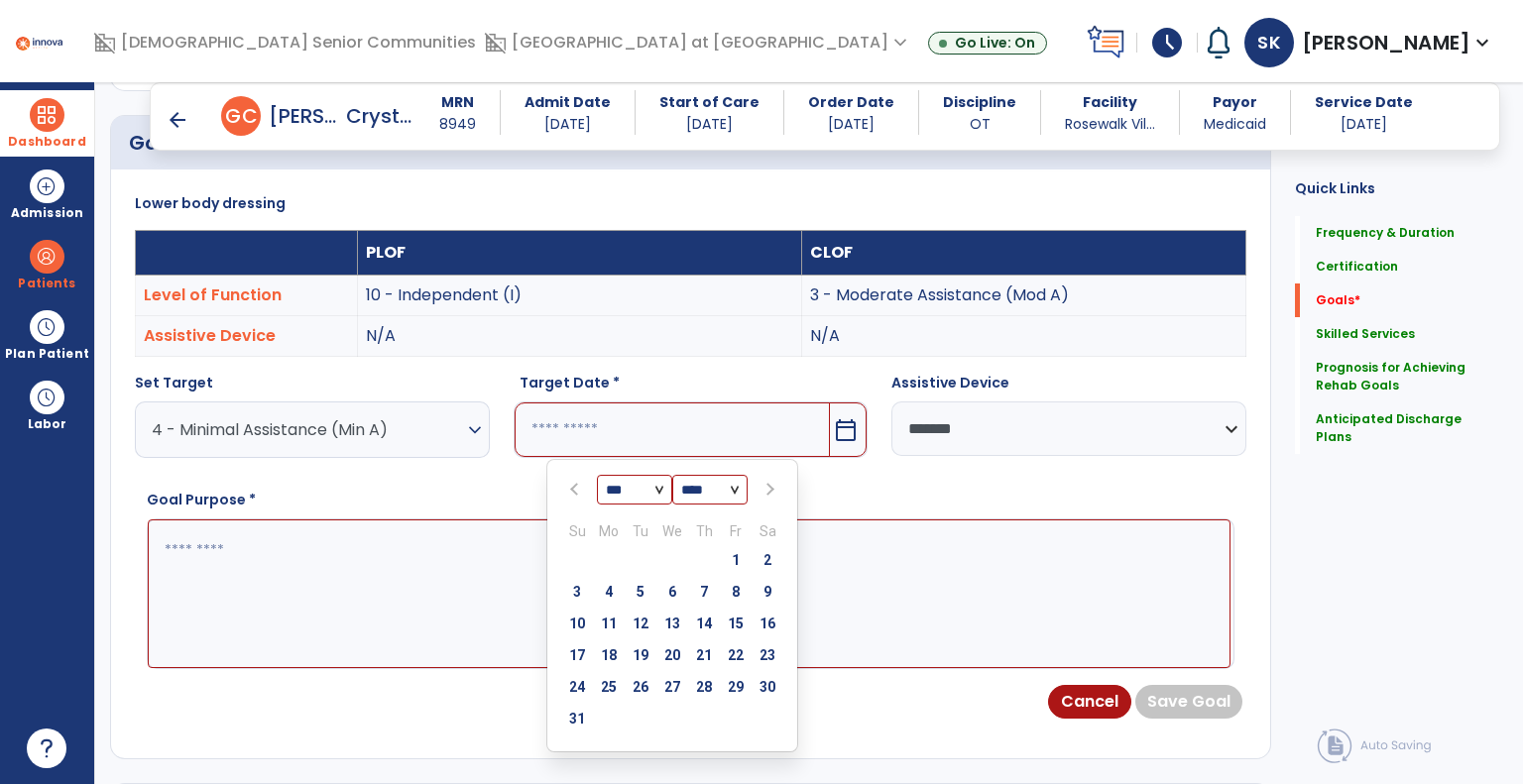 click at bounding box center (767, 490) 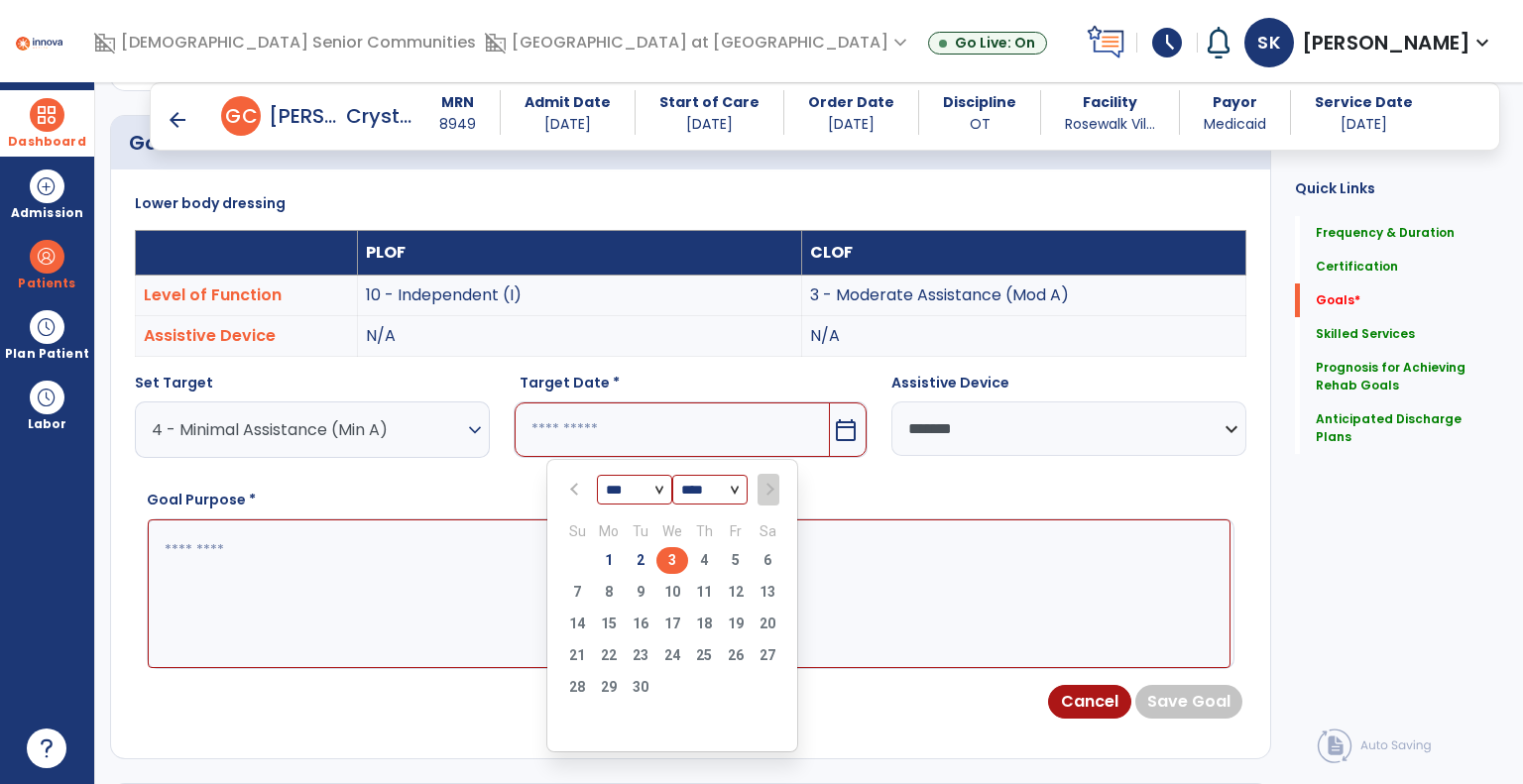 click on "3" at bounding box center [672, 560] 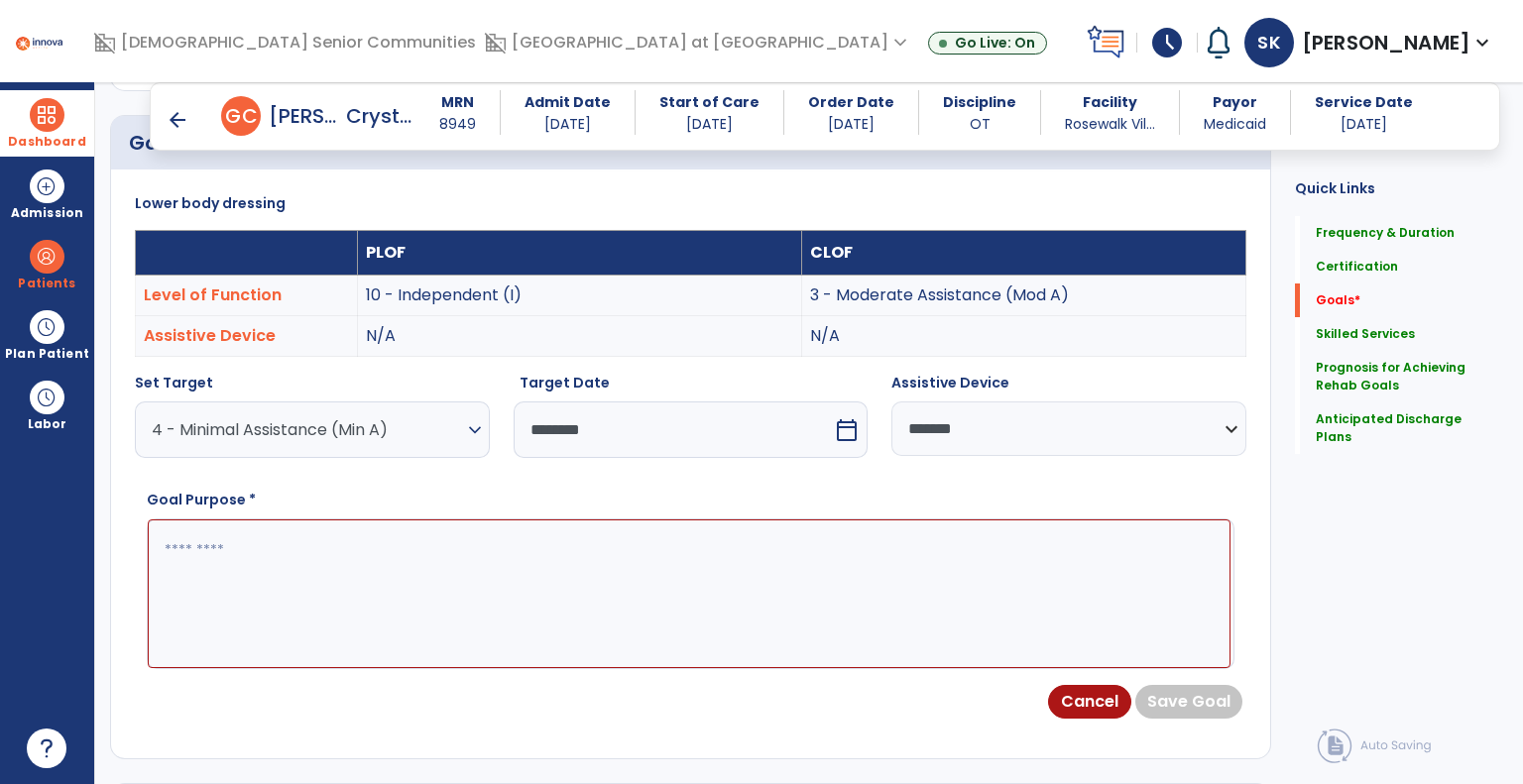 click at bounding box center [689, 594] 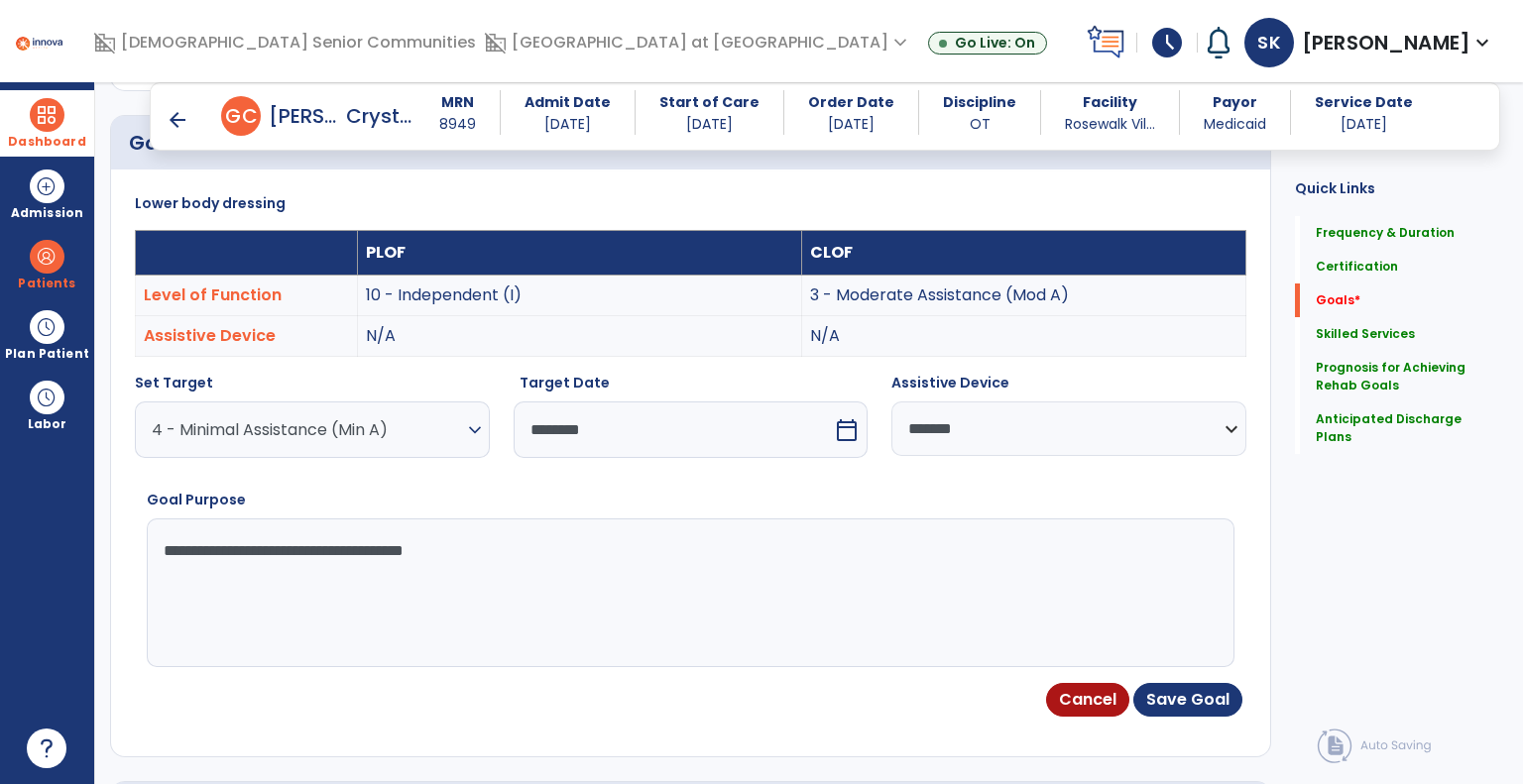 drag, startPoint x: 165, startPoint y: 547, endPoint x: 542, endPoint y: 562, distance: 377.29829 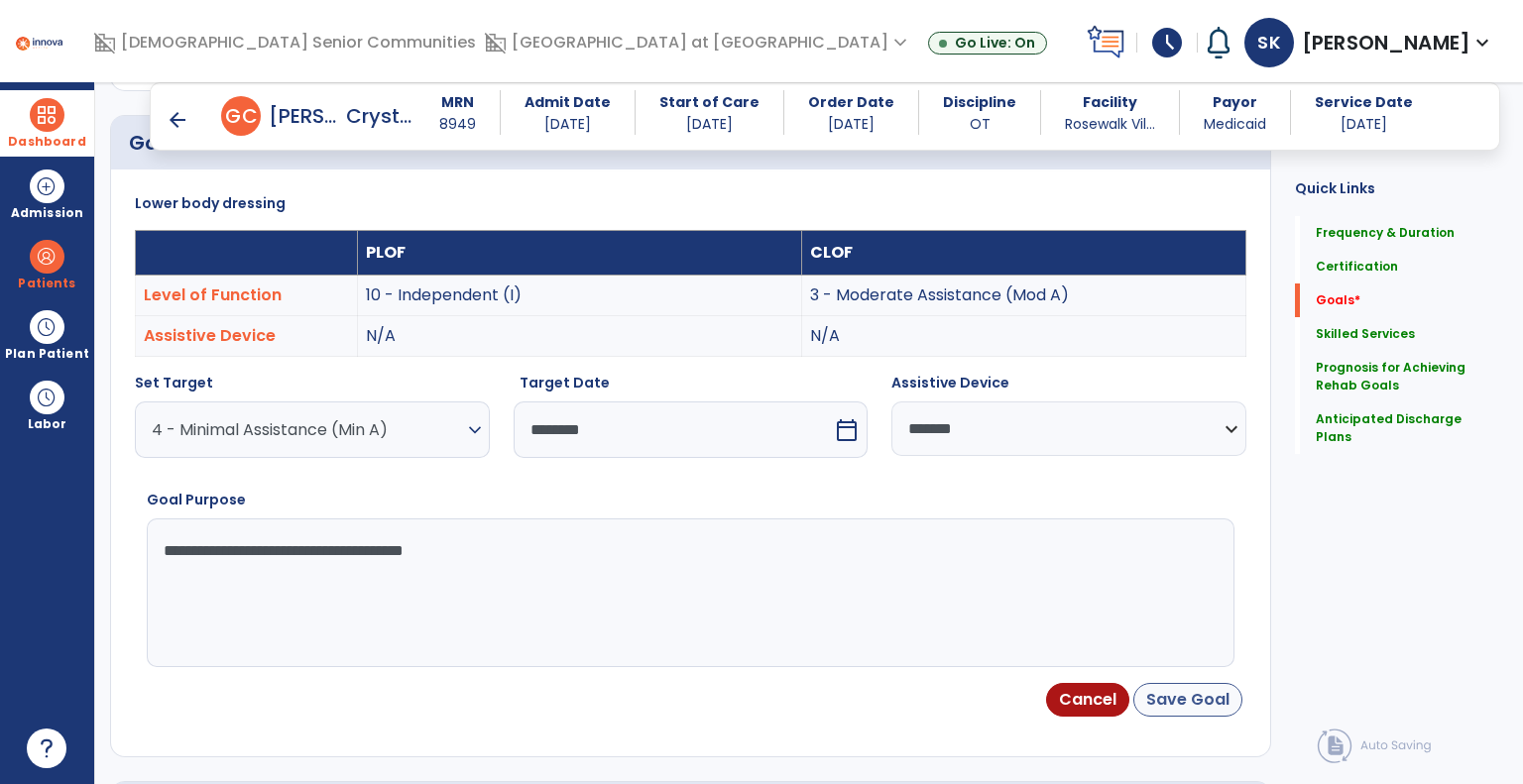 type on "**********" 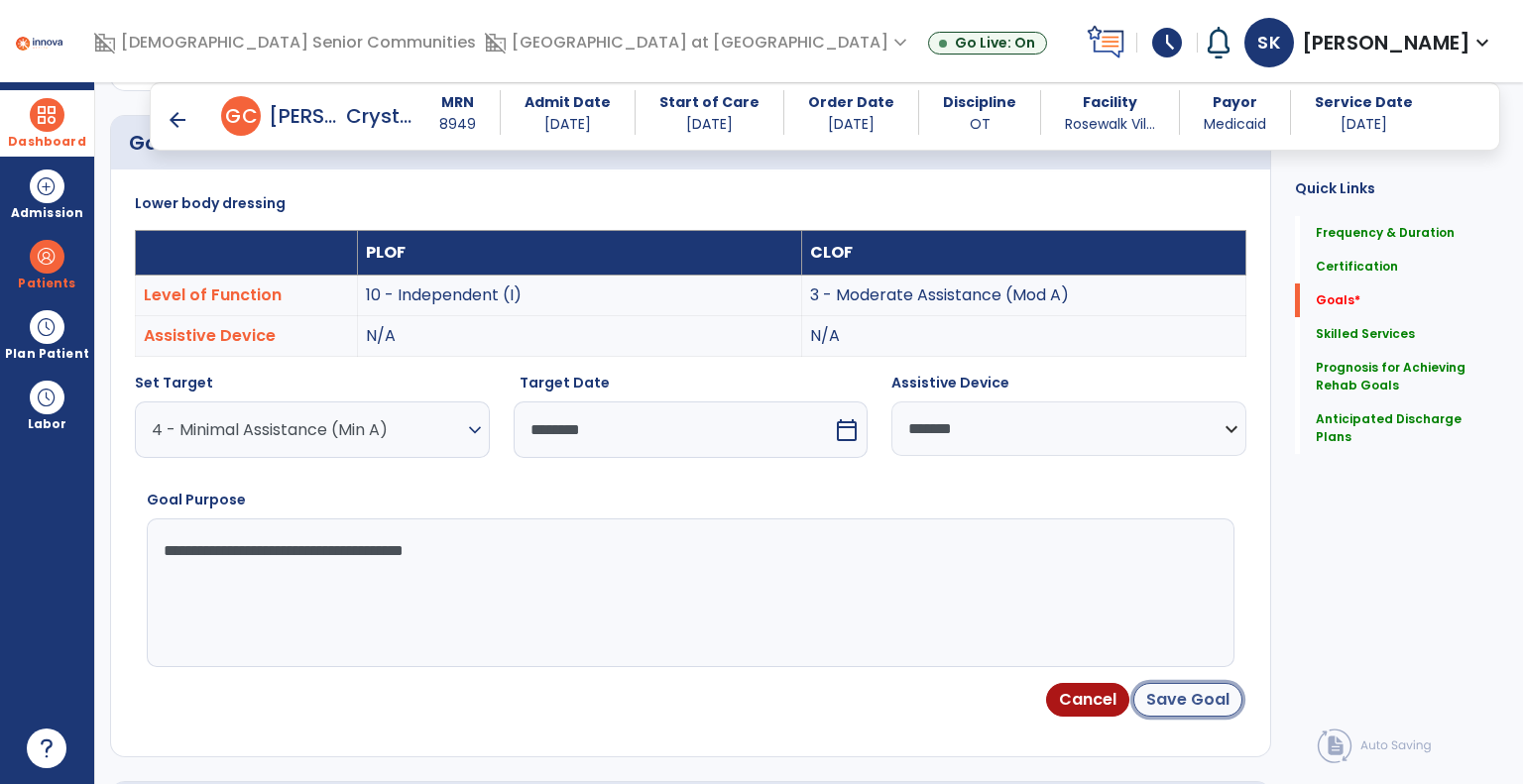 click on "Save Goal" at bounding box center [1188, 700] 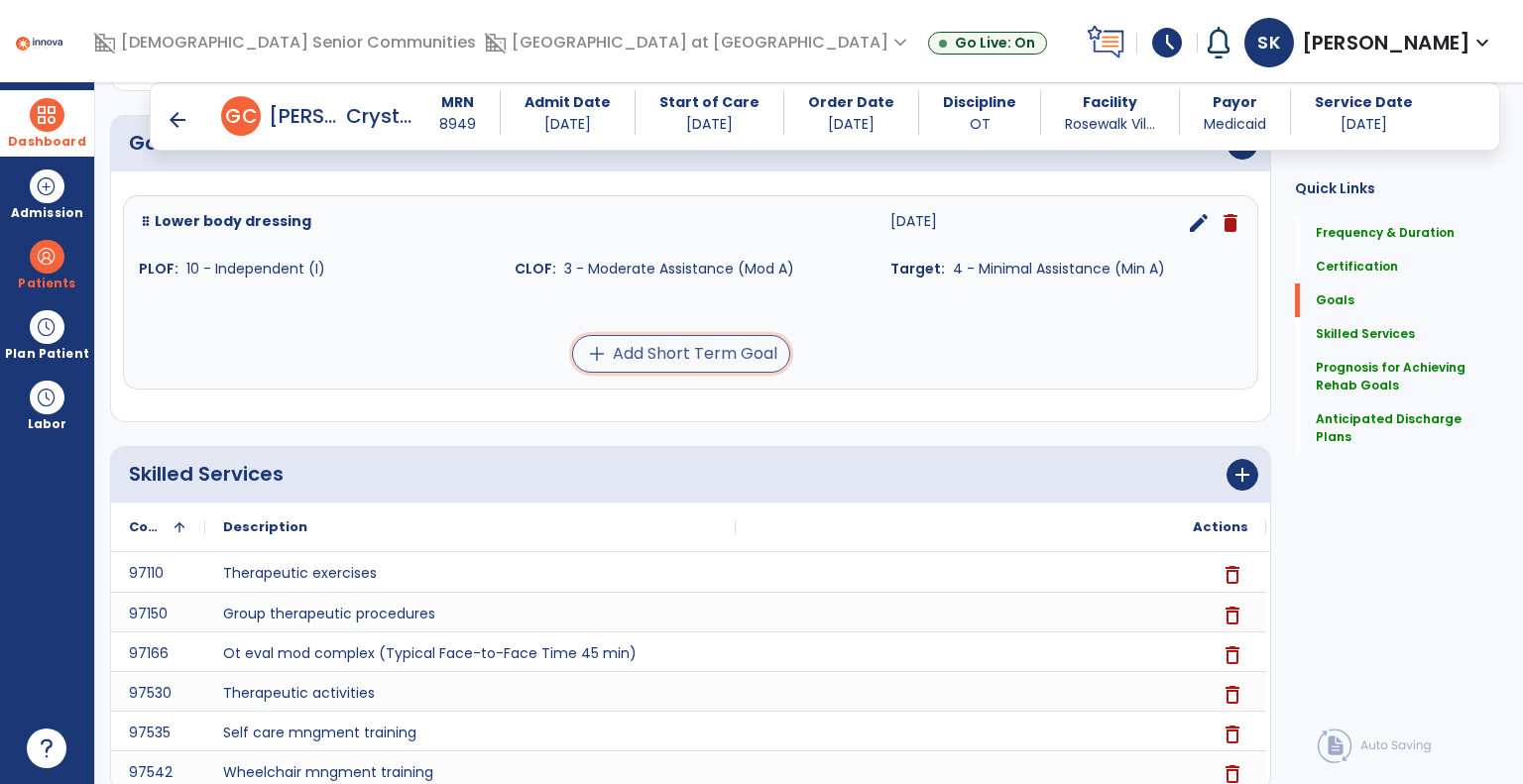 click on "add" at bounding box center (597, 354) 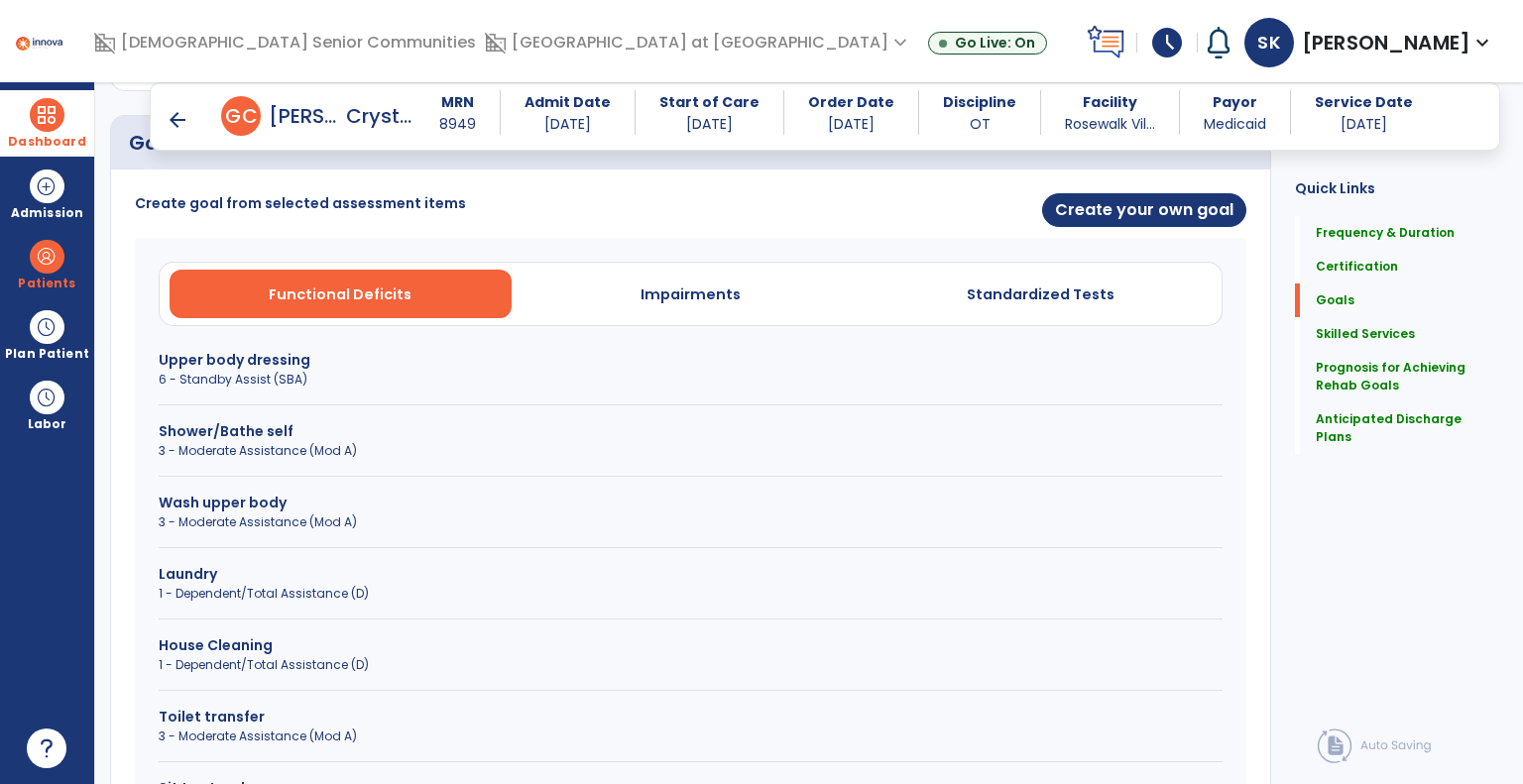 click on "6 - Standby Assist (SBA)" at bounding box center (690, 380) 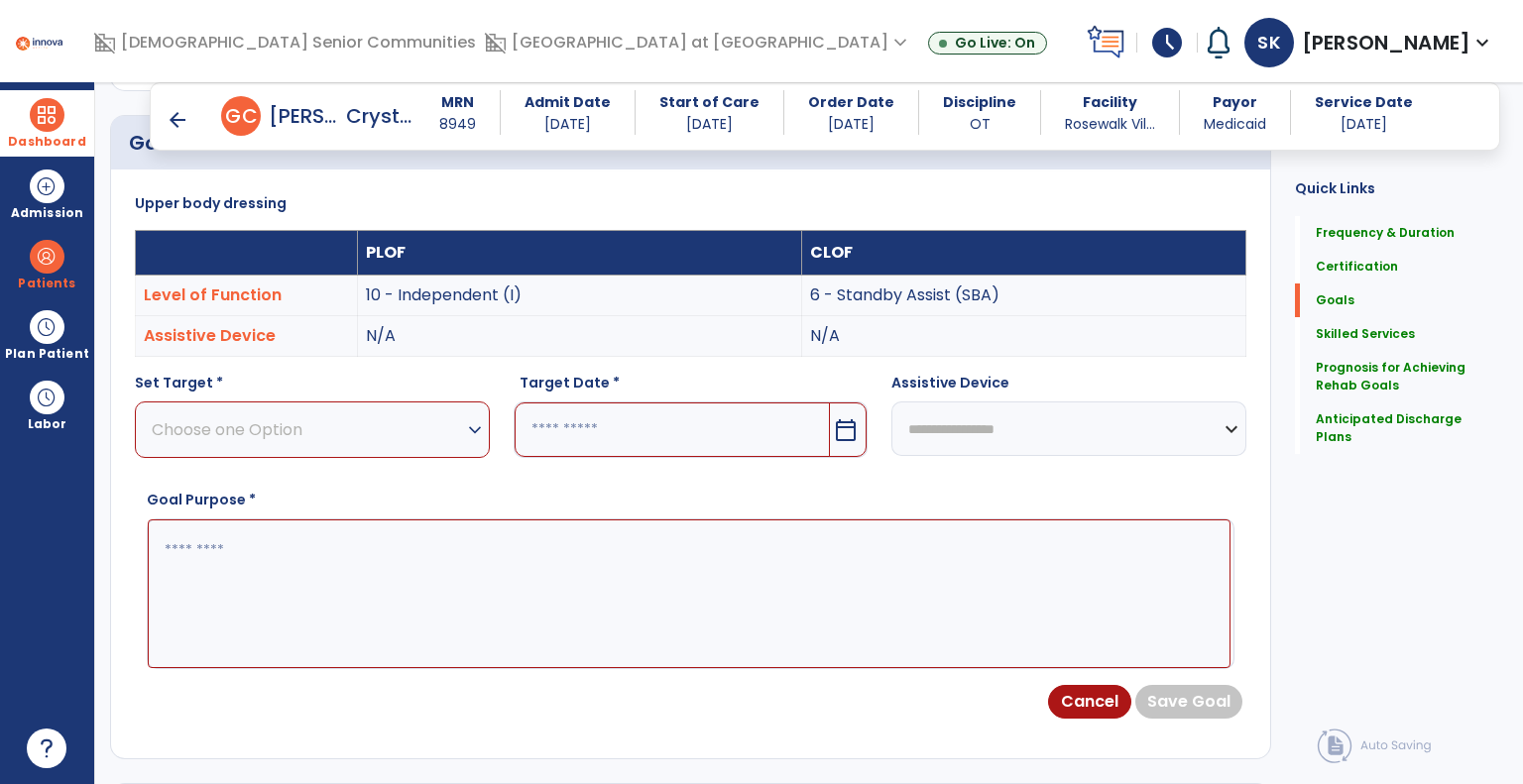 click on "Choose one Option" at bounding box center (307, 429) 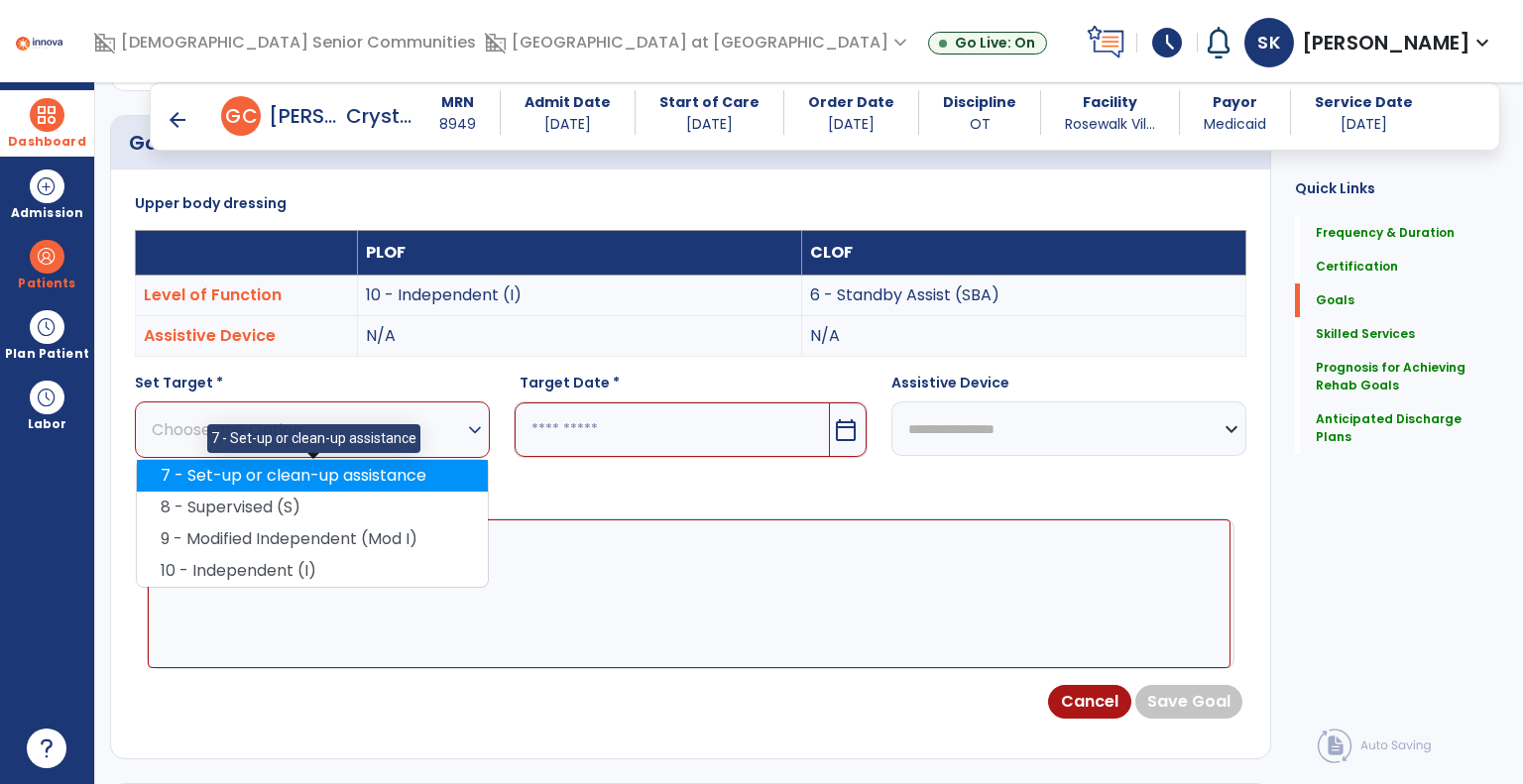 click on "7 - Set-up or clean-up assistance" at bounding box center (312, 476) 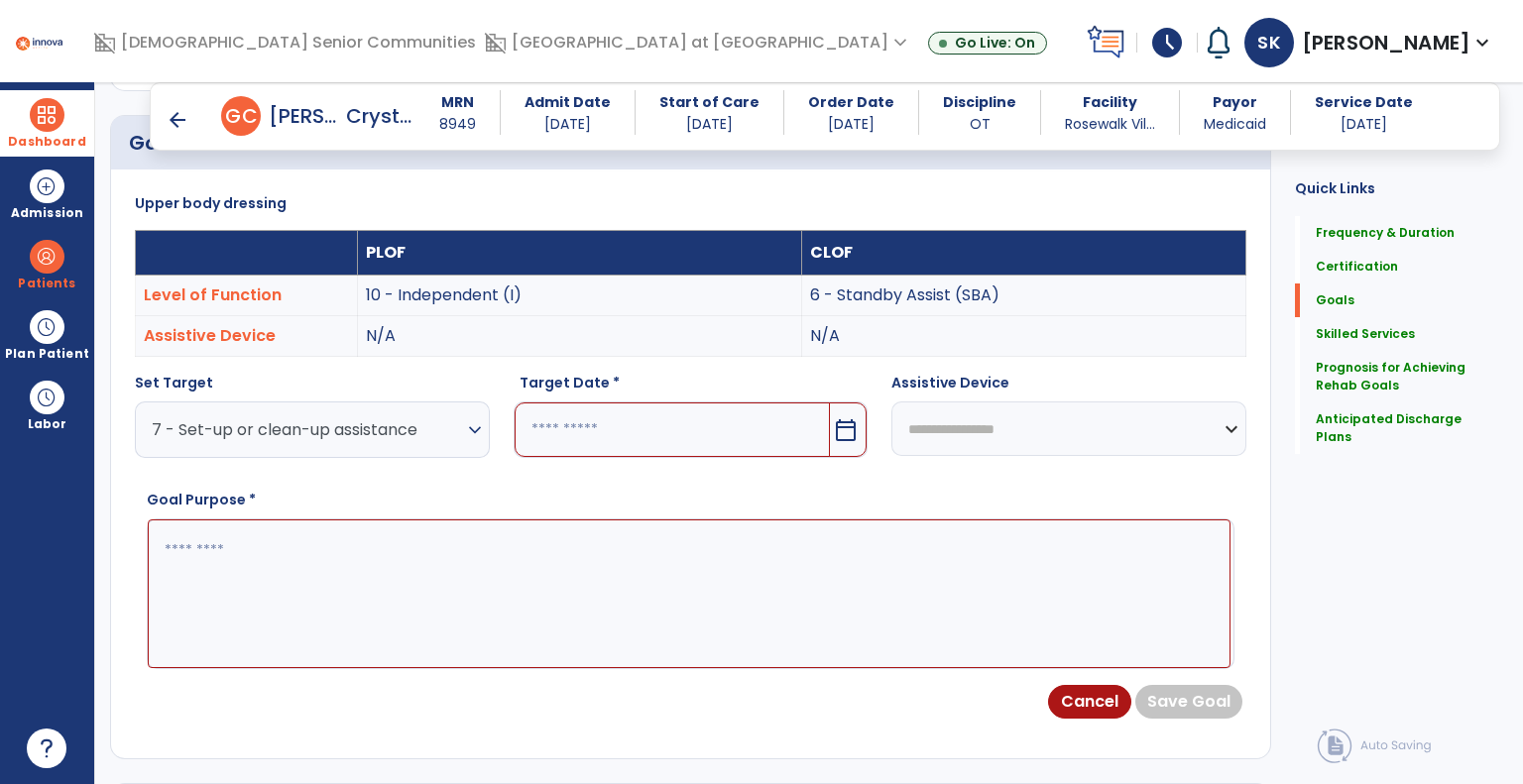 click on "calendar_today" at bounding box center (846, 430) 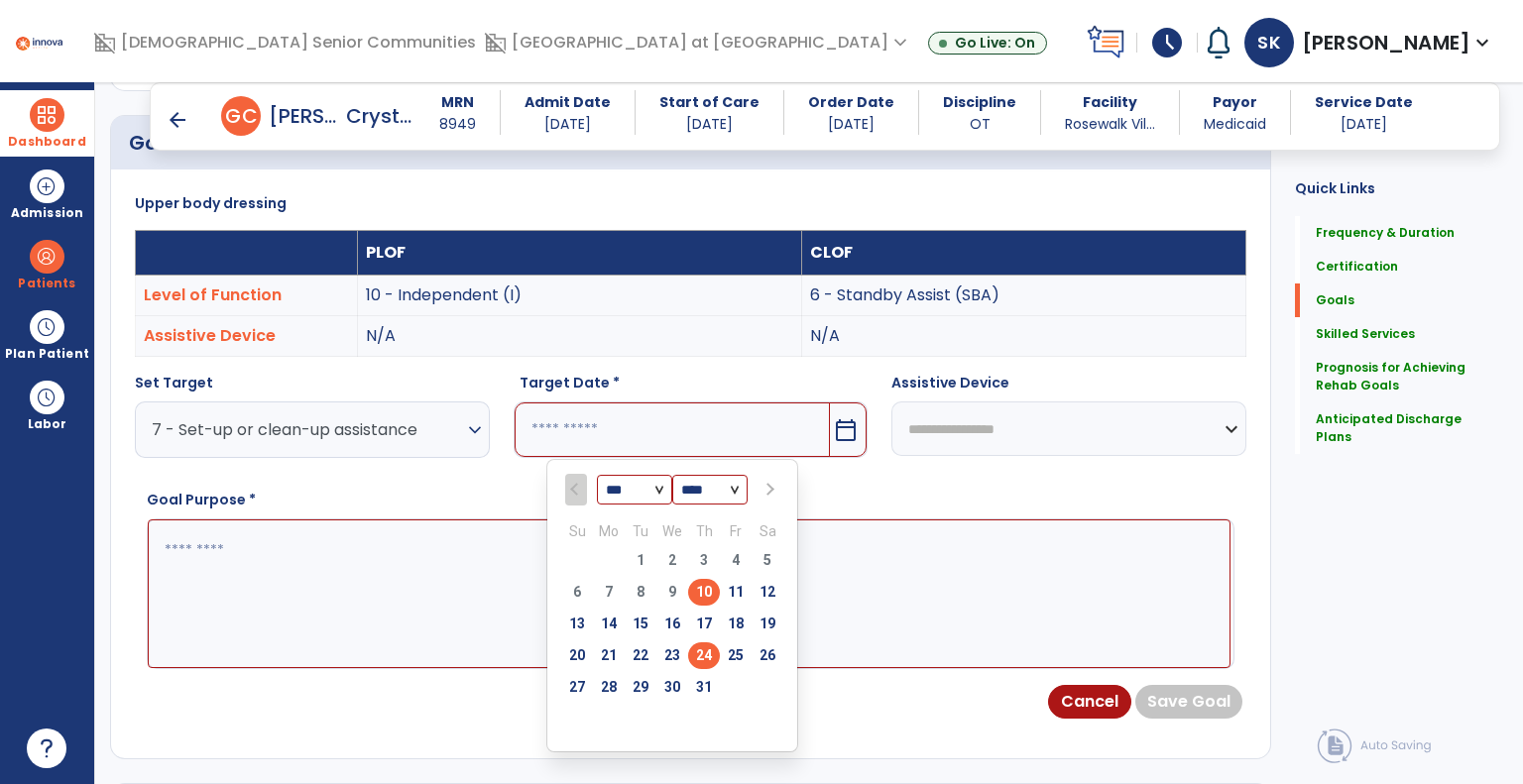 click on "24" at bounding box center (704, 655) 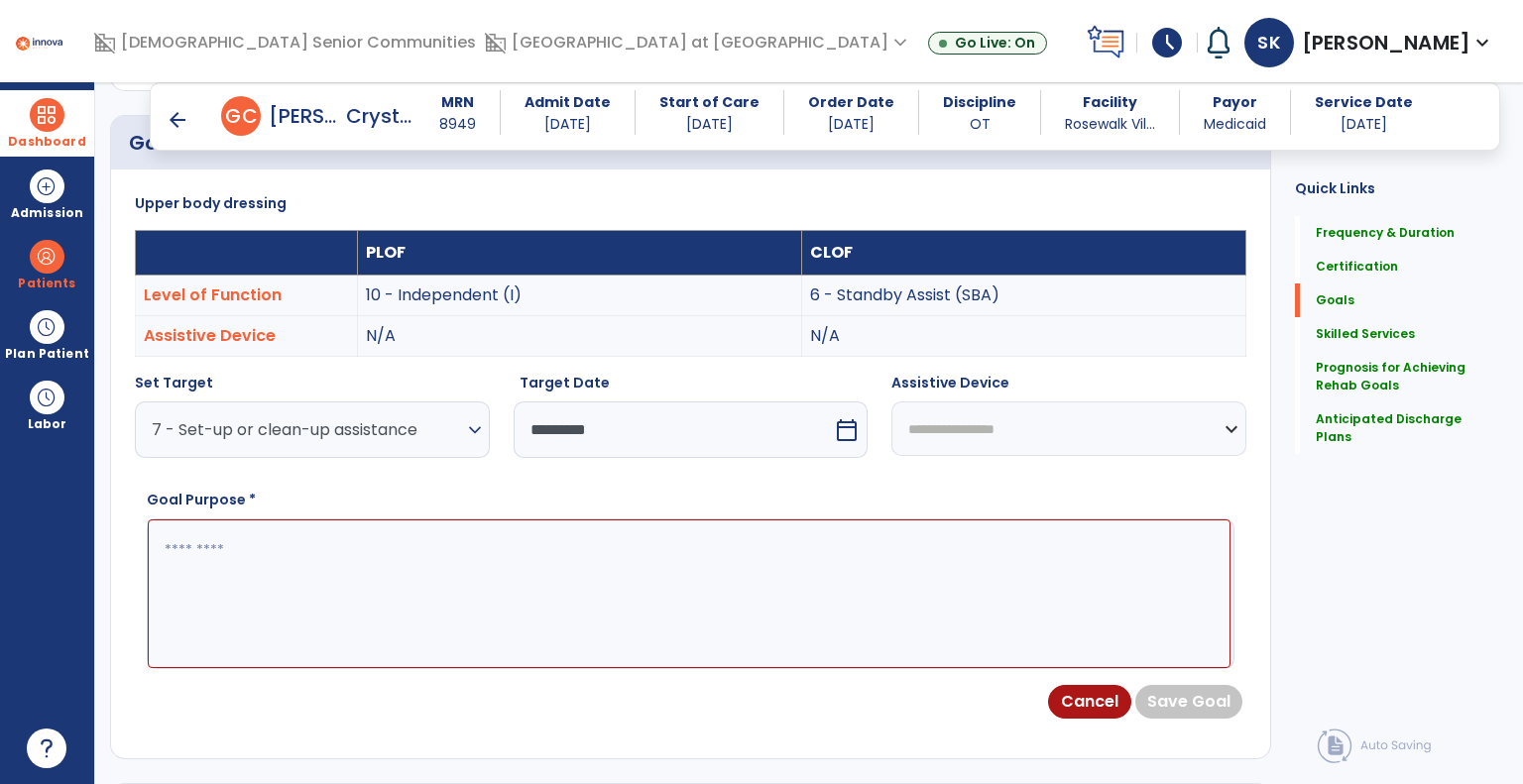 click at bounding box center [689, 594] 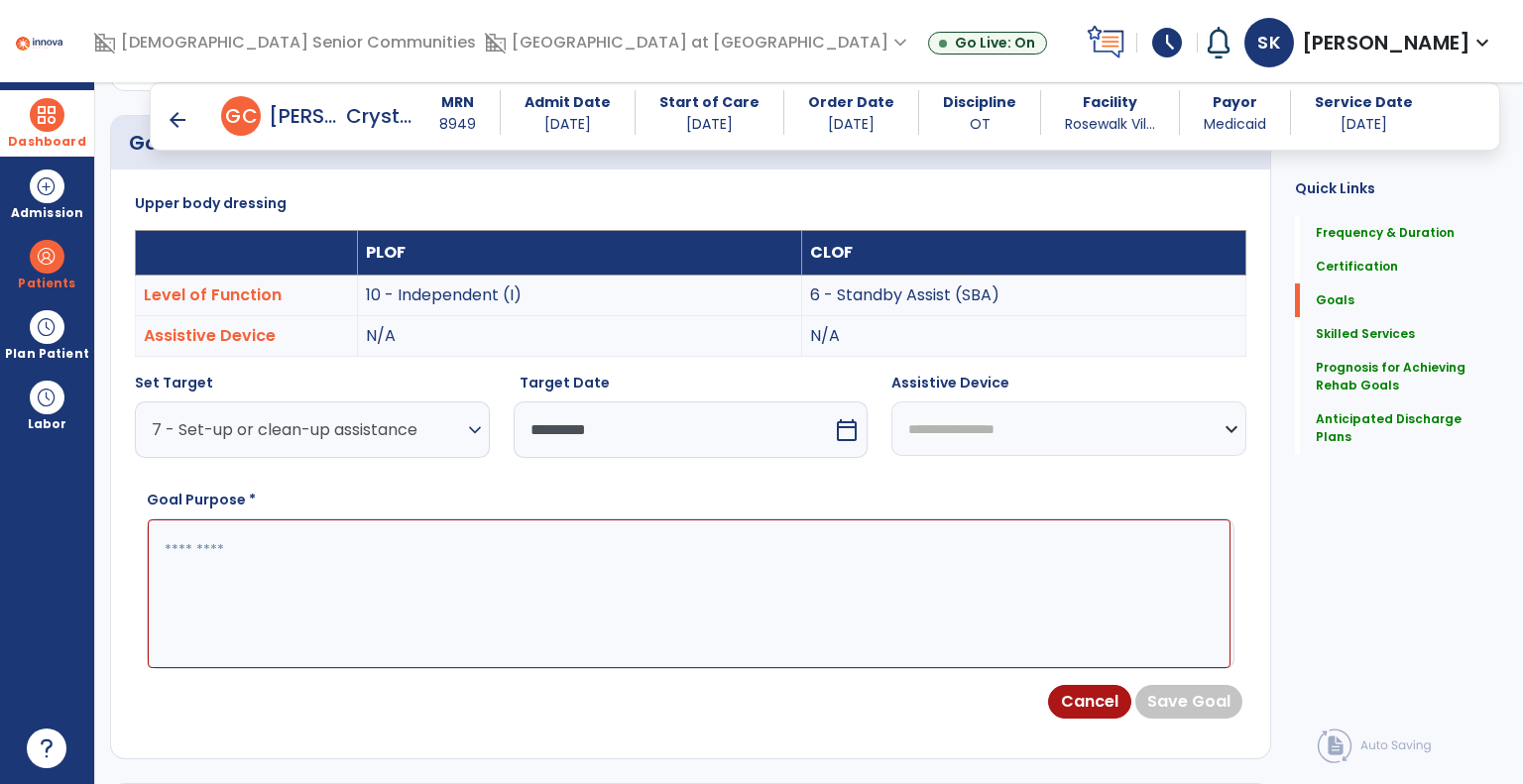 paste on "**********" 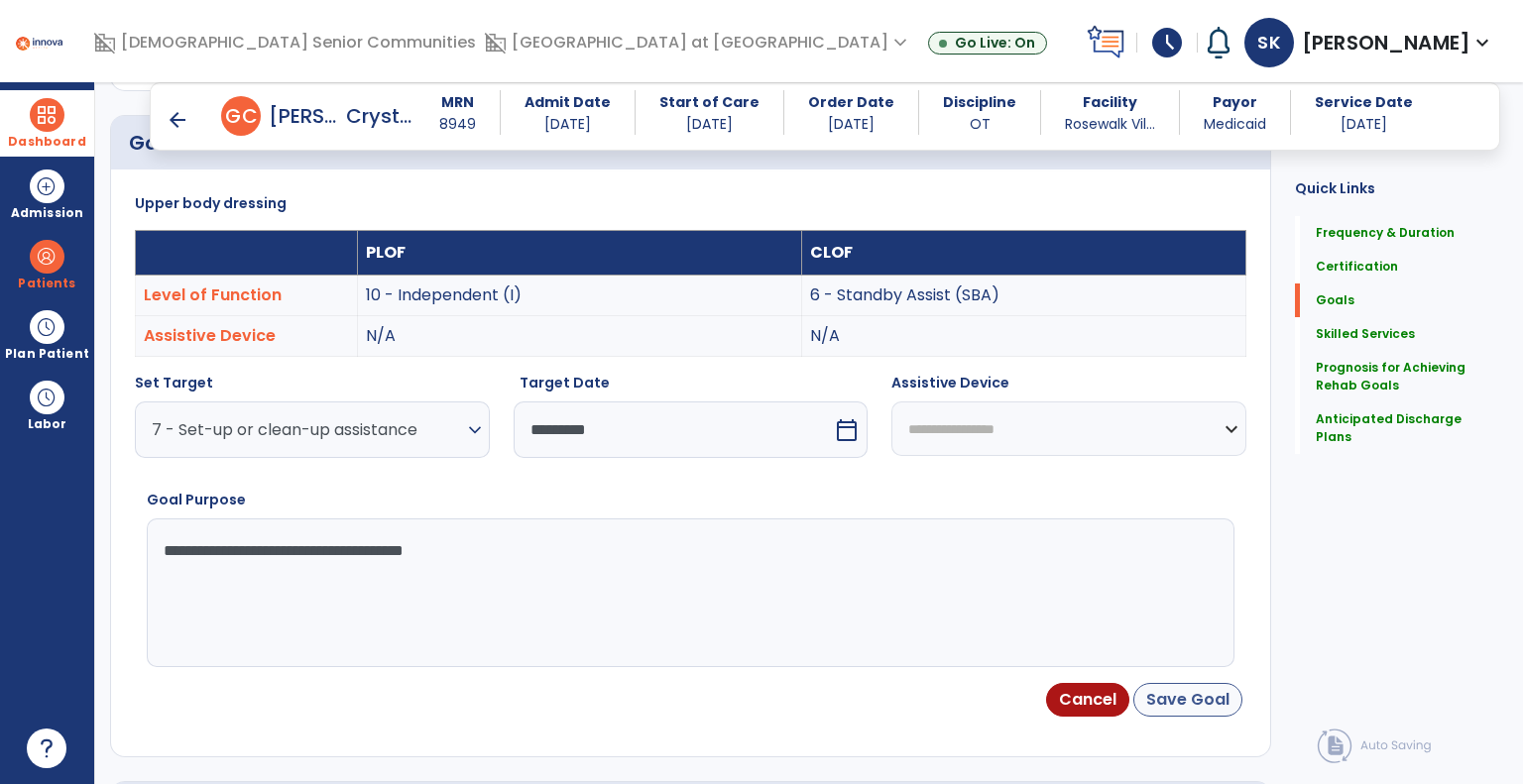 type on "**********" 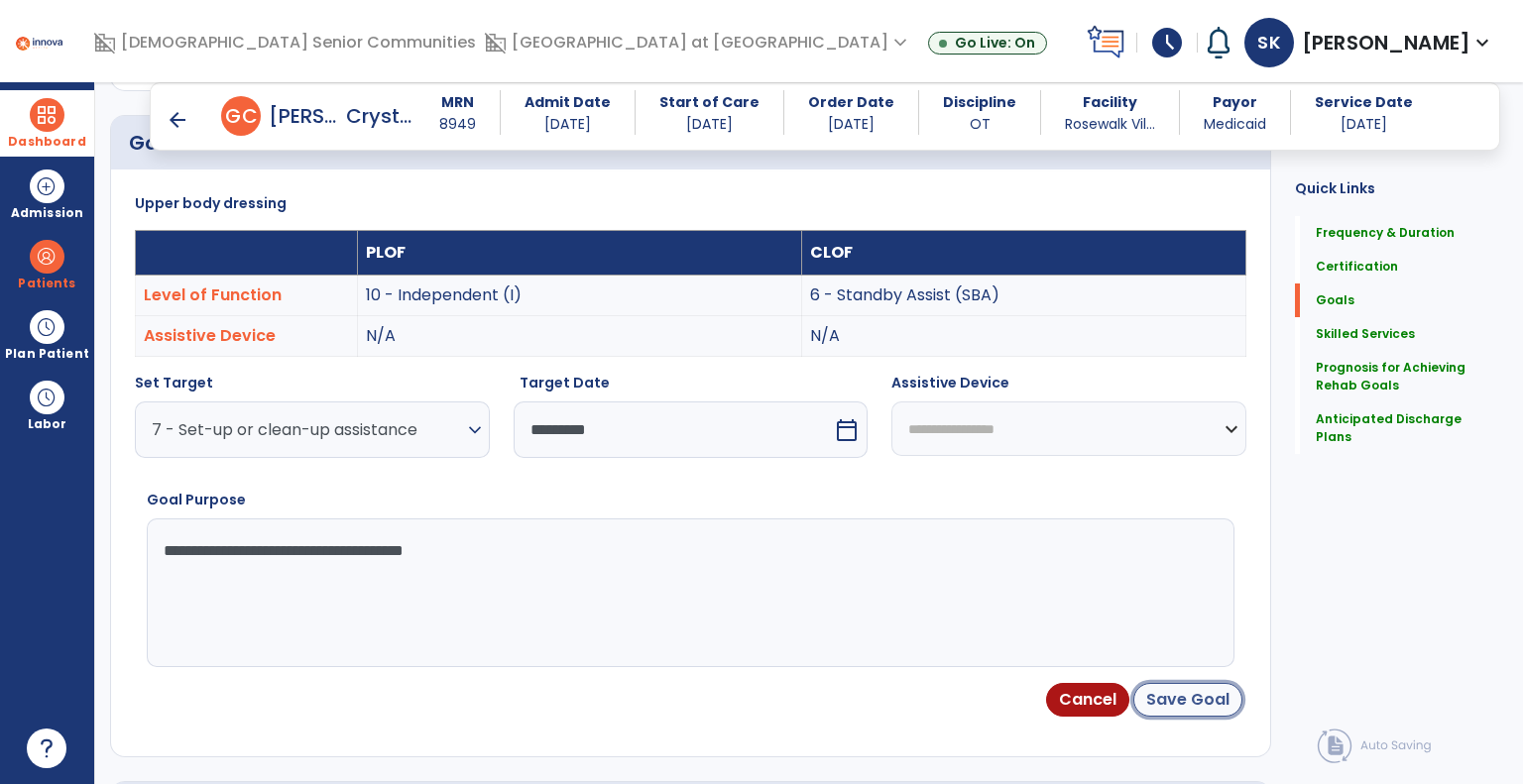 click on "Save Goal" at bounding box center [1188, 700] 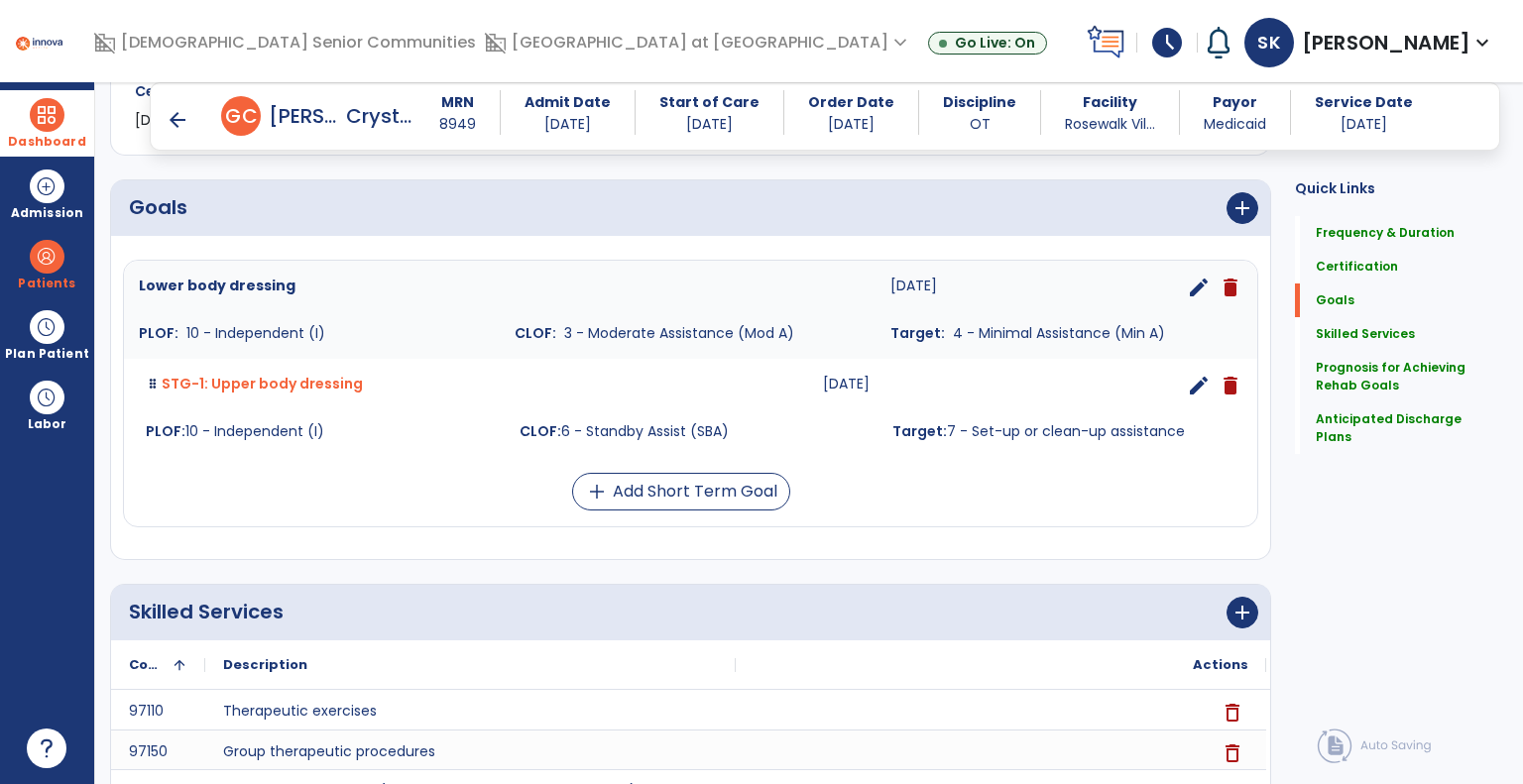 scroll, scrollTop: 396, scrollLeft: 0, axis: vertical 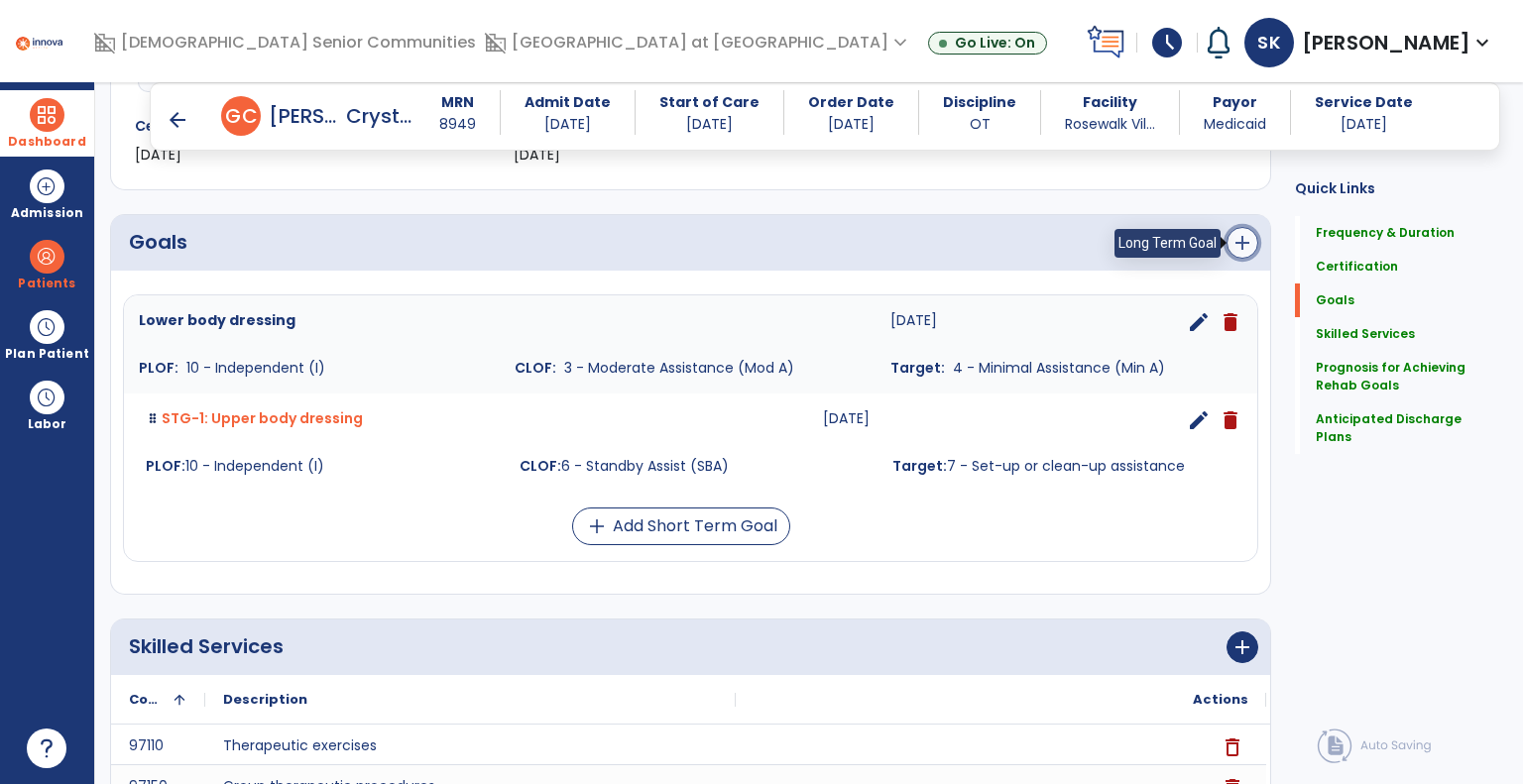 click on "add" at bounding box center (1242, 243) 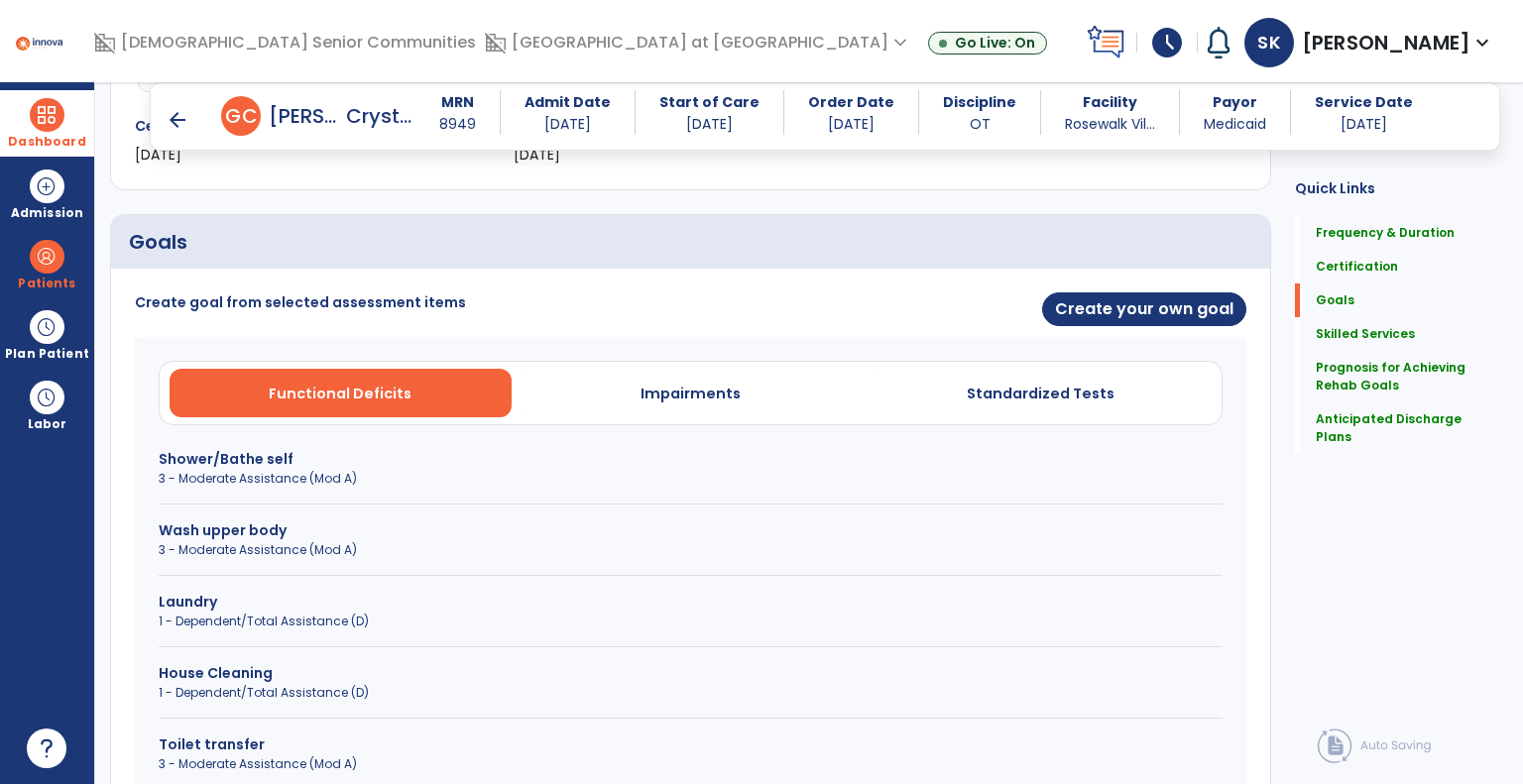 click on "3 - Moderate Assistance (Mod A)" at bounding box center (690, 479) 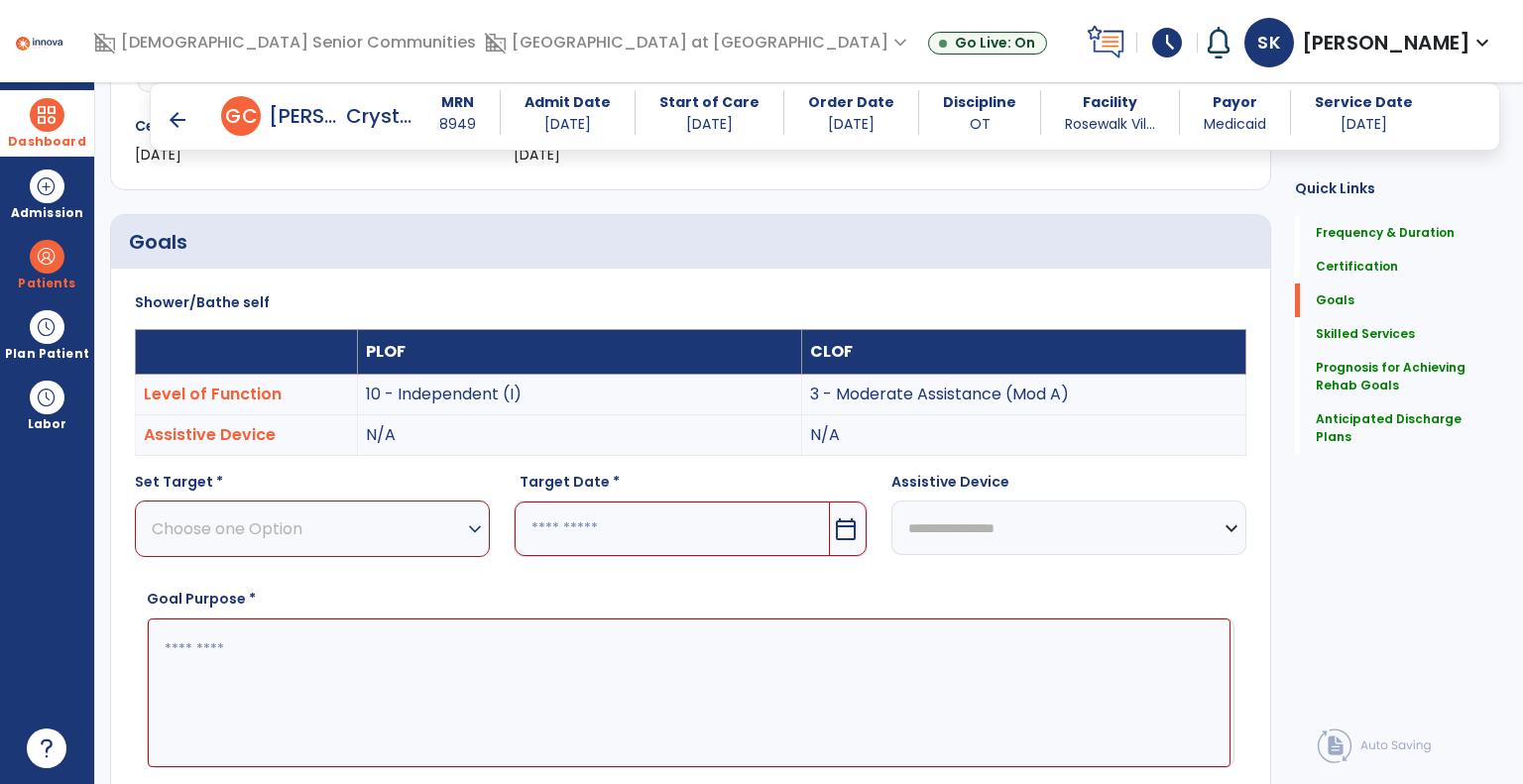 click on "Choose one Option" at bounding box center (307, 528) 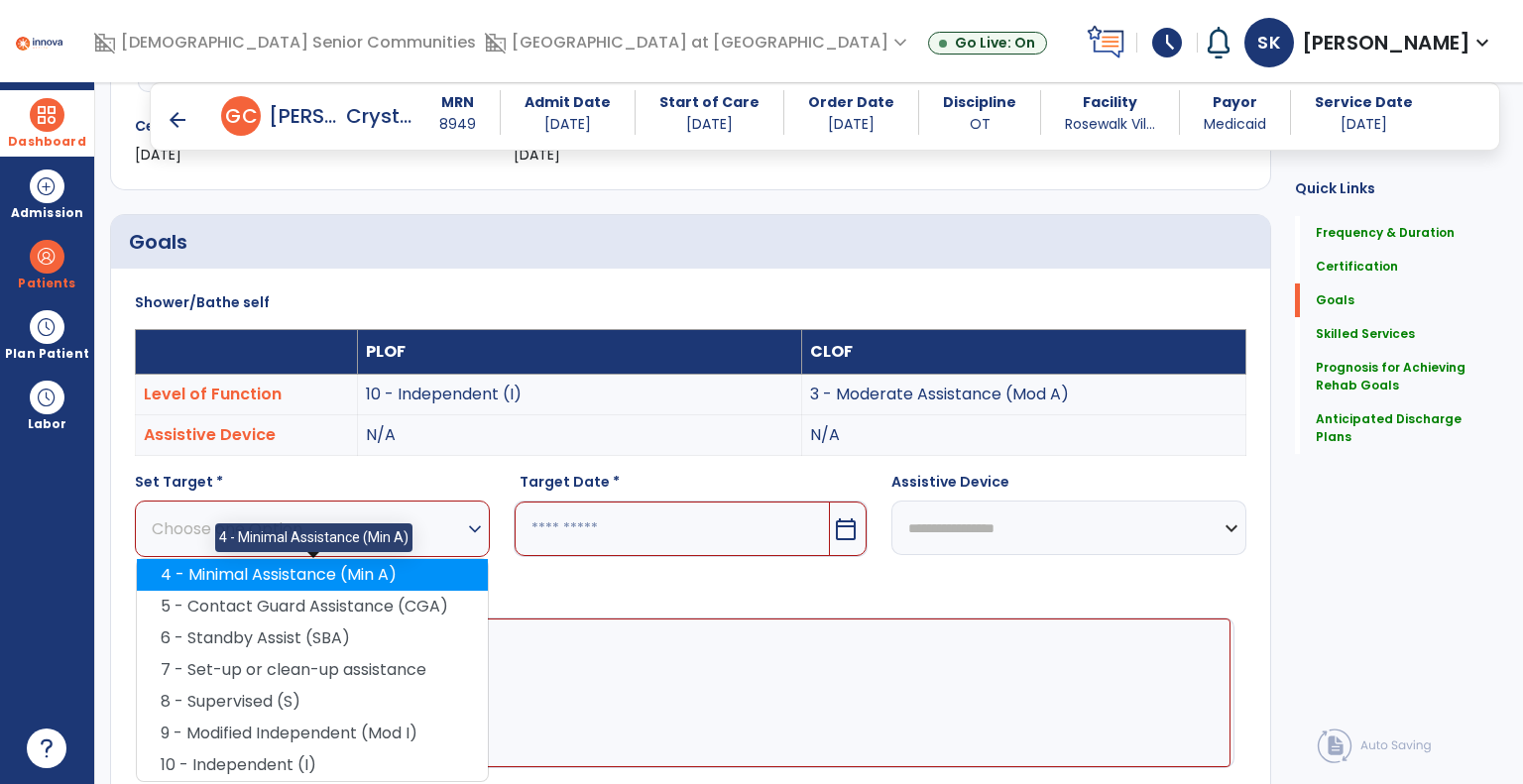 click on "4 - Minimal Assistance (Min A)" at bounding box center [312, 575] 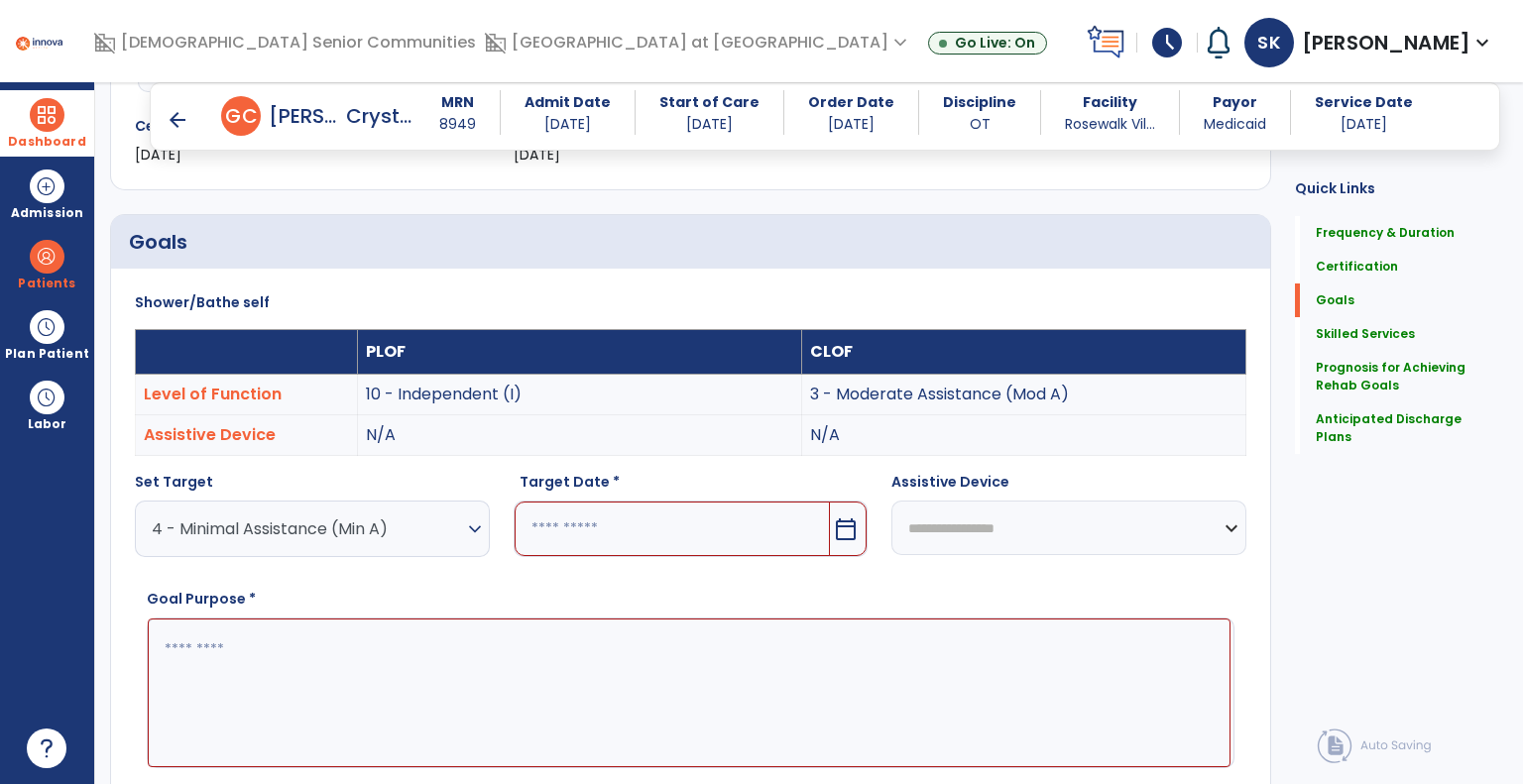click on "calendar_today" at bounding box center (846, 529) 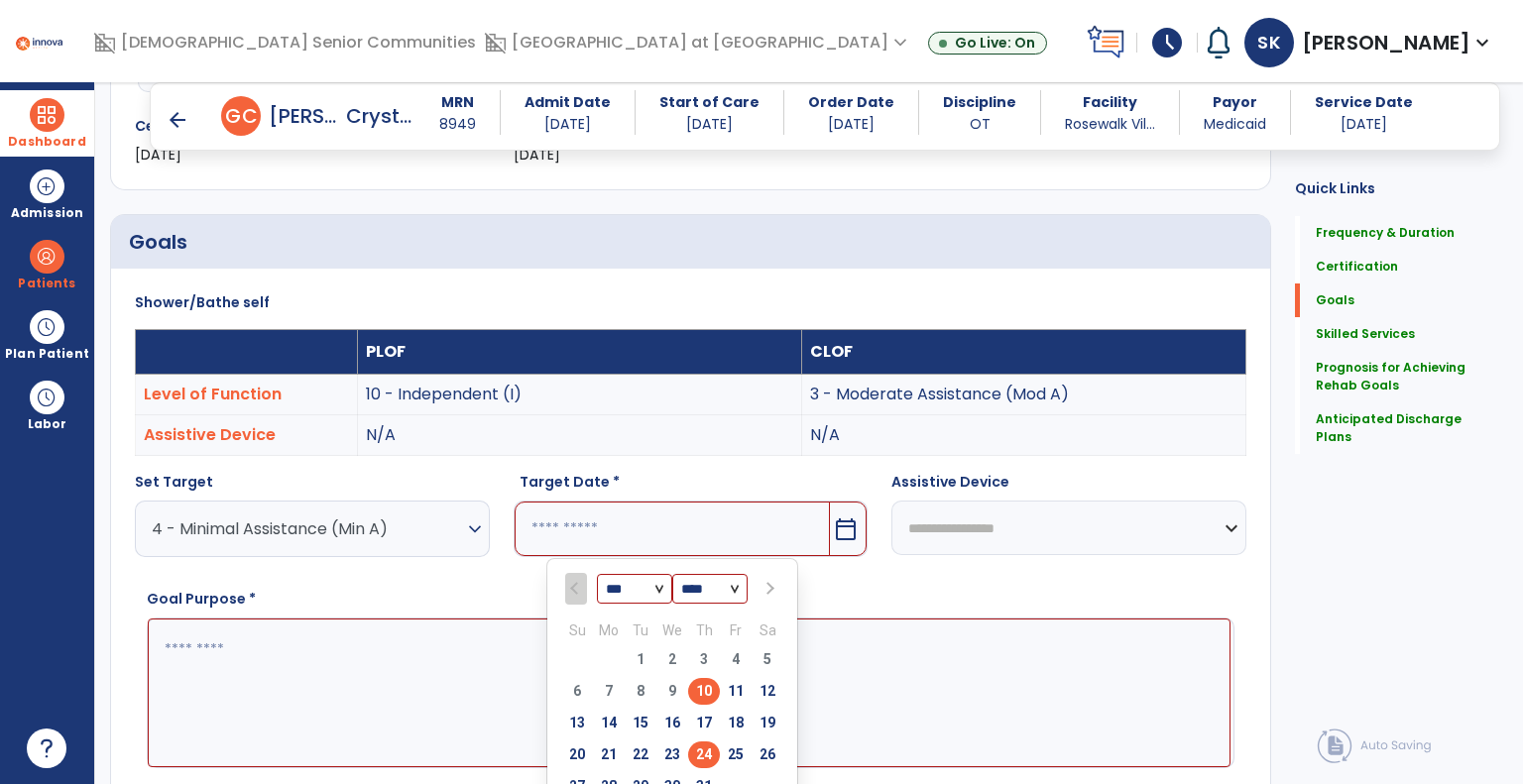 click on "24" at bounding box center (704, 754) 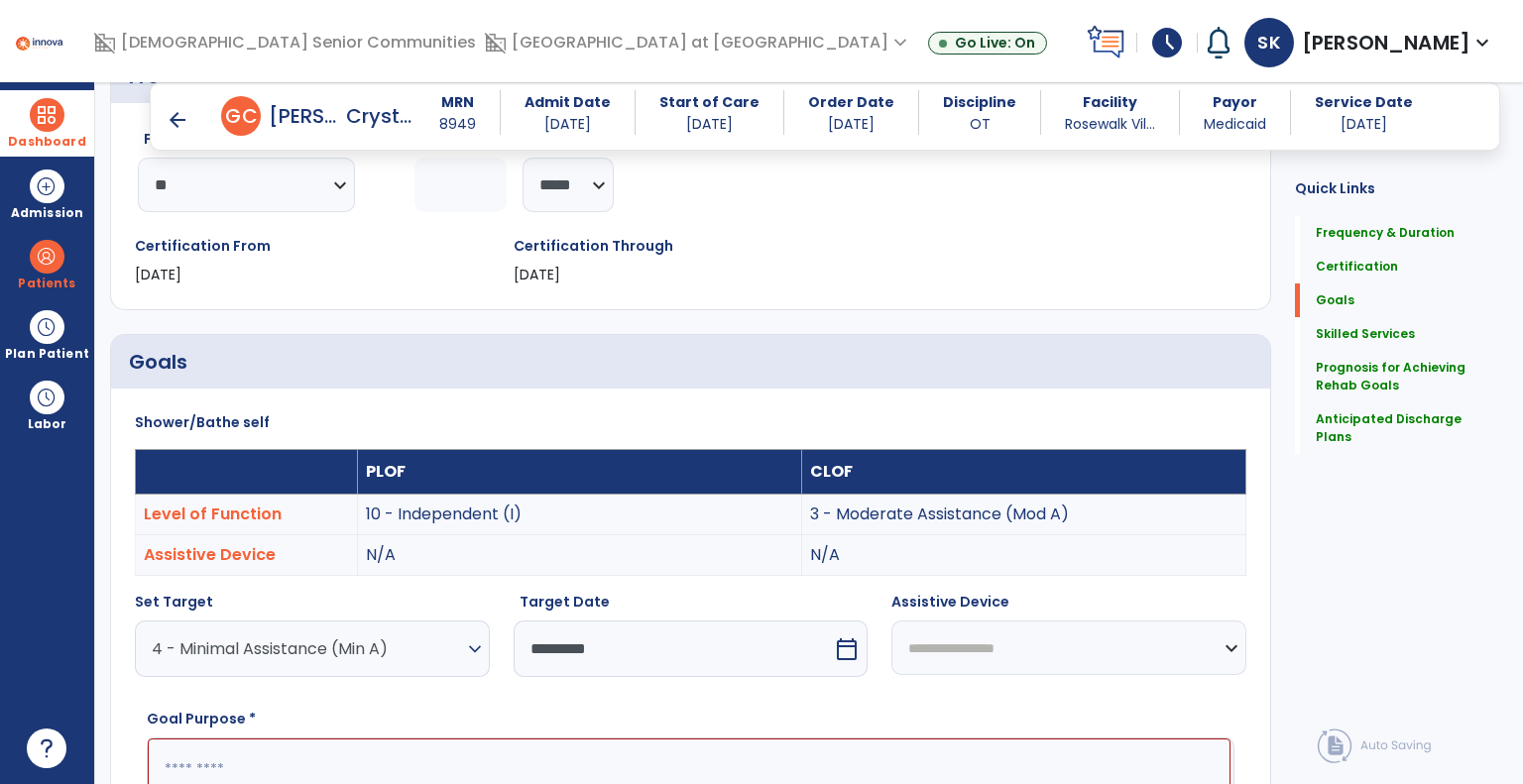 scroll, scrollTop: 396, scrollLeft: 0, axis: vertical 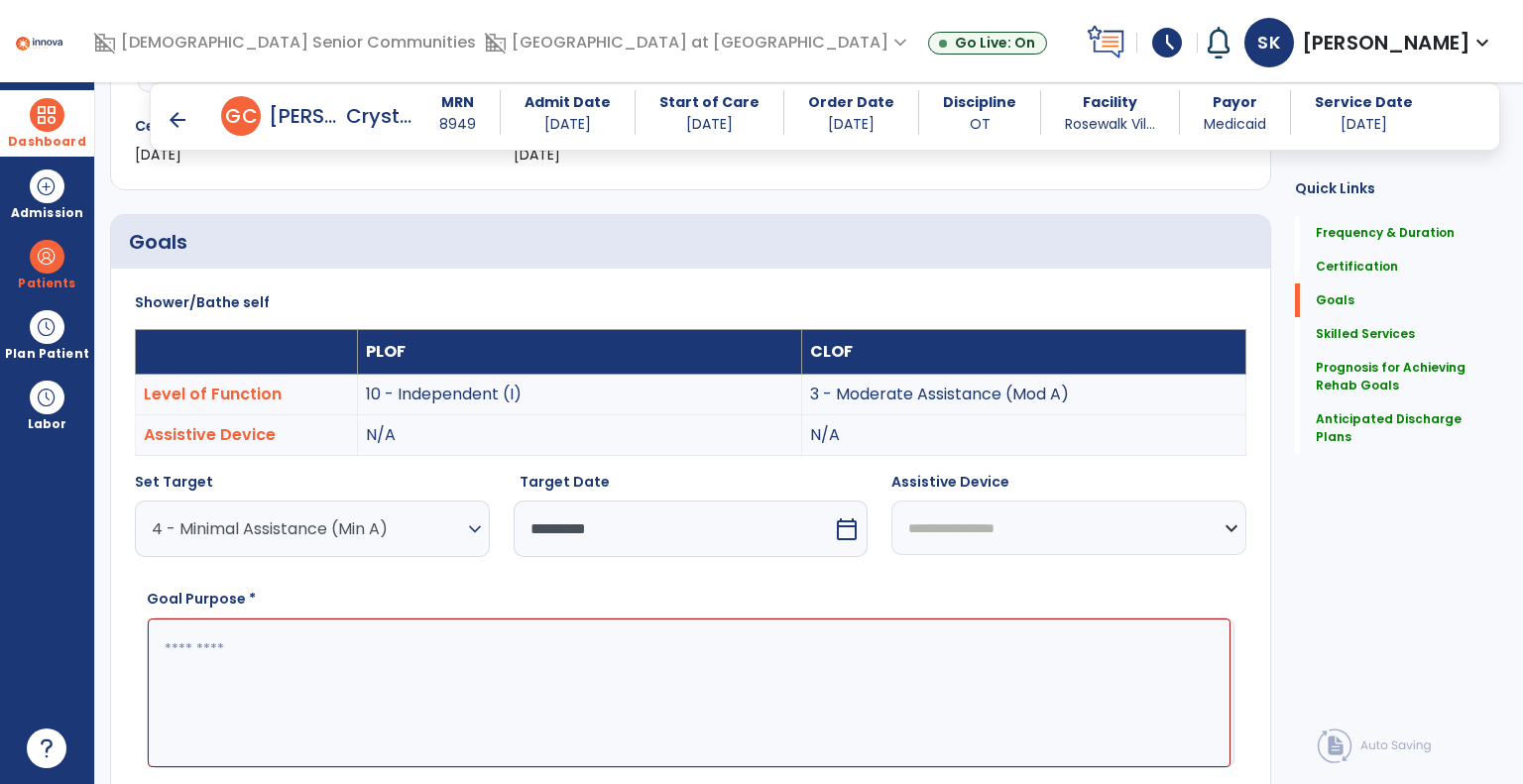 click on "calendar_today" at bounding box center [847, 529] 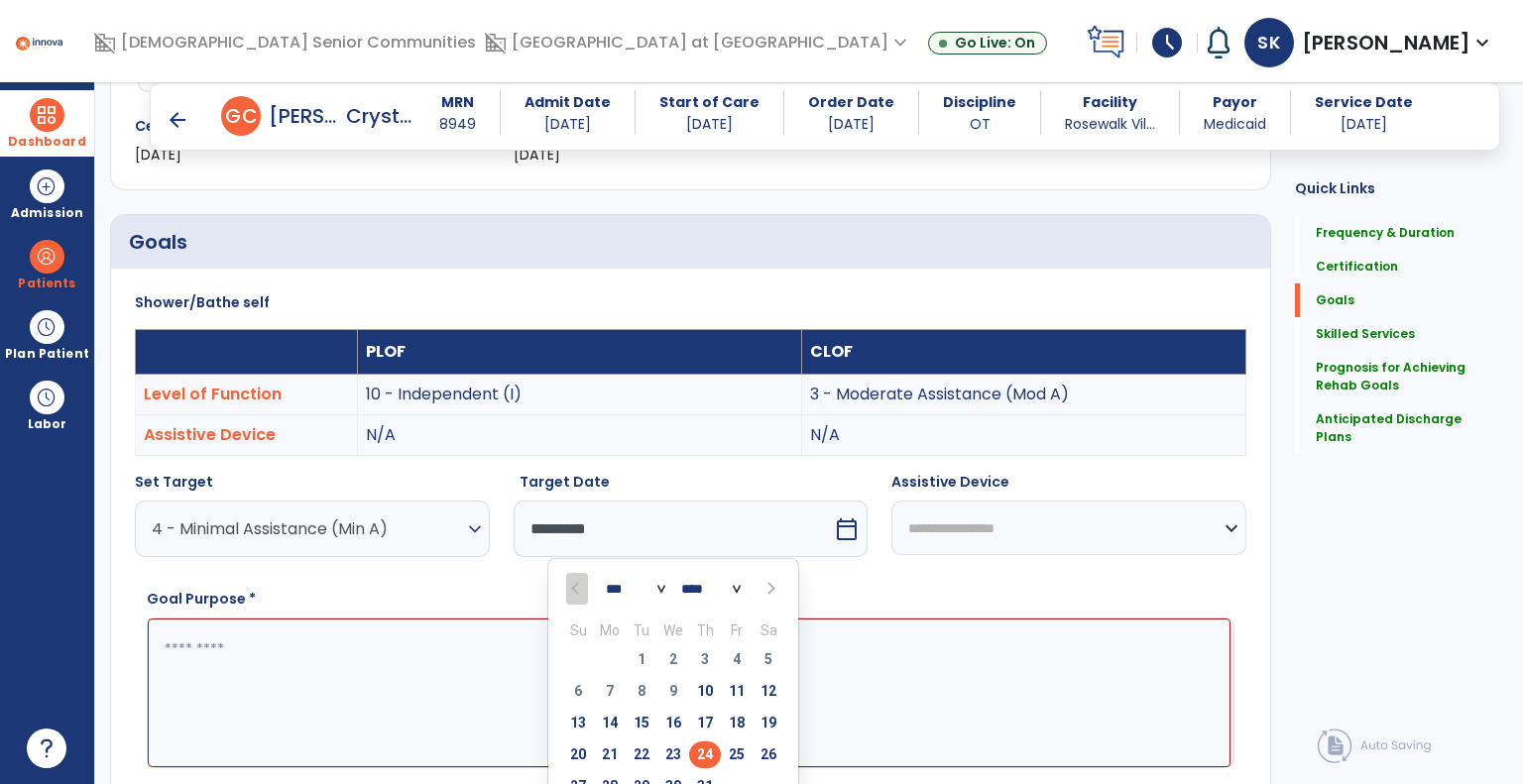 click at bounding box center (768, 589) 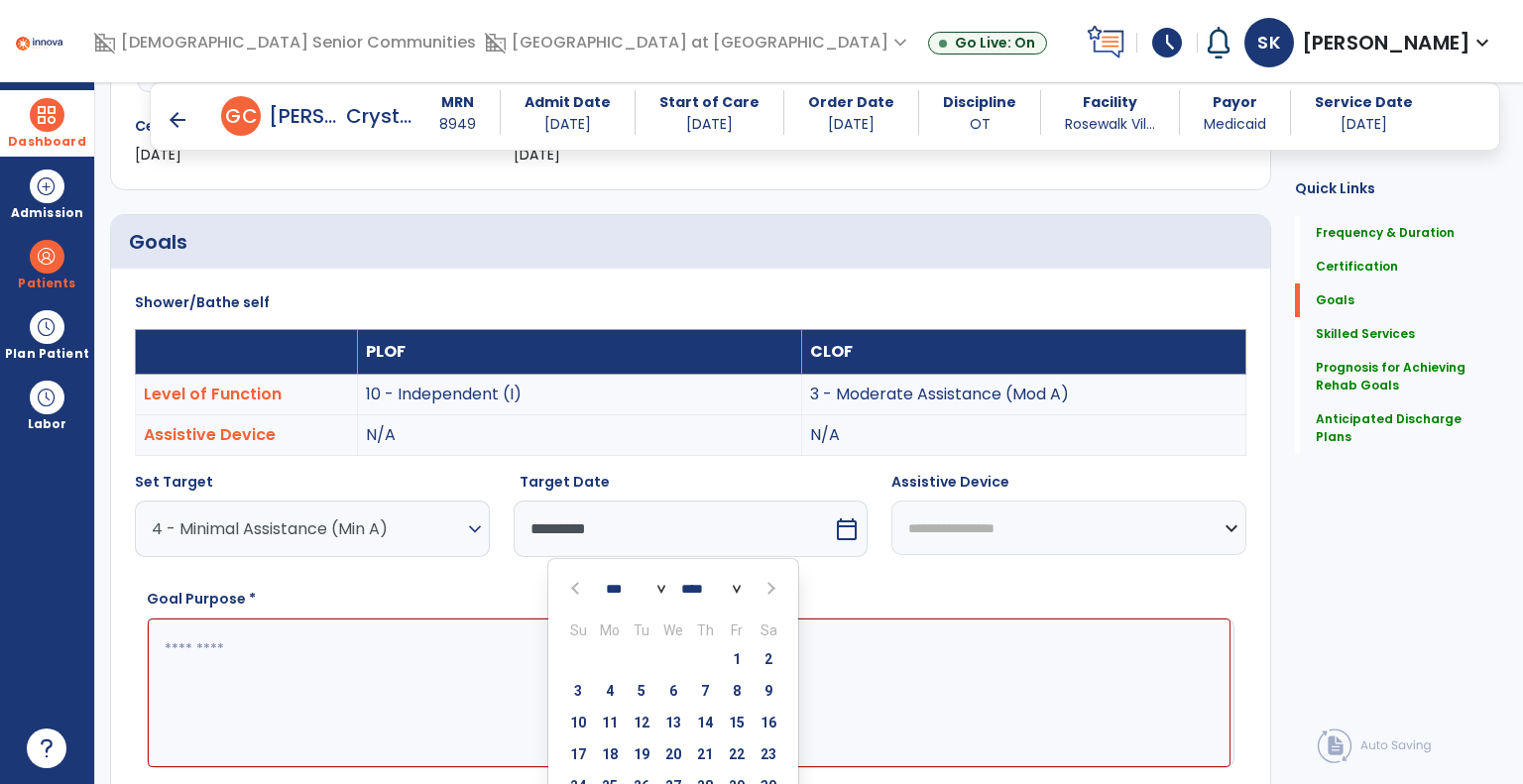 click at bounding box center [768, 589] 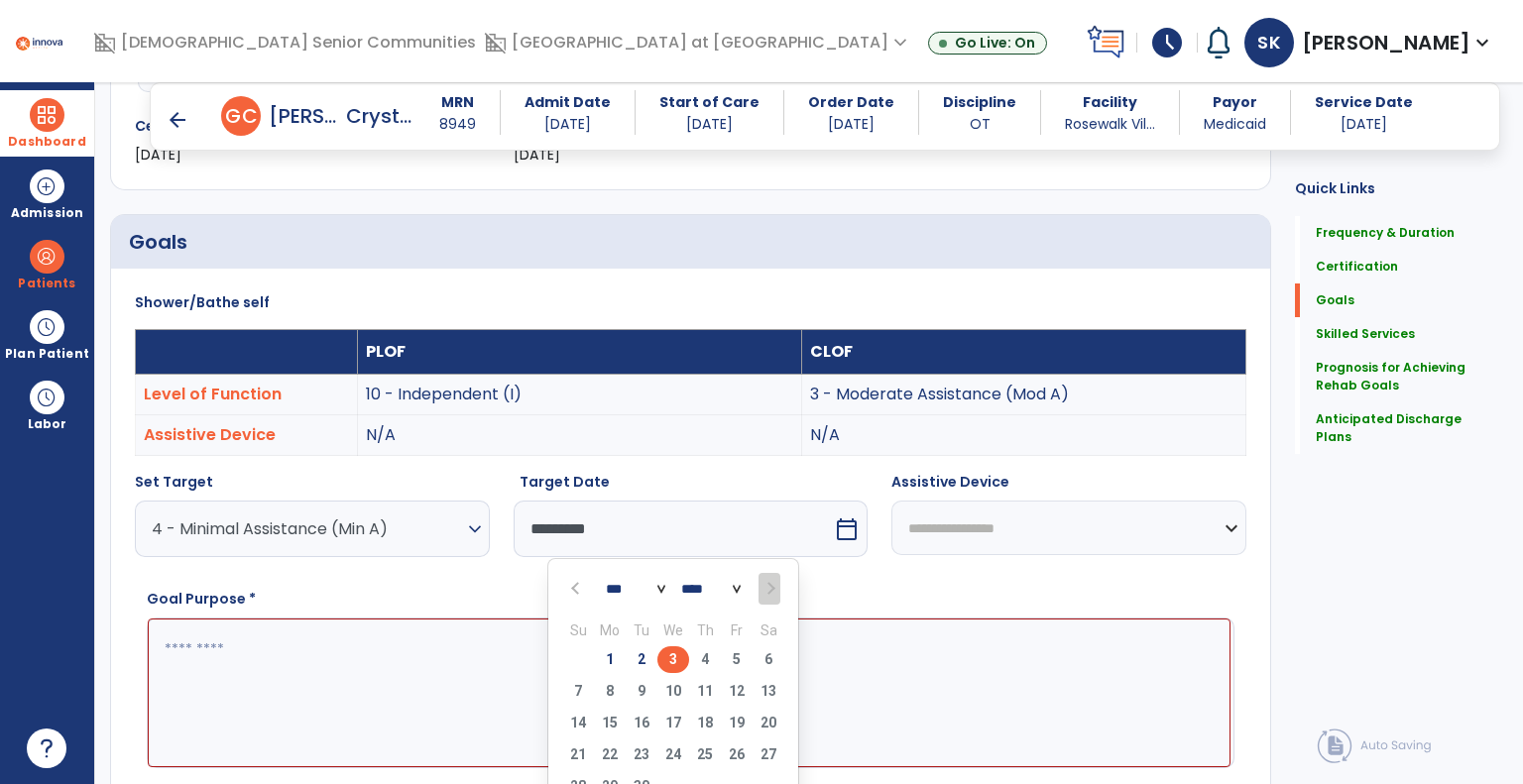 click on "3" at bounding box center [673, 659] 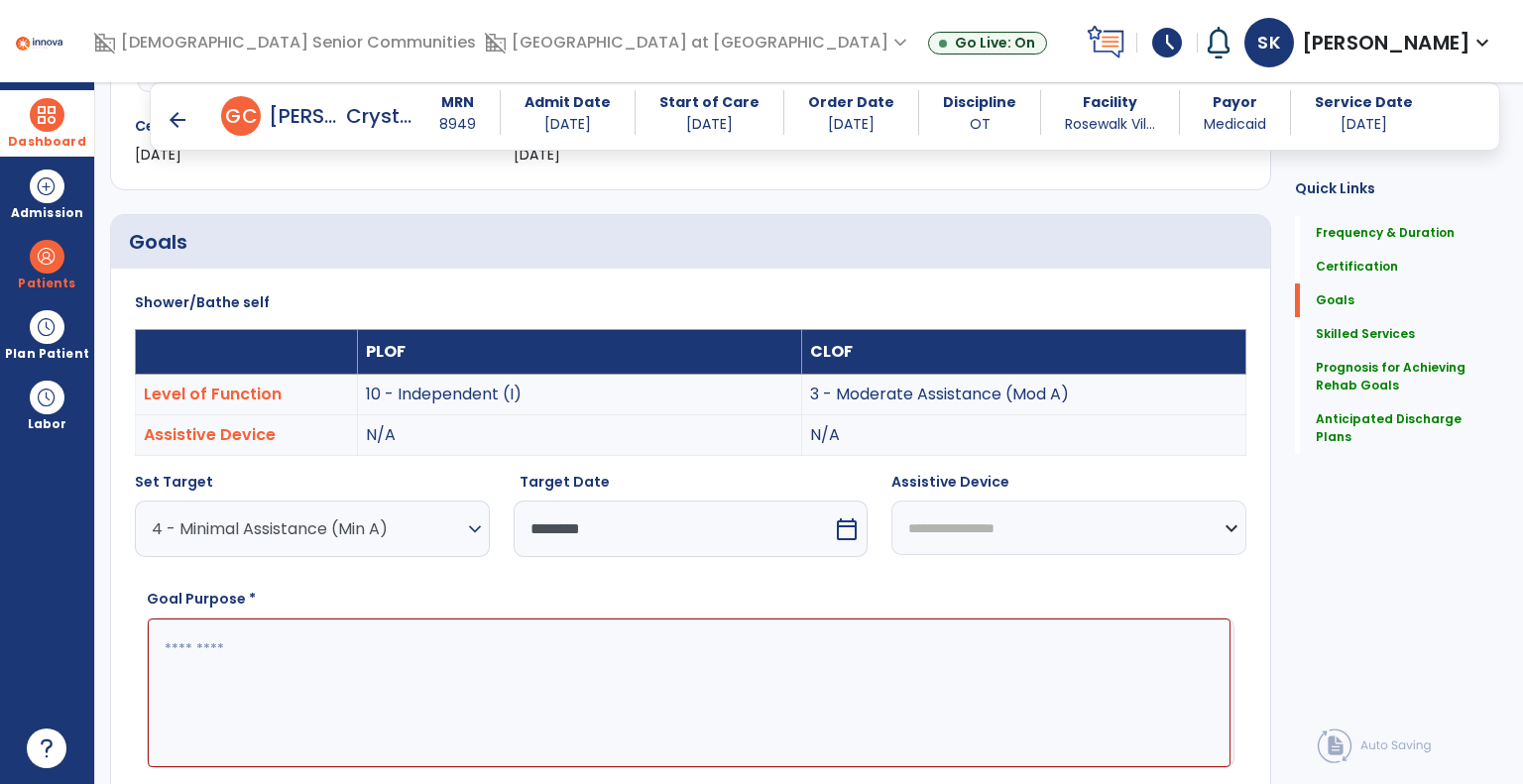 click at bounding box center [689, 693] 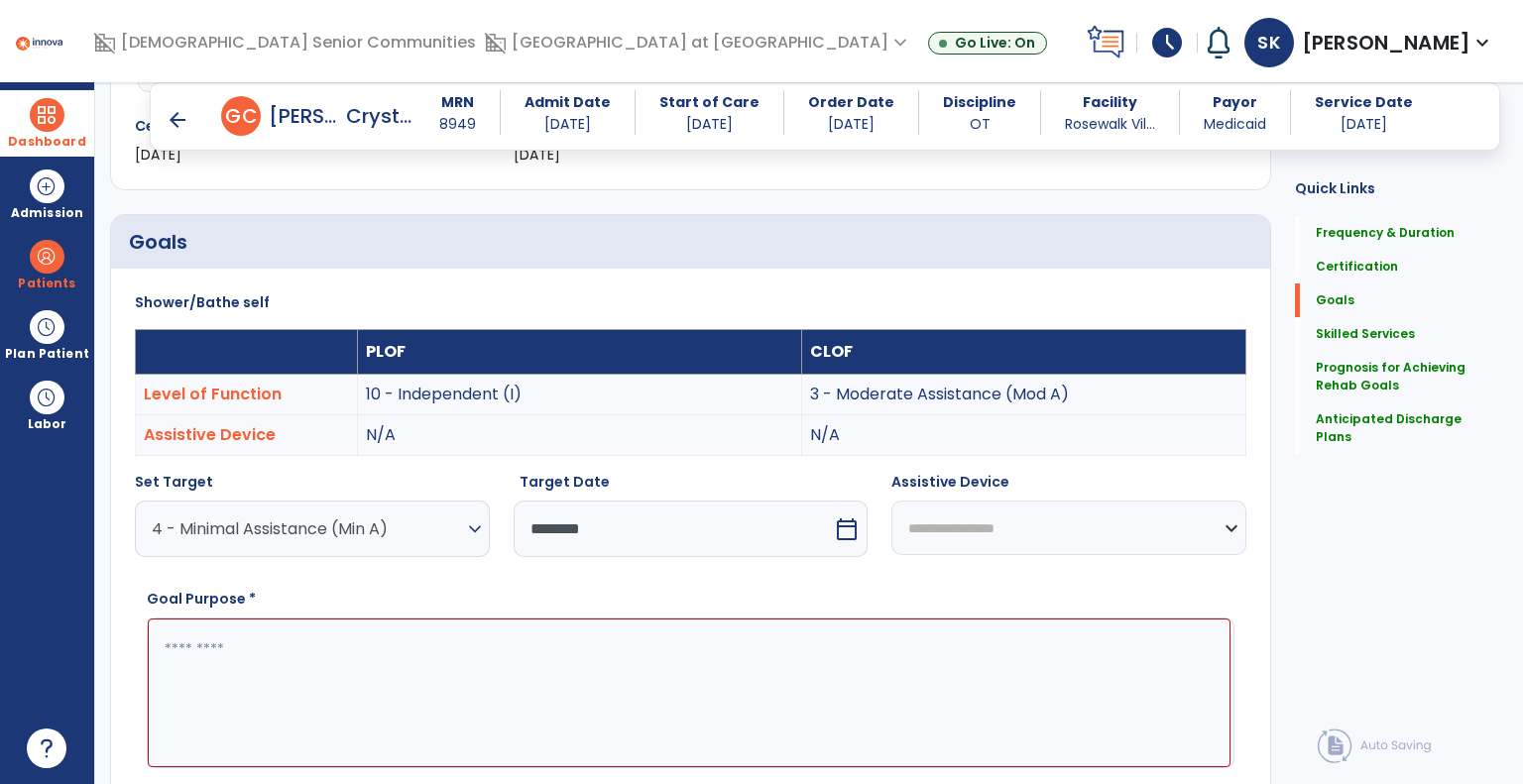 paste on "**********" 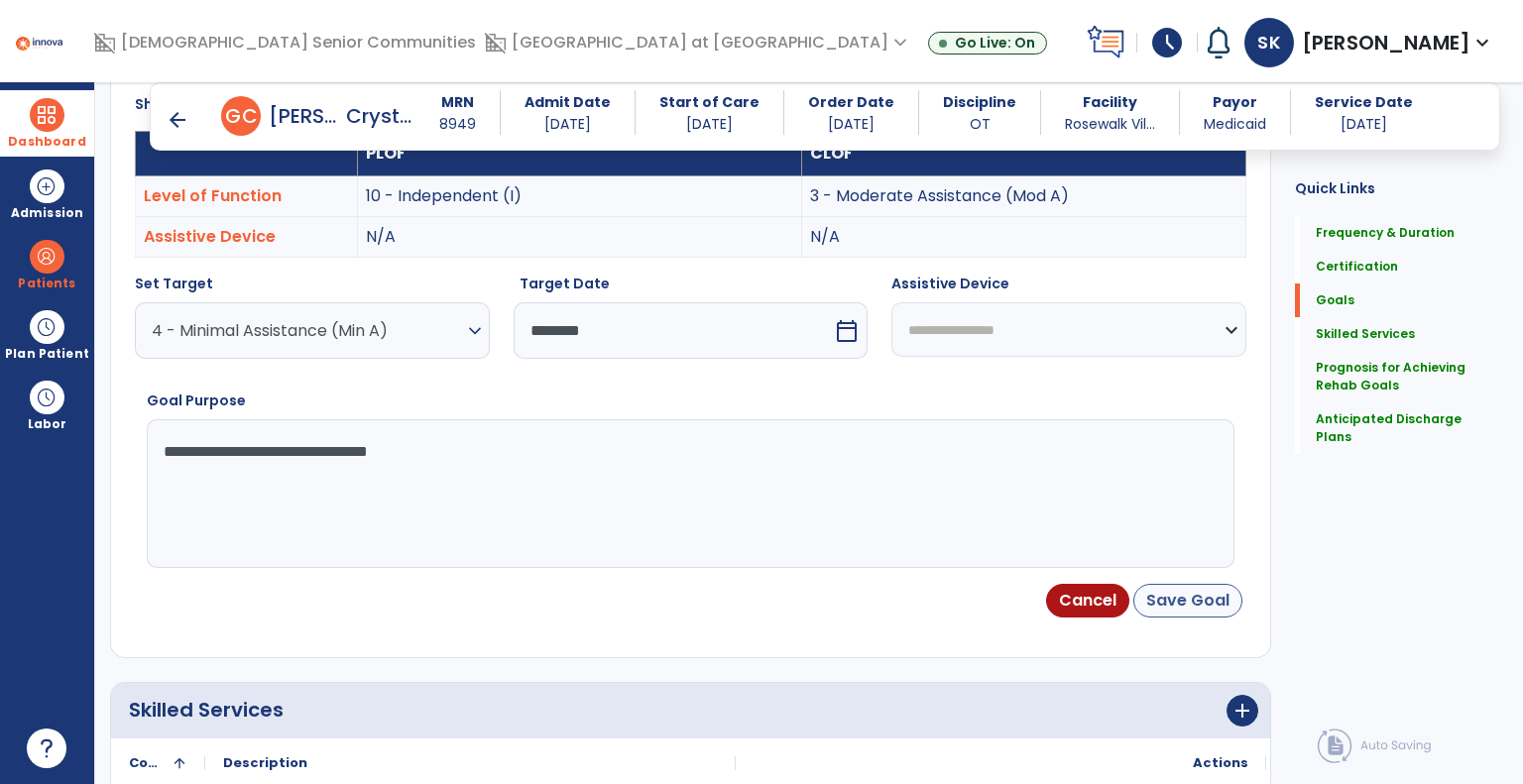 type on "**********" 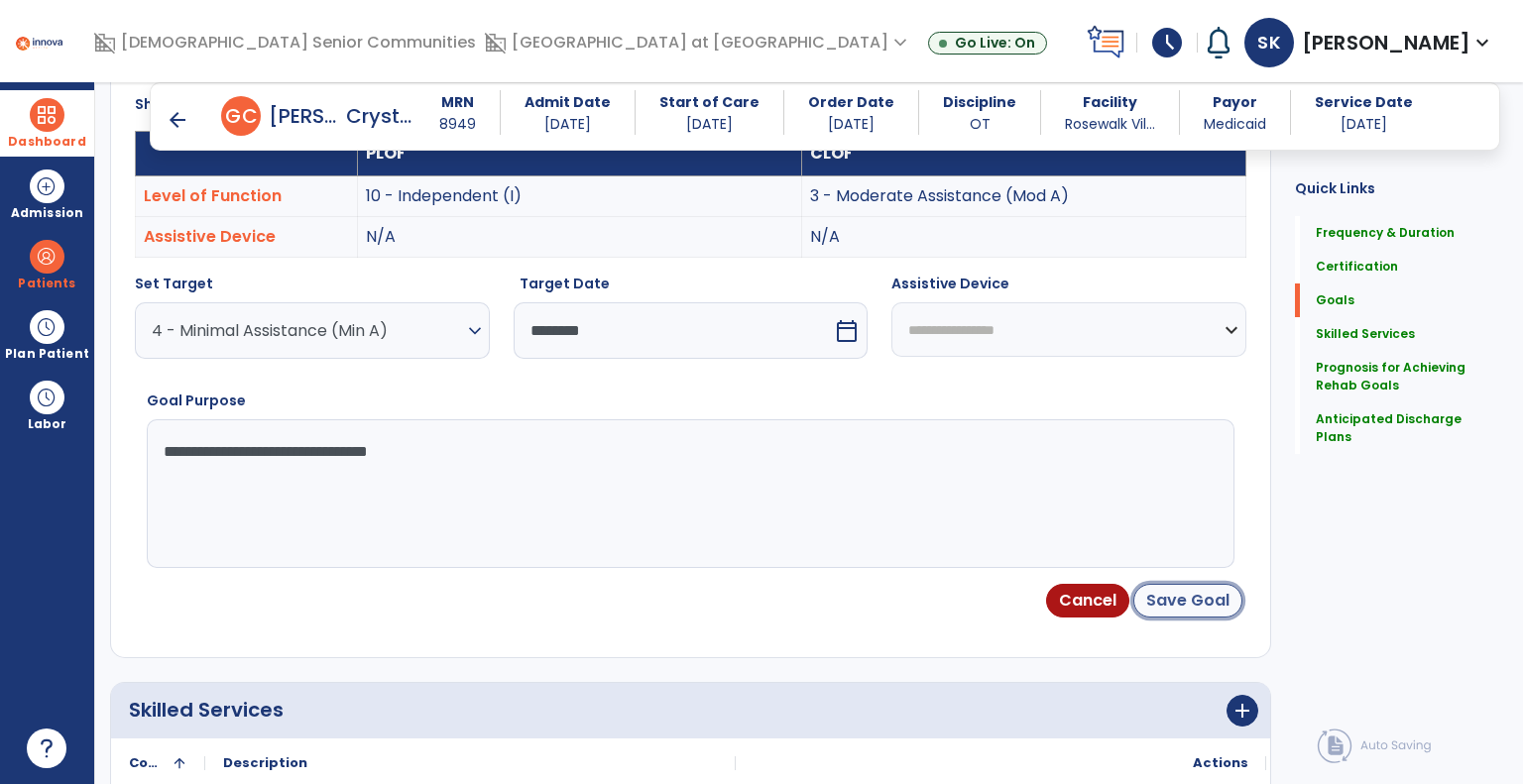 click on "Save Goal" at bounding box center [1188, 601] 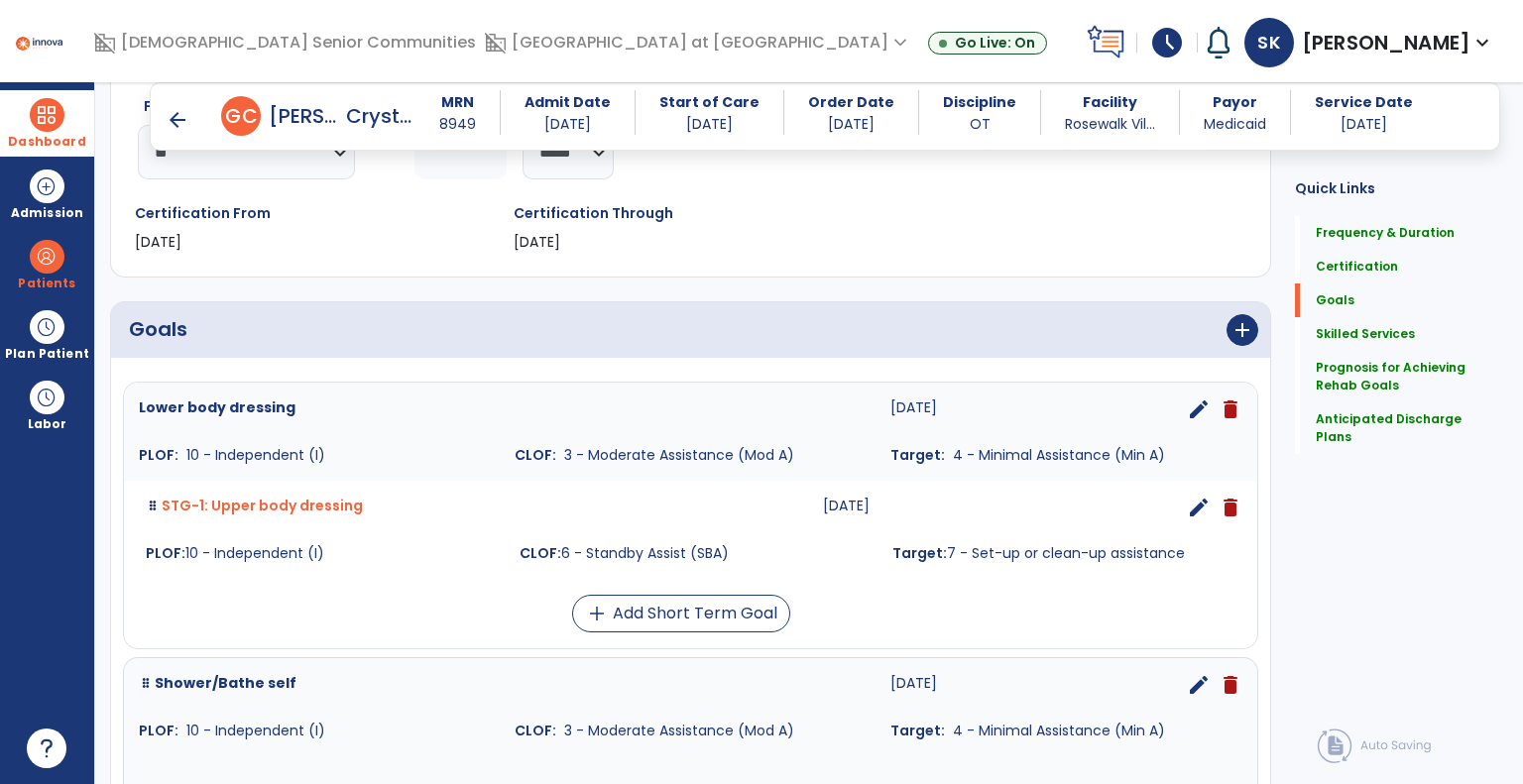 scroll, scrollTop: 507, scrollLeft: 0, axis: vertical 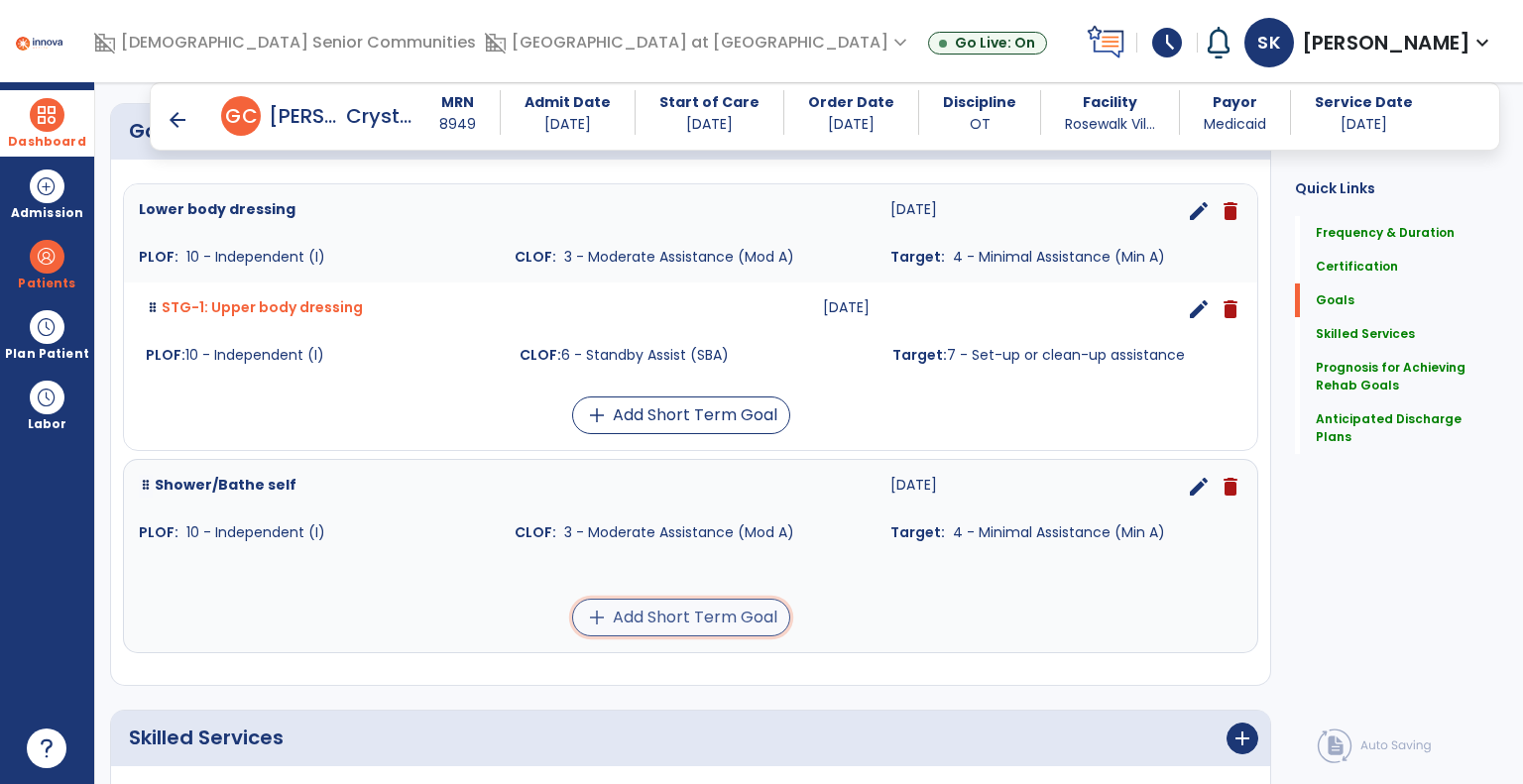 click on "add" at bounding box center [597, 617] 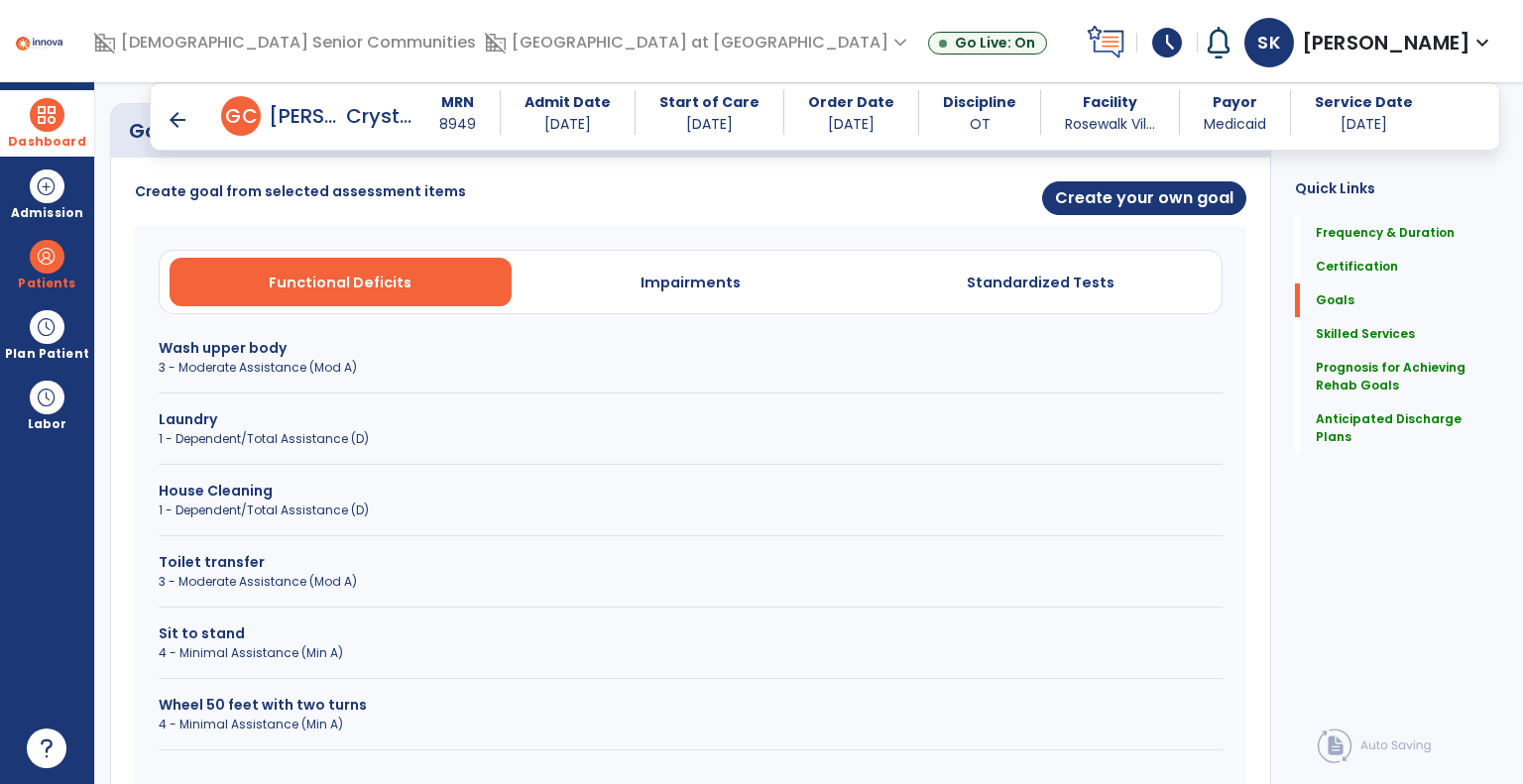 click on "3 - Moderate Assistance (Mod A)" at bounding box center (690, 368) 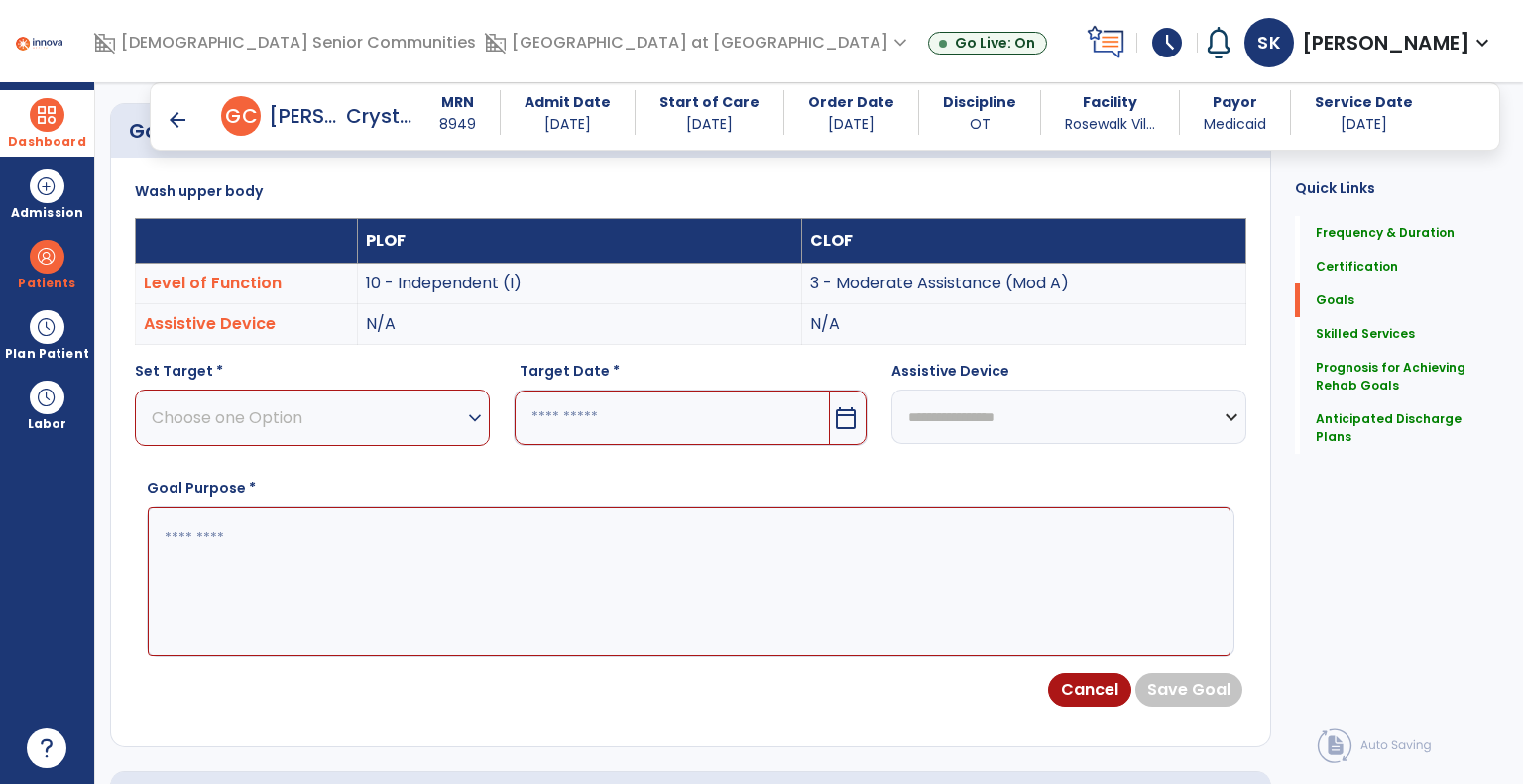 click on "Choose one Option" at bounding box center [307, 417] 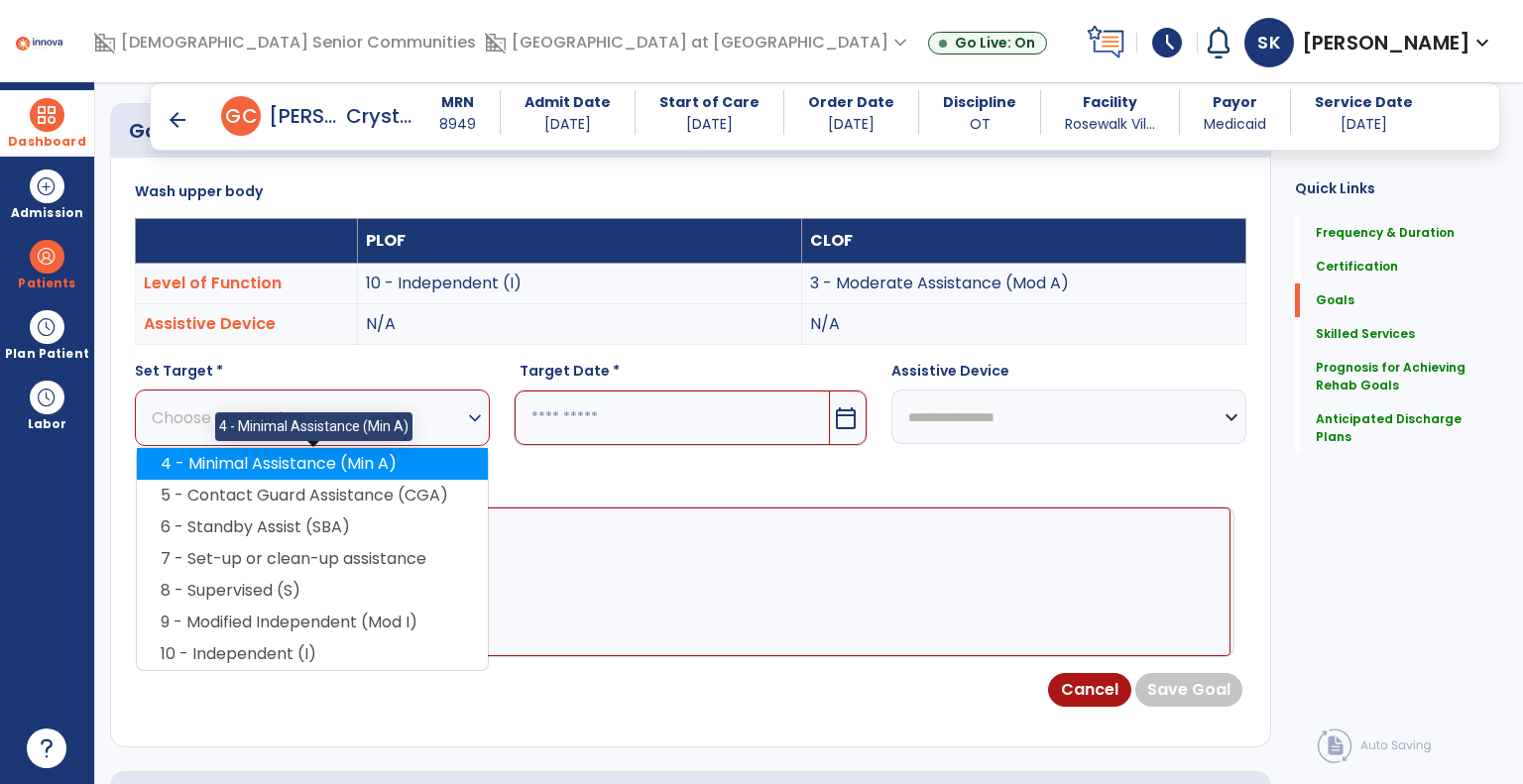 click on "4 - Minimal Assistance (Min A)" at bounding box center [312, 464] 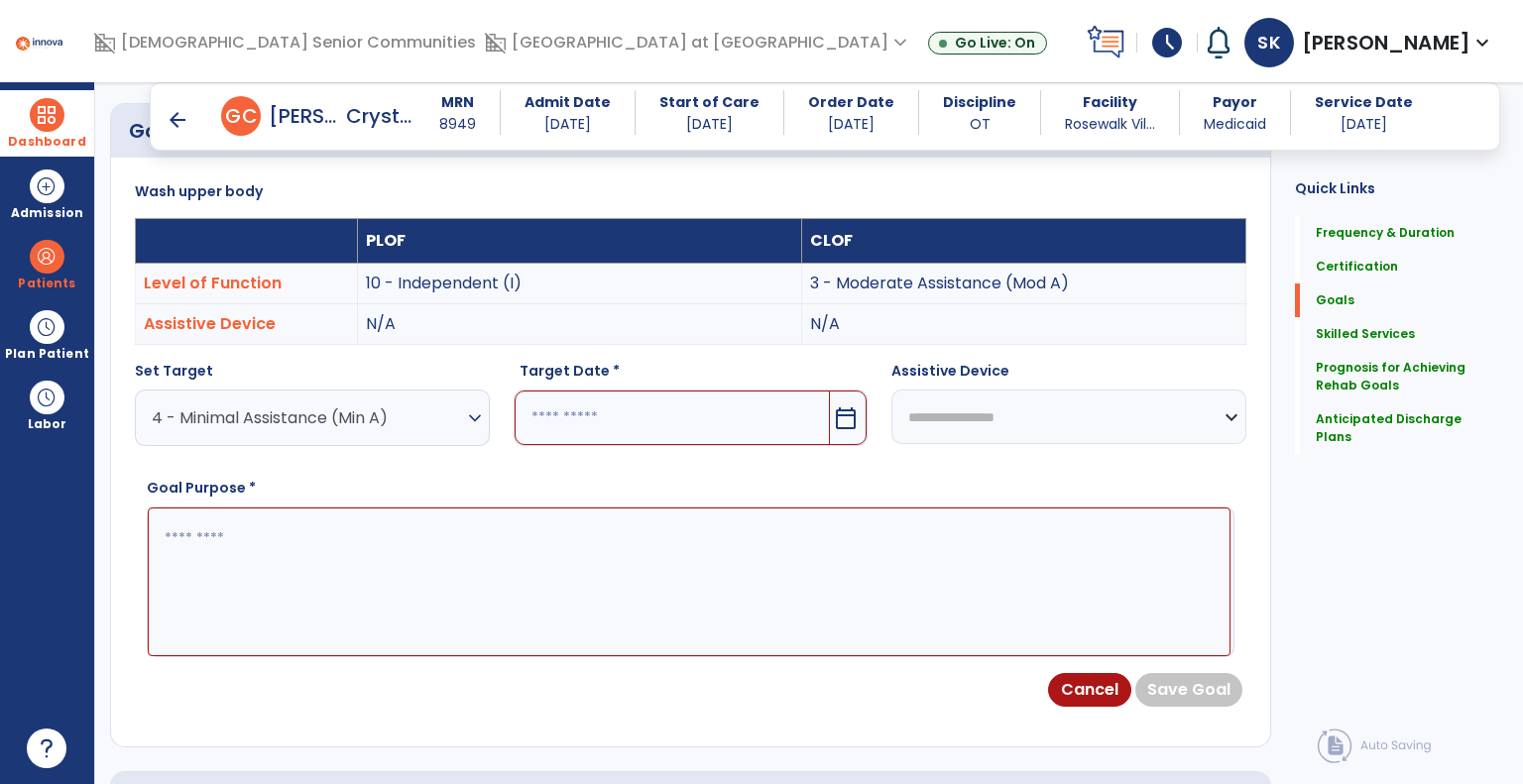 click on "calendar_today" at bounding box center (846, 418) 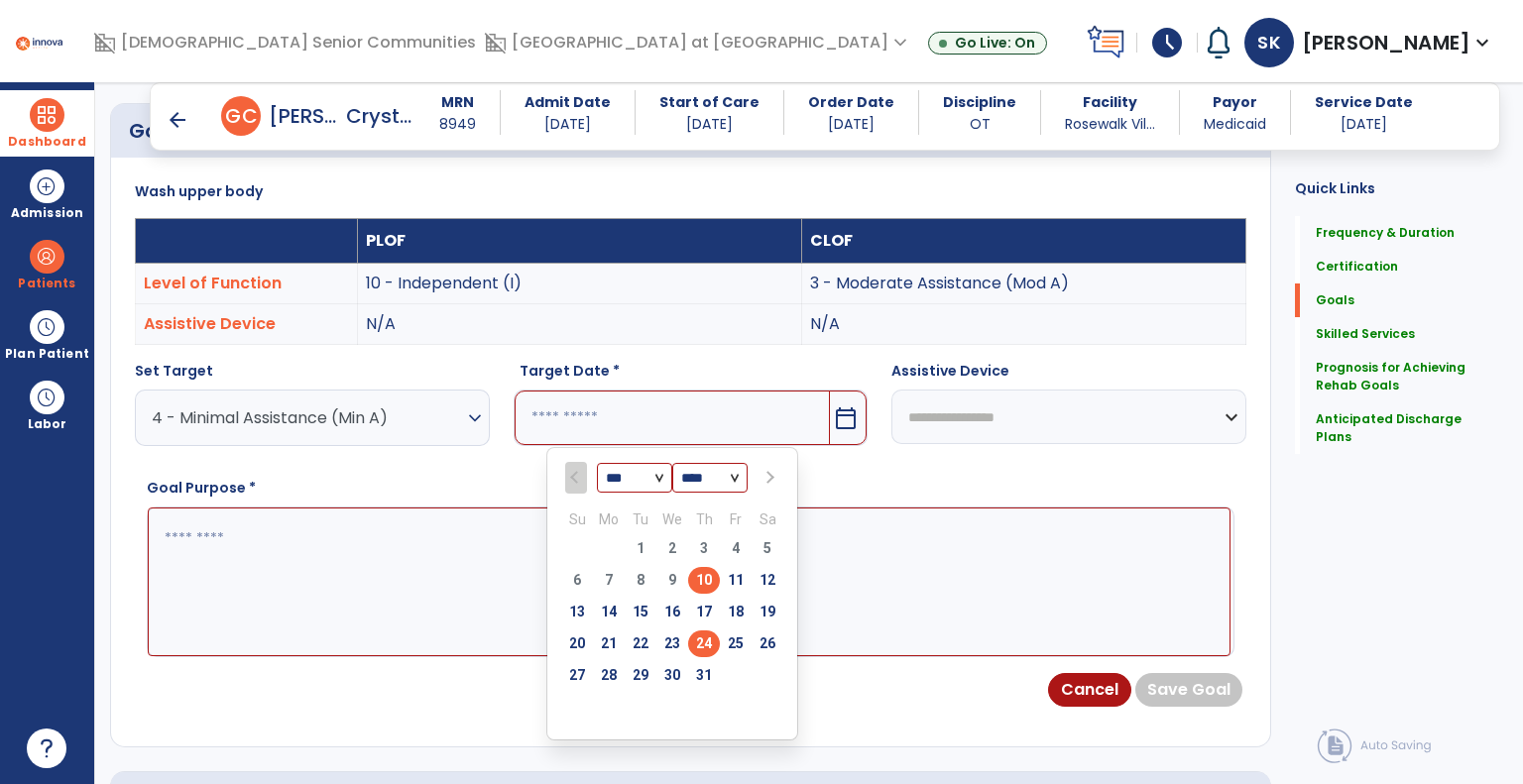 click on "24" at bounding box center [704, 643] 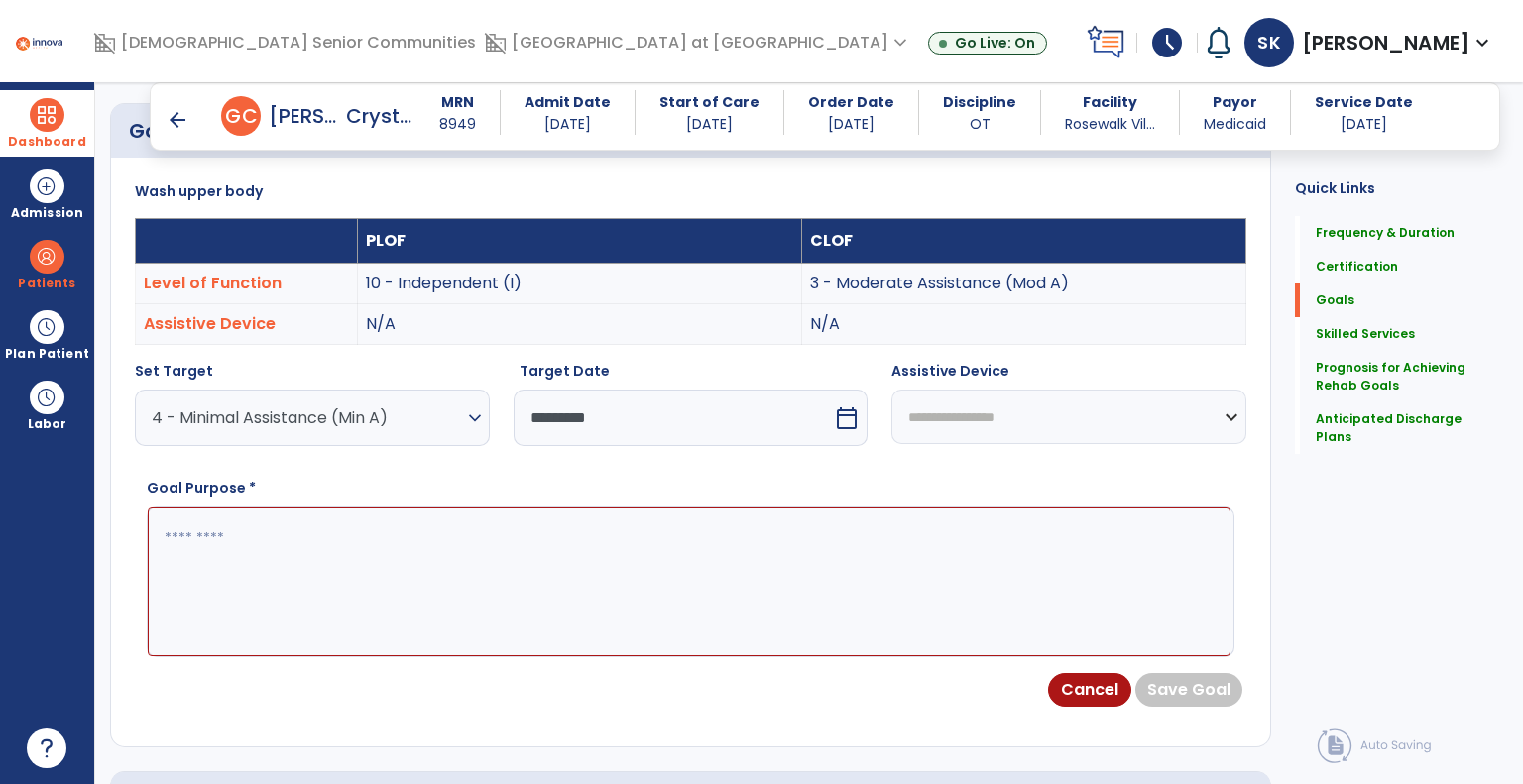 click at bounding box center (689, 582) 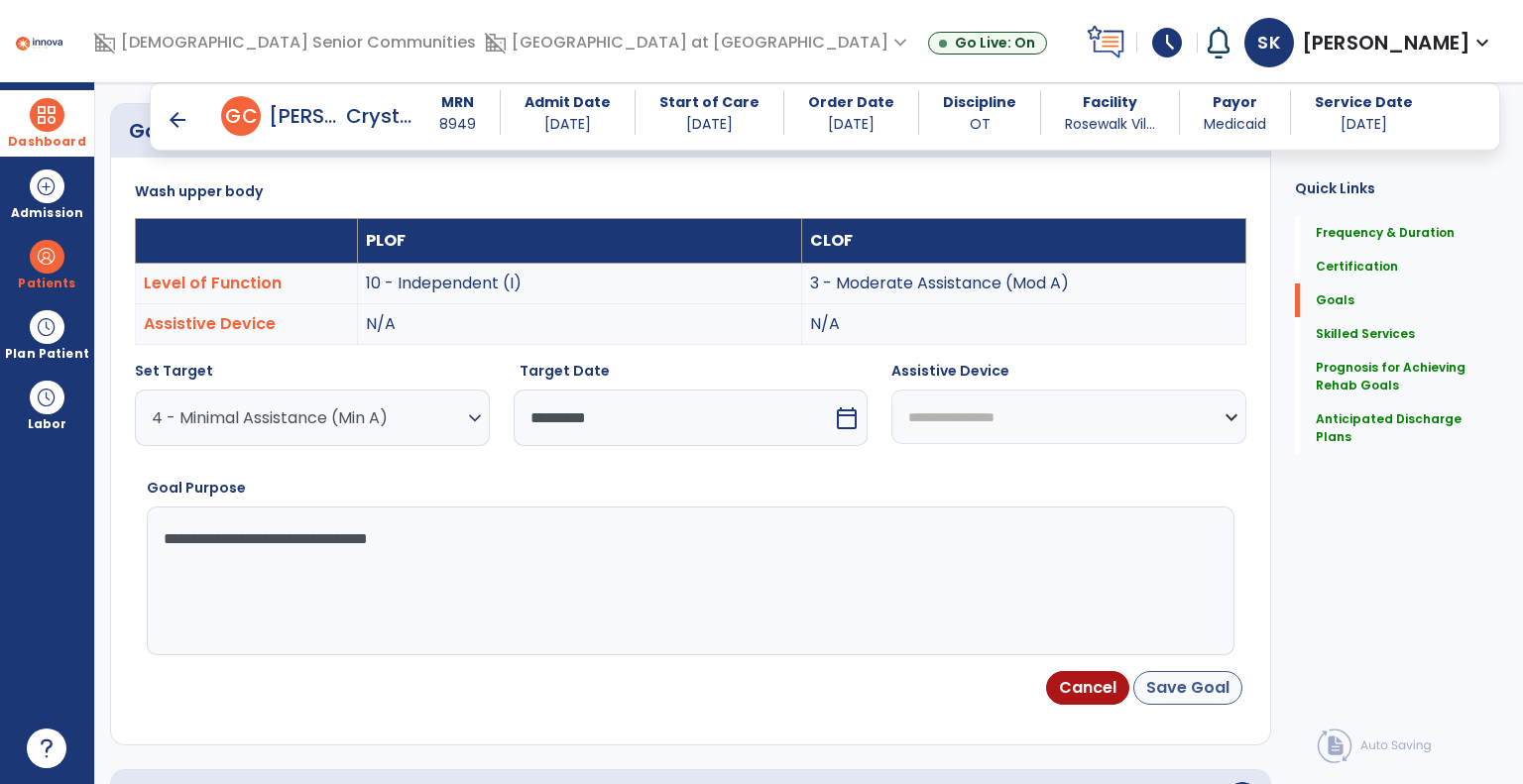 type on "**********" 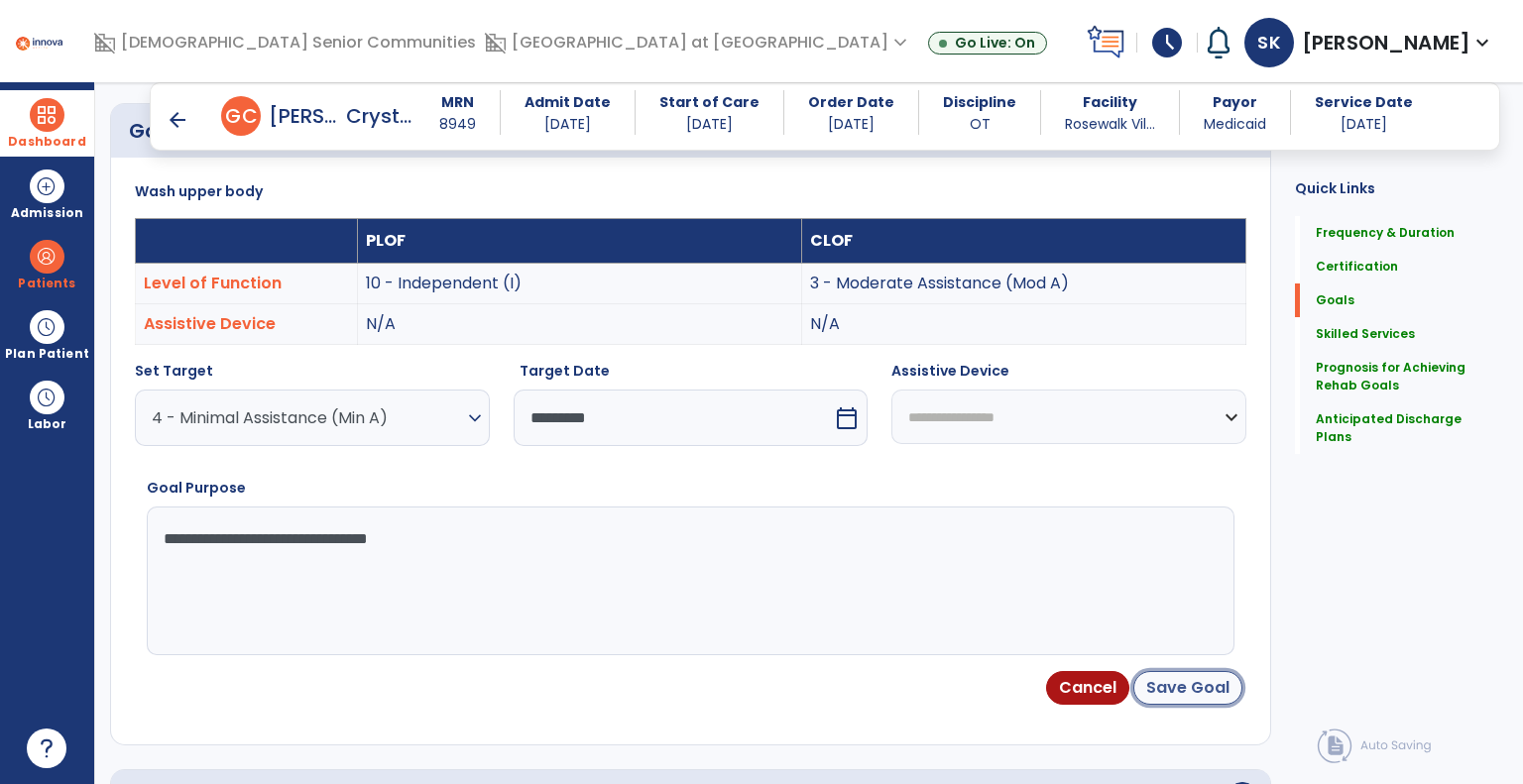 click on "Save Goal" at bounding box center [1188, 688] 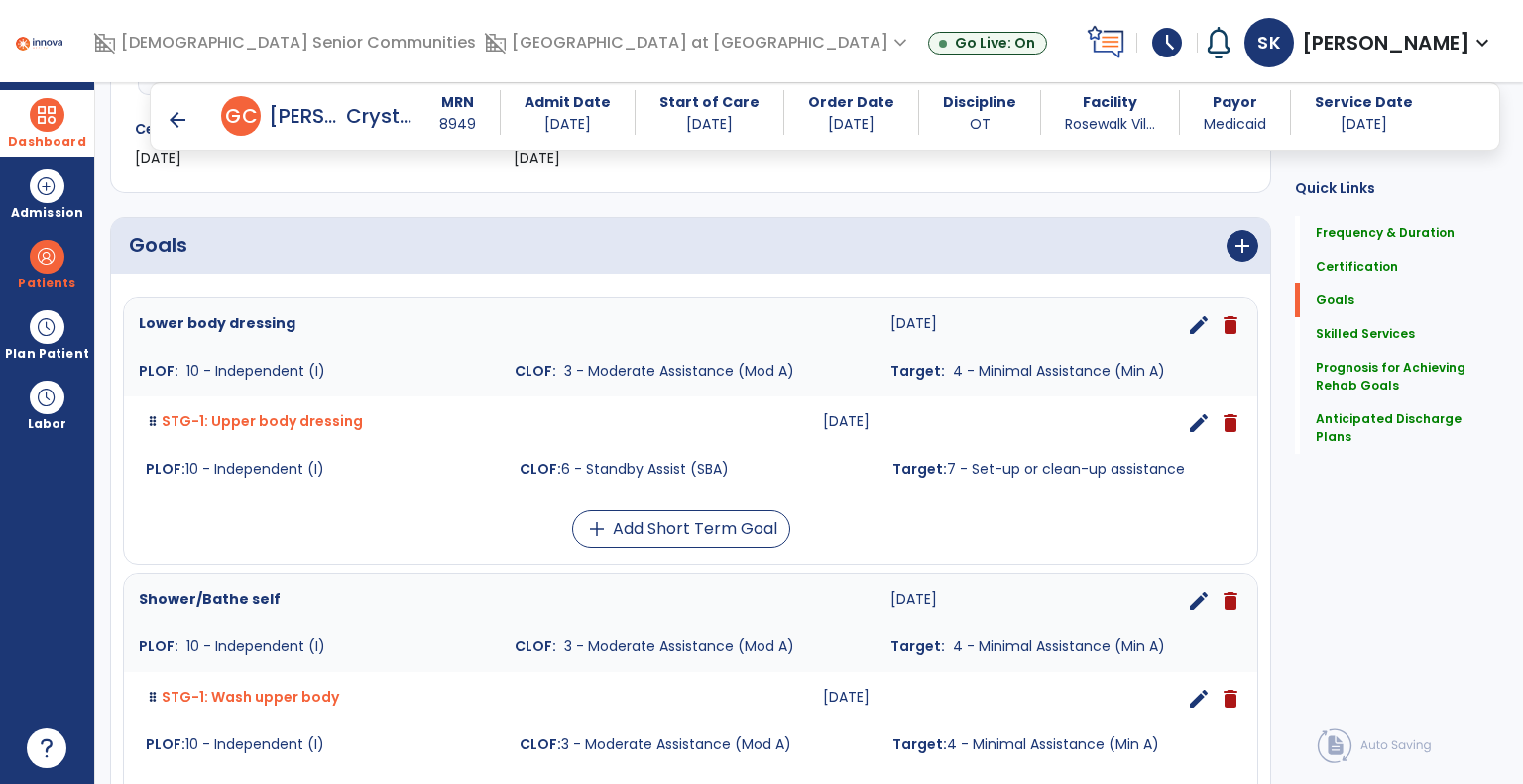 scroll, scrollTop: 309, scrollLeft: 0, axis: vertical 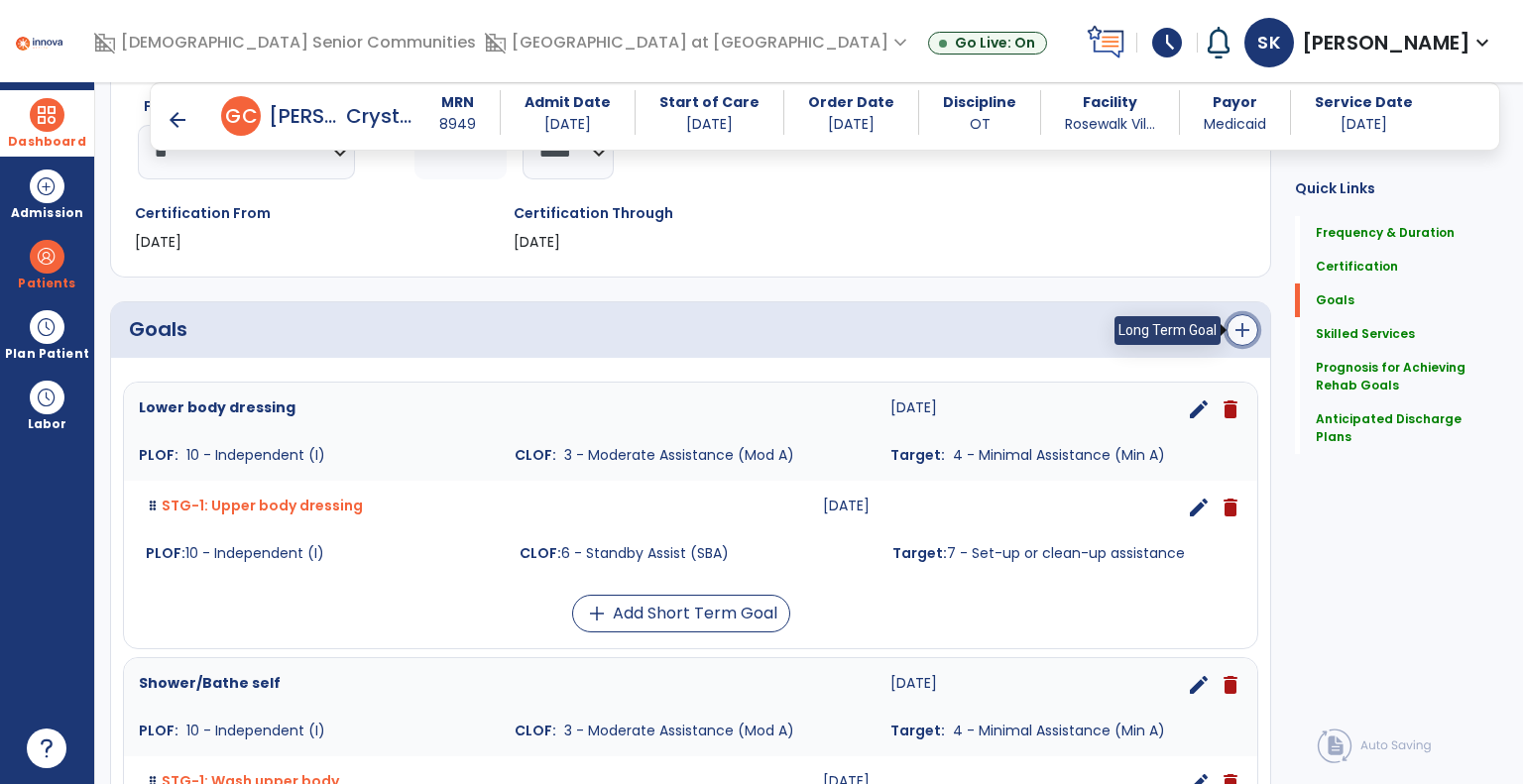 click on "add" at bounding box center (1242, 330) 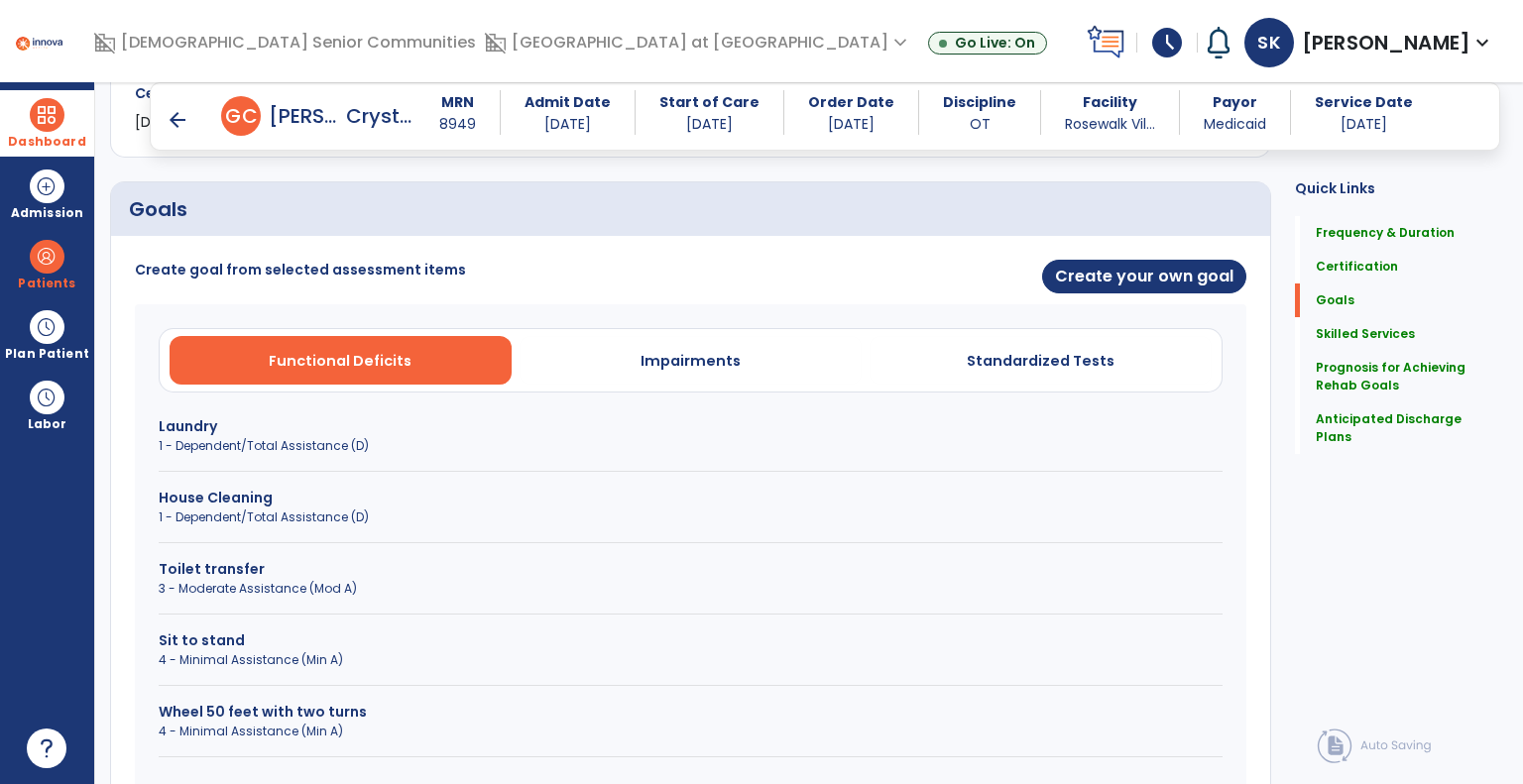 scroll, scrollTop: 309, scrollLeft: 0, axis: vertical 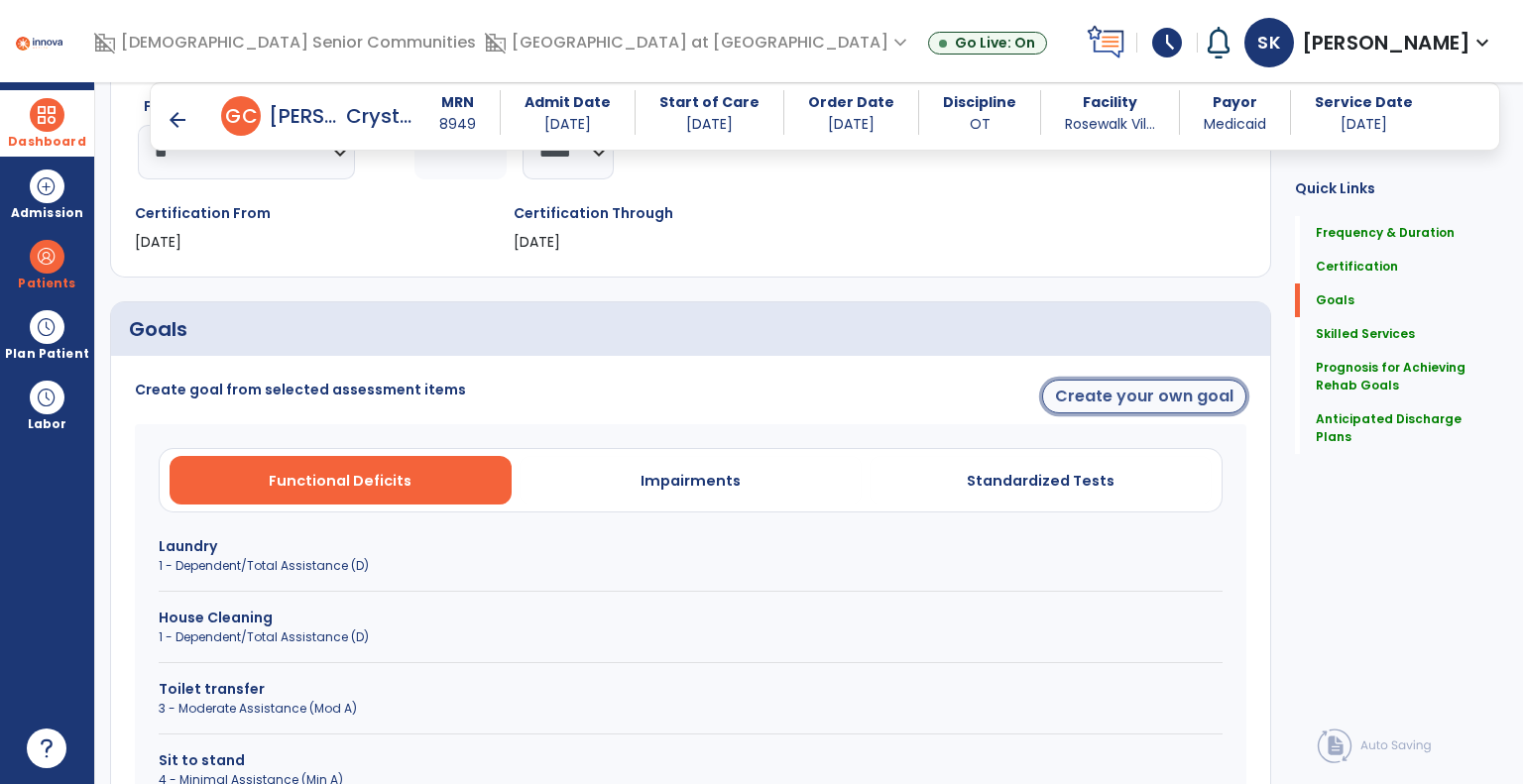 click on "Create your own goal" at bounding box center [1144, 396] 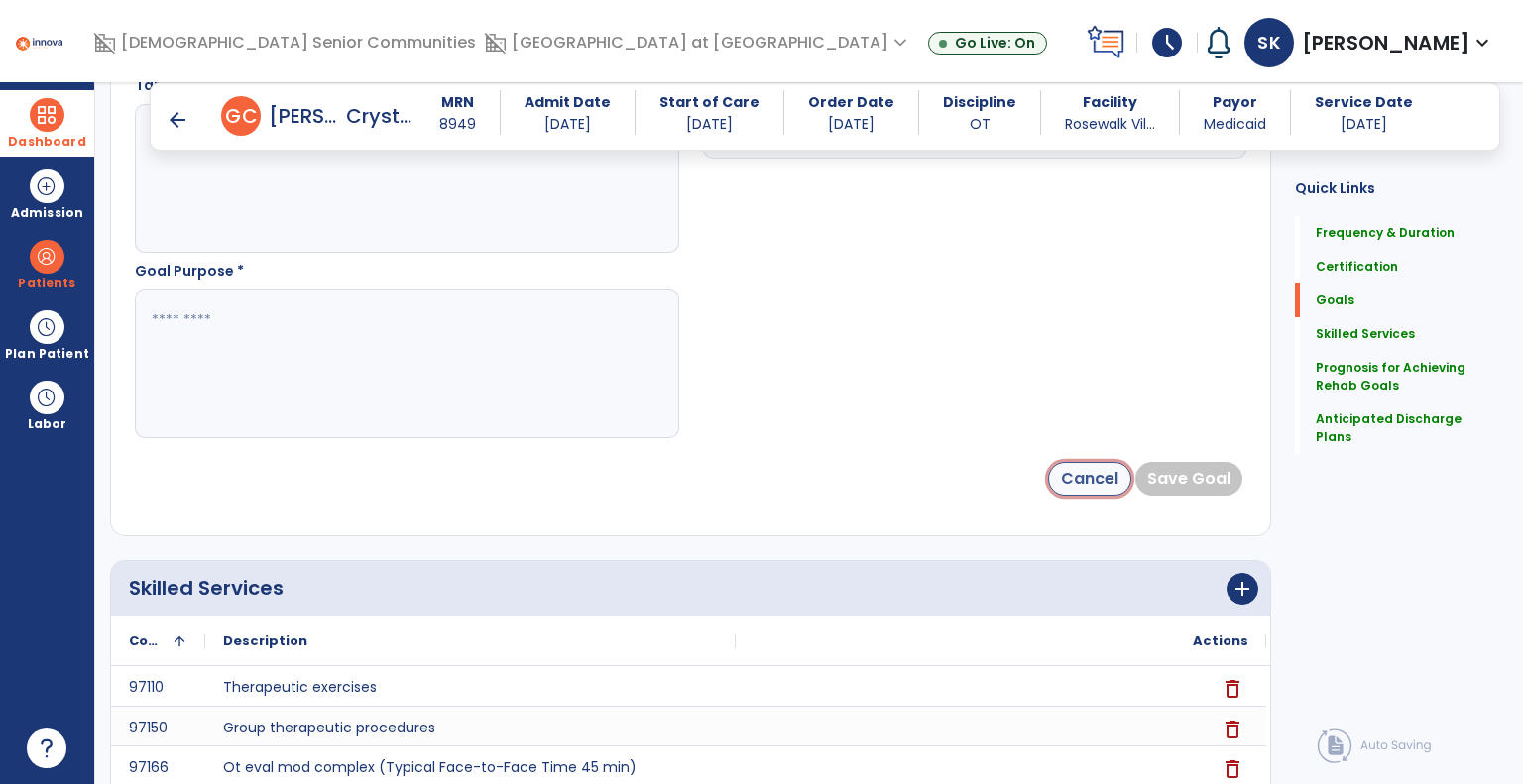 click on "Cancel" at bounding box center [1090, 479] 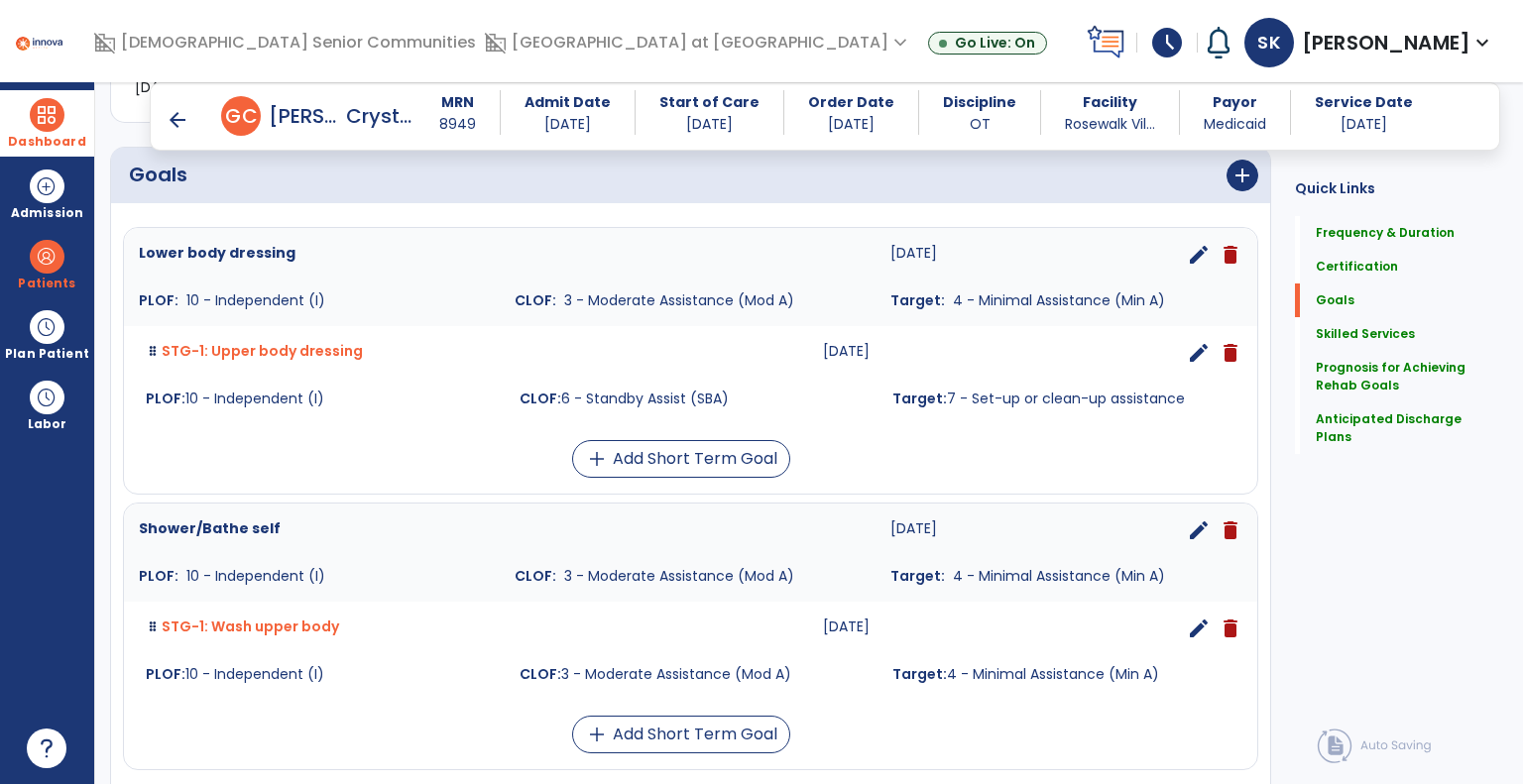scroll, scrollTop: 333, scrollLeft: 0, axis: vertical 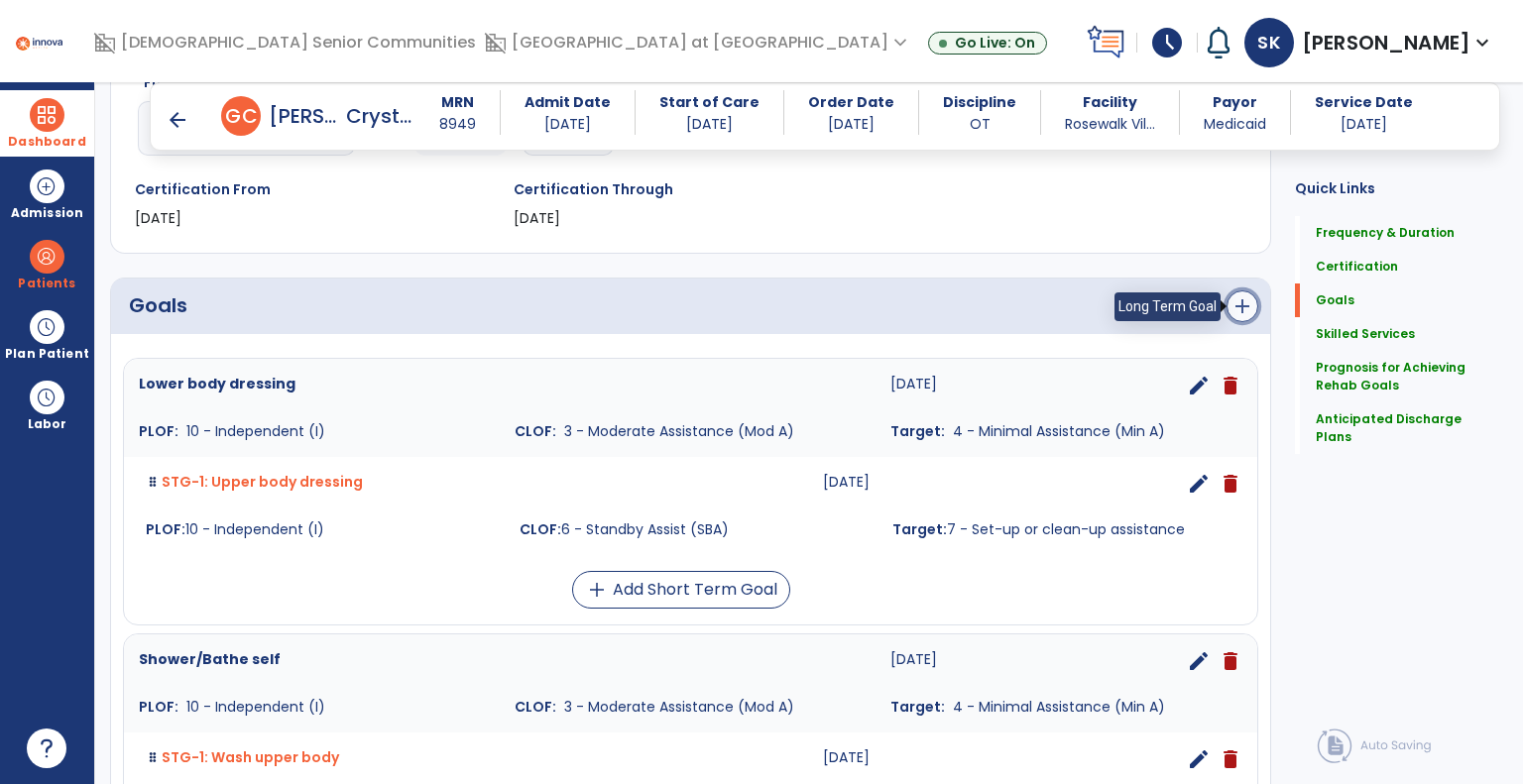 click on "add" at bounding box center (1242, 306) 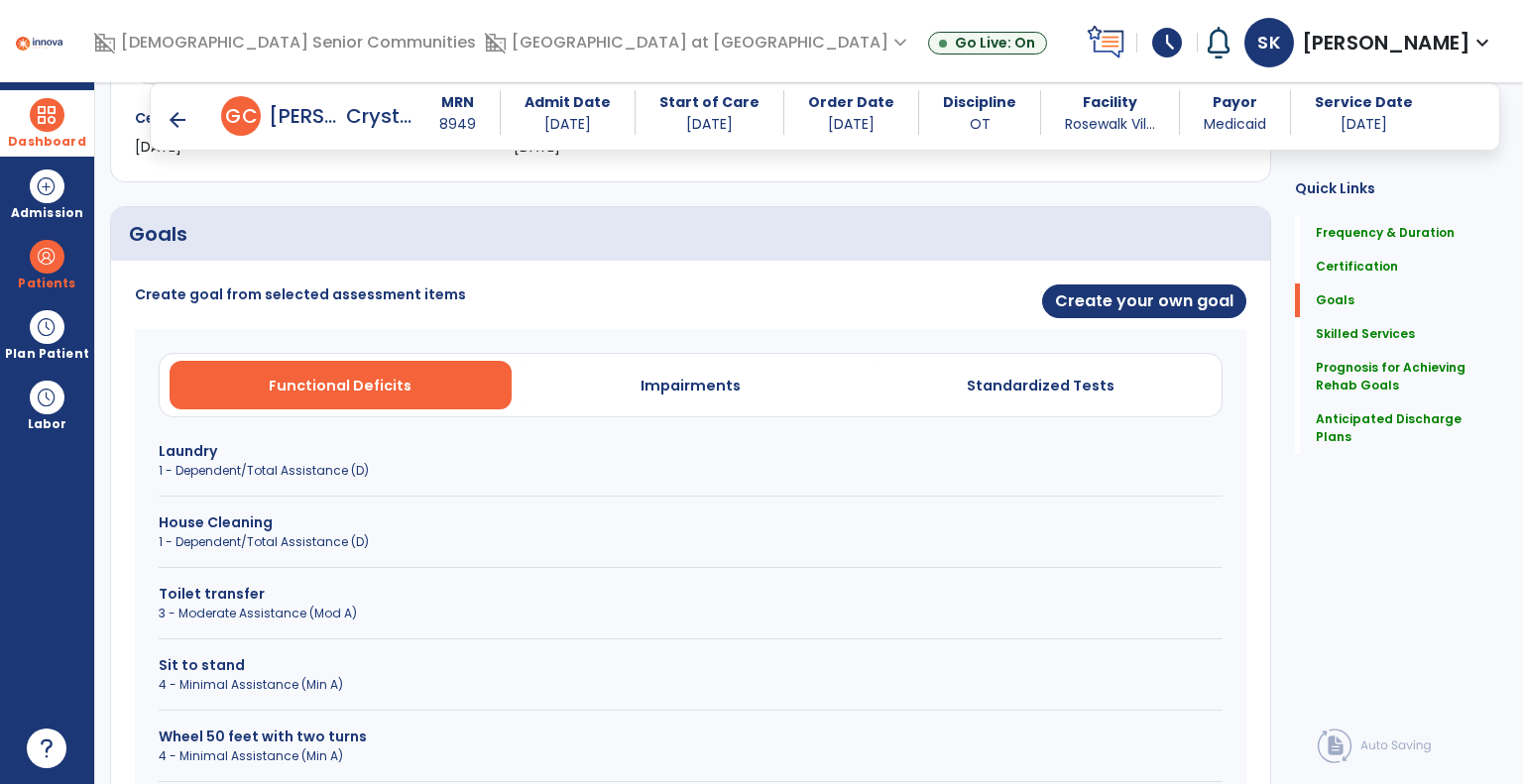 scroll, scrollTop: 432, scrollLeft: 0, axis: vertical 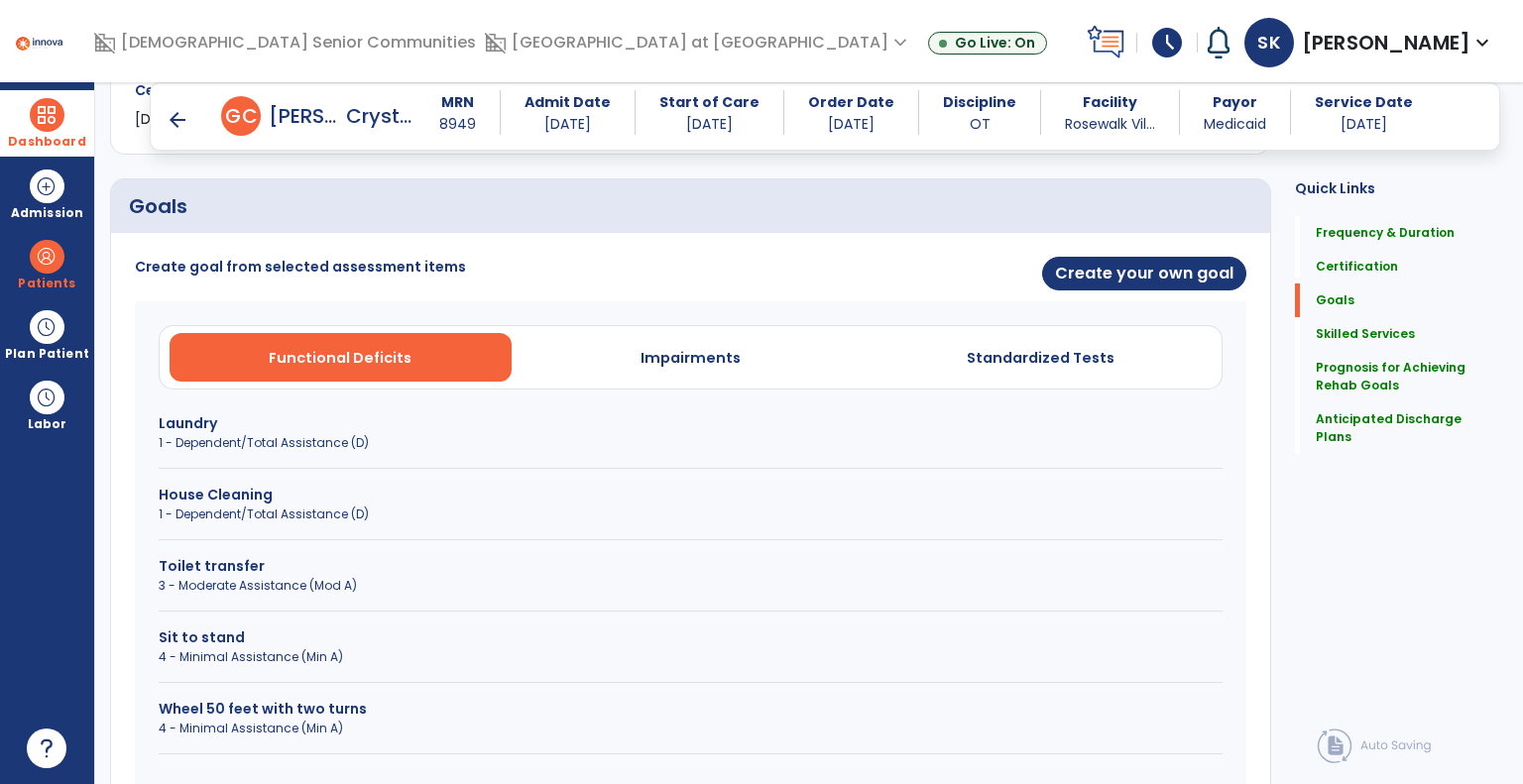 click on "3 - Moderate Assistance (Mod A)" at bounding box center (690, 586) 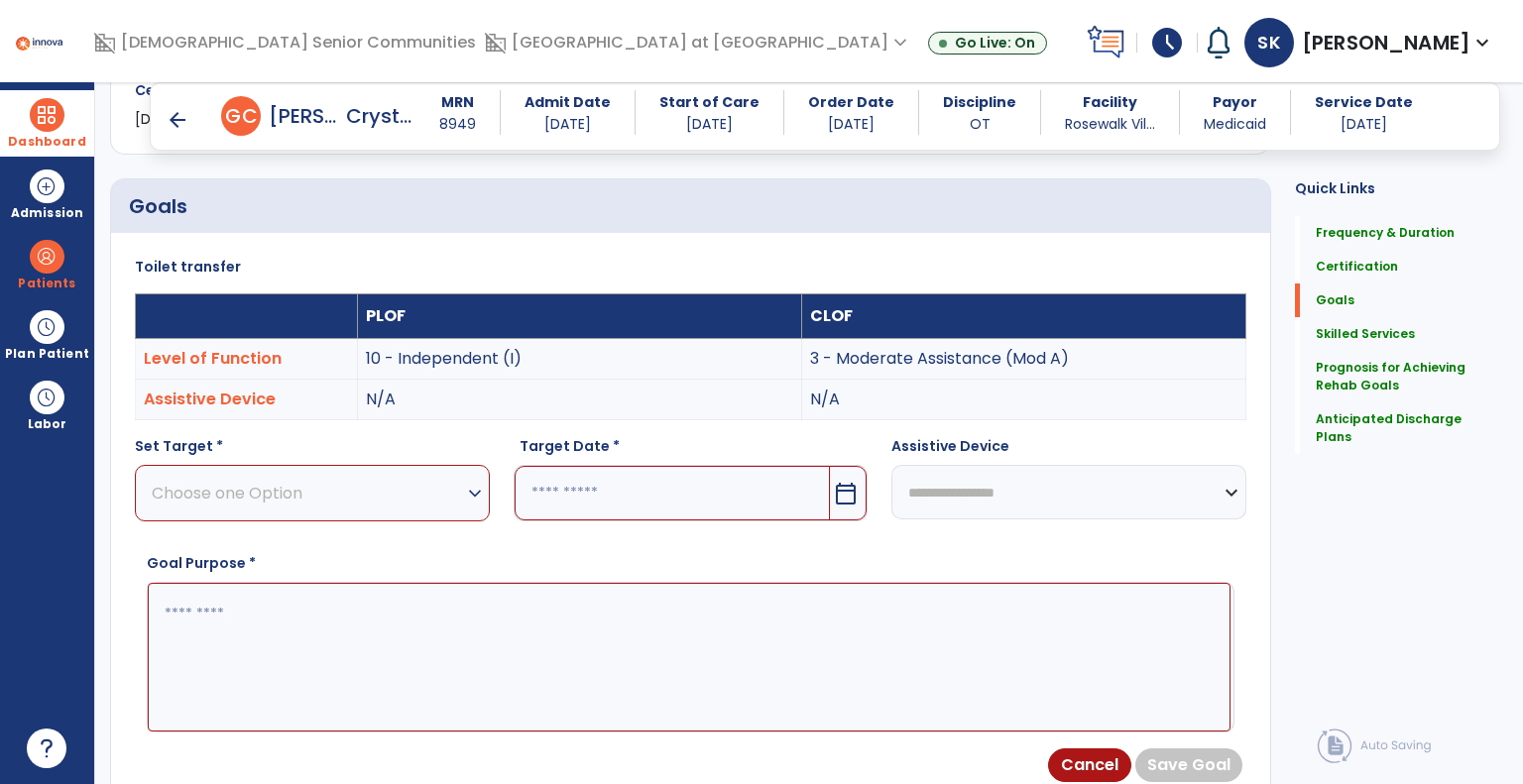click on "Choose one Option" at bounding box center [307, 493] 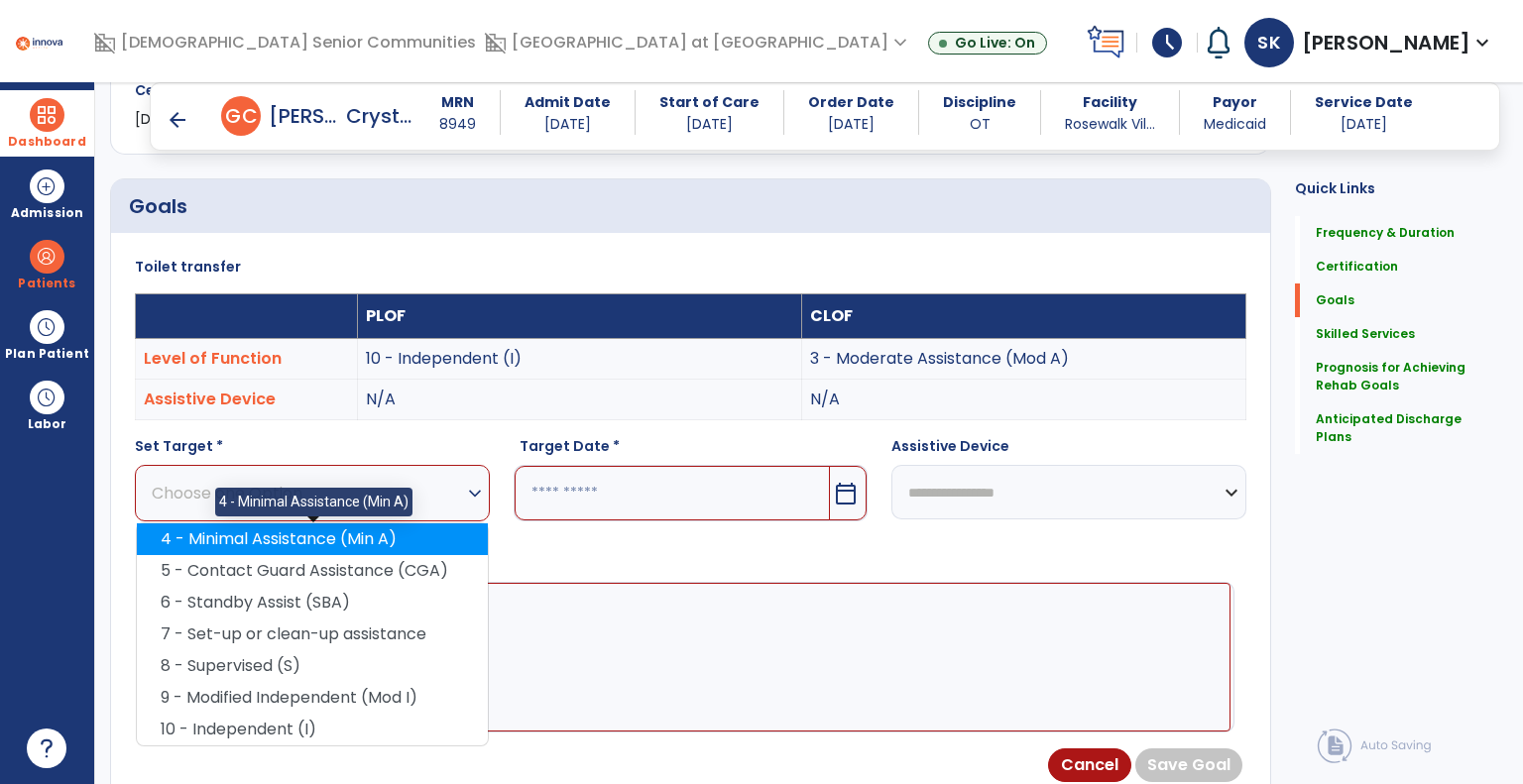 click on "4 - Minimal Assistance (Min A)" at bounding box center (312, 539) 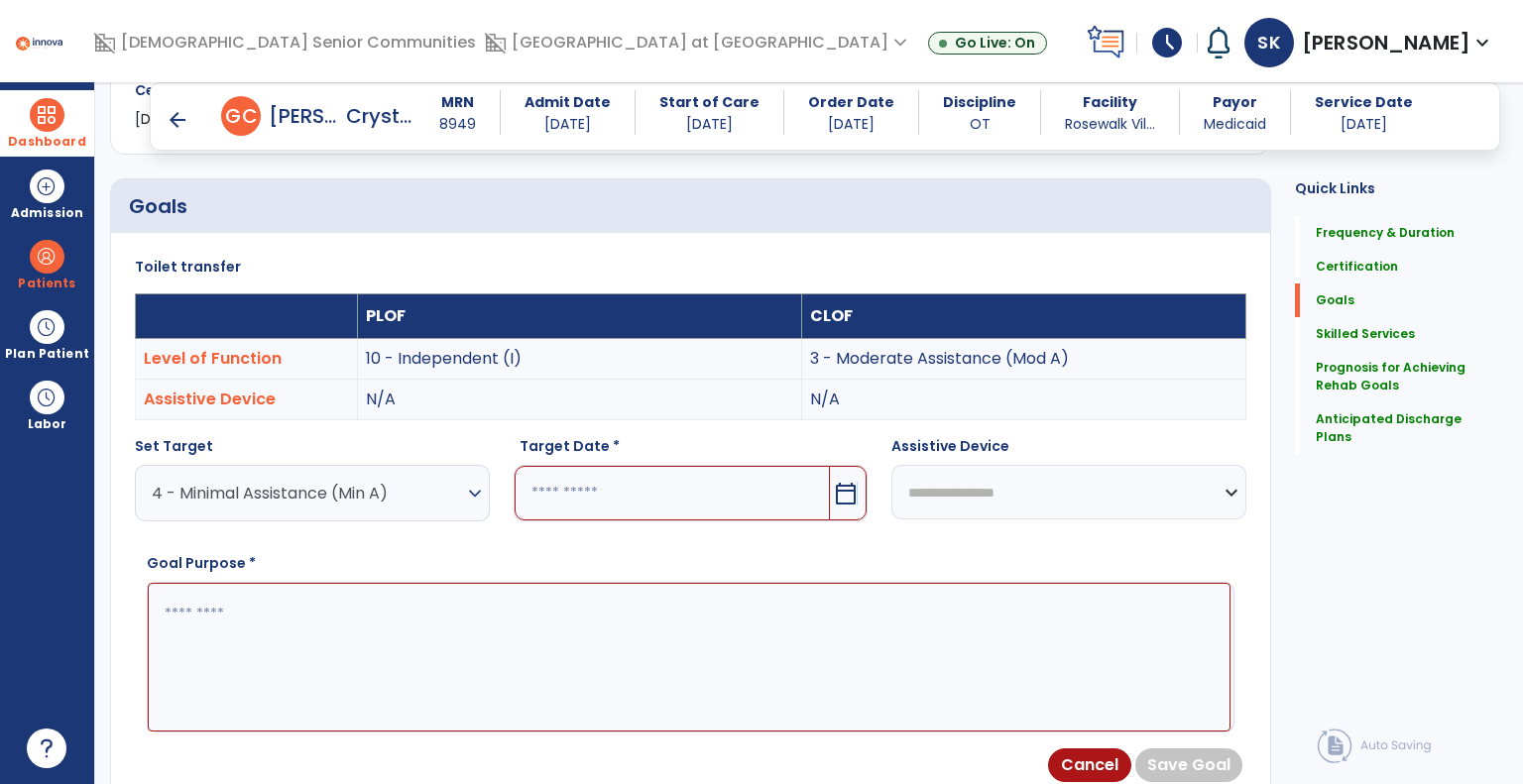 click on "calendar_today" at bounding box center (846, 494) 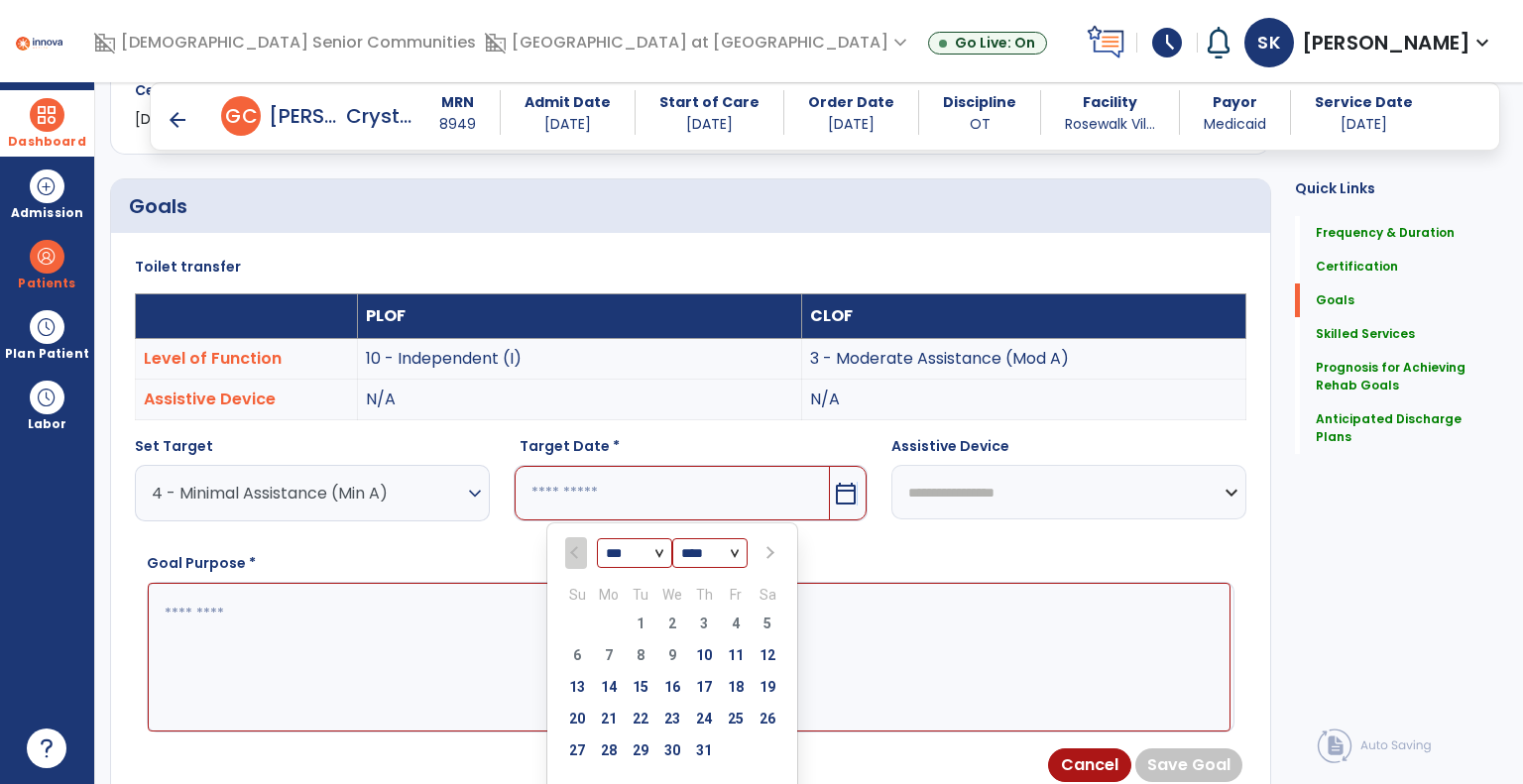 click at bounding box center [768, 553] 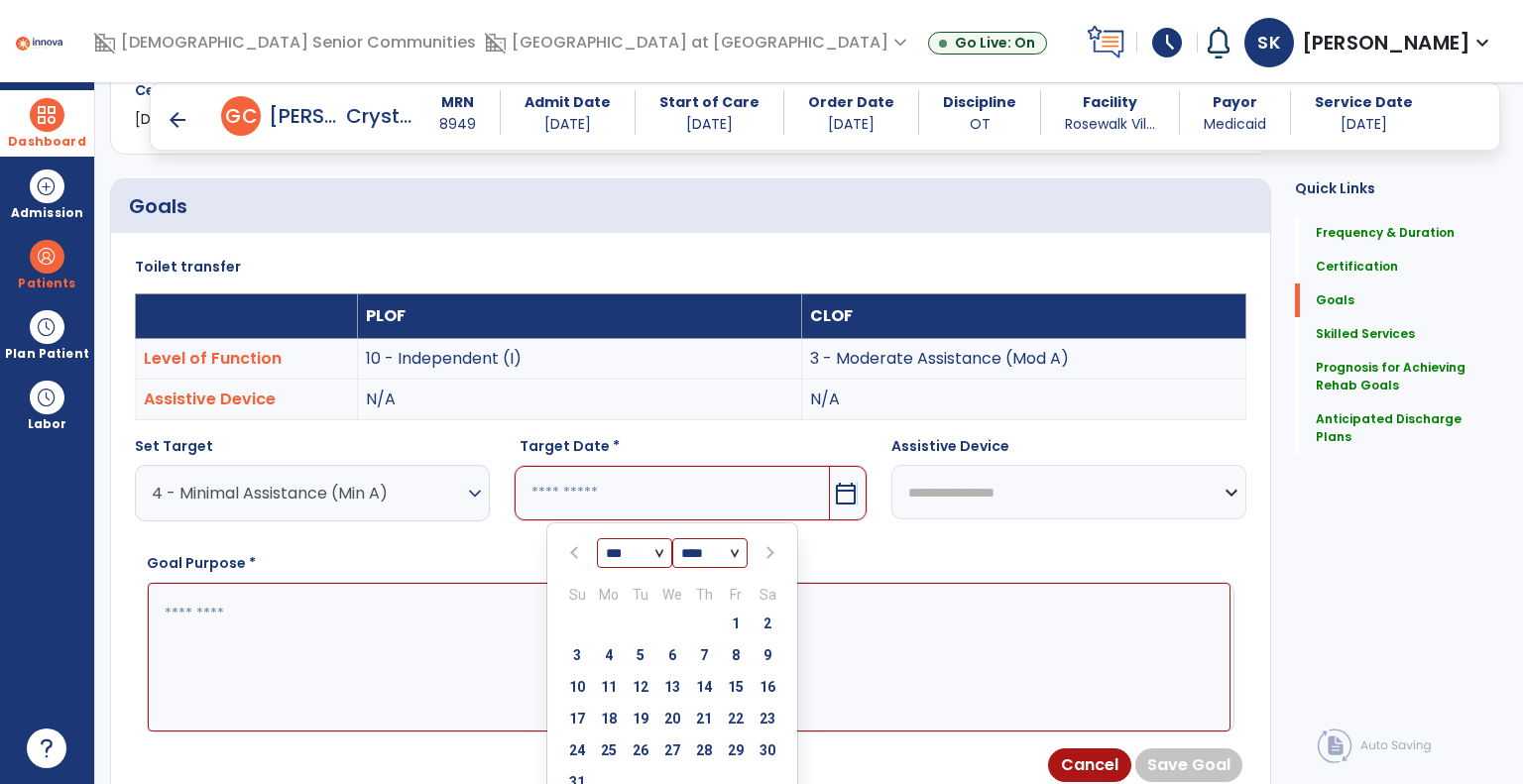 click at bounding box center (768, 553) 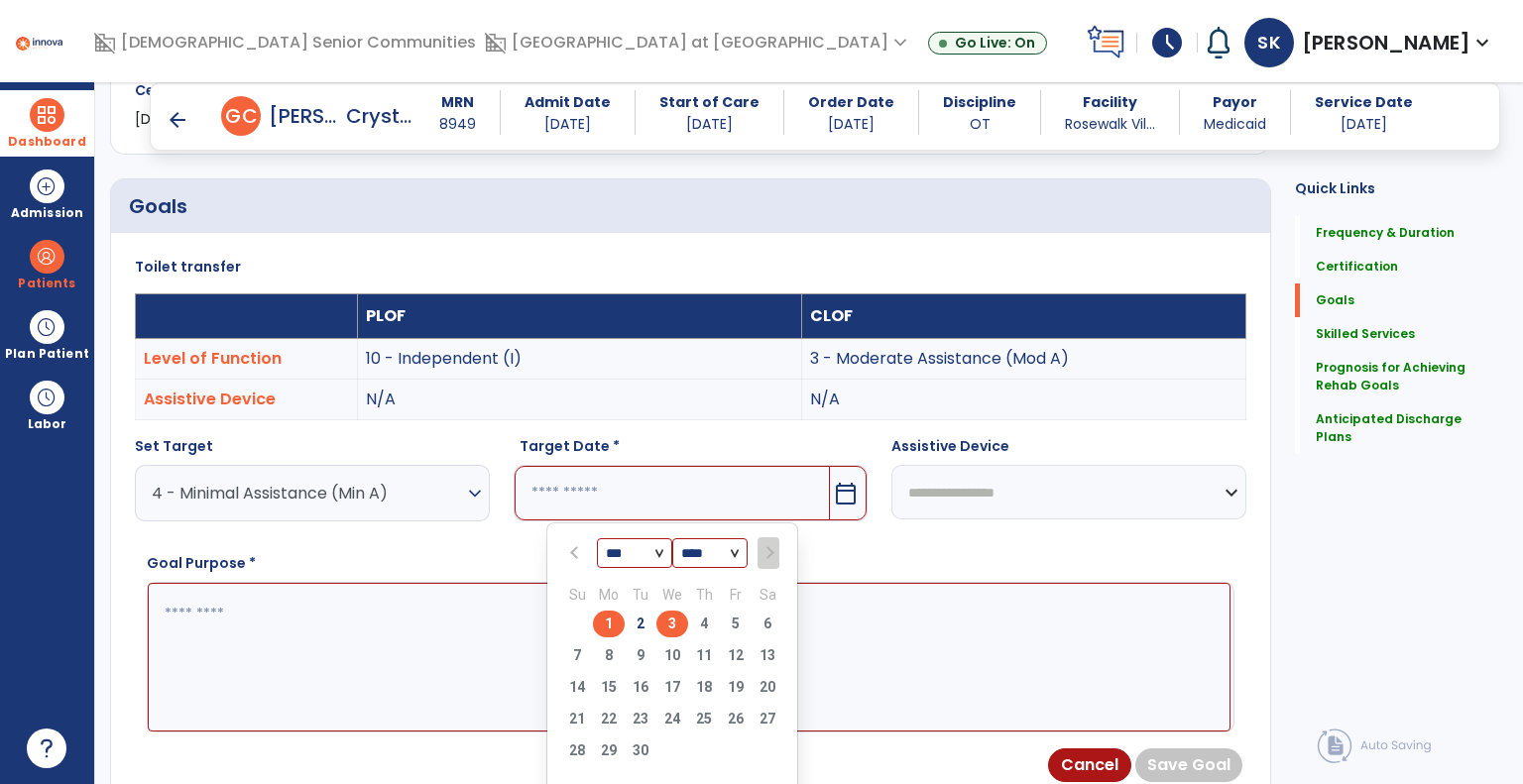 click on "3" at bounding box center (672, 623) 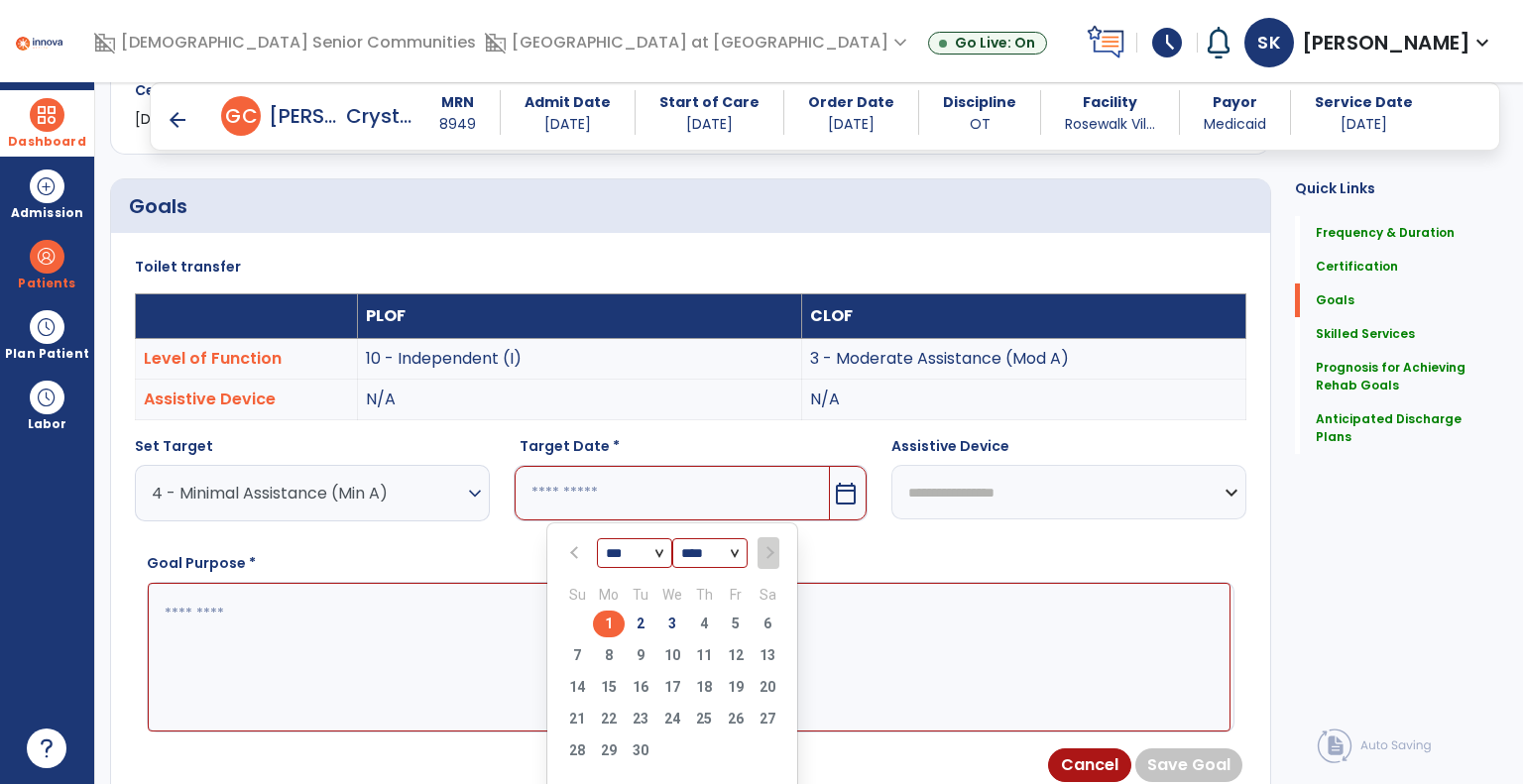 type on "********" 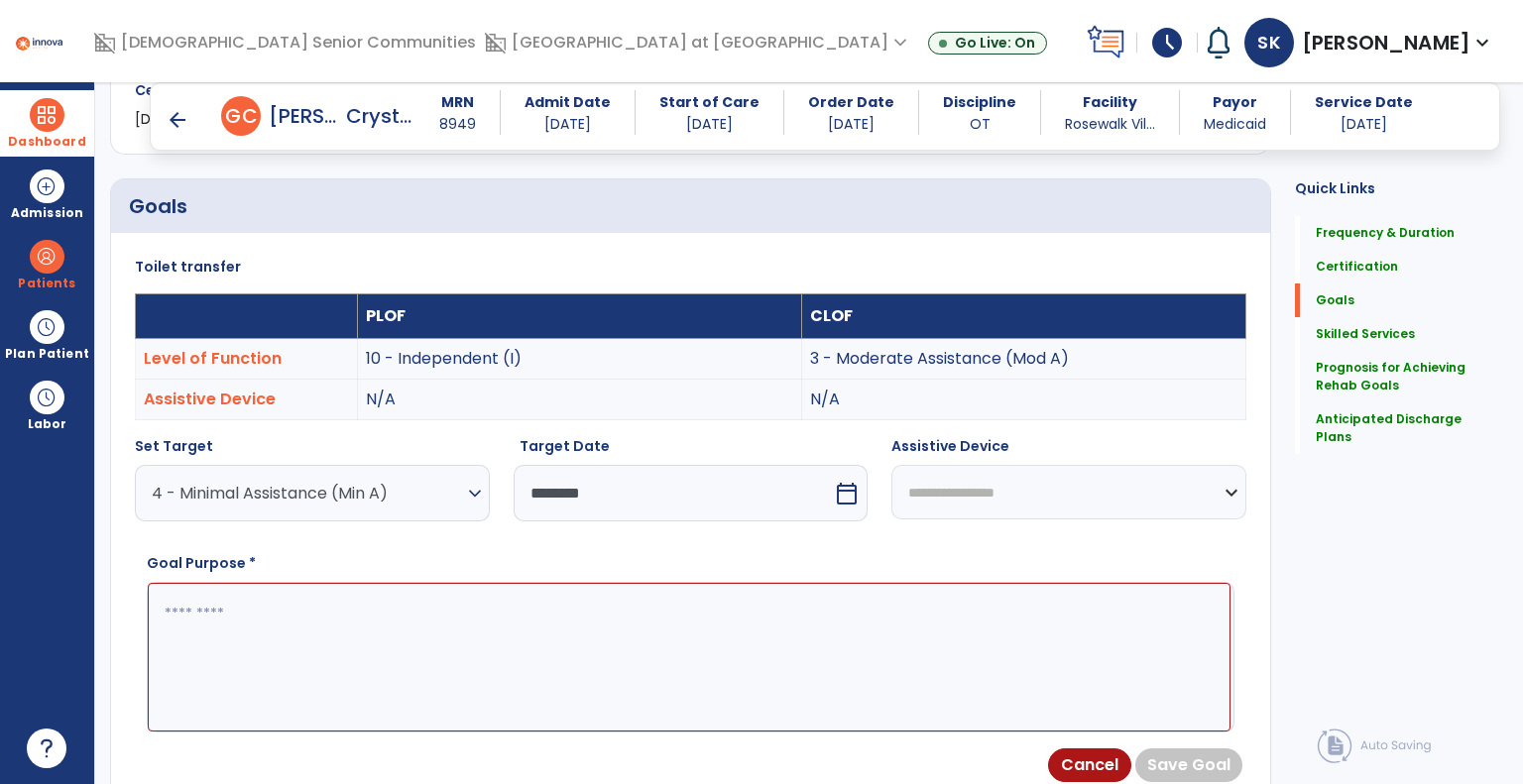 click at bounding box center [689, 657] 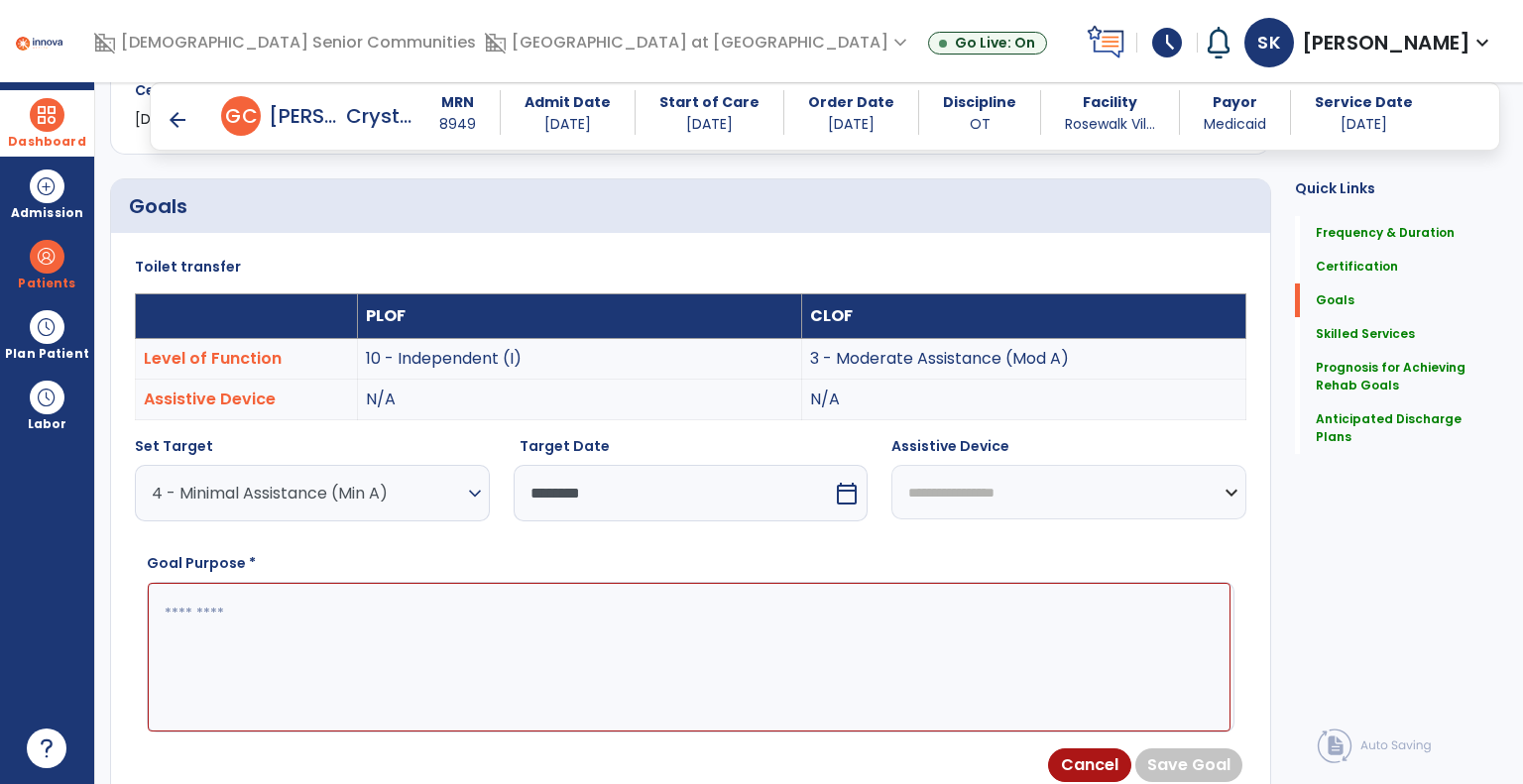 paste on "**********" 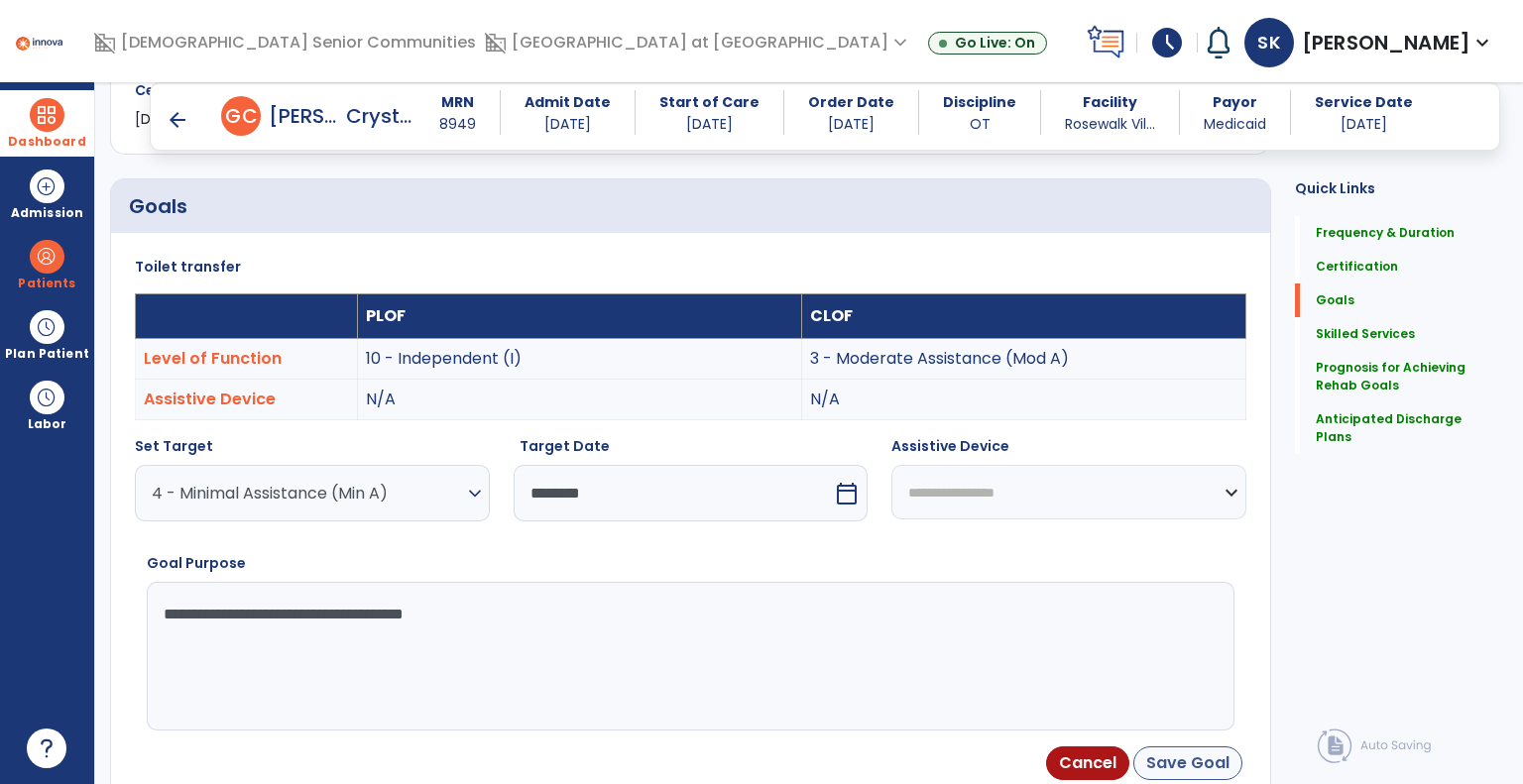 type on "**********" 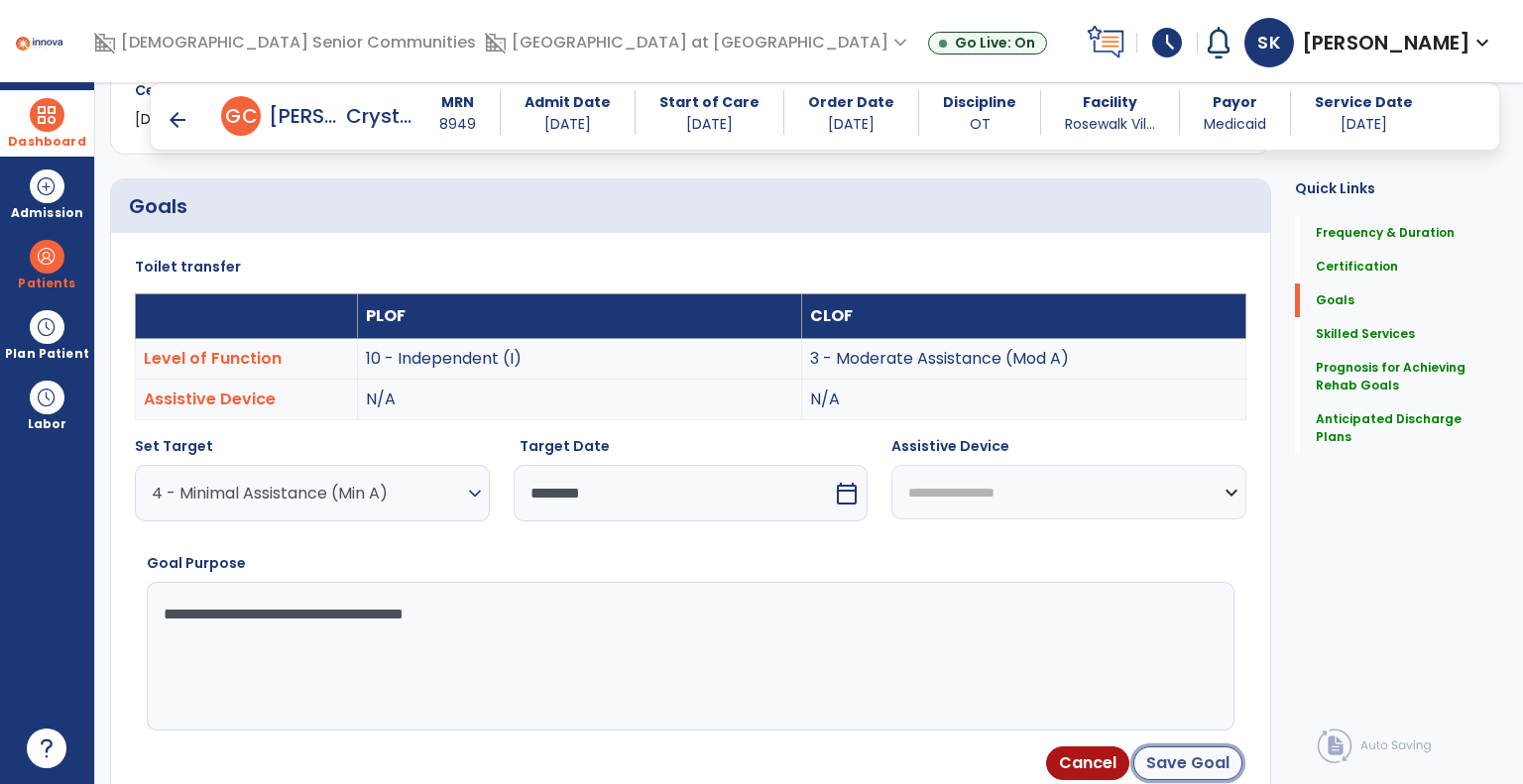 click on "Save Goal" at bounding box center (1188, 763) 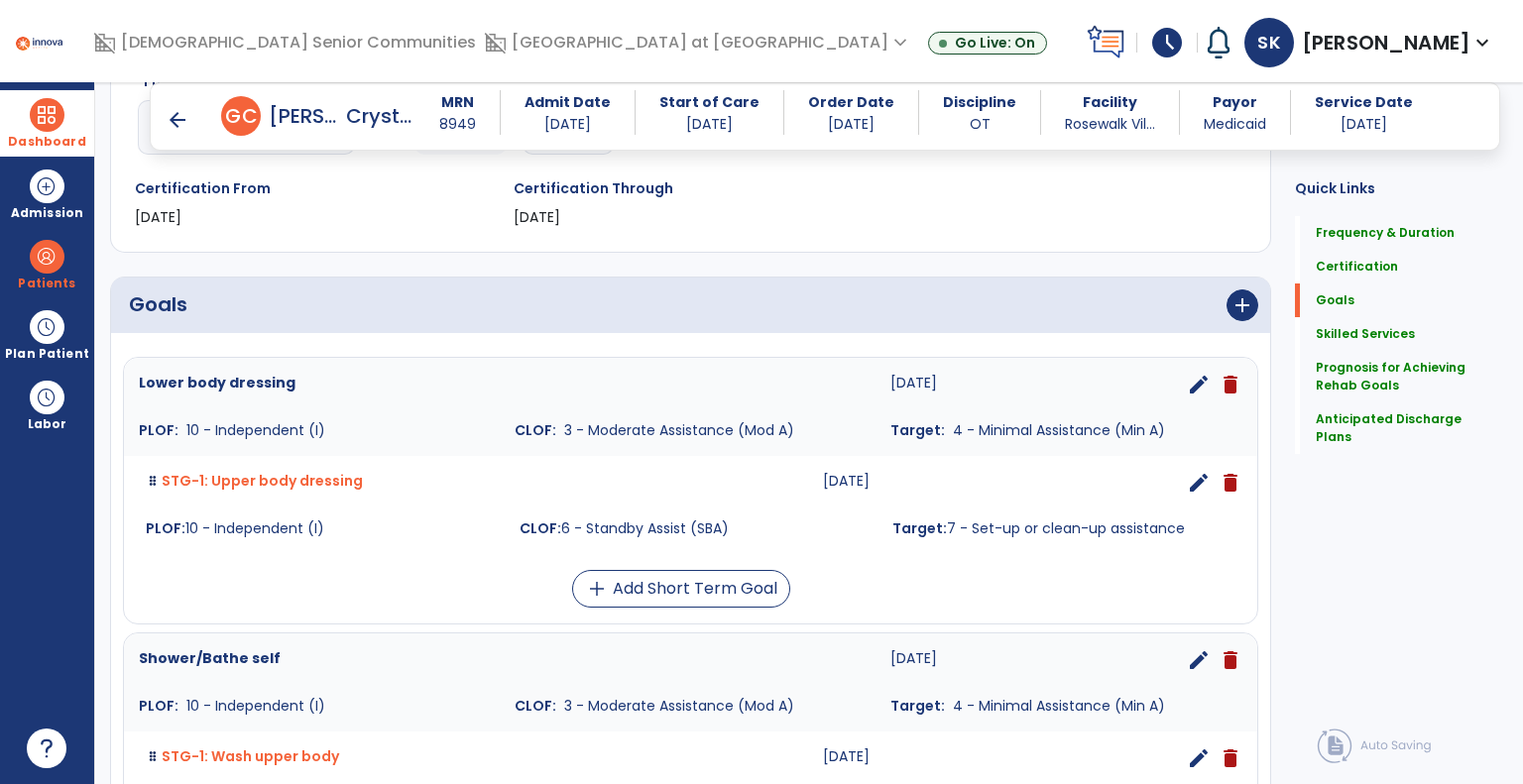 scroll, scrollTop: 234, scrollLeft: 0, axis: vertical 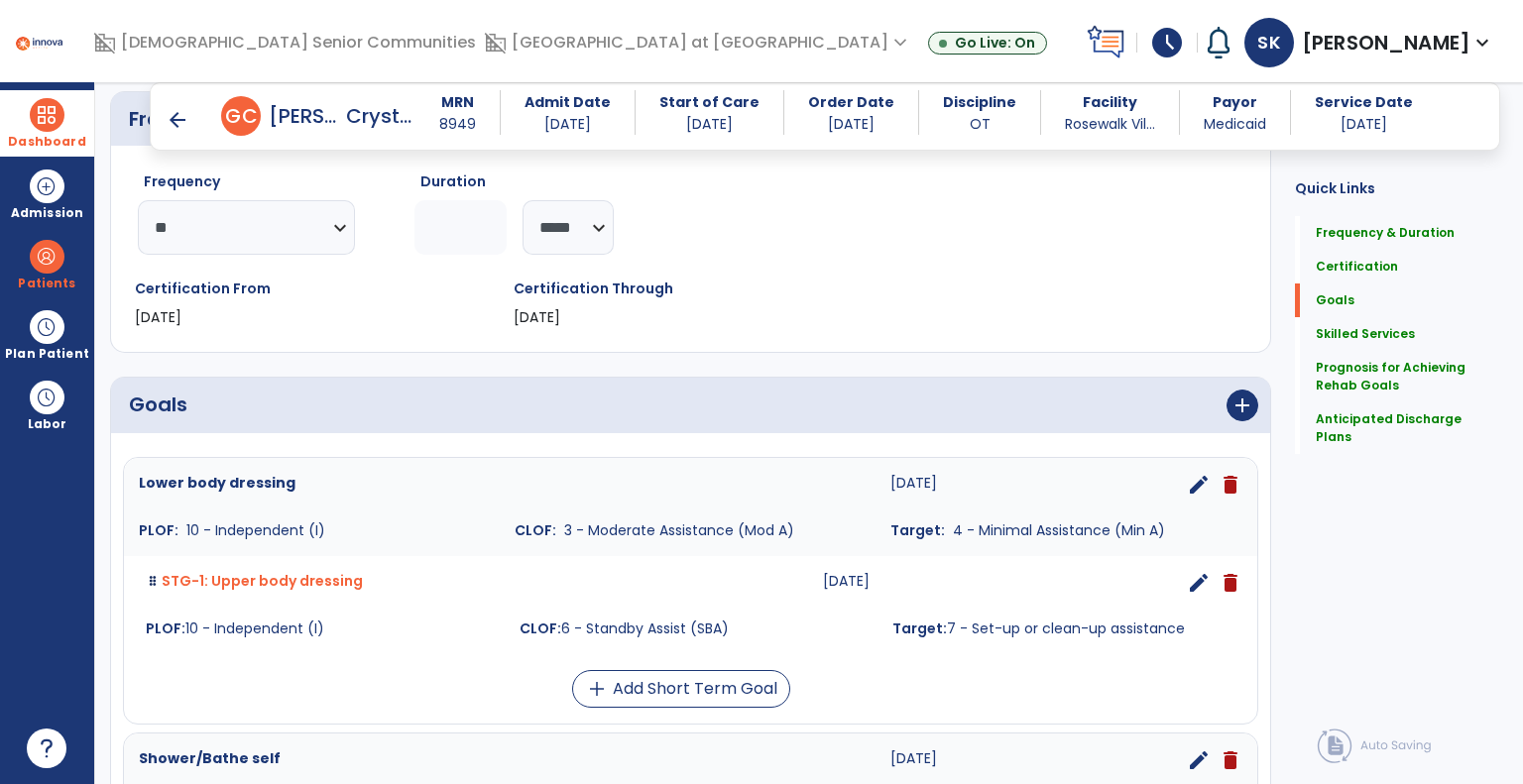 click on "edit" at bounding box center [1199, 485] 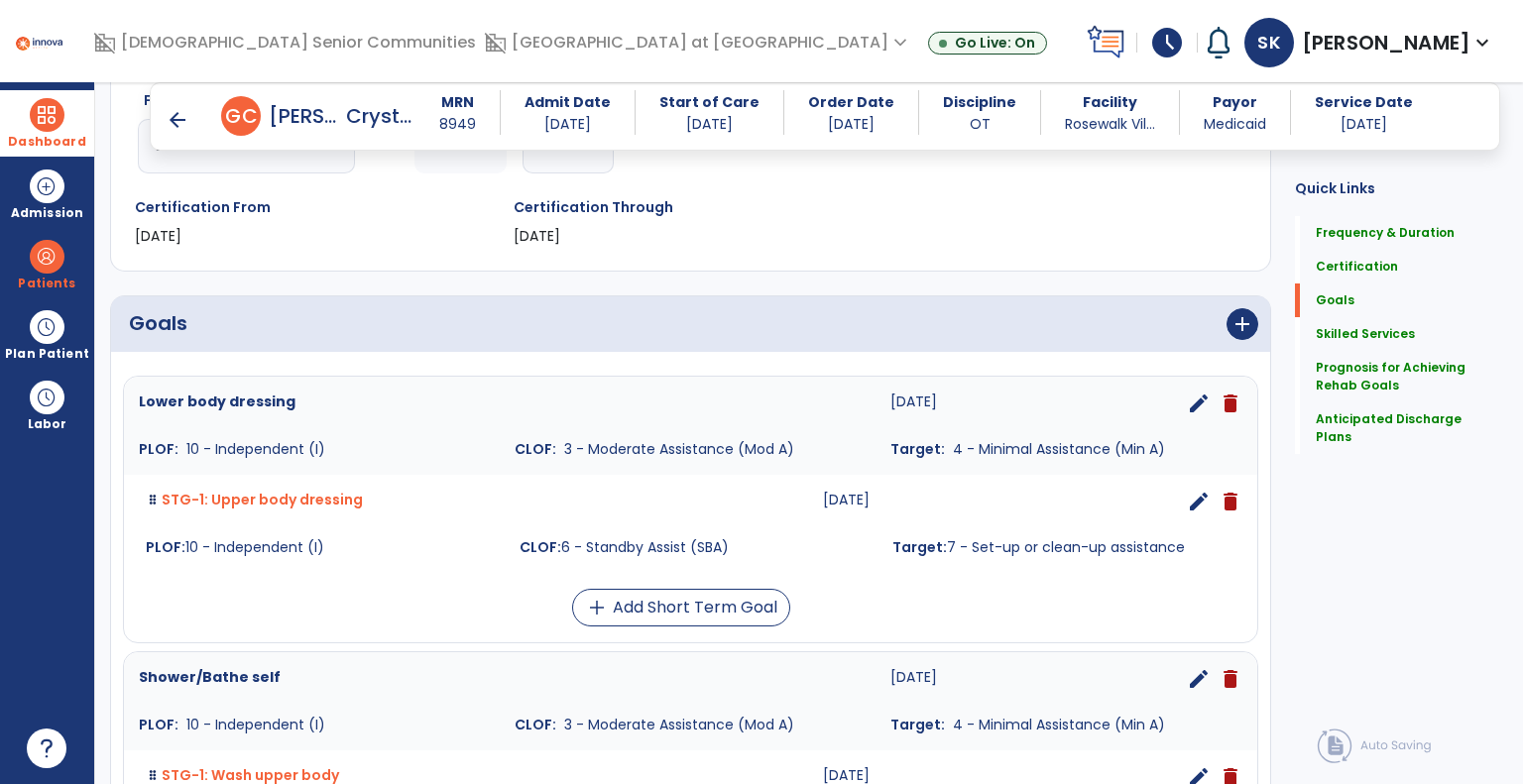 select on "*******" 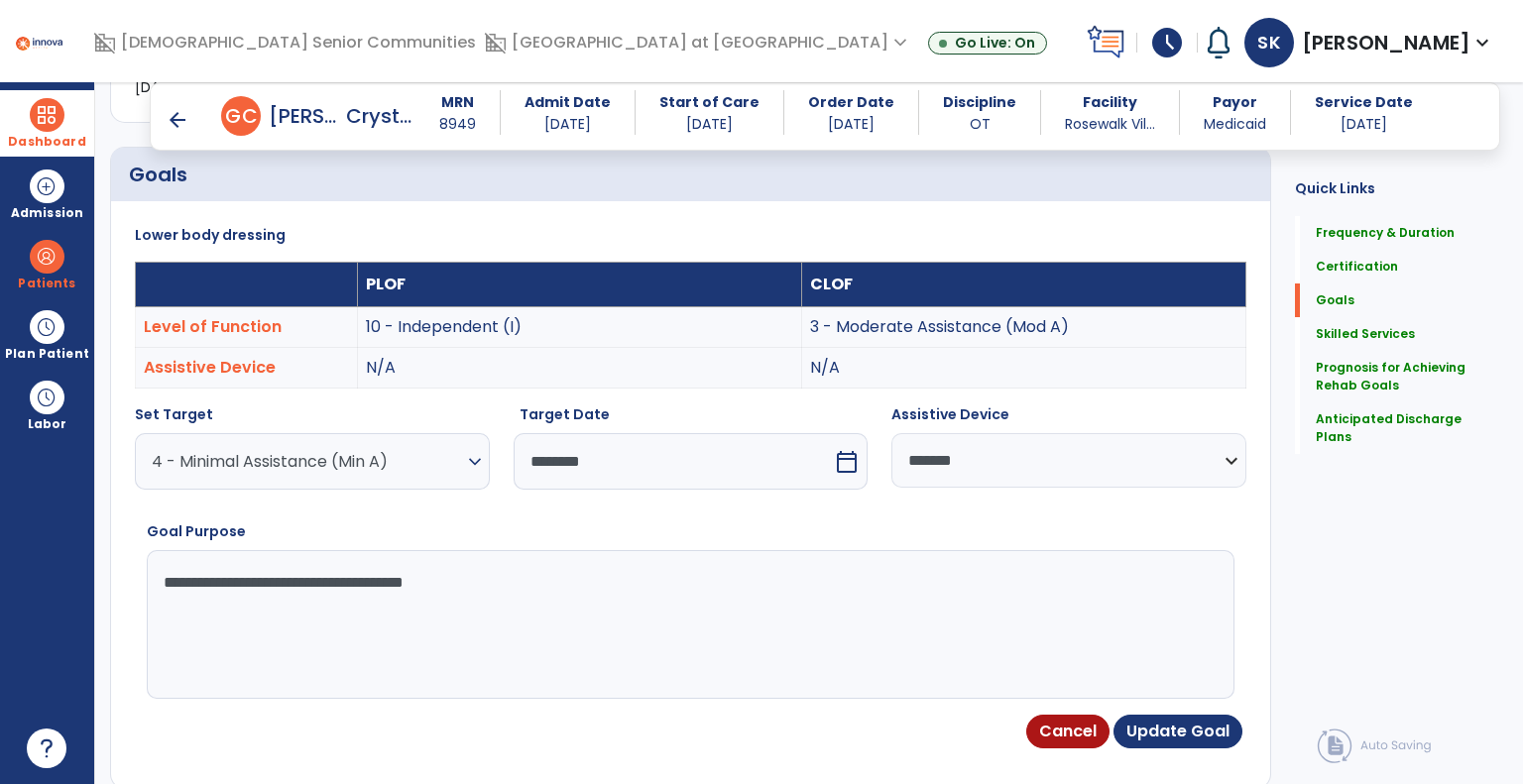 scroll, scrollTop: 529, scrollLeft: 0, axis: vertical 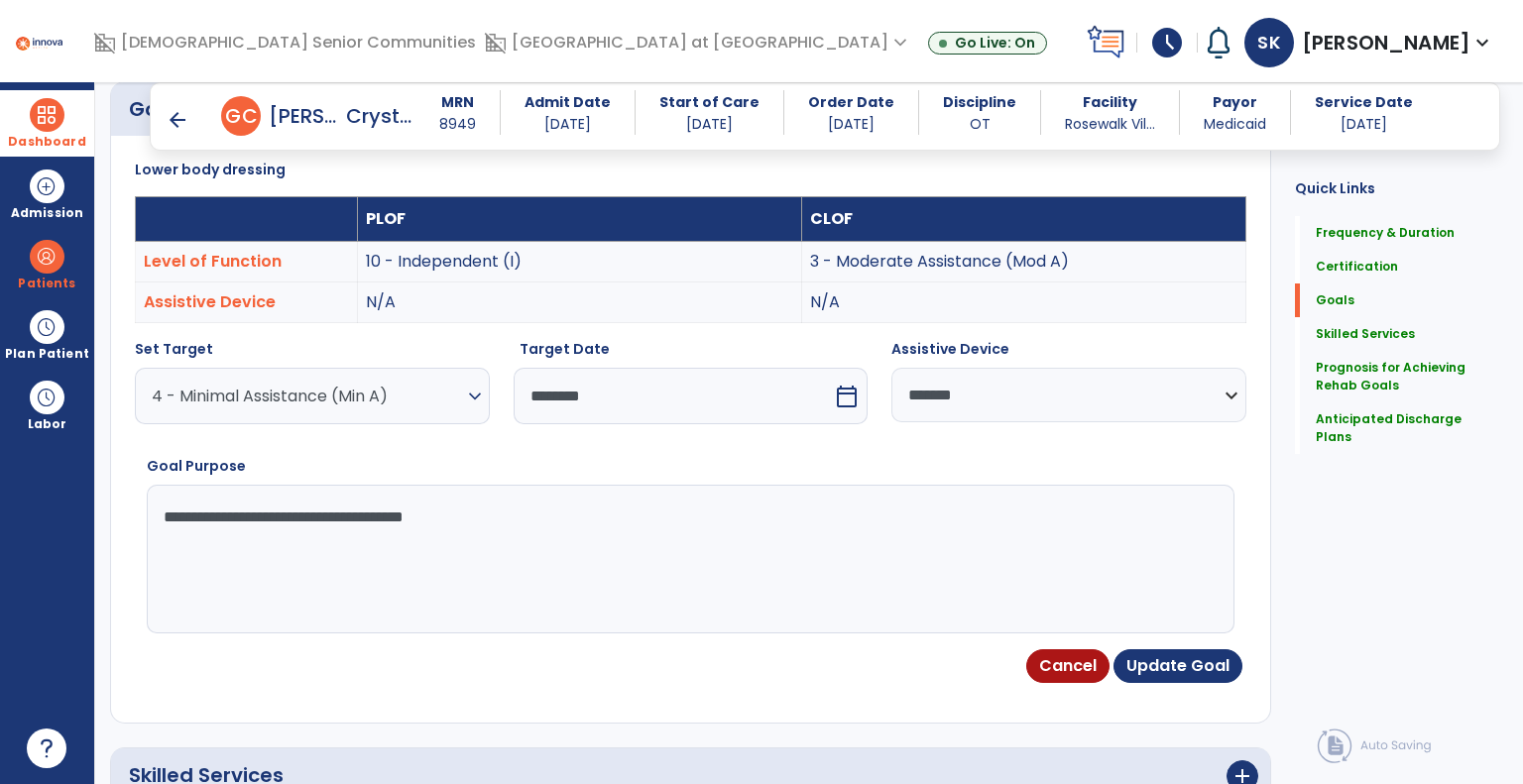 click on "expand_more" at bounding box center [475, 396] 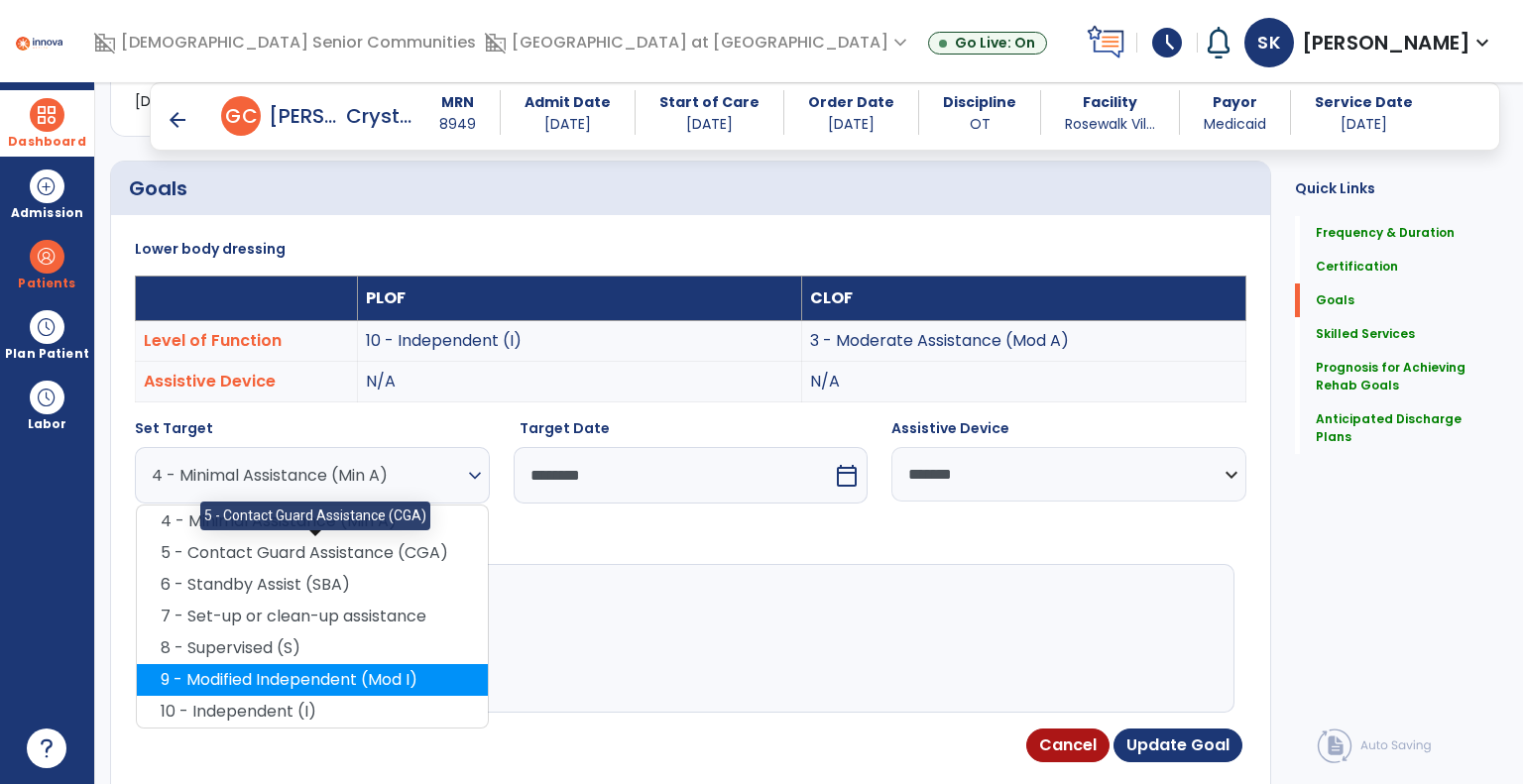scroll, scrollTop: 331, scrollLeft: 0, axis: vertical 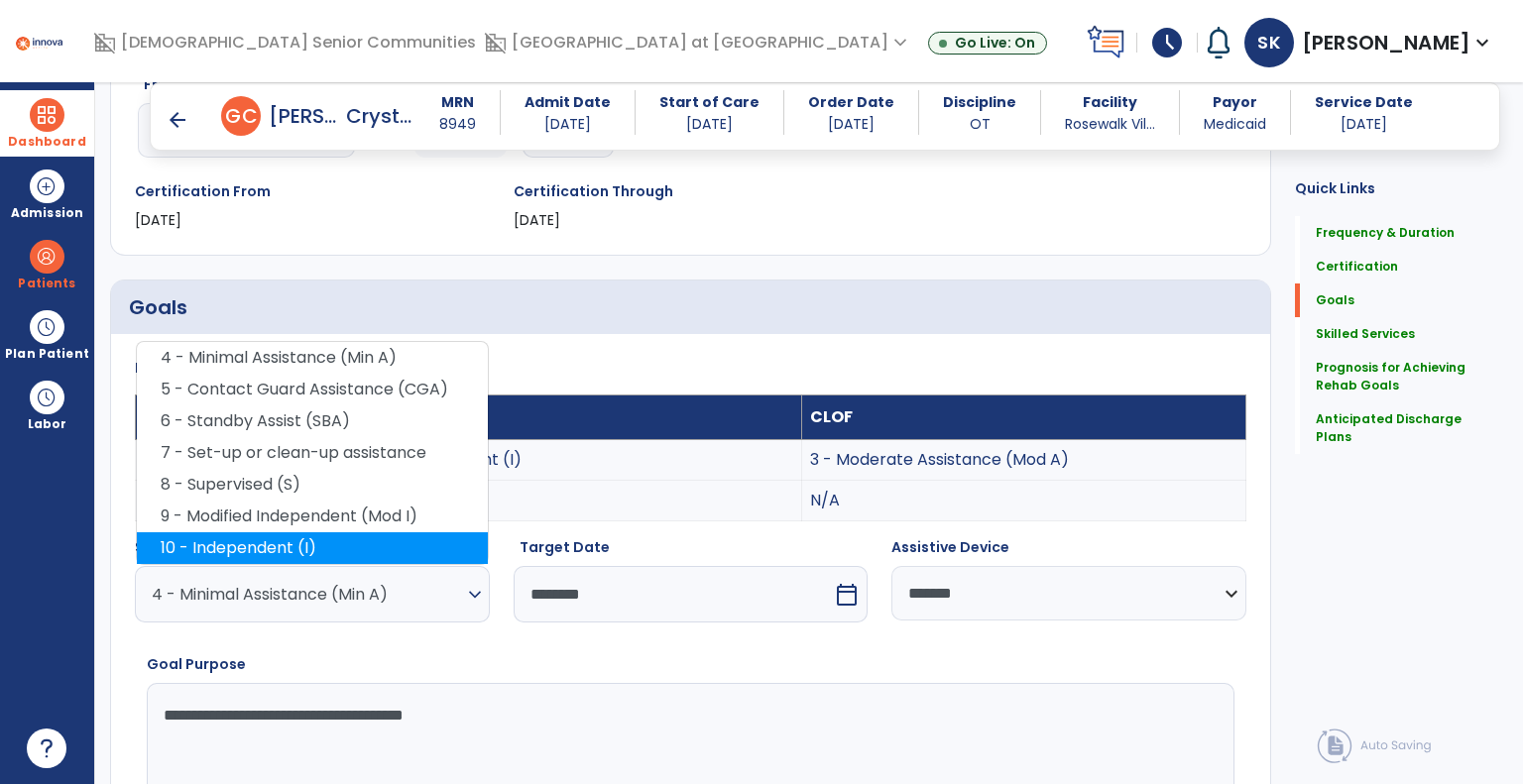 click on "10 - Independent (I)" at bounding box center [312, 548] 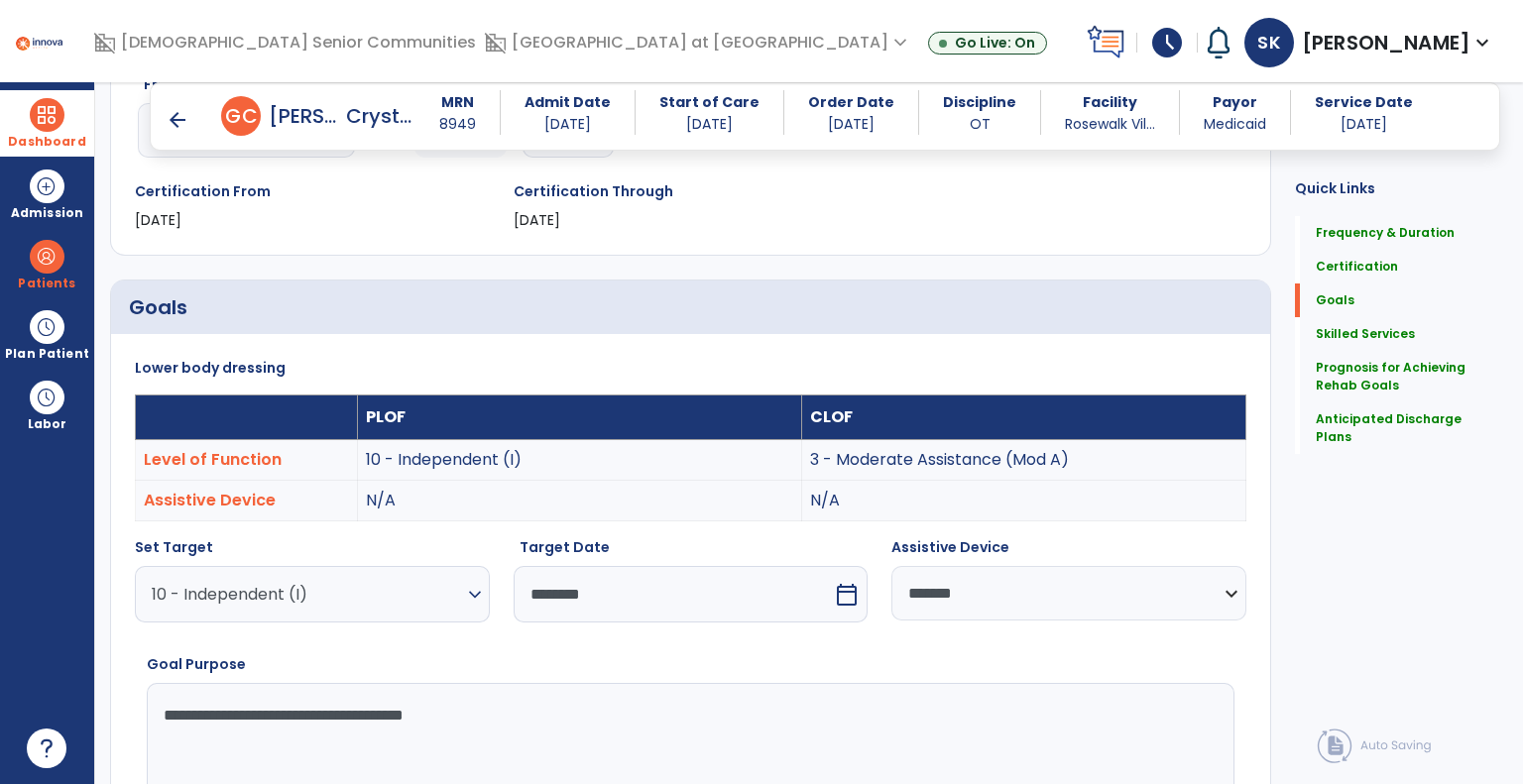 scroll, scrollTop: 529, scrollLeft: 0, axis: vertical 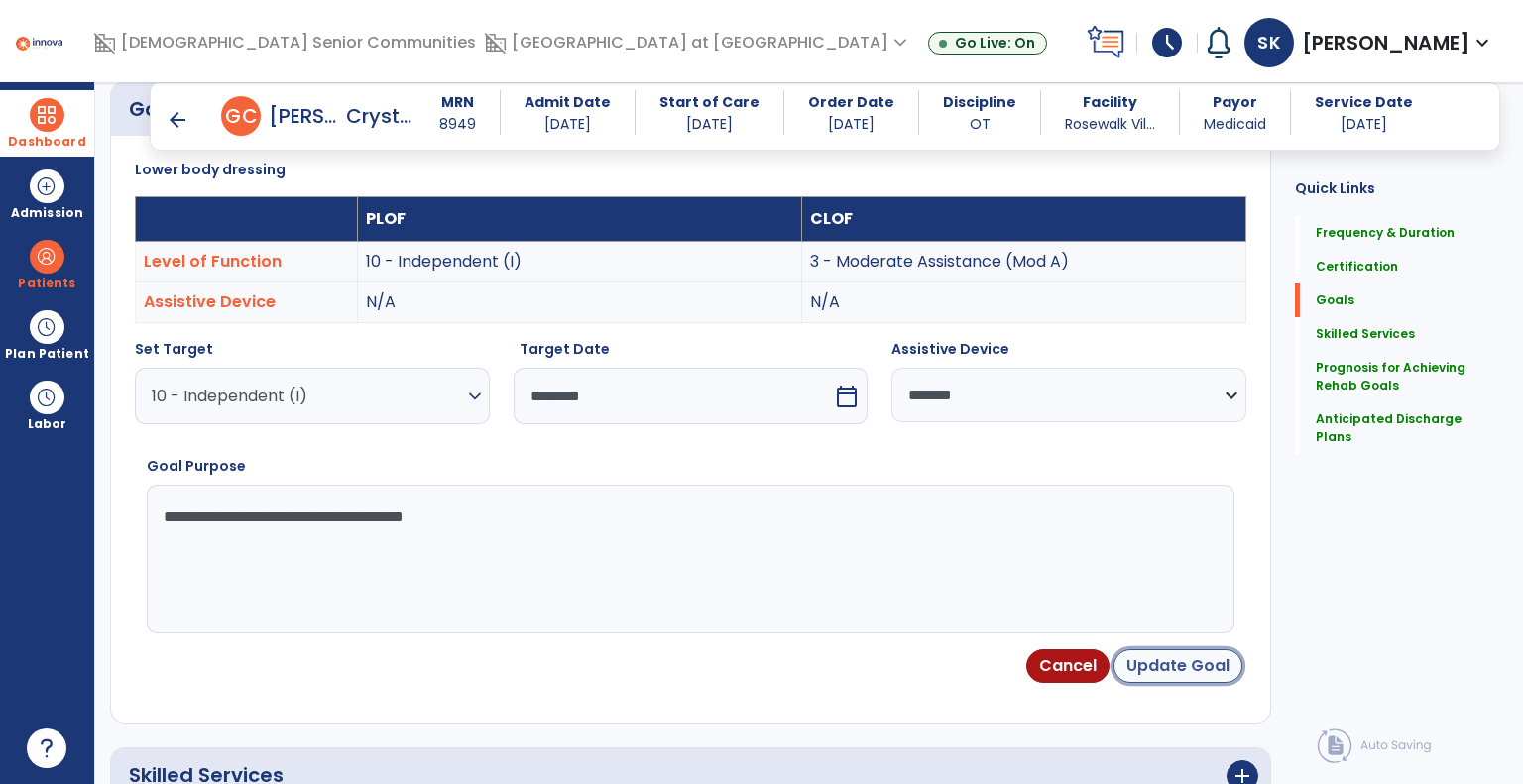 click on "Update Goal" at bounding box center [1178, 666] 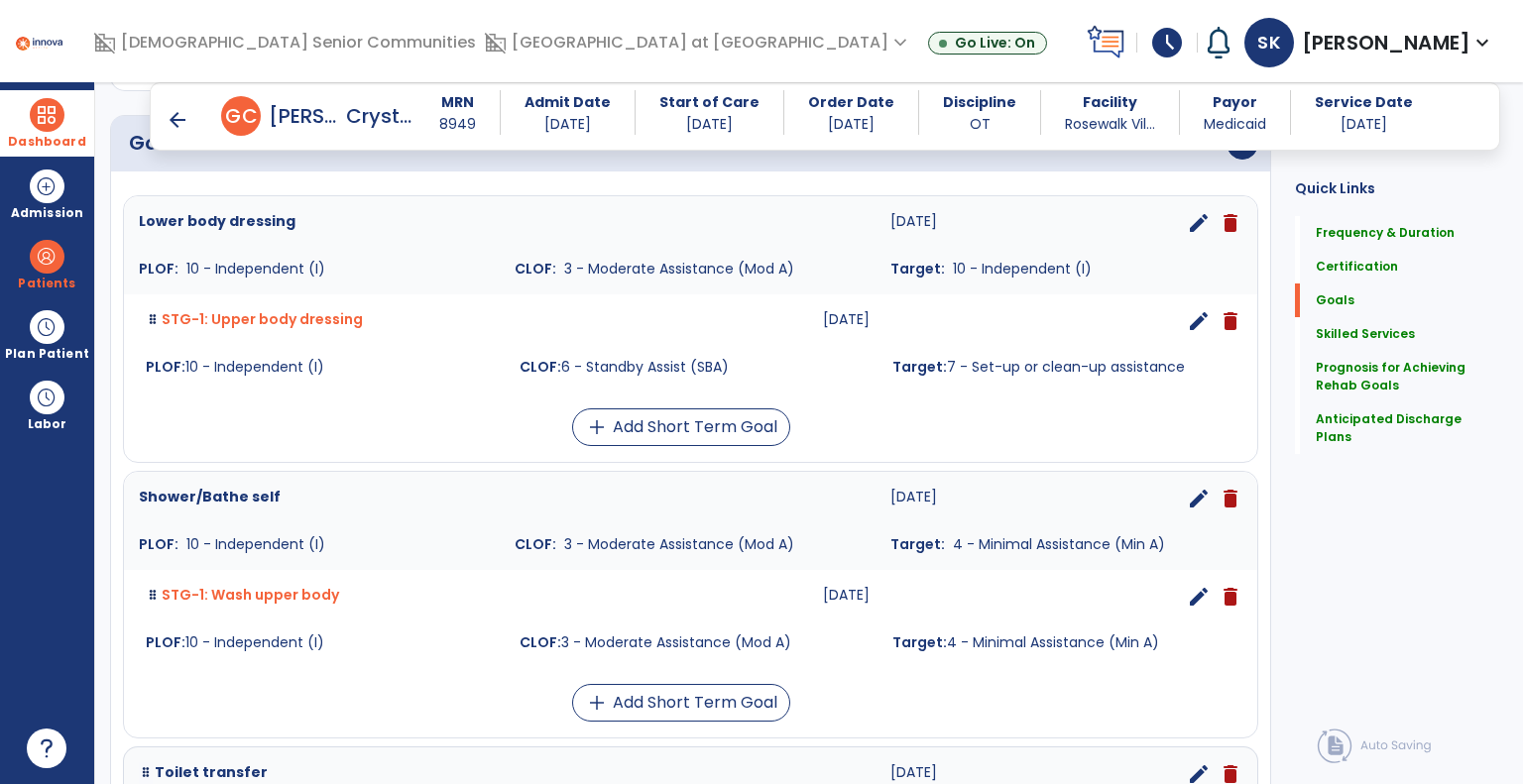 scroll, scrollTop: 529, scrollLeft: 0, axis: vertical 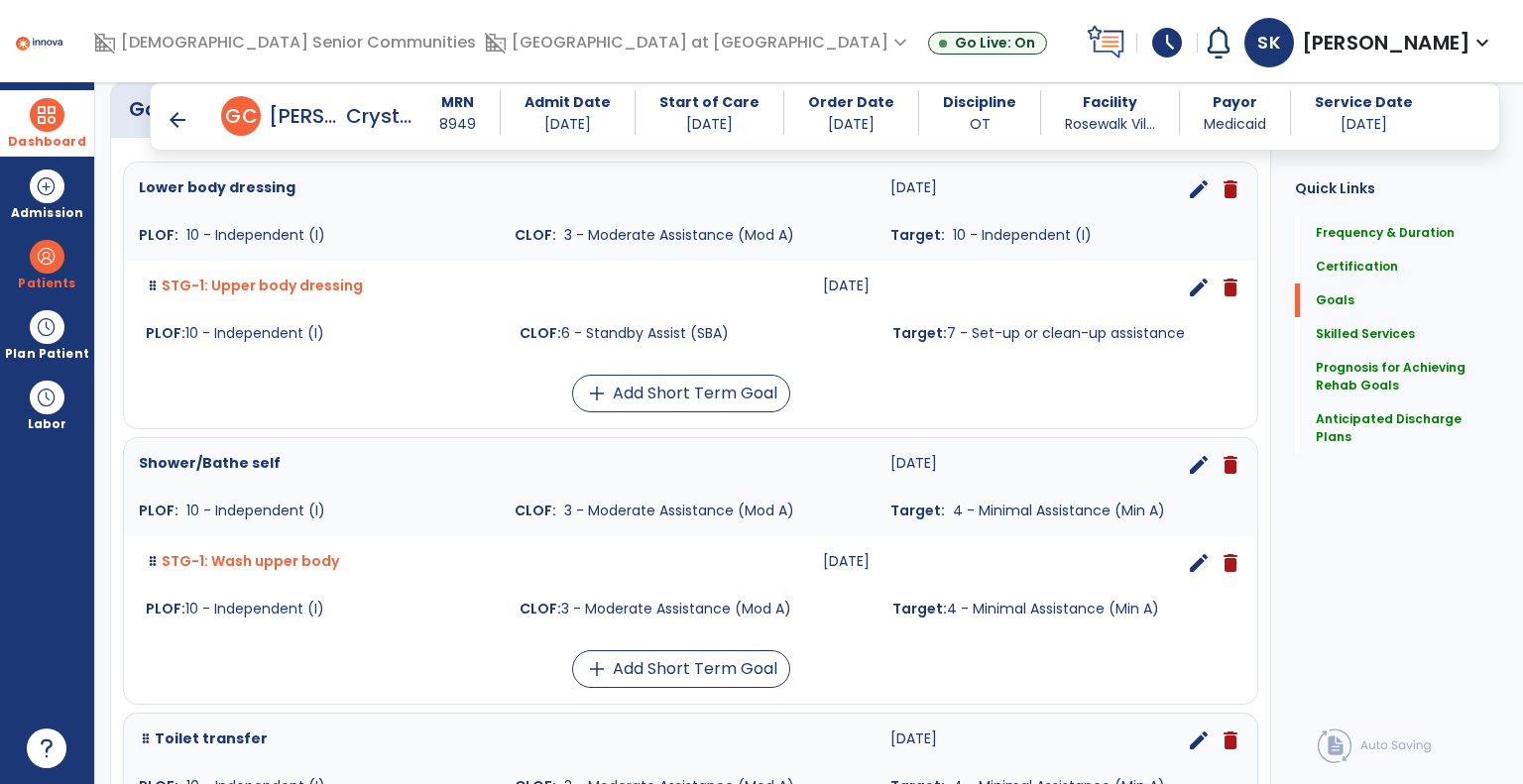 click on "edit" at bounding box center [1199, 465] 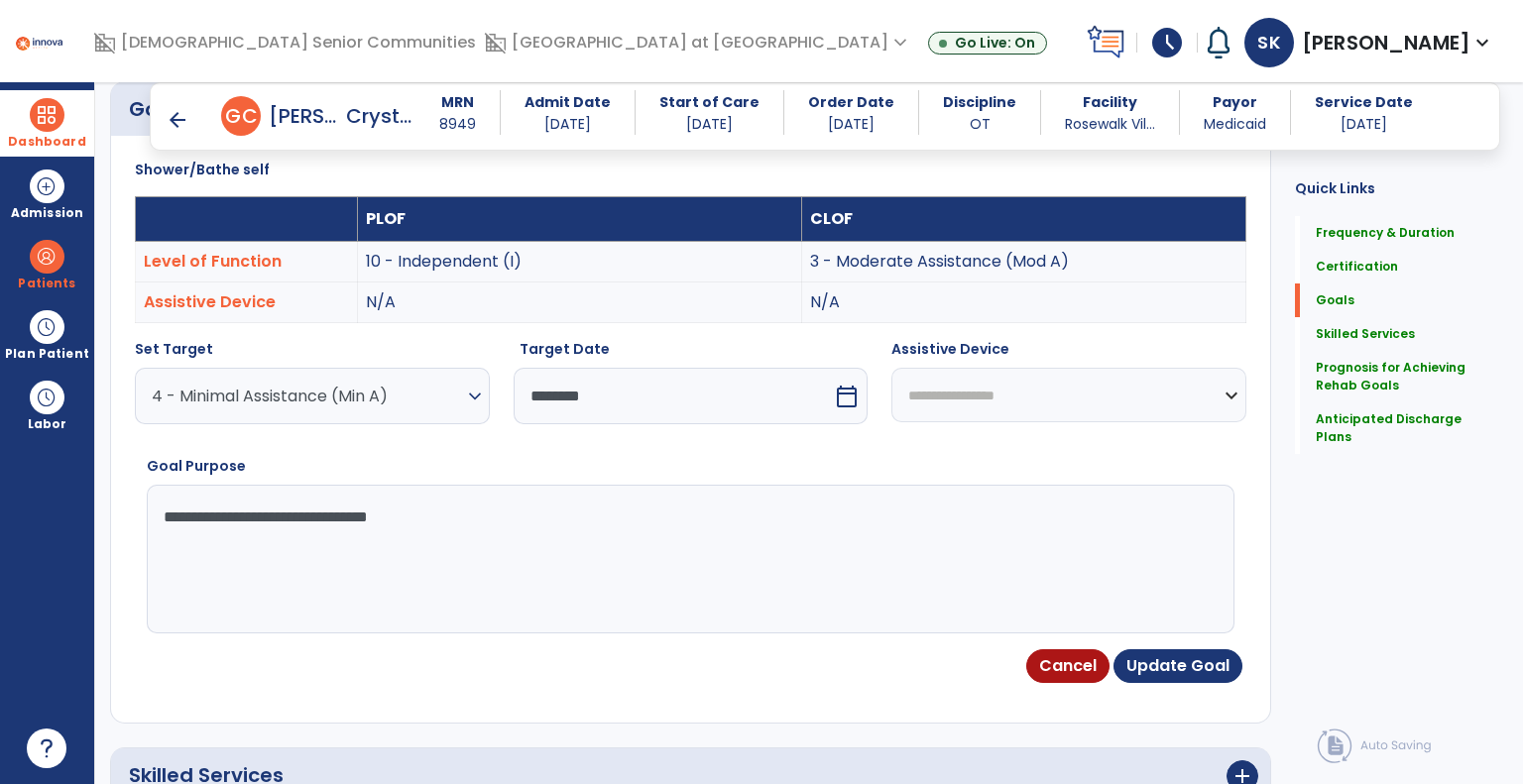 click on "4 - Minimal Assistance (Min A)" at bounding box center (307, 395) 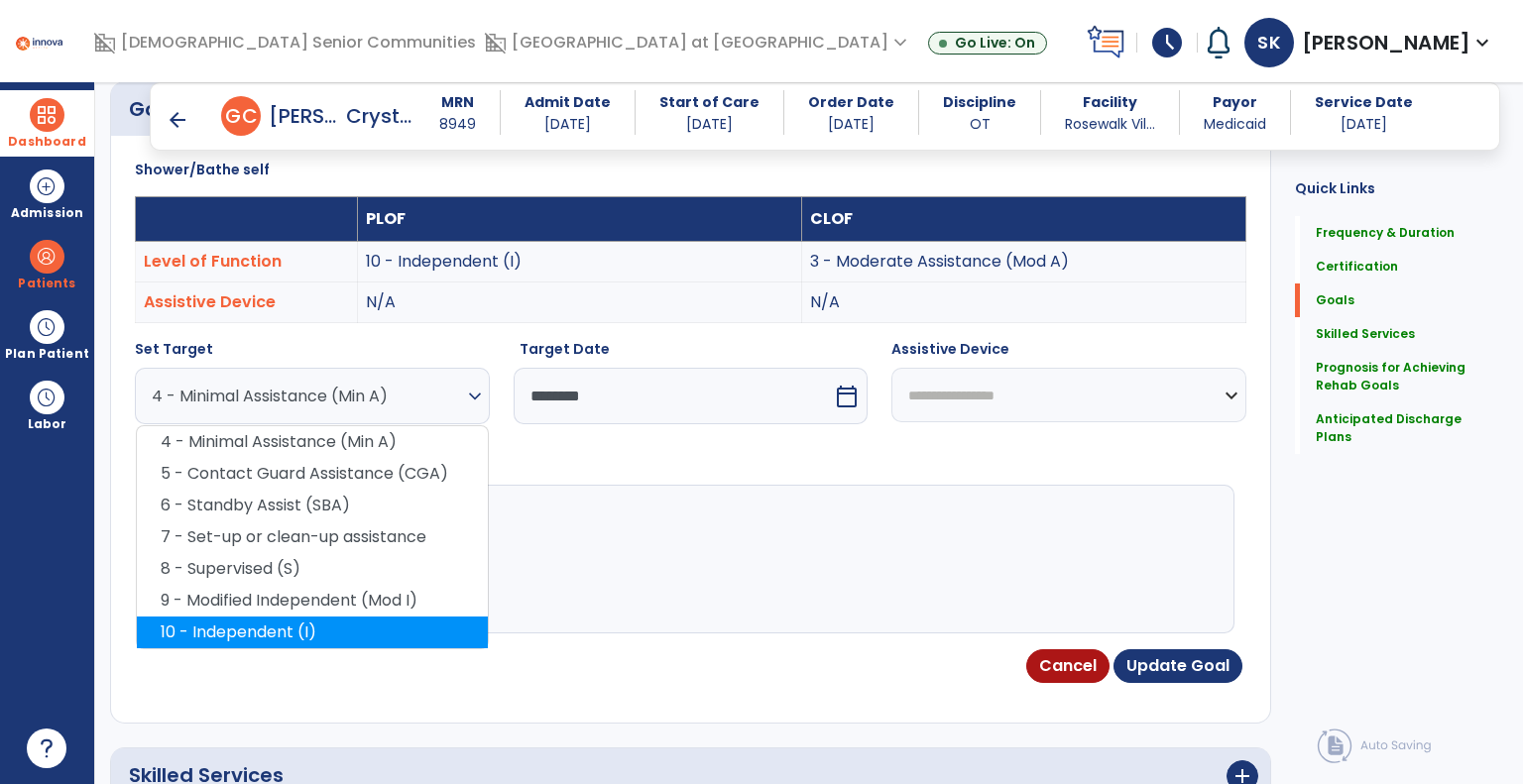 click on "10 - Independent (I)" at bounding box center [312, 632] 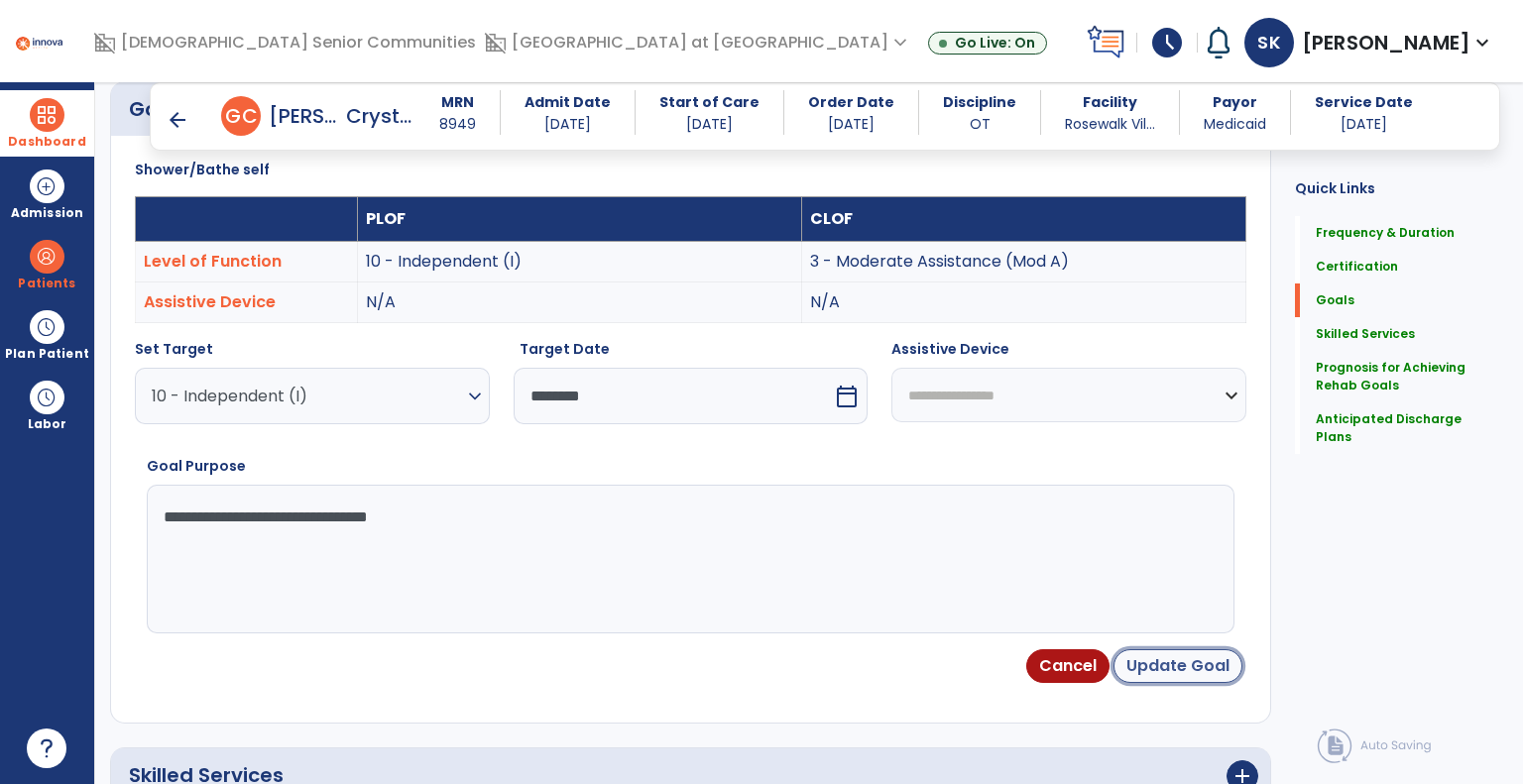 click on "Update Goal" at bounding box center [1178, 666] 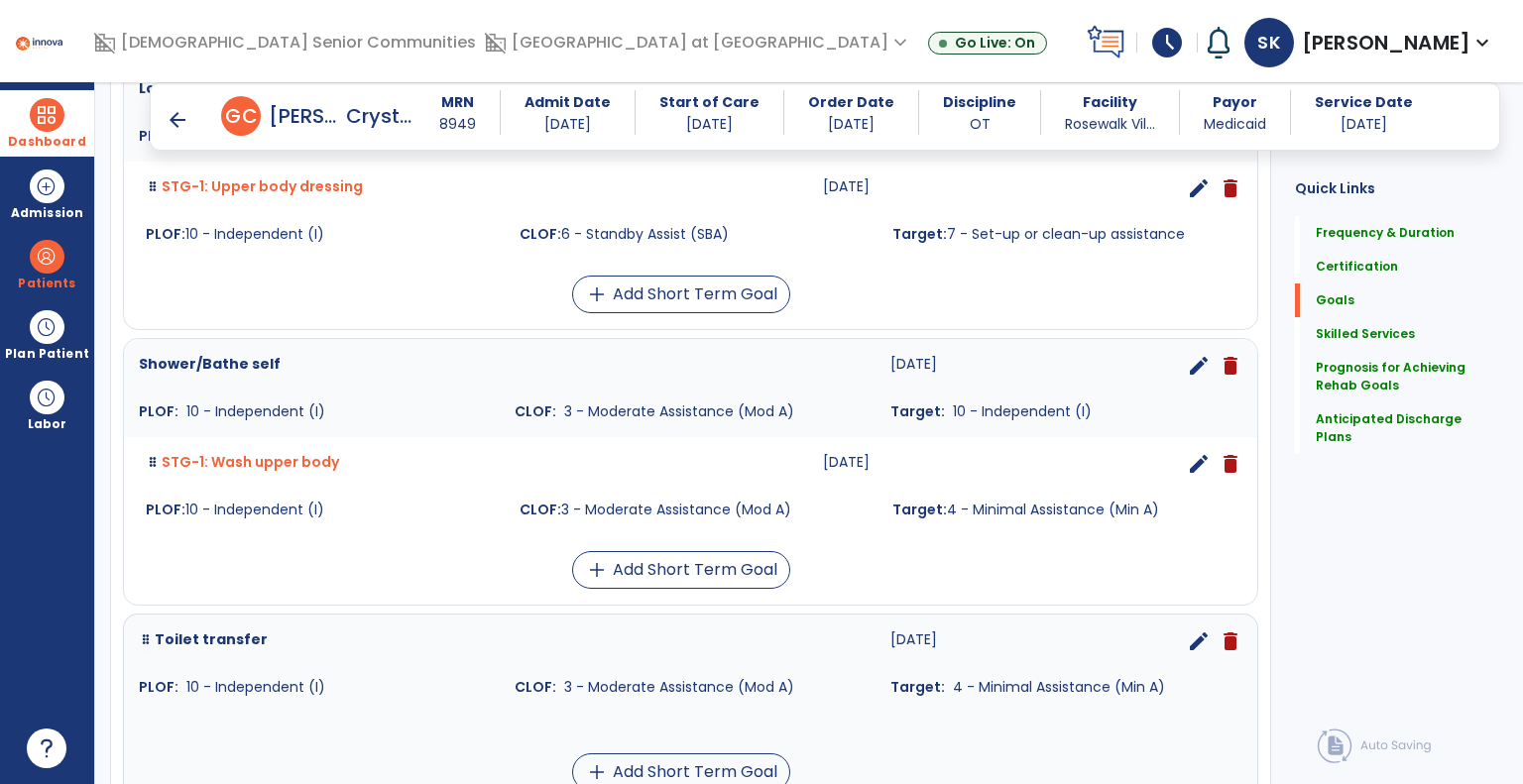 scroll, scrollTop: 728, scrollLeft: 0, axis: vertical 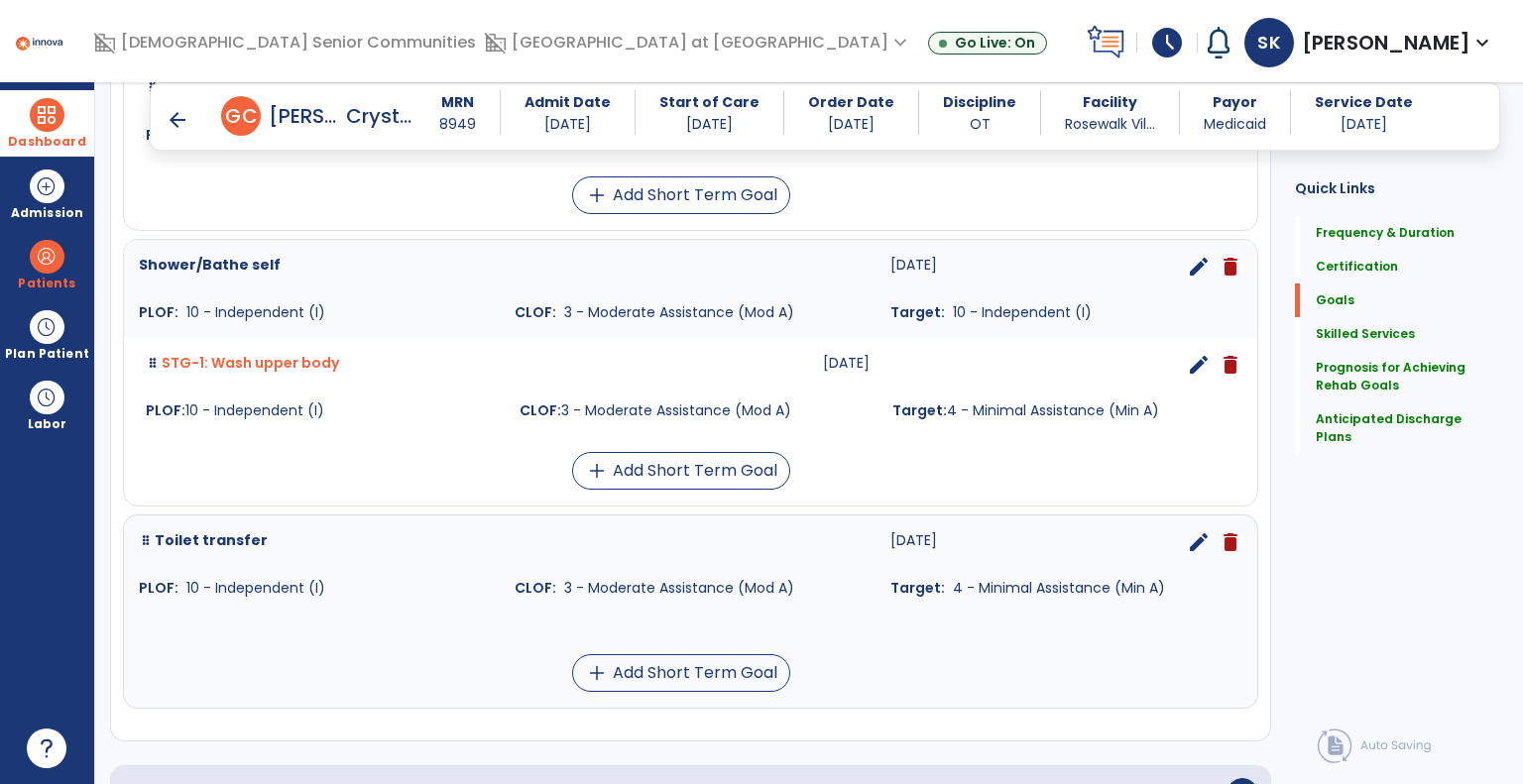 click on "edit" at bounding box center [1199, 542] 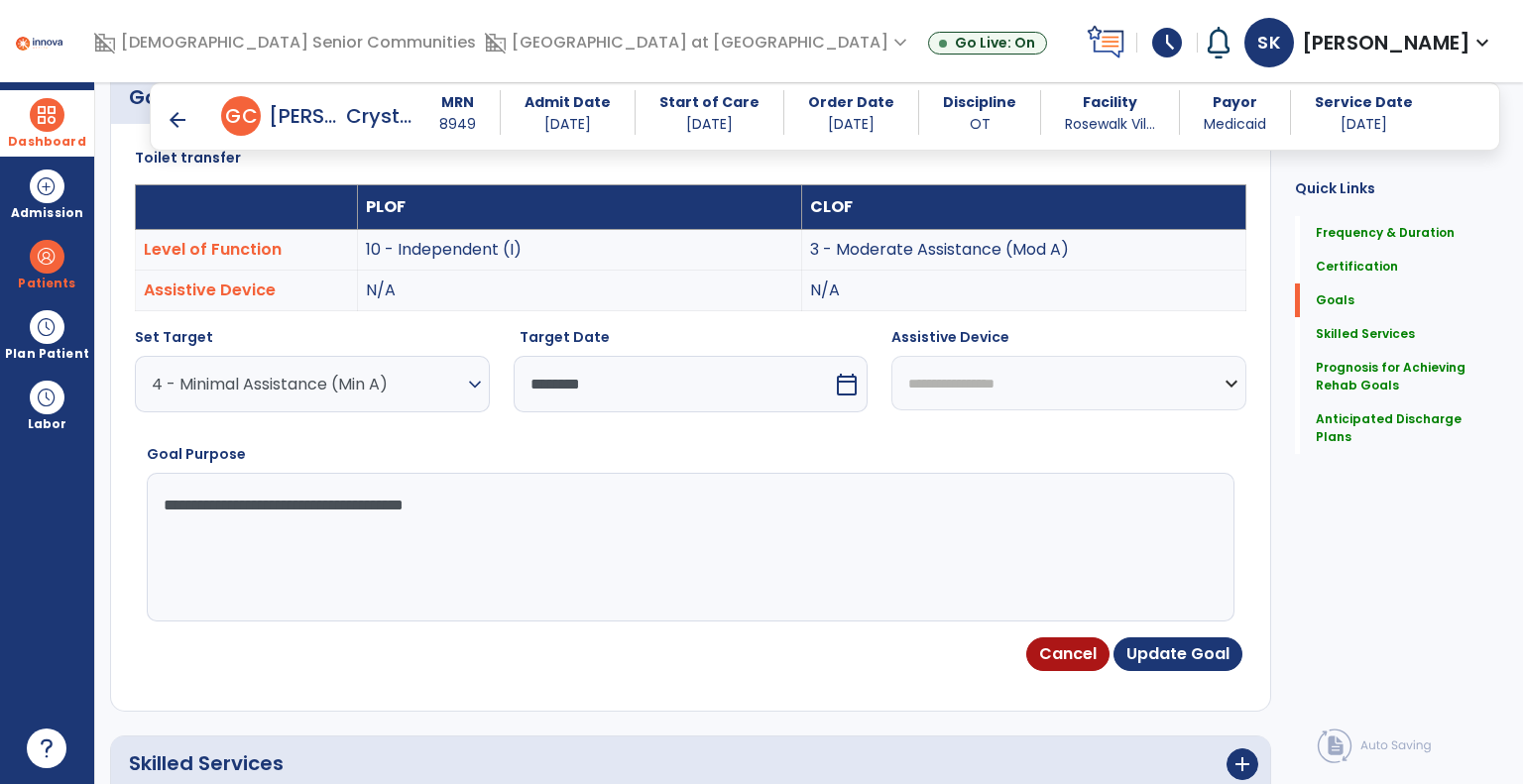 scroll, scrollTop: 529, scrollLeft: 0, axis: vertical 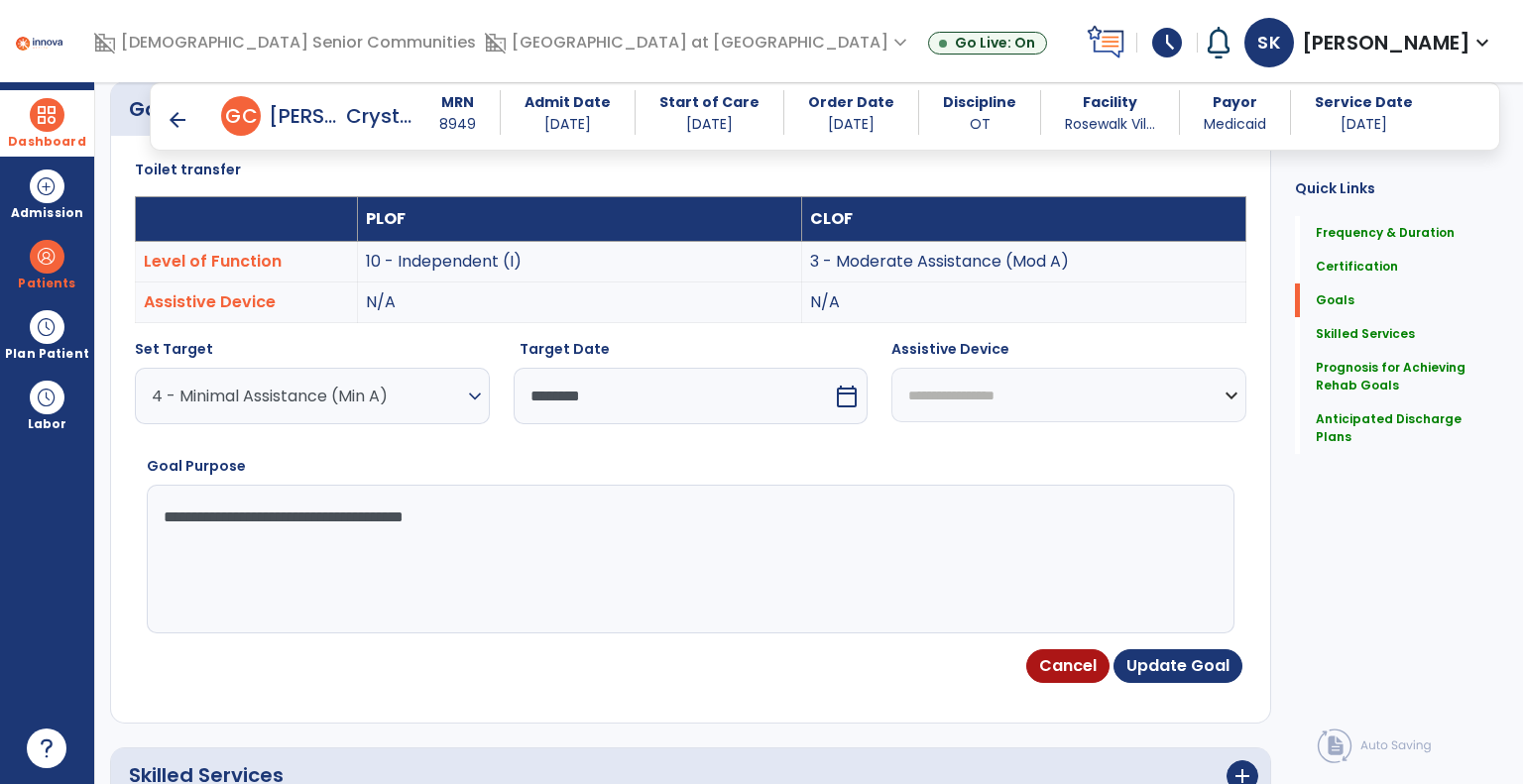 click on "3 - Moderate Assistance (Mod A)" at bounding box center (1024, 262) 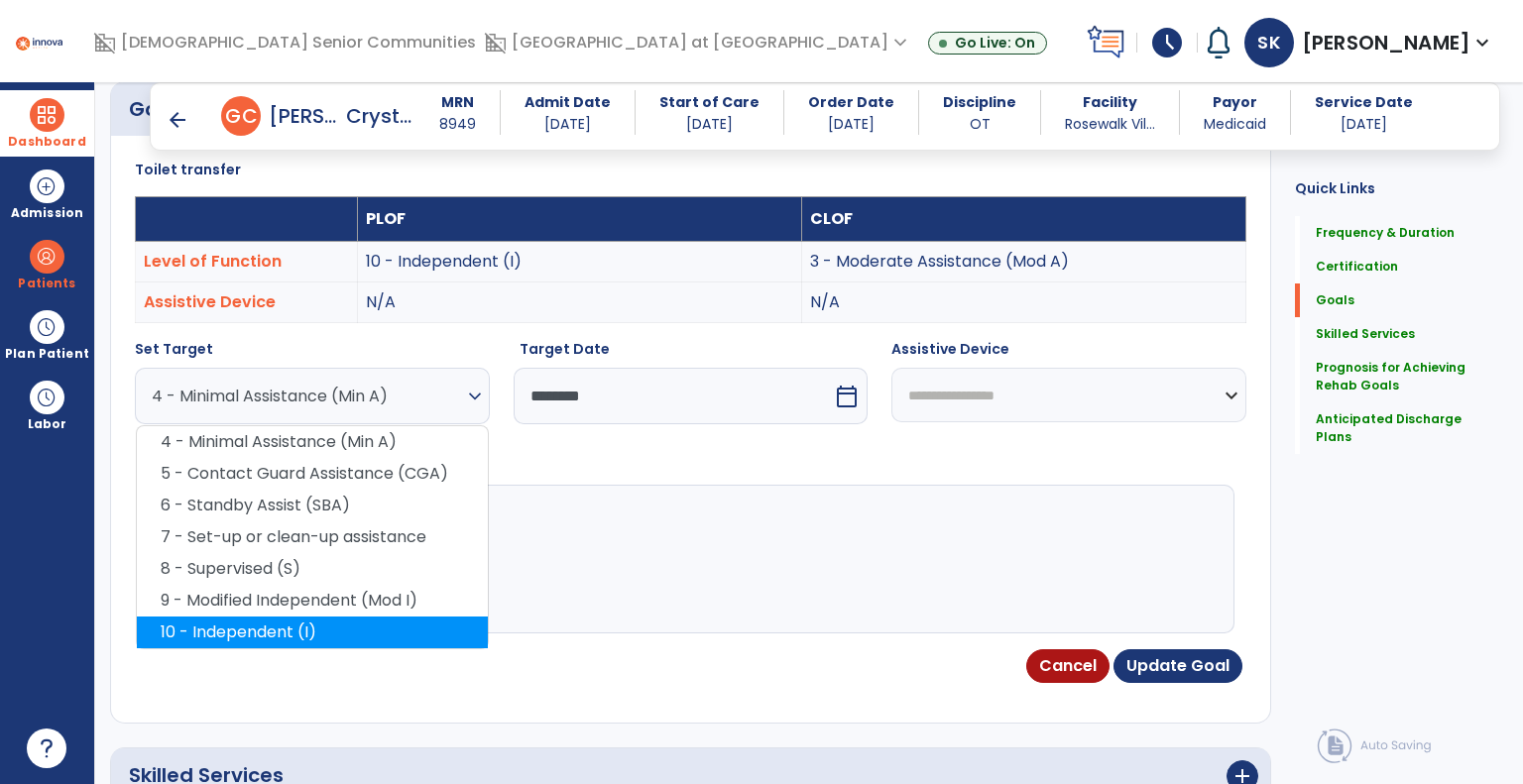 click on "10 - Independent (I)" at bounding box center [312, 632] 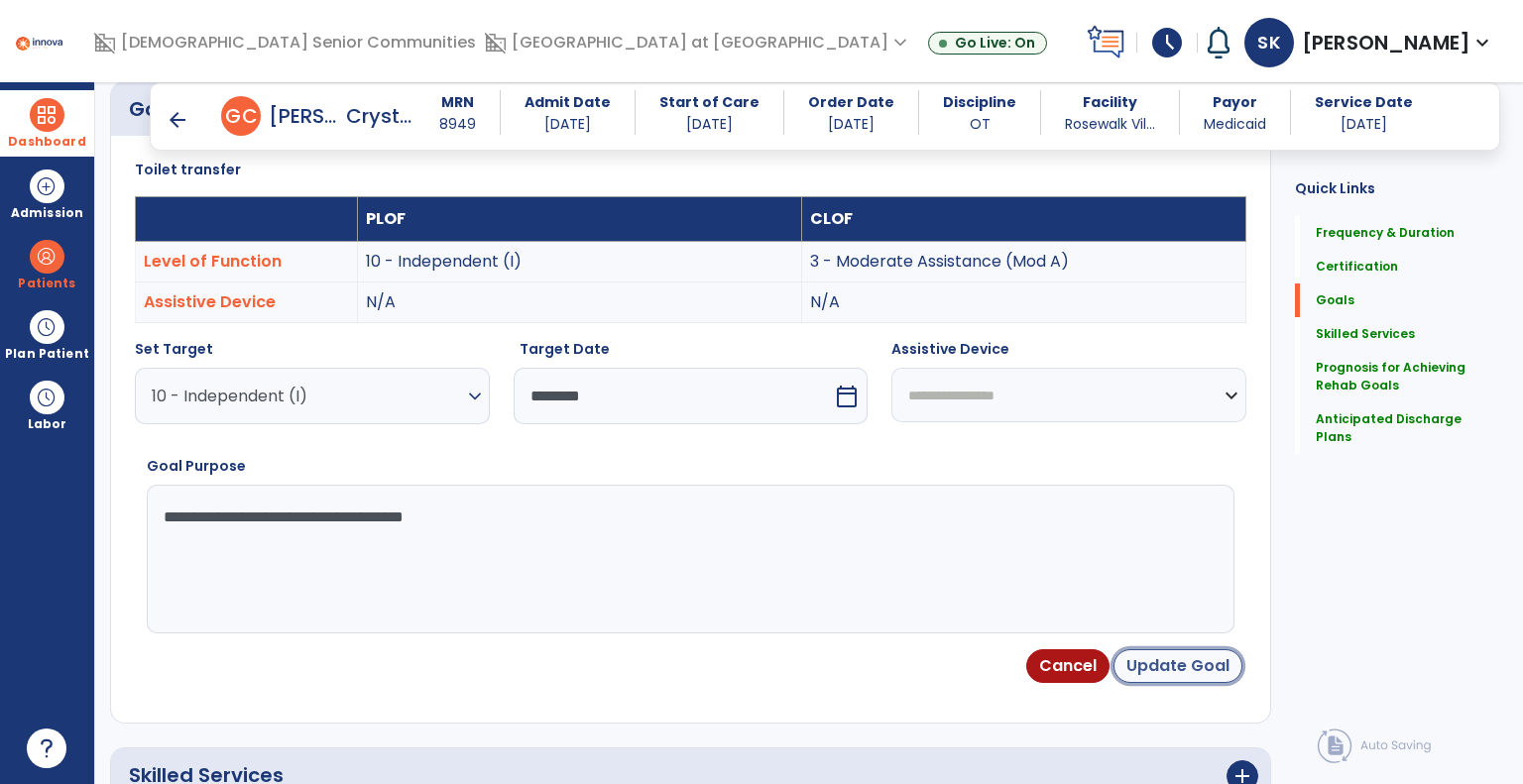 click on "Update Goal" at bounding box center (1178, 666) 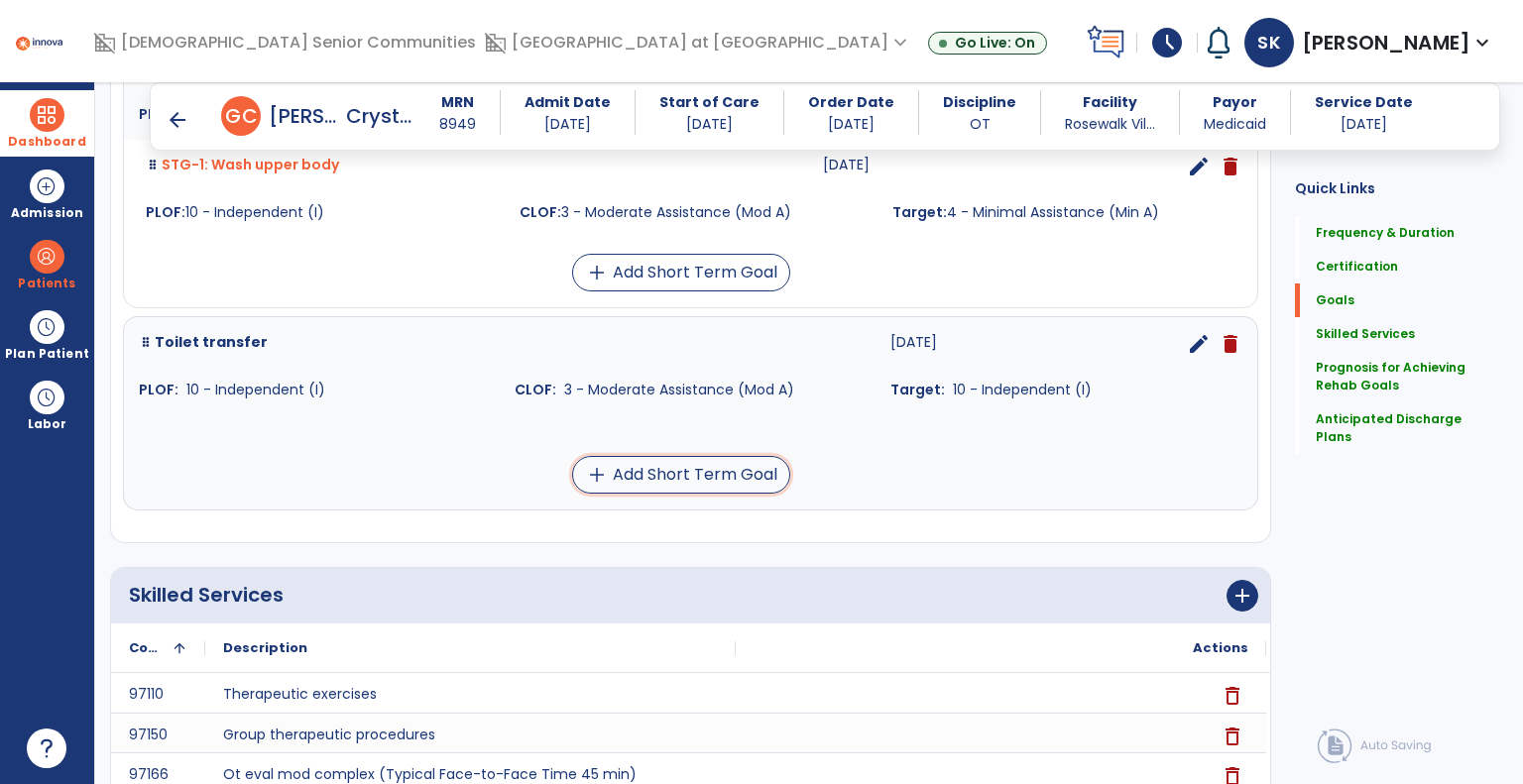 click on "add" at bounding box center [597, 475] 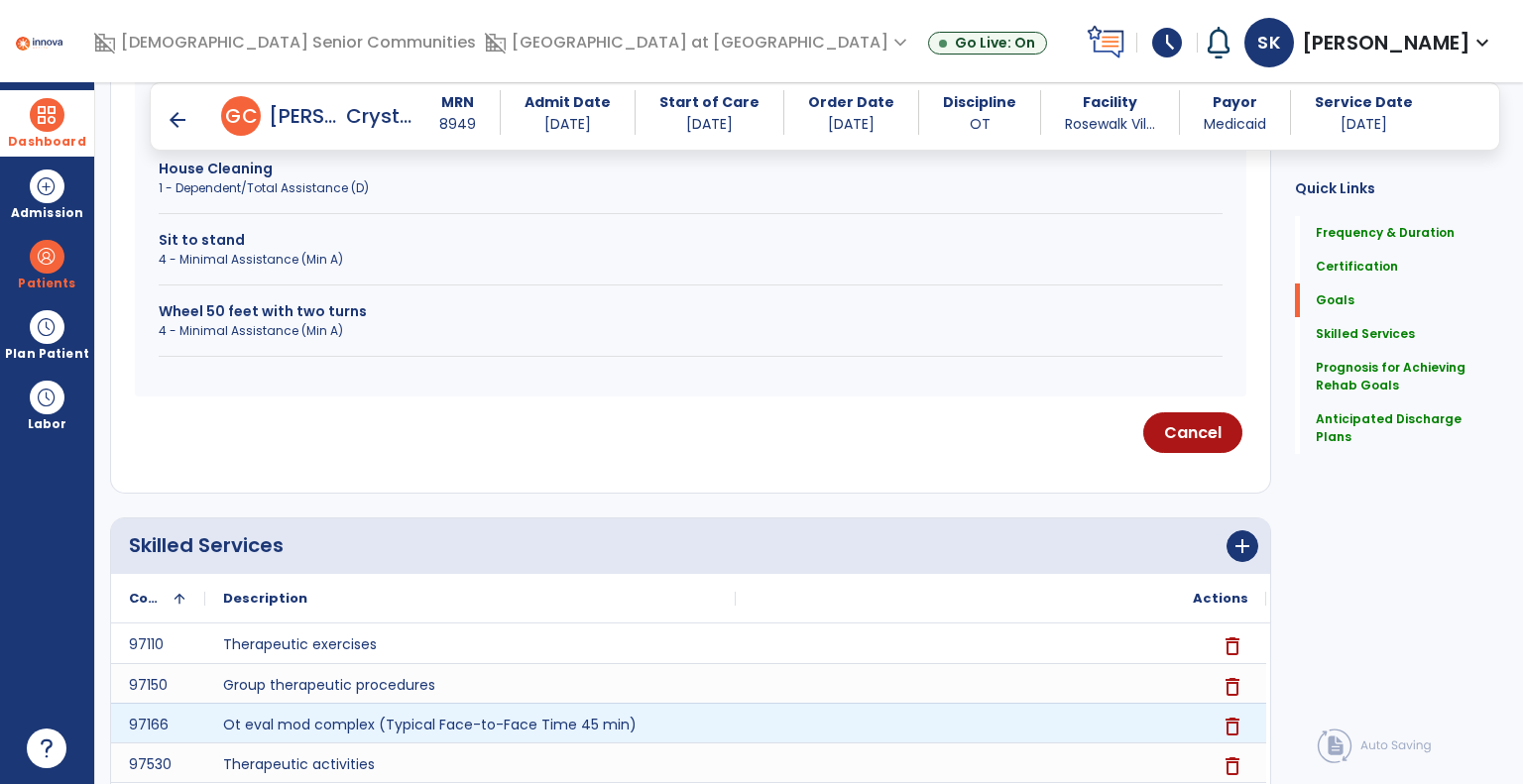 scroll, scrollTop: 638, scrollLeft: 0, axis: vertical 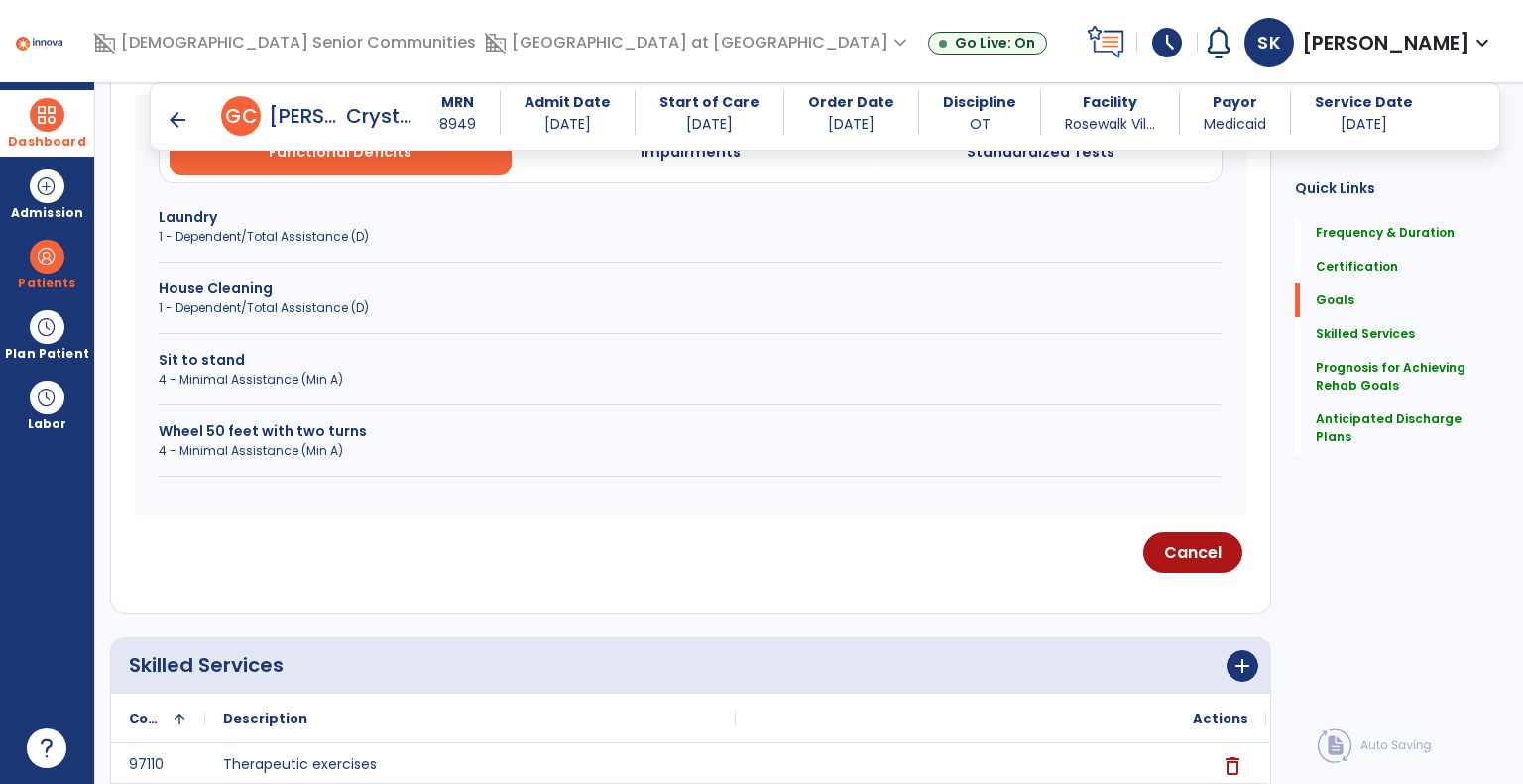 click on "4 - Minimal Assistance (Min A)" at bounding box center [690, 451] 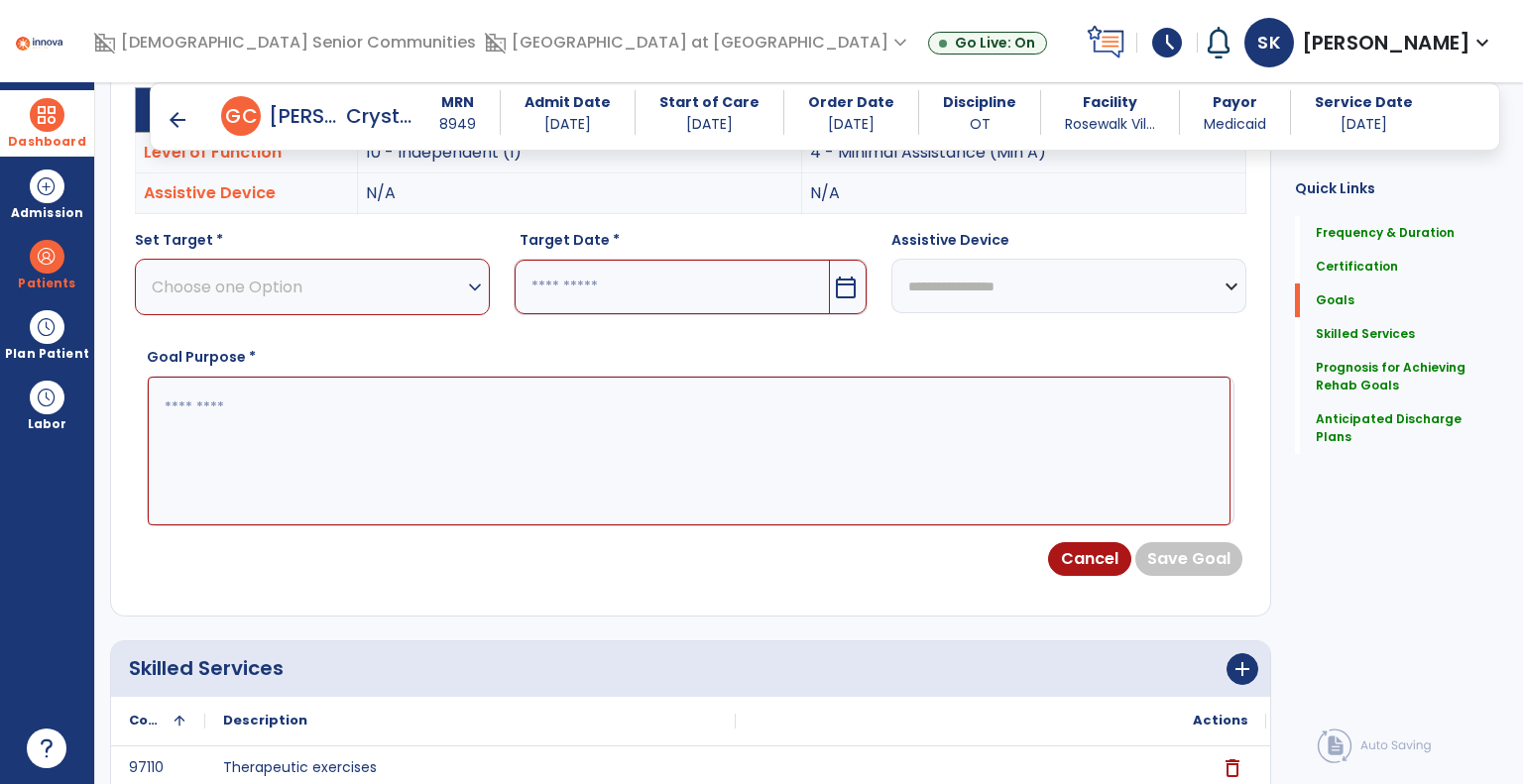 scroll, scrollTop: 539, scrollLeft: 0, axis: vertical 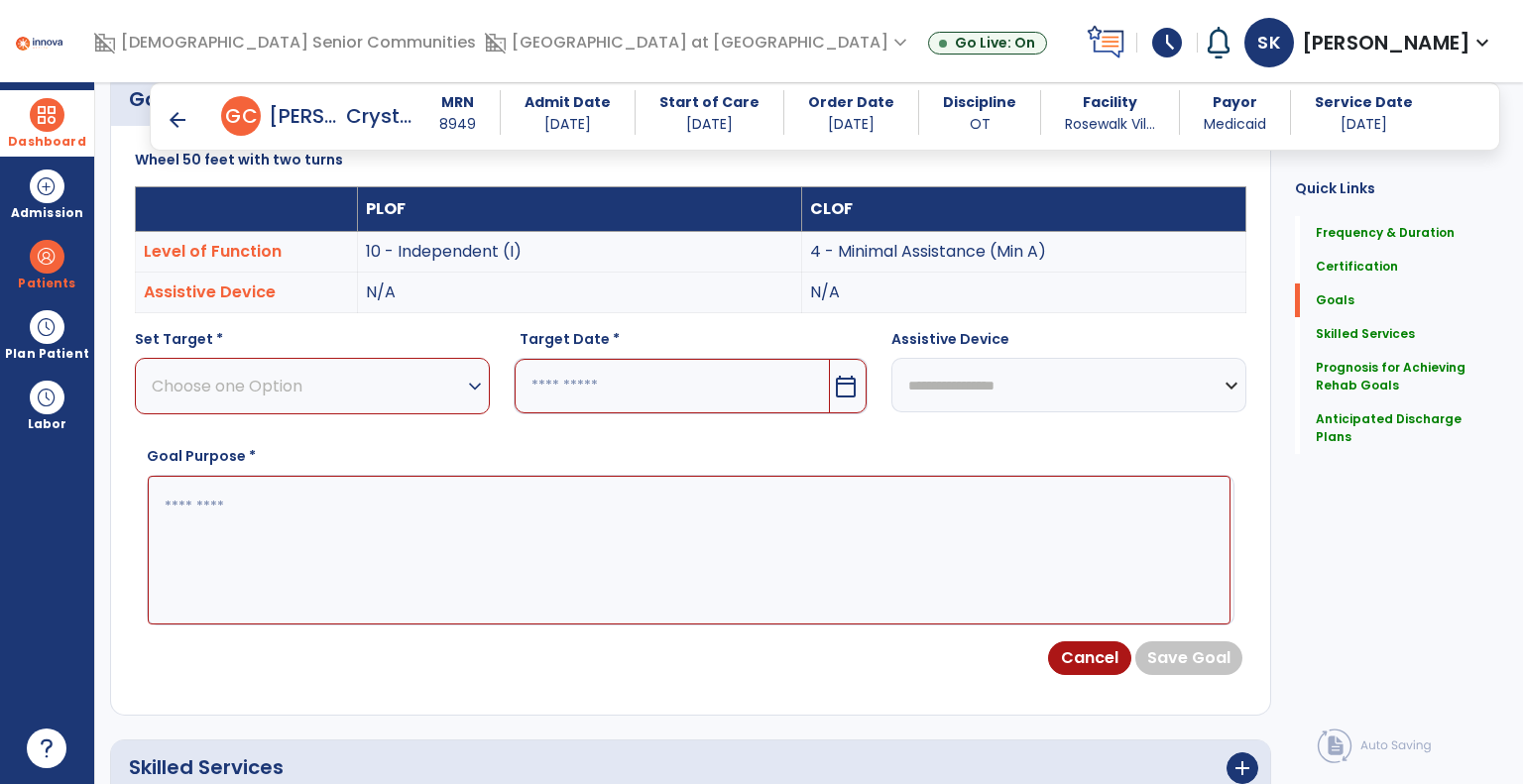 click on "Choose one Option" at bounding box center [307, 386] 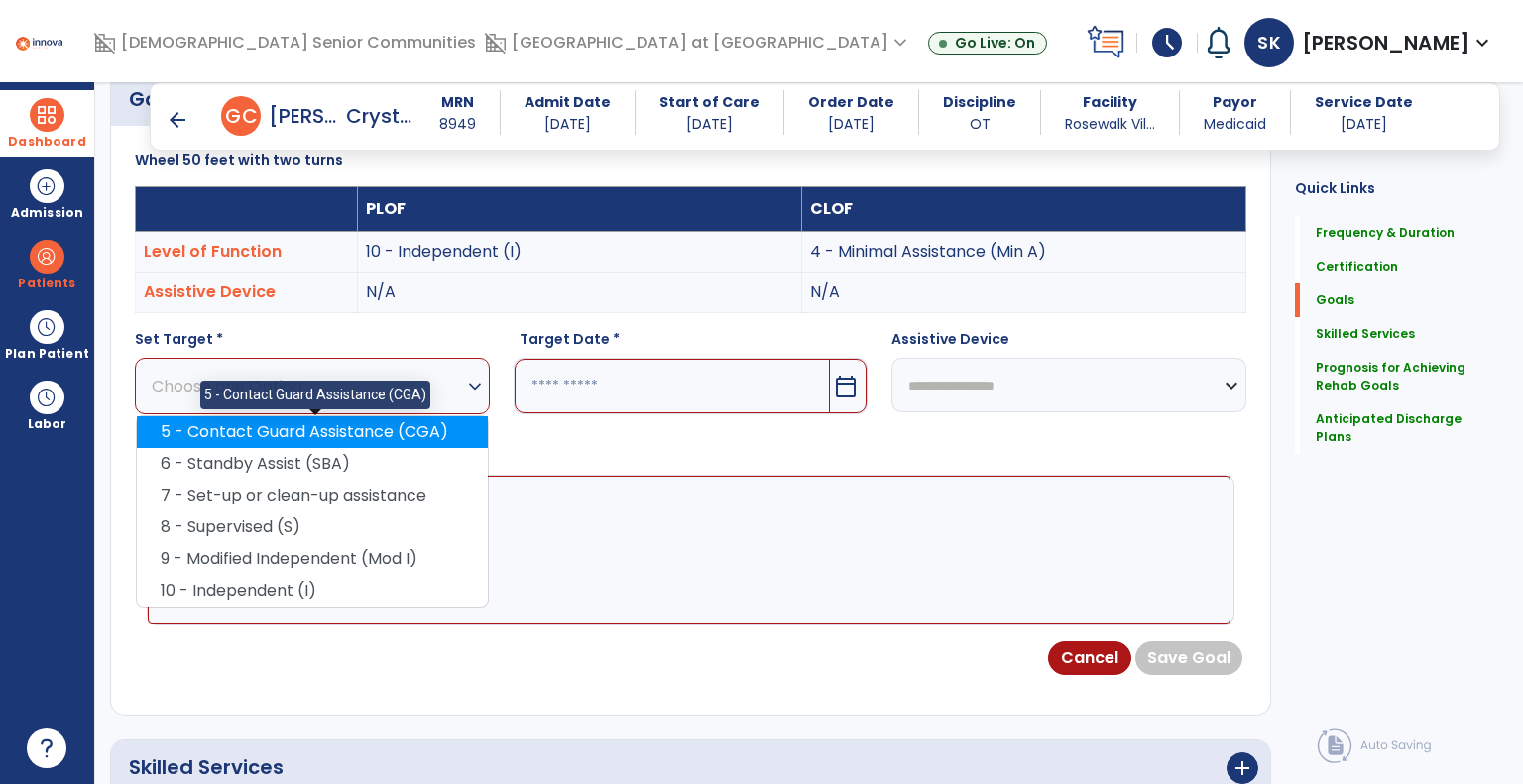 click on "5 - Contact Guard Assistance (CGA)" at bounding box center [312, 432] 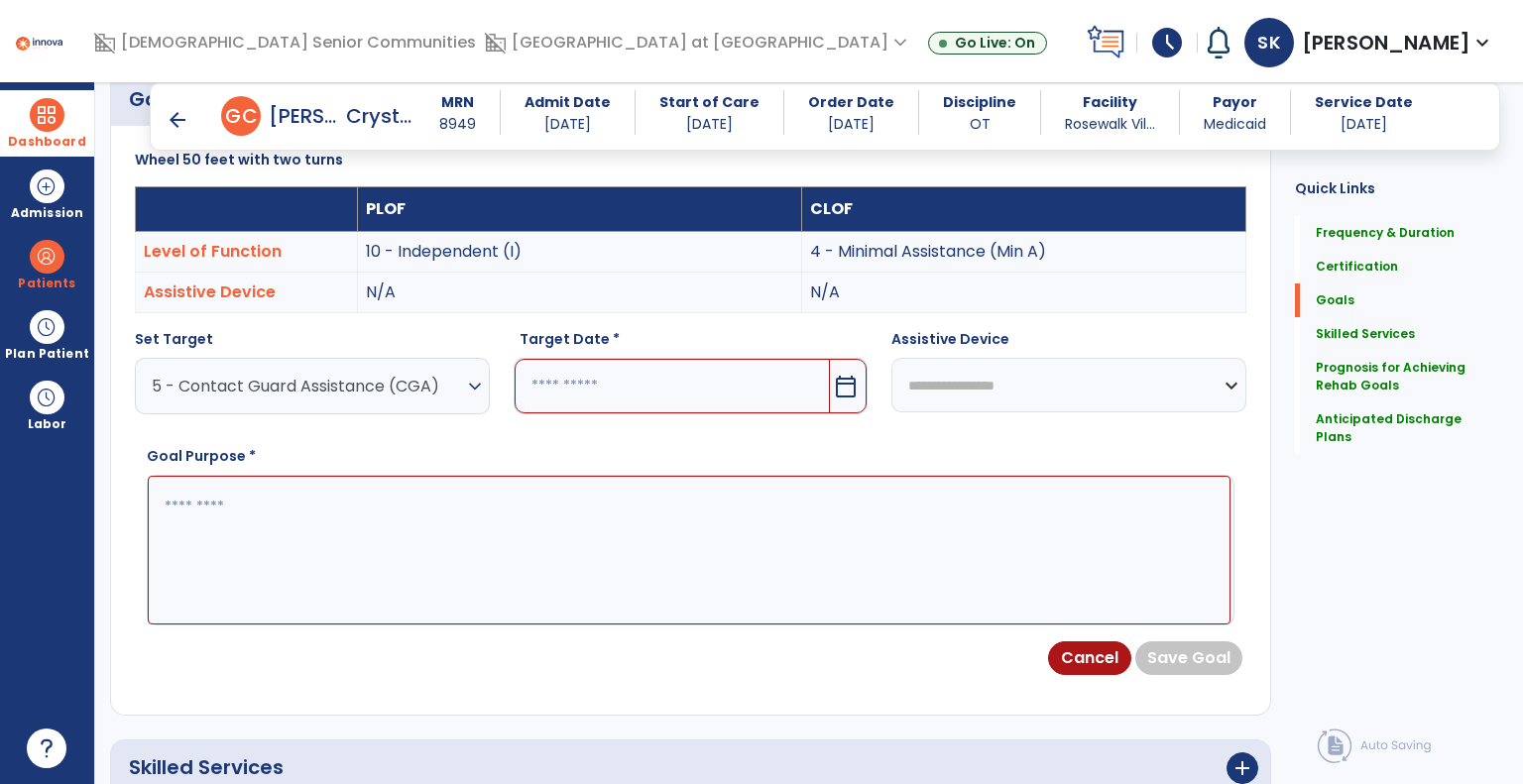 click on "calendar_today" at bounding box center (846, 387) 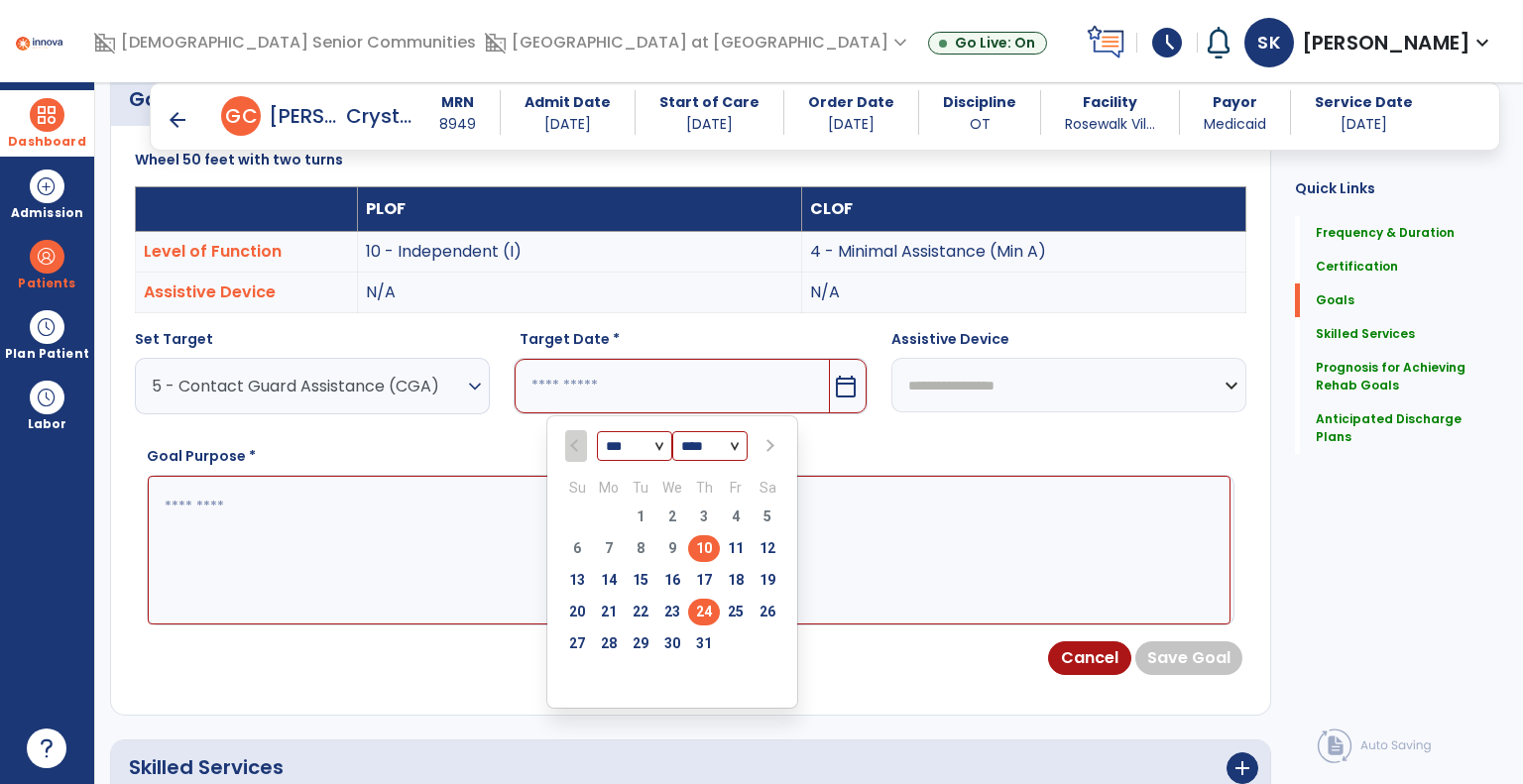 click on "24" at bounding box center (704, 612) 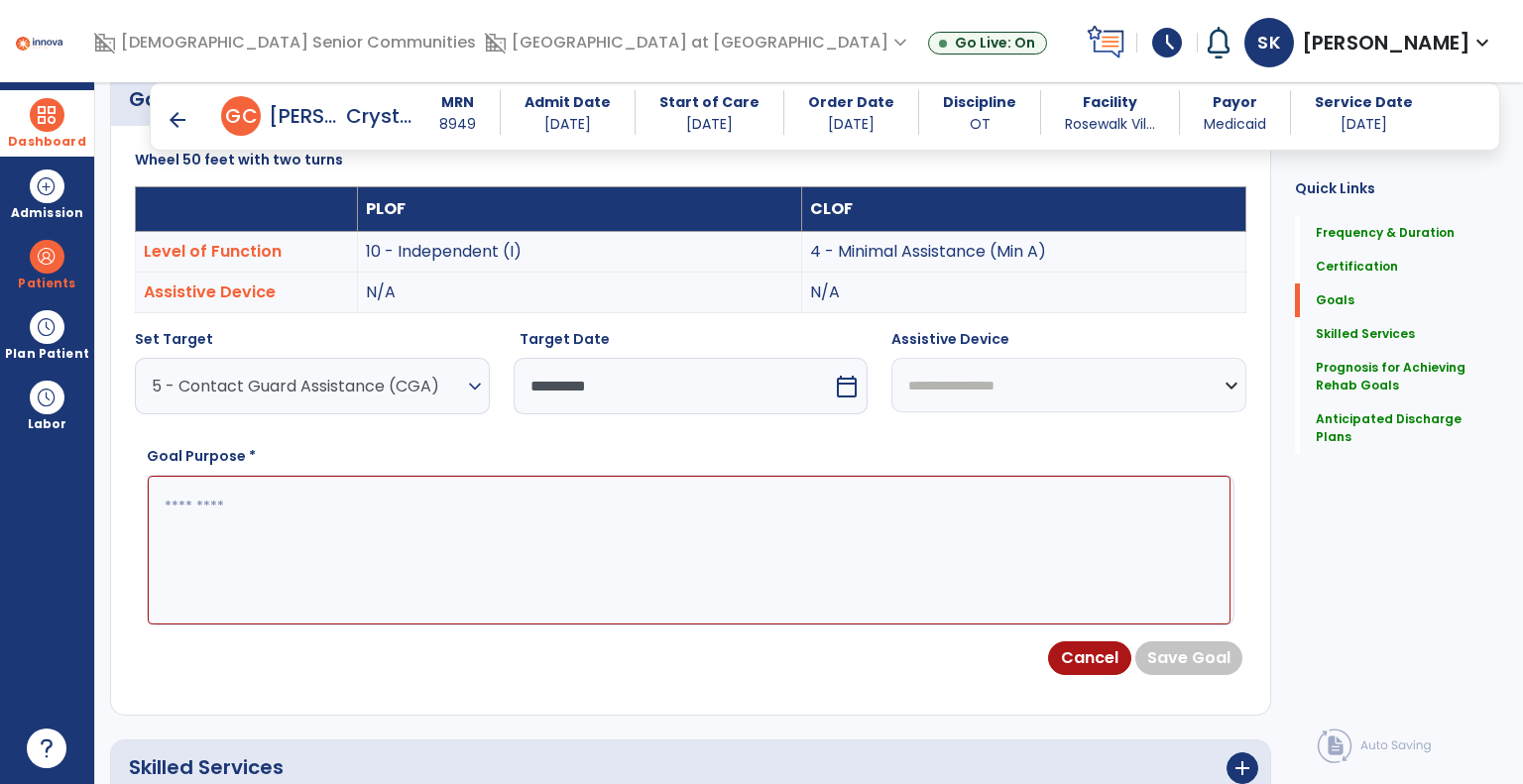 click at bounding box center [689, 550] 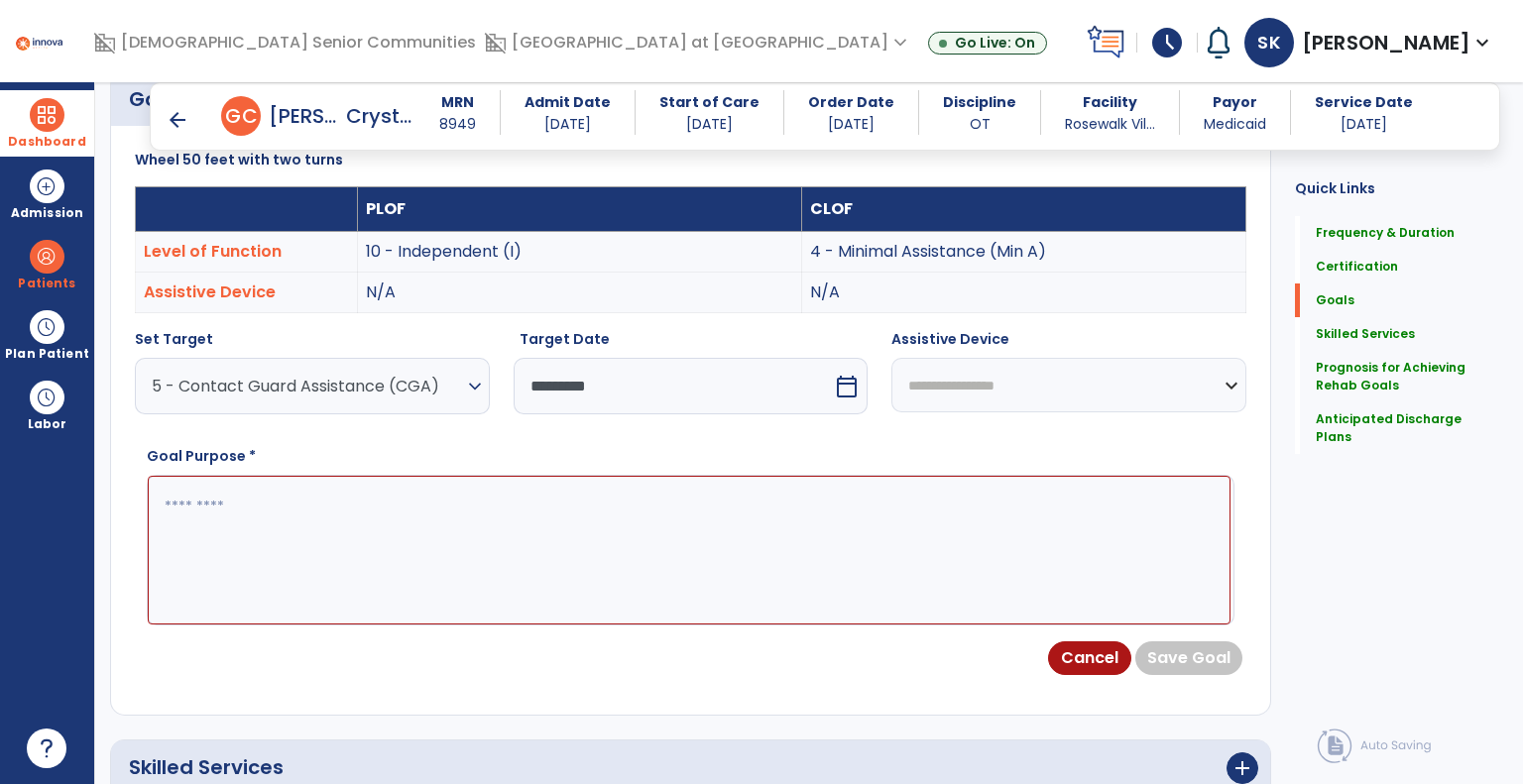 paste on "**********" 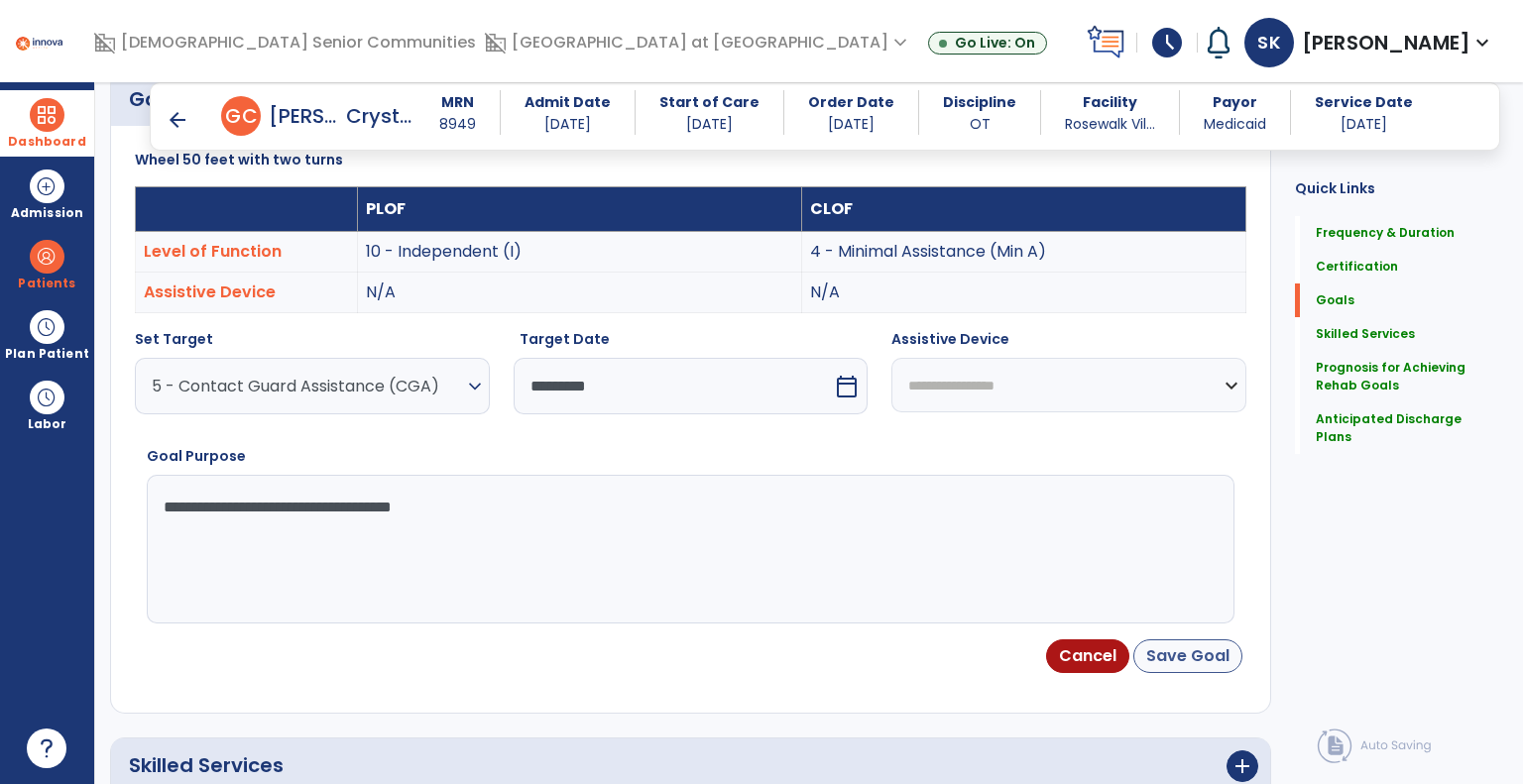 type on "**********" 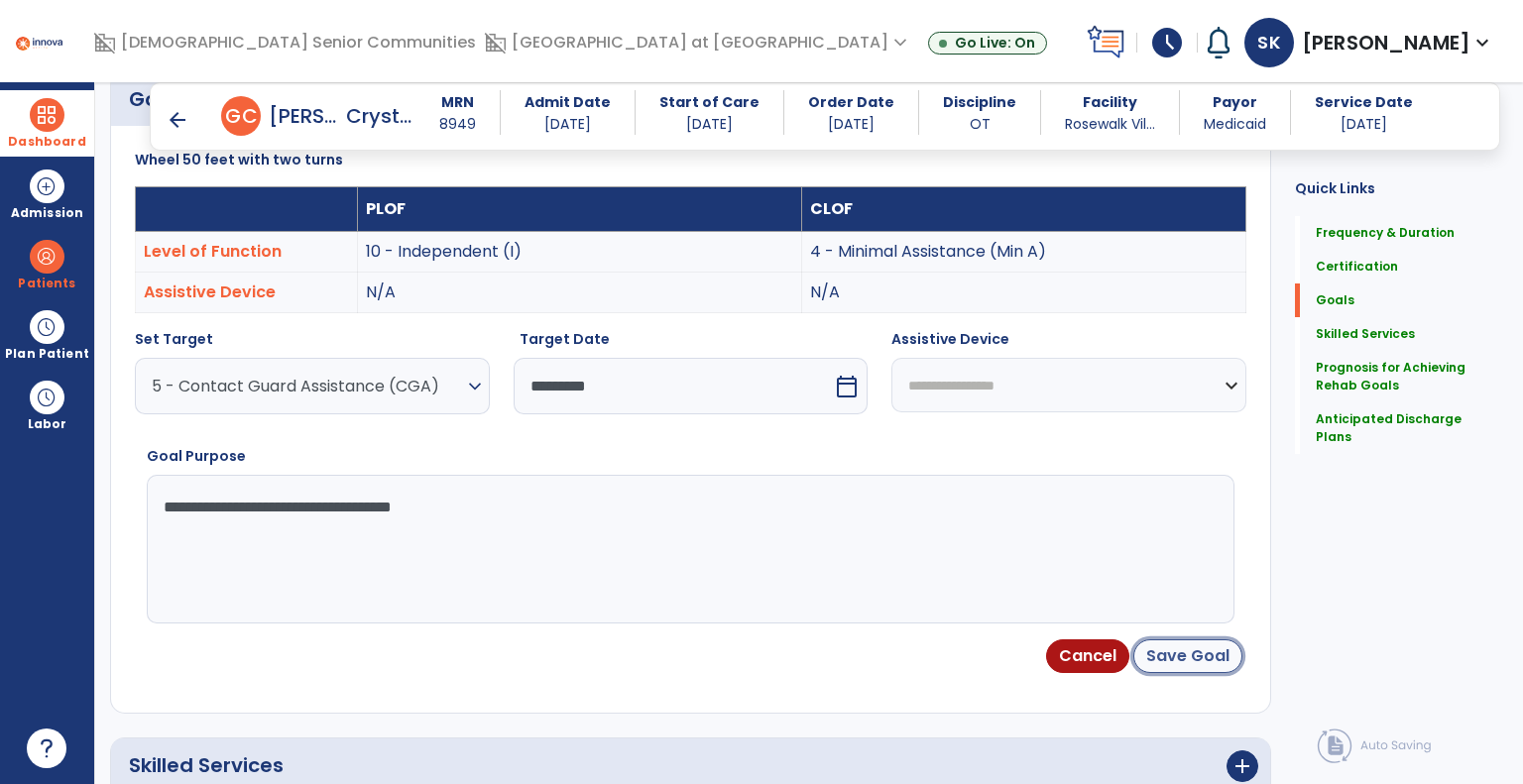 click on "Save Goal" at bounding box center [1188, 656] 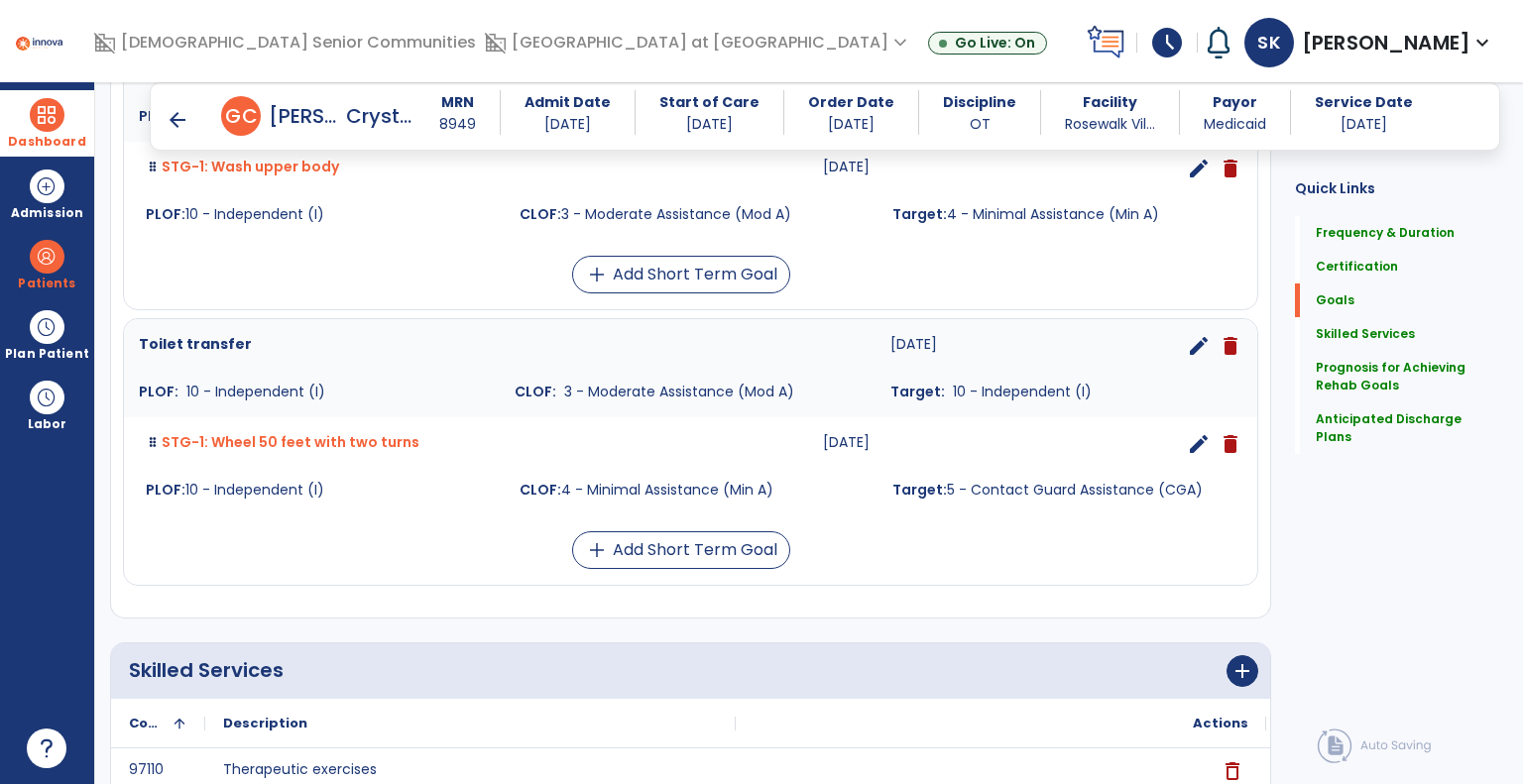 scroll, scrollTop: 936, scrollLeft: 0, axis: vertical 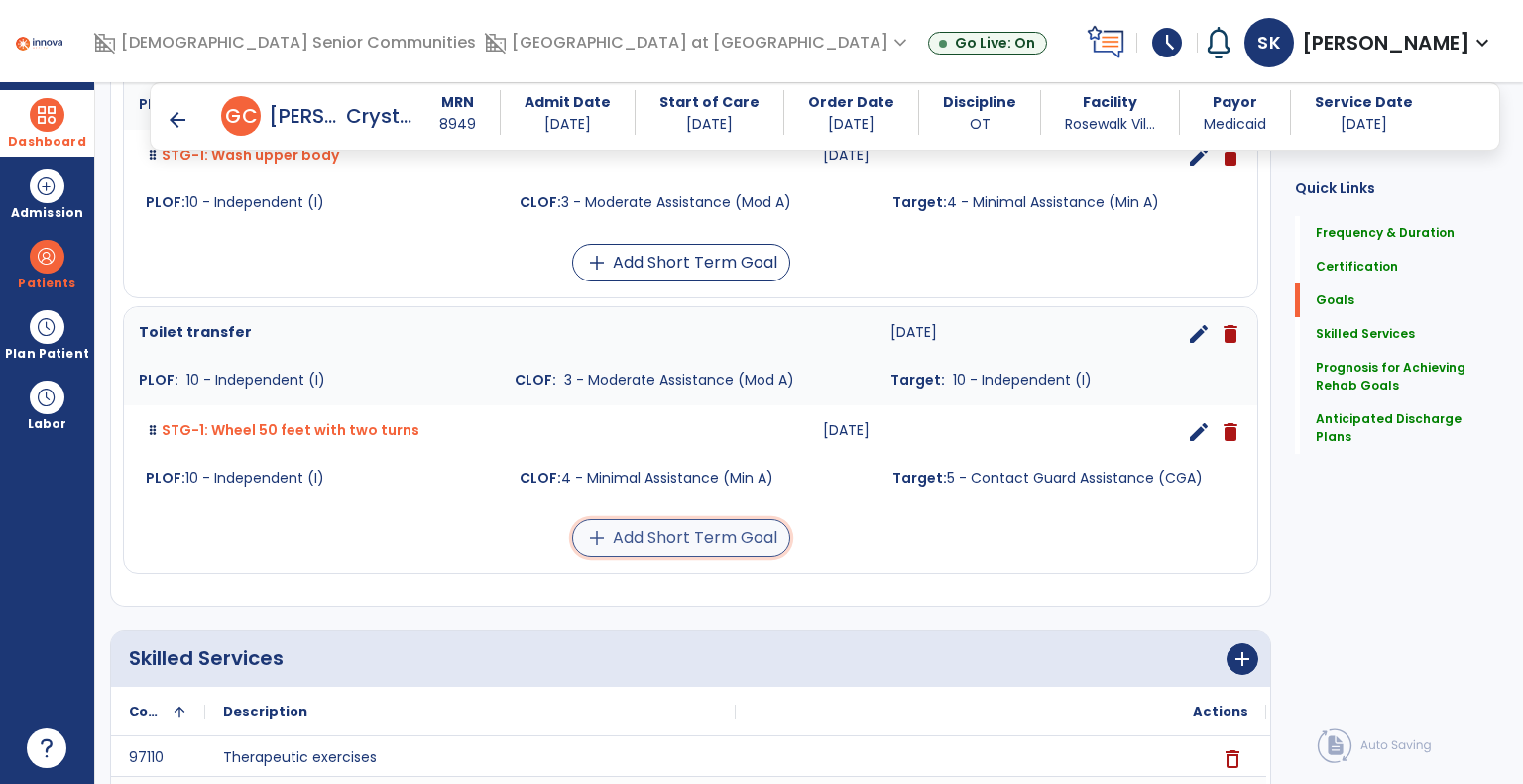 click on "add" at bounding box center [597, 538] 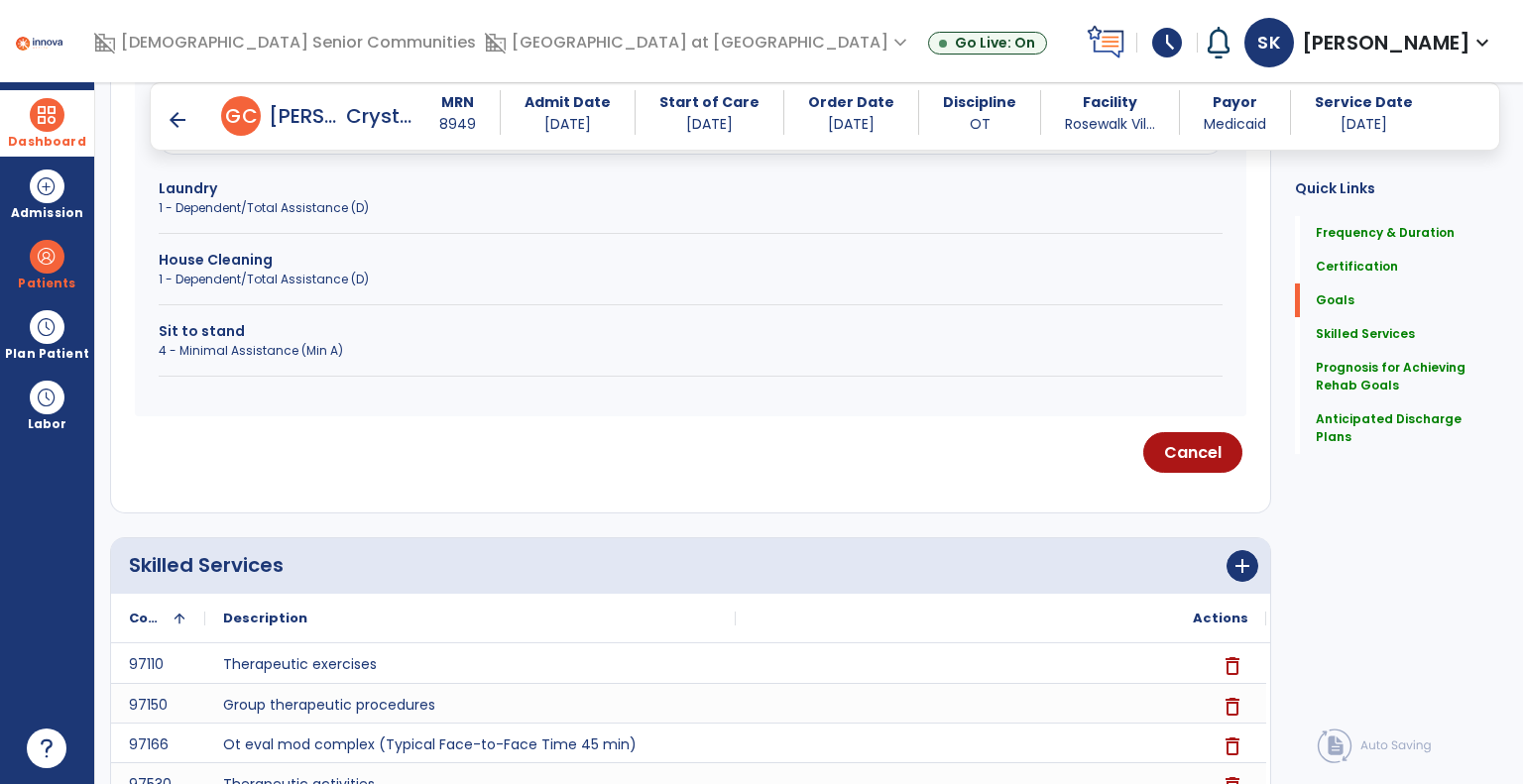 scroll, scrollTop: 568, scrollLeft: 0, axis: vertical 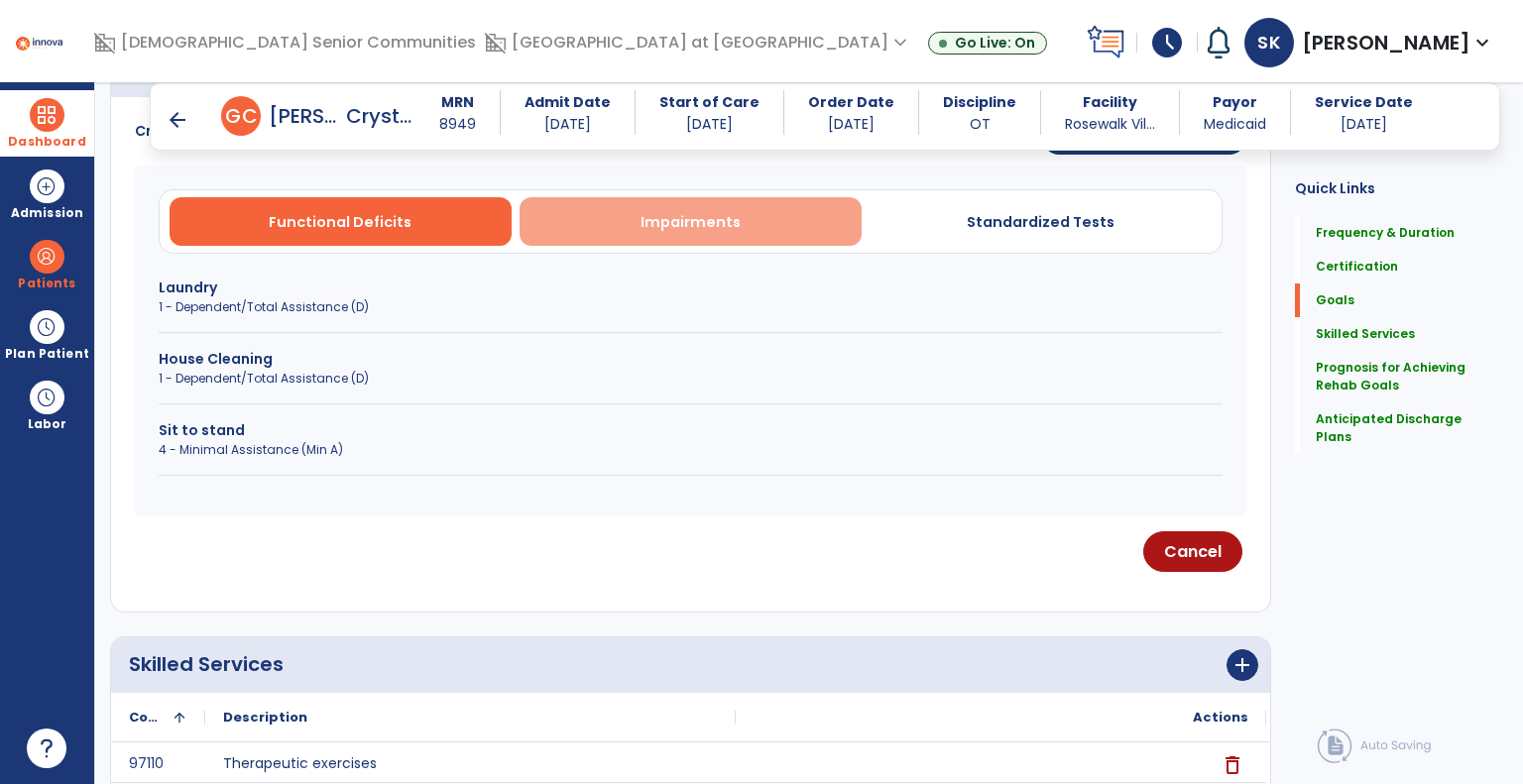 click on "Impairments" at bounding box center (690, 222) 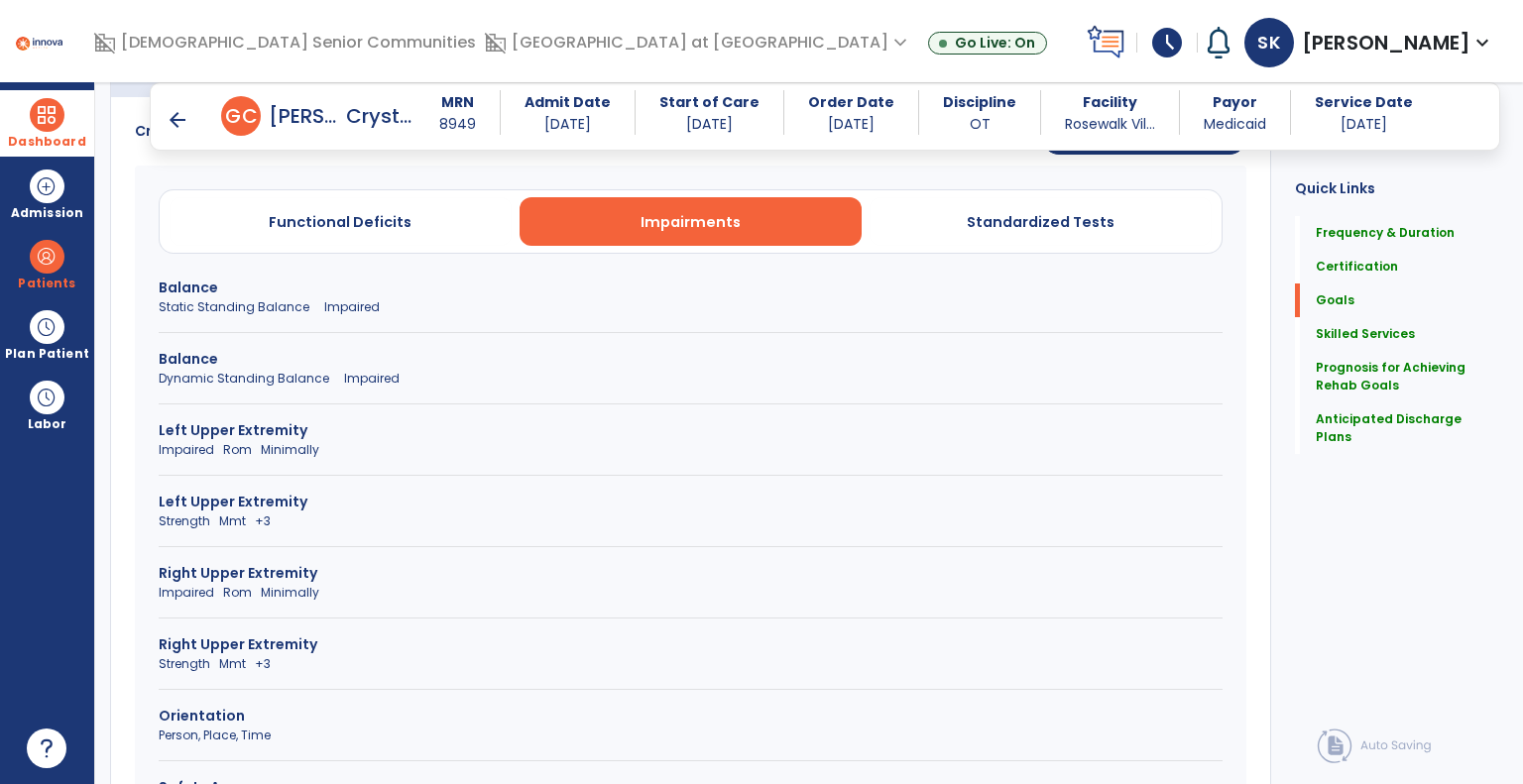 click on "Strength   Mmt   +3" at bounding box center [690, 521] 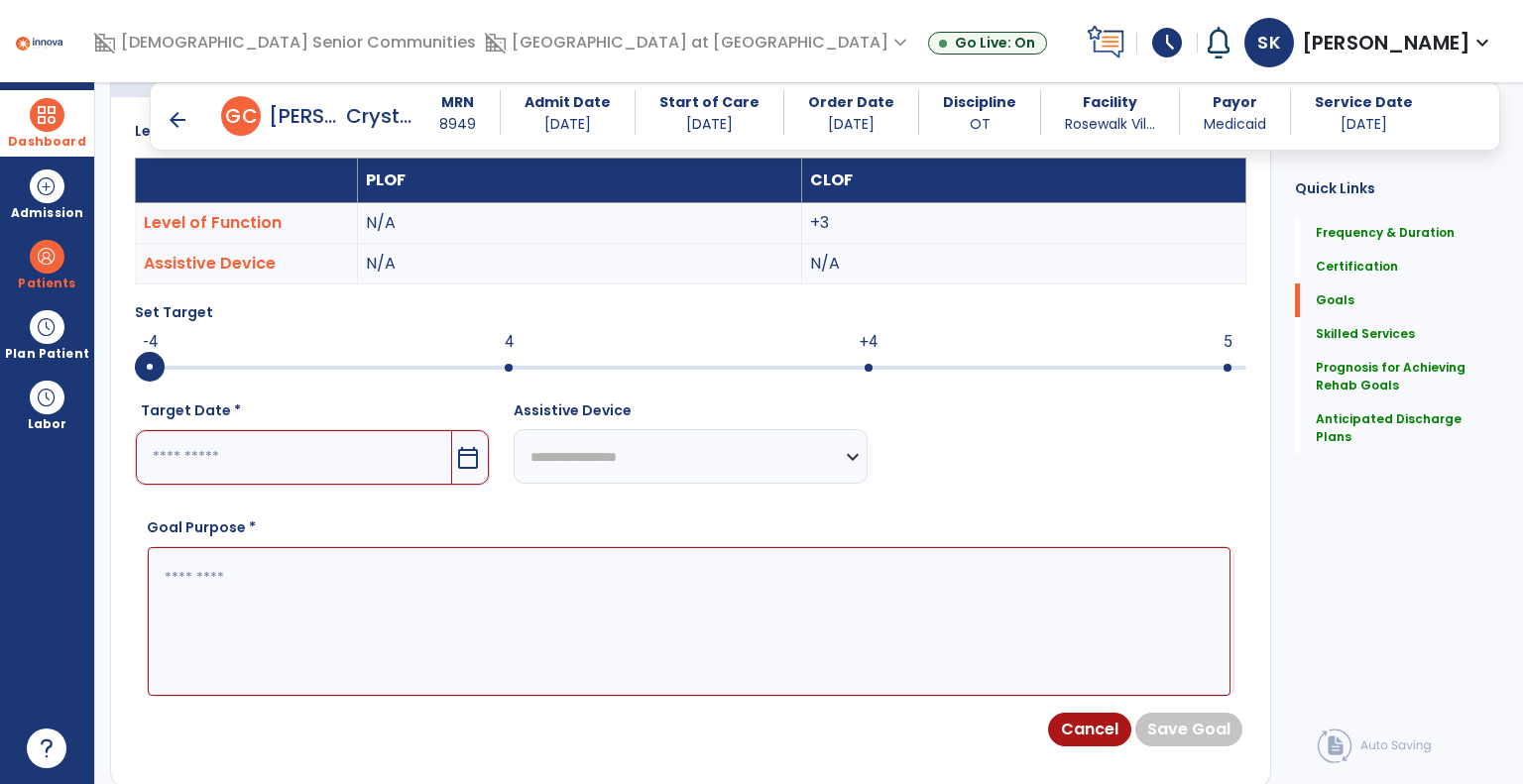 click at bounding box center [150, 368] 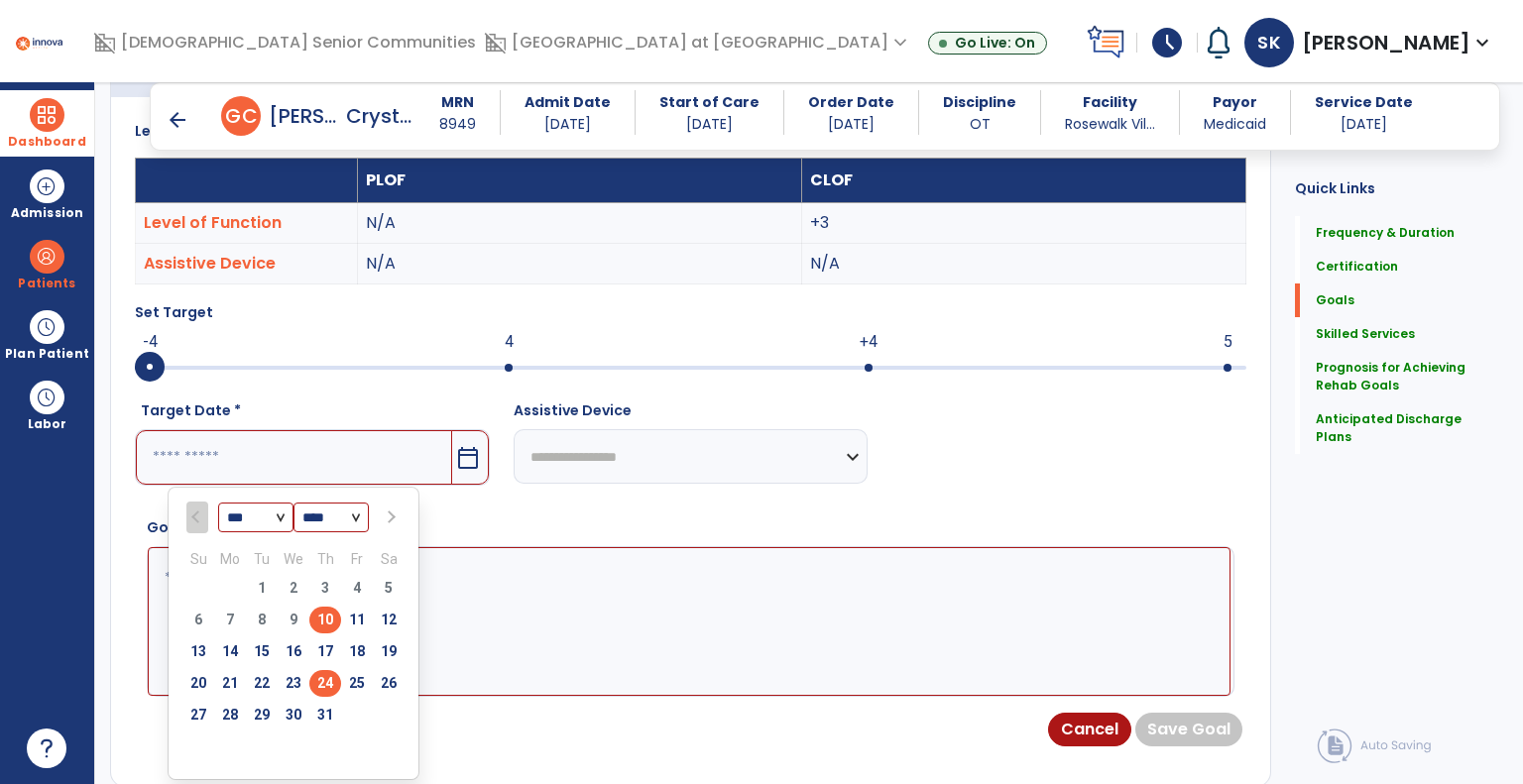 click on "24" at bounding box center [325, 683] 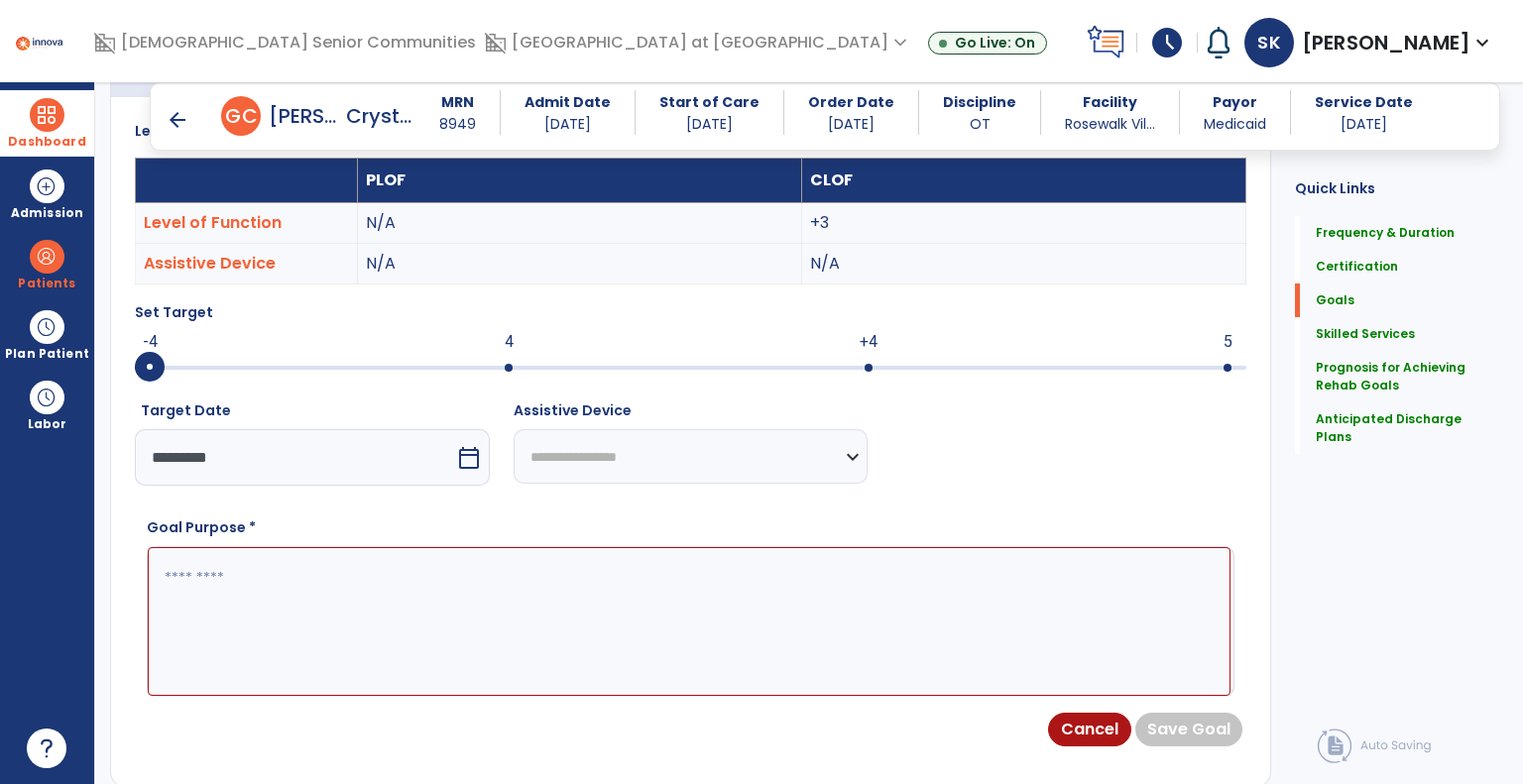 click at bounding box center (689, 621) 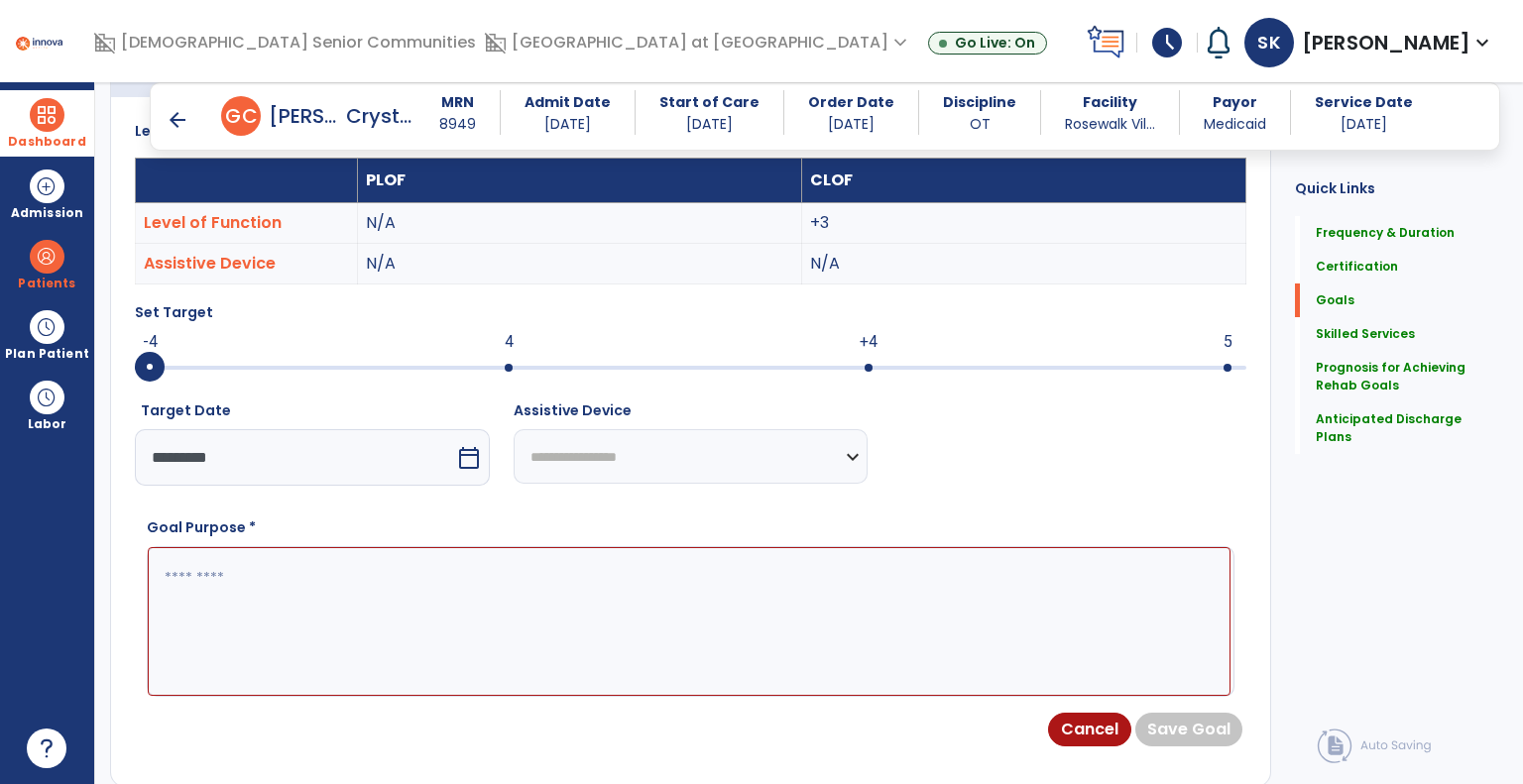 paste on "**********" 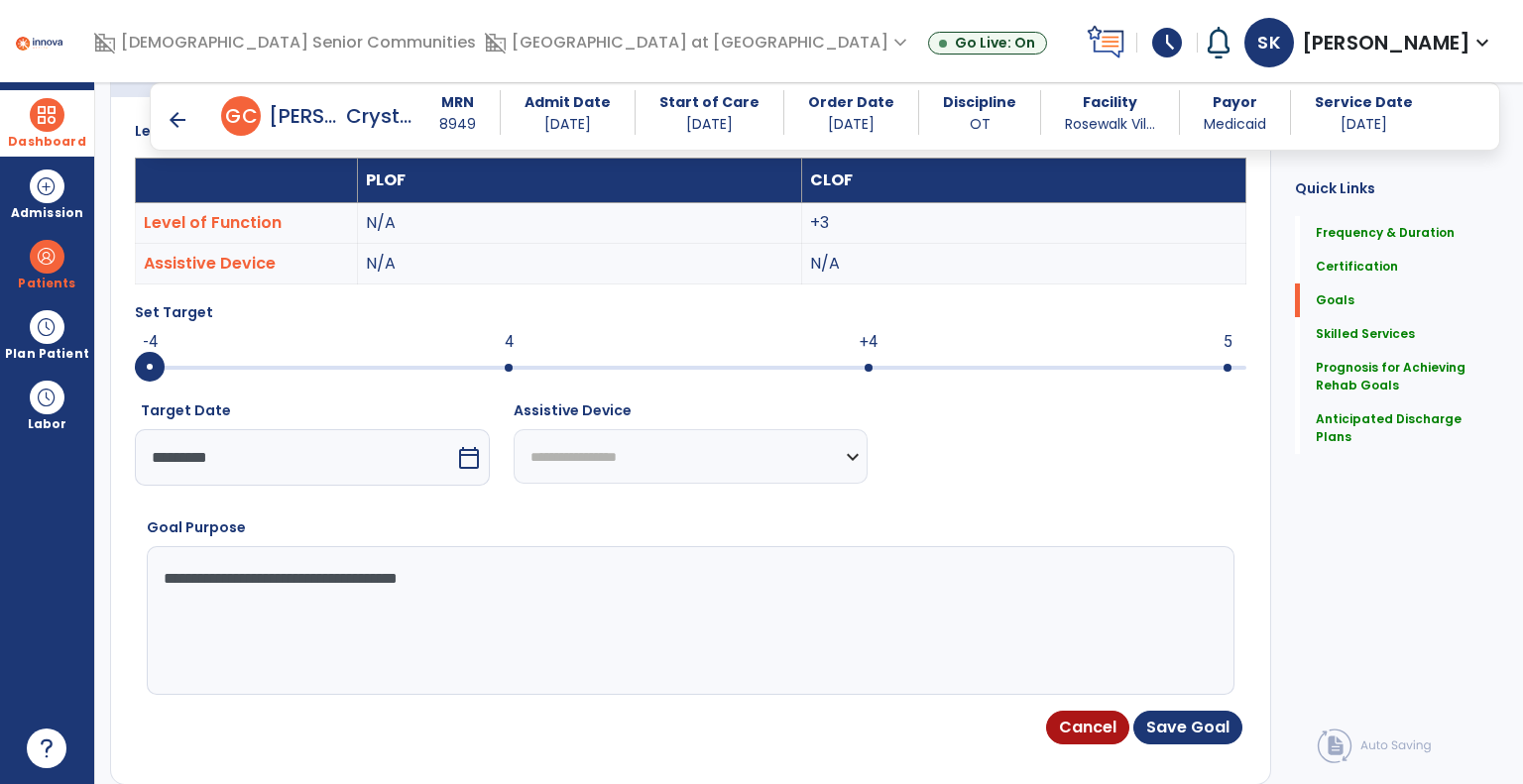 drag, startPoint x: 159, startPoint y: 582, endPoint x: 503, endPoint y: 590, distance: 344.093 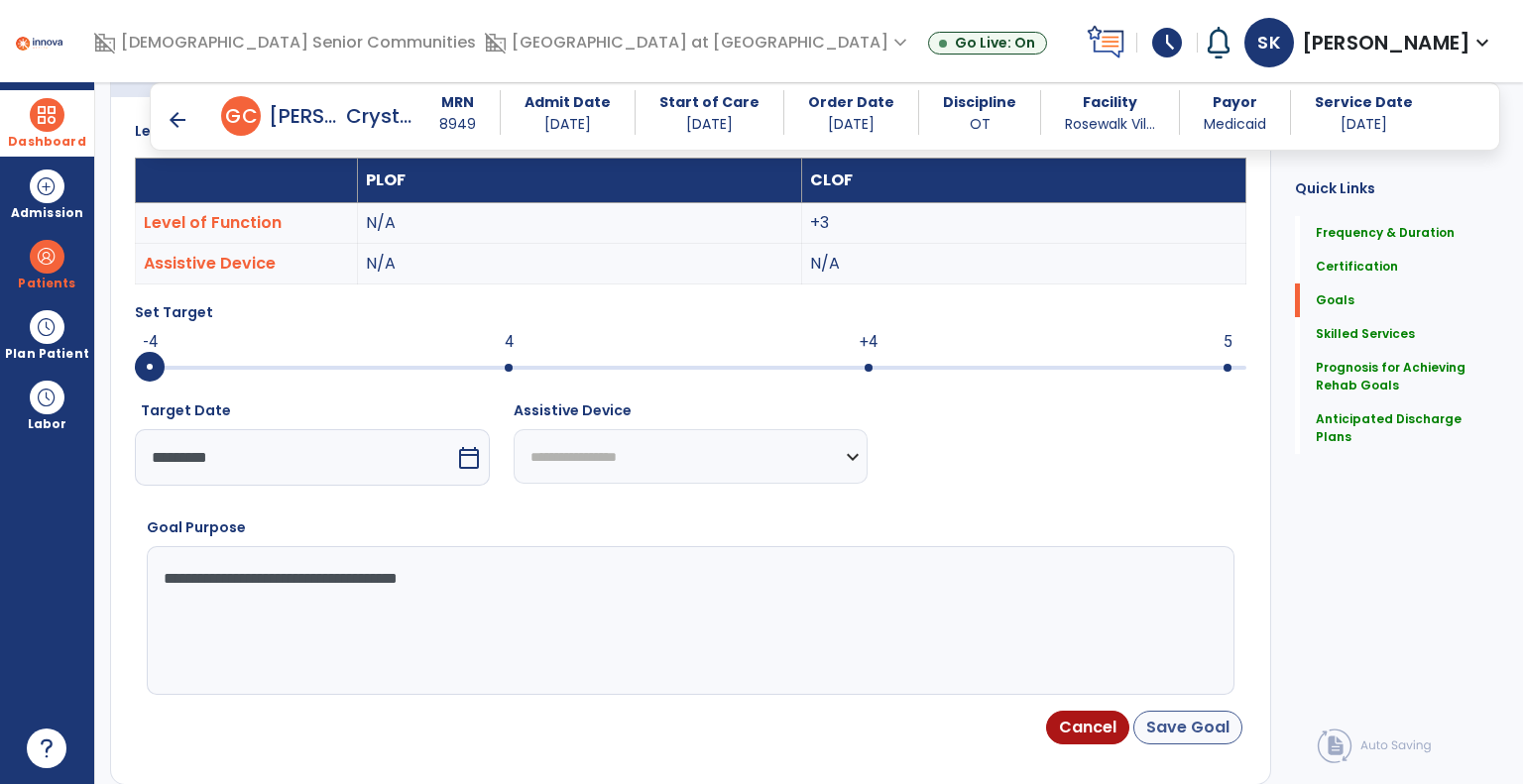 type on "**********" 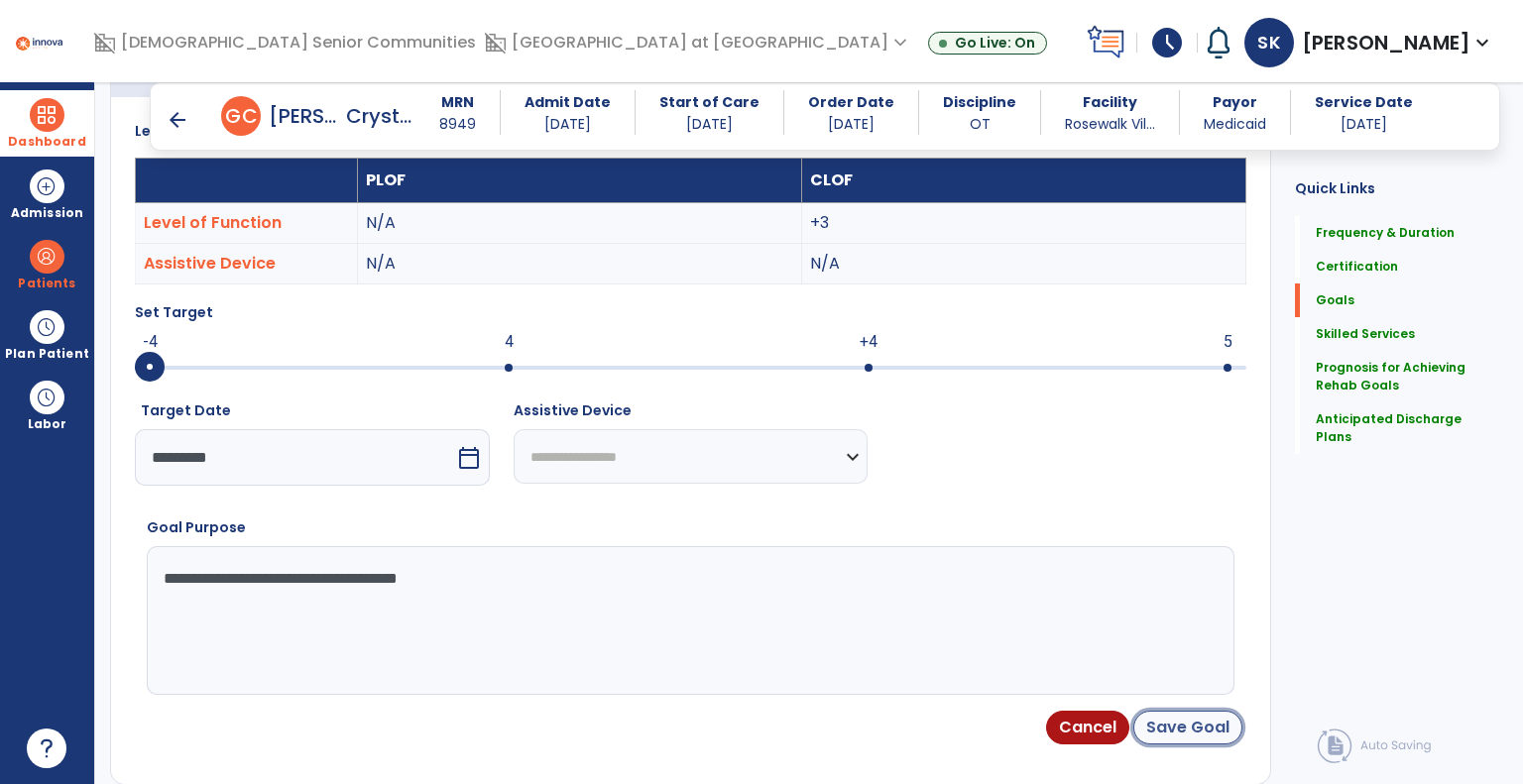 click on "Save Goal" at bounding box center (1188, 728) 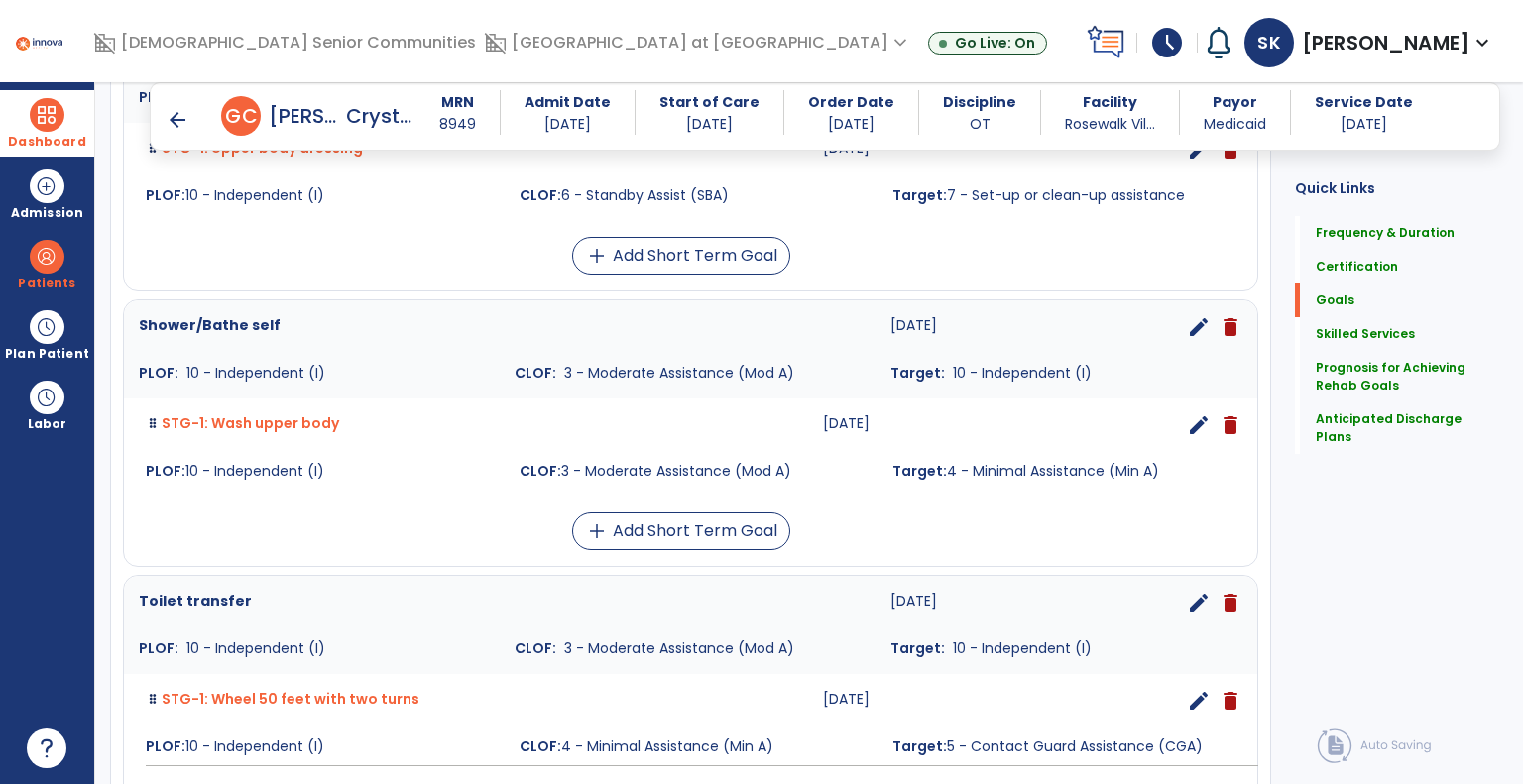 scroll, scrollTop: 865, scrollLeft: 0, axis: vertical 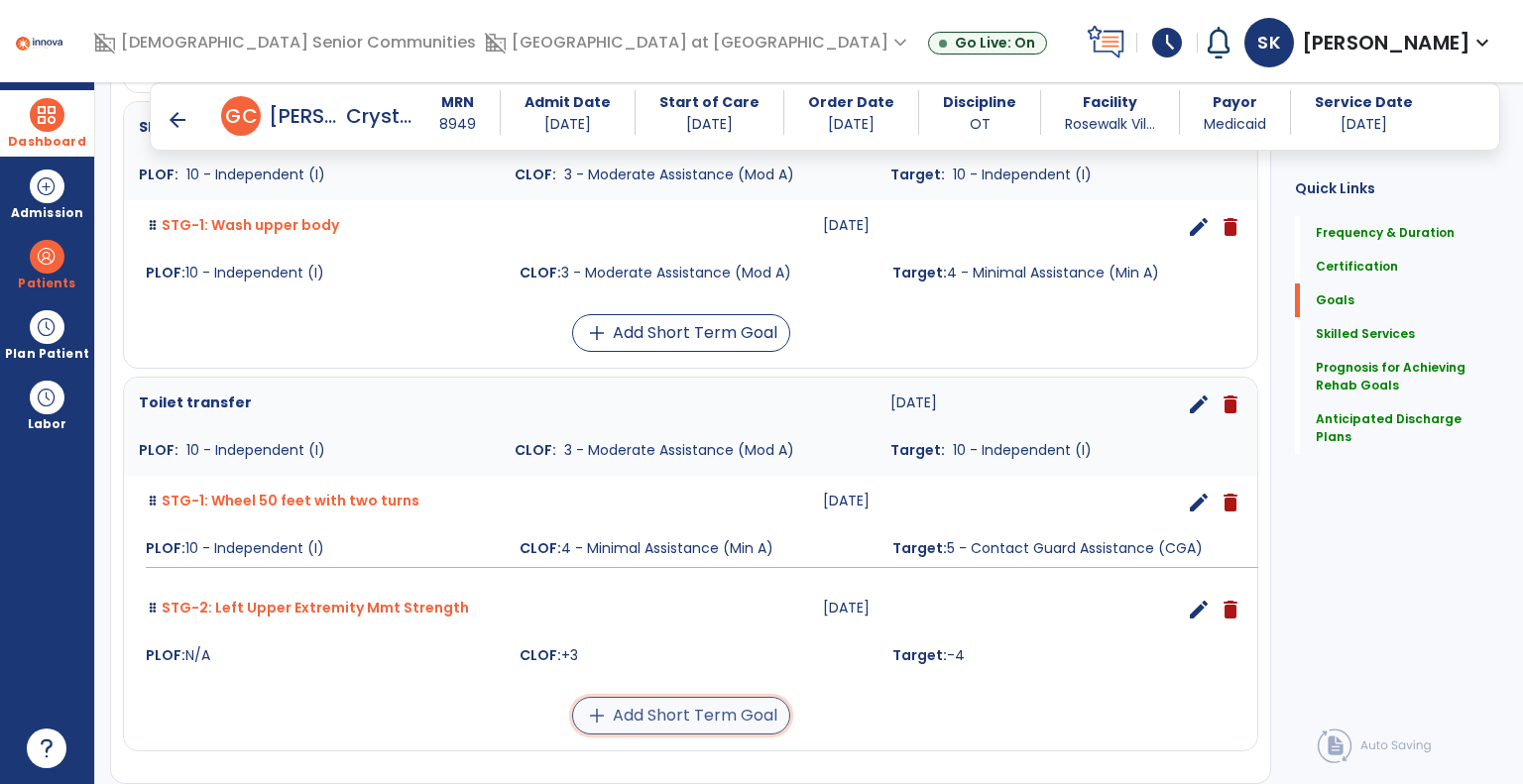 click on "add" at bounding box center [597, 716] 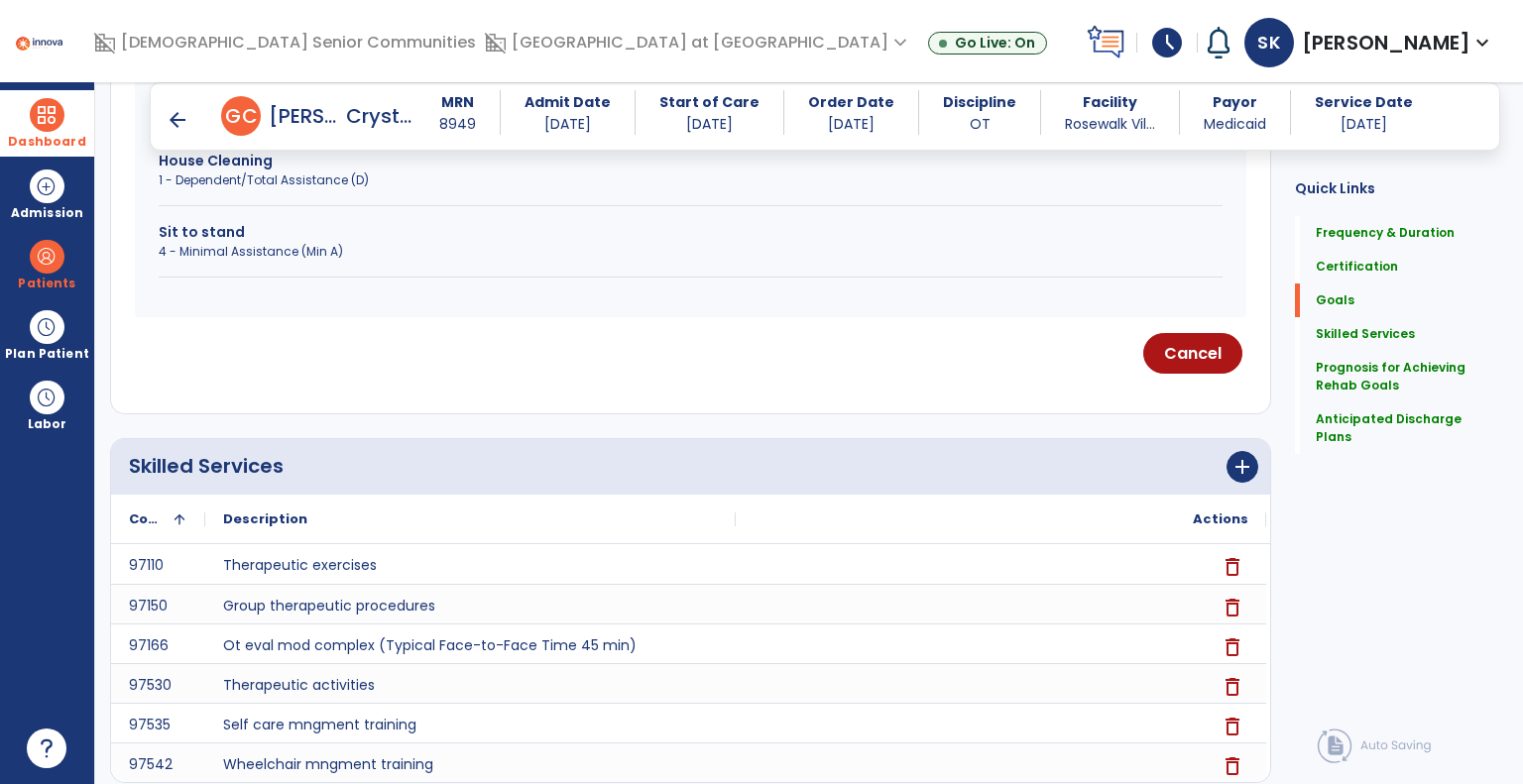 scroll, scrollTop: 568, scrollLeft: 0, axis: vertical 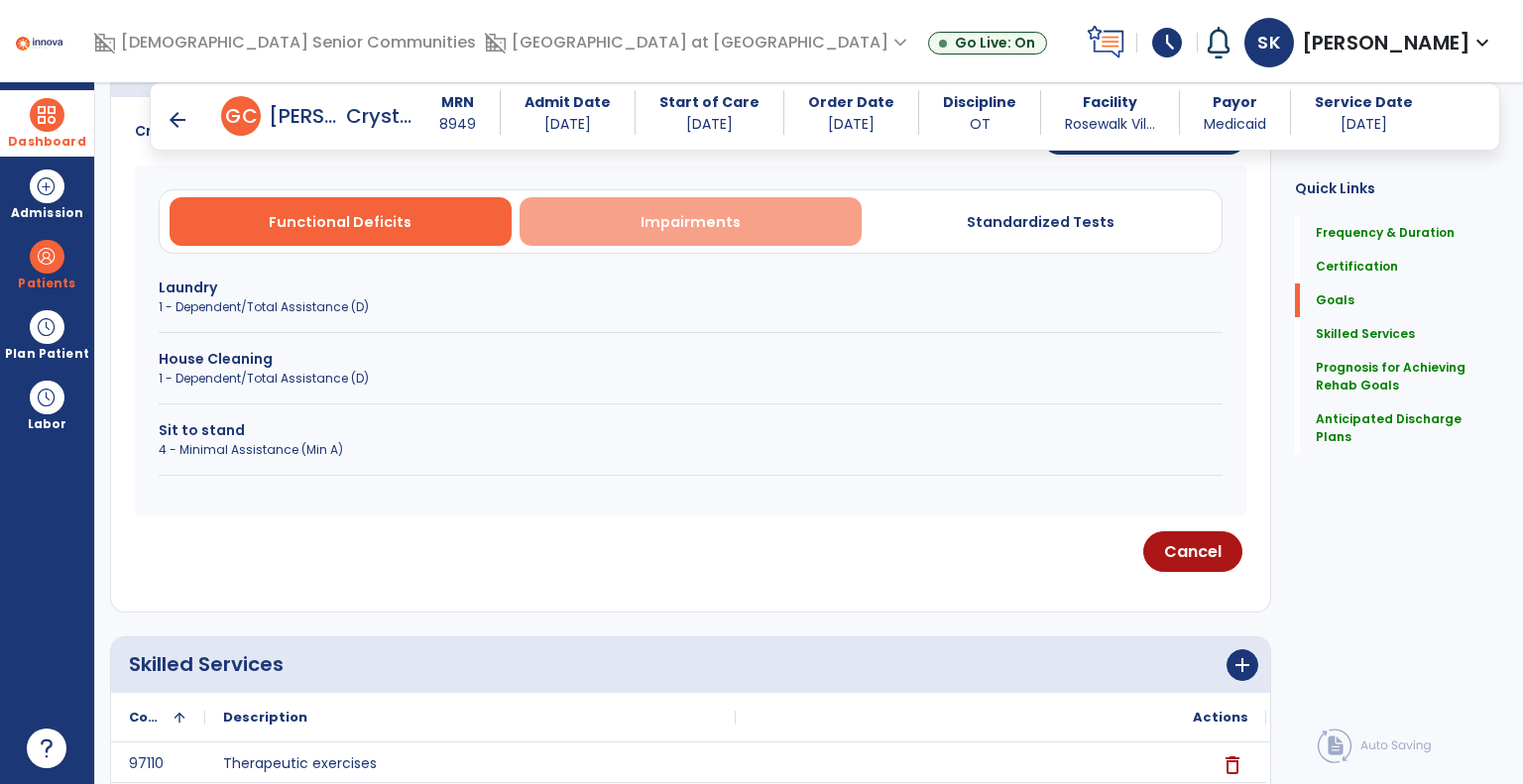 click on "Impairments" at bounding box center (690, 222) 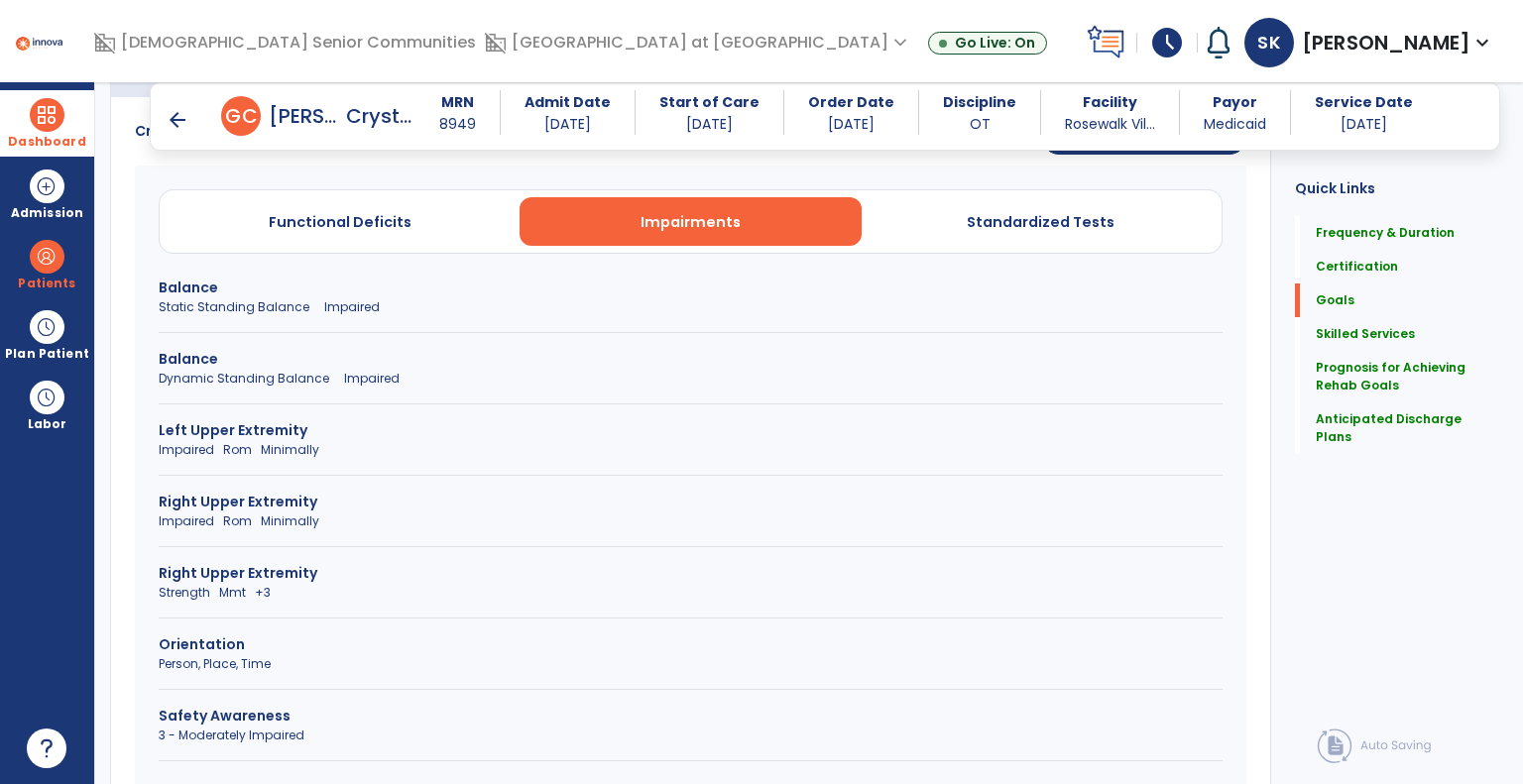 click on "Strength   Mmt   +3" at bounding box center [690, 593] 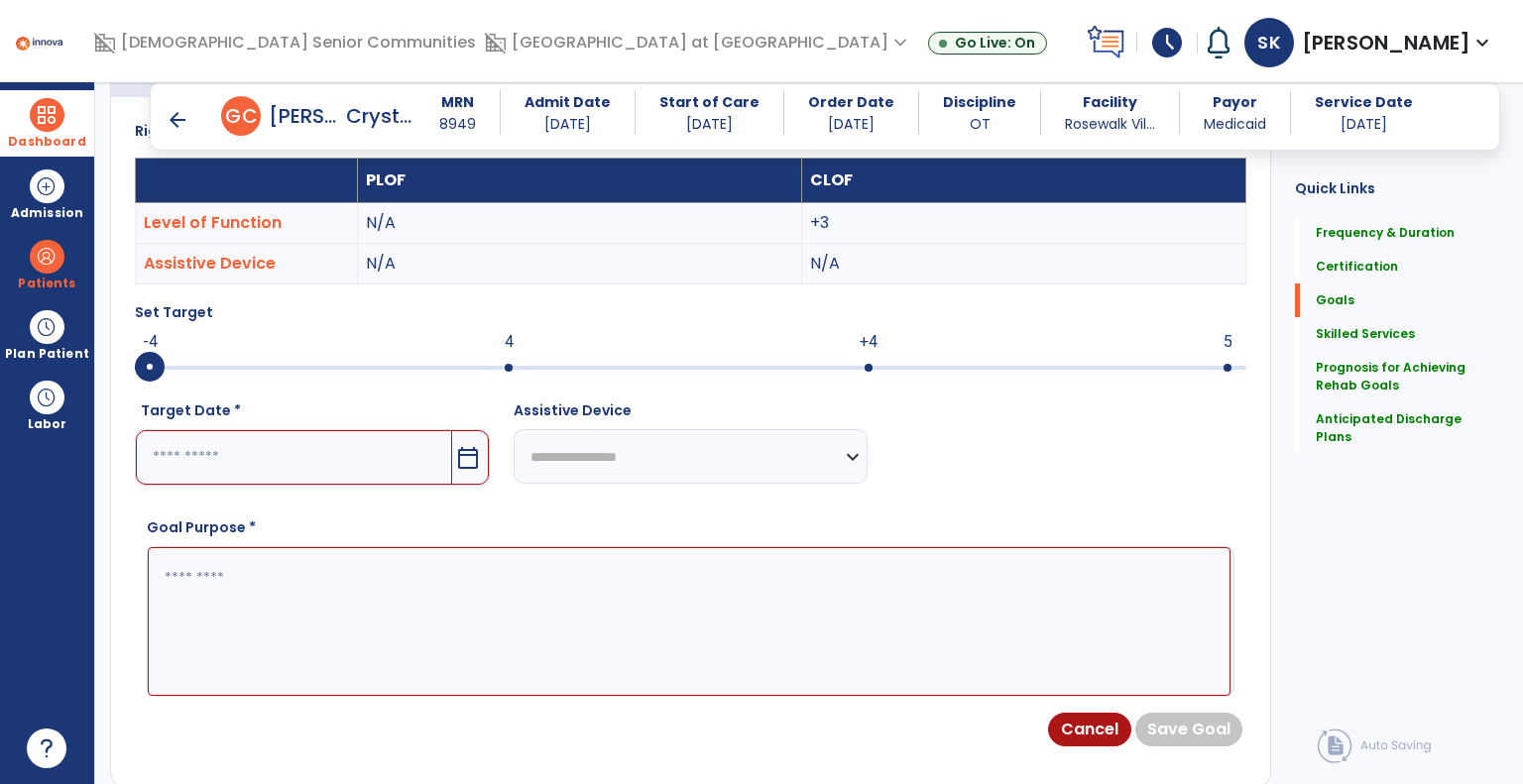 click at bounding box center (150, 368) 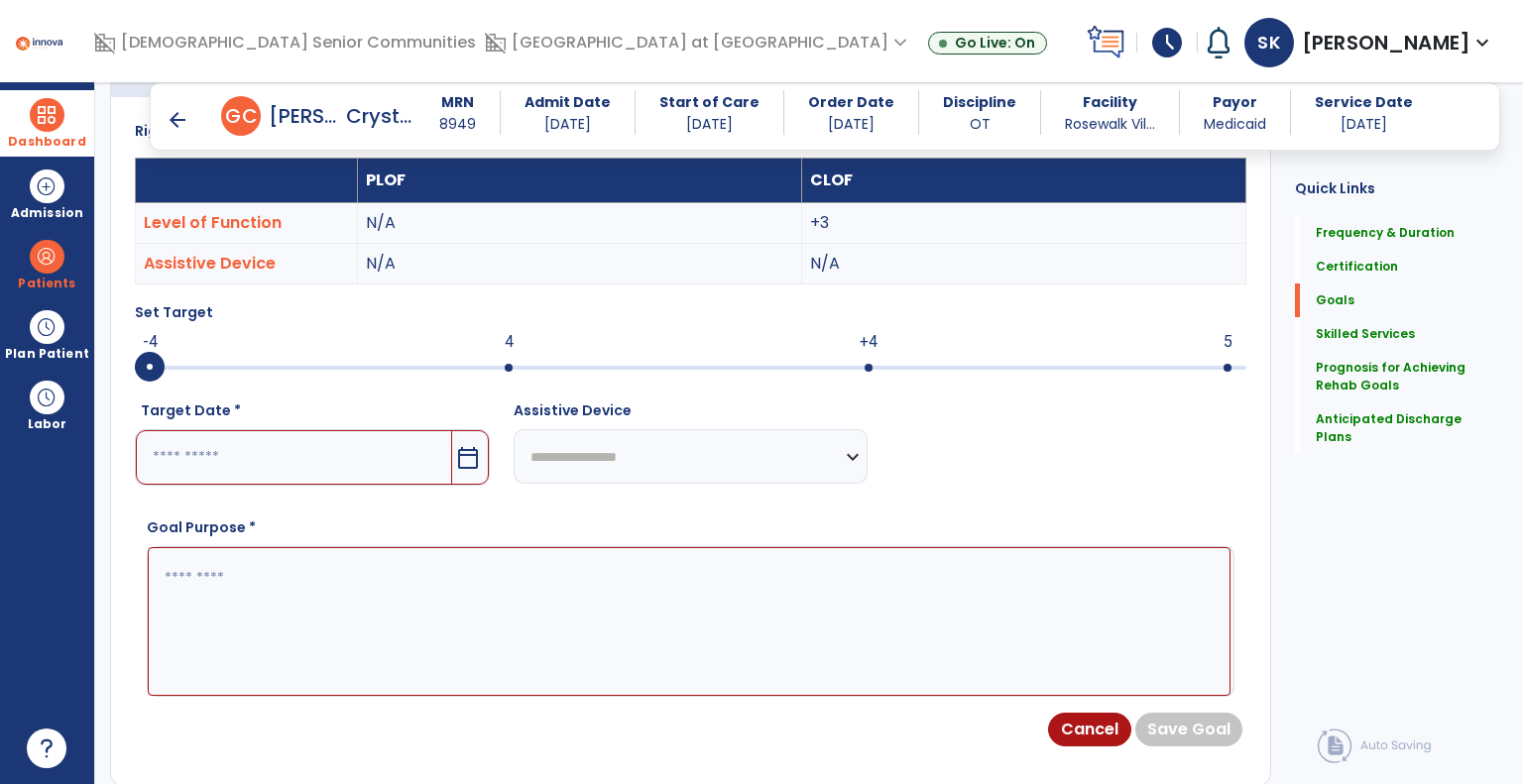 click on "calendar_today" at bounding box center [468, 458] 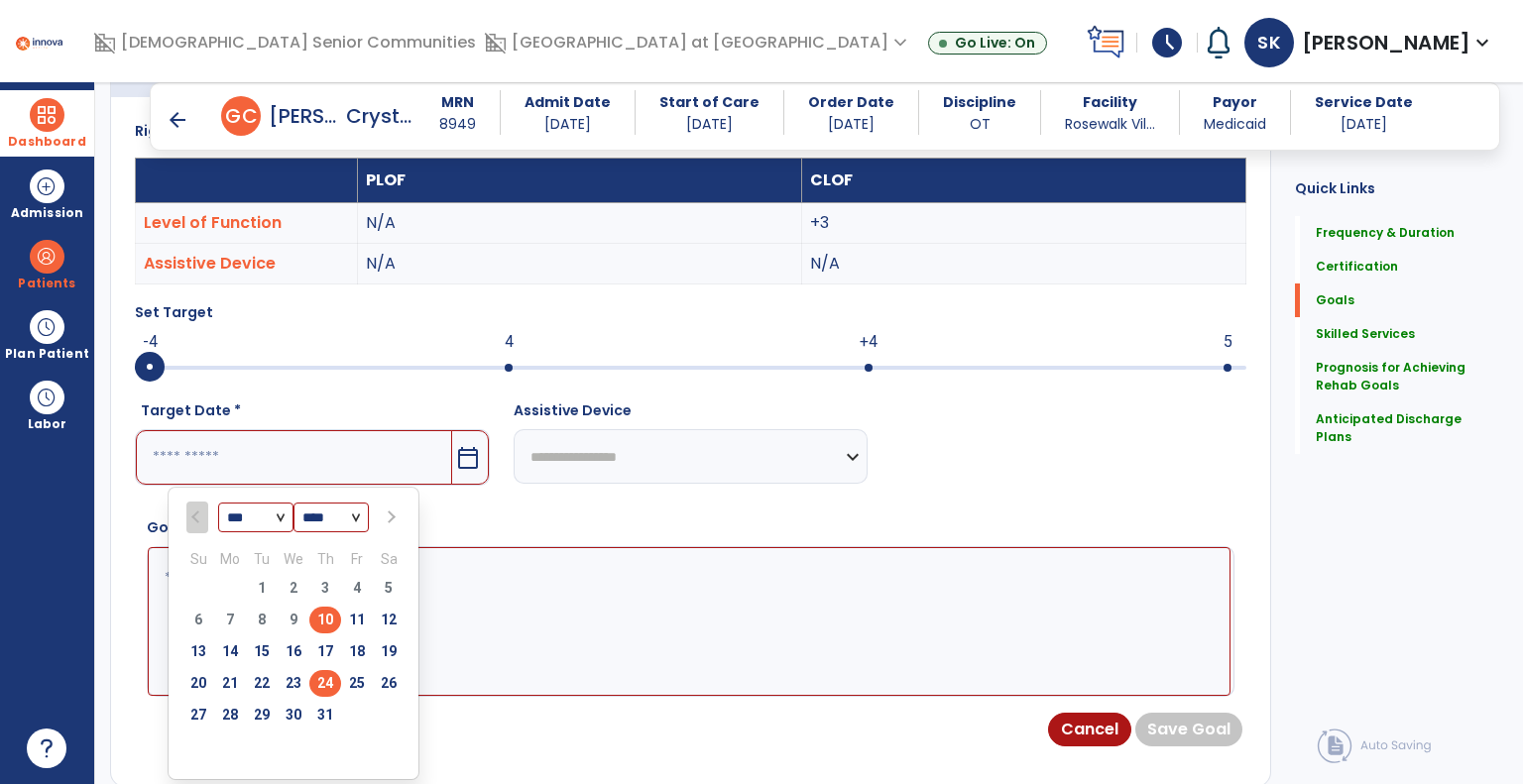 click on "24" at bounding box center [325, 683] 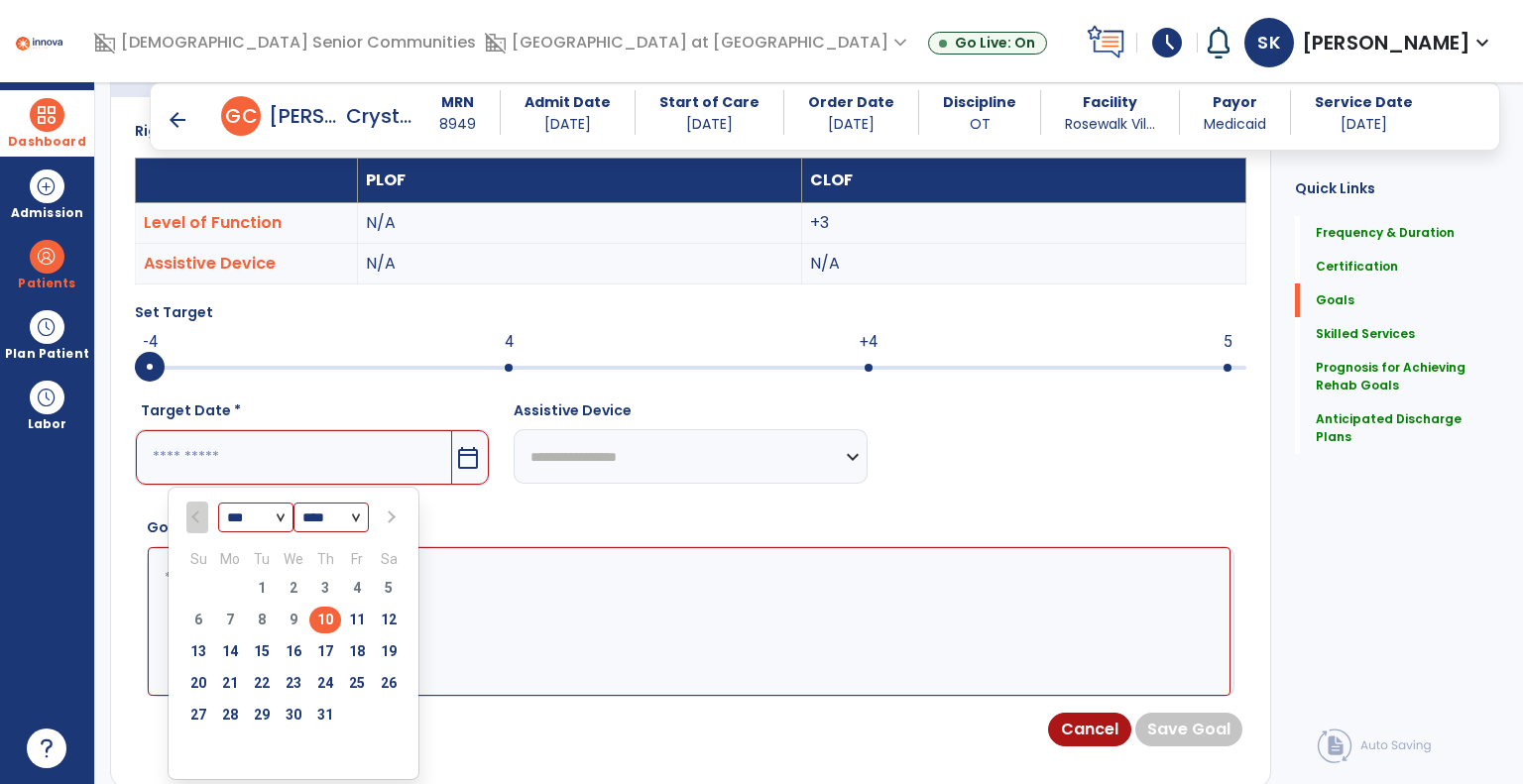 type on "*********" 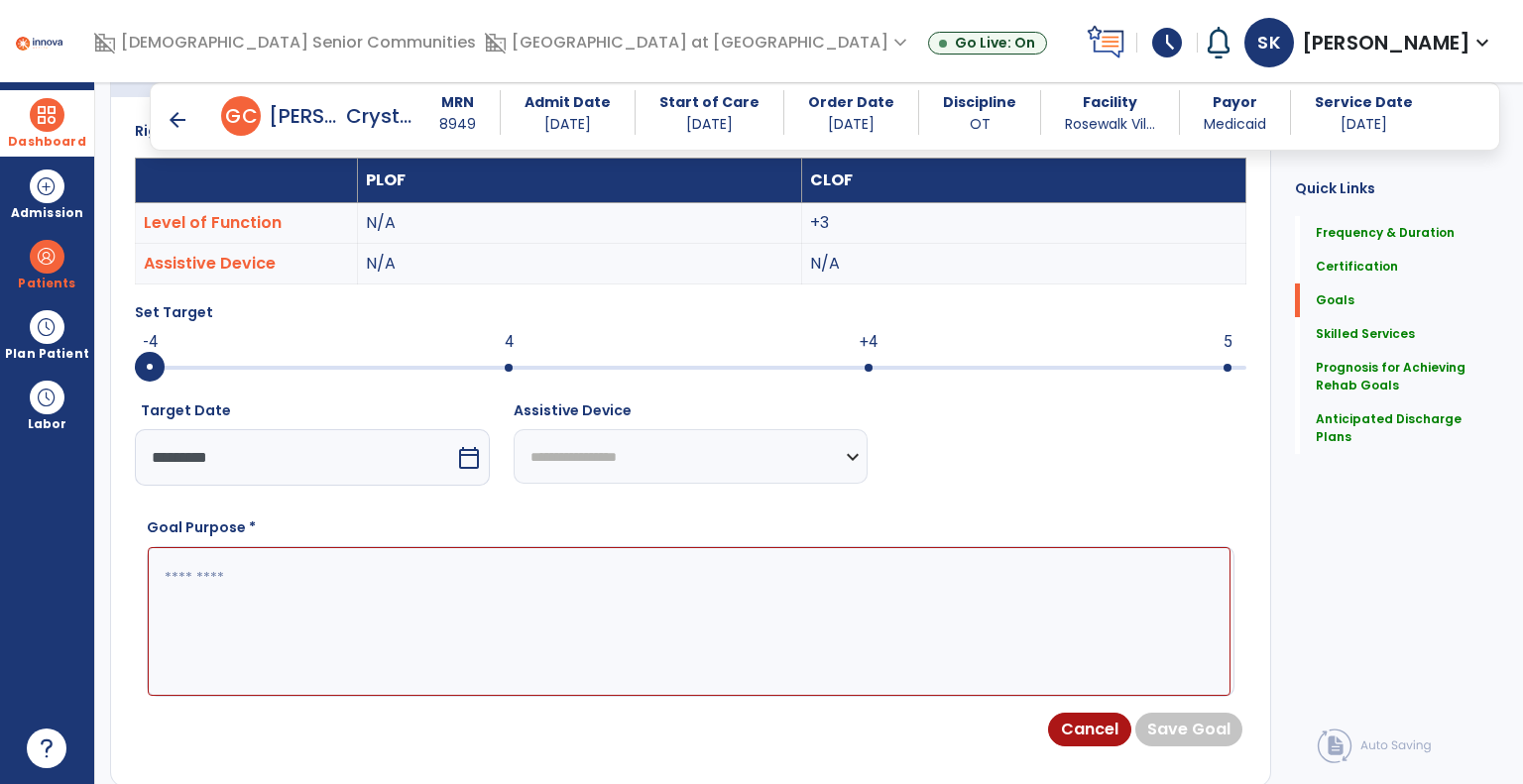 click at bounding box center (689, 621) 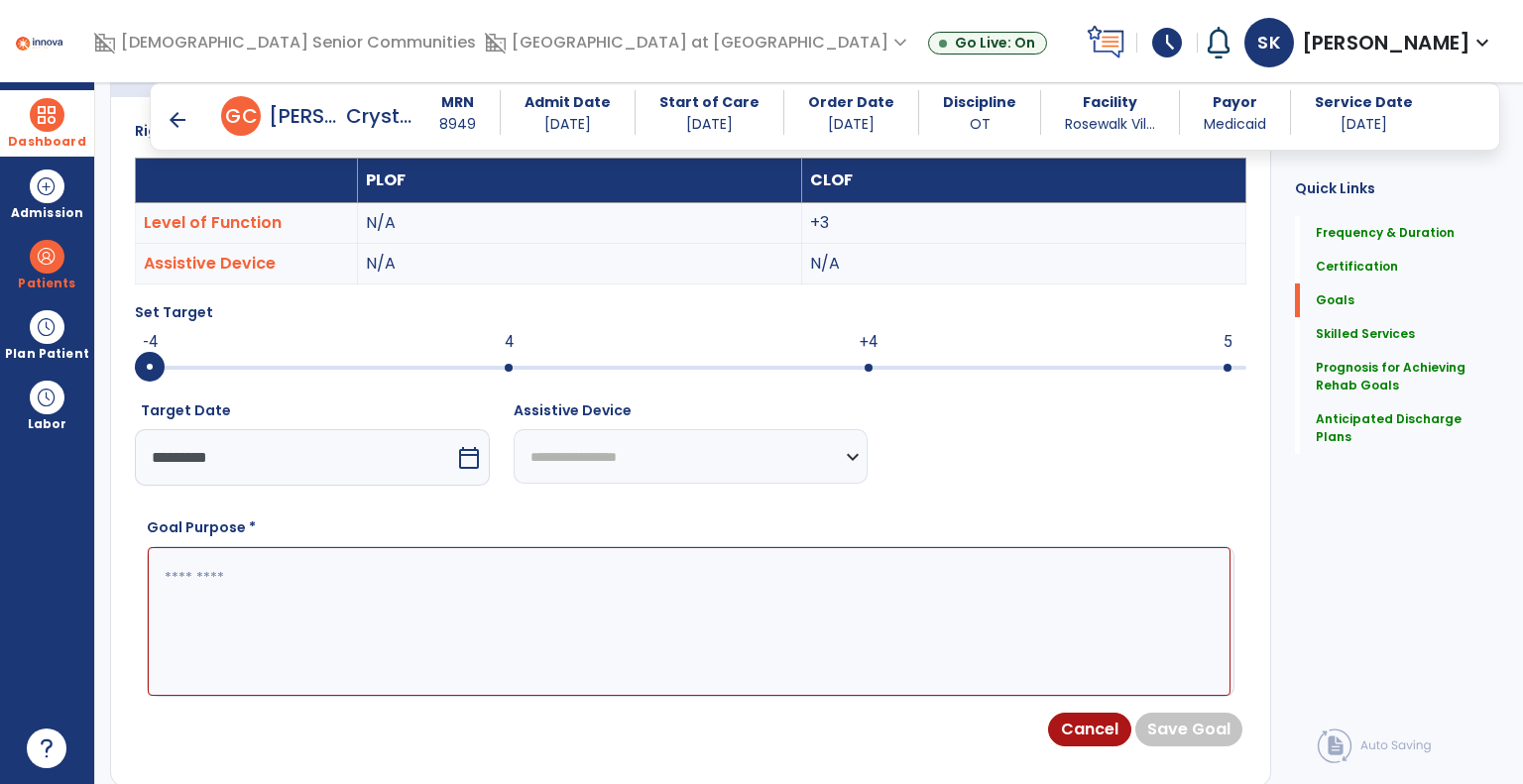 paste on "**********" 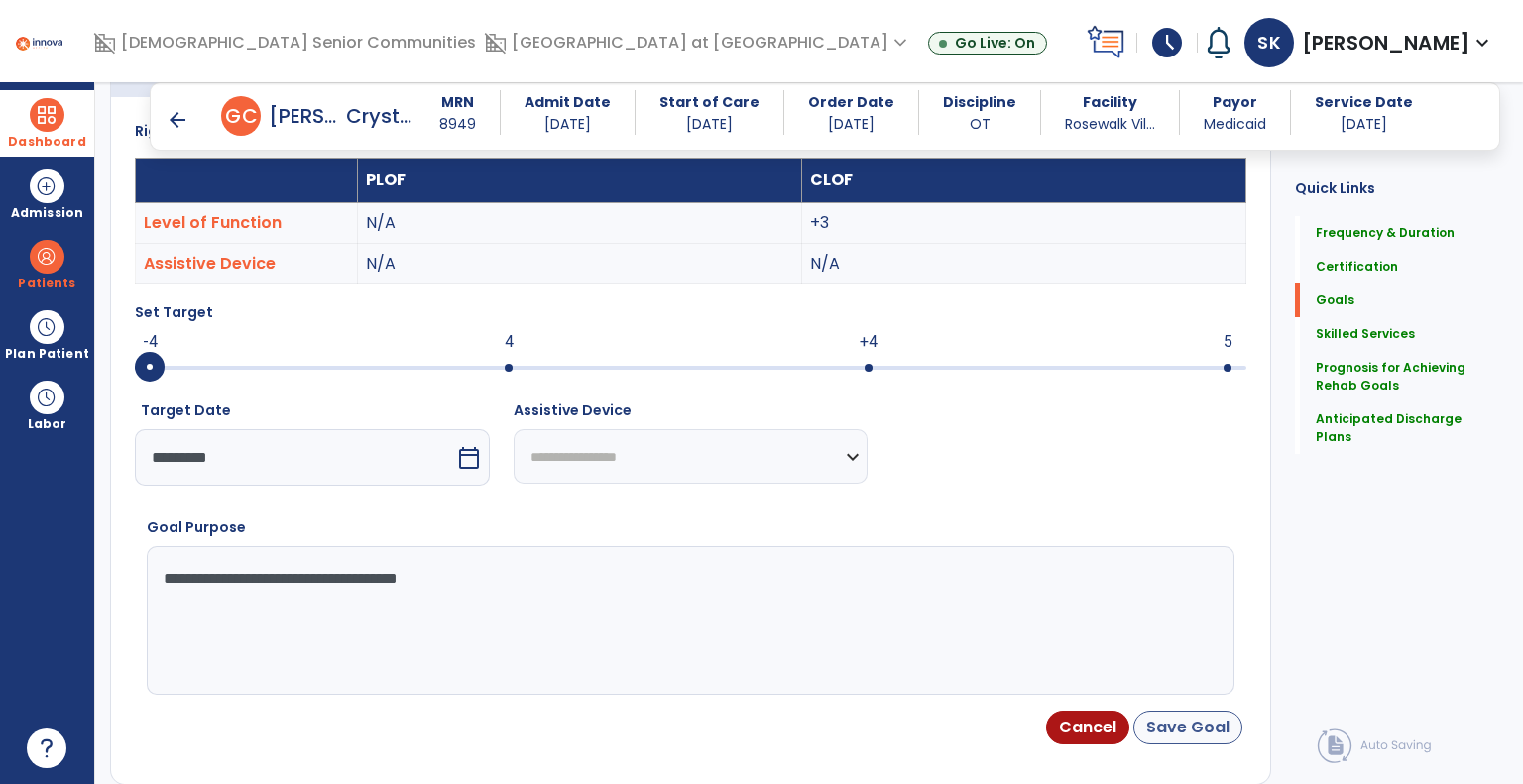type on "**********" 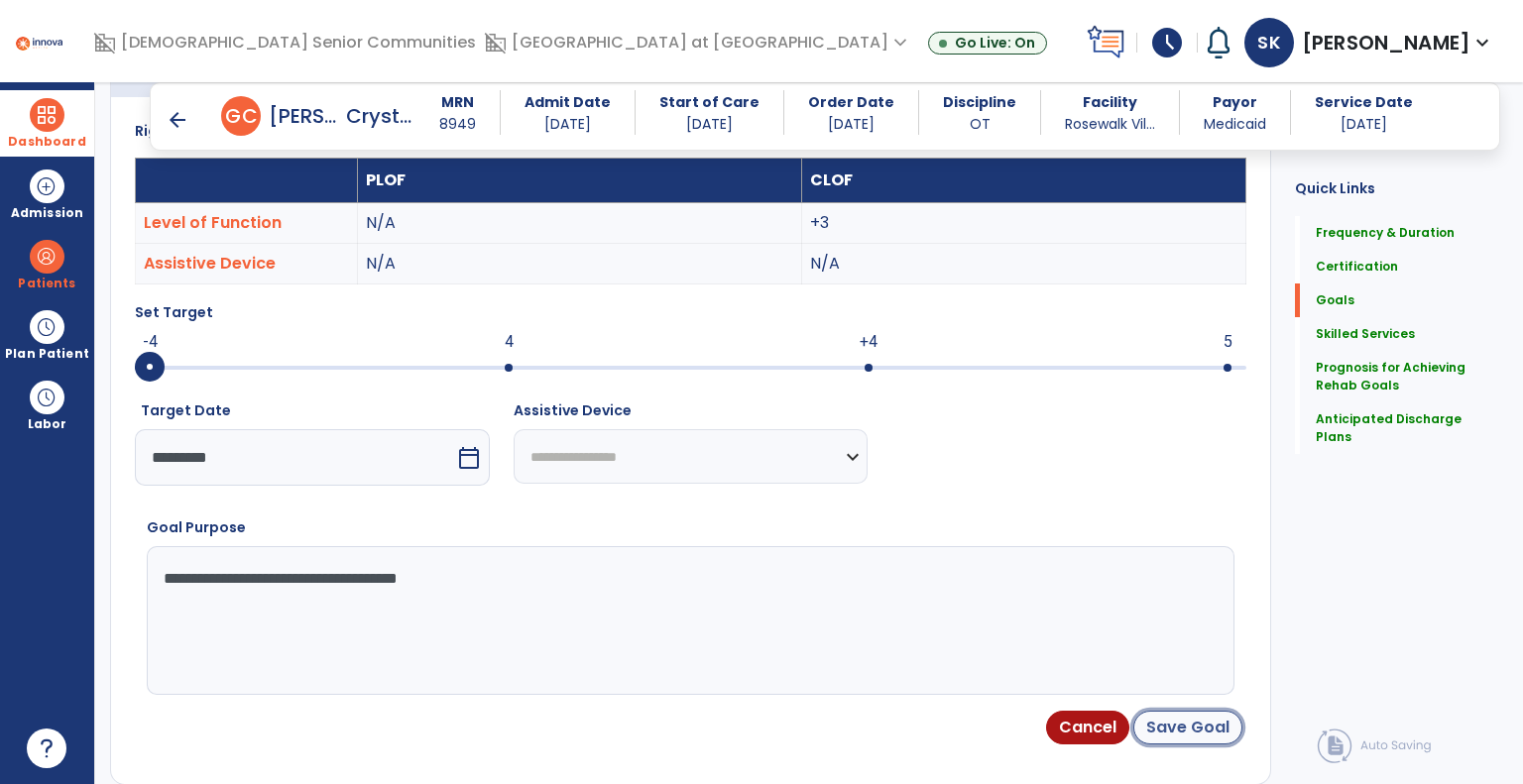 click on "Save Goal" at bounding box center (1188, 728) 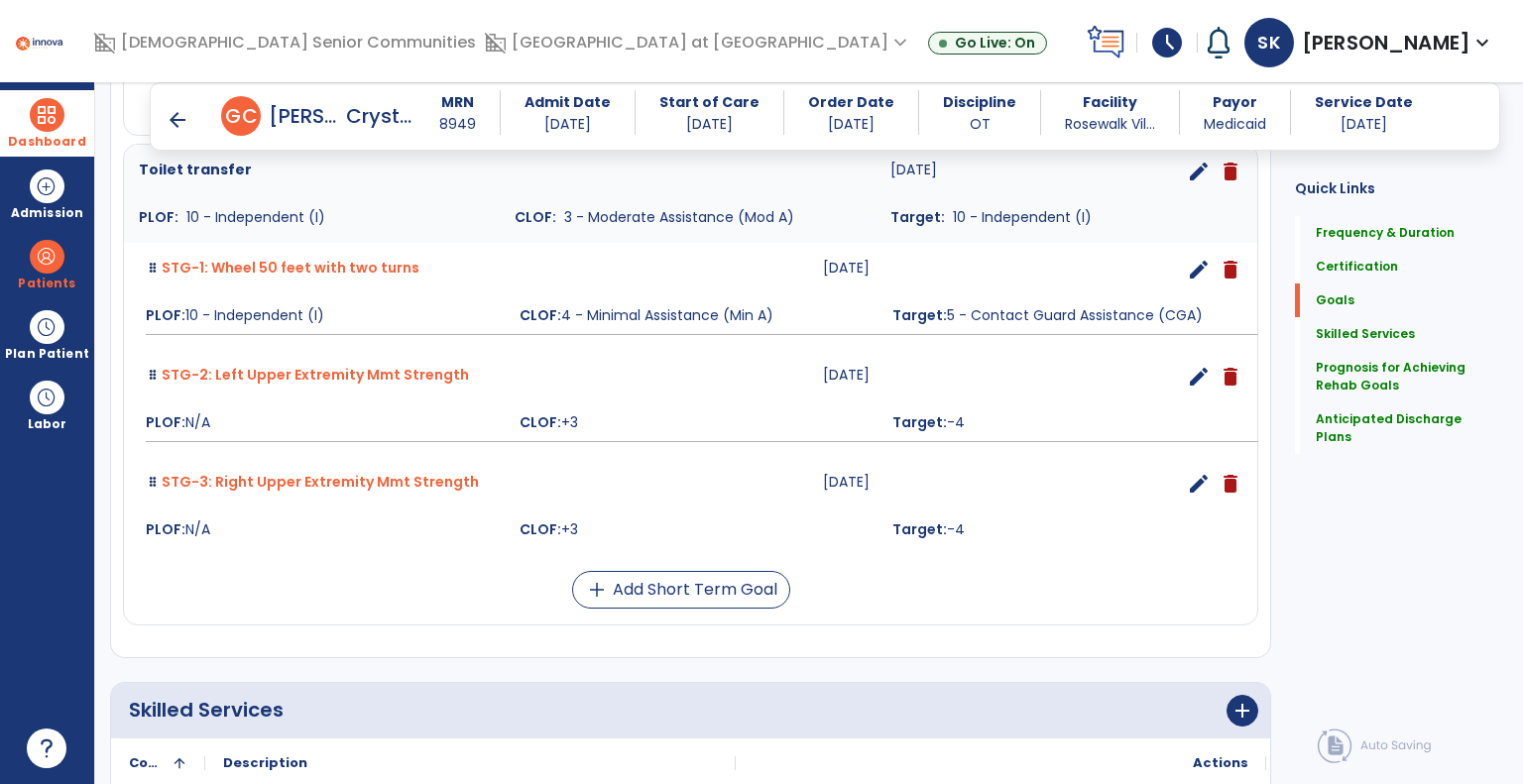 scroll, scrollTop: 1064, scrollLeft: 0, axis: vertical 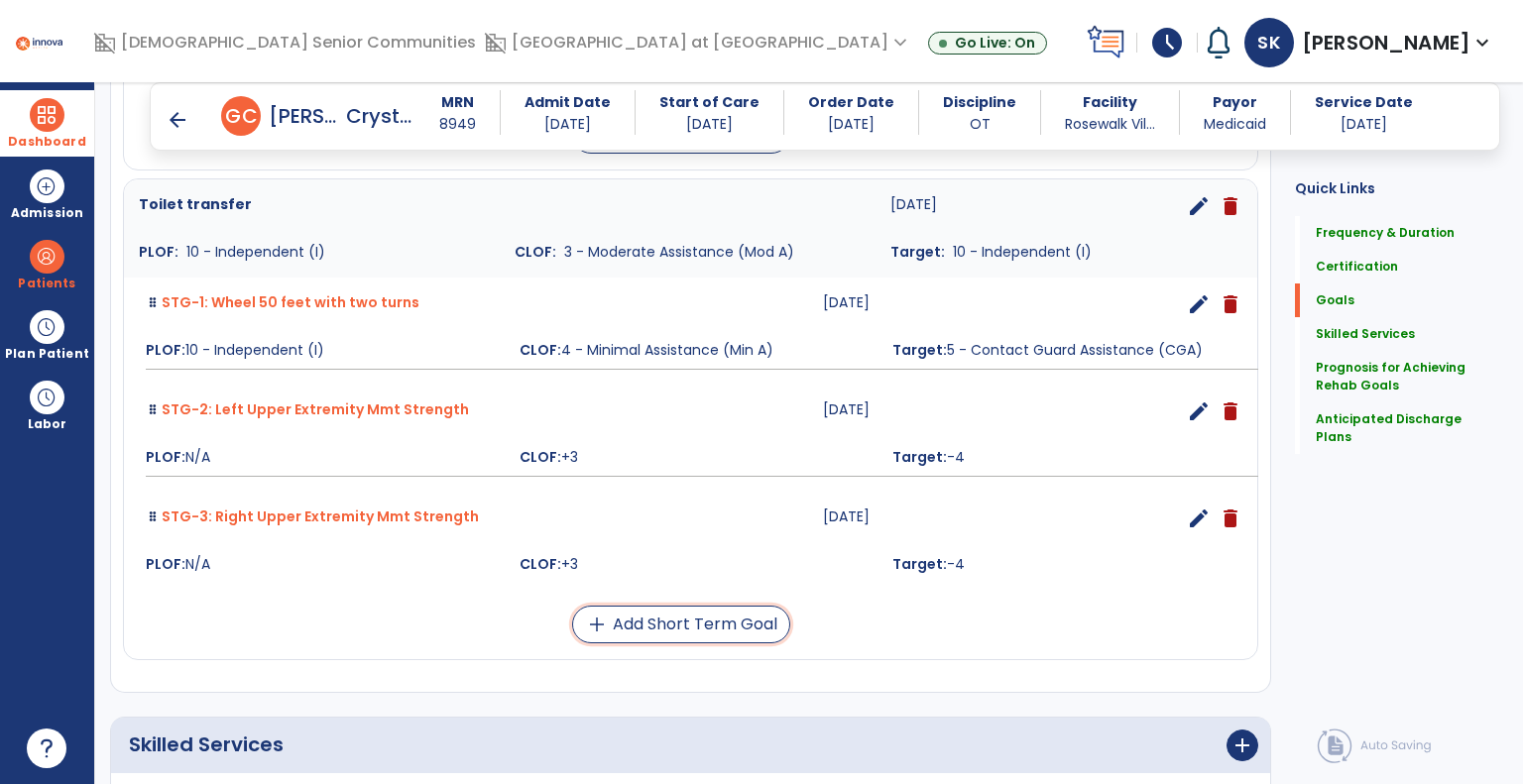 click on "add" at bounding box center [597, 624] 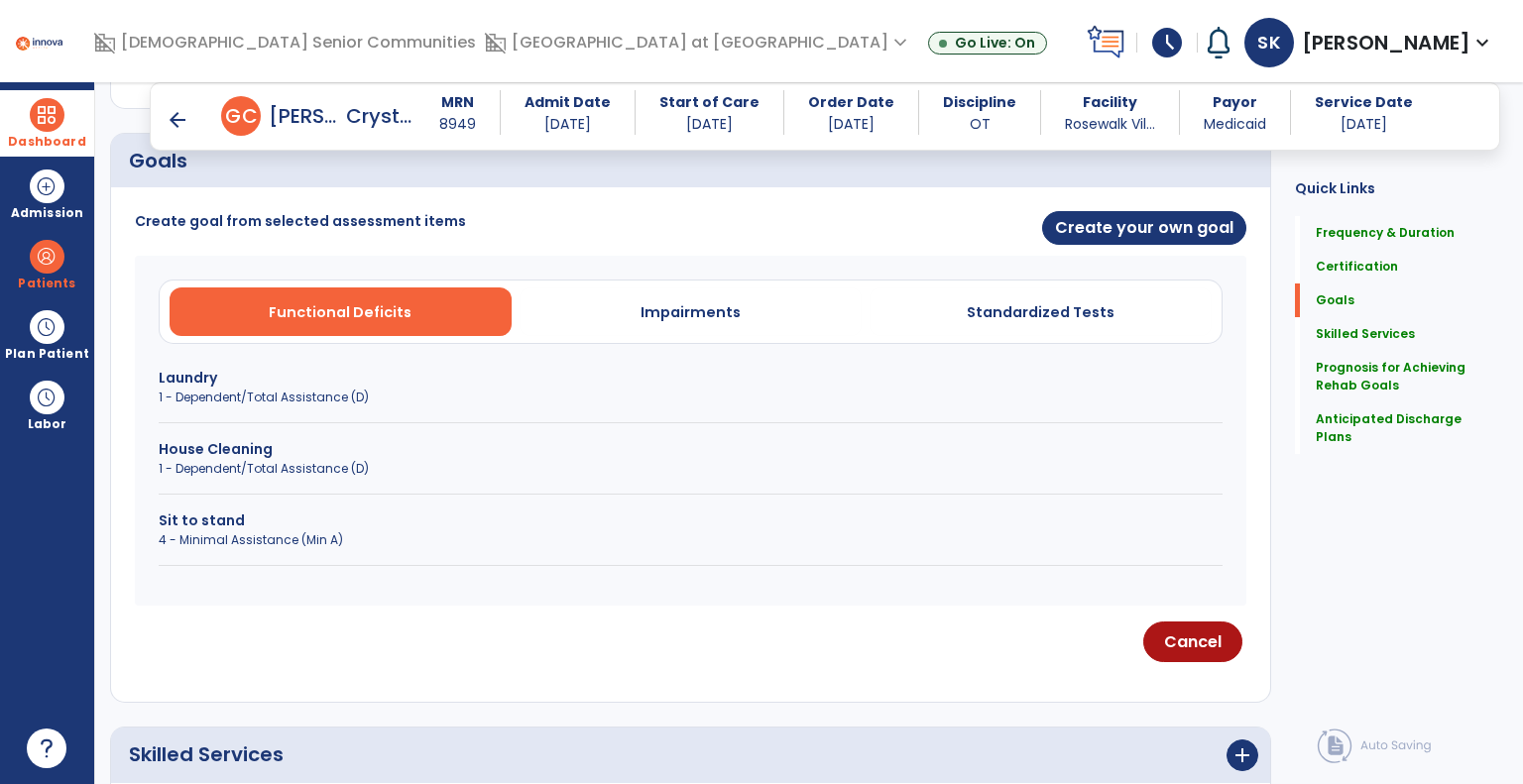 scroll, scrollTop: 370, scrollLeft: 0, axis: vertical 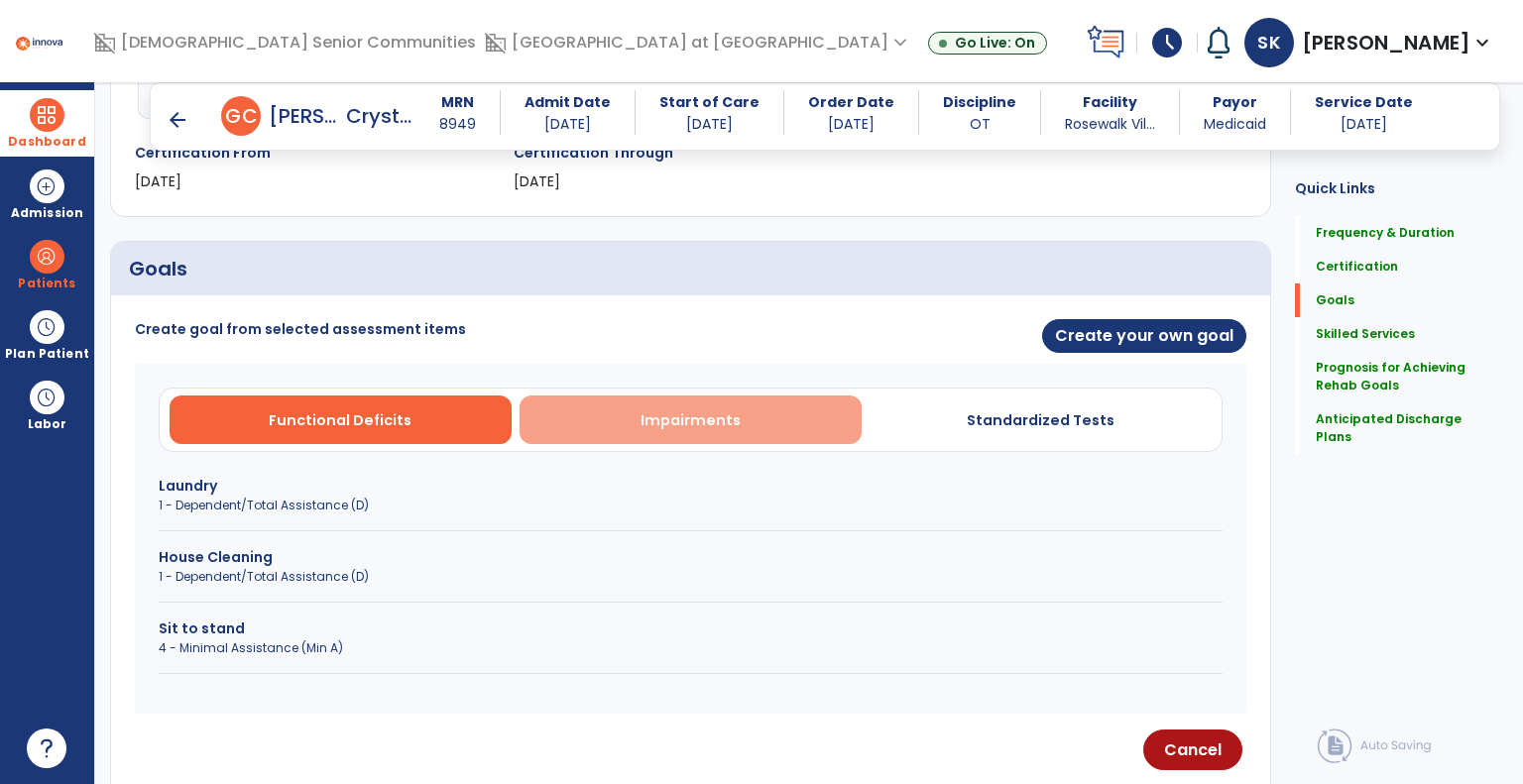 click on "Impairments" at bounding box center (690, 419) 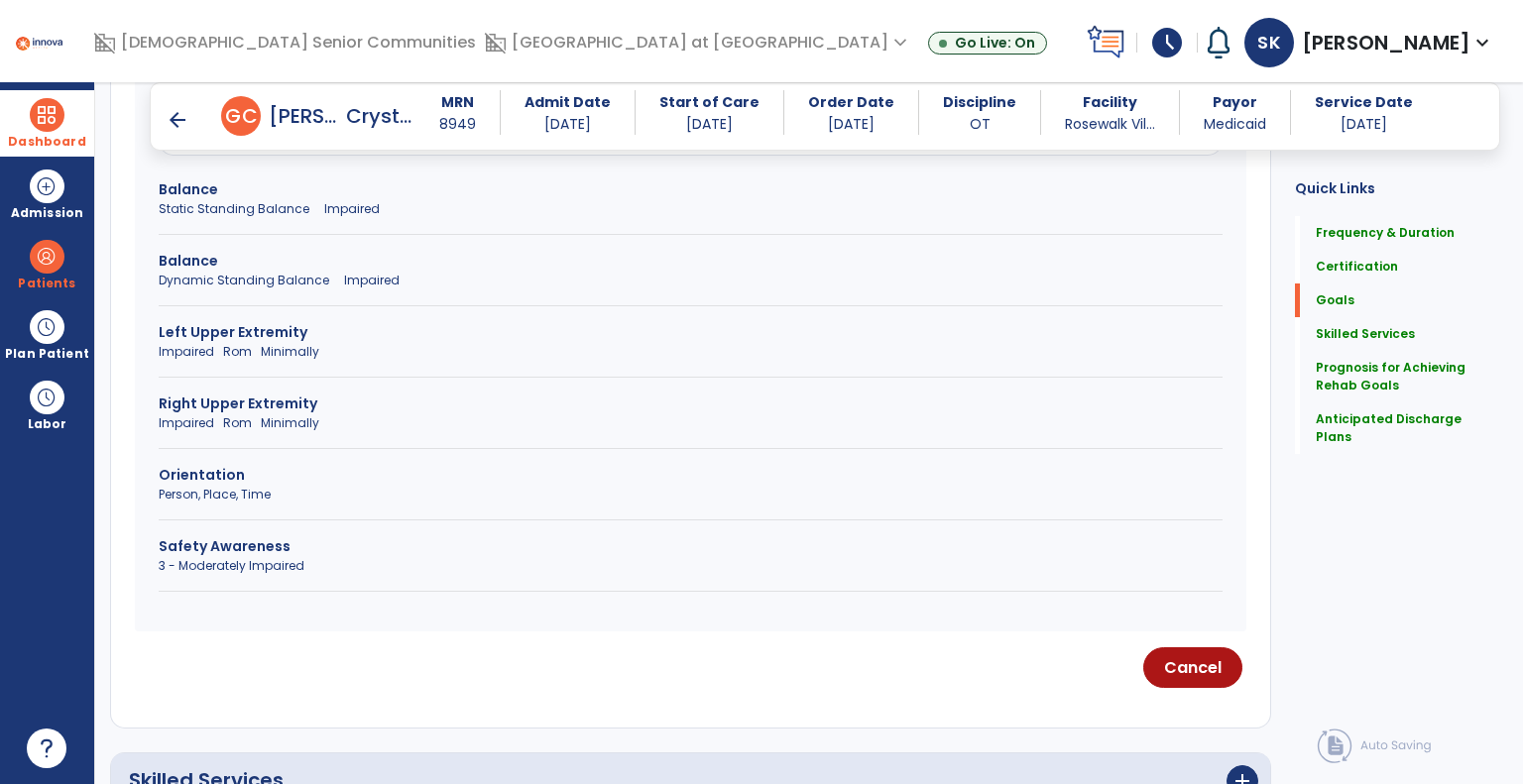 scroll, scrollTop: 667, scrollLeft: 0, axis: vertical 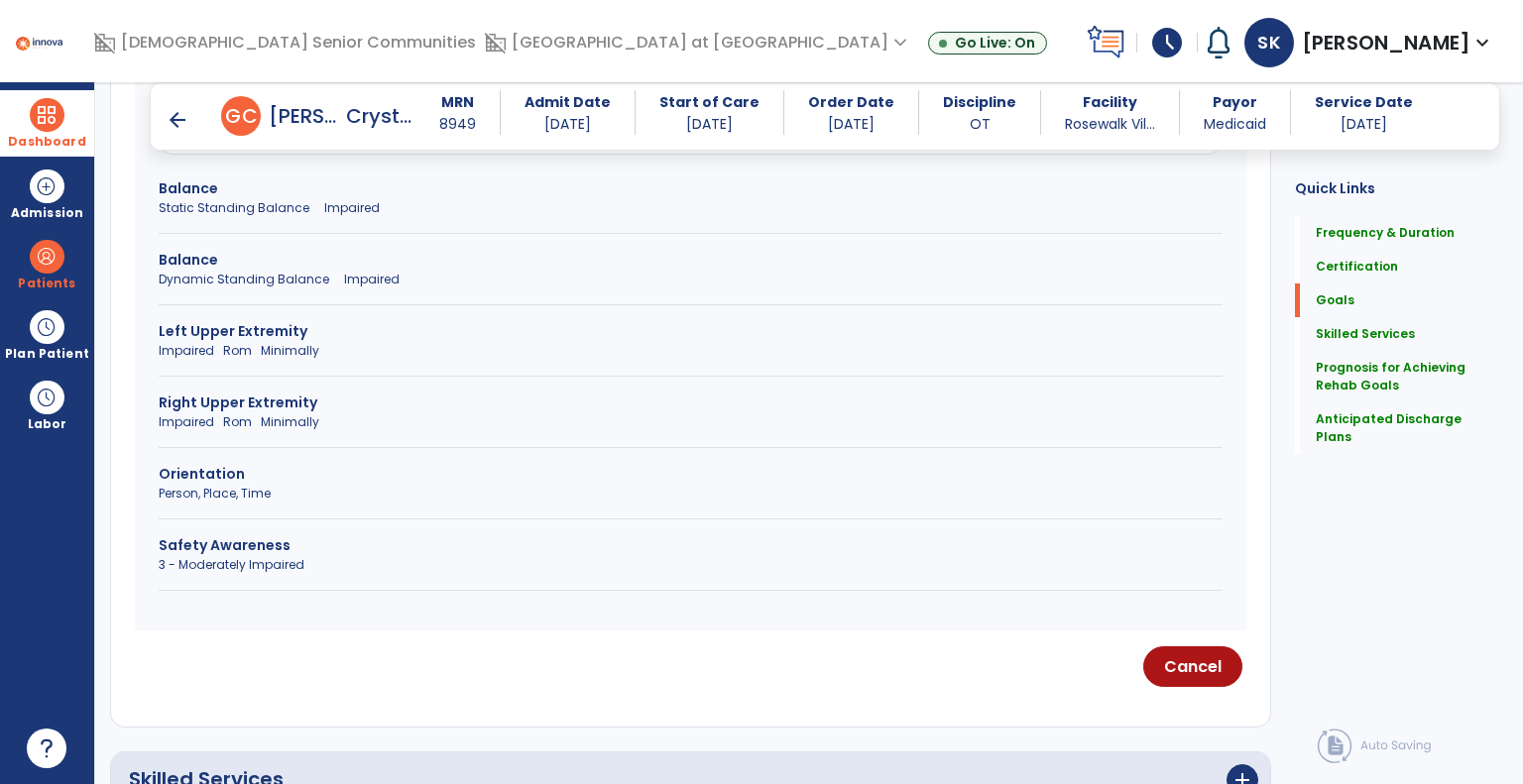 click on "Safety Awareness" at bounding box center (690, 545) 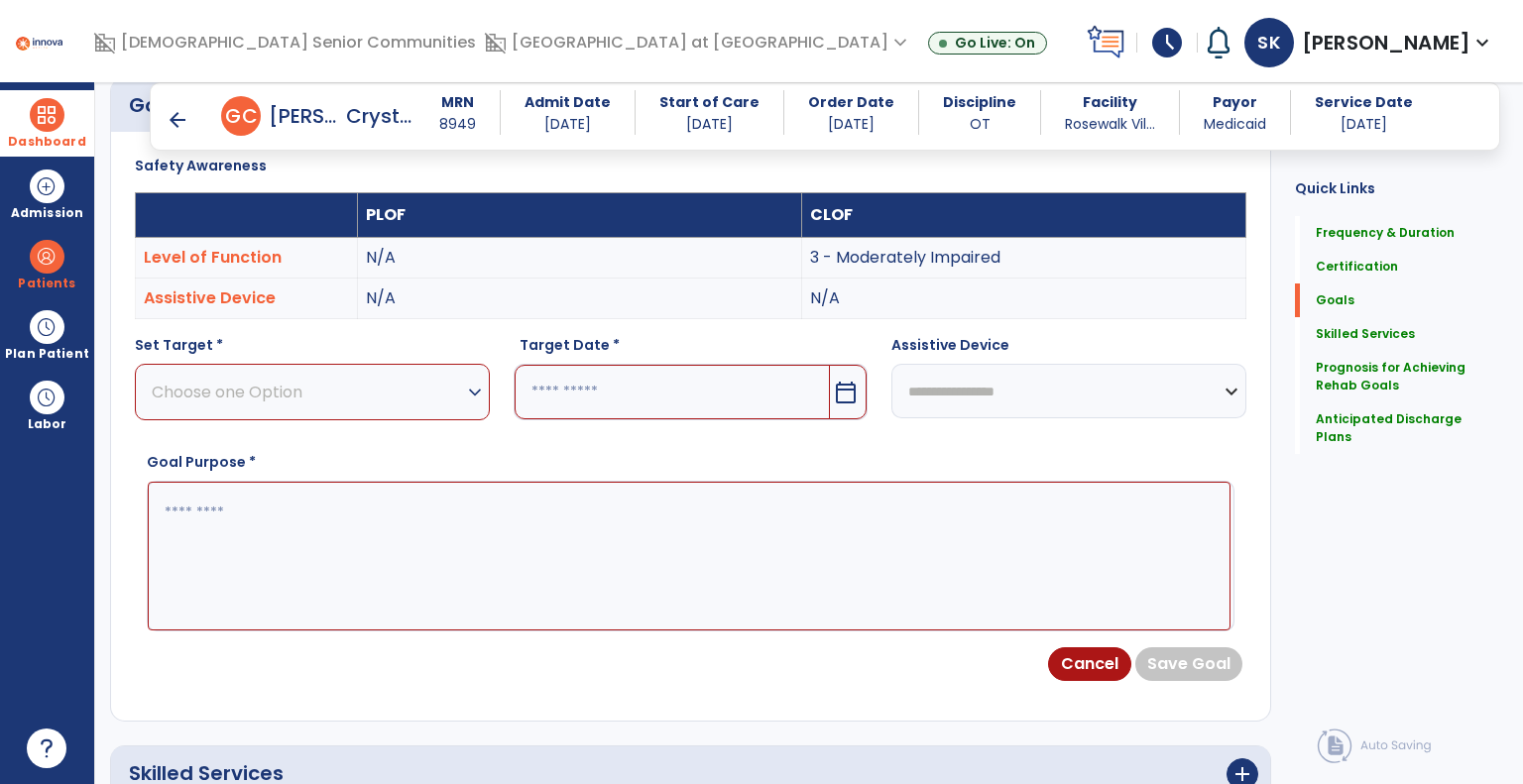 scroll, scrollTop: 370, scrollLeft: 0, axis: vertical 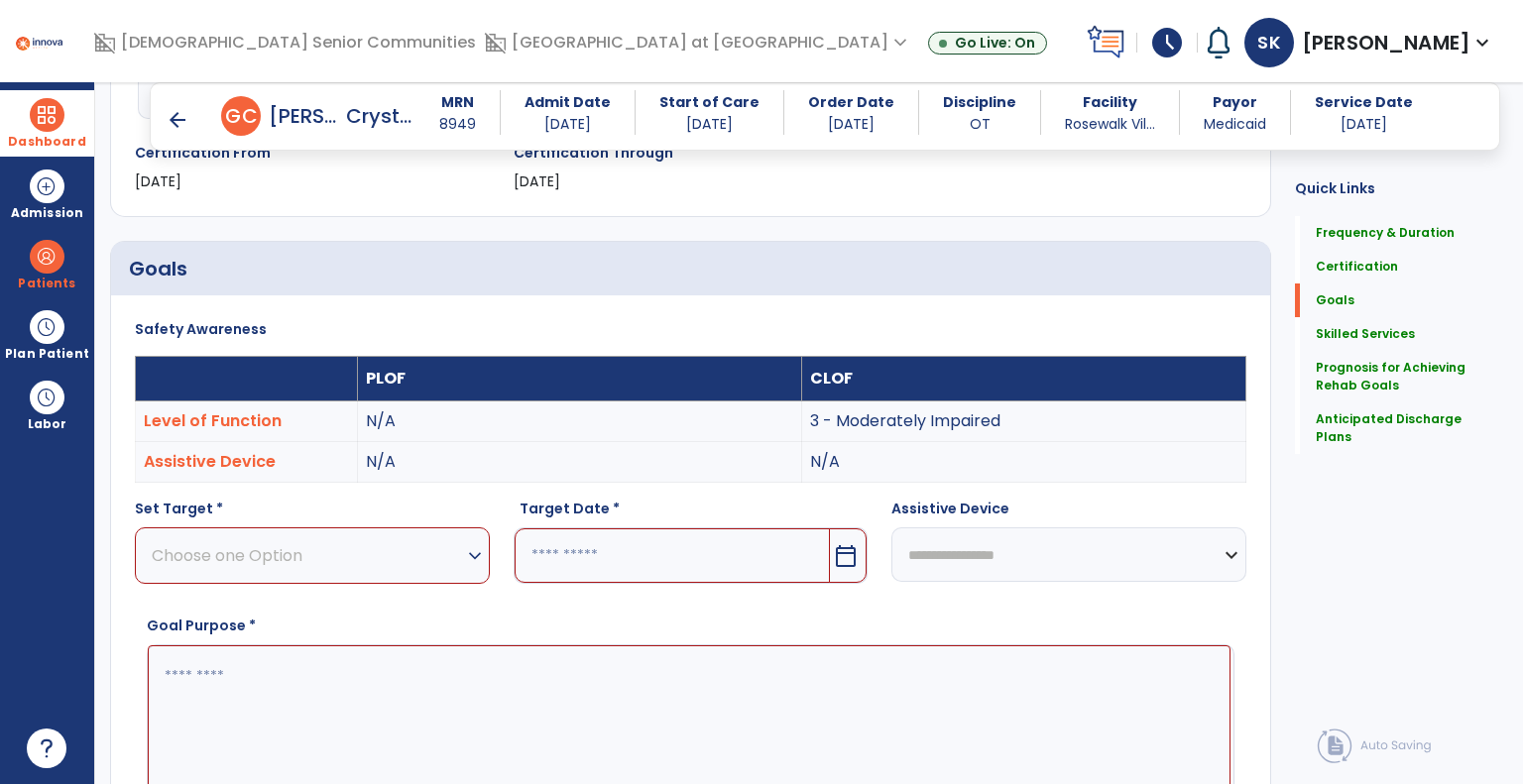 click on "Choose one Option" at bounding box center [307, 555] 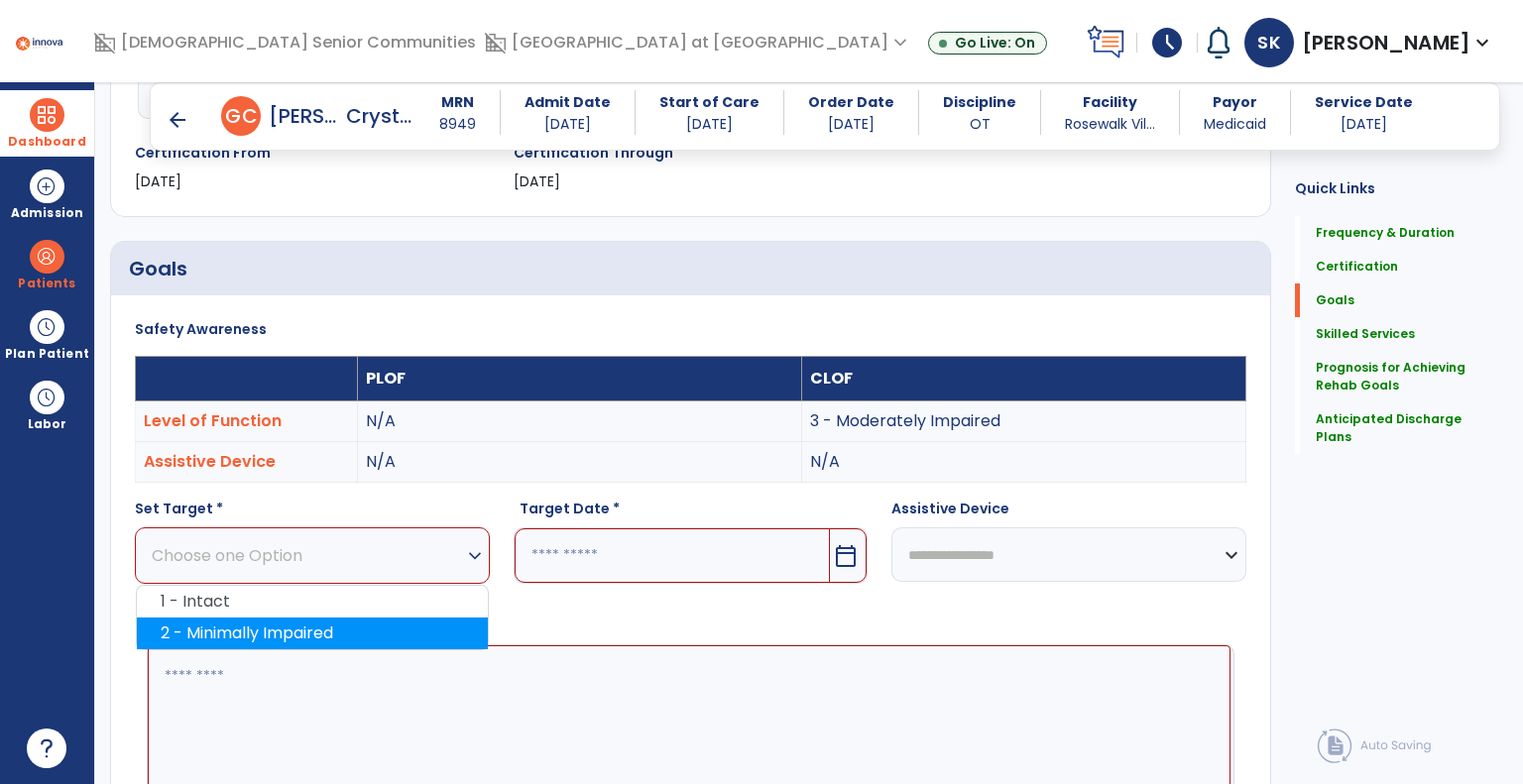 click on "2 - Minimally Impaired" at bounding box center [312, 633] 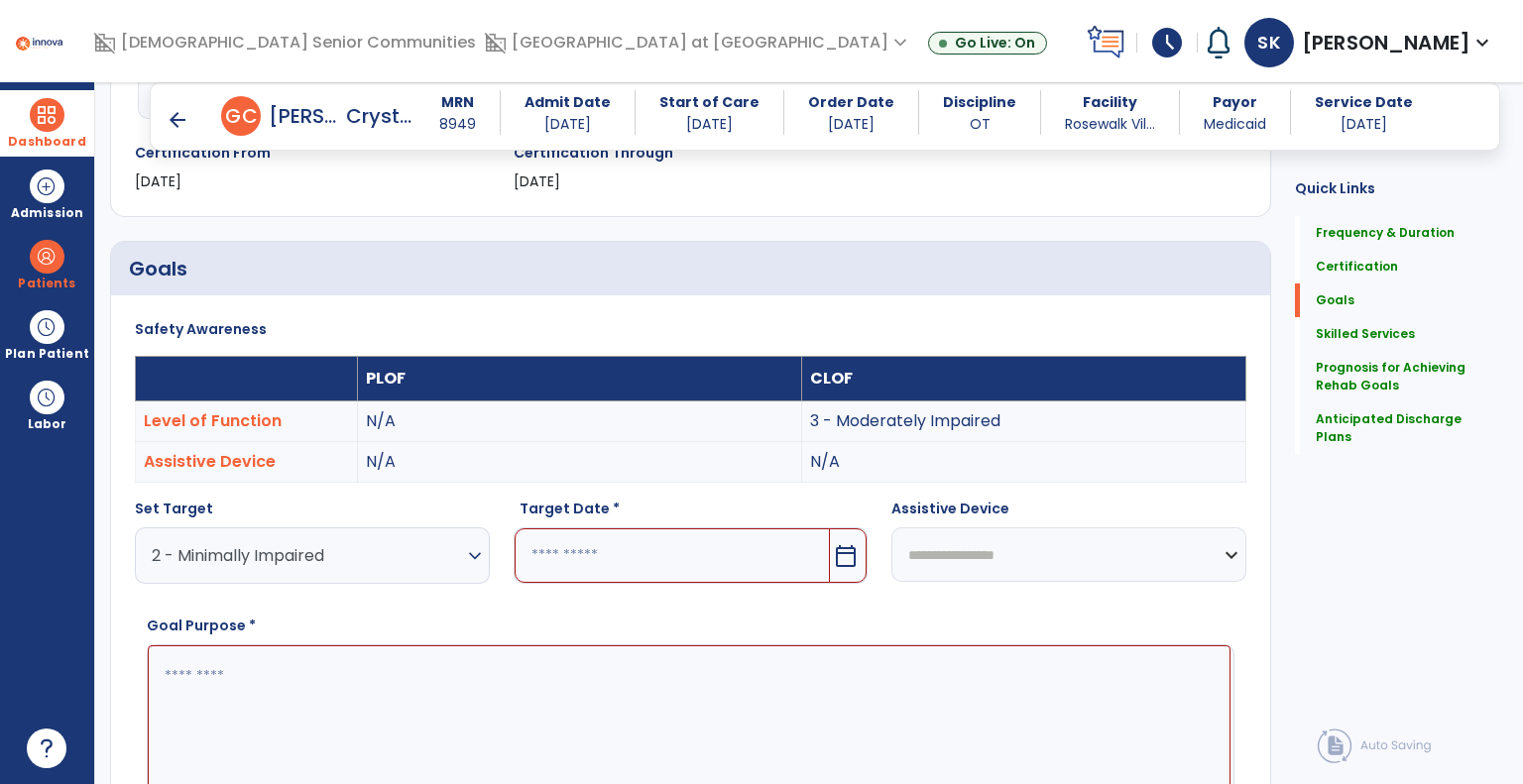 click on "calendar_today" at bounding box center (848, 555) 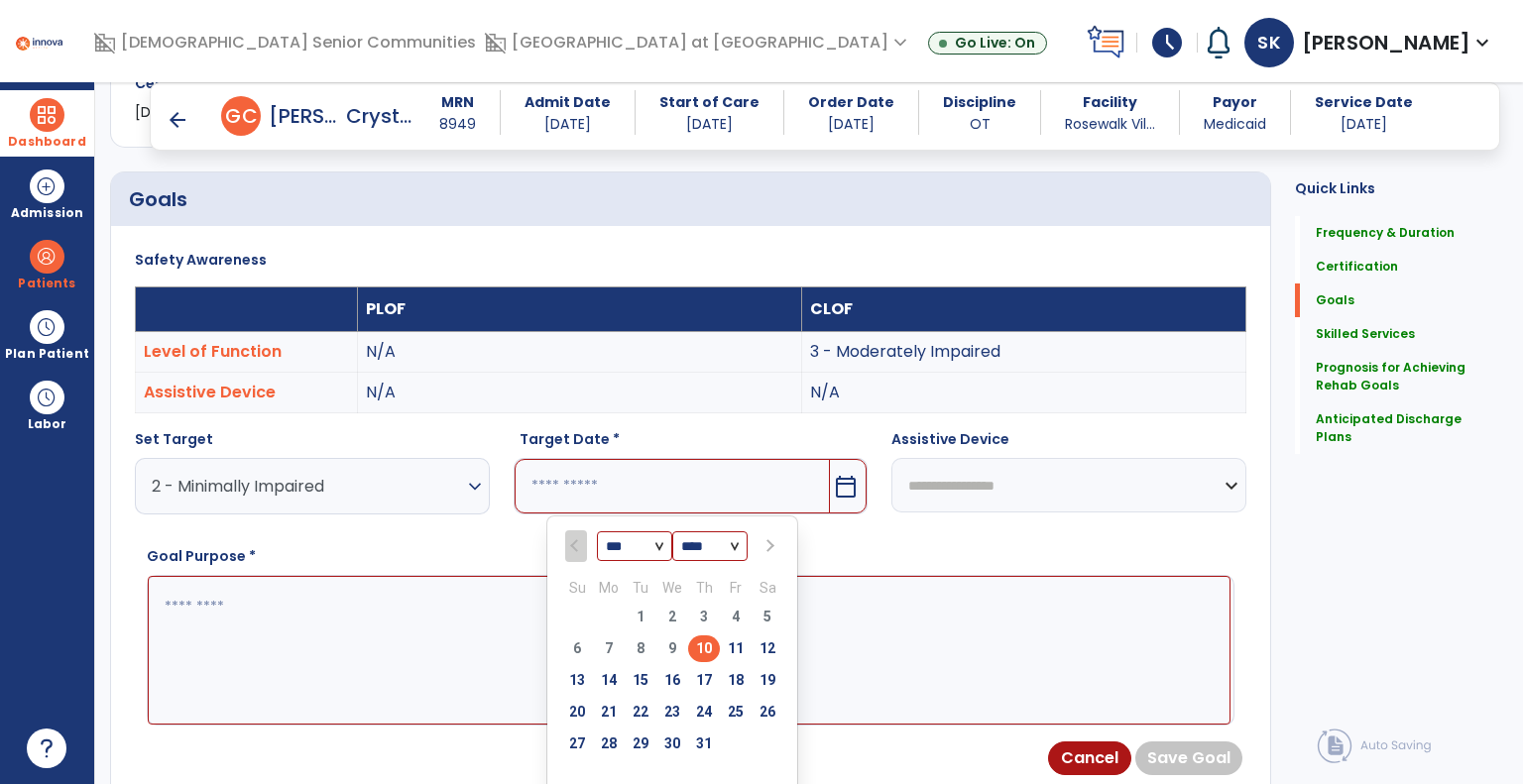 scroll, scrollTop: 469, scrollLeft: 0, axis: vertical 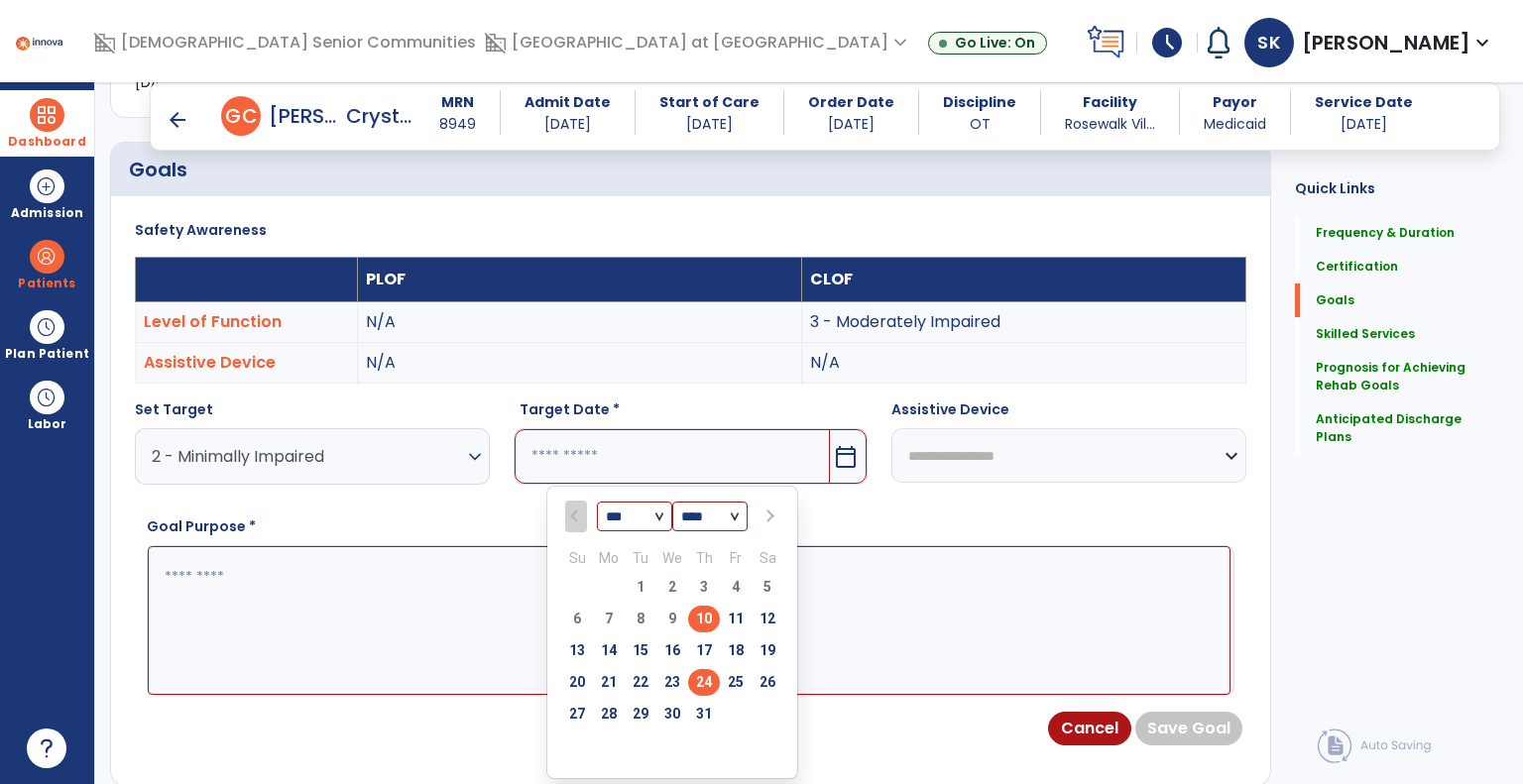click on "24" at bounding box center [704, 682] 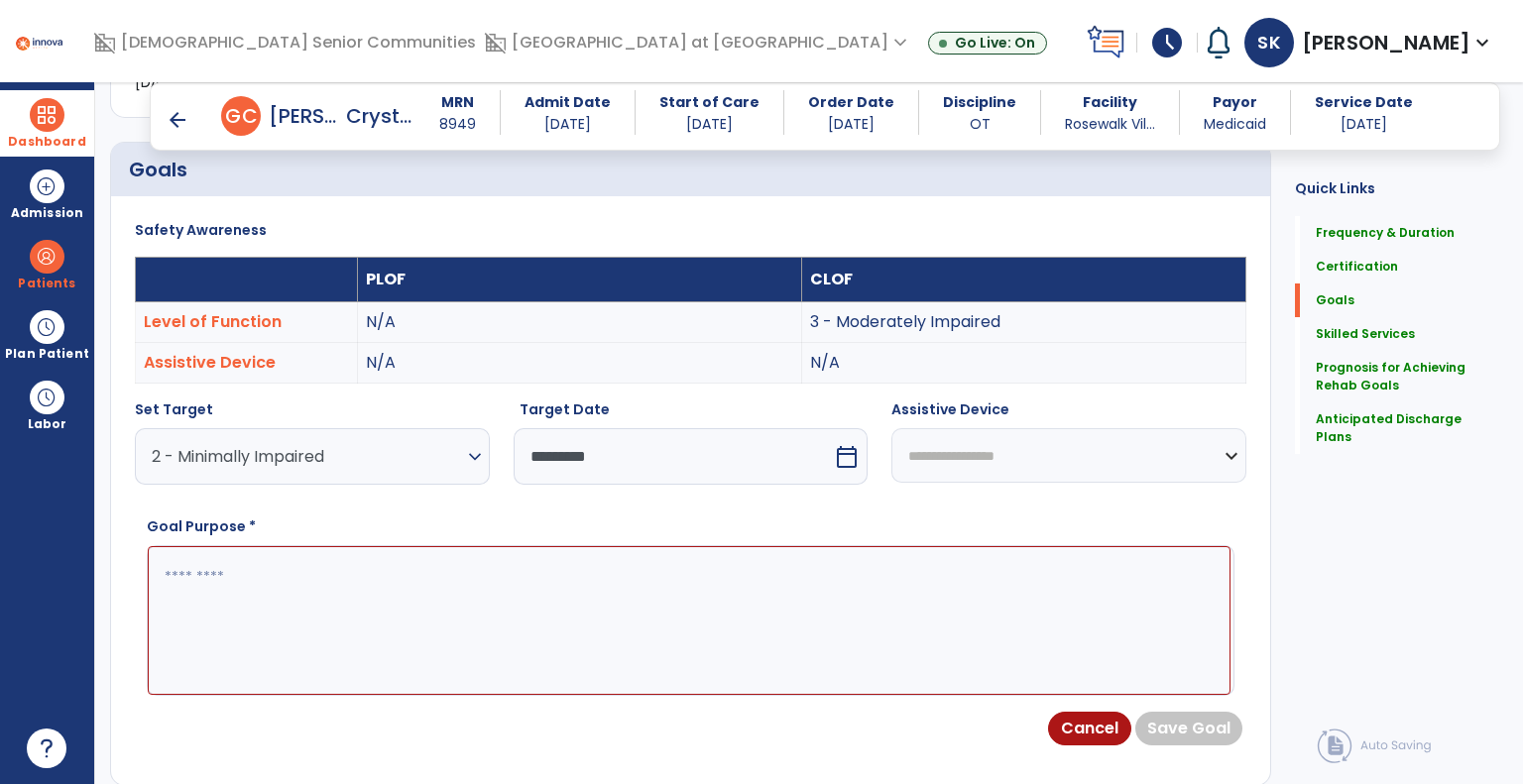 click at bounding box center [689, 620] 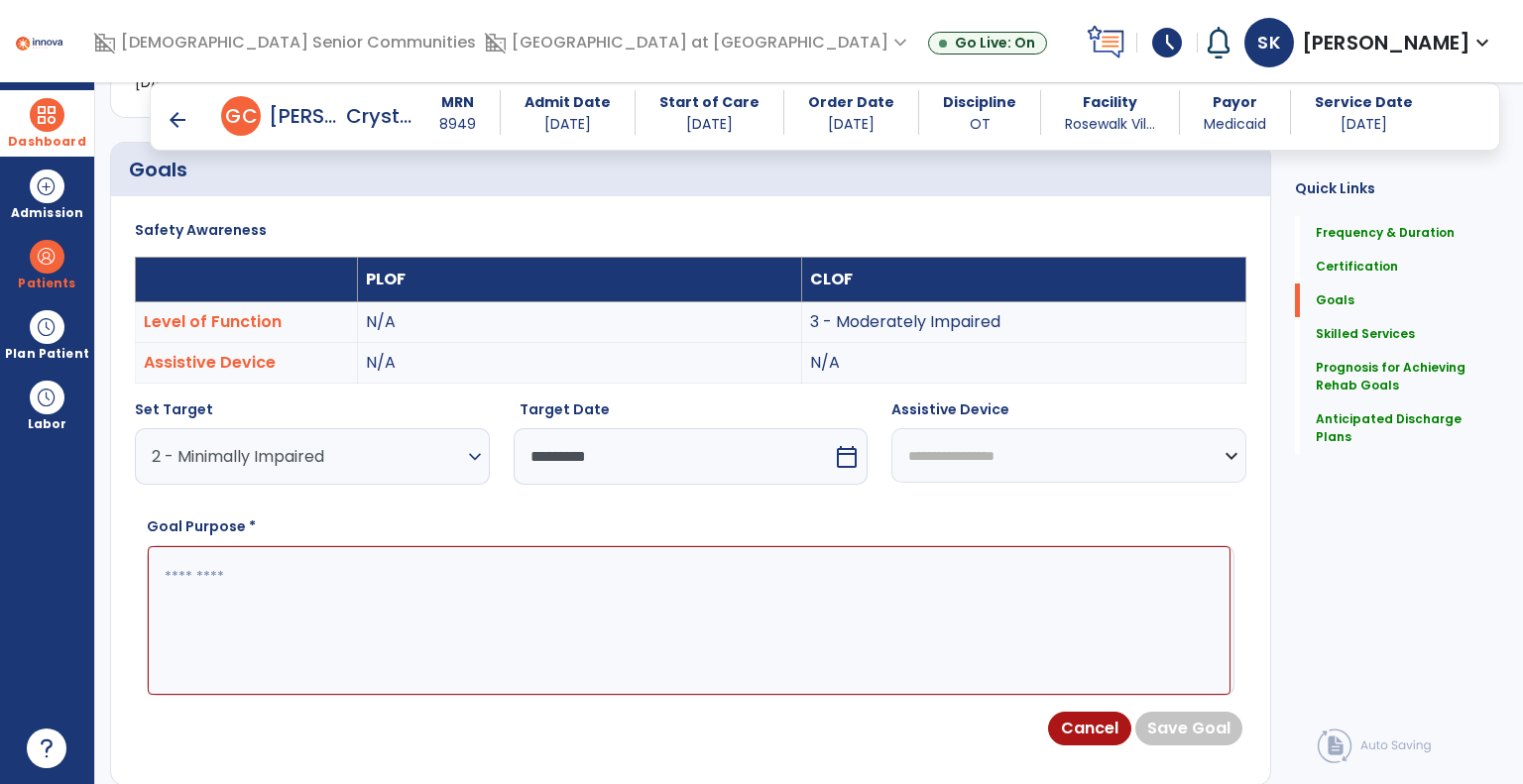 paste on "**********" 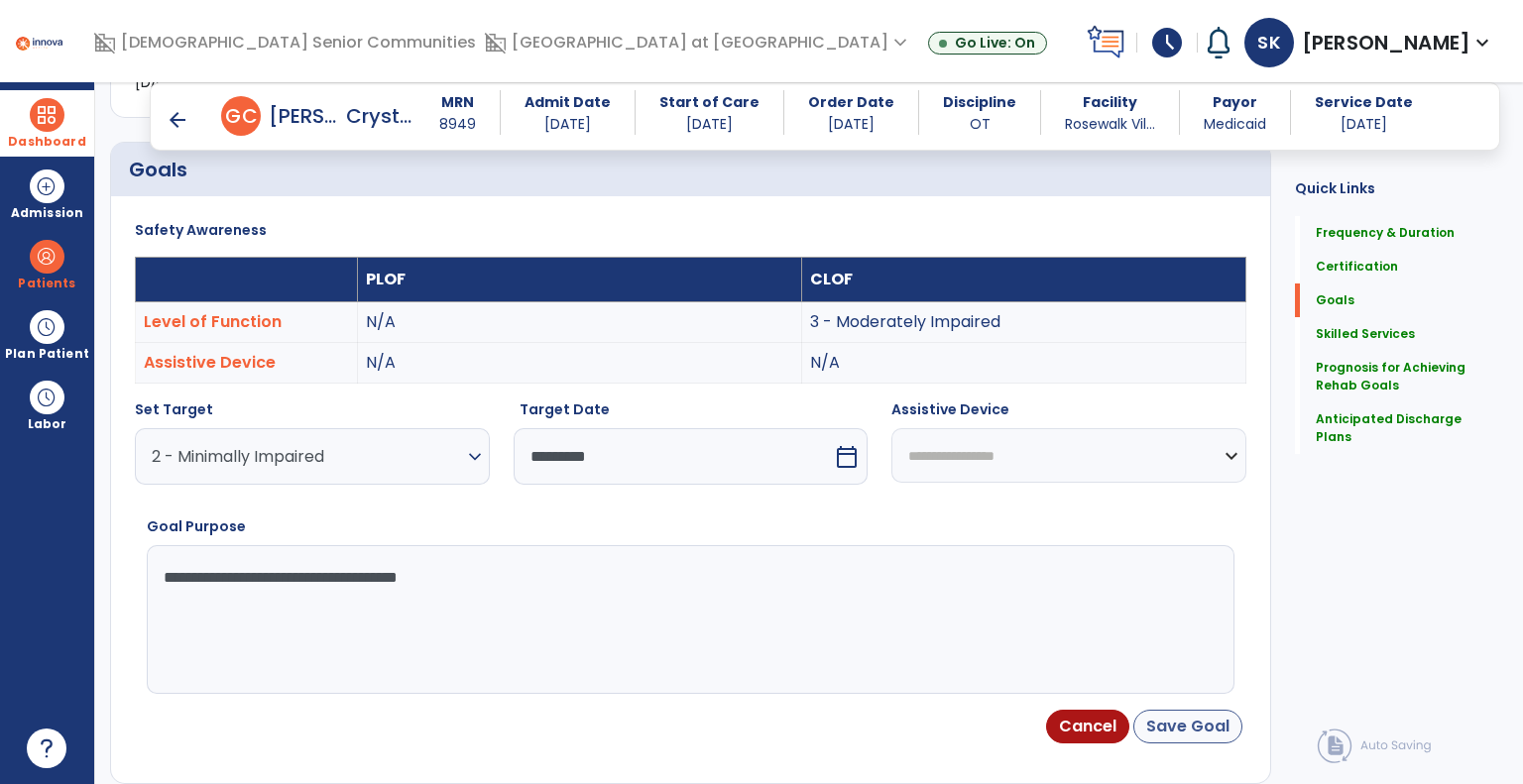 type on "**********" 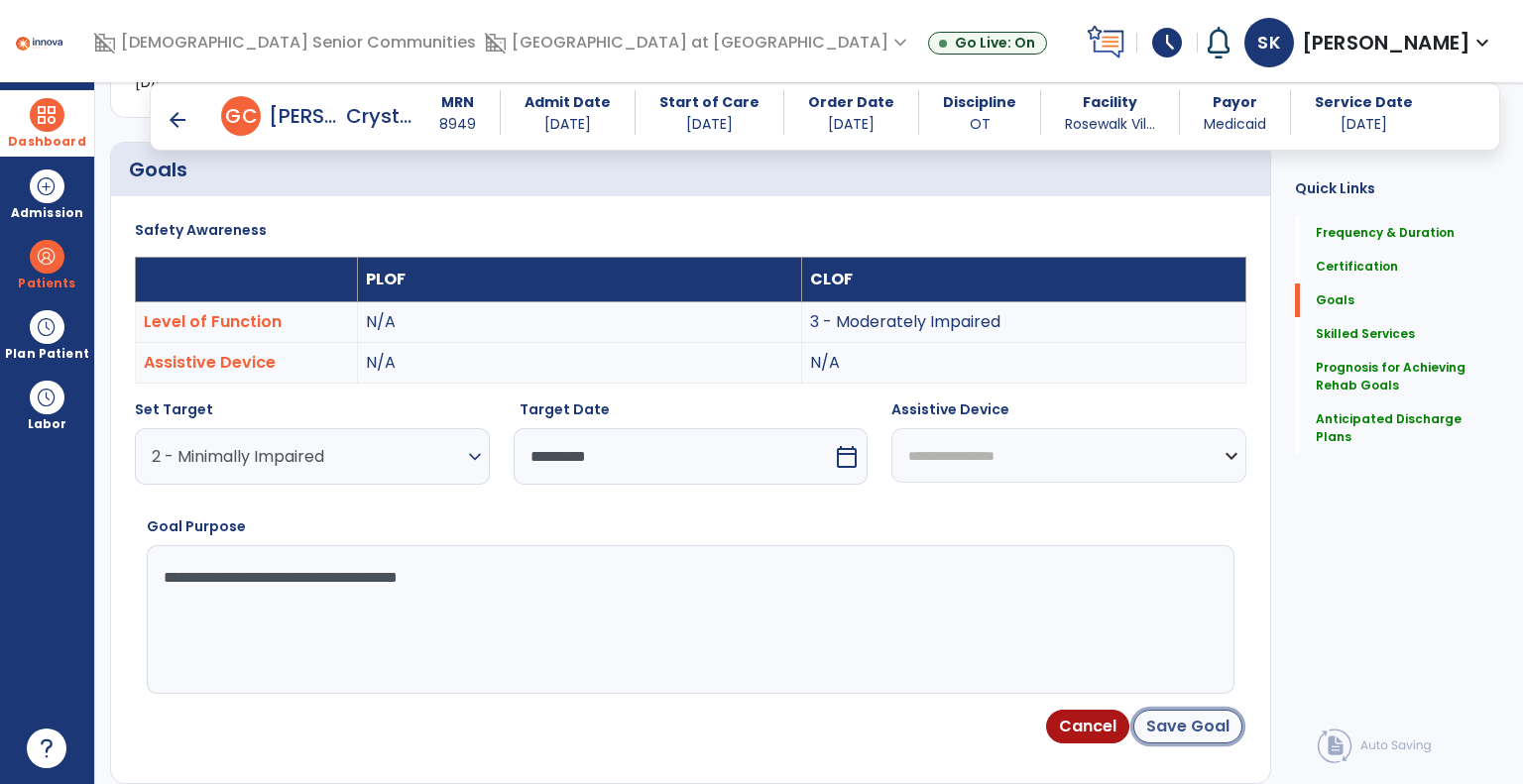 click on "Save Goal" at bounding box center [1188, 727] 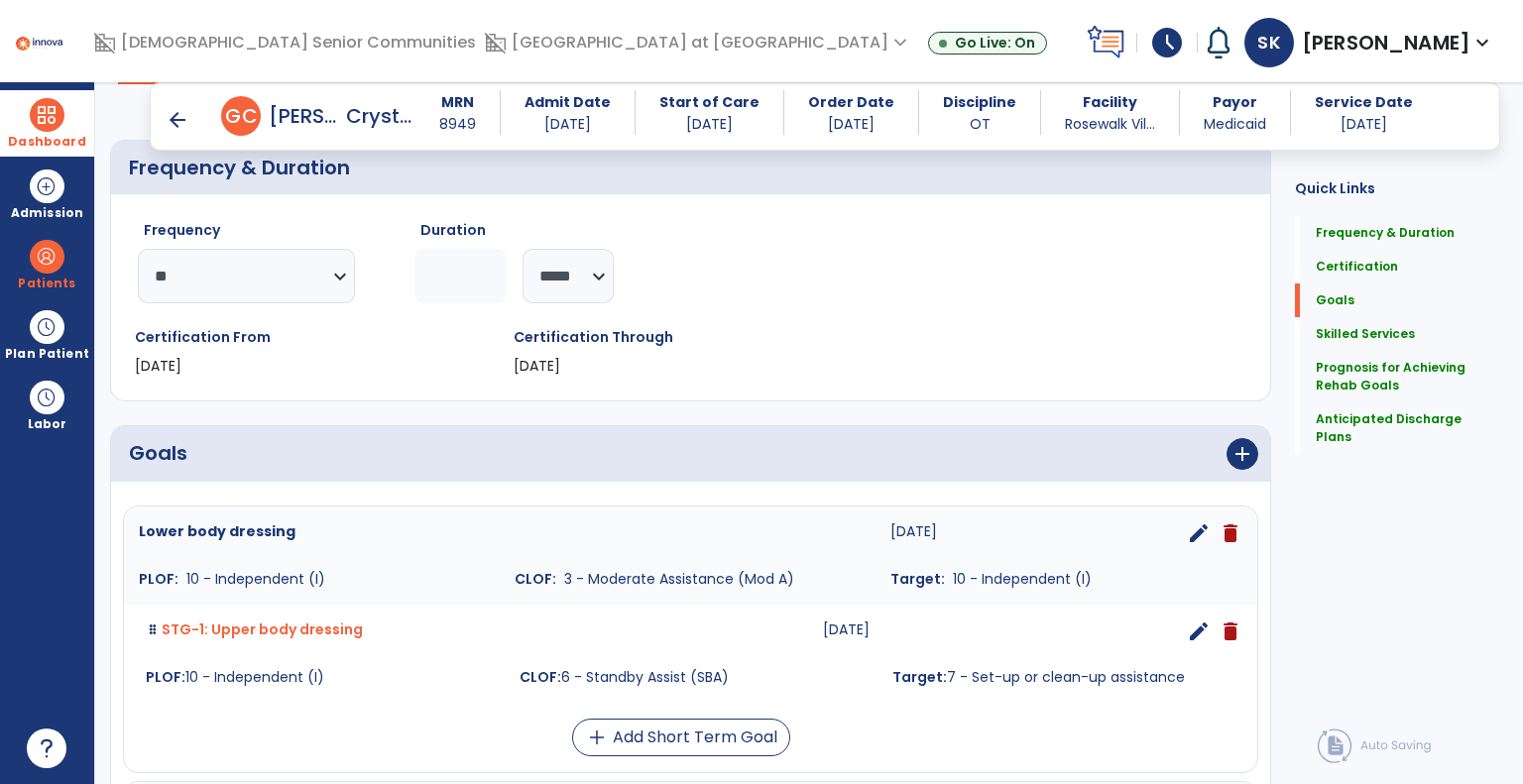 scroll, scrollTop: 171, scrollLeft: 0, axis: vertical 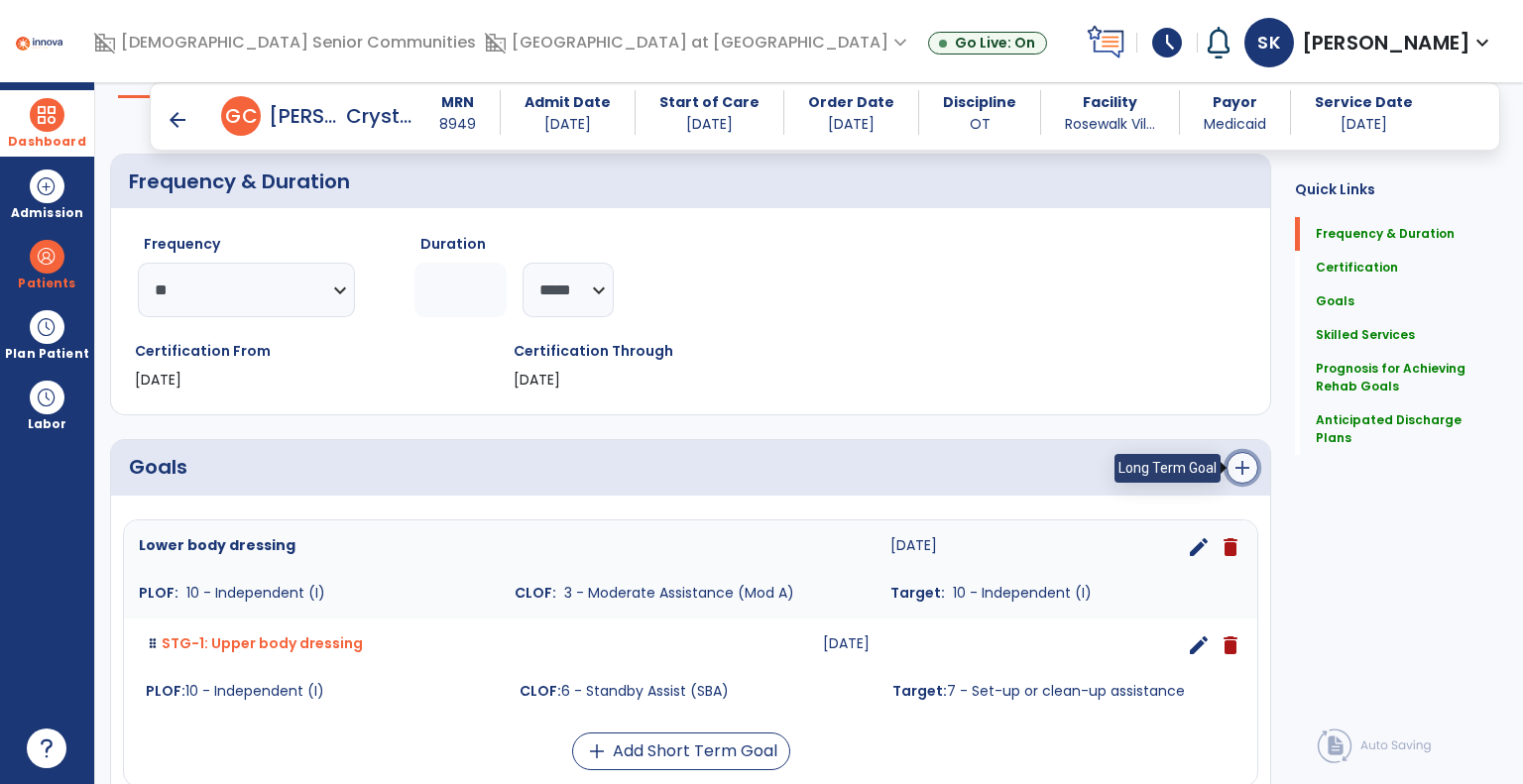 click on "add" at bounding box center [1242, 468] 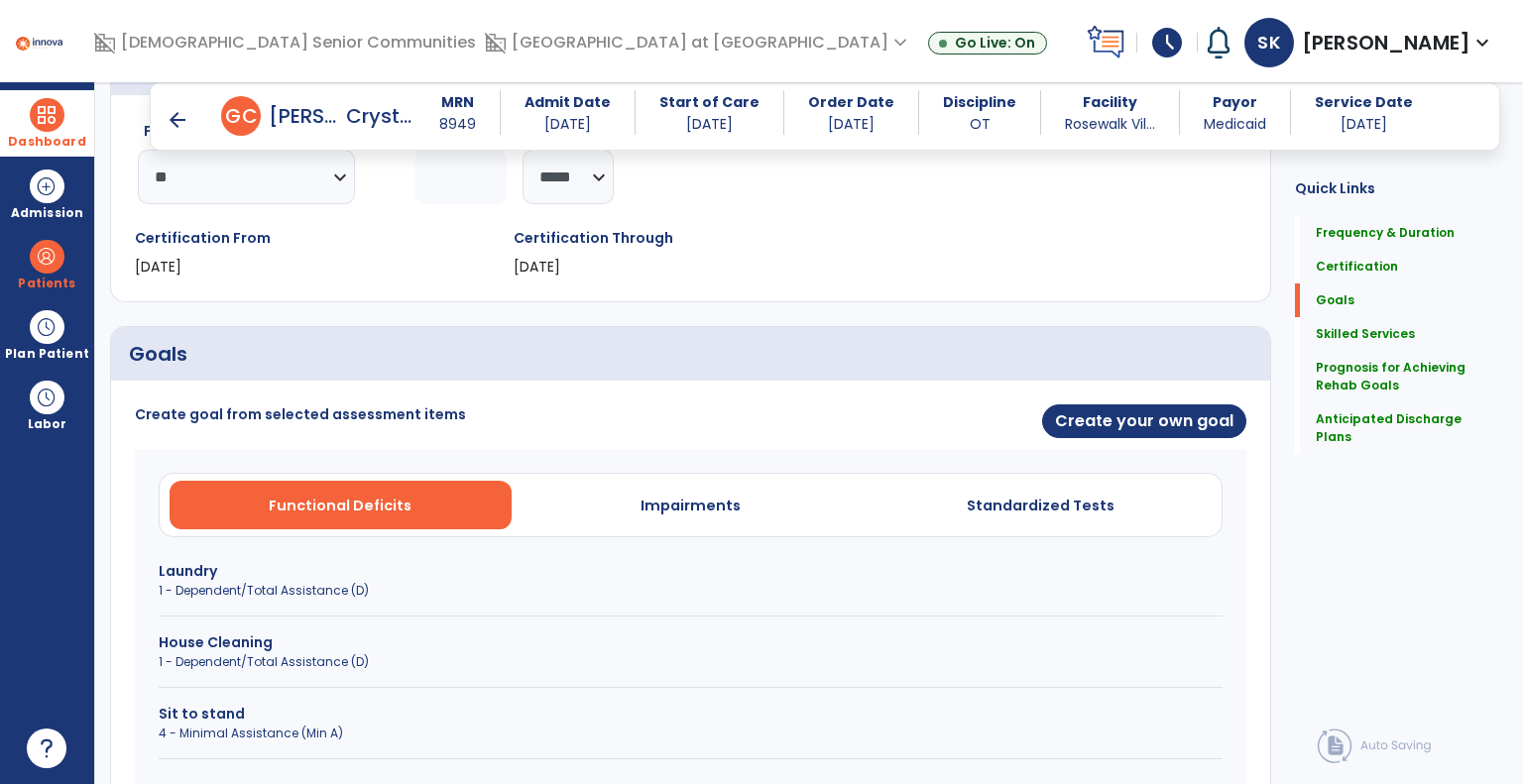 scroll, scrollTop: 370, scrollLeft: 0, axis: vertical 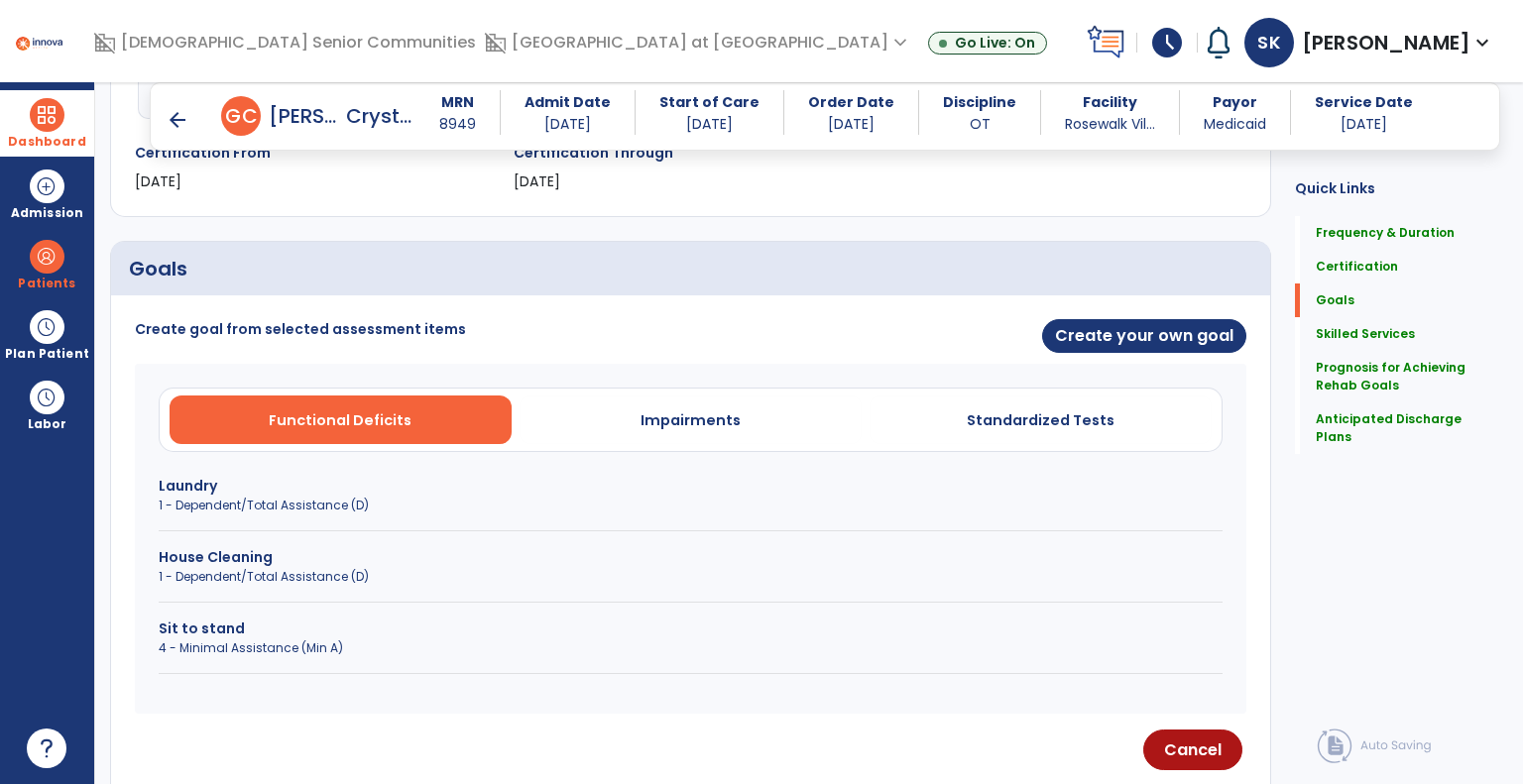 click on "1 - Dependent/Total Assistance (D)" at bounding box center (690, 505) 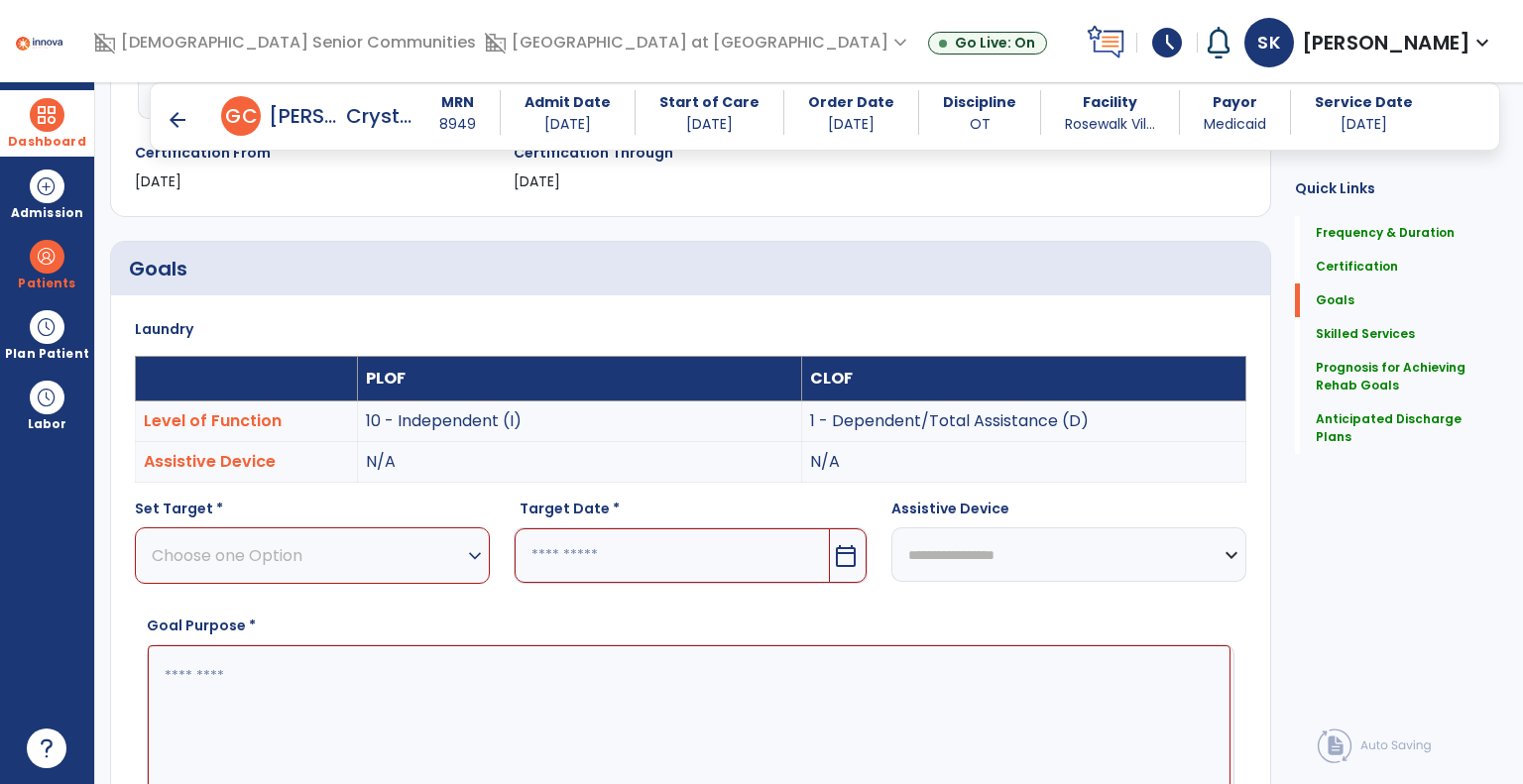 click on "Choose one Option" at bounding box center [307, 555] 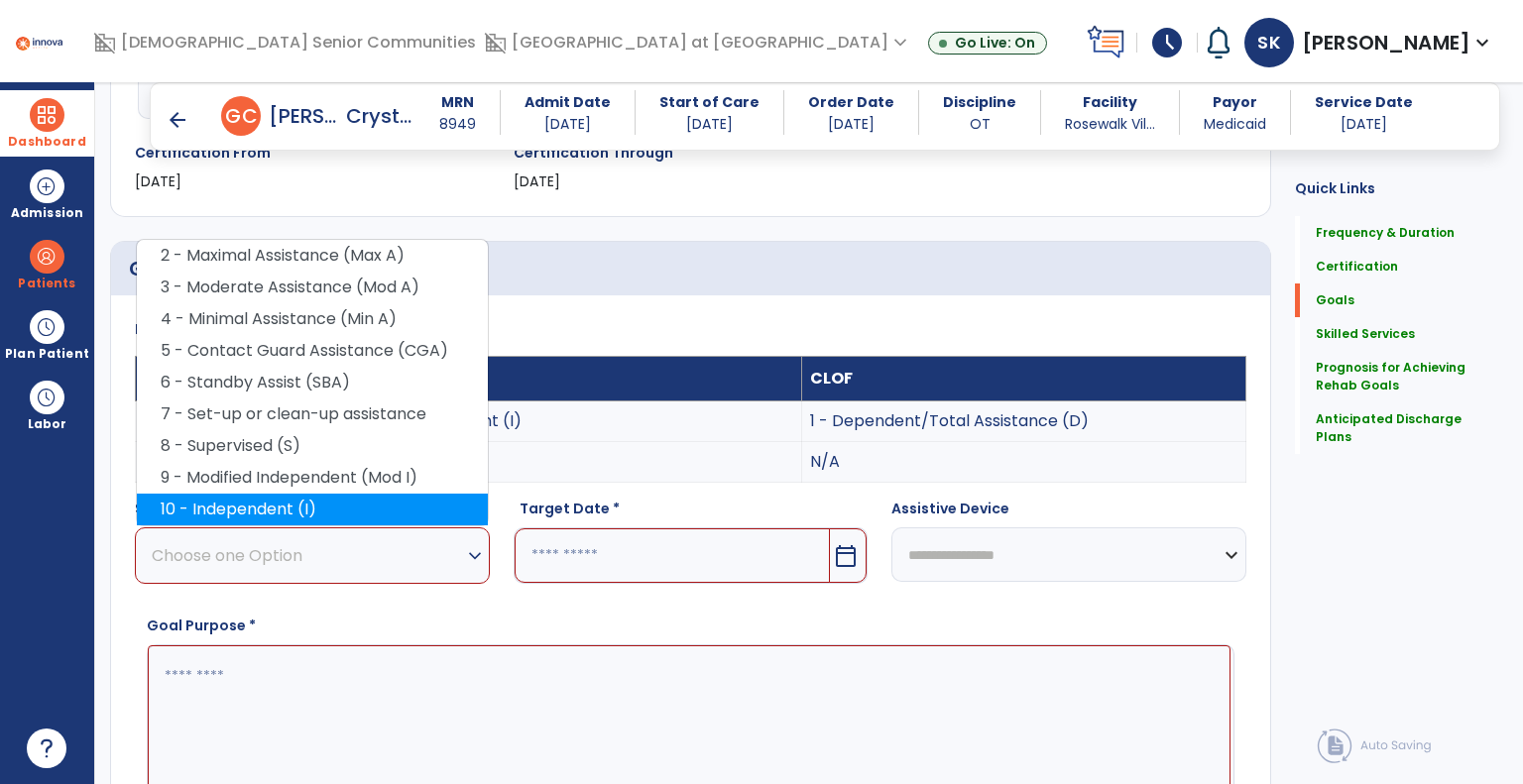 click on "10 - Independent (I)" at bounding box center [312, 509] 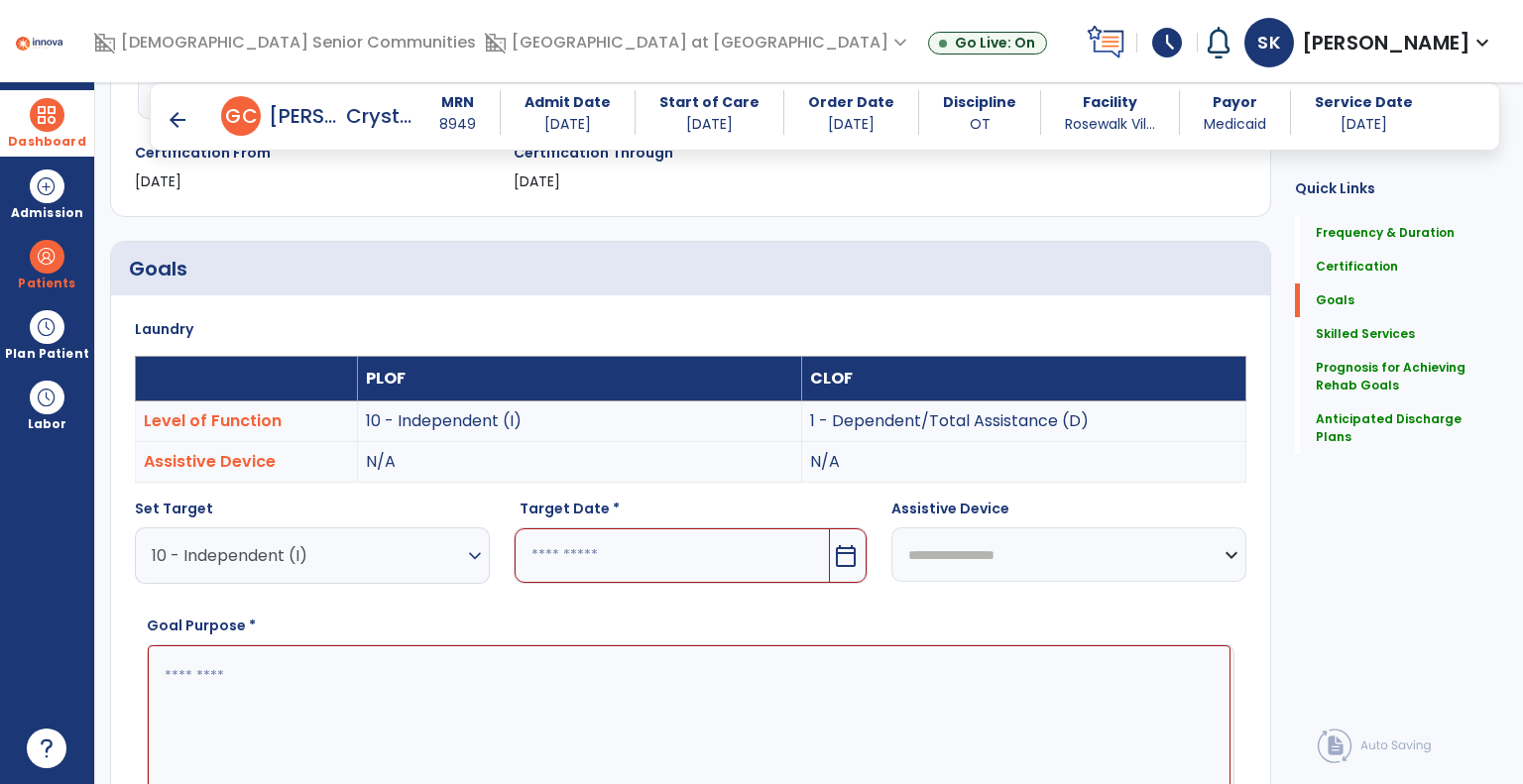 click on "calendar_today" at bounding box center [848, 555] 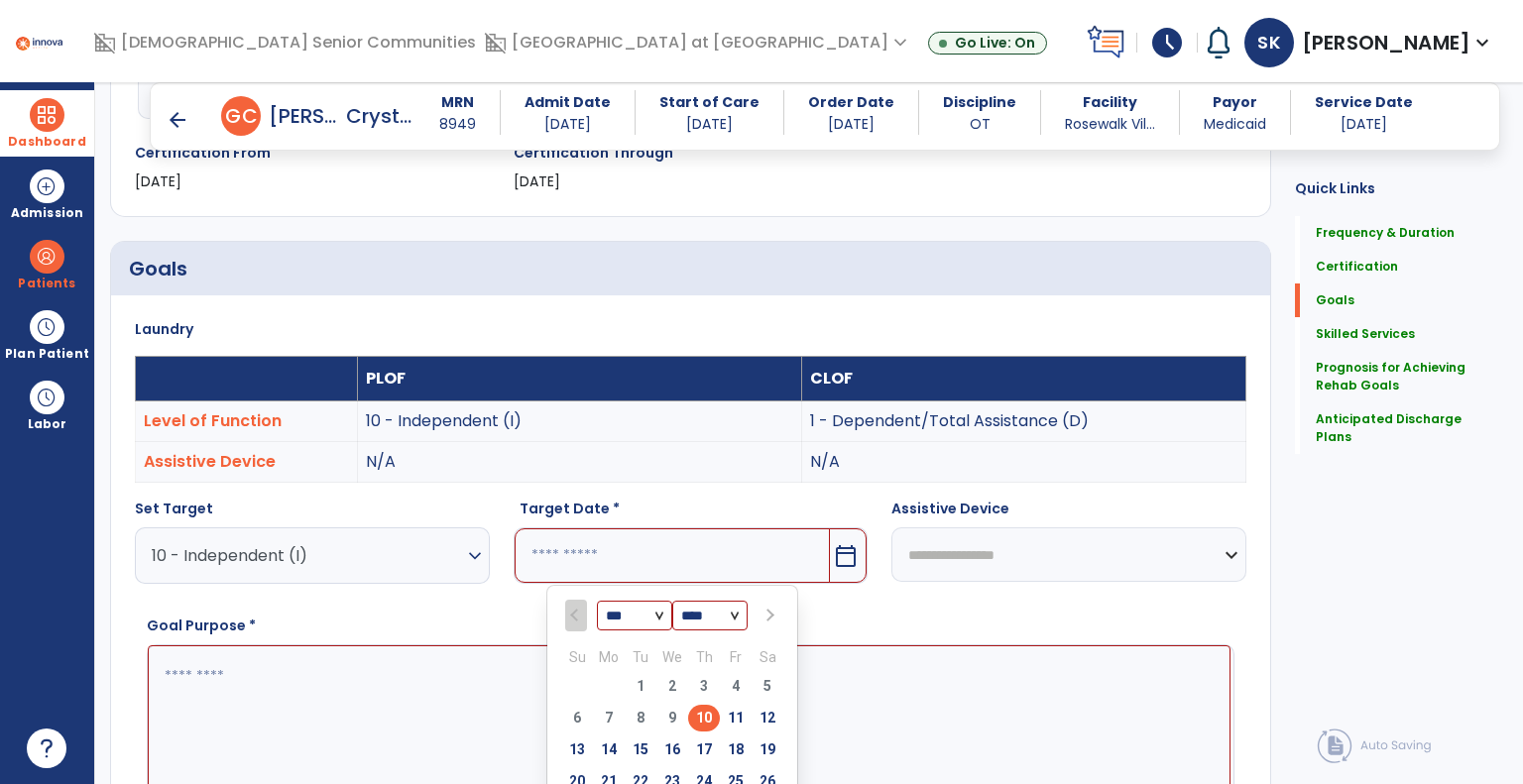 click at bounding box center [768, 616] 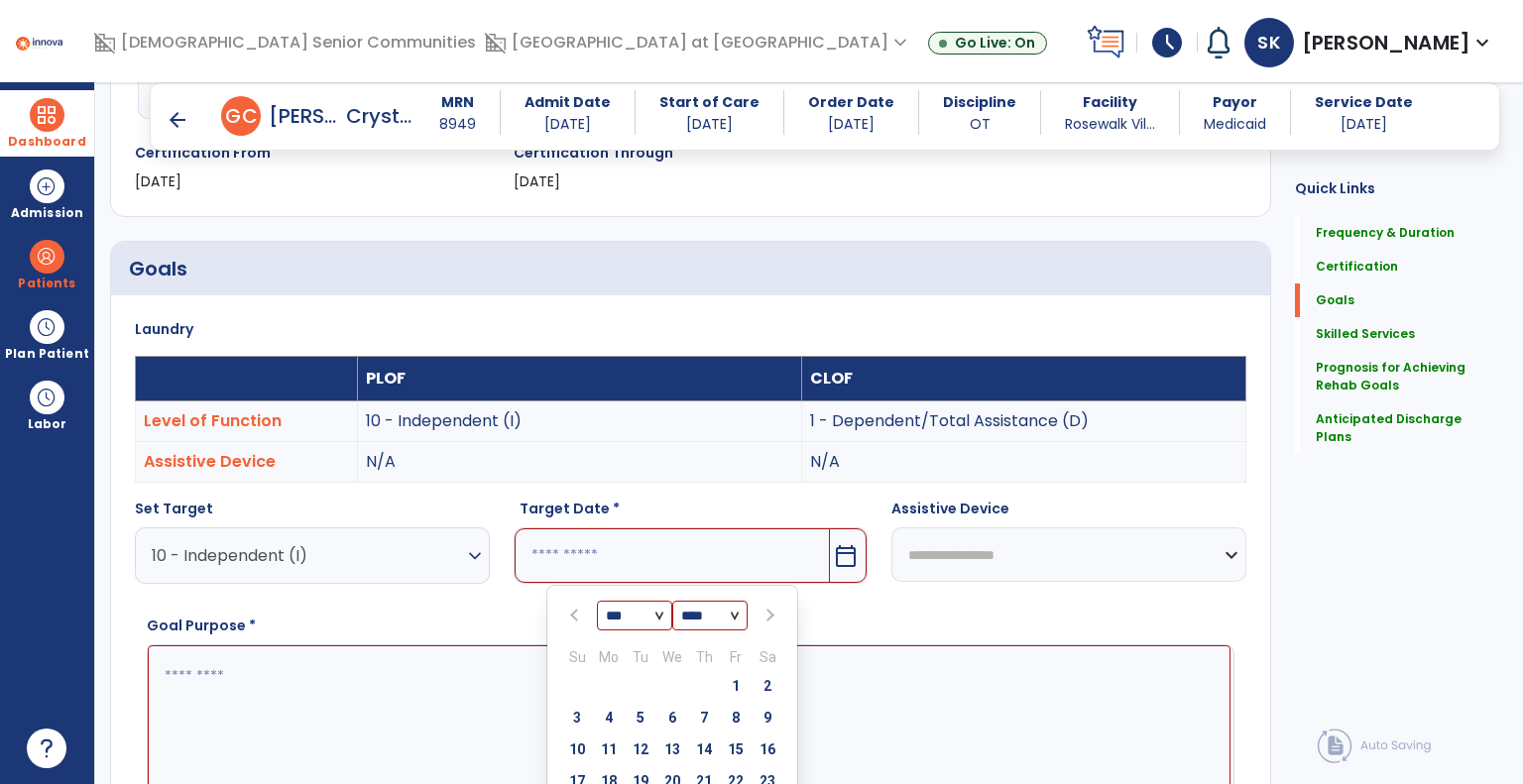 click at bounding box center (767, 616) 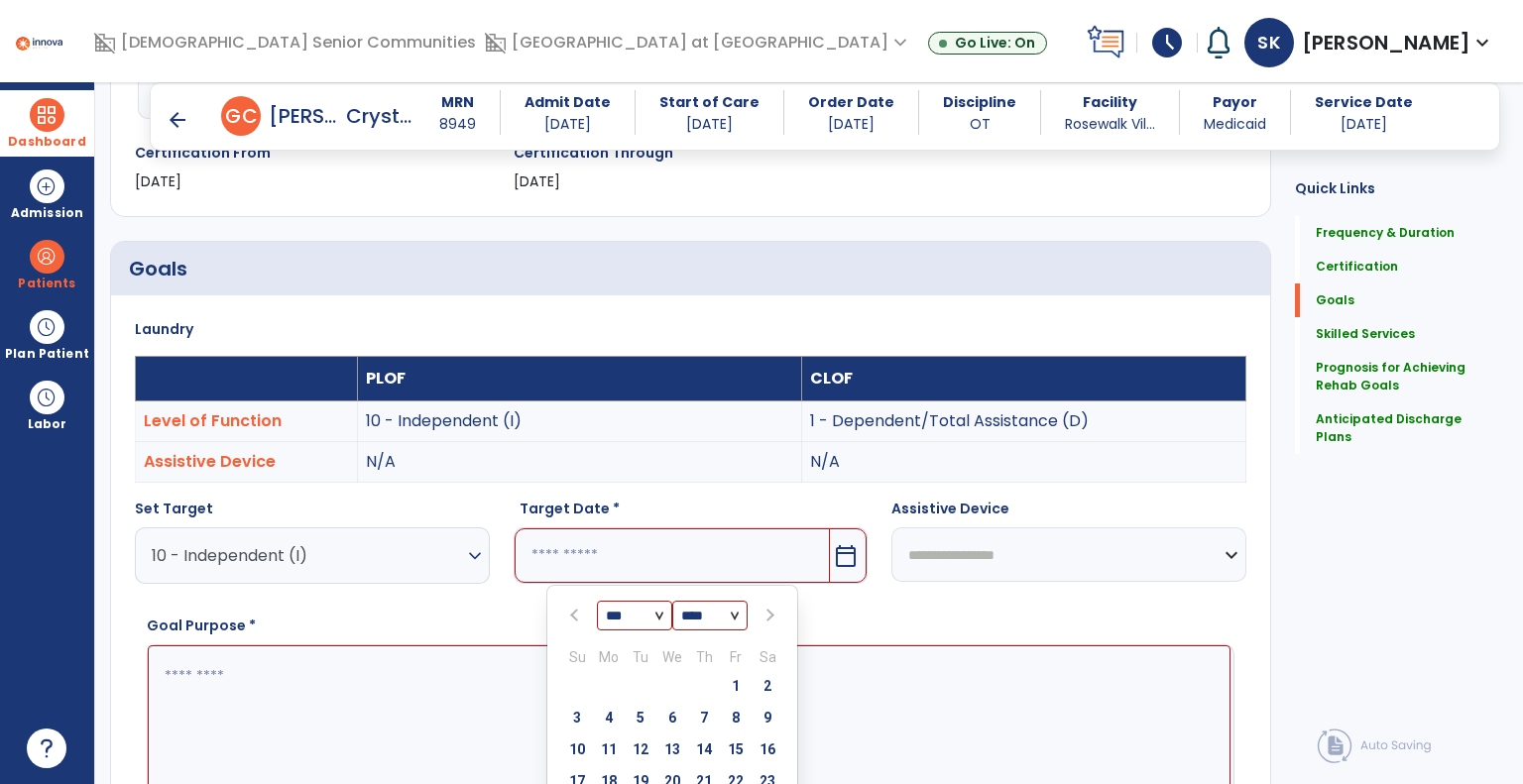 select on "*" 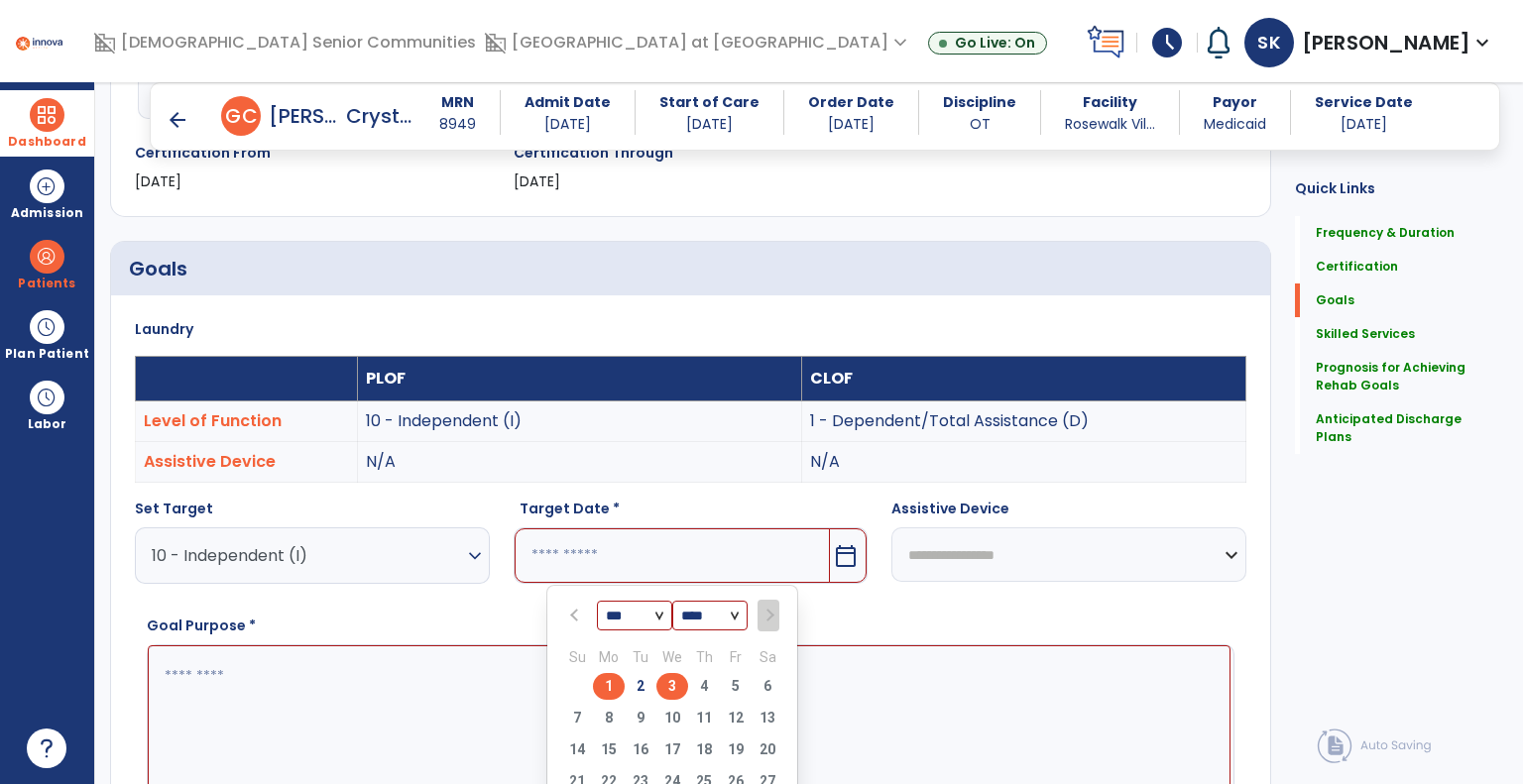 click on "3" at bounding box center (672, 686) 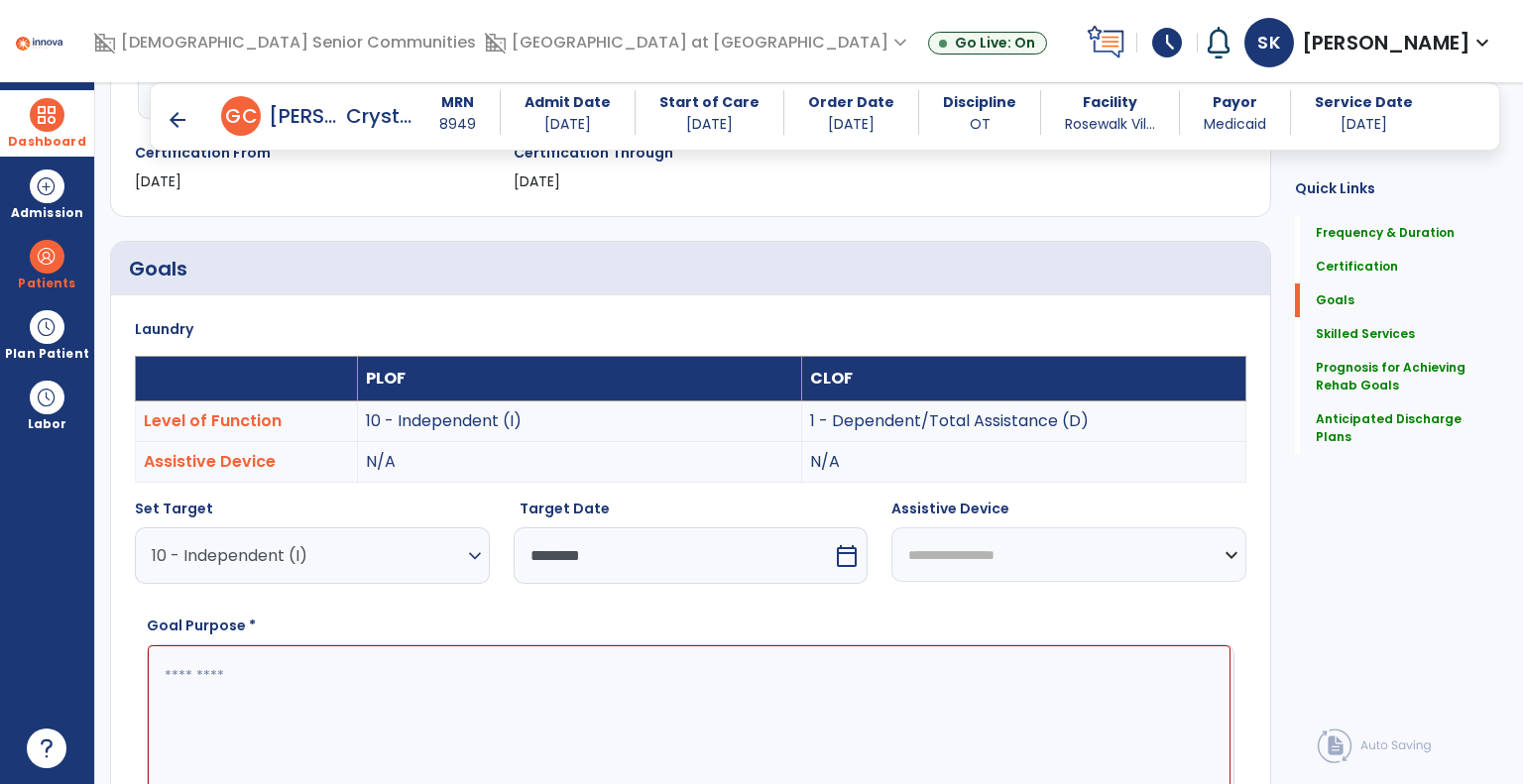 click at bounding box center (689, 720) 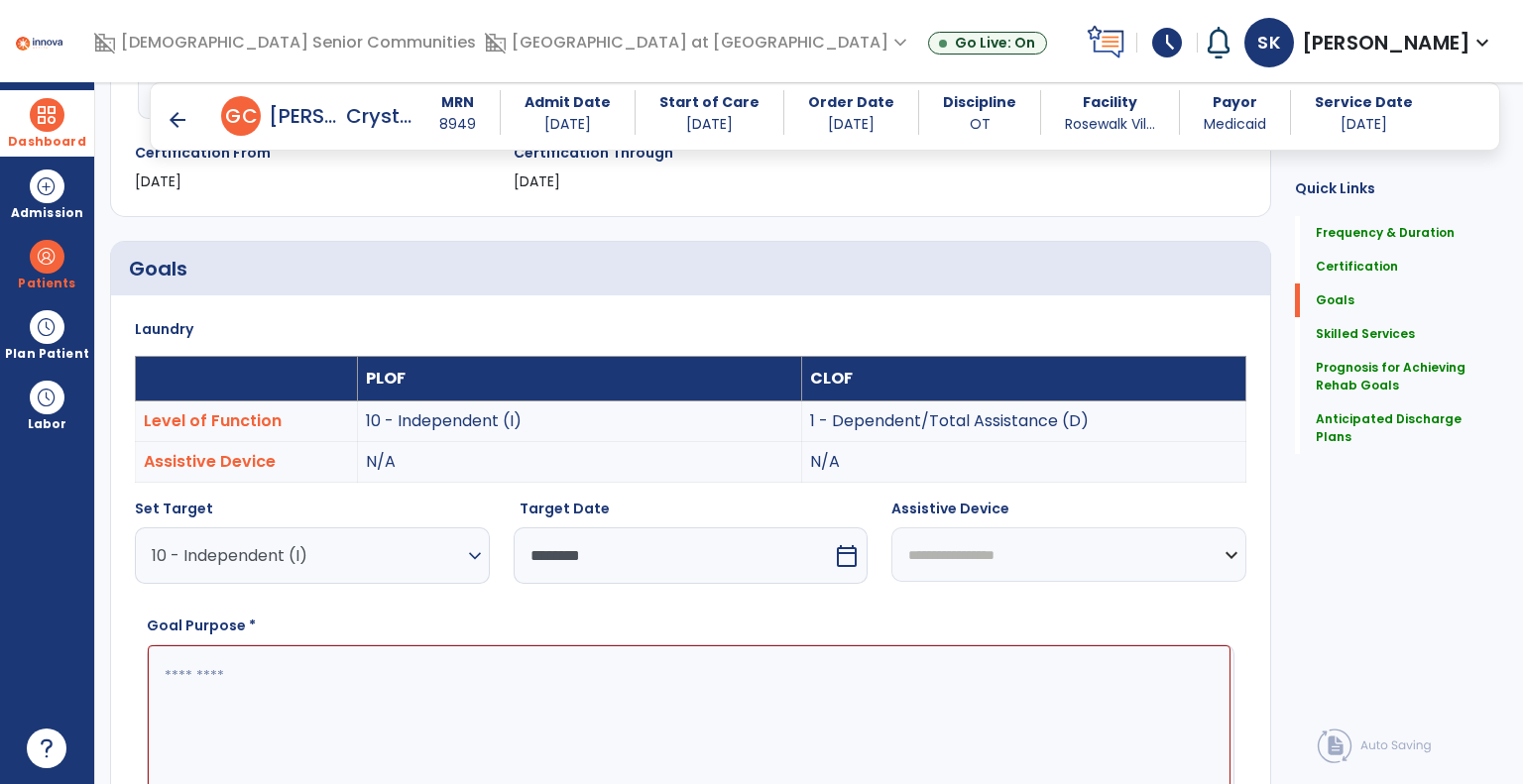 paste on "**********" 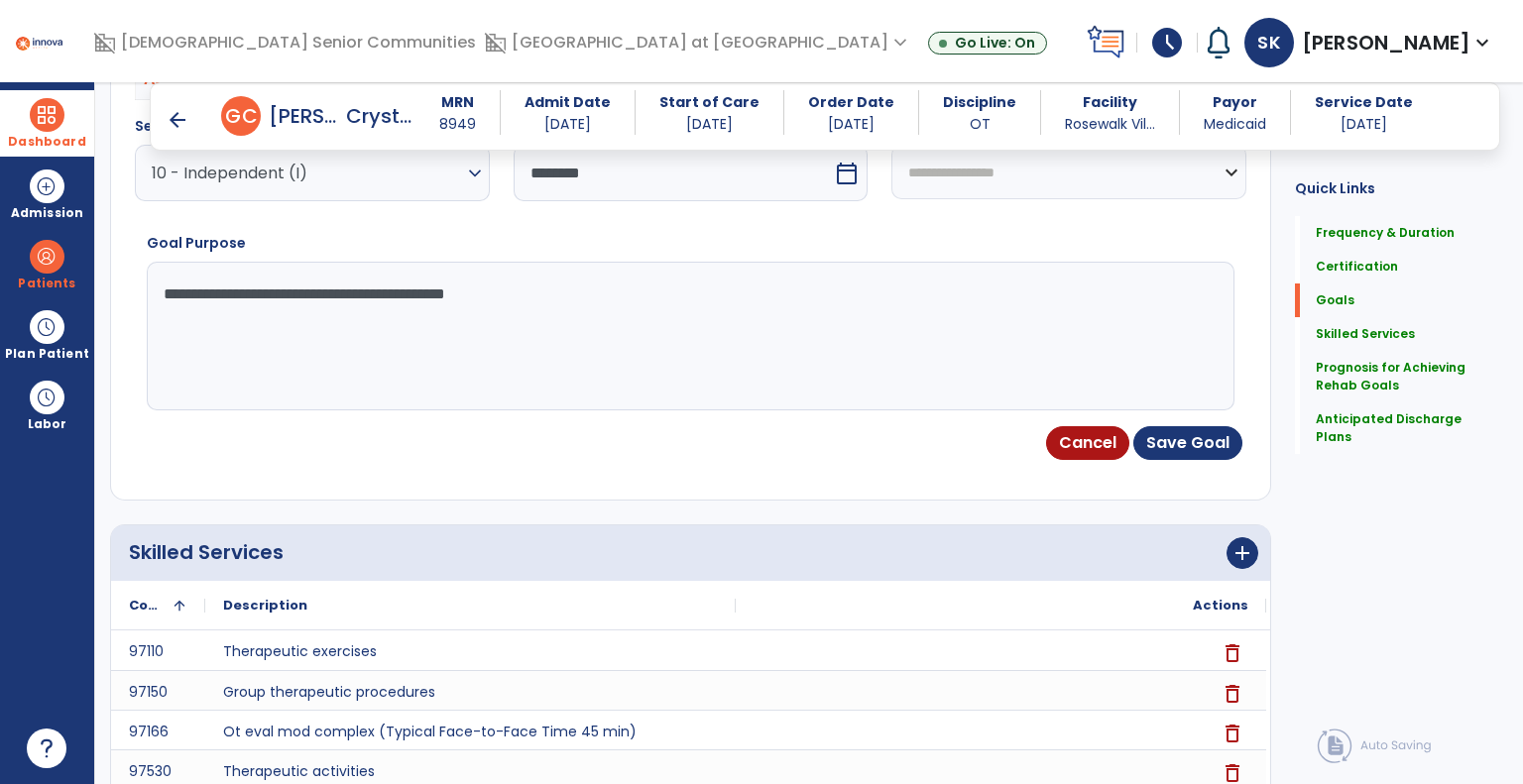 scroll, scrollTop: 865, scrollLeft: 0, axis: vertical 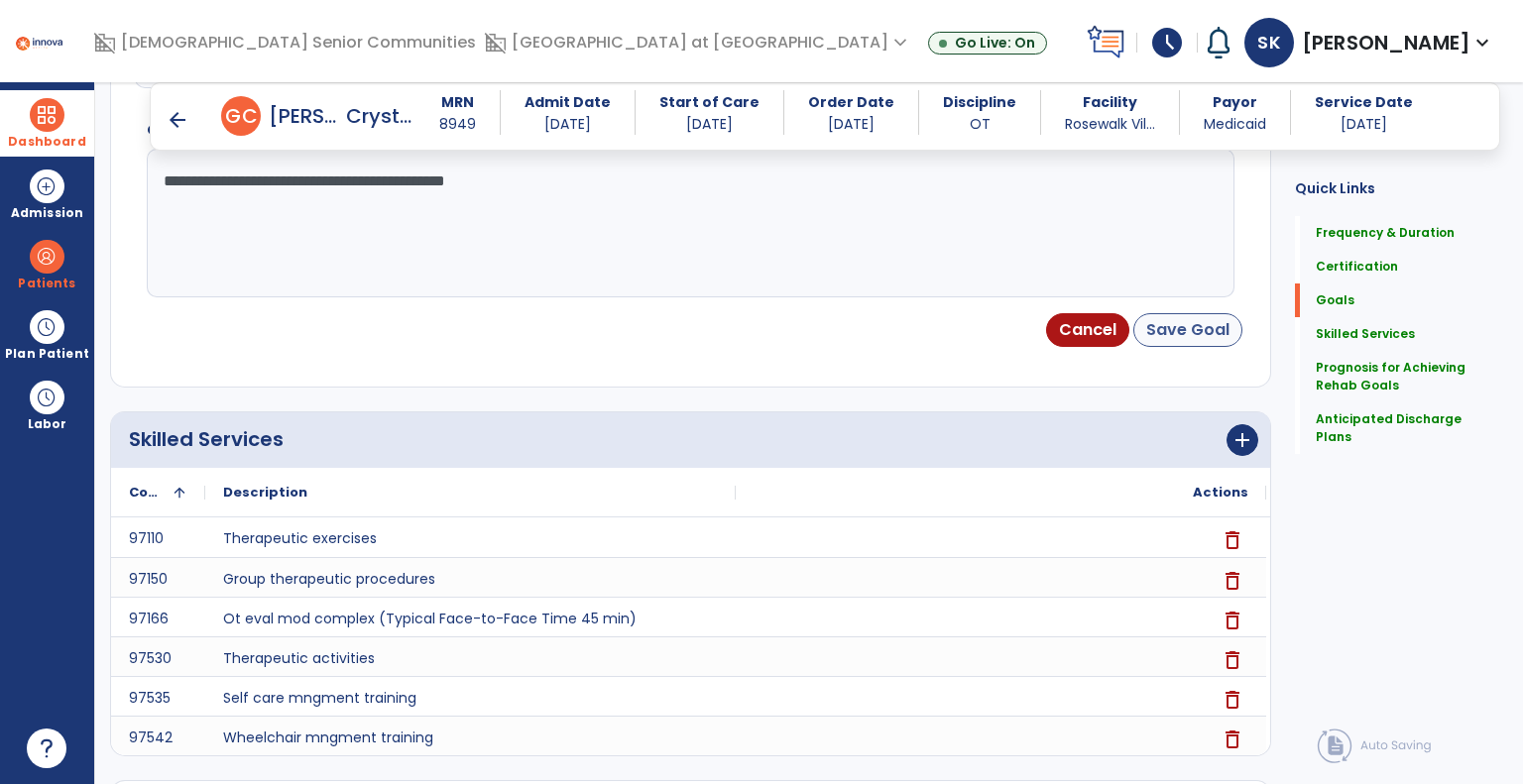 type on "**********" 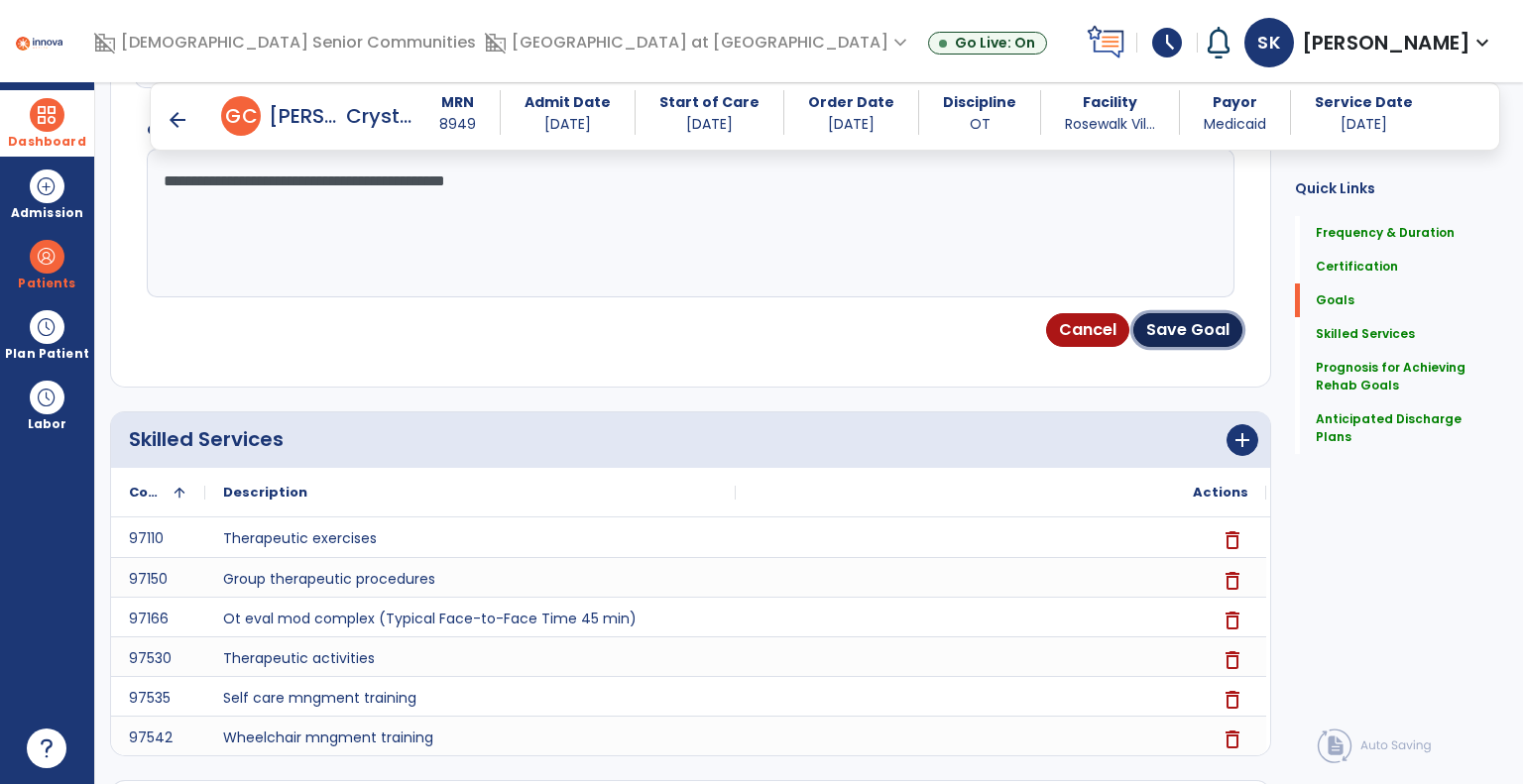 drag, startPoint x: 1188, startPoint y: 322, endPoint x: 1124, endPoint y: 333, distance: 64.93843 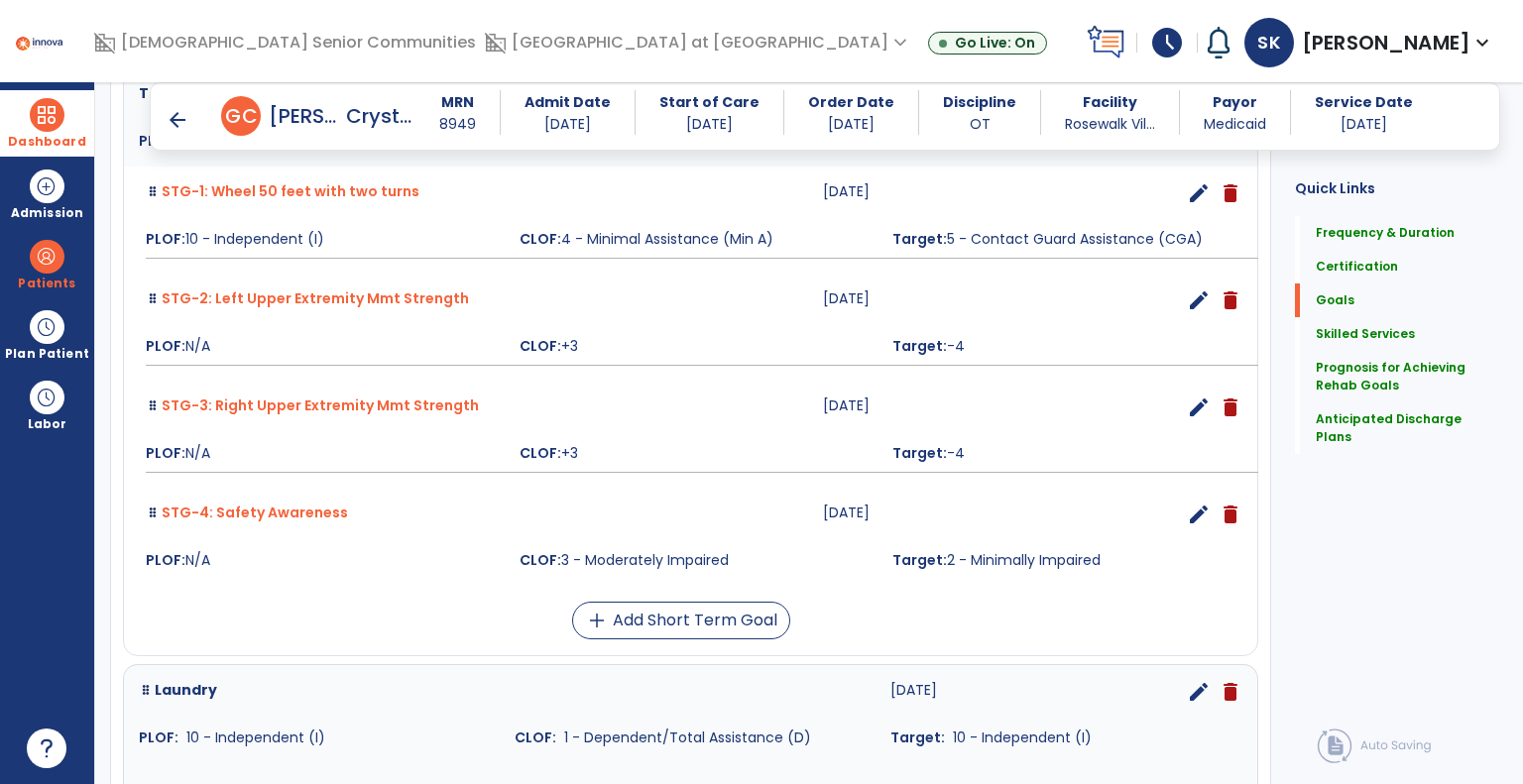 scroll, scrollTop: 1274, scrollLeft: 0, axis: vertical 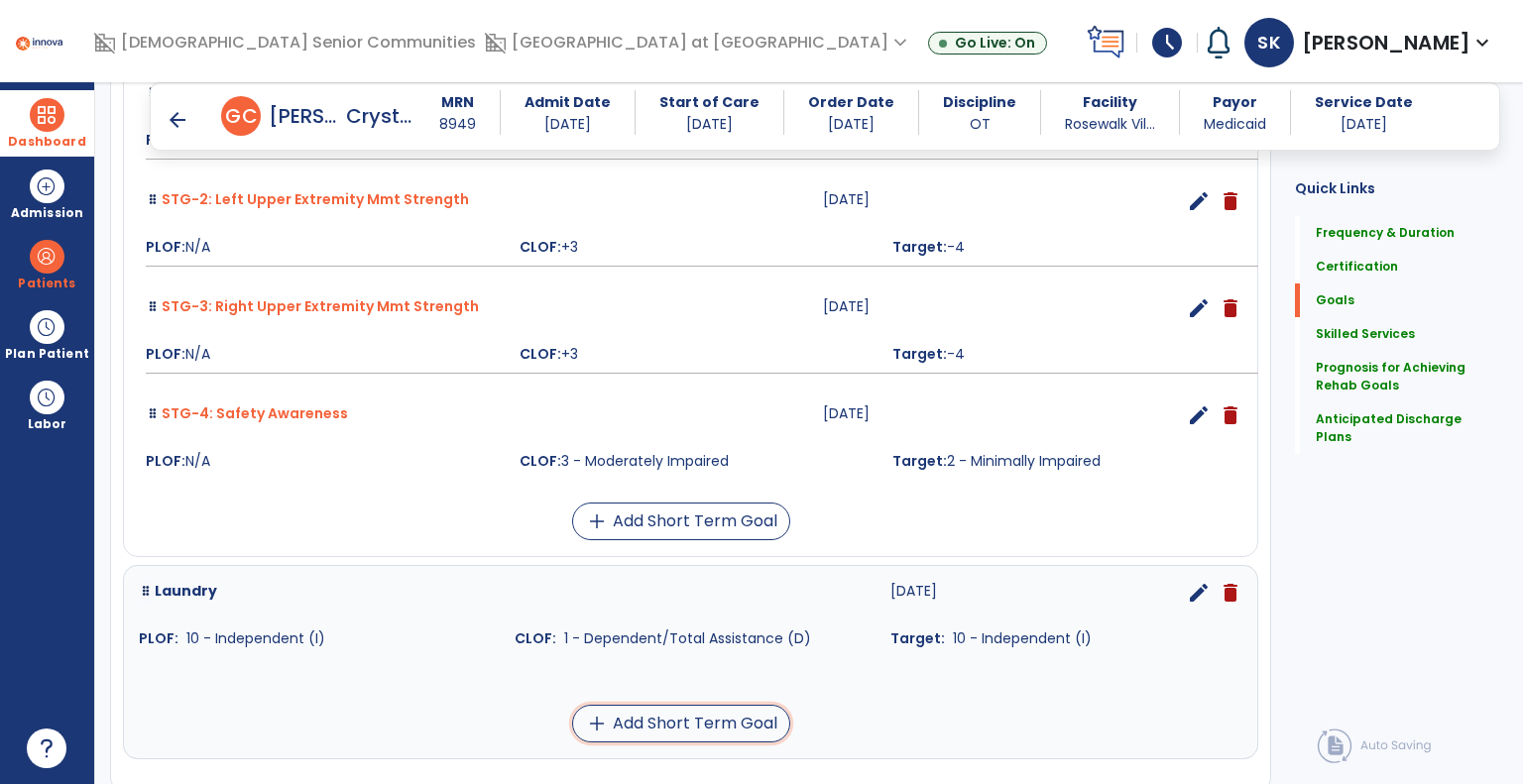 click on "add" at bounding box center (597, 724) 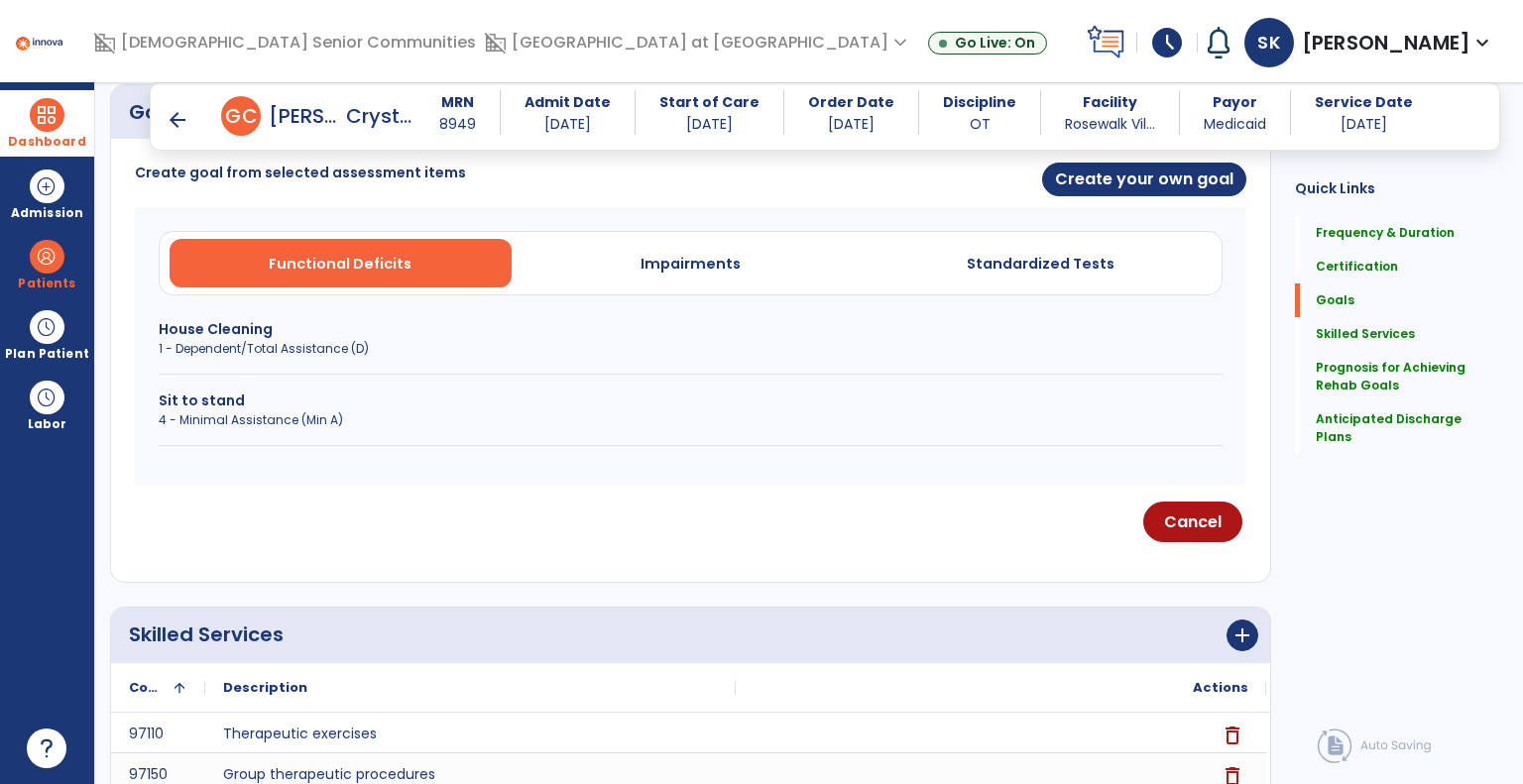 scroll, scrollTop: 497, scrollLeft: 0, axis: vertical 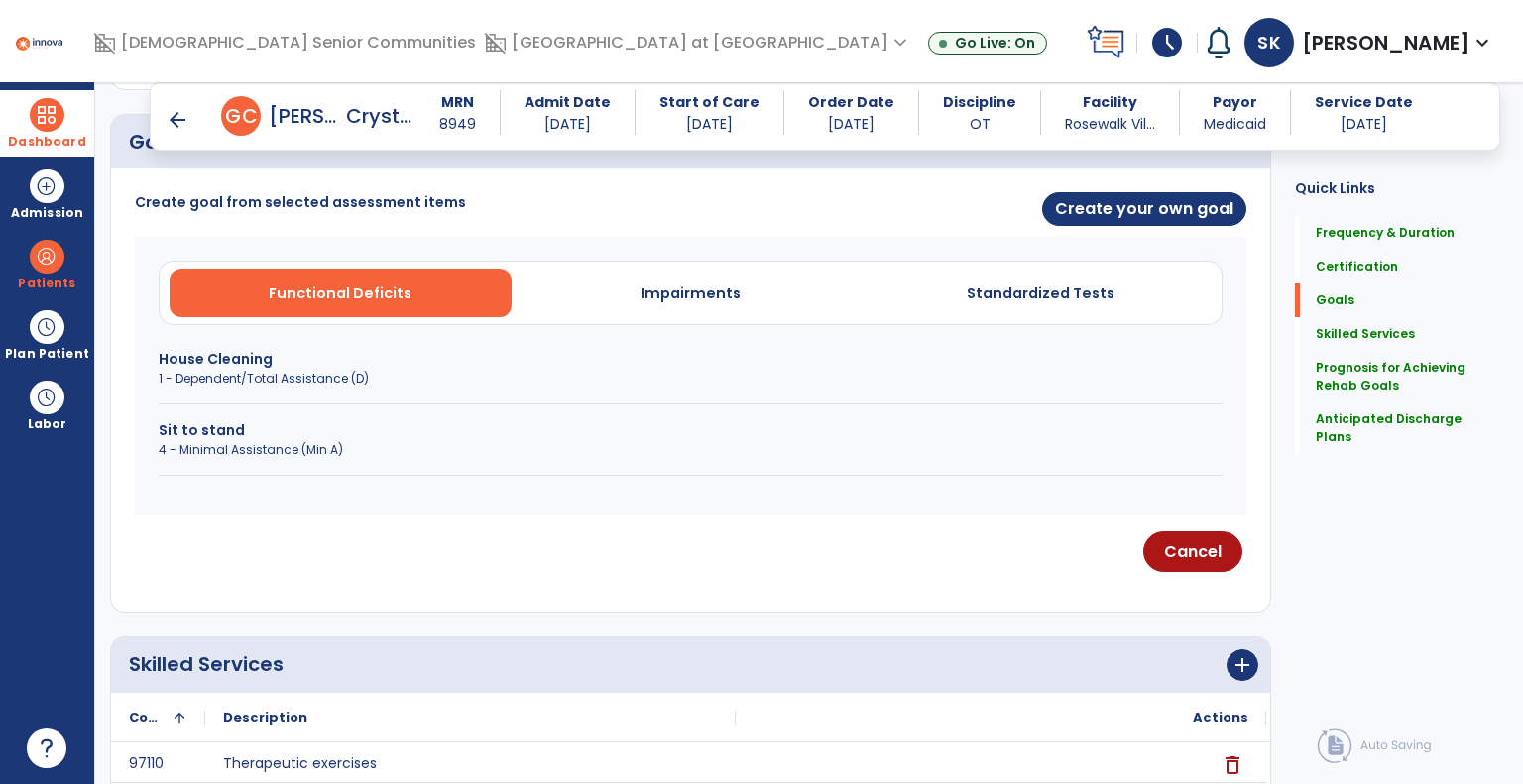 click on "Sit to stand" at bounding box center (690, 430) 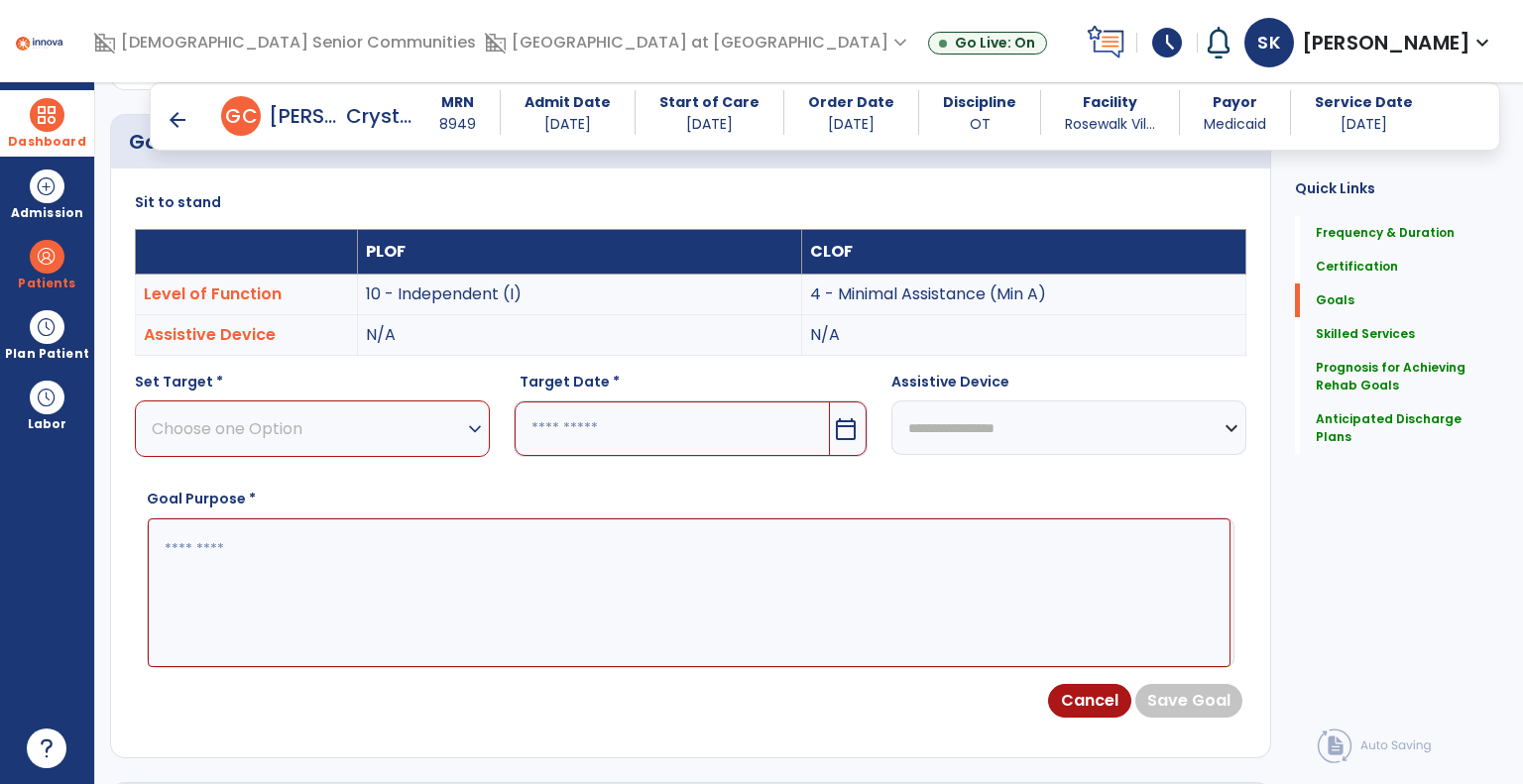 click on "Choose one Option" at bounding box center [307, 428] 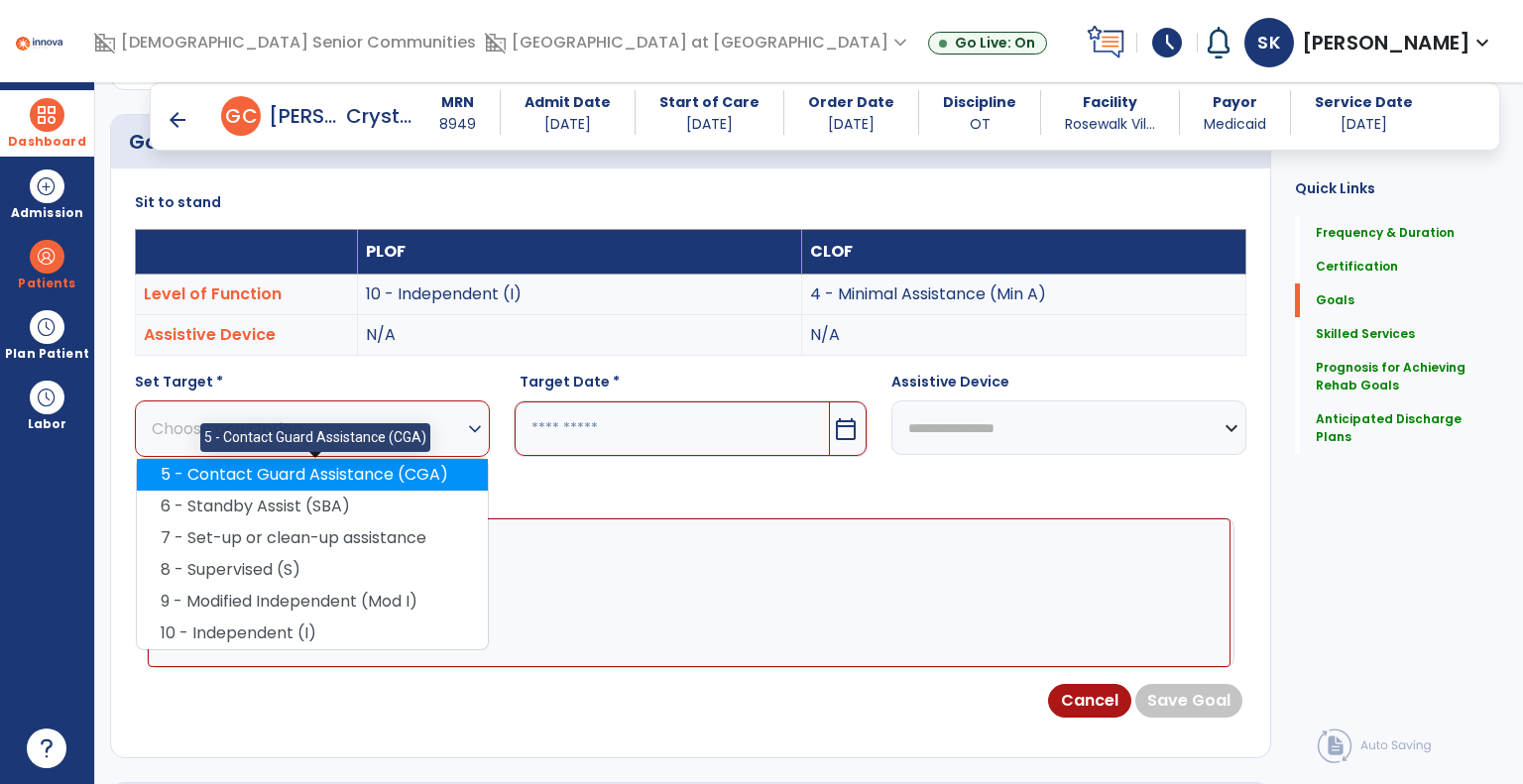 click on "5 - Contact Guard Assistance (CGA)" at bounding box center (312, 475) 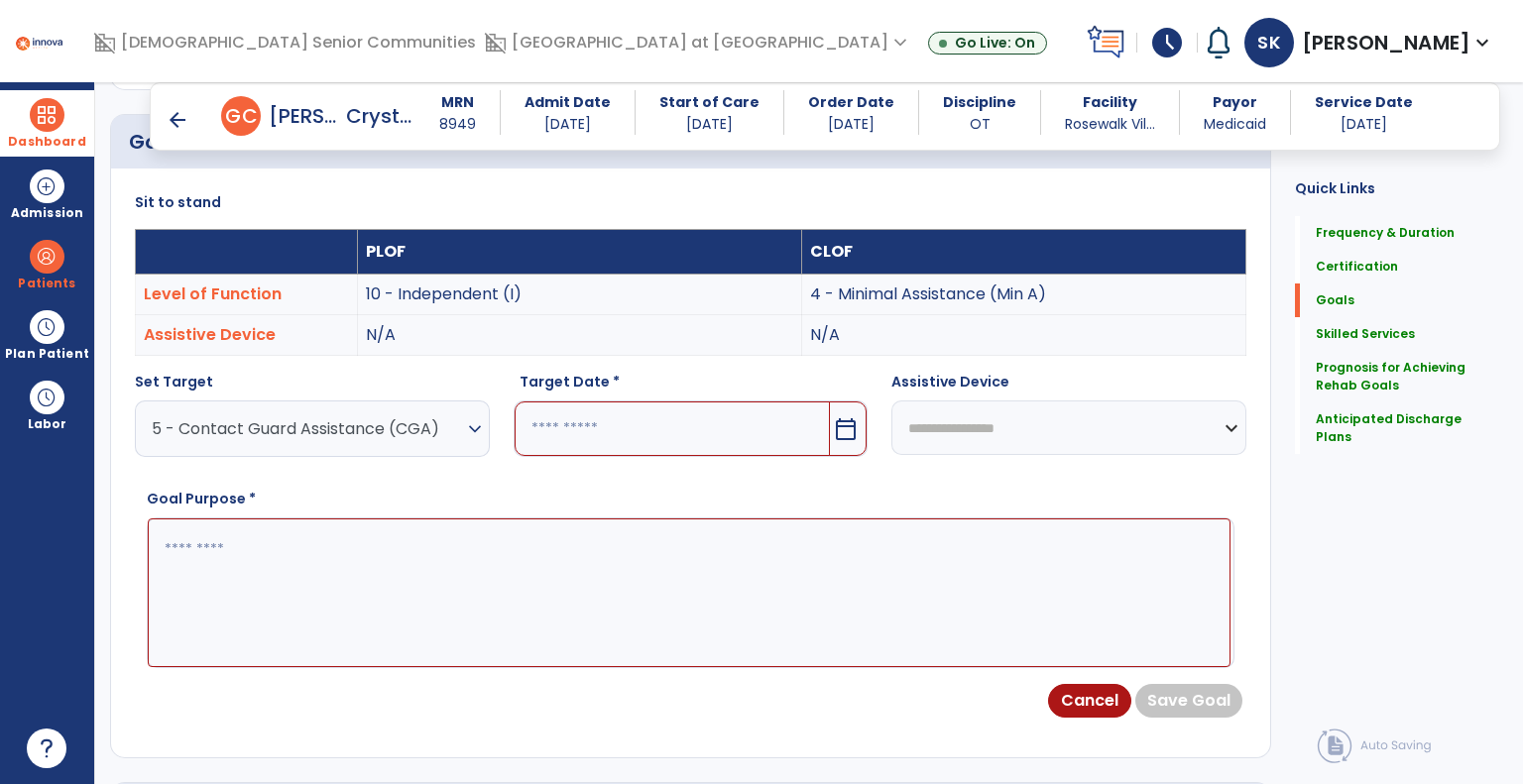 click on "calendar_today" at bounding box center [846, 429] 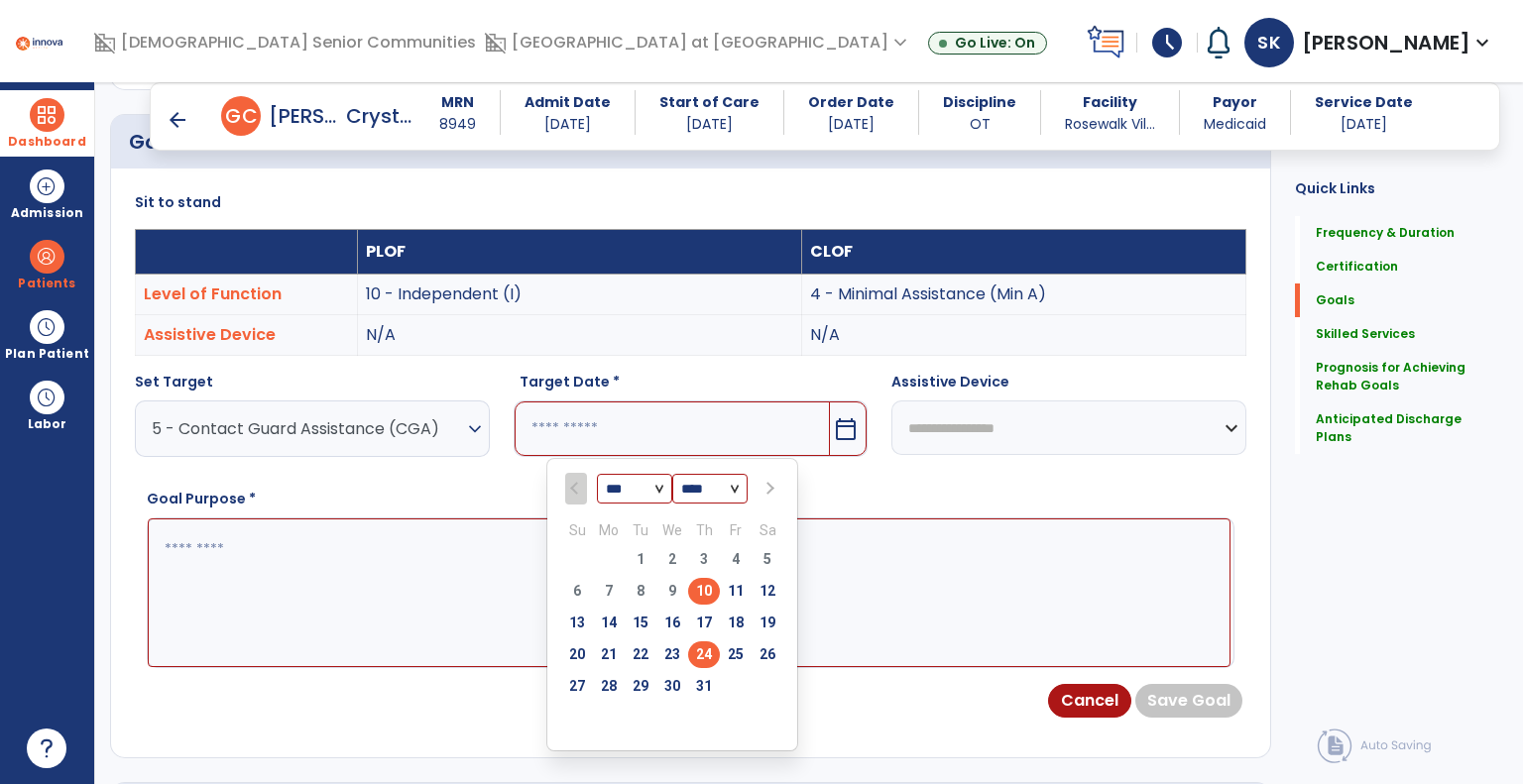 click on "24" at bounding box center [704, 654] 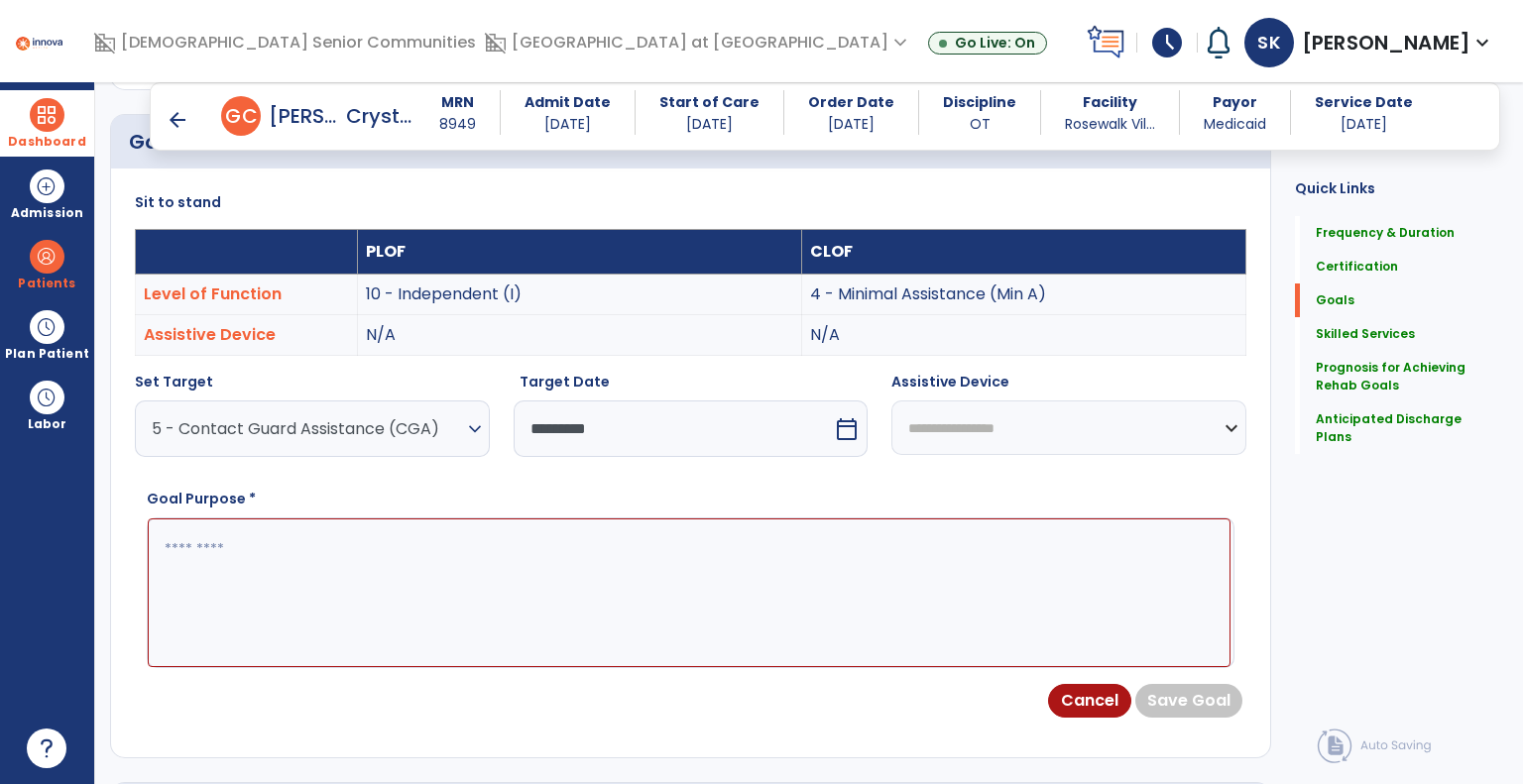click at bounding box center (689, 593) 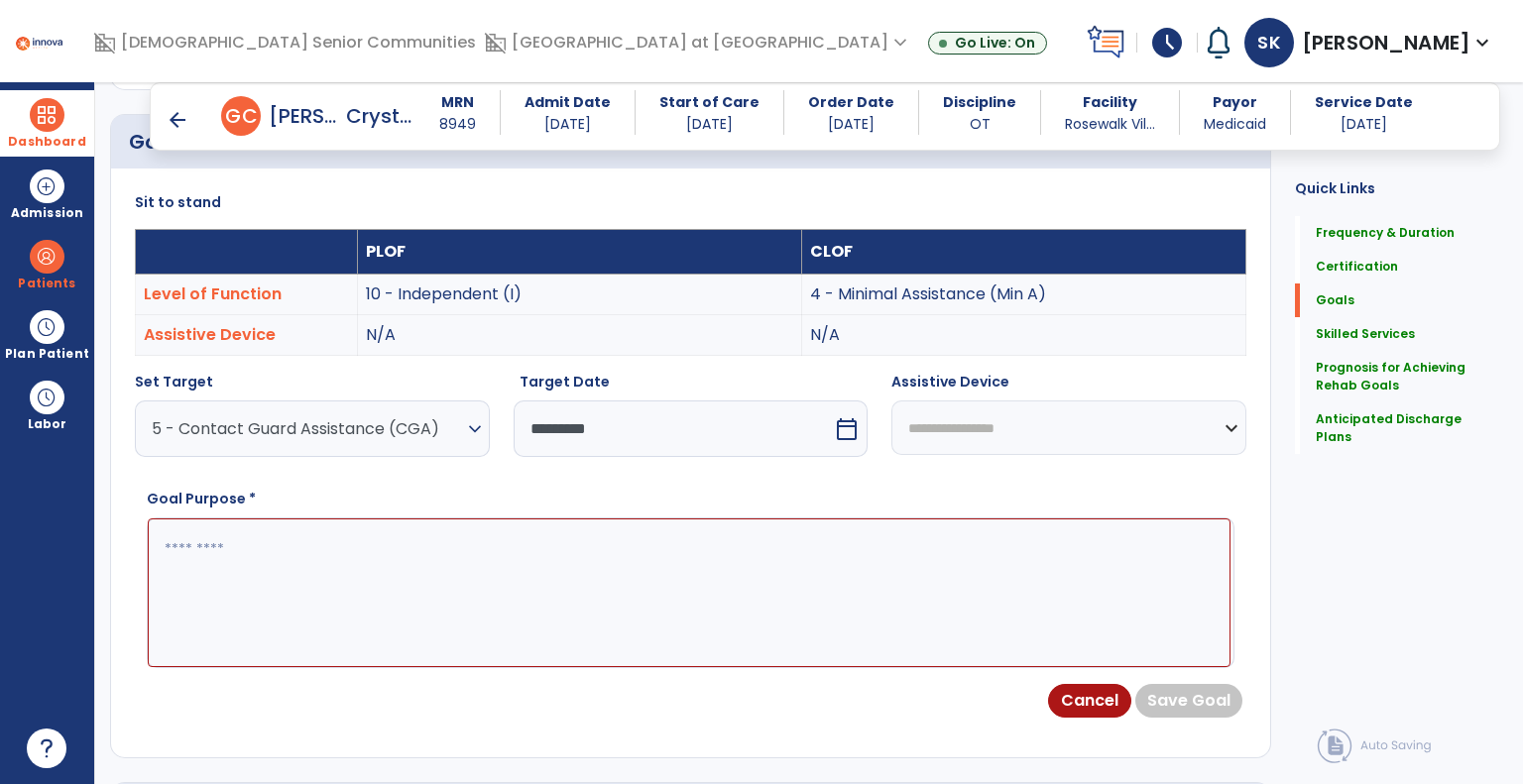 paste on "**********" 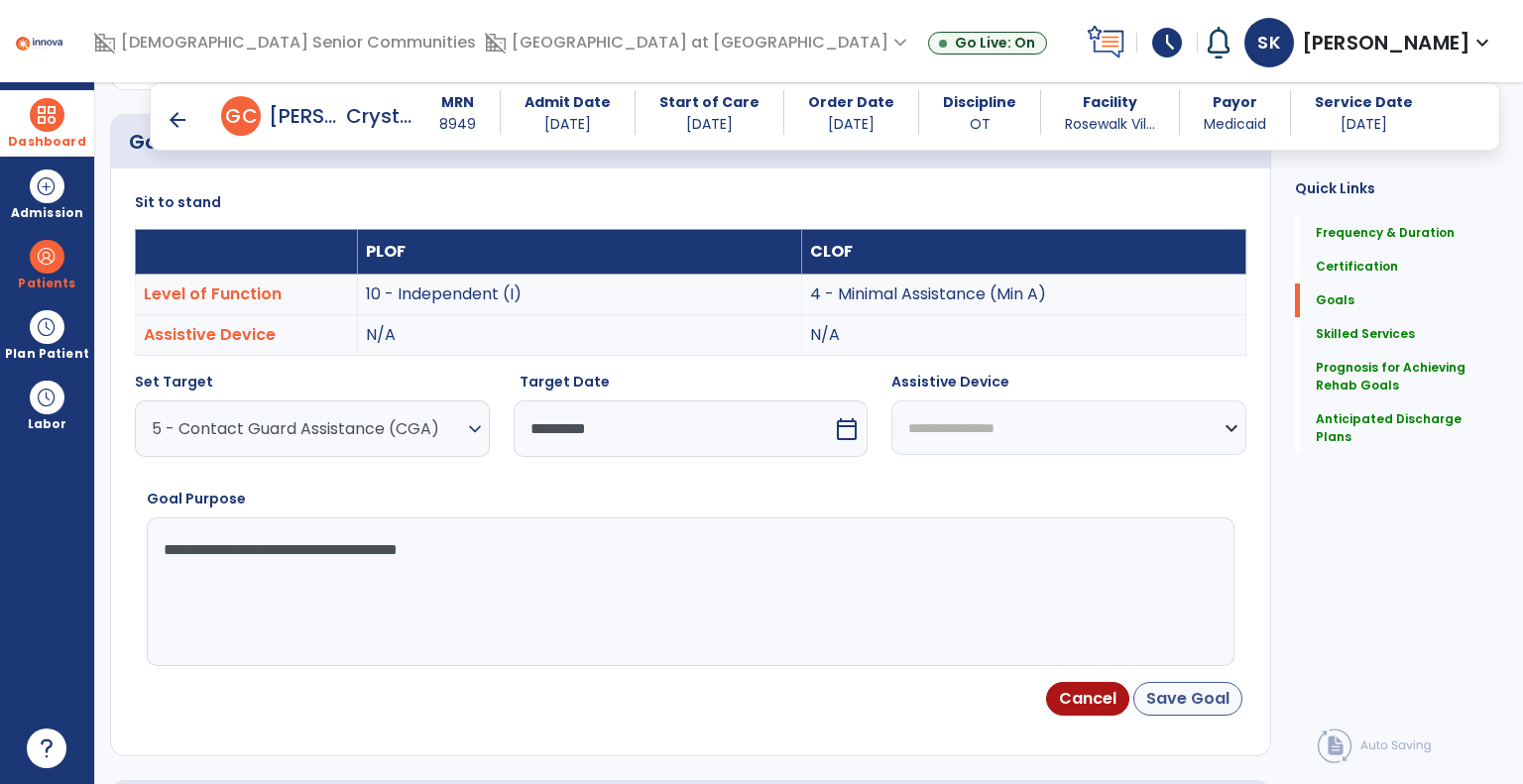 type on "**********" 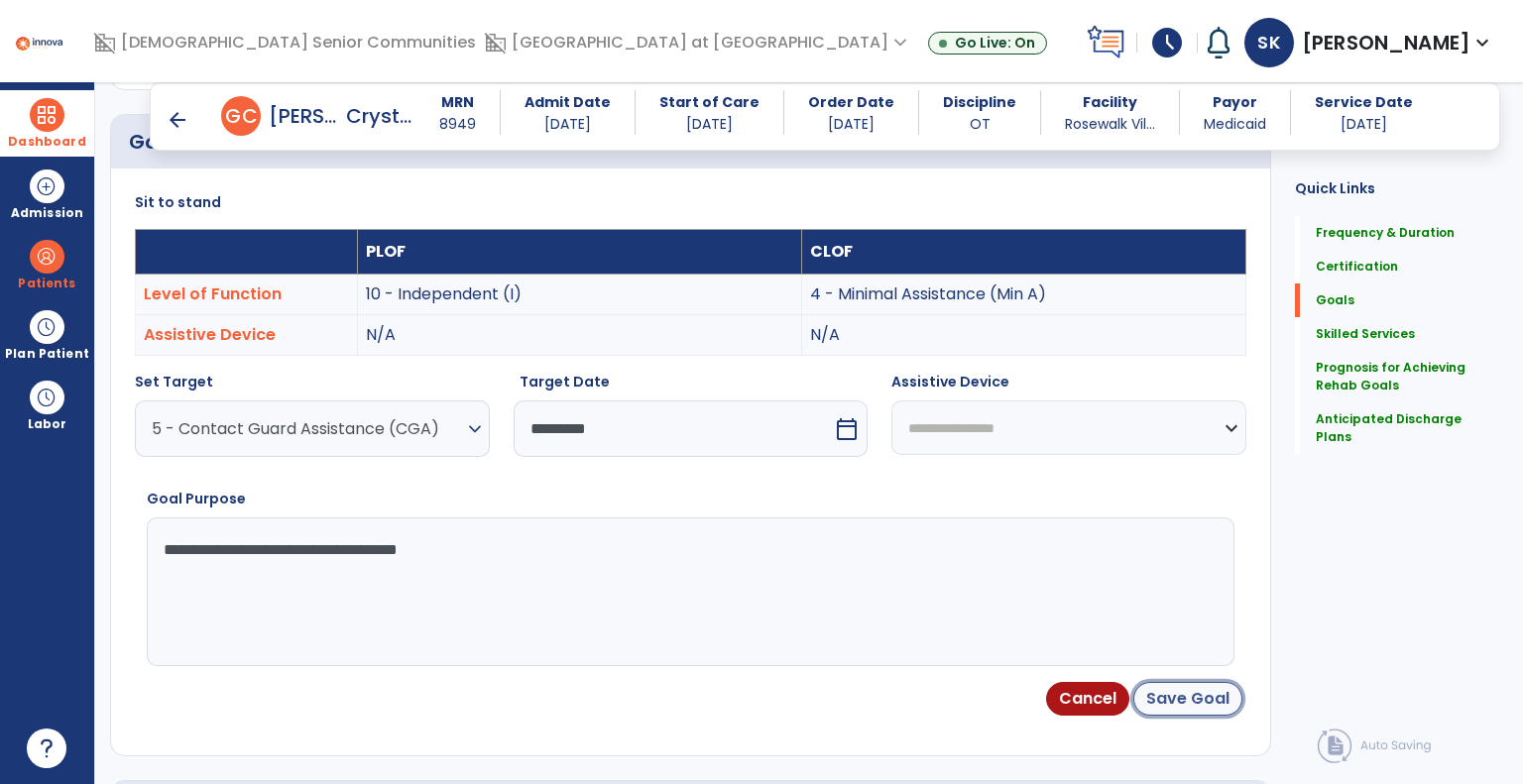 click on "Save Goal" at bounding box center (1188, 699) 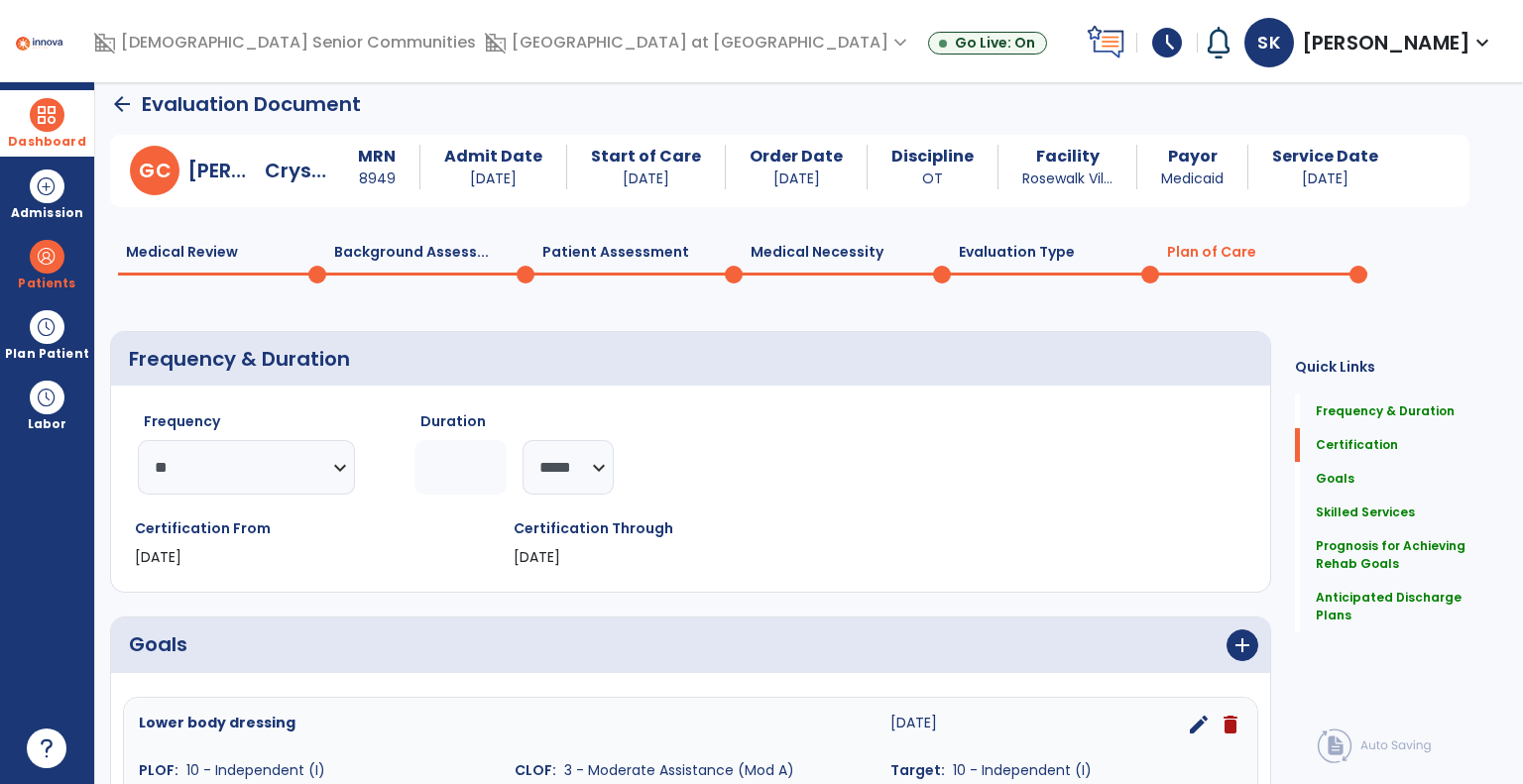 scroll, scrollTop: 0, scrollLeft: 0, axis: both 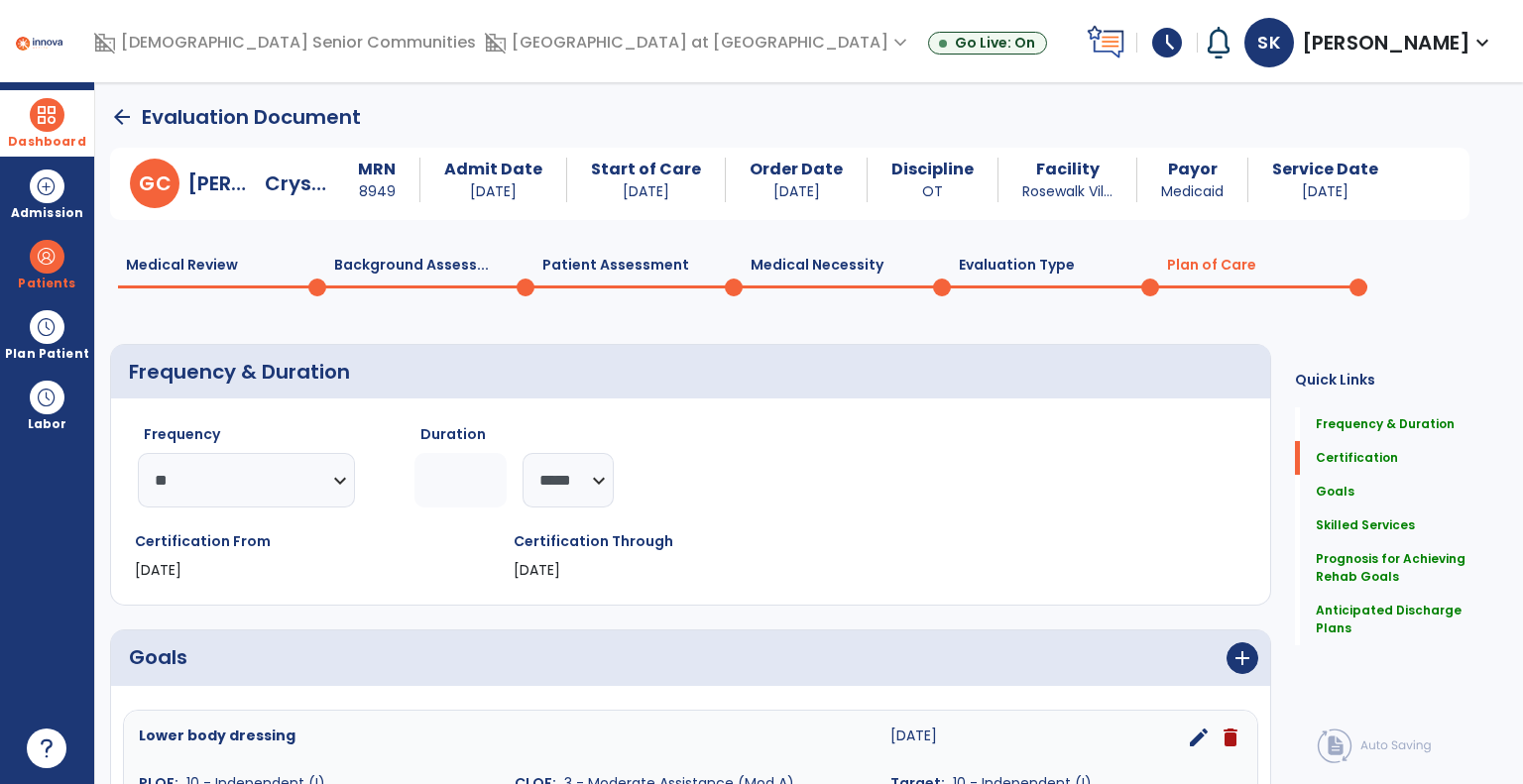 click on "Patient Assessment  0" 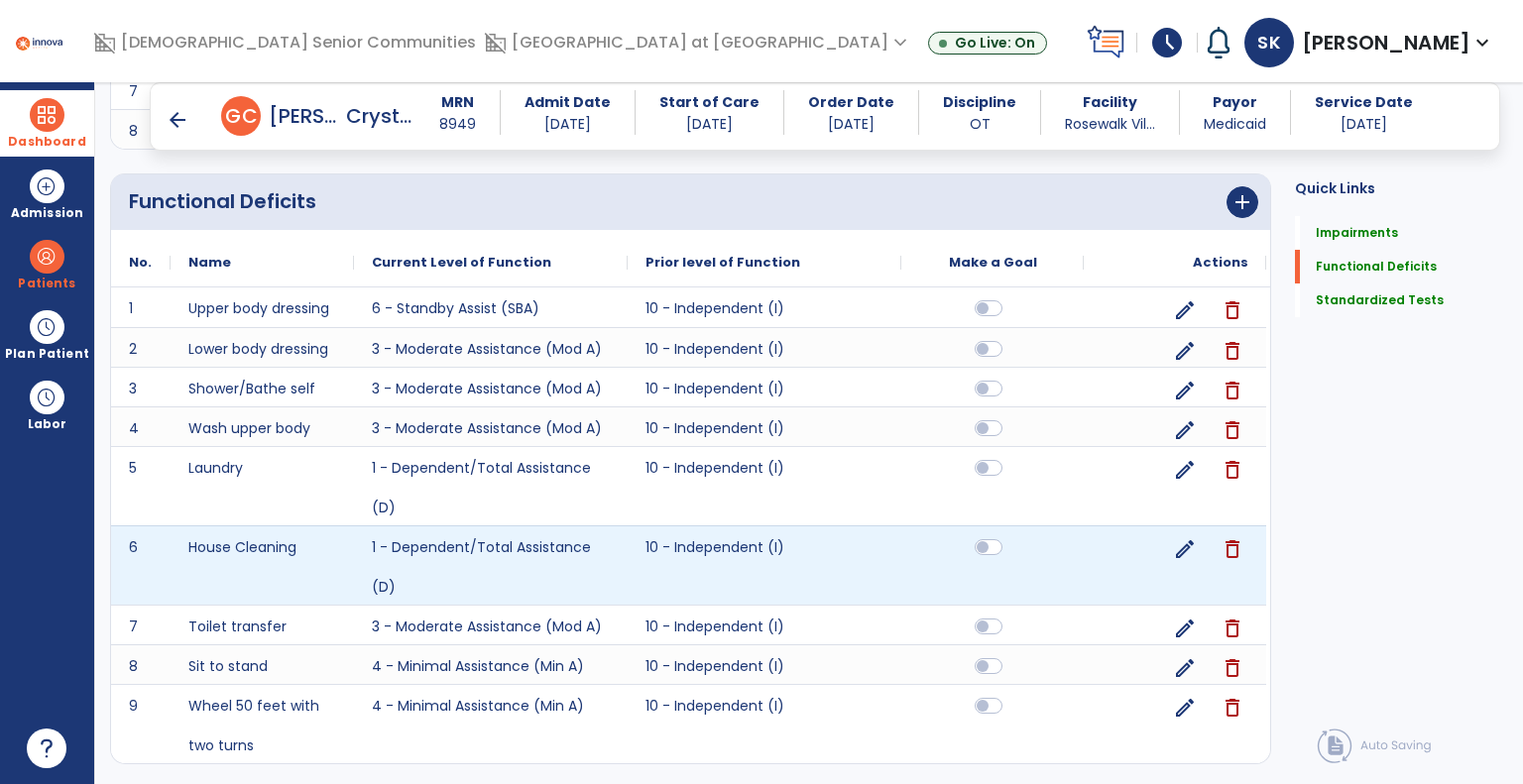 scroll, scrollTop: 576, scrollLeft: 0, axis: vertical 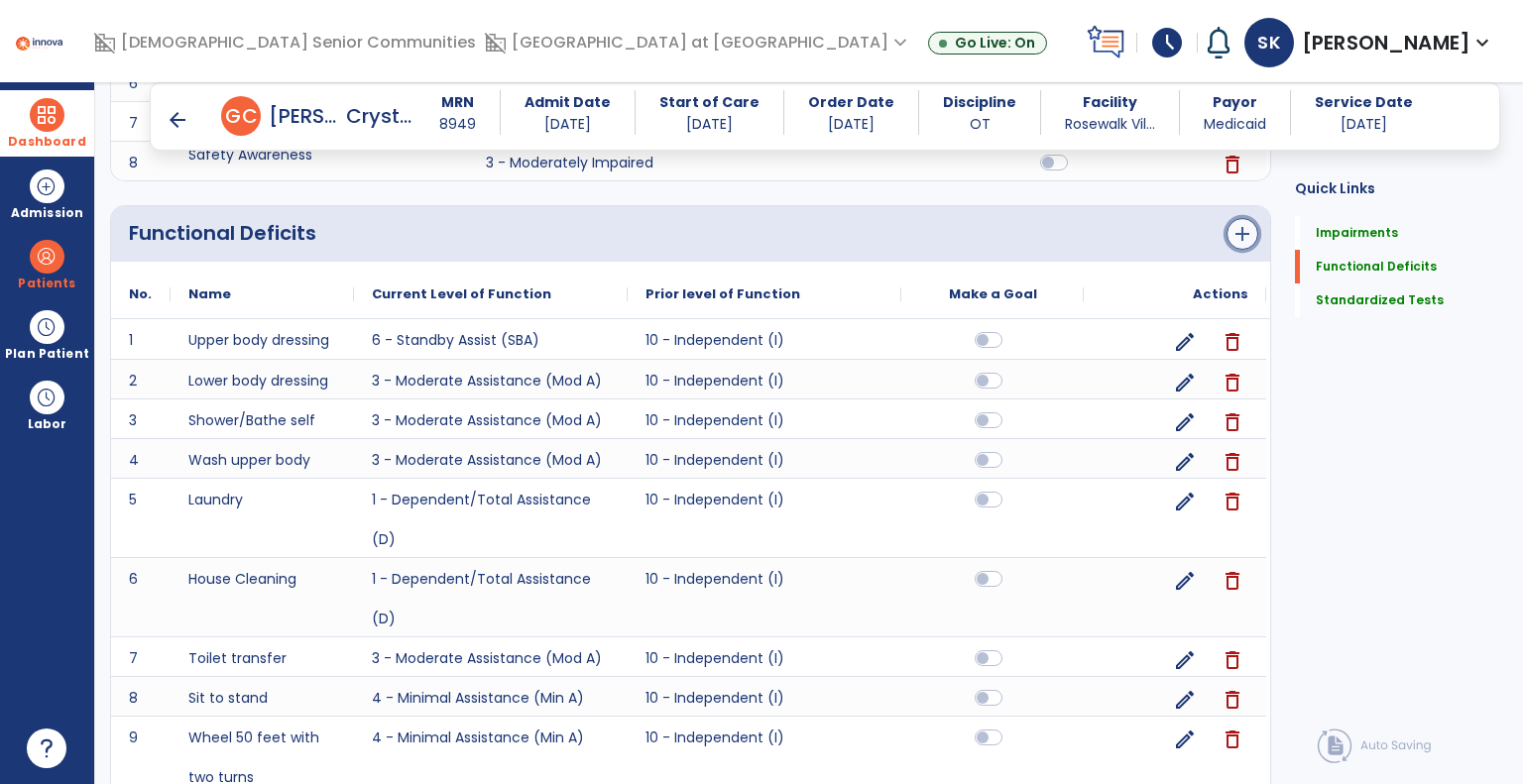 click on "add" 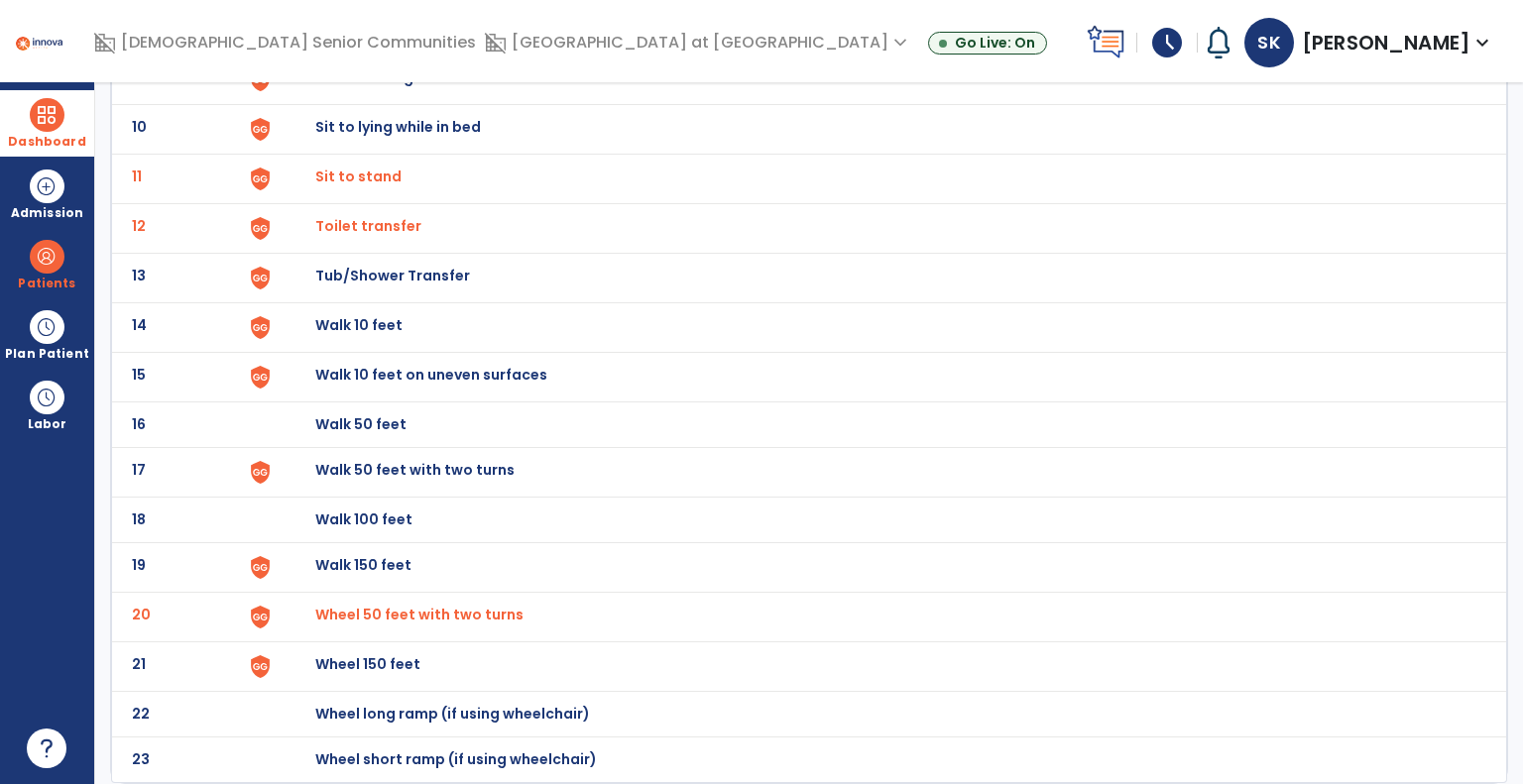 scroll, scrollTop: 0, scrollLeft: 0, axis: both 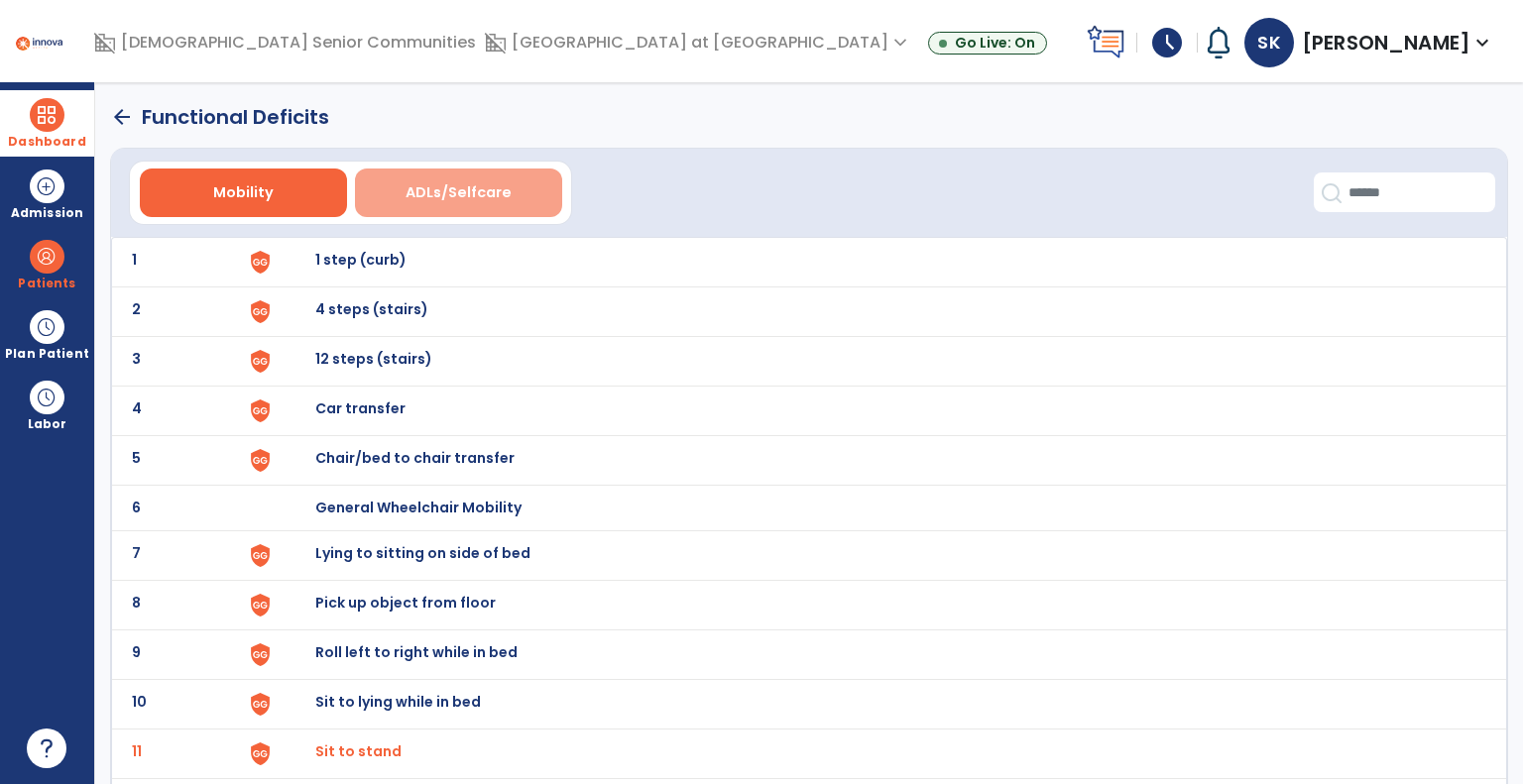 click on "ADLs/Selfcare" at bounding box center [458, 192] 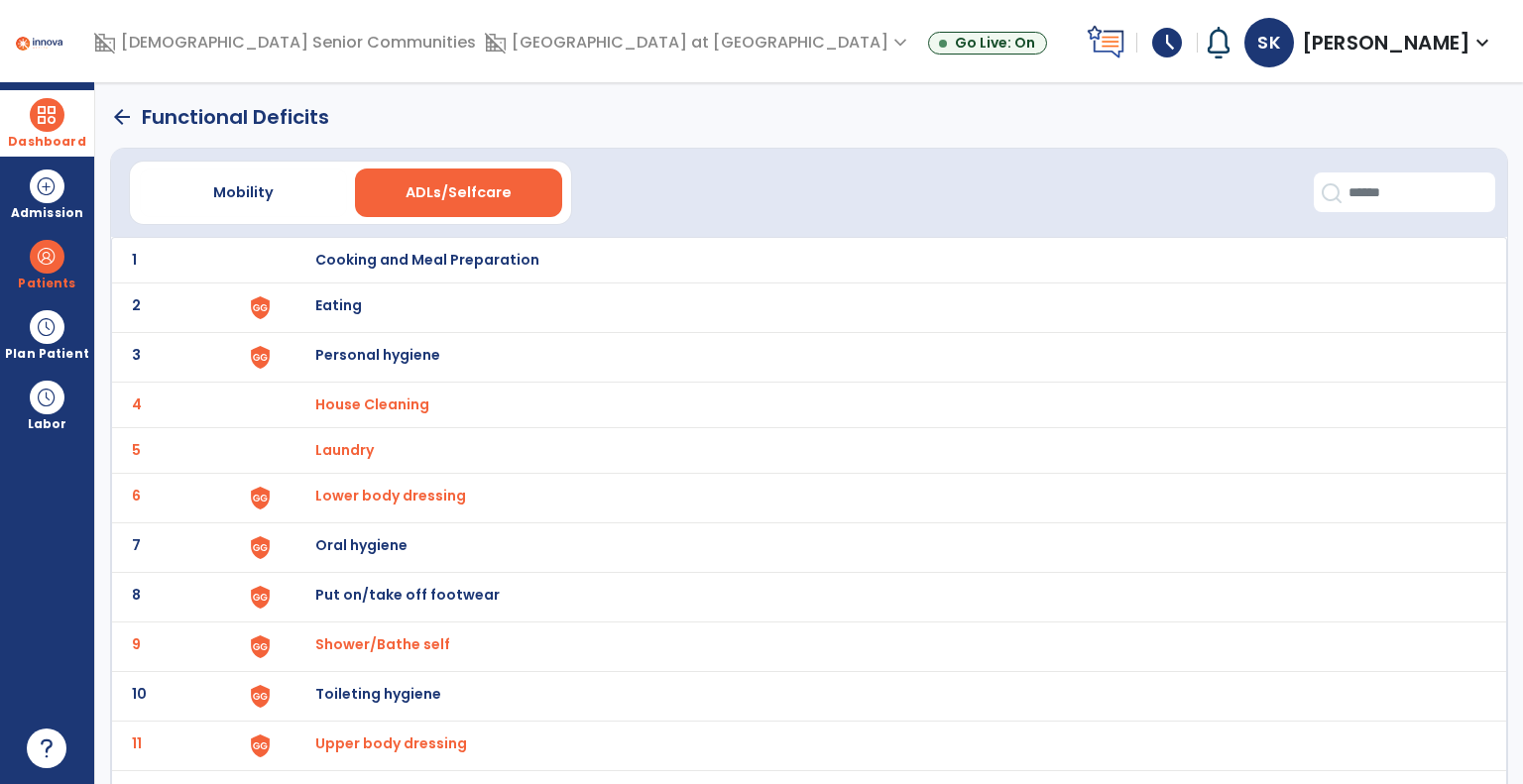 click on "Cooking and Meal Preparation" at bounding box center [427, 260] 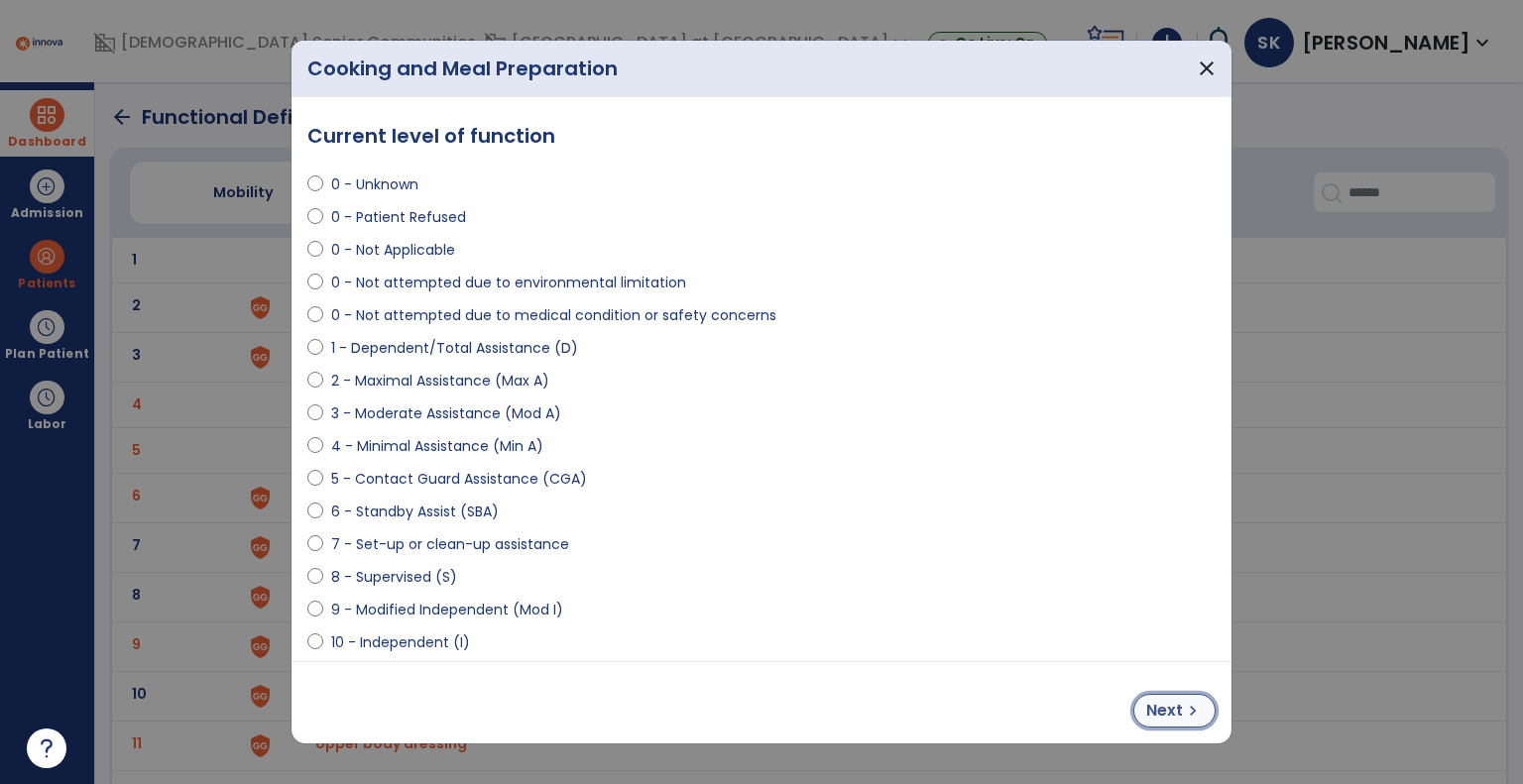 click on "Next" at bounding box center (1164, 711) 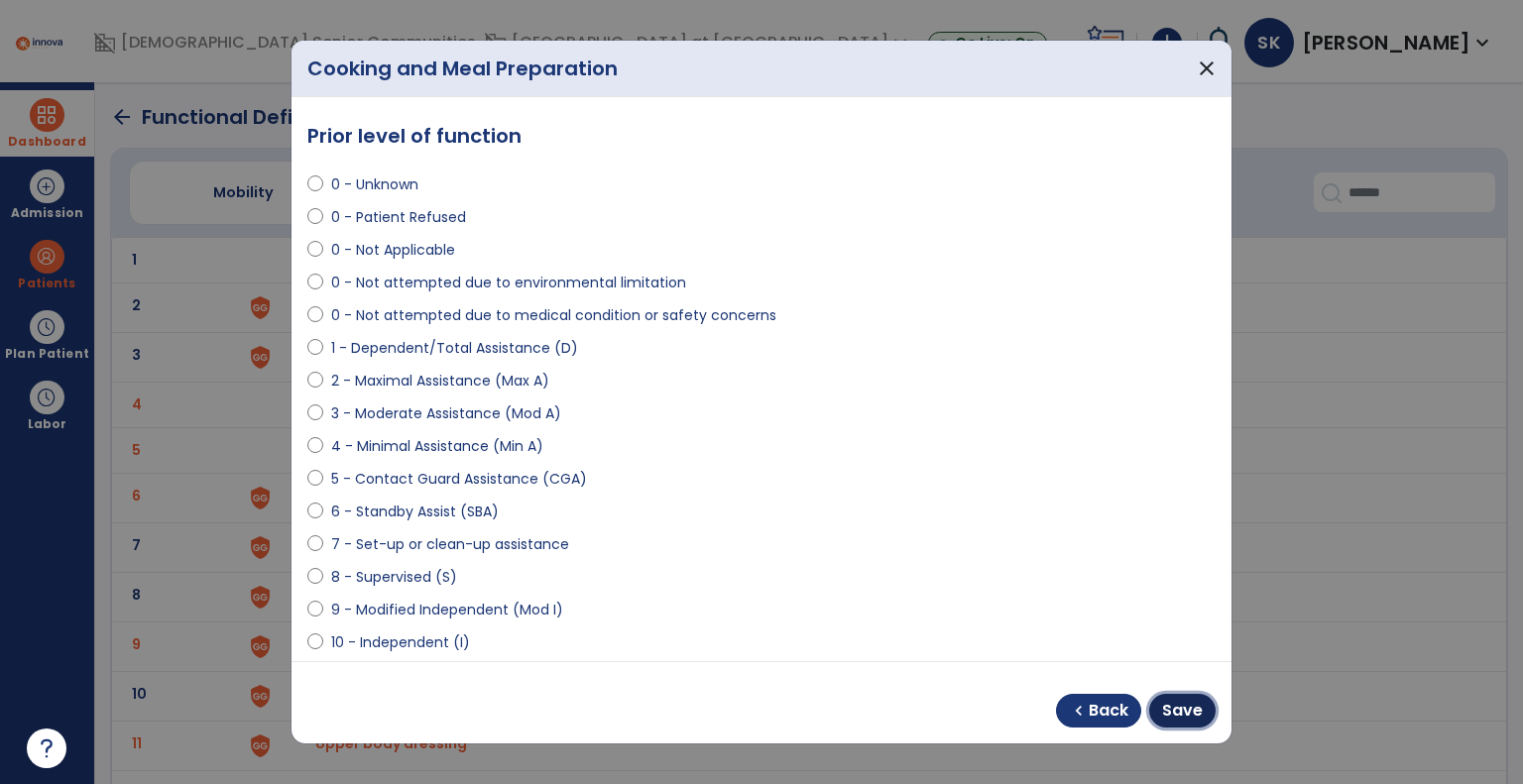 click on "Save" at bounding box center (1182, 711) 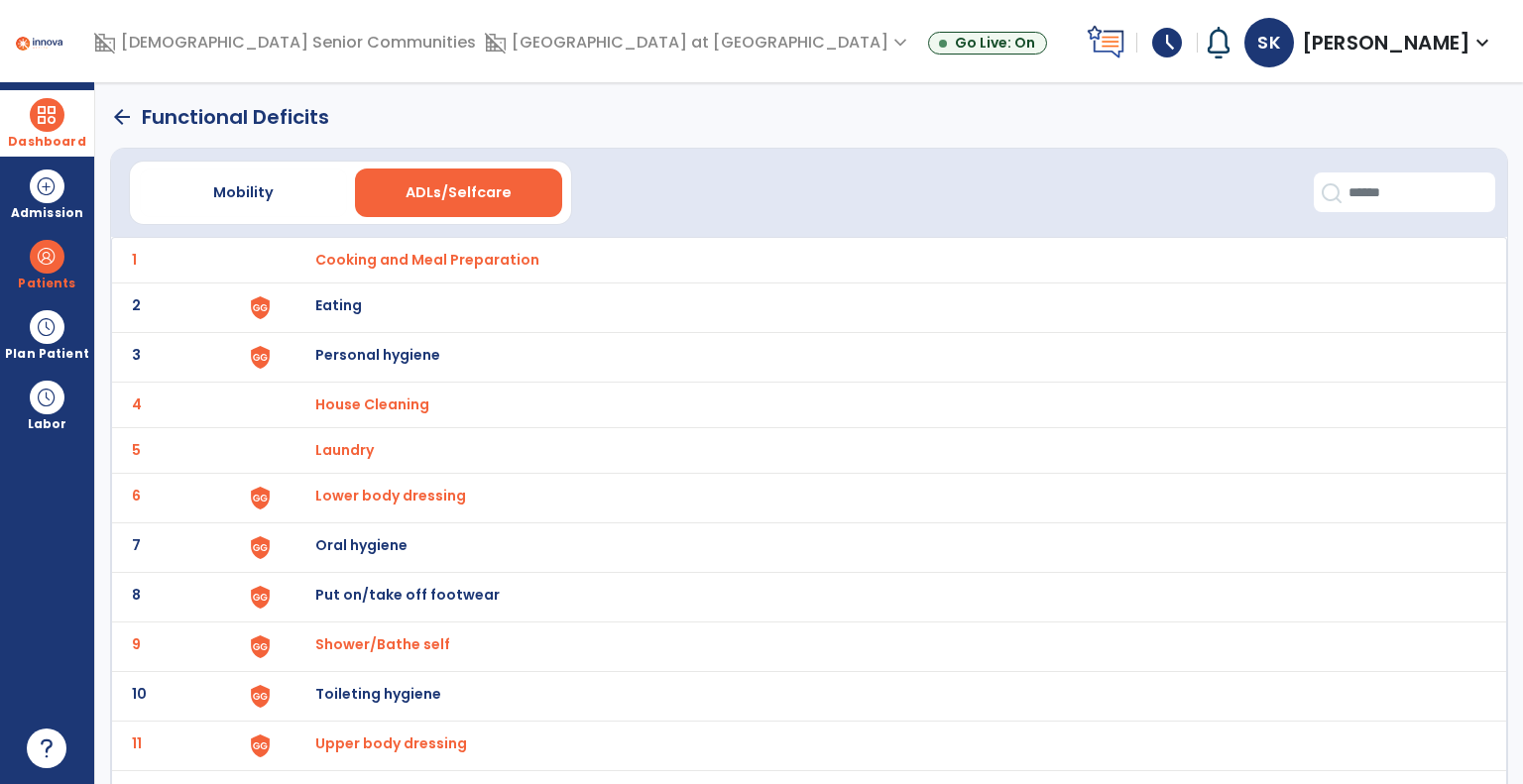 click on "arrow_back" 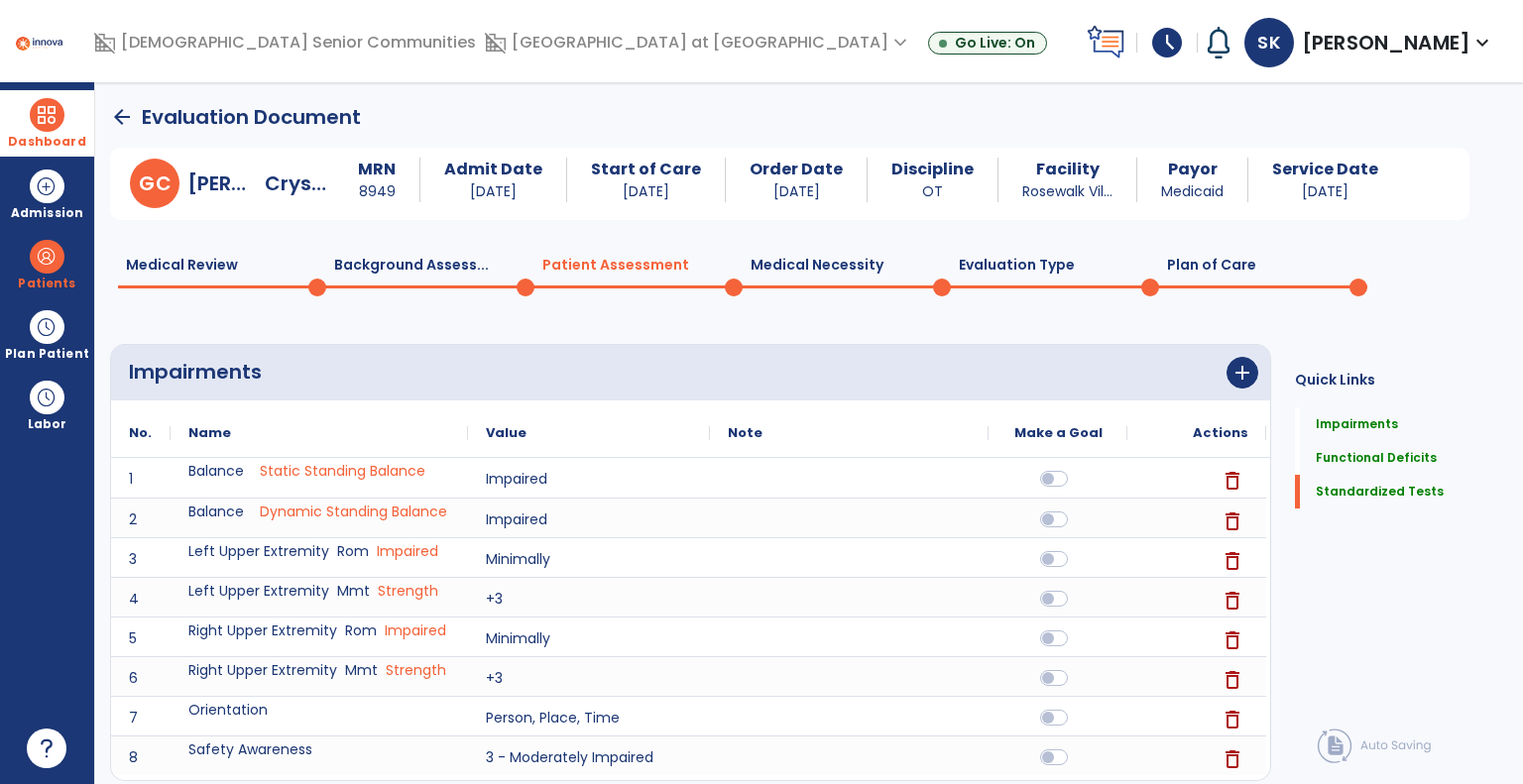 scroll, scrollTop: 0, scrollLeft: 0, axis: both 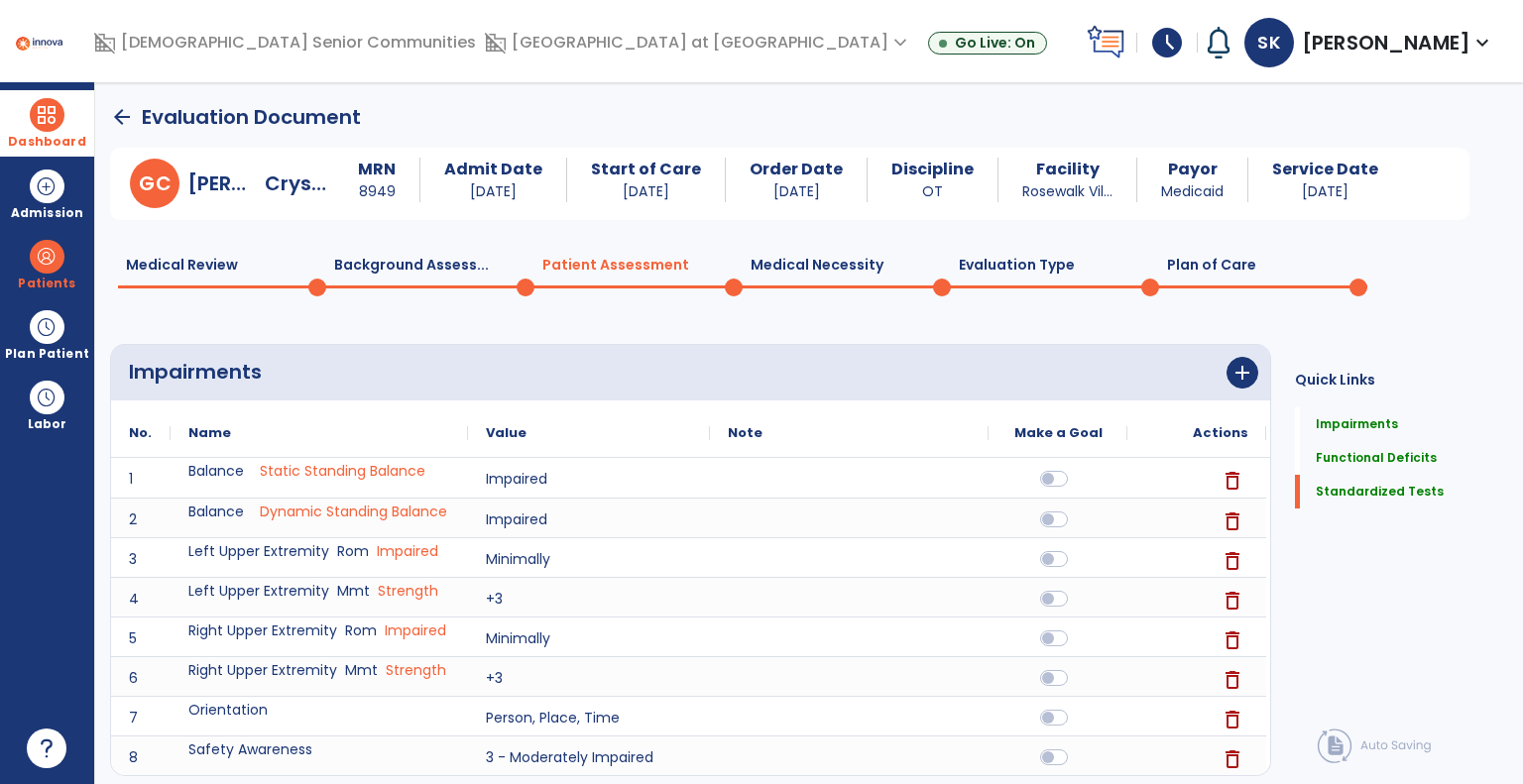 click on "Plan of Care  0" 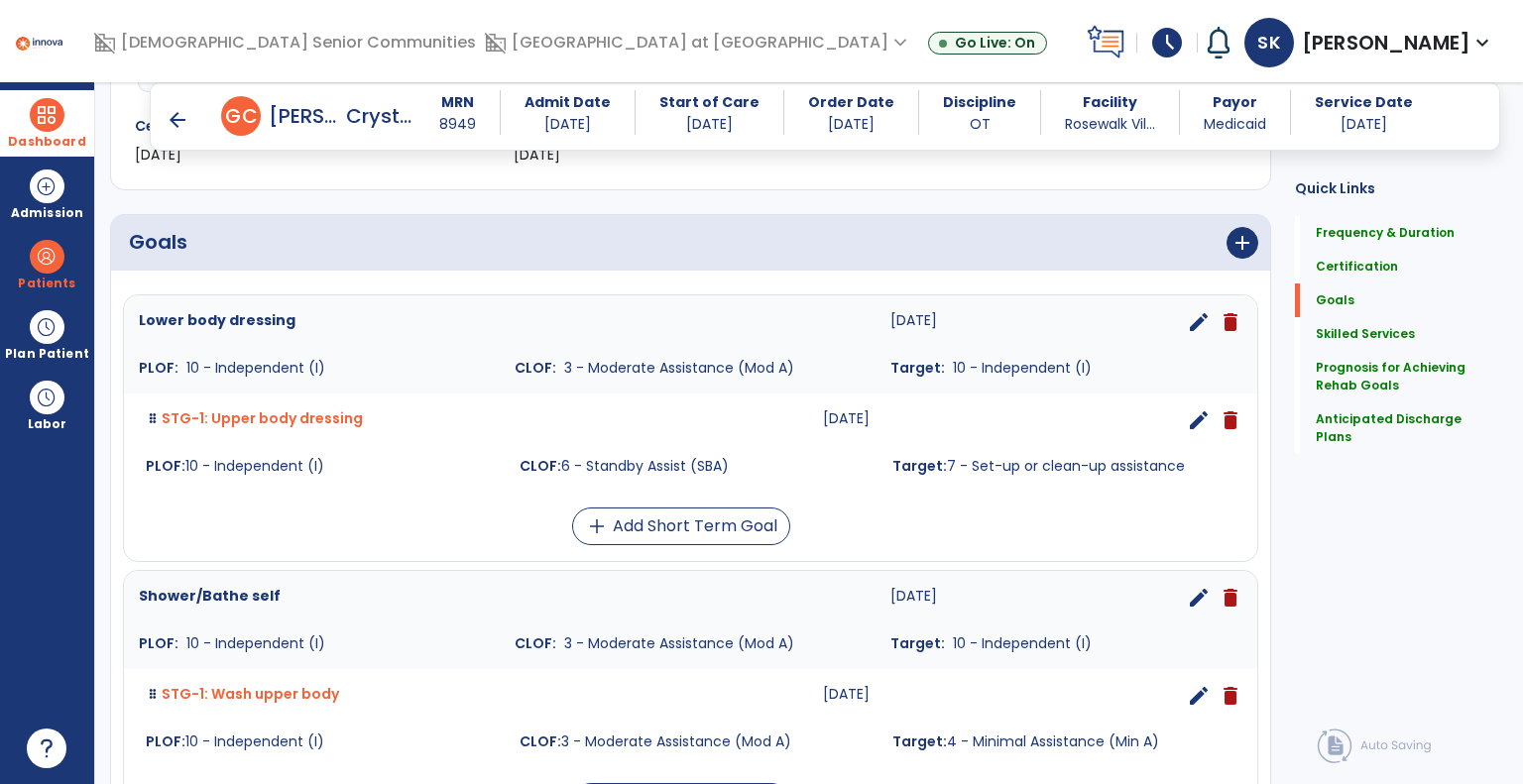 scroll, scrollTop: 198, scrollLeft: 0, axis: vertical 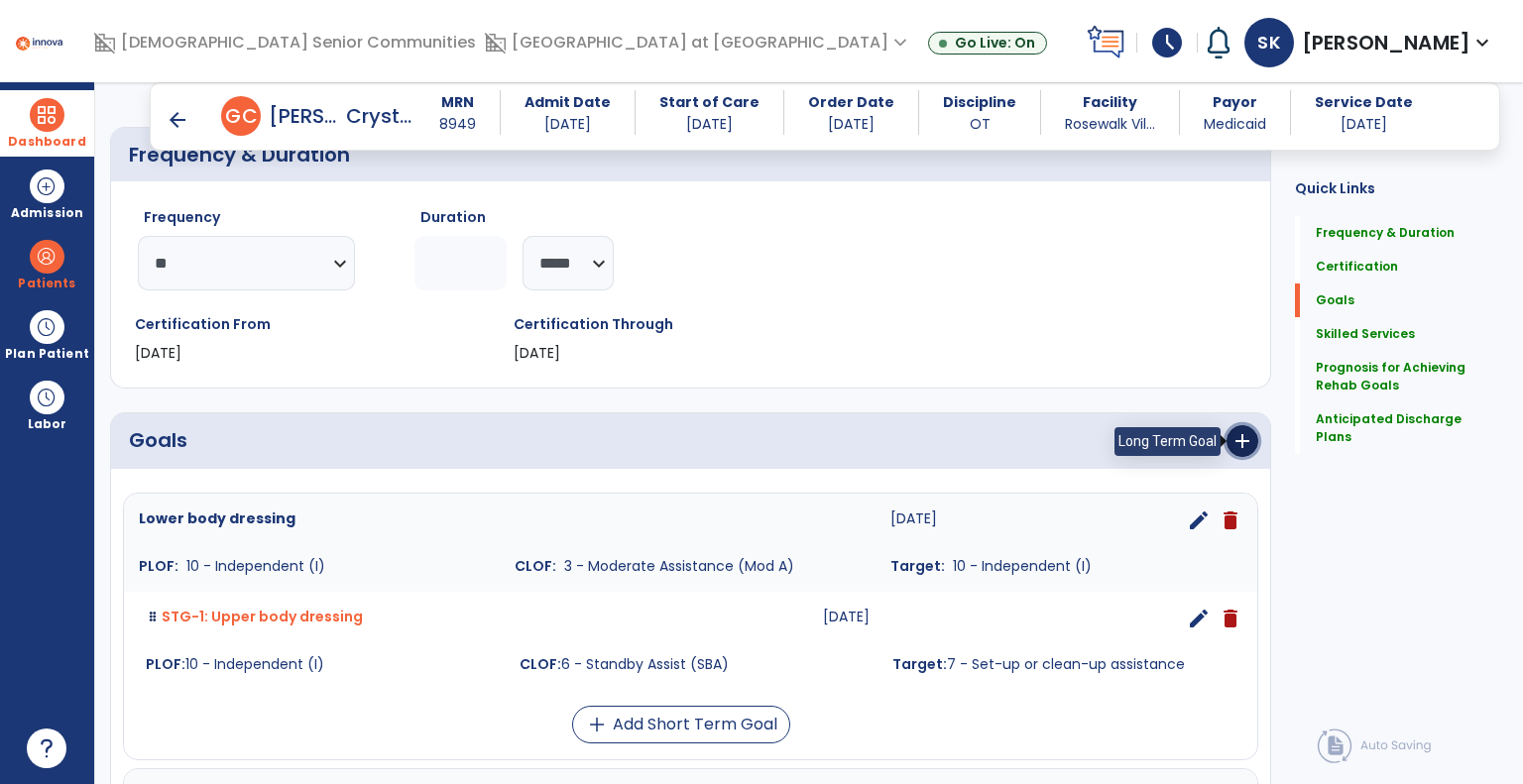 click on "add" at bounding box center (1242, 441) 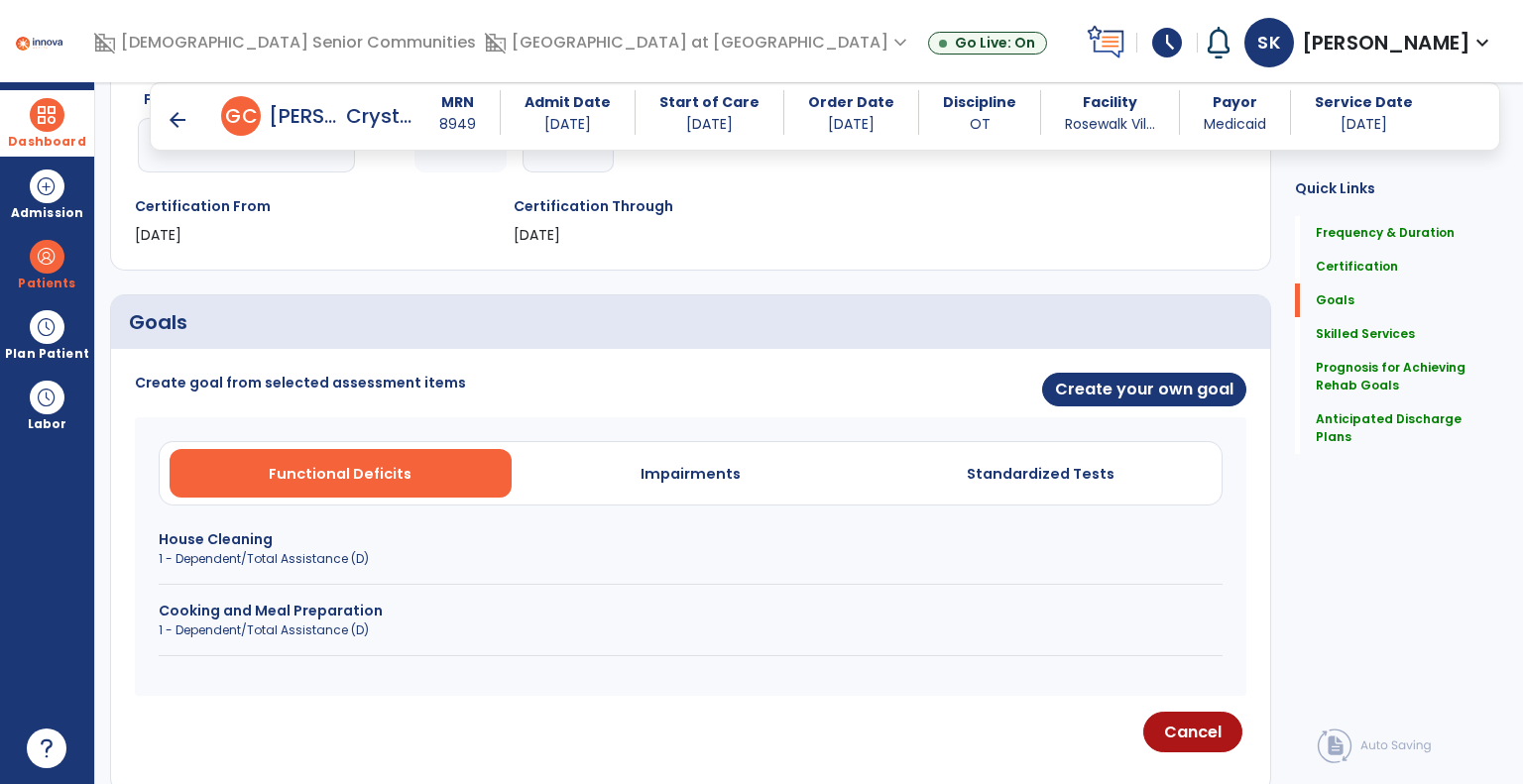 scroll, scrollTop: 496, scrollLeft: 0, axis: vertical 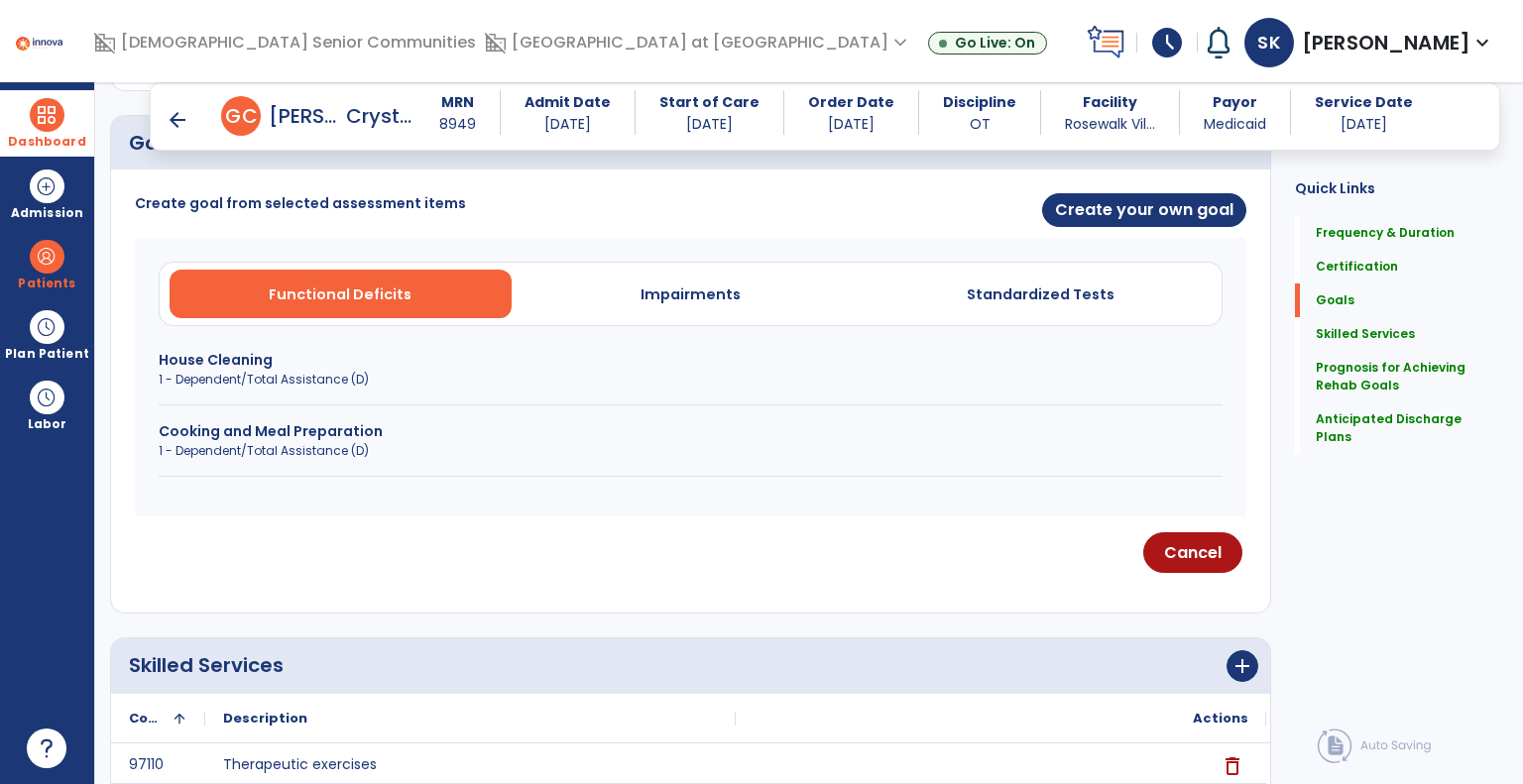 click on "Cooking and Meal Preparation" at bounding box center [690, 431] 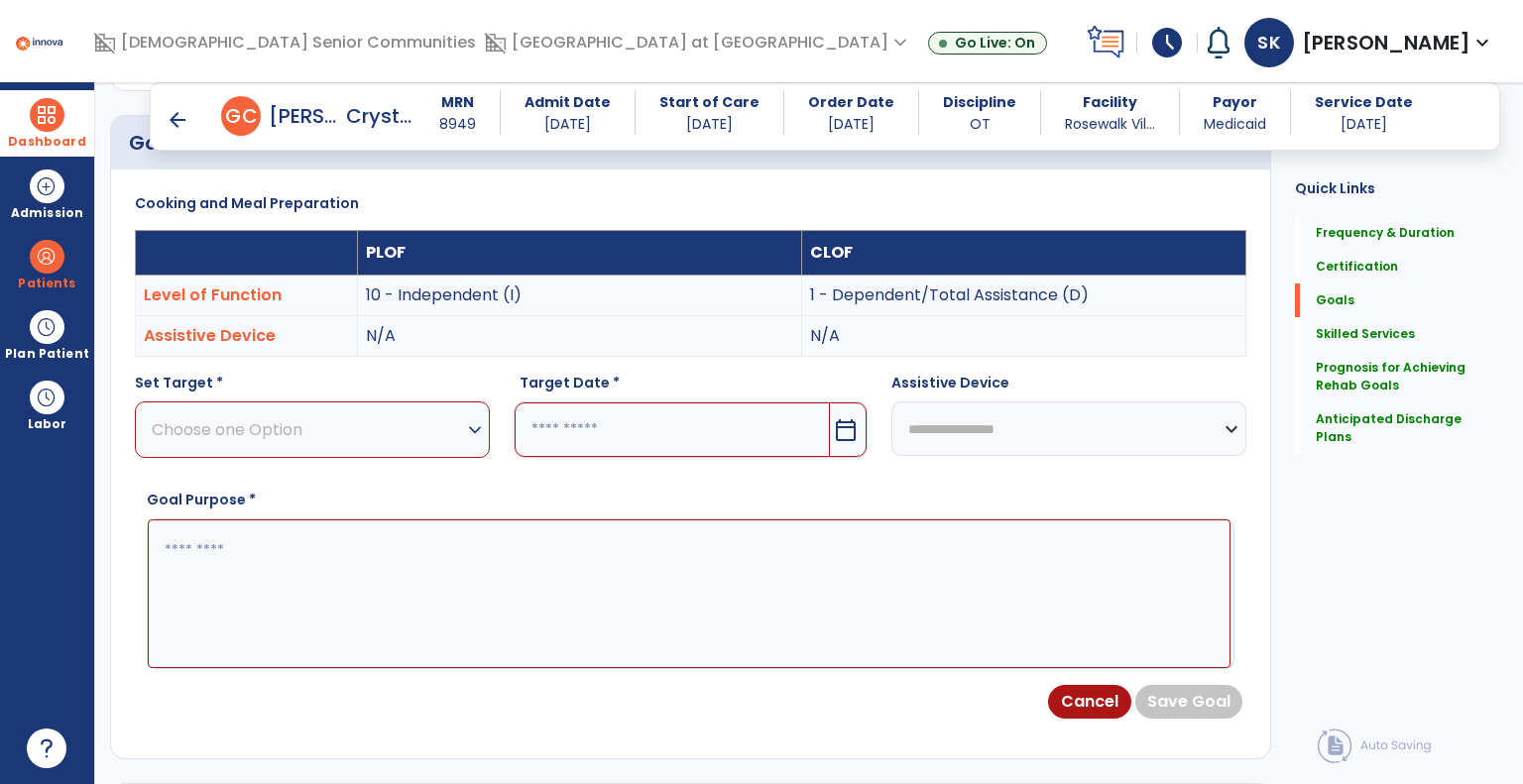 click on "Choose one Option" at bounding box center [307, 429] 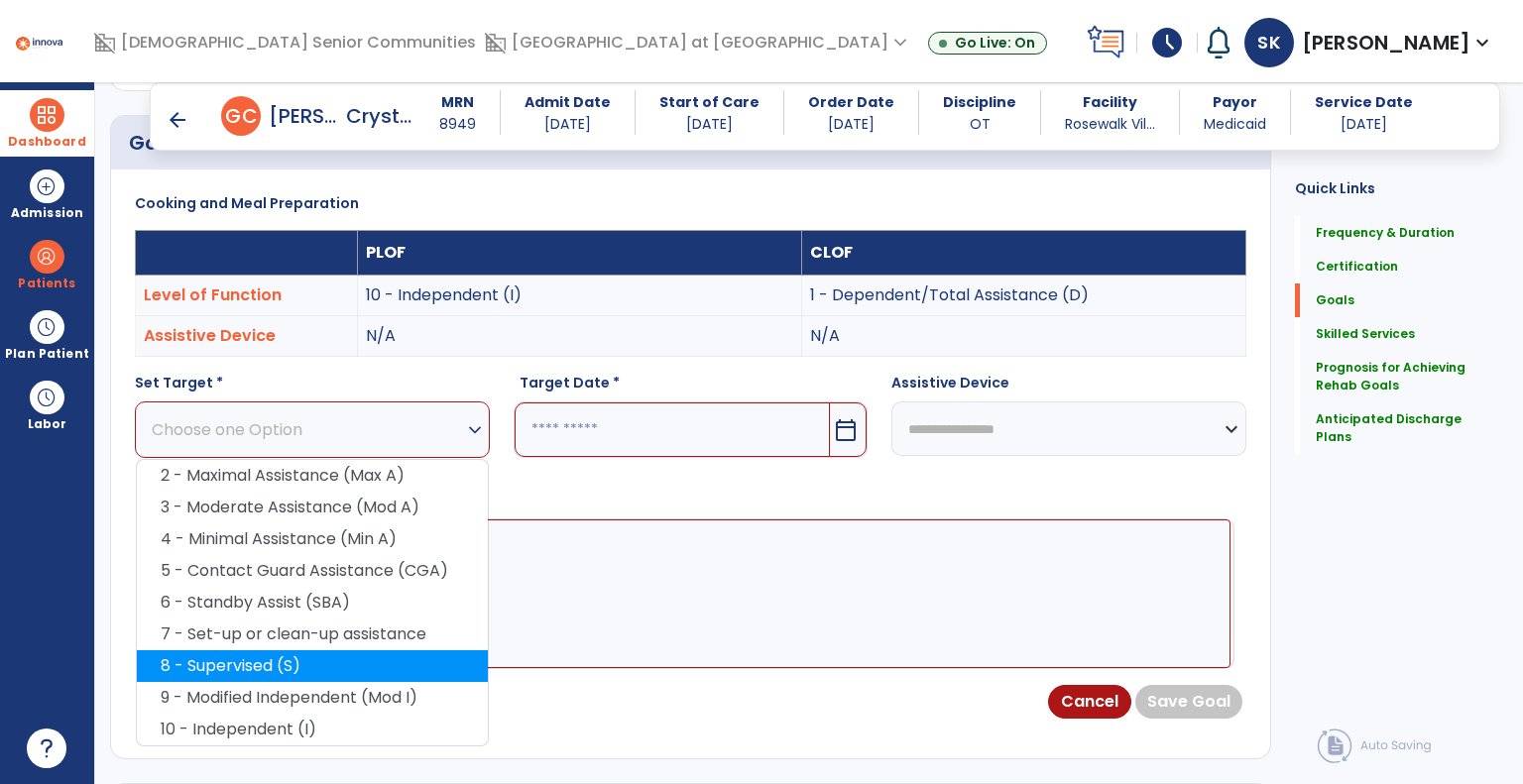 click on "8 - Supervised (S)" at bounding box center (312, 666) 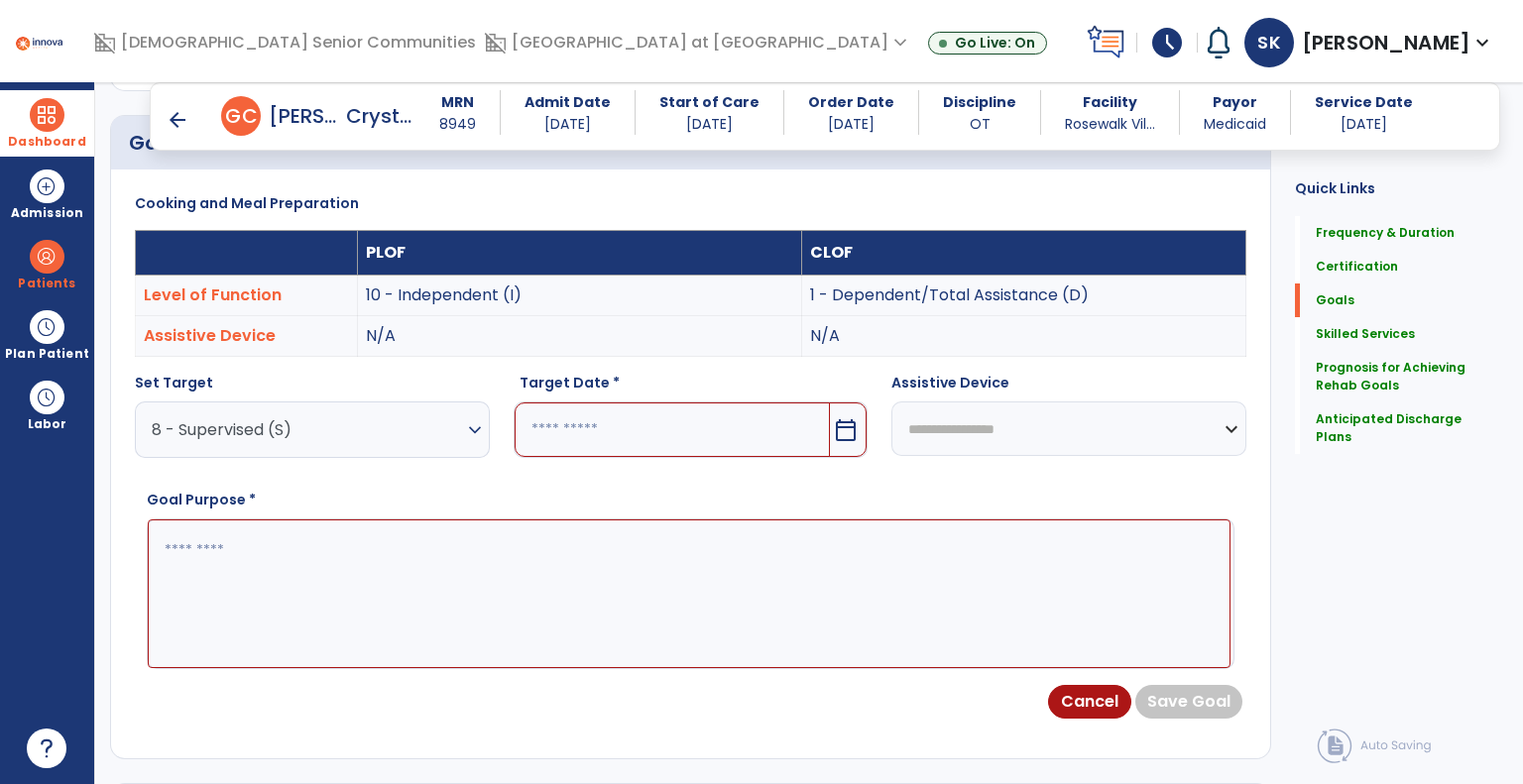 click on "calendar_today" at bounding box center [846, 430] 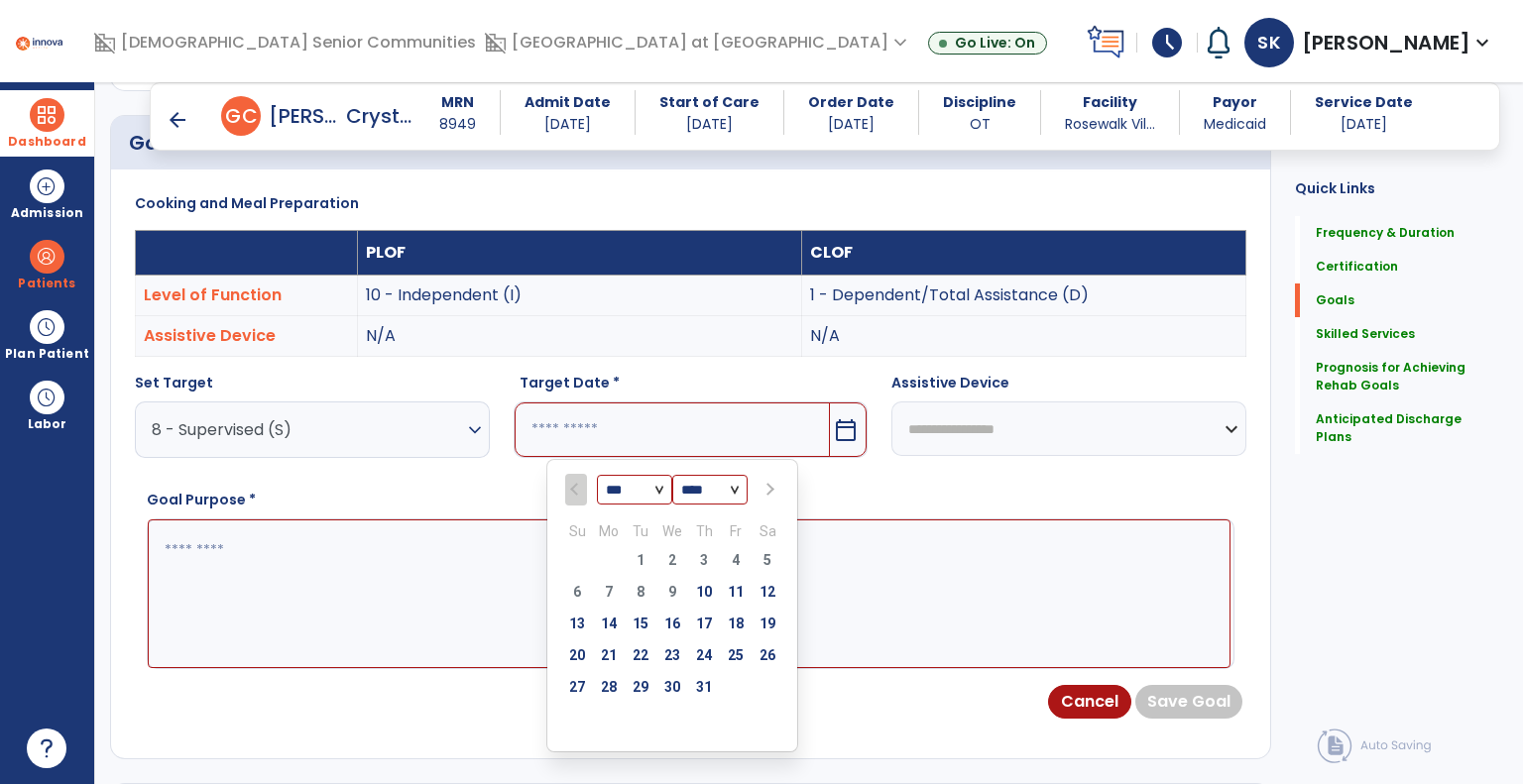 click at bounding box center (768, 490) 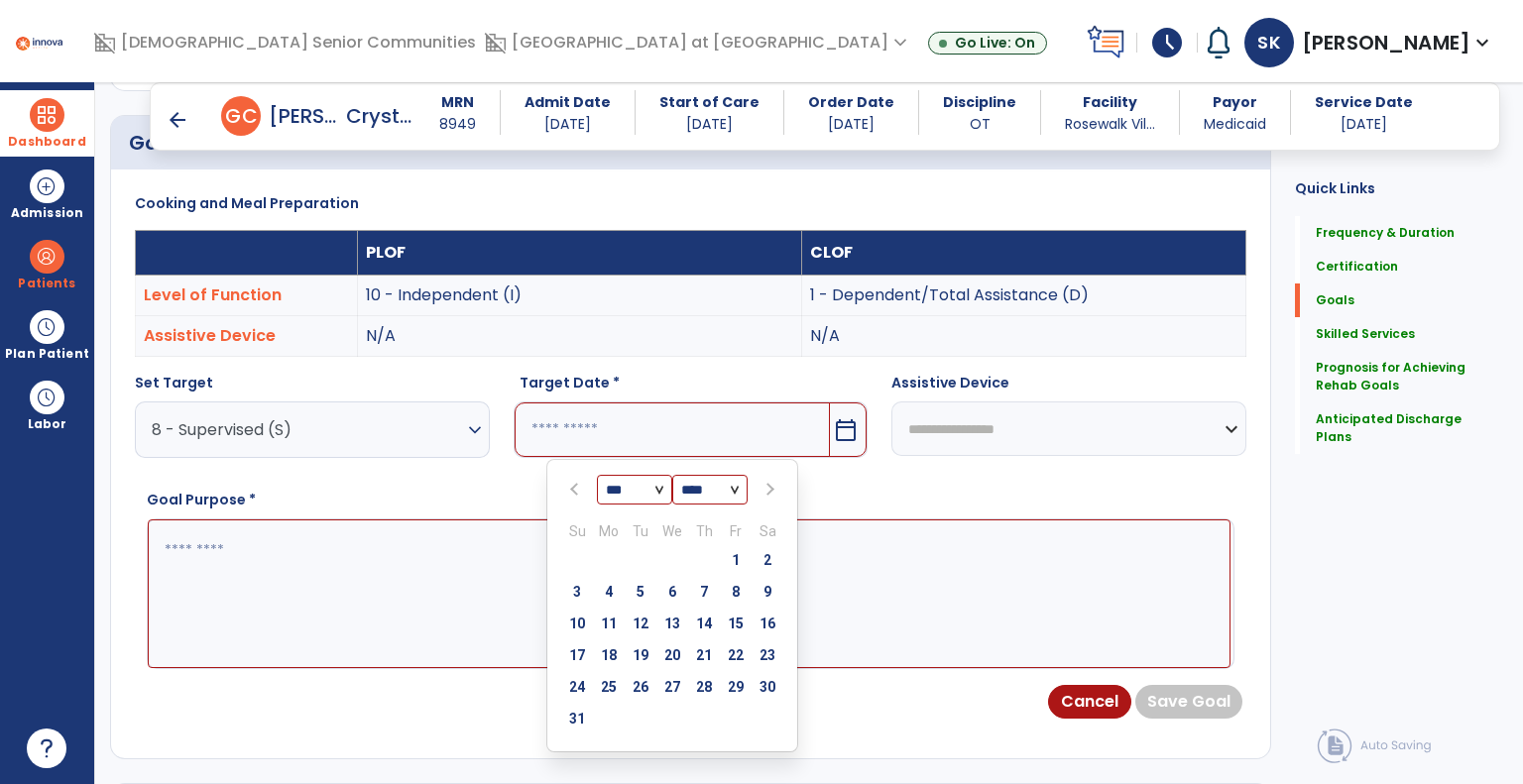 click at bounding box center [768, 490] 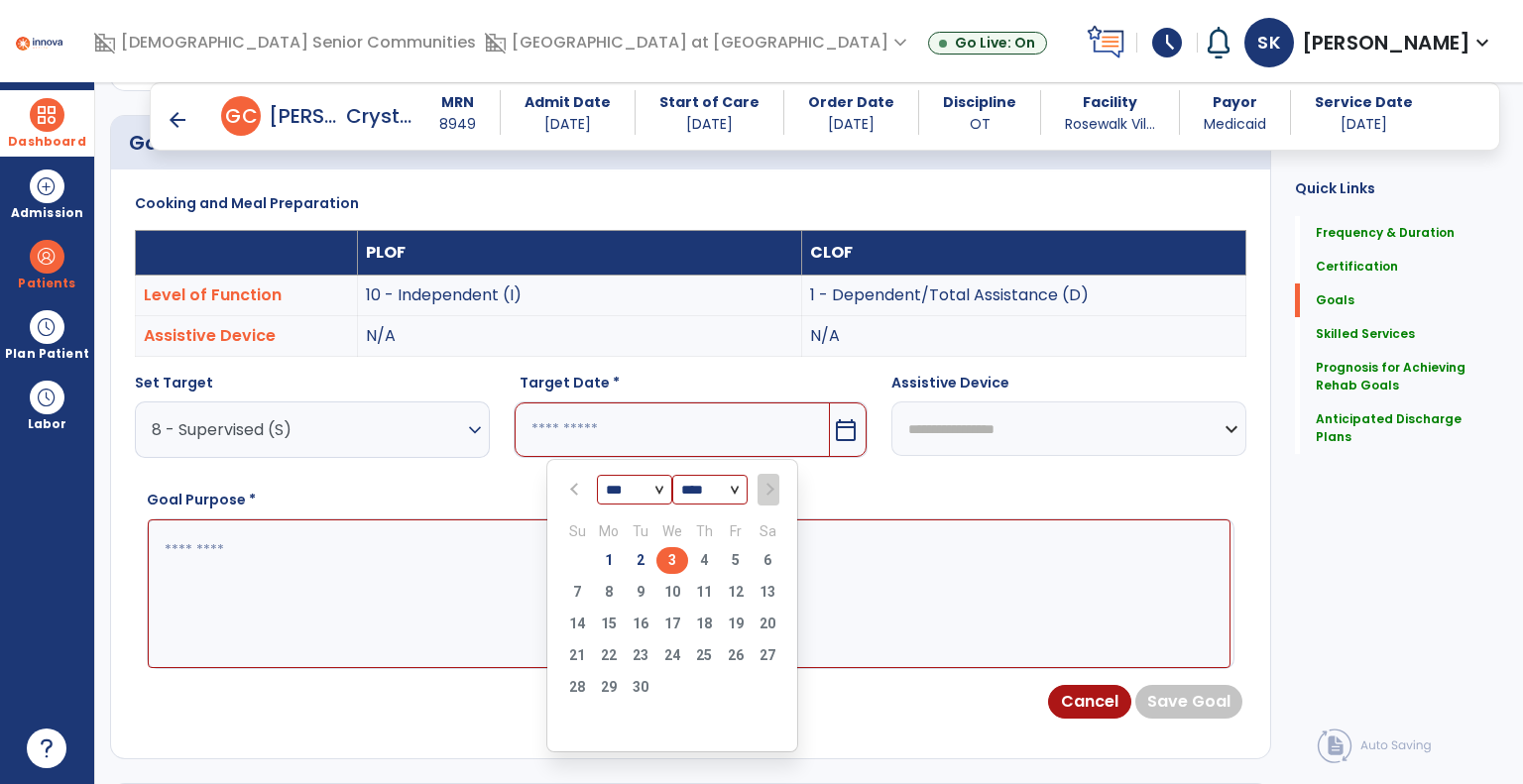 click on "3" at bounding box center [672, 560] 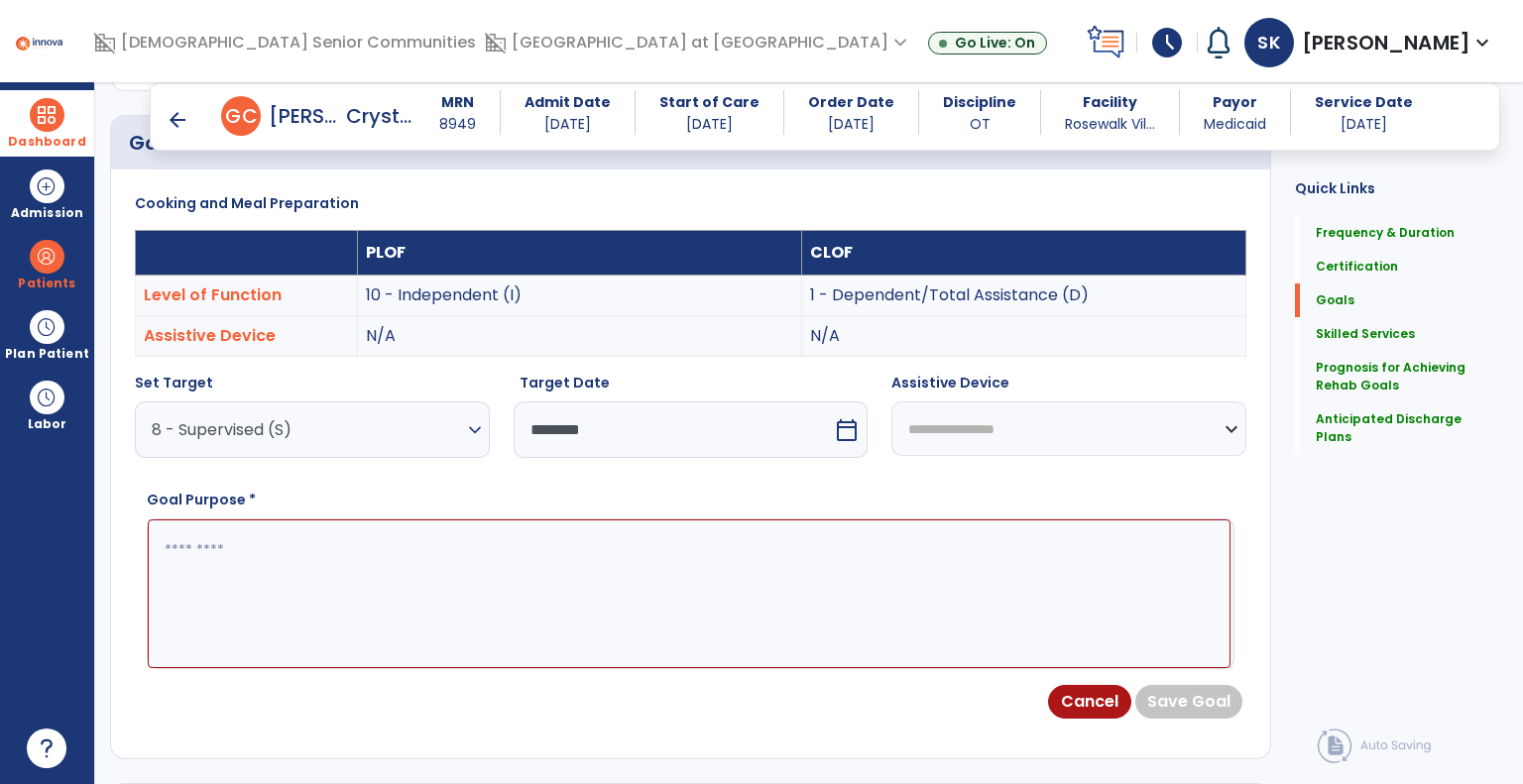 click at bounding box center [689, 594] 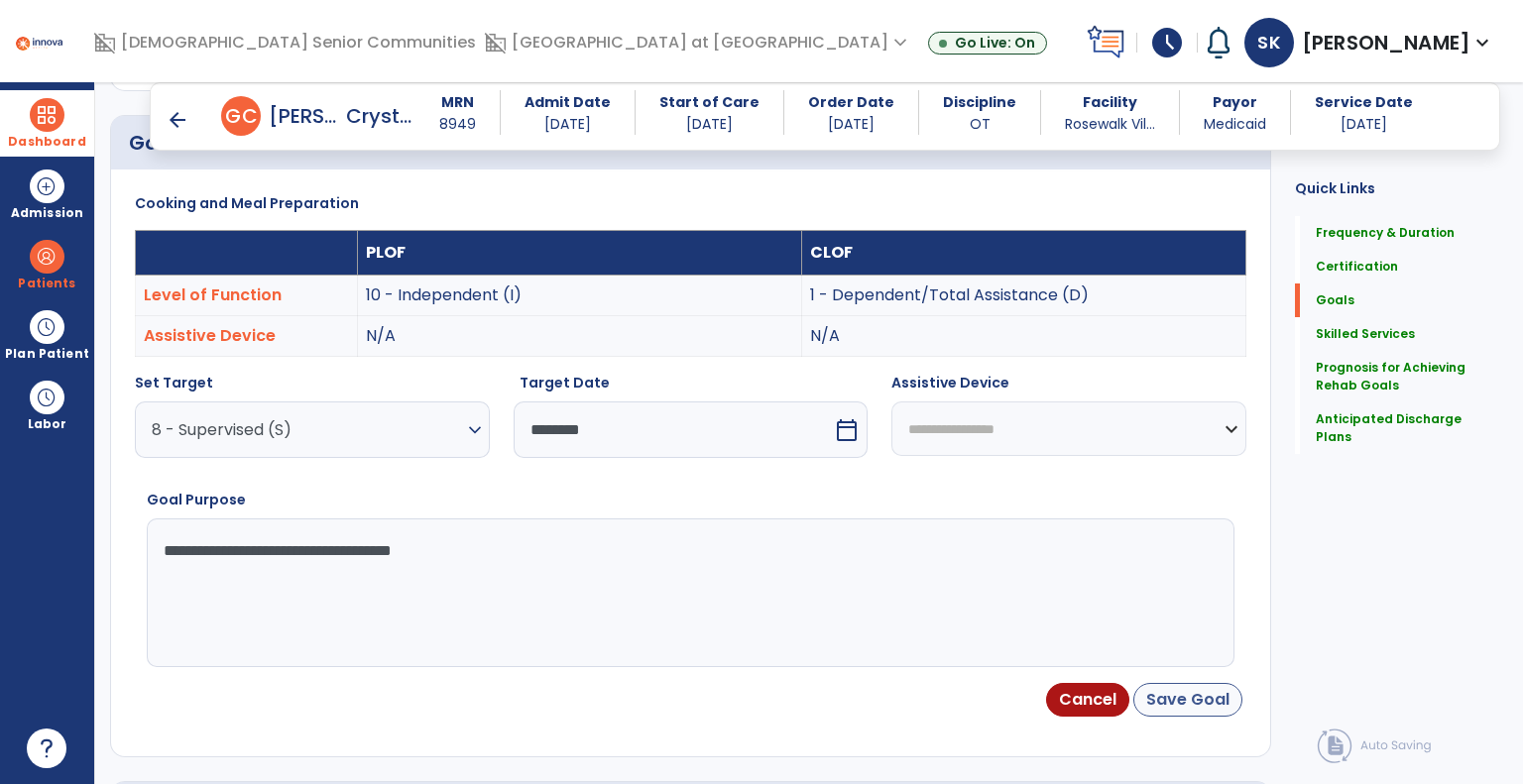 type on "**********" 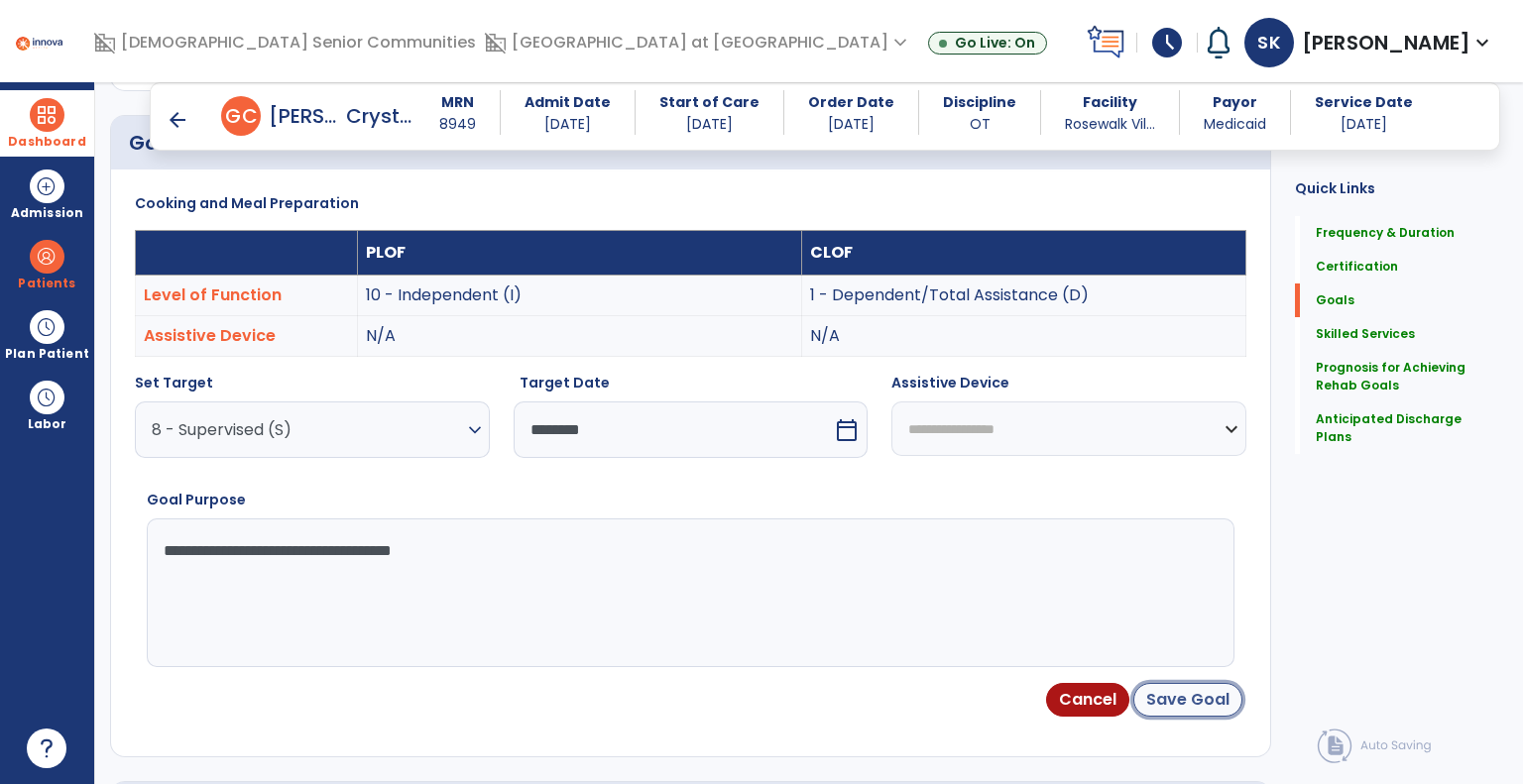 click on "Save Goal" at bounding box center (1188, 700) 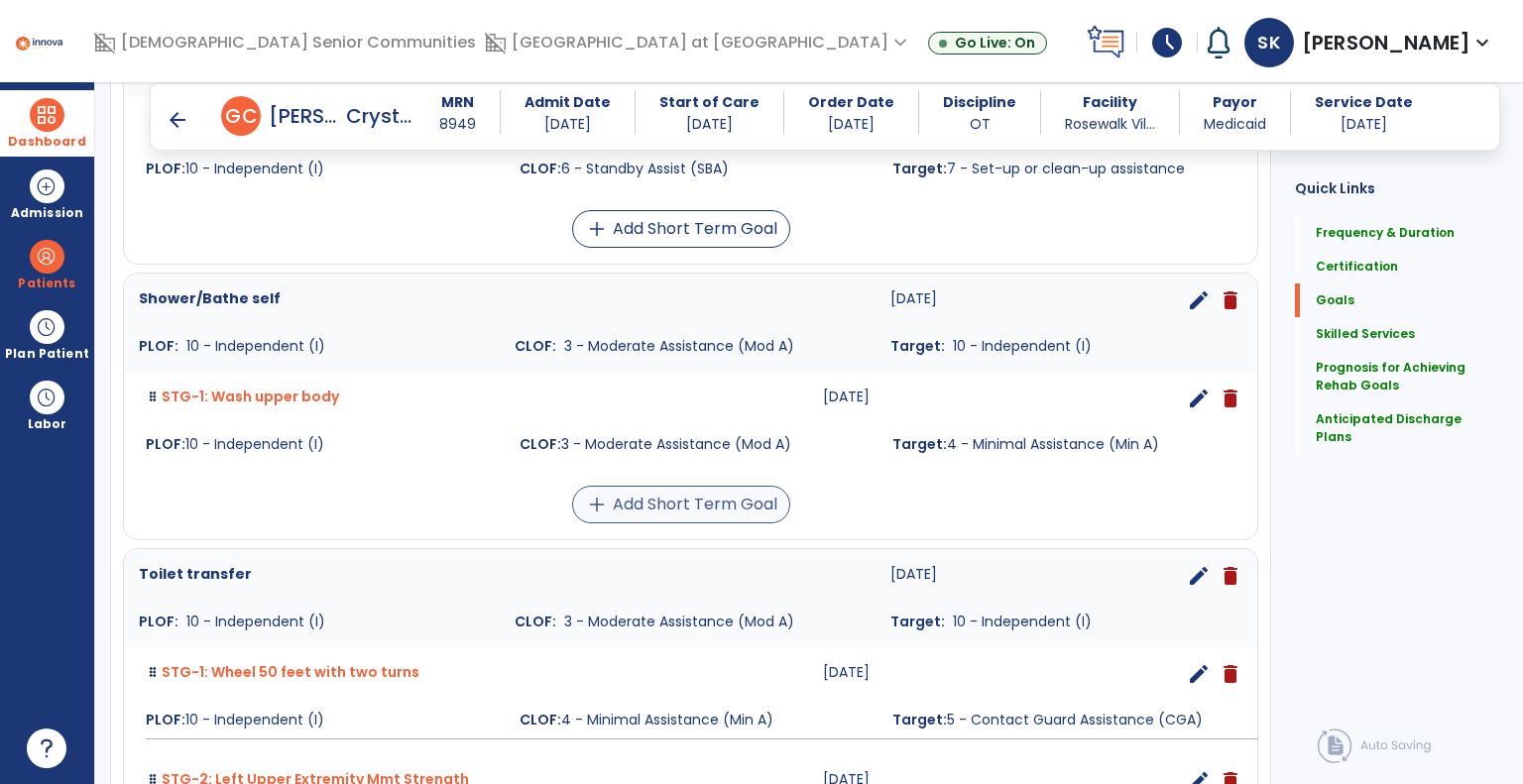 scroll, scrollTop: 1090, scrollLeft: 0, axis: vertical 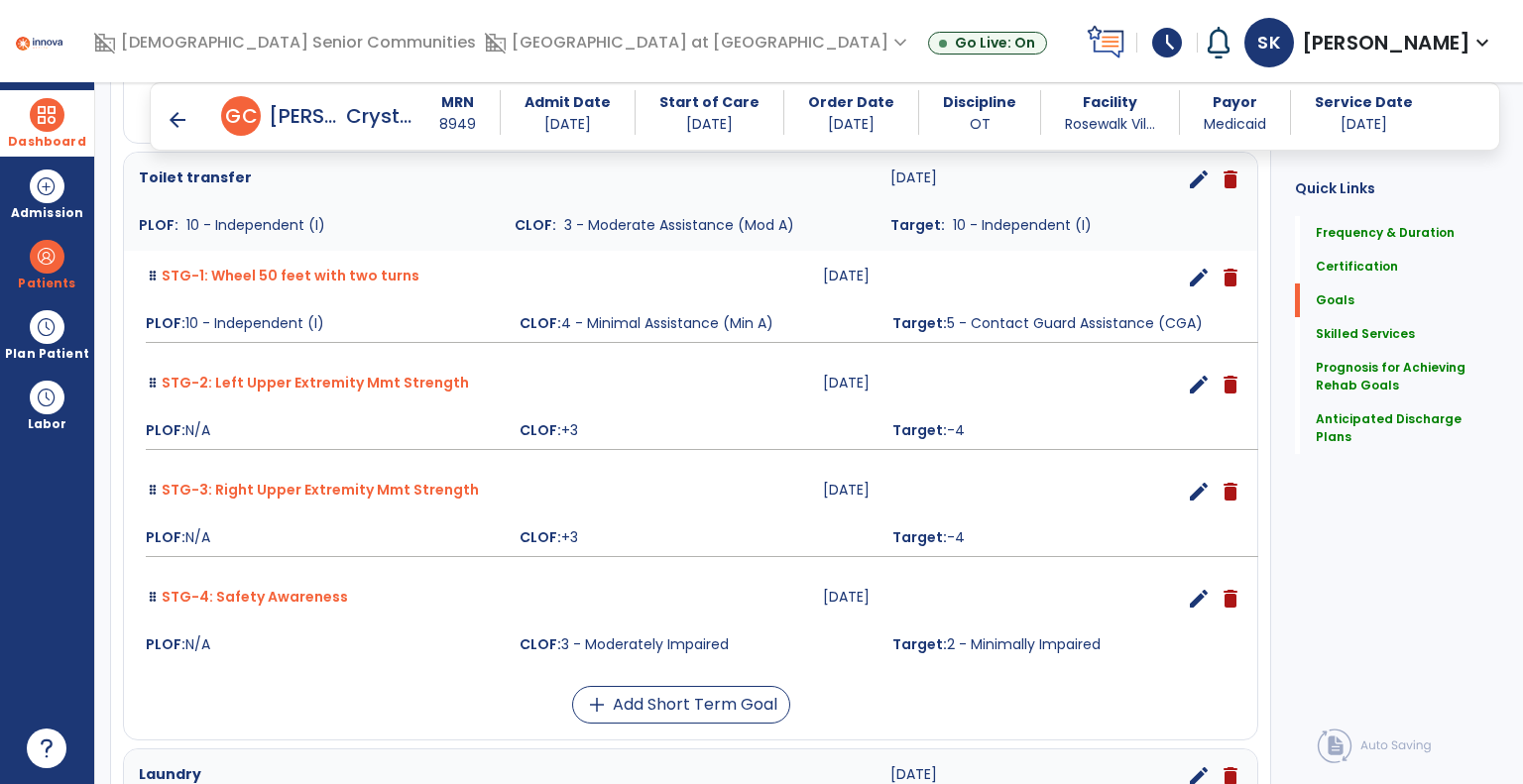 click on "delete" at bounding box center (1230, 599) 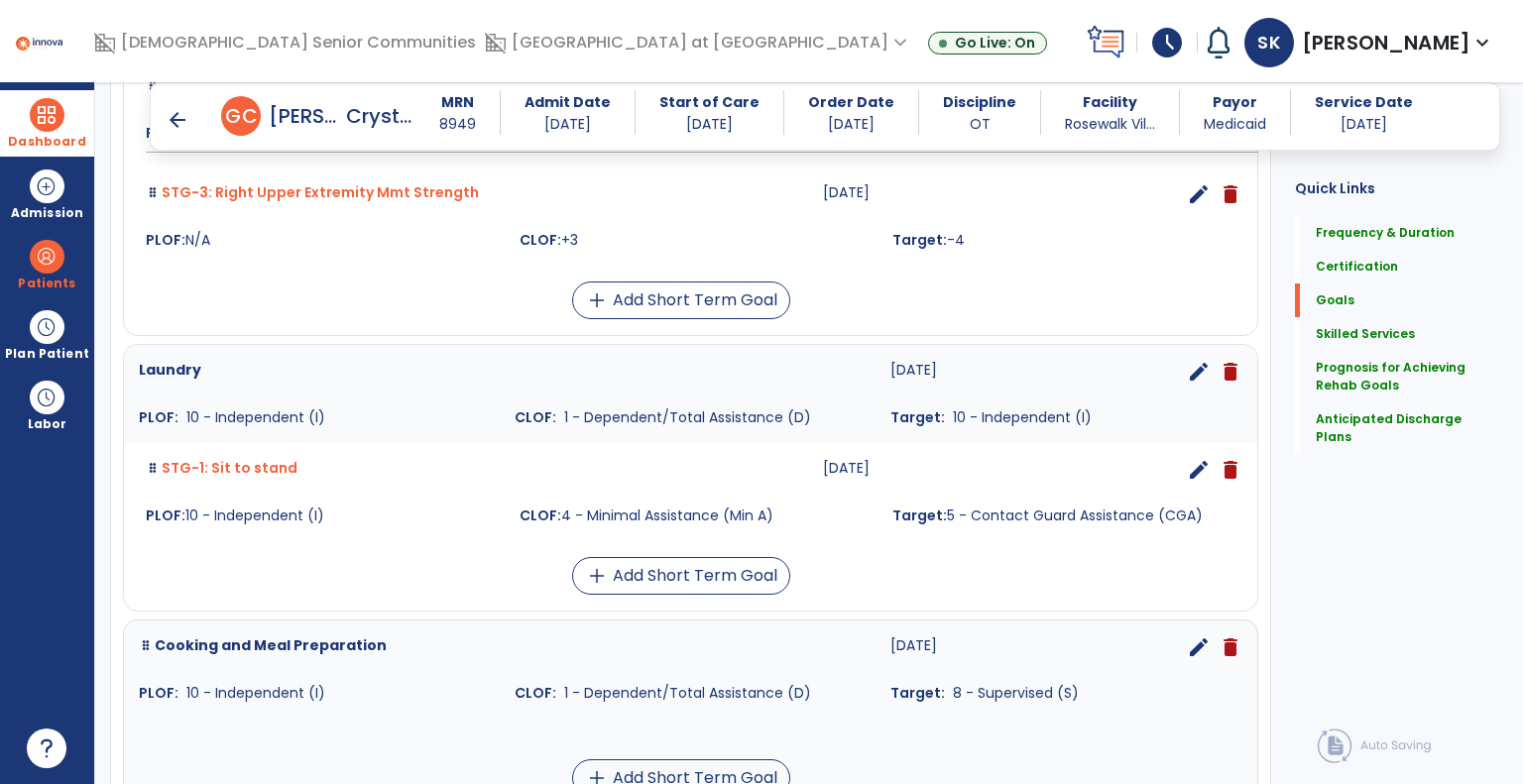scroll, scrollTop: 1685, scrollLeft: 0, axis: vertical 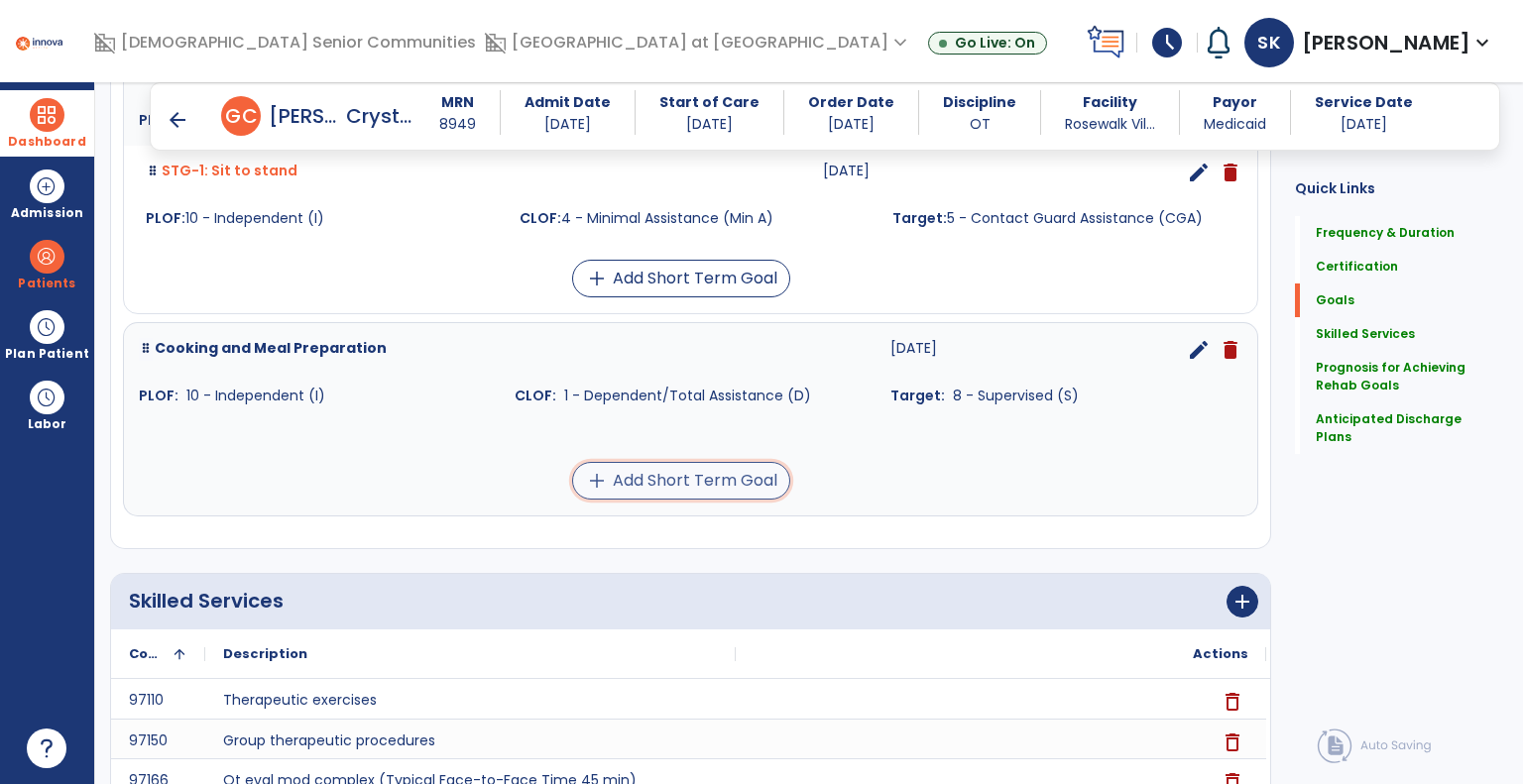 click on "add" at bounding box center (597, 481) 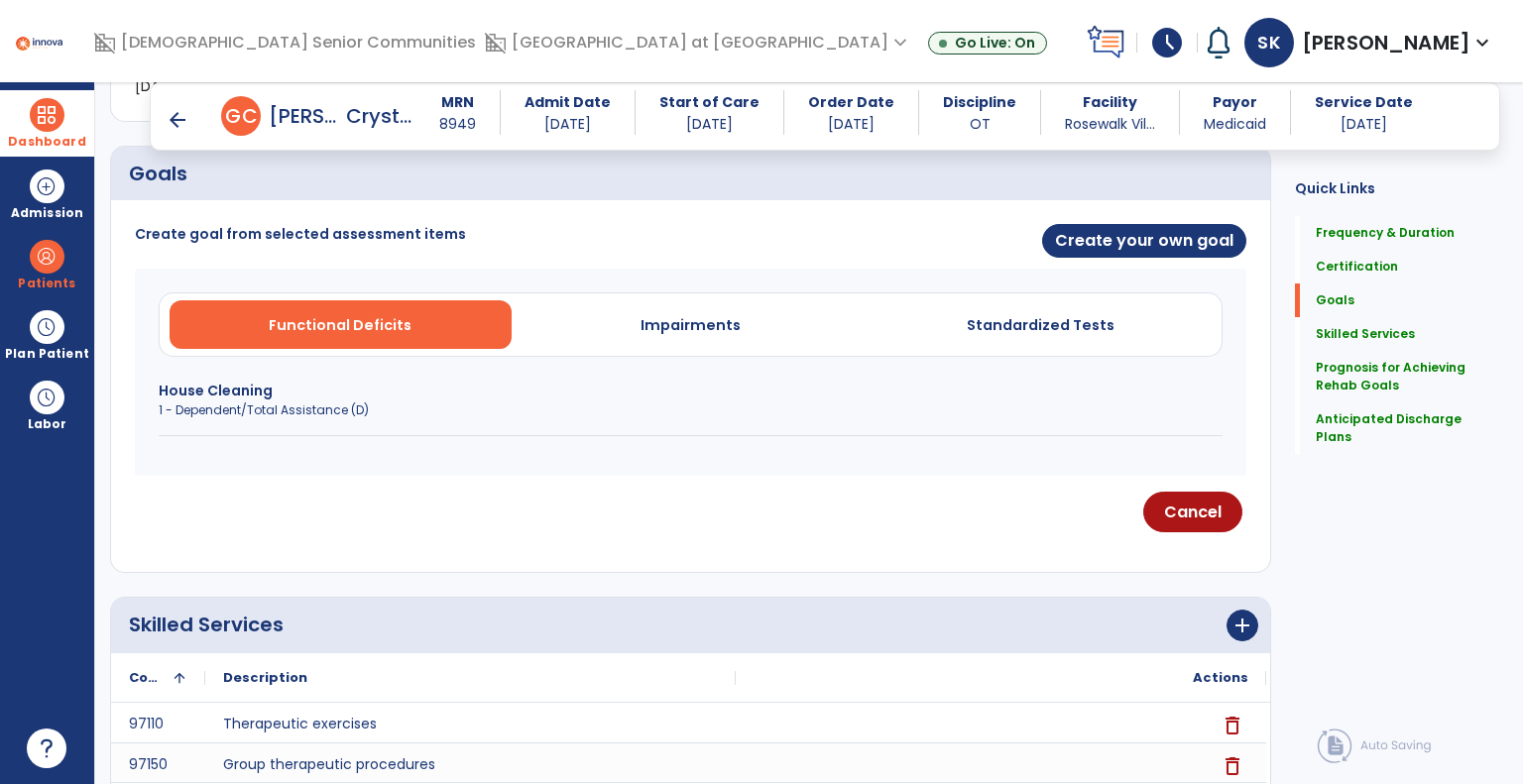 scroll, scrollTop: 326, scrollLeft: 0, axis: vertical 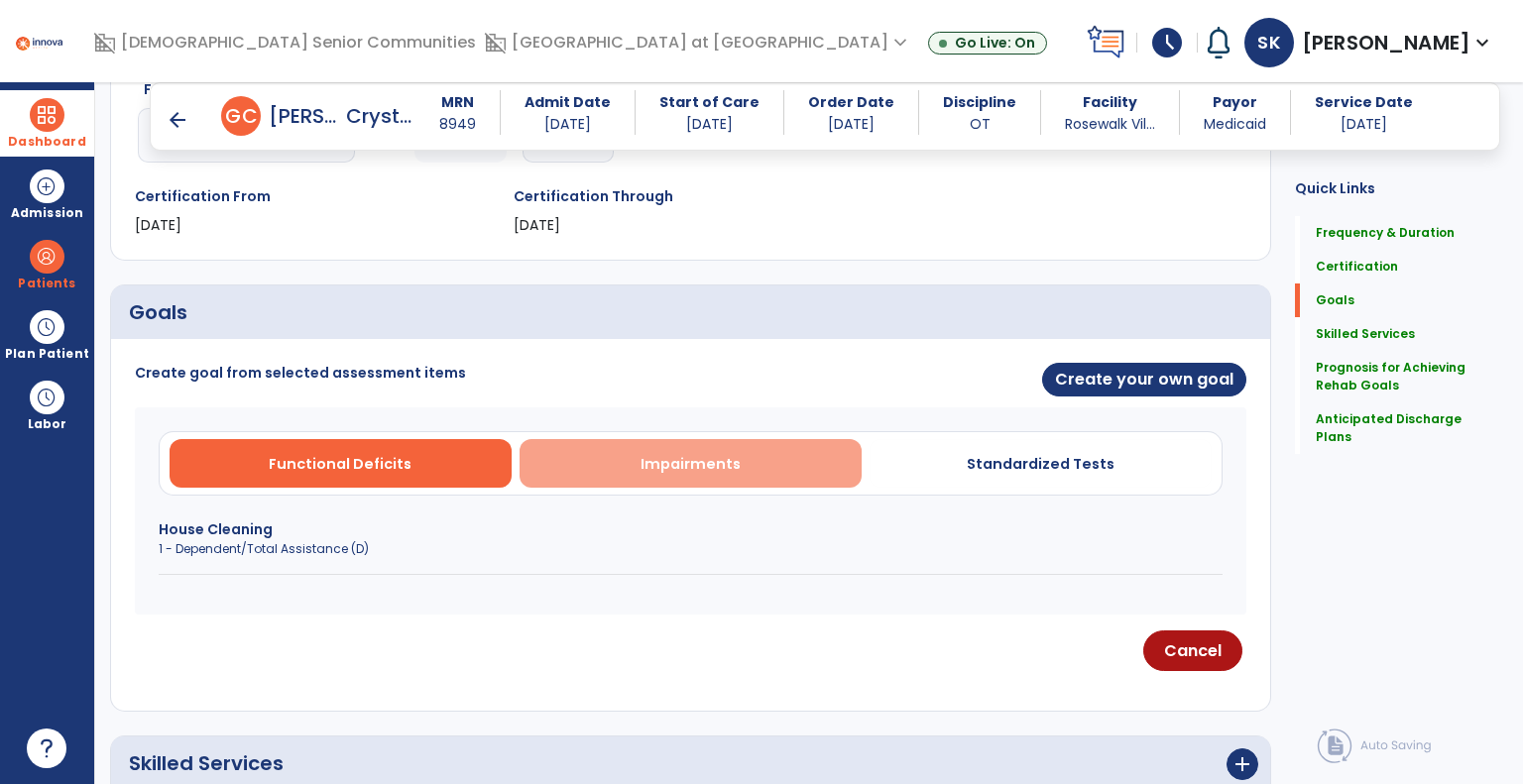 click on "Impairments" at bounding box center (690, 464) 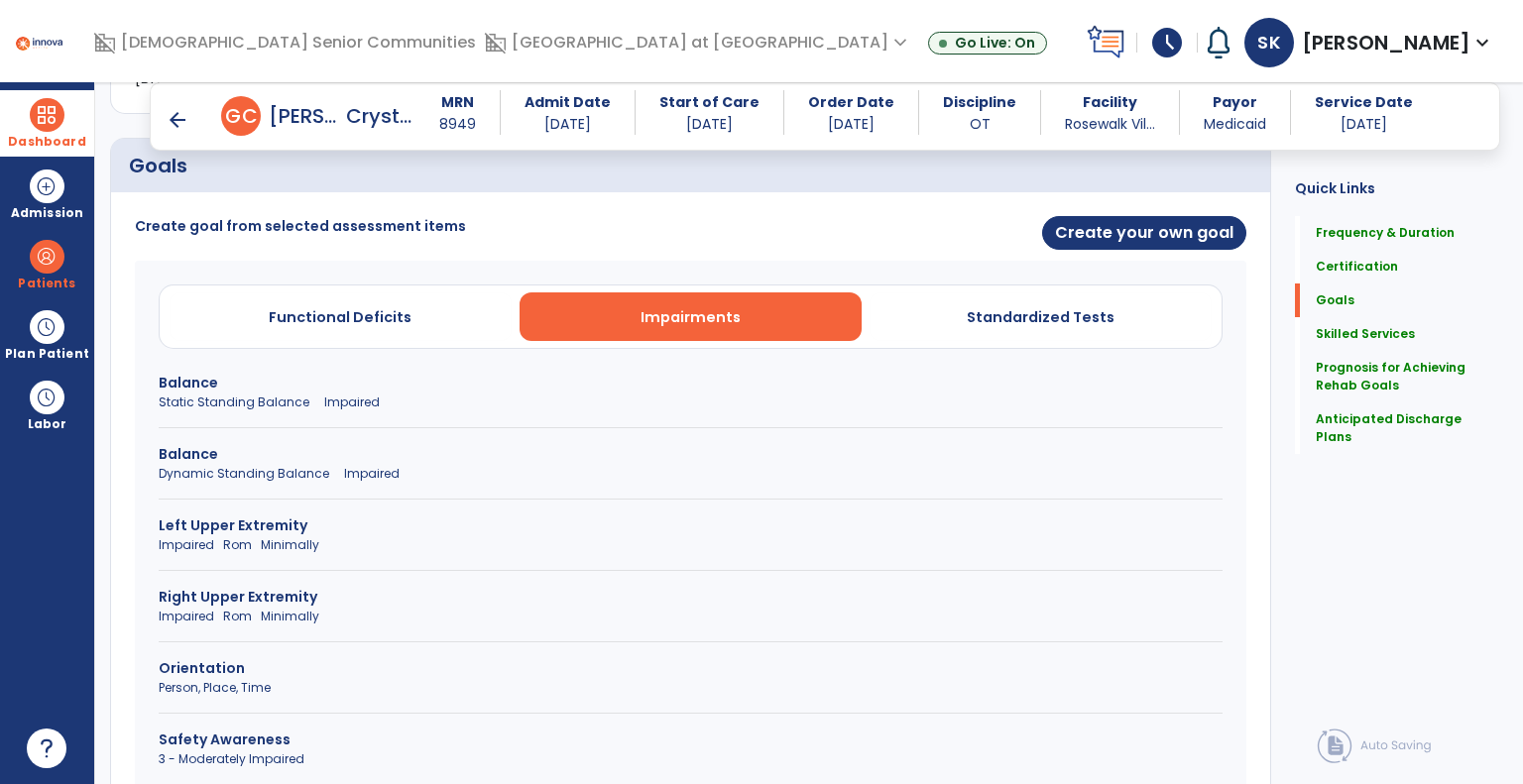 scroll, scrollTop: 623, scrollLeft: 0, axis: vertical 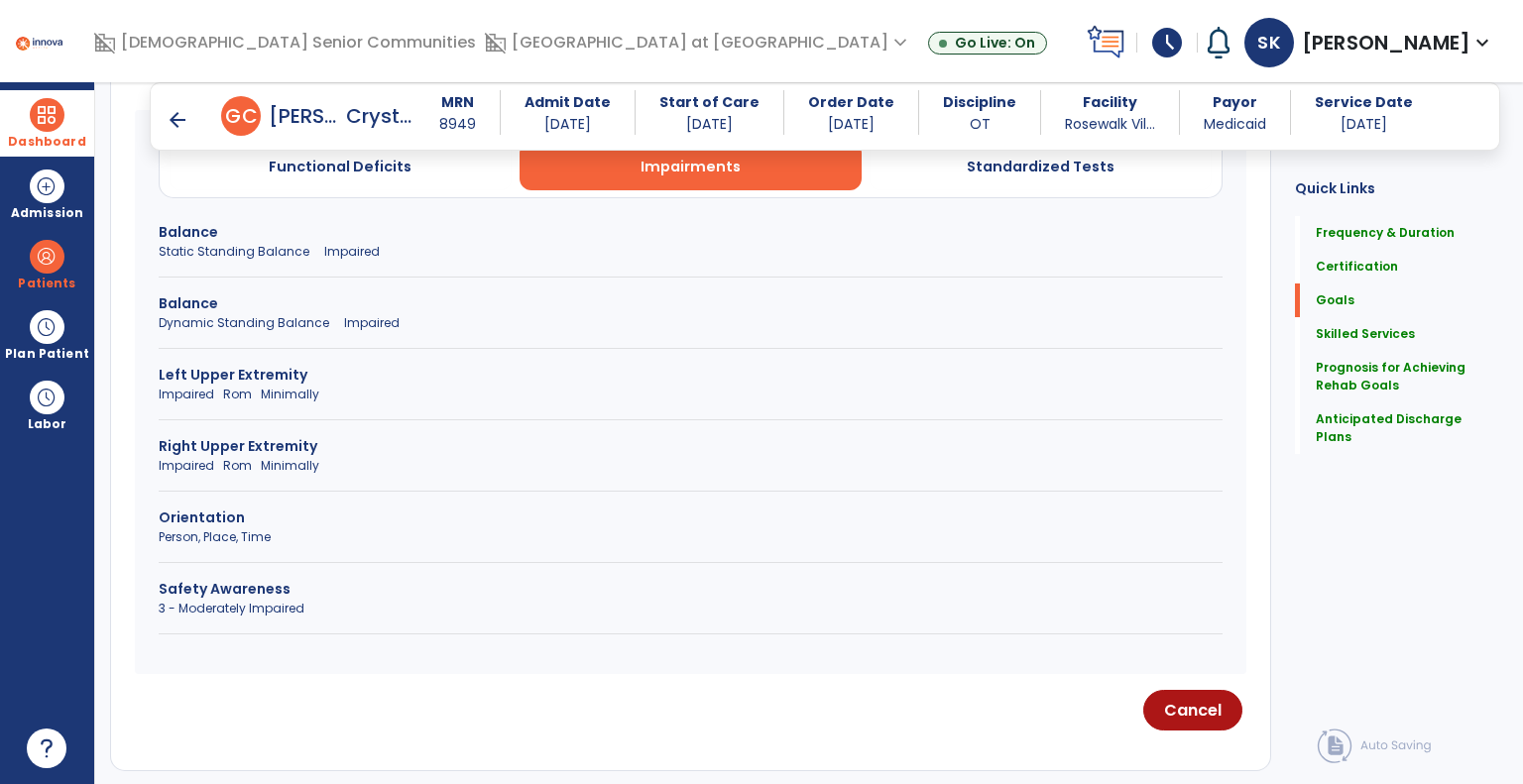 click on "Safety Awareness" at bounding box center (690, 589) 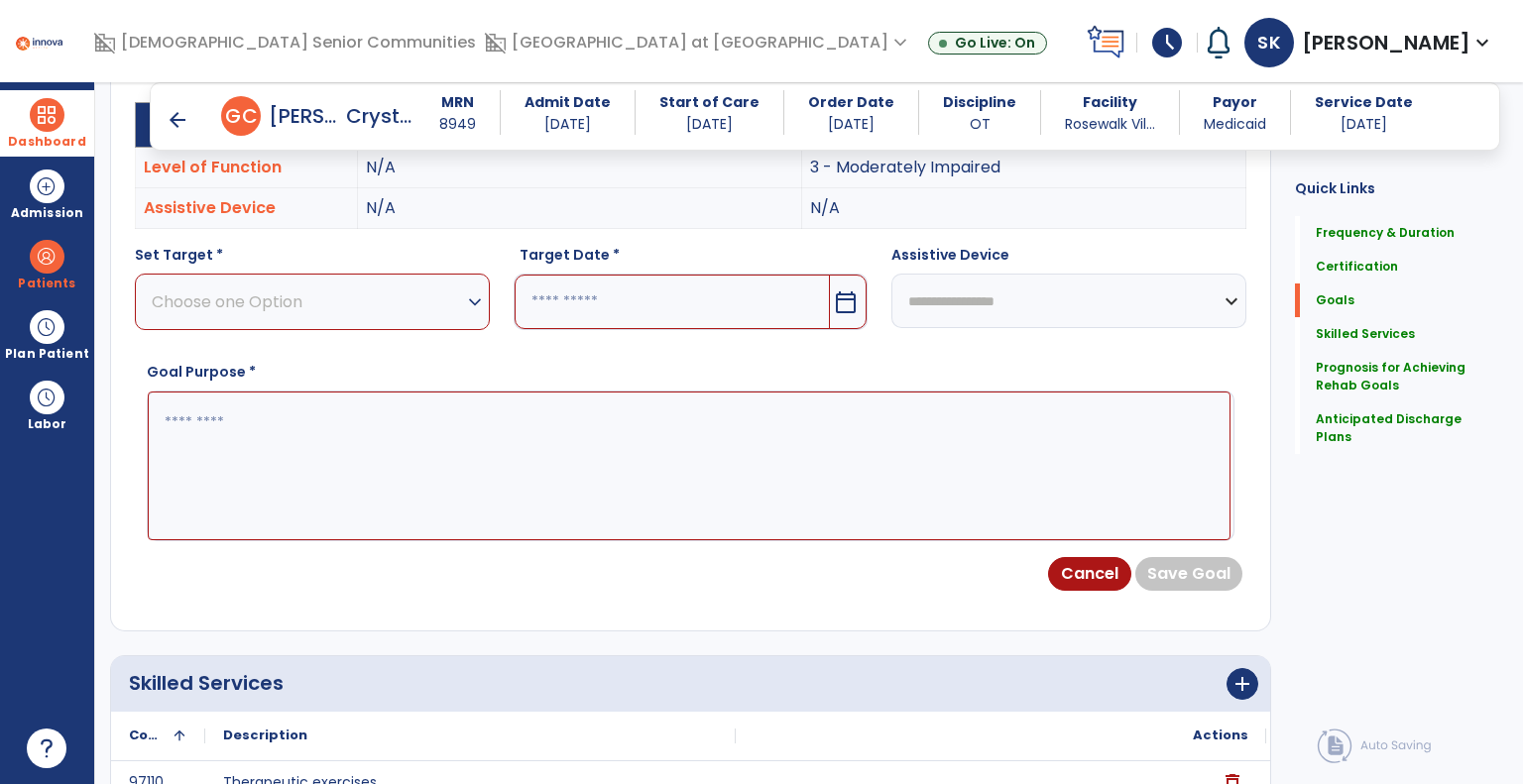 click on "Choose one Option   expand_more" at bounding box center (312, 301) 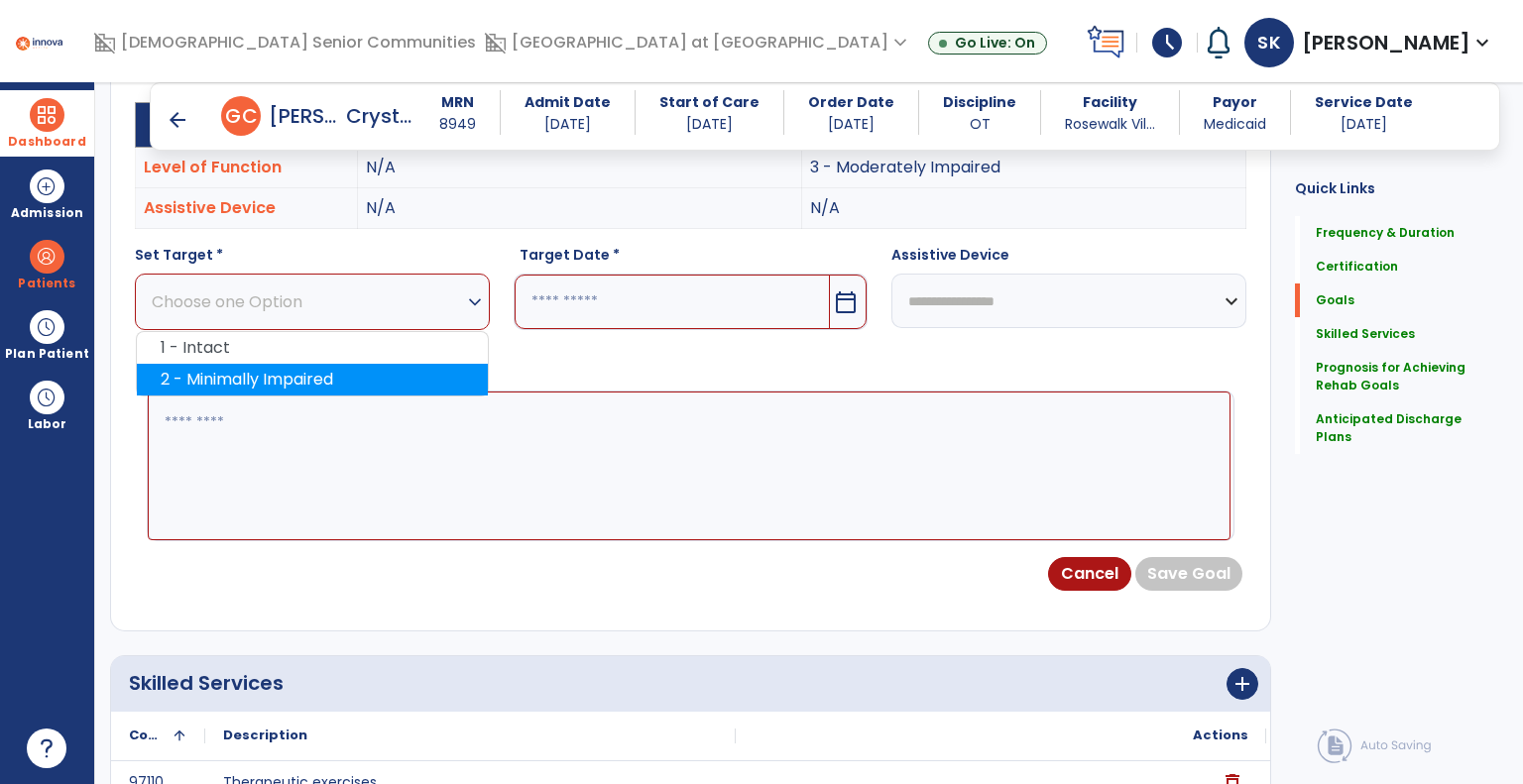click on "2 - Minimally Impaired" at bounding box center (312, 380) 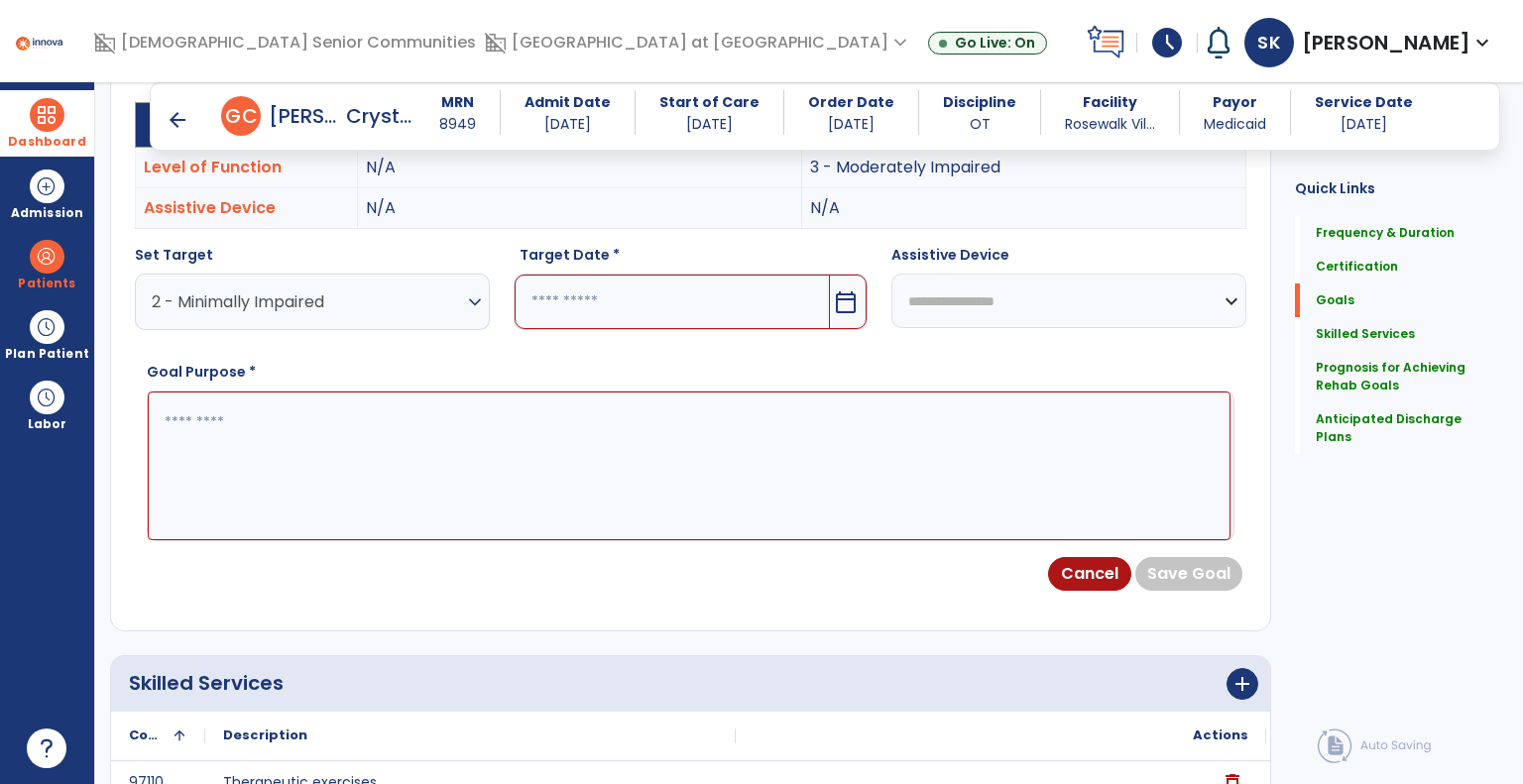 click on "calendar_today" at bounding box center (846, 302) 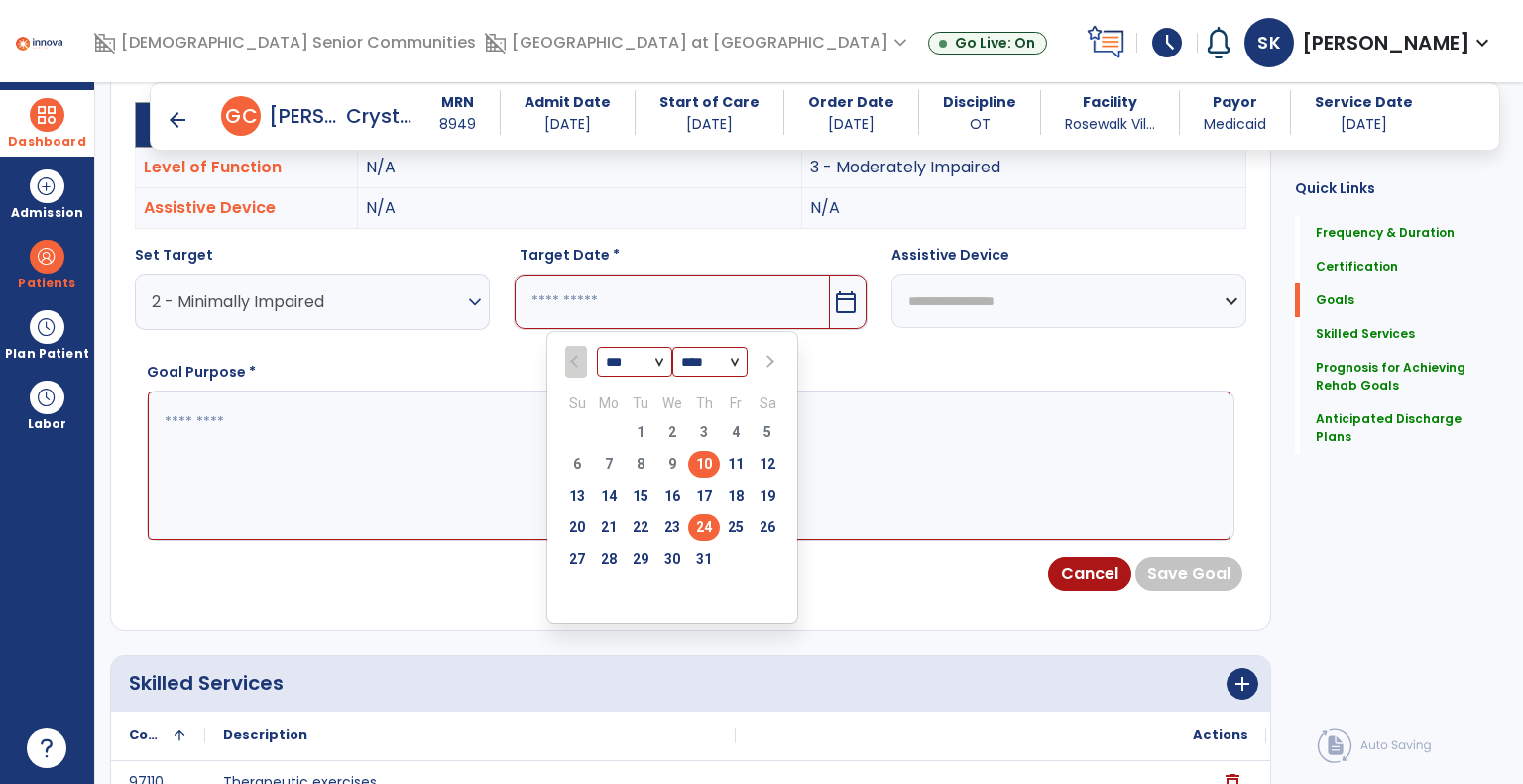 click on "24" at bounding box center [704, 527] 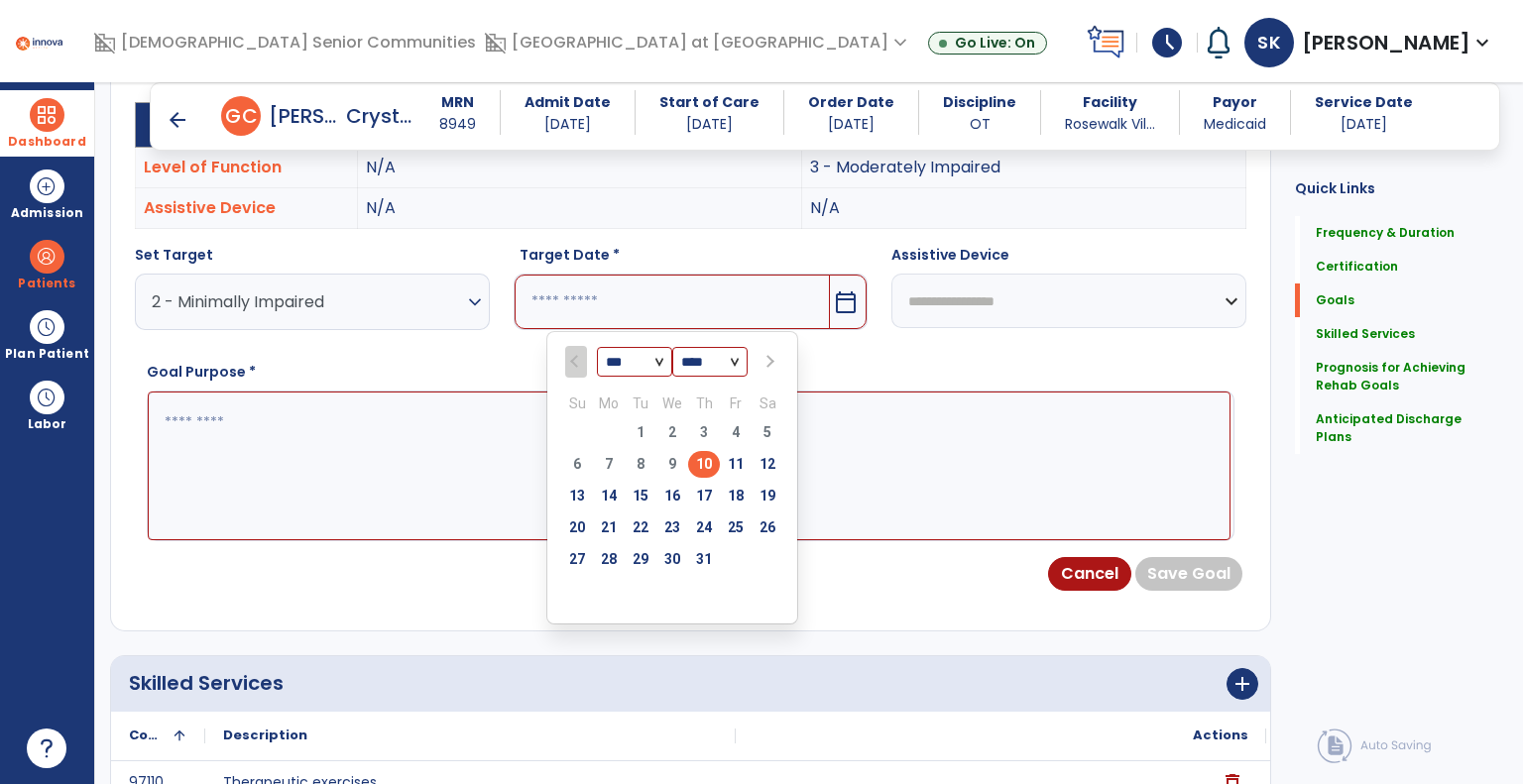 type on "*********" 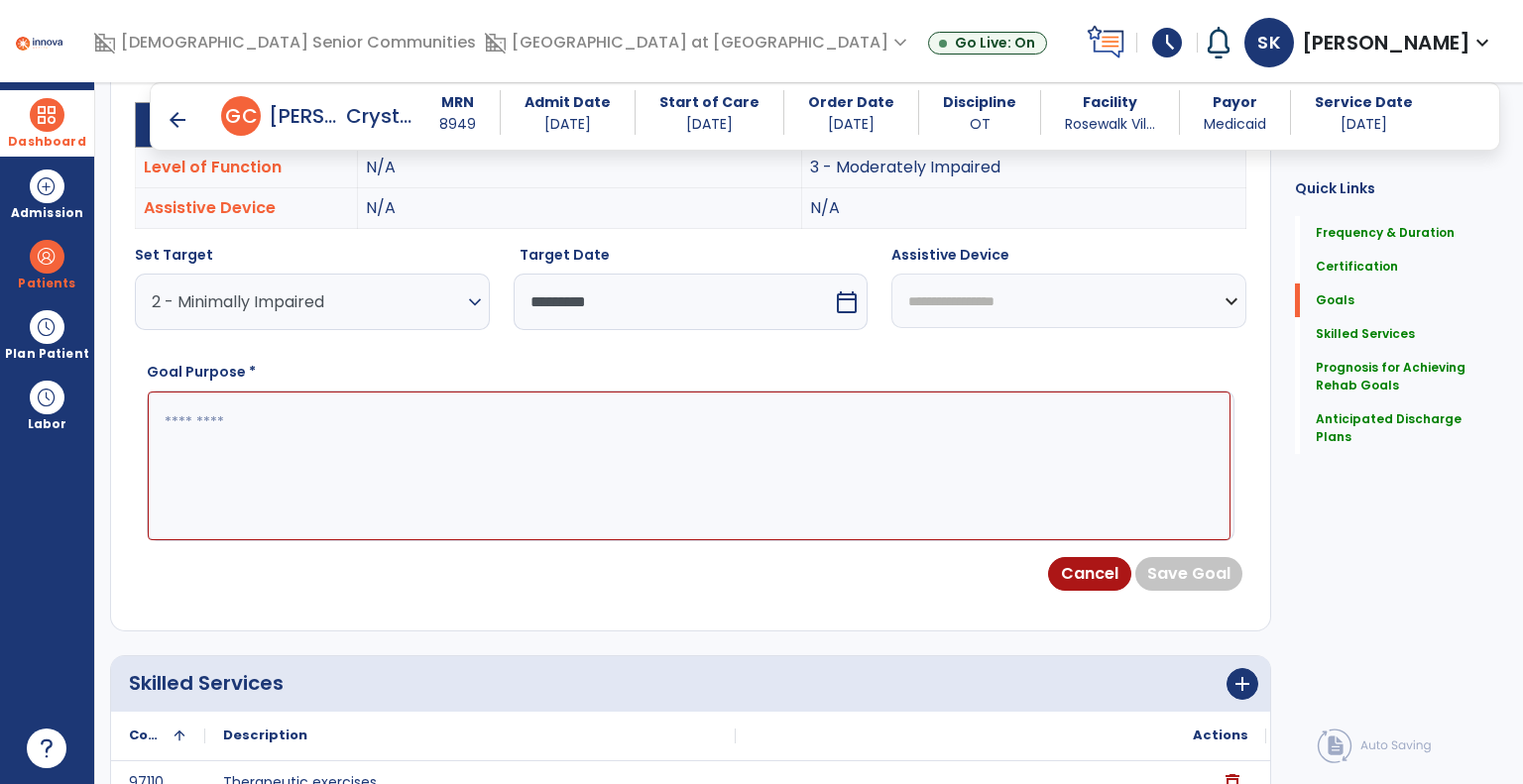 click at bounding box center (689, 466) 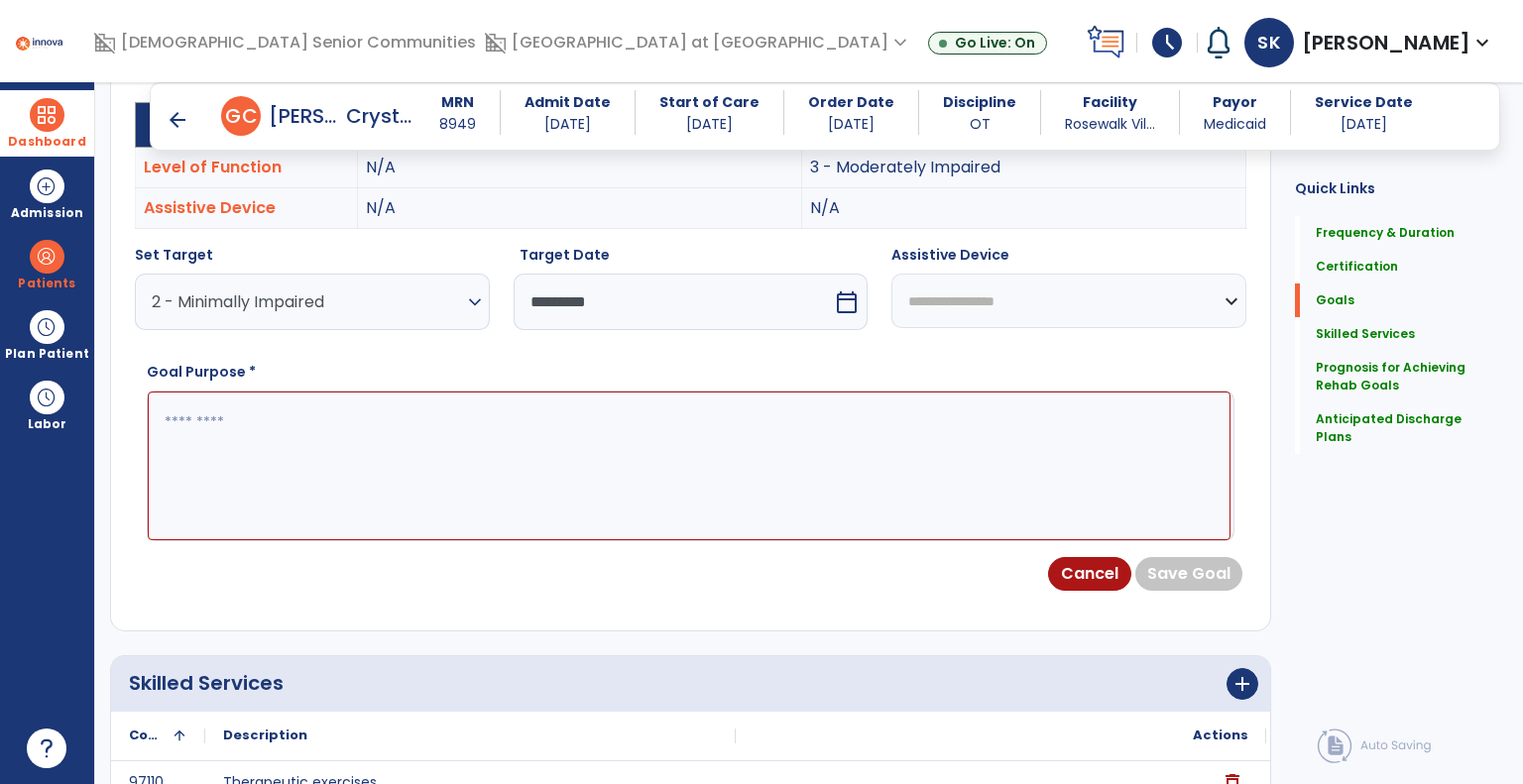 paste on "**********" 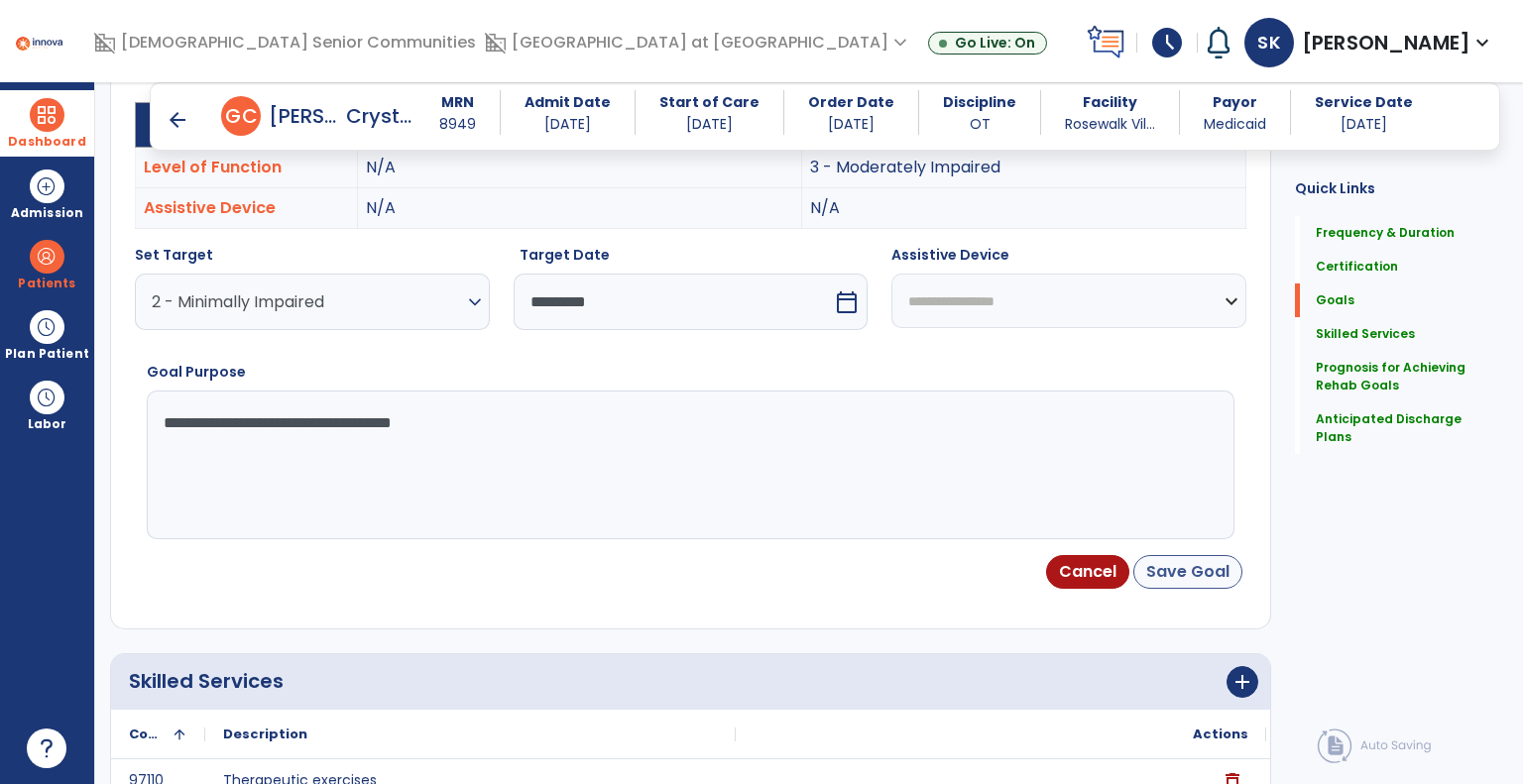 type on "**********" 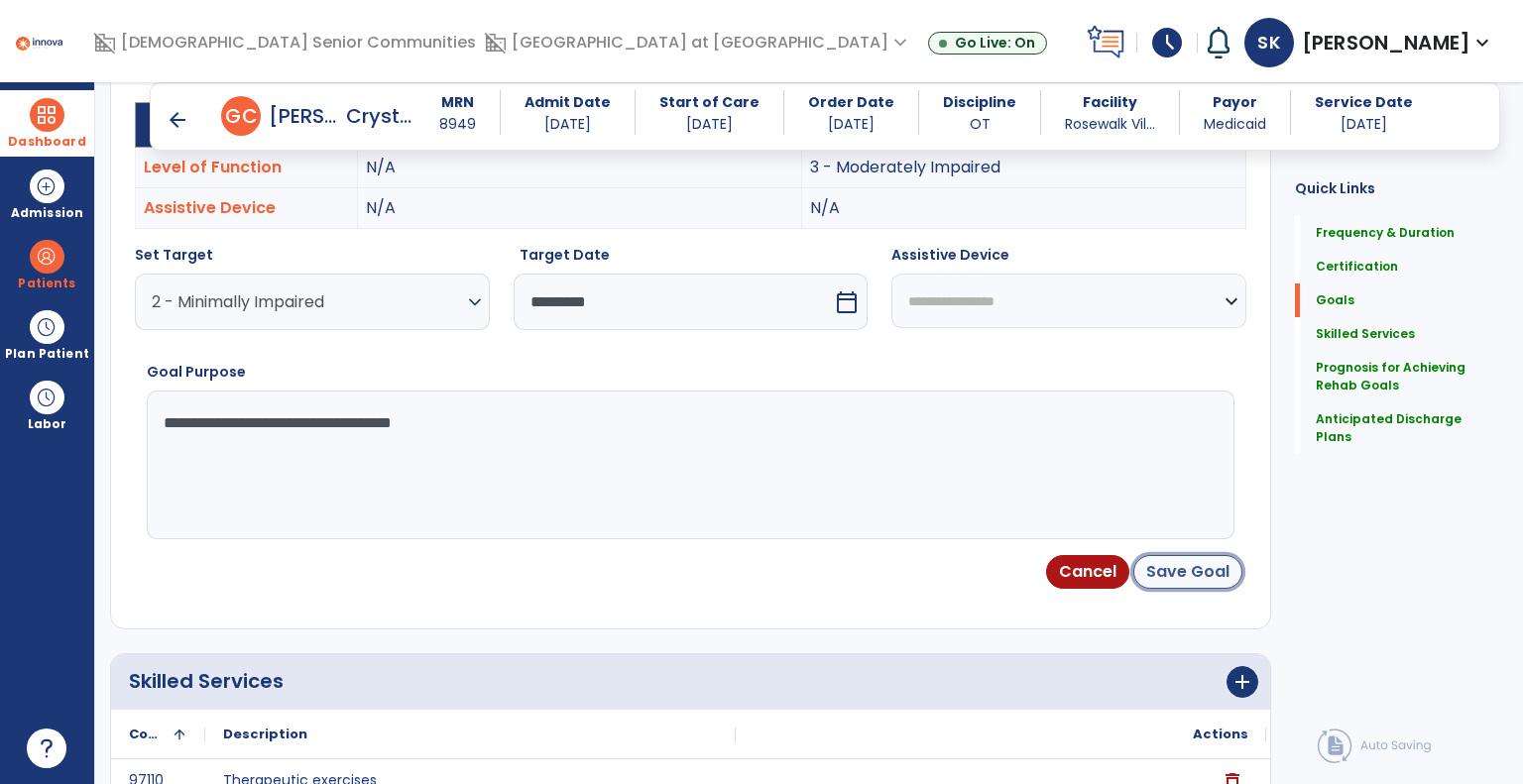 click on "Save Goal" at bounding box center (1188, 572) 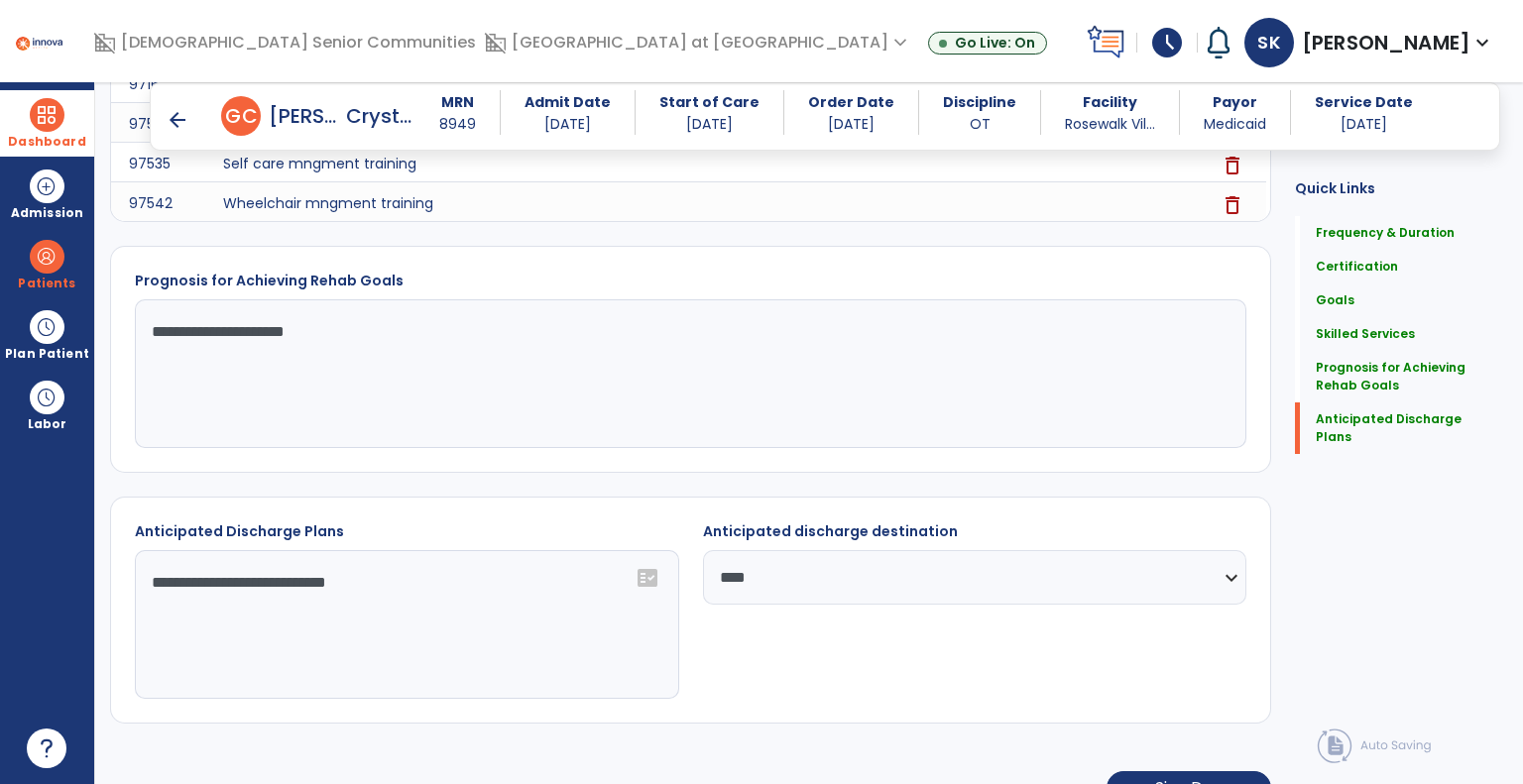 scroll, scrollTop: 2484, scrollLeft: 0, axis: vertical 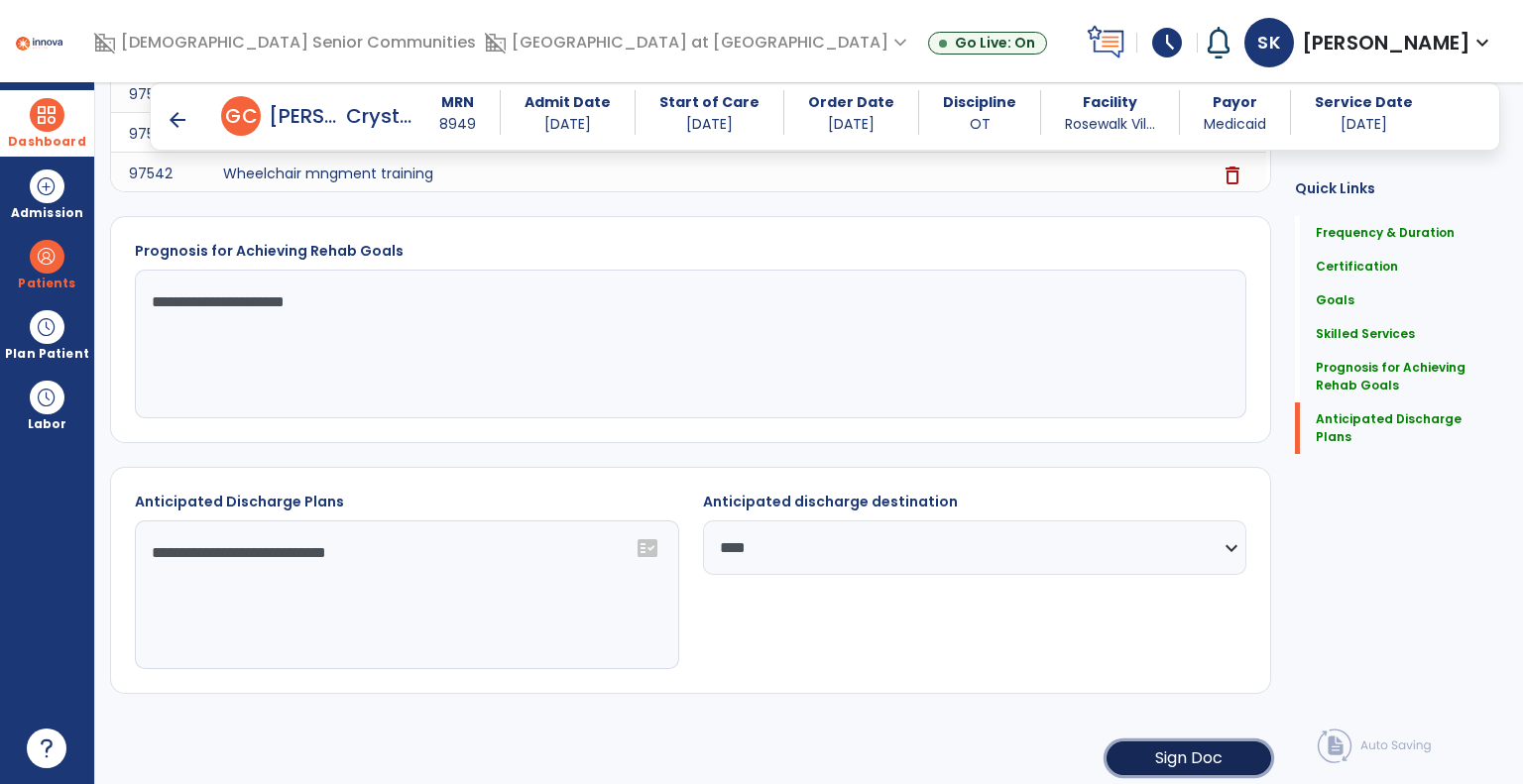 click on "Sign Doc" 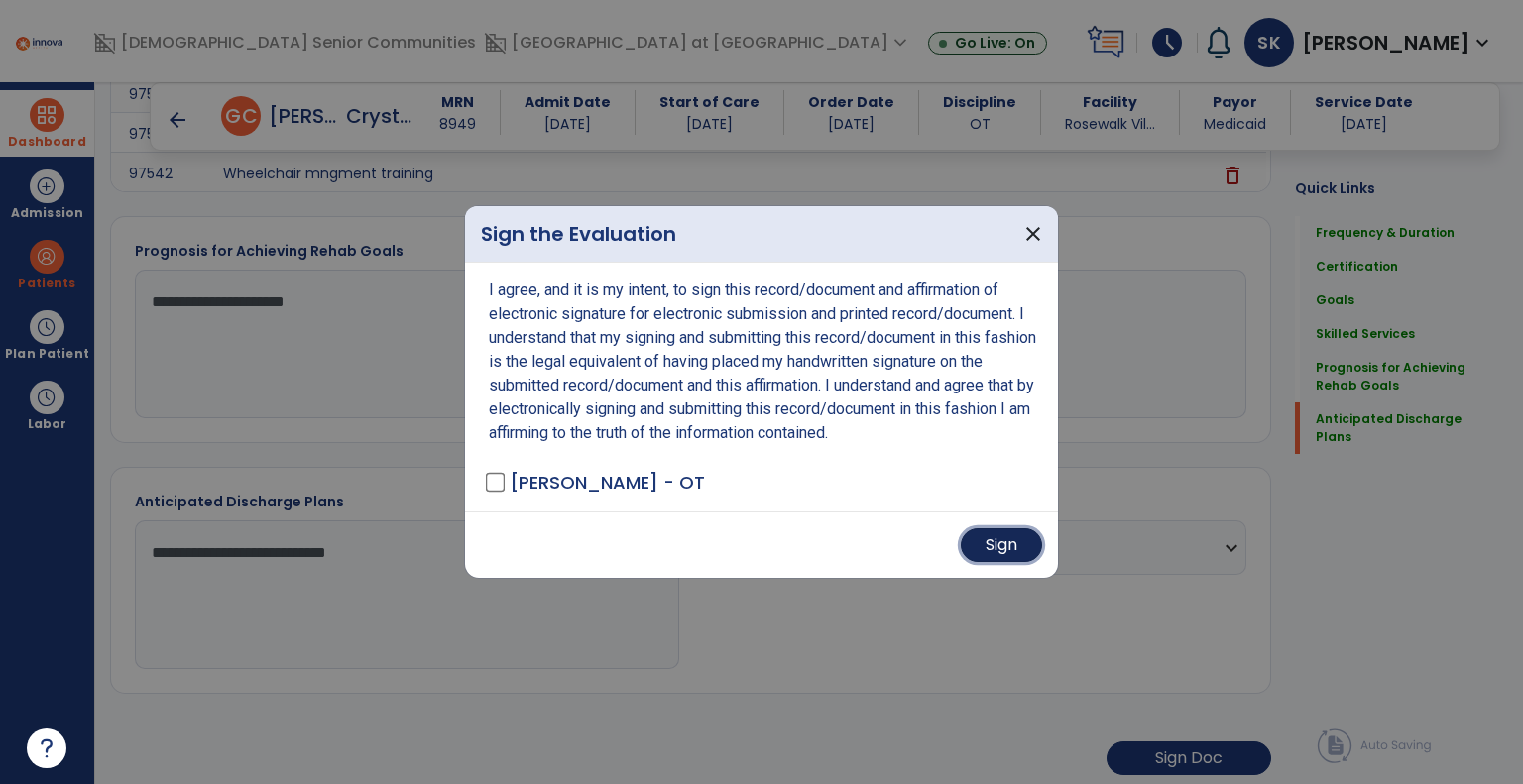 click on "Sign" at bounding box center [1001, 545] 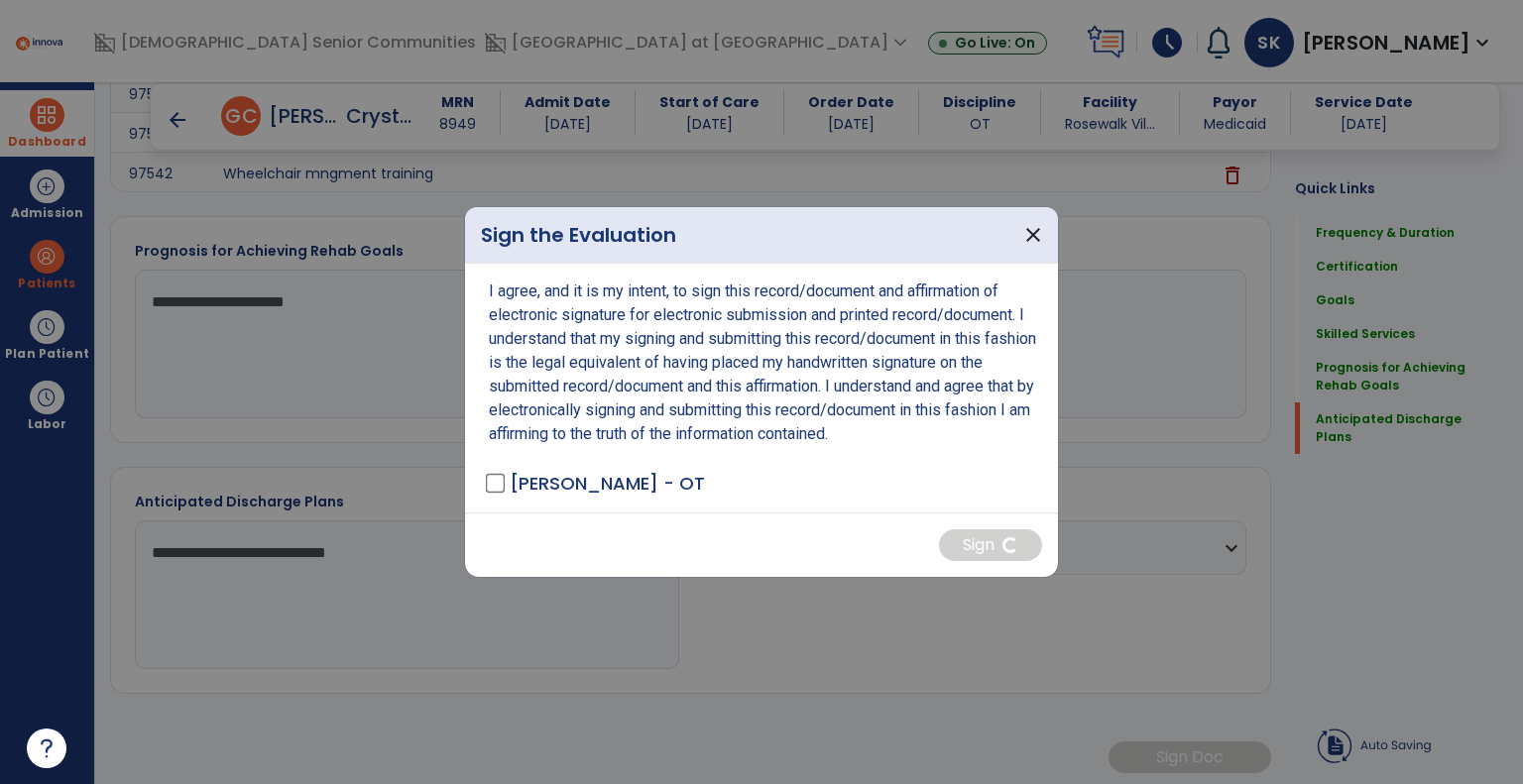 scroll, scrollTop: 2482, scrollLeft: 0, axis: vertical 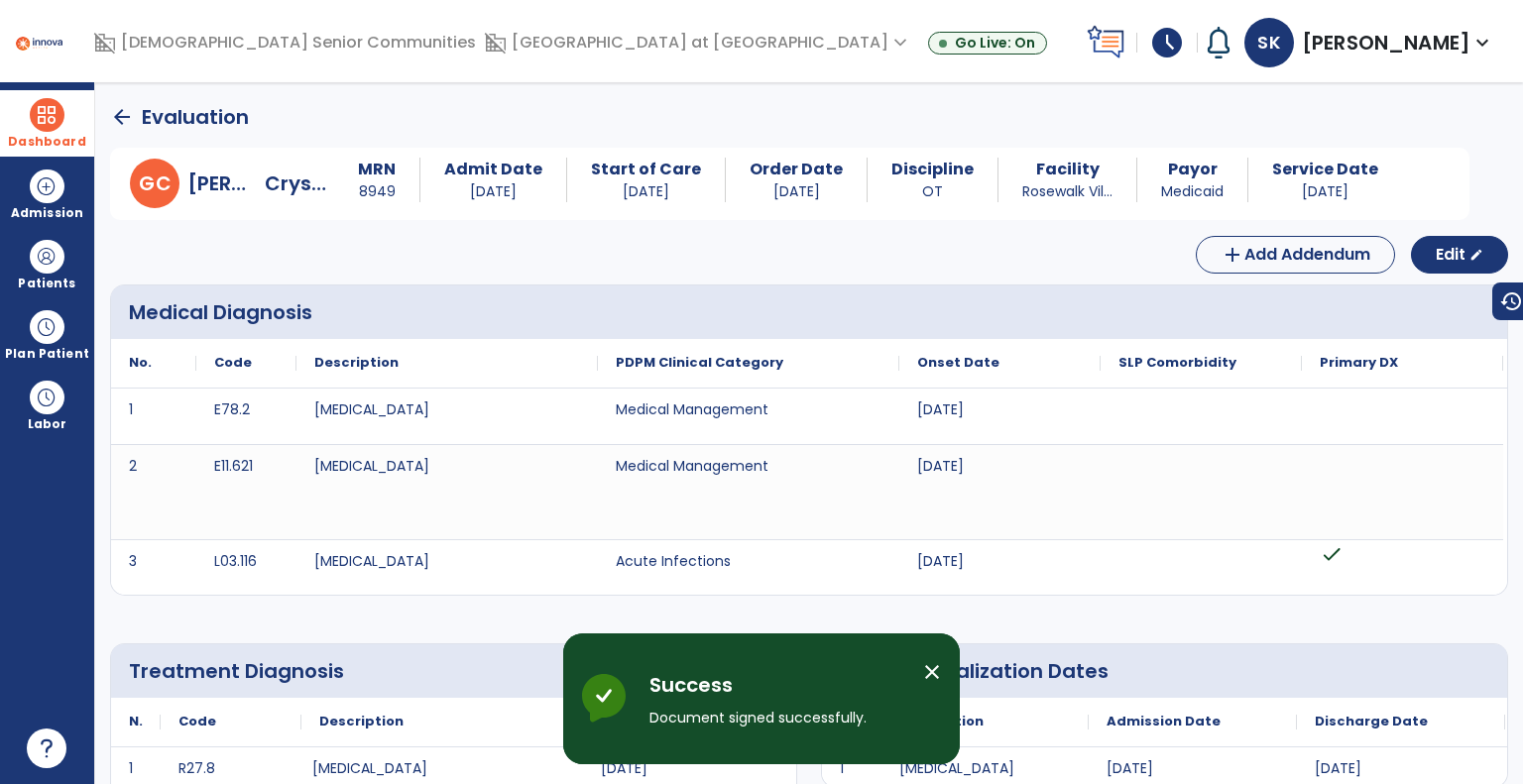 click on "arrow_back" 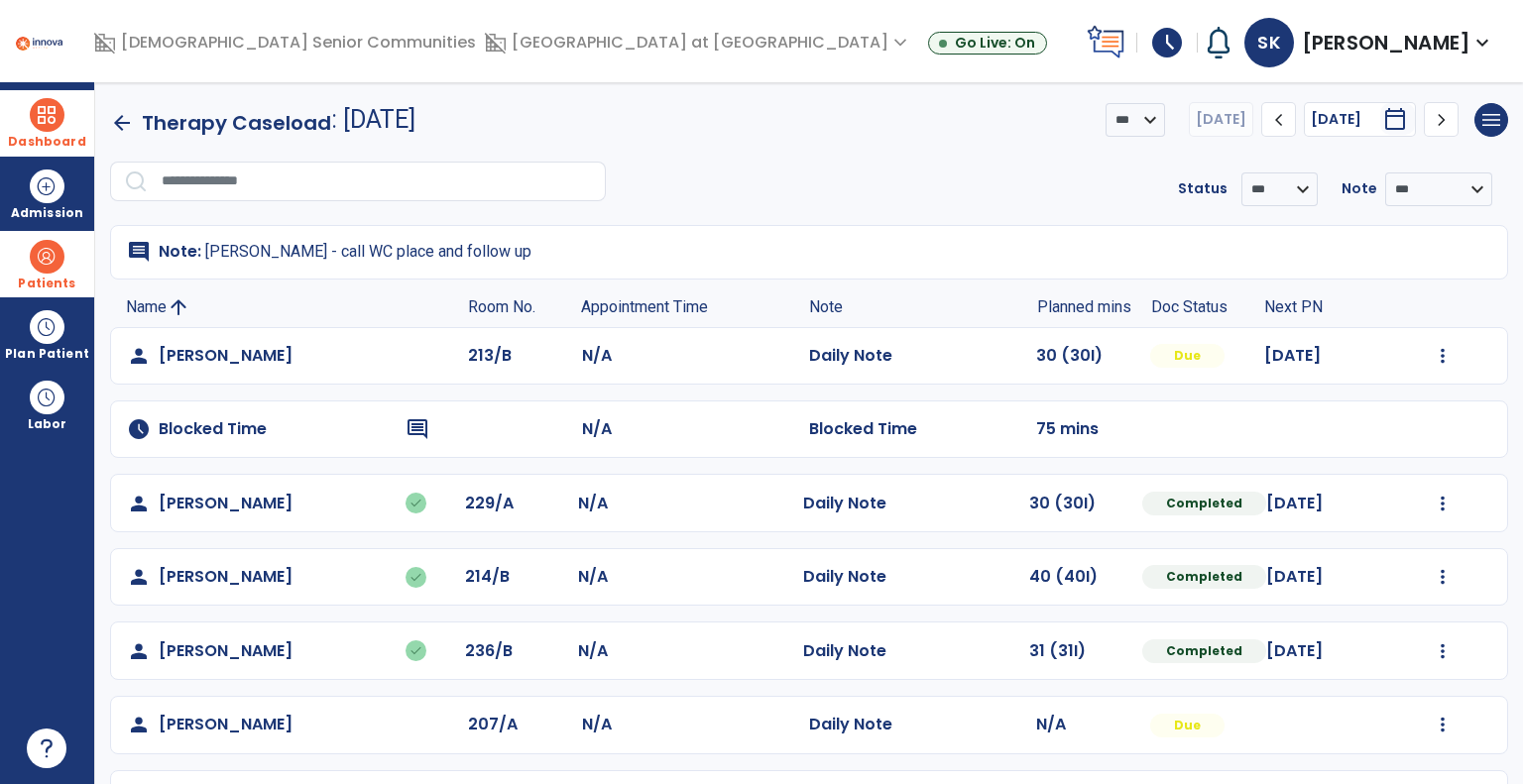 click at bounding box center [47, 257] 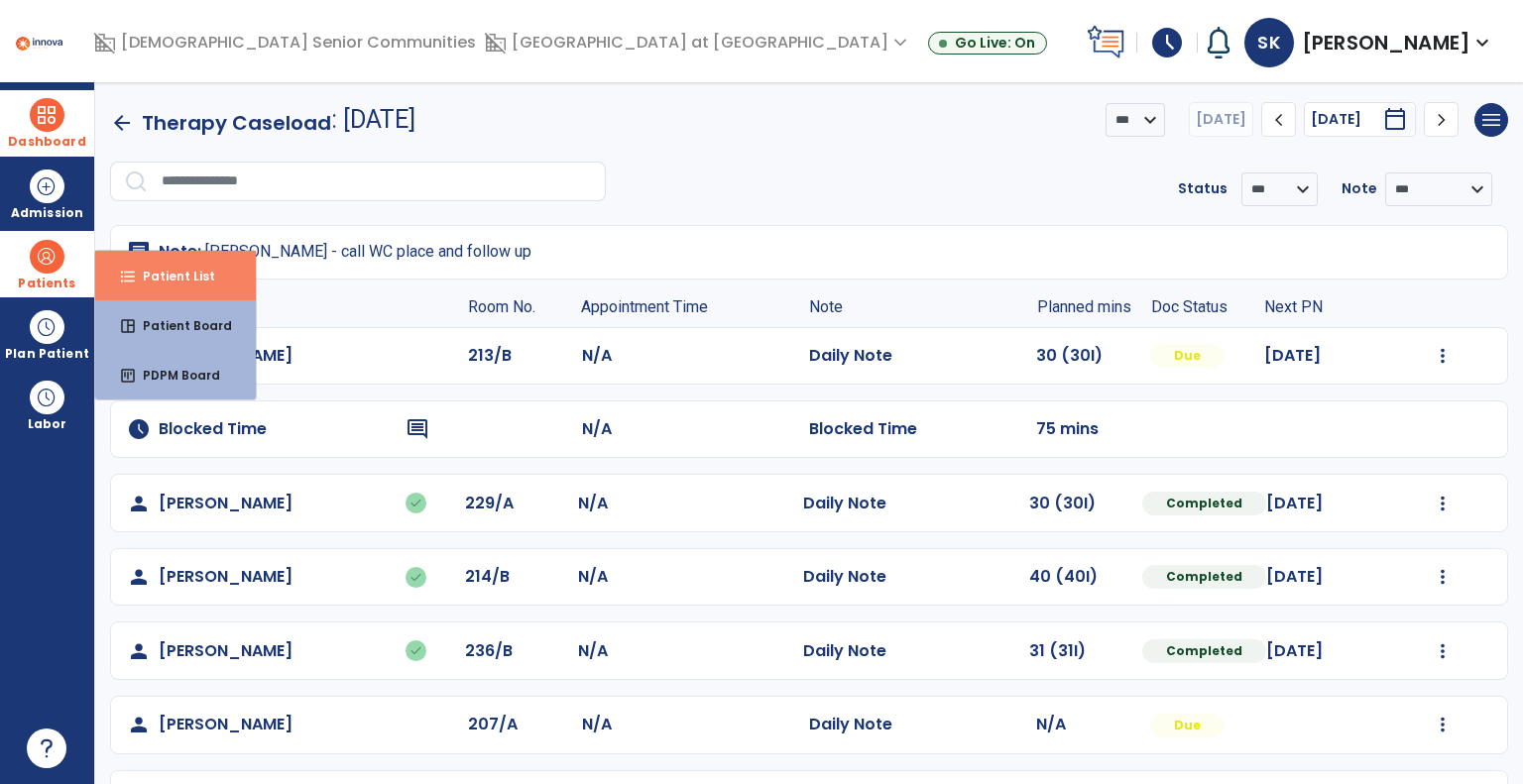 click on "Patient List" at bounding box center (171, 276) 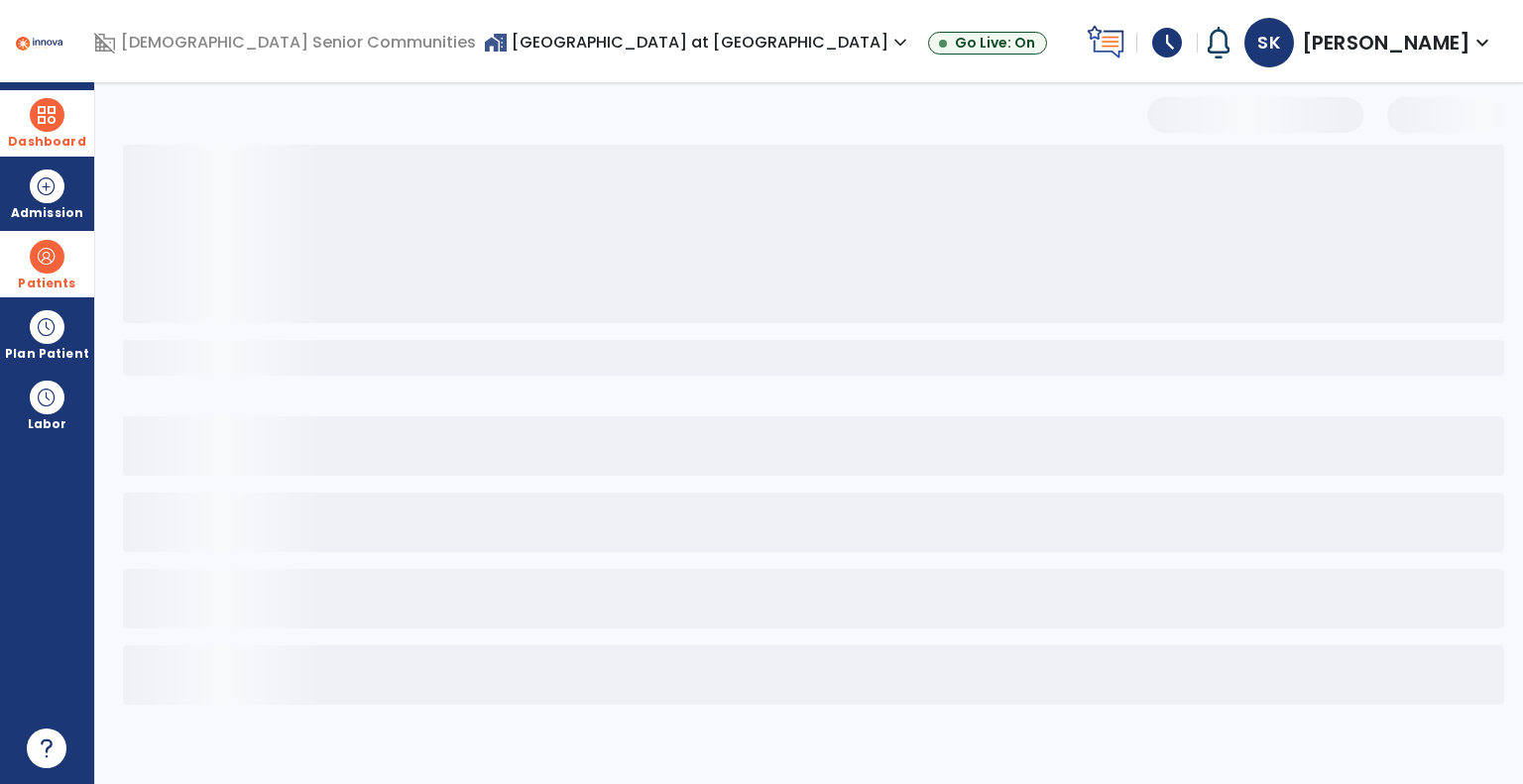 select on "***" 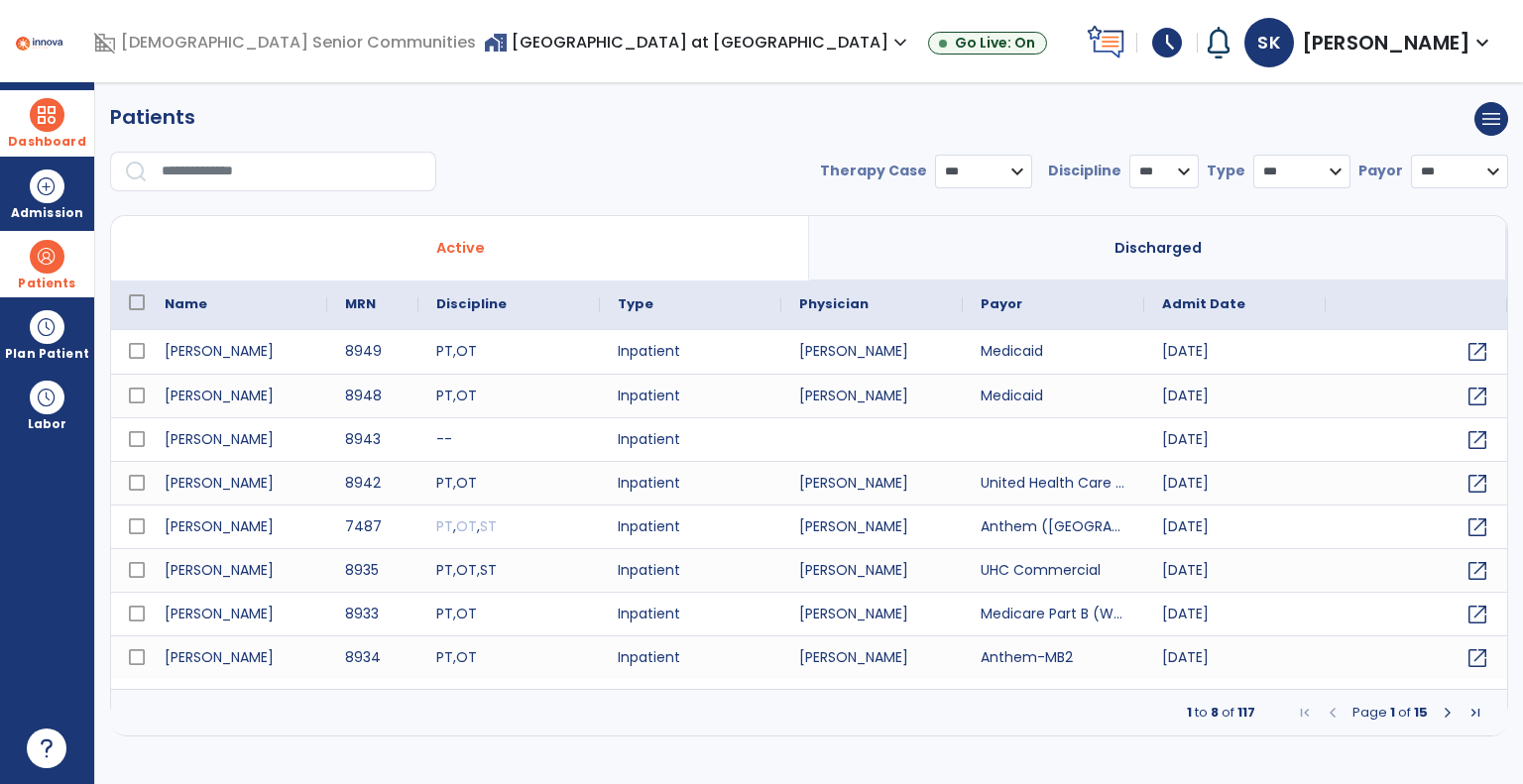 click on "*** **** ******" at bounding box center (984, 171) 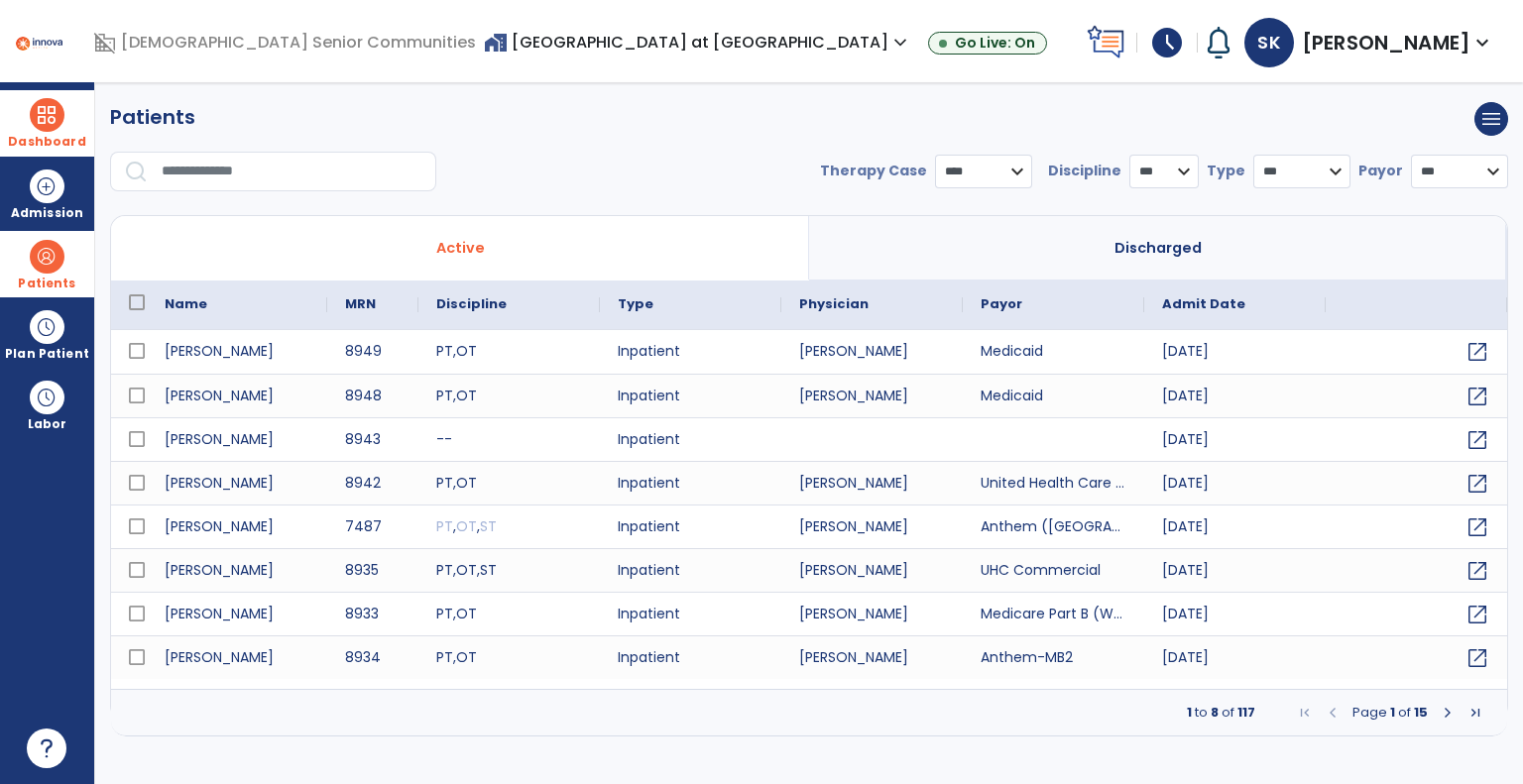 click on "*** **** ******" at bounding box center (984, 171) 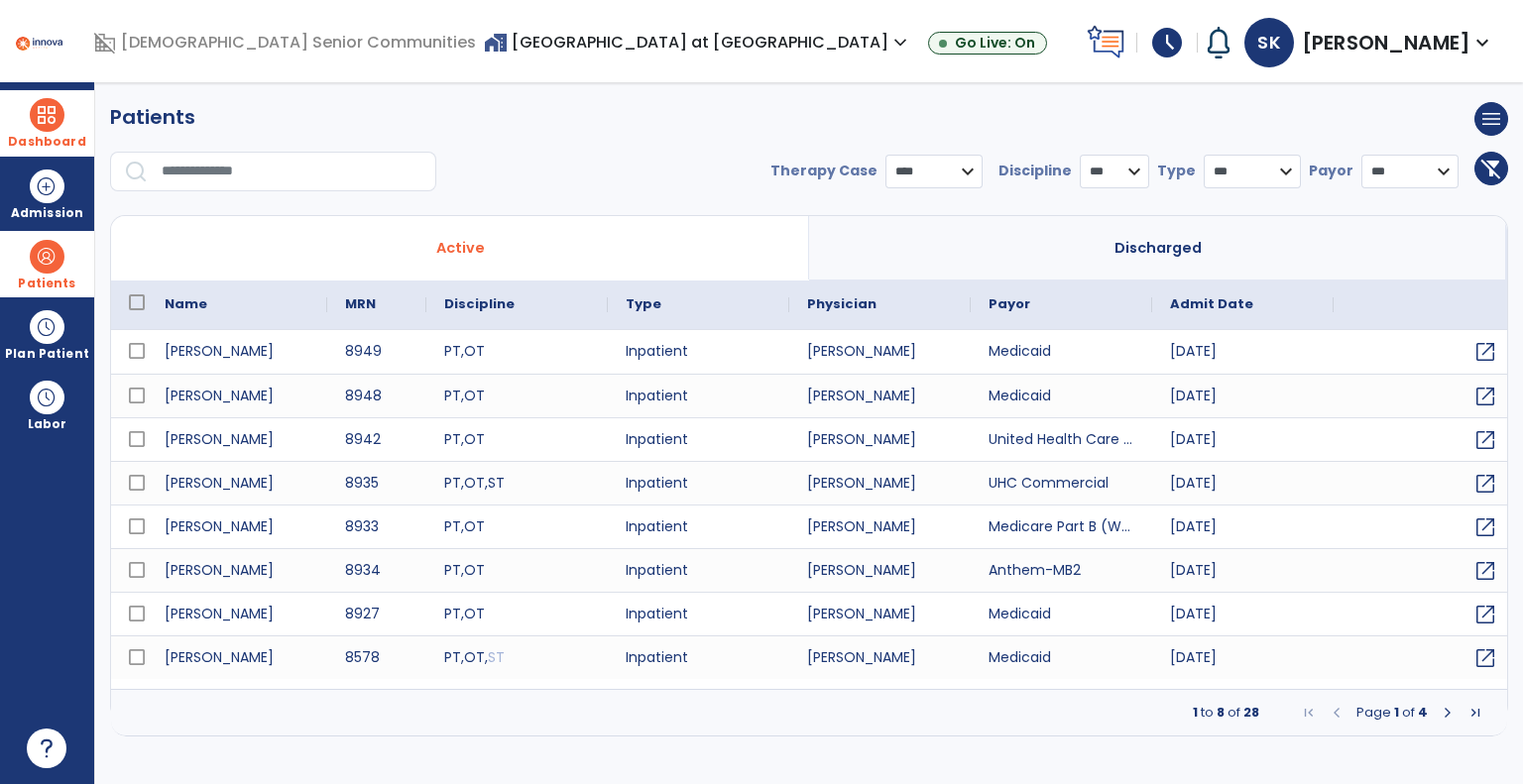 click on "* *** ** ** **" at bounding box center (1114, 171) 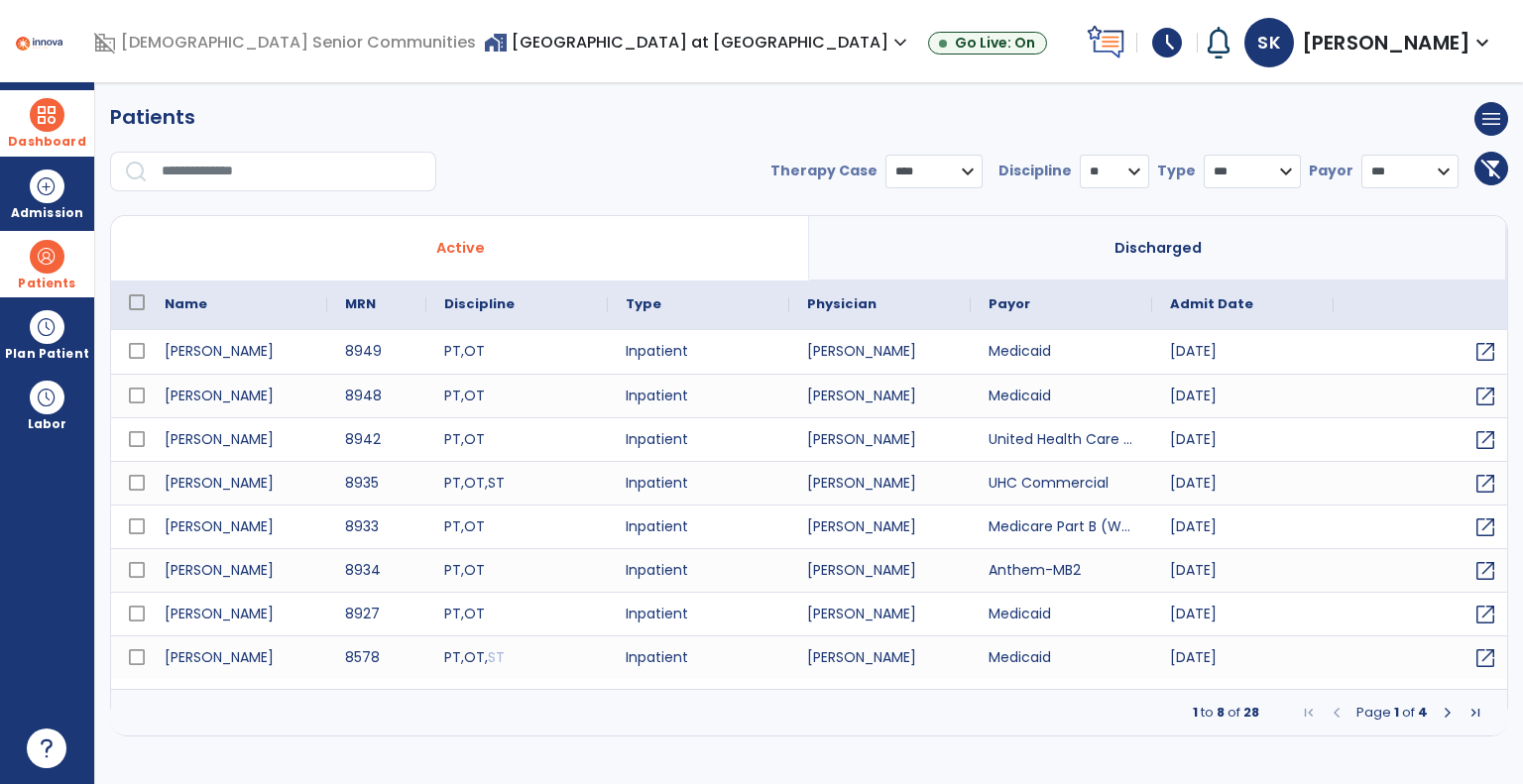 click on "* *** ** ** **" at bounding box center (1114, 171) 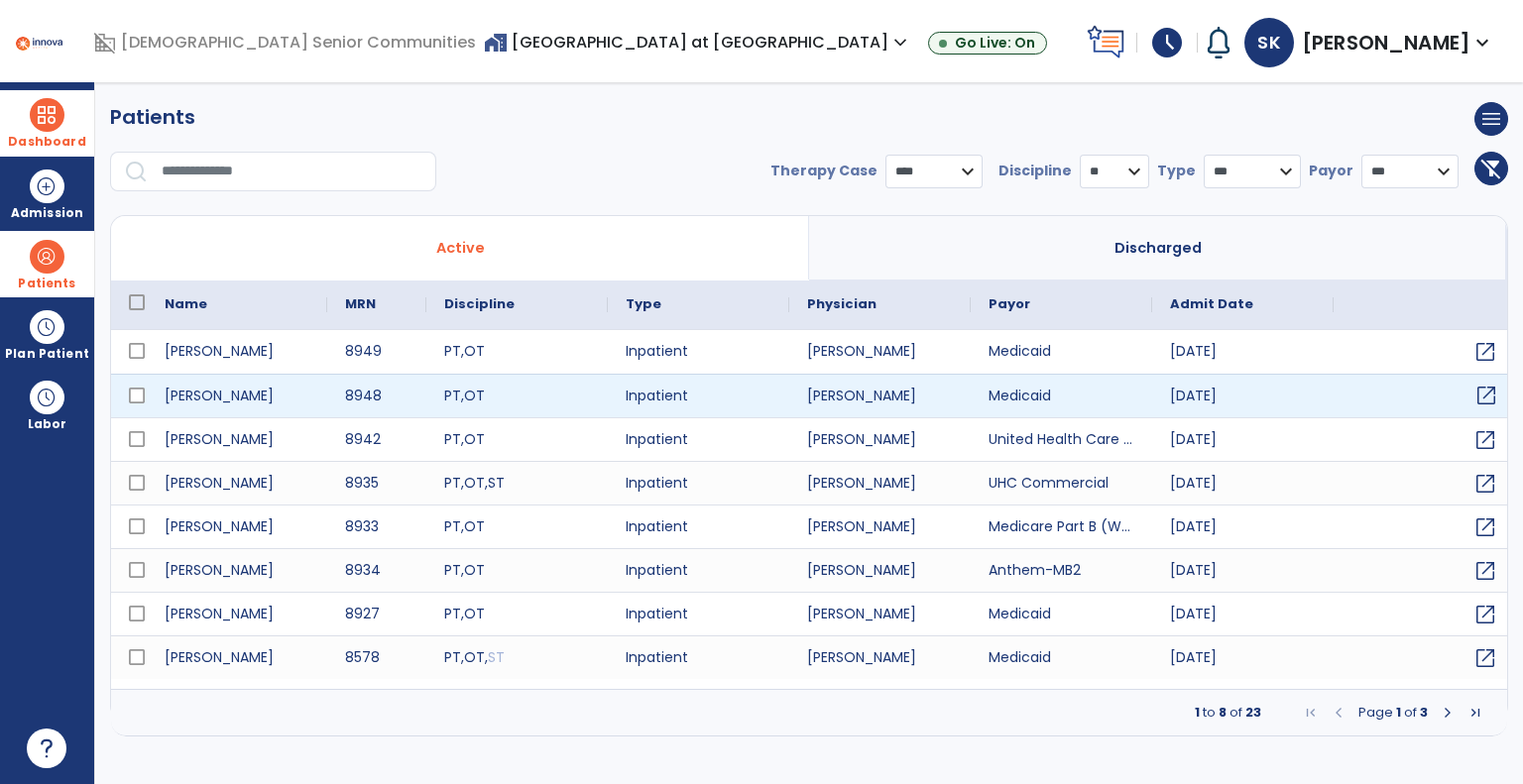 click on "open_in_new" at bounding box center [1486, 395] 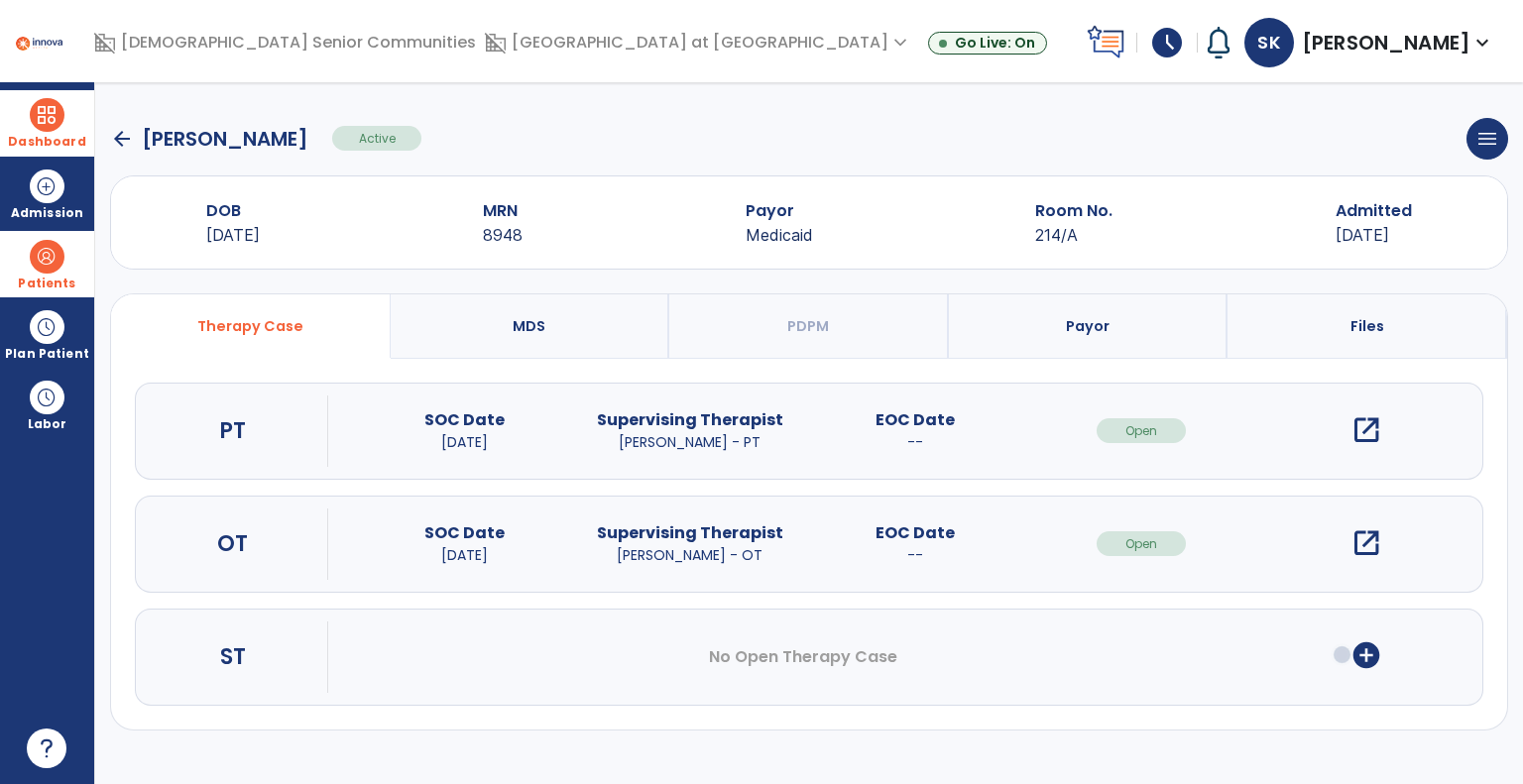 click on "open_in_new" at bounding box center (1366, 543) 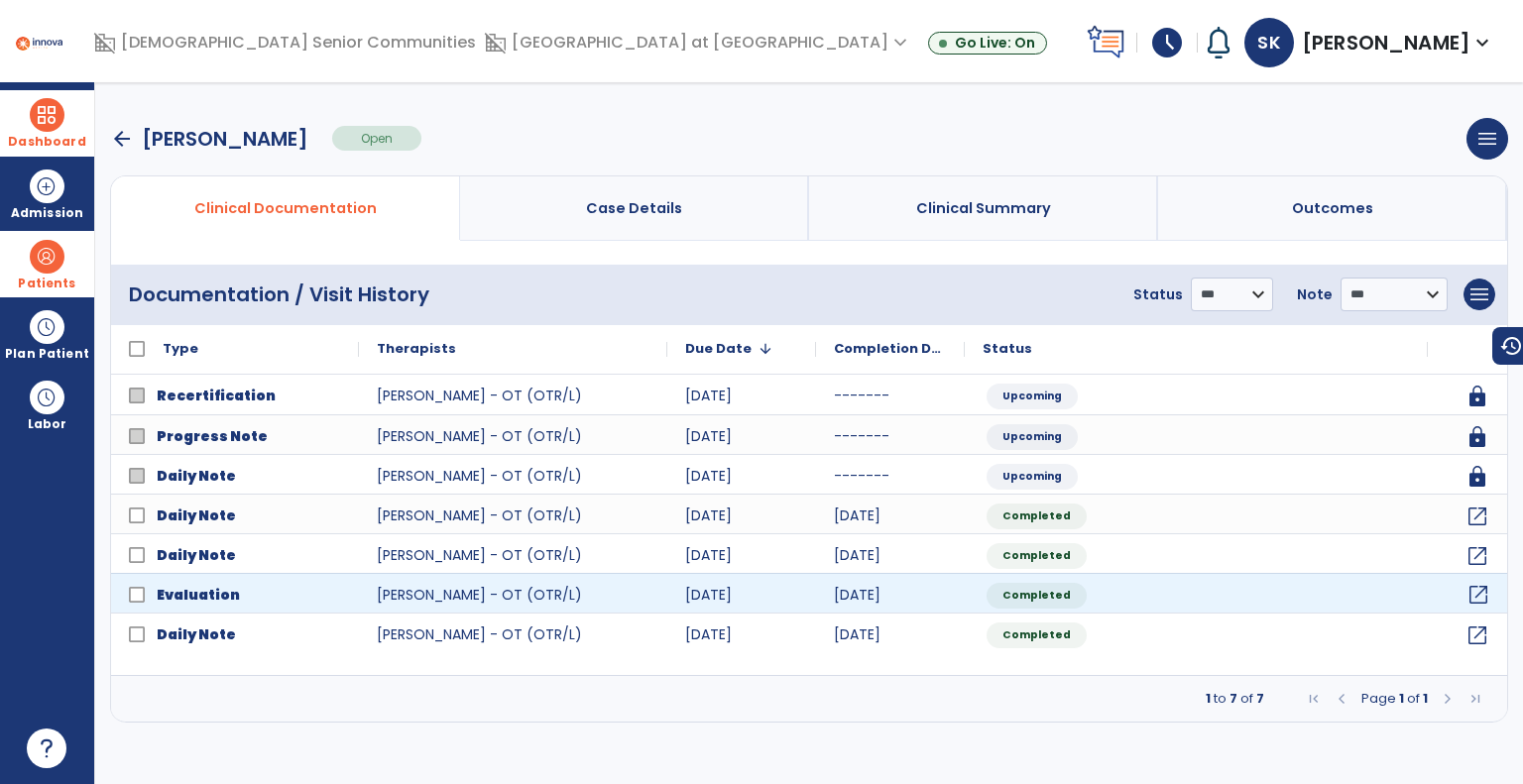 click on "open_in_new" 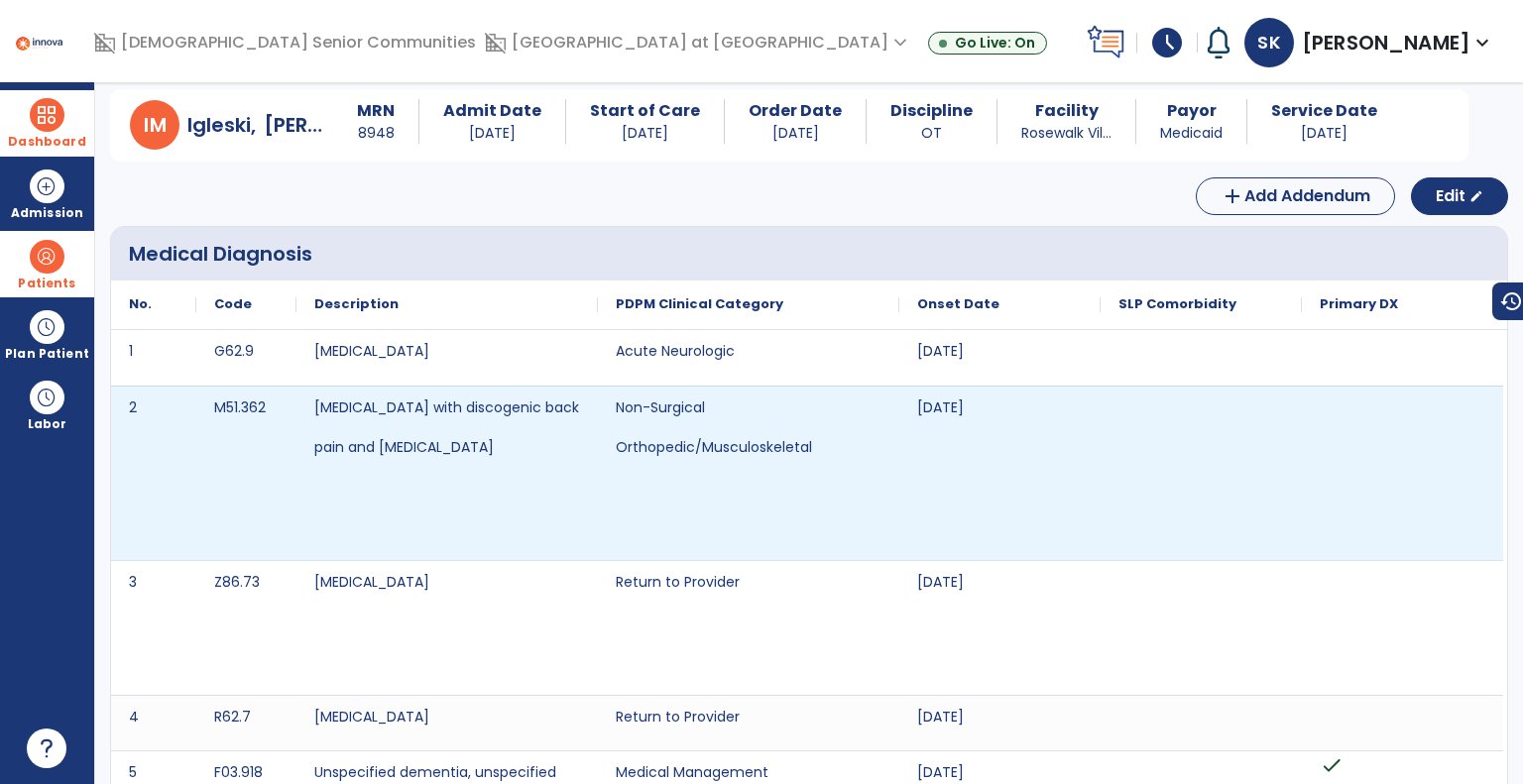 scroll, scrollTop: 0, scrollLeft: 0, axis: both 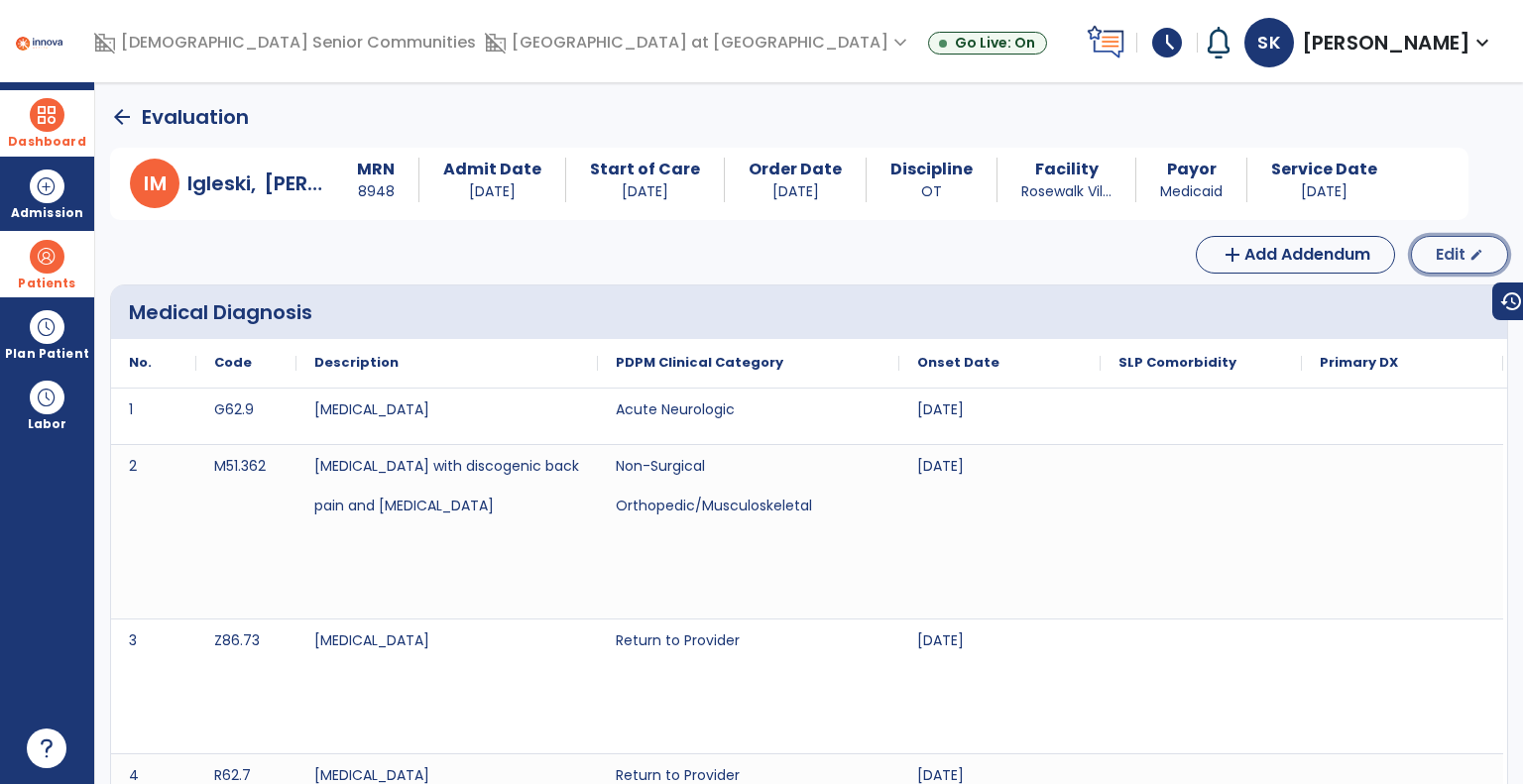 click on "edit" 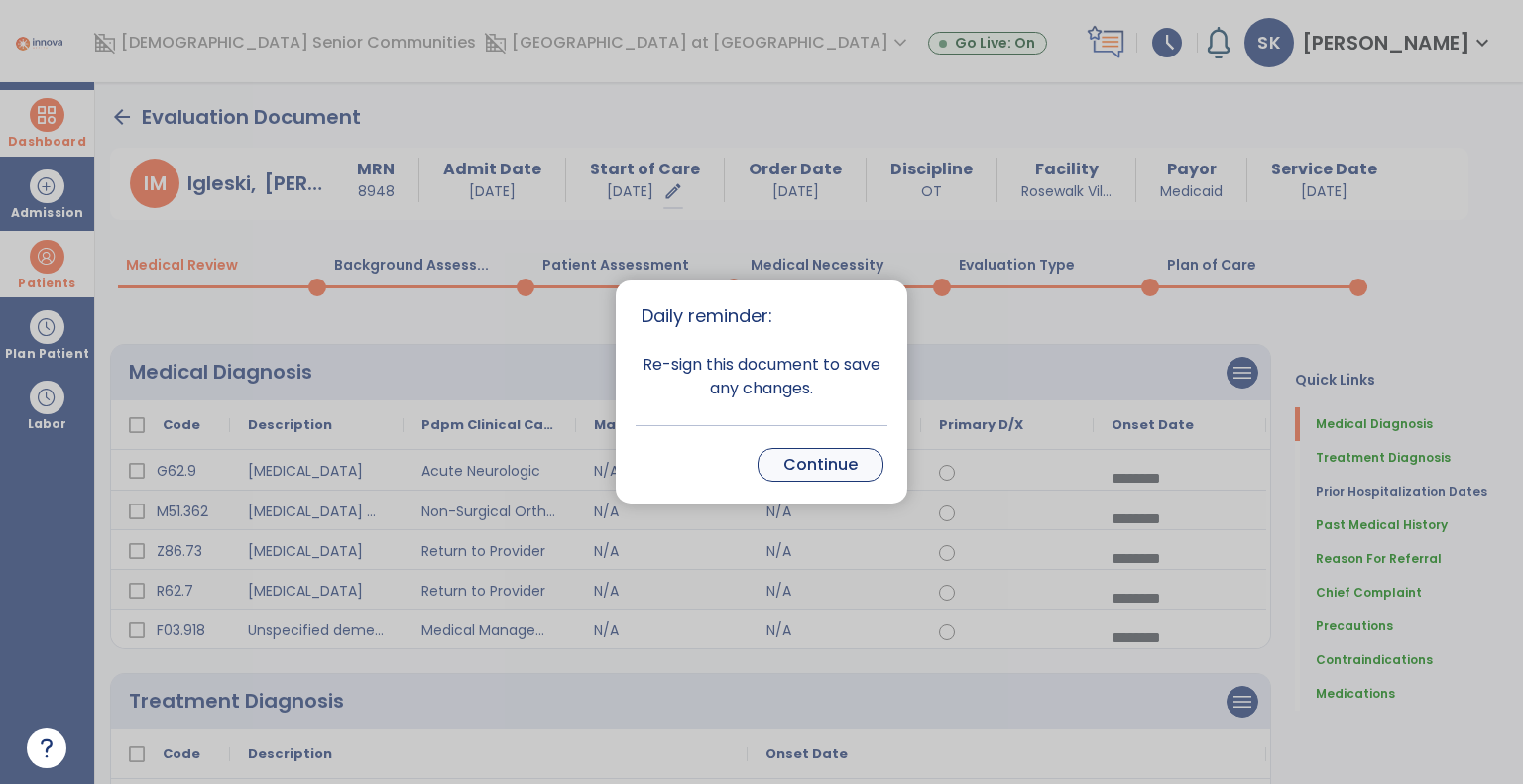 click on "Continue" at bounding box center (820, 465) 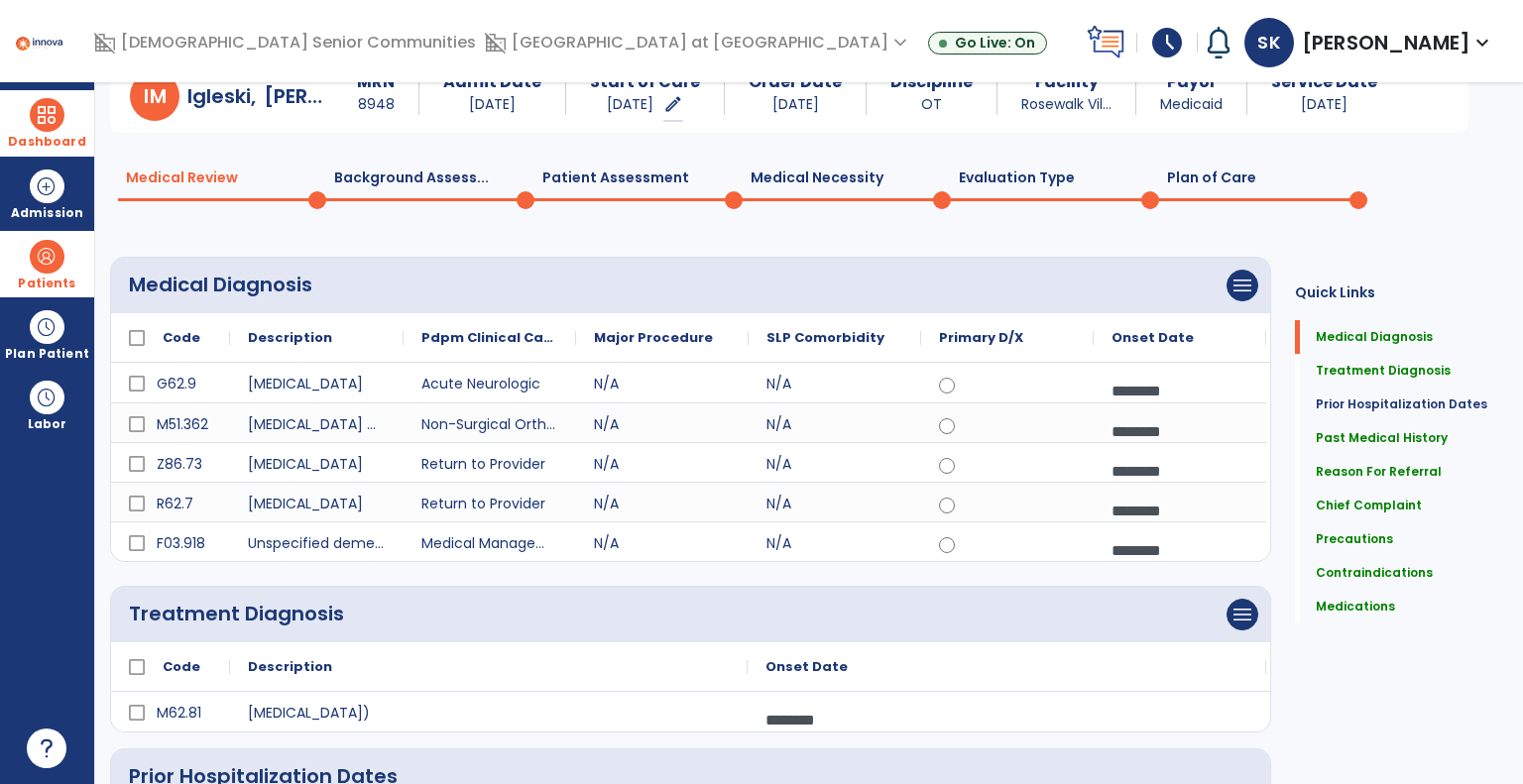 scroll, scrollTop: 0, scrollLeft: 0, axis: both 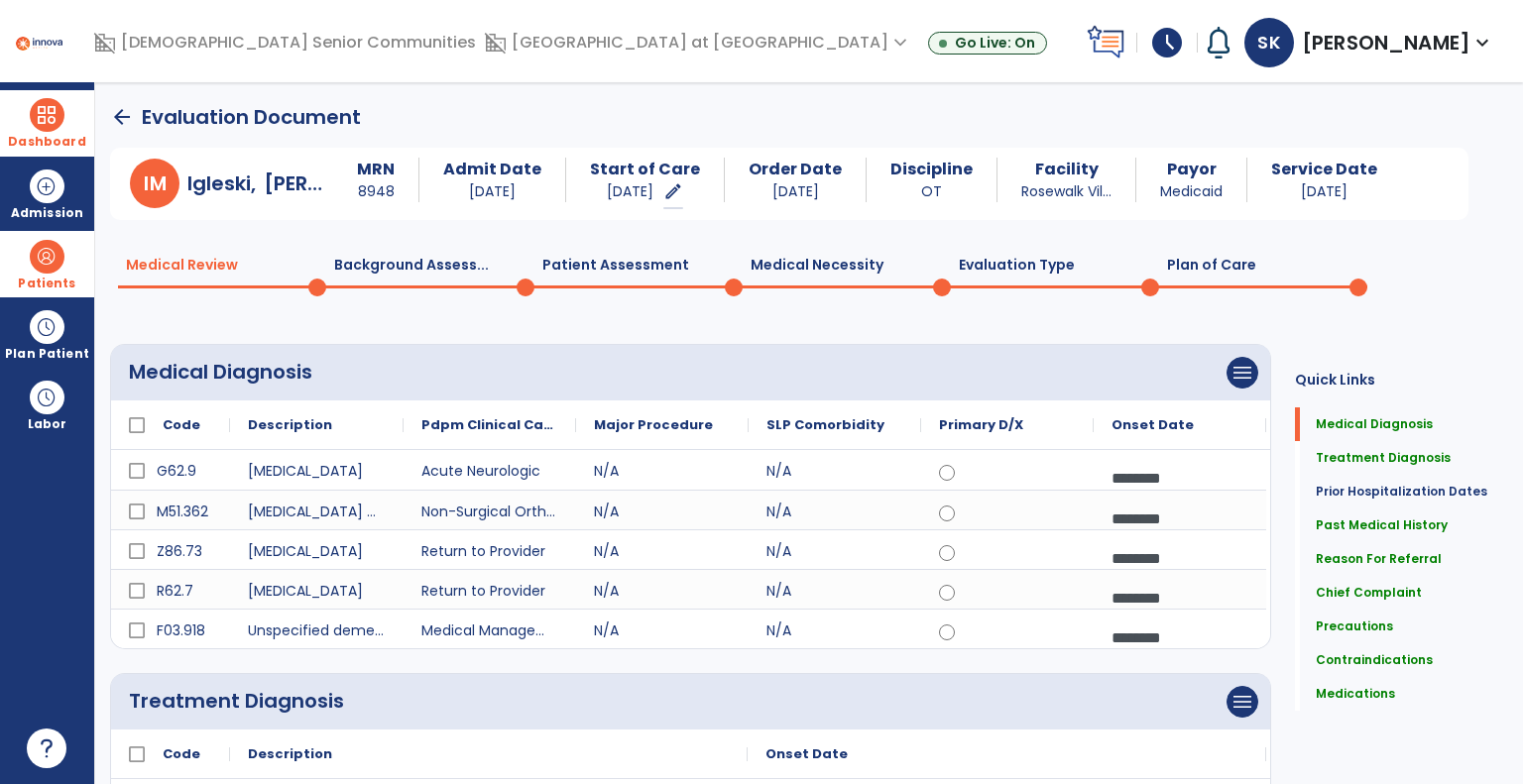 click on "Plan of Care  0" 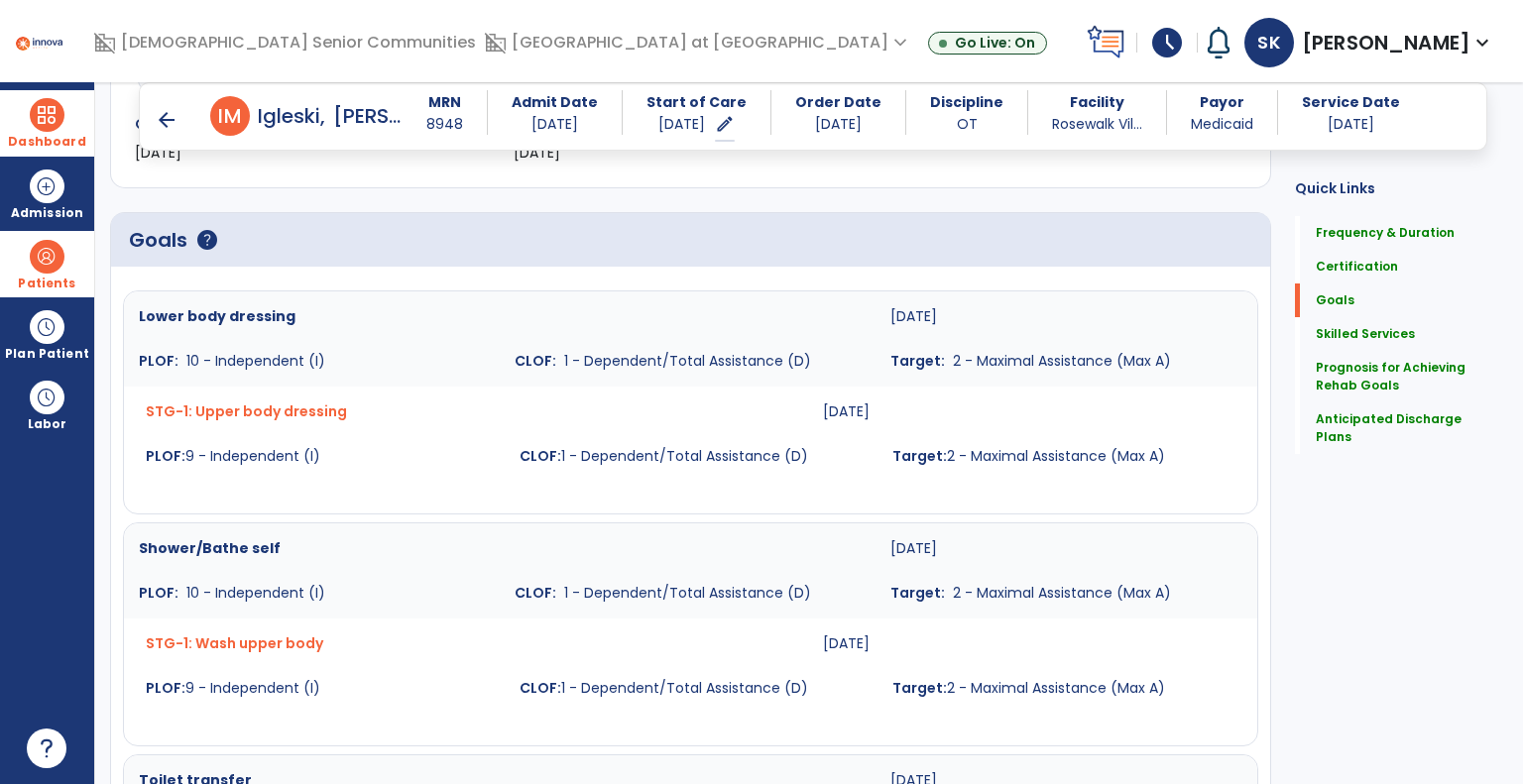 scroll, scrollTop: 396, scrollLeft: 0, axis: vertical 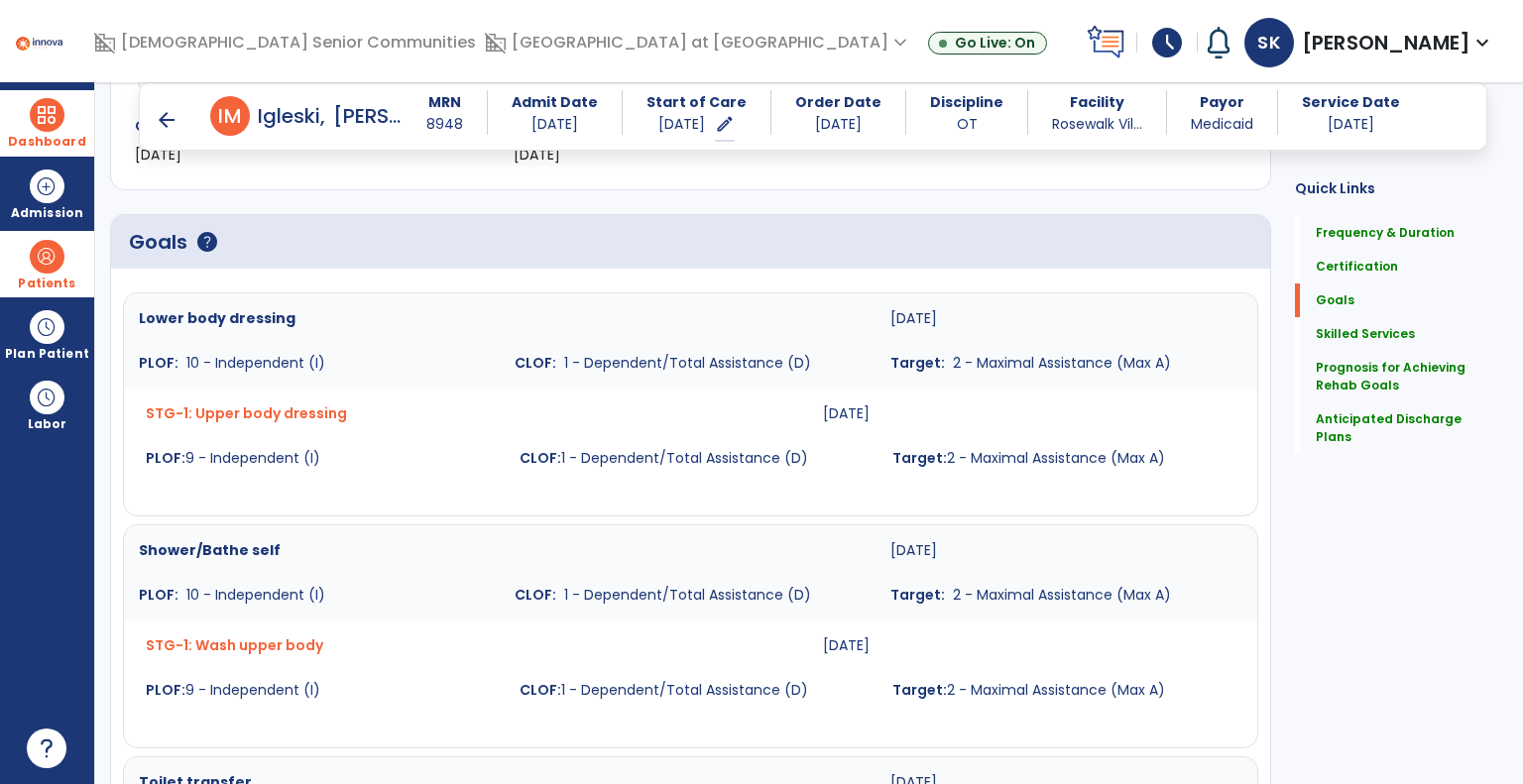 drag, startPoint x: 1146, startPoint y: 364, endPoint x: 1203, endPoint y: 376, distance: 58.249464 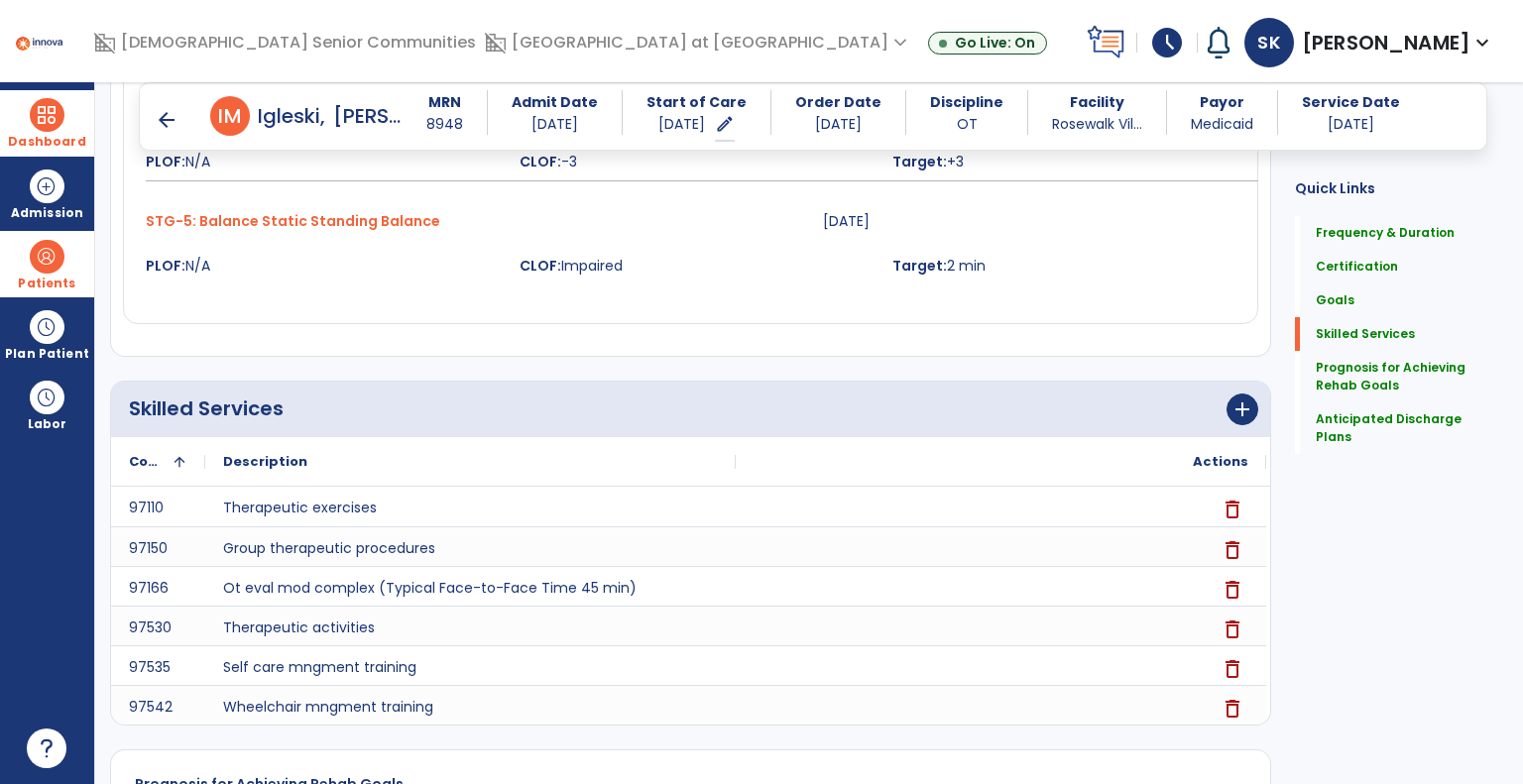 scroll, scrollTop: 1487, scrollLeft: 0, axis: vertical 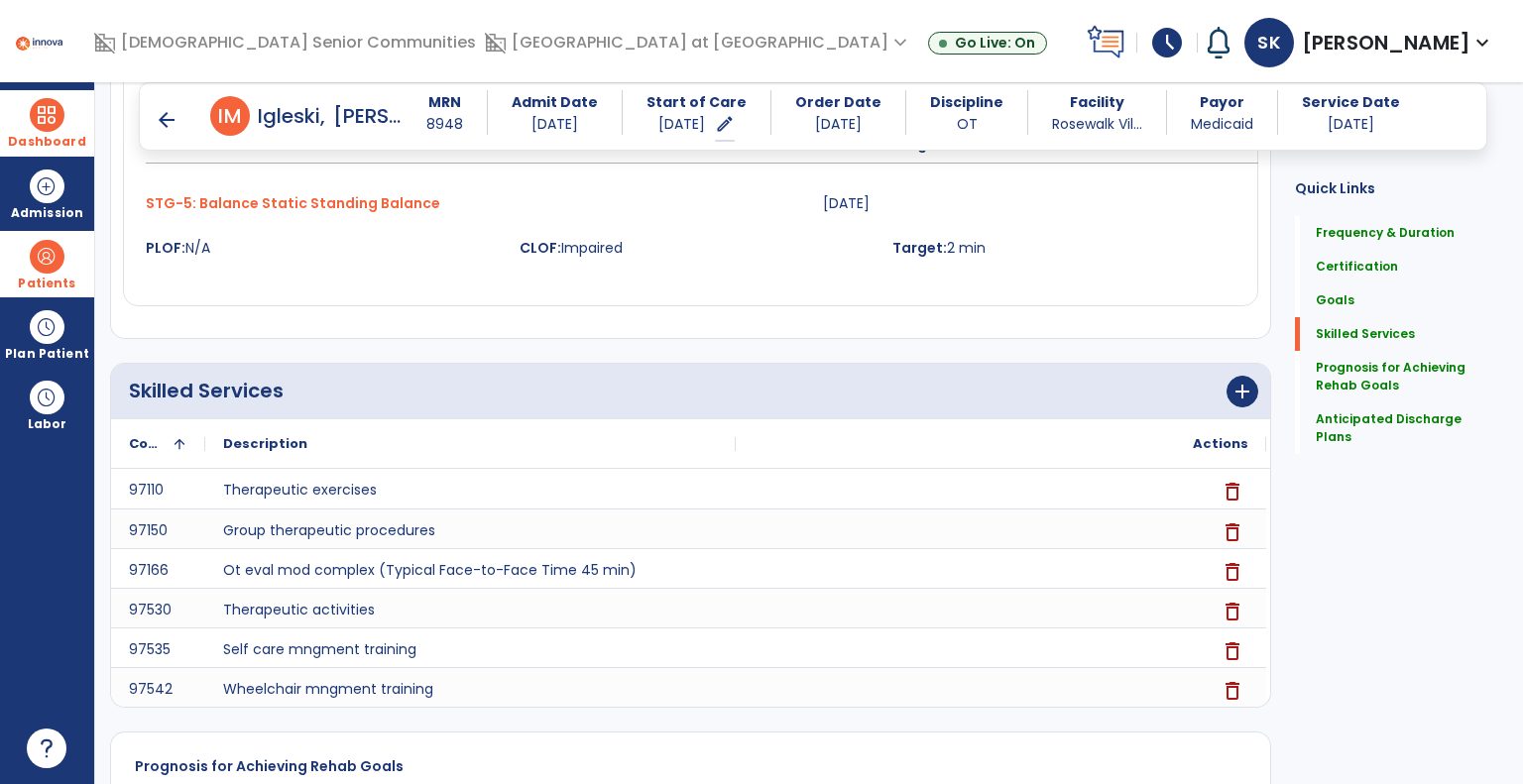 click on "arrow_back" at bounding box center [167, 120] 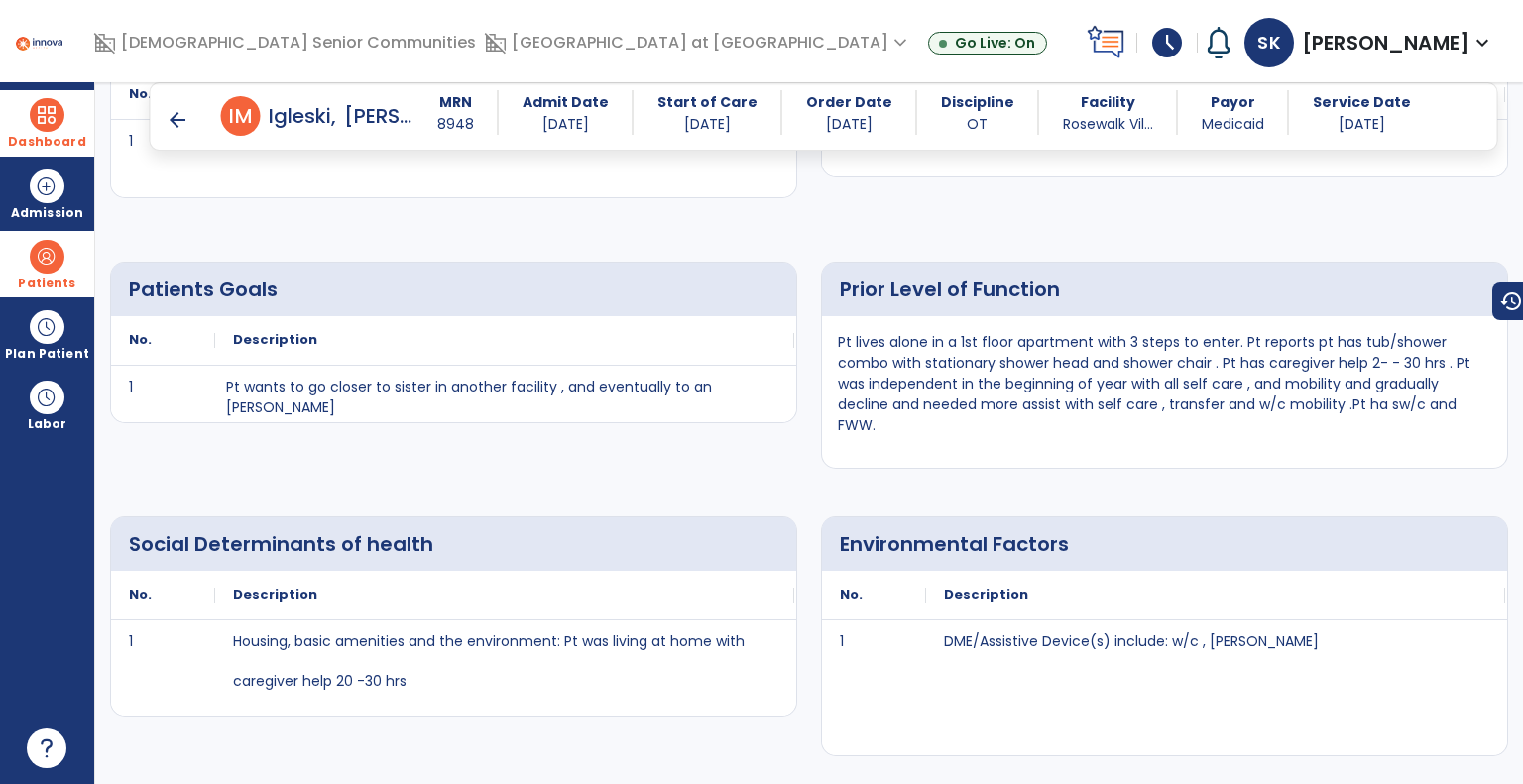 scroll, scrollTop: 1732, scrollLeft: 0, axis: vertical 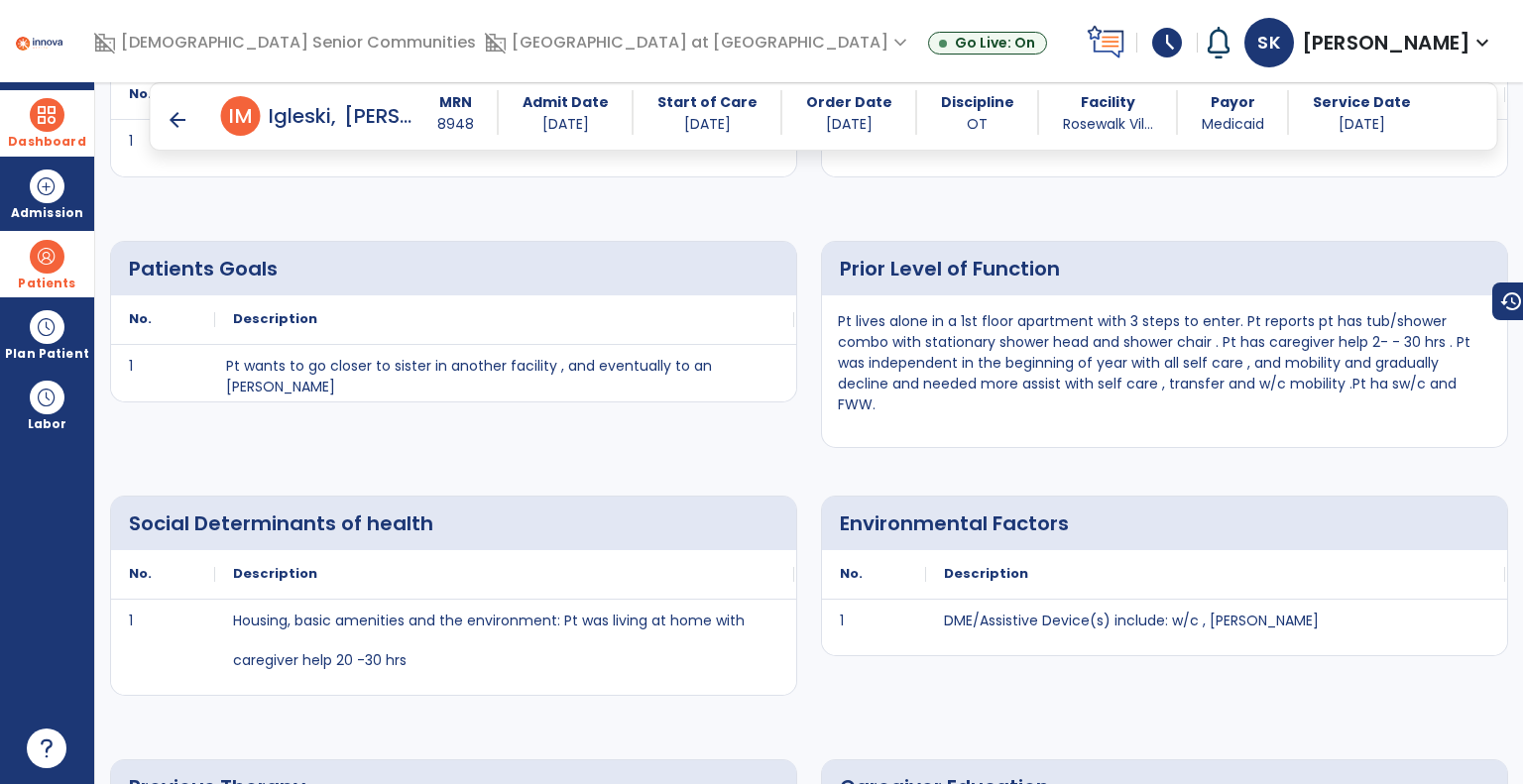 click on "arrow_back" at bounding box center [177, 120] 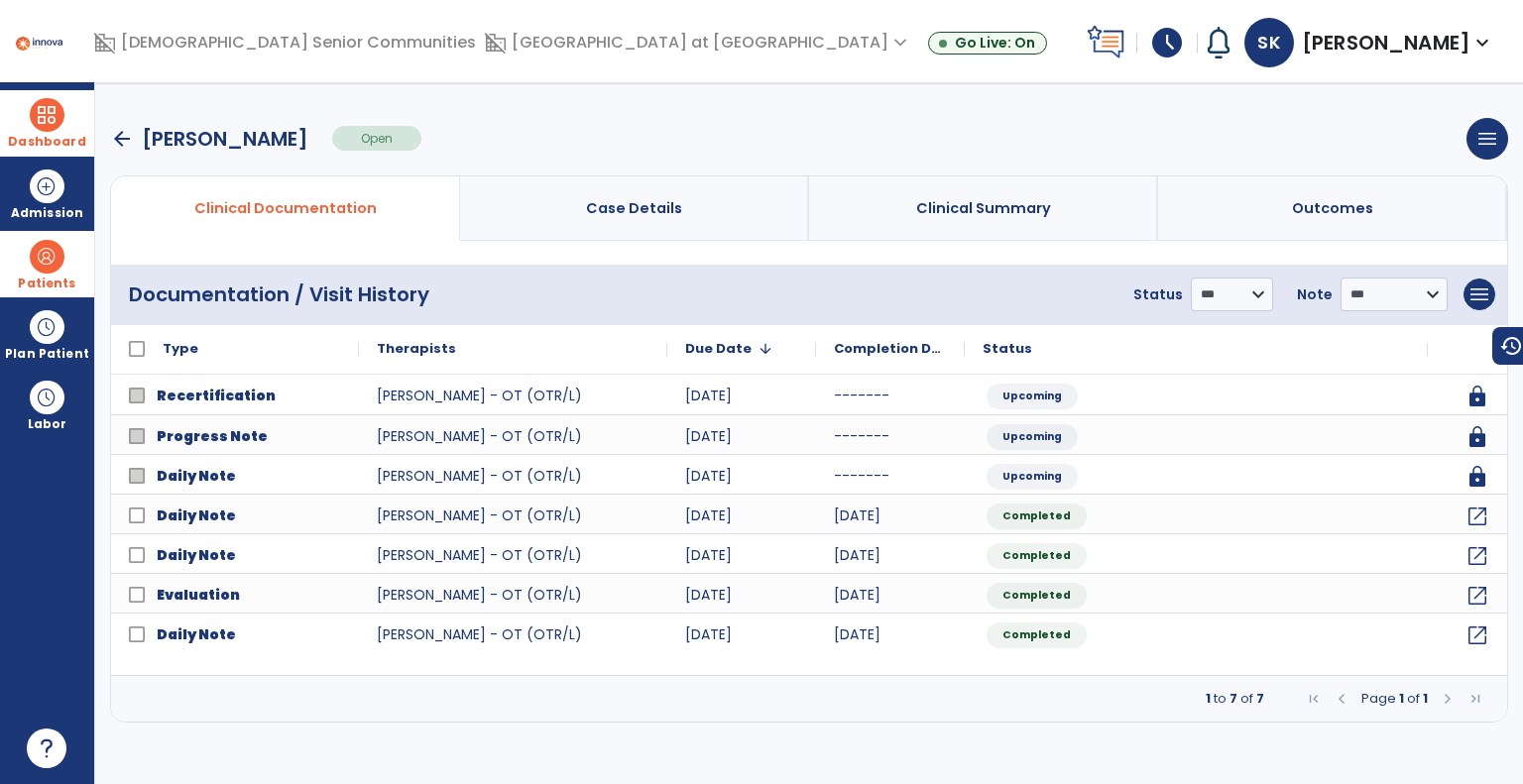 click on "arrow_back" at bounding box center (122, 139) 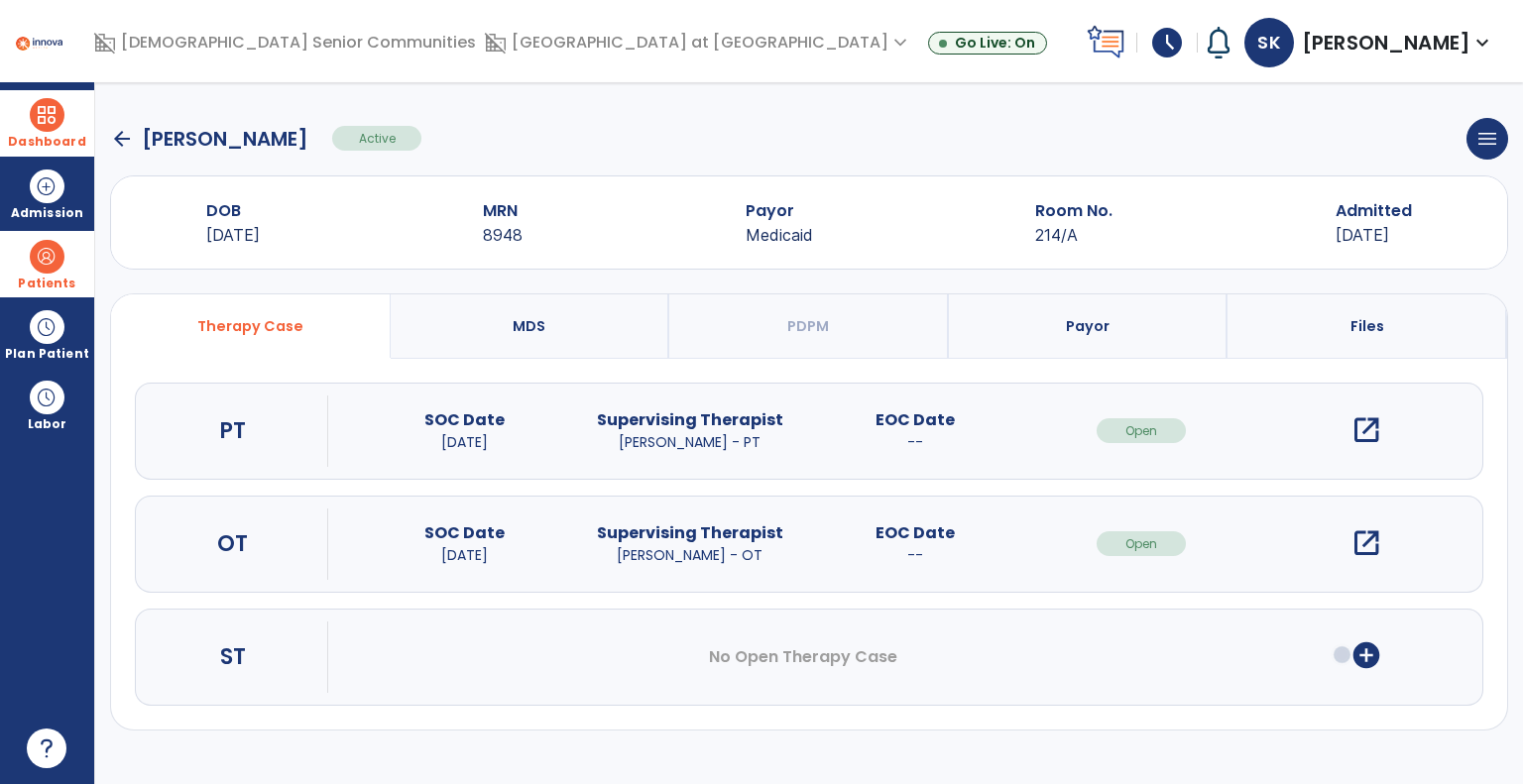 click on "arrow_back" 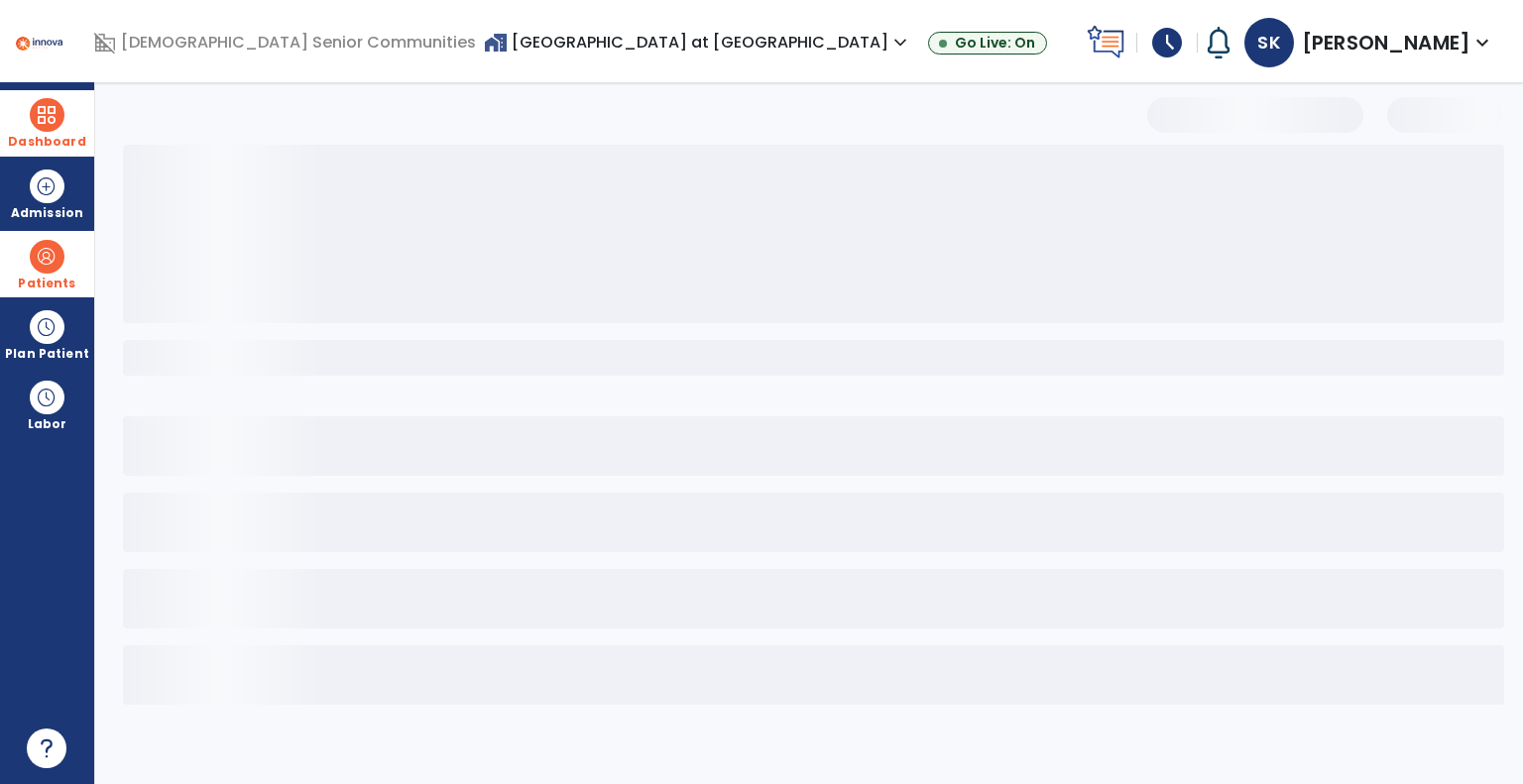 select on "***" 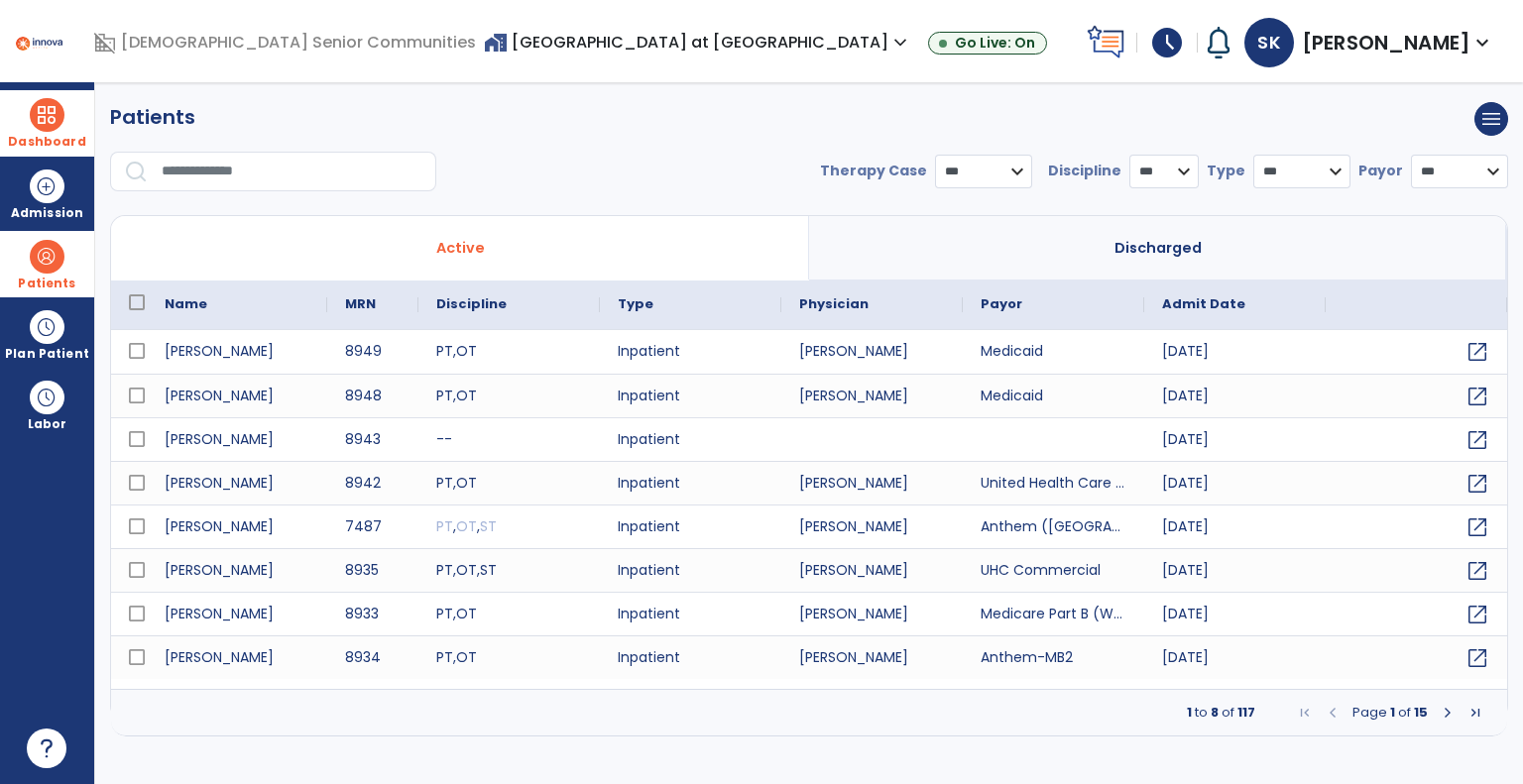 click on "*** **** ******" at bounding box center (984, 171) 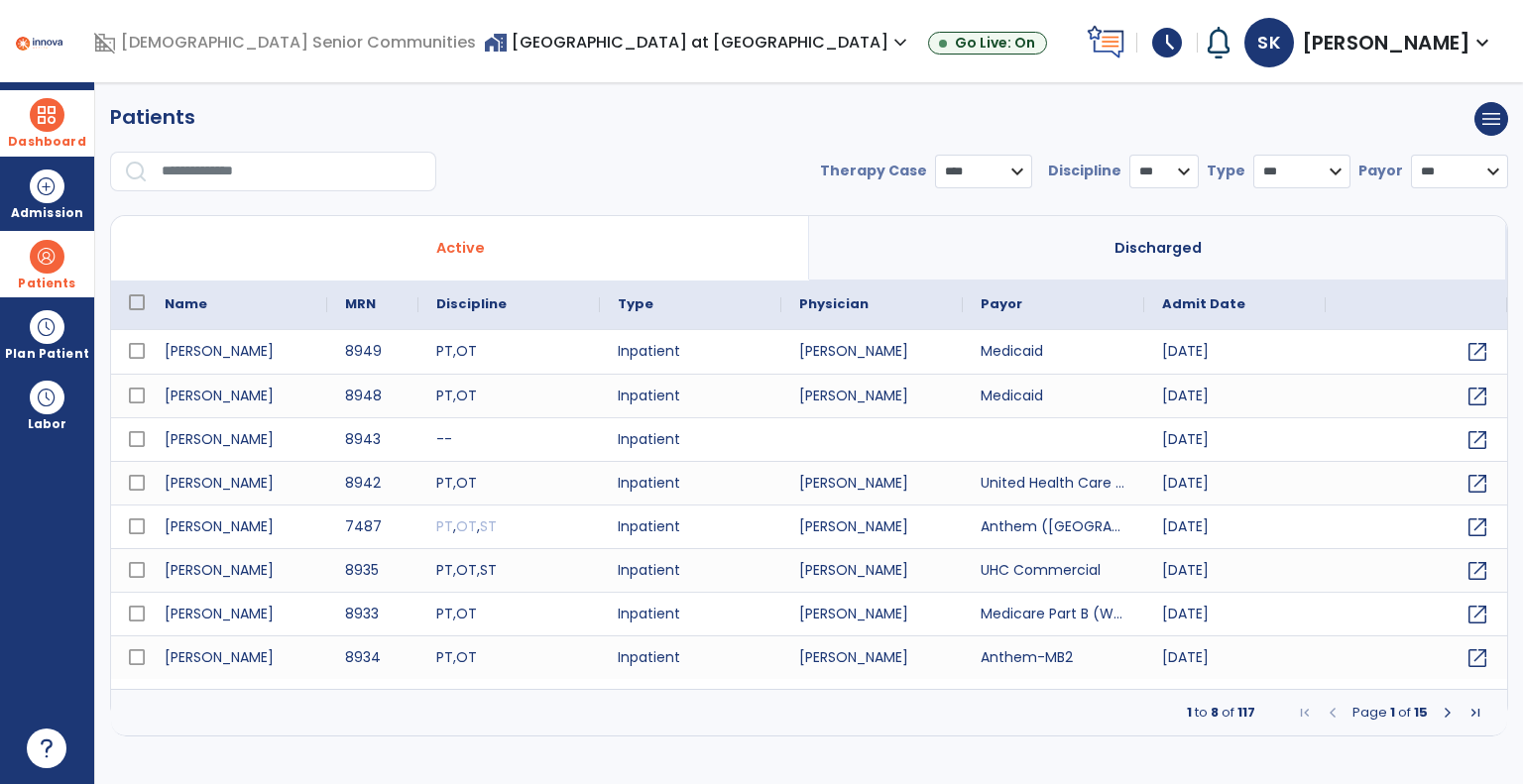 click on "*** **** ******" at bounding box center (984, 171) 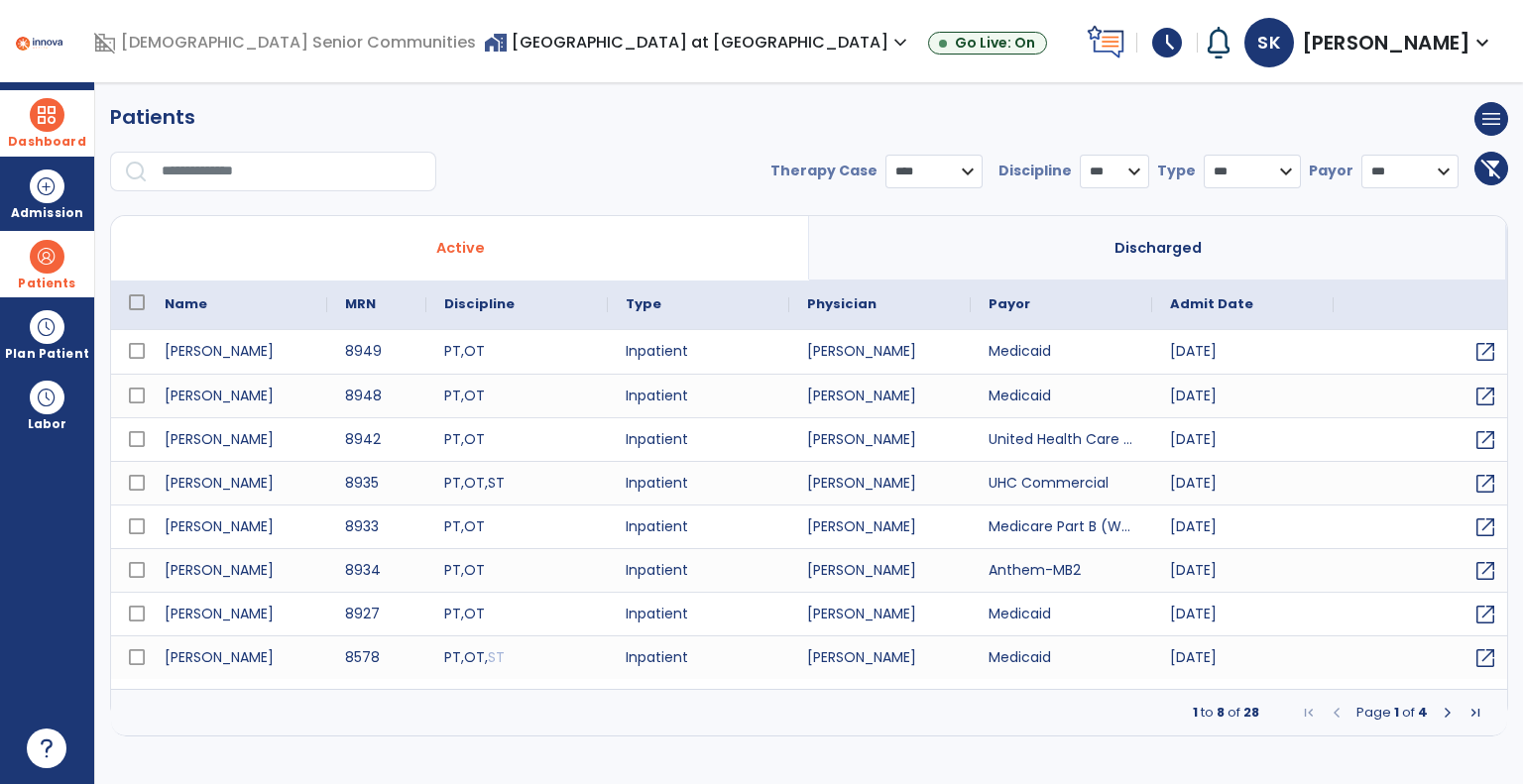 click on "* *** ** ** **" at bounding box center (1114, 171) 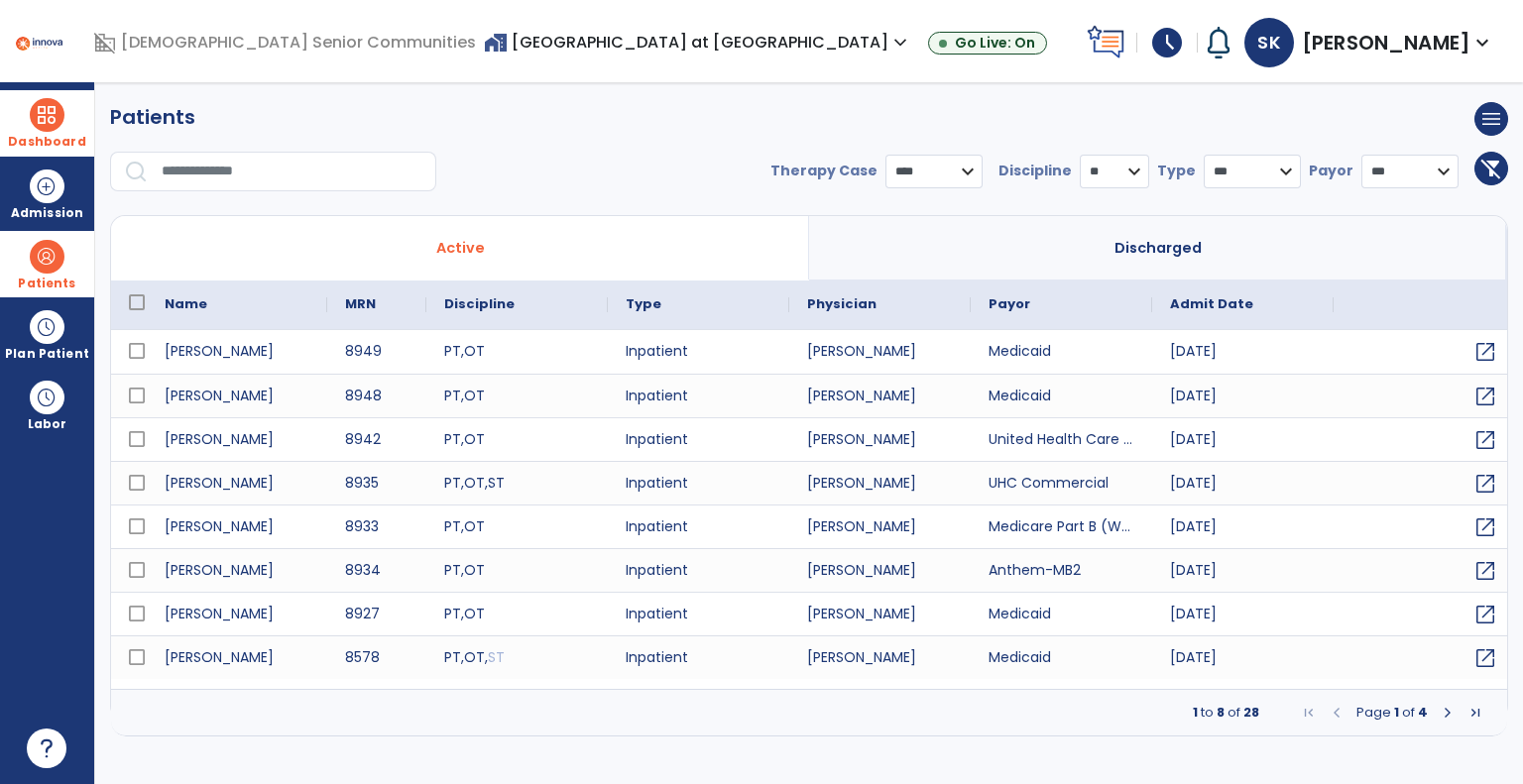 click on "* *** ** ** **" at bounding box center [1114, 171] 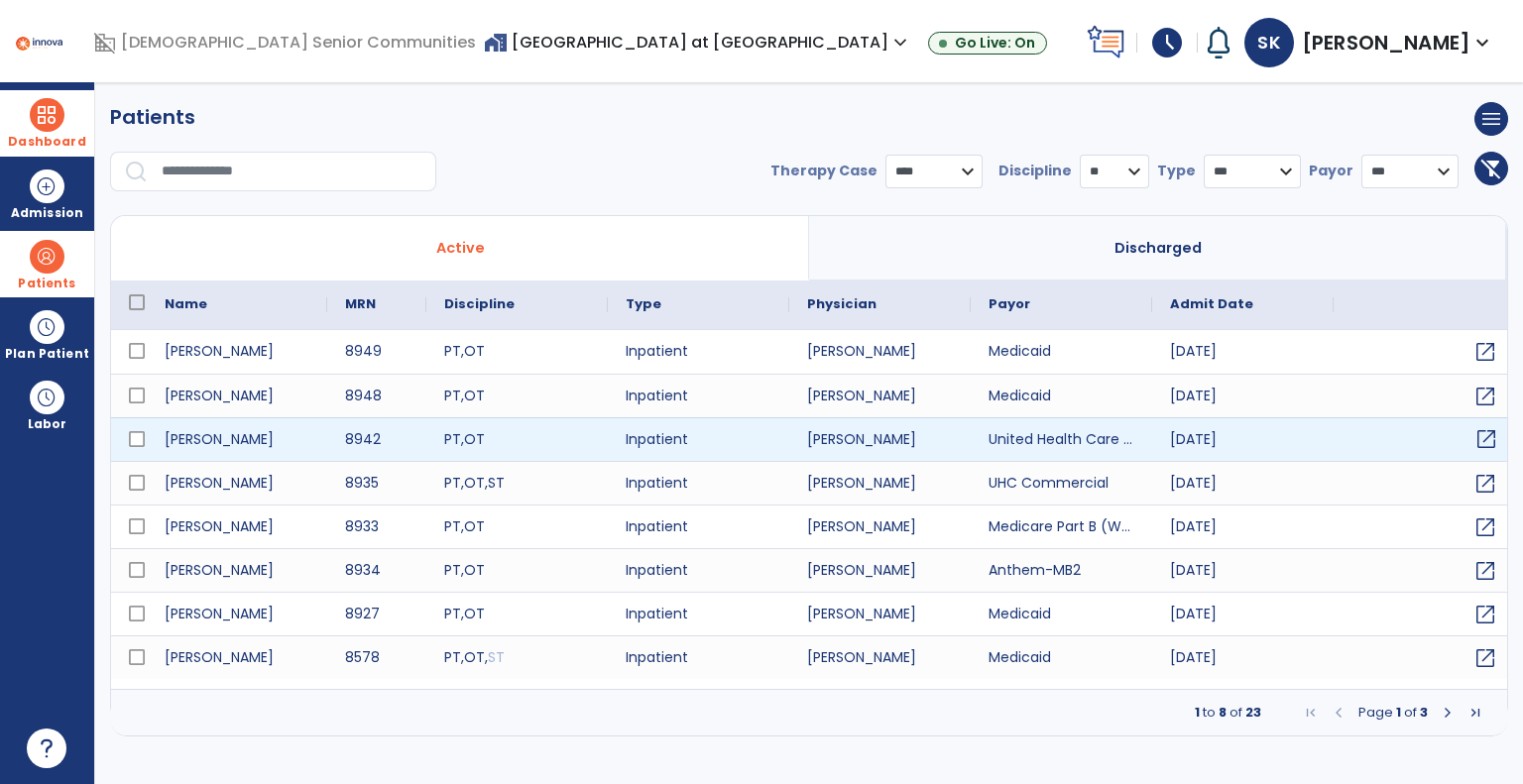 click on "open_in_new" at bounding box center [1486, 439] 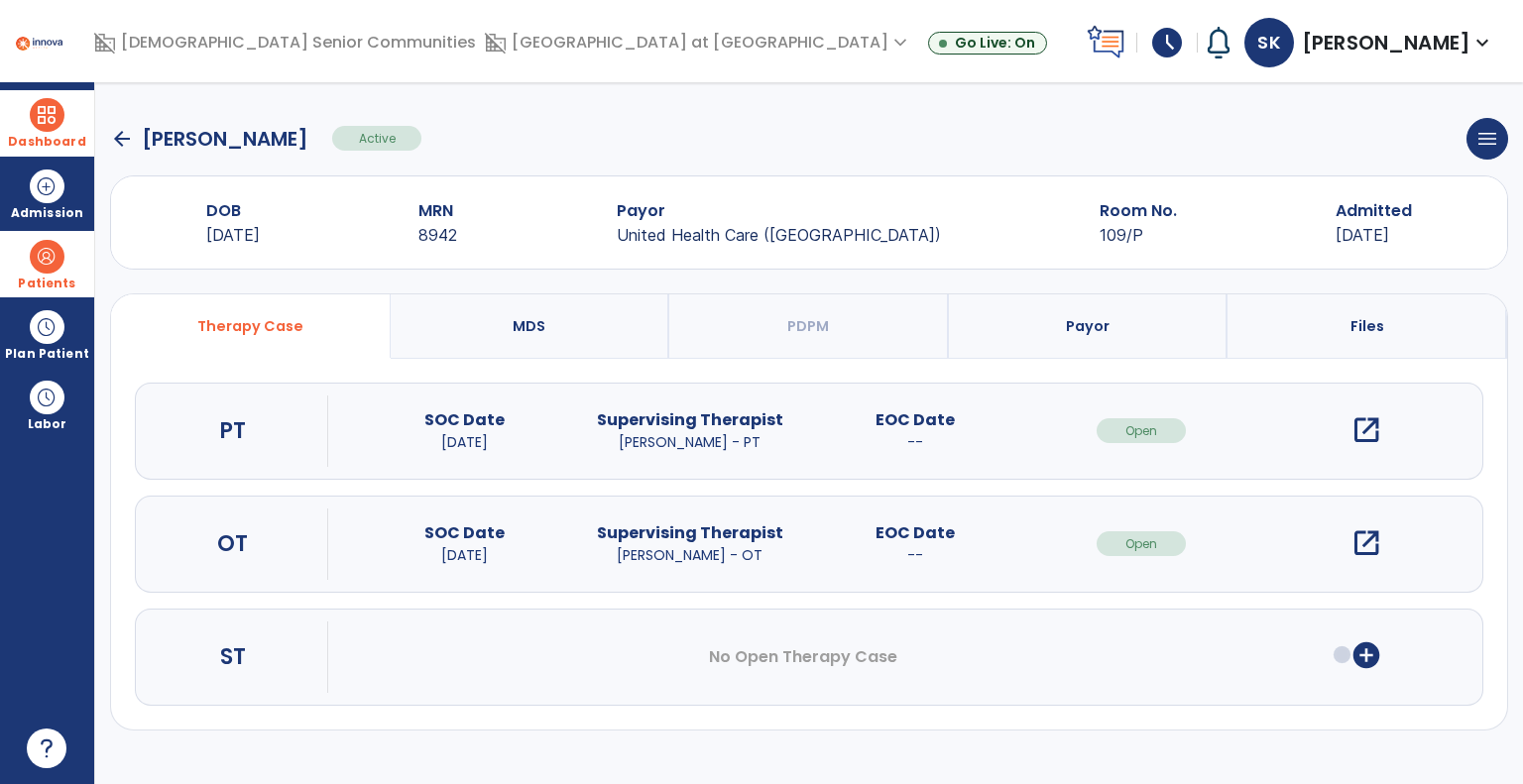 click on "open_in_new" at bounding box center [1366, 543] 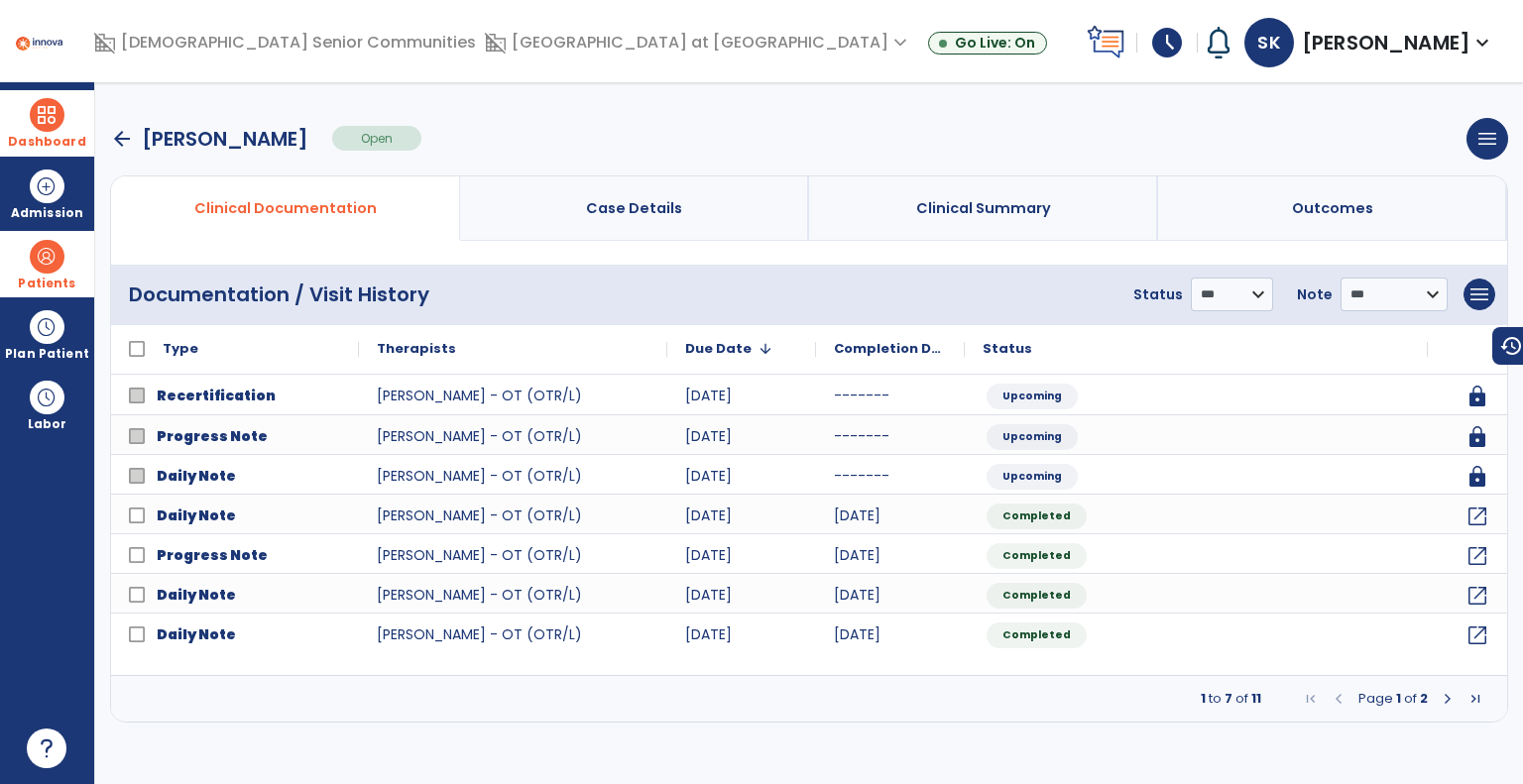click at bounding box center [1448, 699] 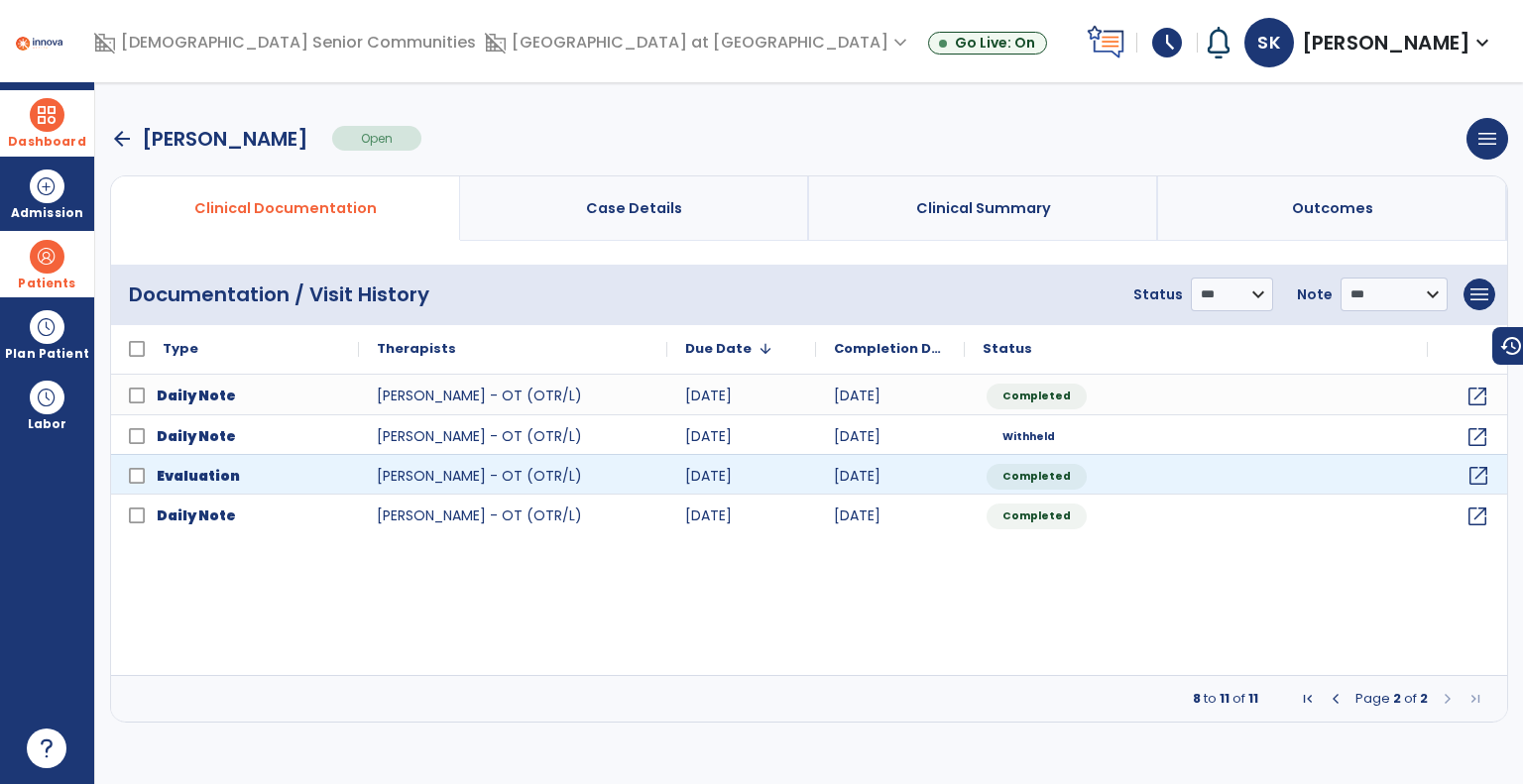click on "open_in_new" 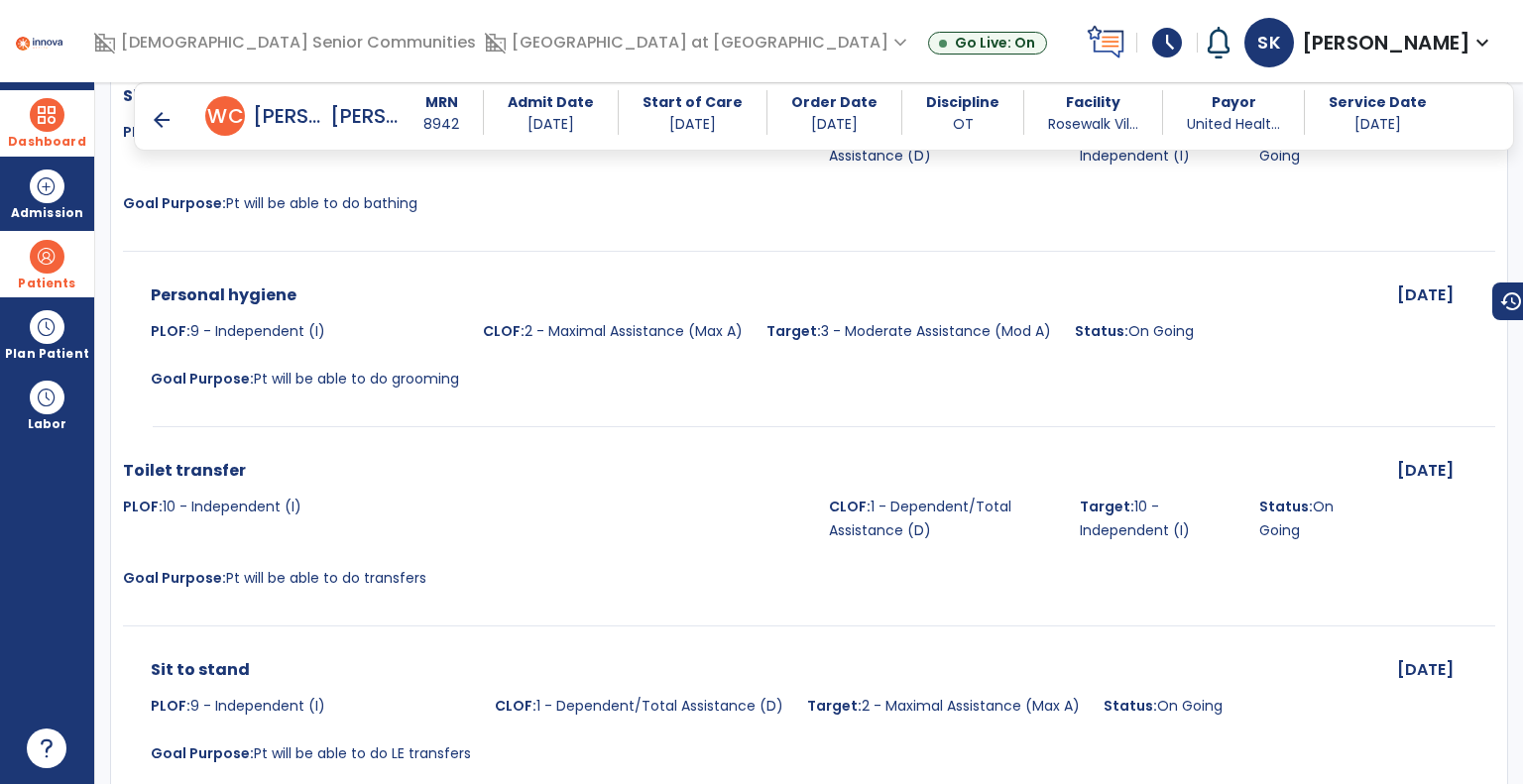 scroll, scrollTop: 5451, scrollLeft: 0, axis: vertical 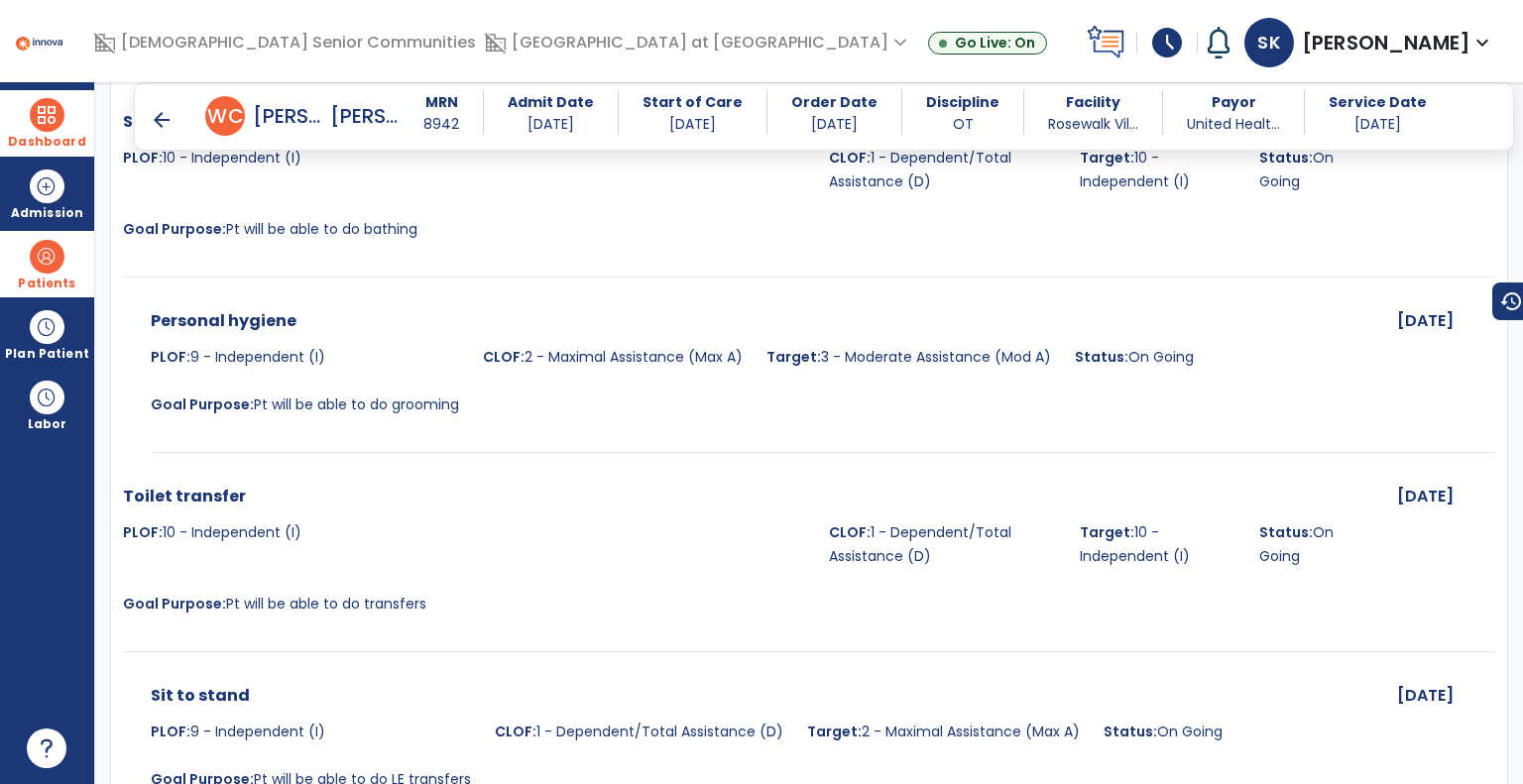 click on "arrow_back" at bounding box center [162, 120] 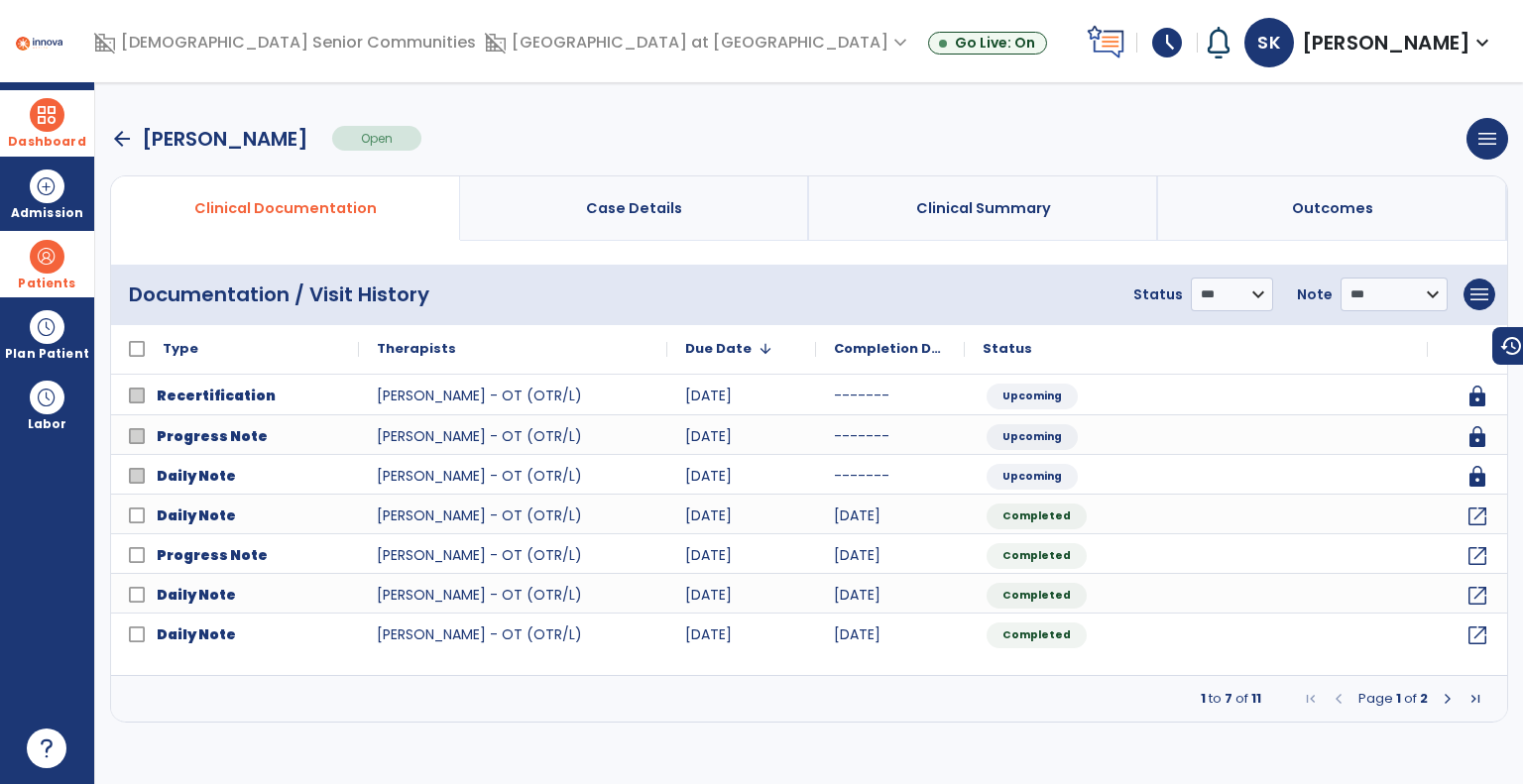 click at bounding box center (47, 257) 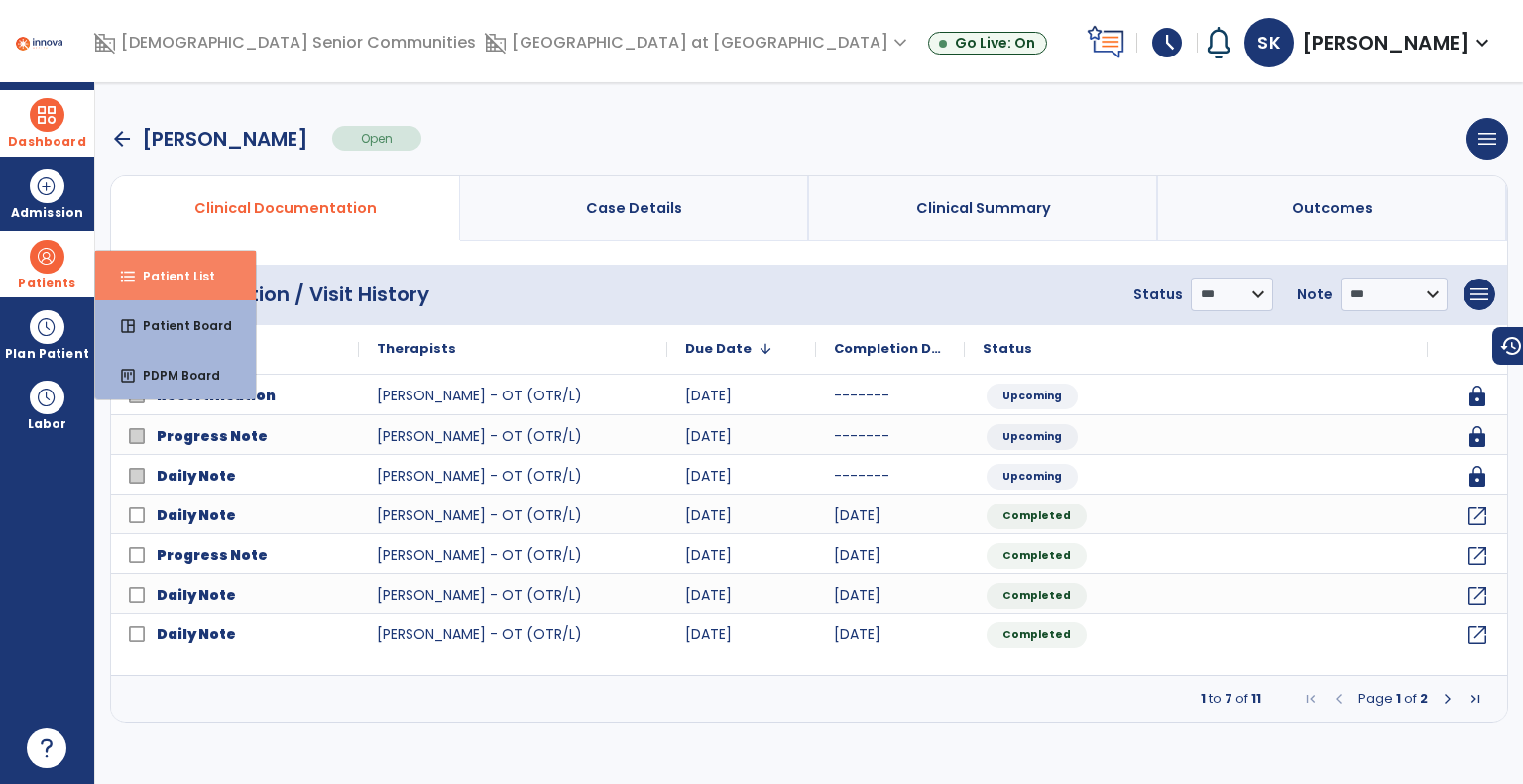 click on "format_list_bulleted" at bounding box center [128, 277] 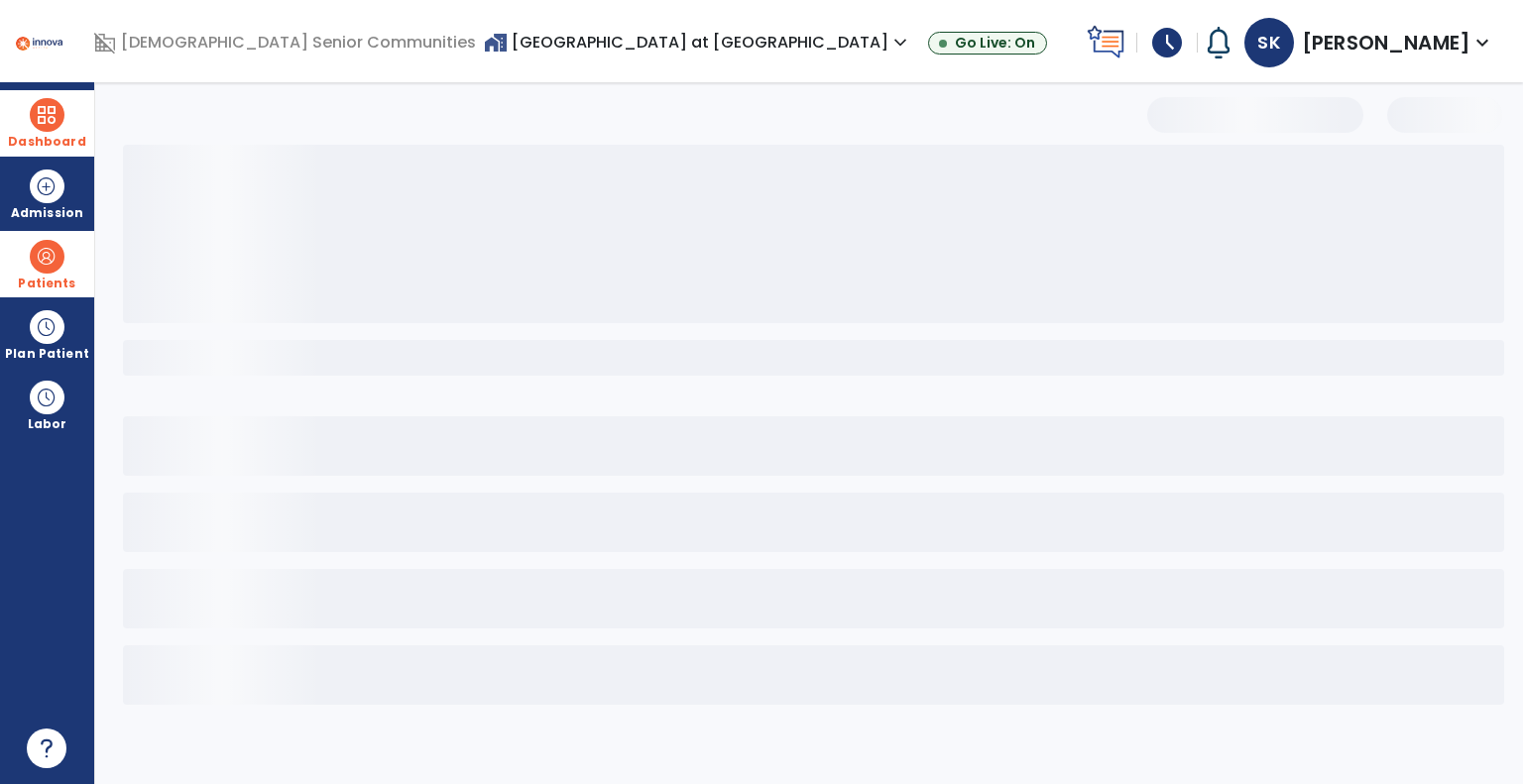 select on "***" 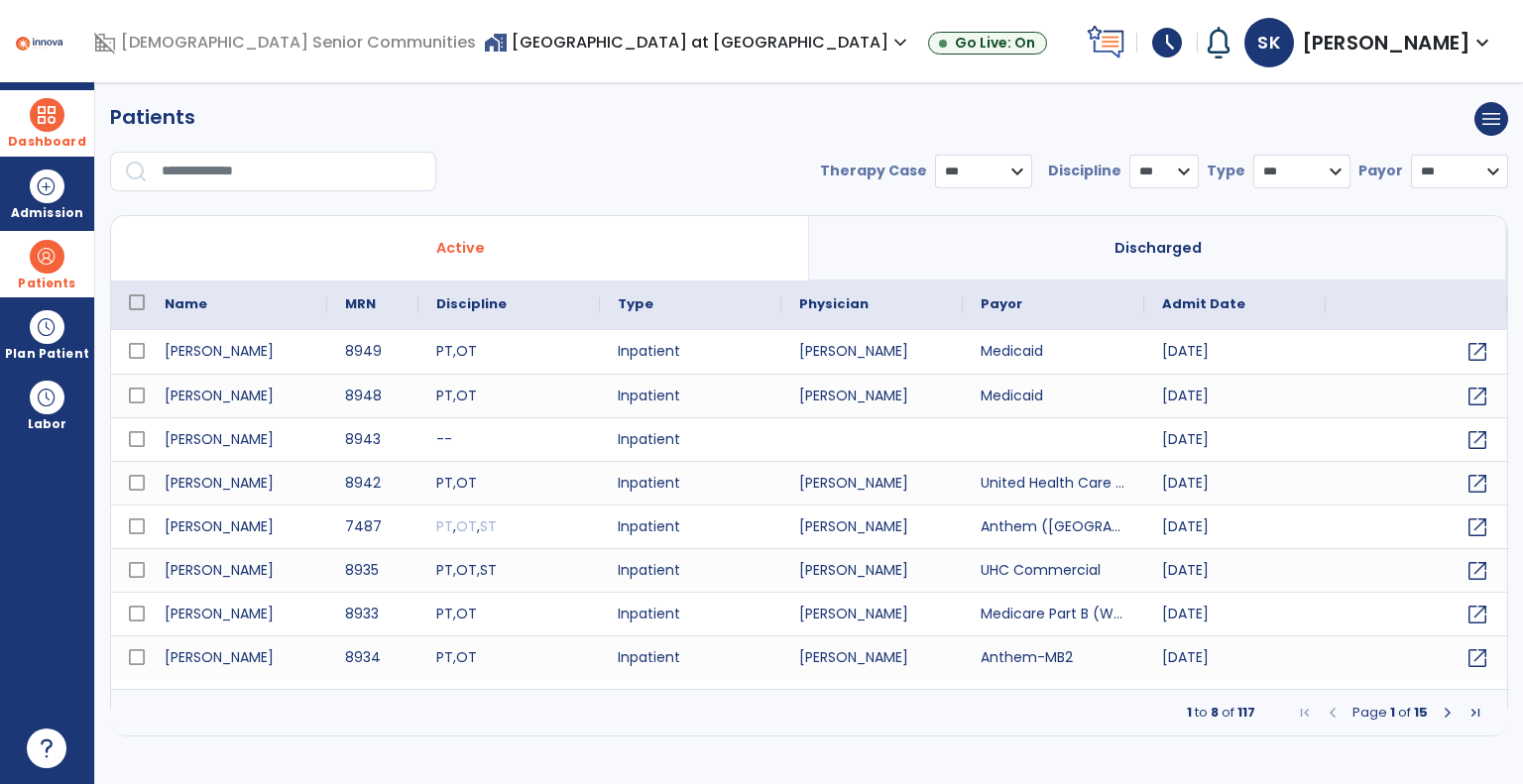 click on "*** **** ******" at bounding box center (984, 171) 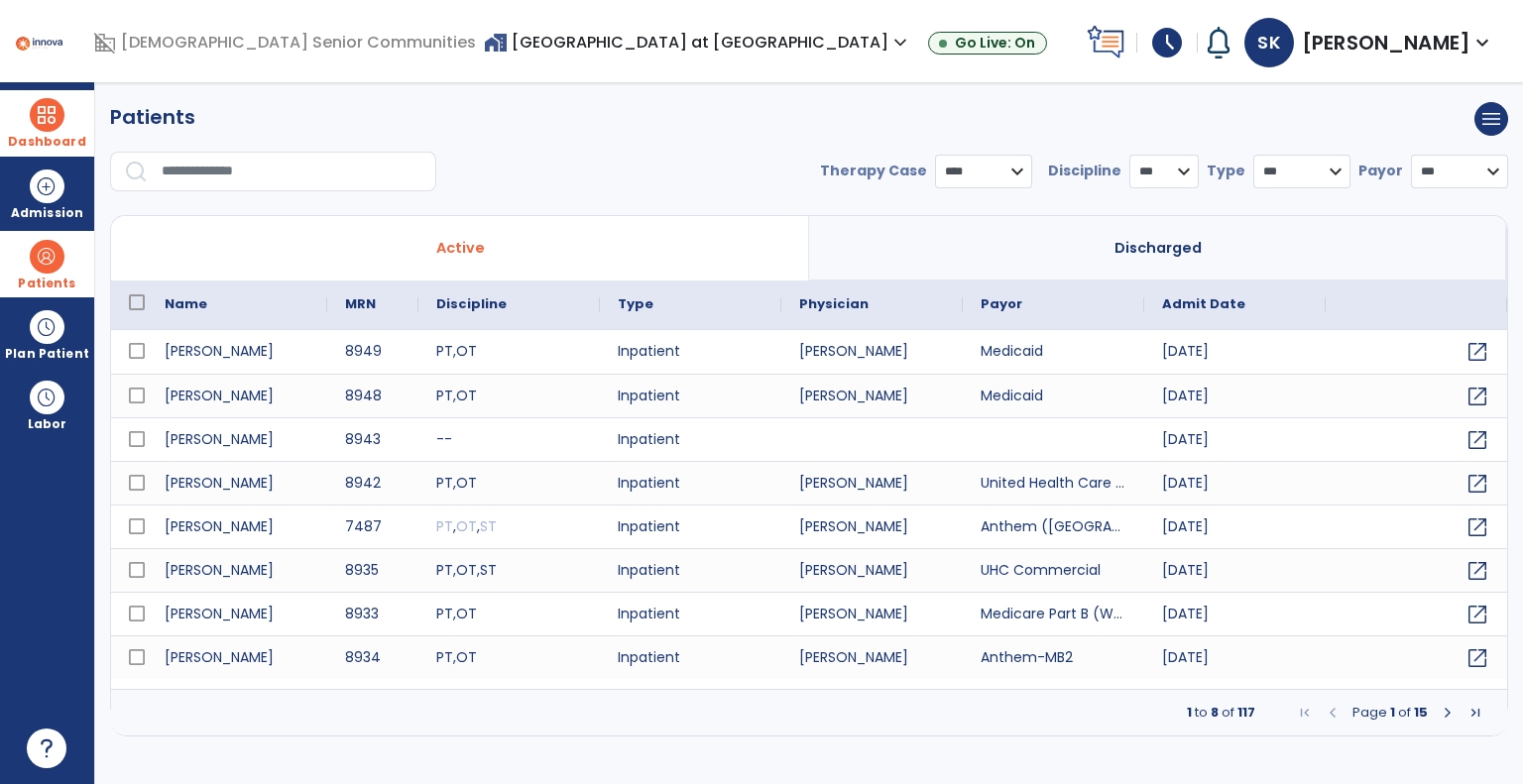 click on "*** **** ******" at bounding box center (984, 171) 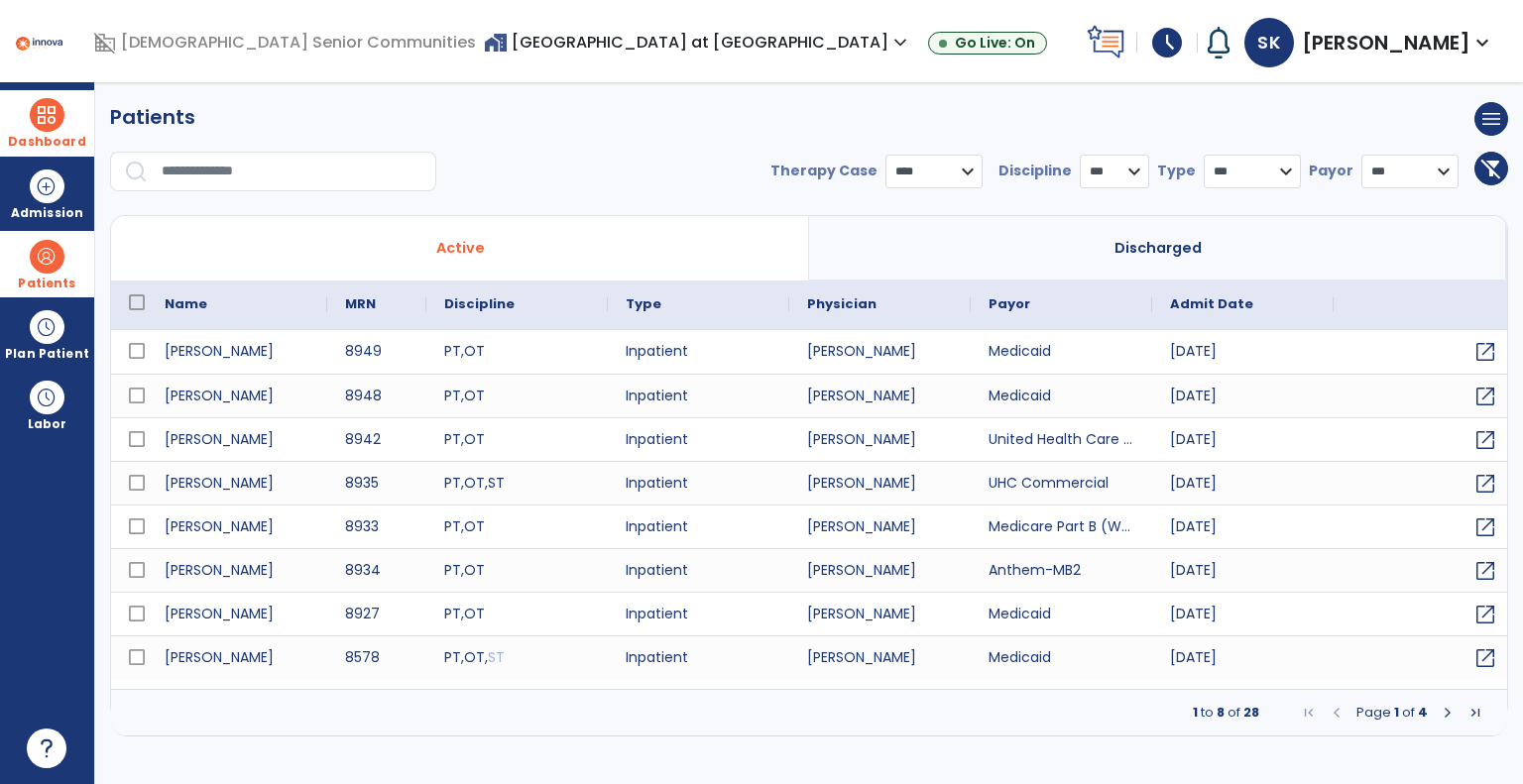 click on "* *** ** ** **" at bounding box center [1114, 171] 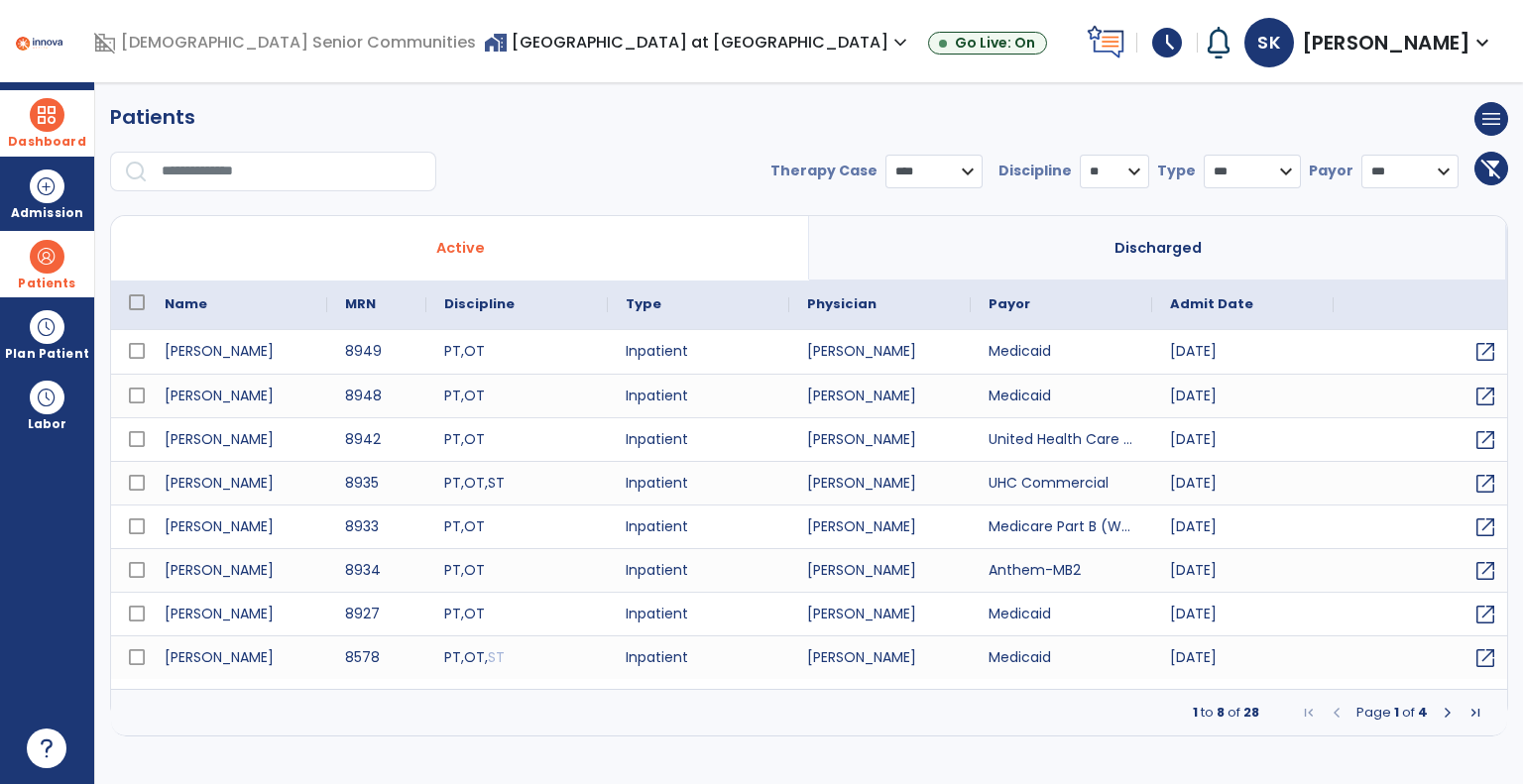 click on "* *** ** ** **" at bounding box center [1114, 171] 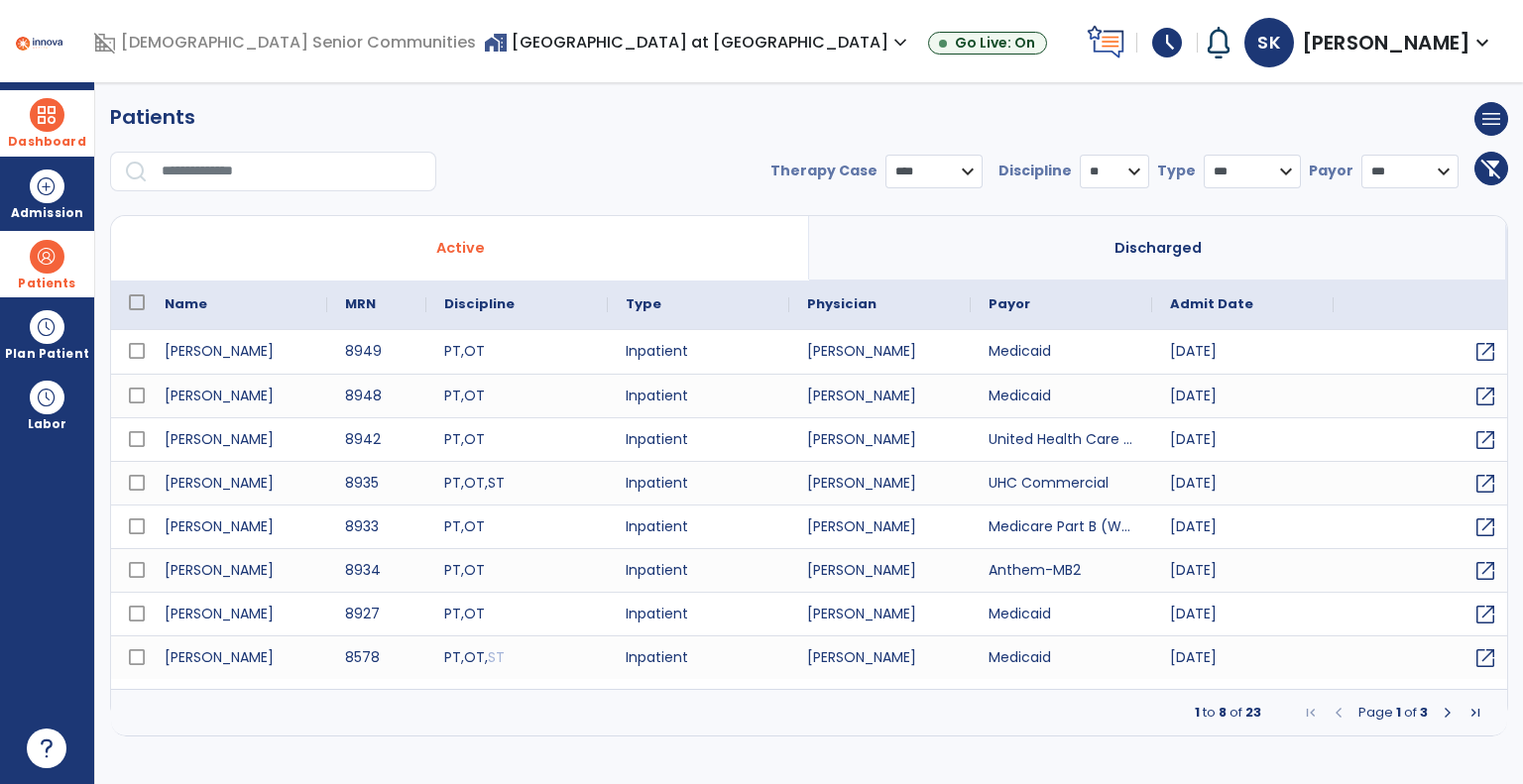 click at bounding box center (137, 304) 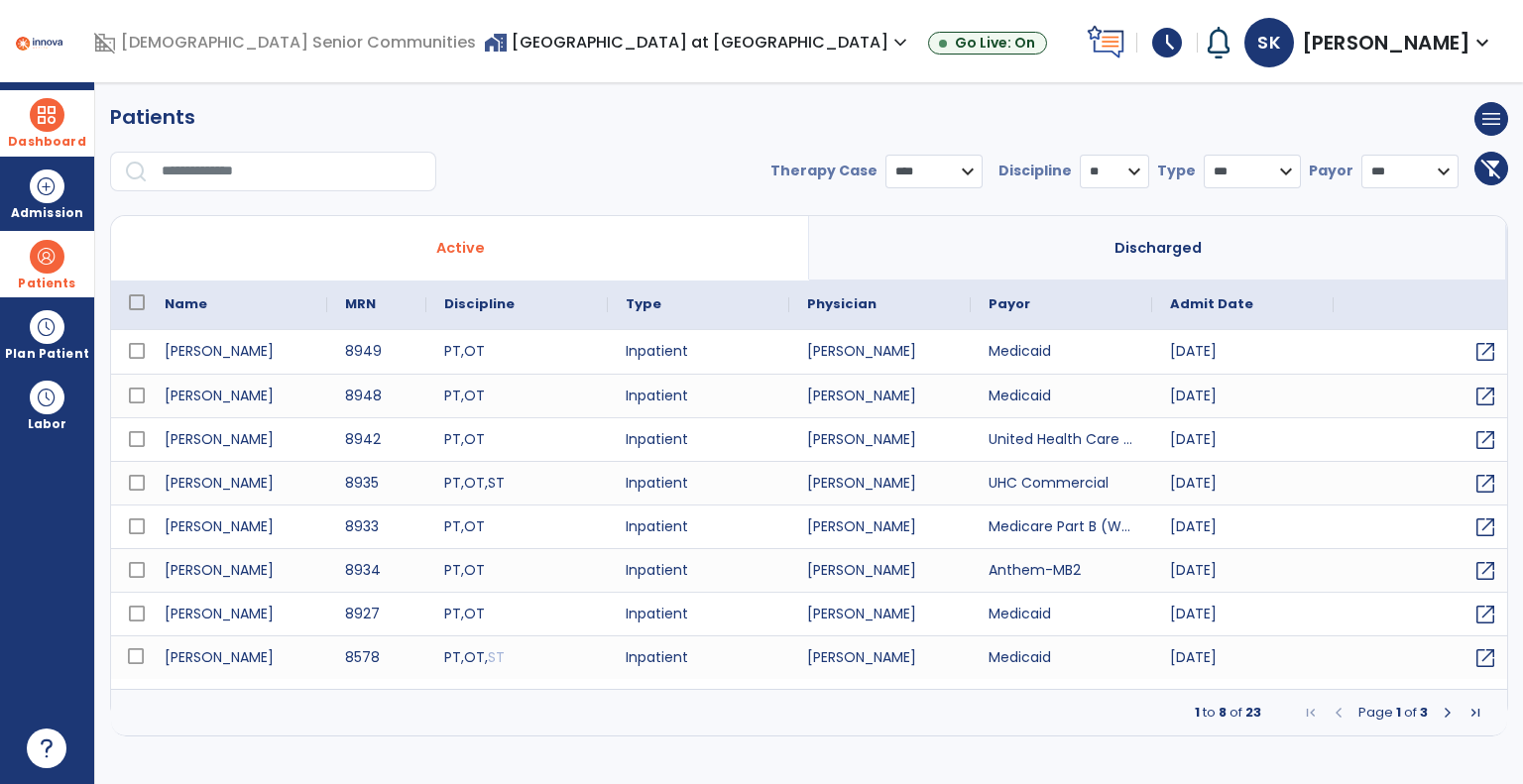 click at bounding box center (137, 302) 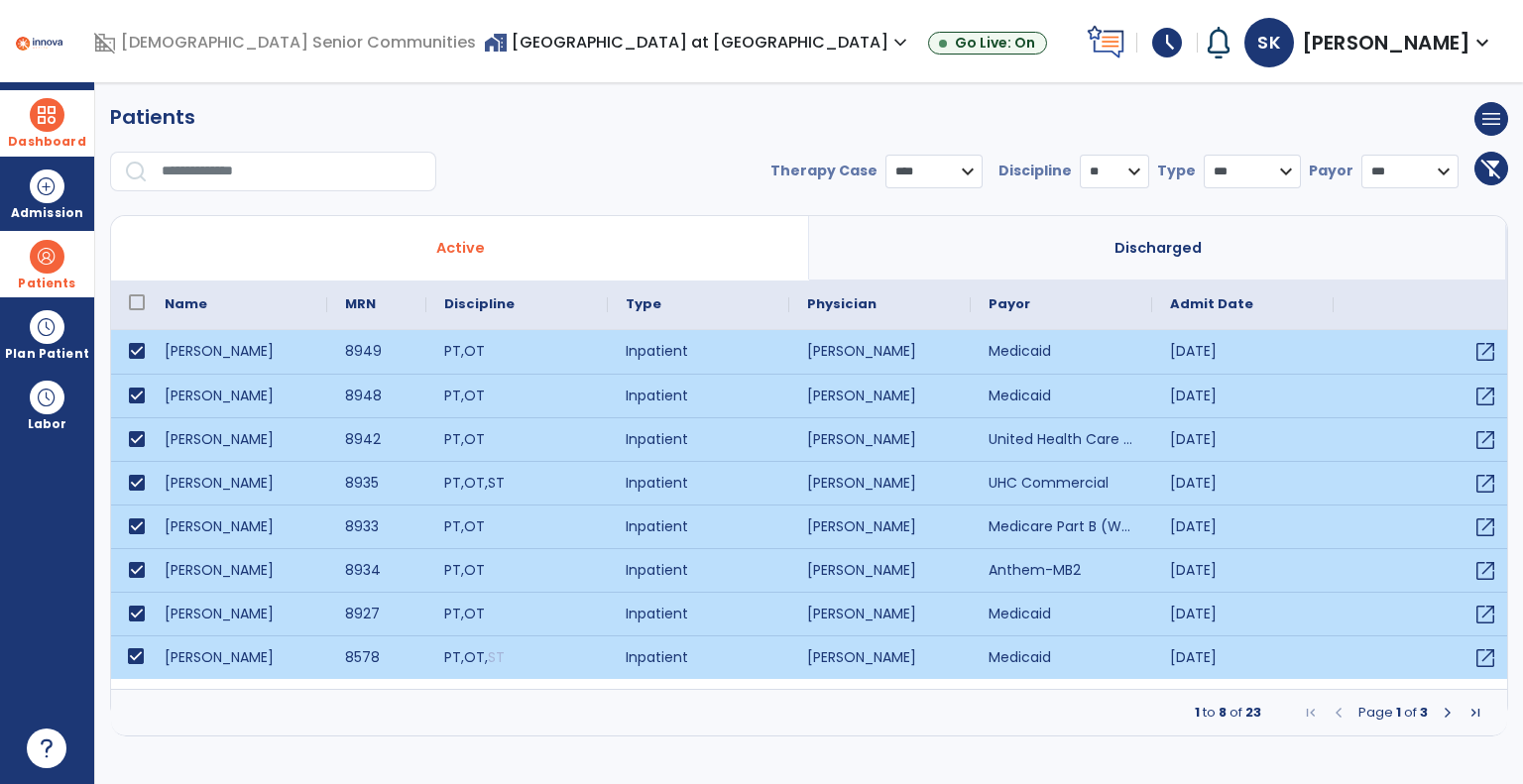 click at bounding box center [1448, 713] 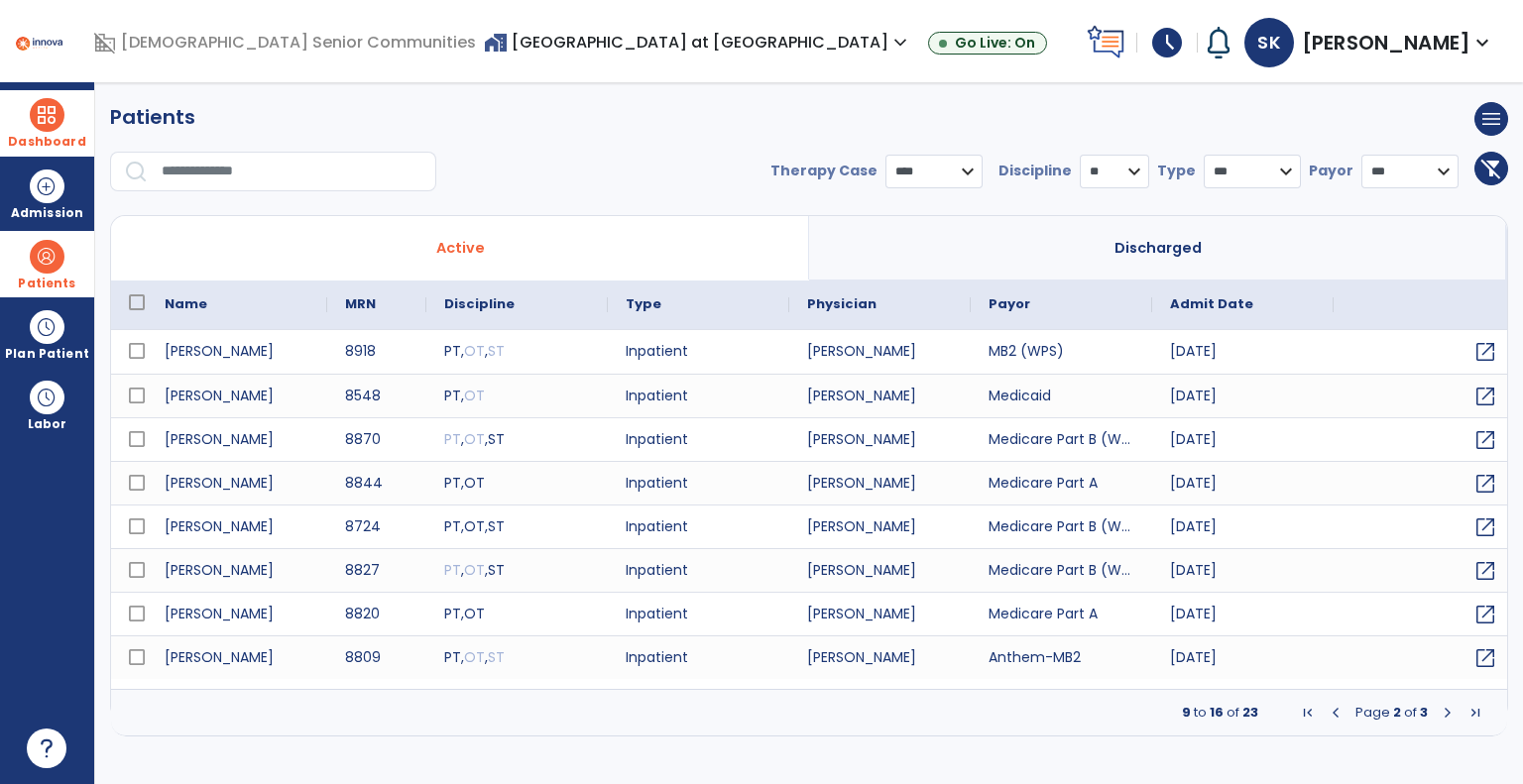 drag, startPoint x: 140, startPoint y: 284, endPoint x: 137, endPoint y: 294, distance: 10.440307 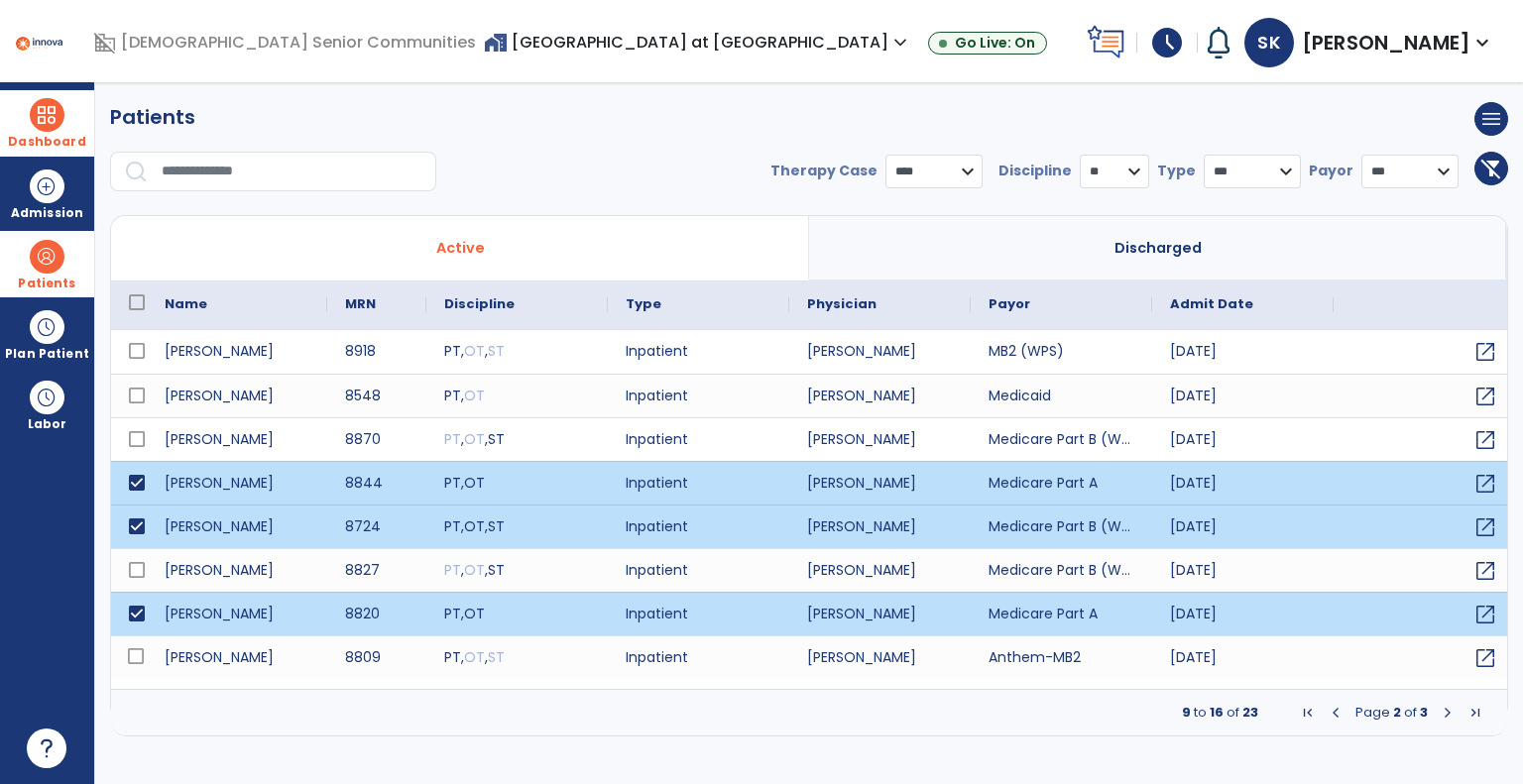 click at bounding box center [1448, 713] 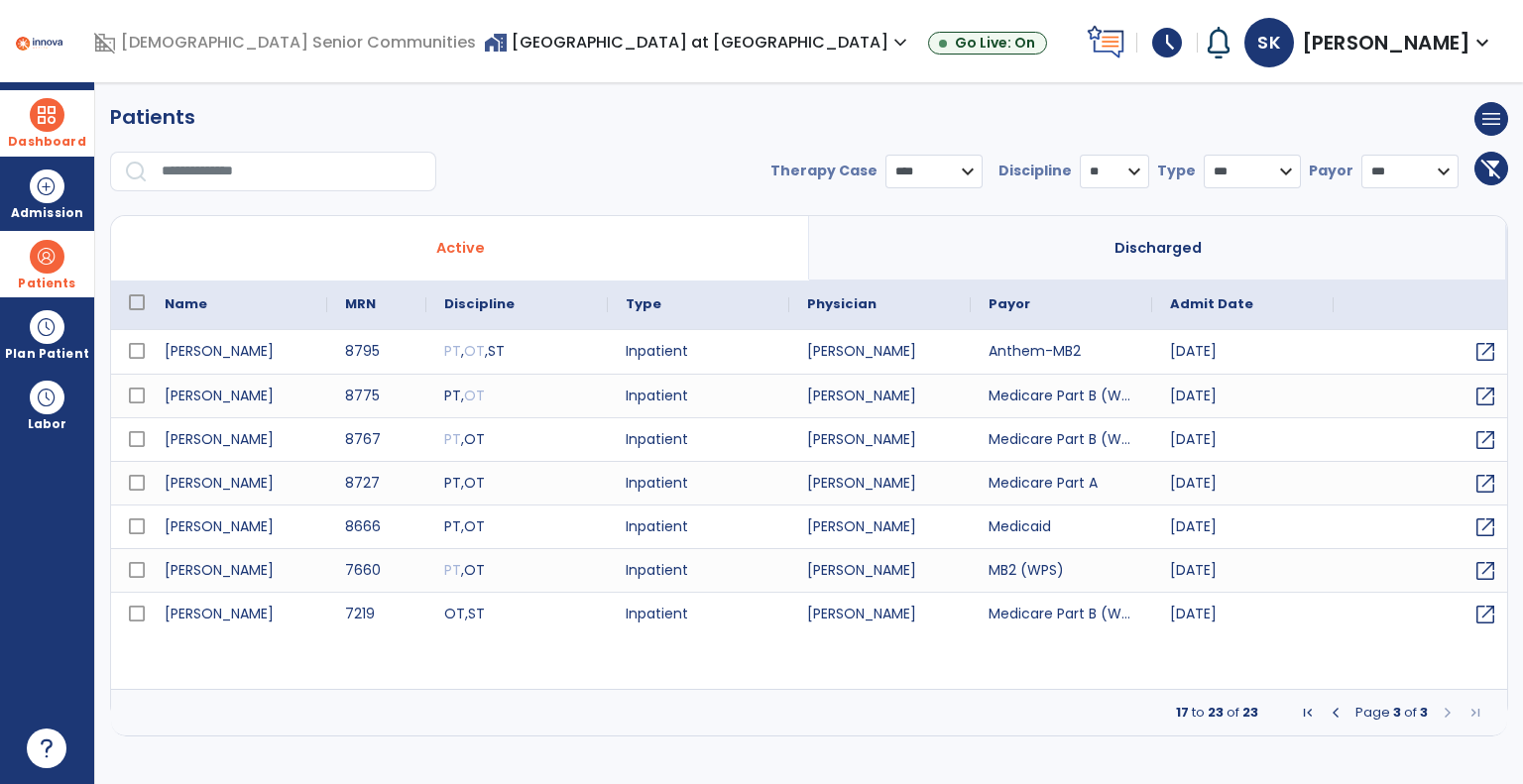 click at bounding box center (137, 302) 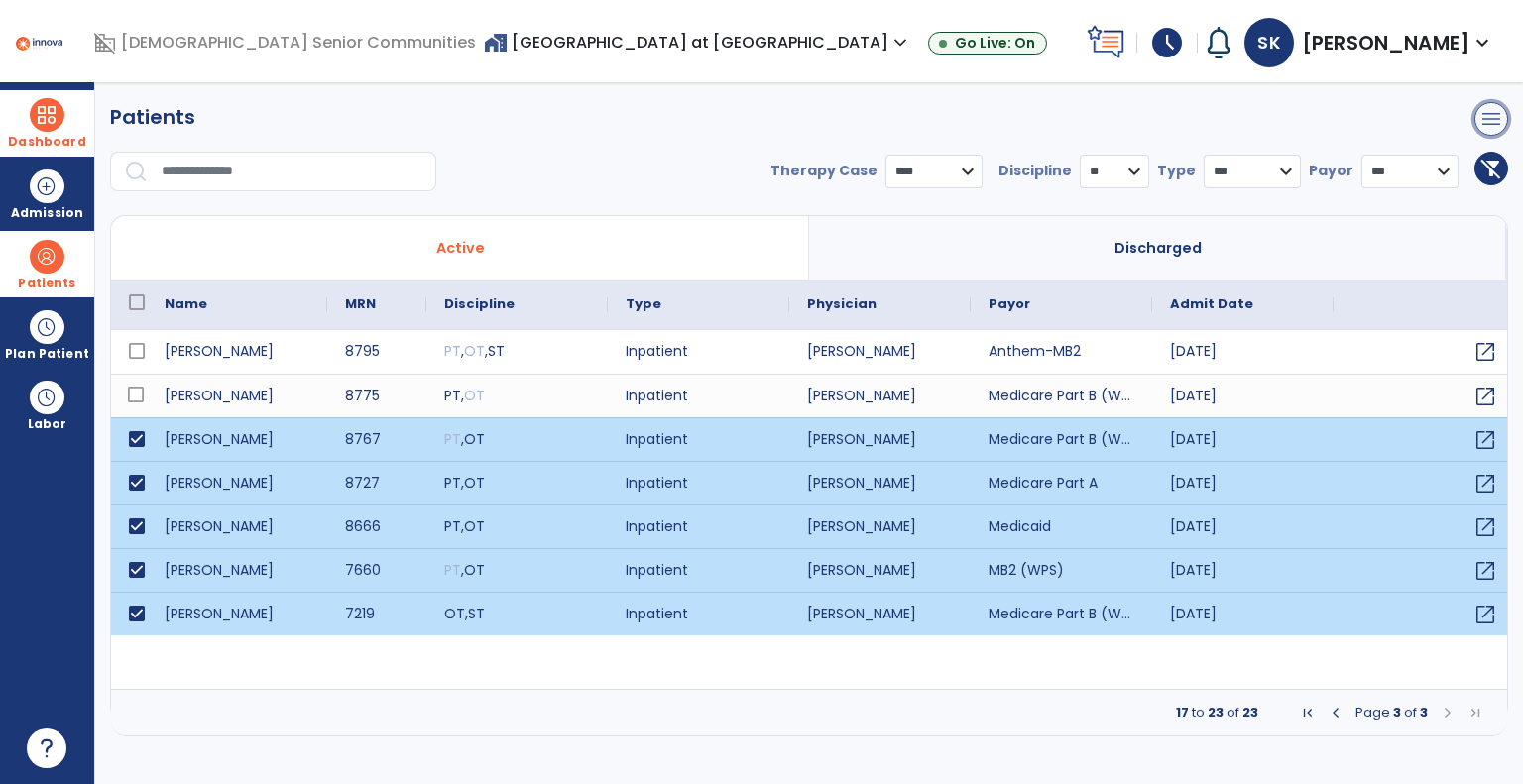 click on "menu" at bounding box center (1491, 119) 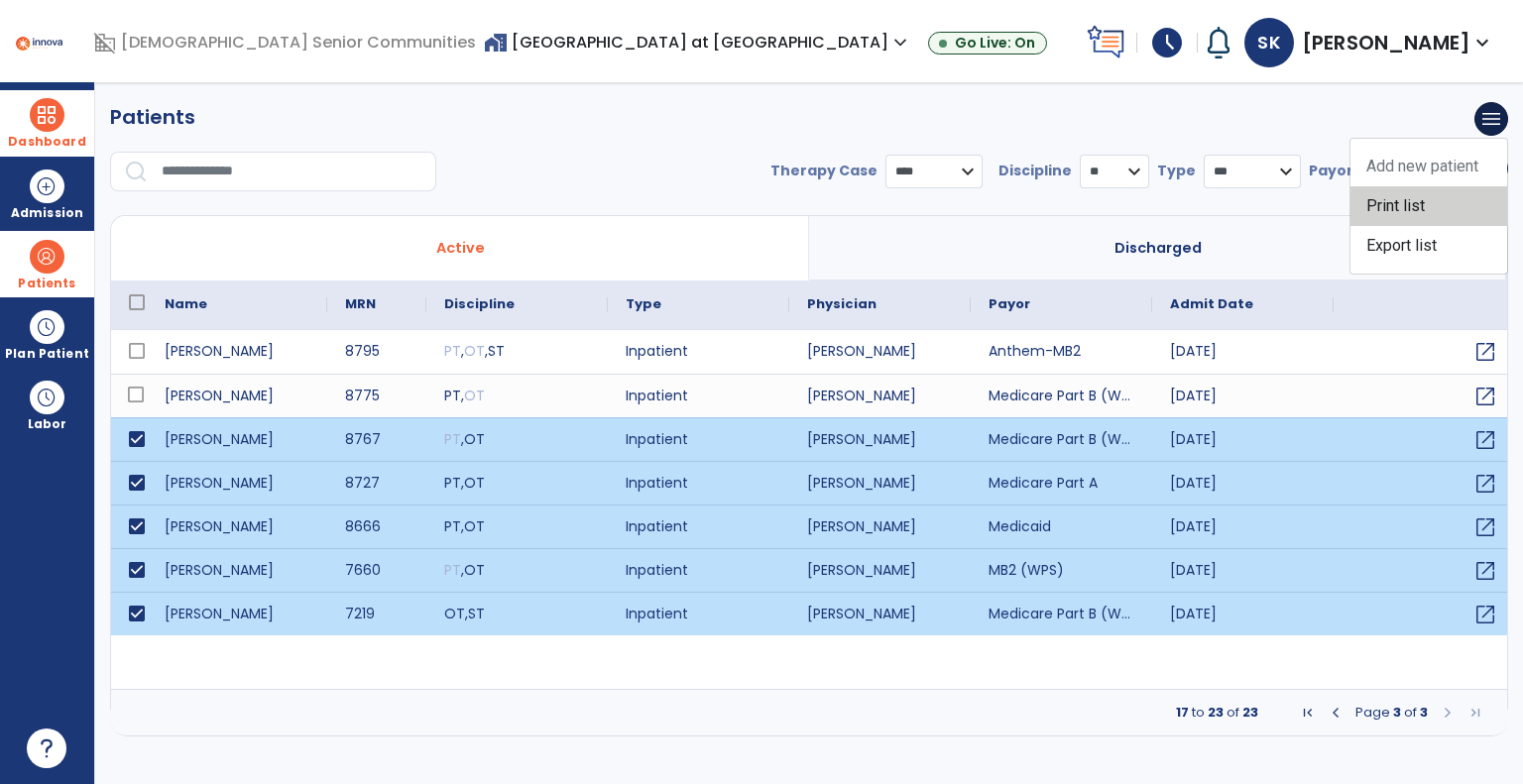 click on "Print list" at bounding box center [1429, 206] 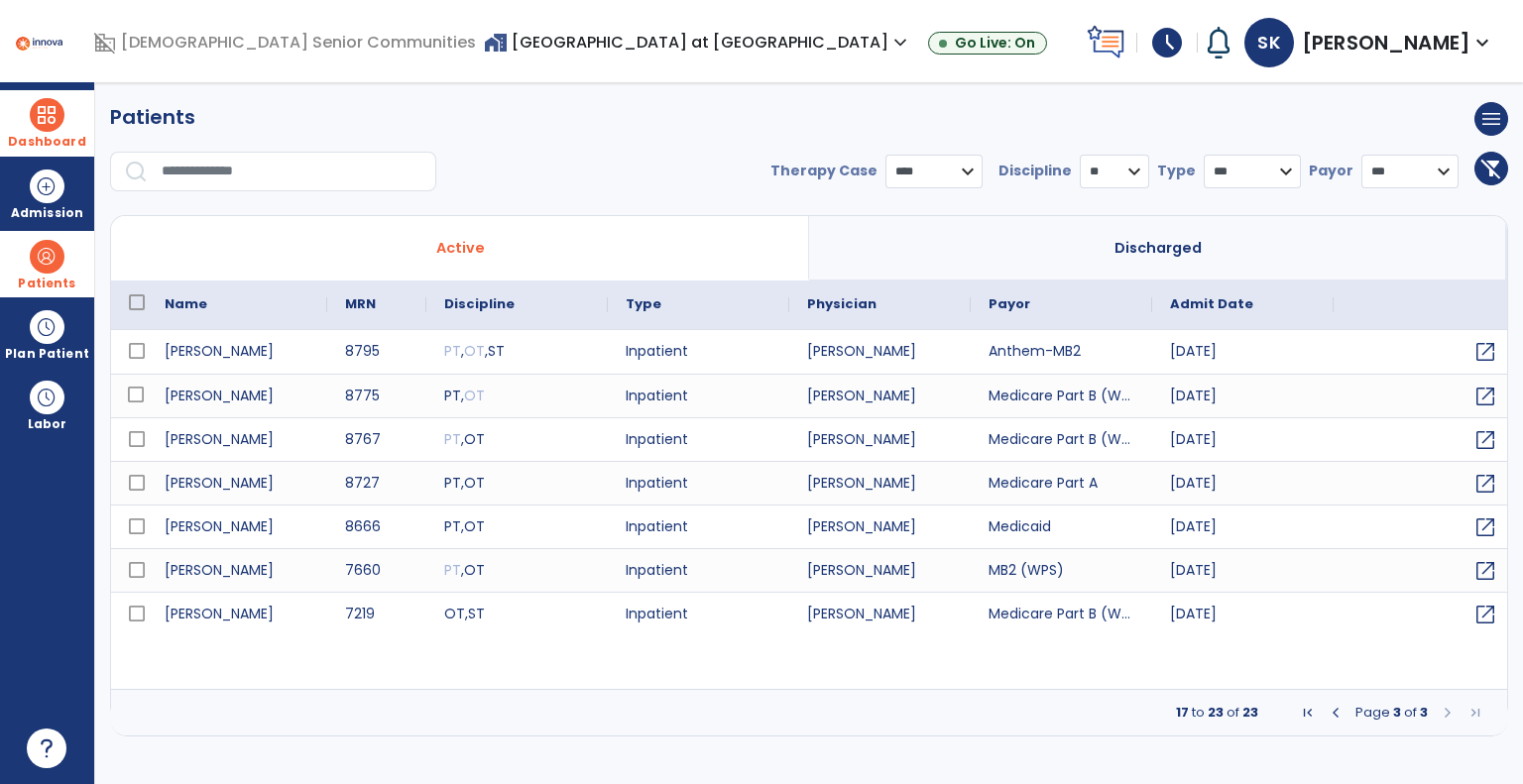 click on "Page
3
of
3" at bounding box center [1391, 713] 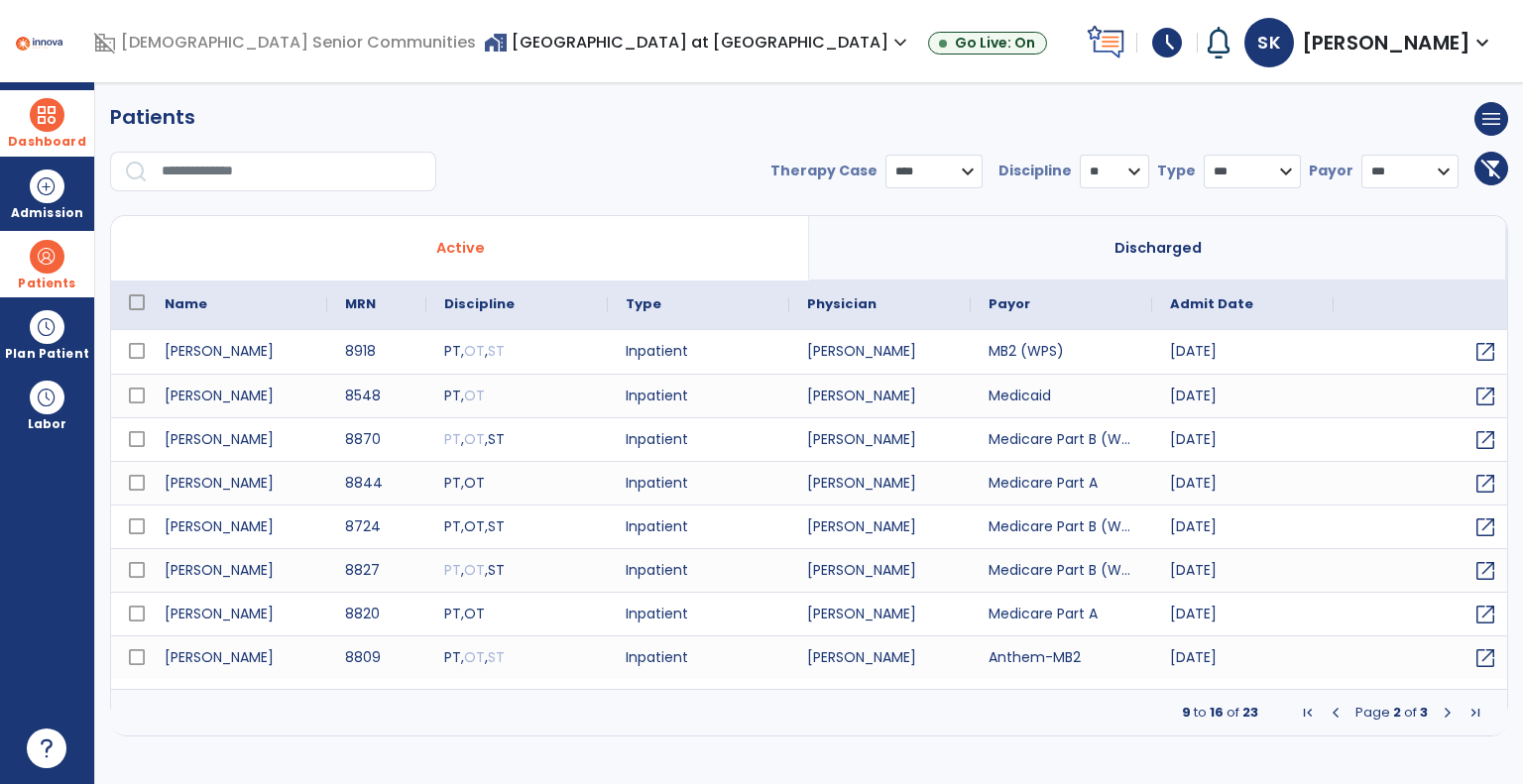 click at bounding box center [1336, 713] 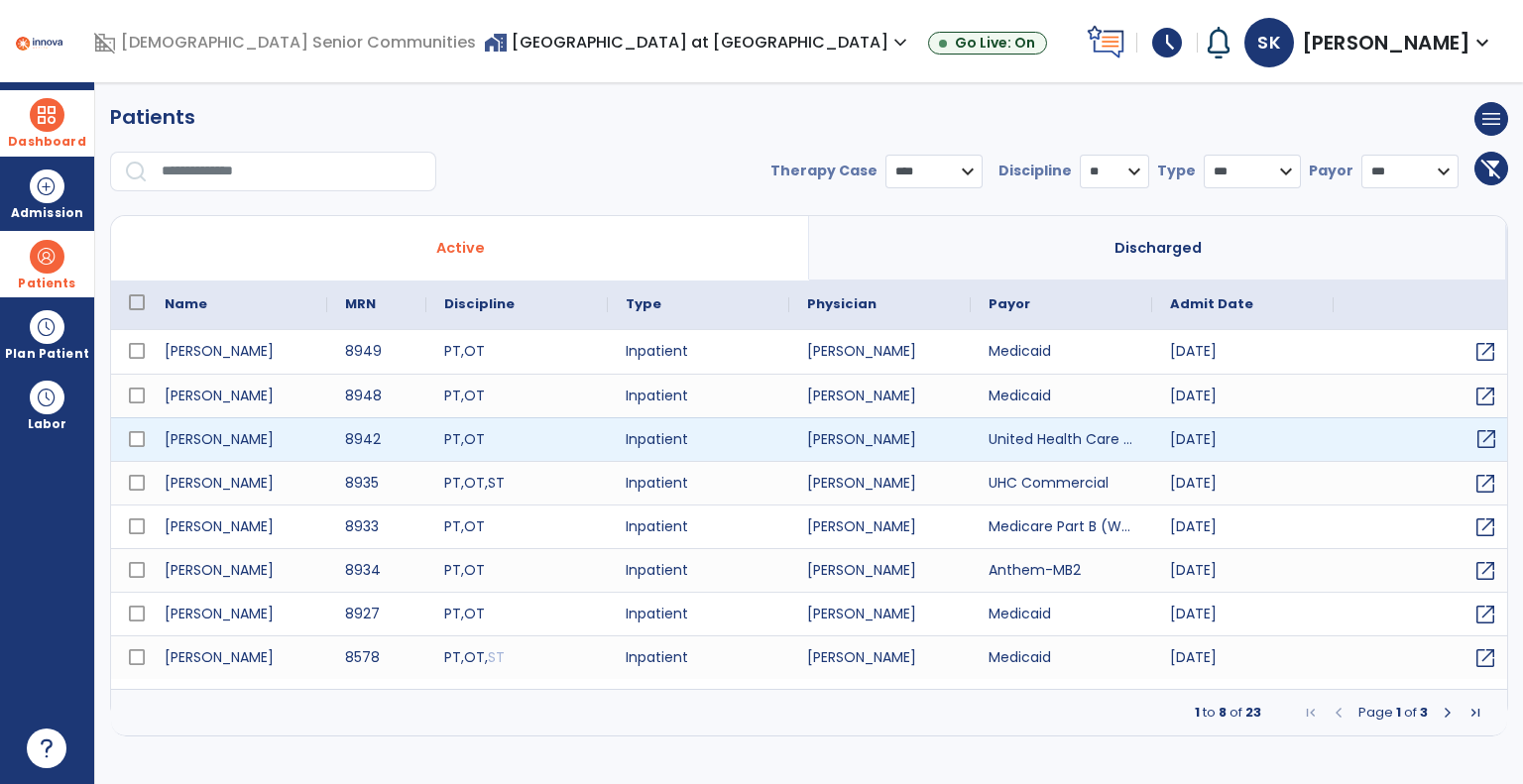click on "open_in_new" at bounding box center (1486, 439) 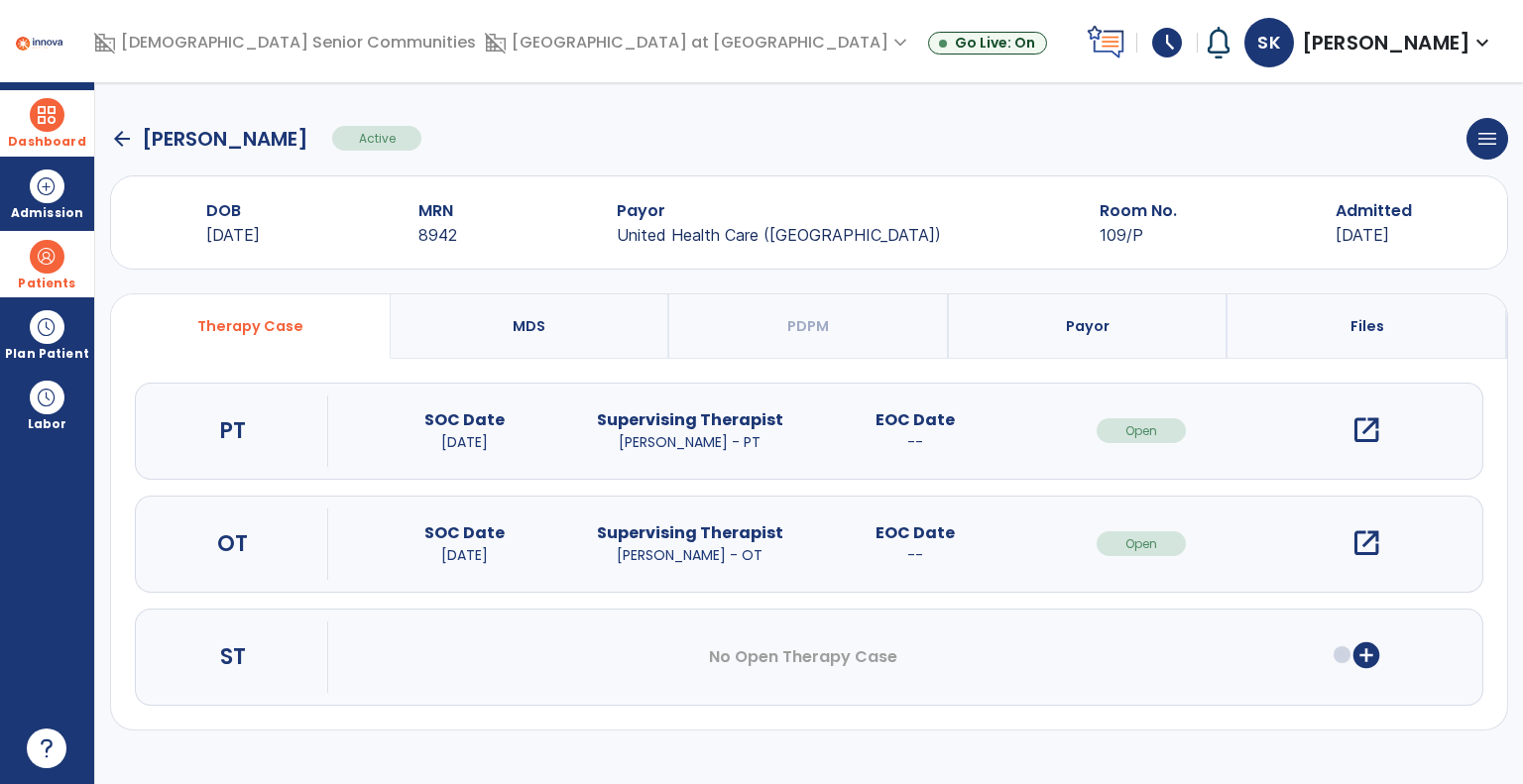 click on "open_in_new" at bounding box center (1366, 543) 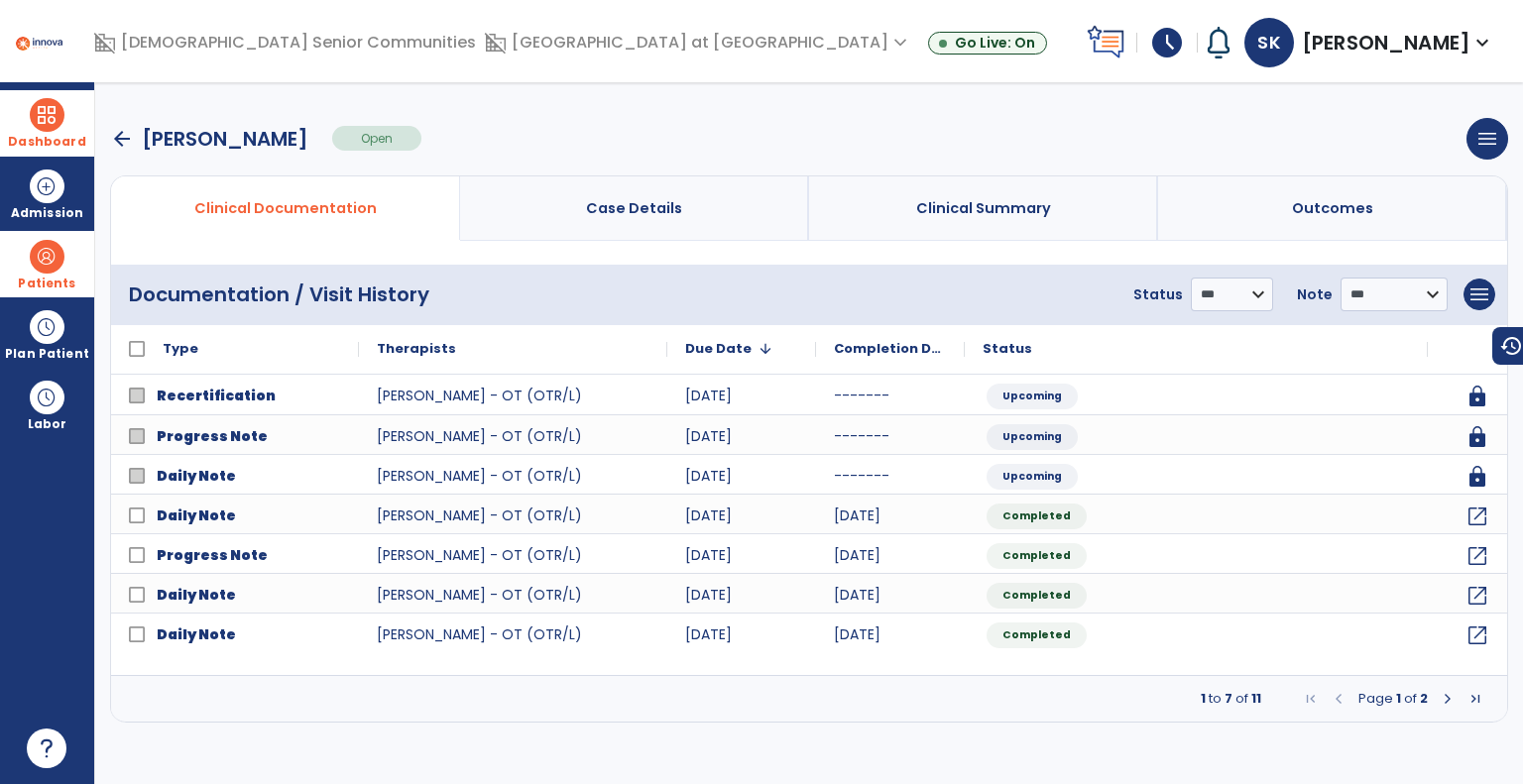 click at bounding box center [1448, 699] 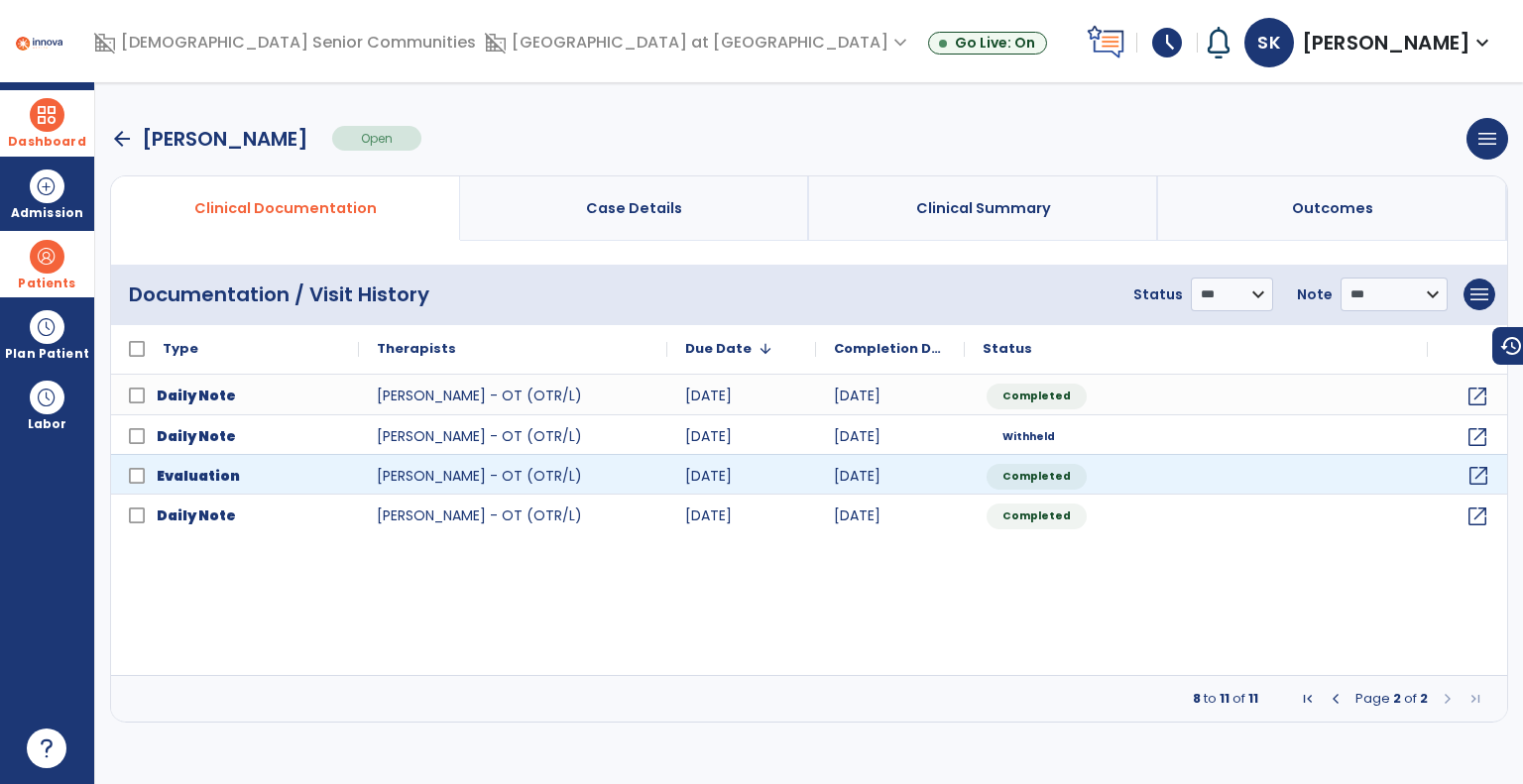 click on "open_in_new" 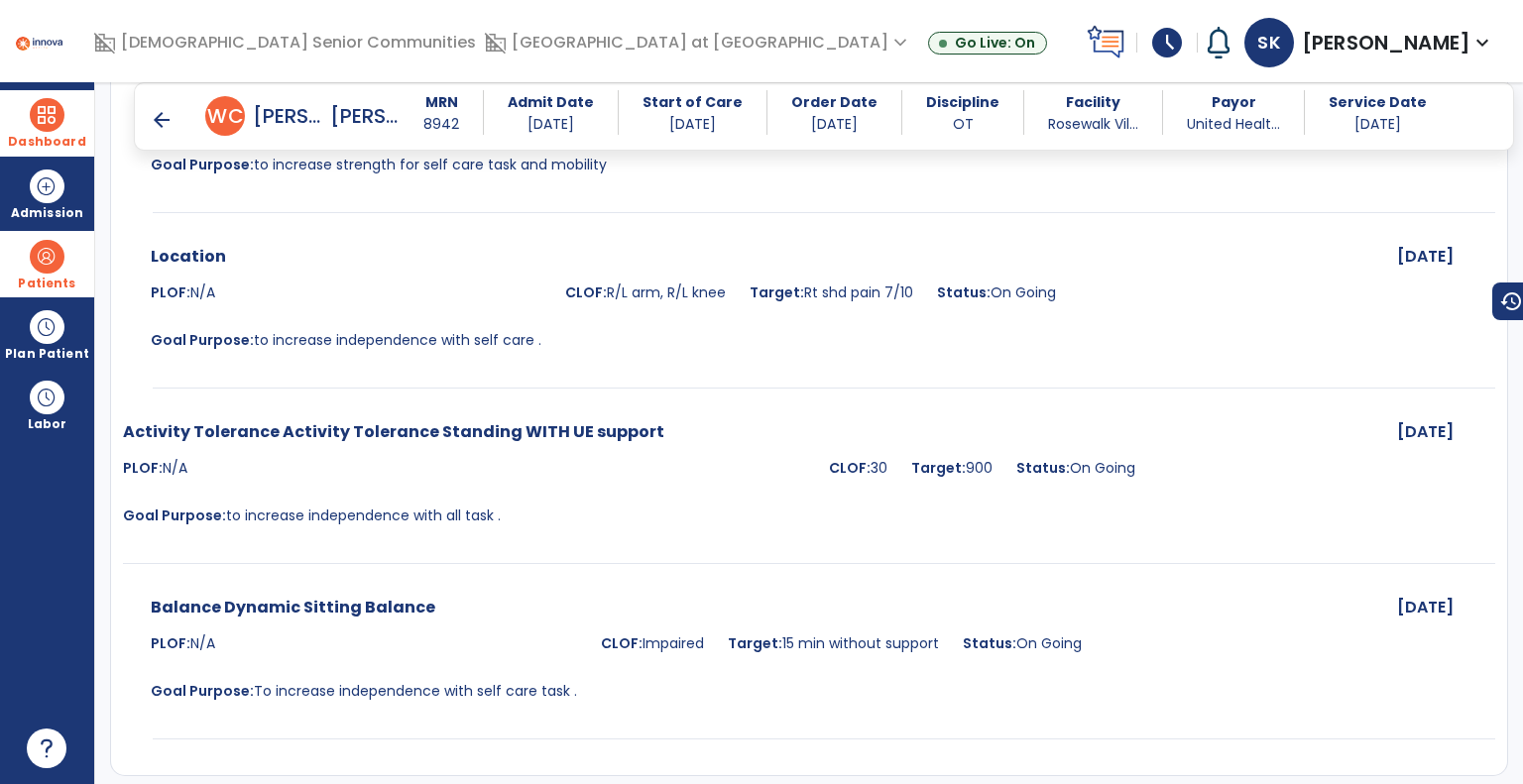 scroll, scrollTop: 6740, scrollLeft: 0, axis: vertical 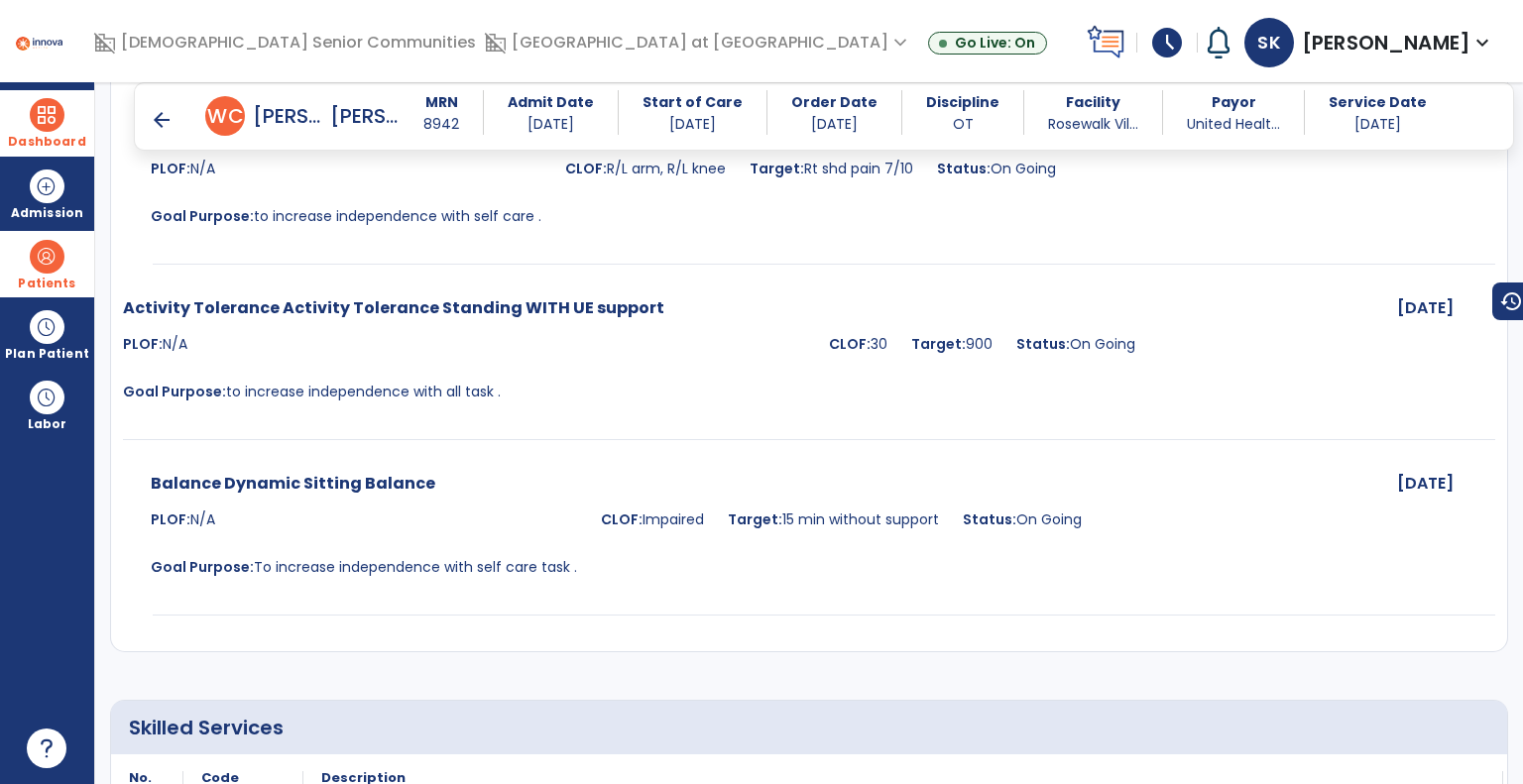 click on "arrow_back" at bounding box center (162, 120) 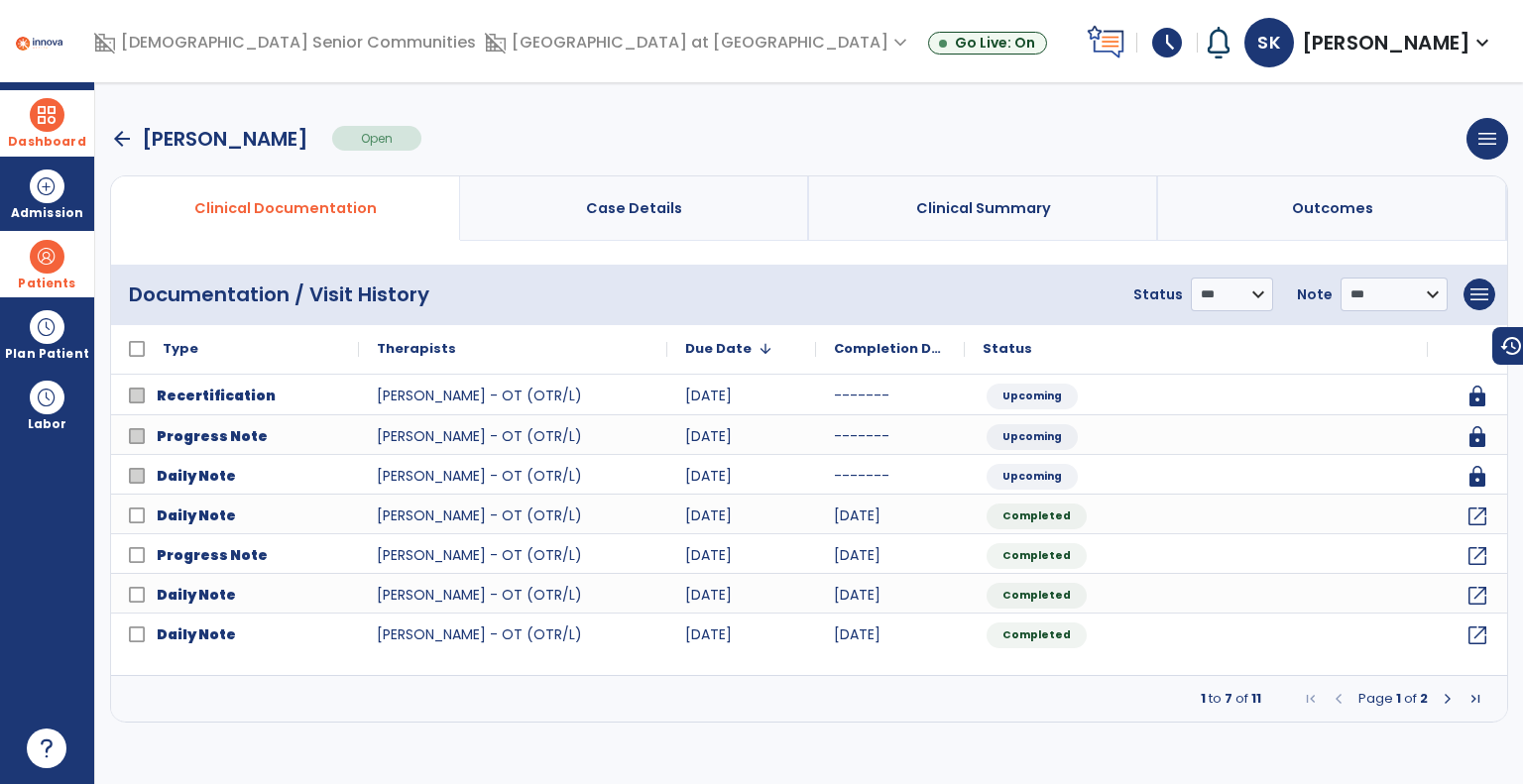 click on "[PERSON_NAME]" at bounding box center (225, 139) 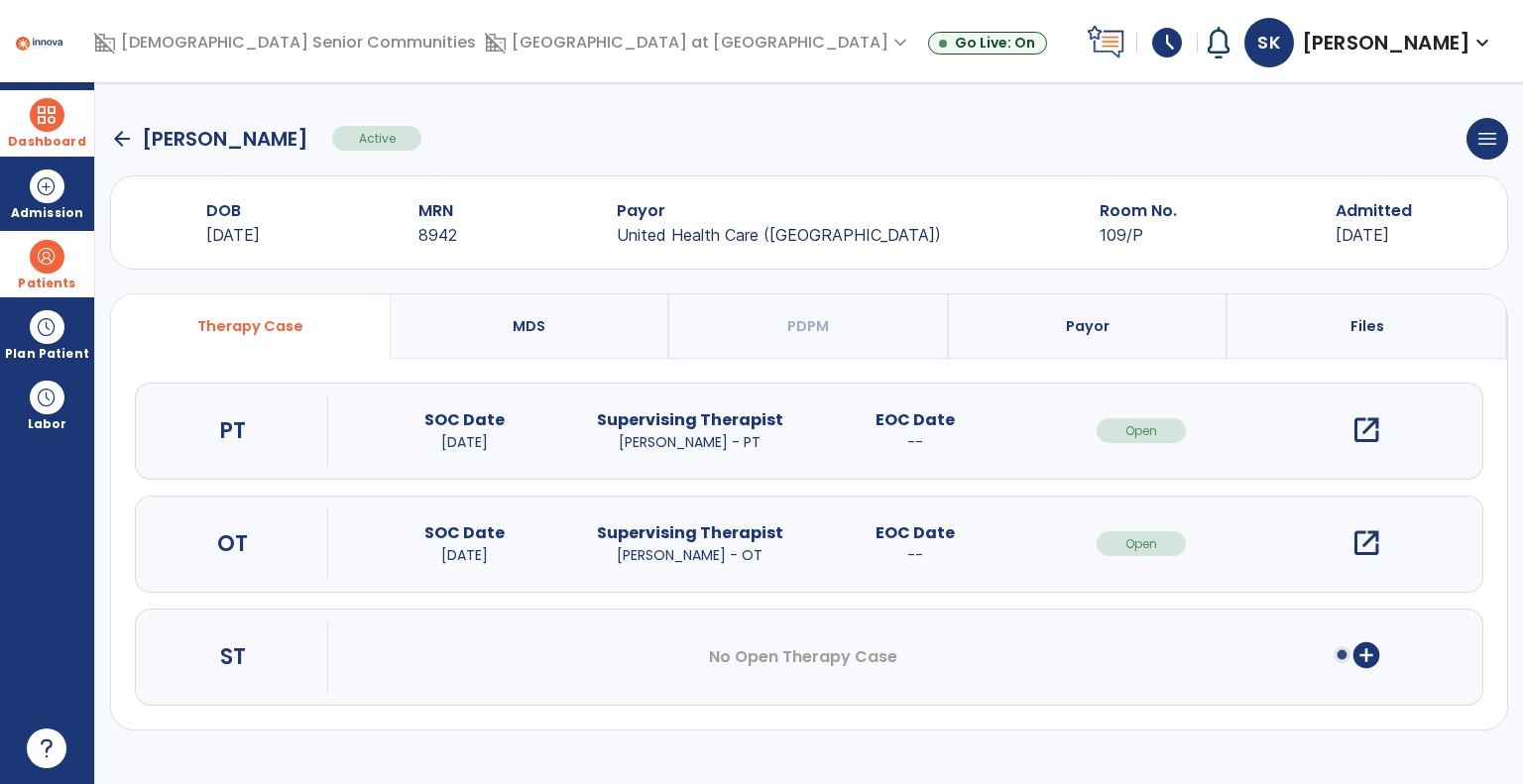 click on "arrow_back" 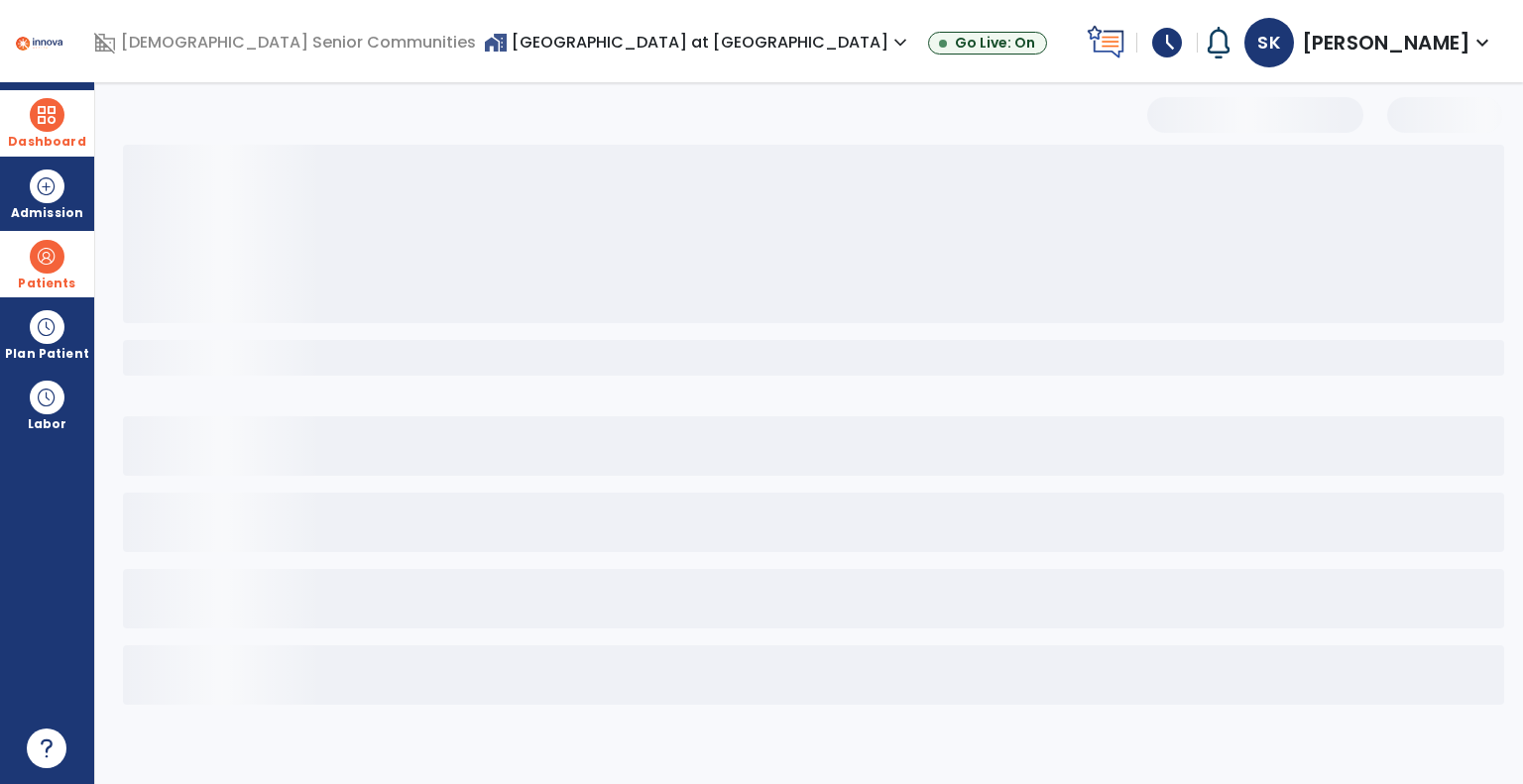 select on "***" 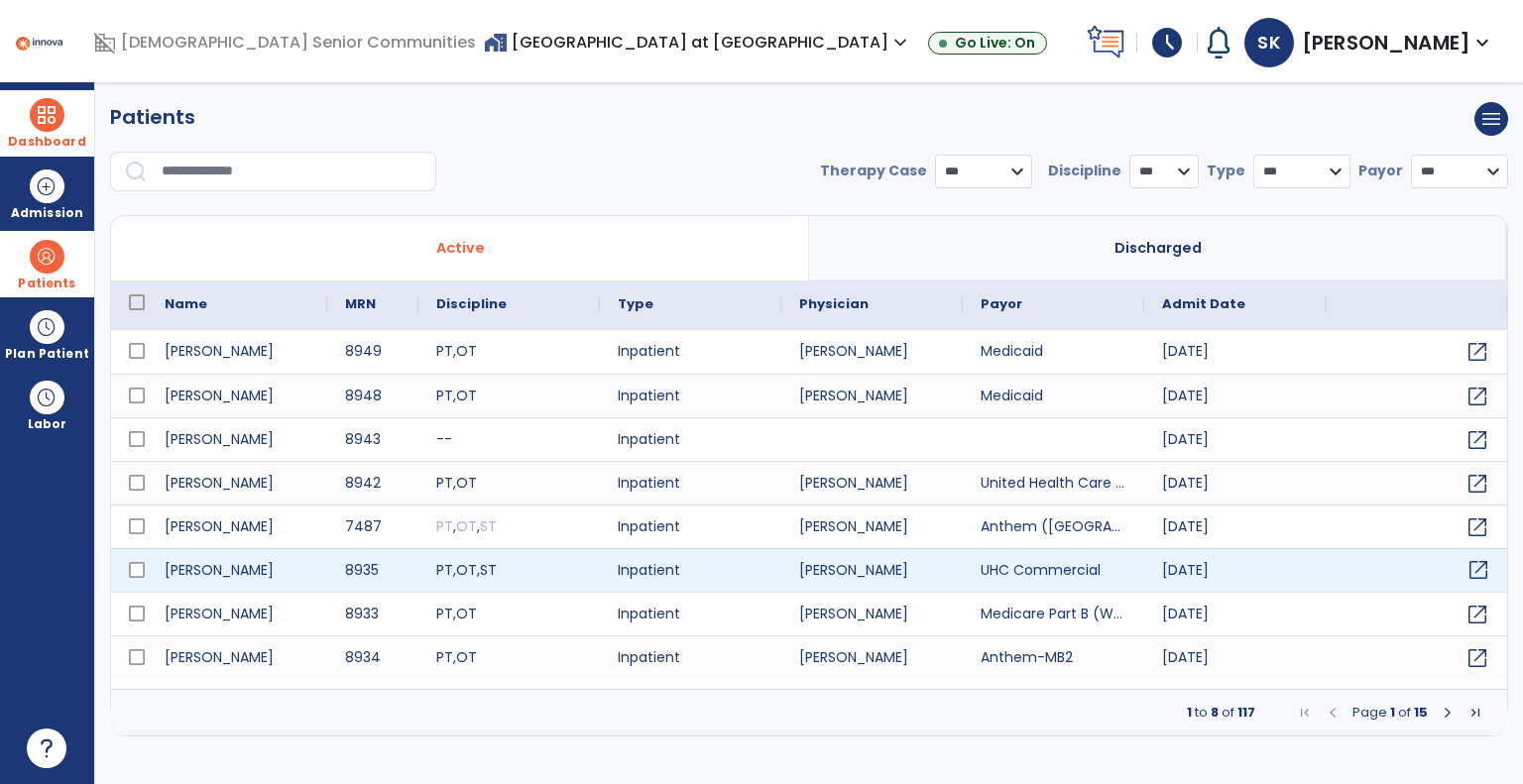 click on "open_in_new" at bounding box center (1478, 570) 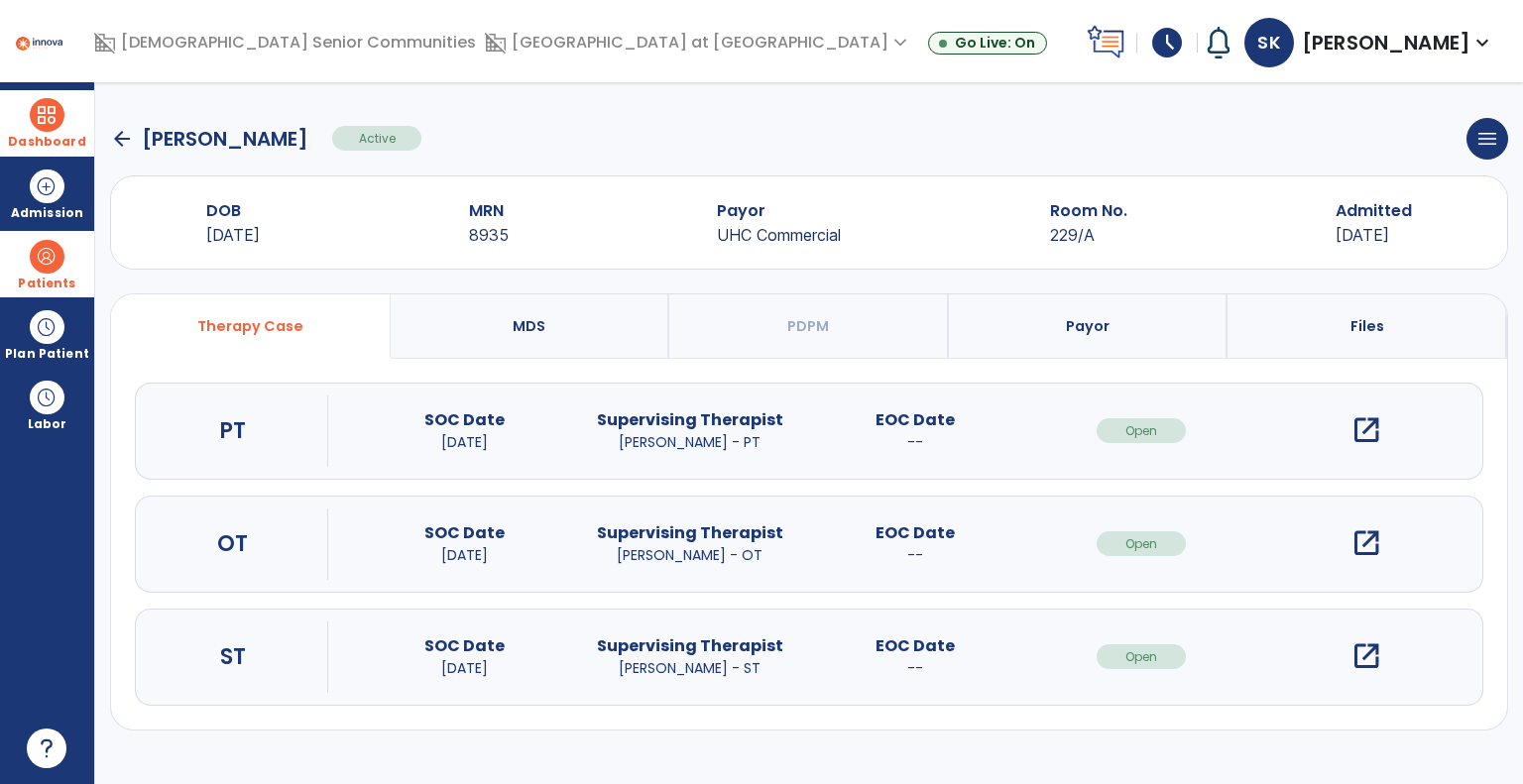 click on "open_in_new" at bounding box center (1366, 543) 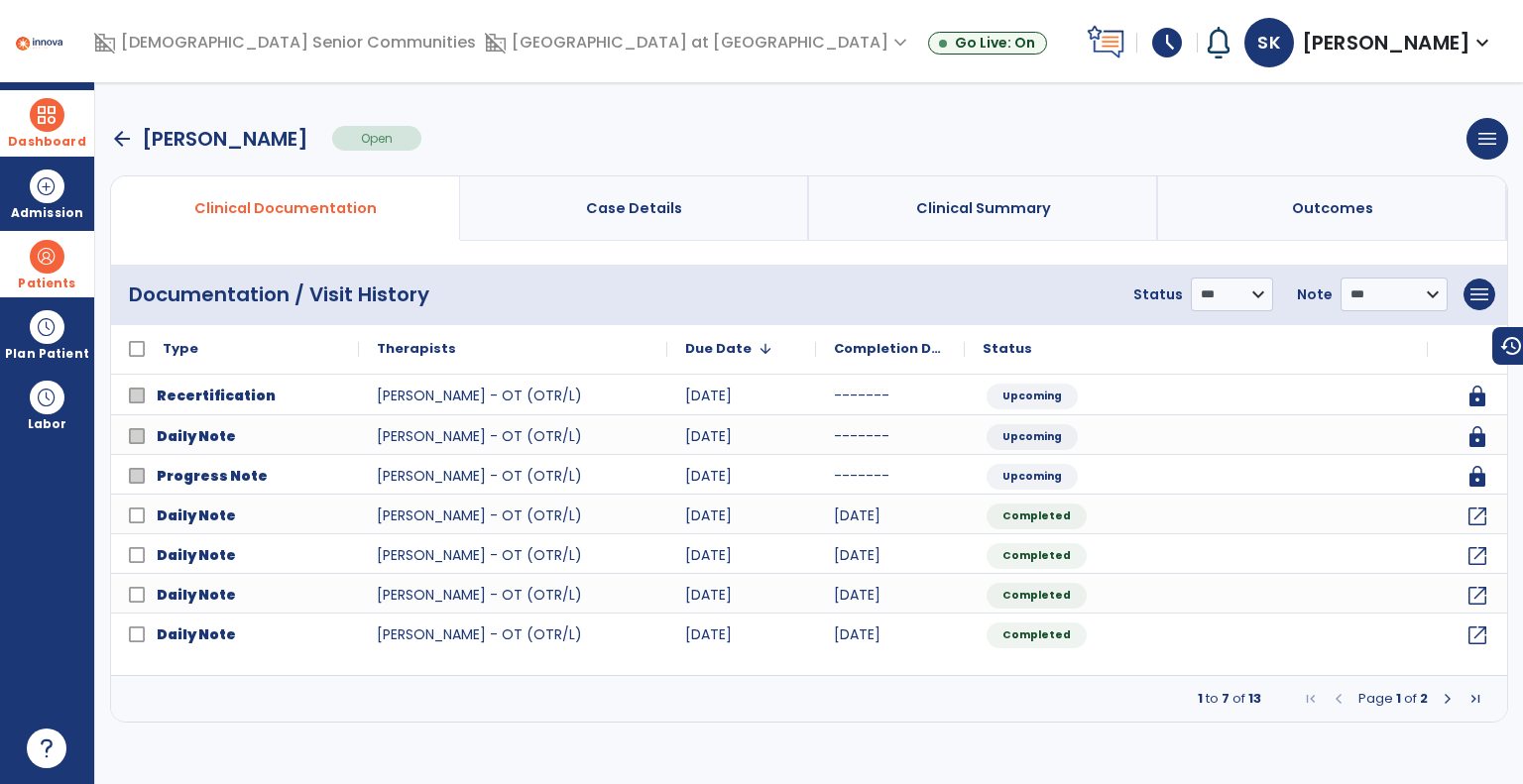 click at bounding box center (1448, 699) 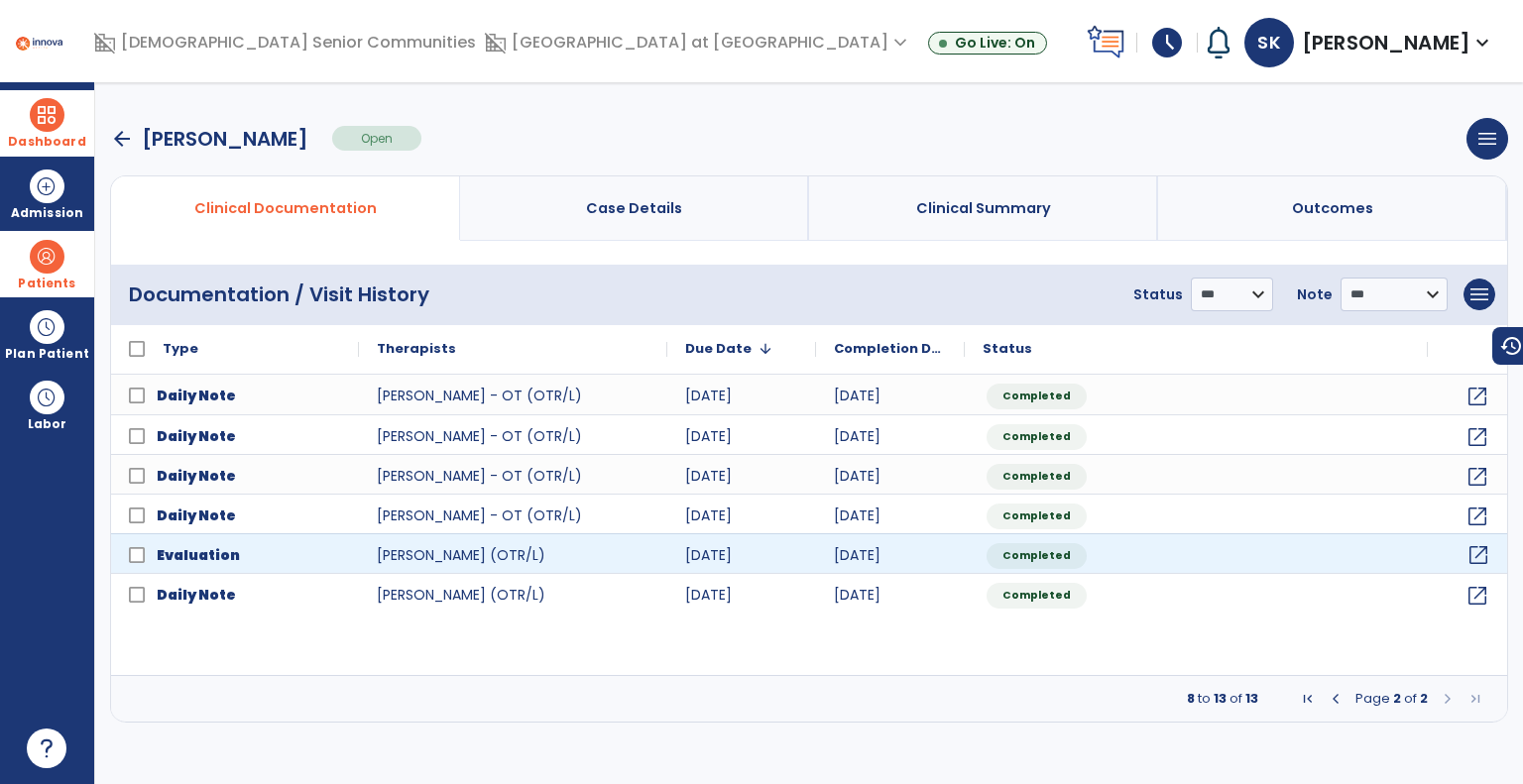 click on "open_in_new" 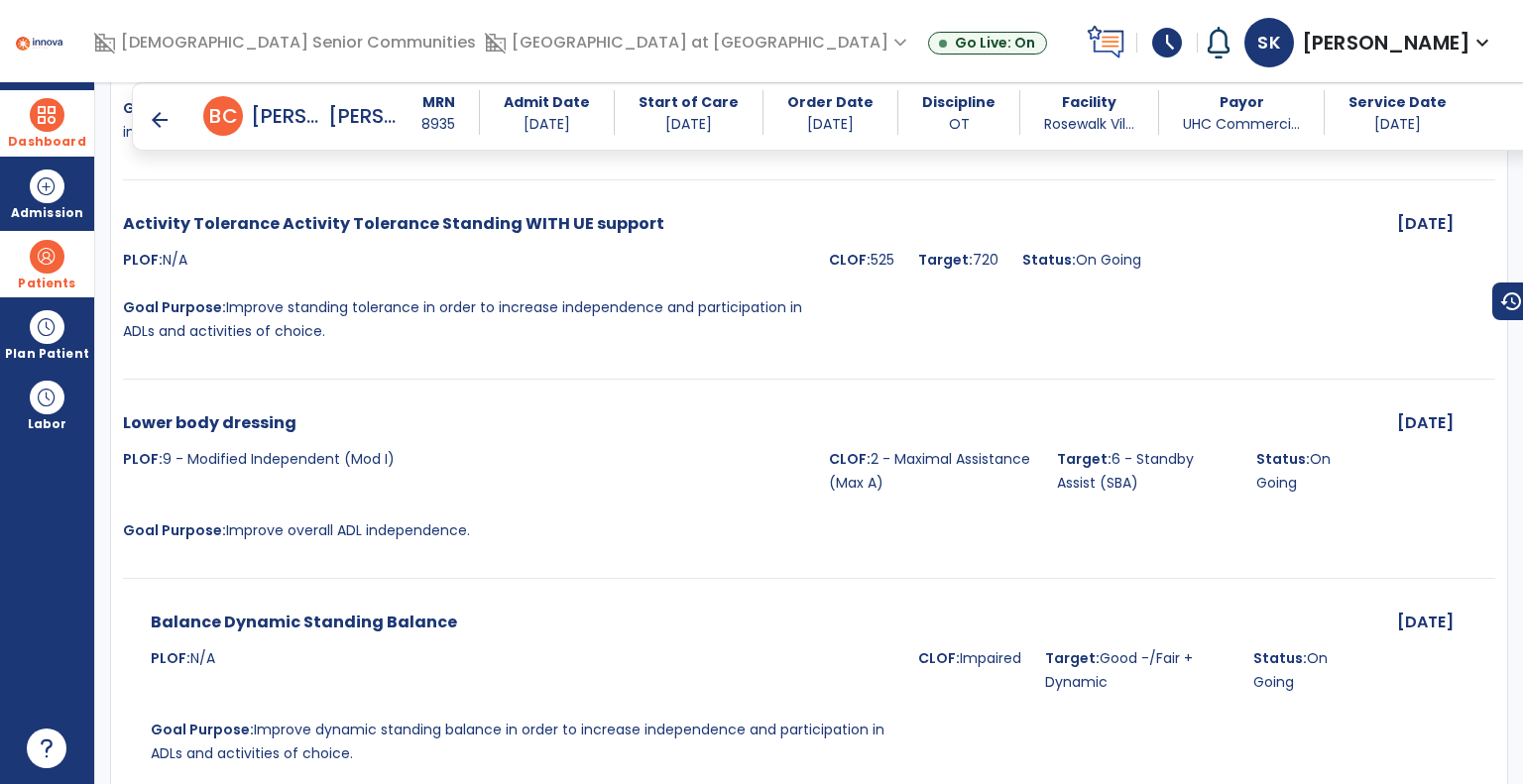 scroll, scrollTop: 5650, scrollLeft: 0, axis: vertical 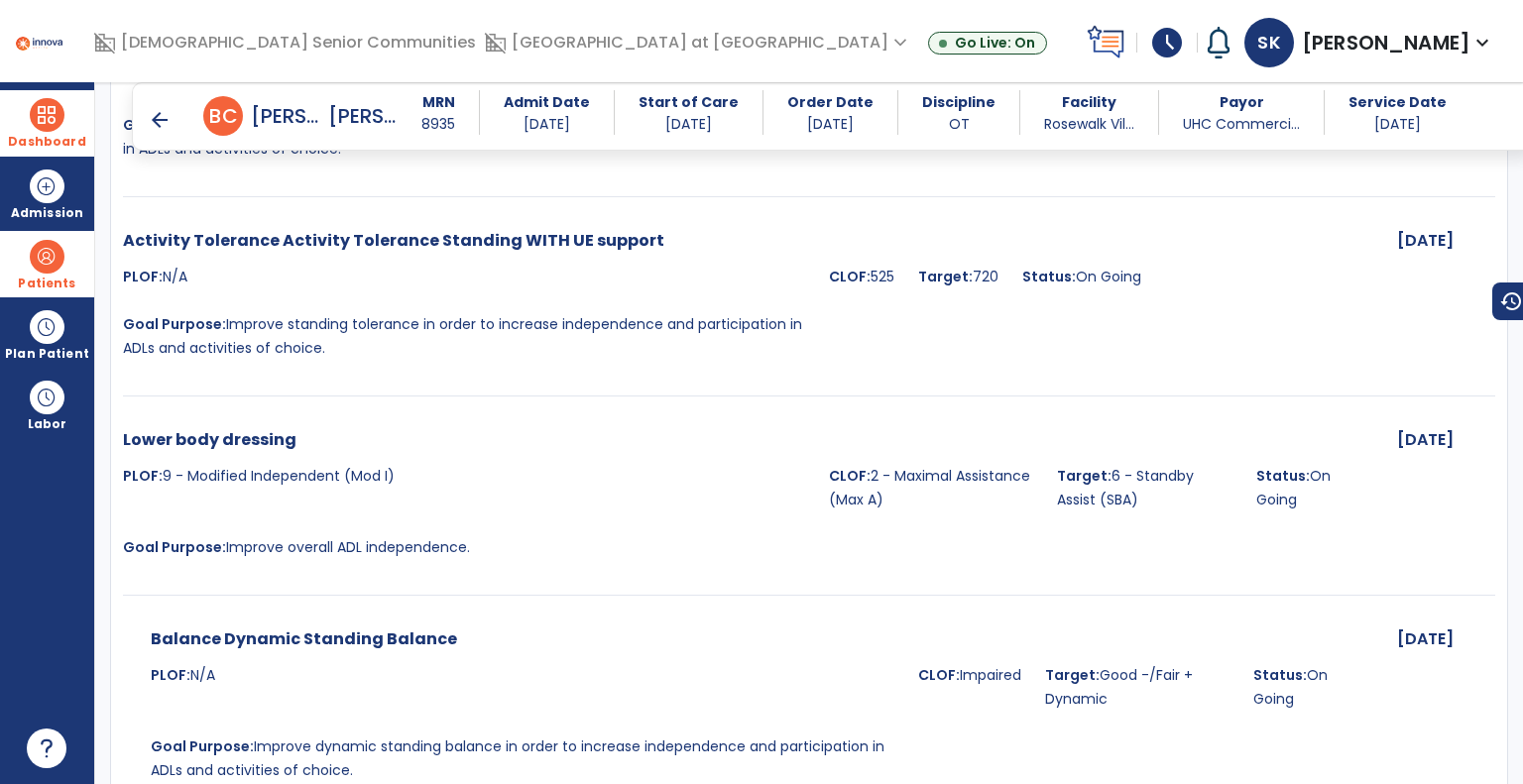 click on "arrow_back" at bounding box center [160, 120] 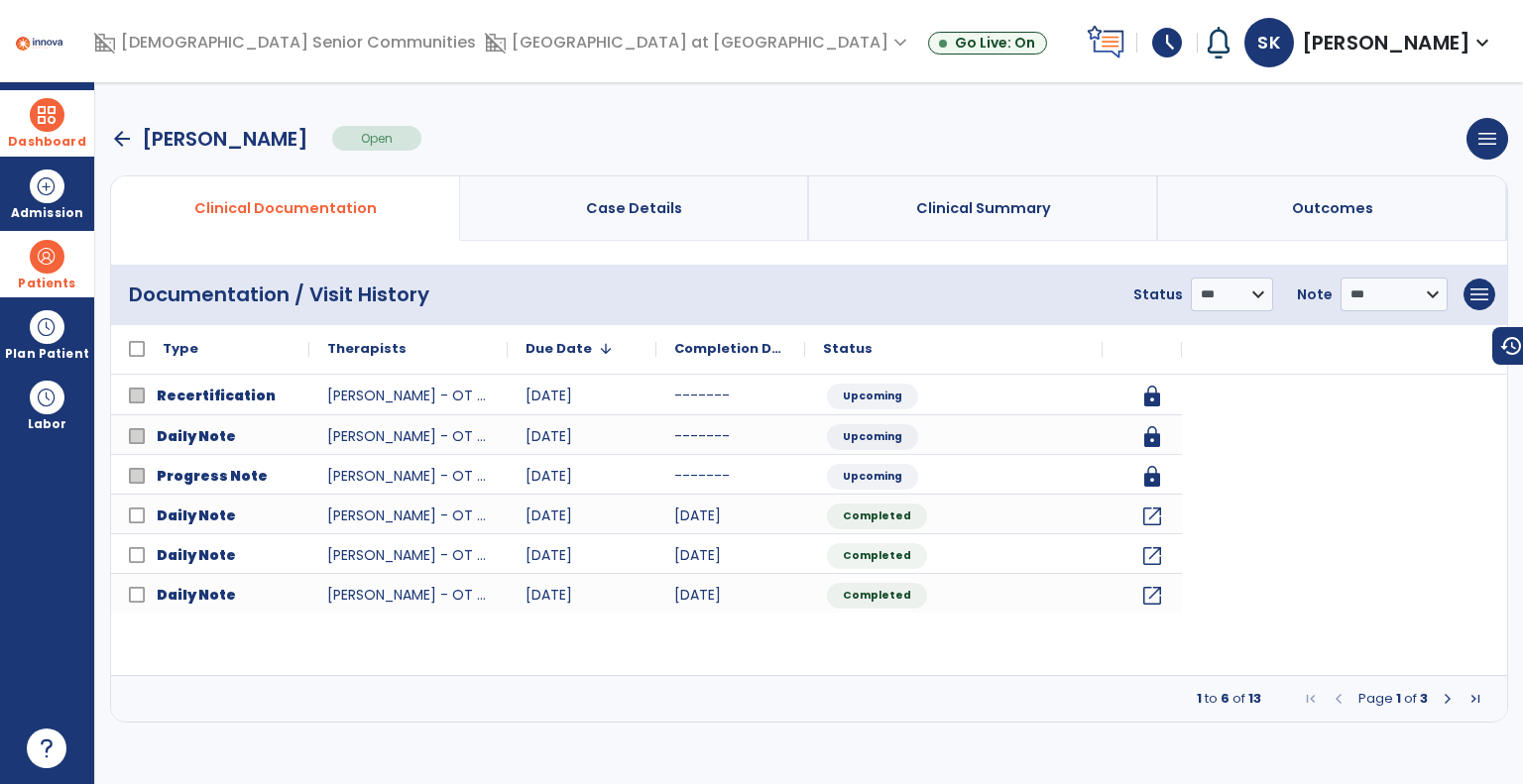 scroll, scrollTop: 0, scrollLeft: 0, axis: both 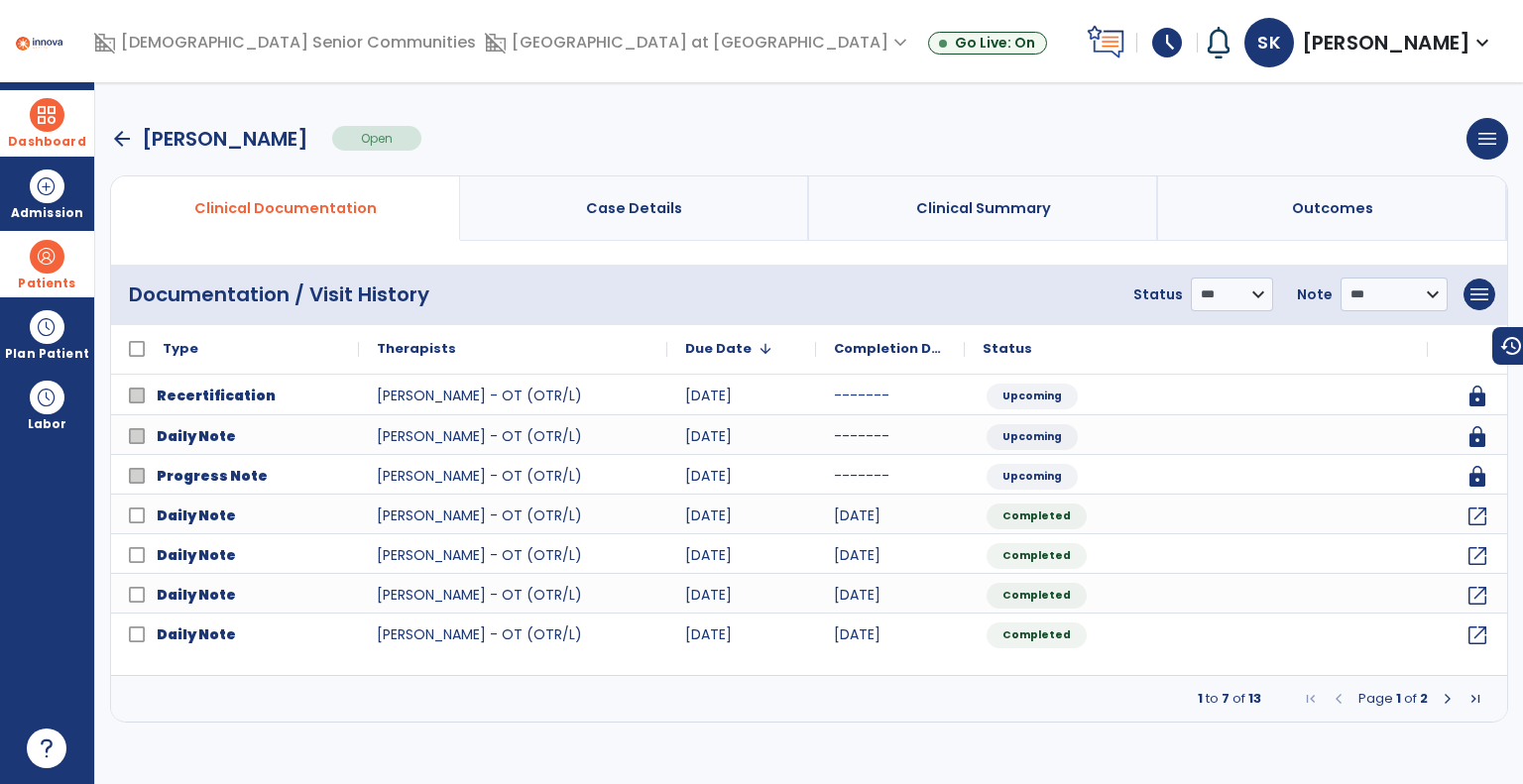 click on "arrow_back" at bounding box center [122, 139] 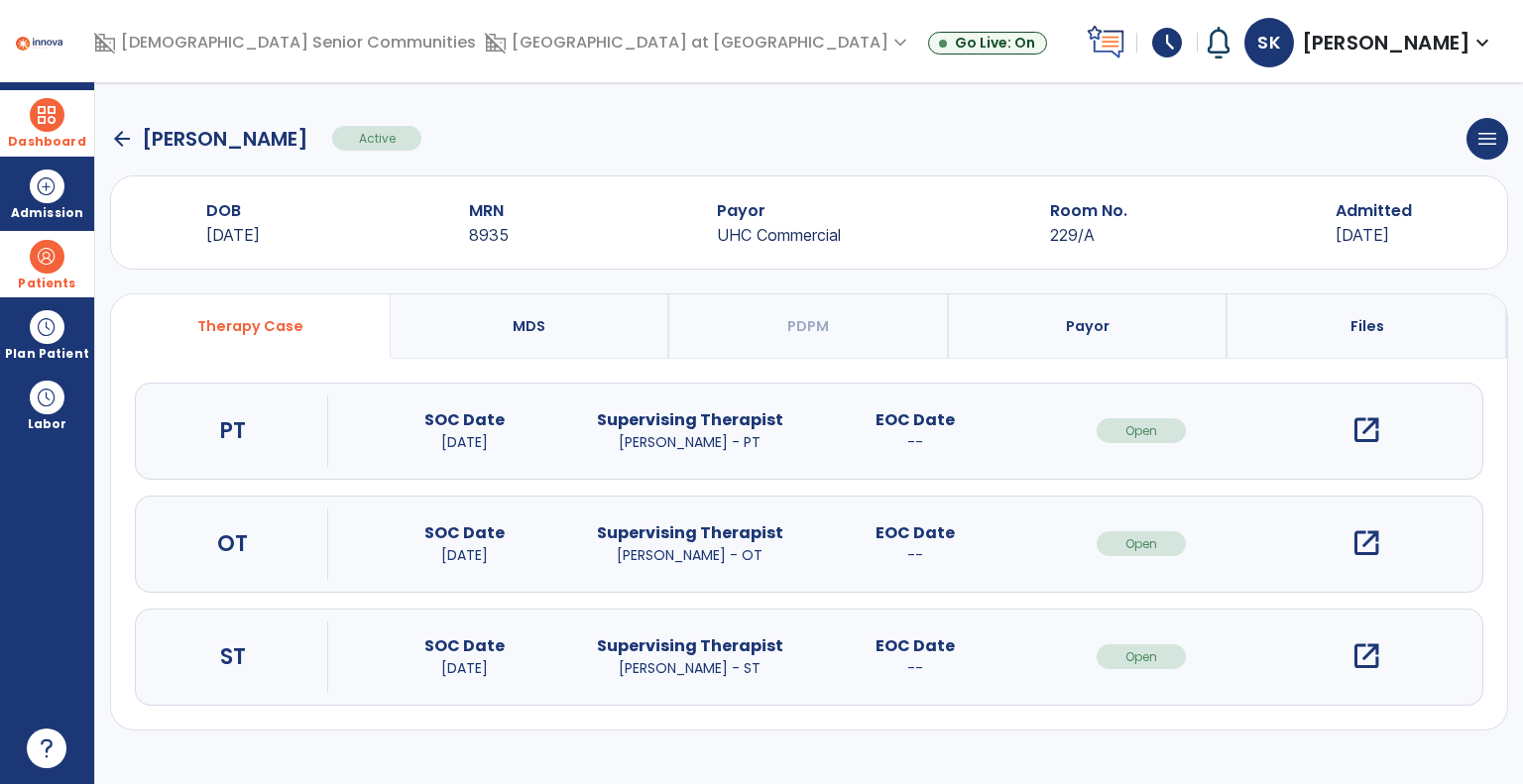 click on "arrow_back" 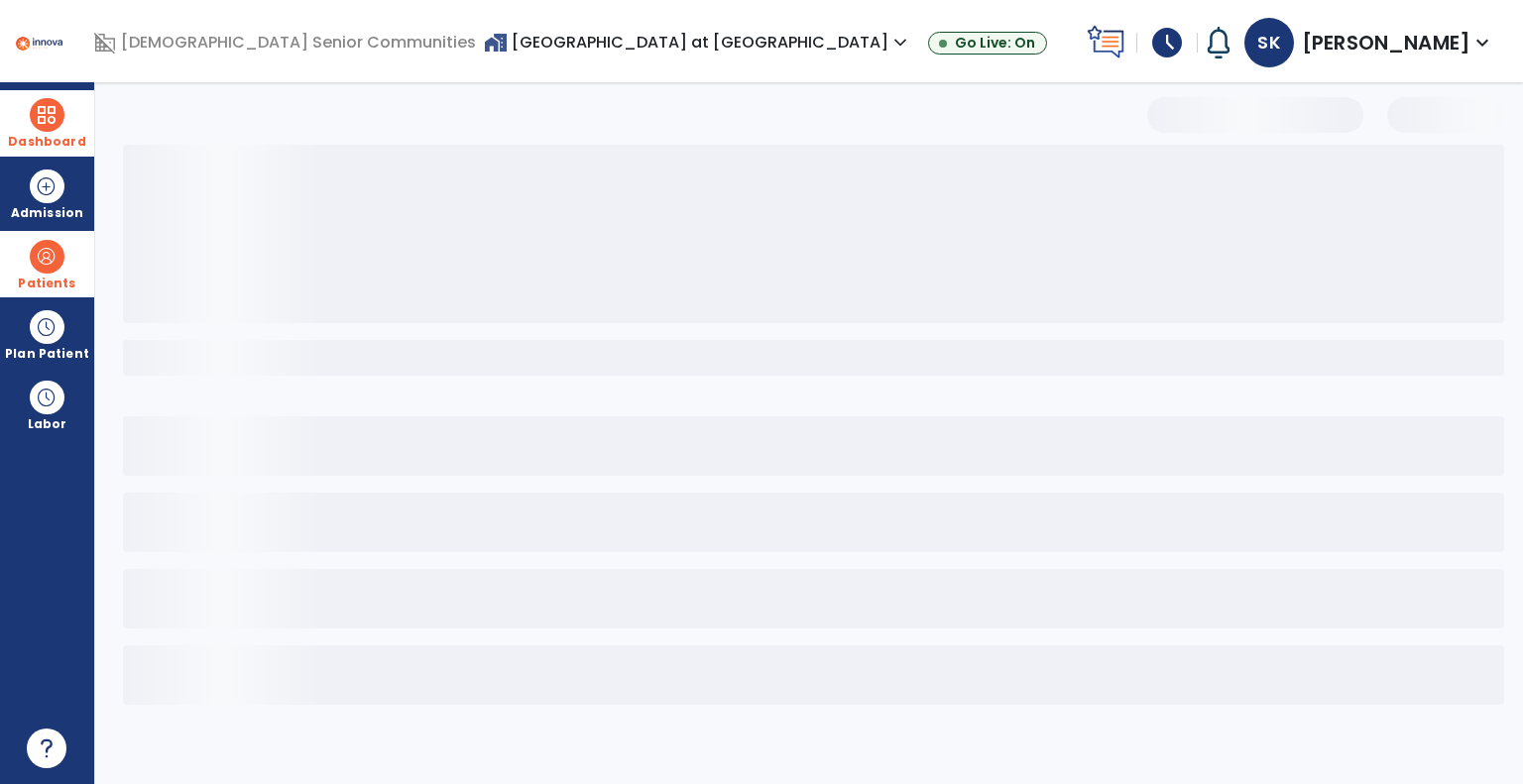 select on "***" 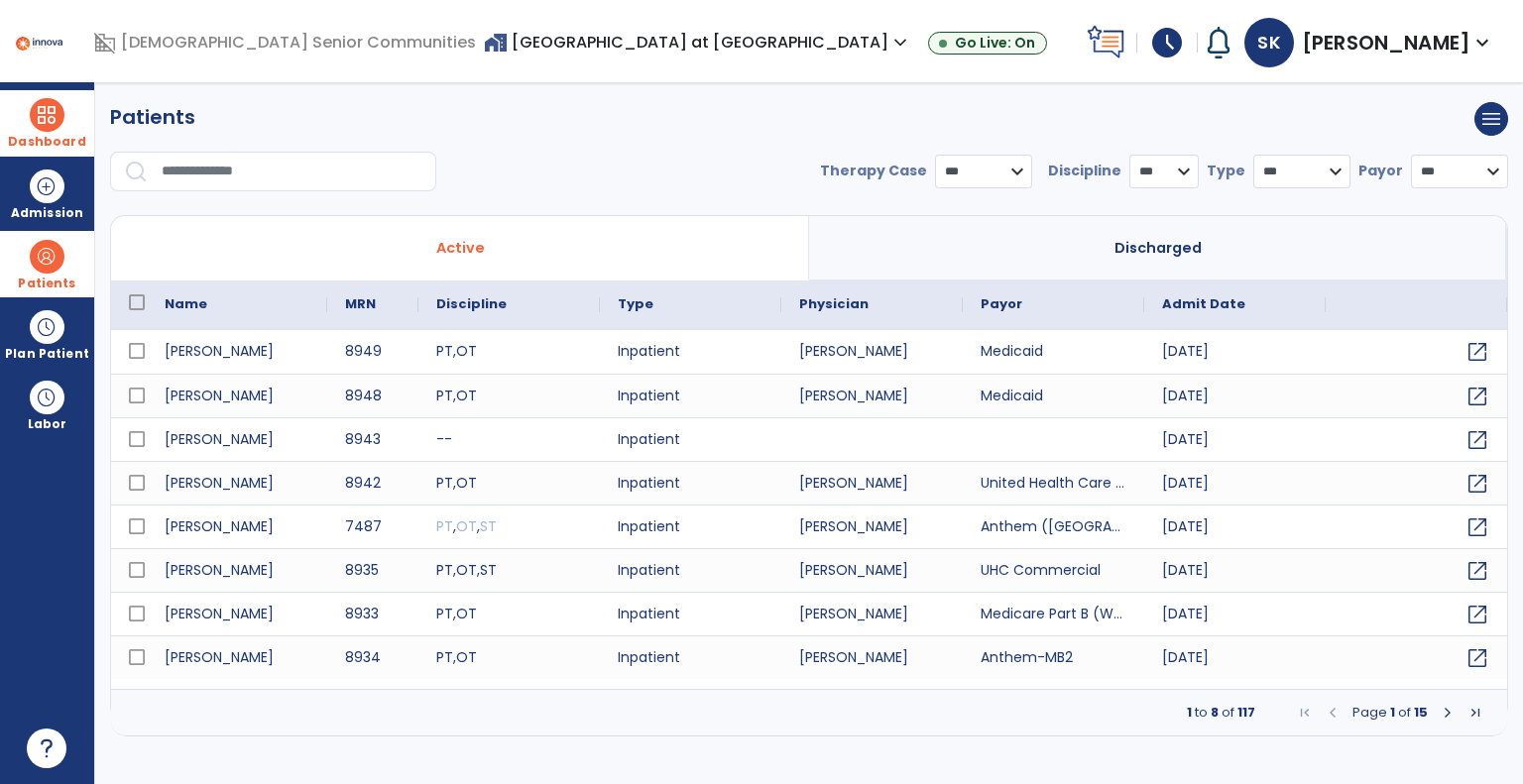 click on "* *** ** ** **" at bounding box center (1164, 171) 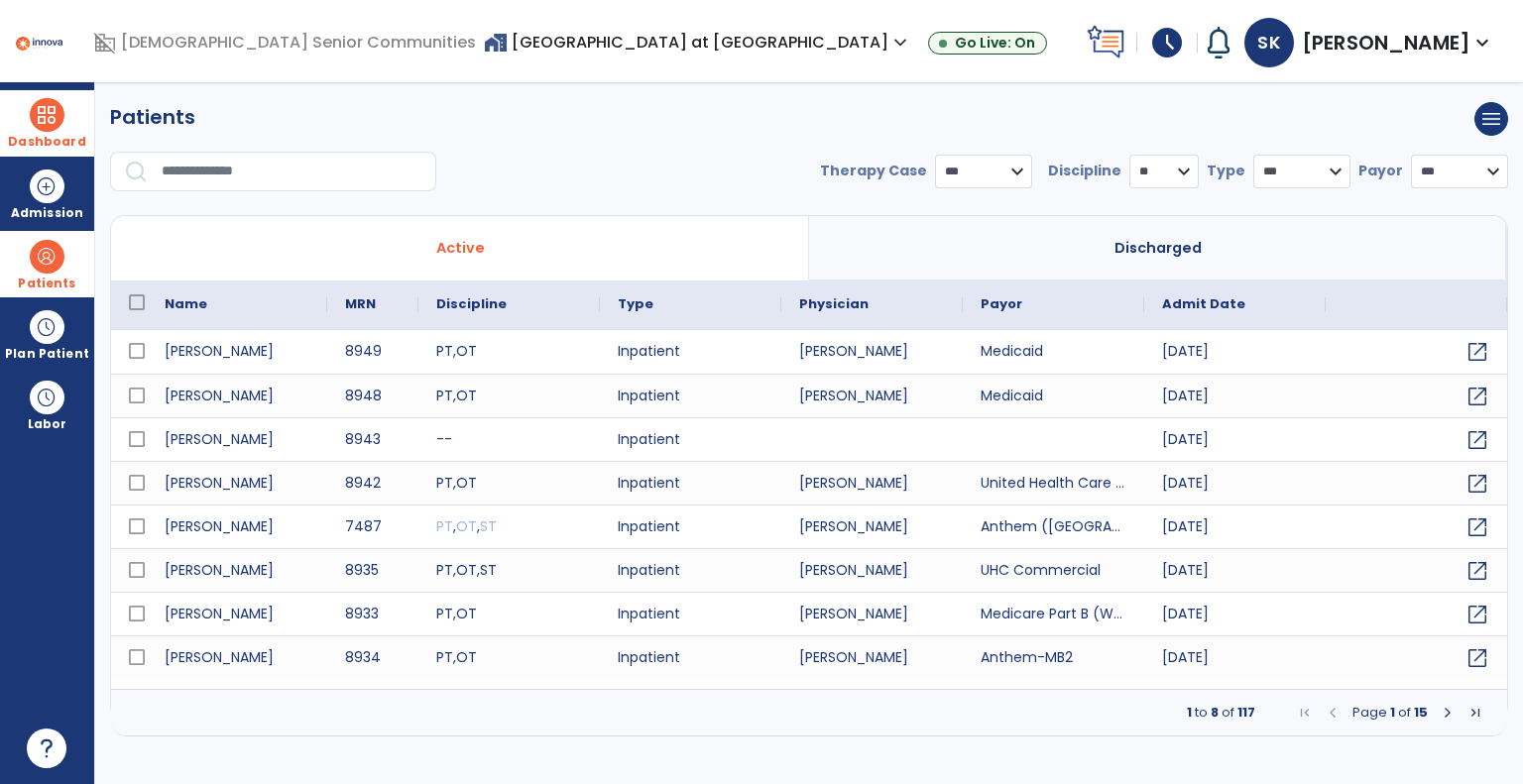 click on "* *** ** ** **" at bounding box center [1164, 171] 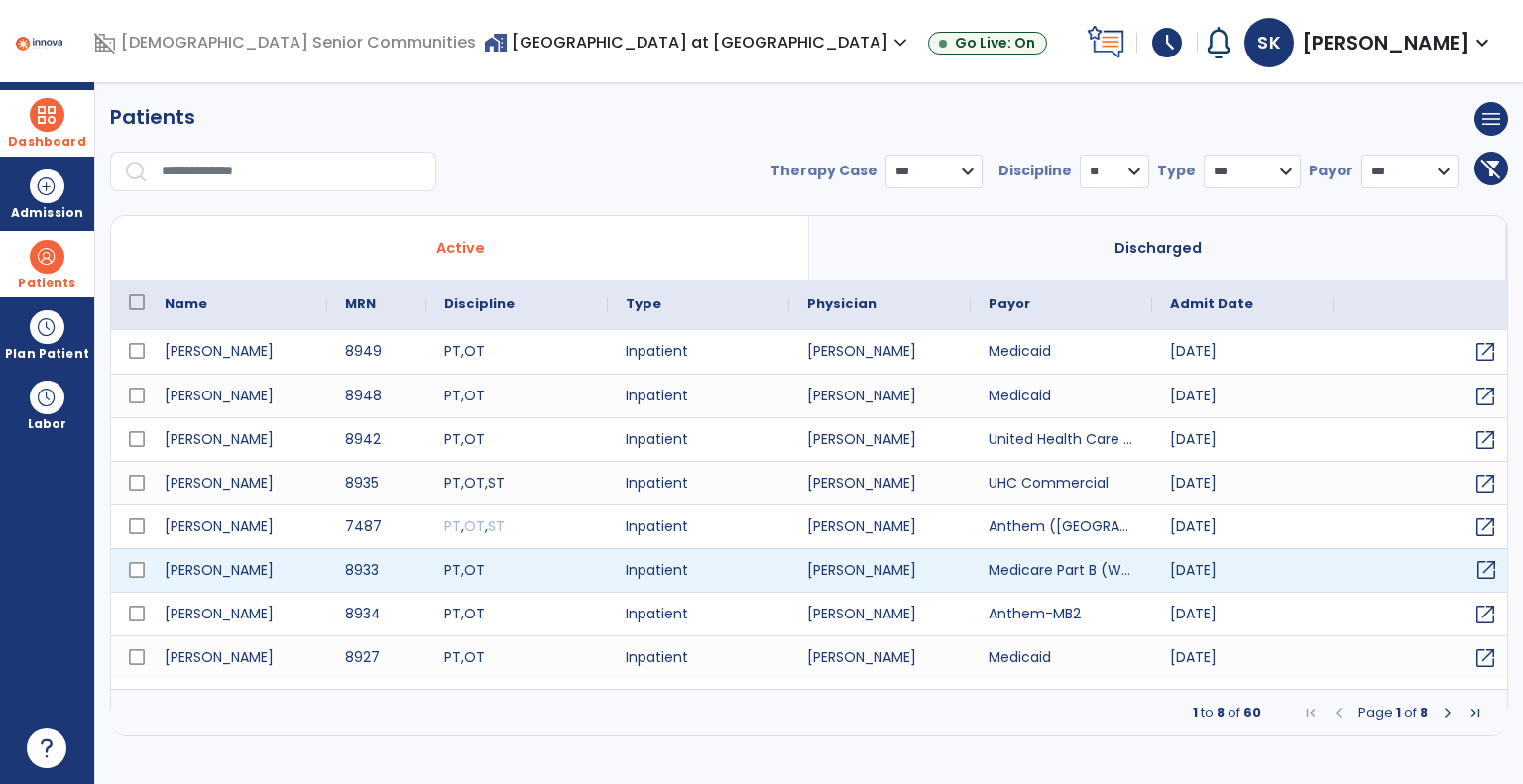 click on "open_in_new" at bounding box center [1486, 570] 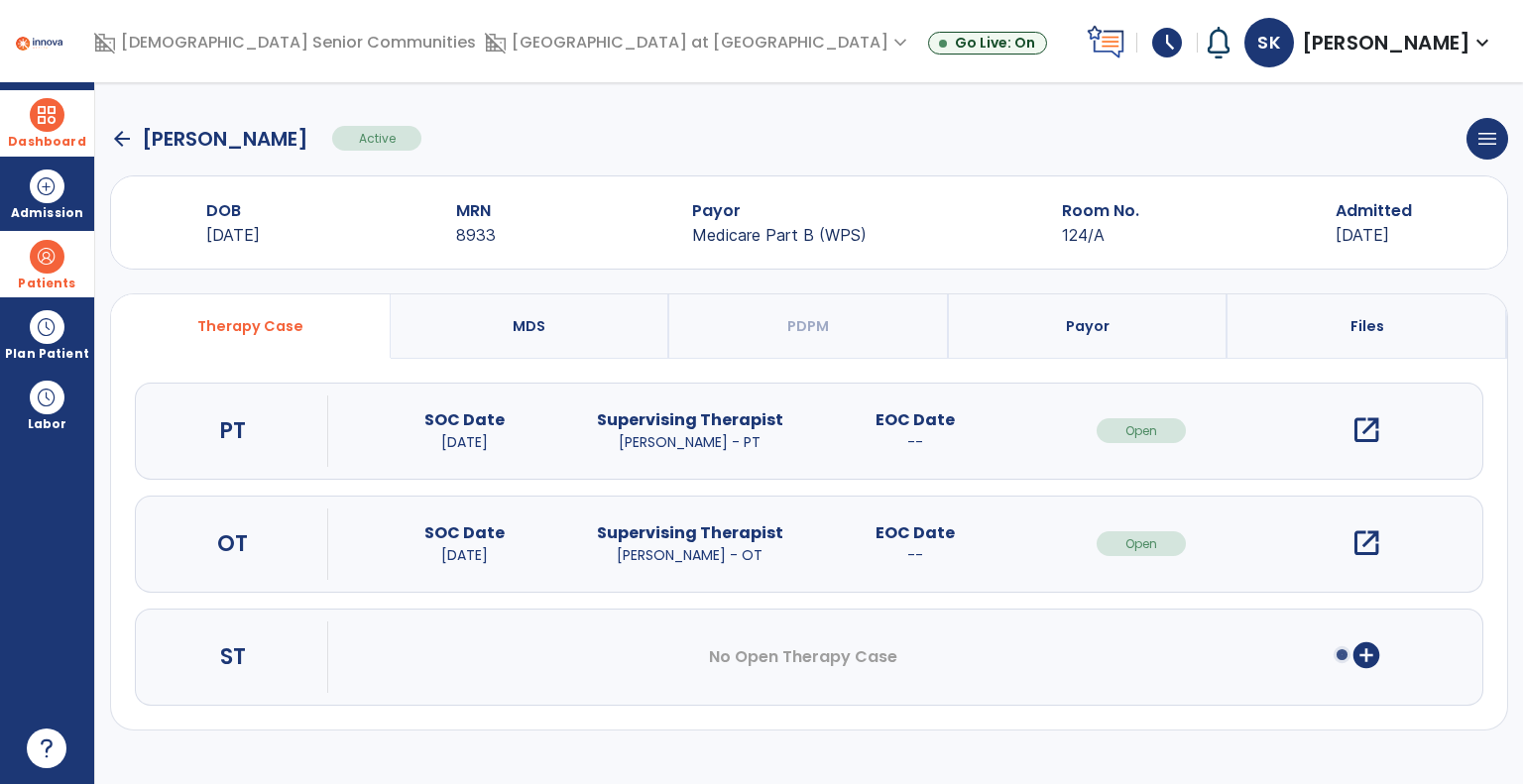 click on "open_in_new" at bounding box center [1366, 543] 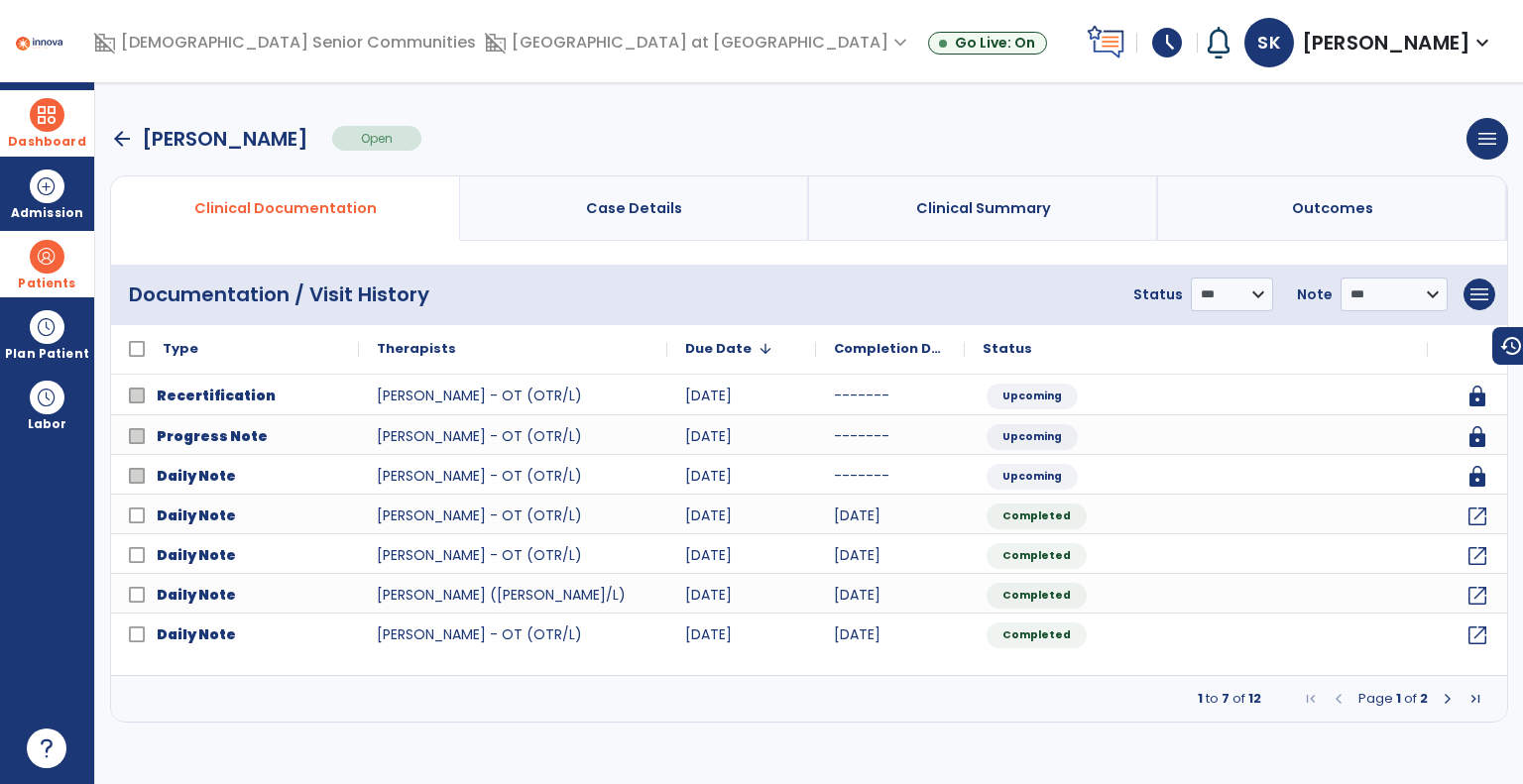 click at bounding box center [1448, 699] 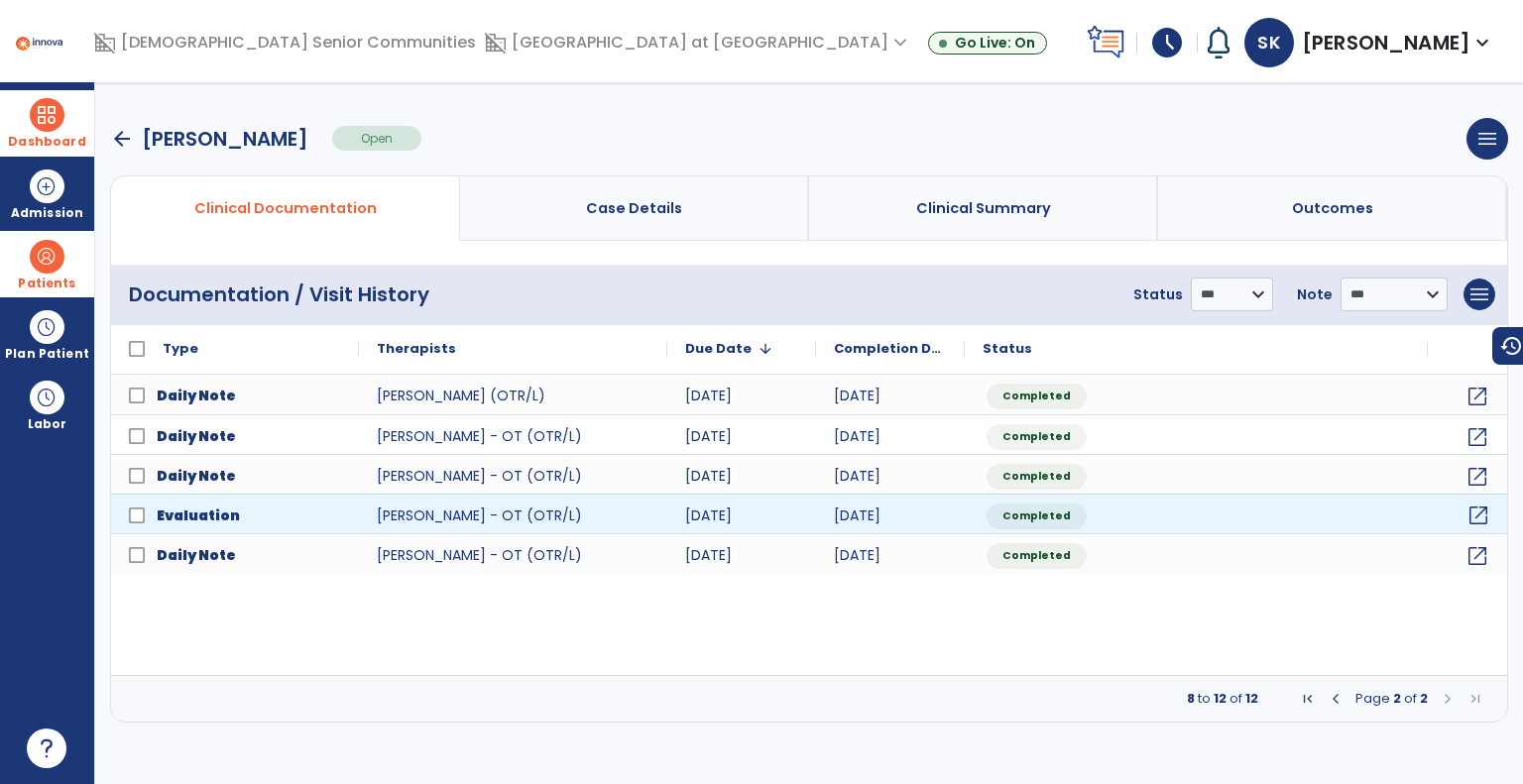 click on "open_in_new" 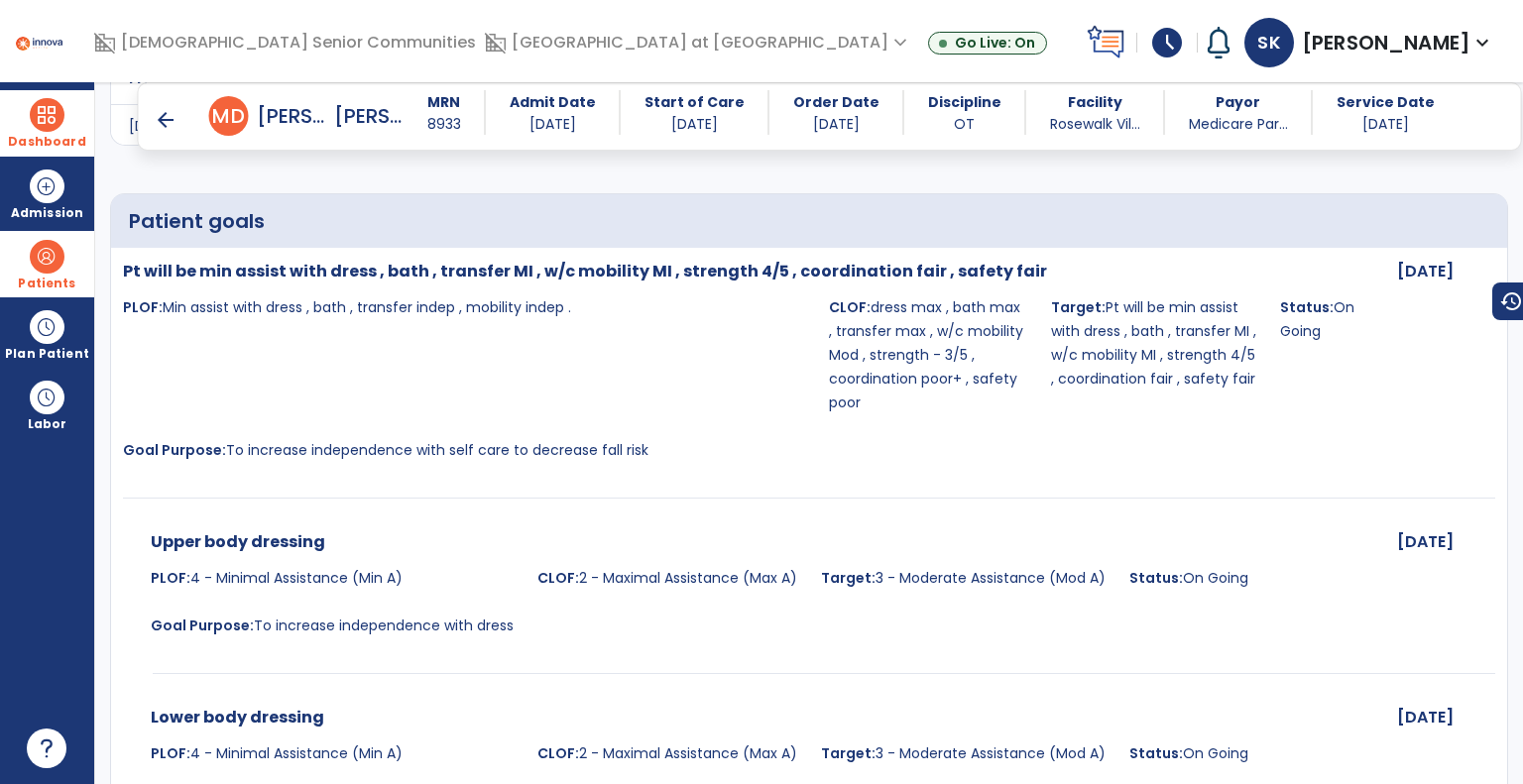 scroll, scrollTop: 4361, scrollLeft: 0, axis: vertical 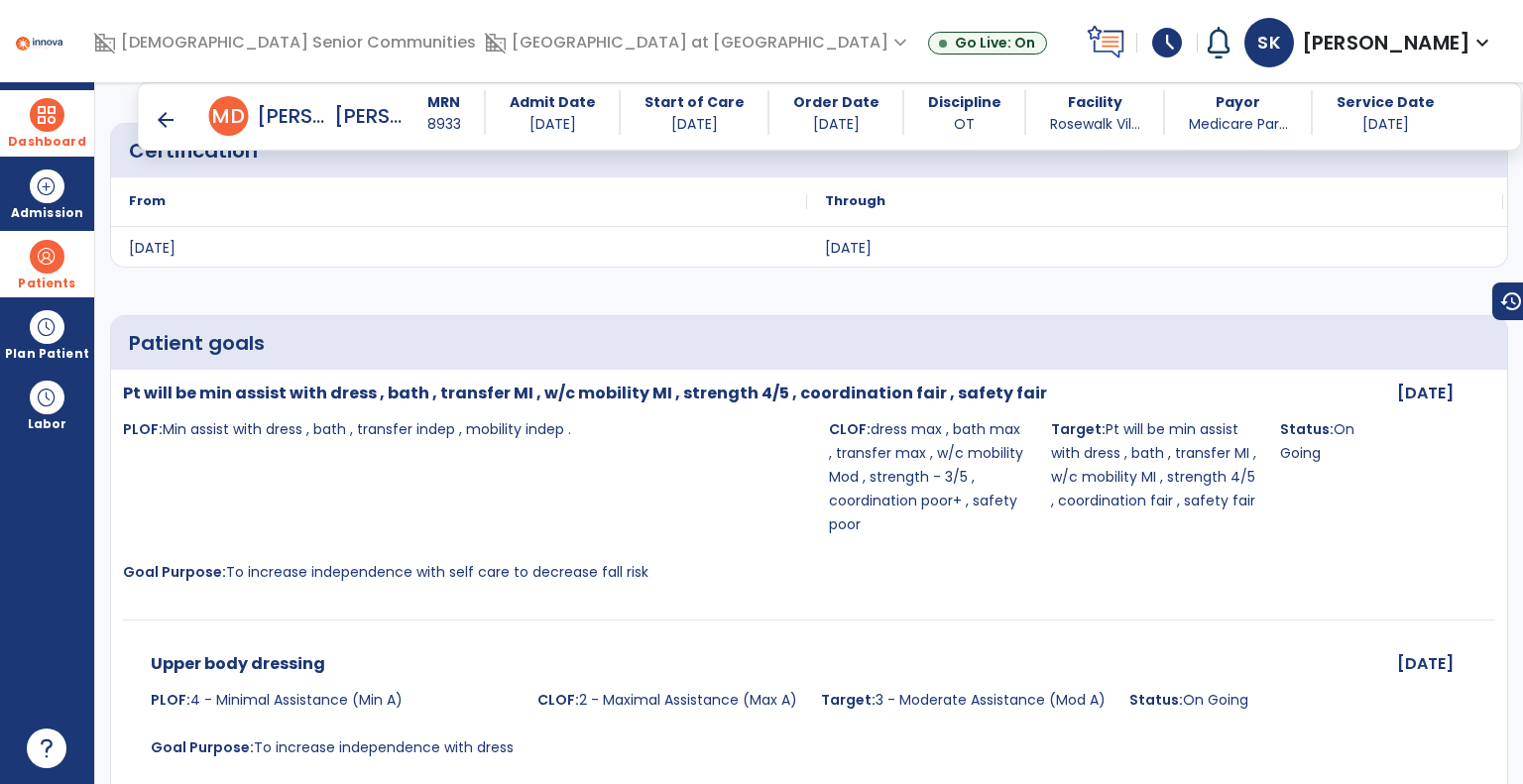click on "arrow_back" at bounding box center (166, 120) 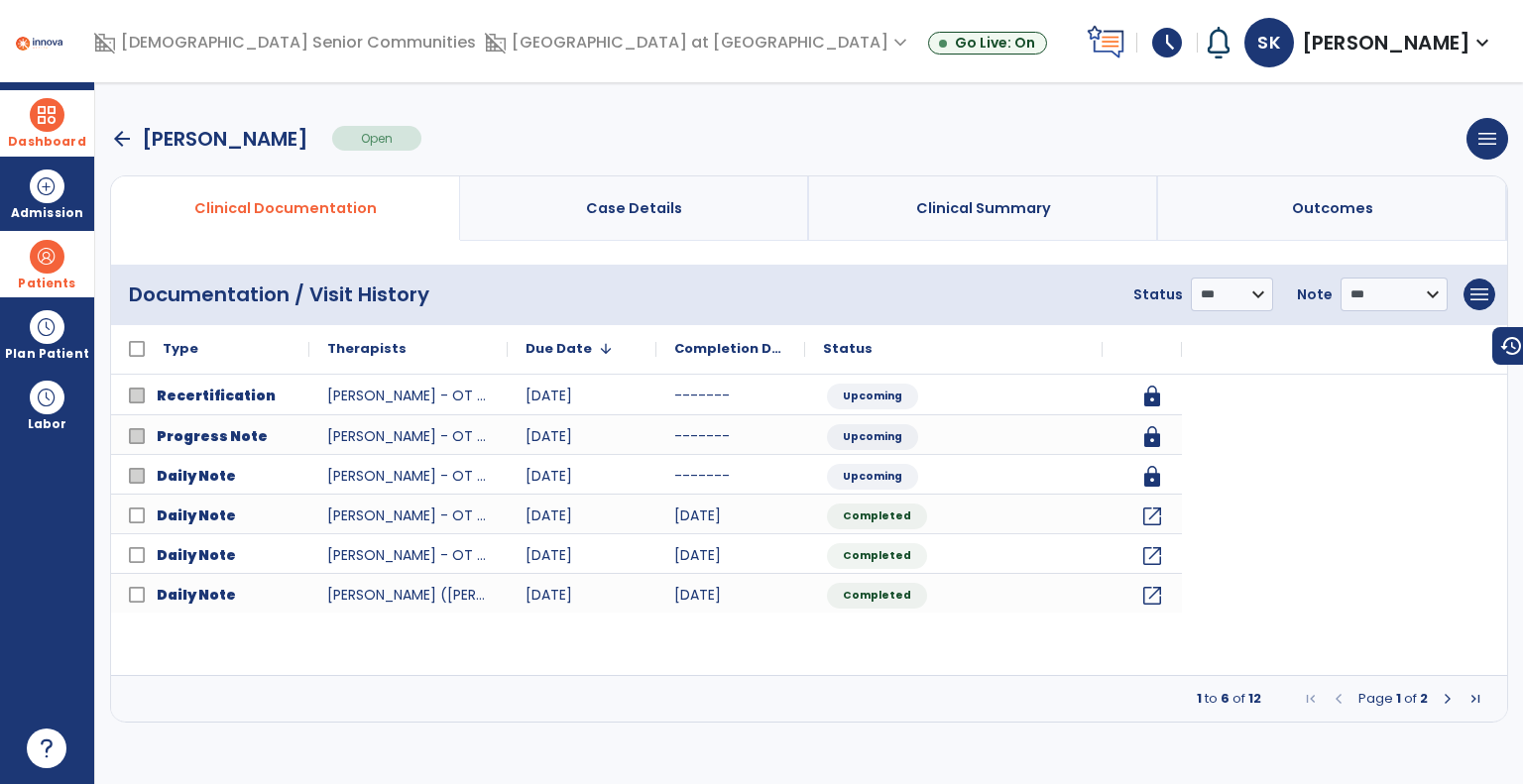 scroll, scrollTop: 0, scrollLeft: 0, axis: both 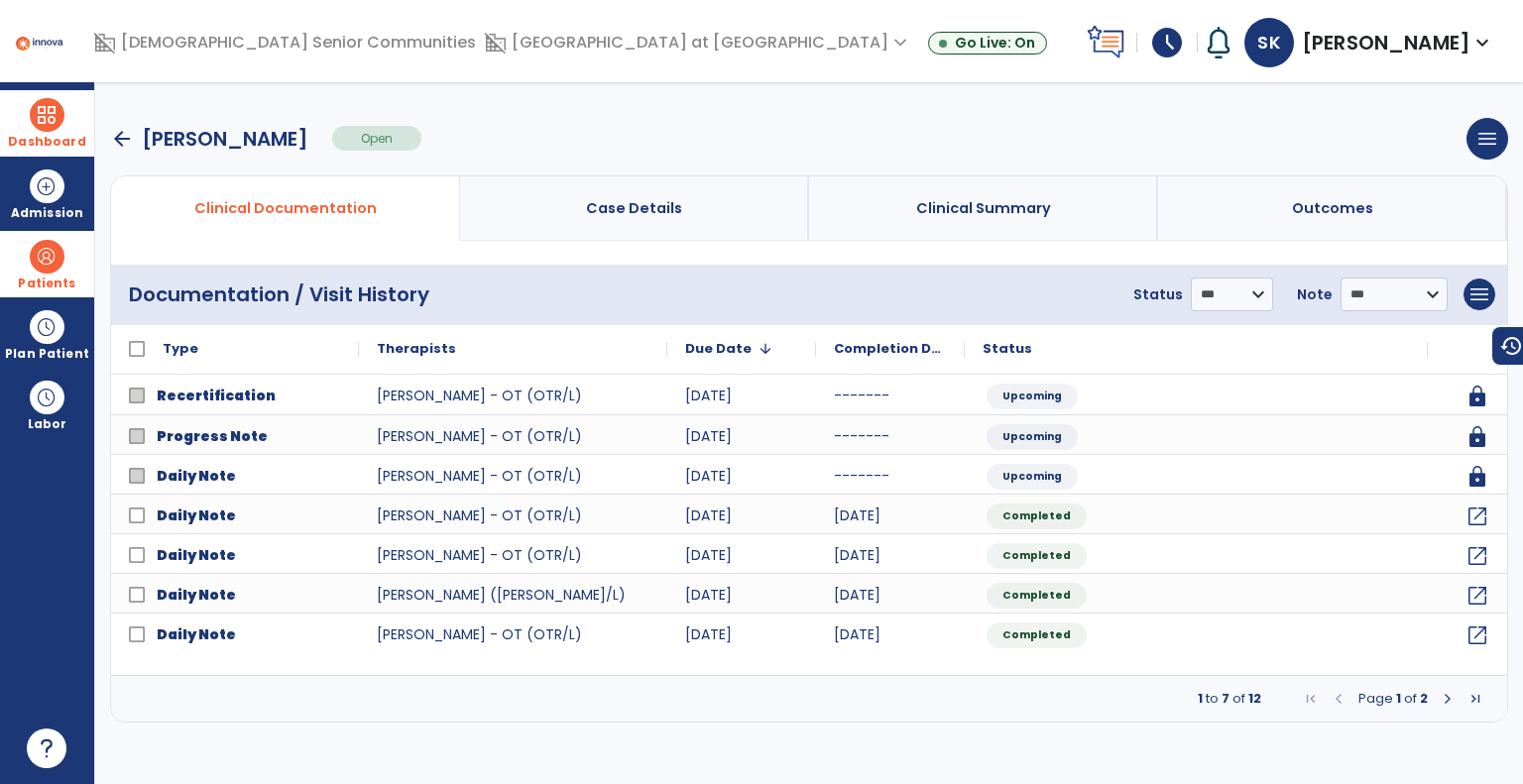 click on "arrow_back" at bounding box center [122, 139] 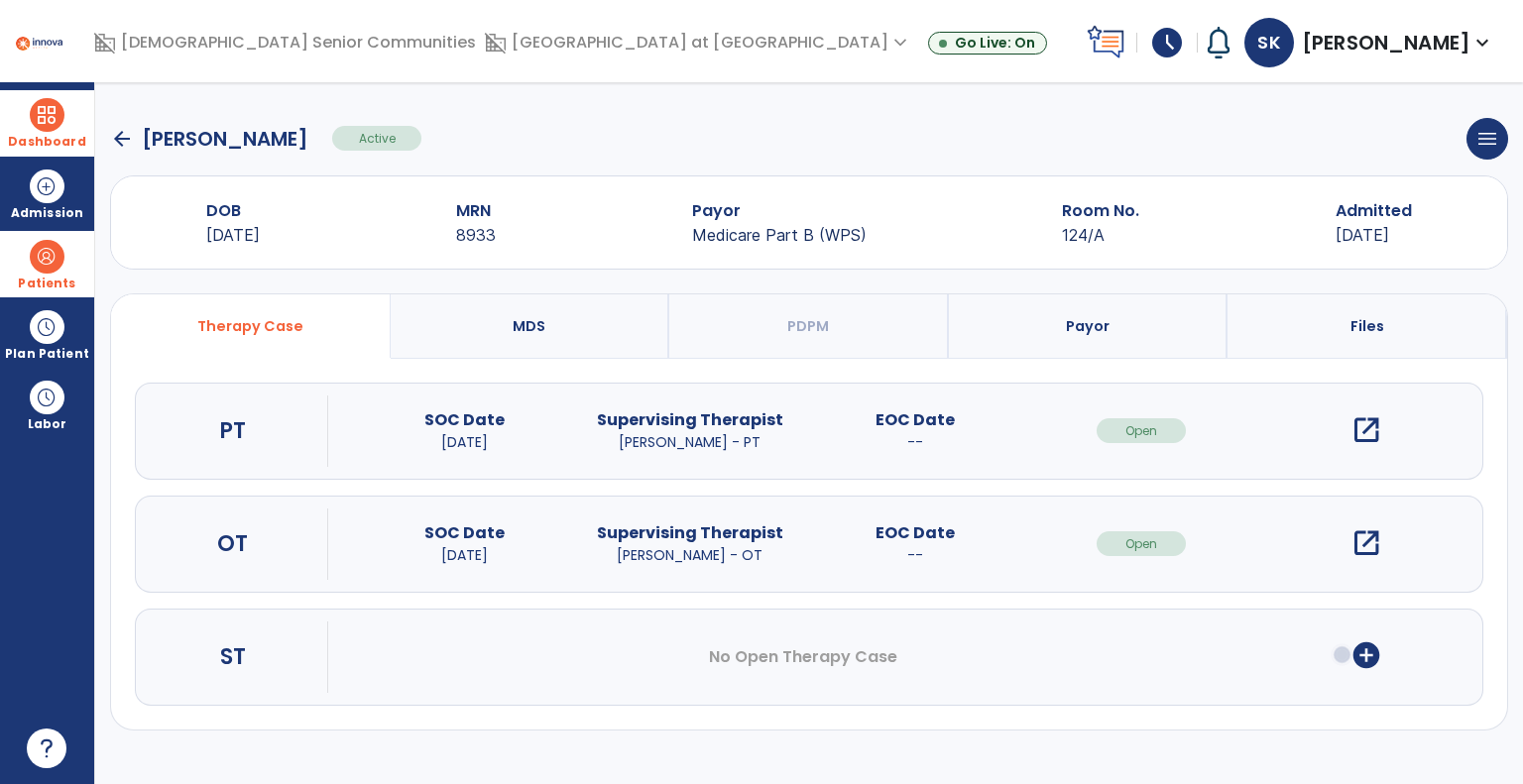 click on "arrow_back" 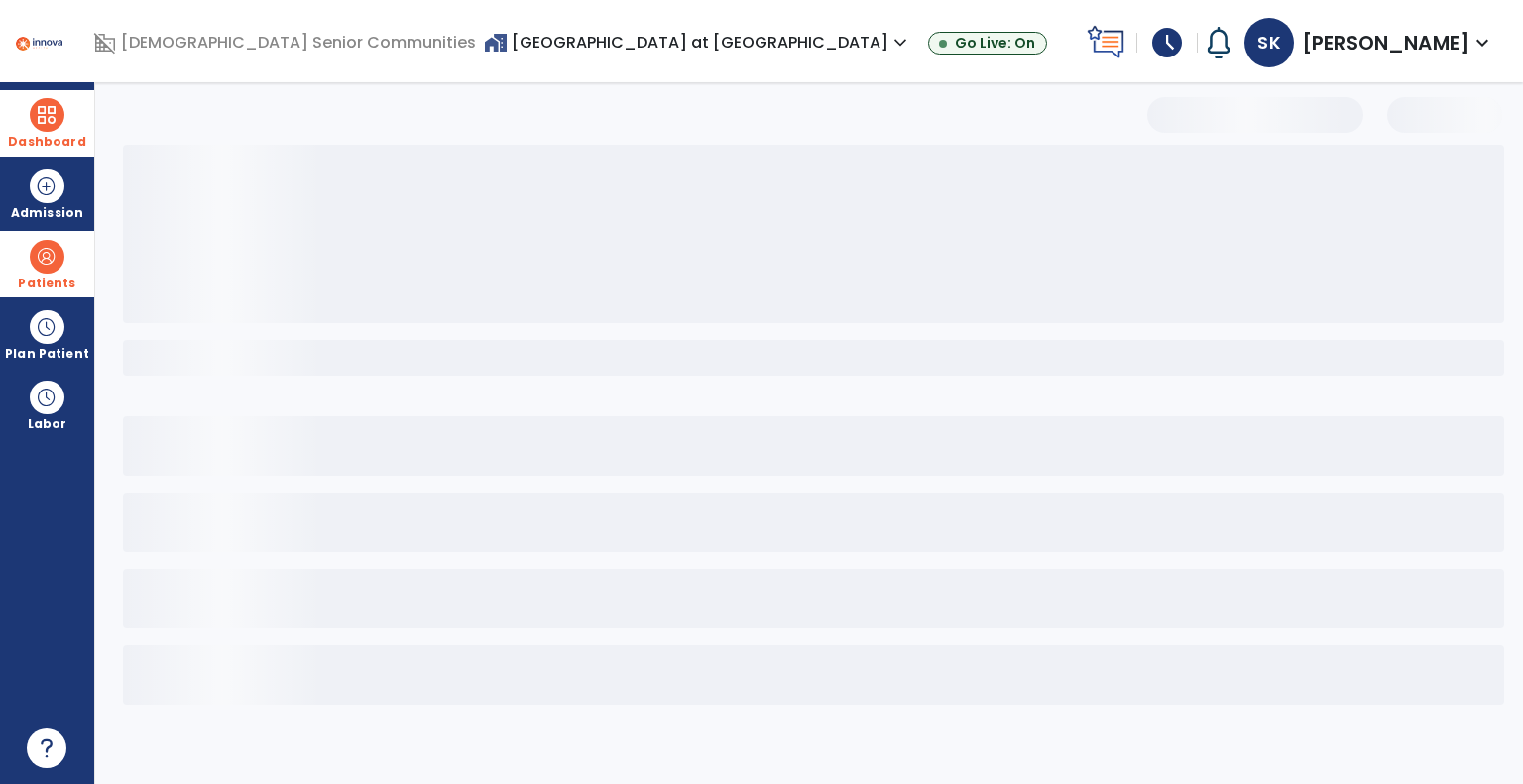 select on "***" 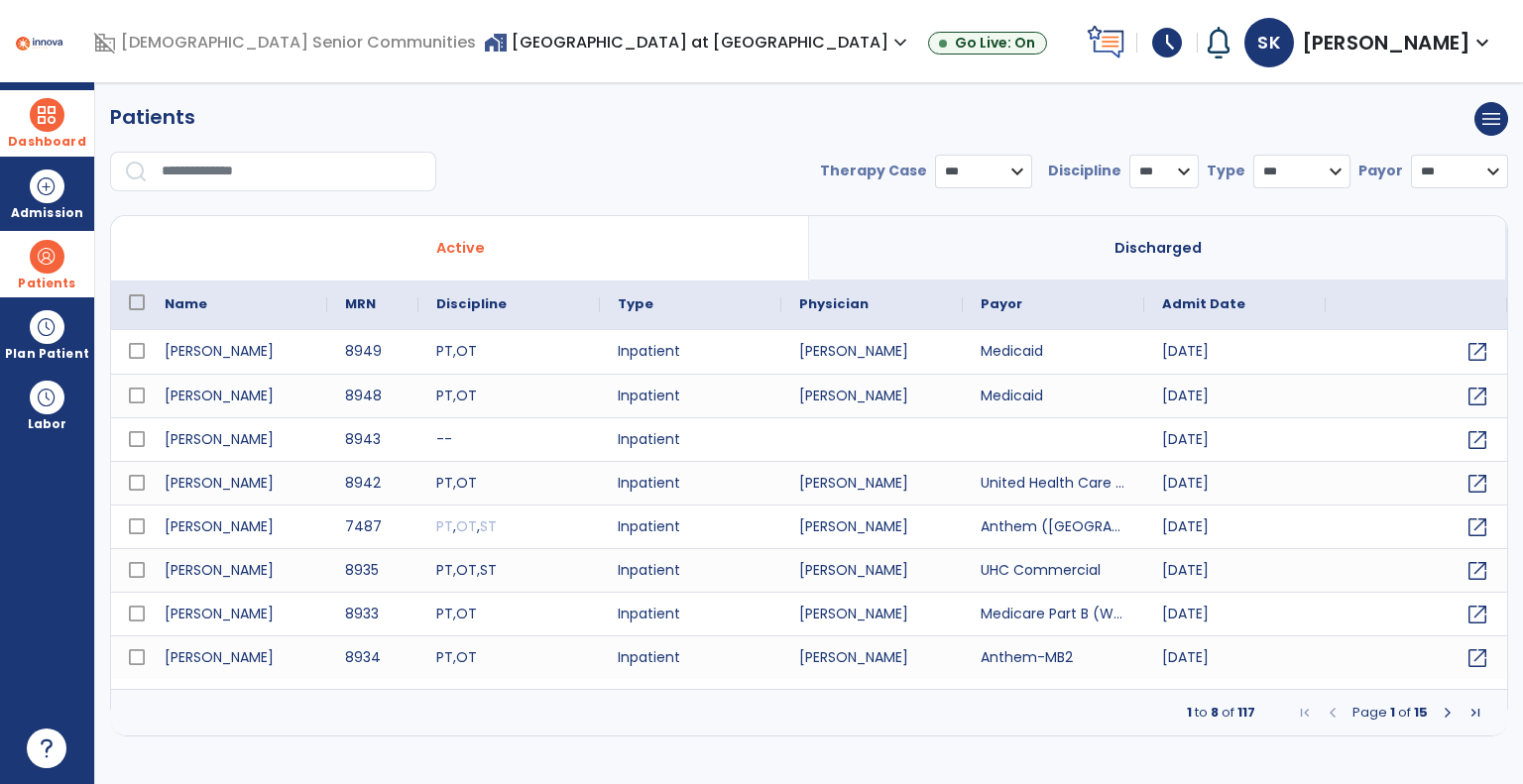 click on "*** **** ******" at bounding box center [984, 171] 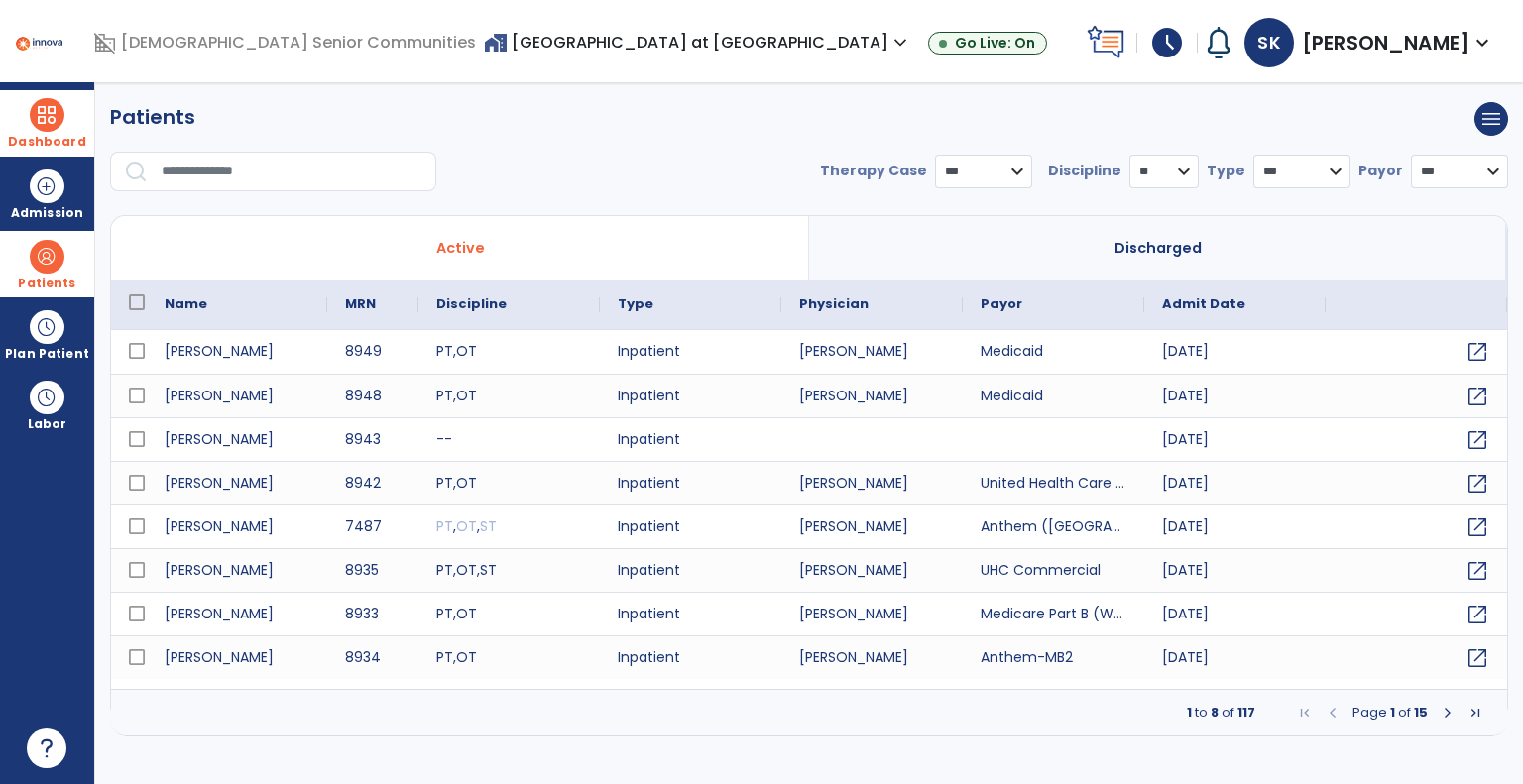 click on "* *** ** ** **" at bounding box center [1164, 171] 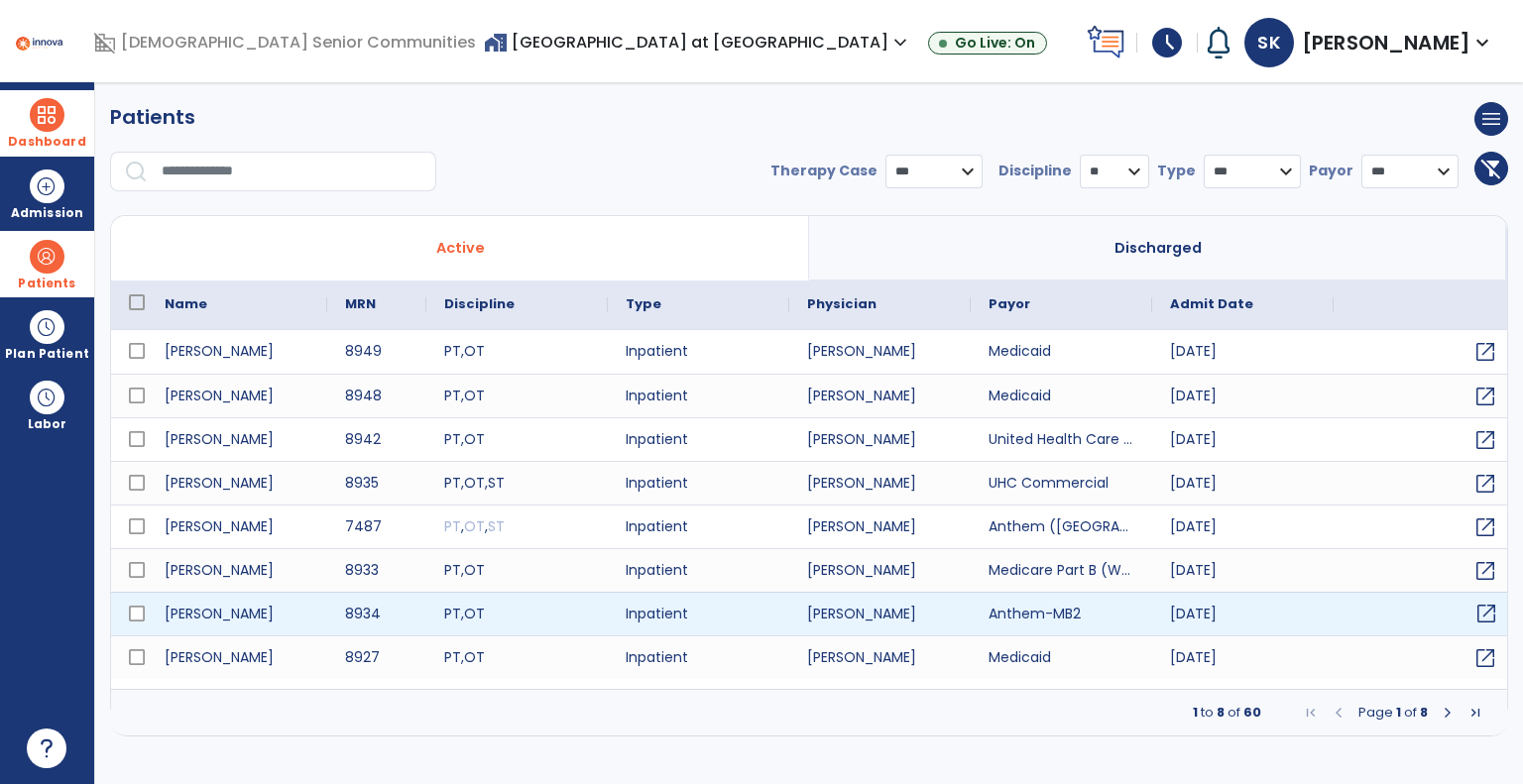 click on "open_in_new" at bounding box center (1486, 614) 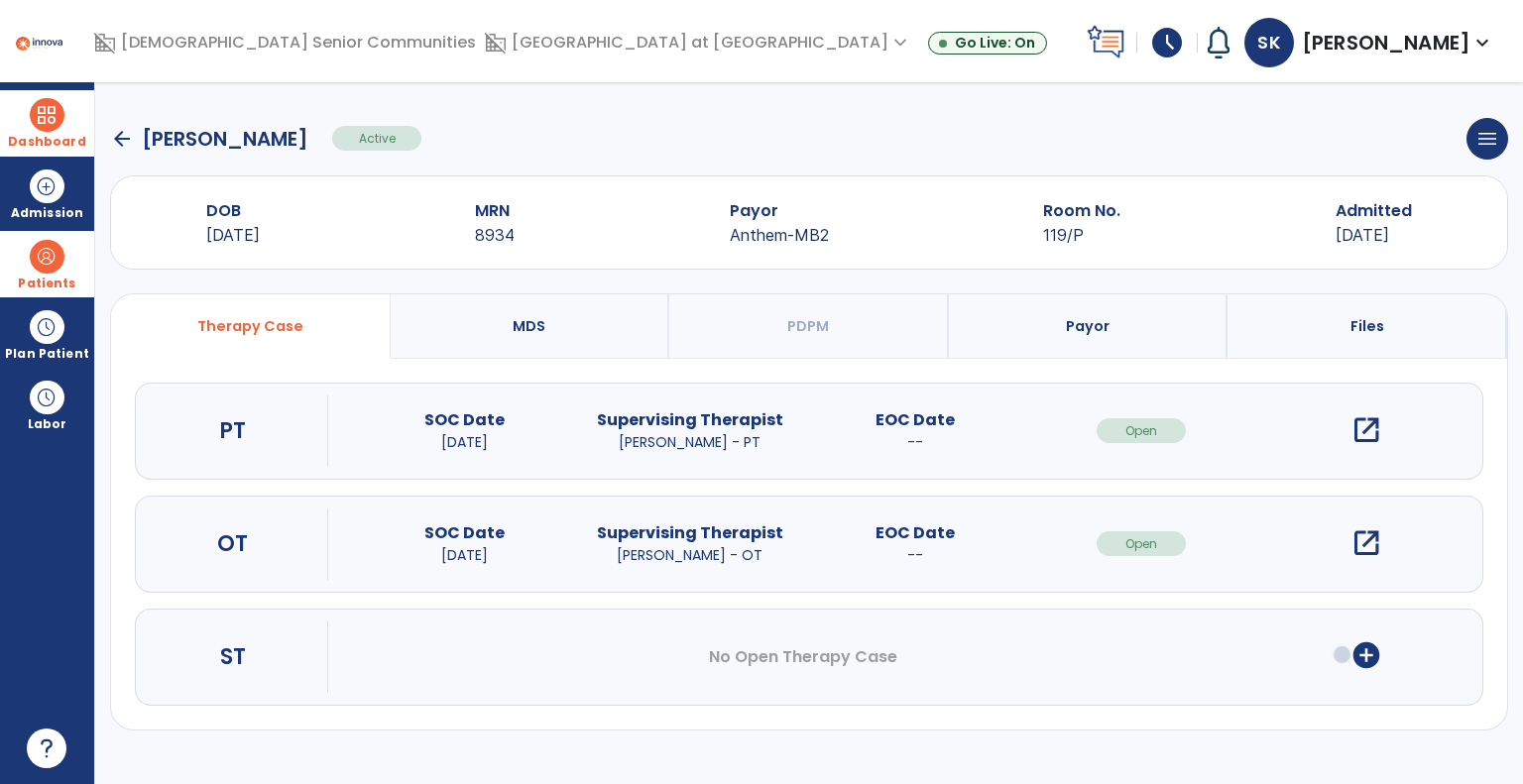 click on "open_in_new" at bounding box center [1366, 543] 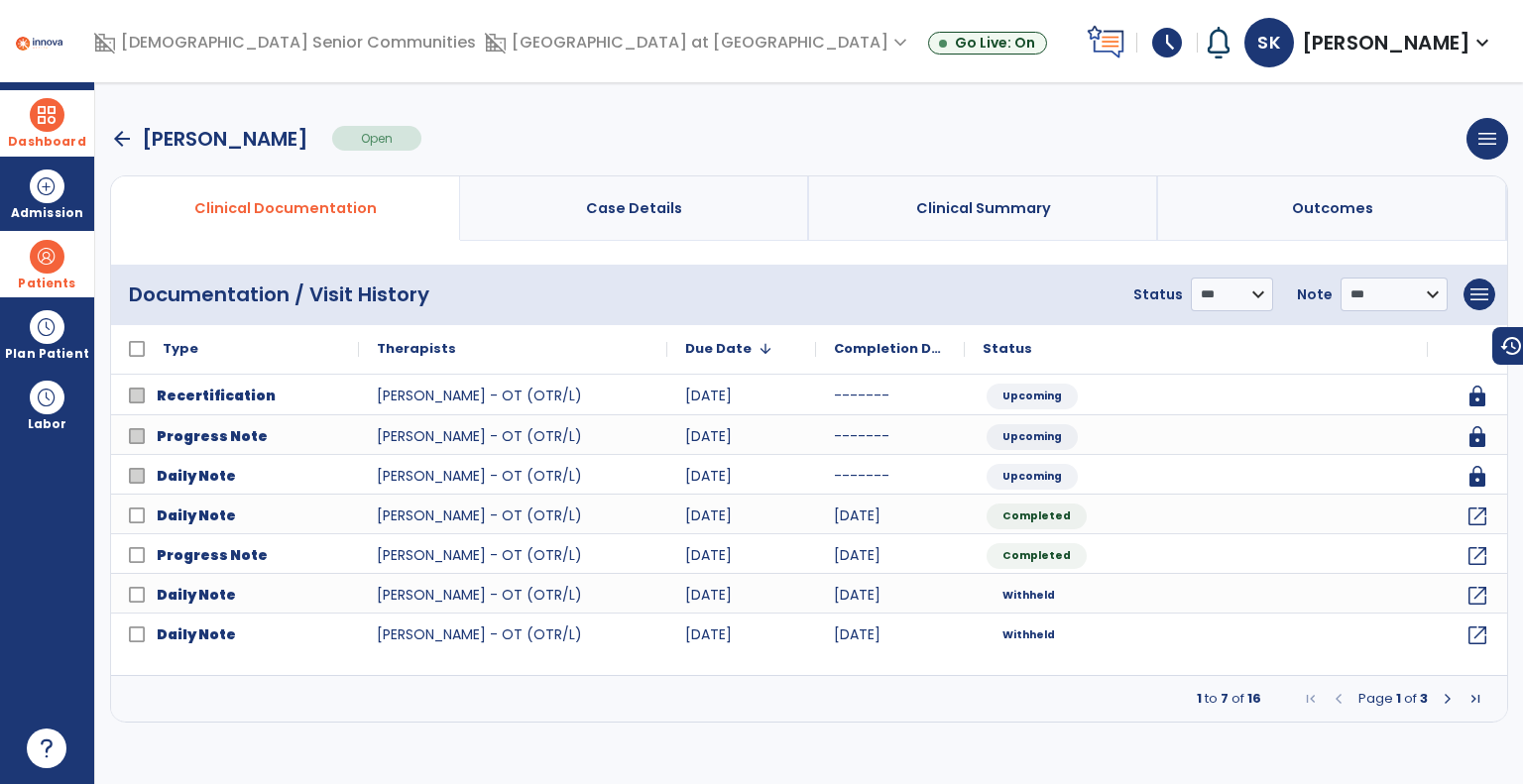 click at bounding box center [1448, 699] 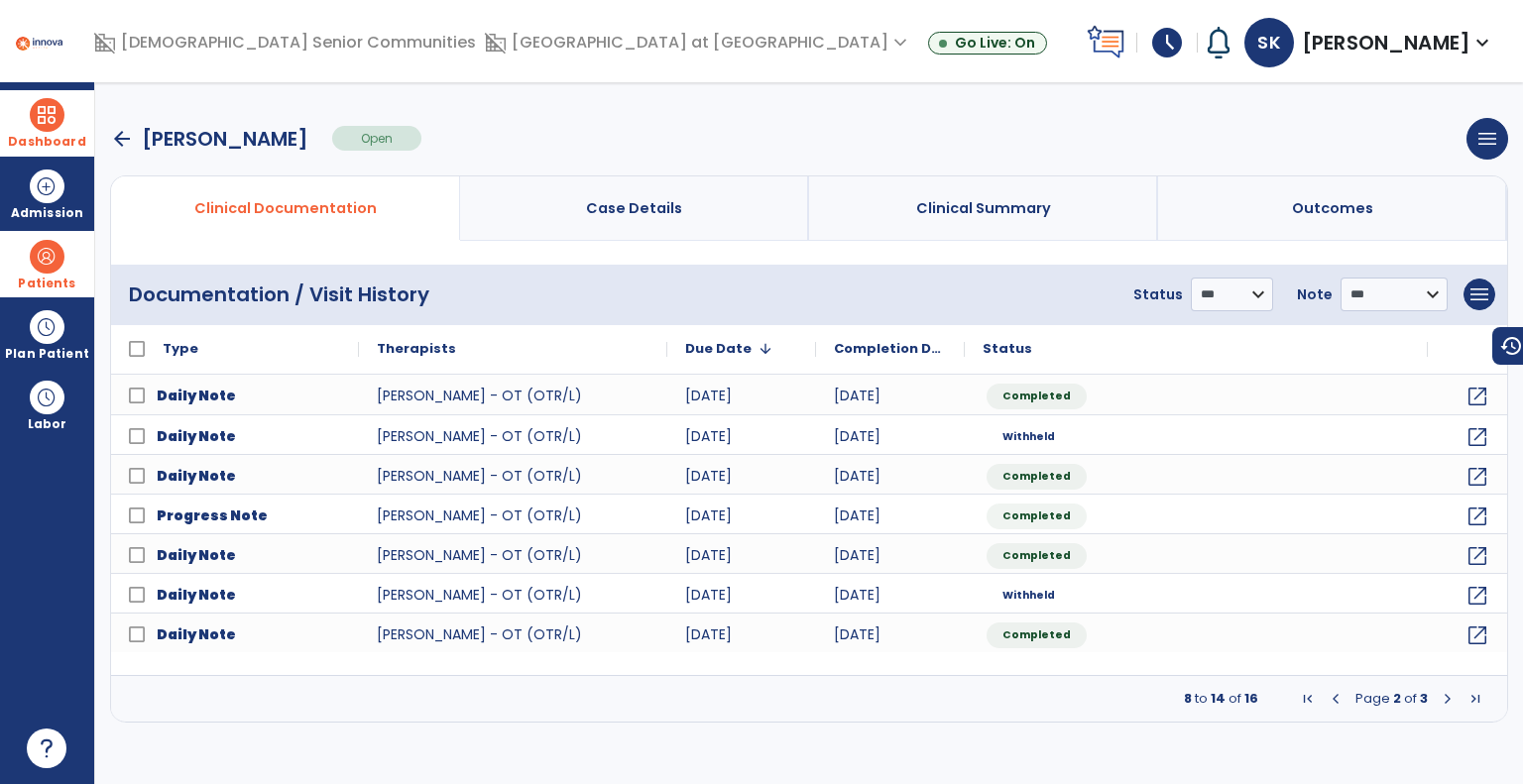 click at bounding box center [1448, 699] 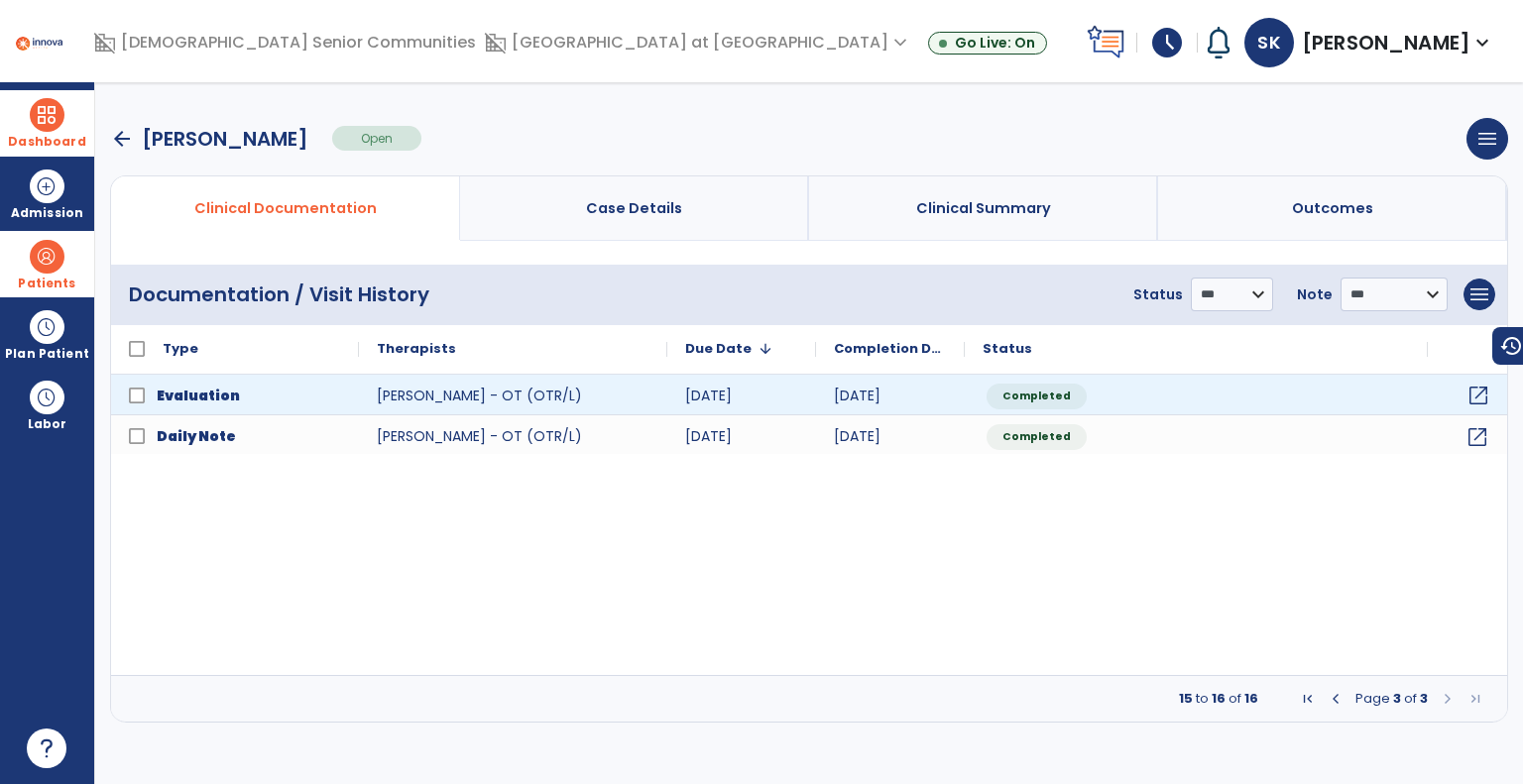 click on "open_in_new" 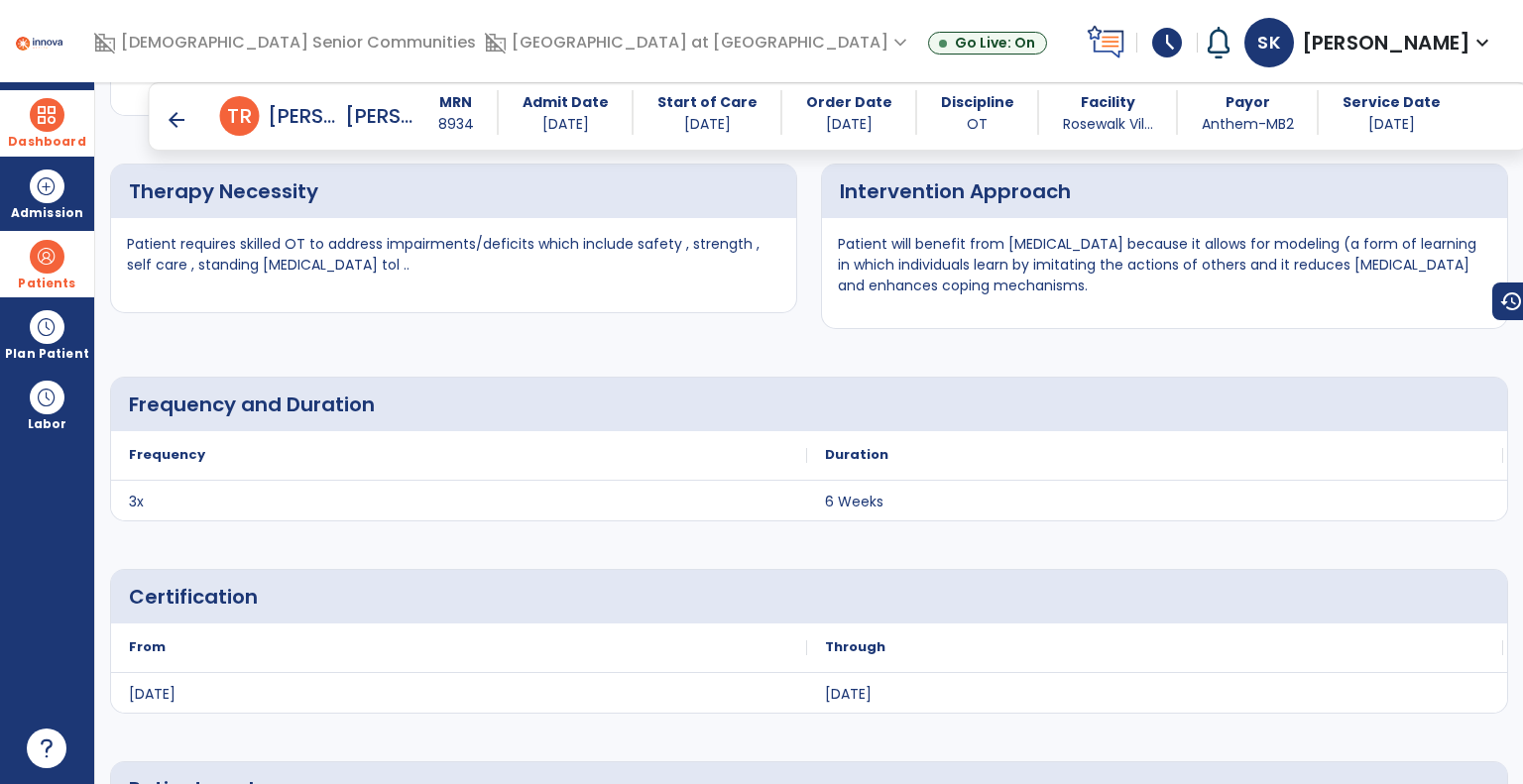 scroll, scrollTop: 3965, scrollLeft: 0, axis: vertical 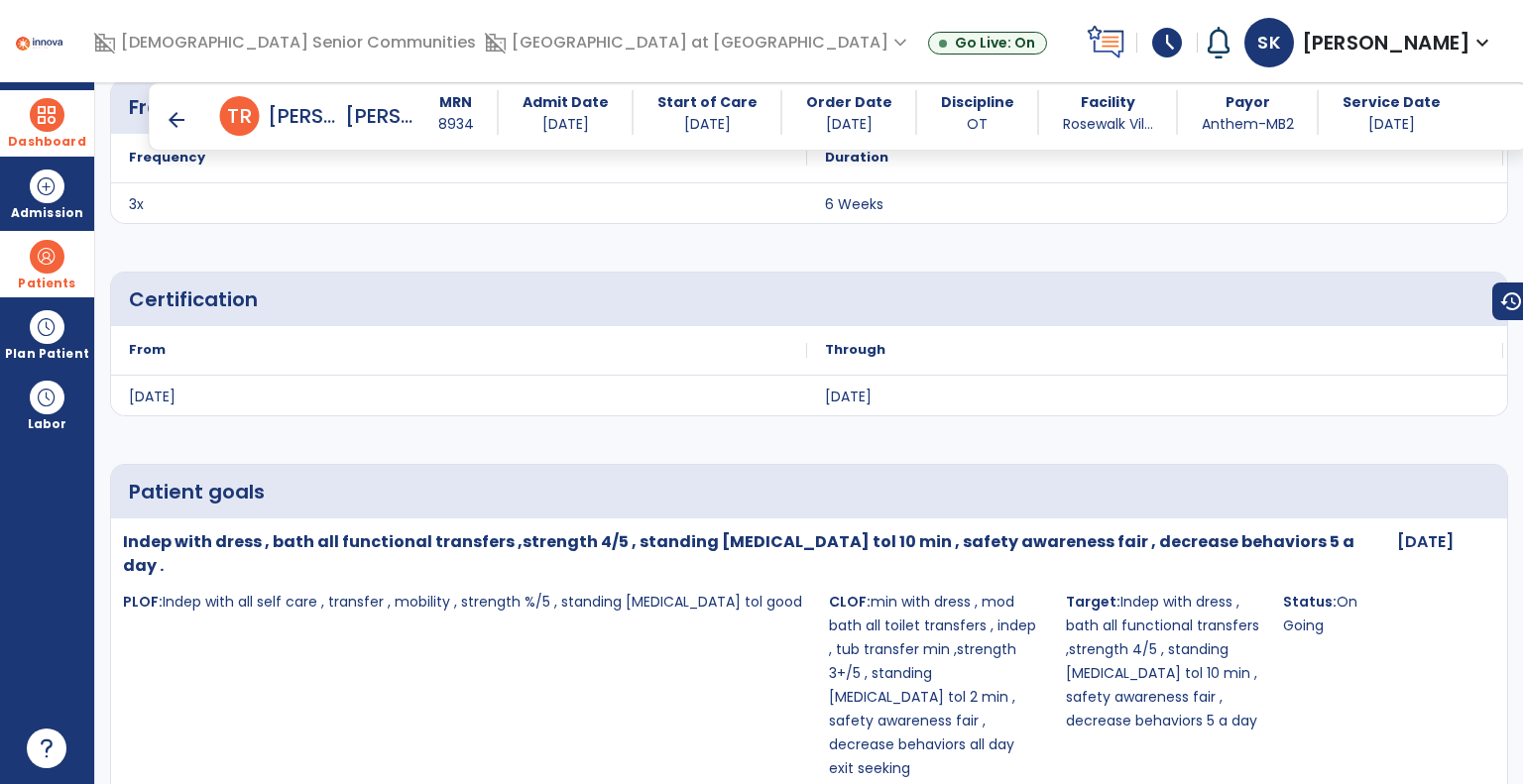 click on "arrow_back" at bounding box center [176, 120] 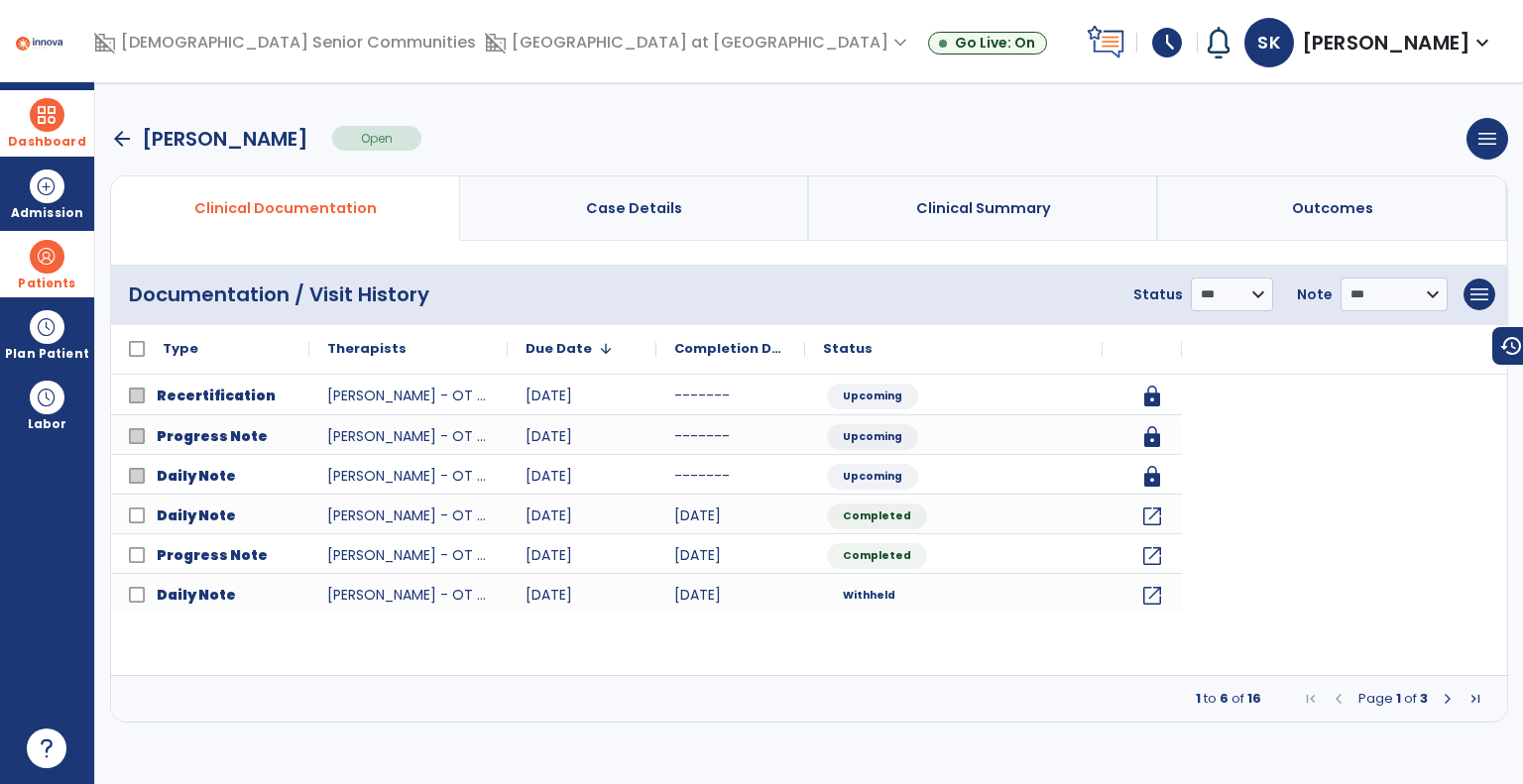 scroll, scrollTop: 0, scrollLeft: 0, axis: both 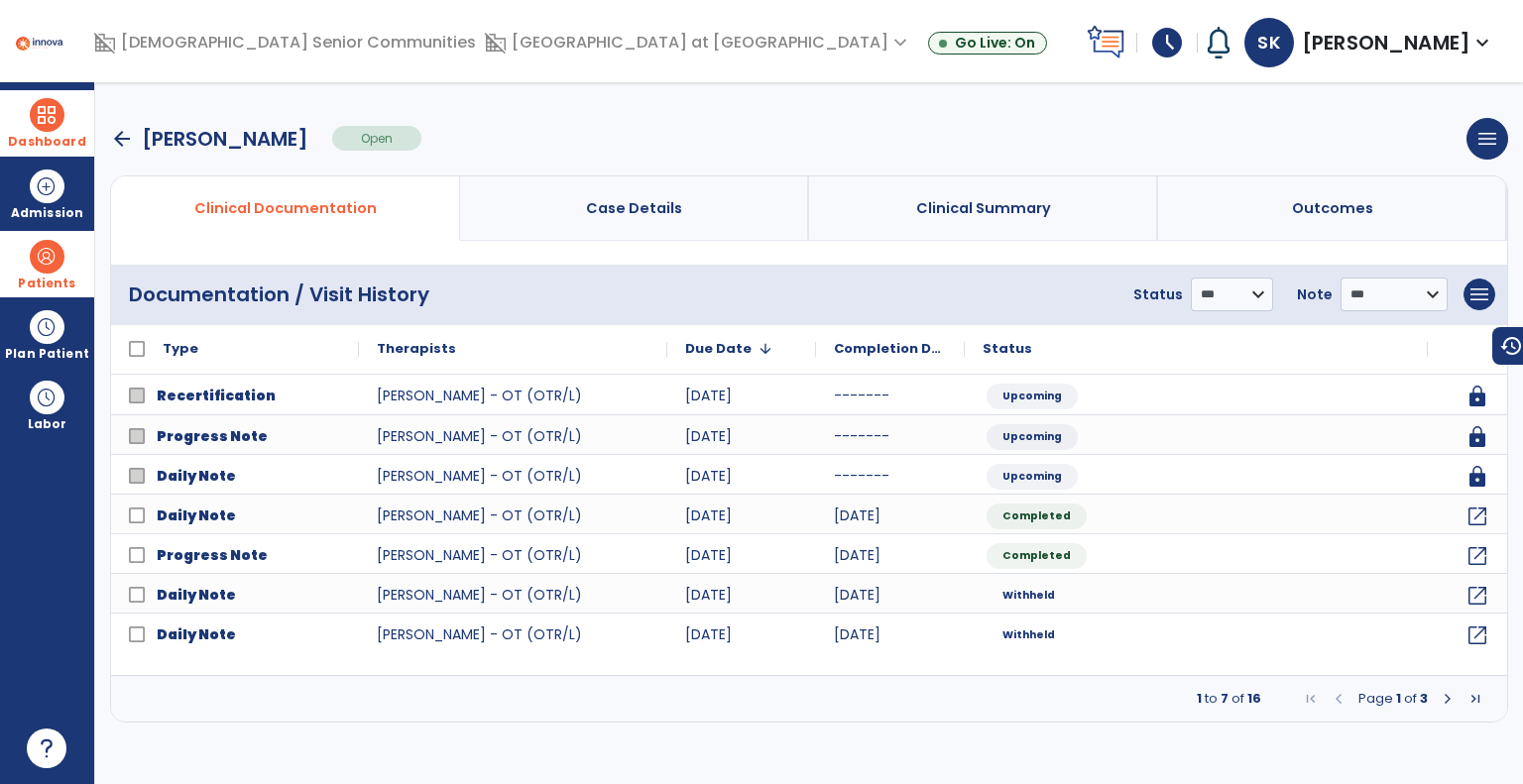 click on "arrow_back" at bounding box center (122, 139) 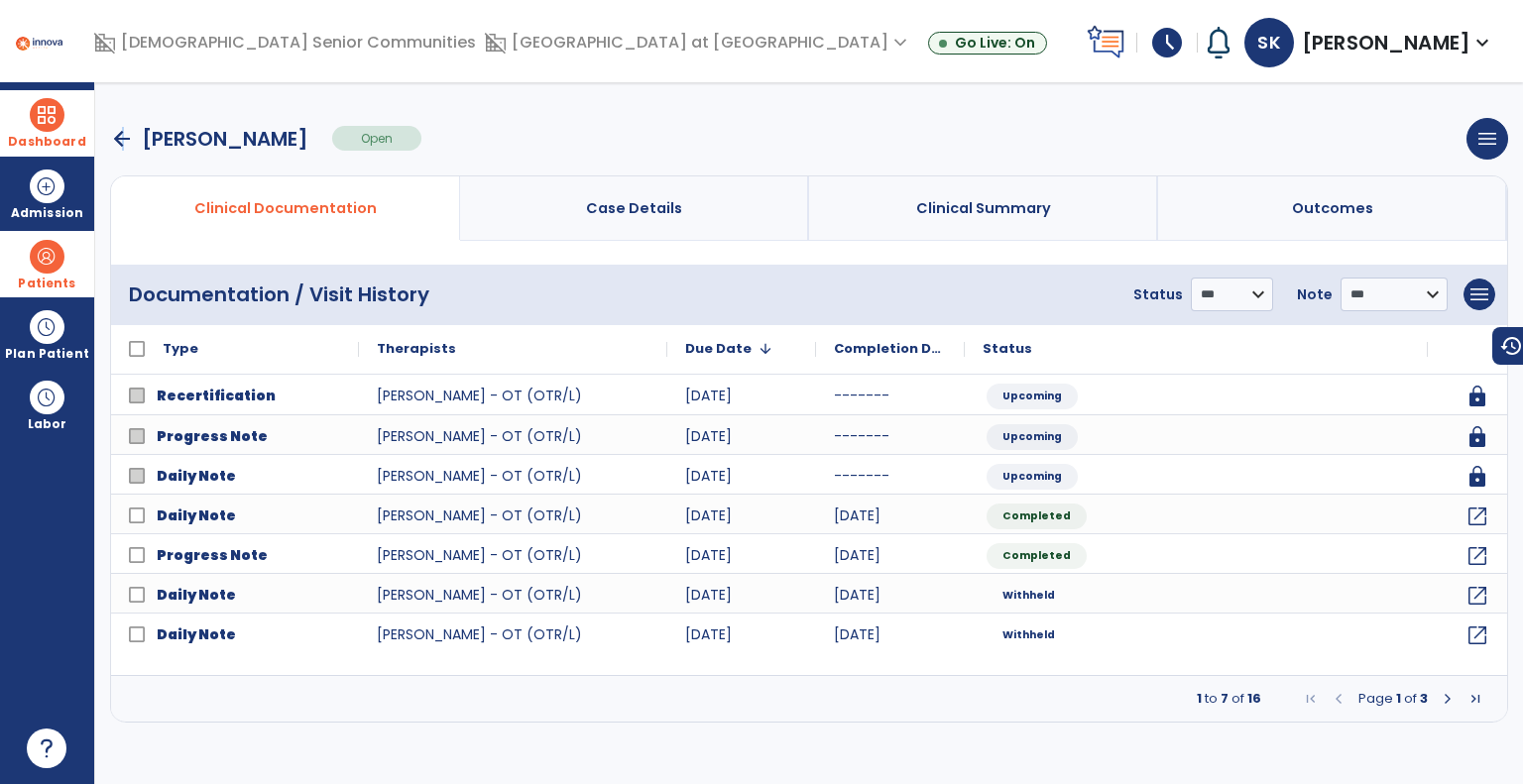 click on "arrow_back" at bounding box center [122, 139] 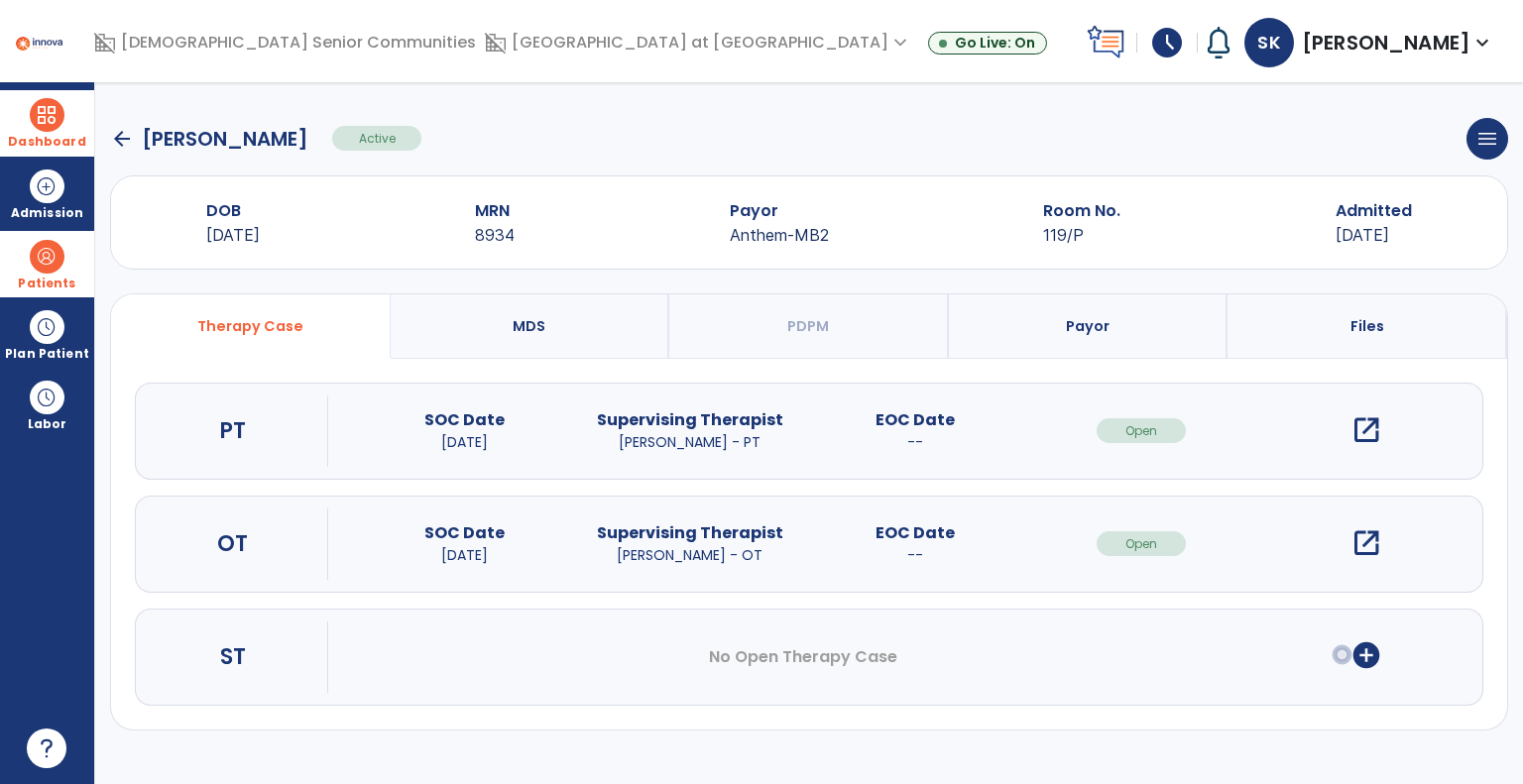 click on "arrow_back" 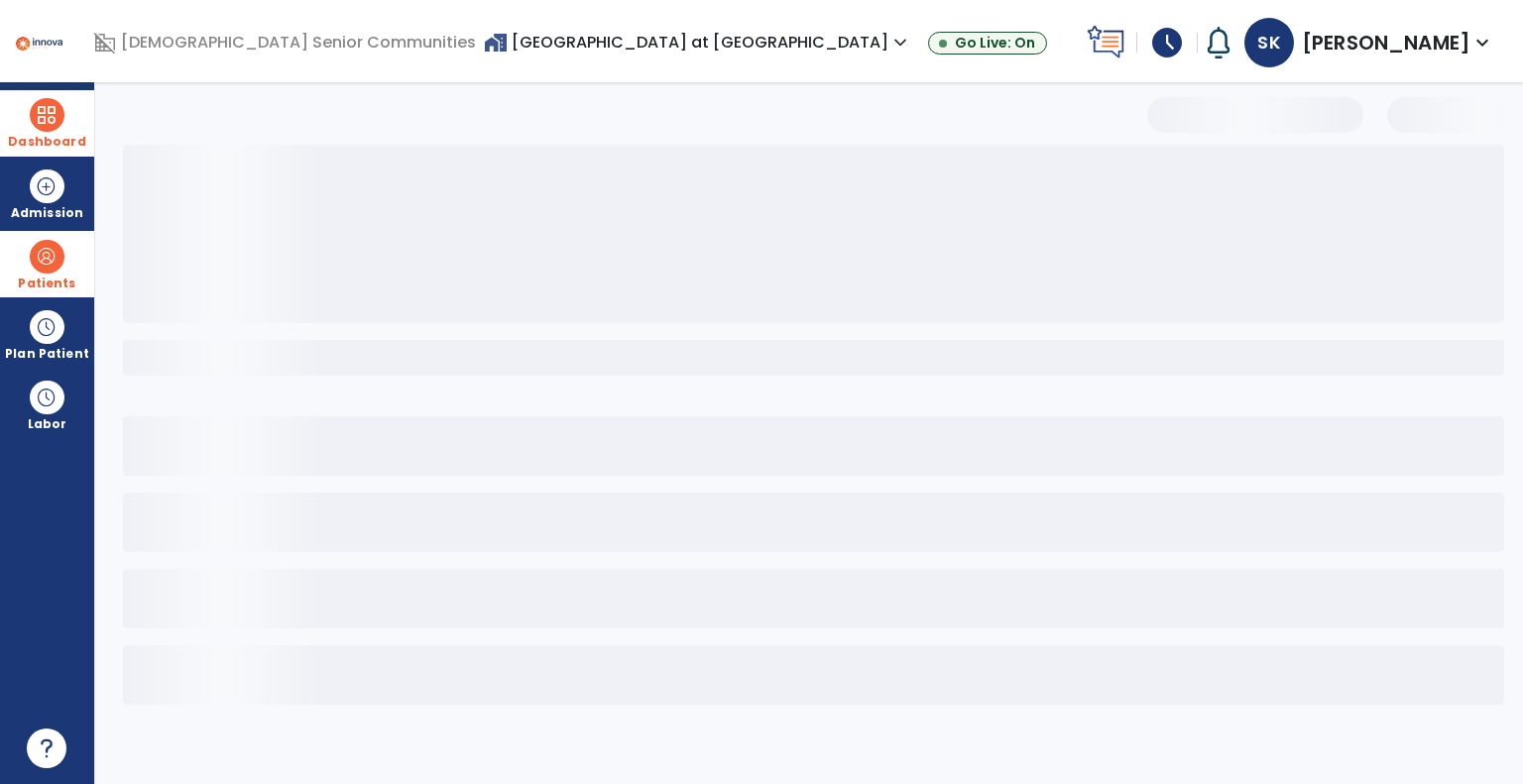 select on "***" 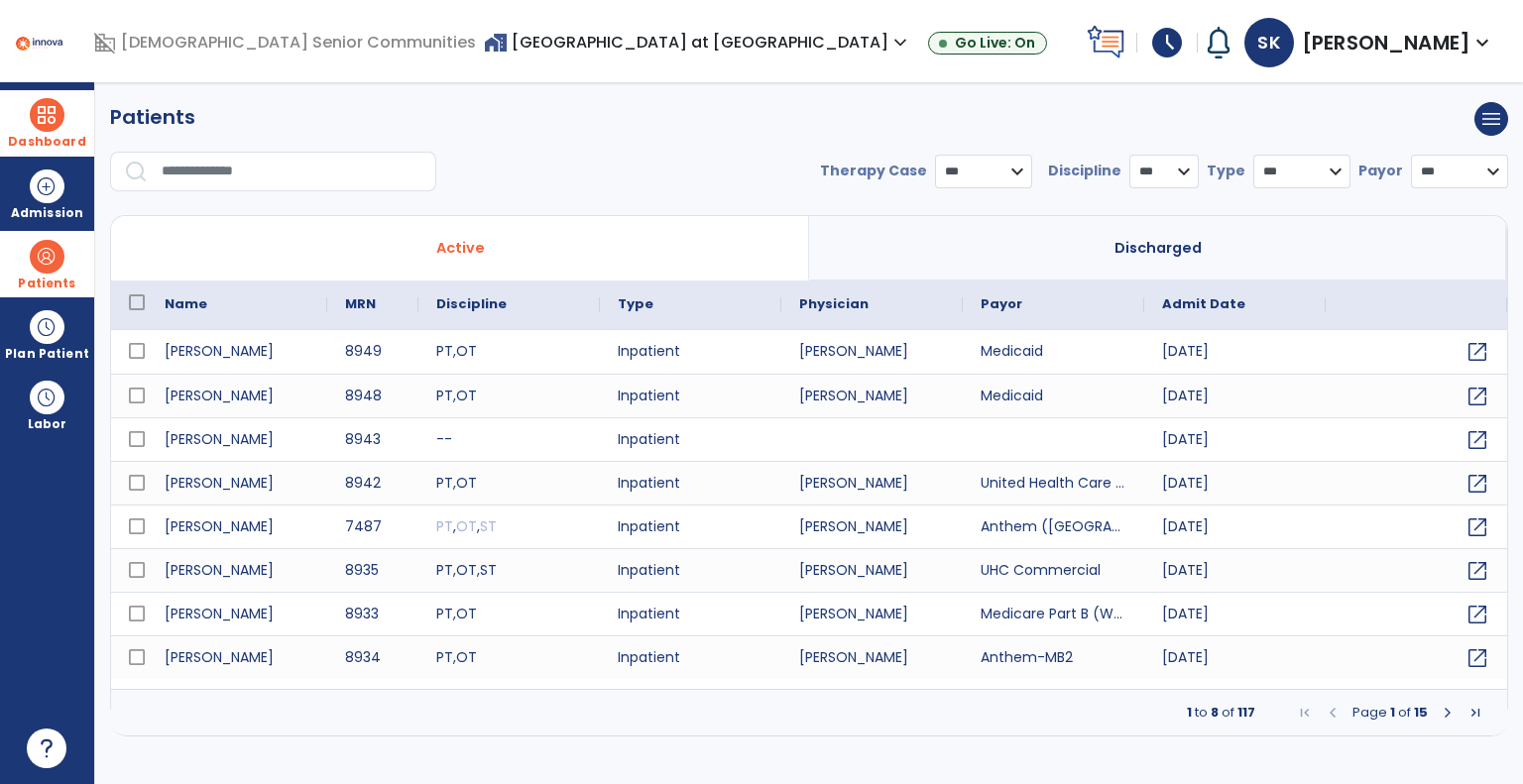click on "* *** ** ** **" at bounding box center [1164, 171] 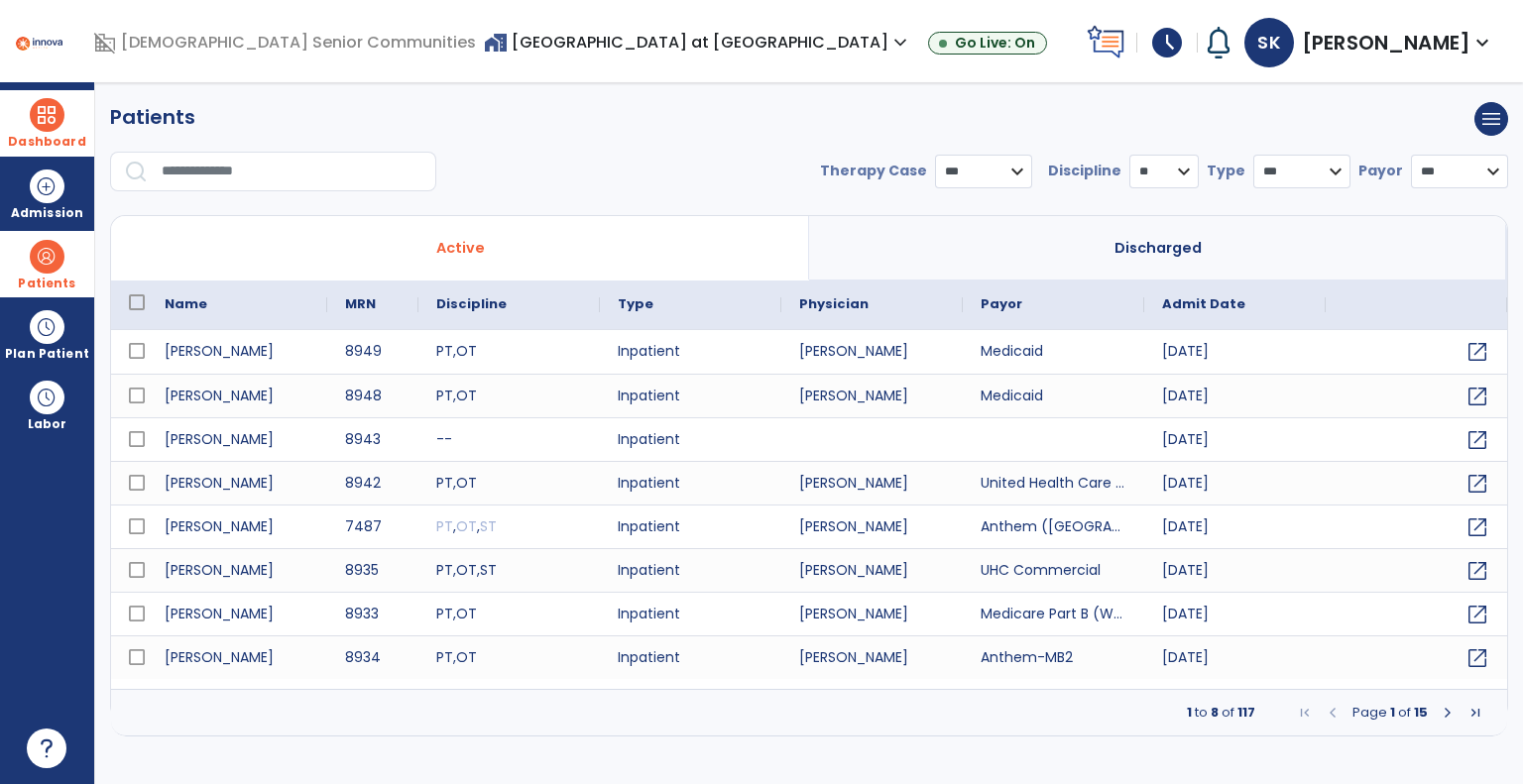 click on "* *** ** ** **" at bounding box center [1164, 171] 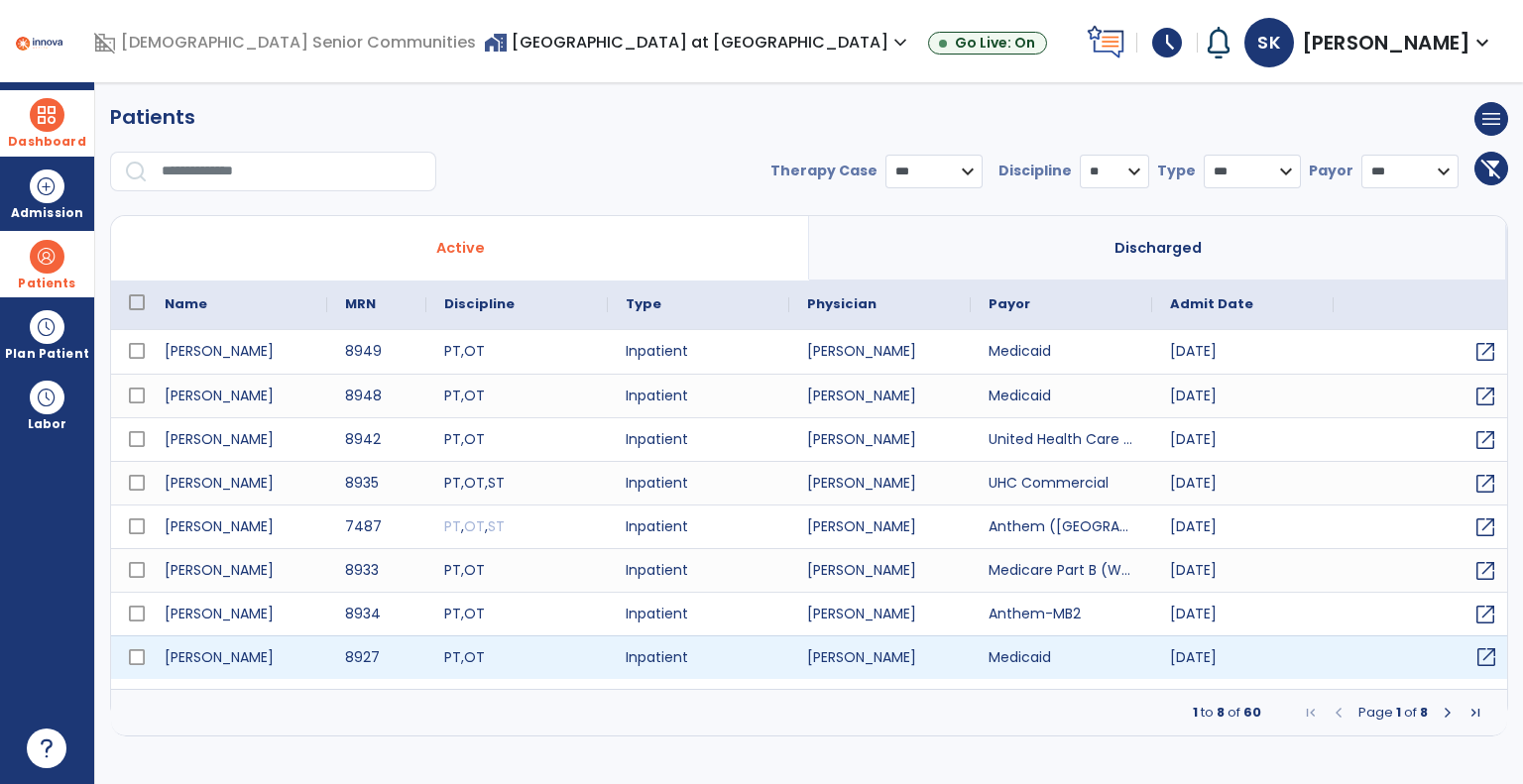 click on "open_in_new" at bounding box center [1486, 657] 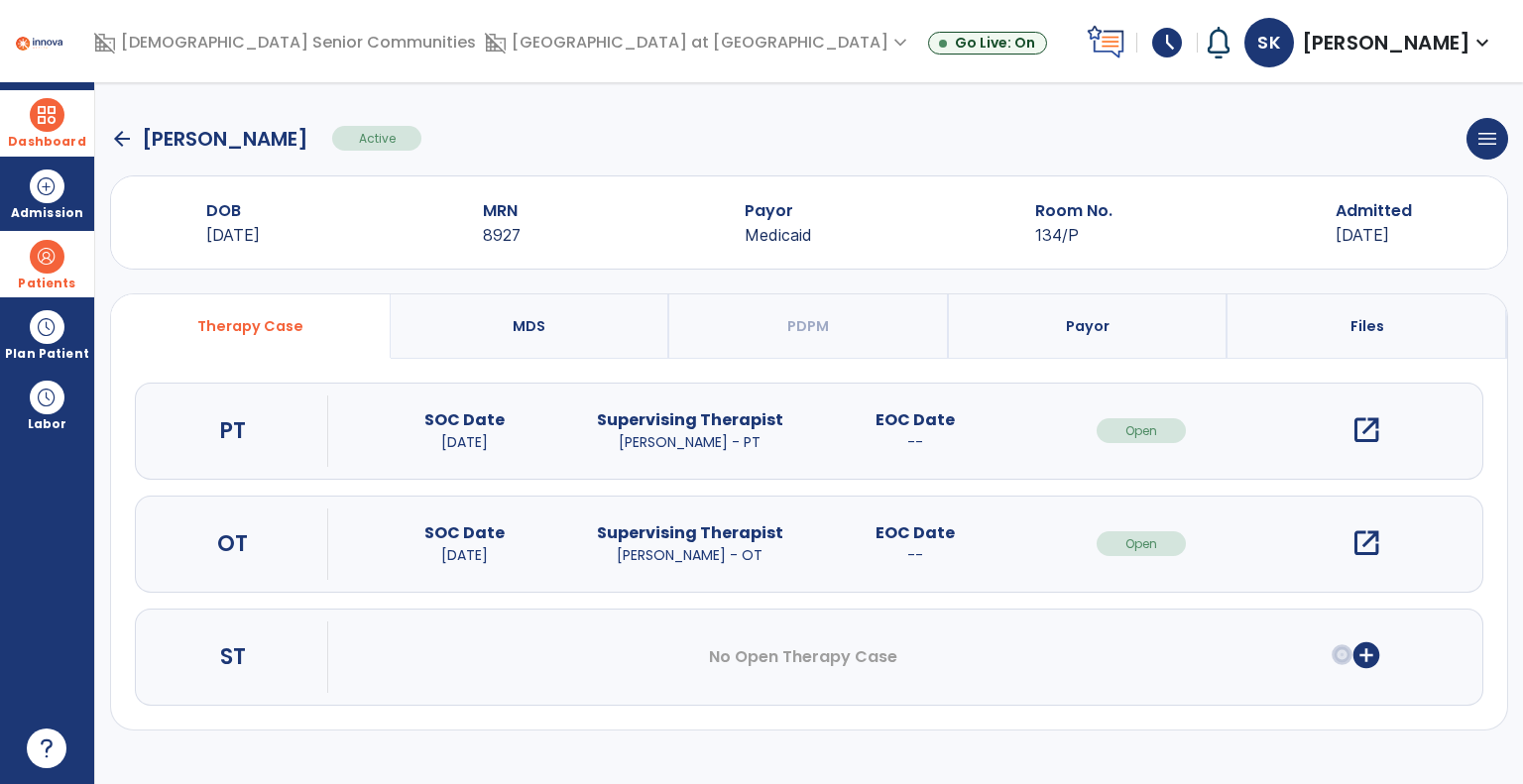 click on "open_in_new" at bounding box center [1366, 543] 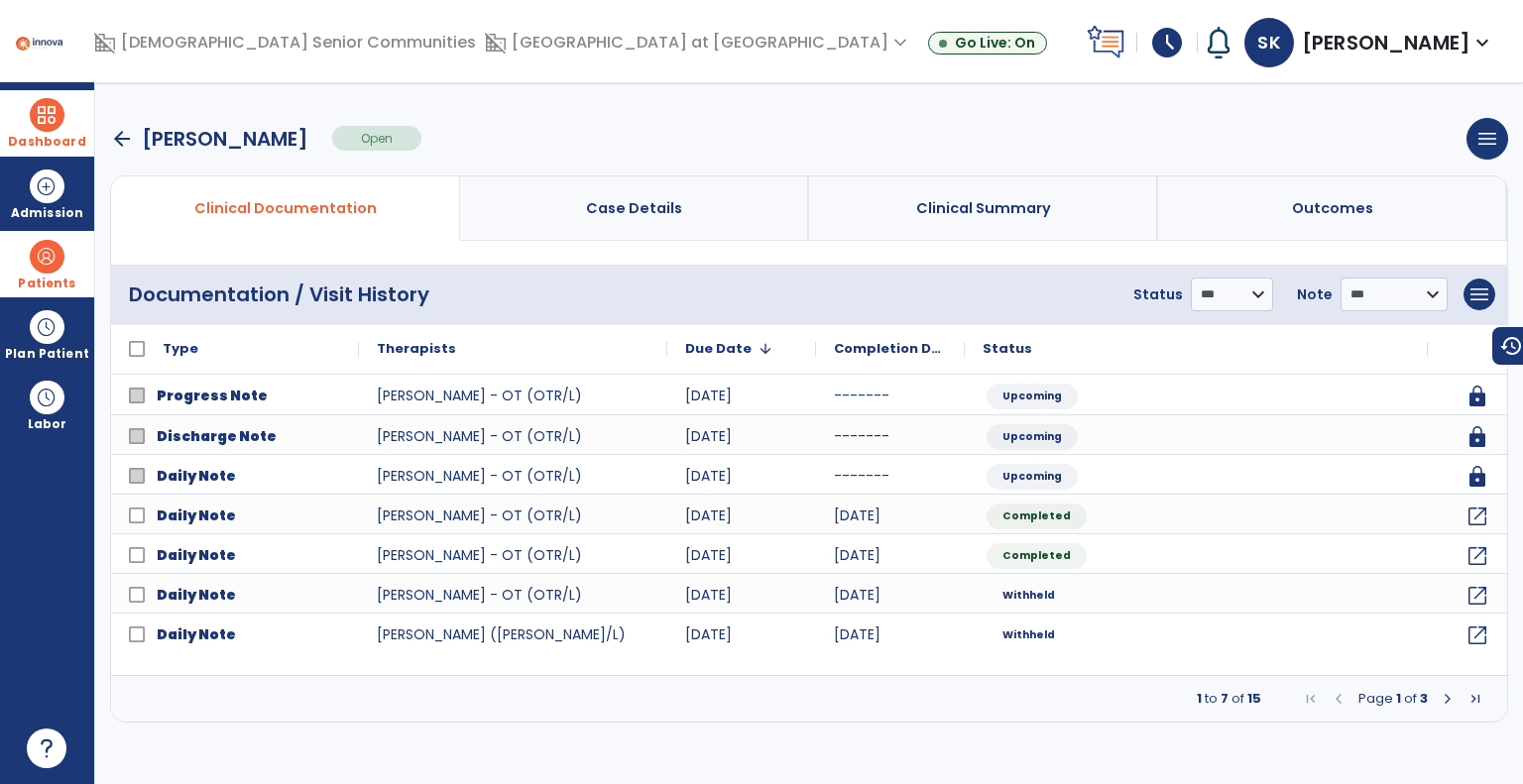 click at bounding box center [1448, 699] 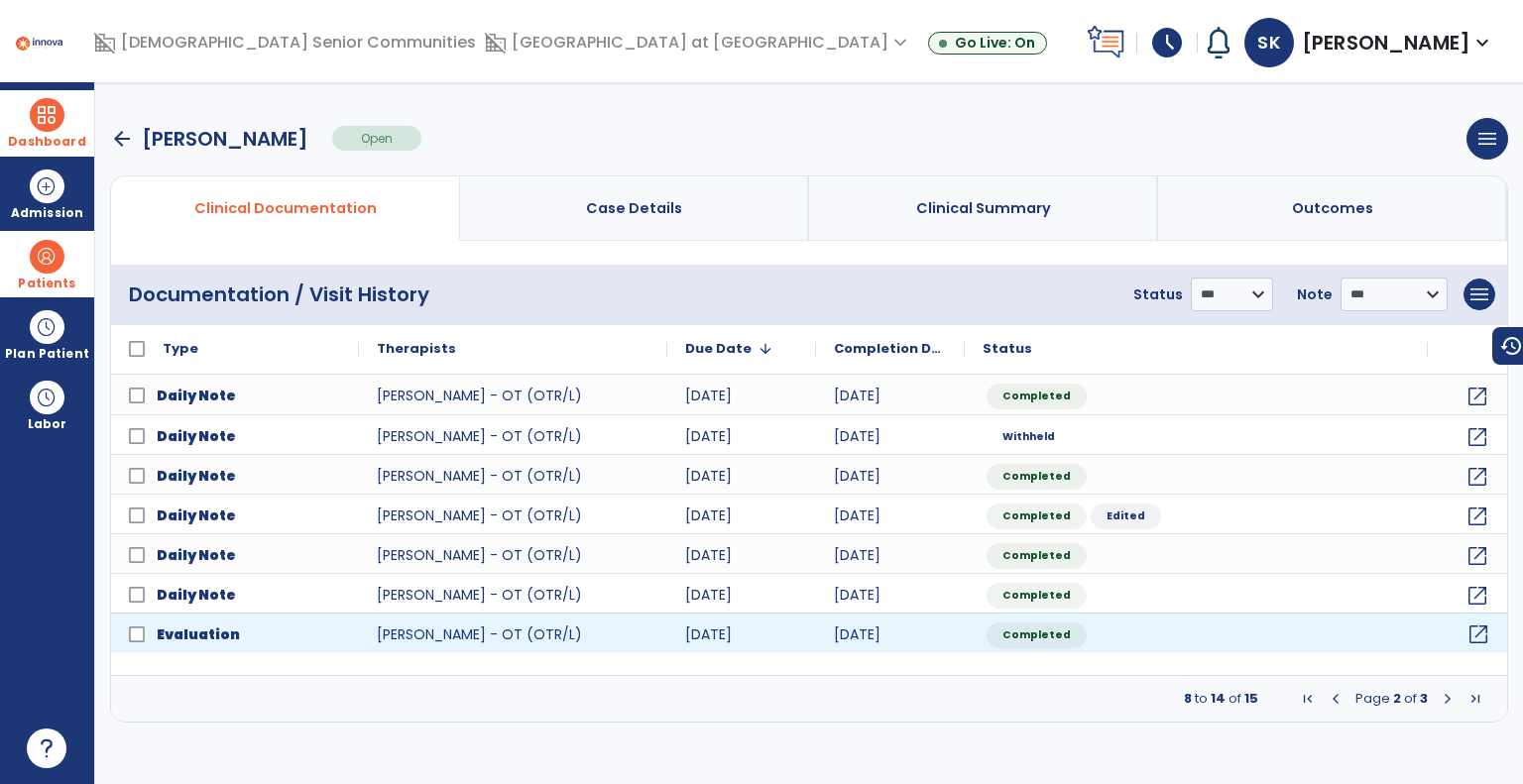 click on "open_in_new" 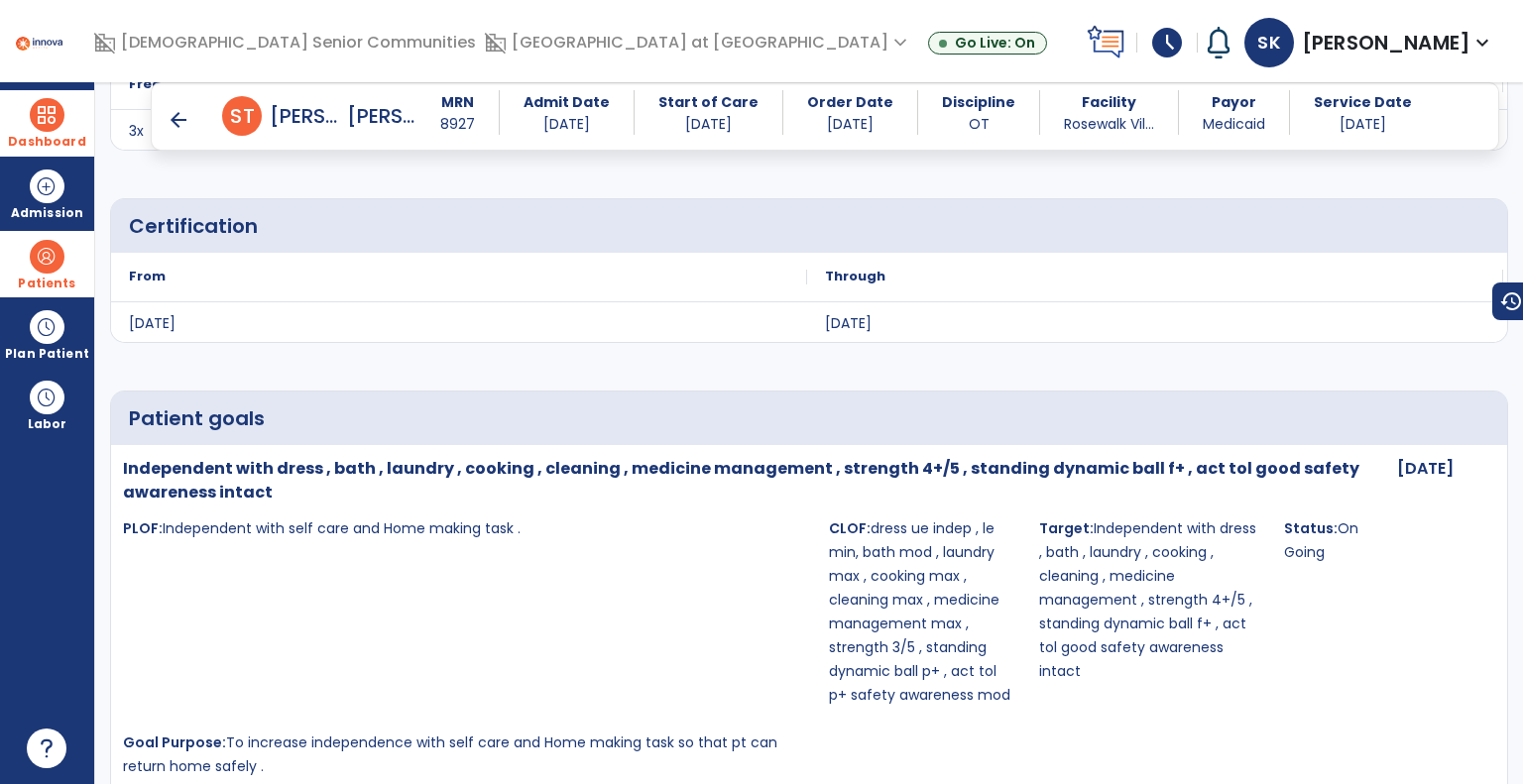 scroll, scrollTop: 4262, scrollLeft: 0, axis: vertical 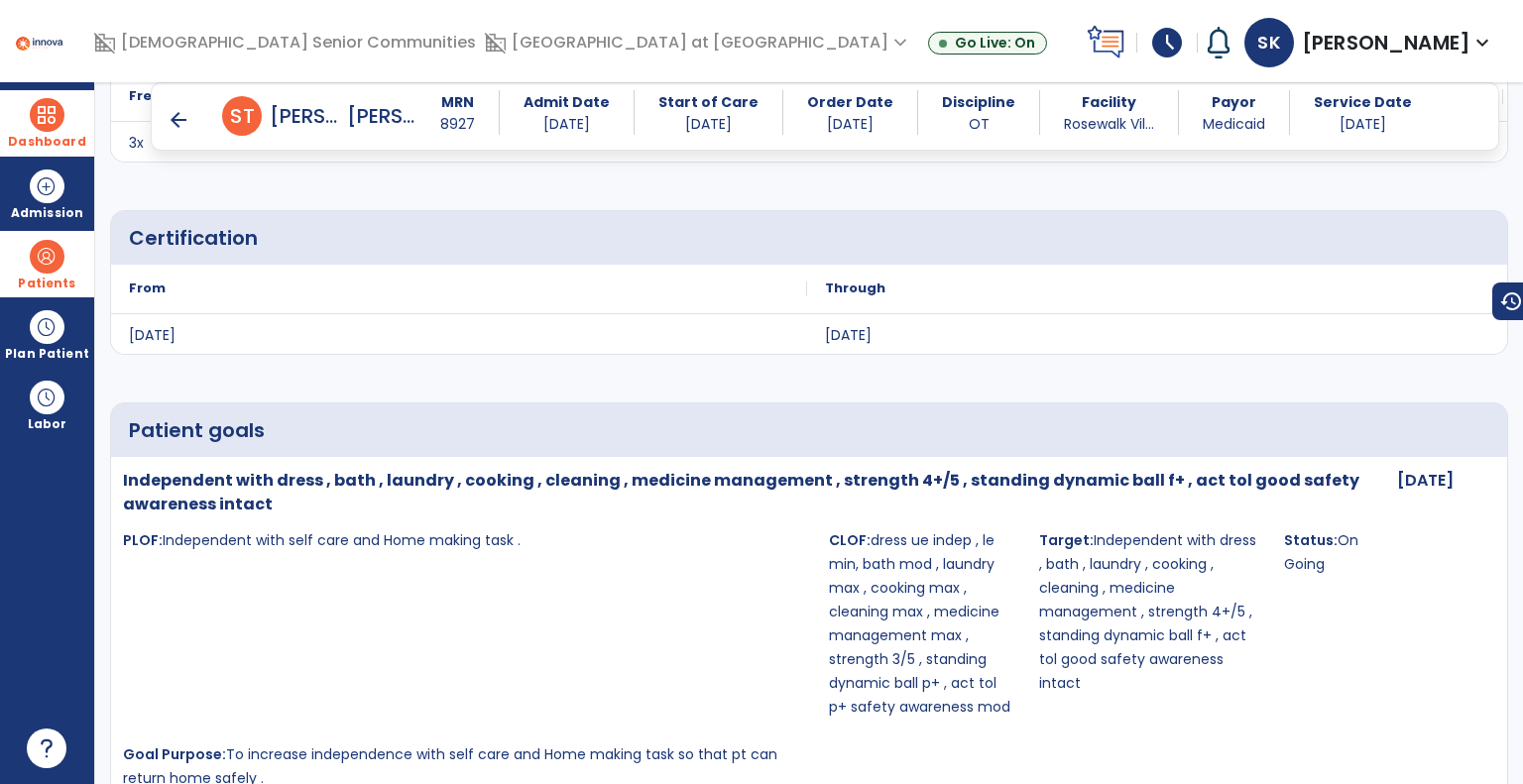 click on "arrow_back" at bounding box center [178, 120] 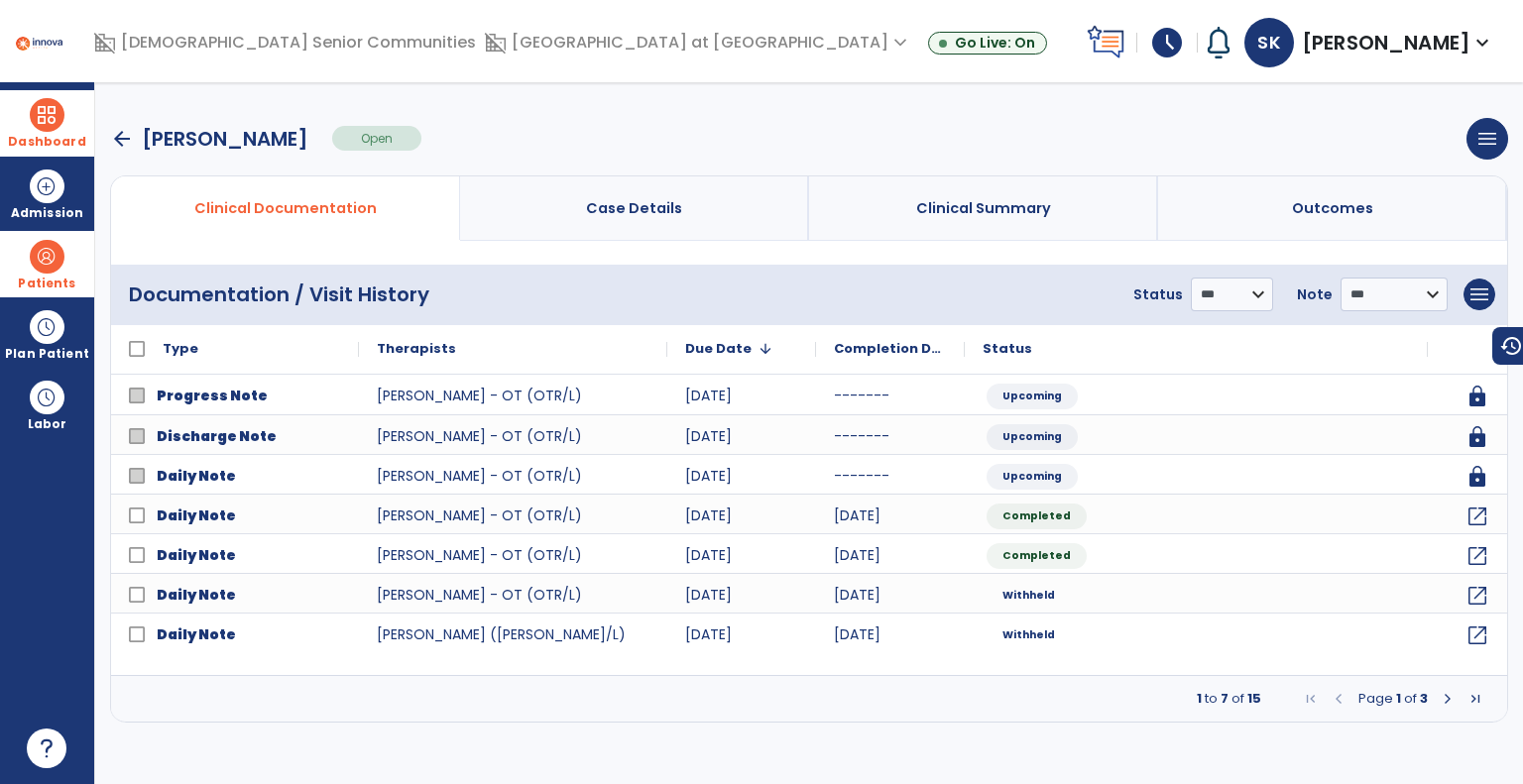 scroll, scrollTop: 0, scrollLeft: 0, axis: both 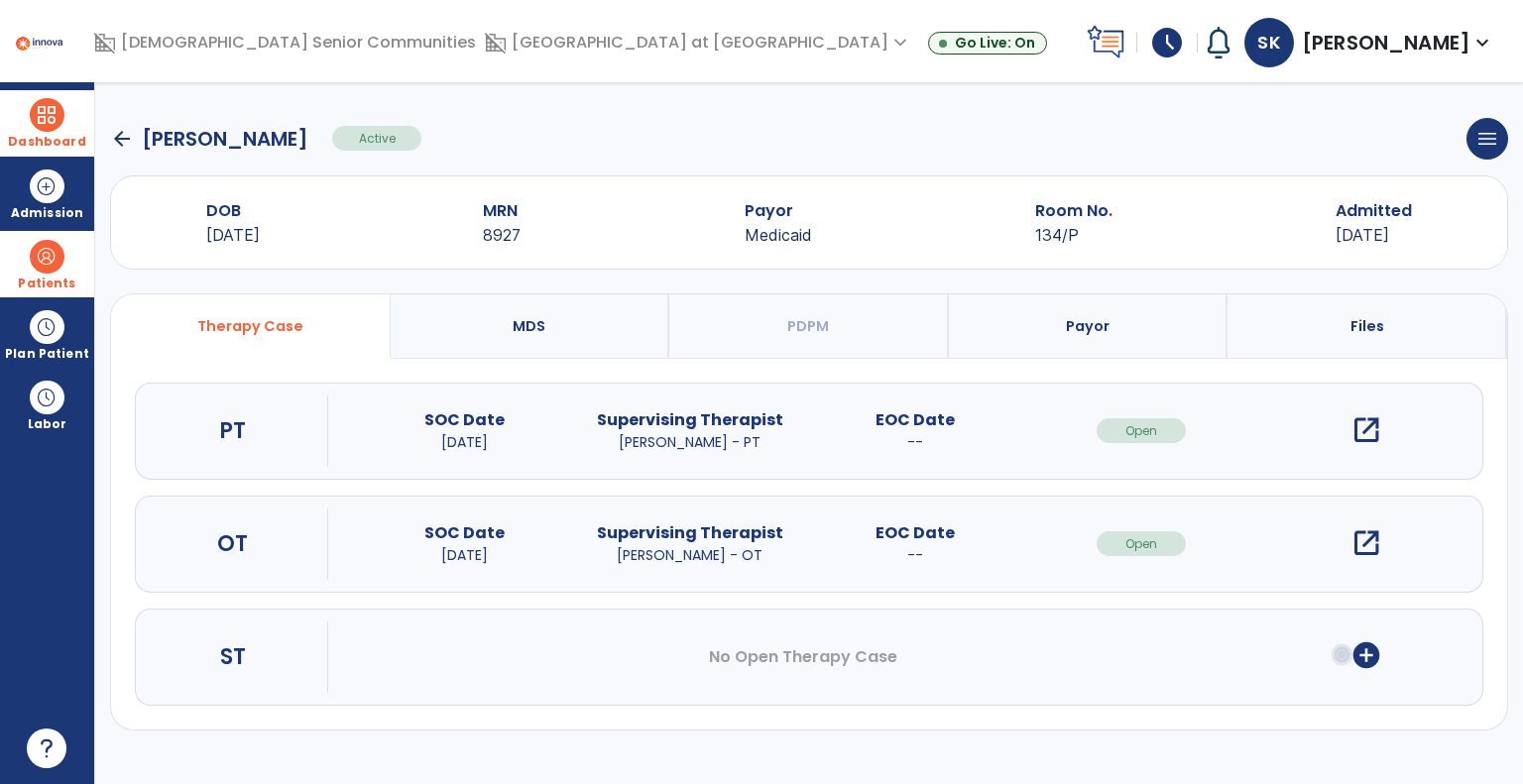 click on "arrow_back" 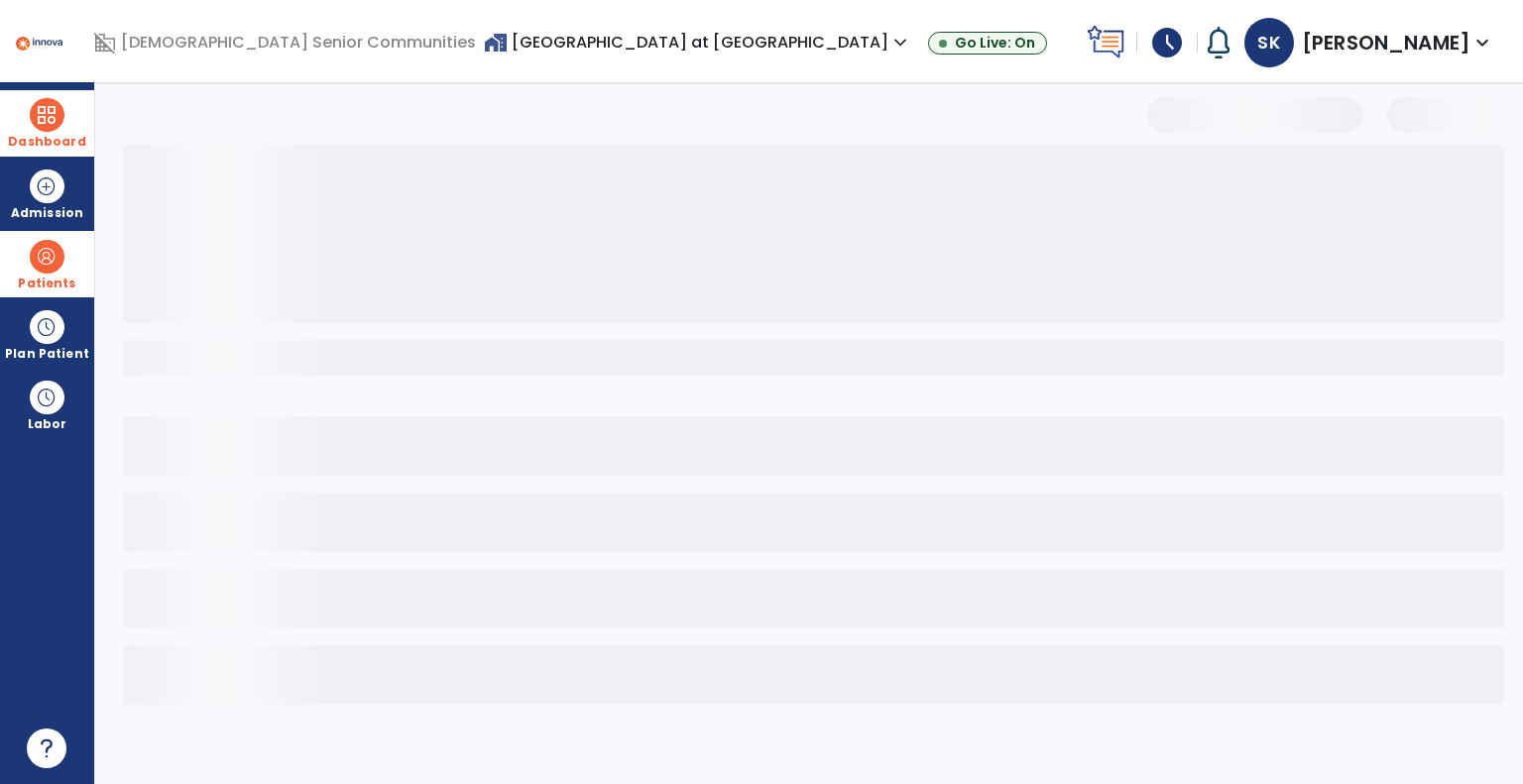 select on "***" 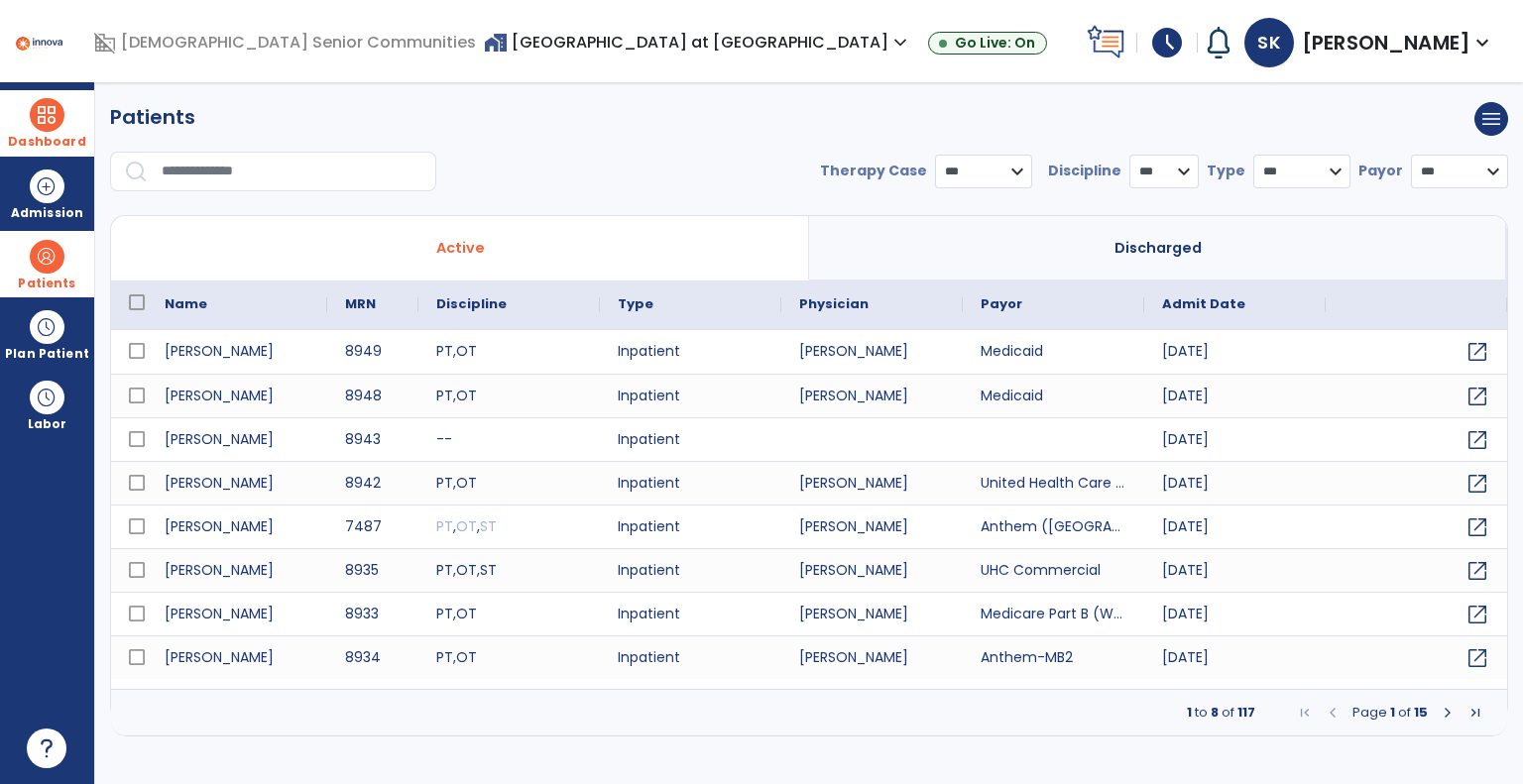click on "* *** ** ** **" at bounding box center (1164, 171) 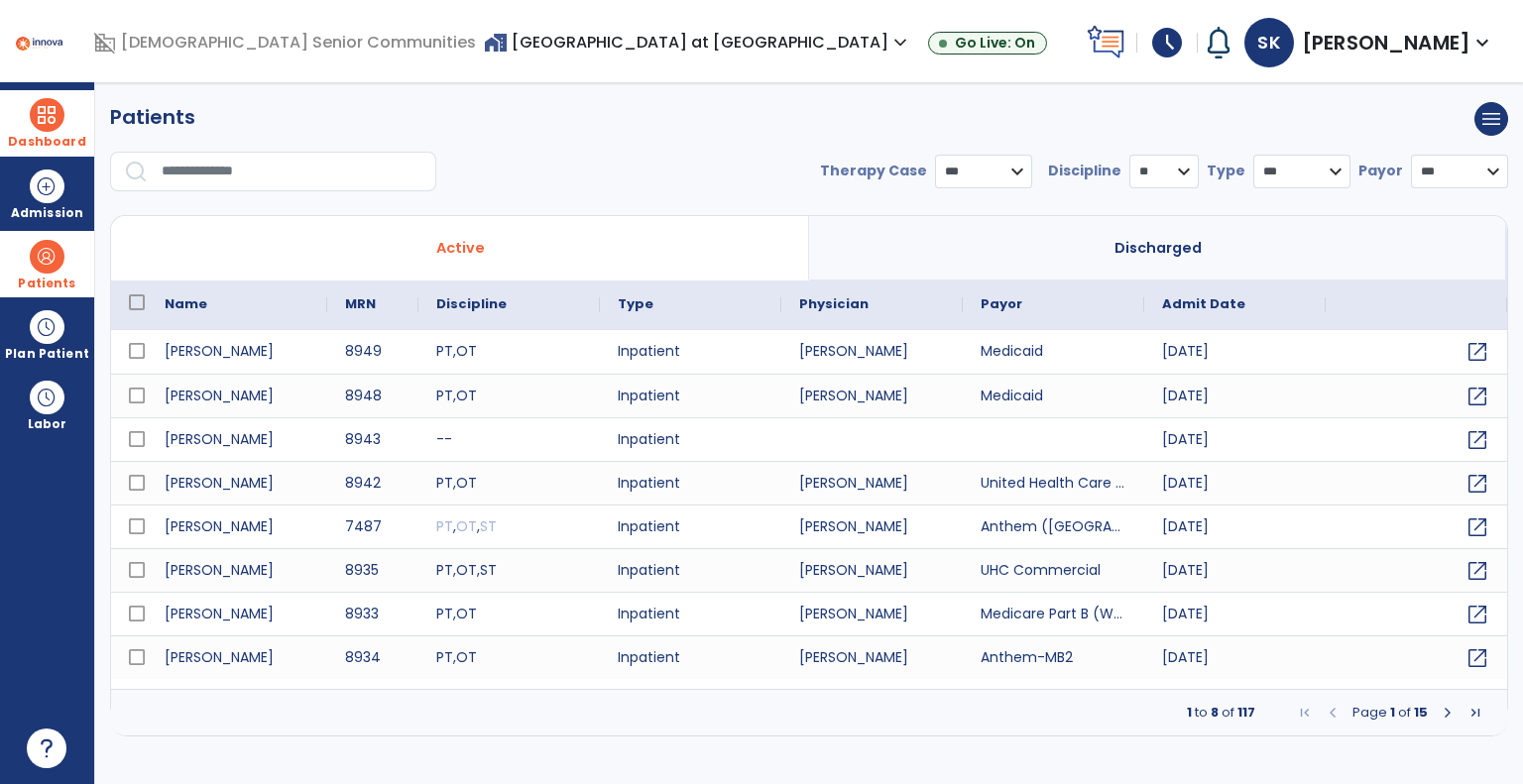 click on "* *** ** ** **" at bounding box center (1164, 171) 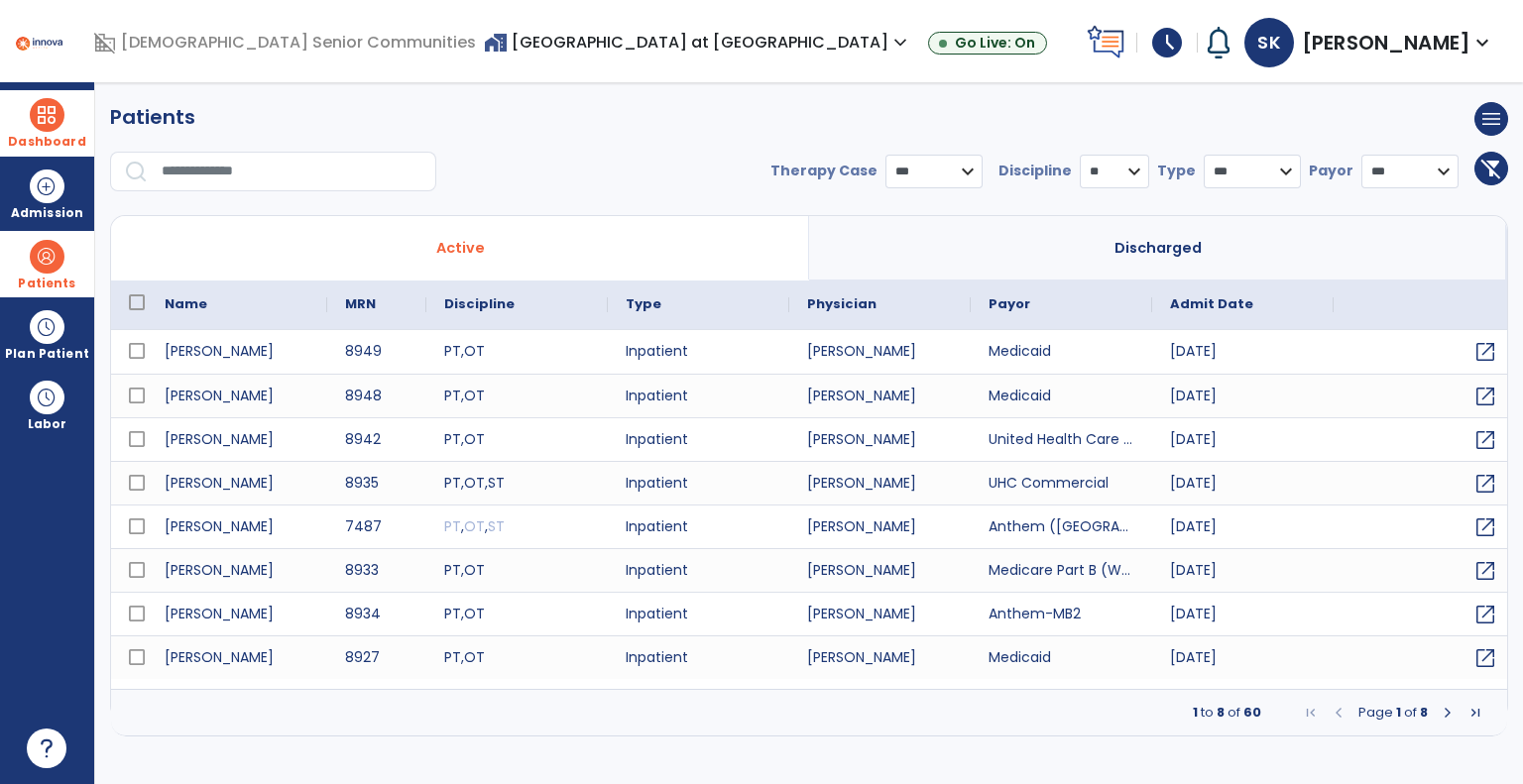 click on "*** **** ******" at bounding box center [934, 171] 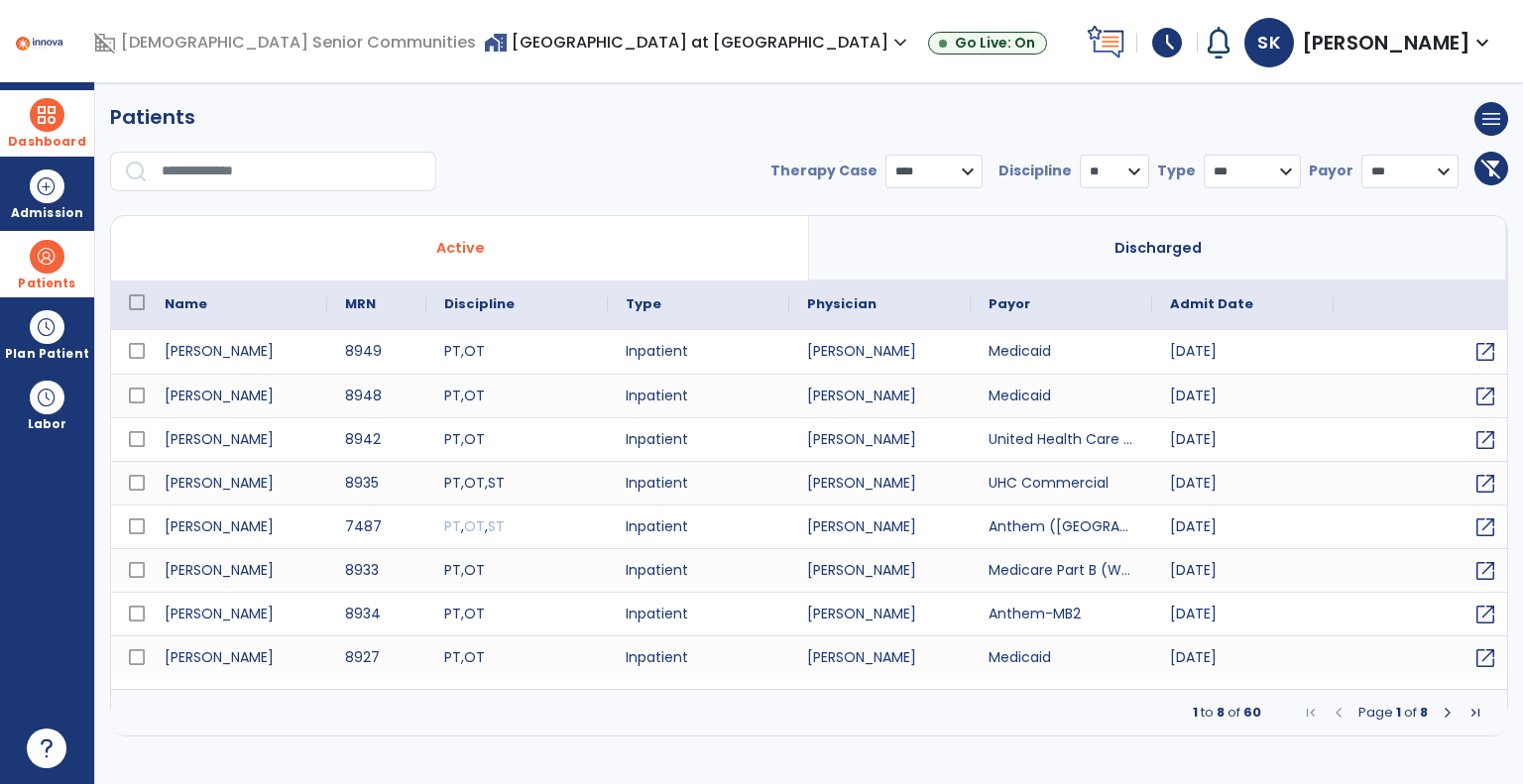 click on "*** **** ******" at bounding box center (934, 171) 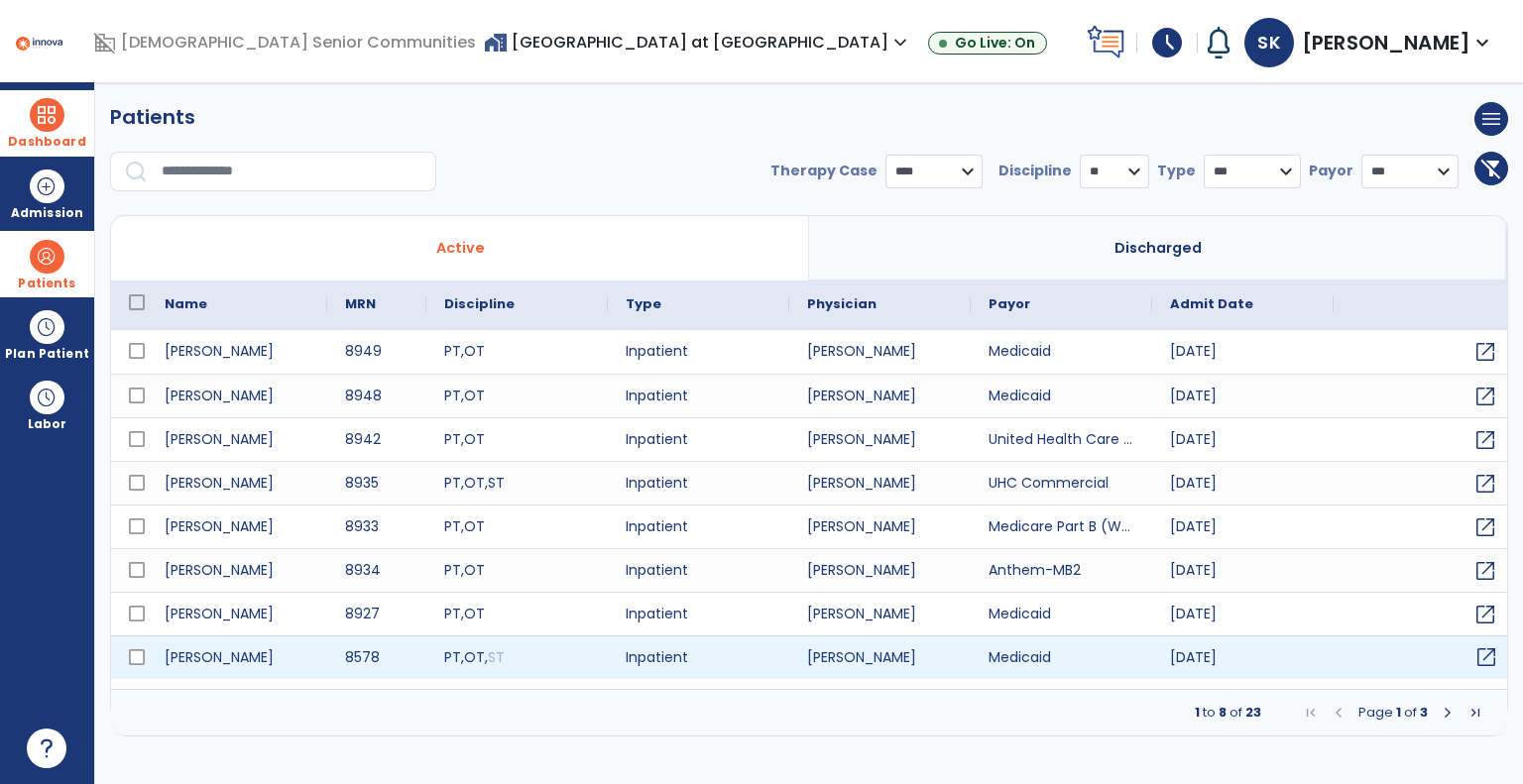click on "open_in_new" at bounding box center [1486, 657] 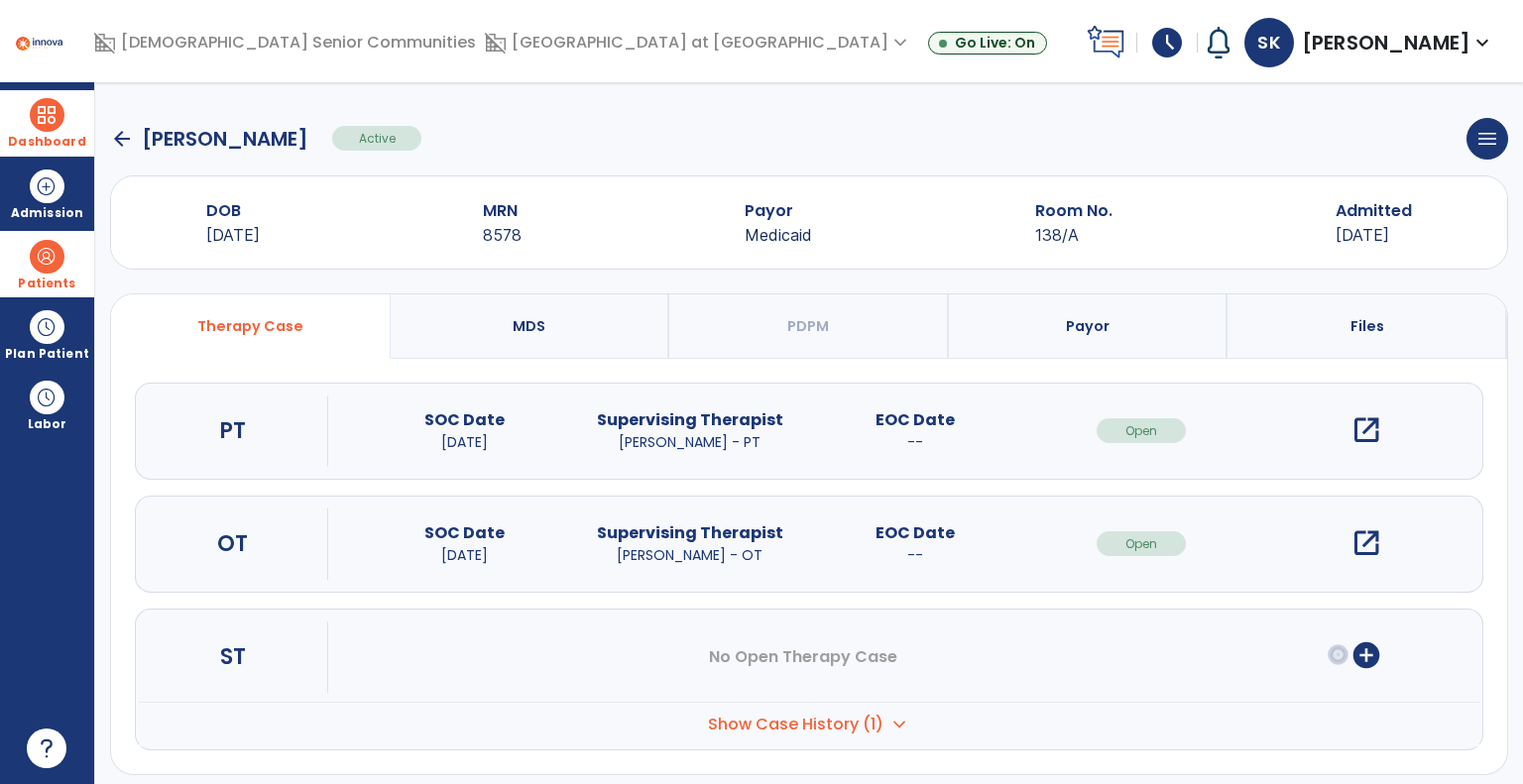 click on "open_in_new" at bounding box center (1366, 543) 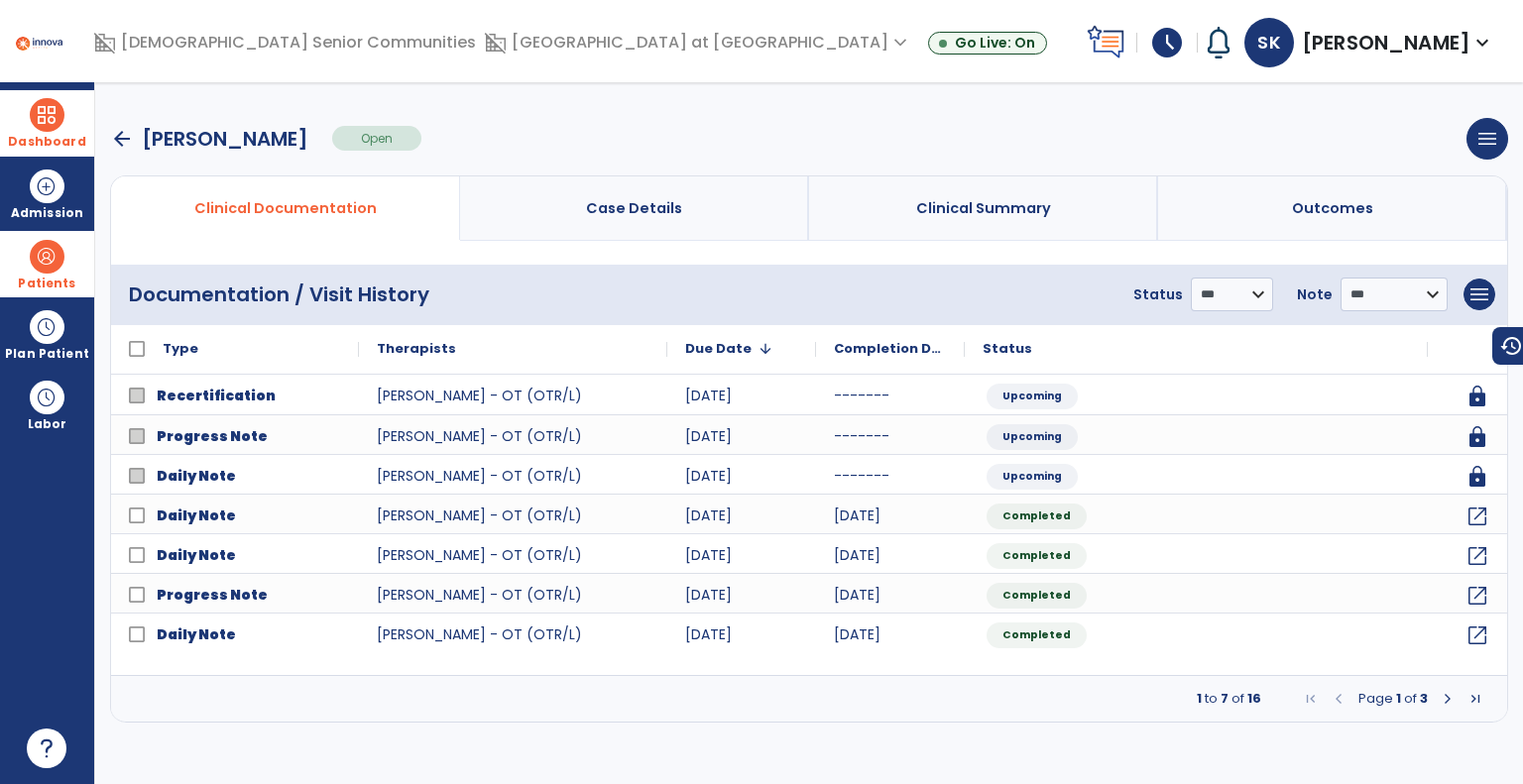 click at bounding box center (1448, 699) 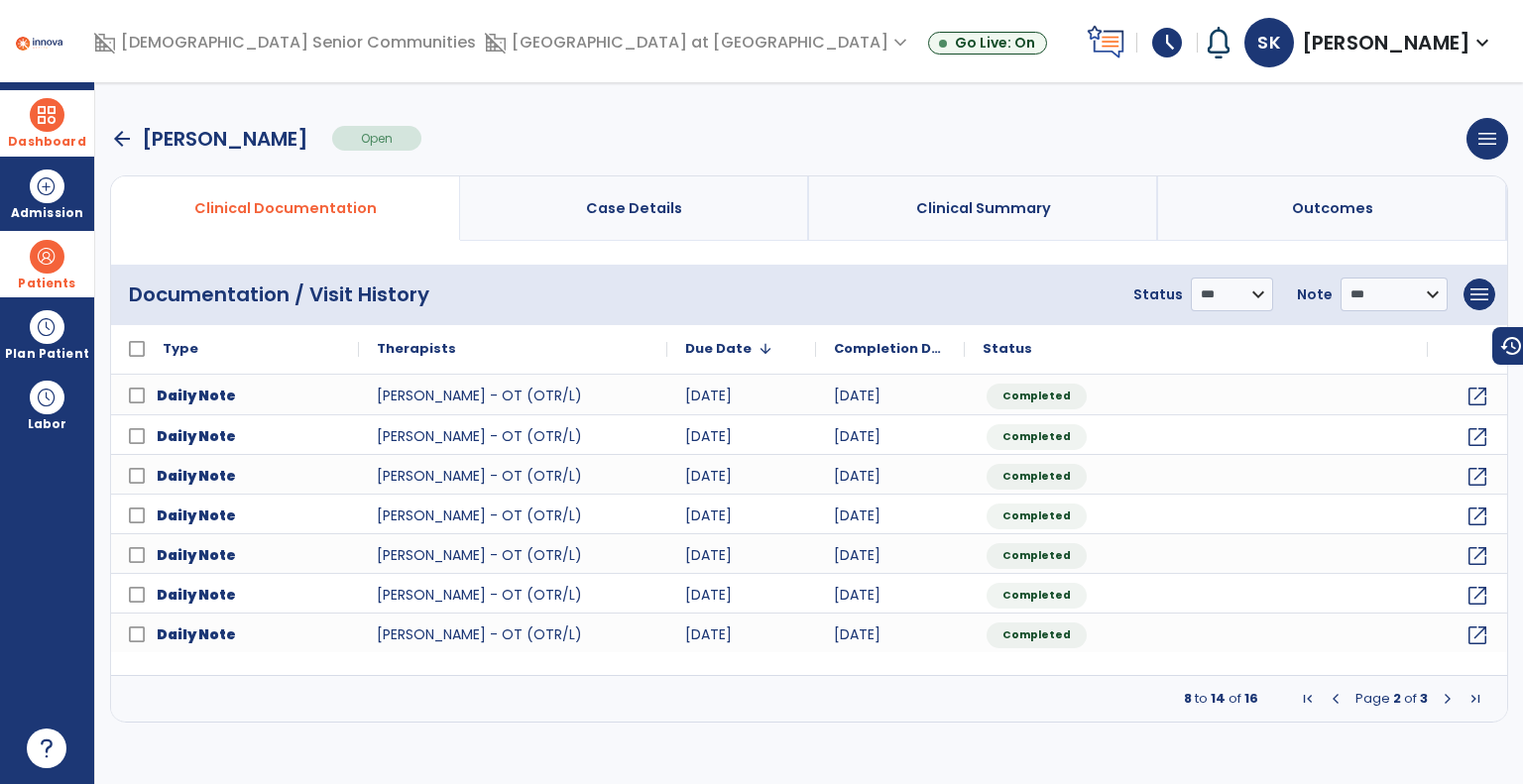 click at bounding box center (1448, 699) 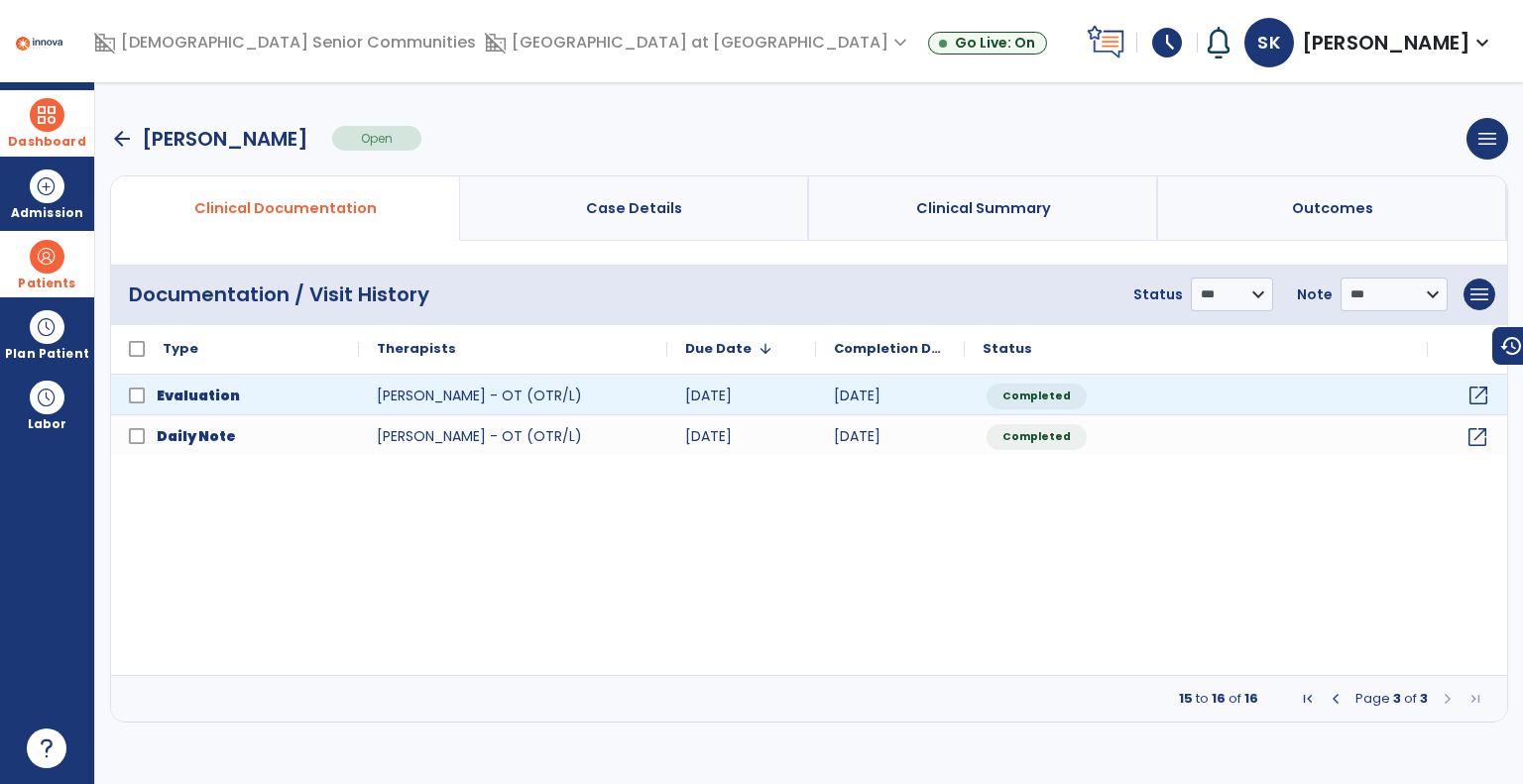 click on "open_in_new" 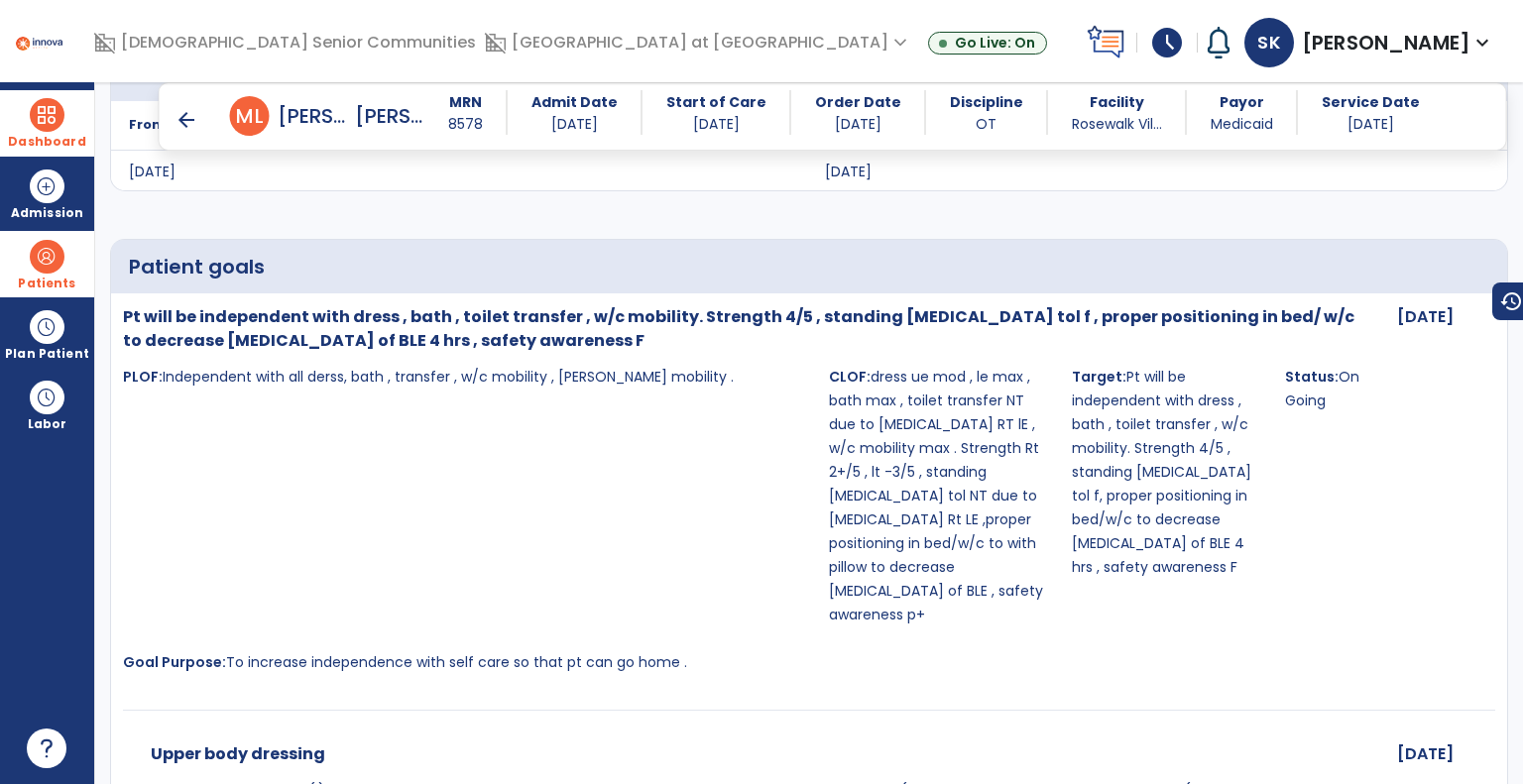 scroll, scrollTop: 4559, scrollLeft: 0, axis: vertical 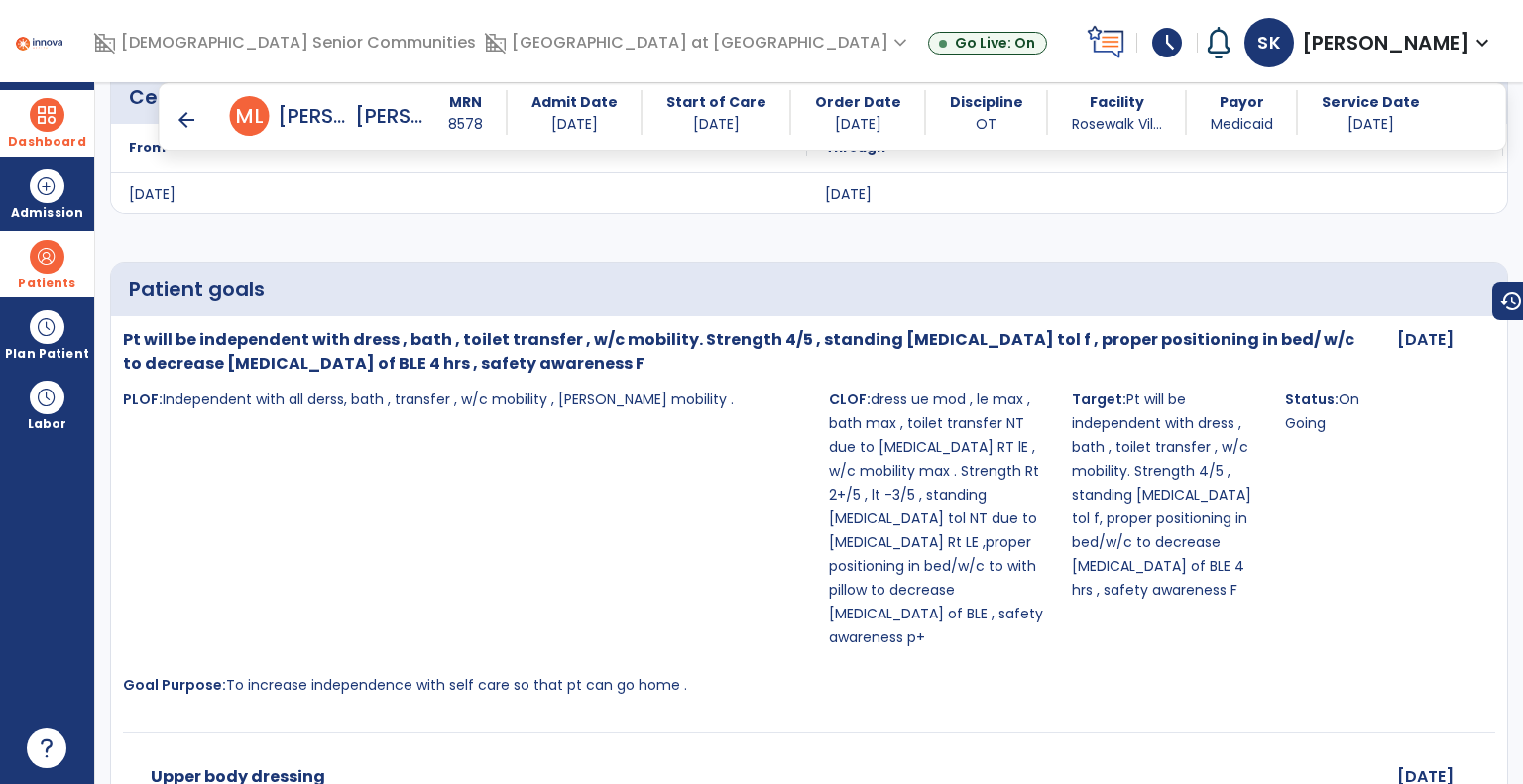 click on "arrow_back" at bounding box center (186, 120) 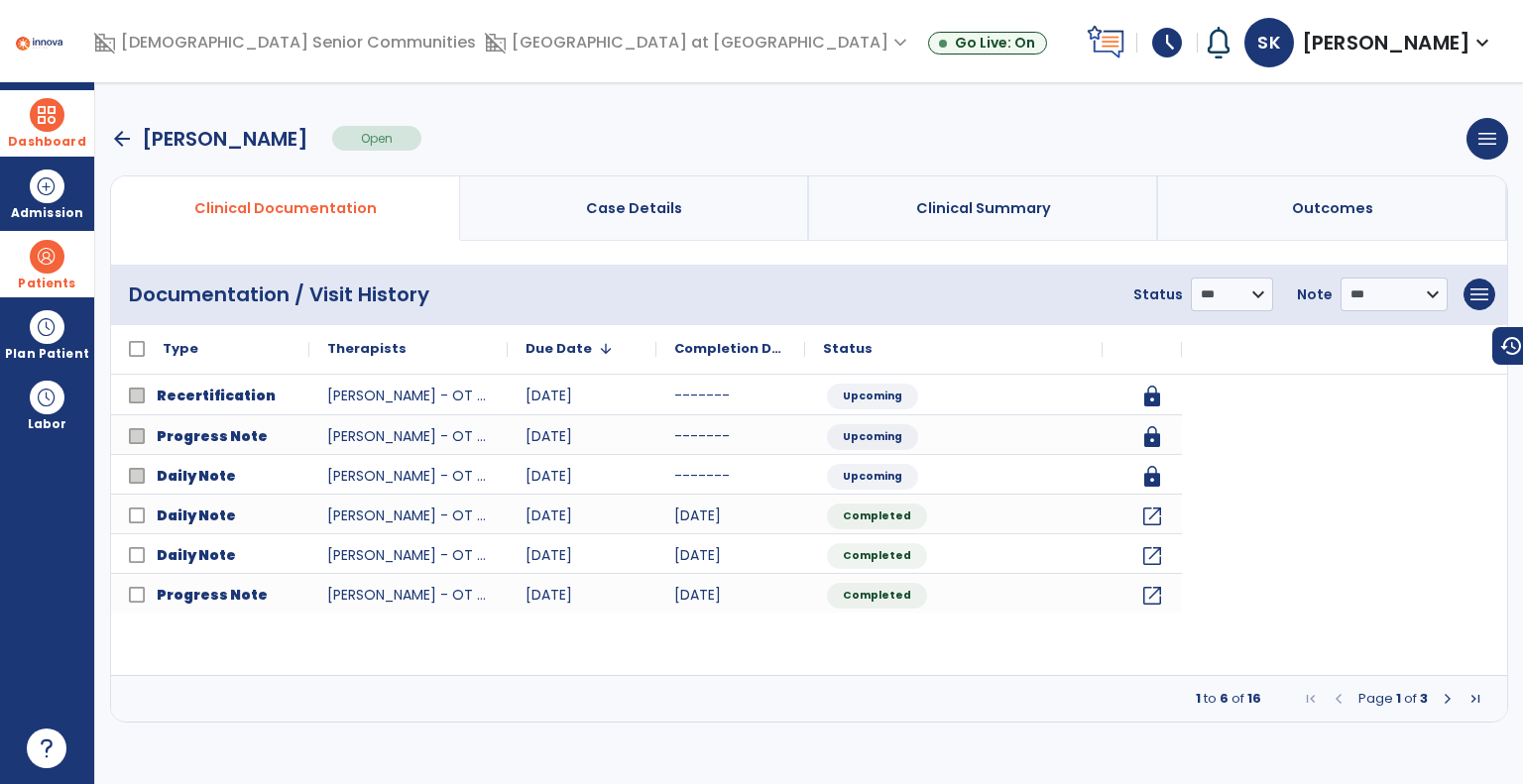 scroll, scrollTop: 0, scrollLeft: 0, axis: both 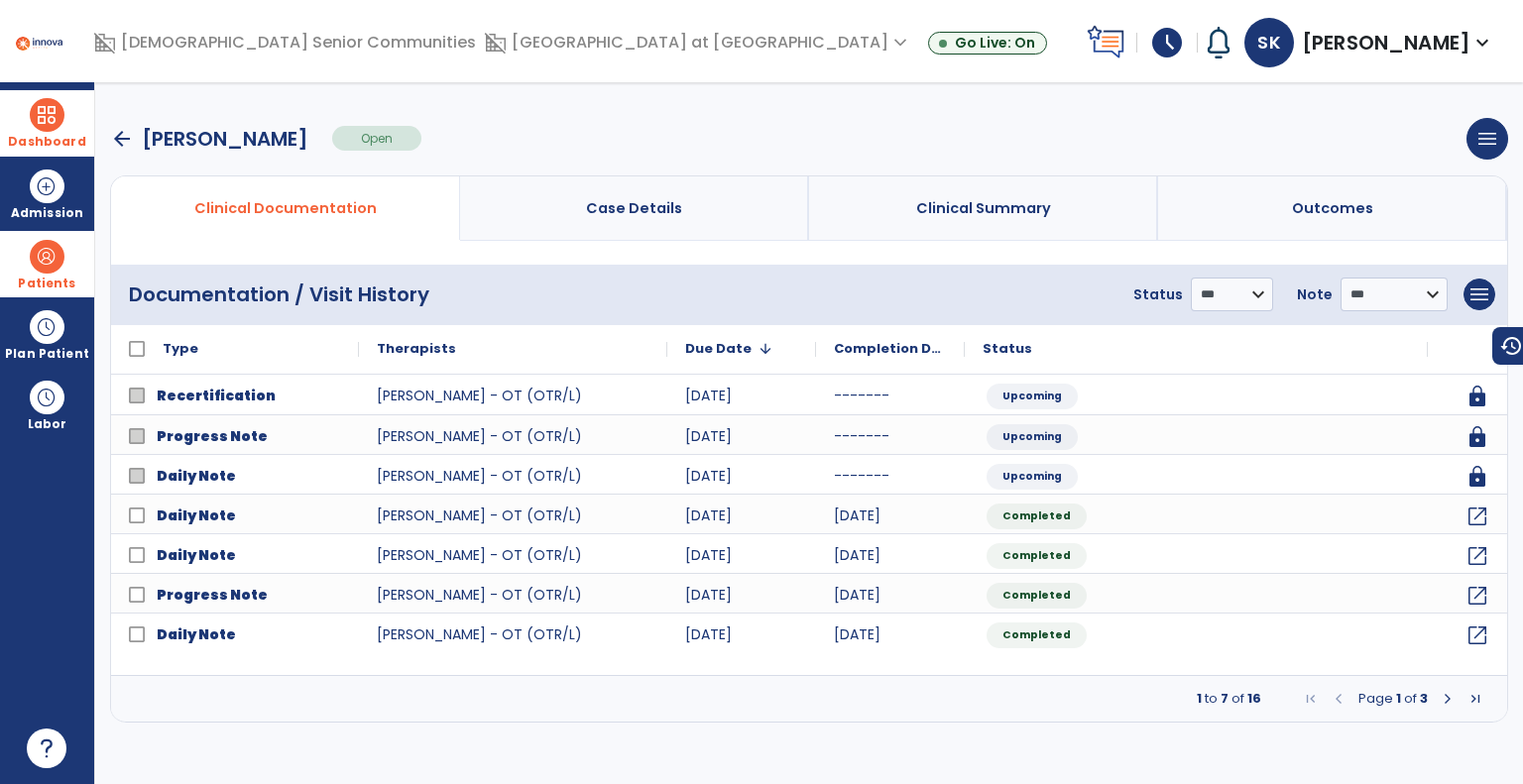 click on "arrow_back" at bounding box center [122, 139] 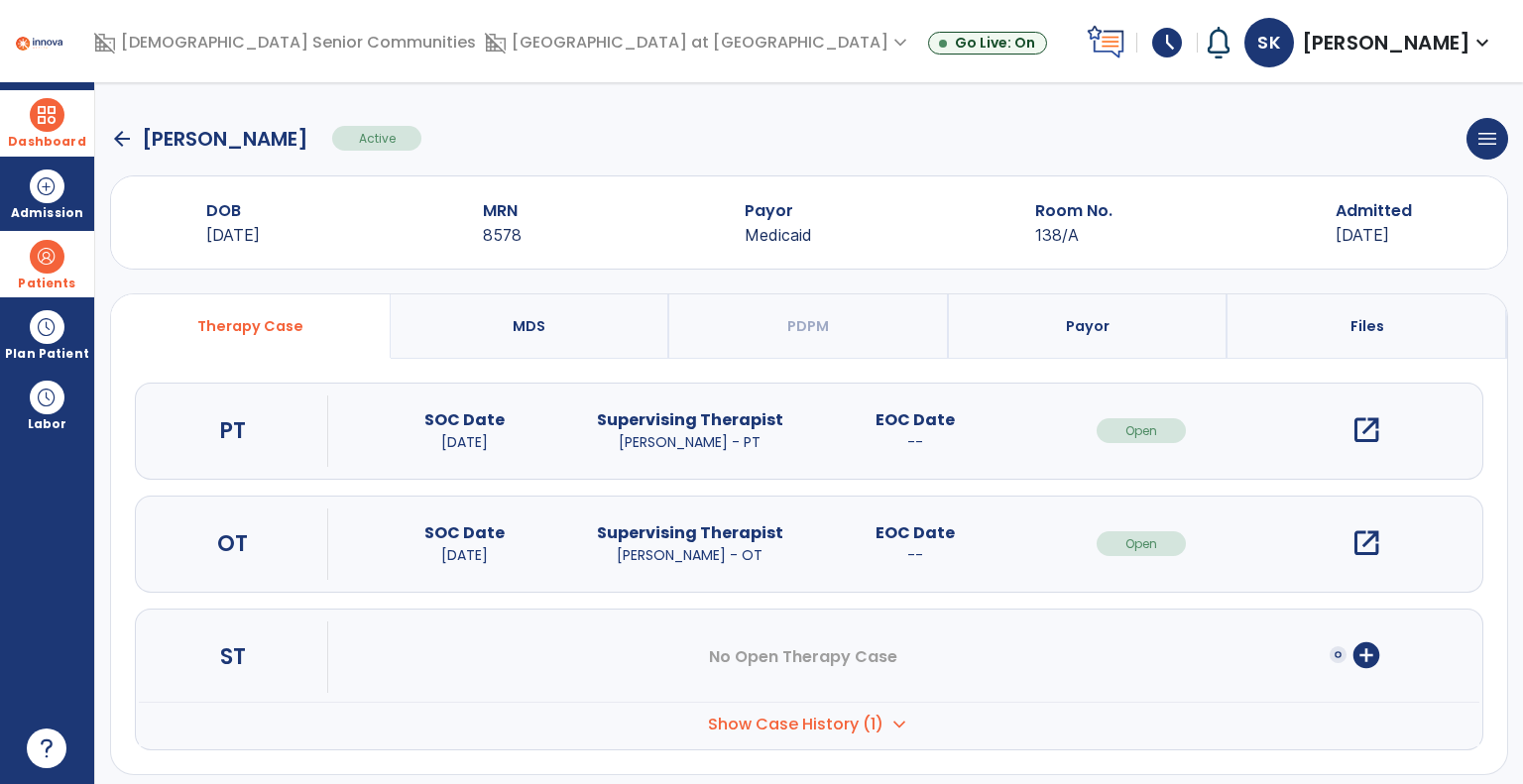 click on "arrow_back" 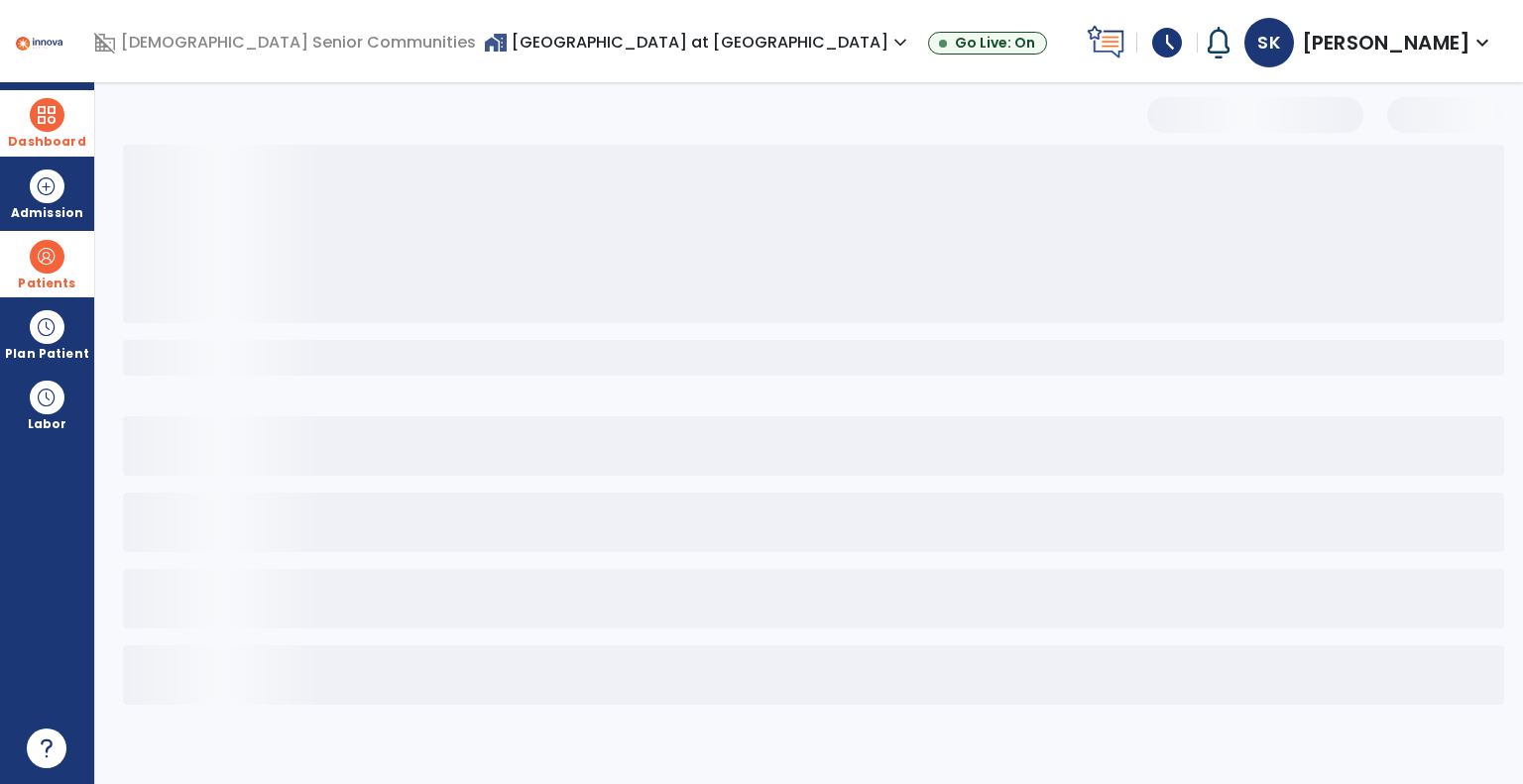 select on "***" 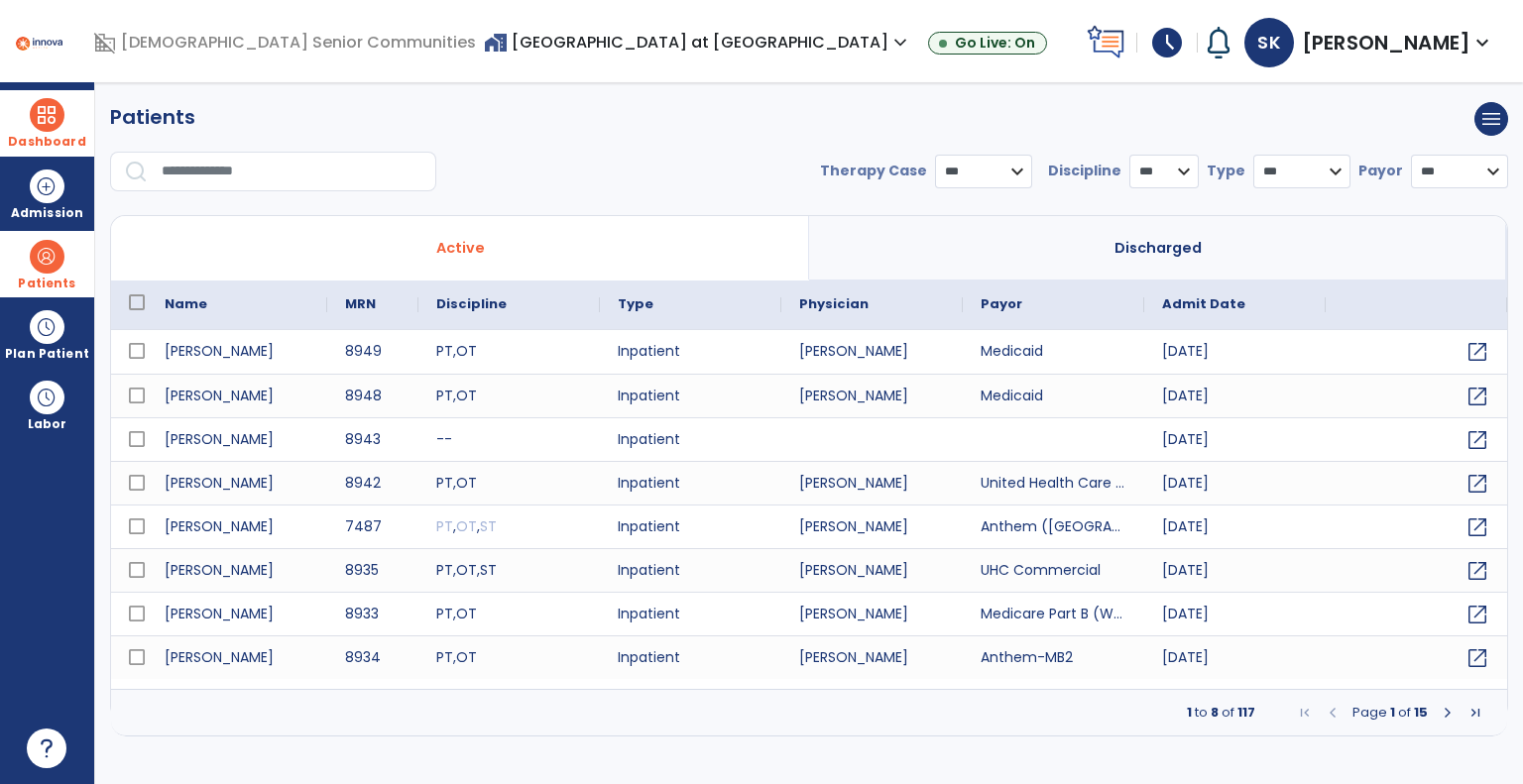 click on "*** **** ******" at bounding box center [984, 171] 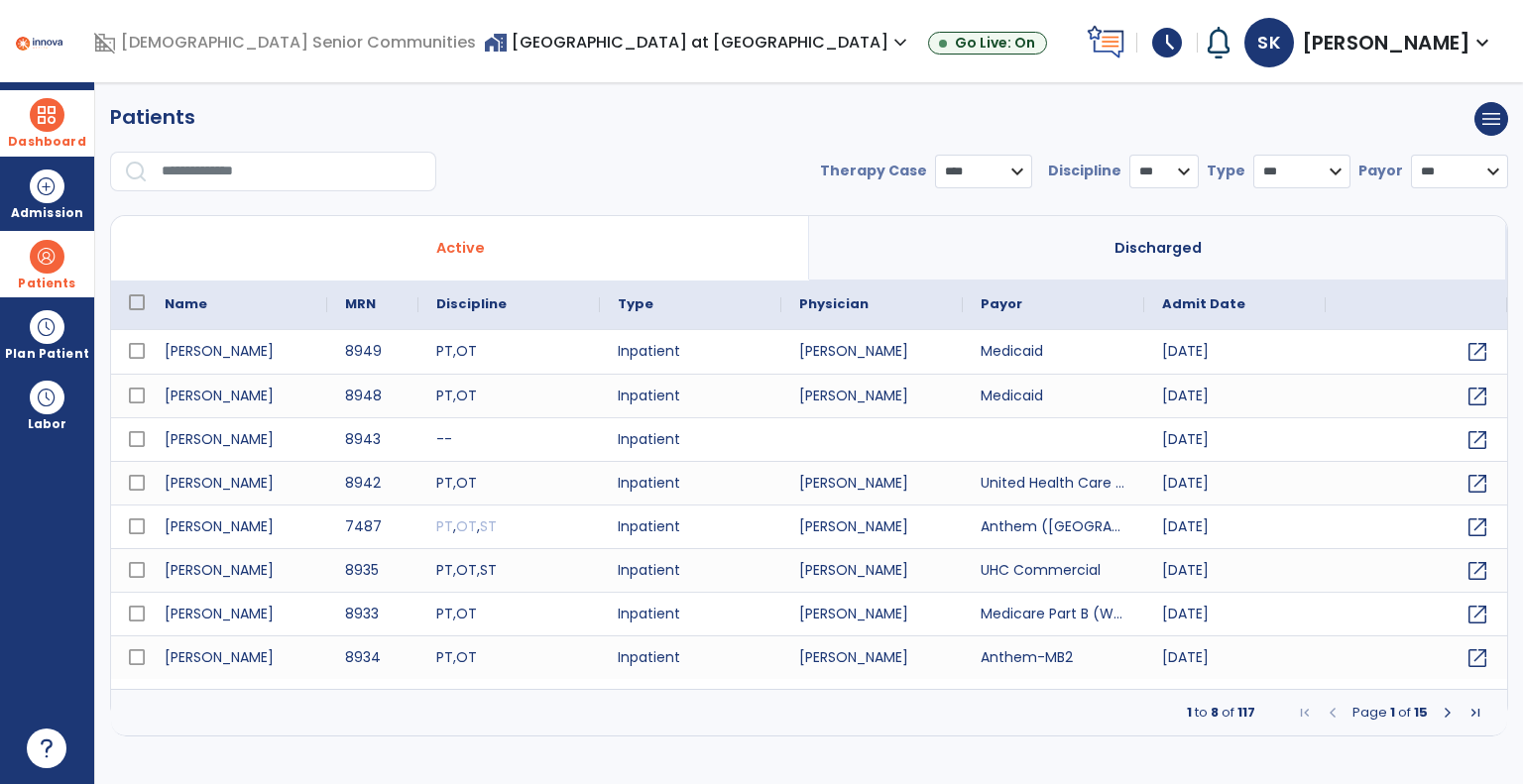 click on "*** **** ******" at bounding box center (984, 171) 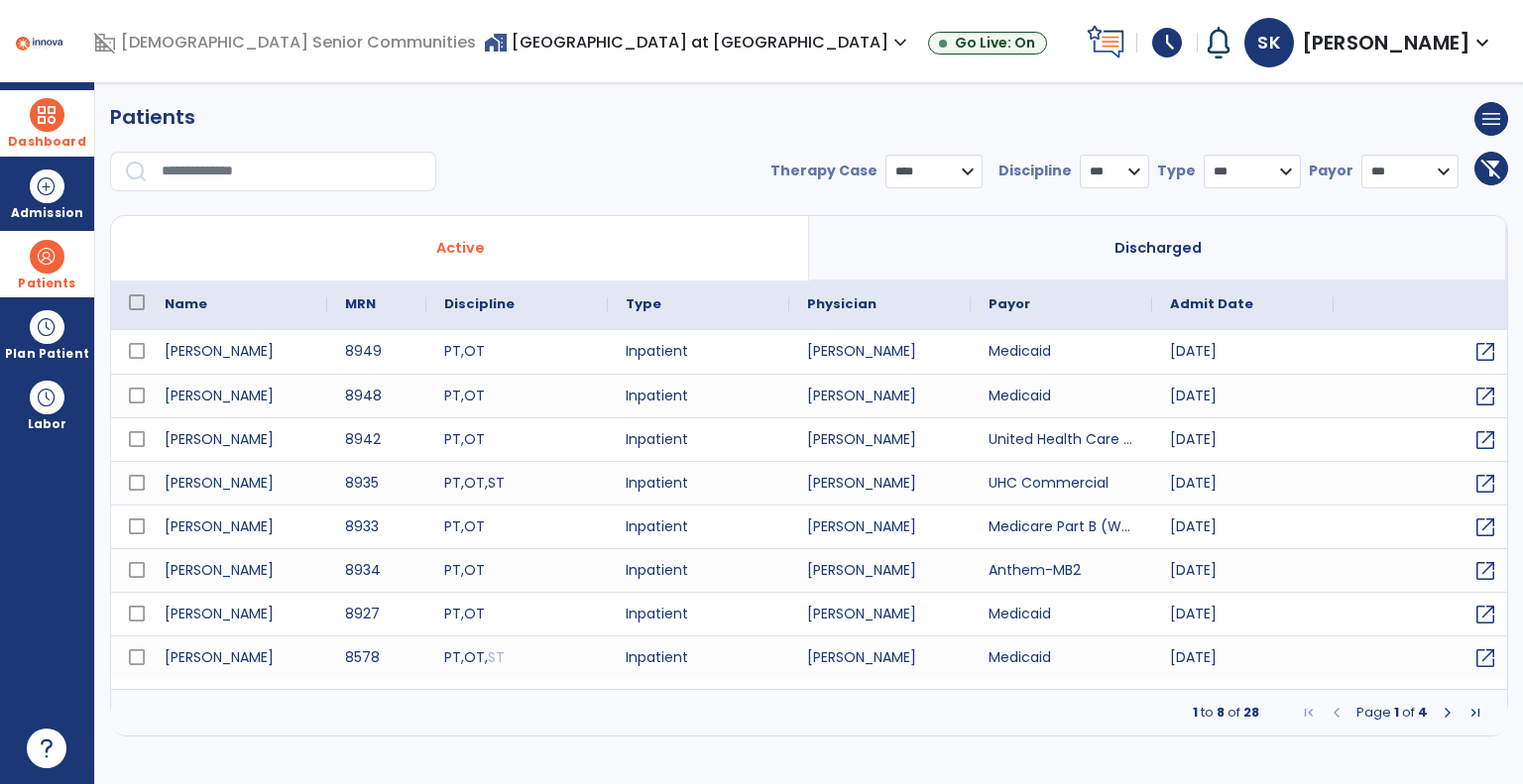 click on "* *** ** ** **" at bounding box center [1114, 171] 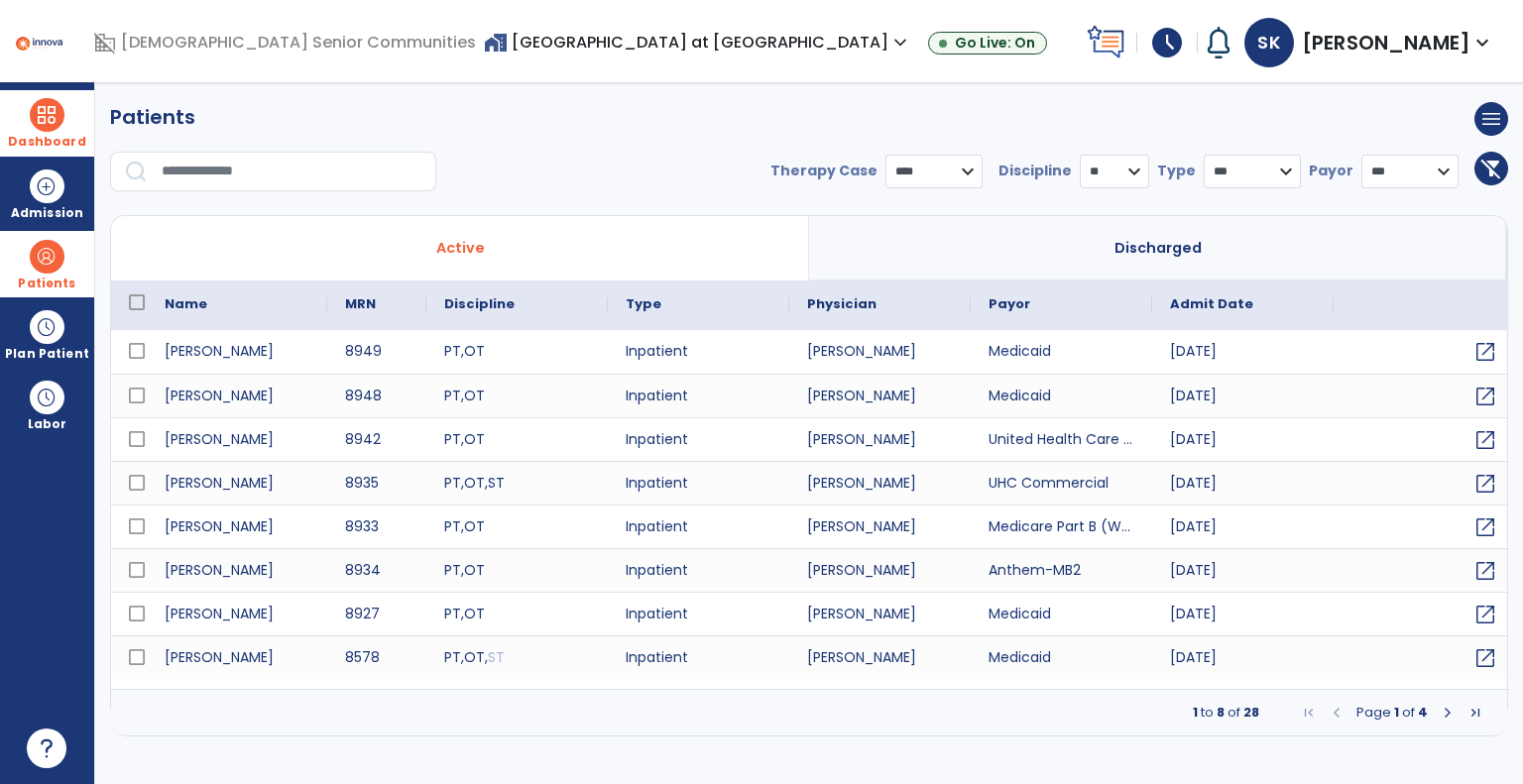 click on "* *** ** ** **" at bounding box center [1114, 171] 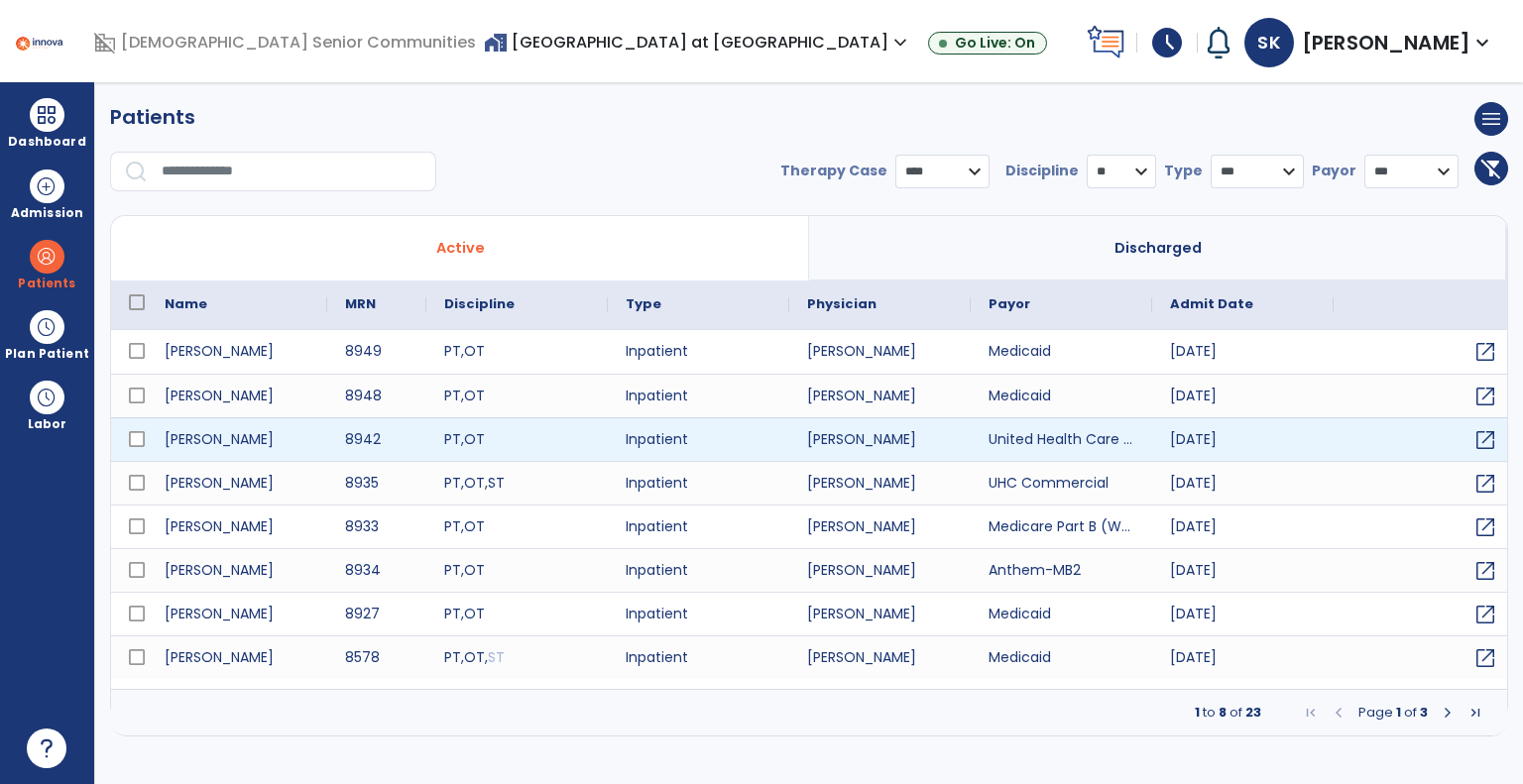 select on "****" 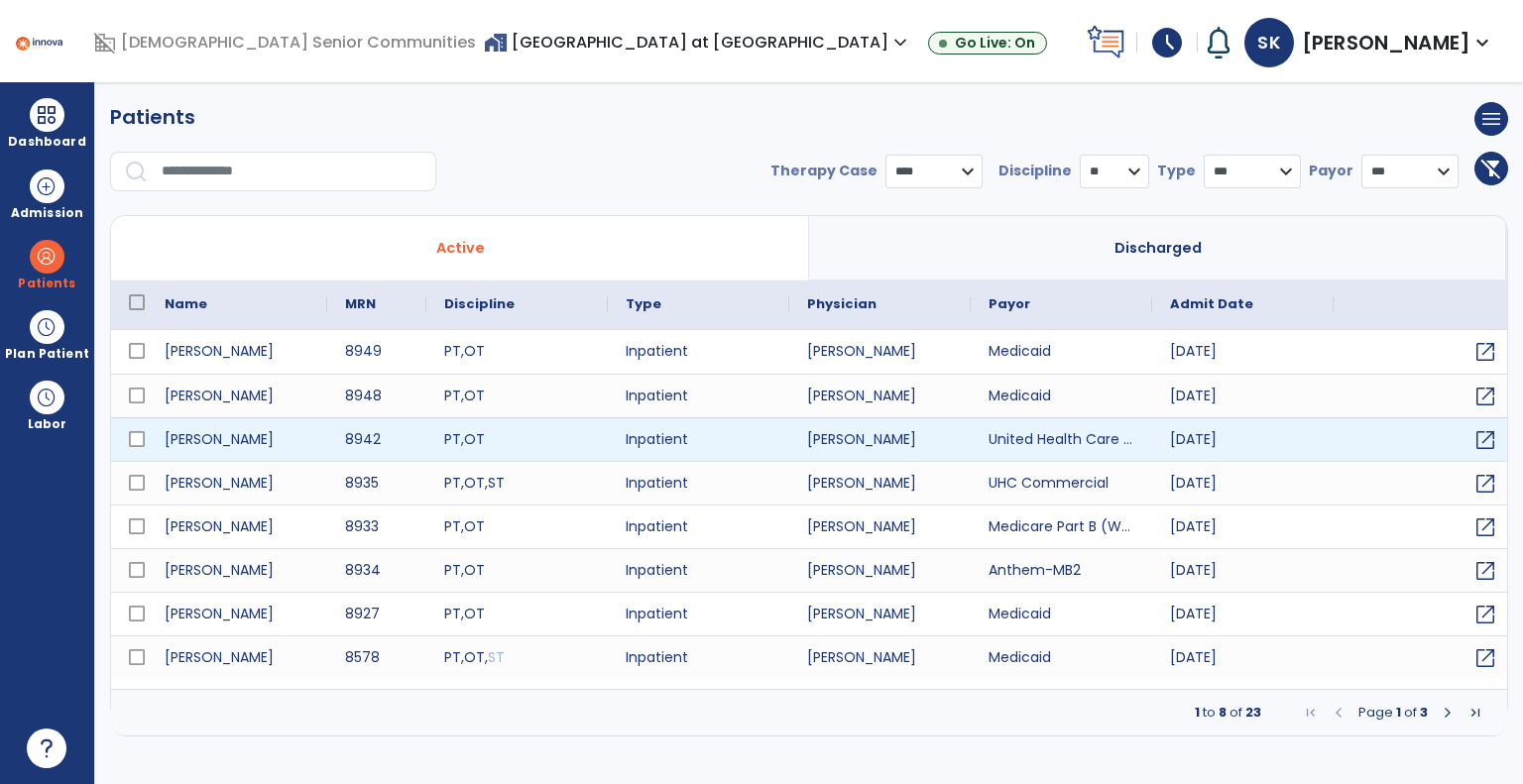 scroll, scrollTop: 0, scrollLeft: 0, axis: both 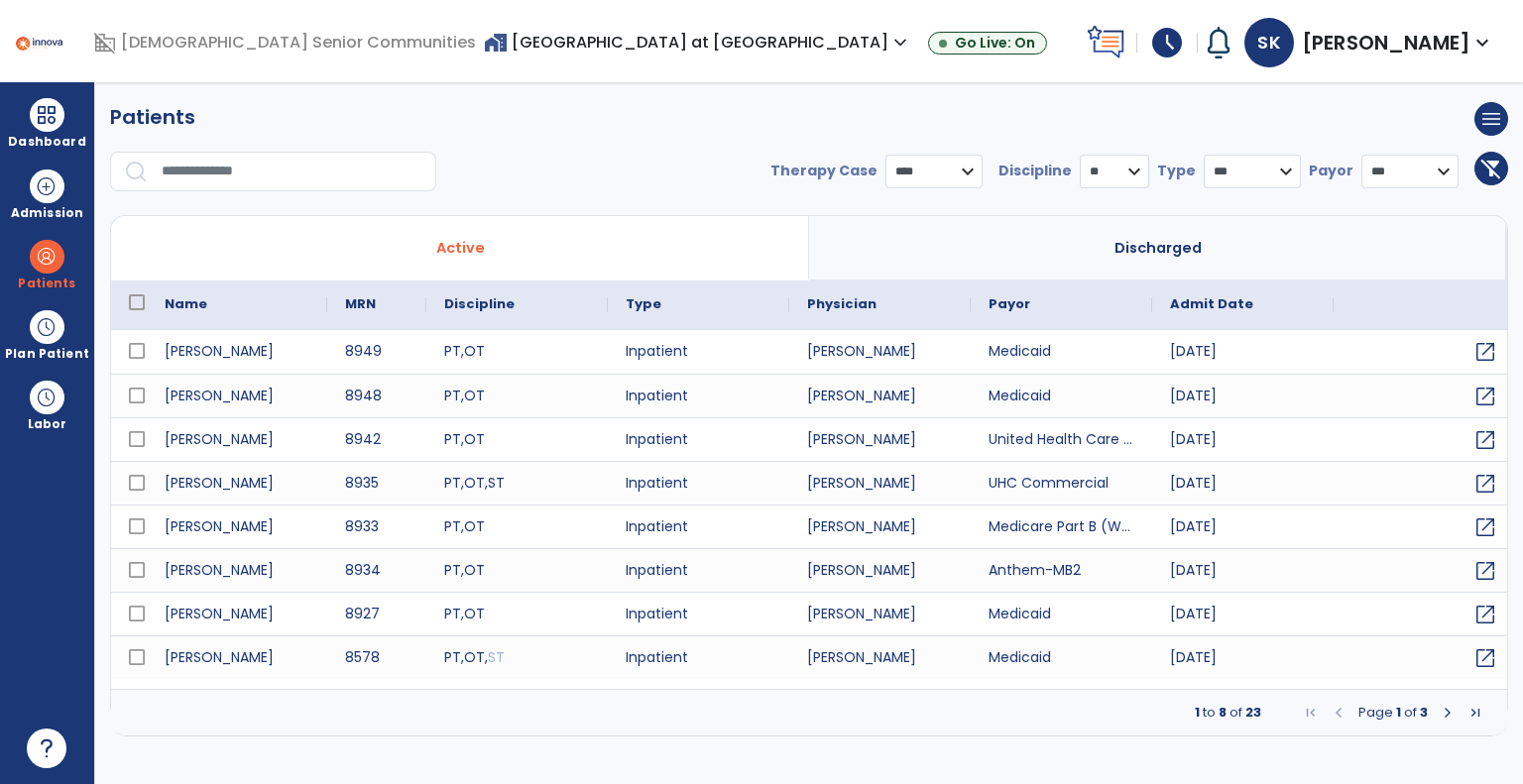 click at bounding box center (1448, 713) 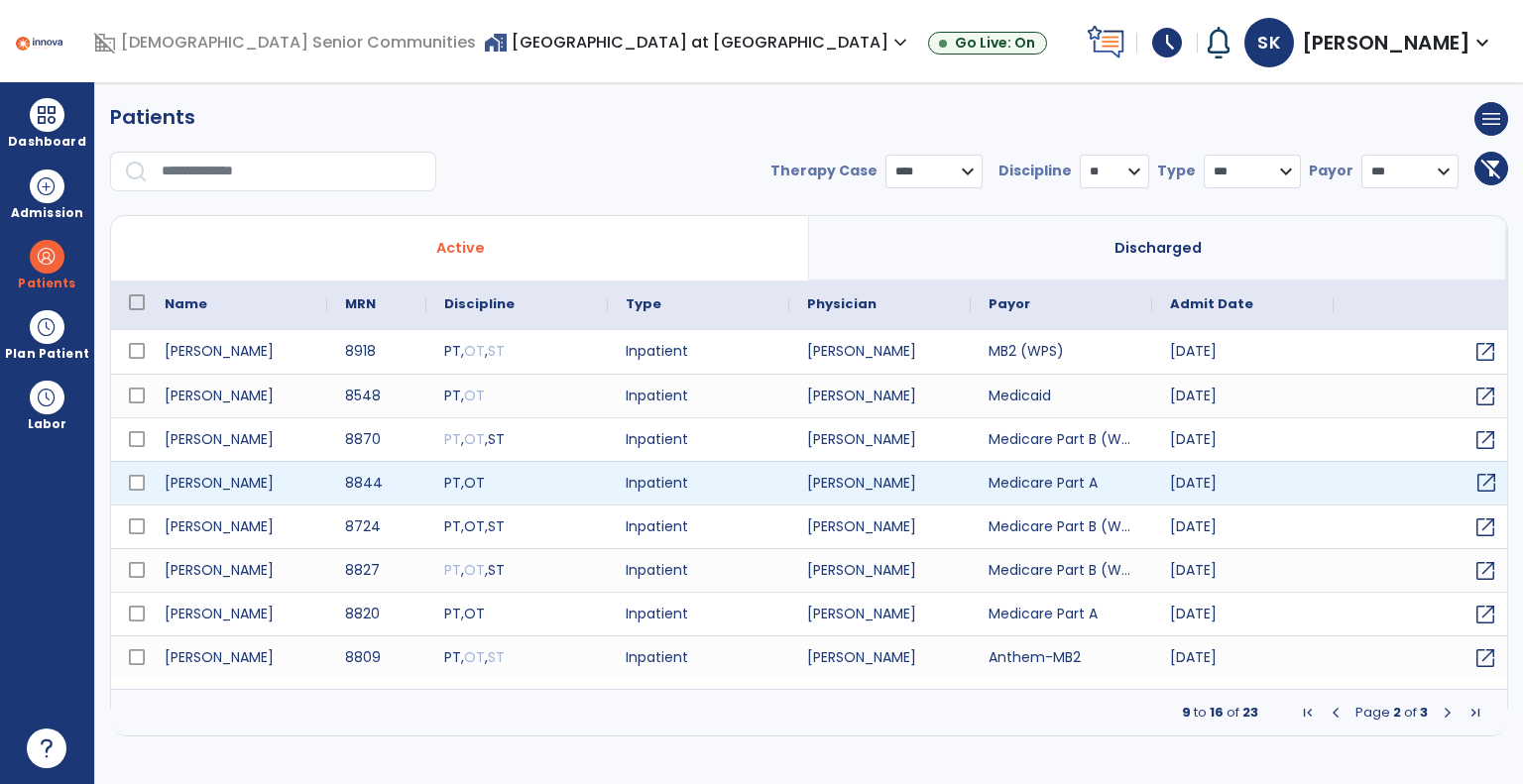 click on "open_in_new" at bounding box center (1486, 483) 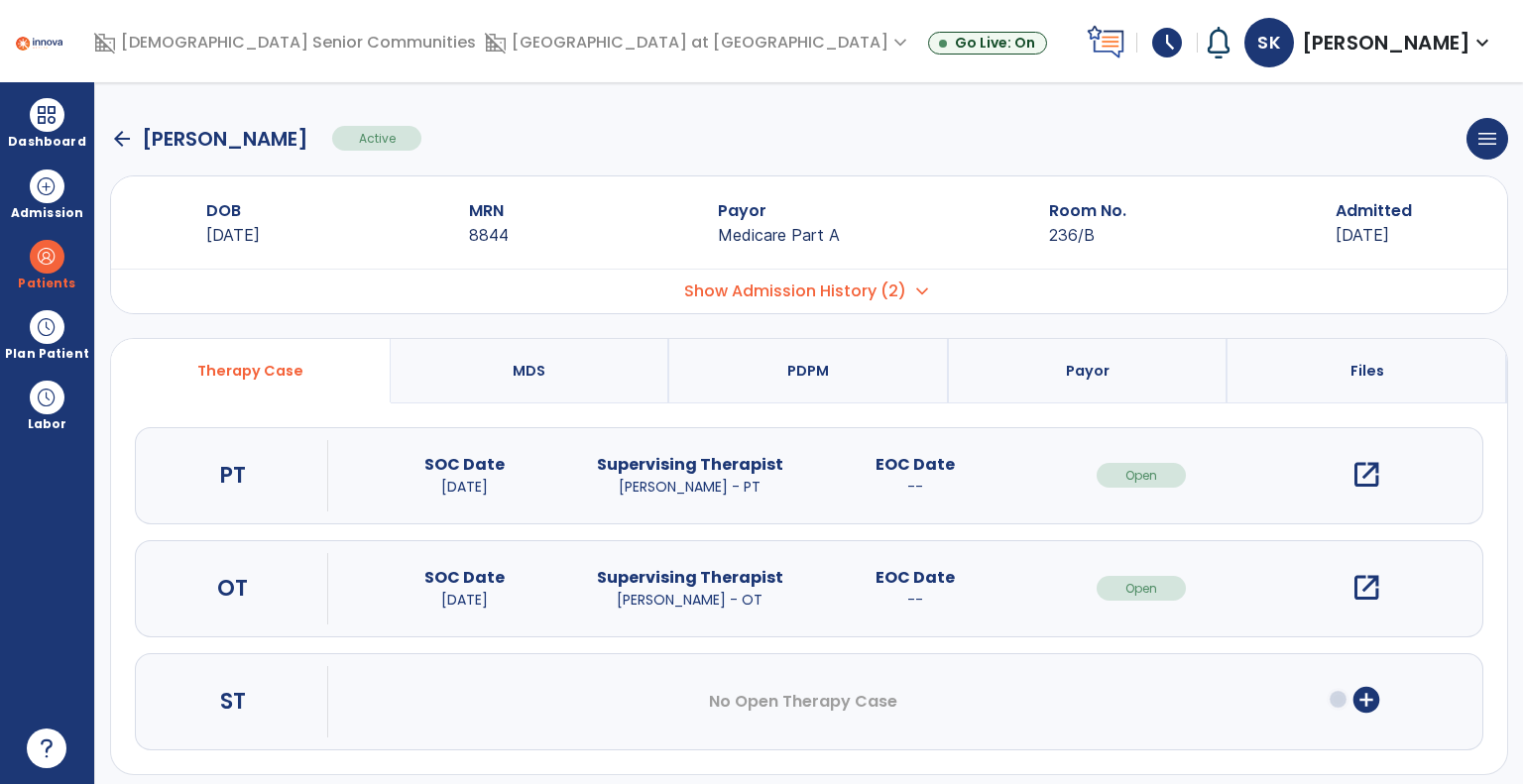click on "open_in_new" at bounding box center [1366, 588] 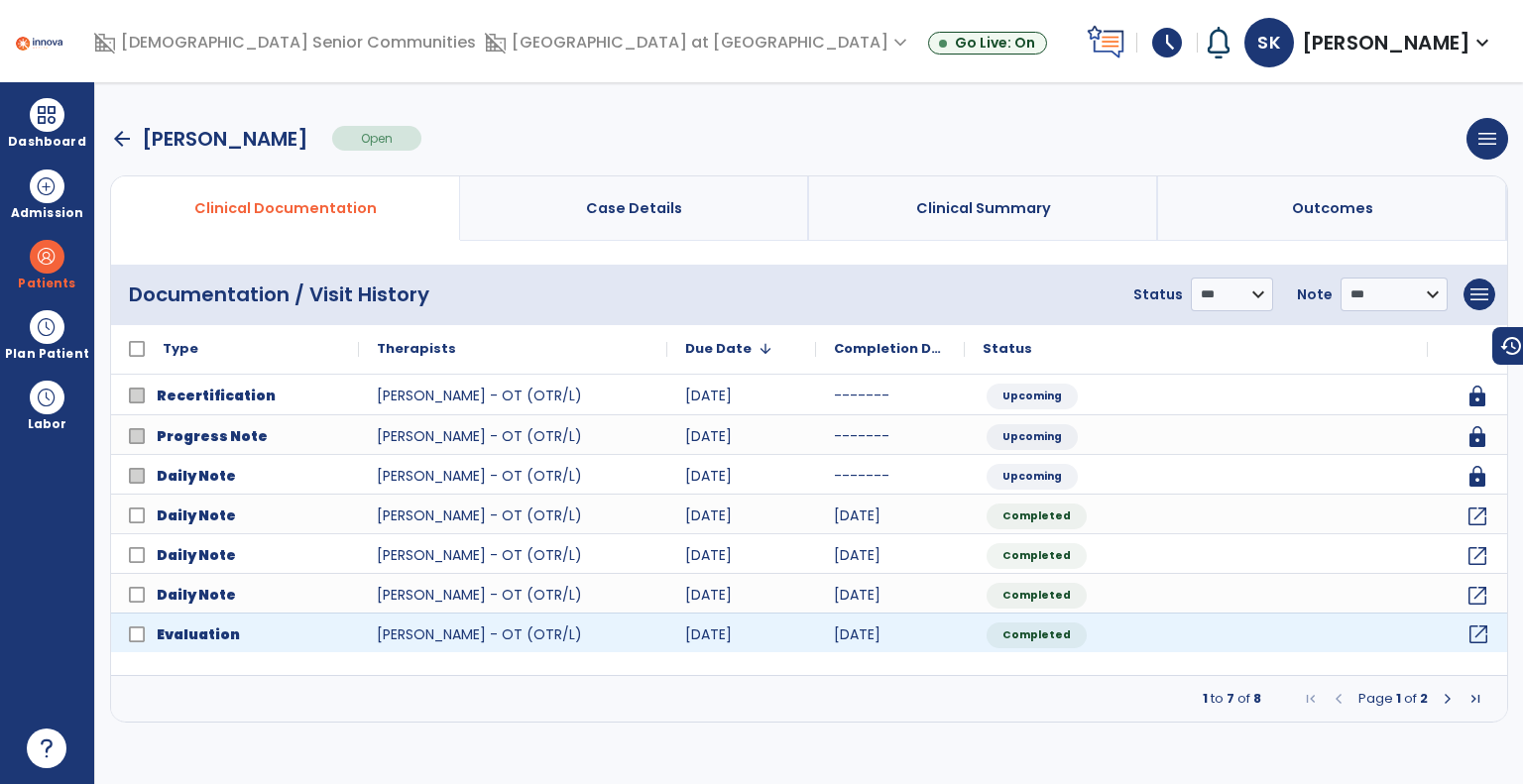 click on "open_in_new" 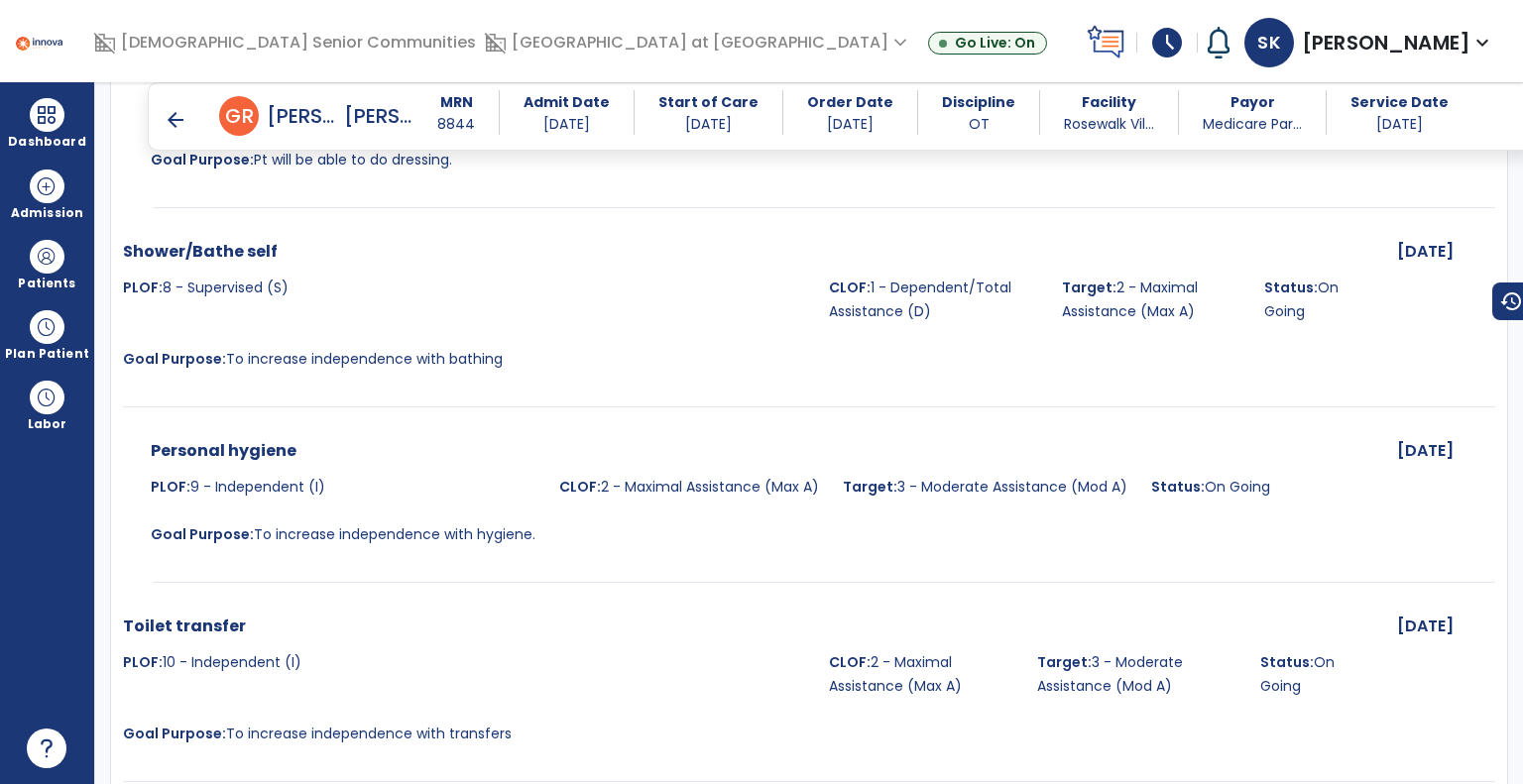 scroll, scrollTop: 5055, scrollLeft: 0, axis: vertical 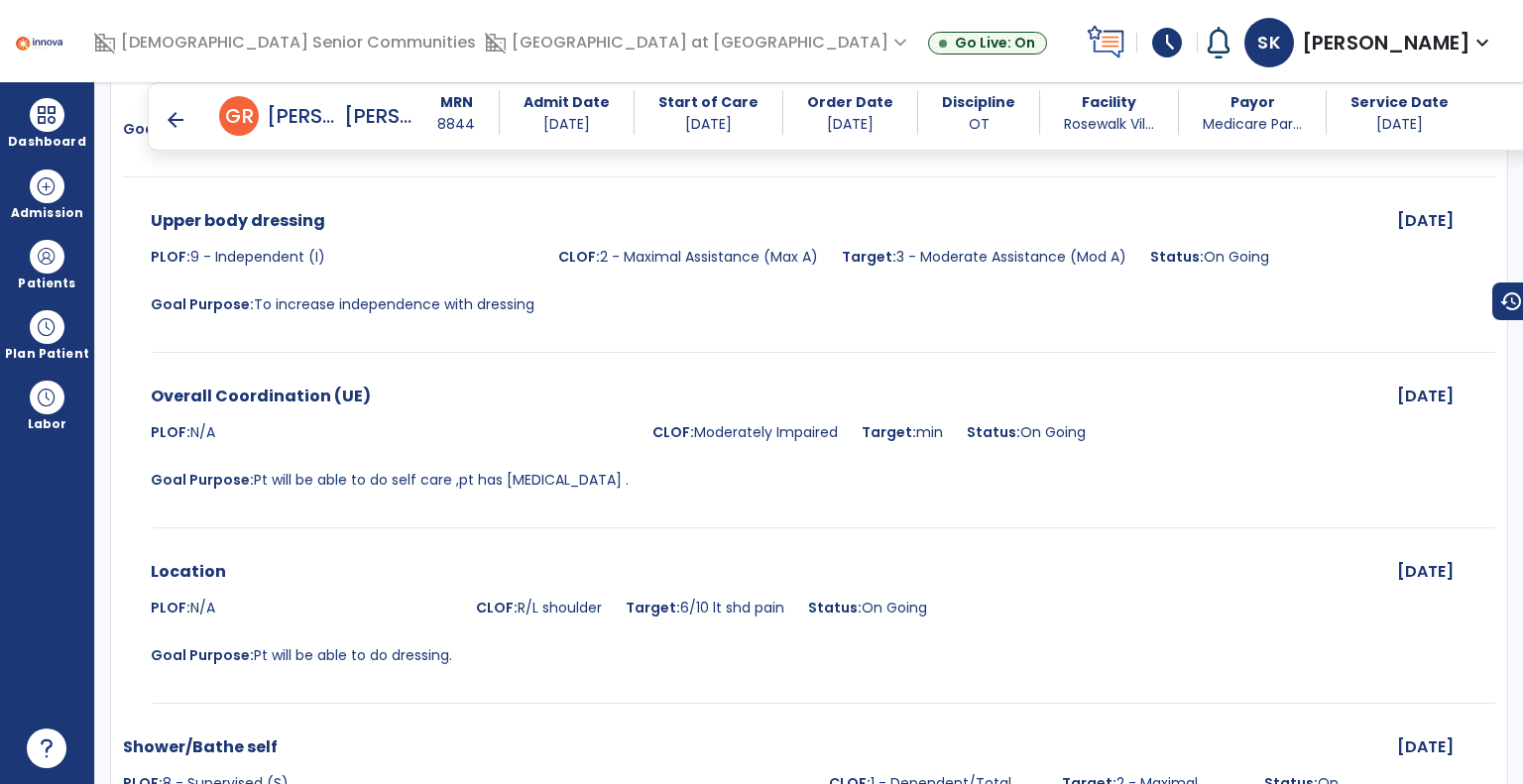 click on "arrow_back" at bounding box center [176, 120] 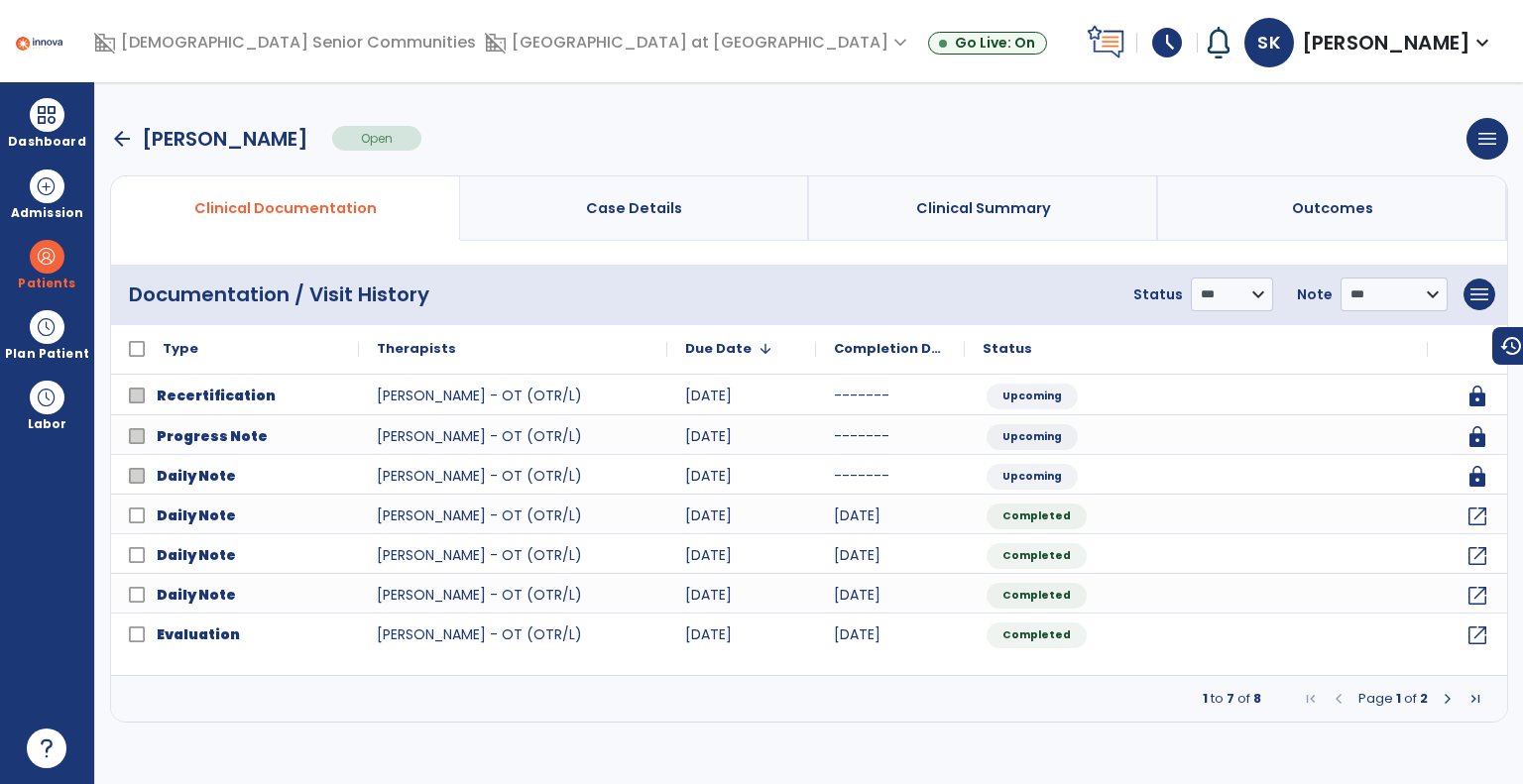 click on "arrow_back" at bounding box center (122, 139) 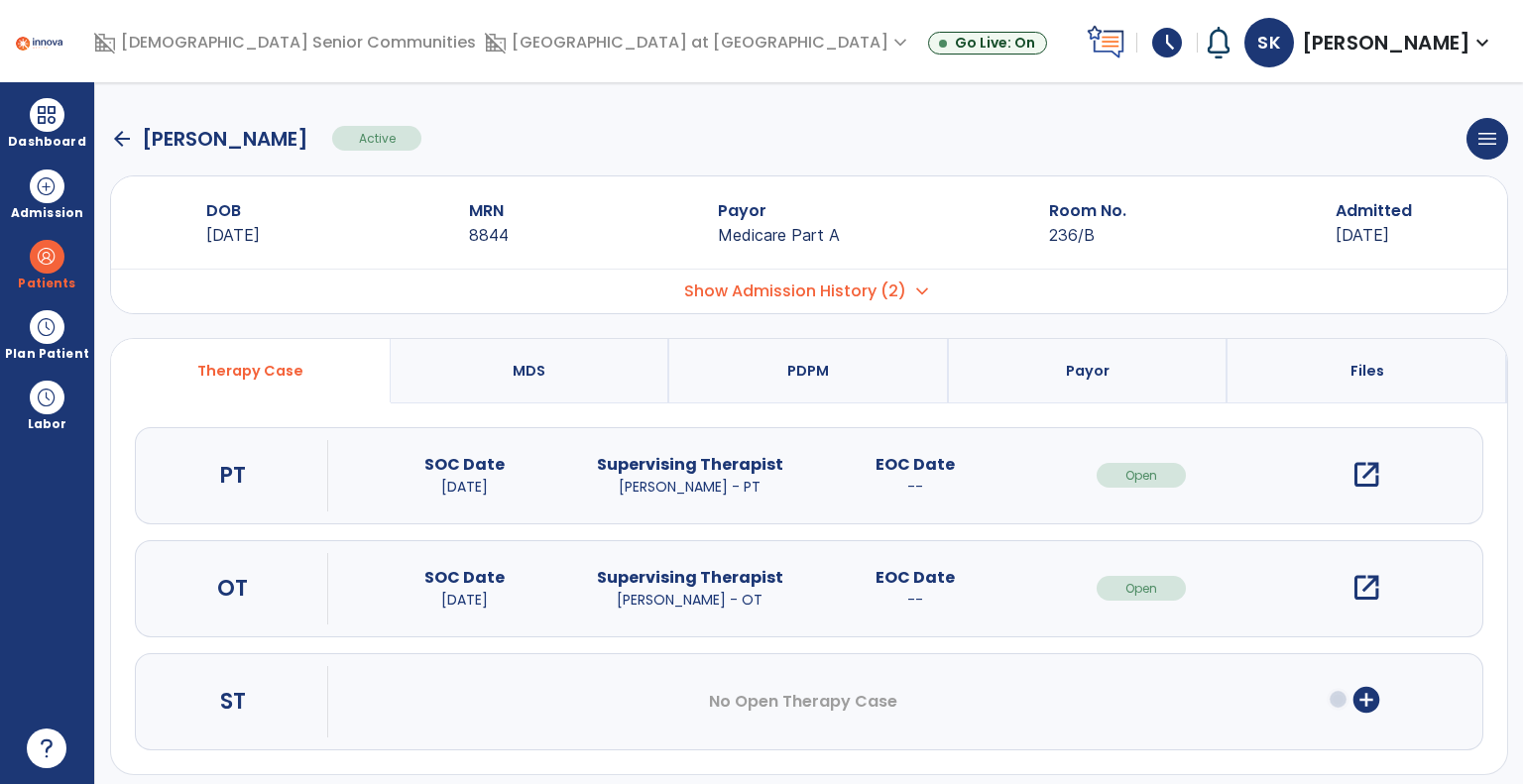 click on "arrow_back" 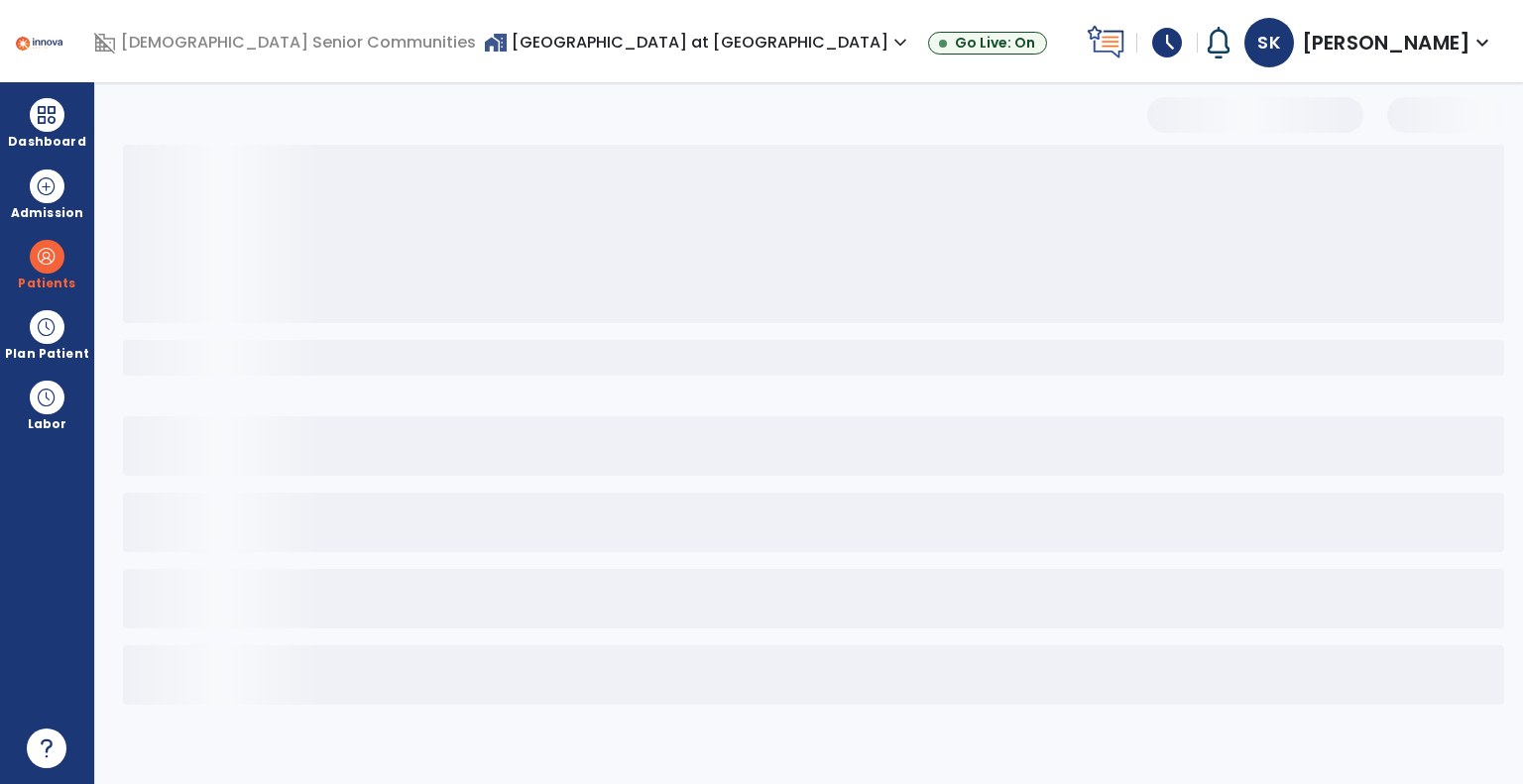 select on "***" 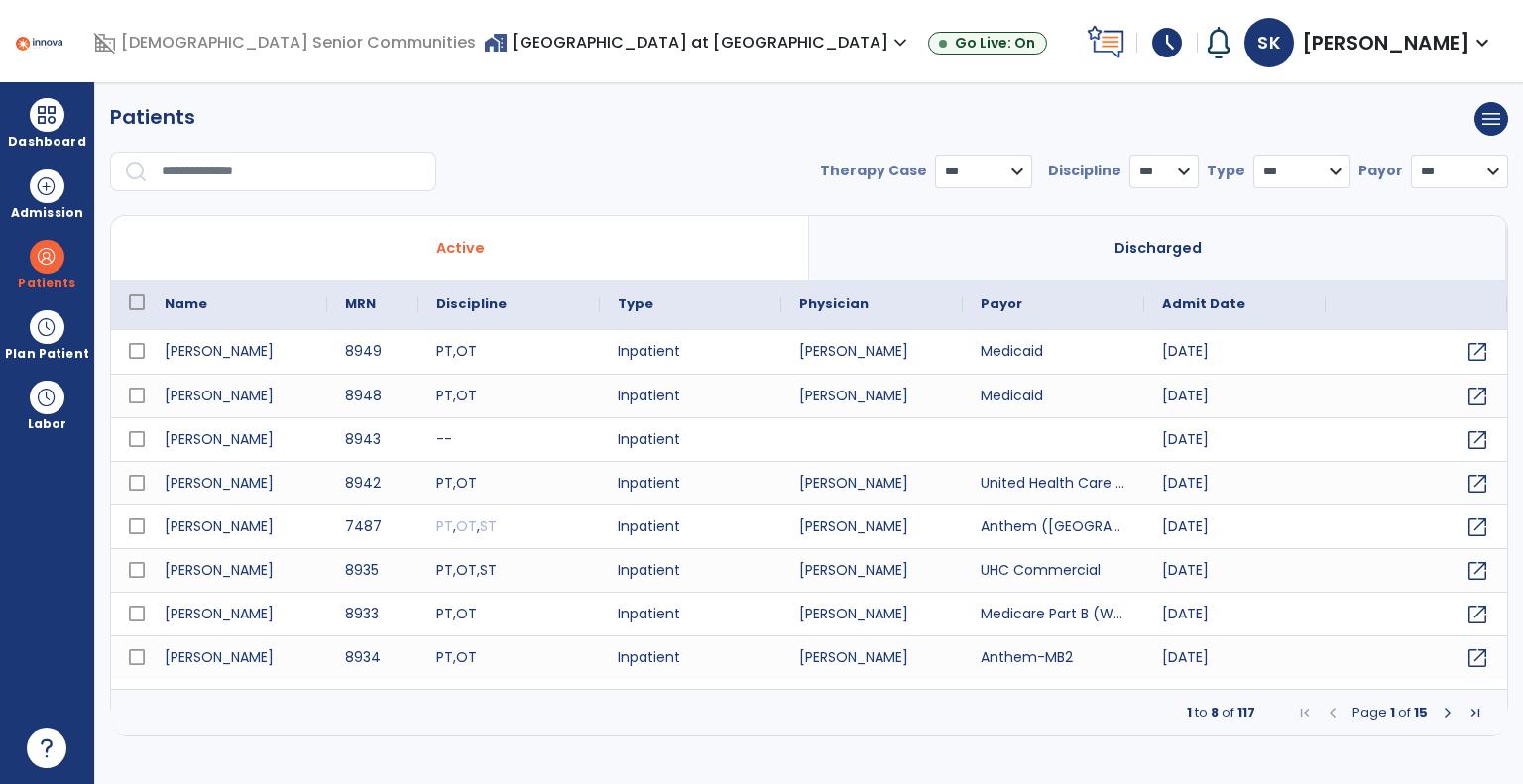 drag, startPoint x: 1130, startPoint y: 172, endPoint x: 1136, endPoint y: 181, distance: 10.816654 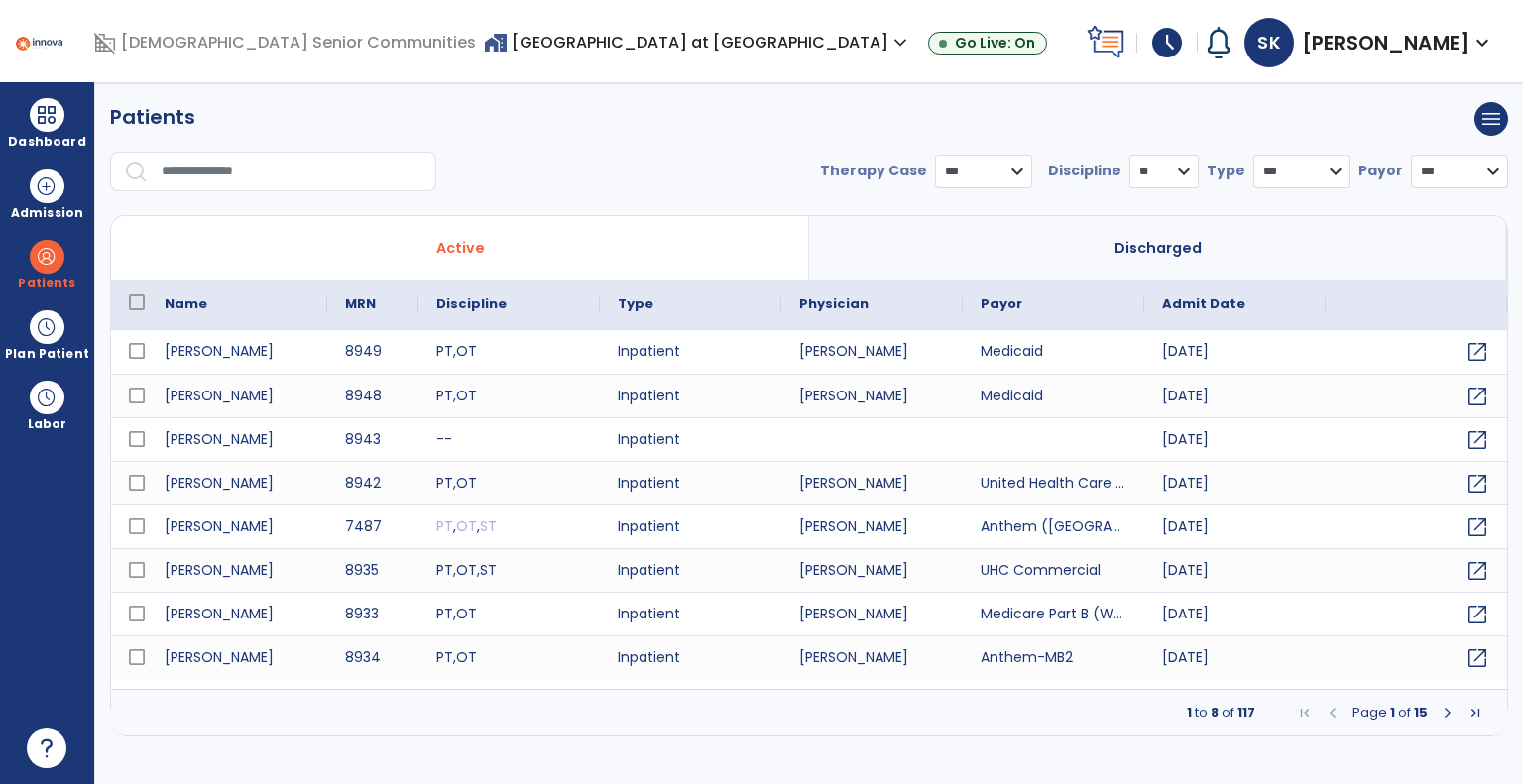 click on "* *** ** ** **" at bounding box center (1164, 171) 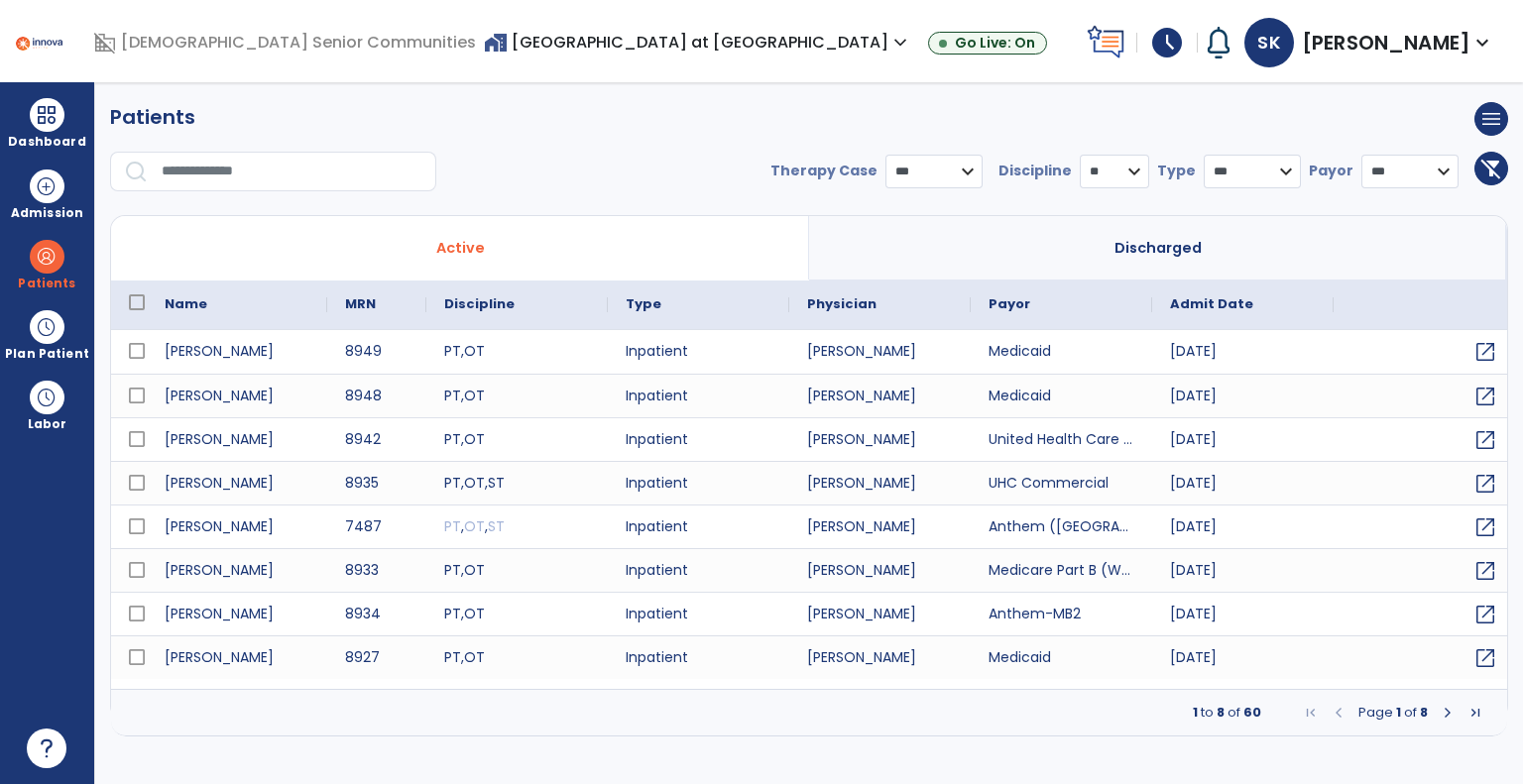 click on "*** **** ******" at bounding box center [934, 171] 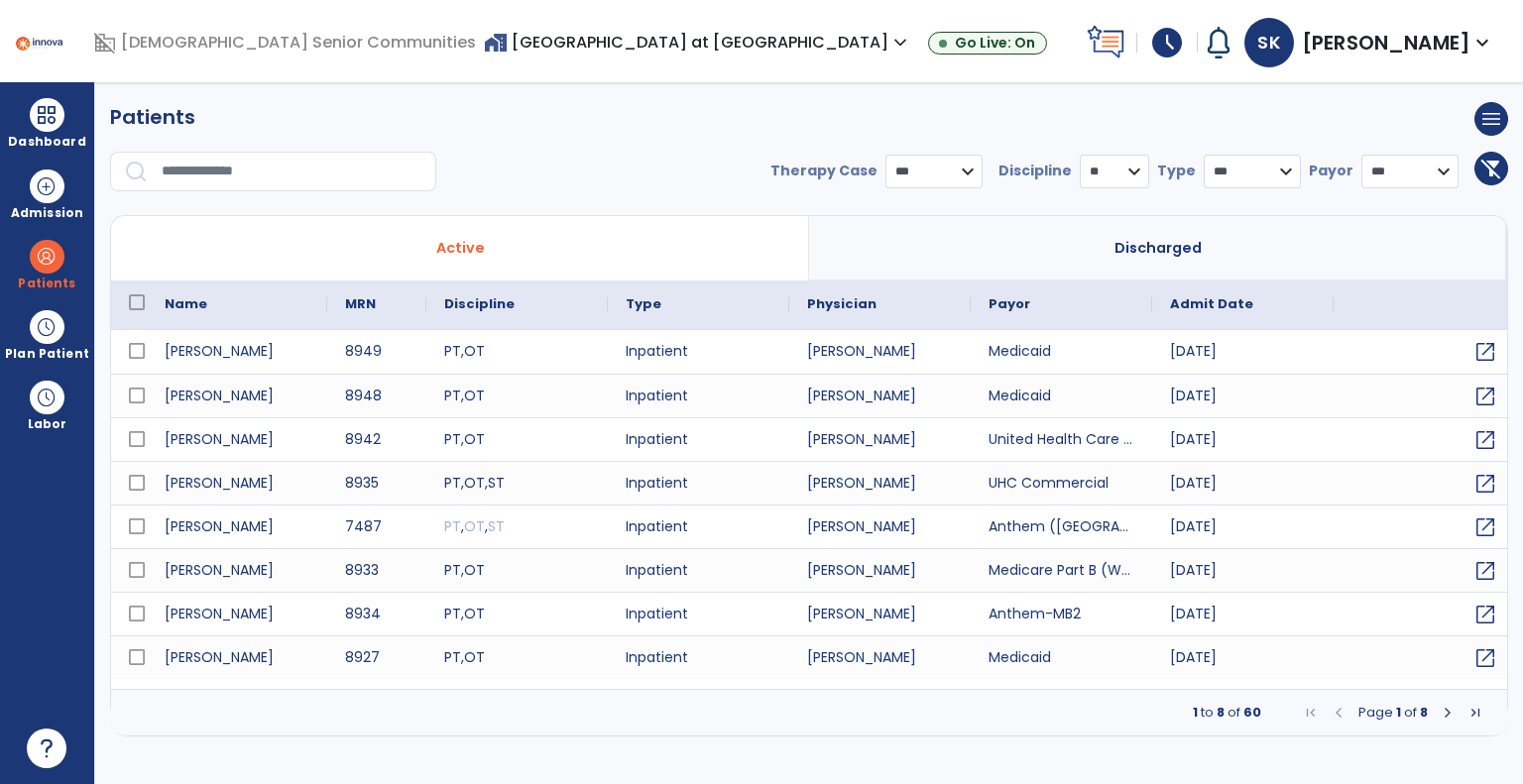 select on "****" 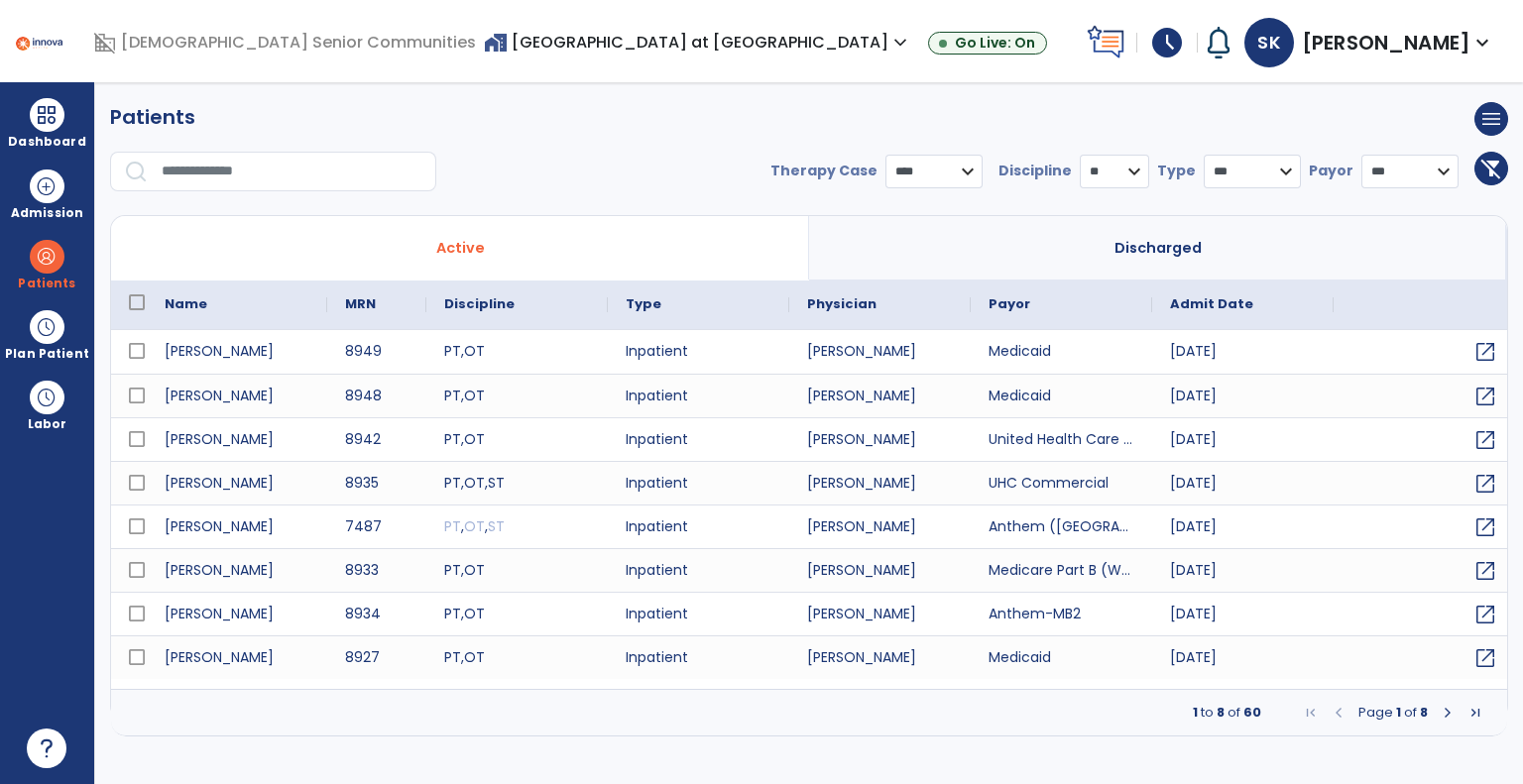 click on "*** **** ******" at bounding box center (934, 171) 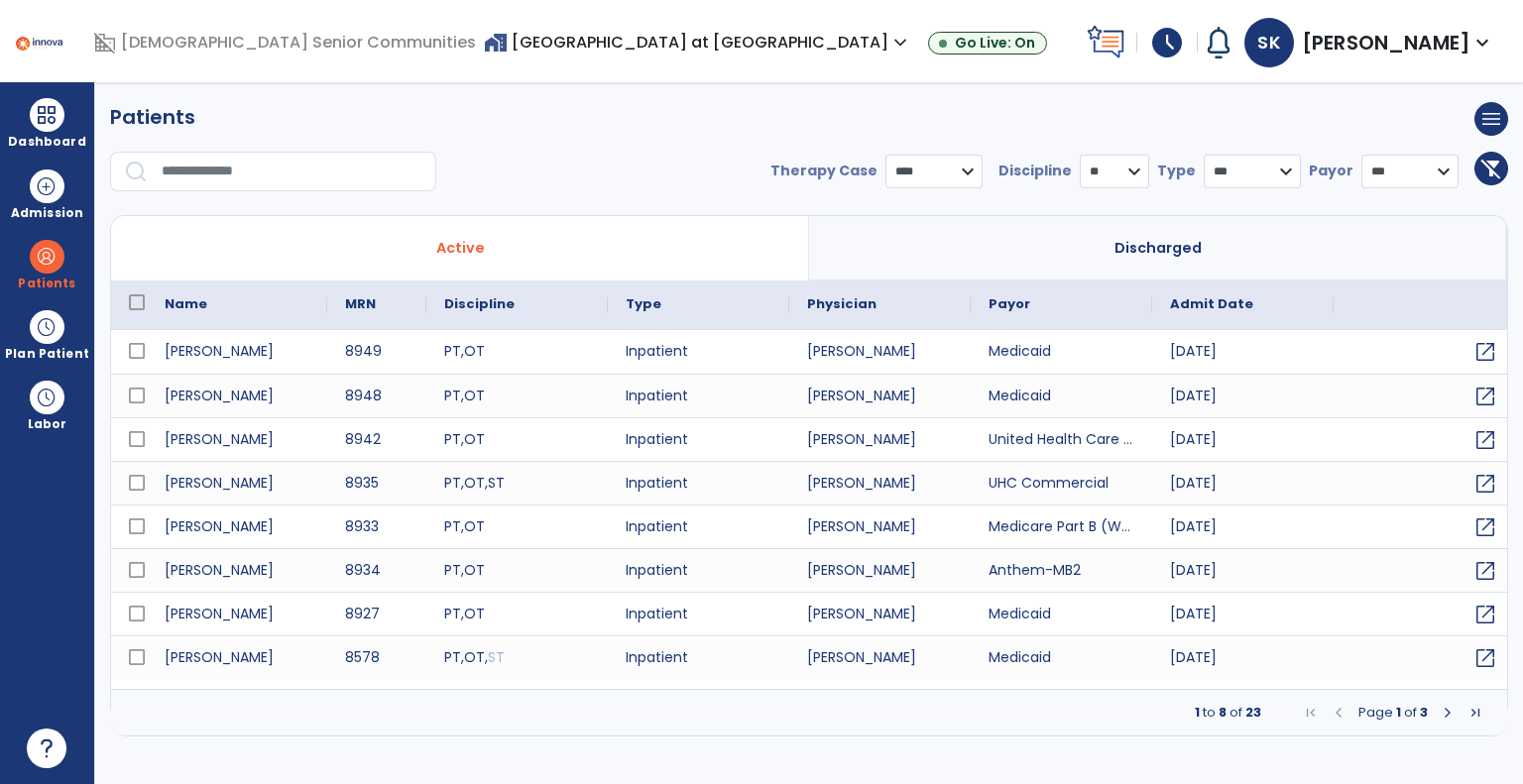 click at bounding box center [1448, 713] 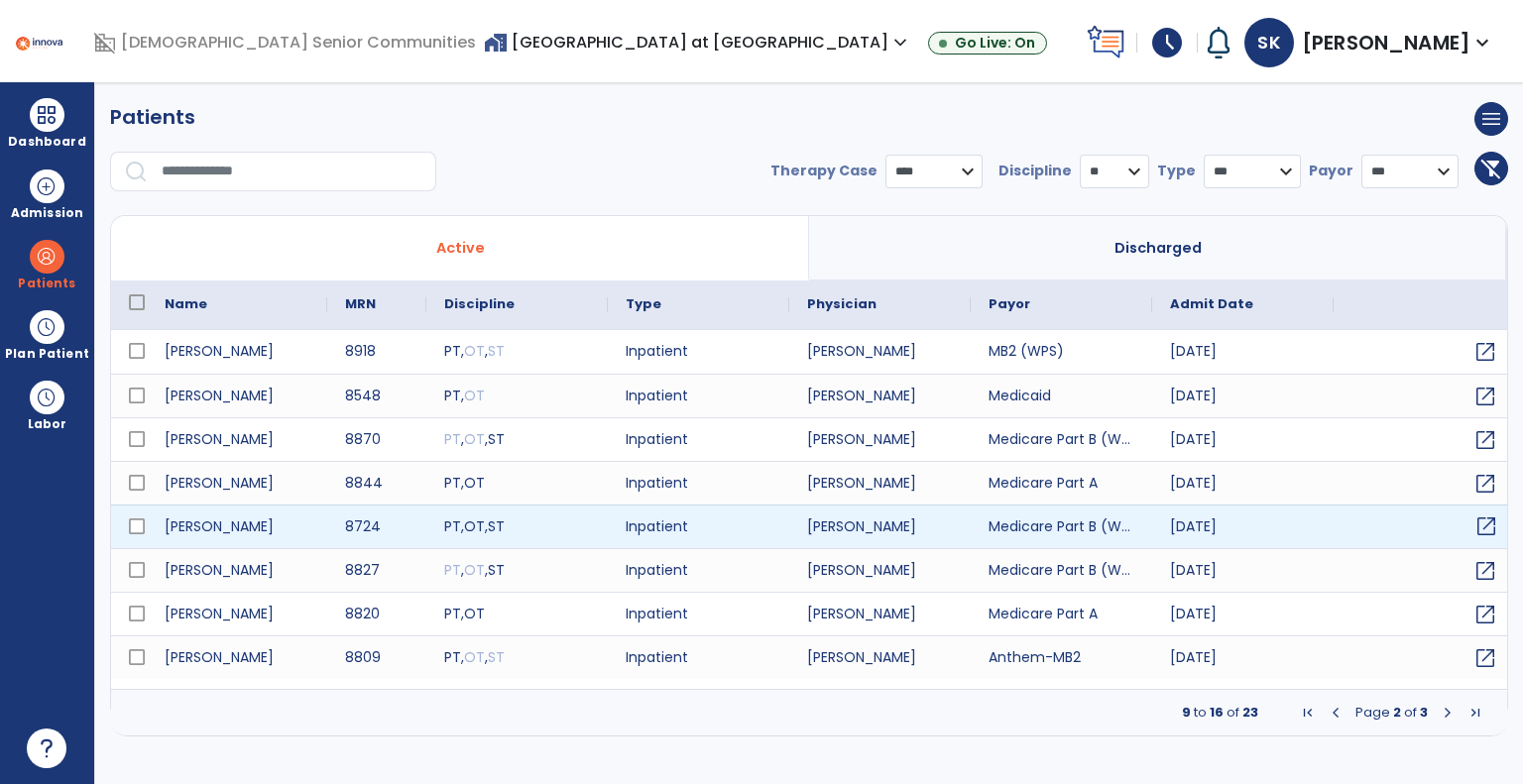 click on "open_in_new" at bounding box center [1486, 526] 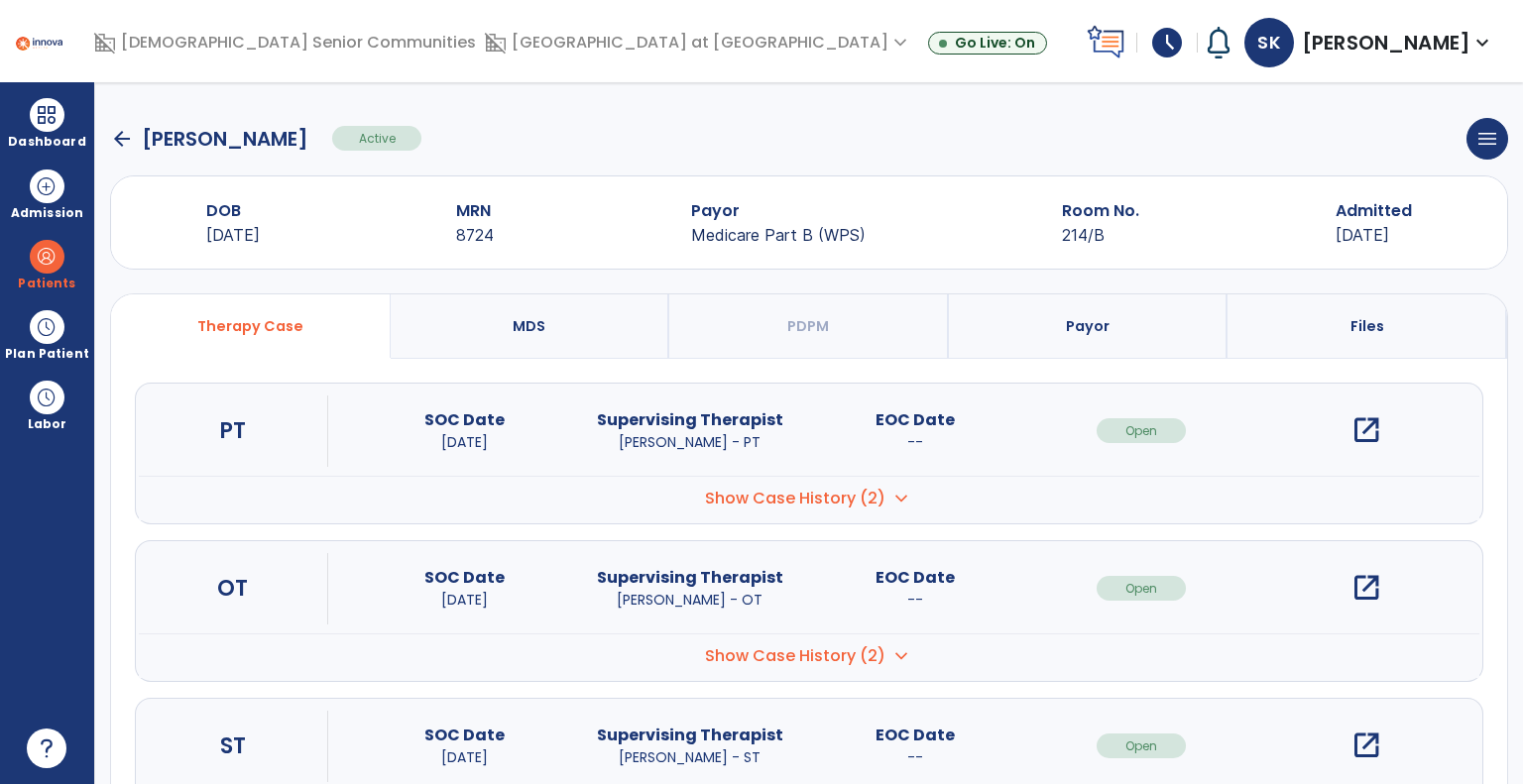 click on "open_in_new" at bounding box center (1366, 588) 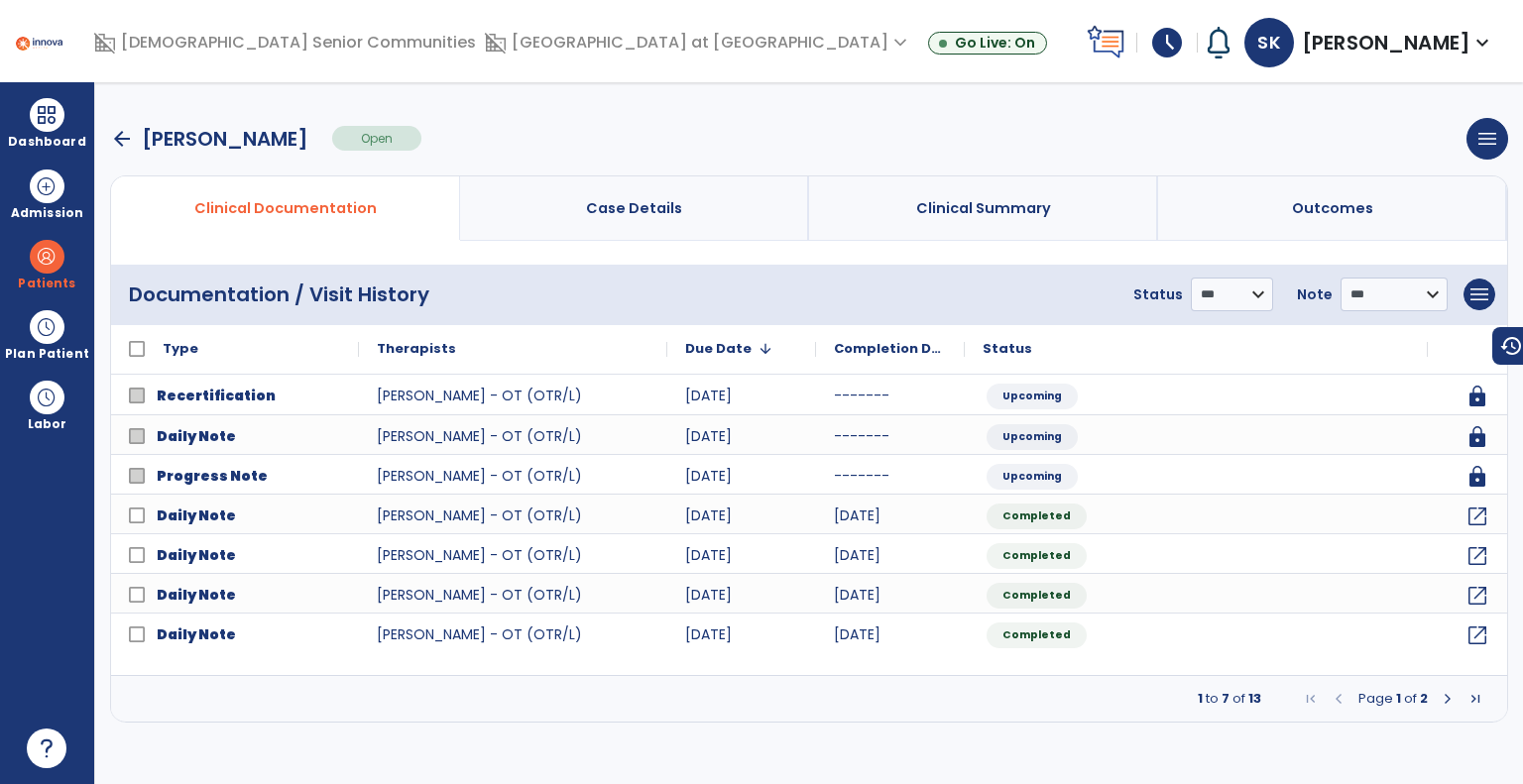 click at bounding box center (1448, 699) 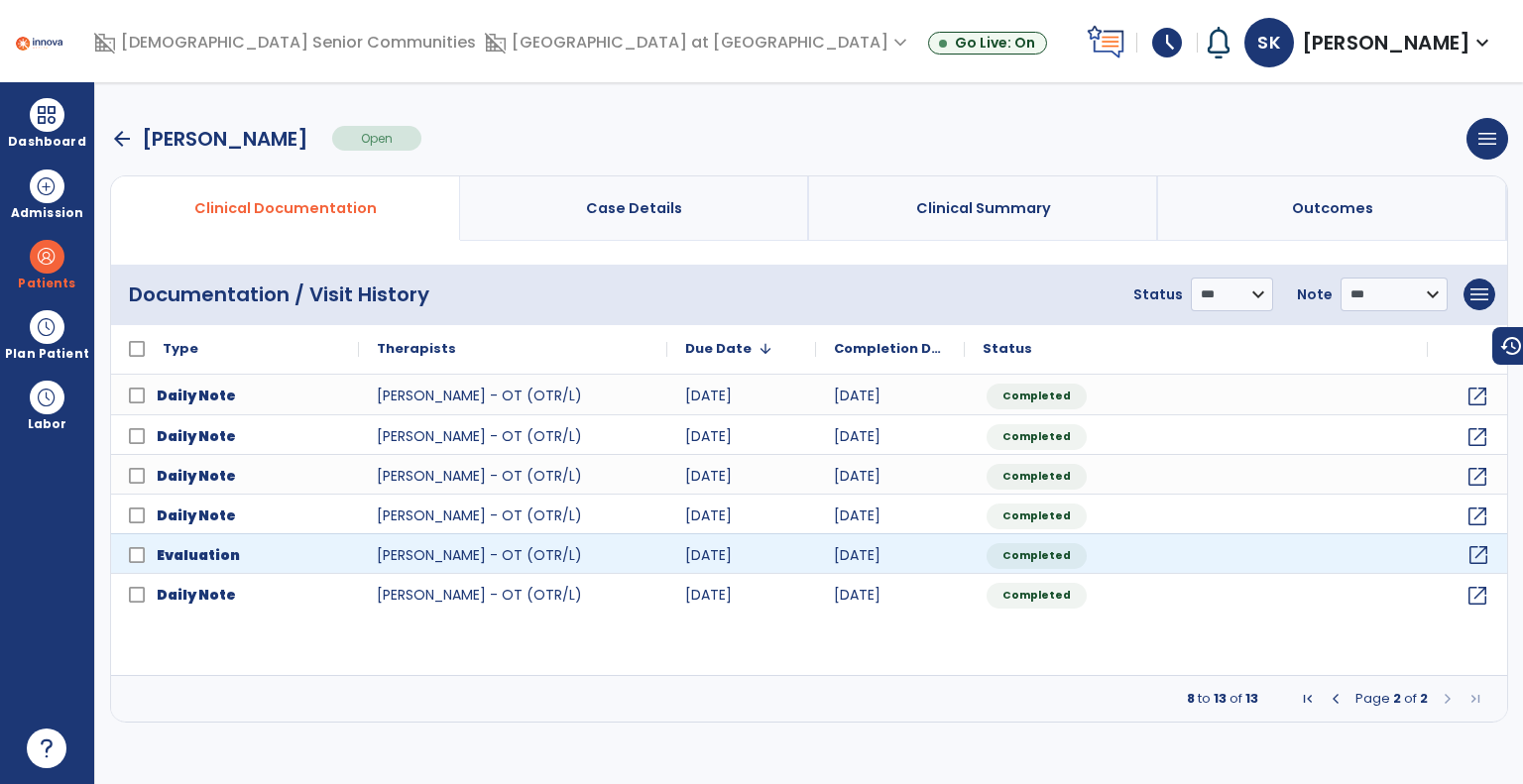 click on "open_in_new" 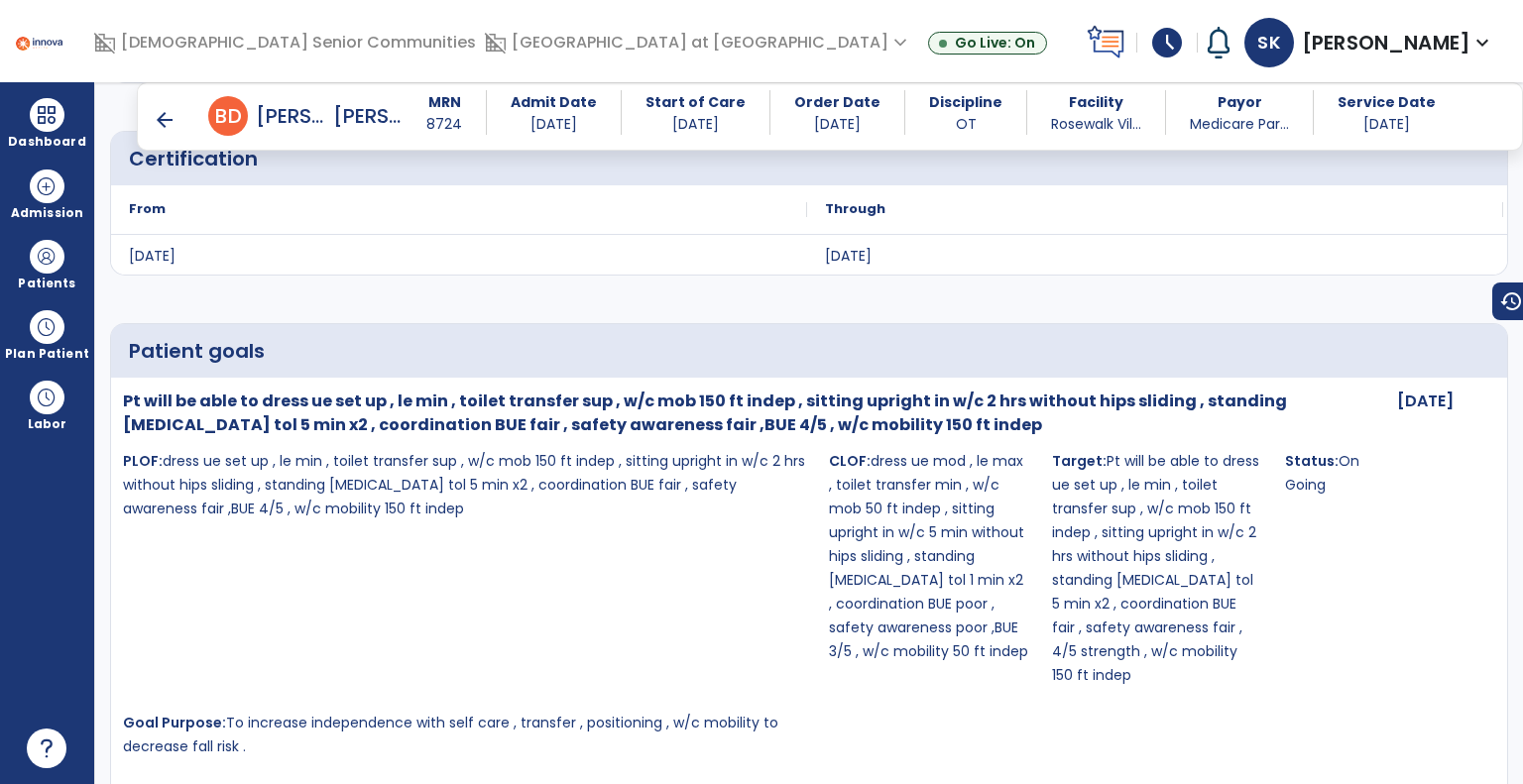 scroll, scrollTop: 4744, scrollLeft: 0, axis: vertical 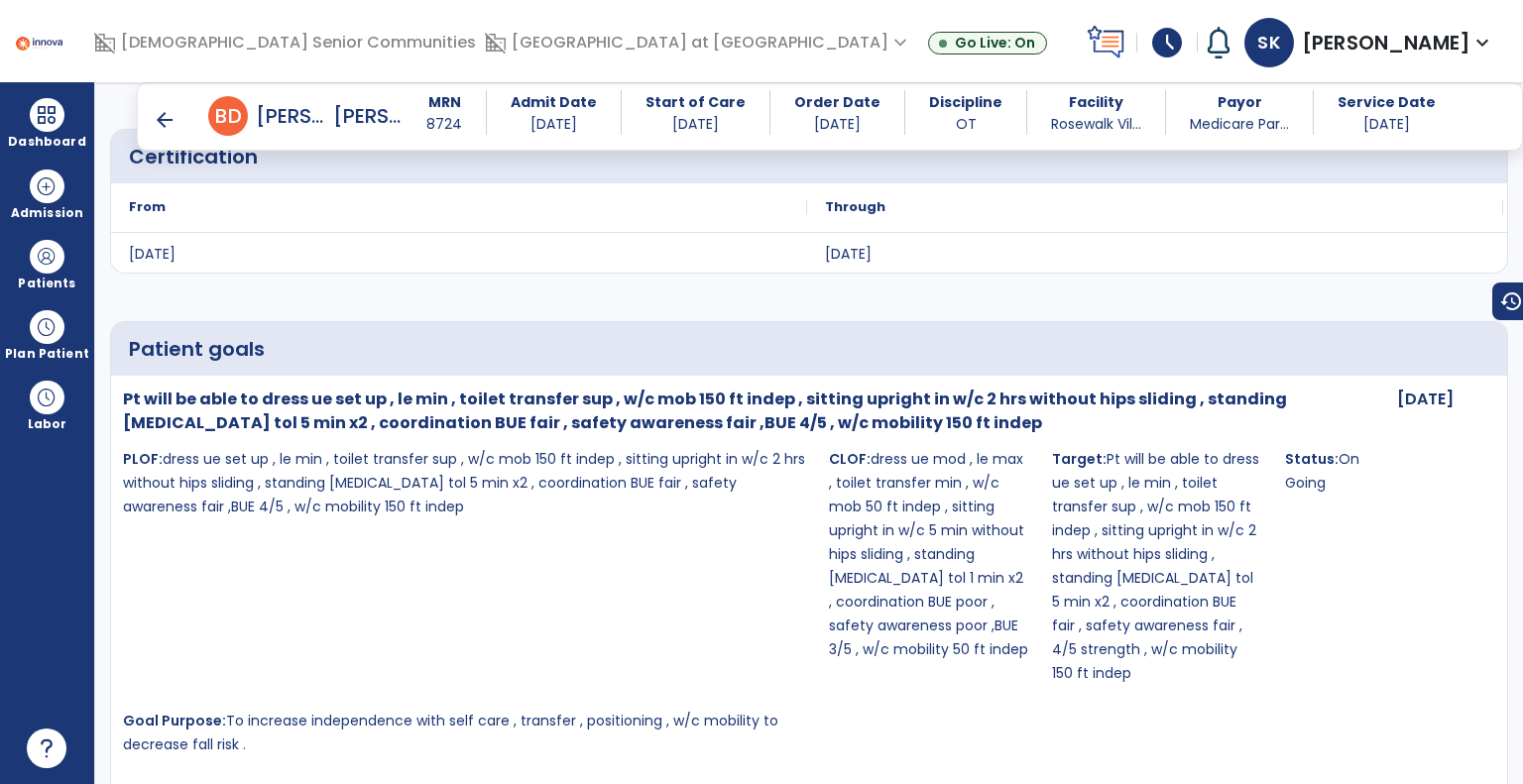 click on "arrow_back" at bounding box center [165, 120] 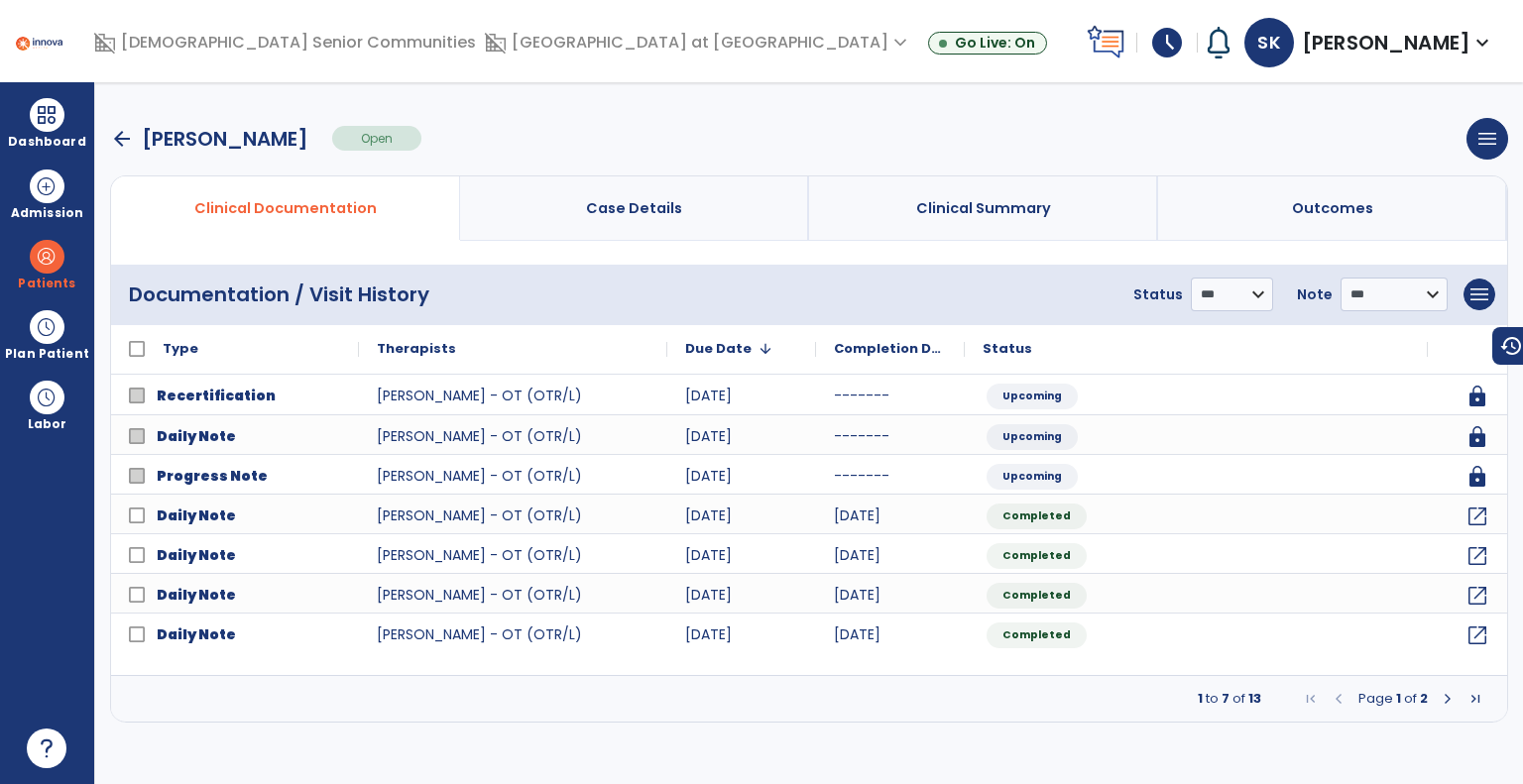 click on "arrow_back" at bounding box center [122, 139] 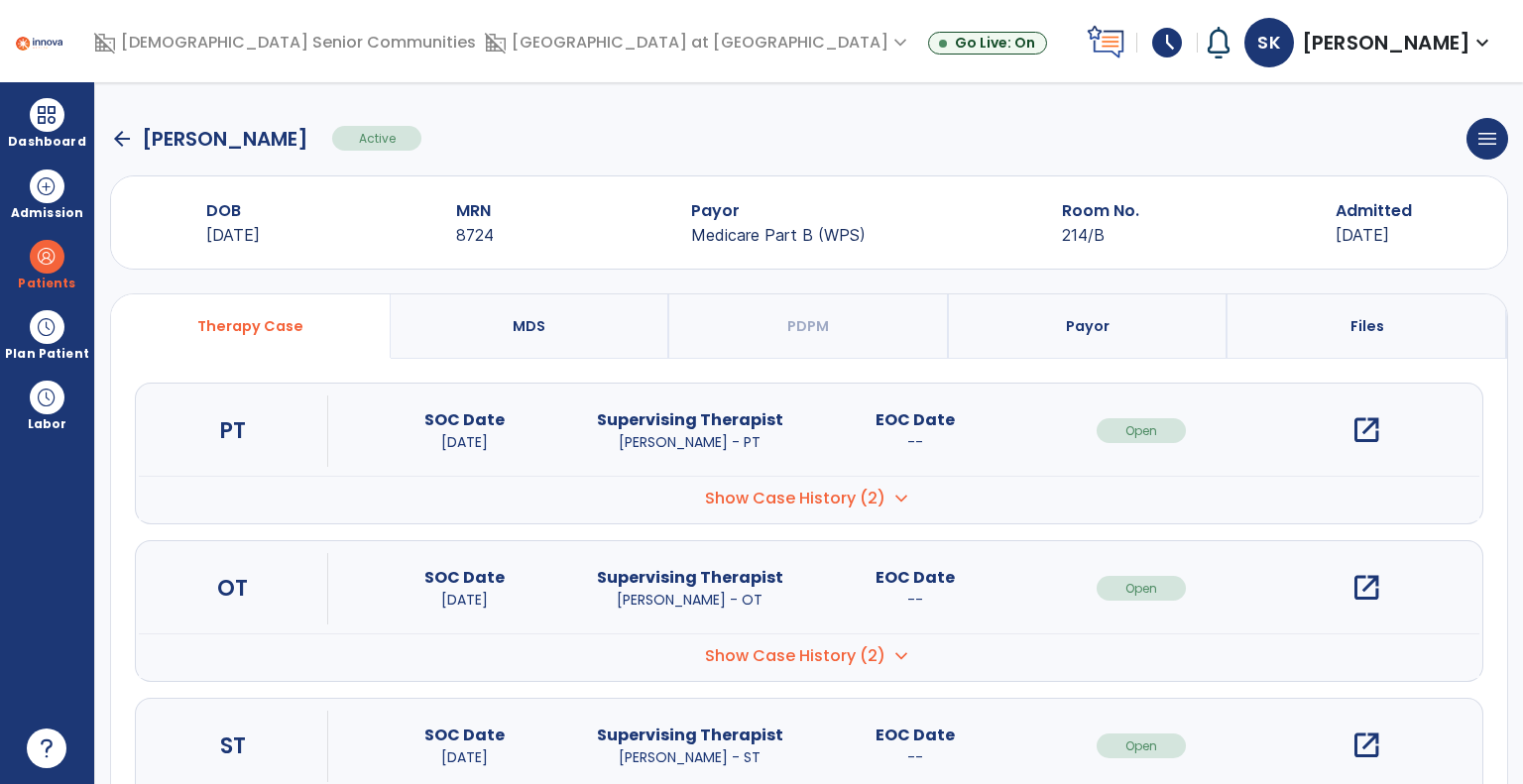 click on "arrow_back" 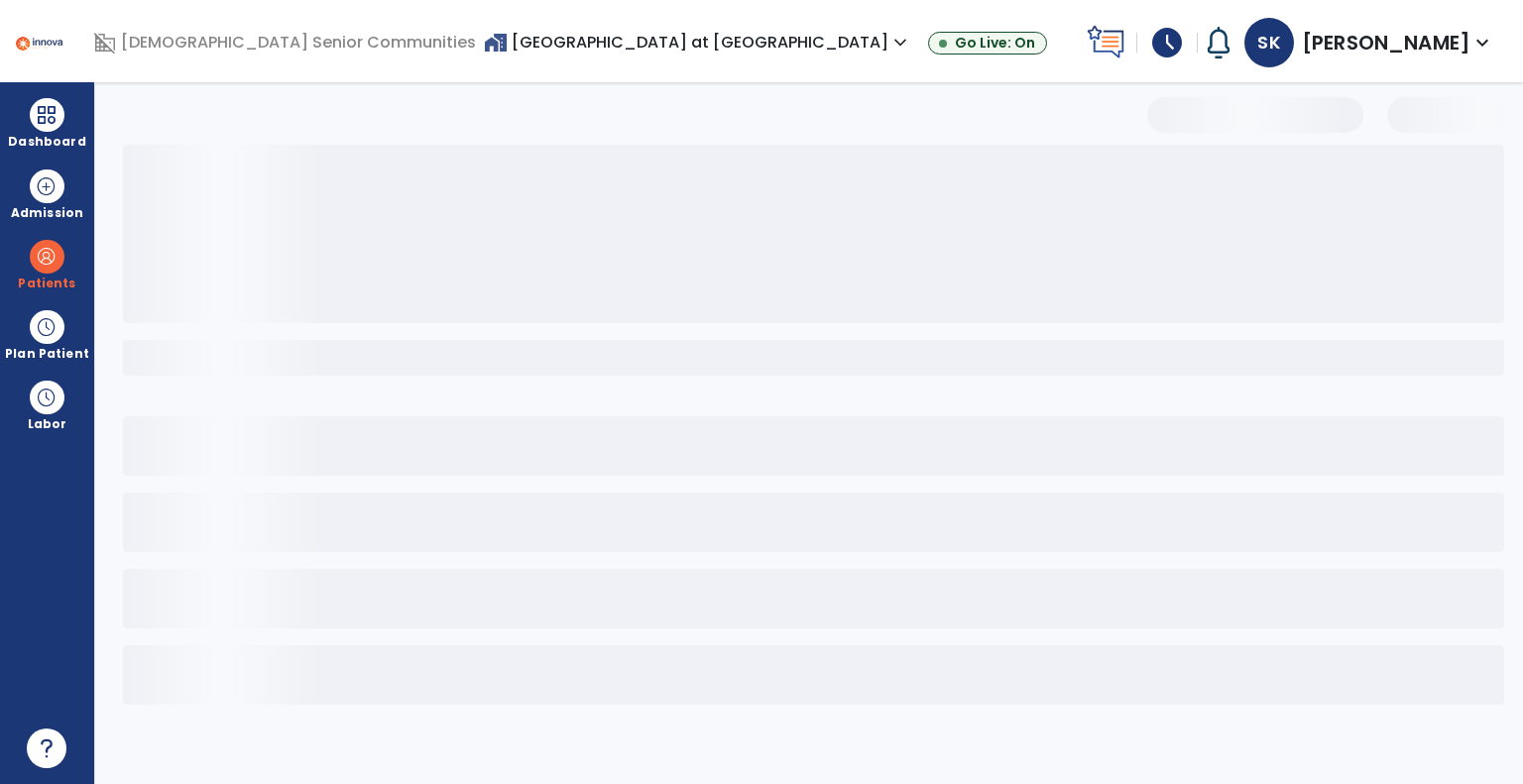 select on "***" 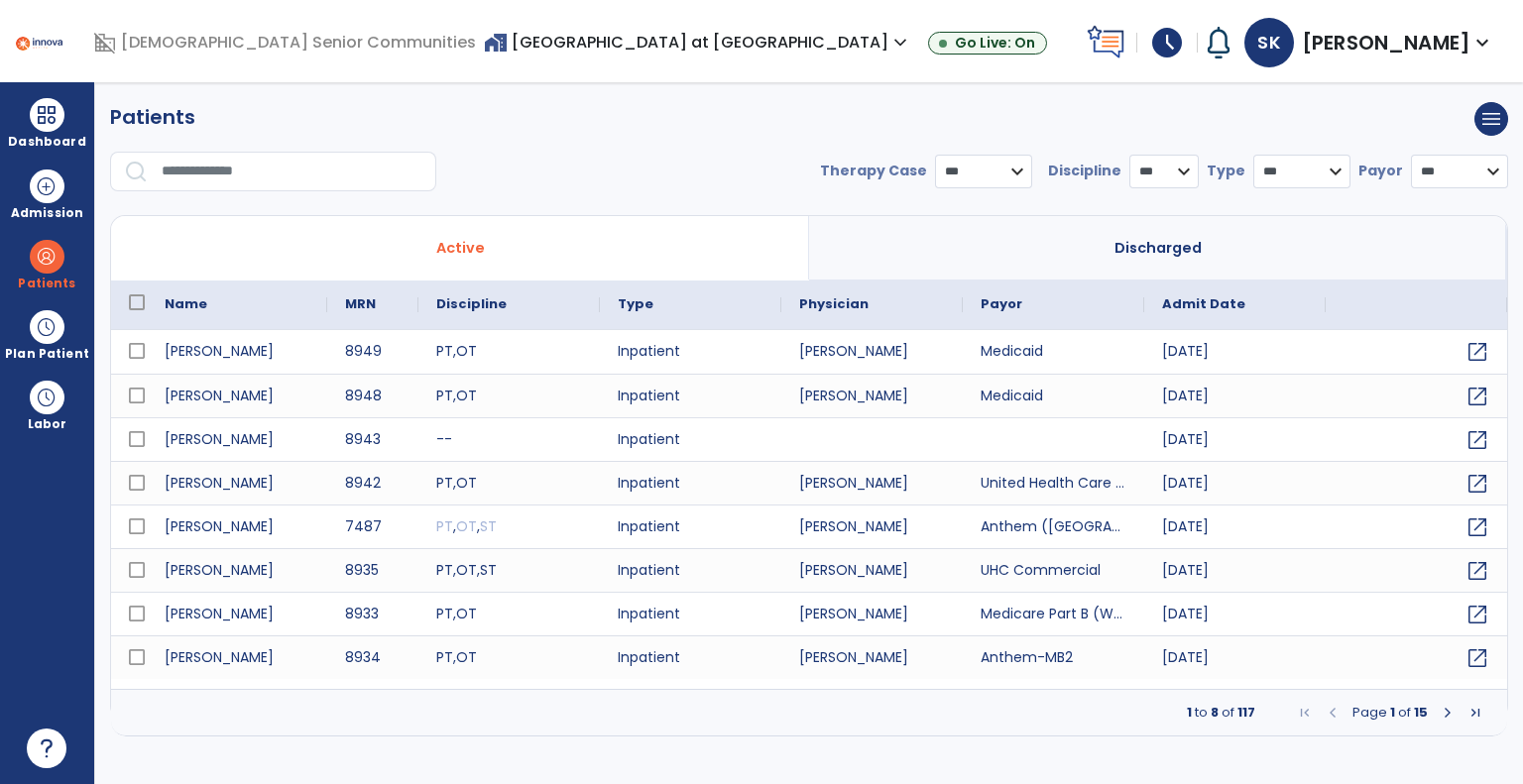 click on "* *** ** ** **" at bounding box center (1164, 171) 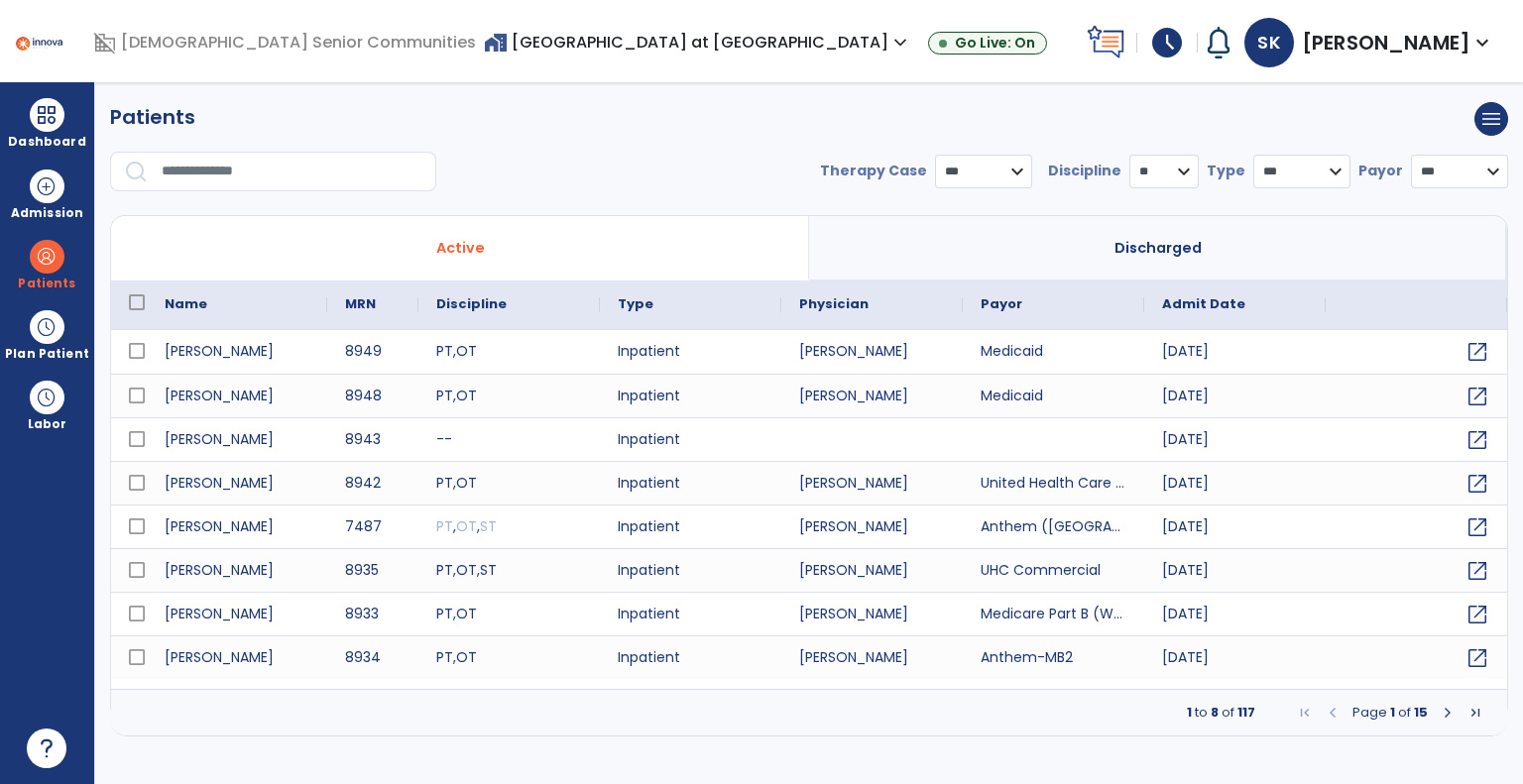 click on "* *** ** ** **" at bounding box center [1164, 171] 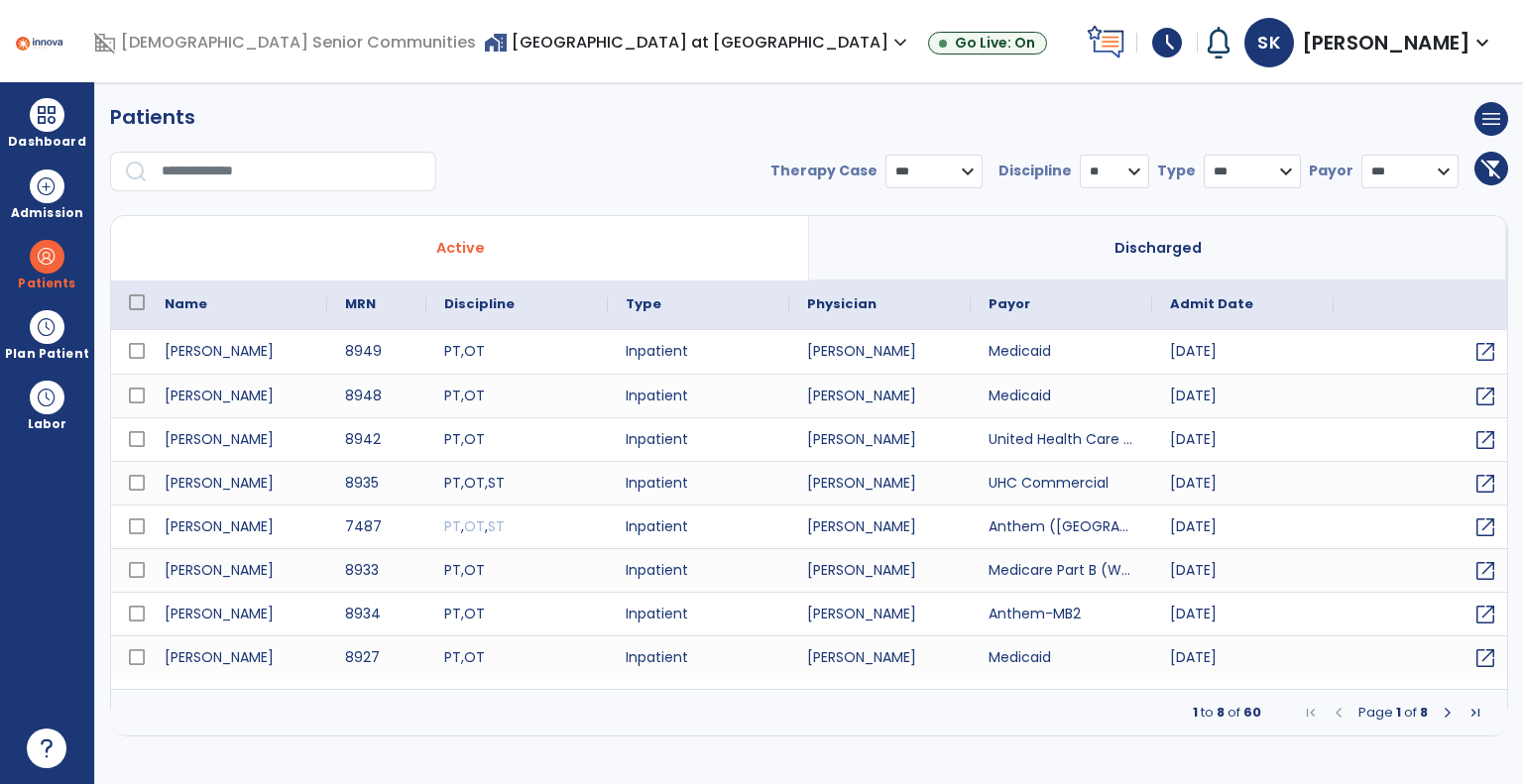 click on "*** **** ******" at bounding box center (934, 171) 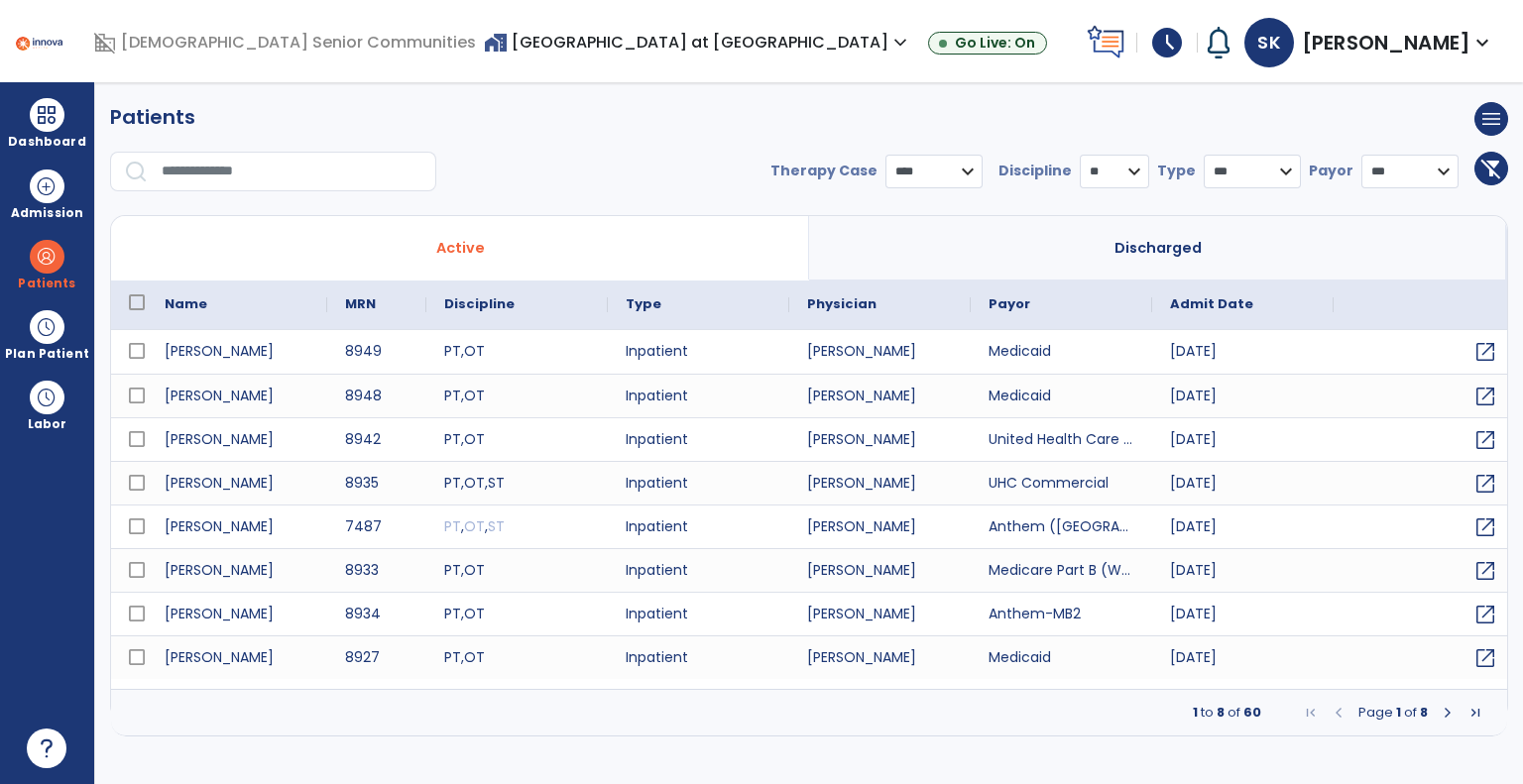 click on "*** **** ******" at bounding box center [934, 171] 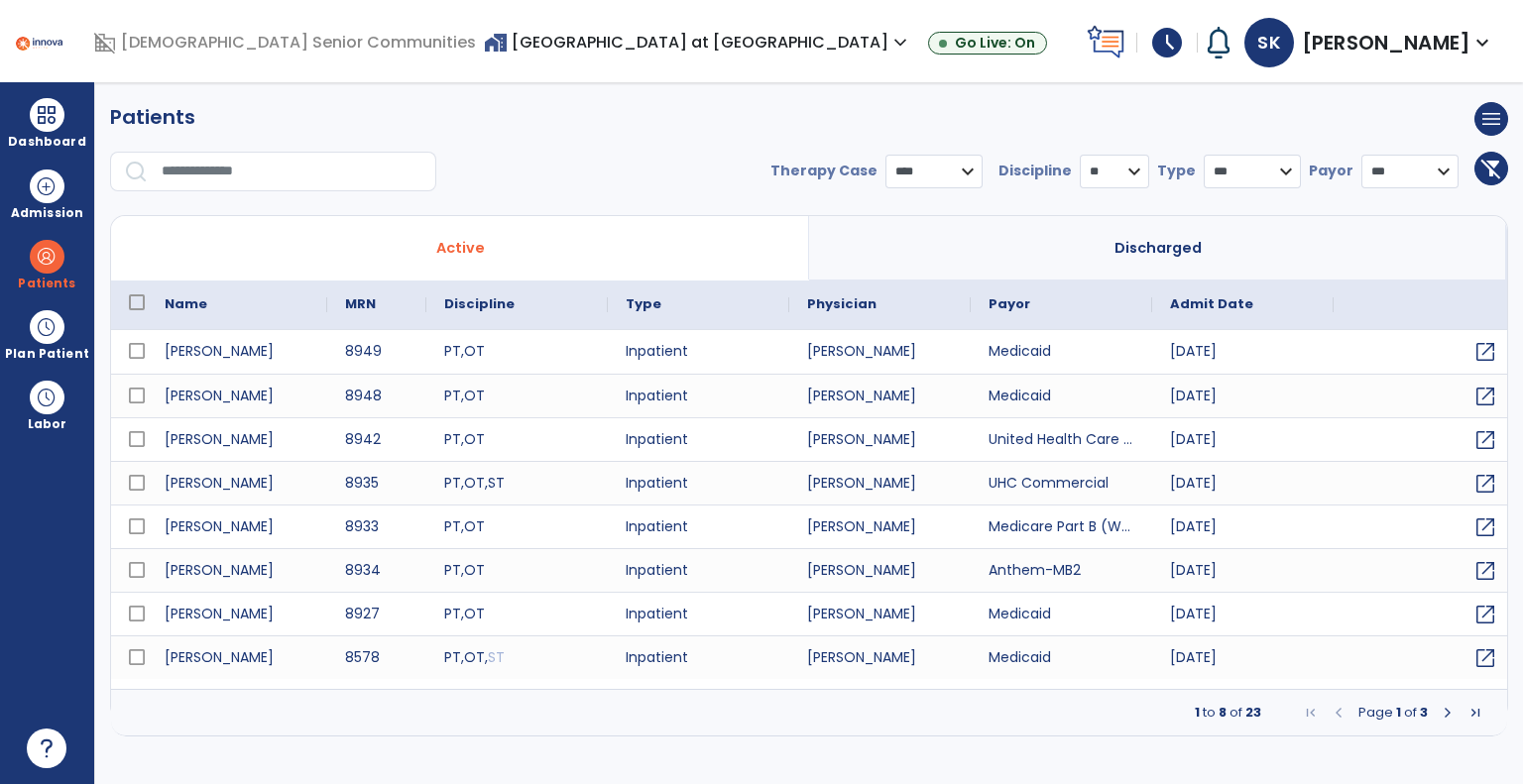 click at bounding box center (1448, 713) 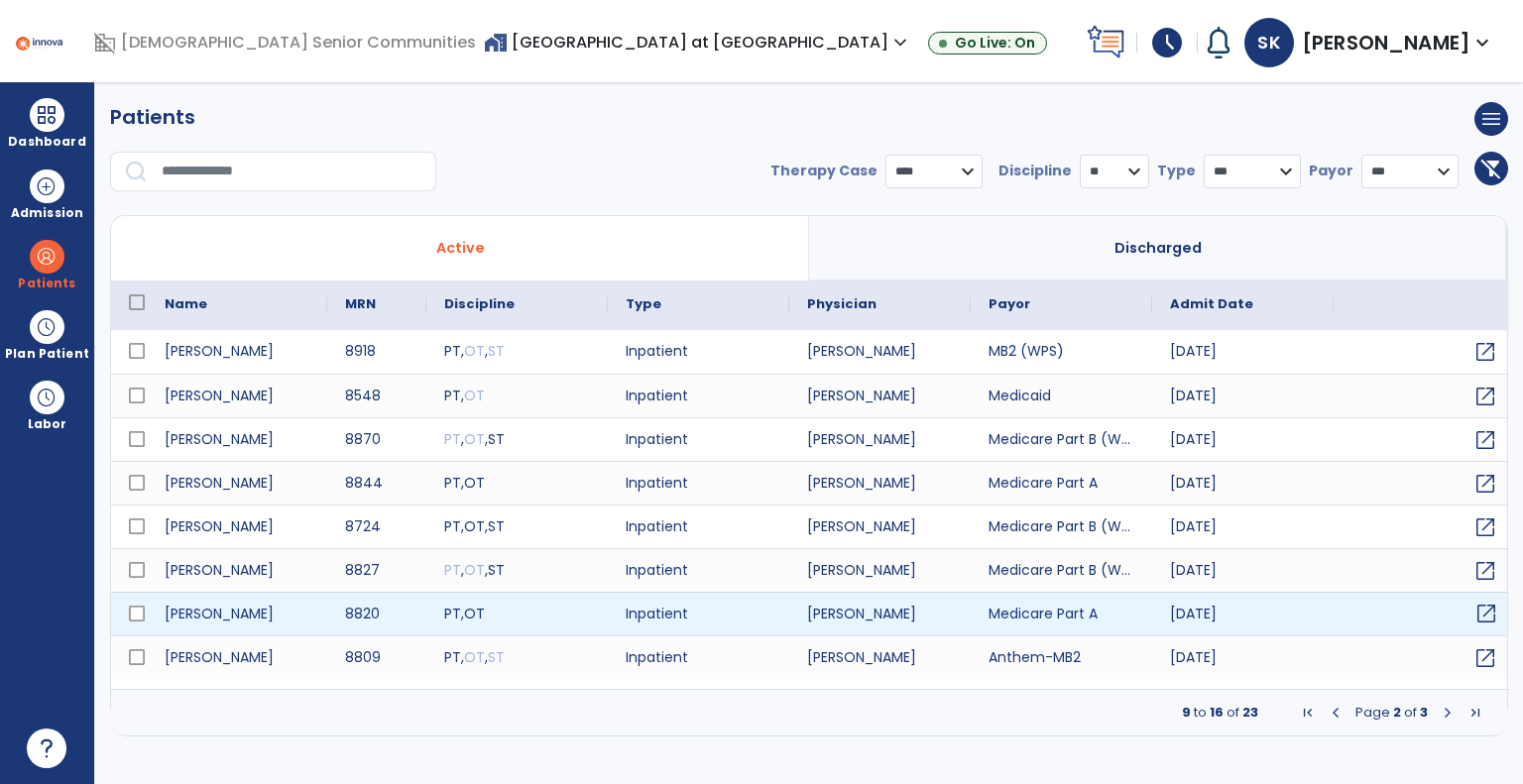 click on "open_in_new" at bounding box center (1486, 614) 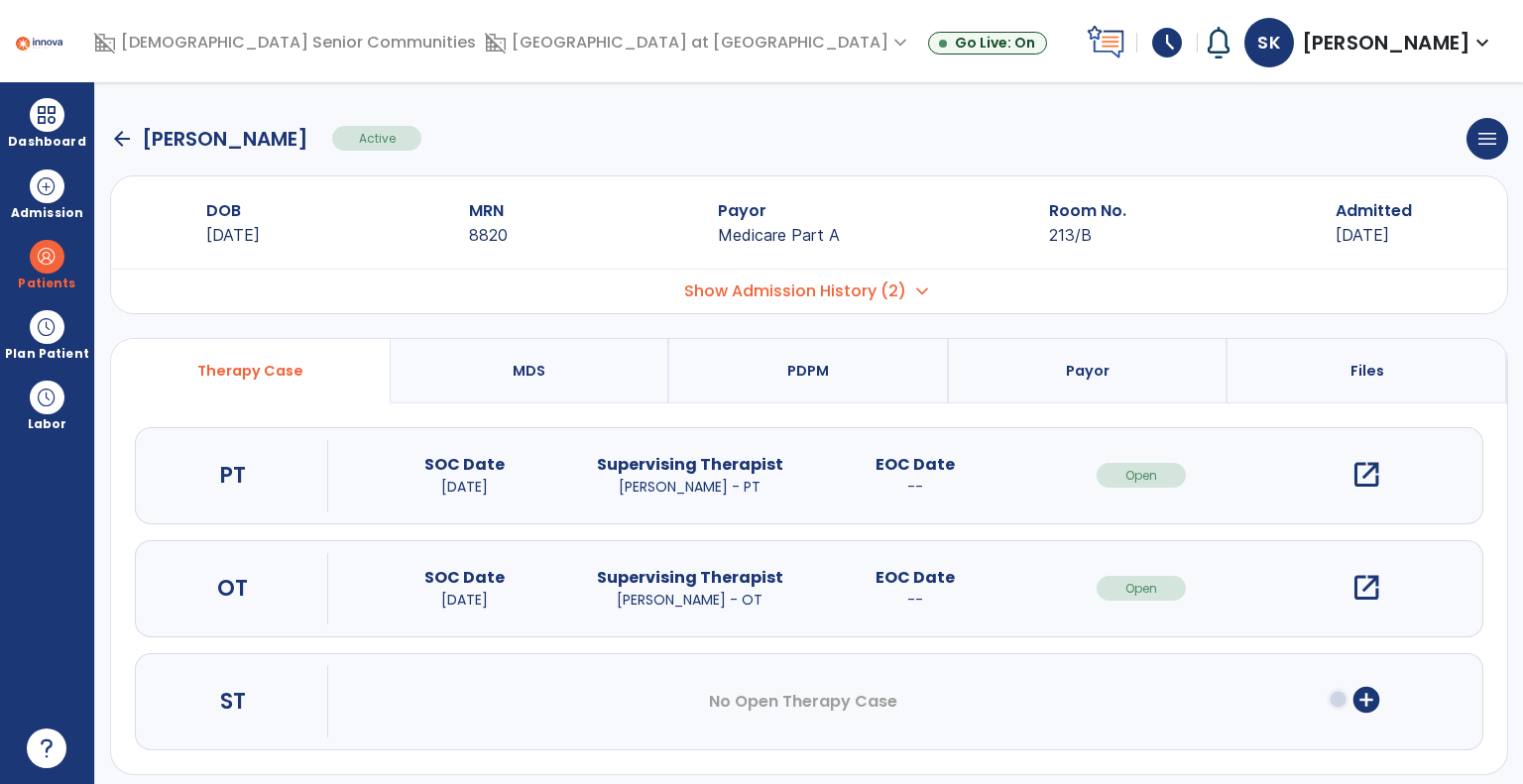 click on "open_in_new" at bounding box center [1366, 588] 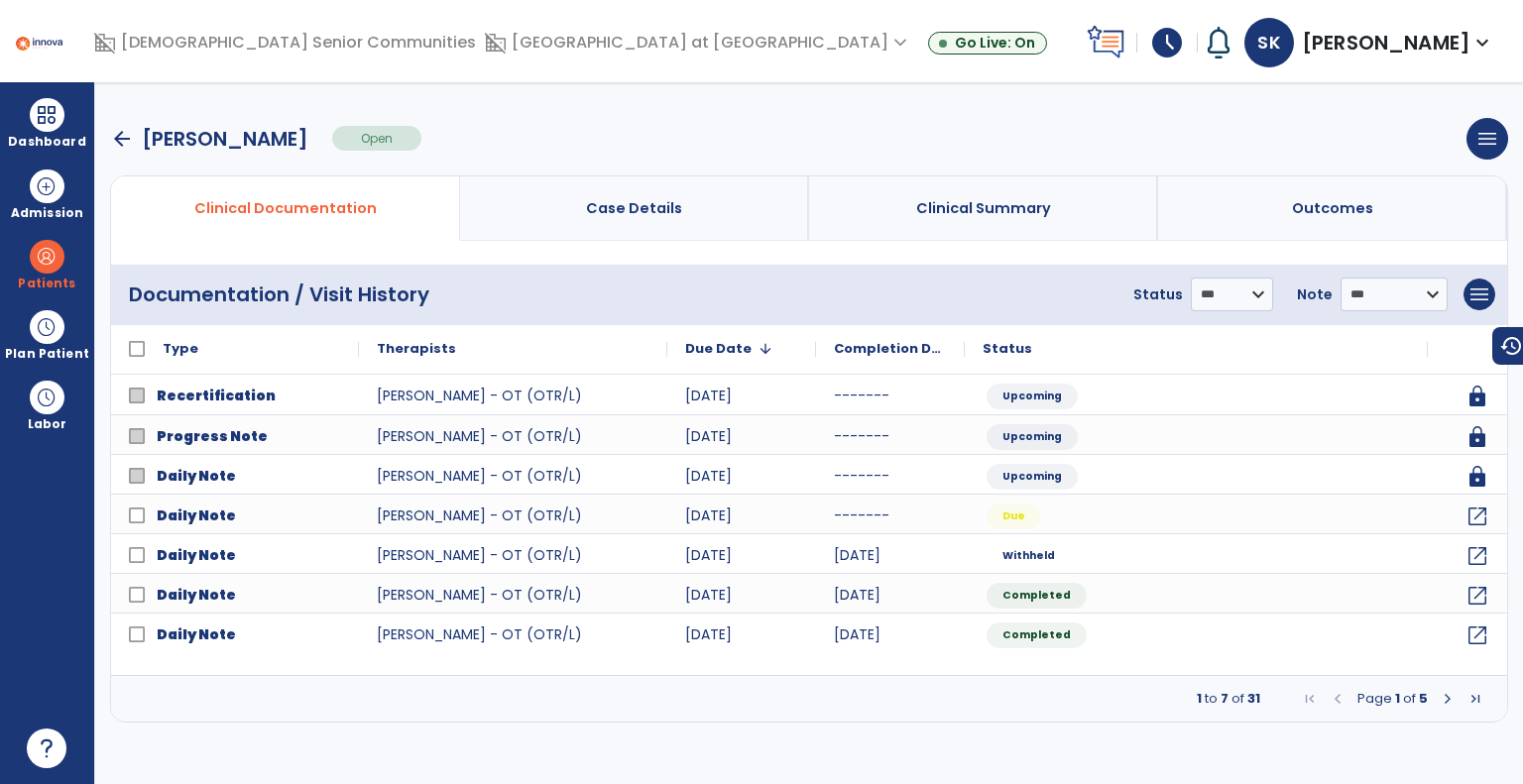click at bounding box center [1448, 699] 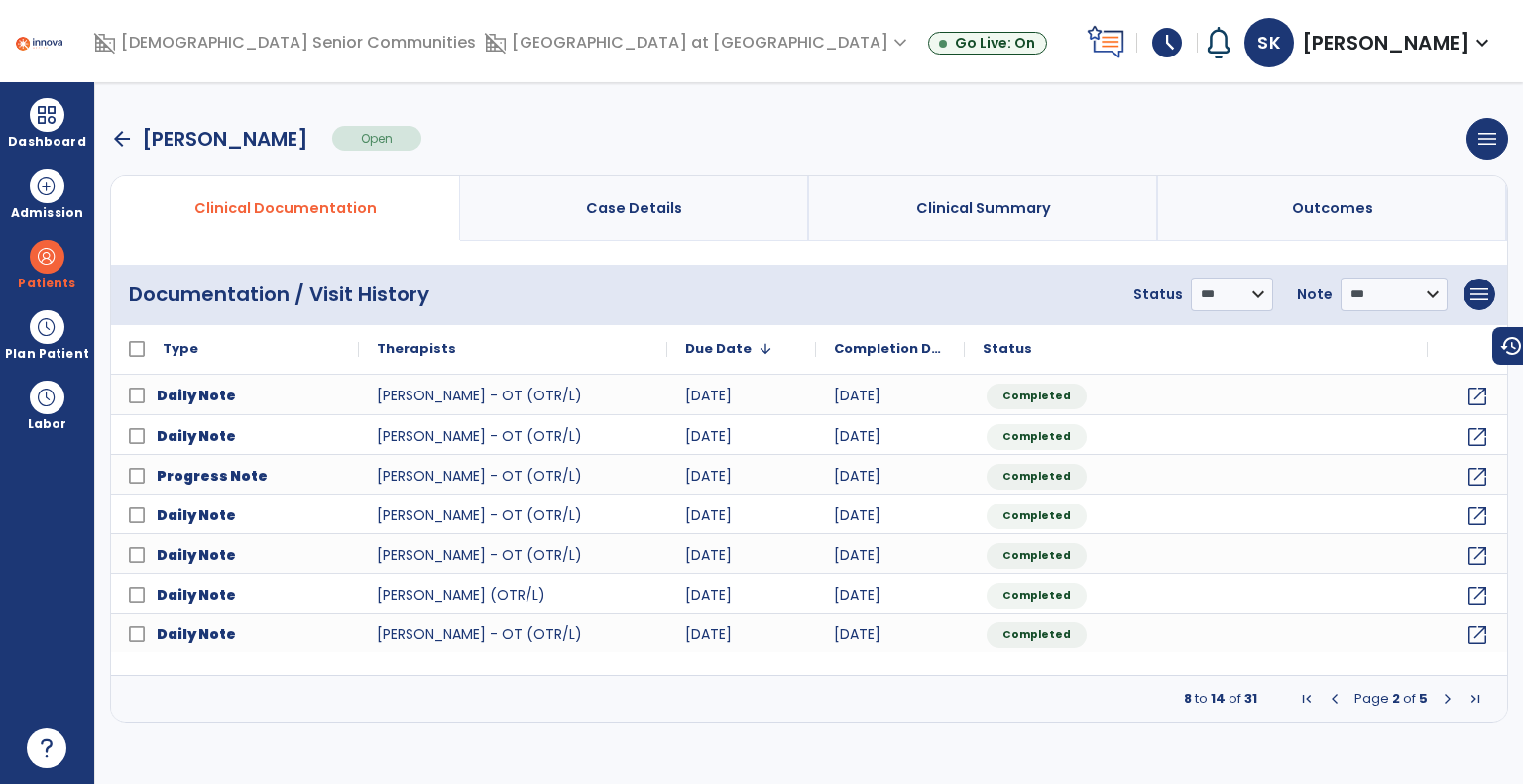 click at bounding box center [1448, 699] 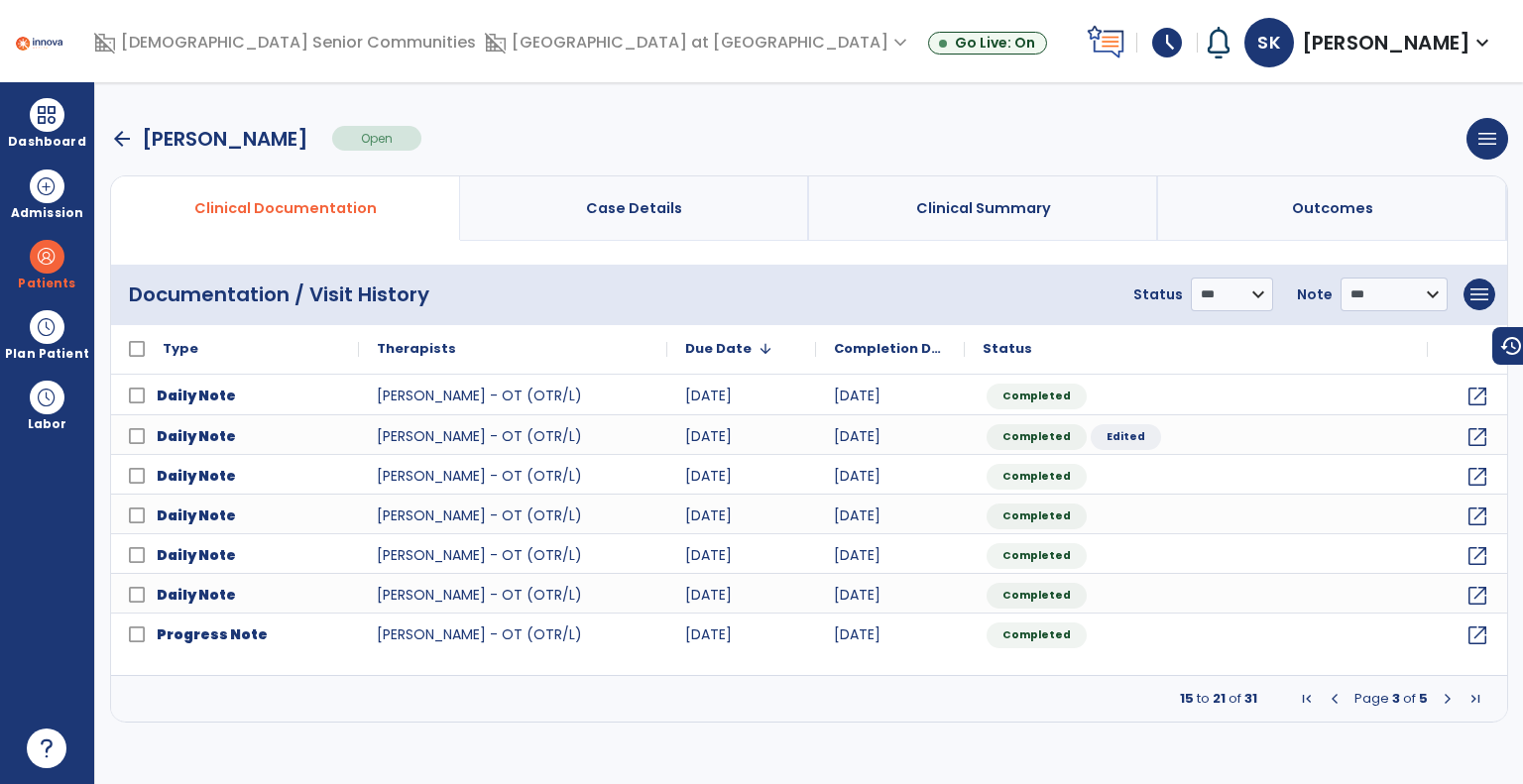 click at bounding box center (1448, 699) 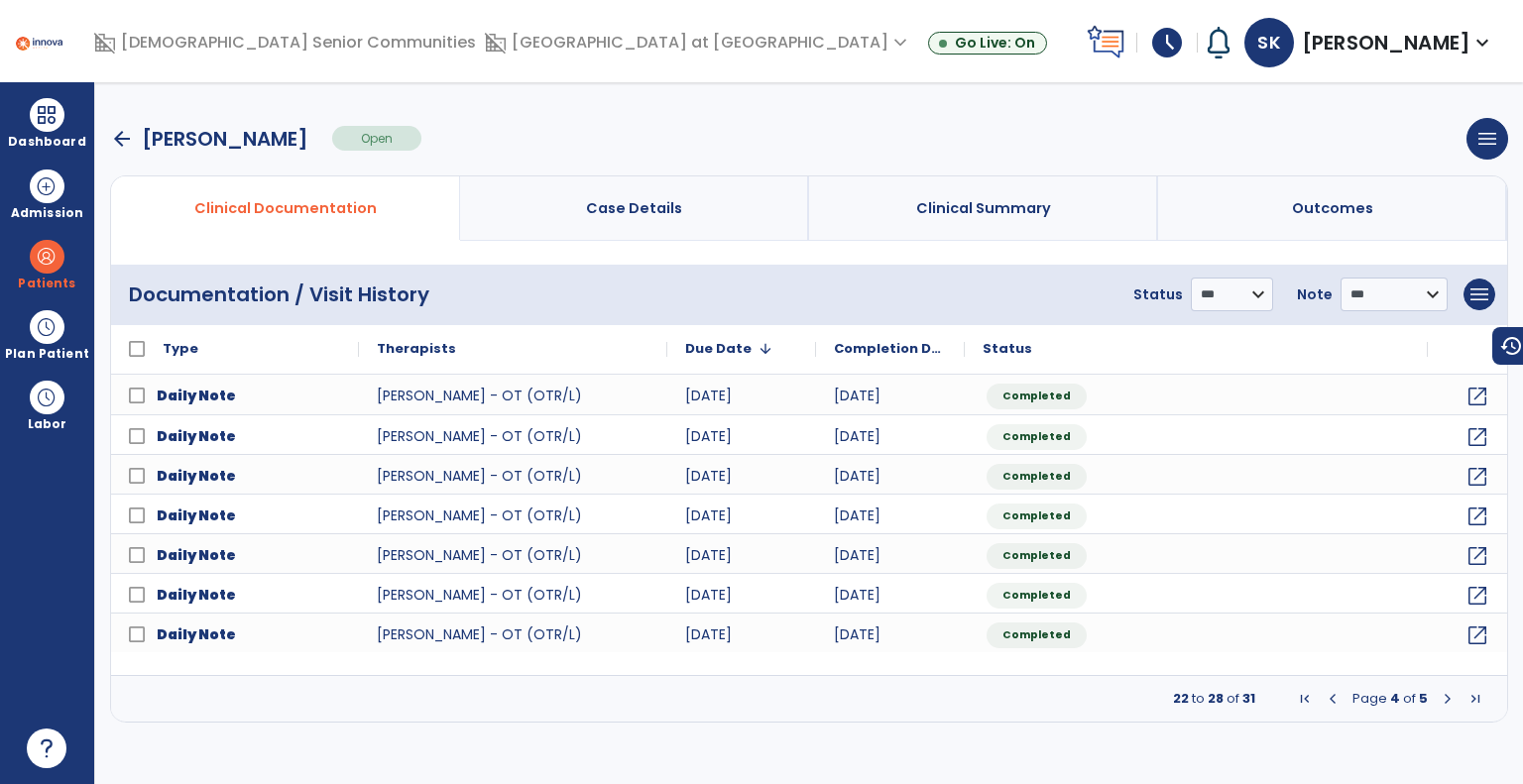 click at bounding box center (1448, 699) 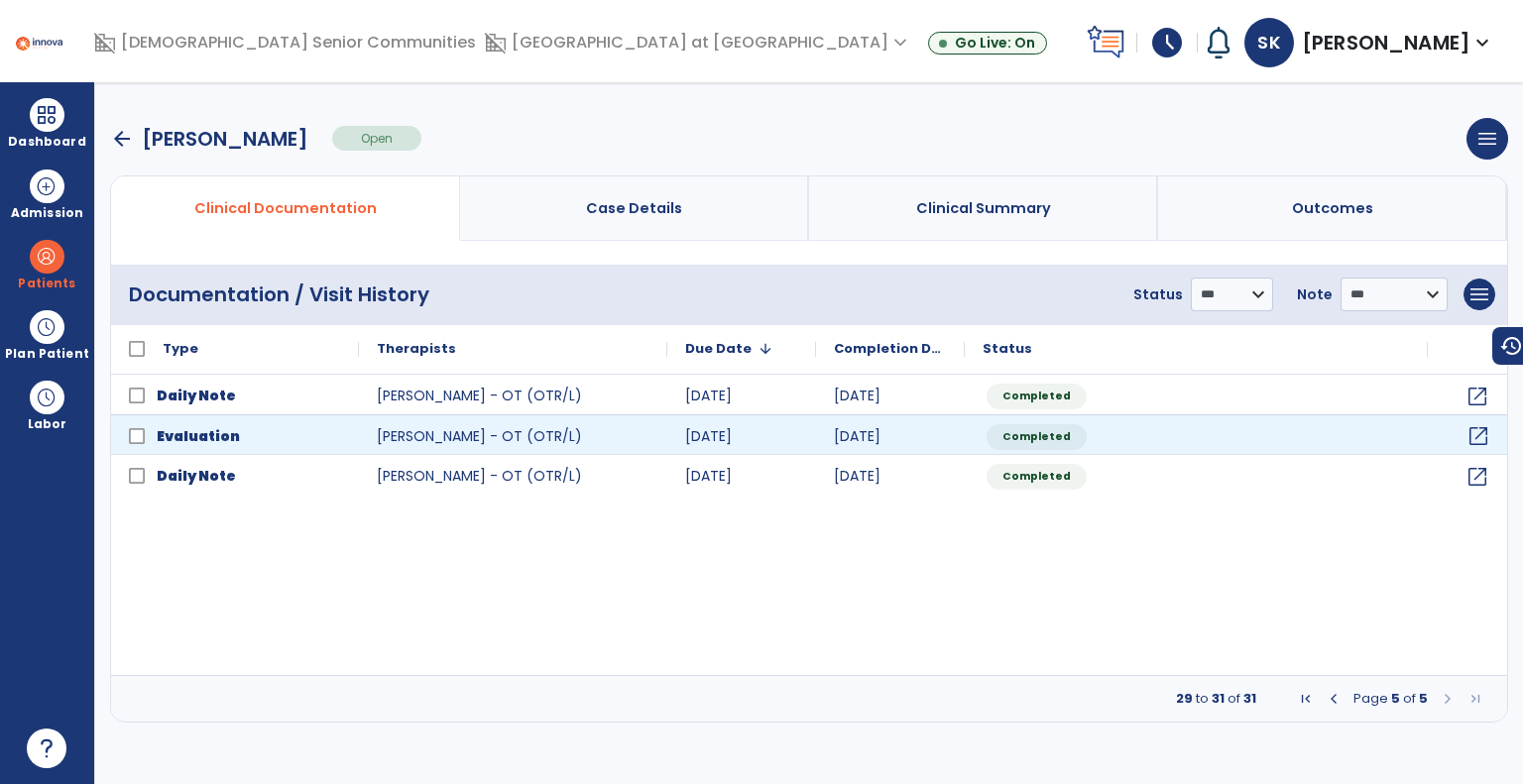 click on "open_in_new" 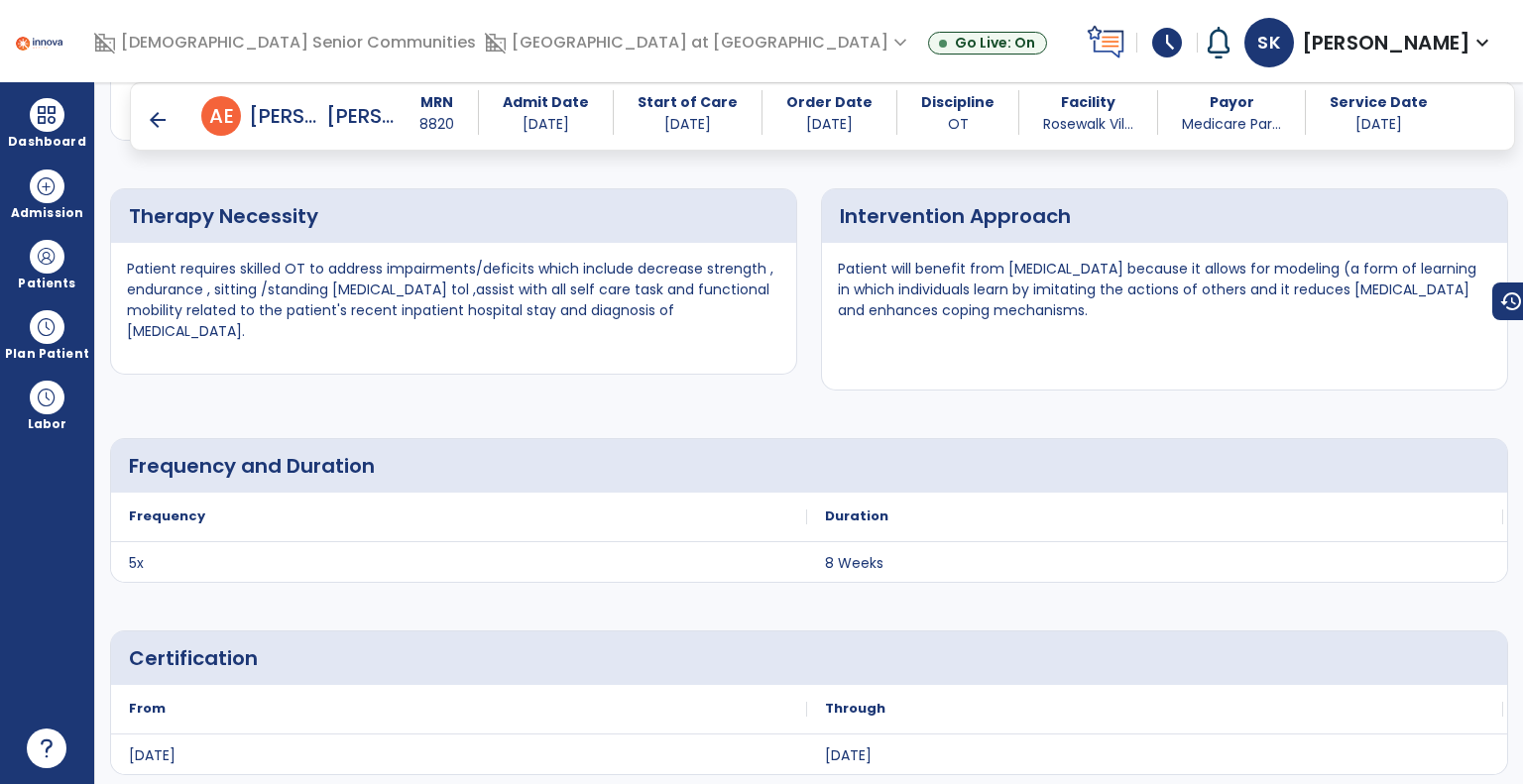 scroll, scrollTop: 4658, scrollLeft: 0, axis: vertical 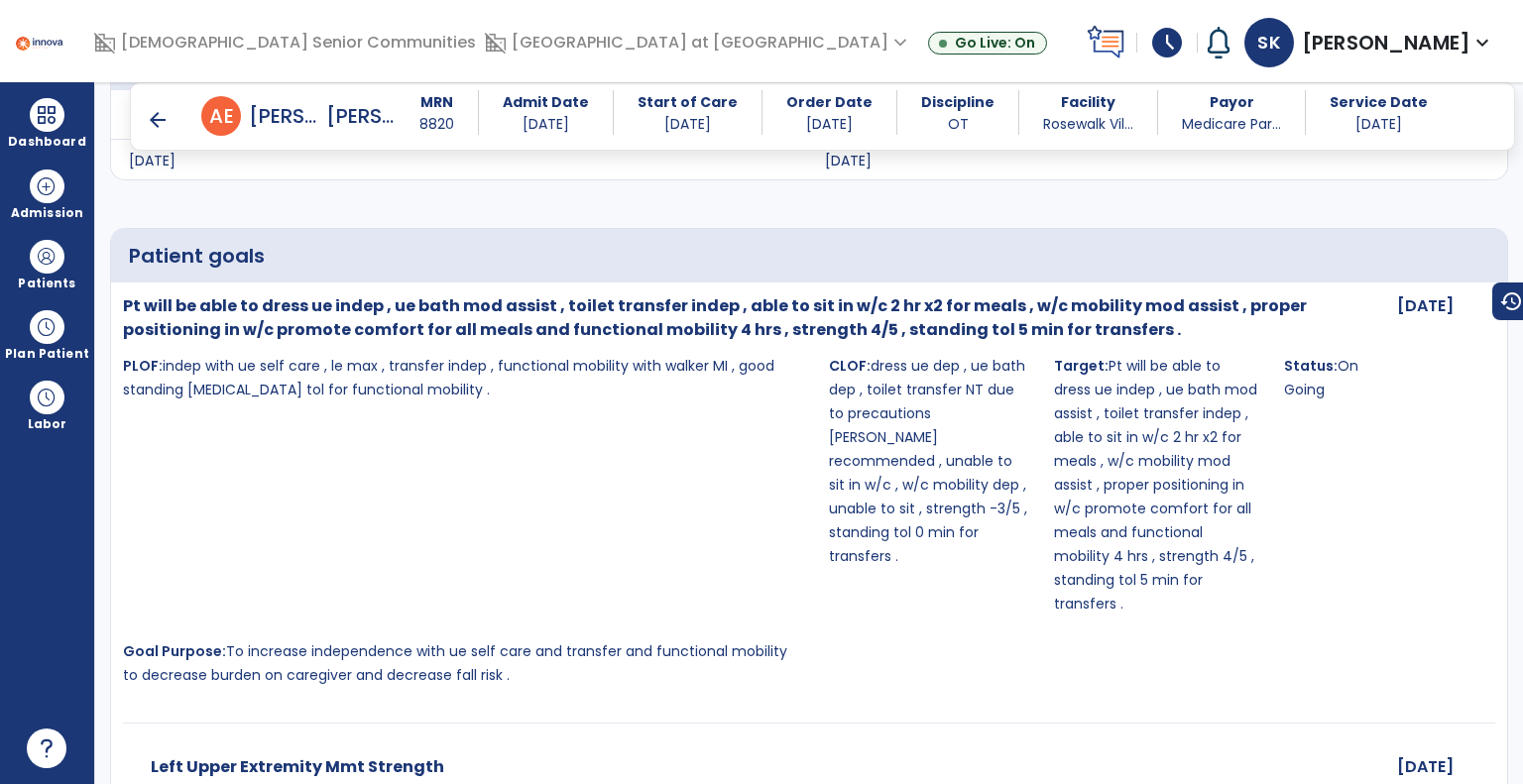 click on "arrow_back" at bounding box center (158, 120) 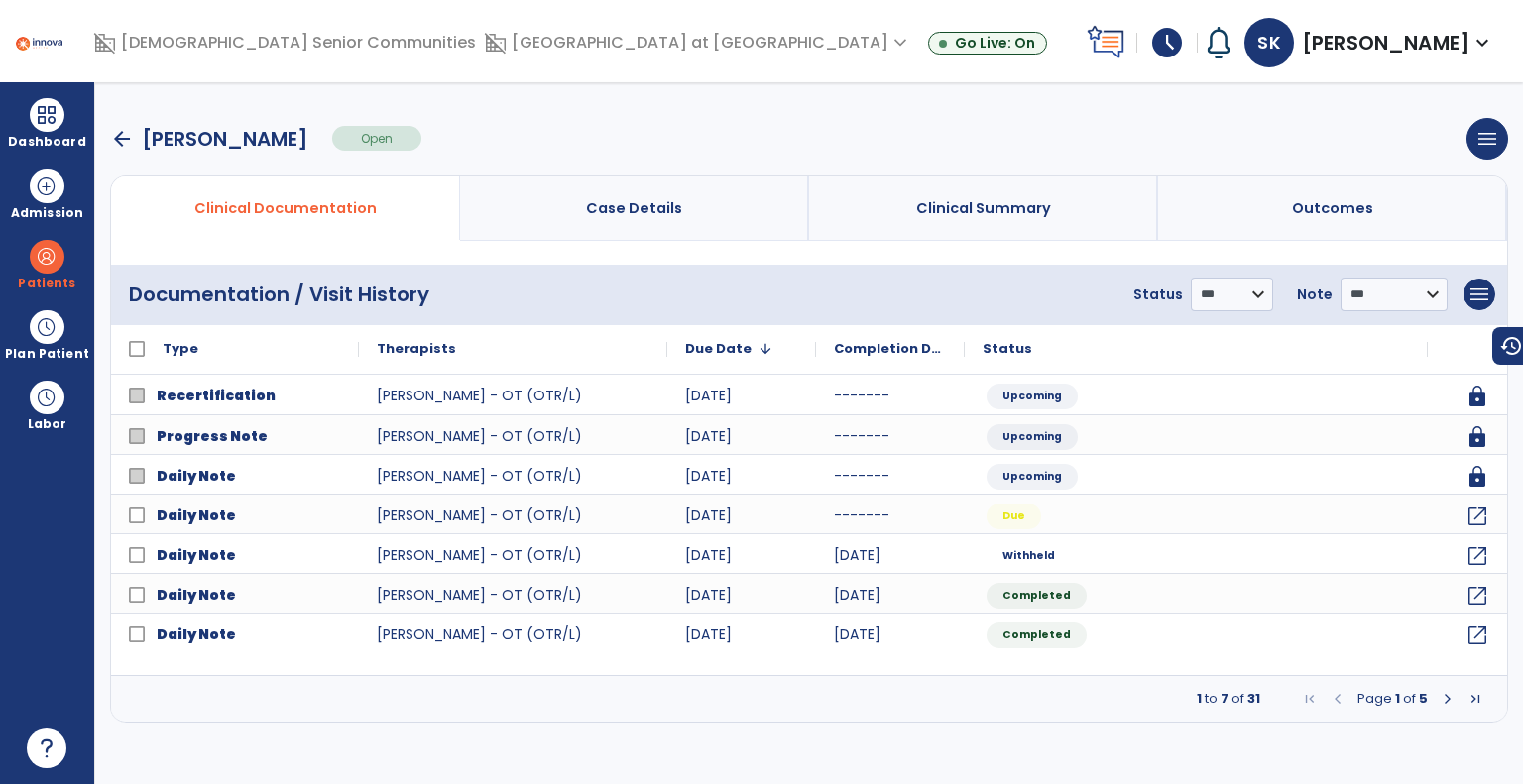 click on "arrow_back" at bounding box center [122, 139] 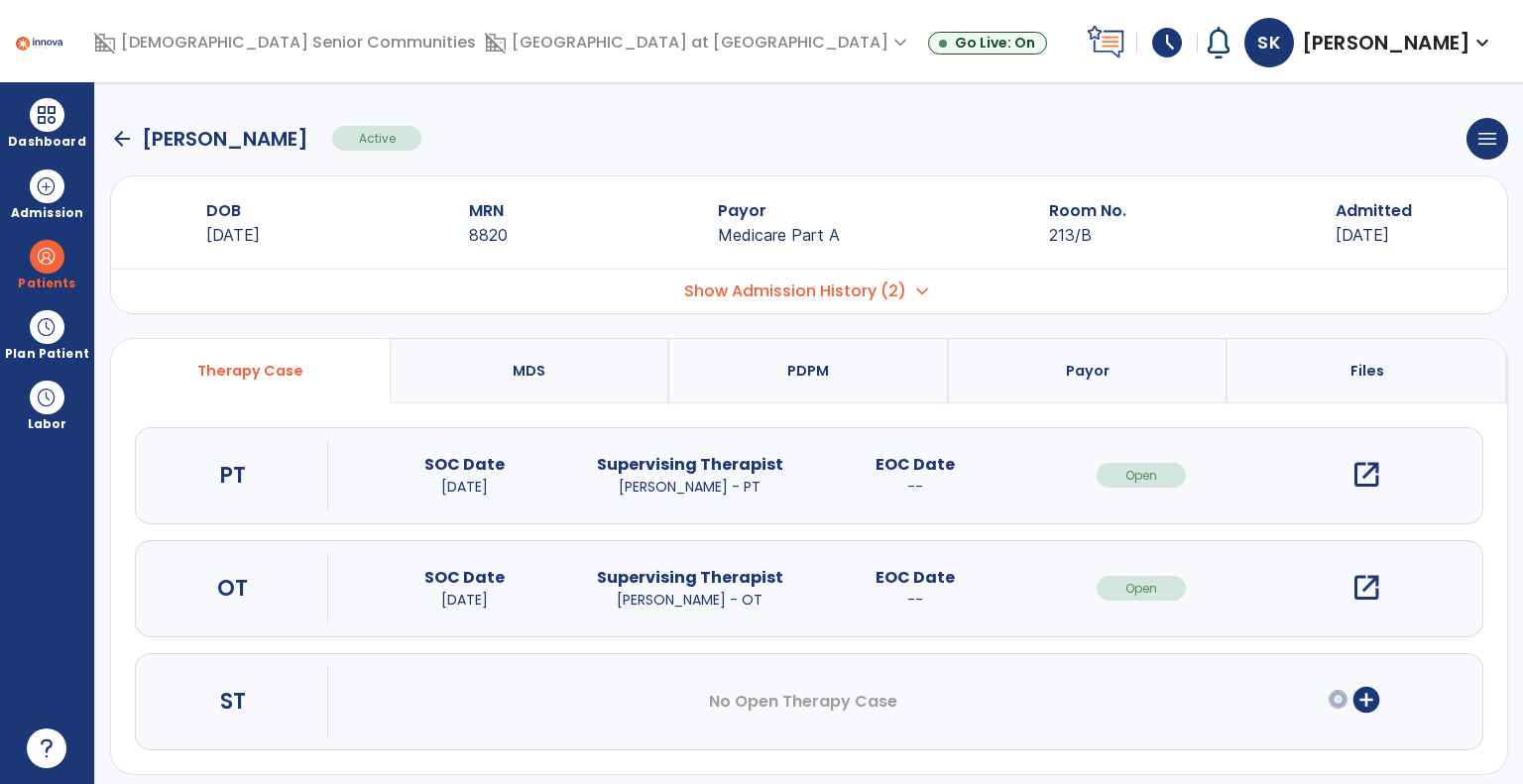 click on "arrow_back" 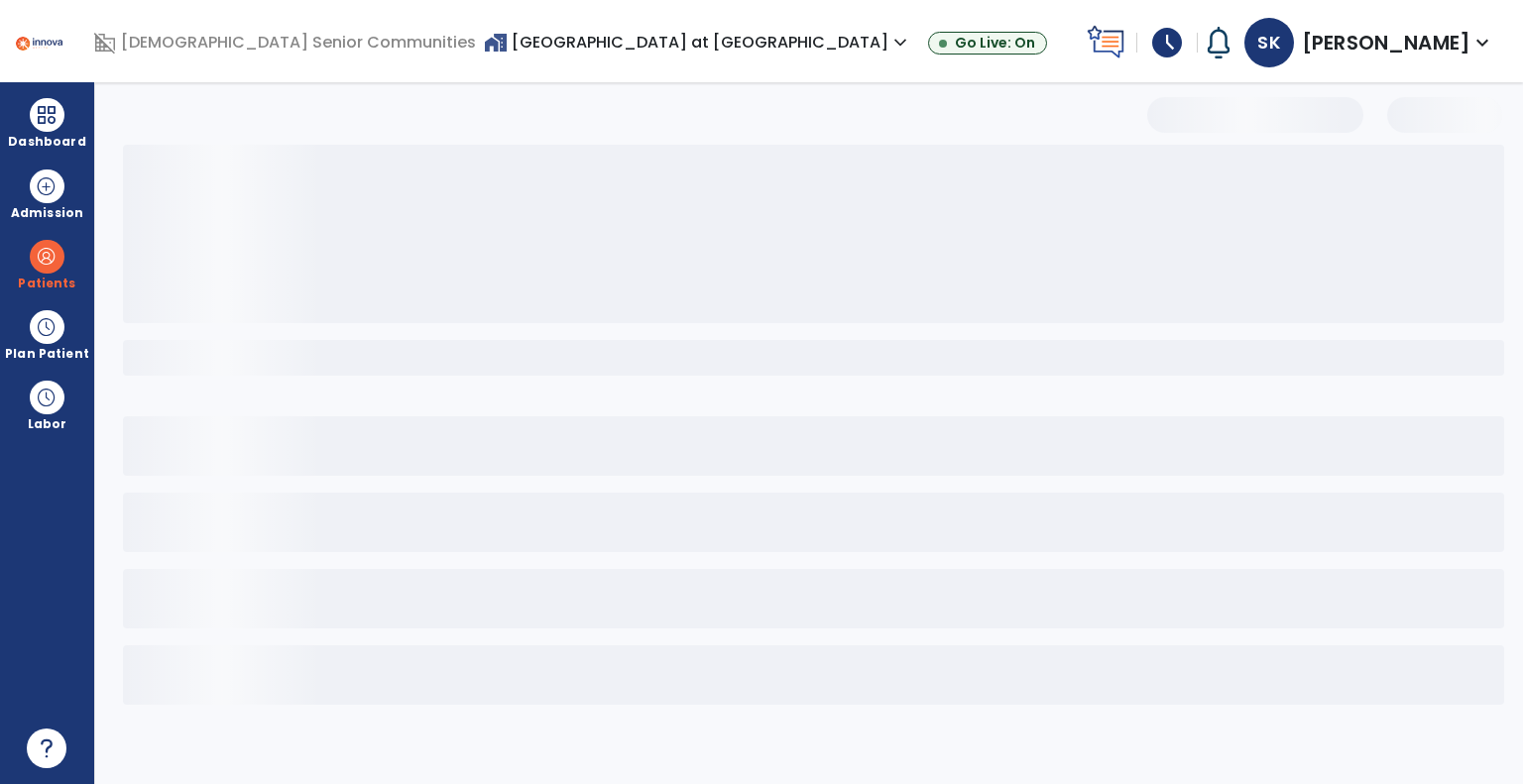 select on "***" 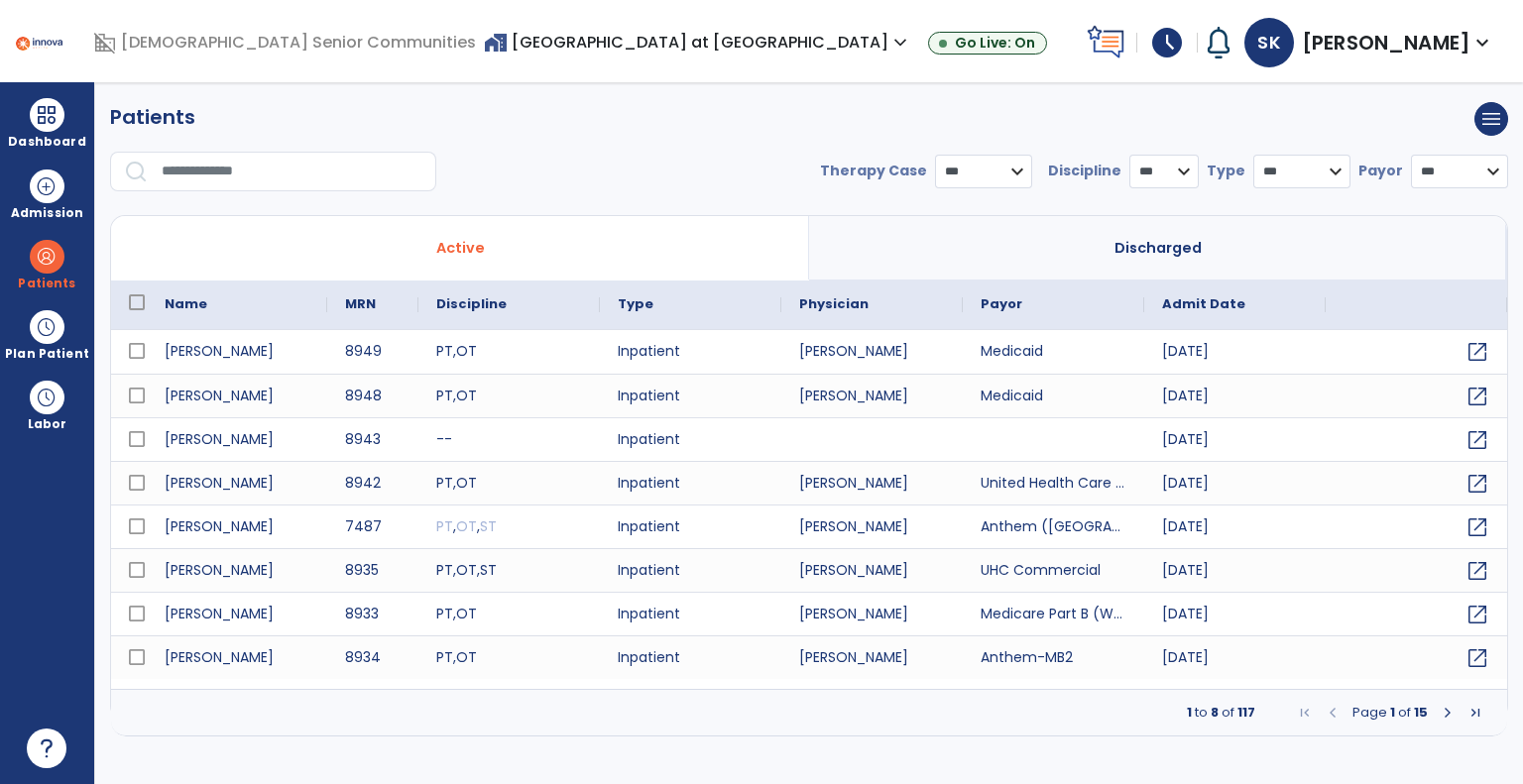 drag, startPoint x: 1136, startPoint y: 168, endPoint x: 1133, endPoint y: 177, distance: 9.486833 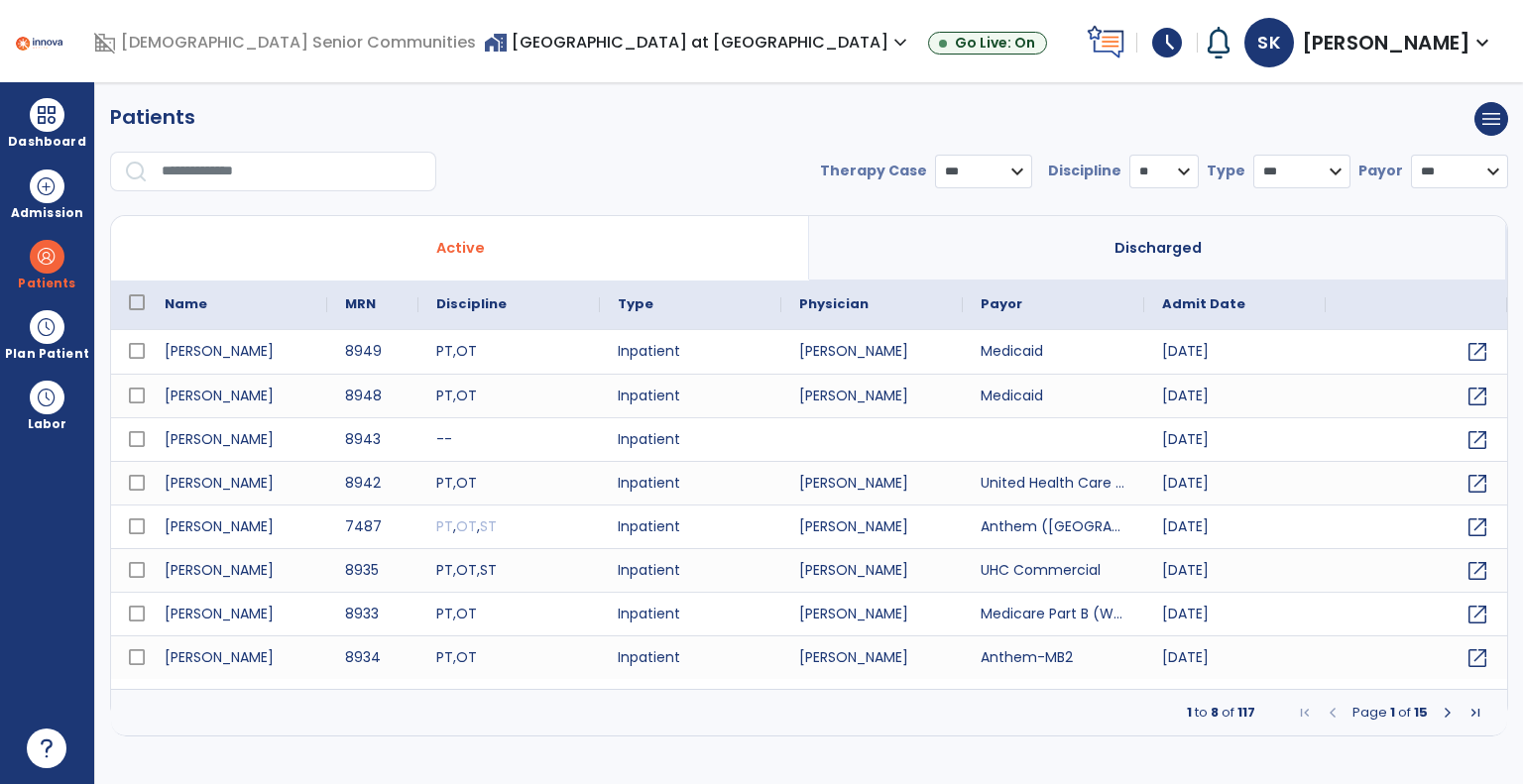 click on "* *** ** ** **" at bounding box center [1164, 171] 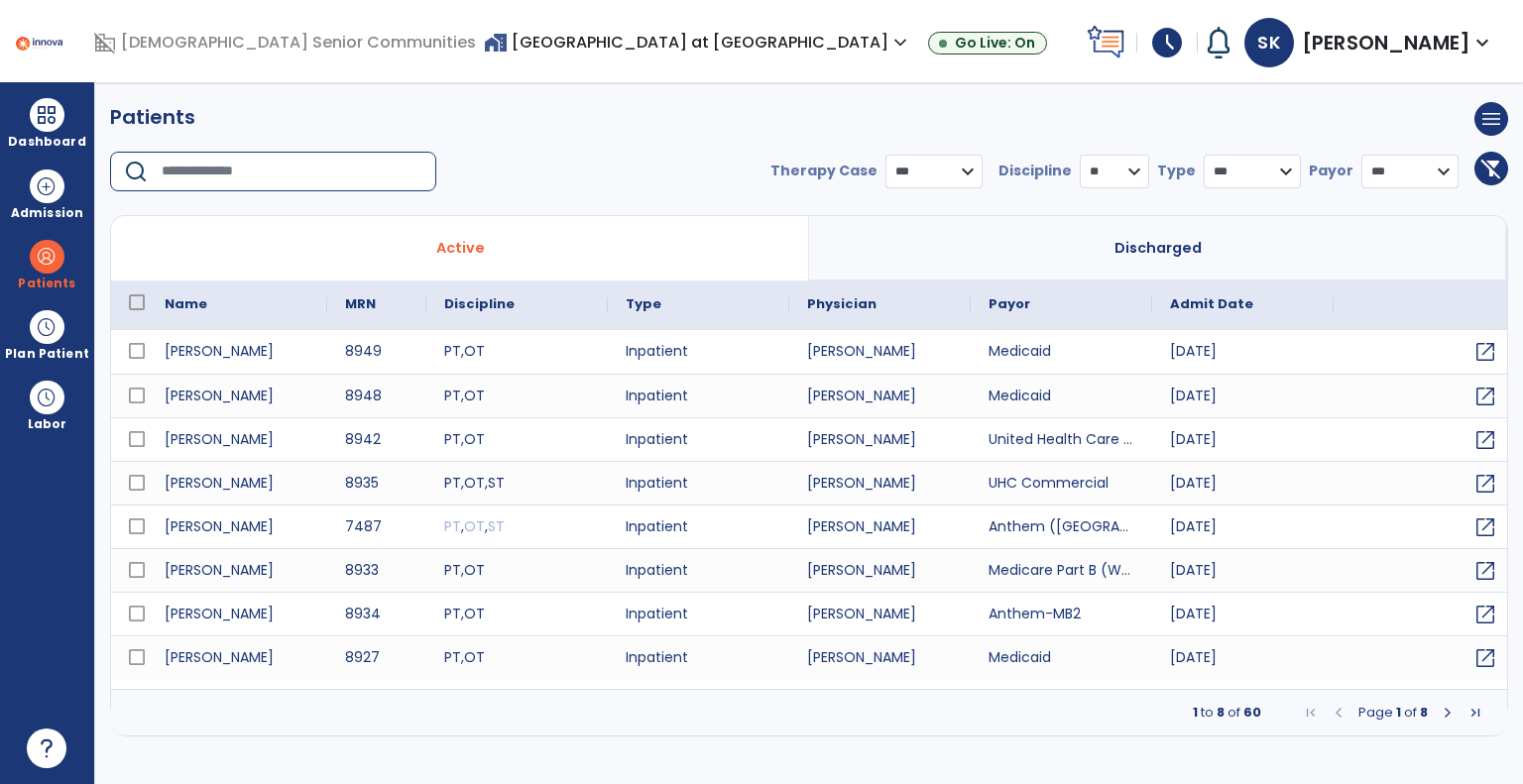 click at bounding box center [292, 171] 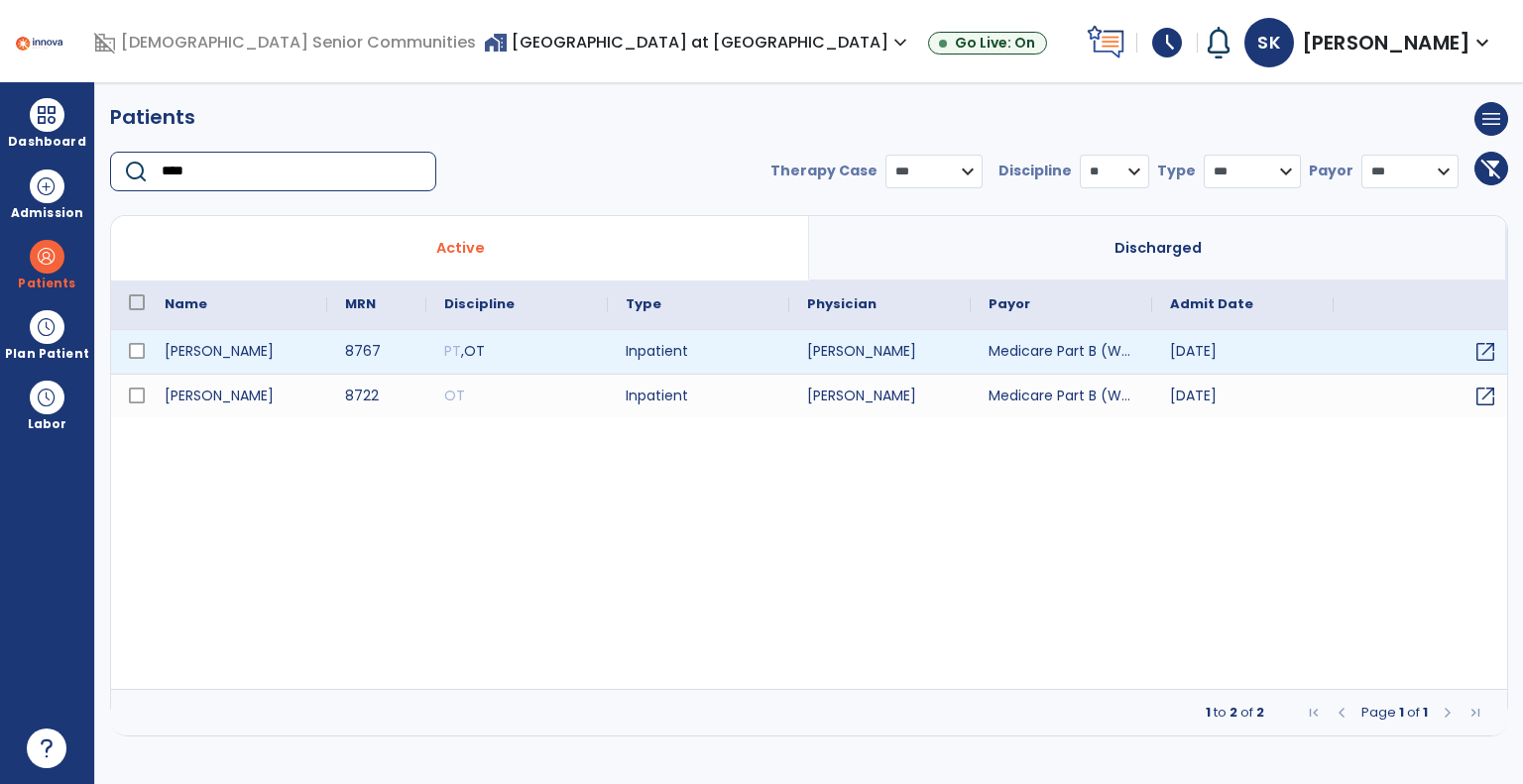 type on "****" 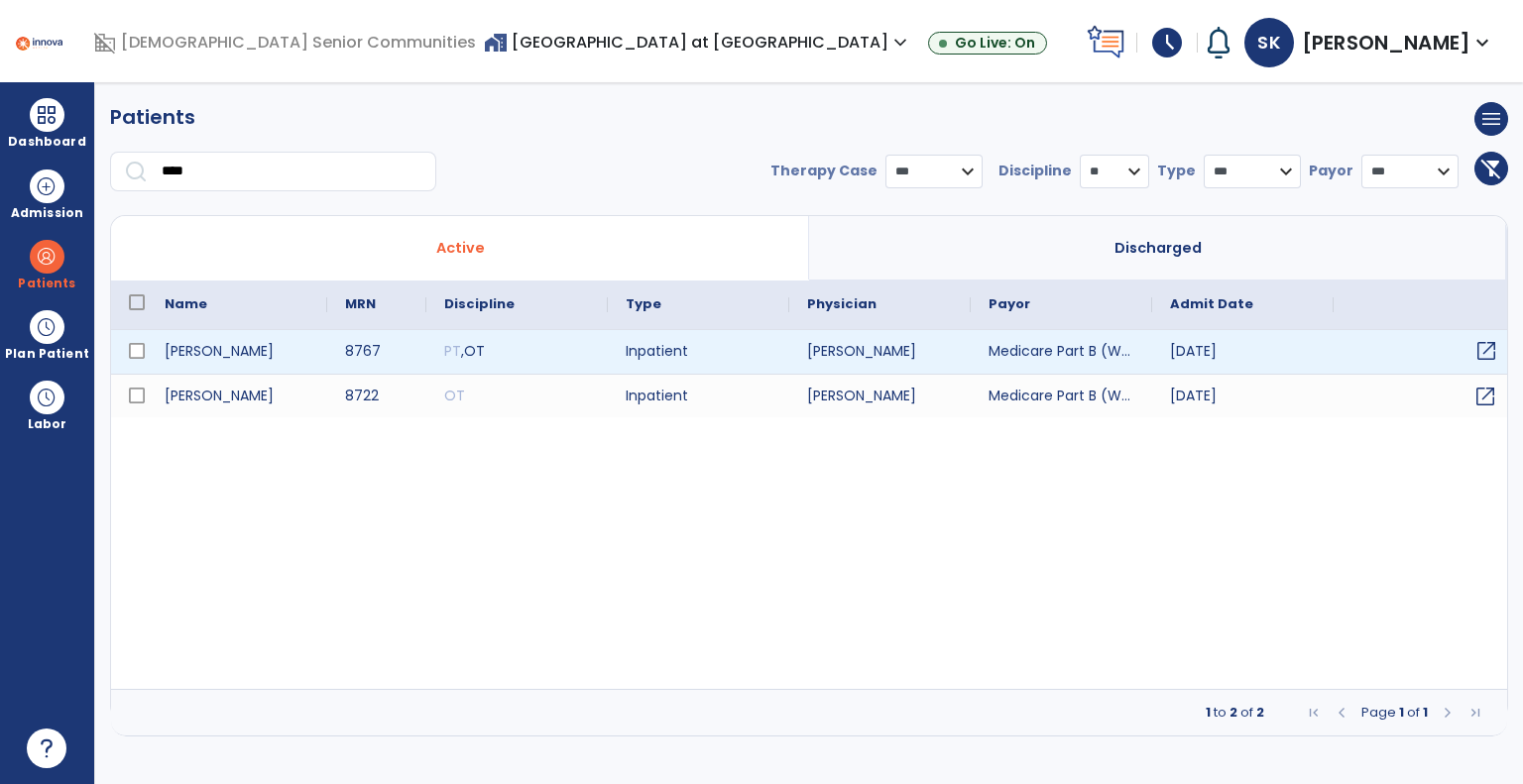 click on "open_in_new" at bounding box center [1424, 352] 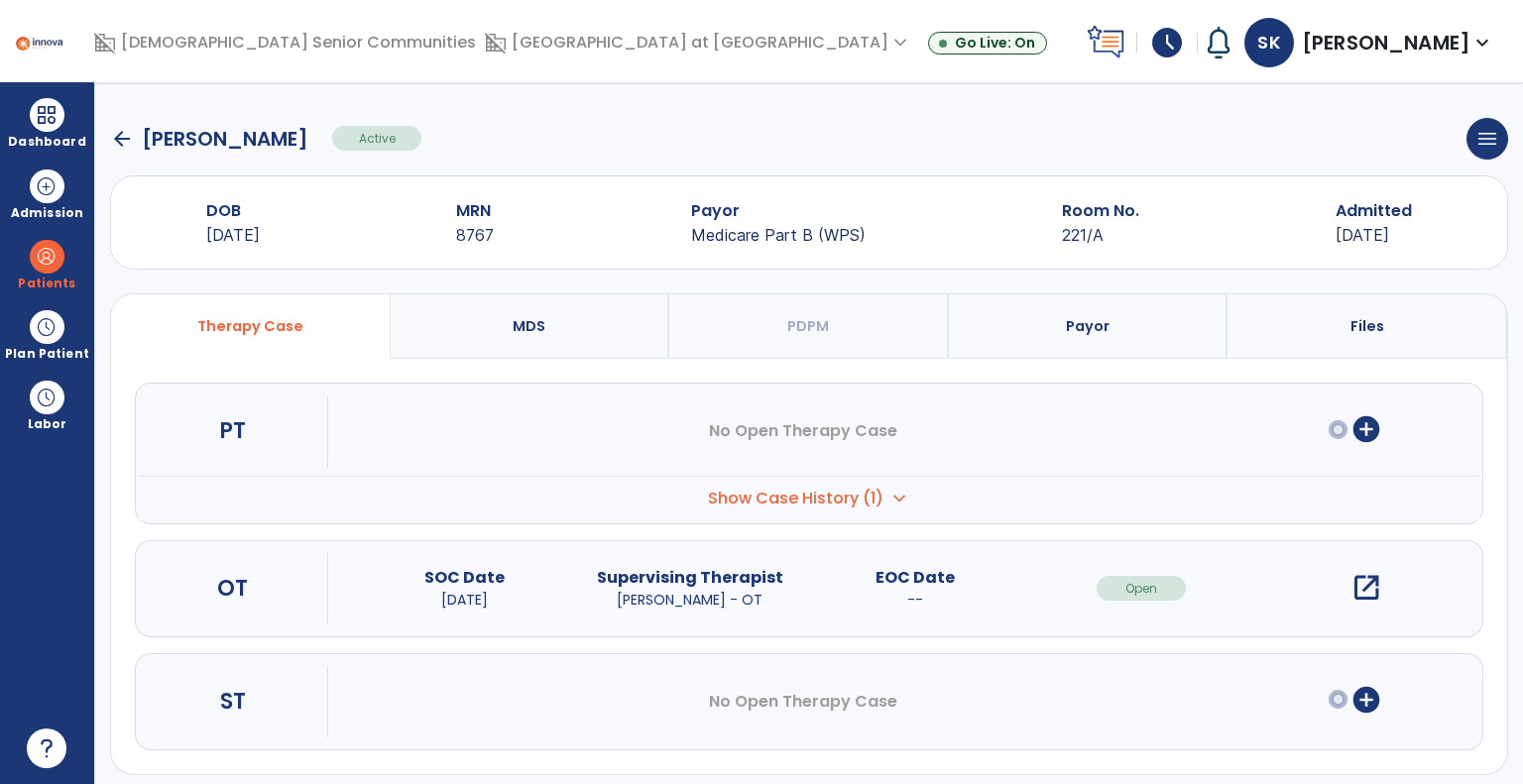 click on "open_in_new" at bounding box center (1366, 588) 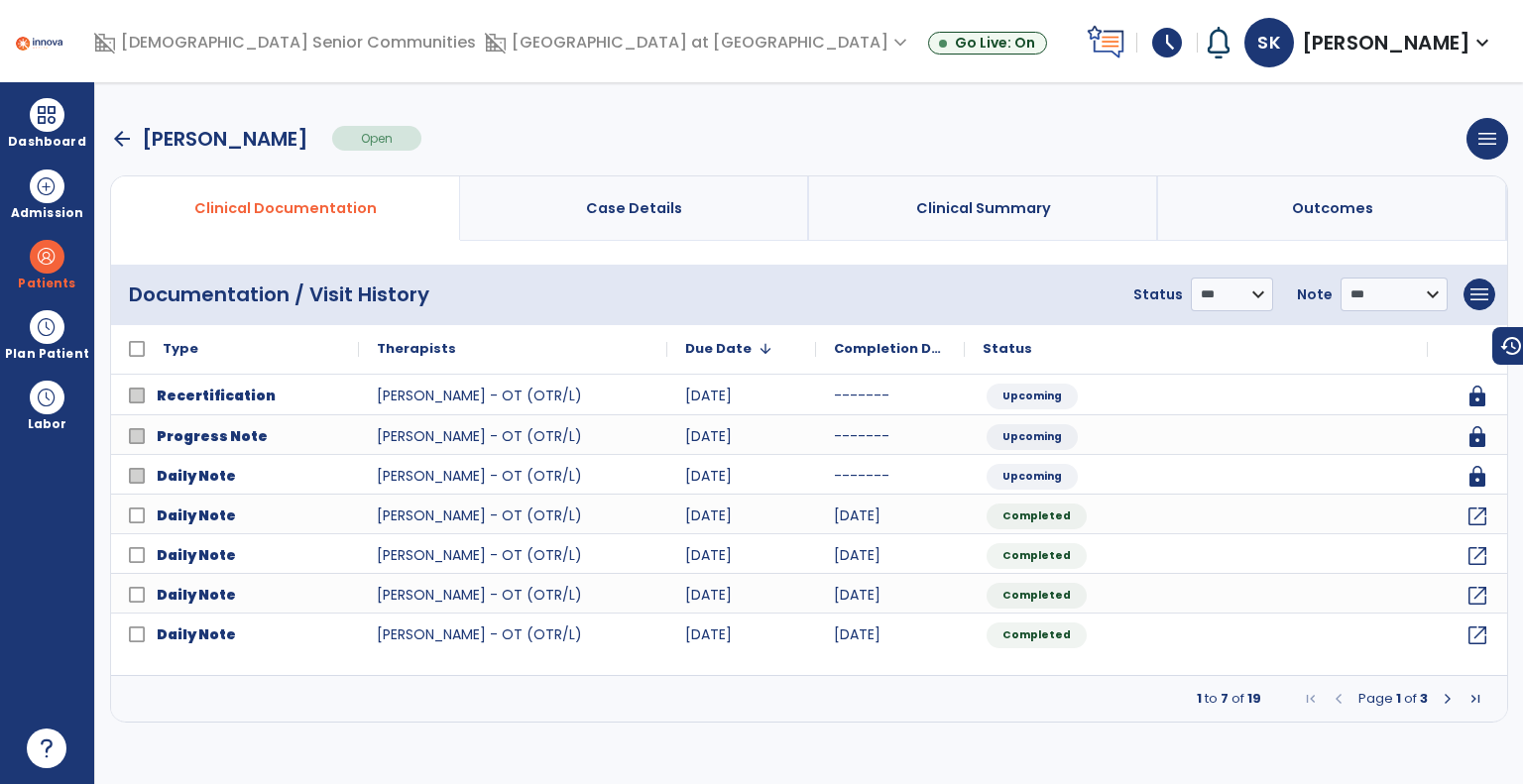 click at bounding box center (1448, 699) 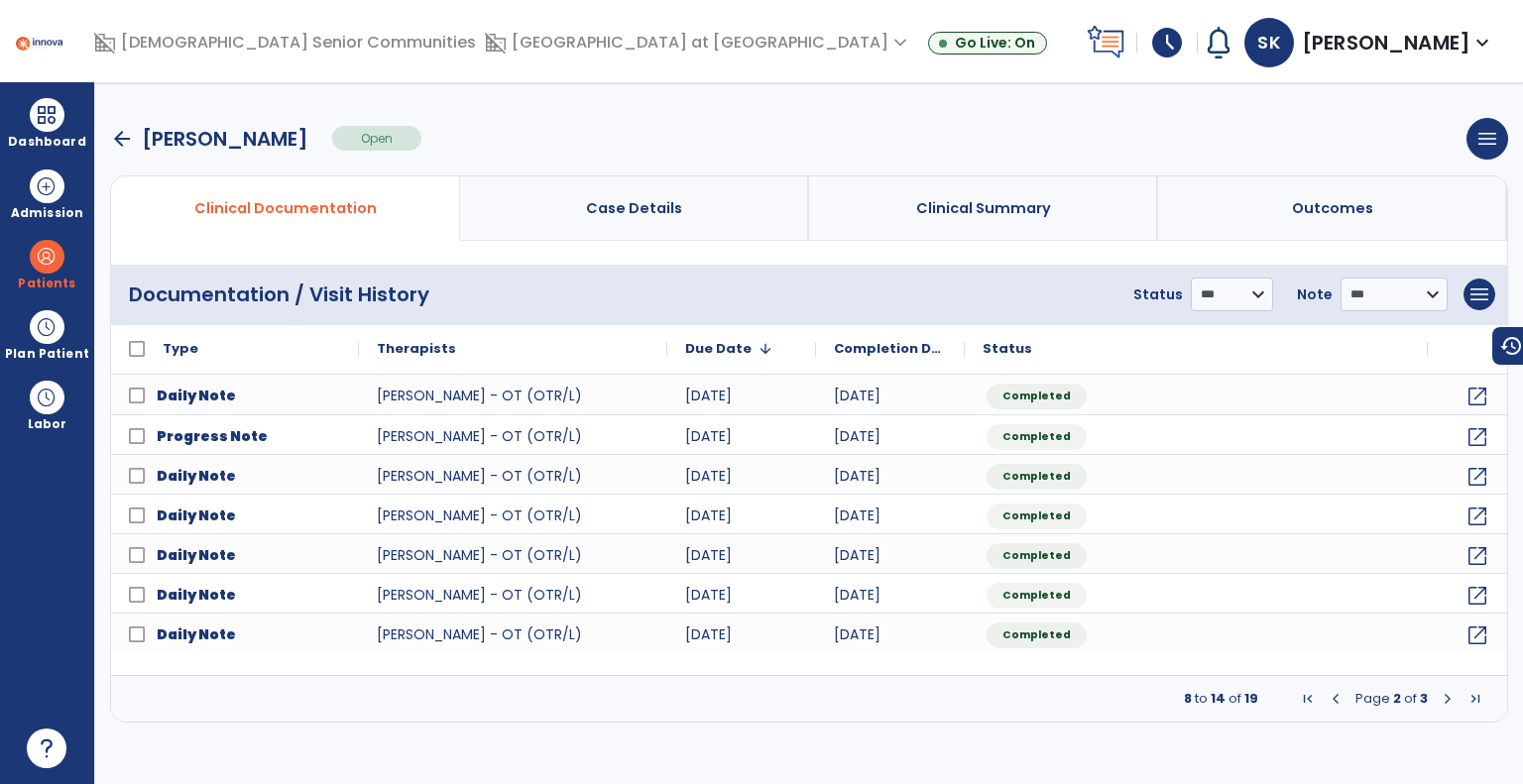 click at bounding box center [1448, 699] 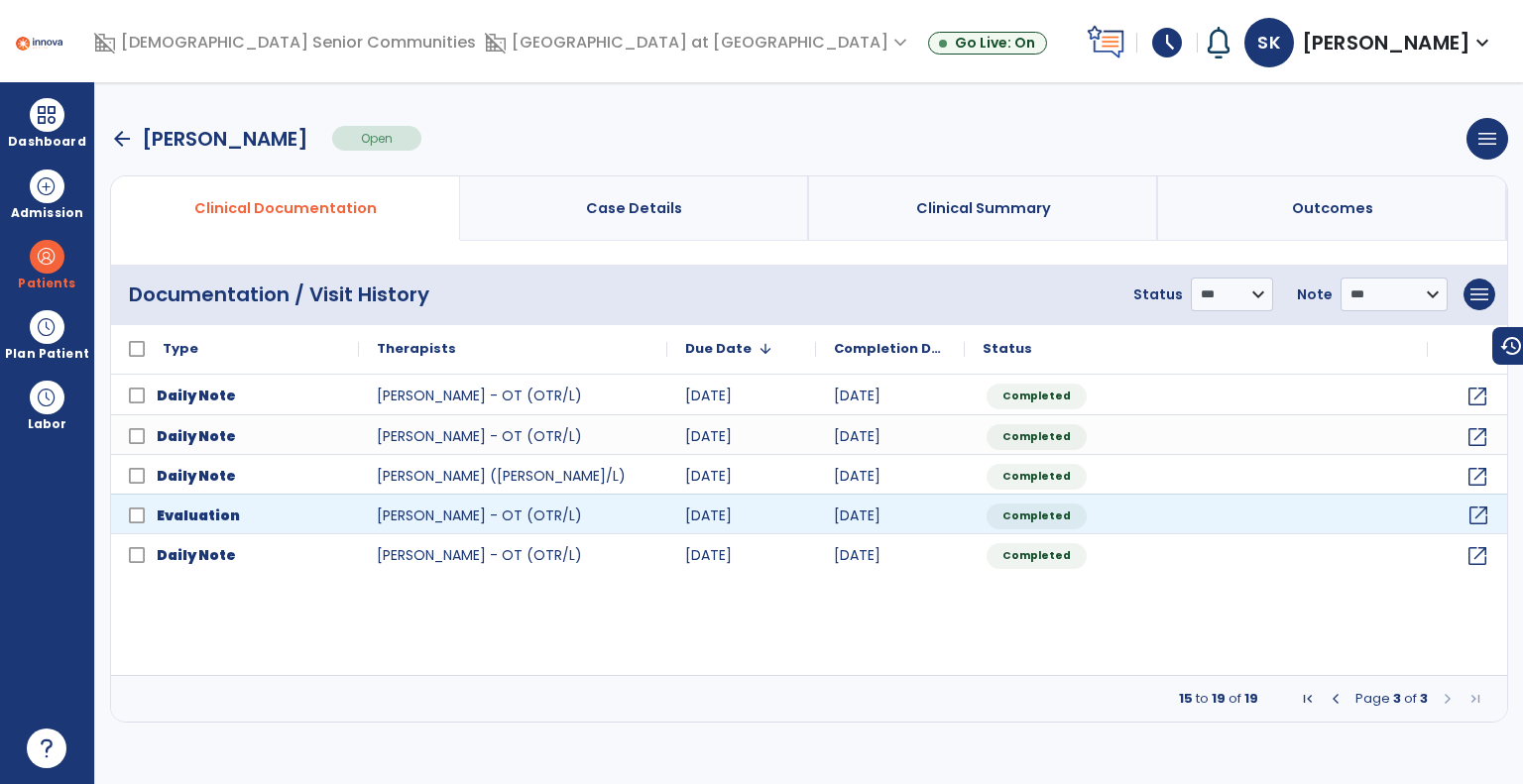 click on "open_in_new" 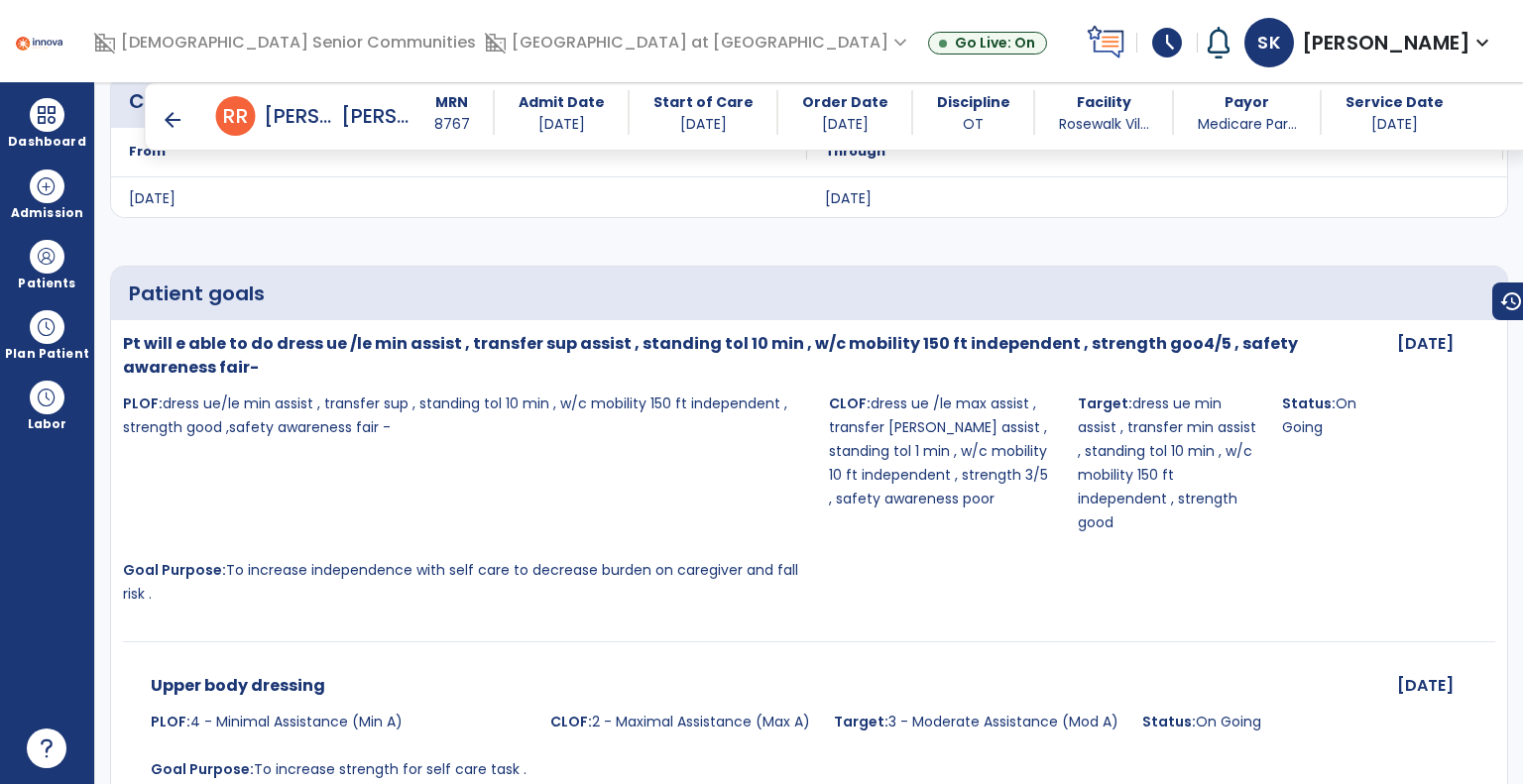 scroll, scrollTop: 4361, scrollLeft: 0, axis: vertical 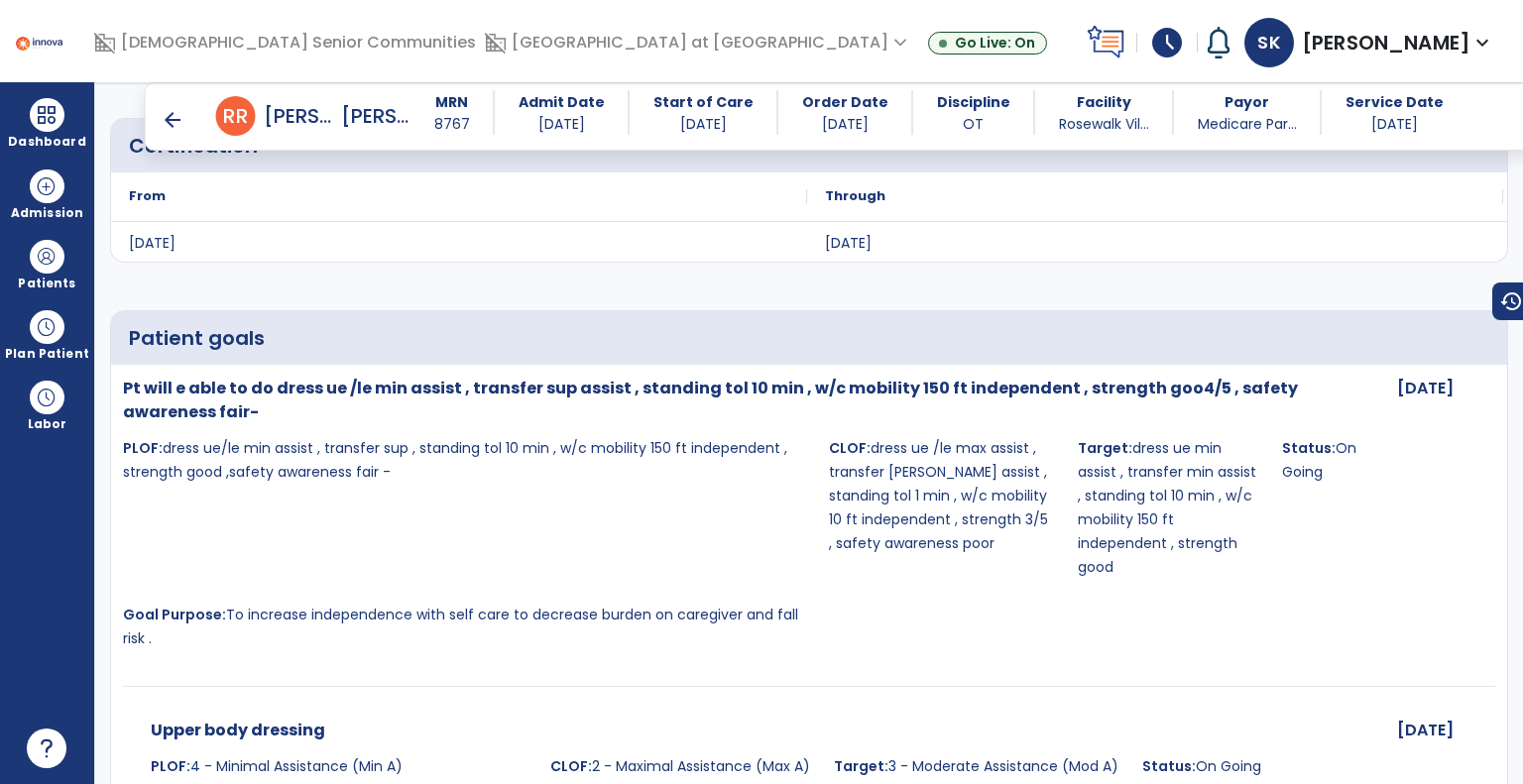 click on "arrow_back" at bounding box center [173, 120] 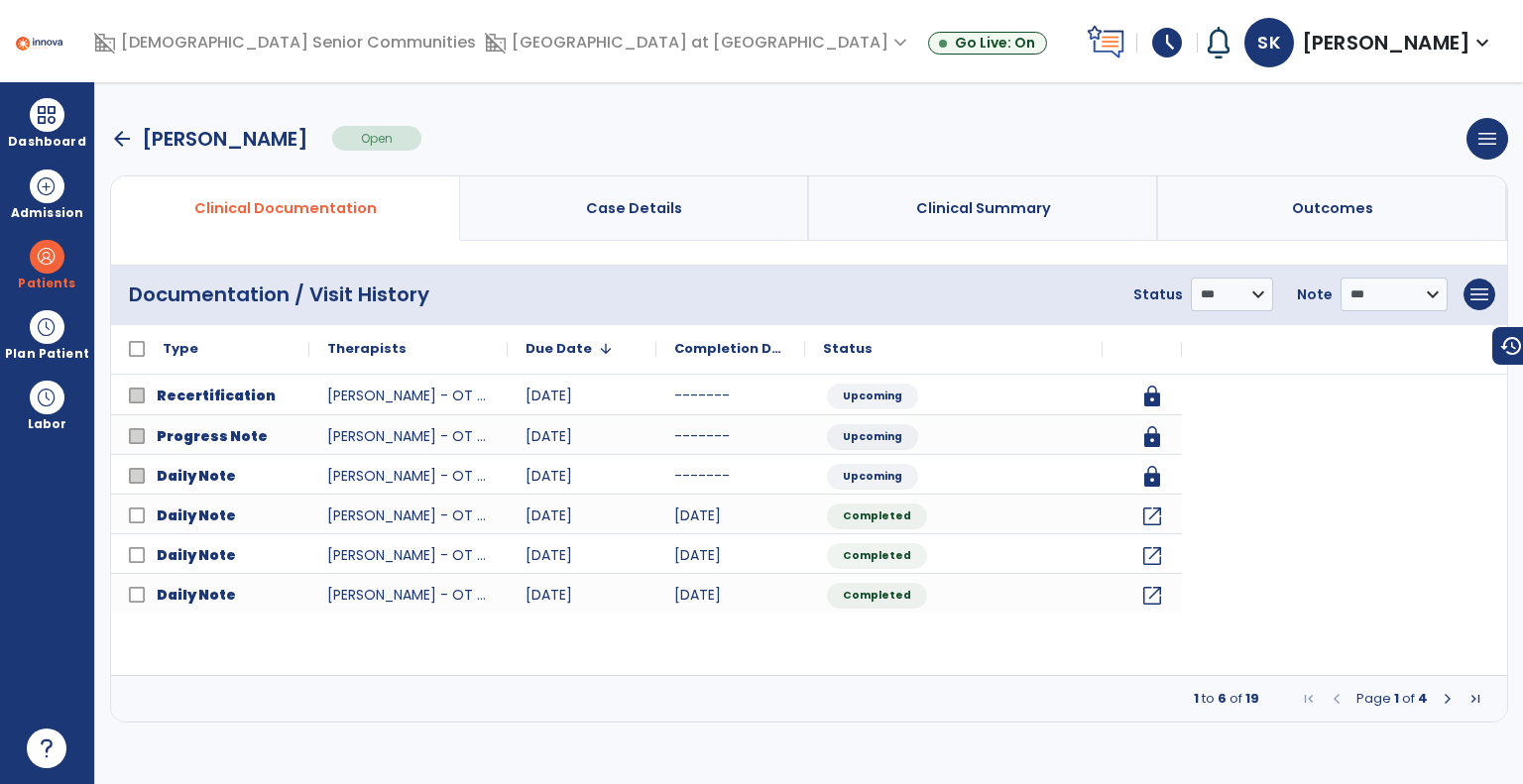 scroll, scrollTop: 0, scrollLeft: 0, axis: both 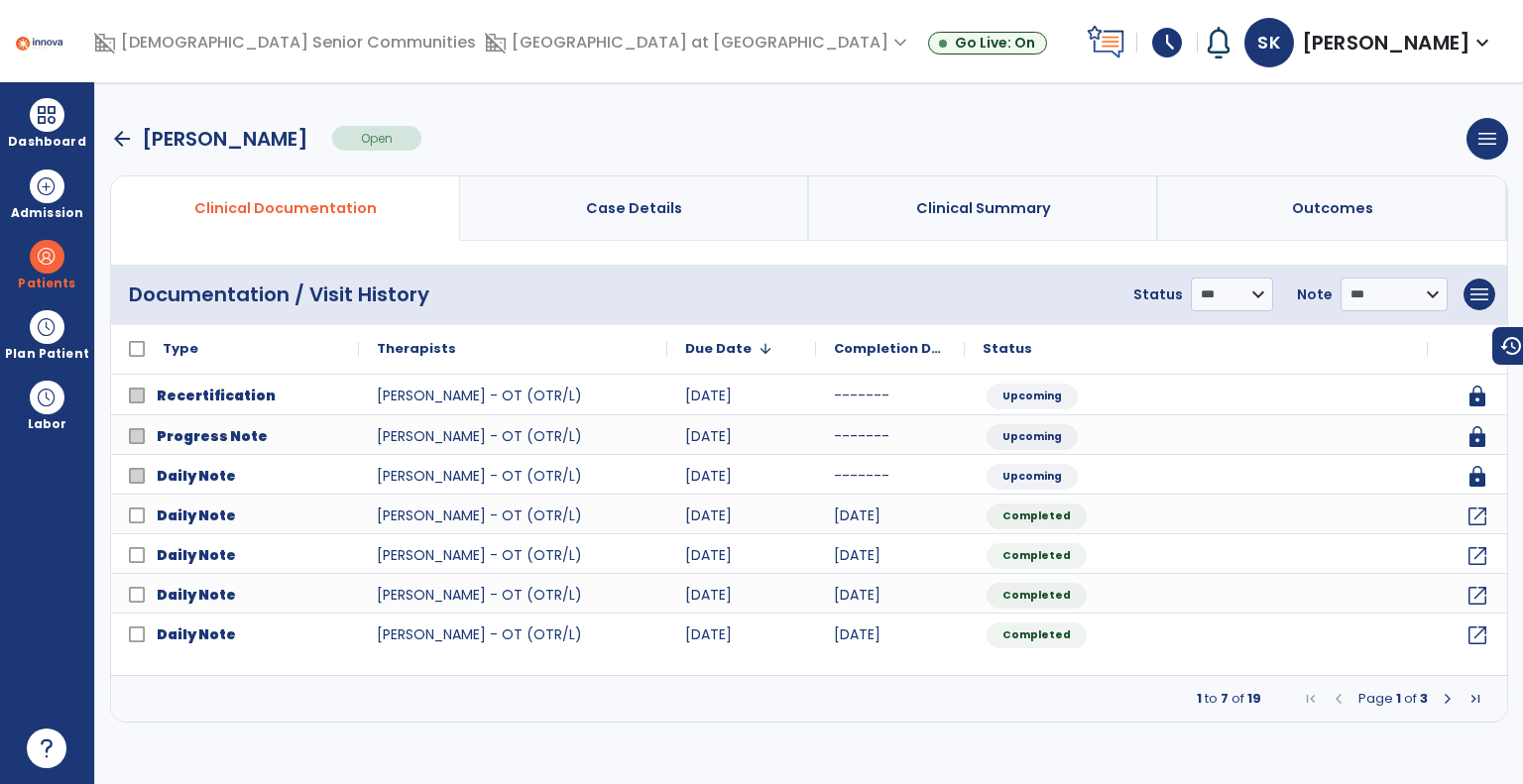 click on "arrow_back" at bounding box center [122, 139] 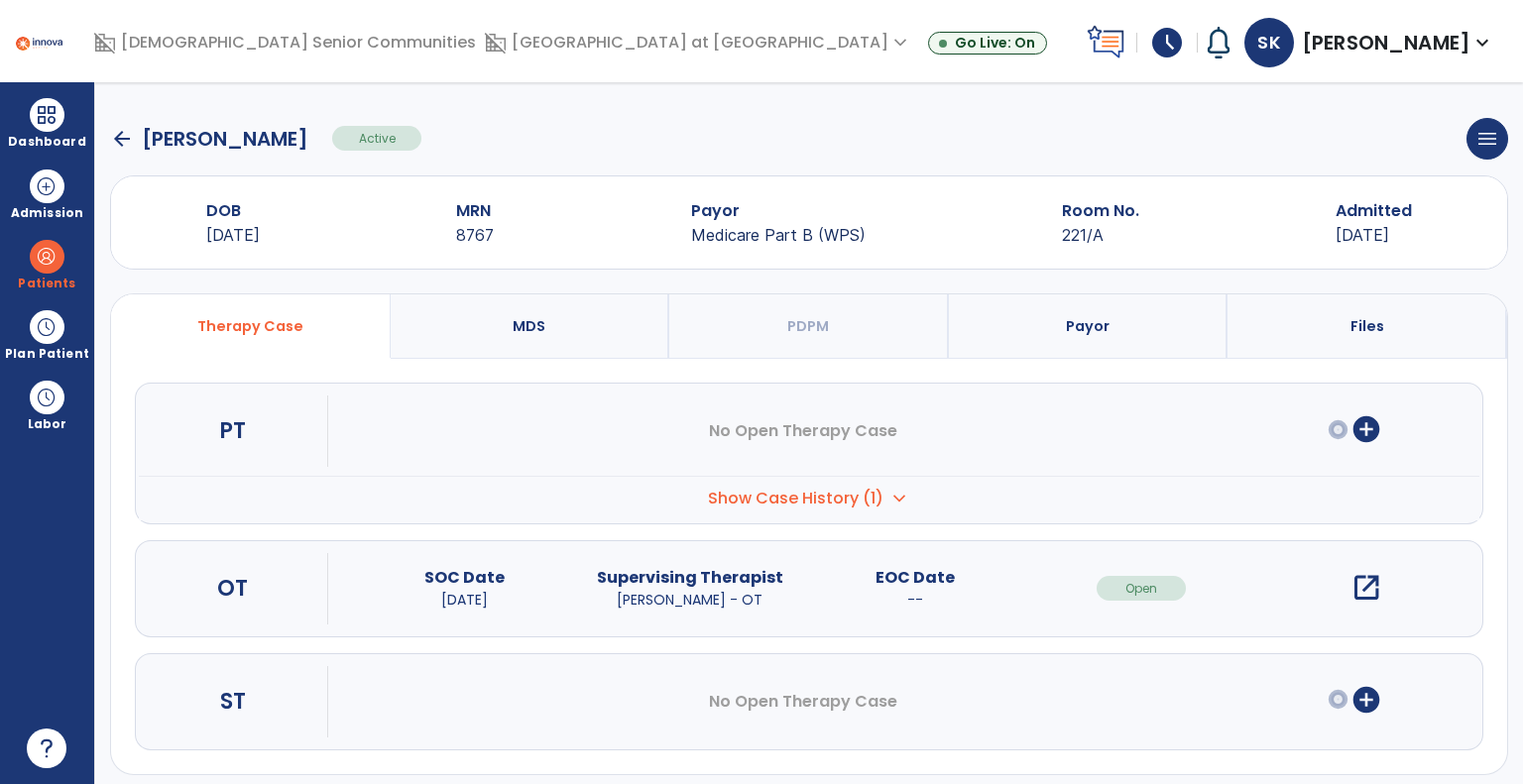 click on "arrow_back" 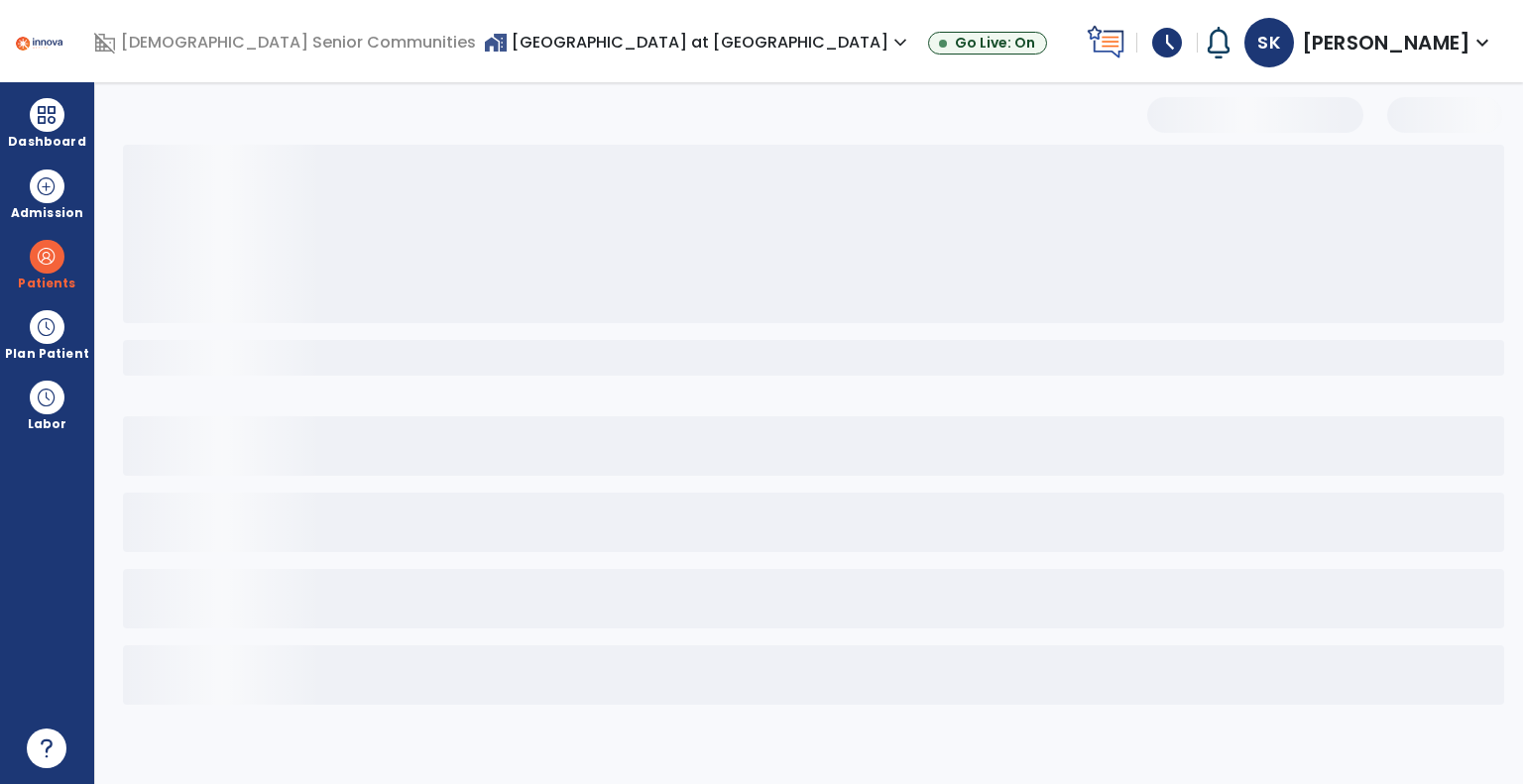 select on "***" 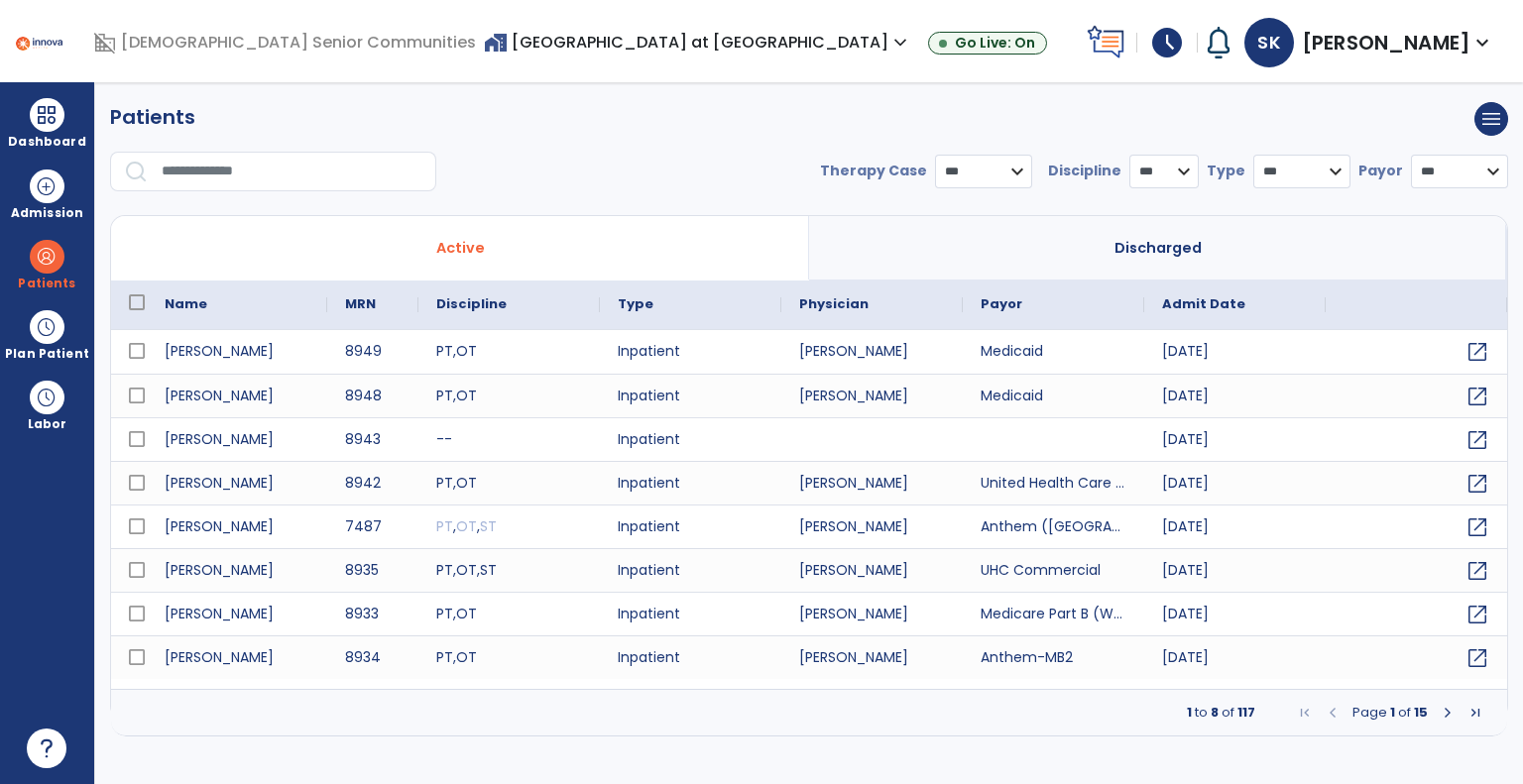 click on "* *** ** ** **" at bounding box center (1164, 171) 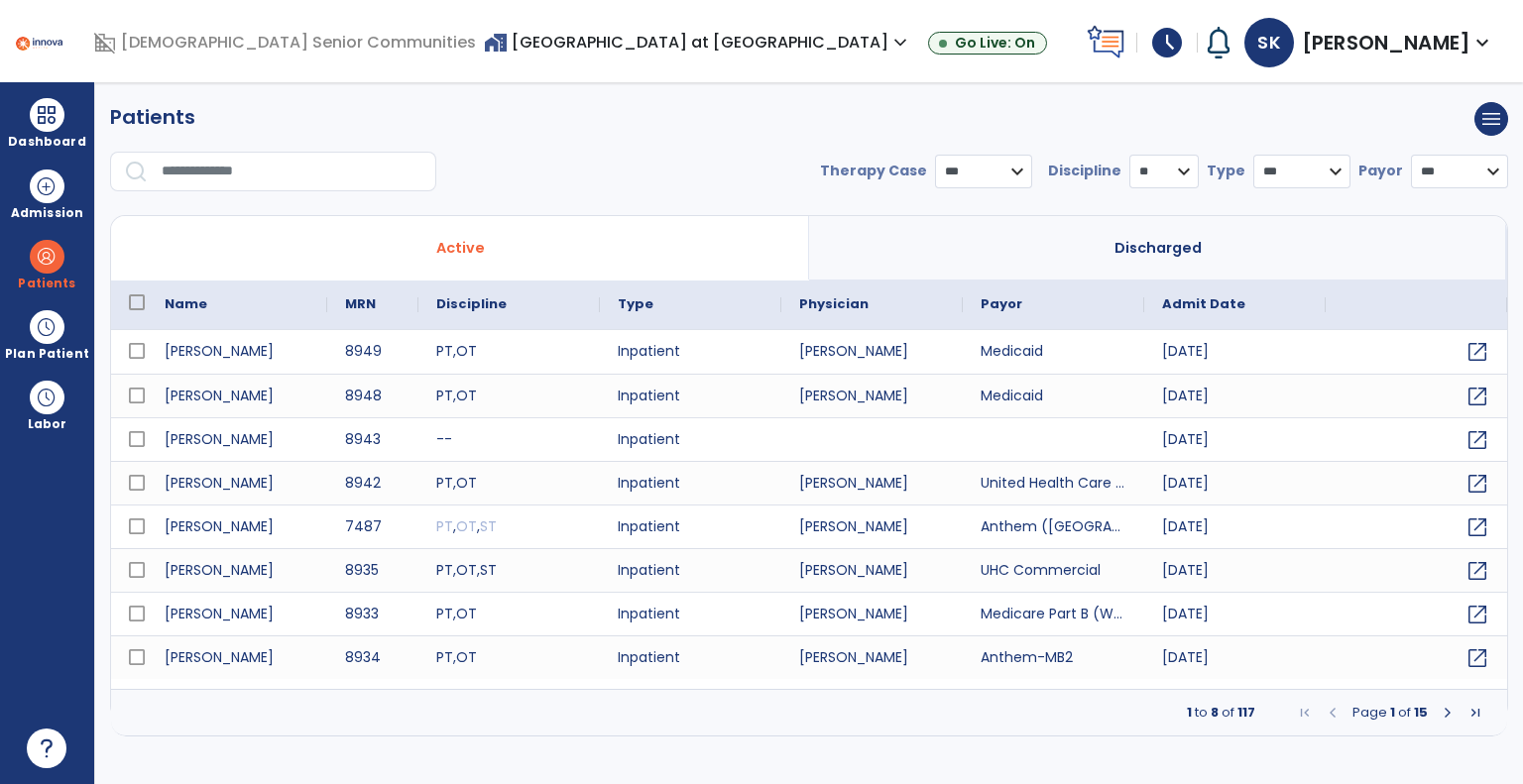 click on "* *** ** ** **" at bounding box center (1164, 171) 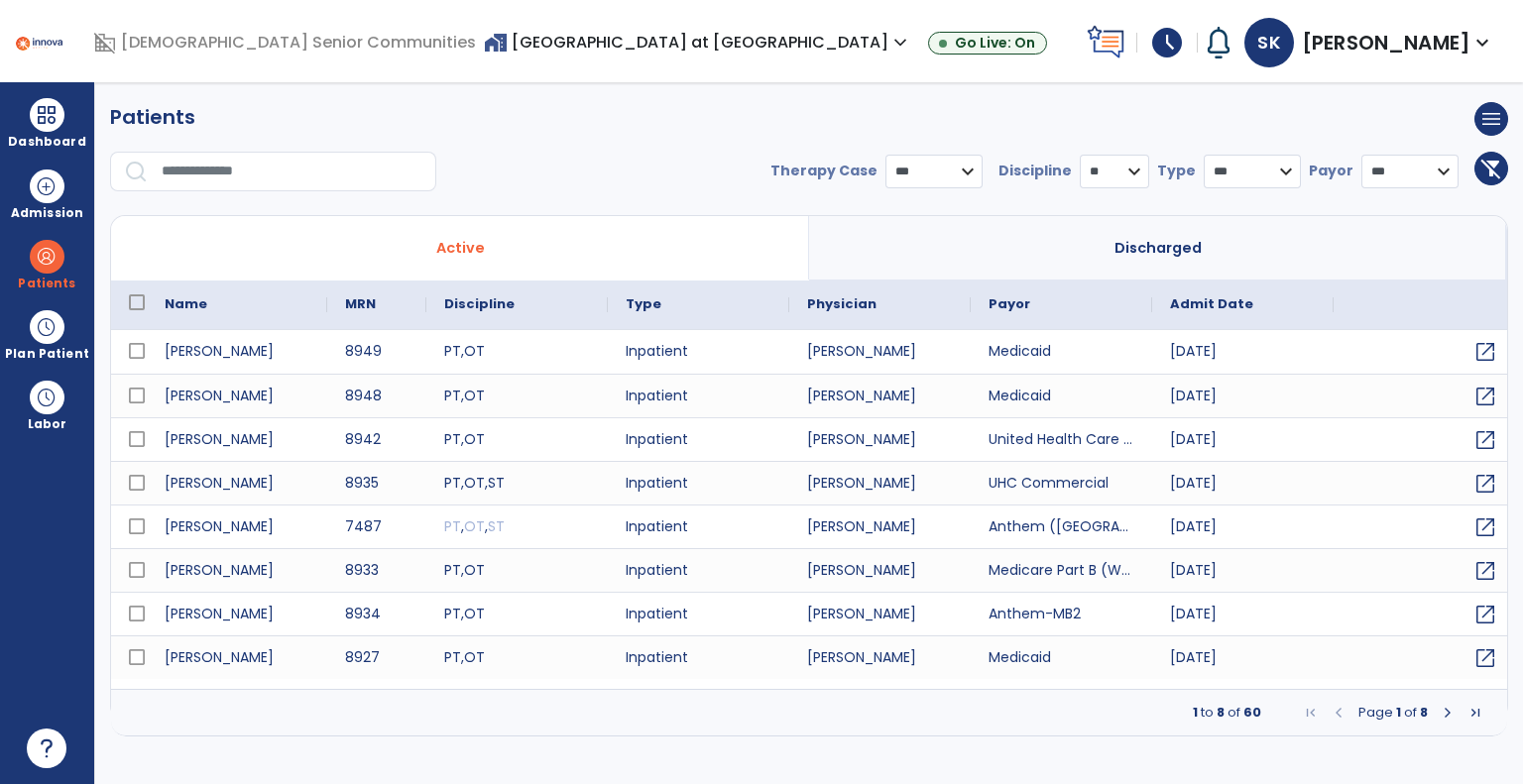 click on "*** **** ******" at bounding box center (934, 171) 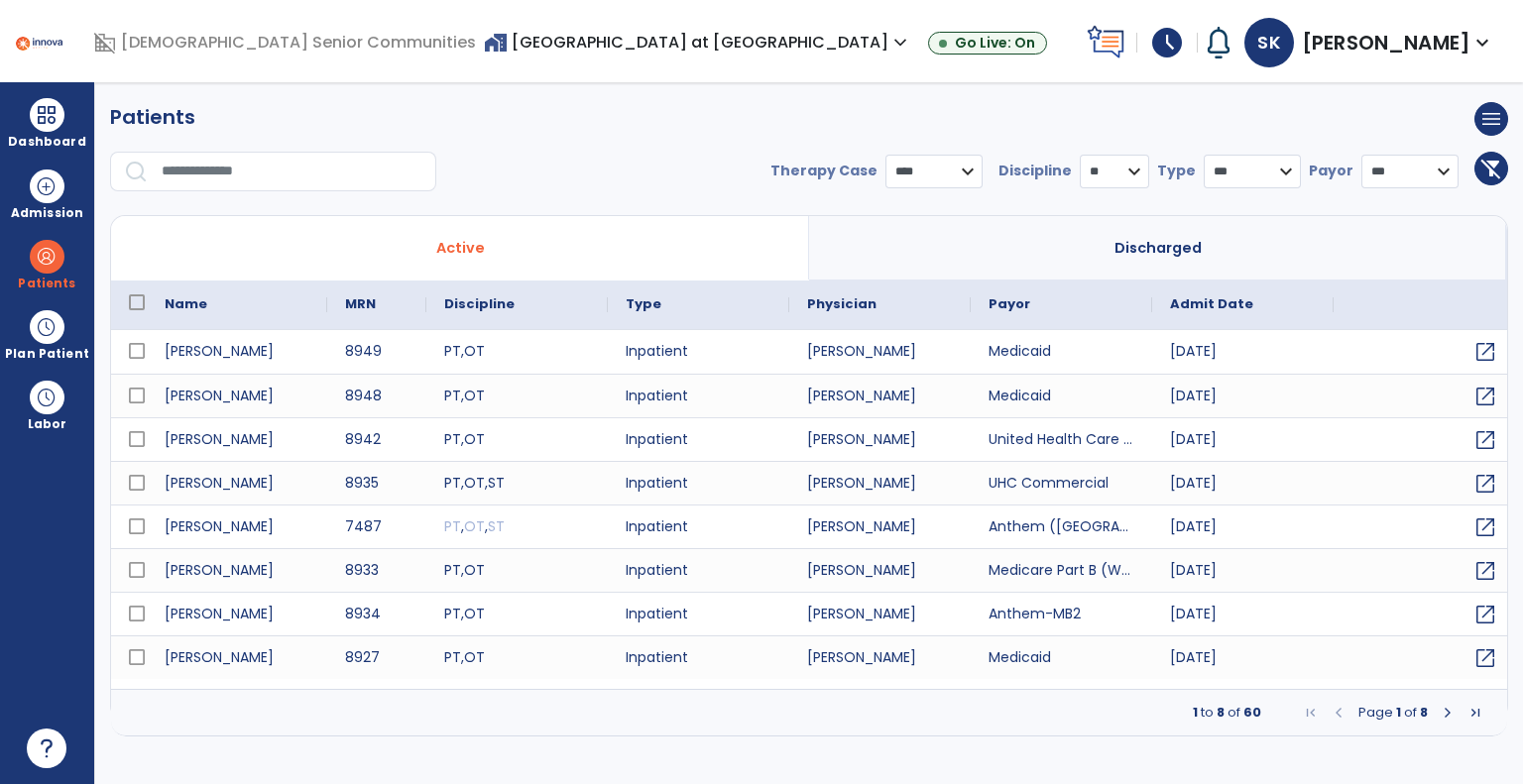 click on "*** **** ******" at bounding box center (934, 171) 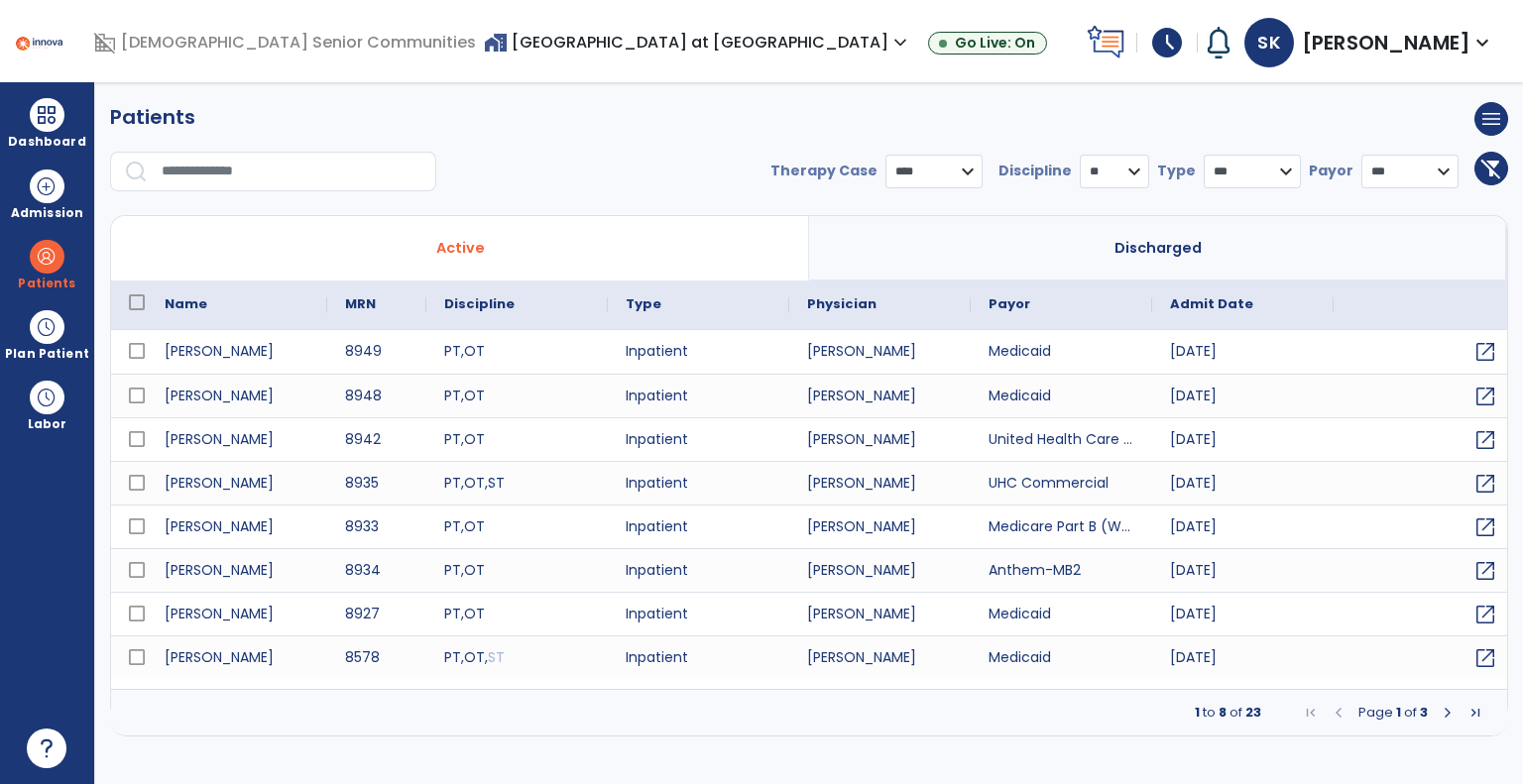click at bounding box center (1448, 713) 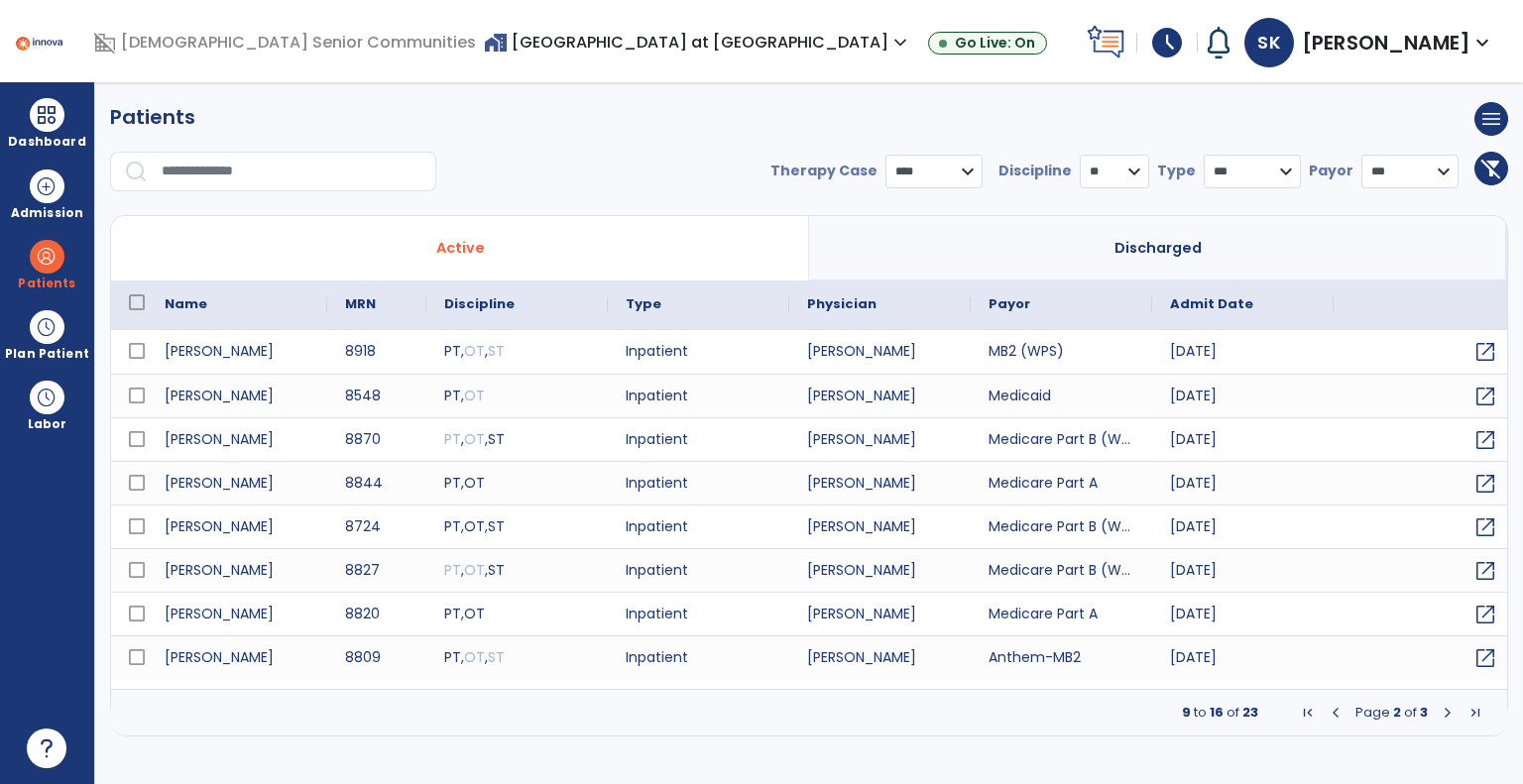 click at bounding box center (1448, 713) 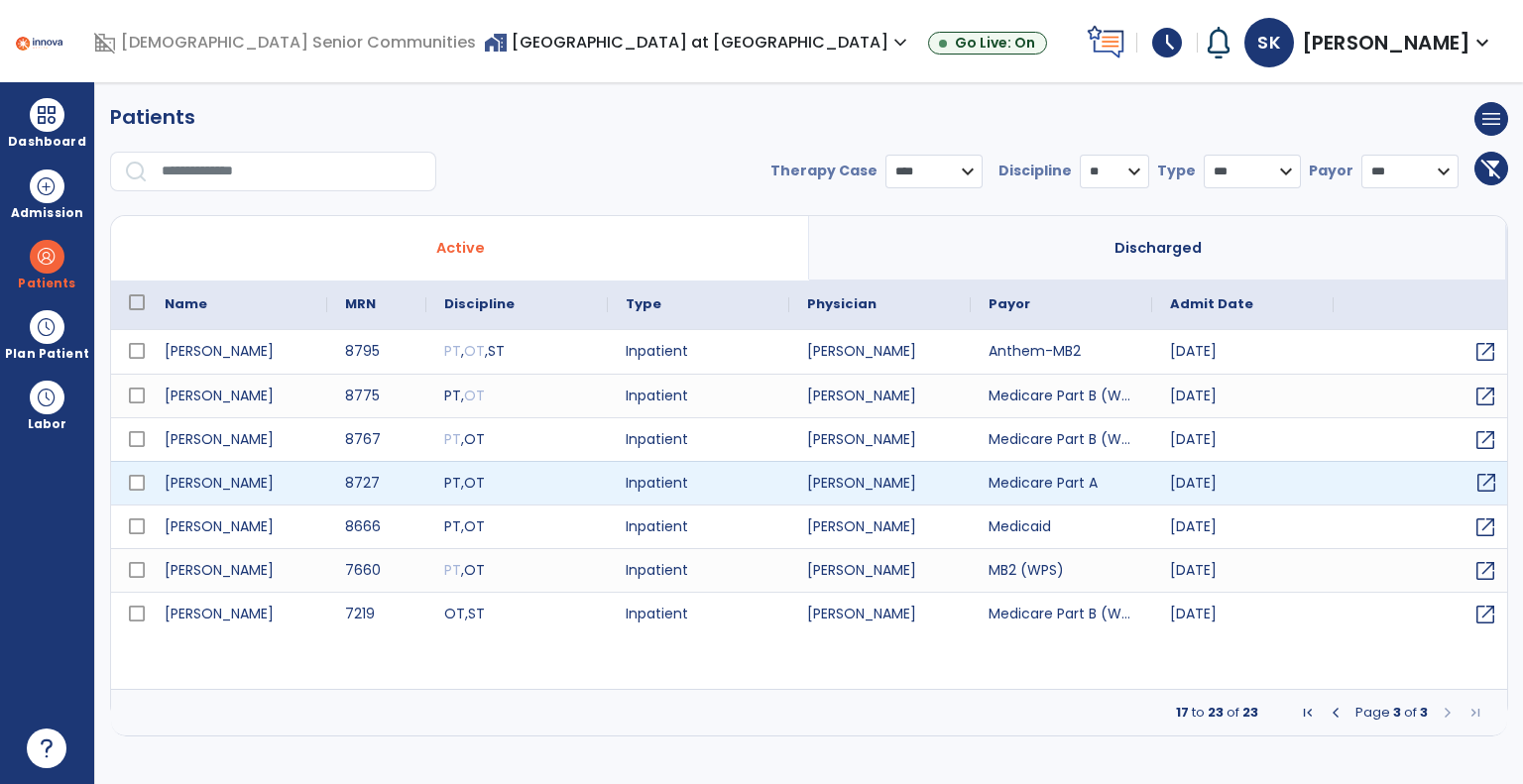 click on "open_in_new" at bounding box center (1486, 483) 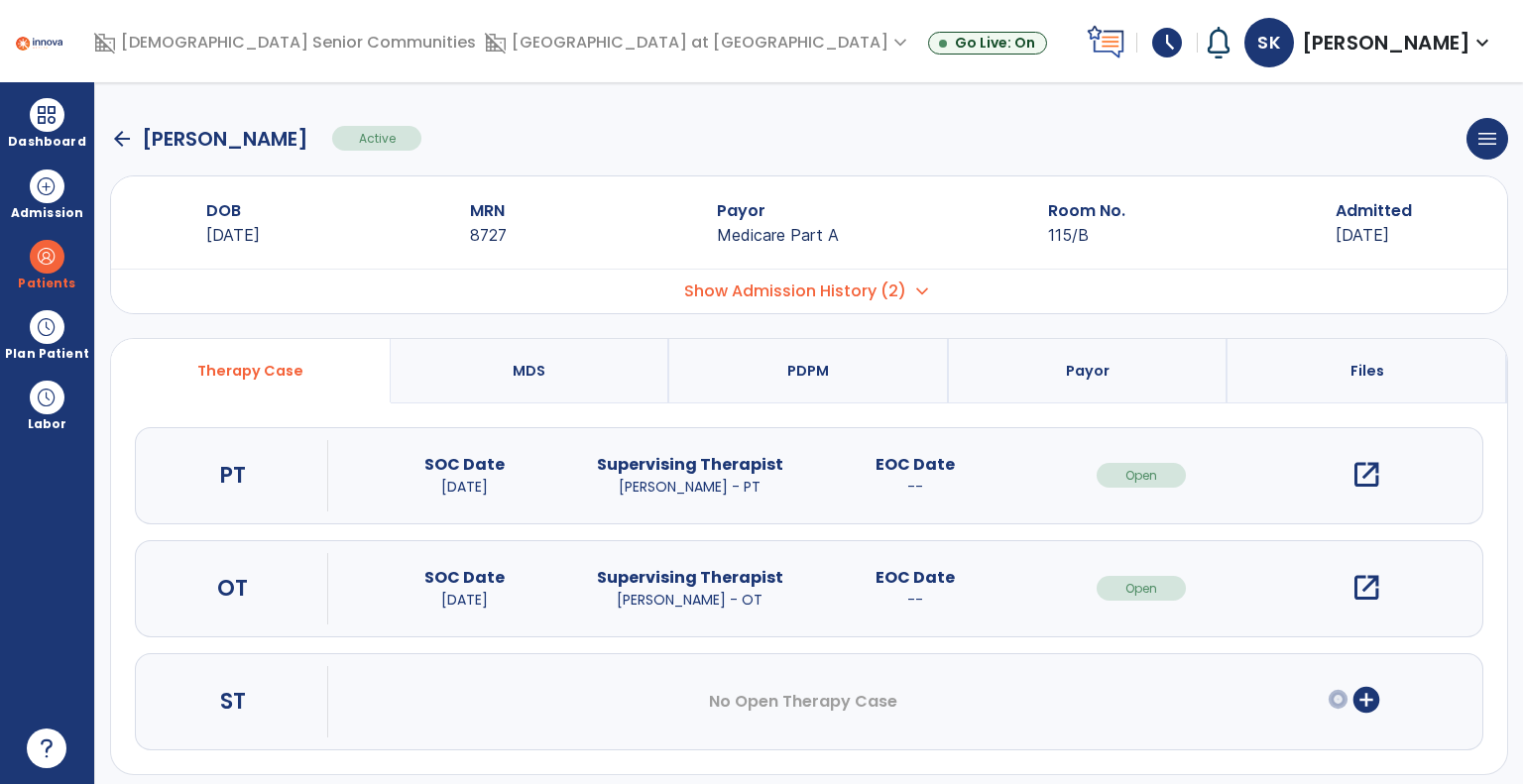 click on "open_in_new" at bounding box center [1366, 588] 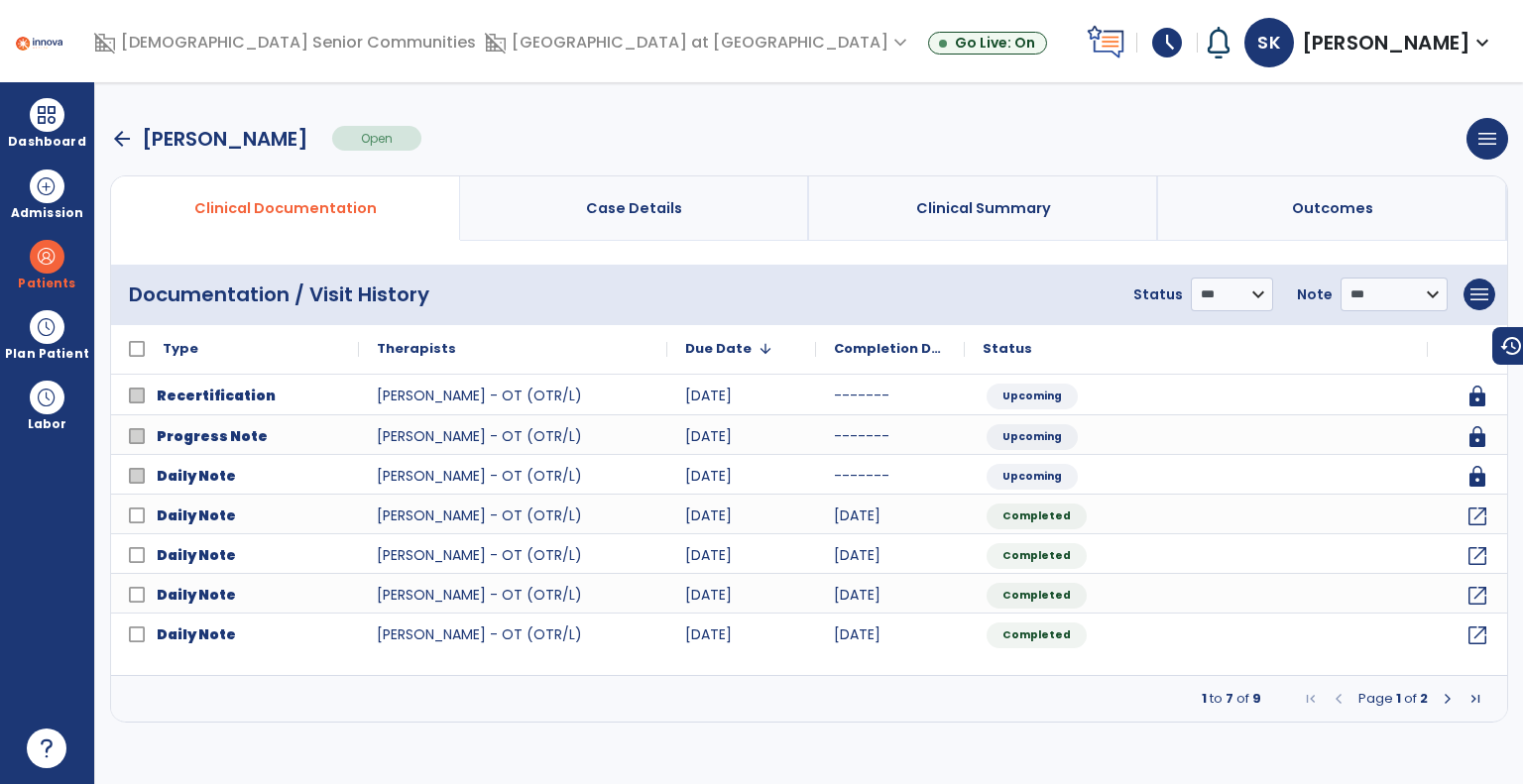click at bounding box center [1448, 699] 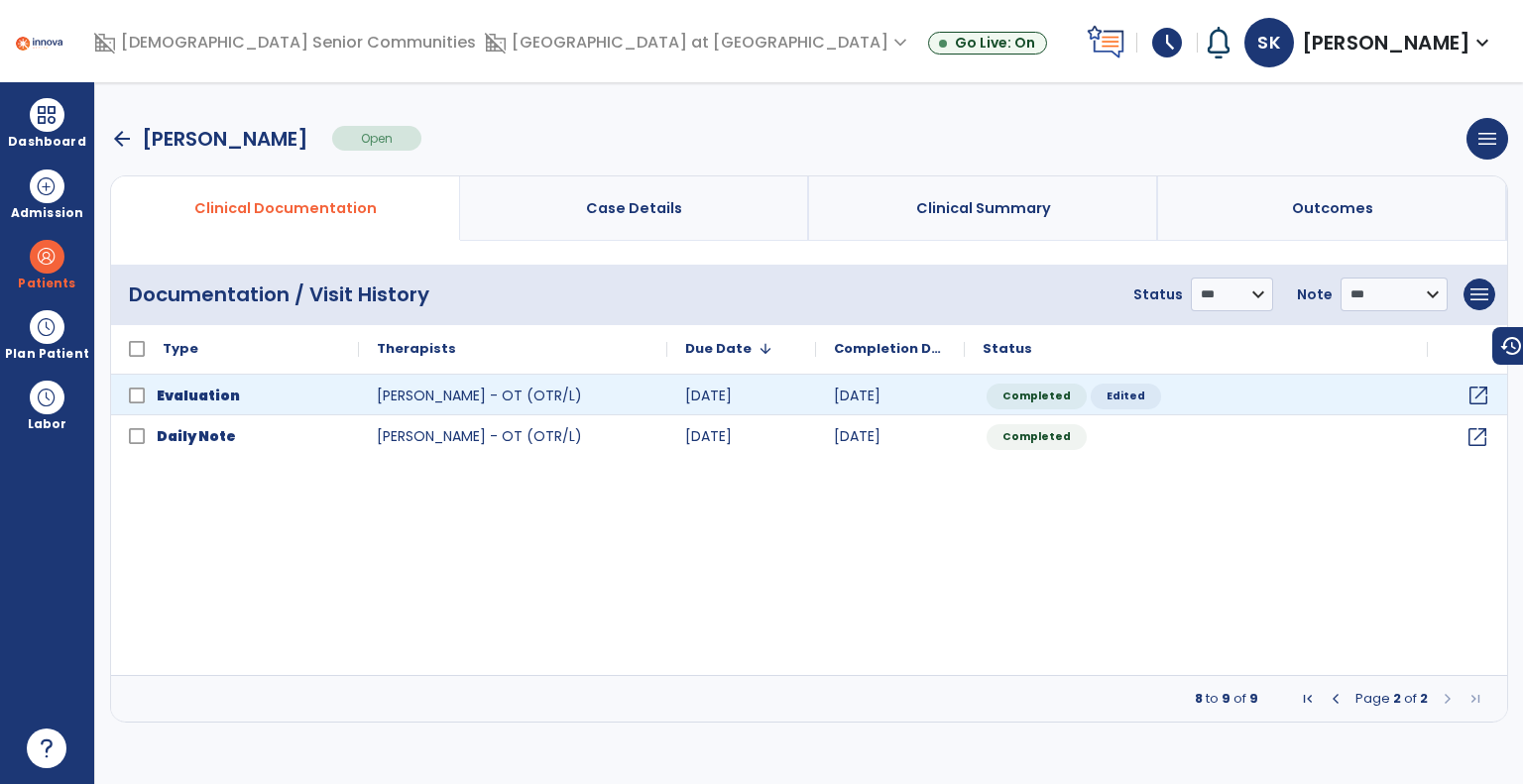 click on "open_in_new" 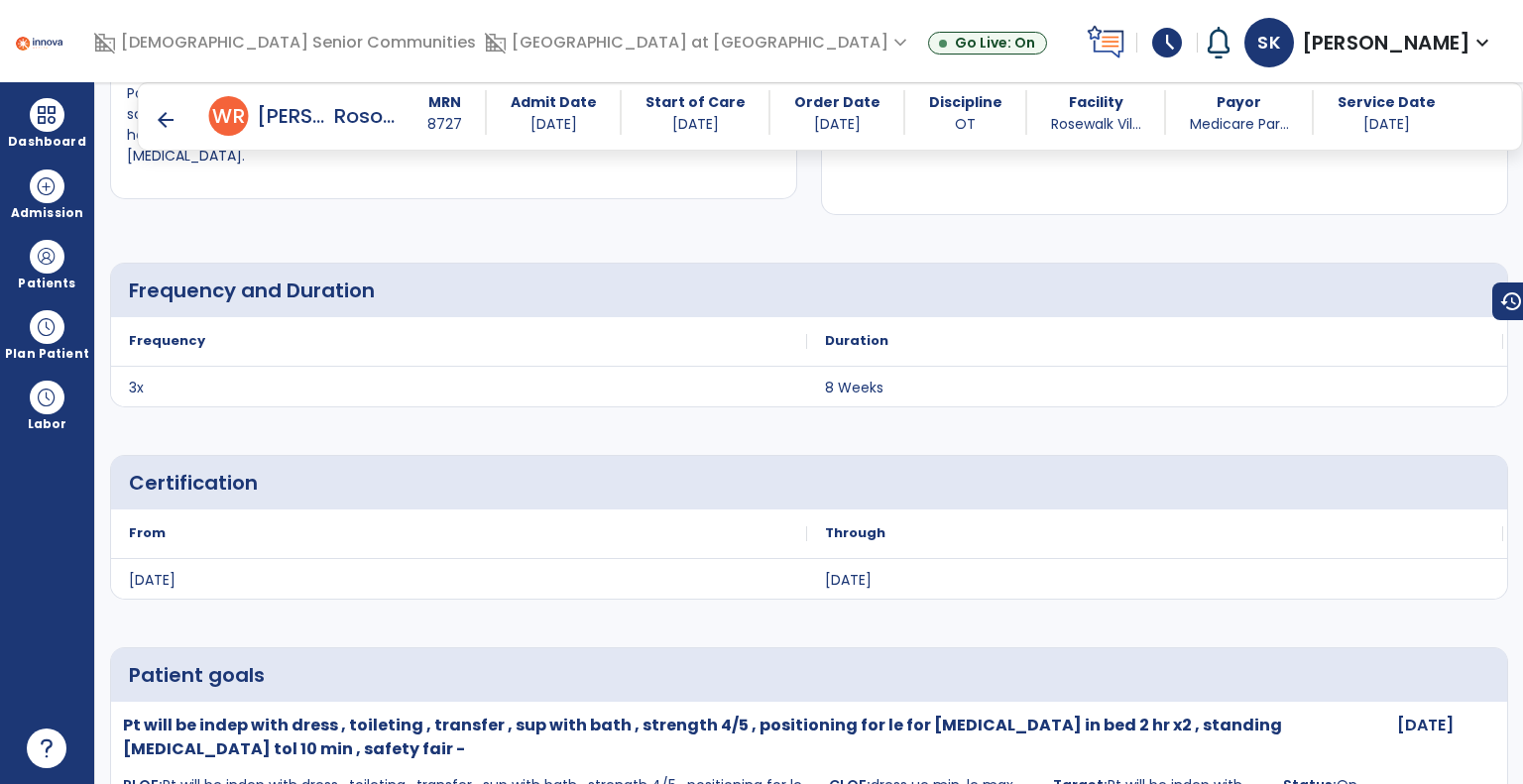 scroll, scrollTop: 4658, scrollLeft: 0, axis: vertical 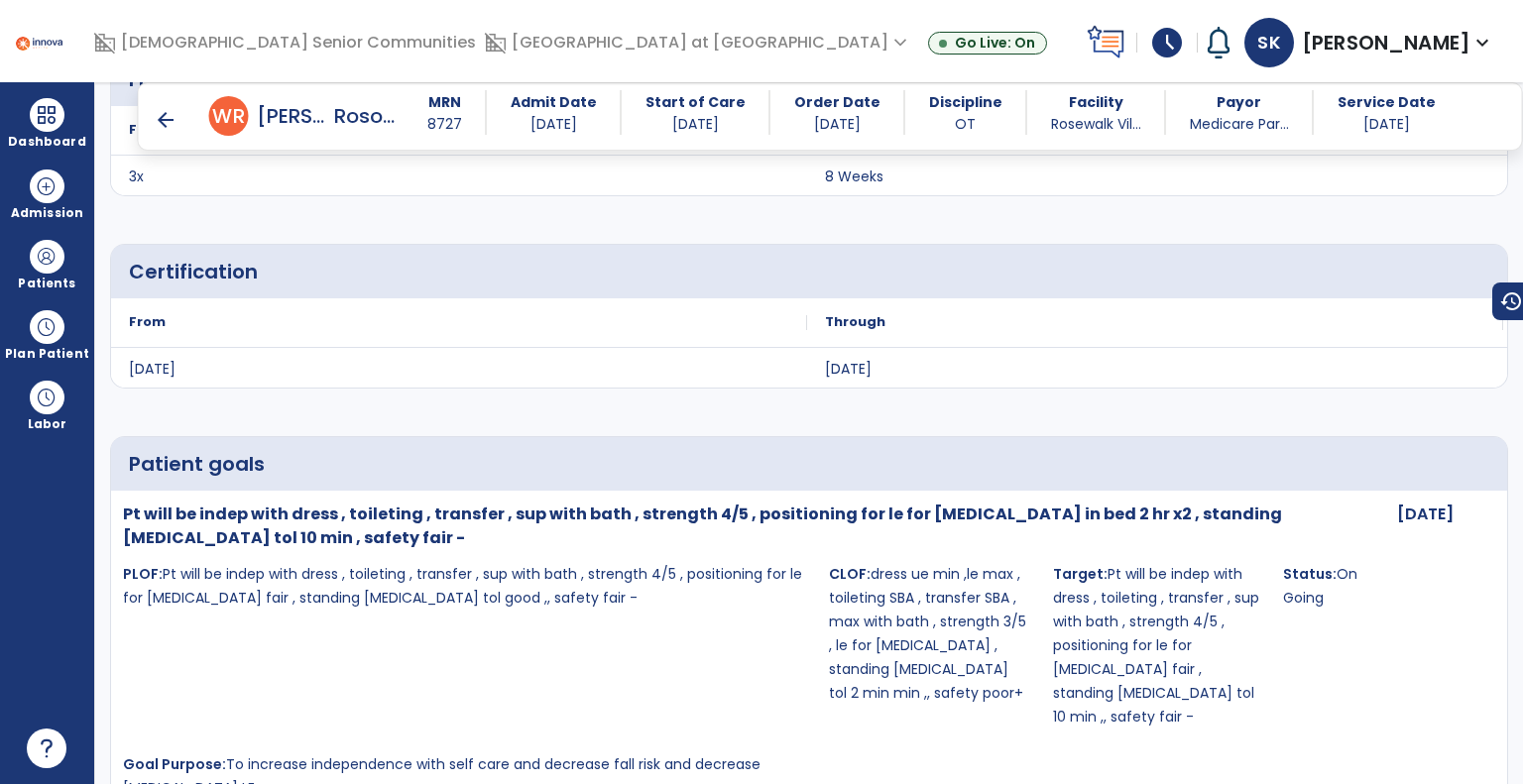 click on "arrow_back" at bounding box center (166, 120) 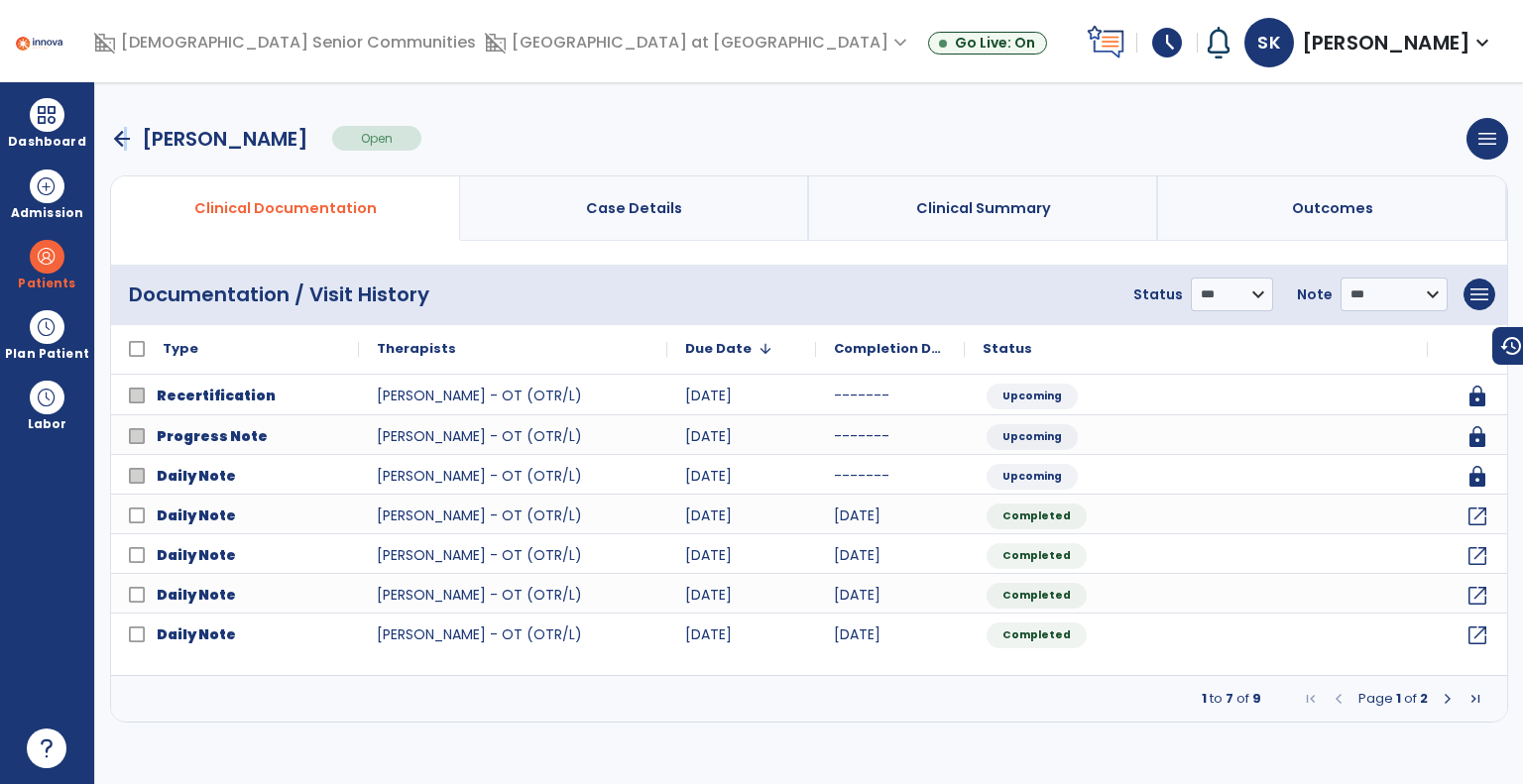 click on "arrow_back" at bounding box center (122, 139) 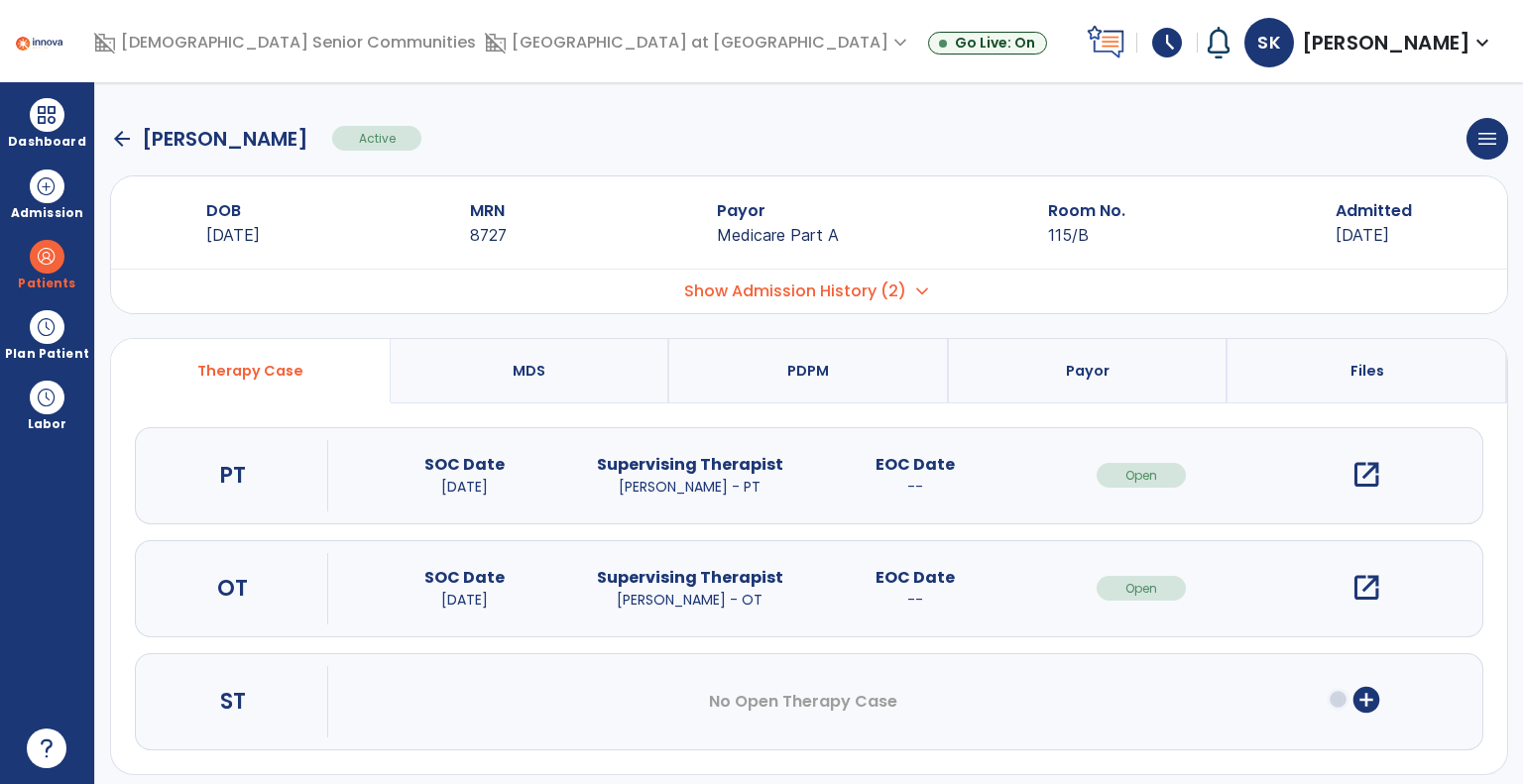click on "arrow_back" 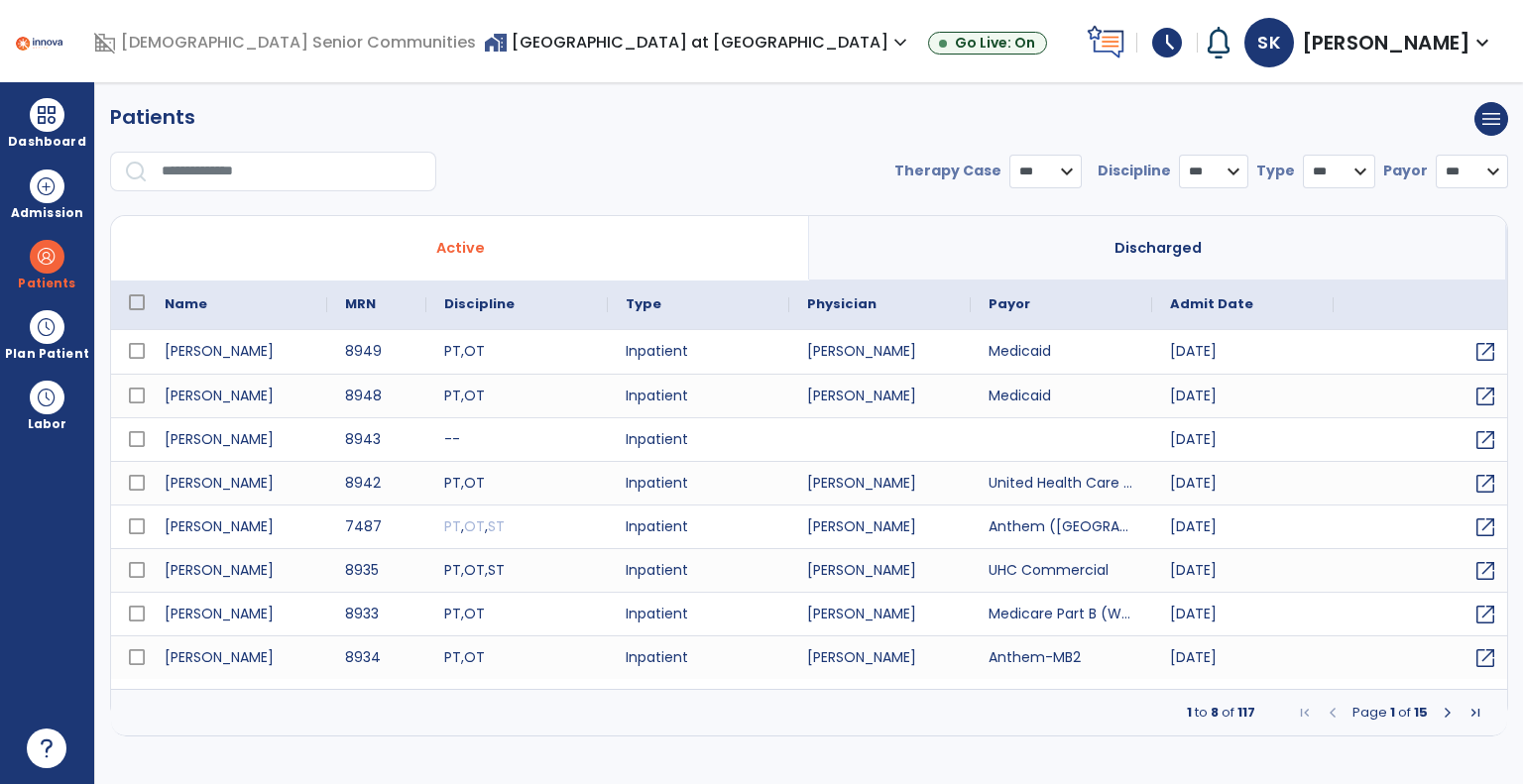 select on "***" 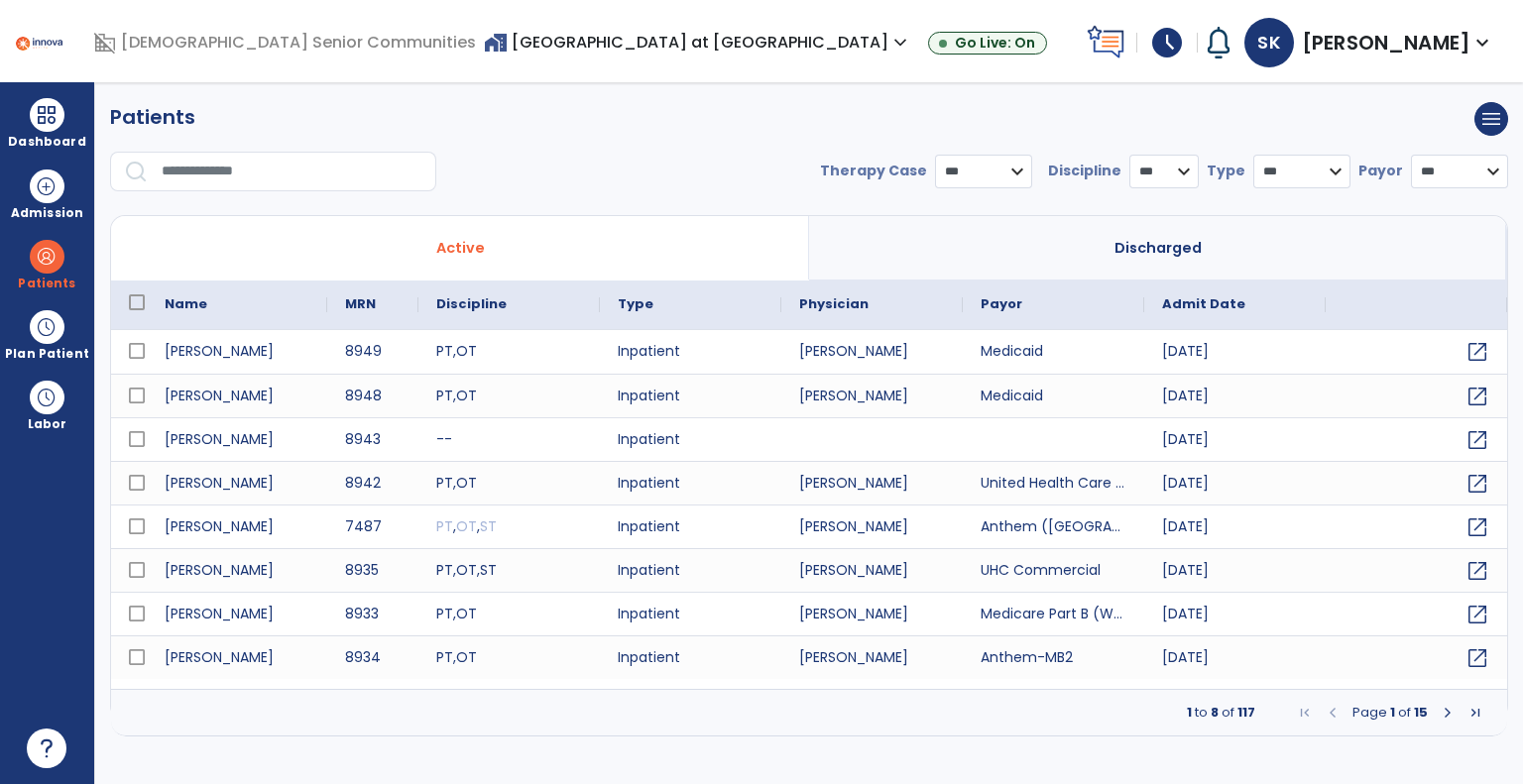 click on "* *** ** ** **" at bounding box center [1164, 171] 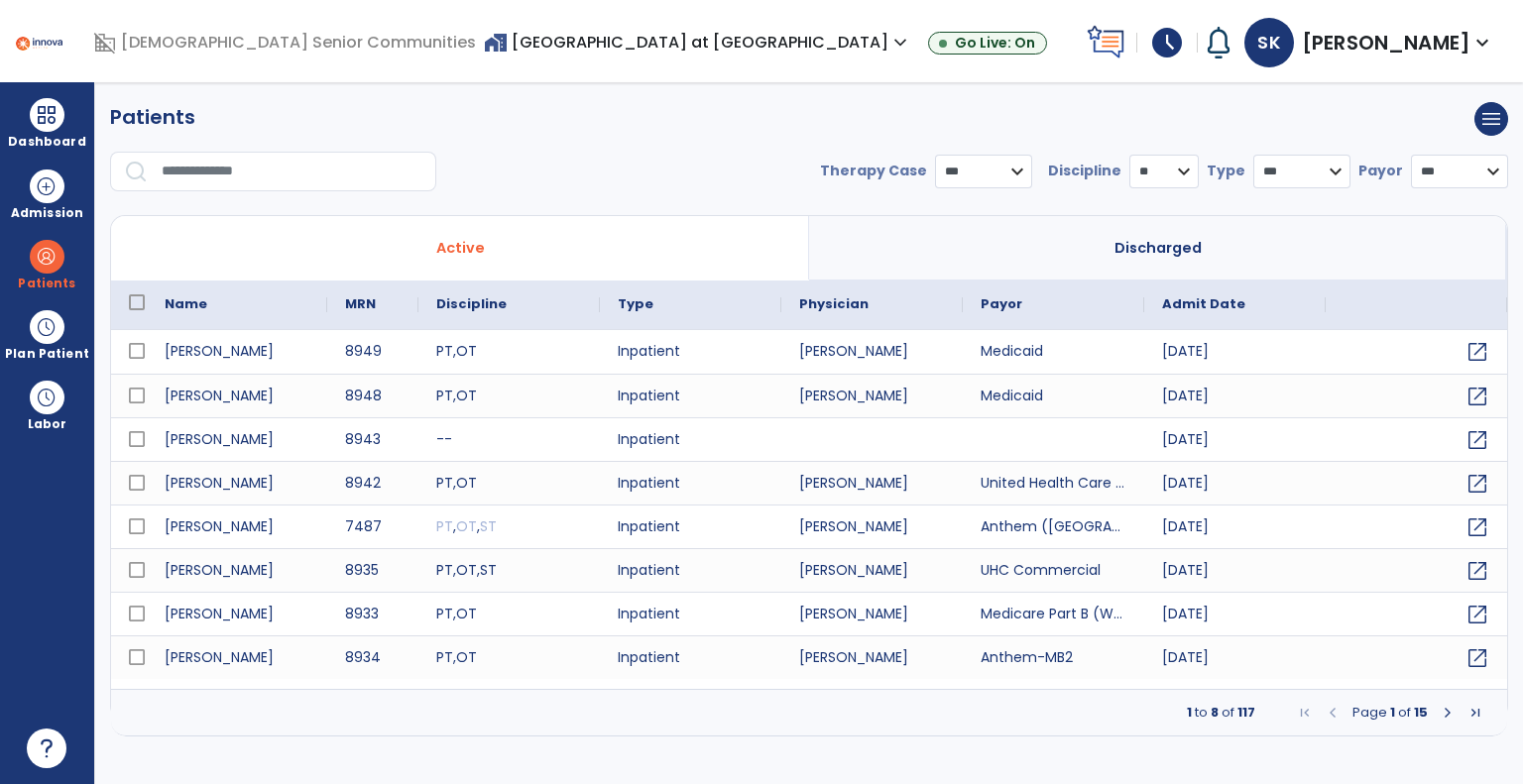 click on "* *** ** ** **" at bounding box center (1164, 171) 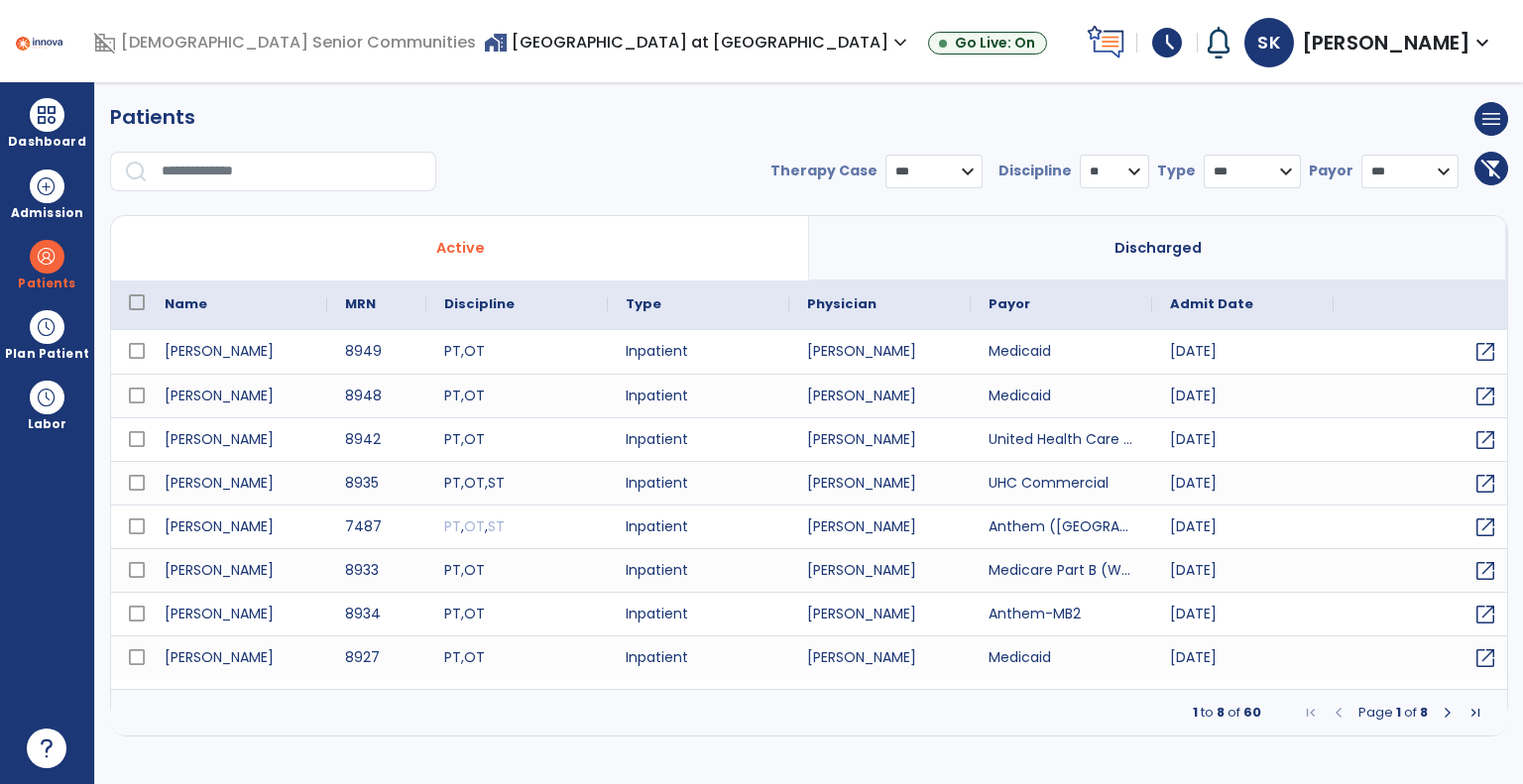 click on "*** **** ******" at bounding box center [934, 171] 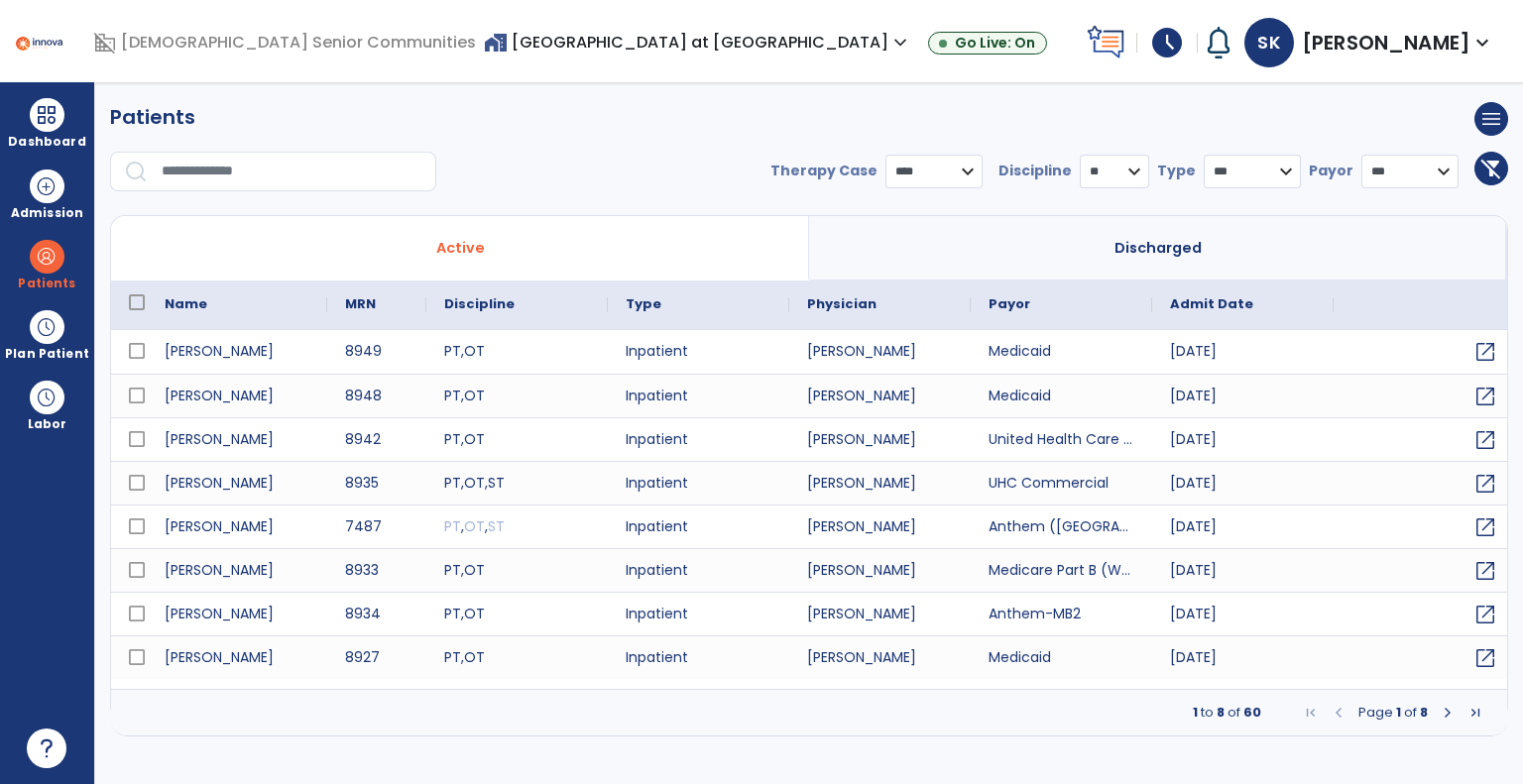 click on "*** **** ******" at bounding box center (934, 171) 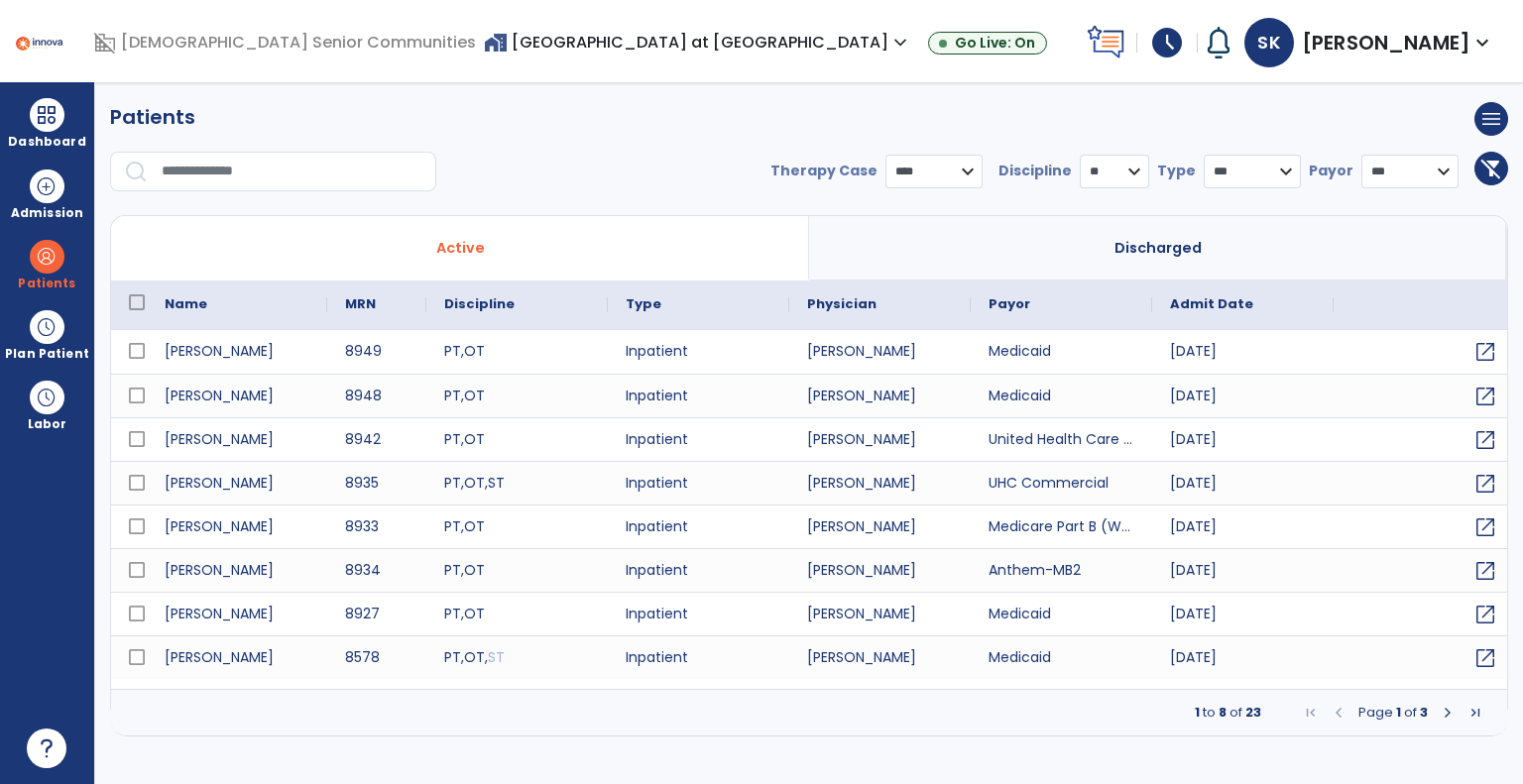 click at bounding box center [1448, 713] 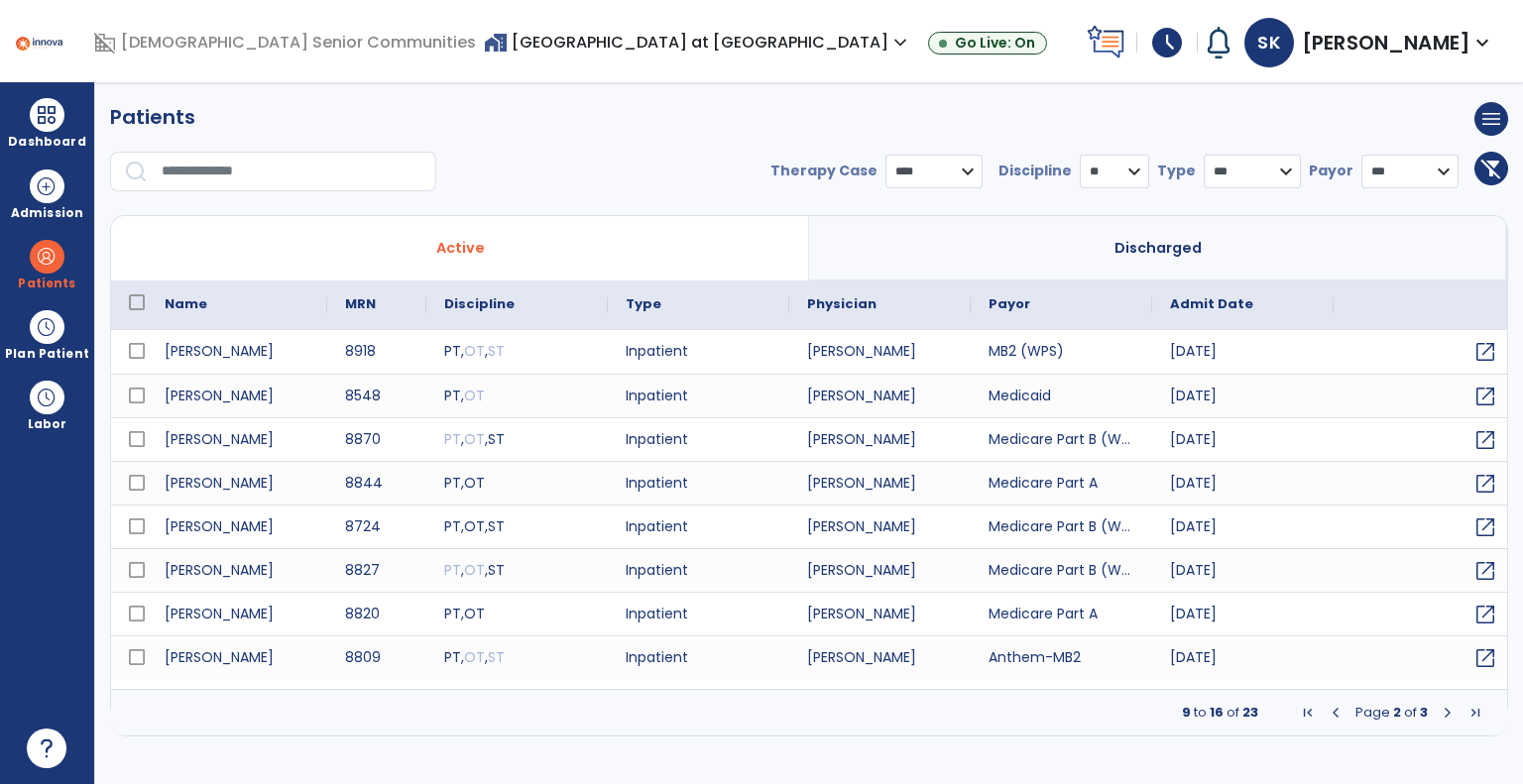 click at bounding box center [1448, 713] 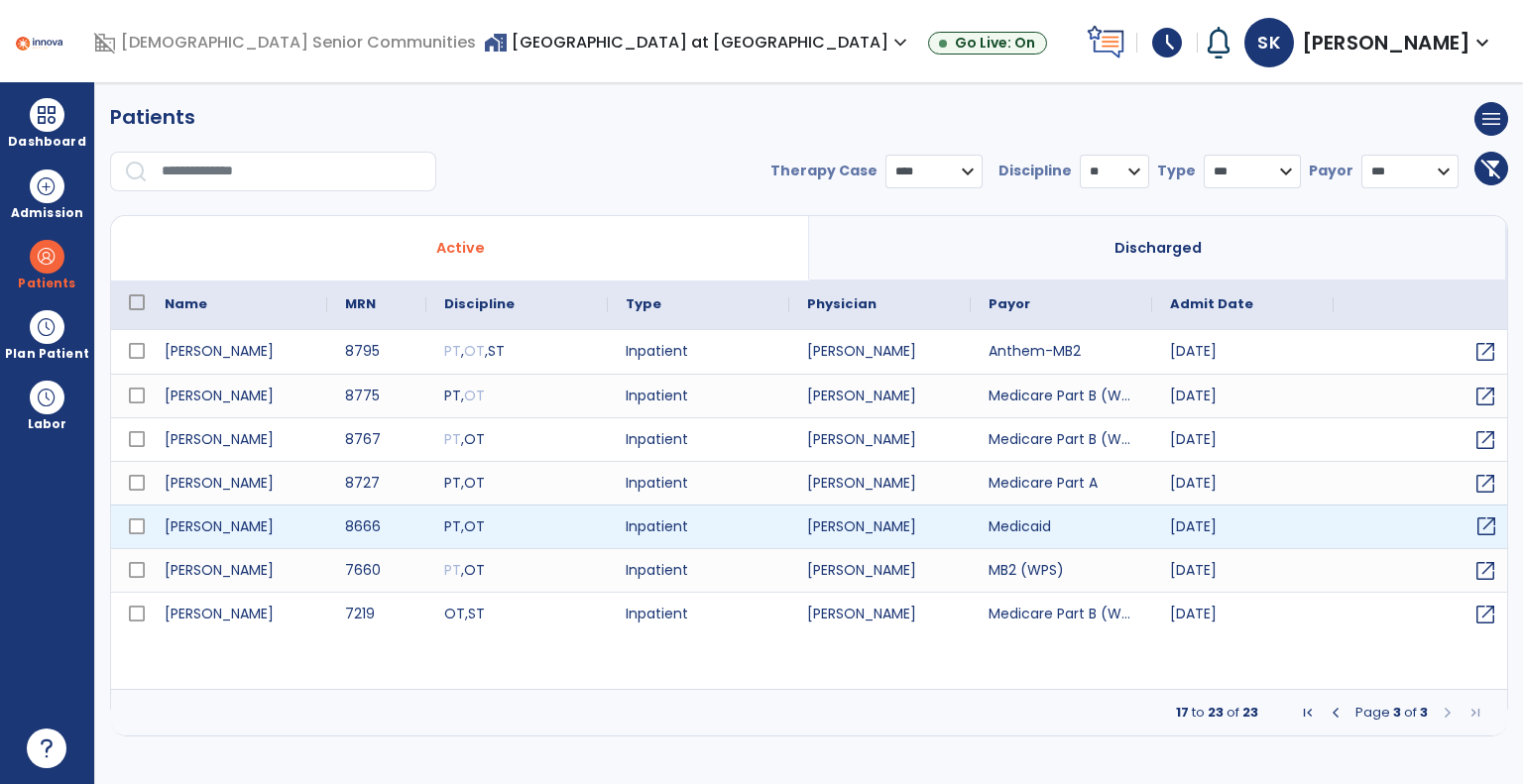 click on "open_in_new" at bounding box center (1486, 526) 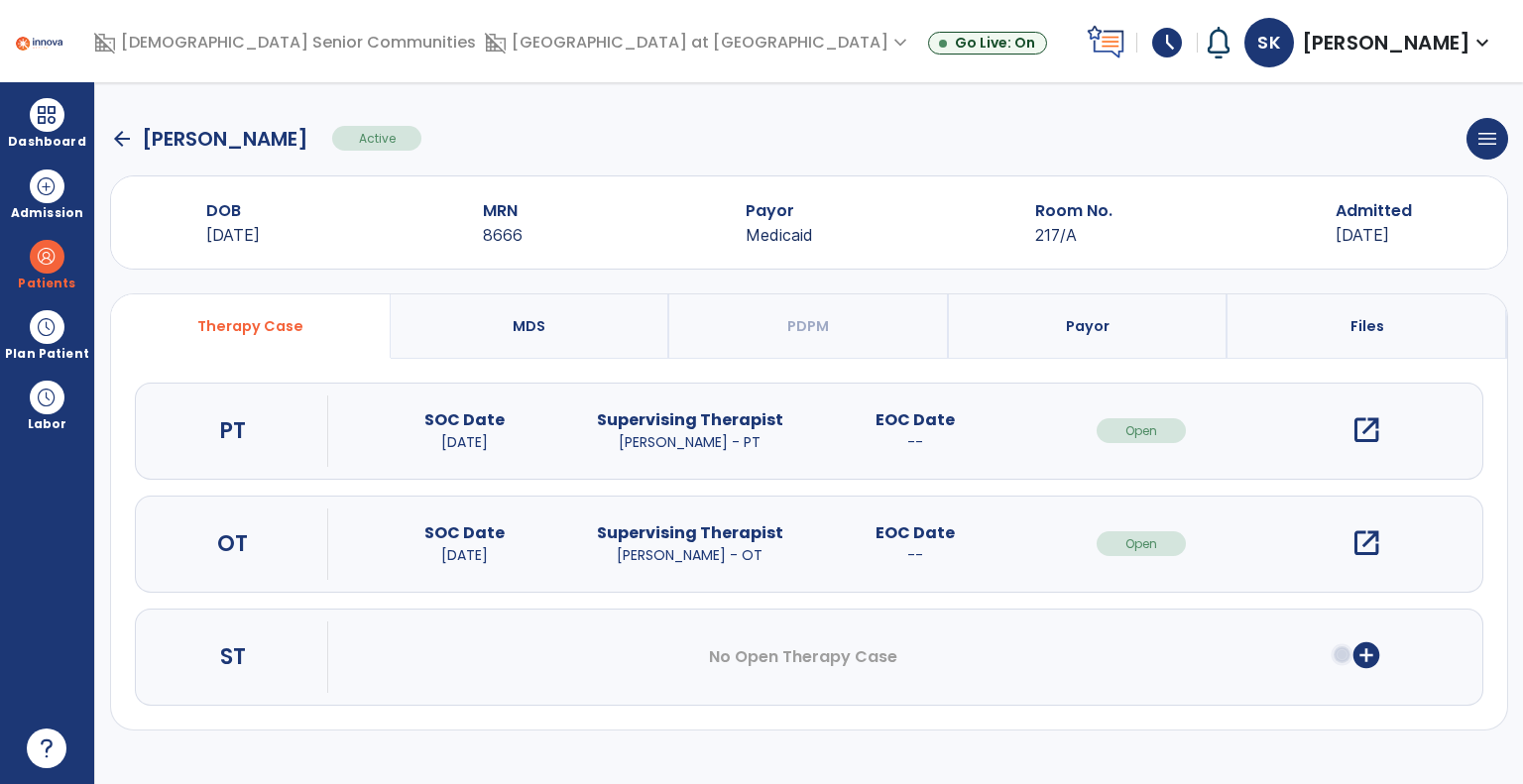 click on "open_in_new" at bounding box center (1366, 543) 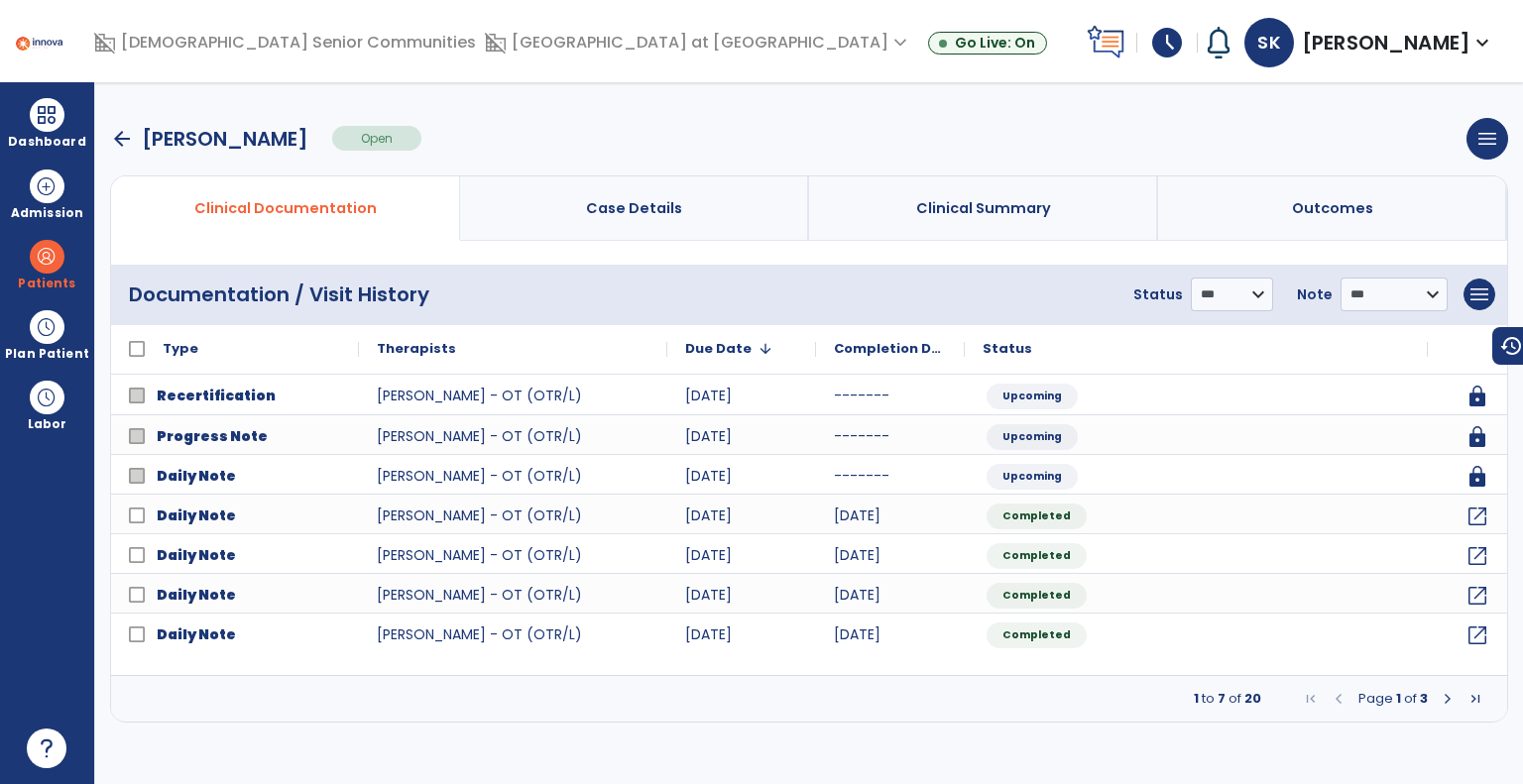 click at bounding box center [1448, 699] 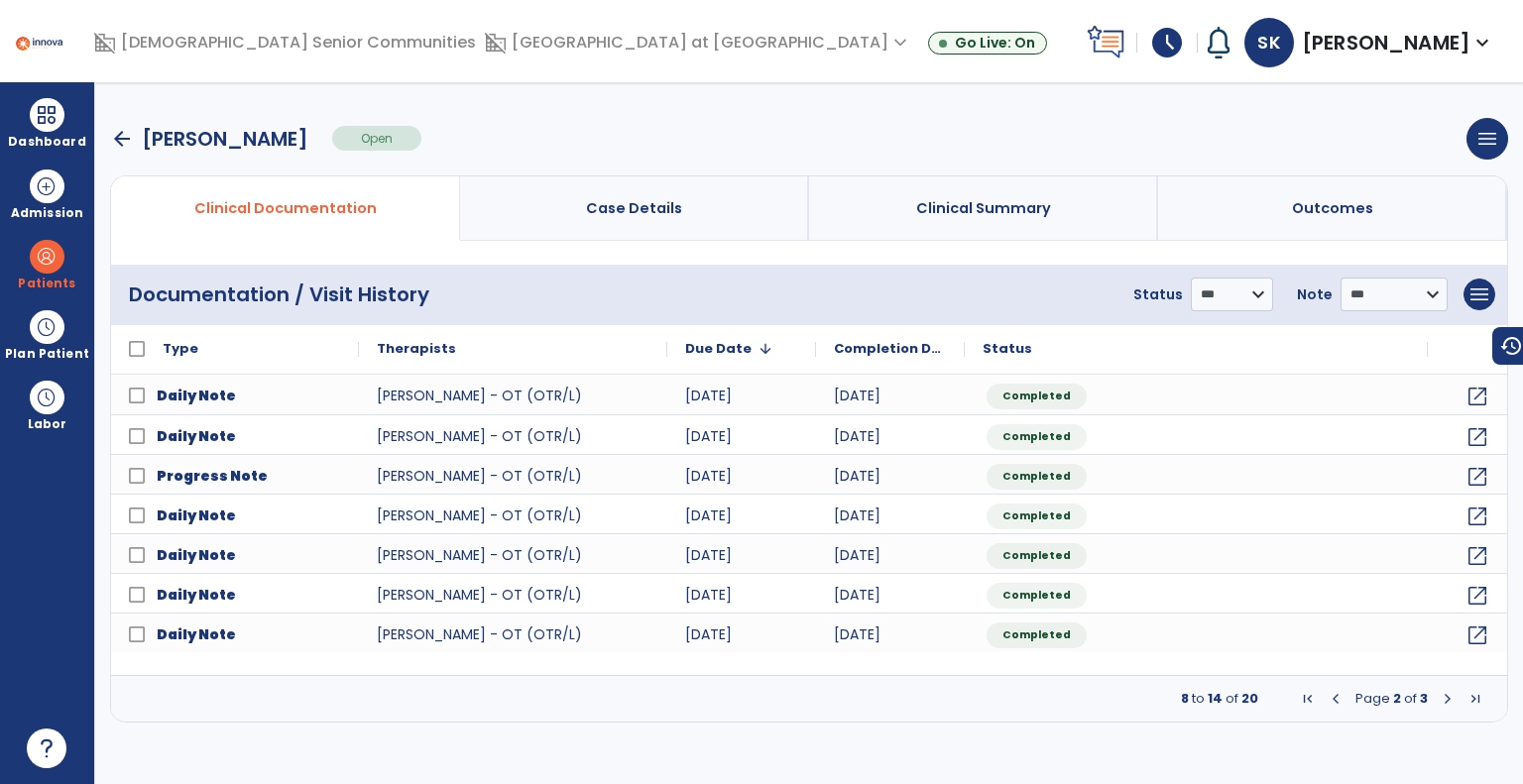 click at bounding box center [1448, 699] 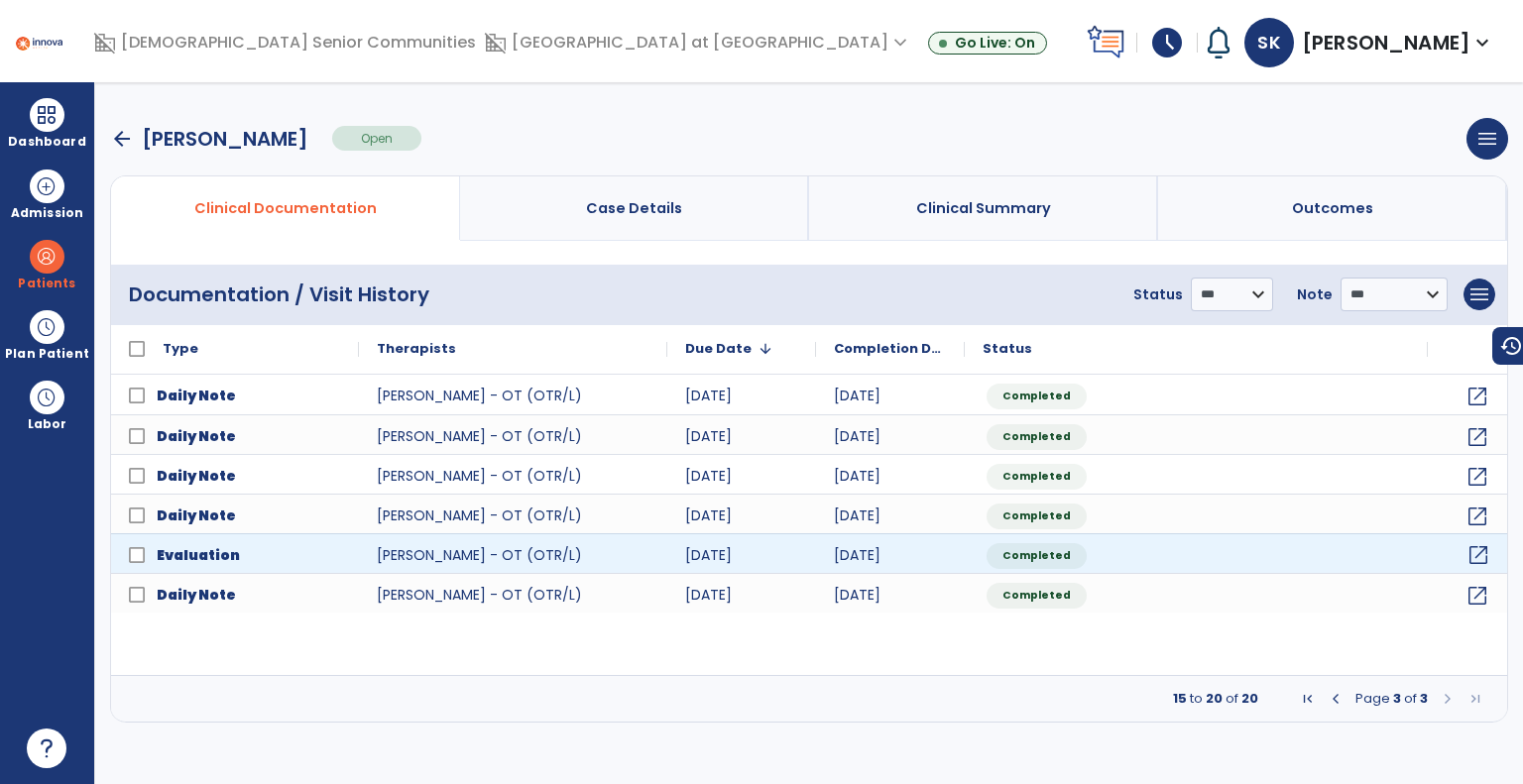 click on "open_in_new" 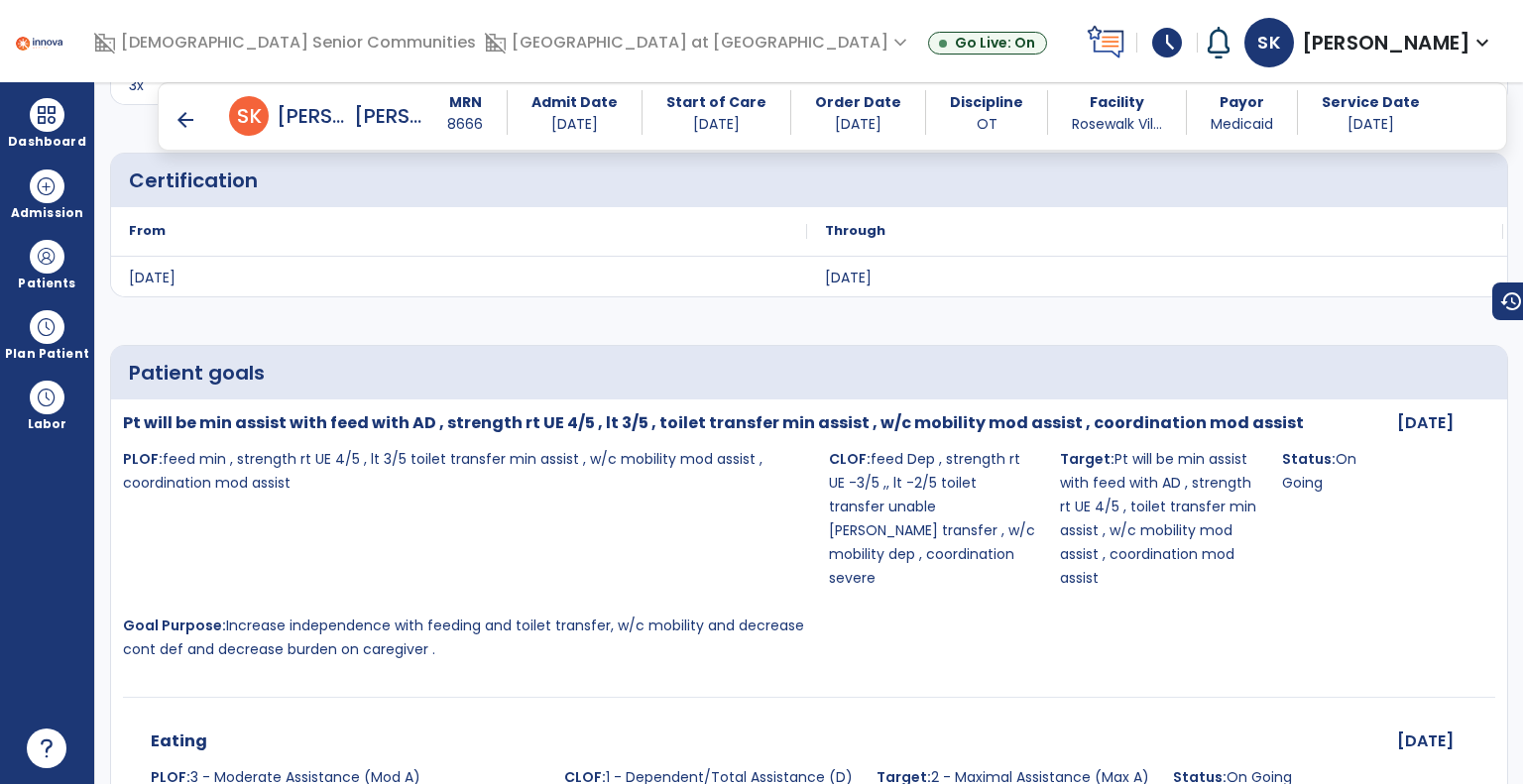 scroll, scrollTop: 4361, scrollLeft: 0, axis: vertical 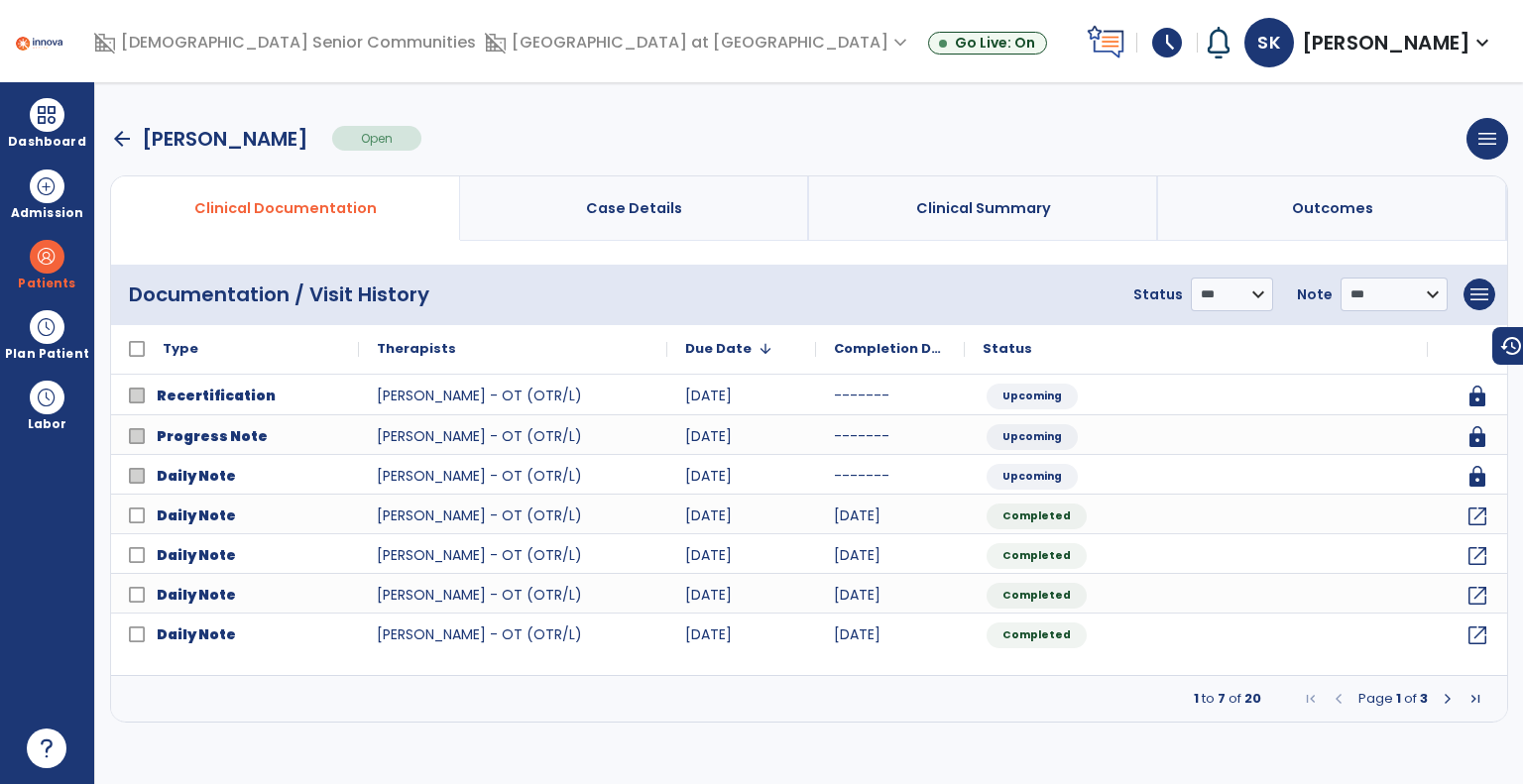 click on "arrow_back" at bounding box center (122, 139) 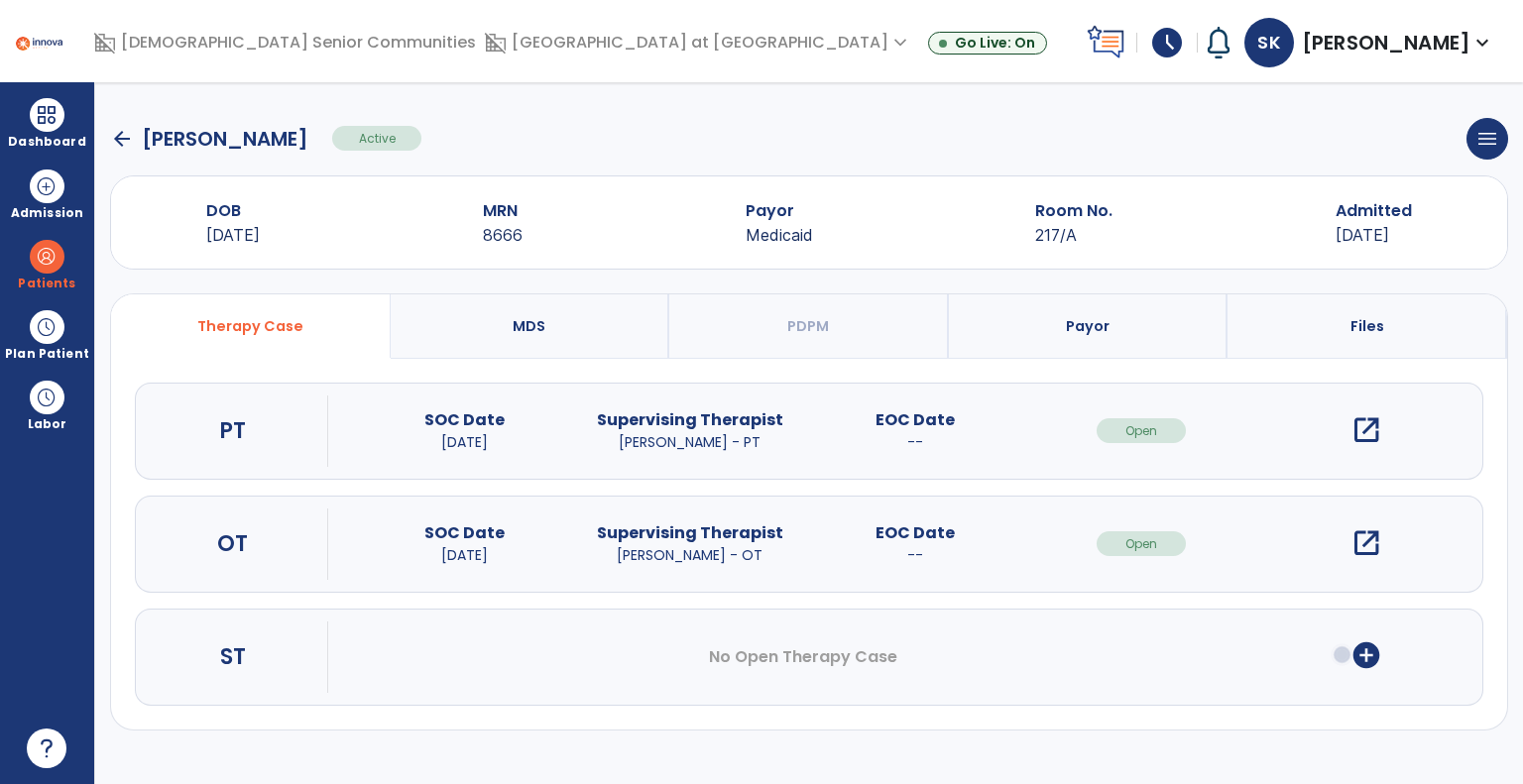 click on "arrow_back" 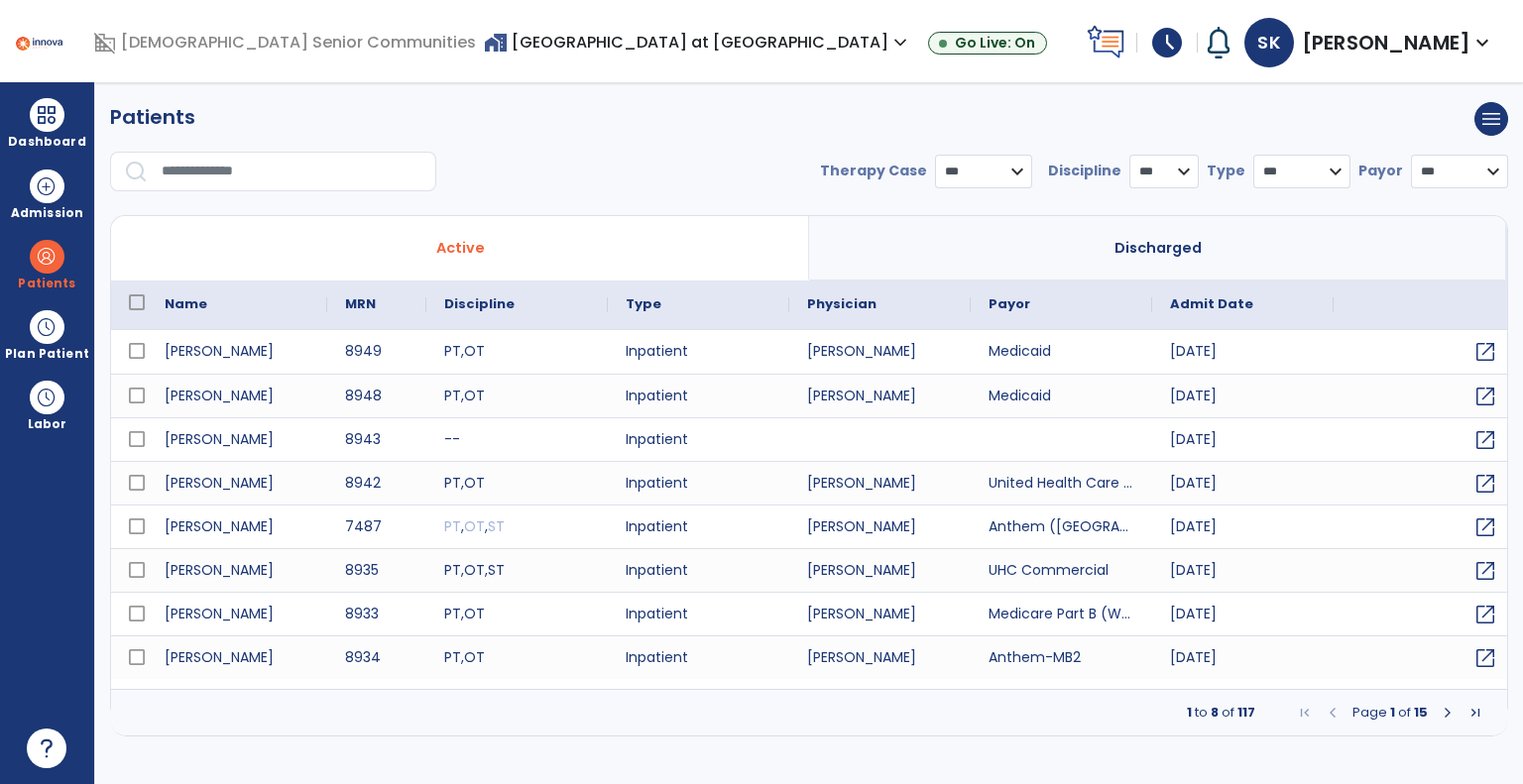 select on "***" 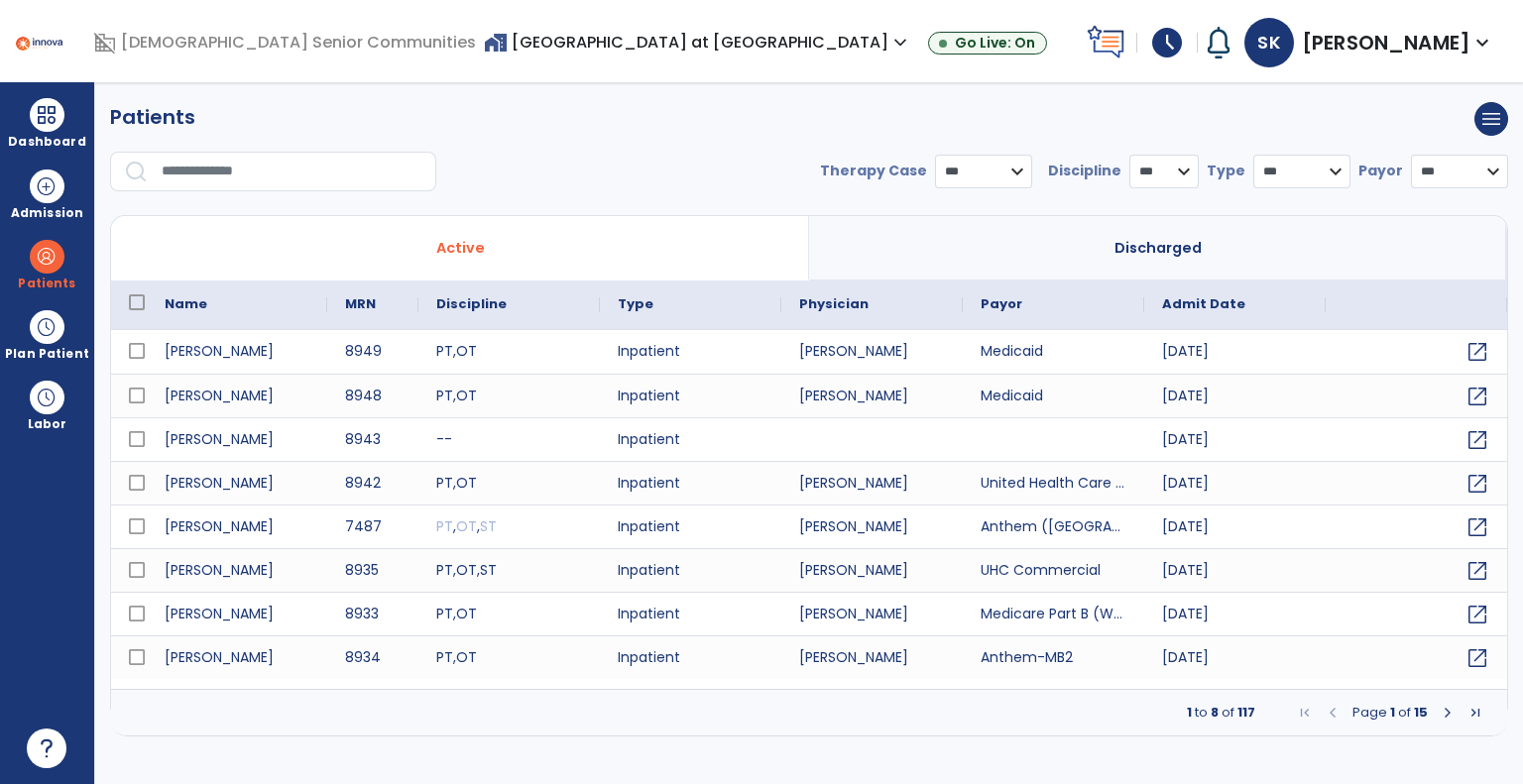 click on "* *** ** ** **" at bounding box center (1164, 171) 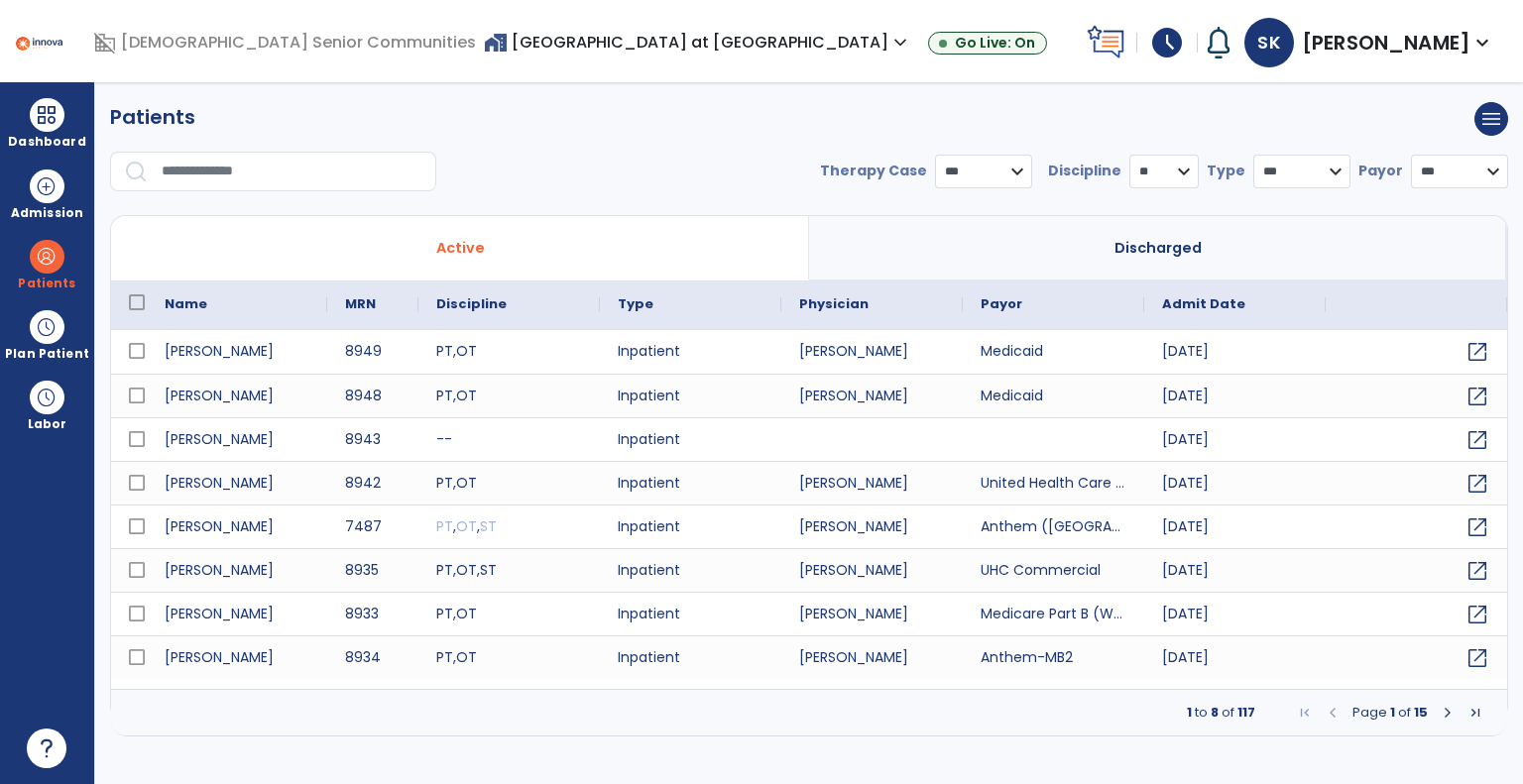 click on "* *** ** ** **" at bounding box center [1164, 171] 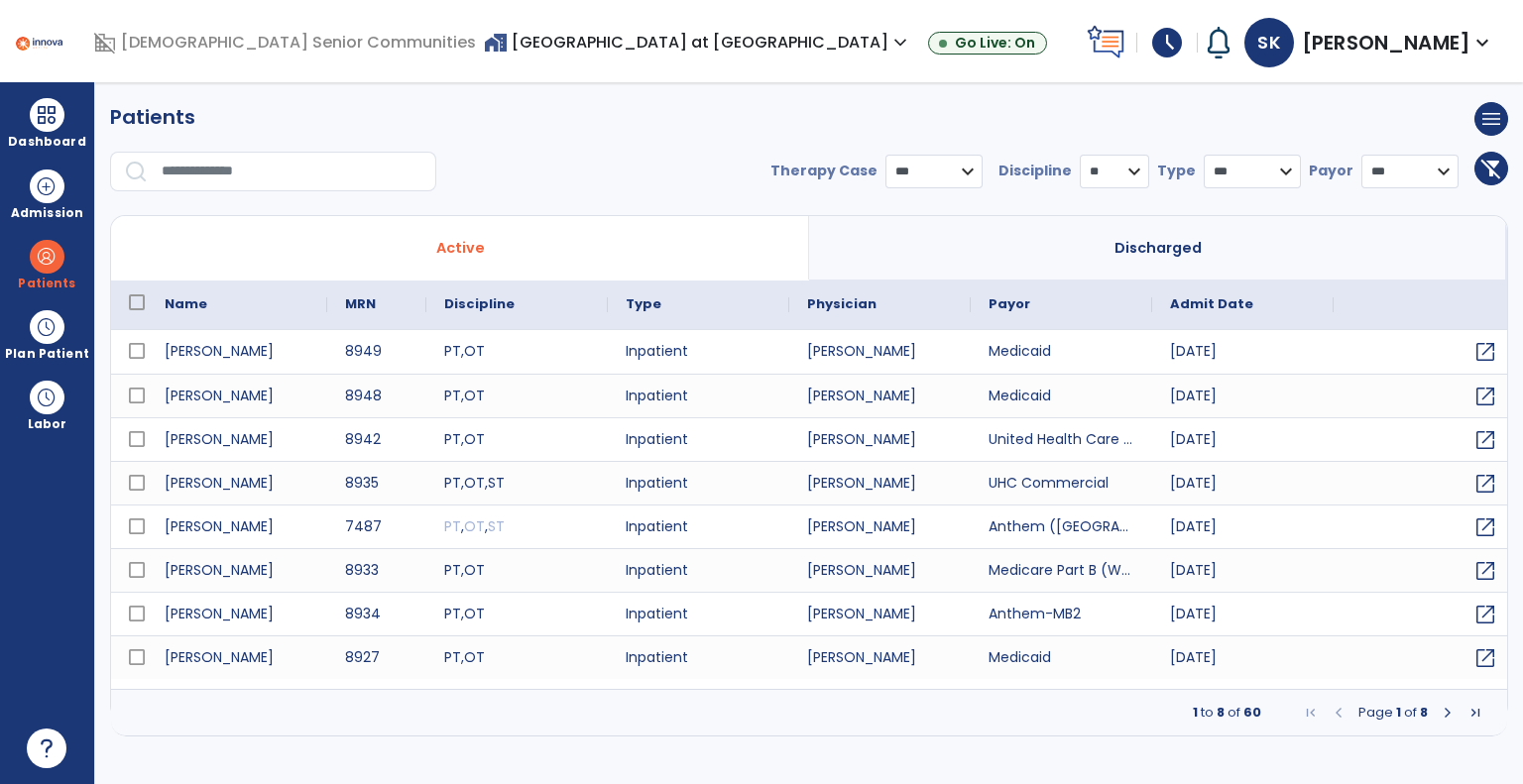 click on "*** **** ******" at bounding box center (934, 171) 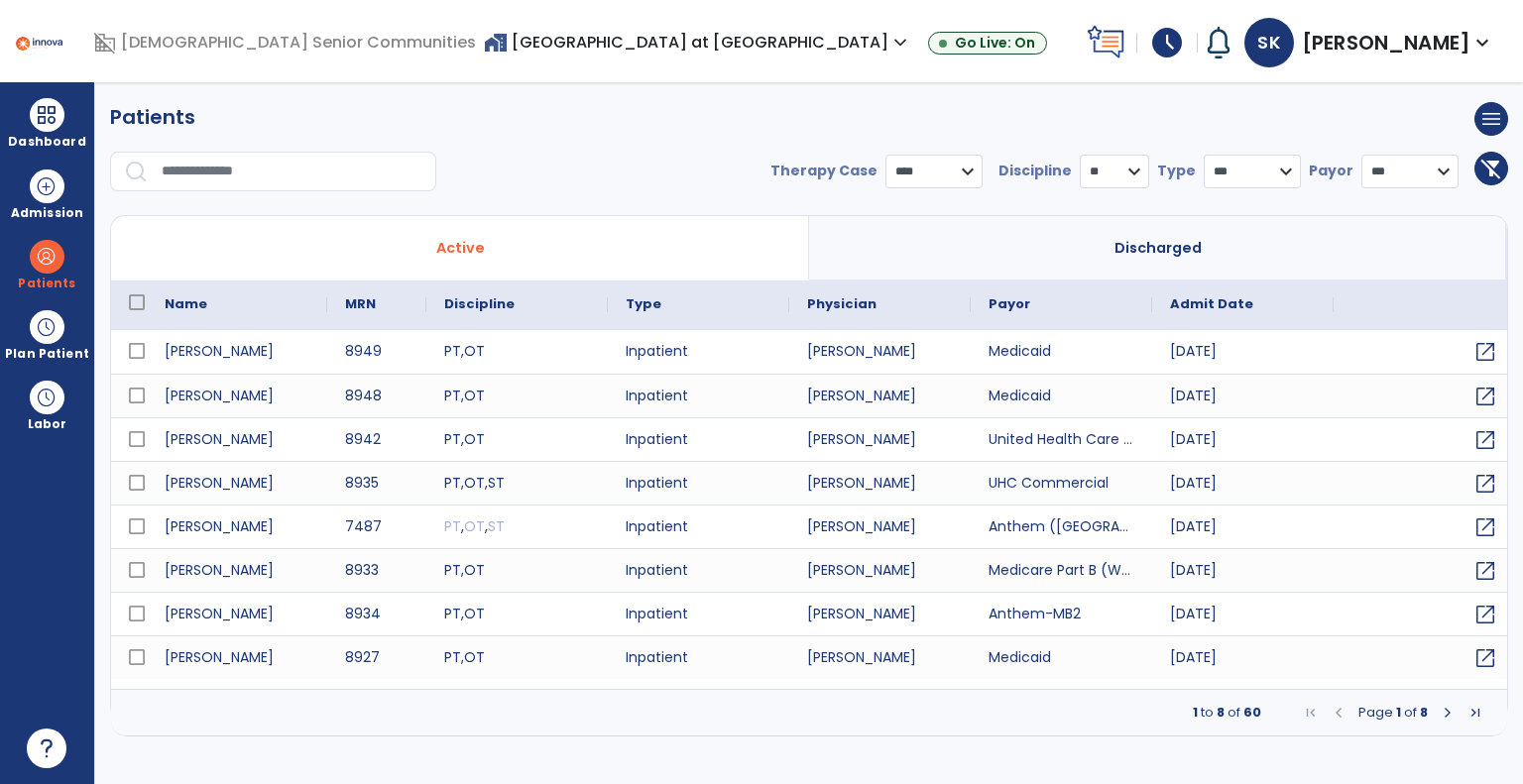 click on "*** **** ******" at bounding box center [934, 171] 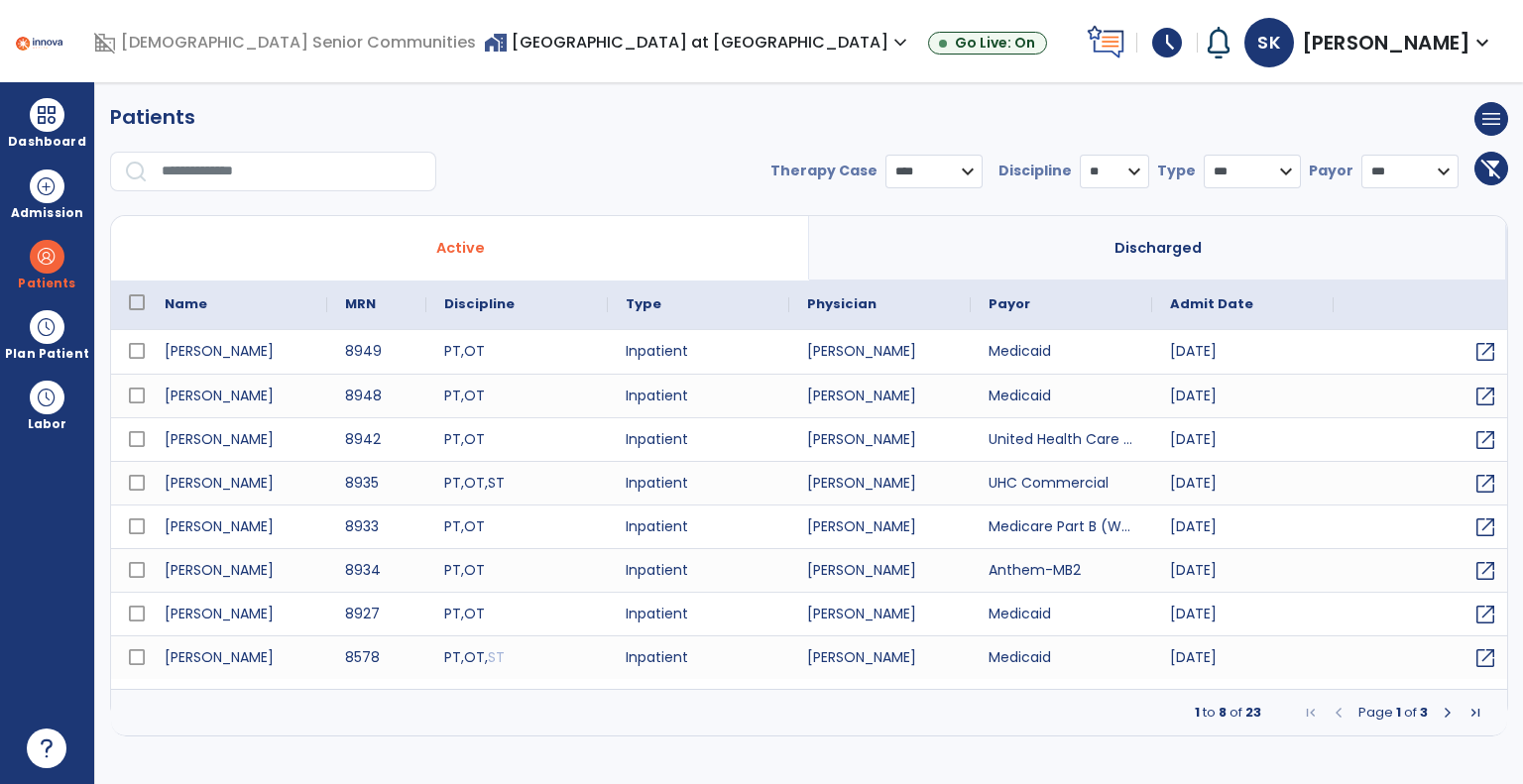 click at bounding box center [1448, 713] 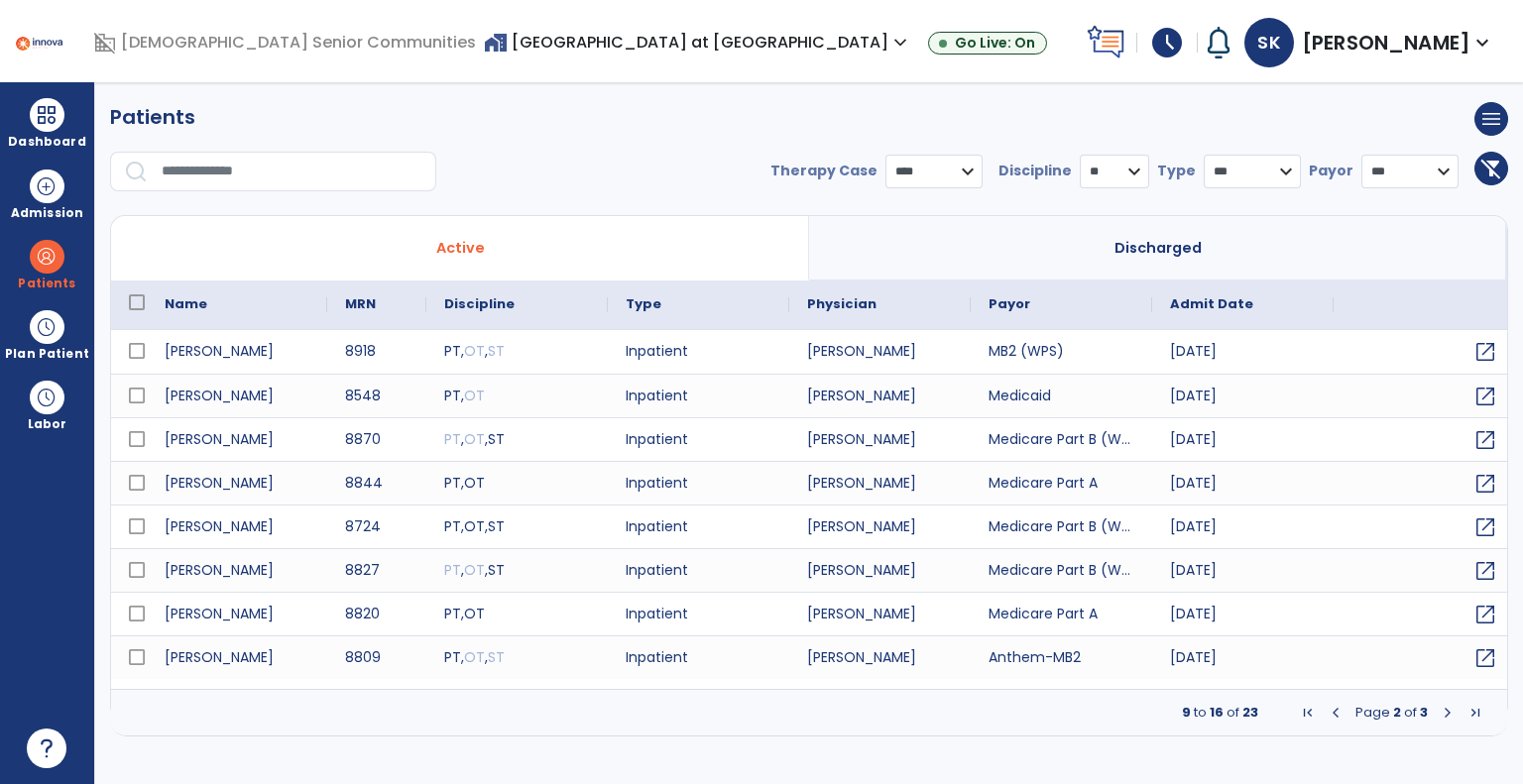 click at bounding box center [1448, 713] 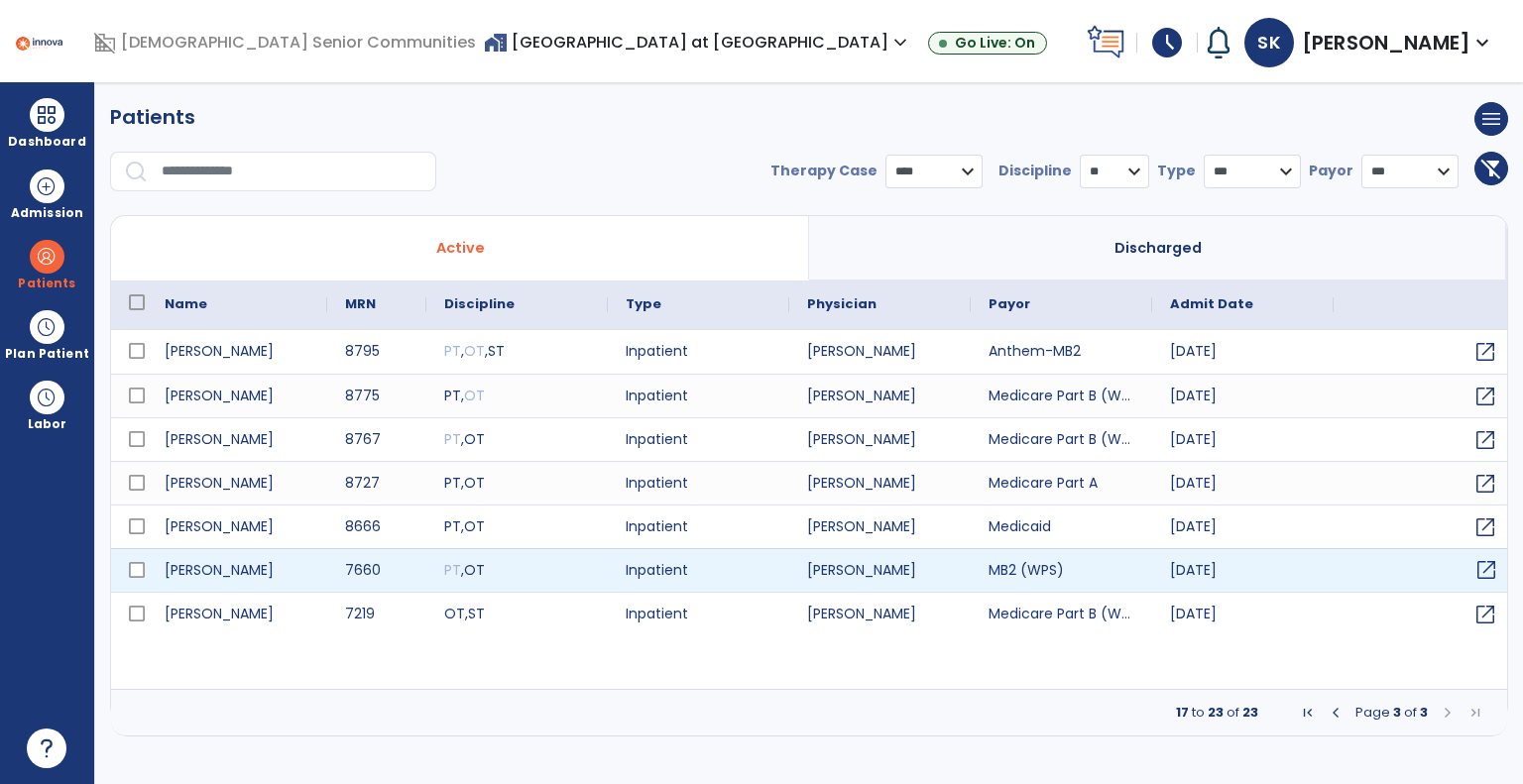 click on "open_in_new" at bounding box center (1486, 570) 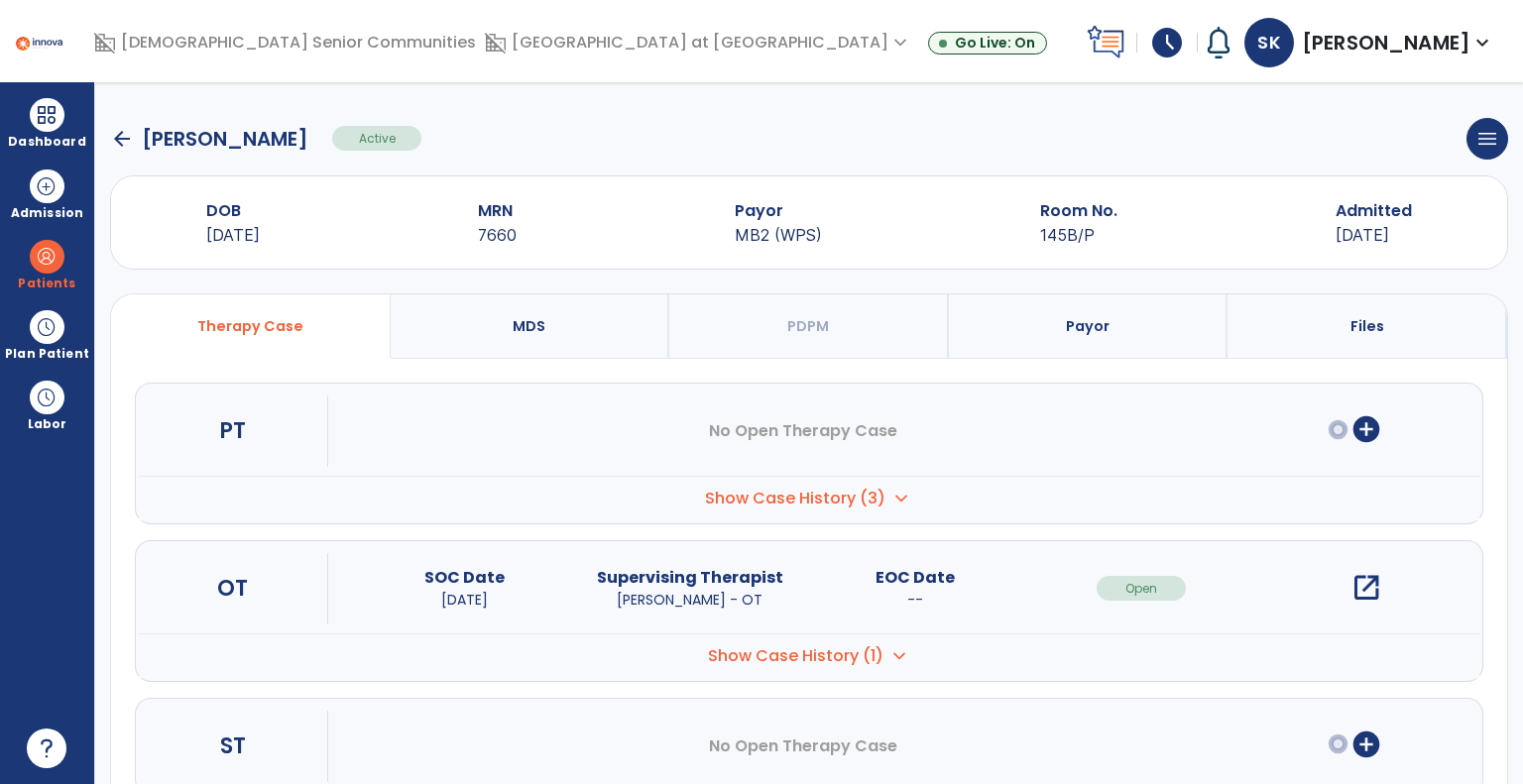 click on "open_in_new" at bounding box center (1366, 588) 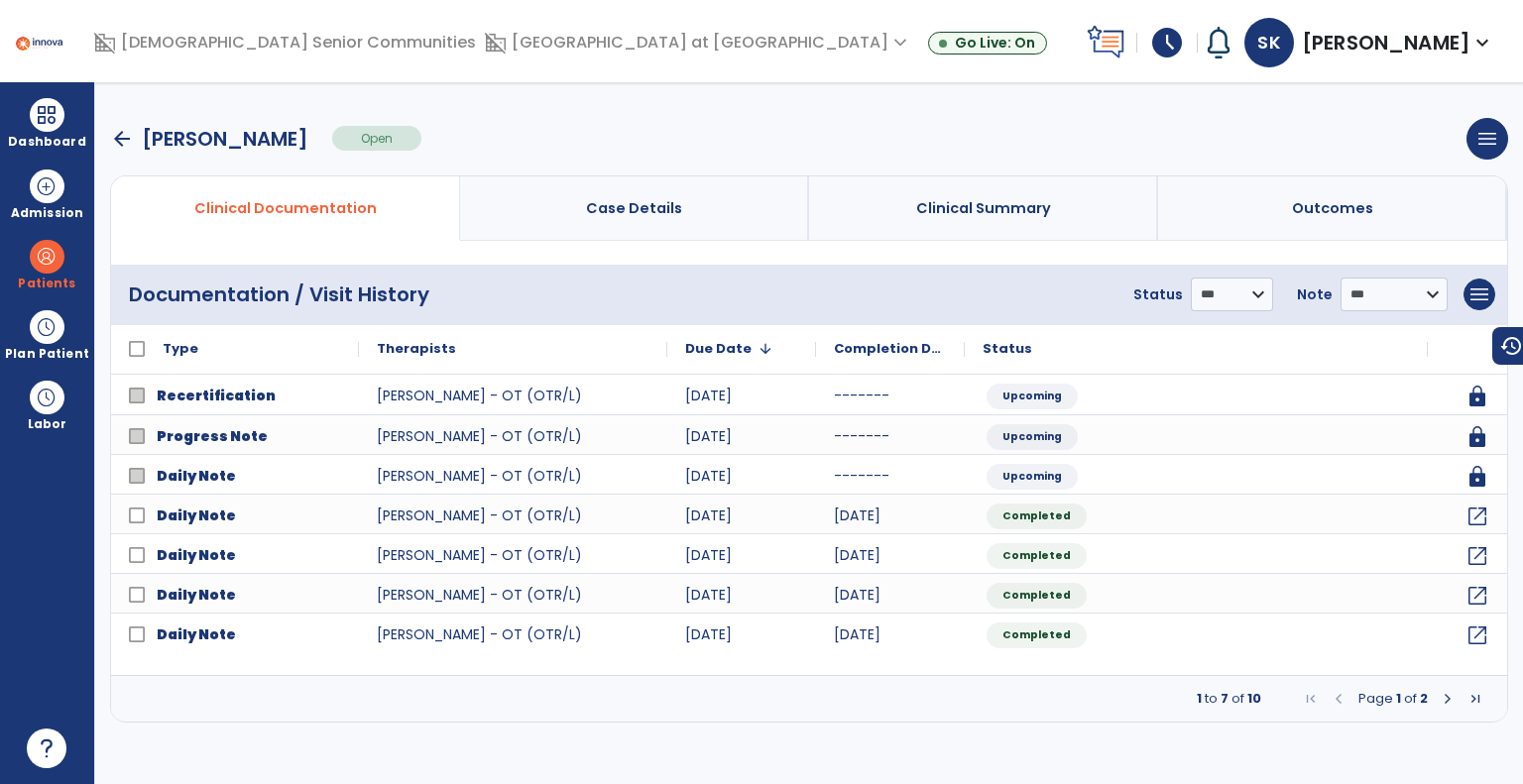 click at bounding box center [1448, 699] 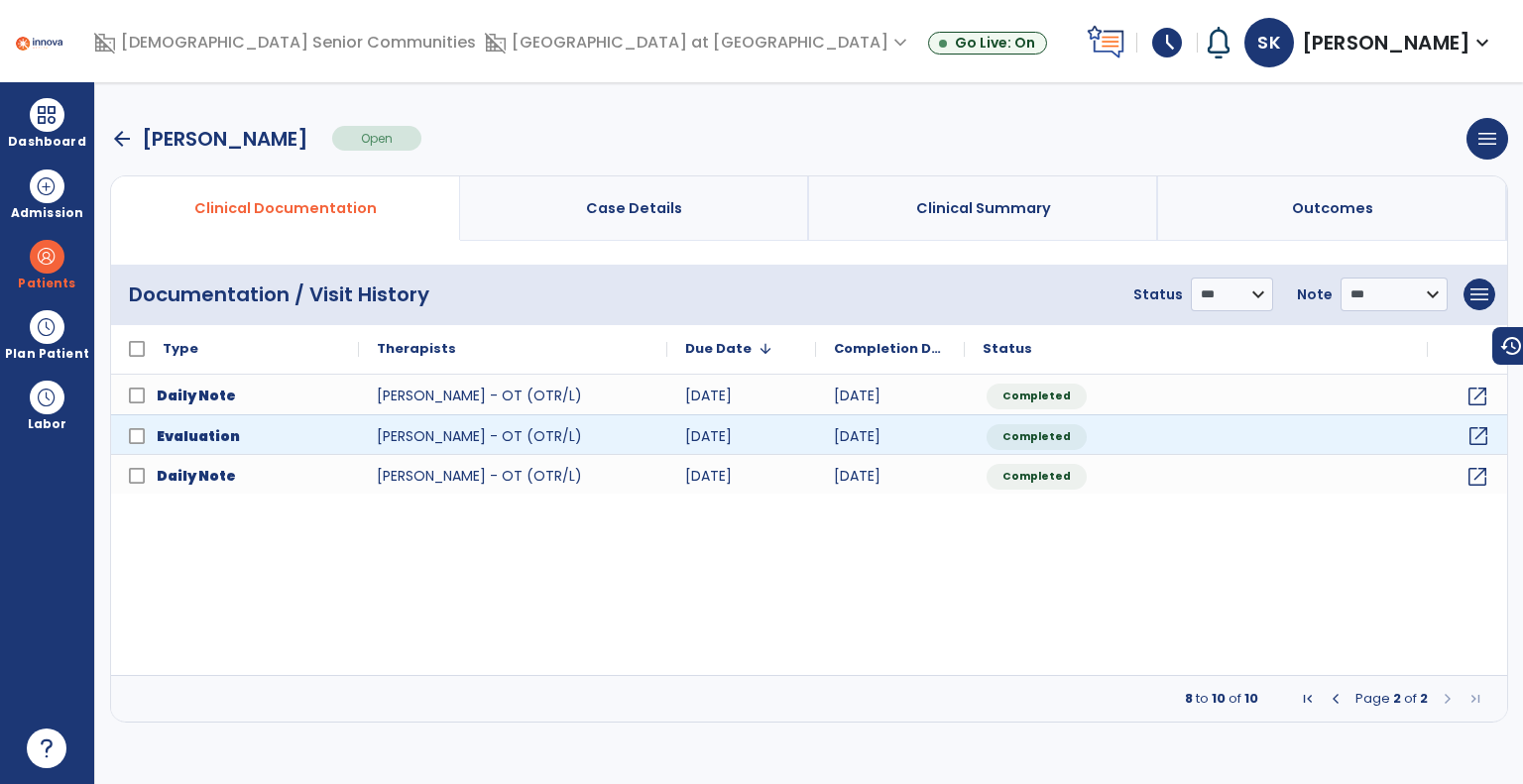 click on "open_in_new" 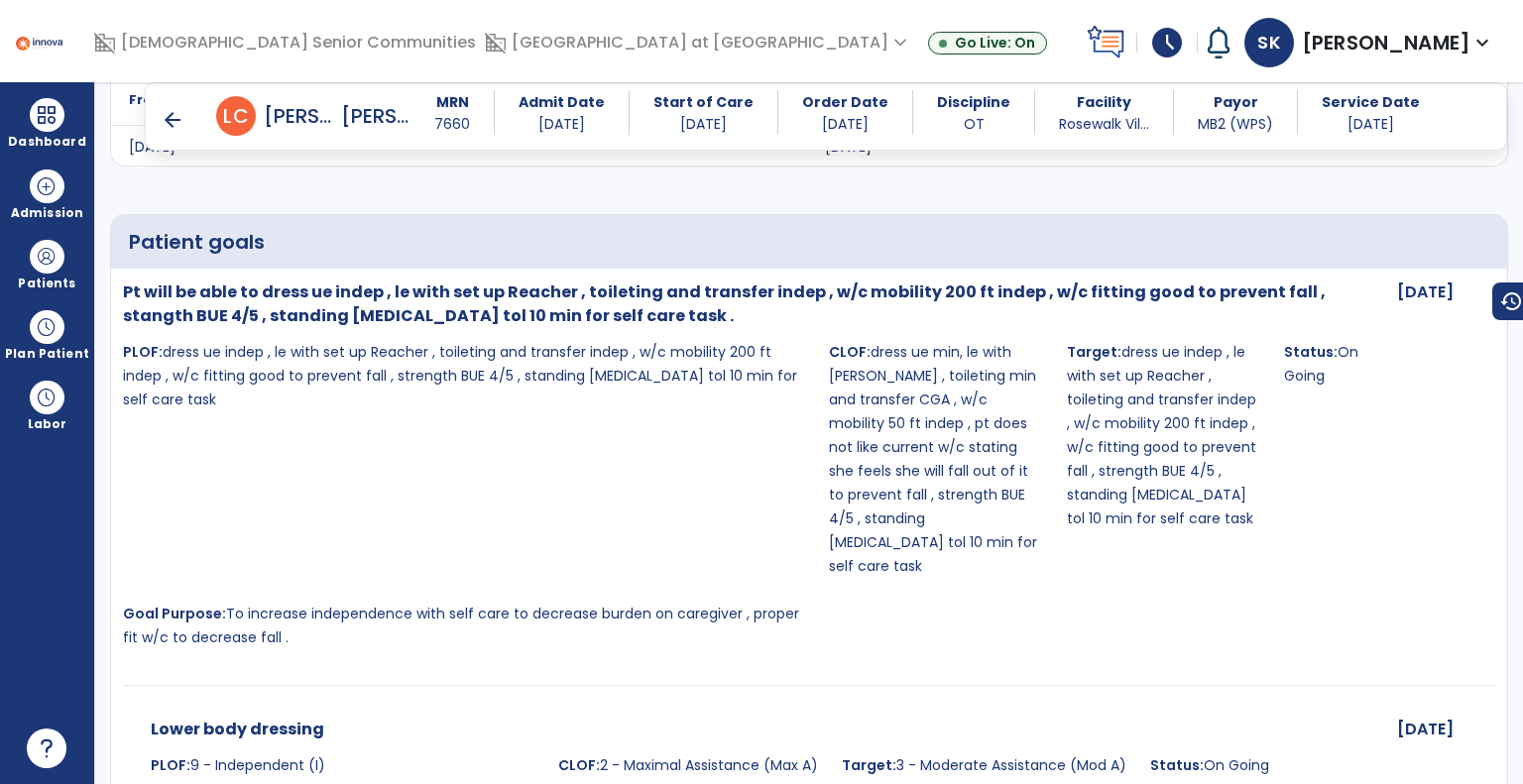scroll, scrollTop: 4361, scrollLeft: 0, axis: vertical 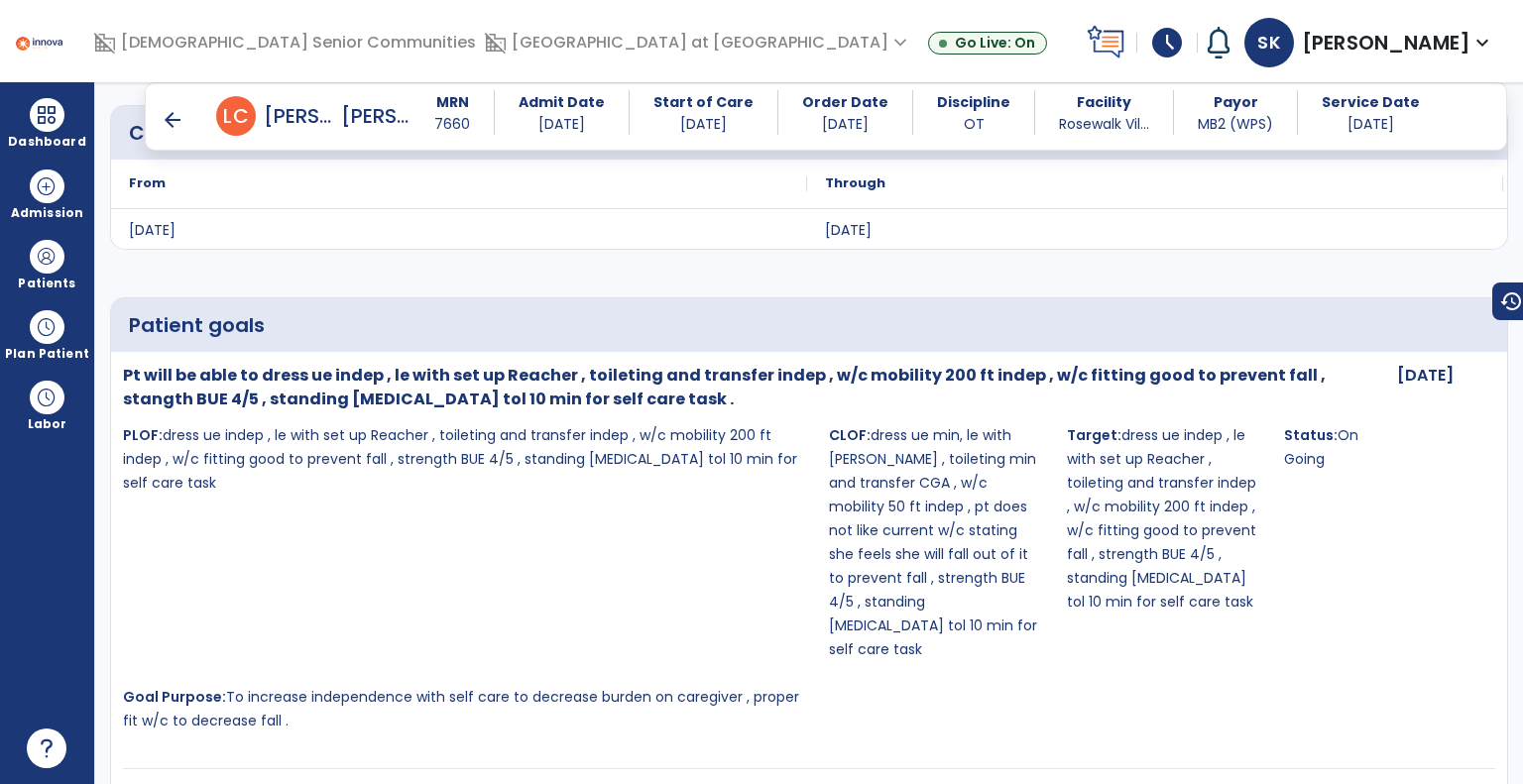 click on "arrow_back" at bounding box center (173, 120) 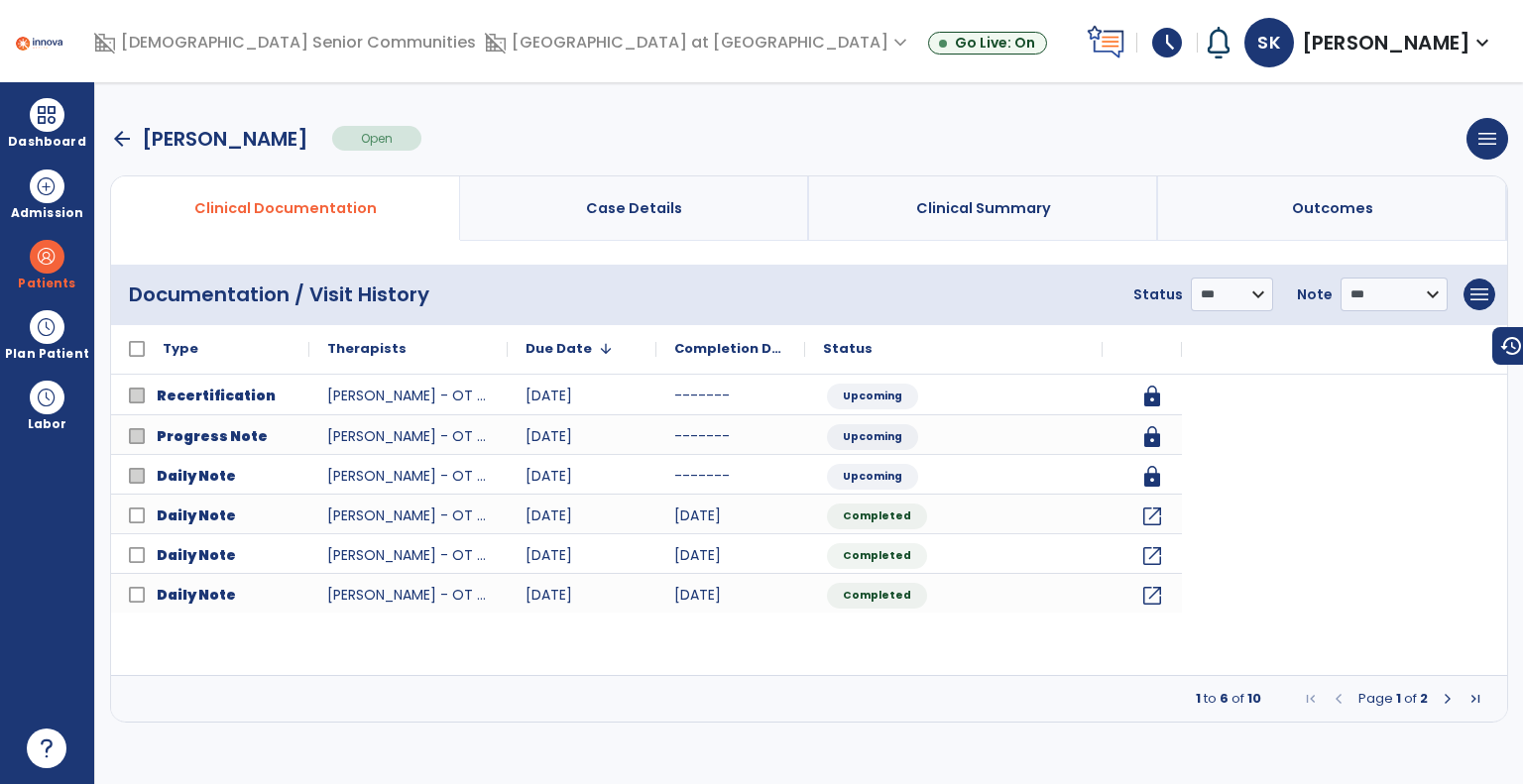scroll, scrollTop: 0, scrollLeft: 0, axis: both 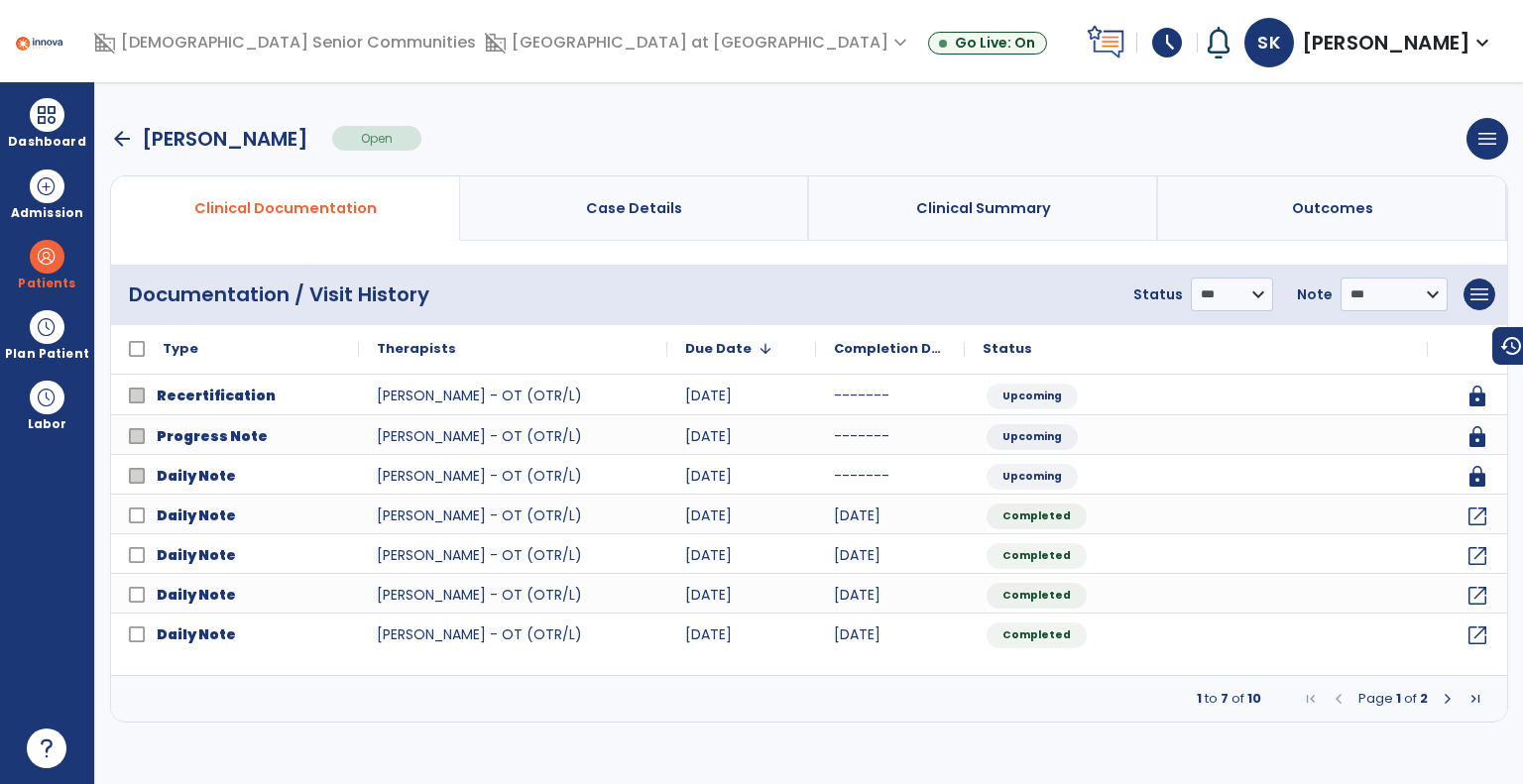 click on "arrow_back" at bounding box center [122, 139] 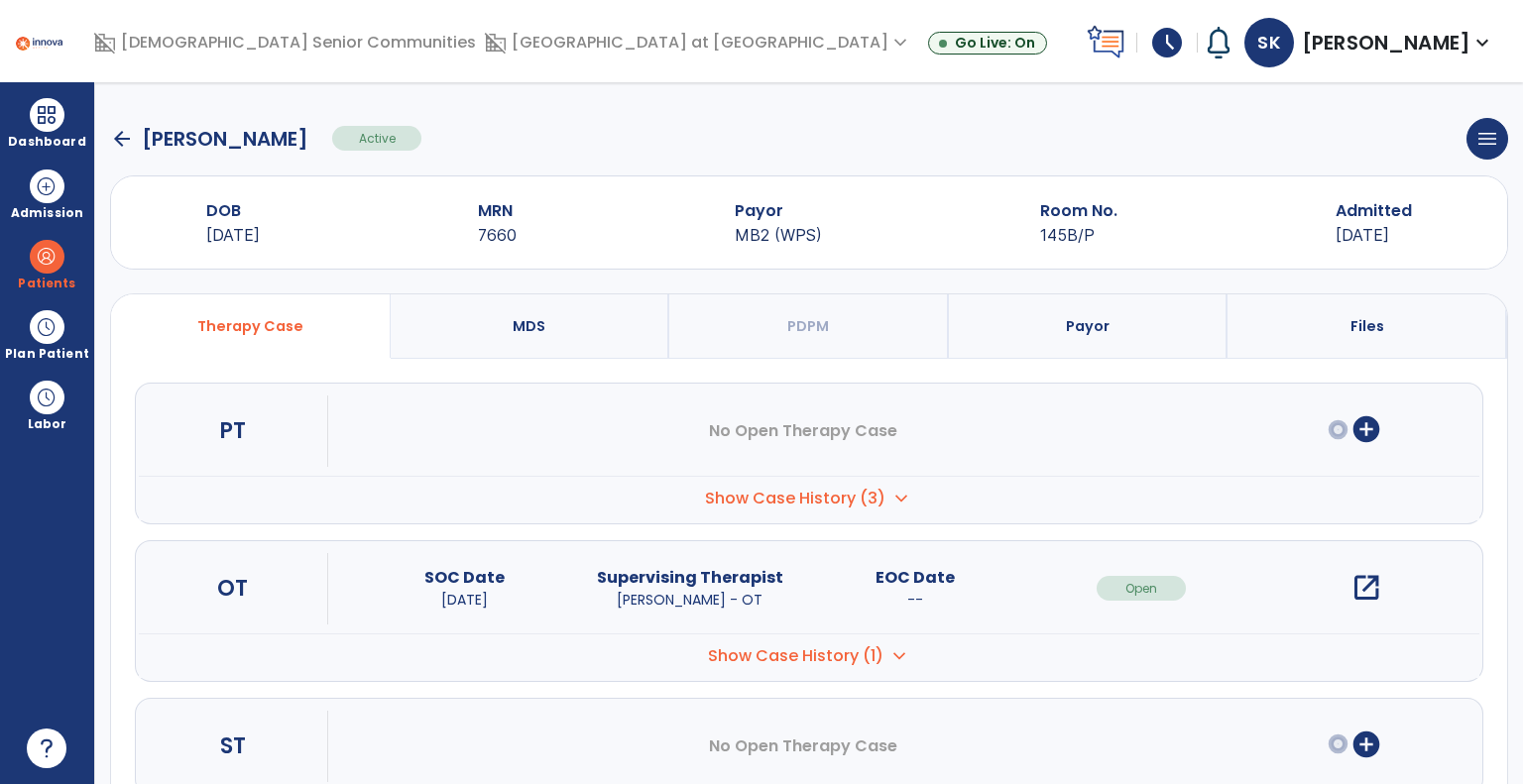click on "arrow_back" 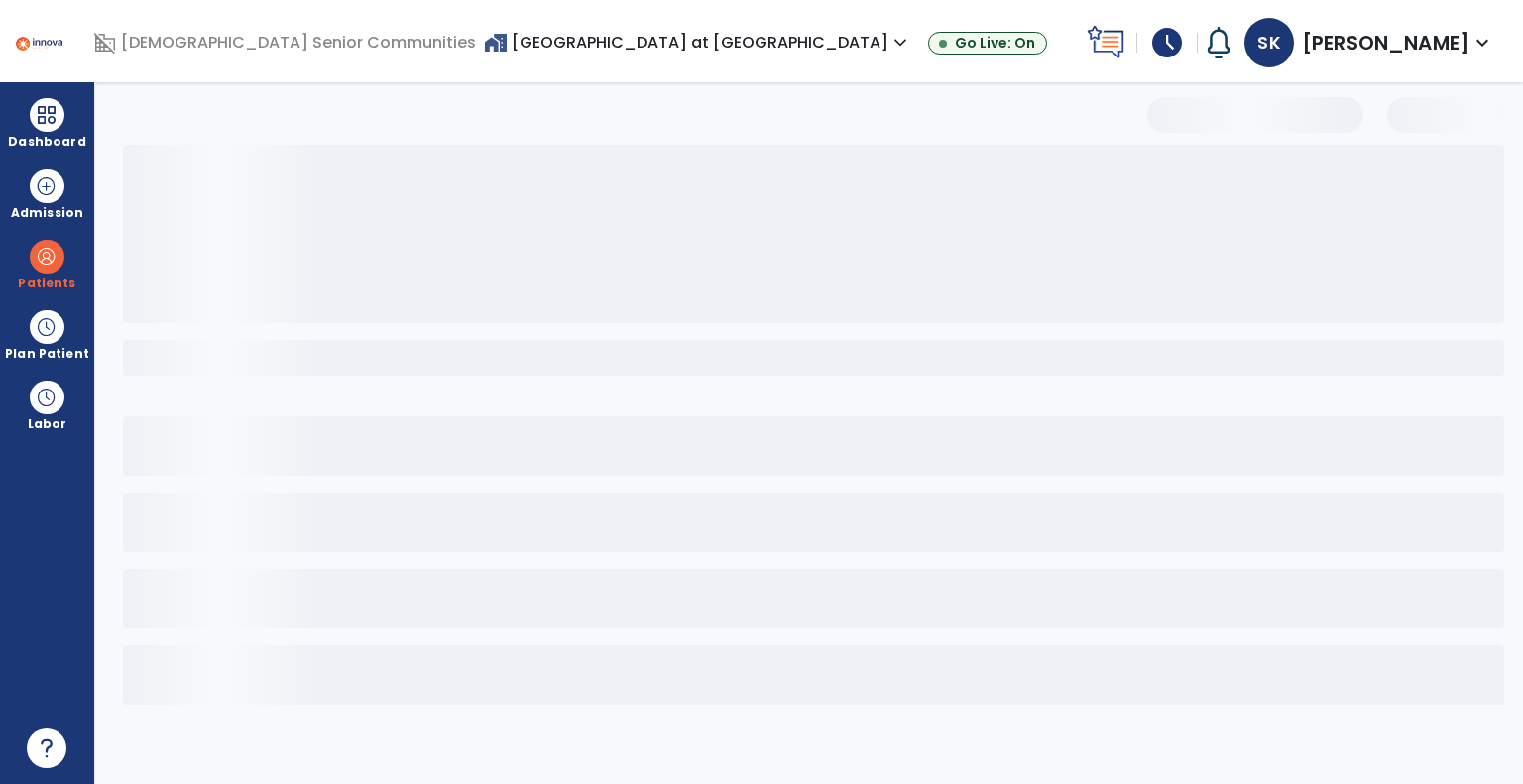 select on "***" 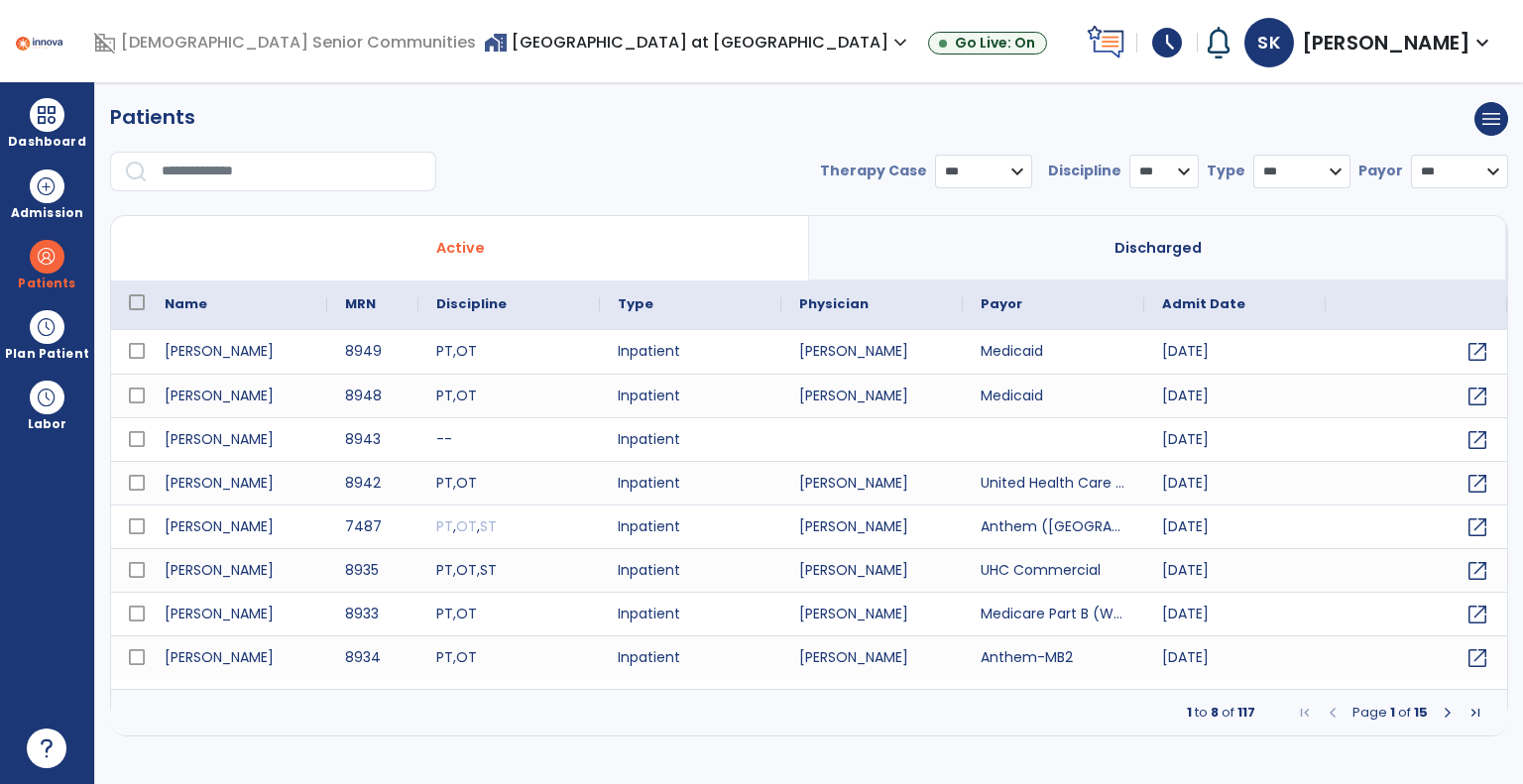 click on "**********" at bounding box center (809, 155) 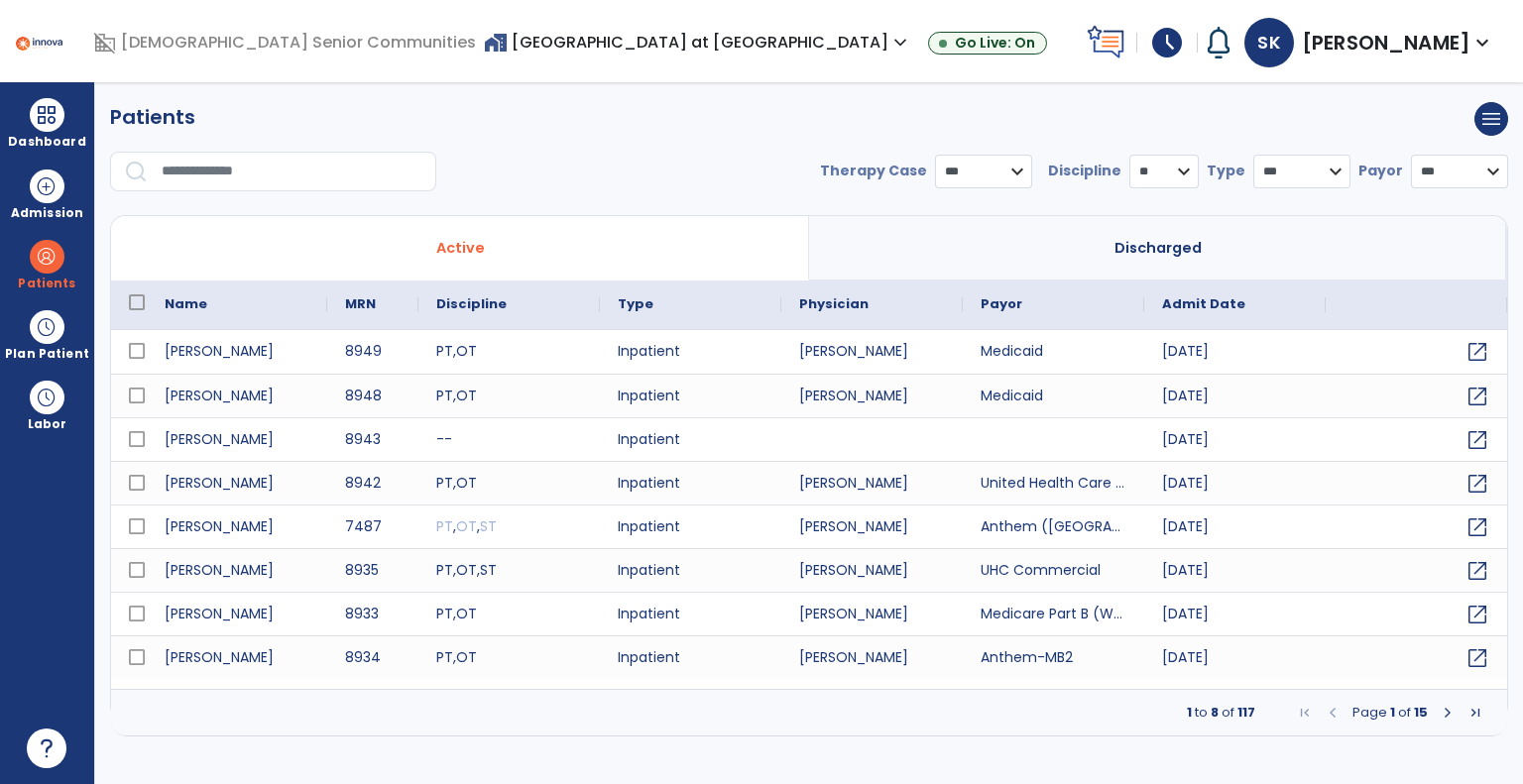 click on "* *** ** ** **" at bounding box center [1164, 171] 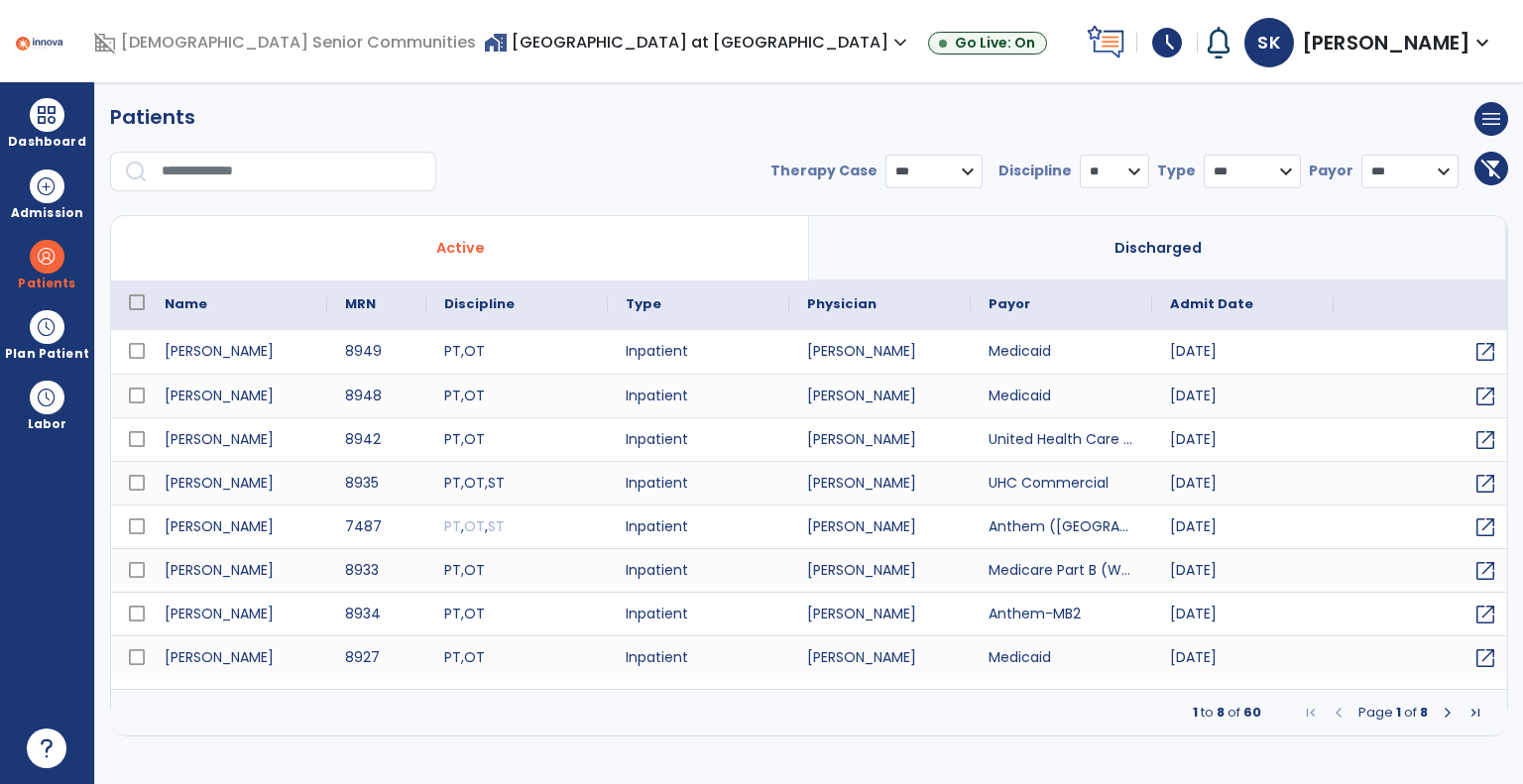 click on "*** **** ******" at bounding box center [934, 171] 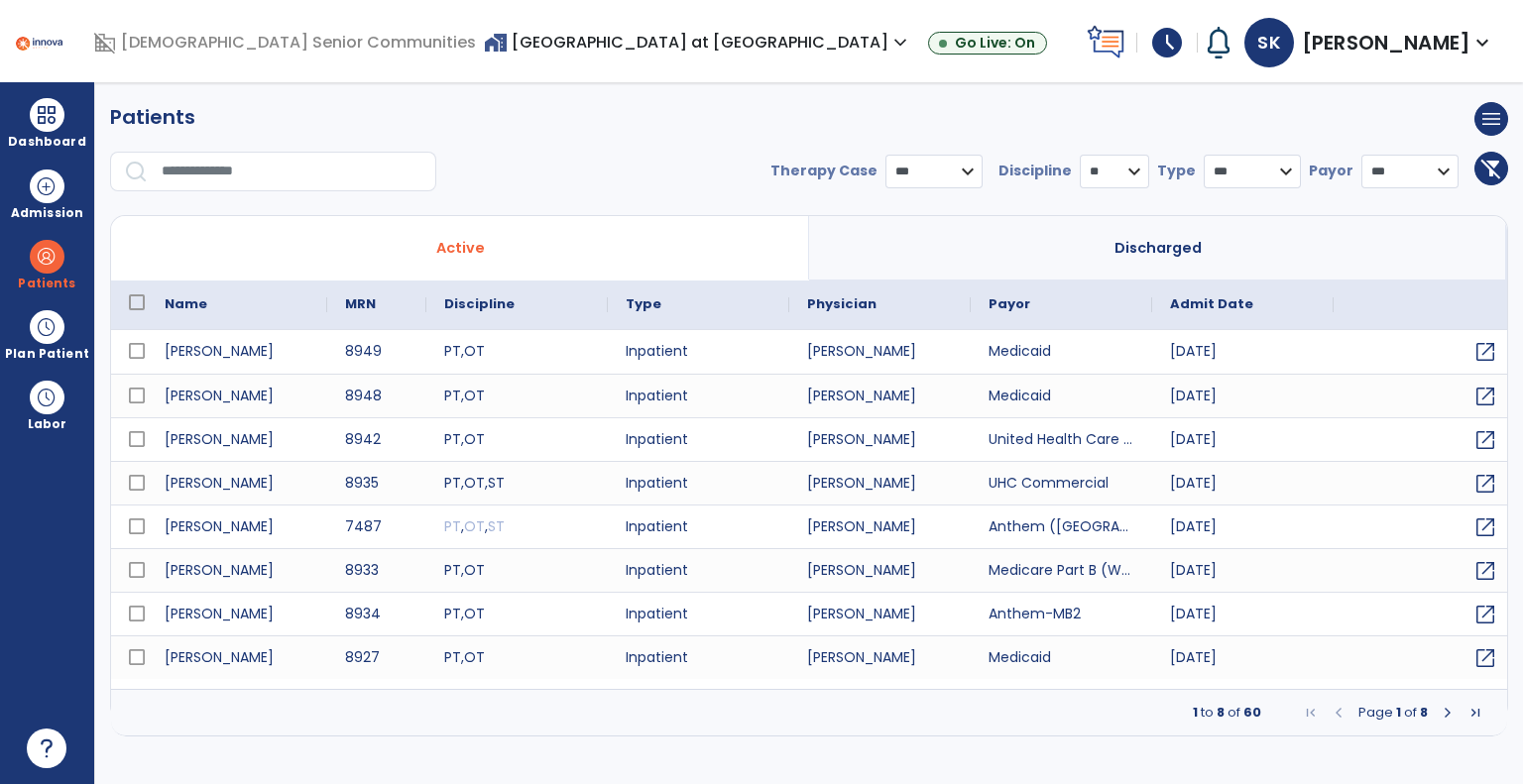 select on "****" 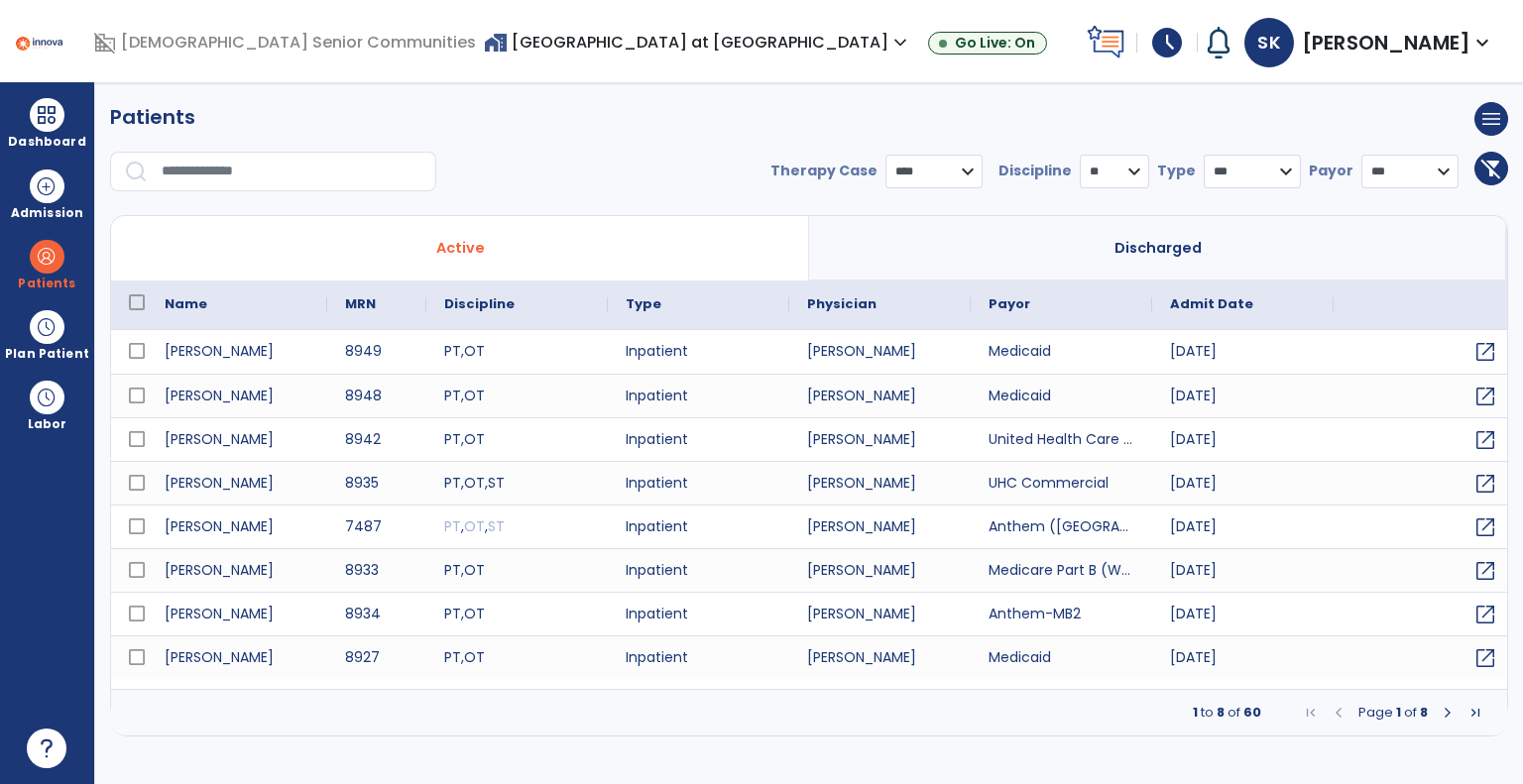 click on "*** **** ******" at bounding box center (934, 171) 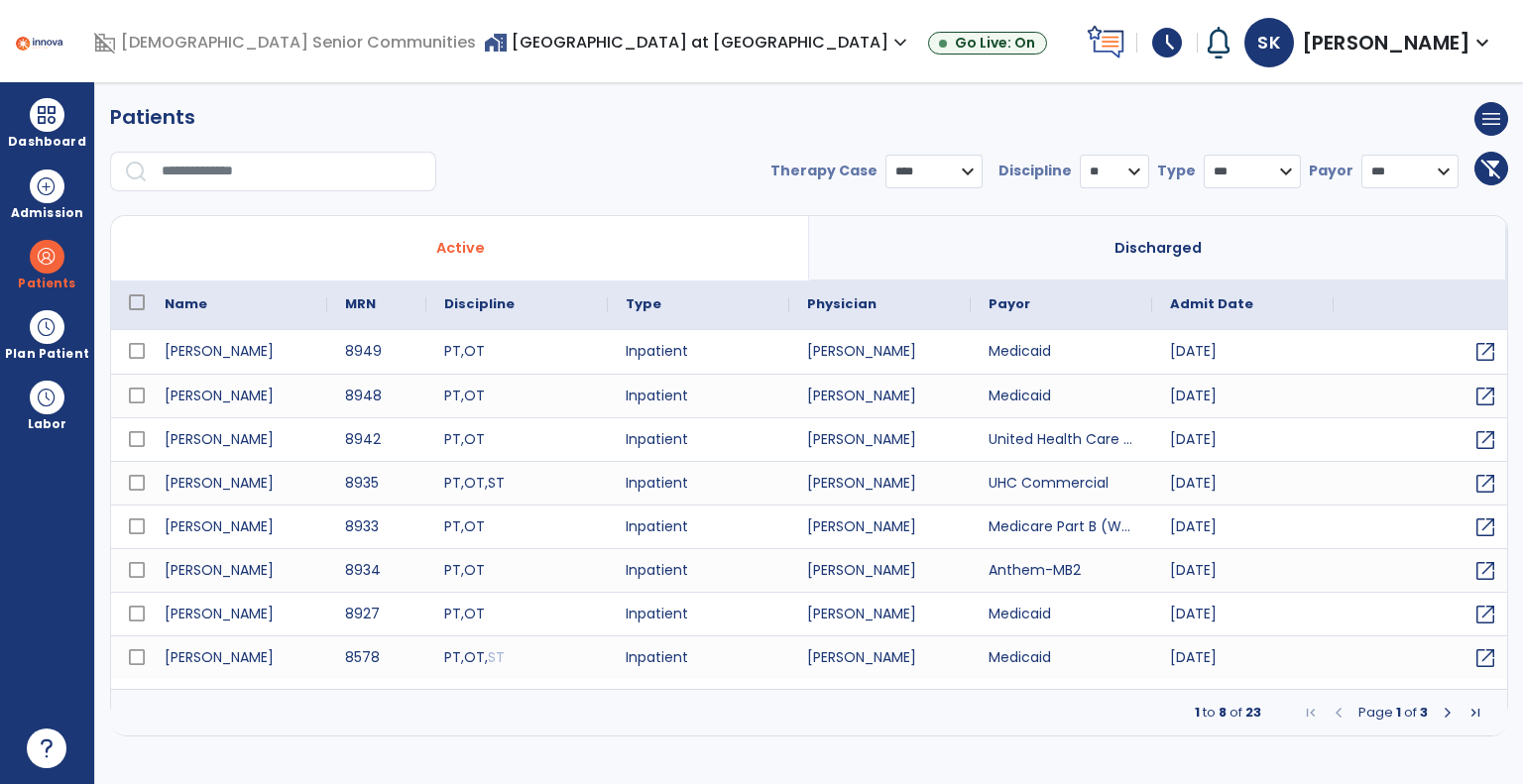 click at bounding box center [1448, 713] 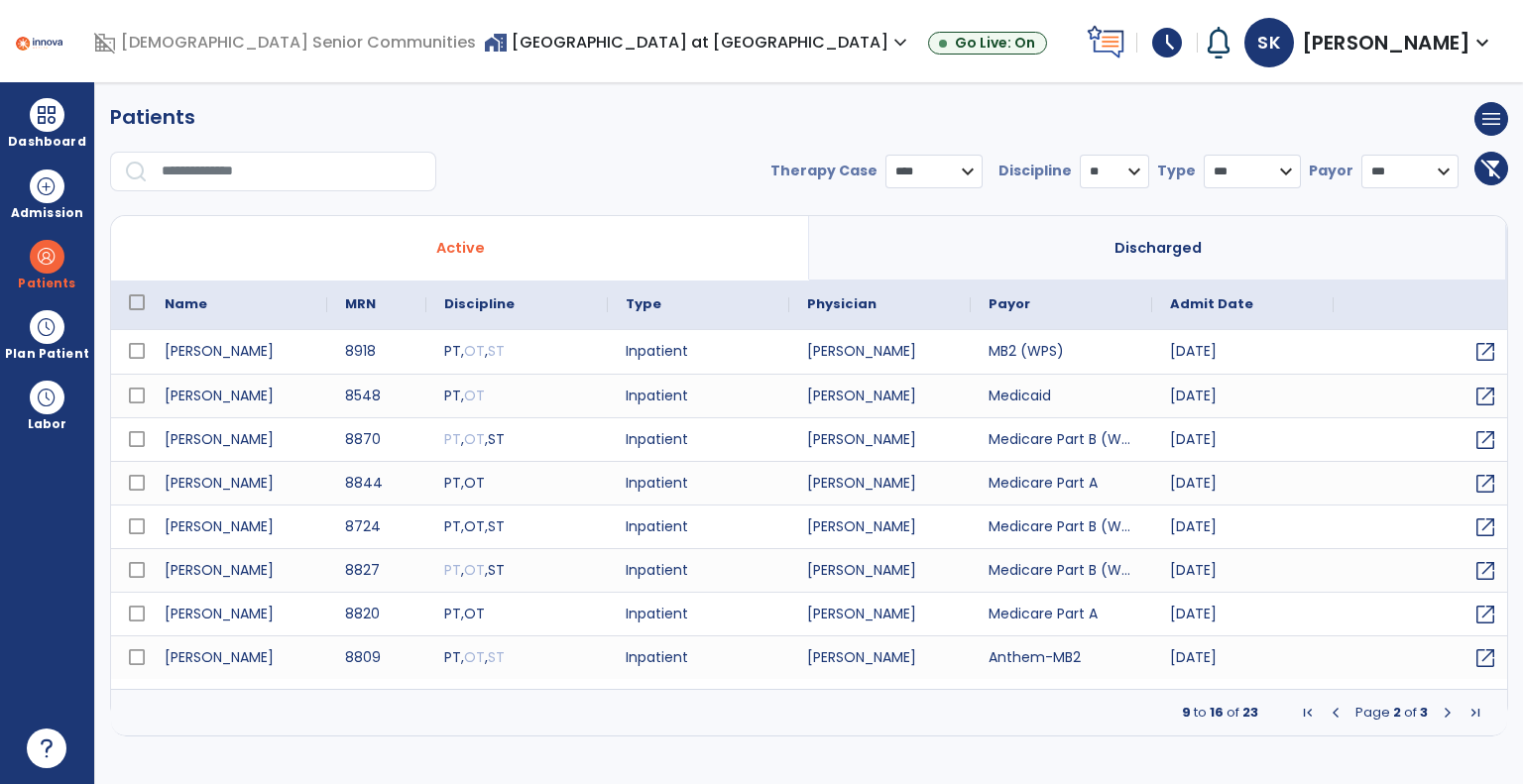 click at bounding box center [1448, 713] 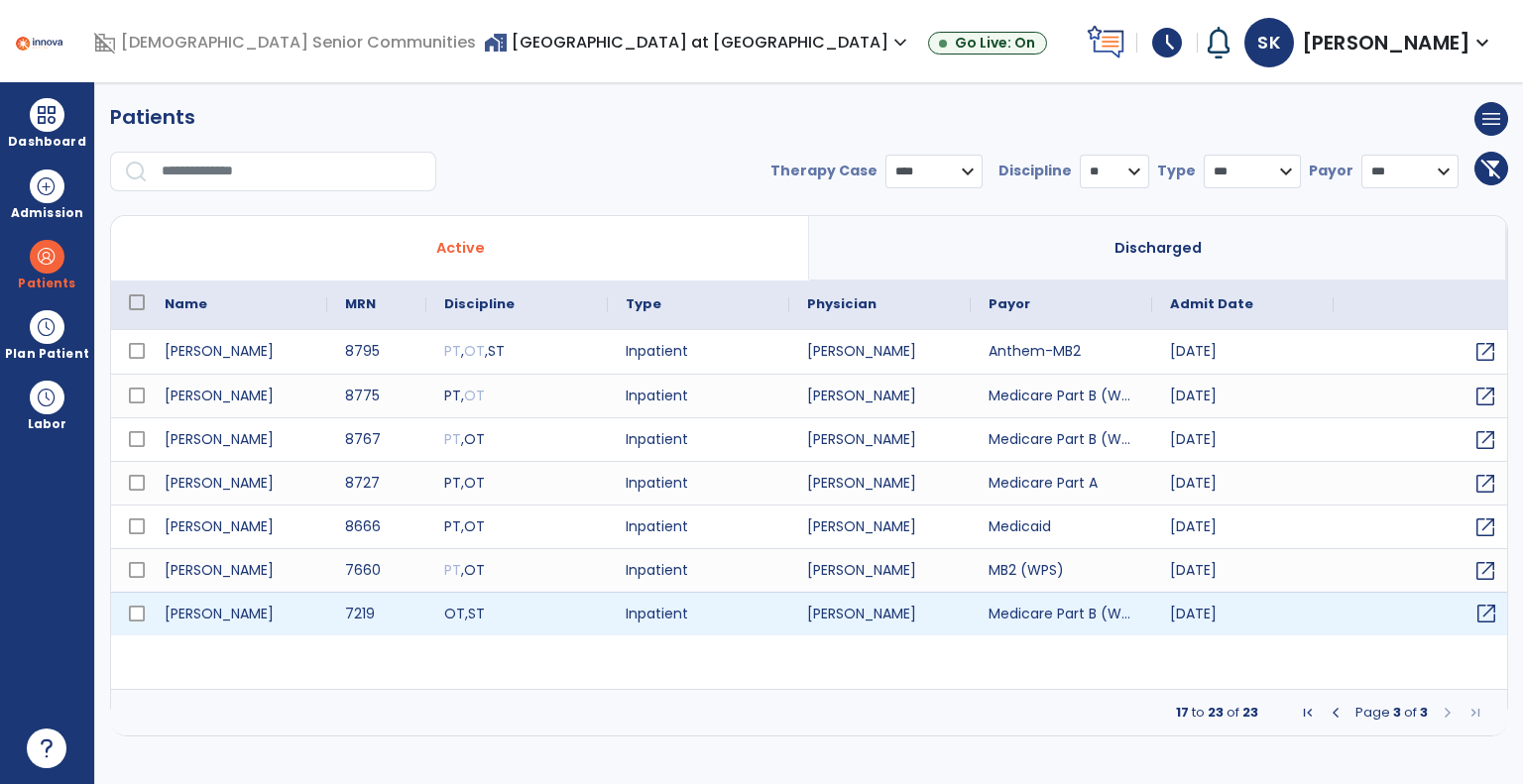 click on "open_in_new" at bounding box center [1486, 614] 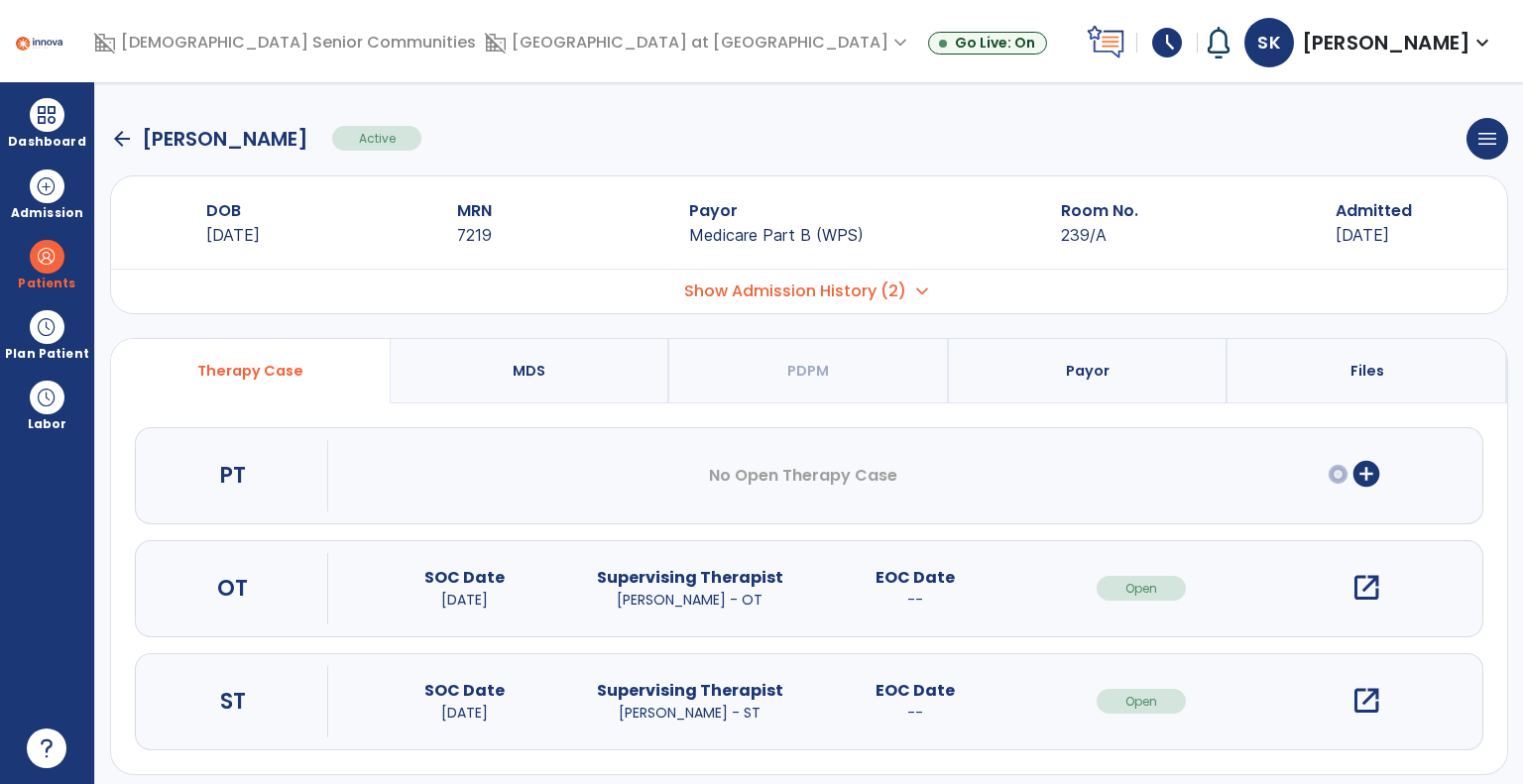 click on "open_in_new" at bounding box center (1366, 588) 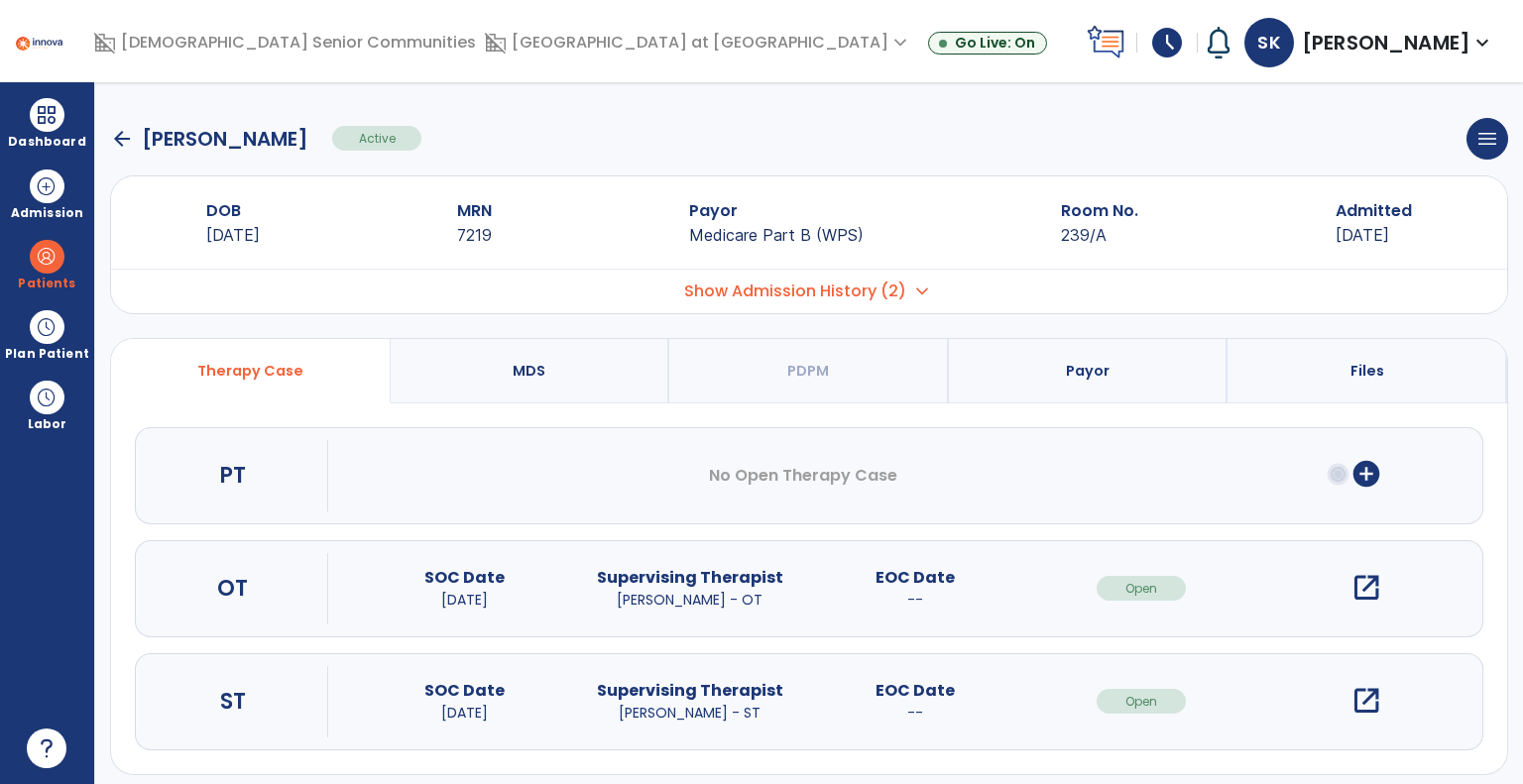 click on "open_in_new" at bounding box center (1366, 588) 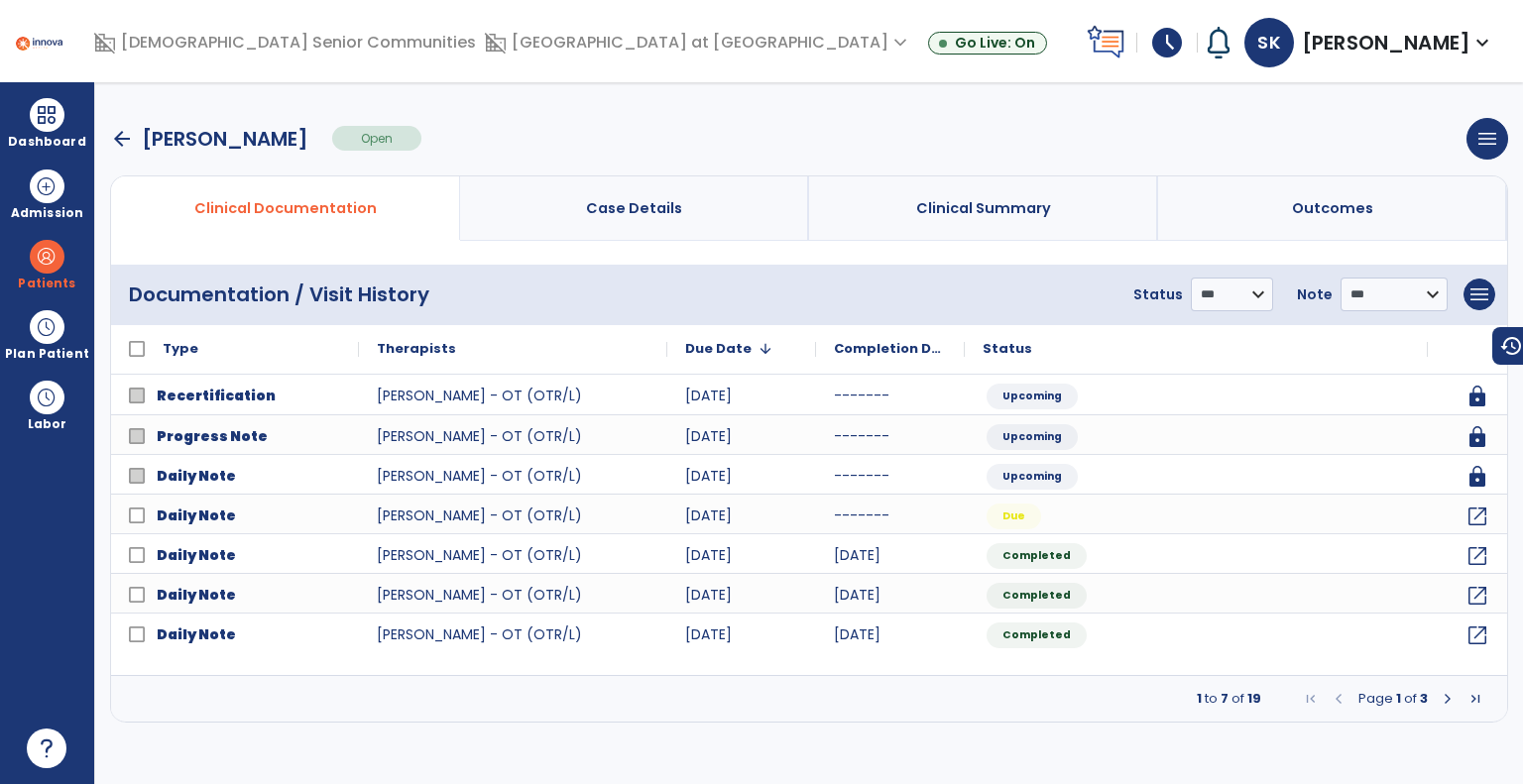 click at bounding box center [1448, 699] 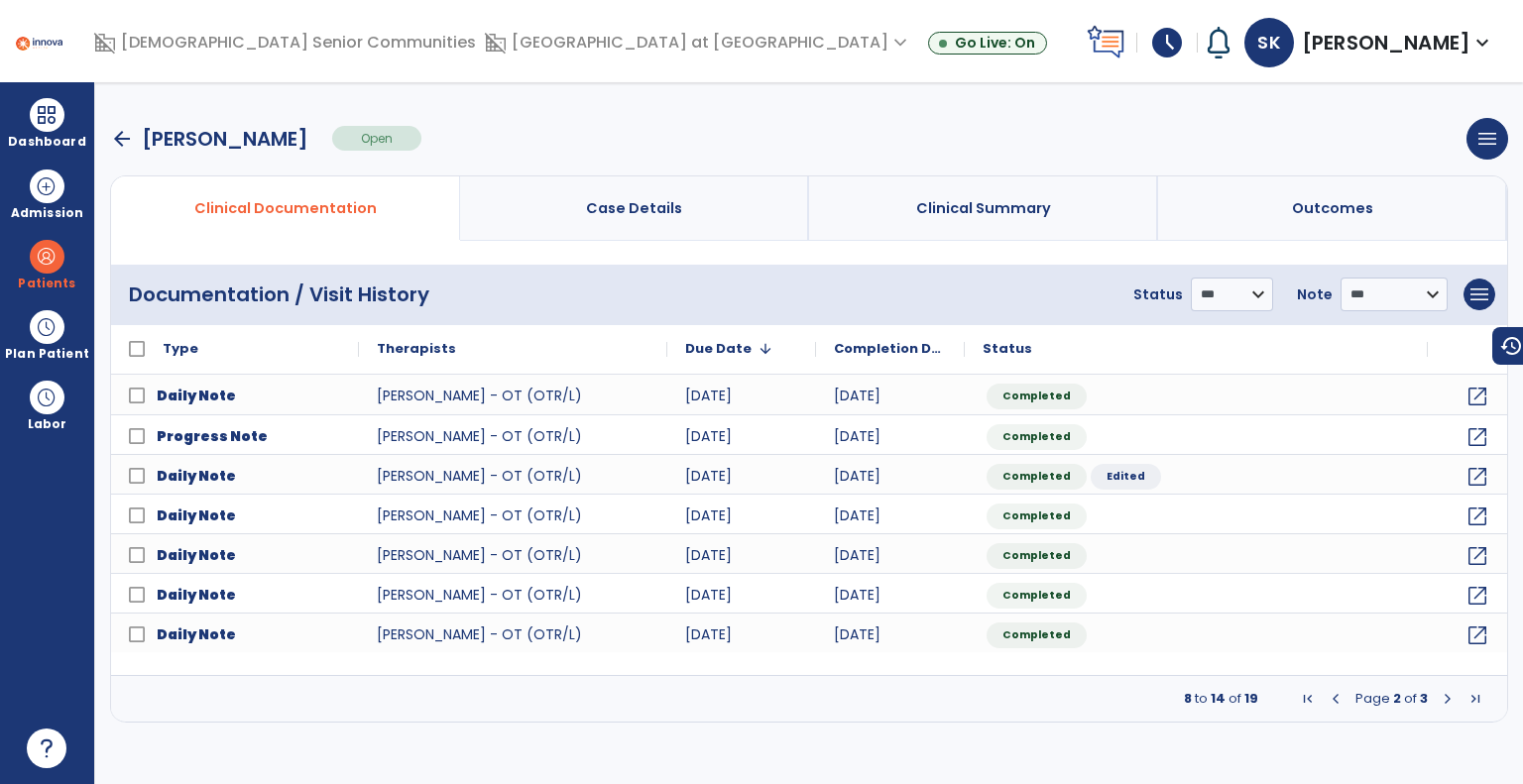 click at bounding box center (1448, 699) 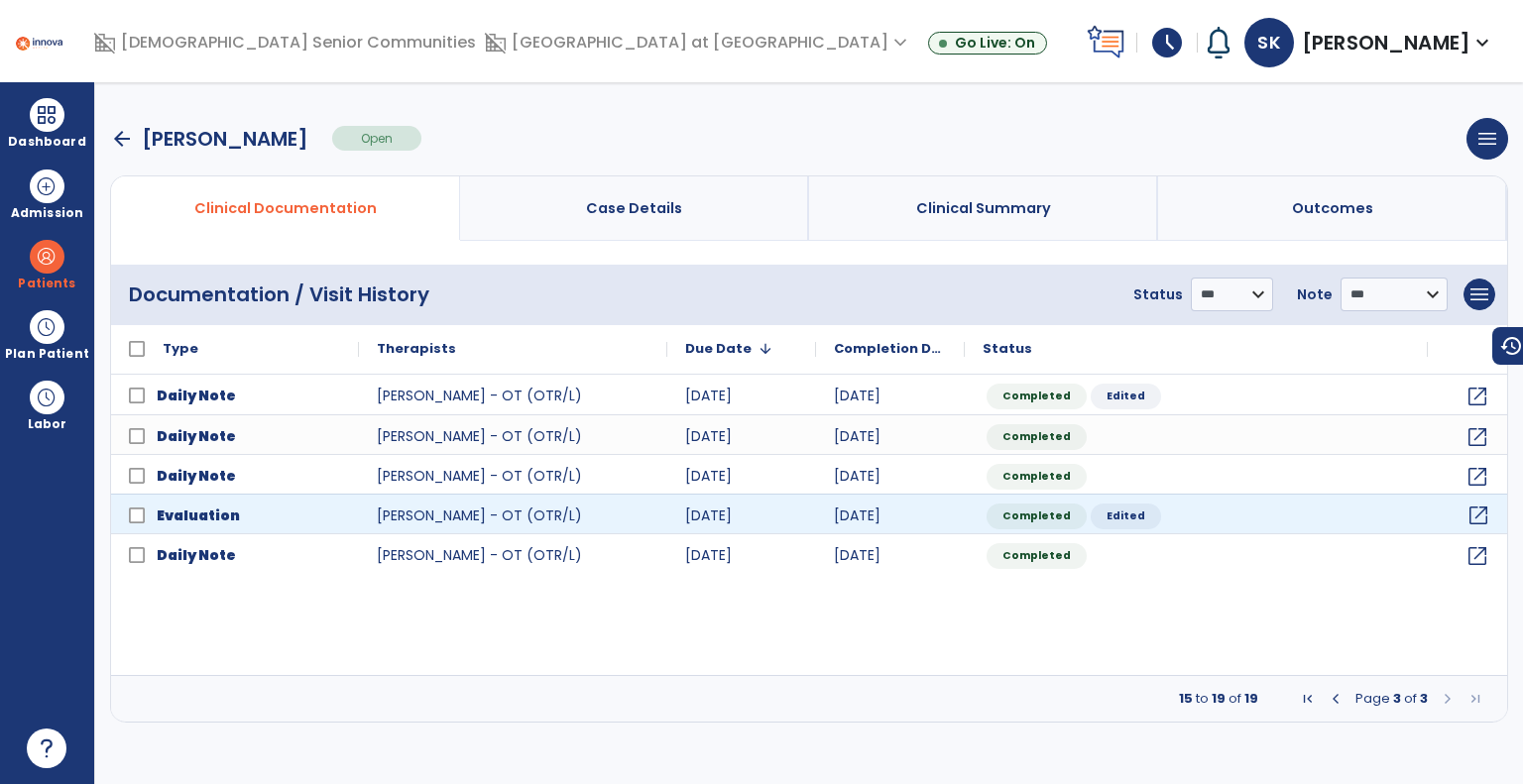 click on "open_in_new" 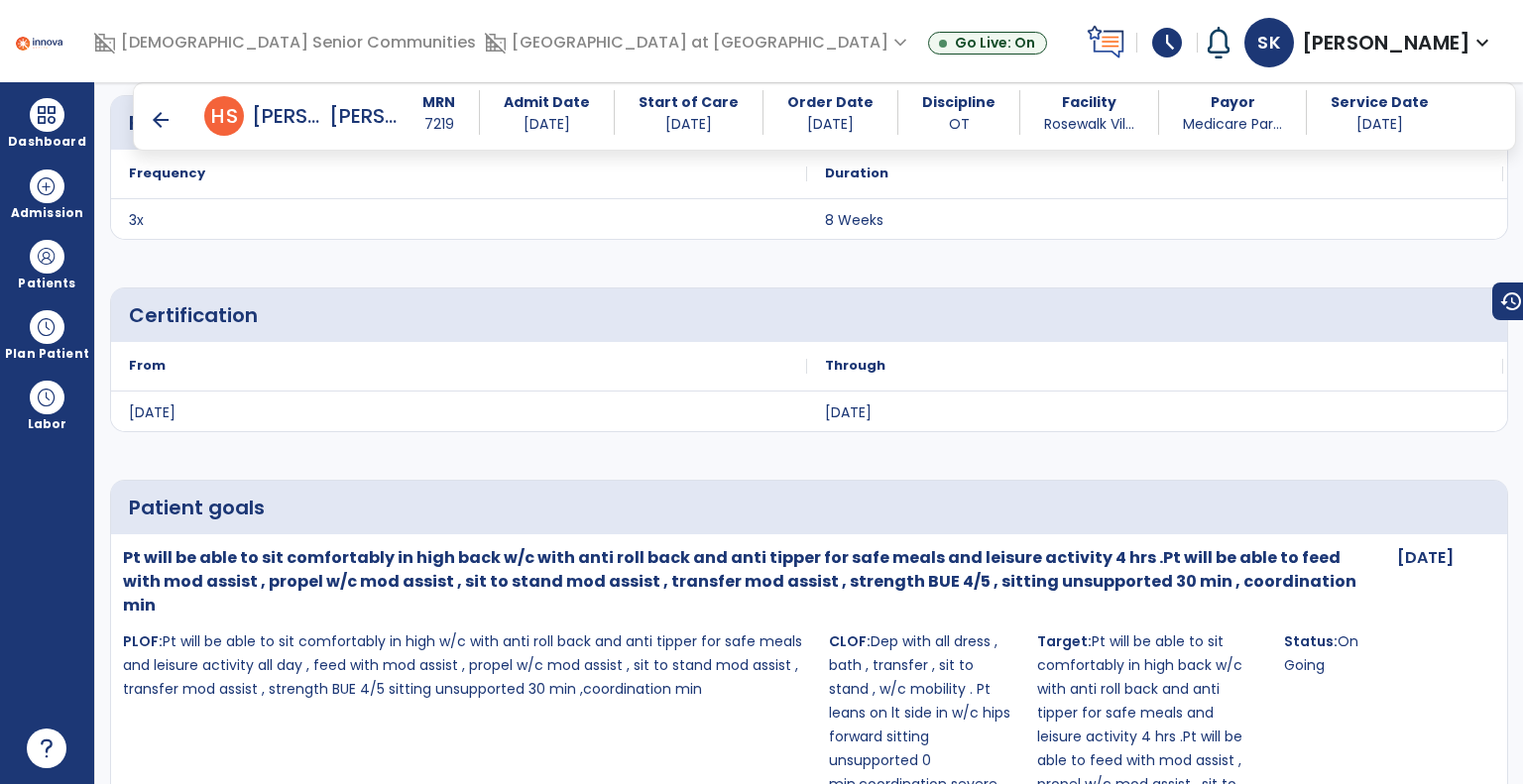 scroll, scrollTop: 4758, scrollLeft: 0, axis: vertical 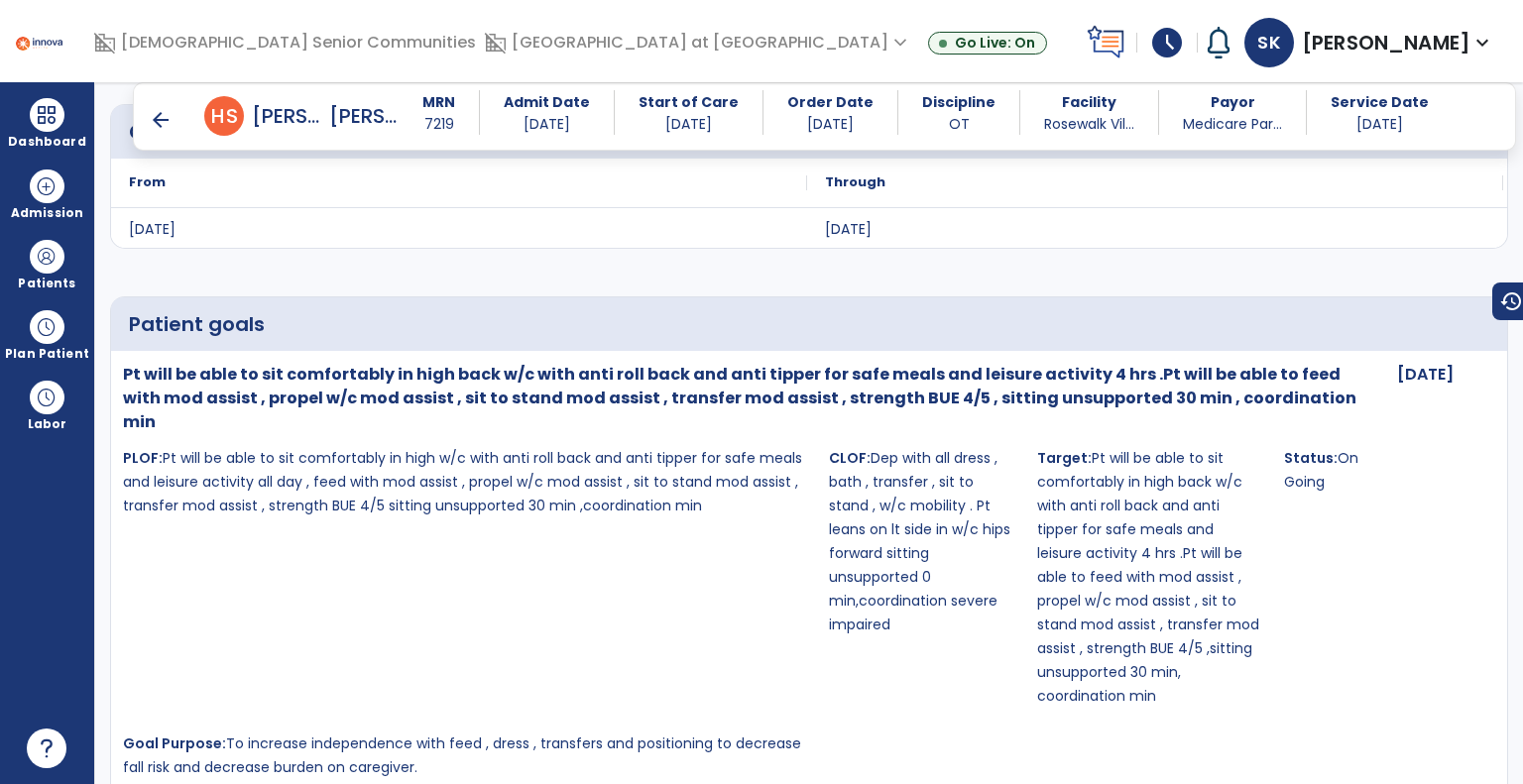 click on "arrow_back" at bounding box center (161, 120) 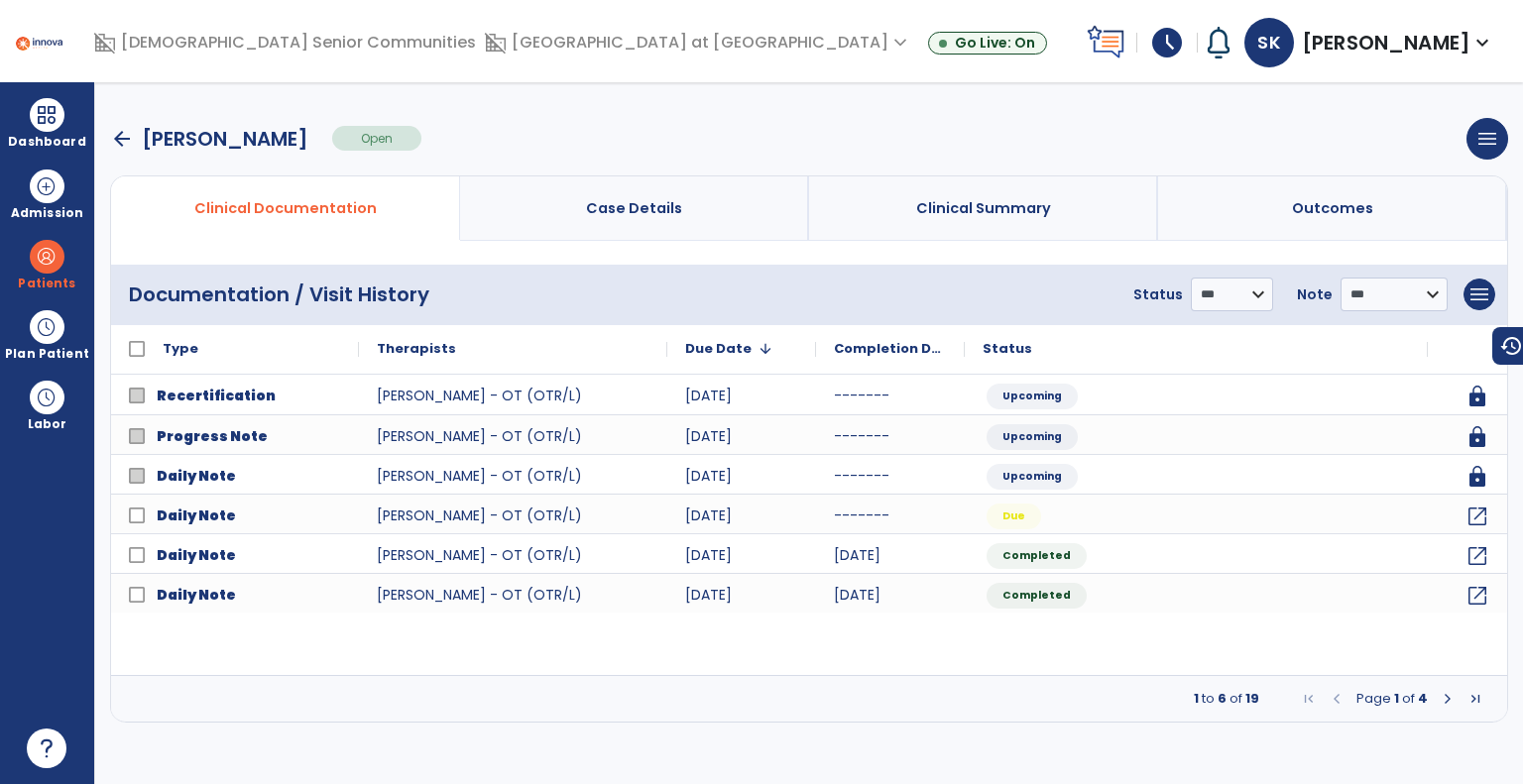 scroll, scrollTop: 0, scrollLeft: 0, axis: both 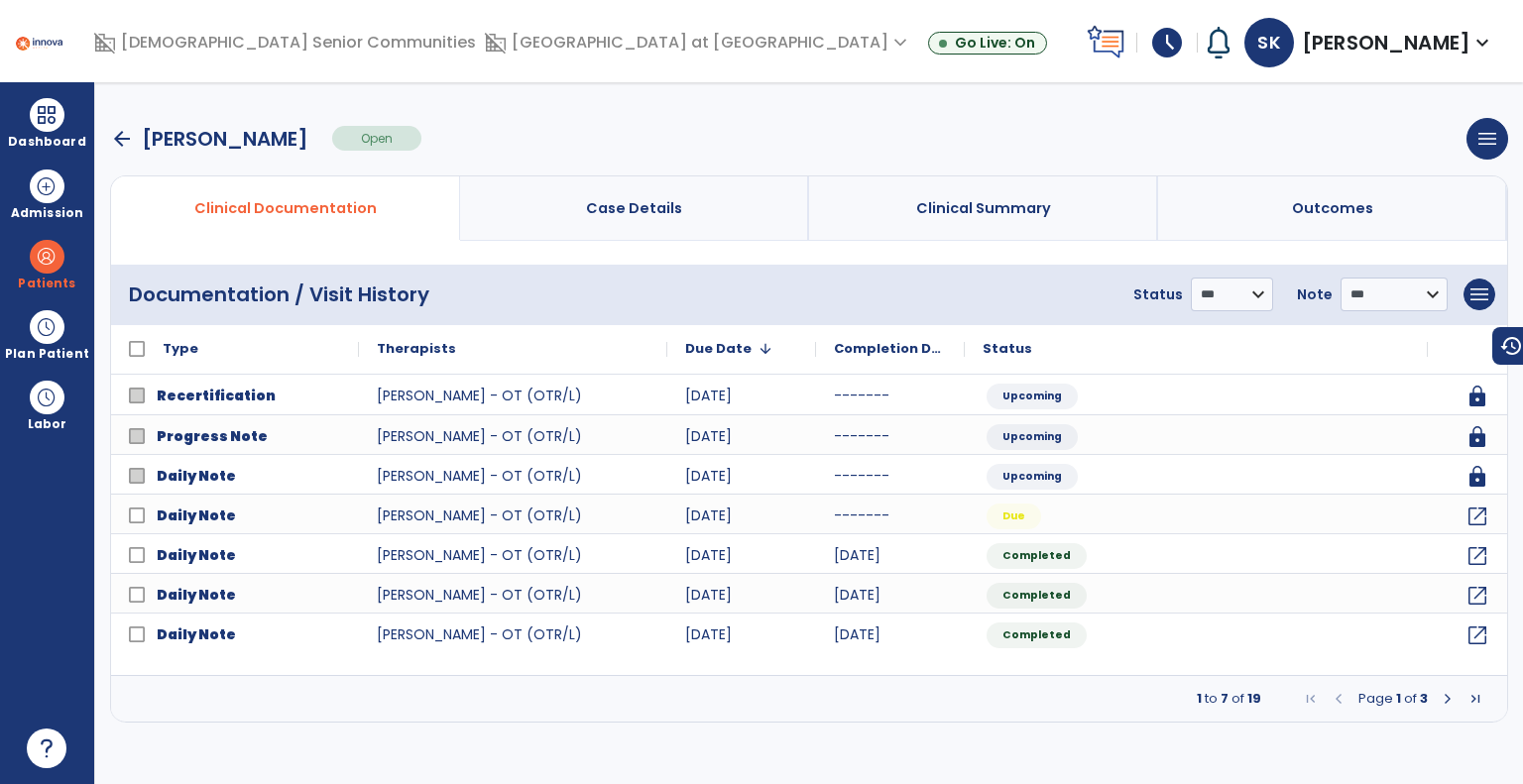 click on "arrow_back" at bounding box center [122, 139] 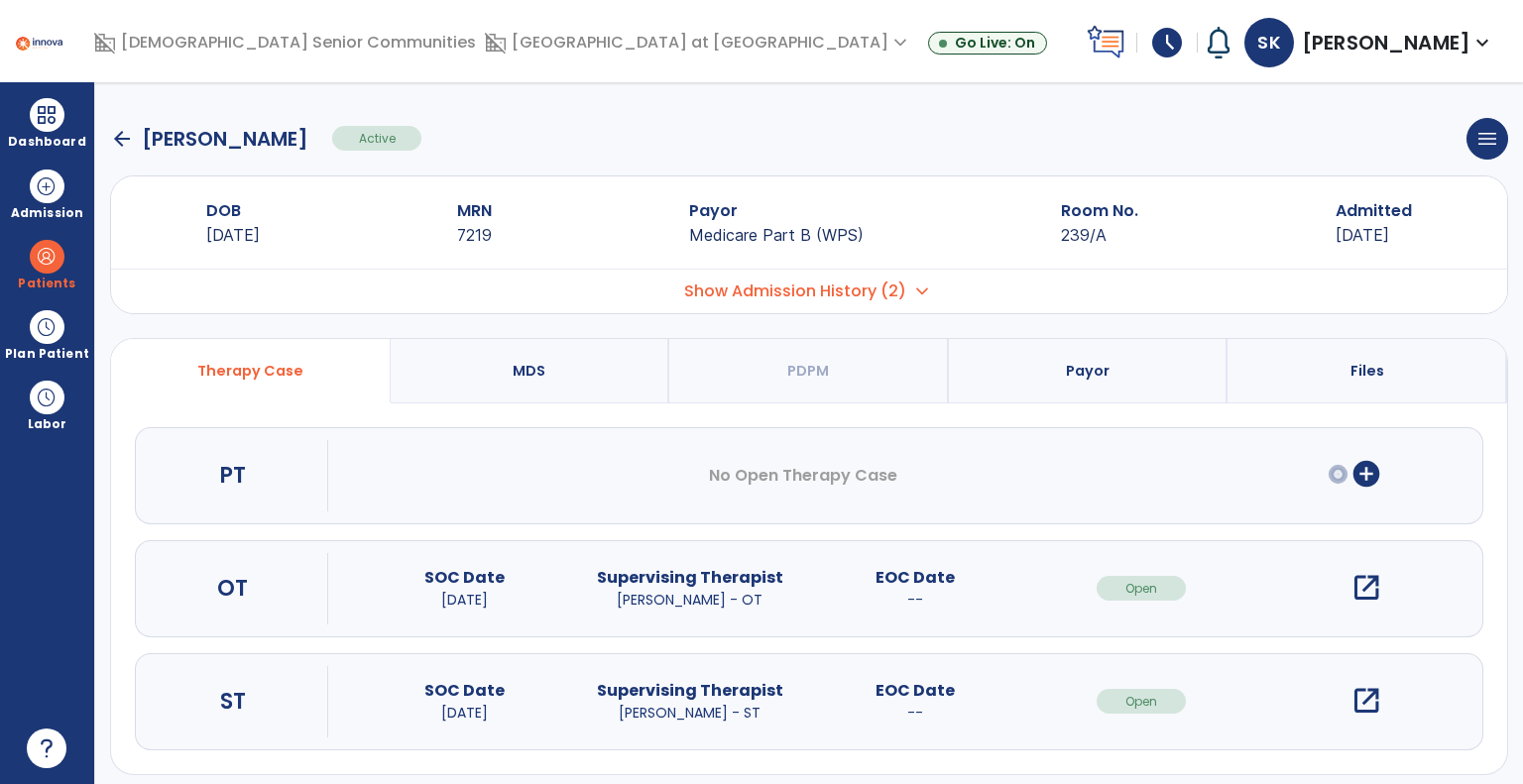 click on "arrow_back" 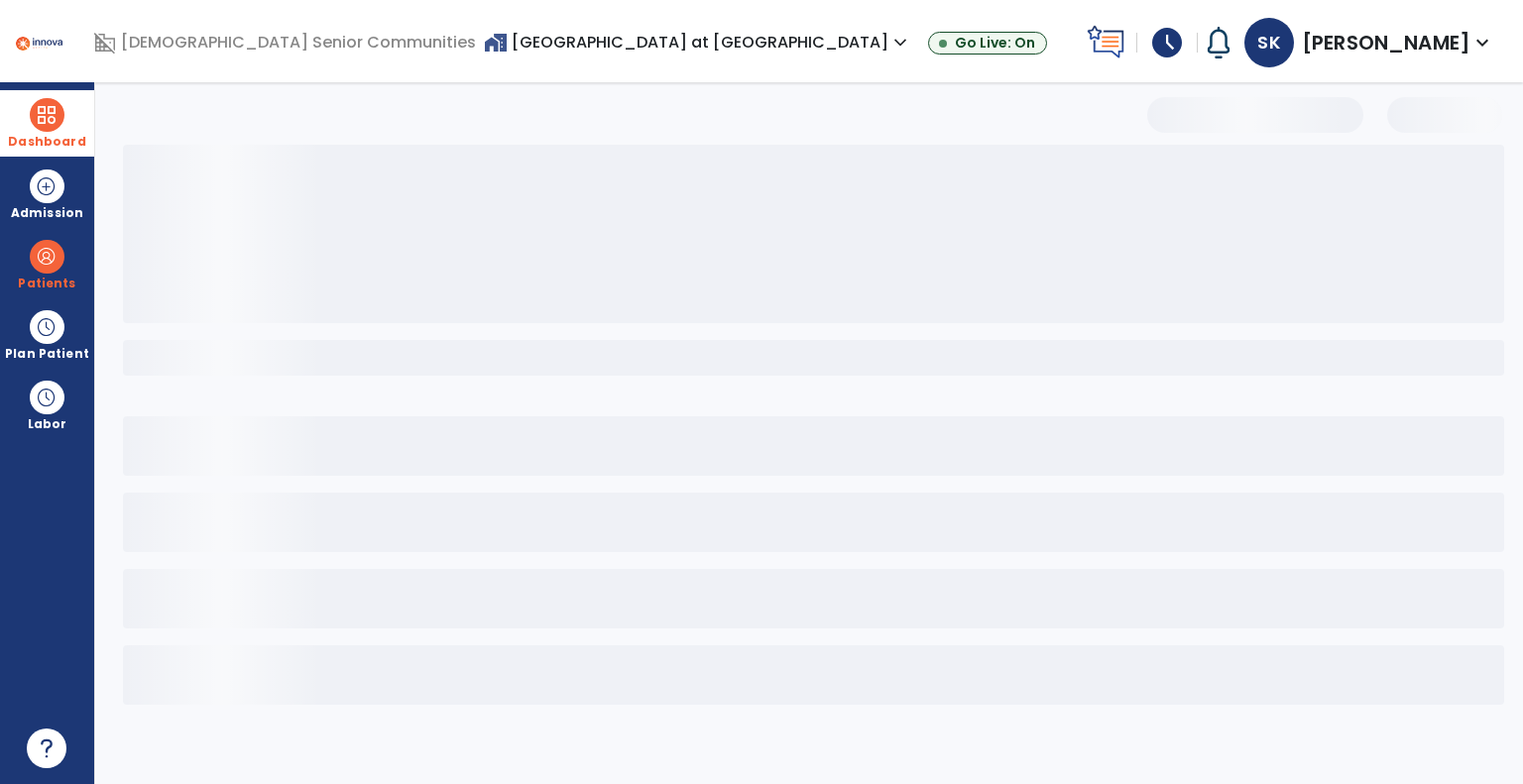 click on "Dashboard" at bounding box center [47, 123] 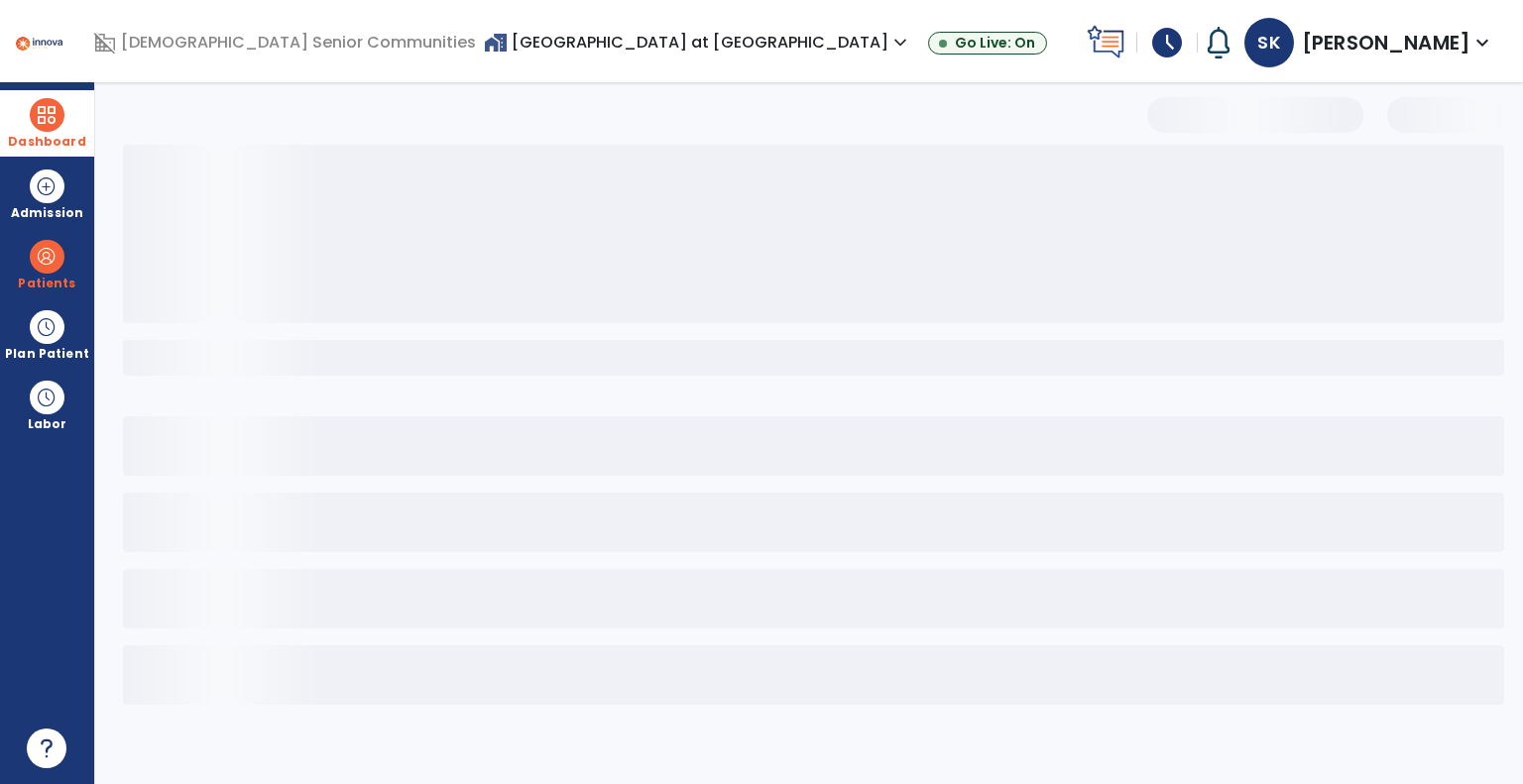 select on "***" 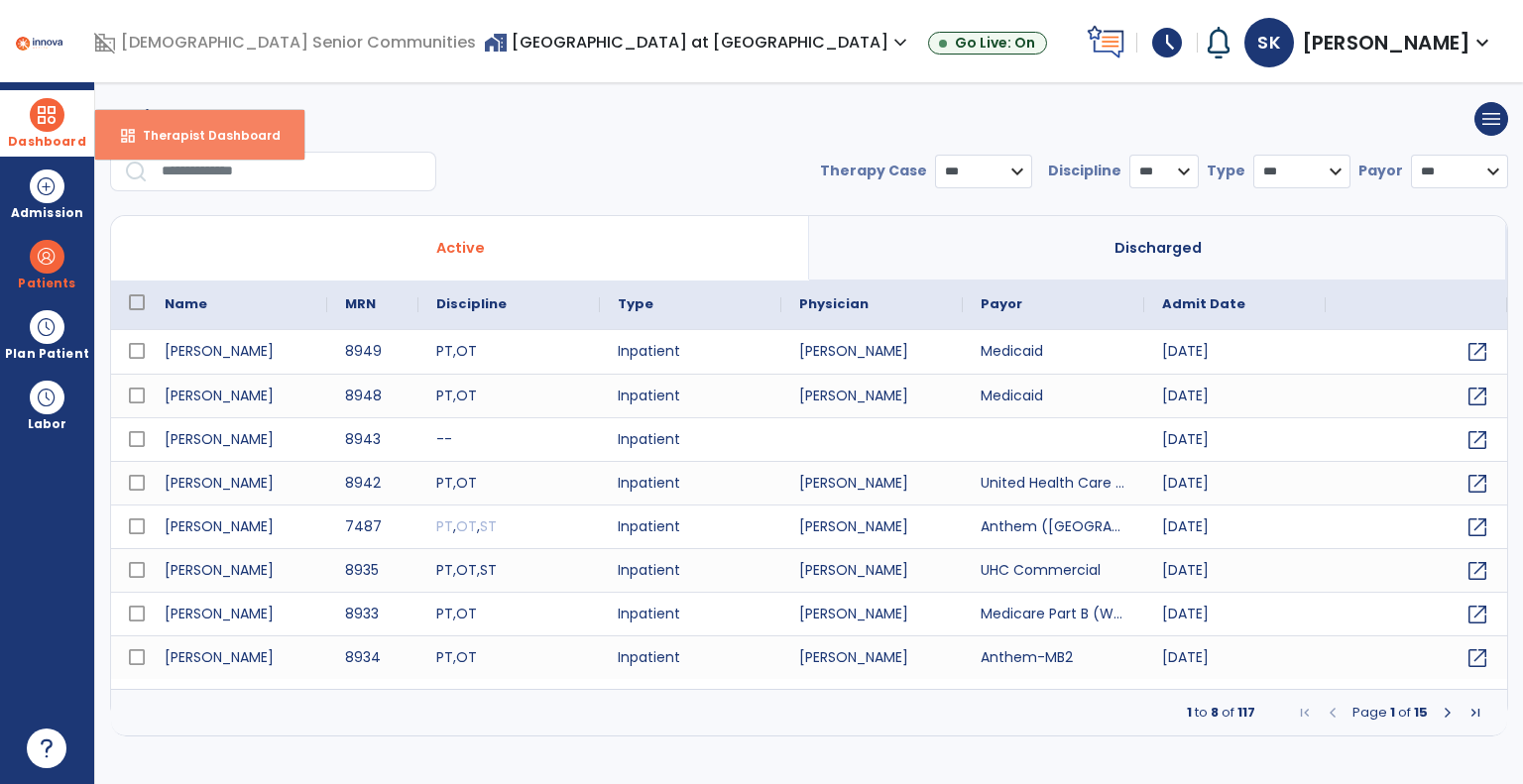 click on "Therapist Dashboard" at bounding box center [203, 135] 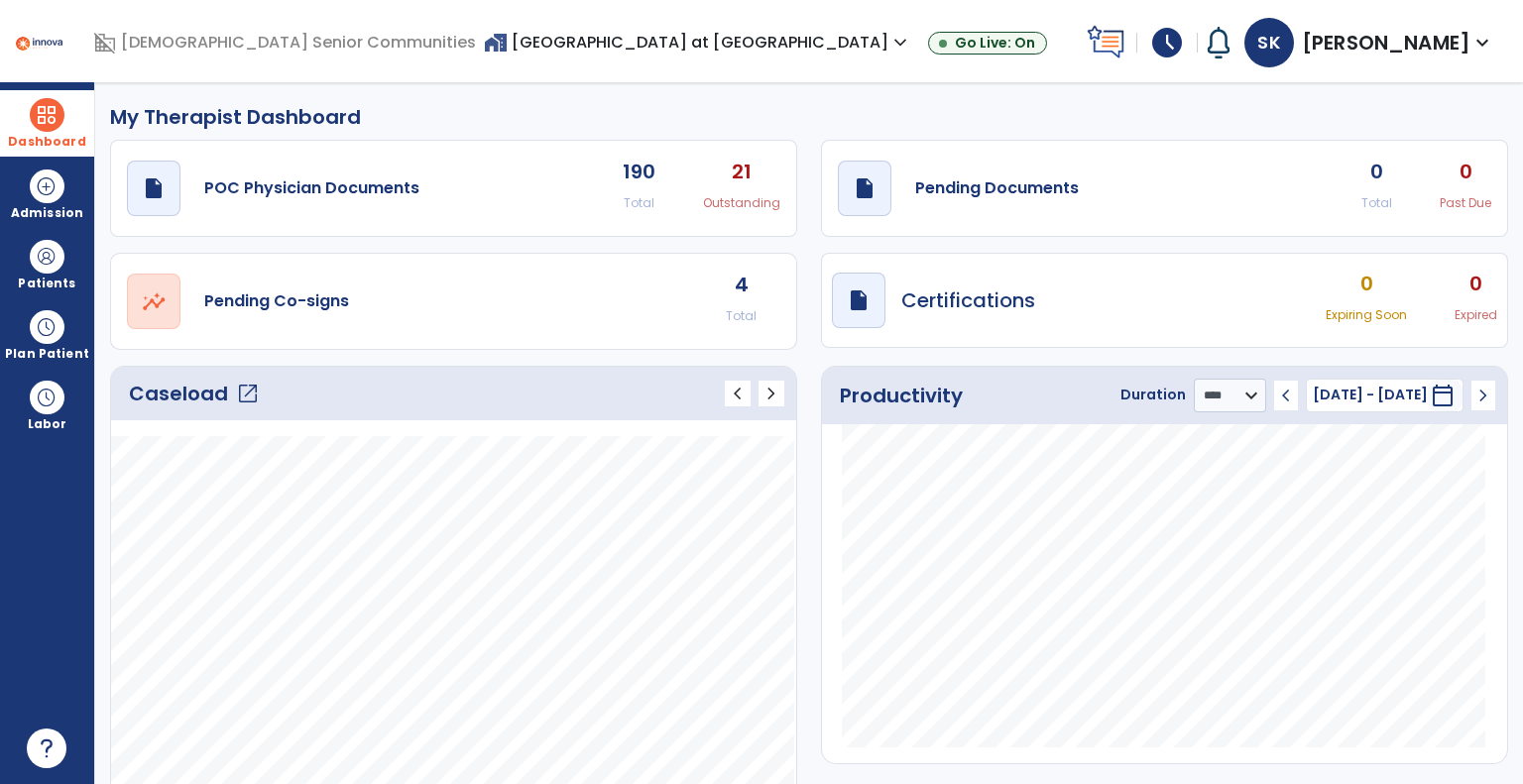 click on "Caseload   open_in_new   chevron_left   chevron_right" 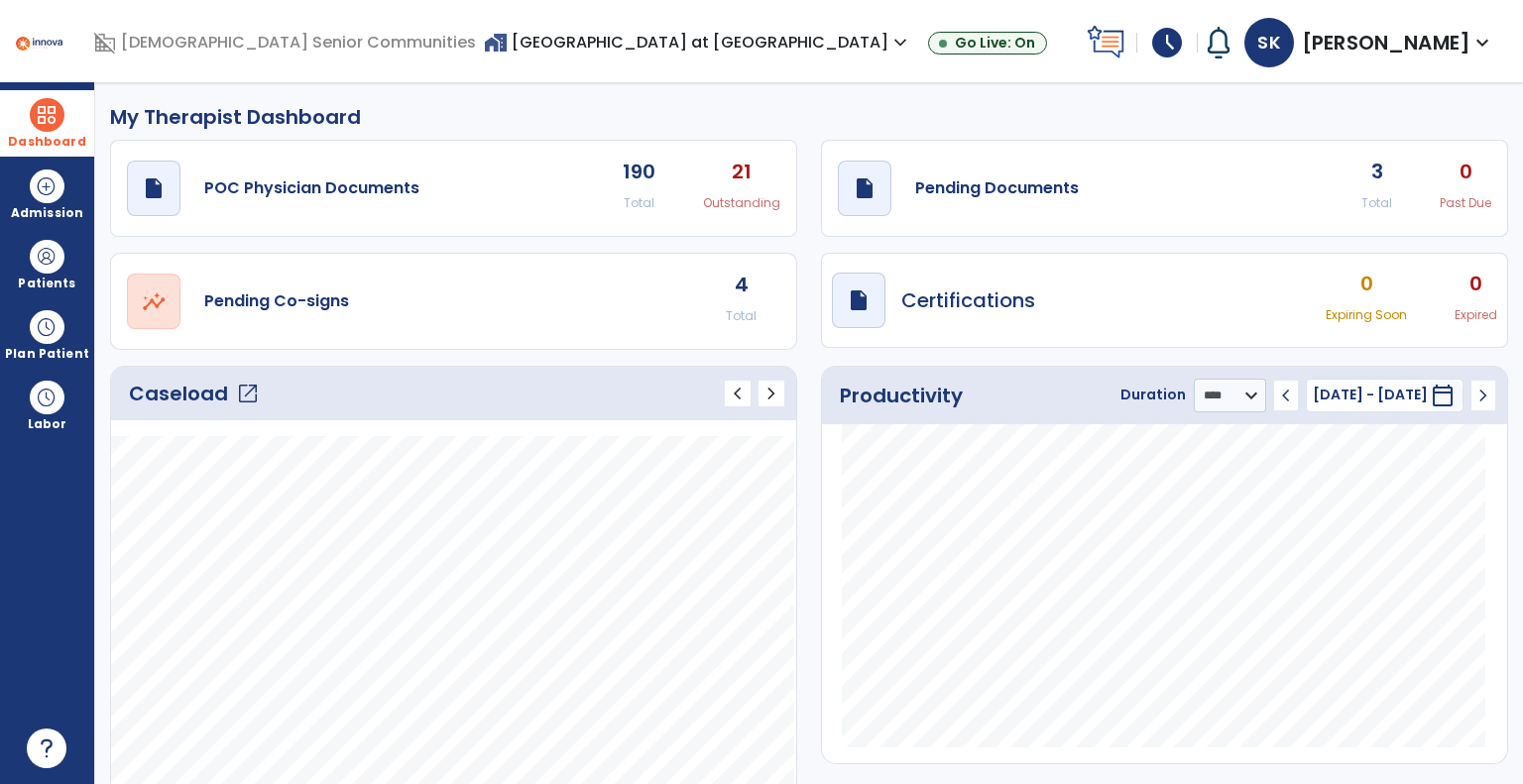 click on "open_in_new" 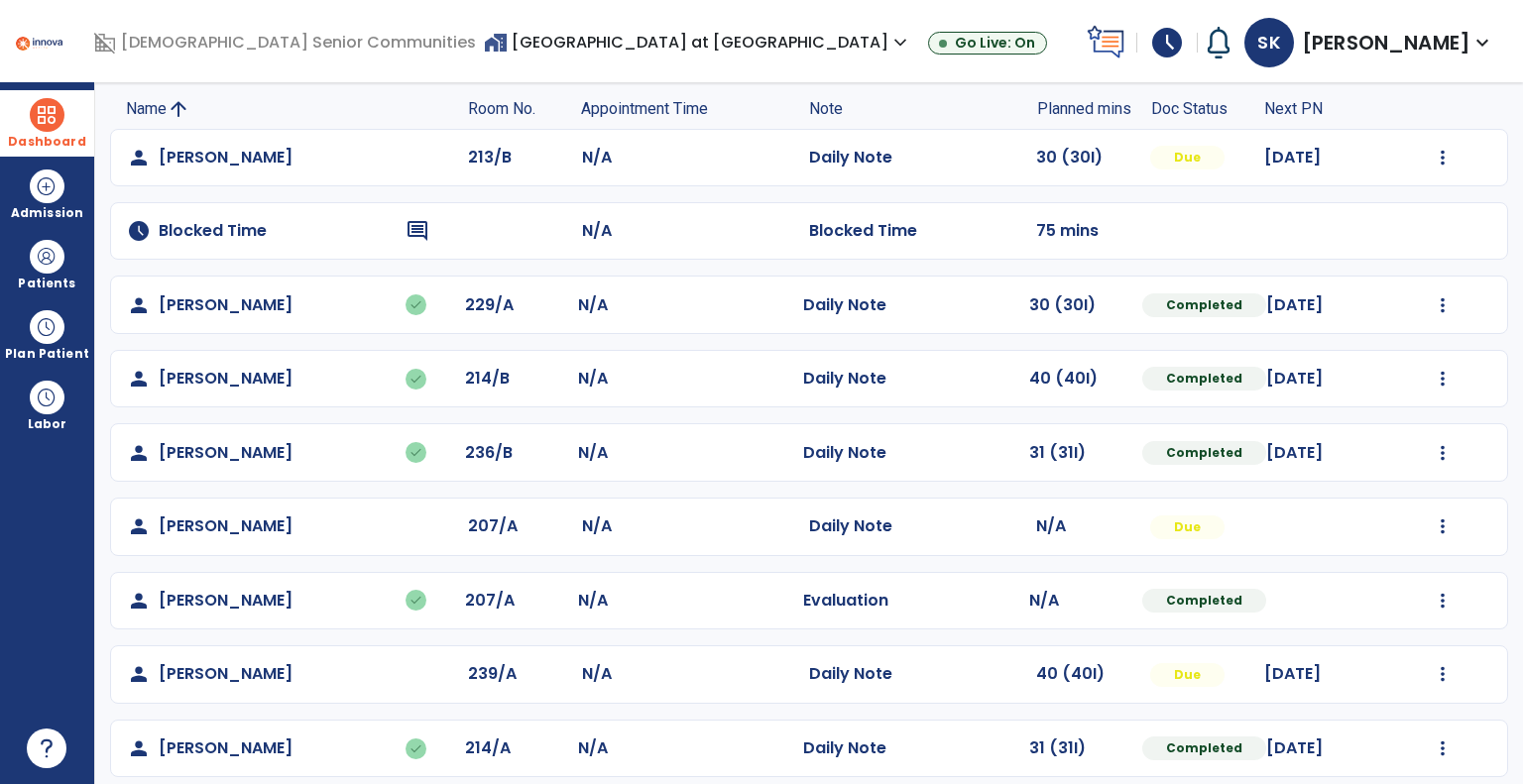 scroll, scrollTop: 297, scrollLeft: 0, axis: vertical 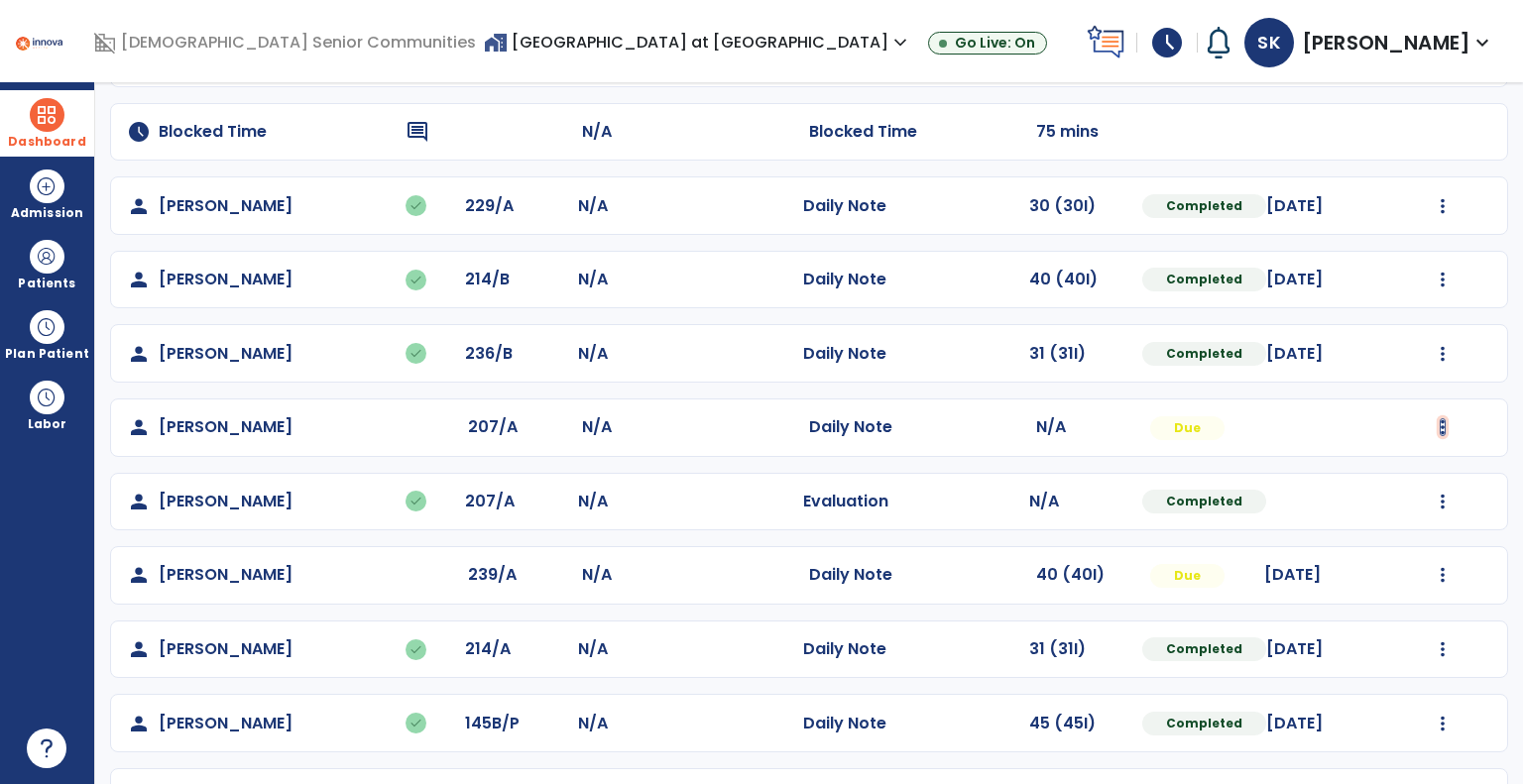 click at bounding box center (1443, 58) 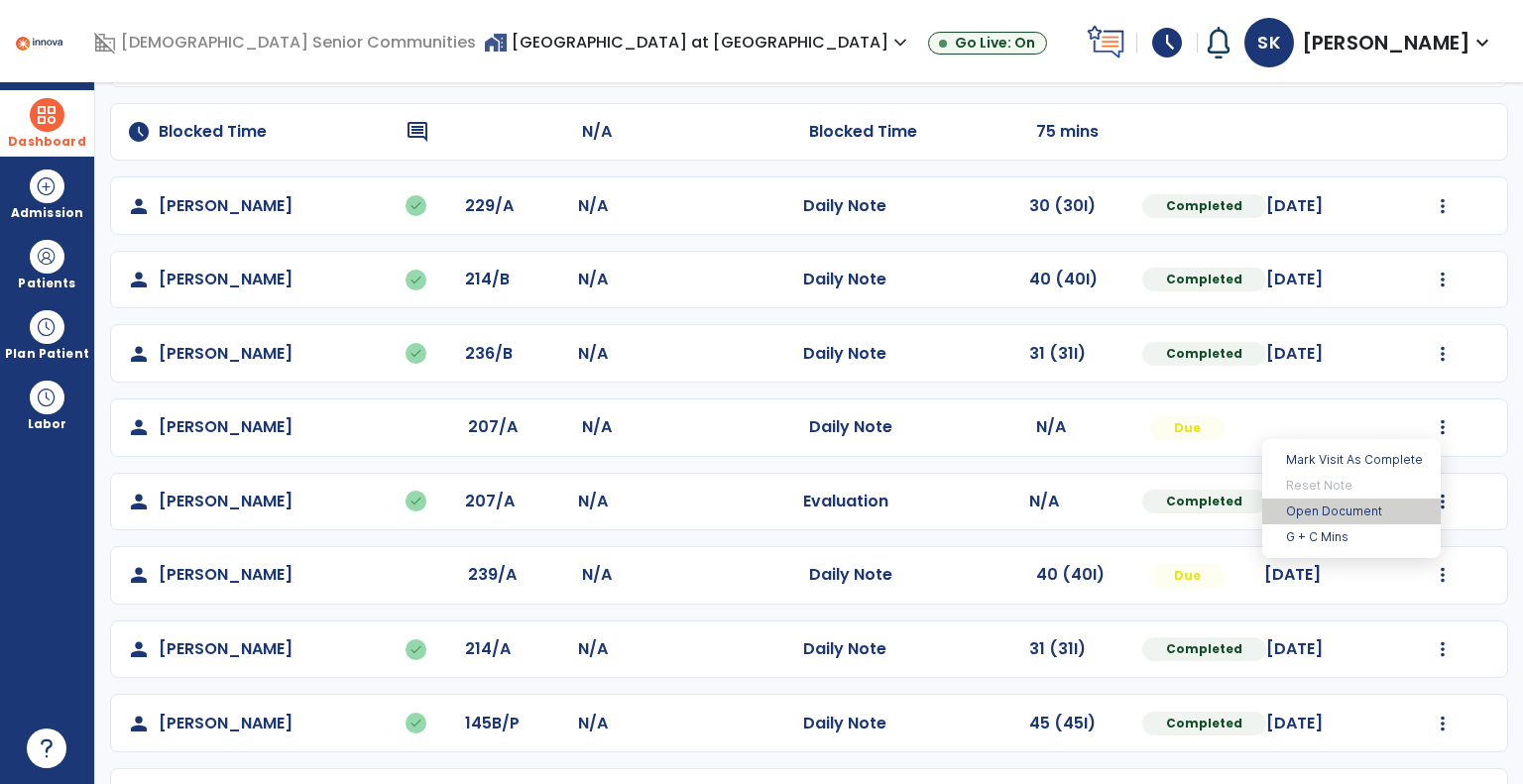 click on "Open Document" at bounding box center (1351, 511) 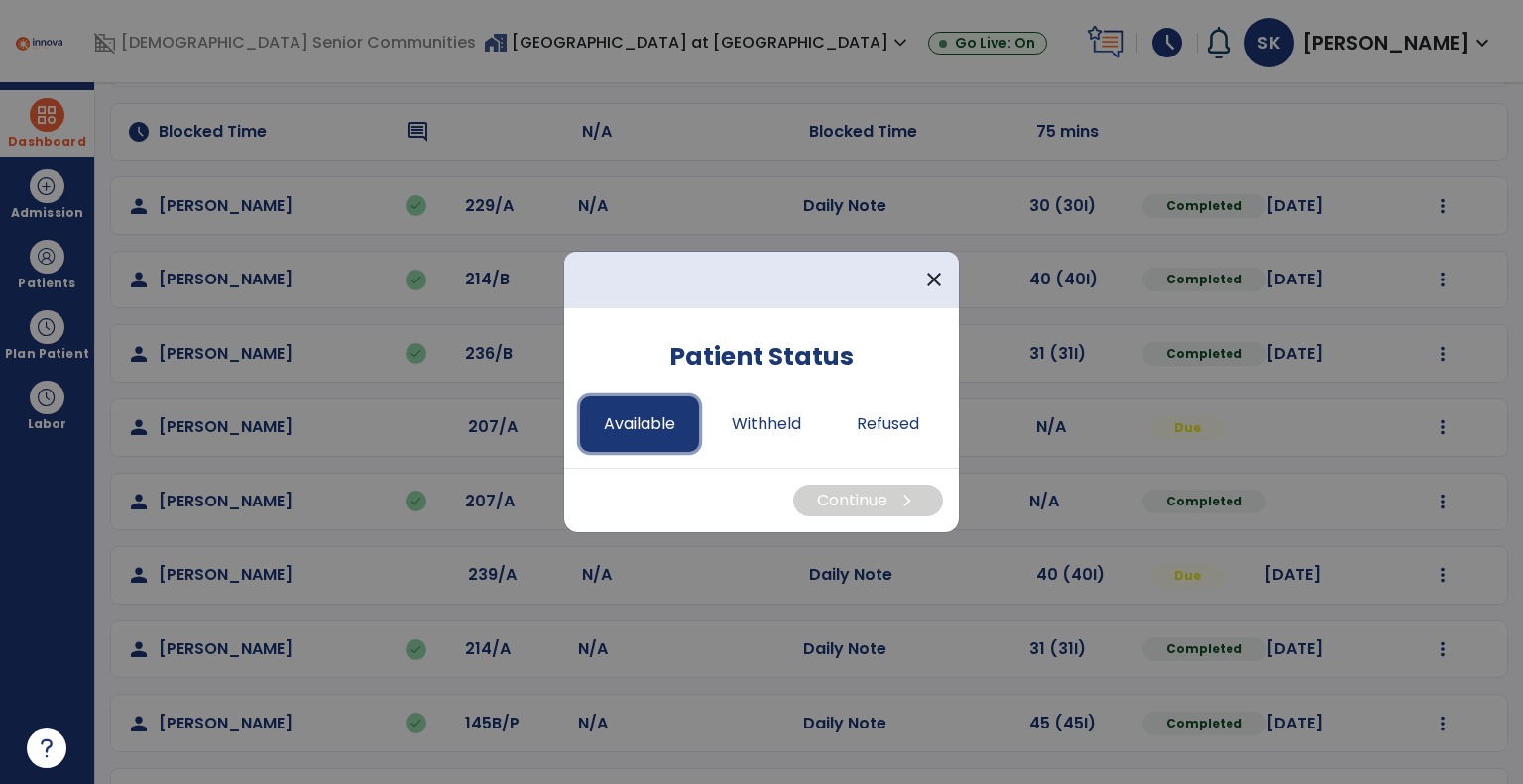 click on "Available" at bounding box center [640, 424] 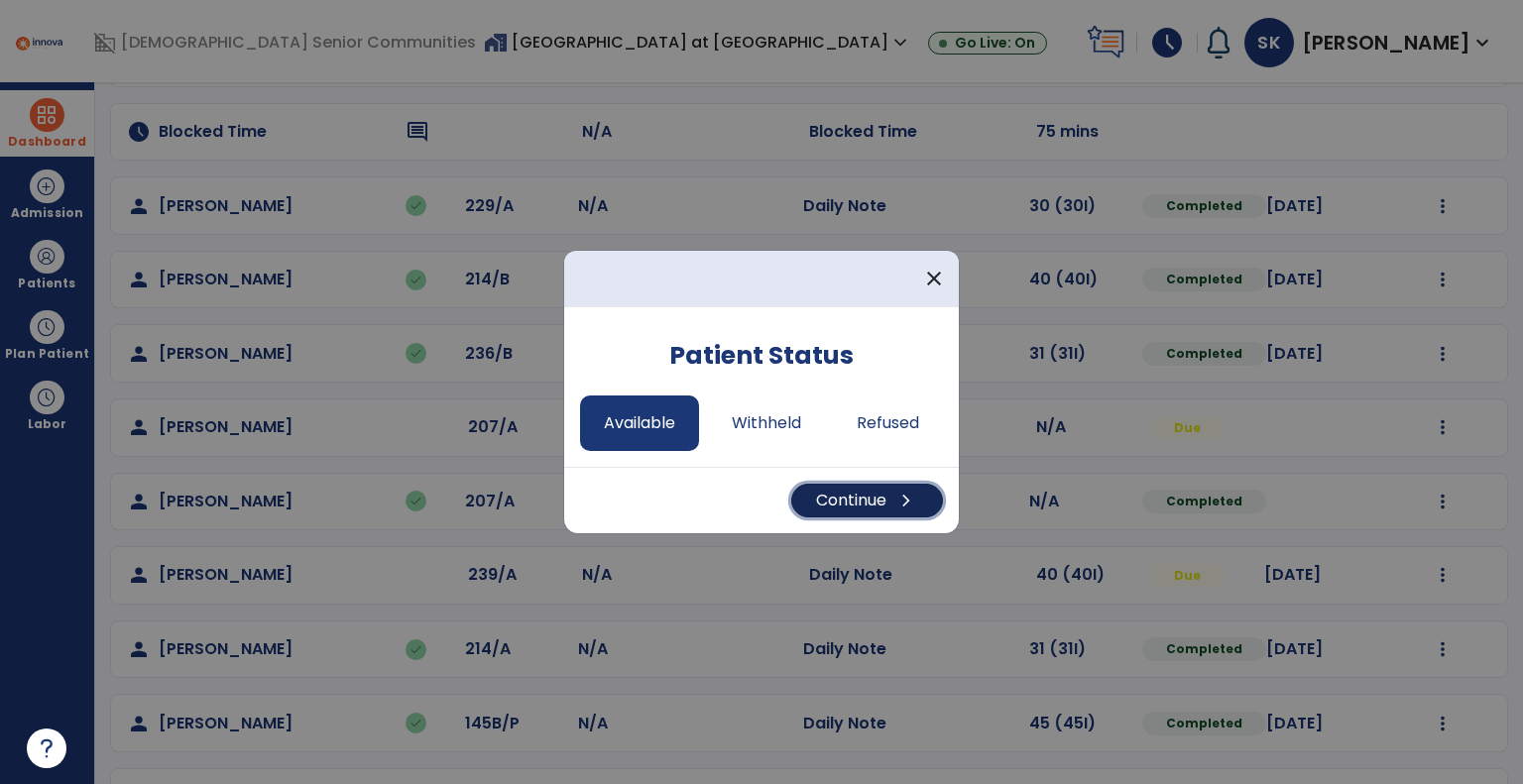 click on "Continue   chevron_right" at bounding box center (867, 501) 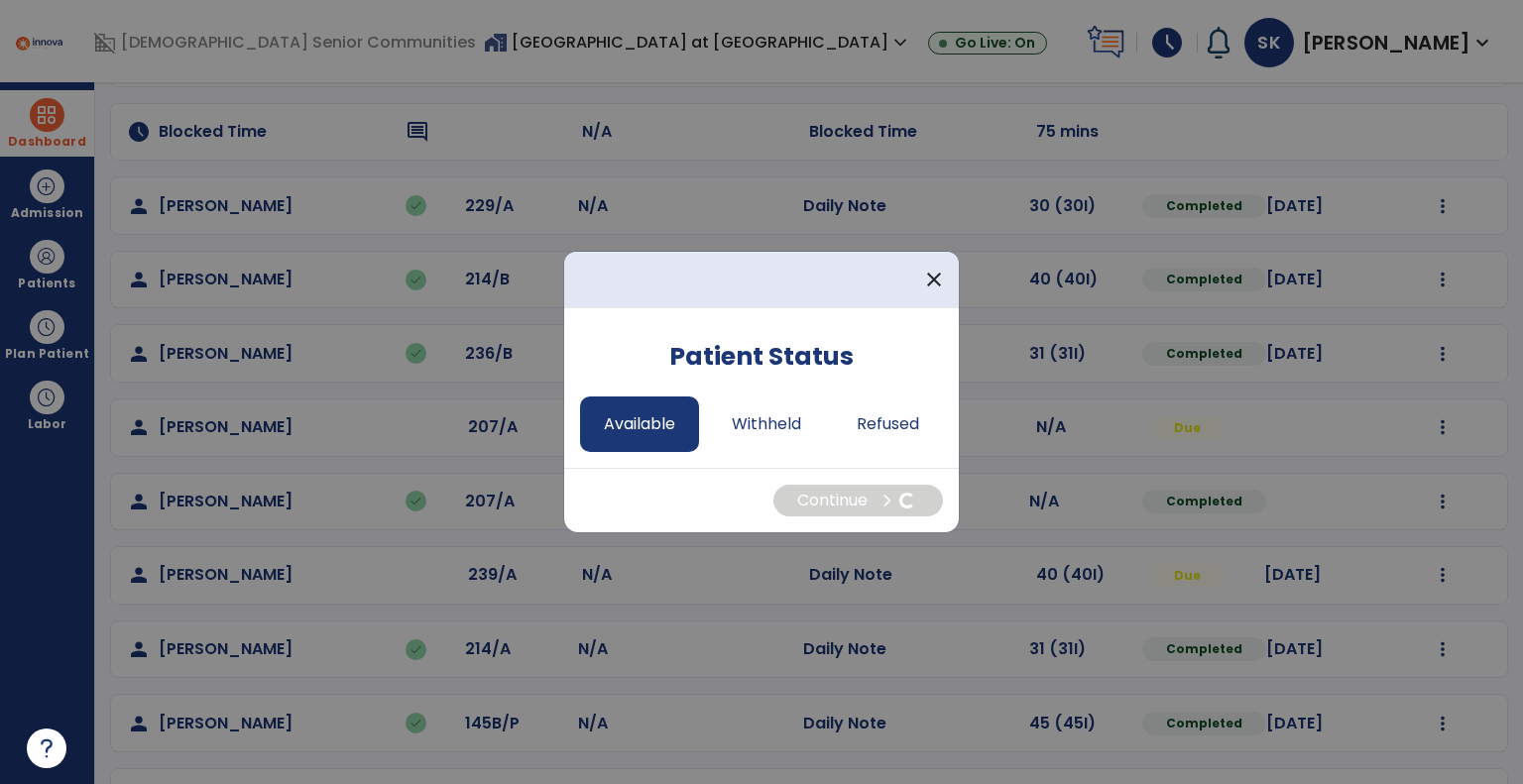 select on "*" 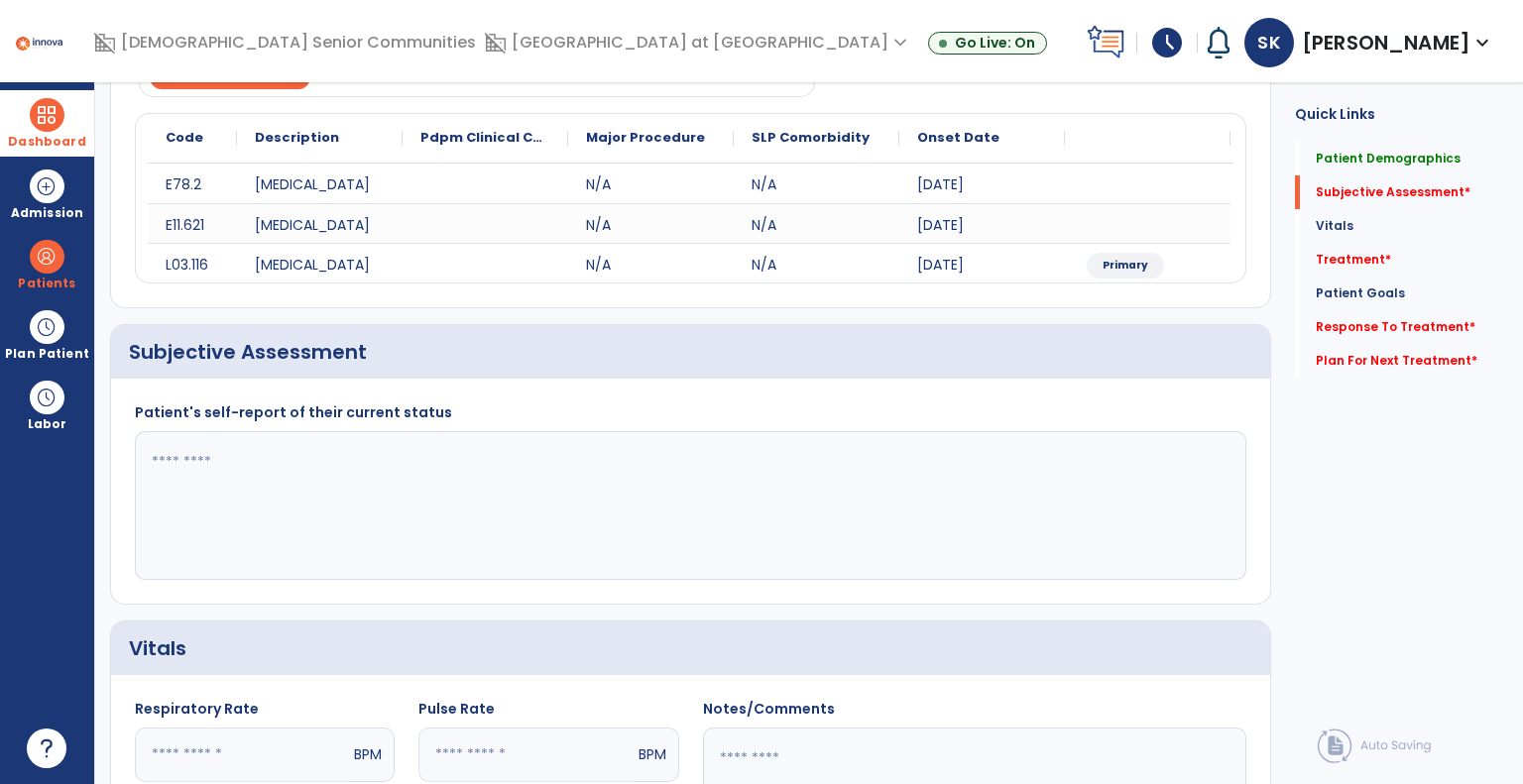 click 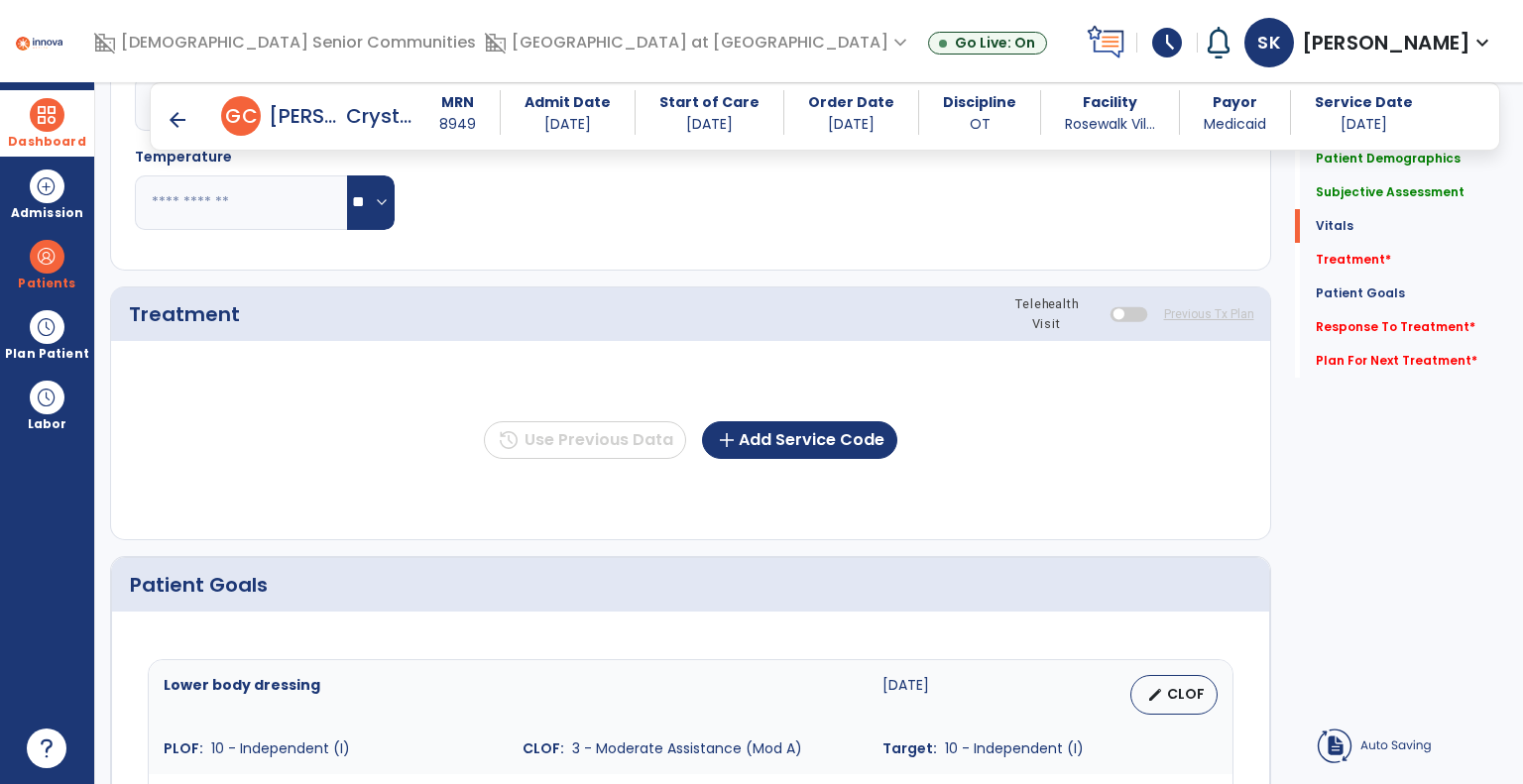 scroll, scrollTop: 1189, scrollLeft: 0, axis: vertical 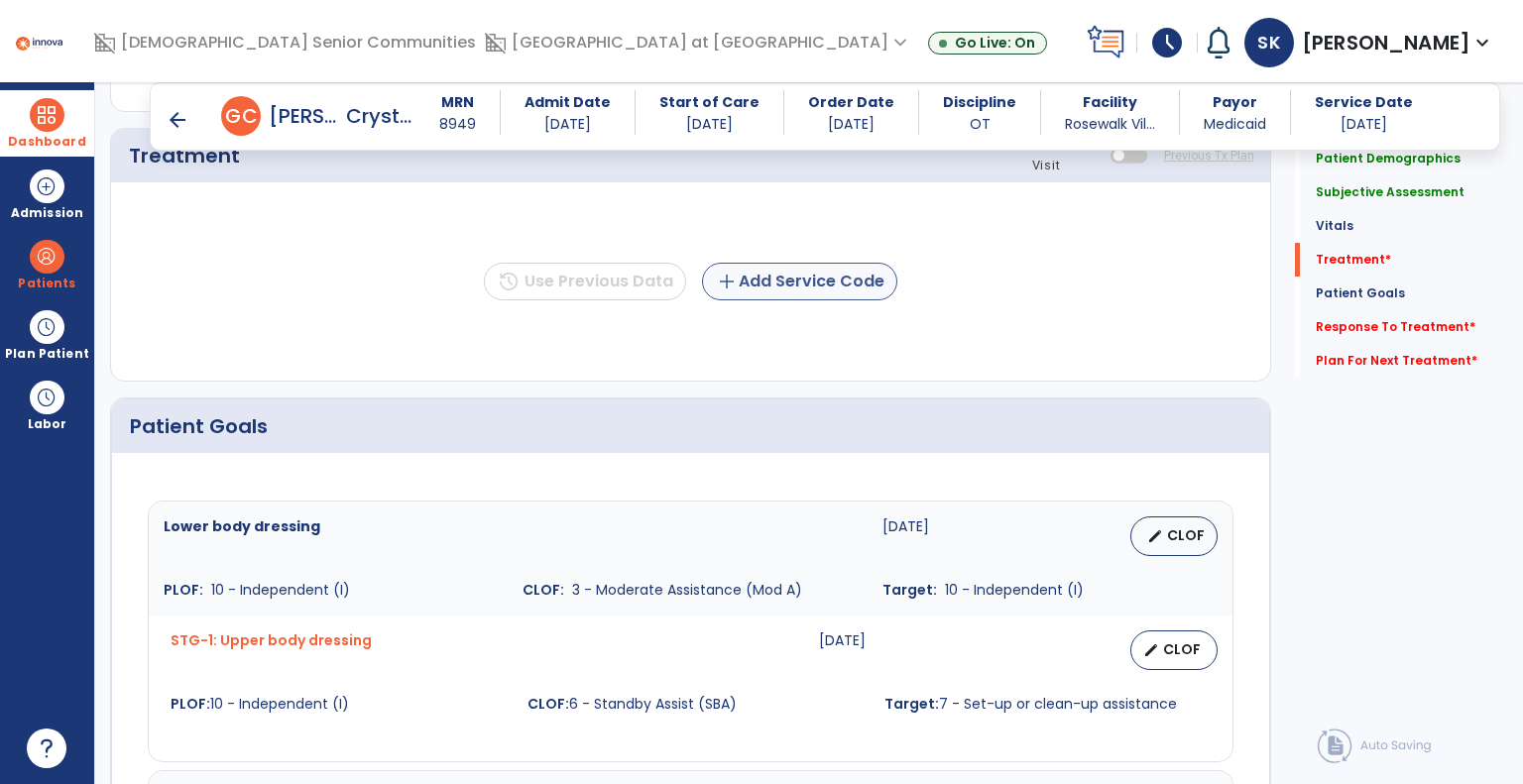 type on "**********" 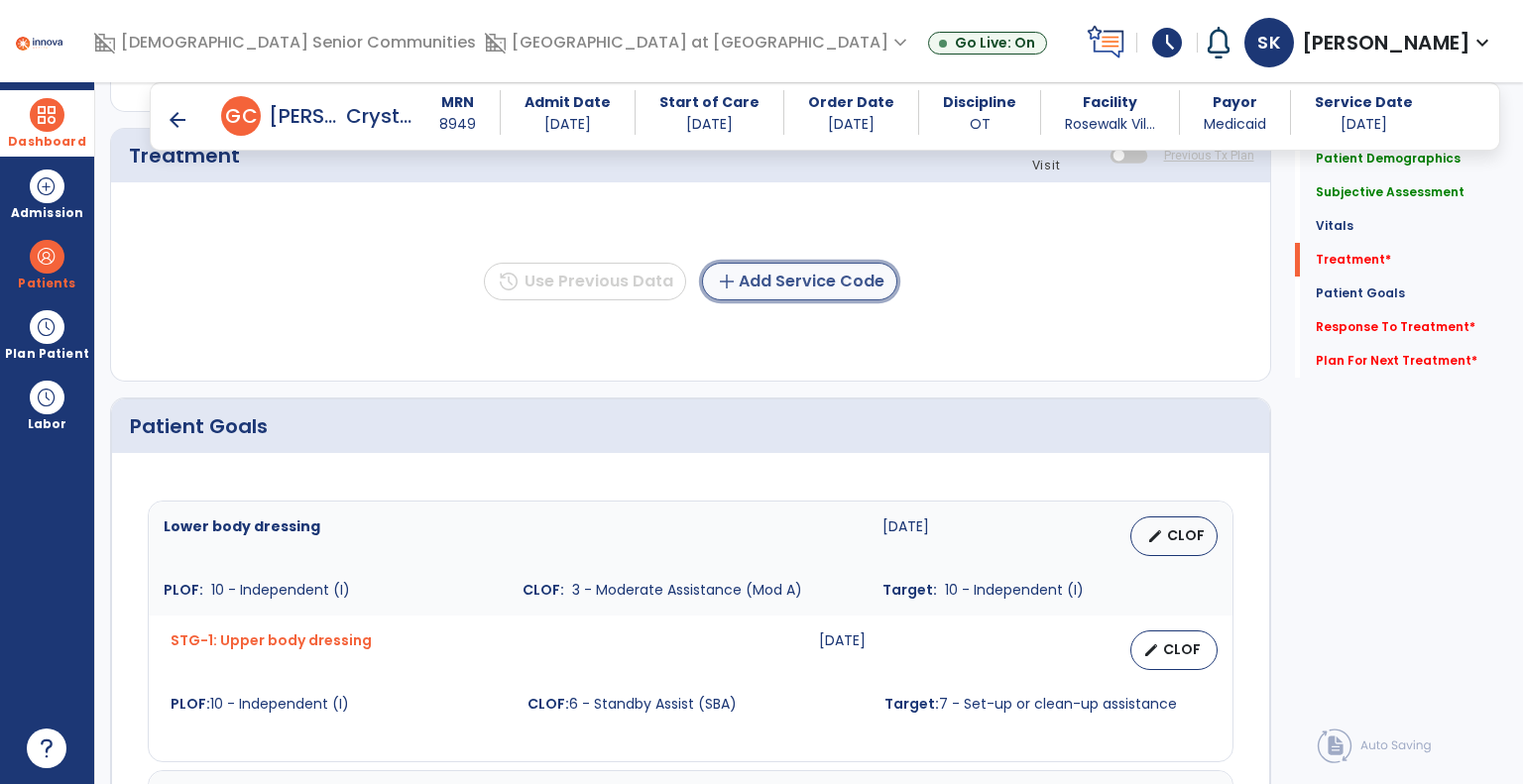 click on "add" 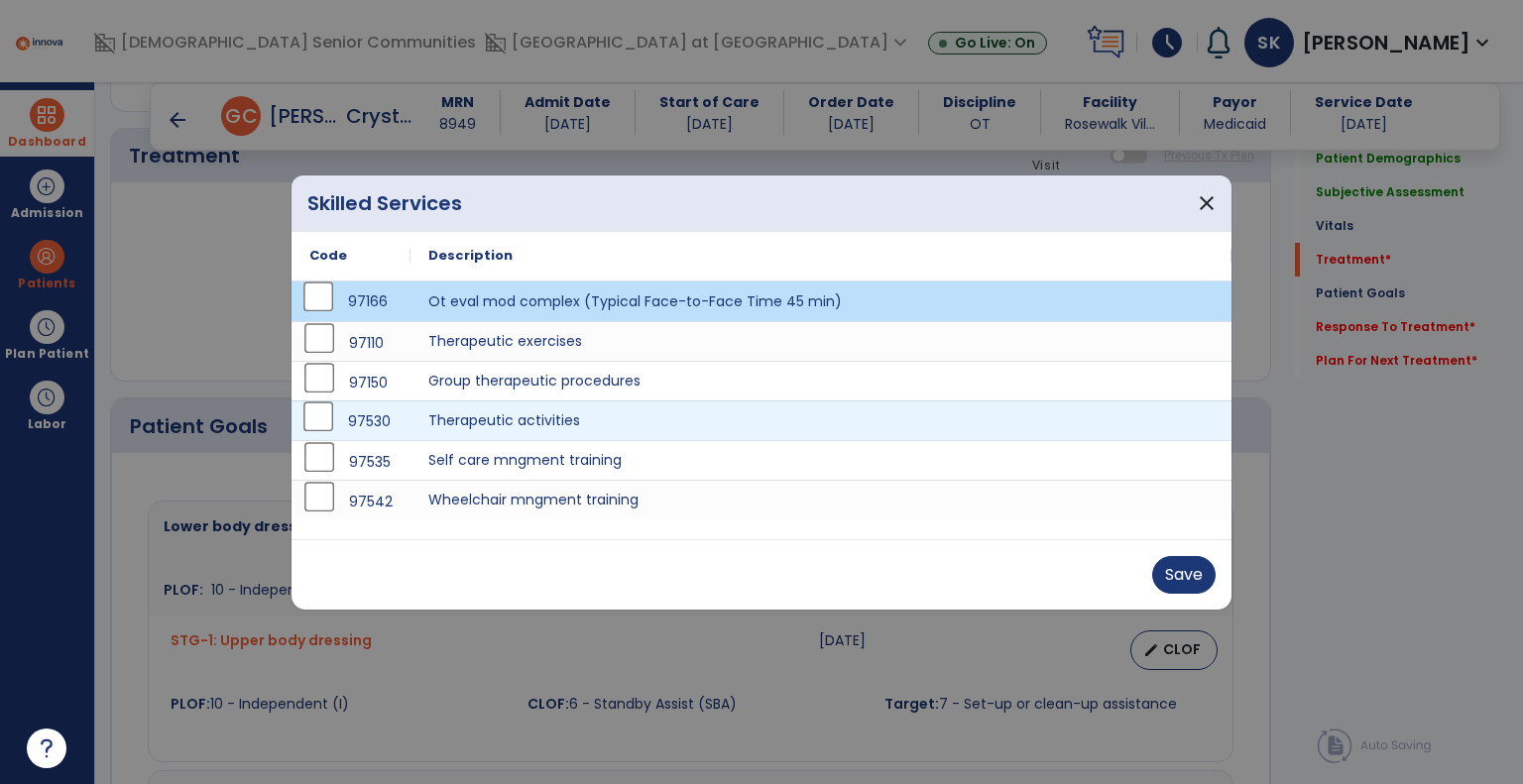 click on "97530" at bounding box center [351, 420] 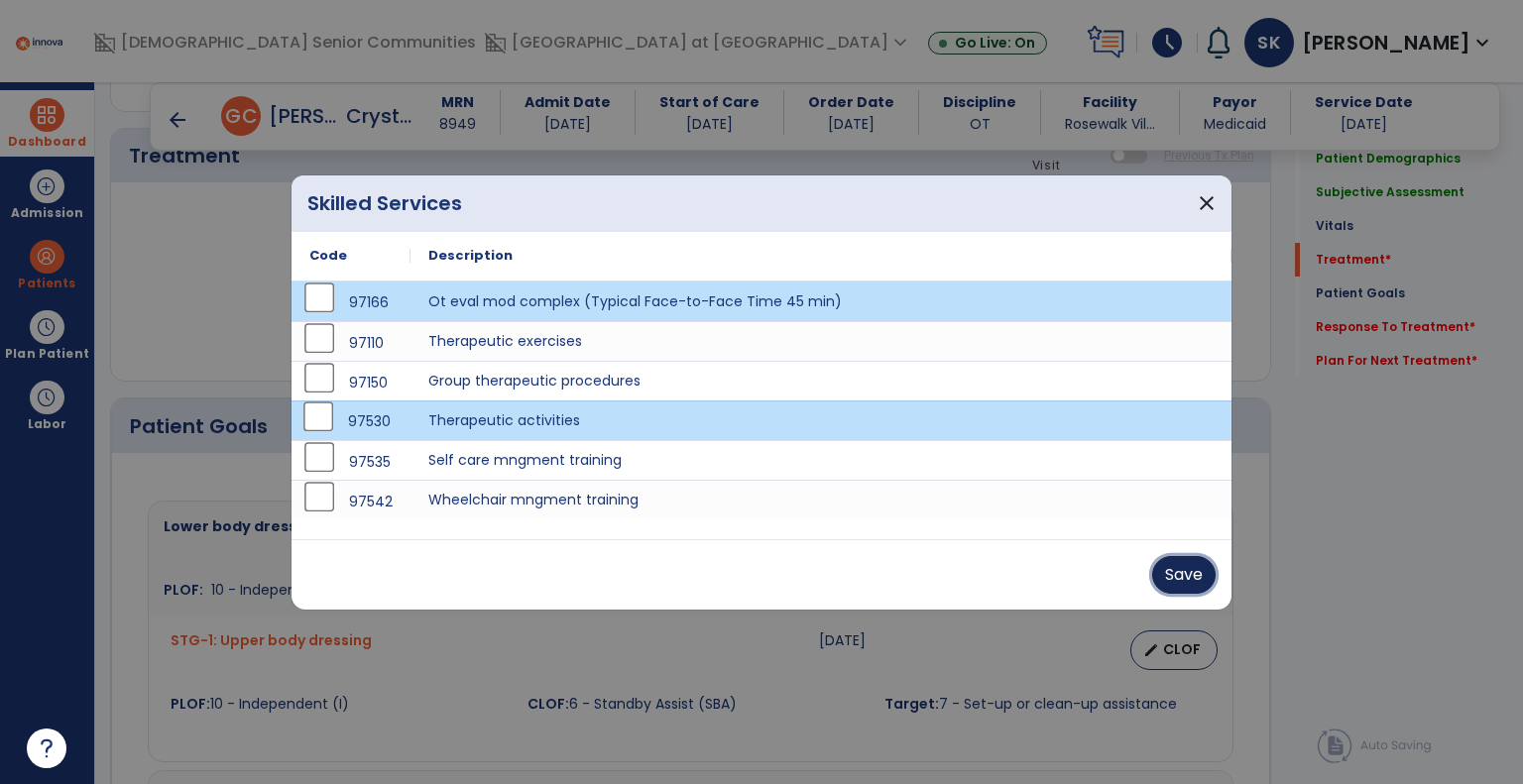 click on "Save" at bounding box center (1184, 575) 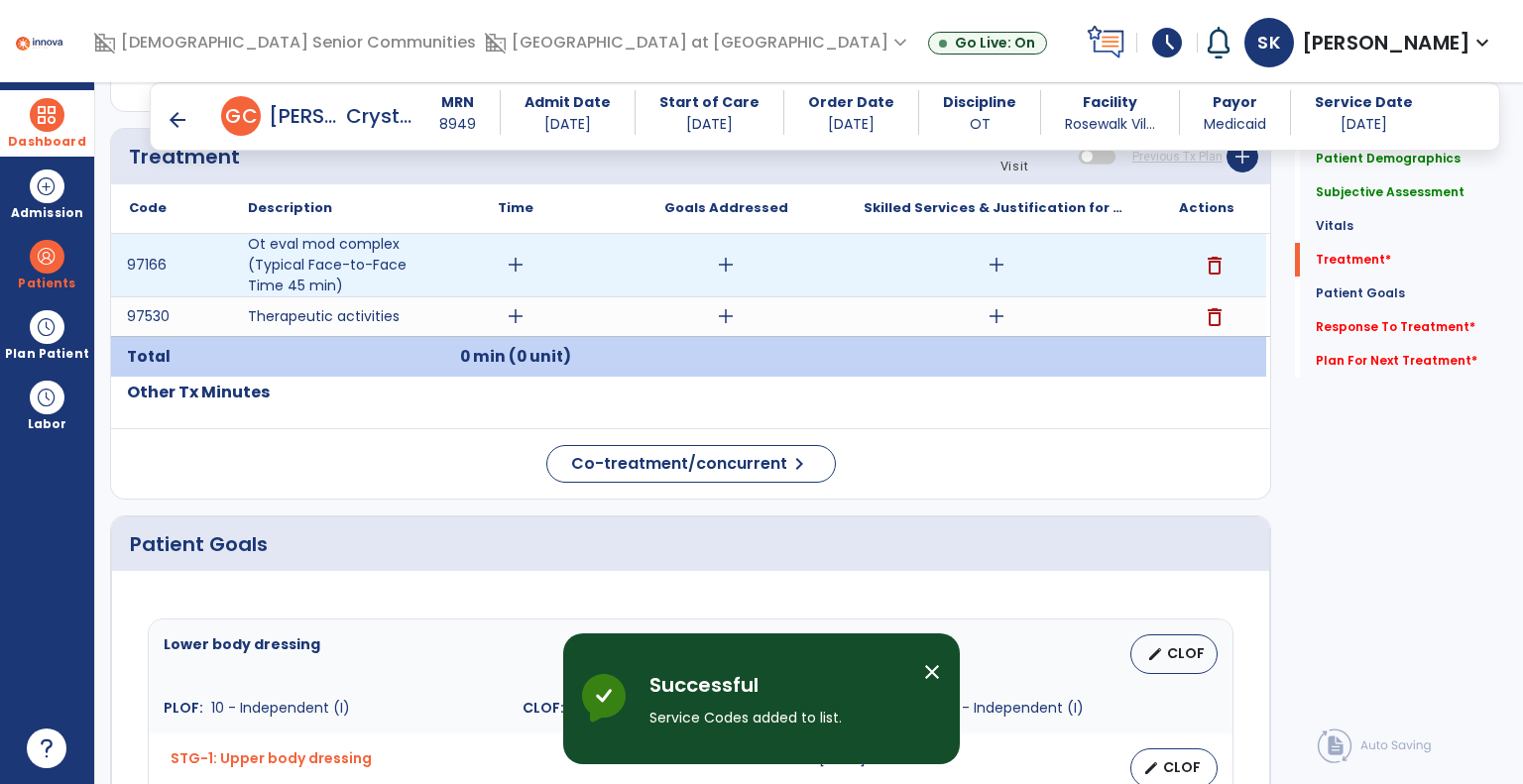 click on "add" at bounding box center (516, 265) 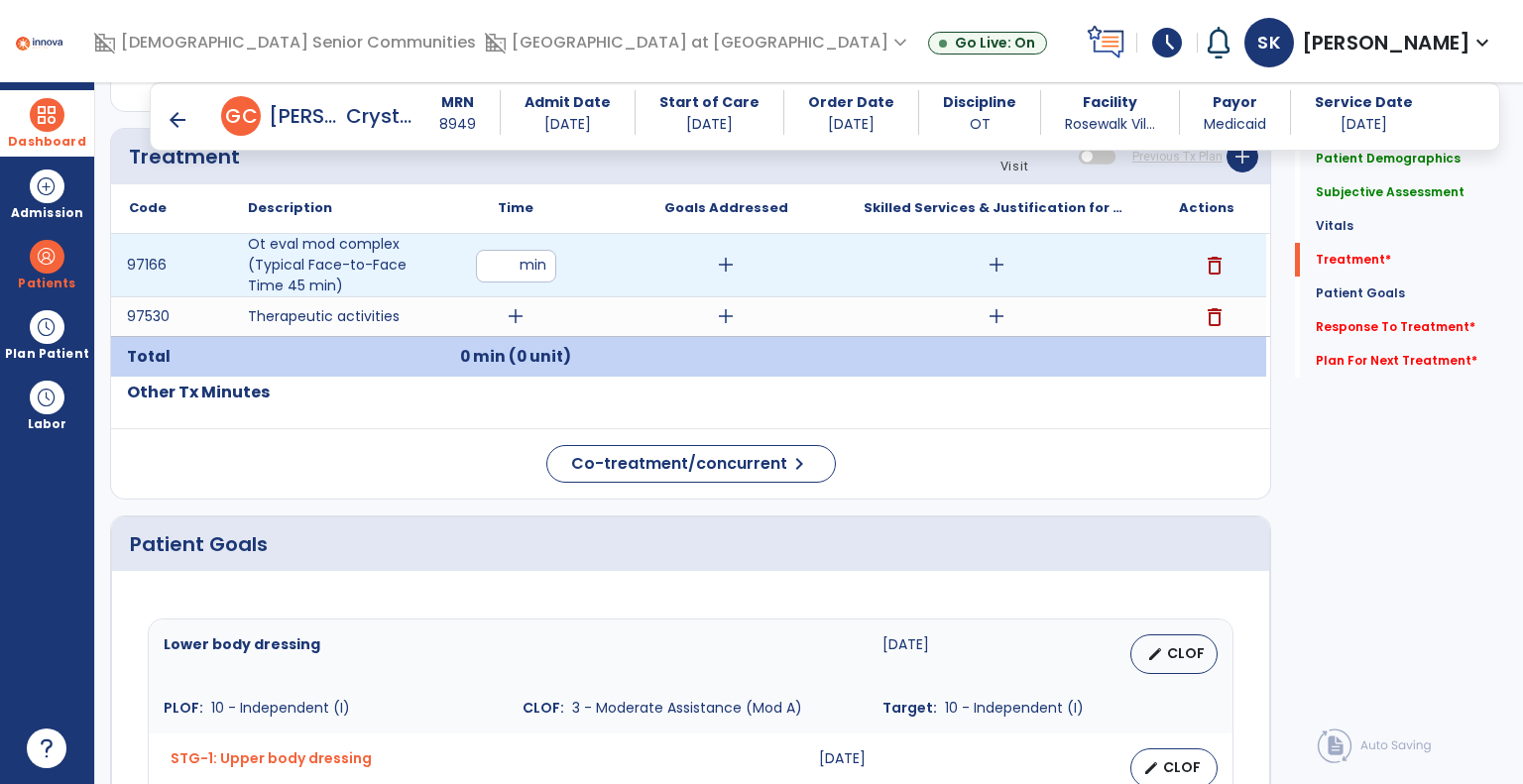 type on "**" 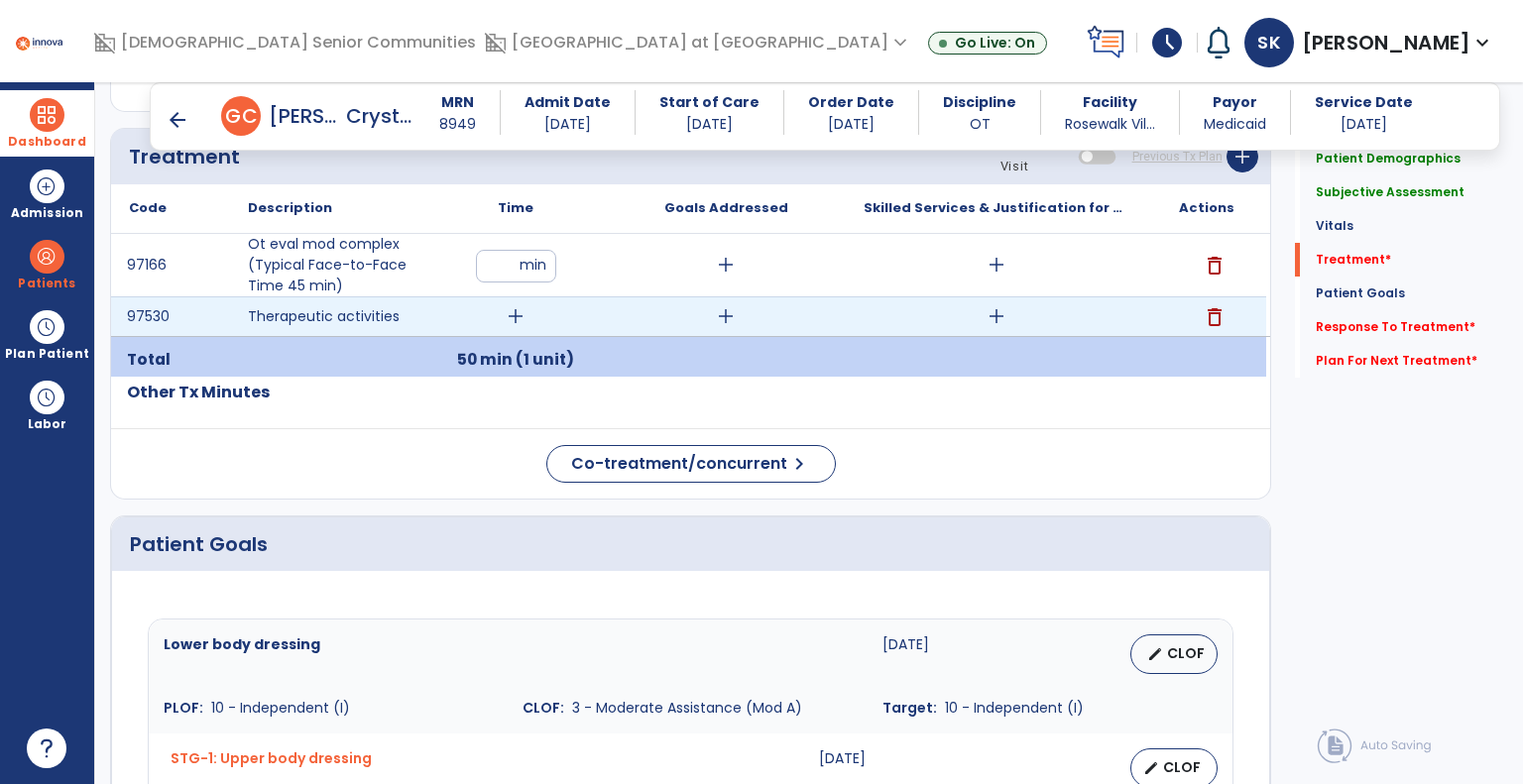 click on "add" at bounding box center [516, 316] 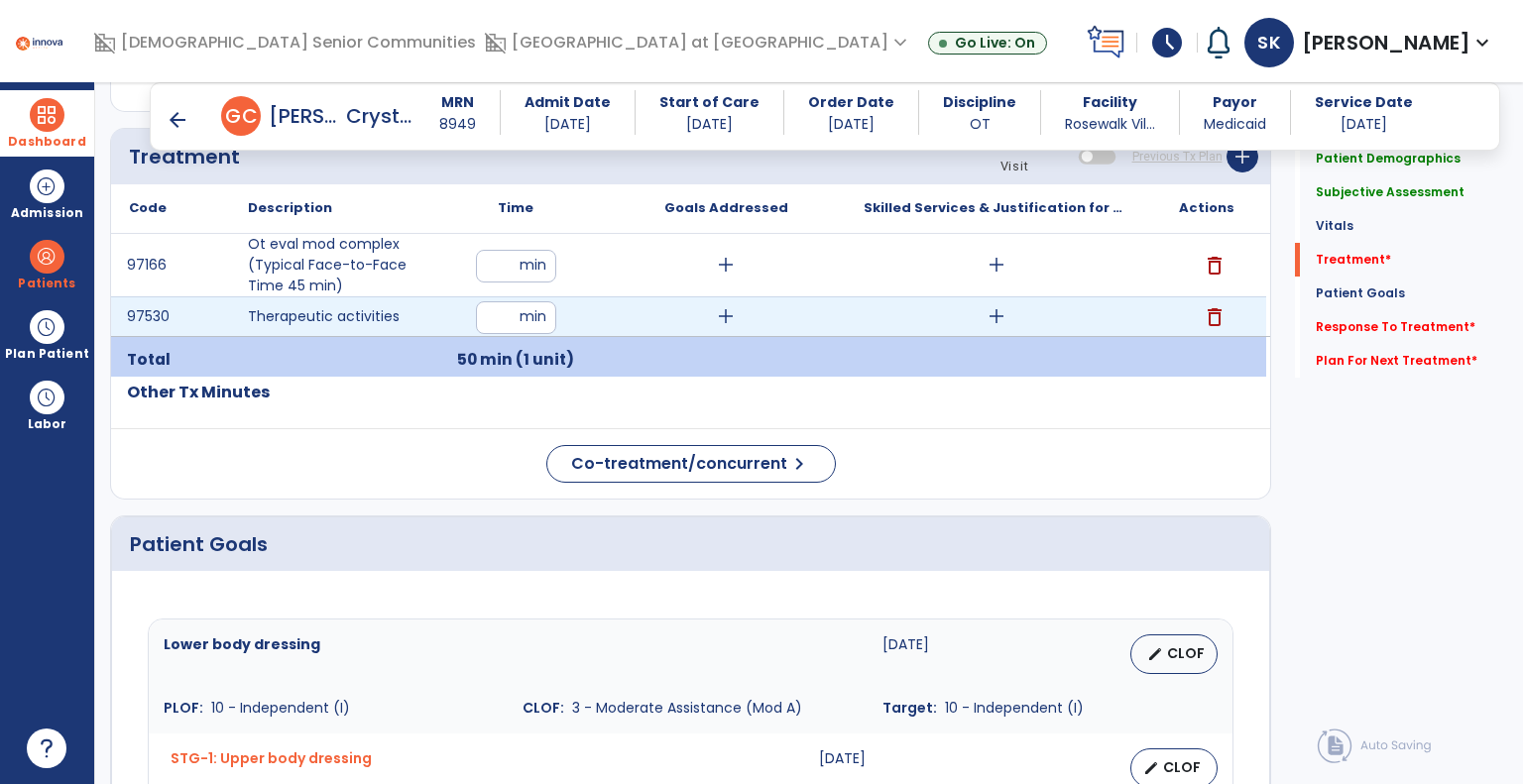 type on "**" 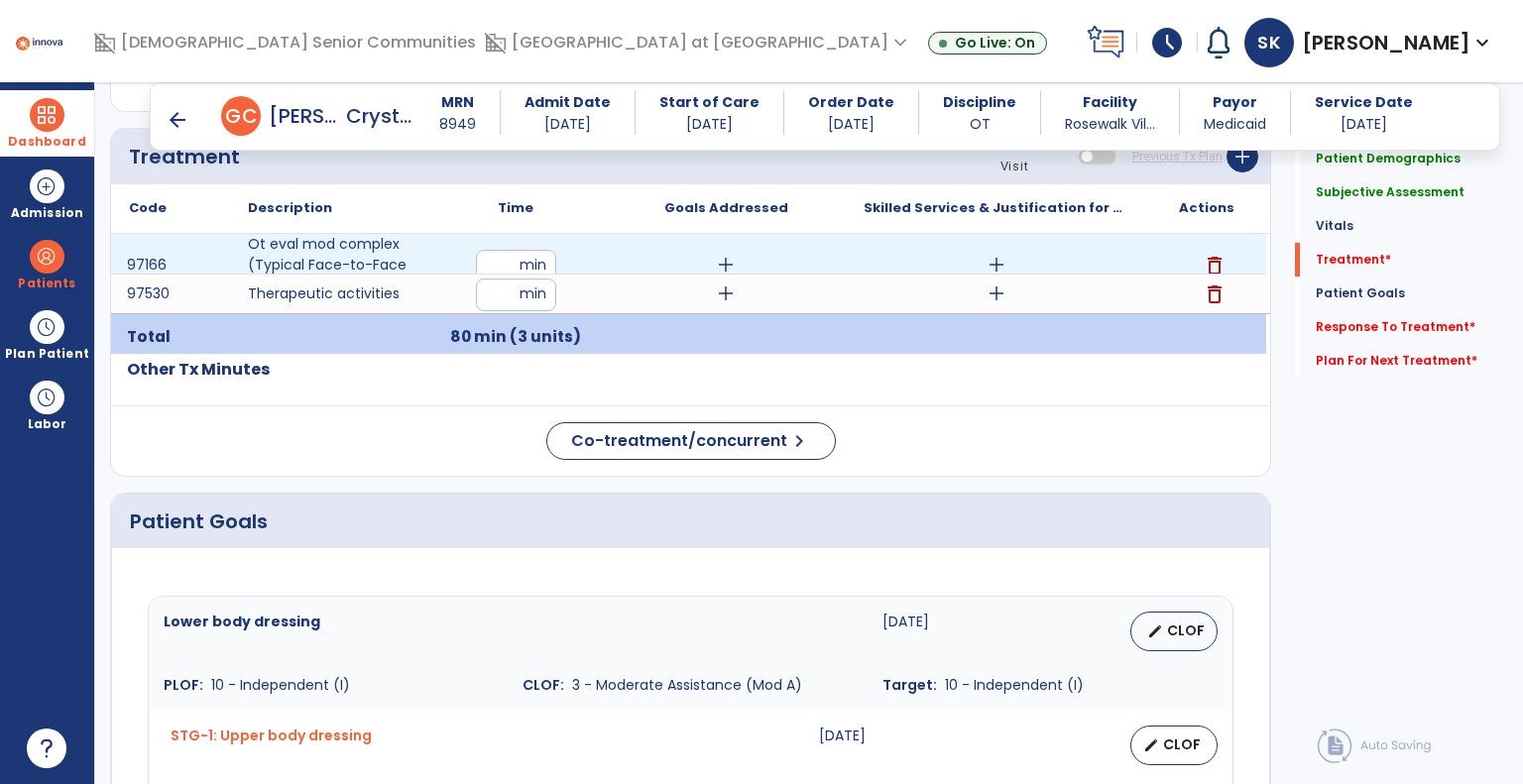 click on "add" at bounding box center [996, 265] 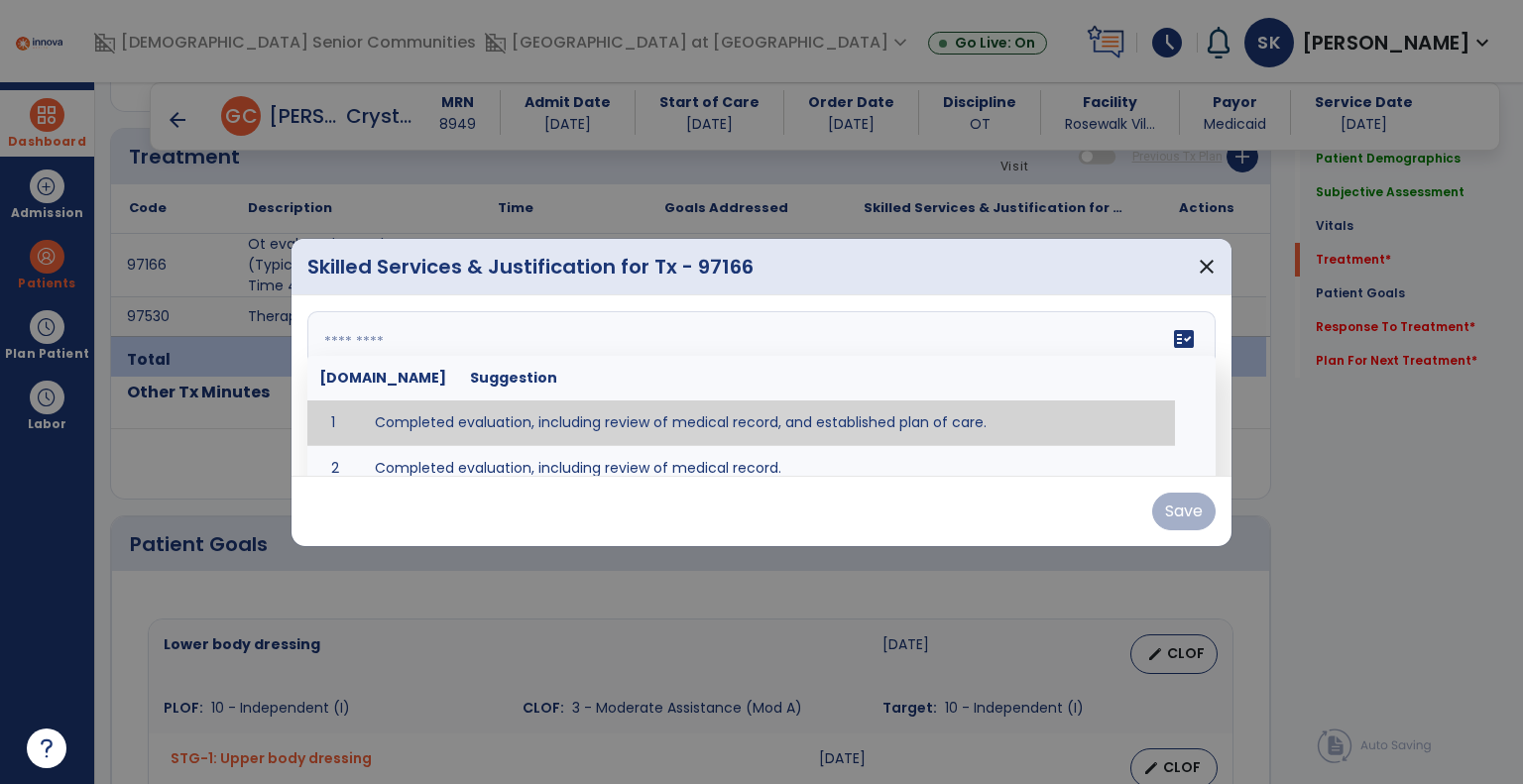 click on "fact_check  Sr.No Suggestion 1 Completed evaluation, including review of medical record, and established plan of care. 2 Completed evaluation, including review of medical record." at bounding box center (762, 386) 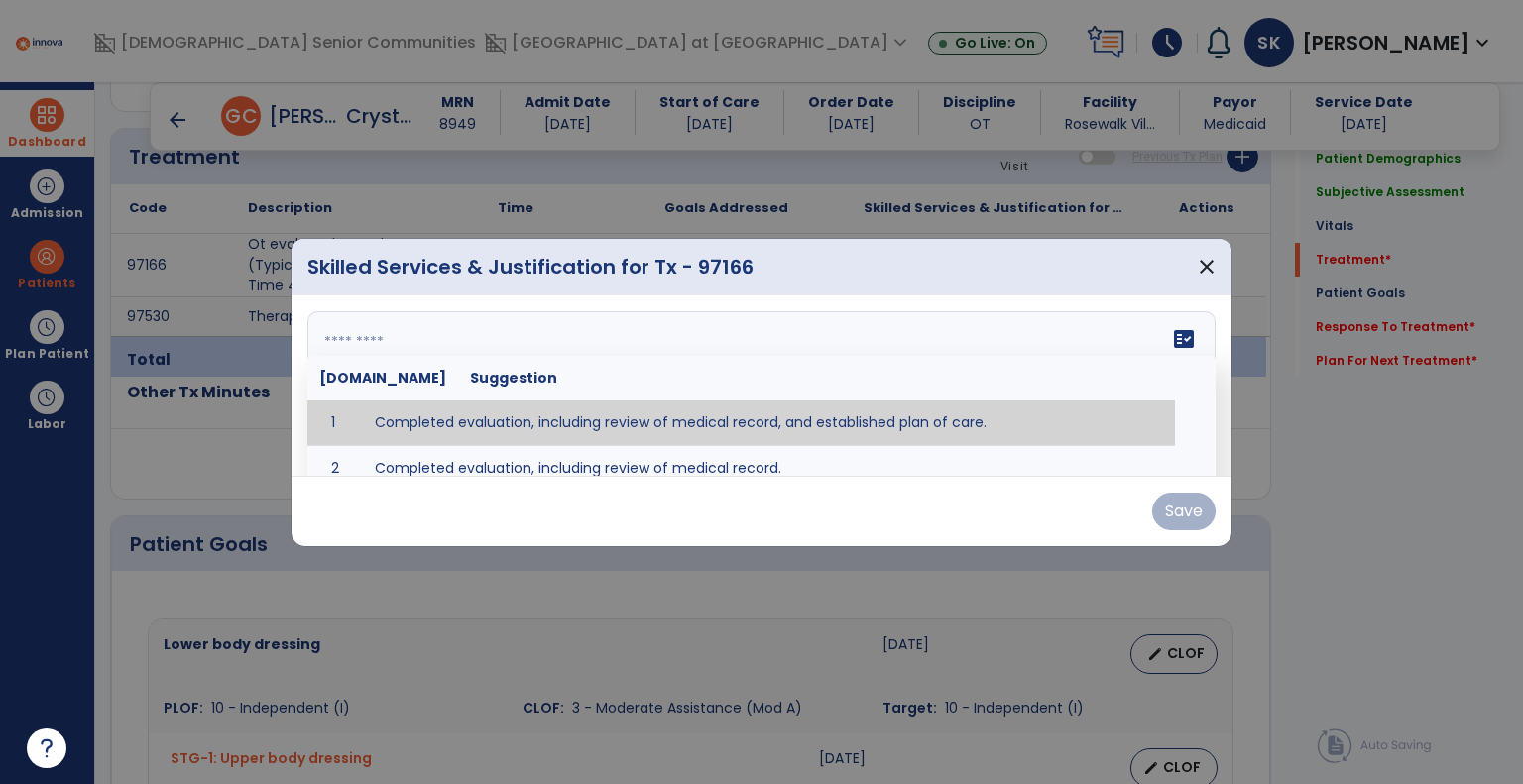 type on "**********" 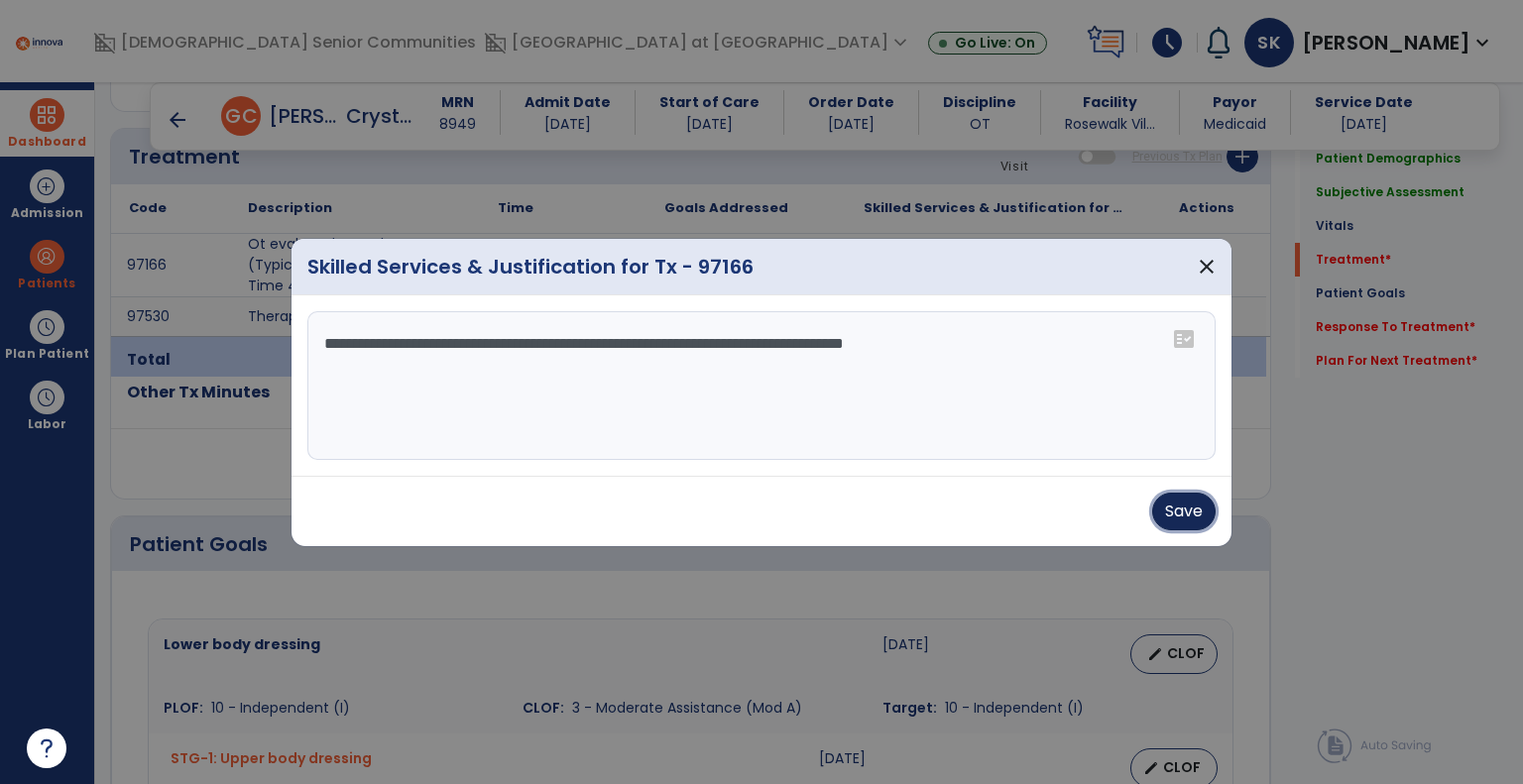click on "Save" at bounding box center (1184, 511) 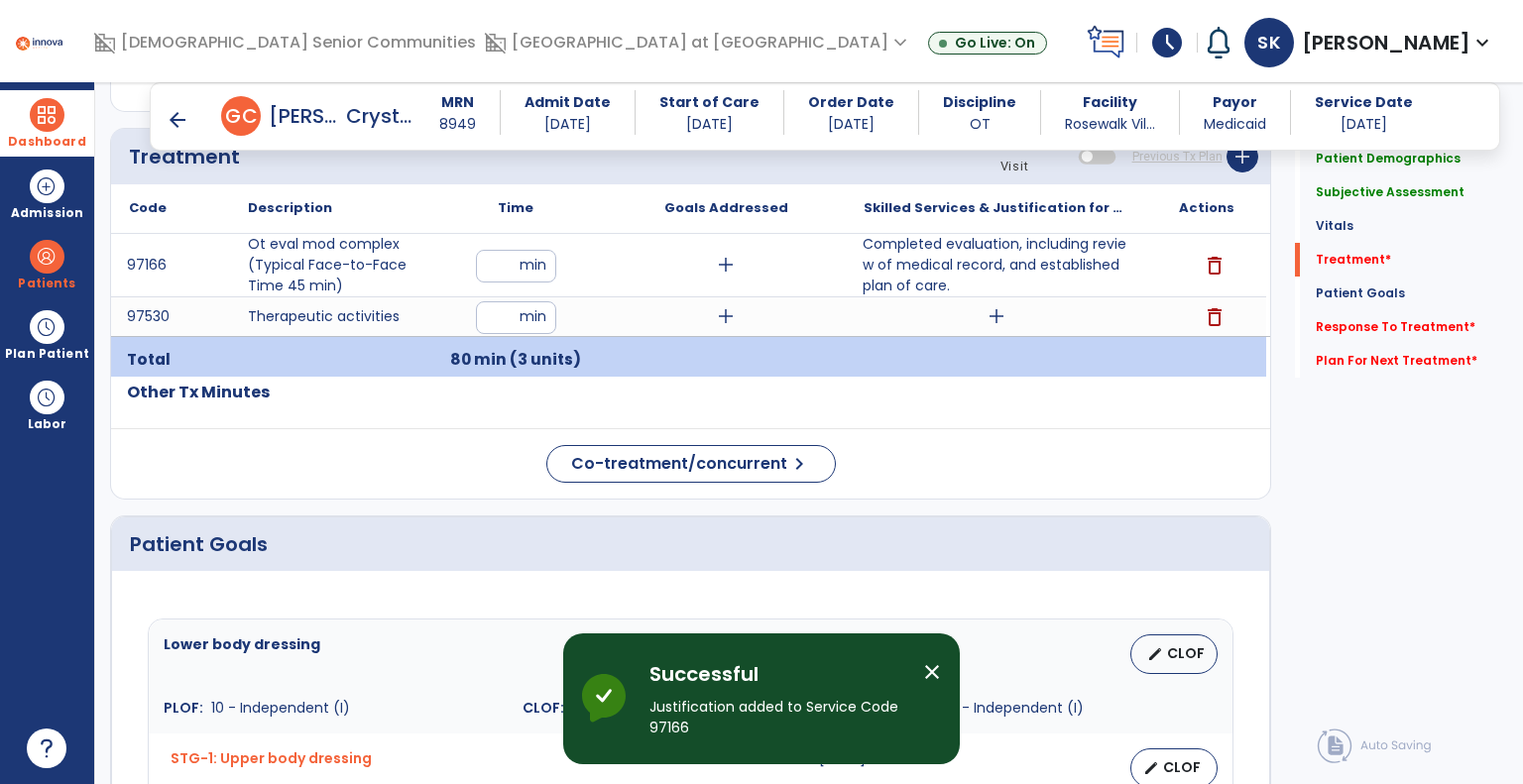 click on "Total 80 min (3 units)" at bounding box center (690, 356) 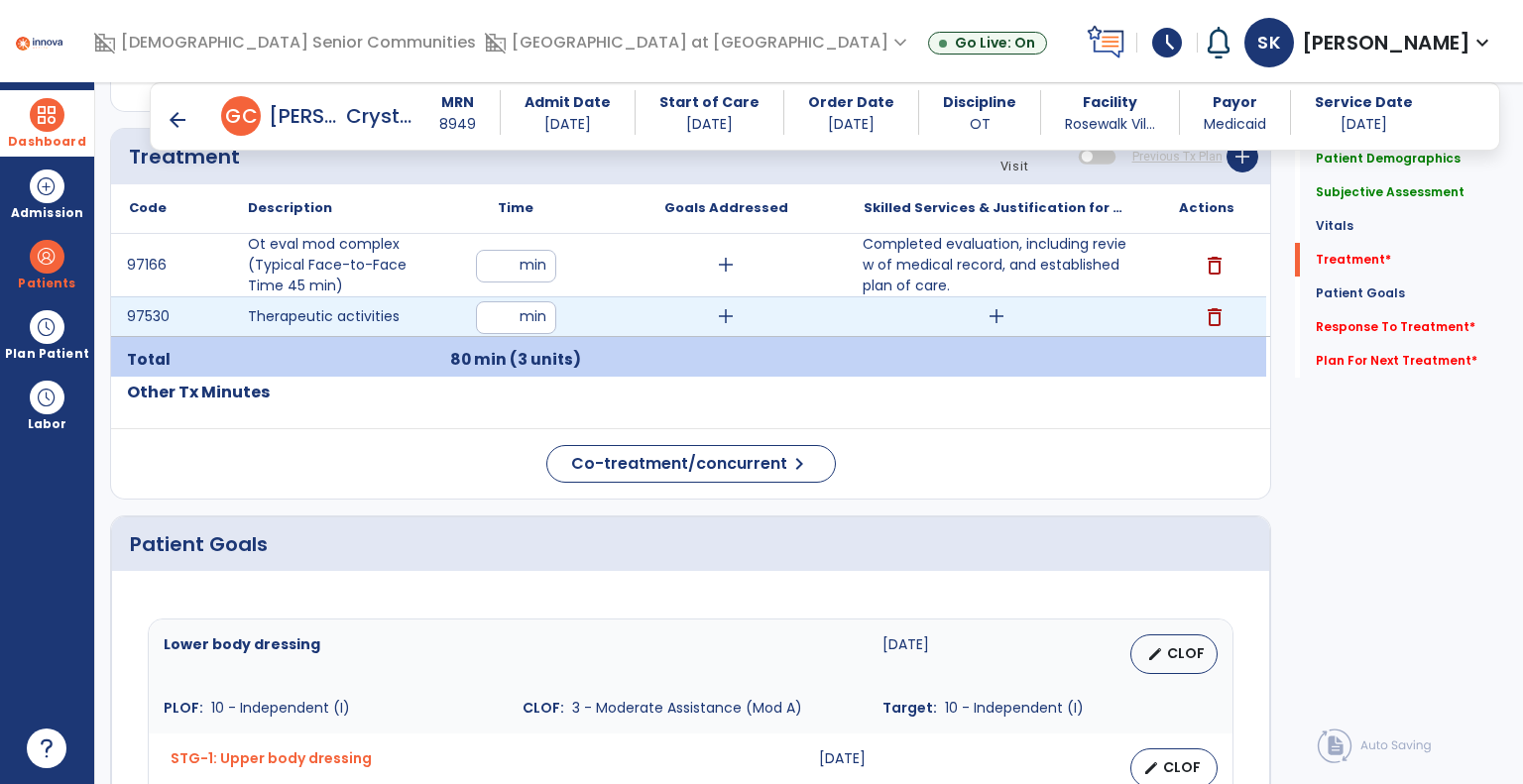click on "add" at bounding box center (996, 316) 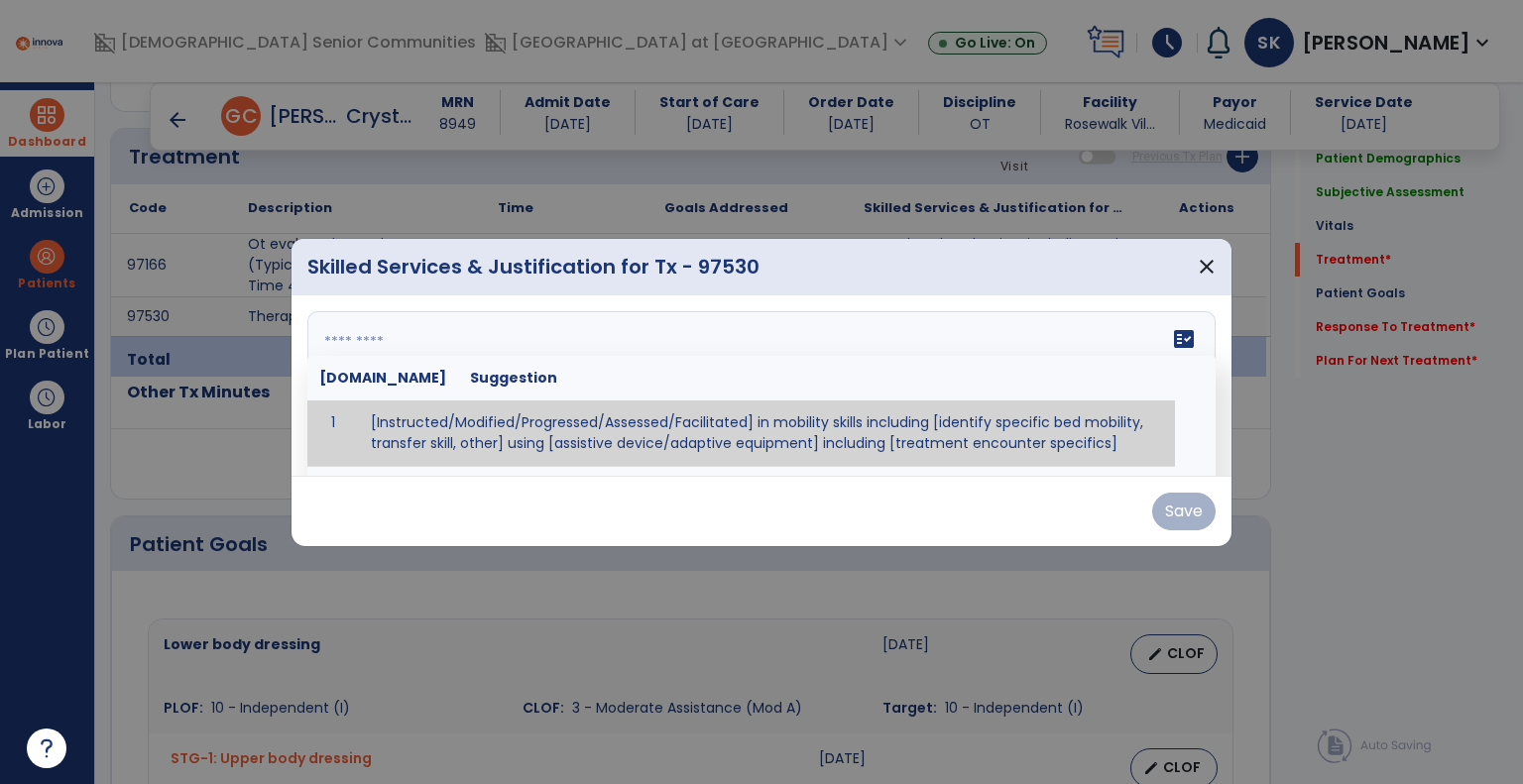 click on "fact_check  Sr.No Suggestion 1 [Instructed/Modified/Progressed/Assessed/Facilitated] in mobility skills including [identify specific bed mobility, transfer skill, other] using [assistive device/adaptive equipment] including [treatment encounter specifics]" at bounding box center [762, 386] 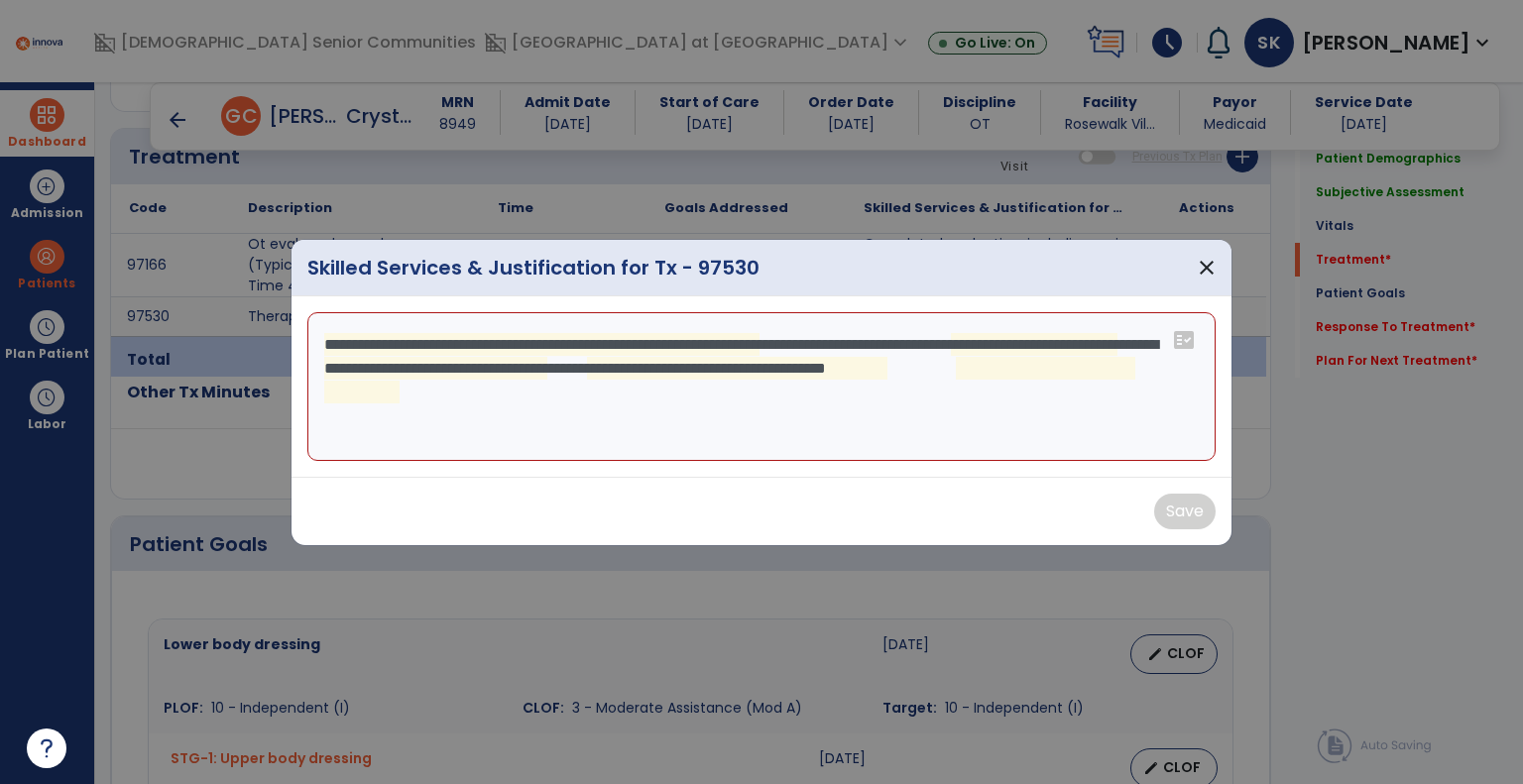 click on "**********" at bounding box center (762, 387) 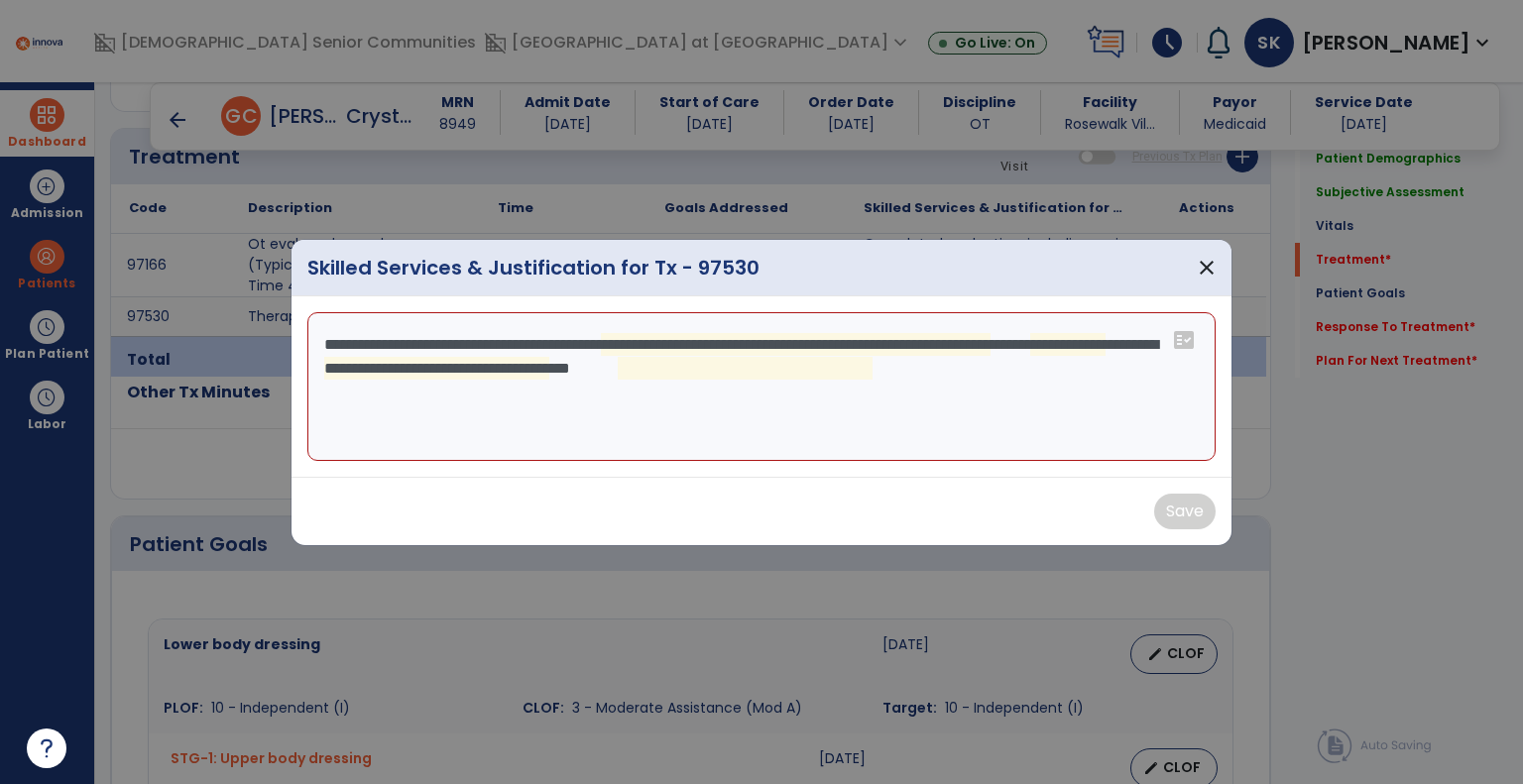 click on "**********" at bounding box center (762, 387) 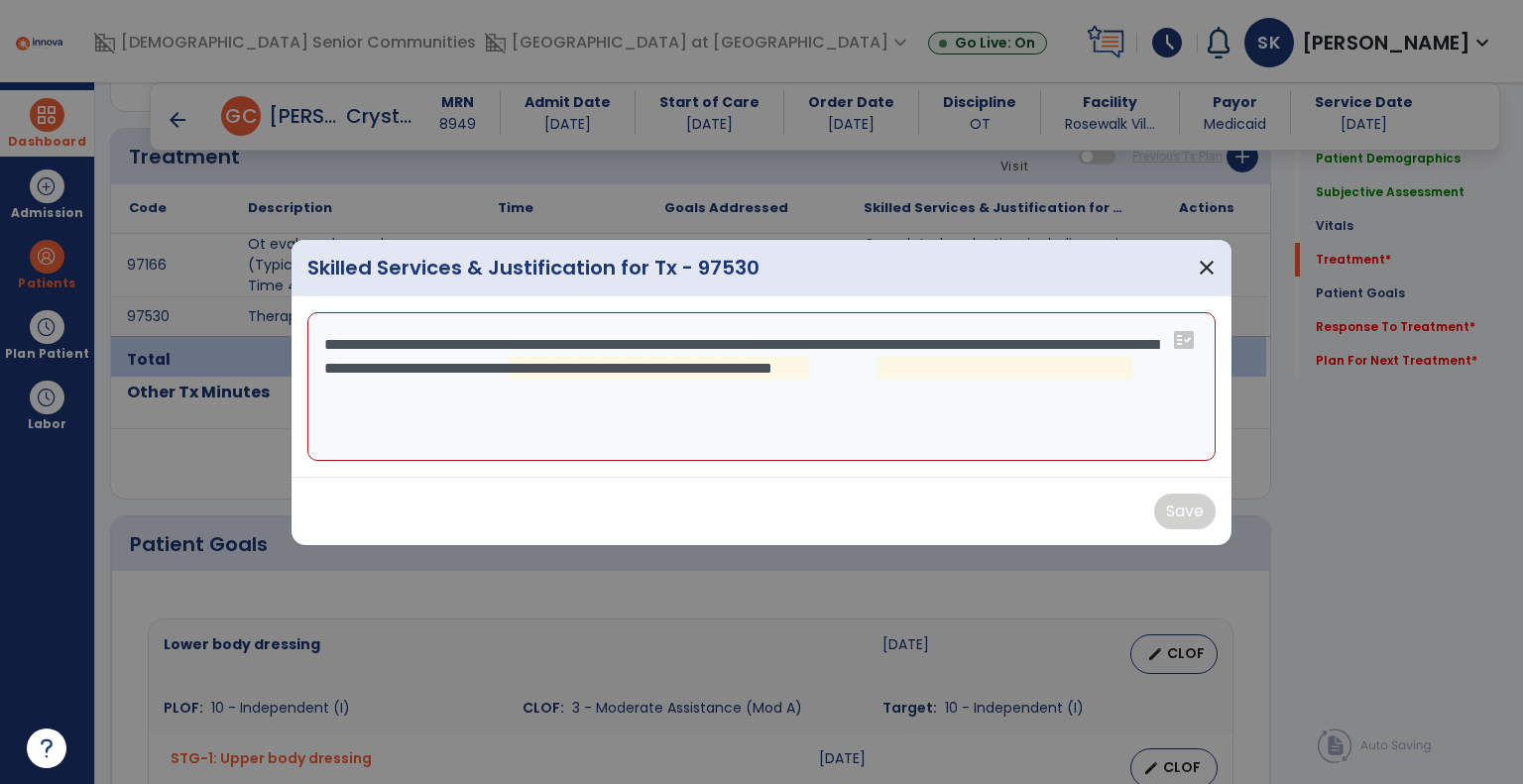 click on "**********" at bounding box center [762, 387] 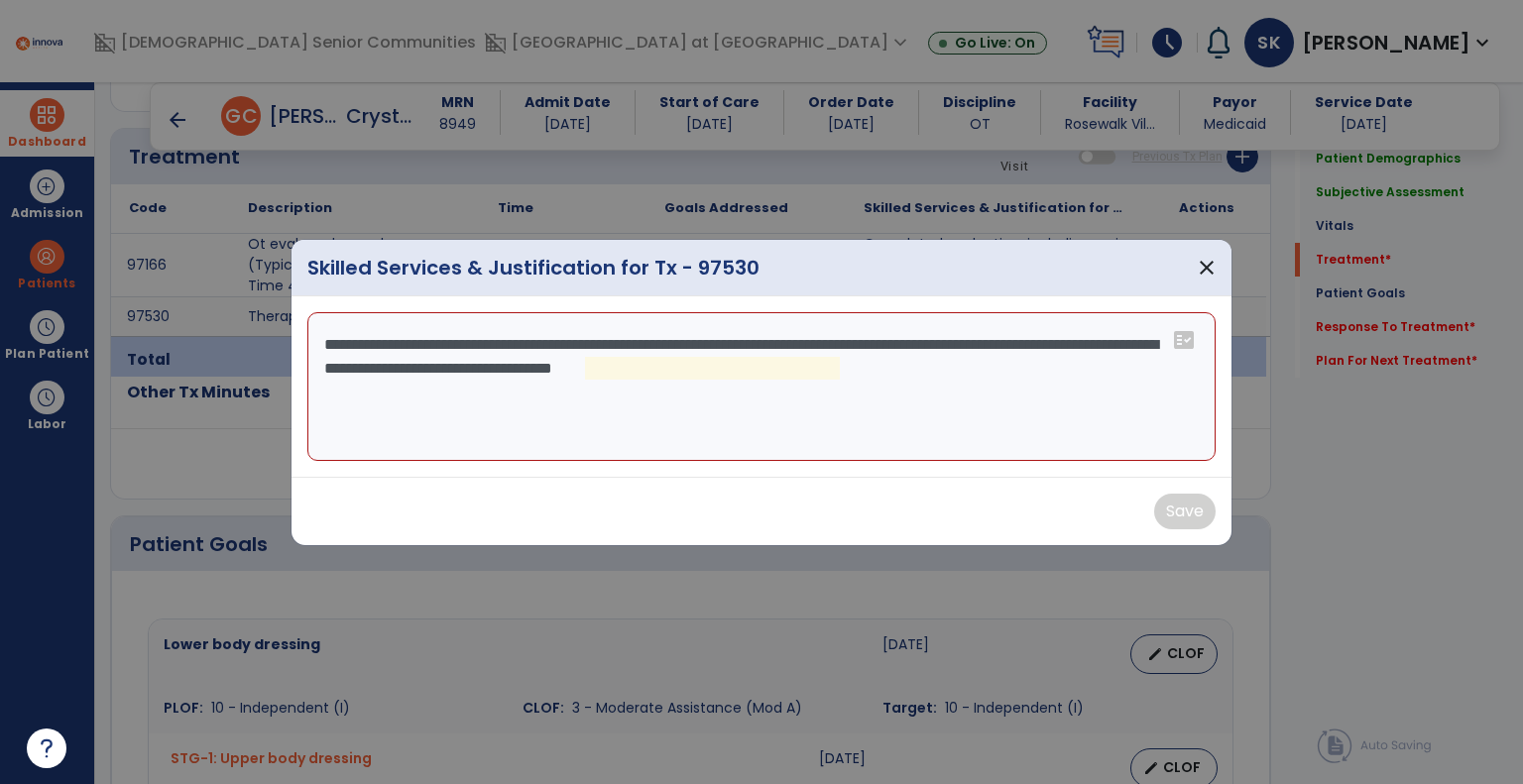 click on "**********" at bounding box center [762, 387] 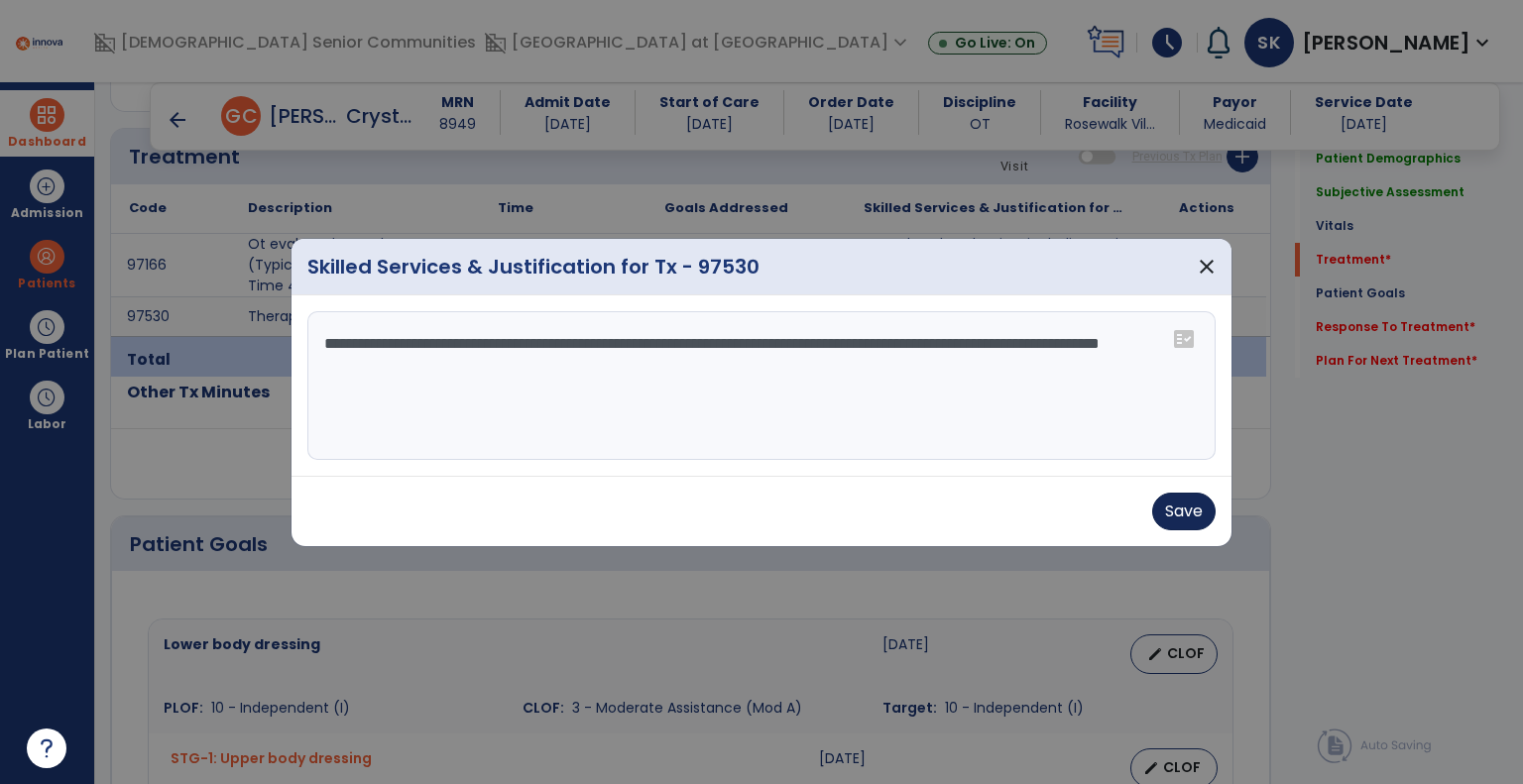 type on "**********" 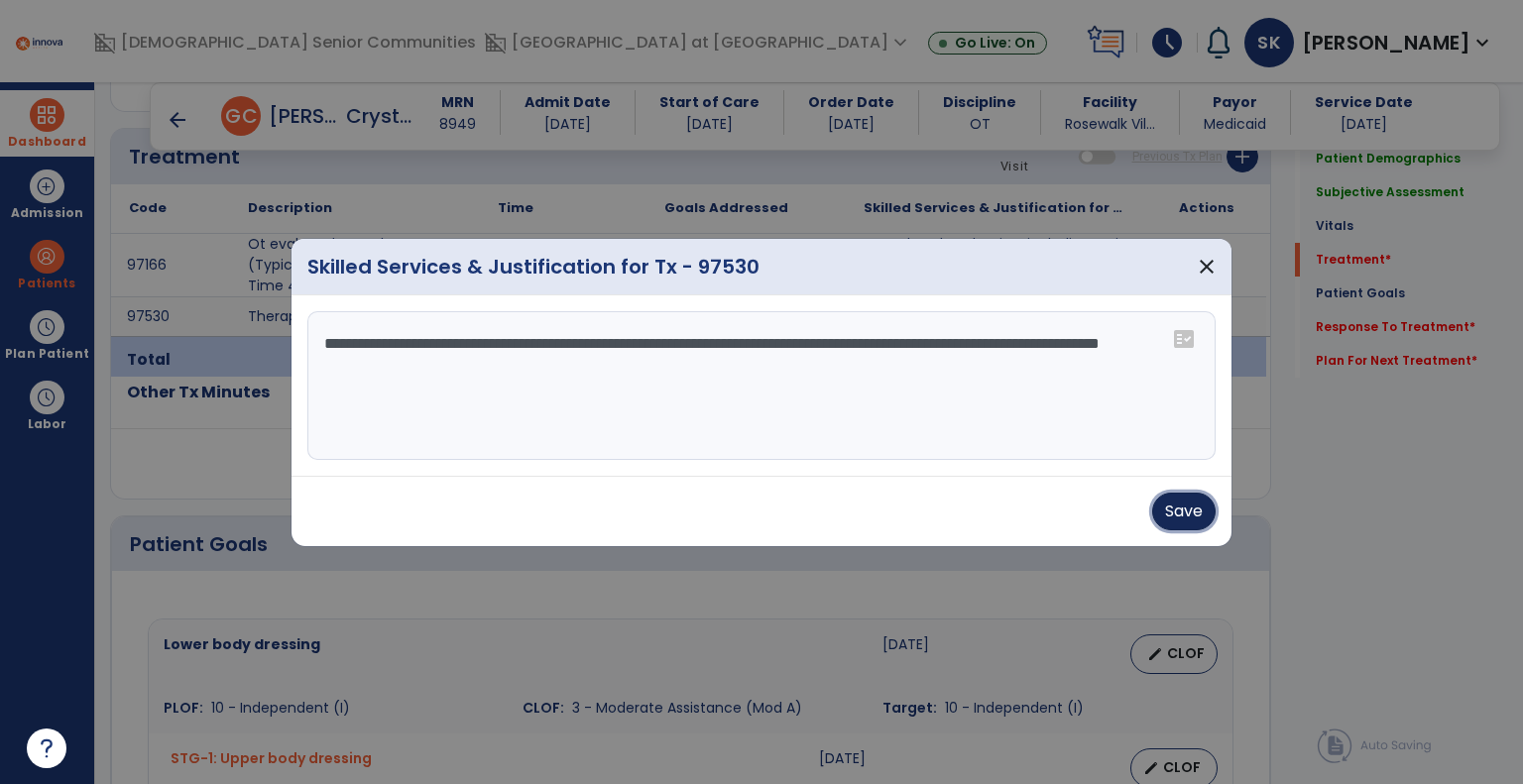 click on "Save" at bounding box center (1184, 511) 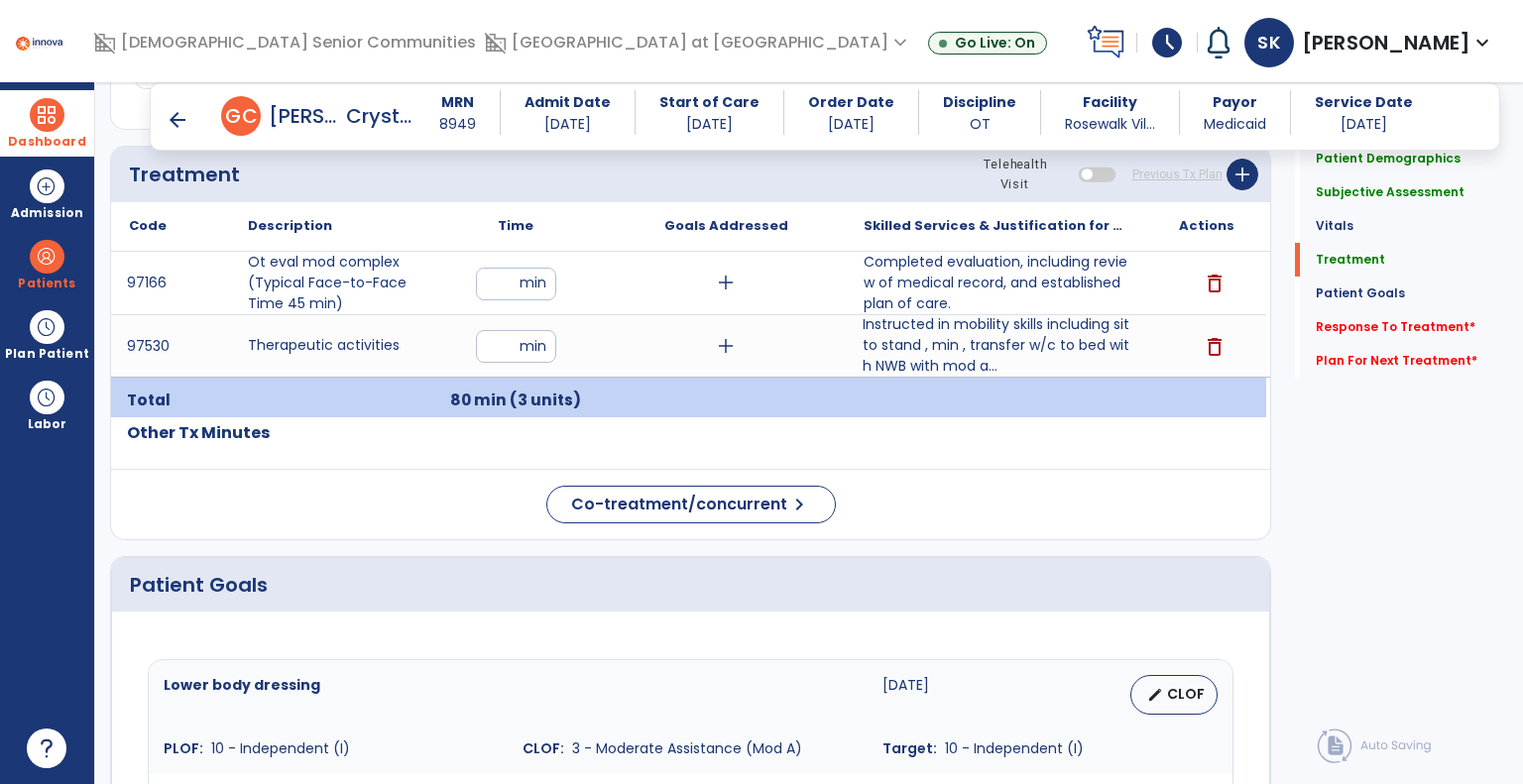 scroll, scrollTop: 1090, scrollLeft: 0, axis: vertical 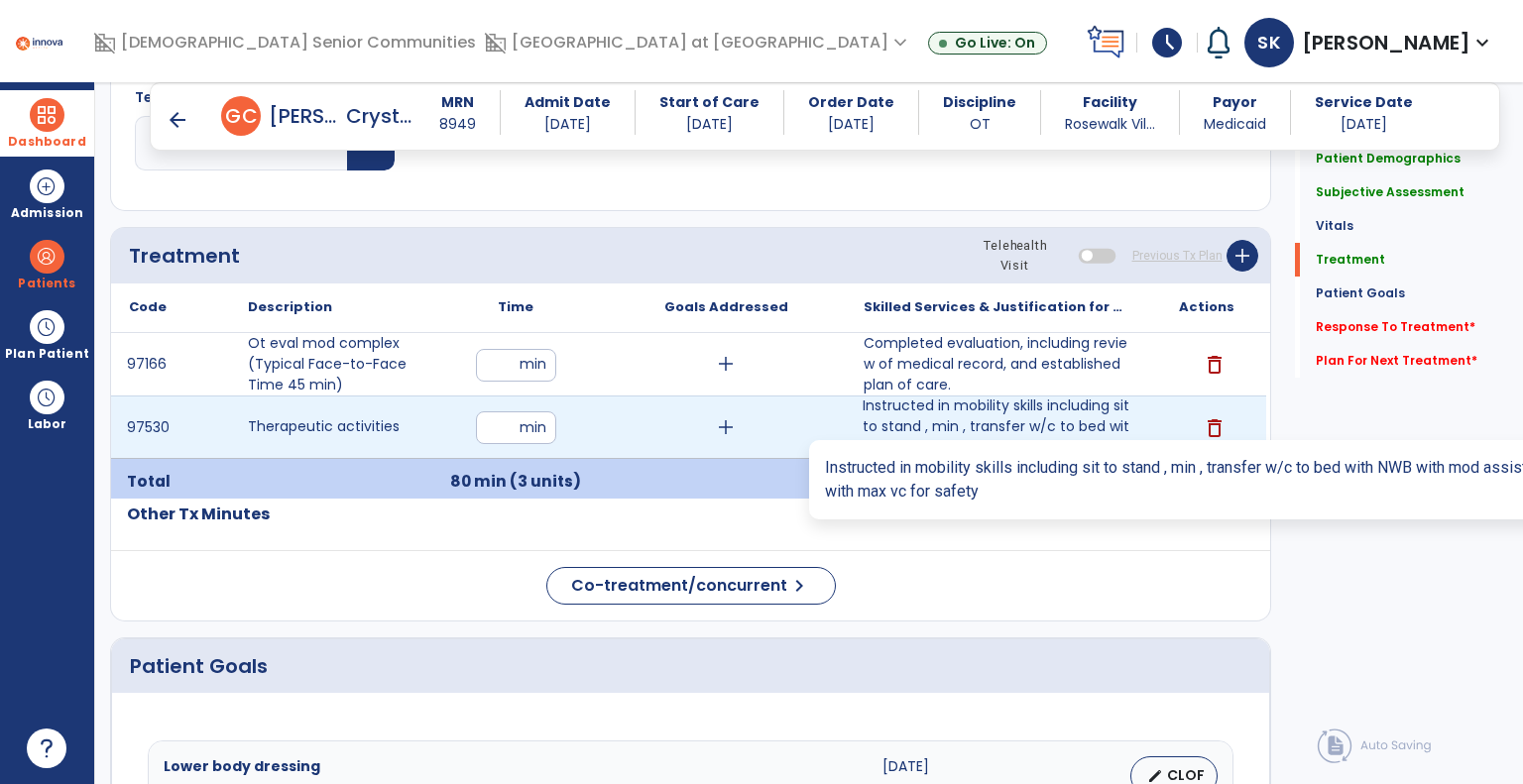 click on "Instructed in mobility skills including sit to stand , min , transfer w/c to bed with NWB with mod a..." at bounding box center [996, 426] 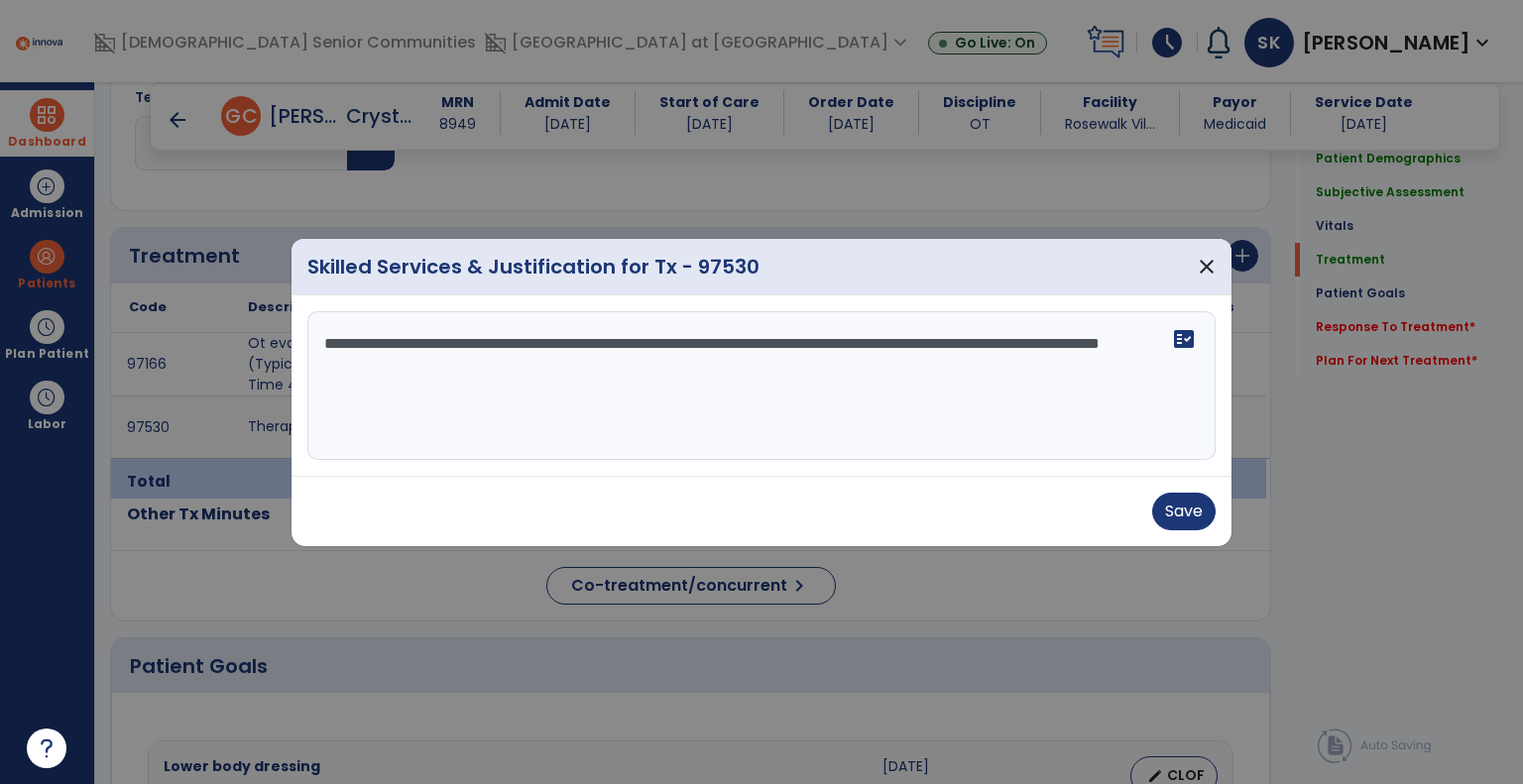 click on "**********" at bounding box center (762, 386) 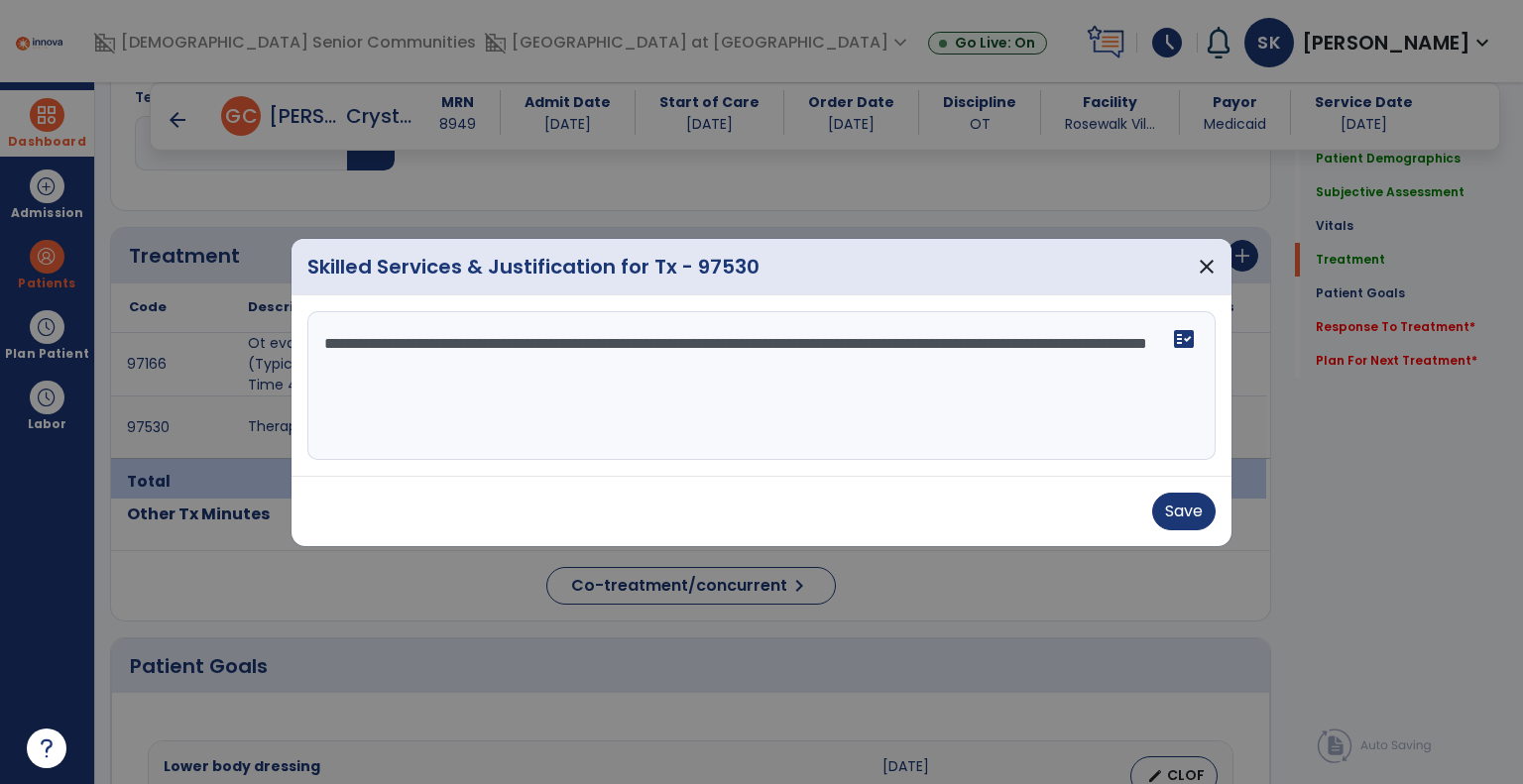 click on "**********" at bounding box center (762, 386) 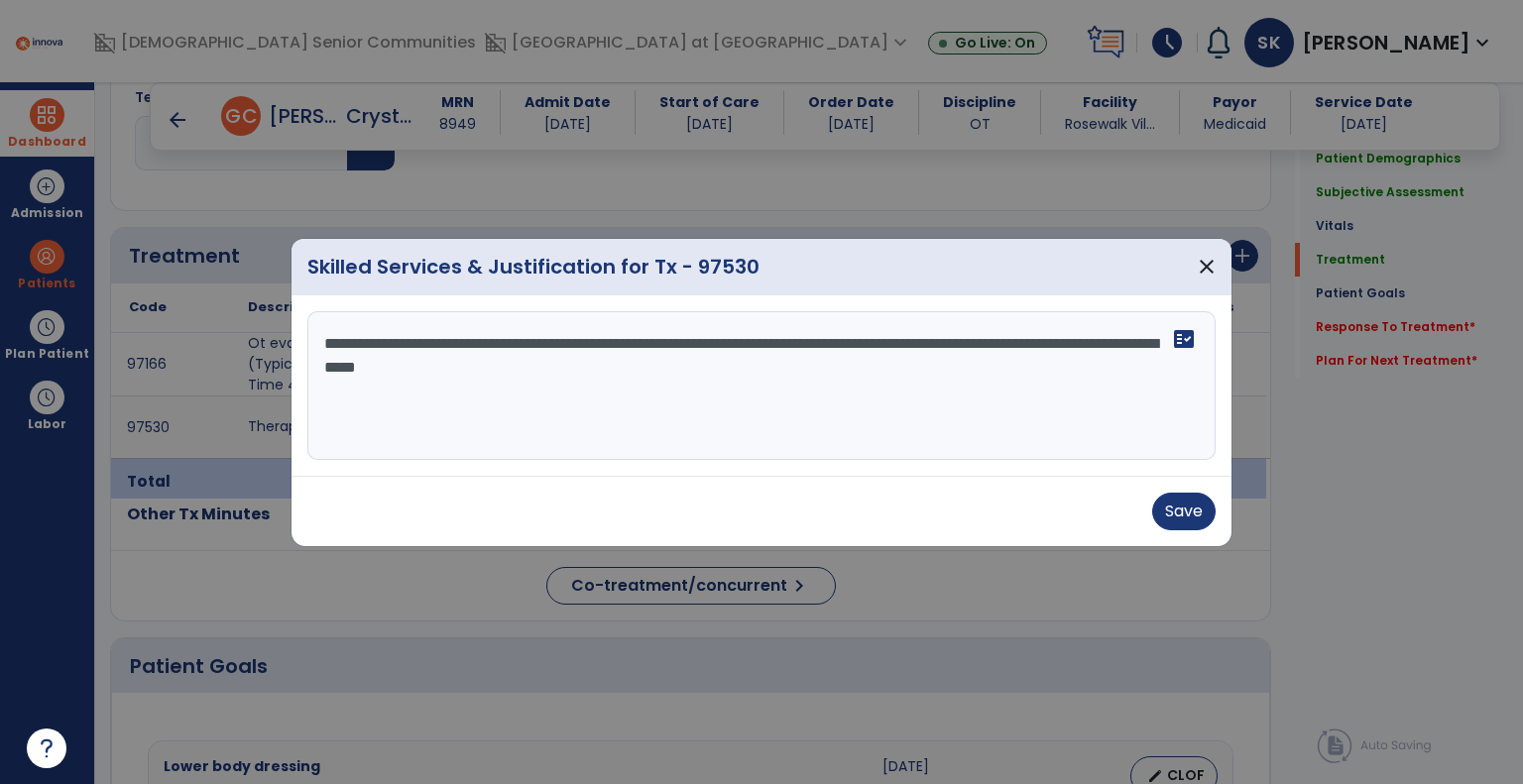 click on "**********" at bounding box center (762, 386) 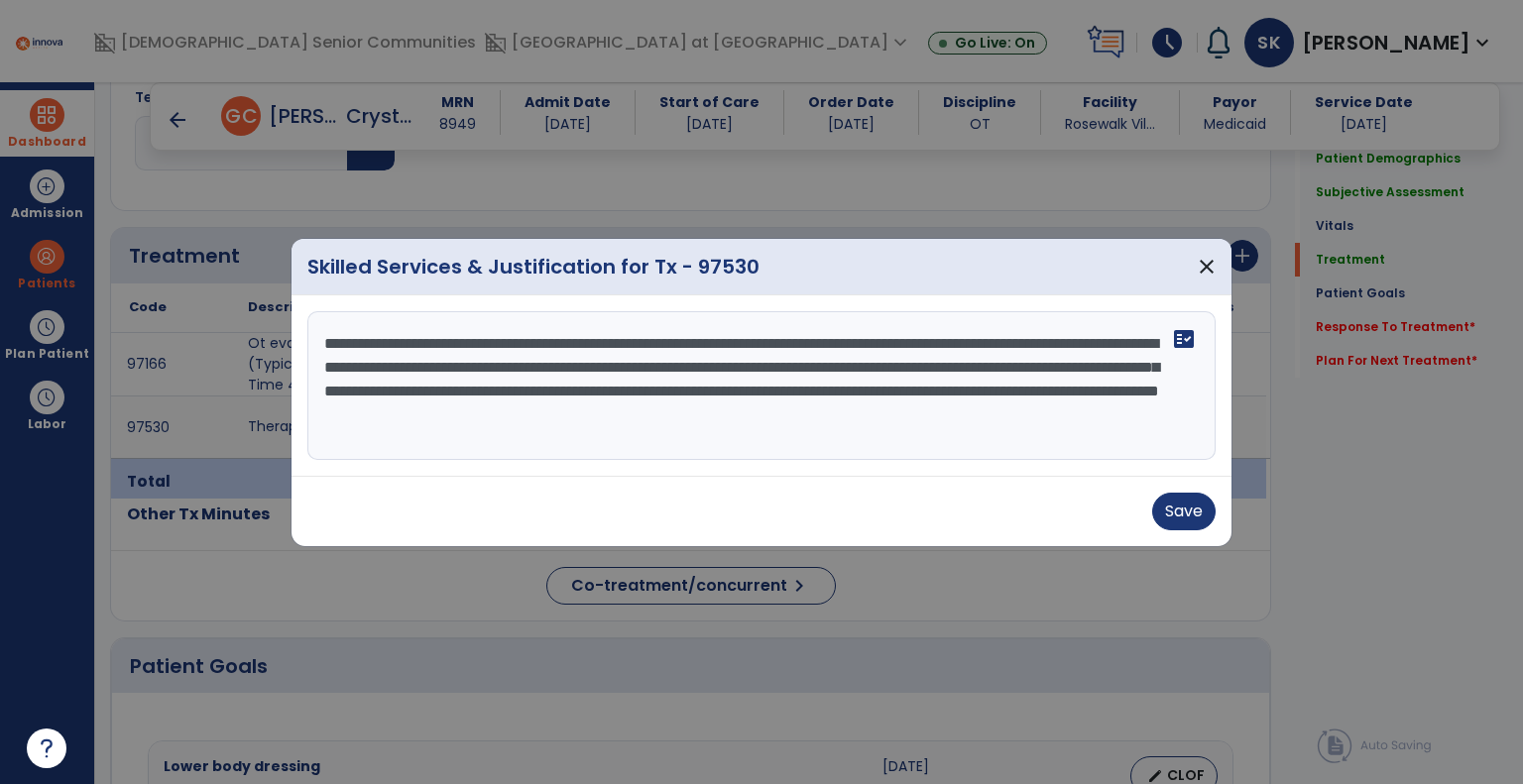 click on "**********" at bounding box center (762, 386) 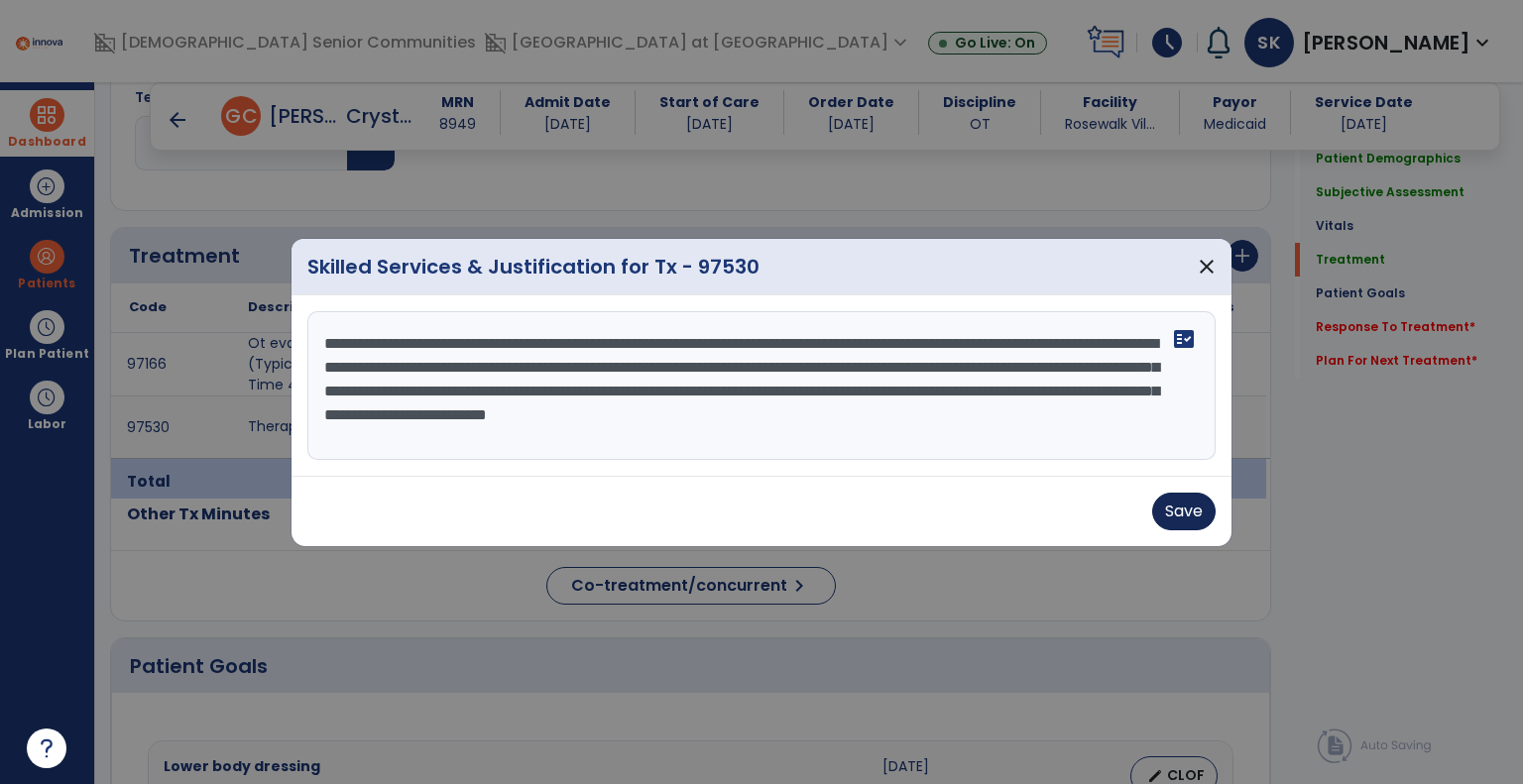 type on "**********" 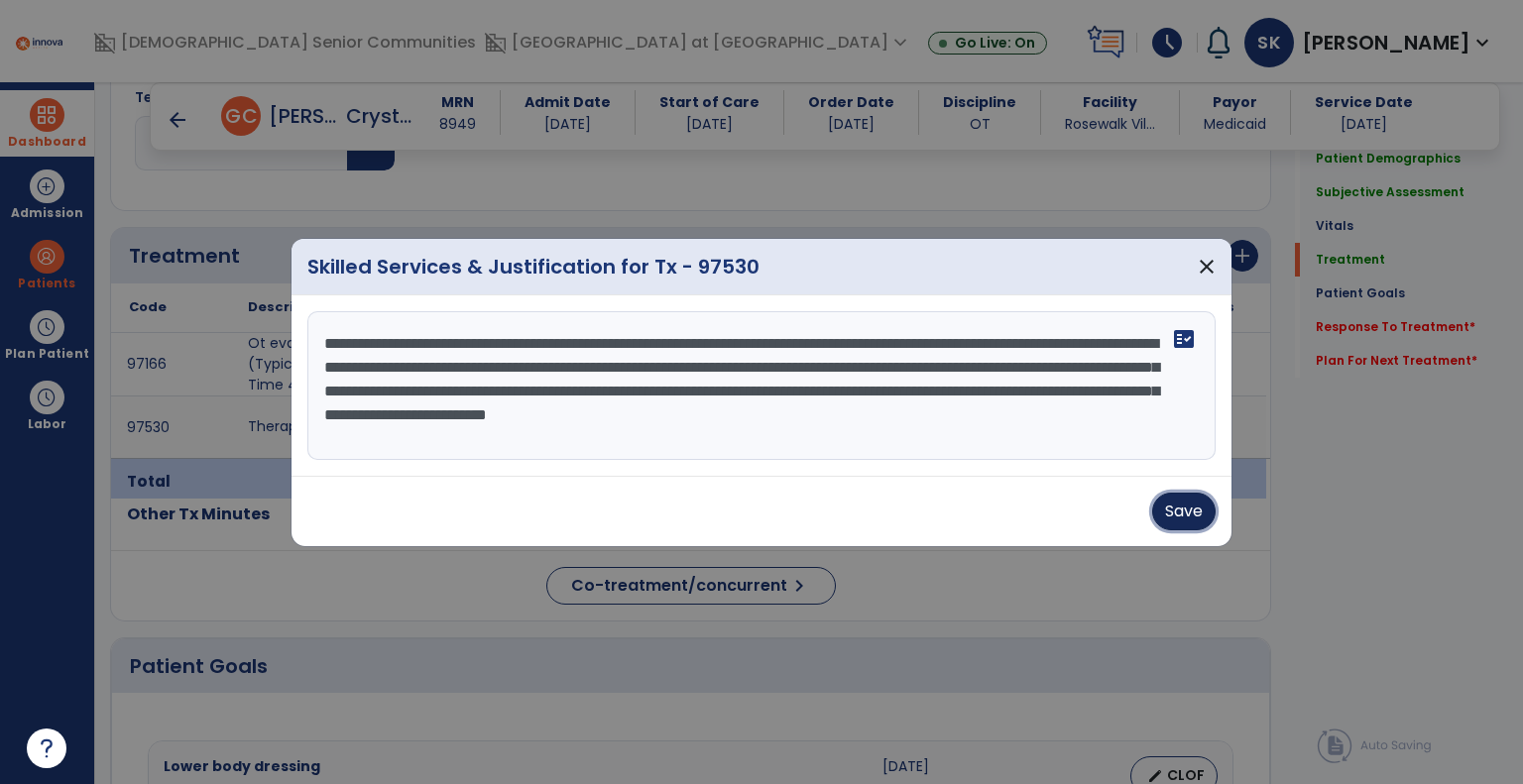 click on "Save" at bounding box center [1184, 511] 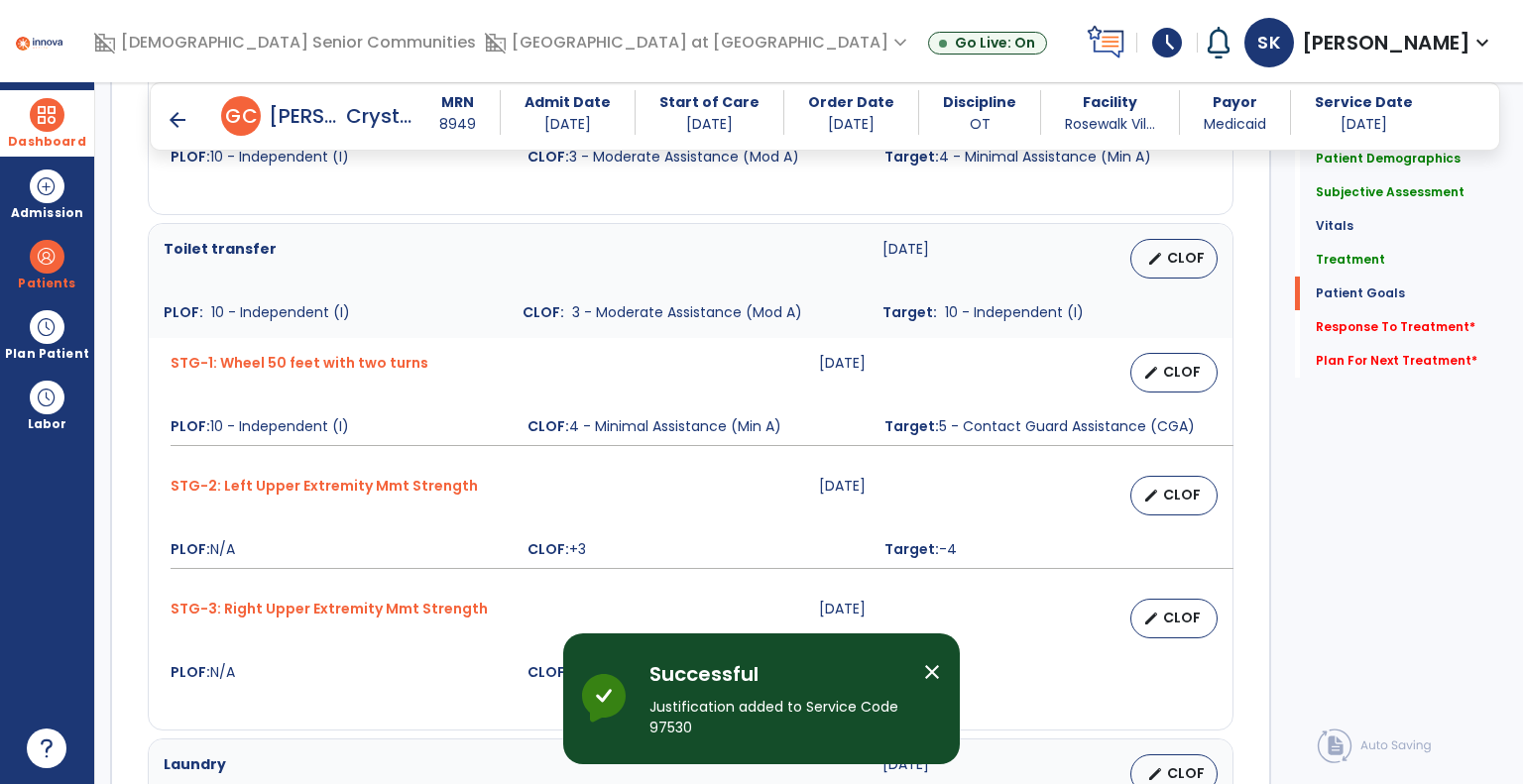 scroll, scrollTop: 2181, scrollLeft: 0, axis: vertical 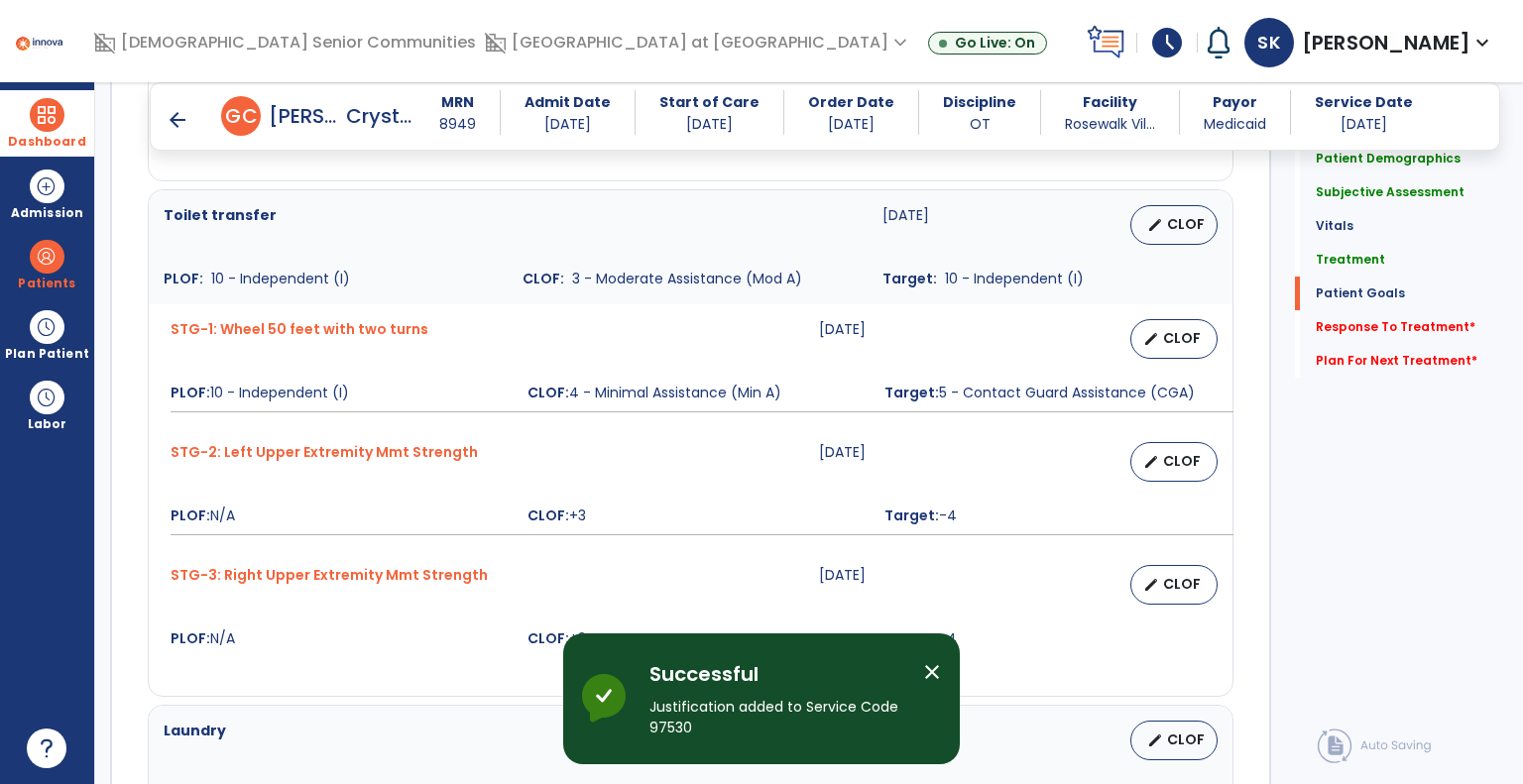 click on "close" at bounding box center [932, 672] 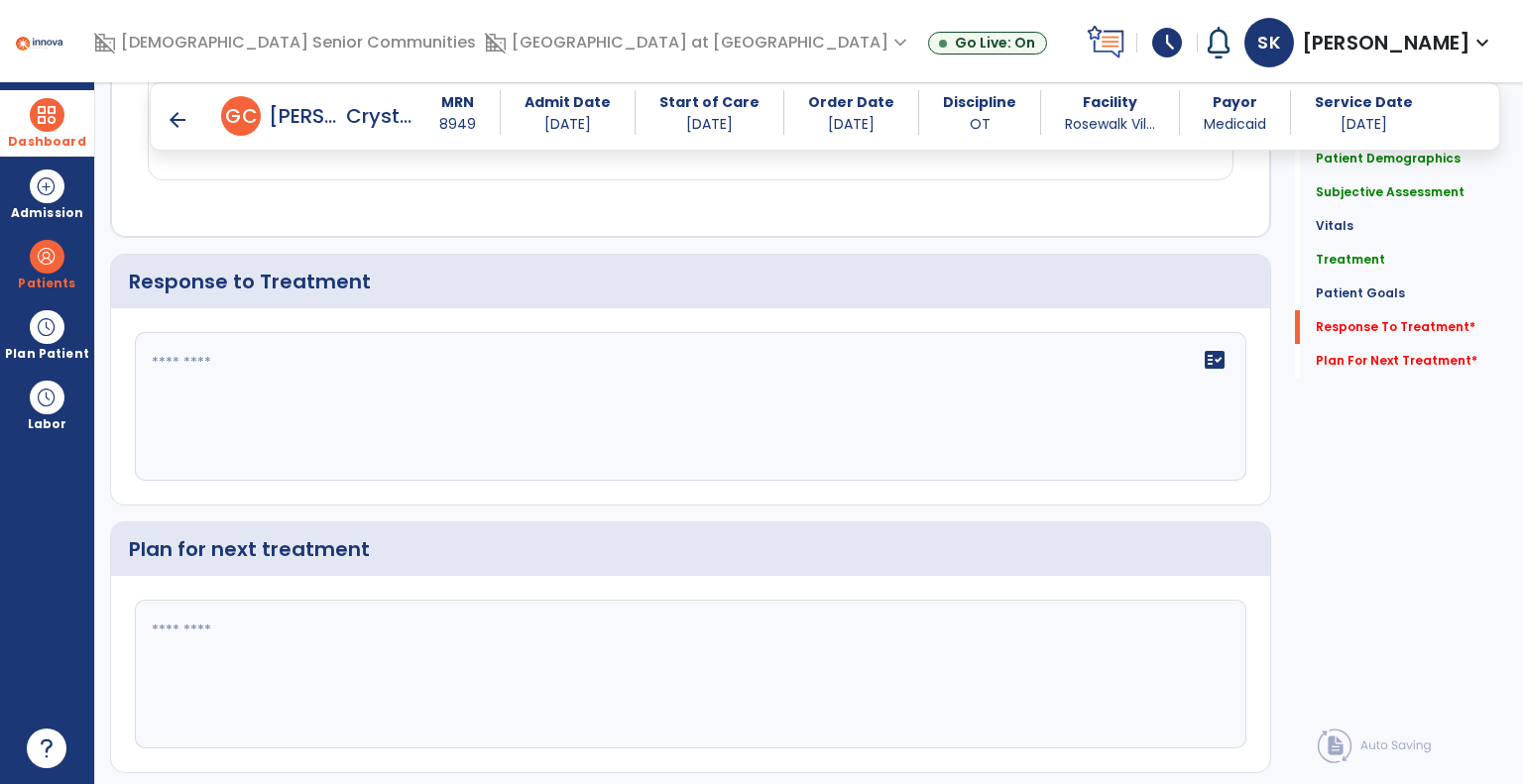 scroll, scrollTop: 3283, scrollLeft: 0, axis: vertical 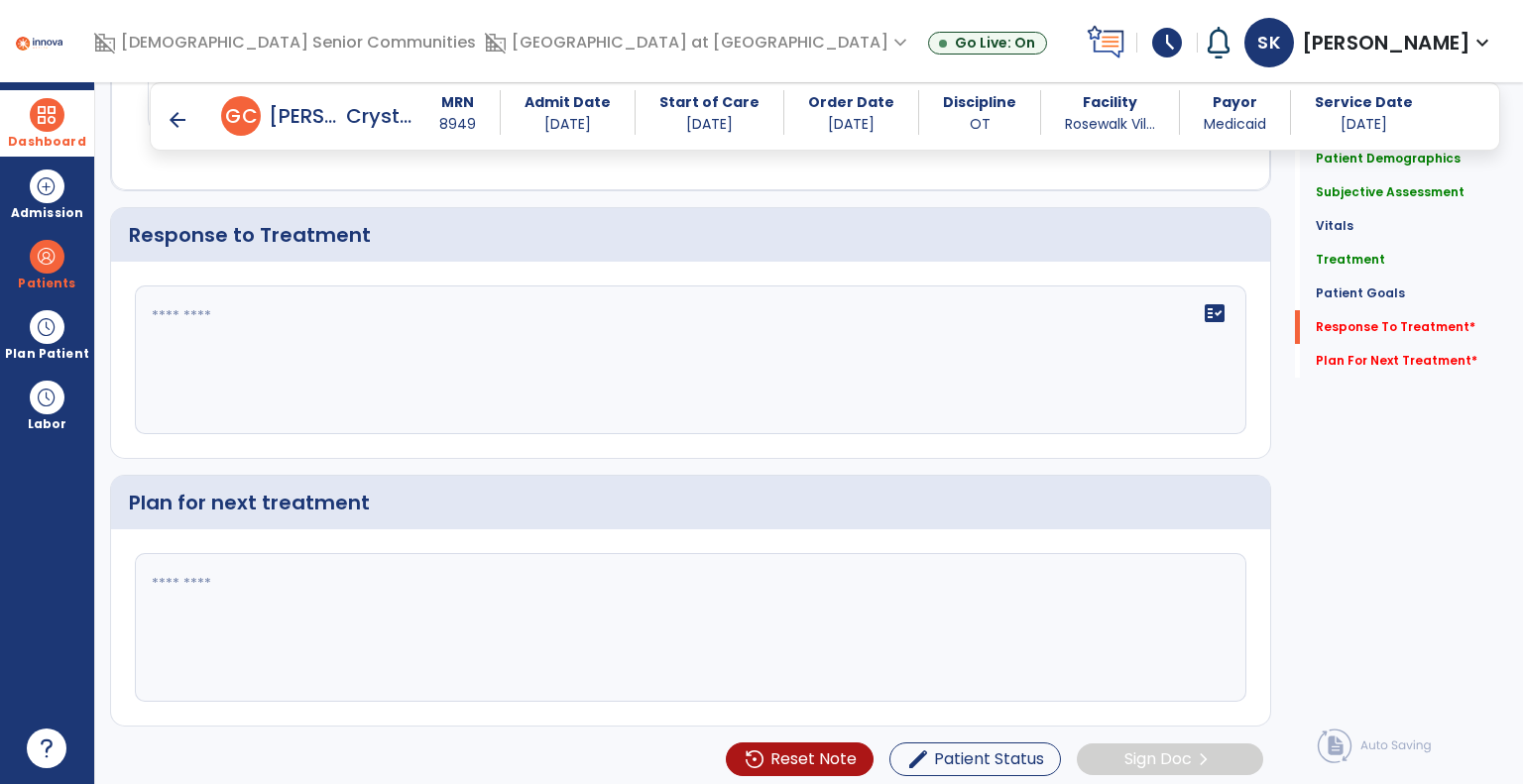 click on "fact_check" 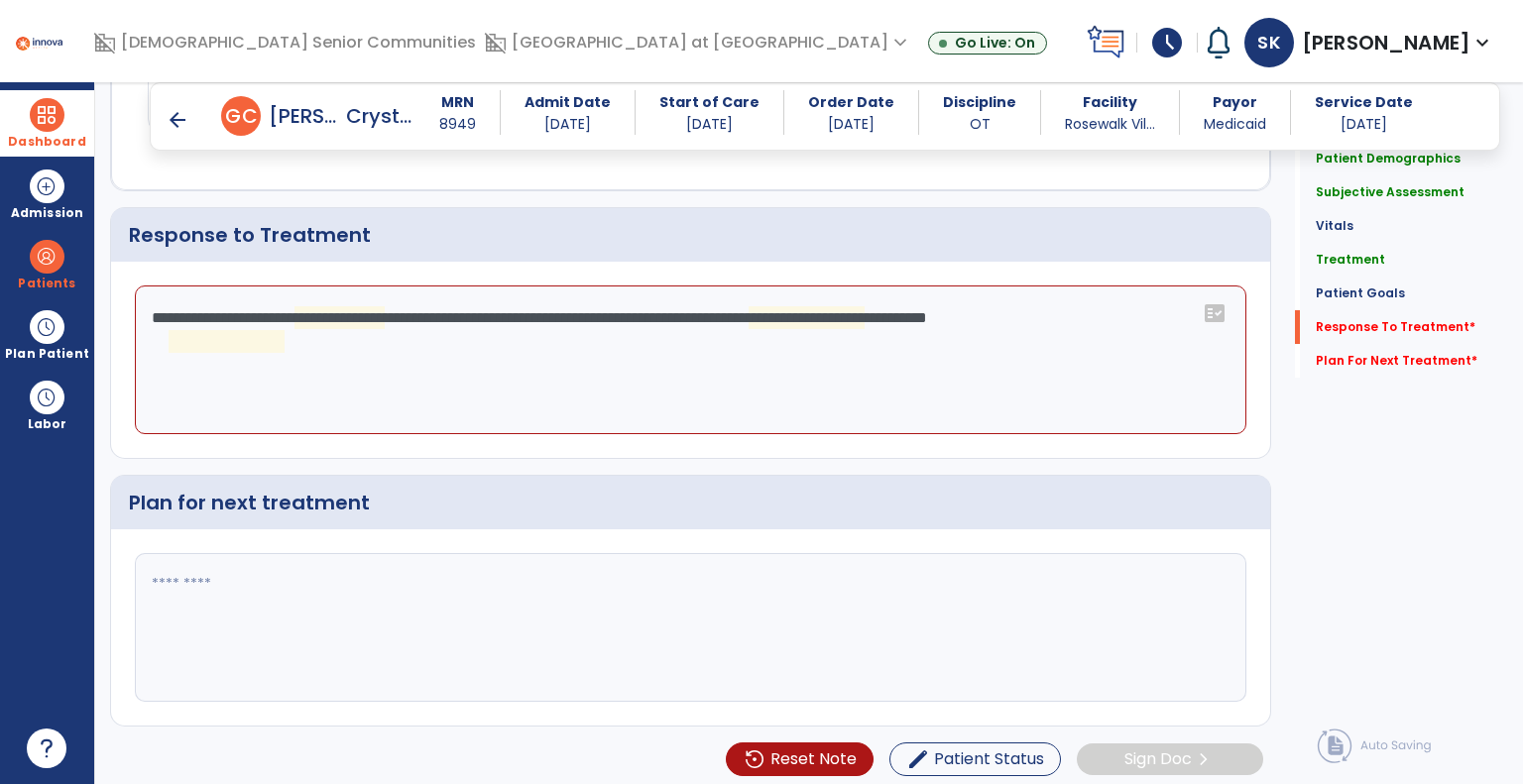 click on "**********" 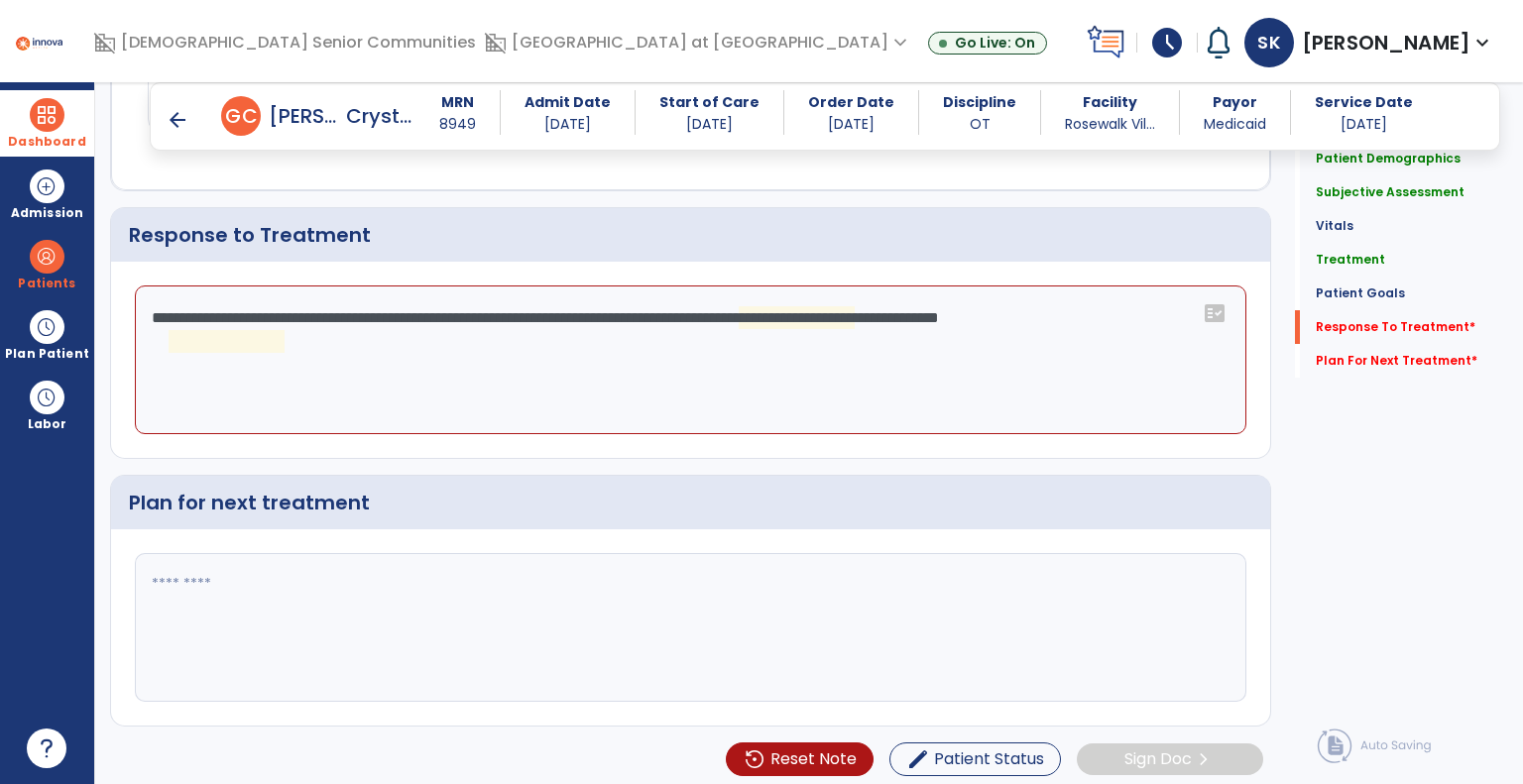 click on "**********" 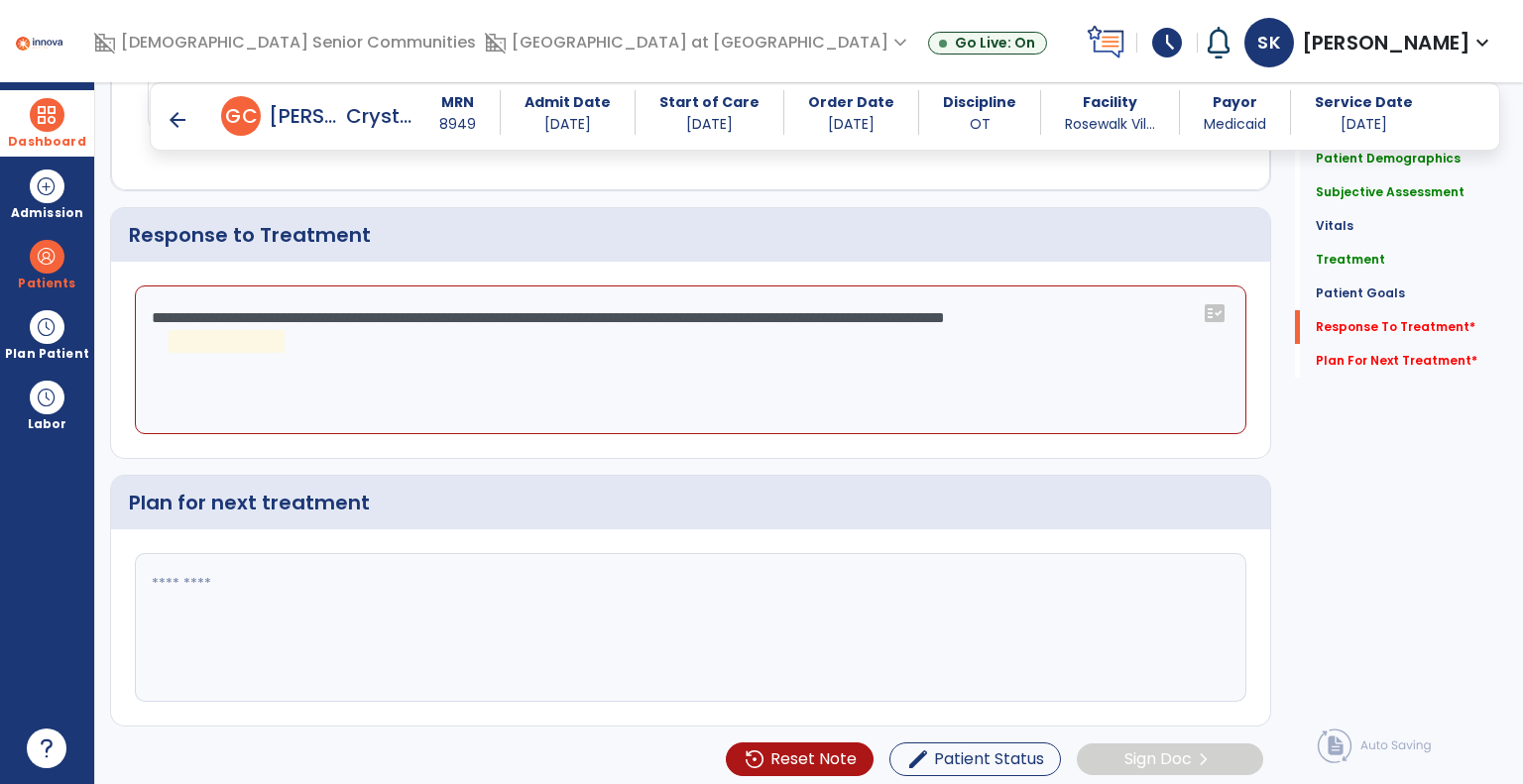click on "**********" 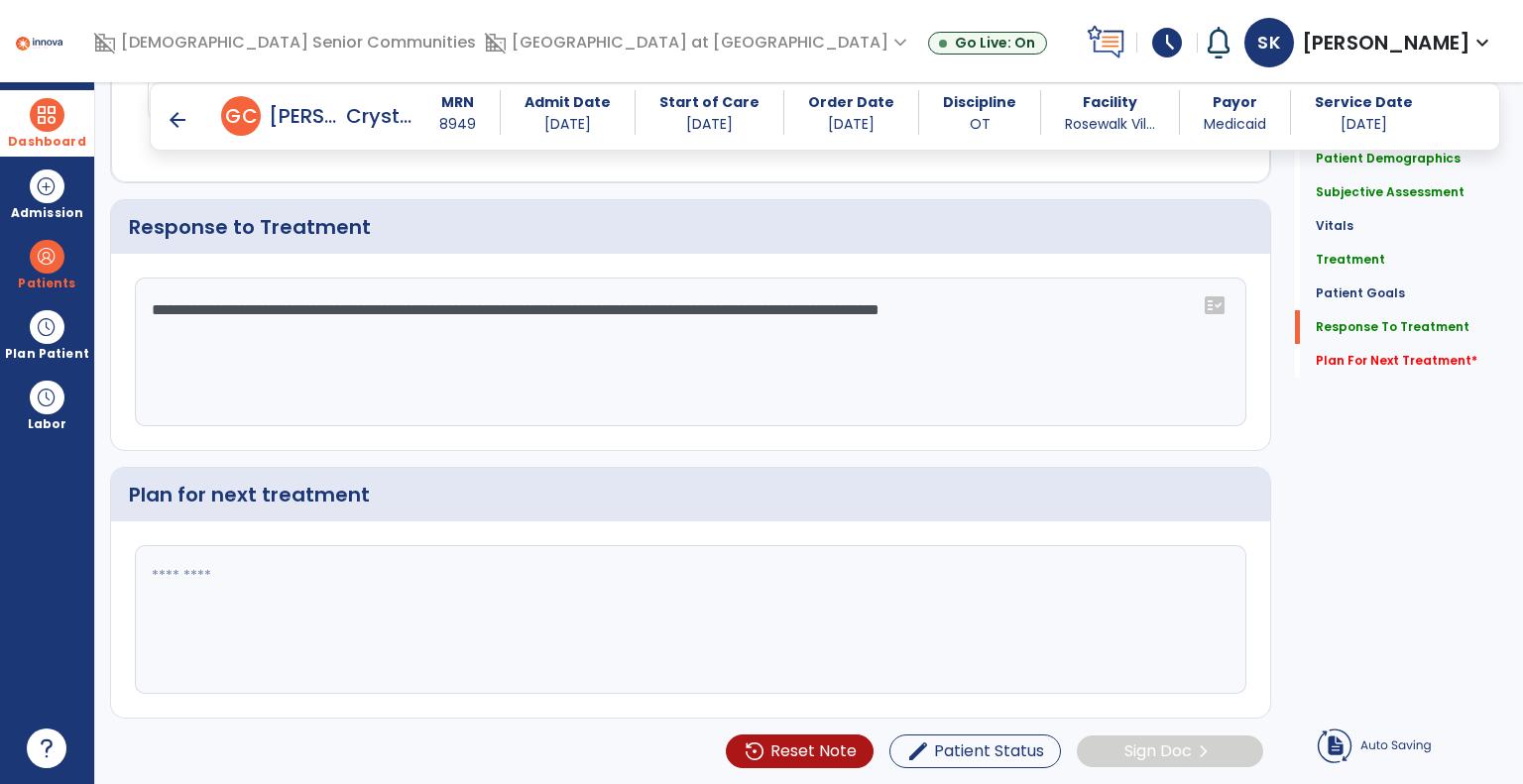 click on "**********" 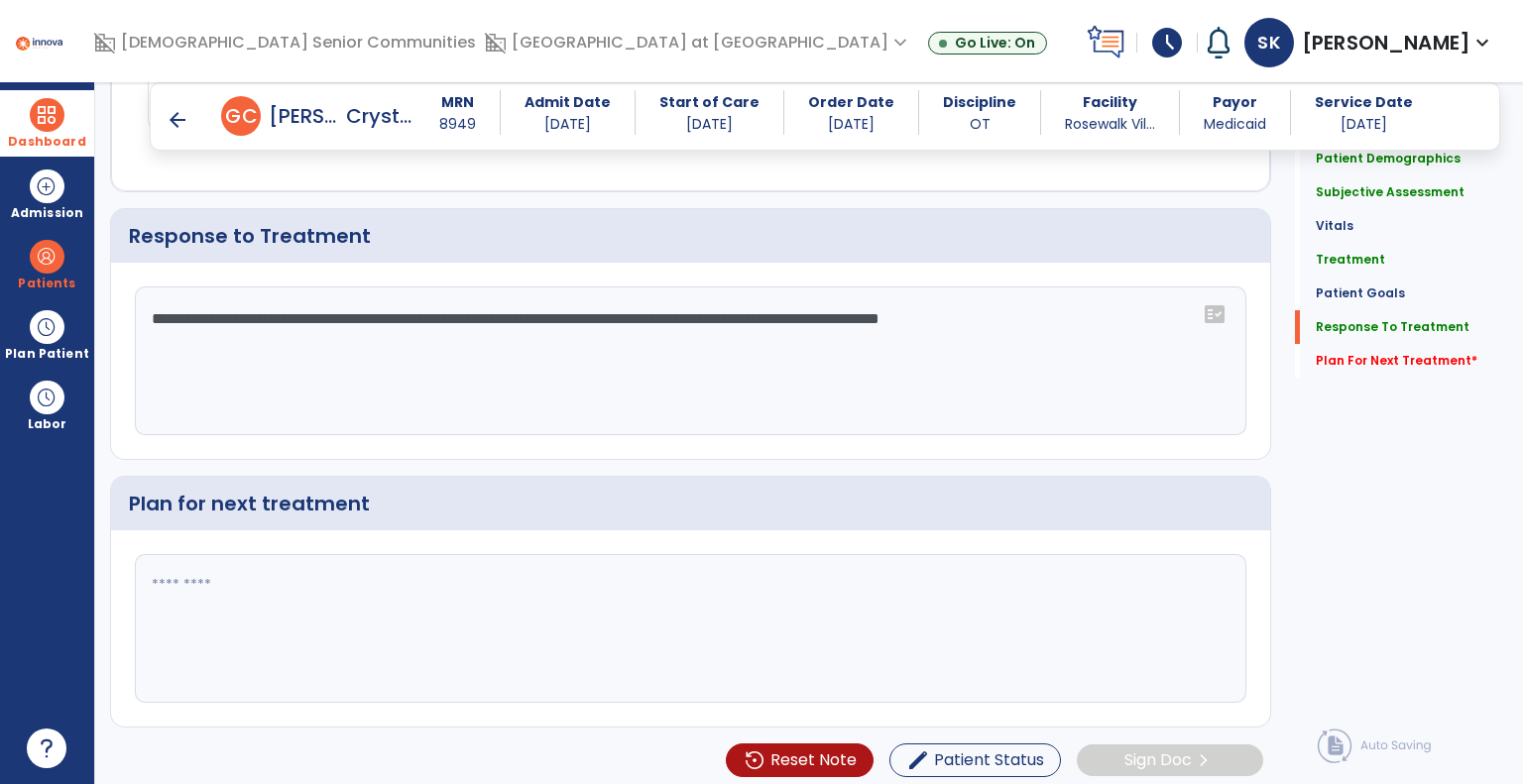 scroll, scrollTop: 3282, scrollLeft: 0, axis: vertical 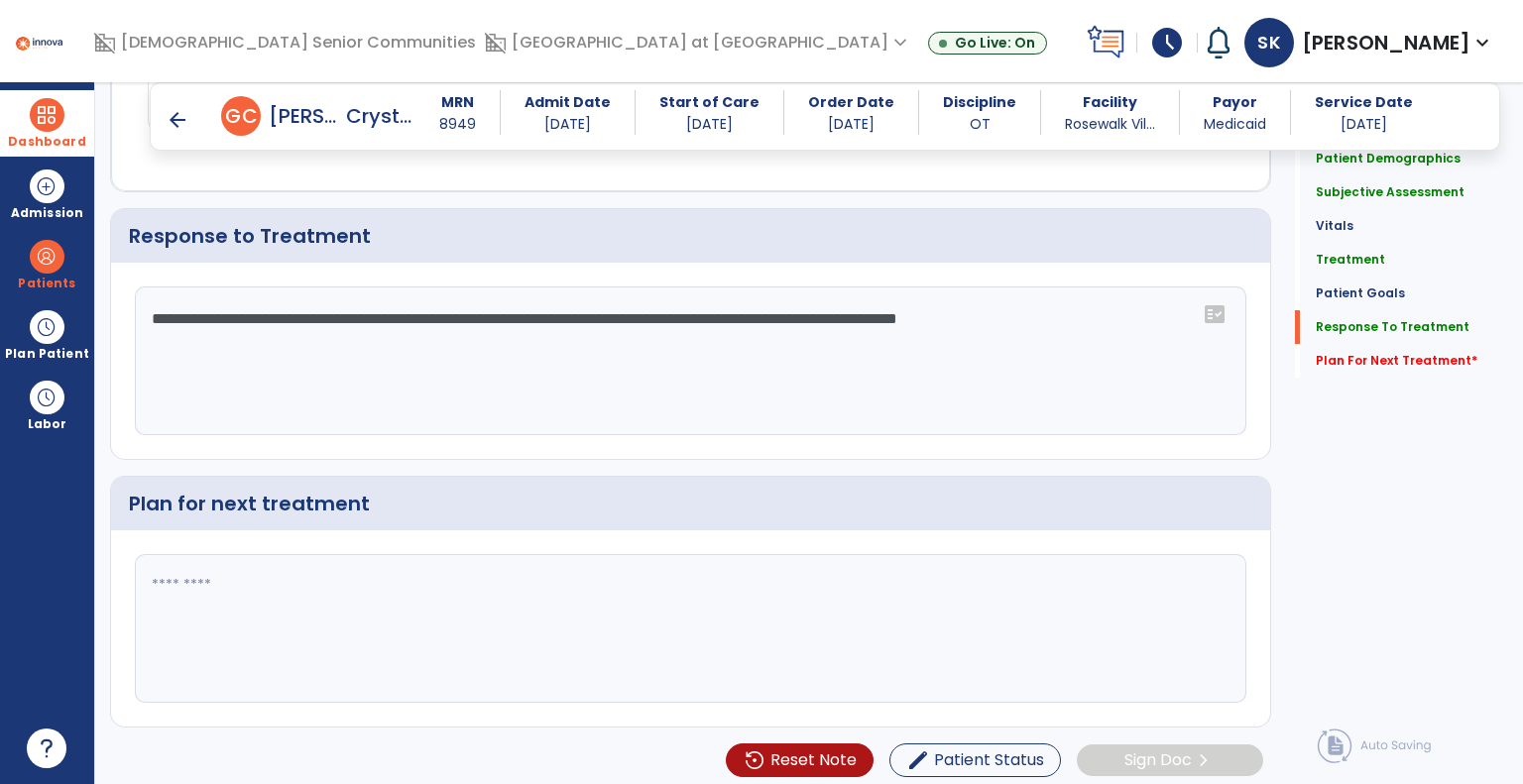 type on "**********" 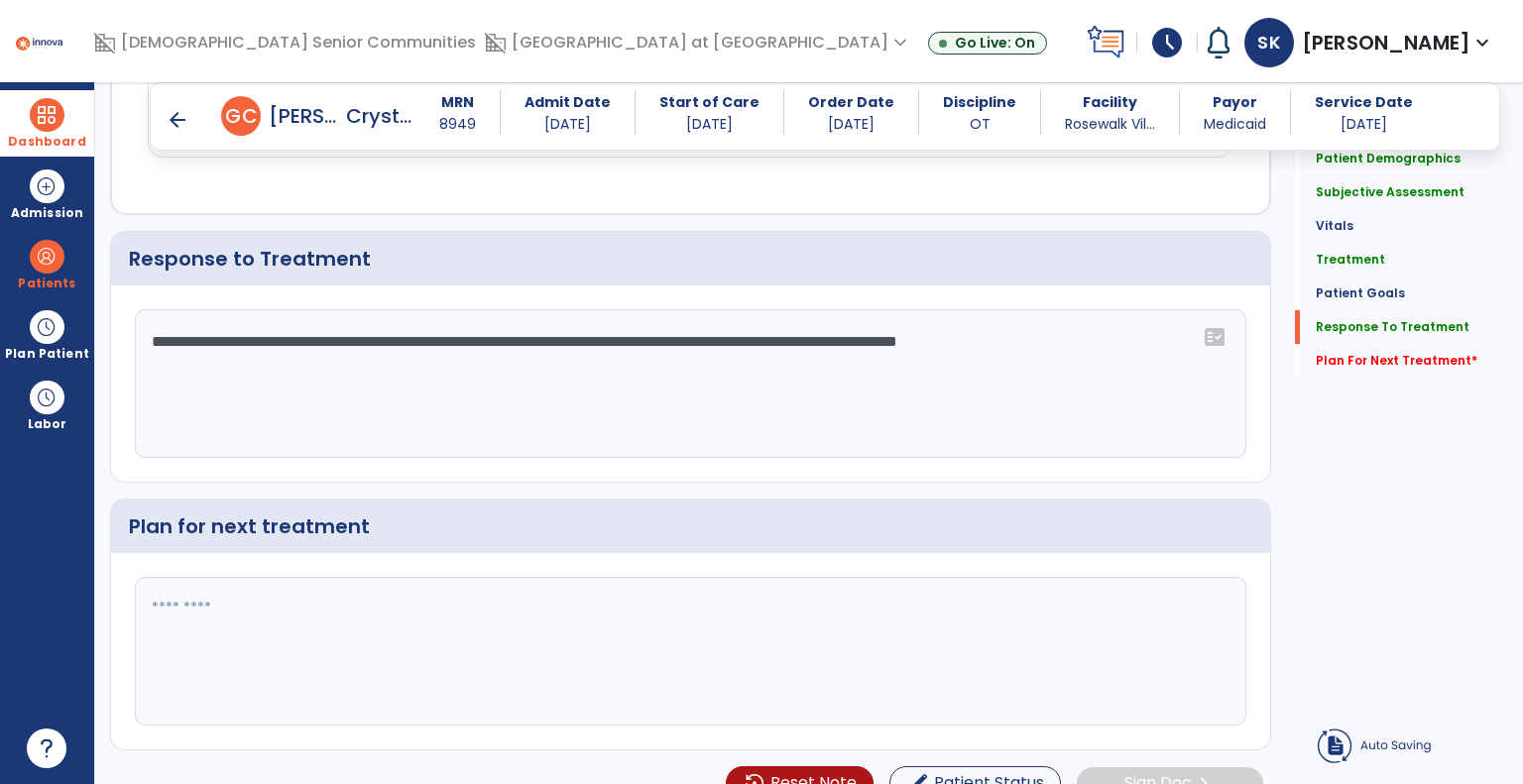 click 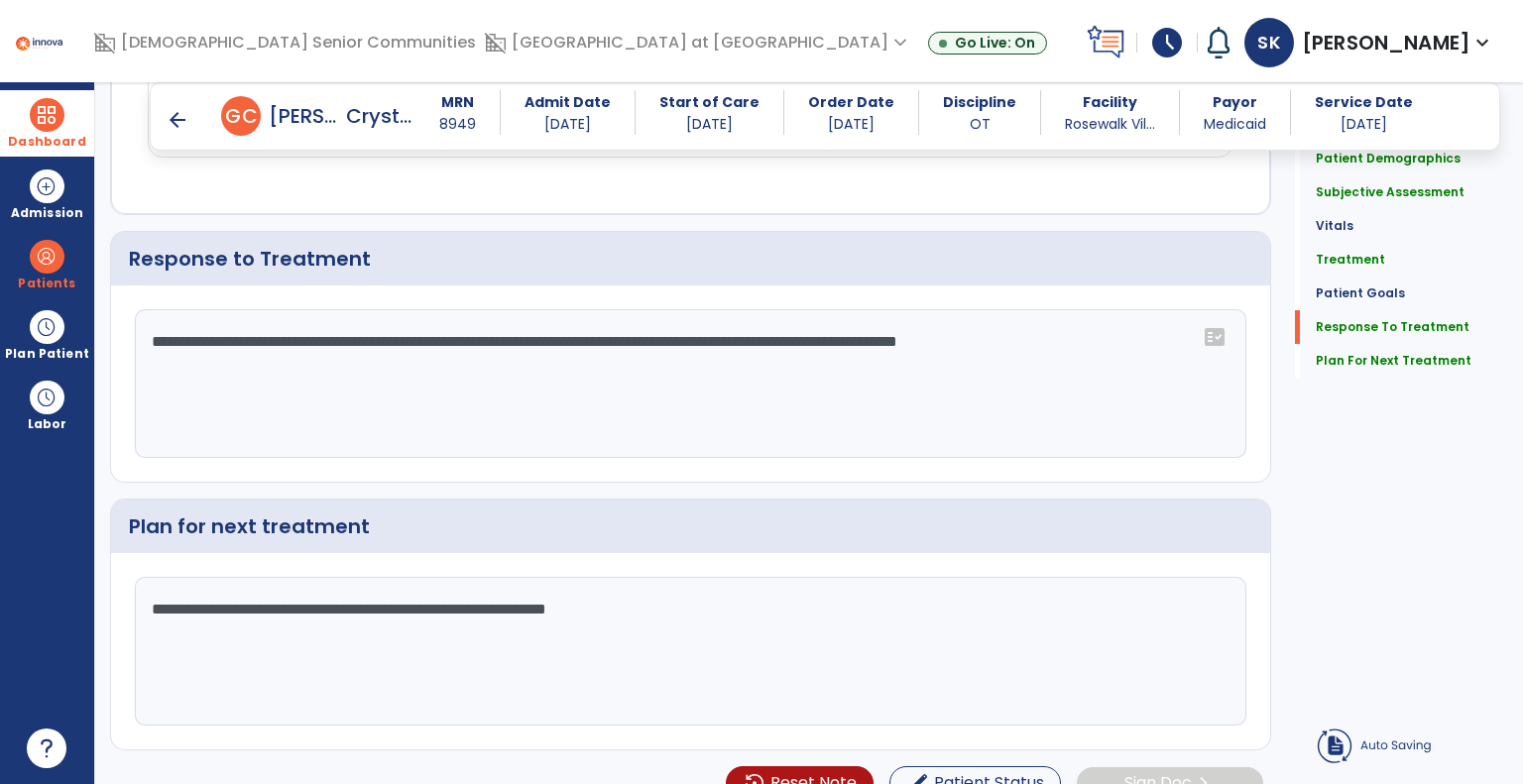 scroll, scrollTop: 3282, scrollLeft: 0, axis: vertical 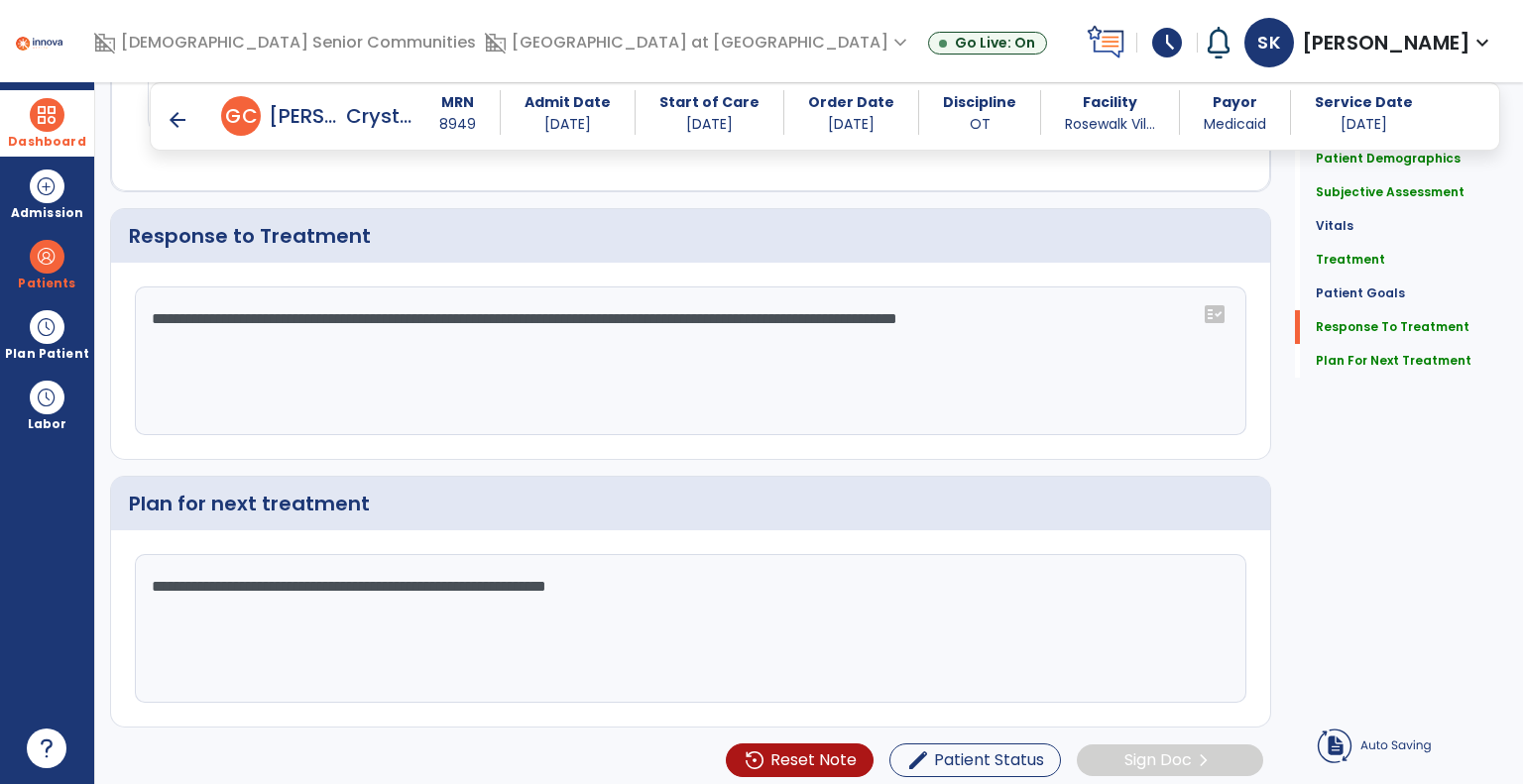 type on "**********" 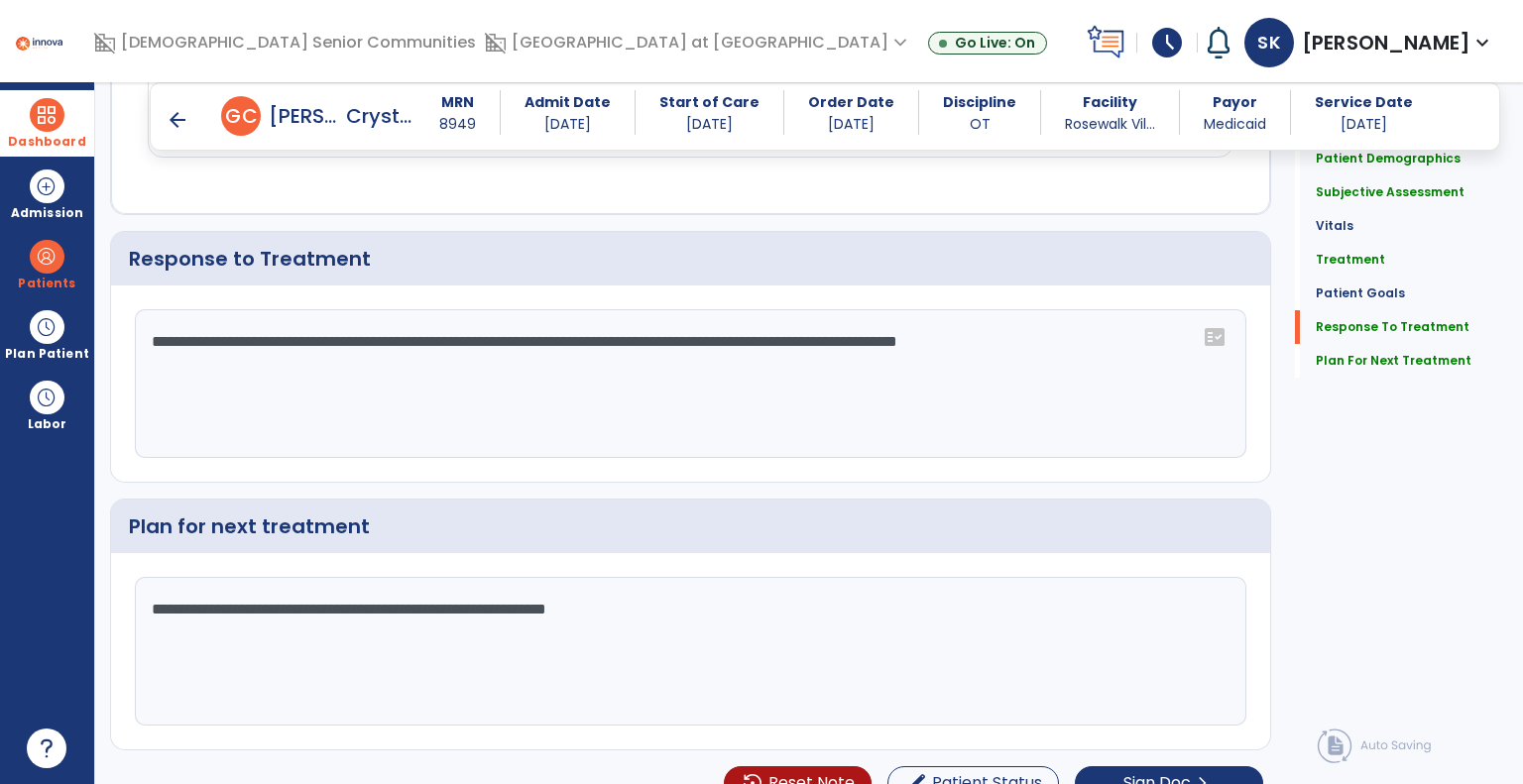 scroll, scrollTop: 3282, scrollLeft: 0, axis: vertical 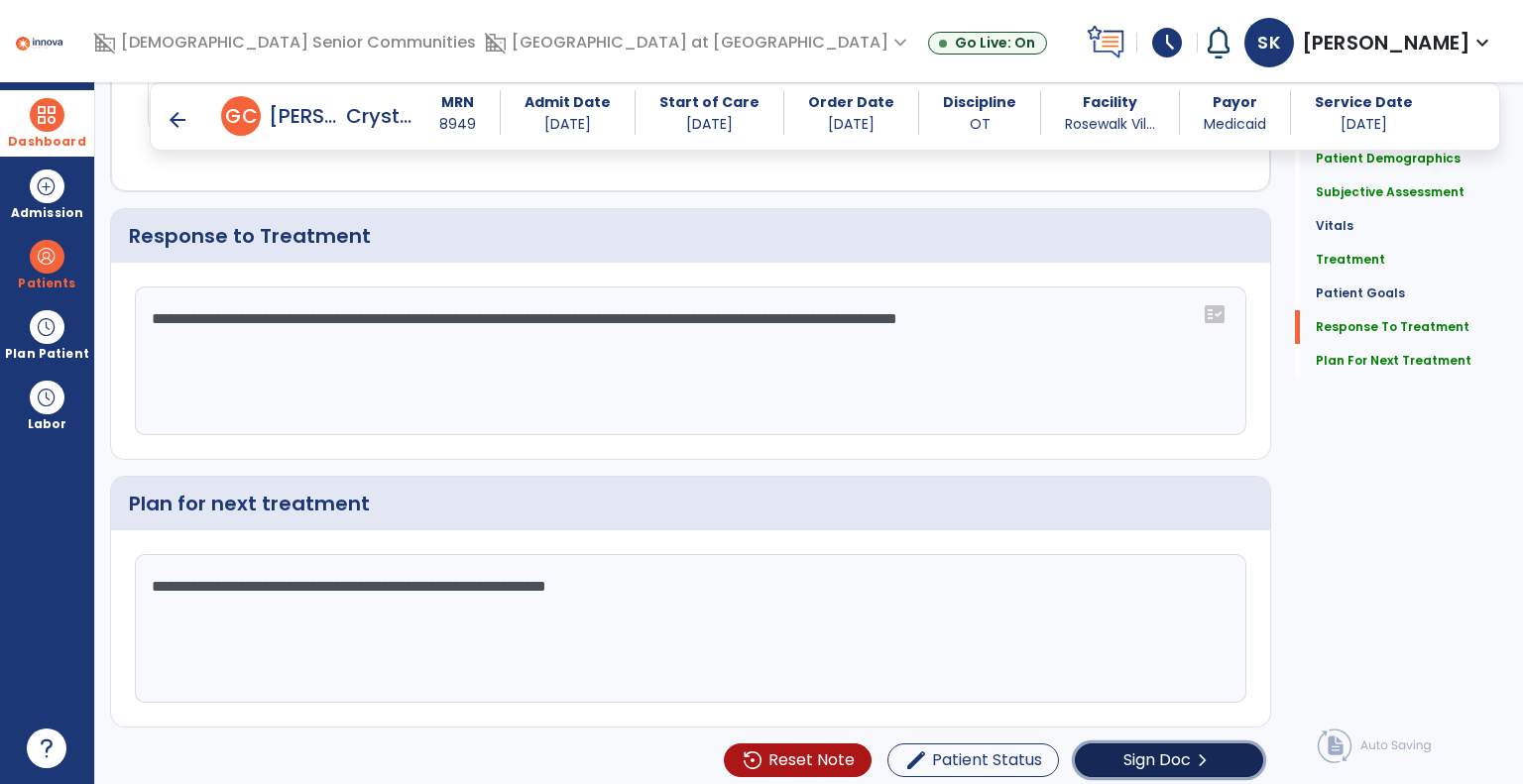 click on "Sign Doc" 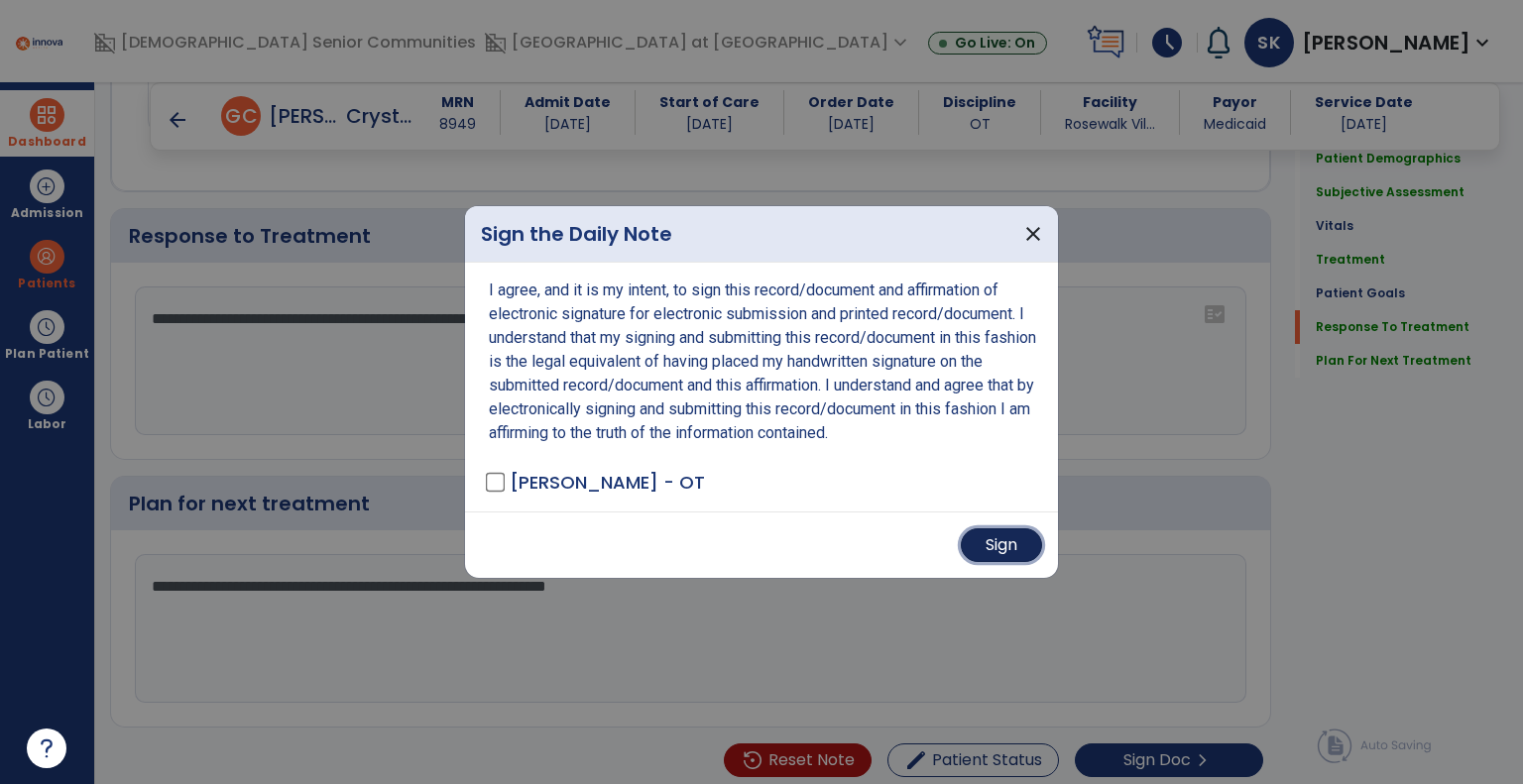 click on "Sign" at bounding box center (1001, 545) 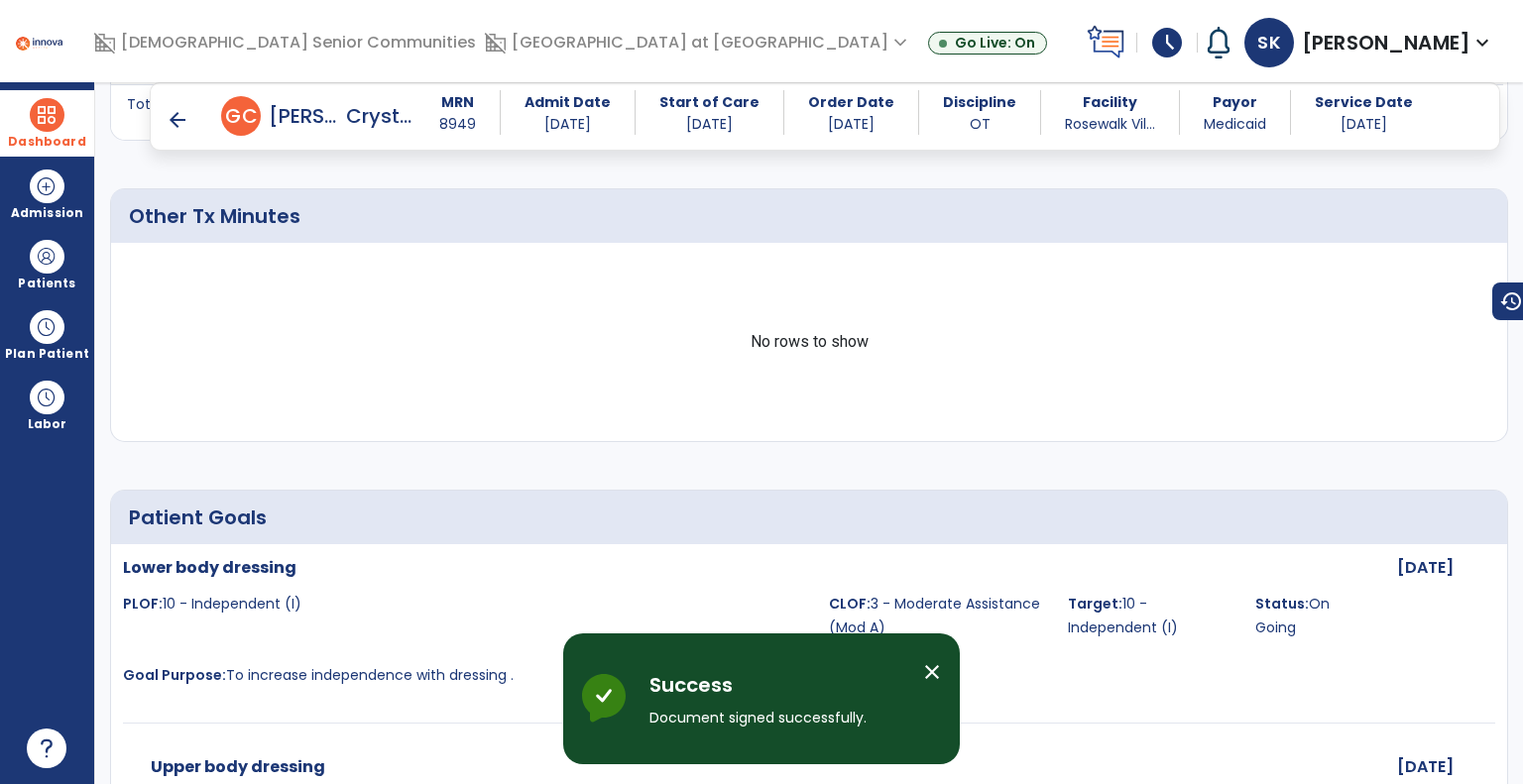 scroll, scrollTop: 1219, scrollLeft: 0, axis: vertical 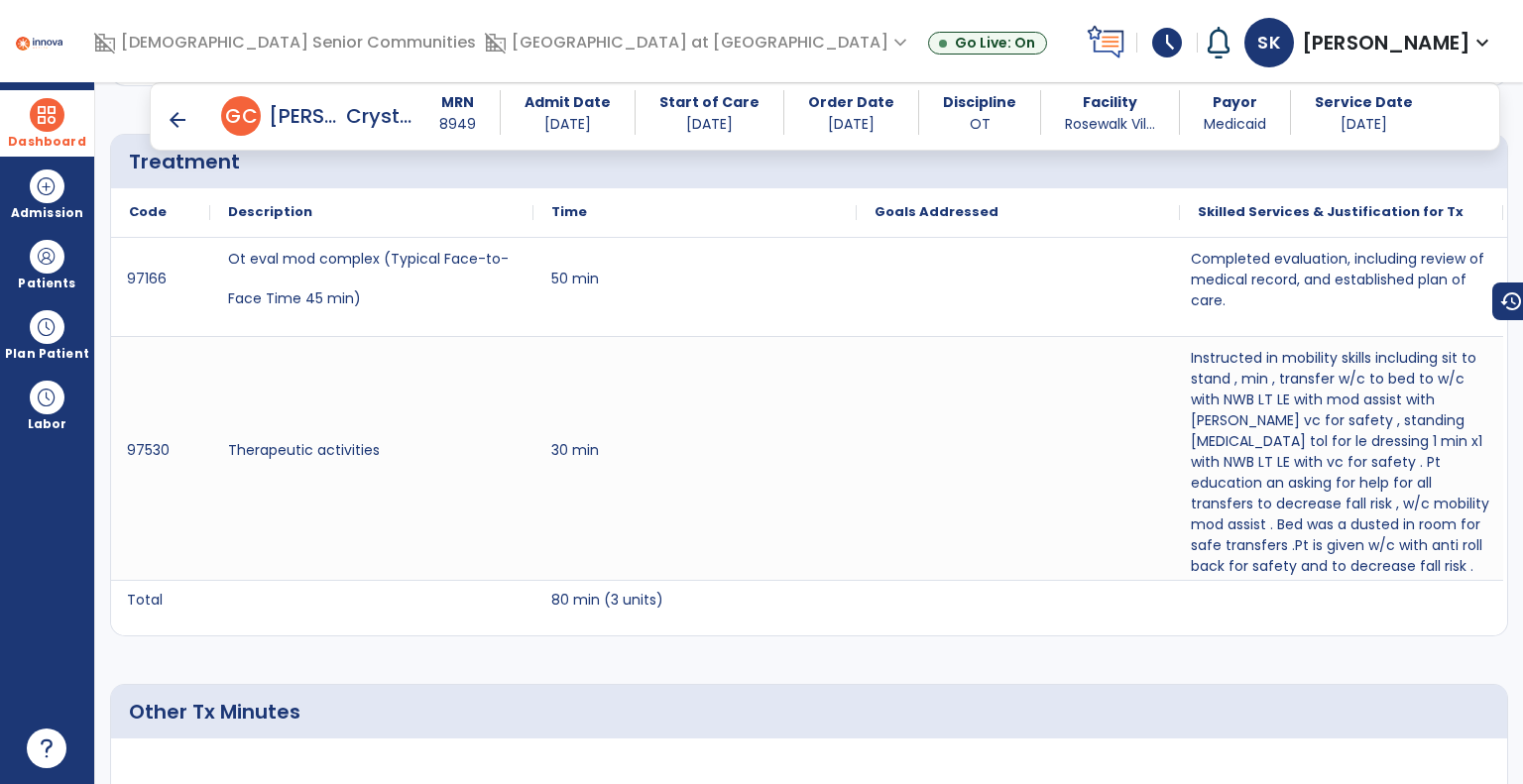 click on "arrow_back      G  C  Gutierrez,   Crystal  MRN 8949 Admit Date 07/09/2025 Start of Care 07/10/2025 Order Date 07/10/2025 Discipline OT Facility Rosewalk Vil... Payor Medicaid Service Date 07/10/2025" at bounding box center [825, 116] 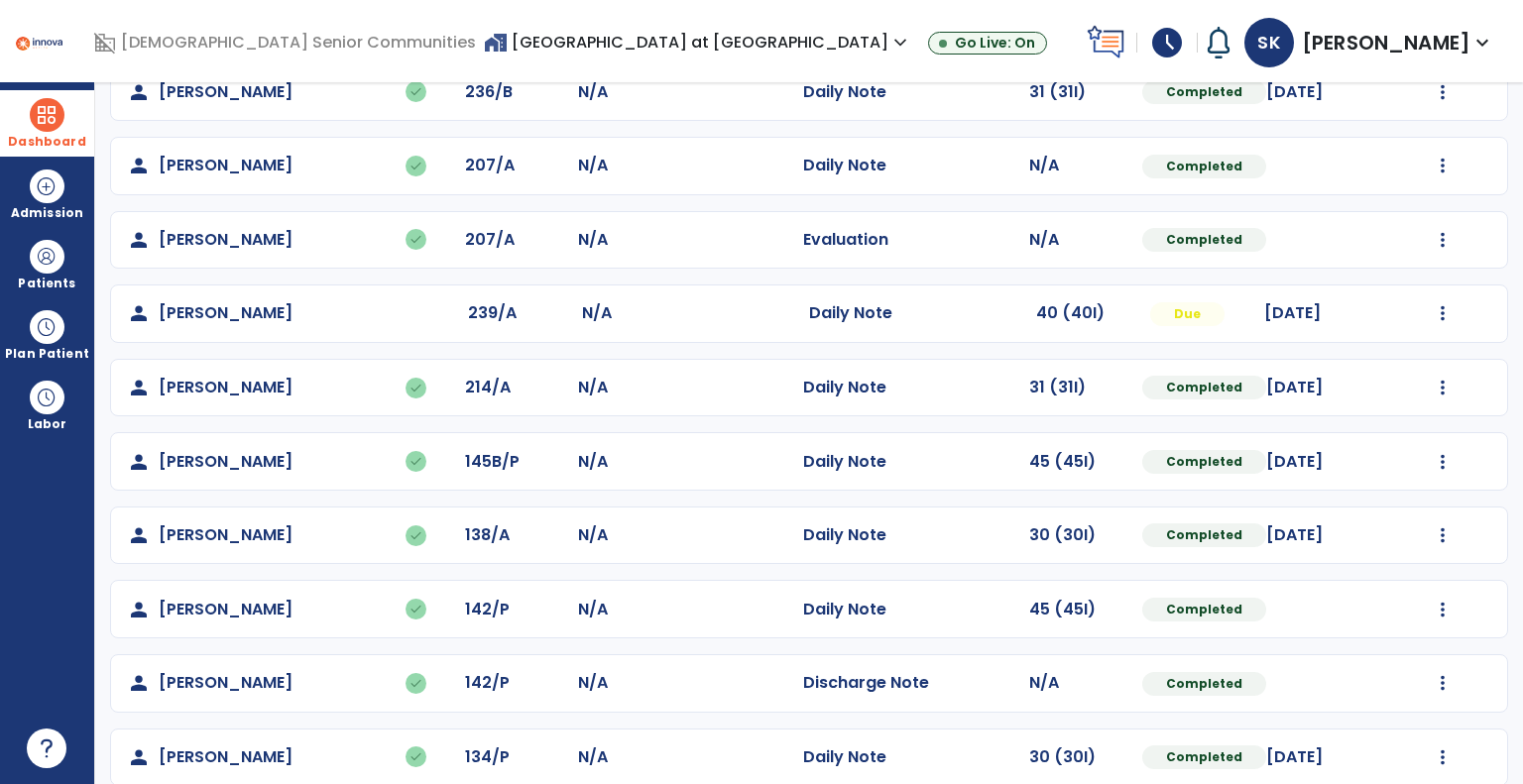 scroll, scrollTop: 338, scrollLeft: 0, axis: vertical 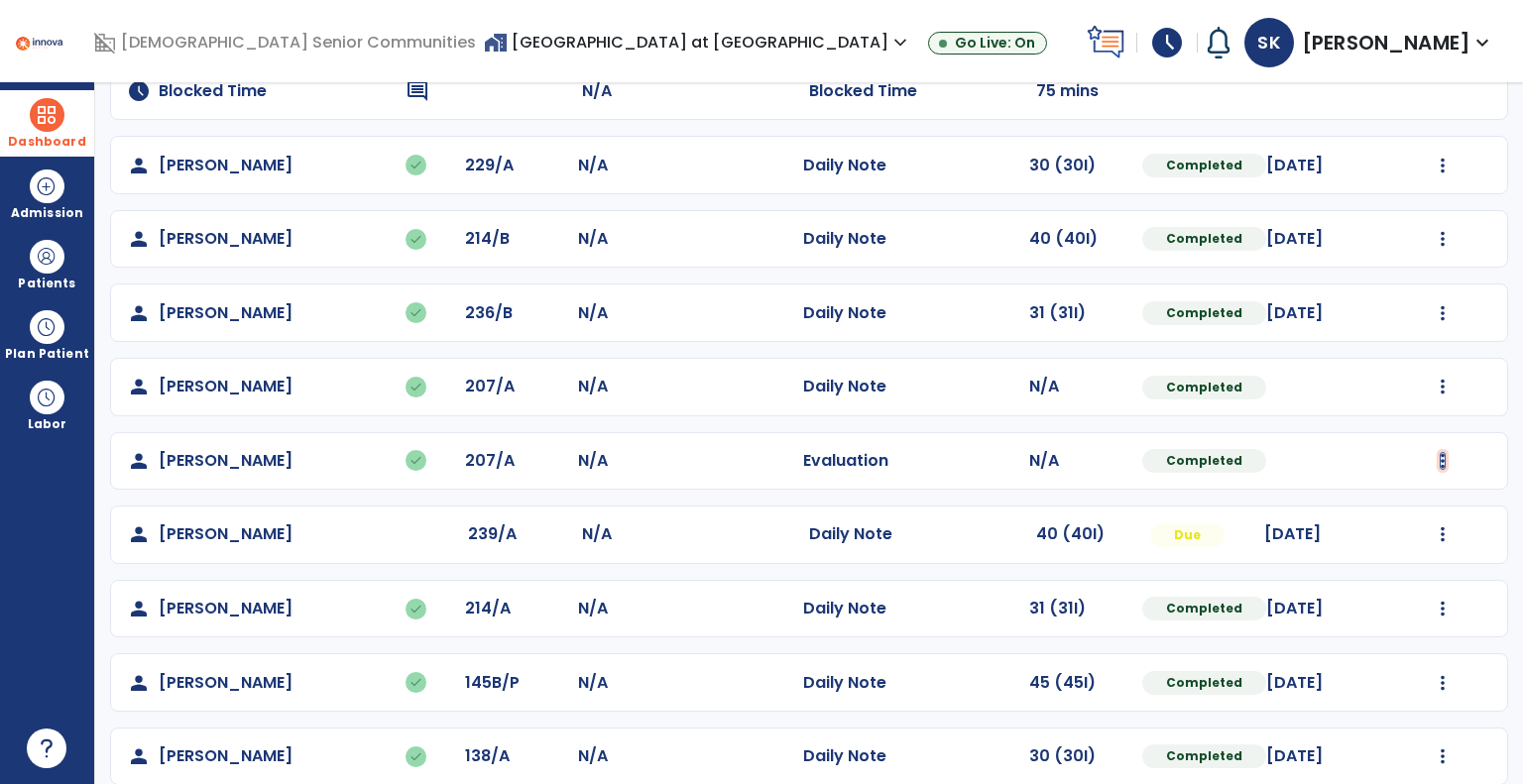click at bounding box center [1443, 18] 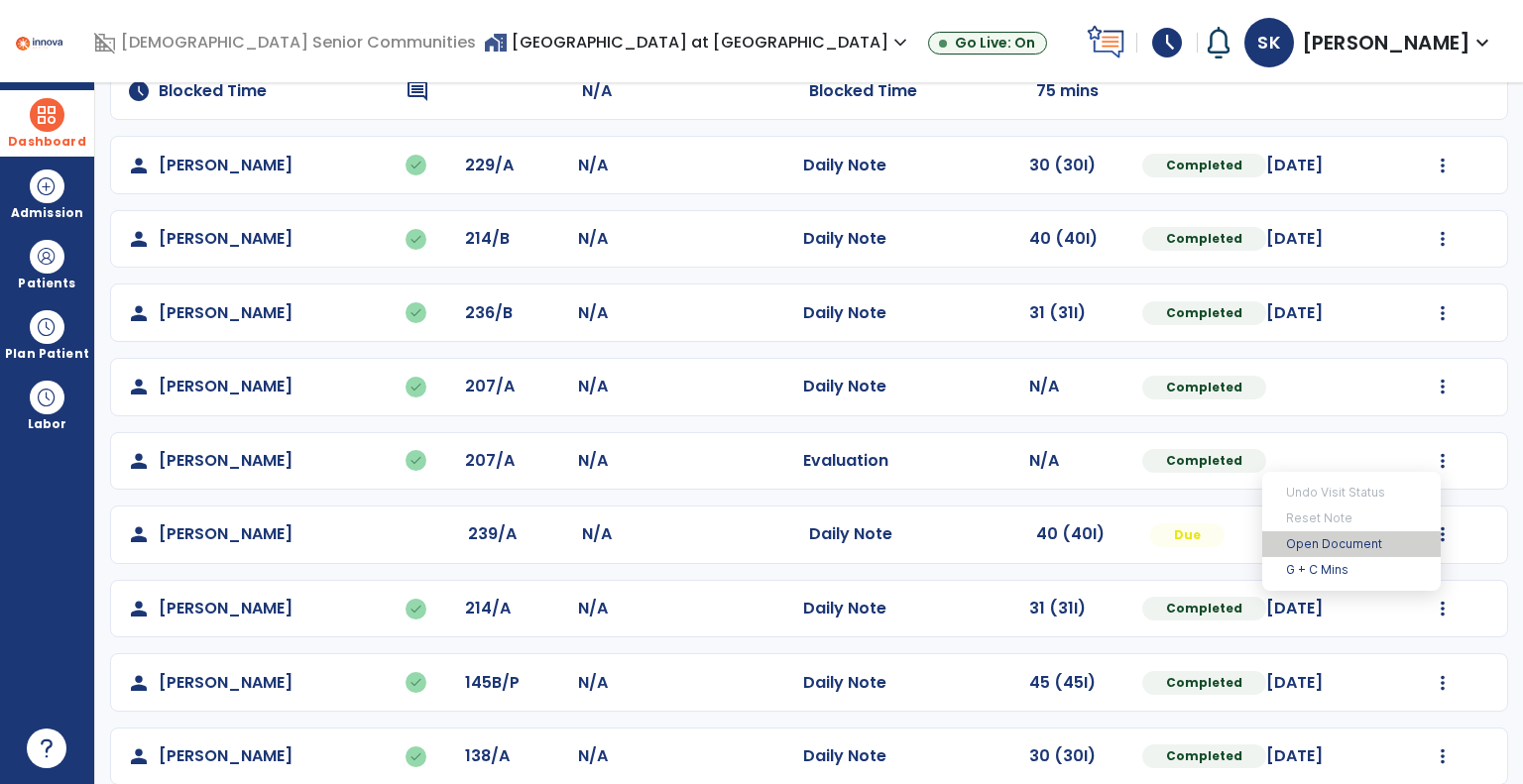 click on "Open Document" at bounding box center [1351, 544] 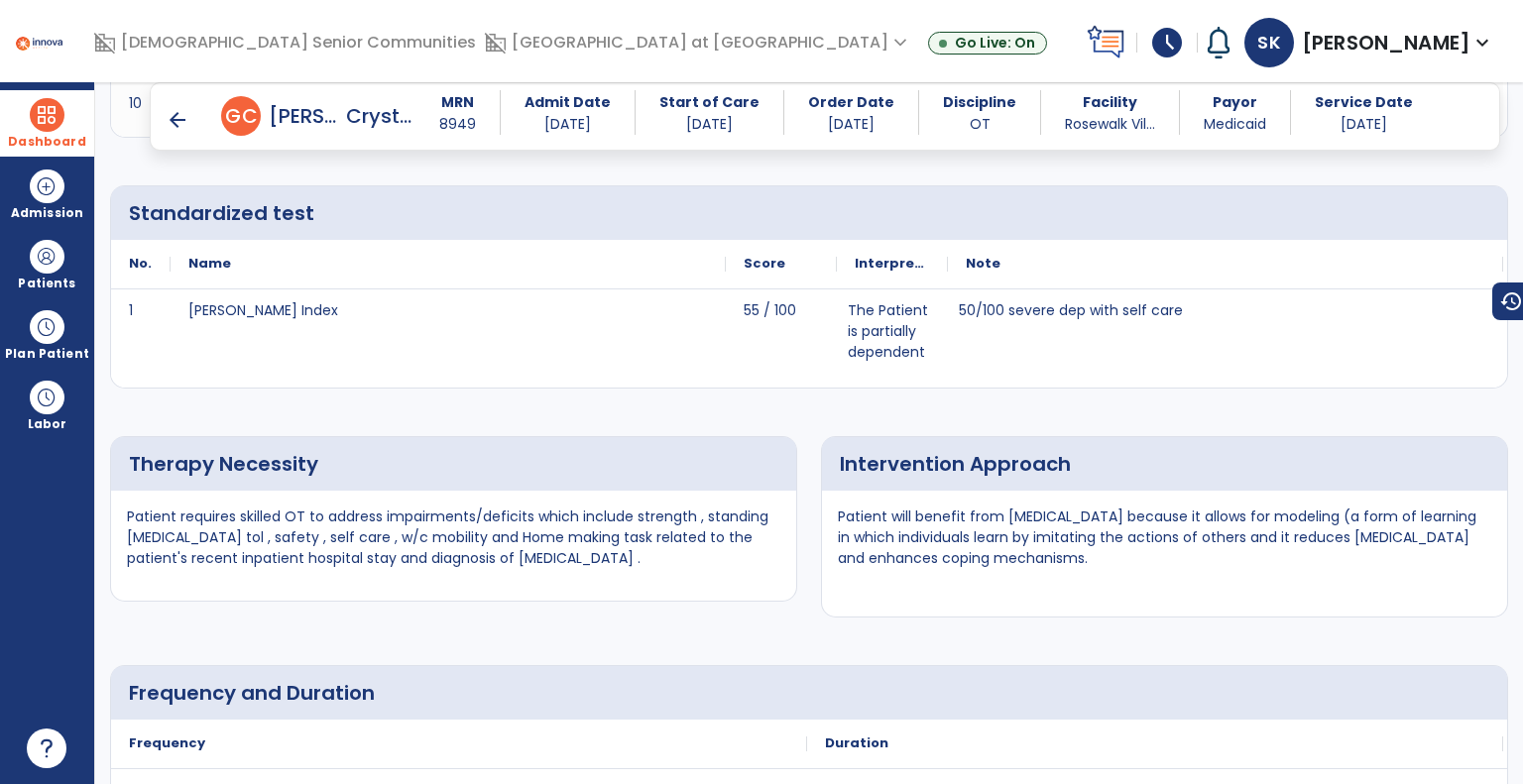 scroll, scrollTop: 3502, scrollLeft: 0, axis: vertical 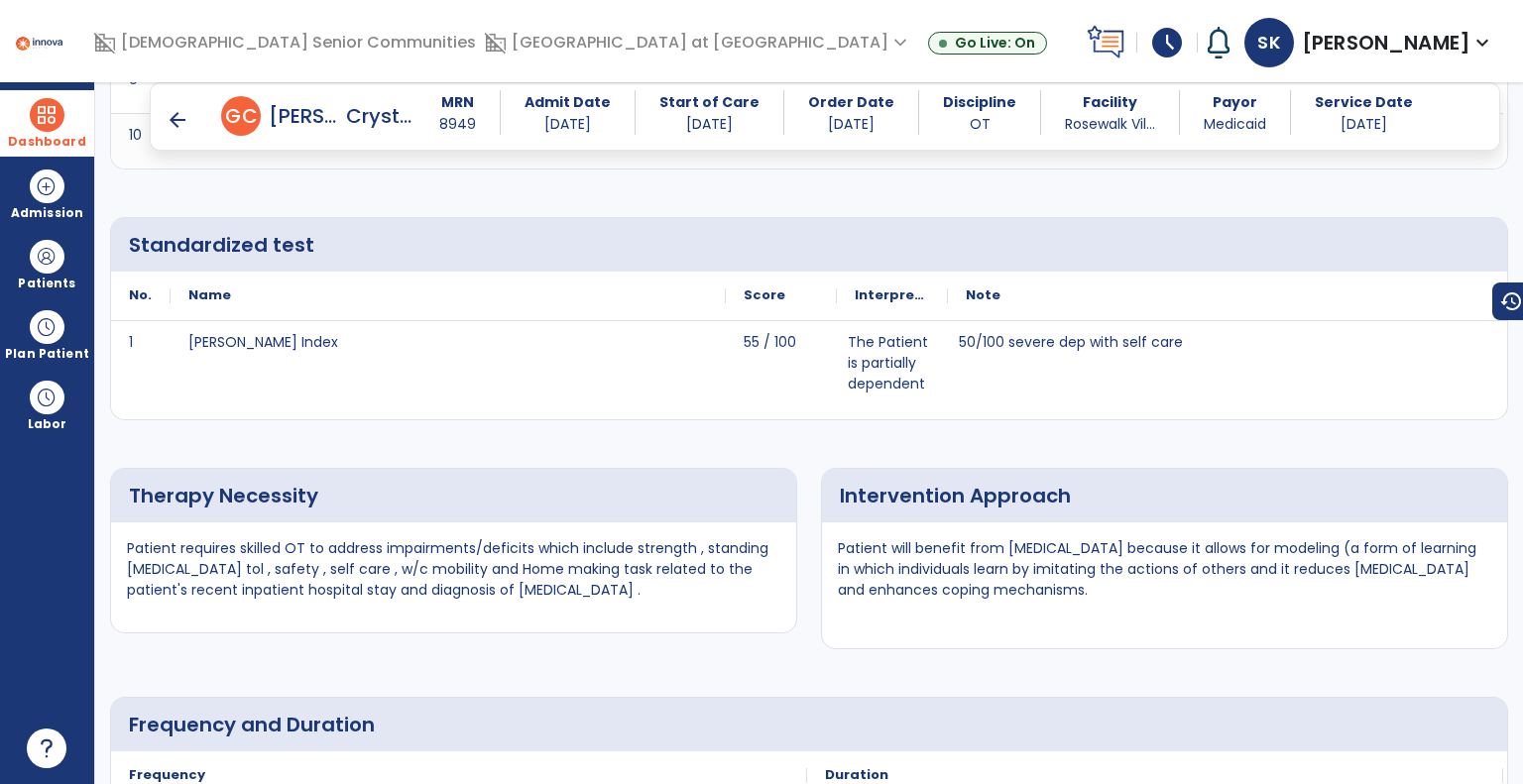 click on "arrow_back" at bounding box center (177, 120) 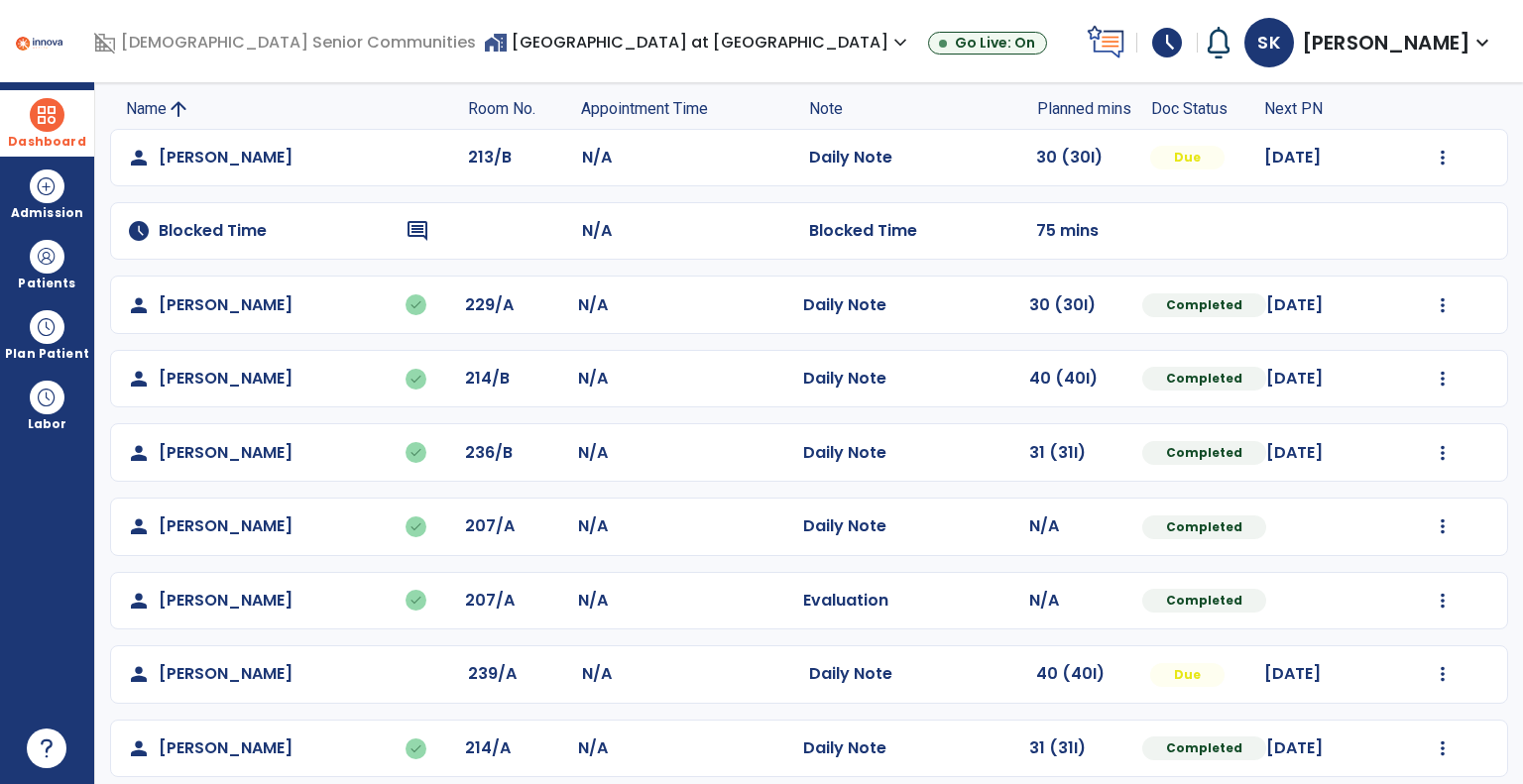scroll, scrollTop: 0, scrollLeft: 0, axis: both 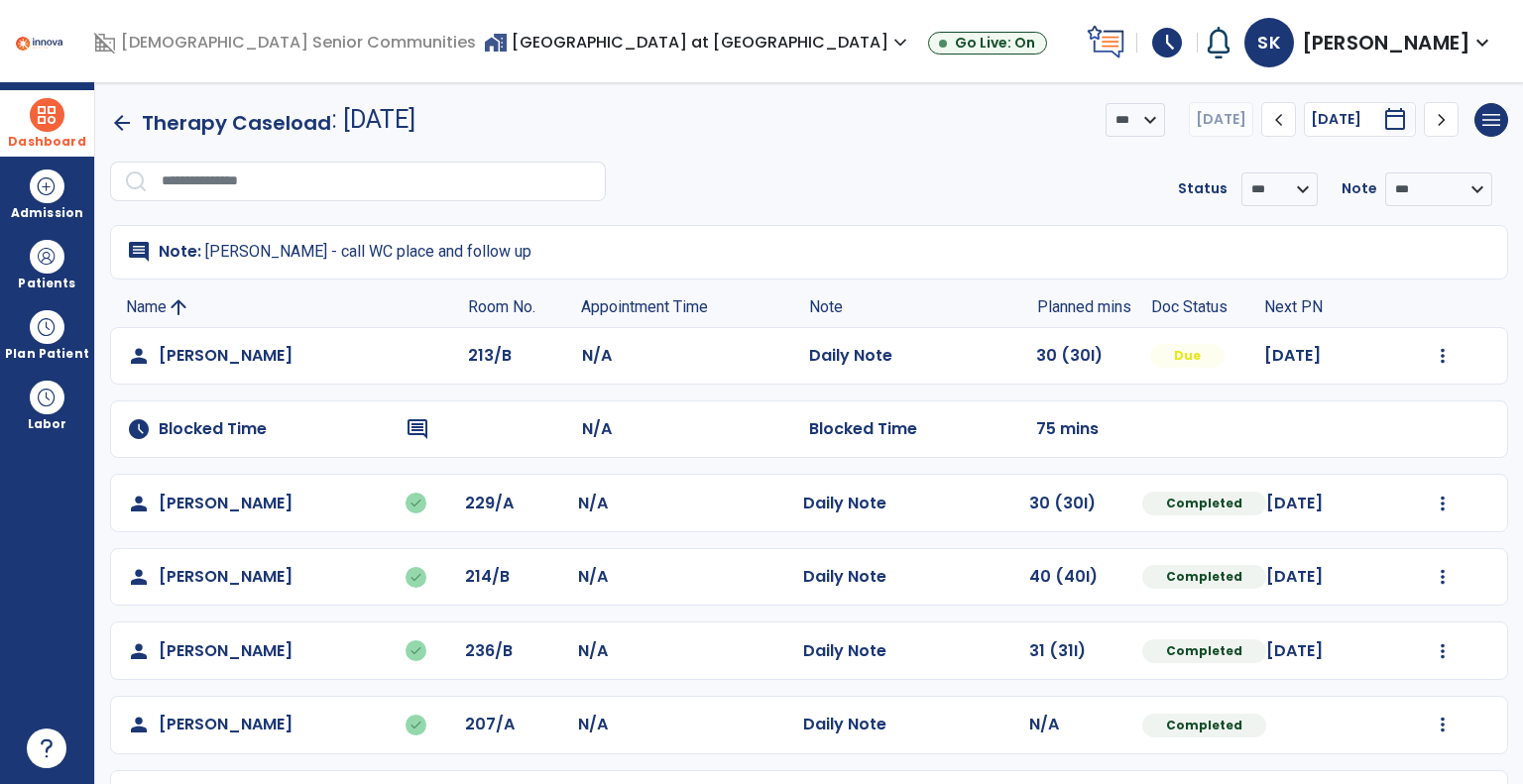 click on "arrow_back" 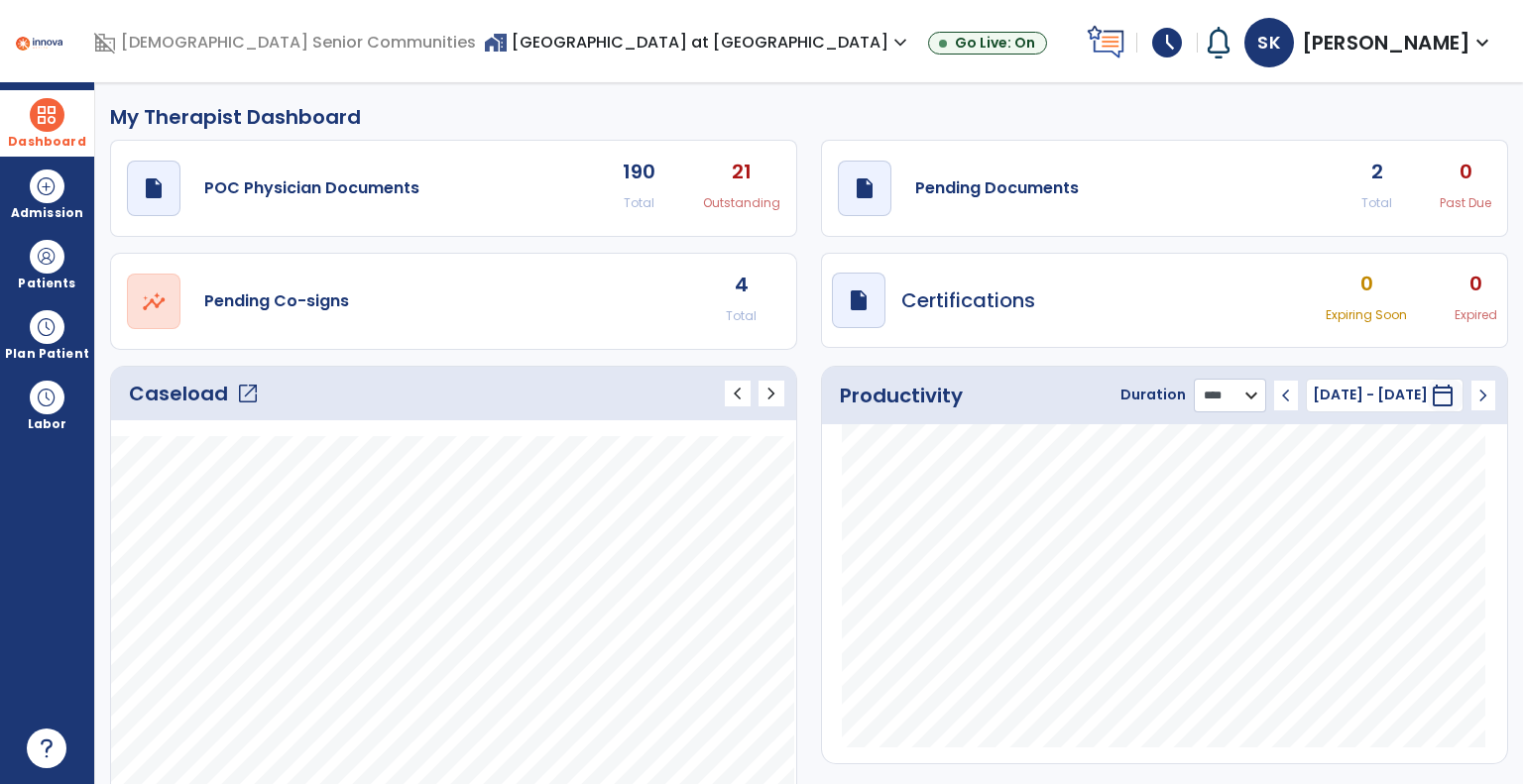 drag, startPoint x: 1230, startPoint y: 395, endPoint x: 1233, endPoint y: 410, distance: 15.297059 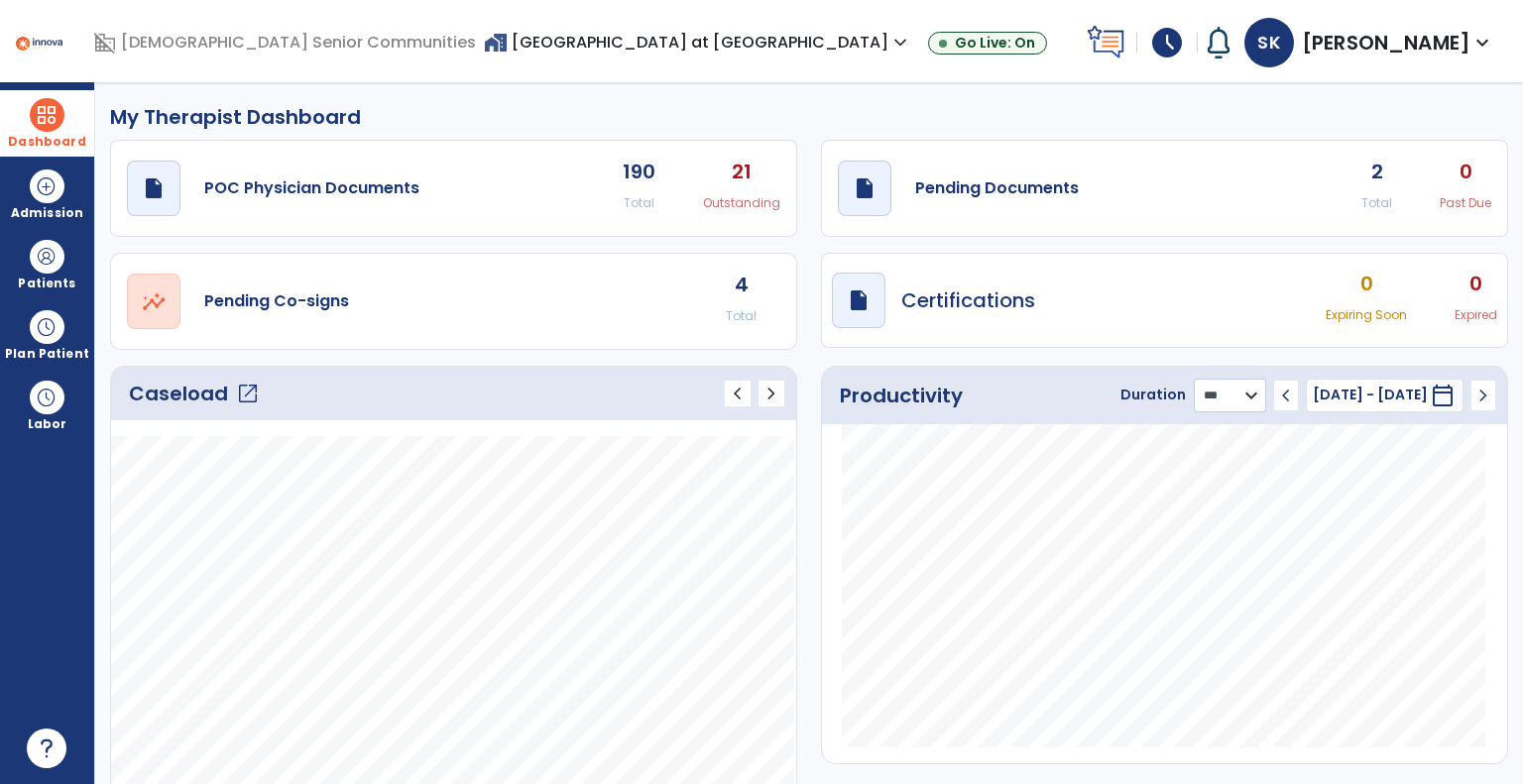 click on "******** **** ***" 